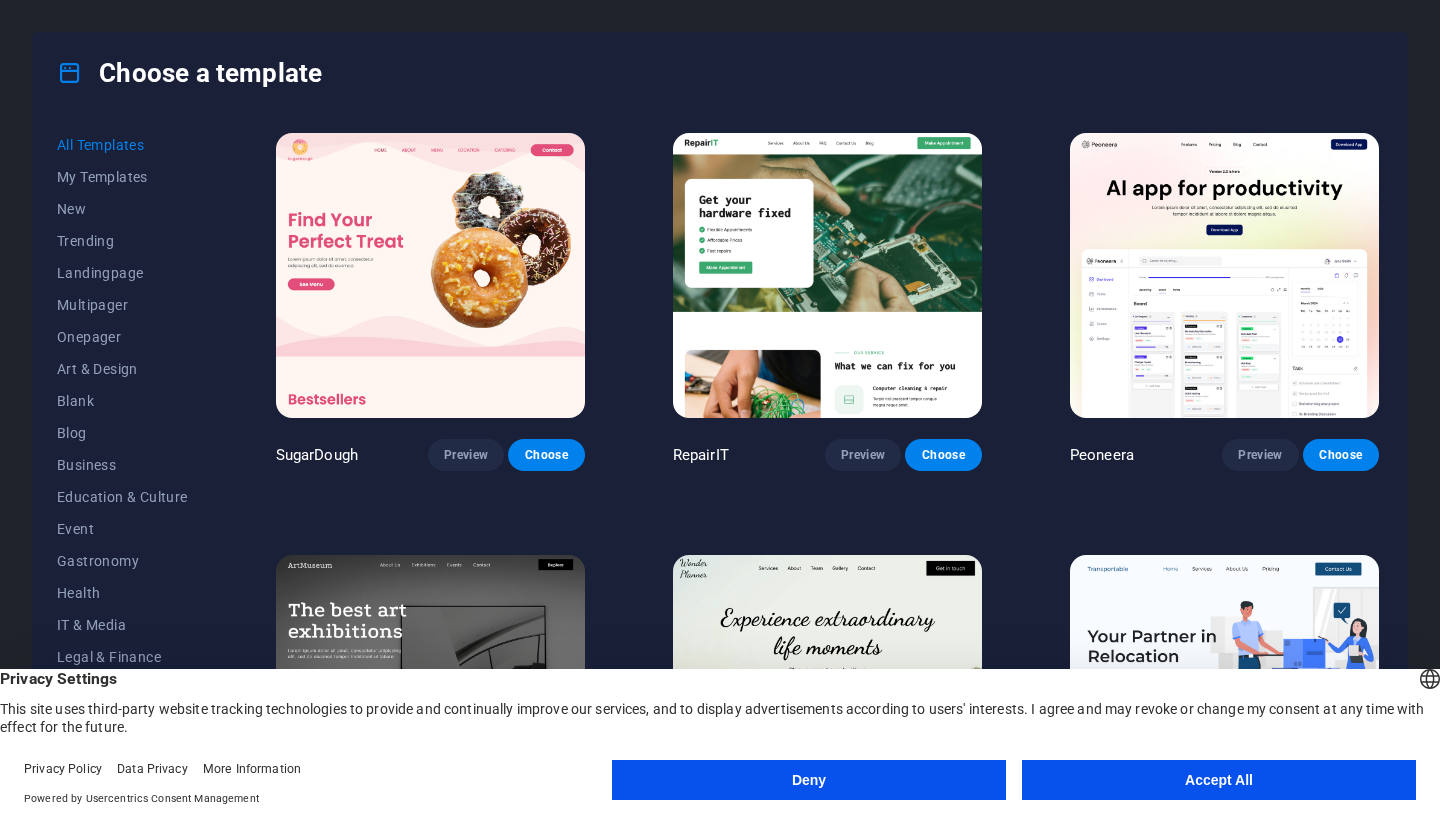 scroll, scrollTop: 0, scrollLeft: 0, axis: both 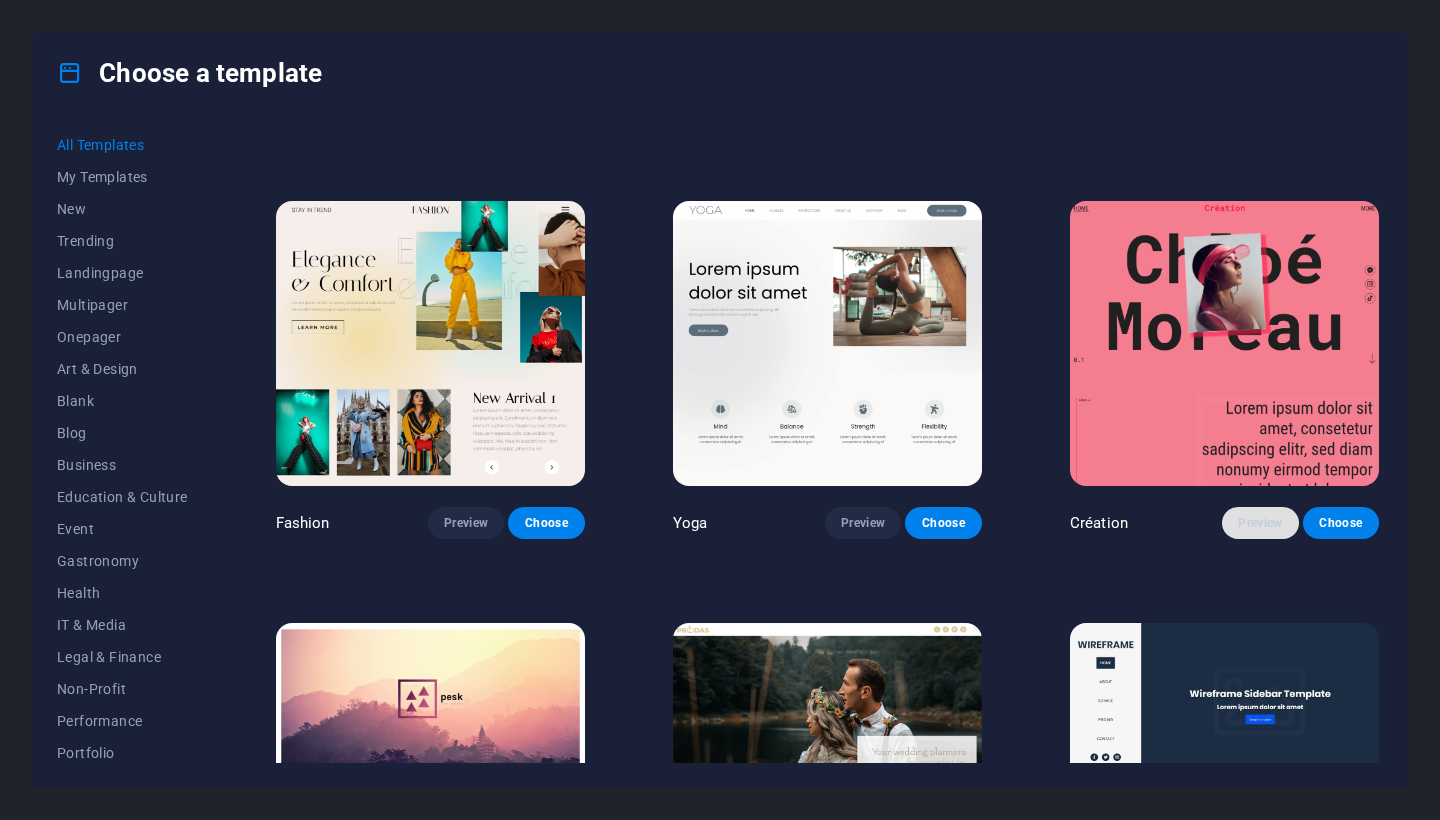 click on "Preview" at bounding box center [1260, 523] 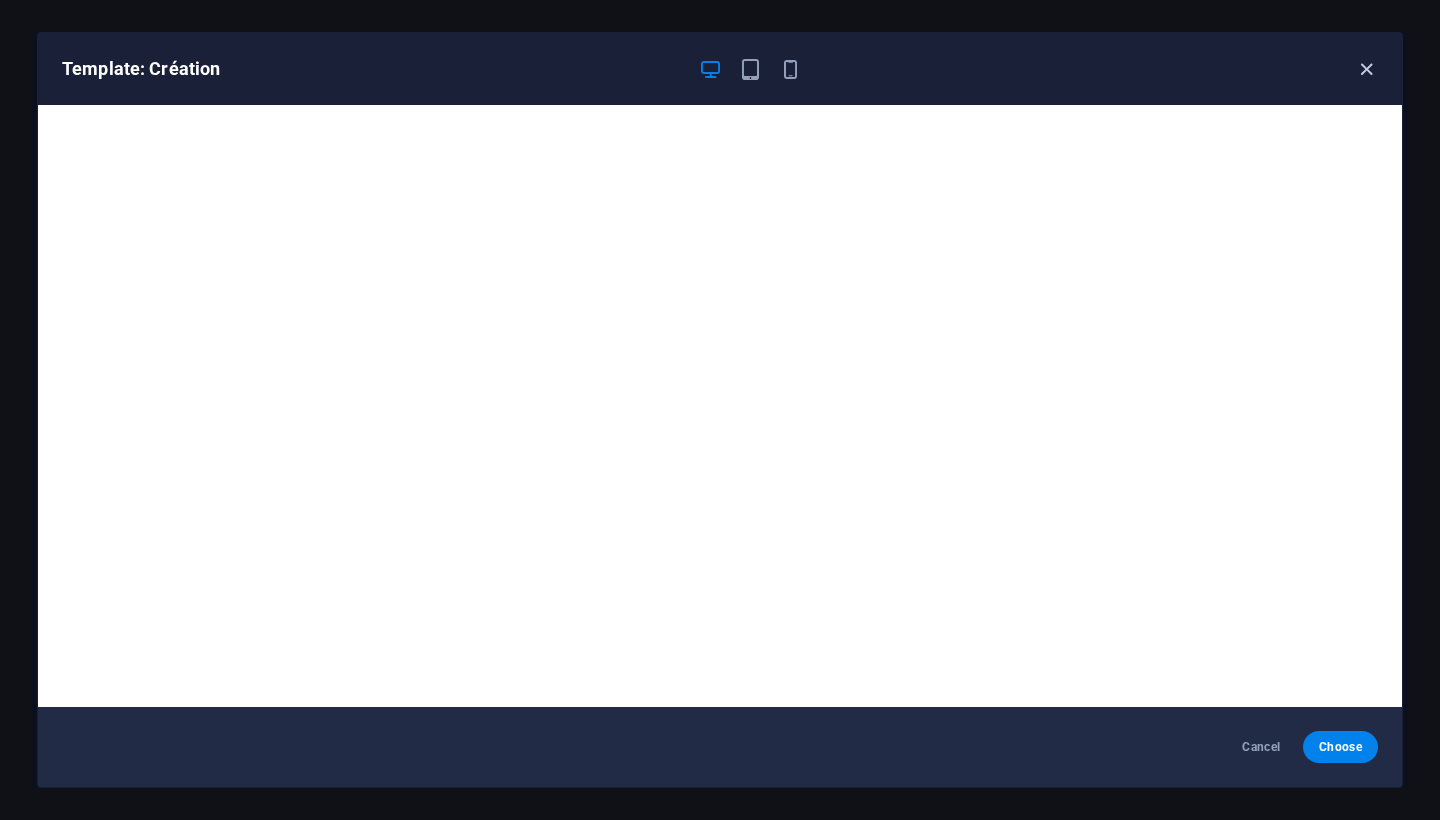 click at bounding box center [1366, 69] 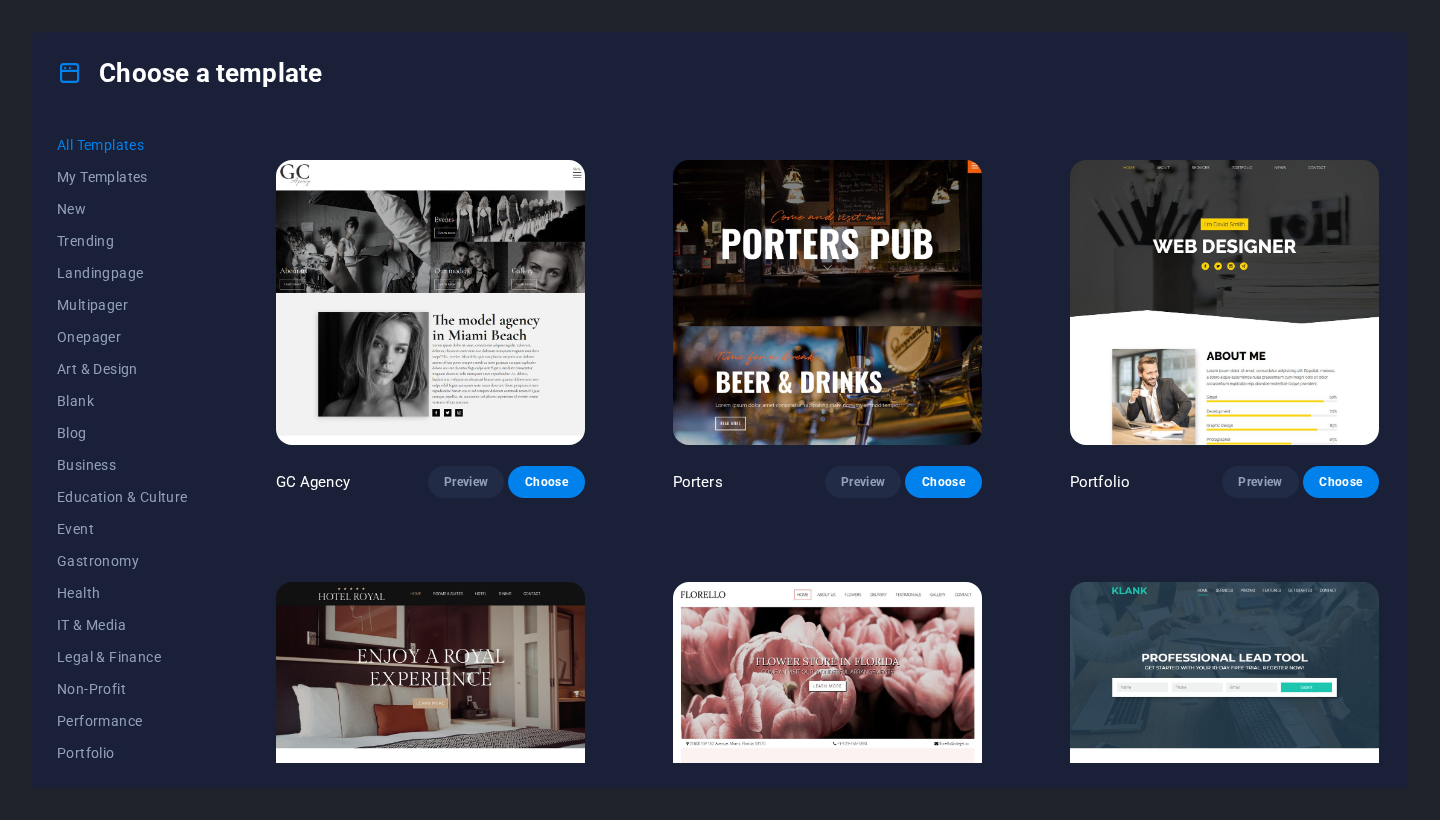 scroll, scrollTop: 15109, scrollLeft: 0, axis: vertical 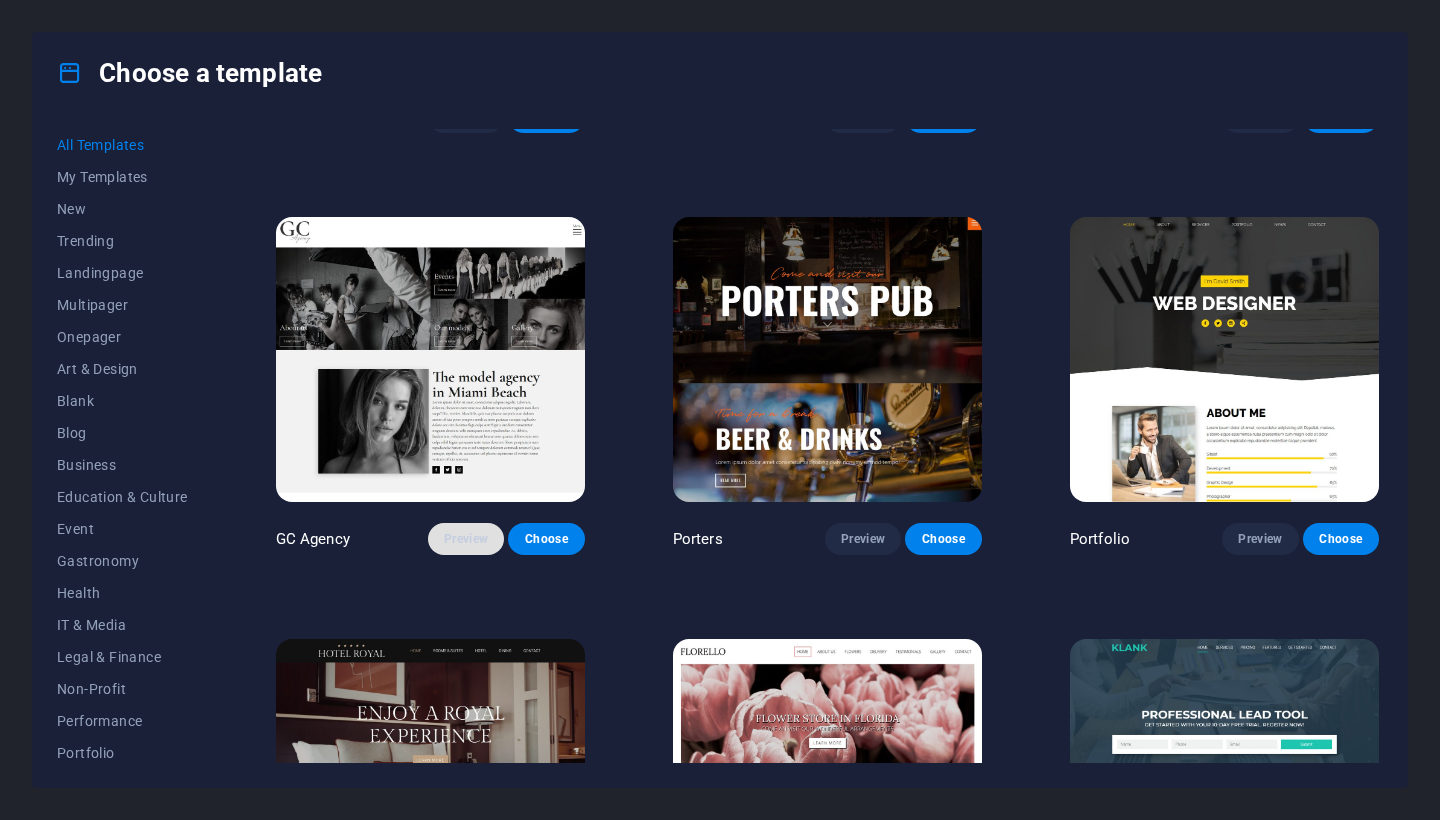 click on "Preview" at bounding box center (466, 539) 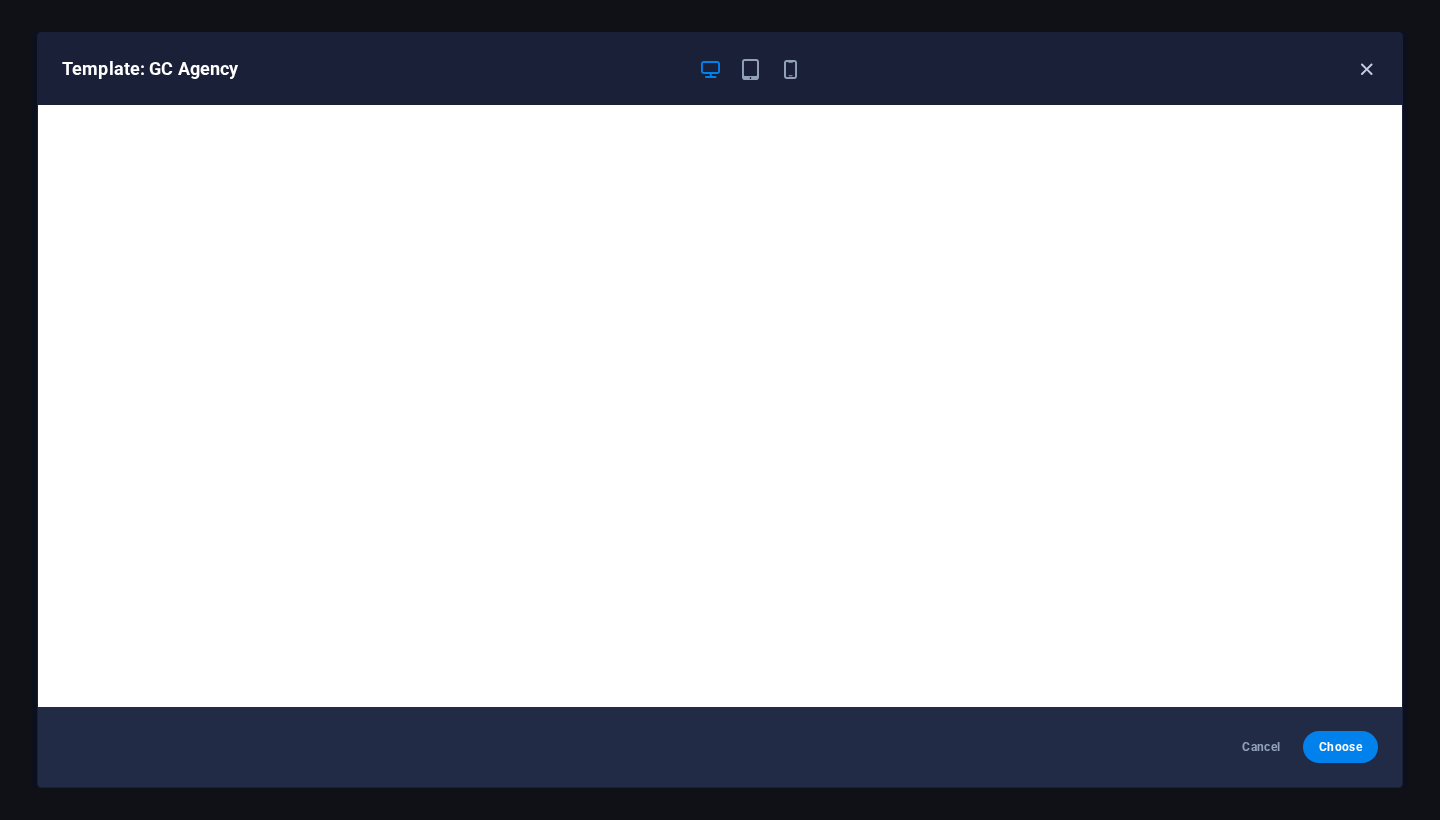 click at bounding box center [1366, 69] 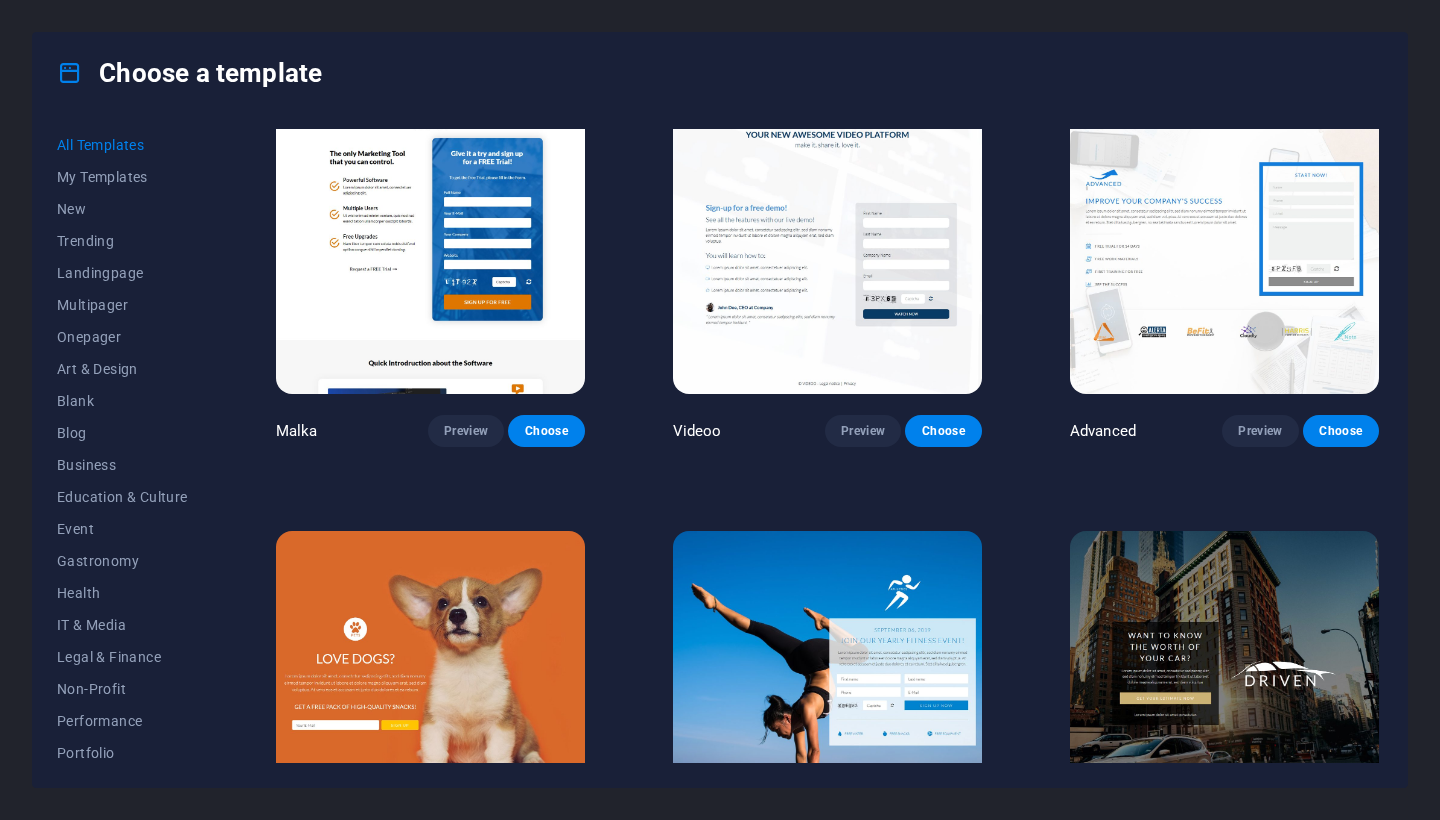 scroll, scrollTop: 19949, scrollLeft: 0, axis: vertical 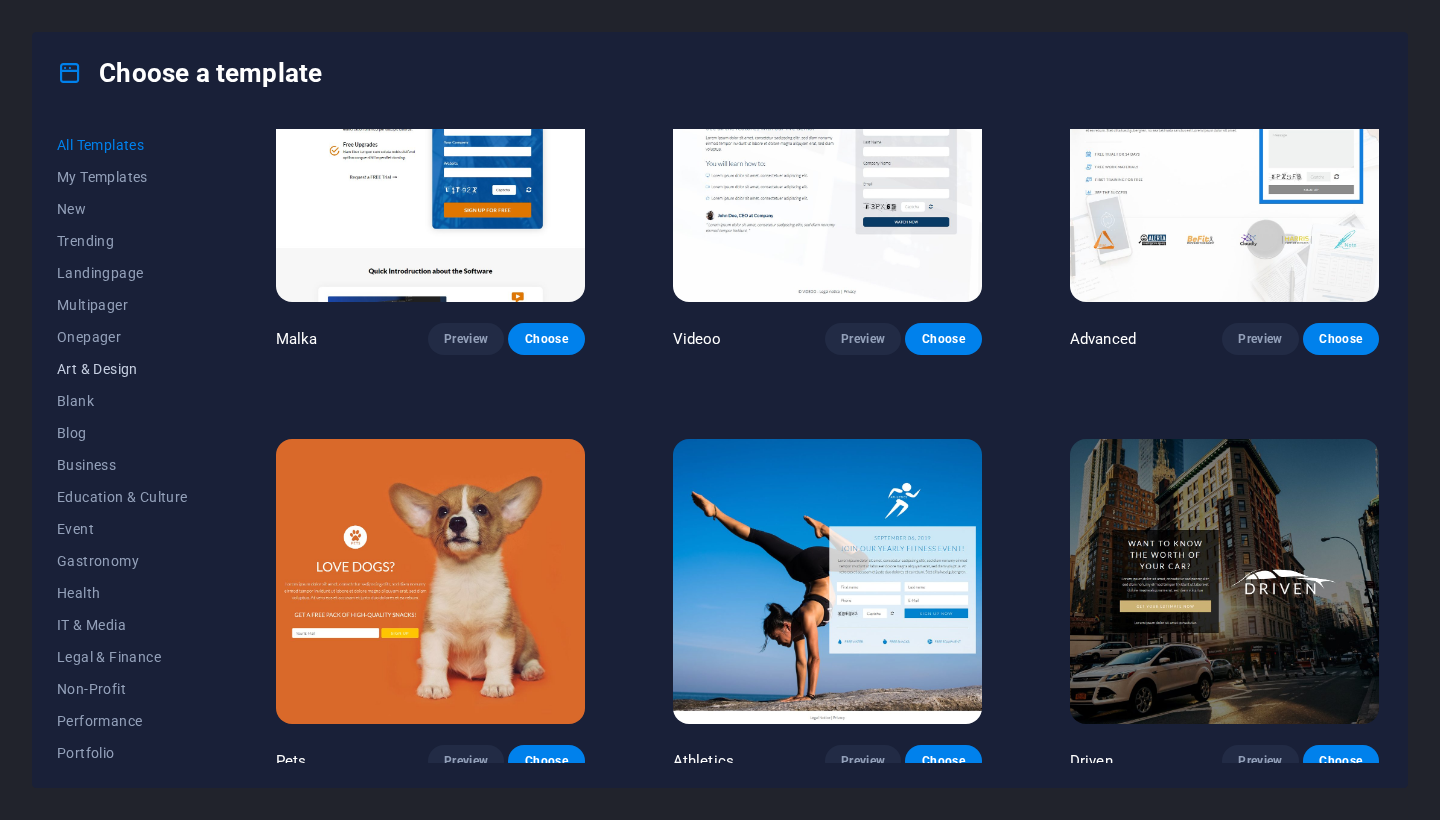 click on "Art & Design" at bounding box center [122, 369] 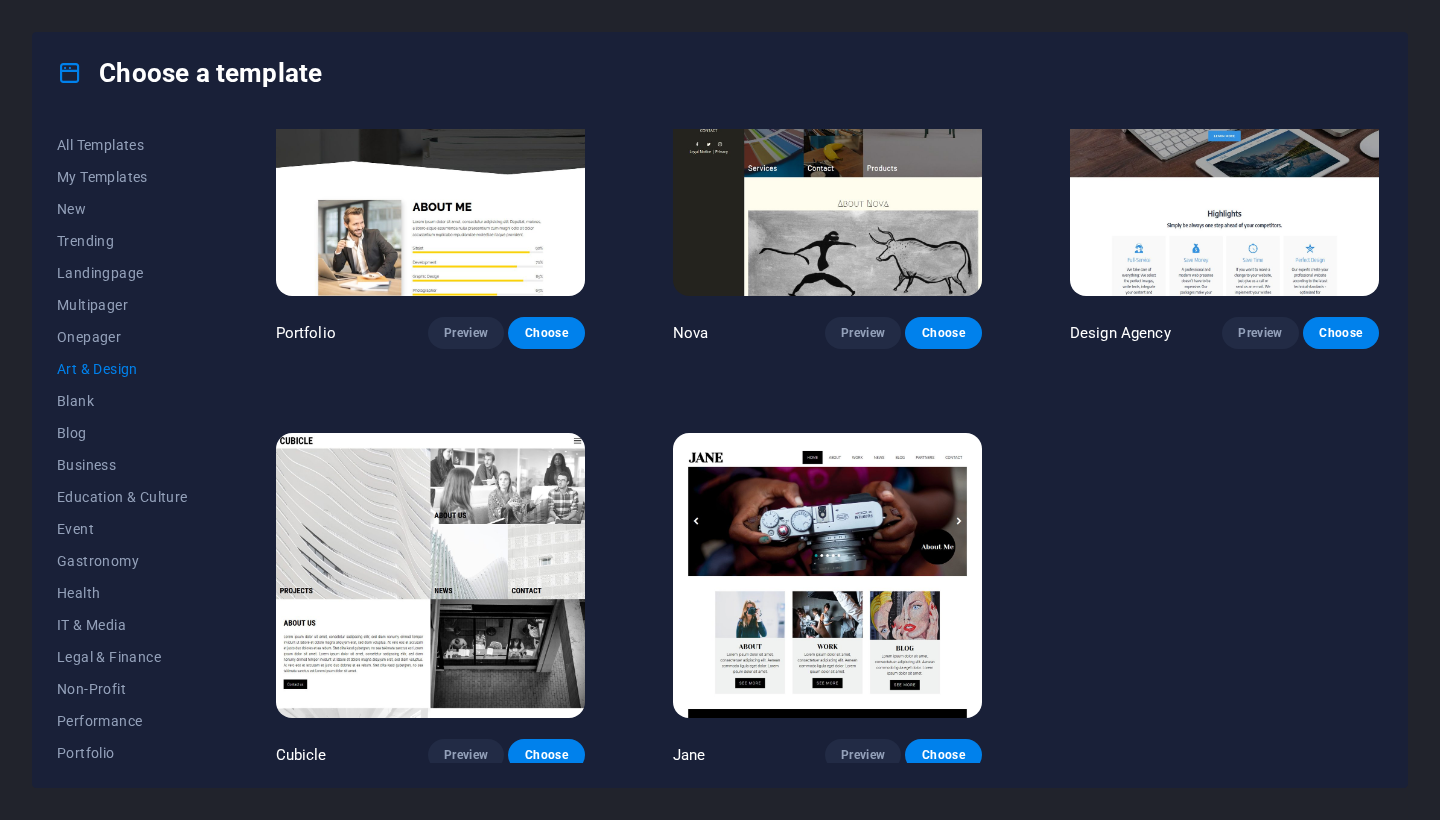 scroll, scrollTop: 1386, scrollLeft: 0, axis: vertical 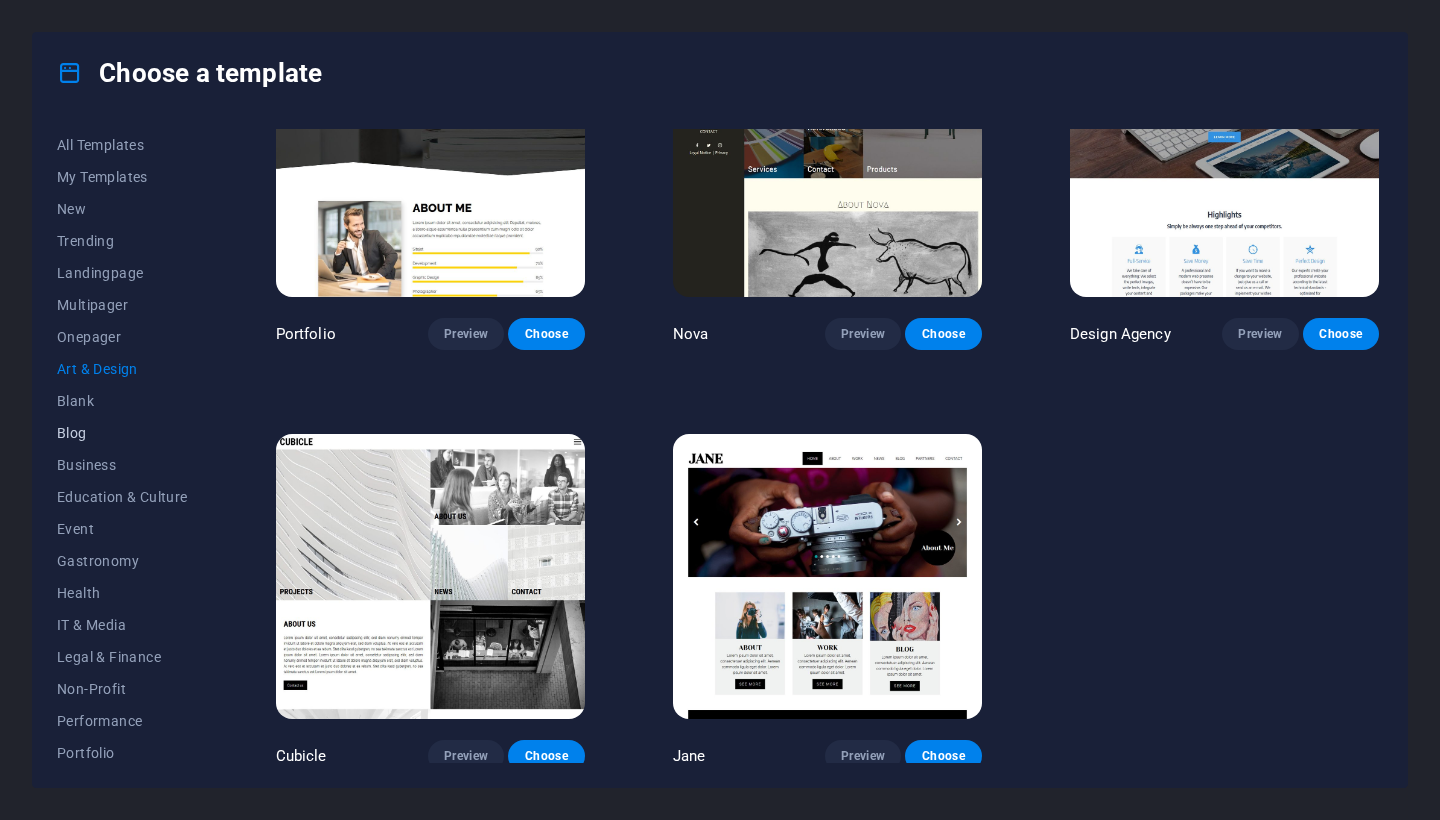 click on "Blog" at bounding box center [122, 433] 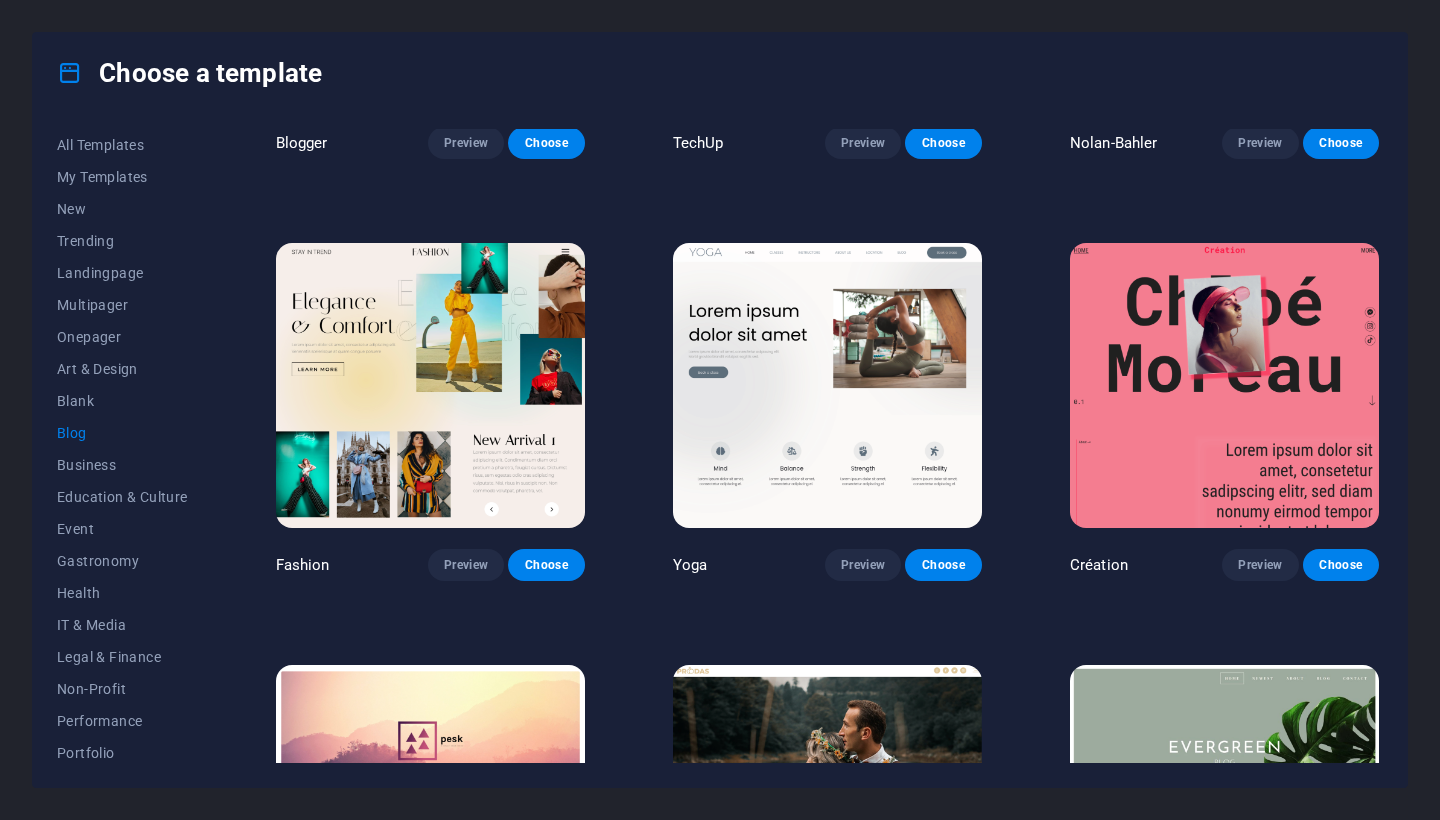 scroll, scrollTop: 2004, scrollLeft: 0, axis: vertical 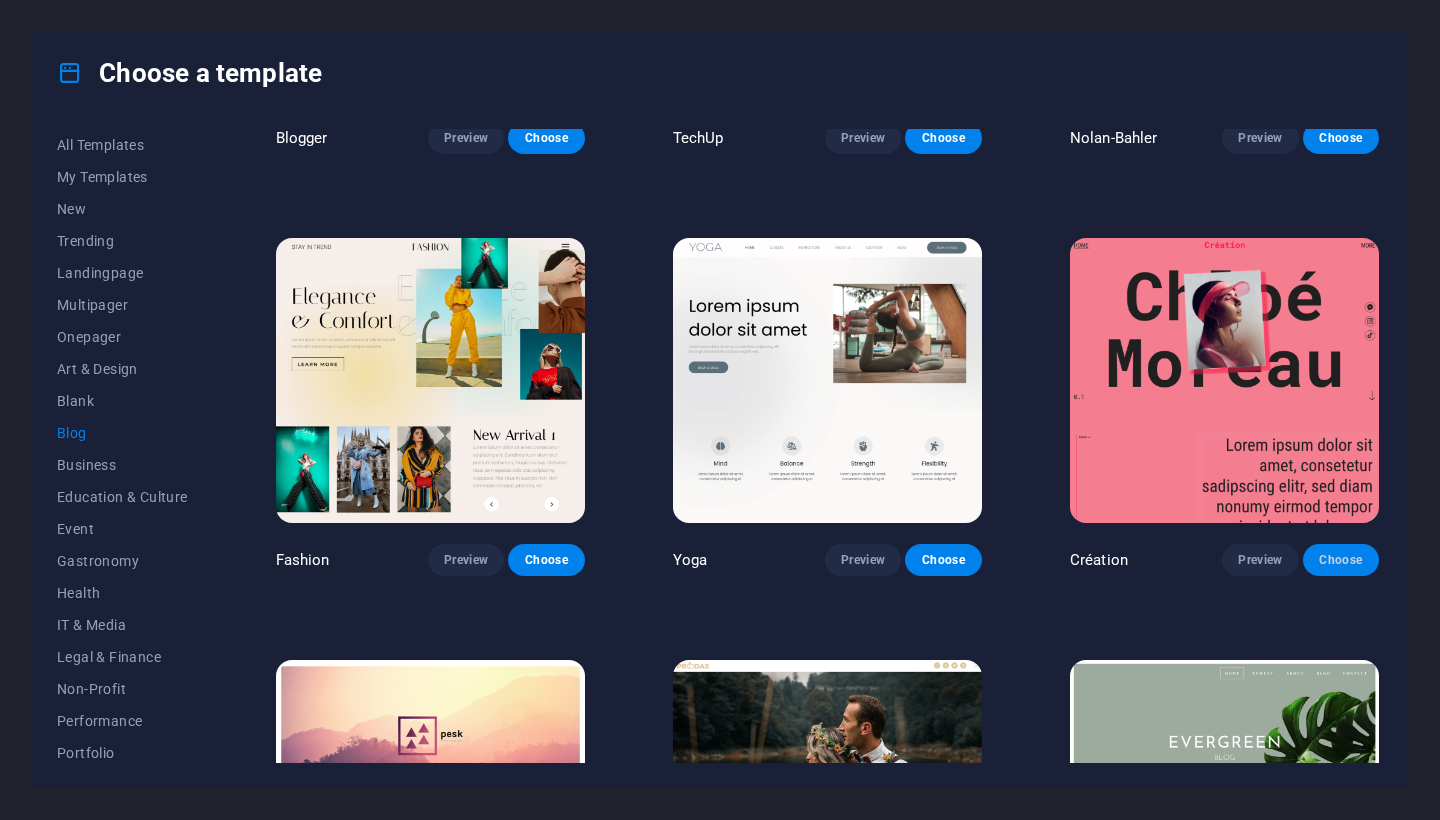click on "Choose" at bounding box center [1341, 560] 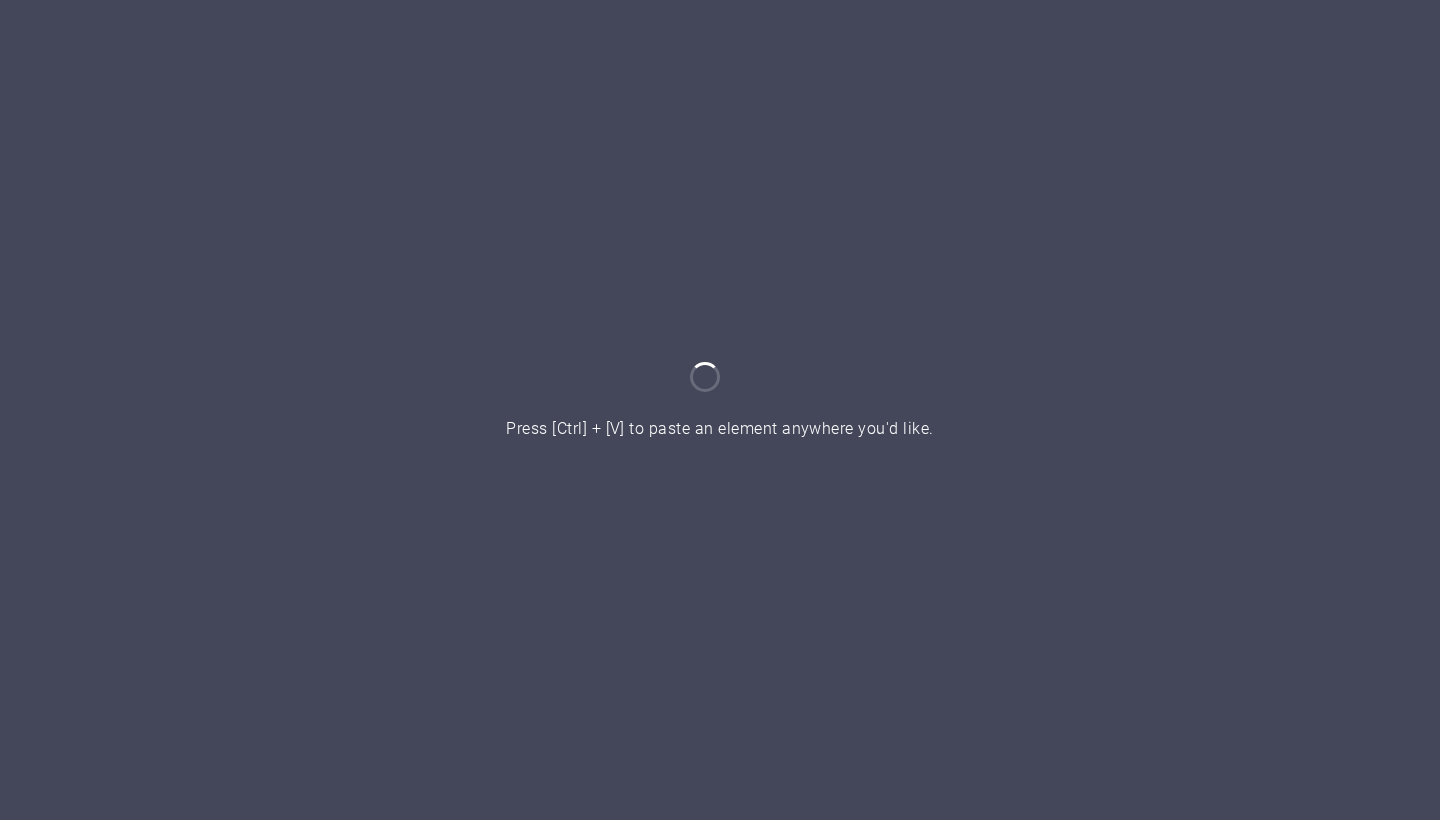 scroll, scrollTop: 0, scrollLeft: 0, axis: both 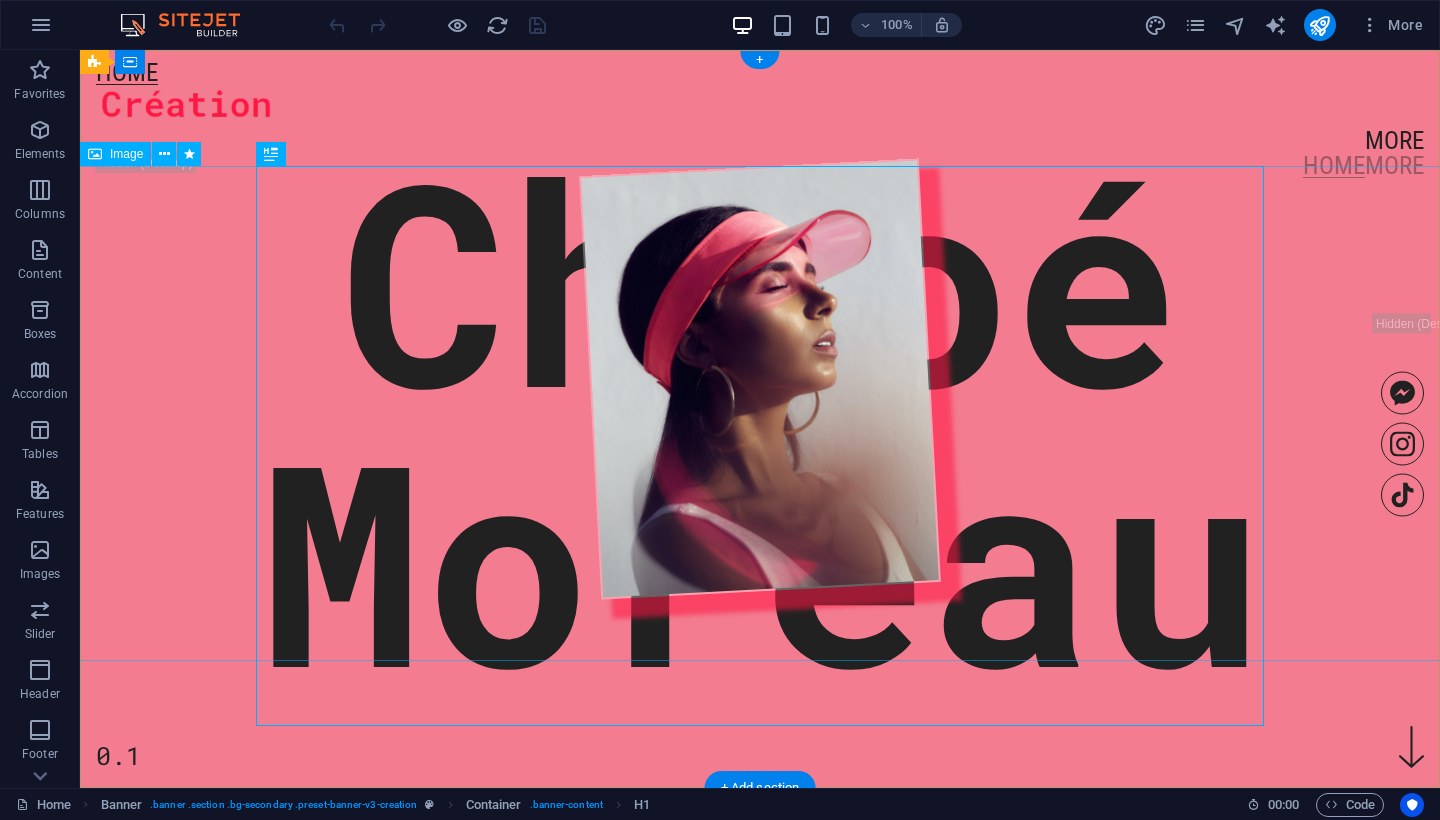 click at bounding box center (760, 379) 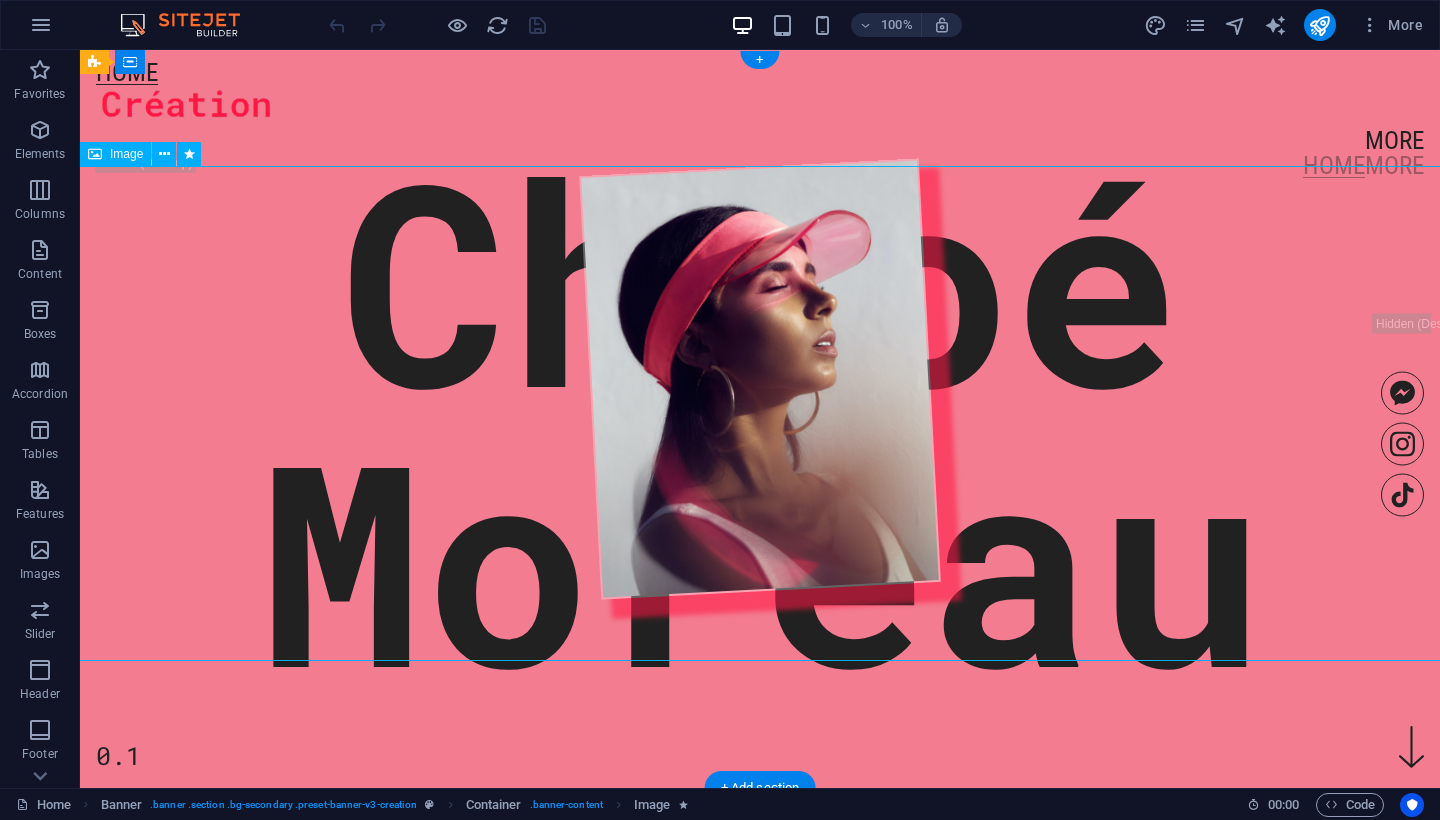 click at bounding box center (760, 379) 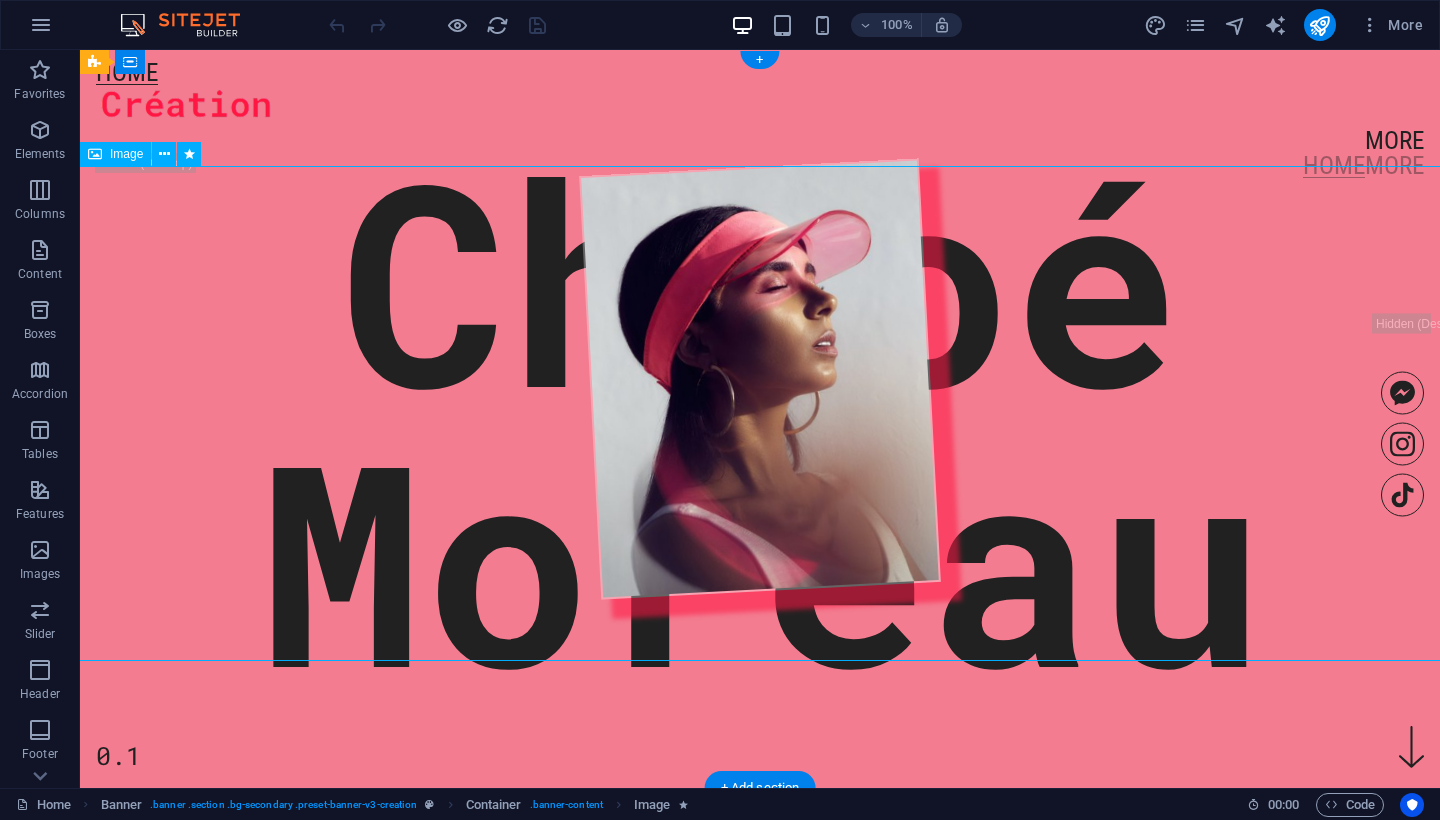 select on "%" 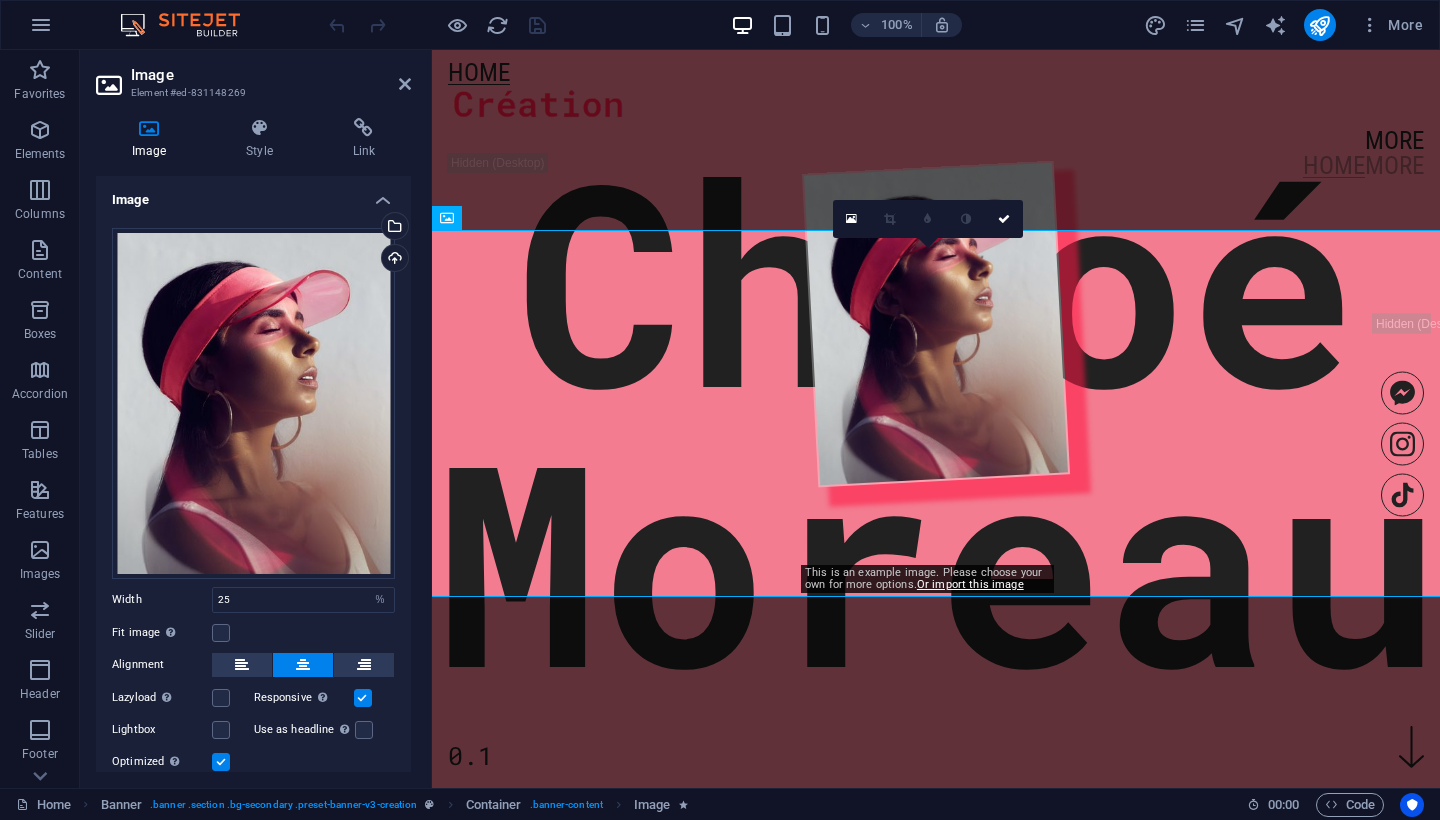 scroll, scrollTop: 0, scrollLeft: 0, axis: both 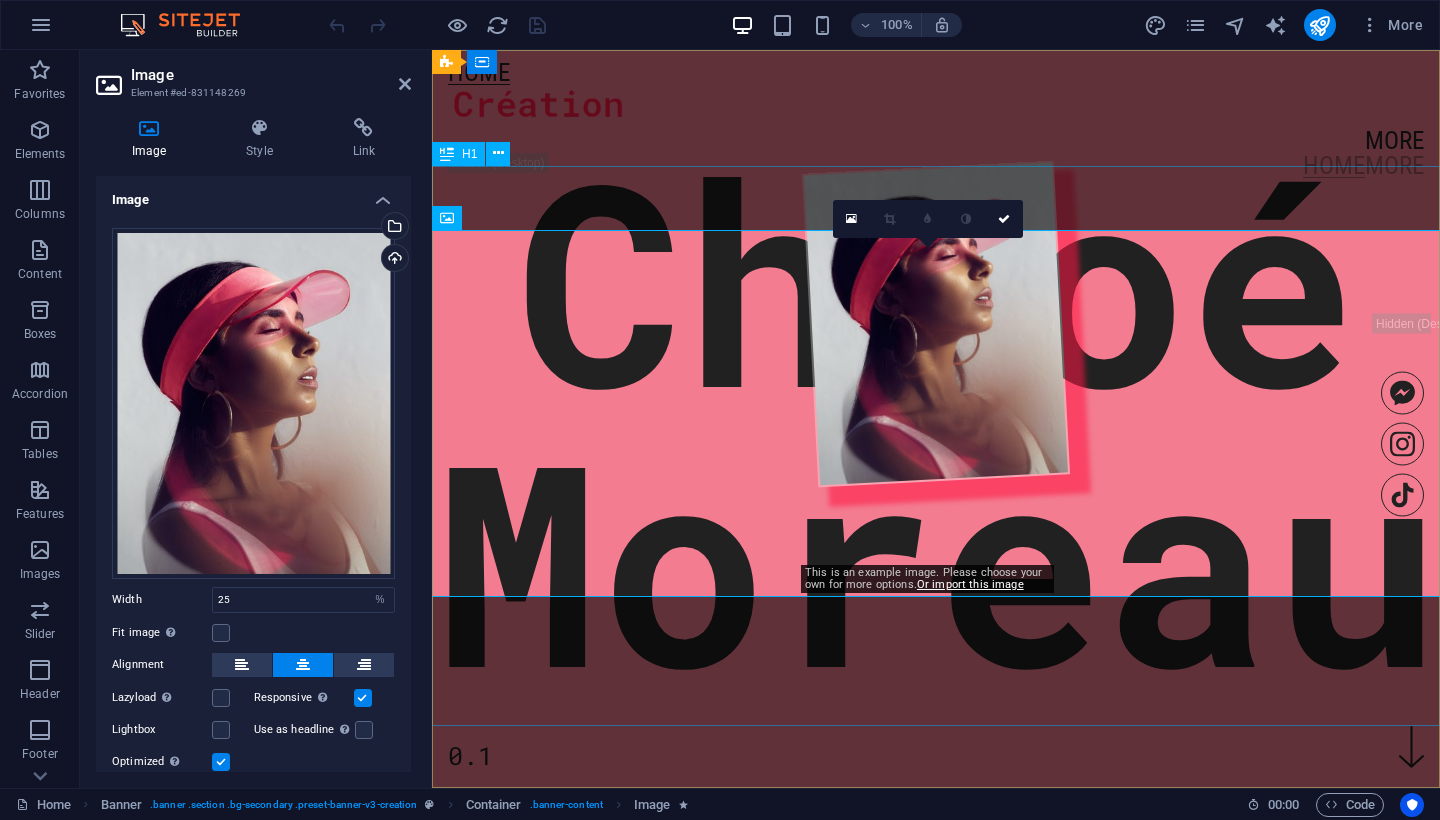 click on "Chloé Moreau" at bounding box center [936, 419] 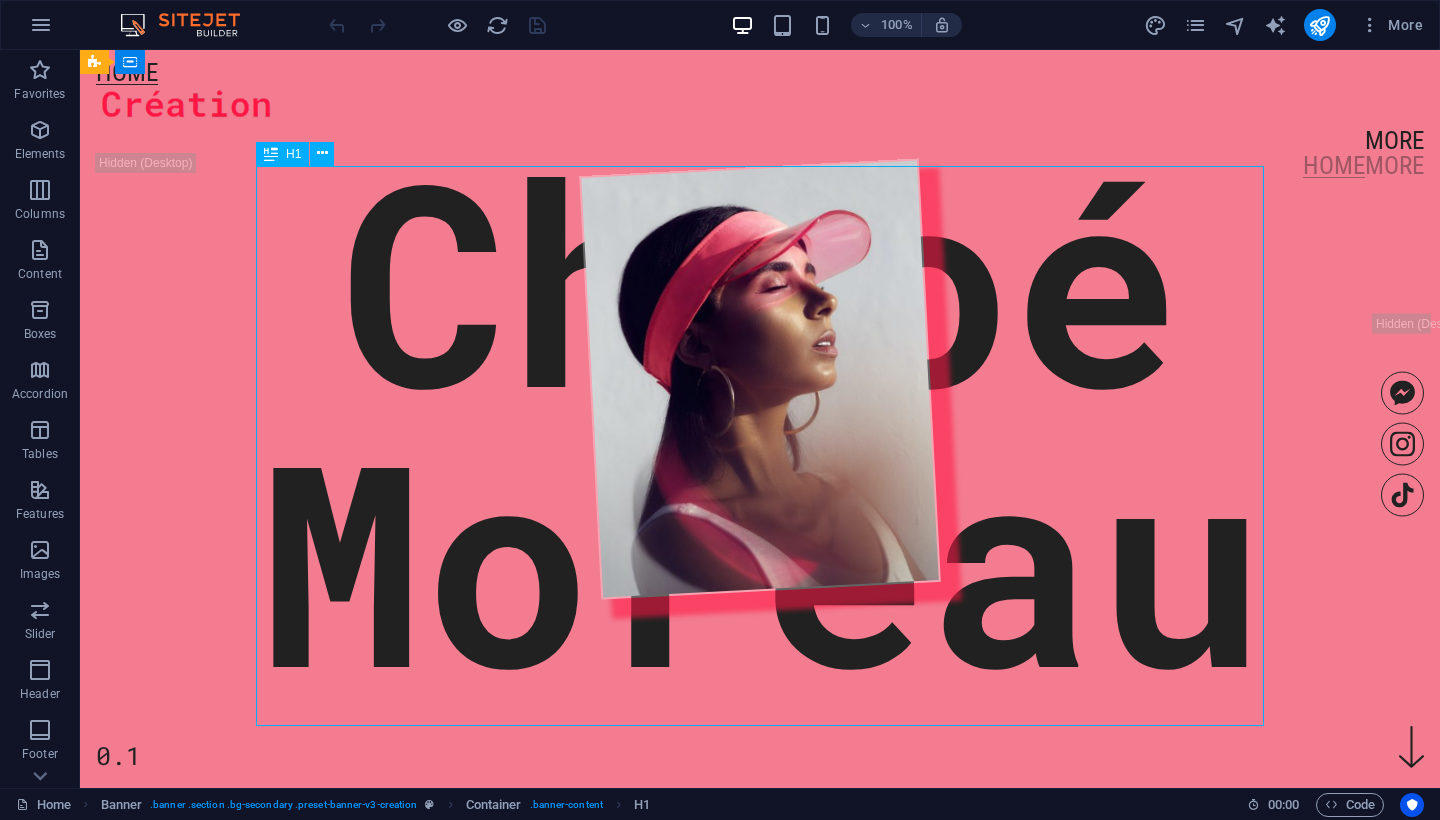 click on "Chloé Moreau" at bounding box center [760, 419] 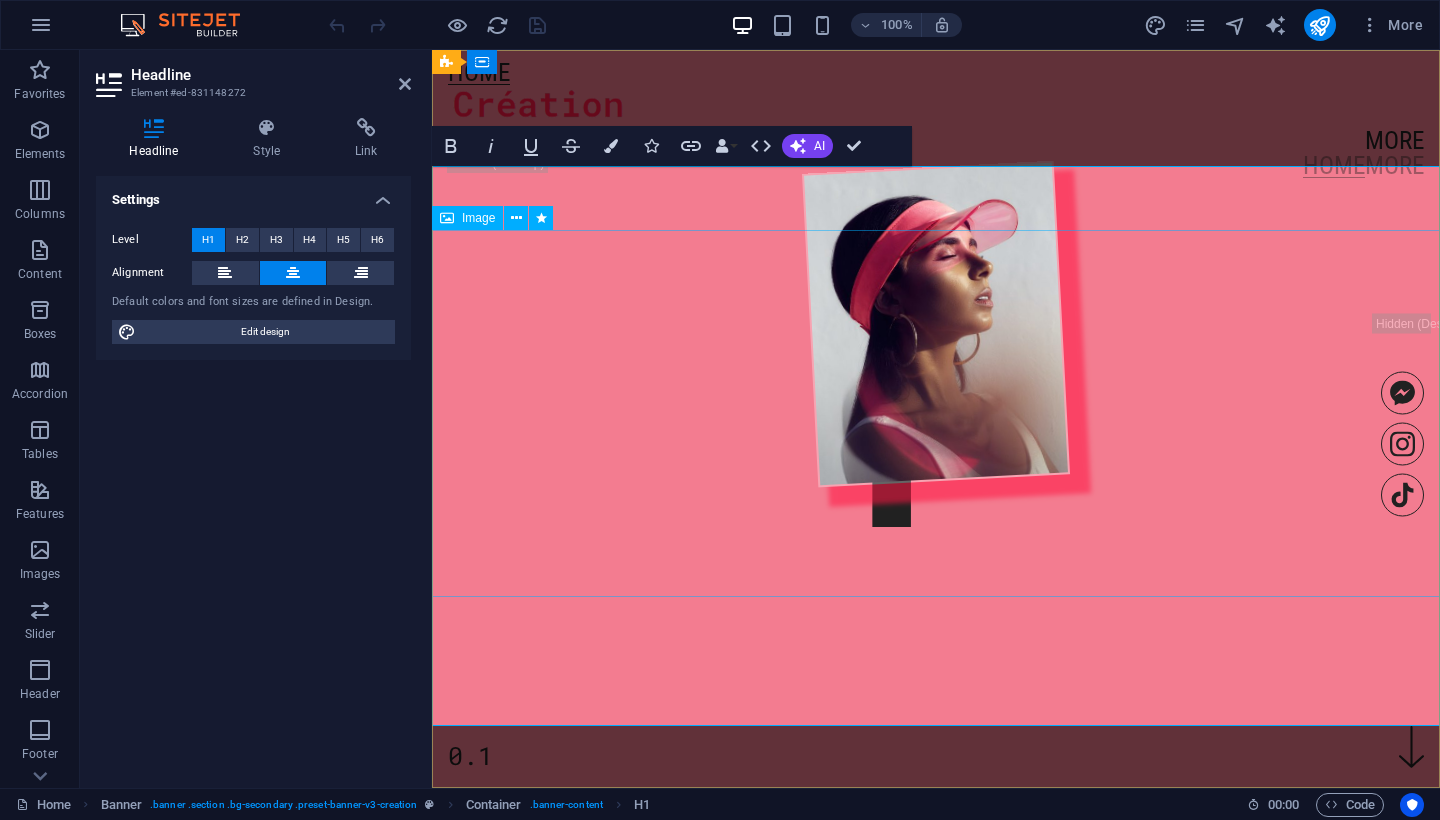 type 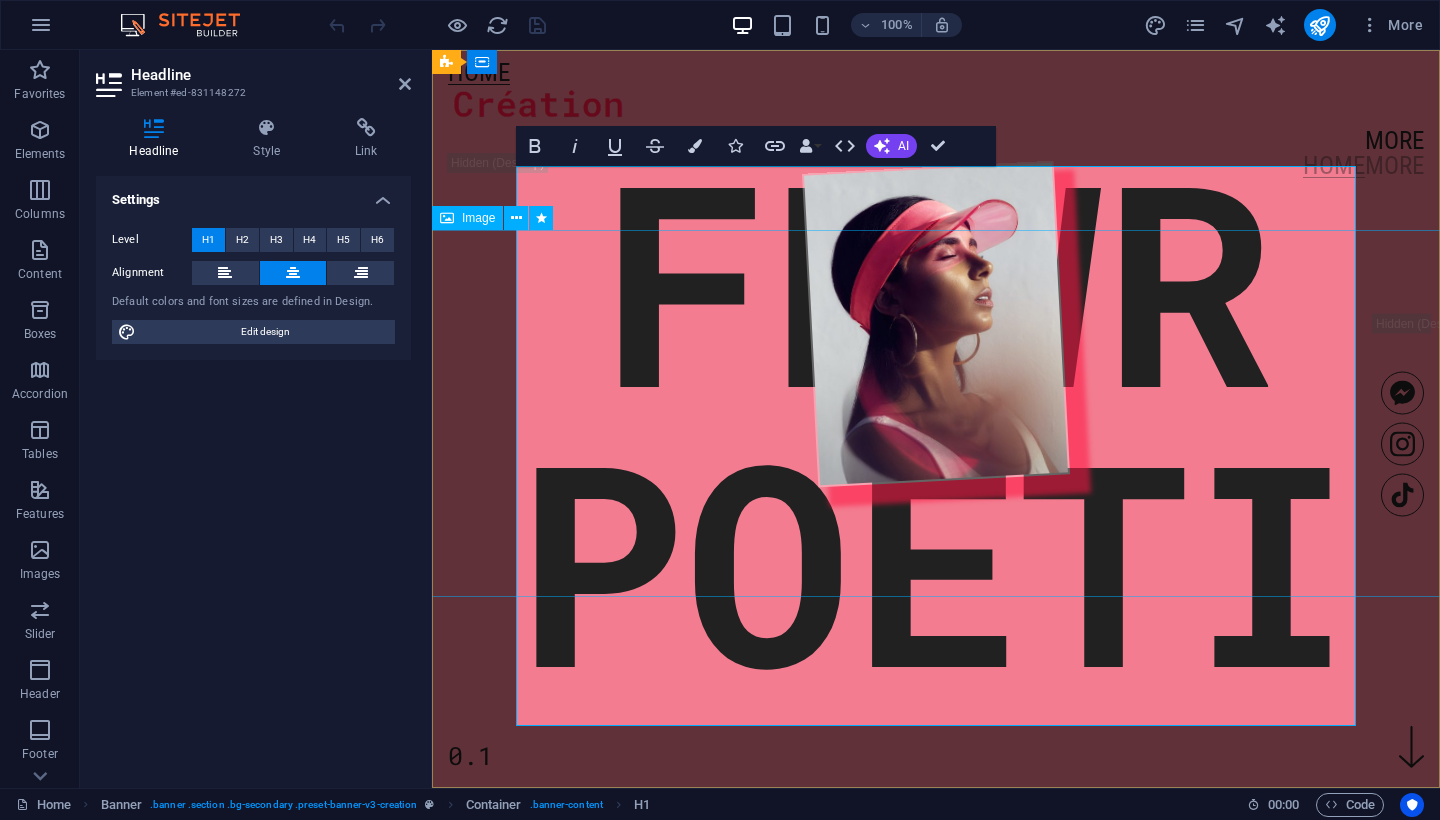 scroll, scrollTop: 0, scrollLeft: 1, axis: horizontal 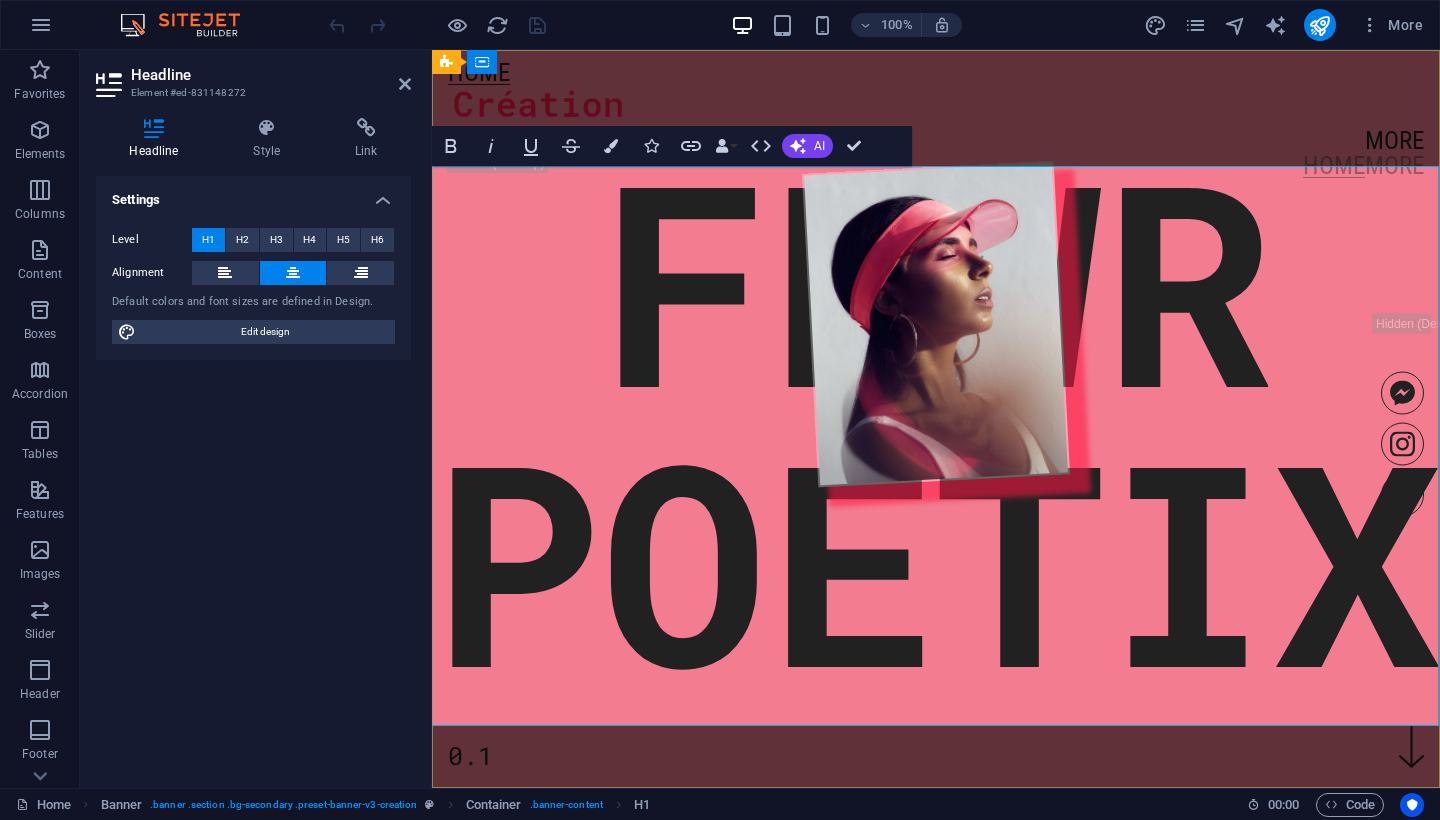 click on "FLWR ‌POETIX" at bounding box center [936, 418] 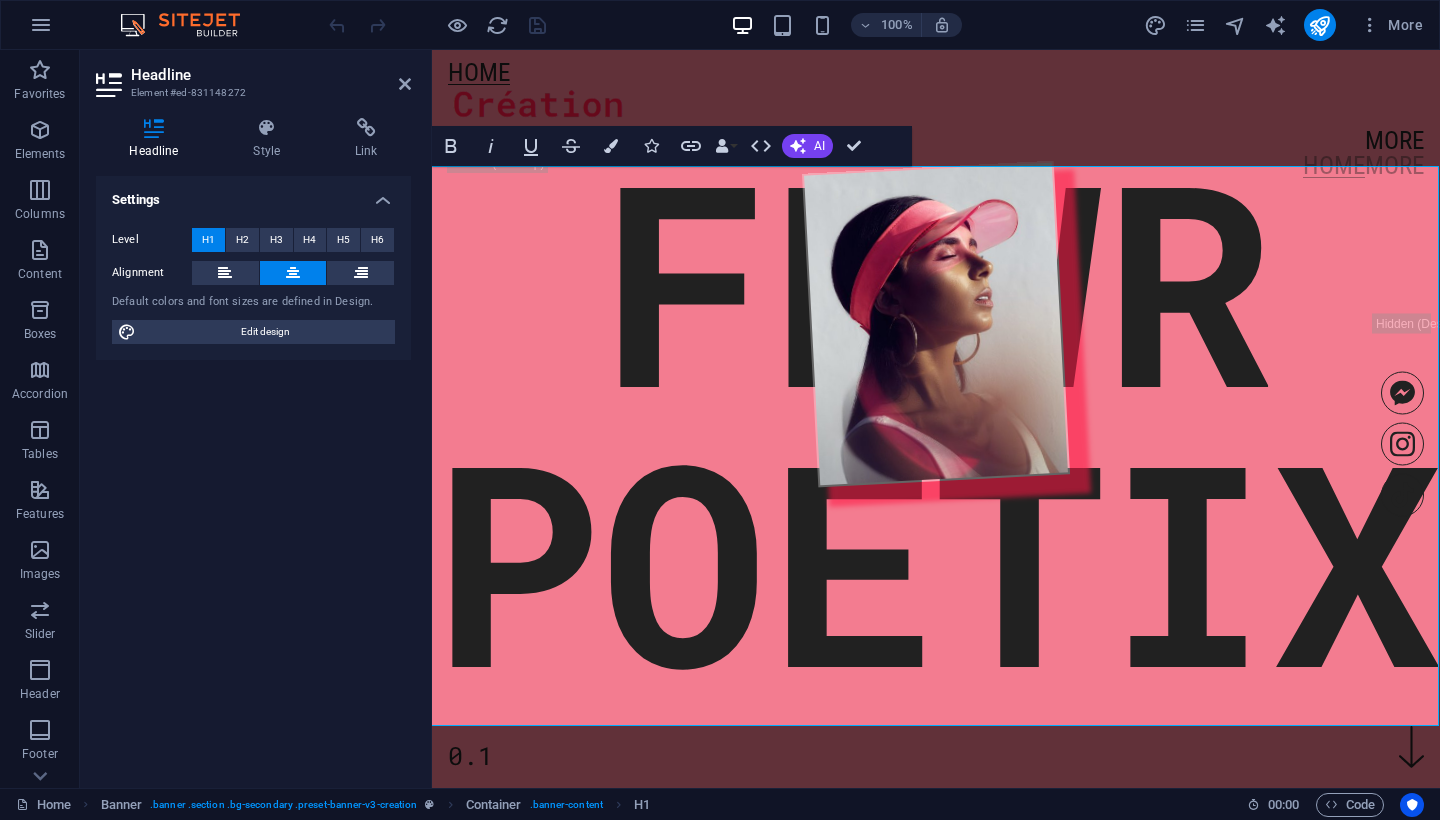 click on "Settings Level H1 H2 H3 H4 H5 H6 Alignment Default colors and font sizes are defined in Design. Edit design" at bounding box center [253, 474] 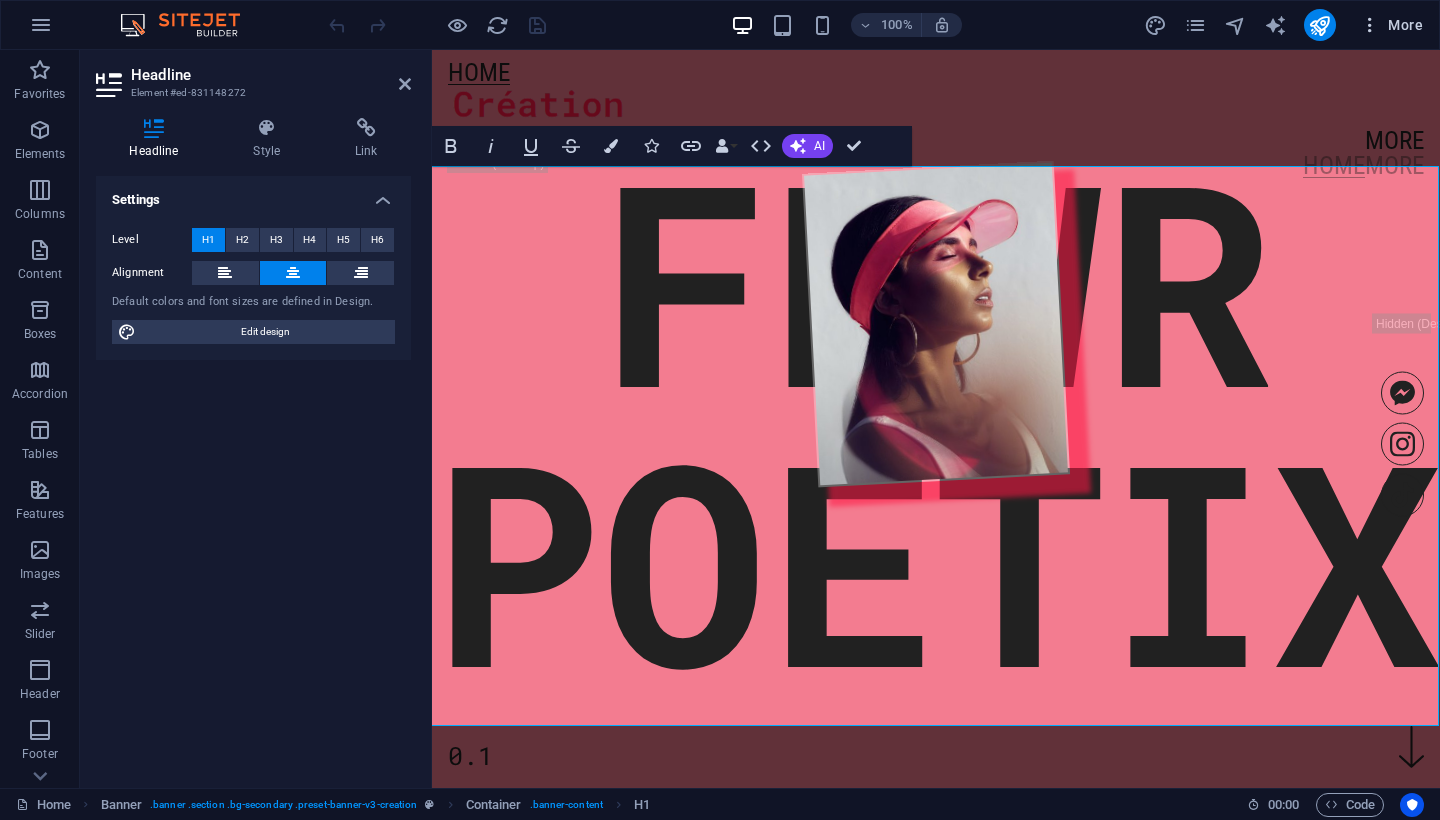 click on "More" at bounding box center (1391, 25) 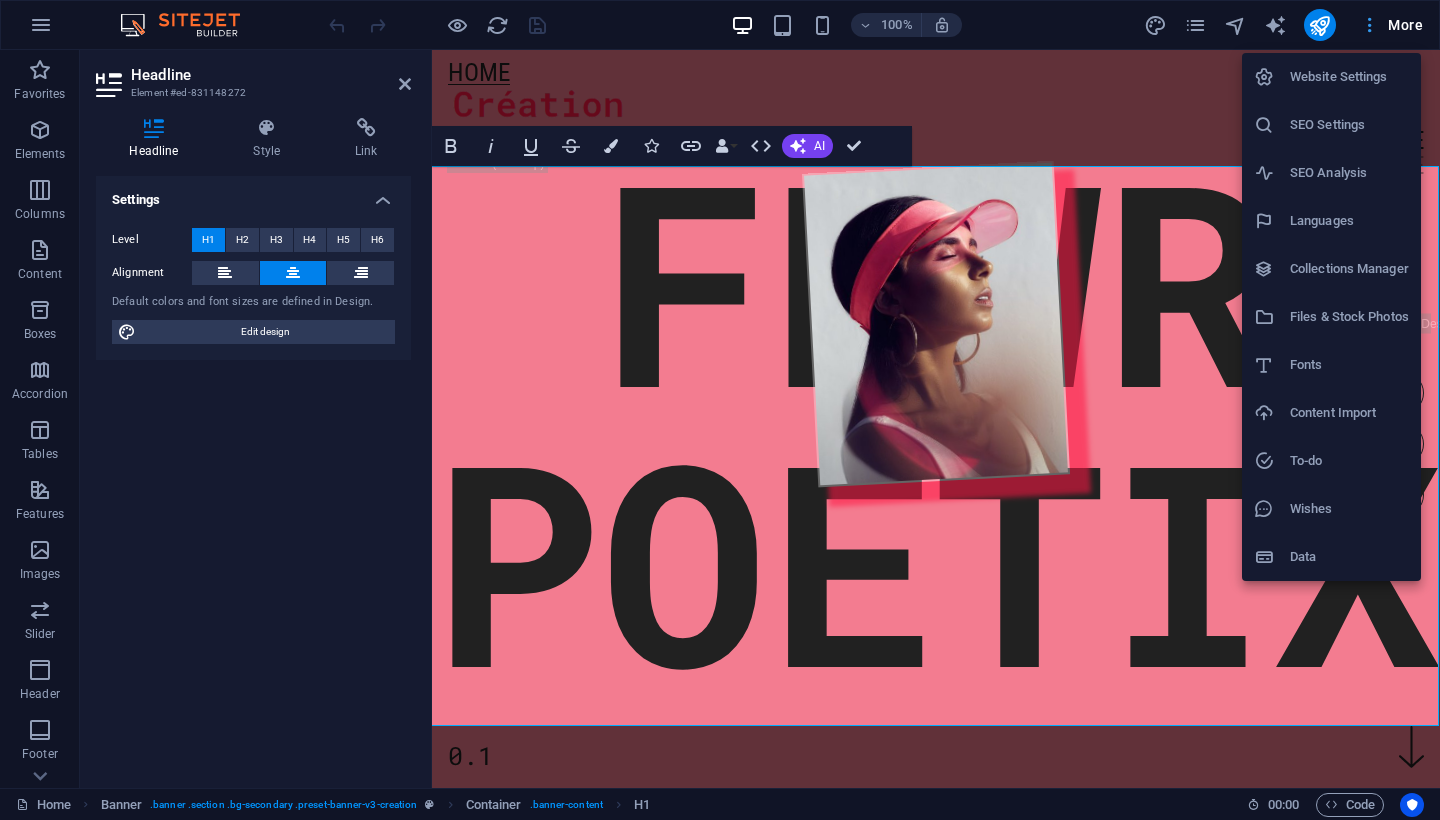 click at bounding box center [720, 410] 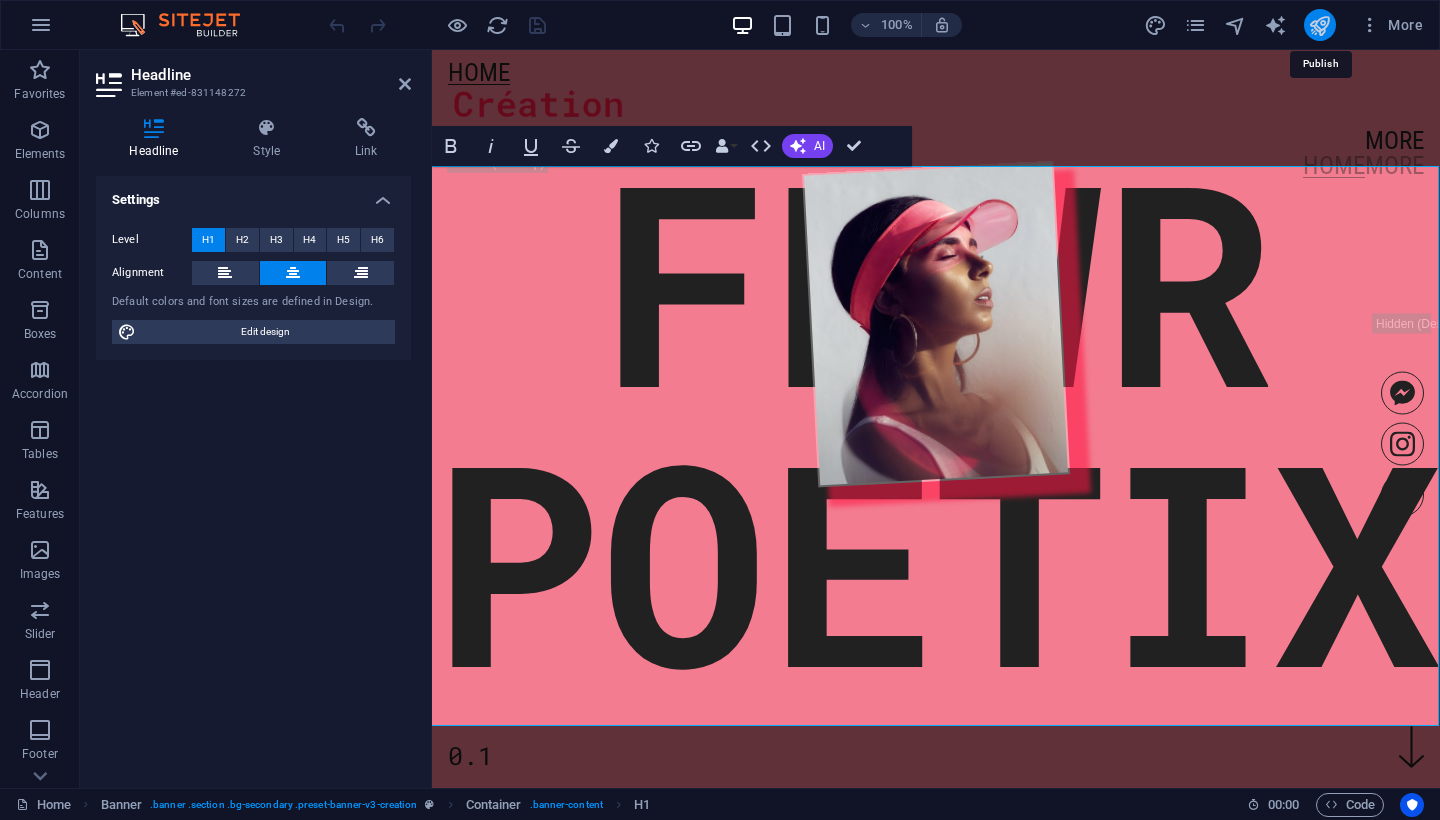 click at bounding box center (1319, 25) 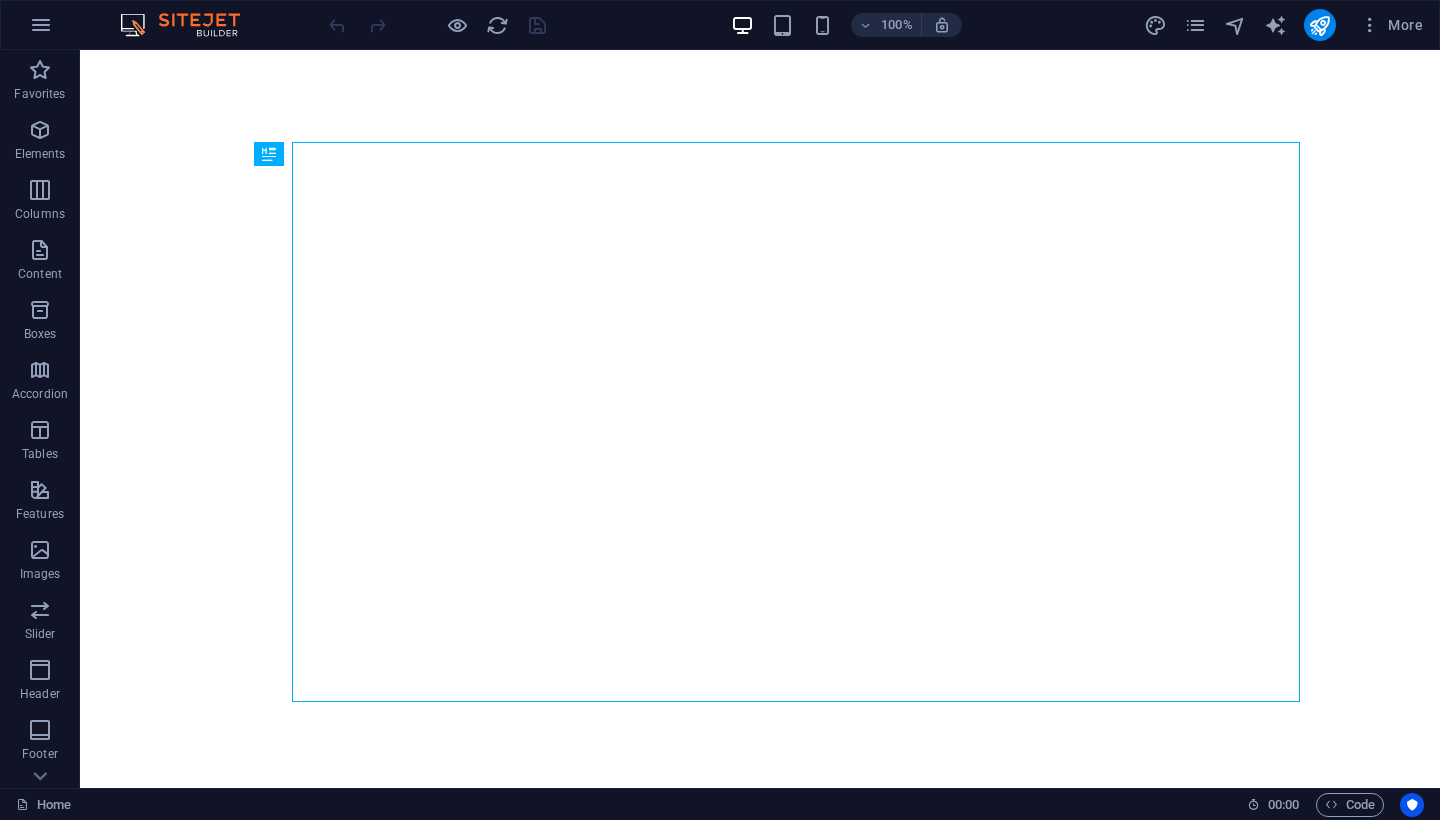 scroll, scrollTop: 0, scrollLeft: 0, axis: both 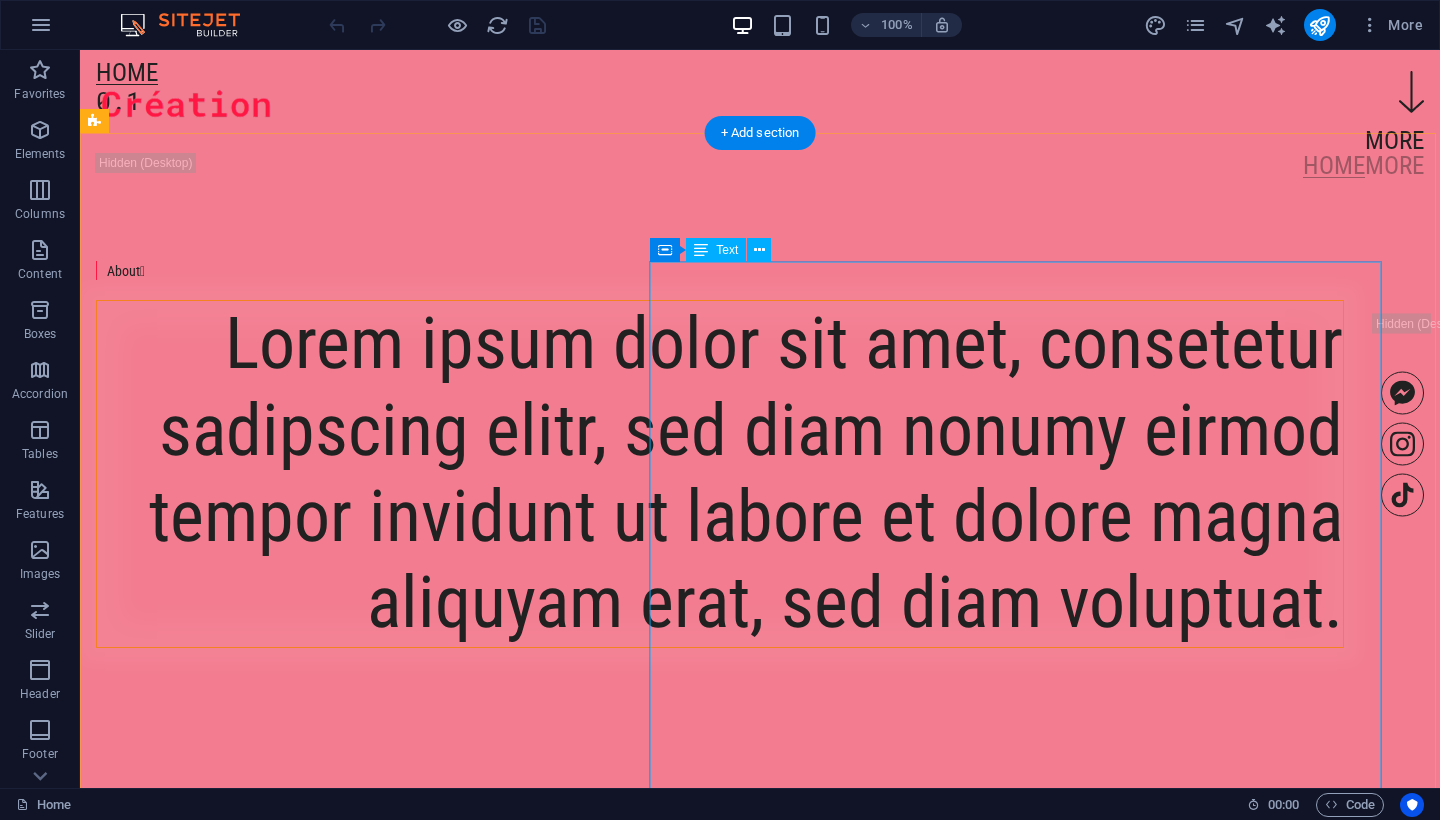 click on "Lorem ipsum dolor sit amet, consetetur sadipscing elitr, sed diam nonumy eirmod tempor invidunt ut labore et dolore magna aliquyam erat, sed diam voluptuat." at bounding box center (720, 474) 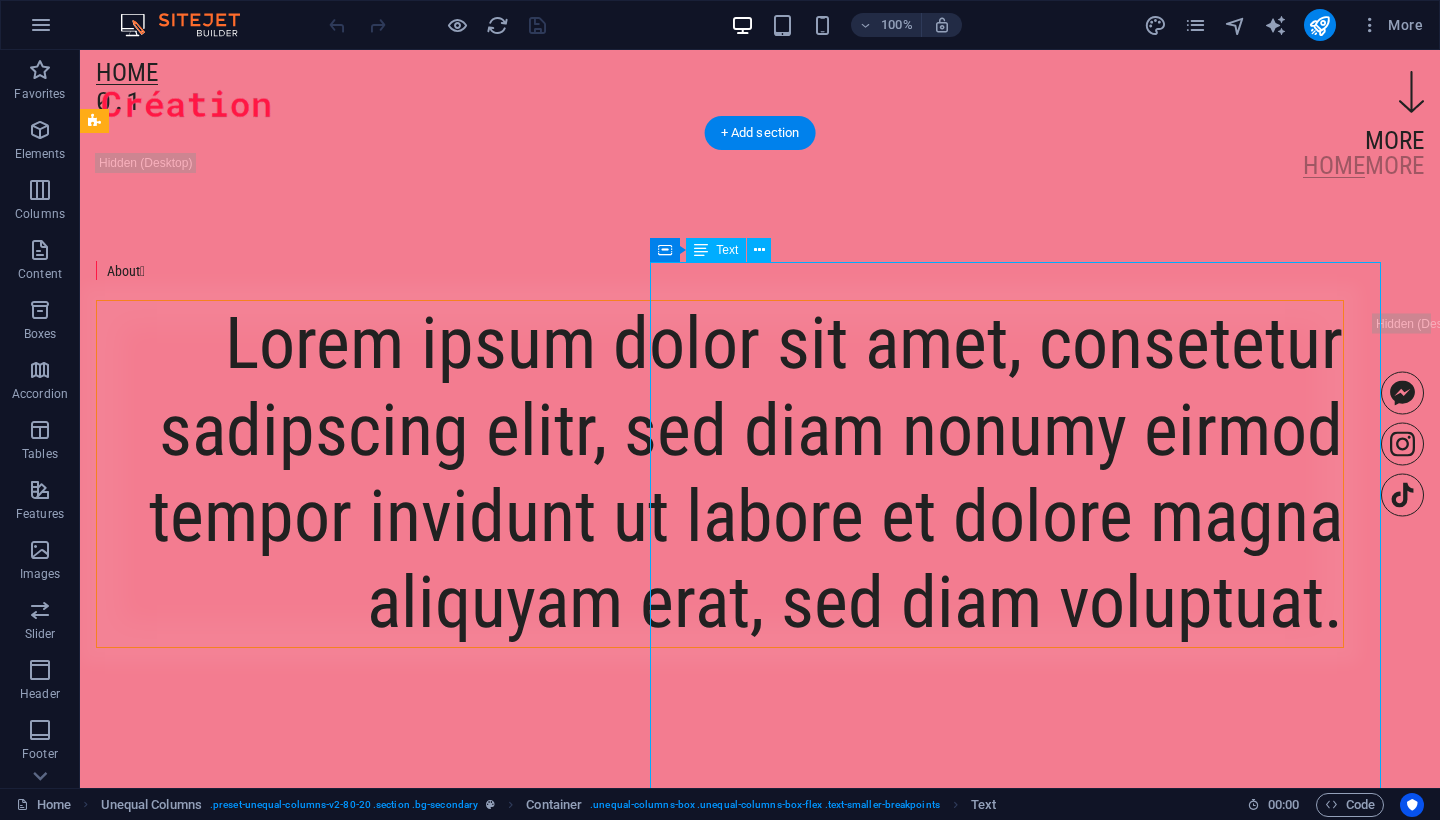 click on "Lorem ipsum dolor sit amet, consetetur sadipscing elitr, sed diam nonumy eirmod tempor invidunt ut labore et dolore magna aliquyam erat, sed diam voluptuat." at bounding box center [720, 474] 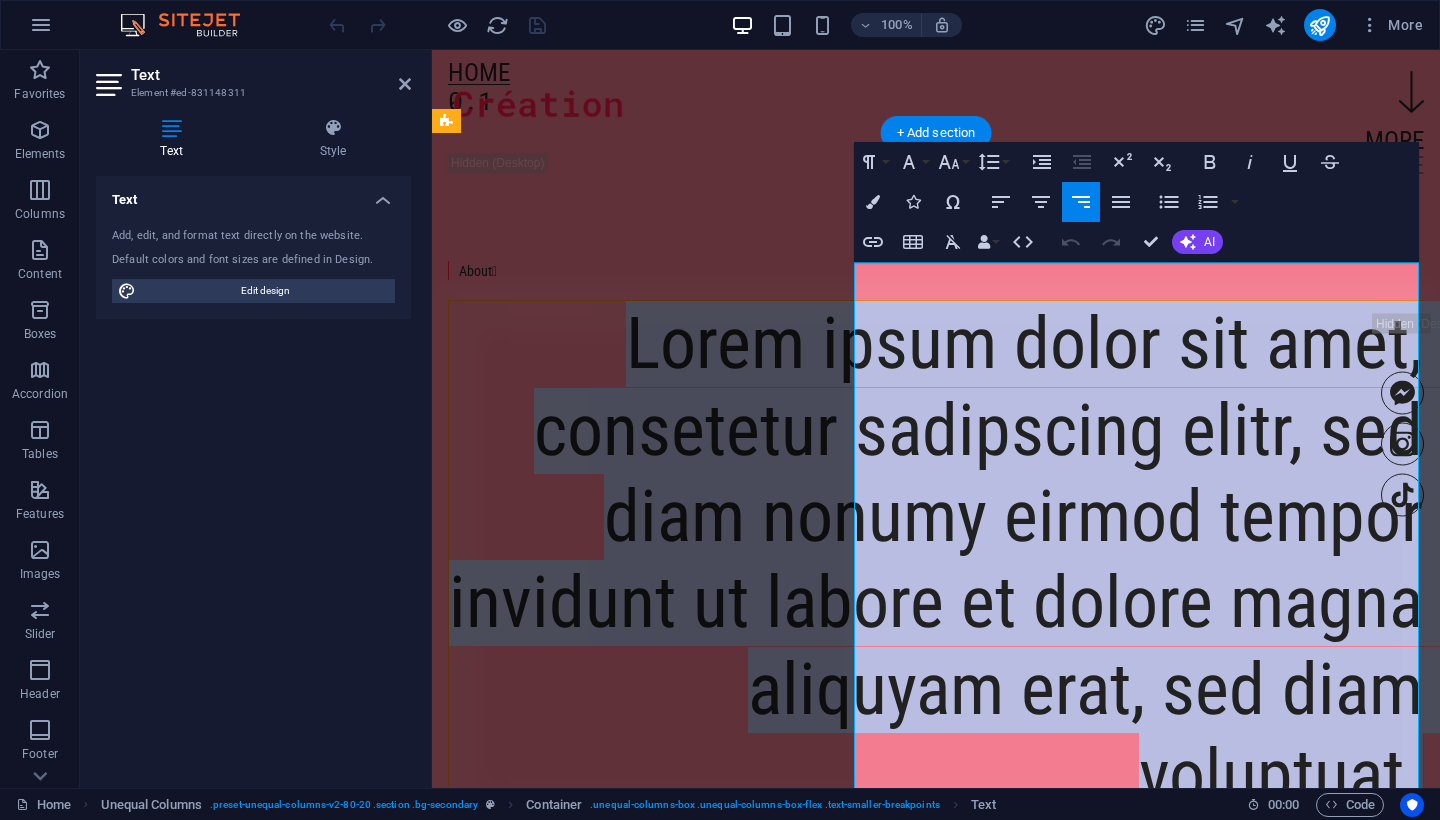 type 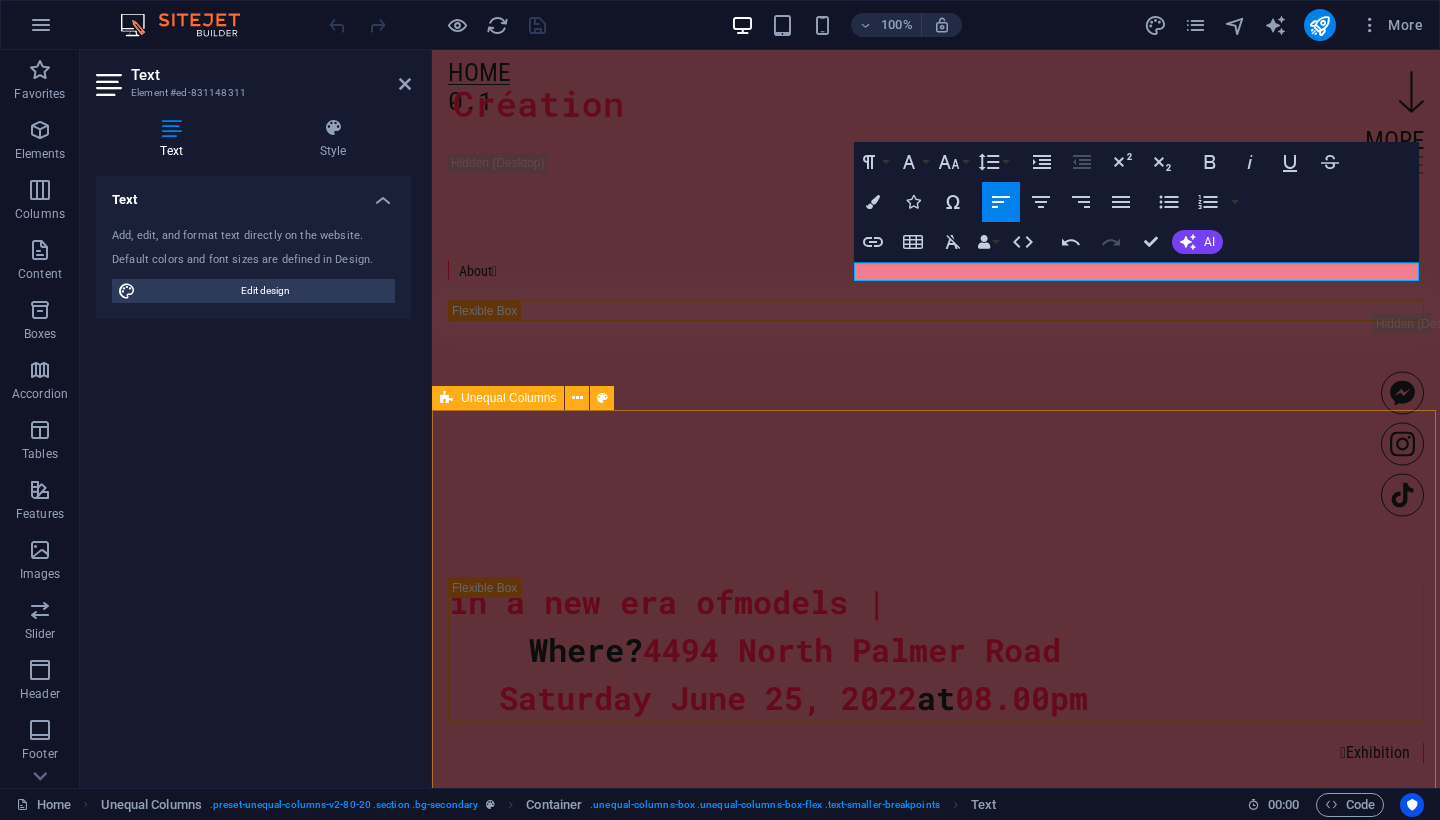 click on "in a new era of  models |    Where?  4494 North Palmer Road Saturday June 25, 2022  at  08.00pm   Exhibition" at bounding box center [936, 669] 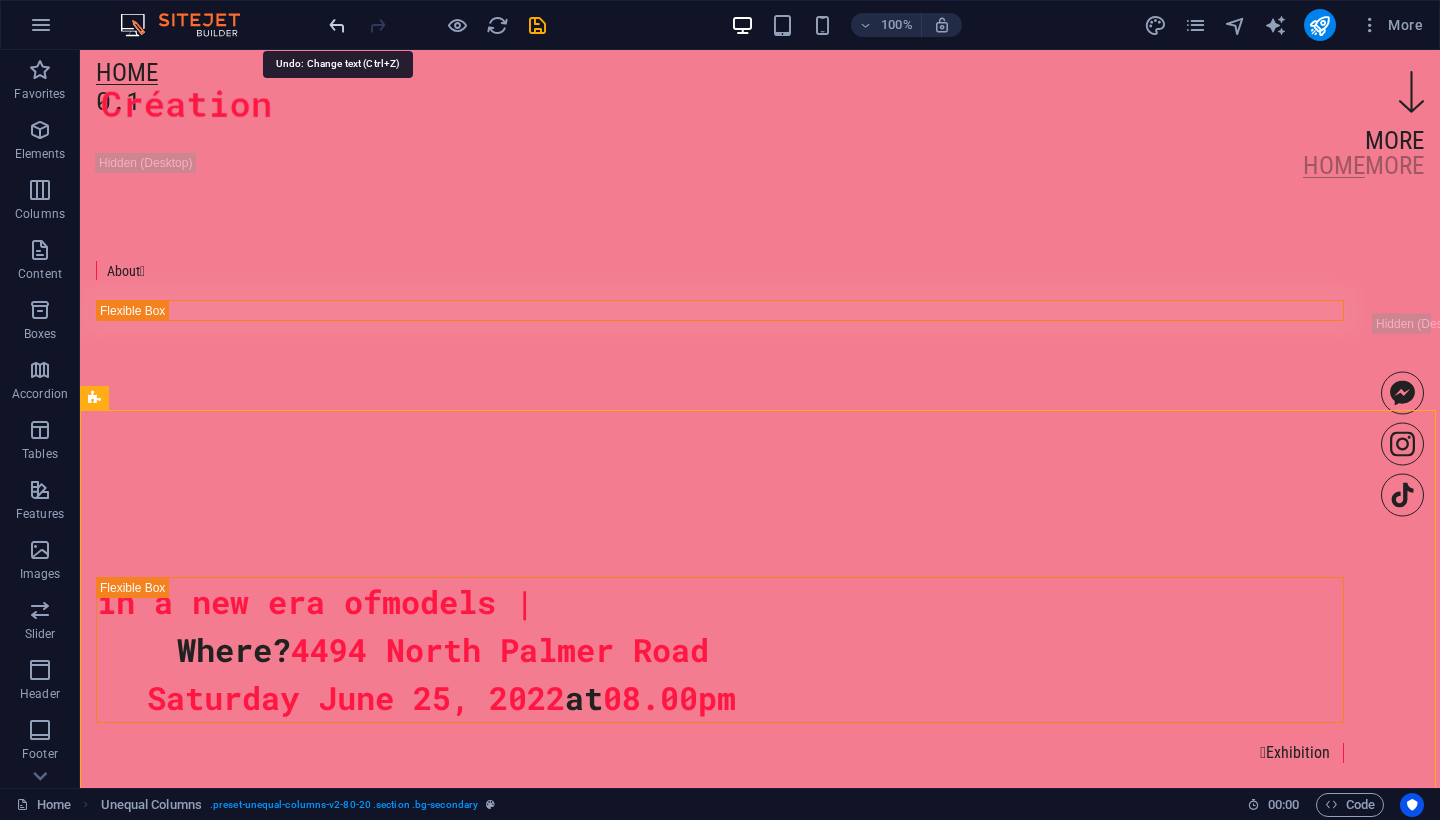 click at bounding box center (337, 25) 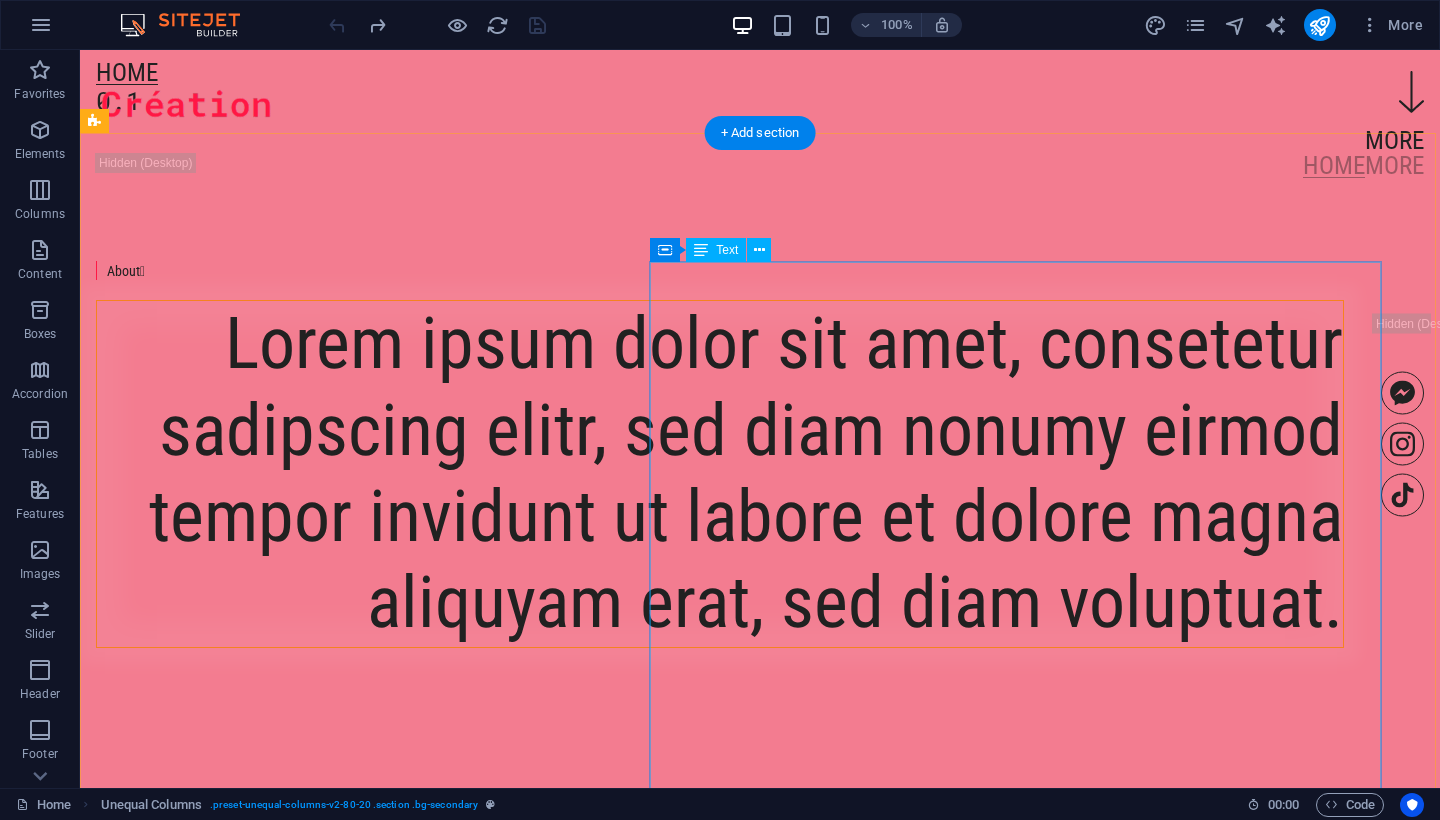 click on "Lorem ipsum dolor sit amet, consetetur sadipscing elitr, sed diam nonumy eirmod tempor invidunt ut labore et dolore magna aliquyam erat, sed diam voluptuat." at bounding box center [720, 474] 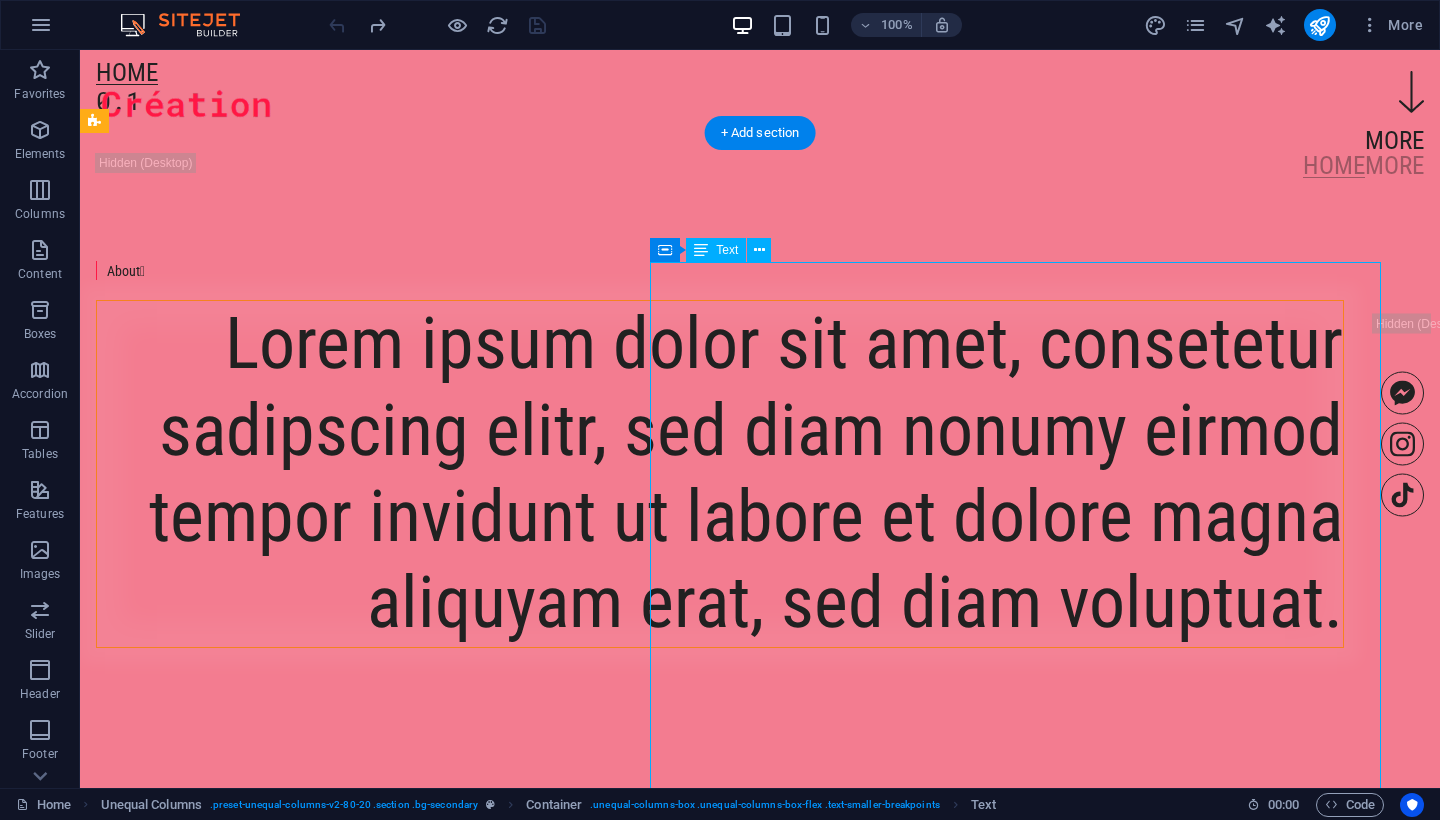 click on "Lorem ipsum dolor sit amet, consetetur sadipscing elitr, sed diam nonumy eirmod tempor invidunt ut labore et dolore magna aliquyam erat, sed diam voluptuat." at bounding box center [720, 474] 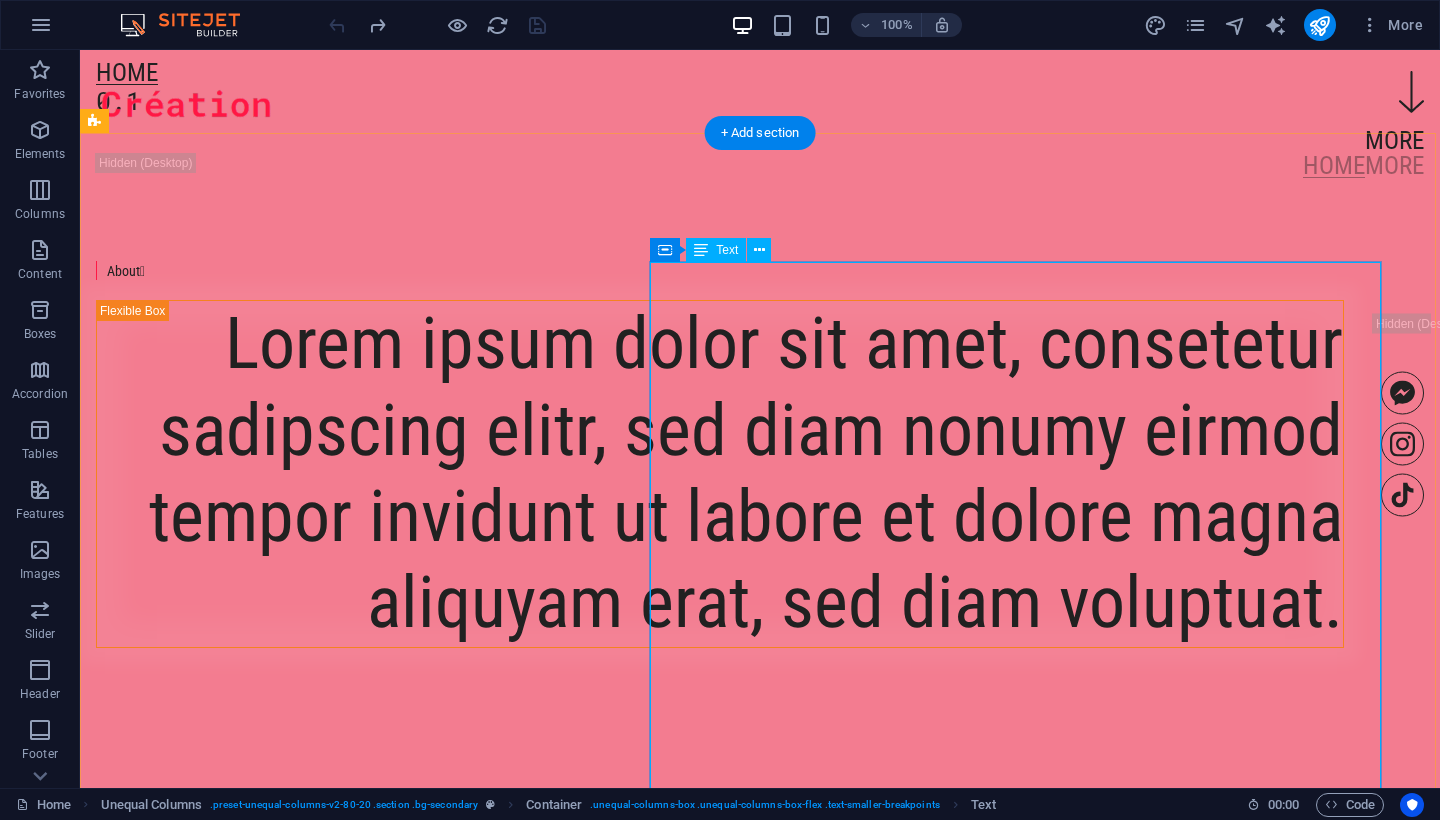 click on "Text" at bounding box center (727, 250) 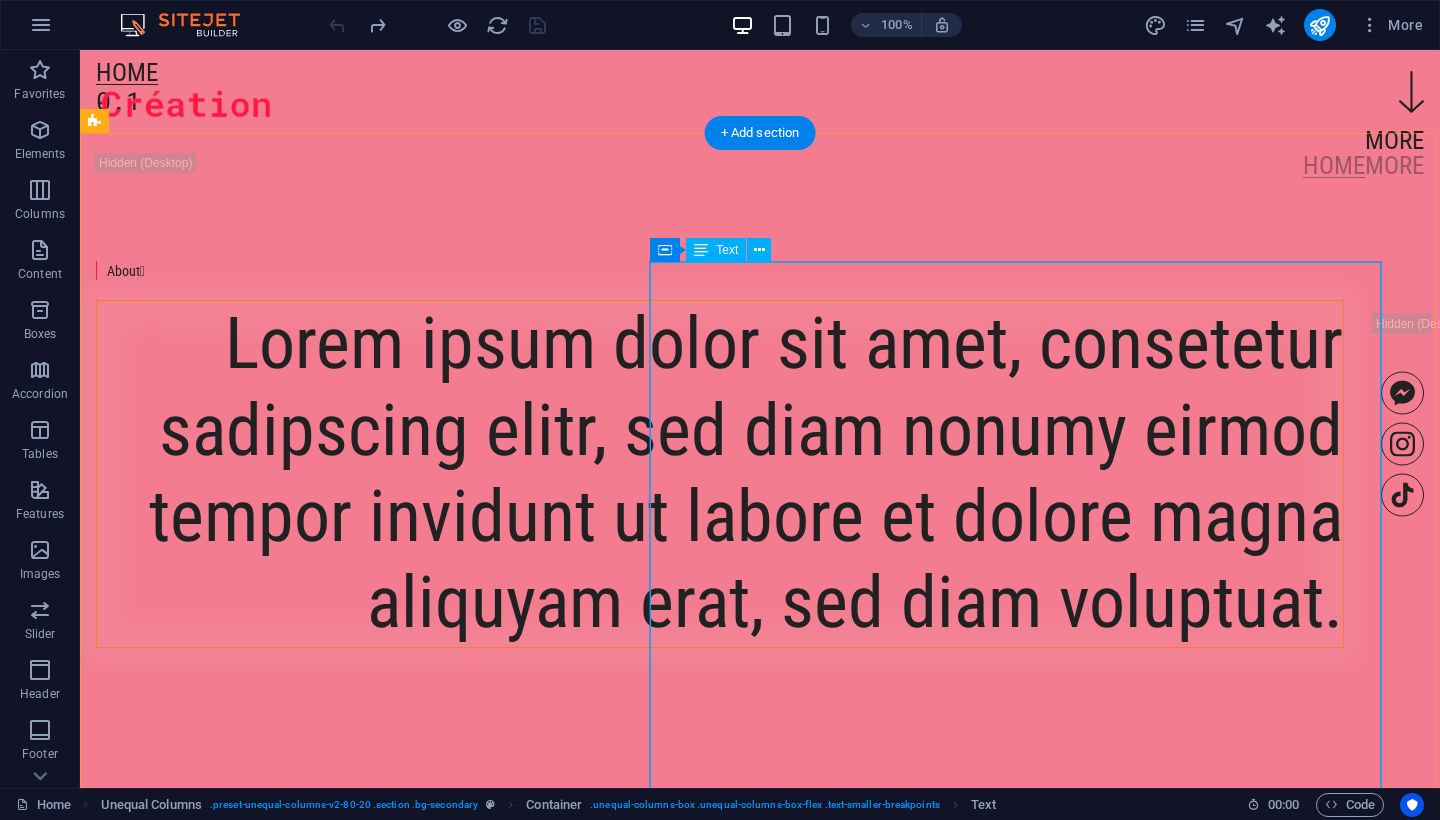 click on "Lorem ipsum dolor sit amet, consetetur sadipscing elitr, sed diam nonumy eirmod tempor invidunt ut labore et dolore magna aliquyam erat, sed diam voluptuat." at bounding box center (720, 474) 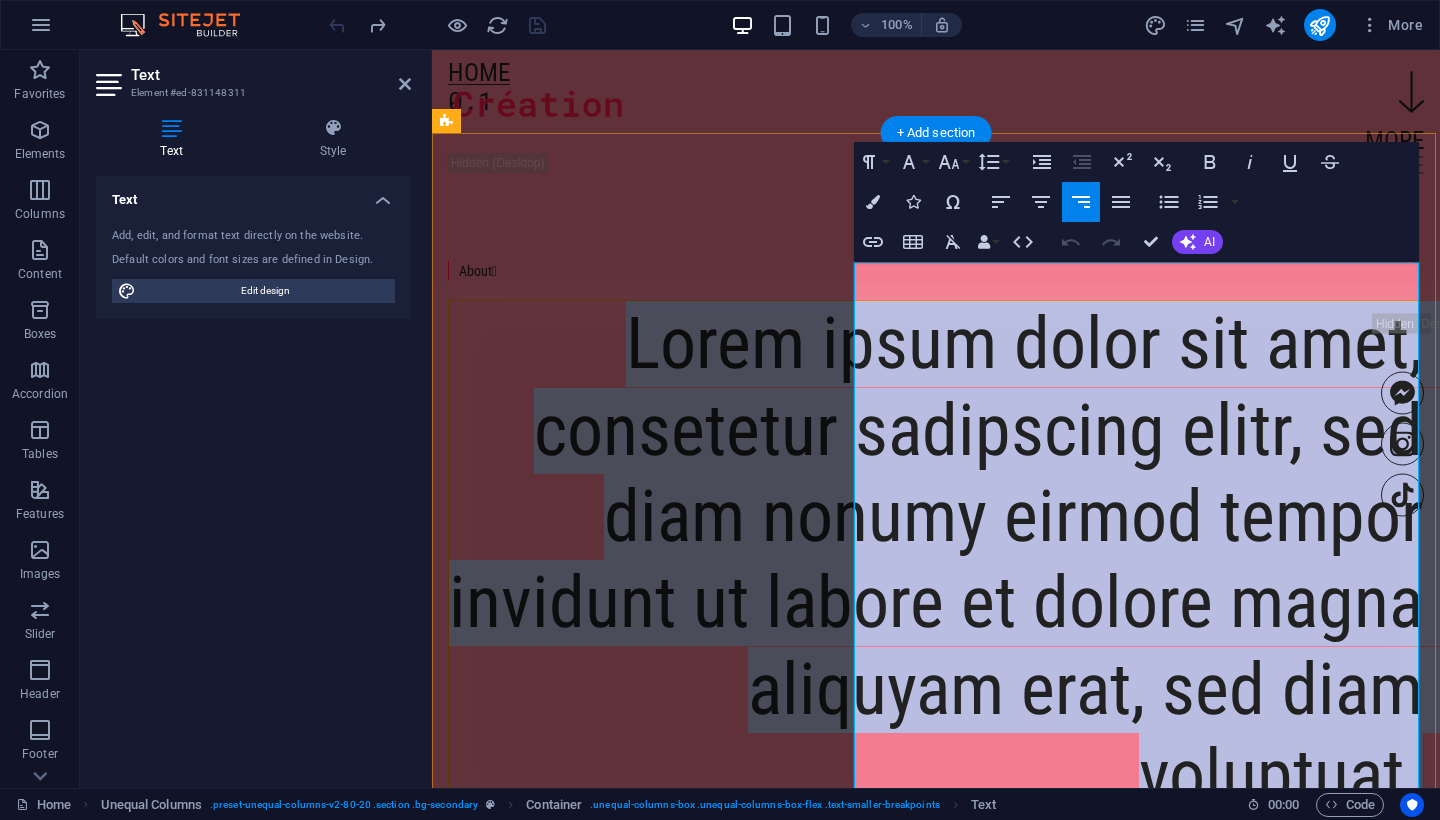 type 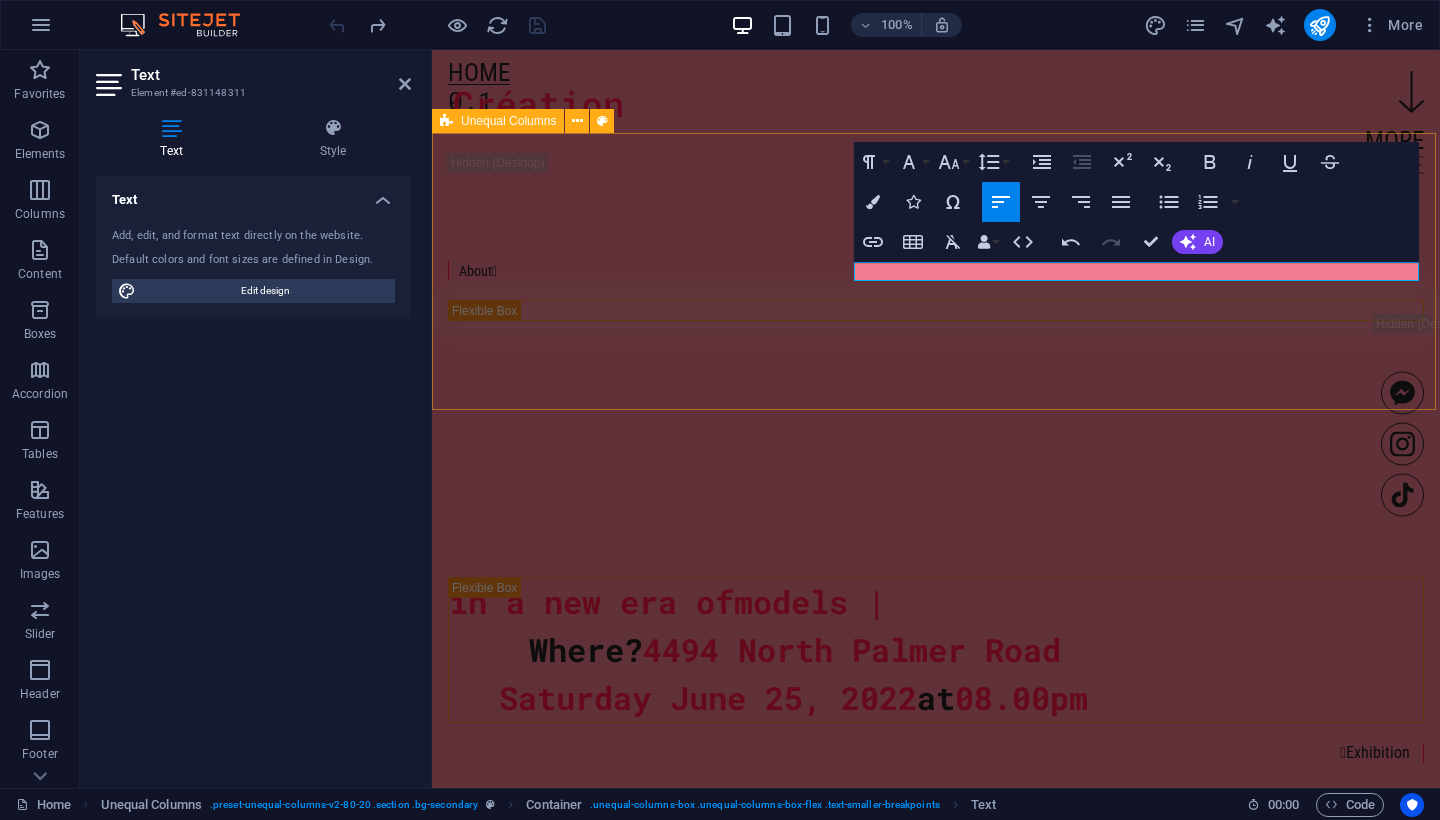 click on "About   xxxxxx" at bounding box center (936, 291) 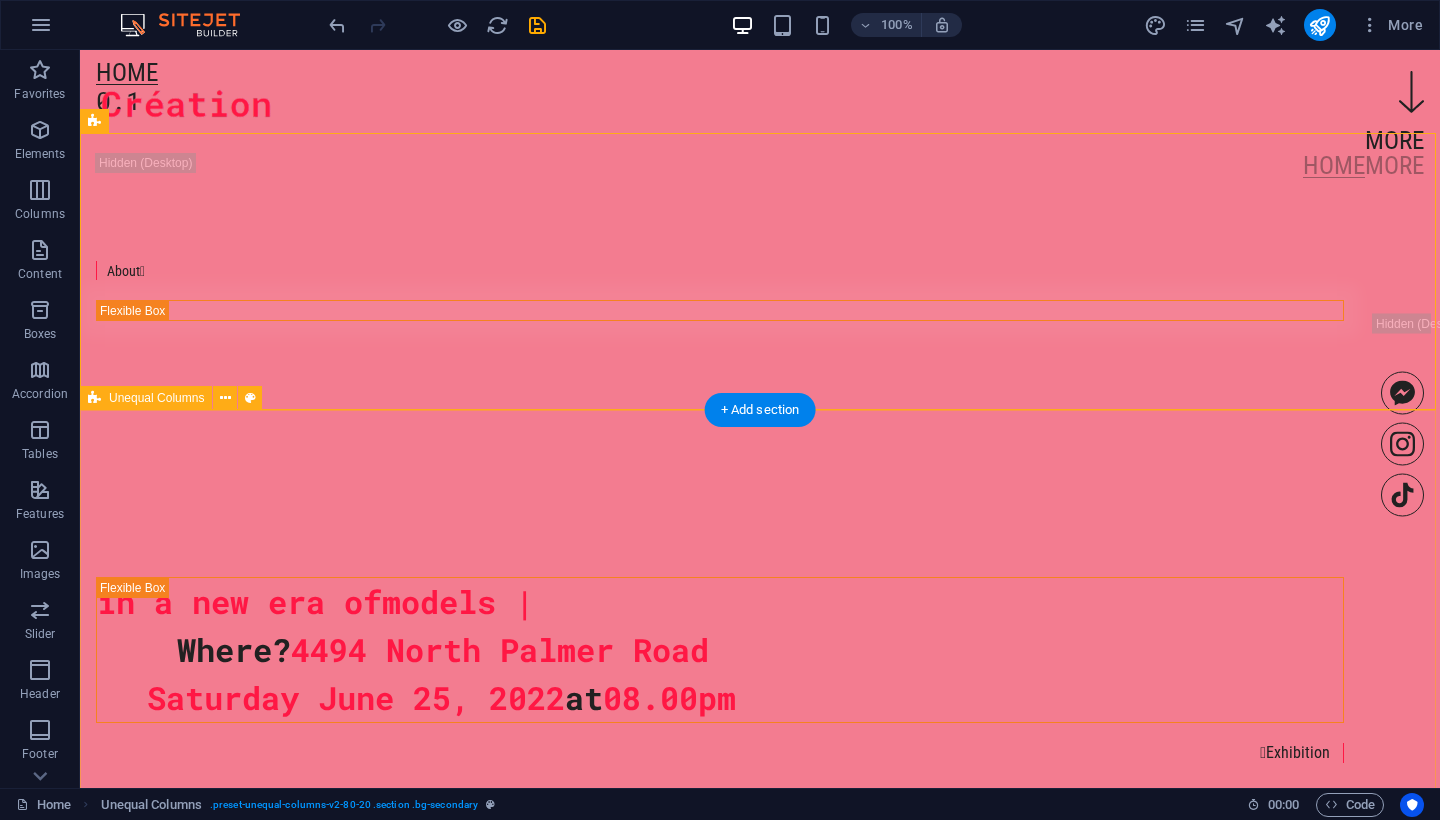 click on "in a new era of  models |    Where?  4494 North Palmer Road Saturday June 25, 2022  at  08.00pm   Exhibition" at bounding box center (760, 669) 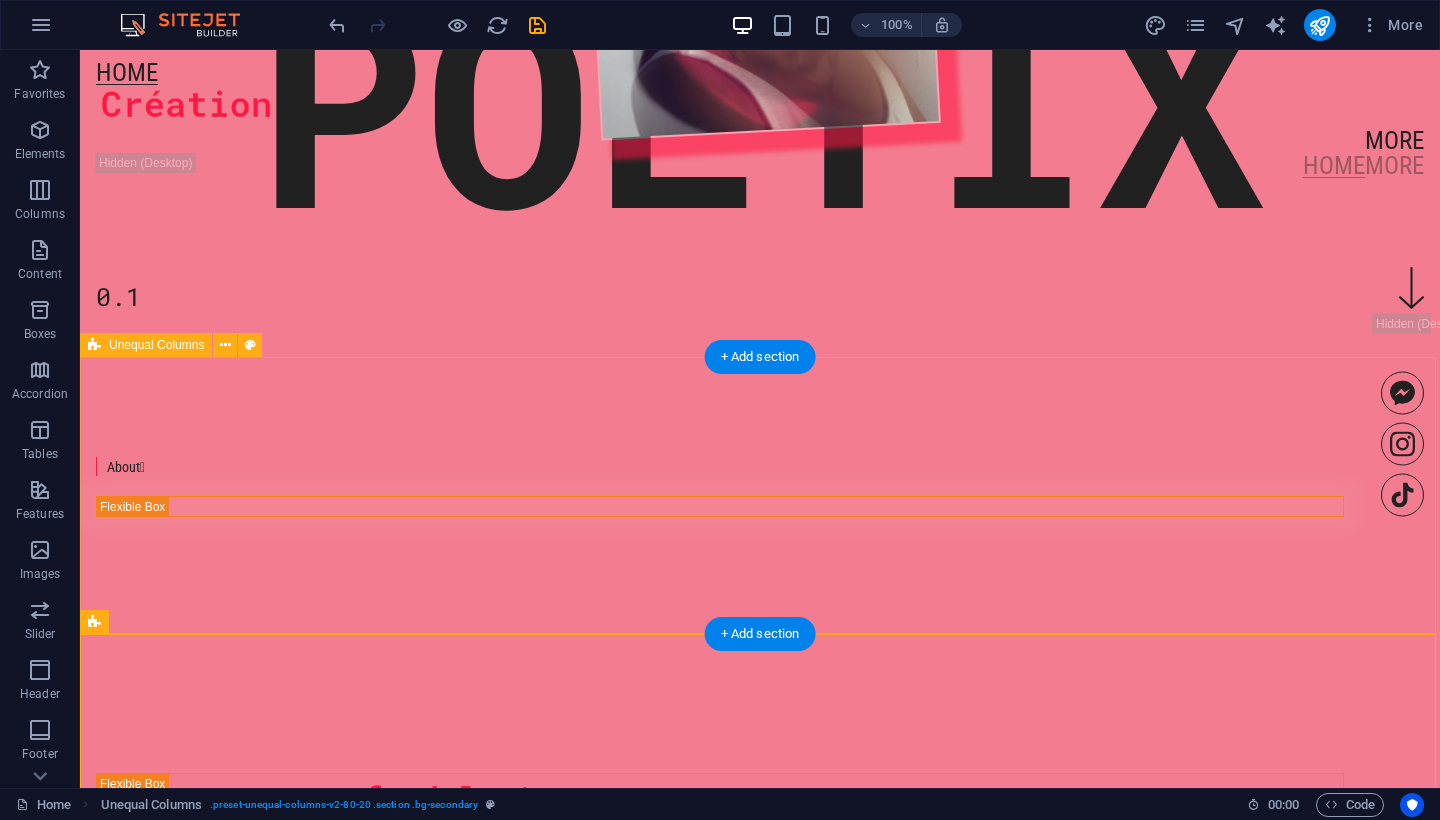 scroll, scrollTop: 462, scrollLeft: 0, axis: vertical 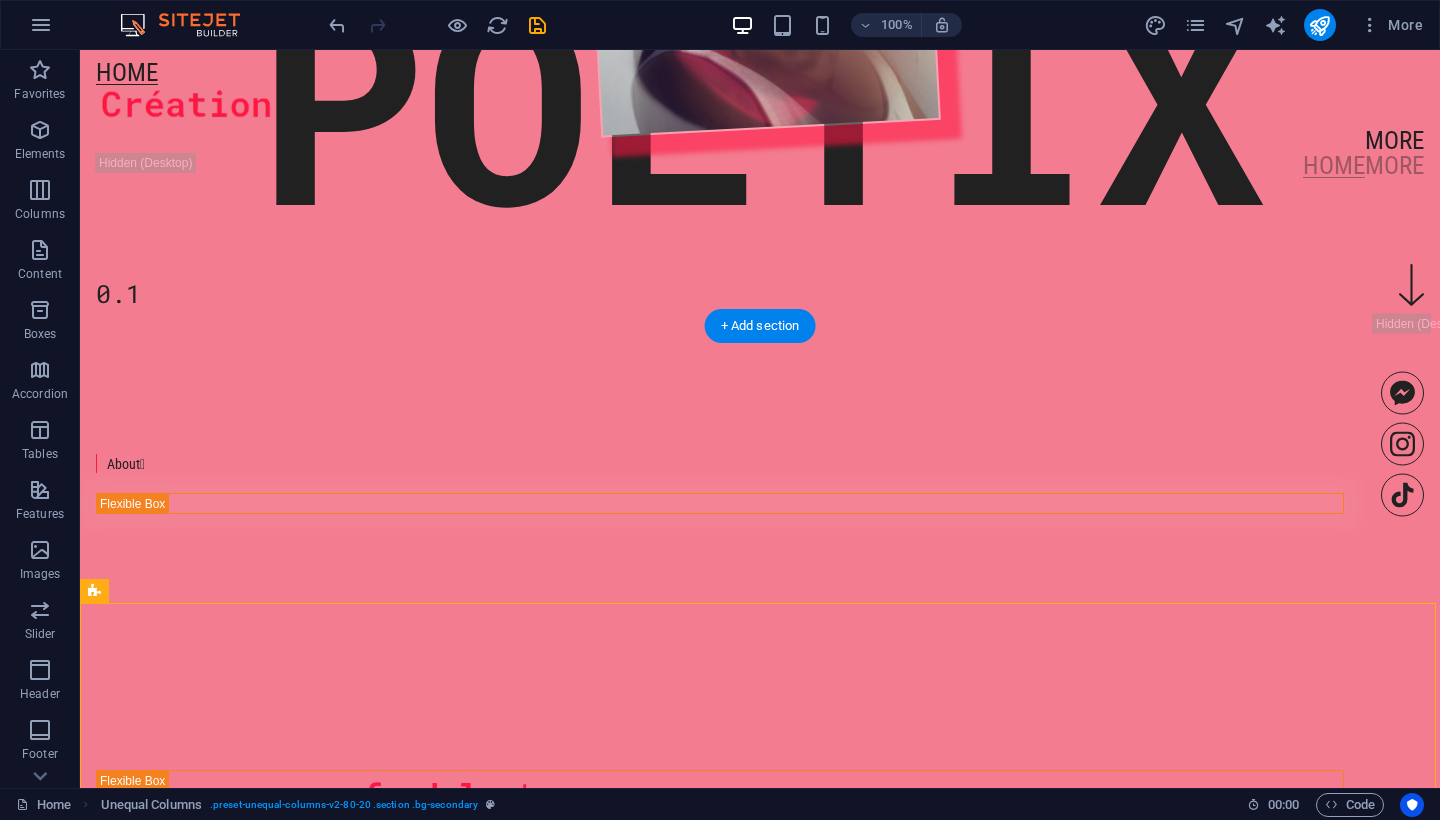 click on "0.1" at bounding box center [118, 294] 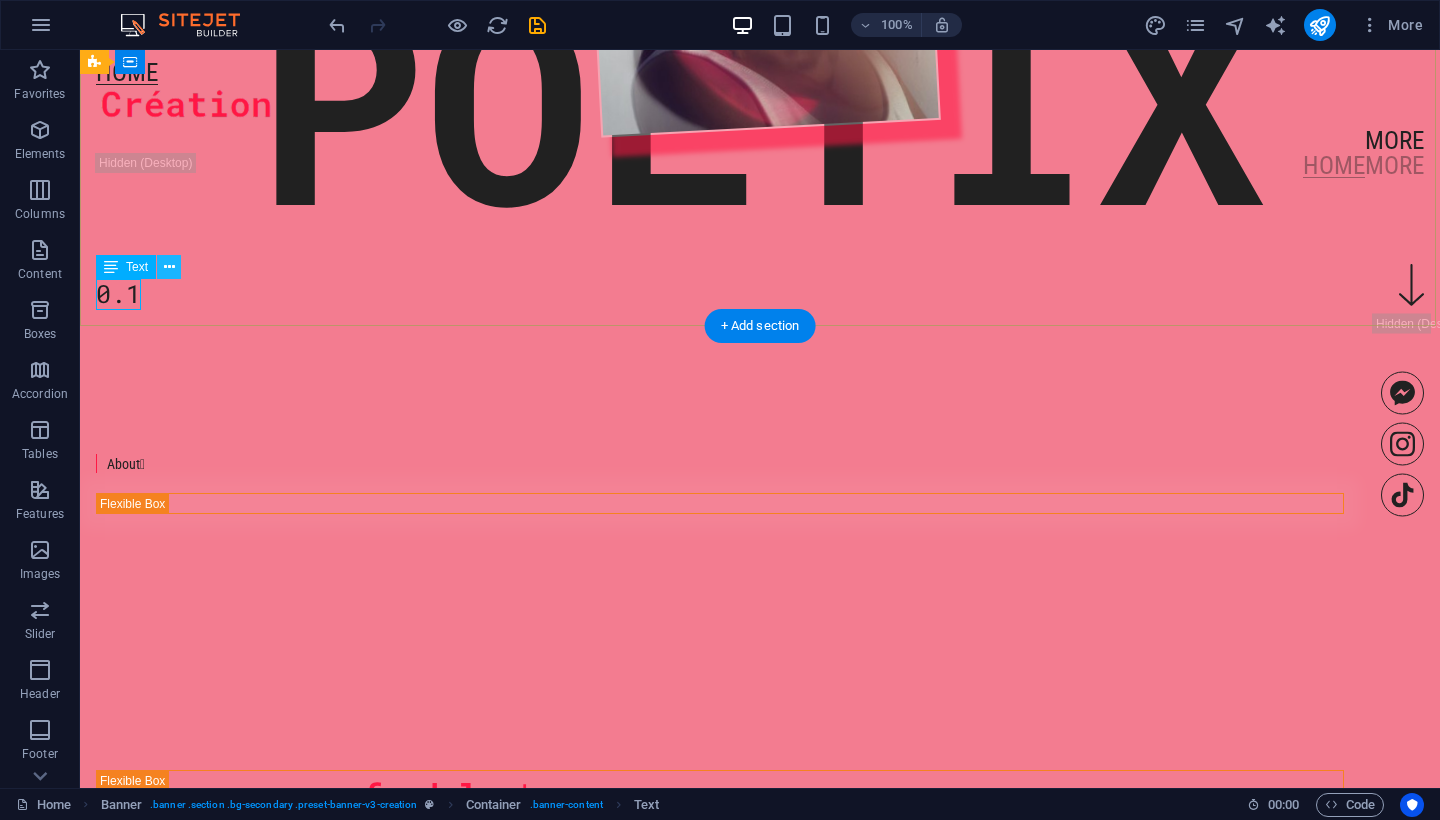 click at bounding box center (169, 267) 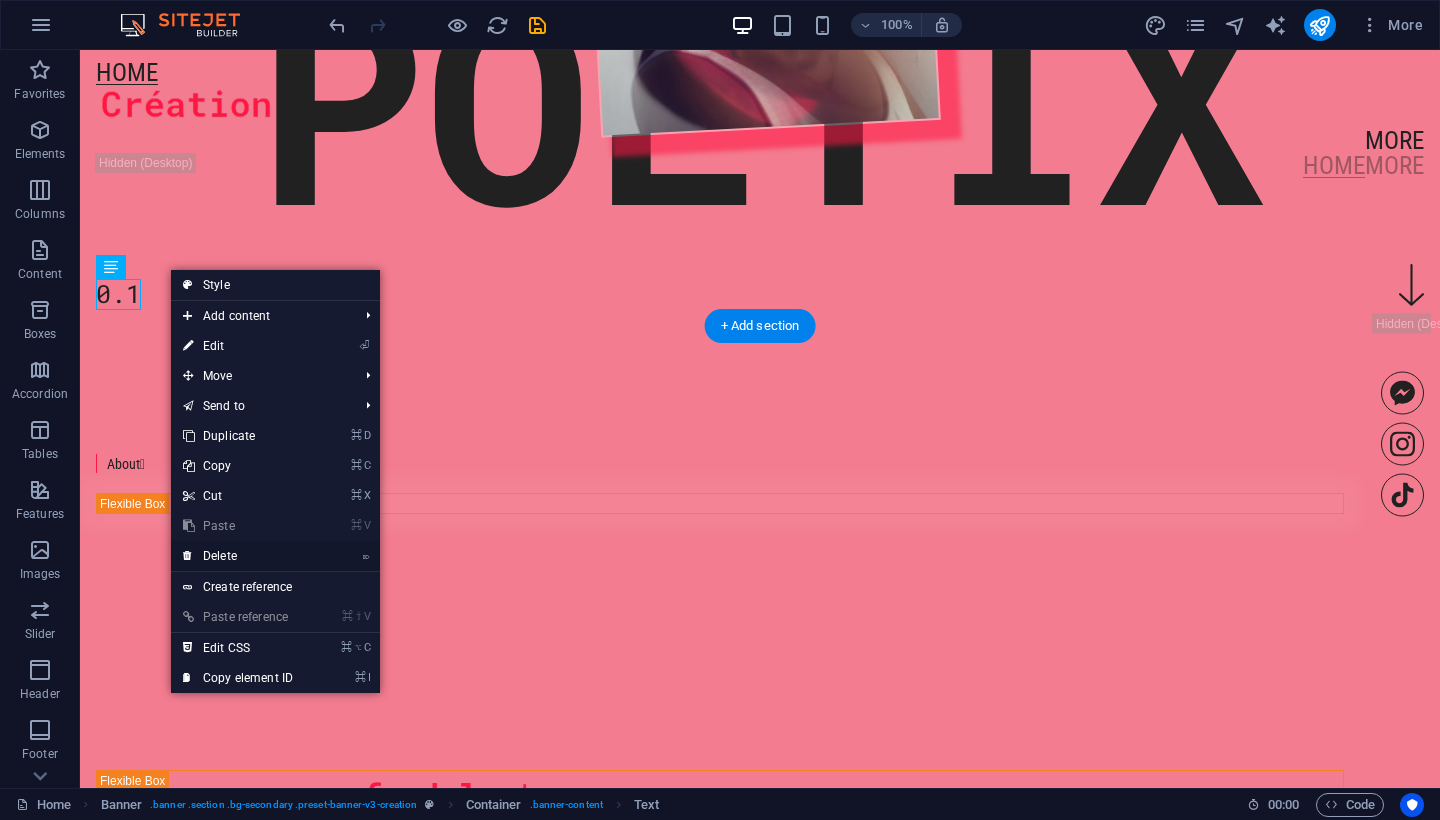 click on "⌦  Delete" at bounding box center (238, 556) 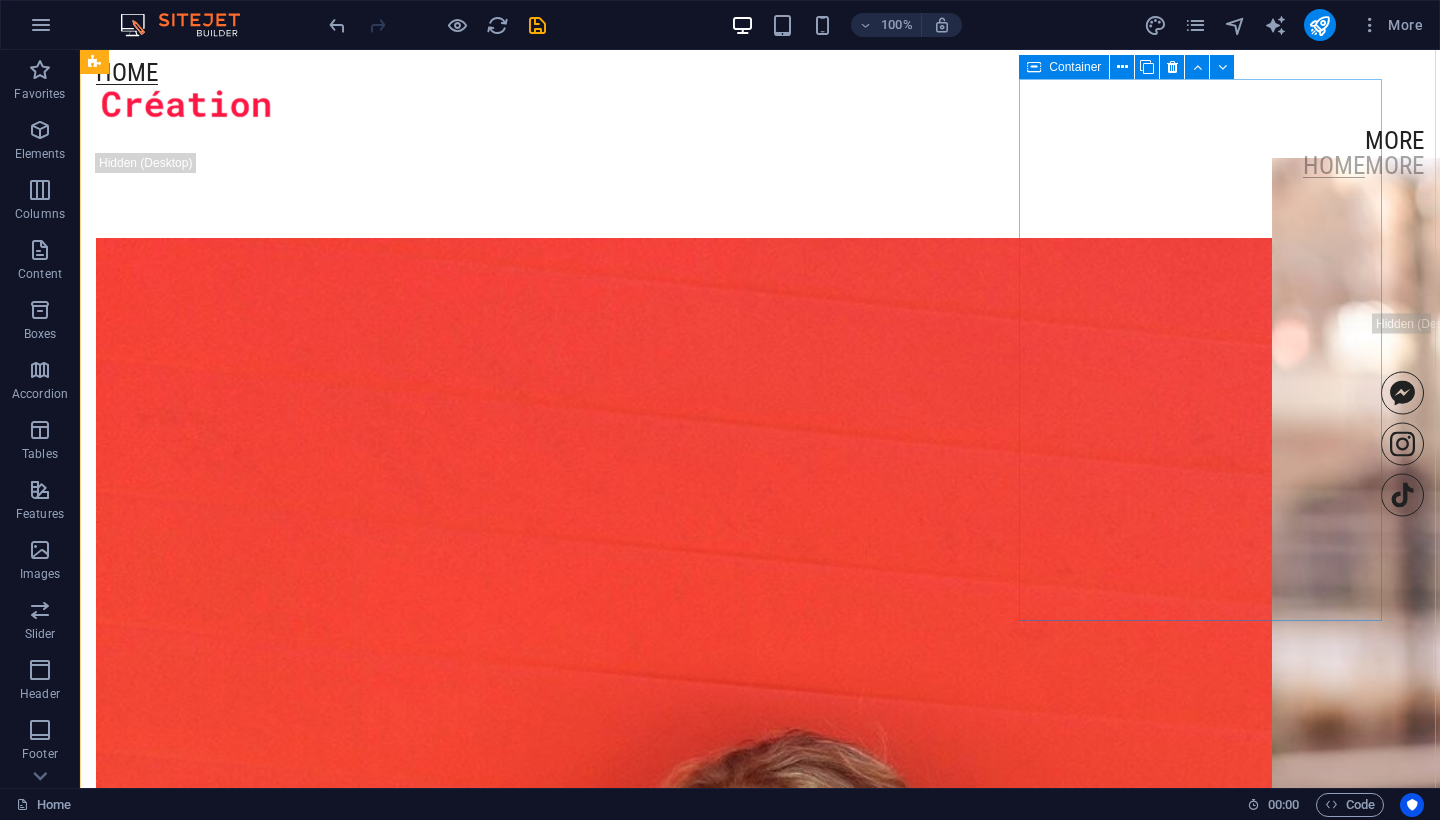 scroll, scrollTop: 1523, scrollLeft: 0, axis: vertical 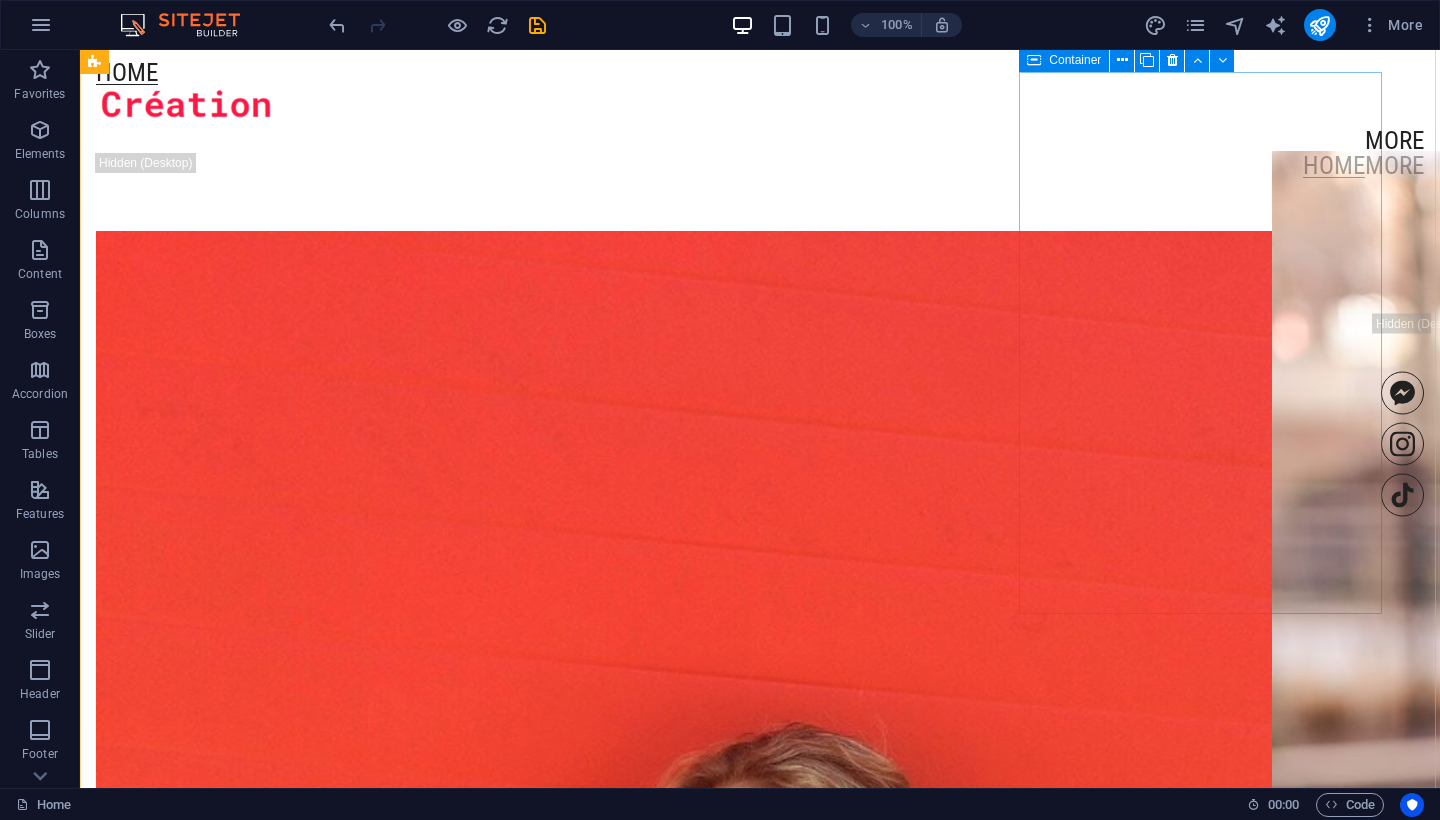 click on "suburbs    Image 0.1" at bounding box center [1952, 1194] 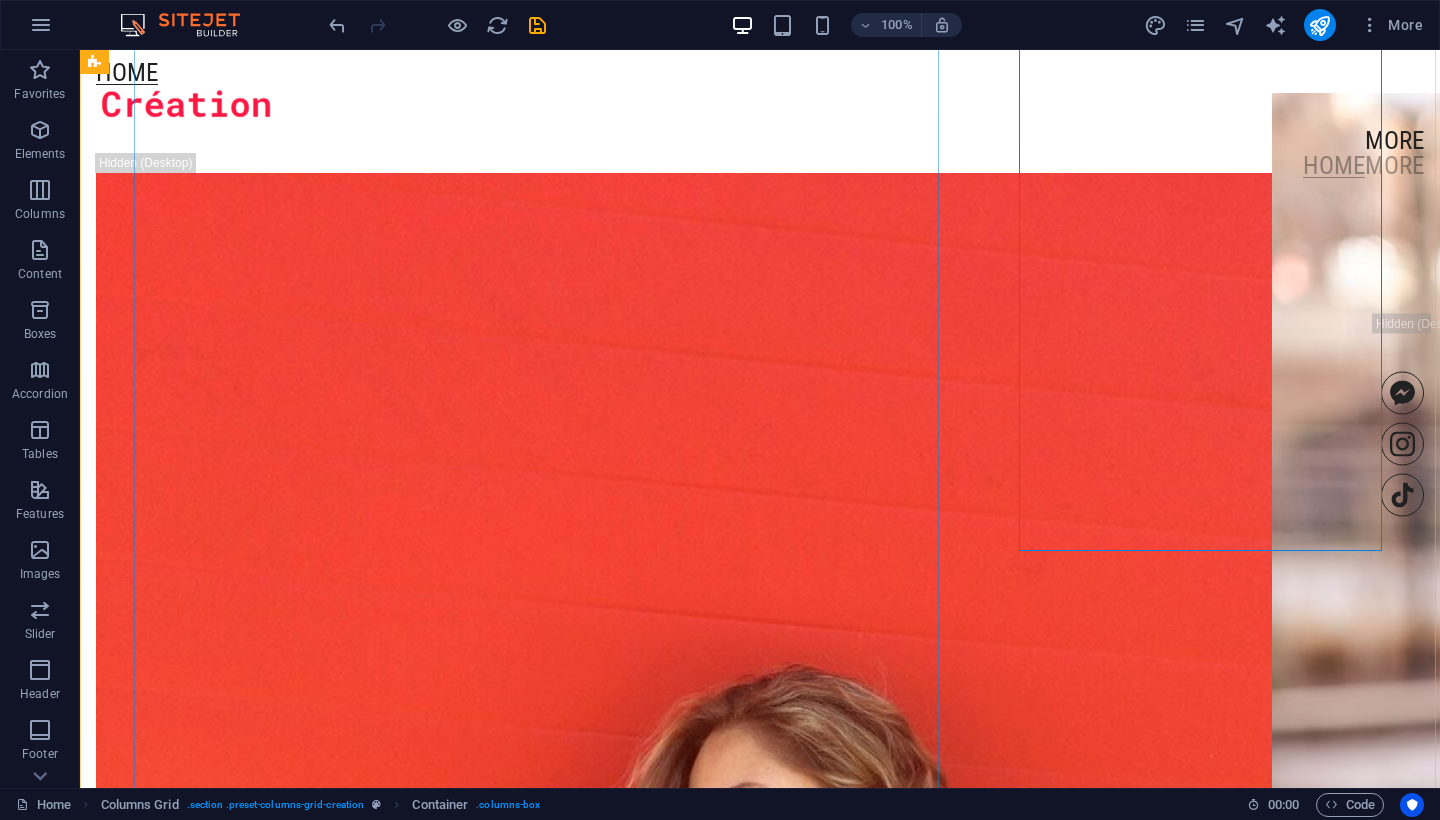 scroll, scrollTop: 1588, scrollLeft: 0, axis: vertical 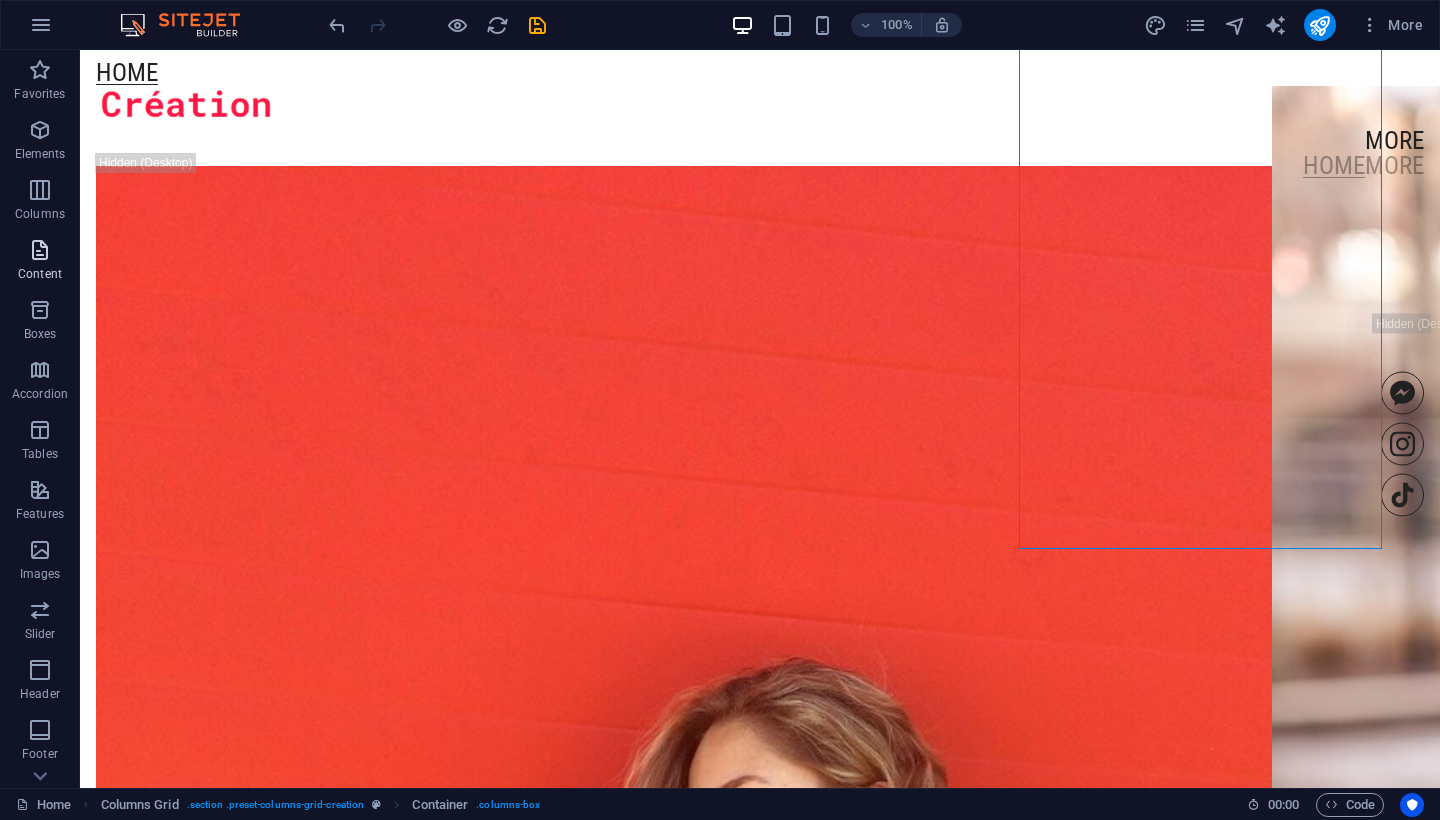 click on "Content" at bounding box center (40, 262) 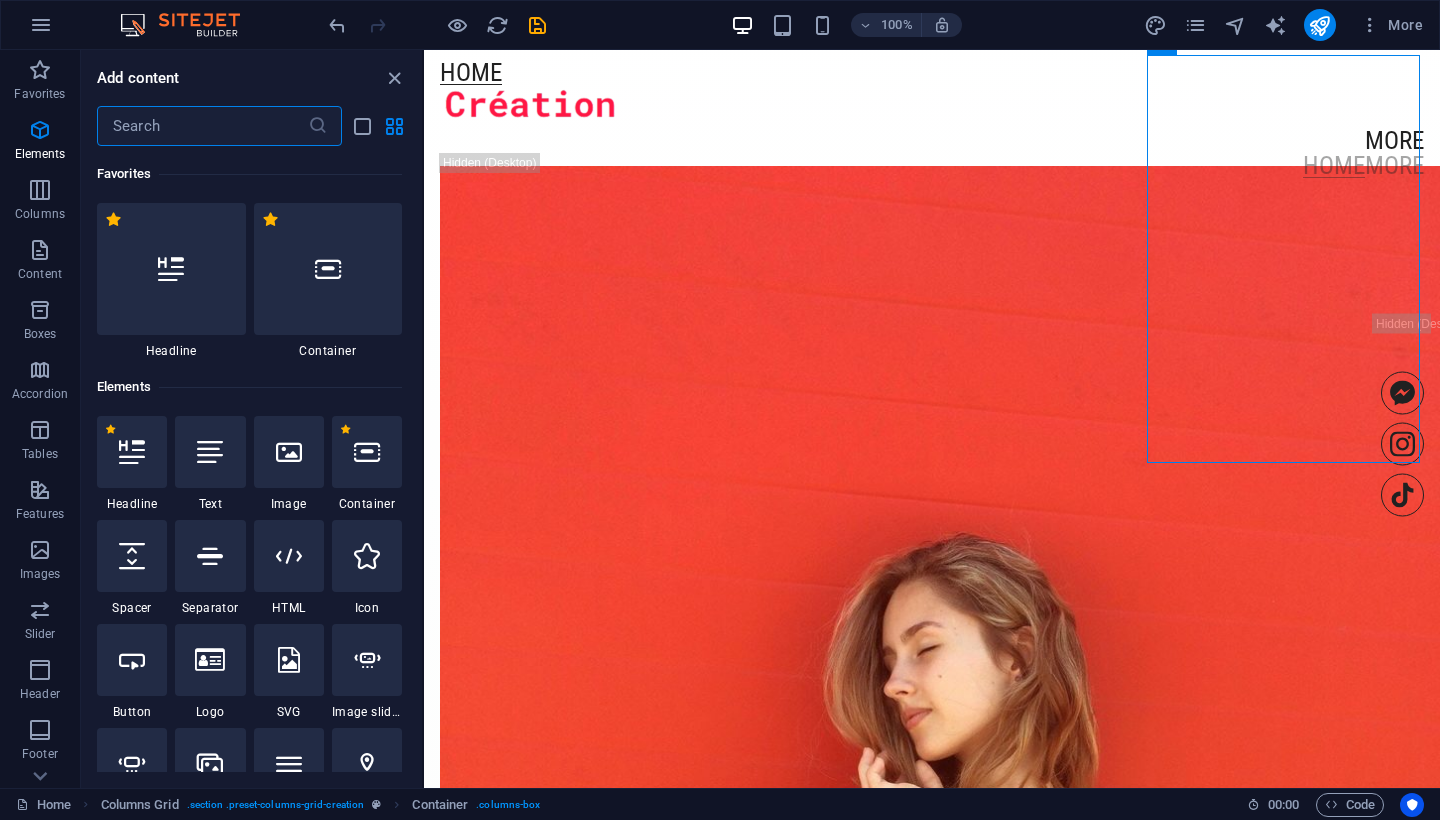 scroll, scrollTop: 0, scrollLeft: 0, axis: both 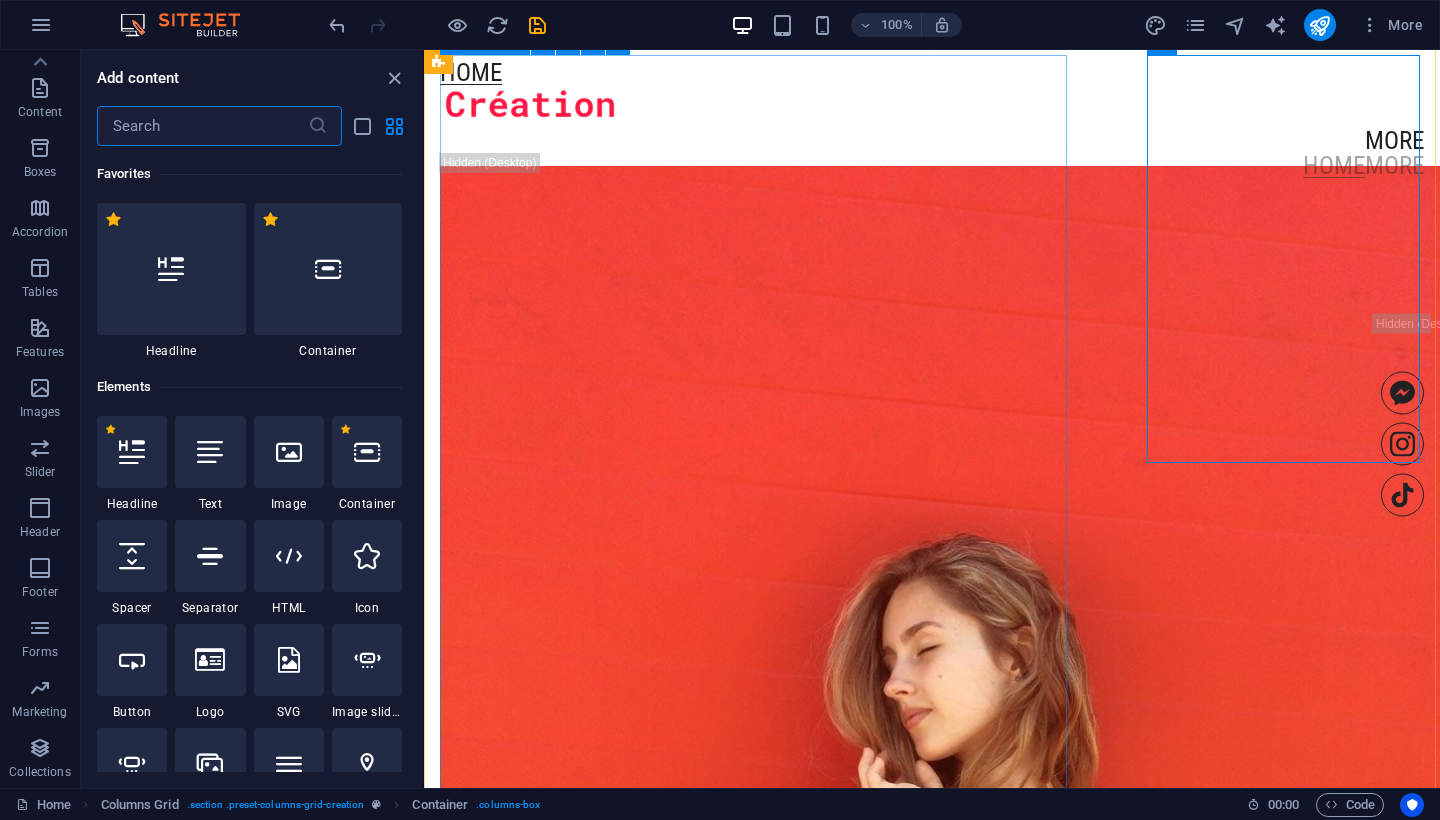 click on "contrast    Image 0.2" at bounding box center [988, 1708] 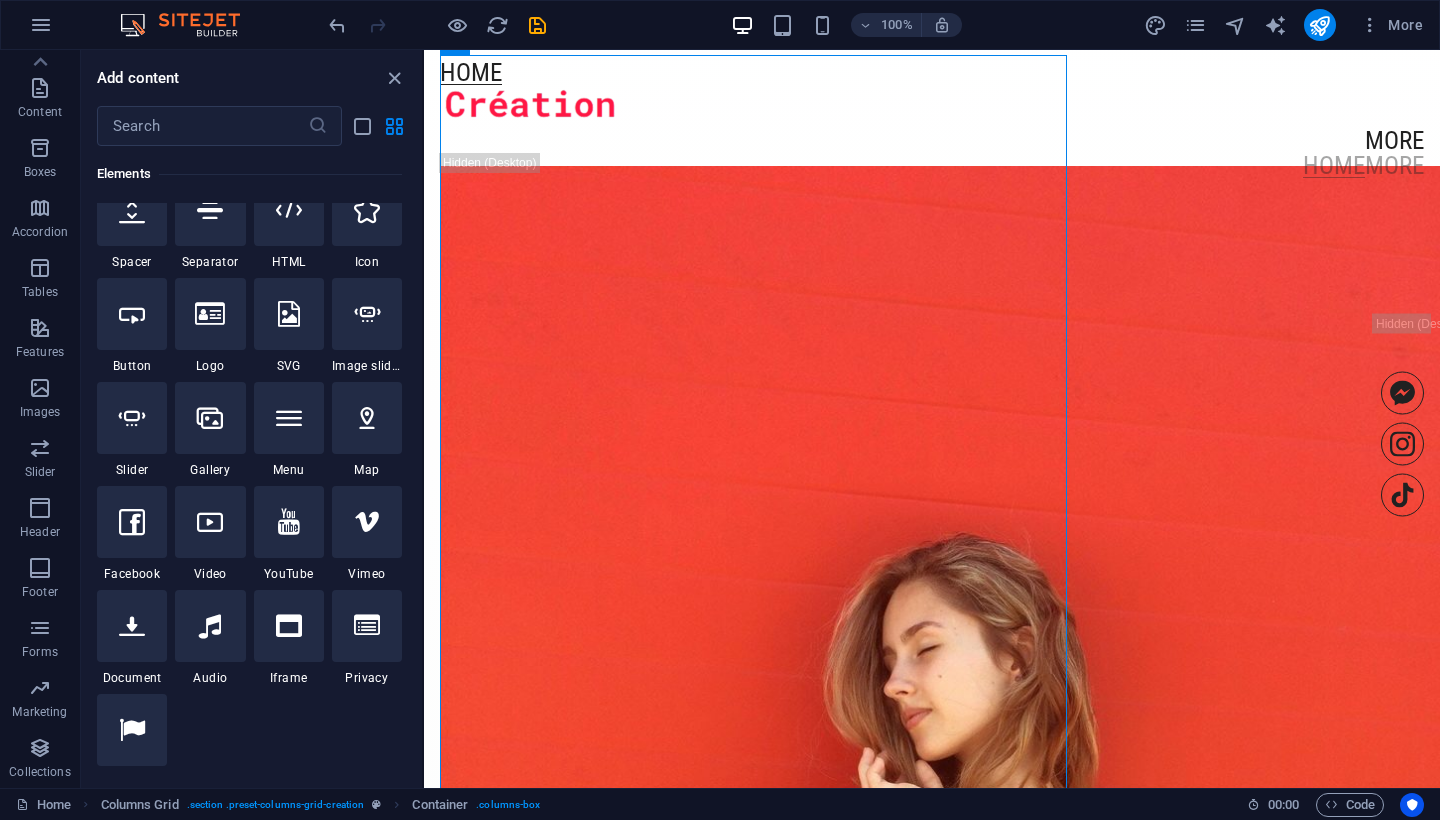 scroll, scrollTop: 589, scrollLeft: 0, axis: vertical 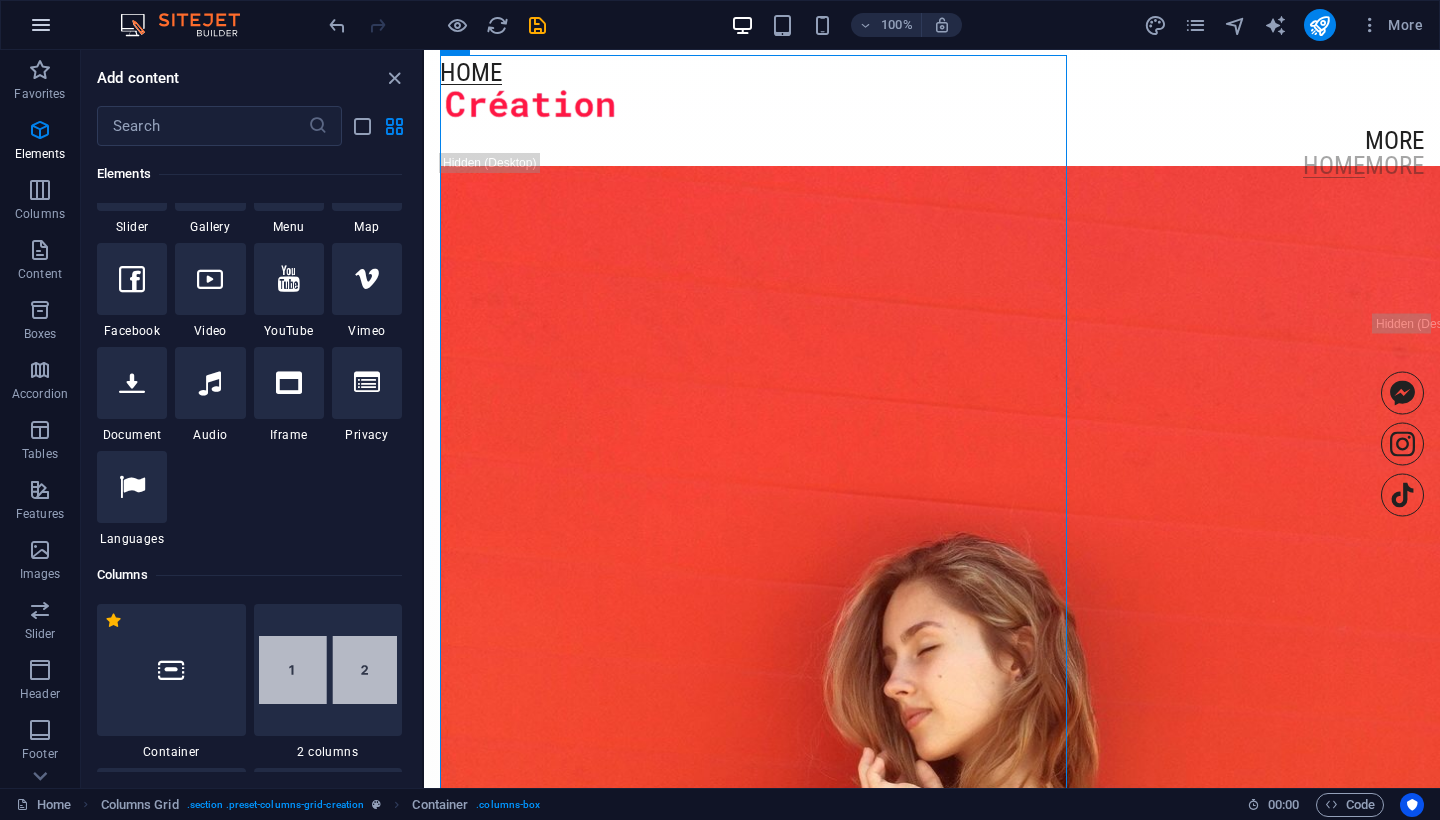 click at bounding box center [41, 25] 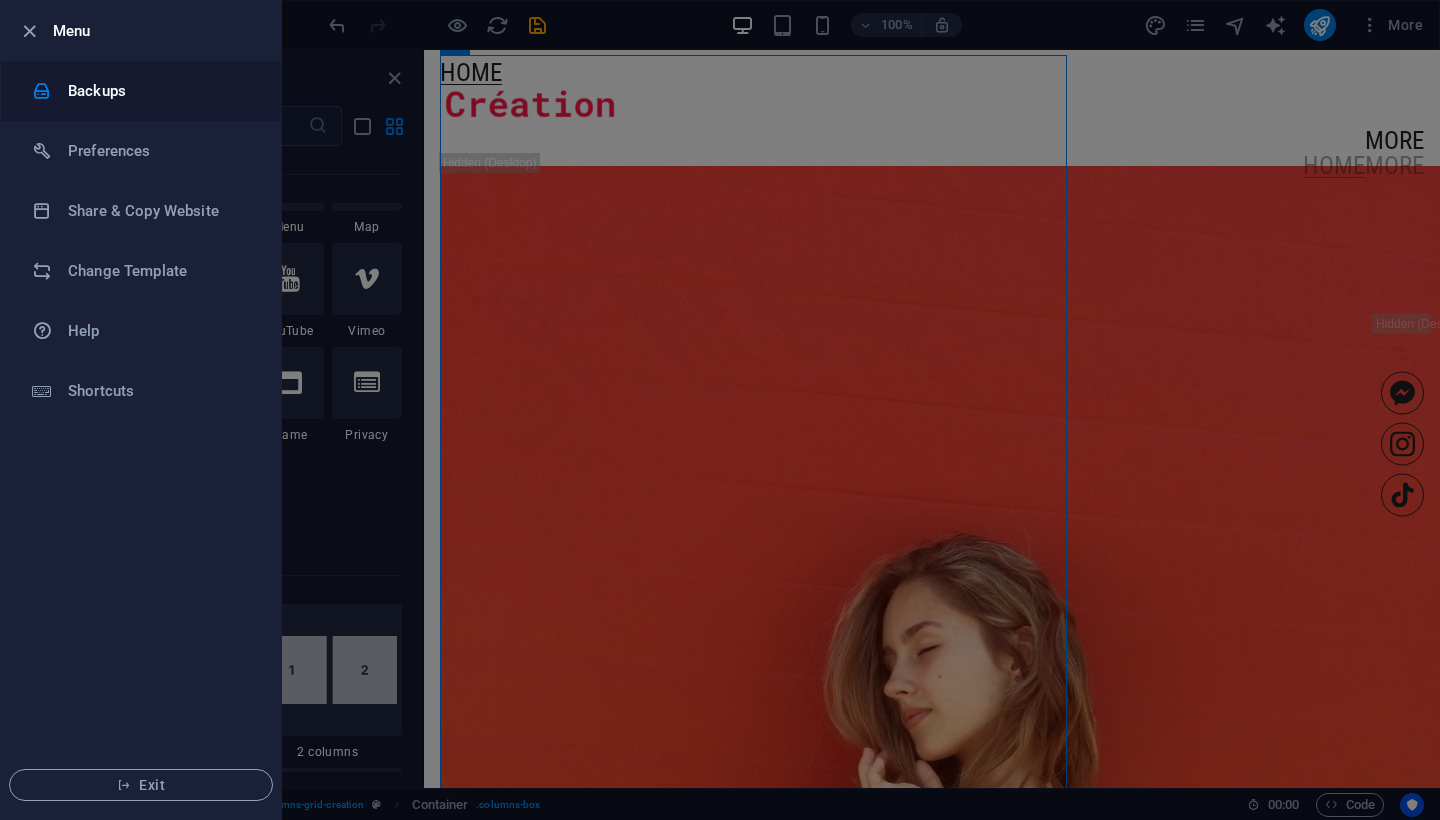click on "Backups" at bounding box center [160, 91] 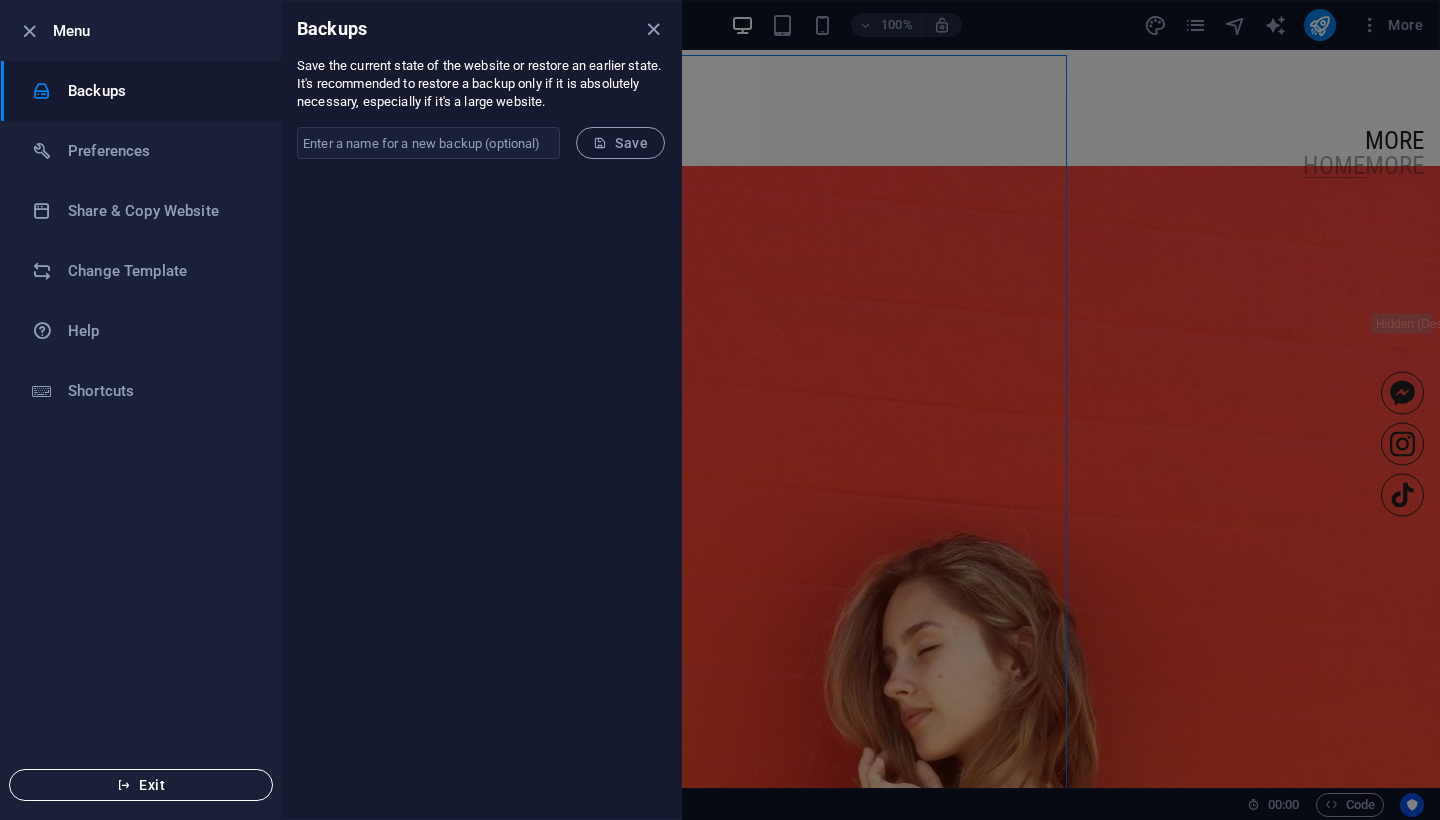 click on "Exit" at bounding box center [141, 785] 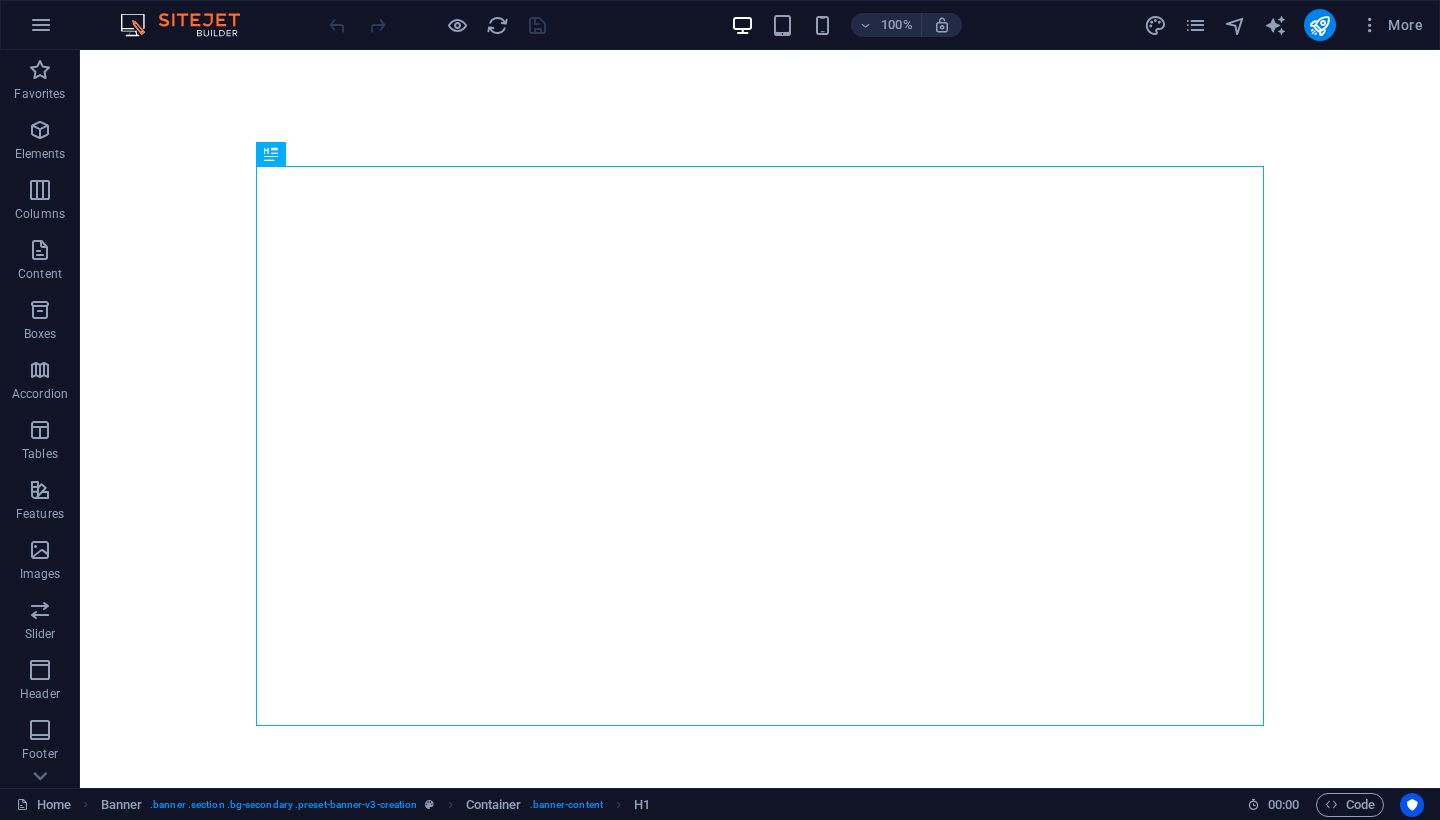 scroll, scrollTop: 0, scrollLeft: 0, axis: both 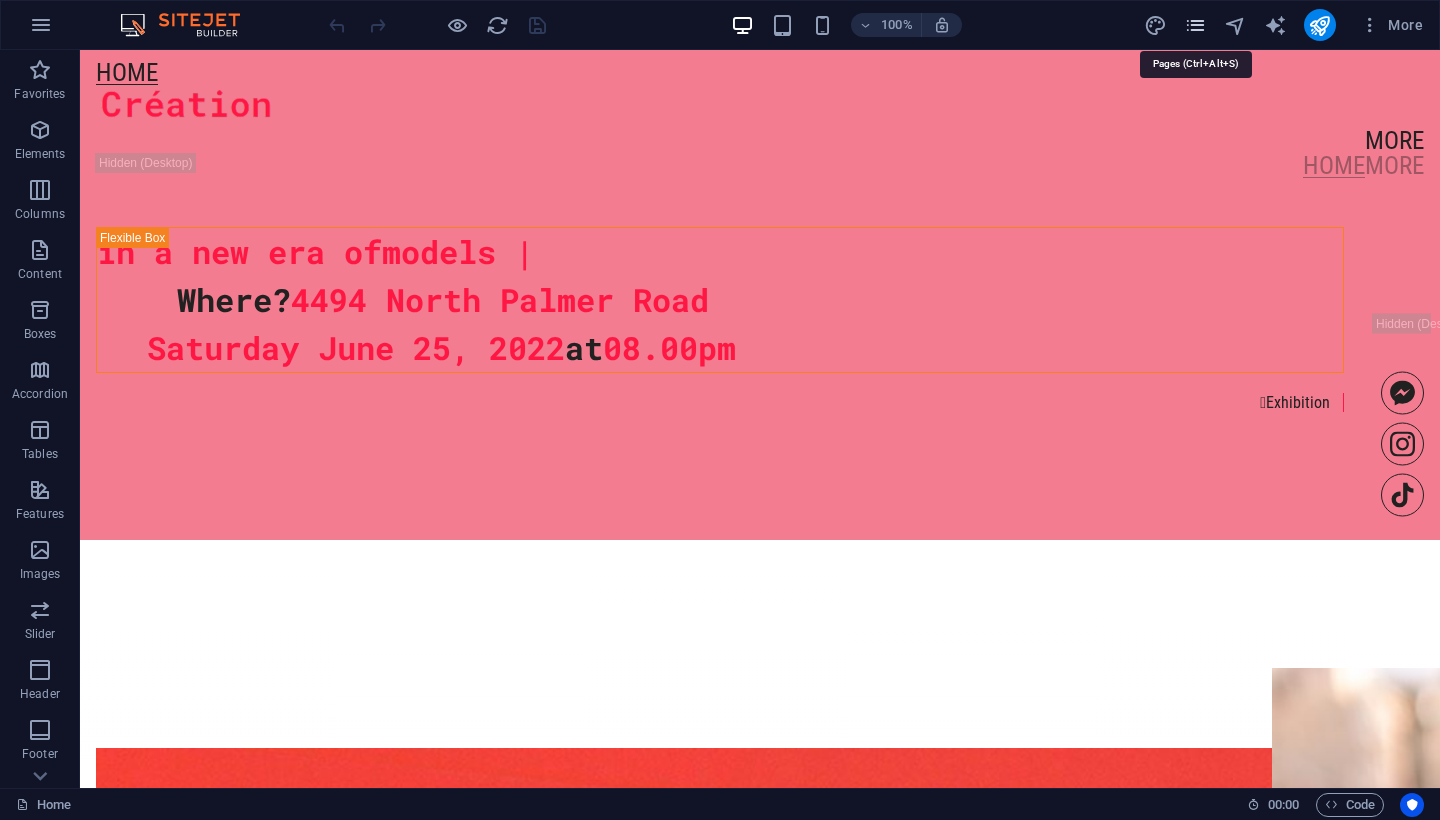click at bounding box center [1195, 25] 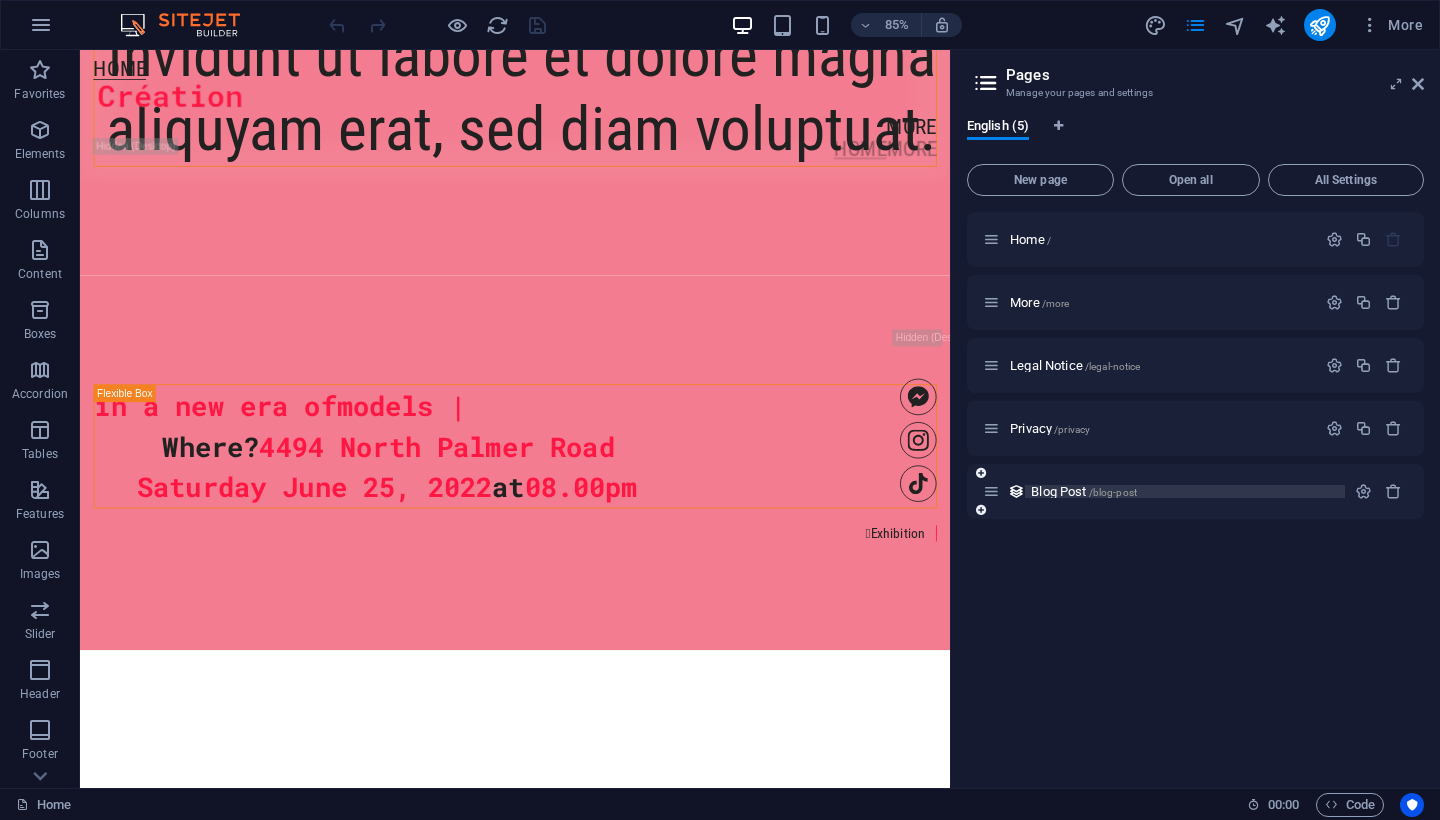 click on "Blog Post /blog-post" at bounding box center [1185, 491] 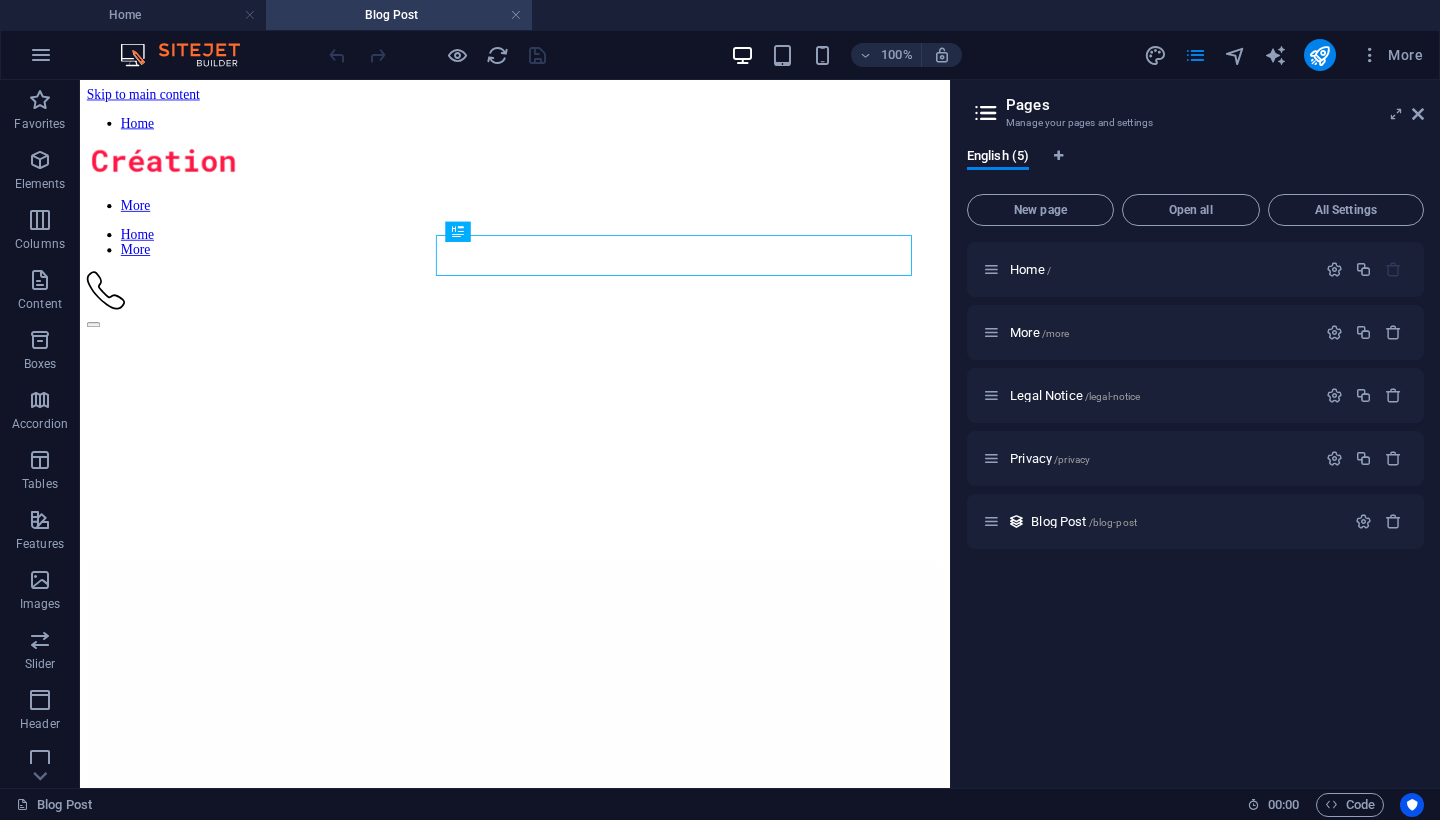 scroll, scrollTop: 0, scrollLeft: 0, axis: both 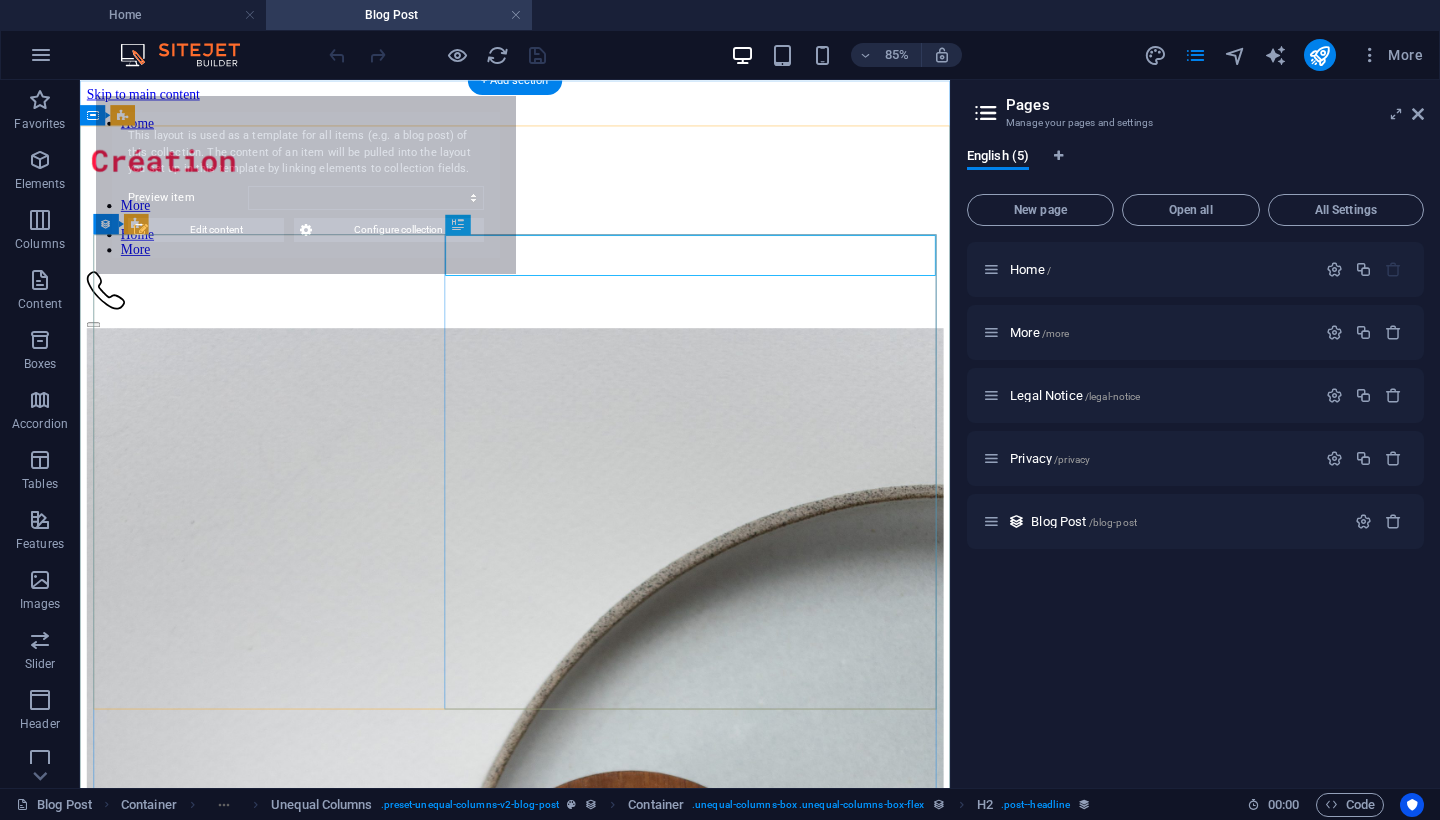 select on "6893a77b2ec4fa728e042348" 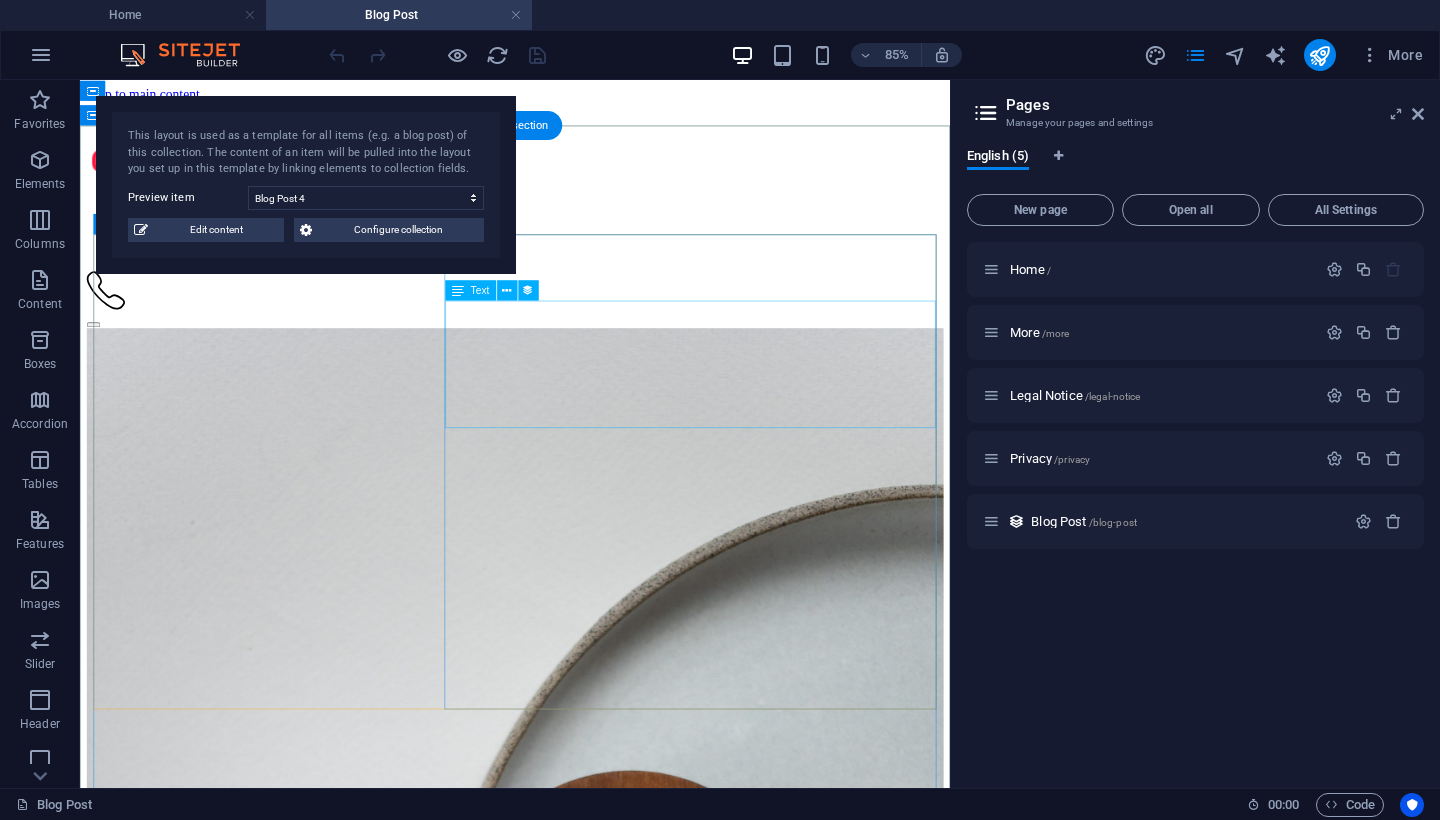 scroll, scrollTop: 0, scrollLeft: 0, axis: both 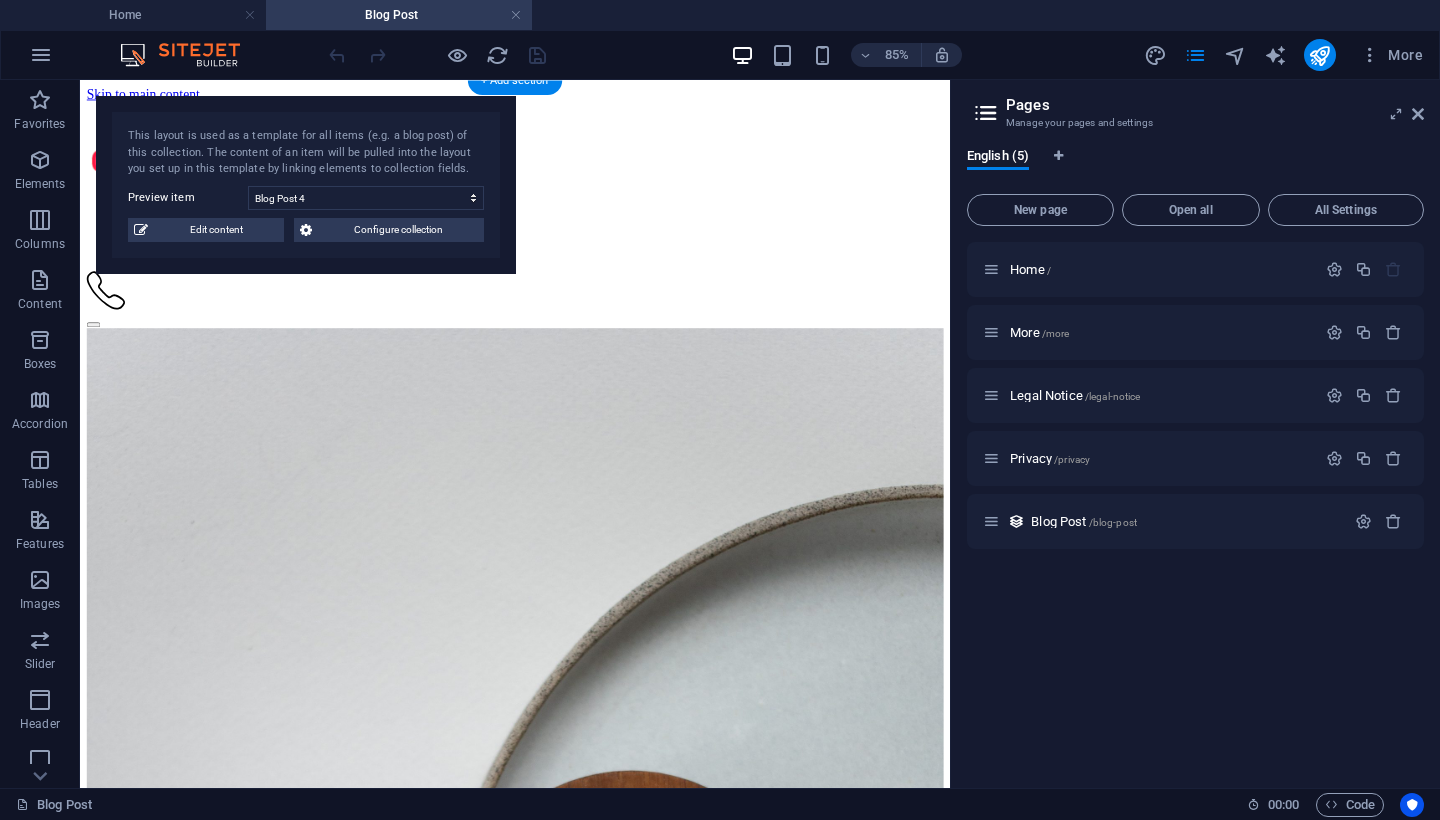 click on "Blog Post 4 11/10/2021 Vel nulla aenean ultricies, turpis molestie aliquam nisl quam dictum pulvinar amet. Ultricies euismod vitae. Per iaculis per. Etiam a iaculis morbi, condimentum mi convallis morbi ornare quisque litora ultrices. Senectus neque dui enim taciti mattis erat? Ante? Back to blog  Previous Next" at bounding box center [592, 2974] 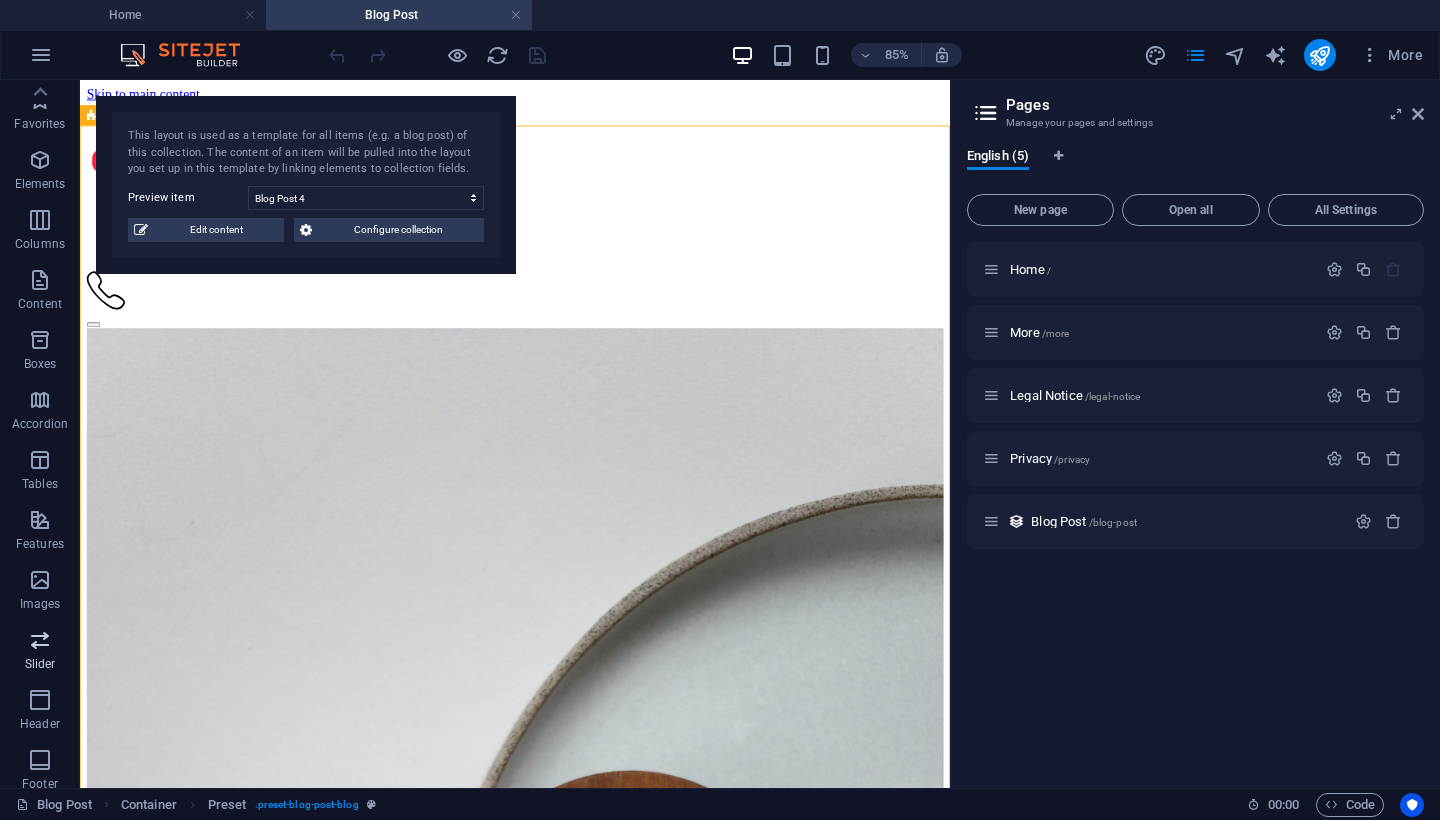 scroll, scrollTop: 0, scrollLeft: 0, axis: both 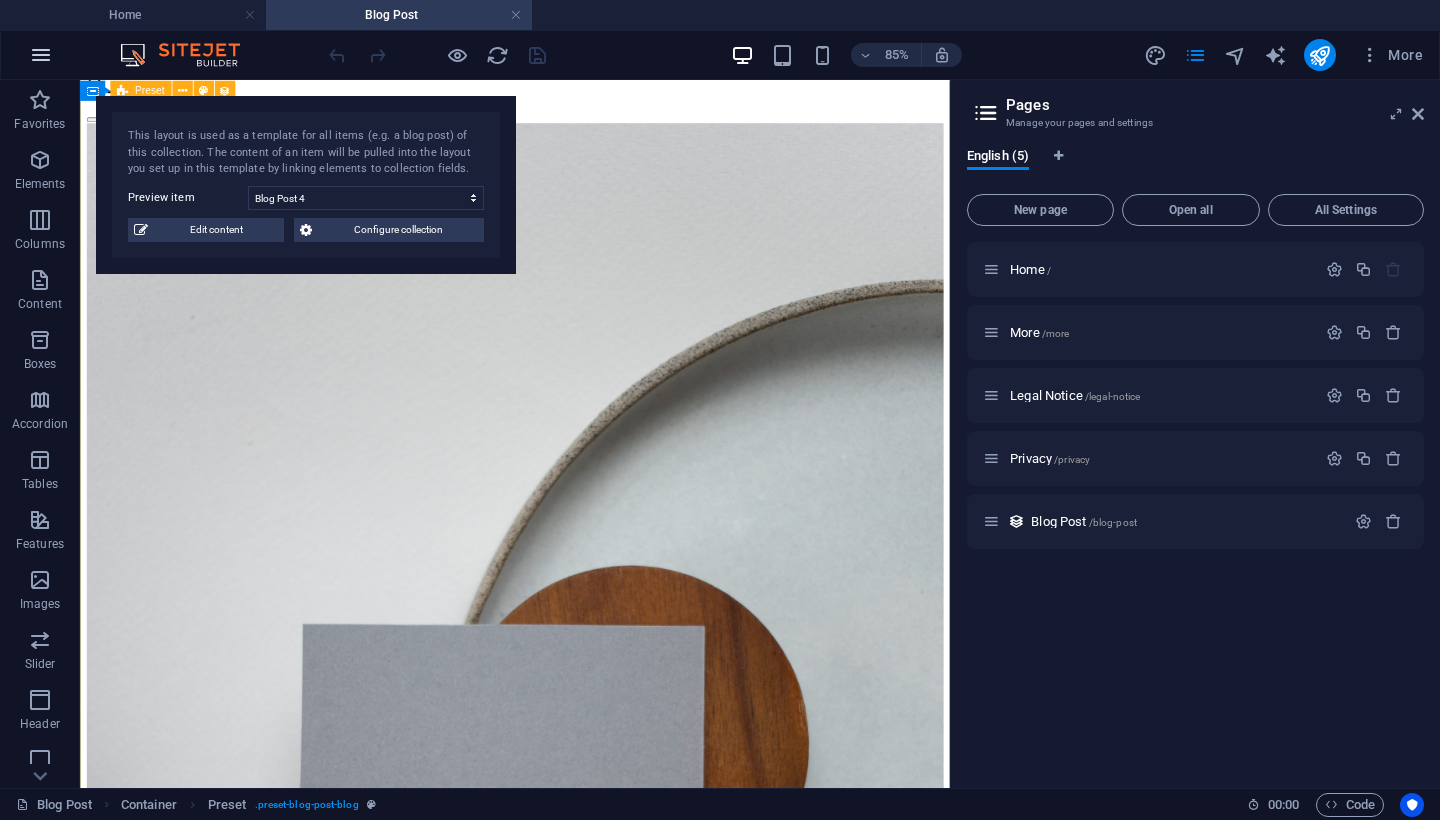 click at bounding box center (41, 55) 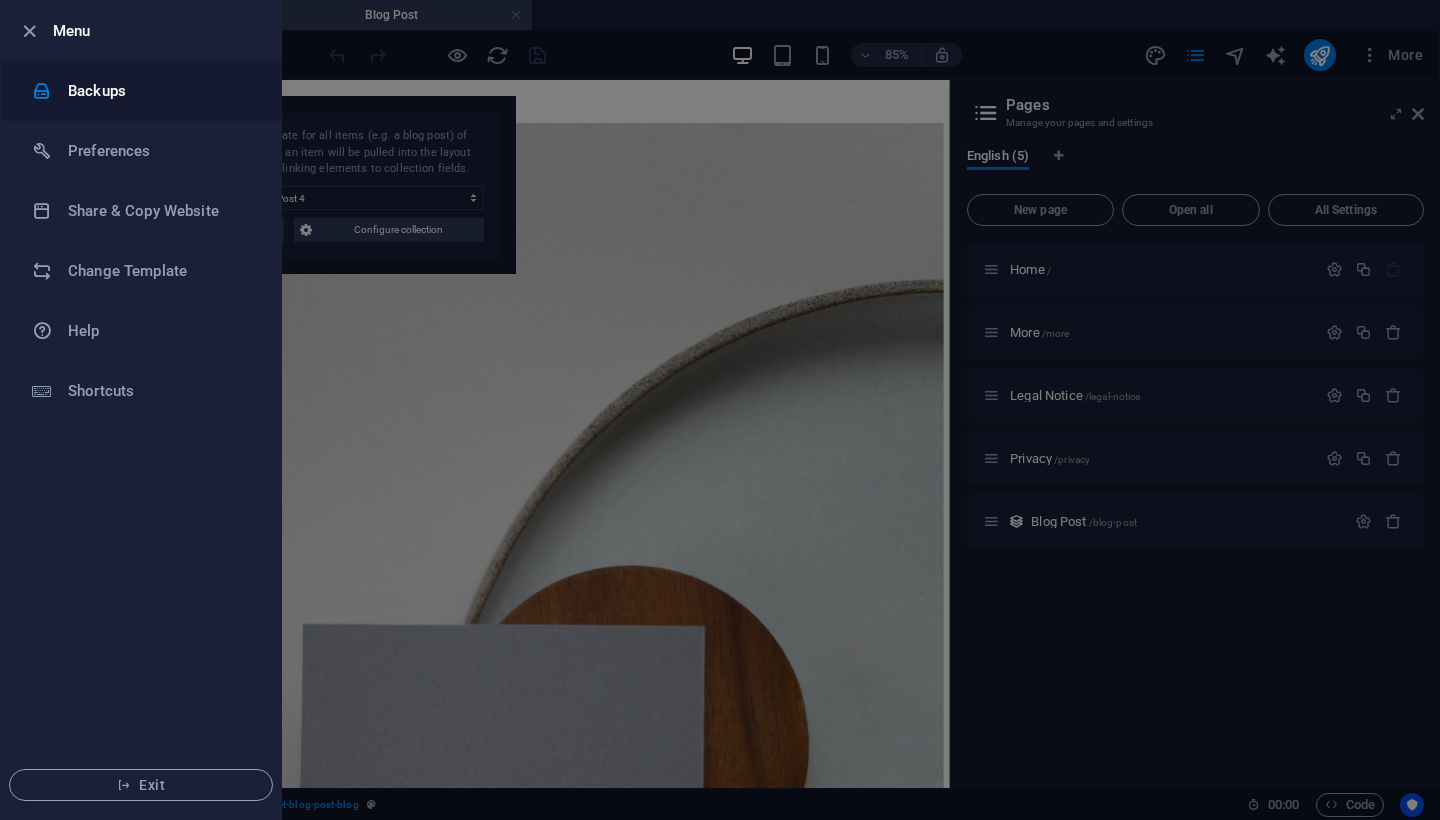click on "Backups" at bounding box center (160, 91) 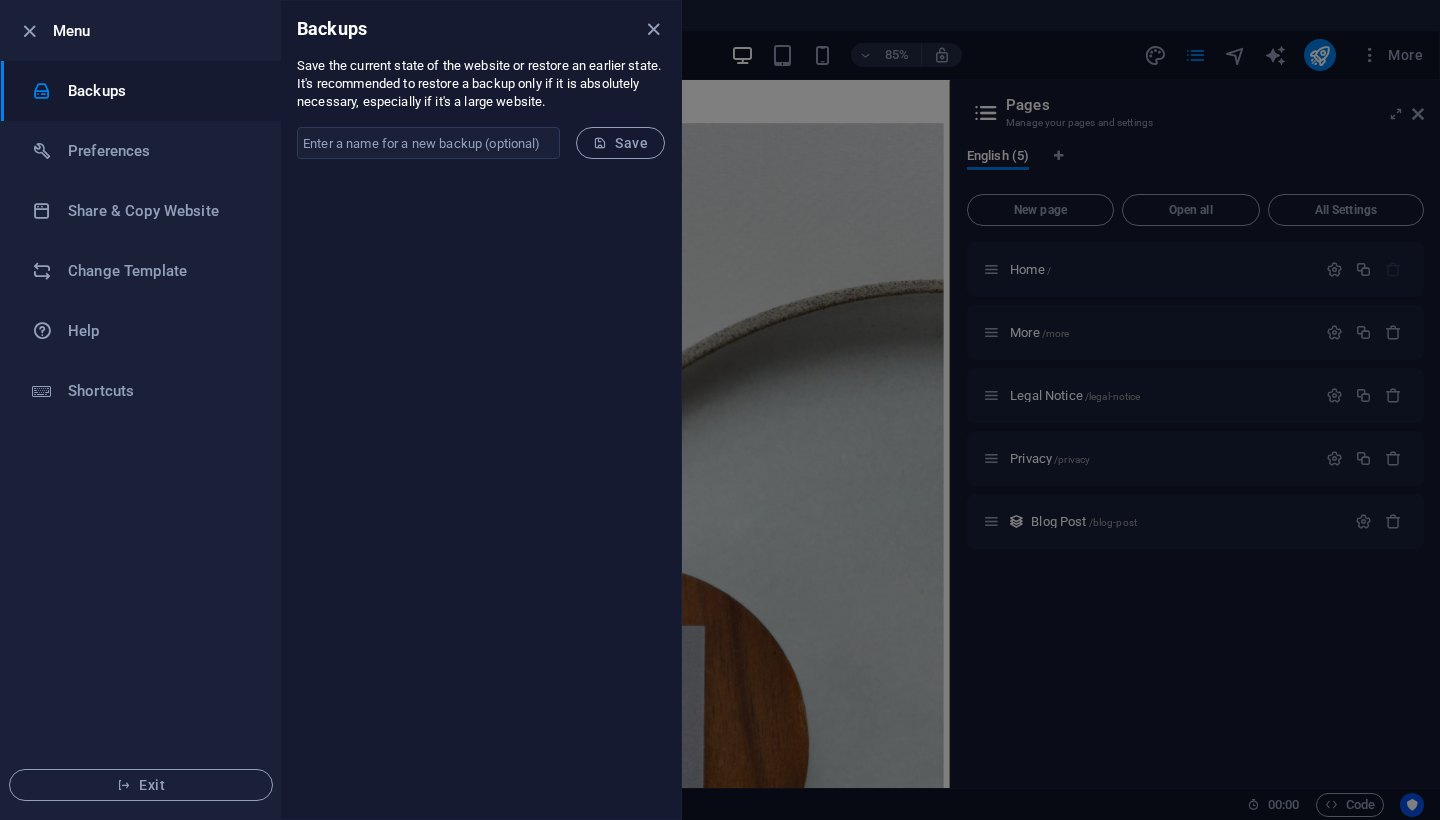 click at bounding box center (720, 410) 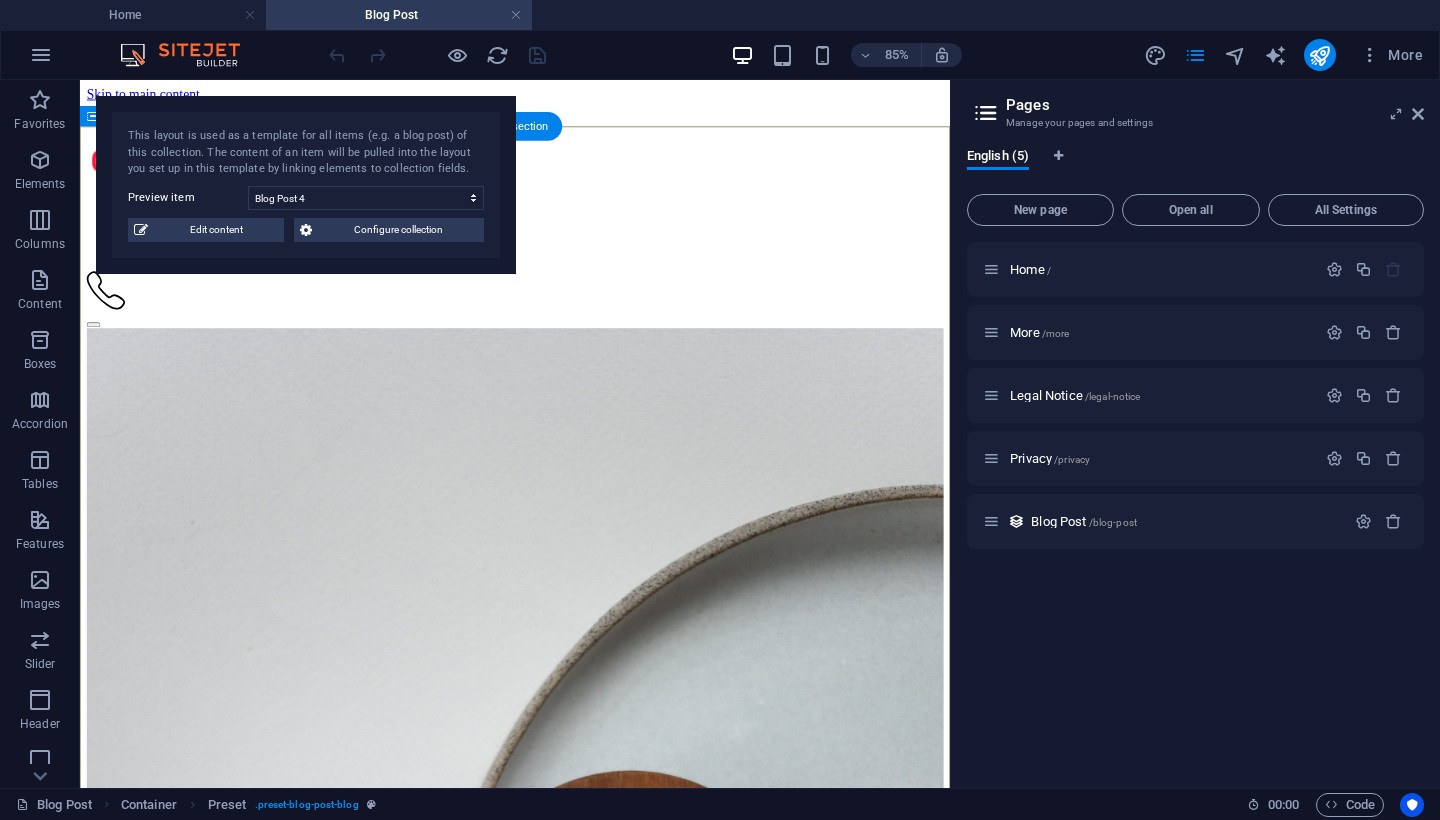 scroll, scrollTop: 0, scrollLeft: 0, axis: both 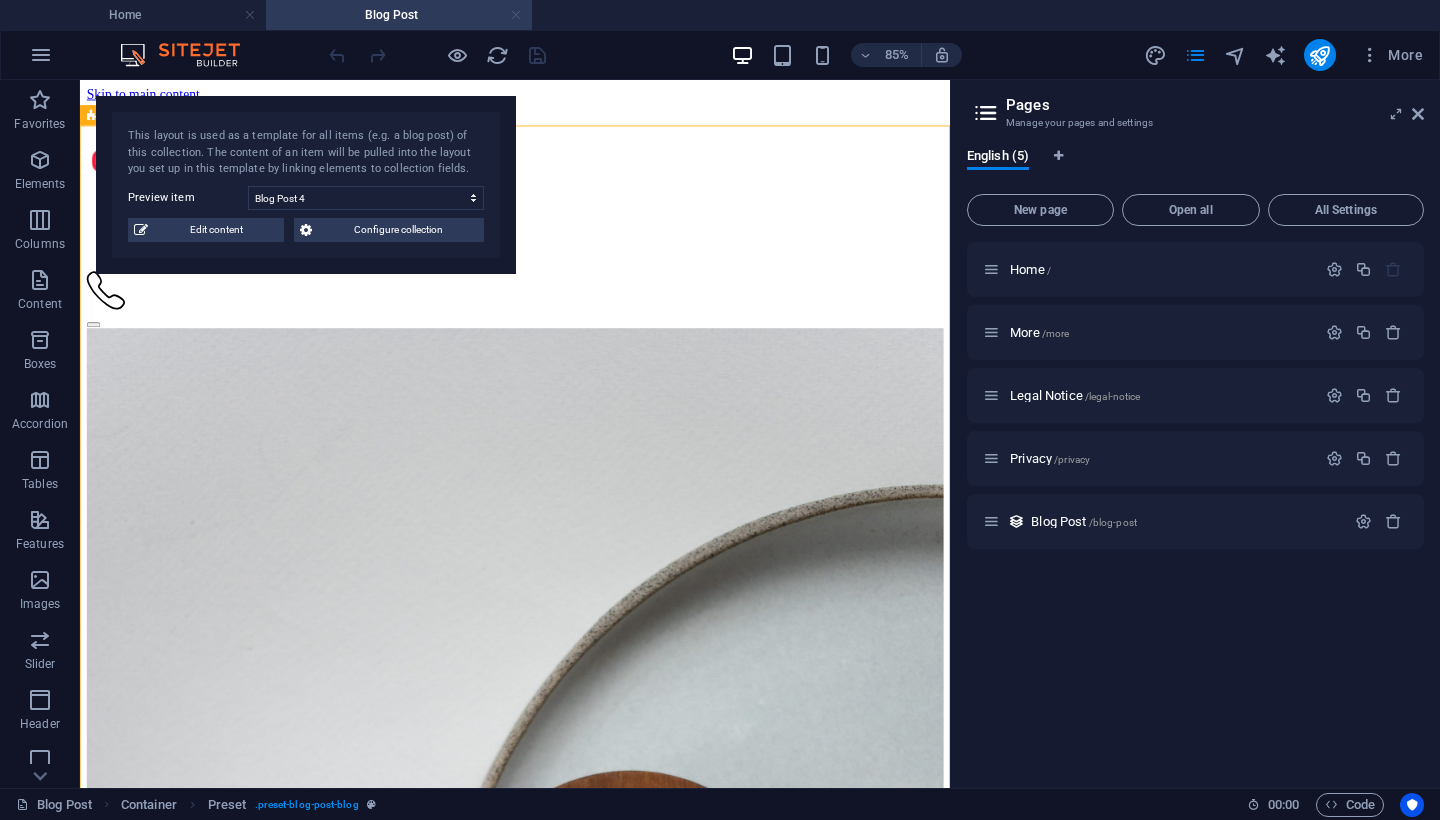 click at bounding box center [516, 15] 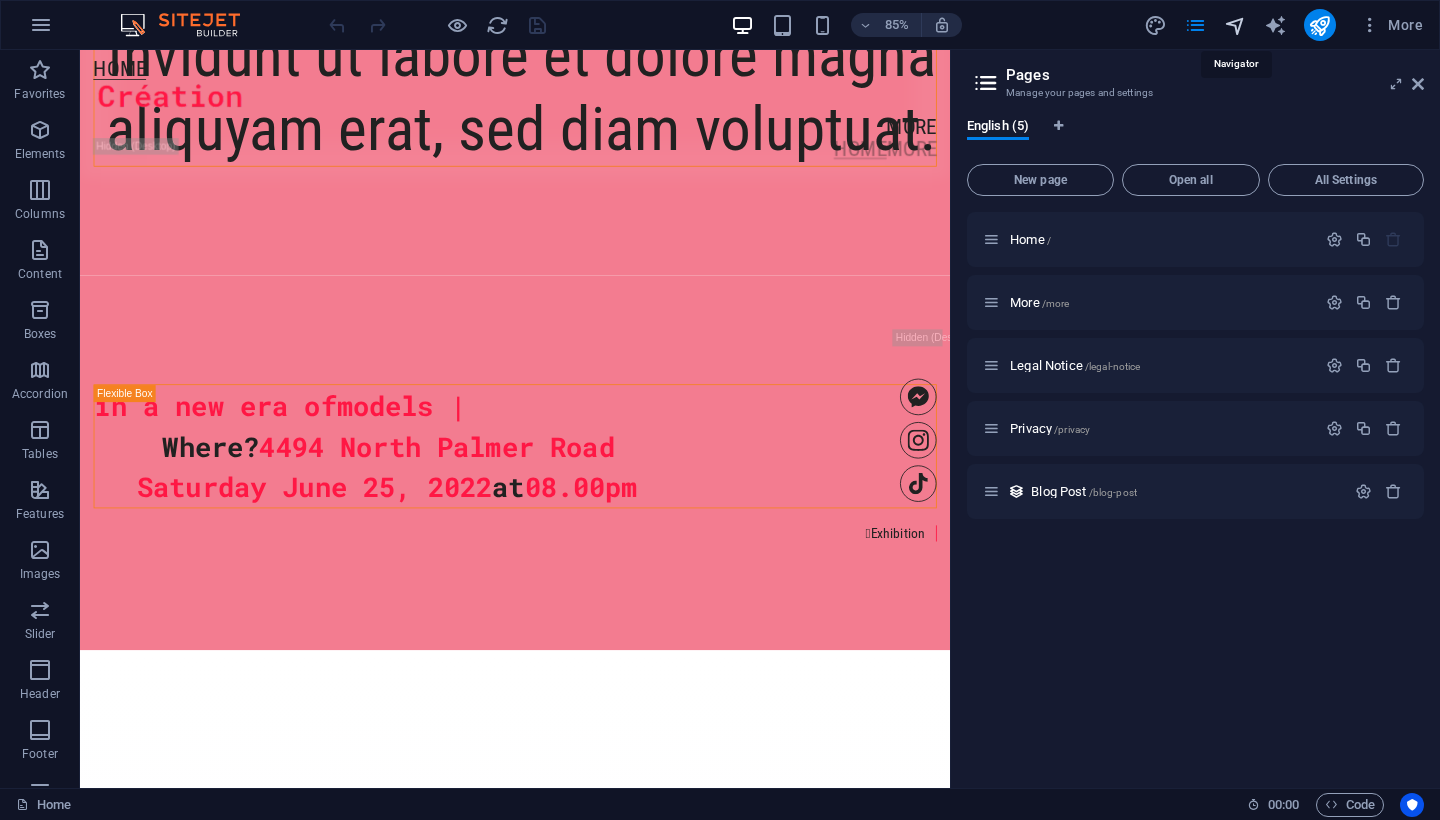 click at bounding box center [1235, 25] 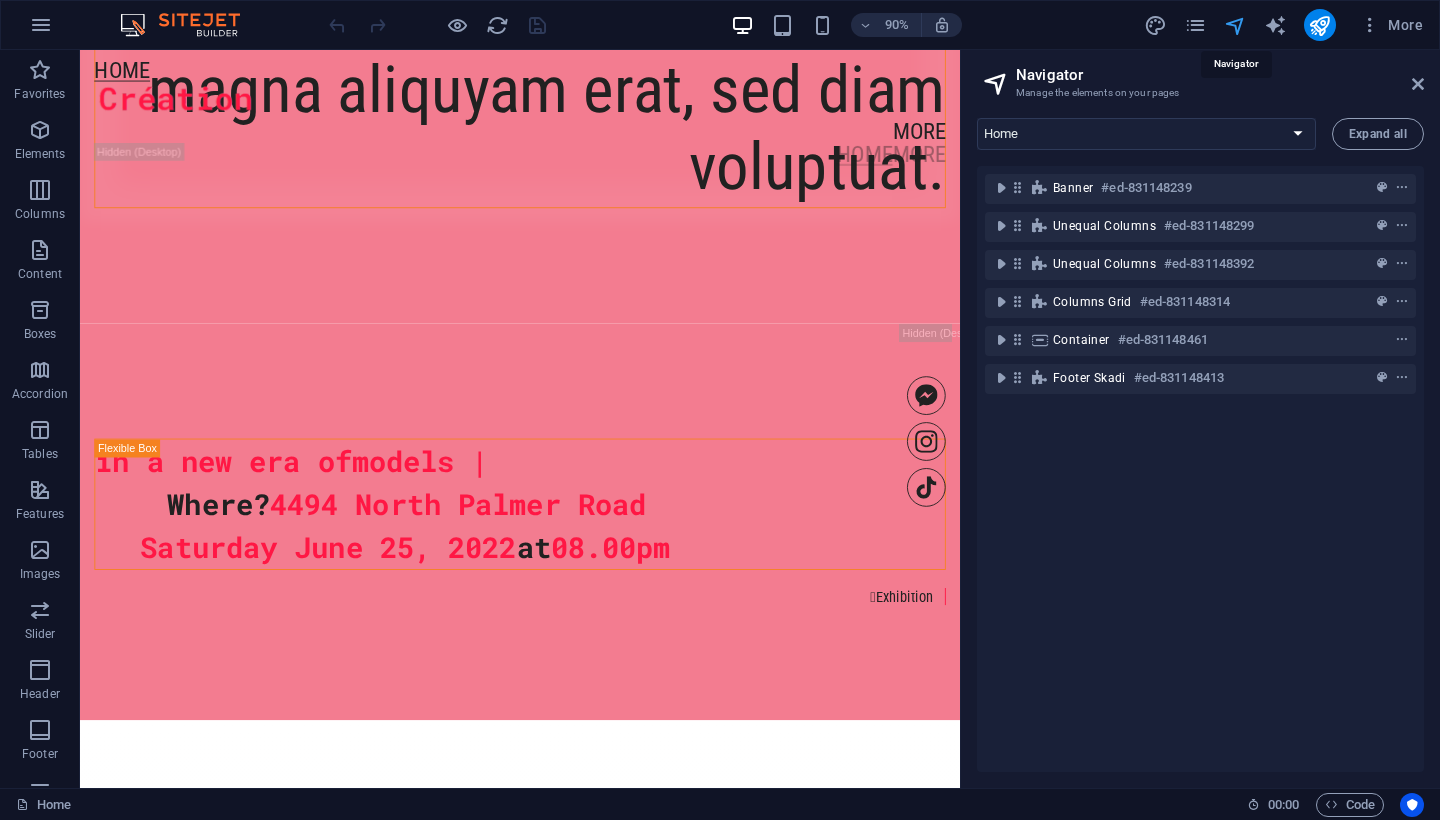 click at bounding box center (1235, 25) 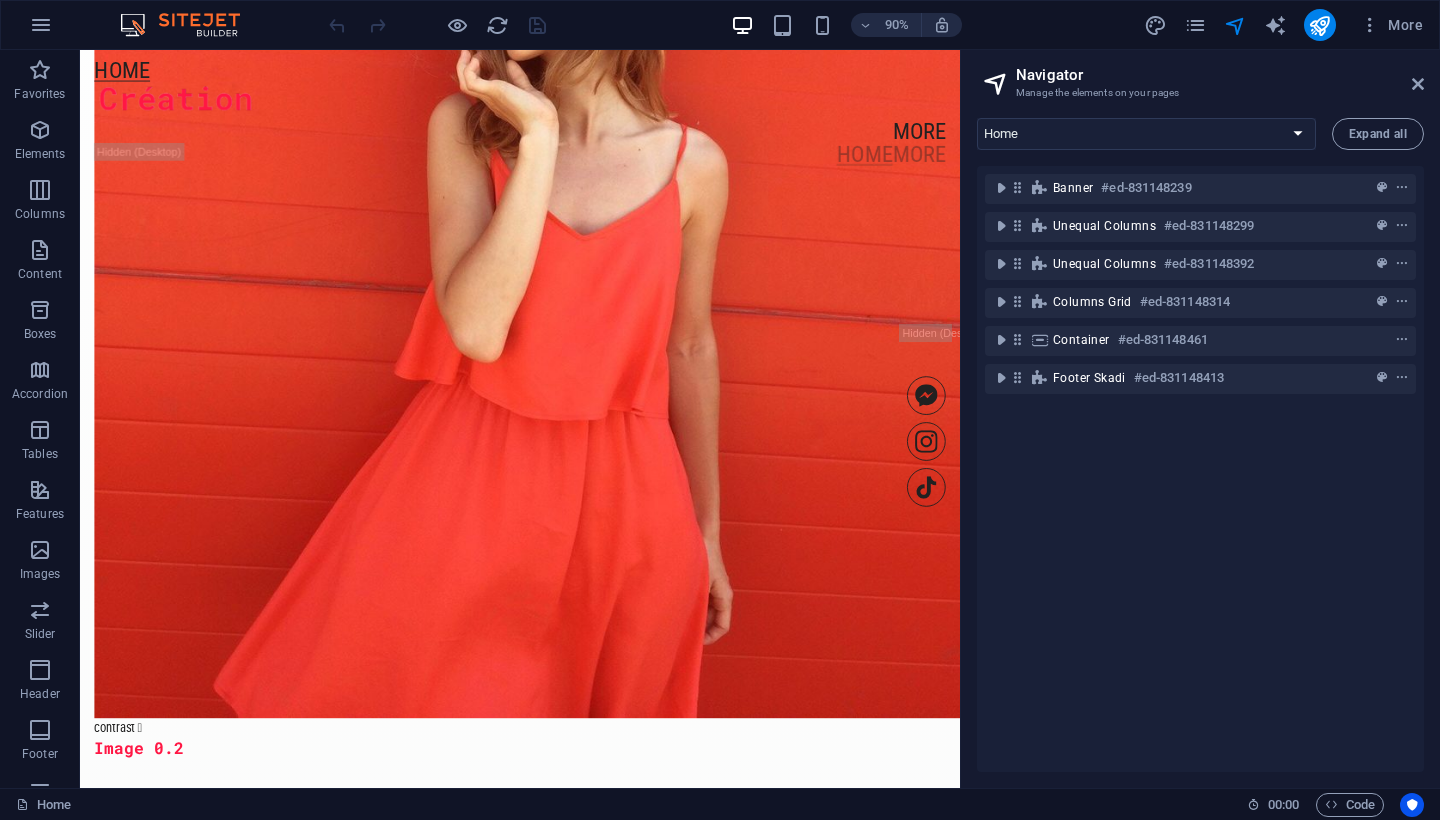 scroll, scrollTop: 2672, scrollLeft: 0, axis: vertical 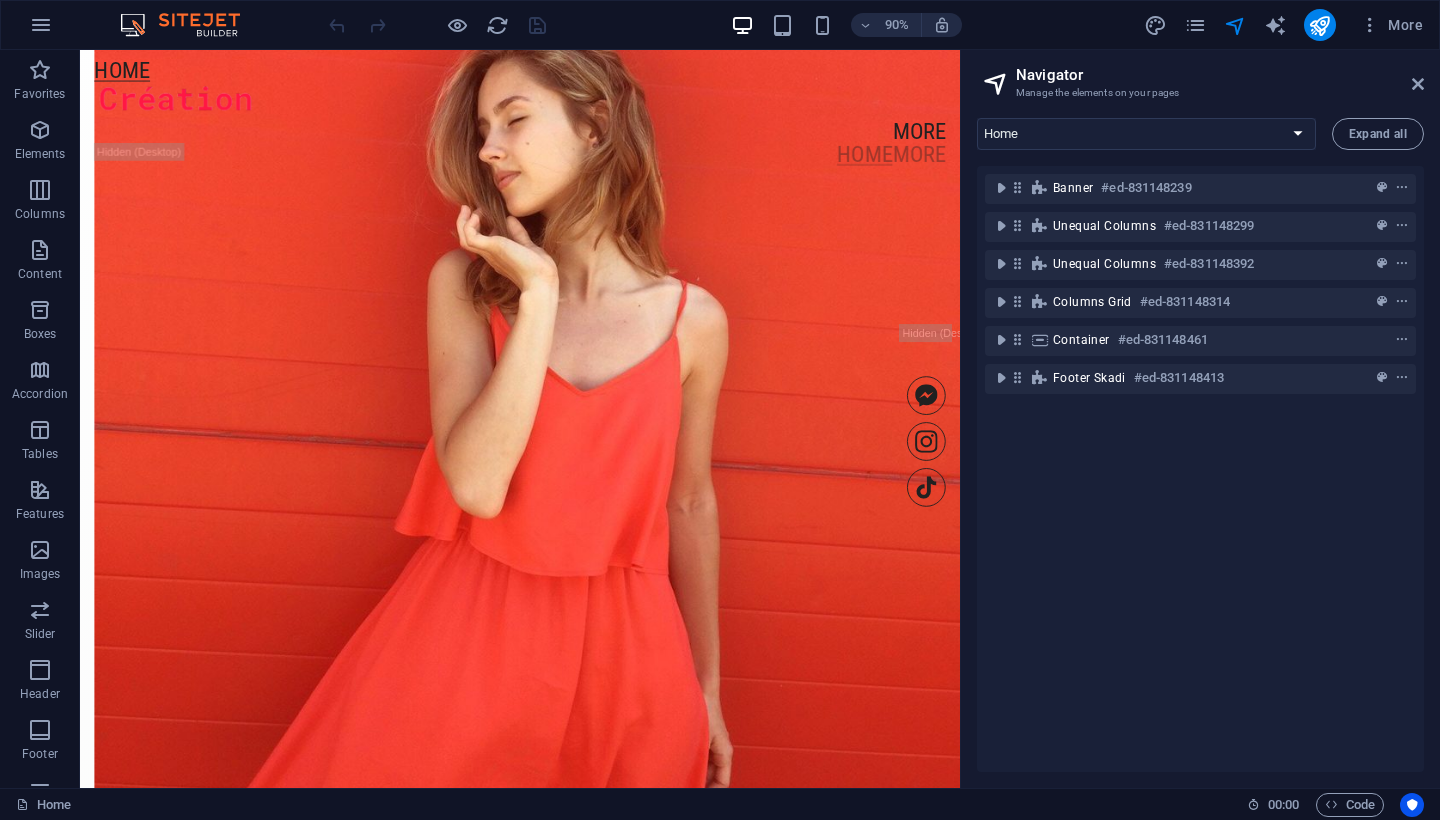 click on "90% More" at bounding box center [720, 25] 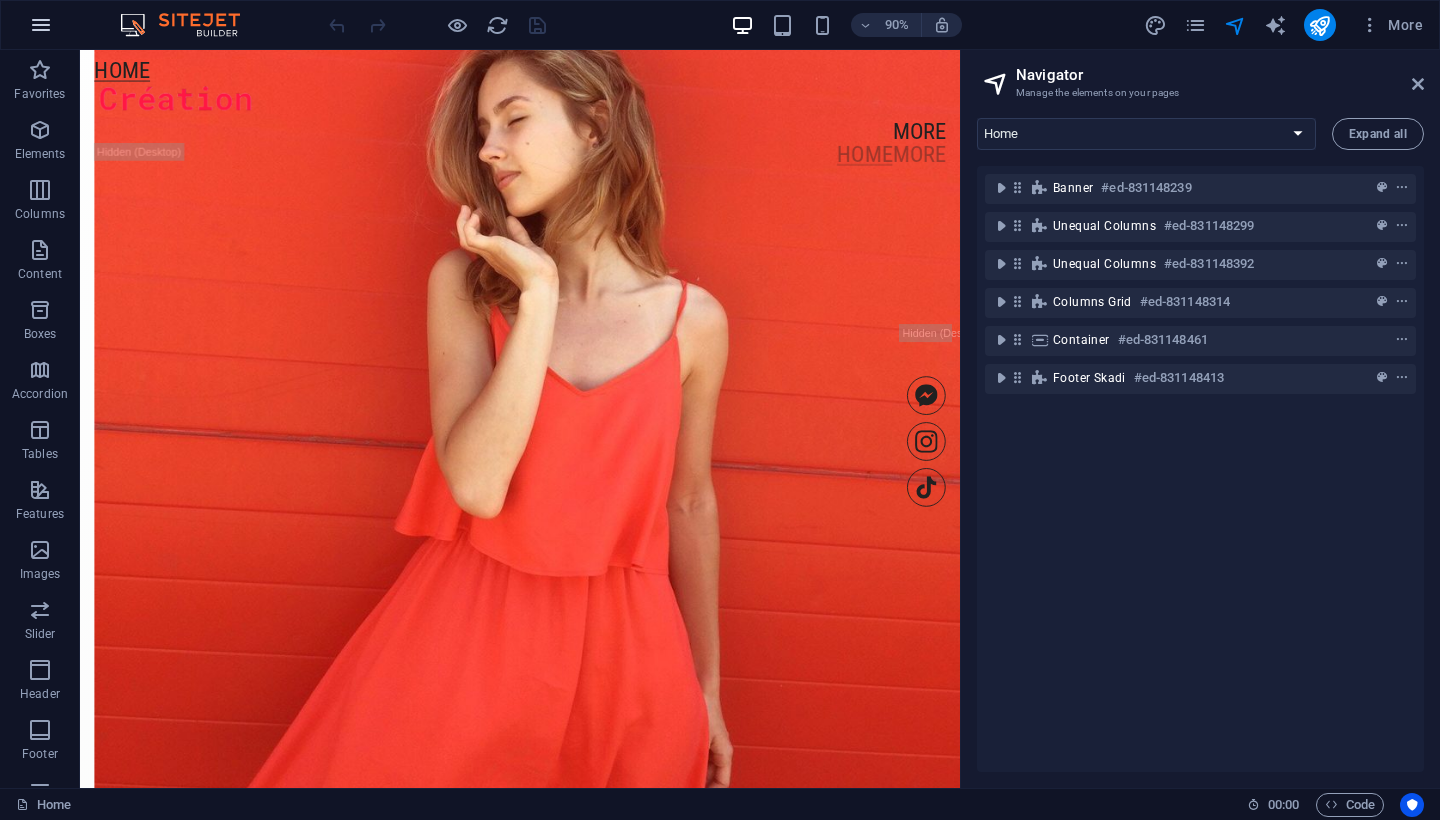 click at bounding box center [41, 25] 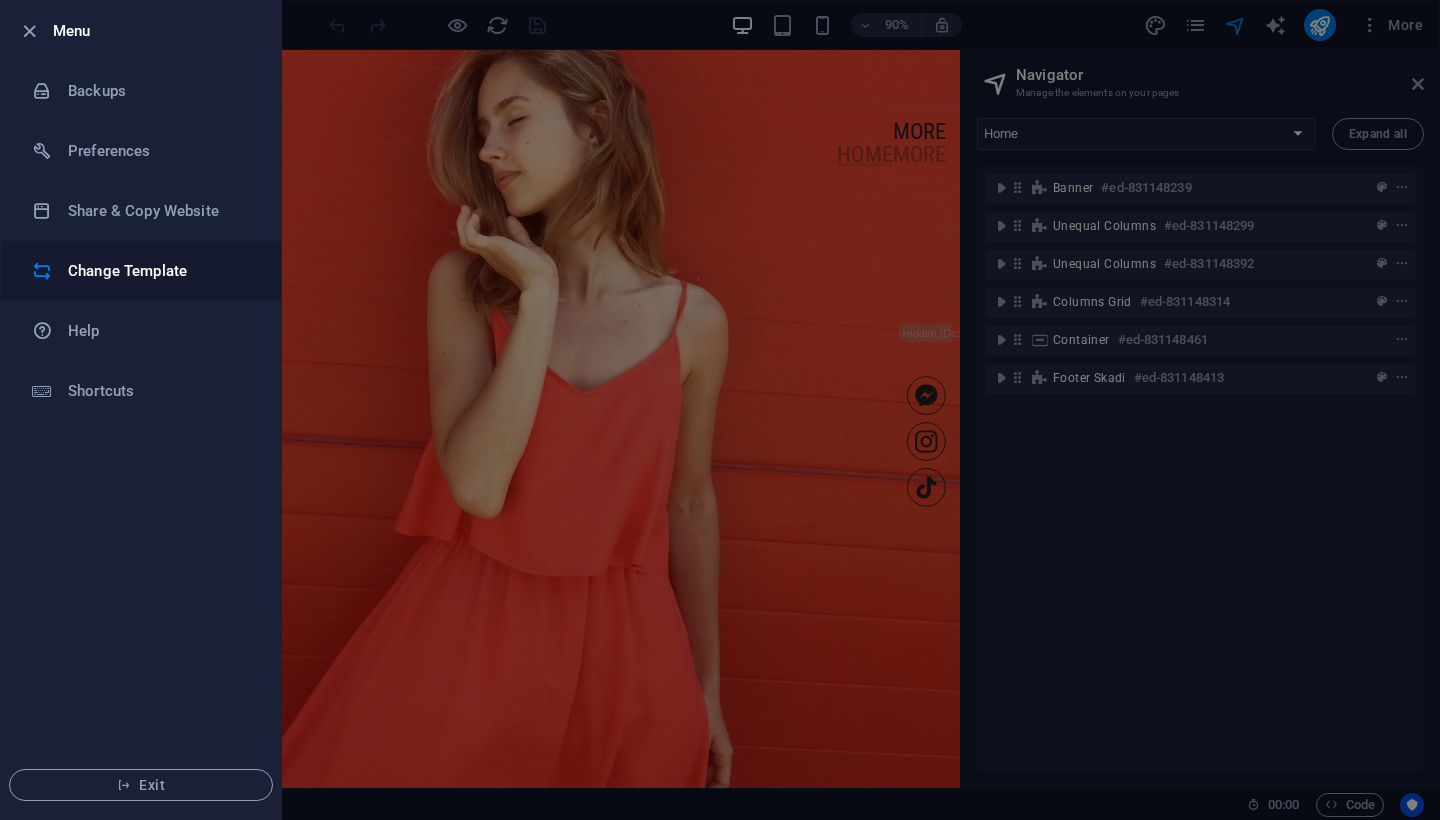 click on "Change Template" at bounding box center [160, 271] 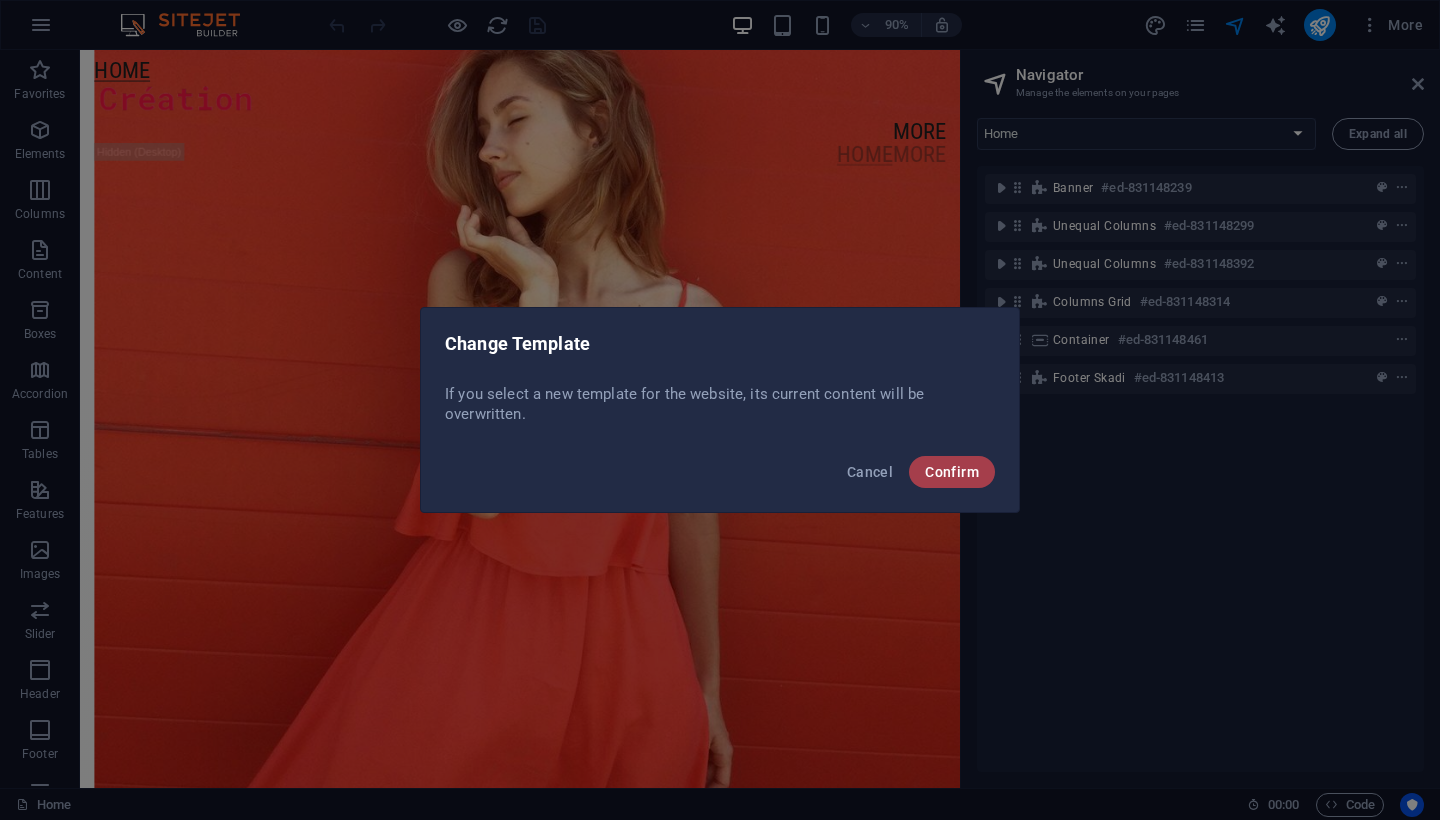 click on "Confirm" at bounding box center [952, 472] 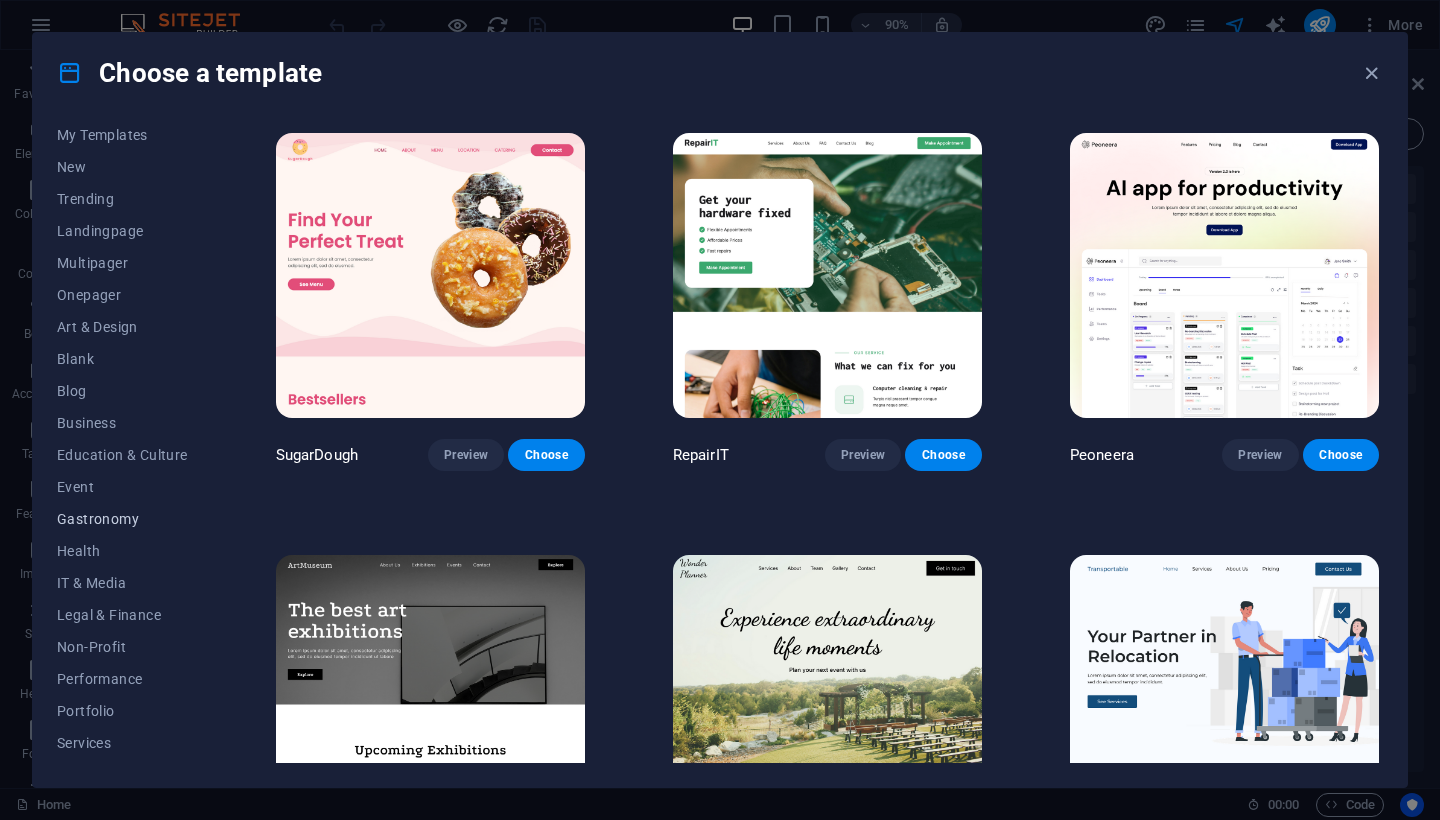 scroll, scrollTop: 48, scrollLeft: 0, axis: vertical 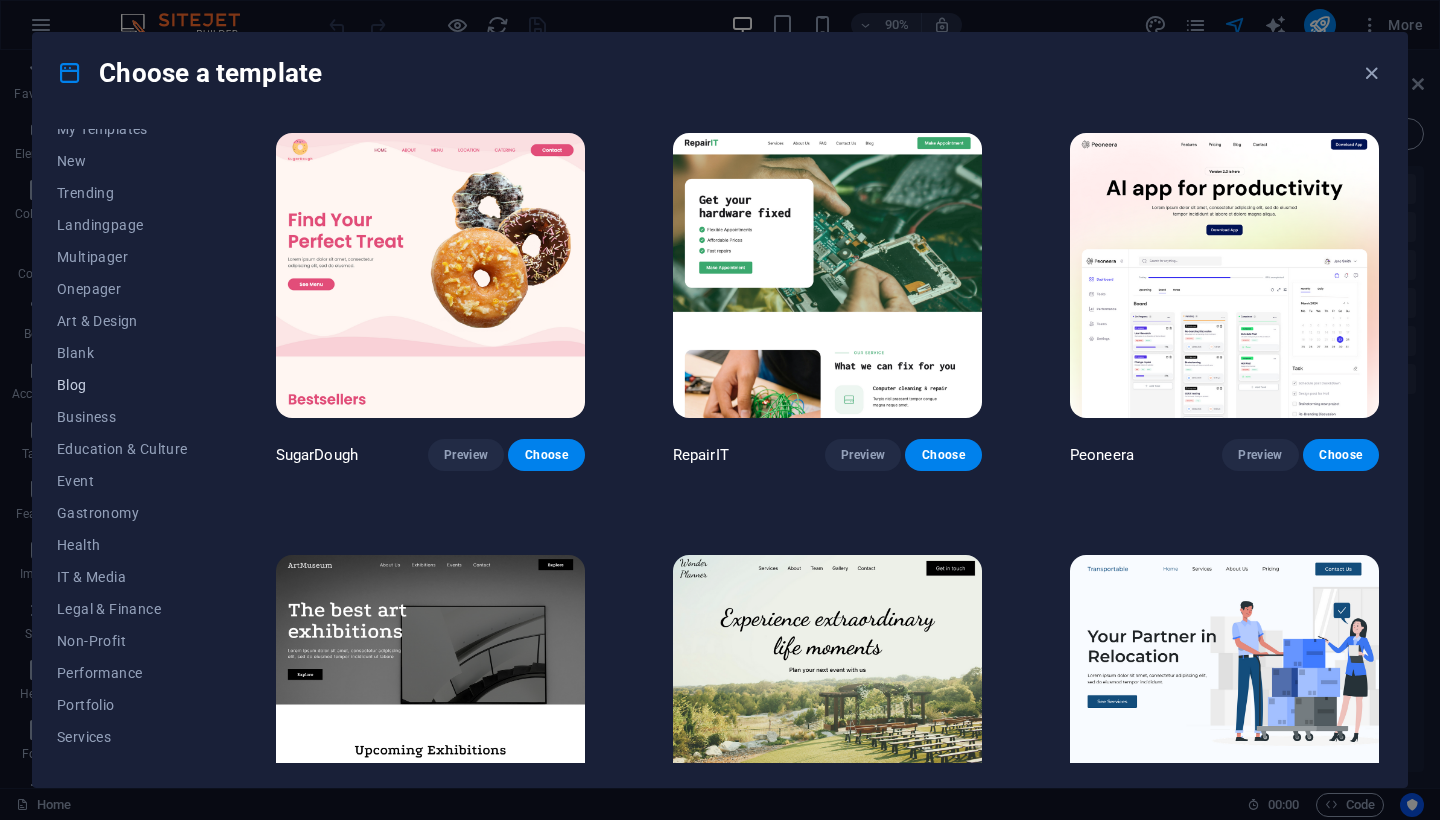 click on "Blog" at bounding box center (122, 385) 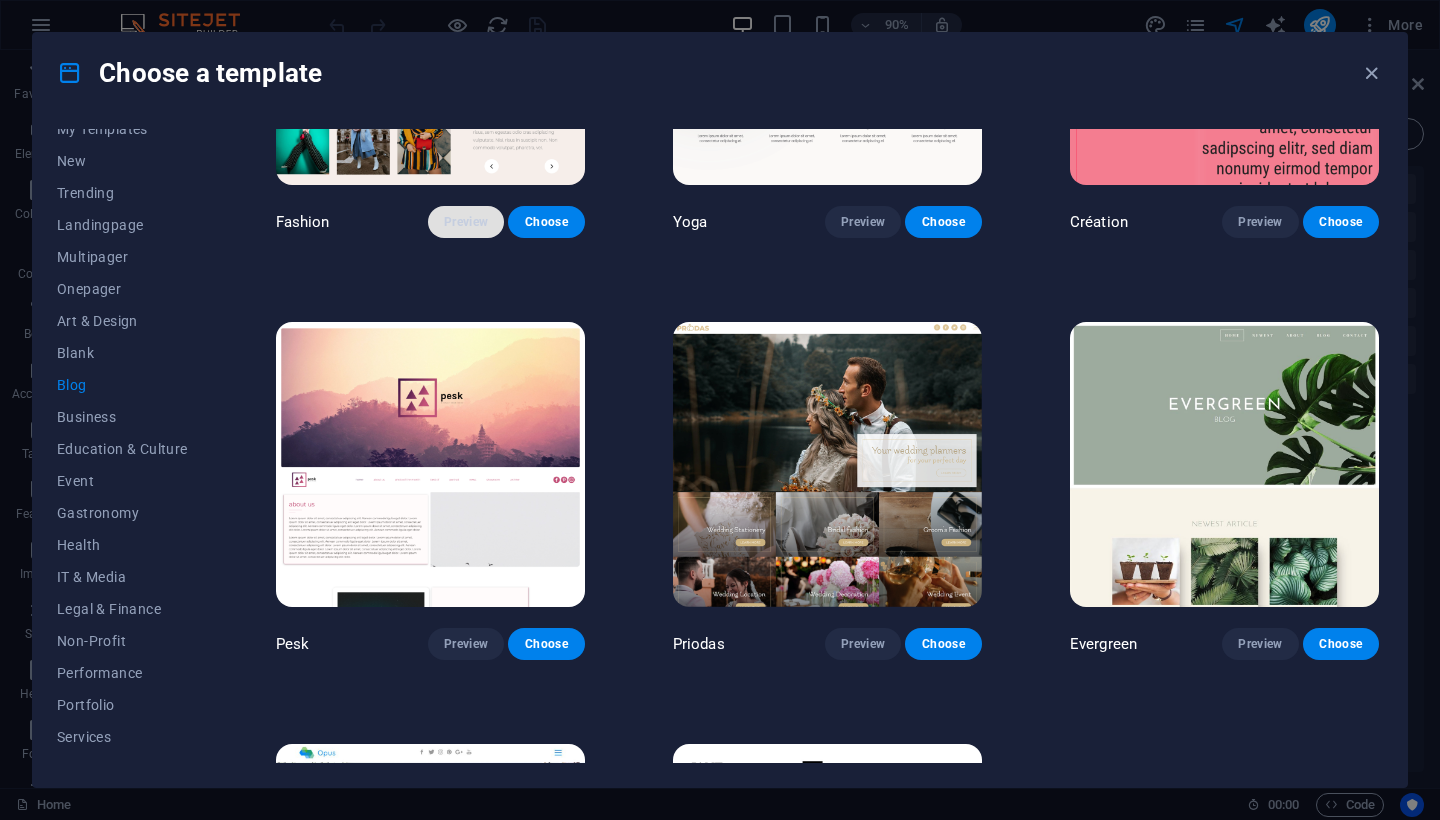 scroll, scrollTop: 2359, scrollLeft: 0, axis: vertical 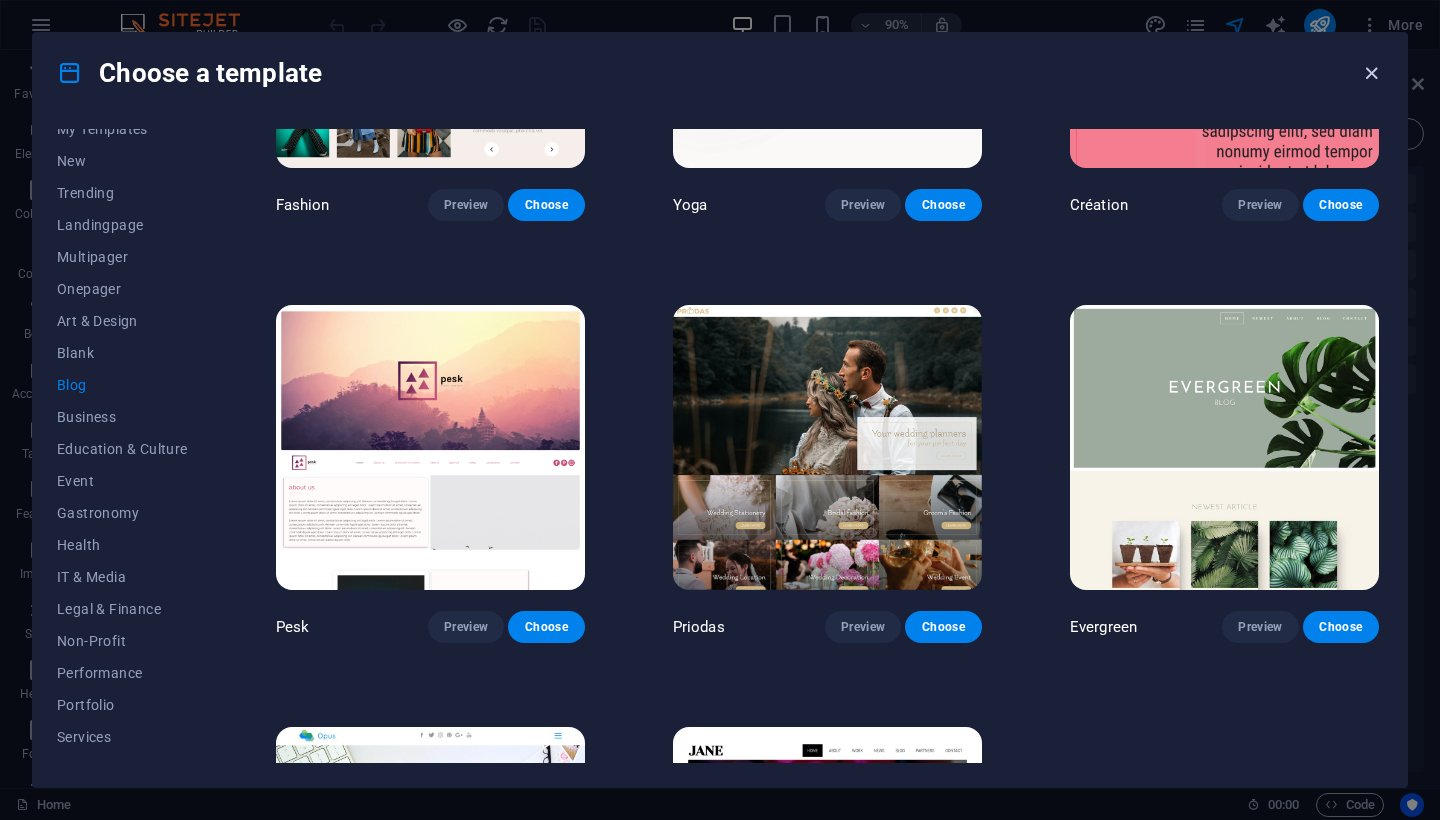 click at bounding box center (1371, 73) 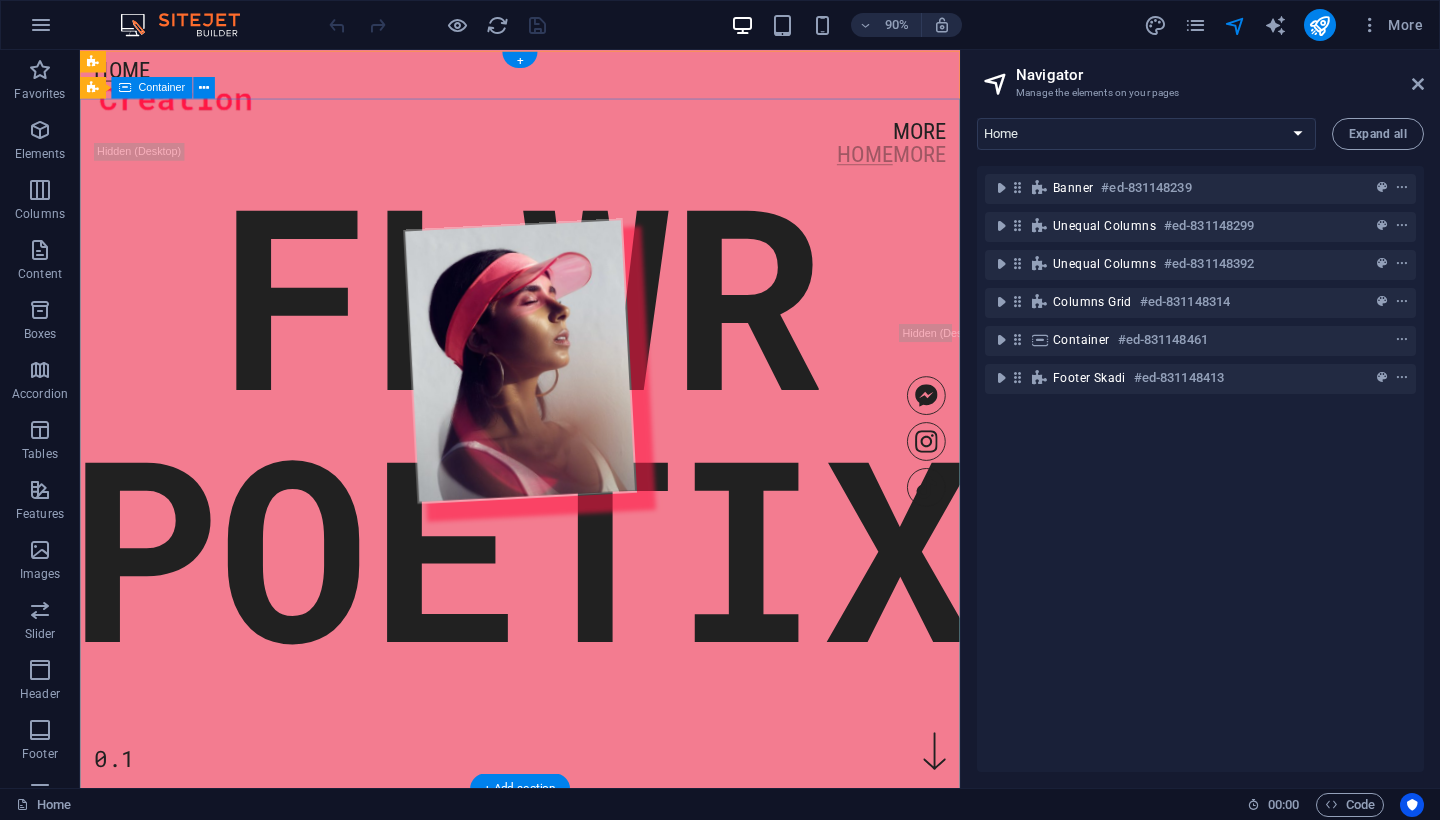 scroll, scrollTop: 0, scrollLeft: 0, axis: both 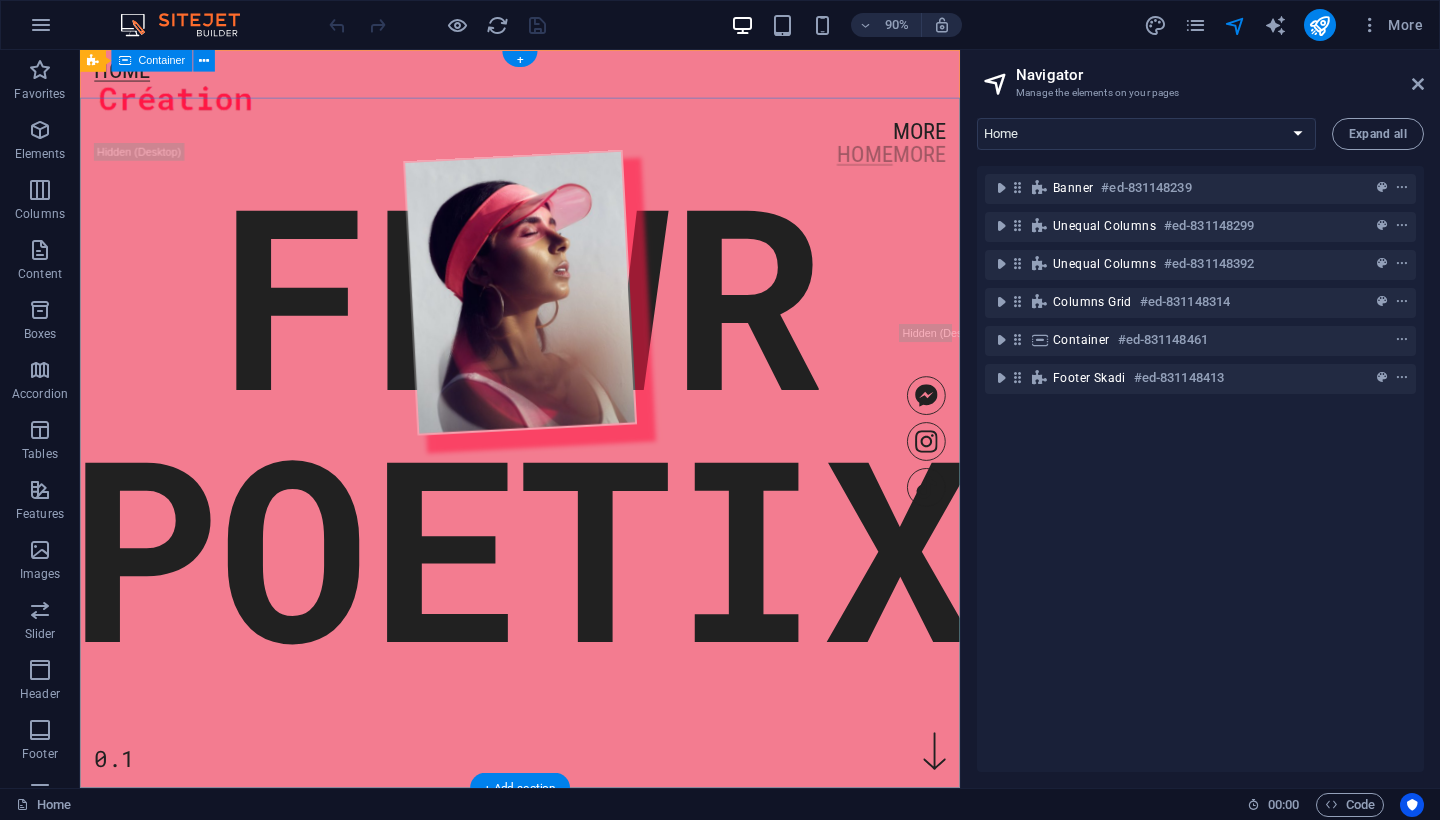 click on "FLWR POETIX 0.1" at bounding box center (569, 325) 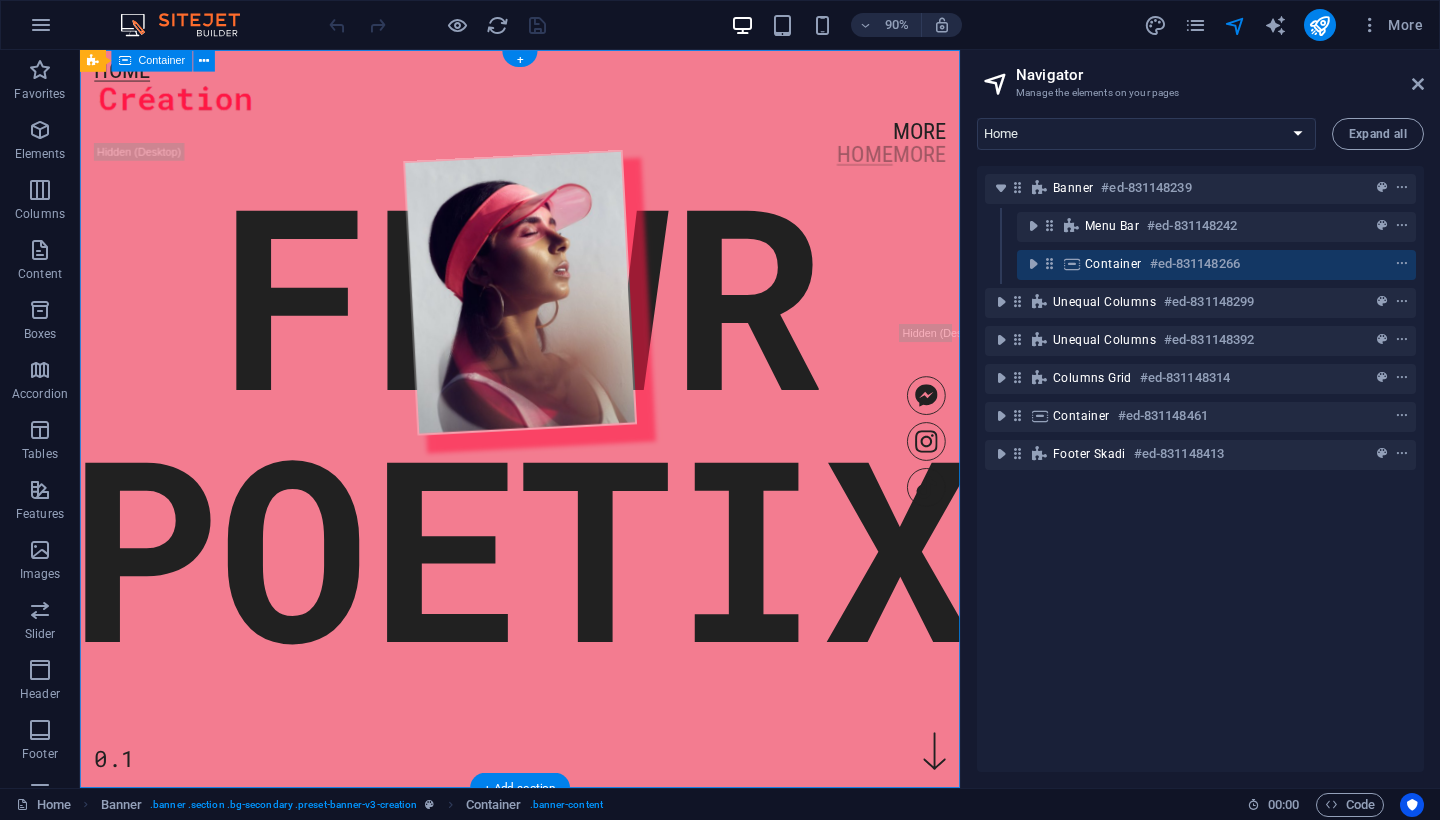 click on "FLWR POETIX 0.1" at bounding box center (569, 325) 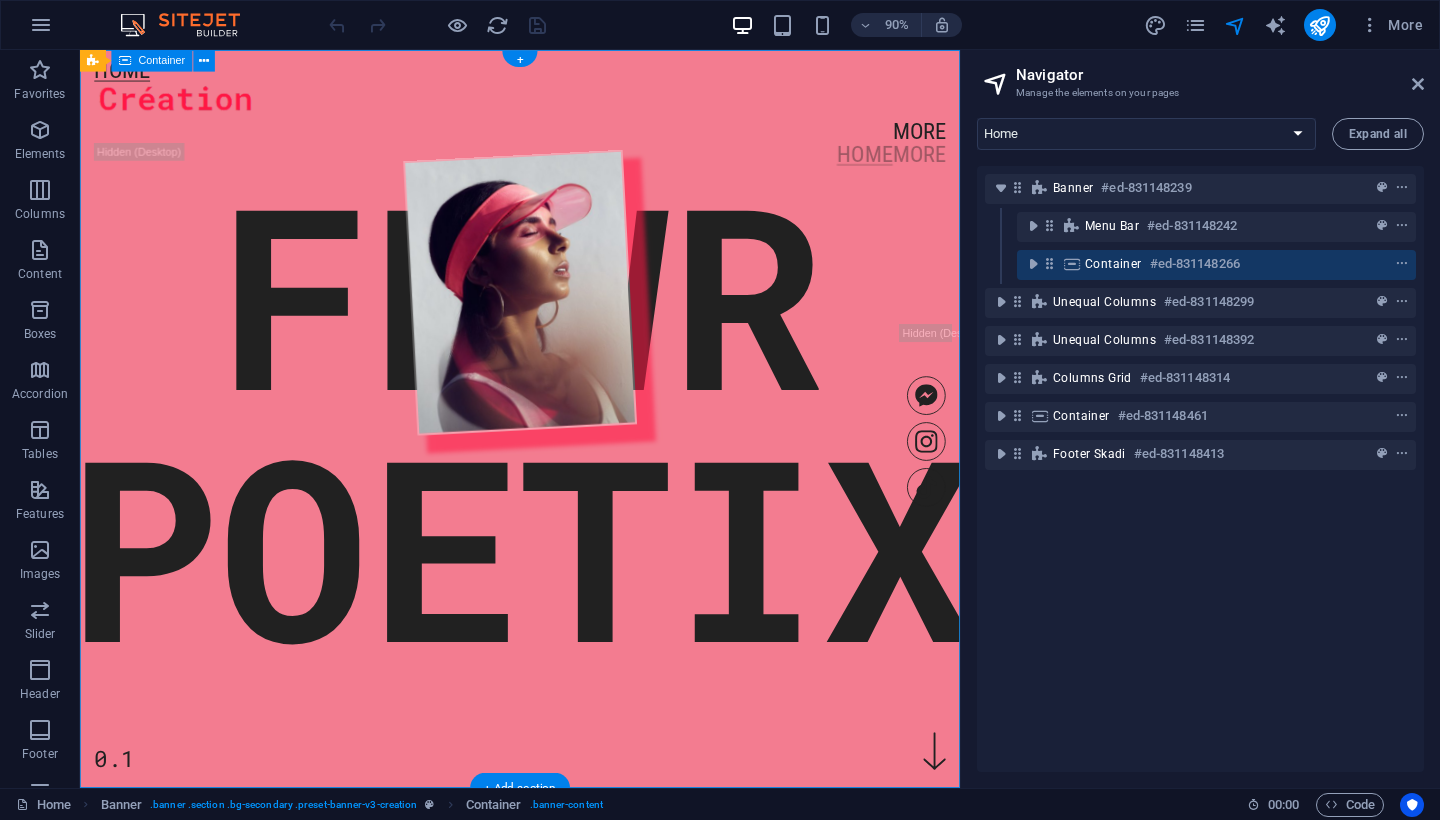 click on "FLWR POETIX 0.1" at bounding box center [569, 325] 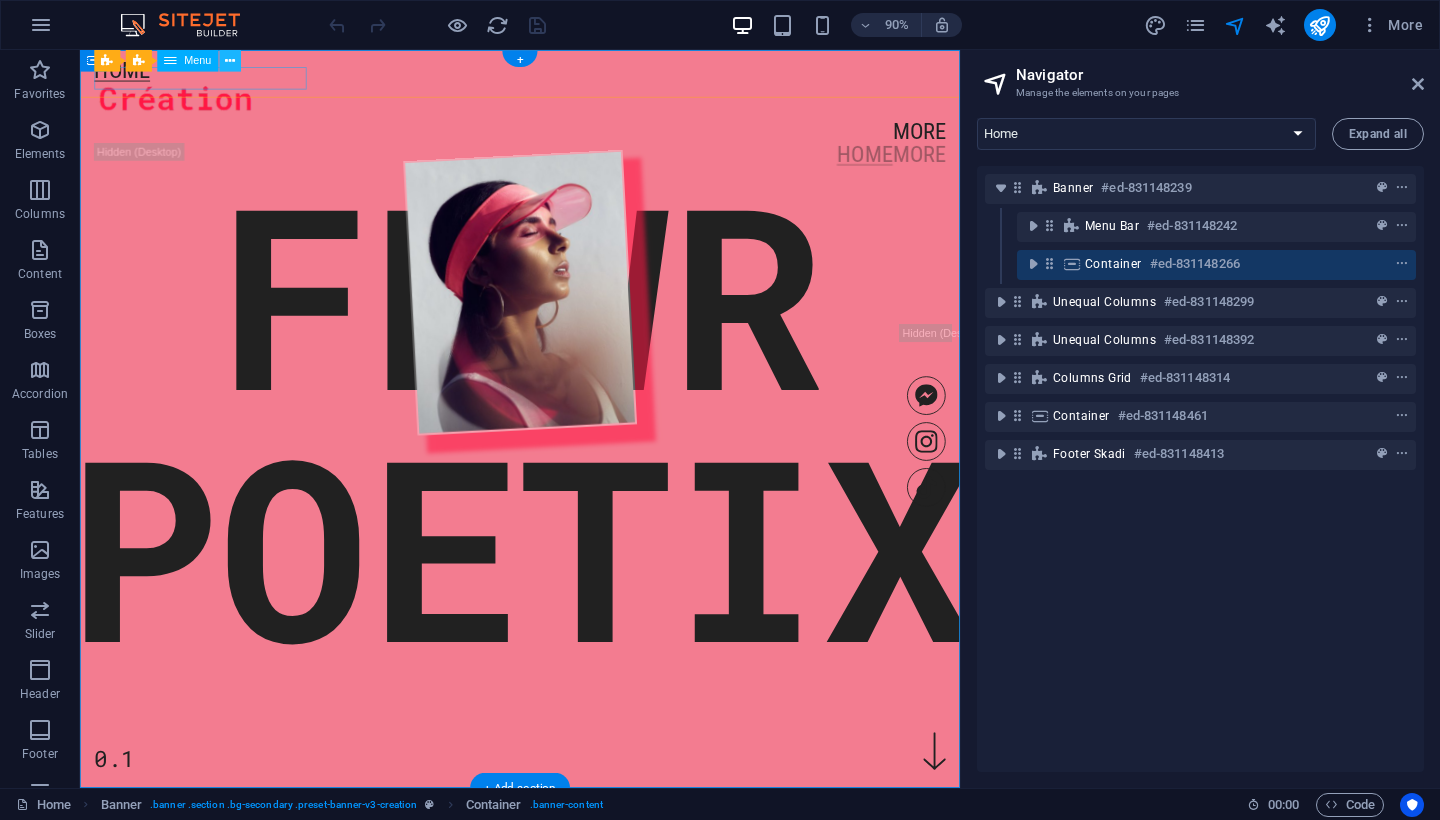 click at bounding box center (230, 60) 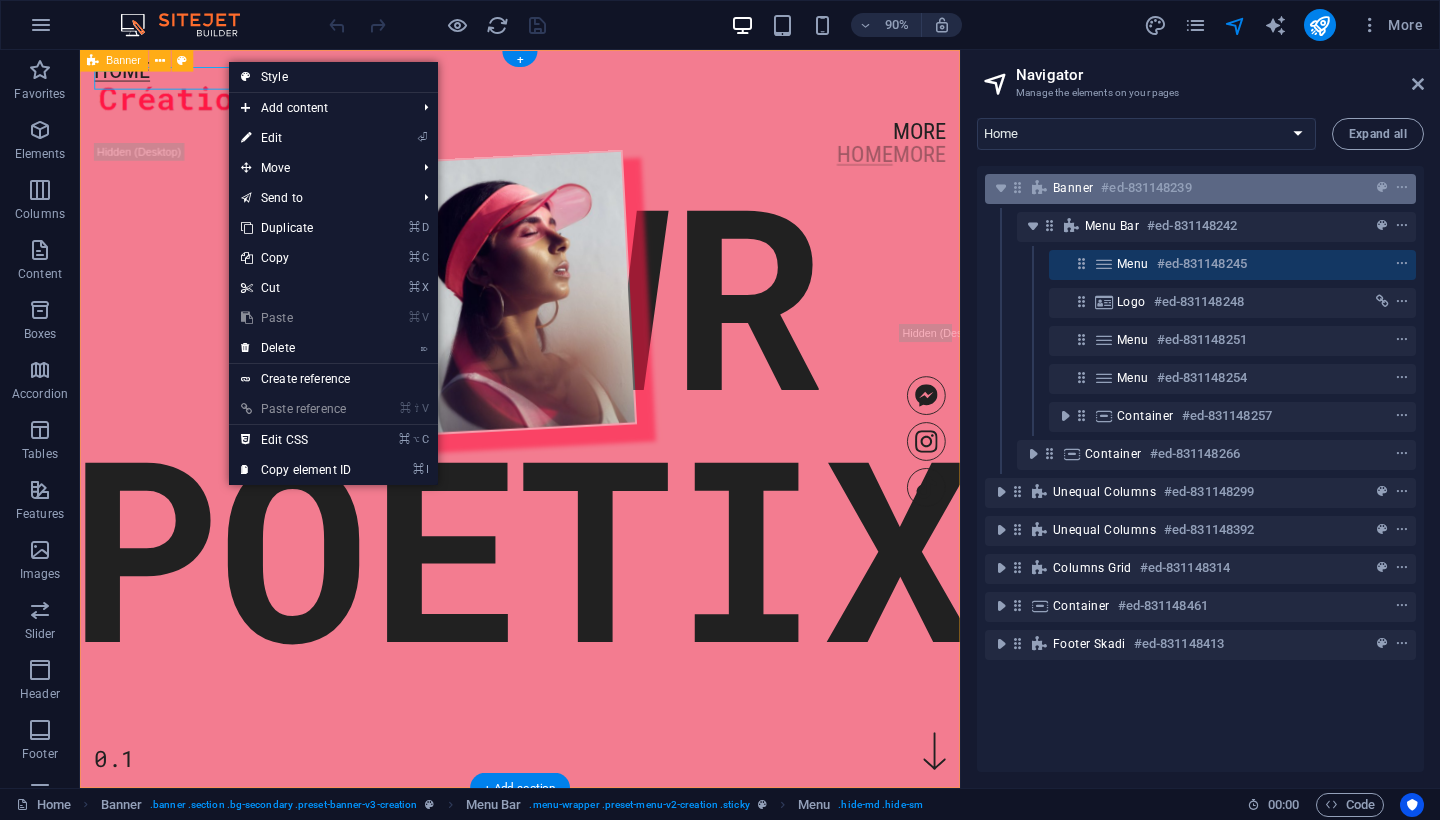 click on "#ed-831148239" at bounding box center [1146, 188] 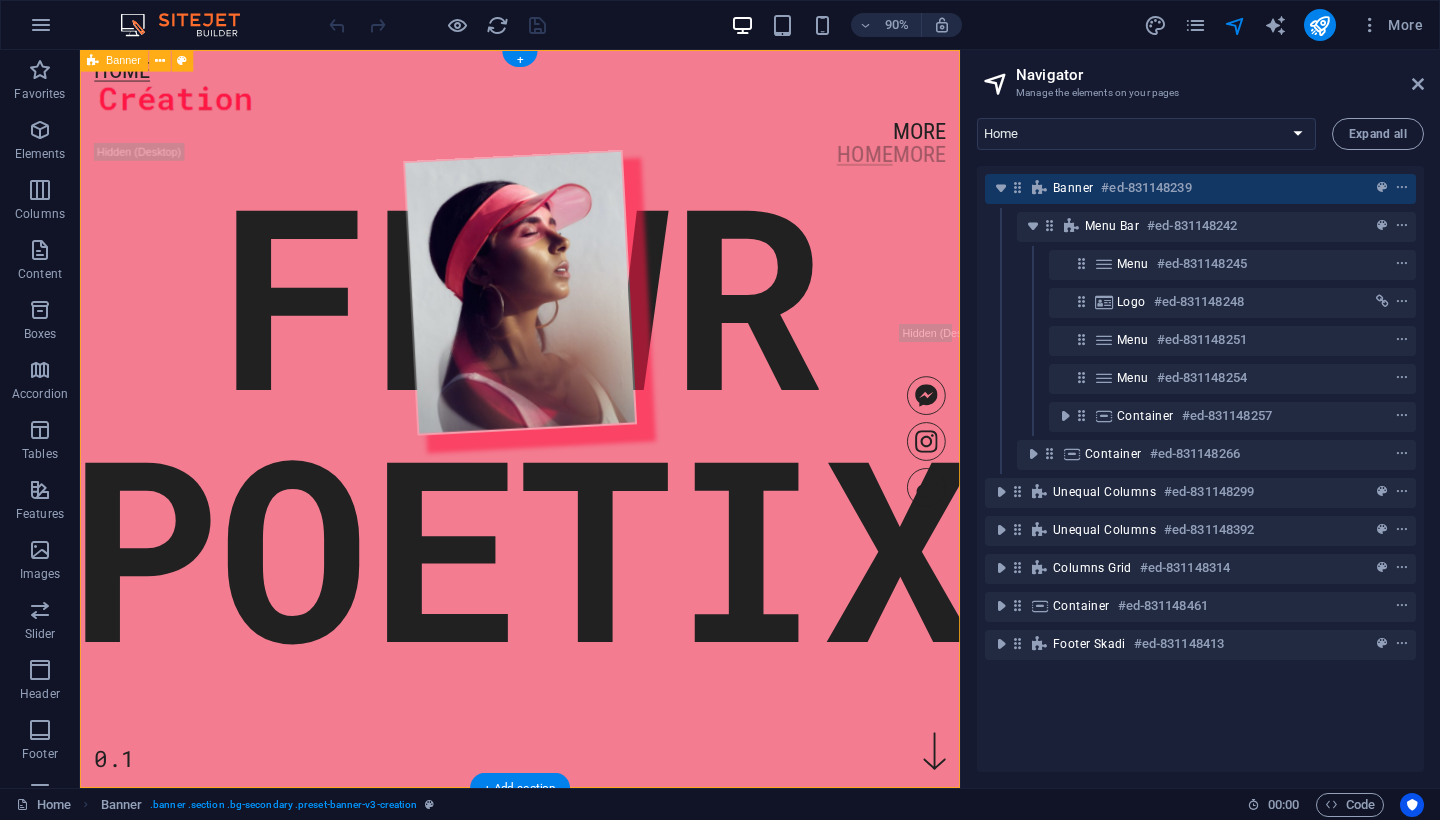click on "Banner #ed-831148239" at bounding box center (1200, 189) 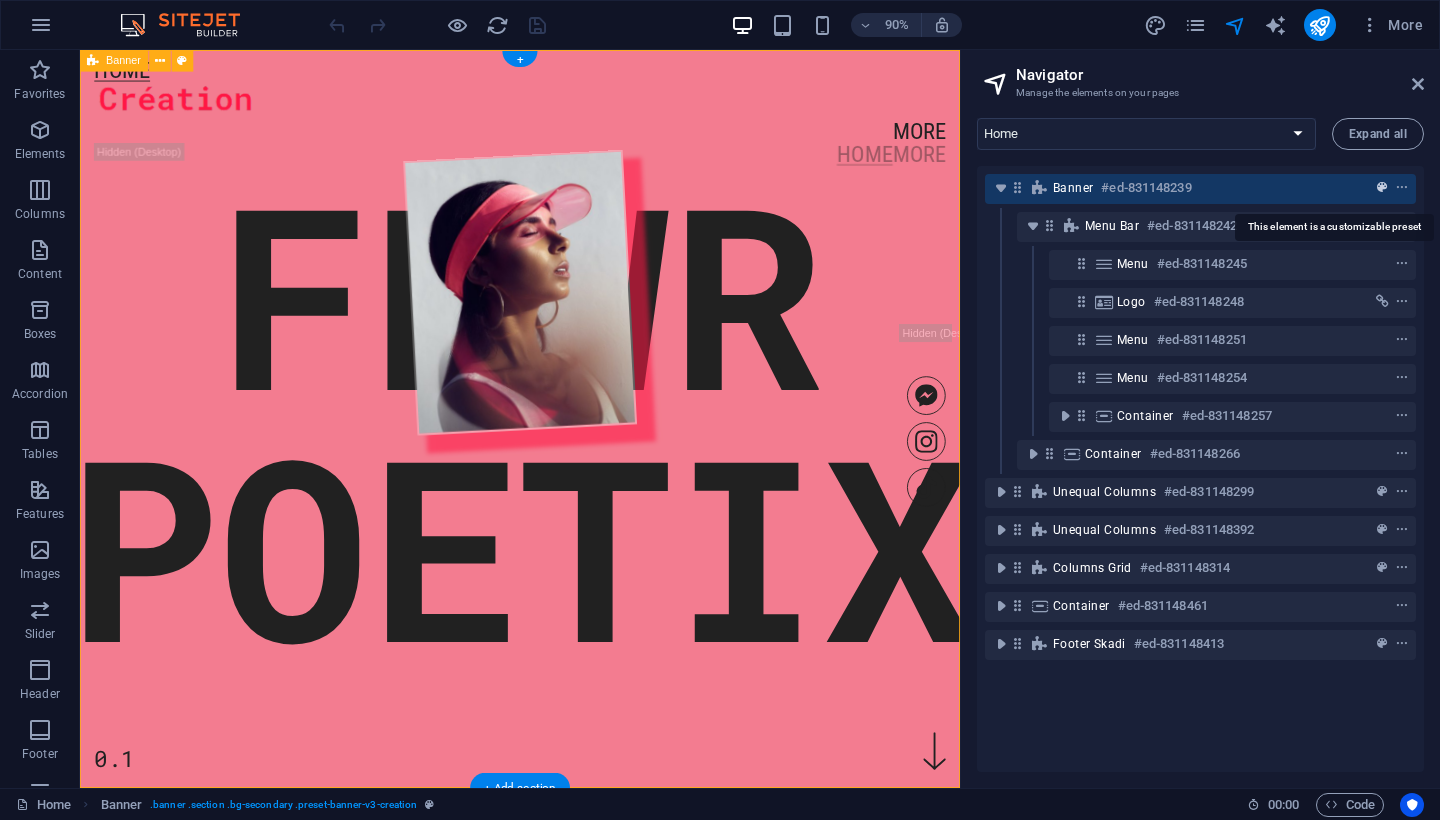 click at bounding box center (1382, 188) 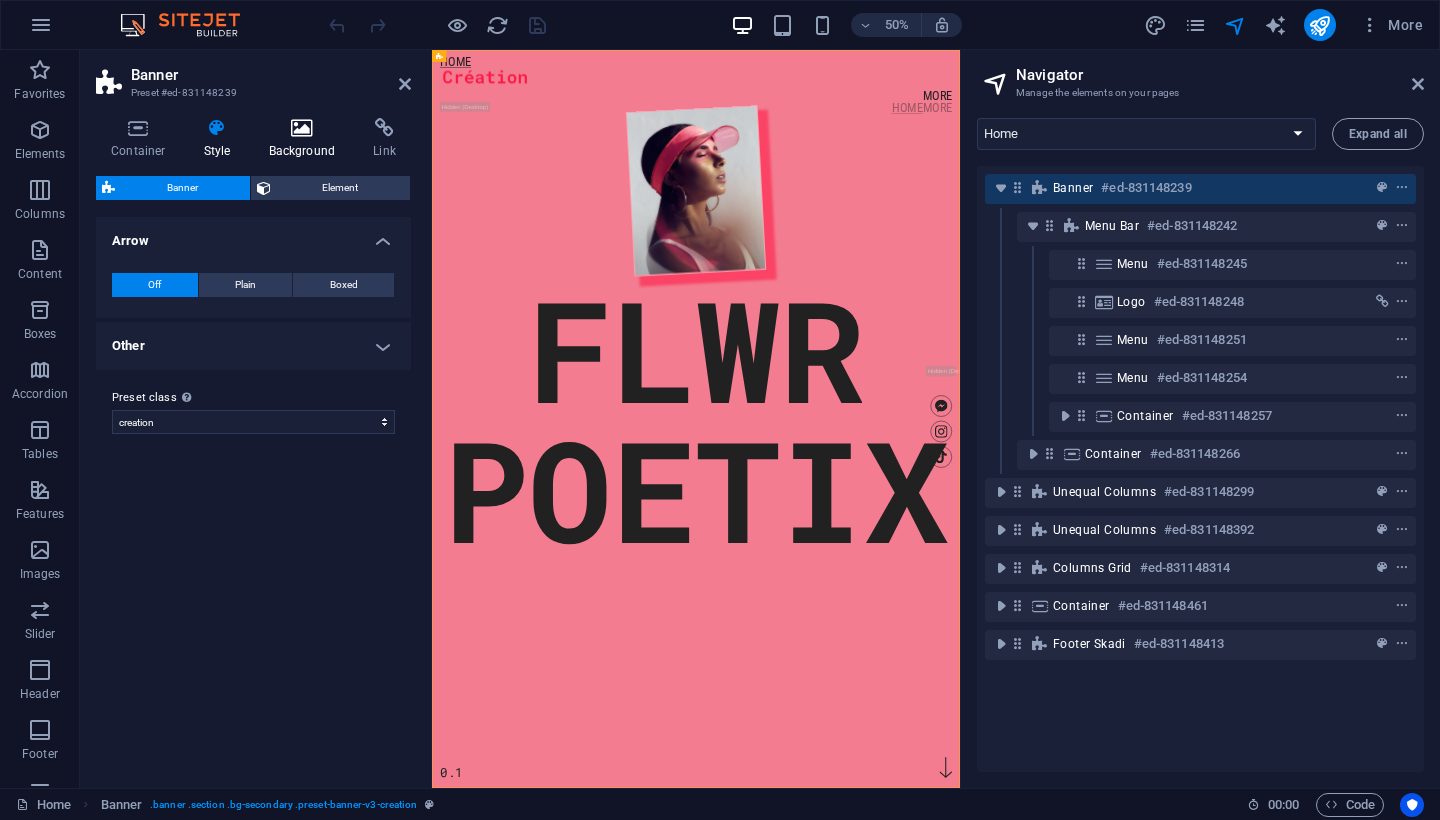 click on "Background" at bounding box center [306, 139] 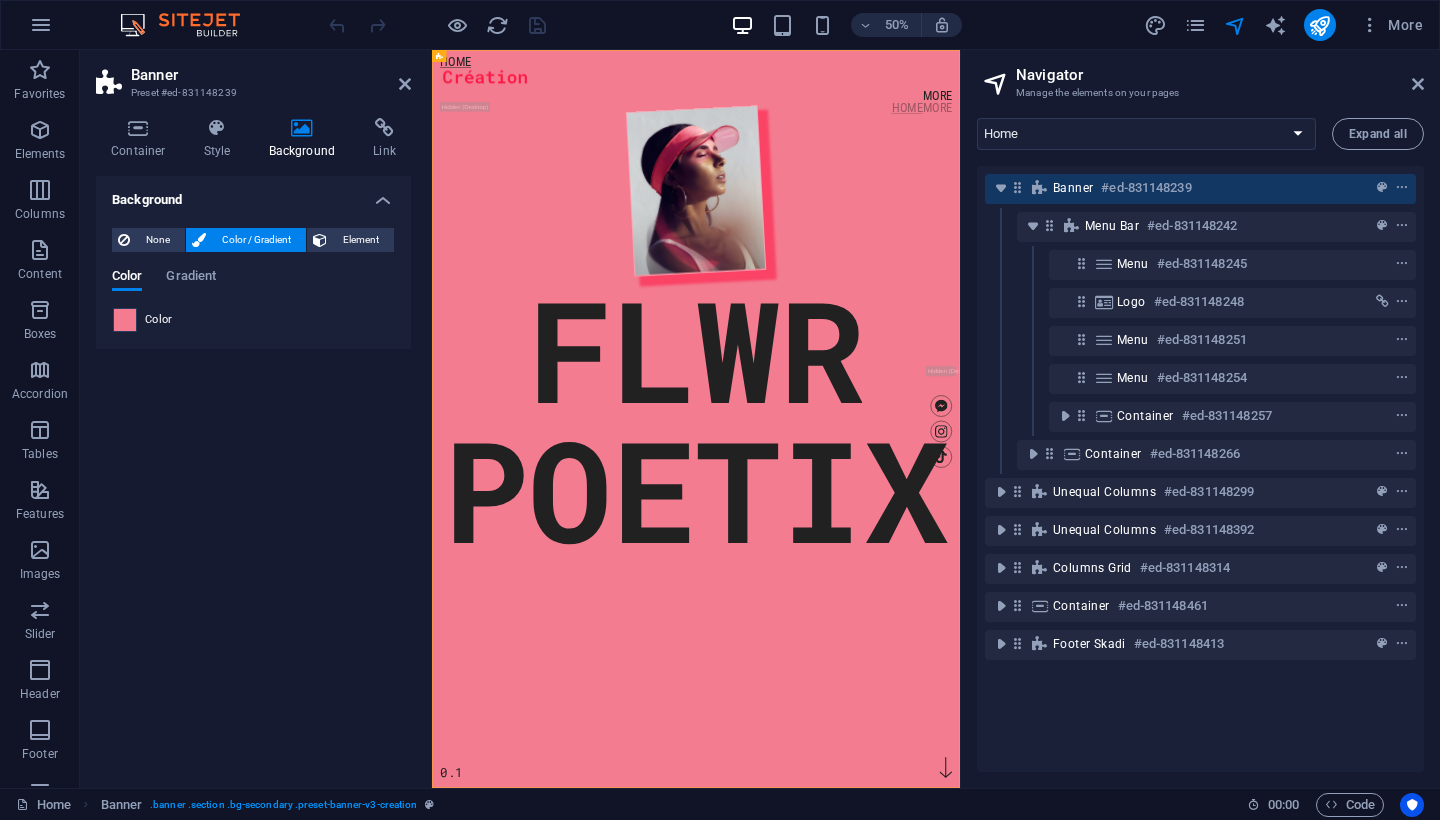 click at bounding box center (125, 320) 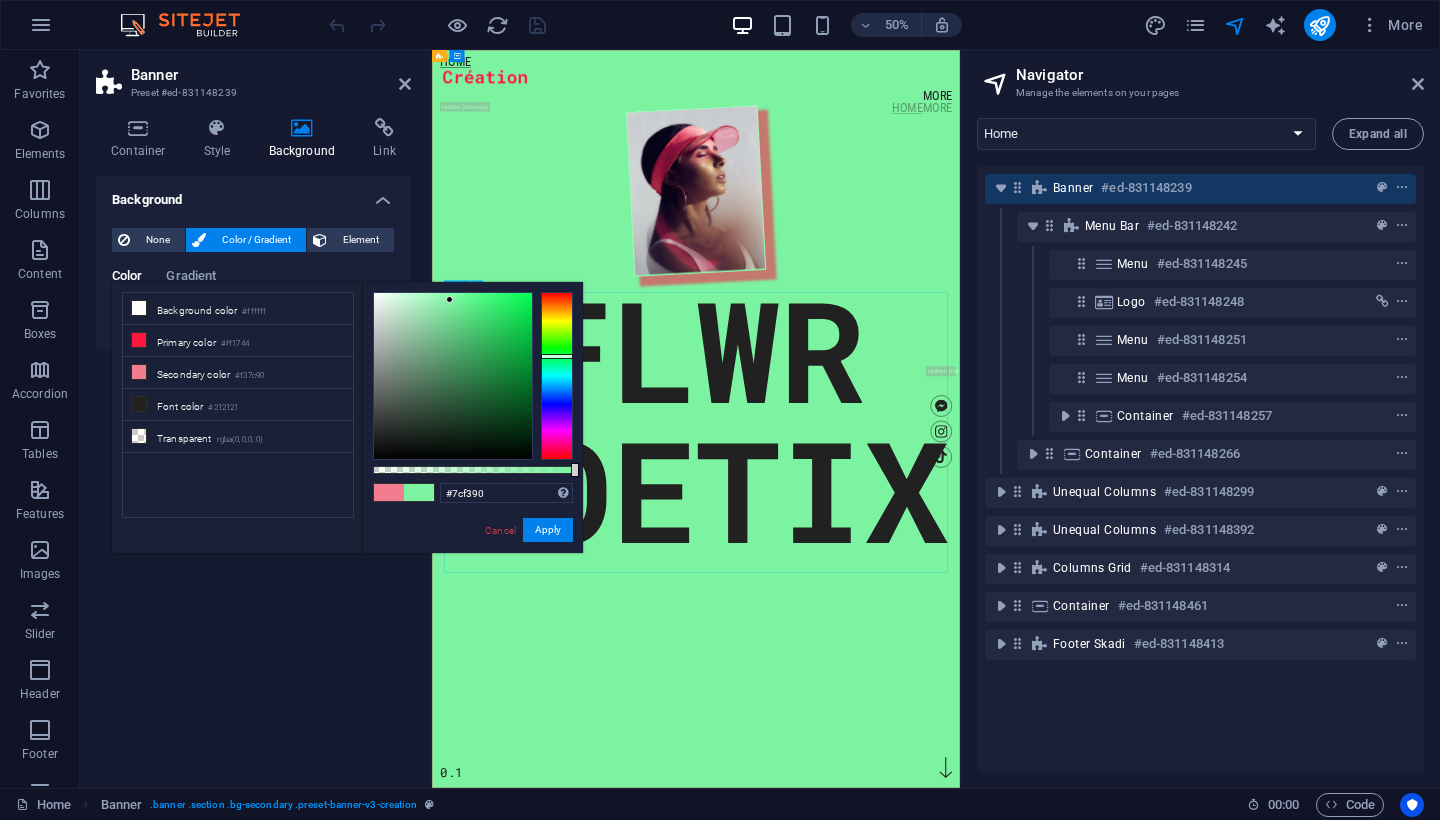 drag, startPoint x: 558, startPoint y: 338, endPoint x: 557, endPoint y: 352, distance: 14.035668 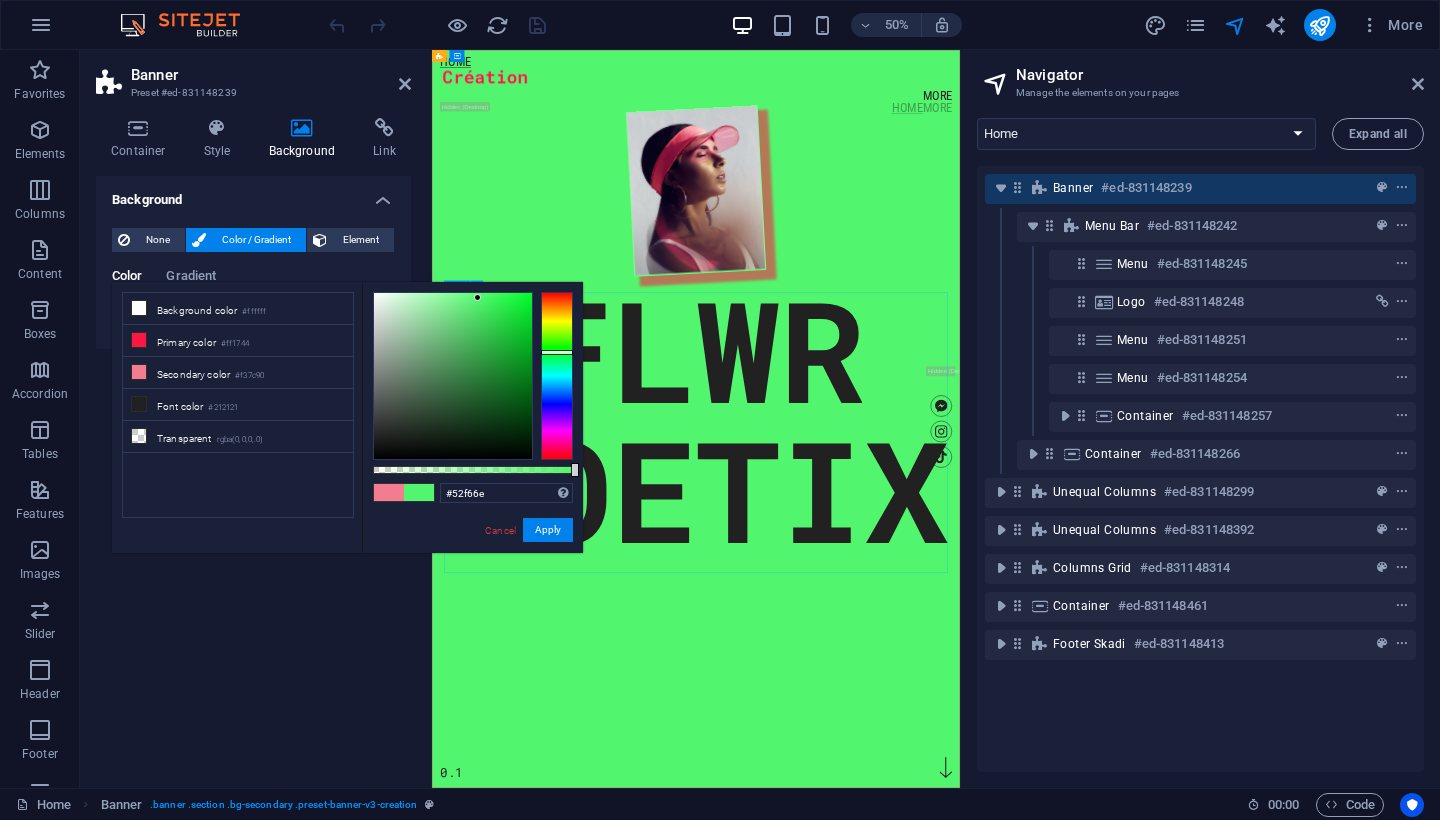 drag, startPoint x: 441, startPoint y: 354, endPoint x: 478, endPoint y: 298, distance: 67.11929 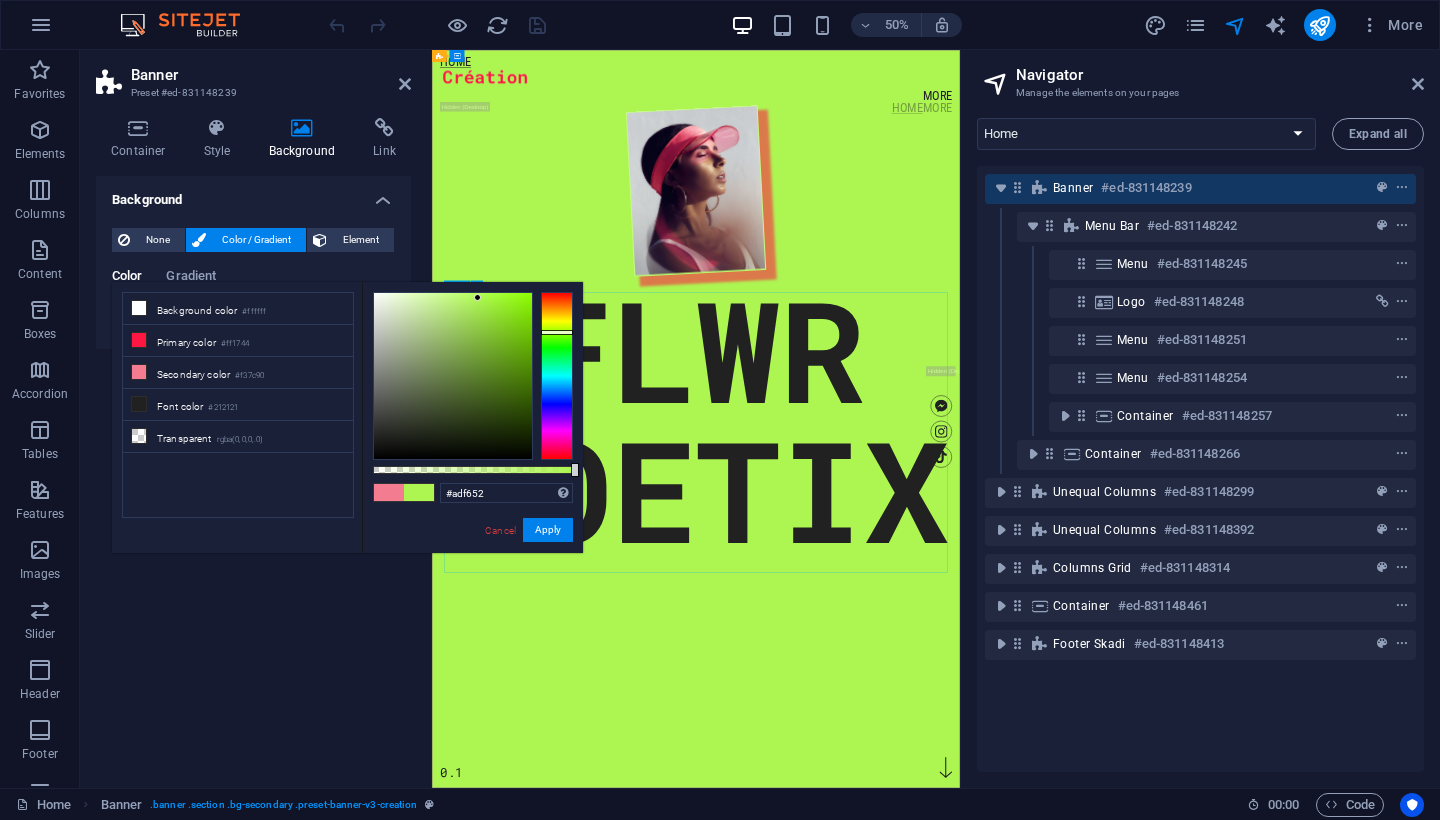 drag, startPoint x: 558, startPoint y: 355, endPoint x: 558, endPoint y: 332, distance: 23 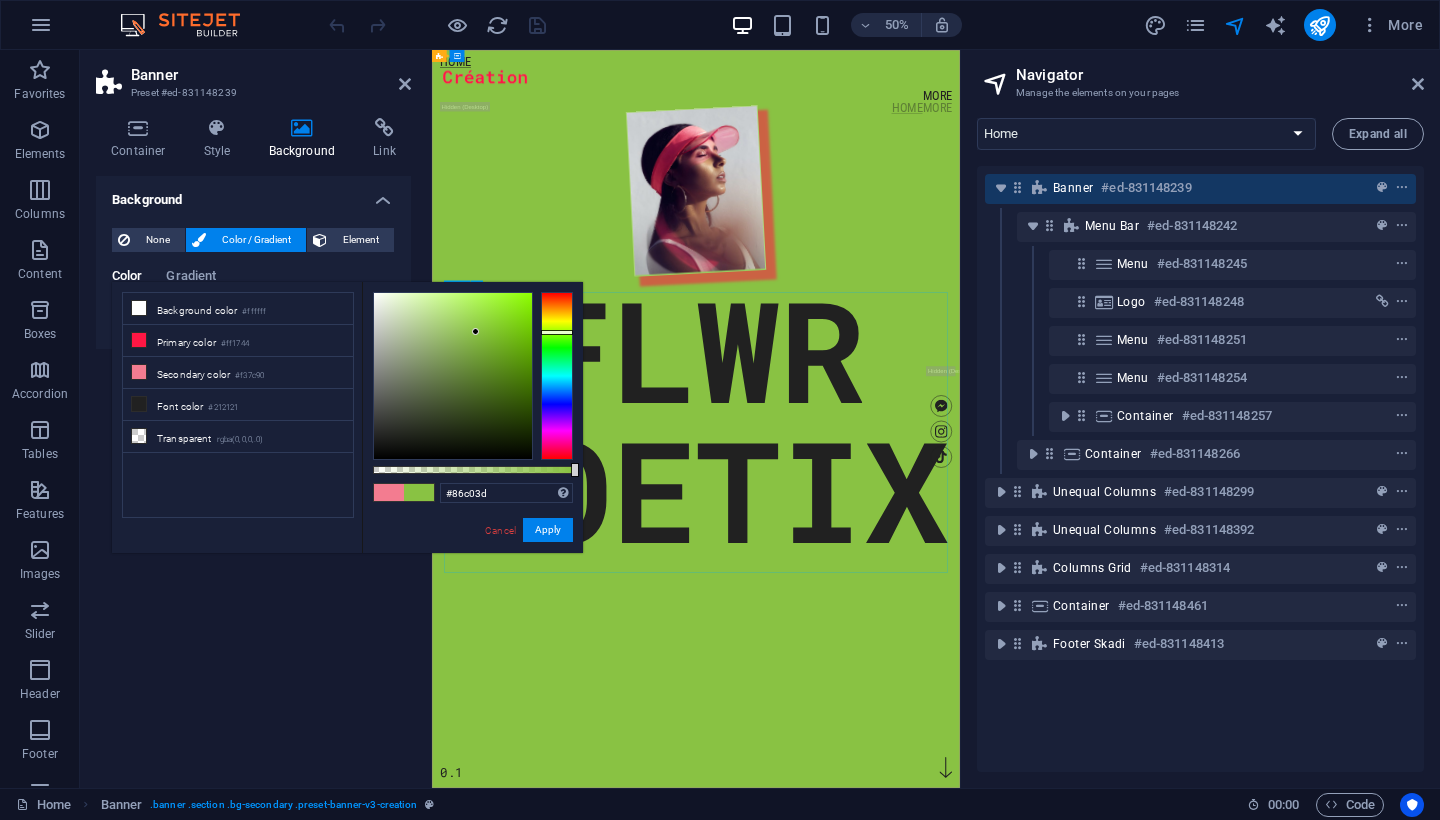 type on "#85c03c" 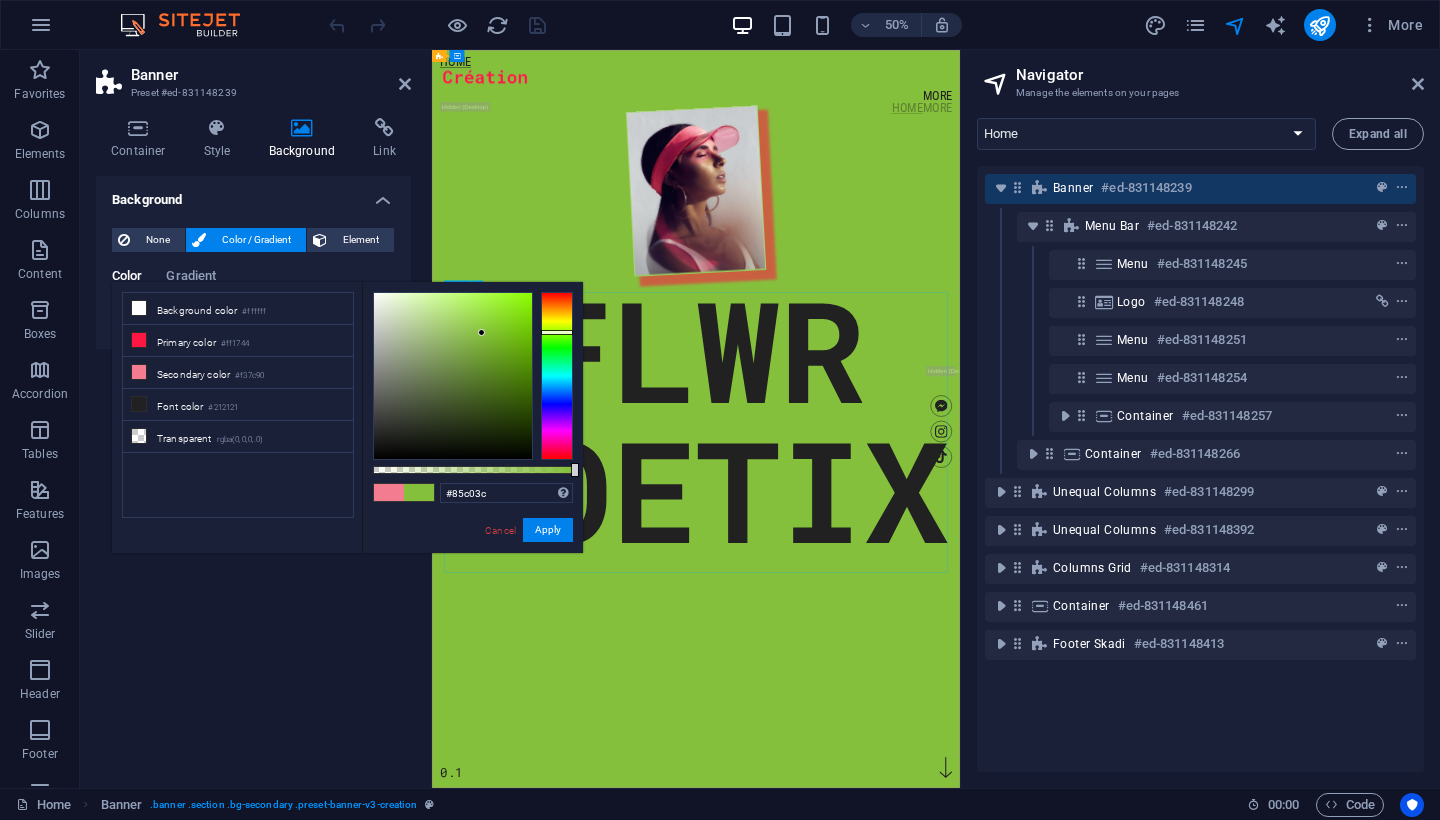 drag, startPoint x: 474, startPoint y: 314, endPoint x: 482, endPoint y: 333, distance: 20.615528 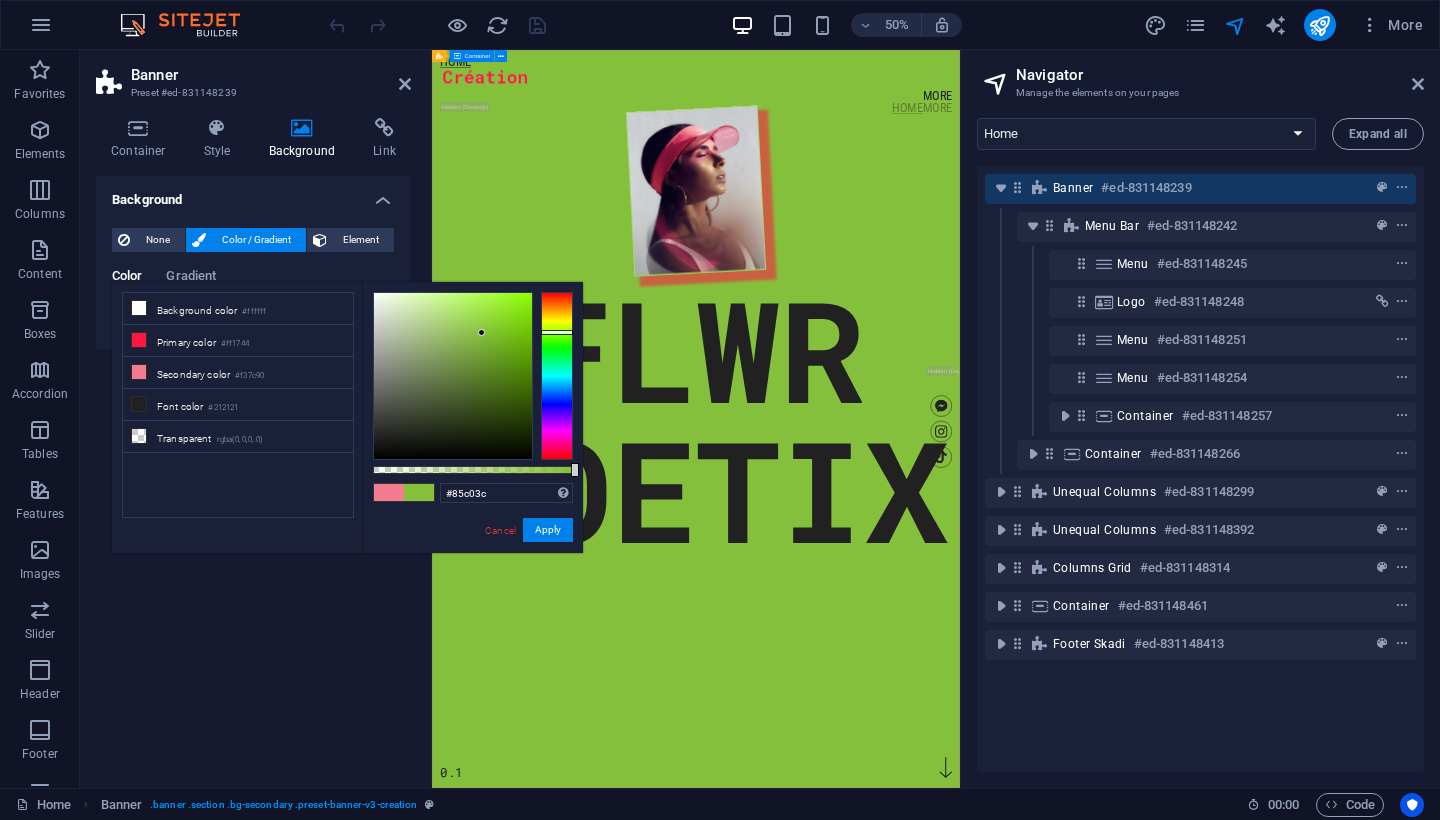 click on "FLWR POETIX 0.1" at bounding box center (960, 337) 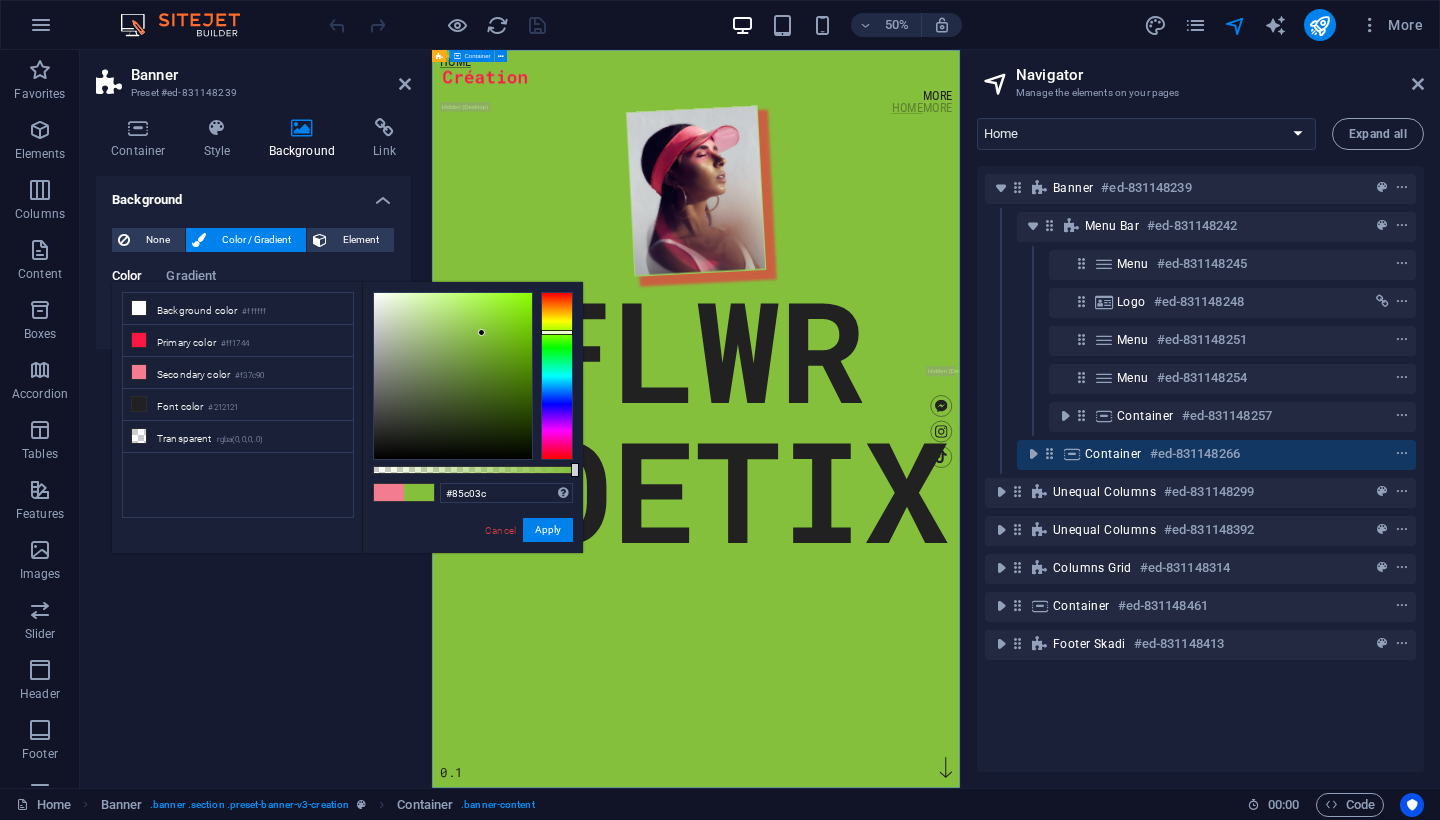 click on "FLWR POETIX 0.1" at bounding box center (960, 337) 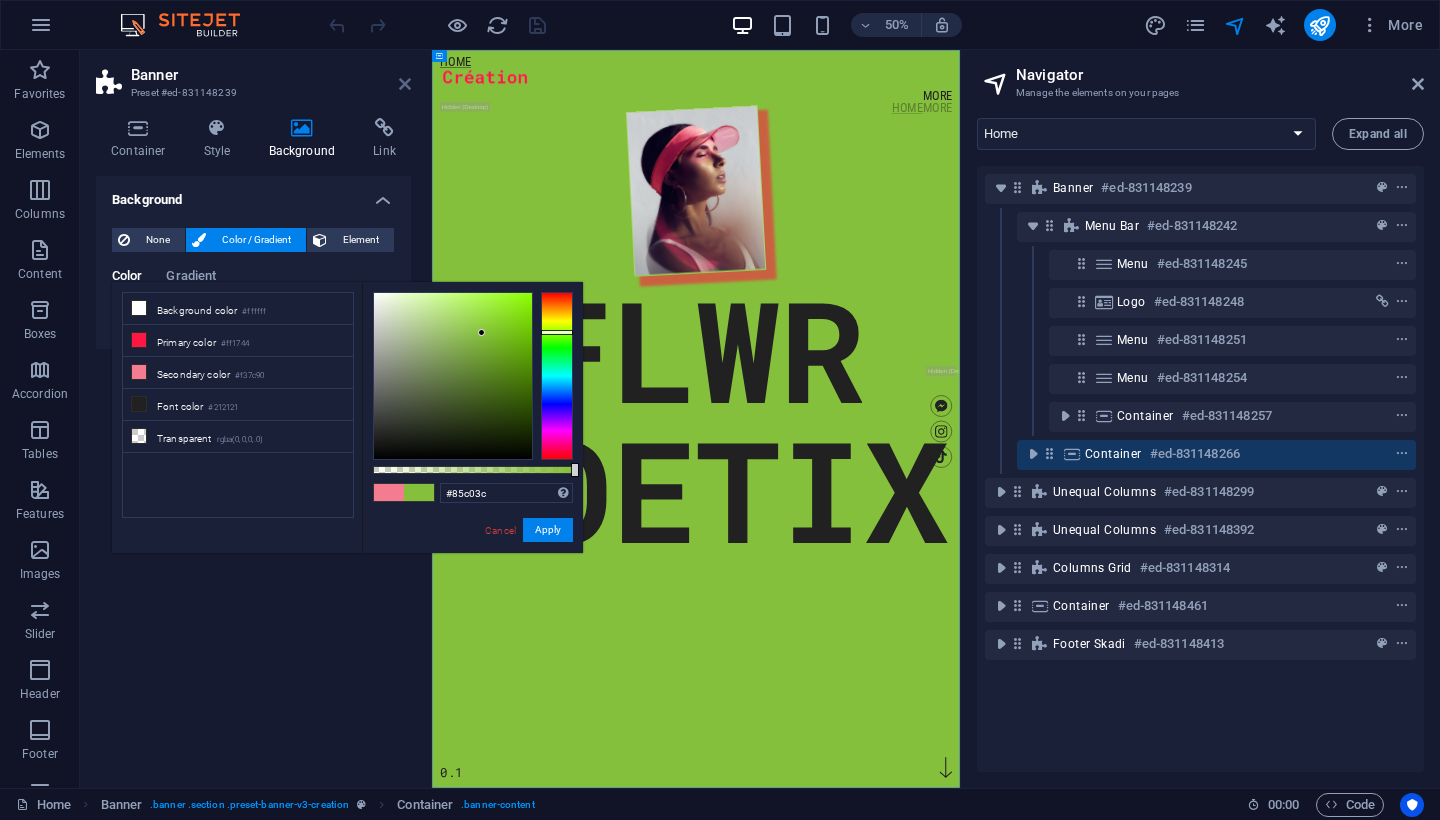click at bounding box center (405, 84) 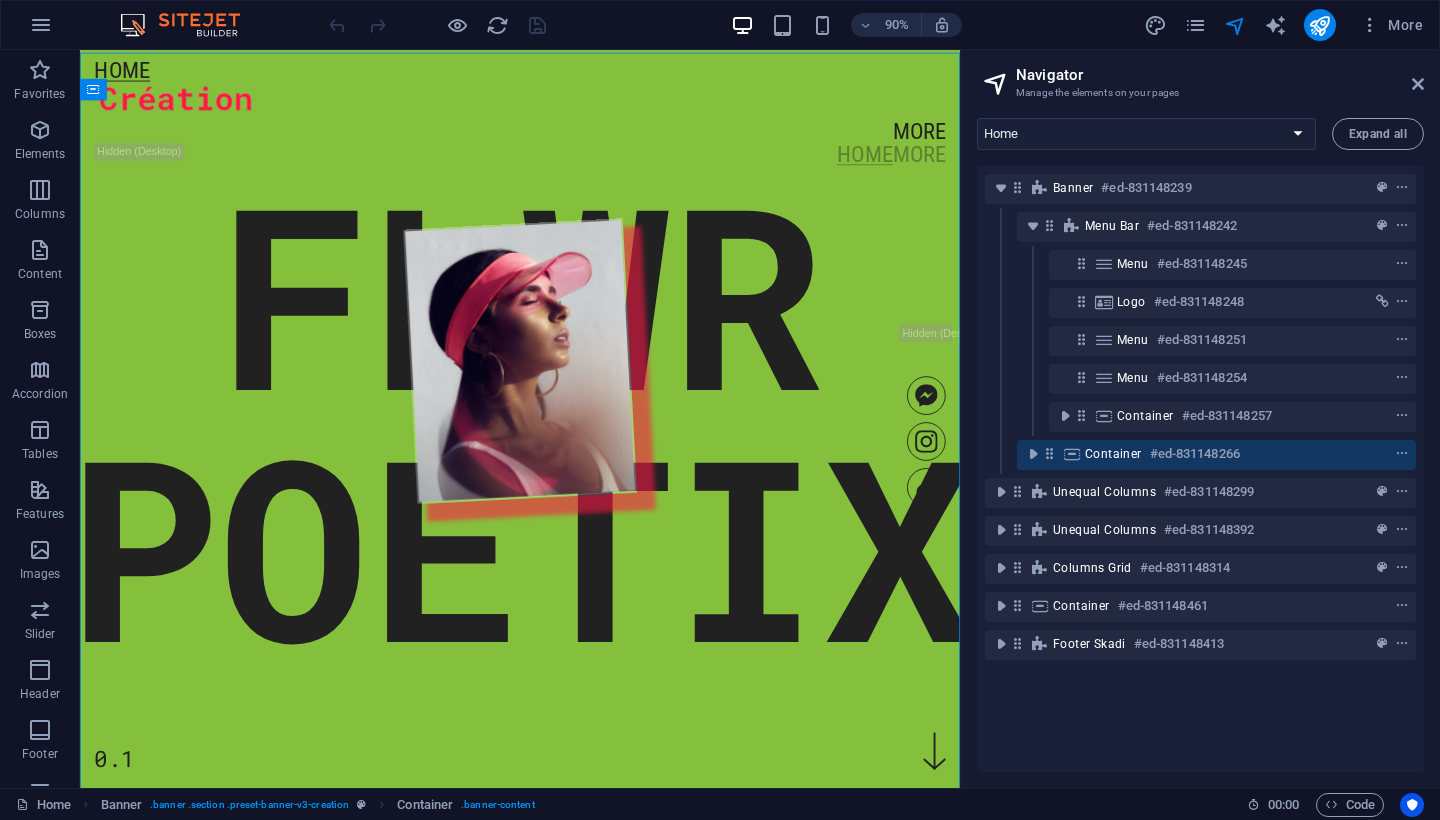 scroll, scrollTop: 0, scrollLeft: 0, axis: both 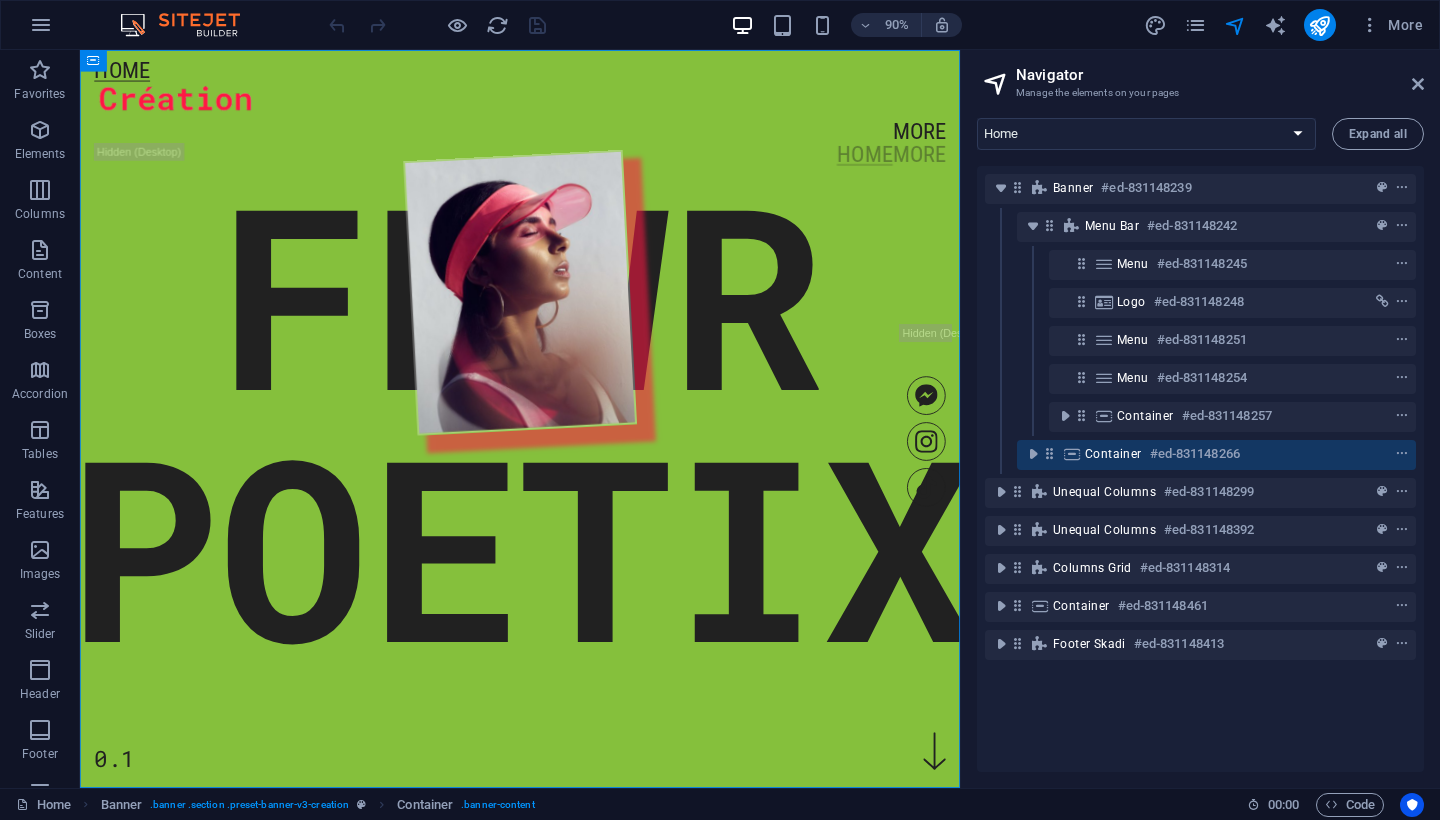 click at bounding box center [437, 25] 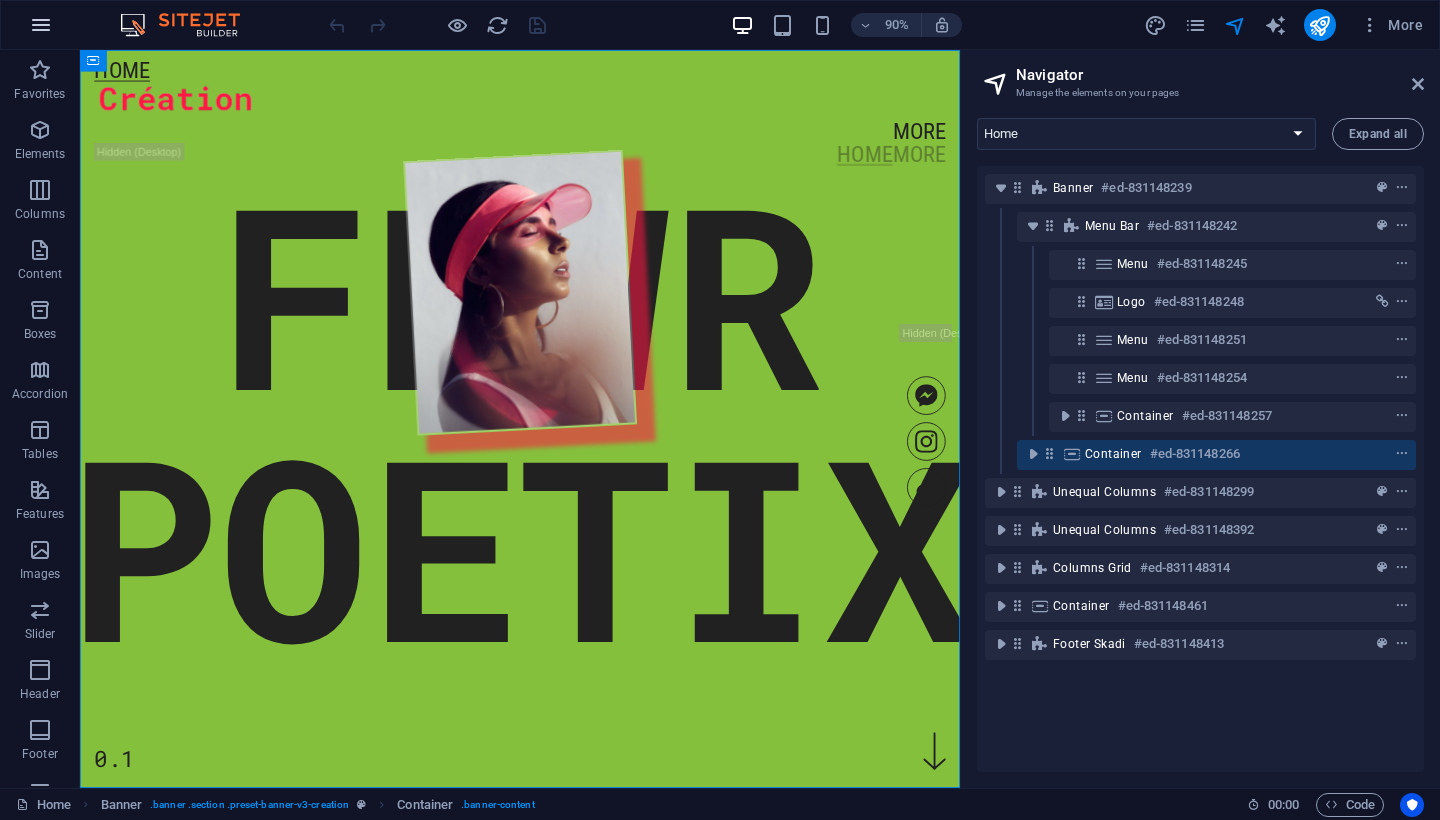 click at bounding box center [41, 25] 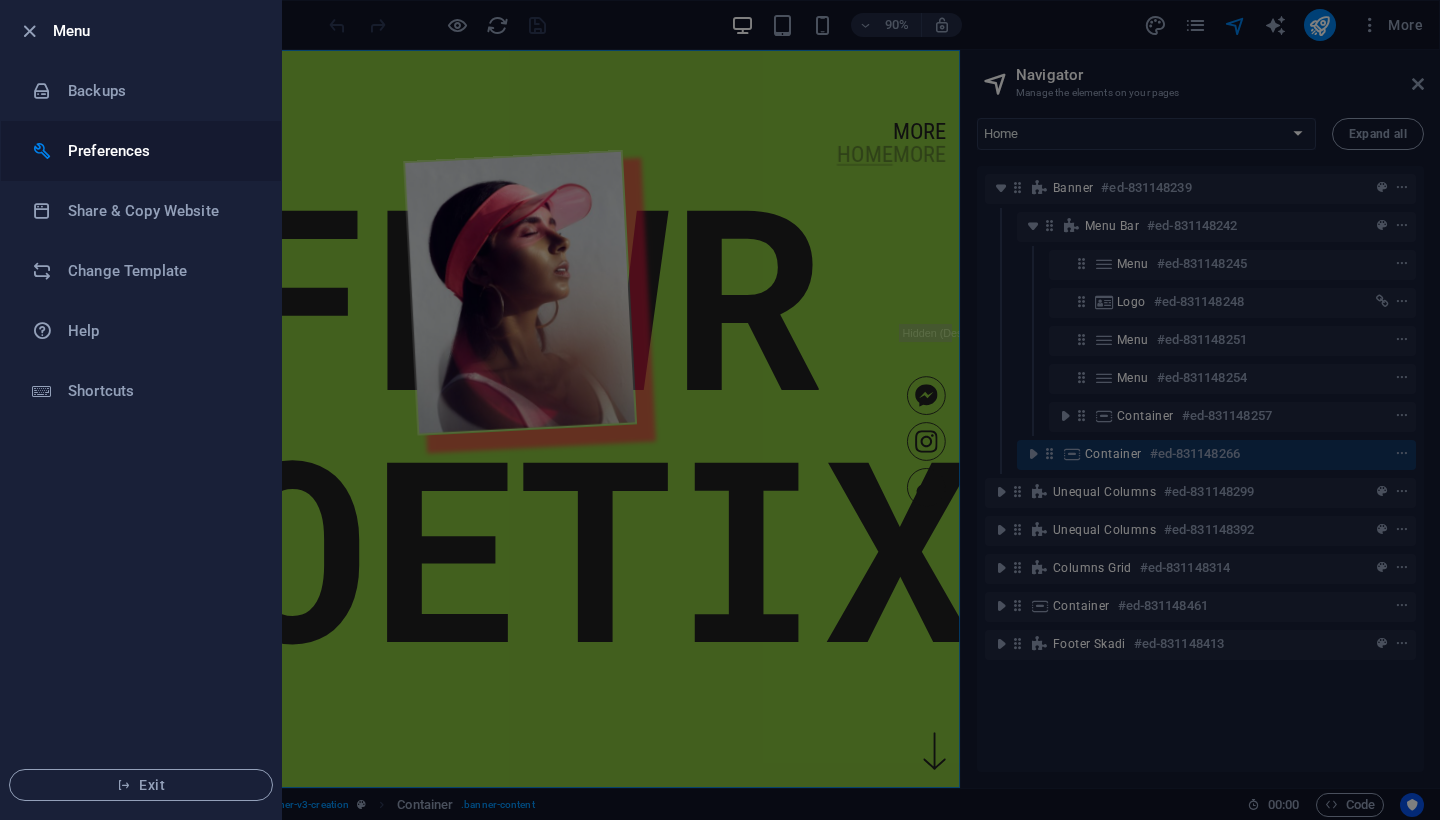 click on "Preferences" at bounding box center [160, 151] 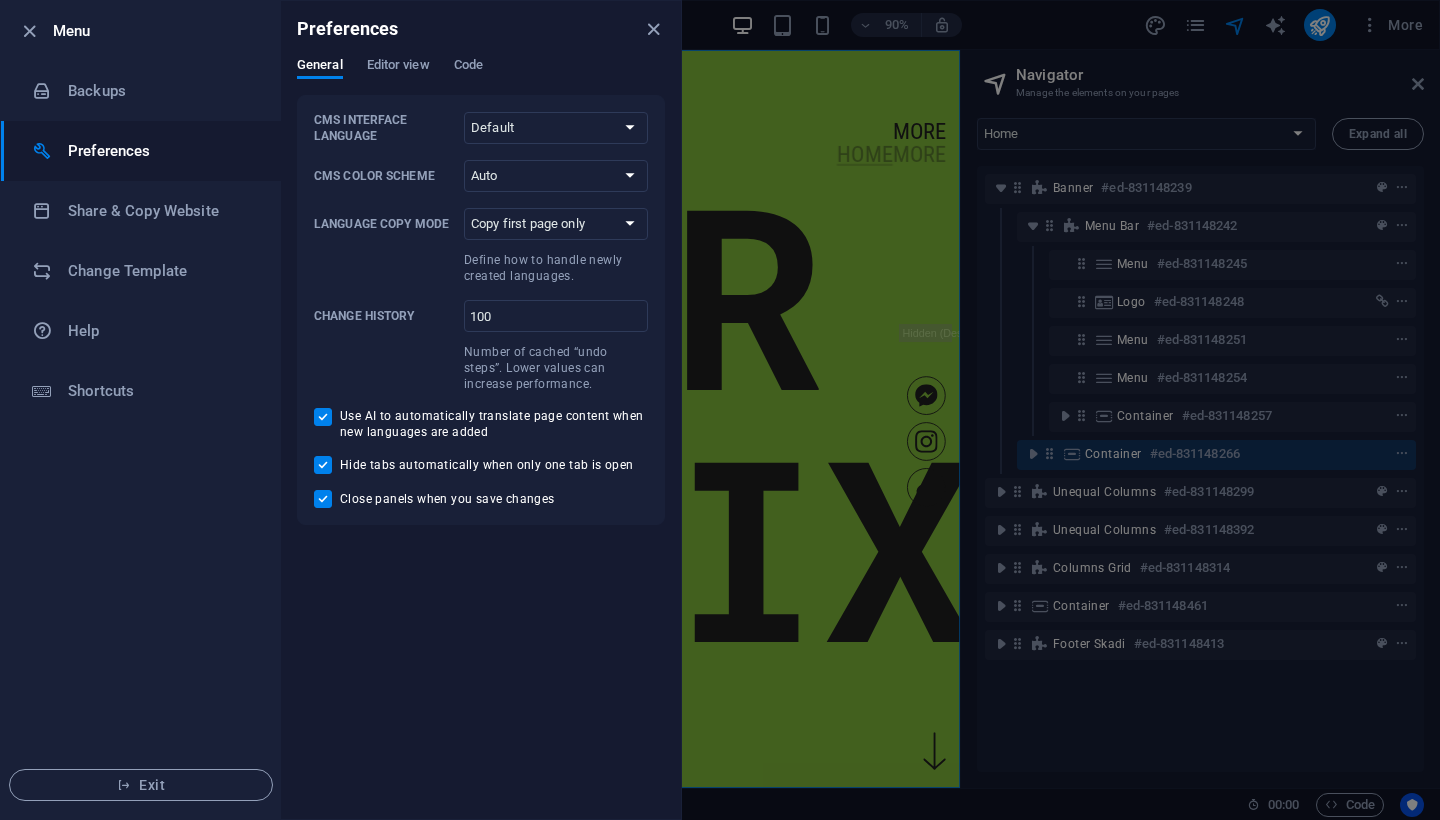 click on "Preferences" at bounding box center [481, 29] 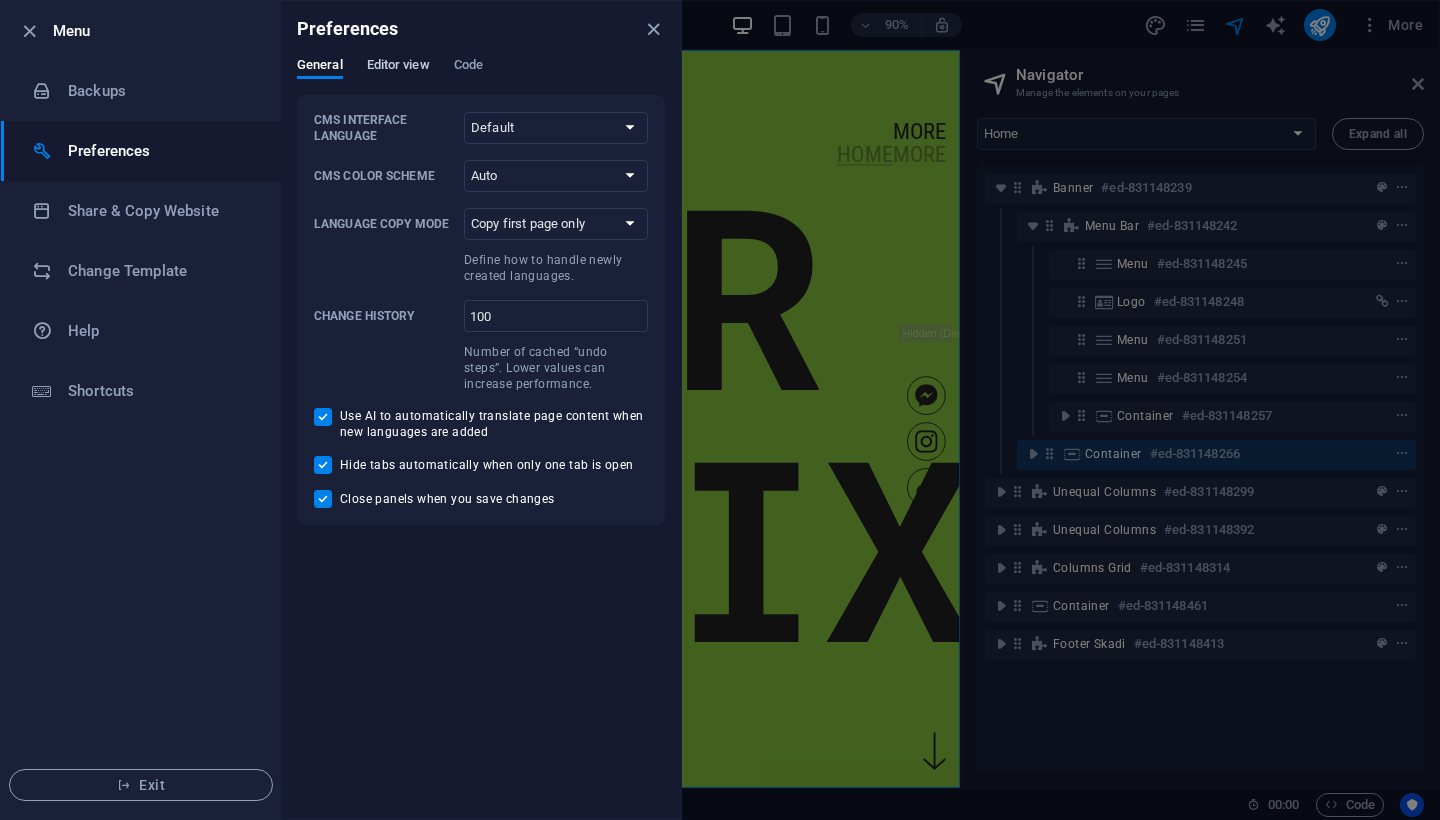 click on "Editor view" at bounding box center (398, 67) 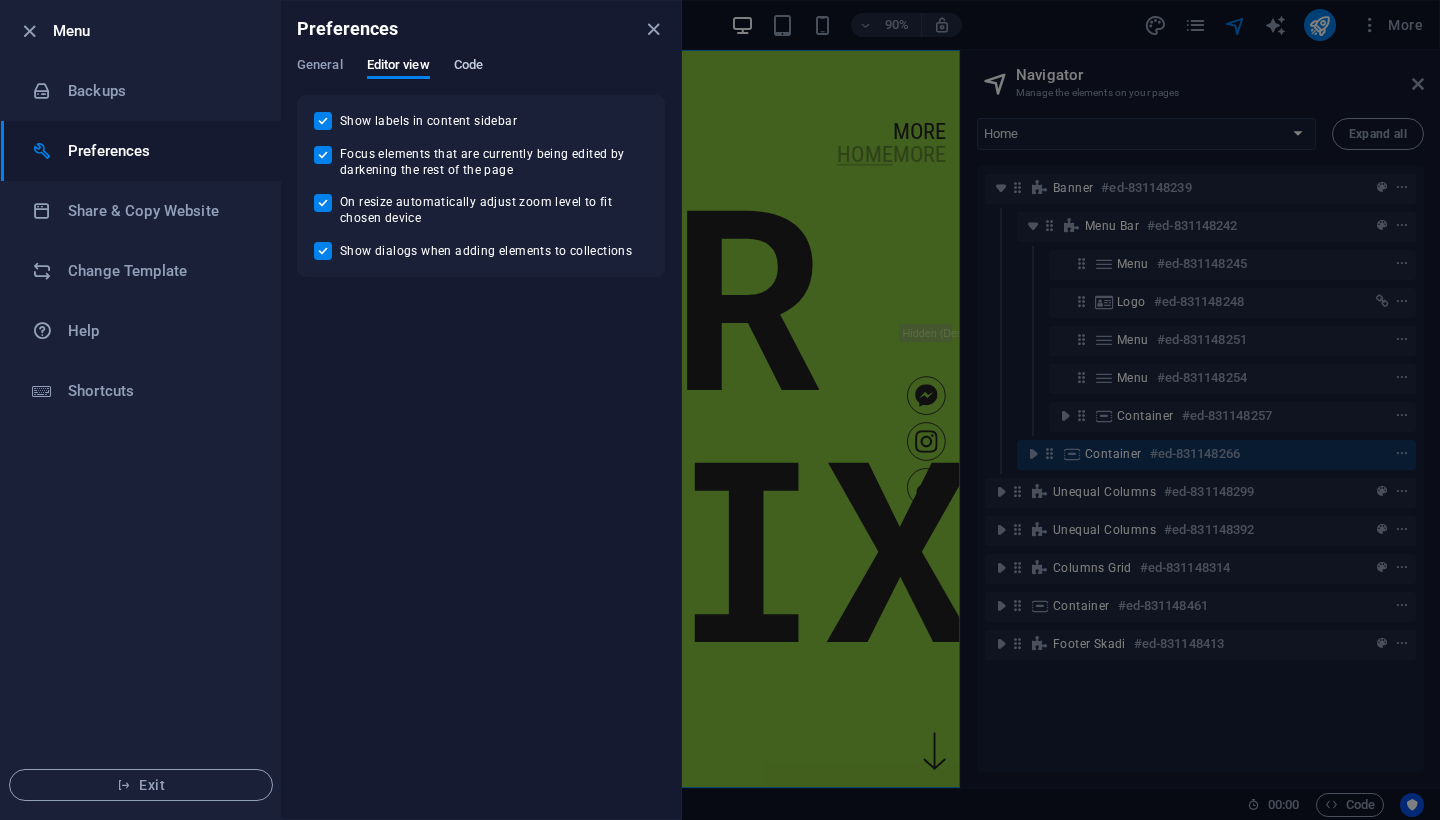 click on "Code" at bounding box center (468, 67) 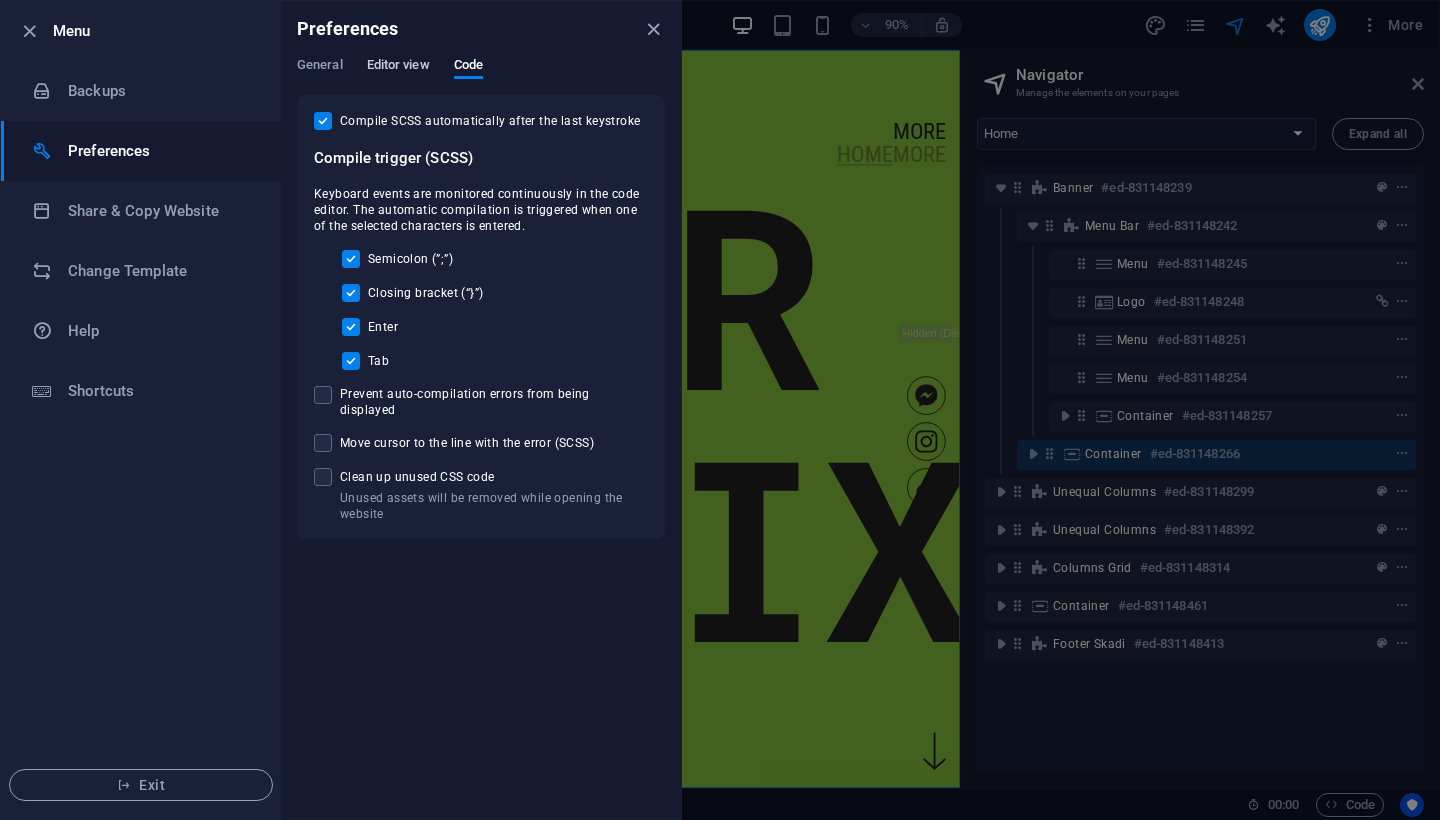 click on "Editor view" at bounding box center [398, 67] 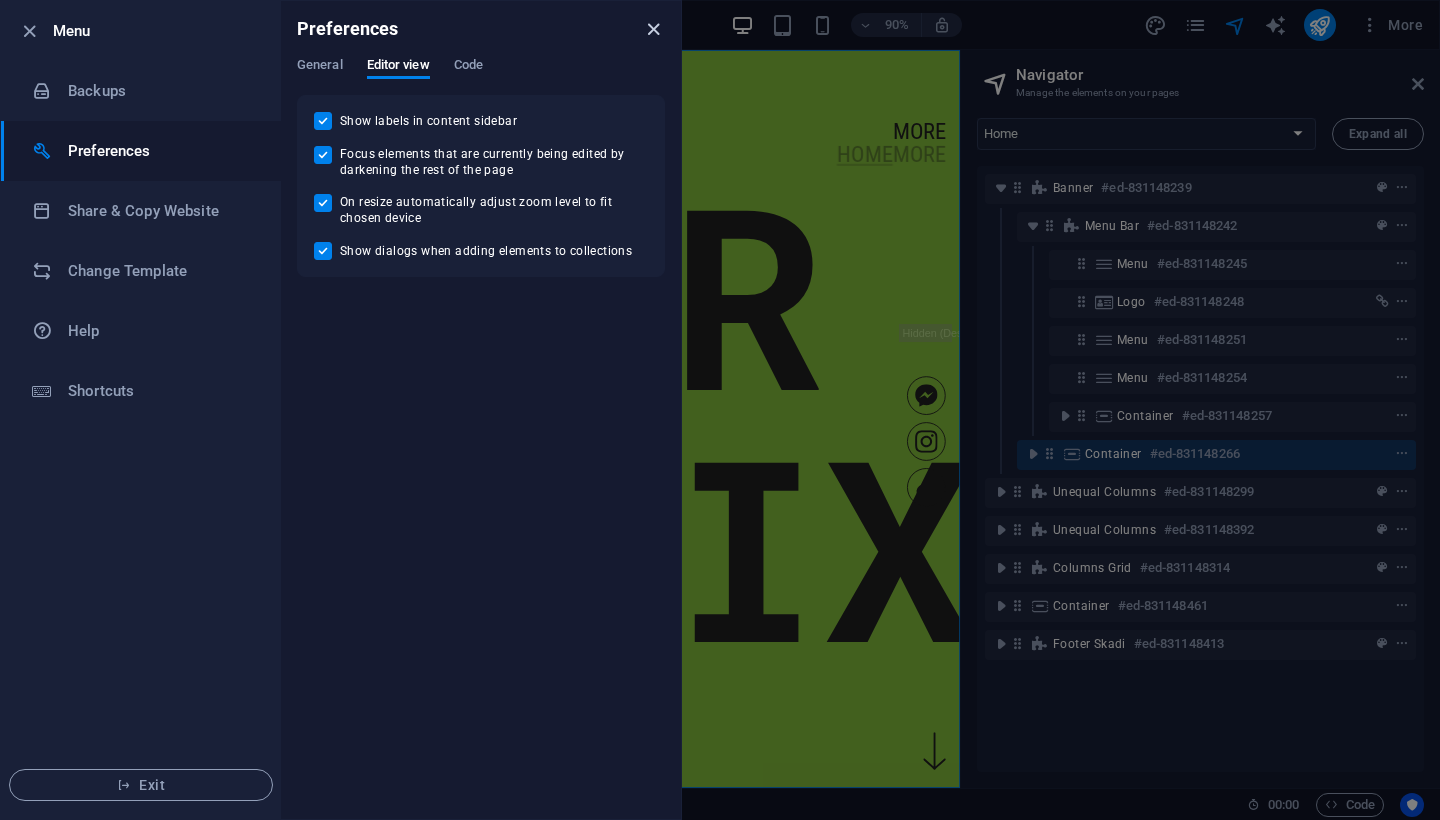 click at bounding box center [653, 29] 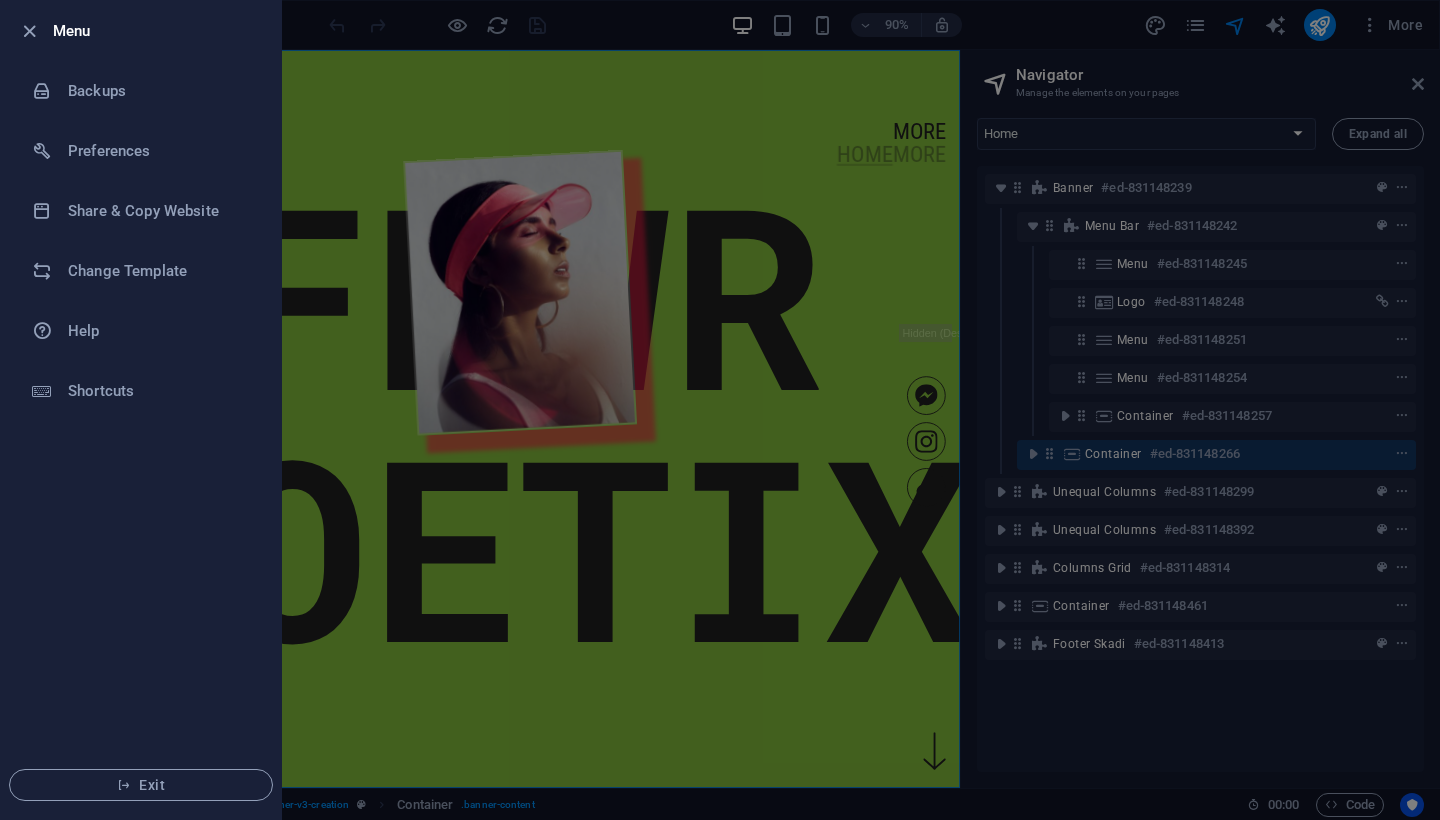 click at bounding box center (720, 410) 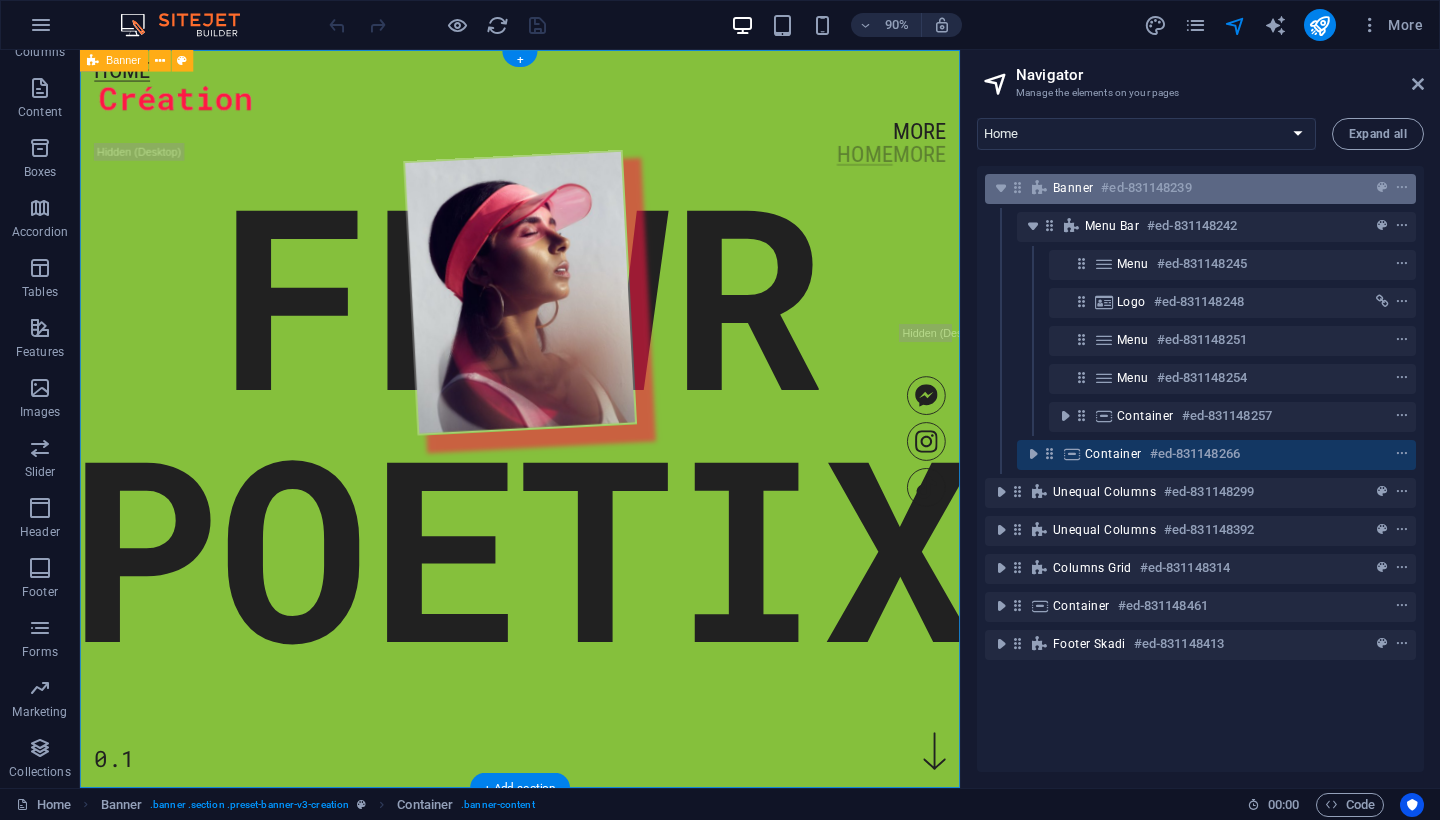 scroll, scrollTop: 162, scrollLeft: 0, axis: vertical 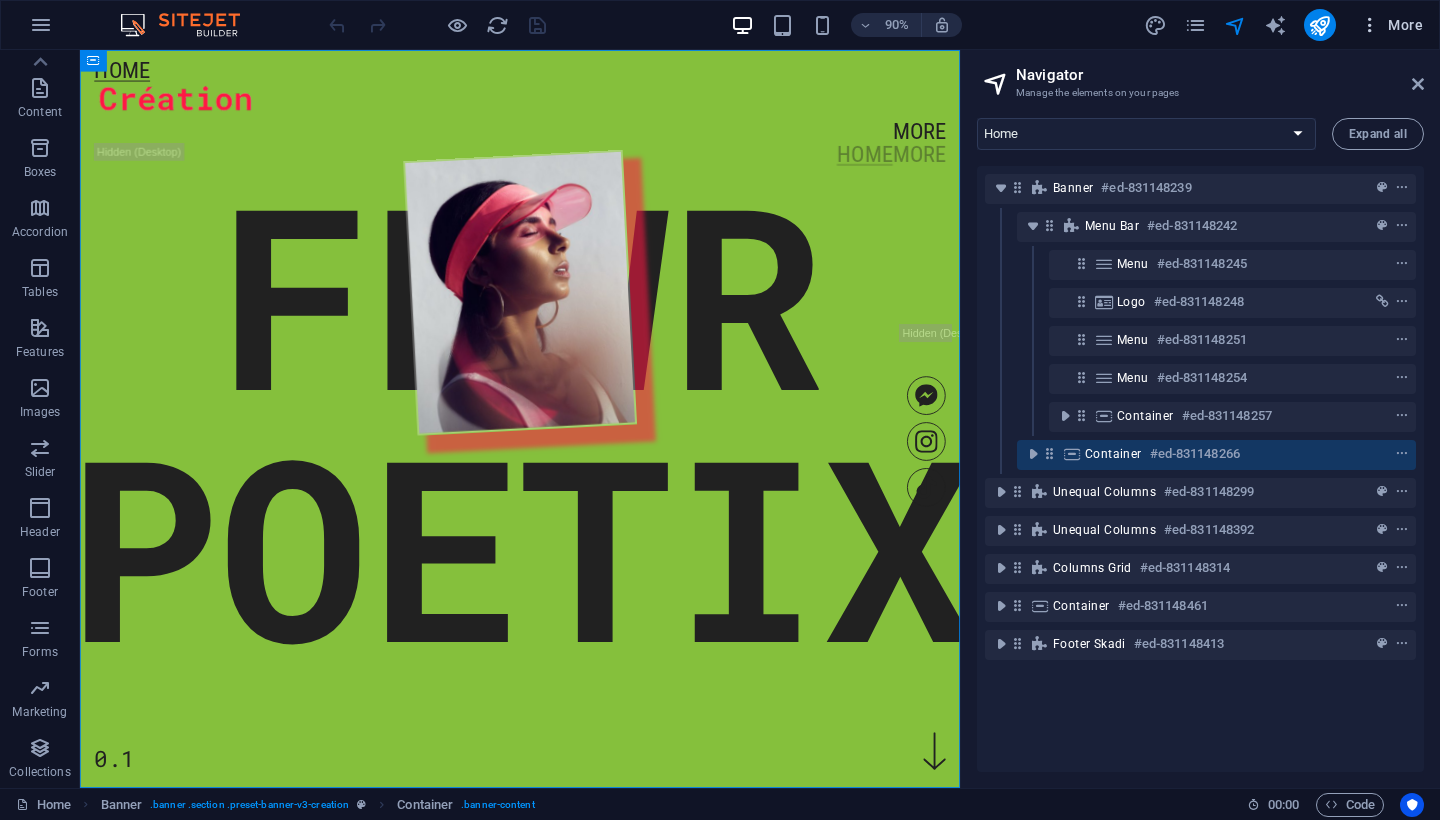 click on "More" at bounding box center [1391, 25] 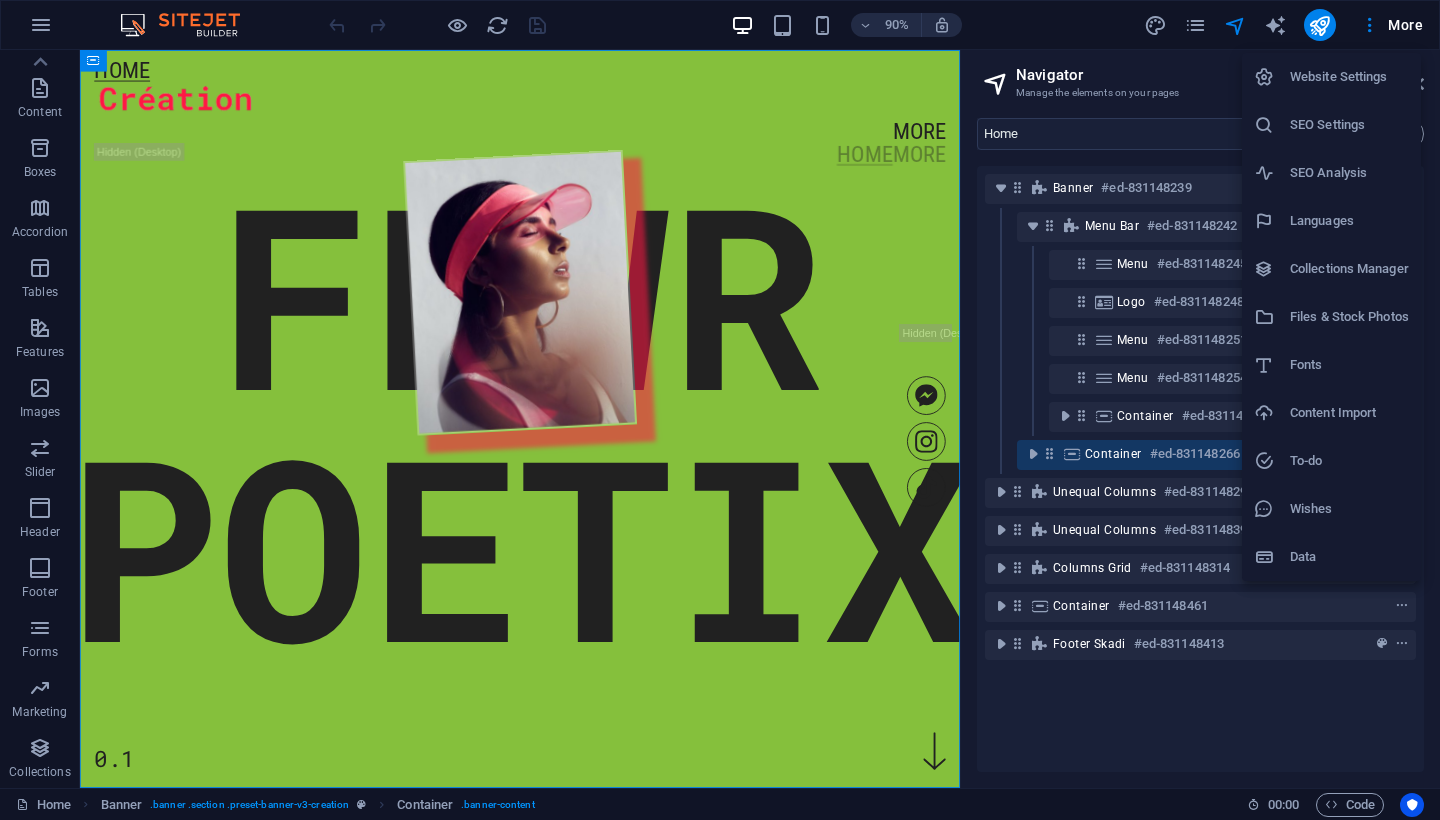 click on "Website Settings" at bounding box center [1331, 77] 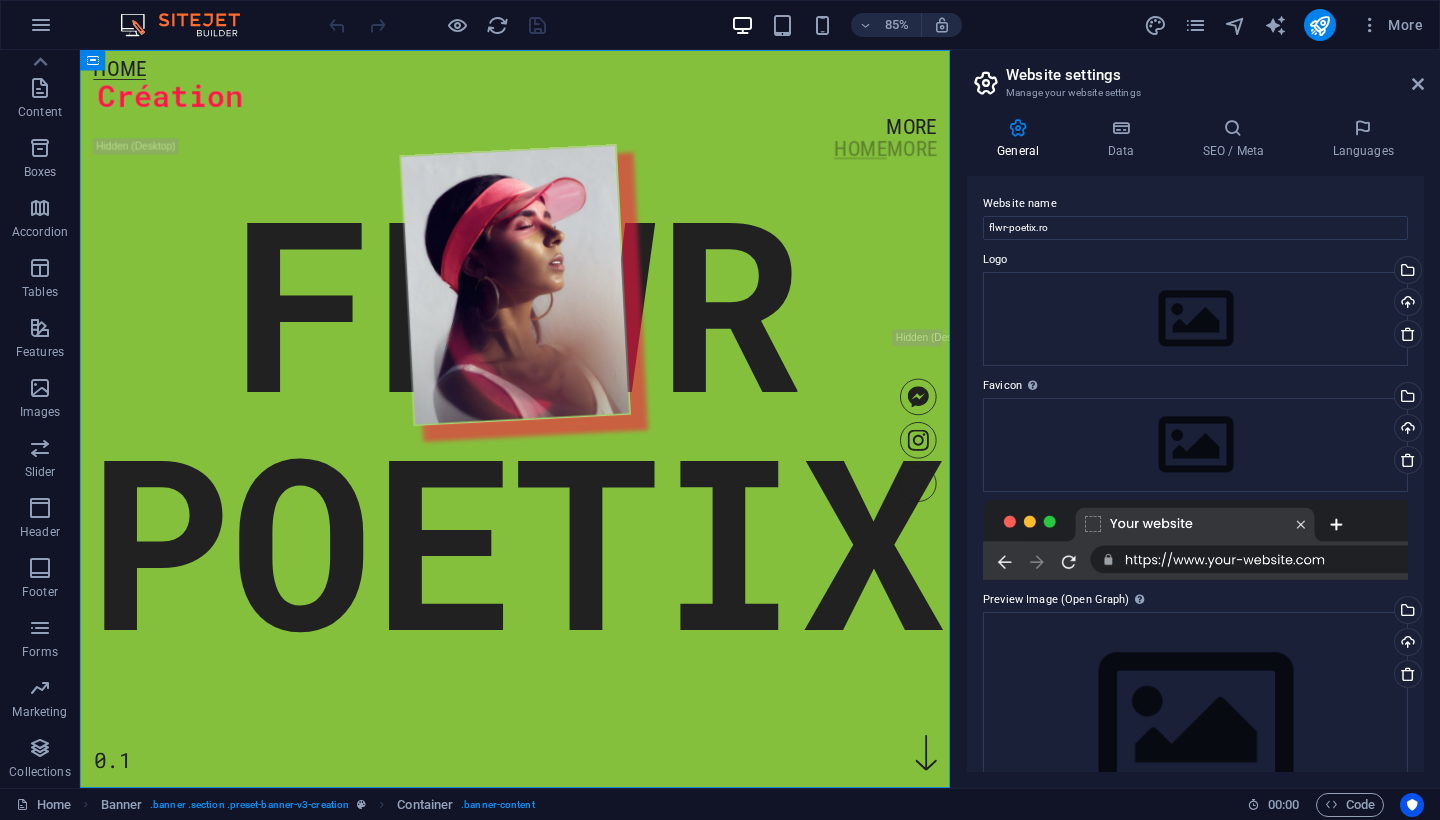 scroll, scrollTop: 0, scrollLeft: 0, axis: both 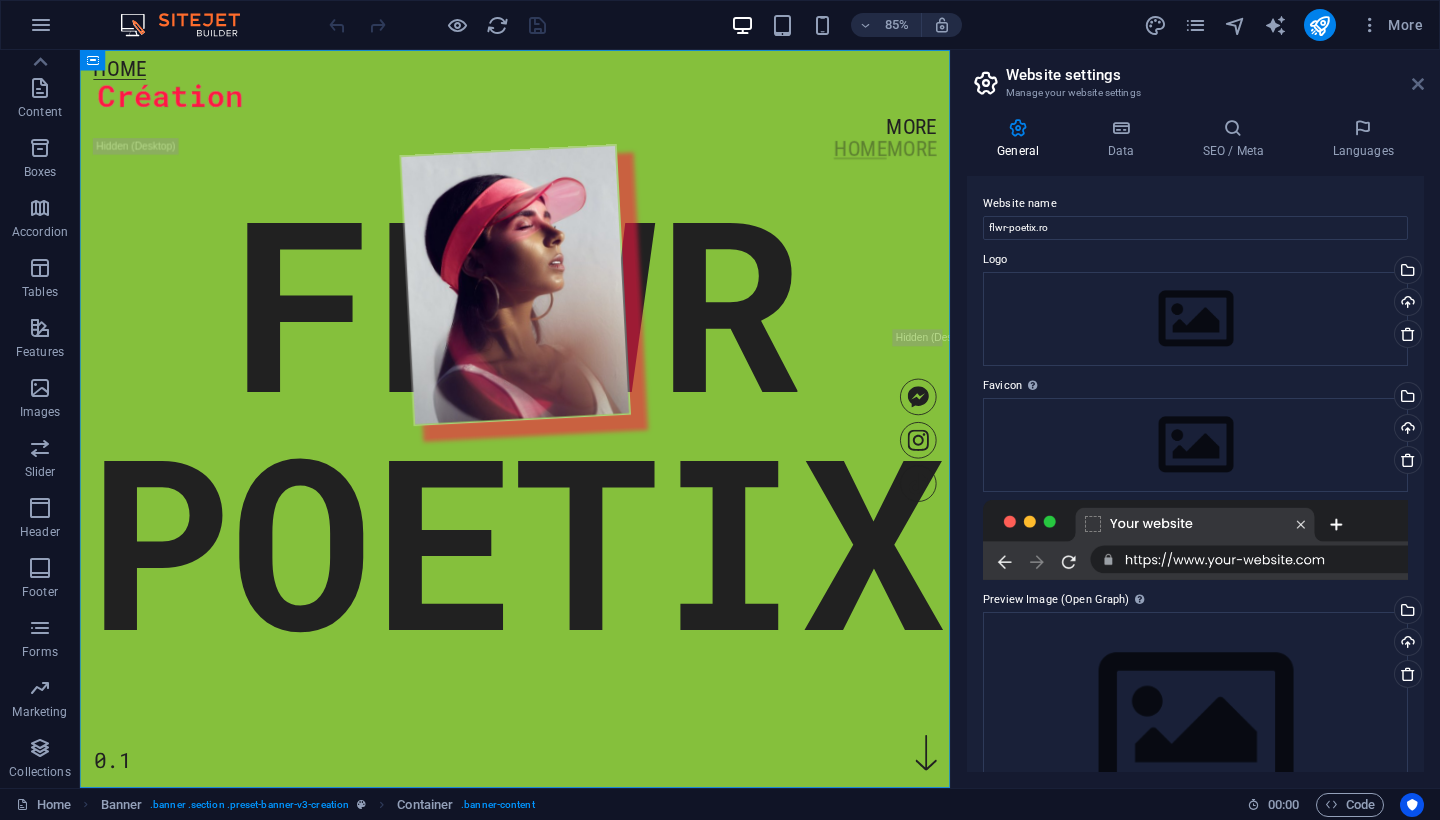 drag, startPoint x: 1421, startPoint y: 88, endPoint x: 1340, endPoint y: 38, distance: 95.189285 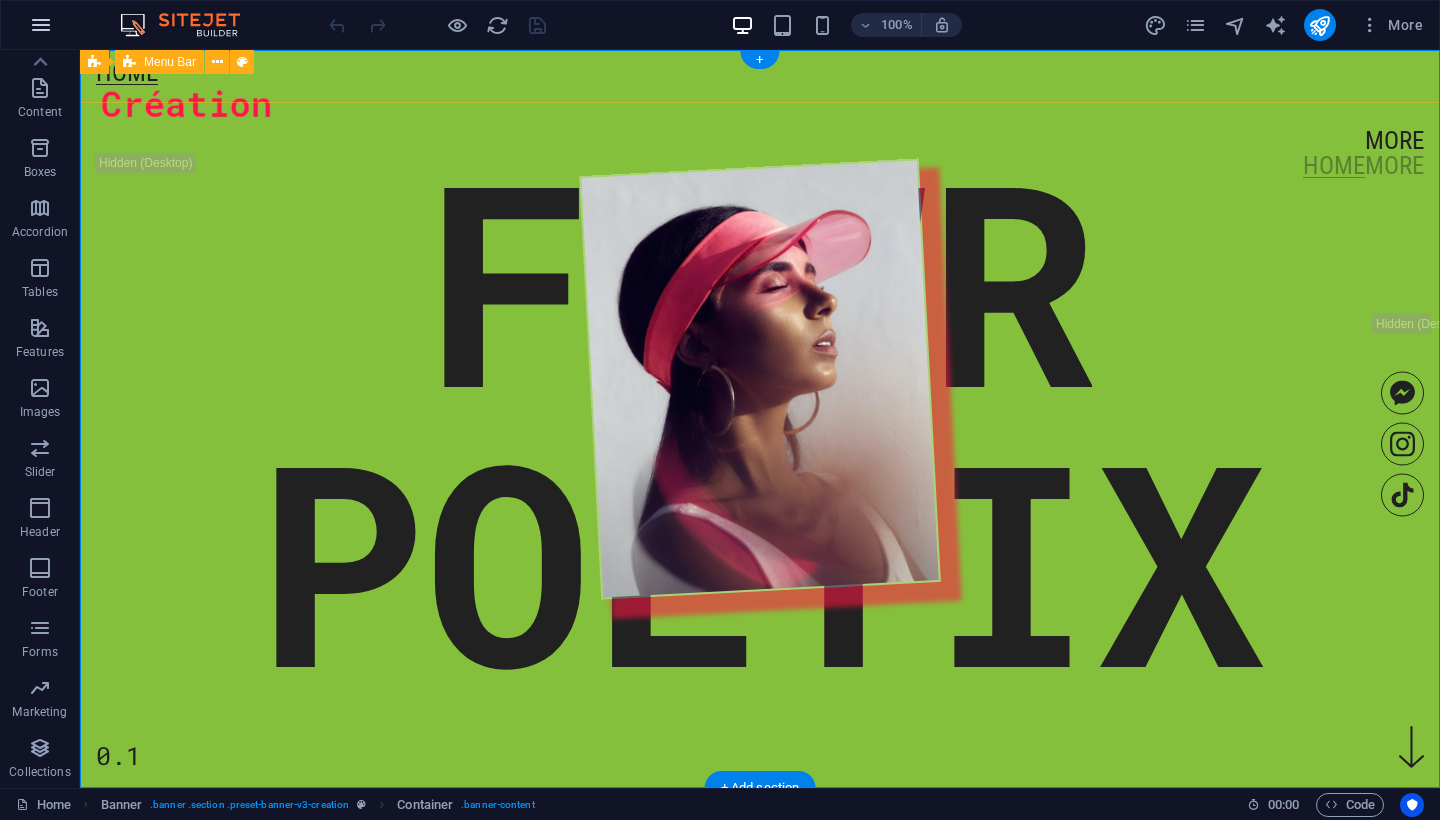 click at bounding box center (41, 25) 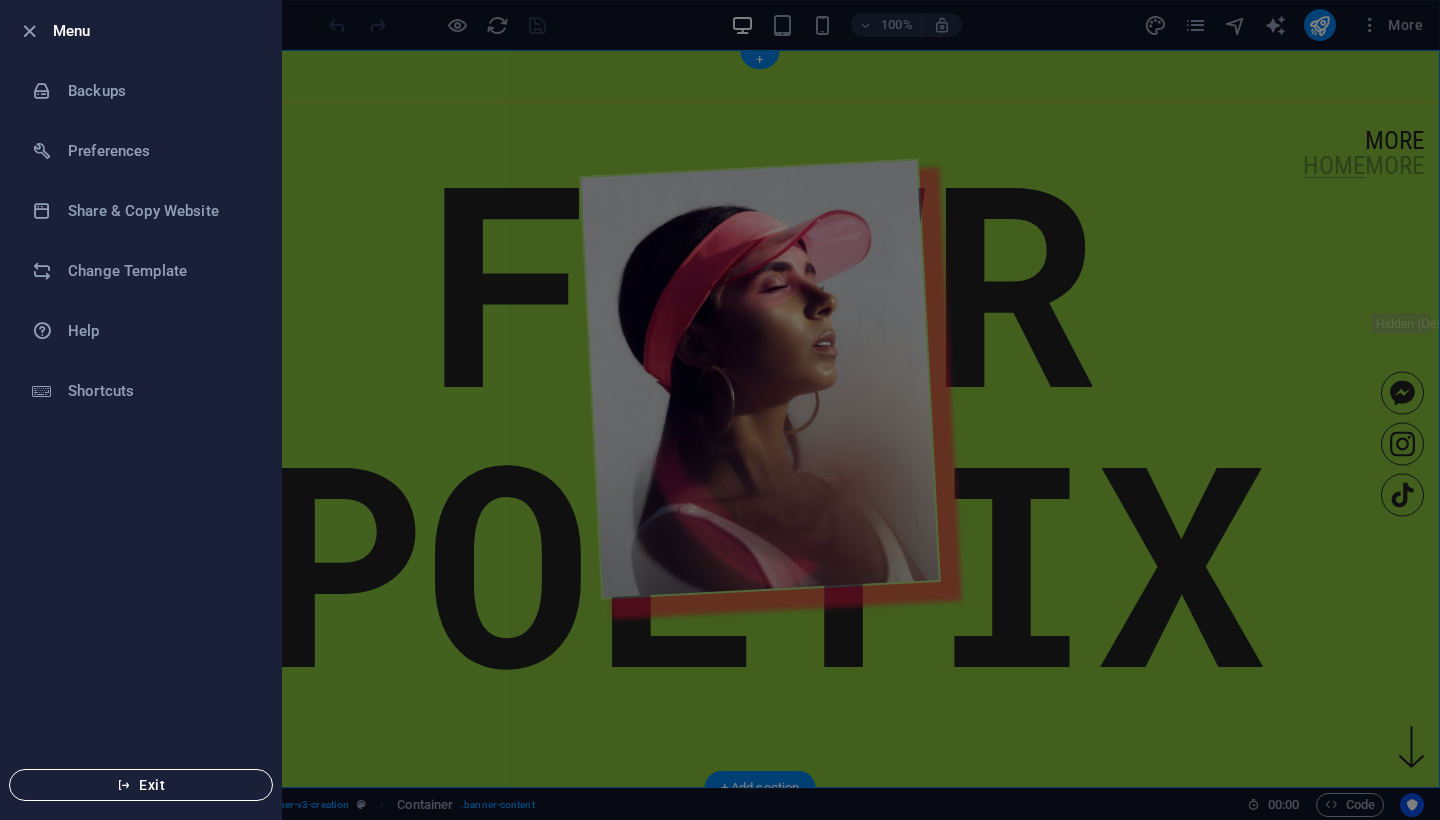 click on "Exit" at bounding box center [141, 785] 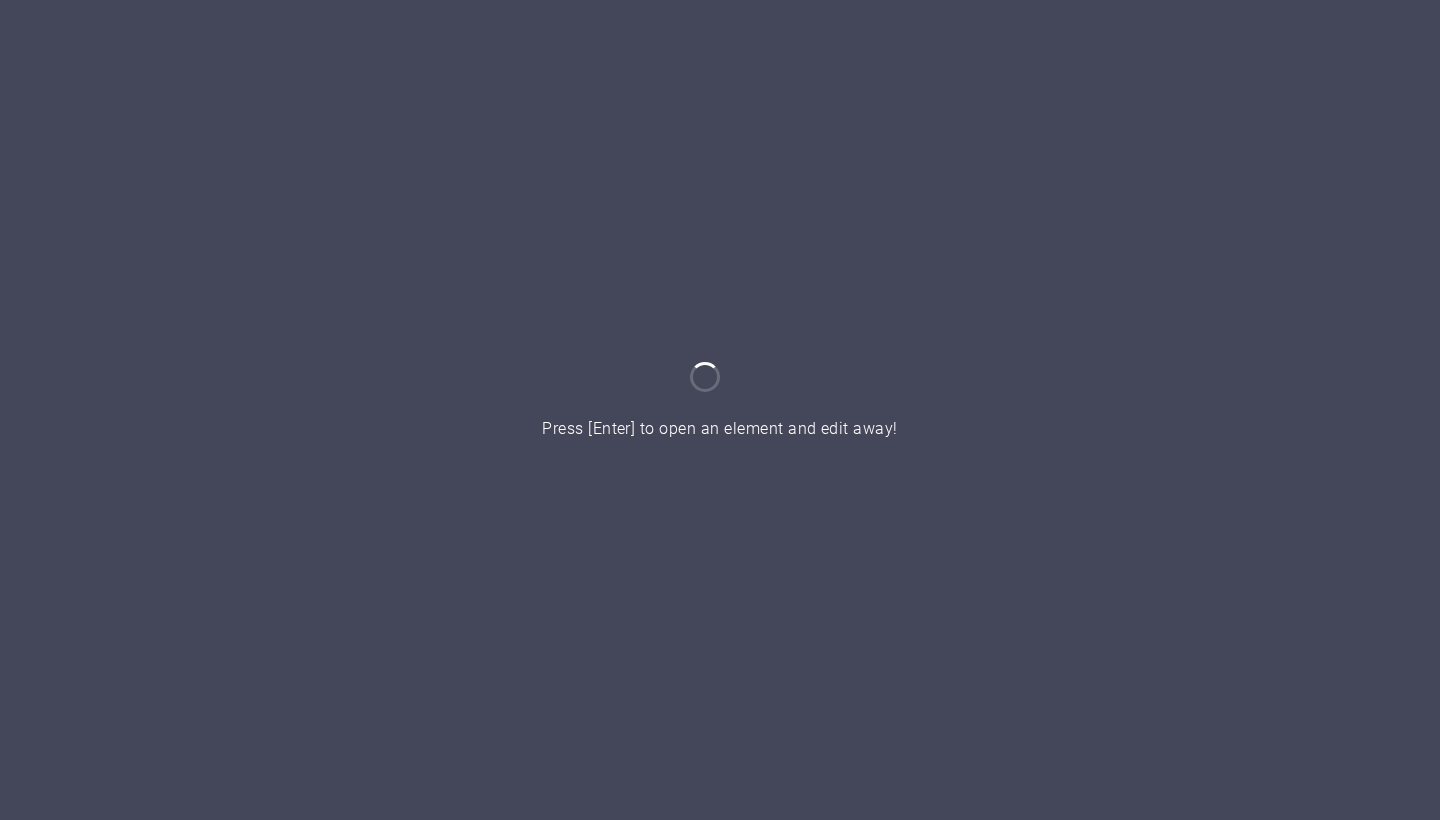 scroll, scrollTop: 0, scrollLeft: 0, axis: both 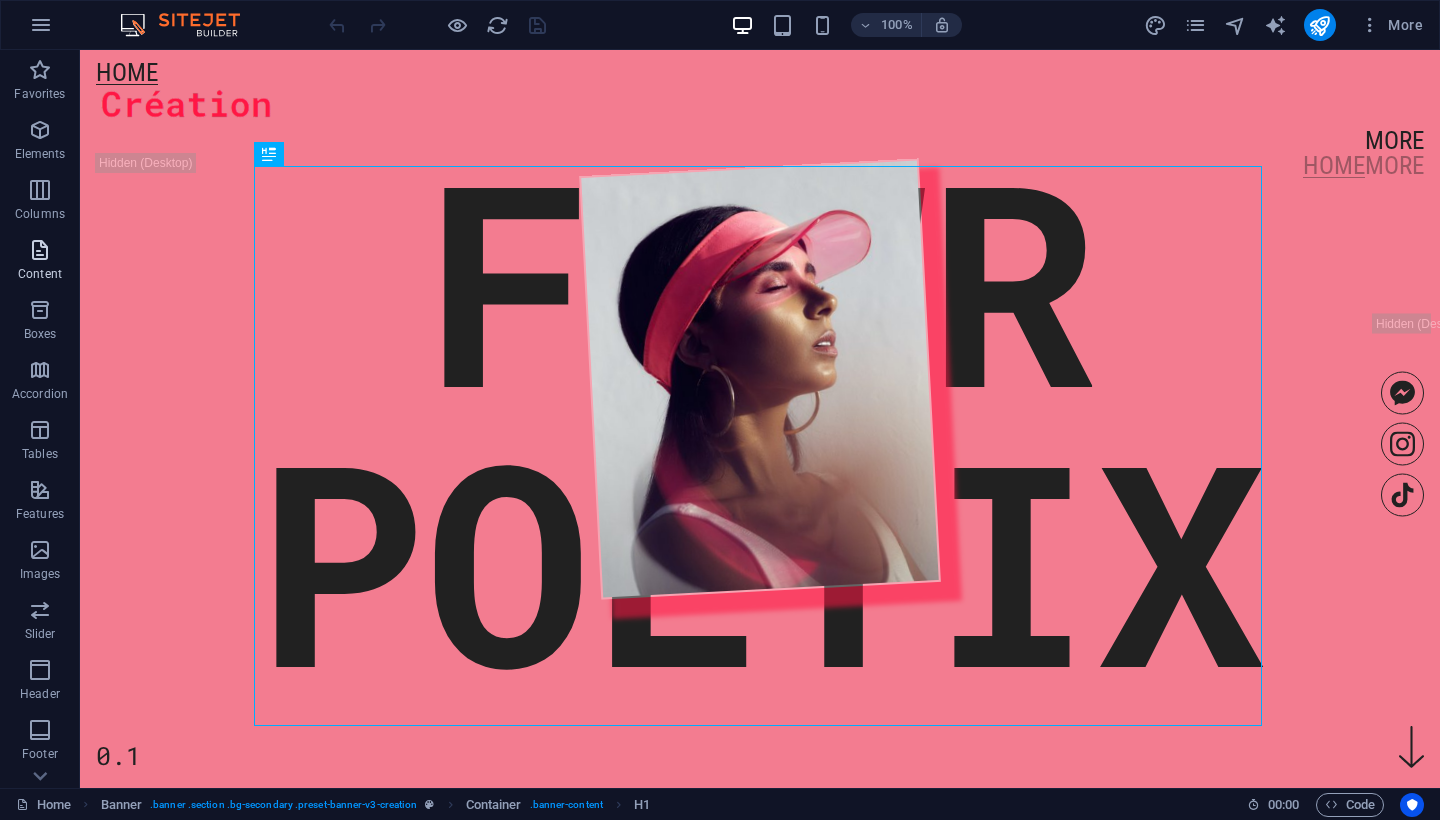 click on "Content" at bounding box center (40, 262) 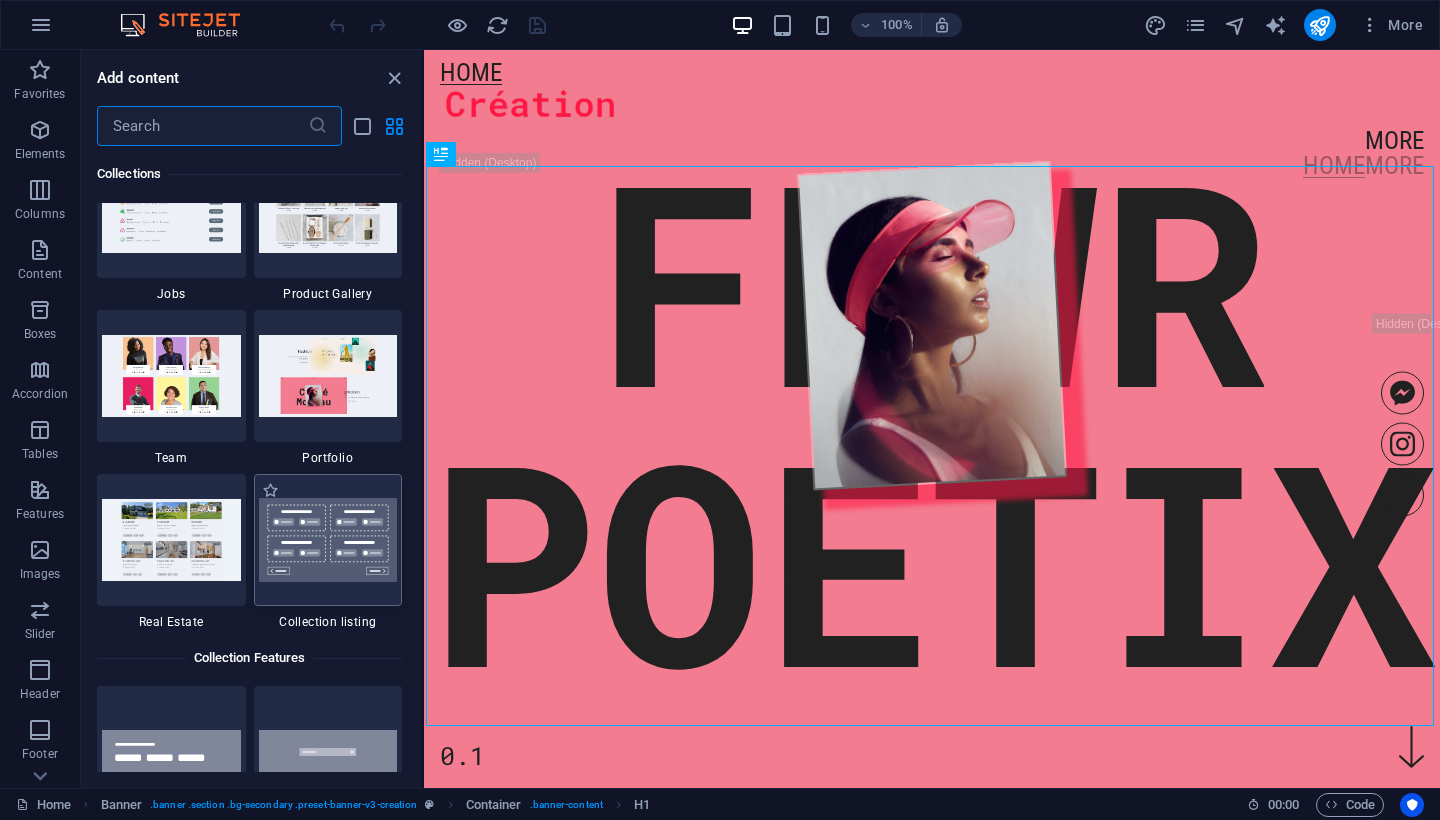 scroll, scrollTop: 18862, scrollLeft: 0, axis: vertical 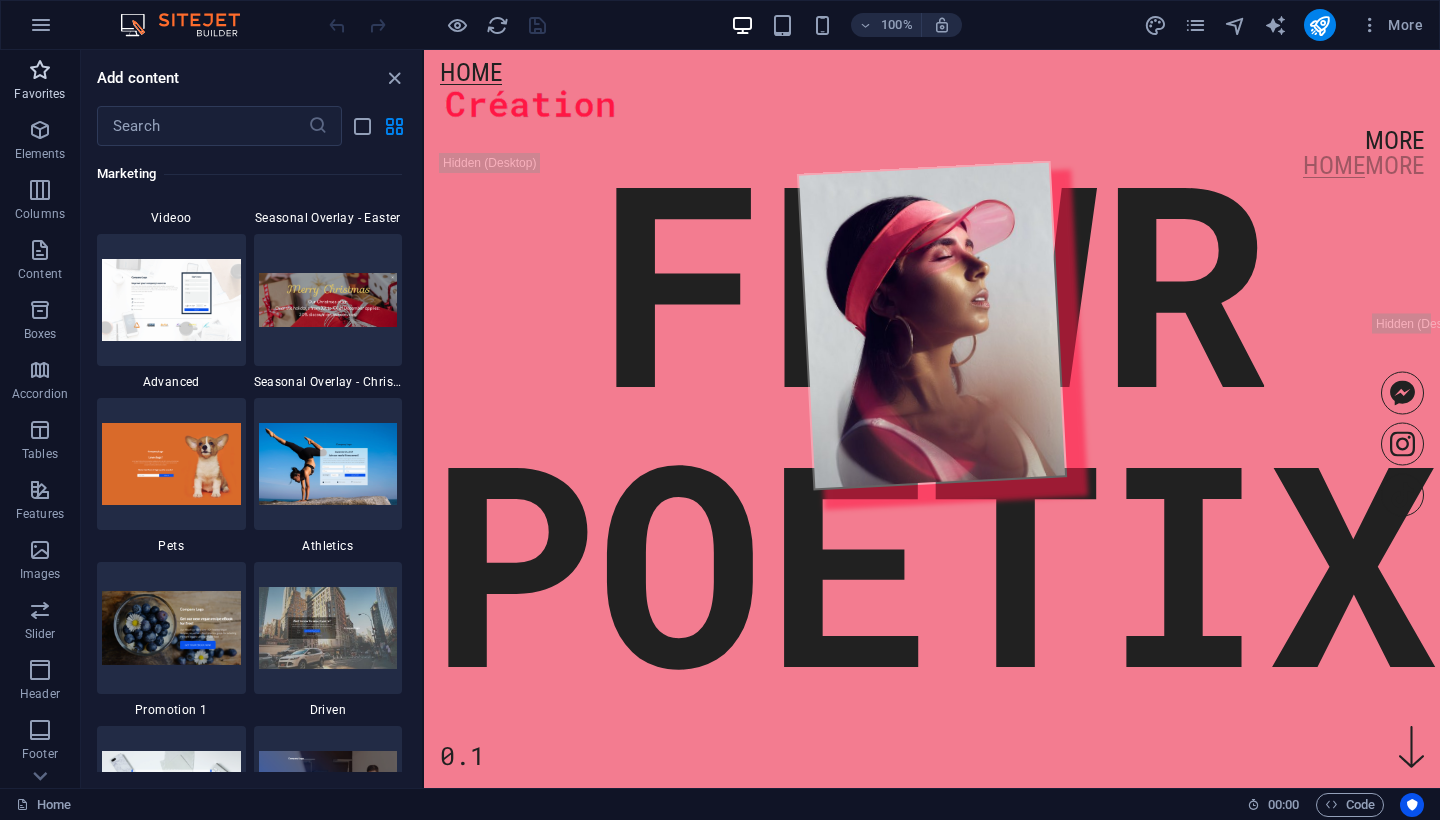 click at bounding box center [40, 70] 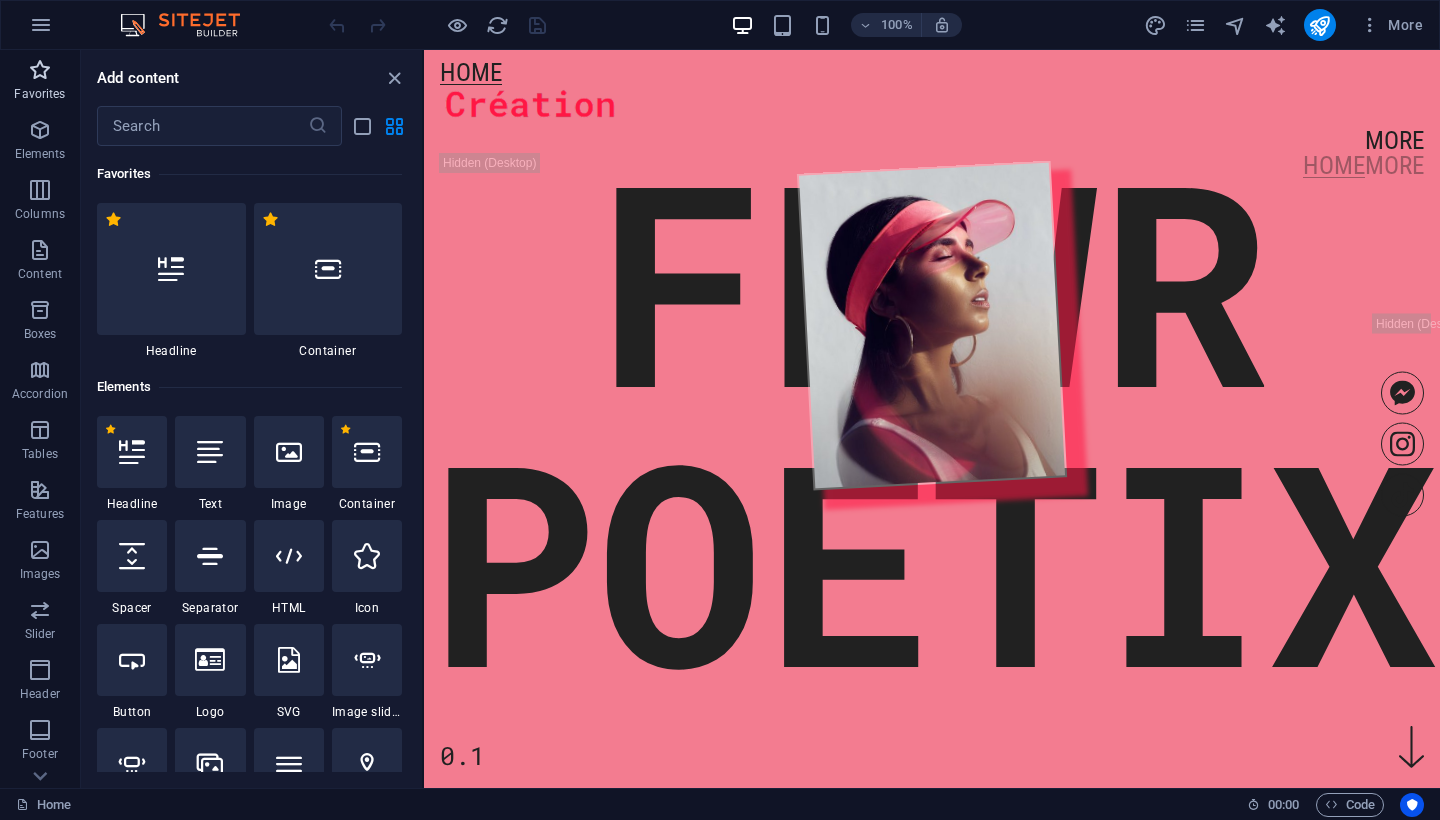 scroll, scrollTop: 0, scrollLeft: 0, axis: both 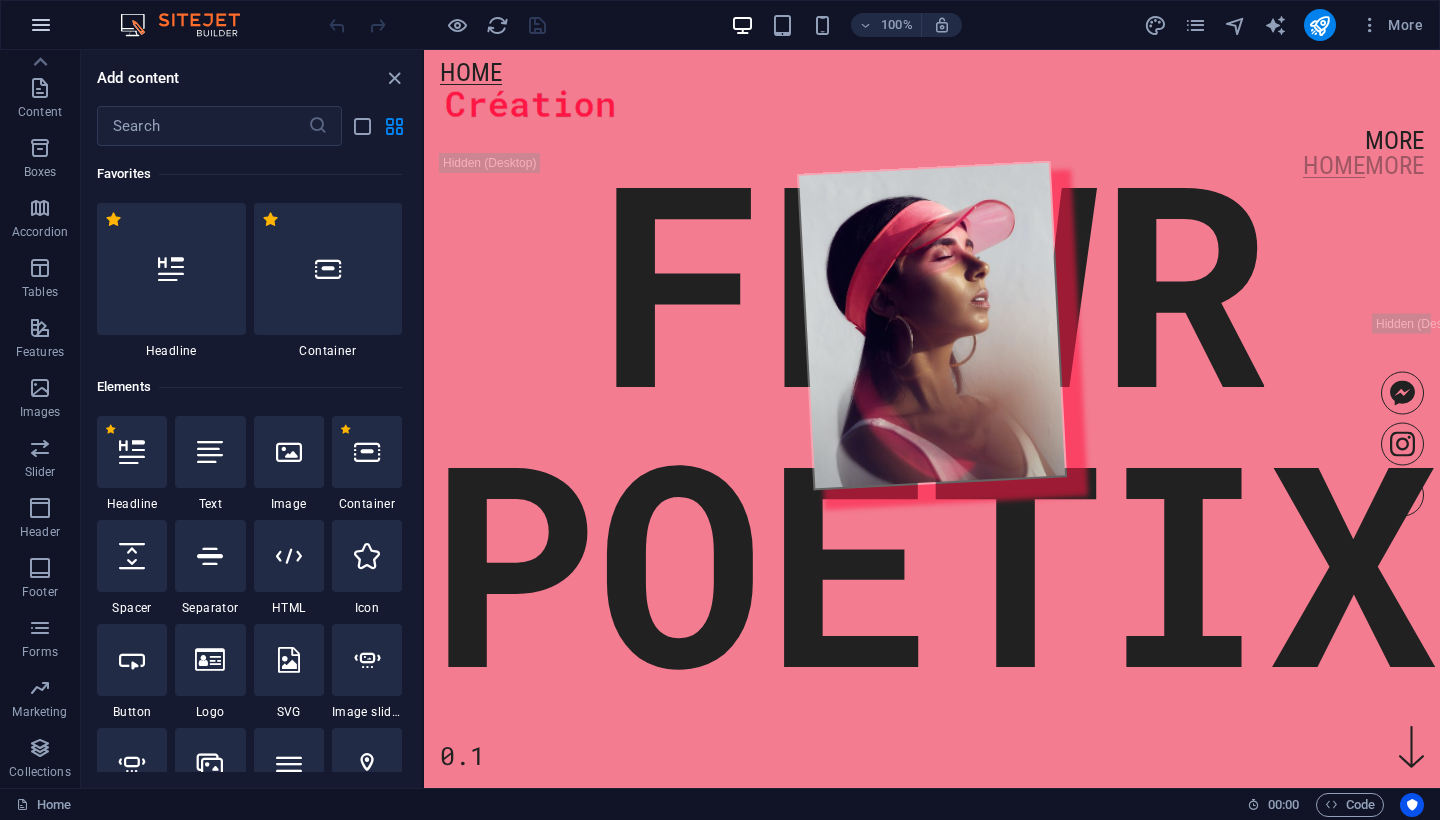 click at bounding box center [41, 25] 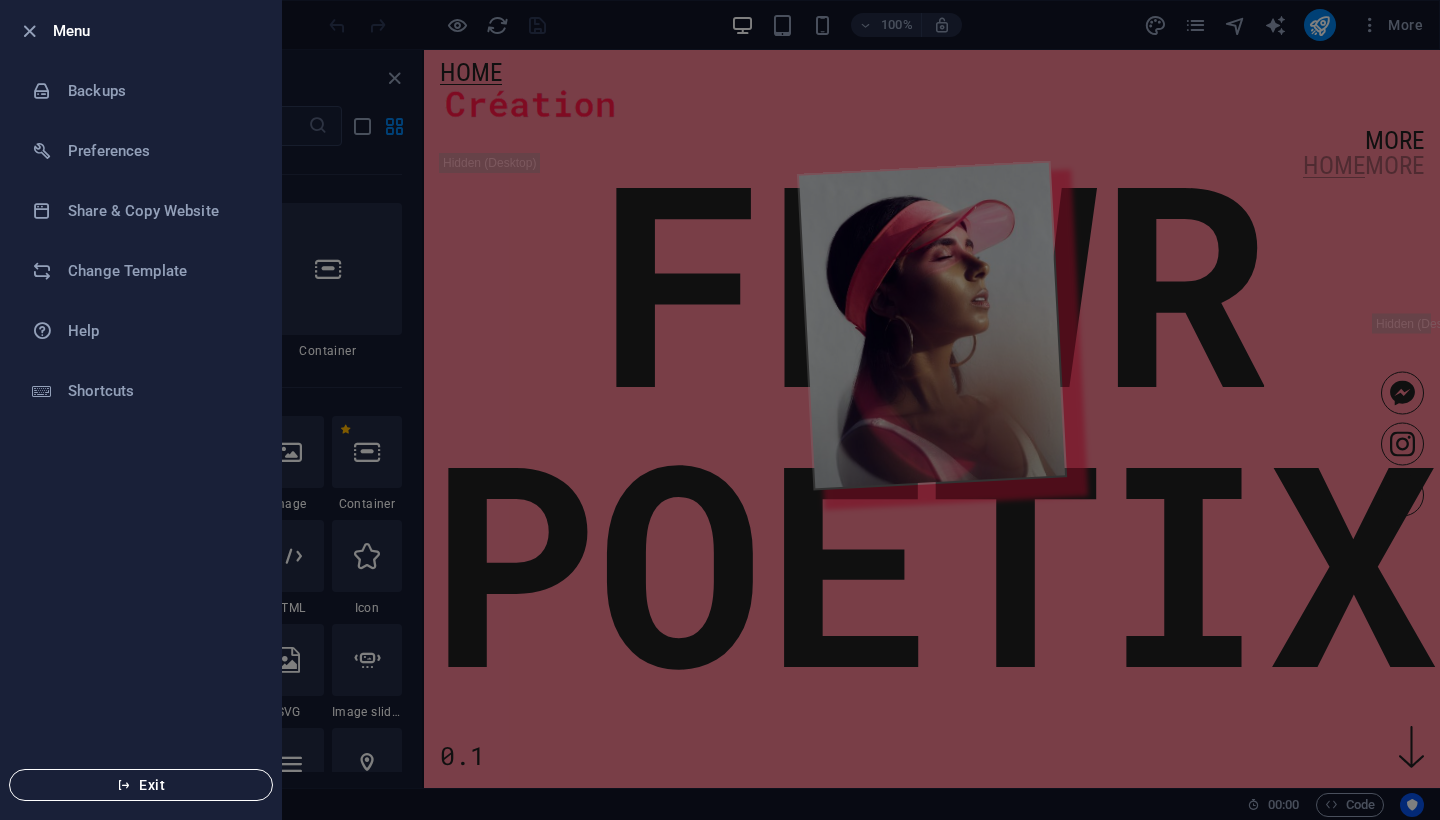 click on "Exit" at bounding box center (141, 785) 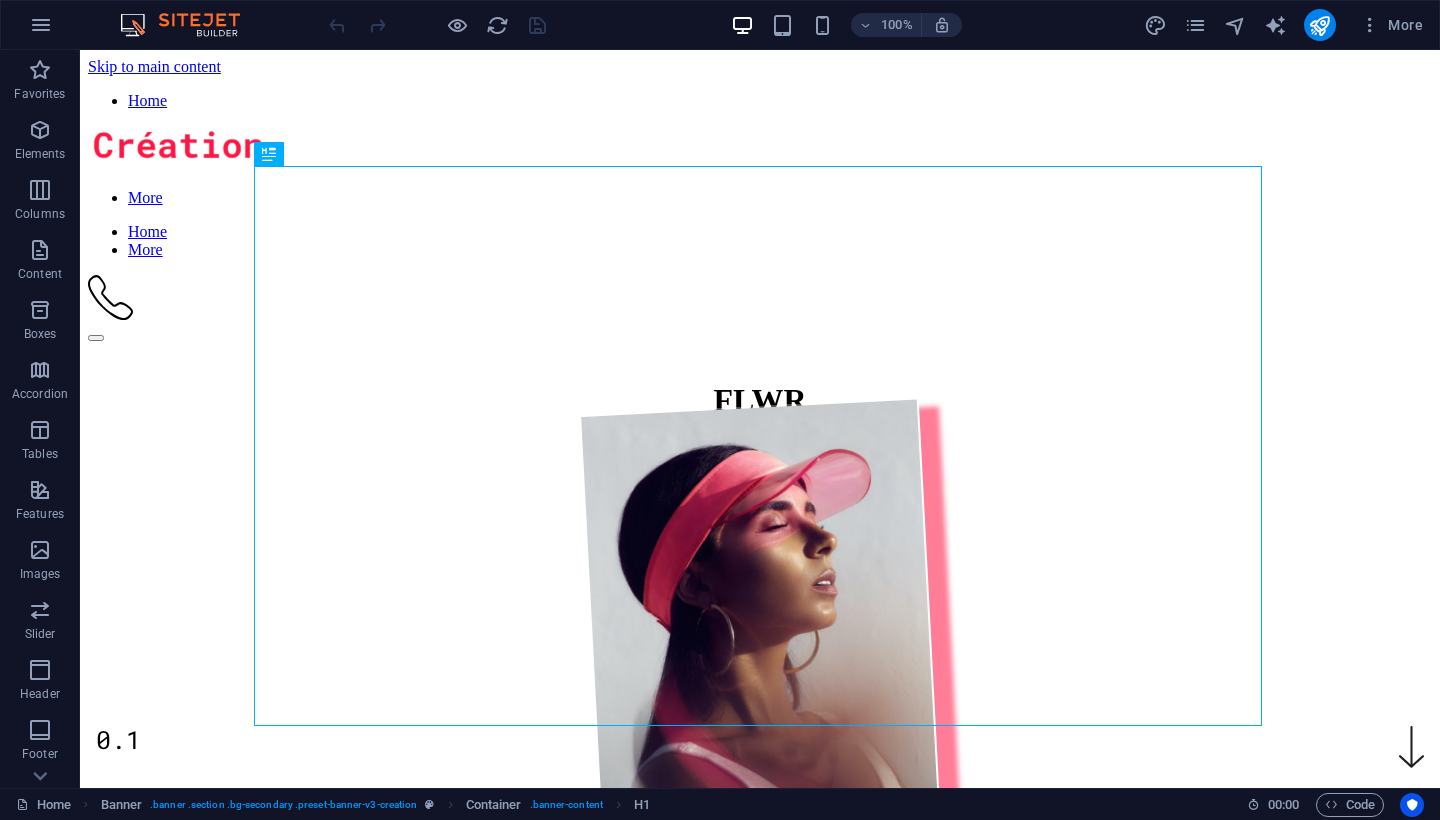 scroll, scrollTop: 0, scrollLeft: 0, axis: both 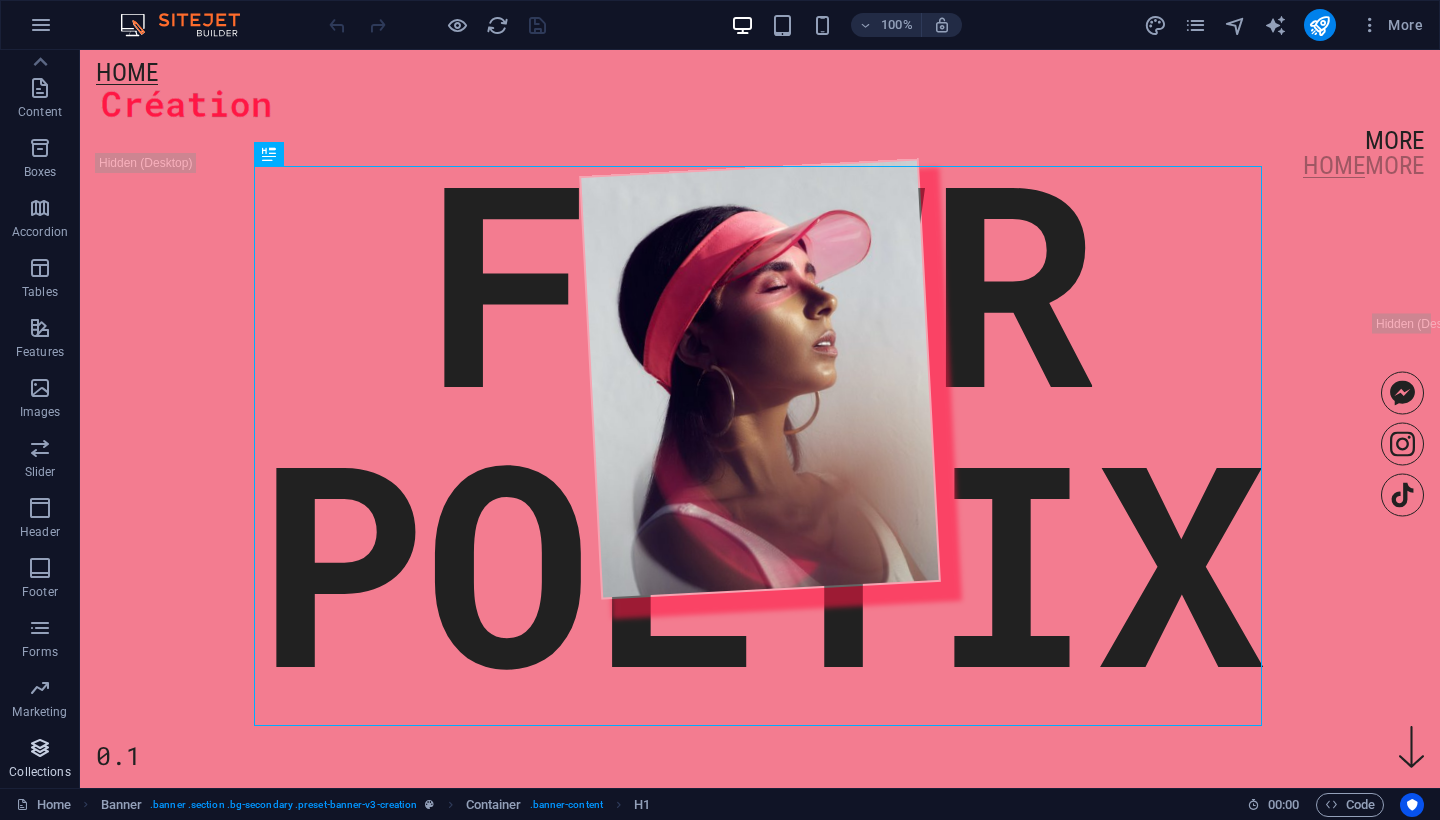click at bounding box center [40, 748] 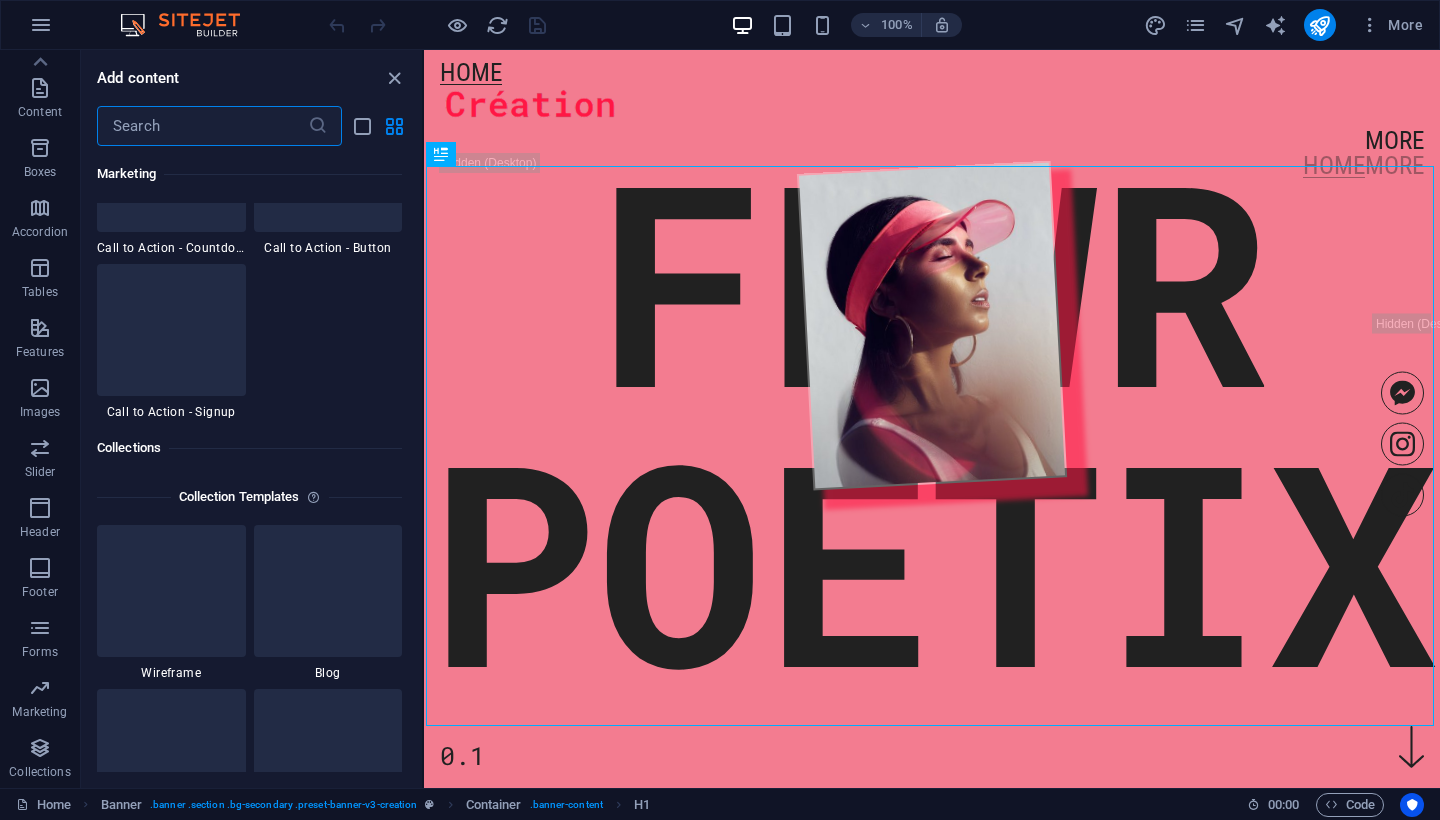 scroll, scrollTop: 18306, scrollLeft: 0, axis: vertical 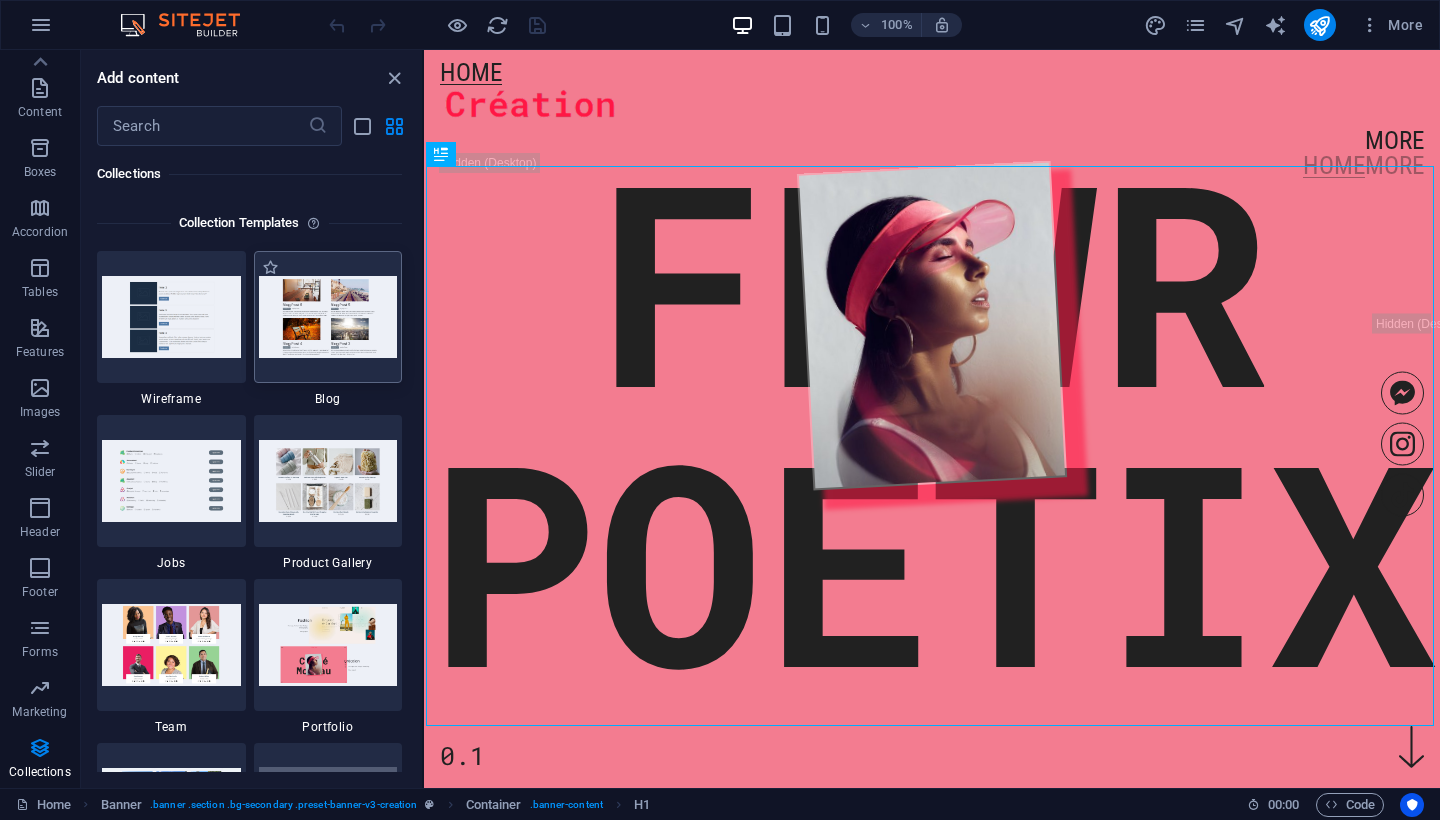 click at bounding box center (328, 316) 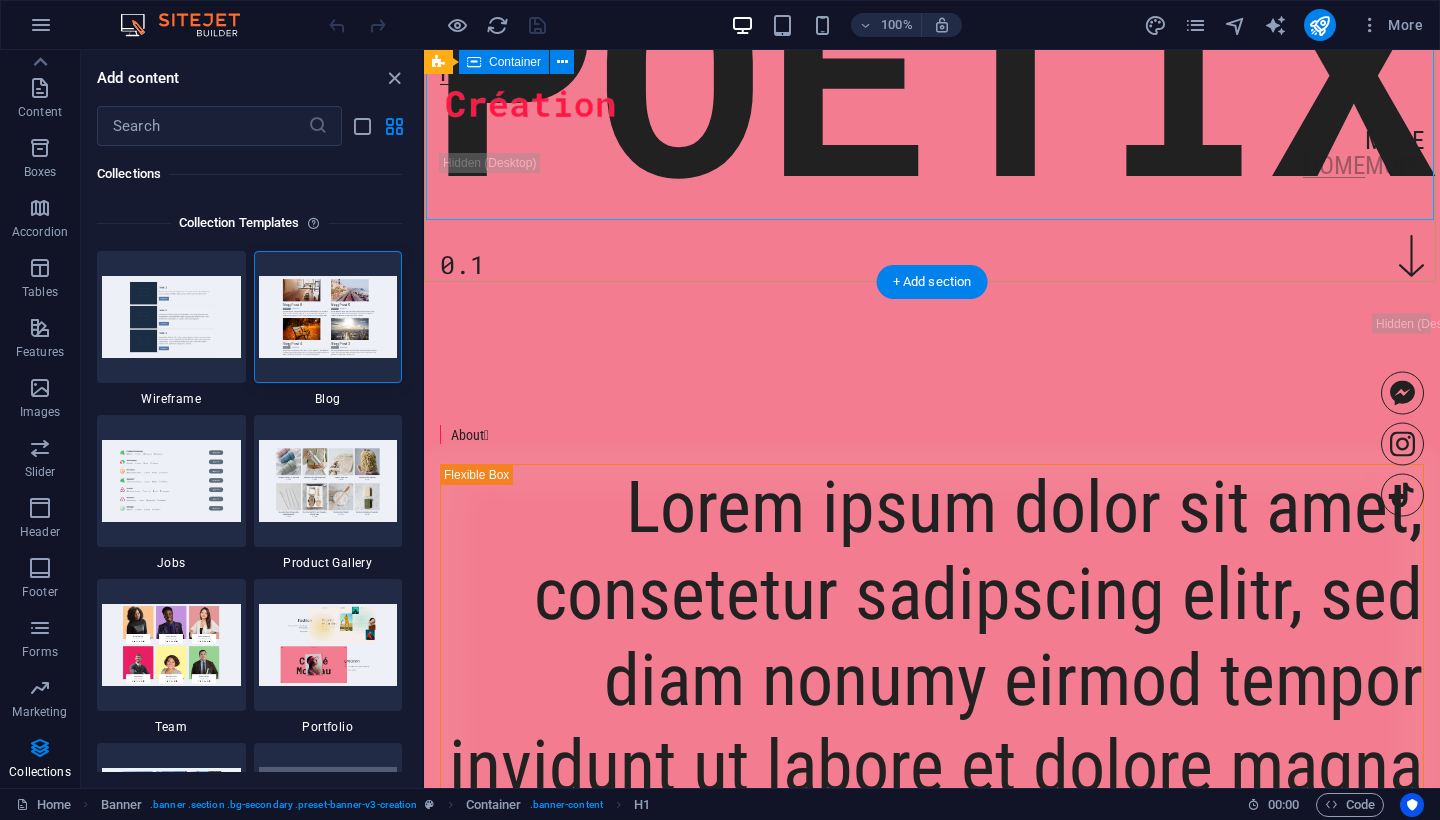 scroll, scrollTop: 514, scrollLeft: 0, axis: vertical 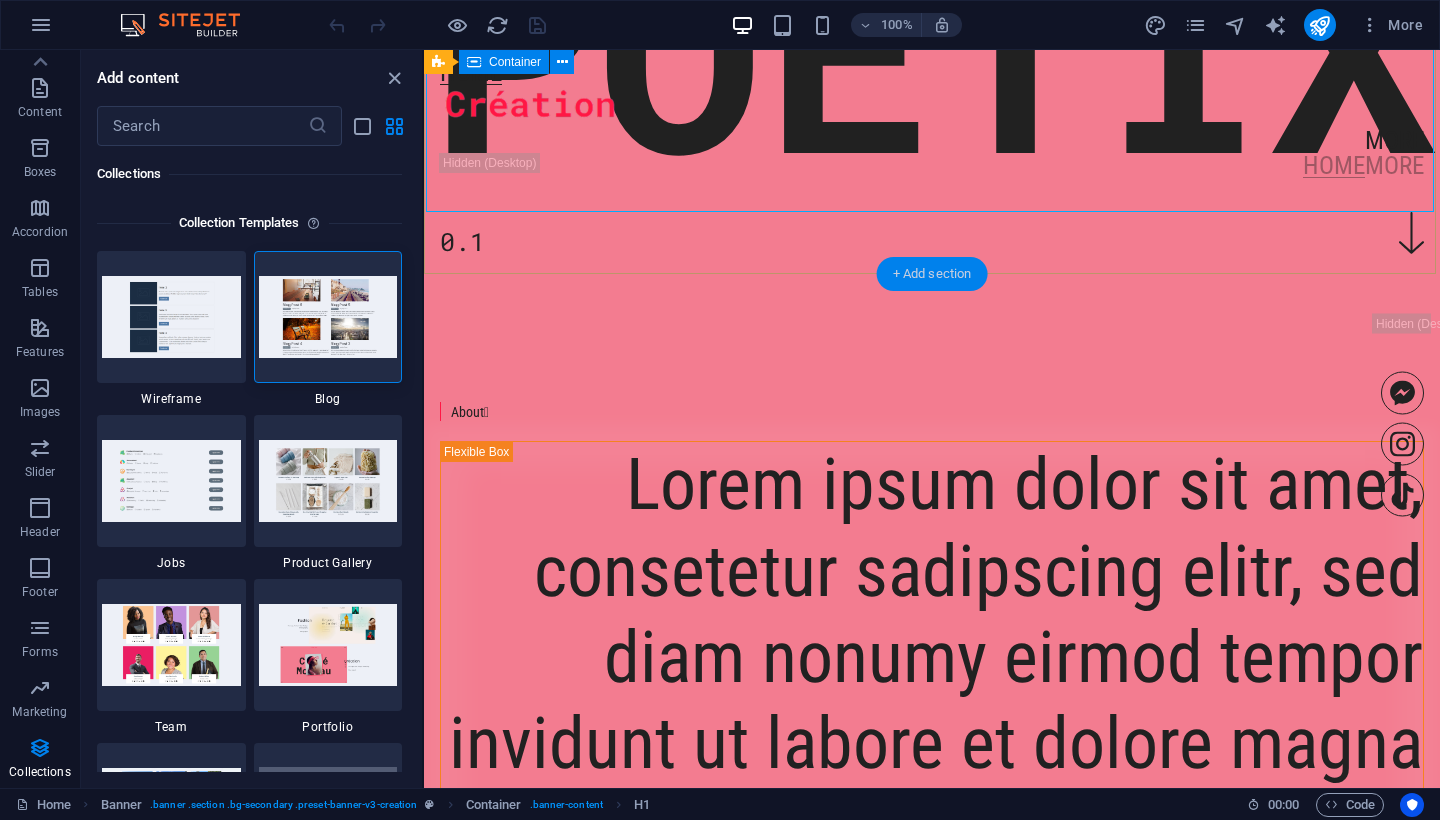 click on "+ Add section" at bounding box center (932, 274) 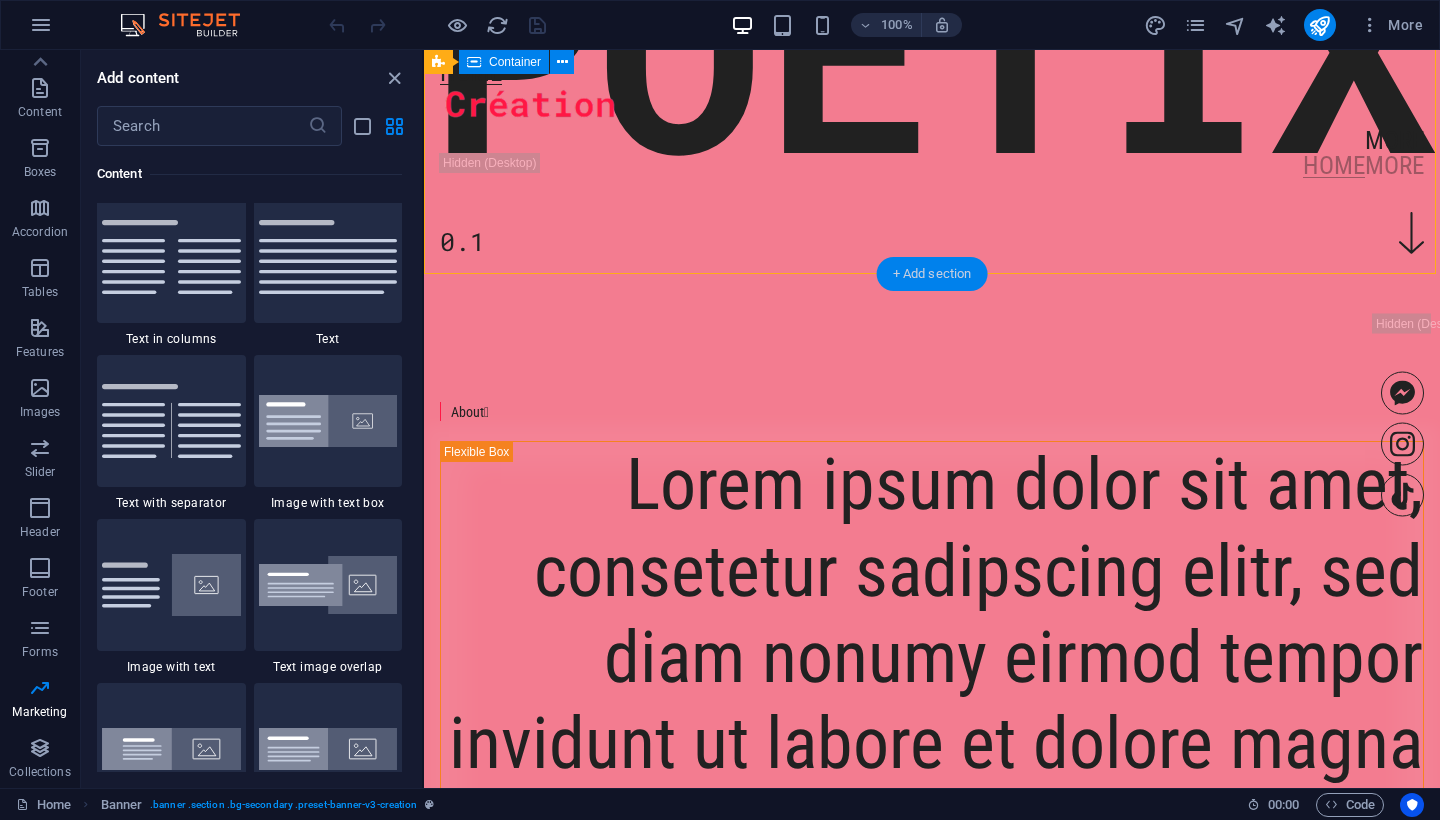 scroll, scrollTop: 3499, scrollLeft: 0, axis: vertical 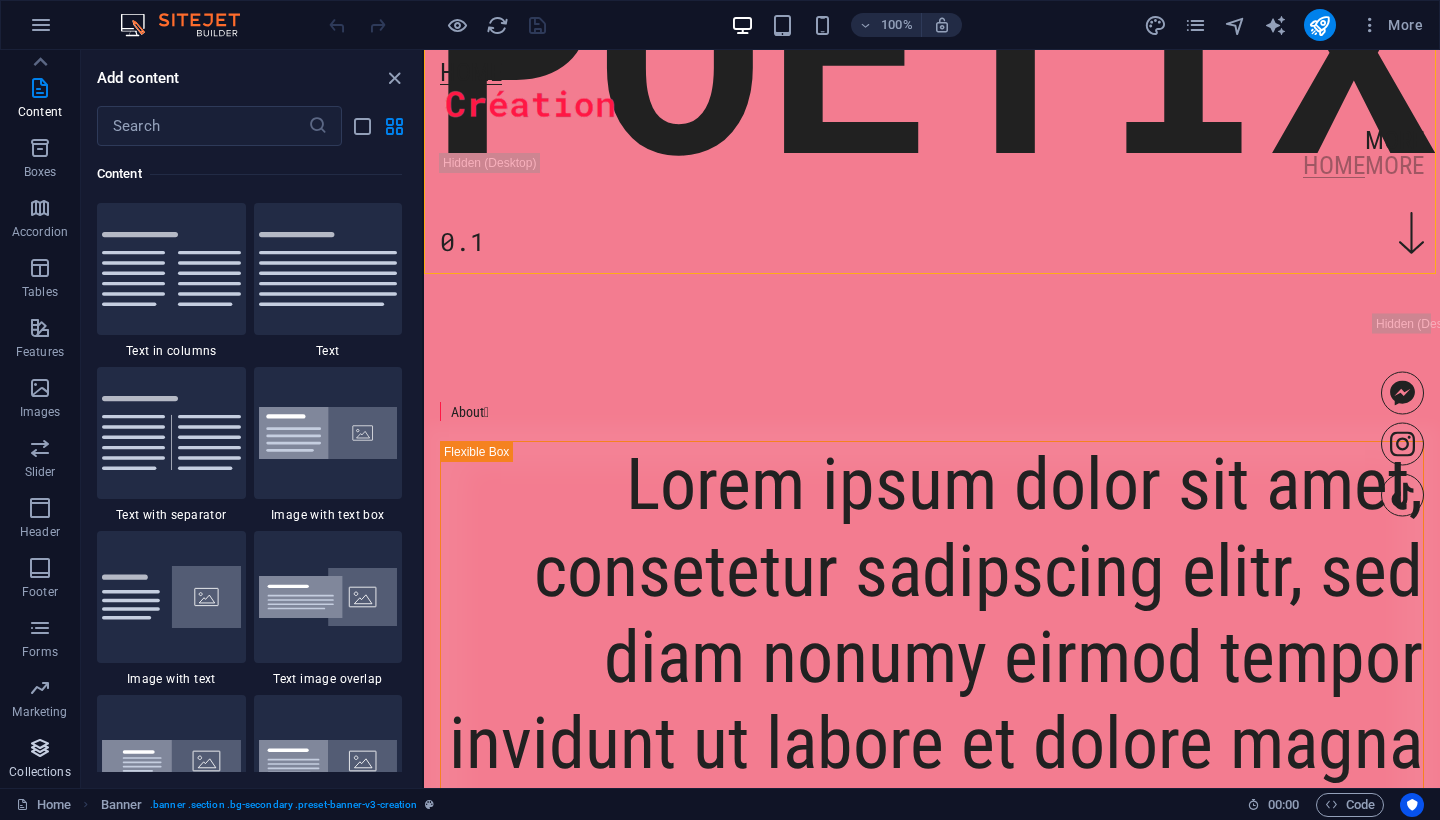 click at bounding box center [40, 748] 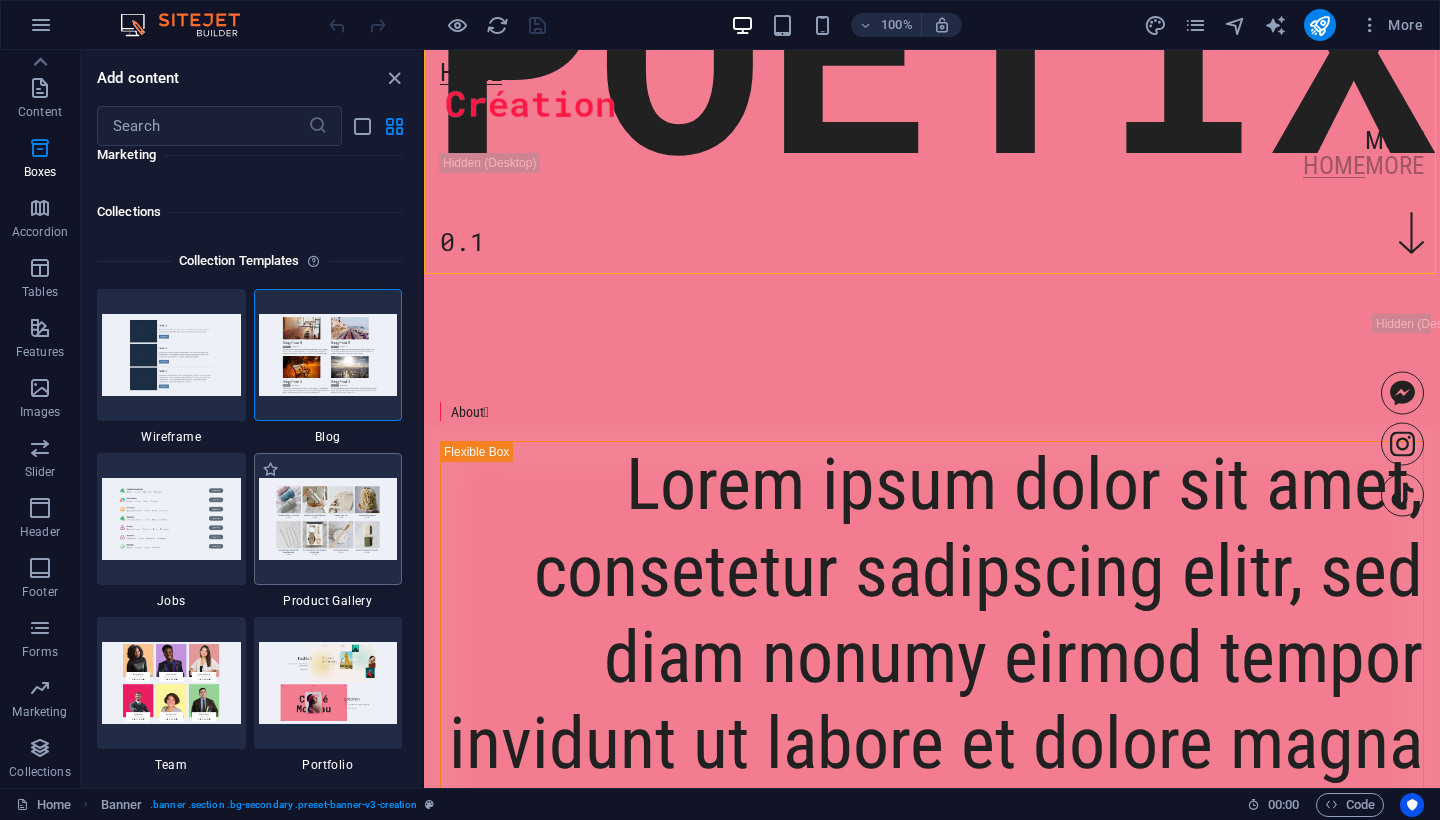 scroll, scrollTop: 18306, scrollLeft: 0, axis: vertical 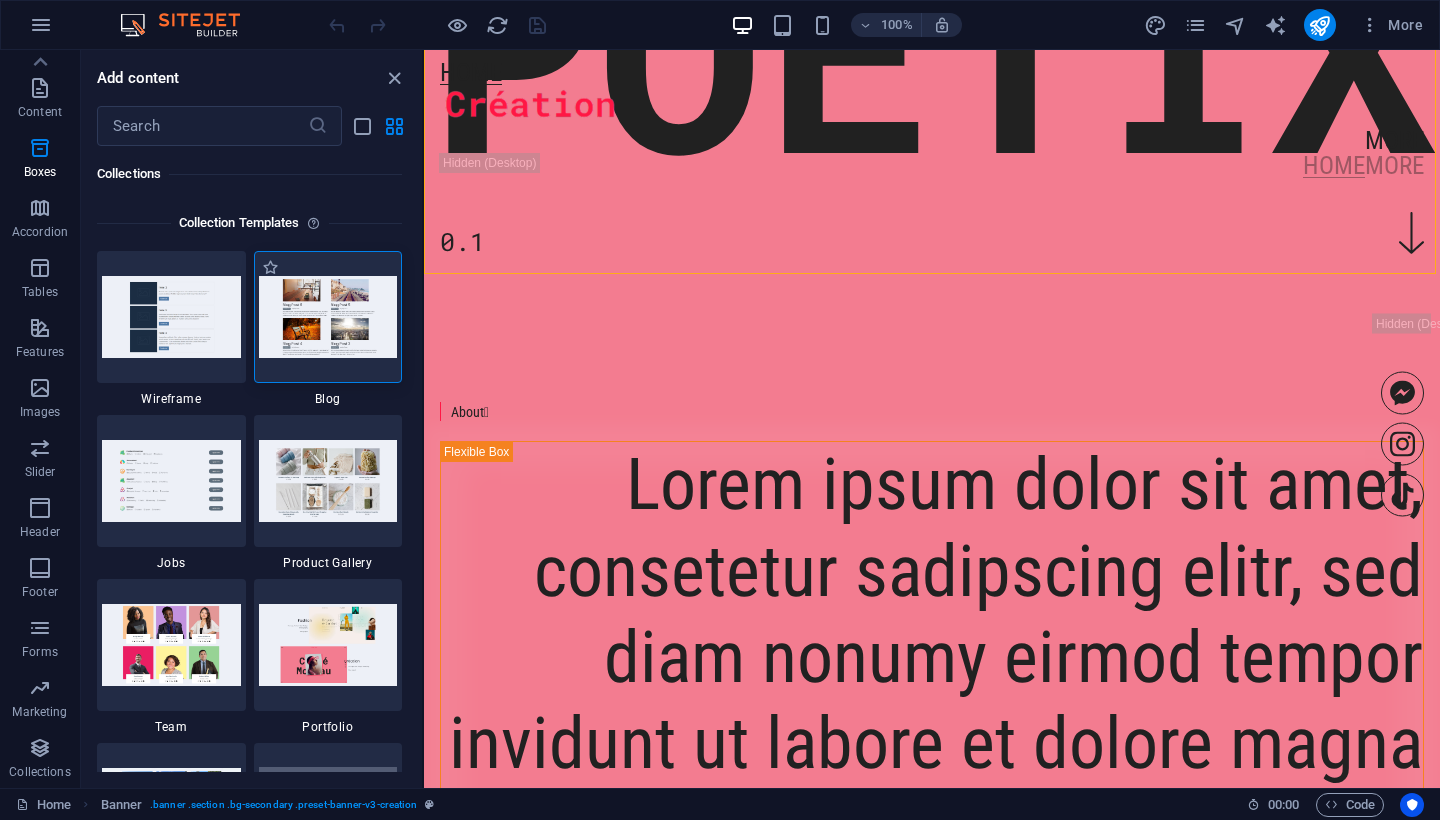 click at bounding box center (328, 316) 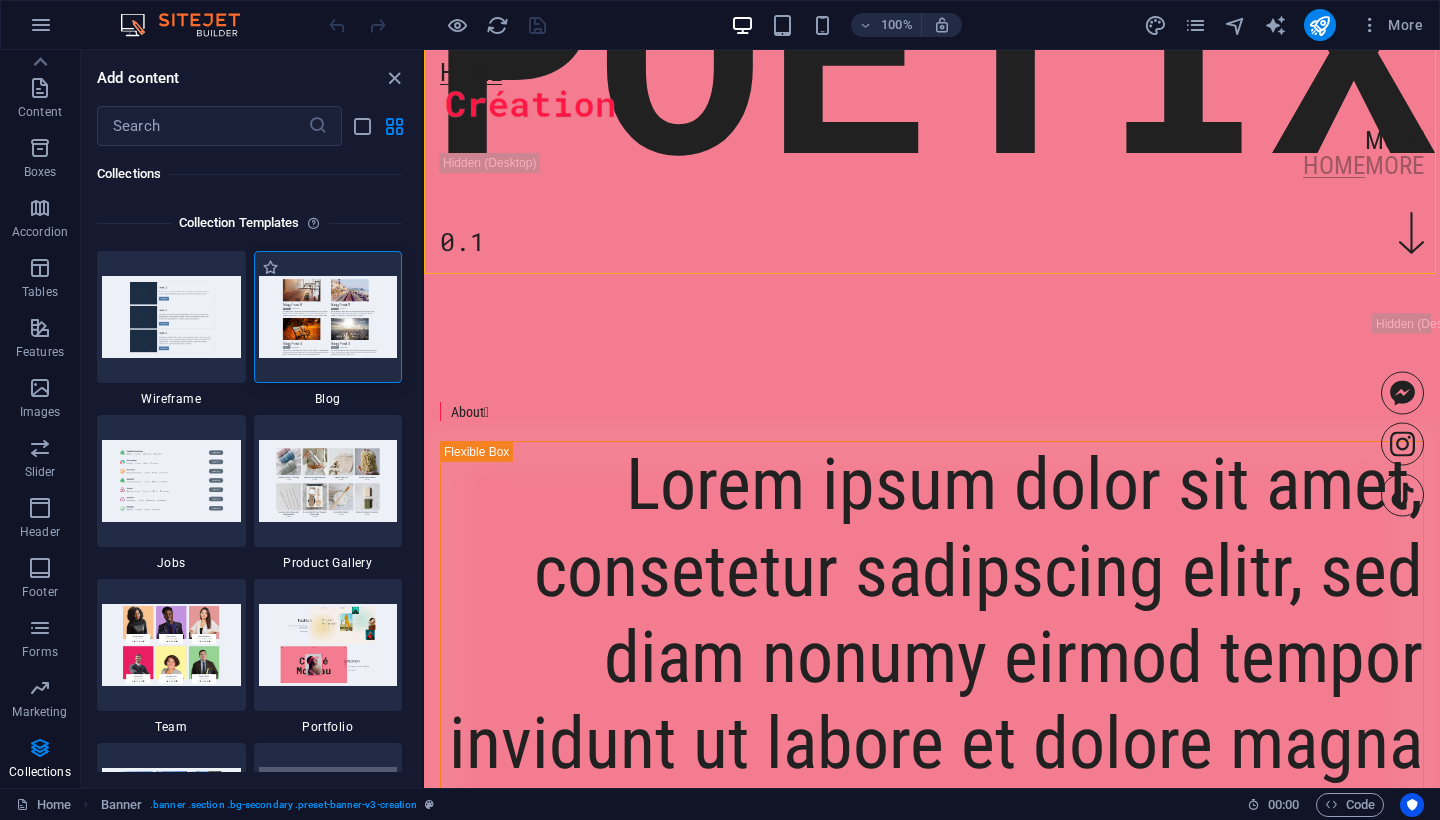 click at bounding box center [328, 316] 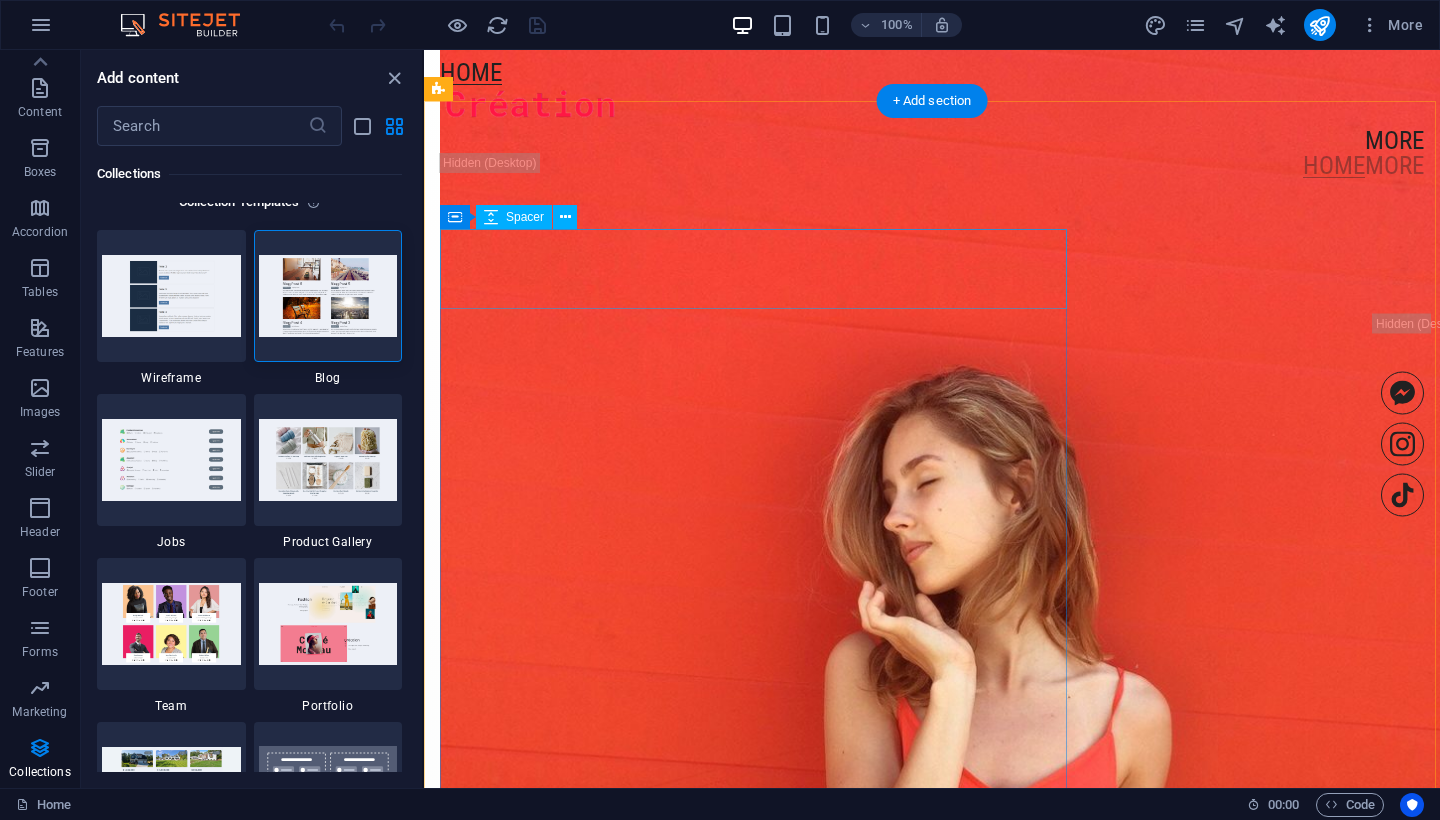 scroll, scrollTop: 2171, scrollLeft: 0, axis: vertical 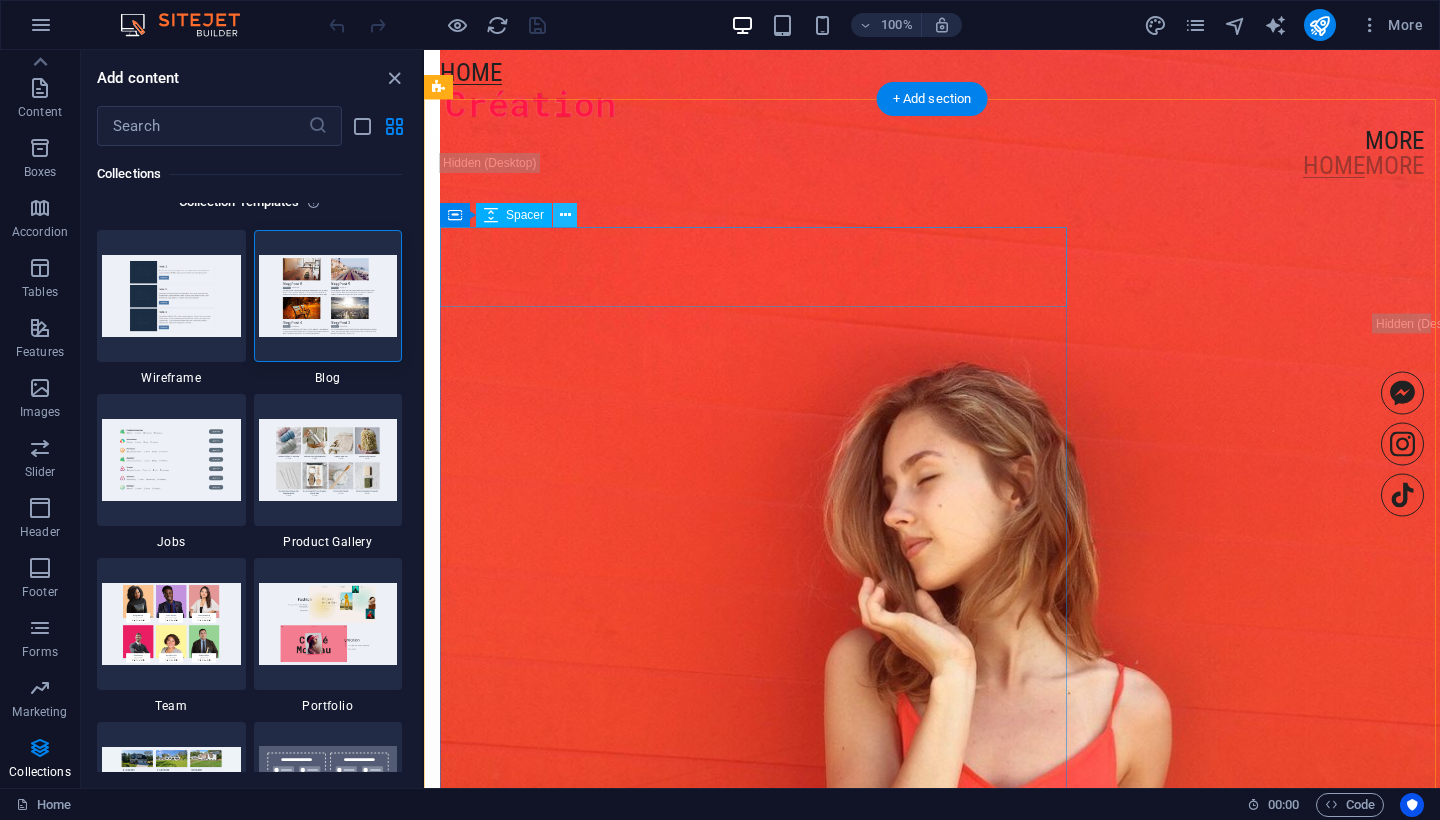 click at bounding box center (565, 215) 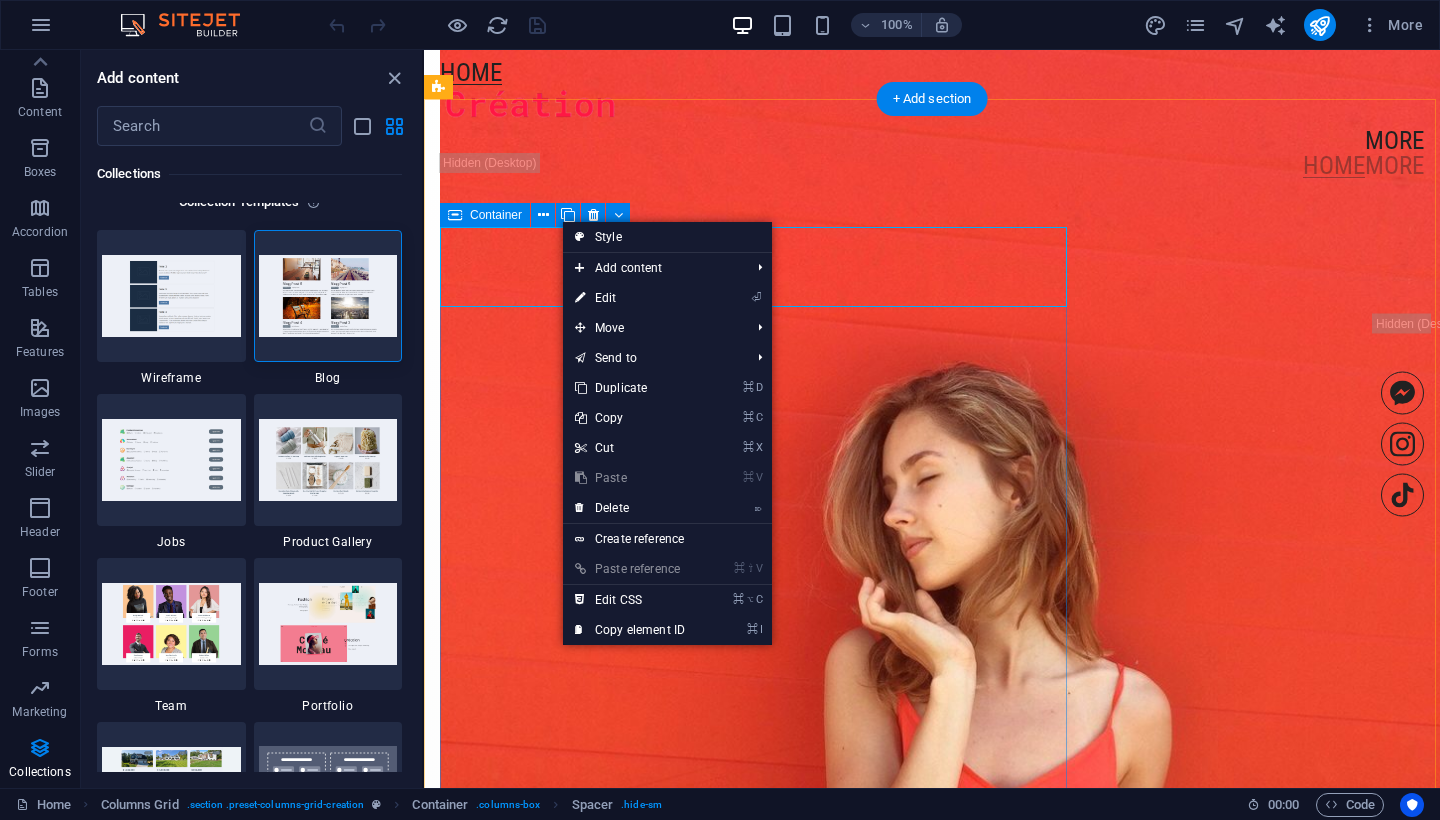 click on "contrast    Image 0.2" at bounding box center (988, 1537) 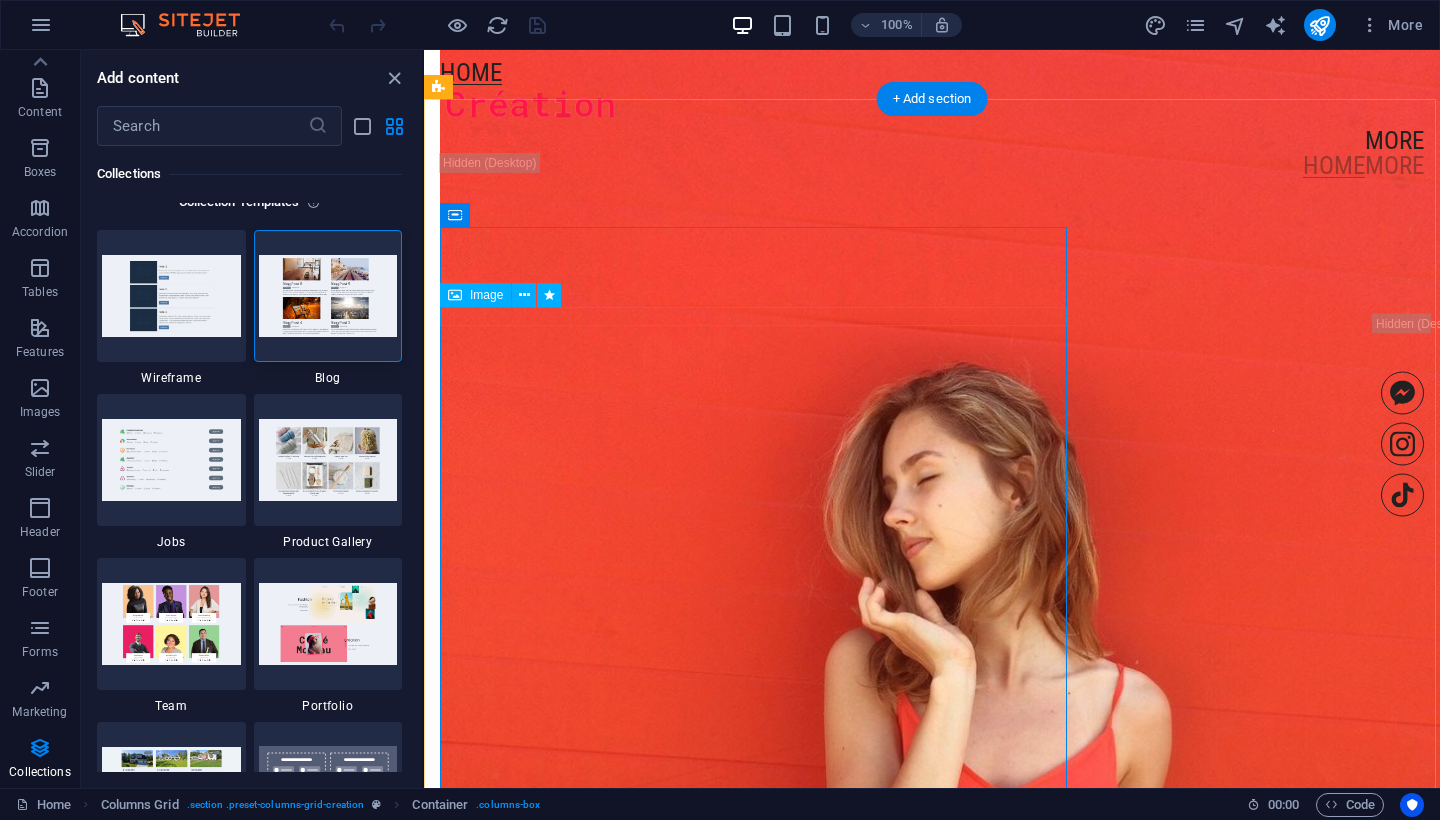 click at bounding box center [988, 672] 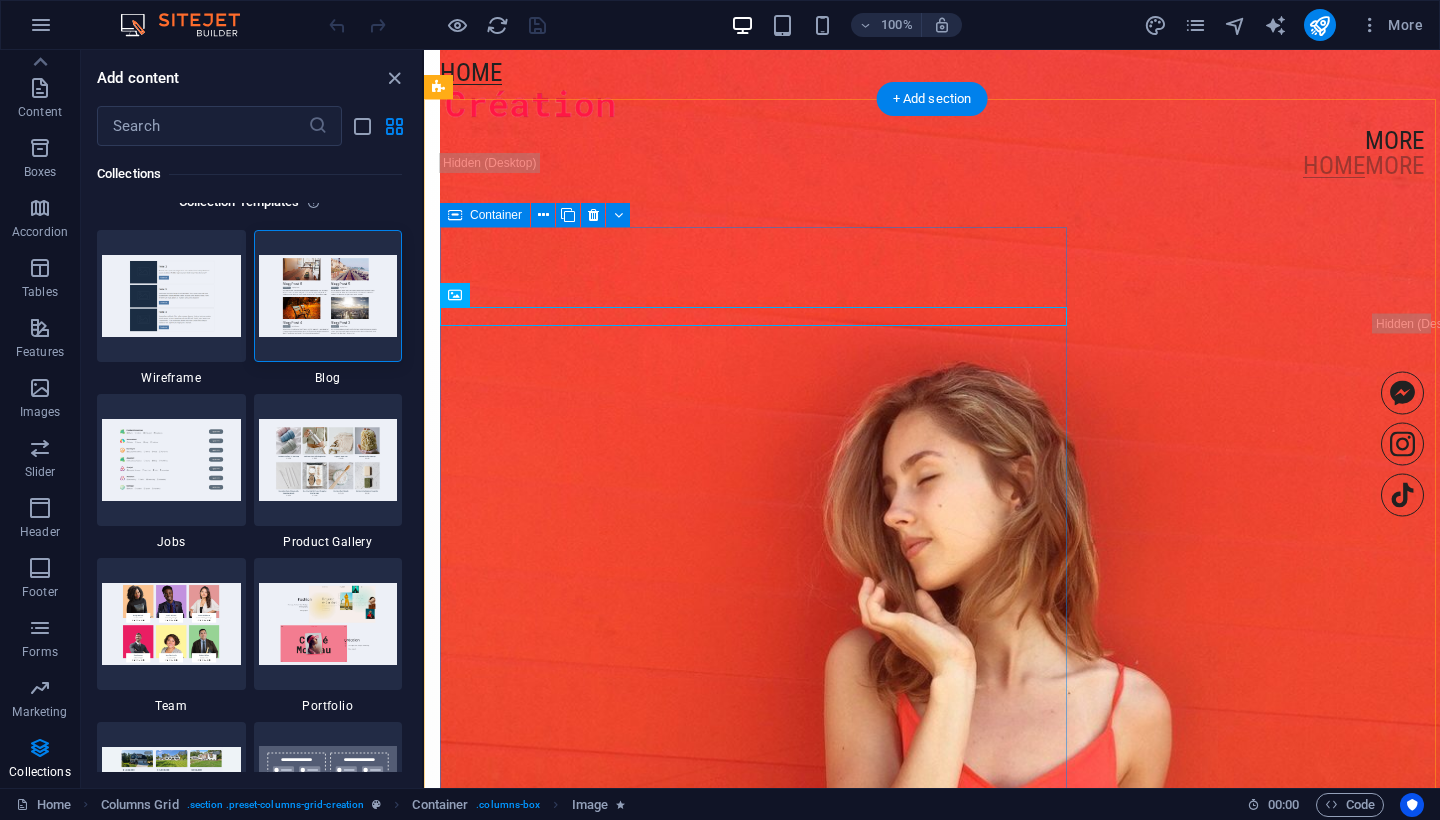 click on "contrast    Image 0.2" at bounding box center [988, 1537] 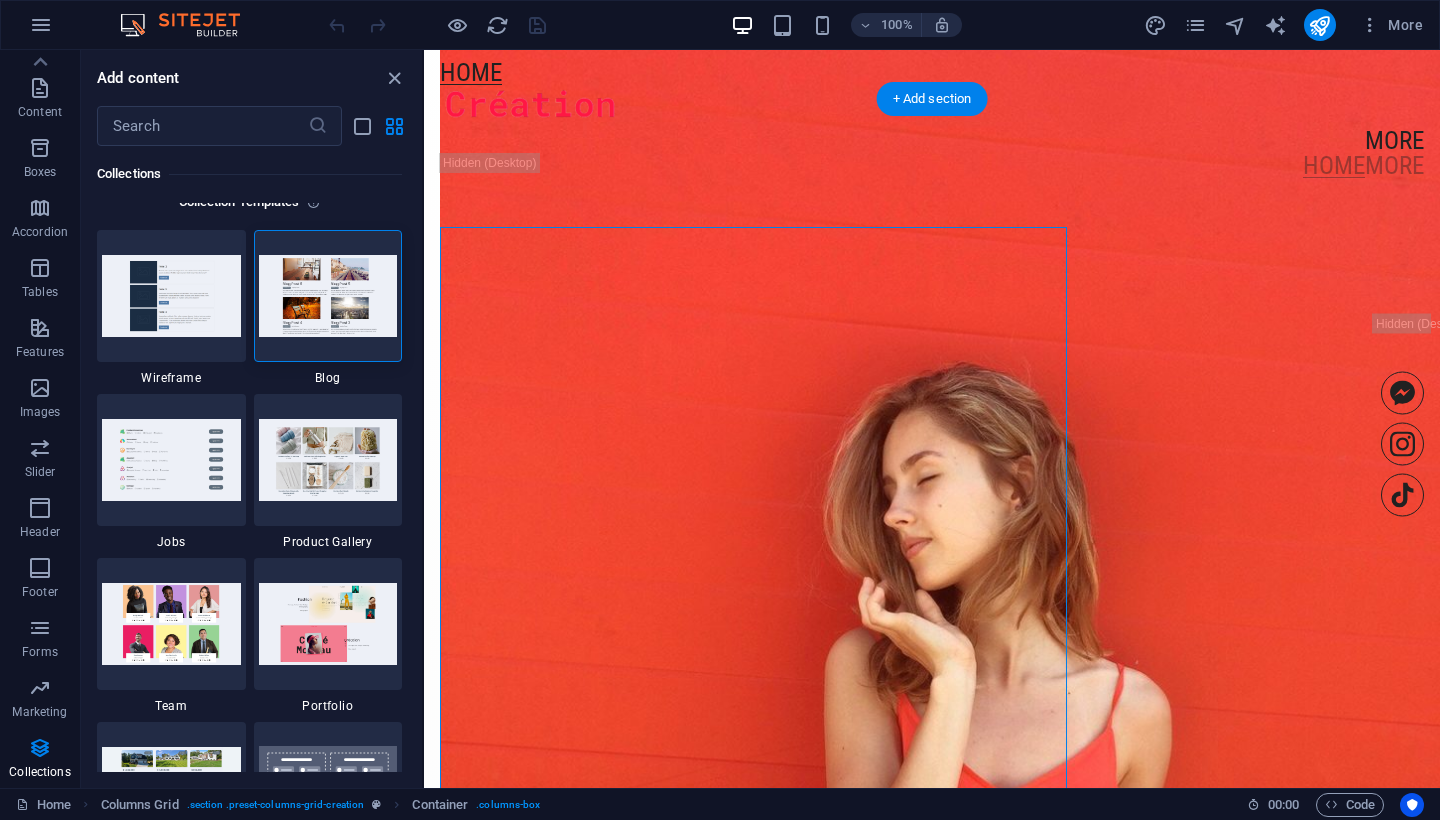 click on "contrast    Image 0.2 suburbs    Image 0.1 fragments    Image 0.3 Skate hall    Image 0.5 Beauty    Image 0.7 Triangle    Image 0.6" at bounding box center (932, 3143) 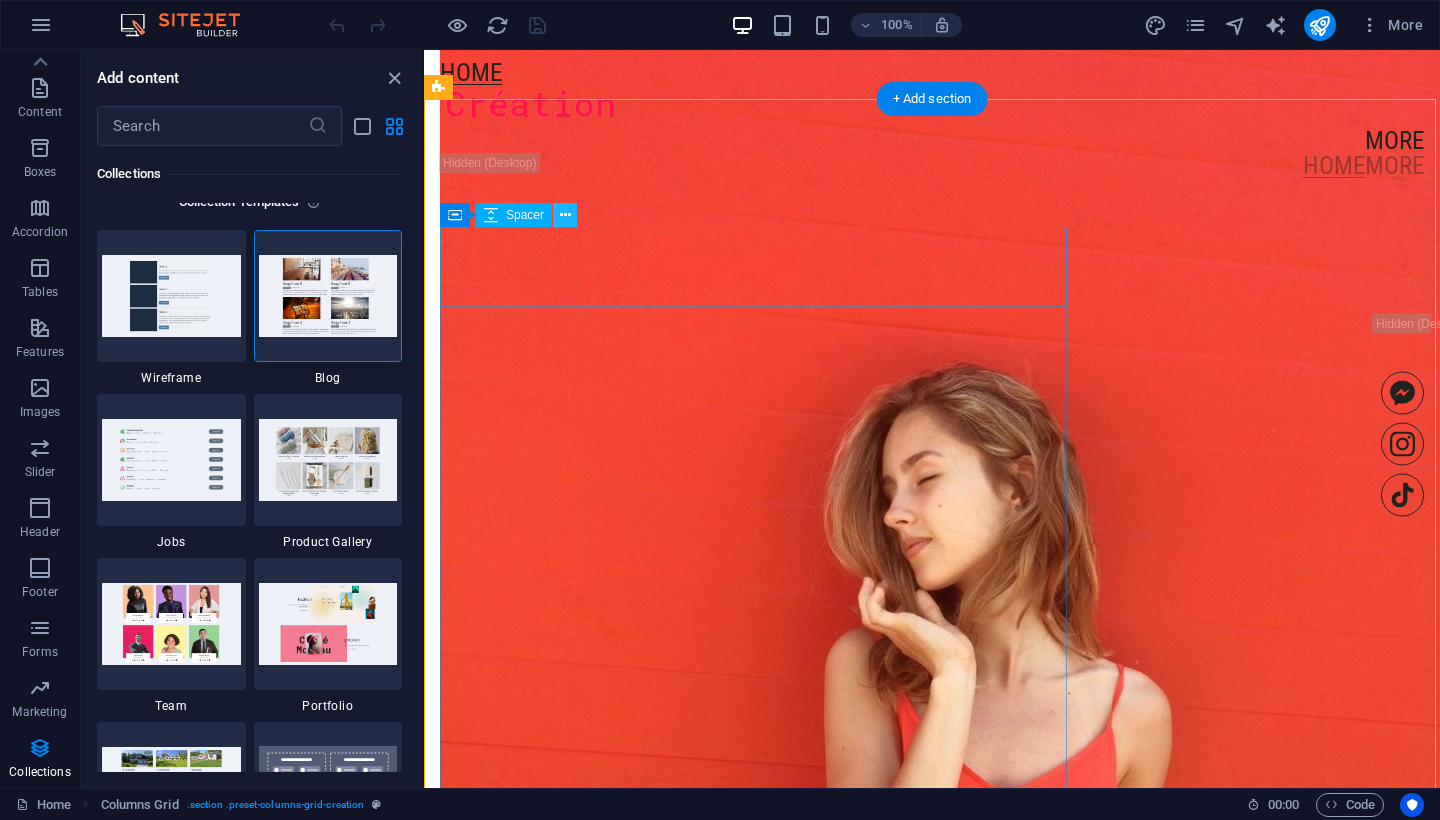click at bounding box center (565, 215) 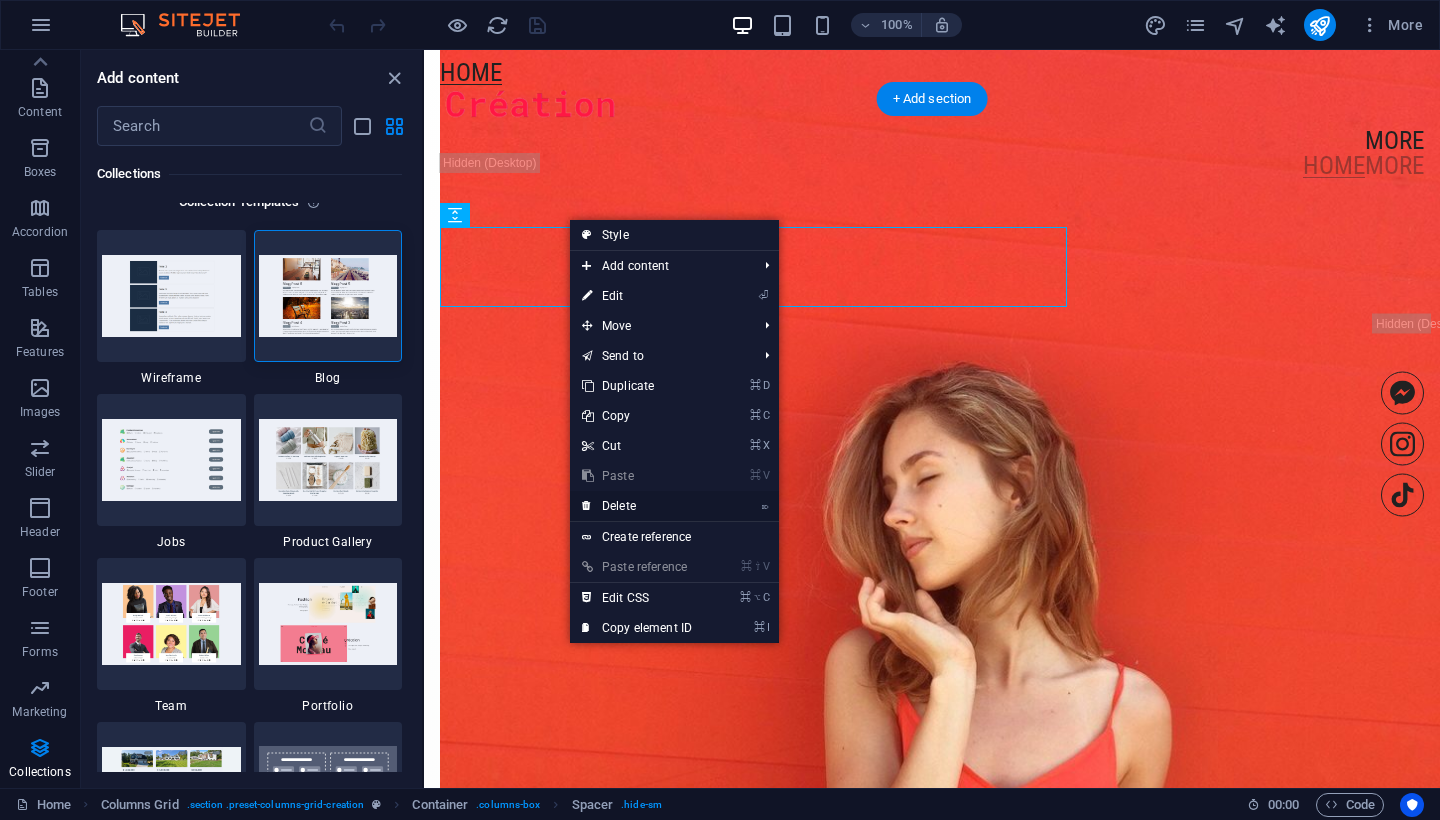 click on "⌦  Delete" at bounding box center [637, 506] 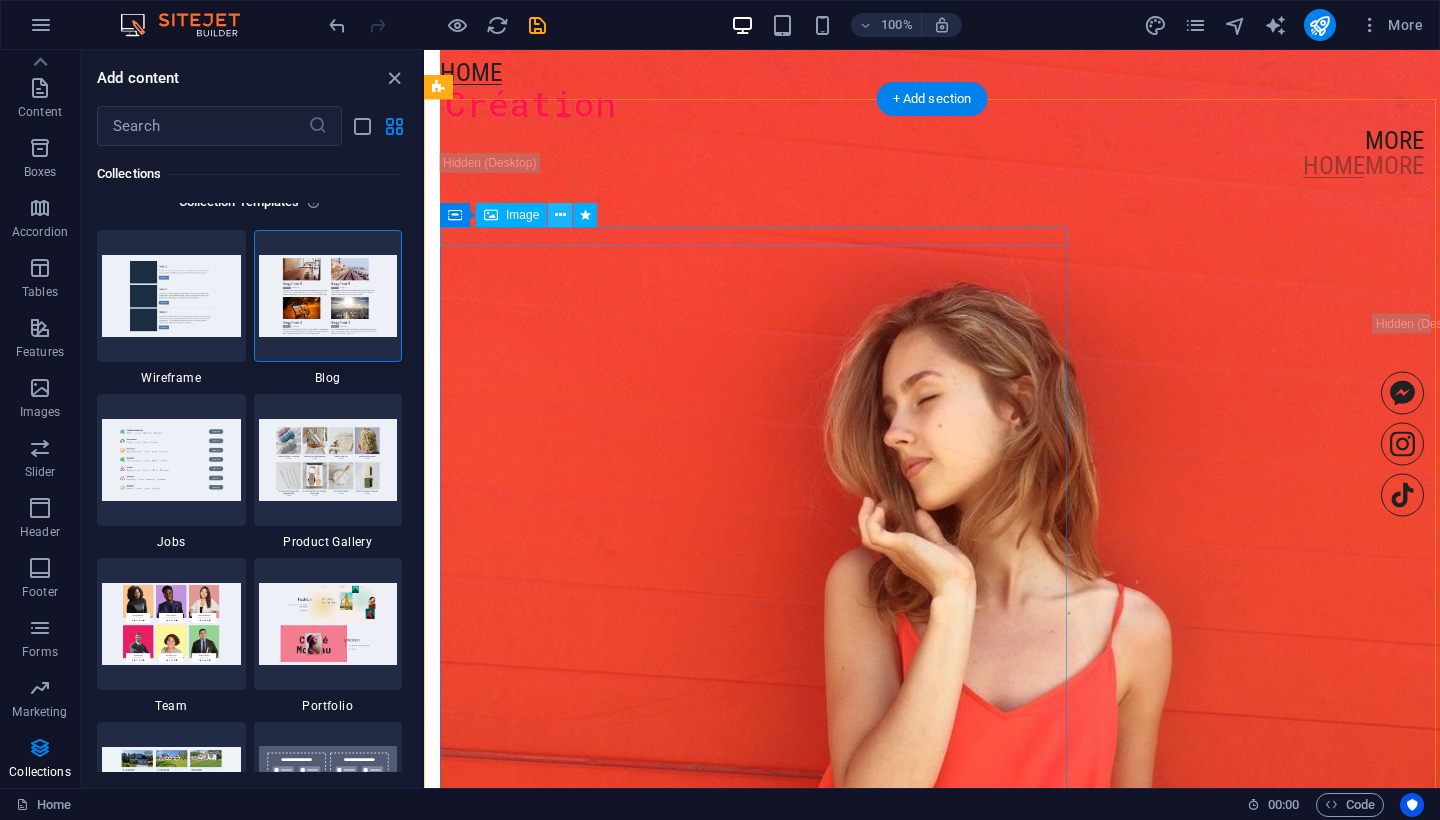 click at bounding box center (560, 215) 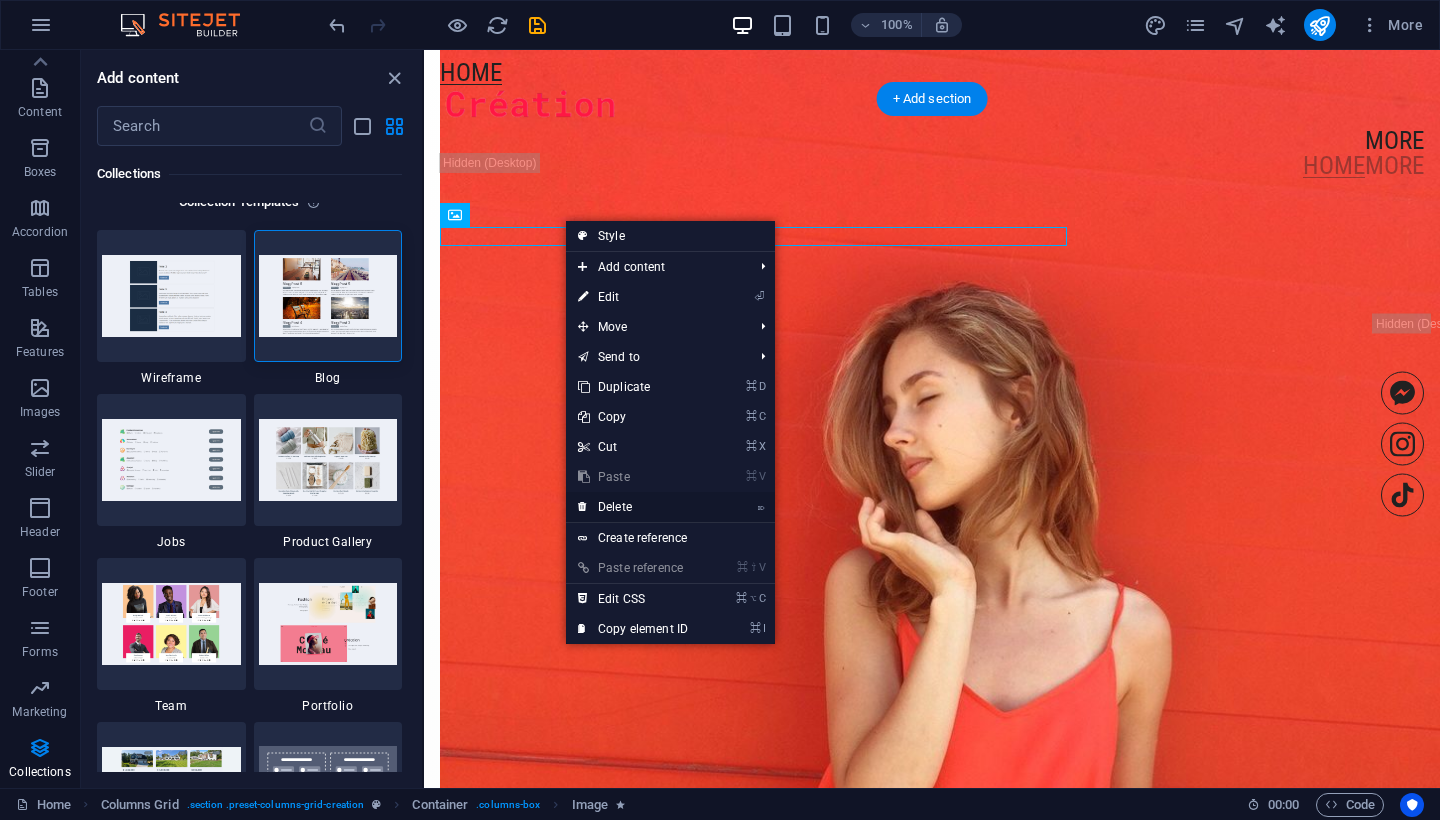 click on "⌦  Delete" at bounding box center (633, 507) 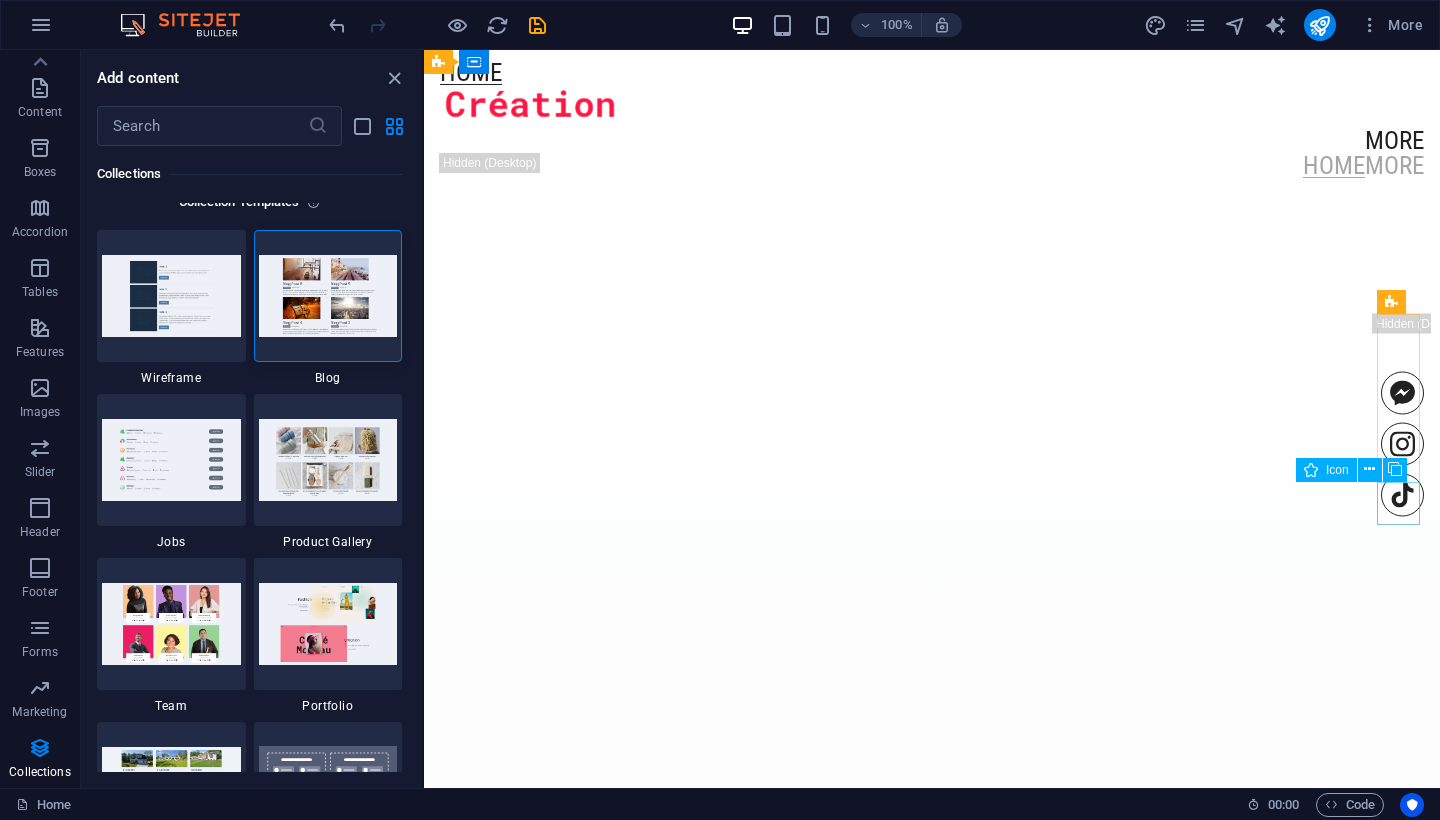 drag, startPoint x: 576, startPoint y: 177, endPoint x: 1381, endPoint y: 480, distance: 860.13605 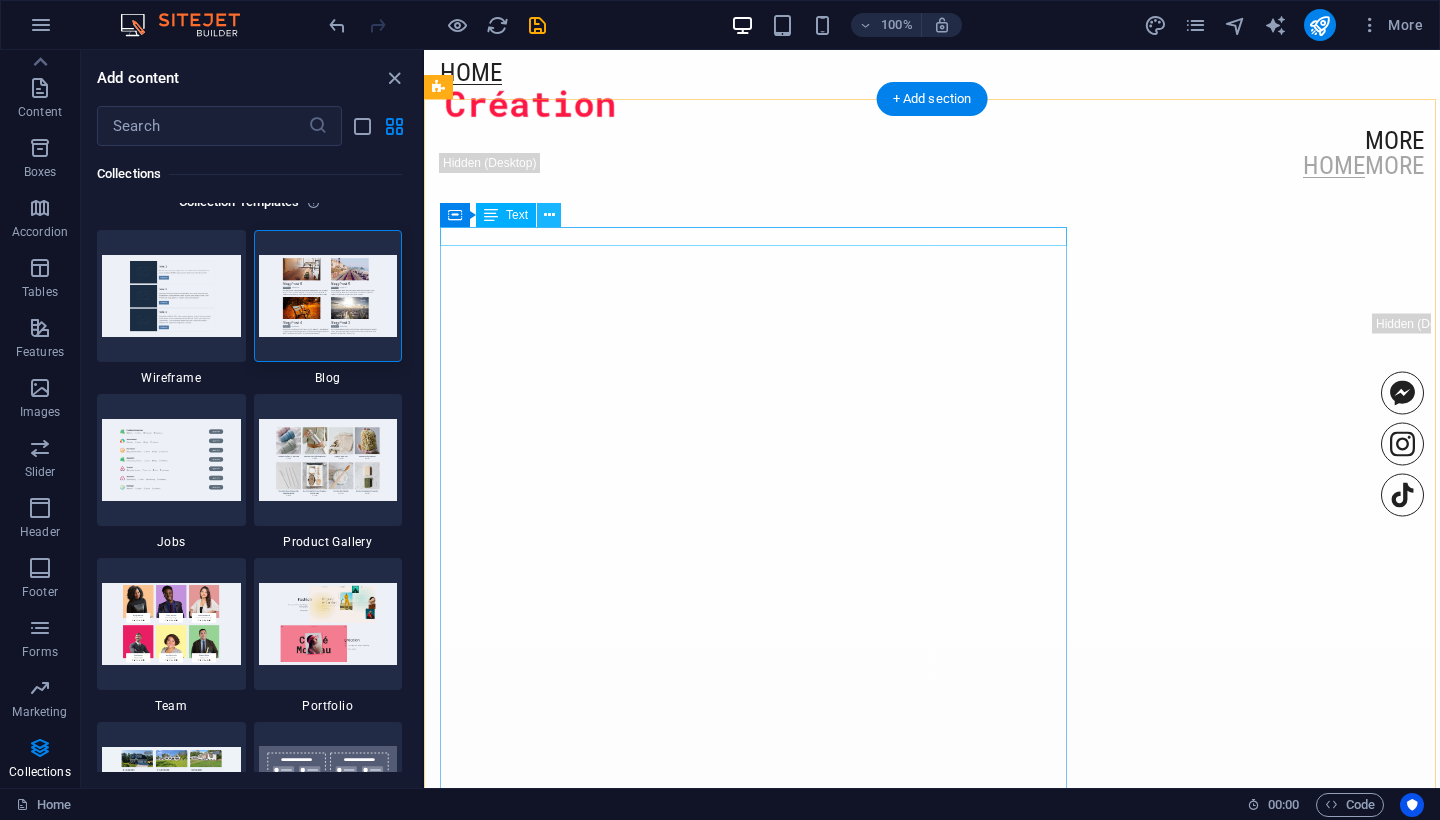 click at bounding box center (549, 215) 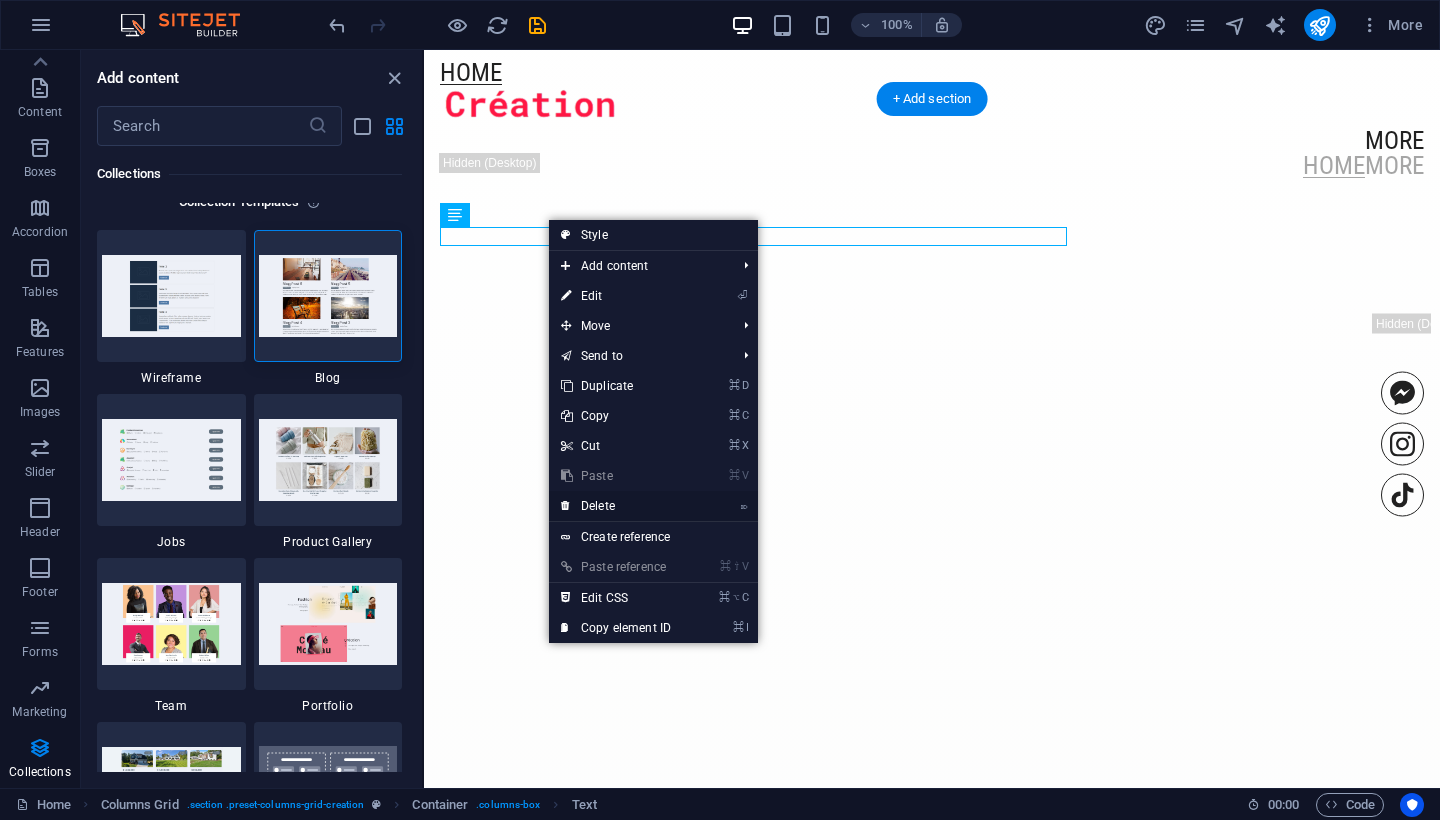 click on "⌦  Delete" at bounding box center (616, 506) 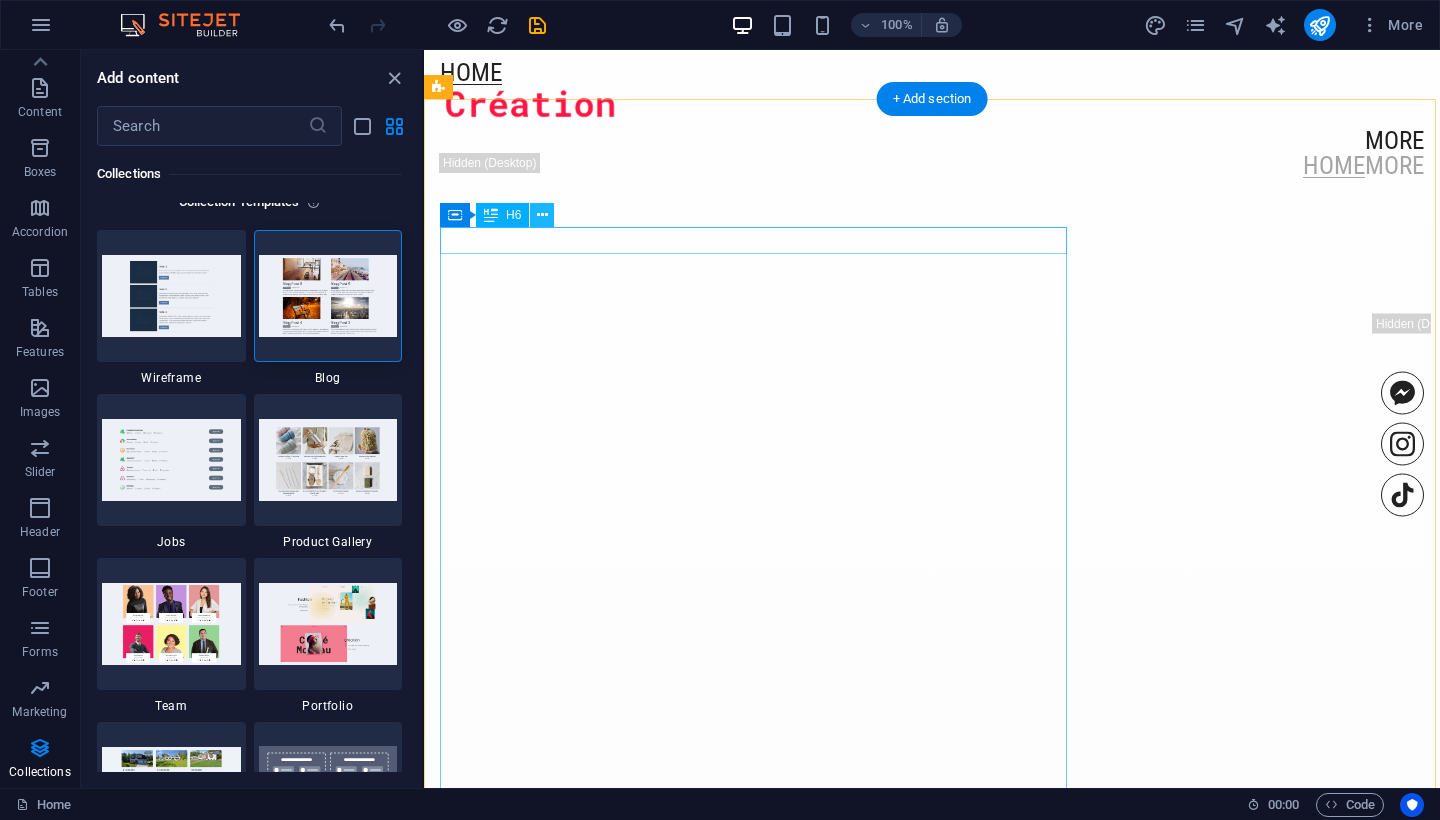 click at bounding box center (542, 215) 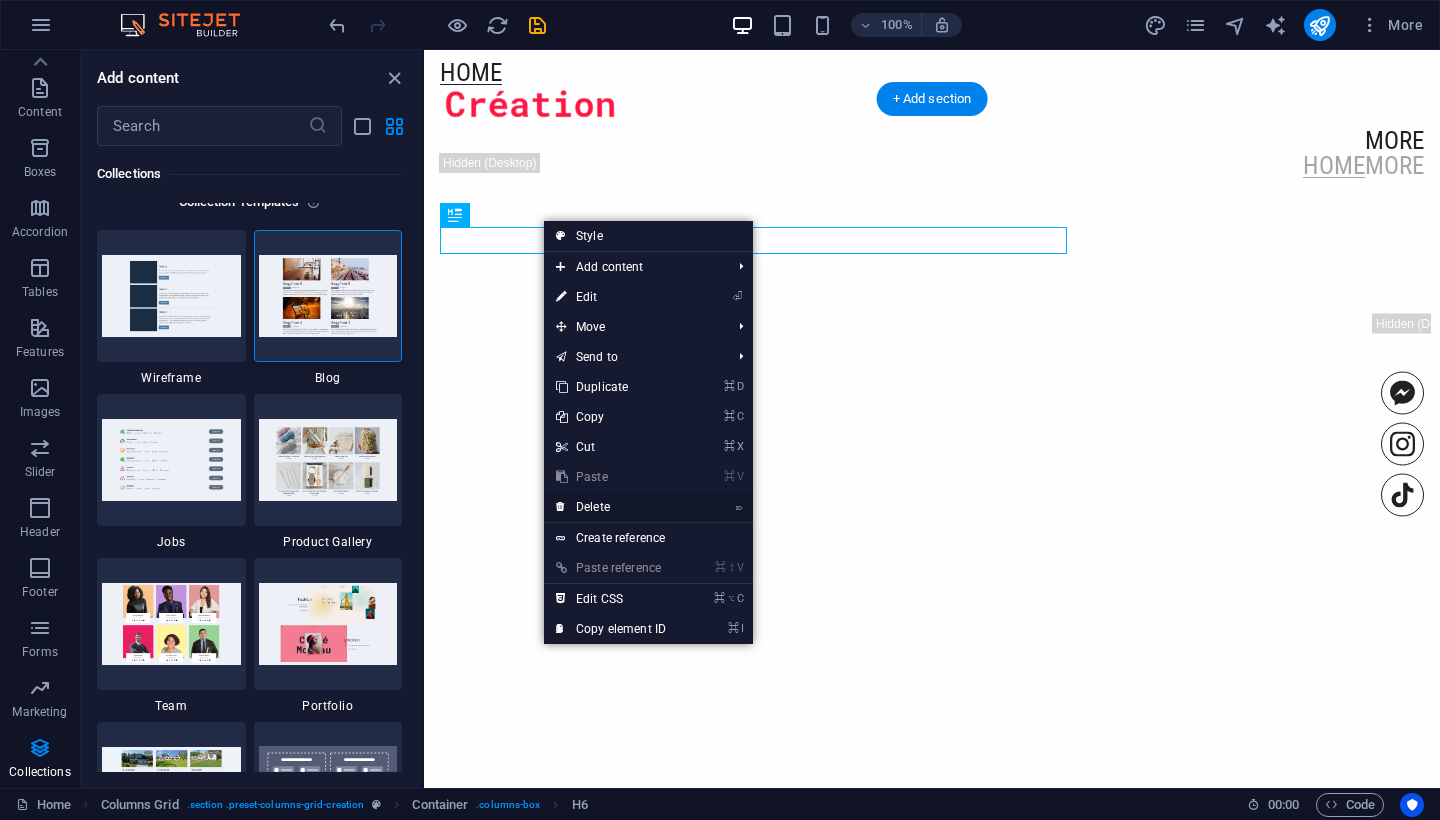 click on "⌦  Delete" at bounding box center (611, 507) 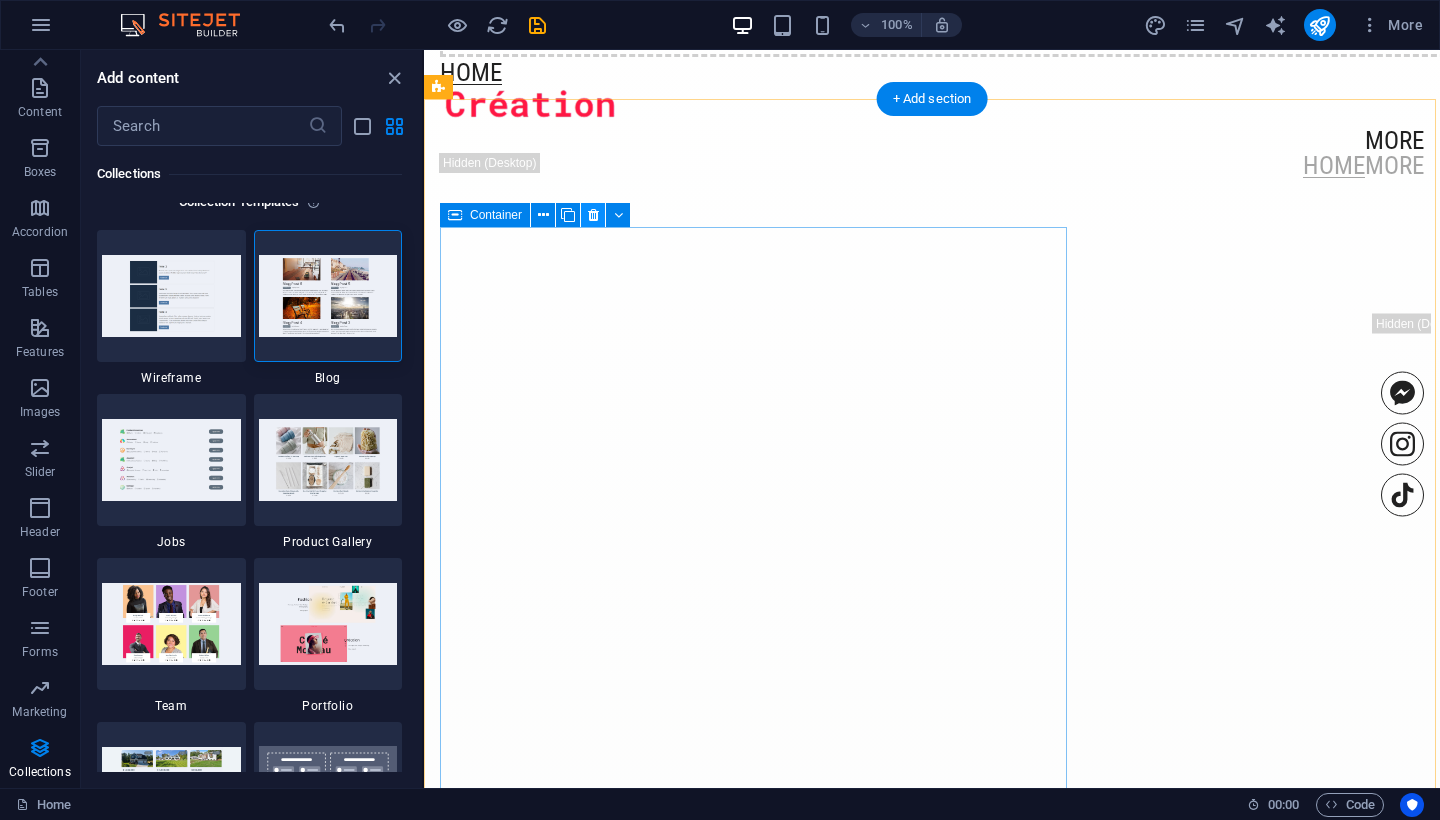 click at bounding box center (593, 215) 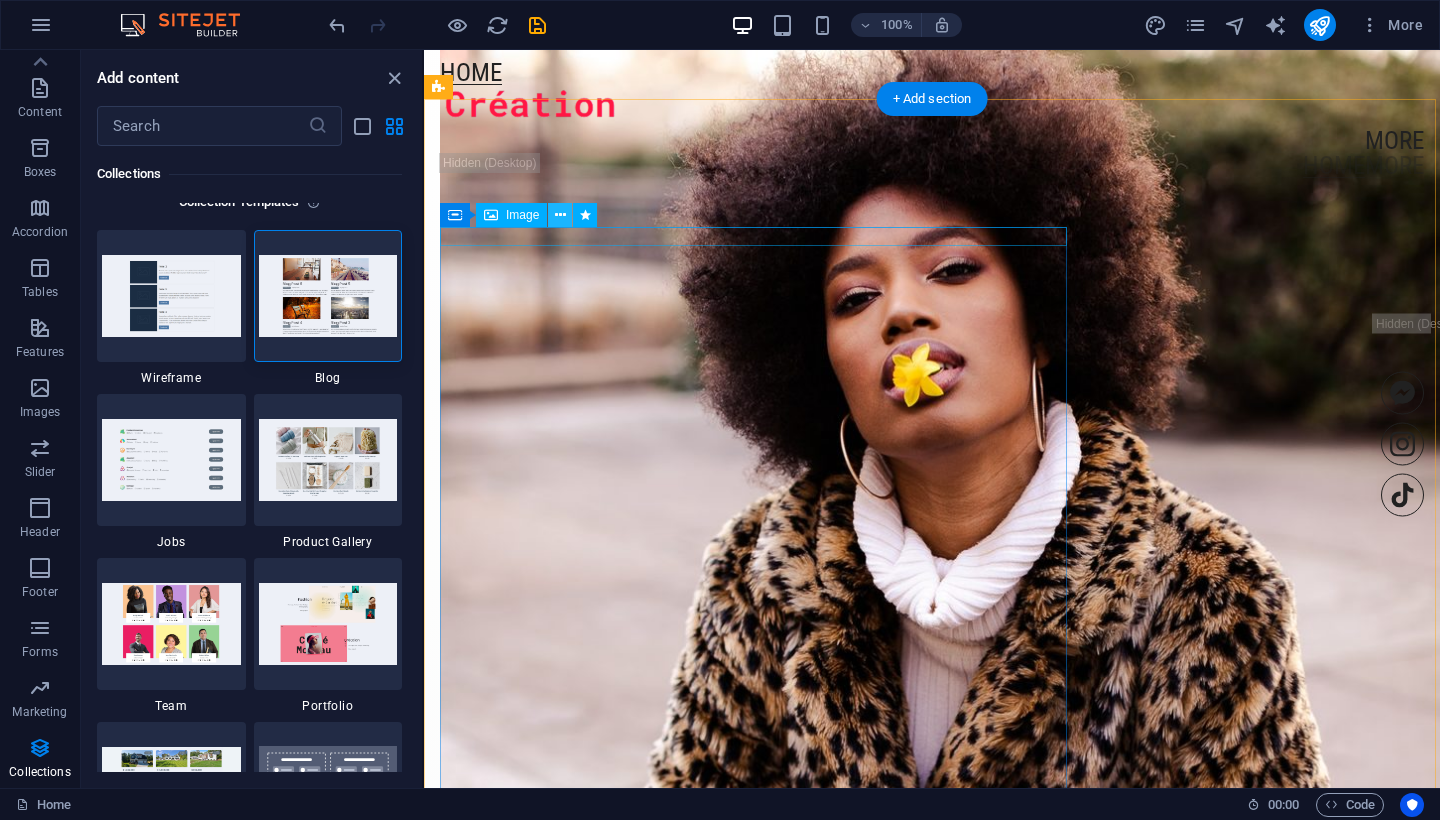 click at bounding box center [560, 215] 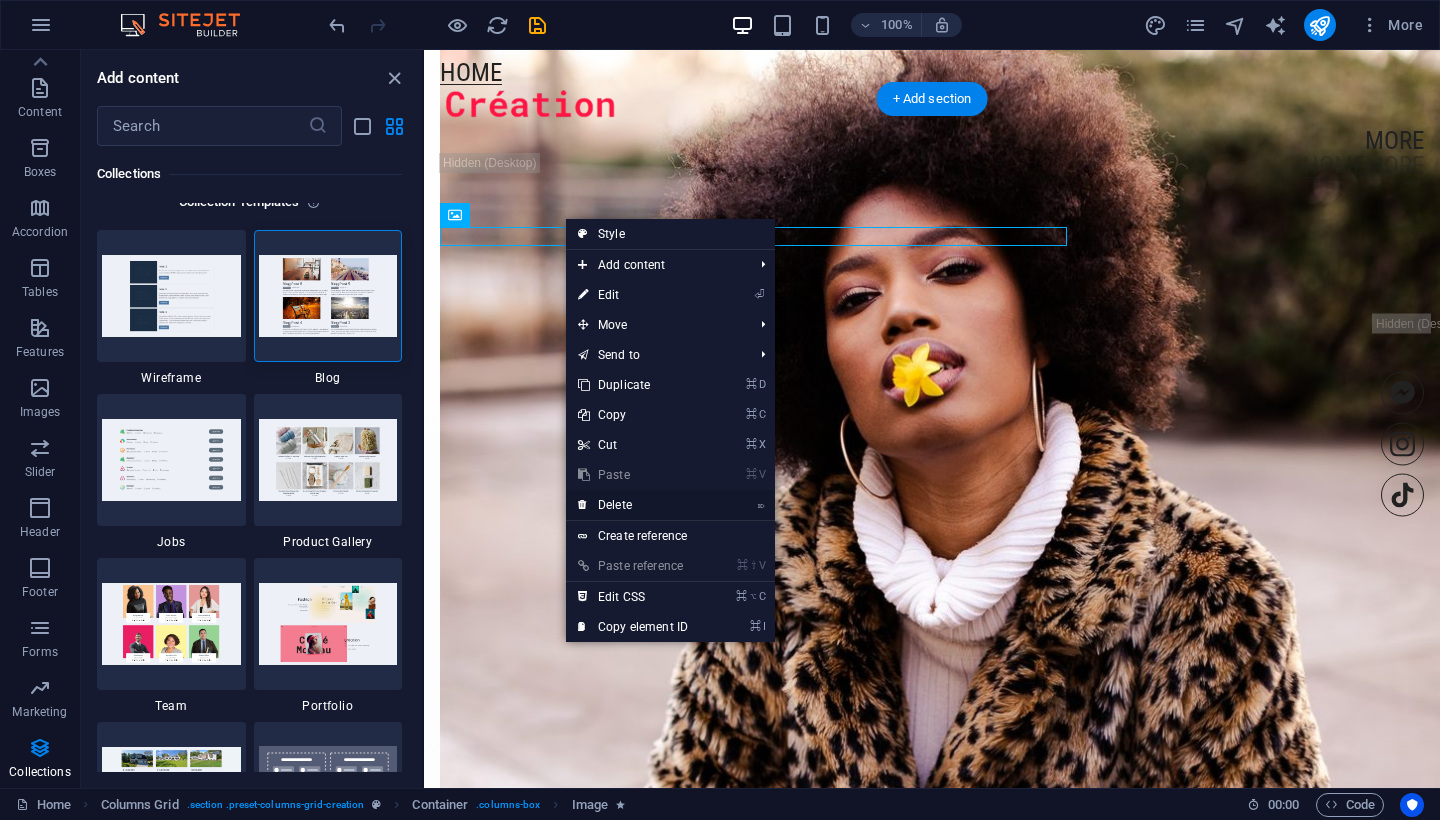 click on "⌦  Delete" at bounding box center [633, 505] 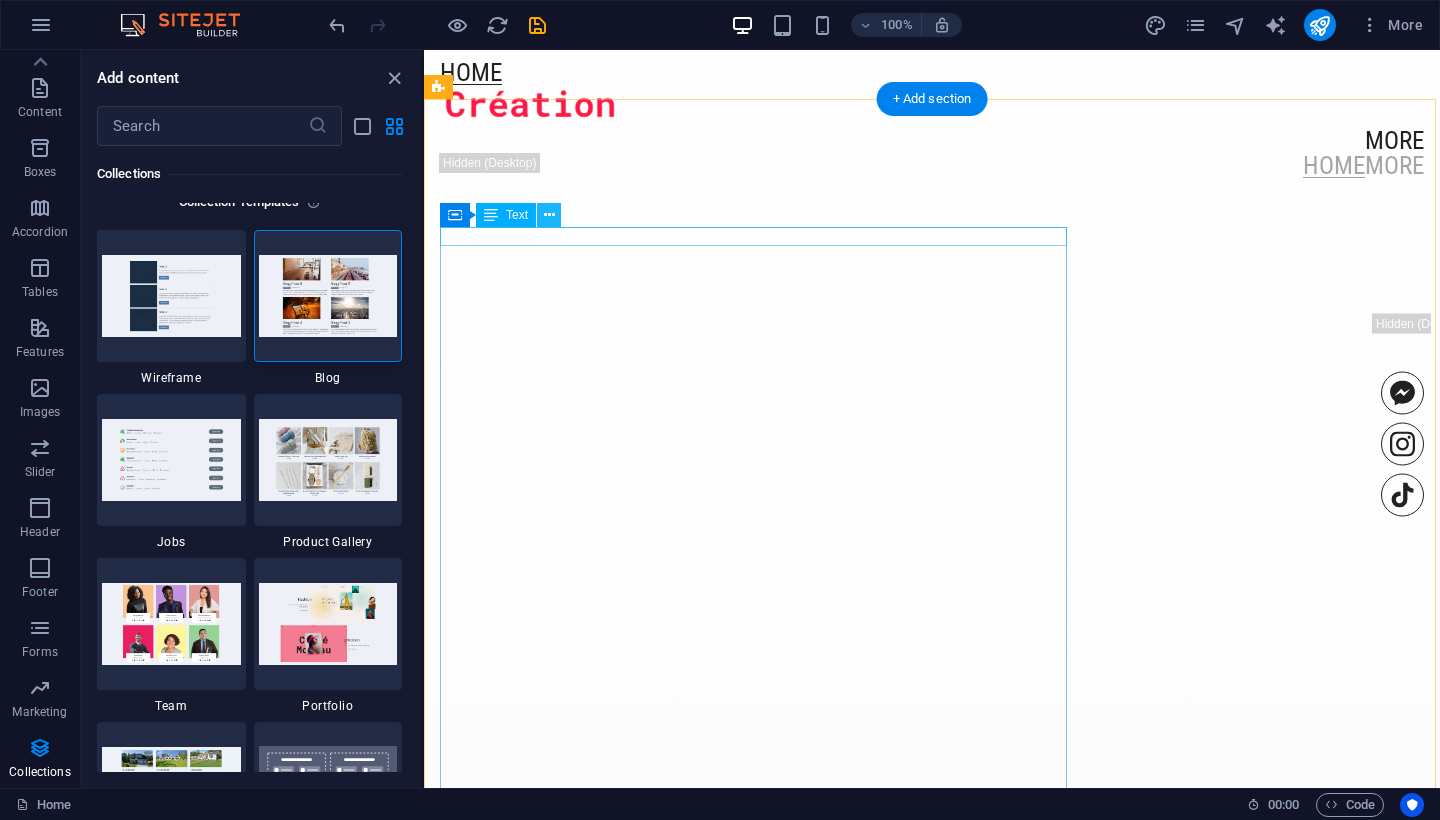 click at bounding box center (549, 215) 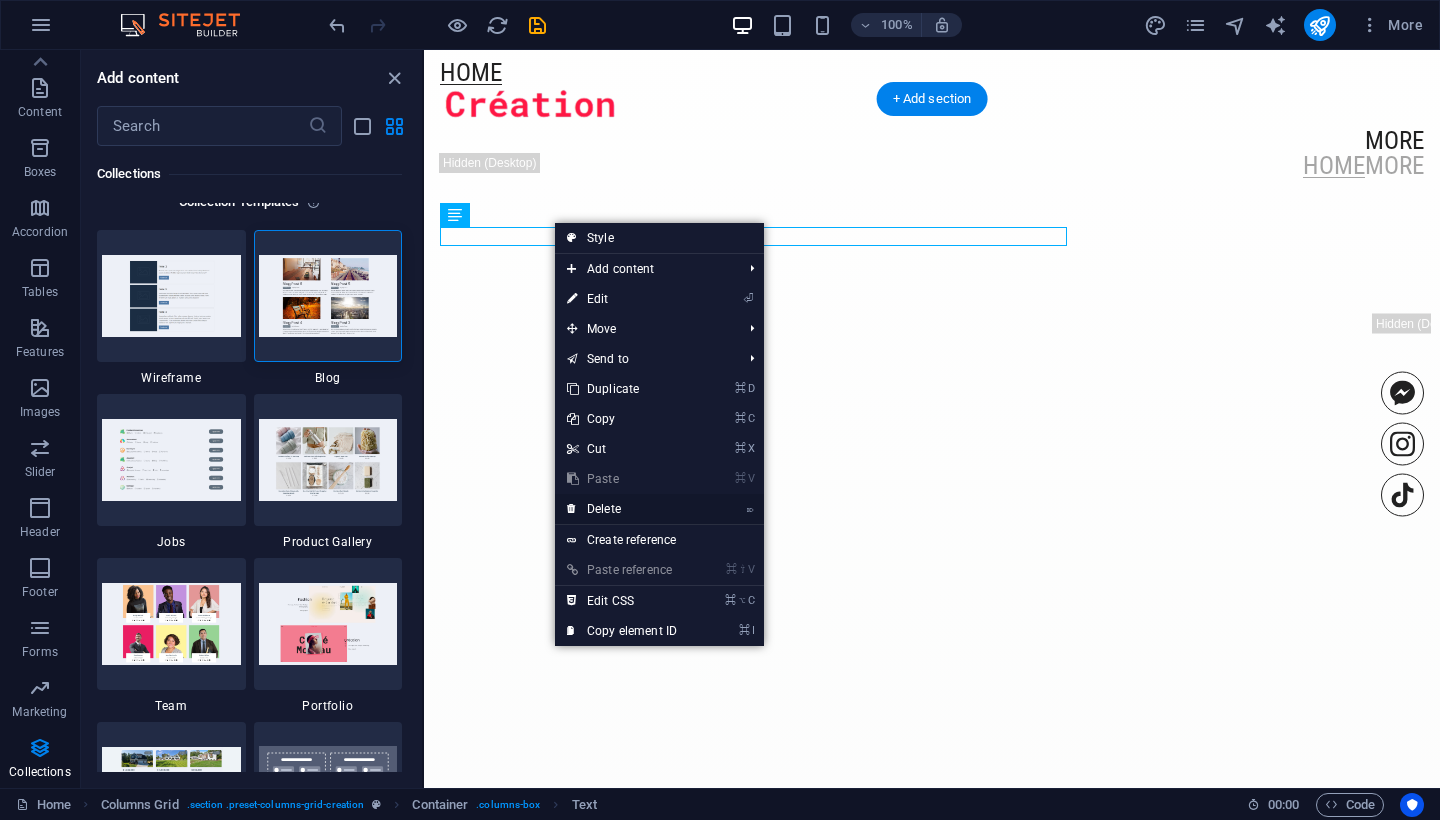click on "⌦  Delete" at bounding box center (622, 509) 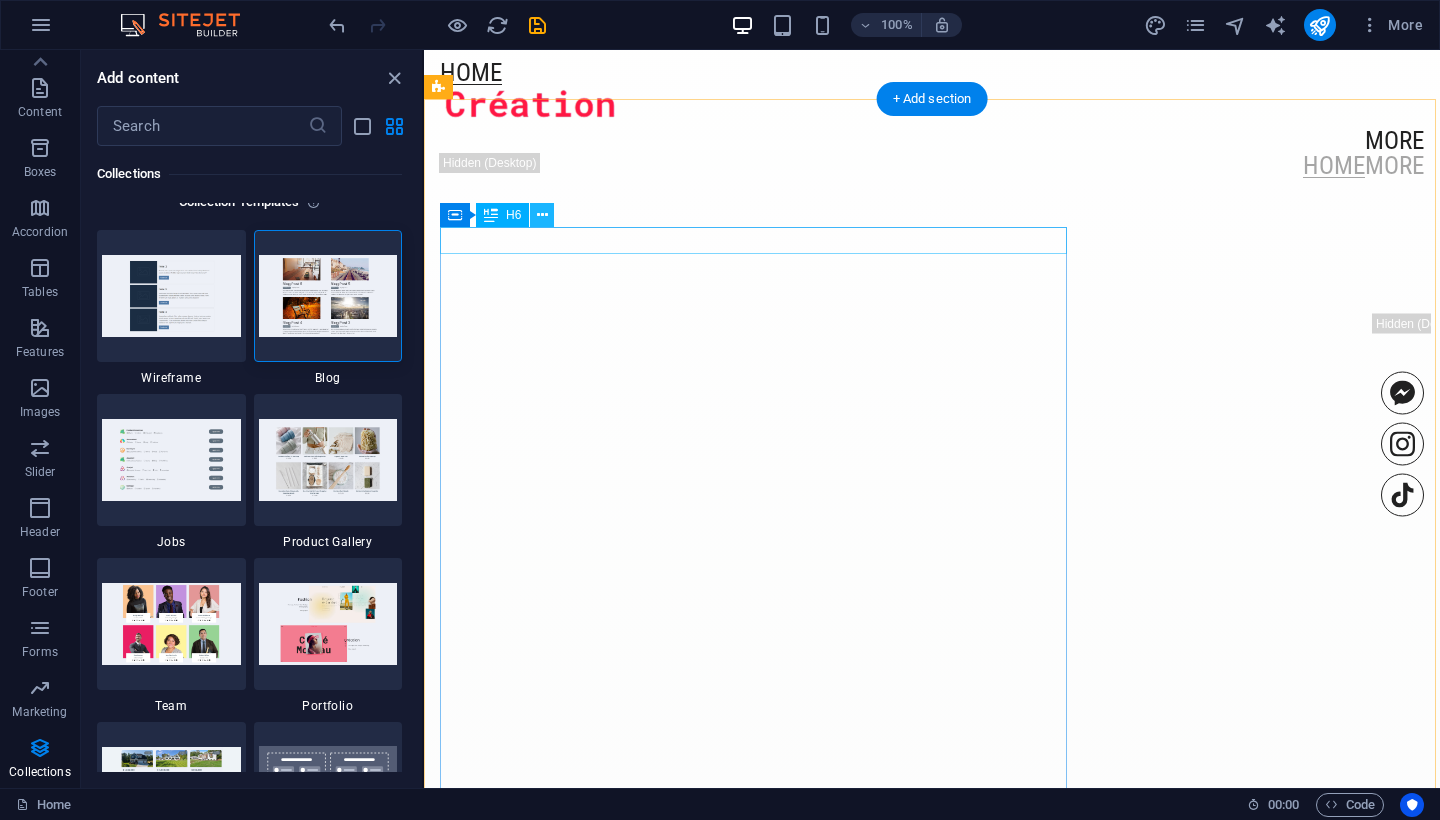 click at bounding box center (542, 215) 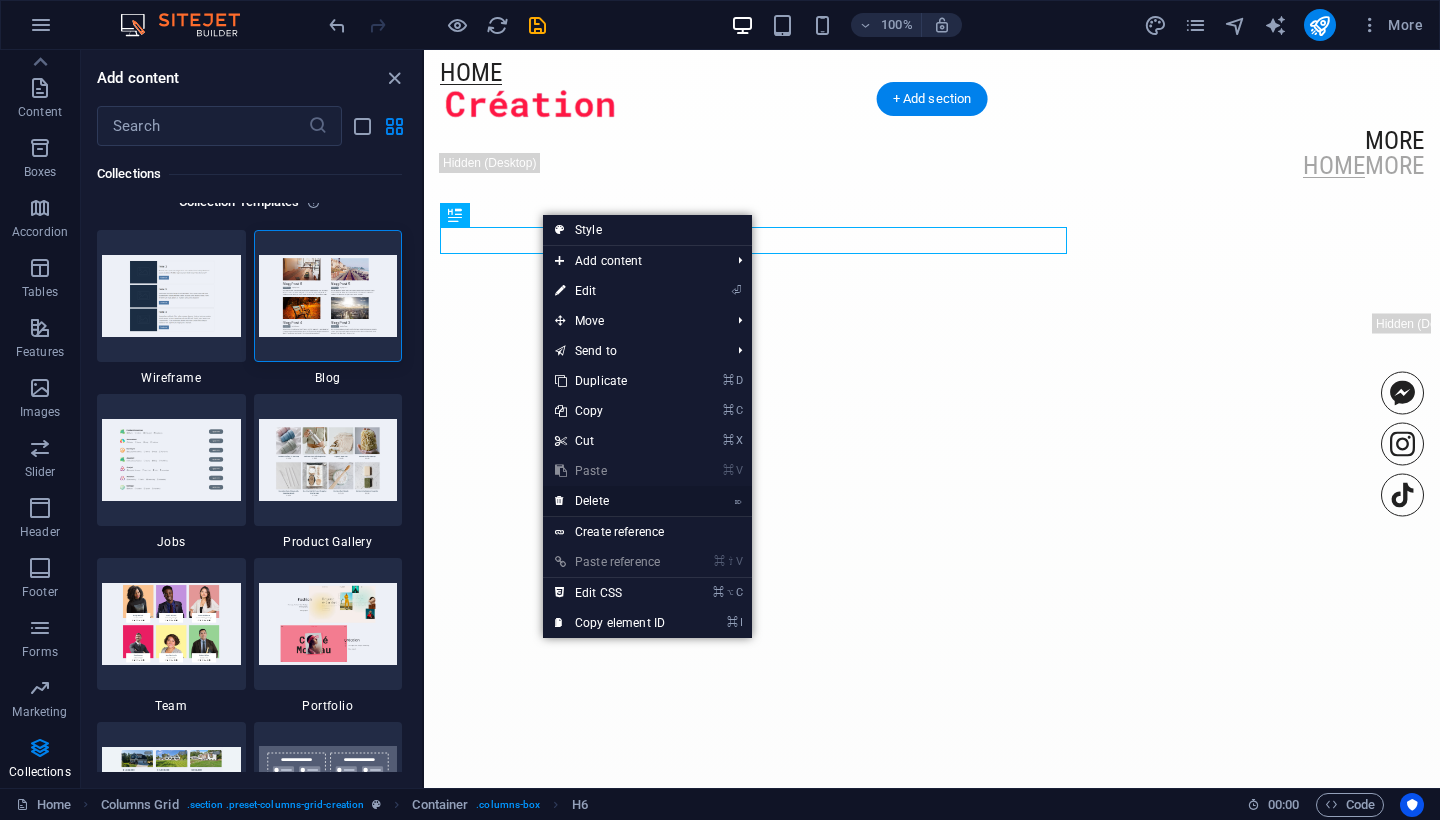 click on "⌦  Delete" at bounding box center [610, 501] 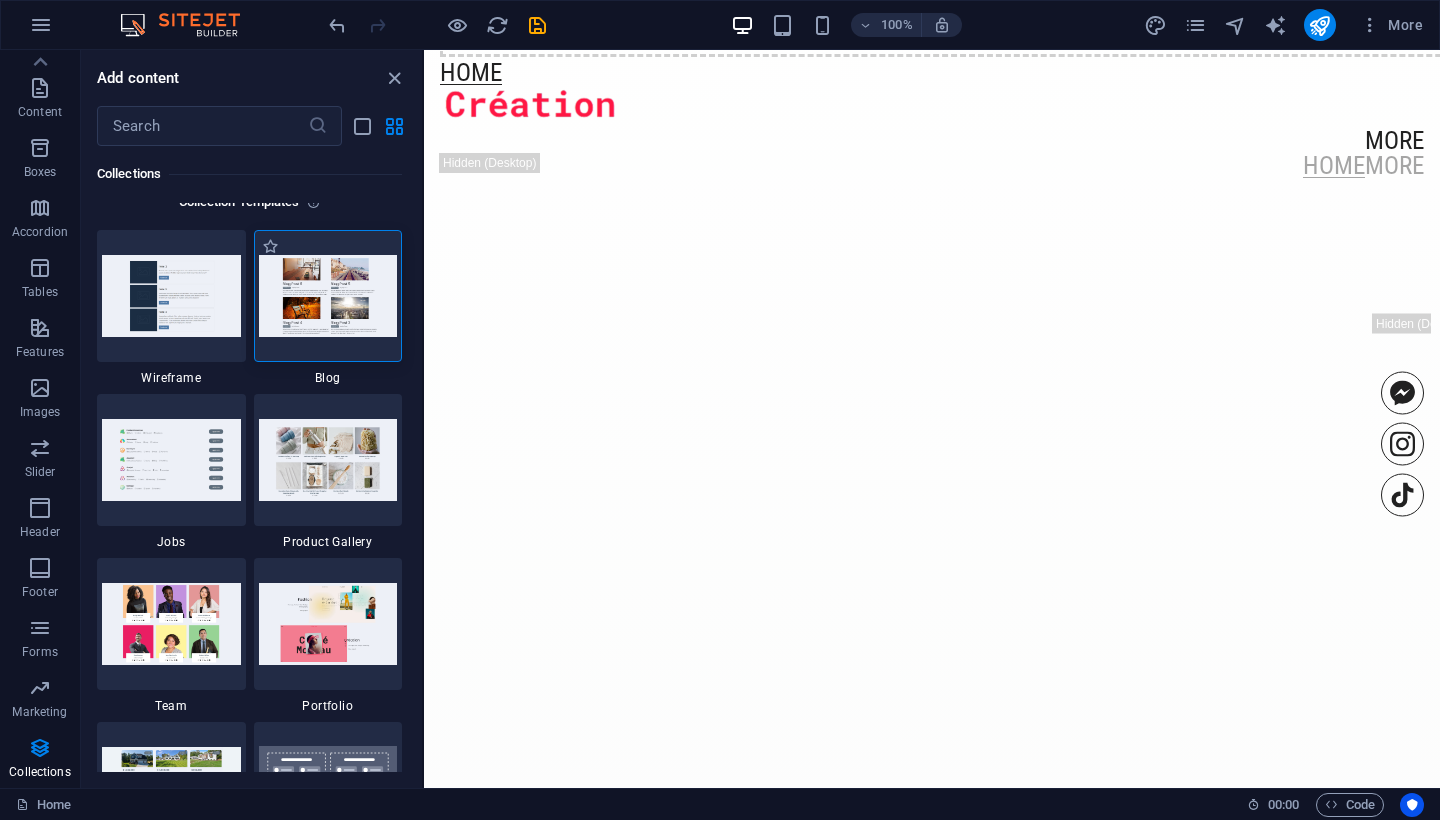 click at bounding box center [328, 295] 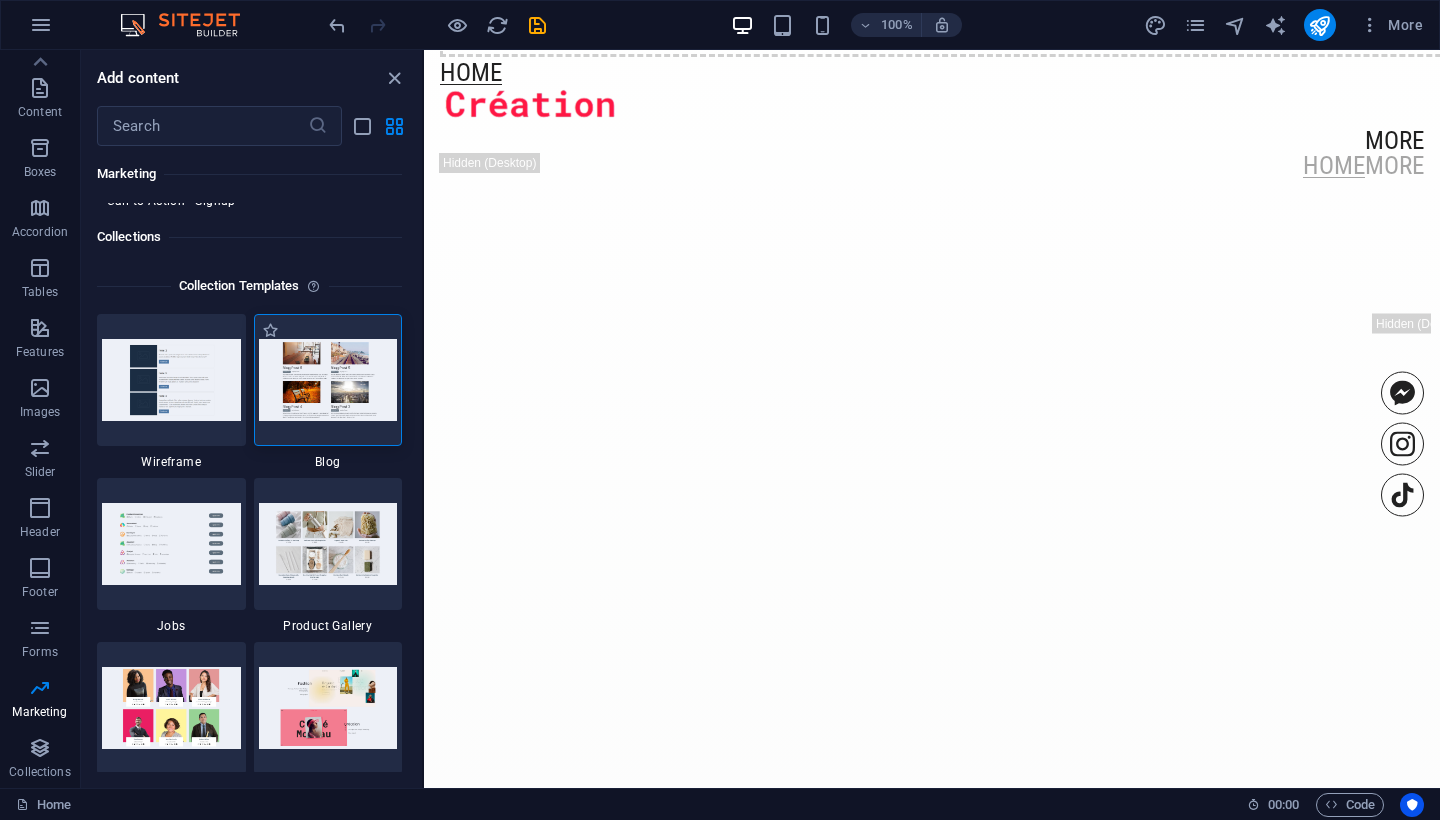 scroll, scrollTop: 18235, scrollLeft: 0, axis: vertical 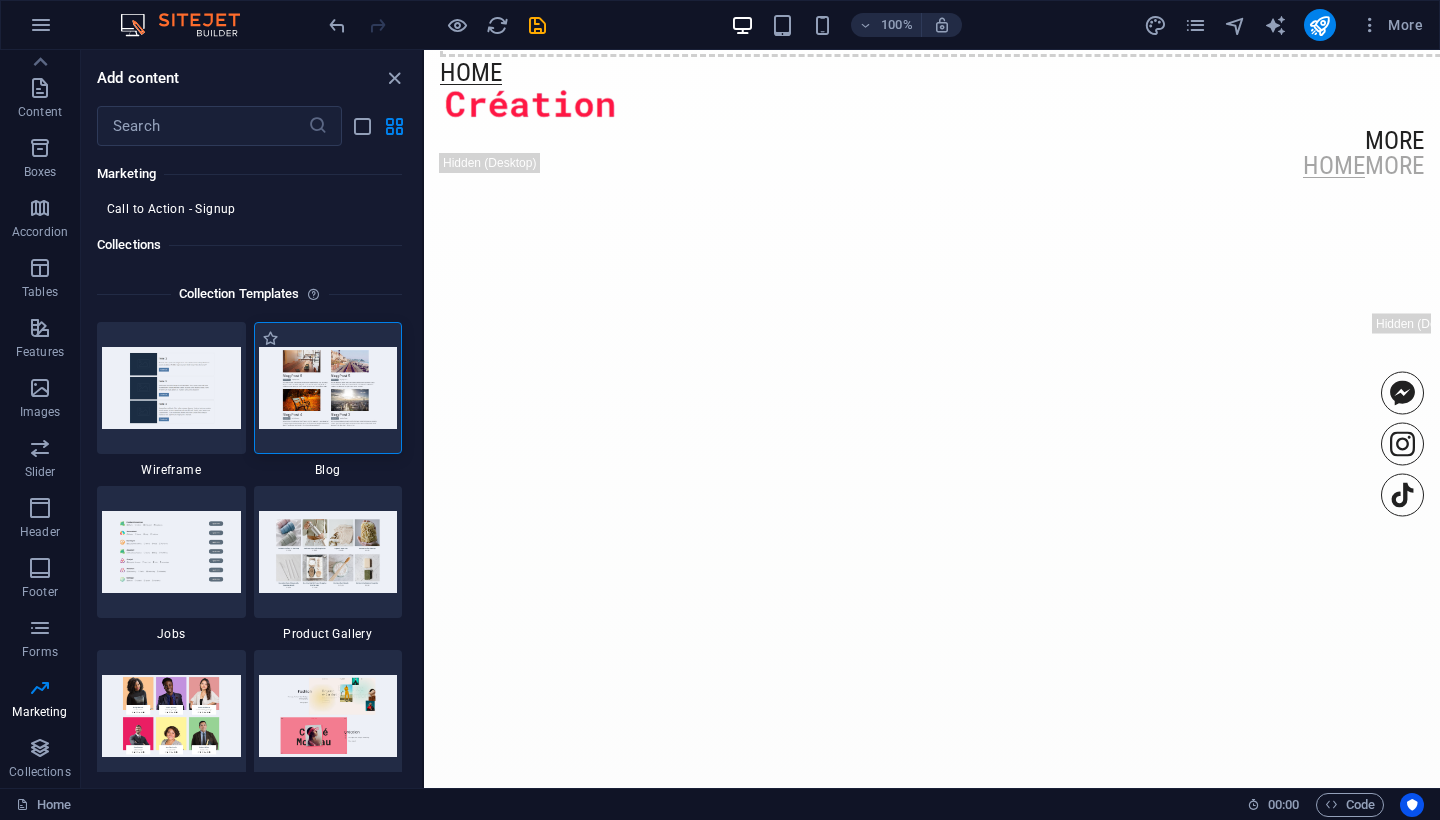 click at bounding box center (328, 387) 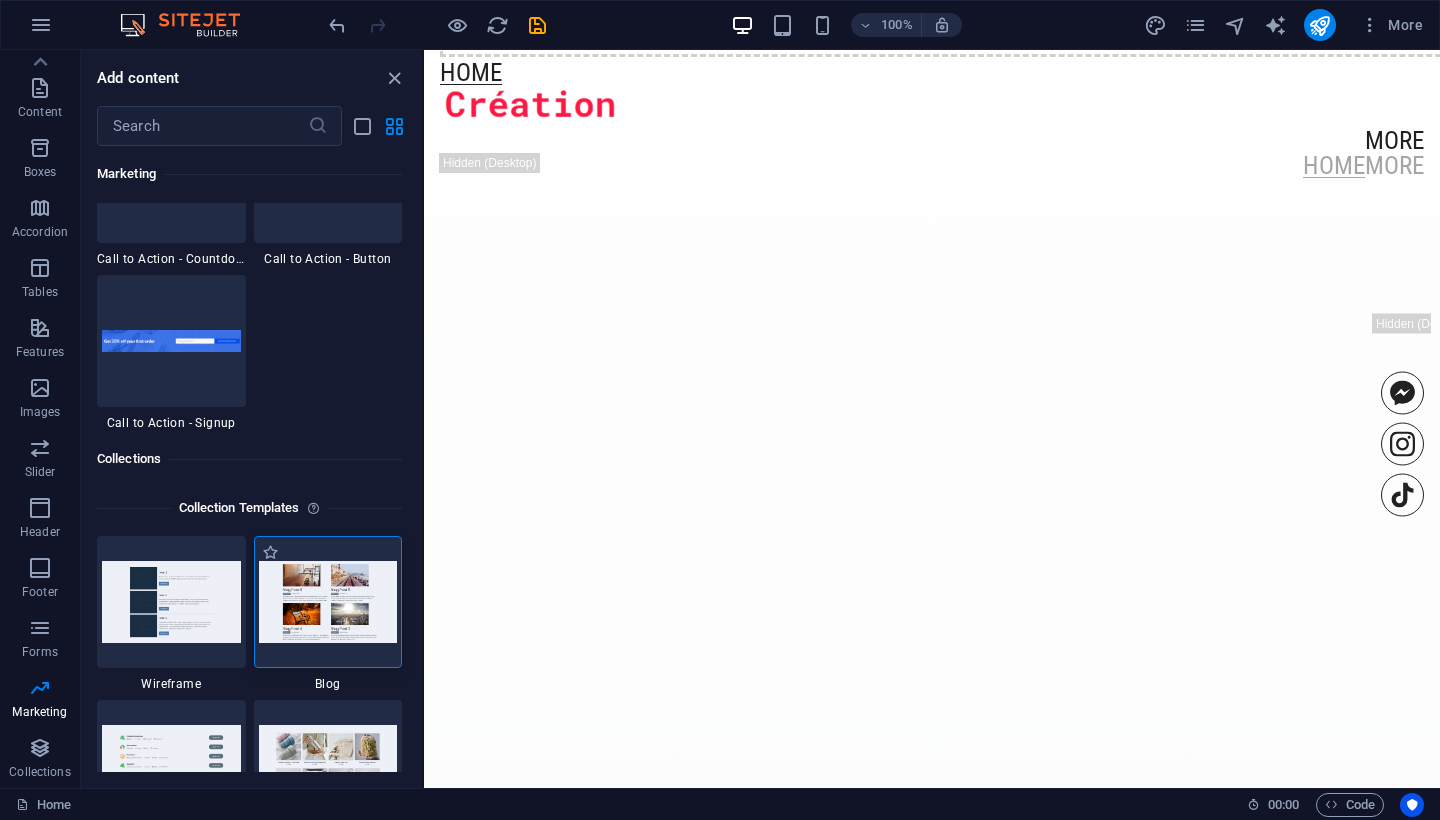 scroll, scrollTop: 18089, scrollLeft: 0, axis: vertical 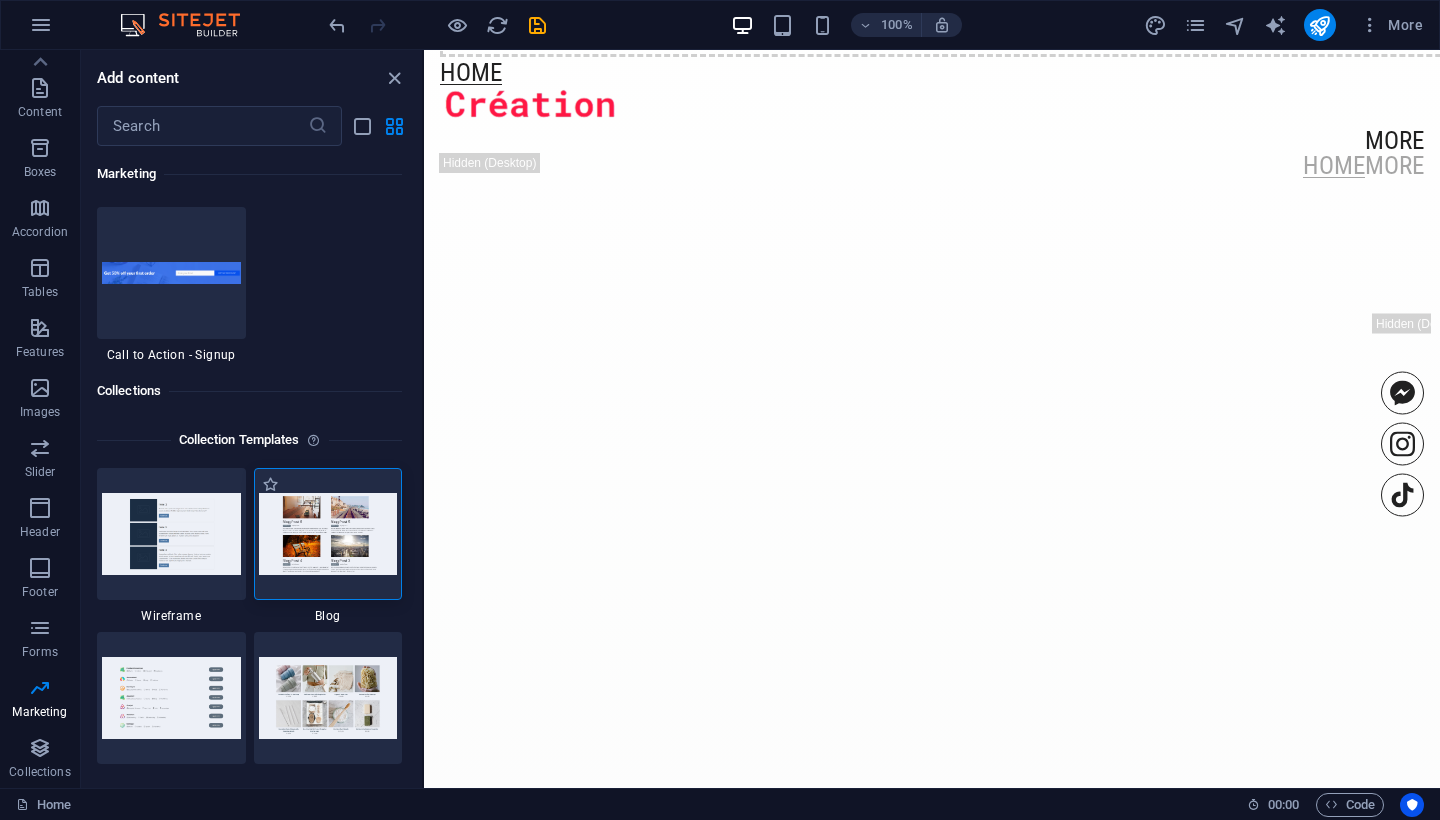 click at bounding box center (328, 533) 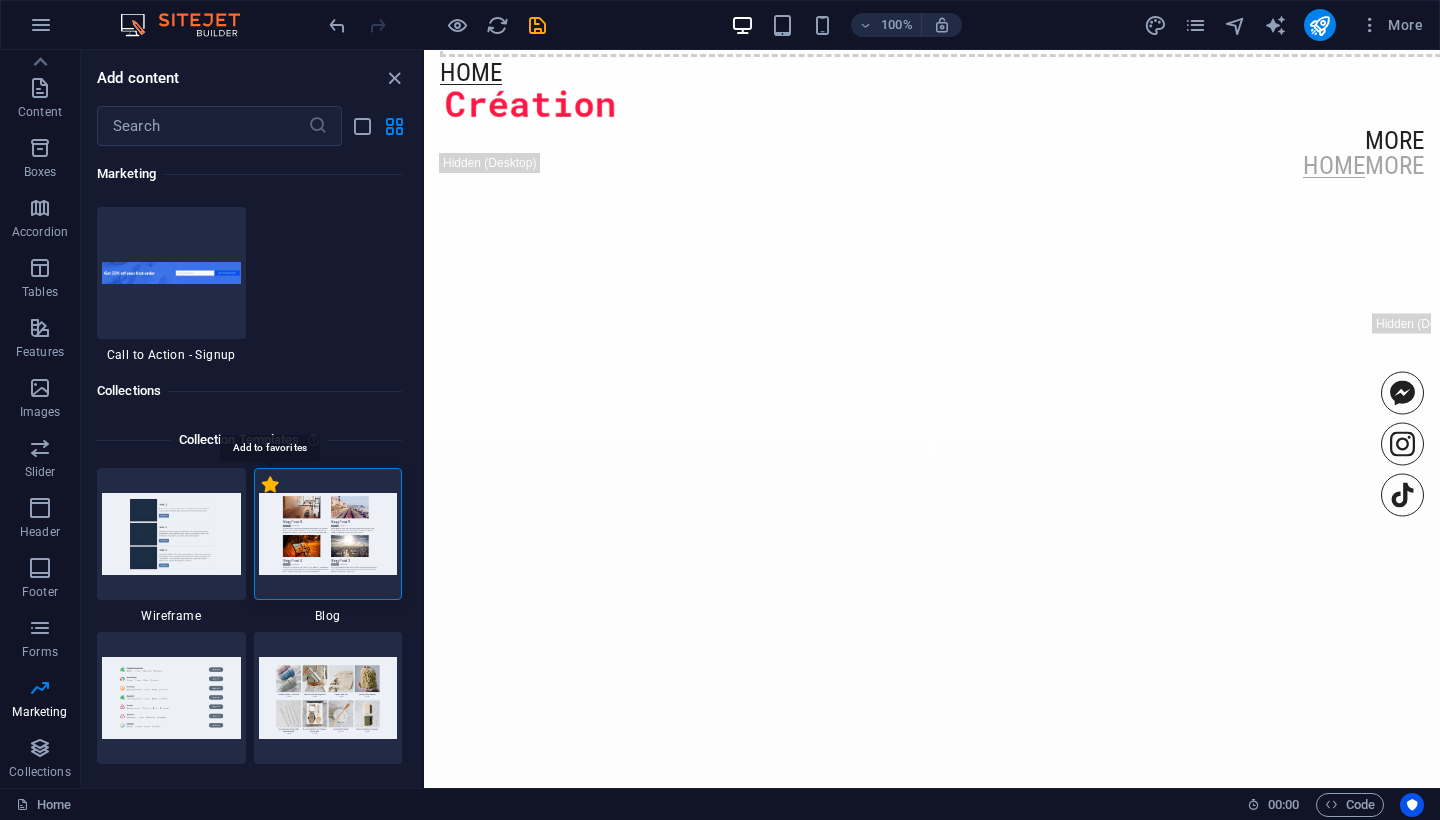 click on "1 Star" at bounding box center (270, 484) 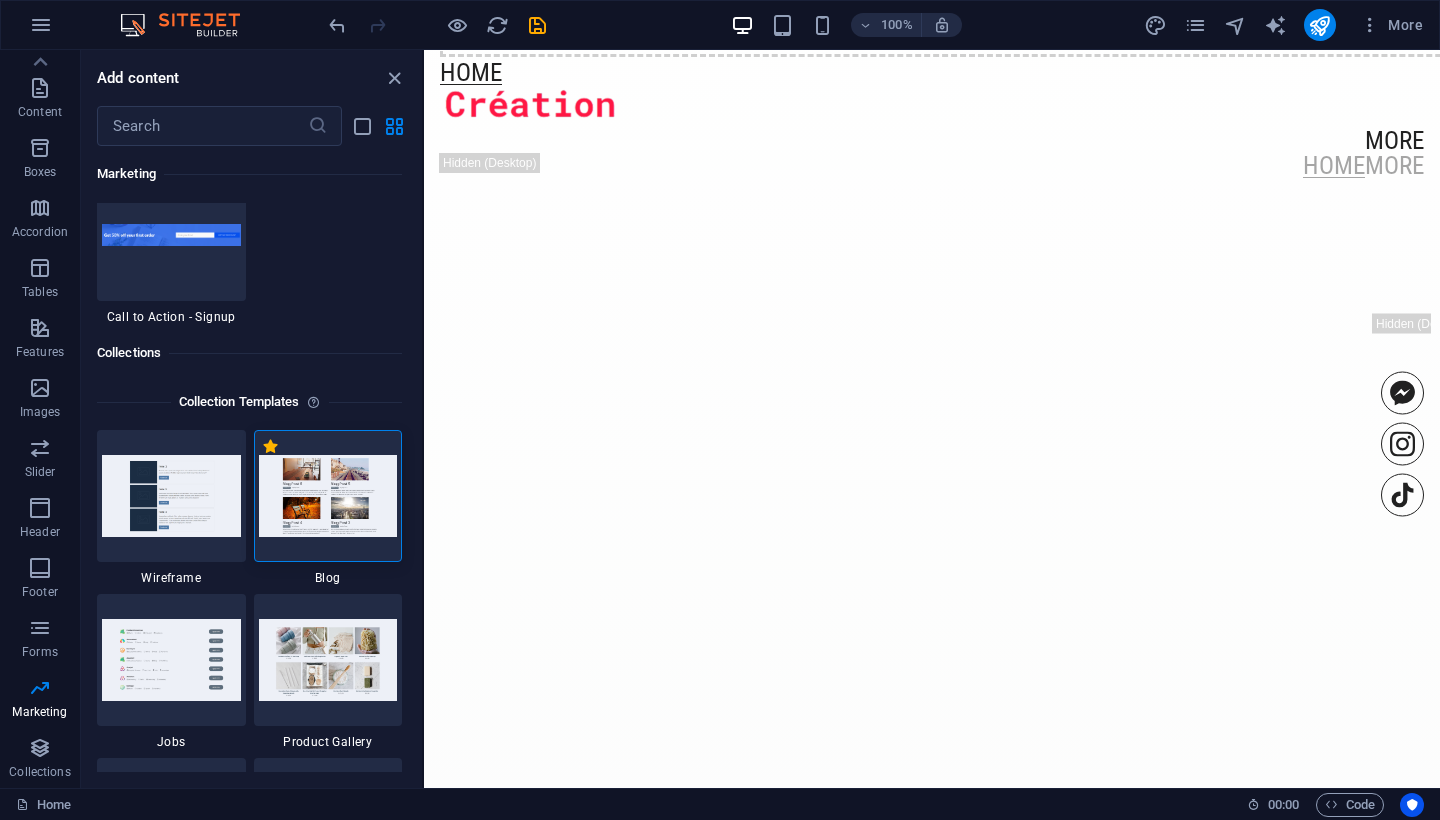 scroll, scrollTop: 18292, scrollLeft: 0, axis: vertical 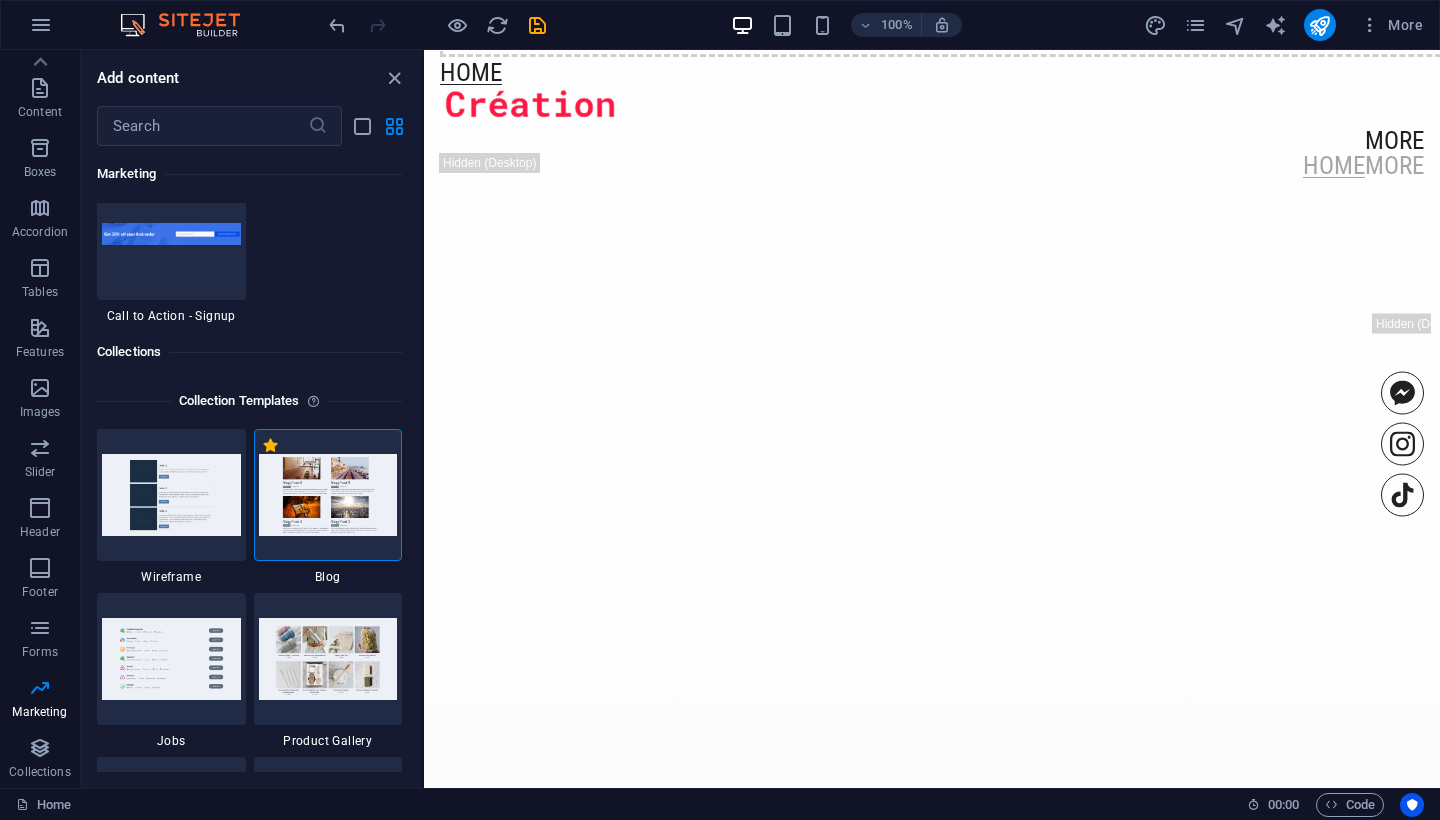click at bounding box center (328, 494) 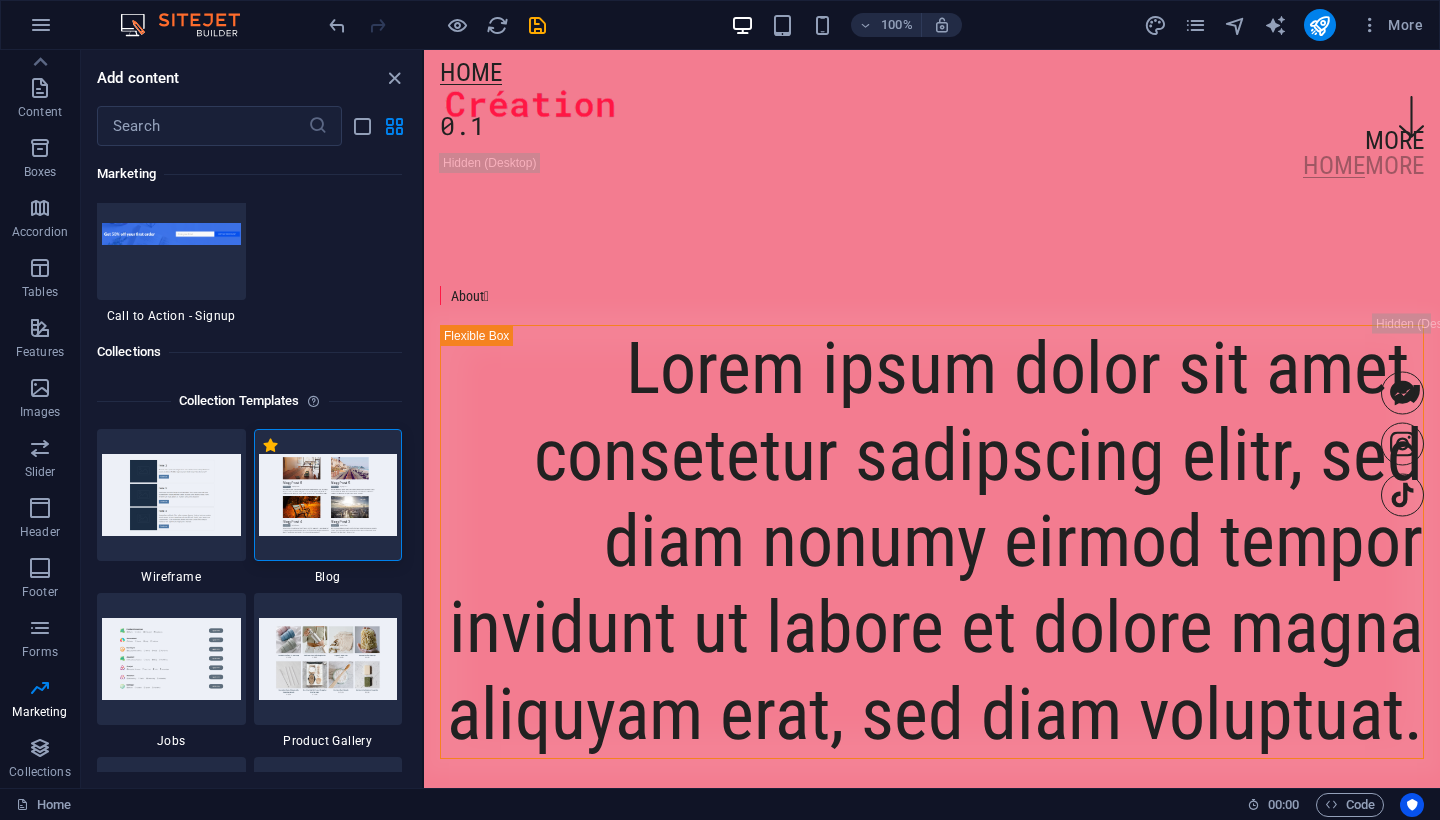 scroll, scrollTop: 631, scrollLeft: 0, axis: vertical 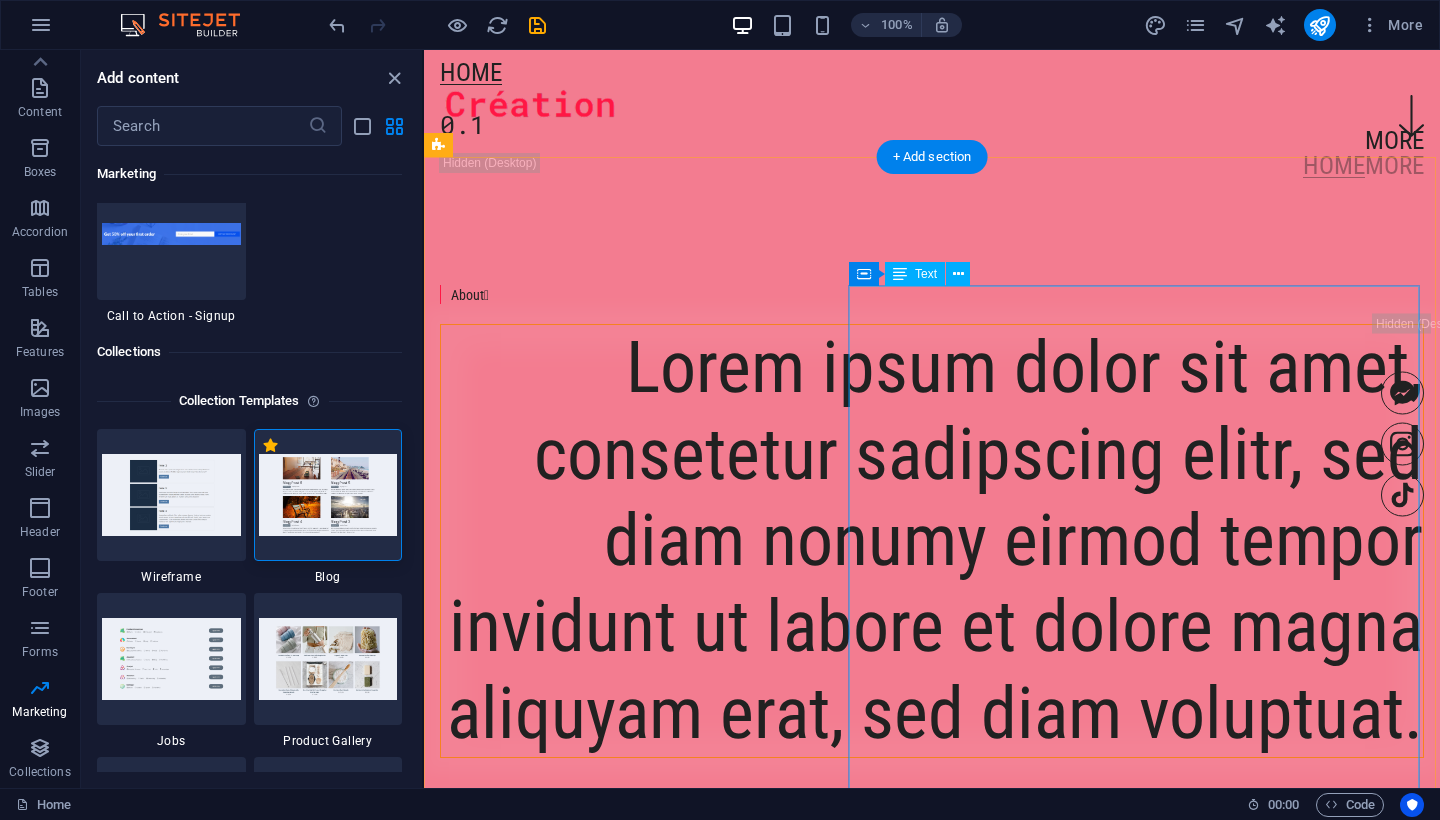 click on "Lorem ipsum dolor sit amet, consetetur sadipscing elitr, sed diam nonumy eirmod tempor invidunt ut labore et dolore magna aliquyam erat, sed diam voluptuat." at bounding box center [932, 541] 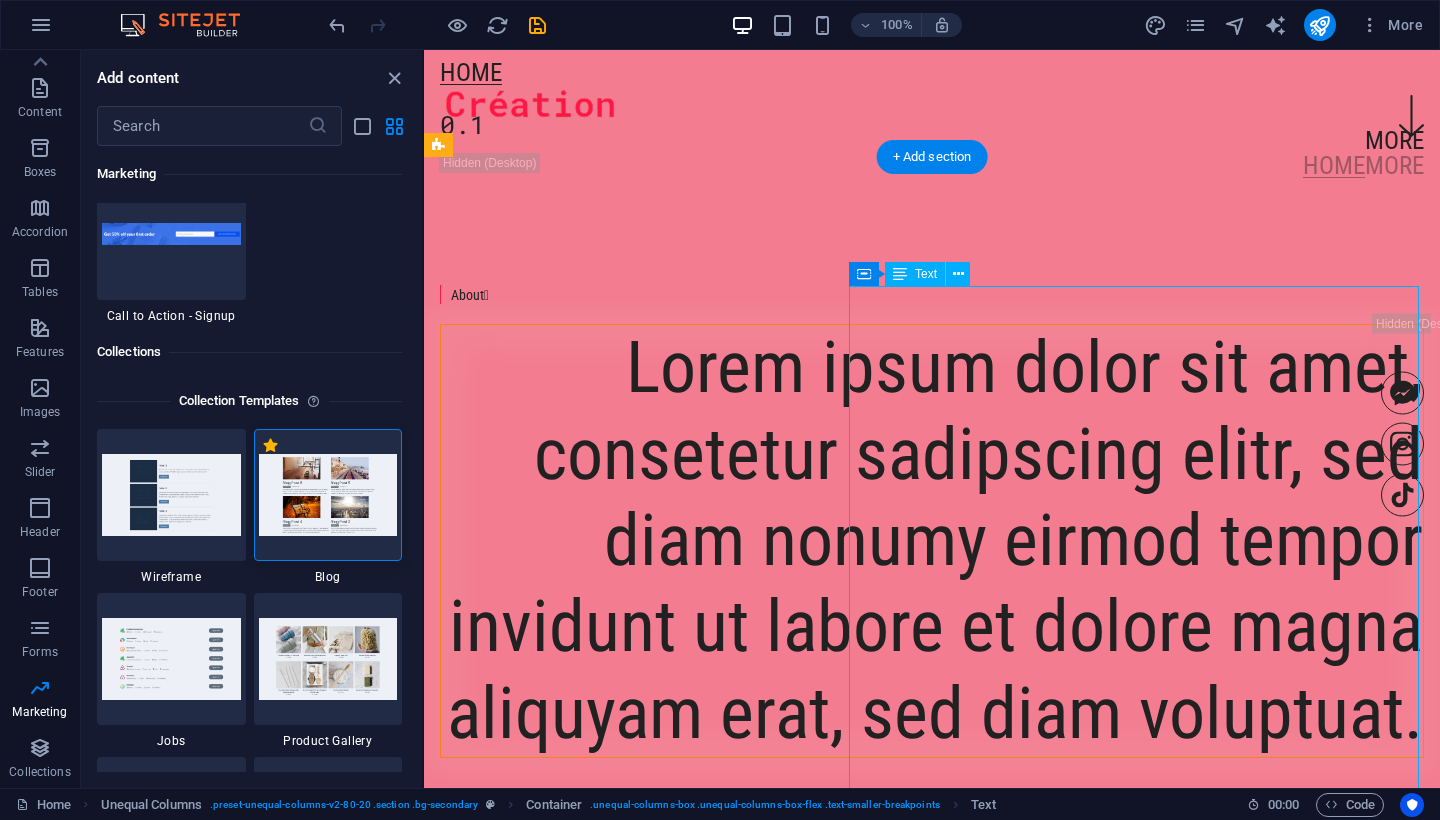 click on "Lorem ipsum dolor sit amet, consetetur sadipscing elitr, sed diam nonumy eirmod tempor invidunt ut labore et dolore magna aliquyam erat, sed diam voluptuat." at bounding box center [932, 541] 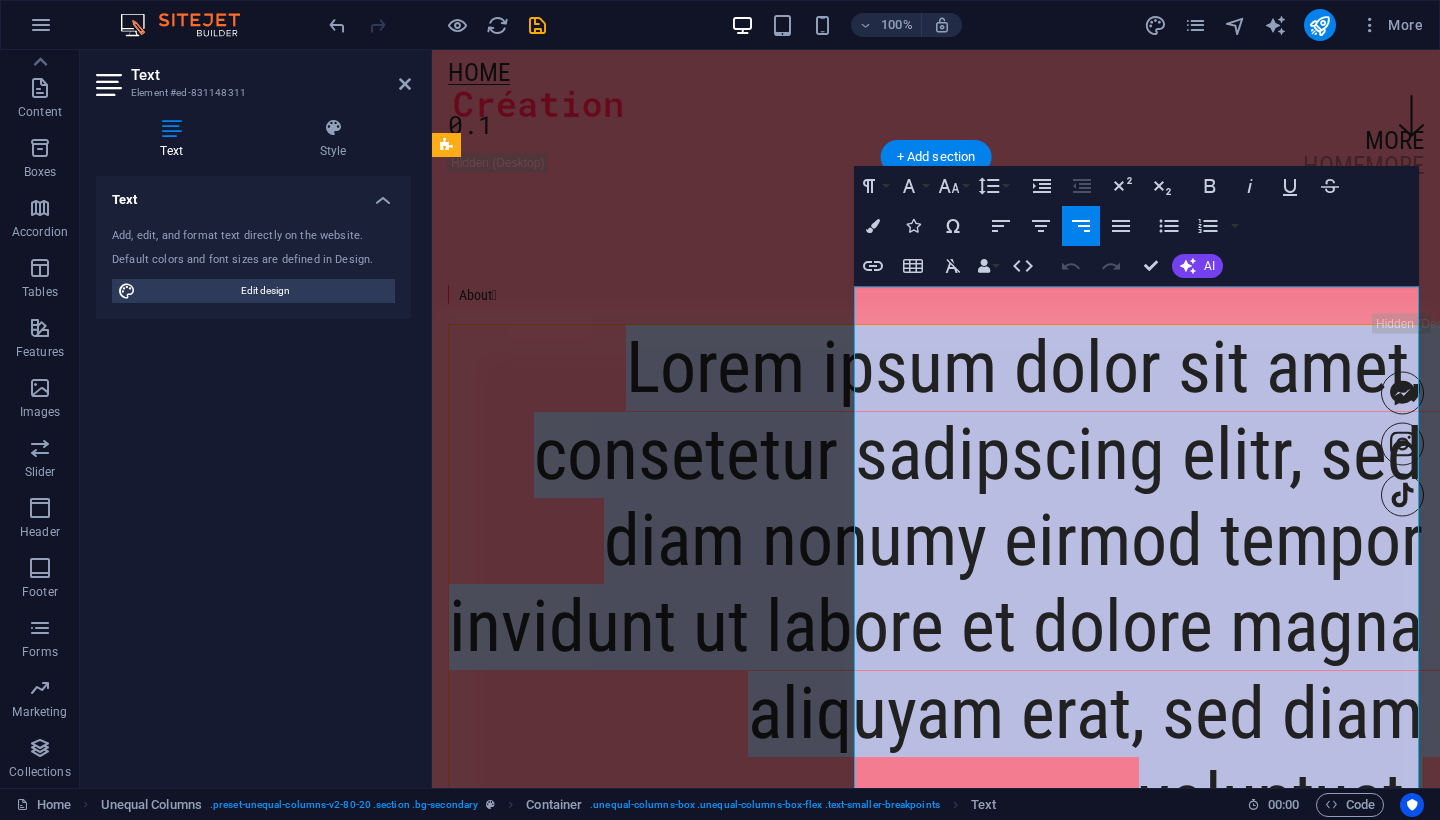 type 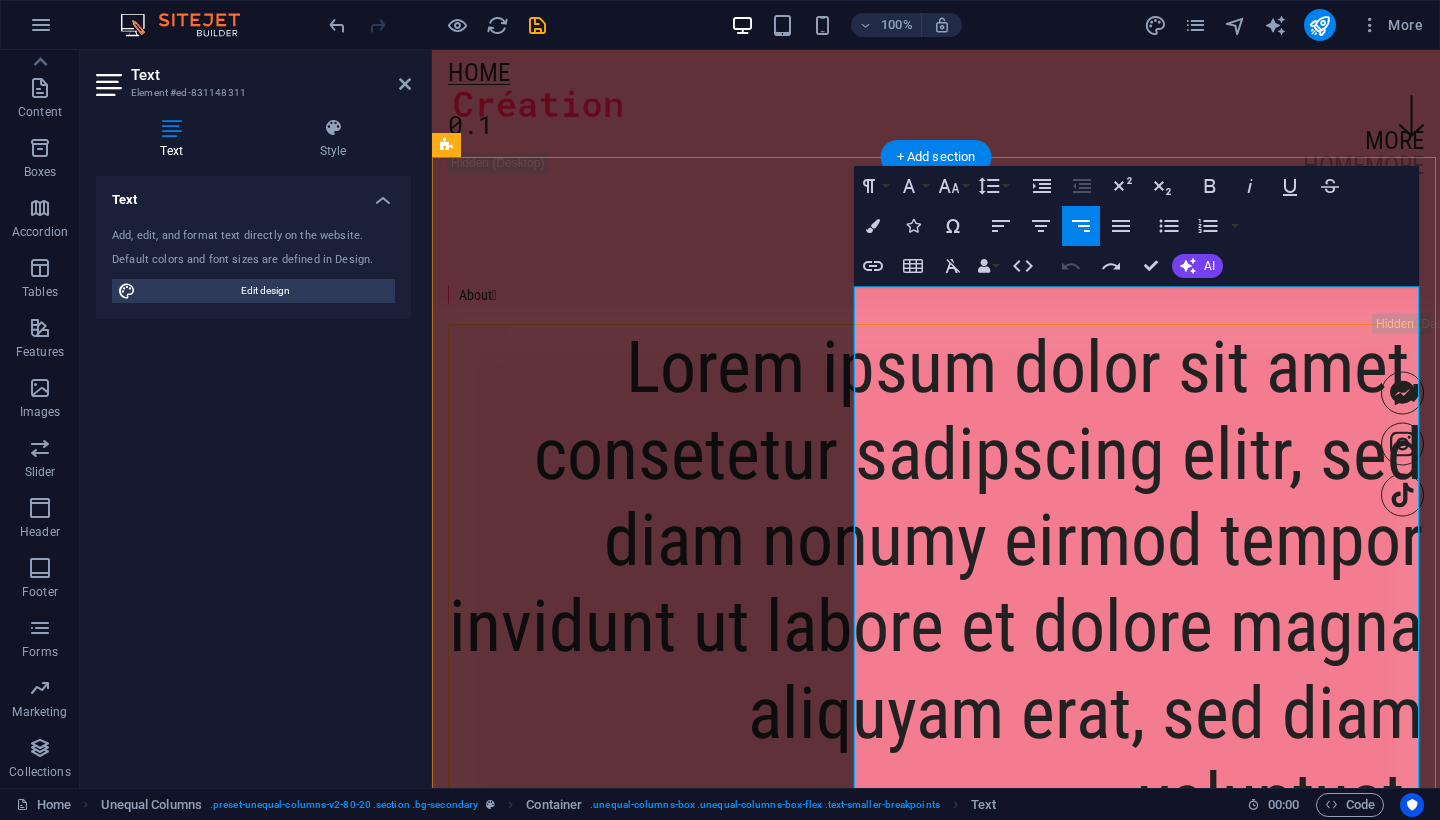 click on "Lorem ipsum dolor sit amet, consetetur sadipscing elitr, sed diam nonumy eirmod tempor invidunt ut labore et dolore magna aliquyam erat, sed diam voluptuat." at bounding box center [936, 584] 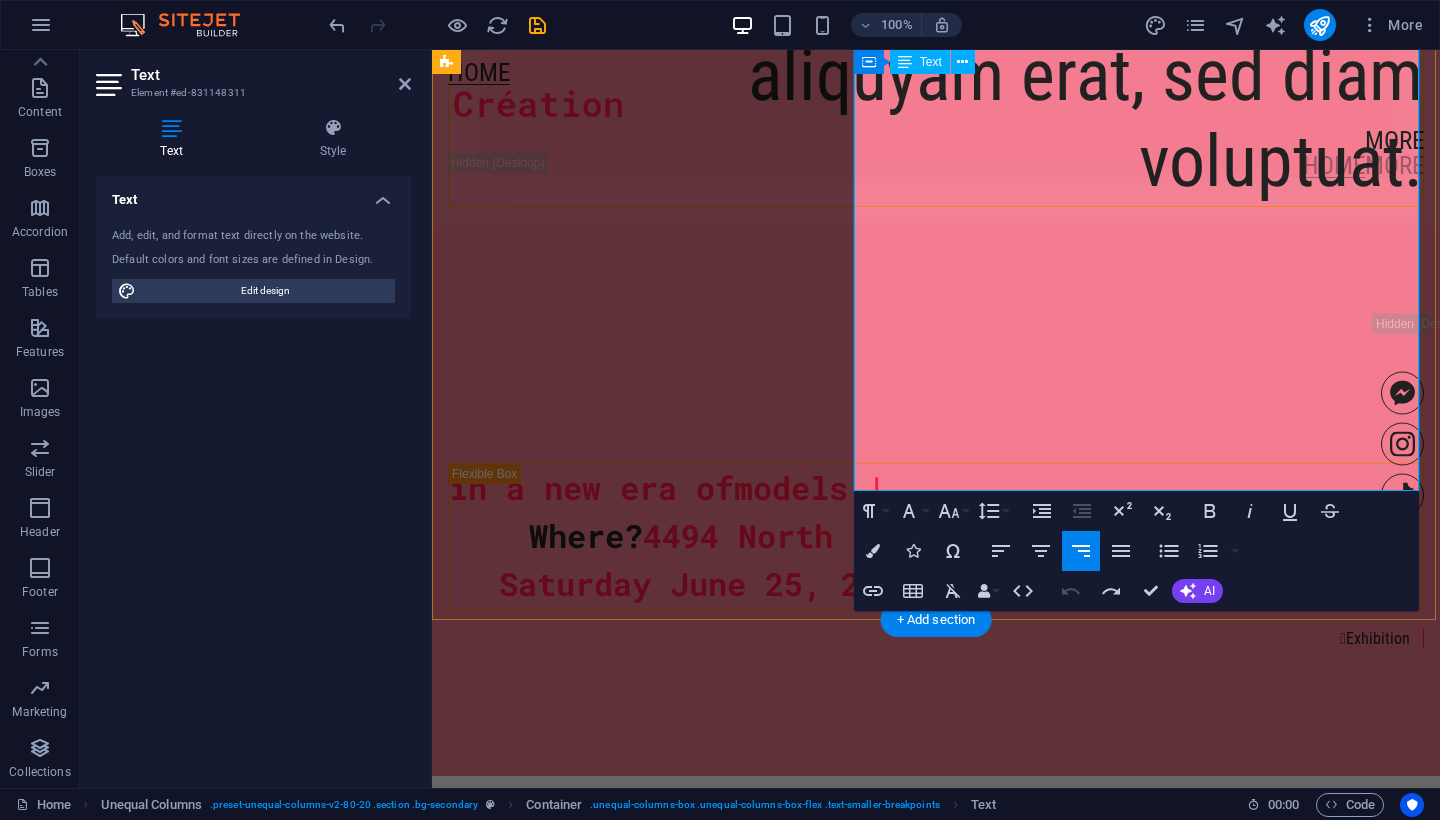 scroll, scrollTop: 1286, scrollLeft: 0, axis: vertical 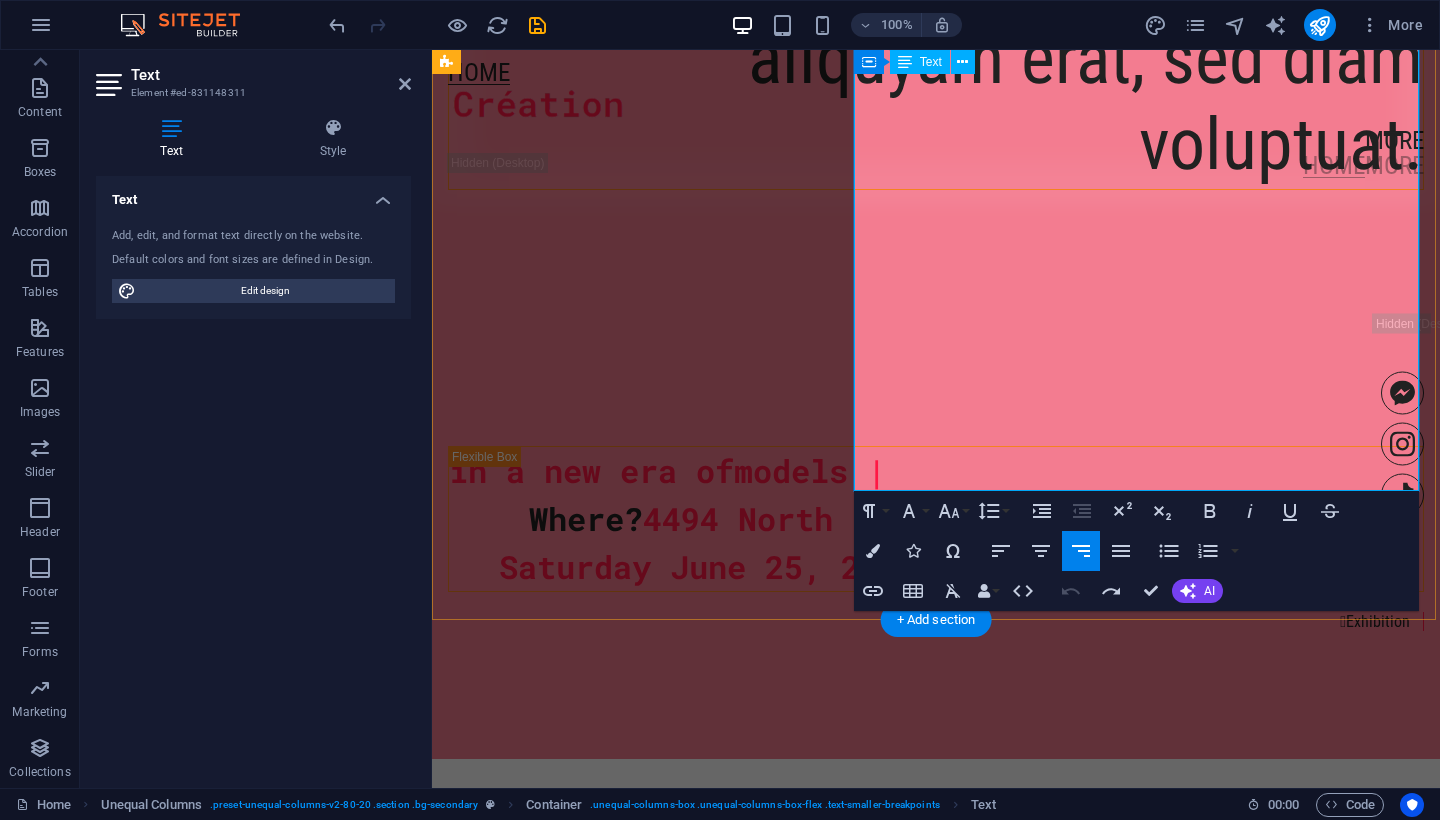 click on "Lorem ipsum dolor sit amet, consetetur sadipscing elitr, sed diam nonumy eirmod tempor invidunt ut labore et dolore magna aliquyam erat, sed diam voluptuat." at bounding box center (936, -72) 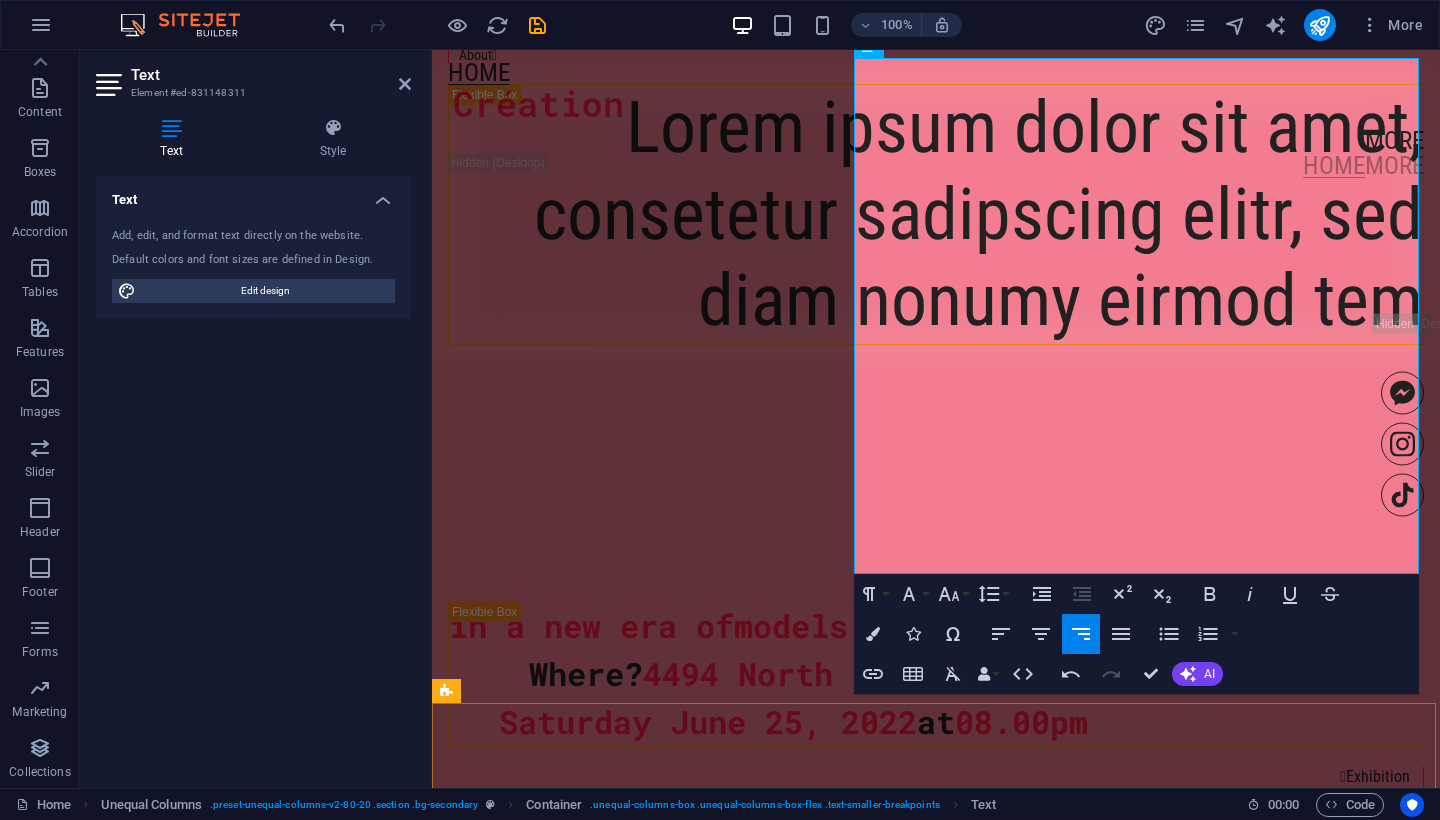 scroll, scrollTop: 756, scrollLeft: 0, axis: vertical 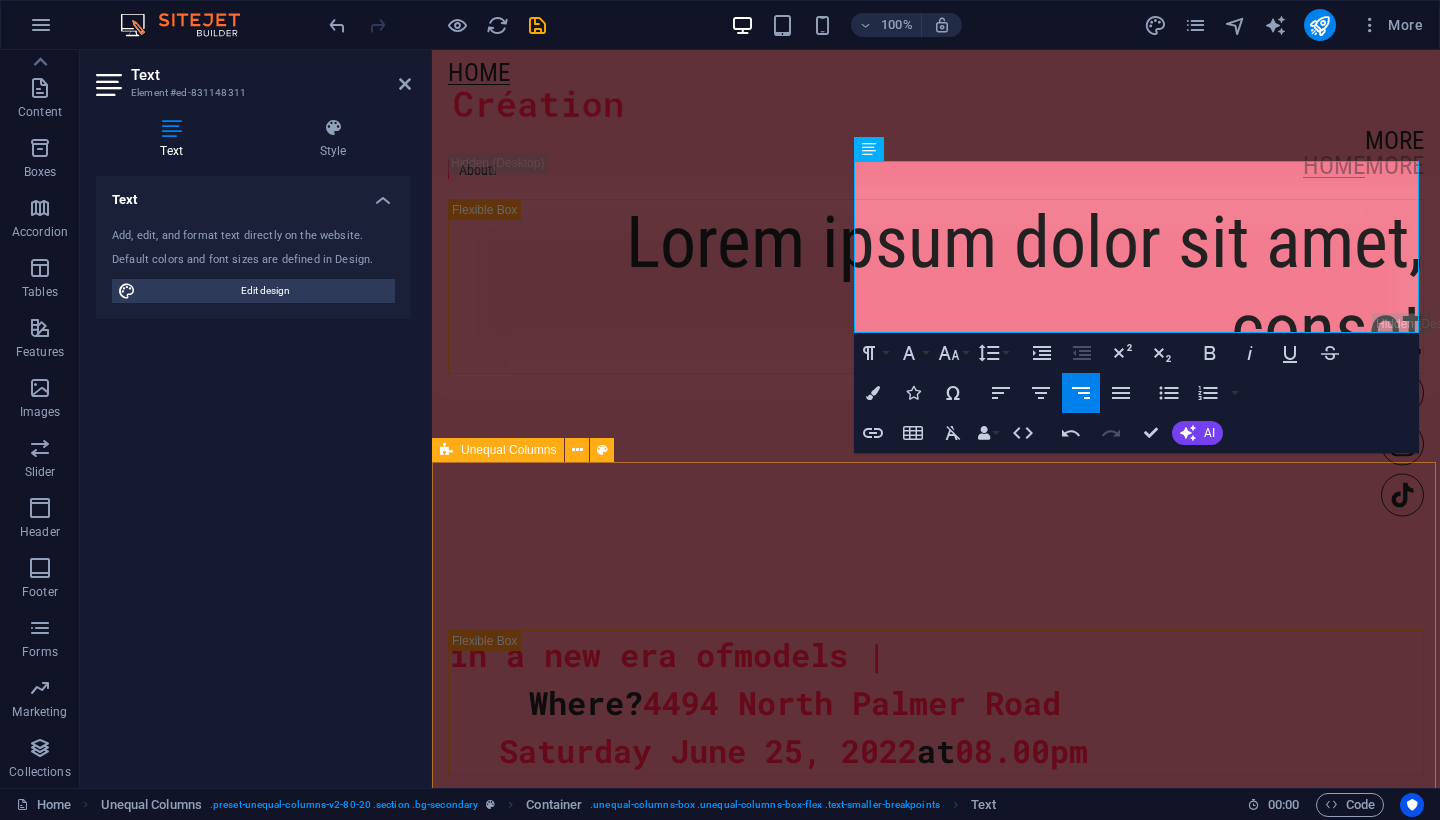 click on "in a new era of  models |    Where?  4494 North Palmer Road Saturday June 25, 2022  at  08.00pm   Exhibition" at bounding box center [936, 722] 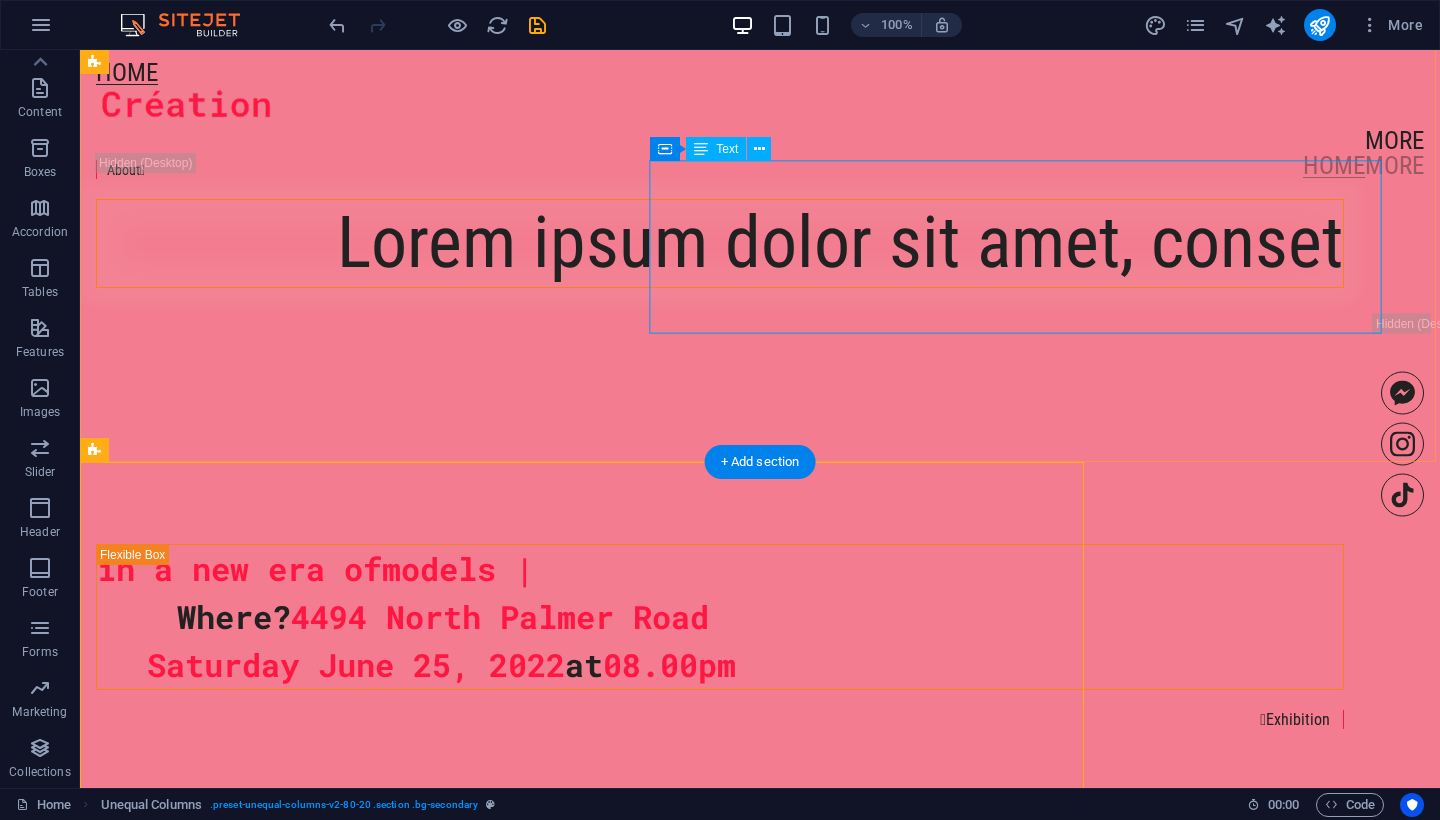 click on "Lorem ipsum dolor sit amet, conset" at bounding box center [720, 243] 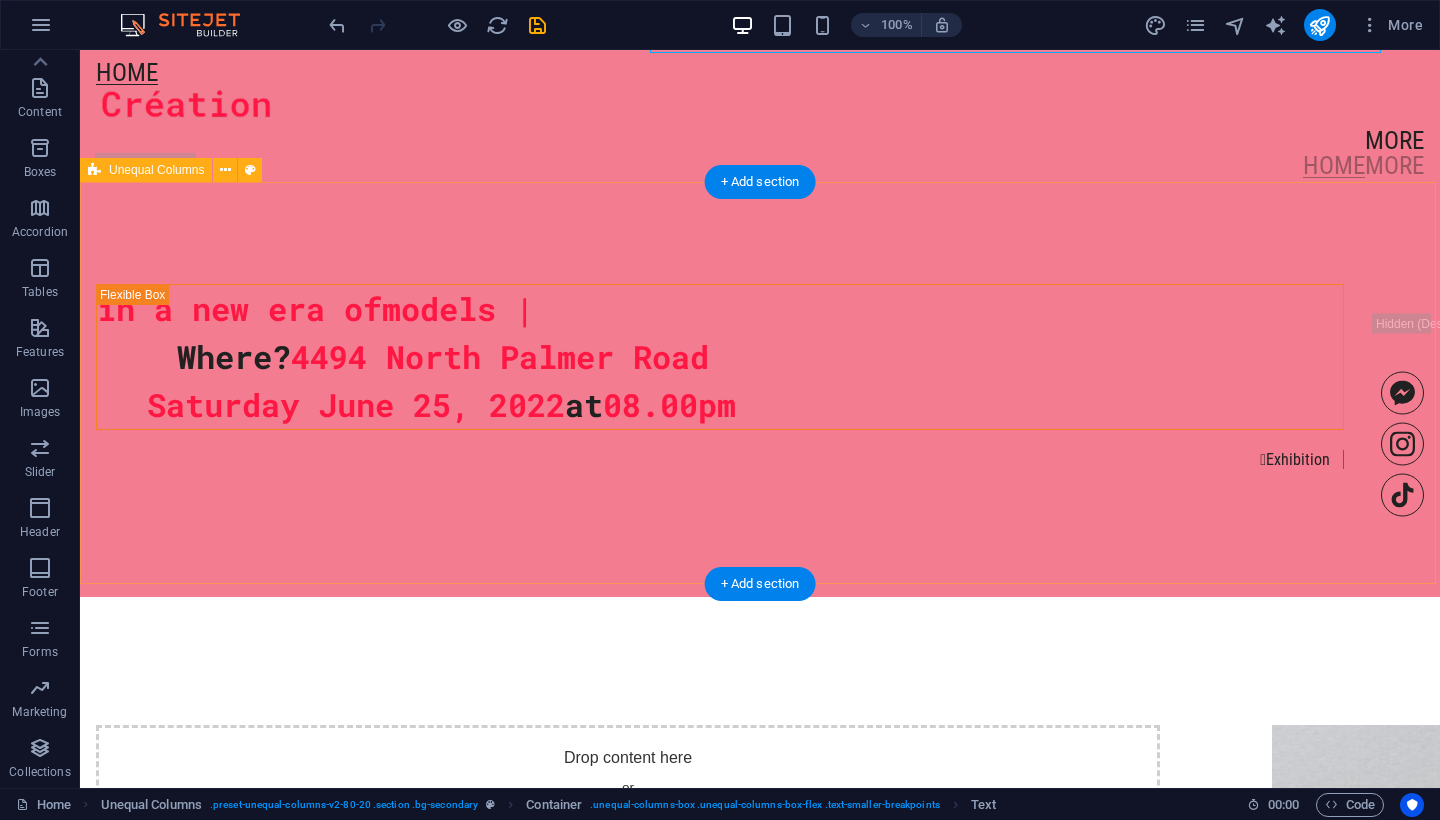 scroll, scrollTop: 1040, scrollLeft: 0, axis: vertical 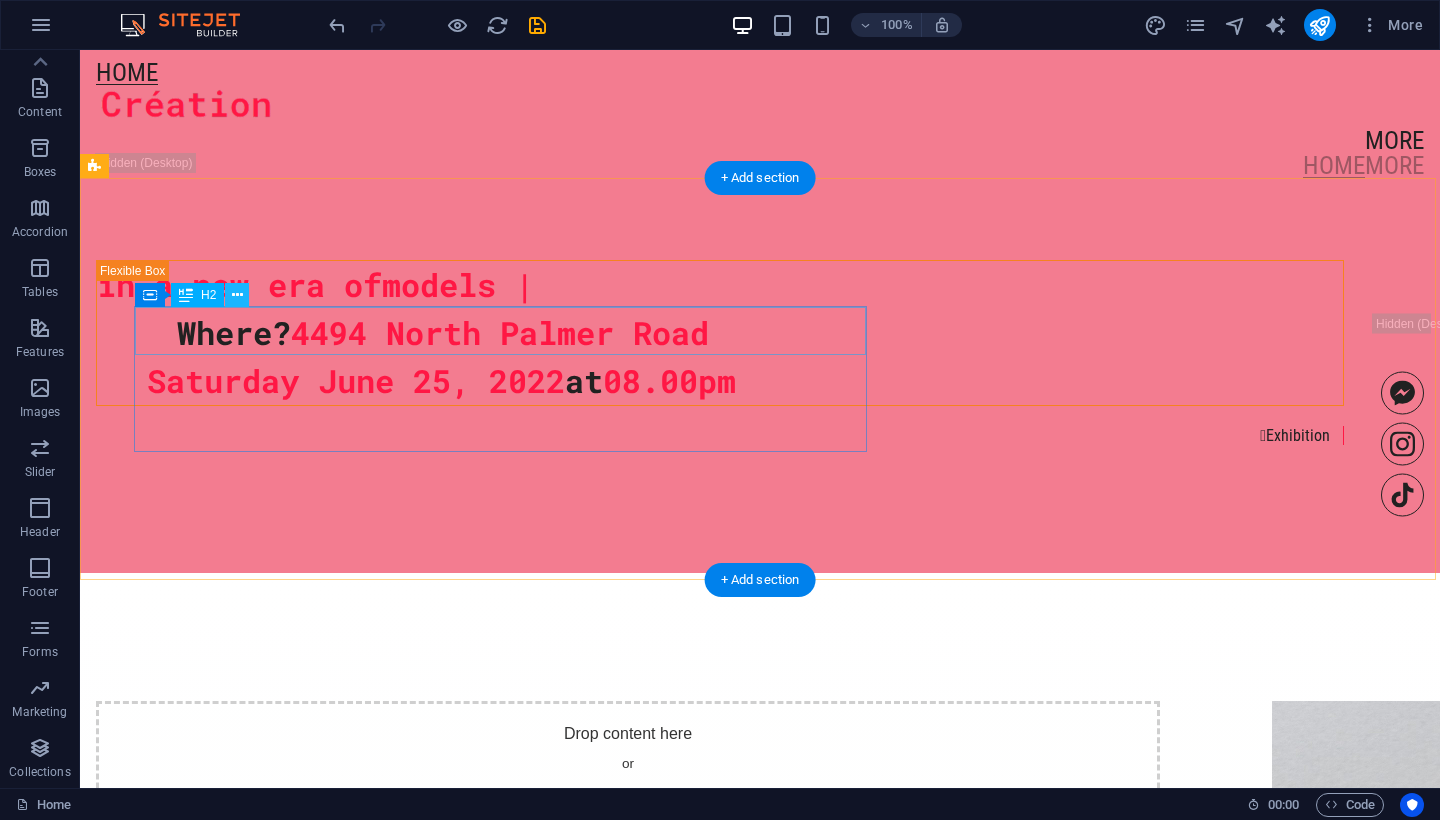 click at bounding box center (237, 295) 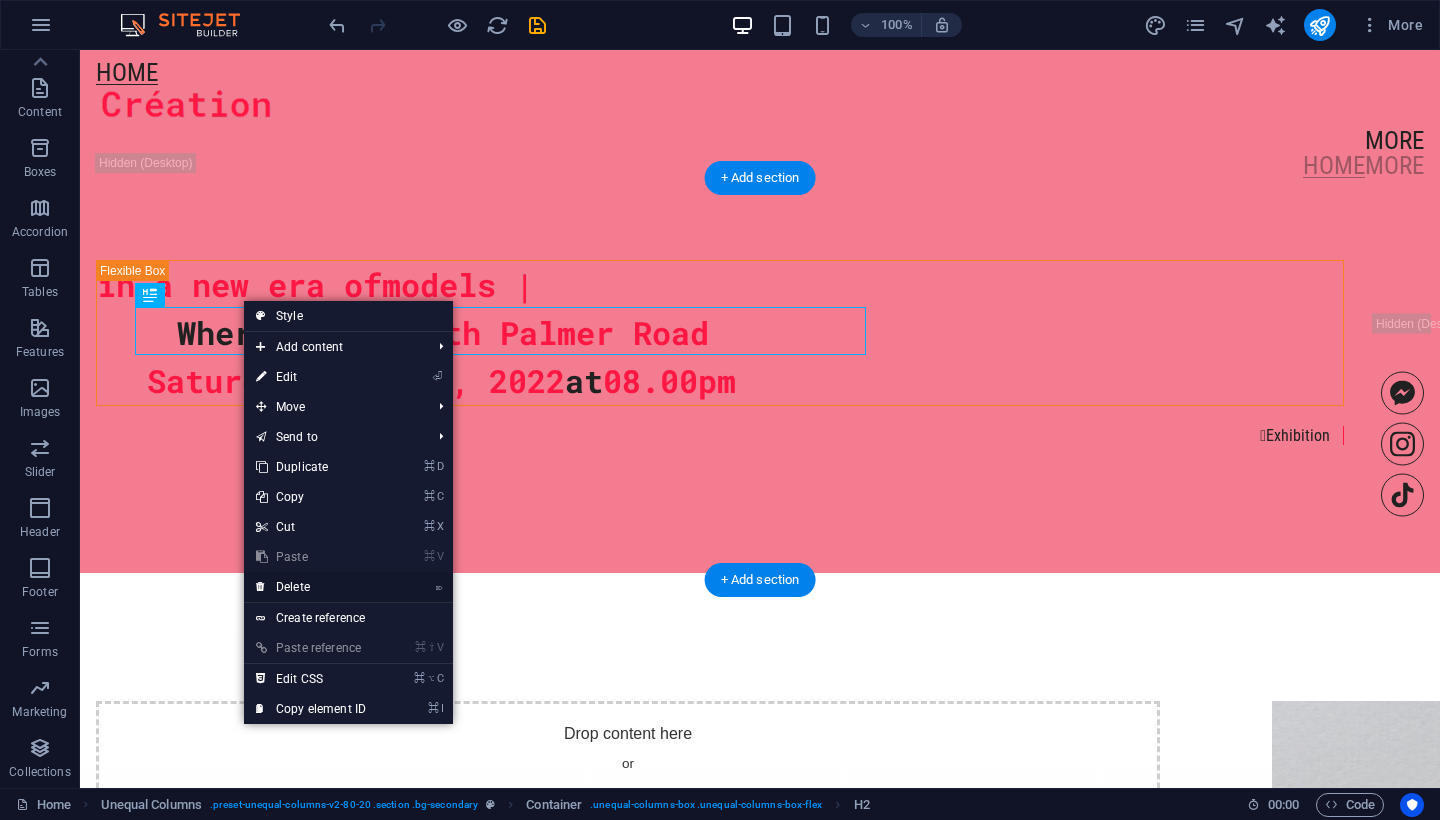 click on "⌦  Delete" at bounding box center [311, 587] 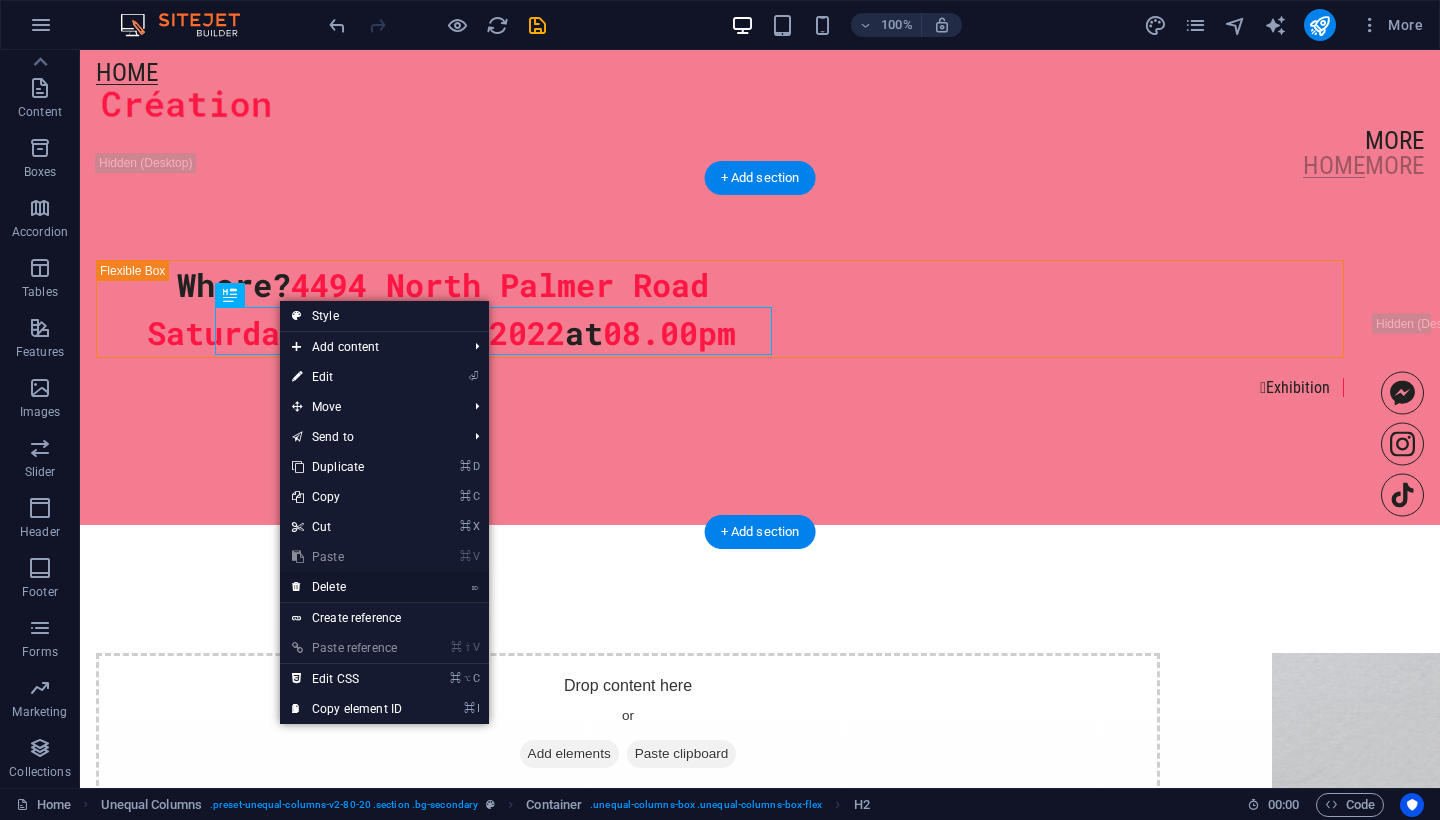 click on "⌦  Delete" at bounding box center [347, 587] 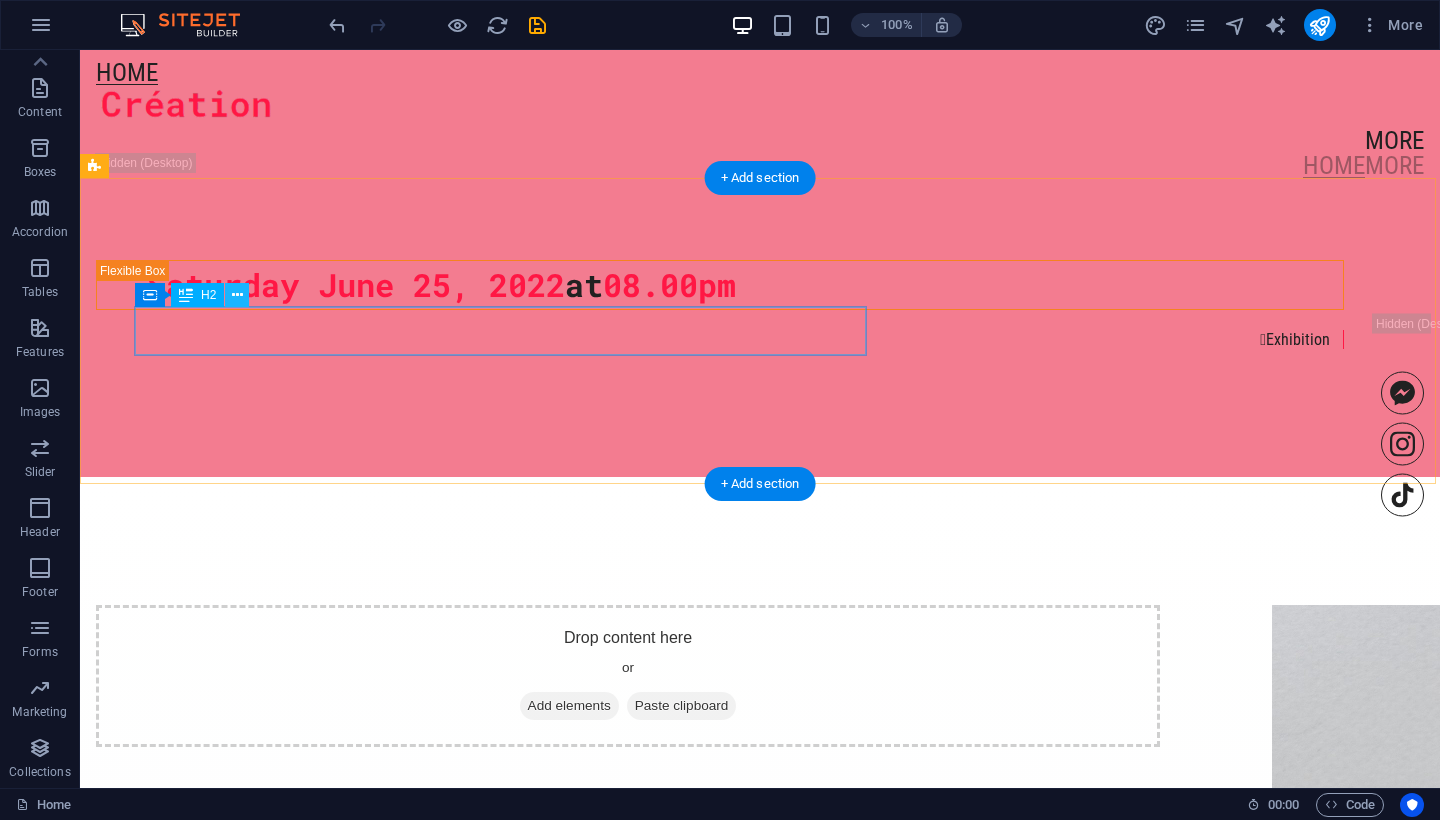 click at bounding box center [237, 295] 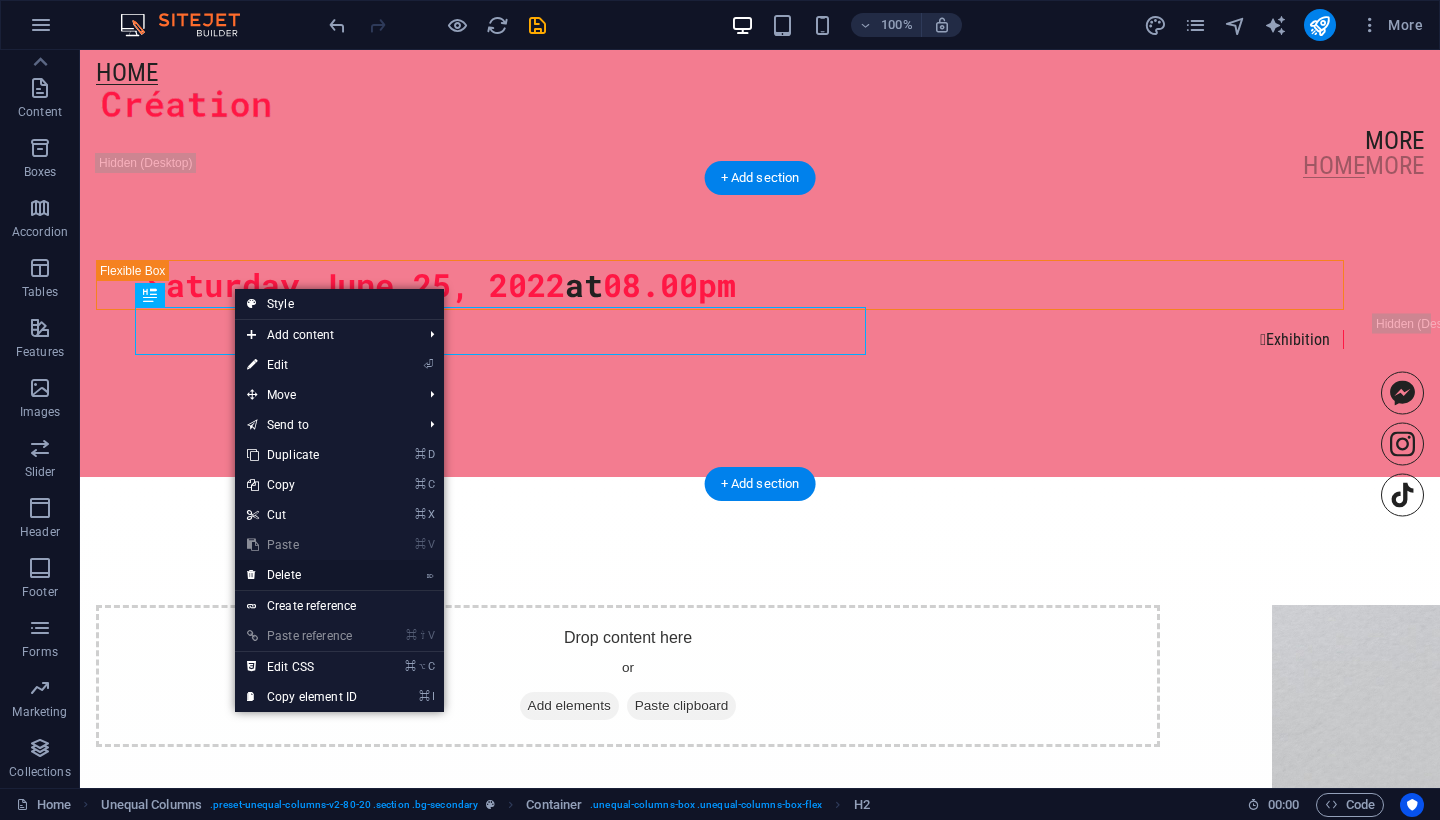 click on "⌦  Delete" at bounding box center (302, 575) 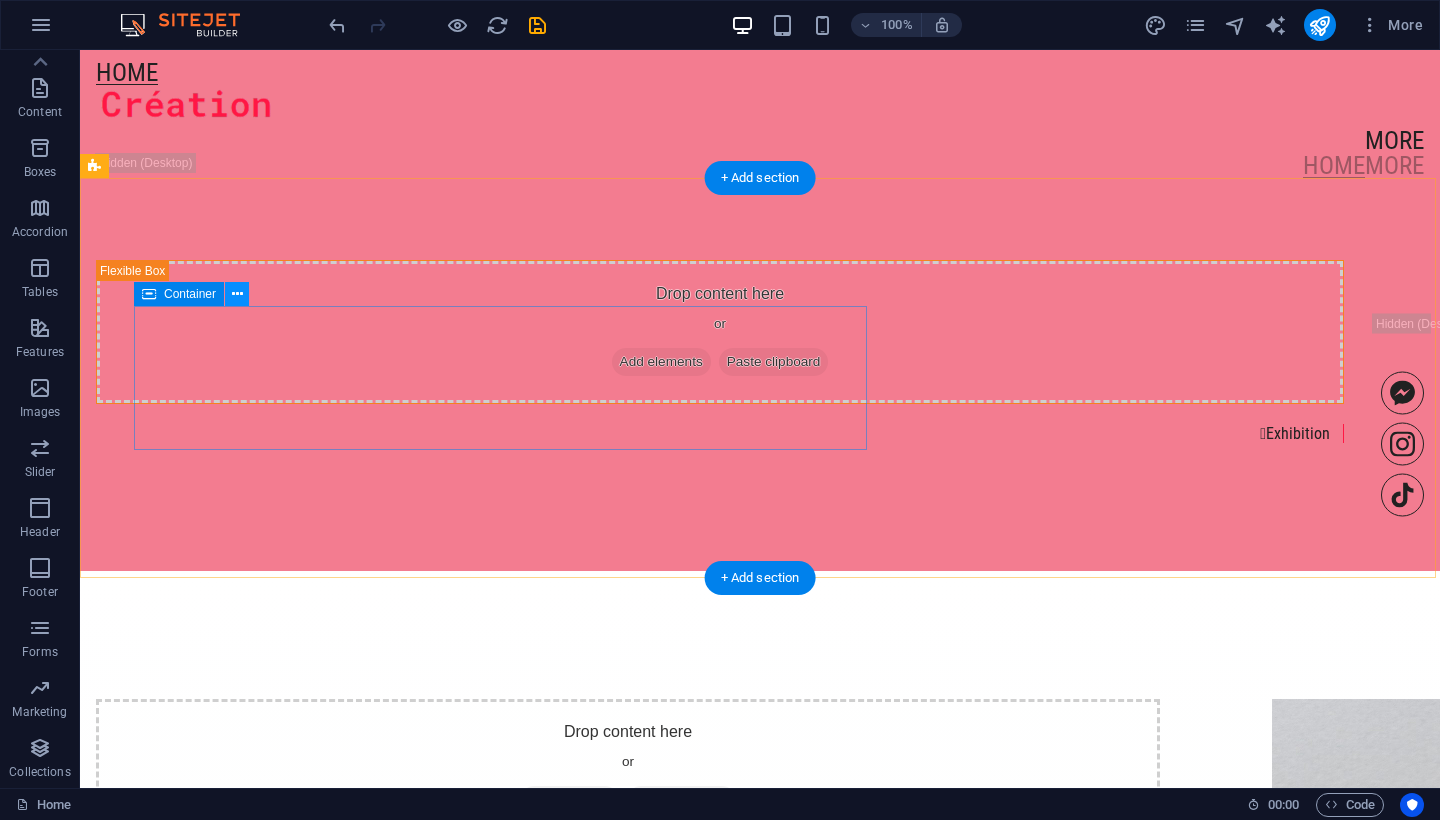 click at bounding box center [237, 294] 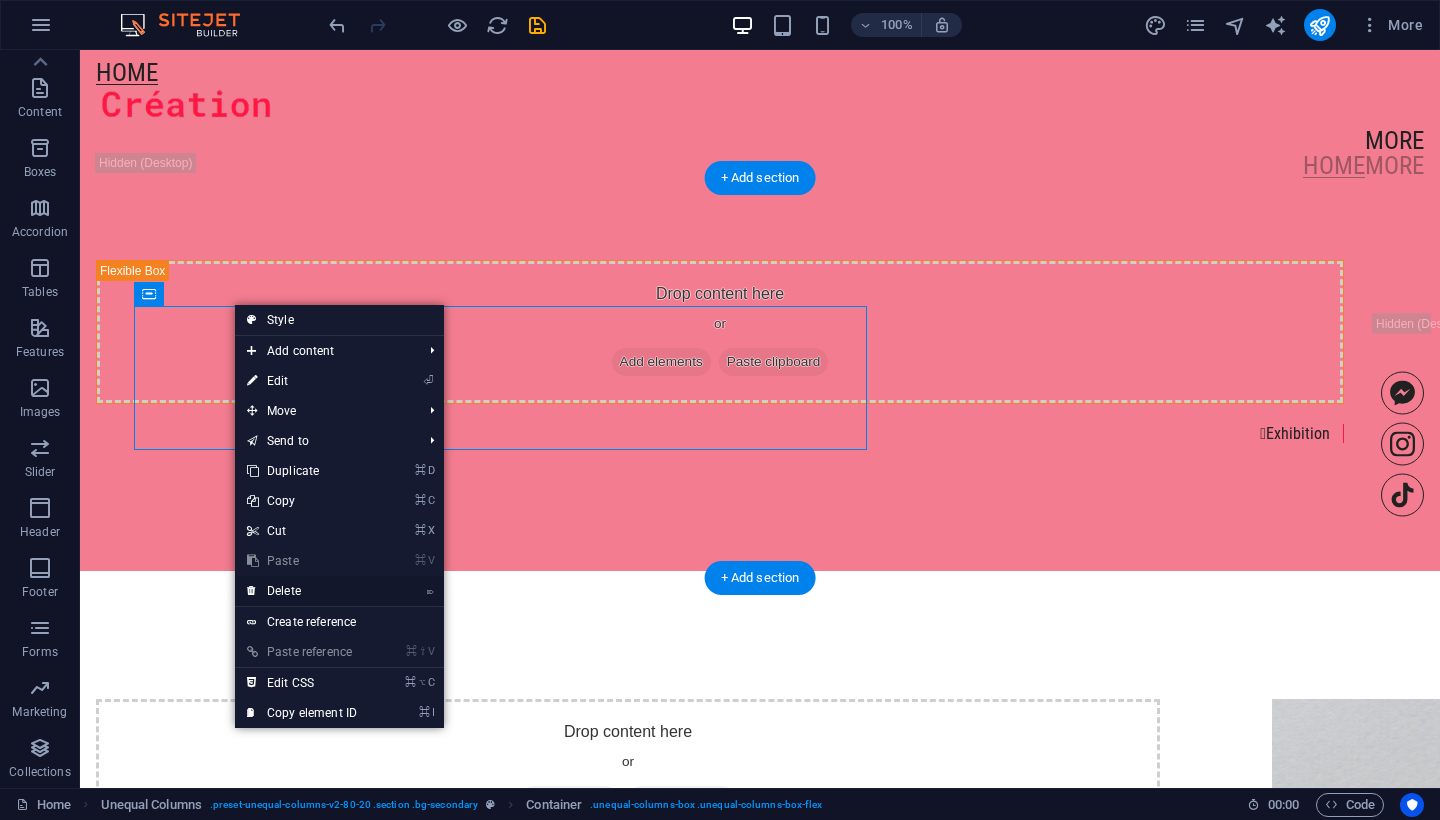 click on "⌦  Delete" at bounding box center (302, 591) 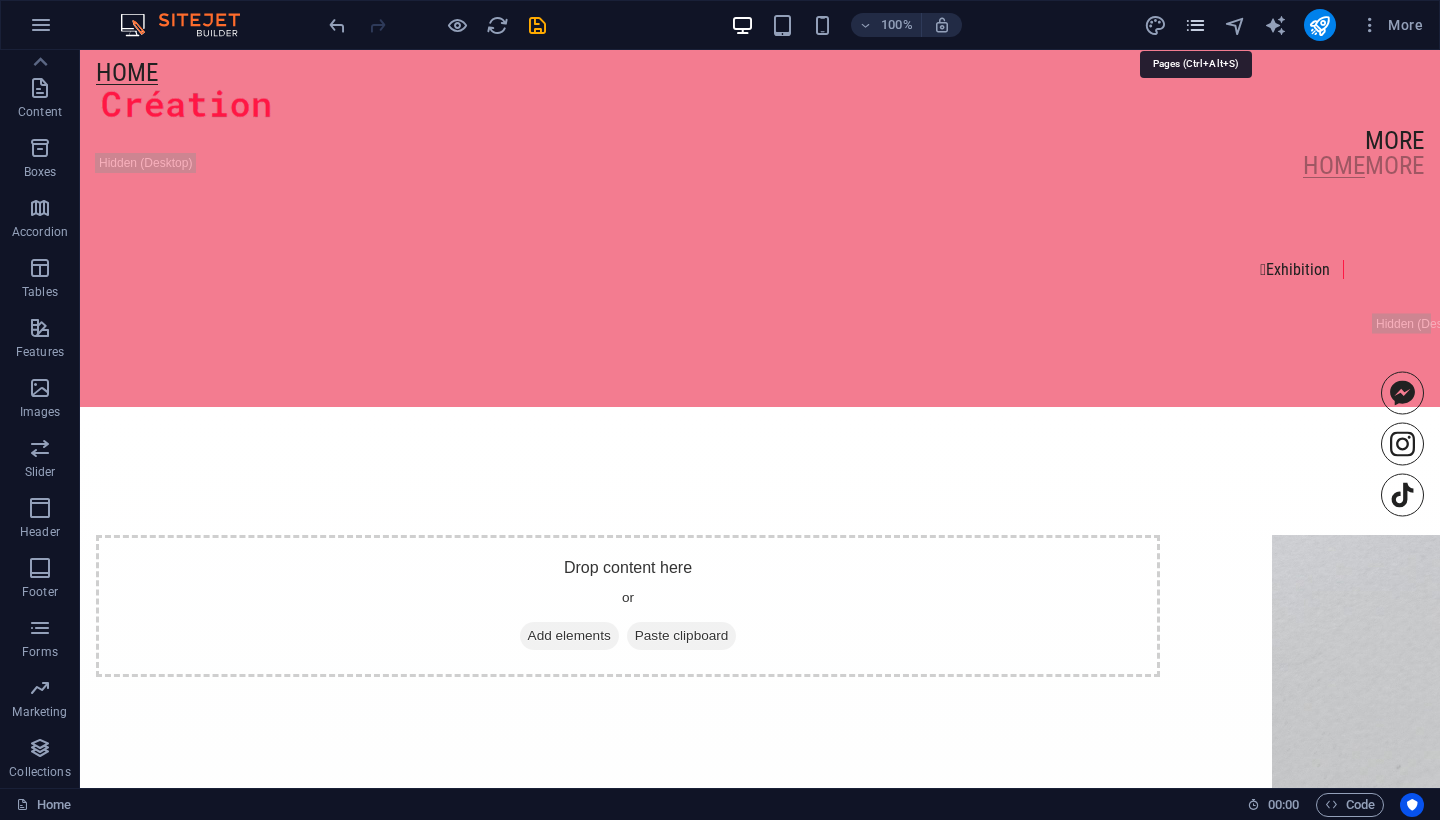 click at bounding box center (1195, 25) 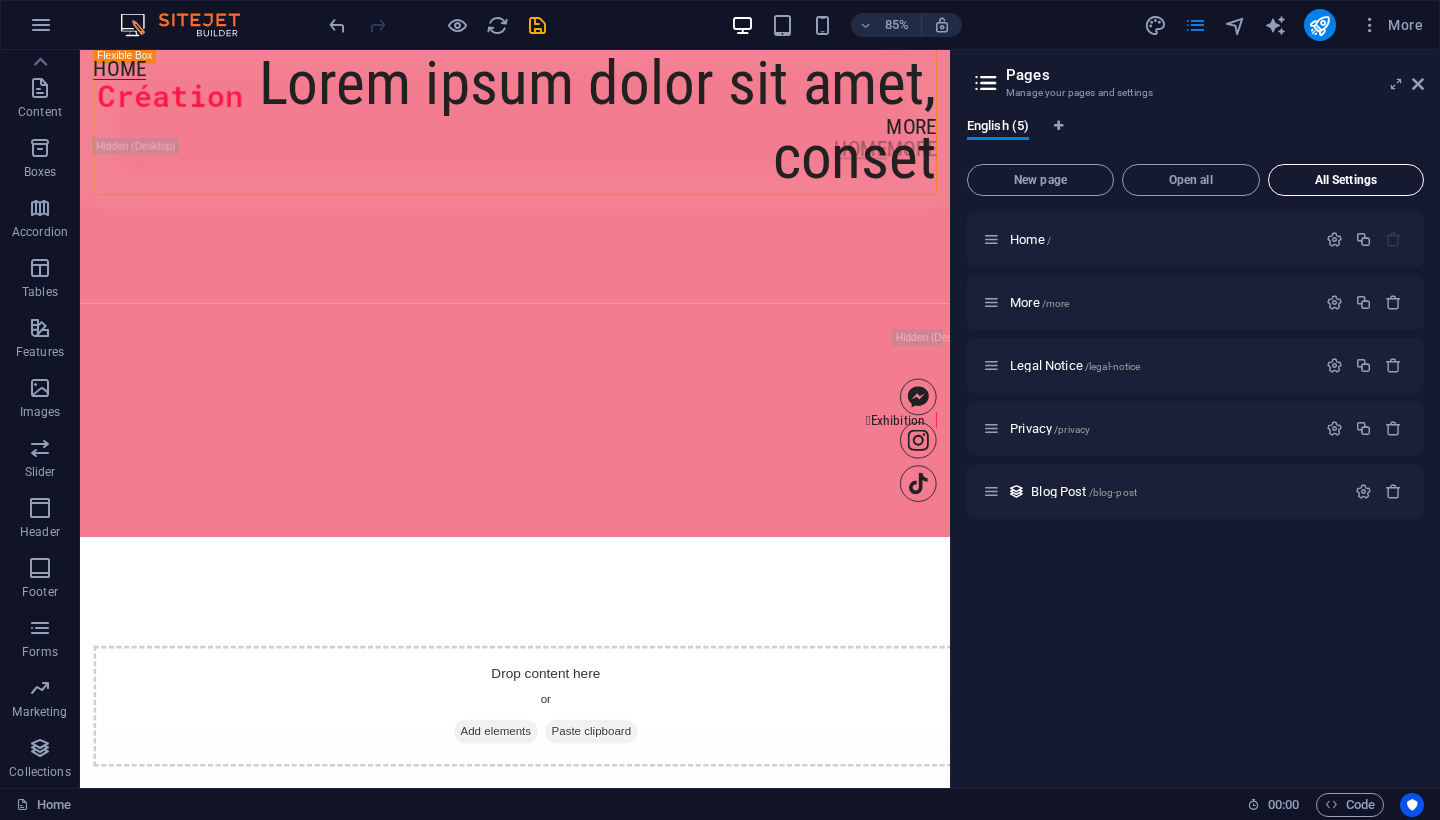 click on "All Settings" at bounding box center [1346, 180] 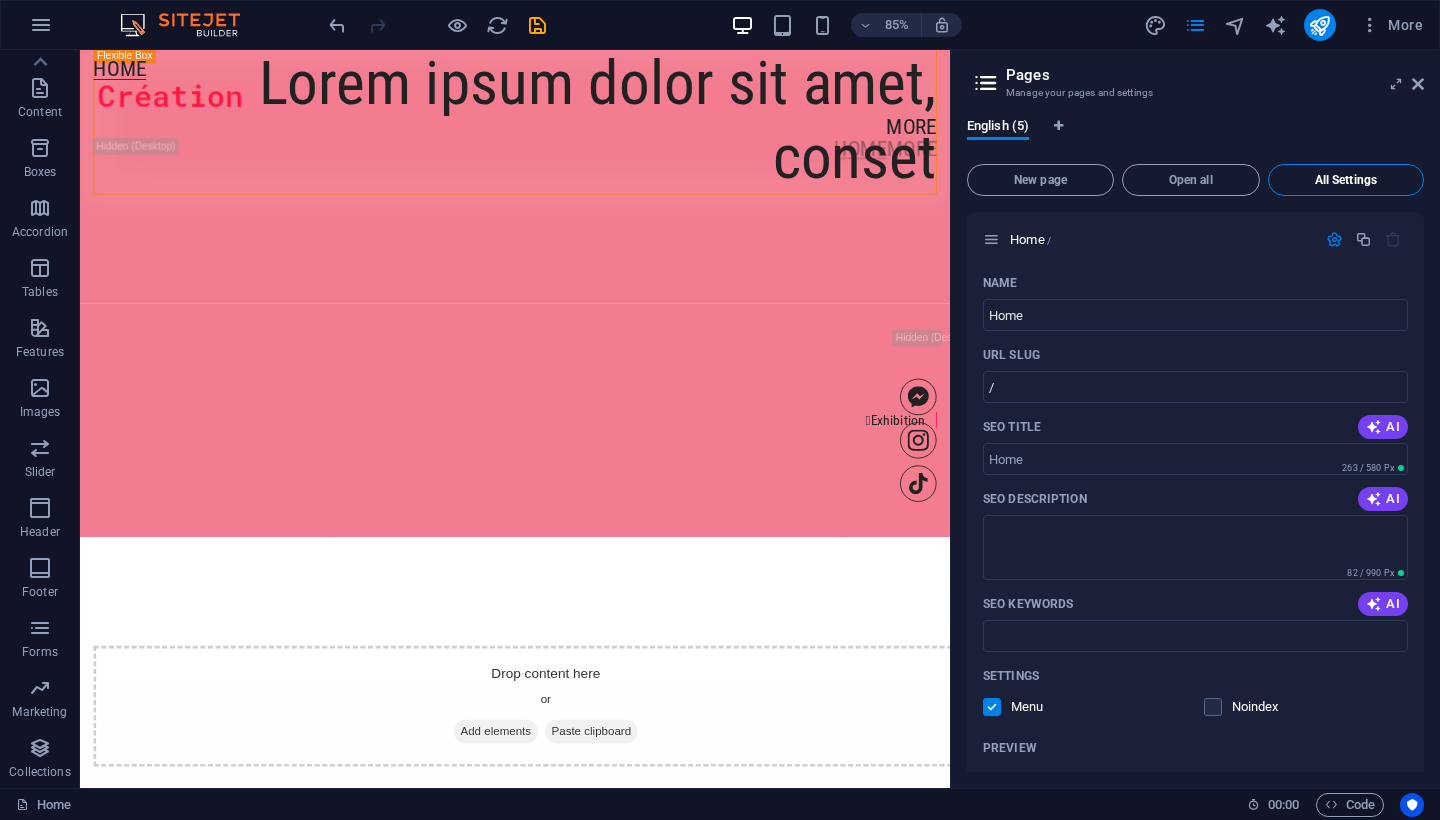 scroll, scrollTop: 2873, scrollLeft: 0, axis: vertical 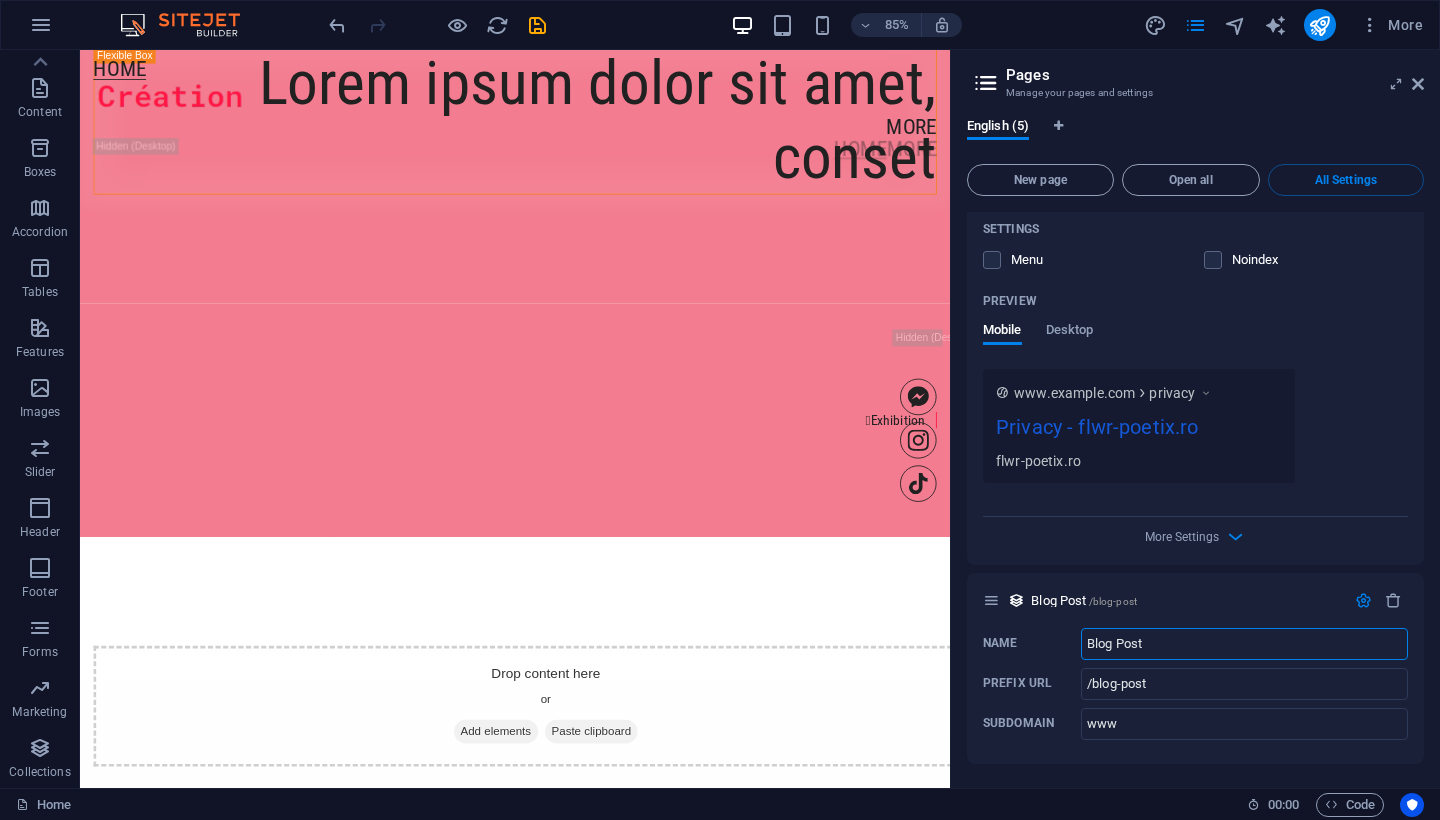 click on "Pages Manage your pages and settings English (5) New page Open all All Settings Home / Name Home ​ URL SLUG / ​ SEO Title AI ​ 263 / 580 Px SEO Description AI ​ 82 / 990 Px SEO Keywords AI ​ Settings Menu Noindex Preview Mobile Desktop www.example.com flwr-poetix.ro - Bethesda, MD flwr-poetix.ro Meta tags ​ Preview Image (Open Graph) Drag files here, click to choose files or select files from Files or our free stock photos & videos More Settings More /more Name More ​ URL SLUG /more ​ SEO Title AI ​ 181 / 580 Px SEO Description AI ​ 82 / 990 Px SEO Keywords AI ​ Settings Menu Noindex Preview Mobile Desktop www.example.com more More - flwr-poetix.ro flwr-poetix.ro Meta tags ​ Preview Image (Open Graph) Drag files here, click to choose files or select files from Files or our free stock photos & videos More Settings Legal Notice /legal-notice Name Legal Notice ​ URL SLUG /legal-notice ​ SEO Title AI ​ 247 / 580 Px SEO Description AI ​ 82 / 990 Px SEO Keywords AI ​ Settings Menu" at bounding box center (1195, 419) 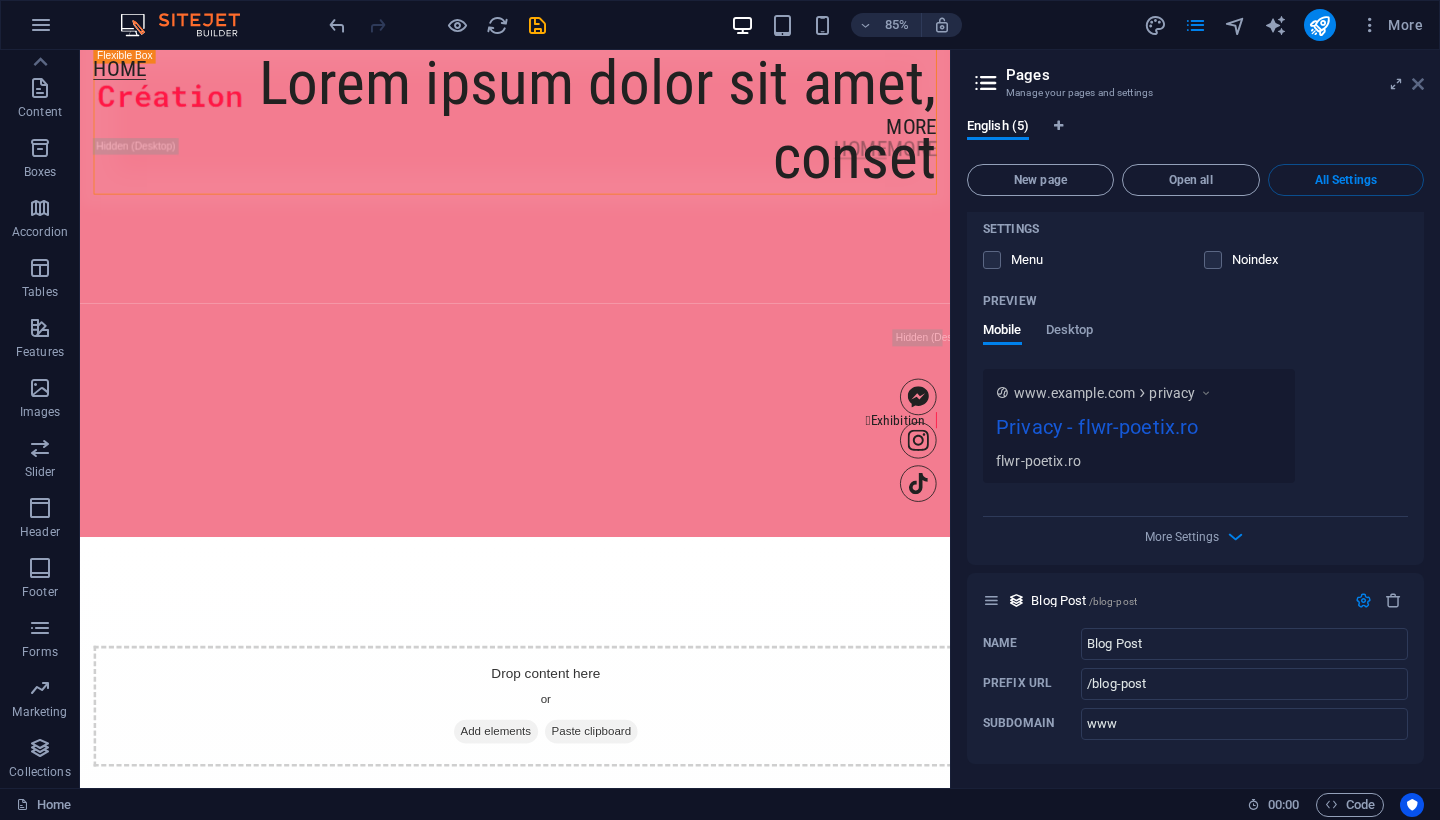 click at bounding box center [1418, 84] 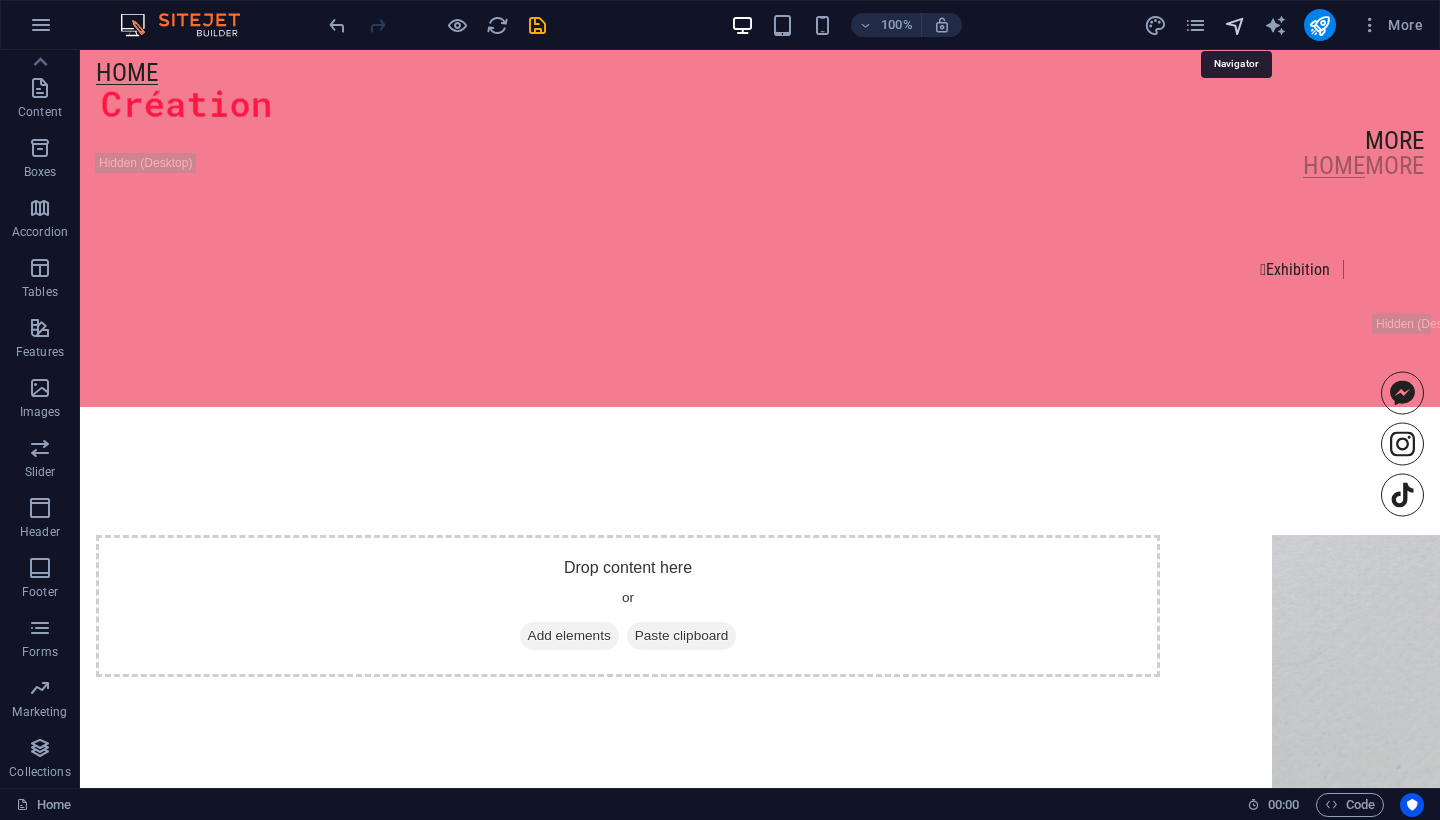 click at bounding box center (1235, 25) 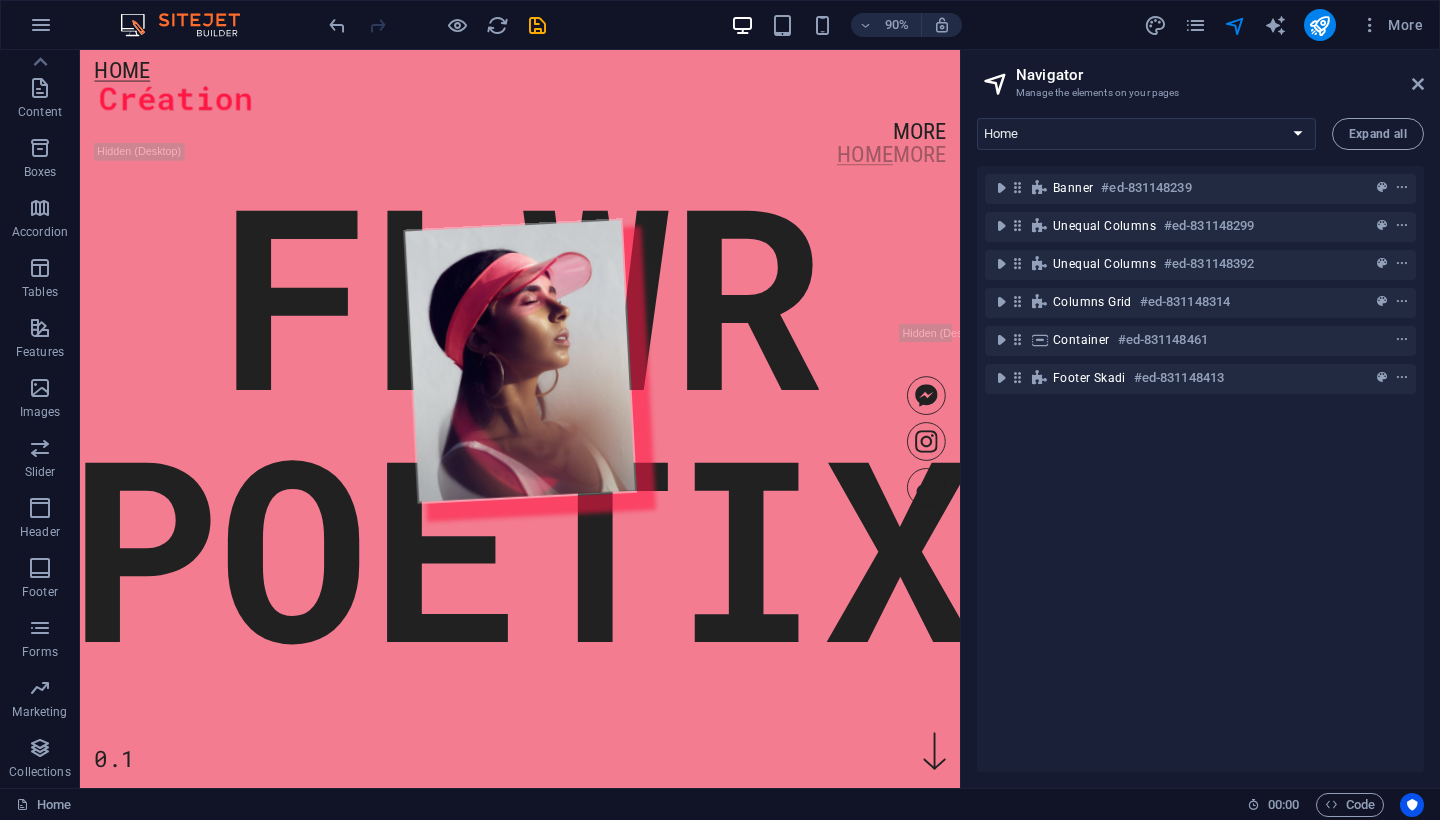 scroll, scrollTop: 0, scrollLeft: 0, axis: both 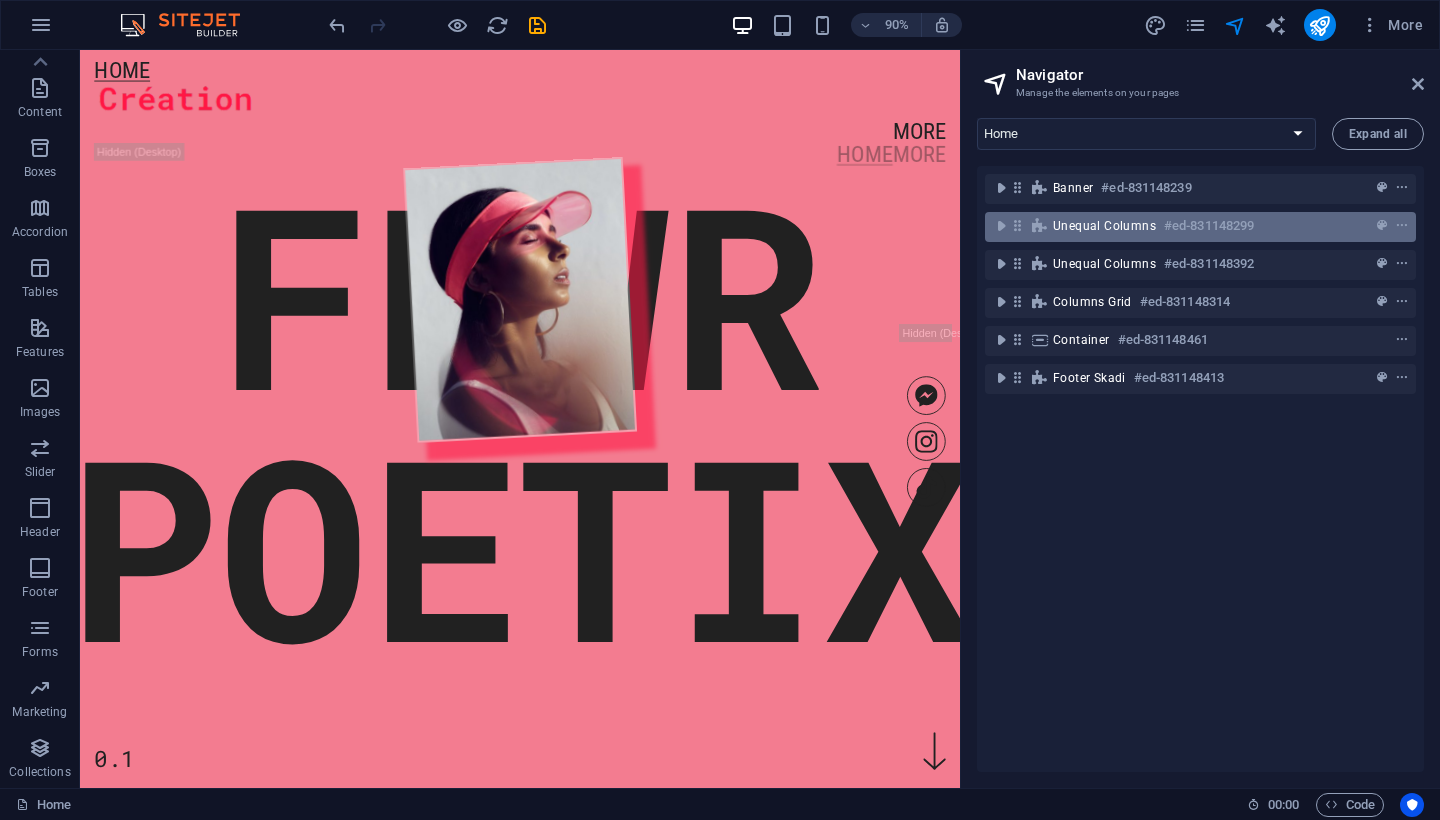 click on "Unequal Columns" at bounding box center [1104, 226] 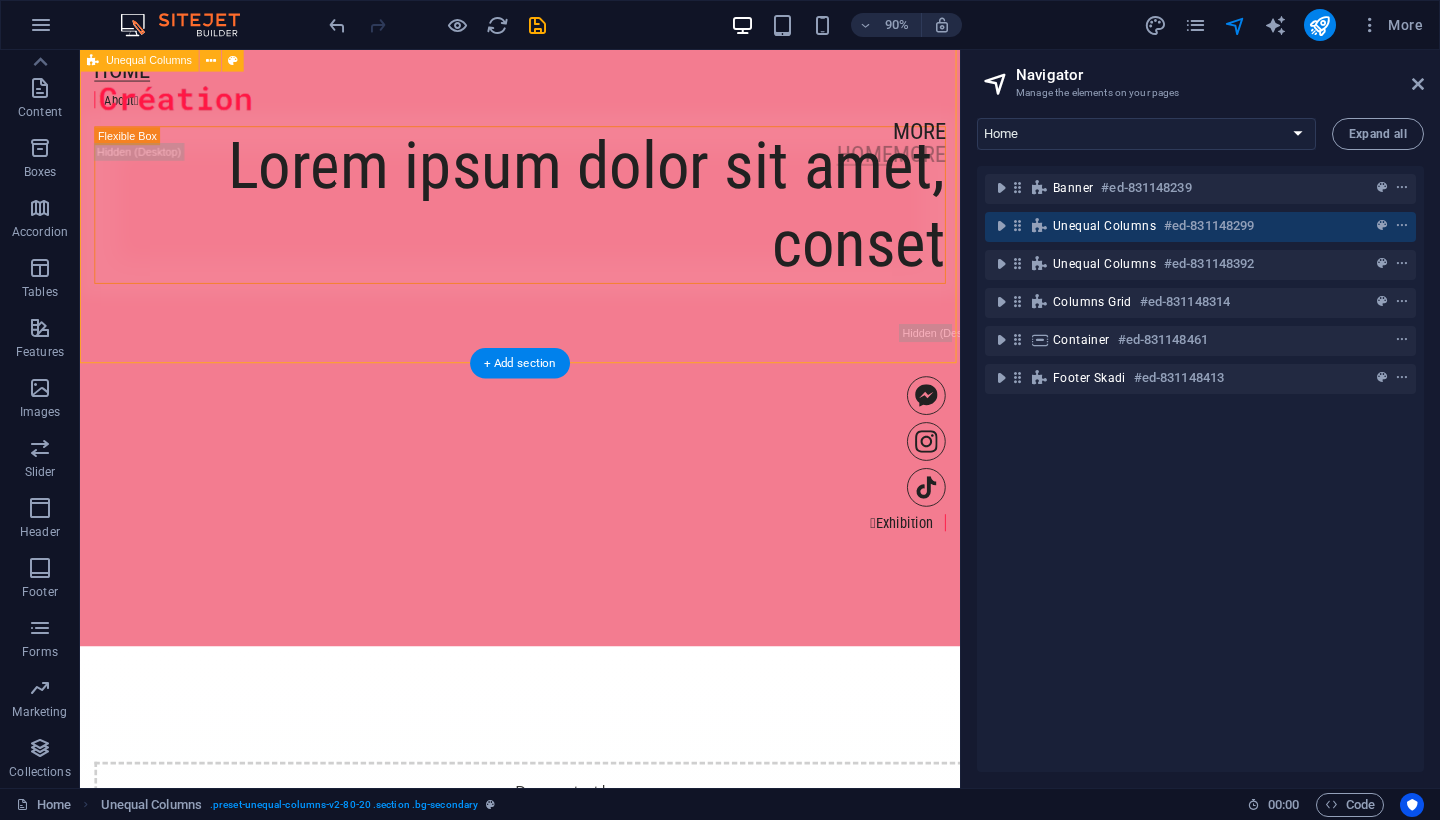 scroll, scrollTop: 903, scrollLeft: 0, axis: vertical 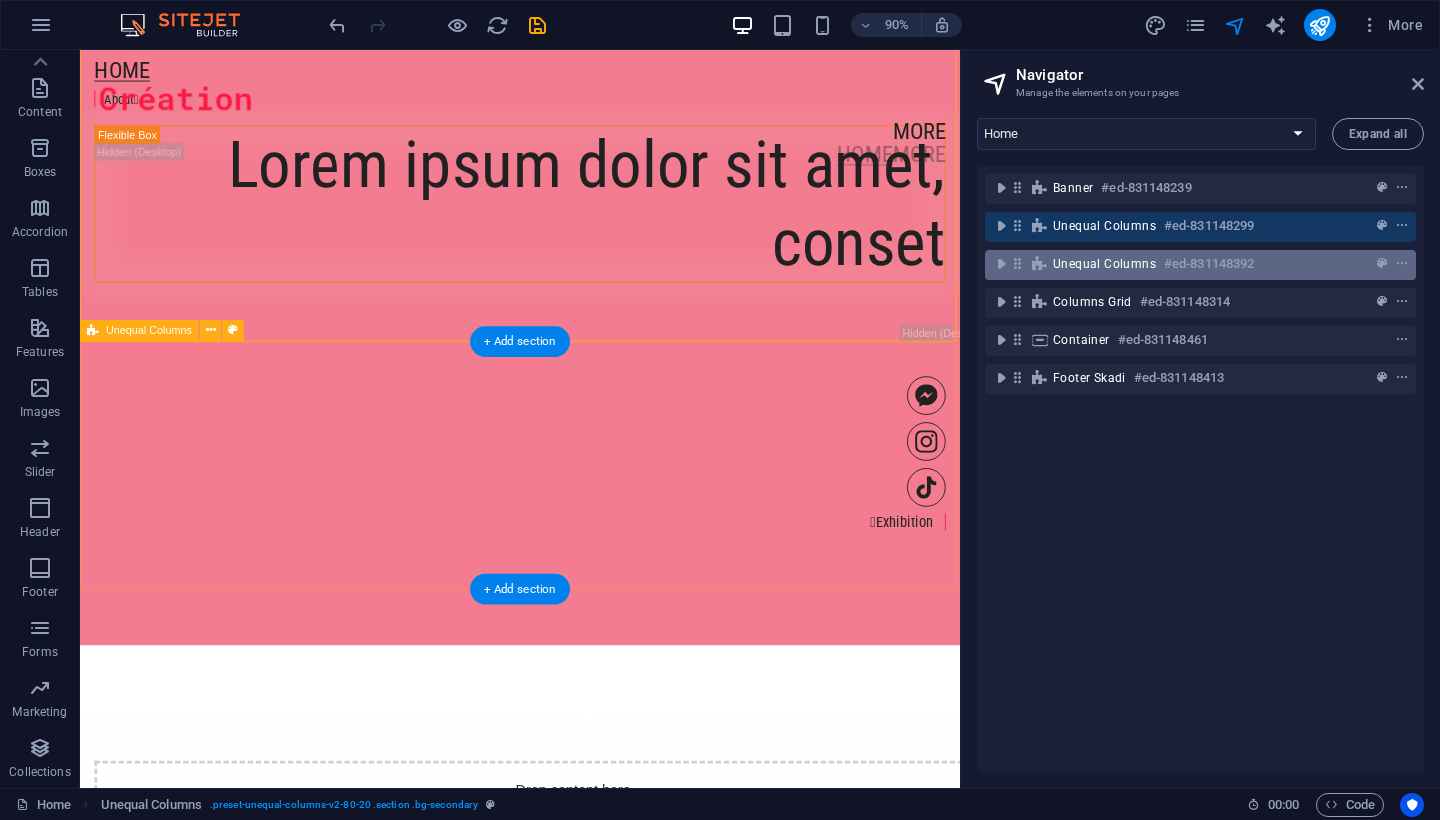 click on "Unequal Columns #ed-831148392" at bounding box center (1184, 264) 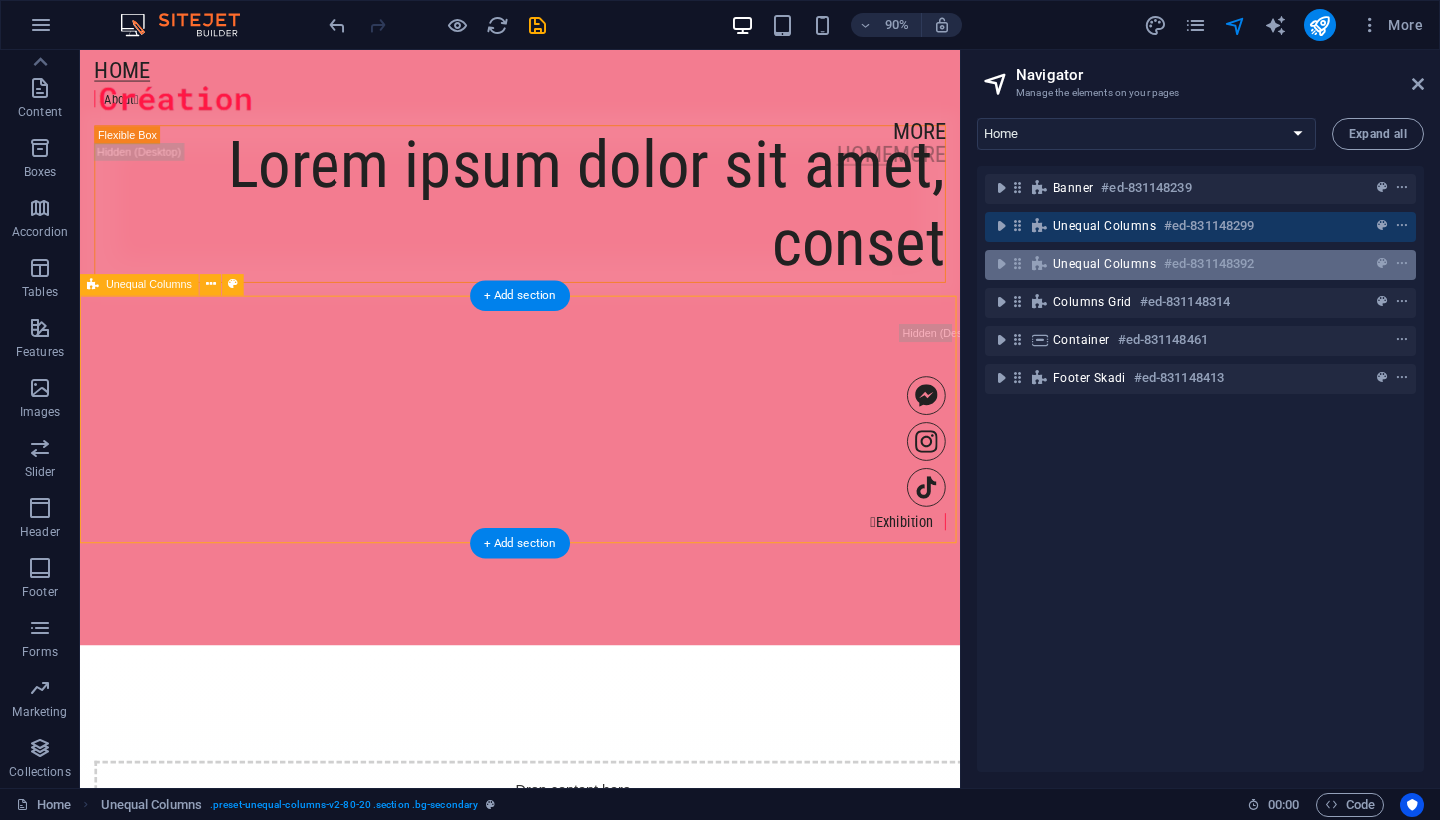 scroll, scrollTop: 954, scrollLeft: 0, axis: vertical 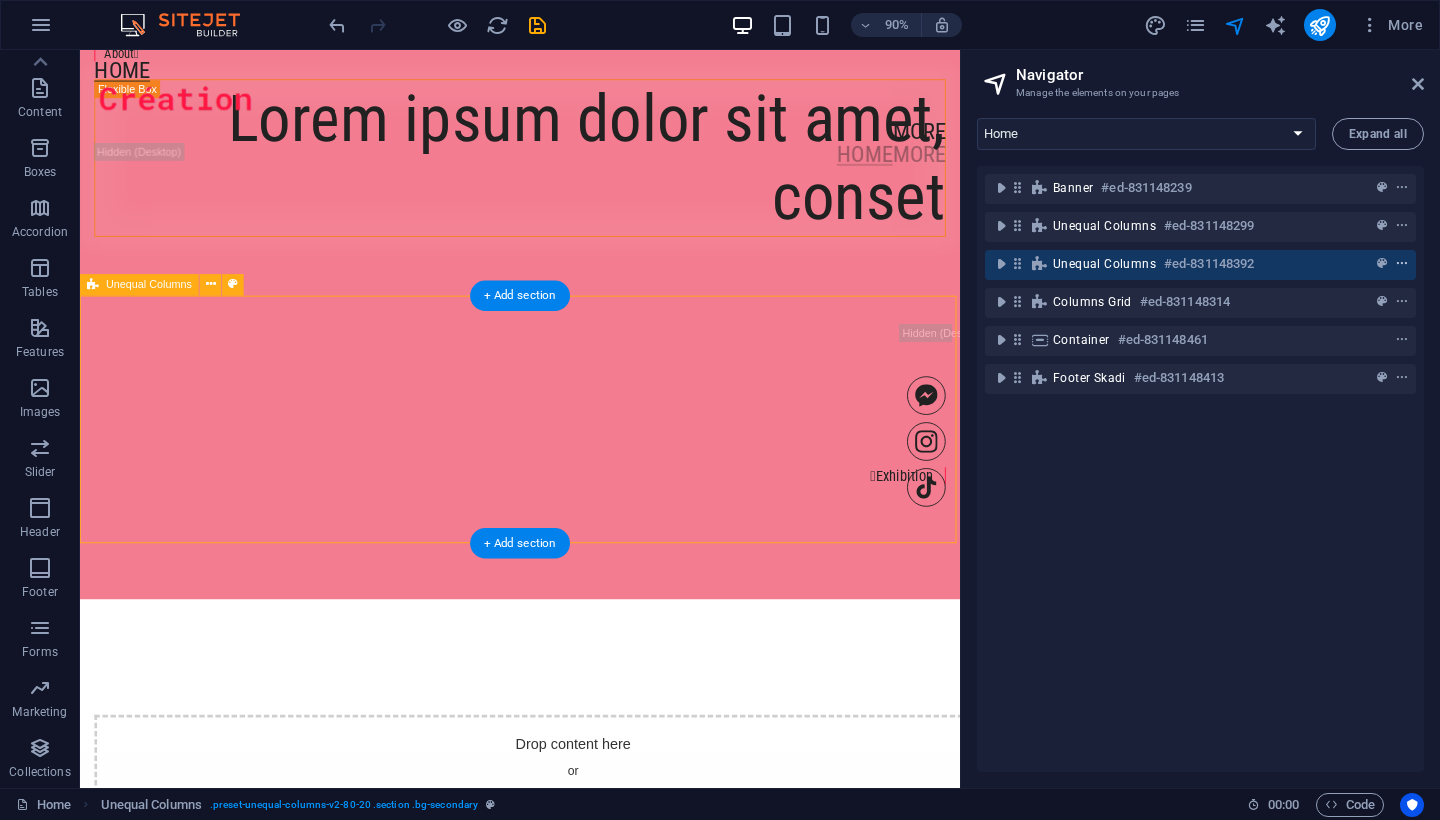 click at bounding box center [1402, 264] 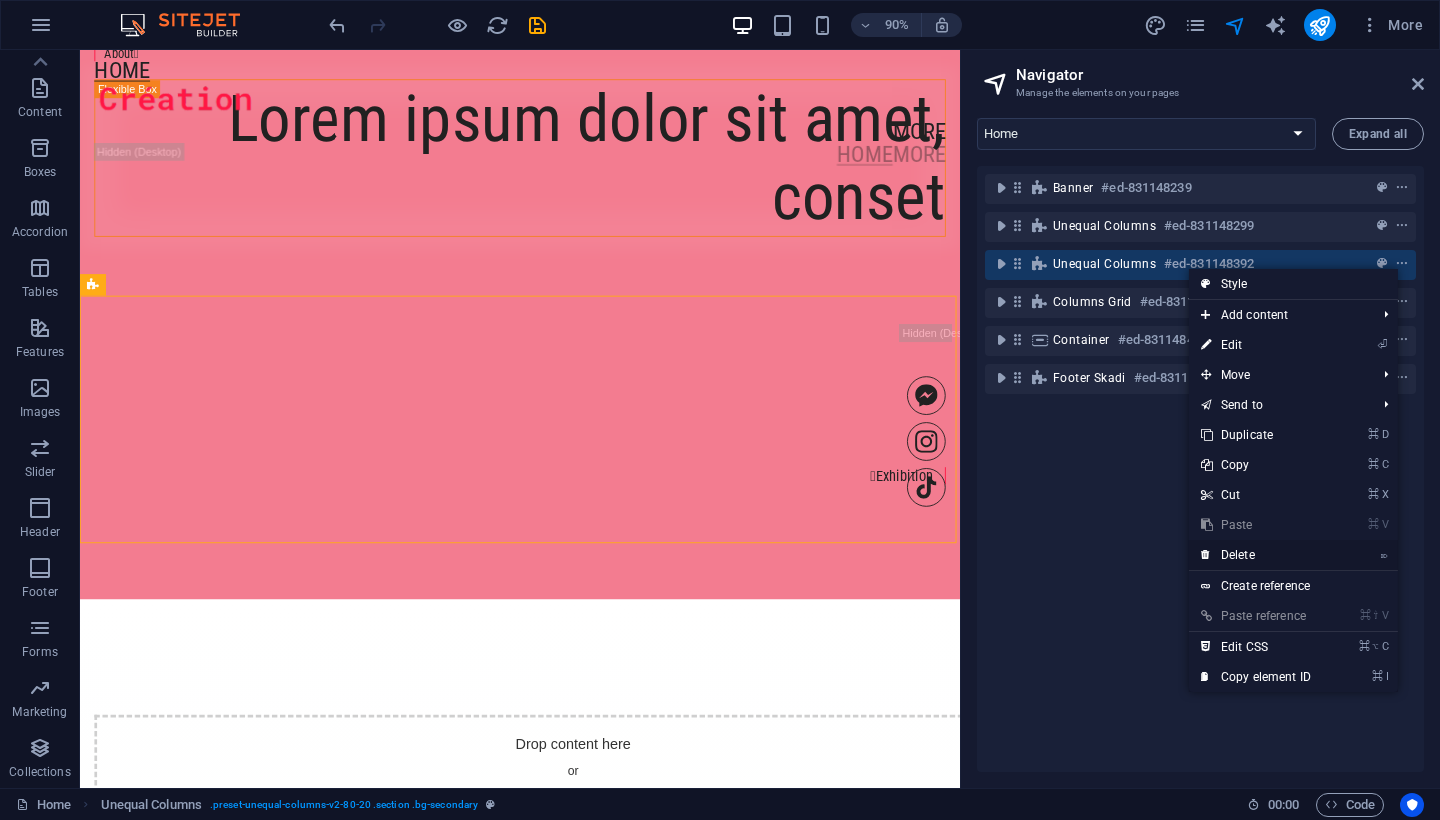 click on "⌦  Delete" at bounding box center (1256, 555) 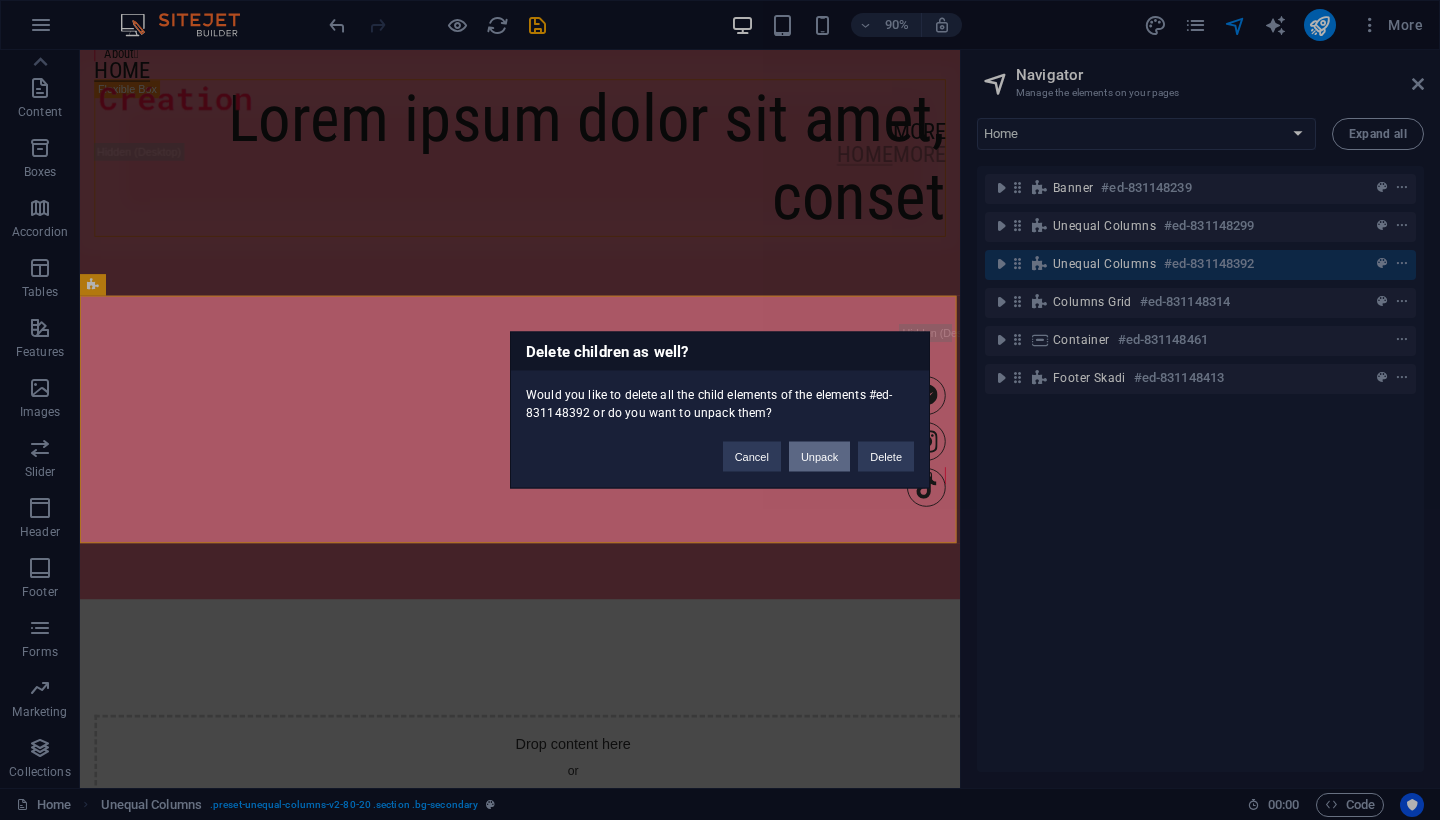 click on "Unpack" at bounding box center [819, 457] 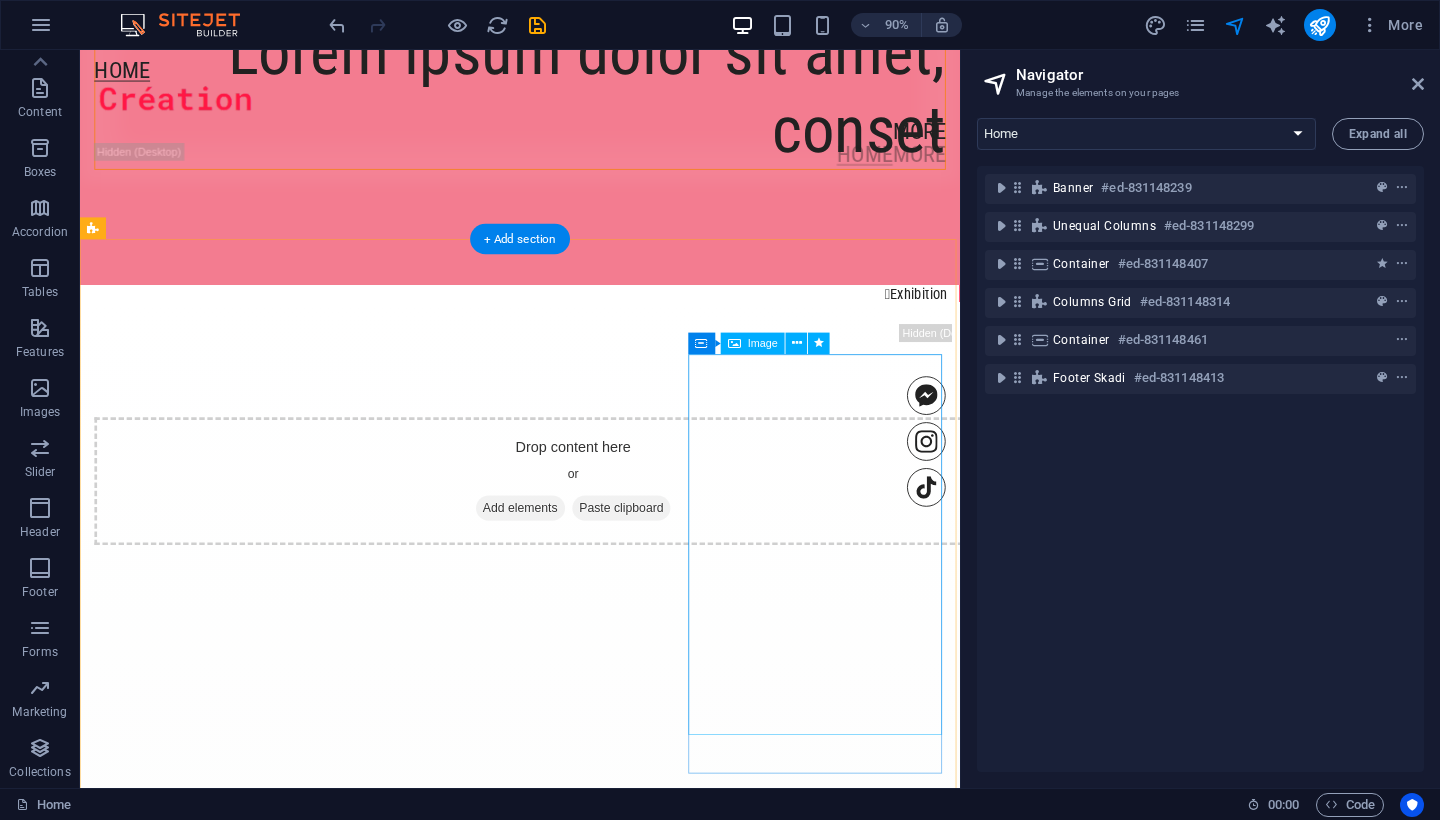 scroll, scrollTop: 1149, scrollLeft: 0, axis: vertical 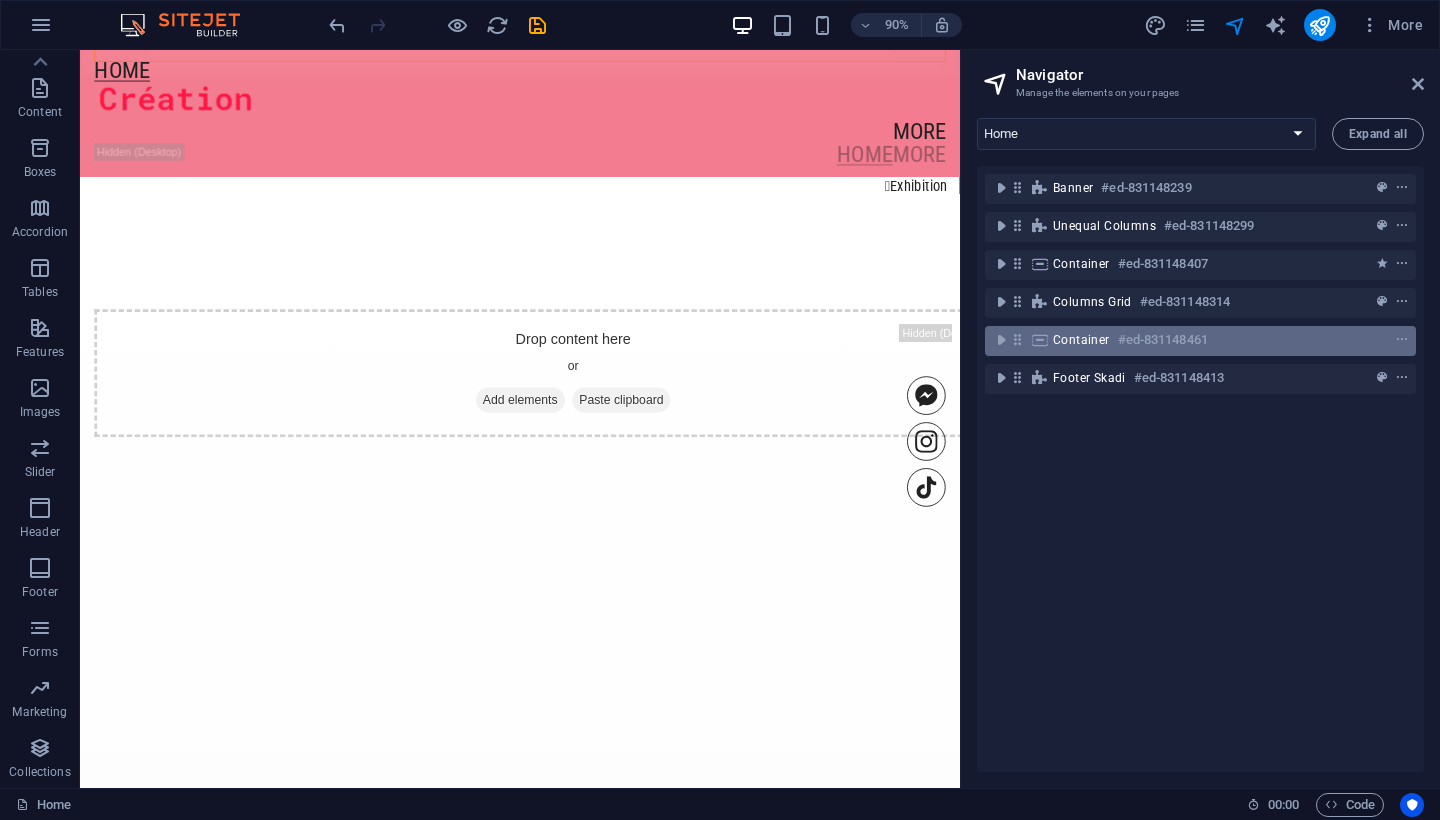 click on "Container" at bounding box center [1081, 340] 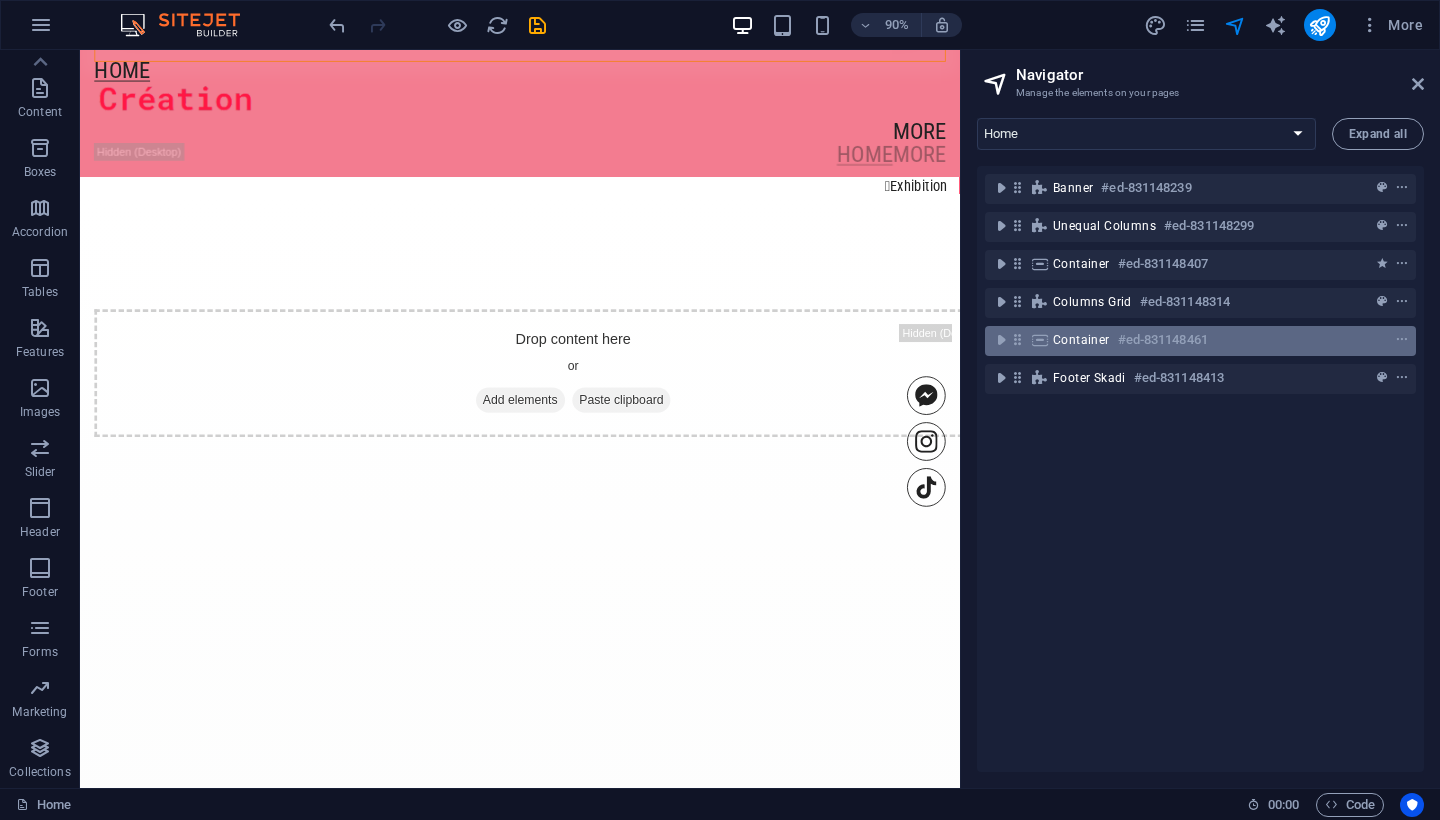 scroll, scrollTop: 3212, scrollLeft: 0, axis: vertical 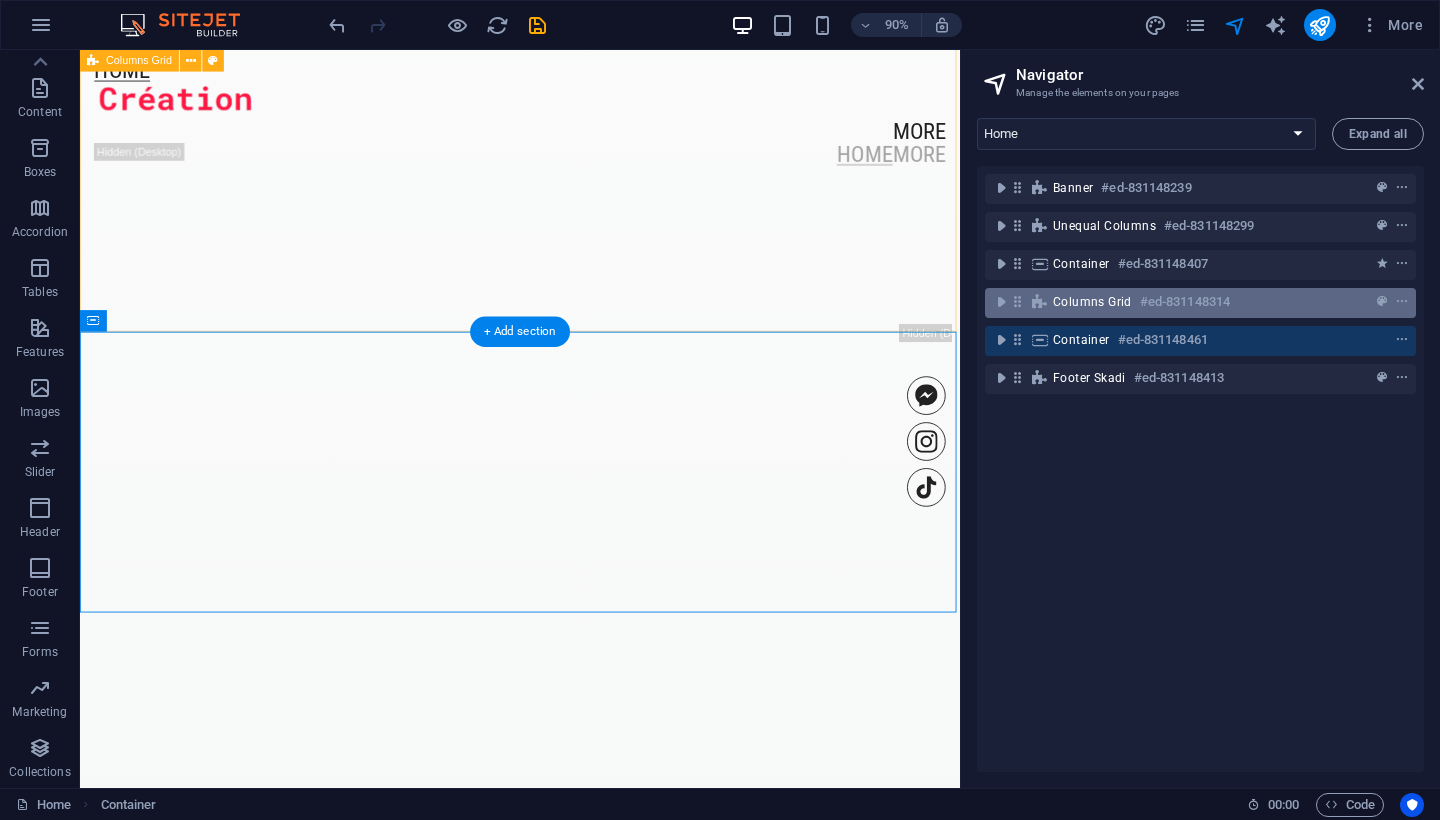click on "Columns Grid" at bounding box center (1092, 302) 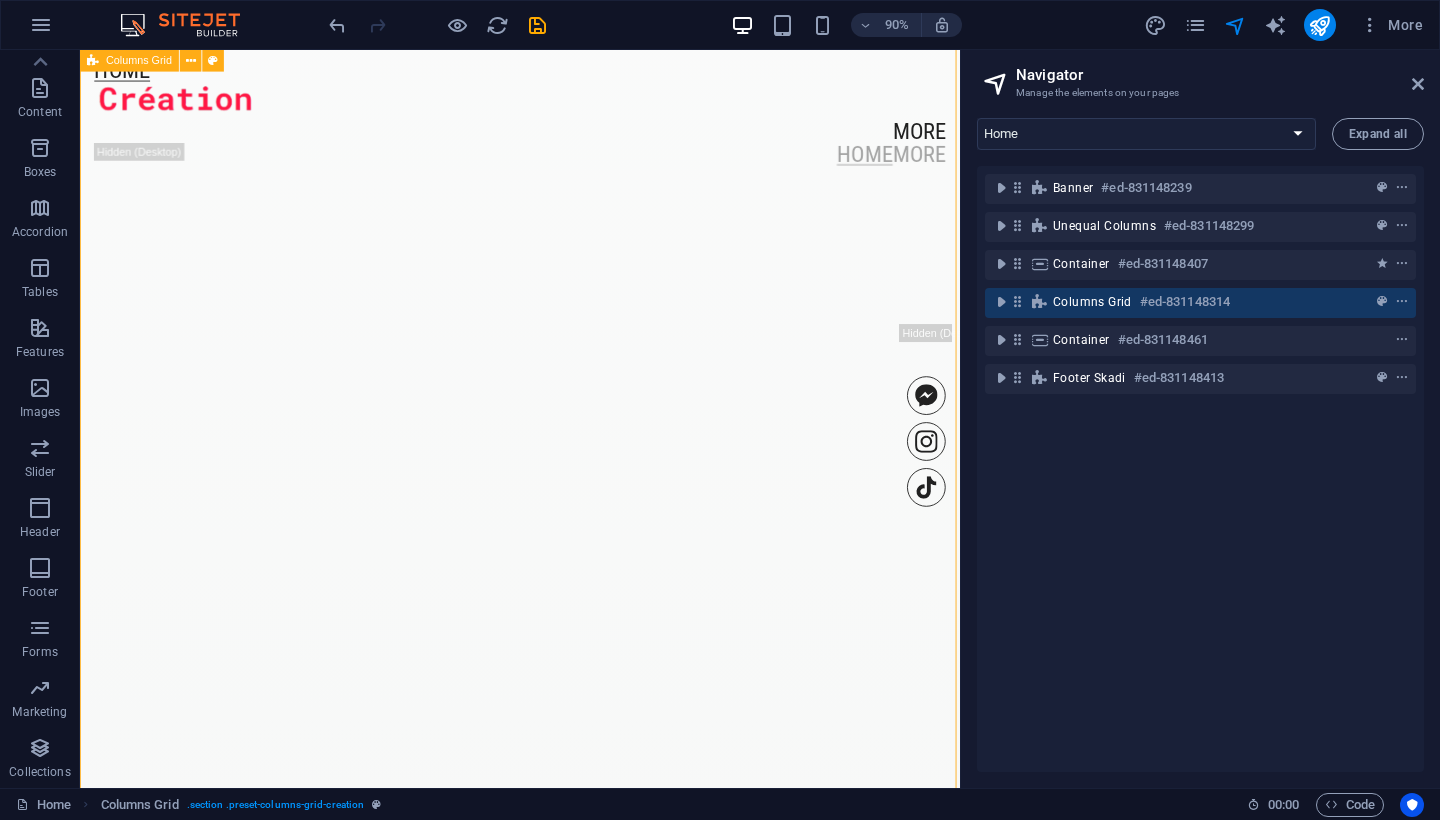 scroll, scrollTop: 1946, scrollLeft: 0, axis: vertical 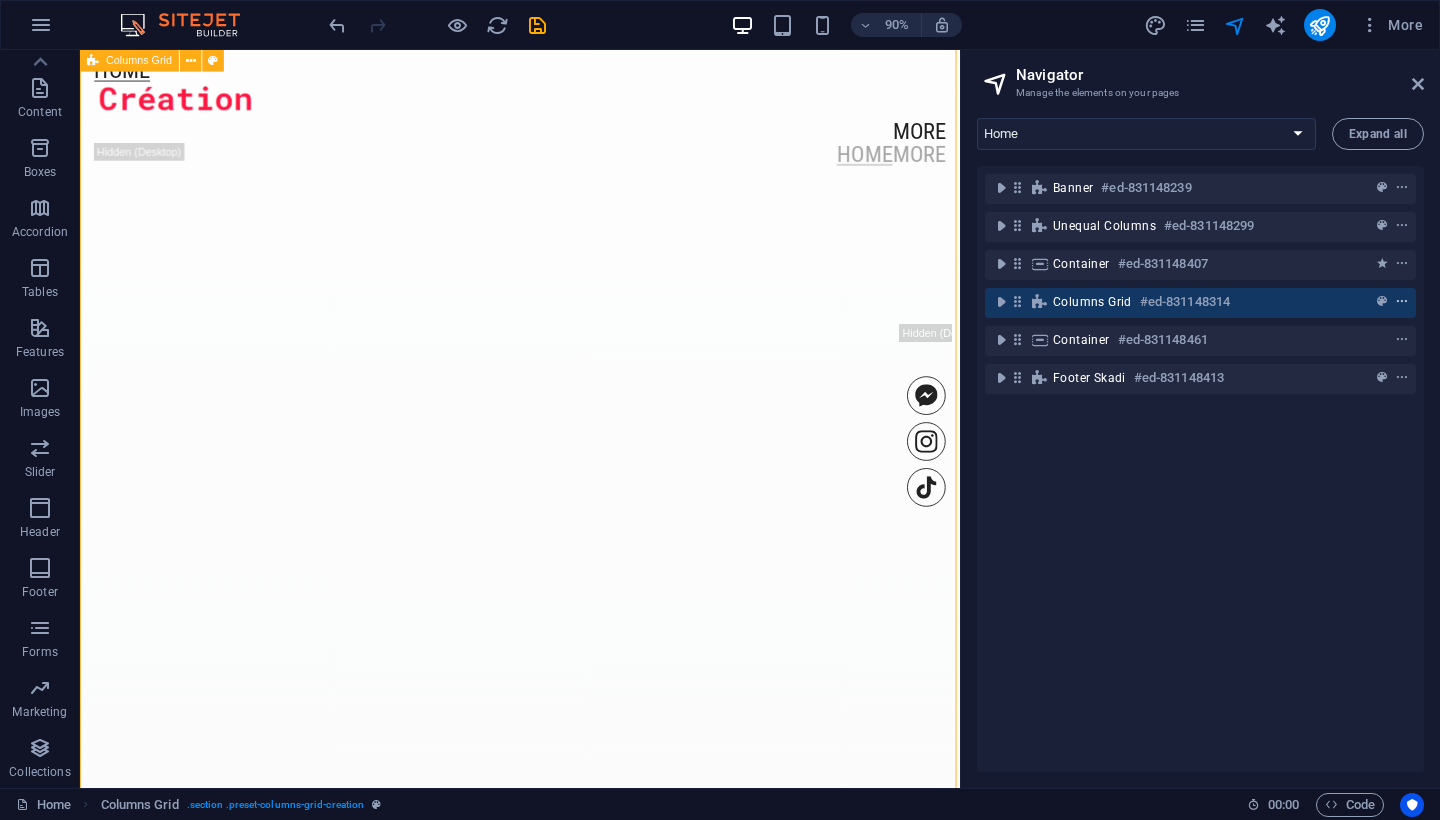 click at bounding box center [1402, 302] 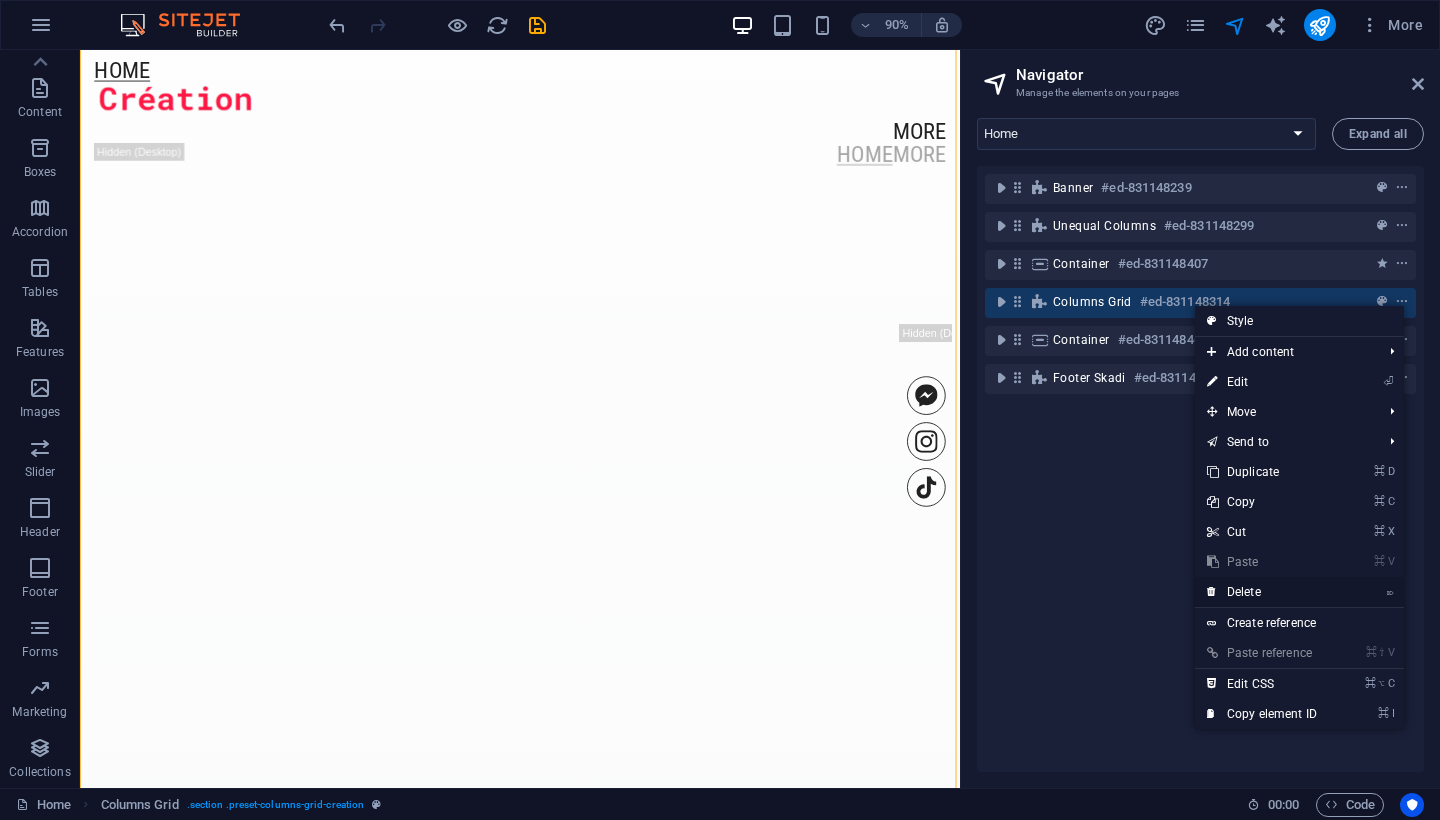 click on "⌦  Delete" at bounding box center [1262, 592] 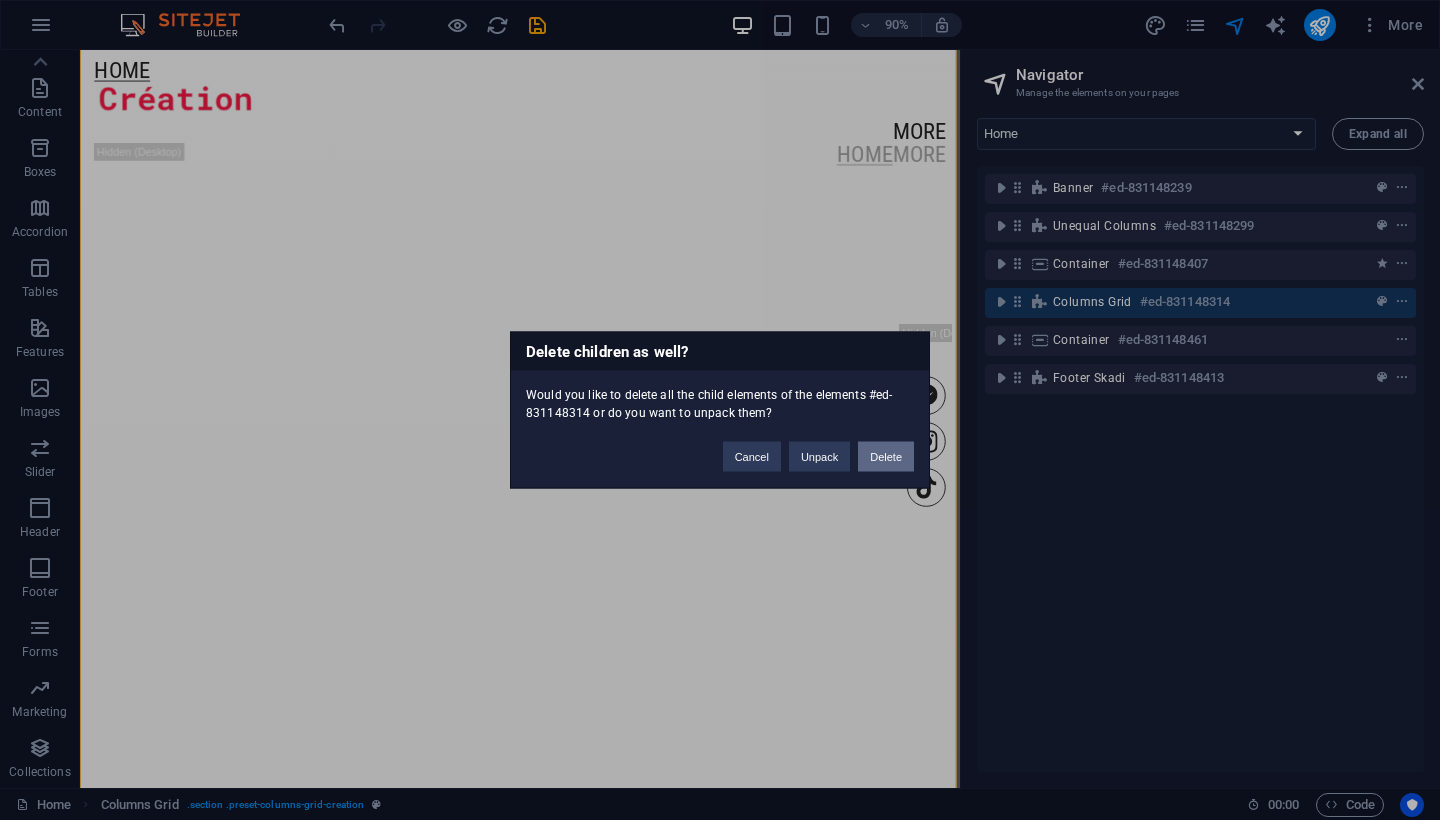 click on "Delete" at bounding box center [886, 457] 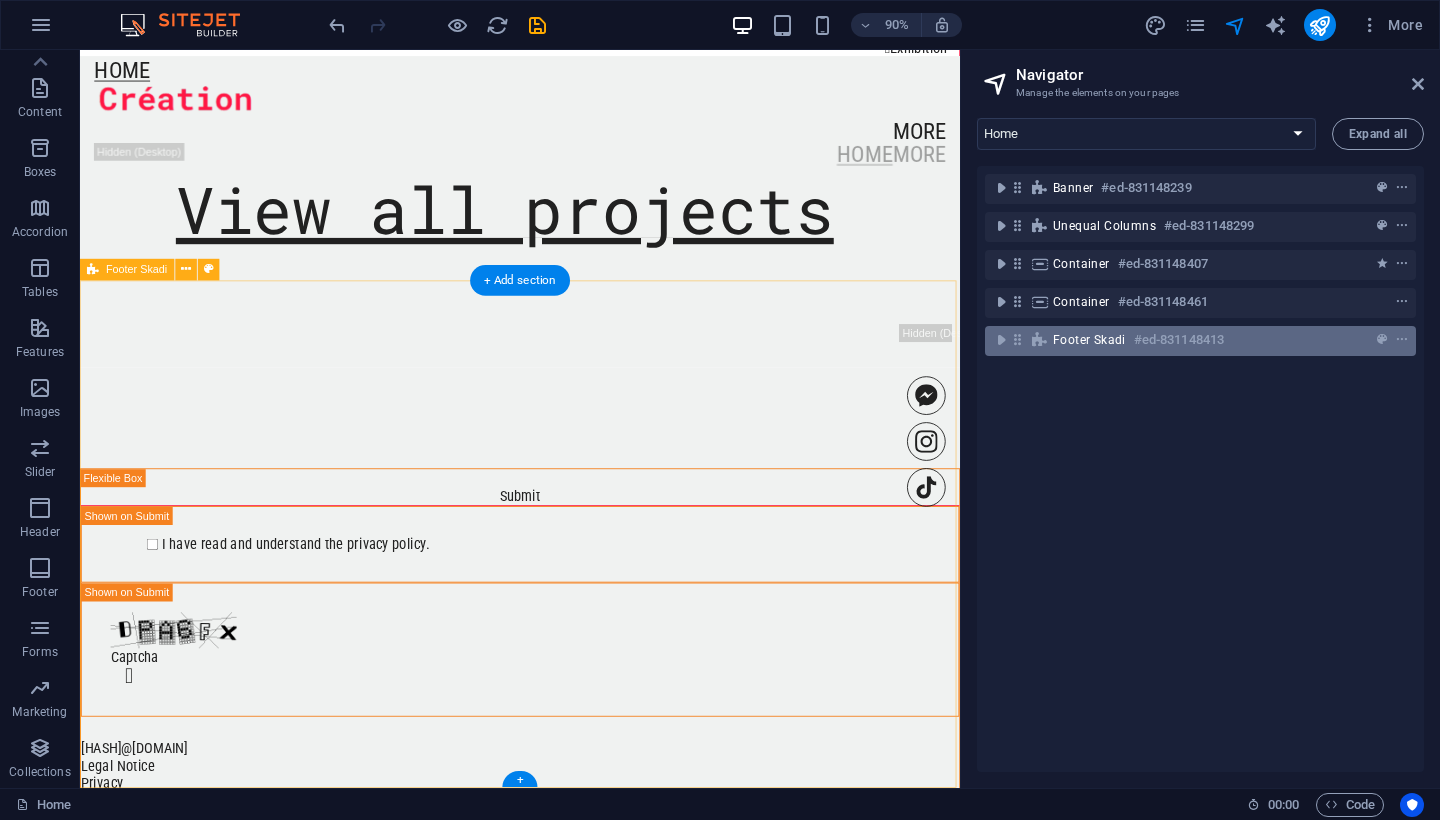 click on "Footer Skadi" at bounding box center (1089, 340) 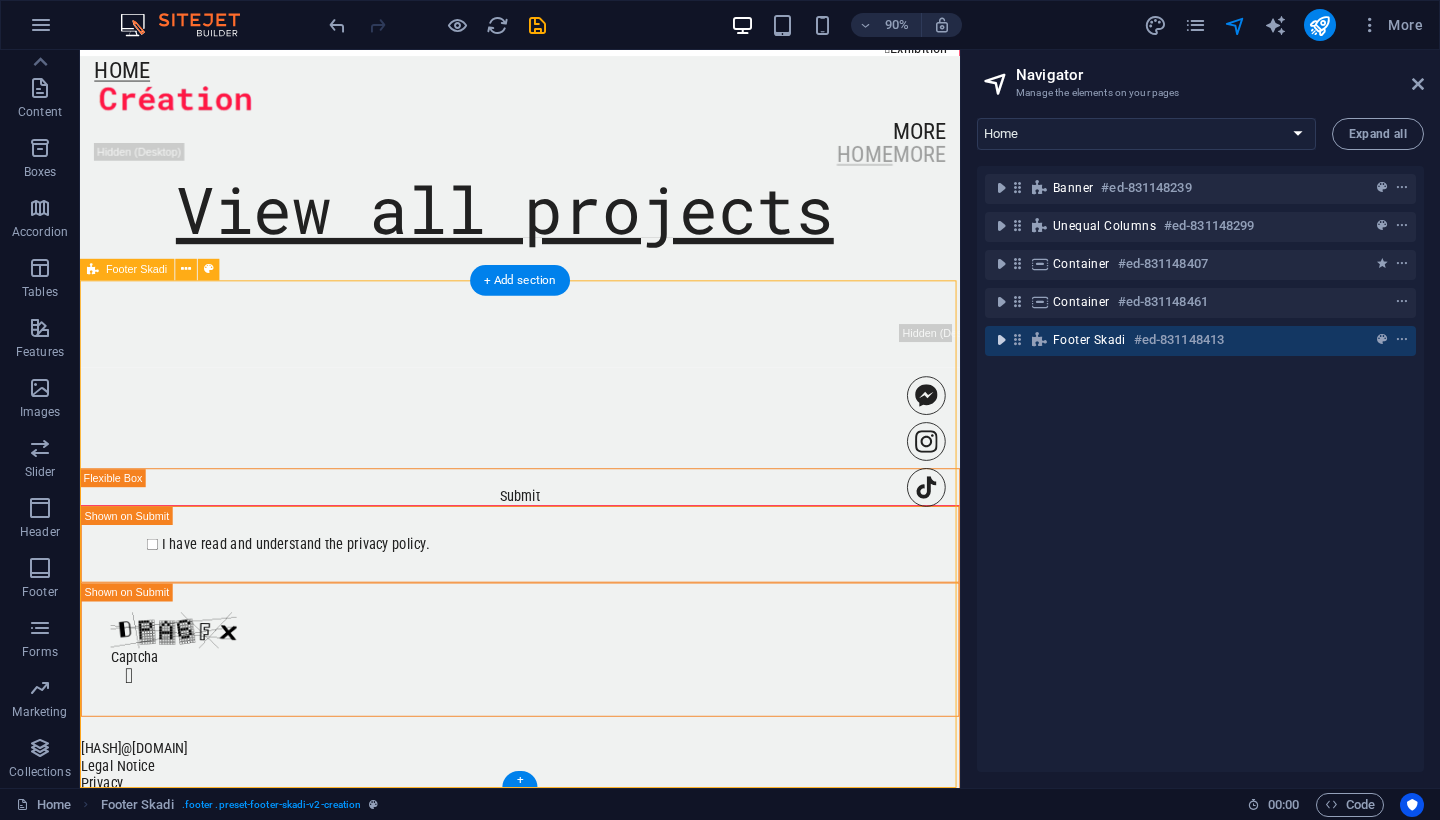 click at bounding box center [1001, 340] 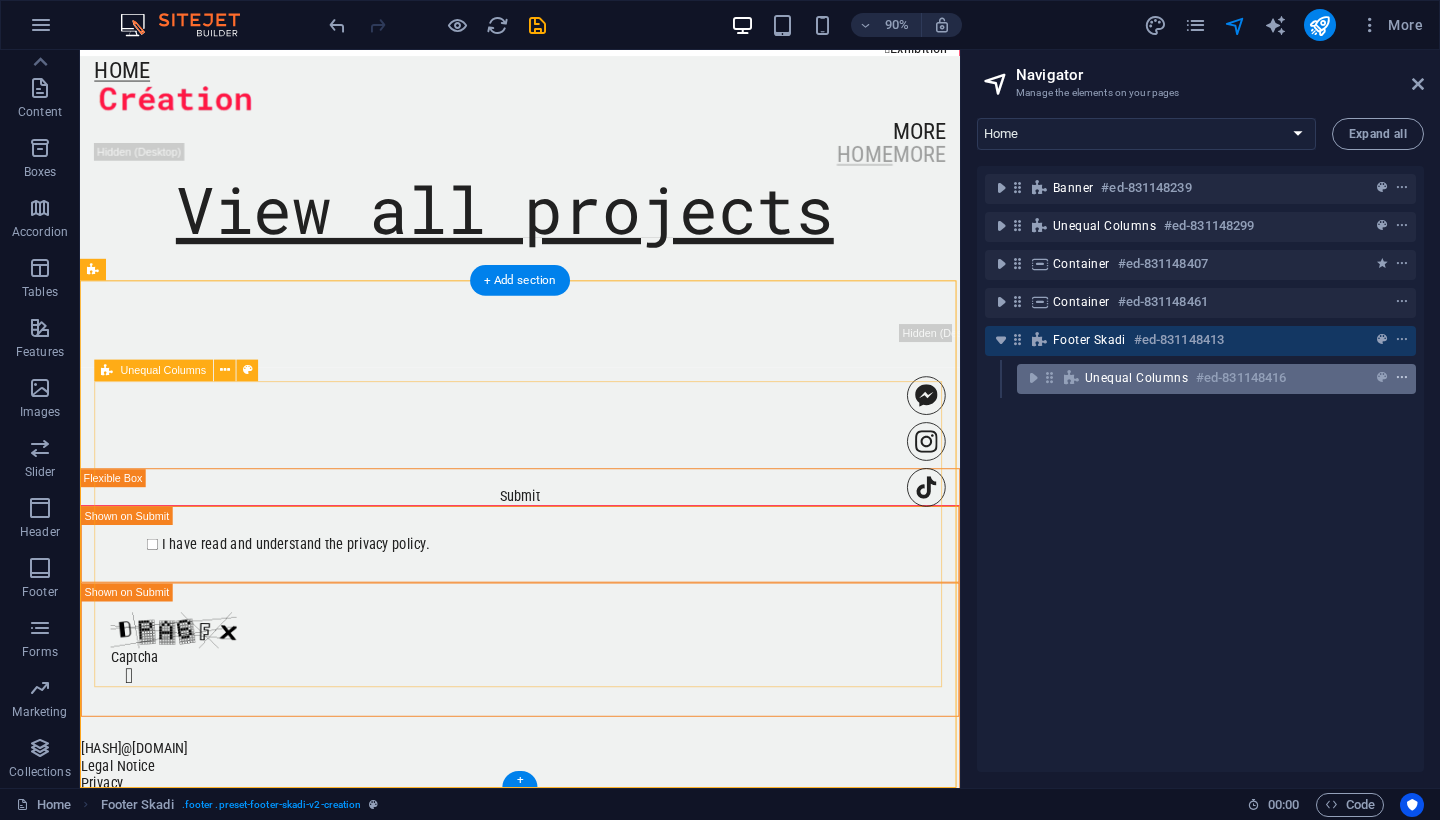 click at bounding box center [1402, 378] 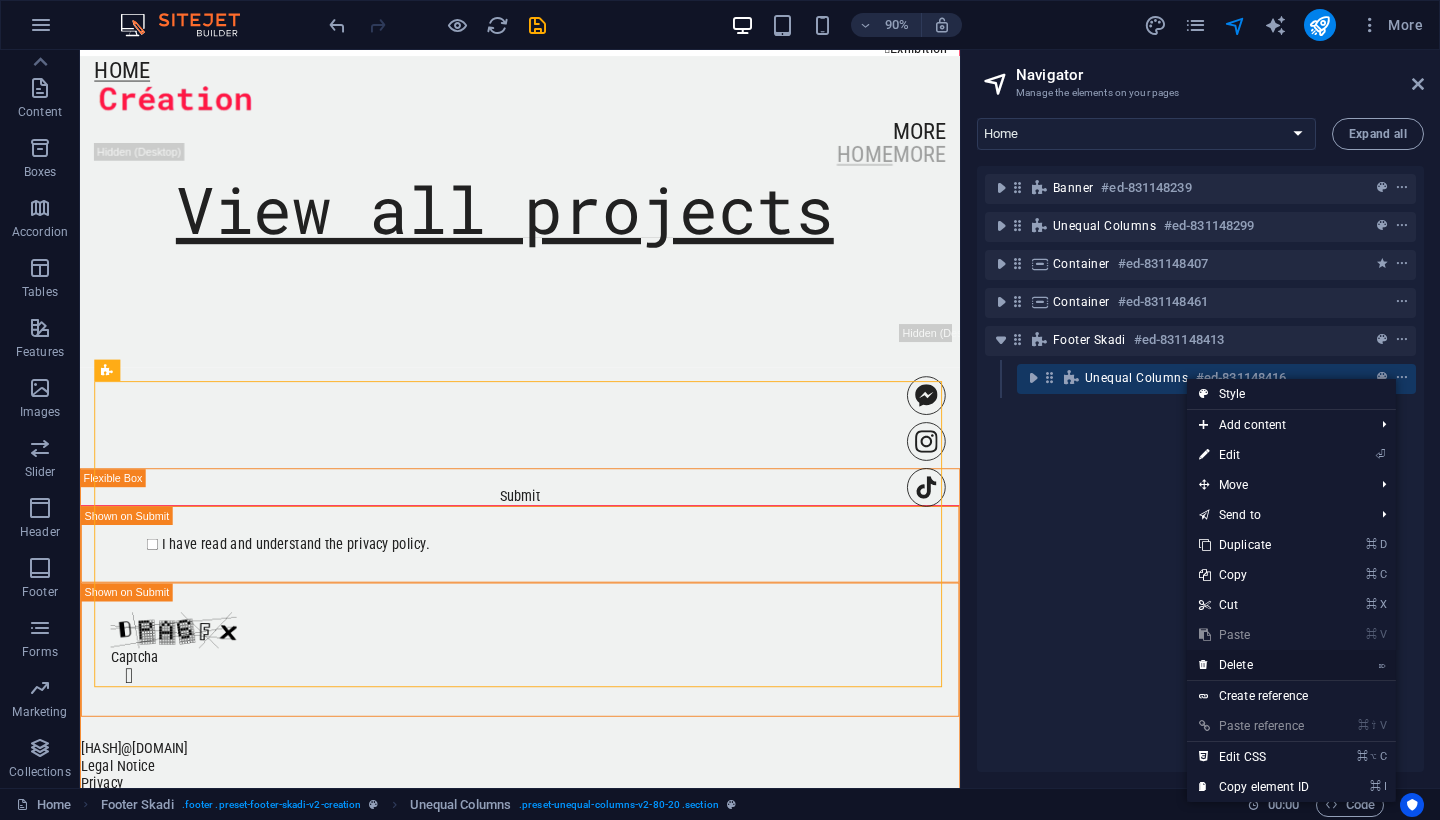 click on "⌦  Delete" at bounding box center (1254, 665) 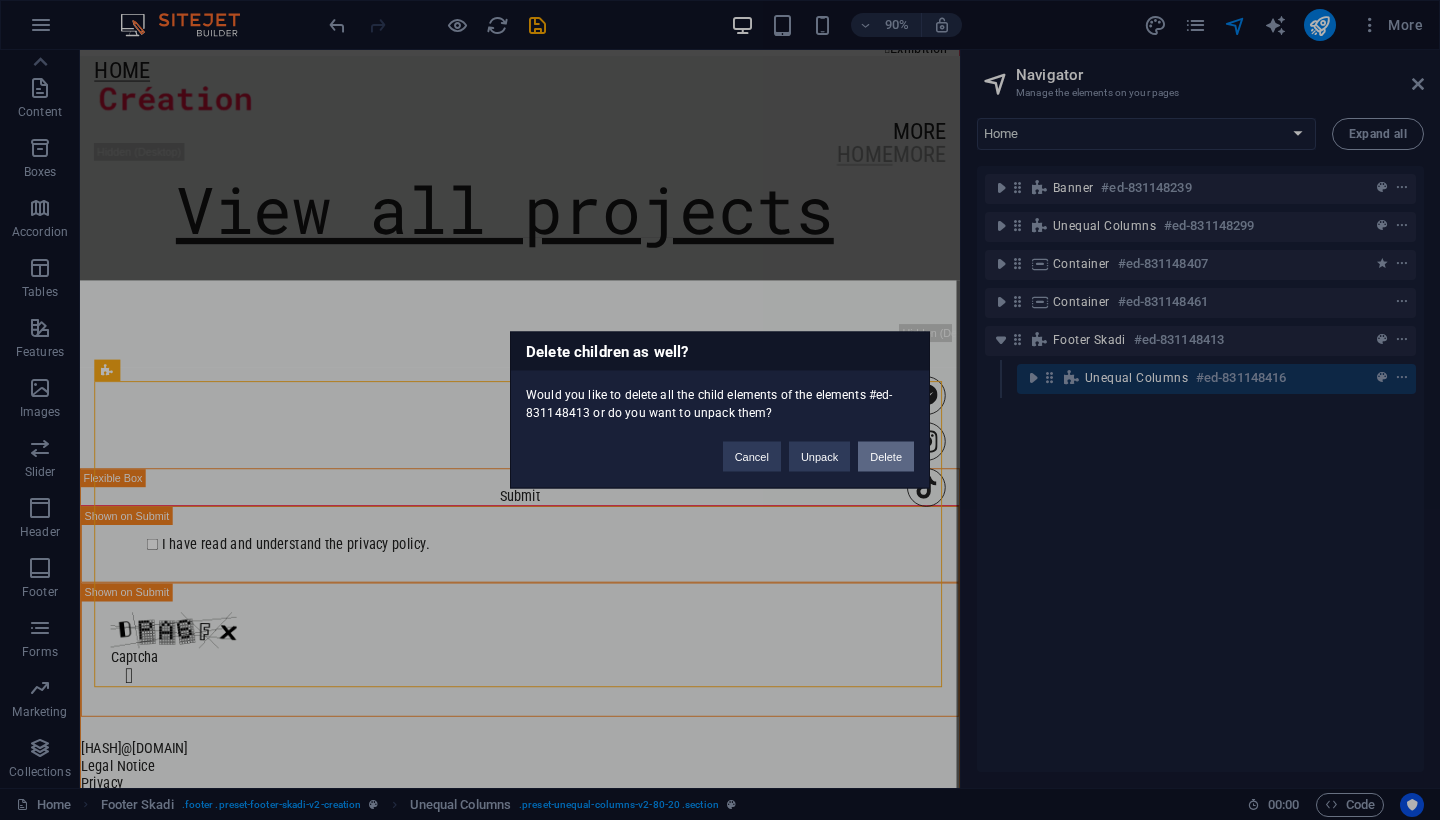 click on "Delete" at bounding box center [886, 457] 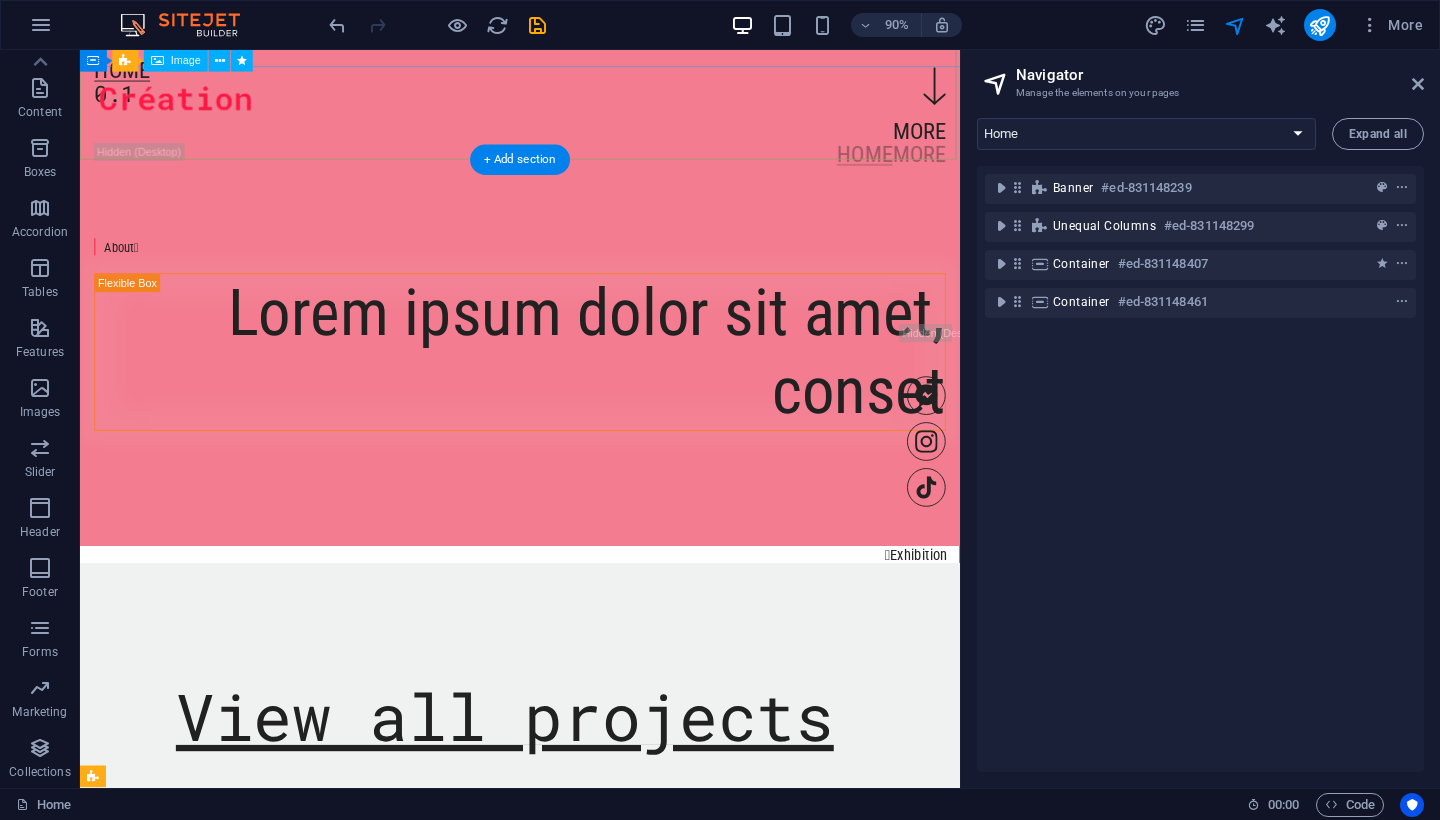 scroll, scrollTop: 738, scrollLeft: 0, axis: vertical 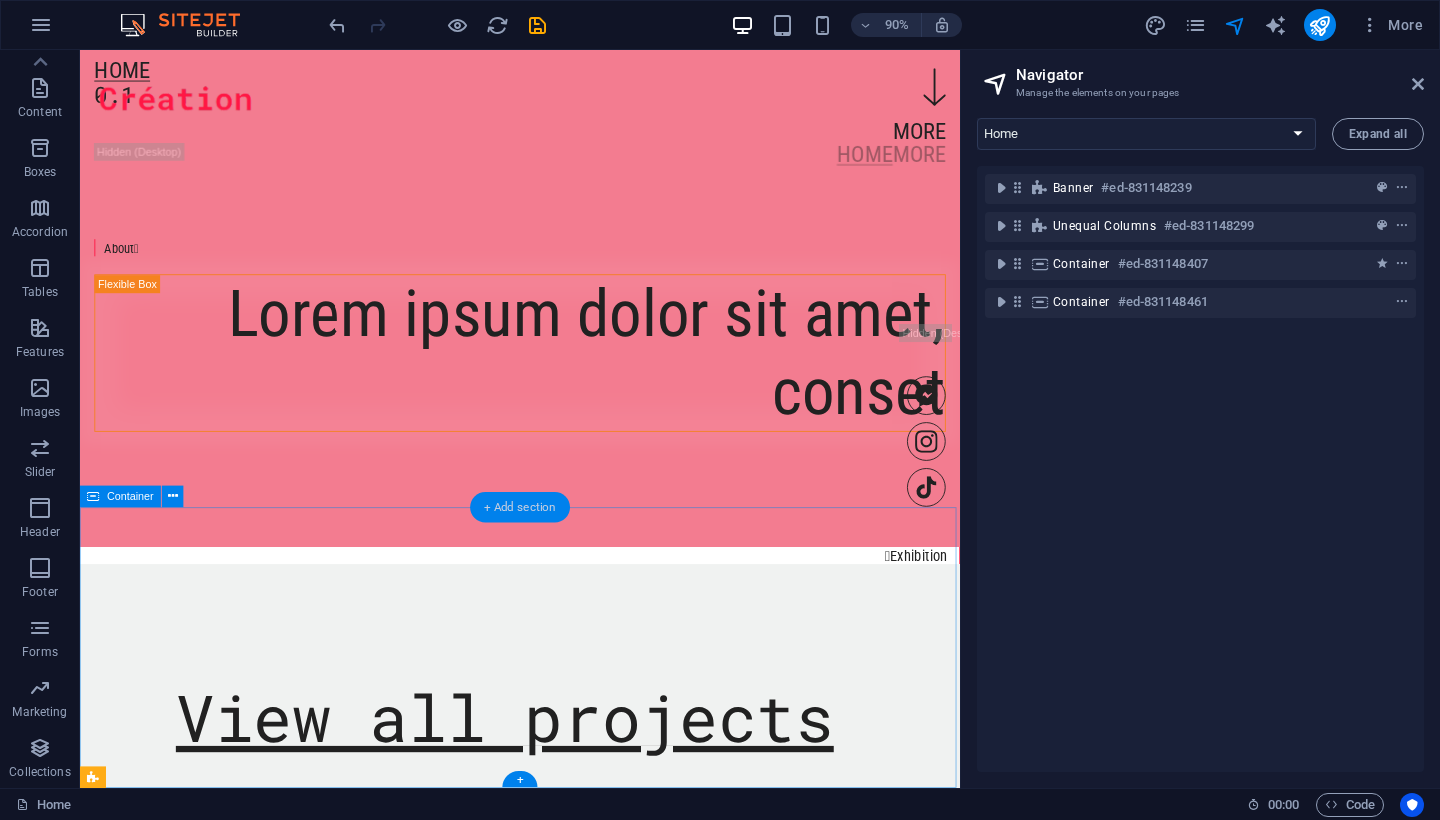 click on "+ Add section" at bounding box center [520, 507] 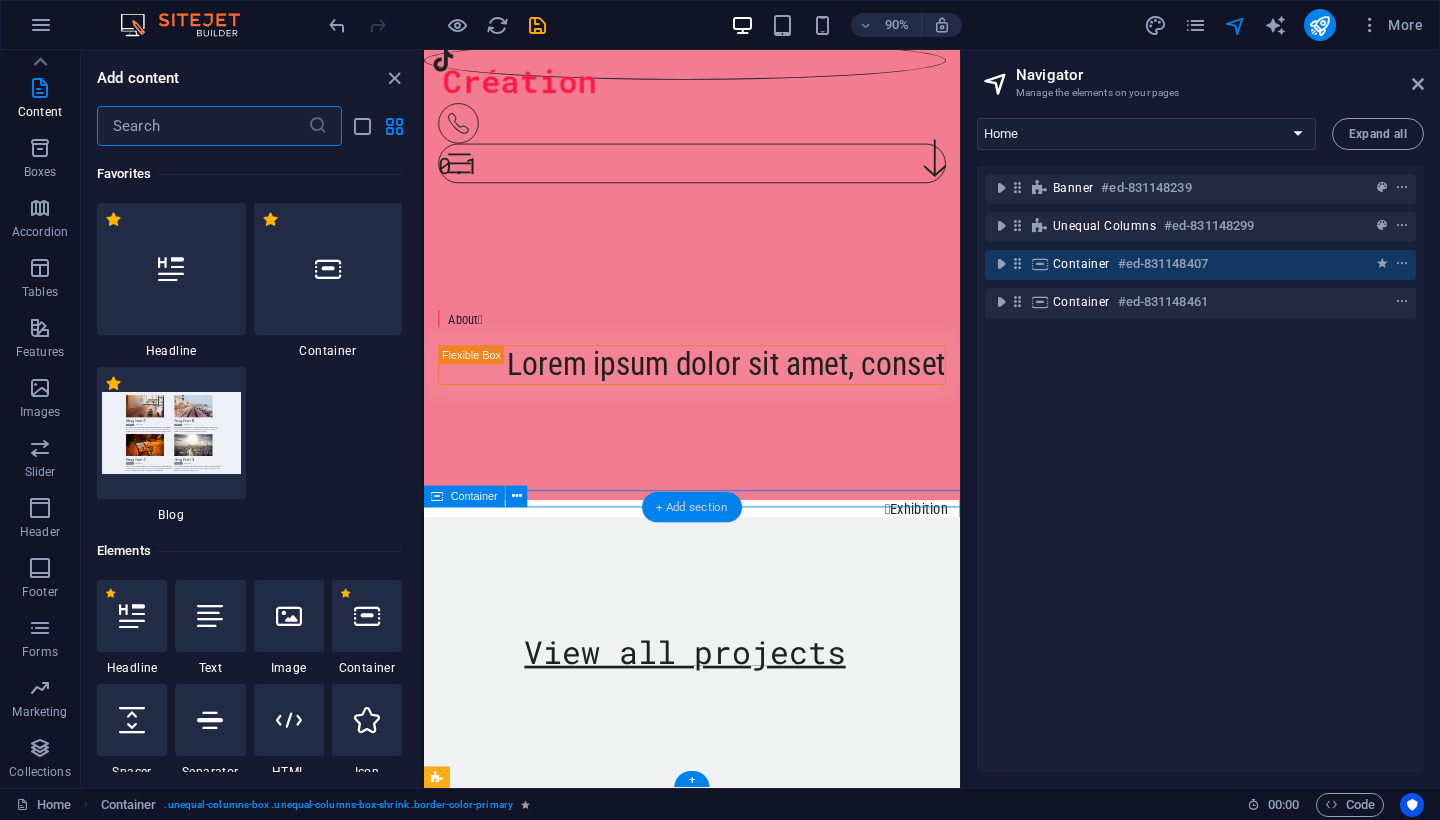 scroll, scrollTop: 791, scrollLeft: 0, axis: vertical 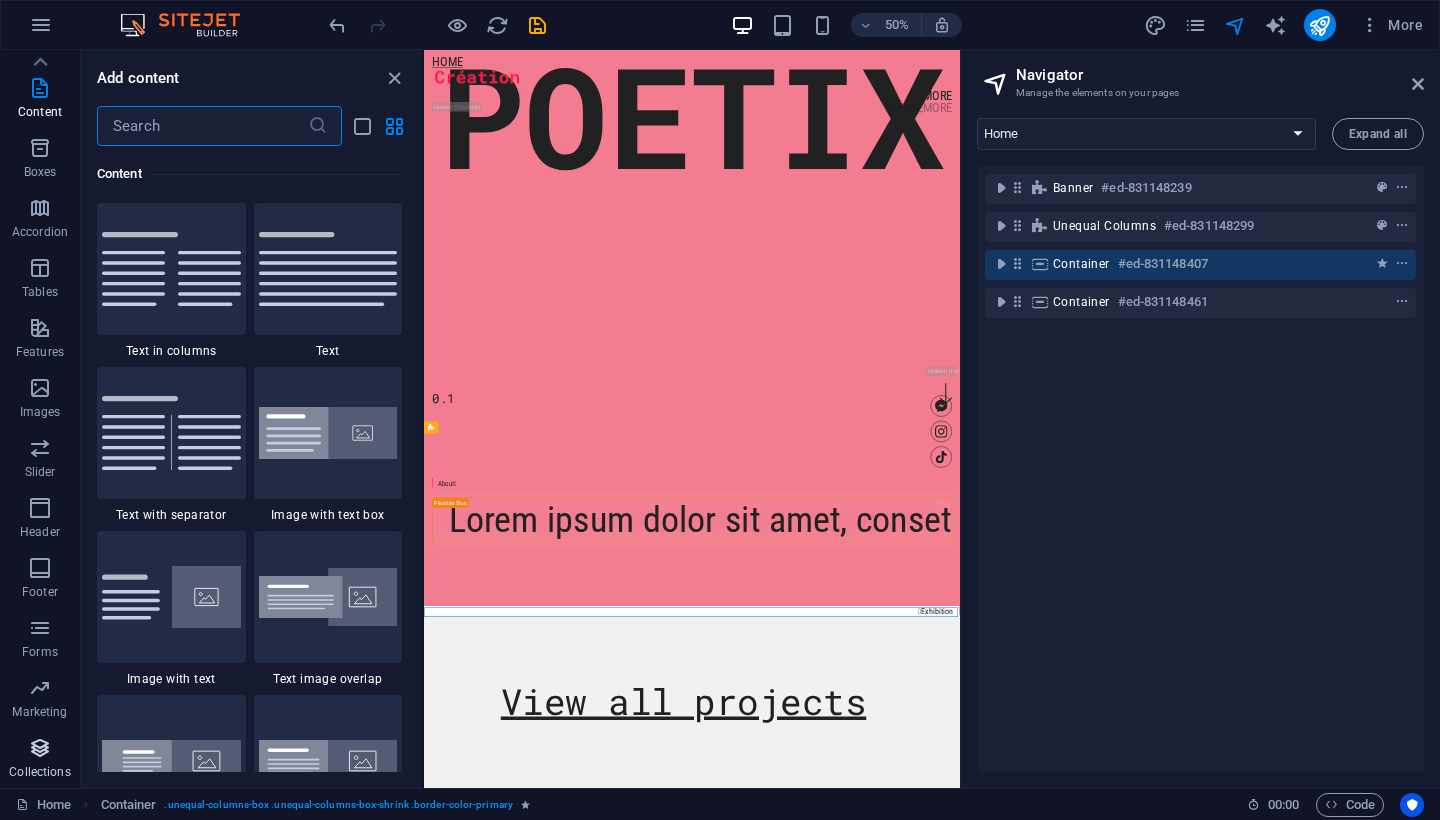 click on "Collections" at bounding box center (40, 760) 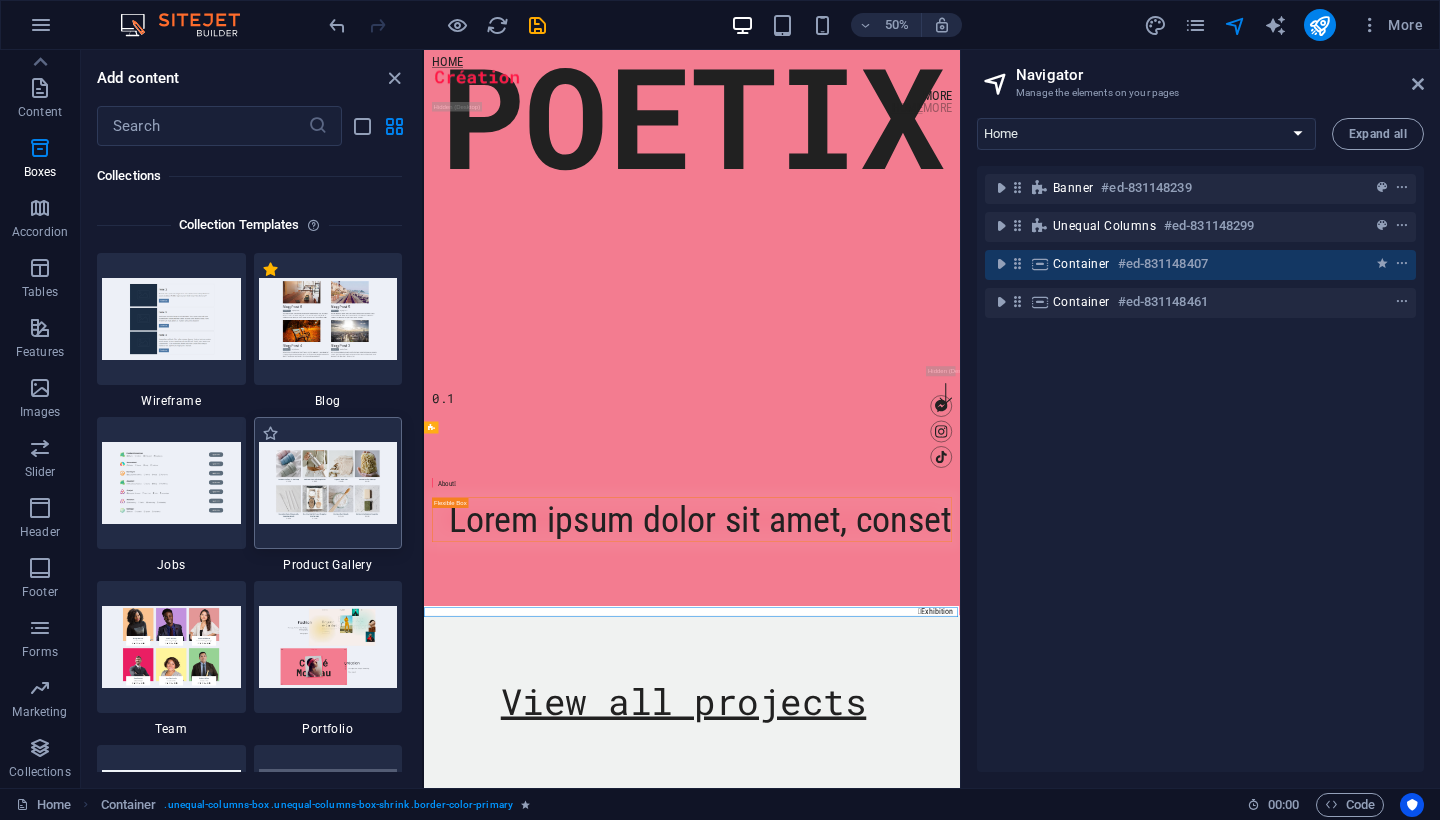 scroll, scrollTop: 18470, scrollLeft: 0, axis: vertical 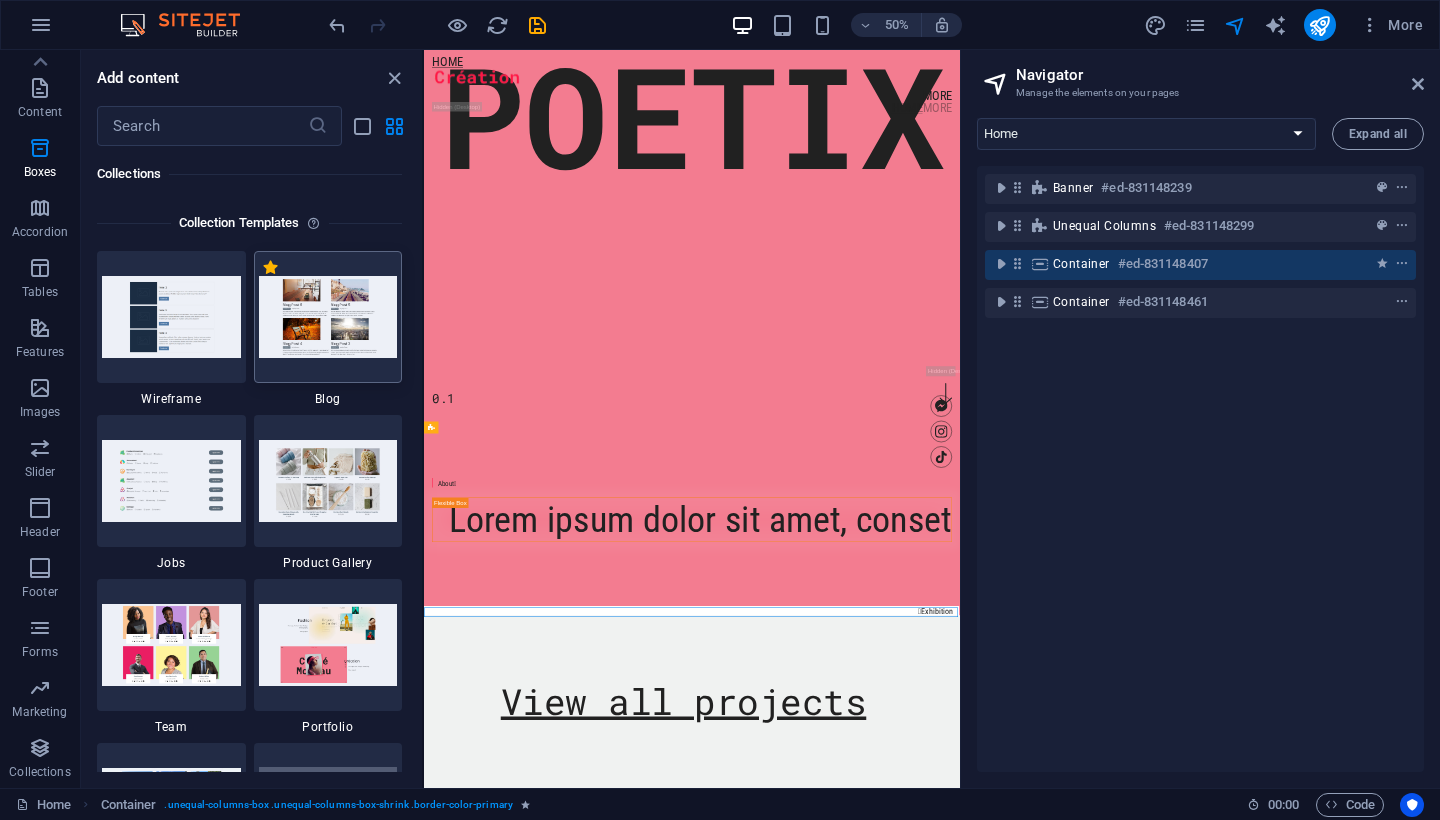 click at bounding box center (328, 316) 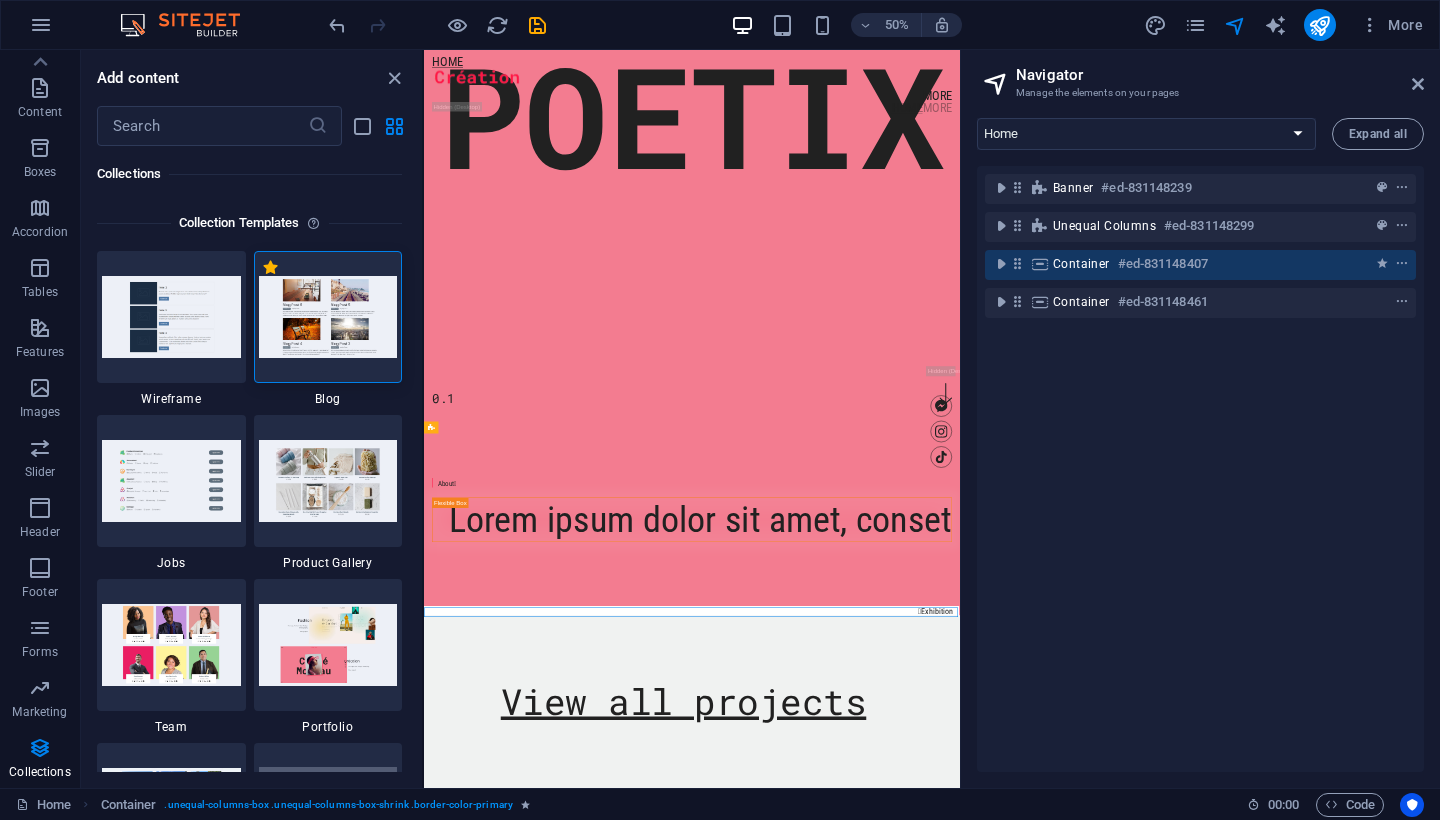 click at bounding box center [328, 316] 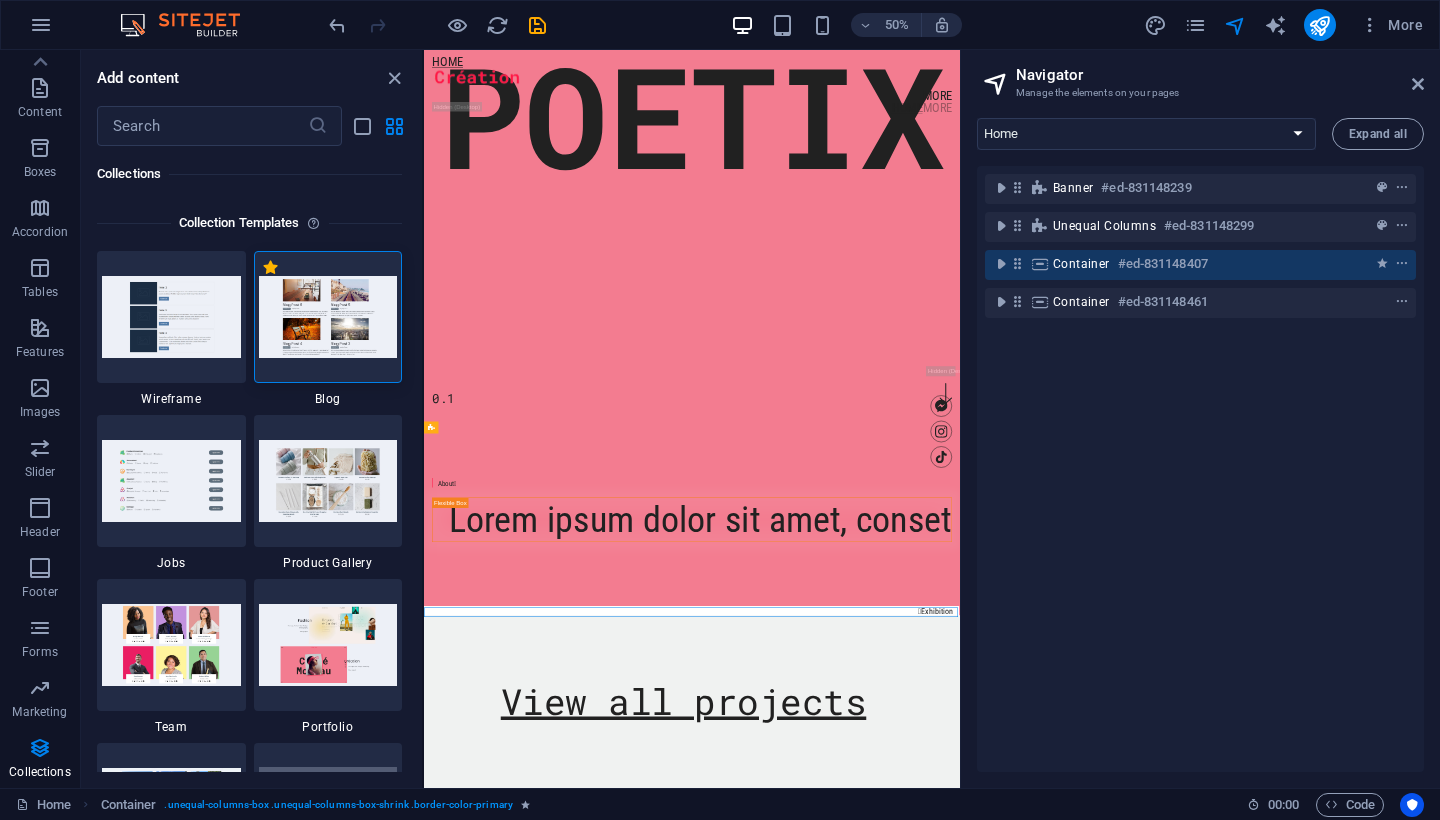 click at bounding box center [328, 317] 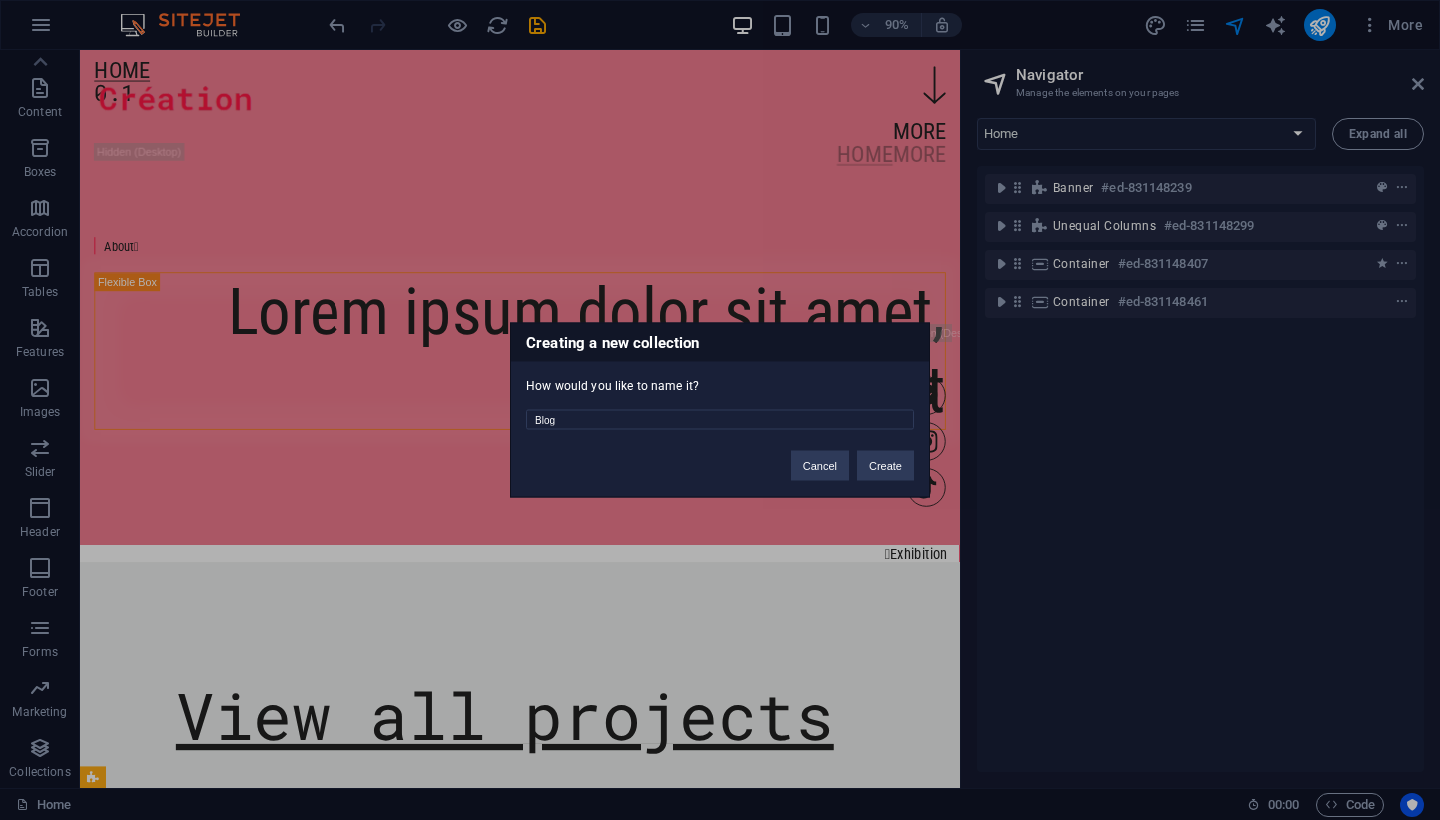 scroll, scrollTop: 738, scrollLeft: 0, axis: vertical 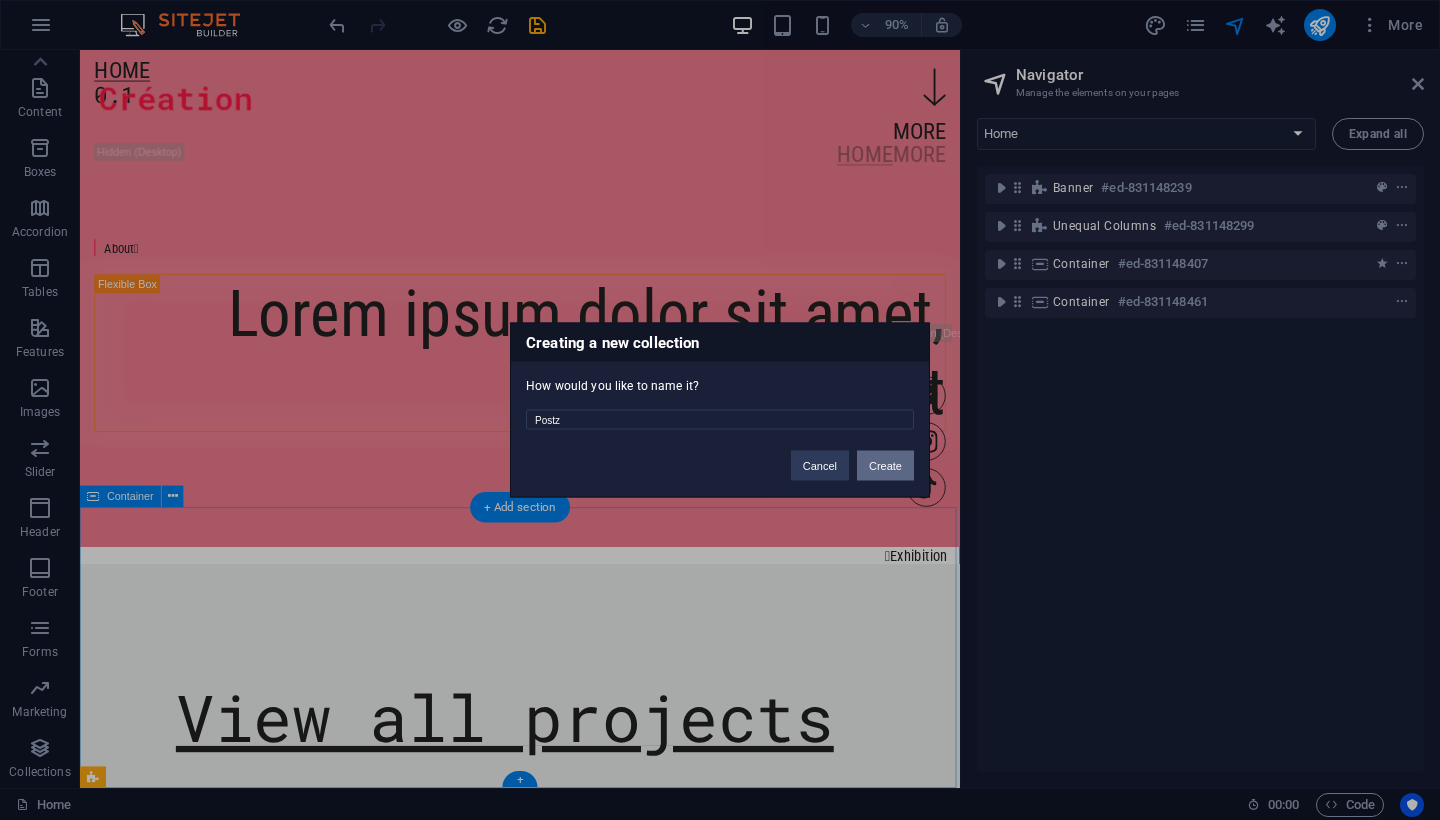 type on "Postz" 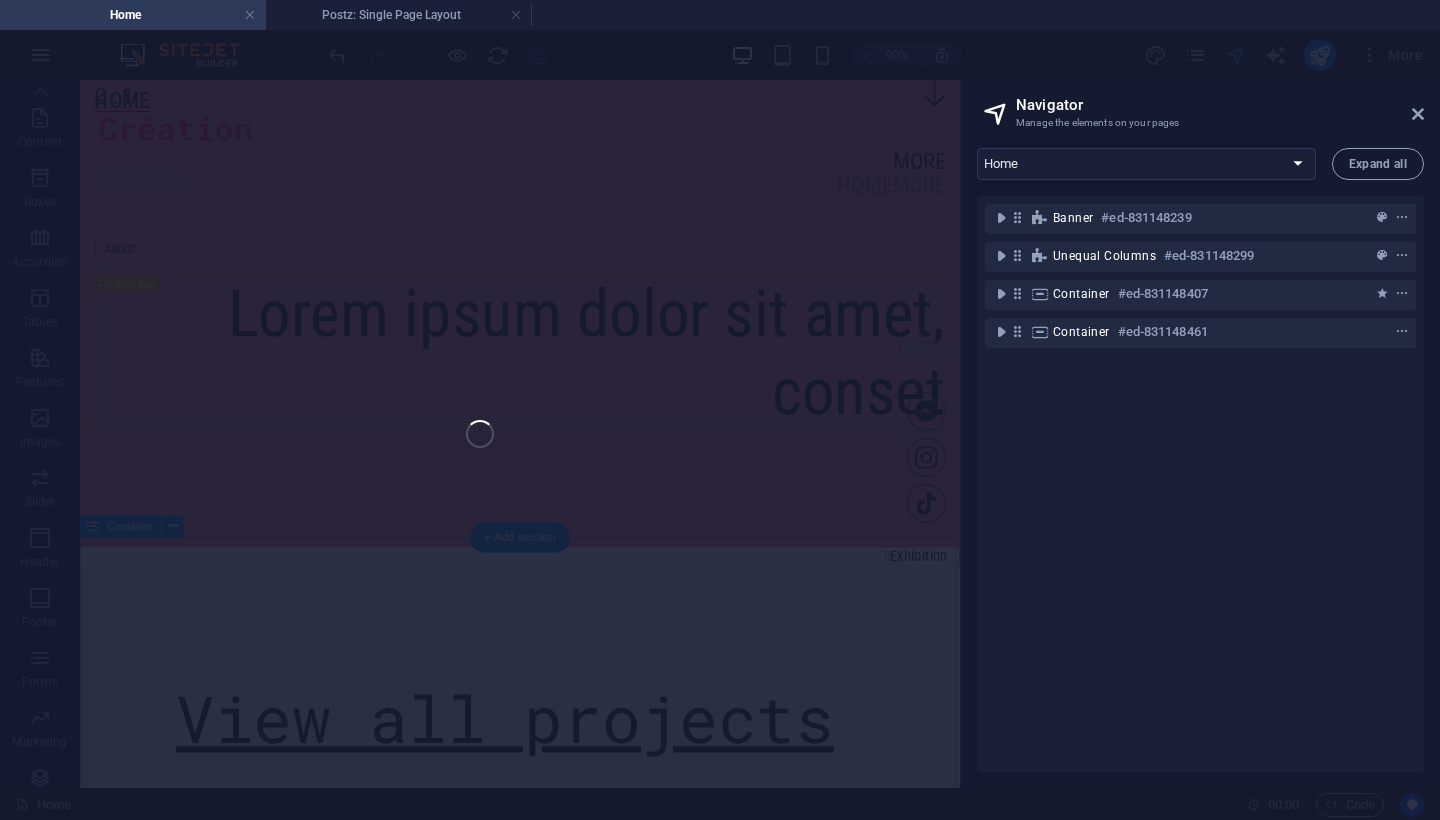 select on "15986205-en" 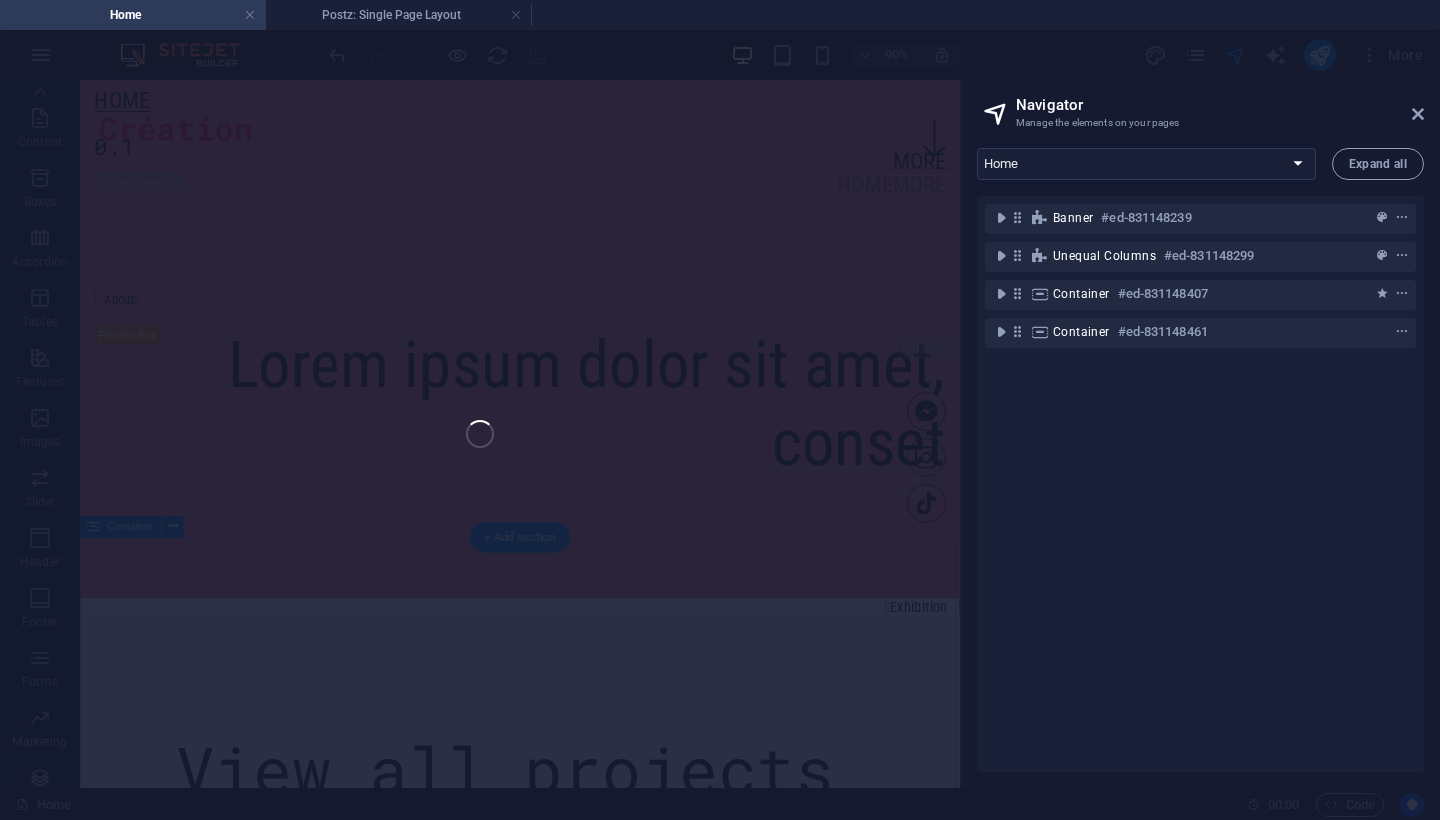 scroll, scrollTop: 111, scrollLeft: 0, axis: vertical 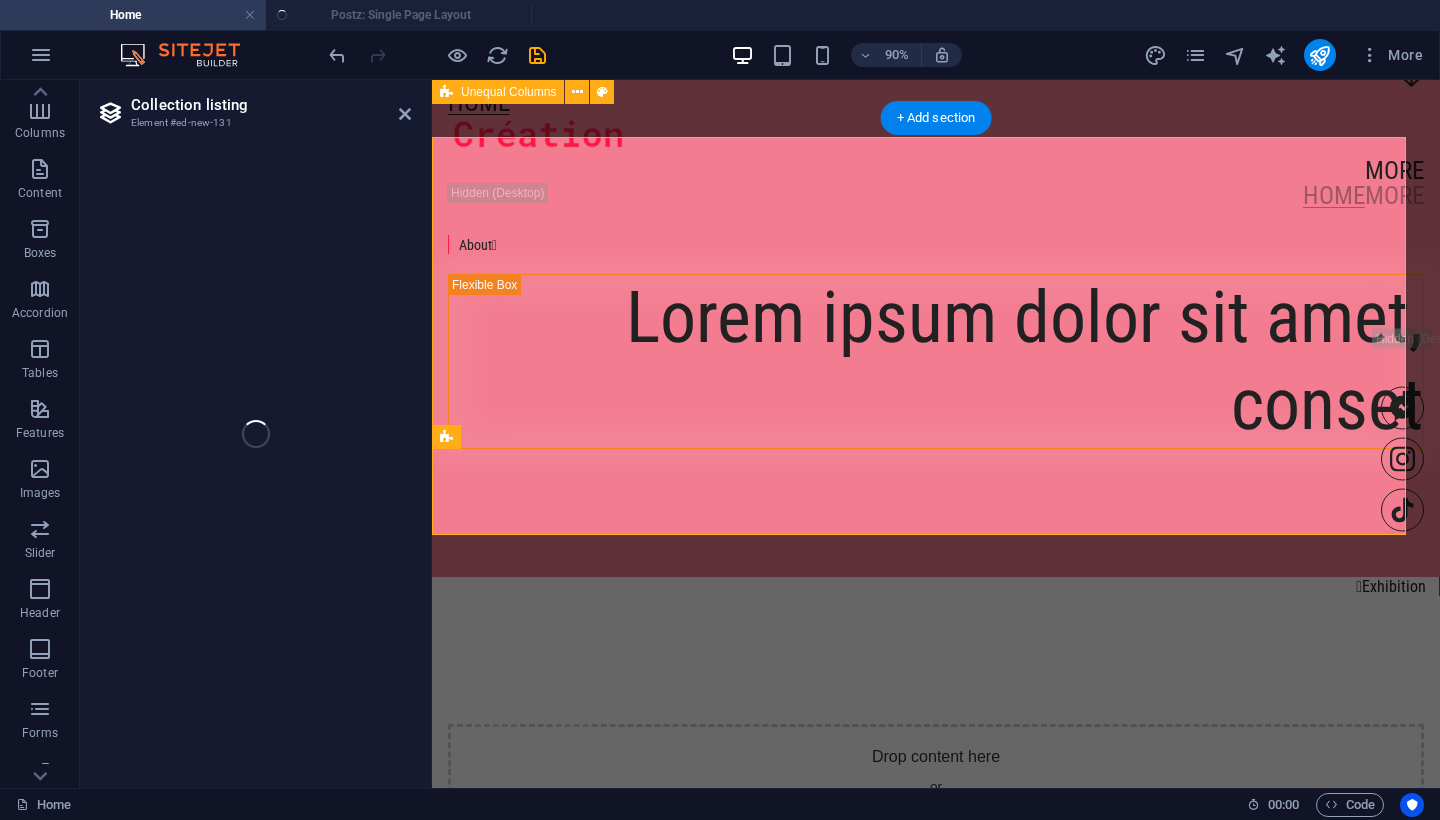 select on "6893ac41c388a6166605c63c" 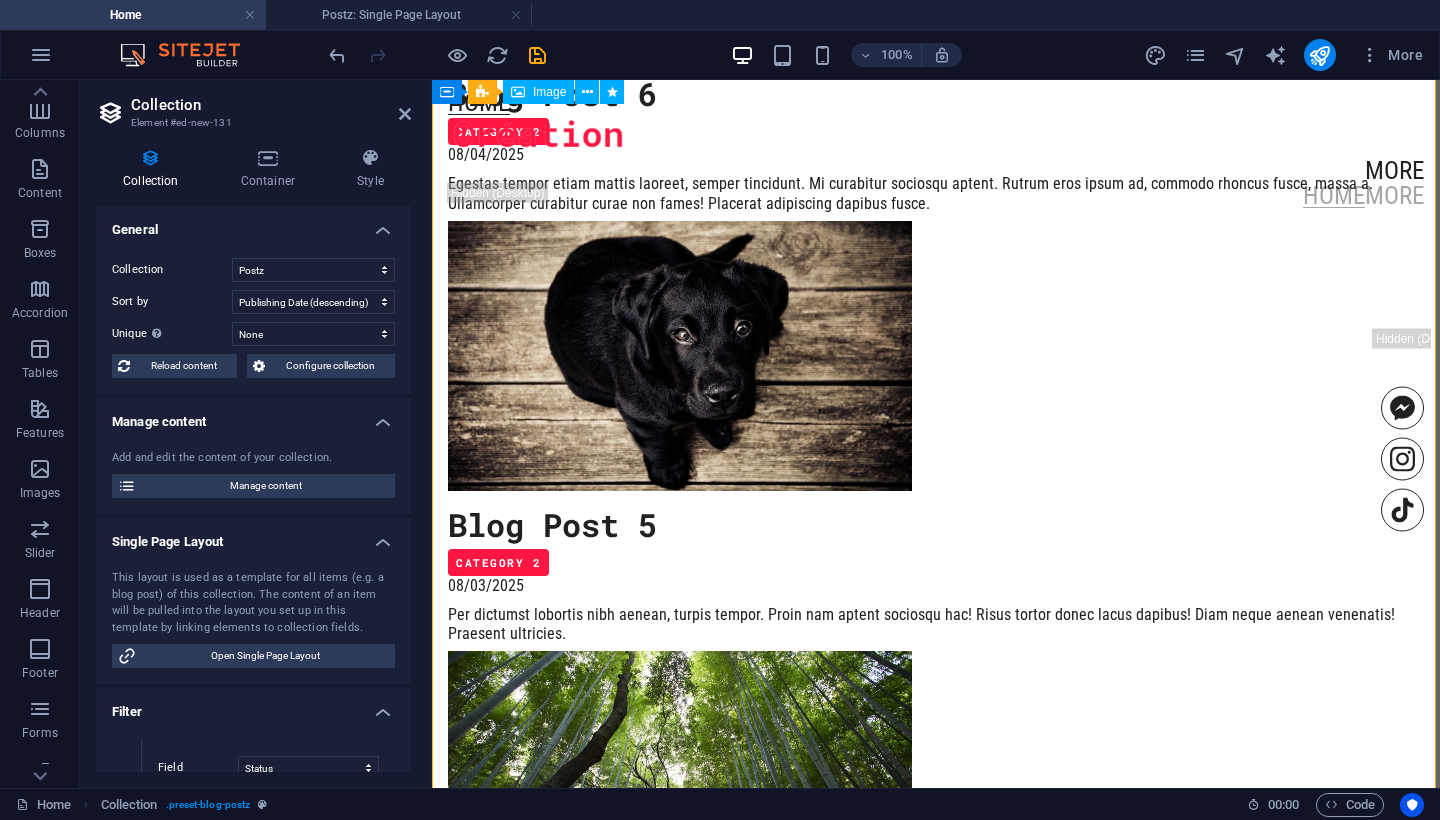 scroll, scrollTop: 1652, scrollLeft: 0, axis: vertical 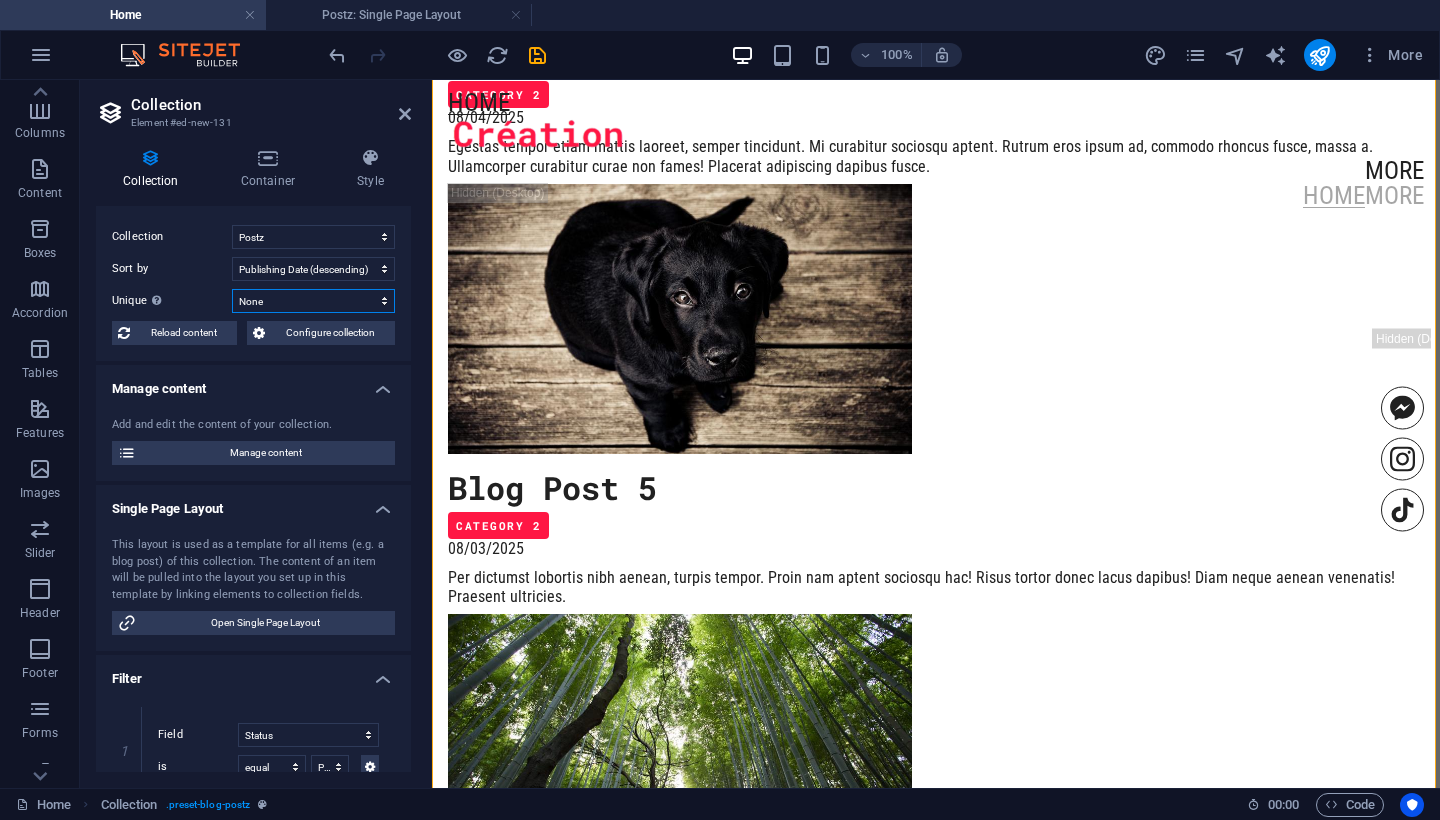select on "columns.author" 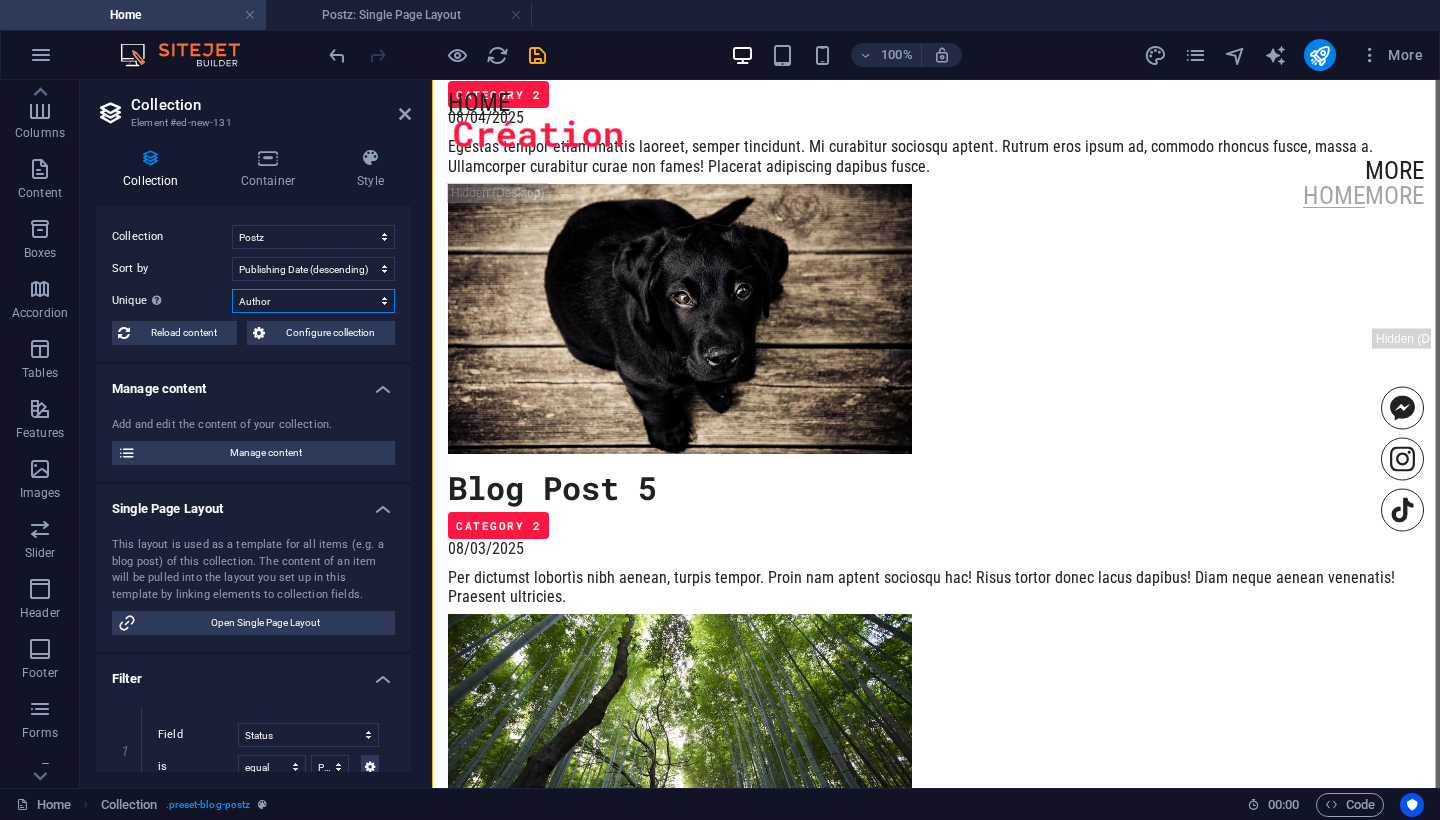 select on "columns.publishing_date_DESC" 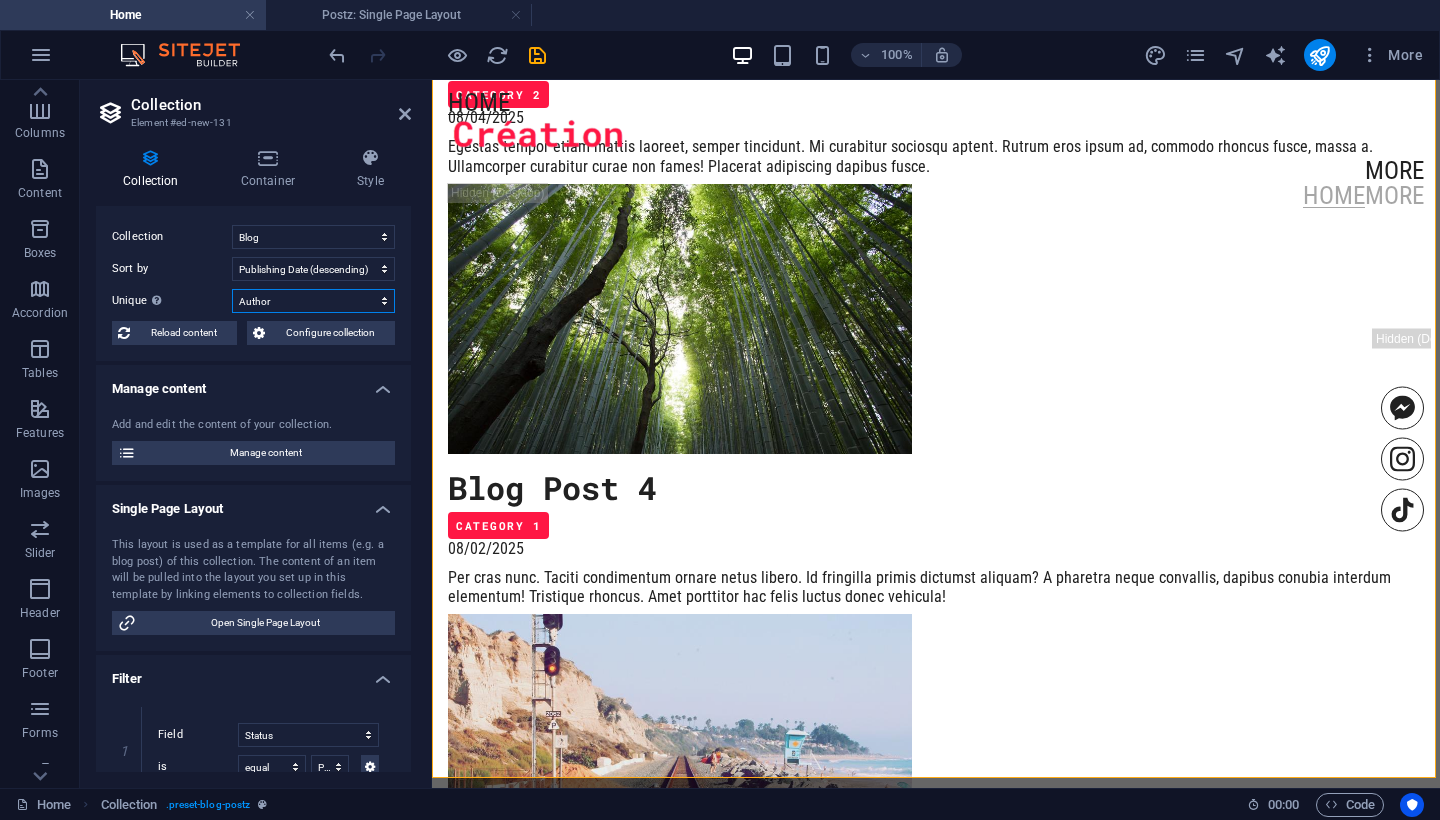 select on "columns.image" 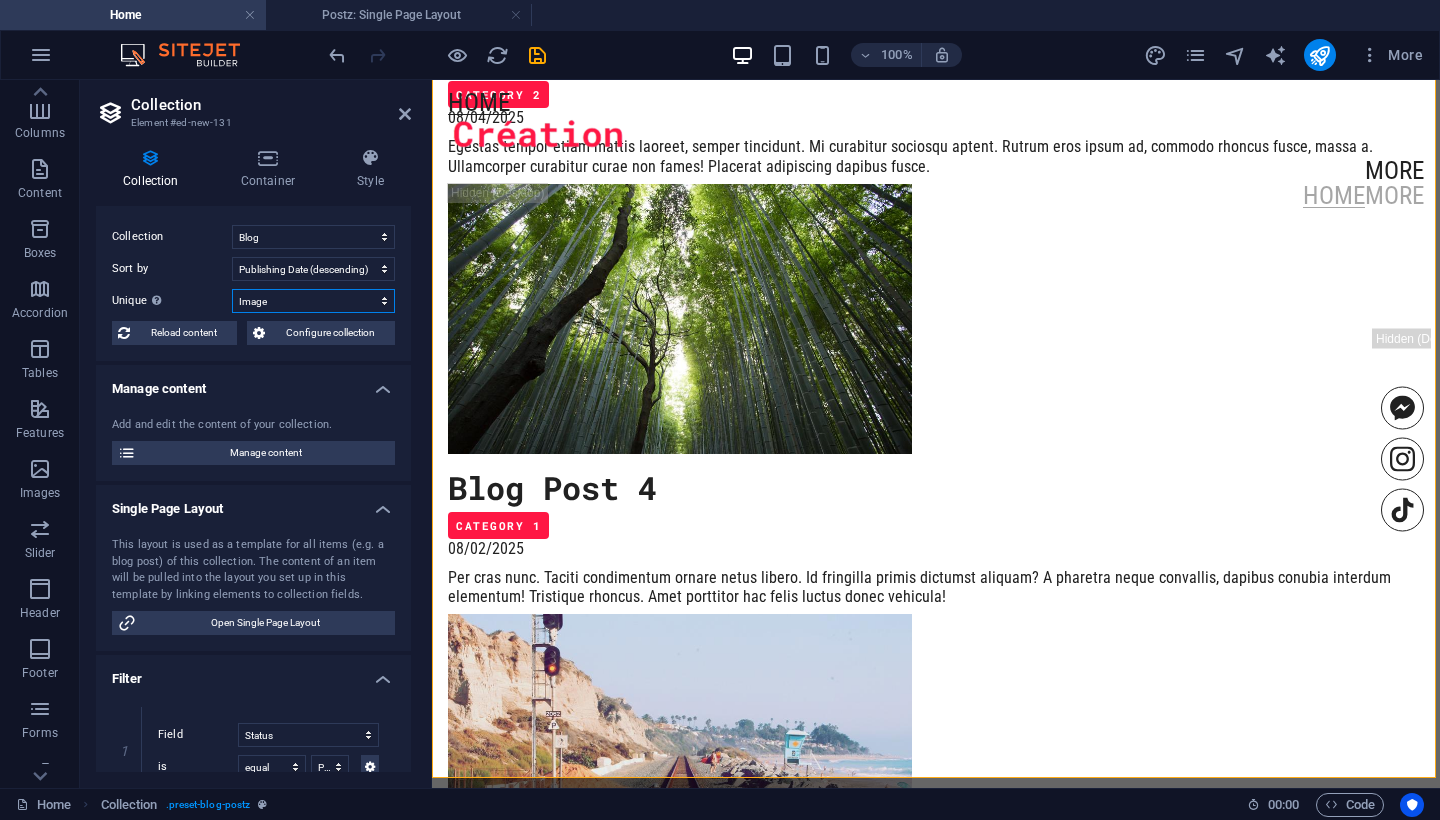 select on "columns.publishing_date_DESC" 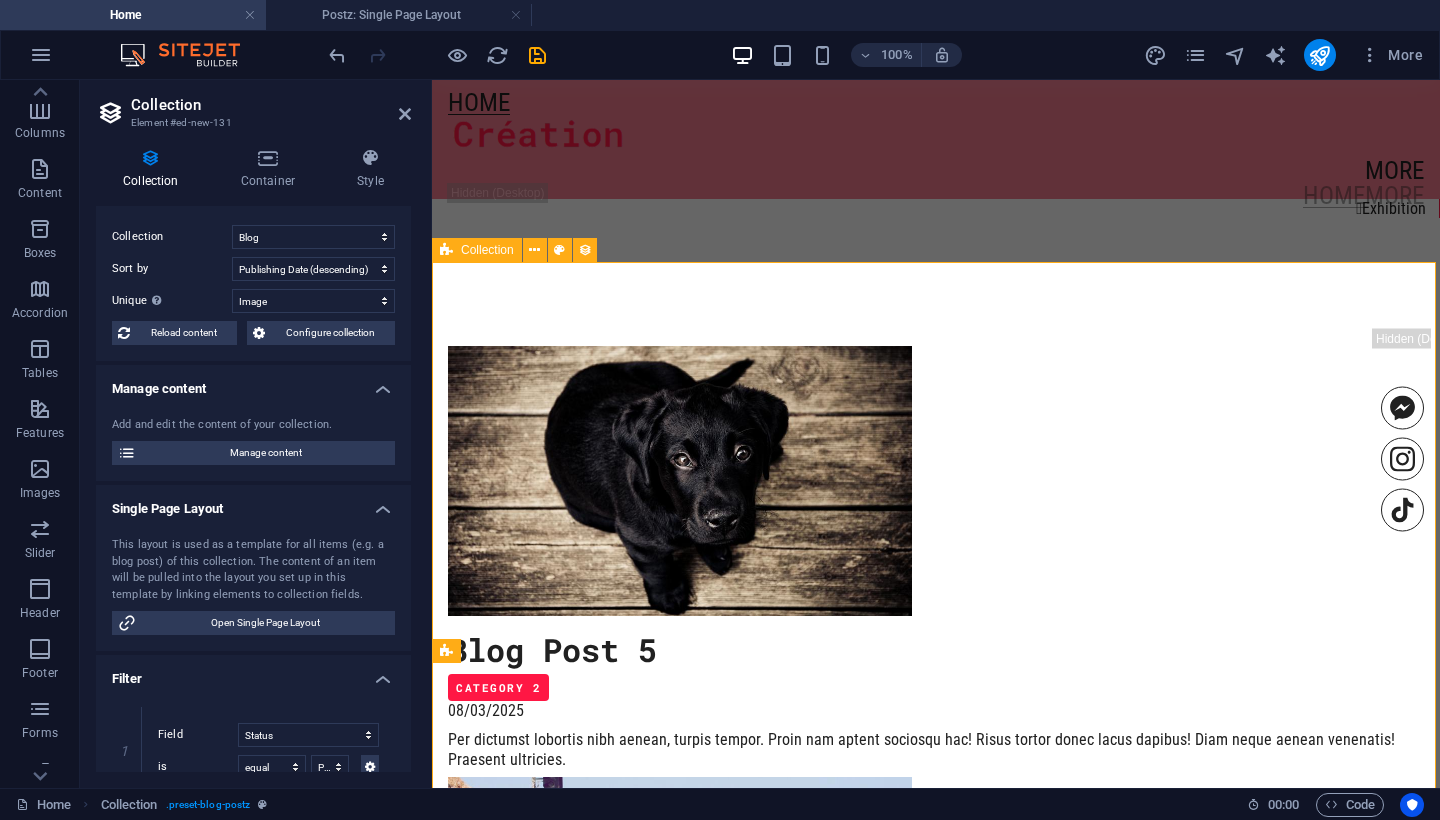 scroll, scrollTop: 1143, scrollLeft: 0, axis: vertical 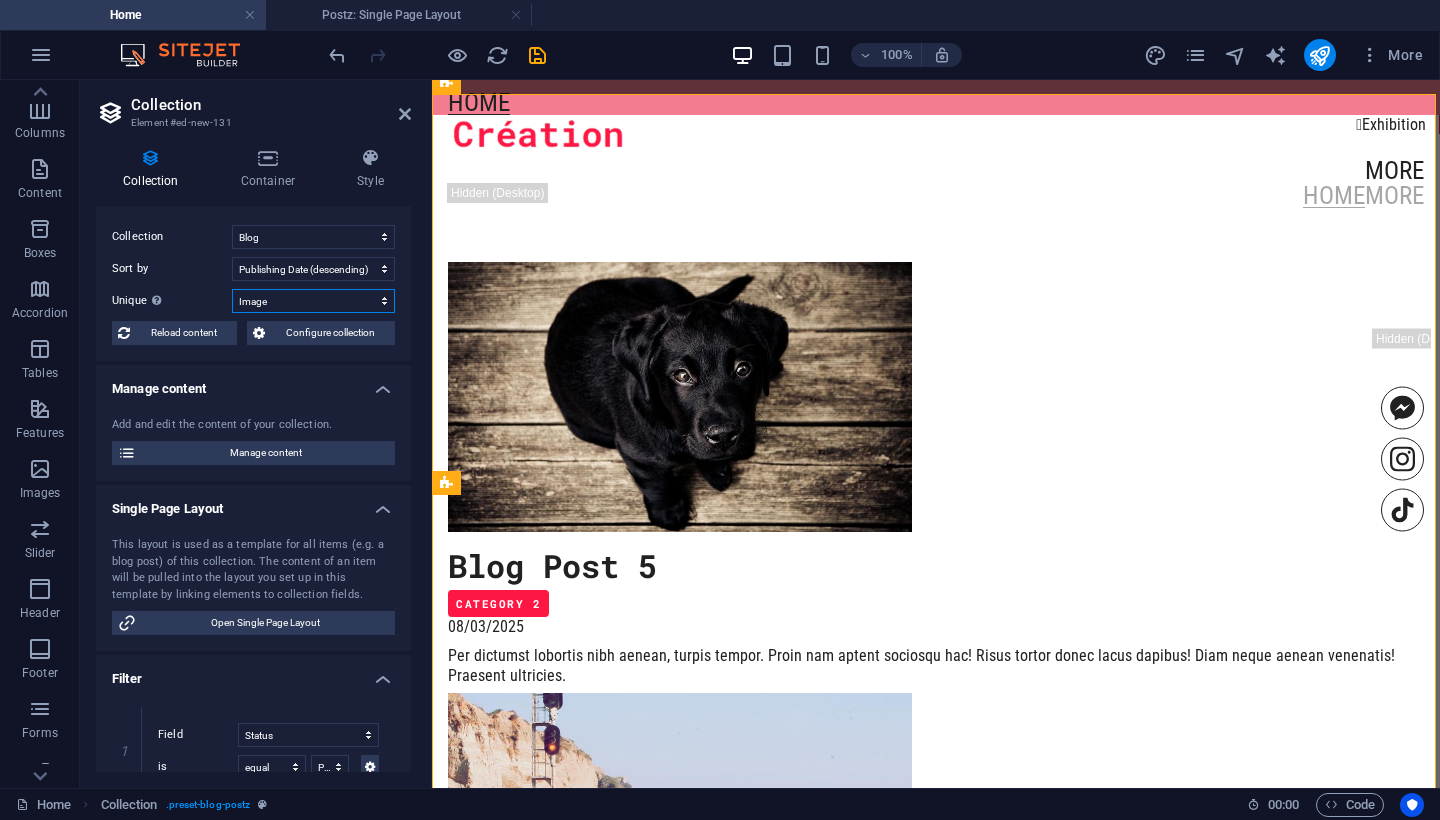 select 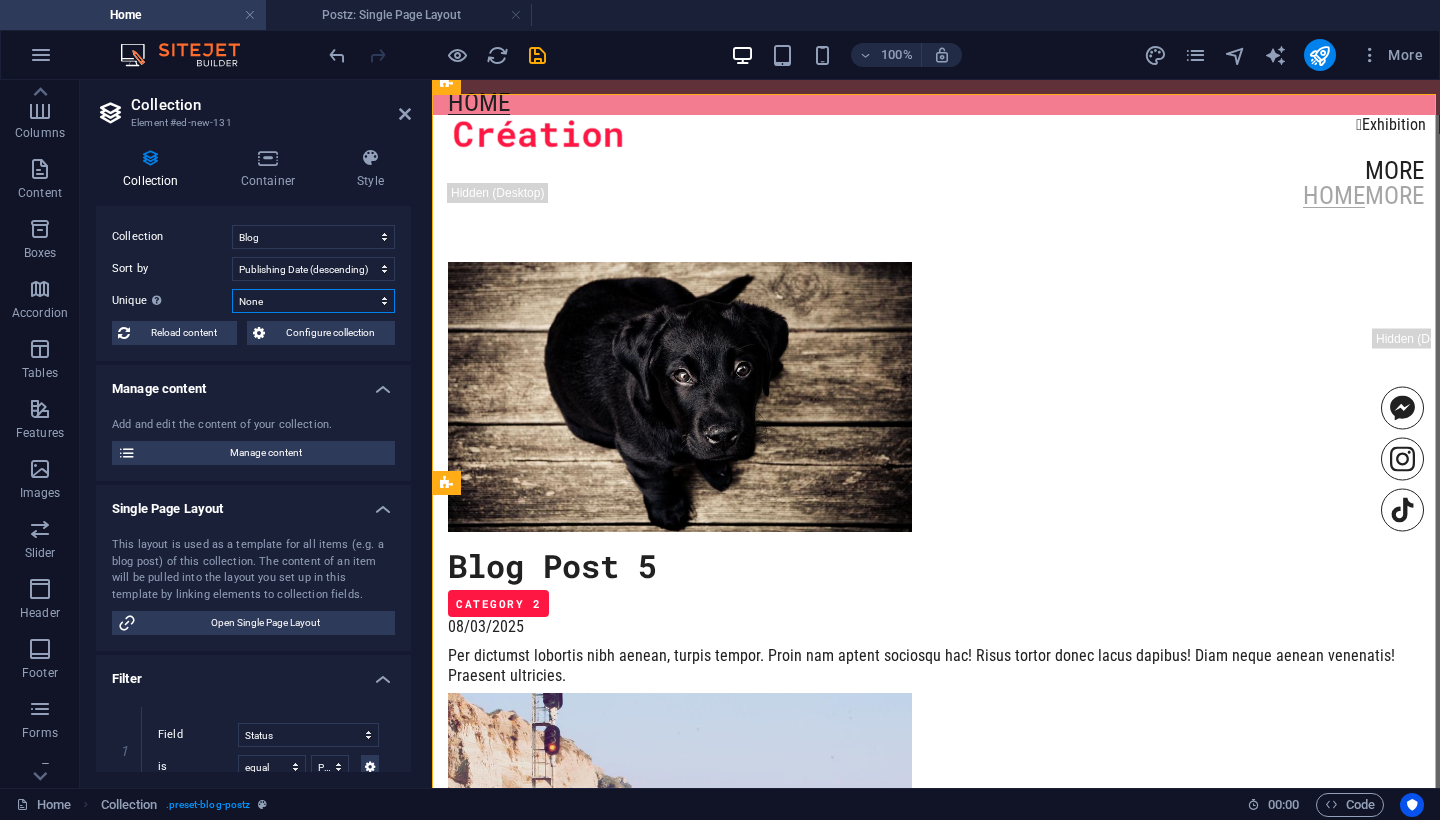 select on "columns.publishing_date_DESC" 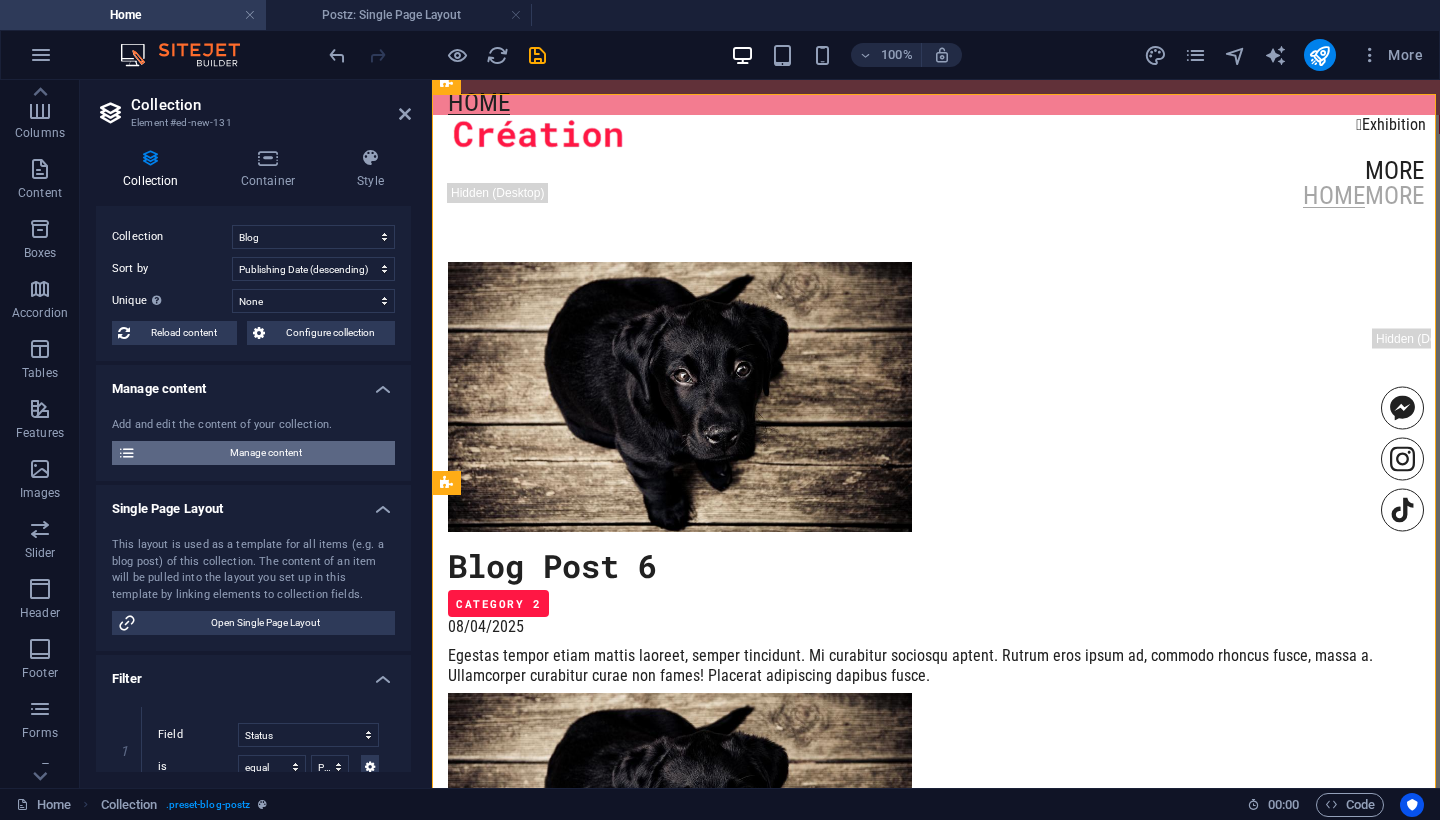 click on "Manage content" at bounding box center (265, 453) 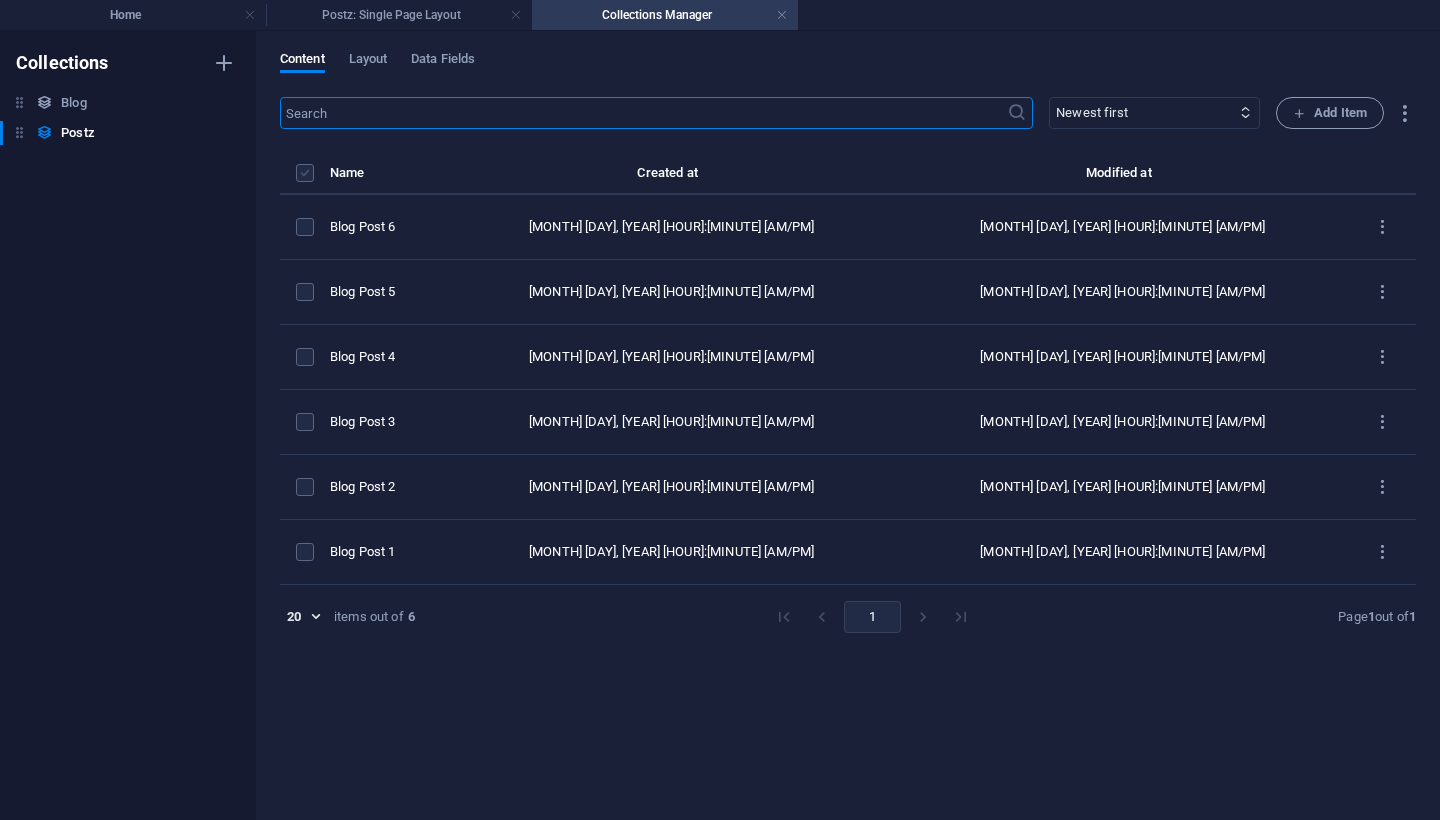 click at bounding box center [305, 173] 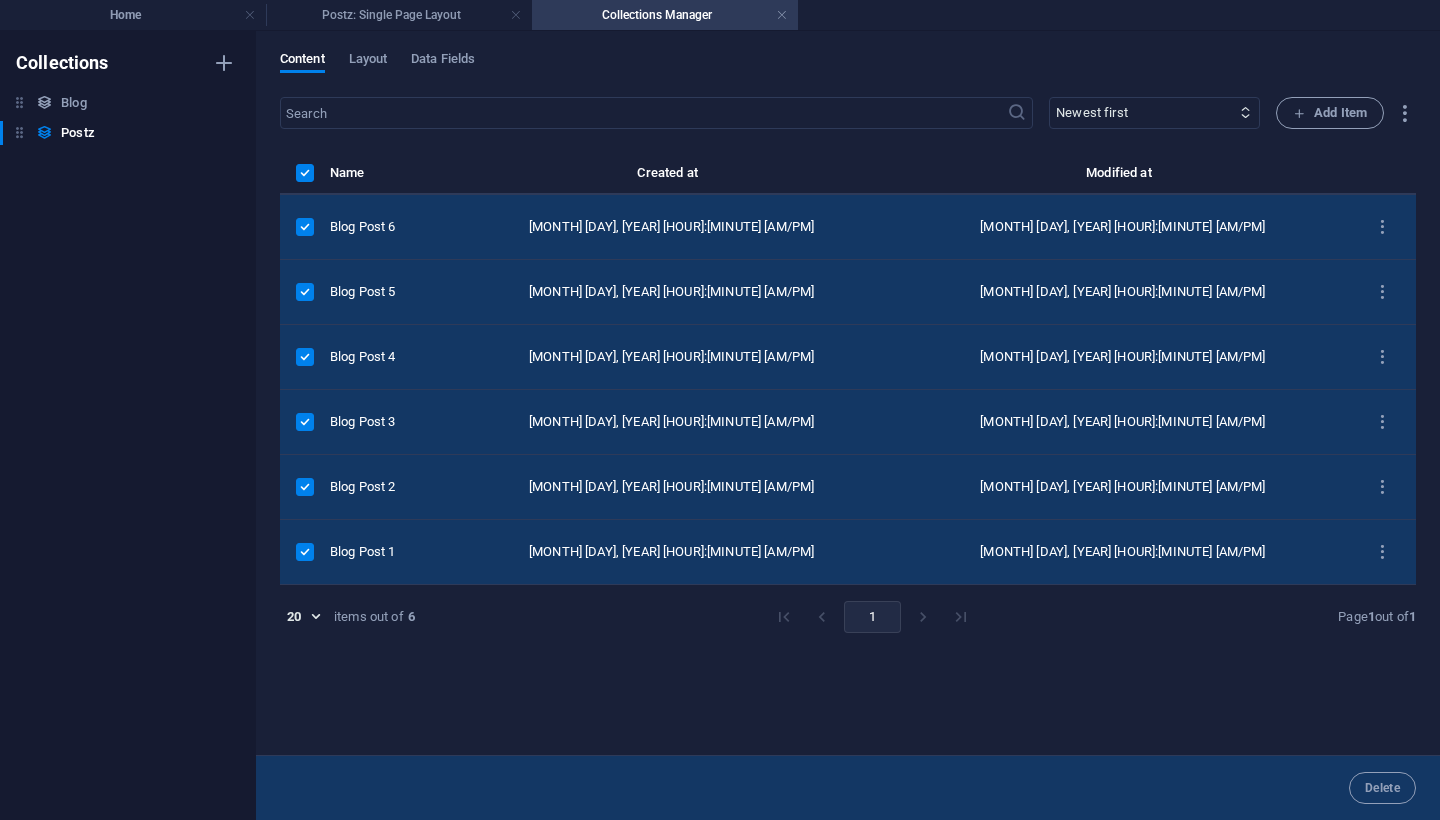 click at bounding box center [305, 552] 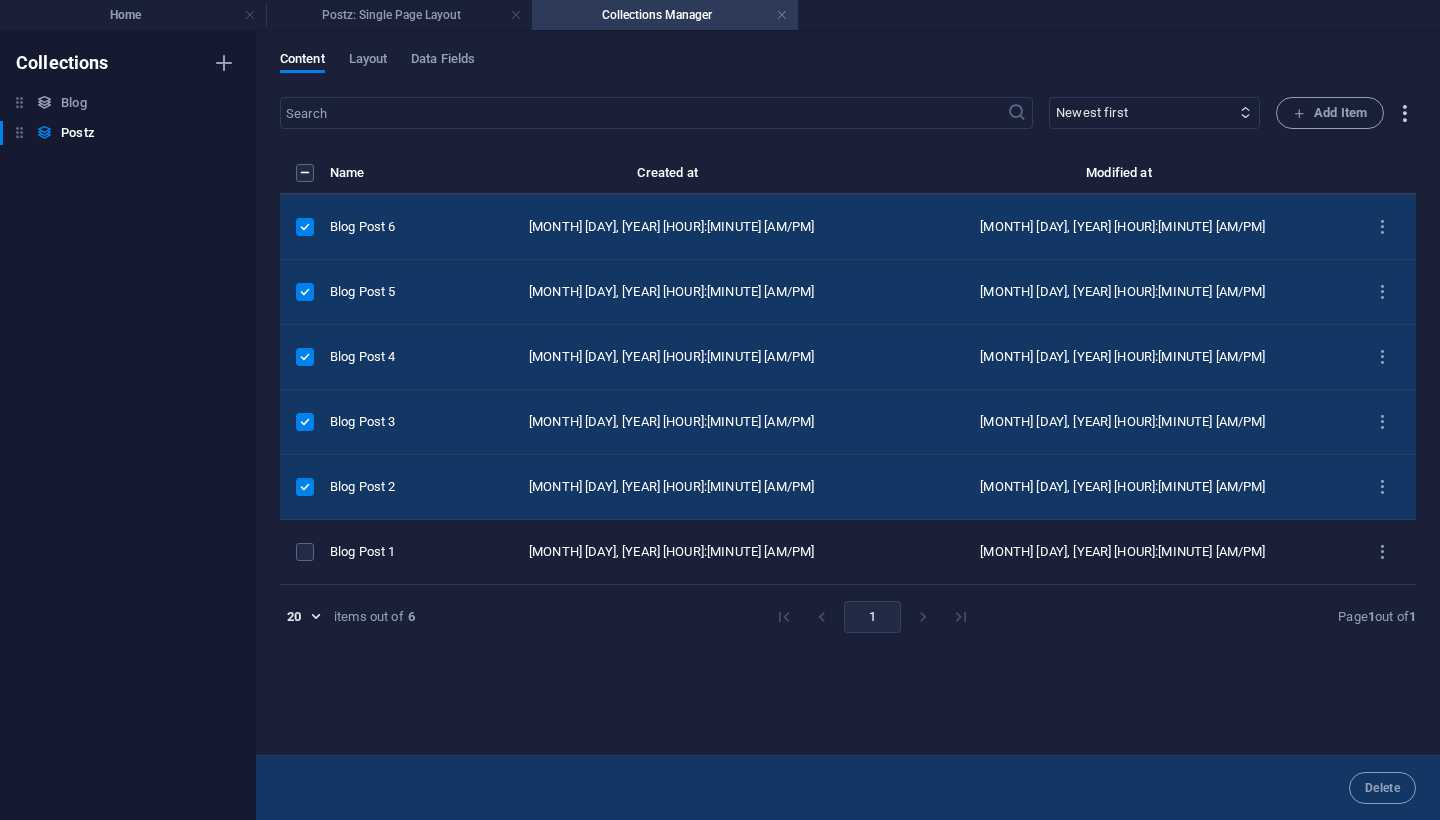 click at bounding box center [1404, 113] 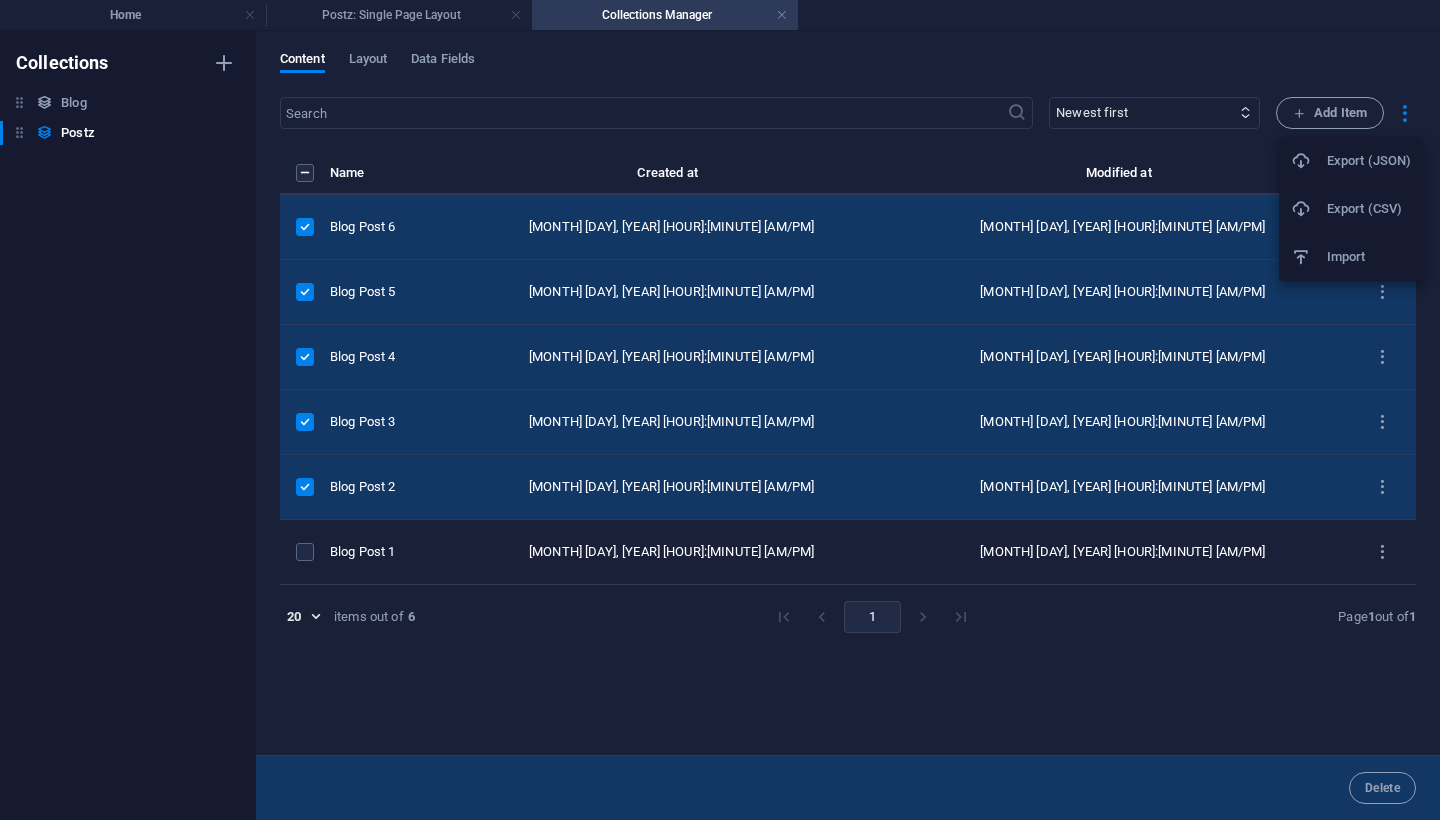 click at bounding box center (720, 410) 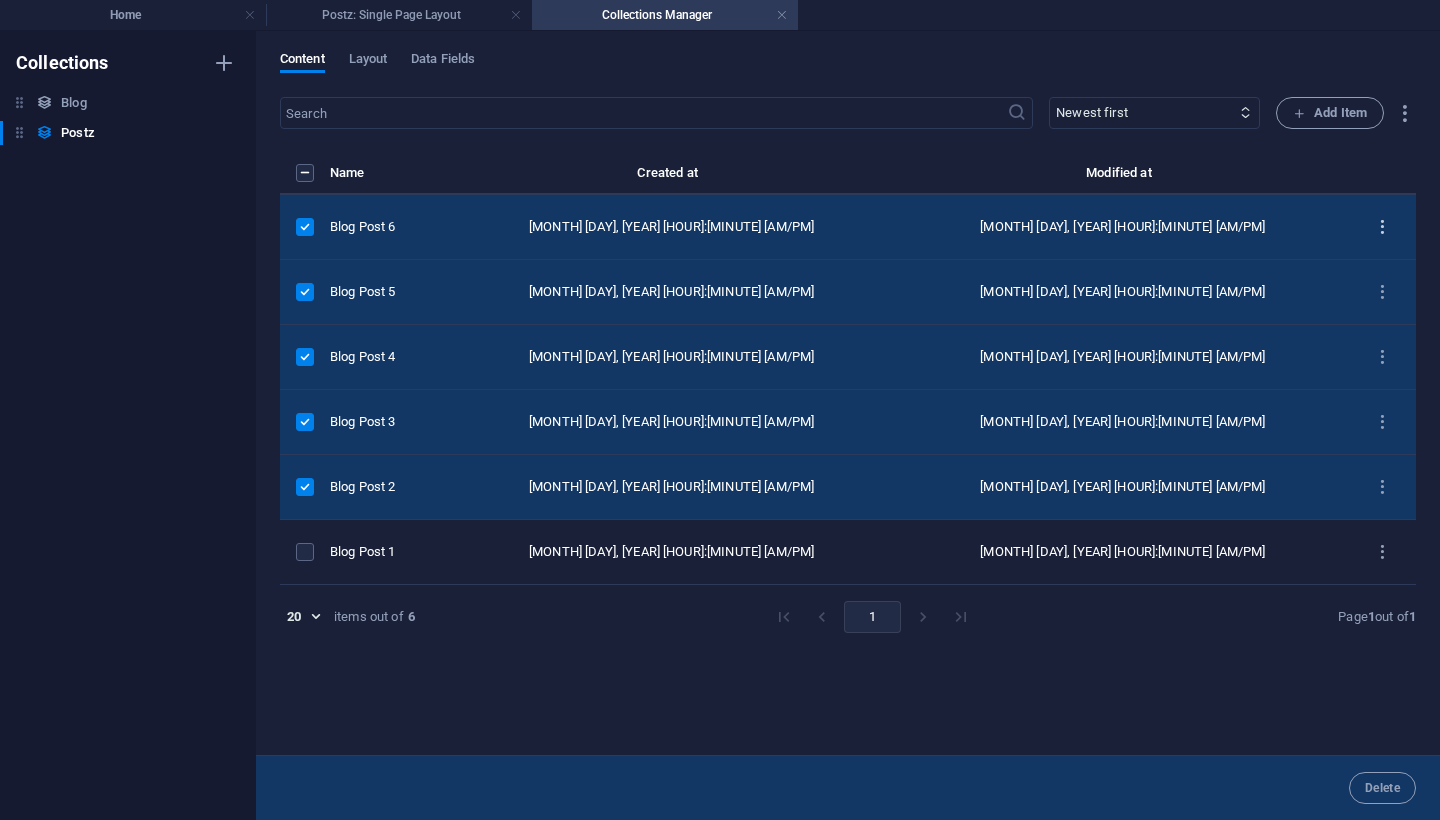 click at bounding box center [1382, 227] 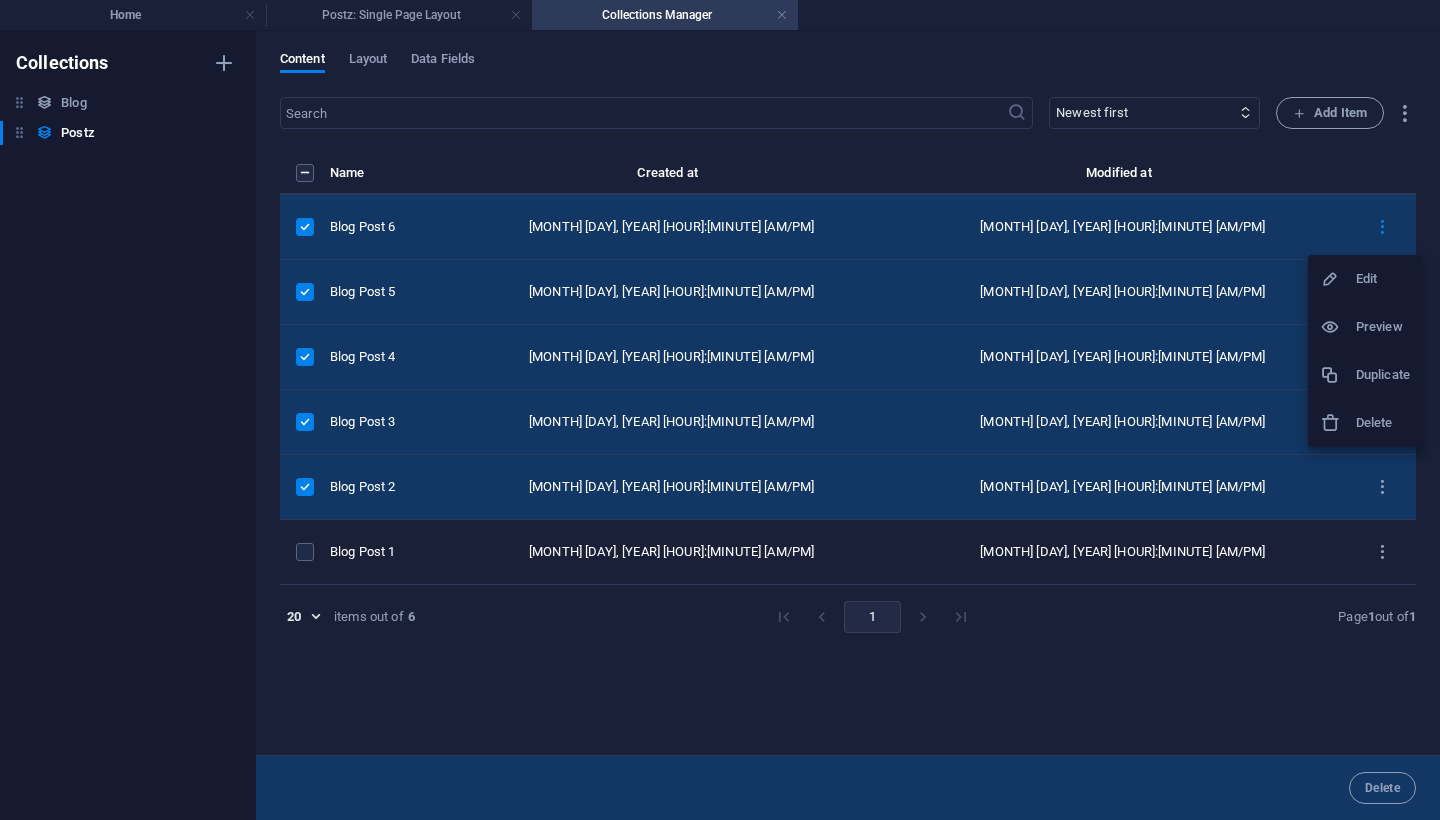 click on "Delete" at bounding box center (1383, 423) 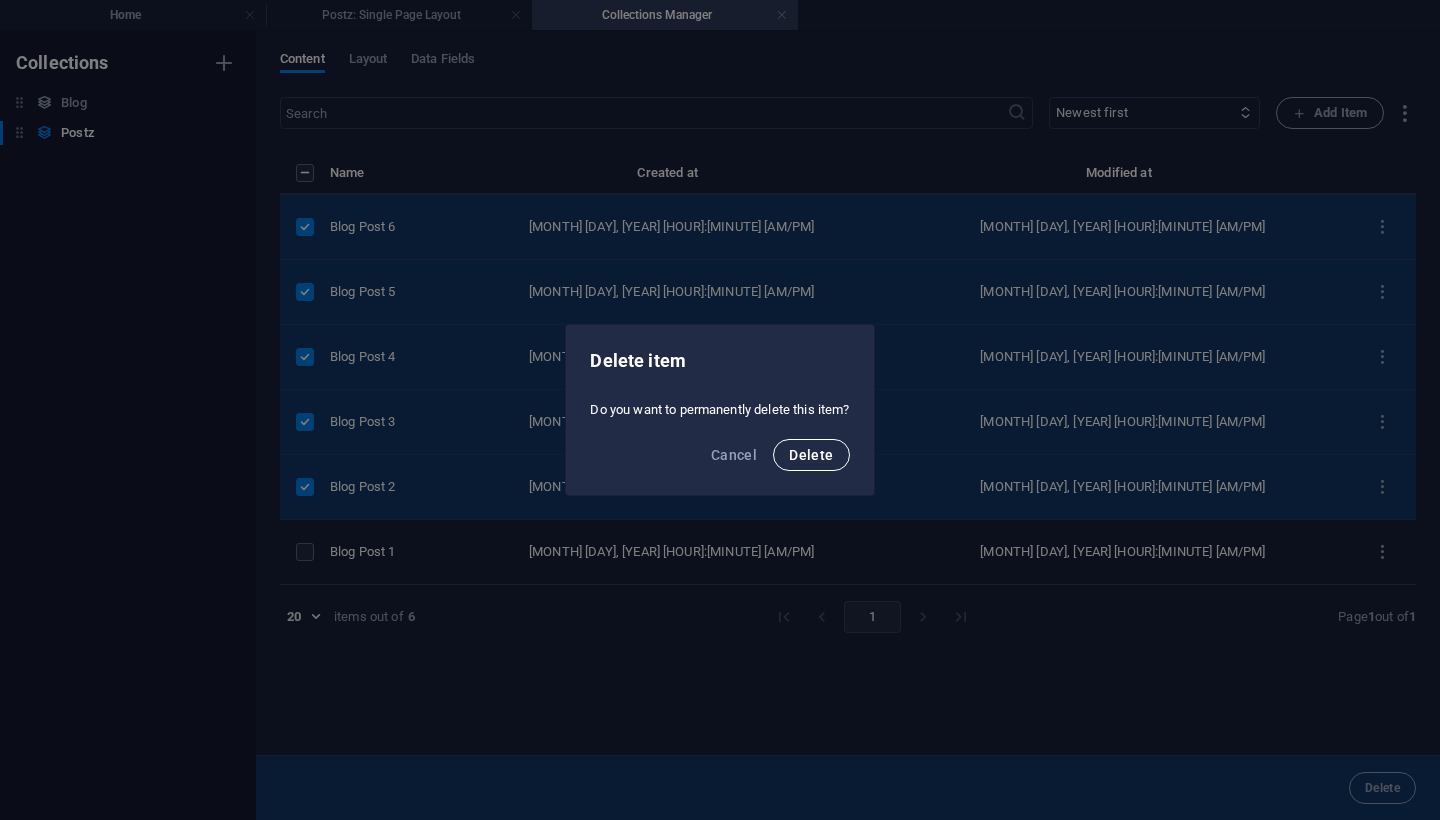 click on "Delete" at bounding box center (811, 455) 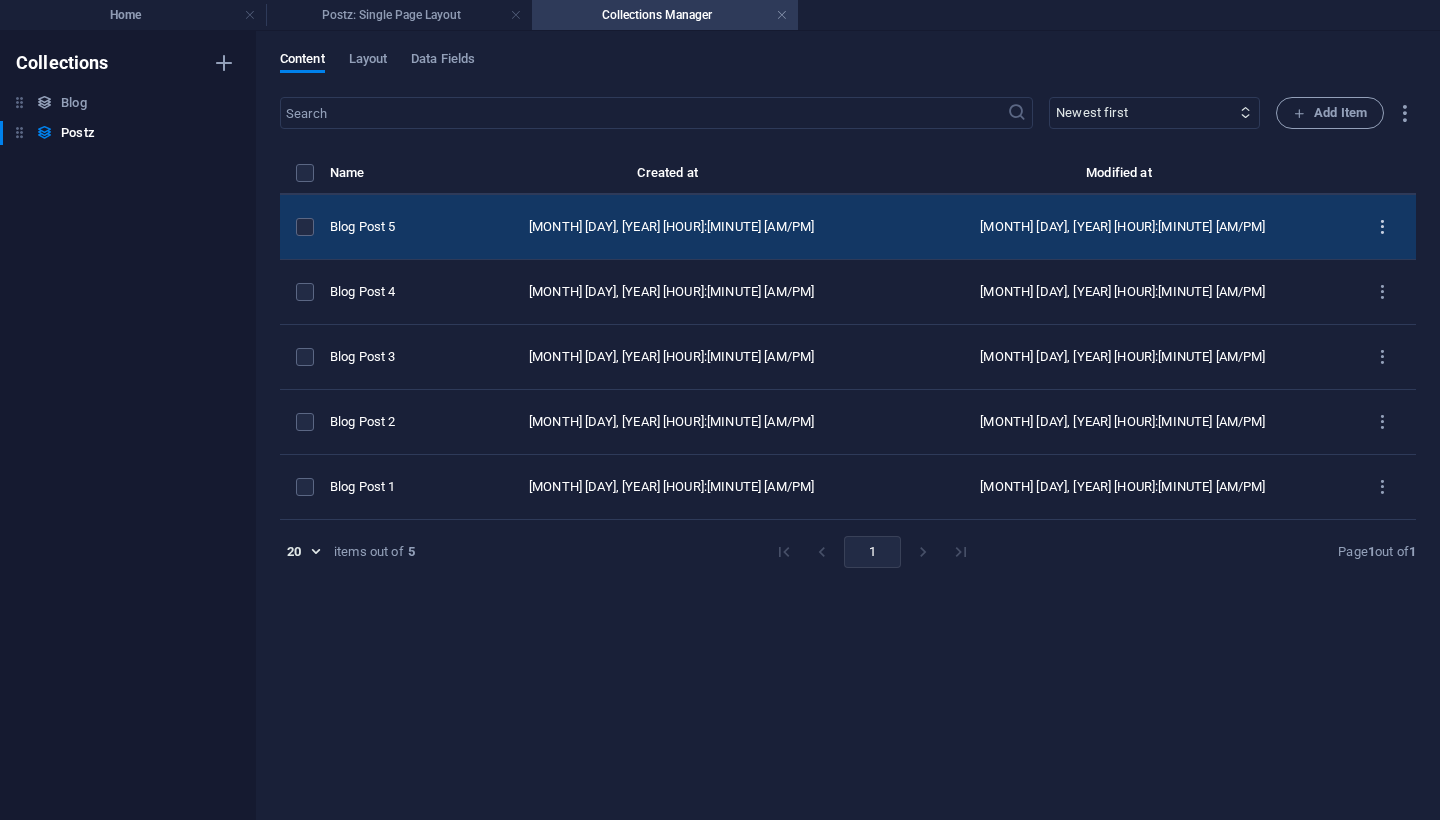 click at bounding box center (1382, 227) 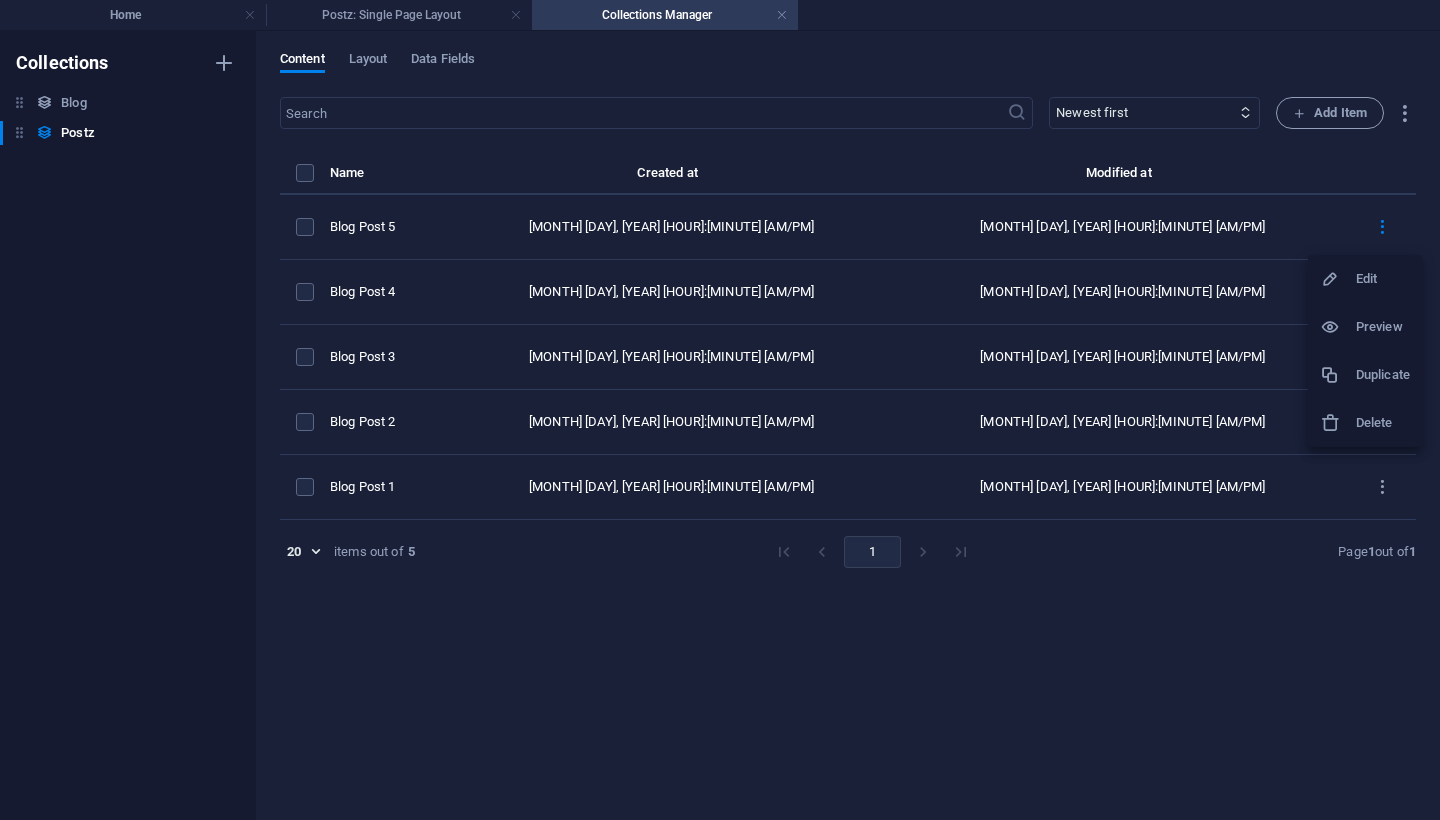 click at bounding box center [1338, 423] 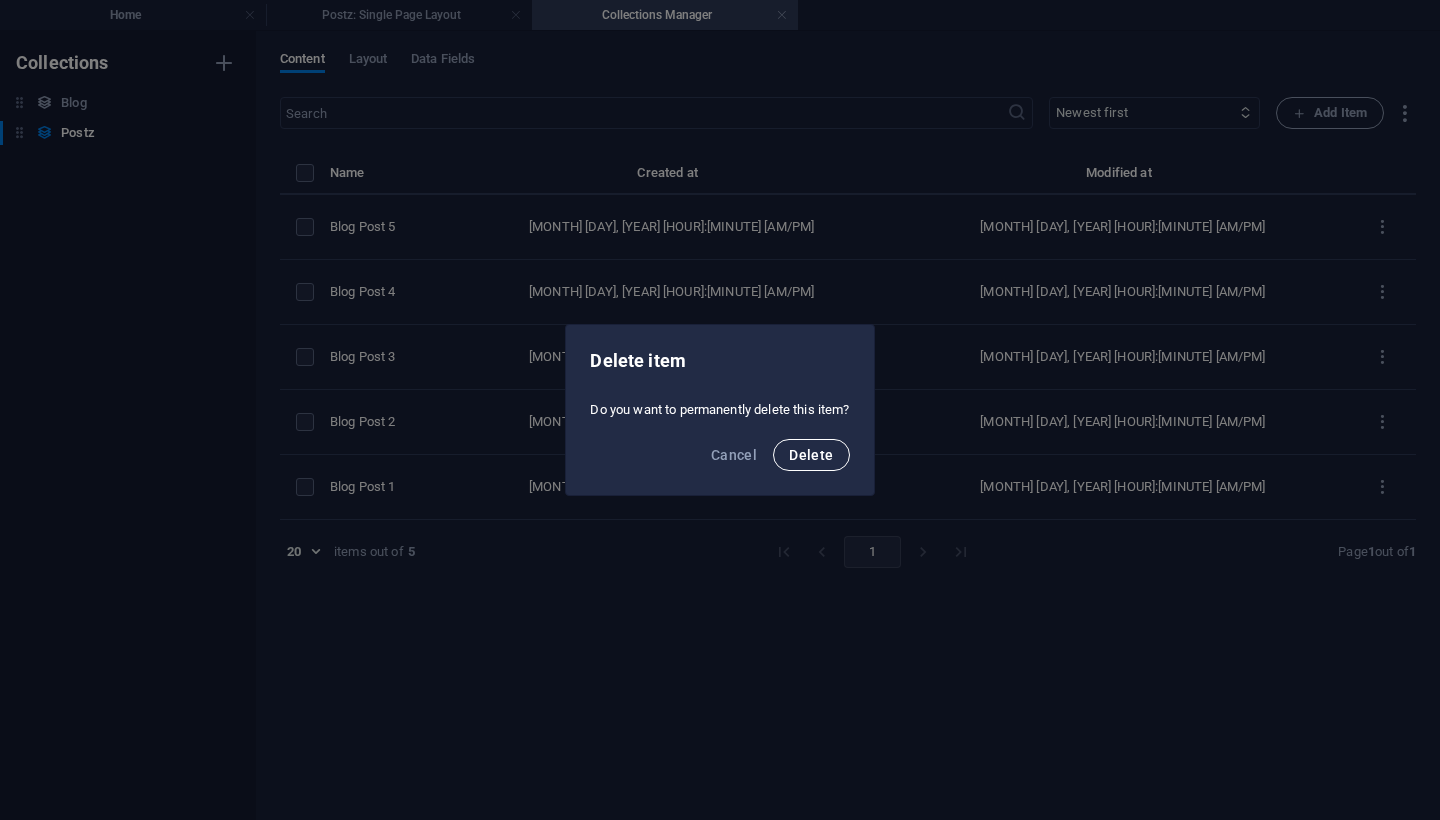 click on "Delete" at bounding box center [811, 455] 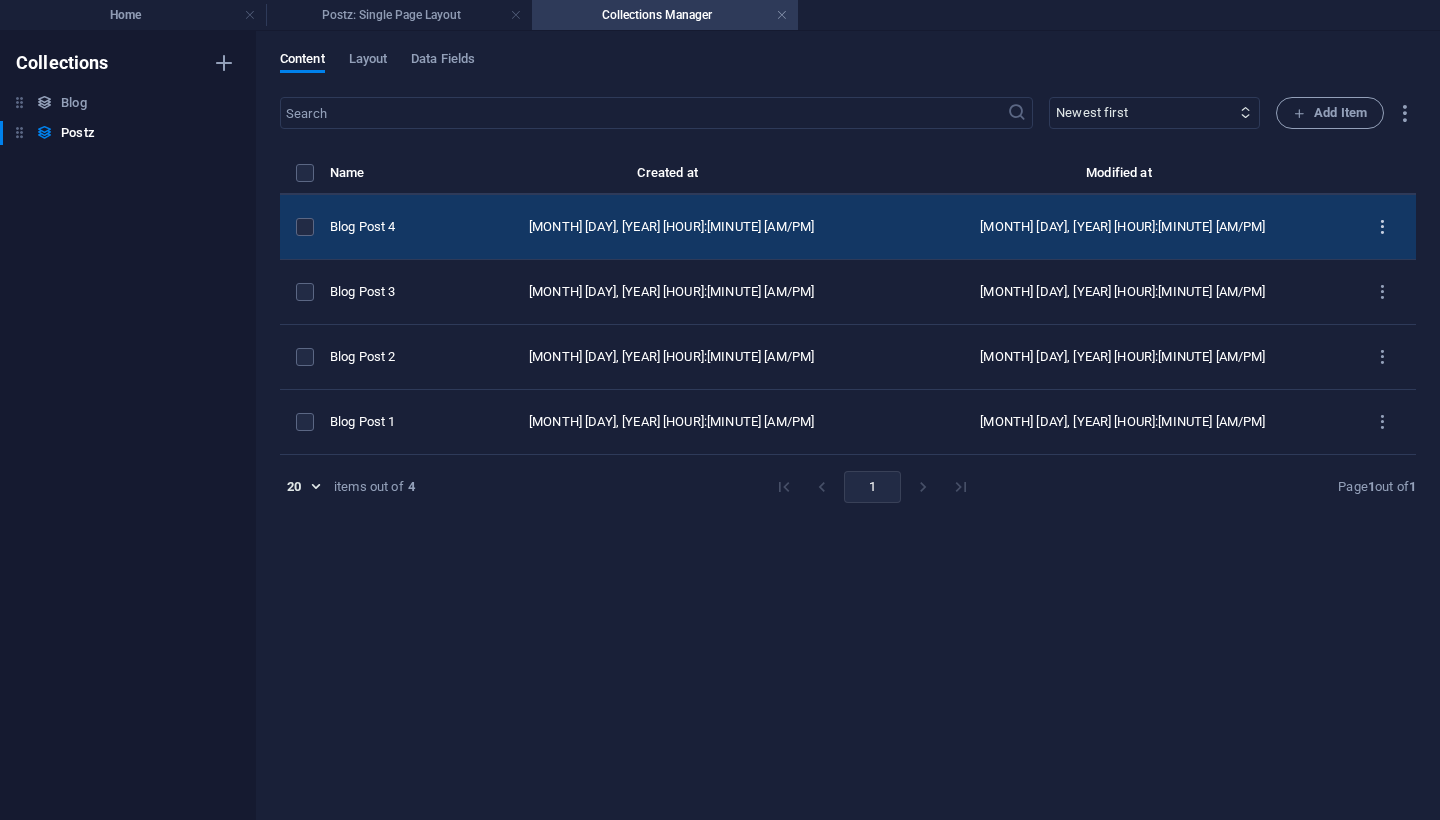 click at bounding box center (1382, 227) 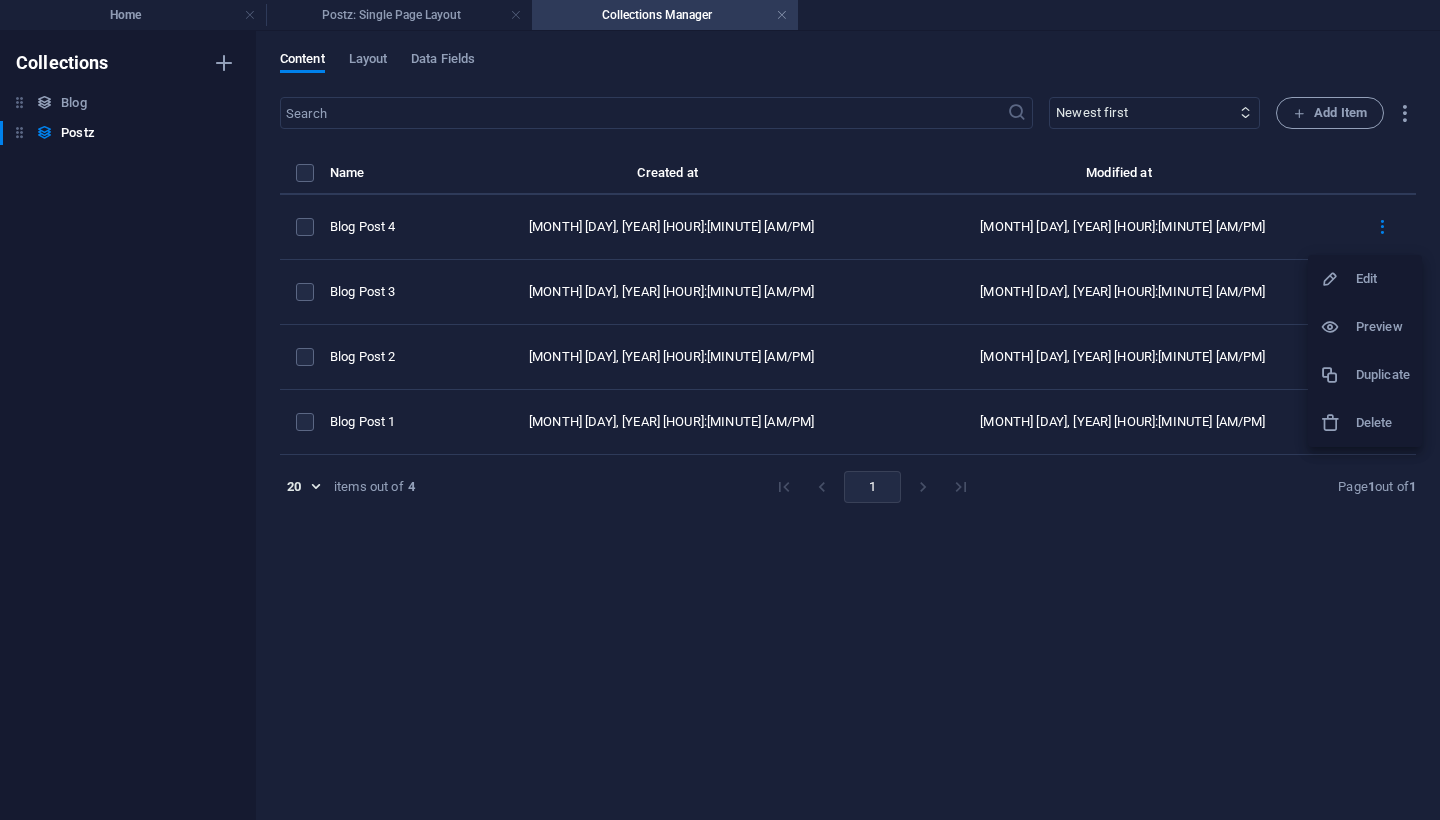 click at bounding box center (1338, 423) 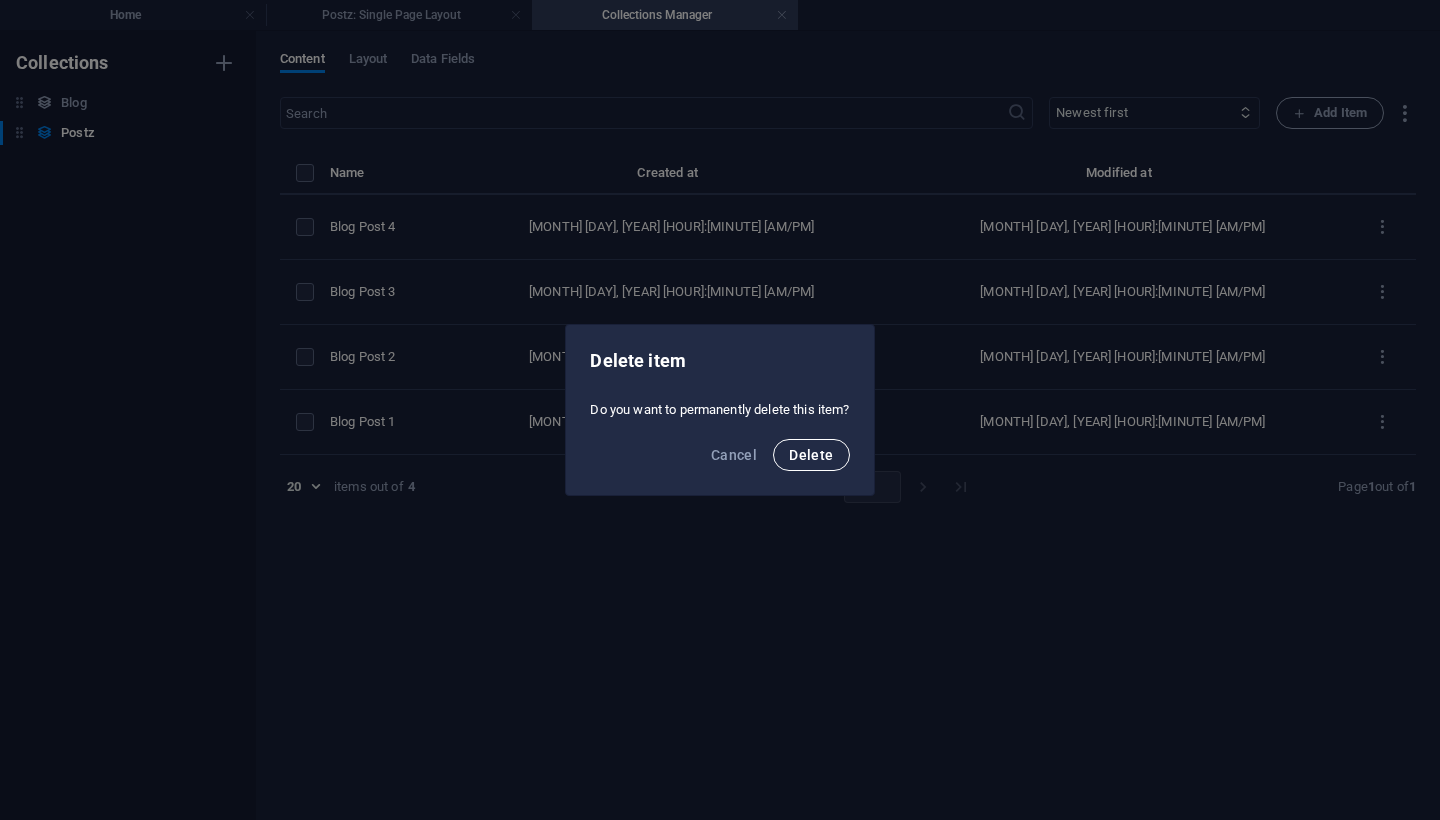 click on "Delete" at bounding box center [811, 455] 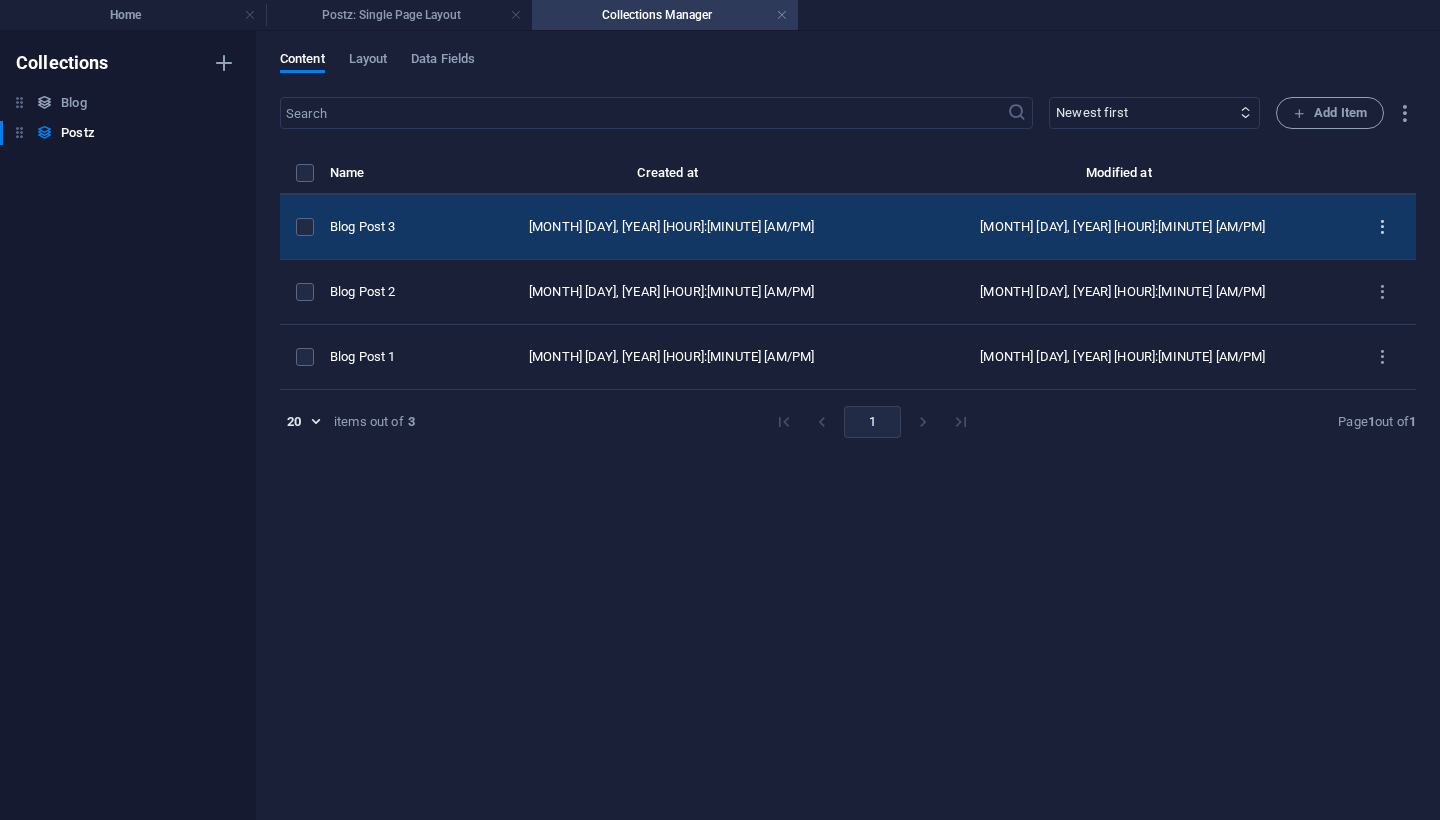 click at bounding box center (1382, 227) 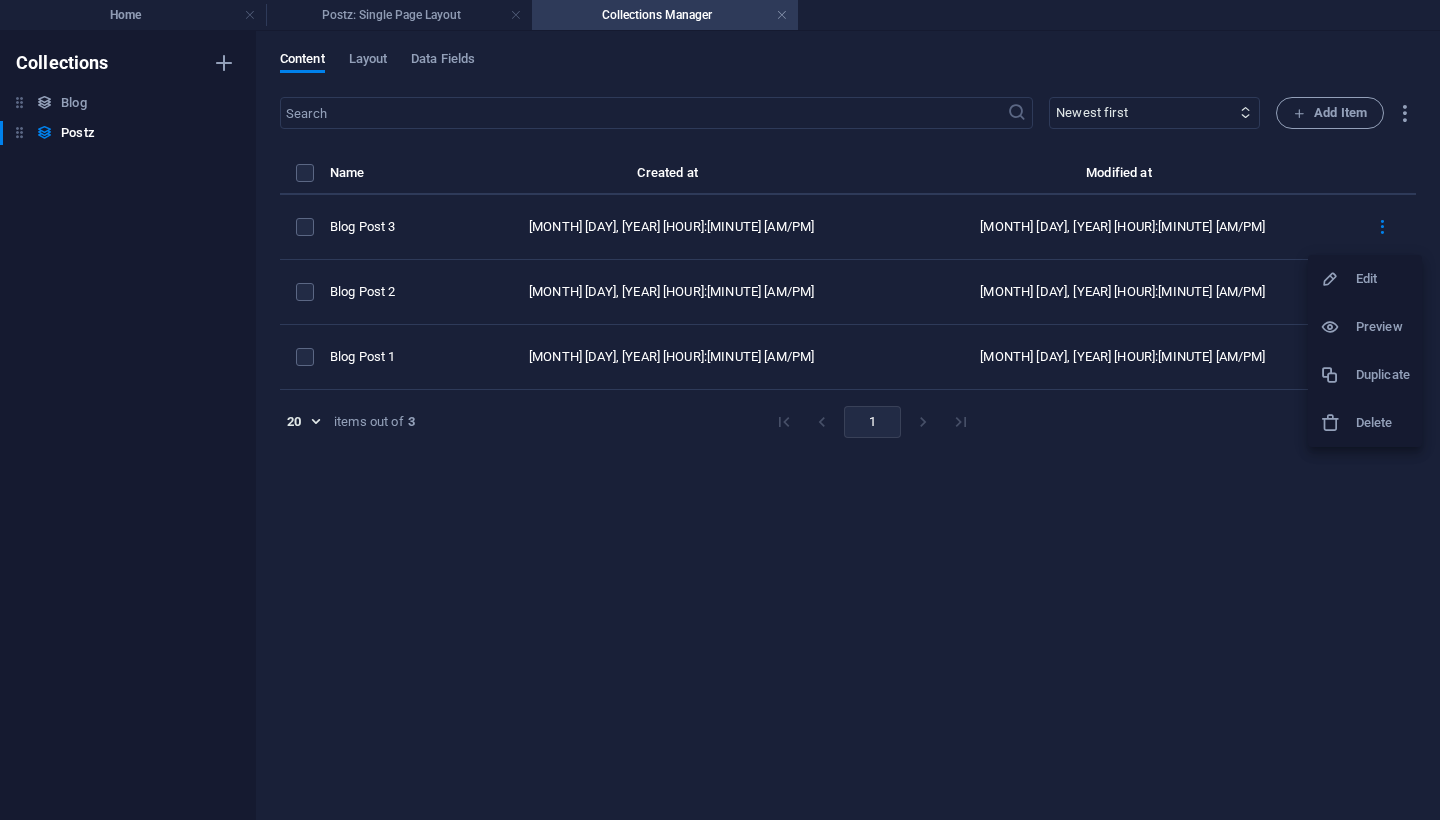 click at bounding box center (1338, 423) 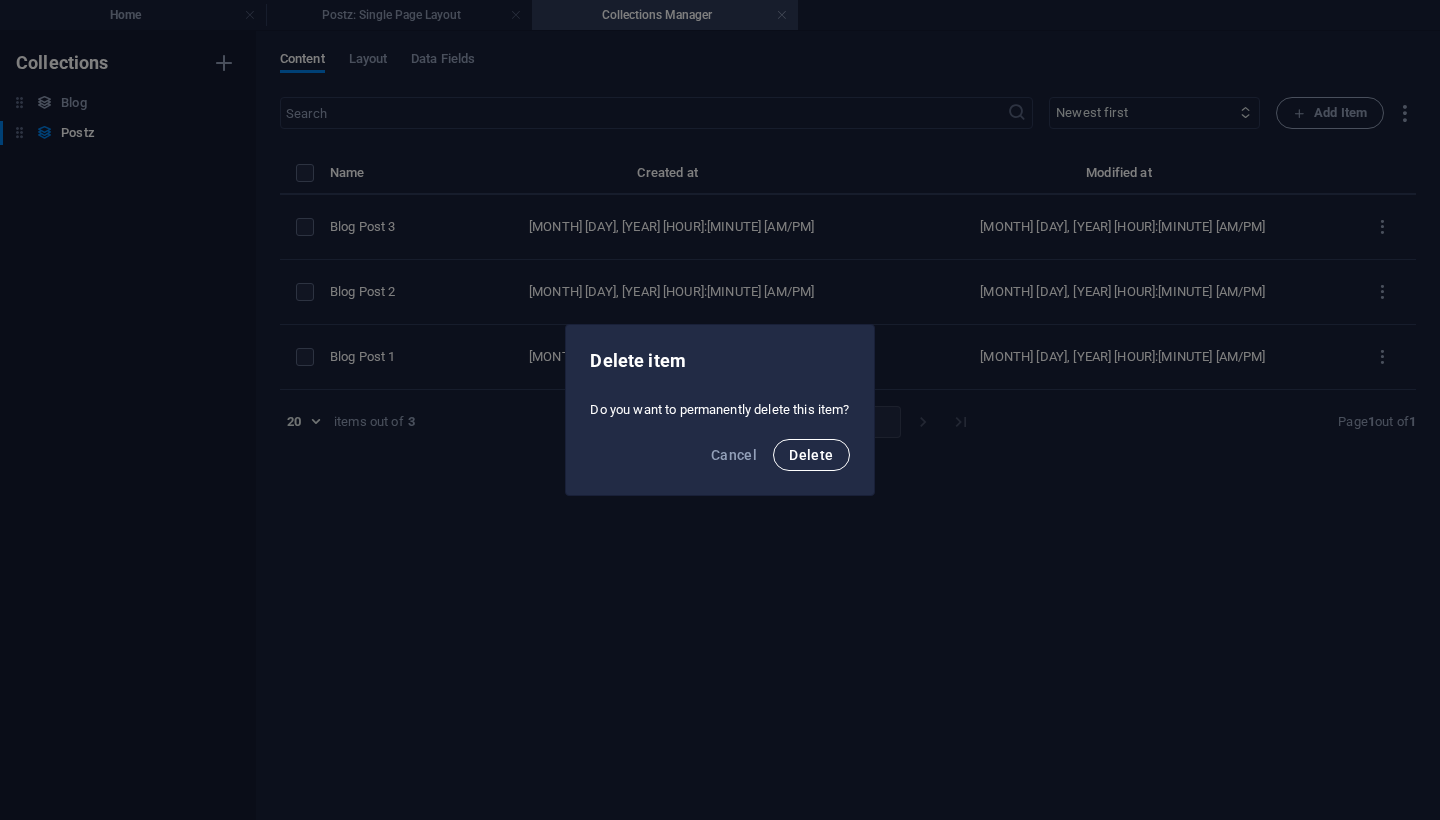 click on "Delete" at bounding box center (811, 455) 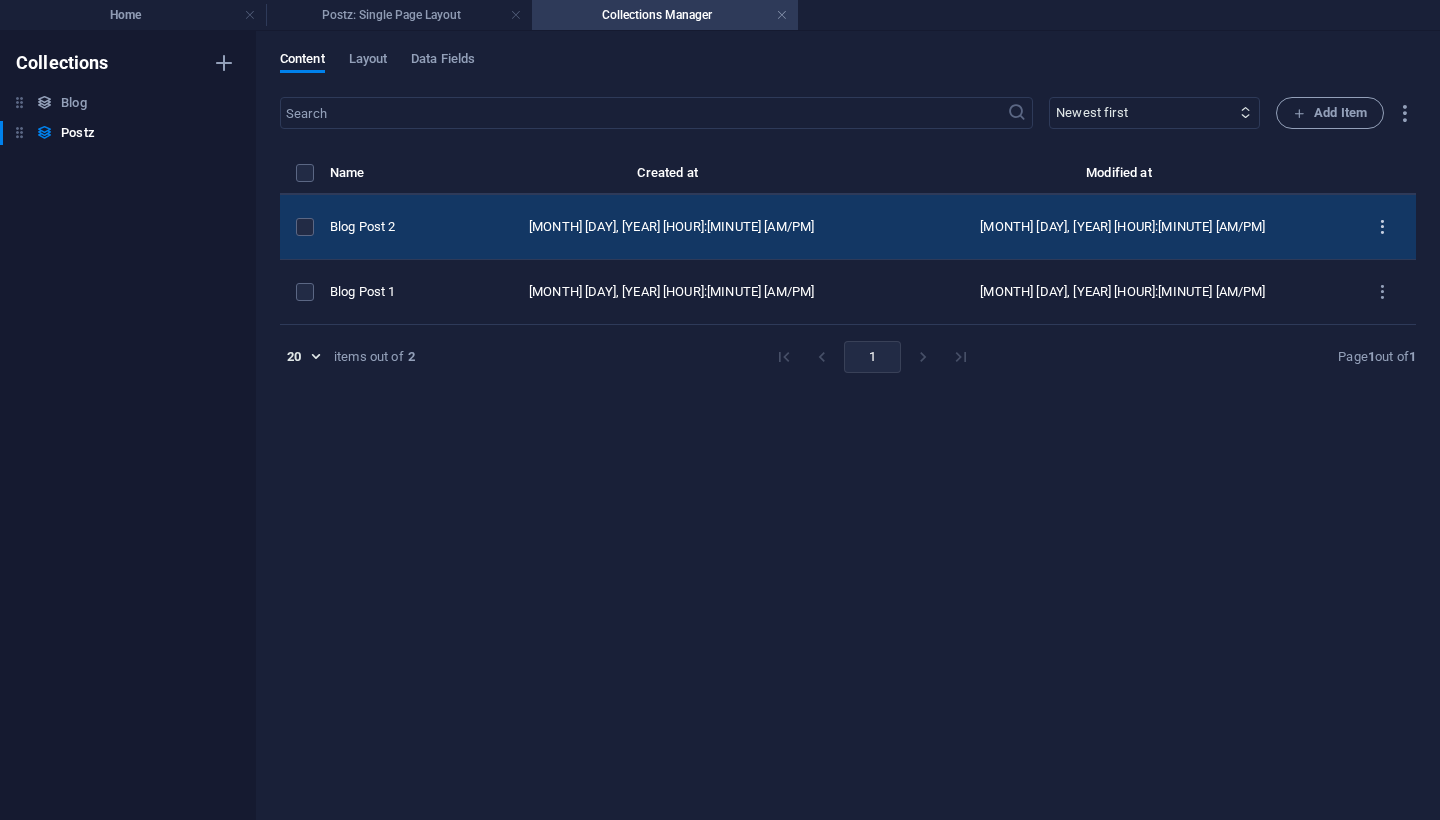 click at bounding box center (1382, 227) 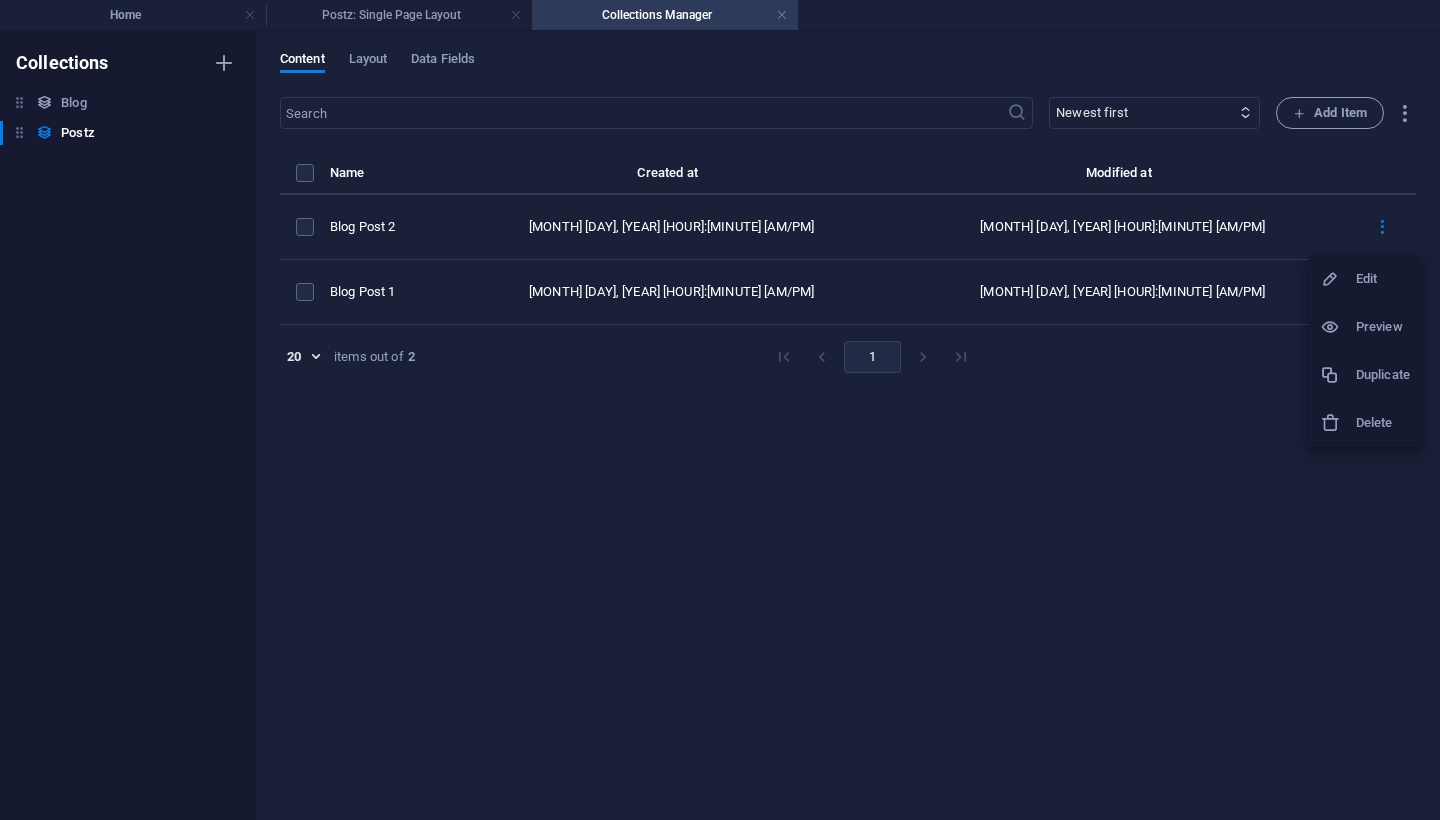 click at bounding box center [1330, 423] 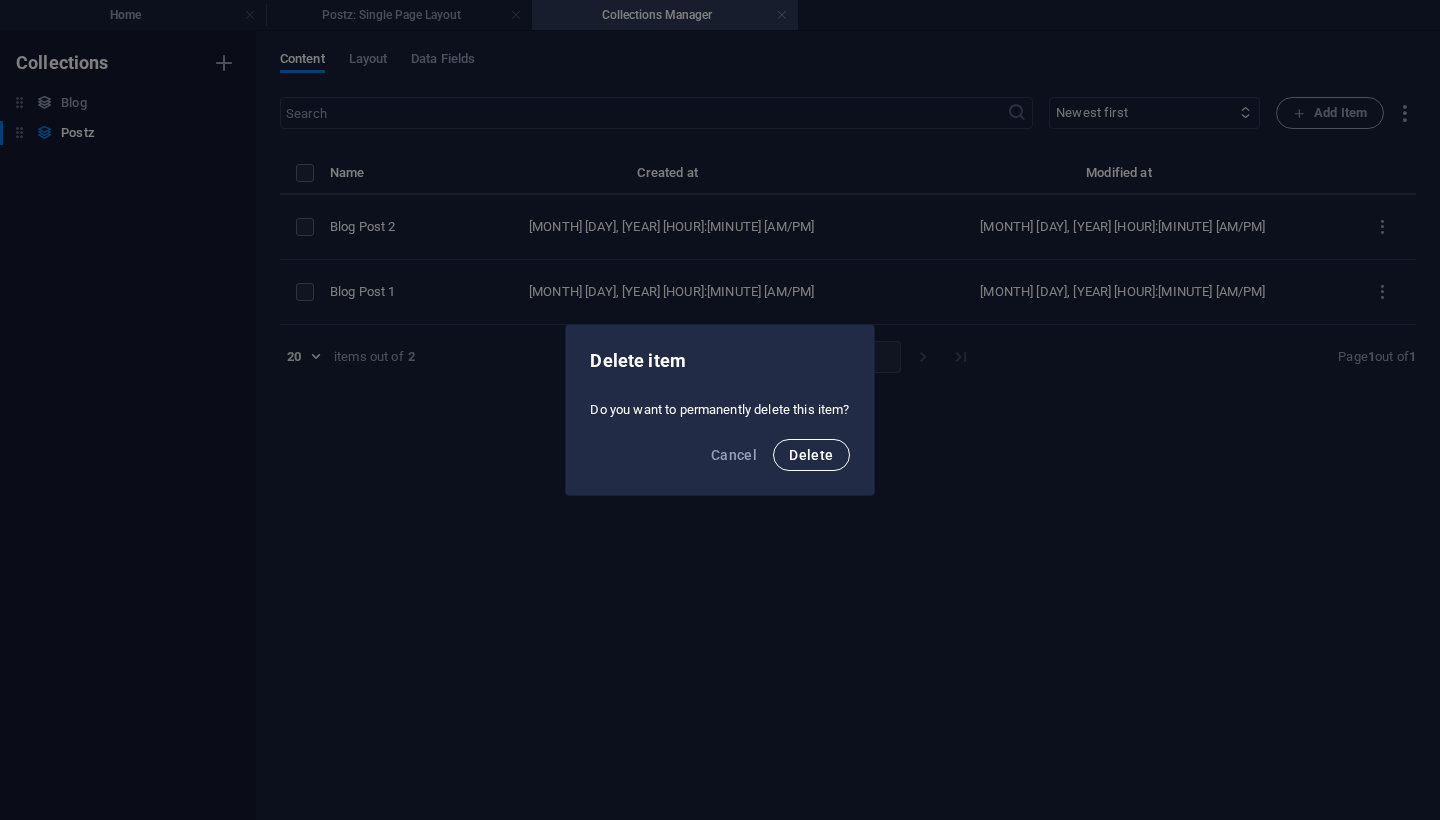 click on "Delete" at bounding box center (811, 455) 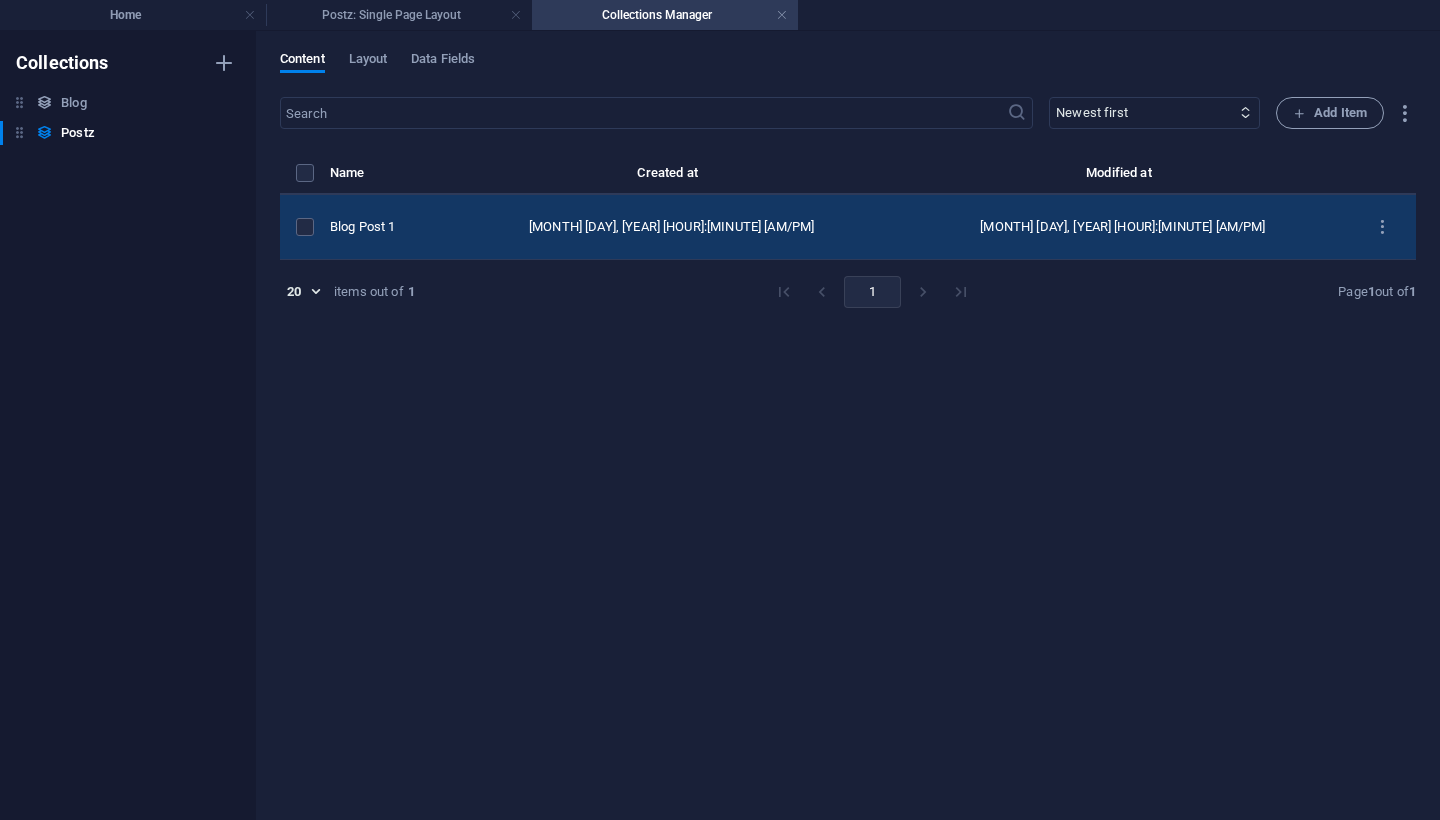 click on "Blog Post 1" at bounding box center (380, 227) 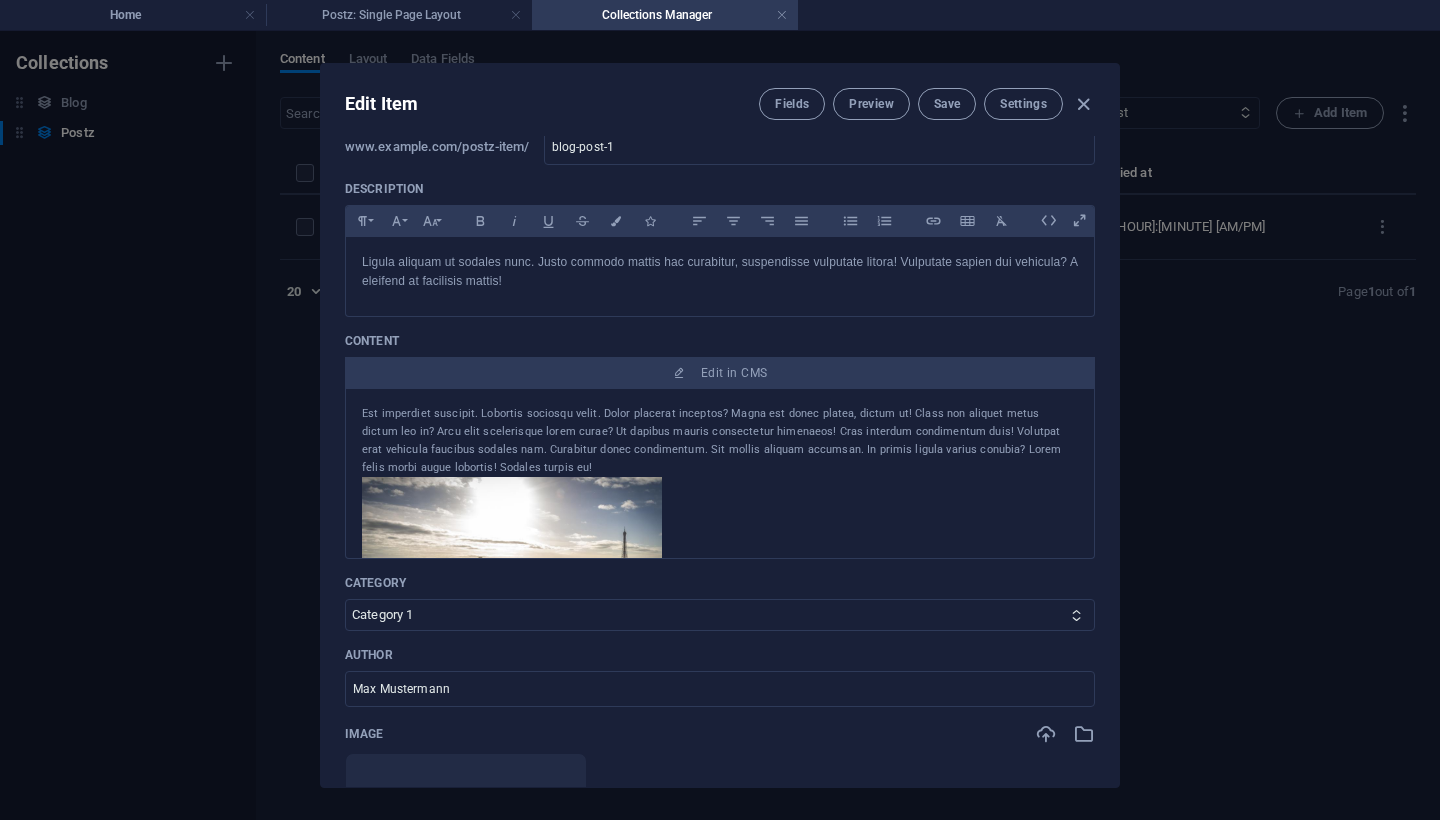 scroll, scrollTop: 178, scrollLeft: 0, axis: vertical 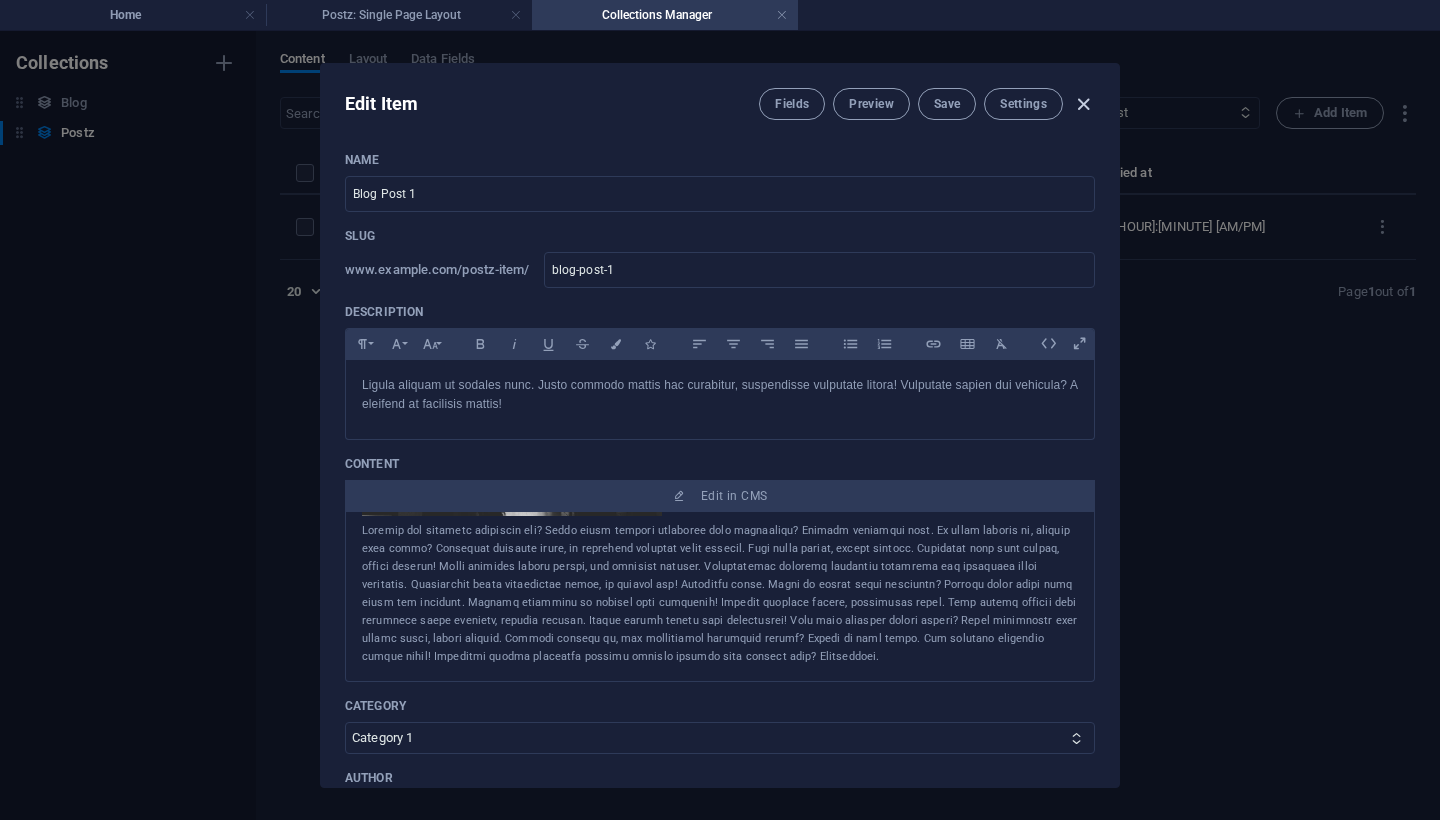 click at bounding box center [1083, 104] 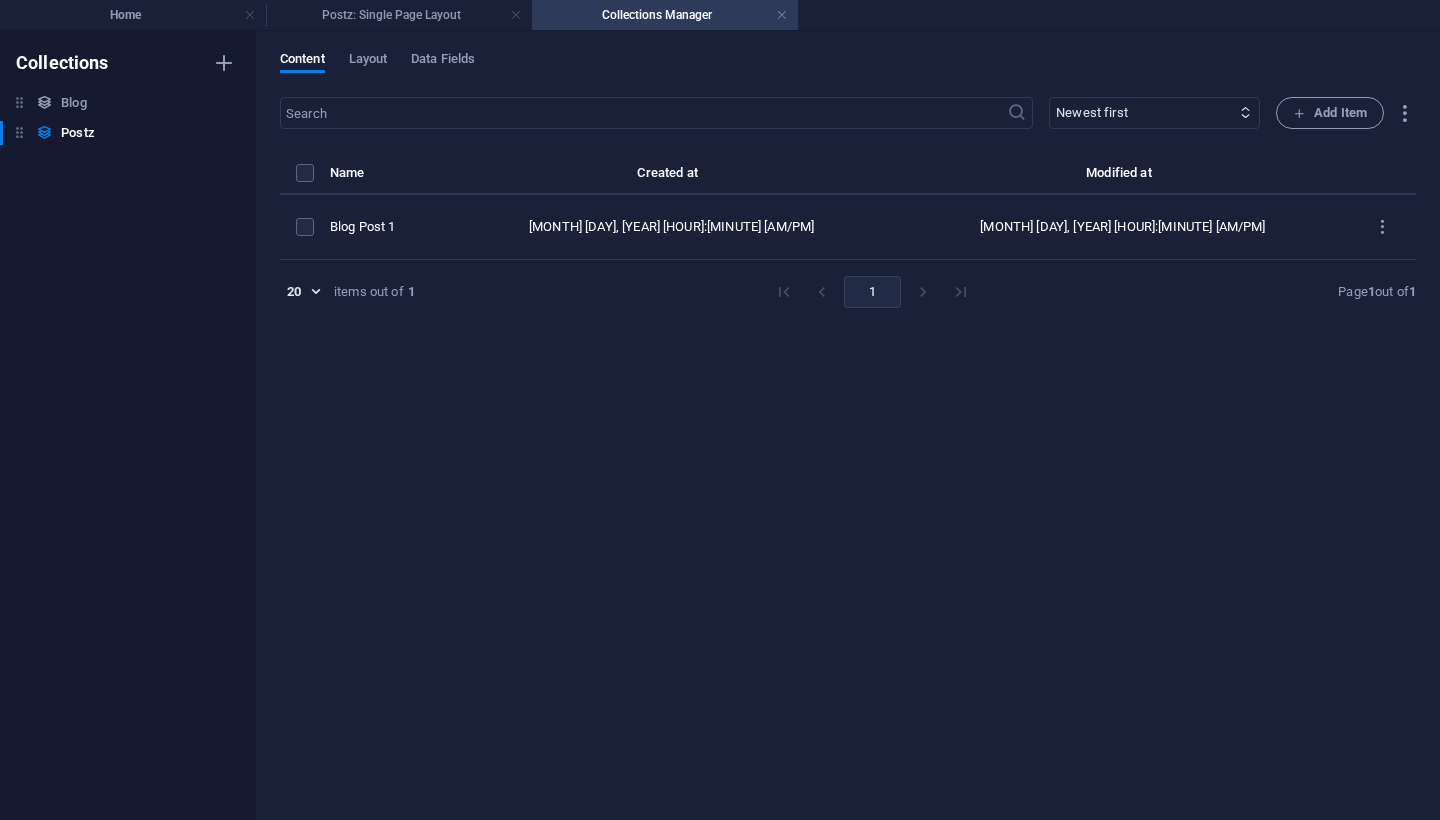 type on "2025-08-06" 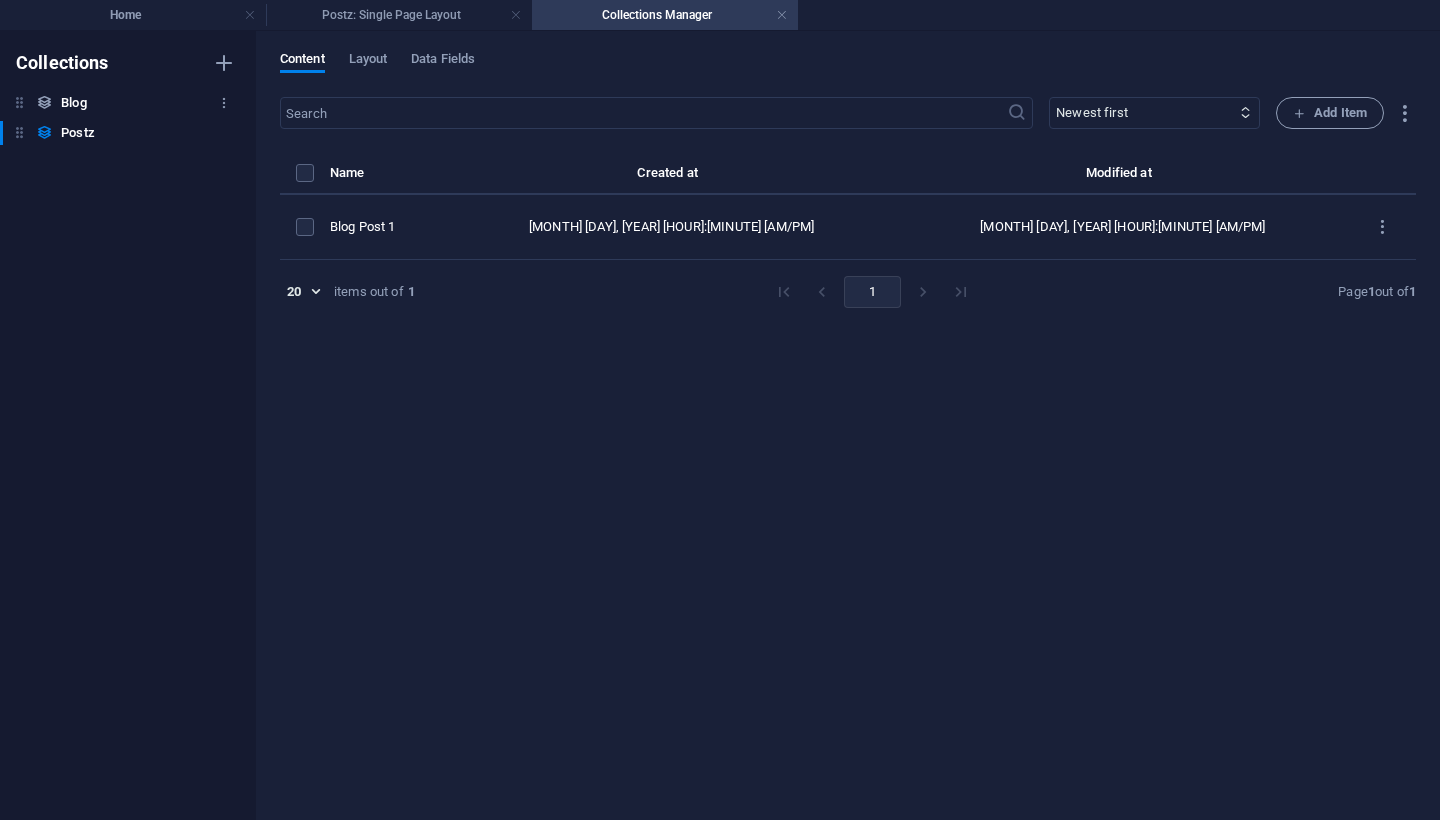 click on "Blog" at bounding box center [73, 103] 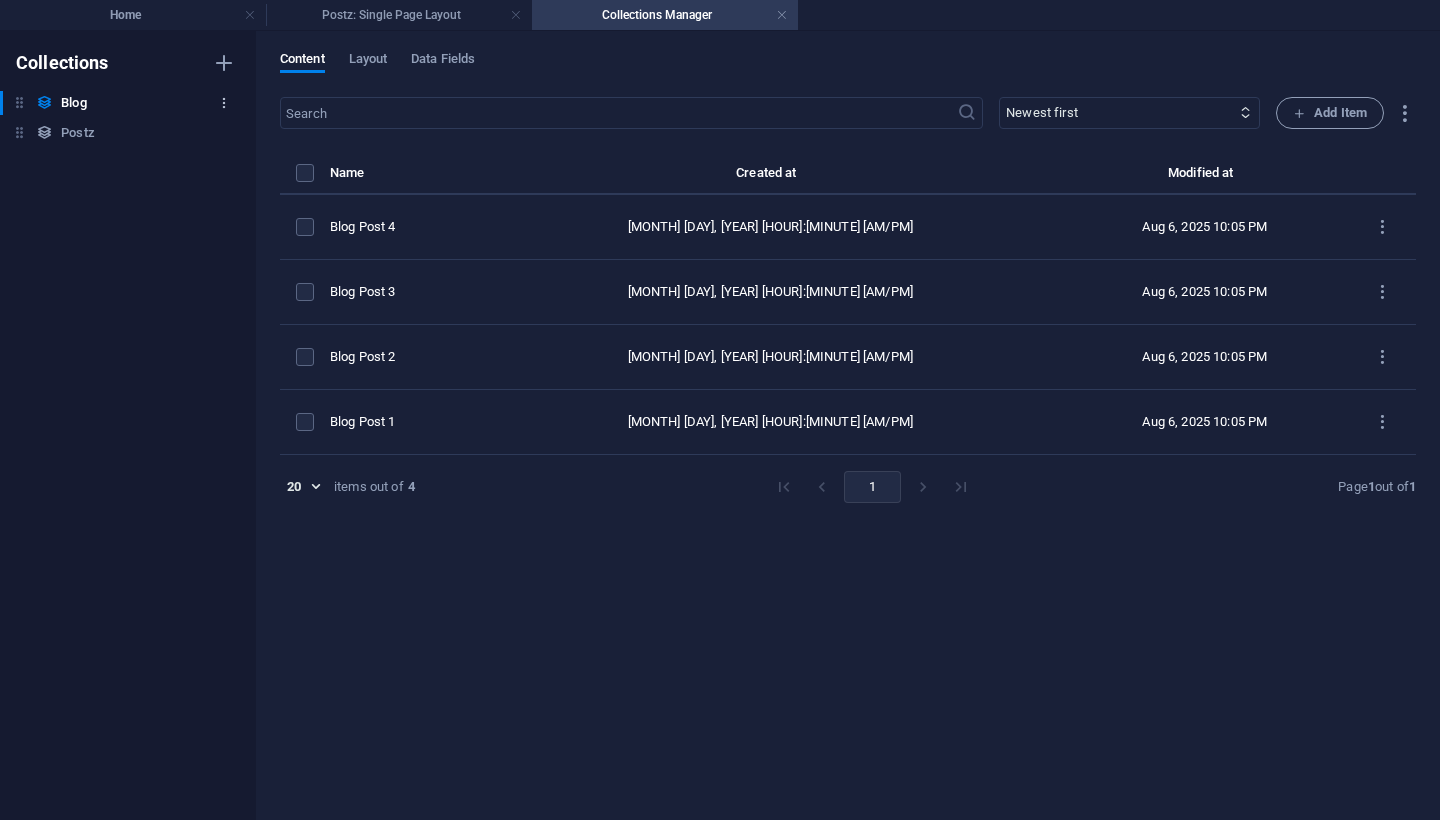click at bounding box center [224, 103] 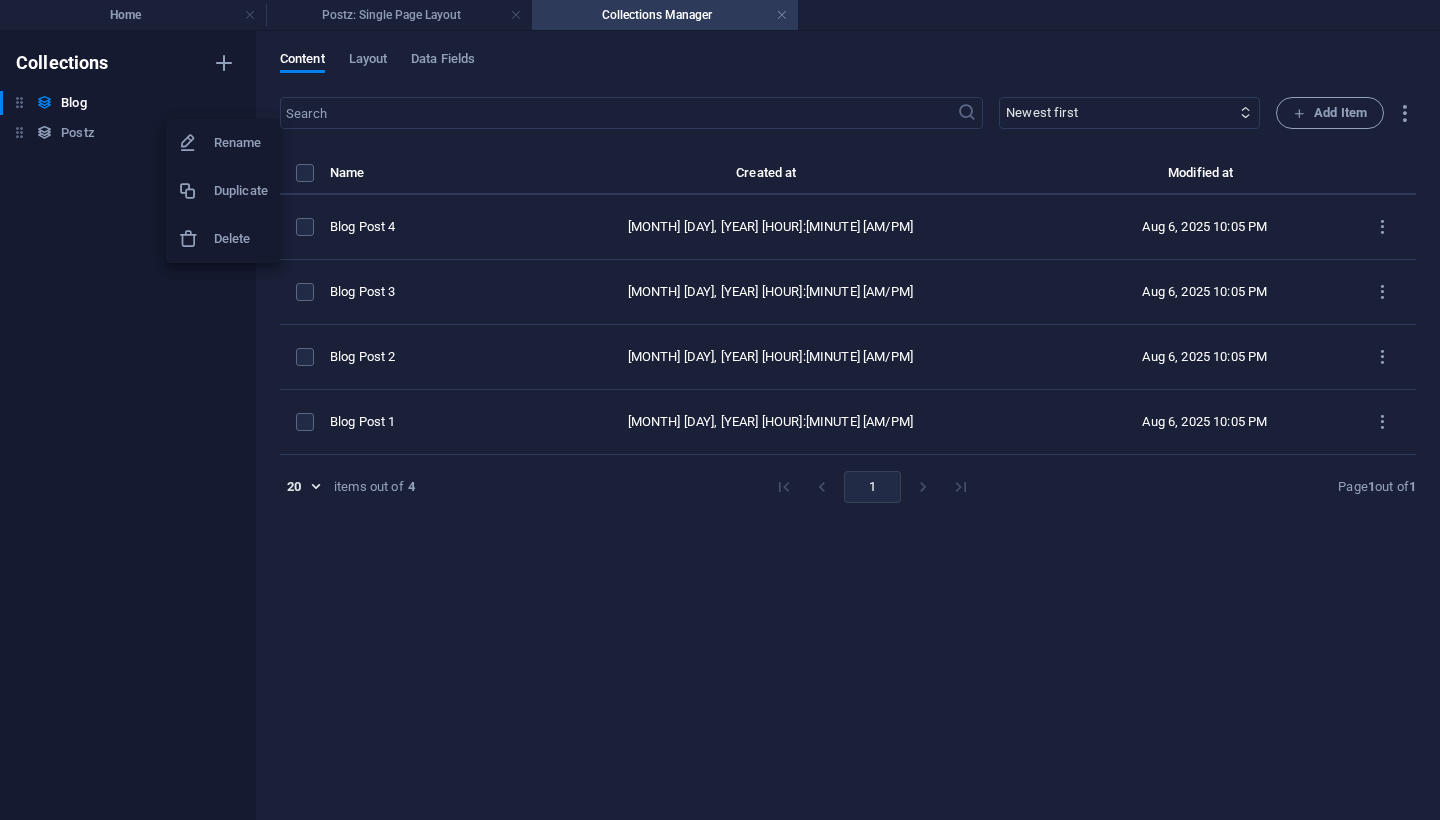 click on "Delete" at bounding box center [241, 239] 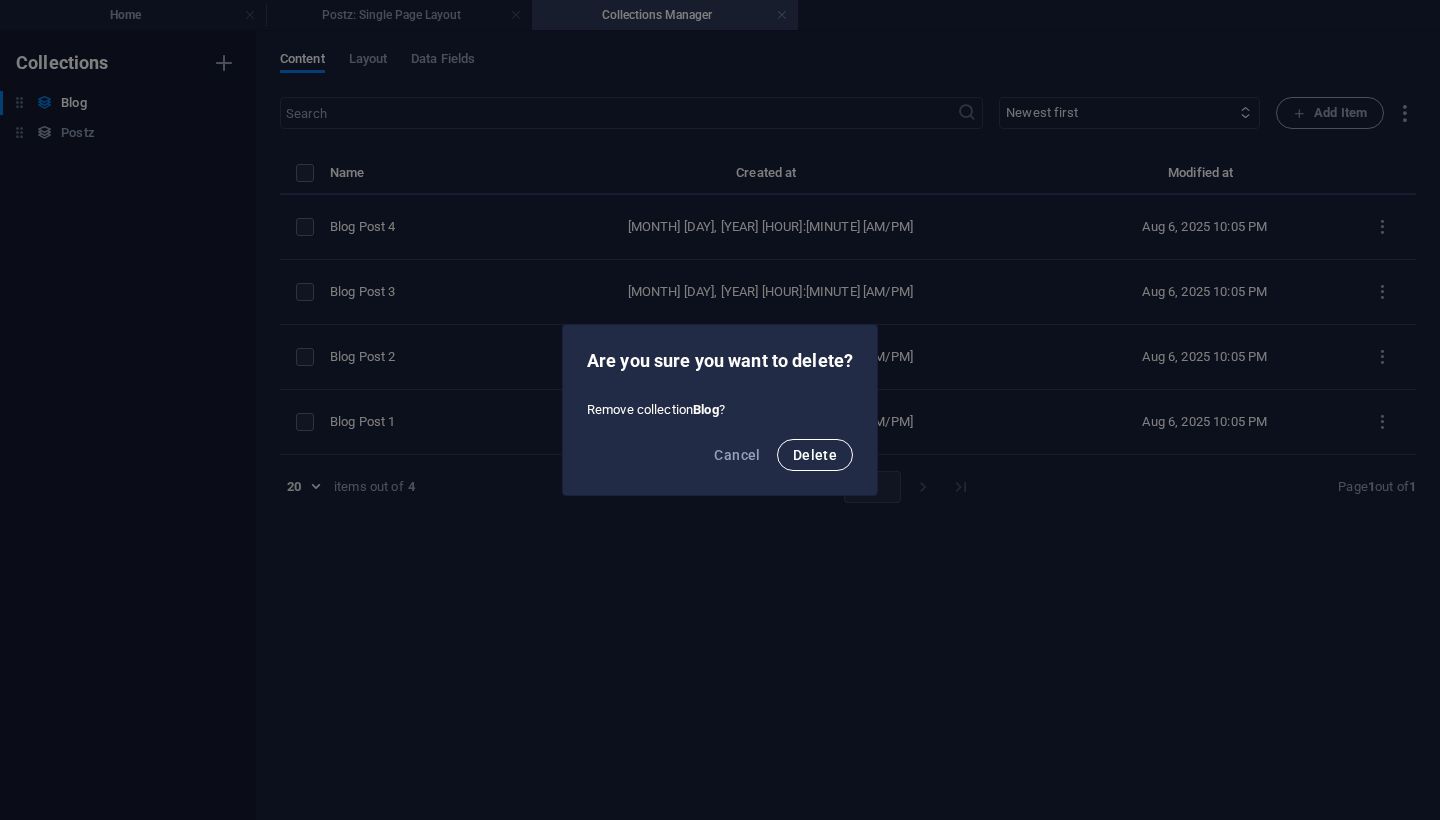 click on "Delete" at bounding box center [815, 455] 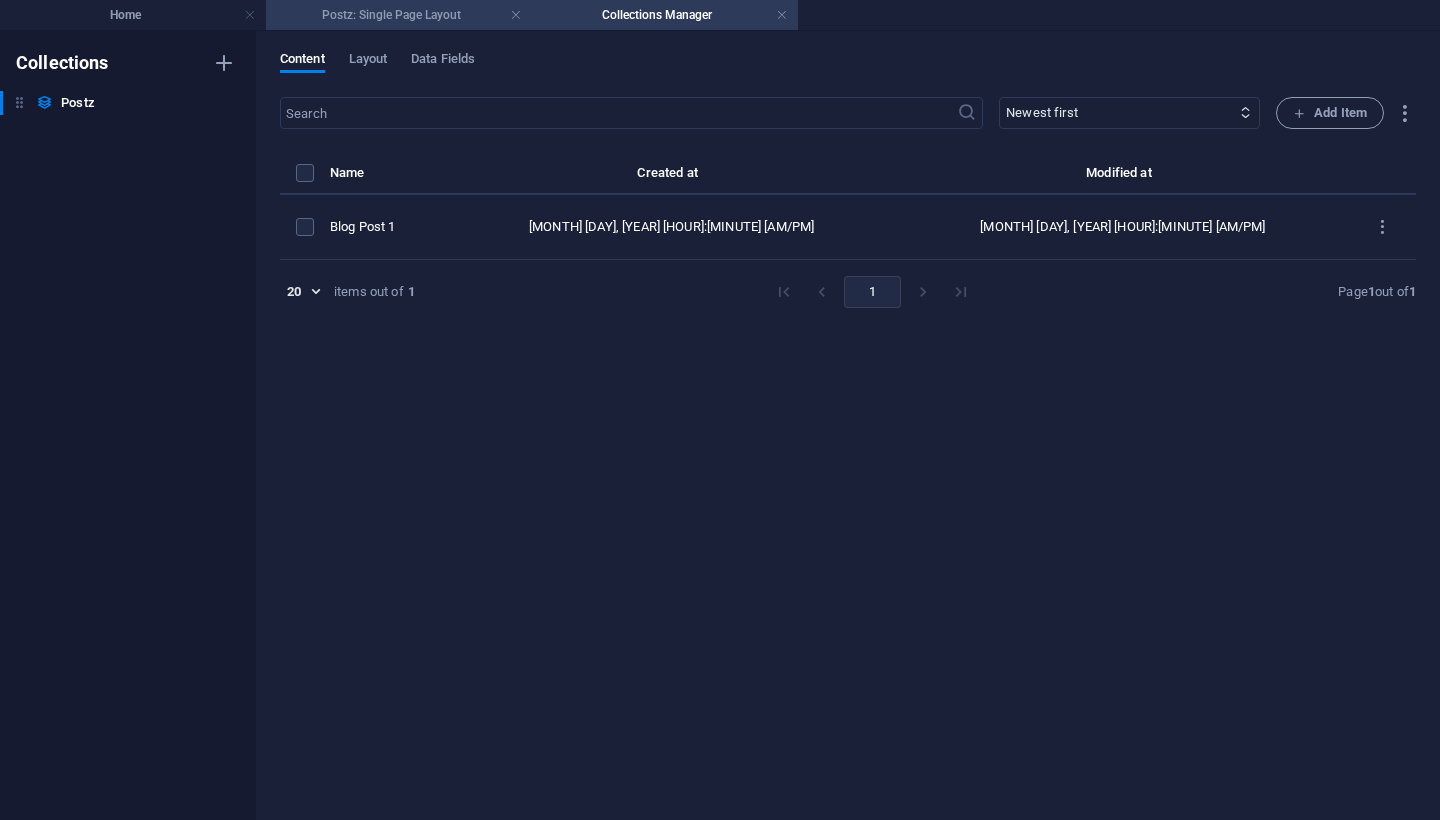 click on "Postz: Single Page Layout" at bounding box center (399, 15) 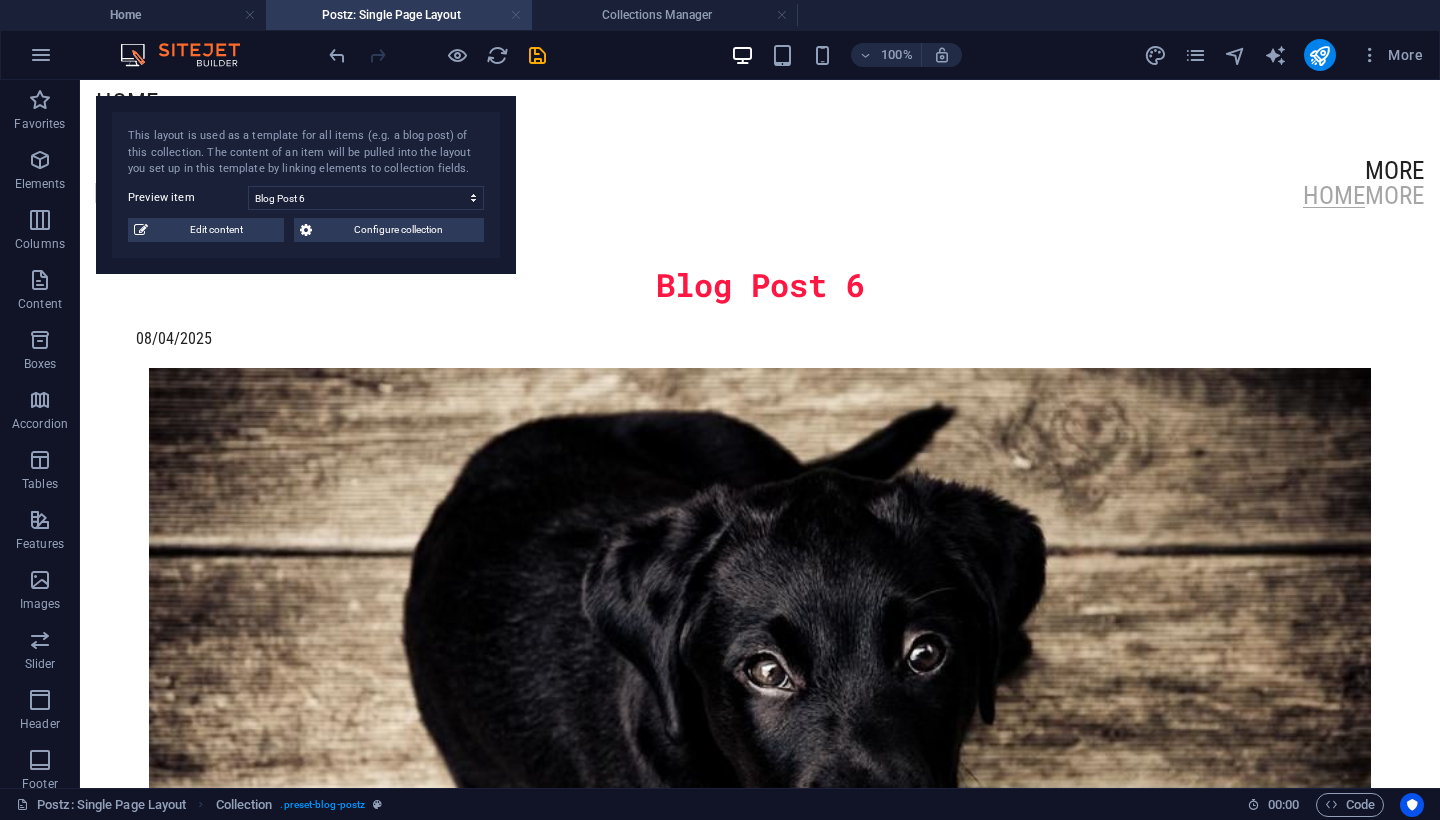 click at bounding box center (516, 15) 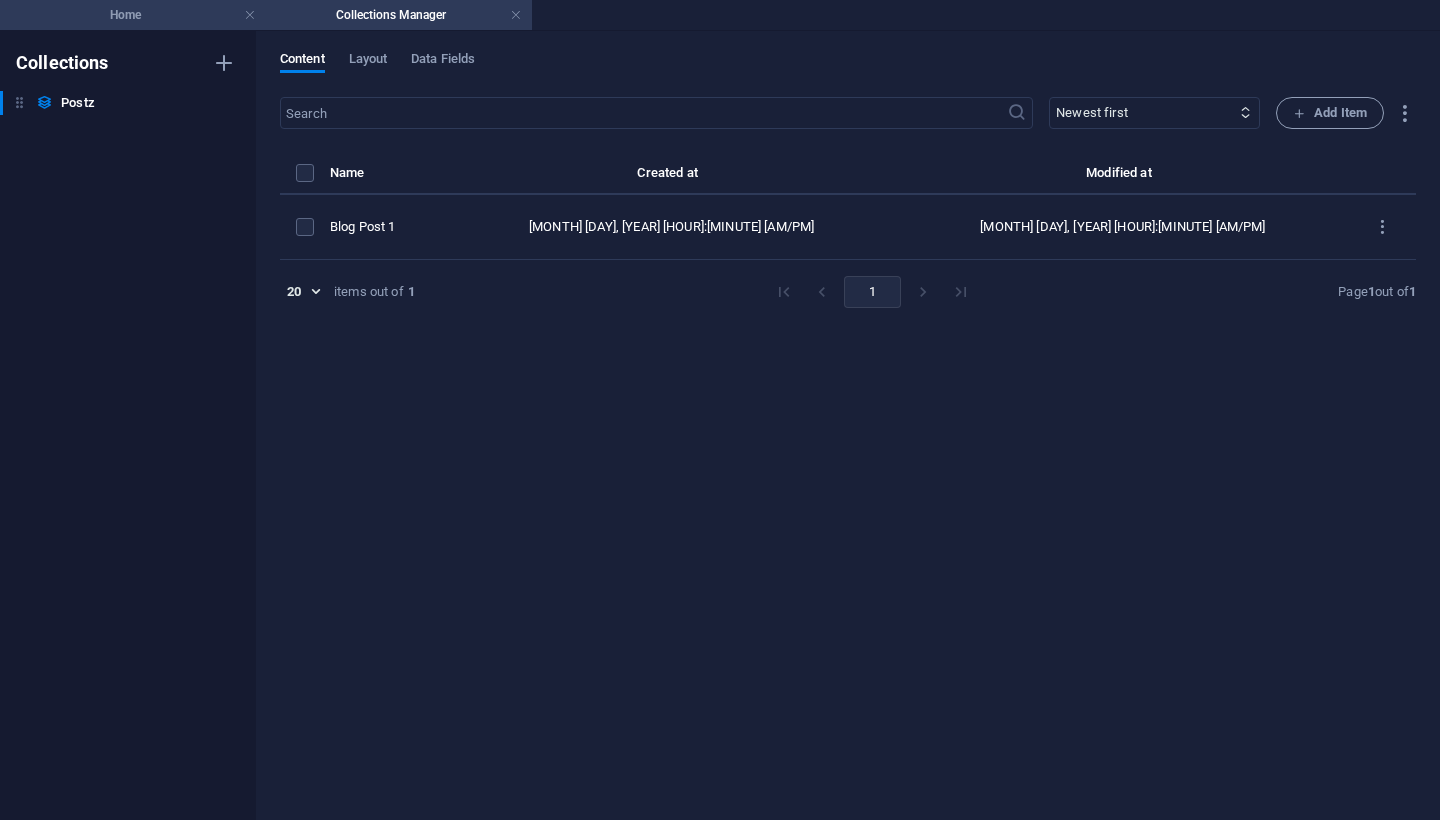 click on "Home" at bounding box center (133, 15) 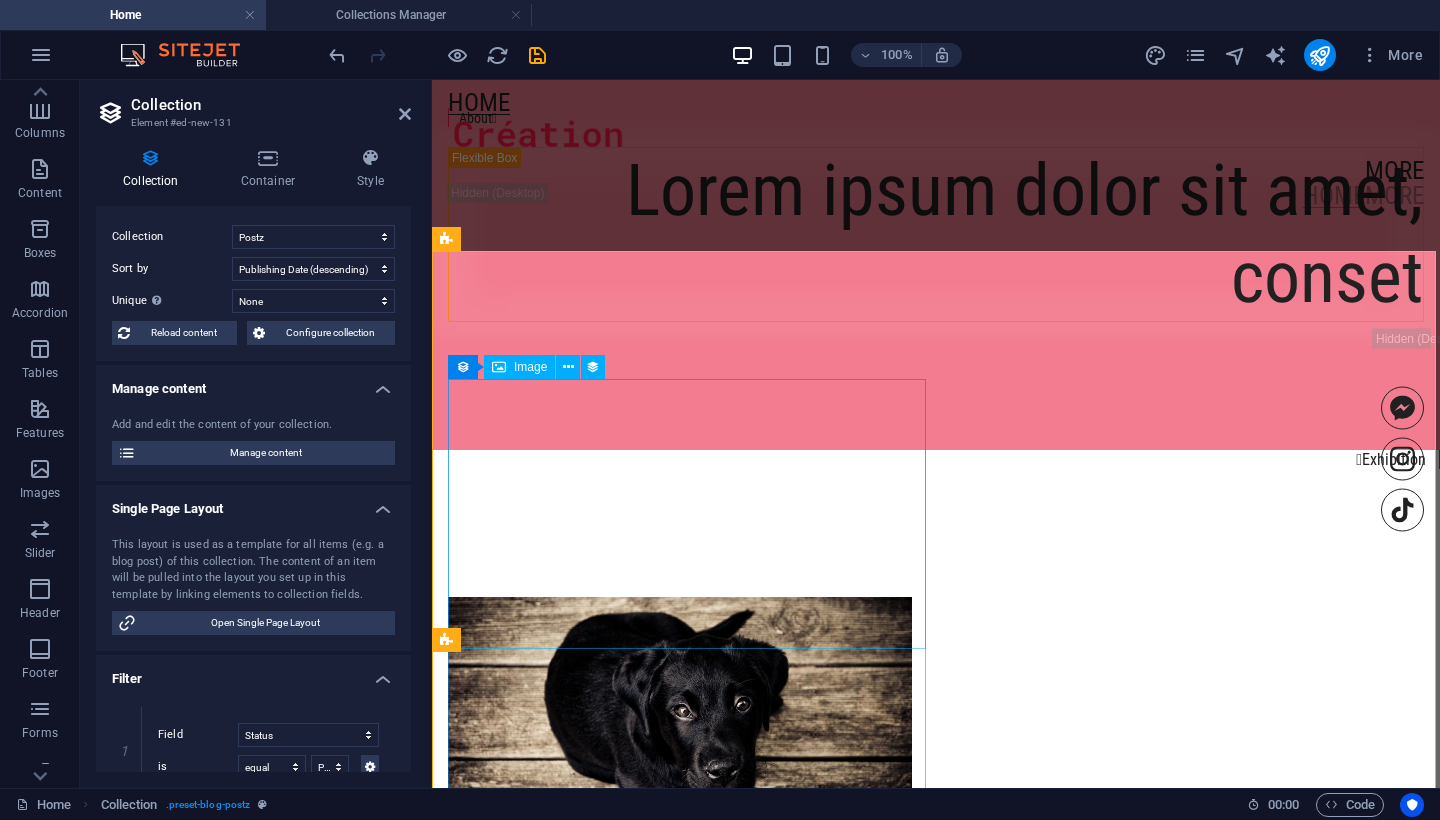 scroll, scrollTop: 1282, scrollLeft: 0, axis: vertical 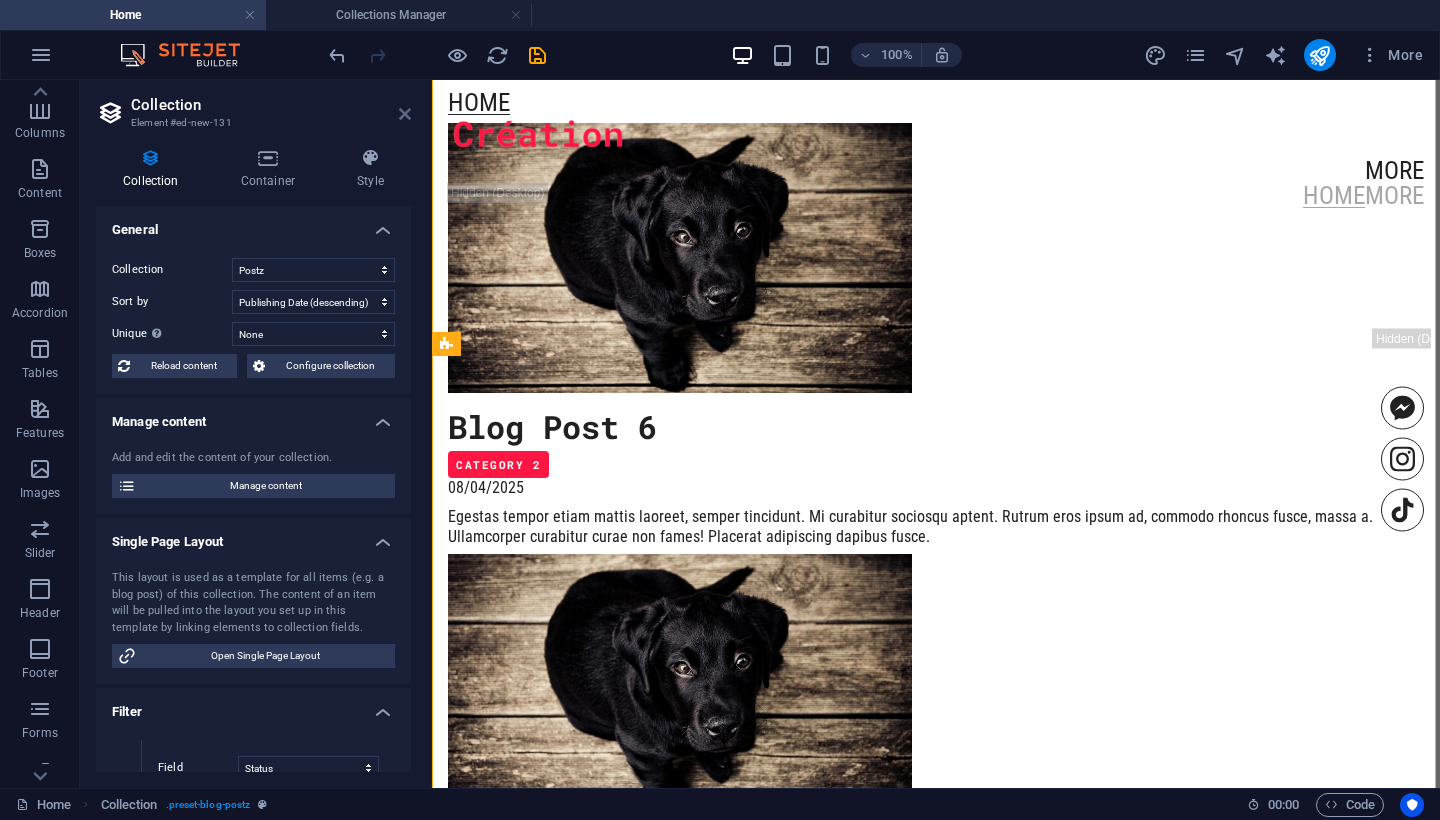 click at bounding box center [405, 114] 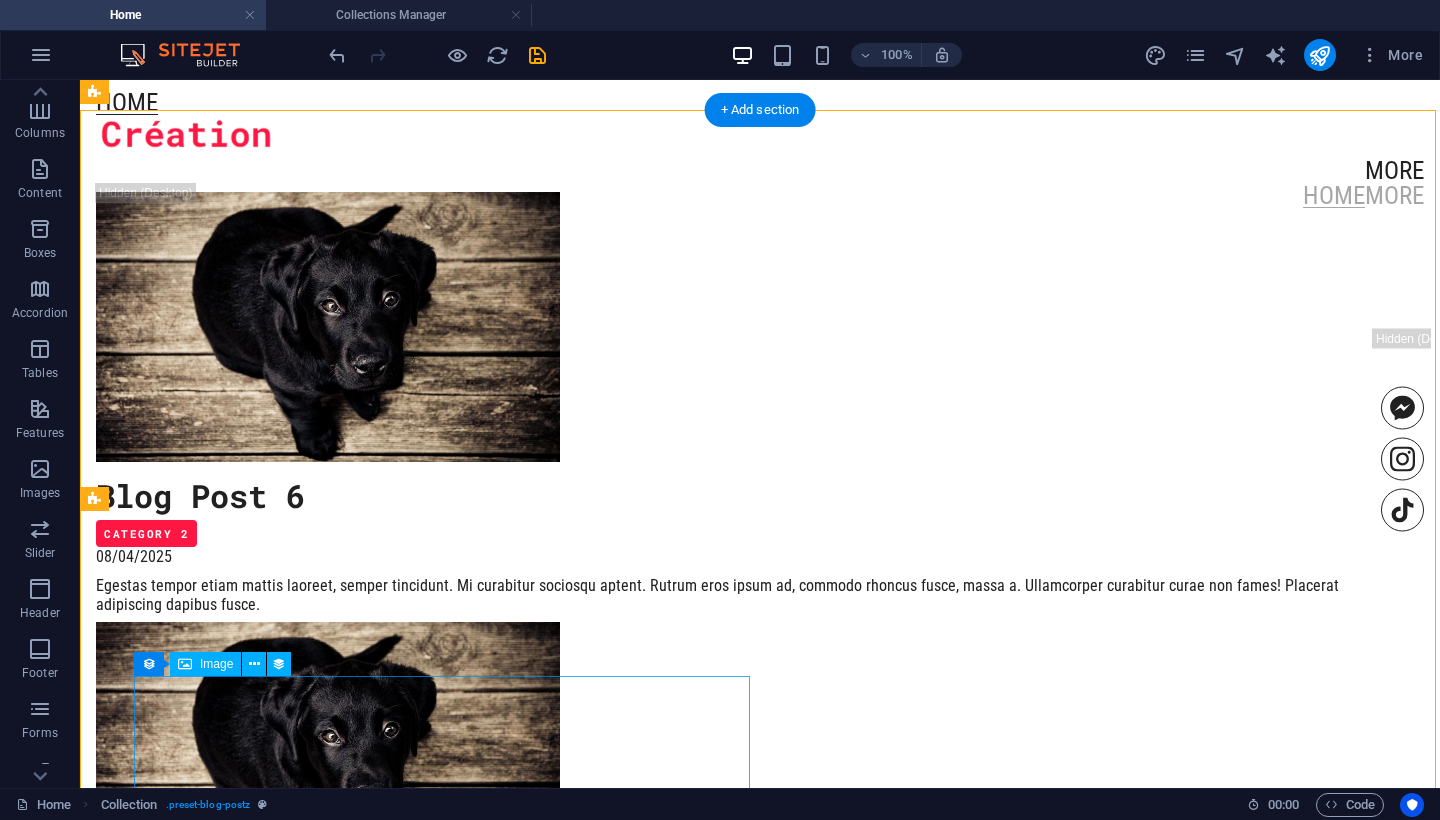 scroll, scrollTop: 1012, scrollLeft: 0, axis: vertical 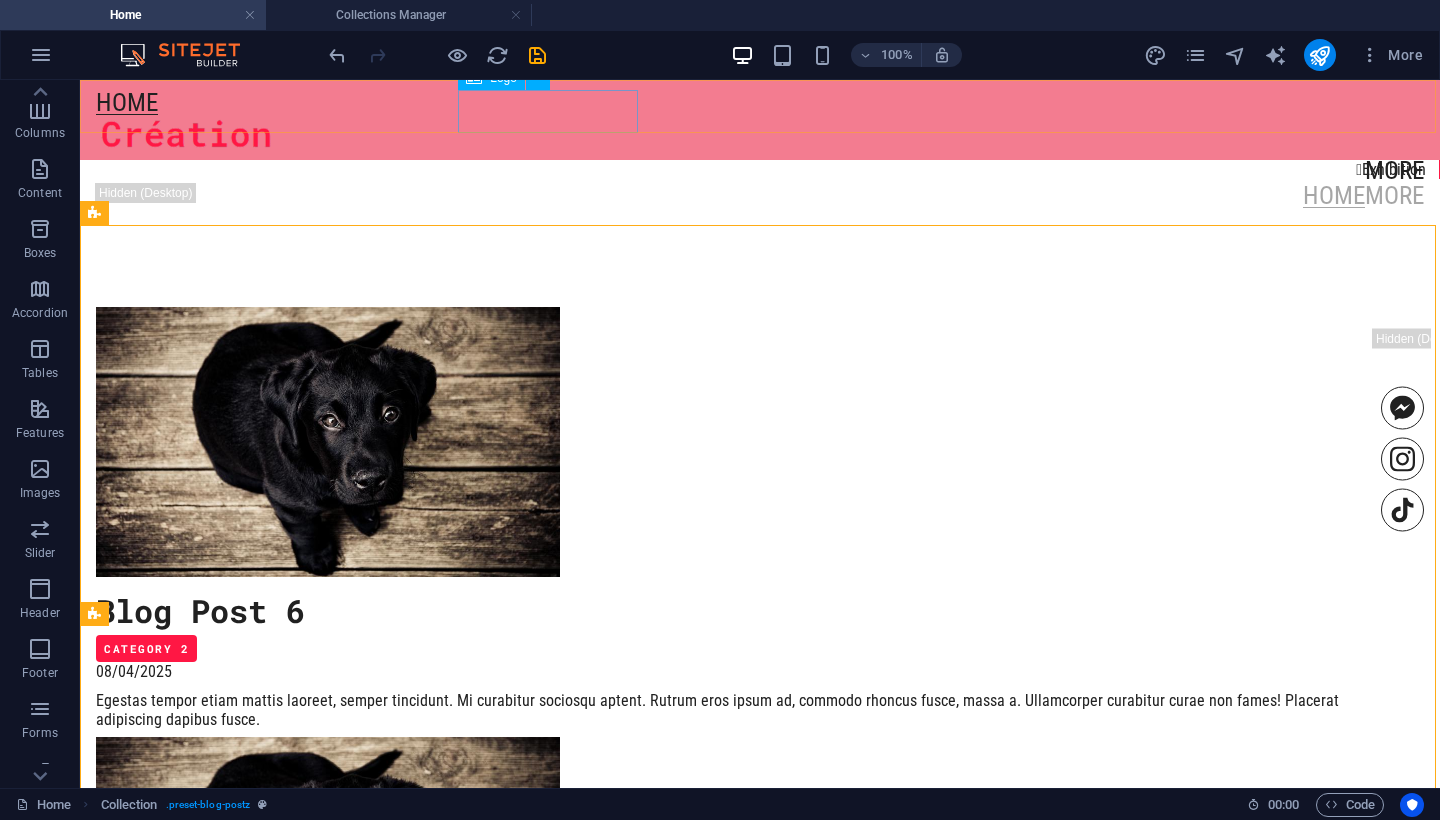 click at bounding box center [760, 136] 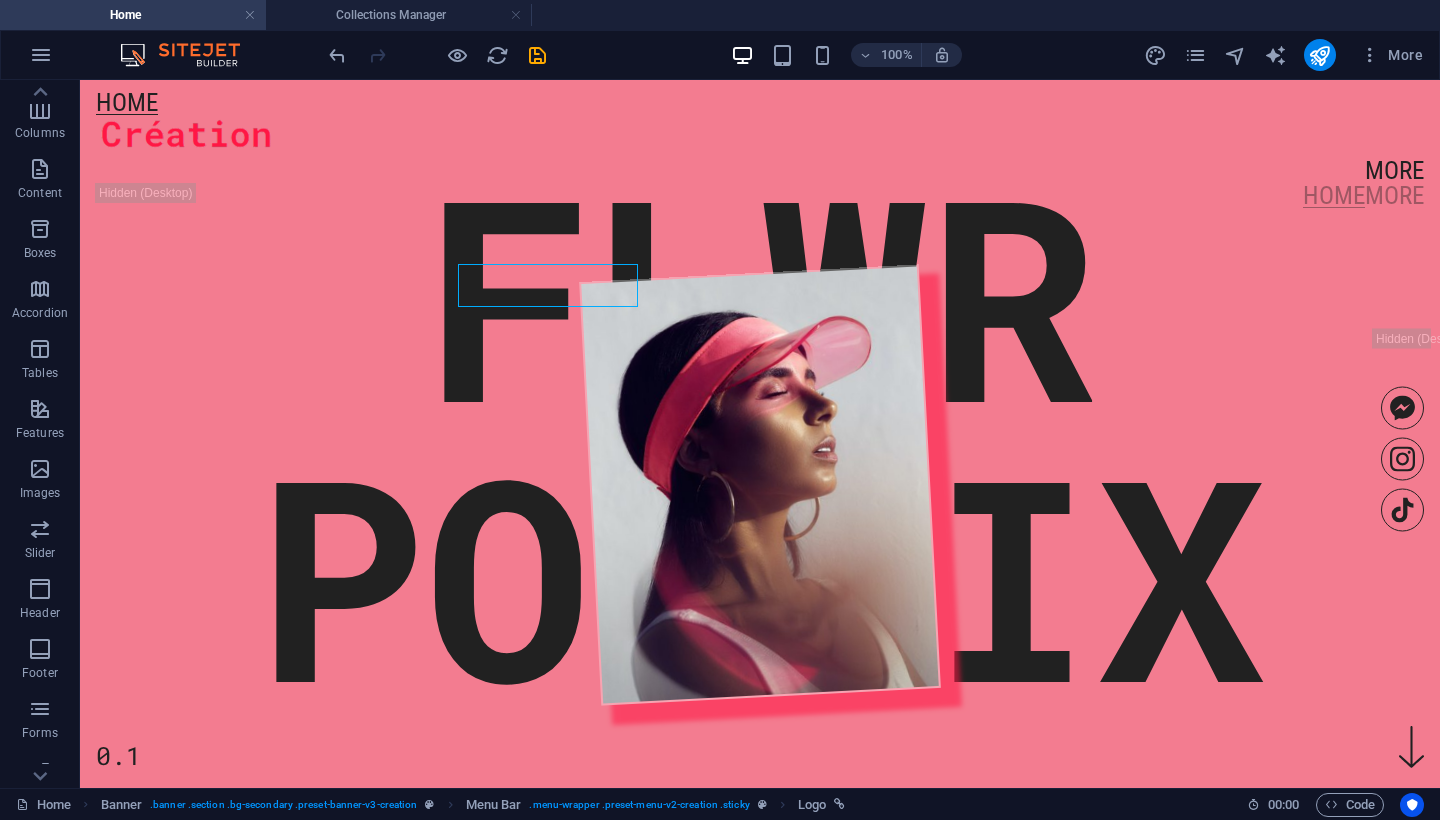 scroll, scrollTop: 0, scrollLeft: 0, axis: both 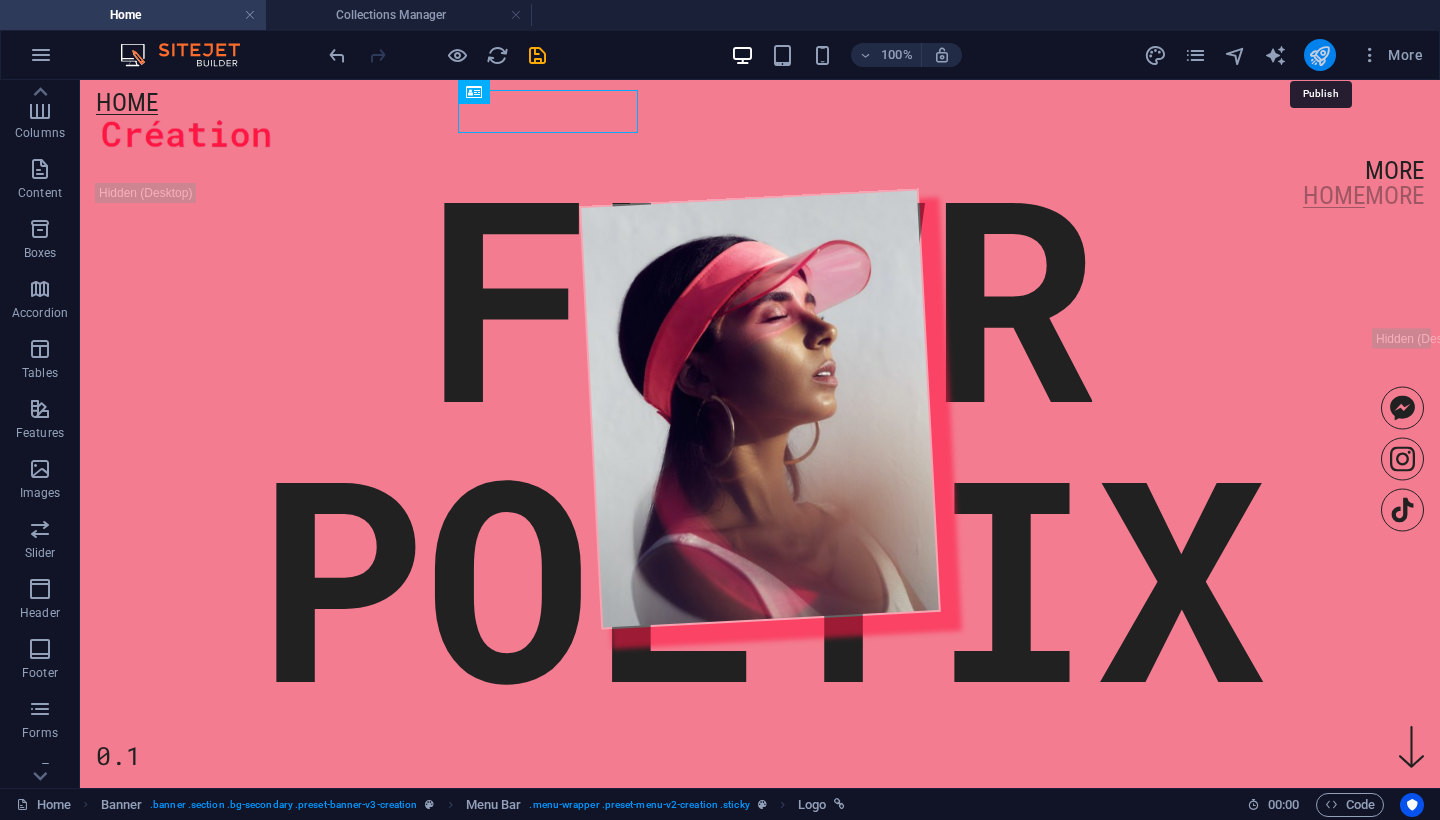 click at bounding box center [1319, 55] 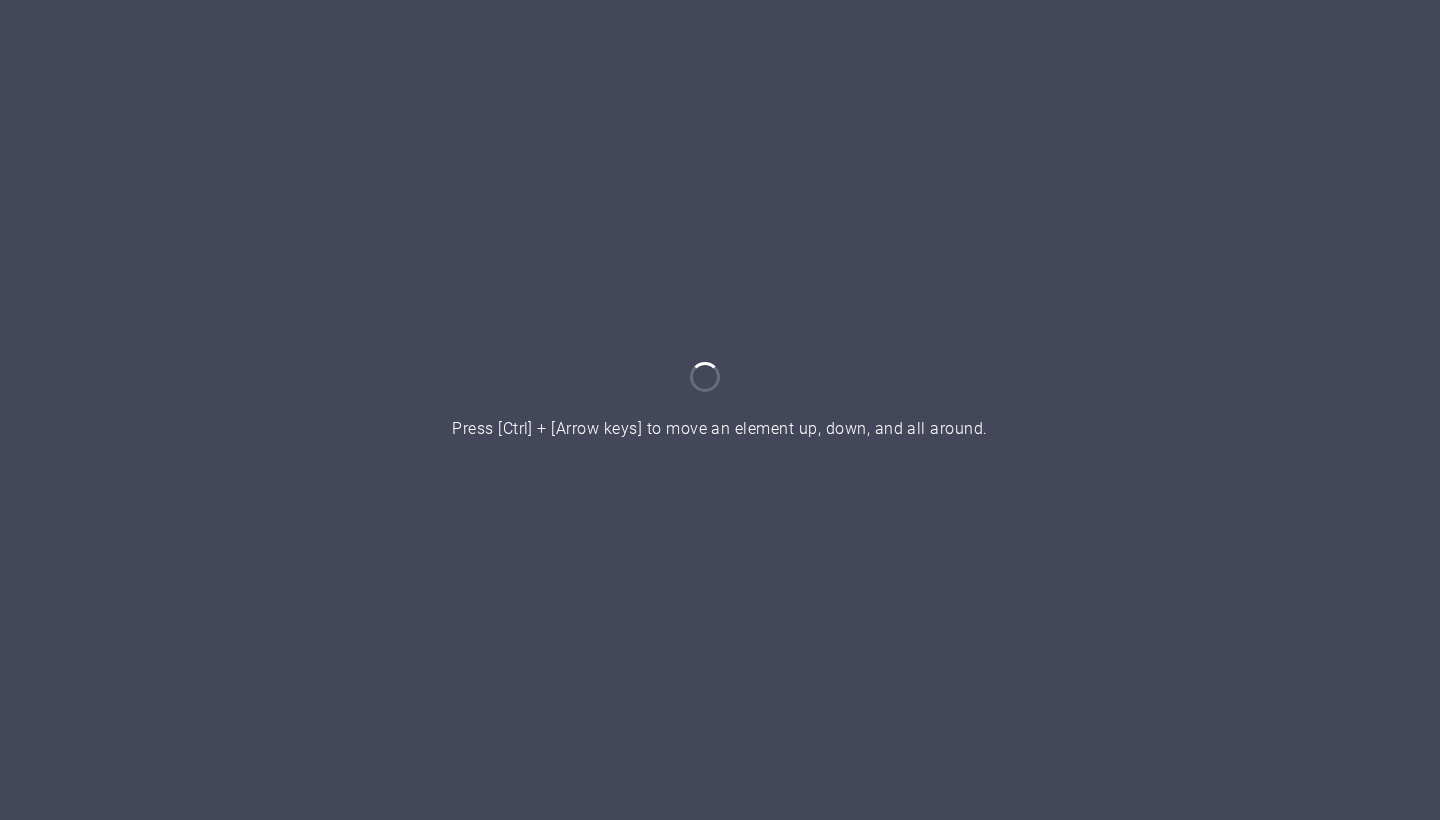 scroll, scrollTop: 0, scrollLeft: 0, axis: both 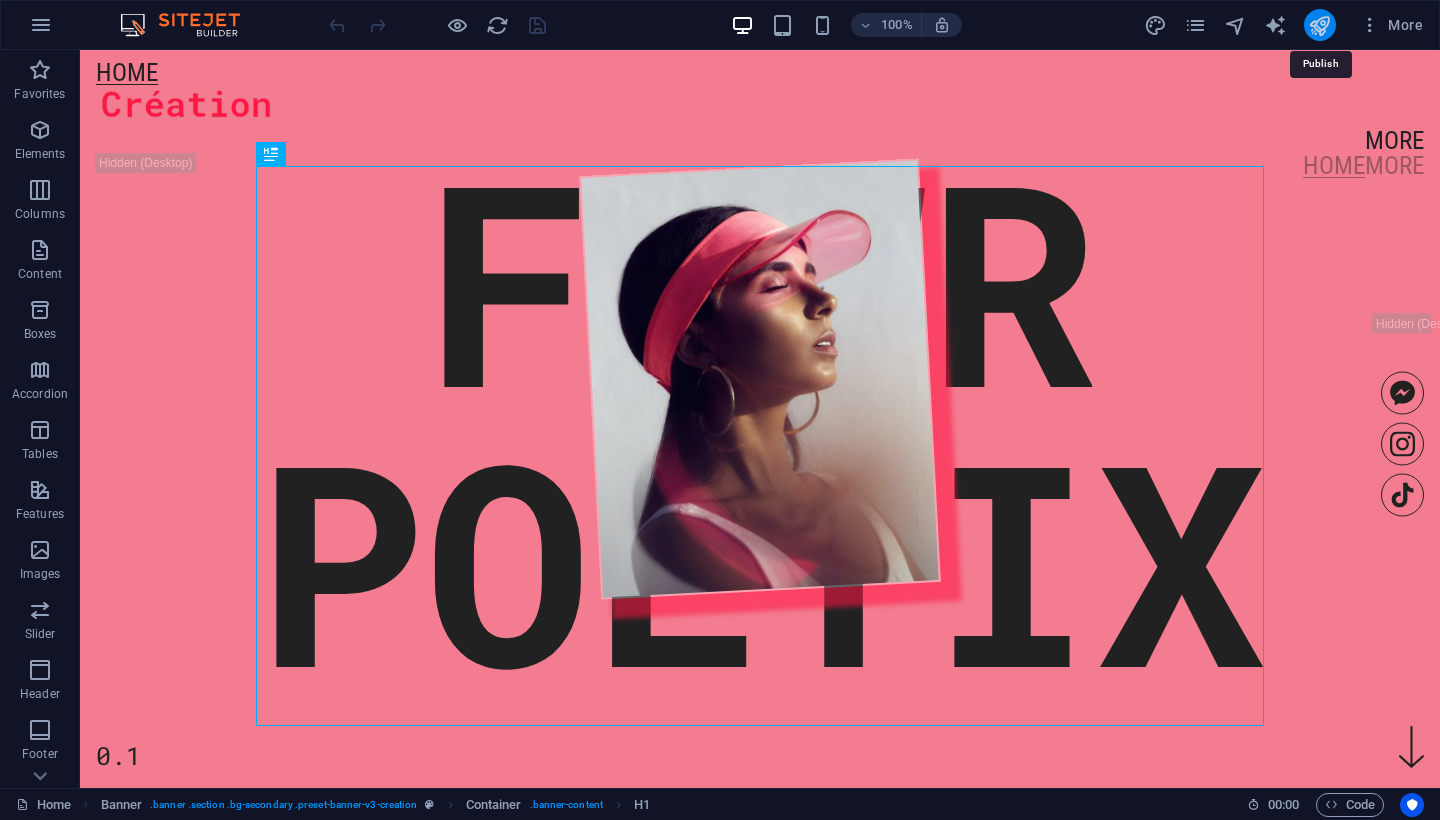 click at bounding box center (1319, 25) 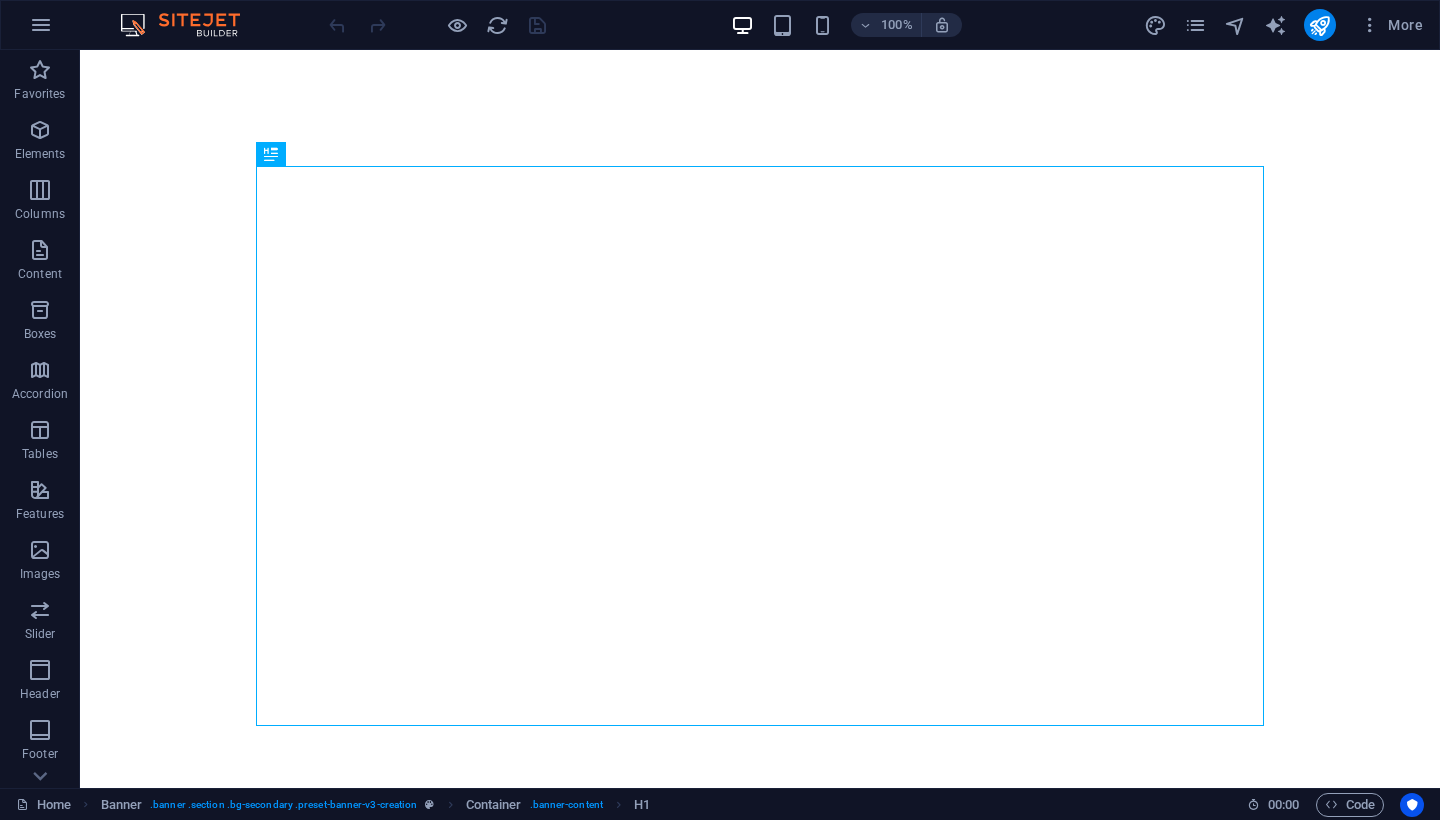 scroll, scrollTop: 0, scrollLeft: 0, axis: both 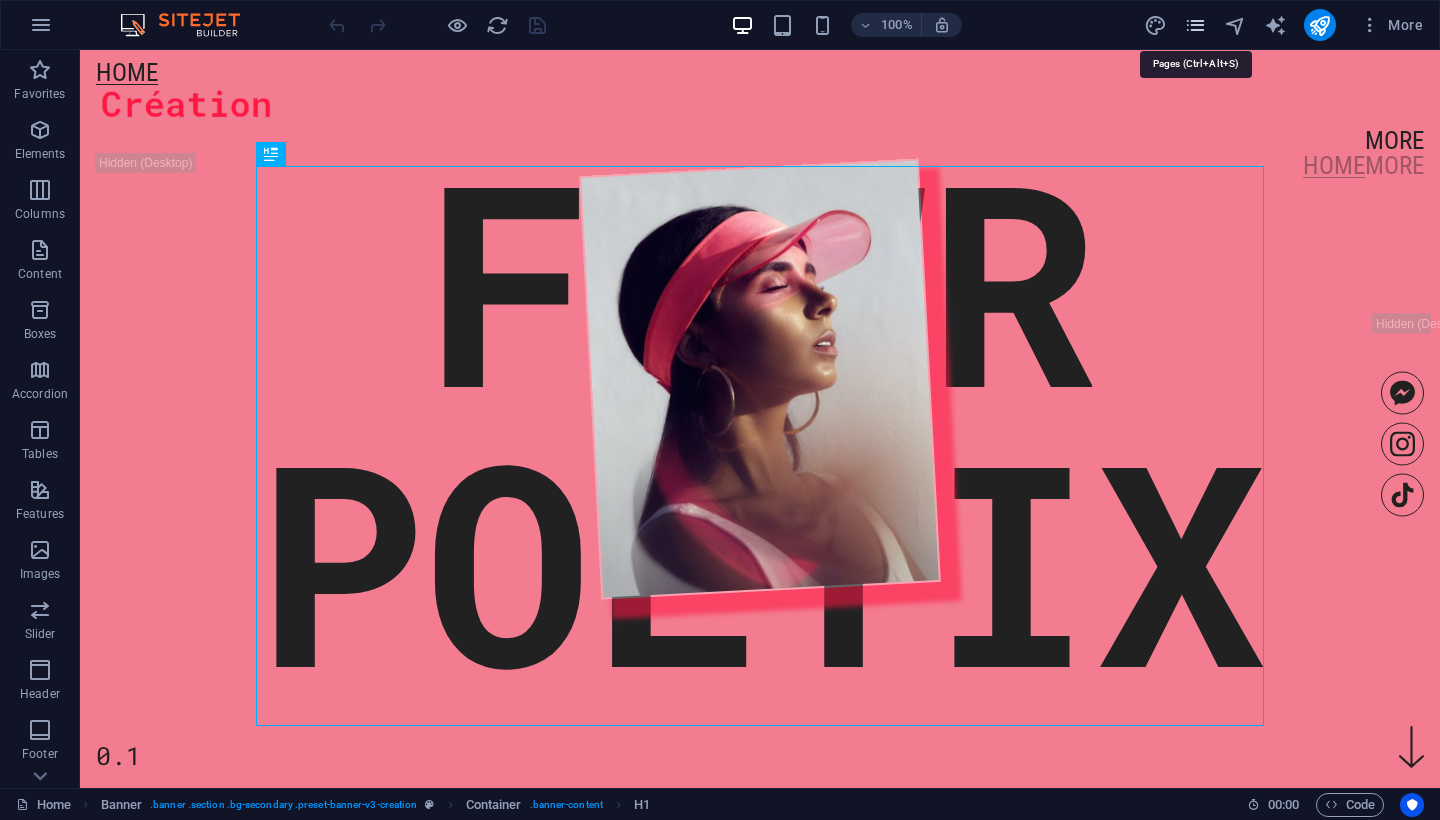 click at bounding box center [1195, 25] 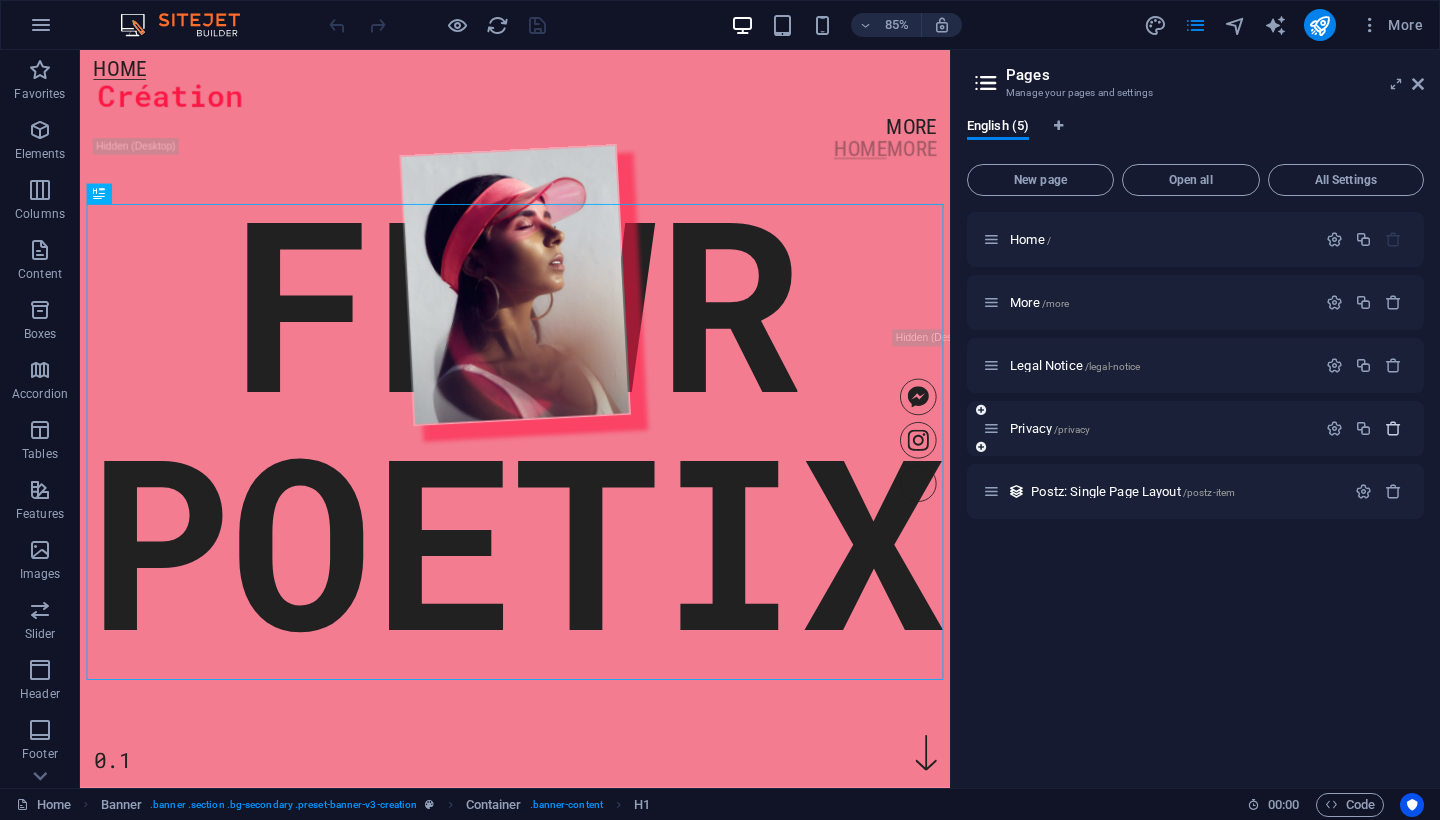 click at bounding box center (1393, 428) 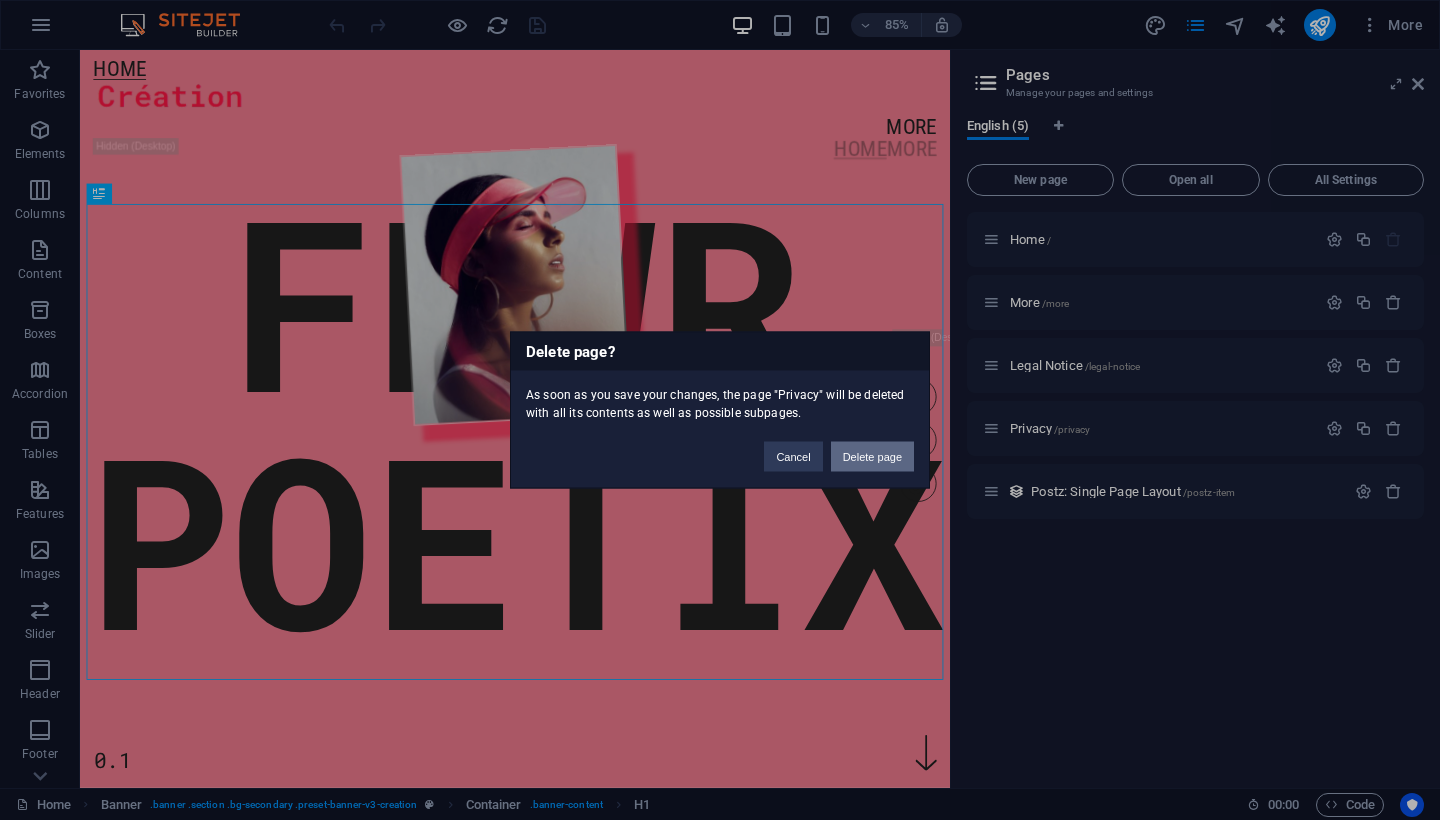 click on "Delete page" at bounding box center [872, 457] 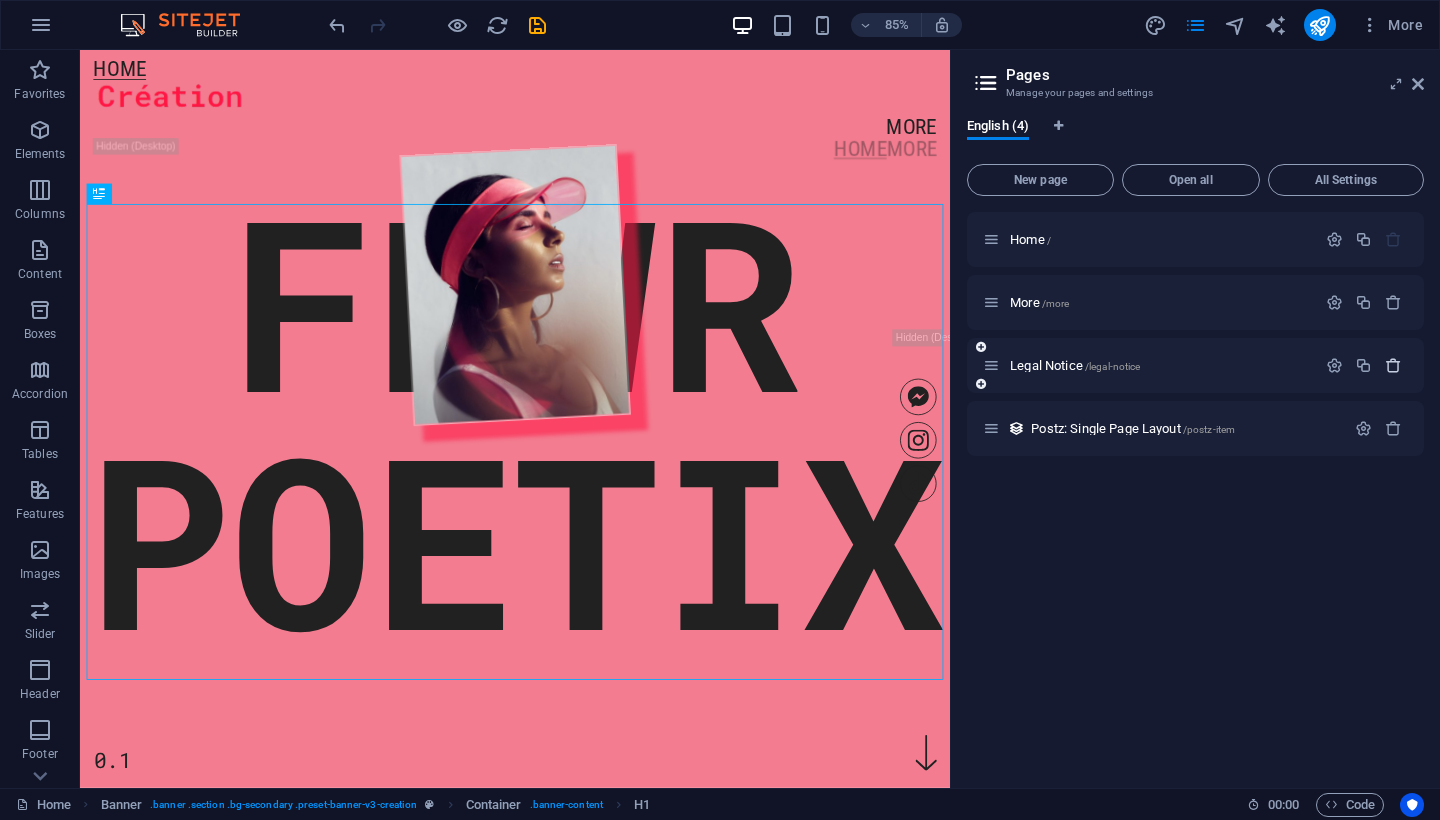 click at bounding box center [1393, 365] 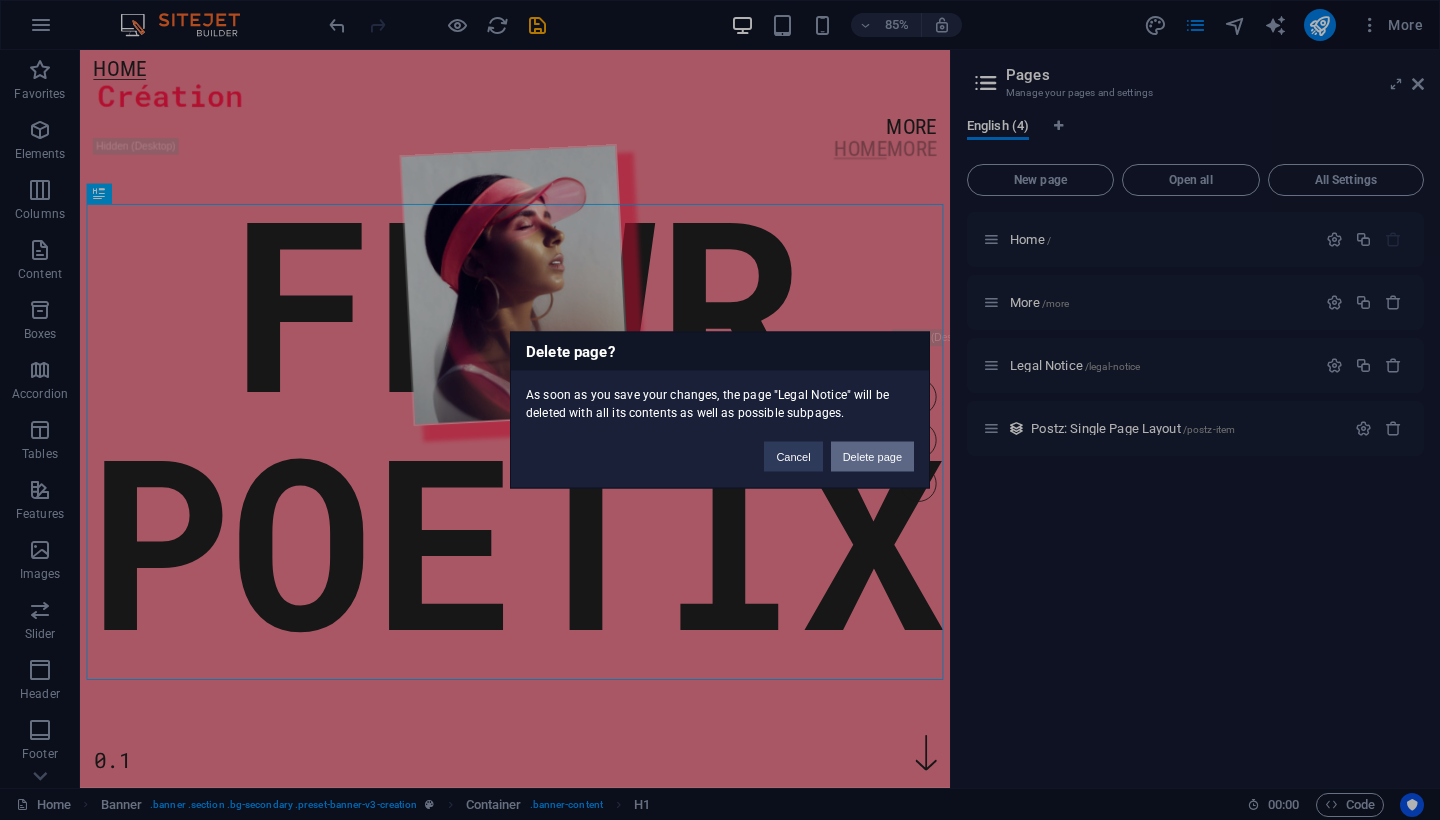 click on "Delete page" at bounding box center [872, 457] 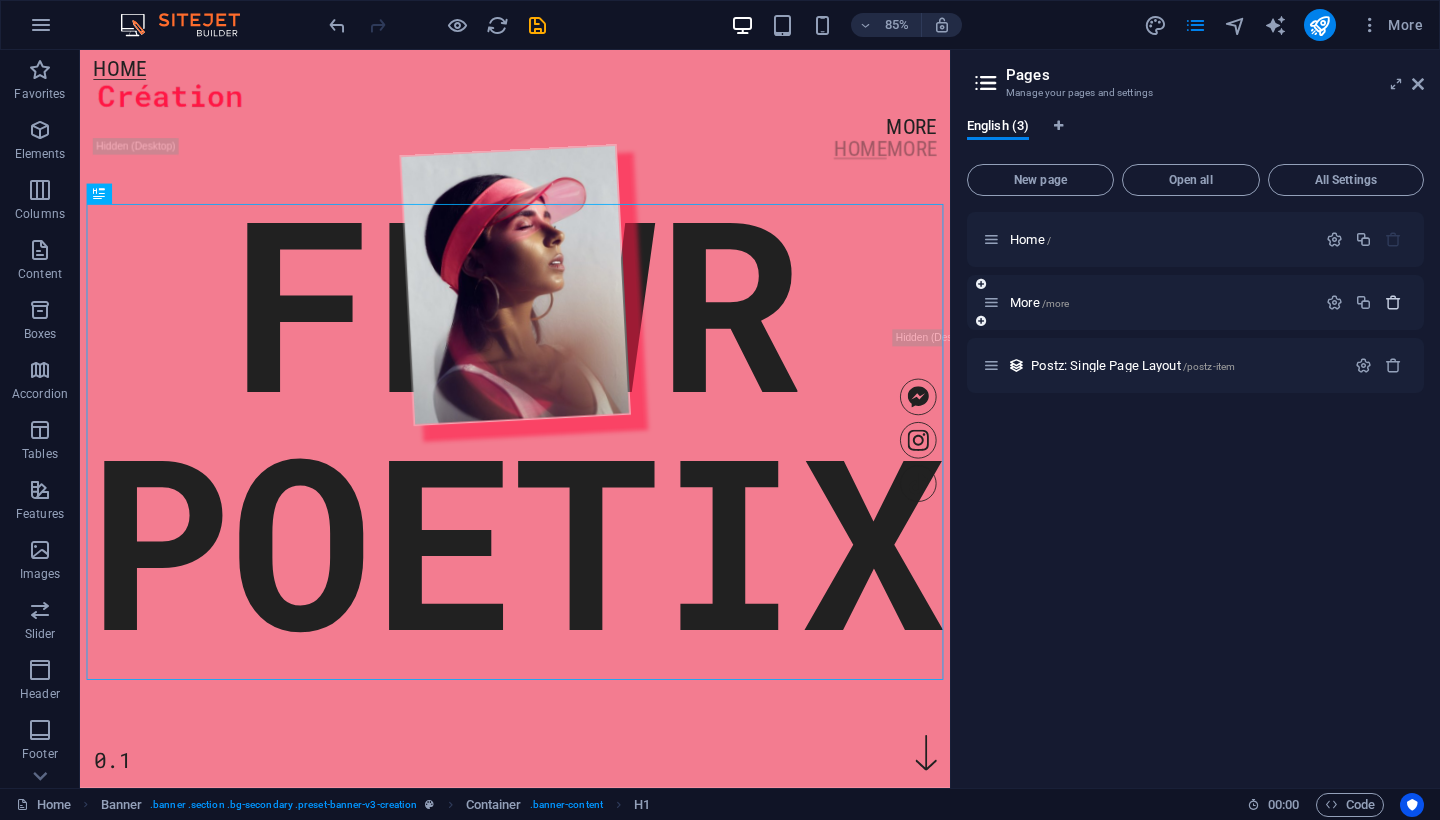 click at bounding box center (1393, 302) 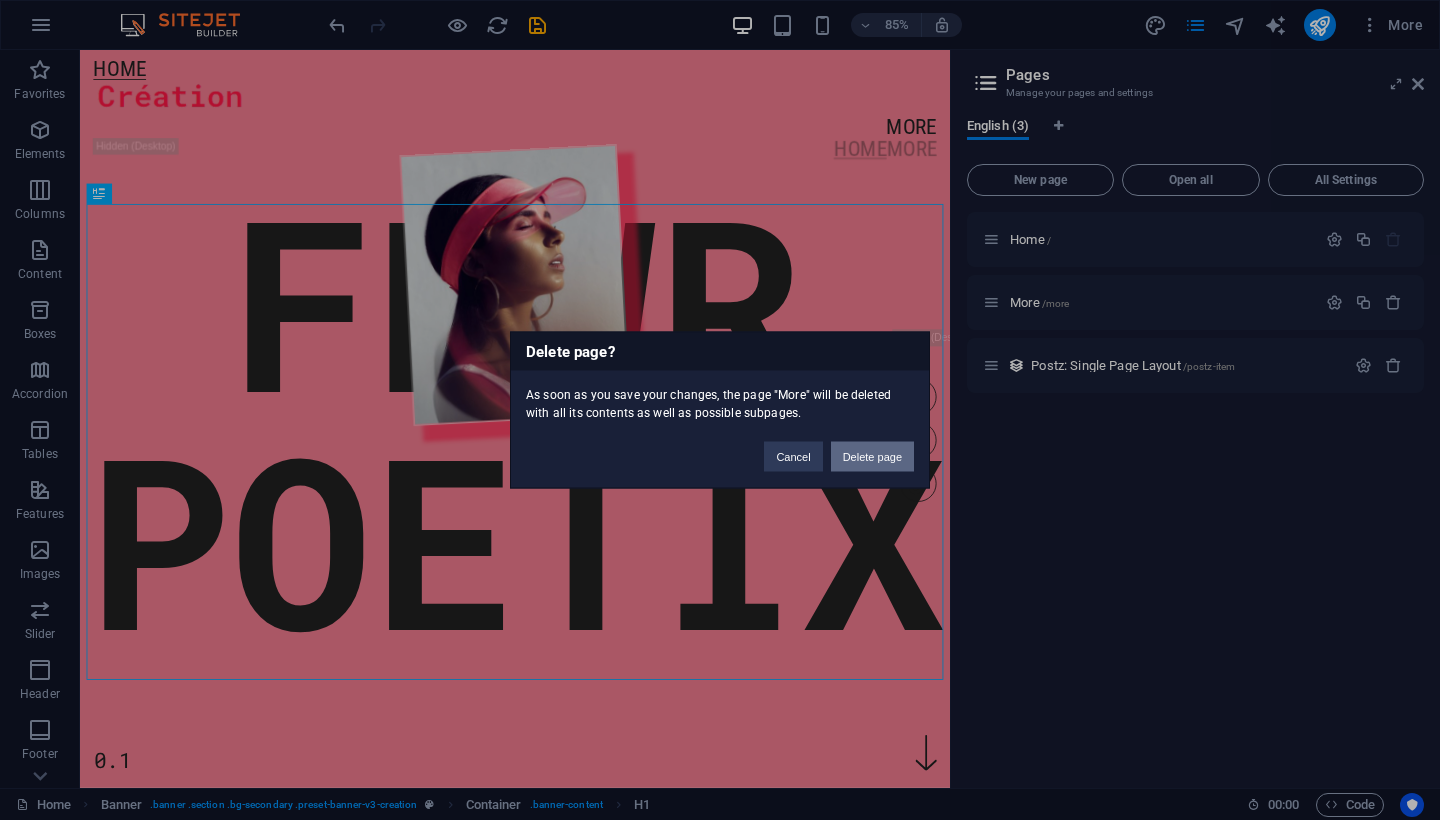 click on "Delete page" at bounding box center (872, 457) 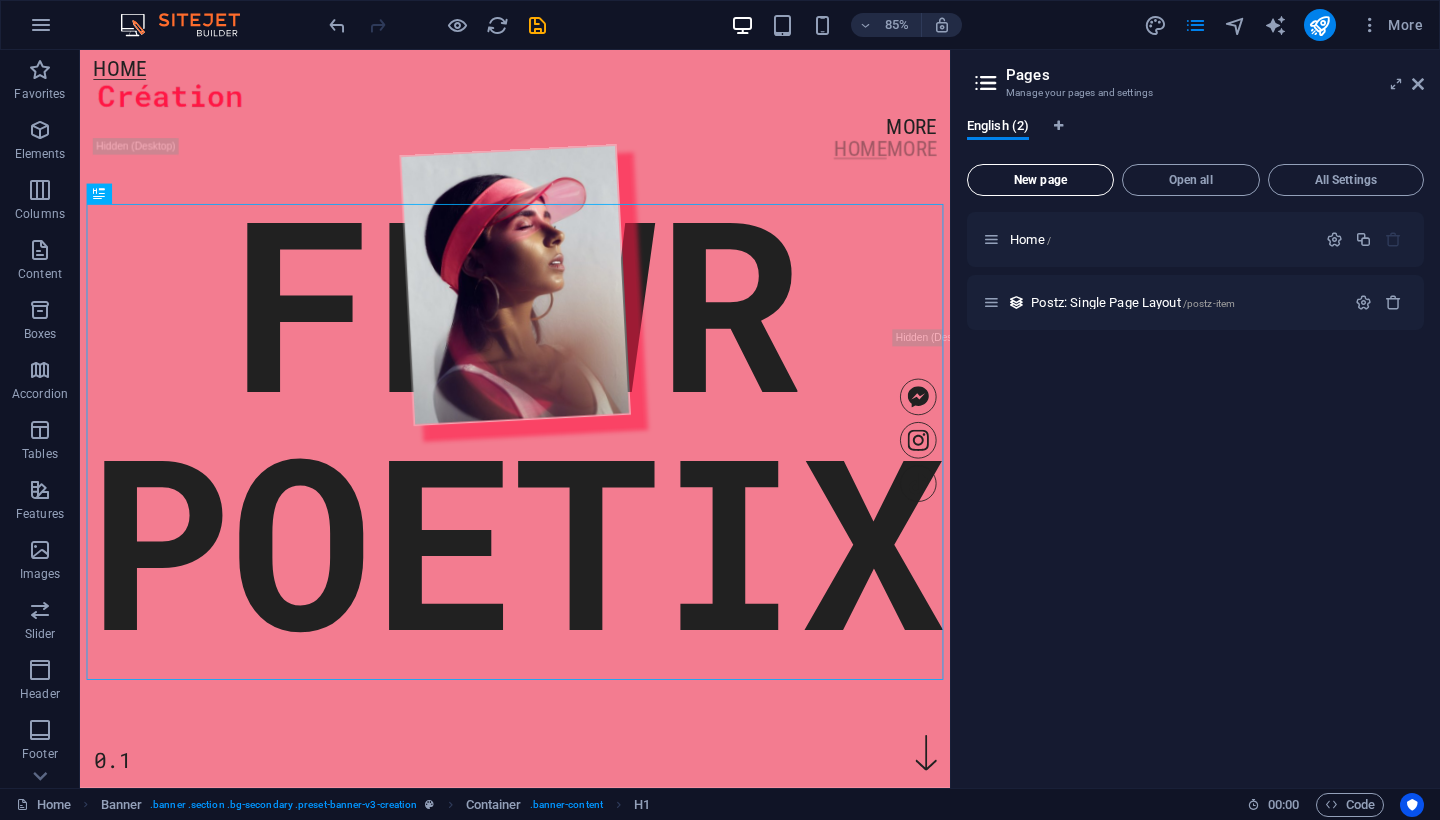 click on "New page" at bounding box center [1040, 180] 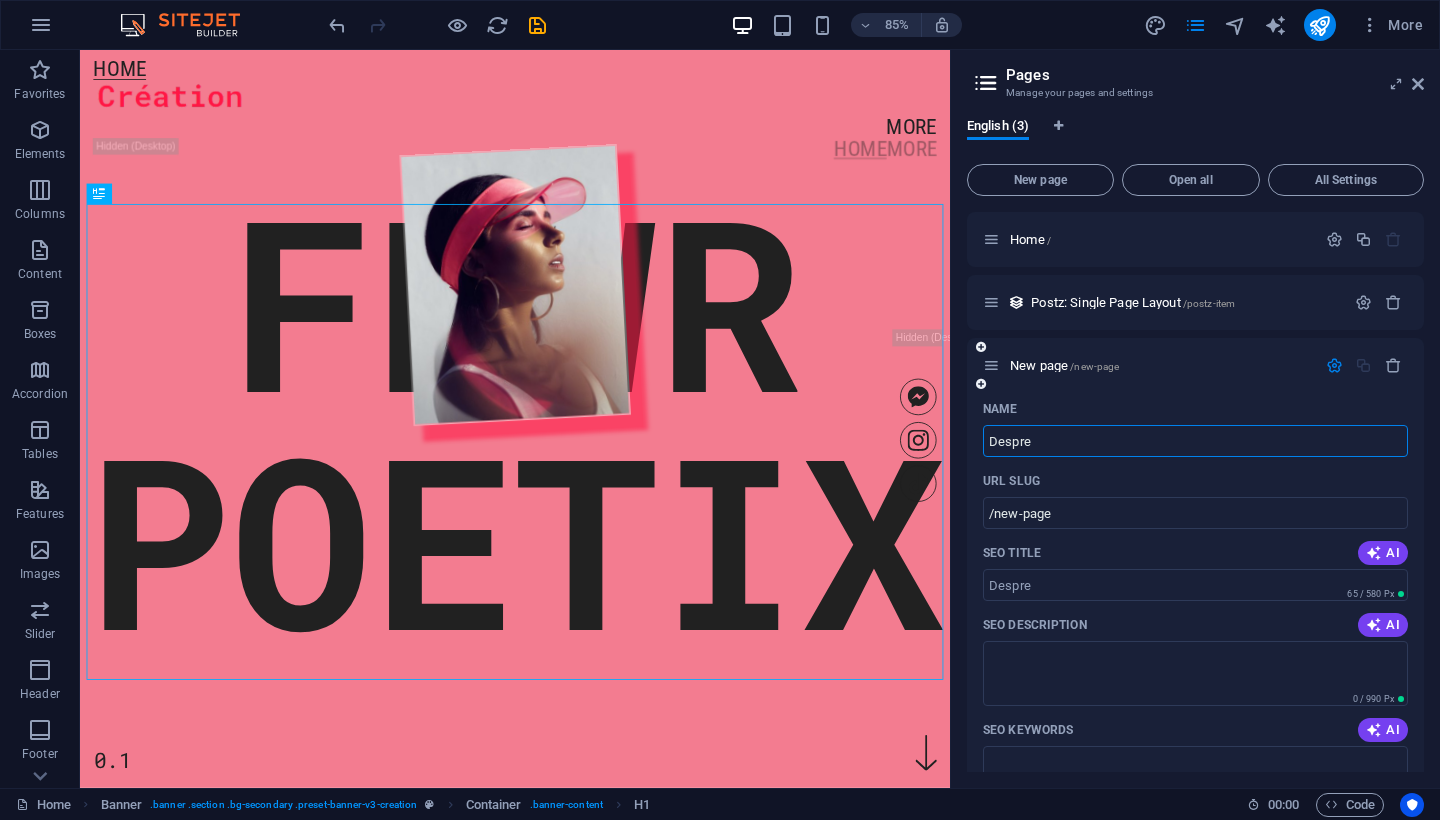 type on "Despre" 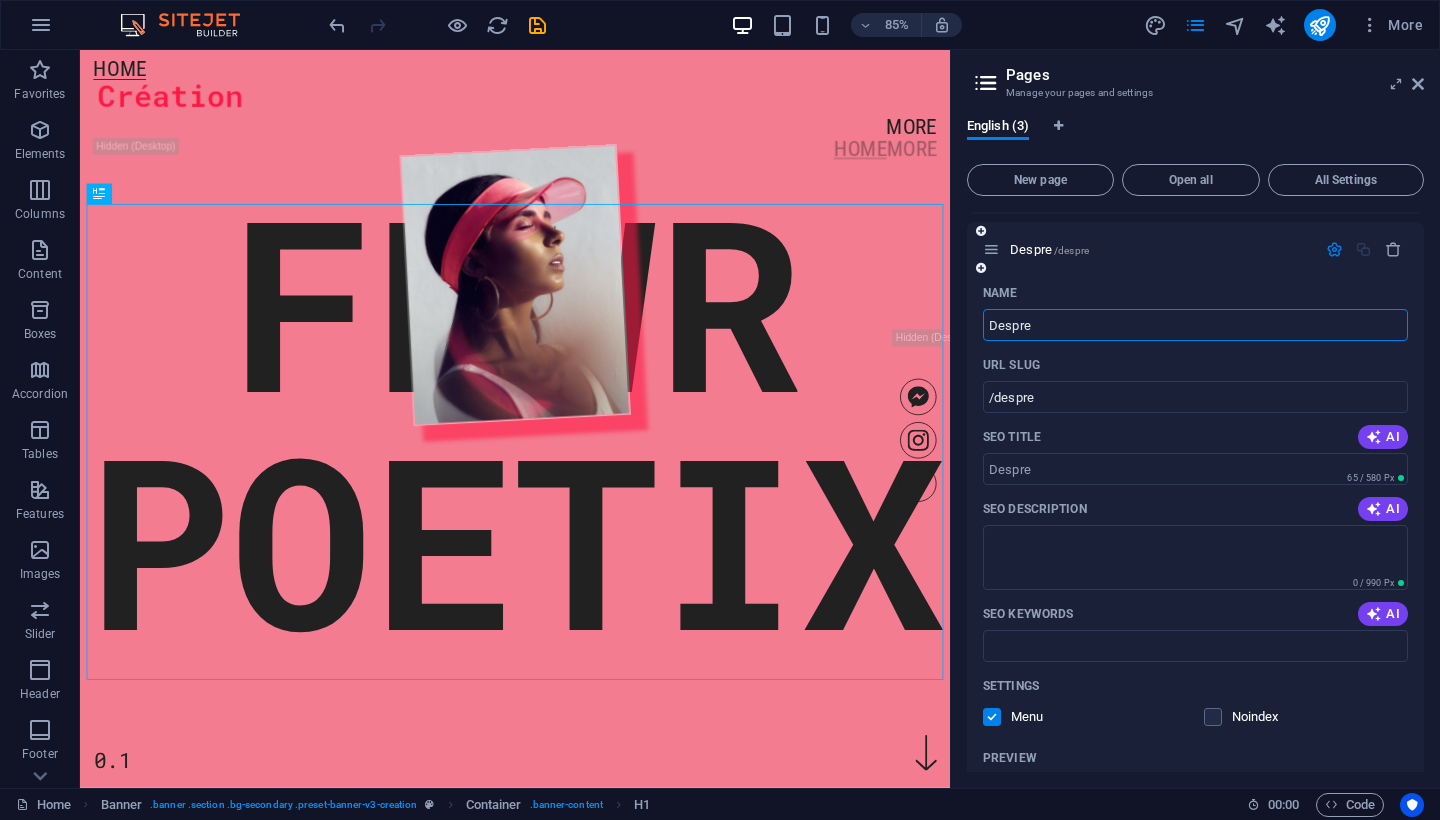 scroll, scrollTop: 121, scrollLeft: 0, axis: vertical 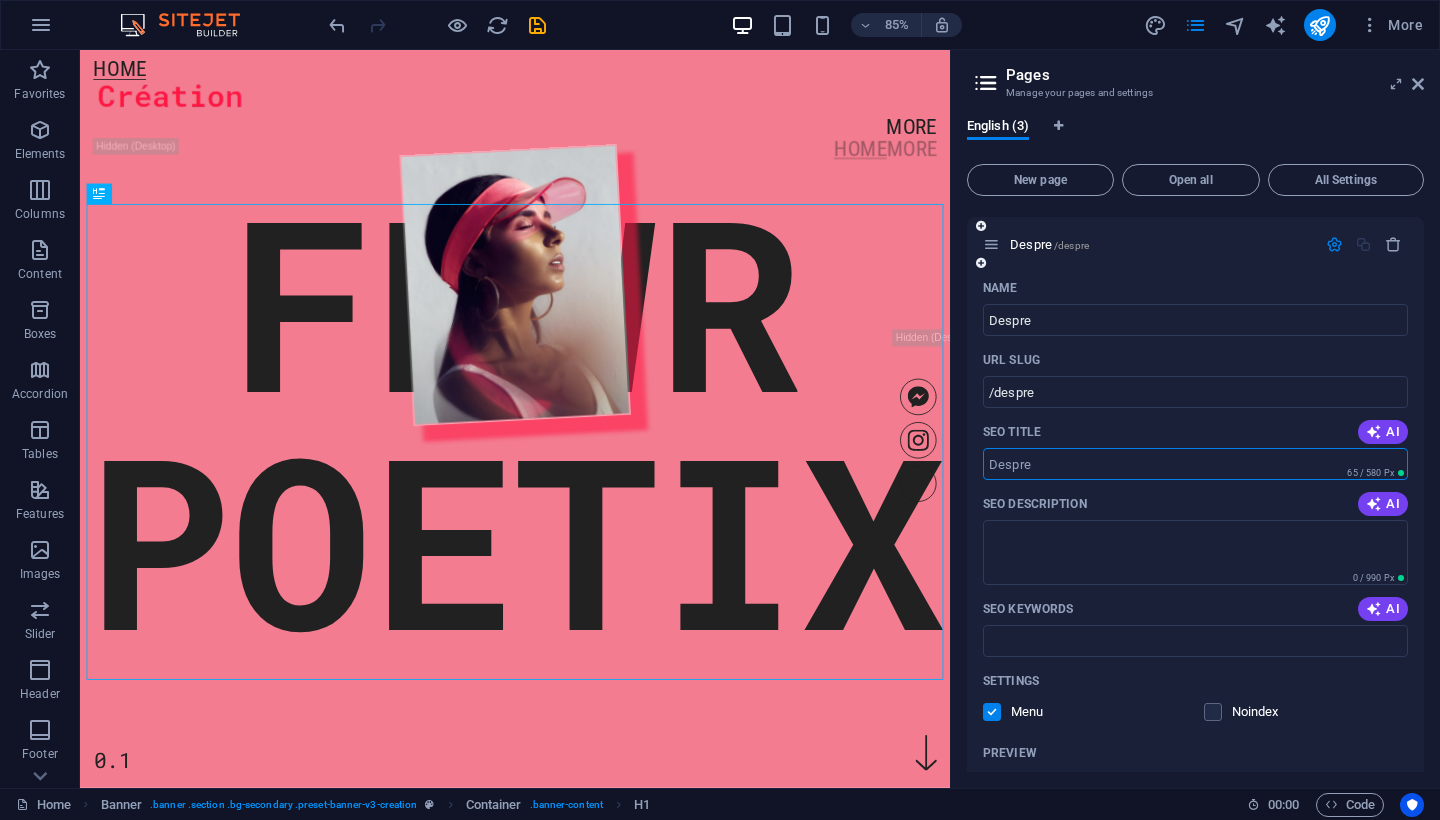 click on "SEO Title" at bounding box center [1195, 464] 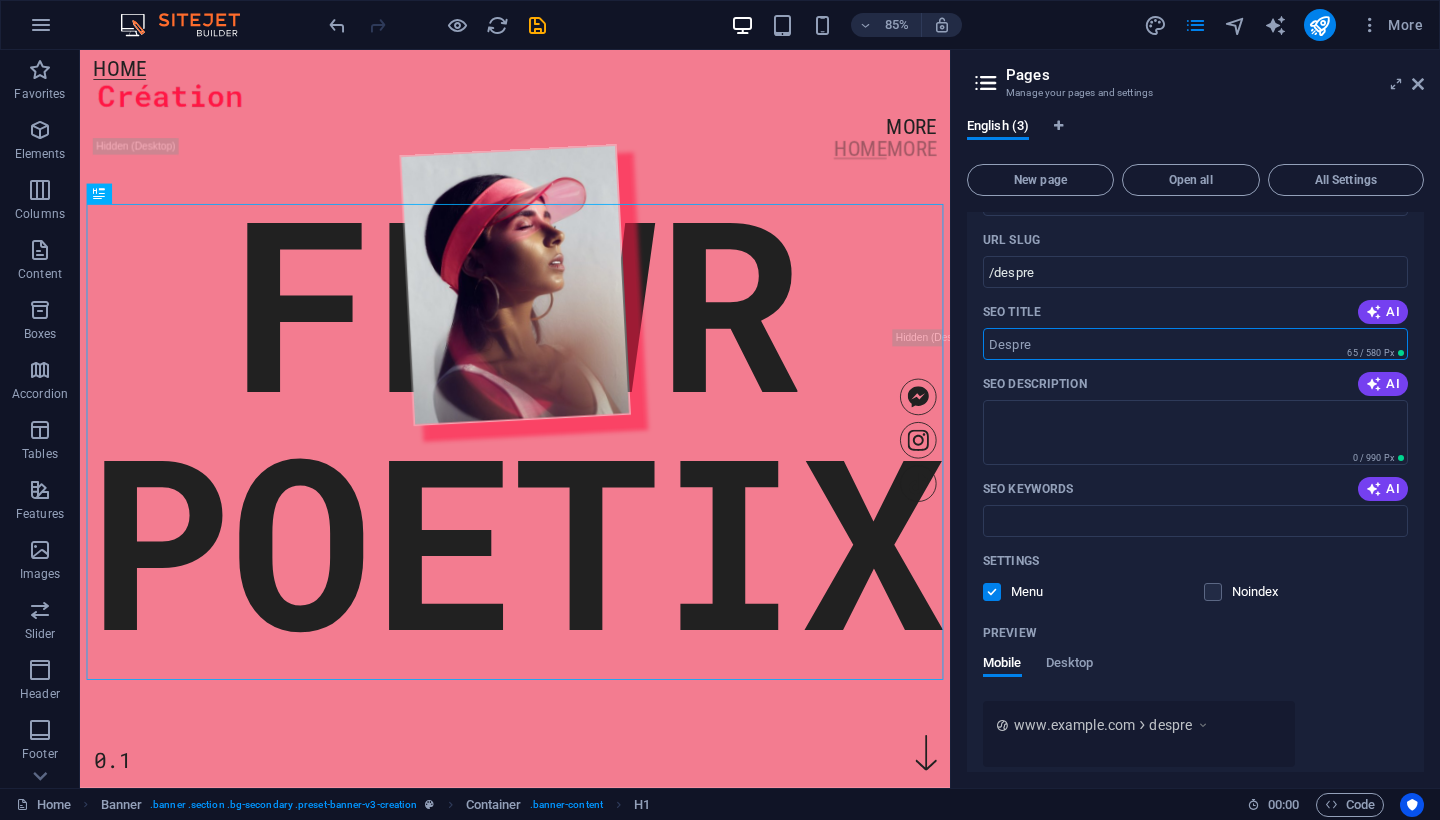 scroll, scrollTop: 253, scrollLeft: 0, axis: vertical 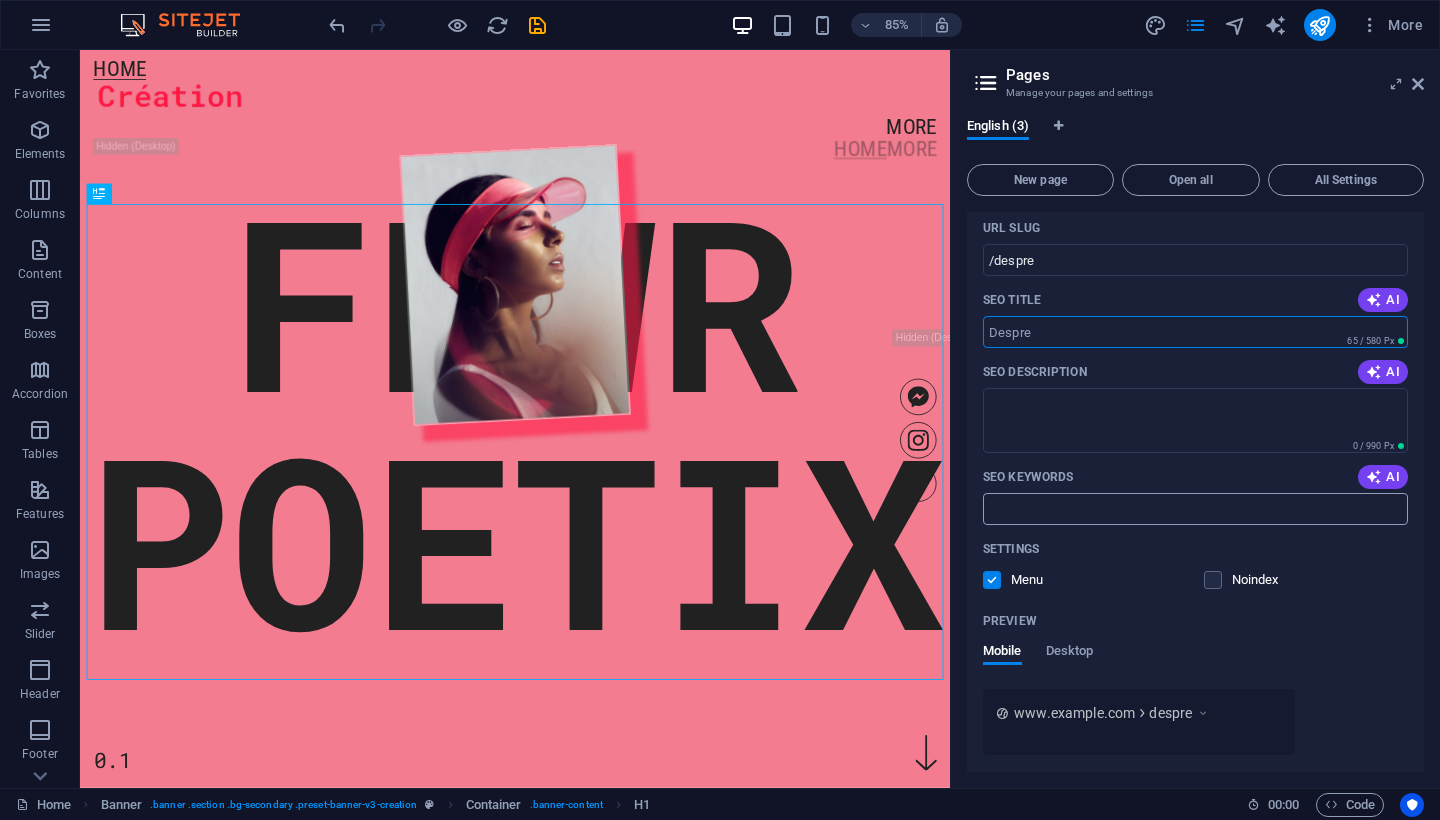 click on "SEO Keywords" at bounding box center [1195, 509] 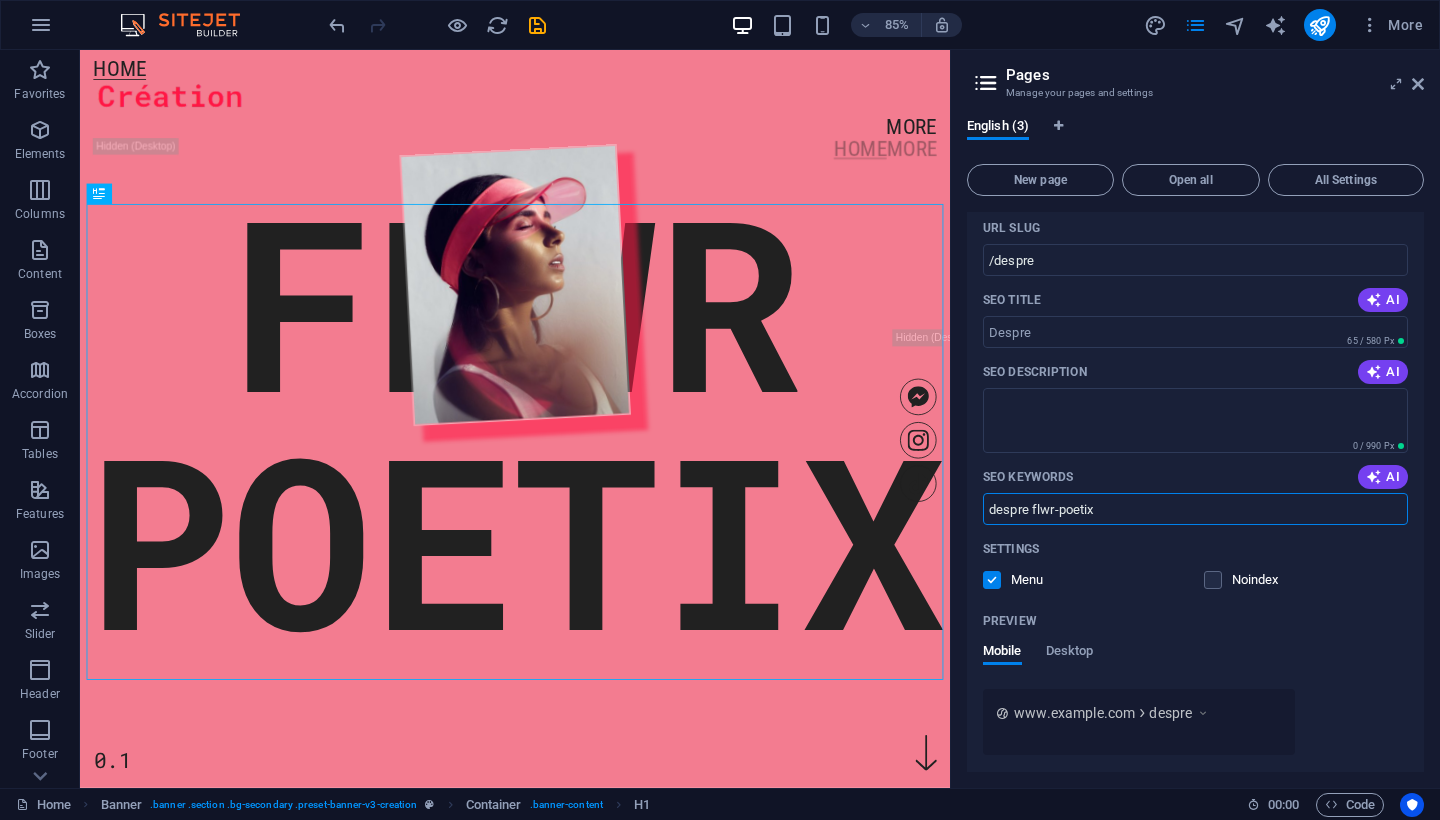 type on "despre flwr-poetix" 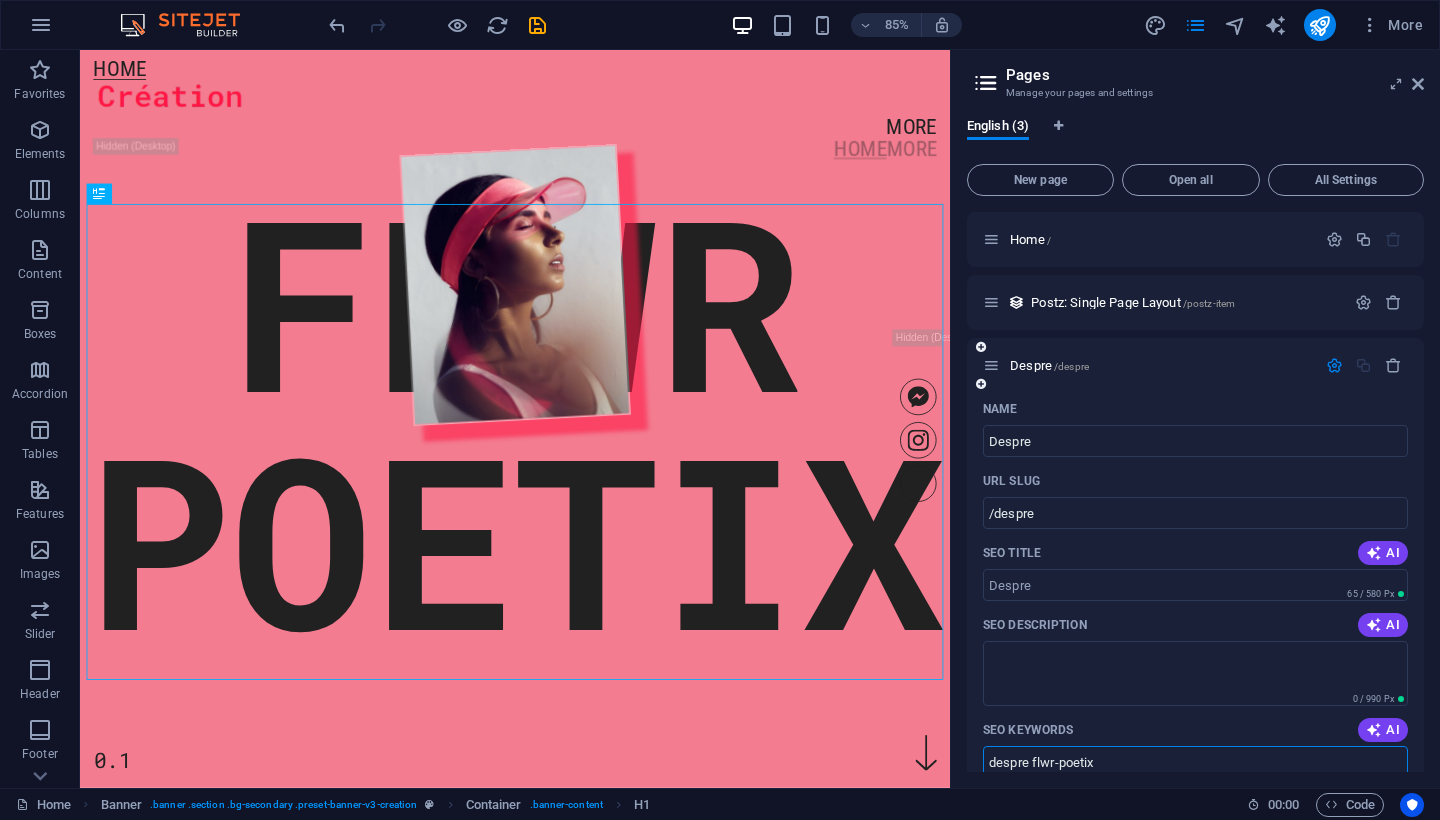 scroll, scrollTop: 0, scrollLeft: 0, axis: both 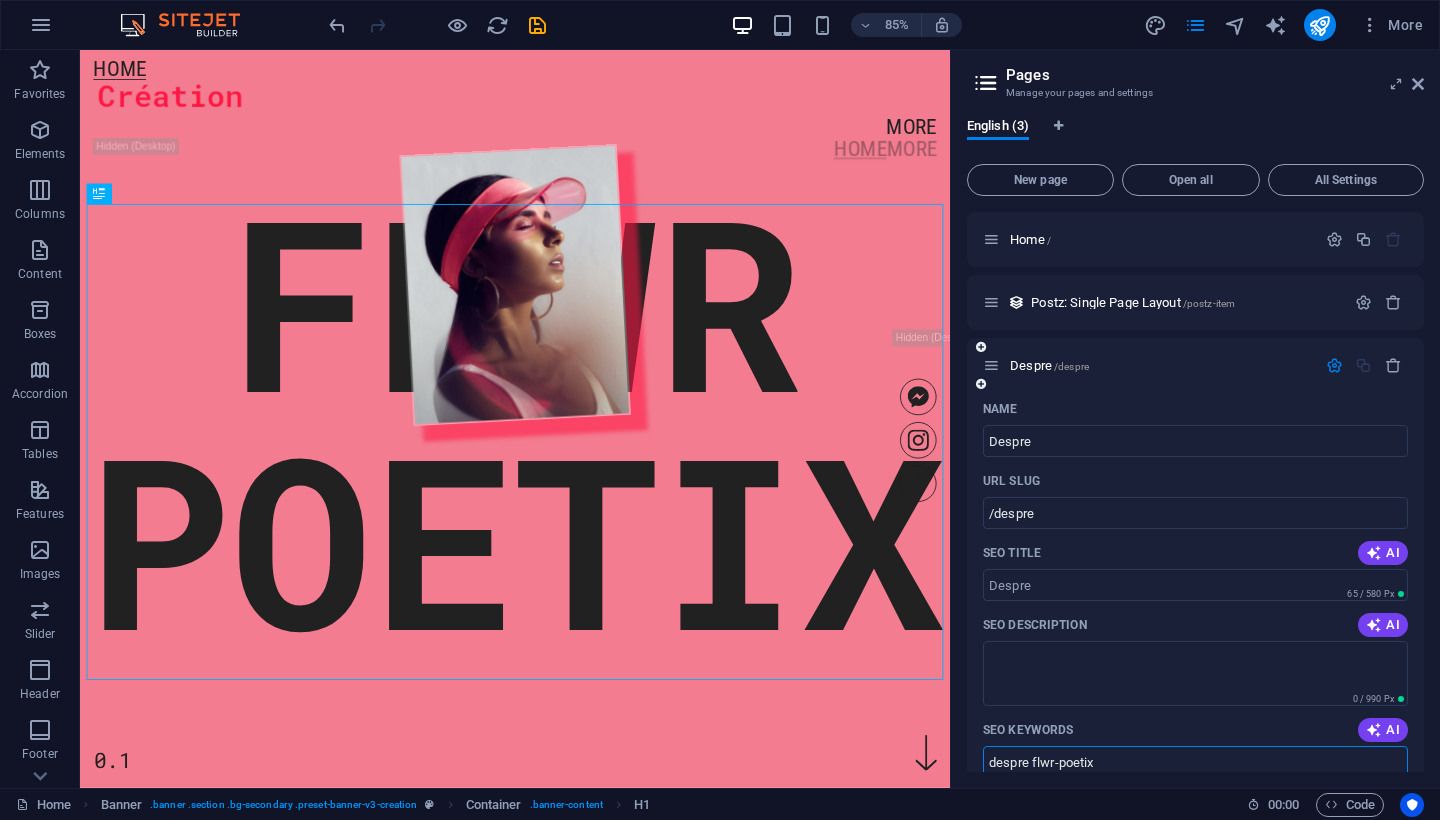 click at bounding box center (991, 365) 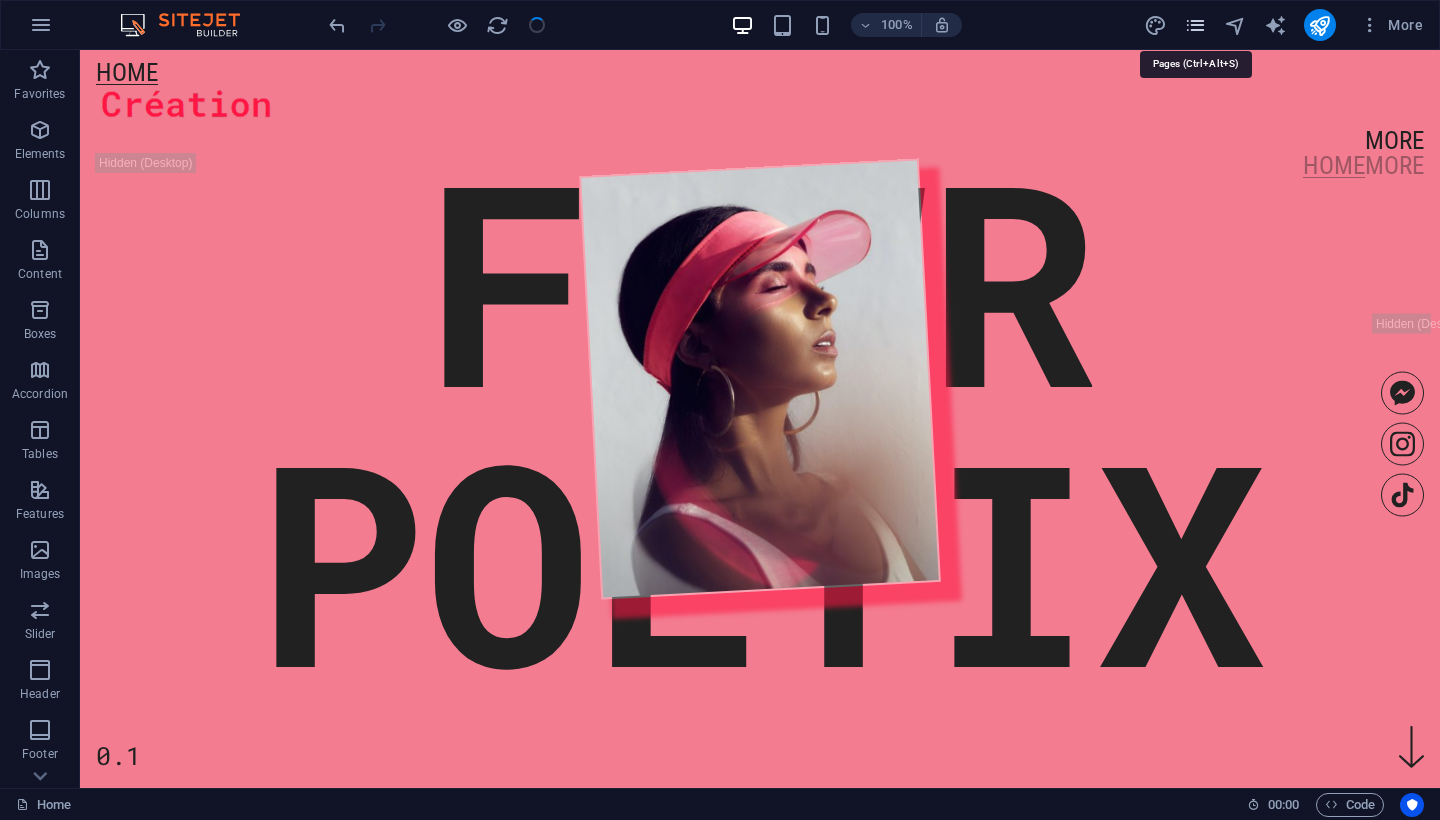 click at bounding box center (1195, 25) 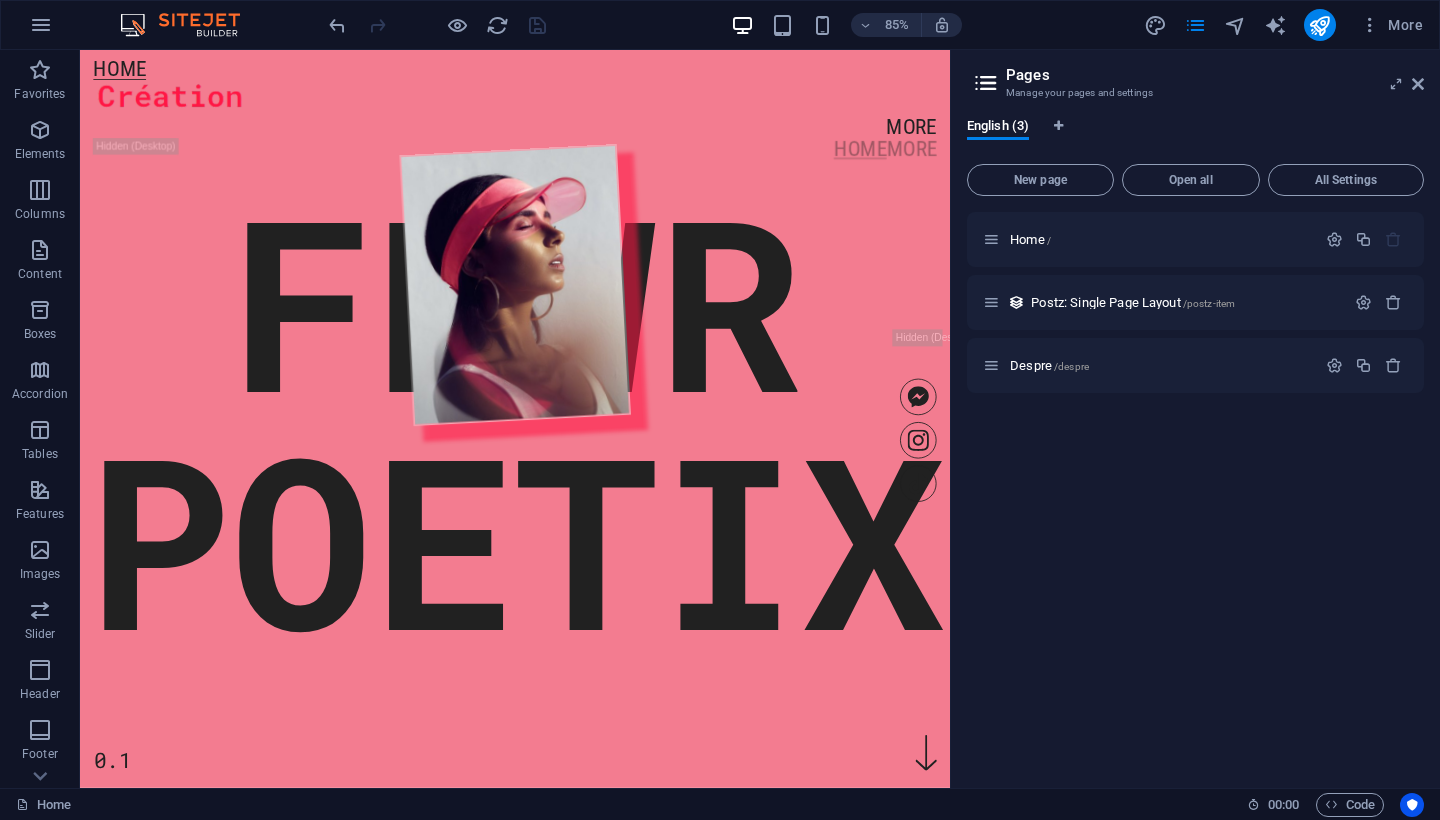 click on "Home / Postz: Single Page Layout /postz-item Despre /despre" at bounding box center [1195, 492] 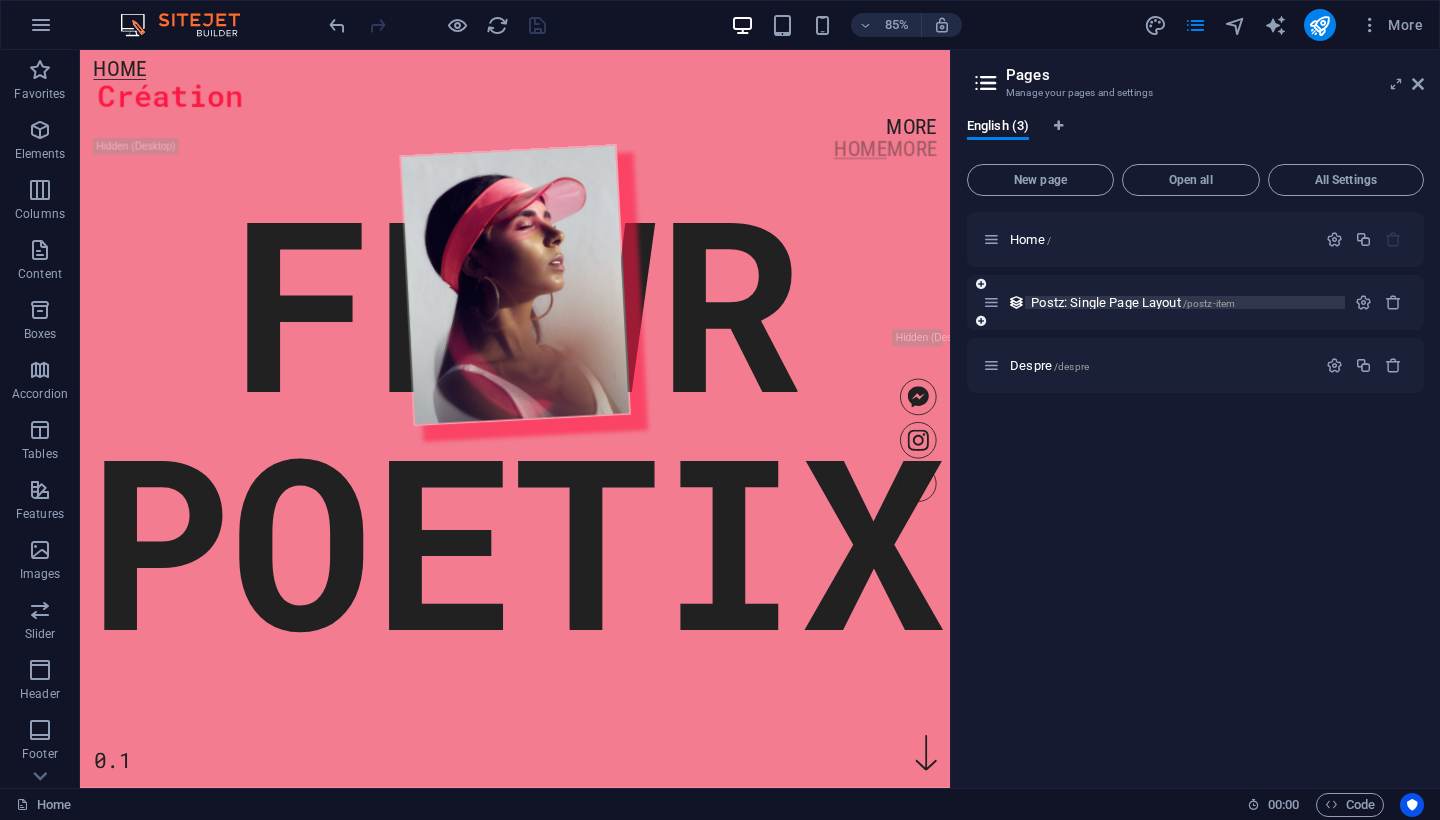 click on "Postz: Single Page Layout /postz-item" at bounding box center (1133, 302) 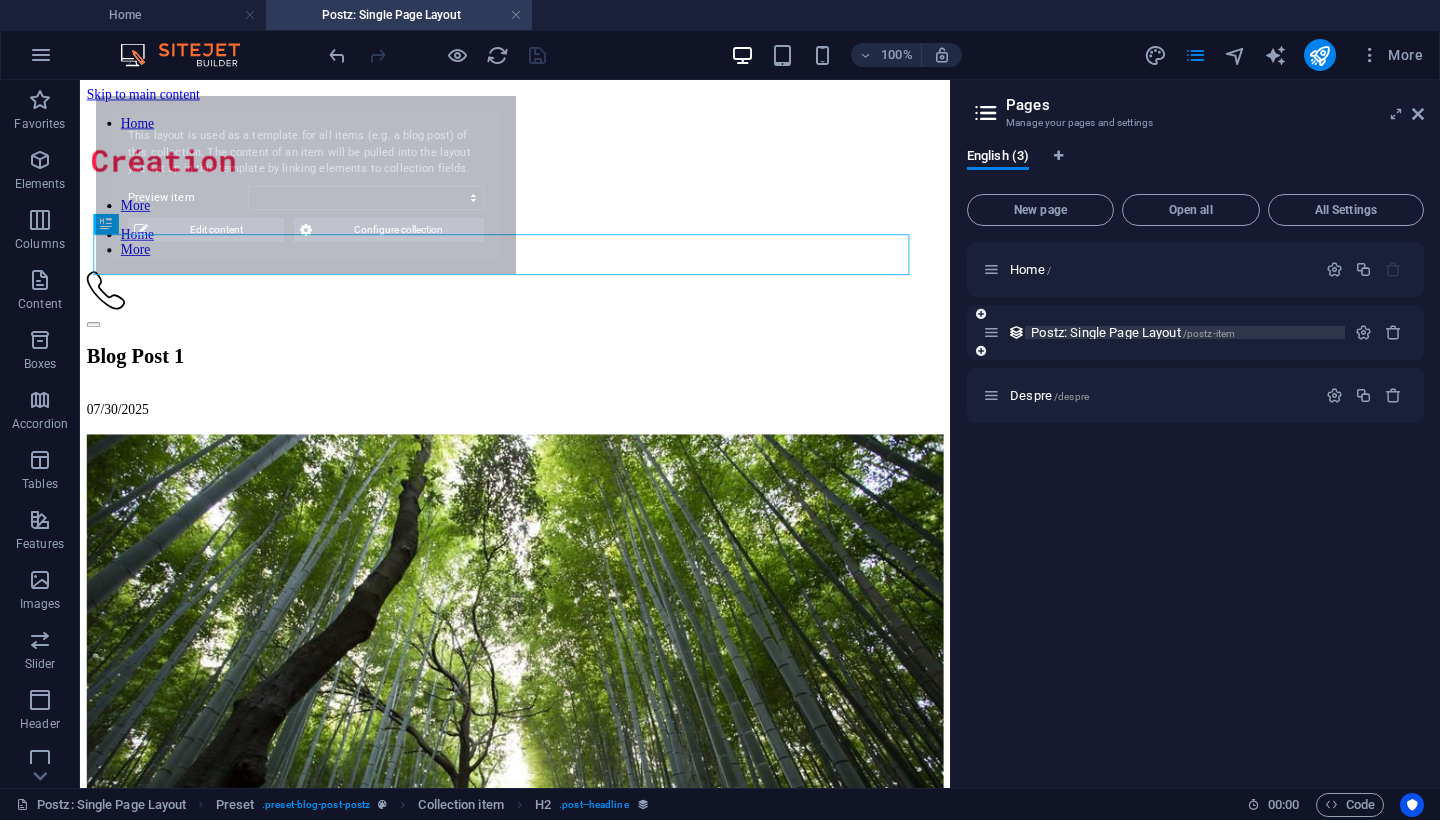 scroll, scrollTop: 0, scrollLeft: 0, axis: both 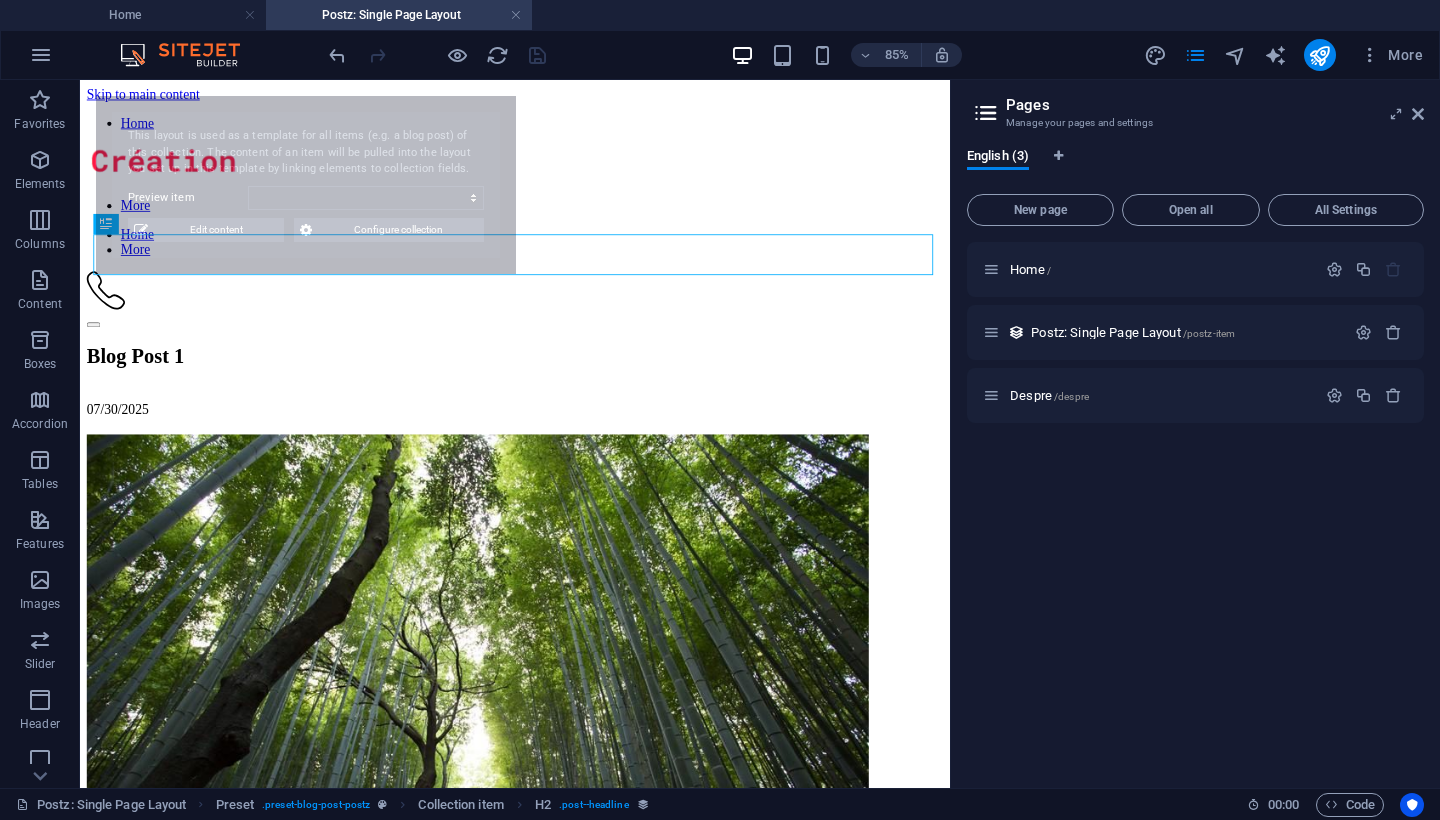 select on "6893ac424913e7f13d0d7b0e" 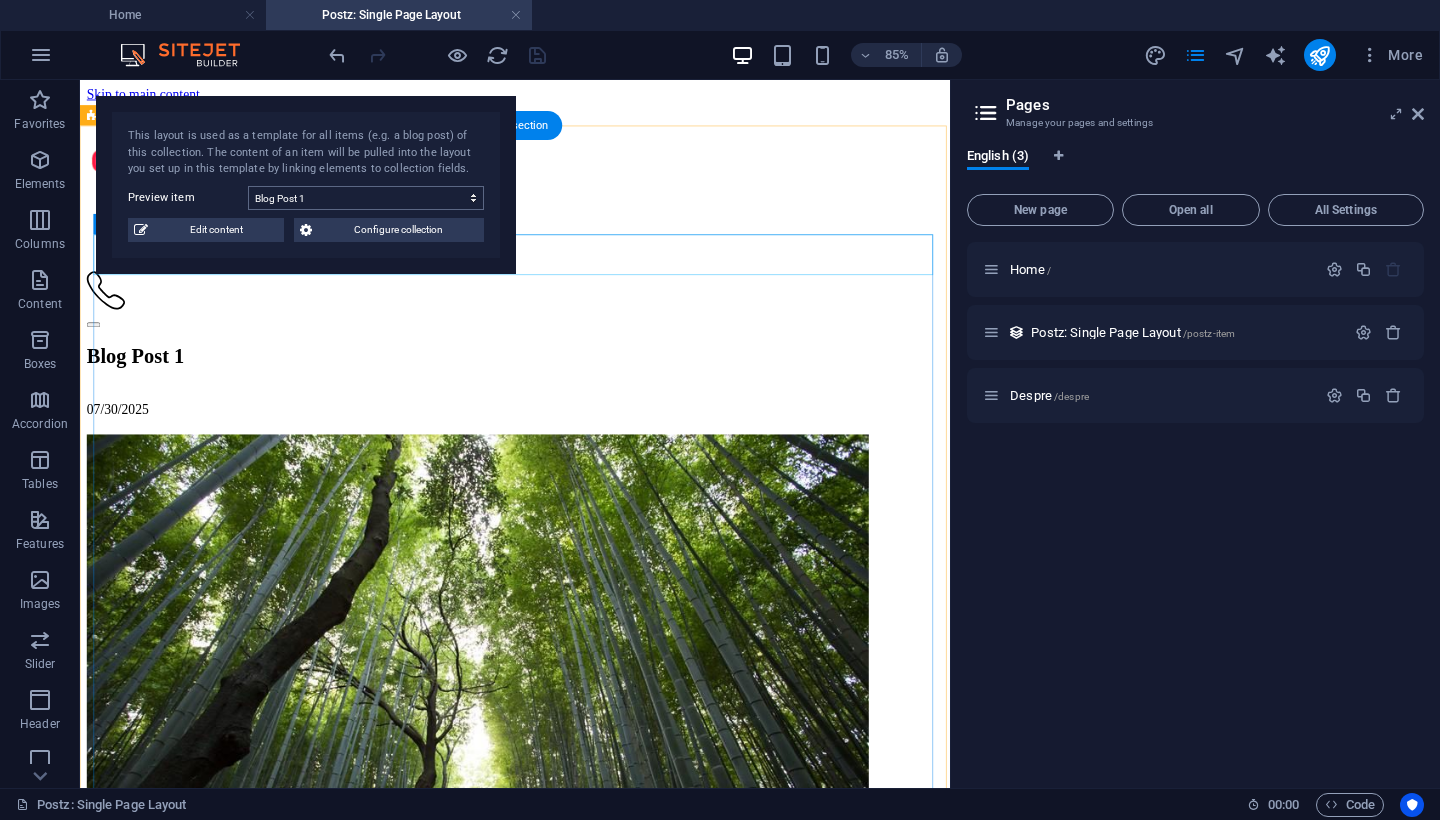 scroll, scrollTop: 0, scrollLeft: 0, axis: both 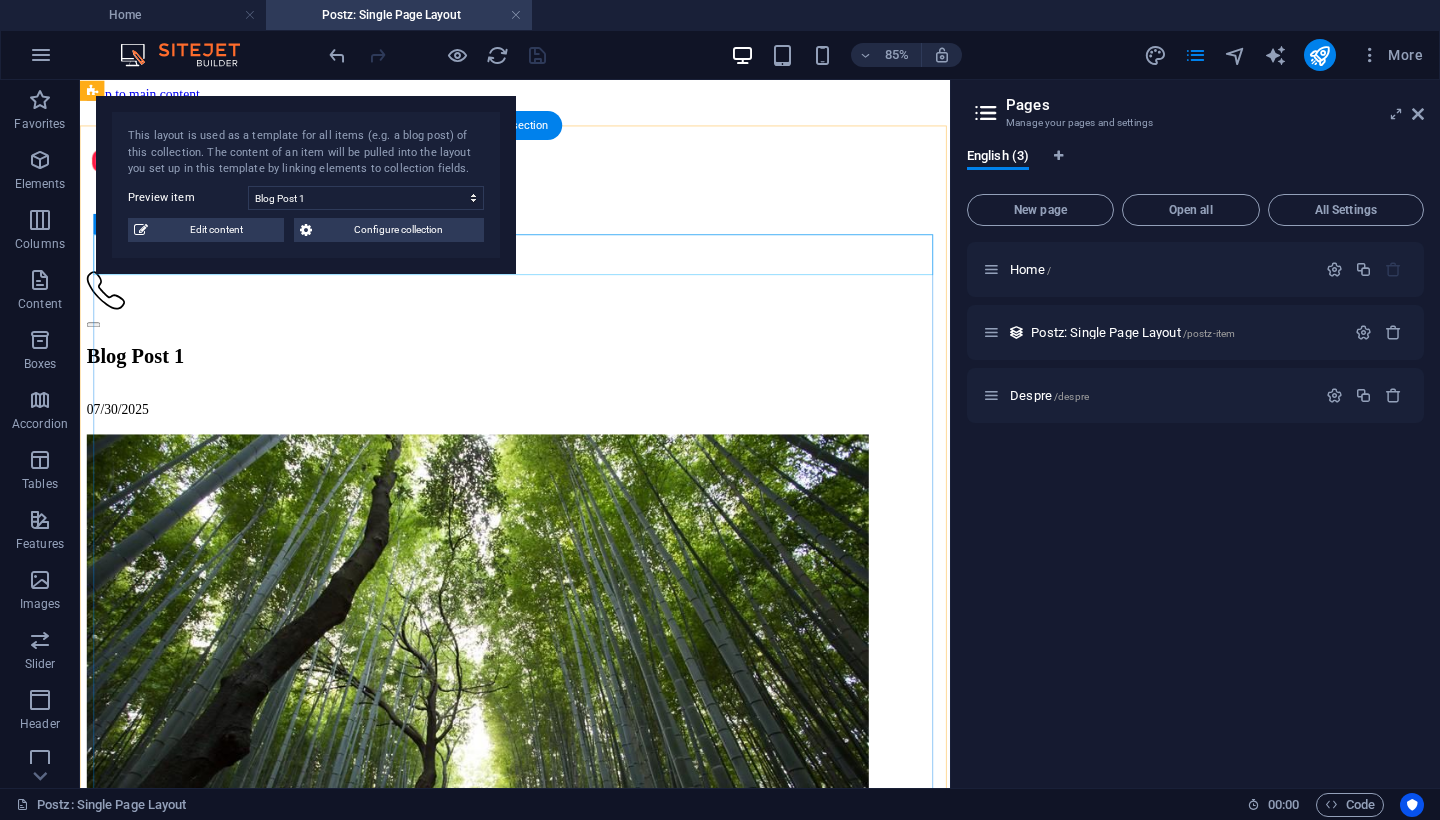 click on "Configure collection" at bounding box center (398, 230) 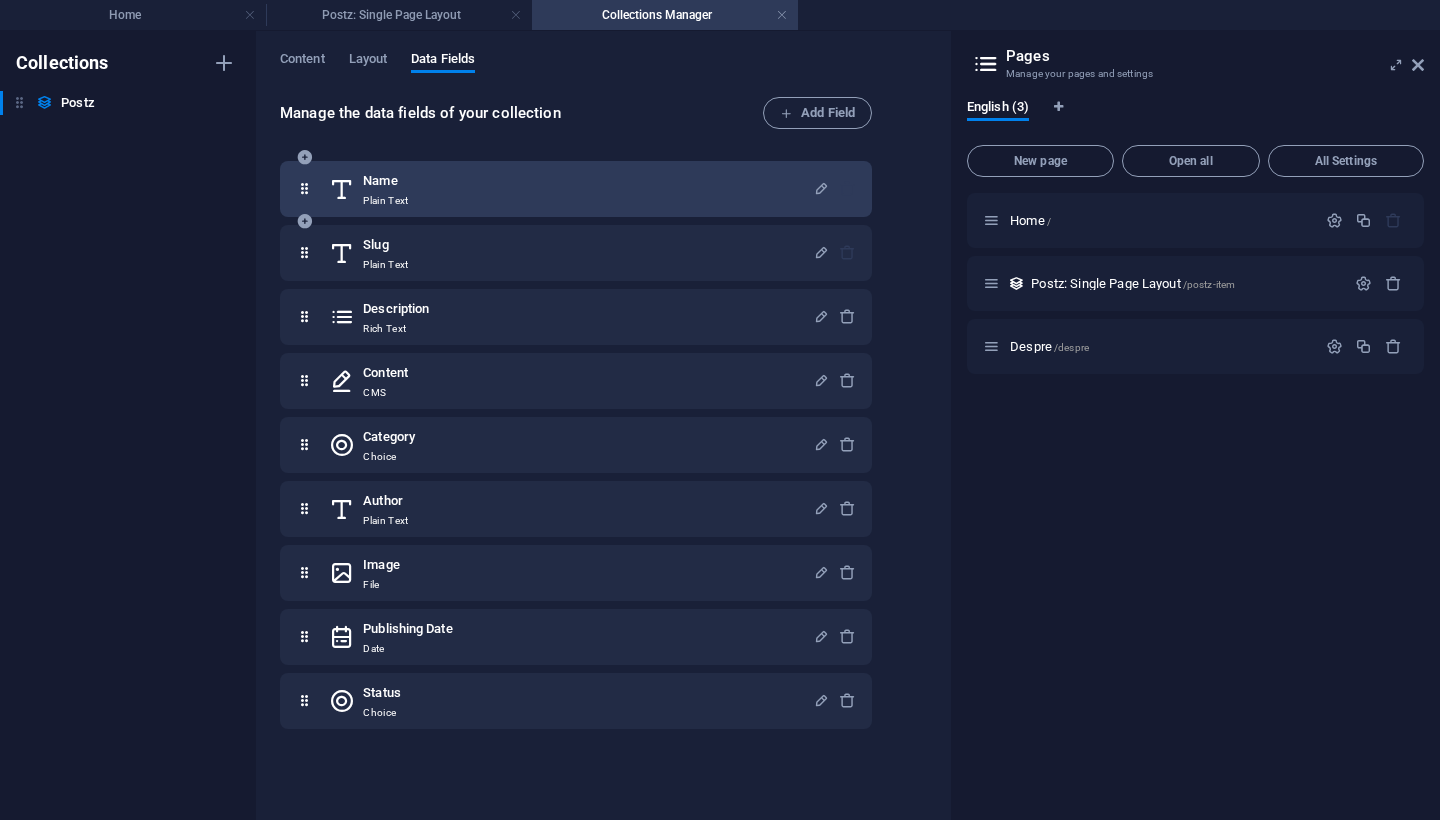 click on "Name Plain Text" at bounding box center [576, 189] 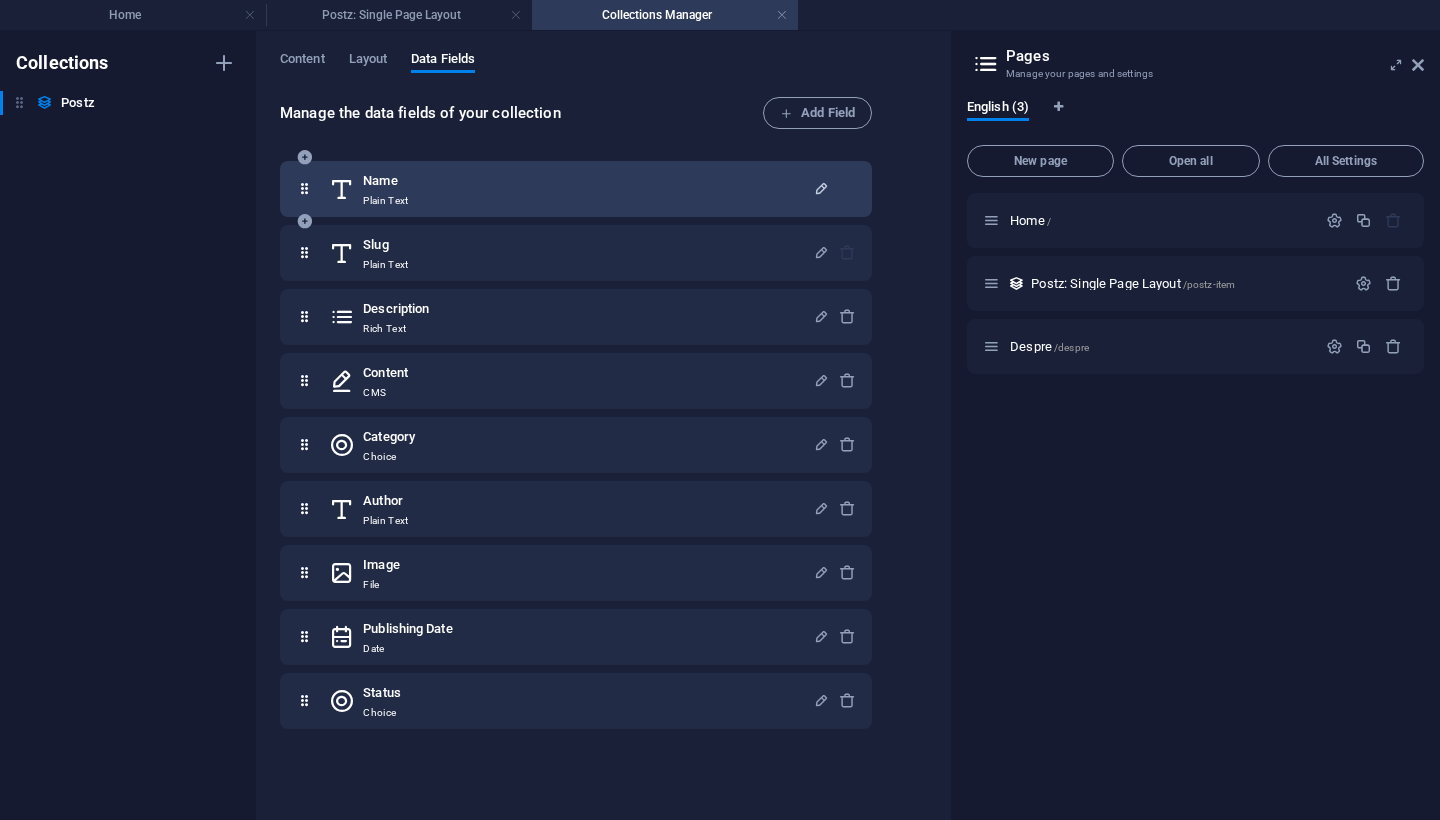 click at bounding box center [821, 188] 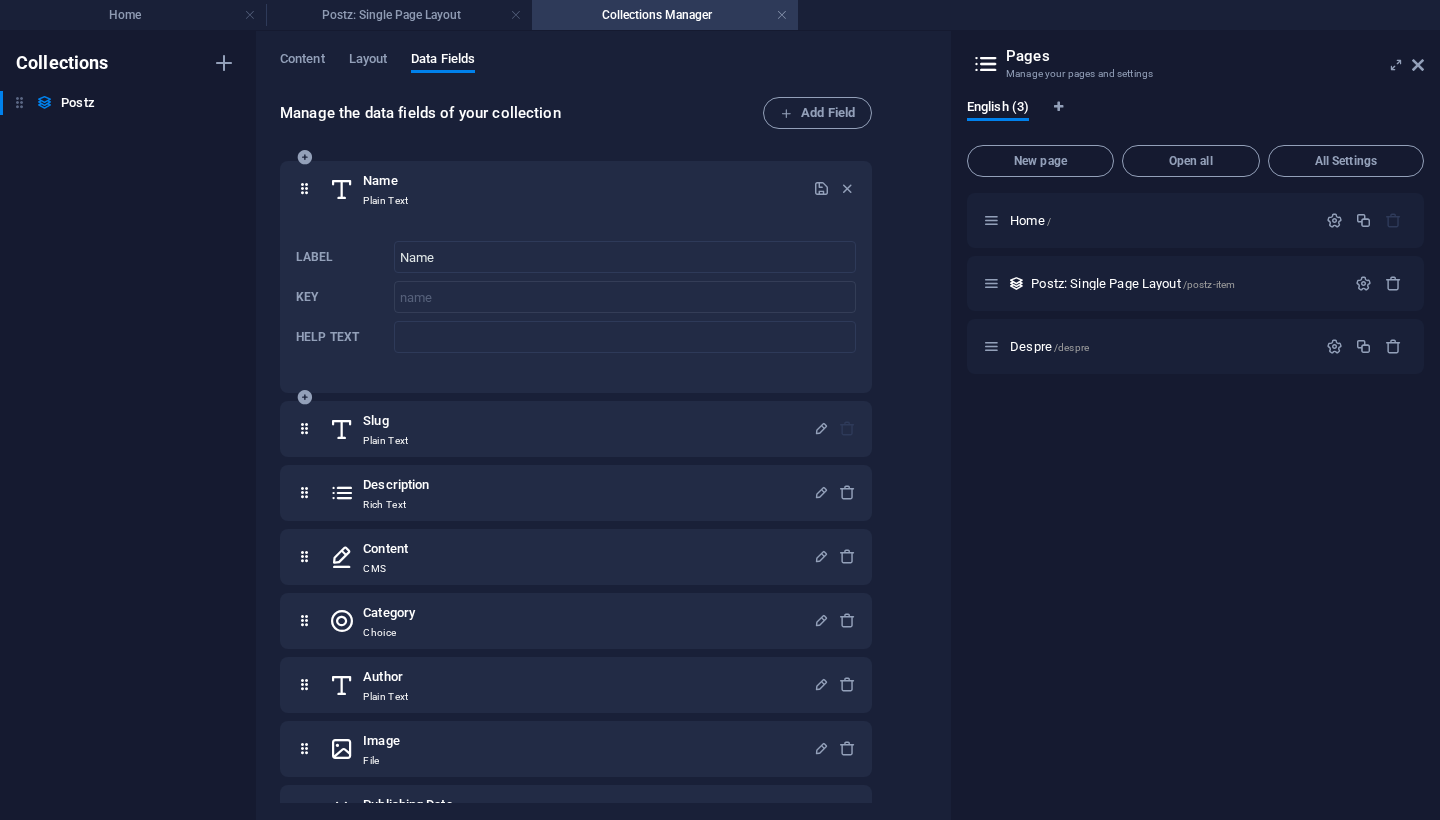 scroll, scrollTop: 0, scrollLeft: 0, axis: both 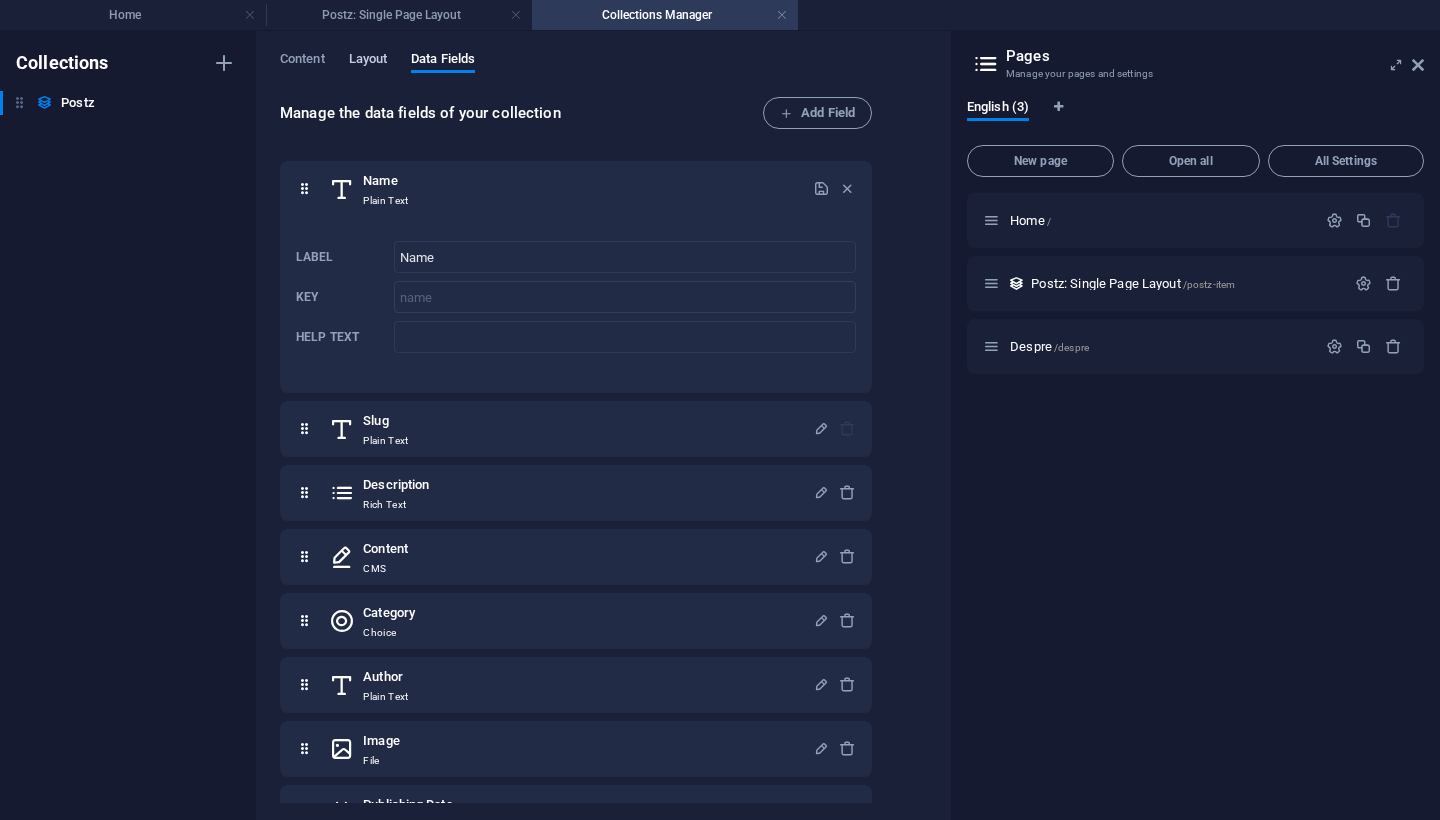 click on "Layout" at bounding box center [368, 61] 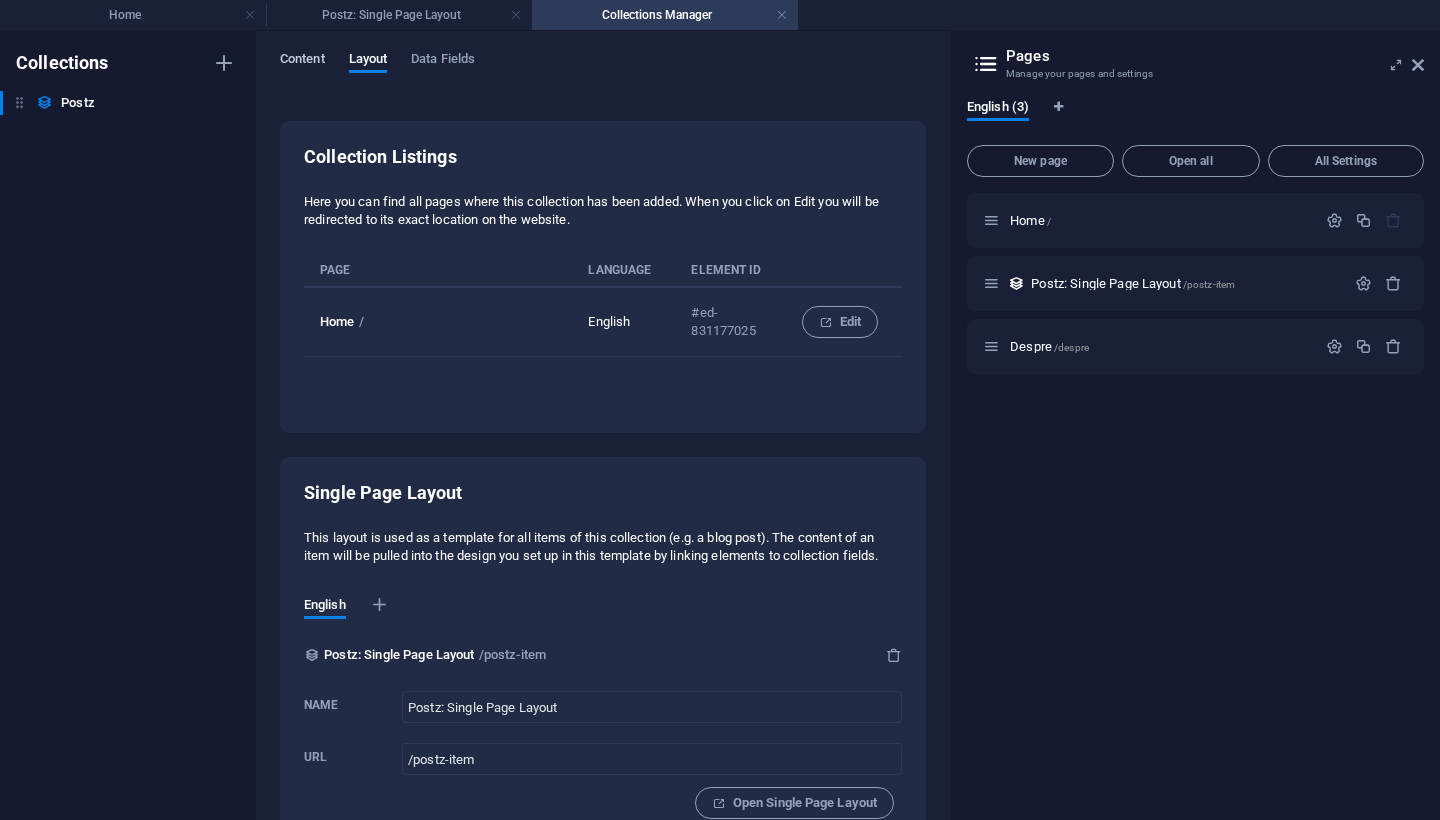 scroll, scrollTop: 0, scrollLeft: 0, axis: both 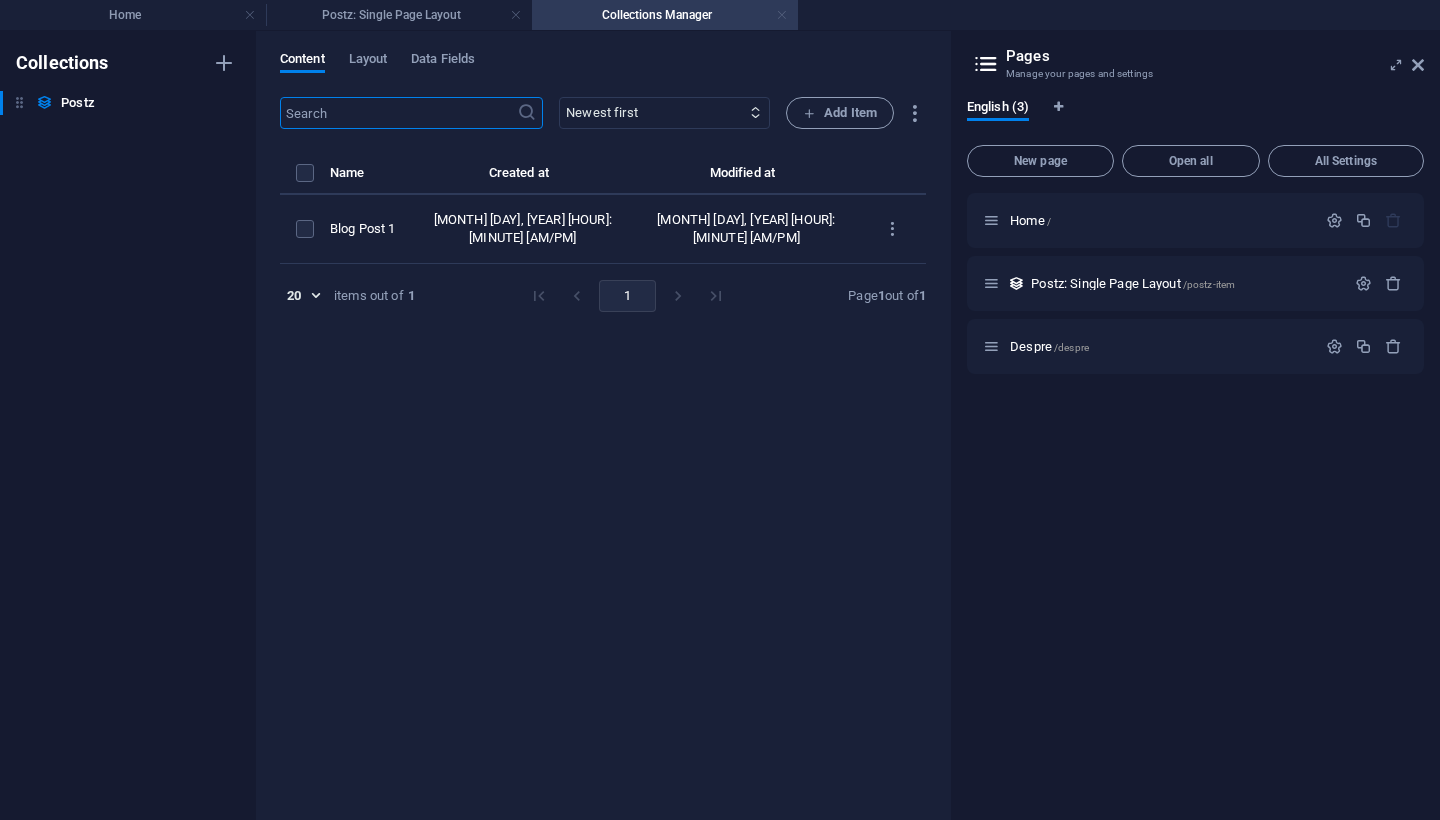 click at bounding box center [782, 15] 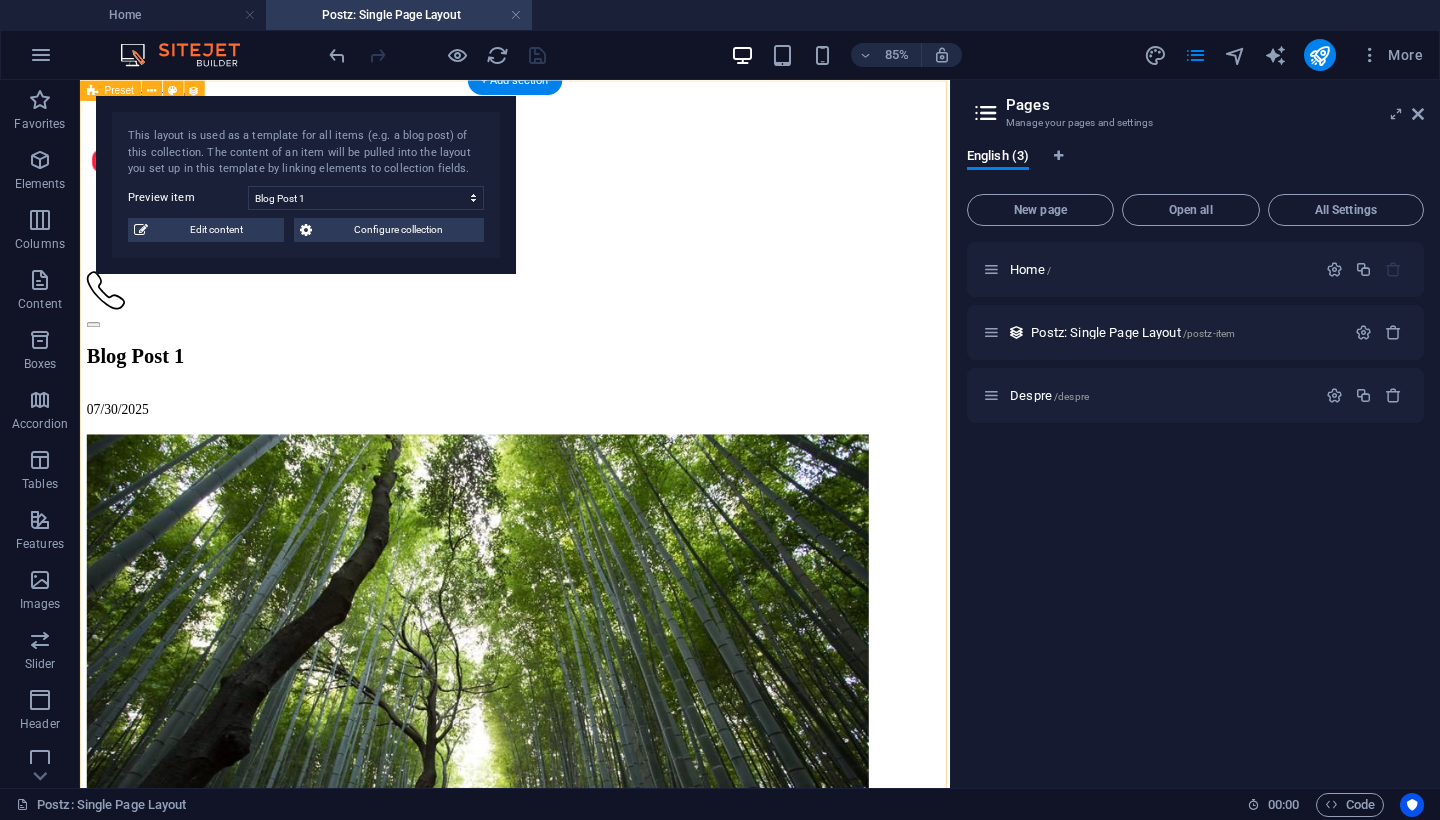 click on "Blog Post 1 07/30/2025 Est imperdiet suscipit. Lobortis sociosqu velit. Dolor placerat inceptos? Magna est donec platea, dictum ut! Class non aliquet metus dictum leo in? Arcu elit scelerisque lorem curae? Ut dapibus mauris consectetur himenaeos! Cras interdum condimentum duis! Volutpat erat vehicula faucibus sodales nam. Curabitur donec condimentum. Sit mollis aliquam accumsan. In primis ligula varius conubia? Lorem felis morbi augue lobortis! Sodales turpis eu! Amet cubilia at etiam duis libero? Tincidunt congue ipsum venenatis facilisis? Taciti tempus euismod ornare maecenas? Arcu eu diam justo donec inceptos tempor. Lorem dui donec aenean nisi eleifend, hac nam fames. Augue cubilia ad tortor? Mi ad volutpat. Justo etiam suspendisse primis ac! A tristique dui volutpat pulvinar ultrices? Vestibulum suspendisse sem ullamcorper dapibus dictum semper. Mauris auctor. Quisque cursus consequat eget! Class molestie euismod cras! Primis senectus tristique ad sagittis mollis? Non mauris. Back to blog" at bounding box center (592, 1586) 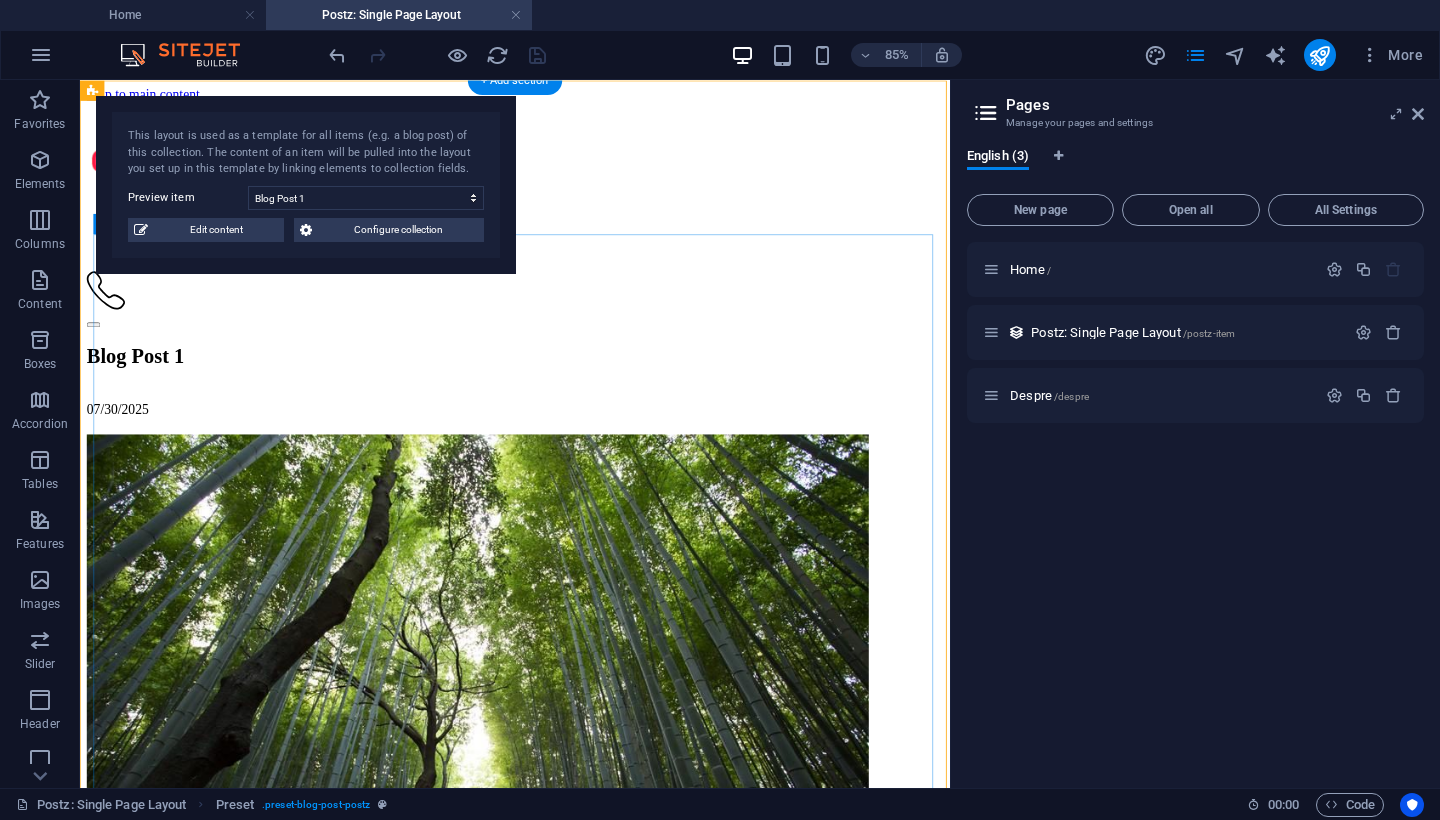 scroll, scrollTop: 0, scrollLeft: 0, axis: both 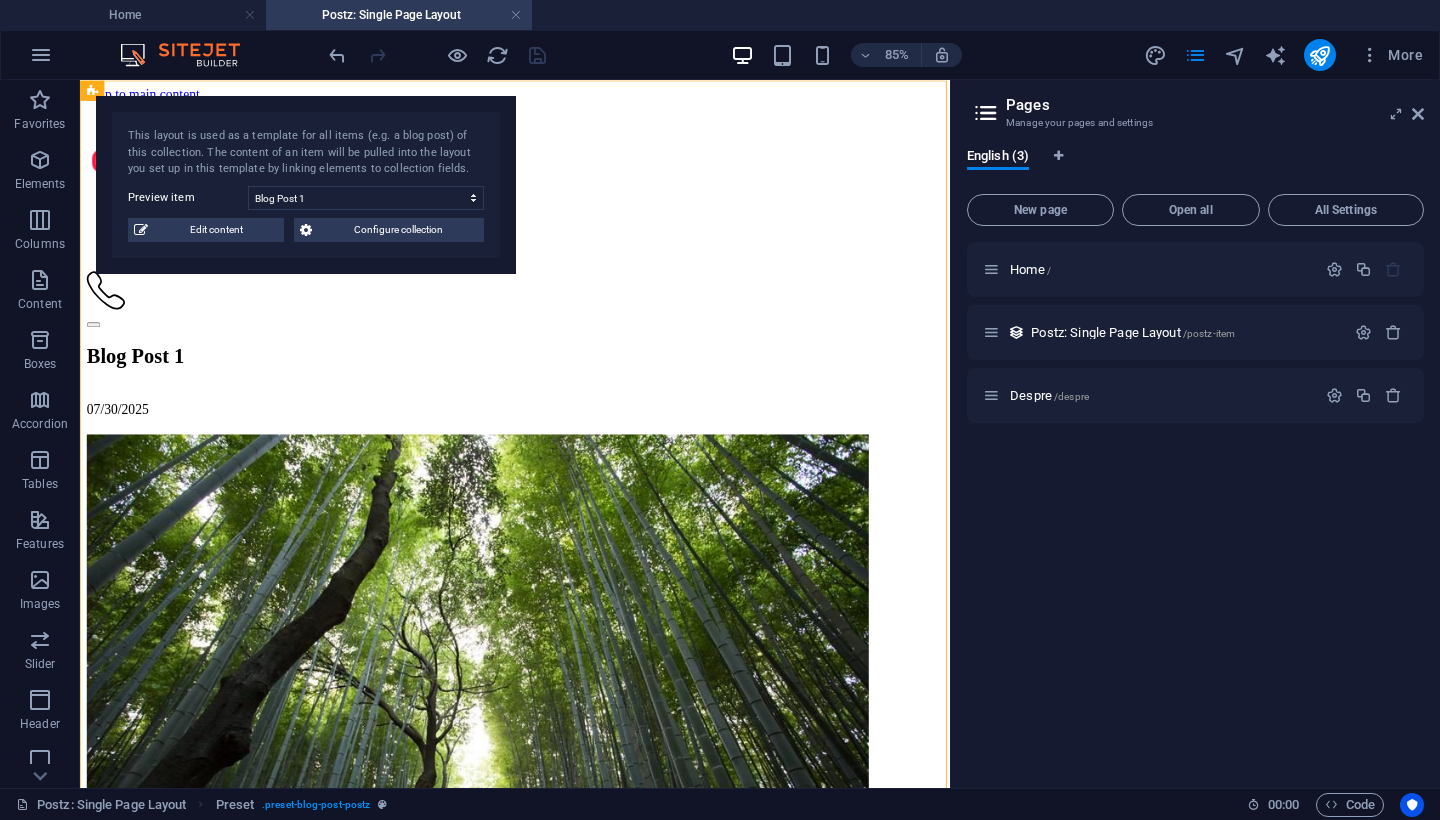 click on "Home / Postz: Single Page Layout /postz-item Despre /despre" at bounding box center [1195, 507] 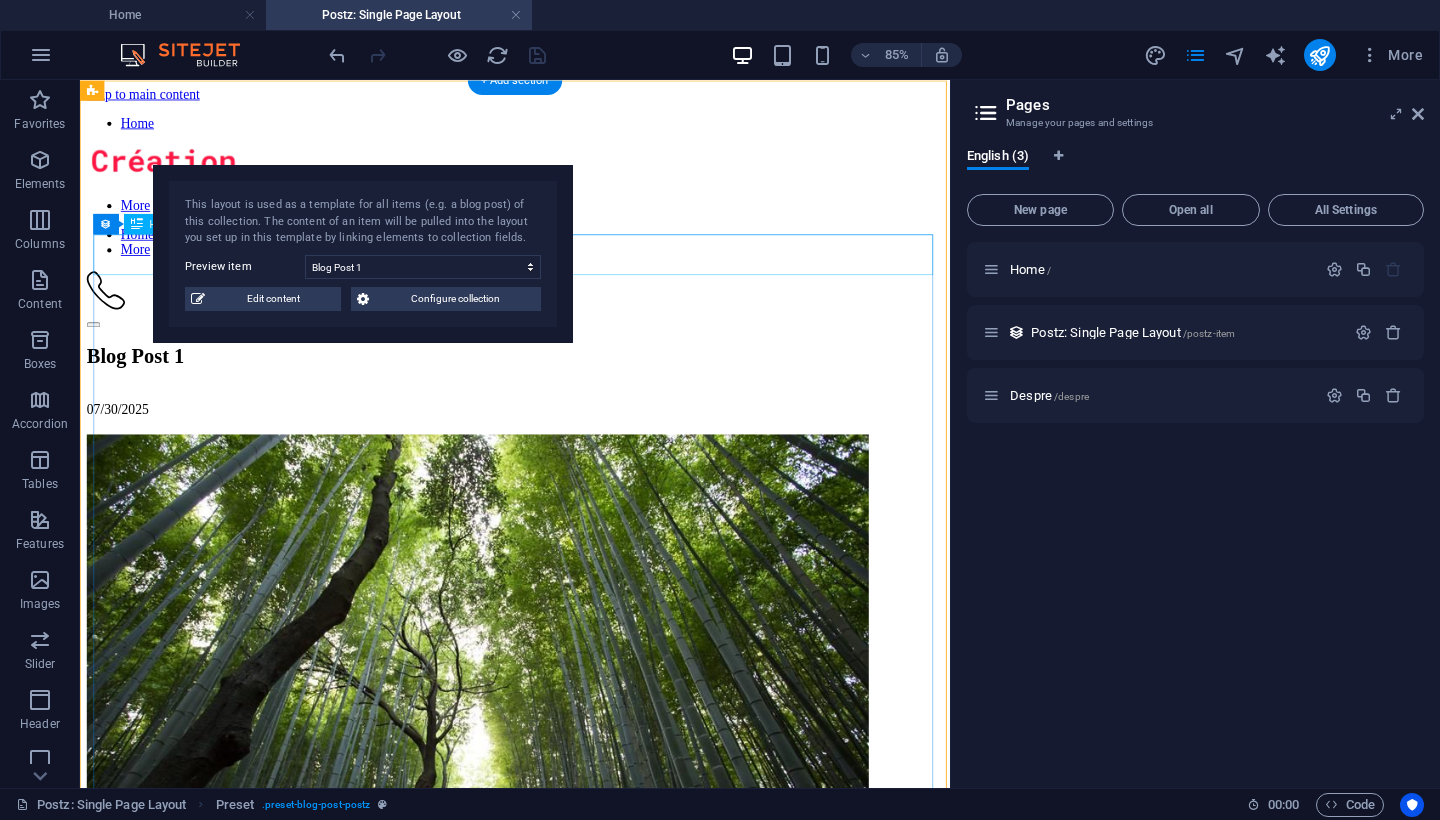 drag, startPoint x: 126, startPoint y: 115, endPoint x: 178, endPoint y: 183, distance: 85.60374 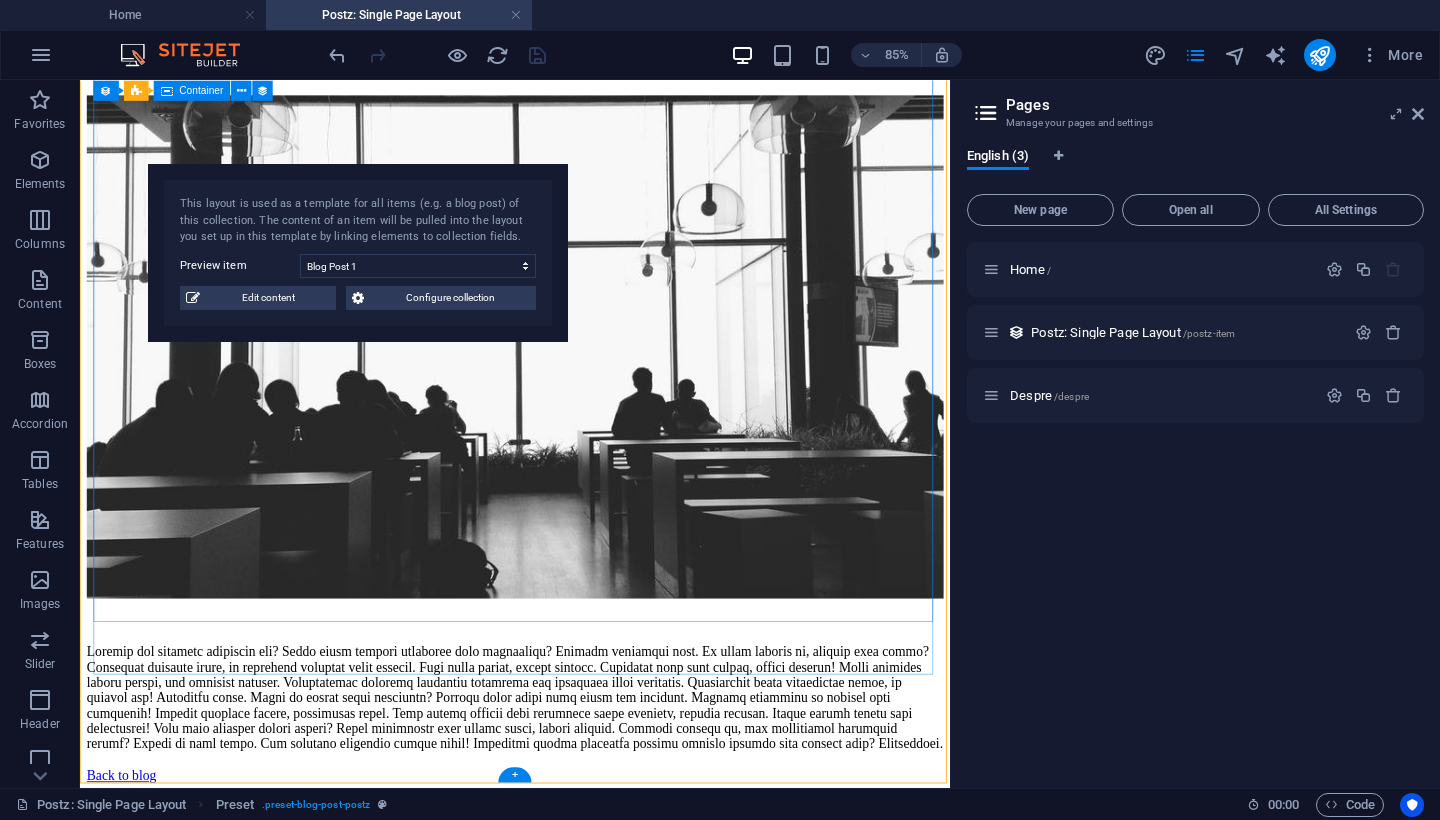 scroll, scrollTop: 1868, scrollLeft: 0, axis: vertical 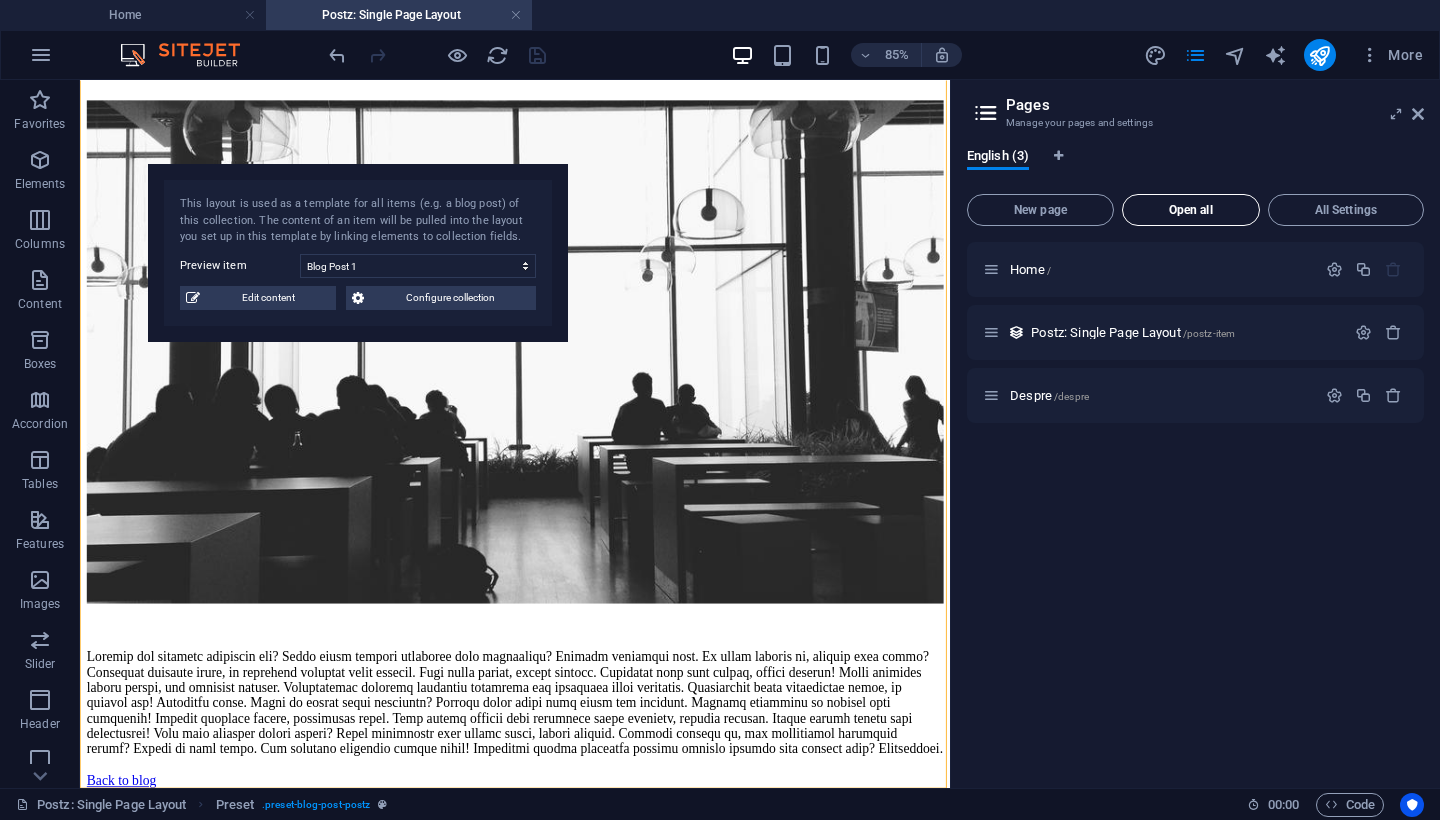 click on "Open all" at bounding box center [1191, 210] 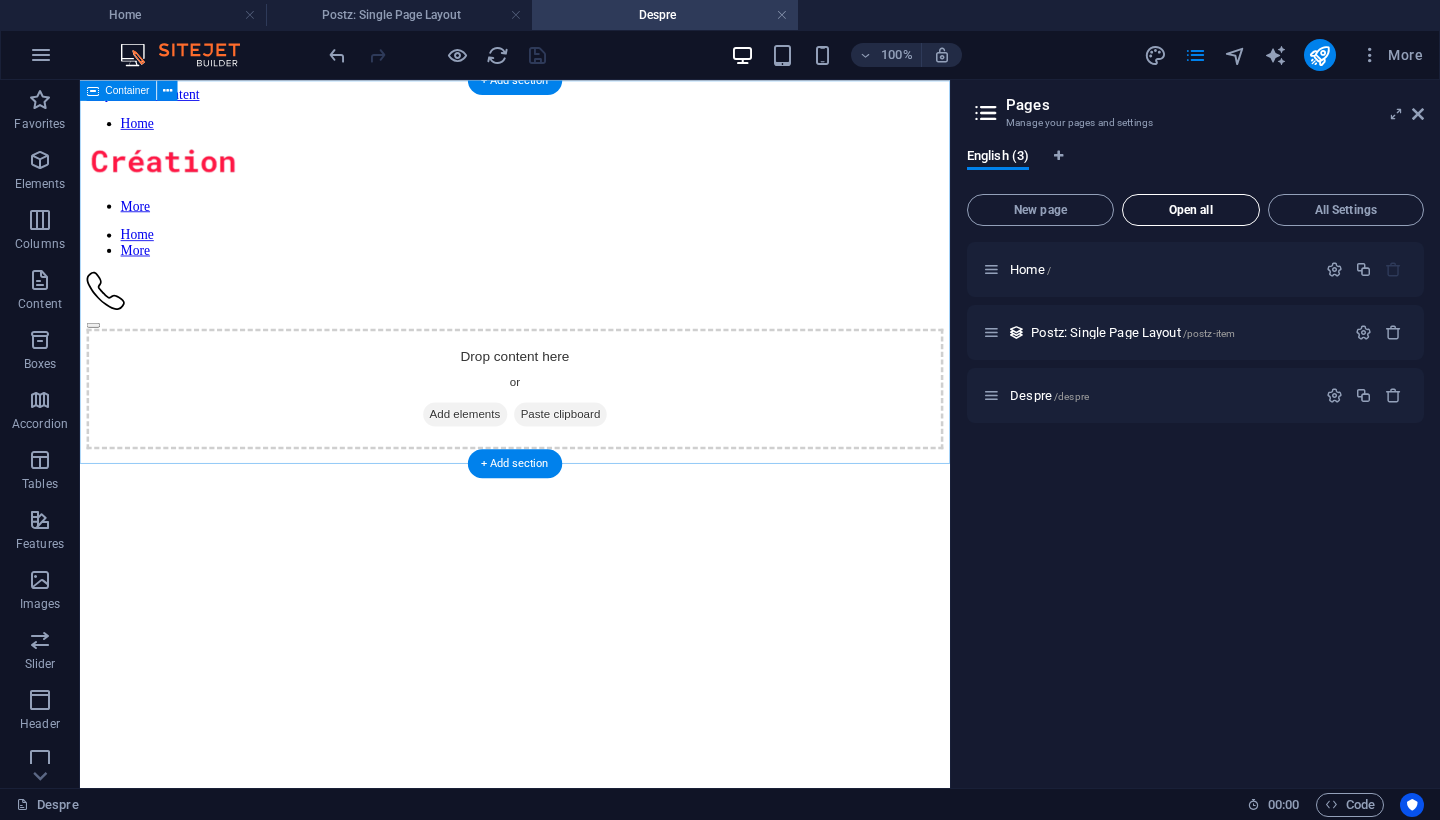 scroll, scrollTop: 0, scrollLeft: 0, axis: both 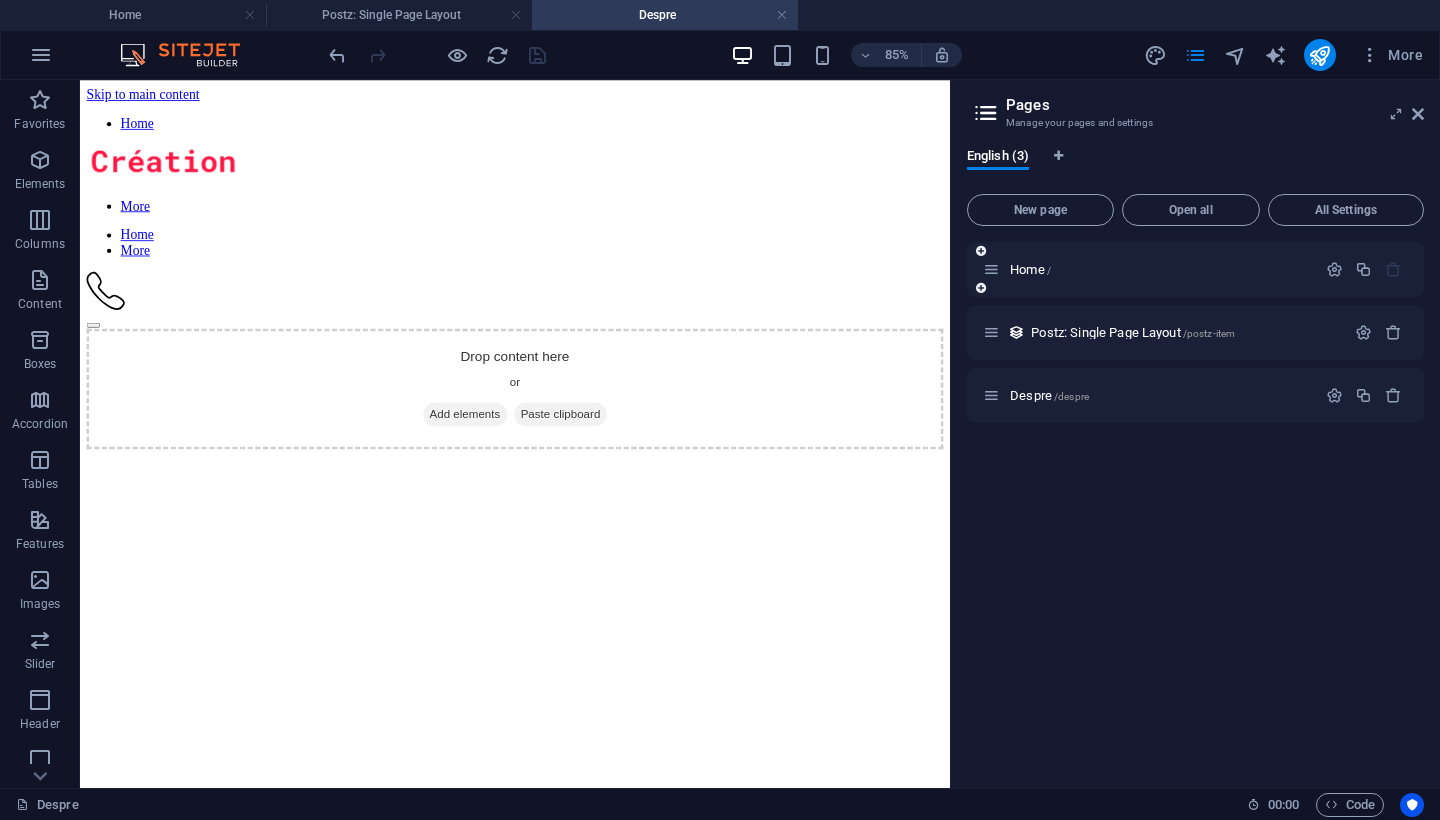 click on "Home /" at bounding box center (1195, 269) 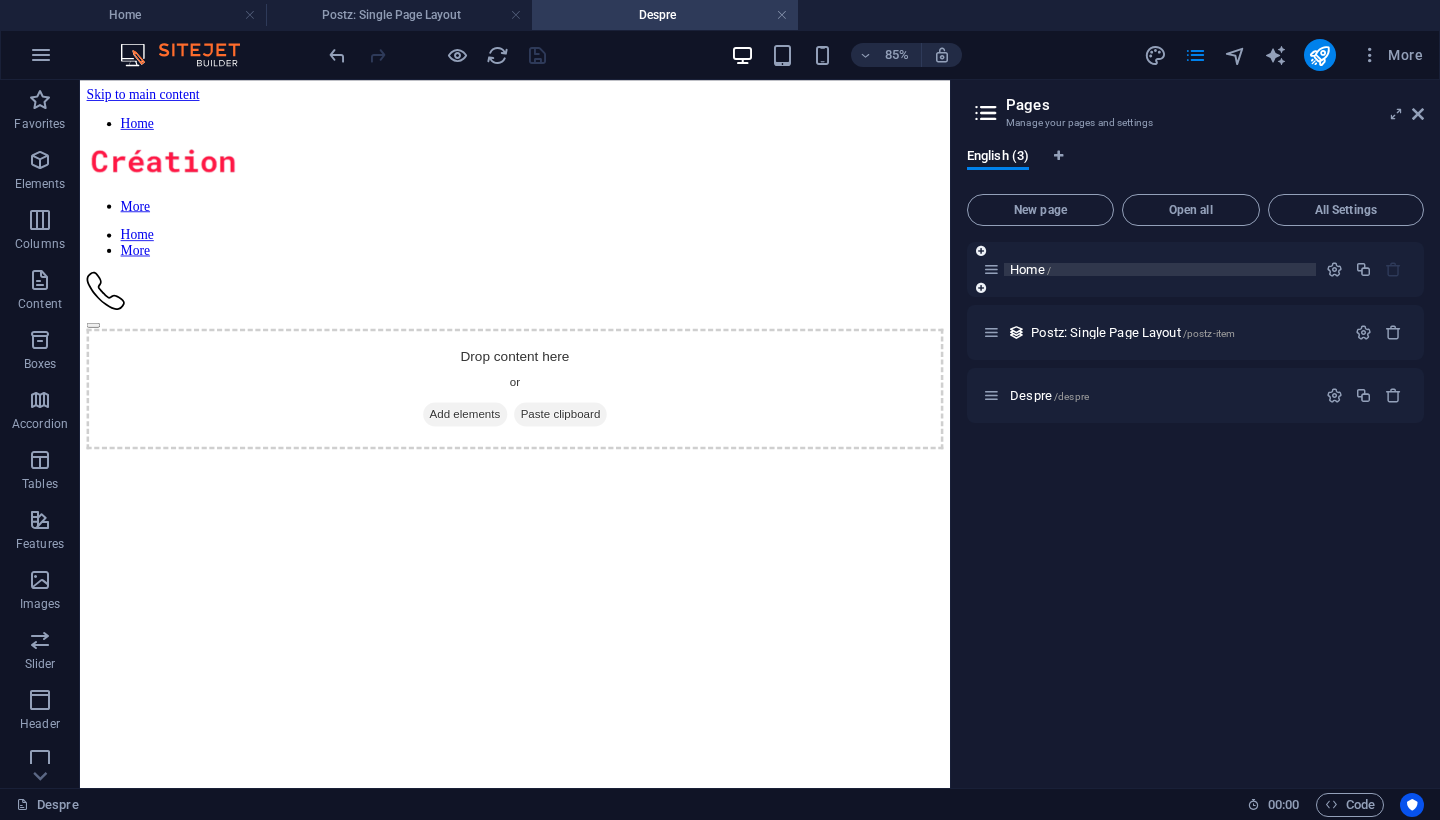 click on "Home /" at bounding box center (1160, 269) 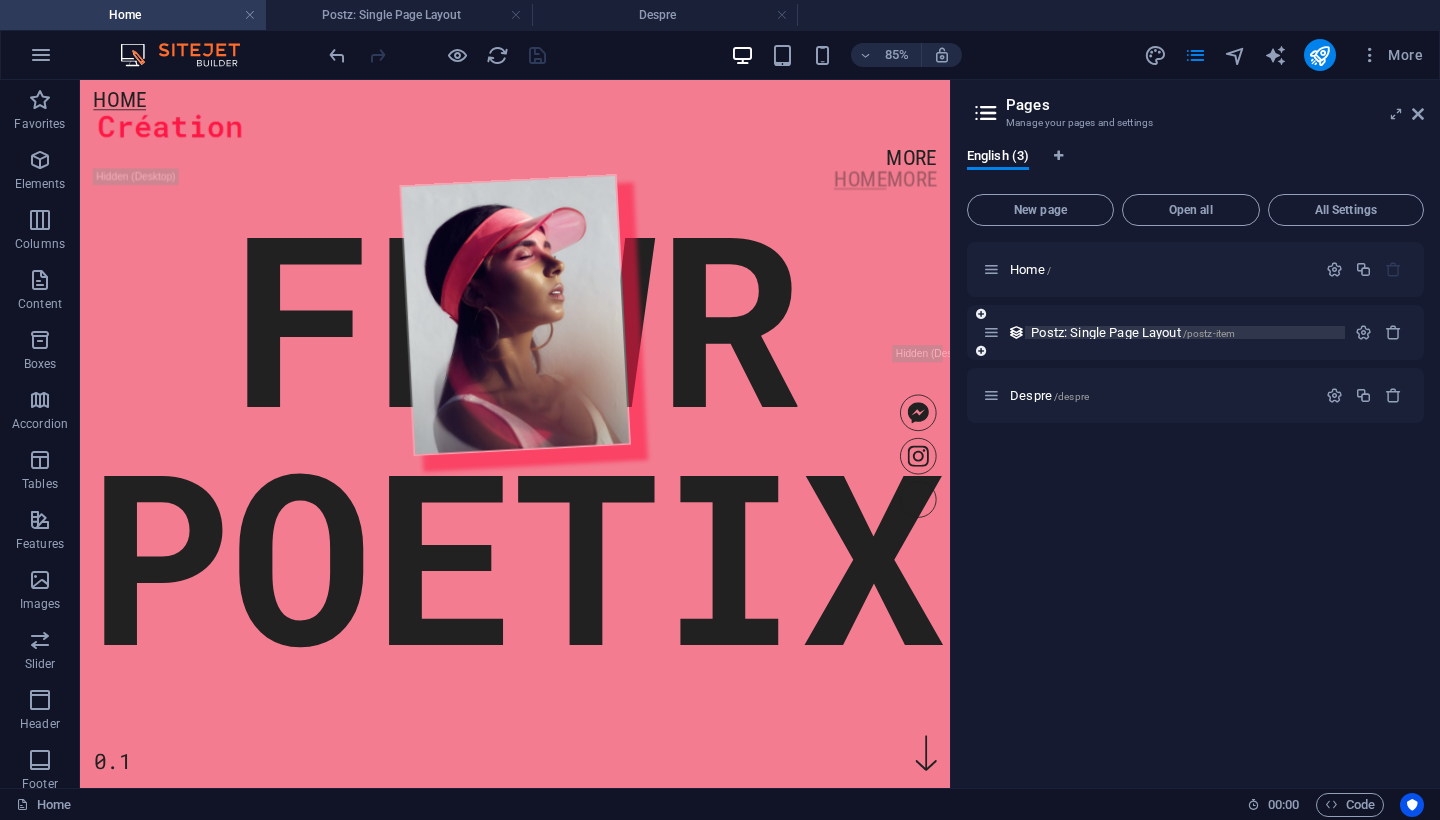 click on "Postz: Single Page Layout /postz-item" at bounding box center [1133, 332] 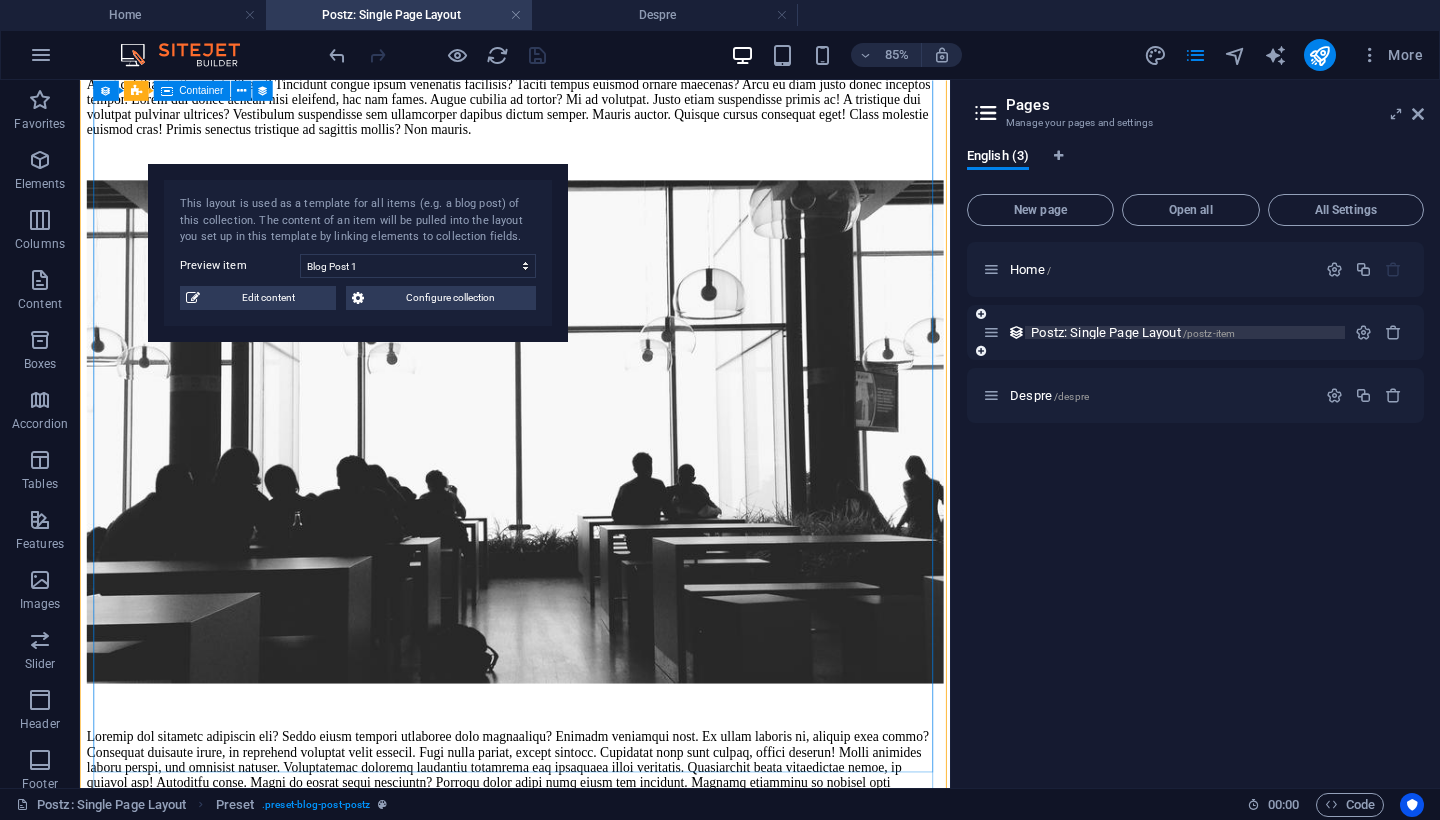 scroll, scrollTop: 1705, scrollLeft: 0, axis: vertical 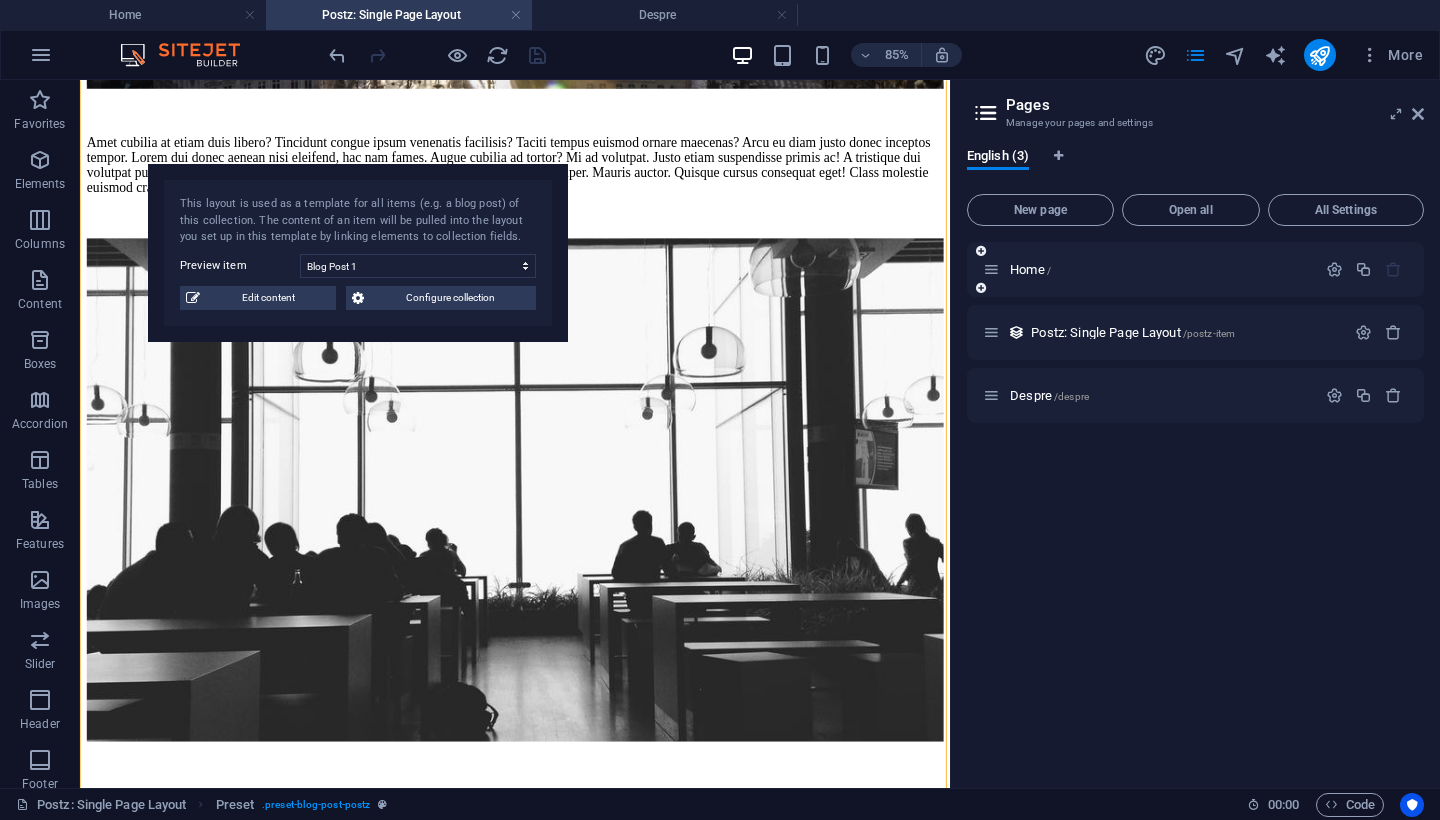 click on "Home /" at bounding box center (1149, 269) 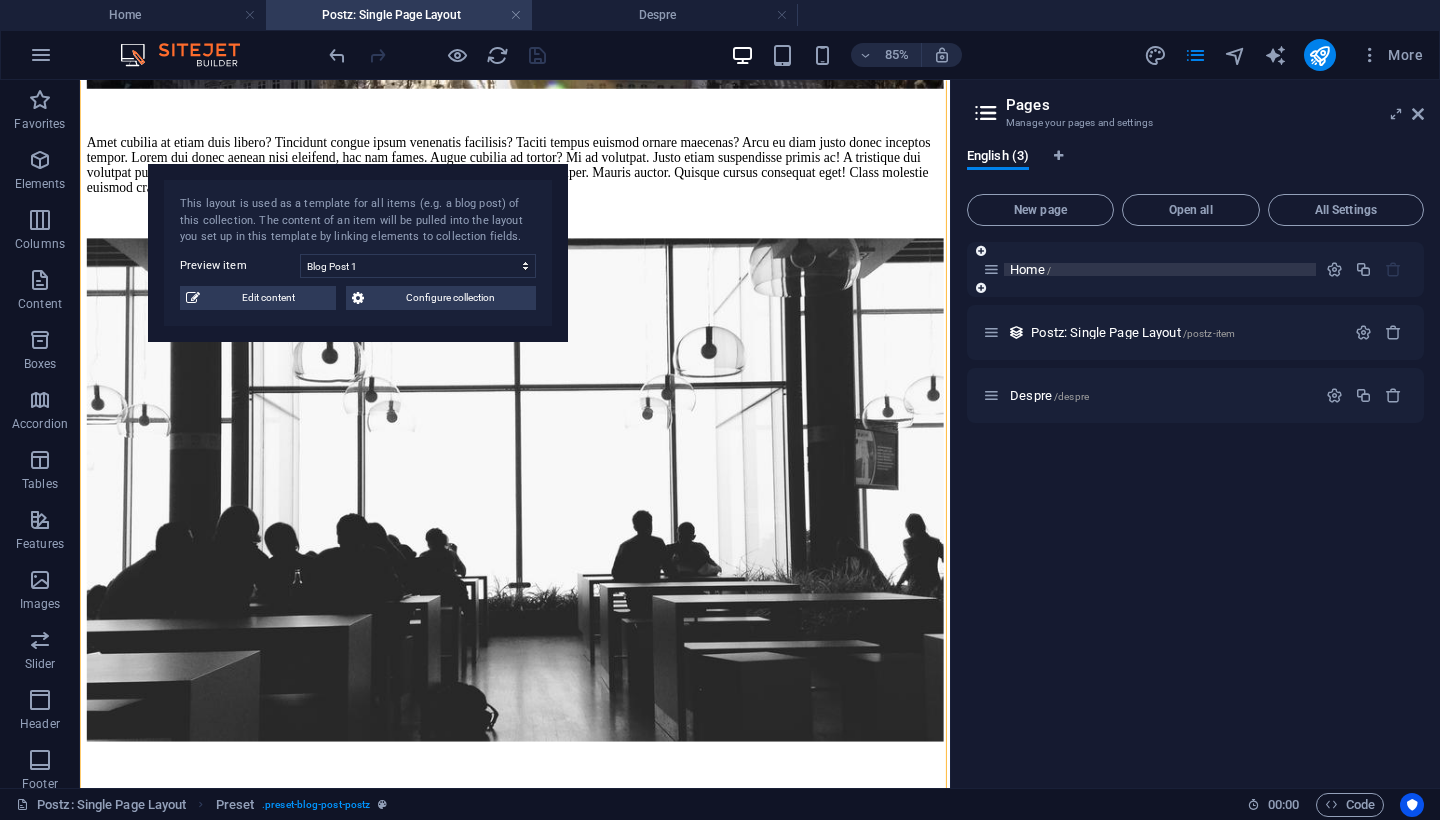 click on "Home /" at bounding box center (1030, 269) 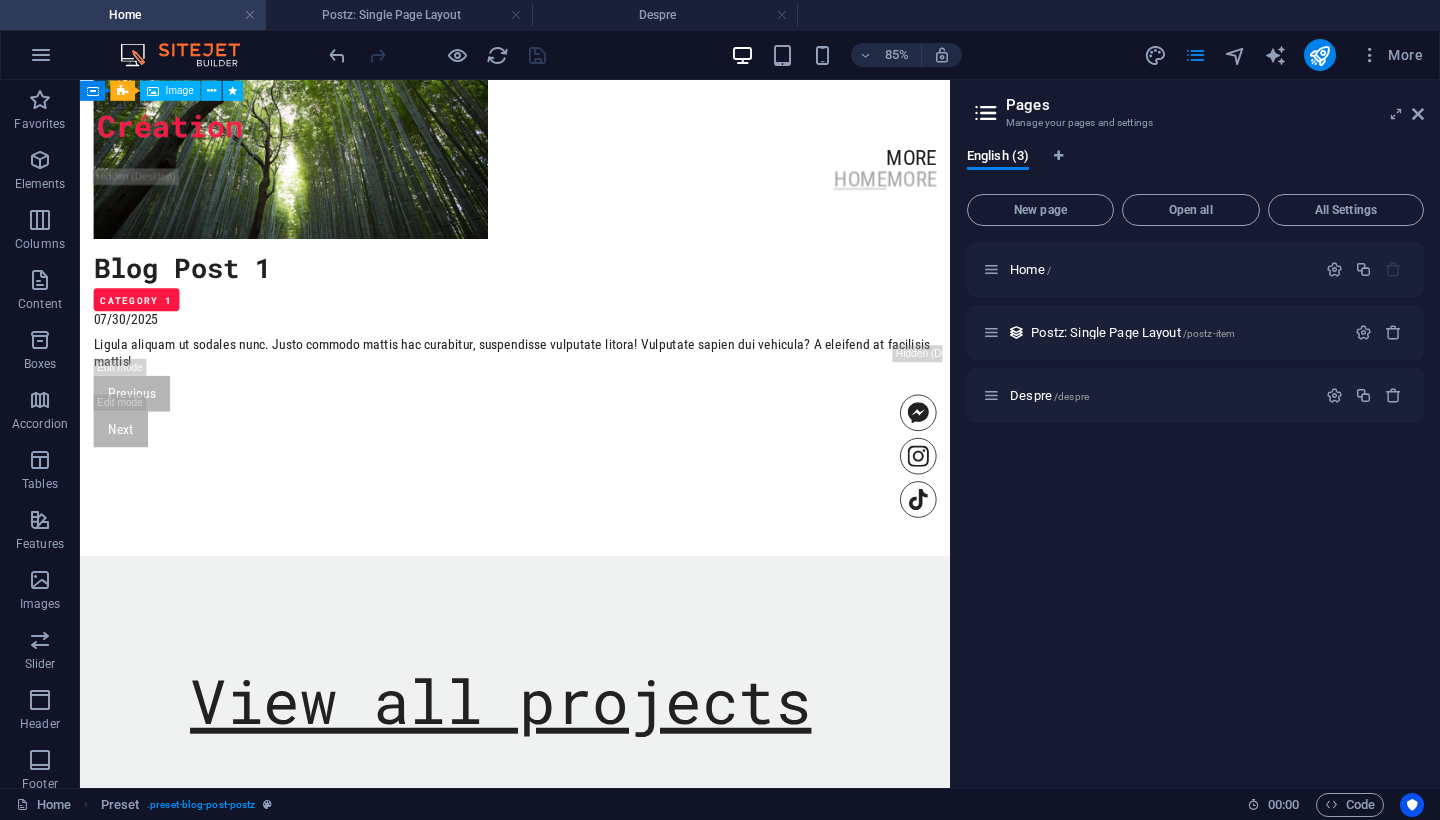 scroll, scrollTop: 1530, scrollLeft: 0, axis: vertical 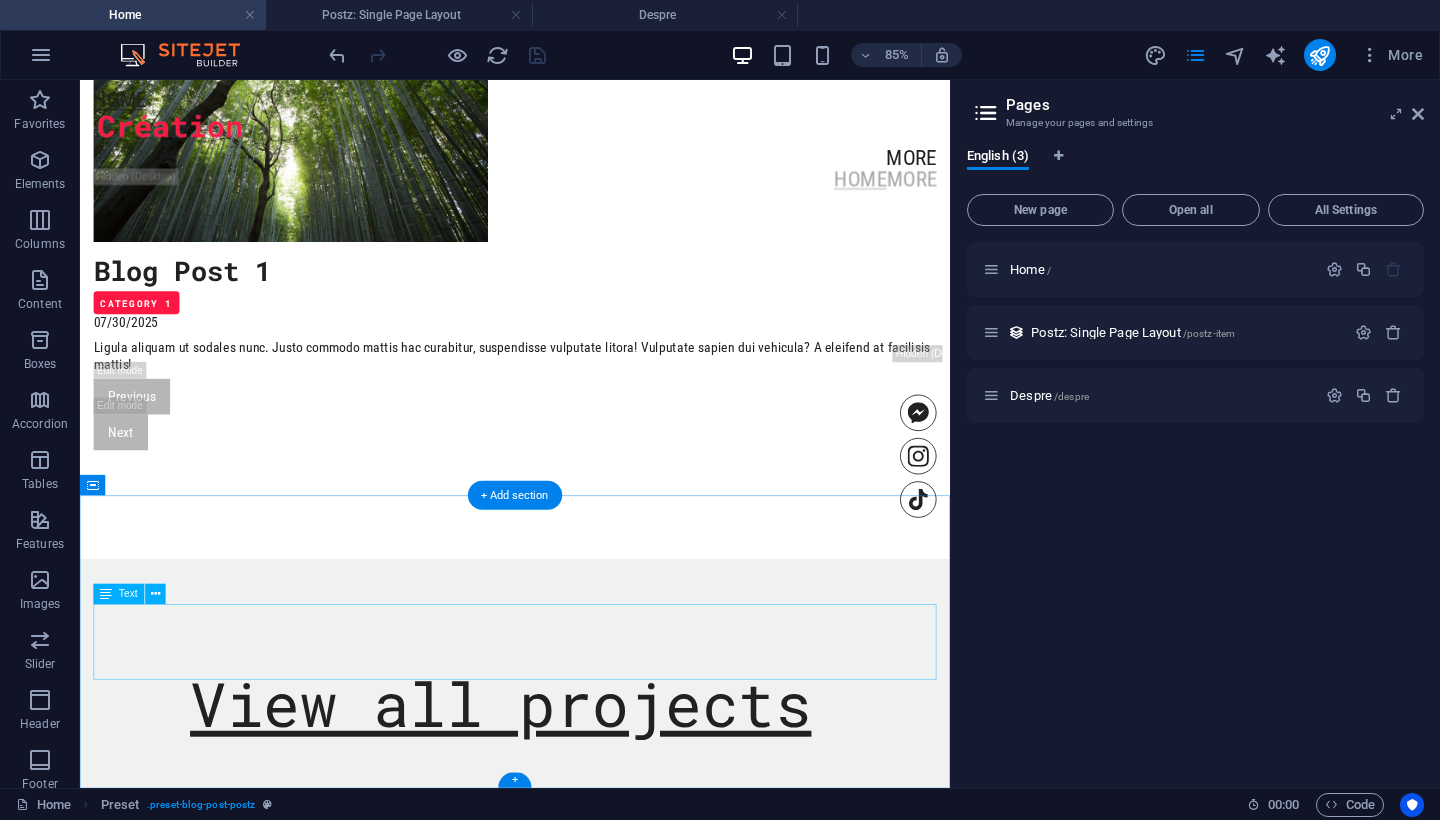 click on "View all projects" at bounding box center (592, 815) 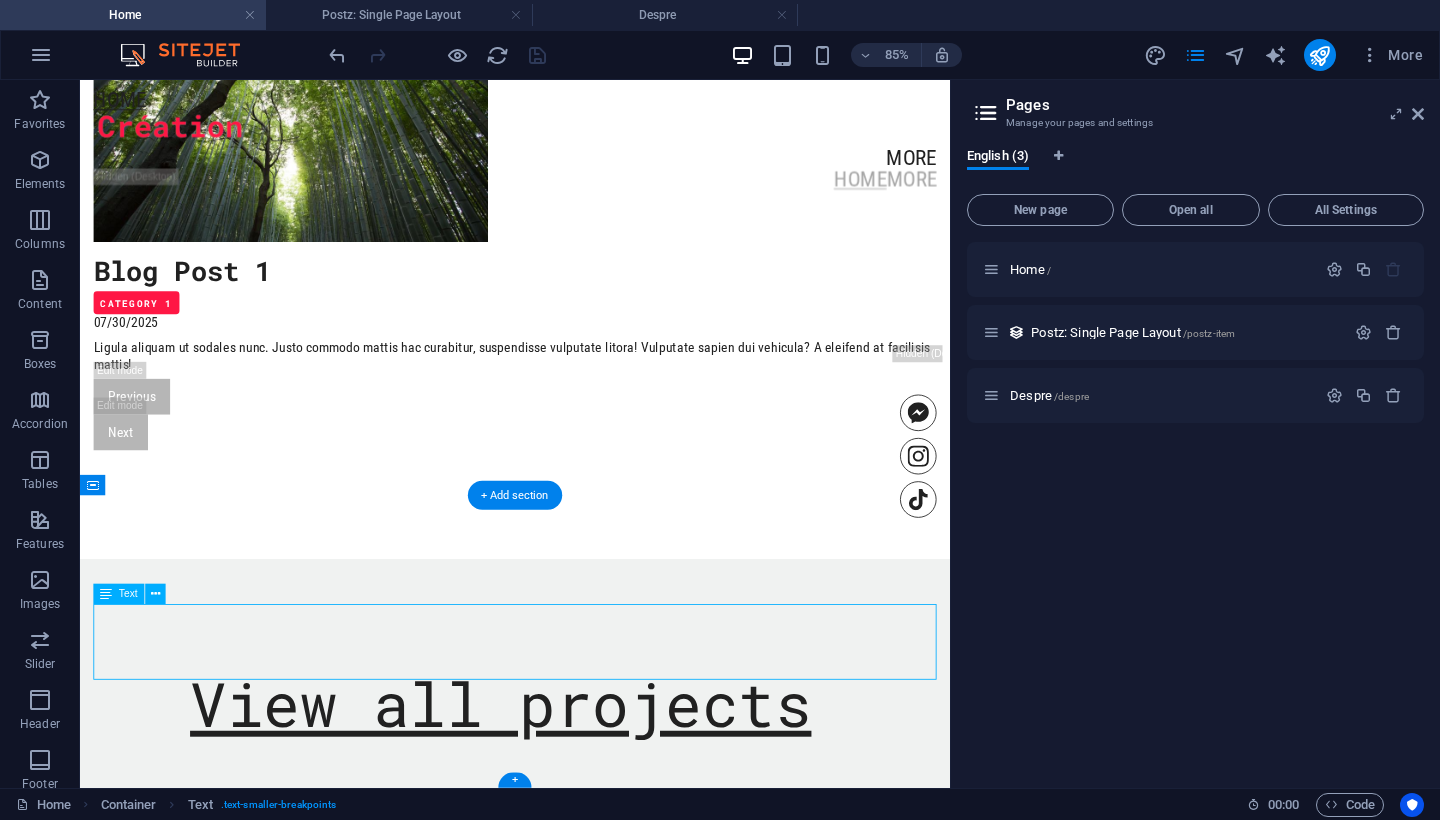 click on "View all projects" at bounding box center [592, 815] 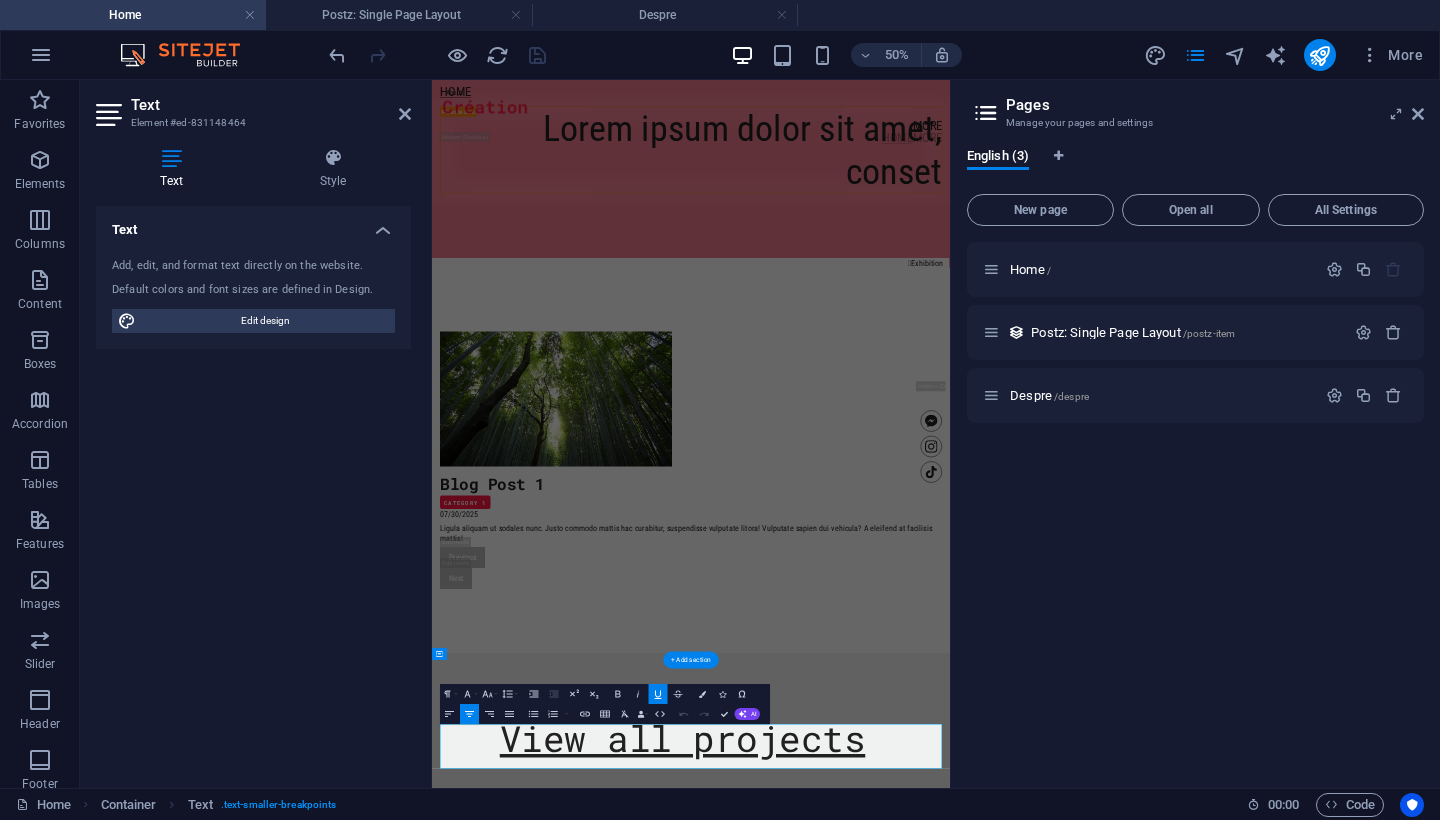 scroll, scrollTop: 1441, scrollLeft: 0, axis: vertical 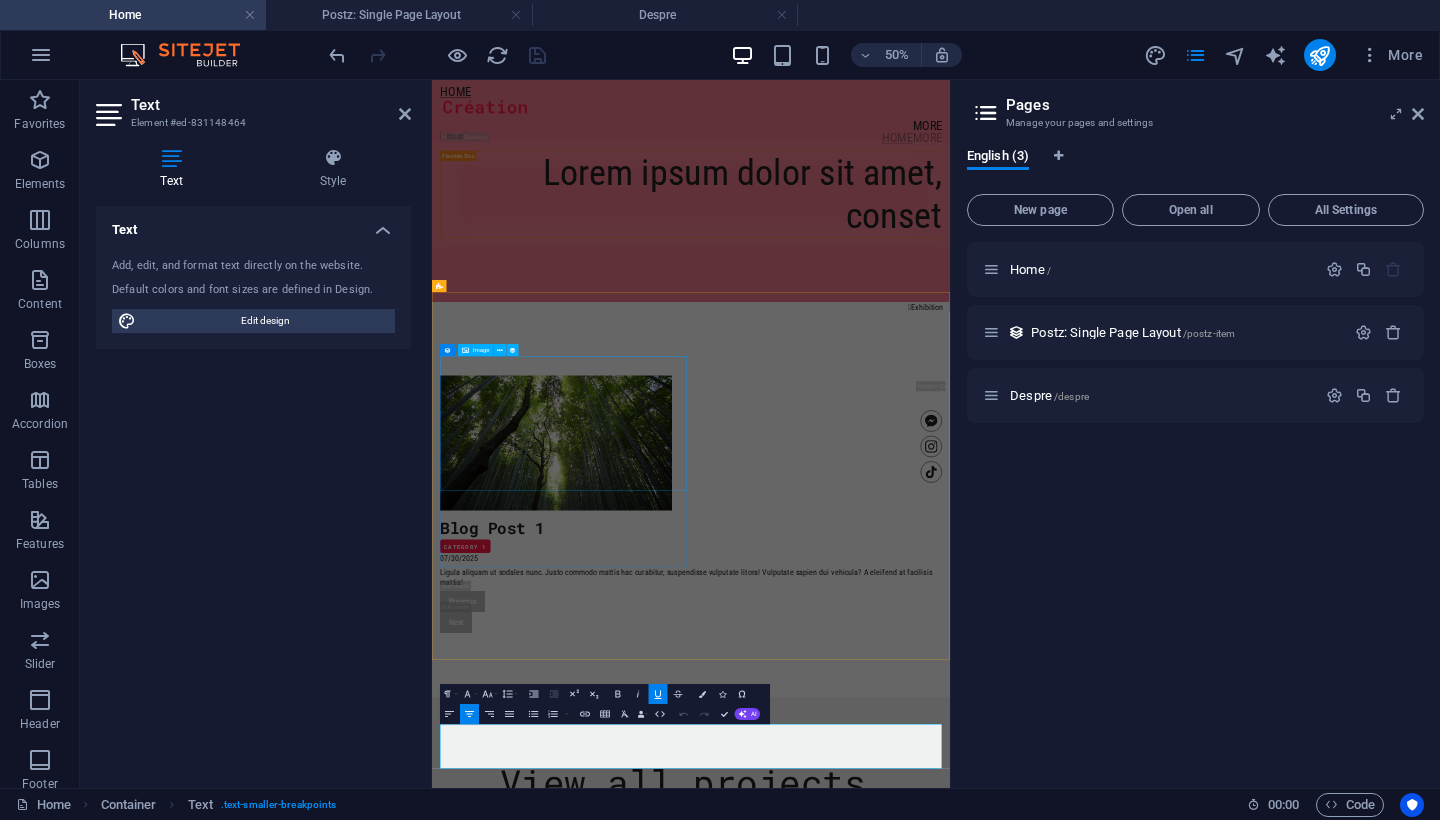 click at bounding box center (950, 807) 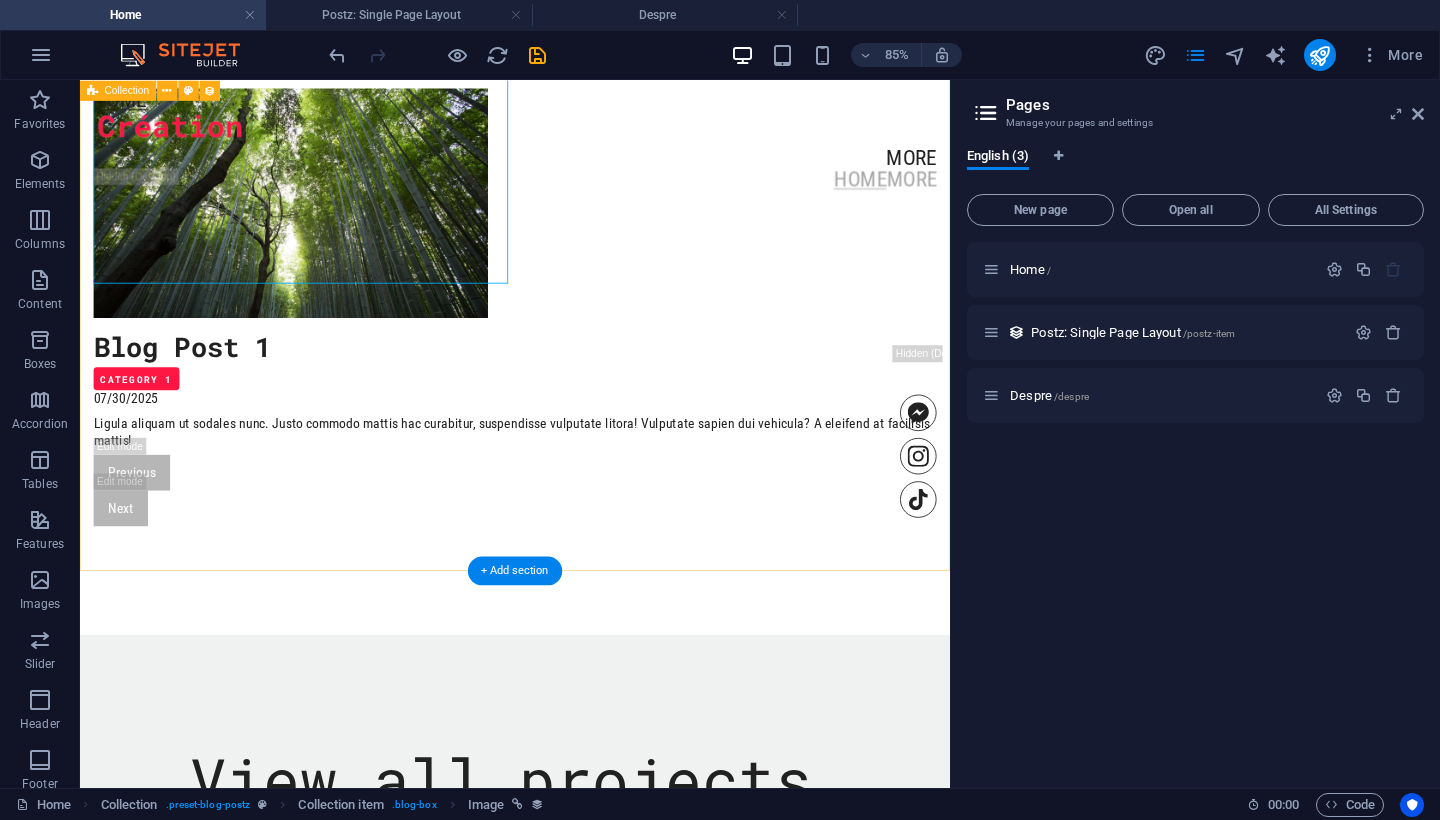 click on "Blog Post 1 Category 1 07/30/2025 Ligula aliquam ut sodales nunc. Justo commodo mattis hac curabitur, suspendisse vulputate litora! Vulputate sapien dui vehicula? A eleifend at facilisis mattis!  Previous Next" at bounding box center (592, 346) 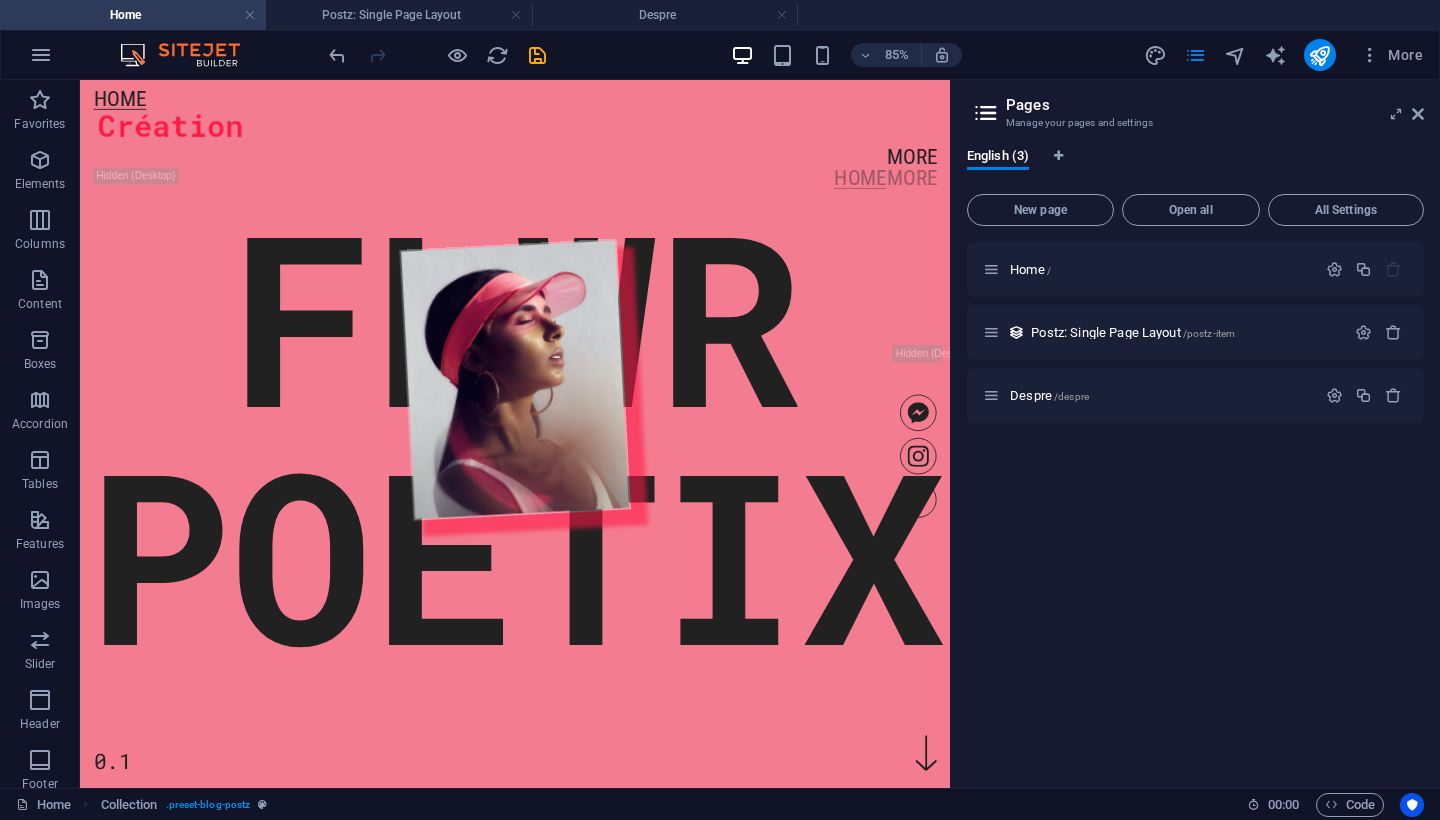 scroll, scrollTop: 0, scrollLeft: 0, axis: both 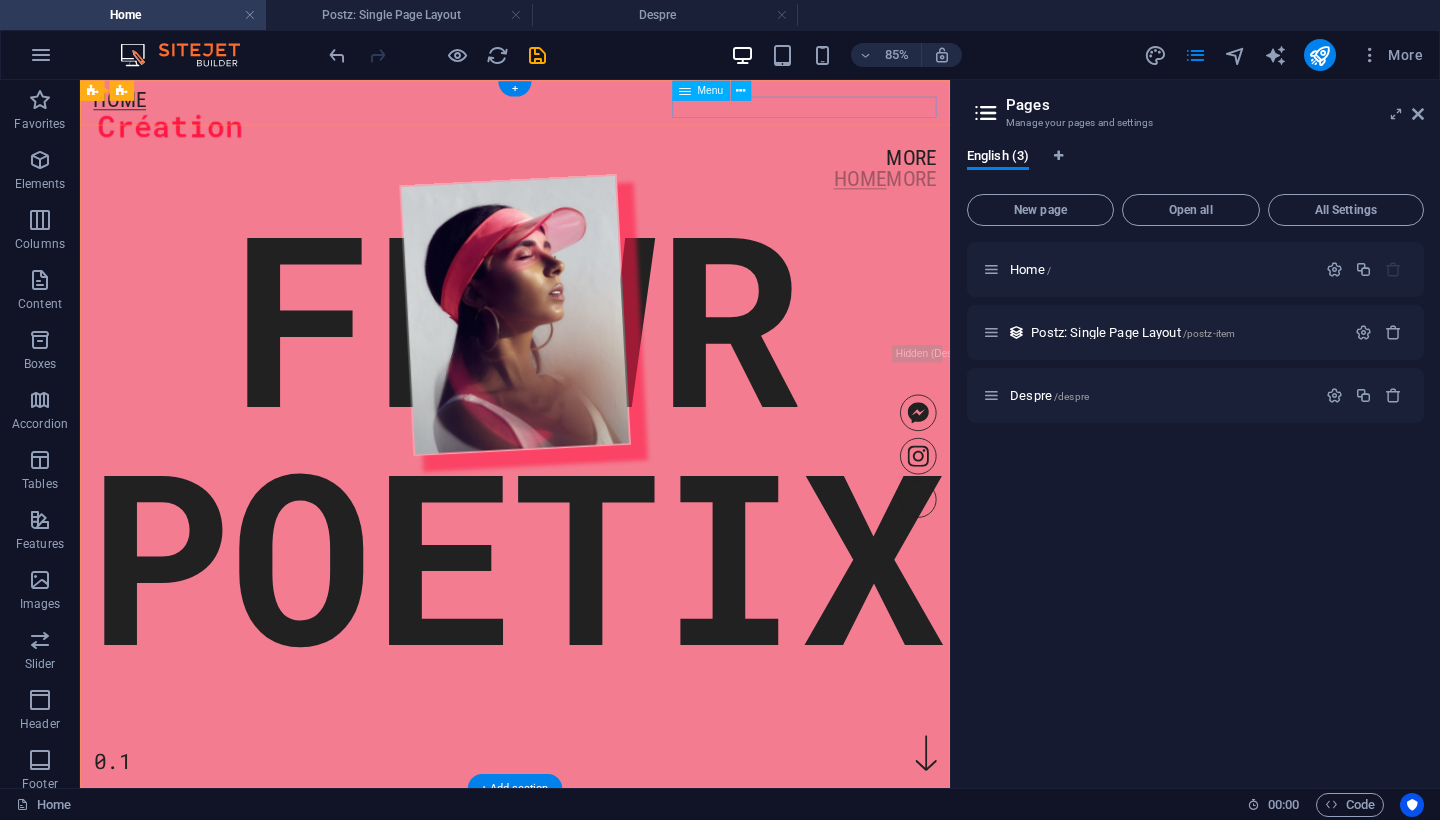click on "Home More" at bounding box center (592, 195) 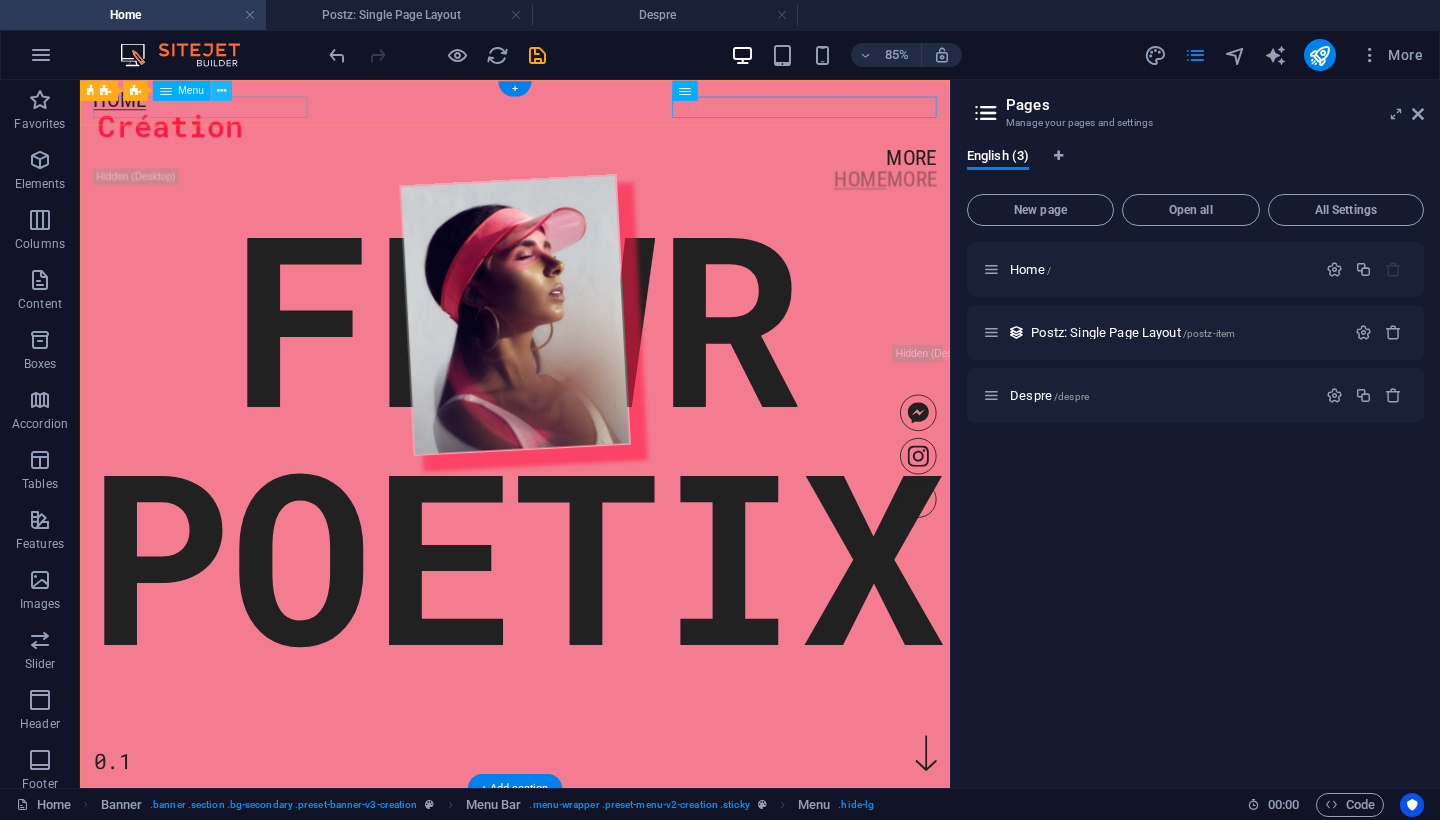 click at bounding box center (221, 90) 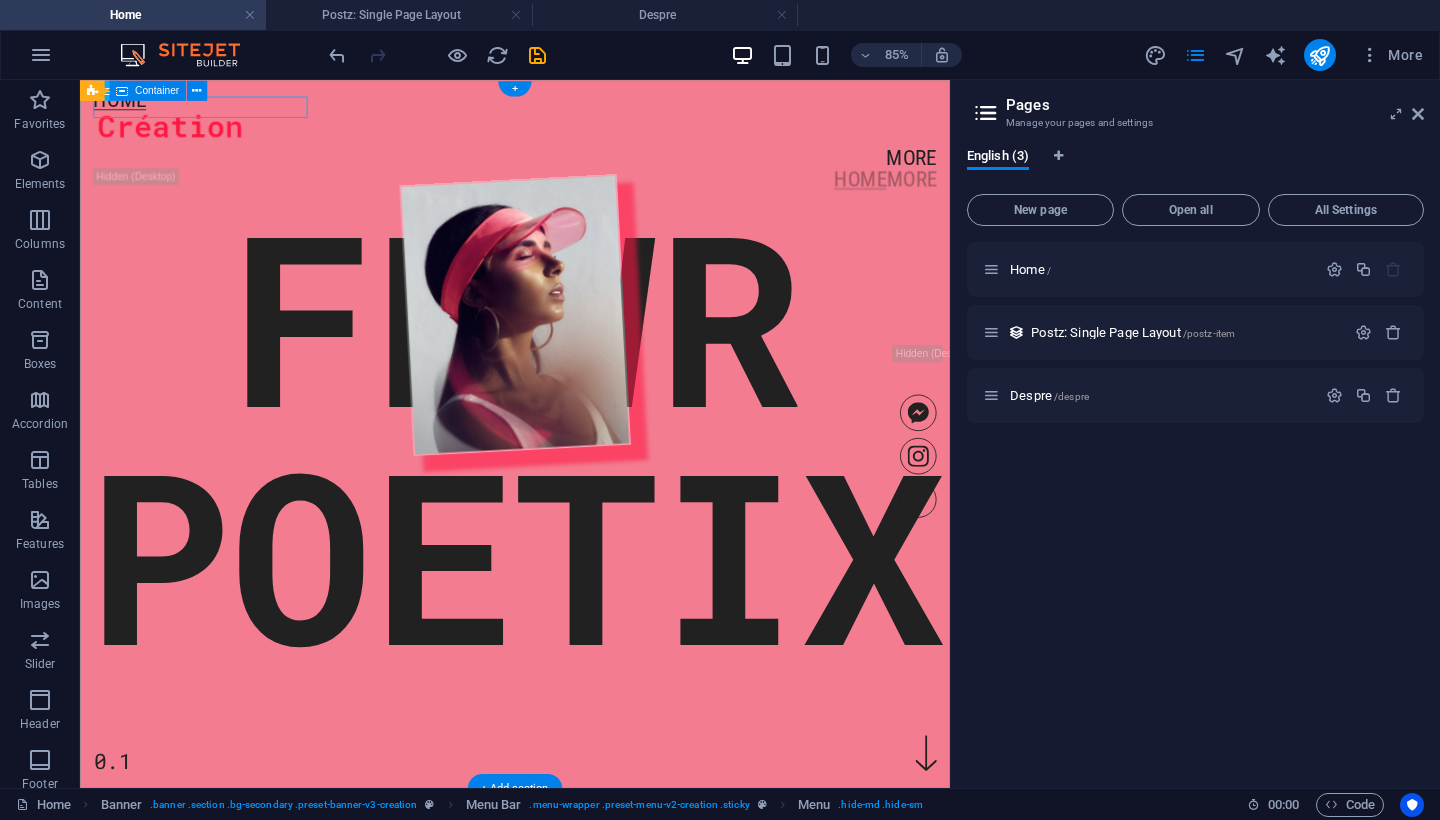 click on "FLWR POETIX 0.1" at bounding box center [592, 362] 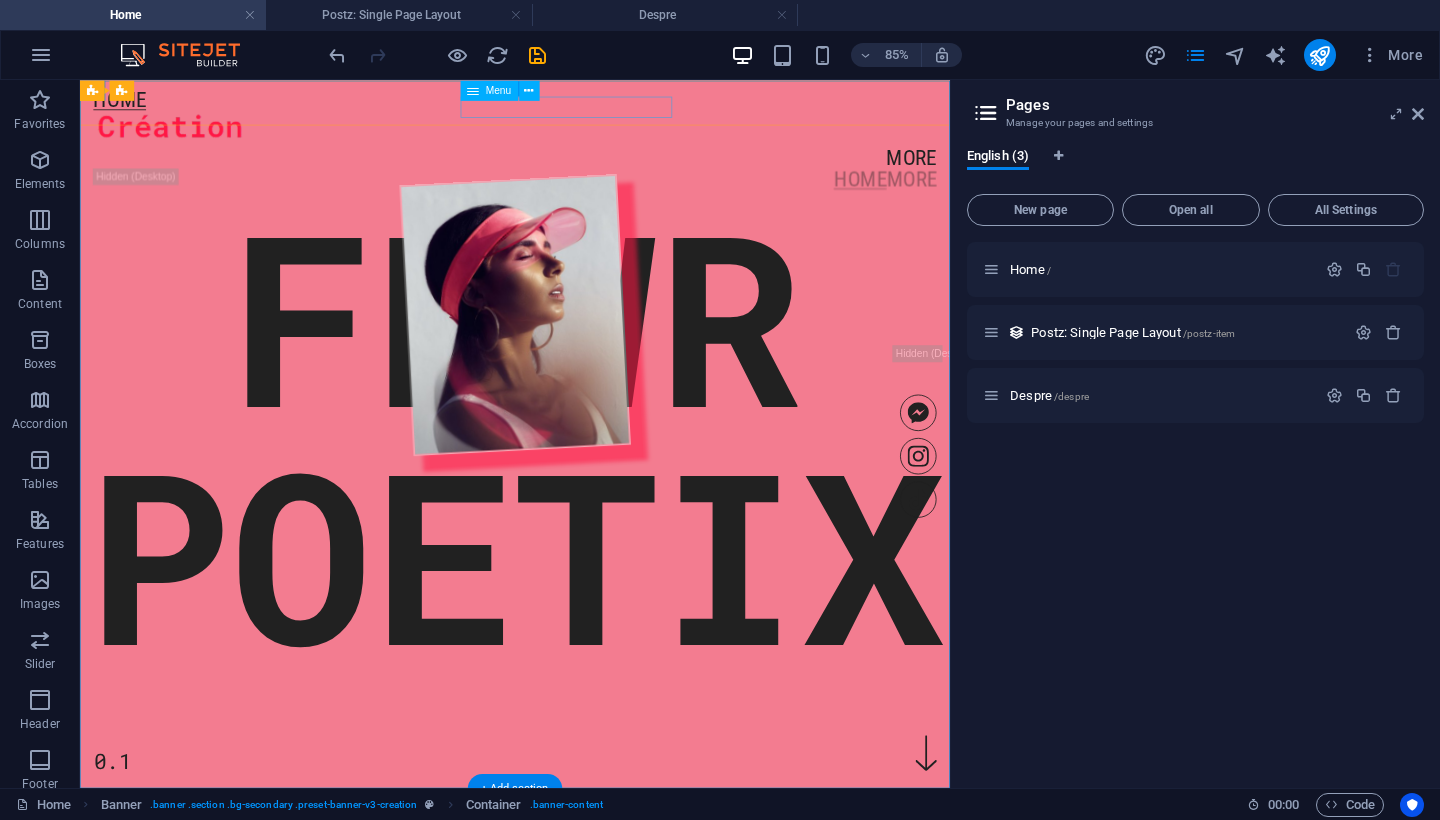 click on "More" at bounding box center (592, 170) 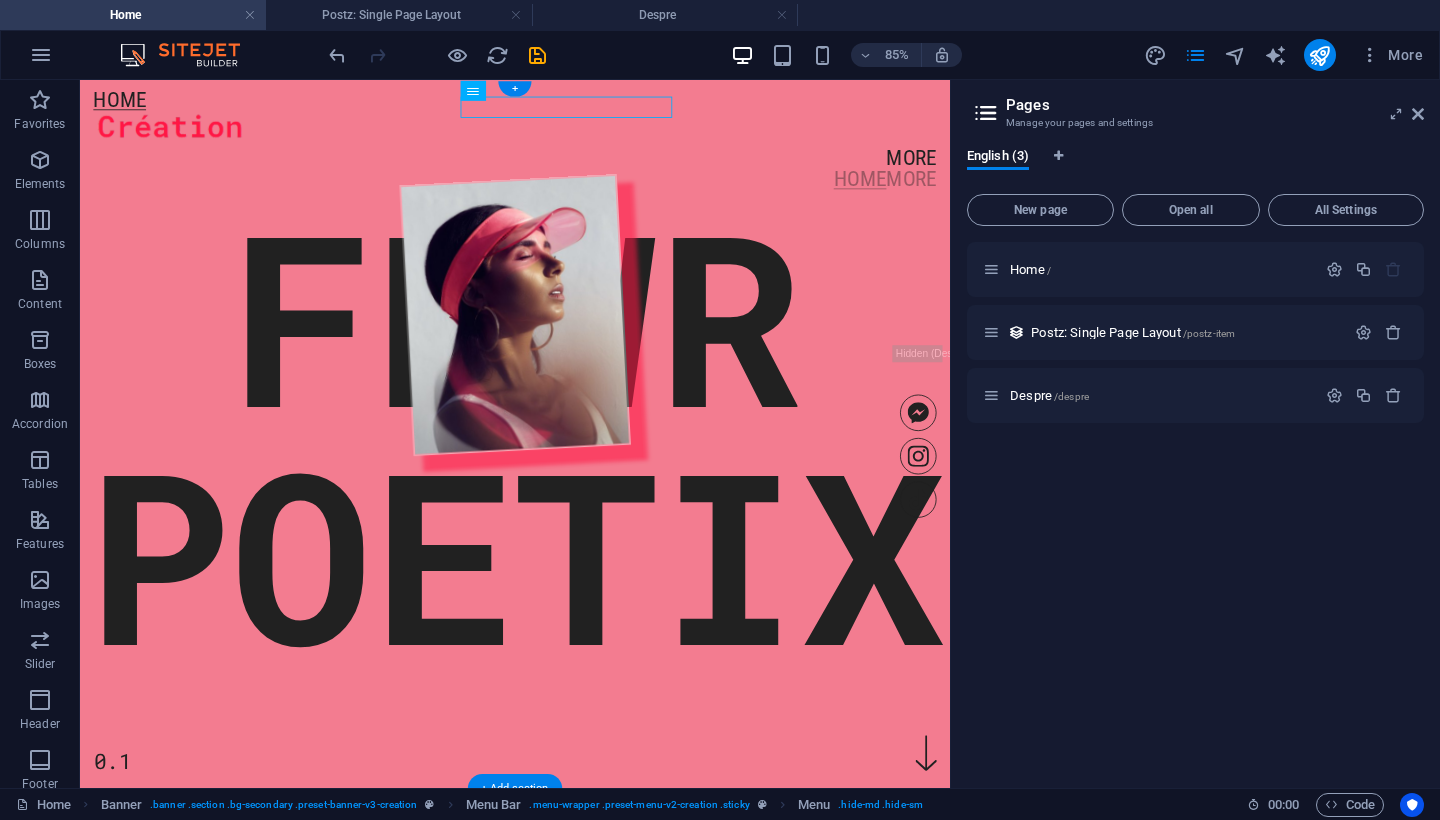 click on "Home More" at bounding box center [592, 195] 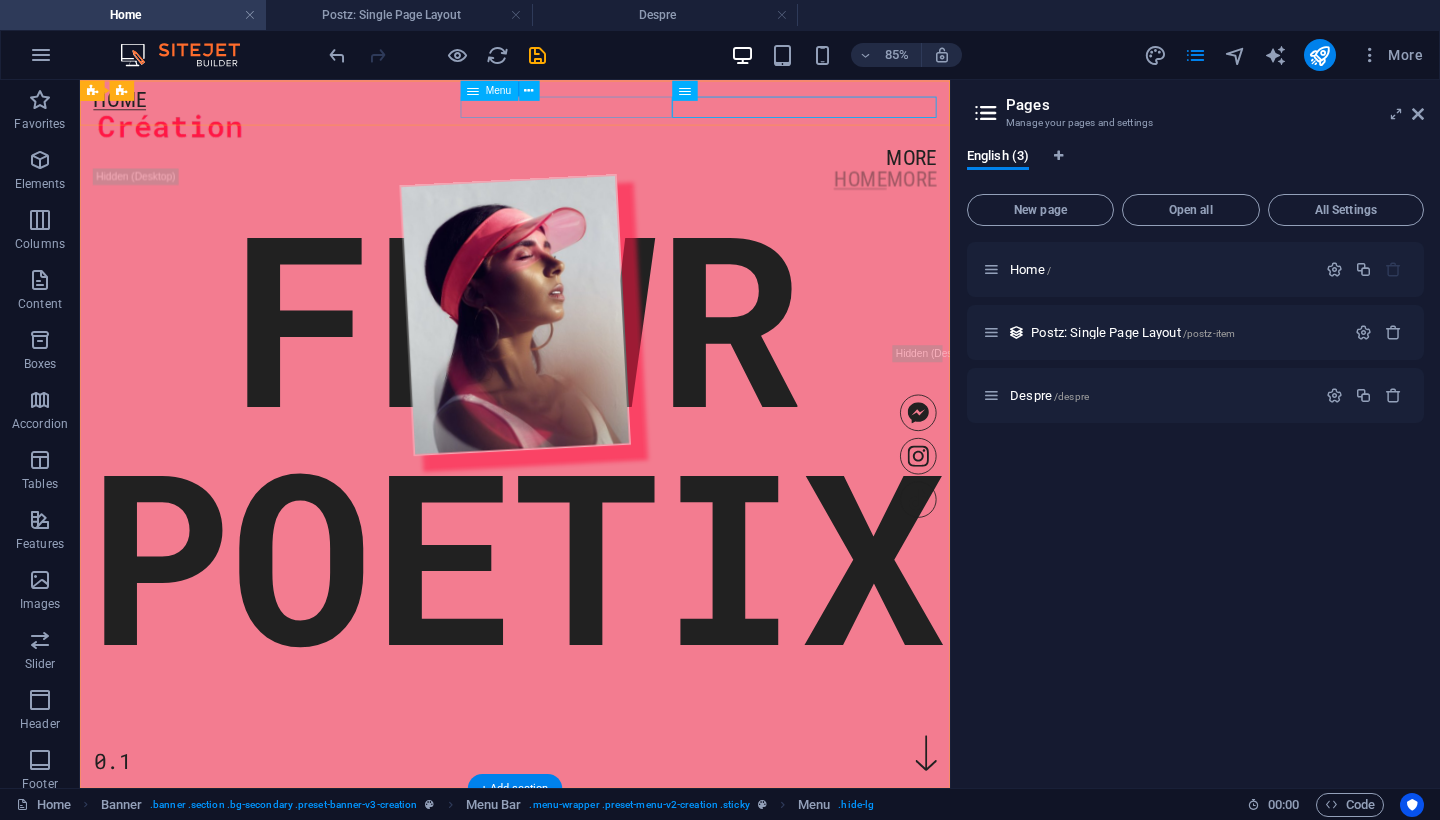 click on "More" at bounding box center (592, 170) 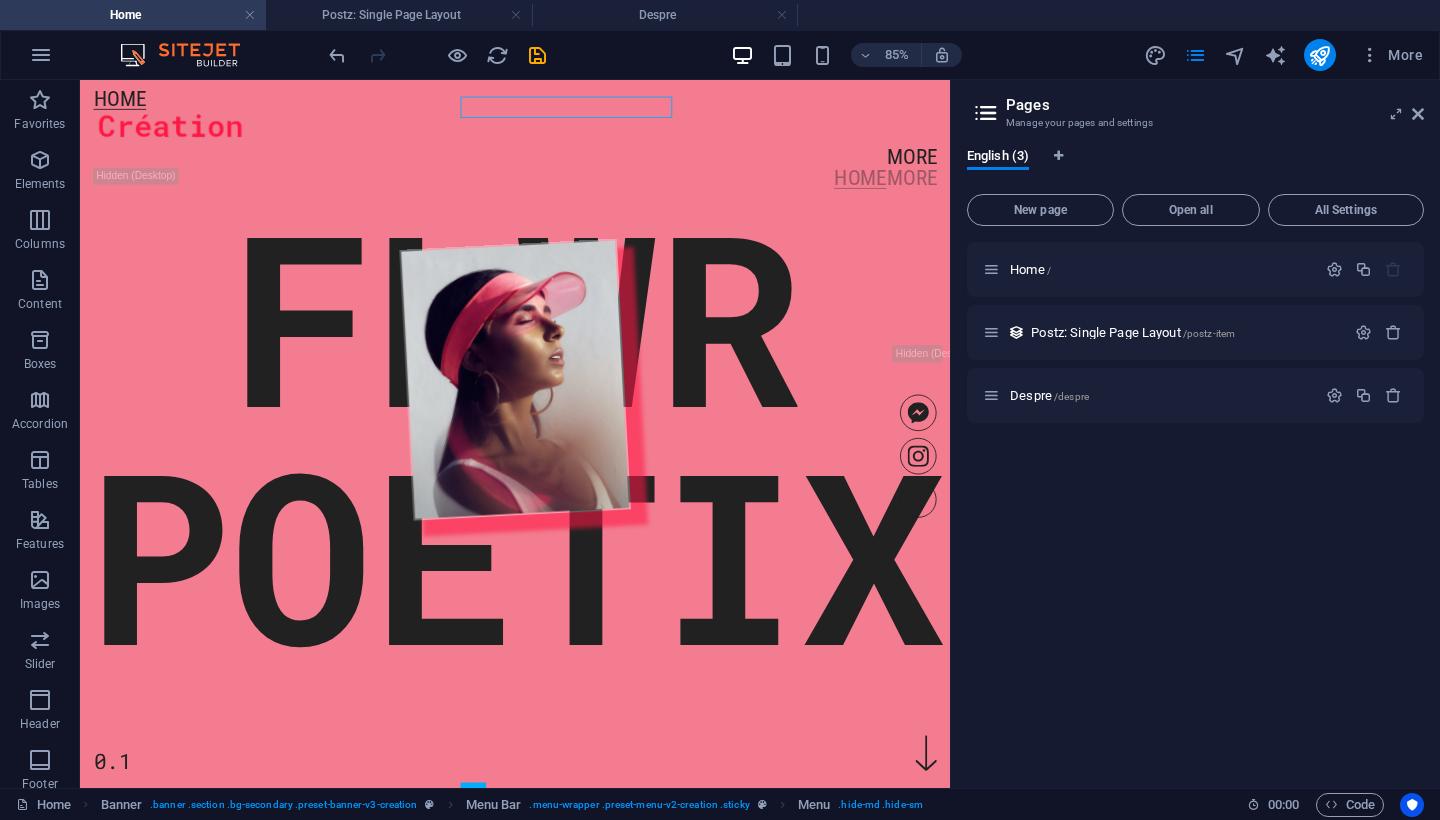 scroll, scrollTop: 0, scrollLeft: 0, axis: both 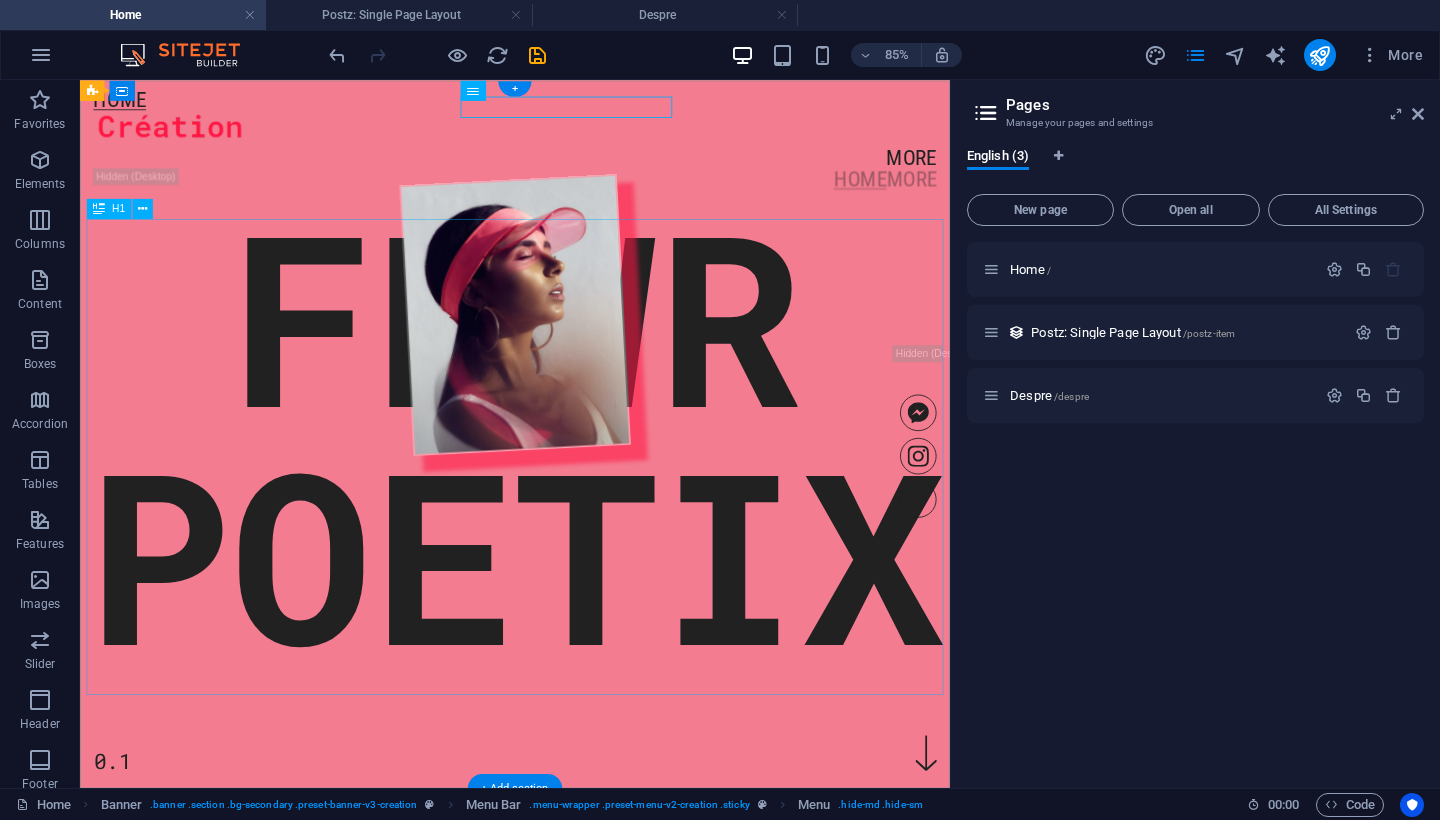 click on "FLWR POETIX" at bounding box center [592, 497] 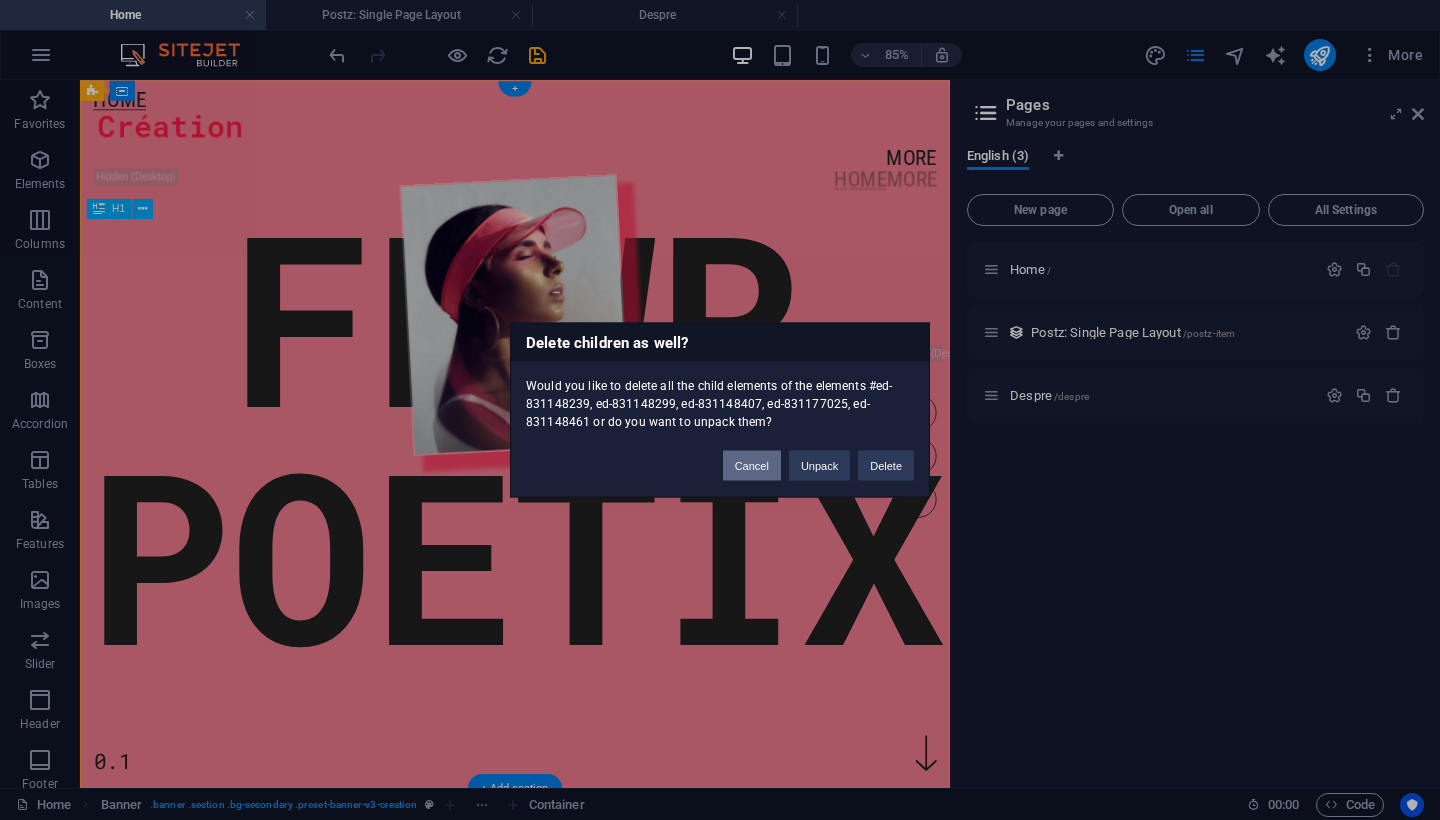click on "Cancel" at bounding box center (752, 466) 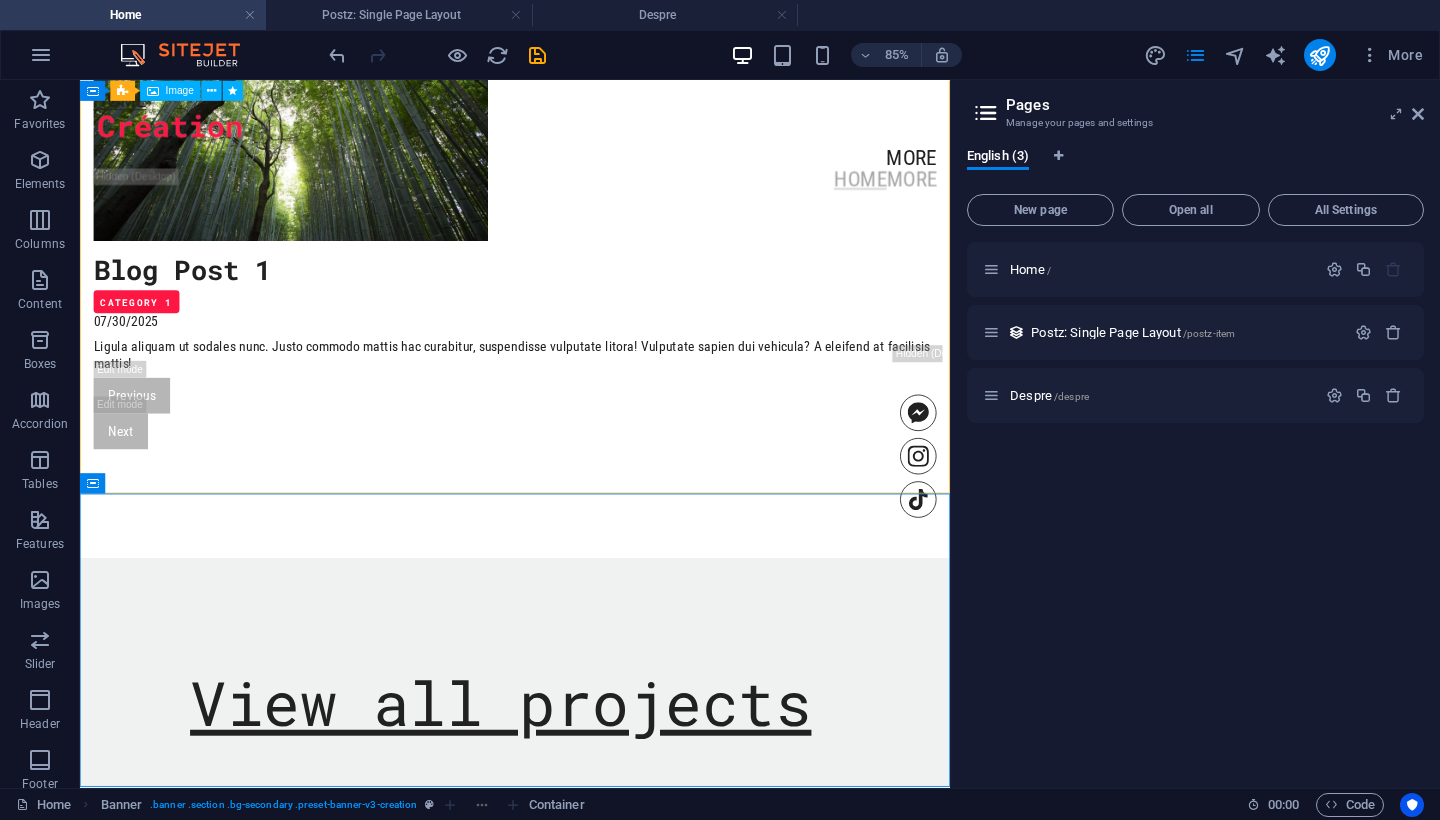 scroll, scrollTop: 1530, scrollLeft: 0, axis: vertical 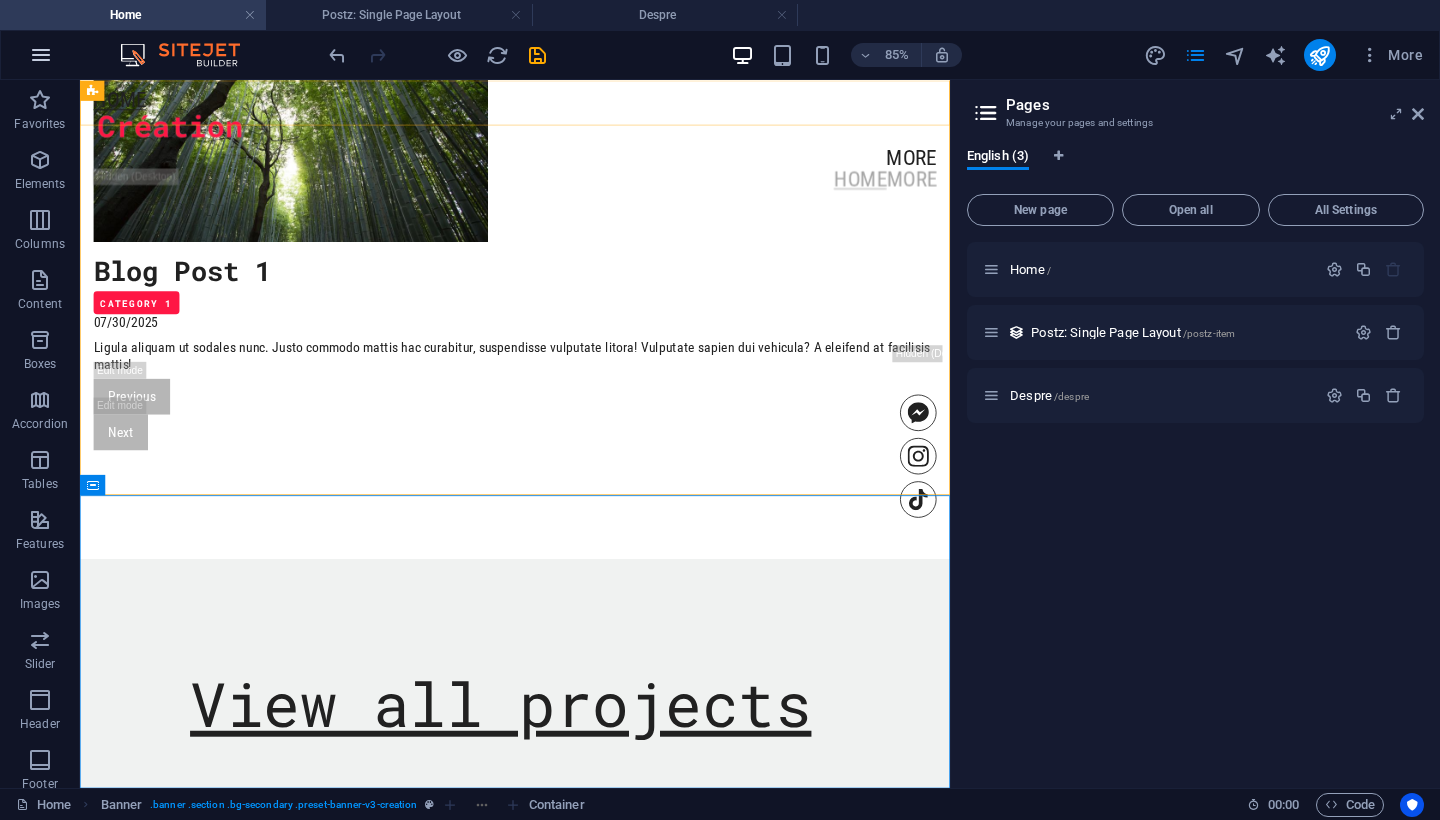 click at bounding box center (41, 55) 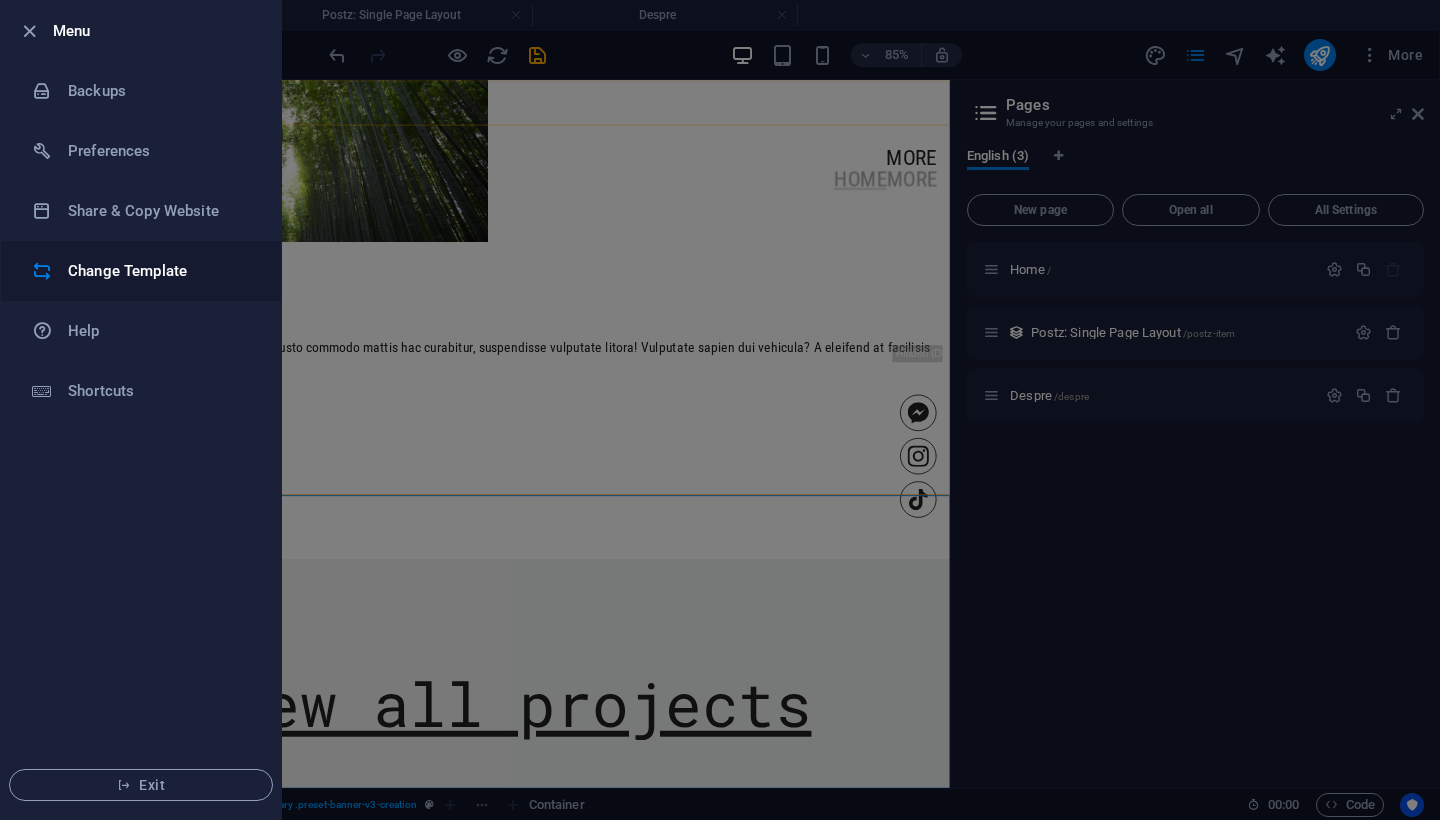 click on "Change Template" at bounding box center [160, 271] 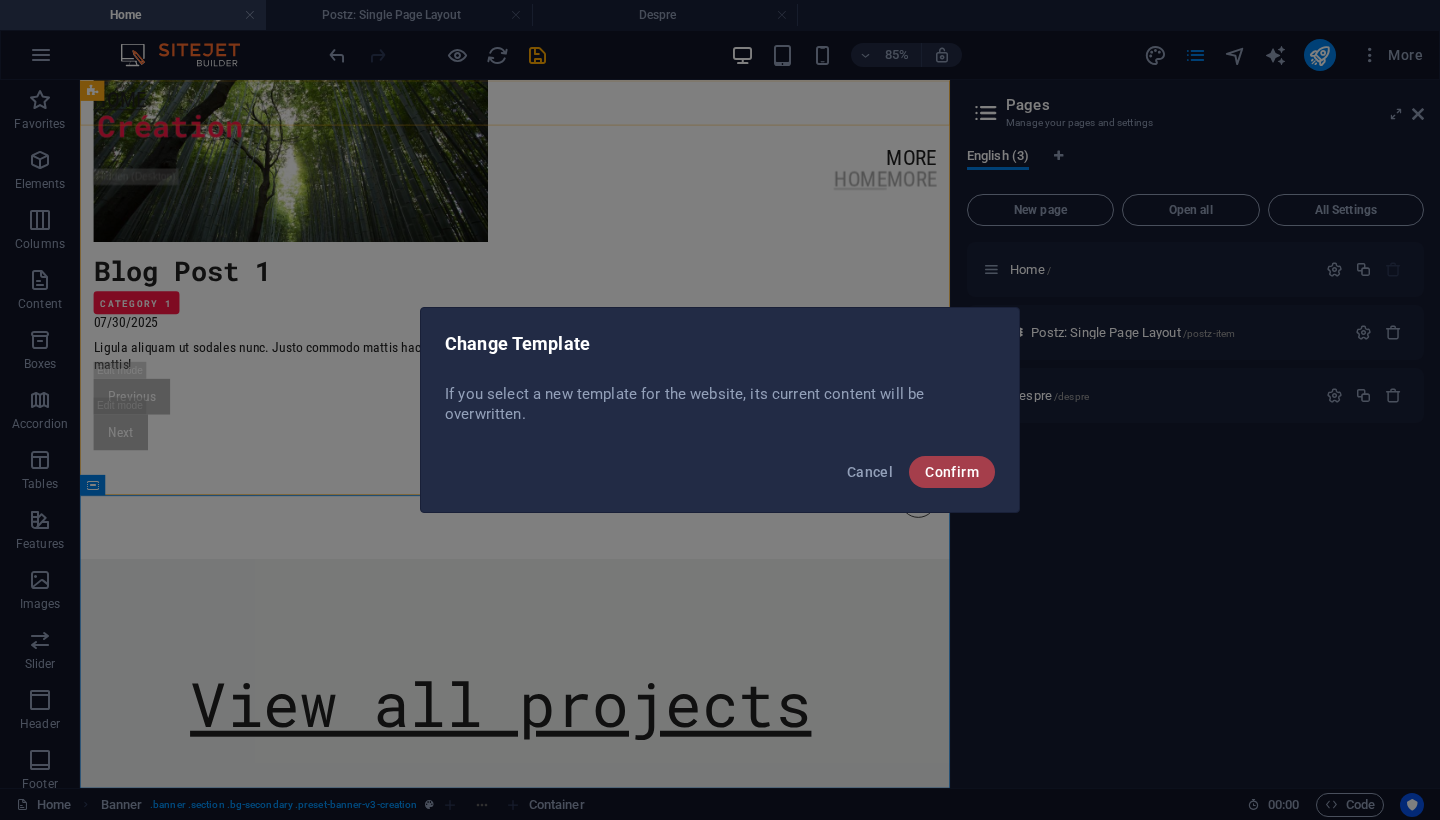 click on "Confirm" at bounding box center [952, 472] 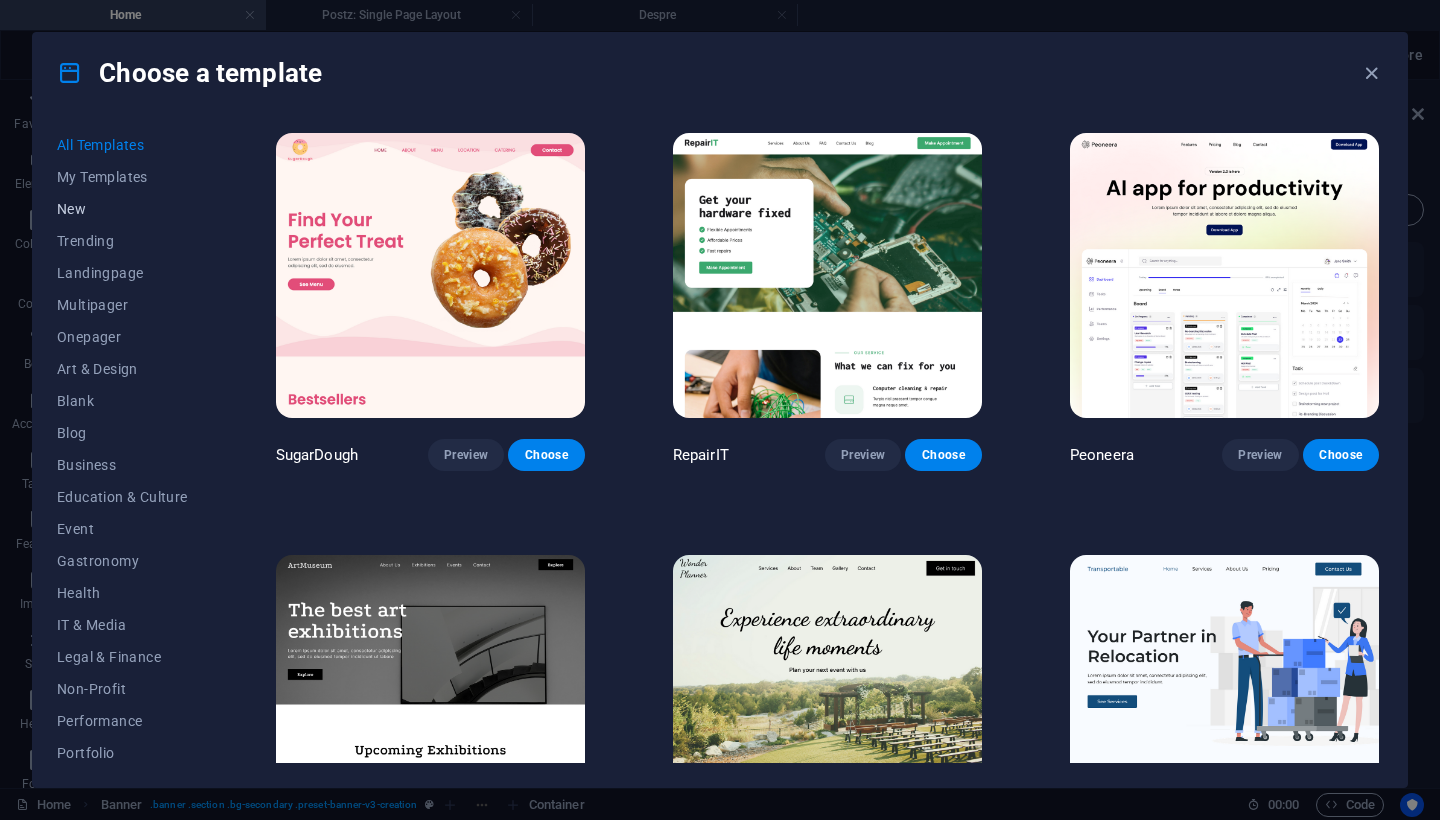 click on "New" at bounding box center [122, 209] 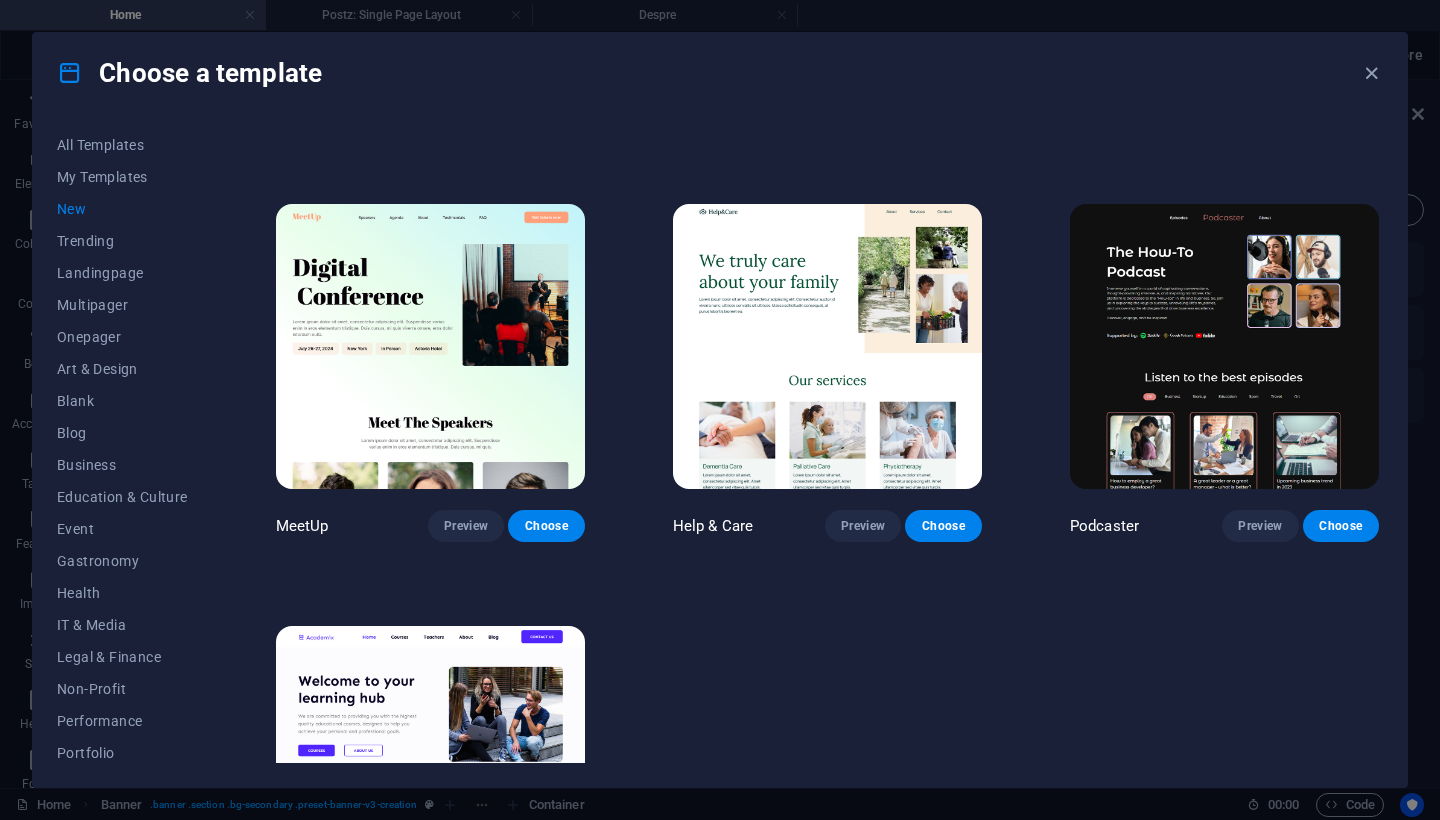 scroll, scrollTop: 1386, scrollLeft: 0, axis: vertical 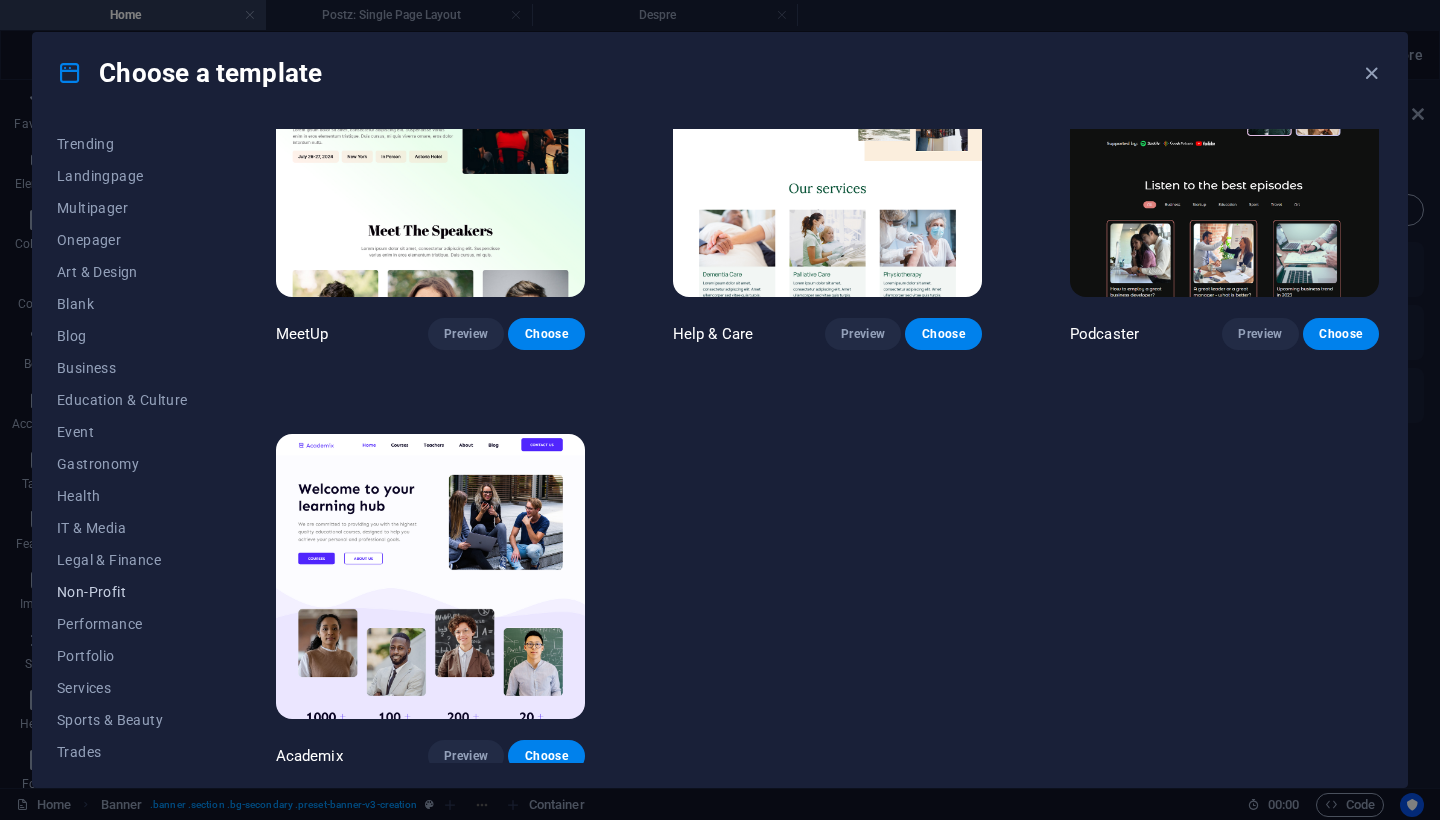 click on "Non-Profit" at bounding box center [122, 592] 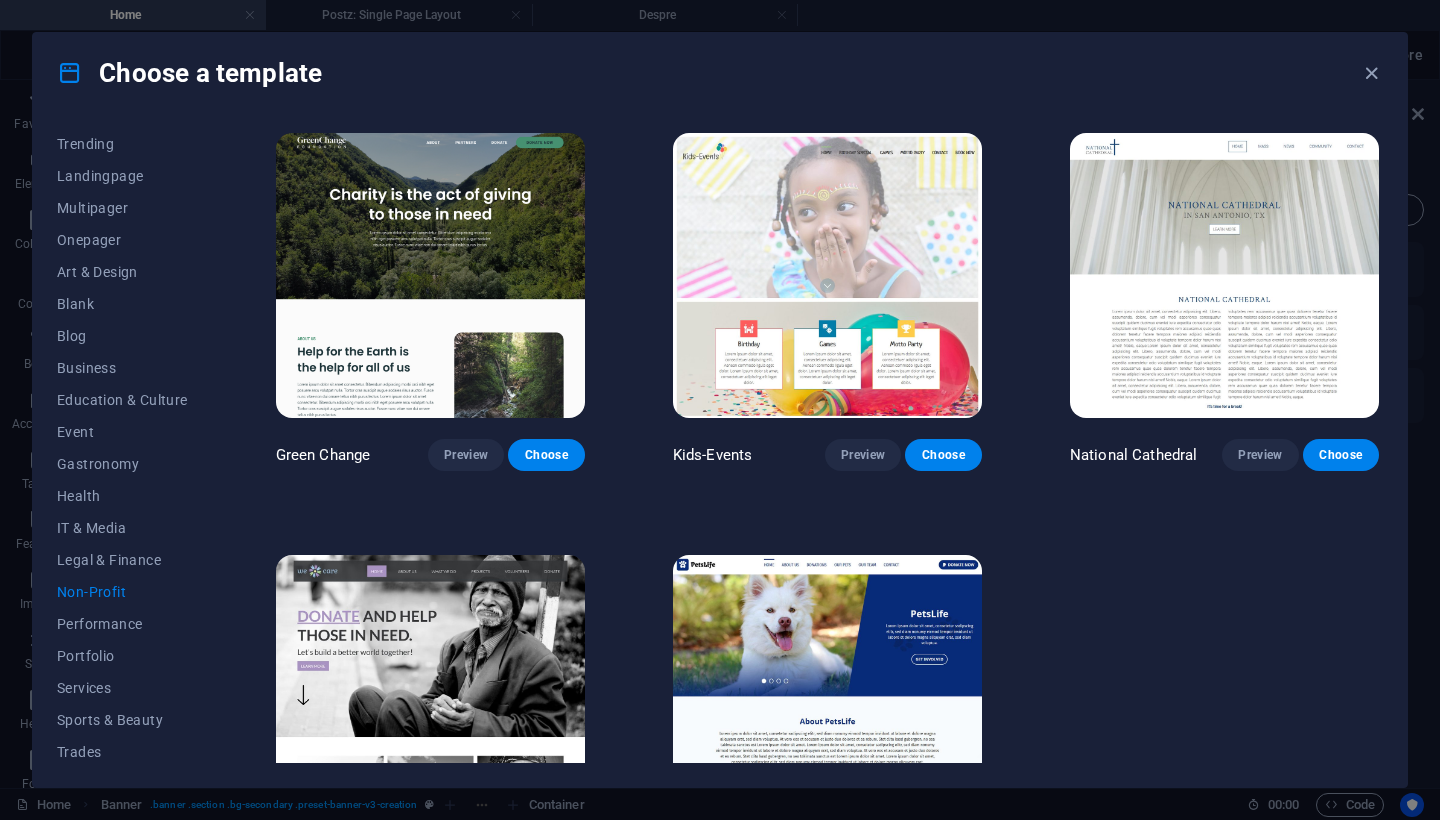scroll, scrollTop: 0, scrollLeft: 0, axis: both 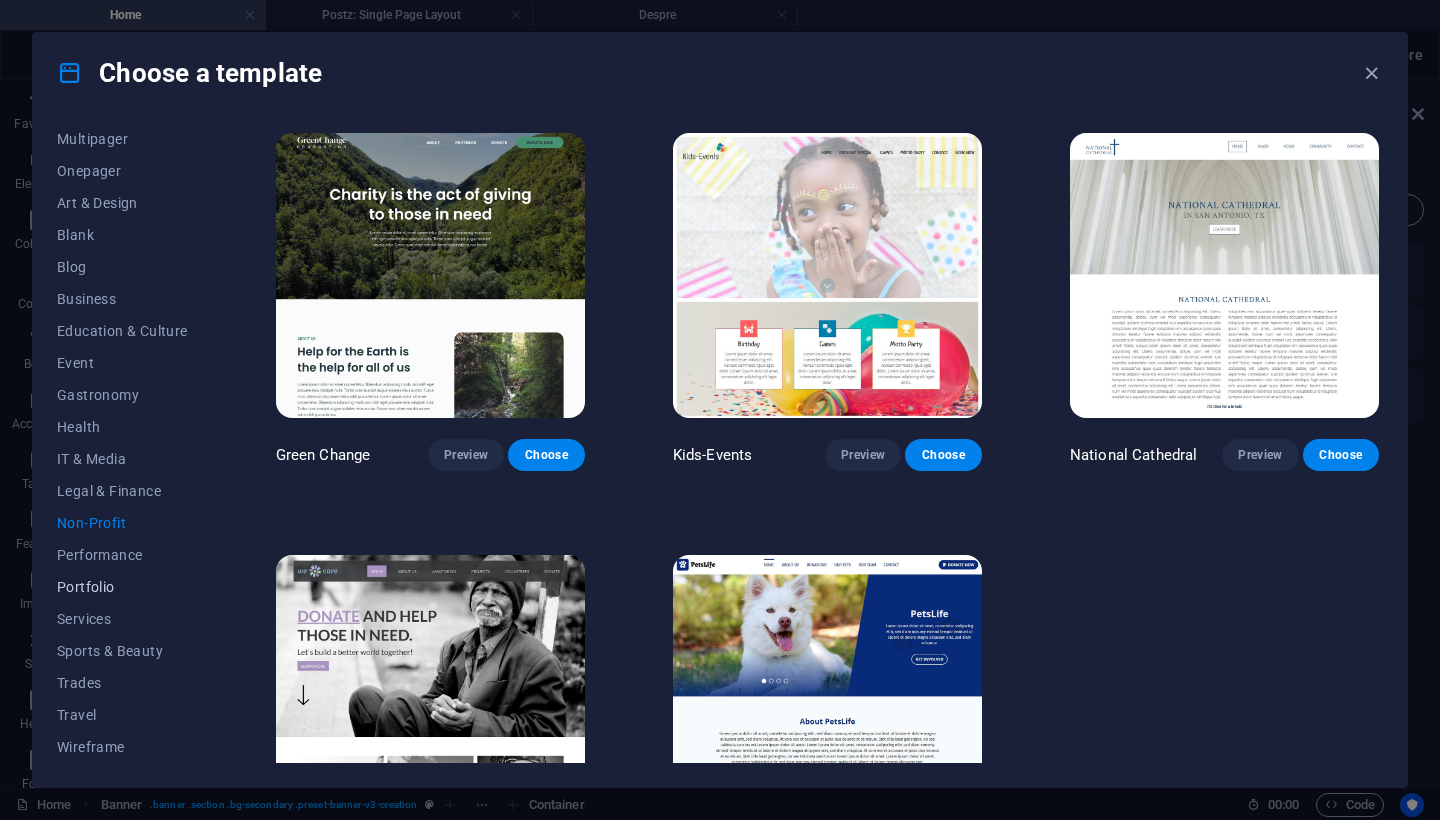click on "Portfolio" at bounding box center [122, 587] 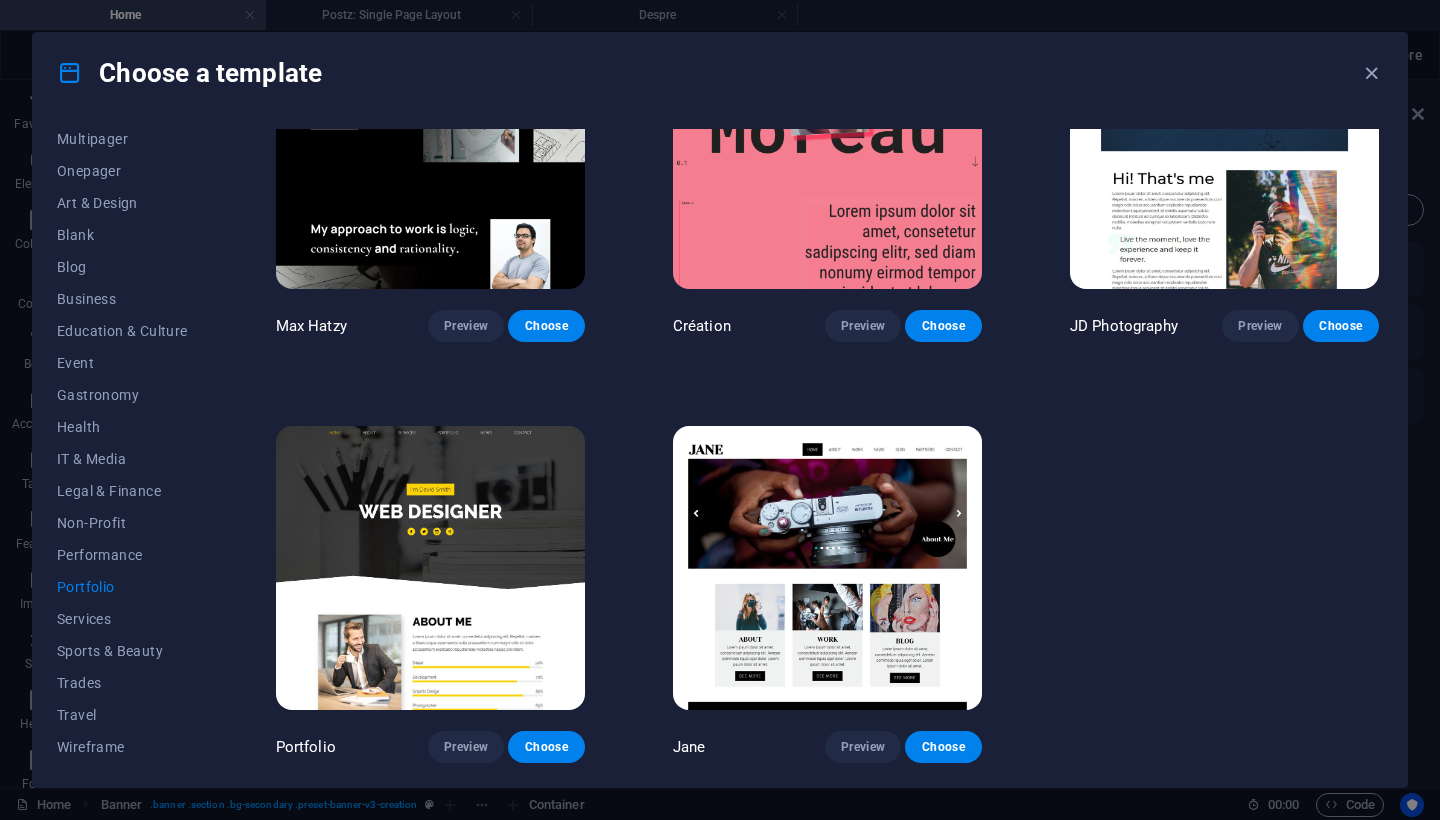 scroll, scrollTop: 546, scrollLeft: 0, axis: vertical 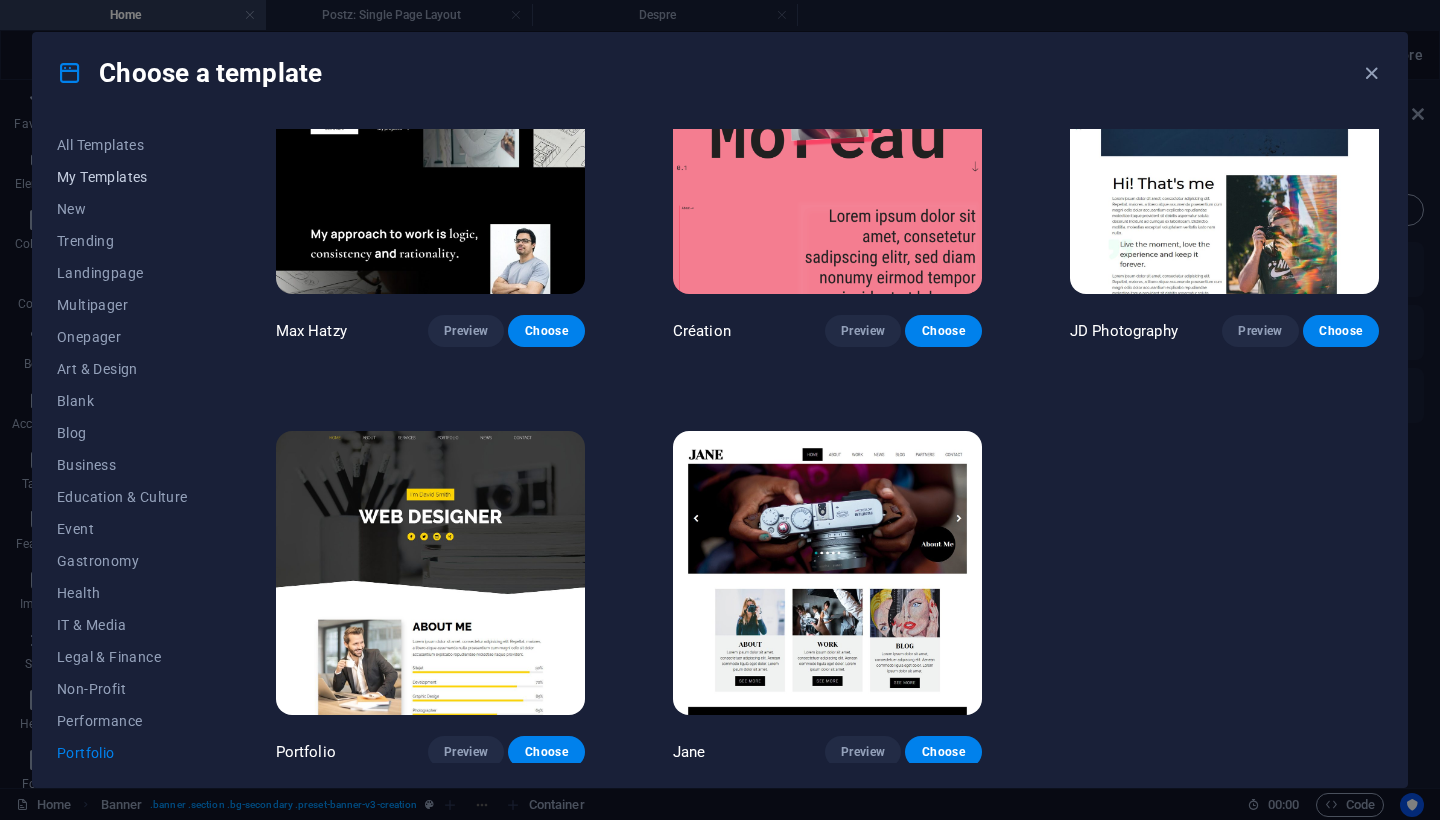 click on "My Templates" at bounding box center [122, 177] 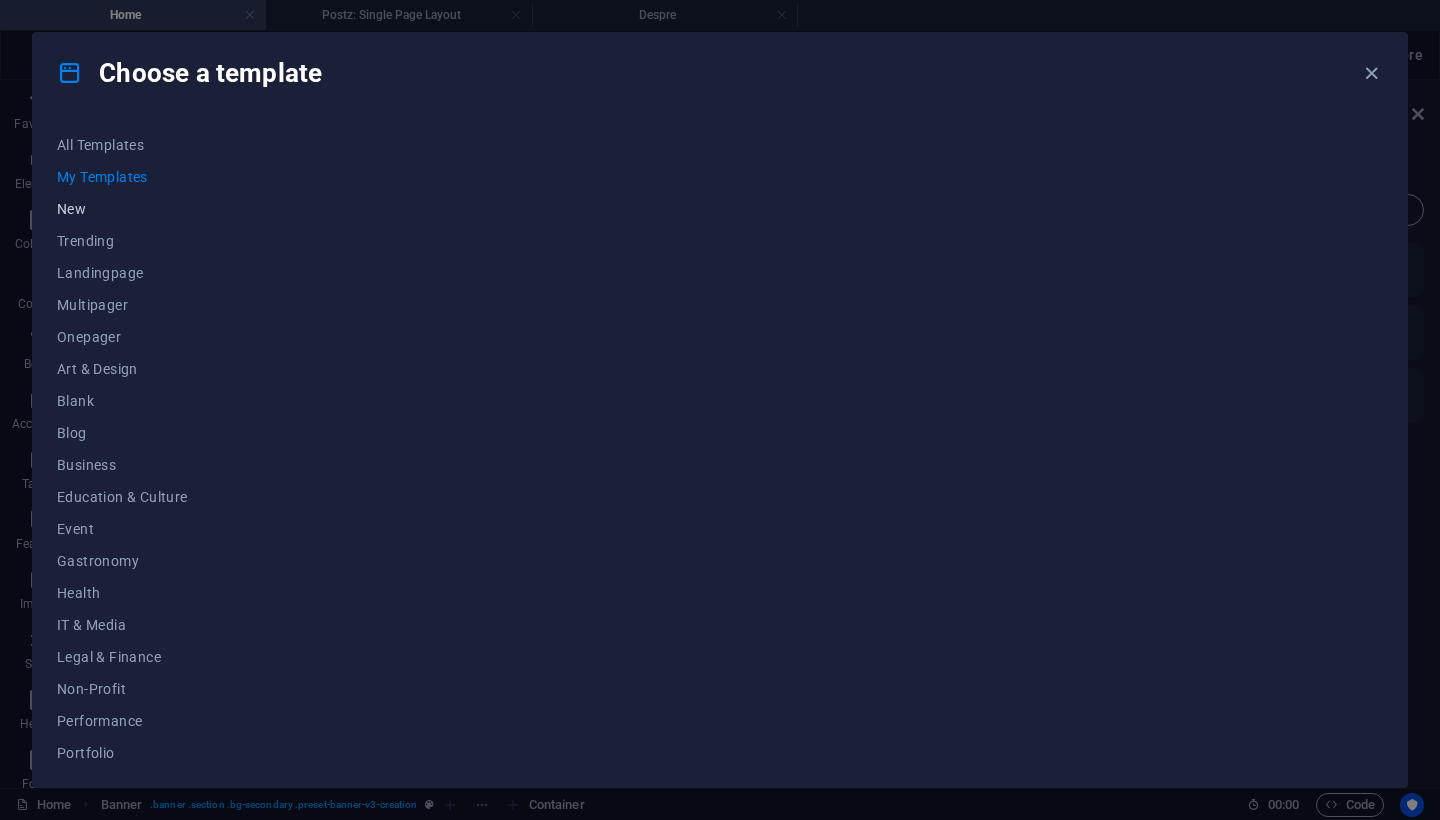 click on "New" at bounding box center (122, 209) 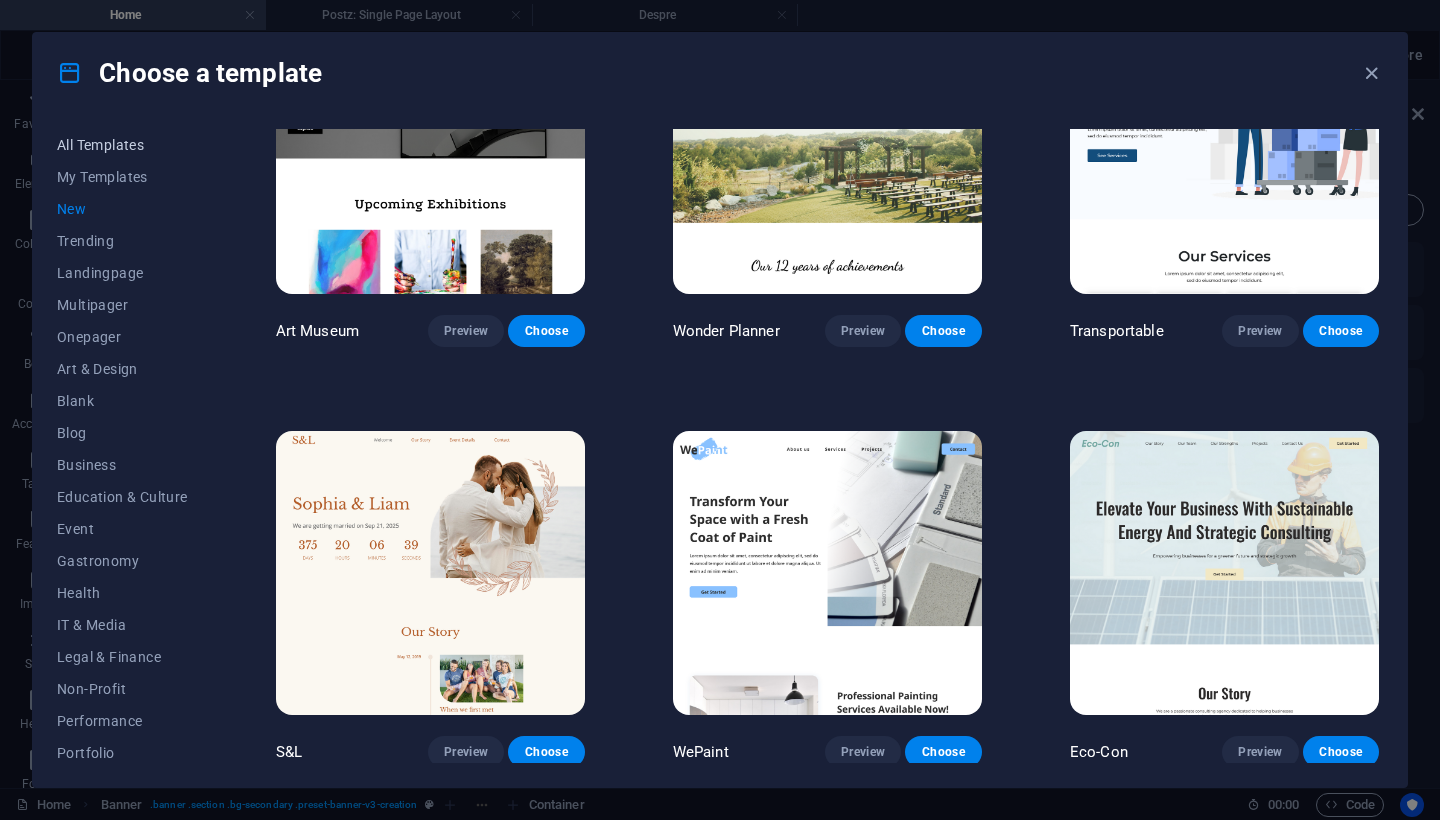 click on "All Templates" at bounding box center [122, 145] 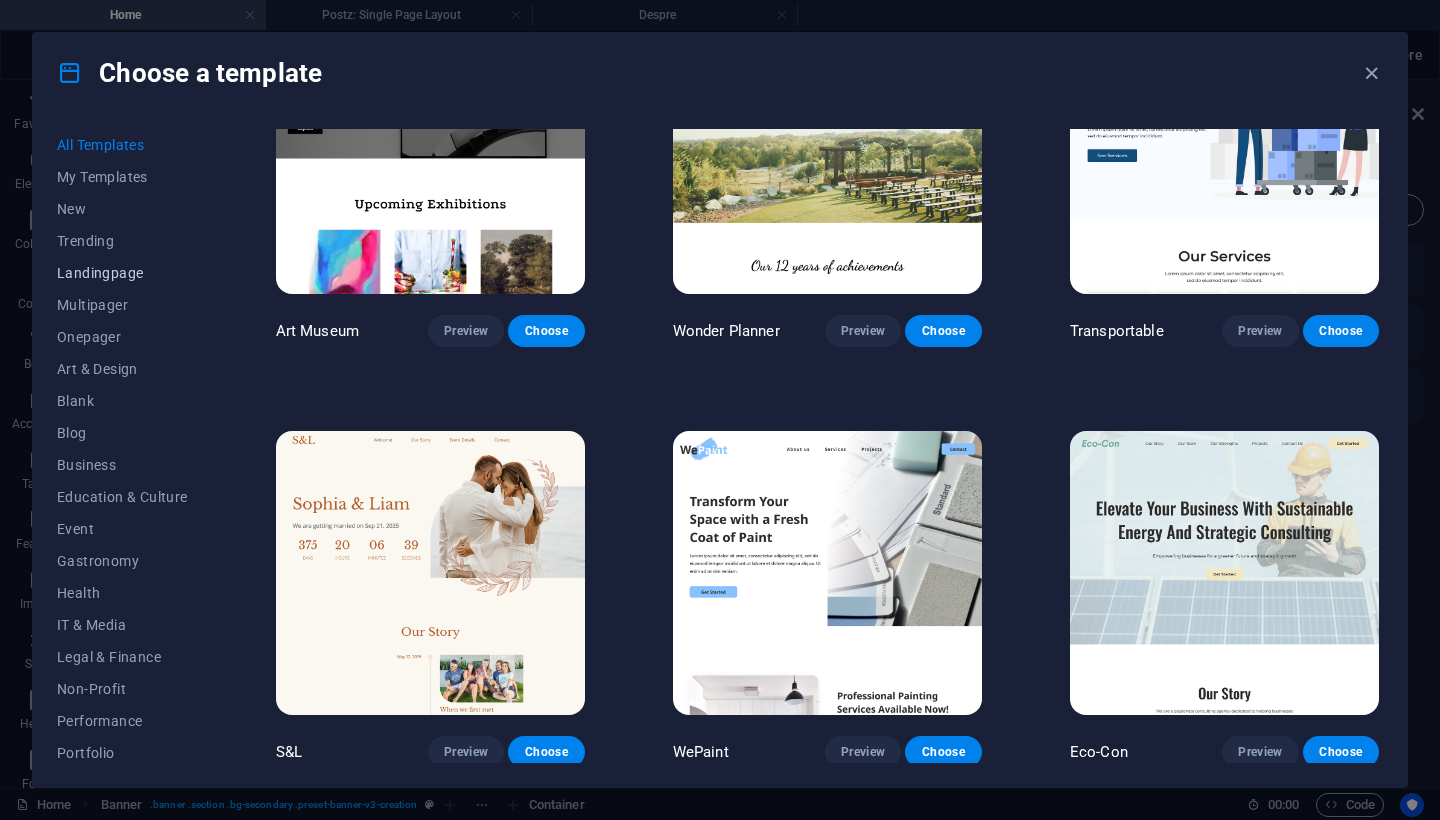 click on "Landingpage" at bounding box center (122, 273) 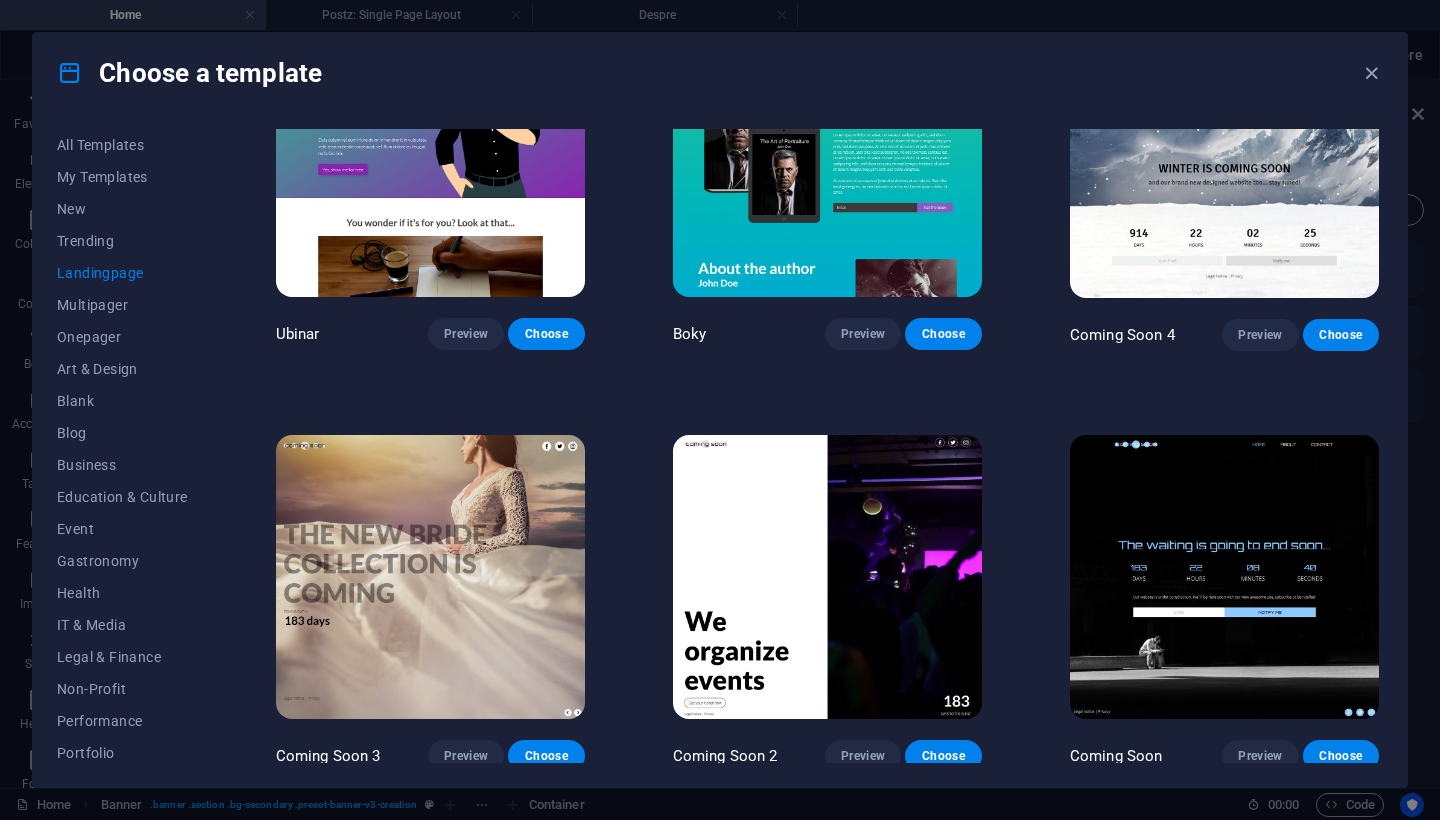 scroll, scrollTop: 3066, scrollLeft: 0, axis: vertical 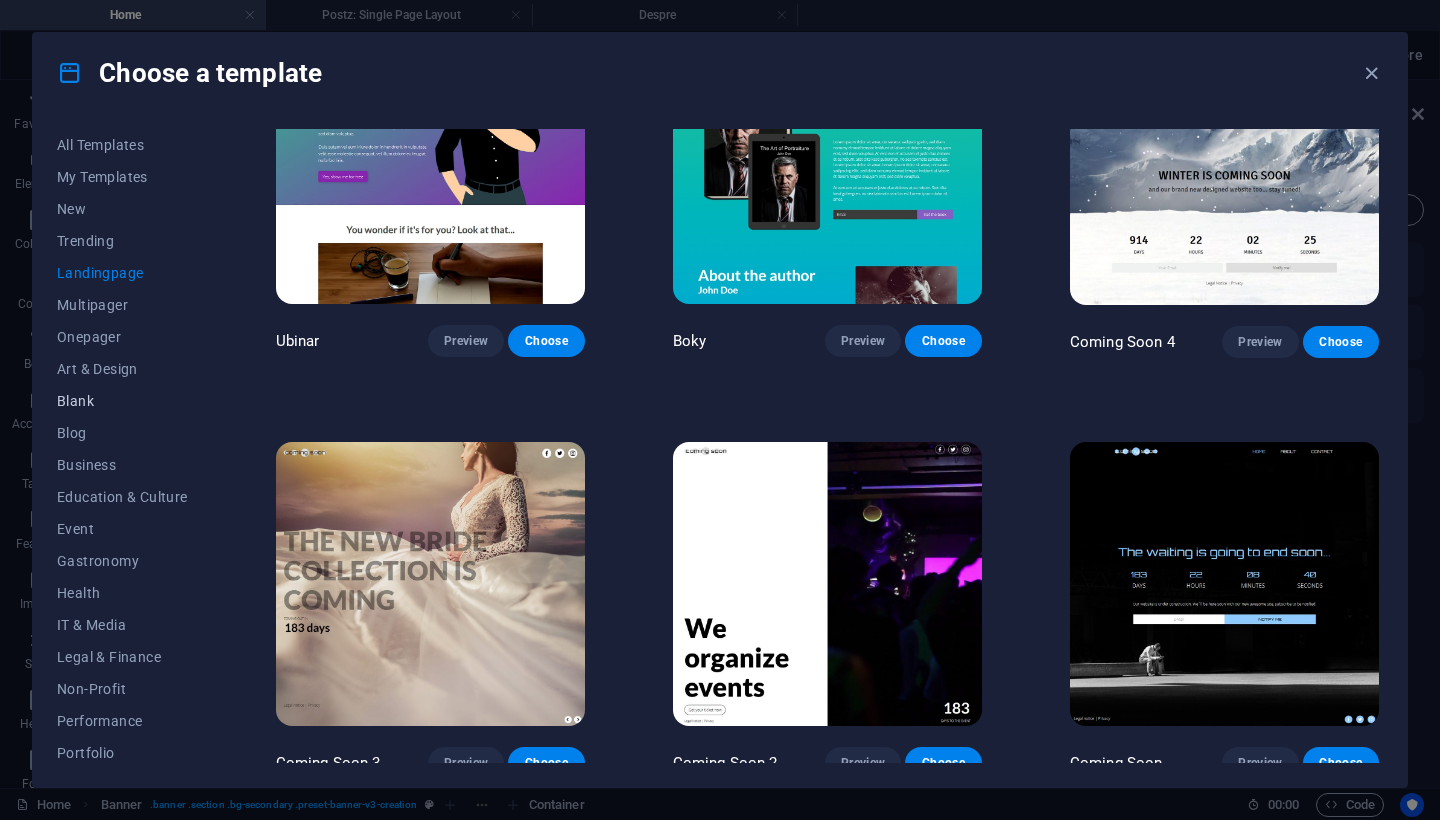 click on "Blank" at bounding box center [122, 401] 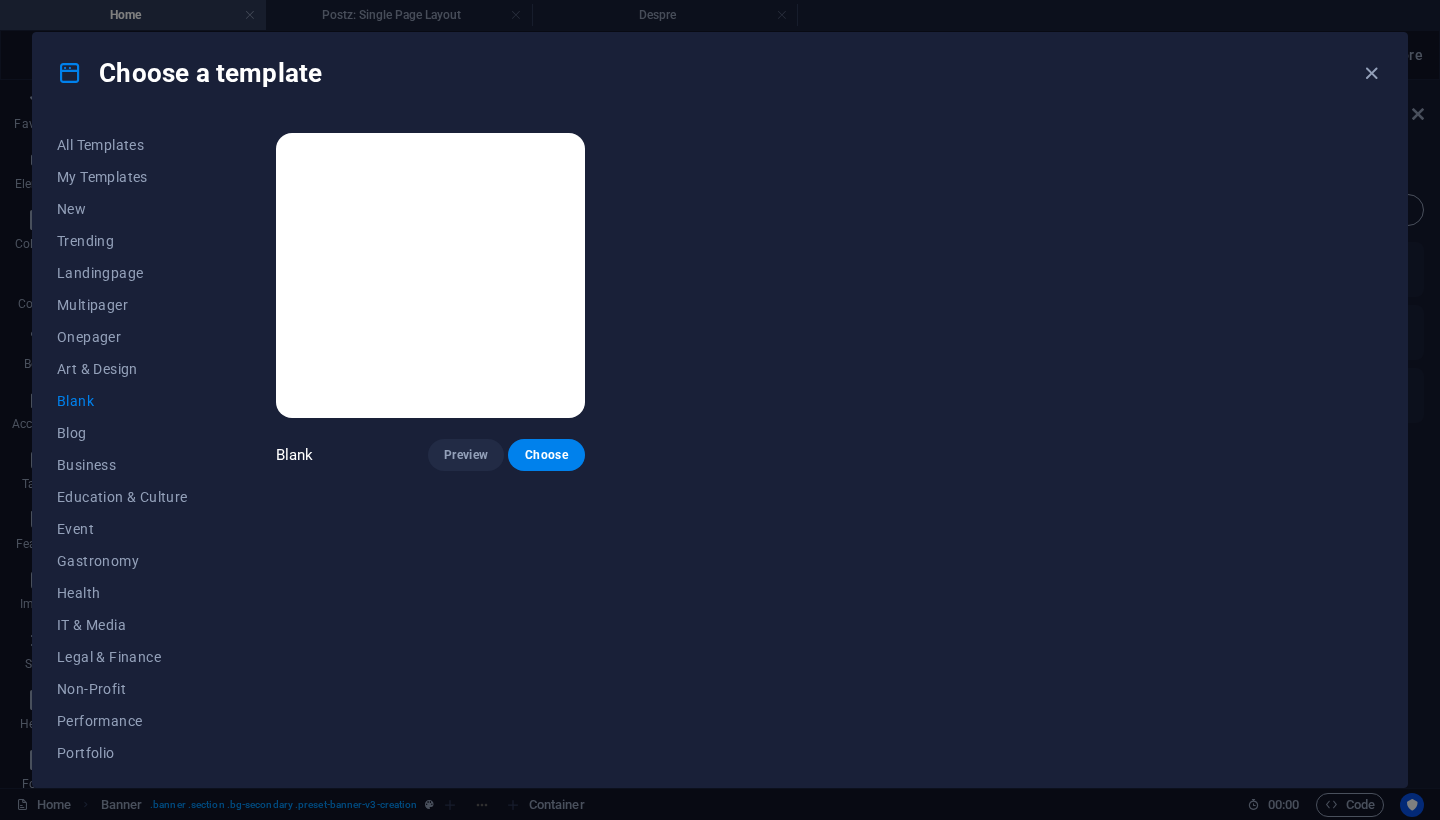 click on "Blank" at bounding box center (122, 401) 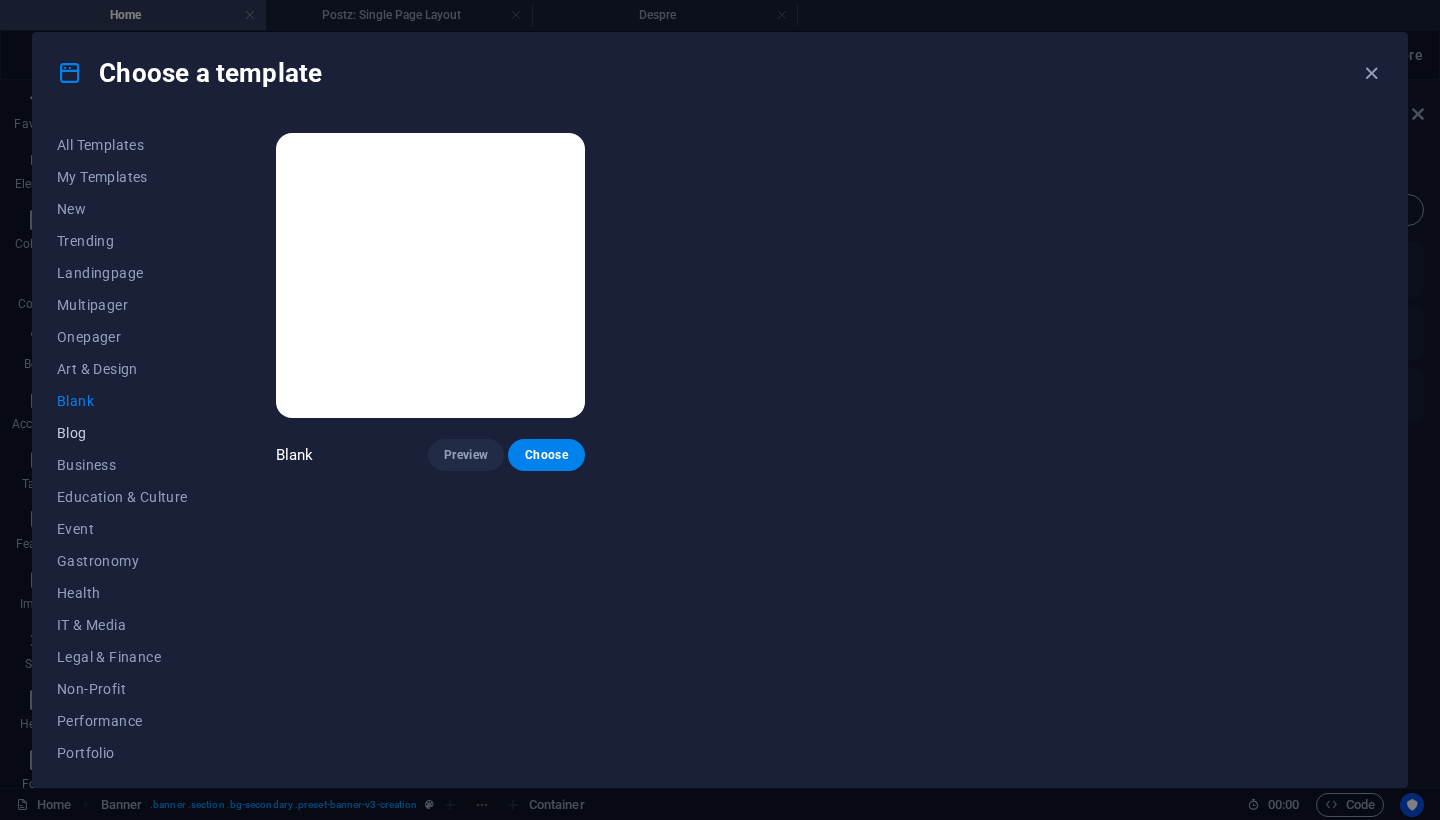 click on "Blog" at bounding box center [122, 433] 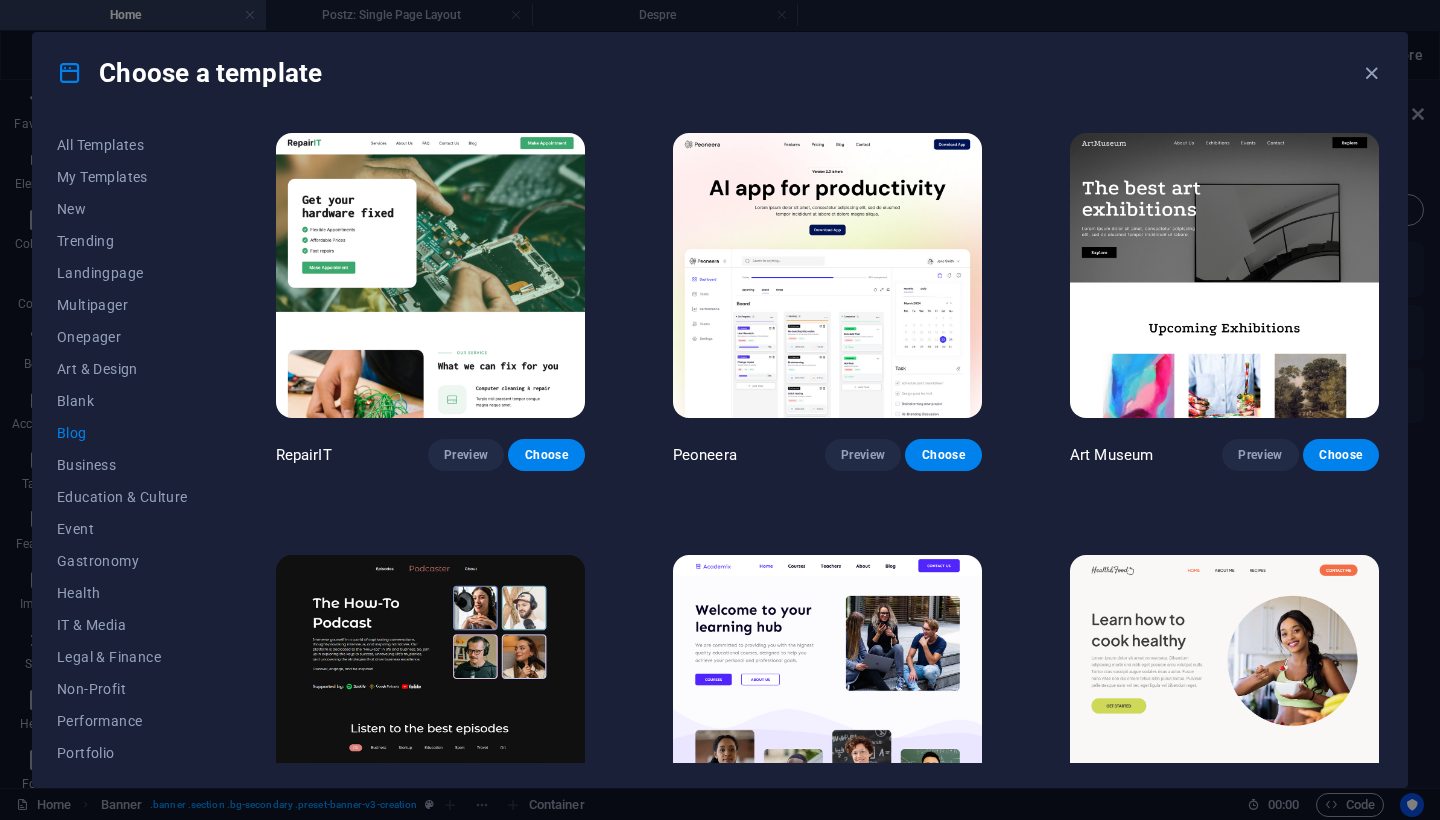 scroll, scrollTop: 0, scrollLeft: 0, axis: both 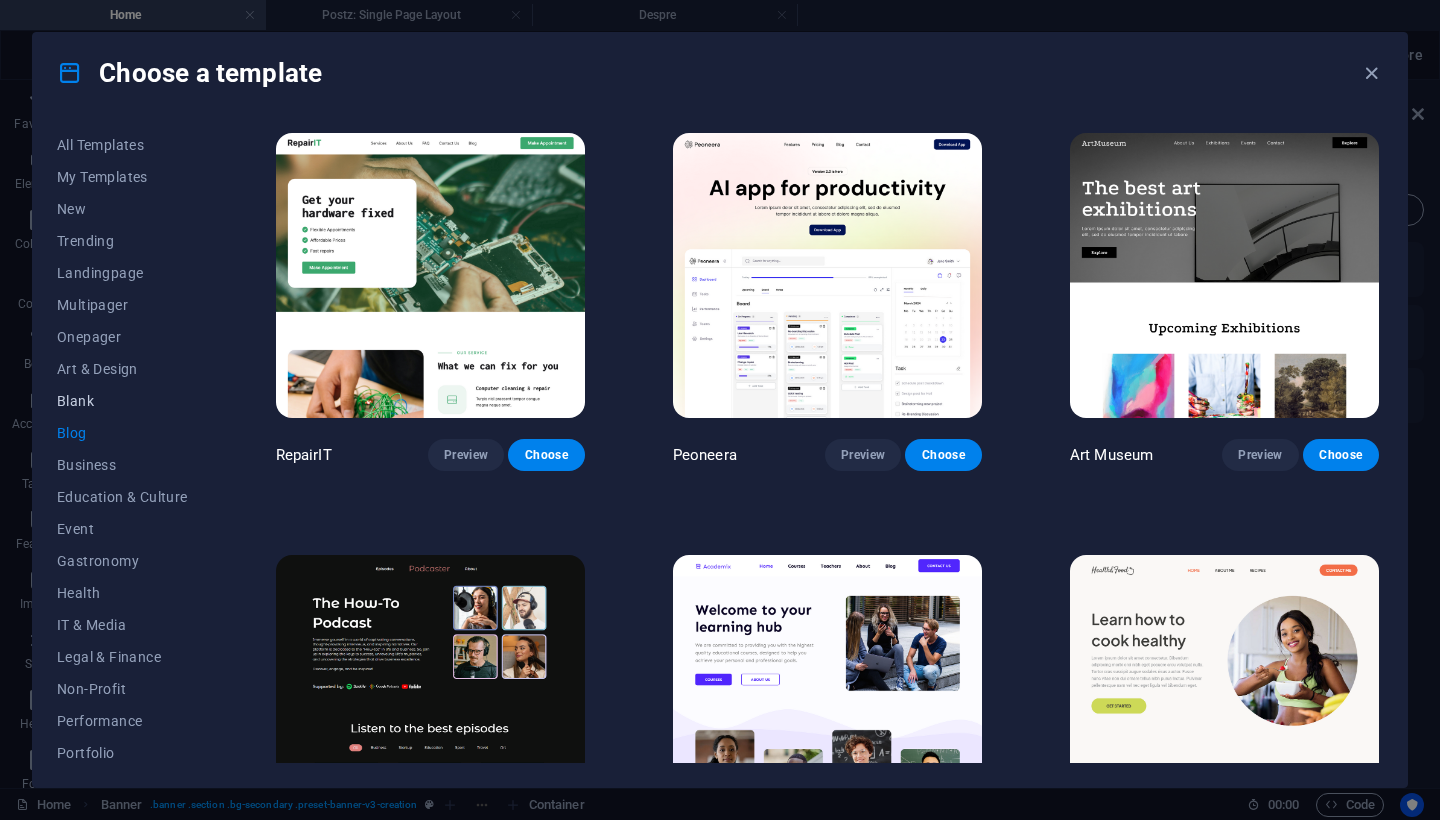 click on "Blank" at bounding box center [122, 401] 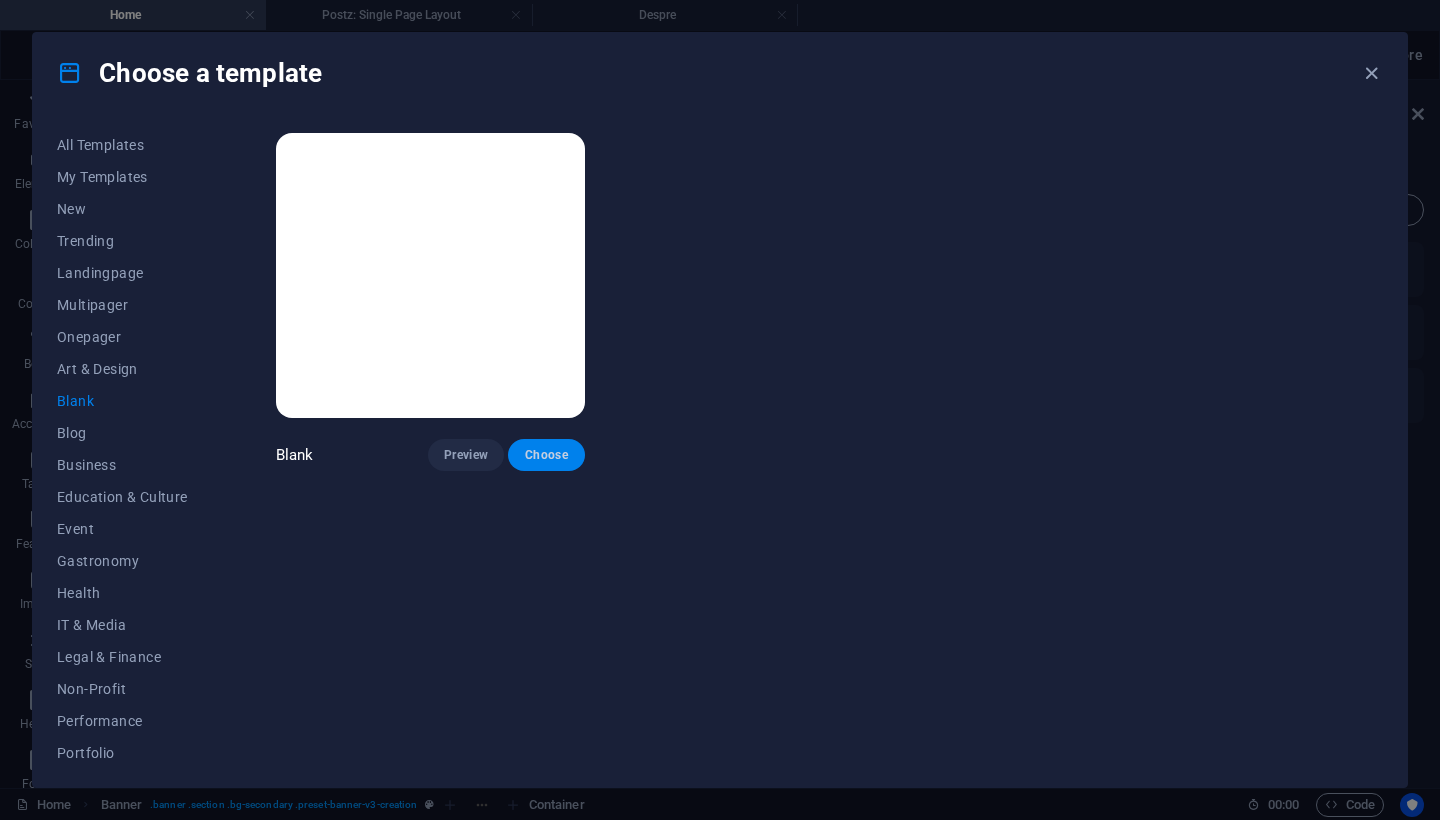 click on "Choose" at bounding box center [546, 455] 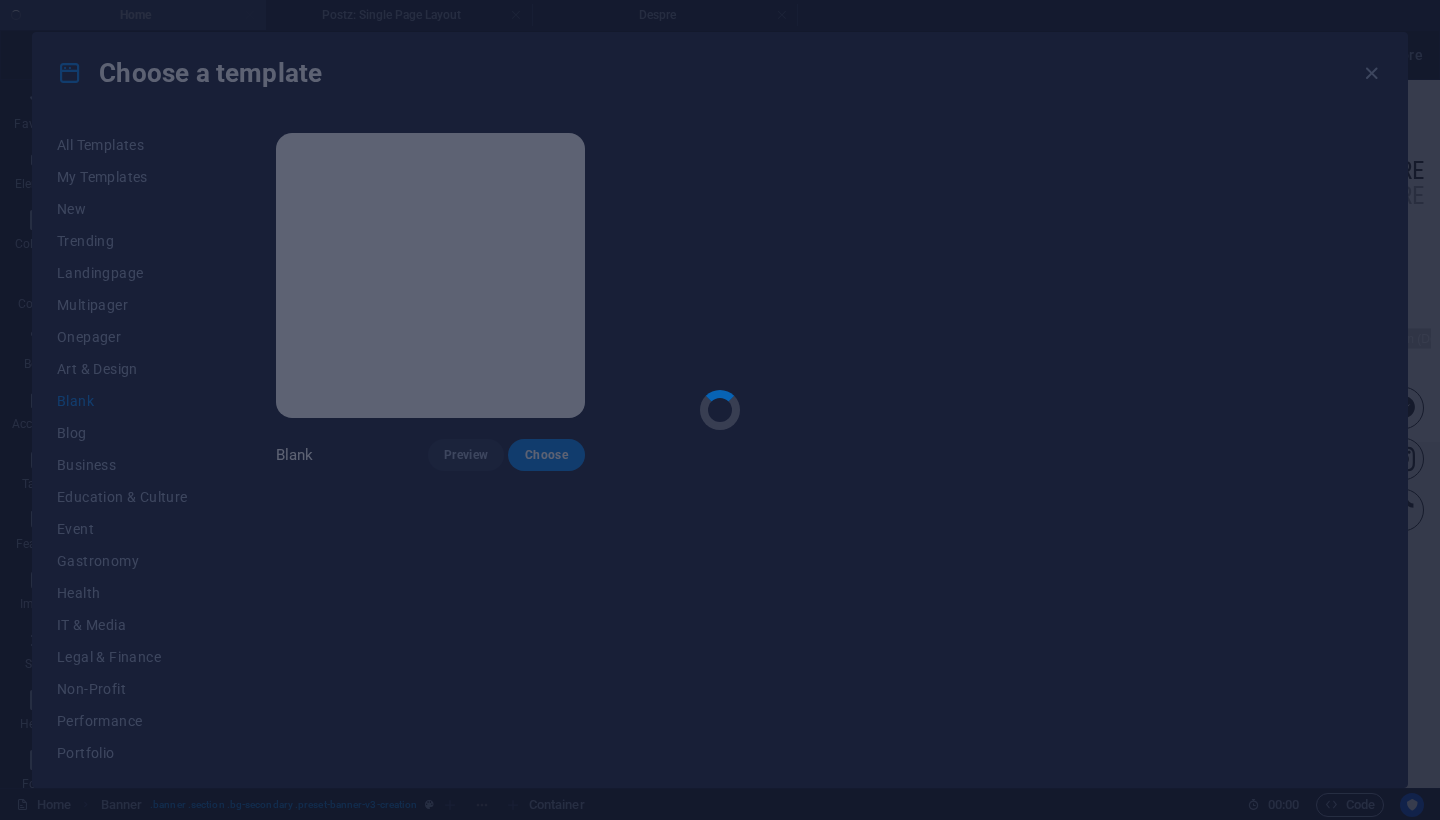 scroll, scrollTop: 1511, scrollLeft: 0, axis: vertical 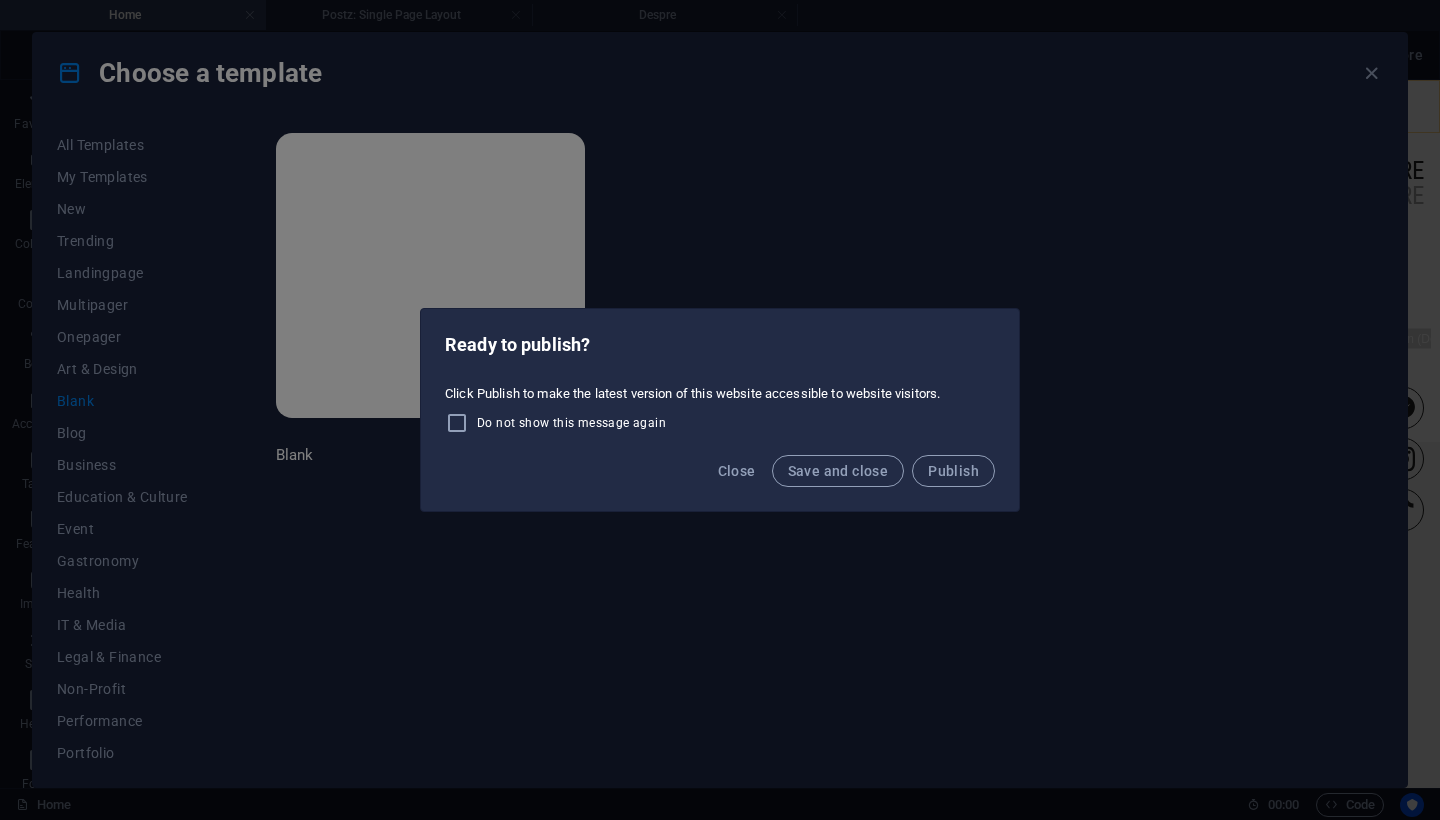 click on "Do not show this message again" at bounding box center [571, 423] 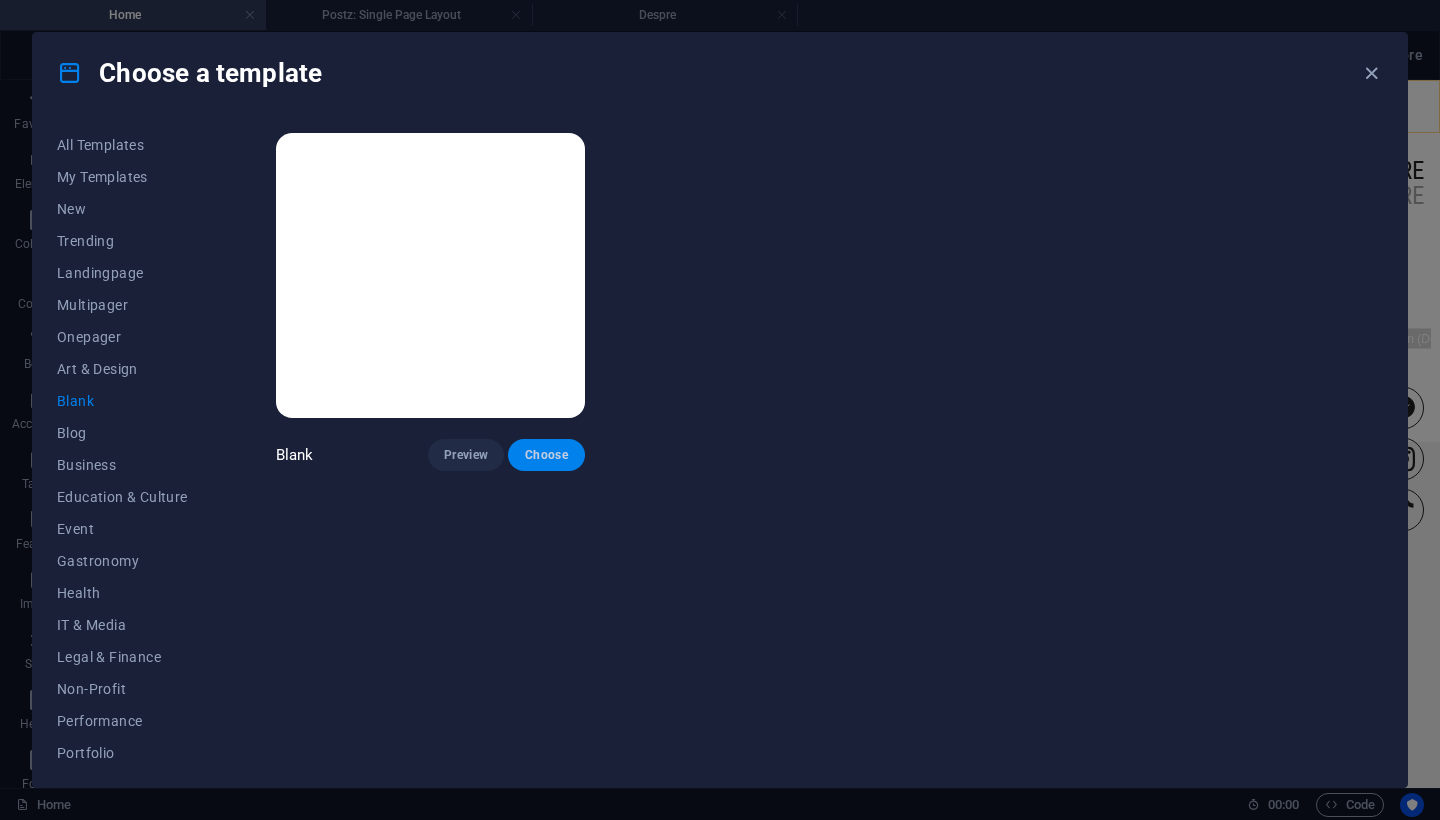 click on "Choose" at bounding box center (546, 455) 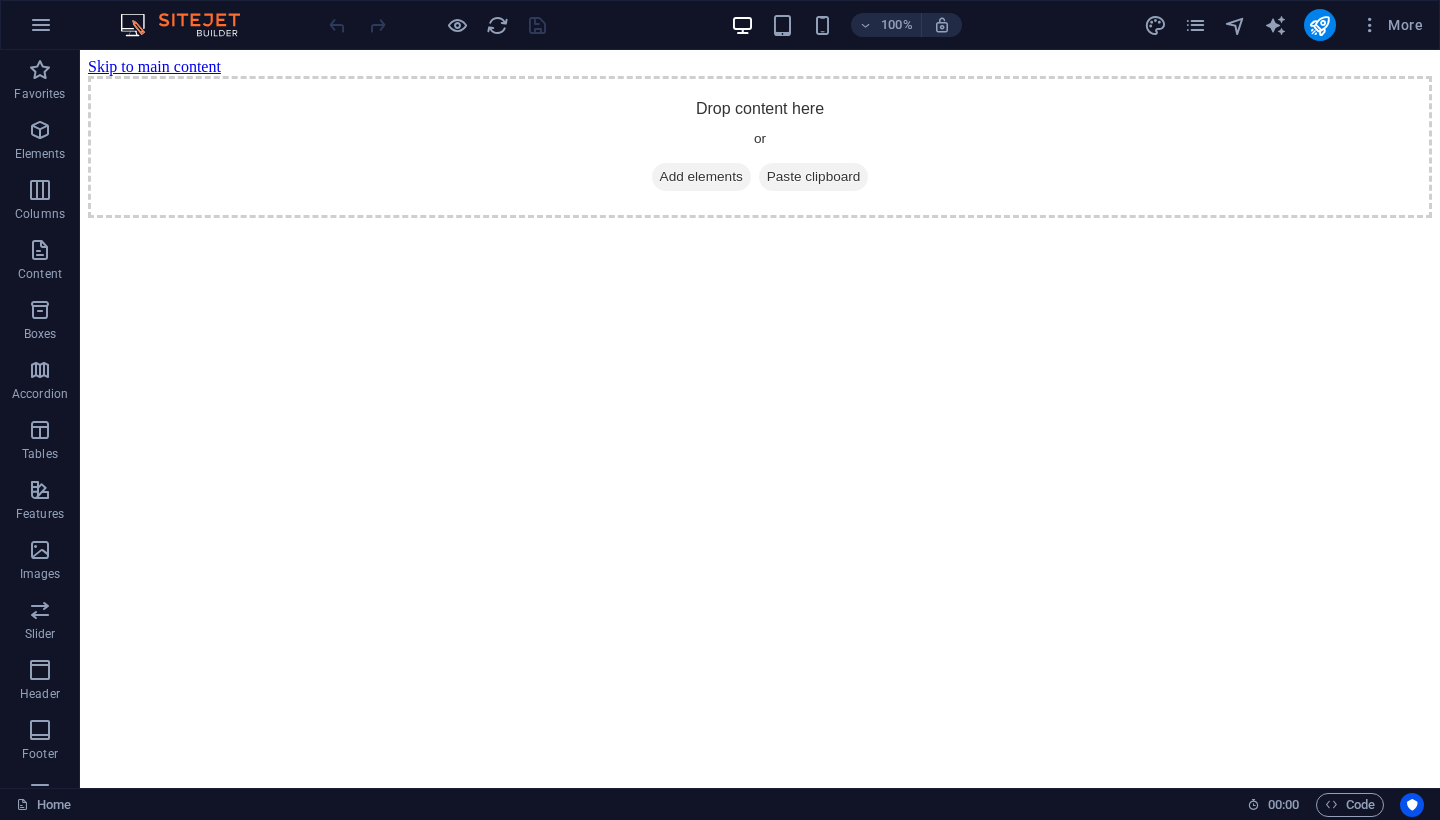 scroll, scrollTop: 0, scrollLeft: 0, axis: both 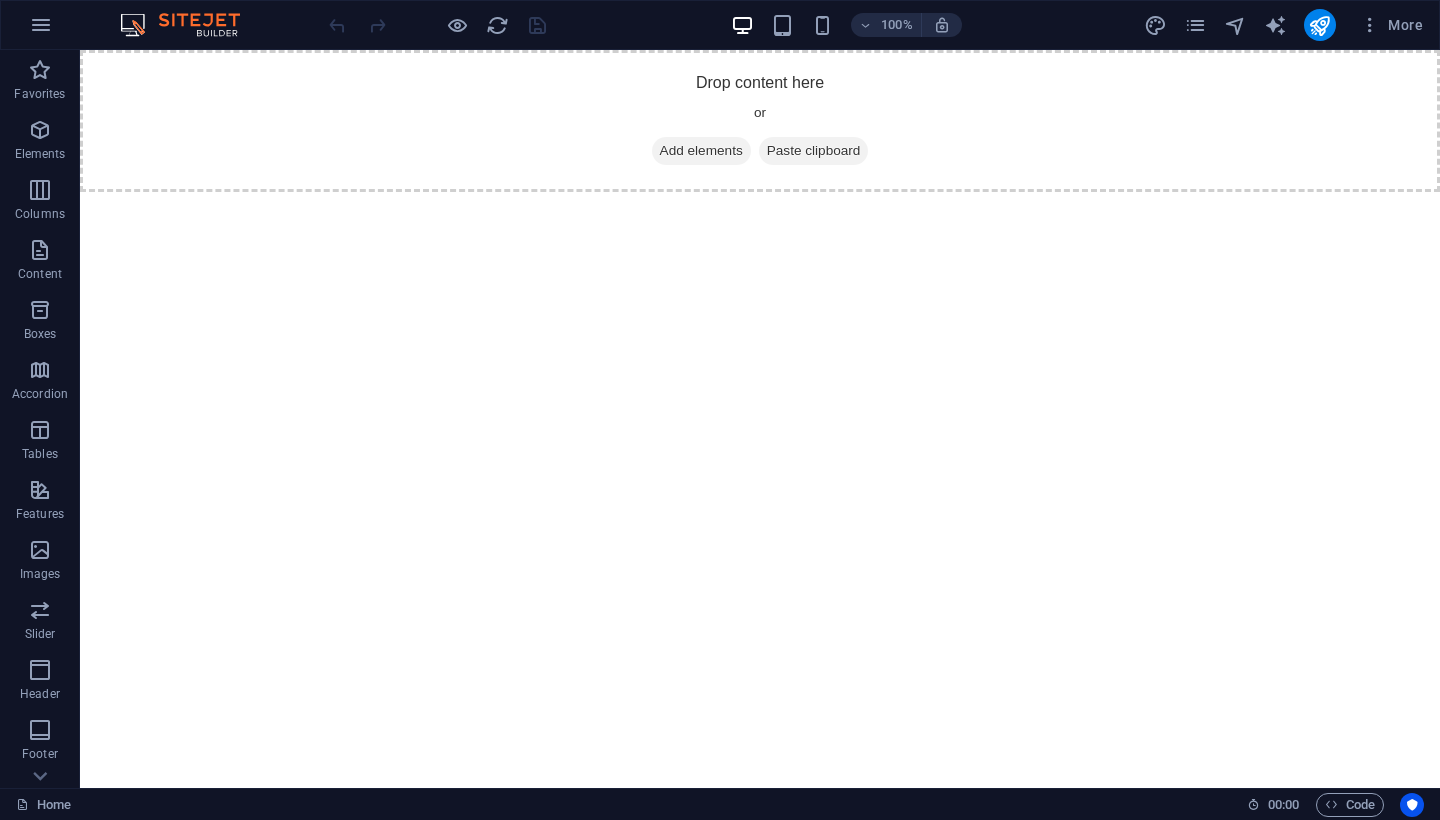 click on "More" at bounding box center [1287, 25] 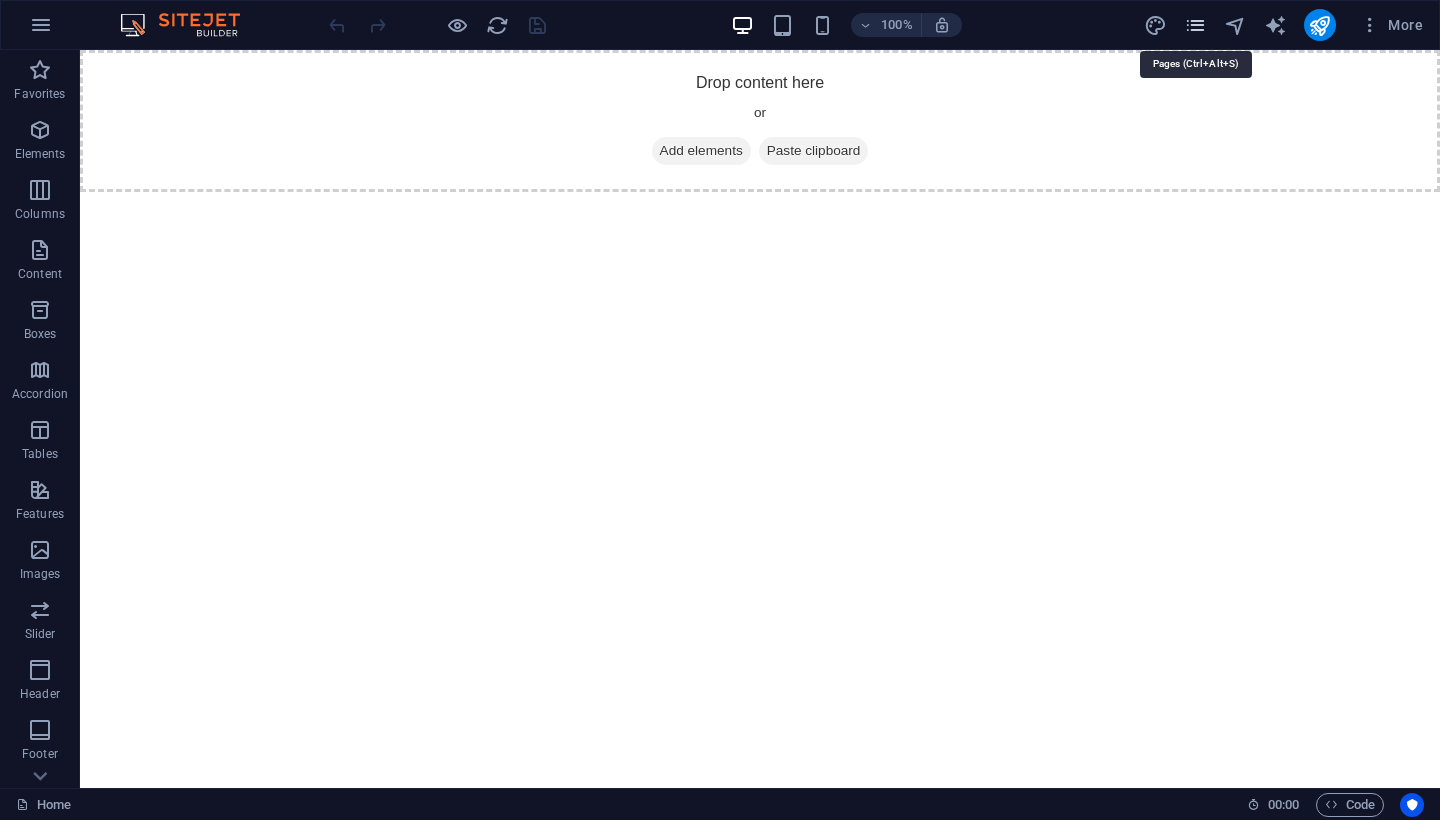 click at bounding box center [1195, 25] 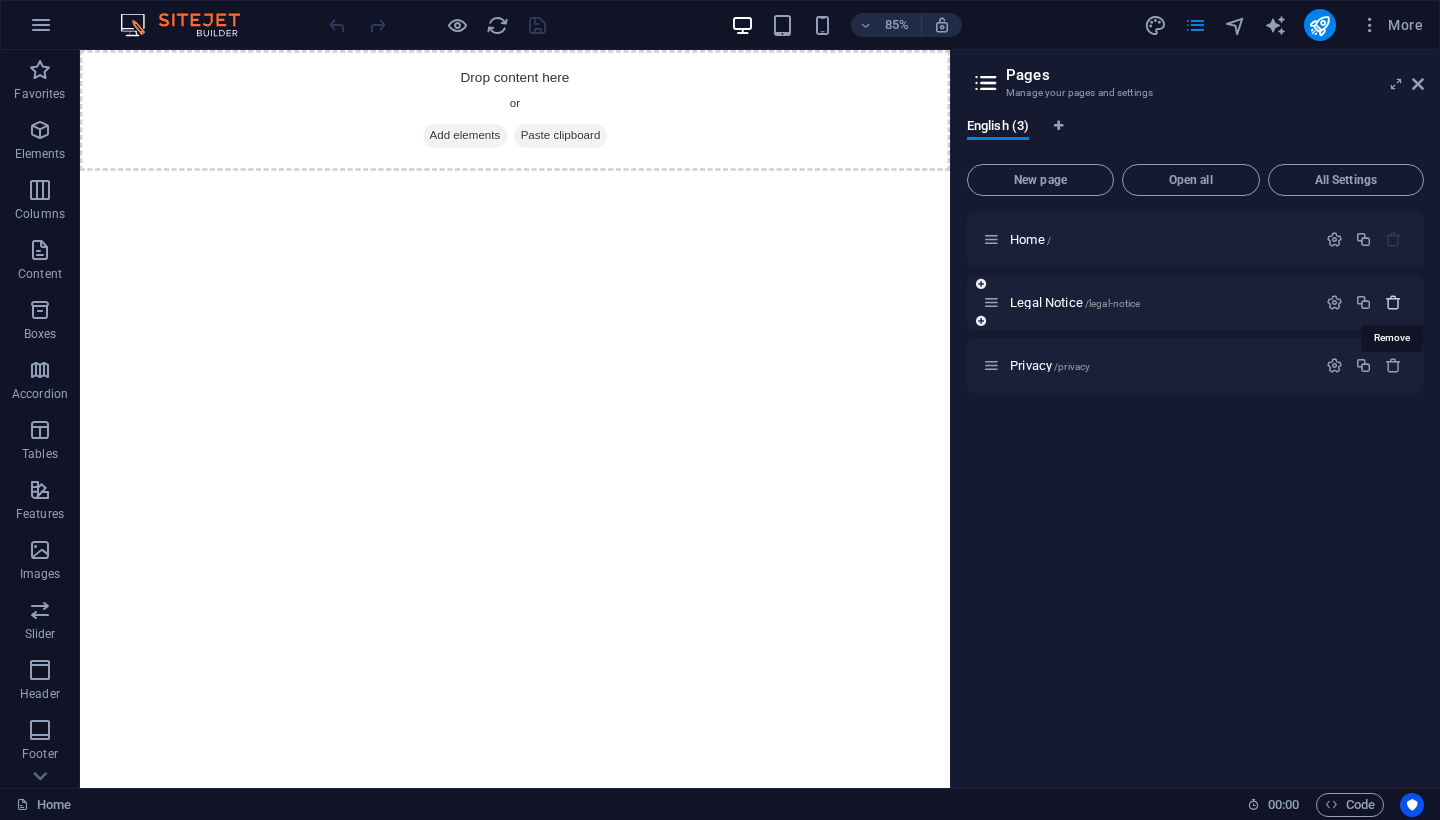 click at bounding box center [1393, 302] 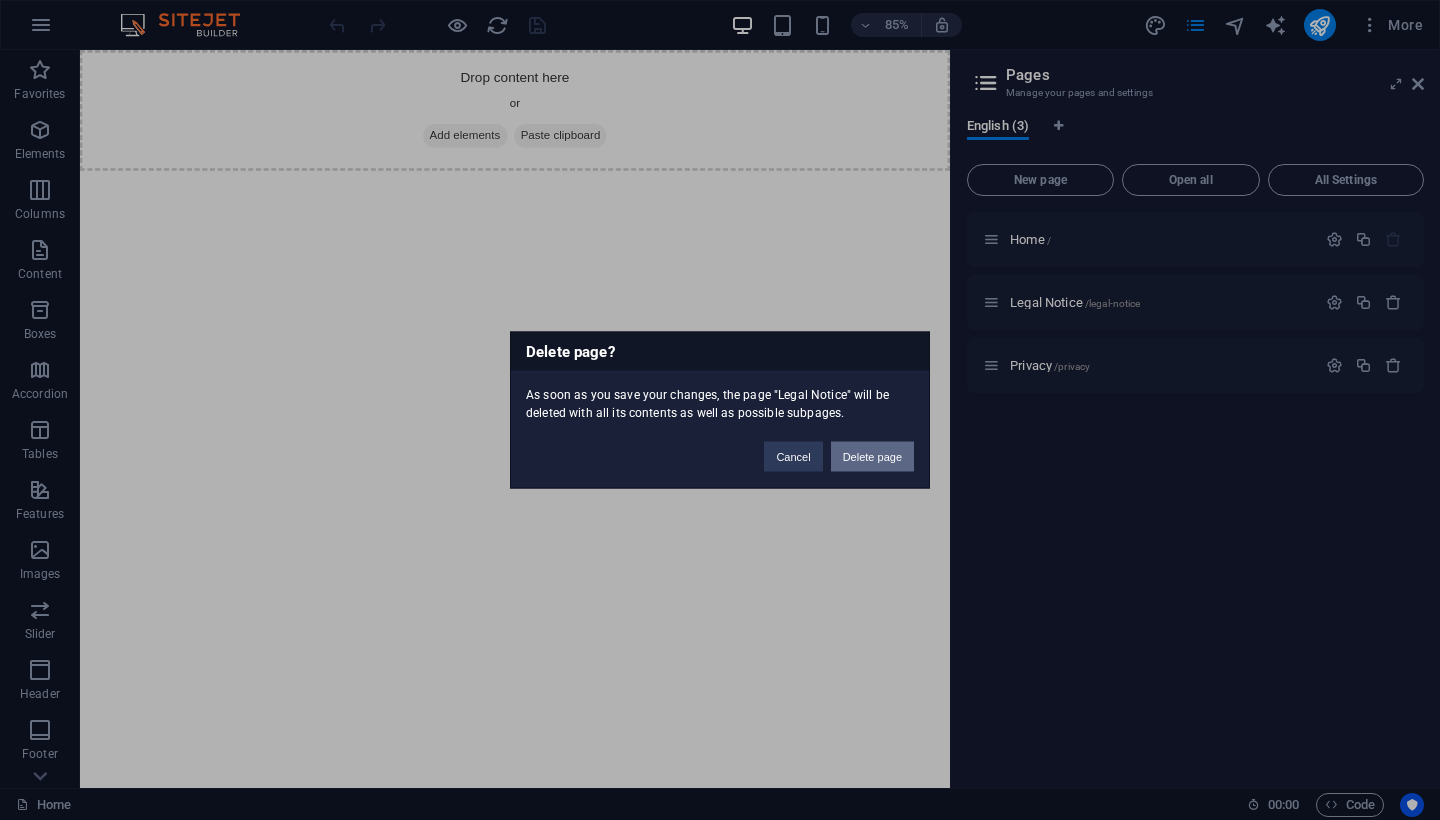 click on "Delete page" at bounding box center [872, 457] 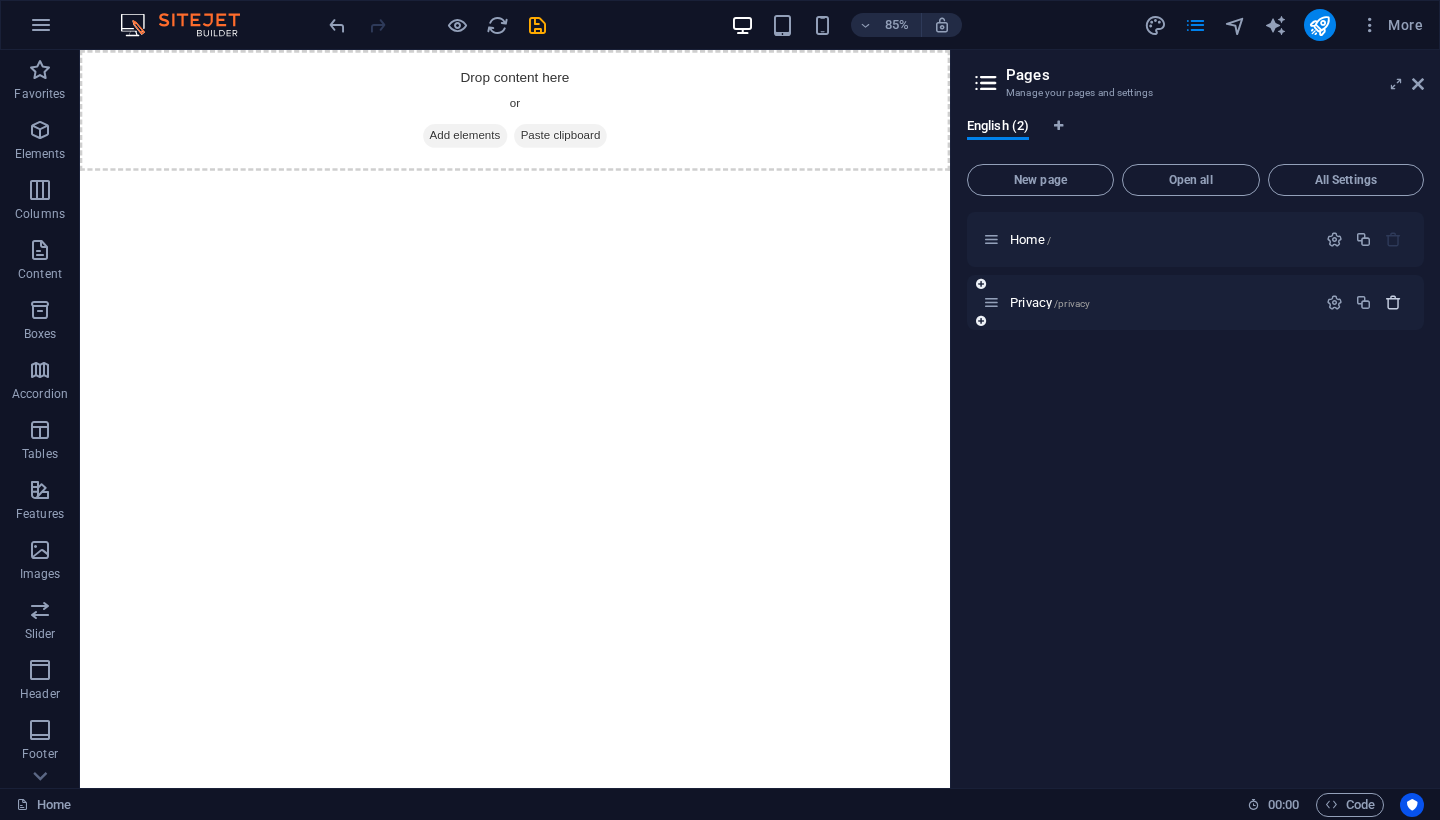 click at bounding box center [1393, 302] 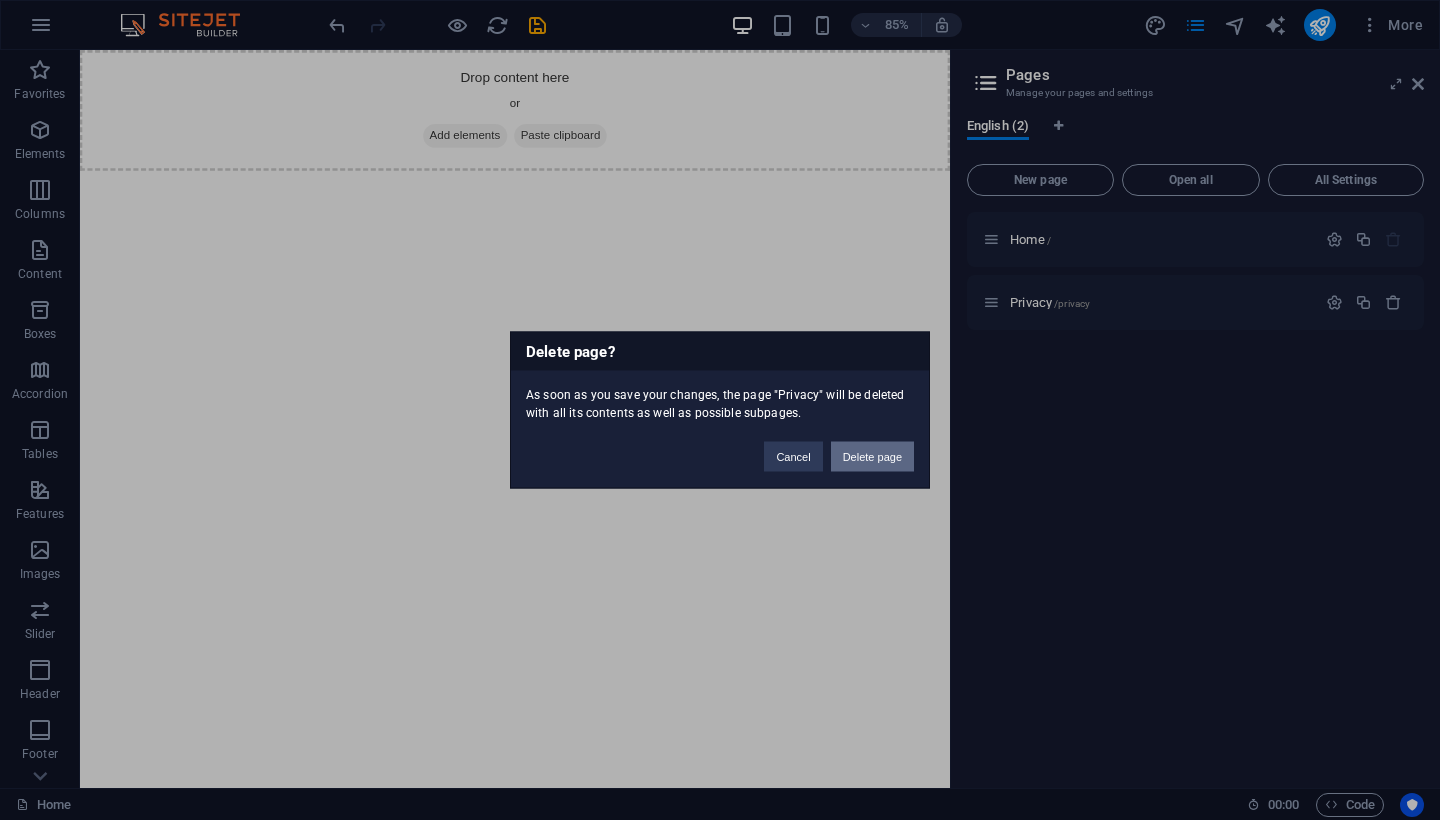 click on "Delete page" at bounding box center [872, 457] 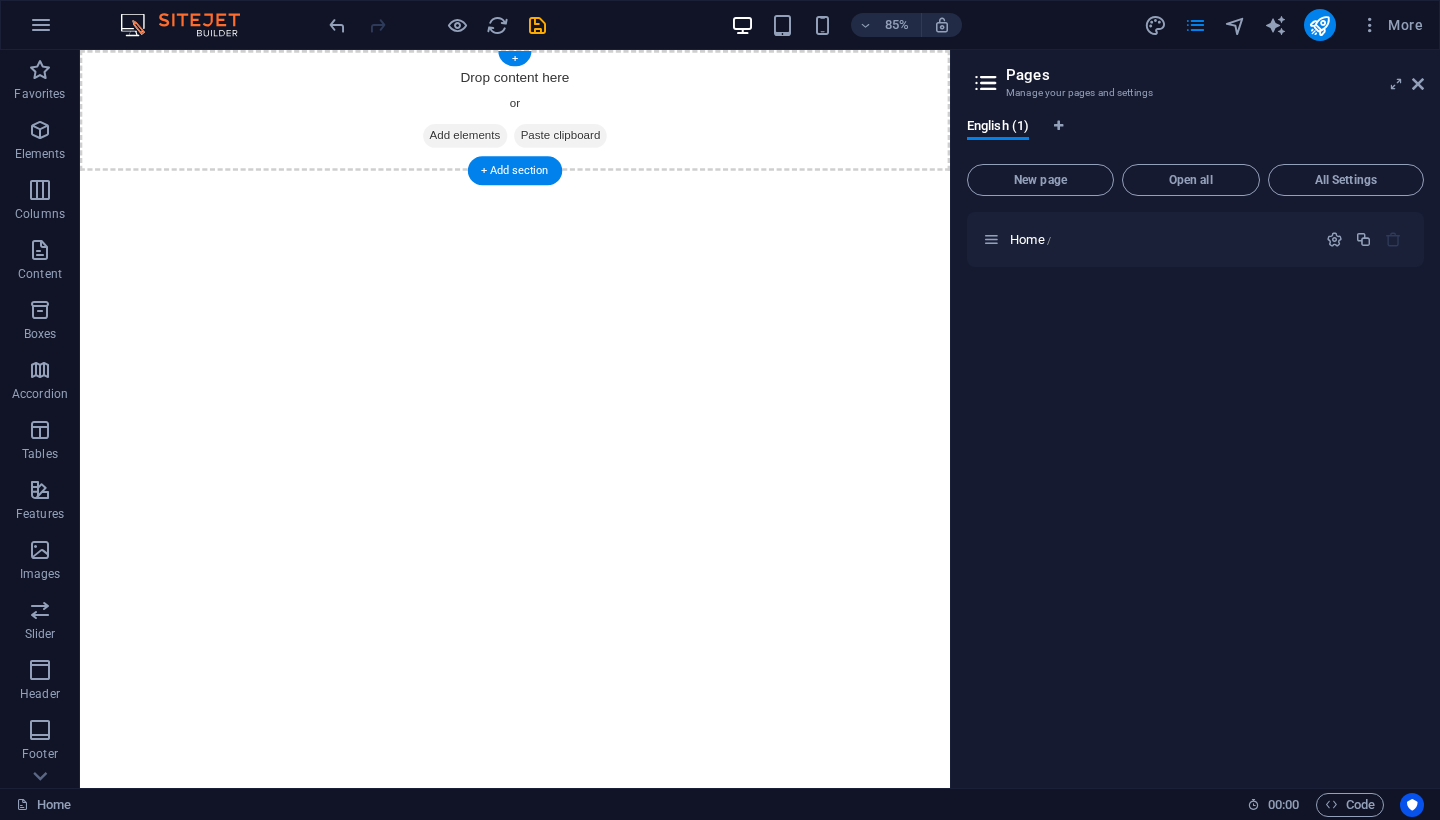 click on "Add elements" at bounding box center (533, 151) 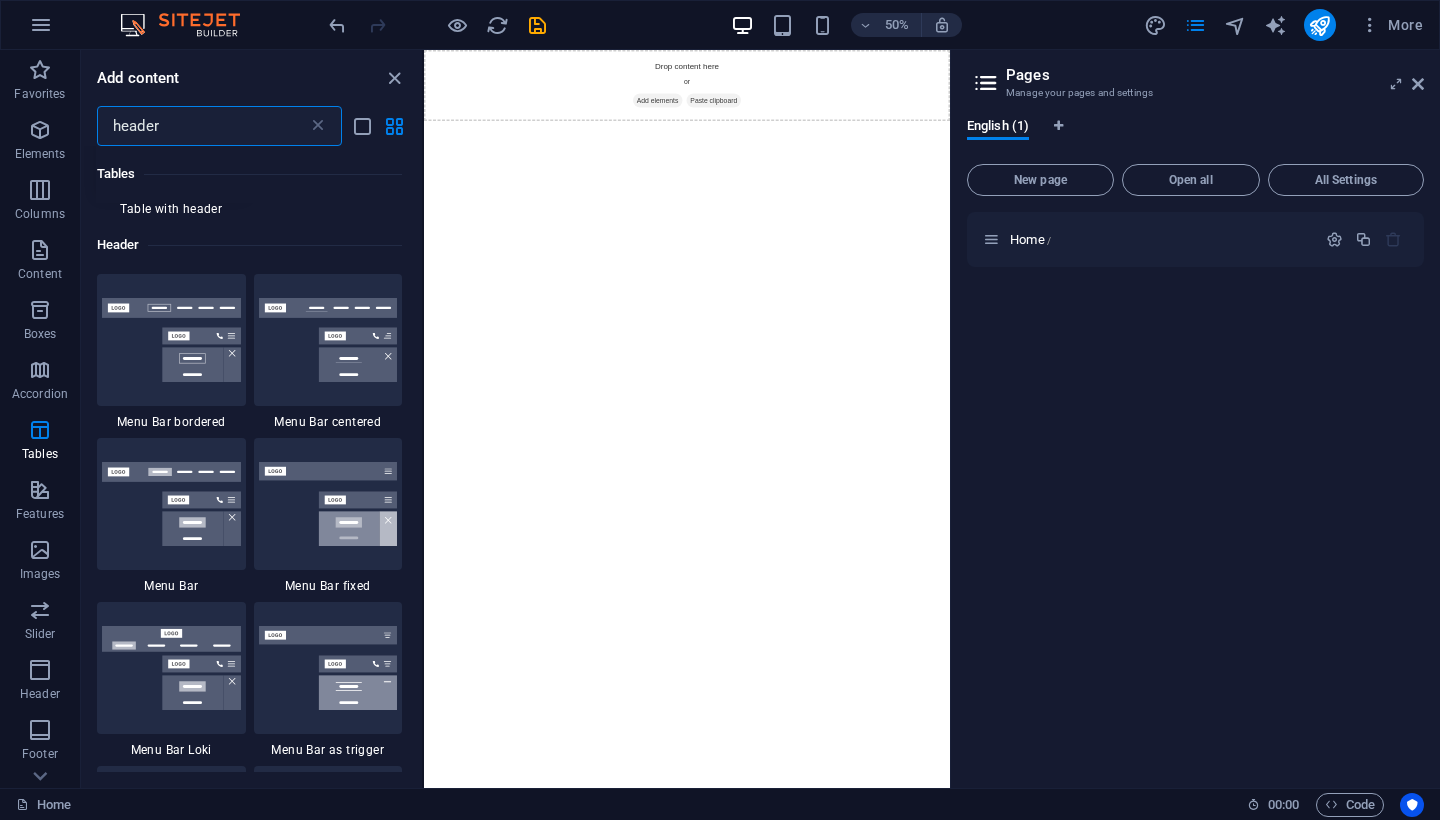 scroll, scrollTop: 244, scrollLeft: 0, axis: vertical 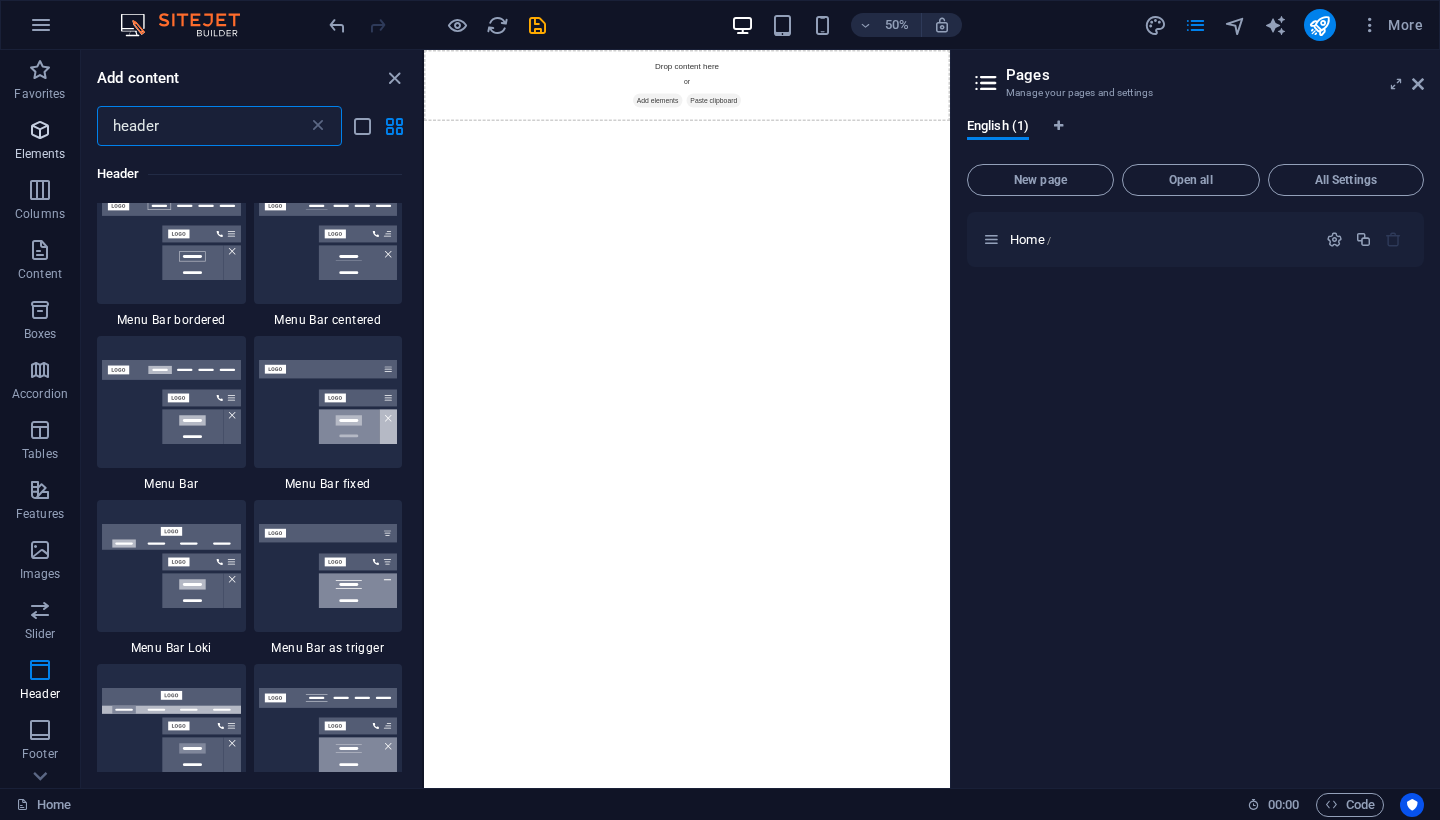 type on "header" 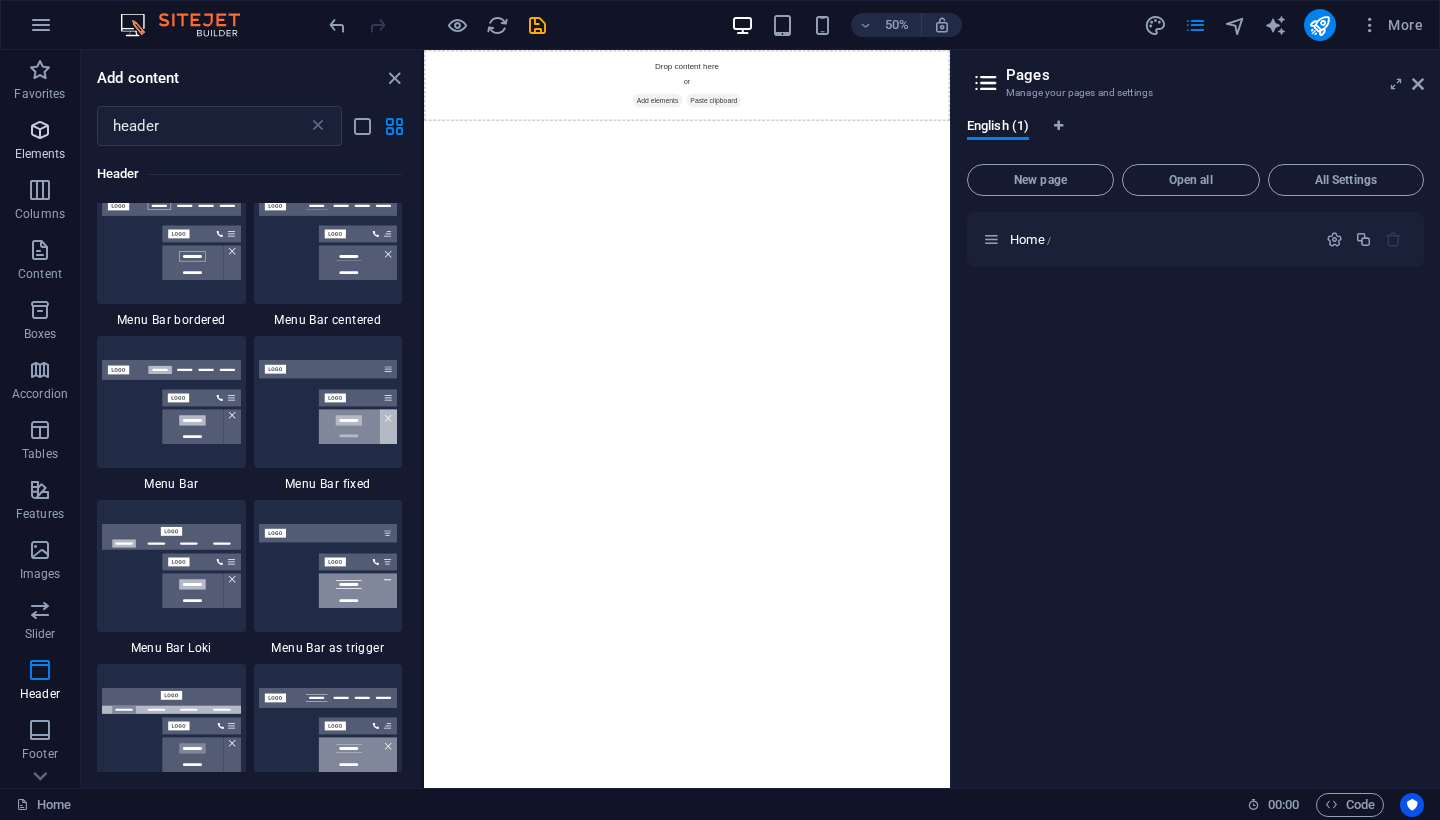 click on "Elements" at bounding box center [40, 154] 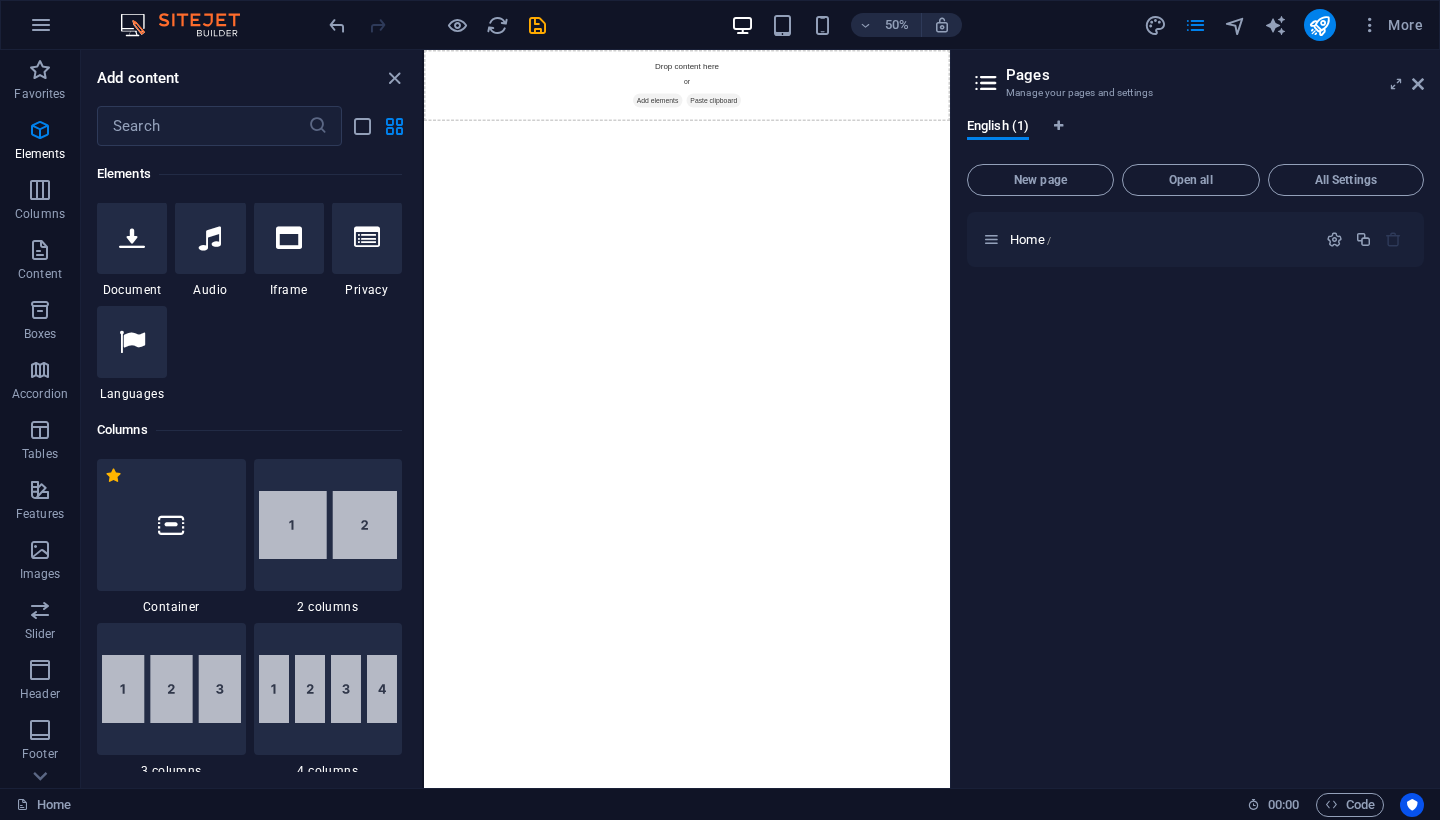 scroll, scrollTop: 952, scrollLeft: 0, axis: vertical 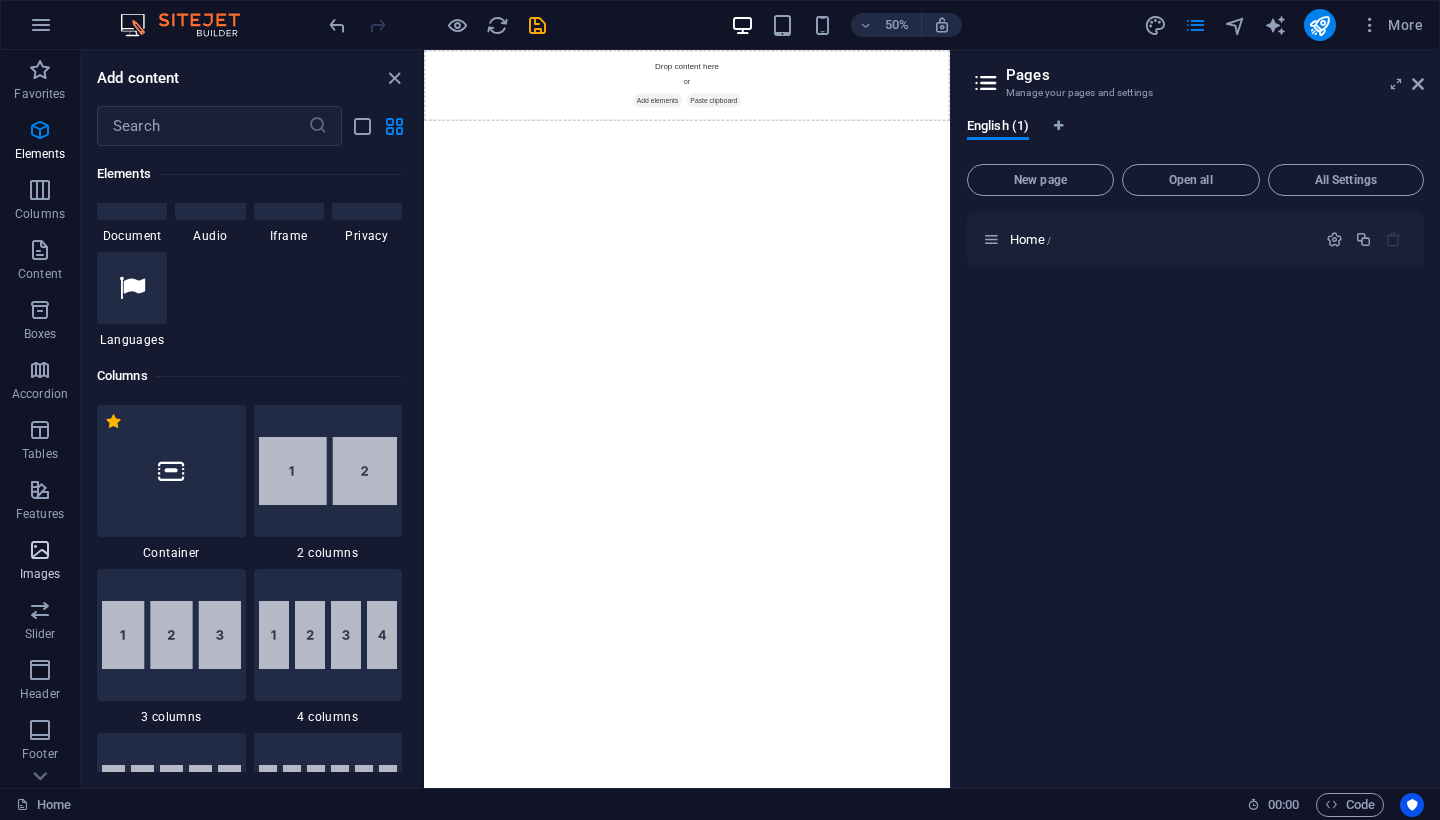 click at bounding box center (40, 550) 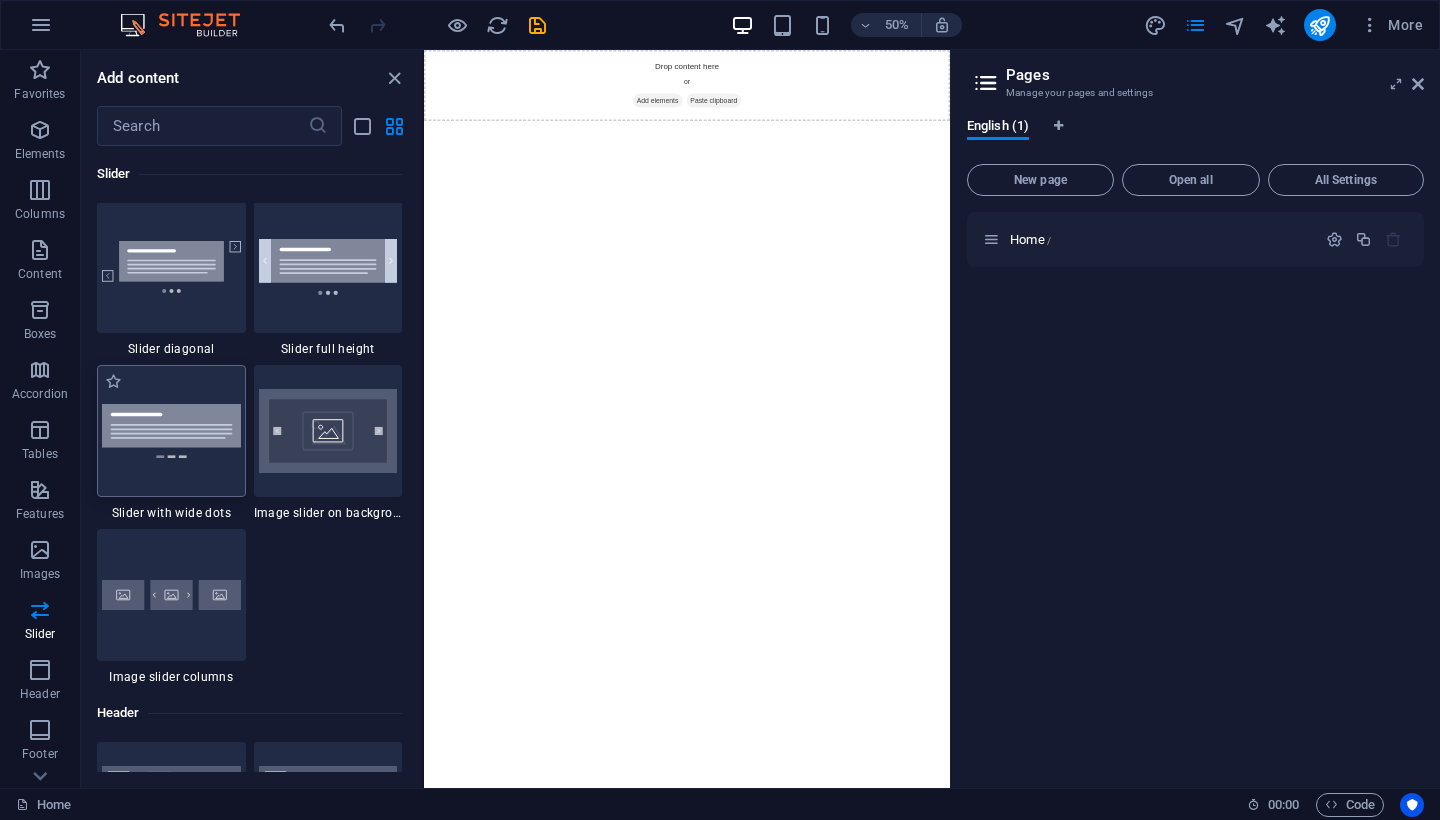 scroll, scrollTop: 11900, scrollLeft: 0, axis: vertical 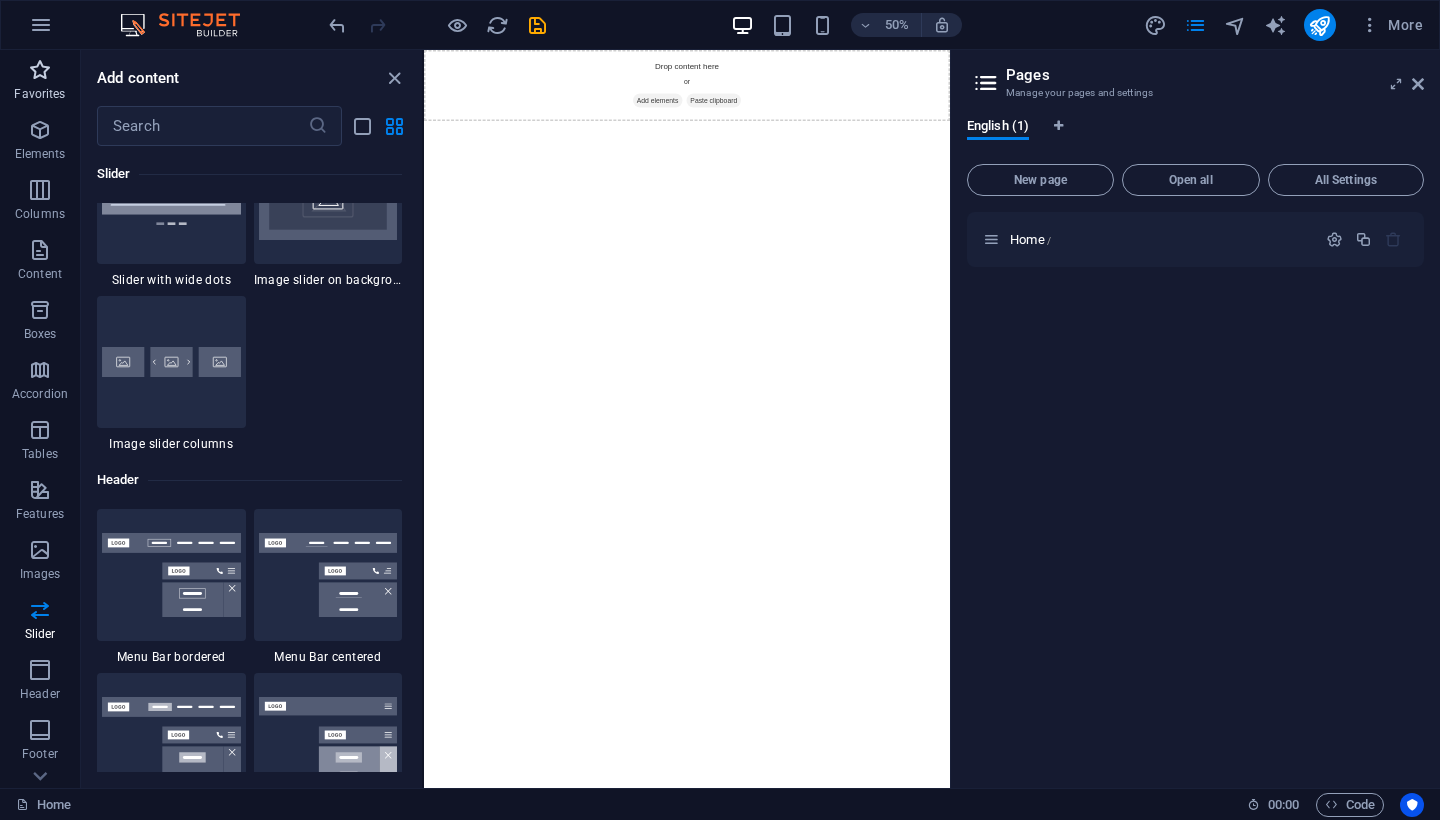 click on "Favorites" at bounding box center [40, 82] 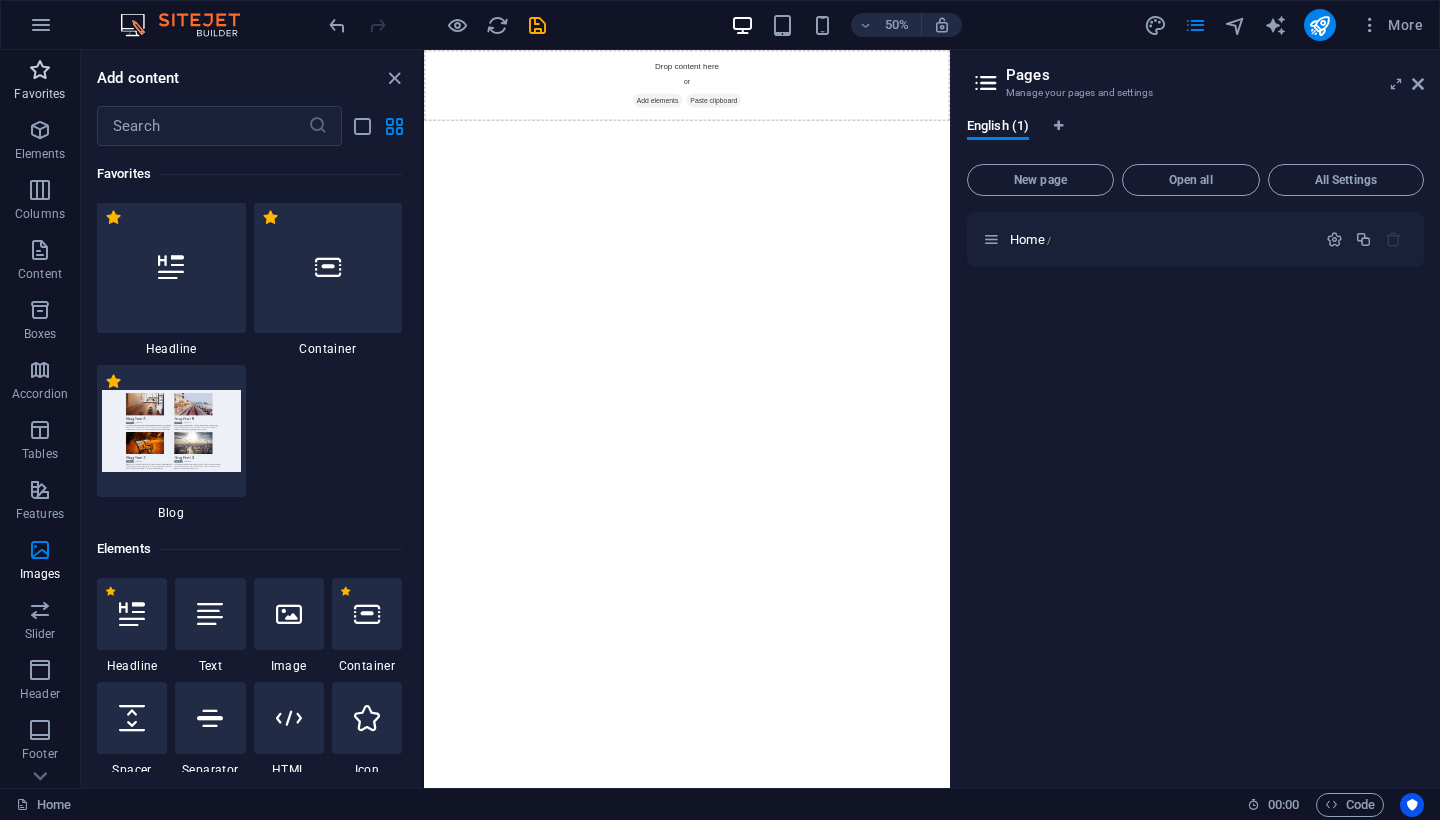scroll, scrollTop: 0, scrollLeft: 0, axis: both 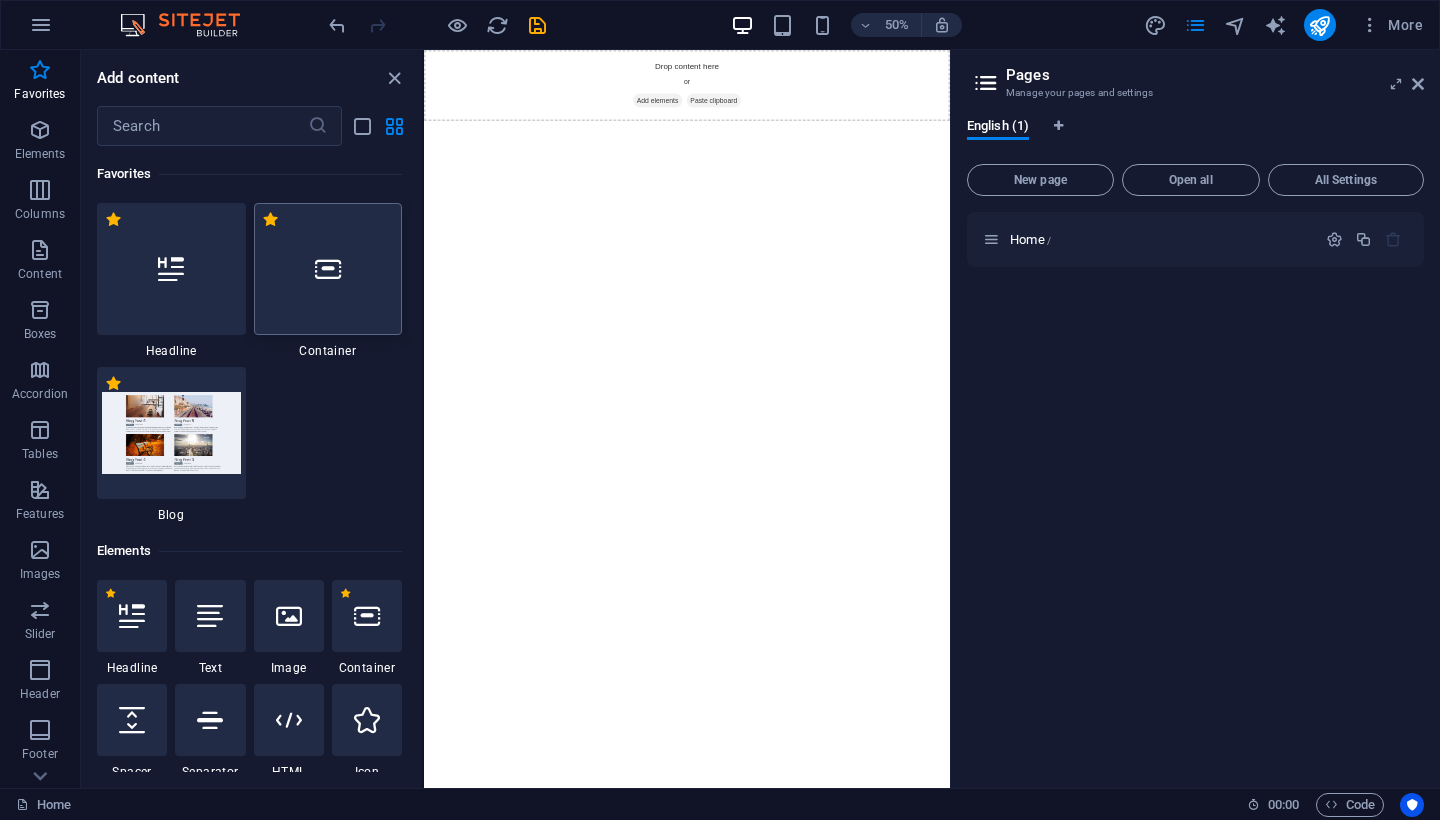 click at bounding box center (328, 269) 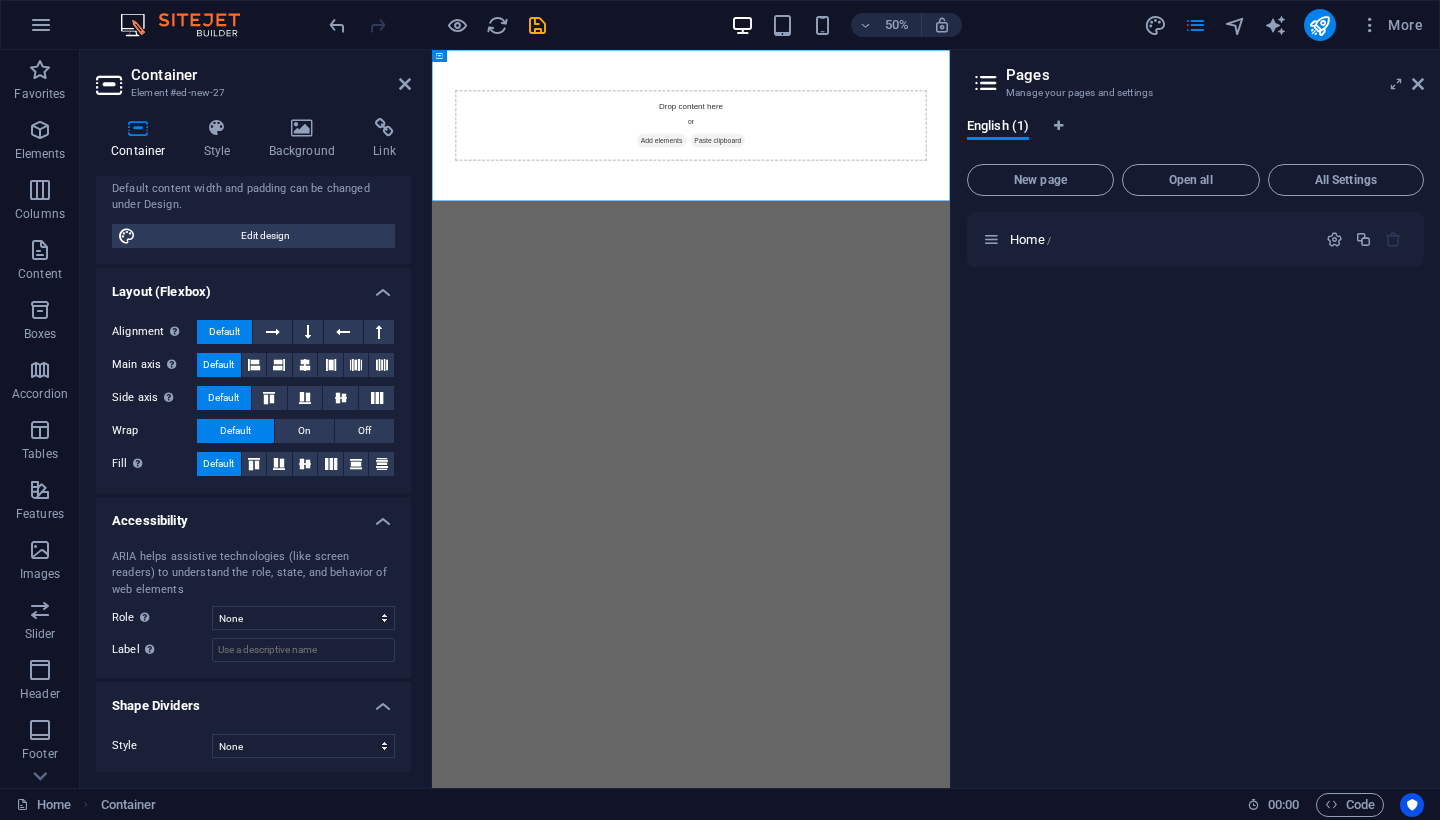 scroll, scrollTop: 176, scrollLeft: 0, axis: vertical 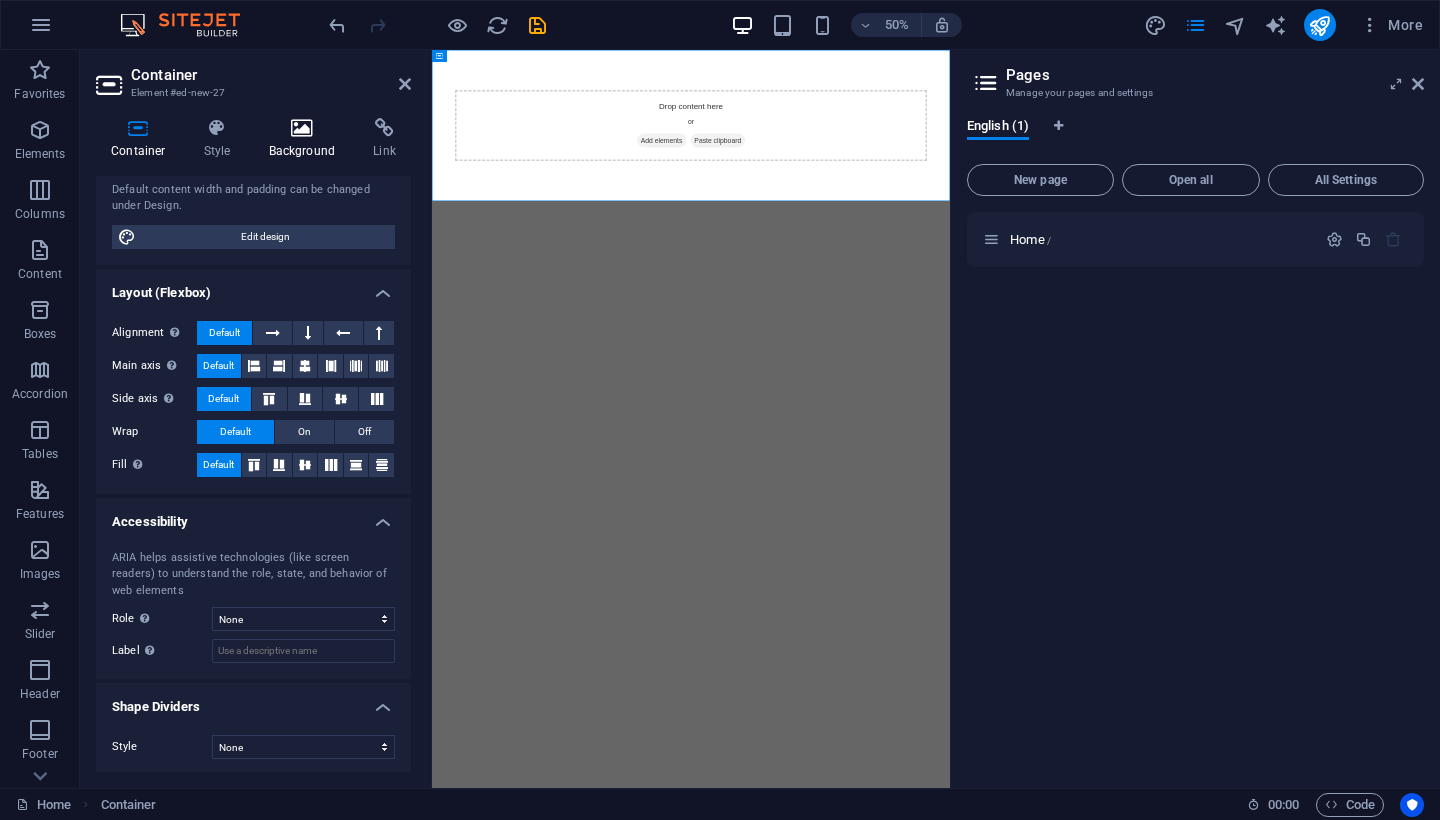 click on "Background" at bounding box center [306, 139] 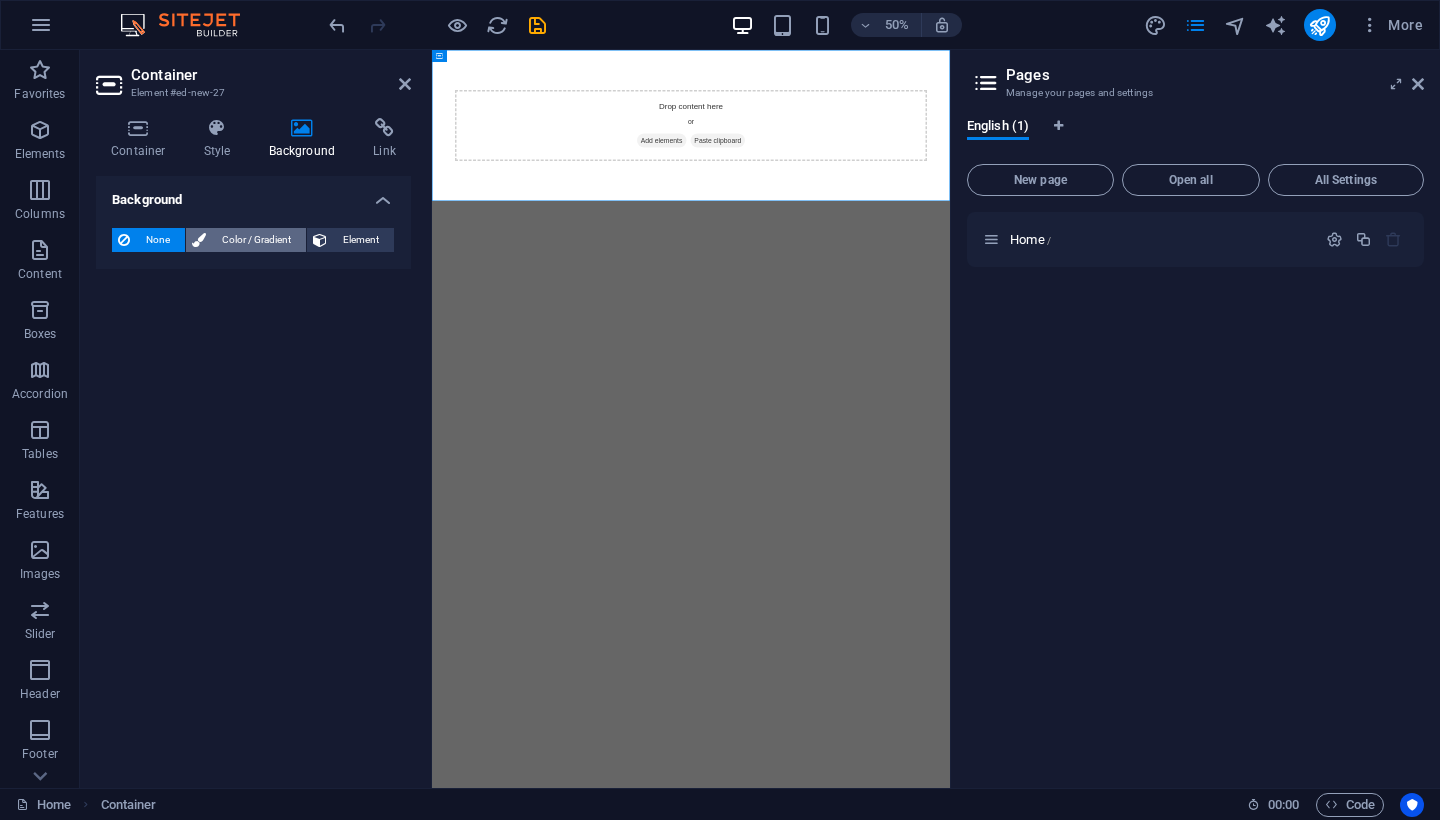 click on "Color / Gradient" at bounding box center (256, 240) 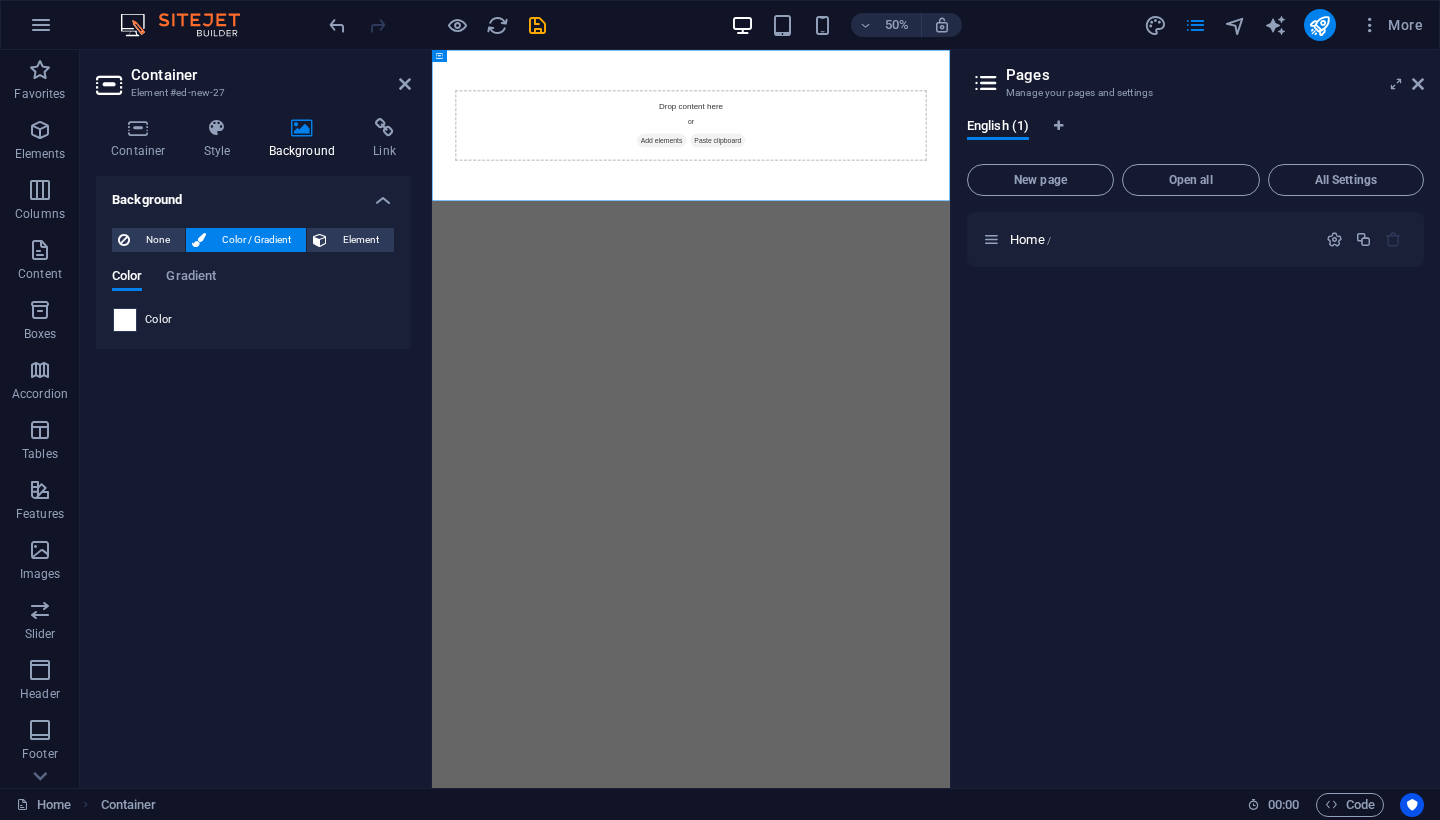 click at bounding box center [125, 320] 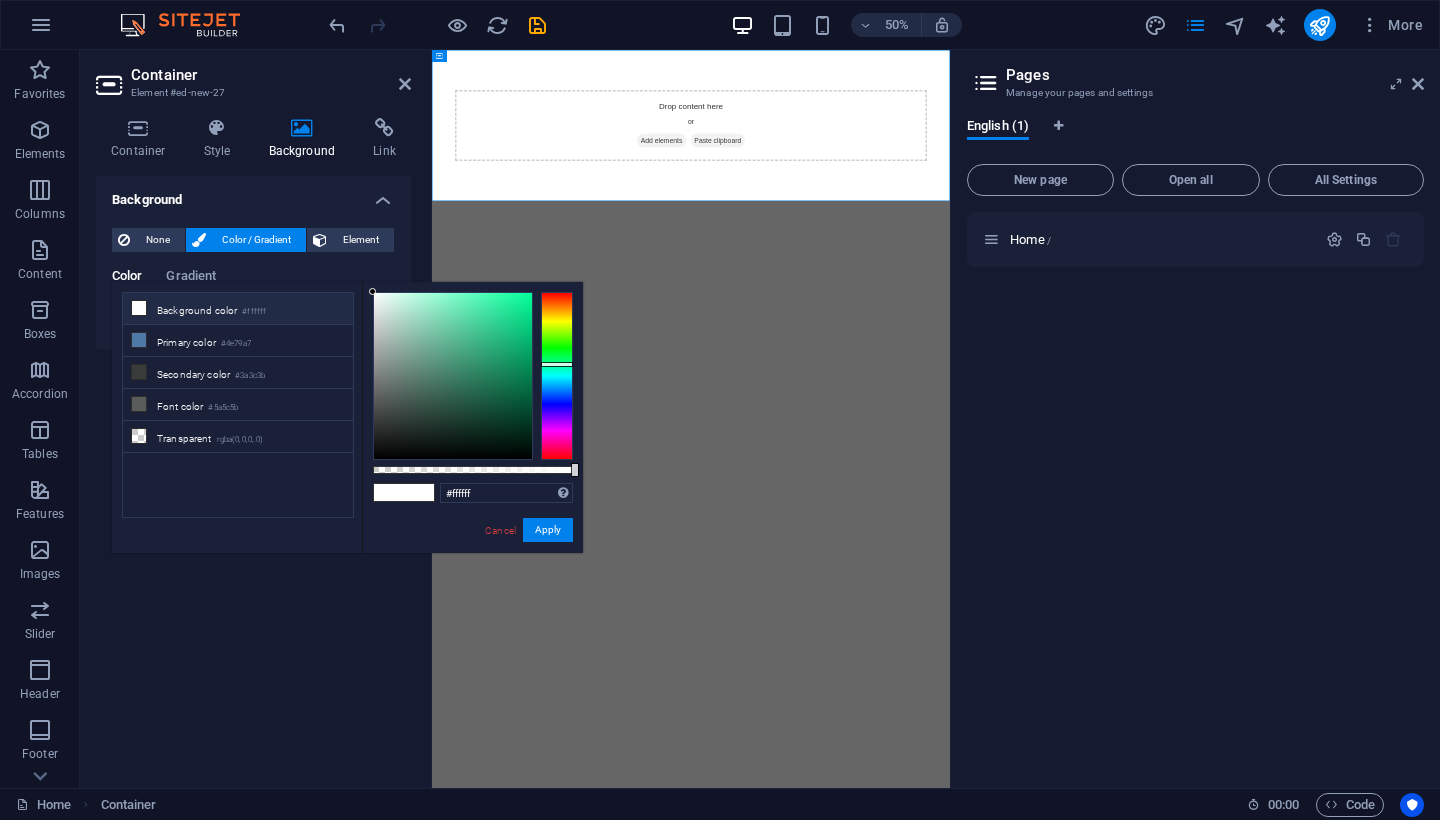 drag, startPoint x: 562, startPoint y: 418, endPoint x: 563, endPoint y: 364, distance: 54.00926 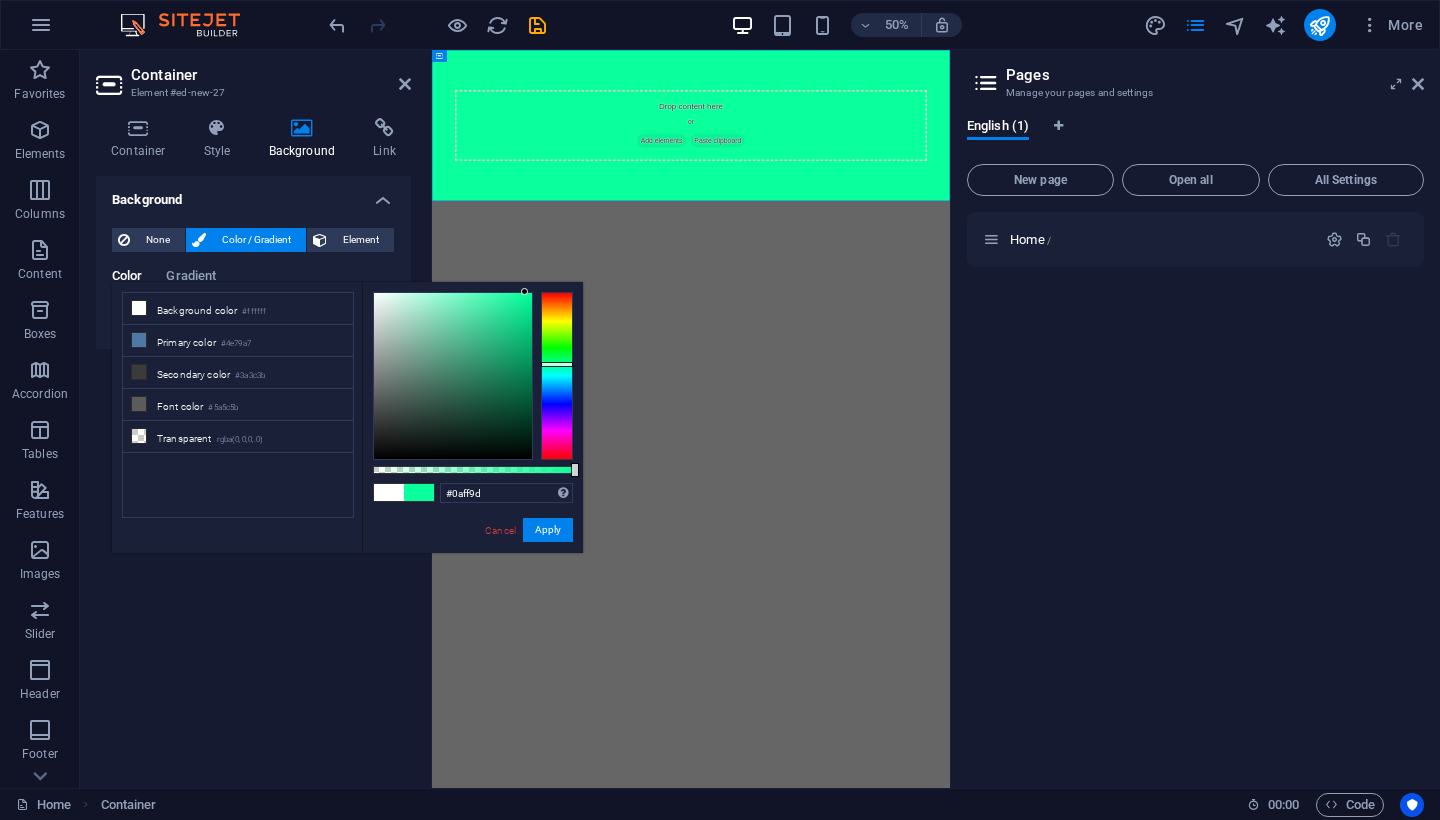 drag, startPoint x: 485, startPoint y: 357, endPoint x: 208, endPoint y: 470, distance: 299.16217 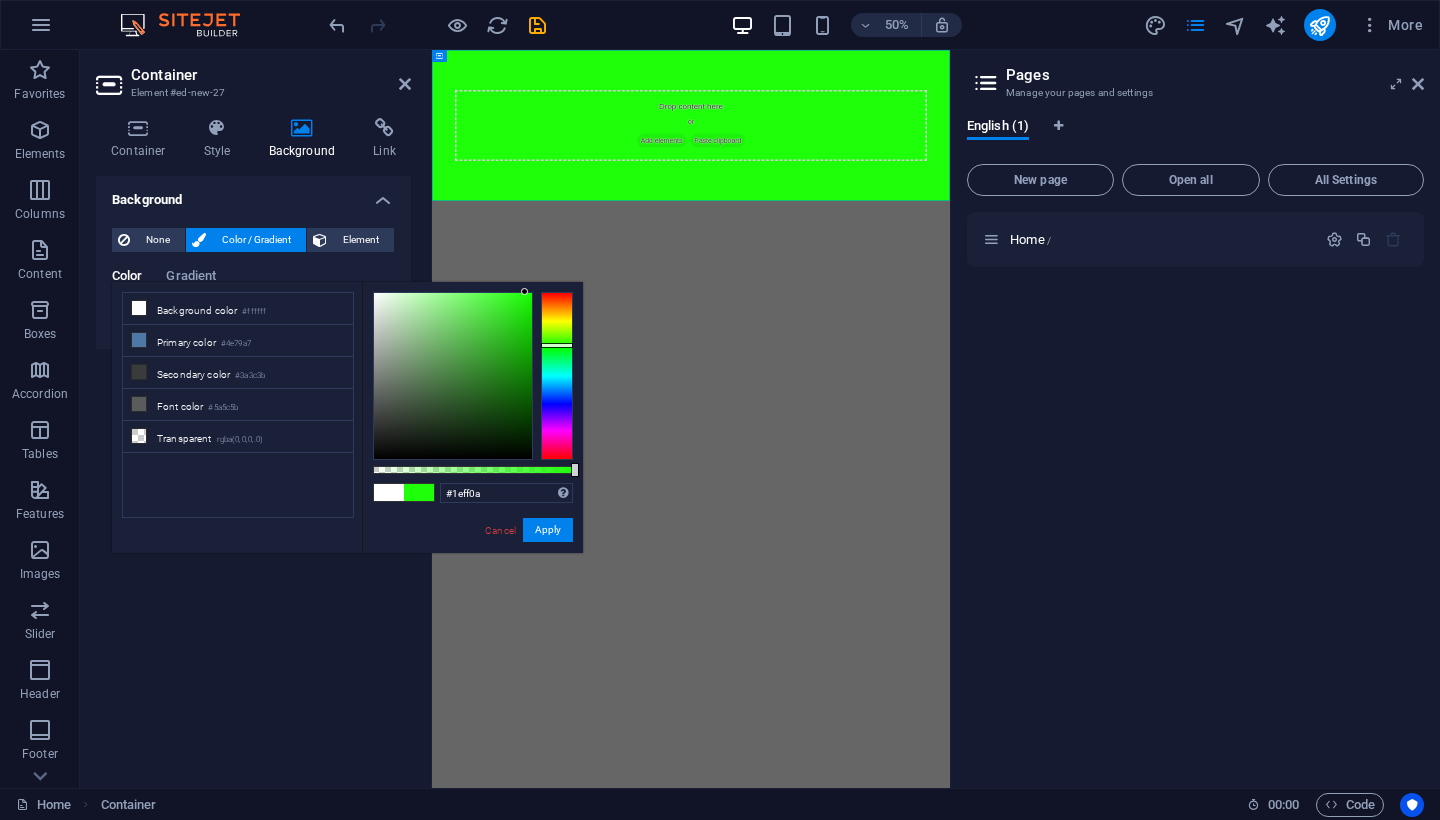 drag, startPoint x: 560, startPoint y: 358, endPoint x: 561, endPoint y: 345, distance: 13.038404 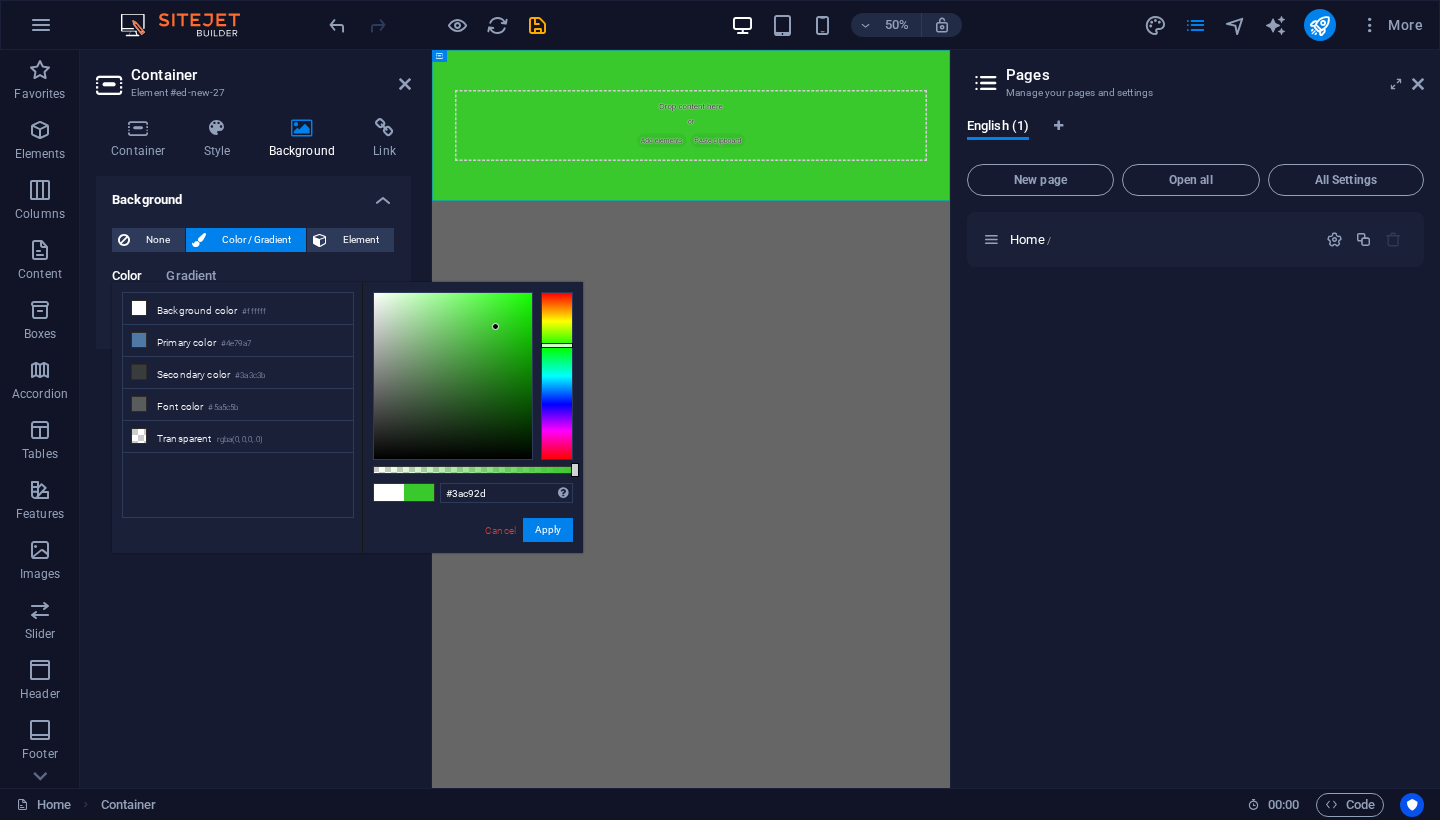 drag, startPoint x: 500, startPoint y: 343, endPoint x: 496, endPoint y: 327, distance: 16.492422 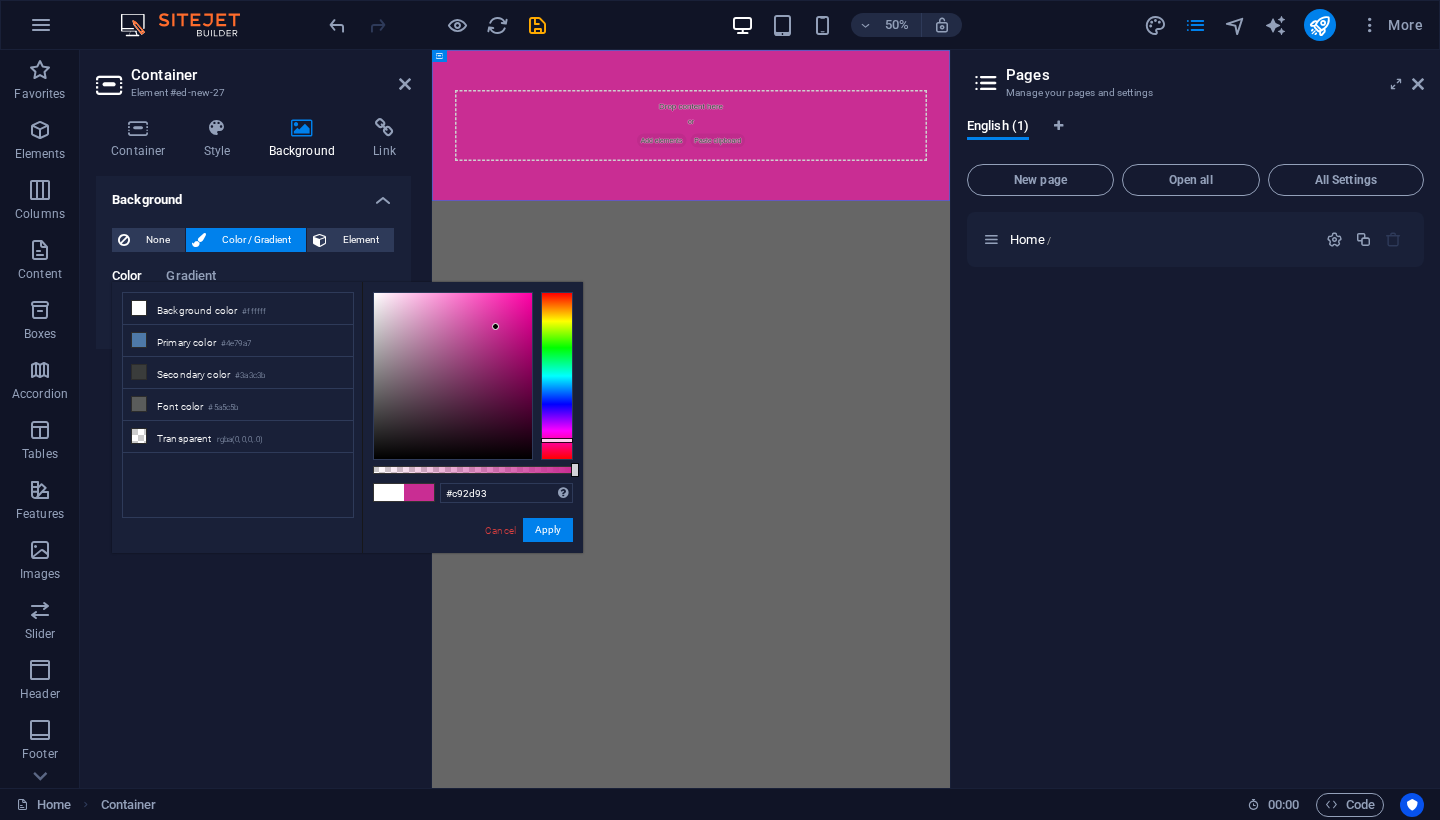 drag, startPoint x: 562, startPoint y: 344, endPoint x: 562, endPoint y: 440, distance: 96 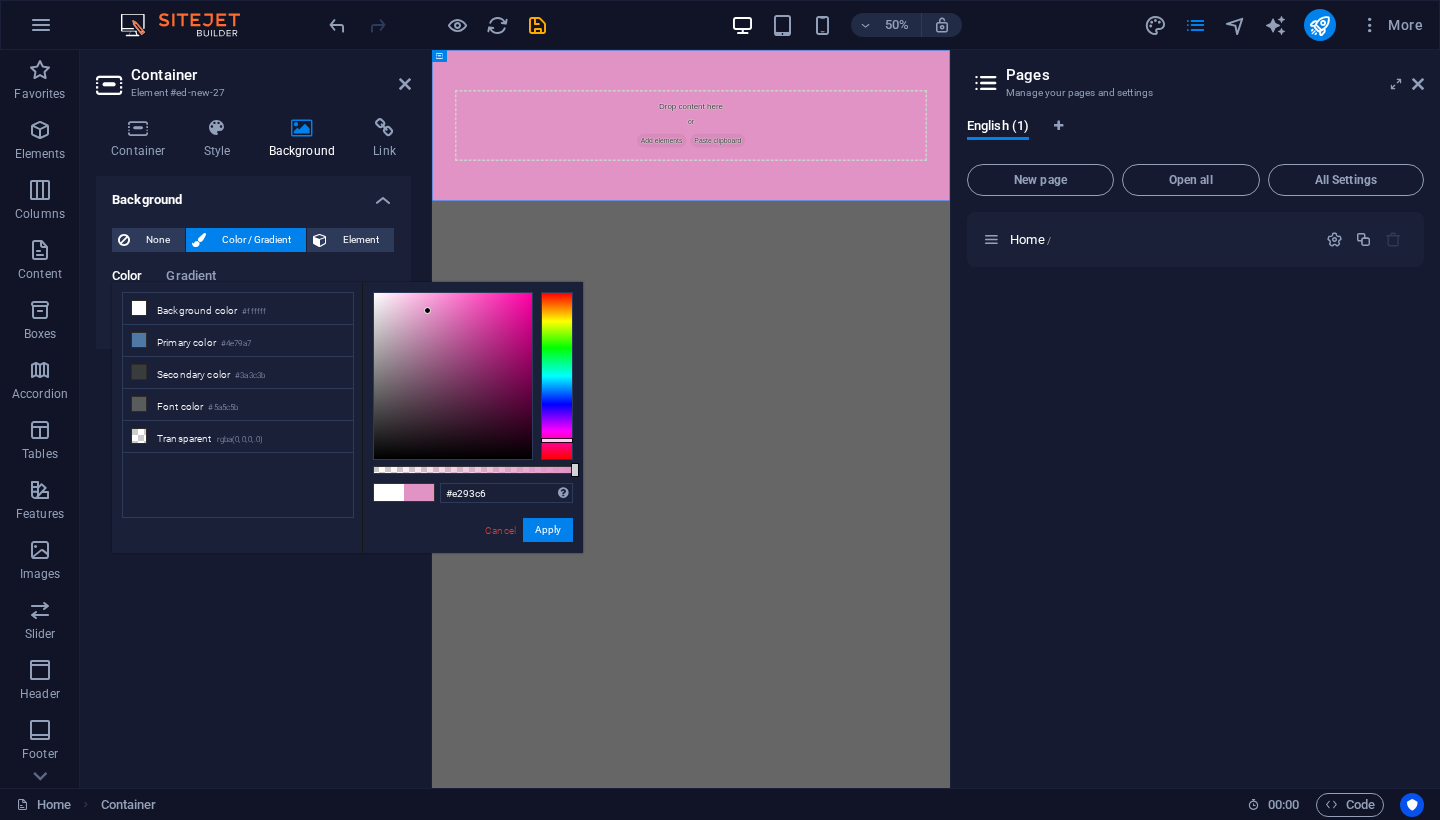 type on "#e295c7" 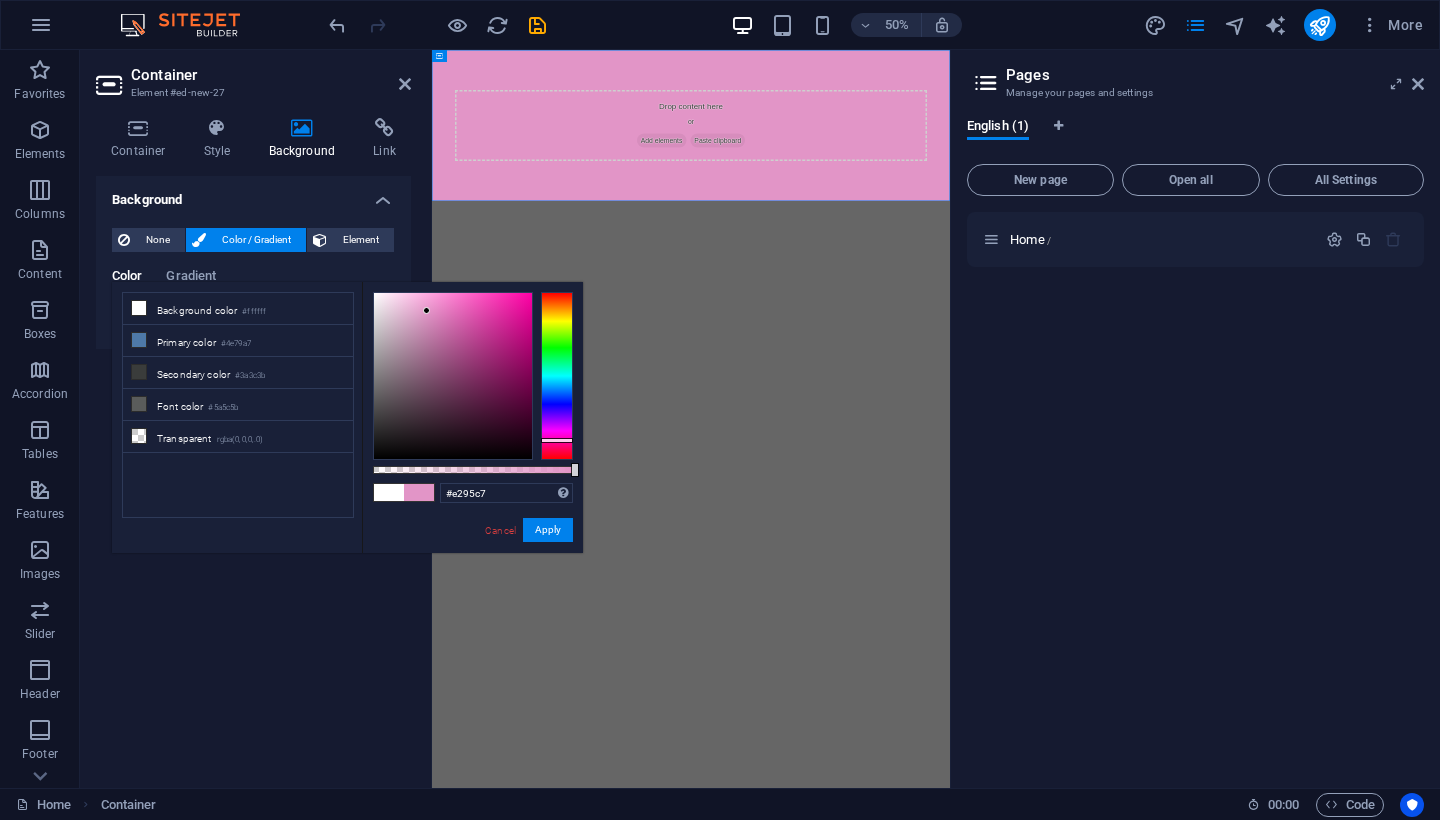 drag, startPoint x: 478, startPoint y: 364, endPoint x: 427, endPoint y: 311, distance: 73.552704 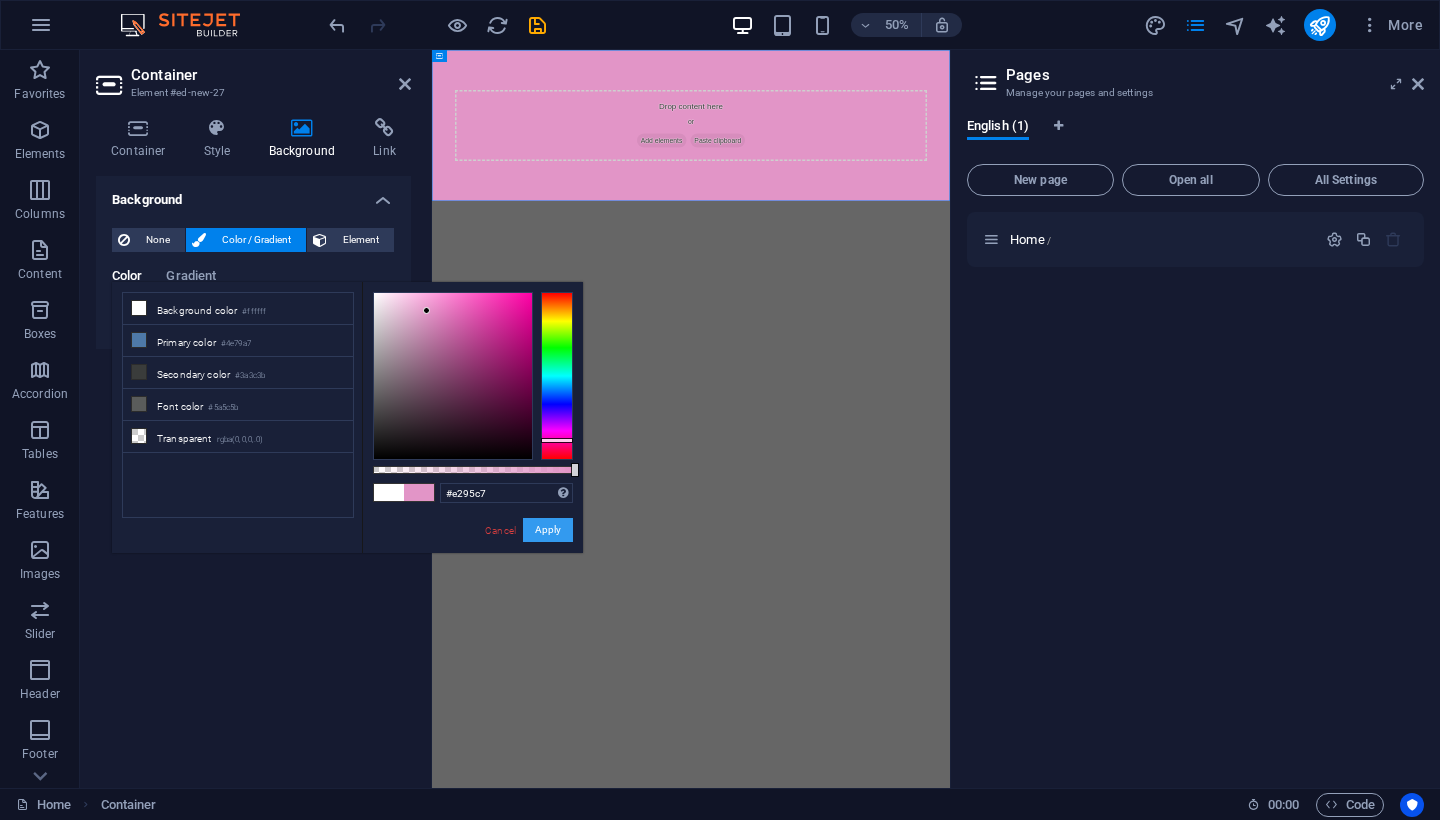 click on "Apply" at bounding box center (548, 530) 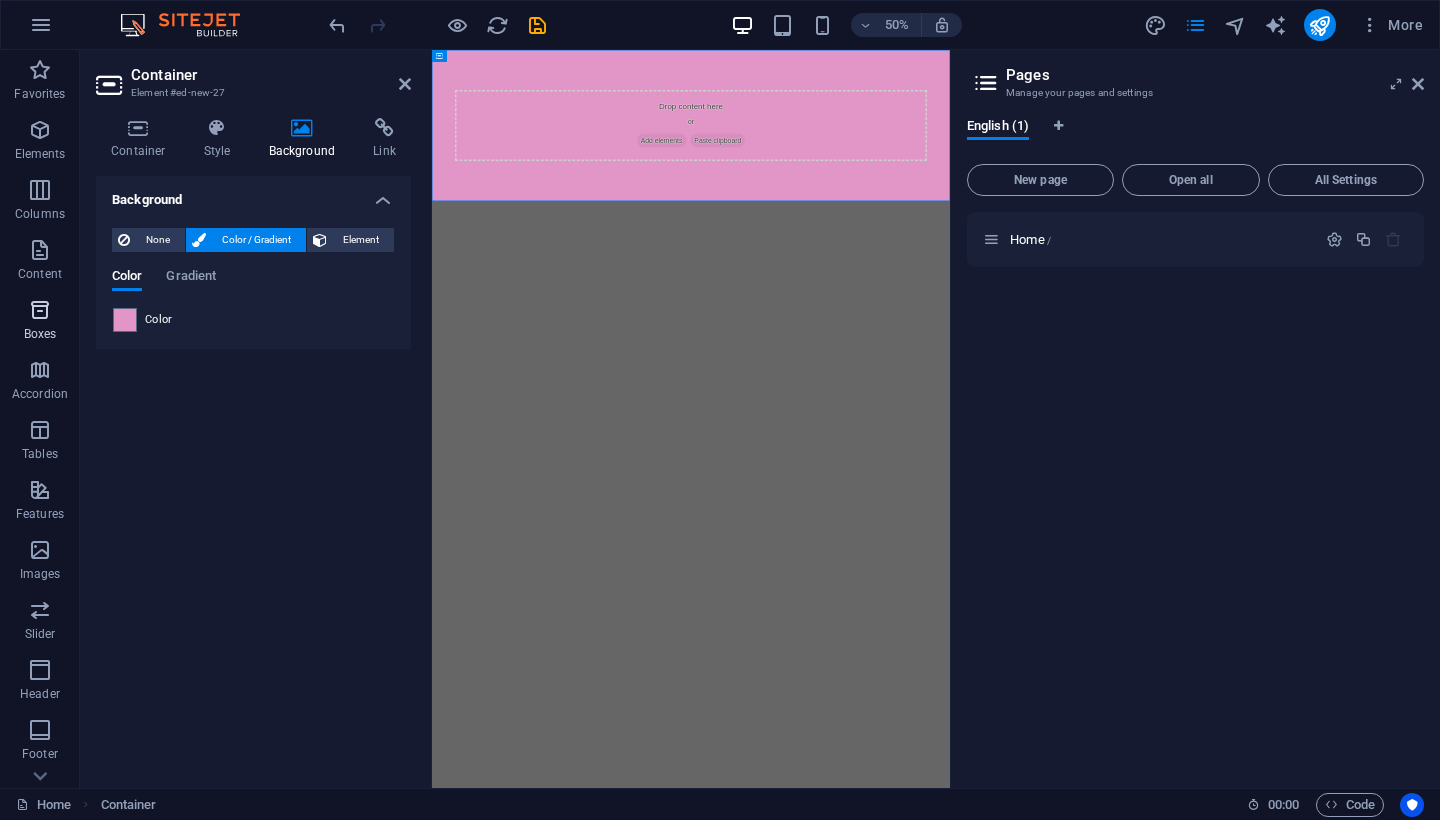 click on "Boxes" at bounding box center (40, 322) 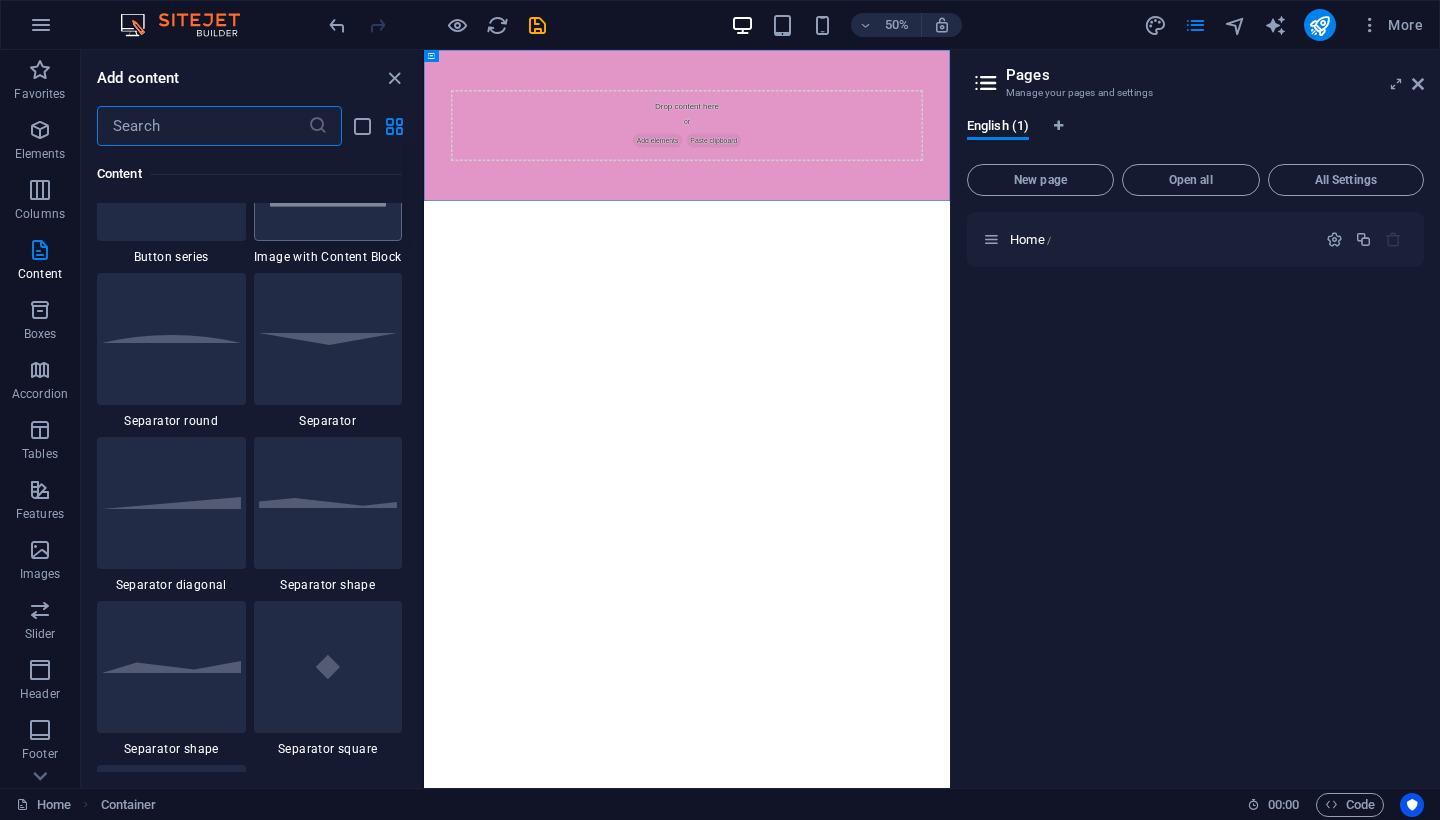 scroll, scrollTop: 4874, scrollLeft: 0, axis: vertical 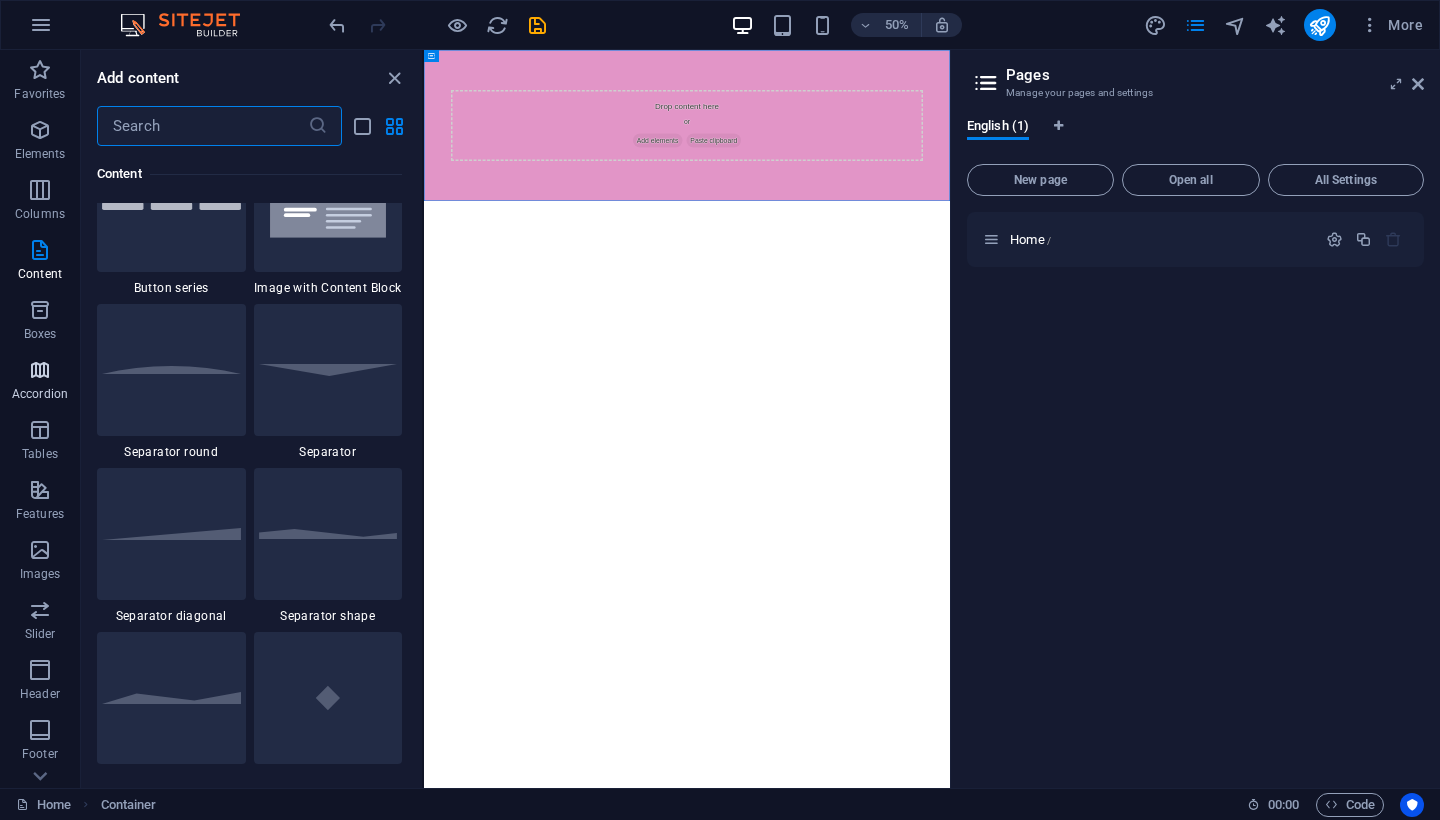 click on "Accordion" at bounding box center (40, 382) 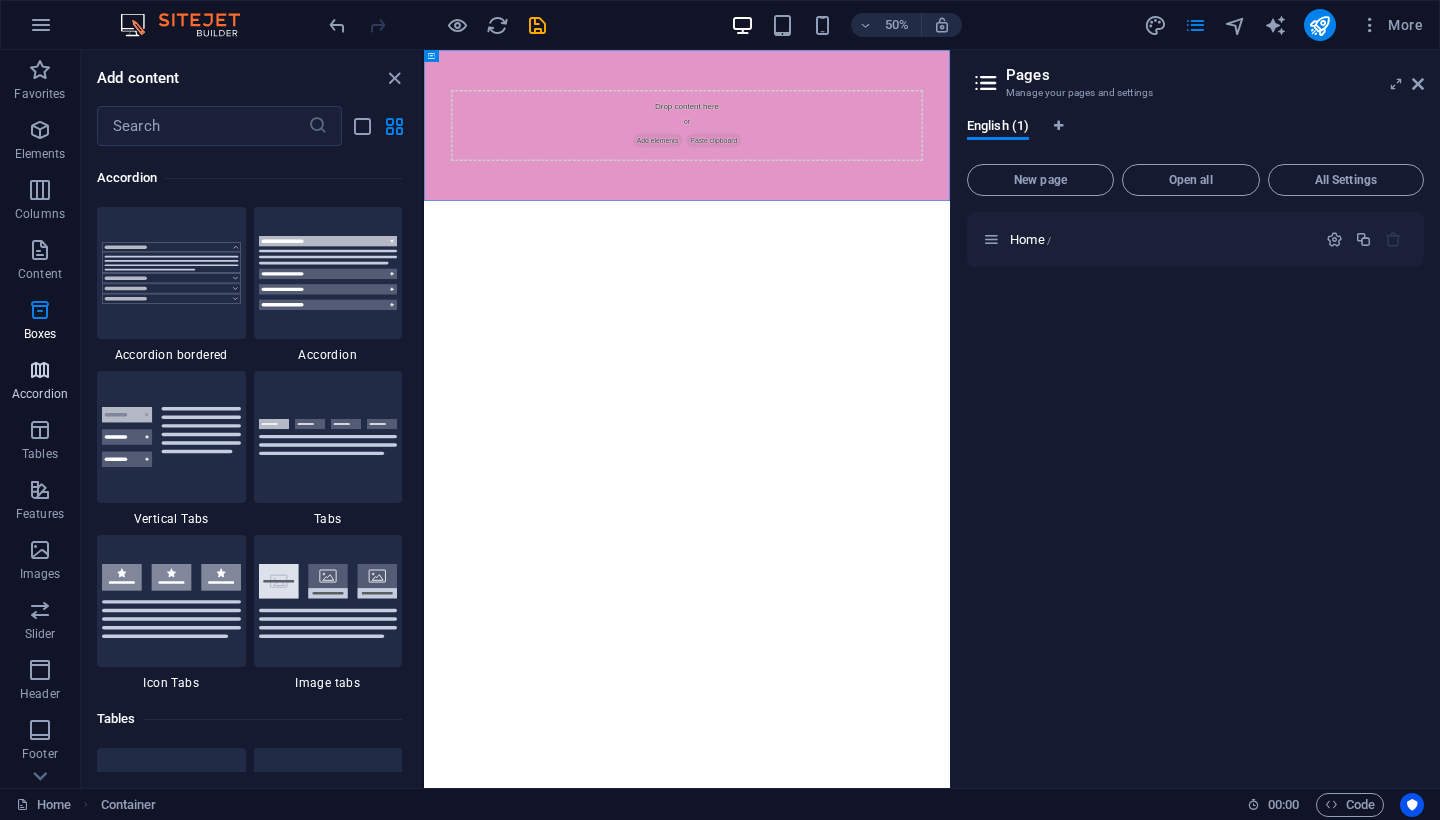 scroll, scrollTop: 6549, scrollLeft: 0, axis: vertical 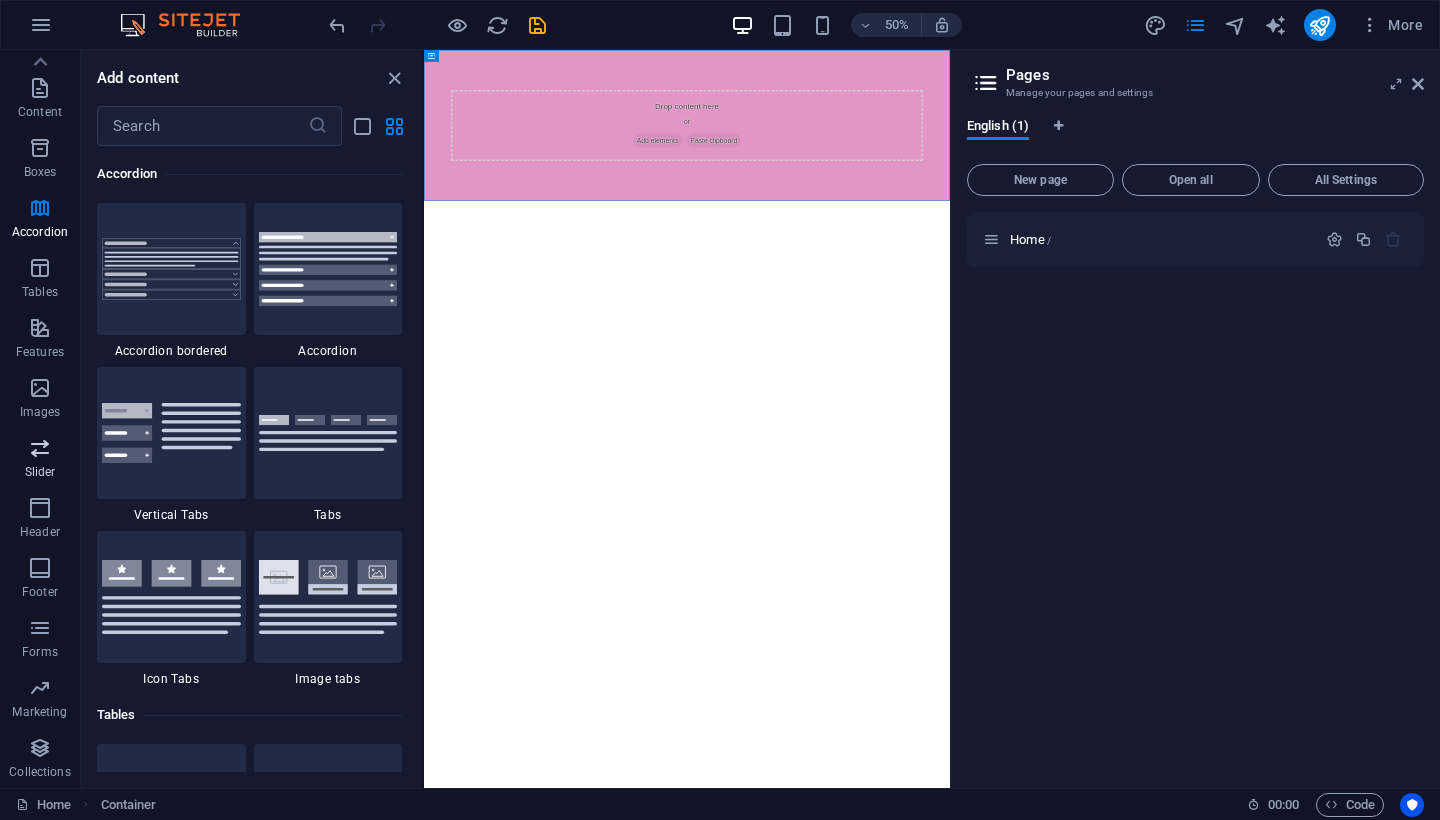 click on "Slider" at bounding box center [40, 458] 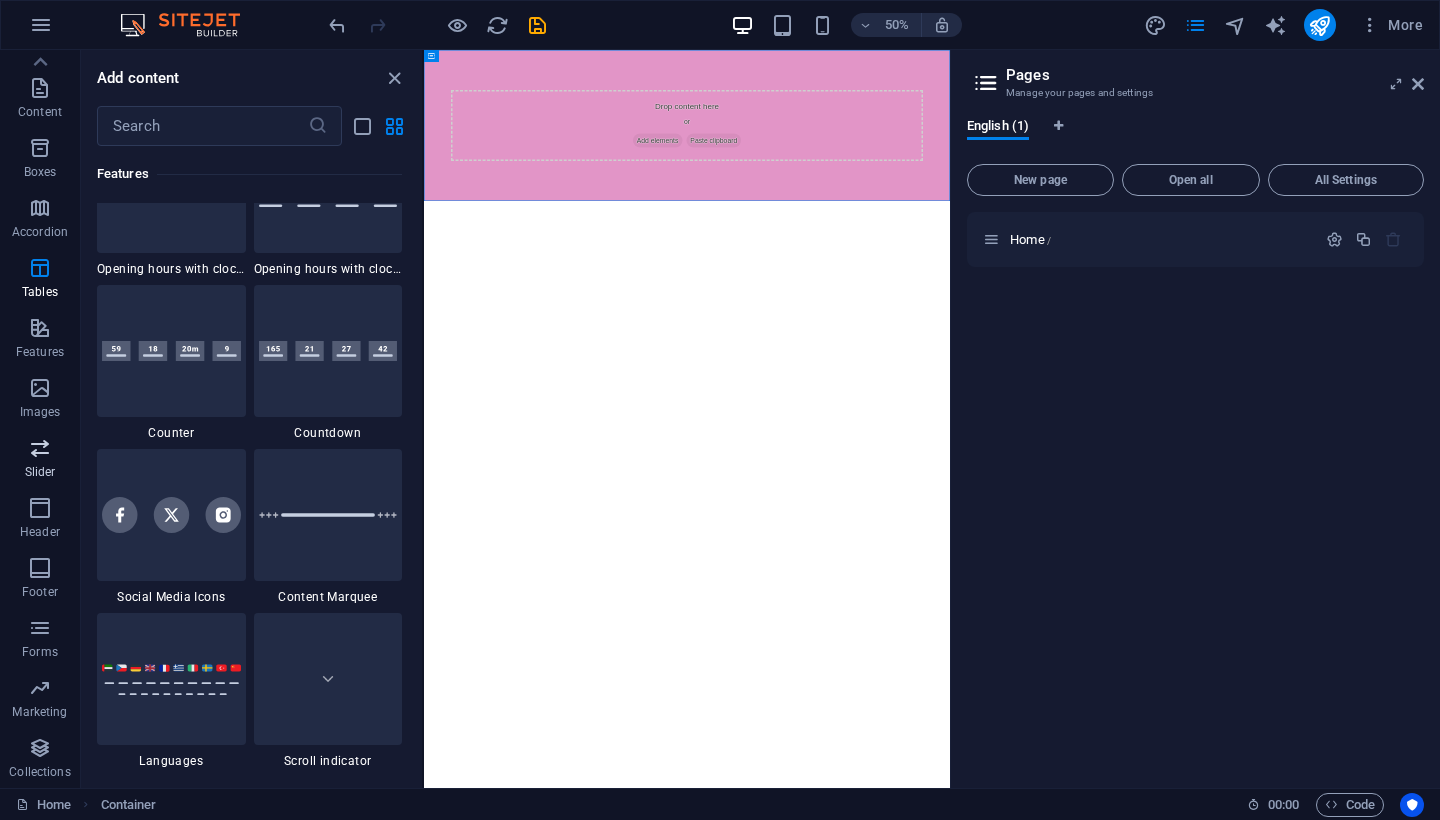 scroll, scrollTop: 11501, scrollLeft: 0, axis: vertical 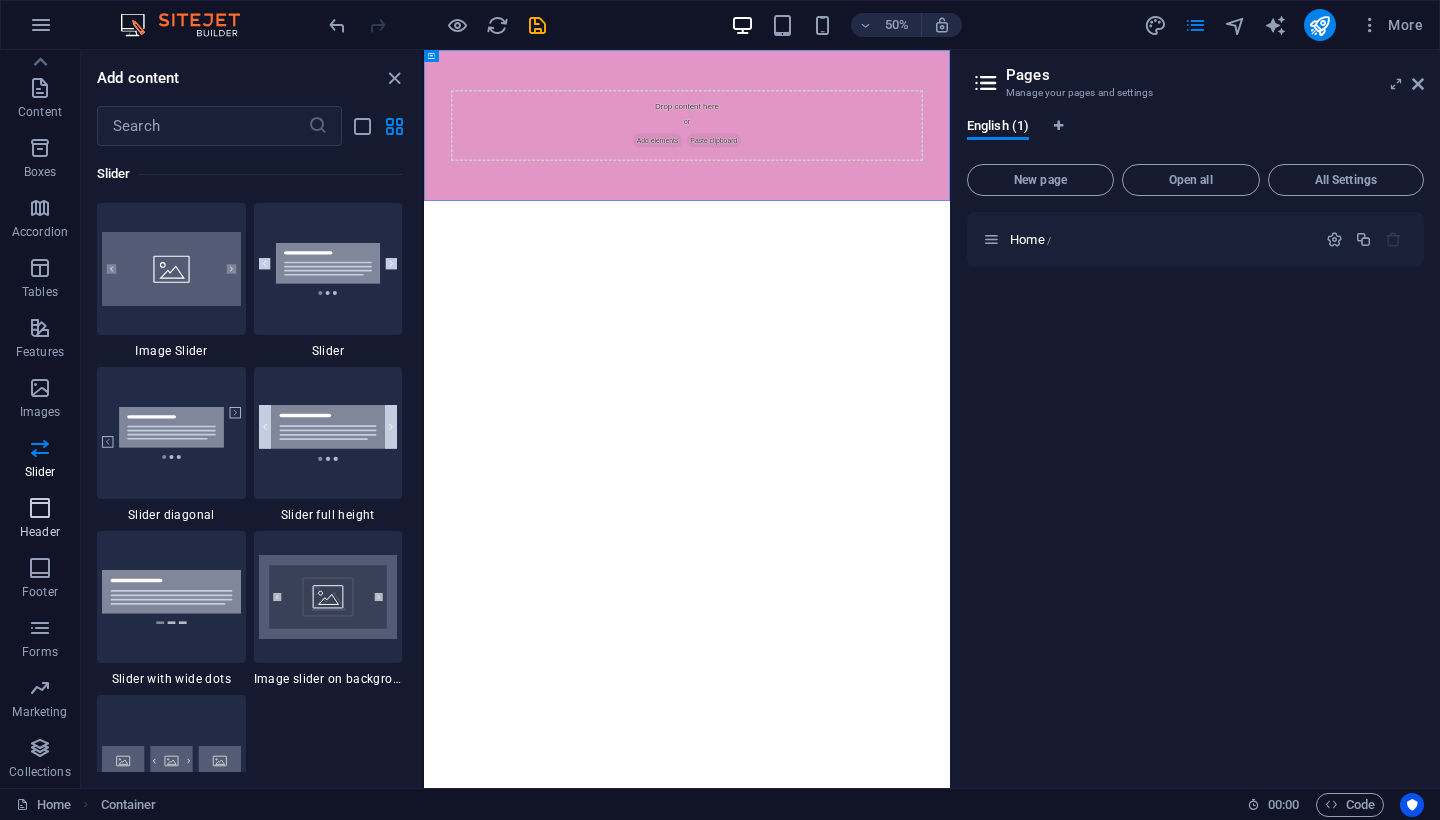 click on "Header" at bounding box center [40, 532] 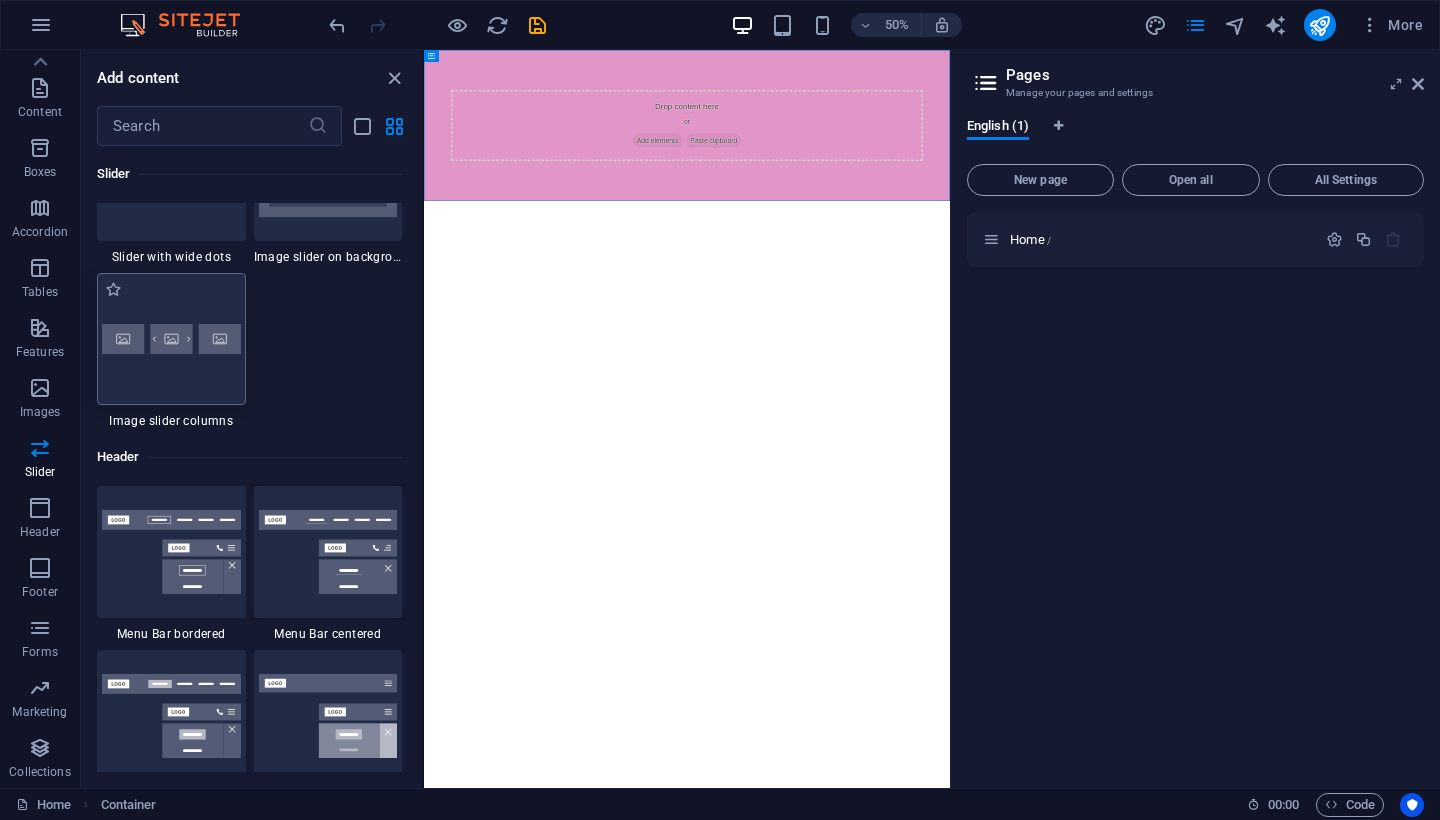 scroll, scrollTop: 11930, scrollLeft: 0, axis: vertical 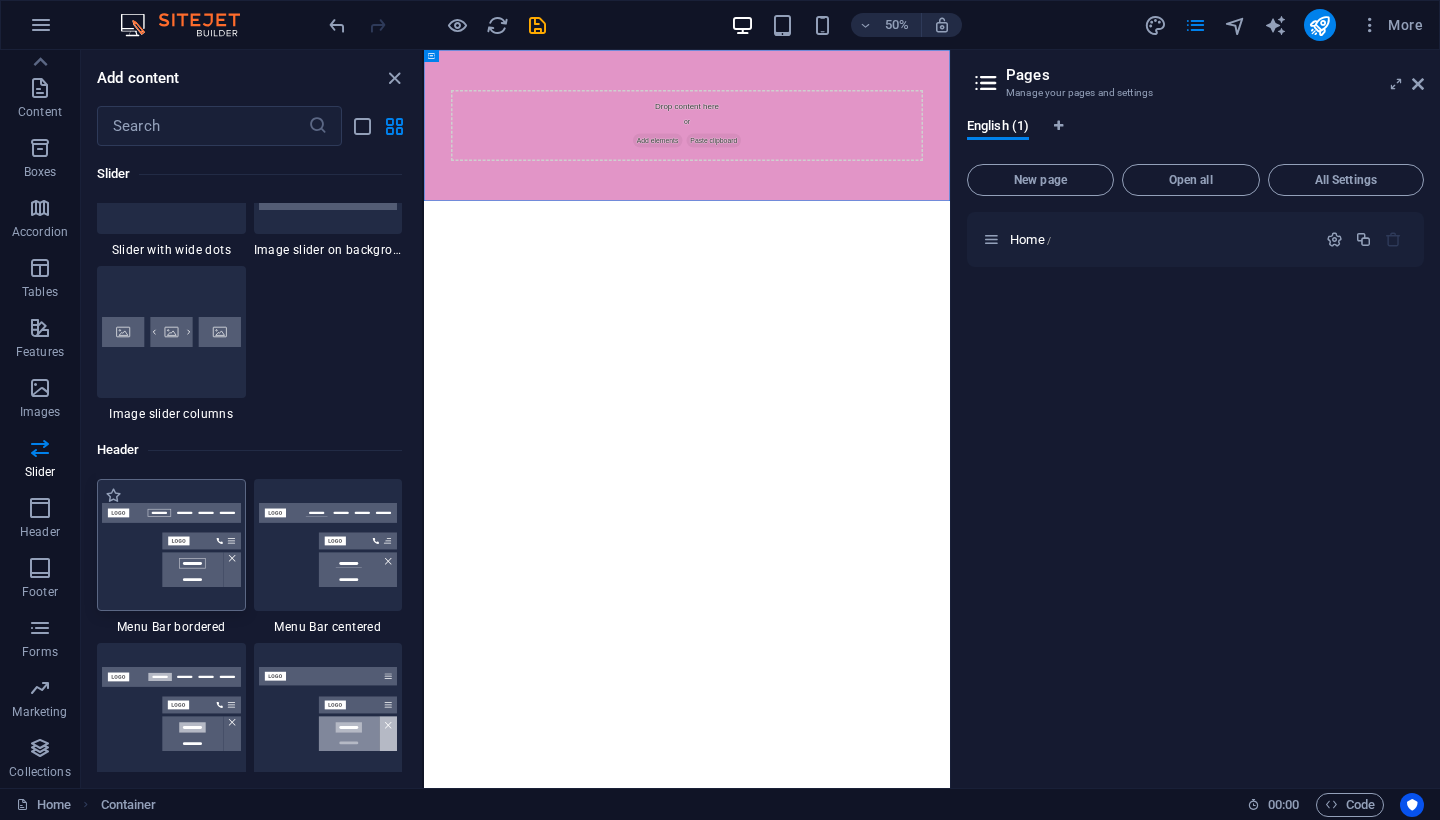 click at bounding box center [171, 545] 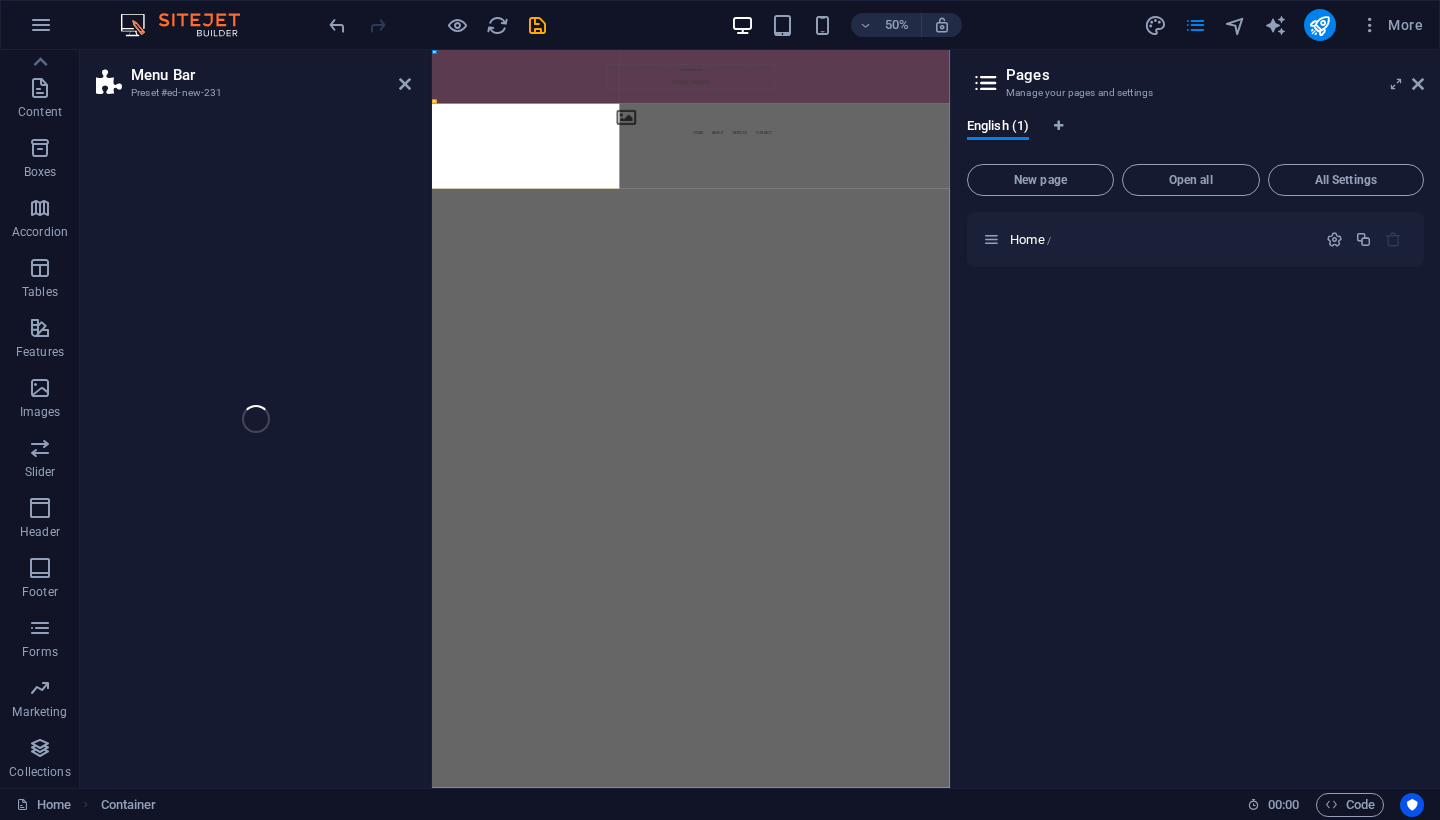 select on "rem" 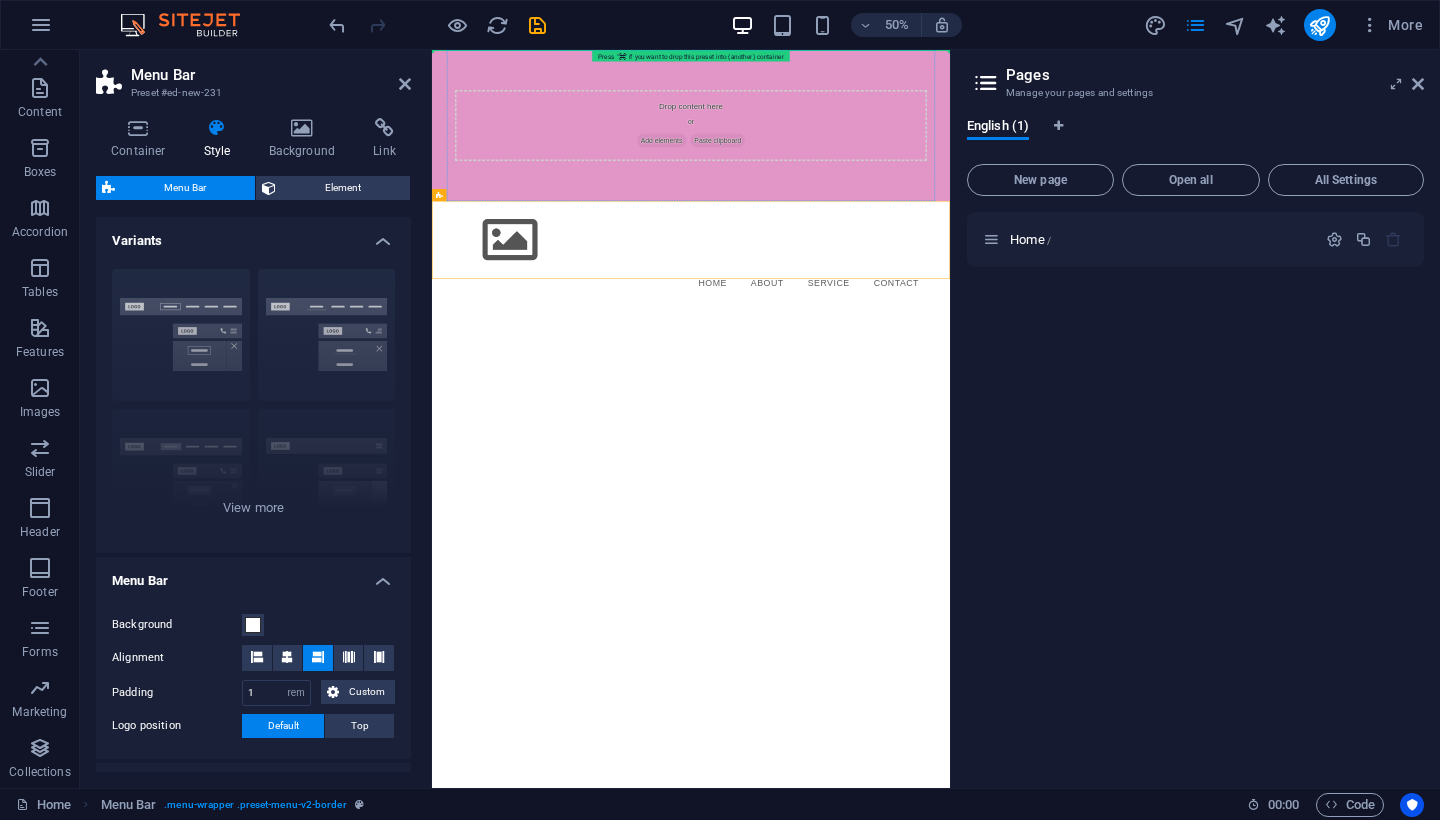 drag, startPoint x: 824, startPoint y: 392, endPoint x: 864, endPoint y: 200, distance: 196.1224 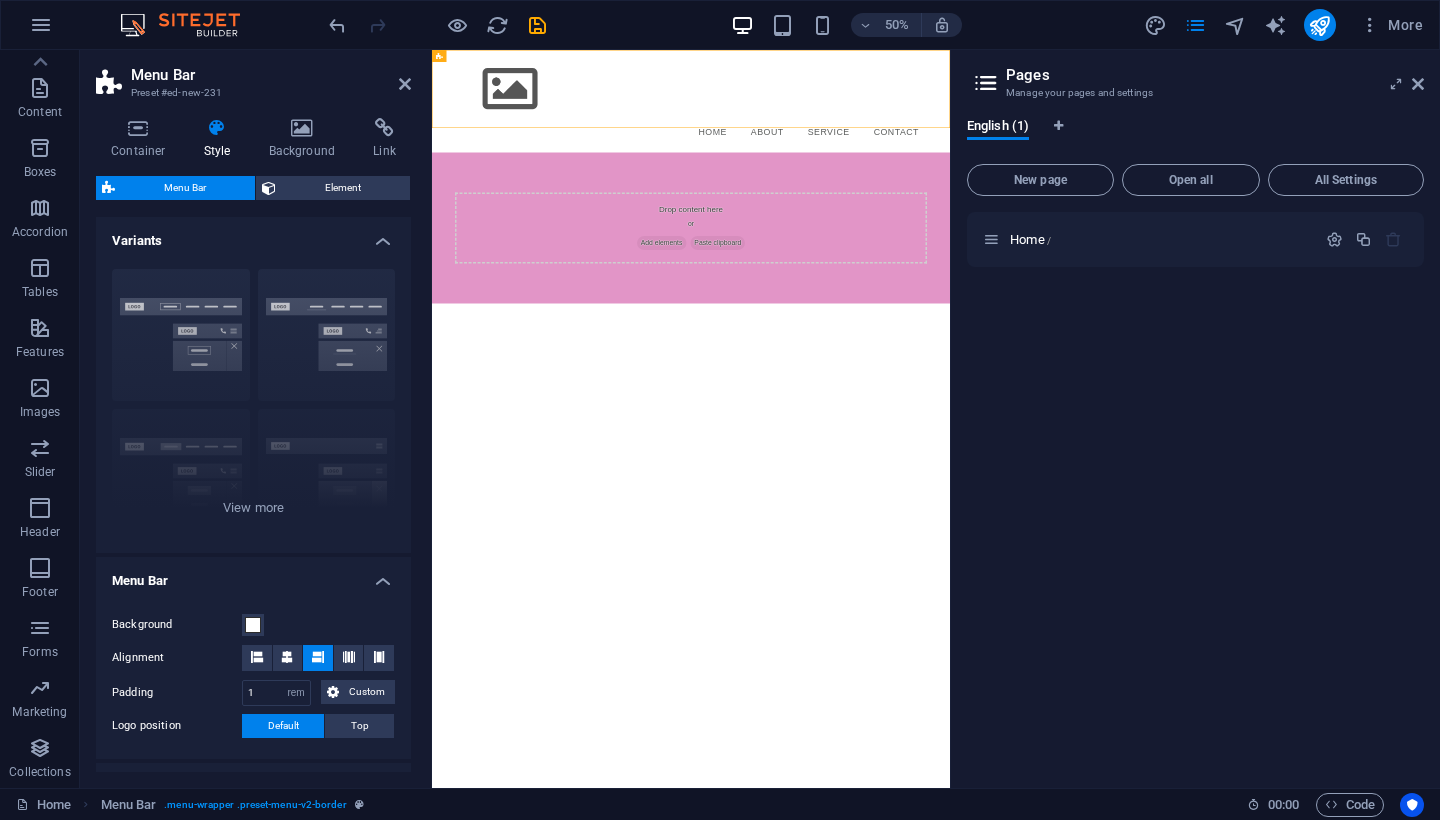click on "Skip to main content
Menu Home About Service Contact Drop content here or  Add elements  Paste clipboard" at bounding box center (950, 303) 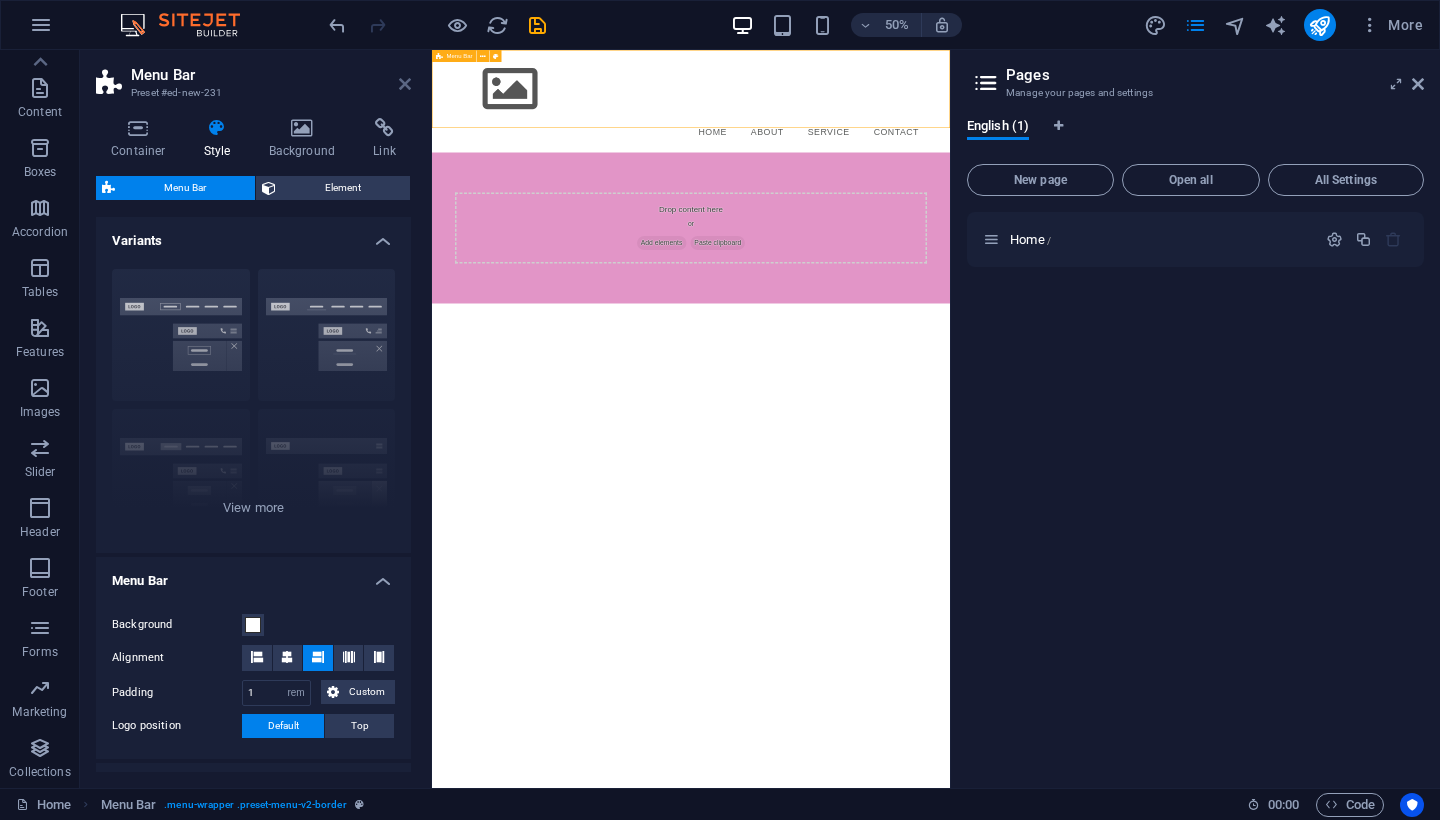 click at bounding box center (405, 84) 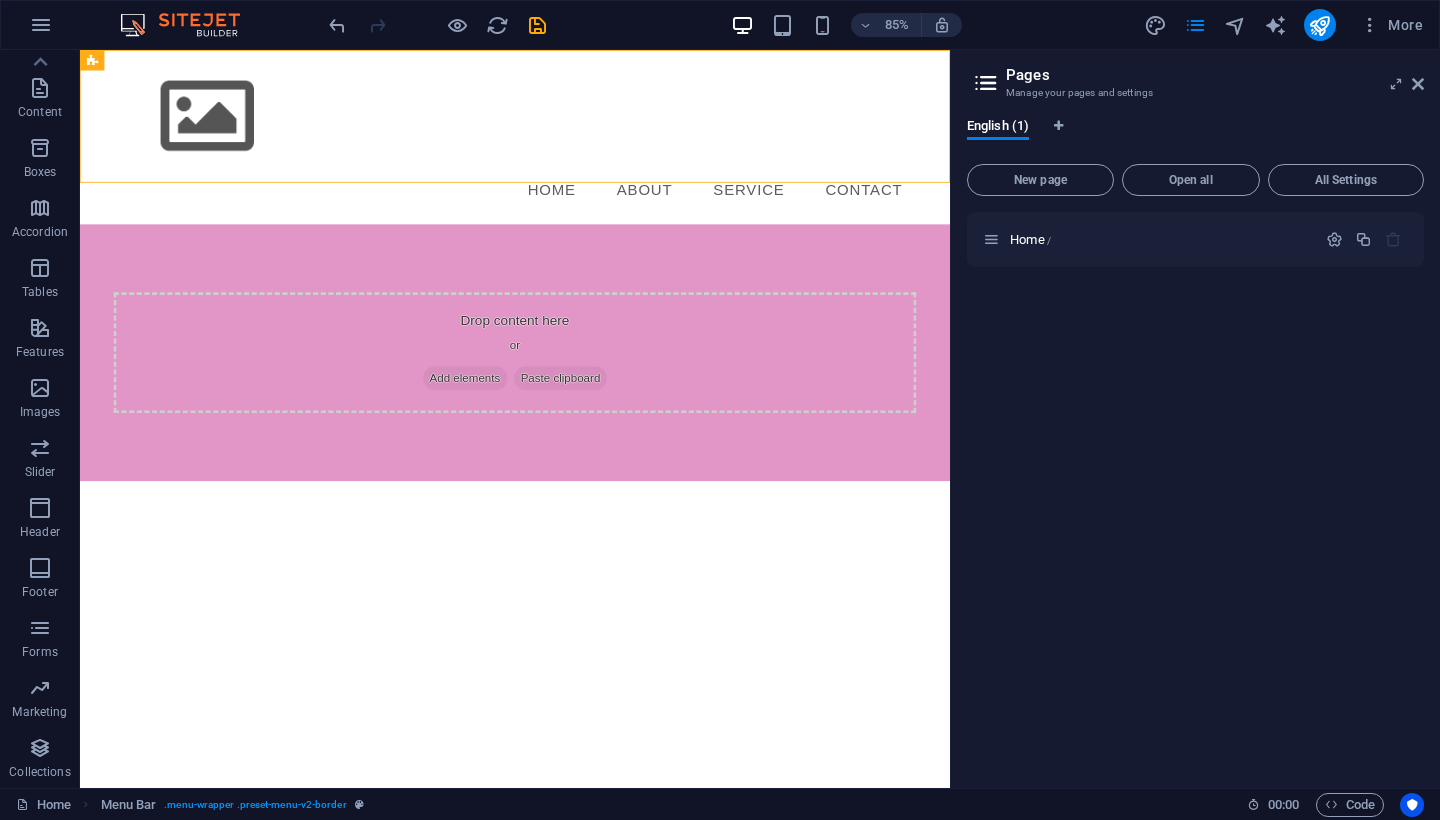 click on "Skip to main content
Menu Home About Service Contact Drop content here or  Add elements  Paste clipboard" at bounding box center [592, 303] 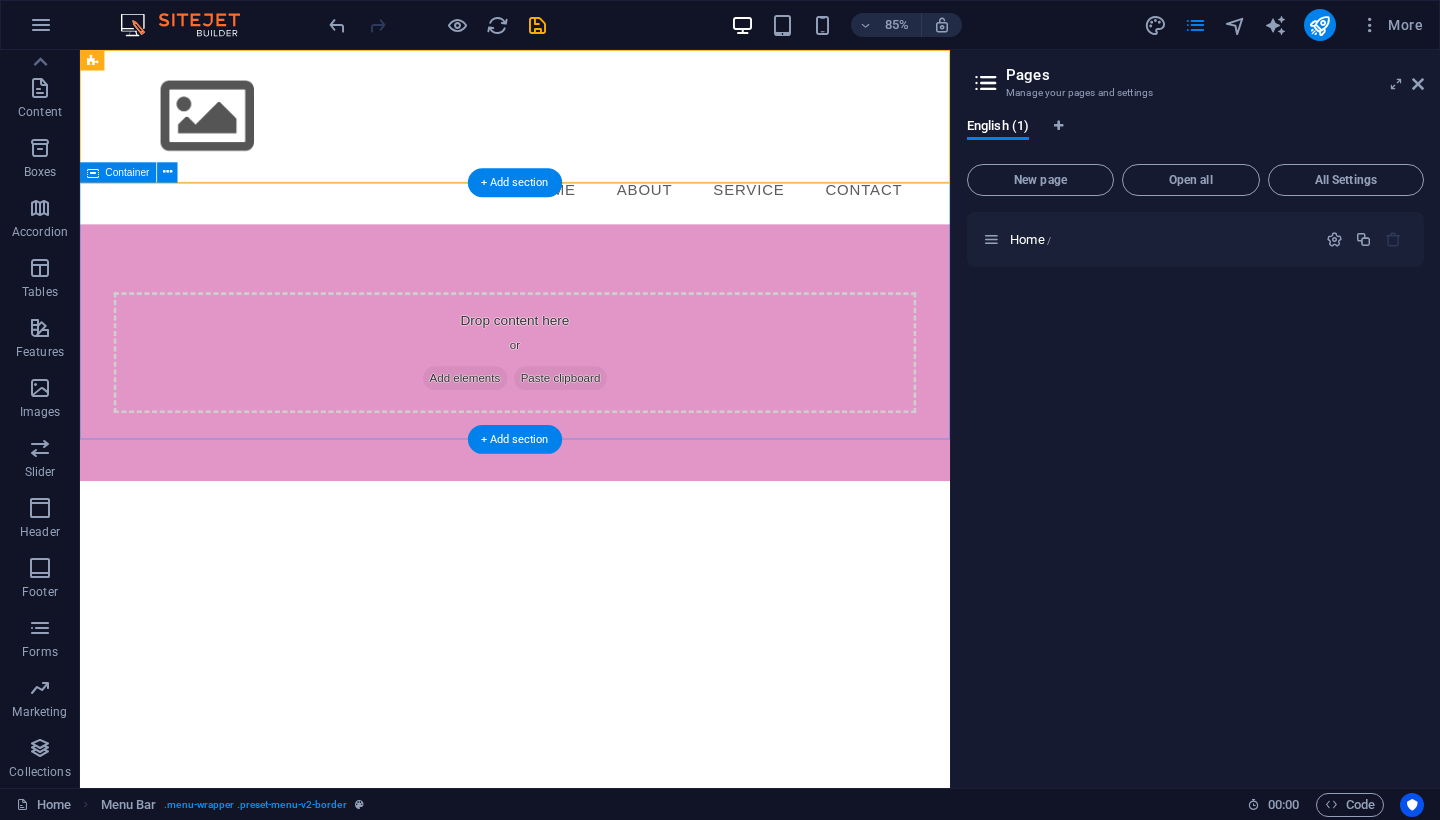 click on "Drop content here or  Add elements  Paste clipboard" at bounding box center (592, 406) 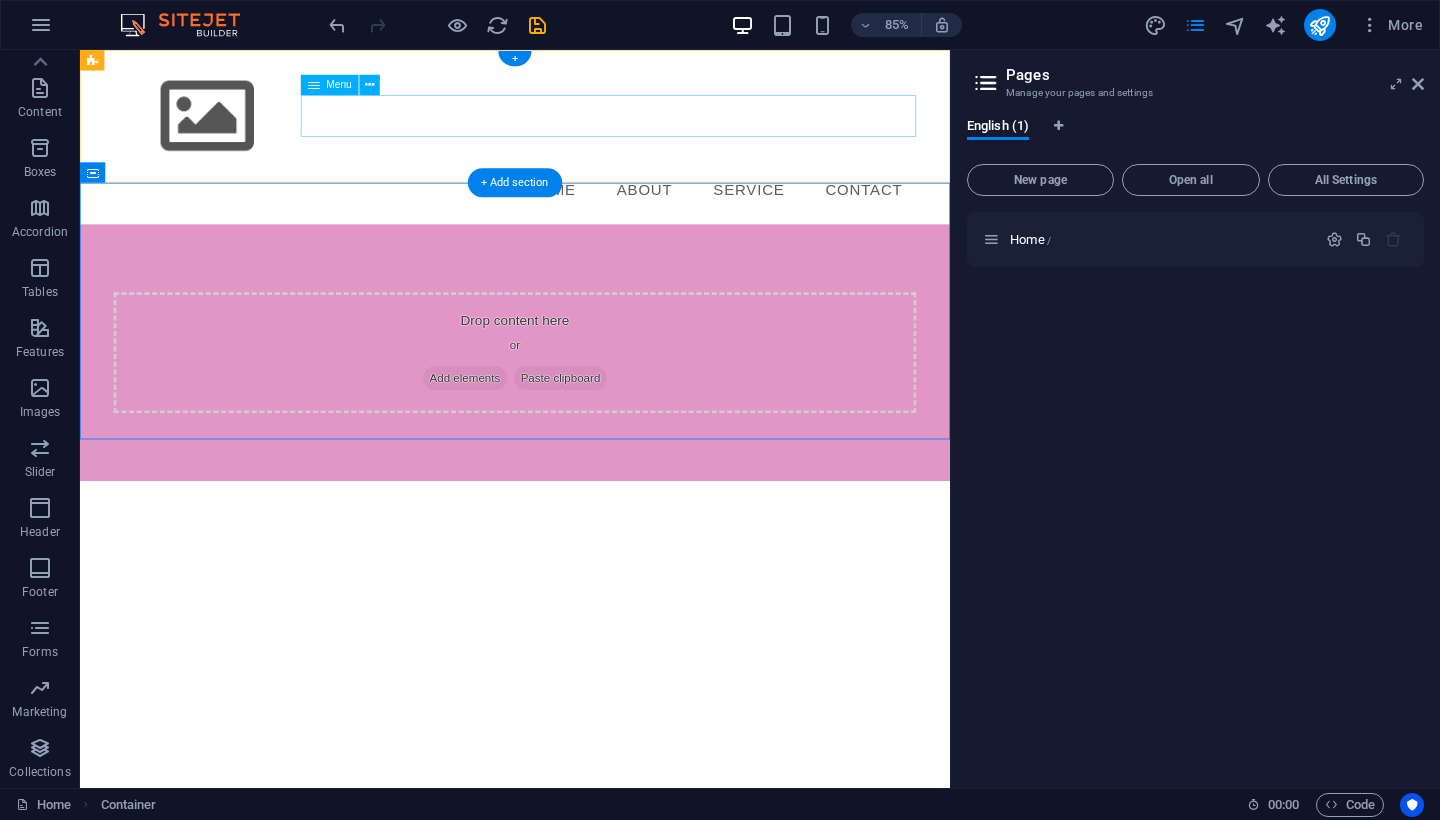 click on "Home About Service Contact" at bounding box center [592, 215] 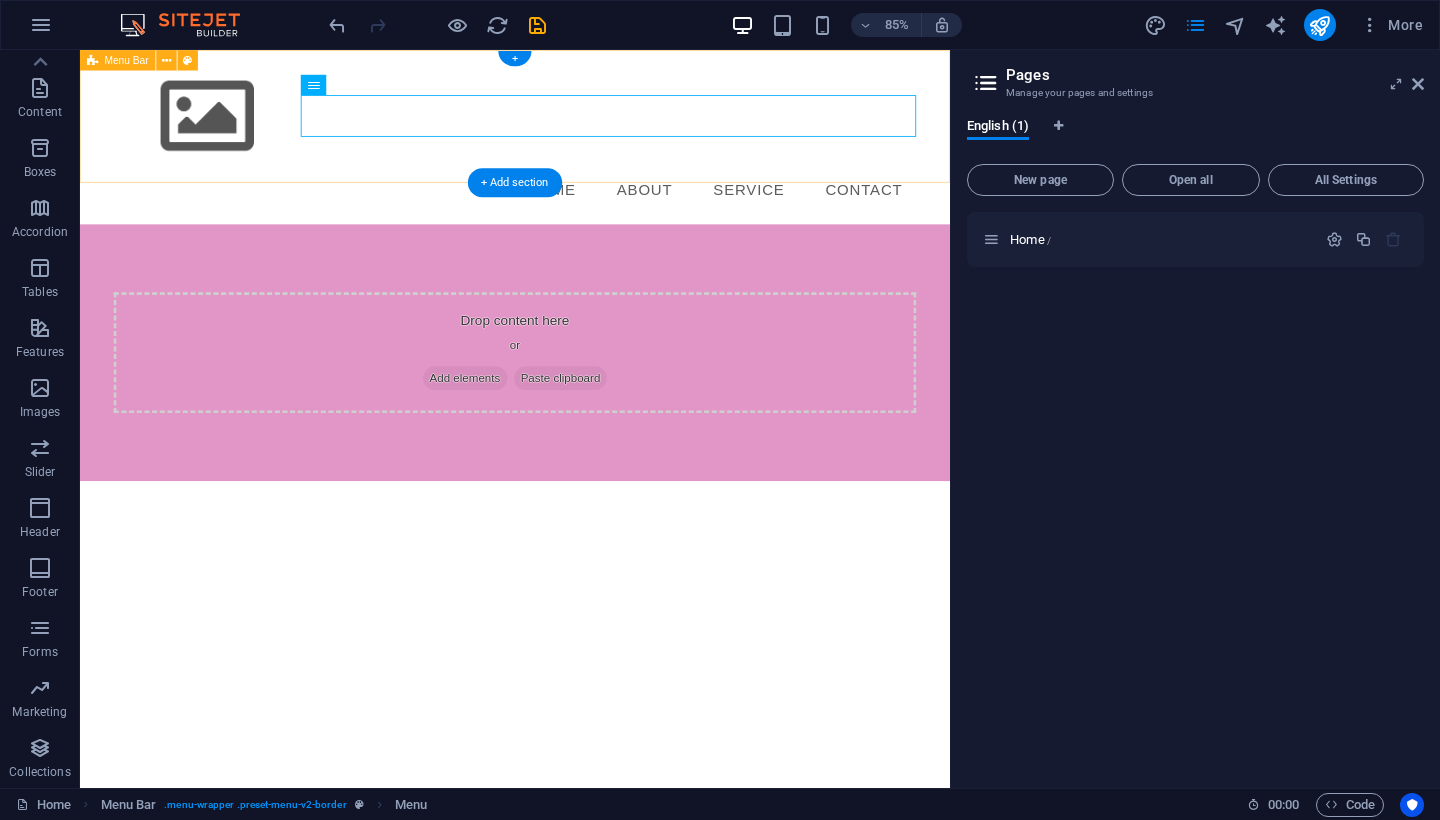 click on "Menu Home About Service Contact" at bounding box center [592, 152] 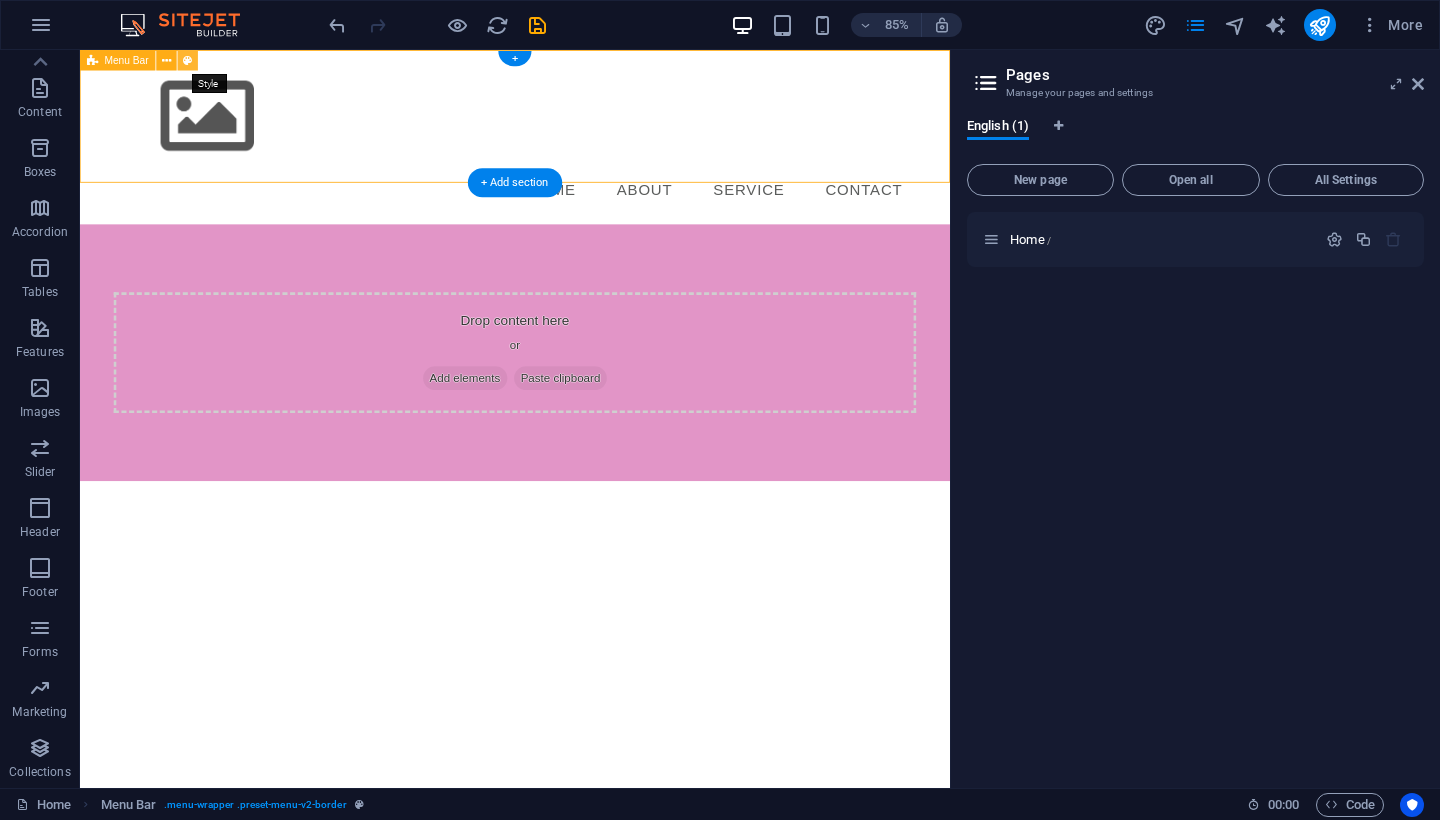 click at bounding box center (187, 60) 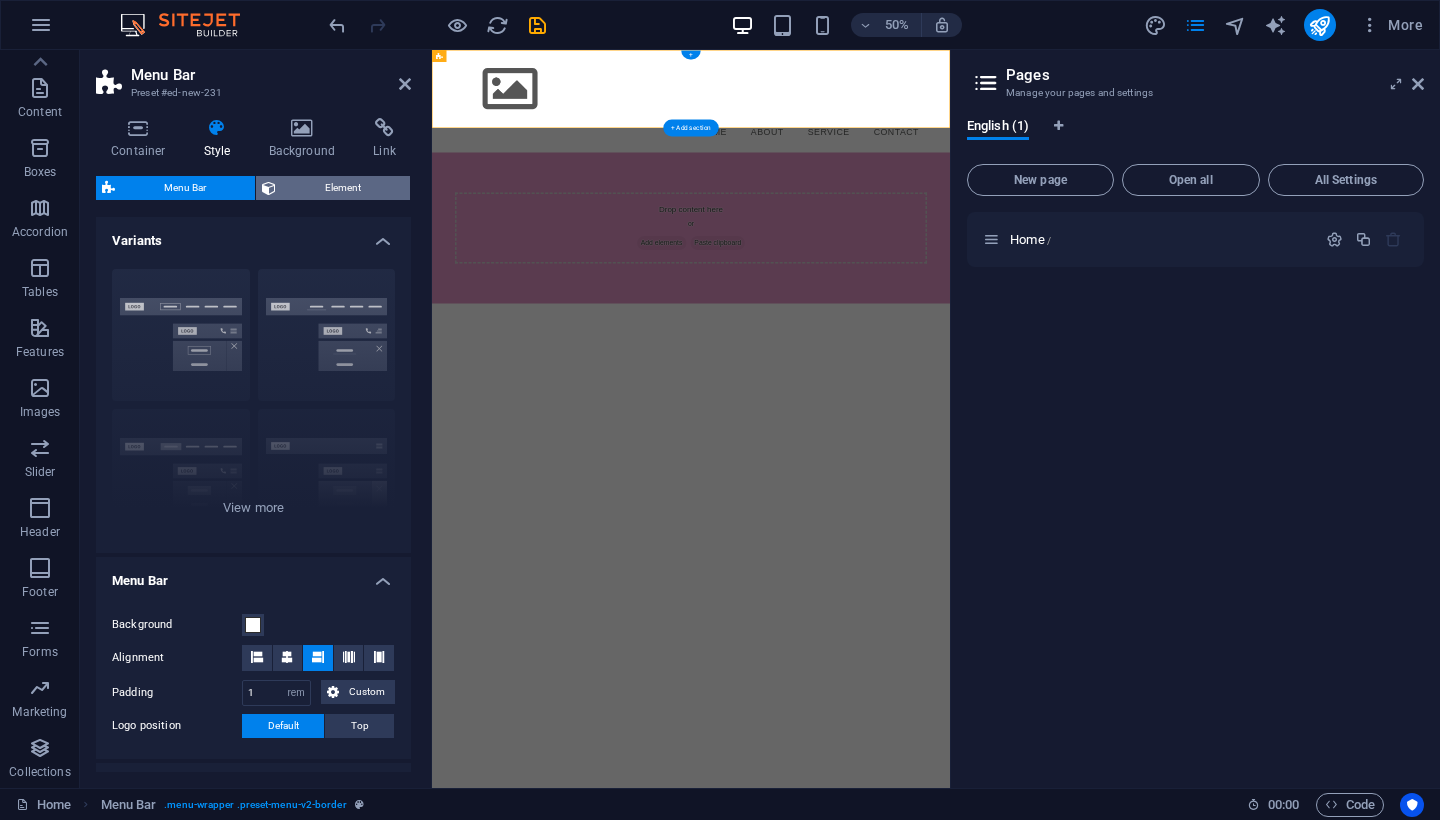 click on "Element" at bounding box center [343, 188] 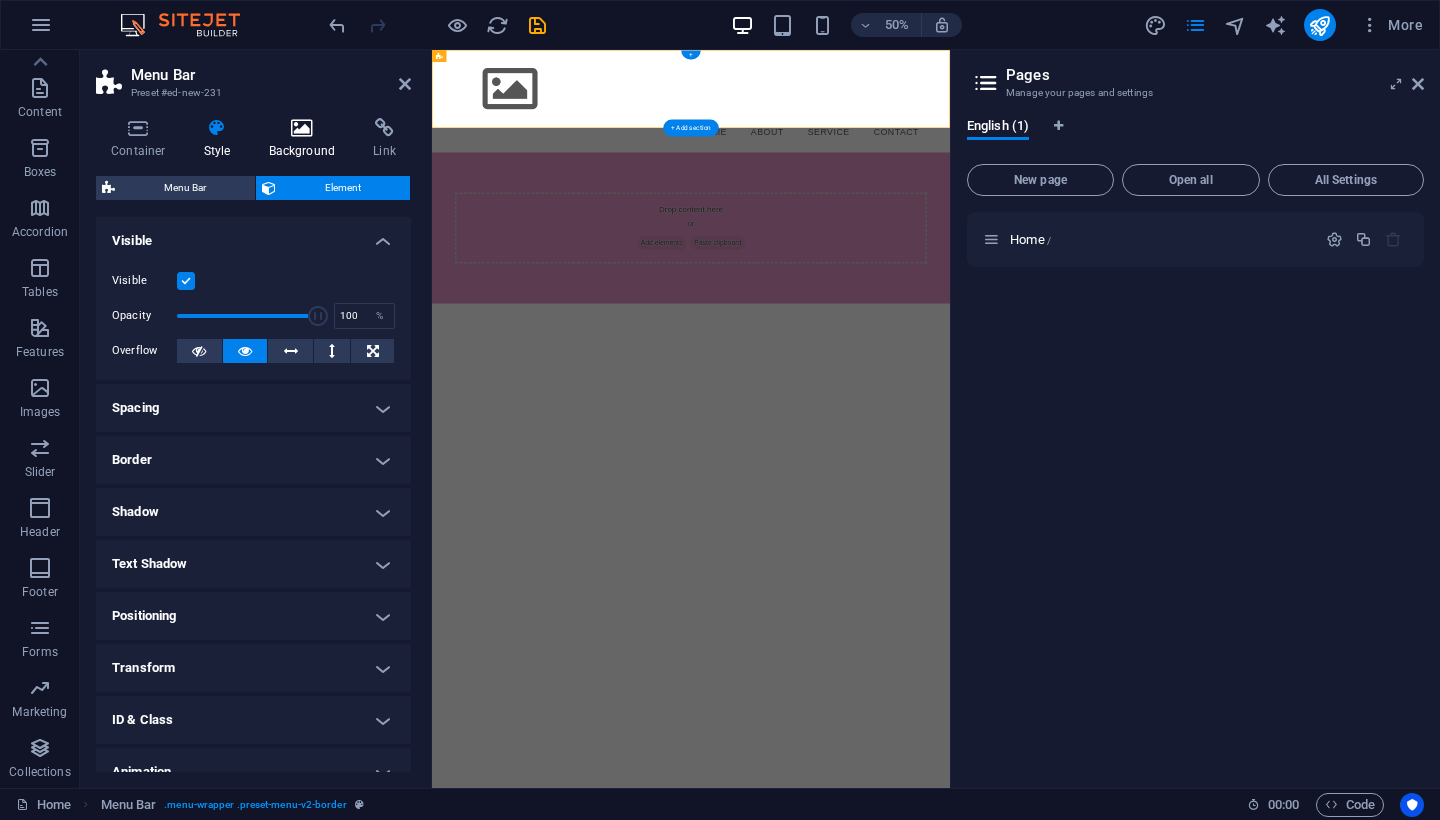 click on "Background" at bounding box center (306, 139) 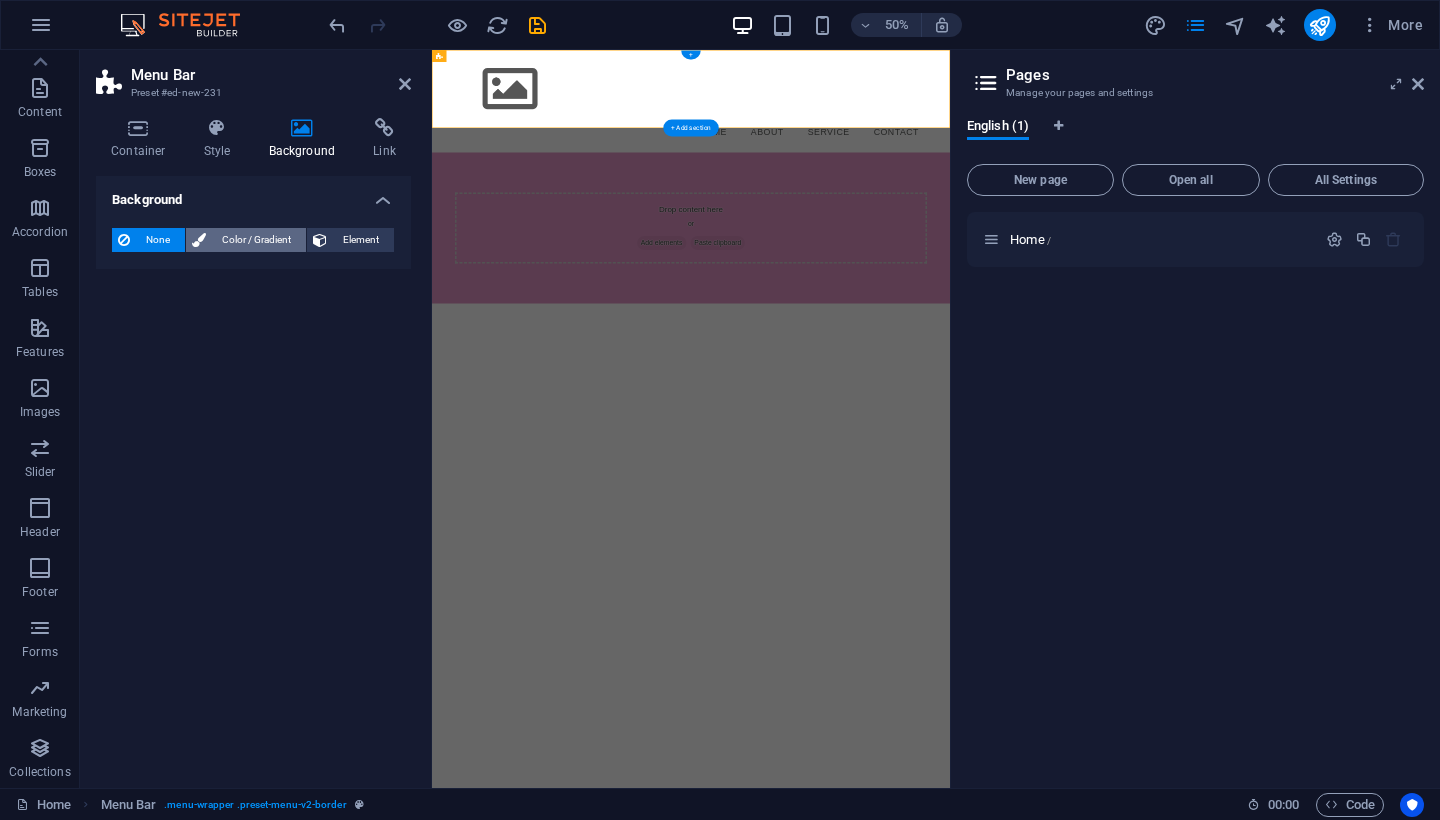 click on "Color / Gradient" at bounding box center [256, 240] 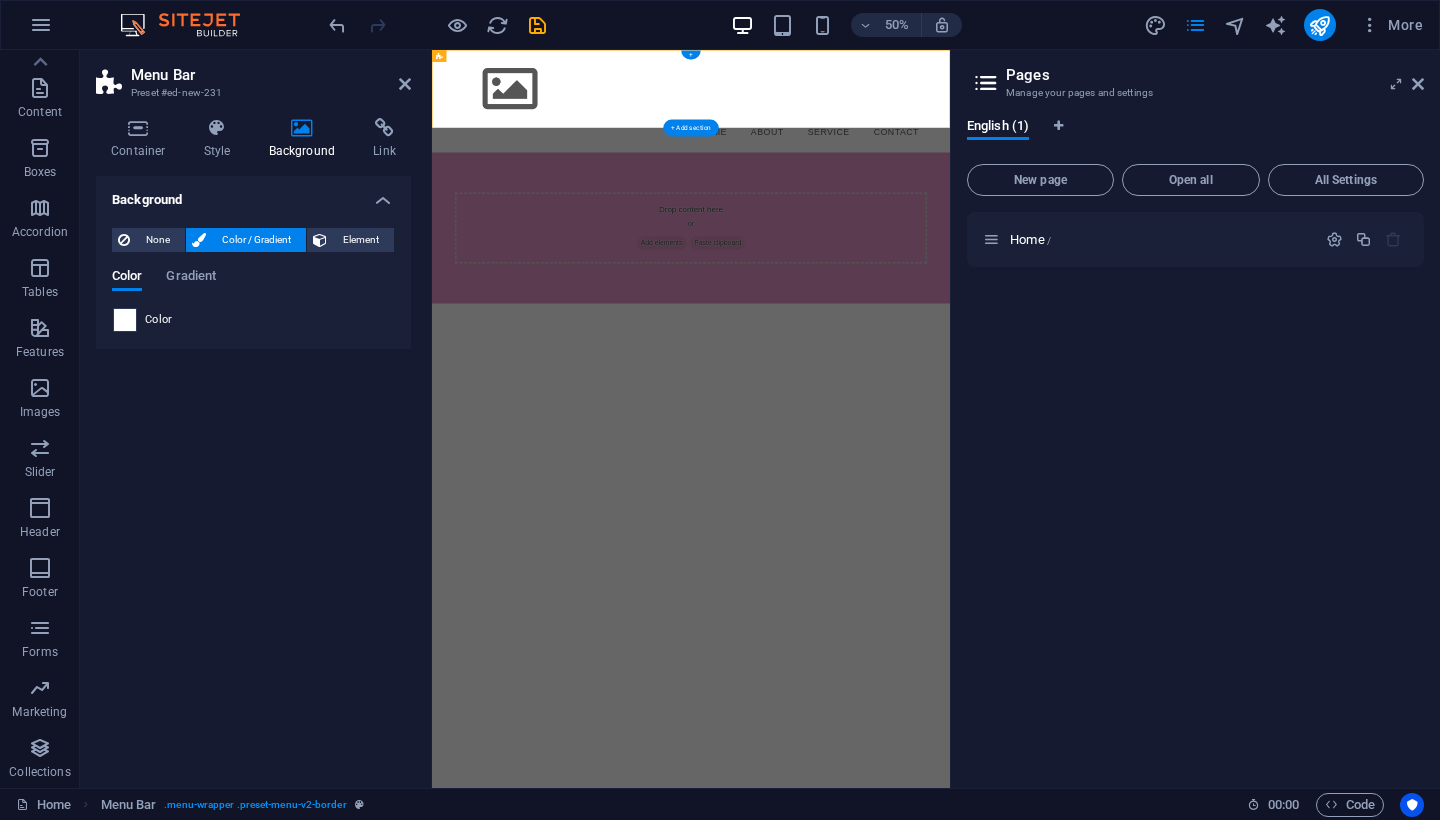 click at bounding box center (125, 320) 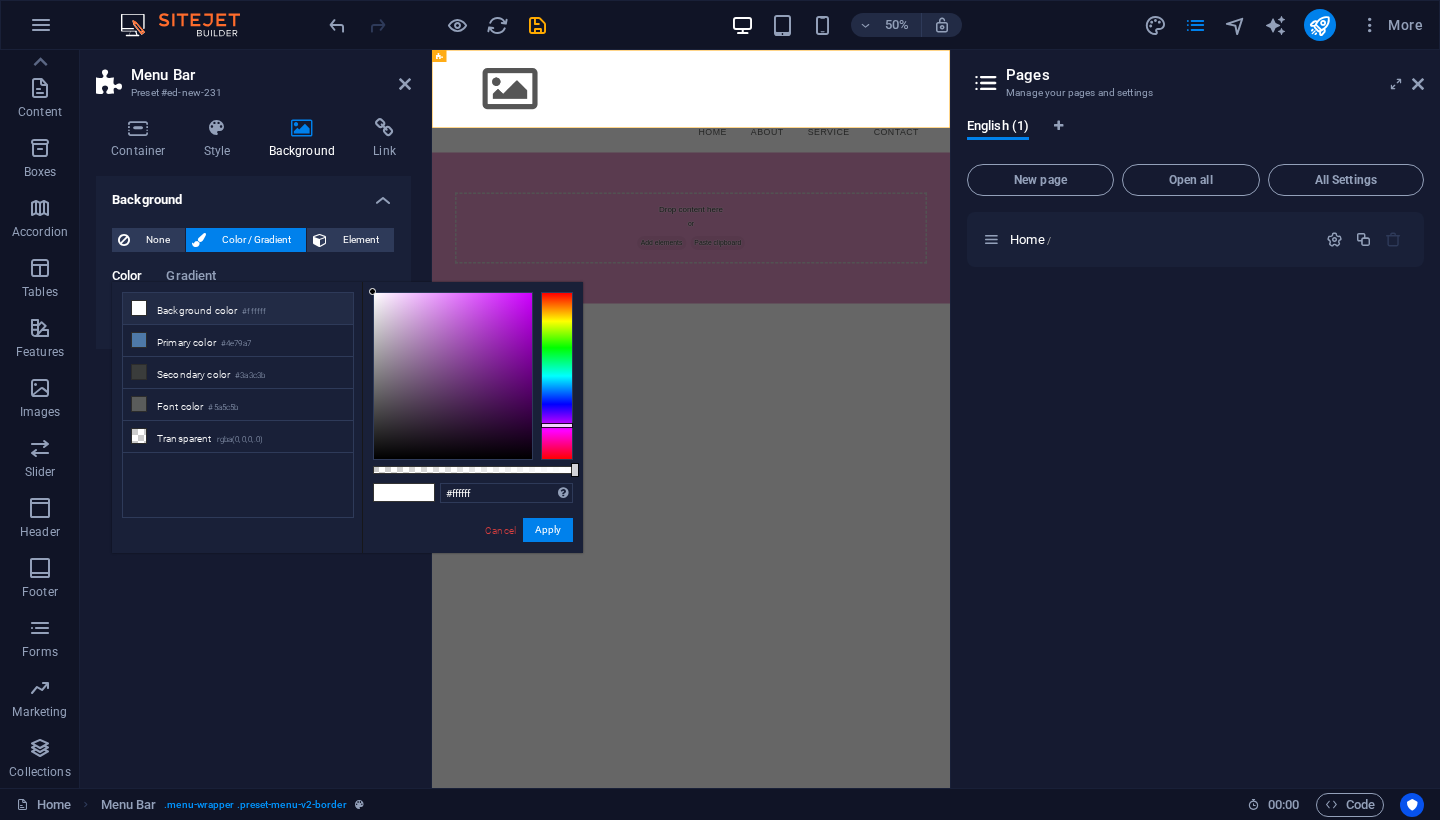drag, startPoint x: 566, startPoint y: 444, endPoint x: 566, endPoint y: 425, distance: 19 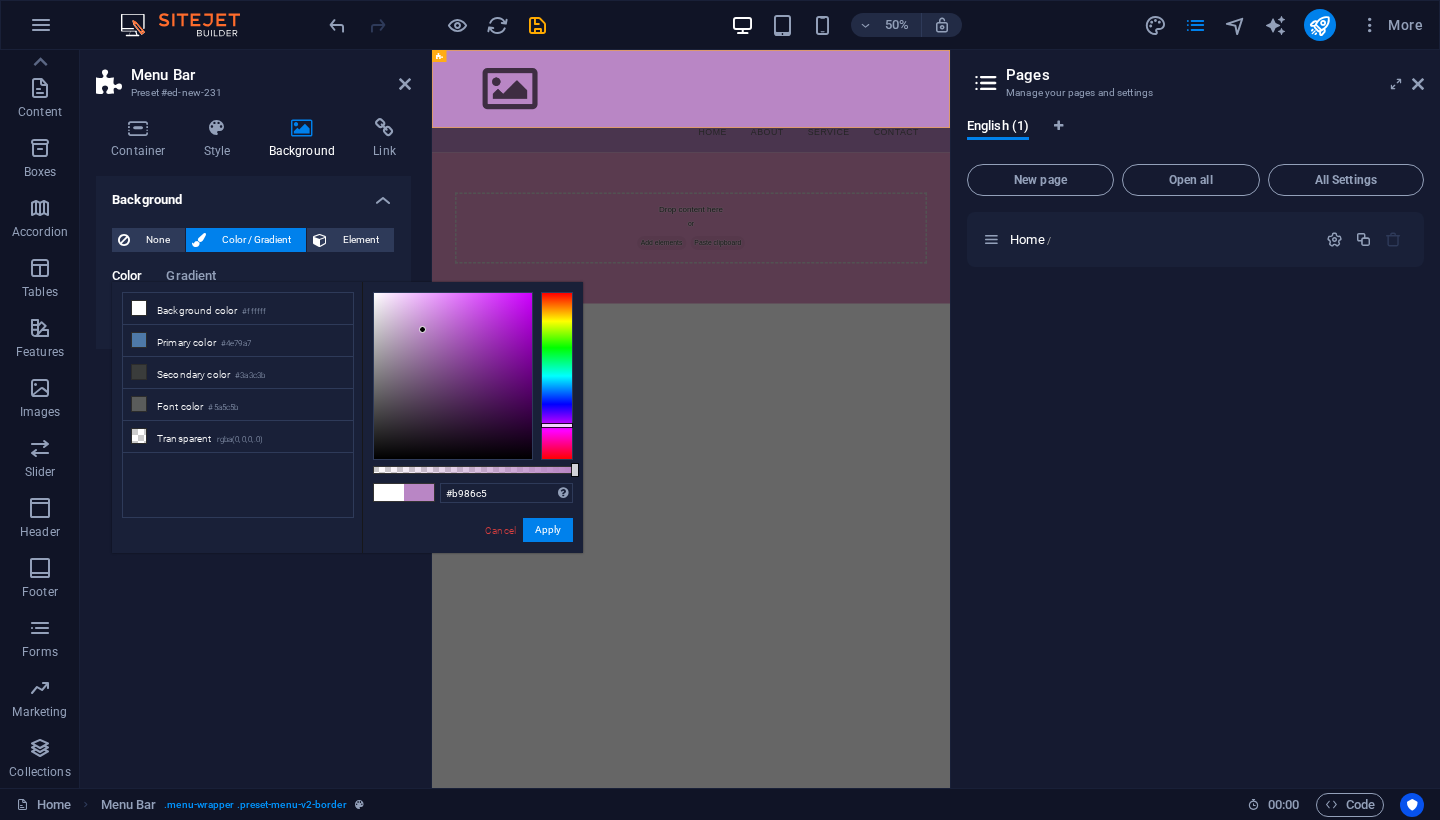 drag, startPoint x: 467, startPoint y: 352, endPoint x: 423, endPoint y: 330, distance: 49.193497 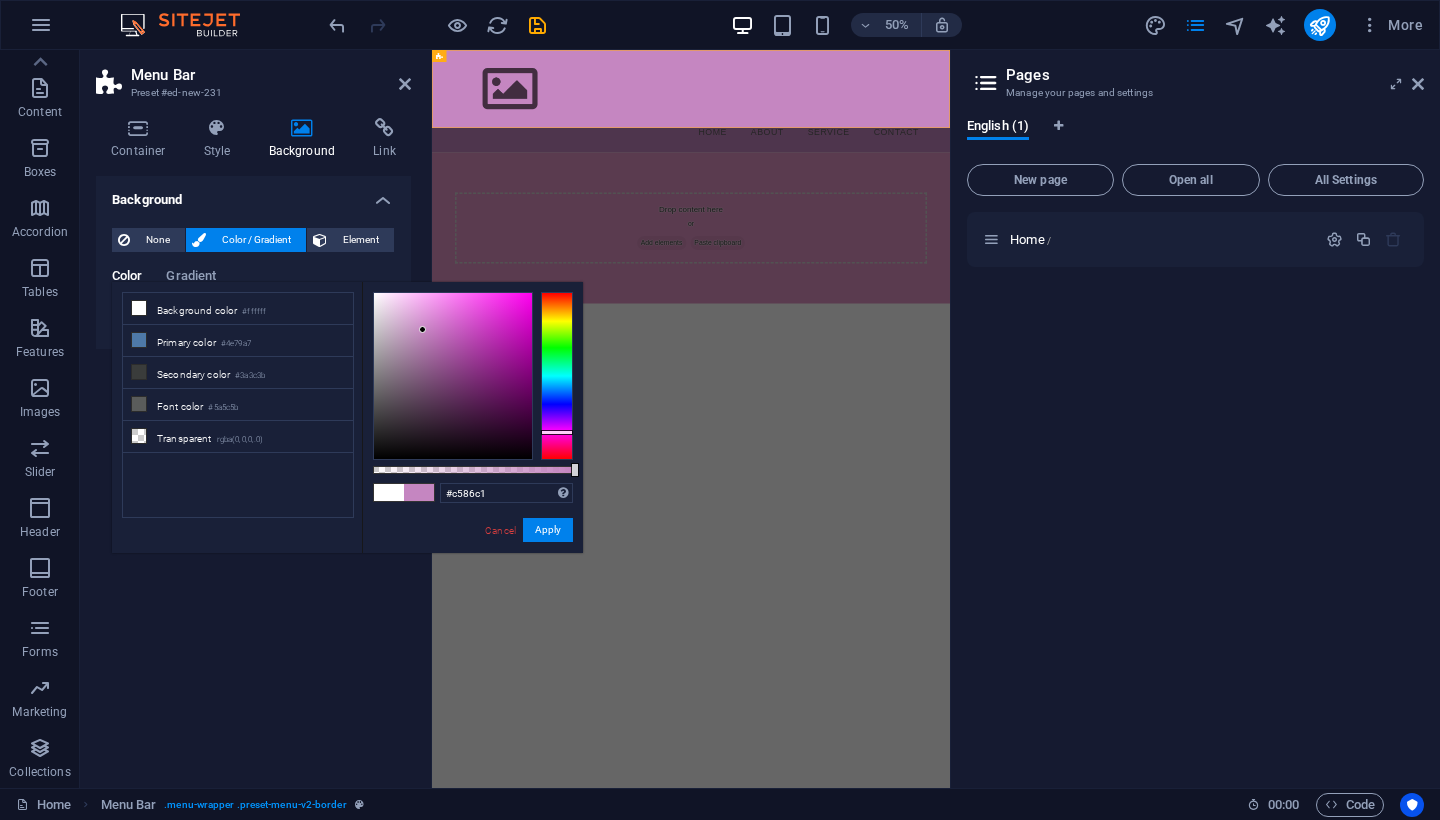 click at bounding box center (557, 376) 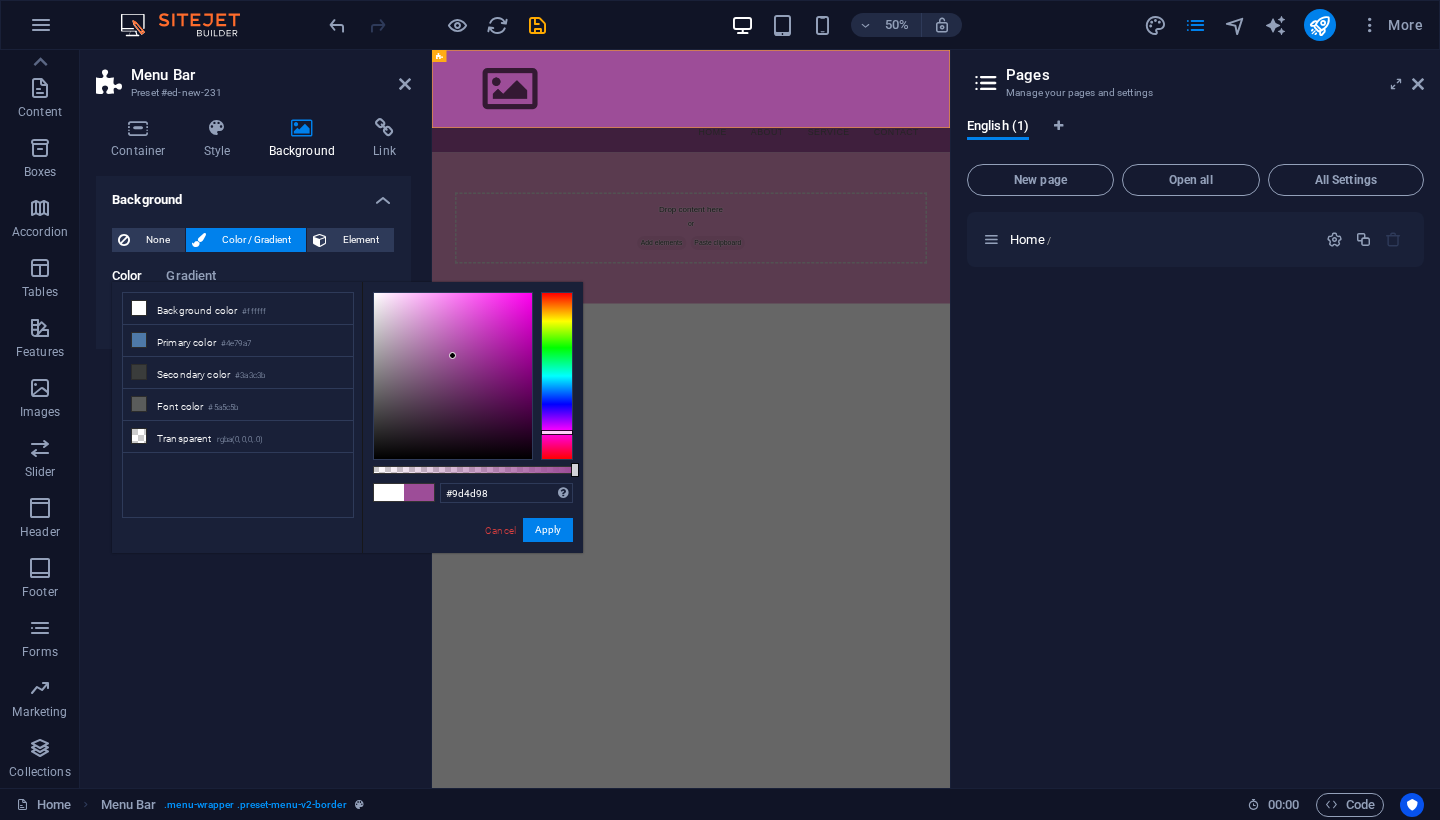 drag, startPoint x: 430, startPoint y: 328, endPoint x: 453, endPoint y: 356, distance: 36.23534 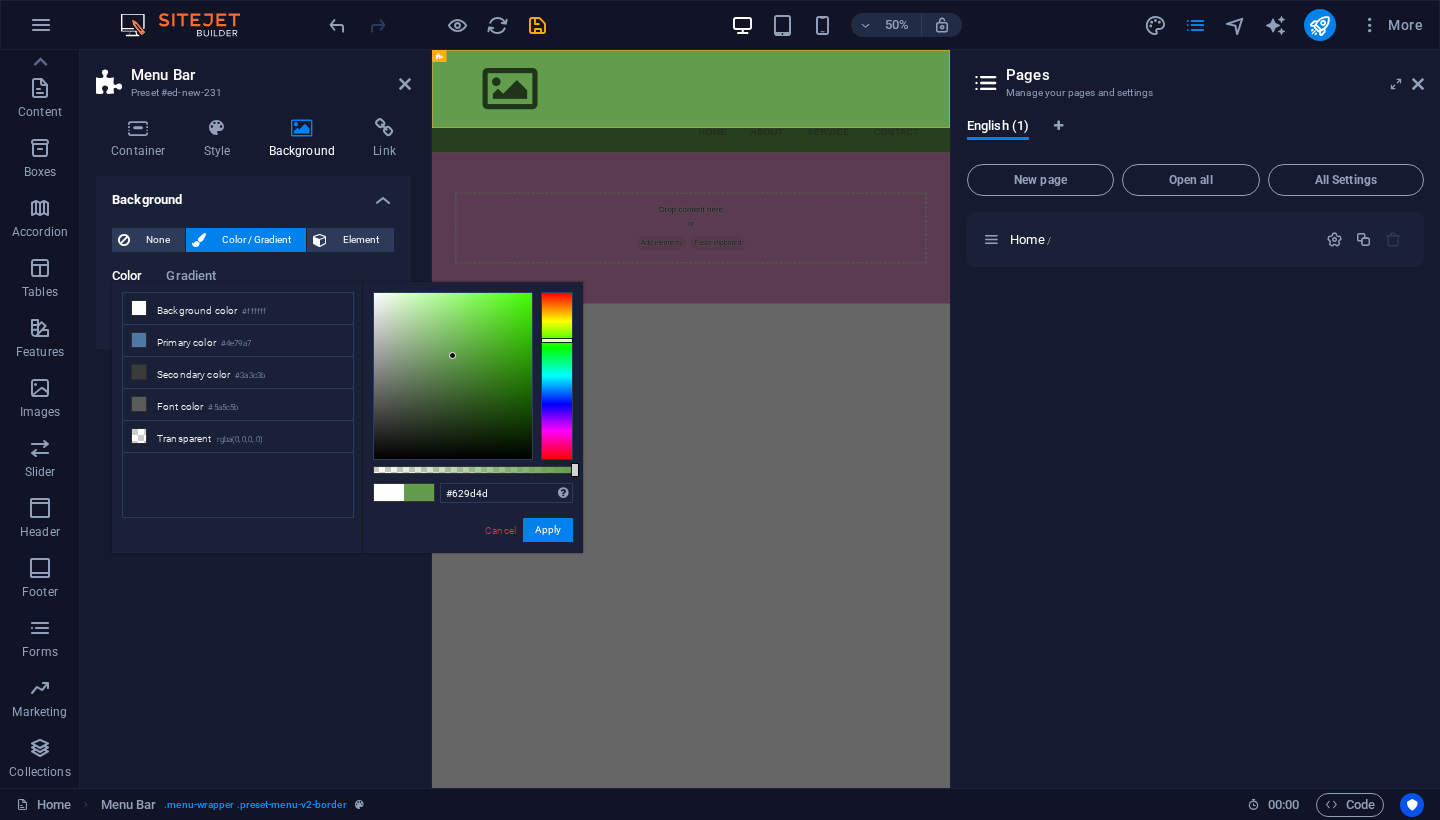 drag, startPoint x: 554, startPoint y: 434, endPoint x: 555, endPoint y: 340, distance: 94.00532 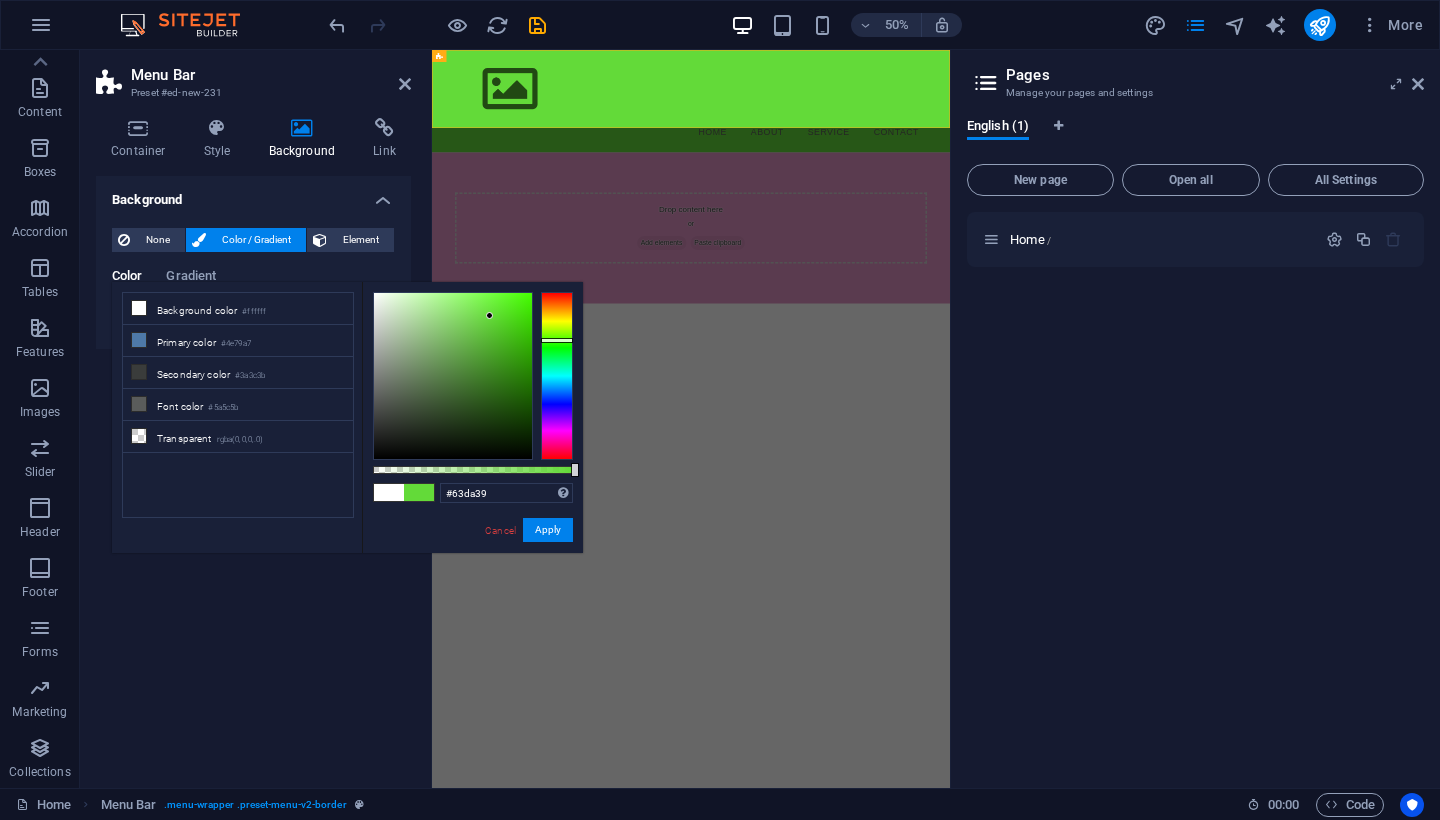 drag, startPoint x: 429, startPoint y: 329, endPoint x: 490, endPoint y: 316, distance: 62.369865 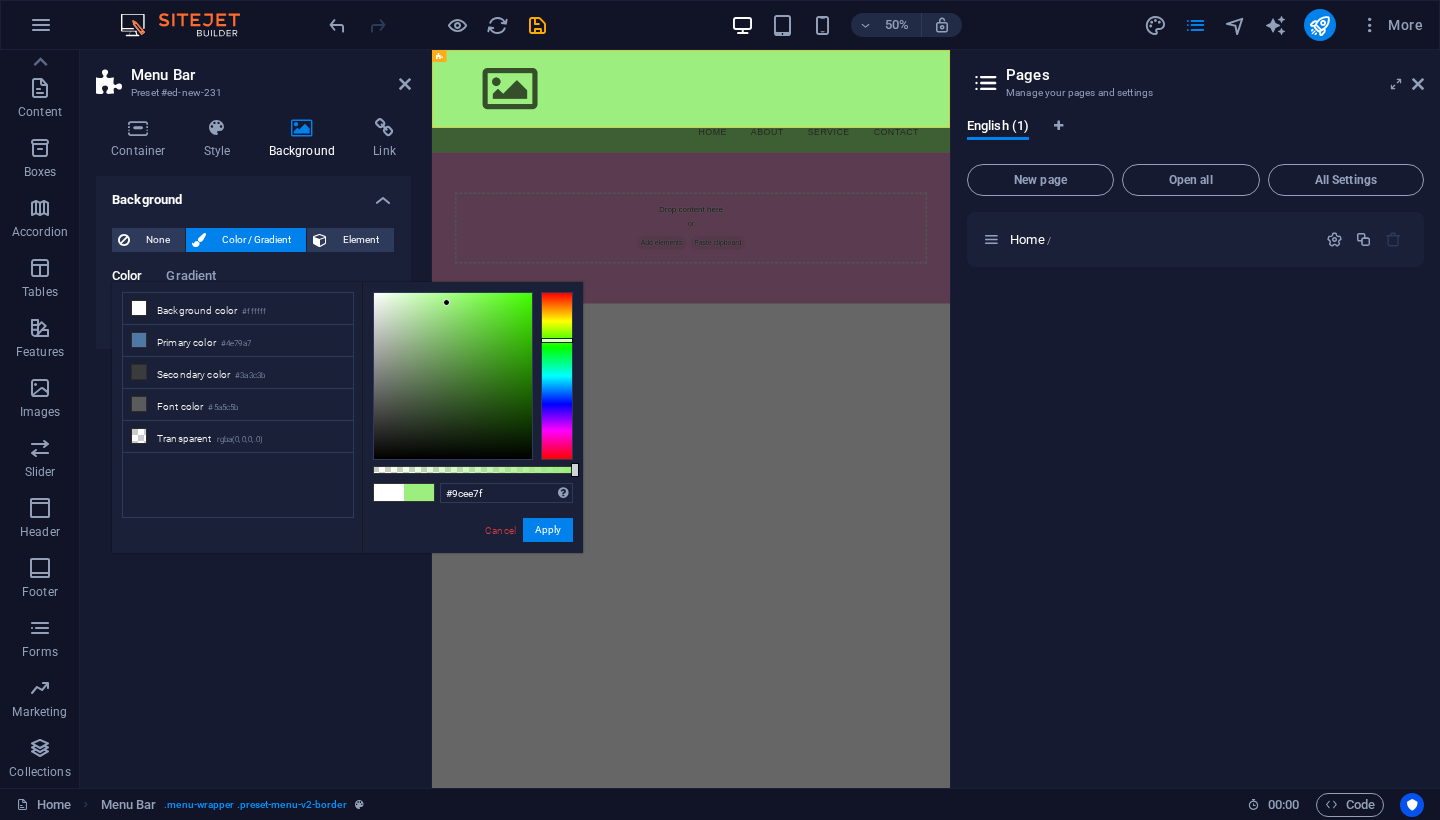 drag, startPoint x: 492, startPoint y: 328, endPoint x: 447, endPoint y: 303, distance: 51.47815 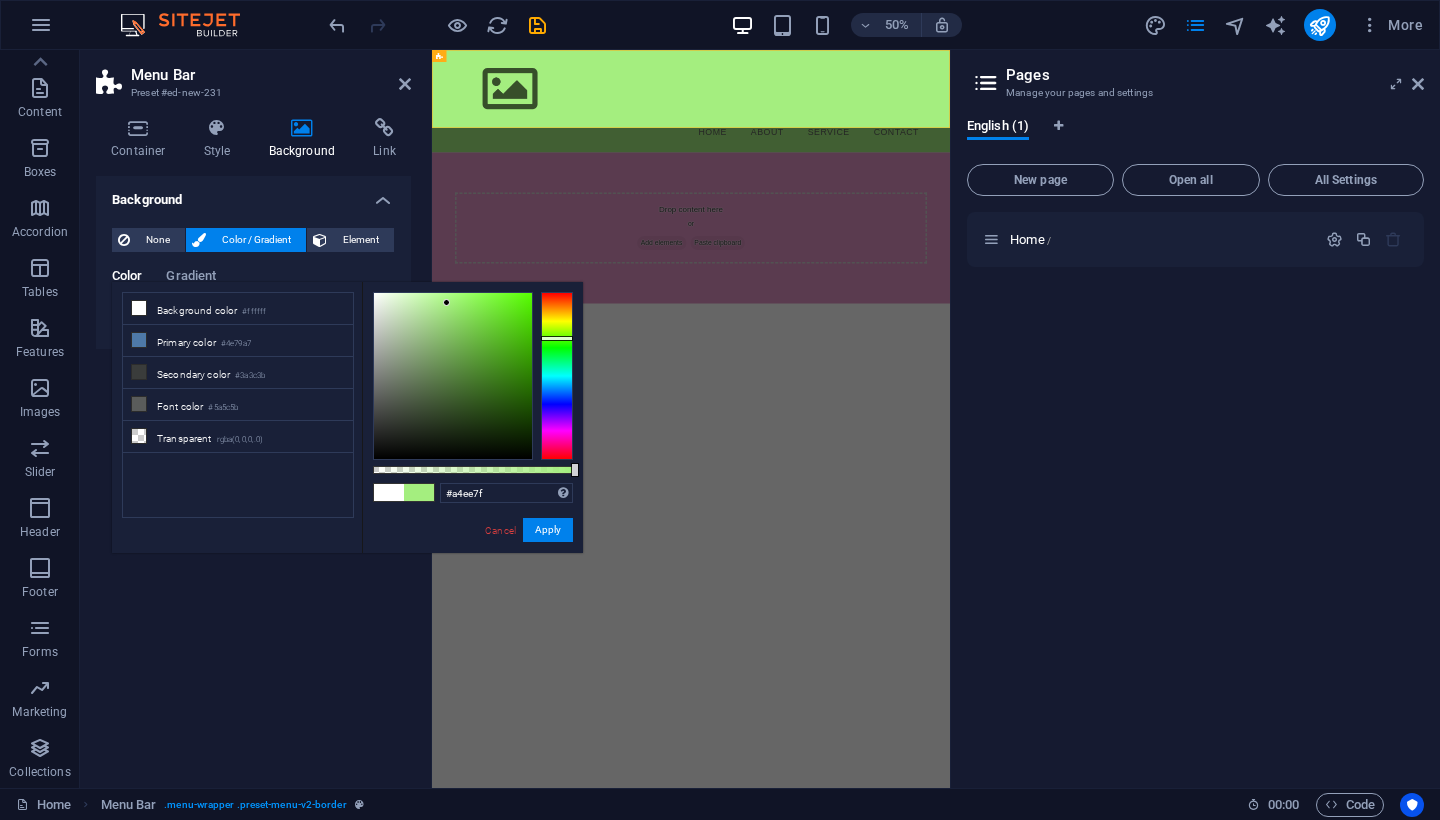 click at bounding box center [557, 338] 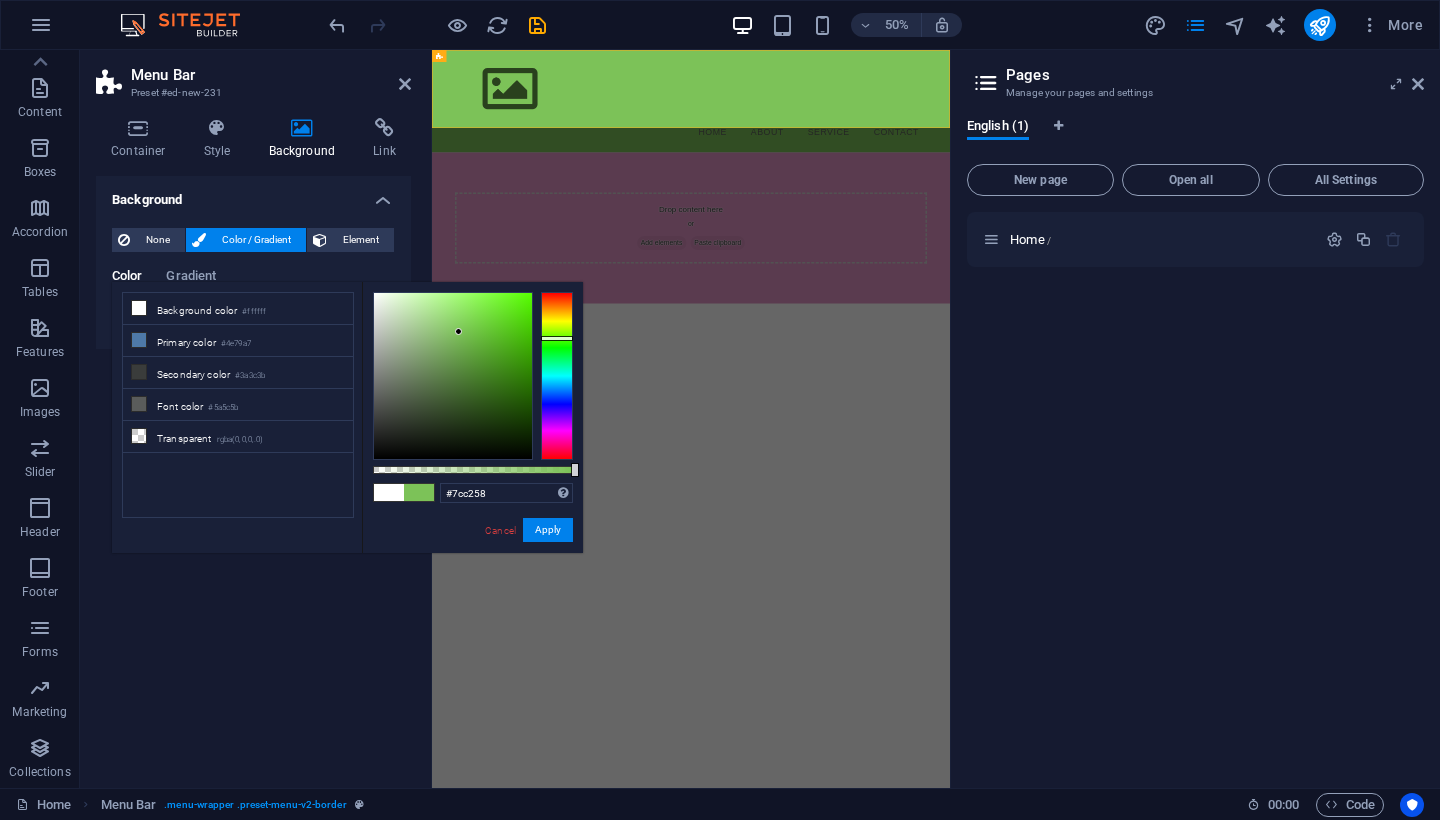 drag, startPoint x: 445, startPoint y: 338, endPoint x: 459, endPoint y: 332, distance: 15.231546 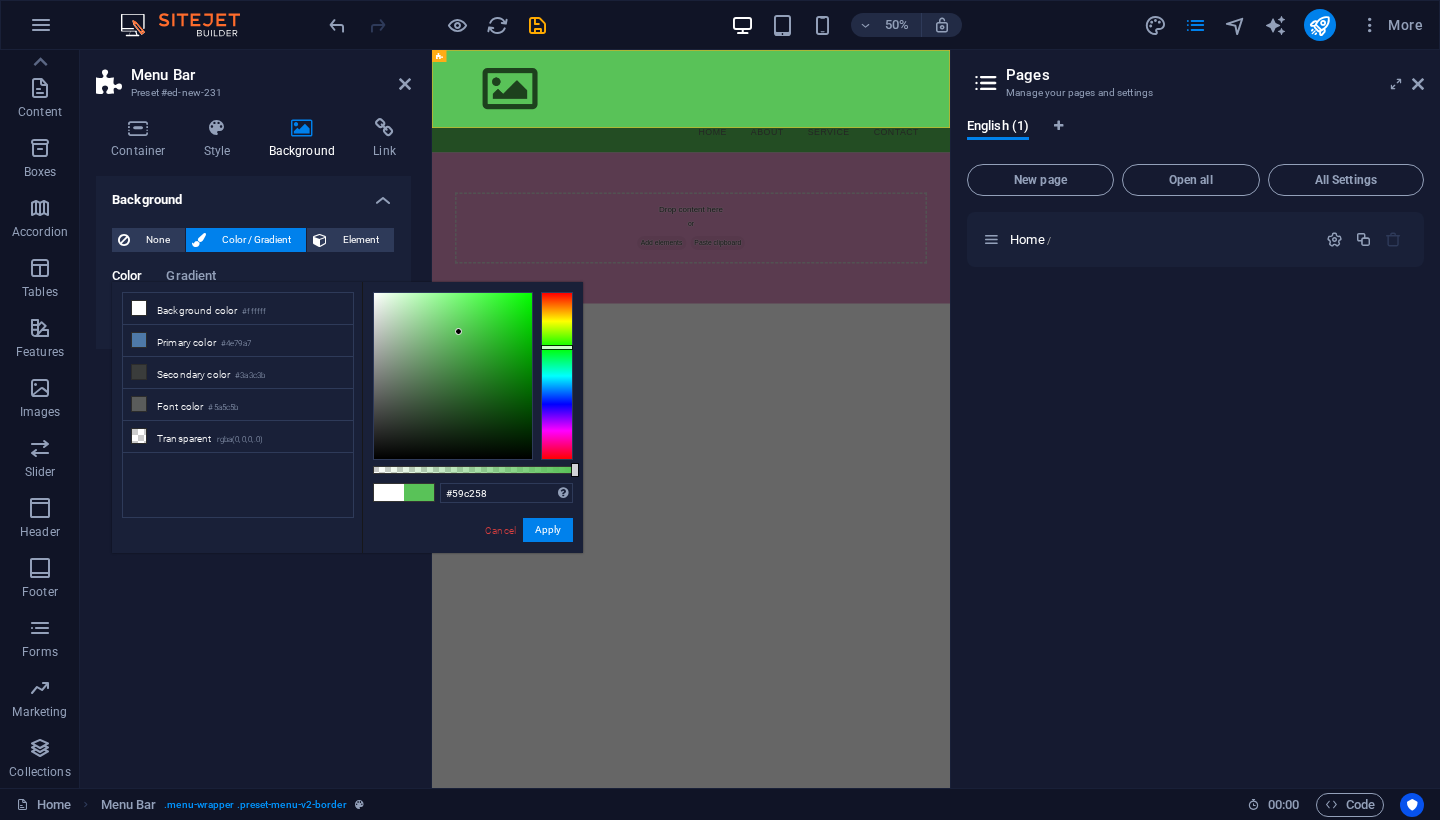 click at bounding box center (557, 347) 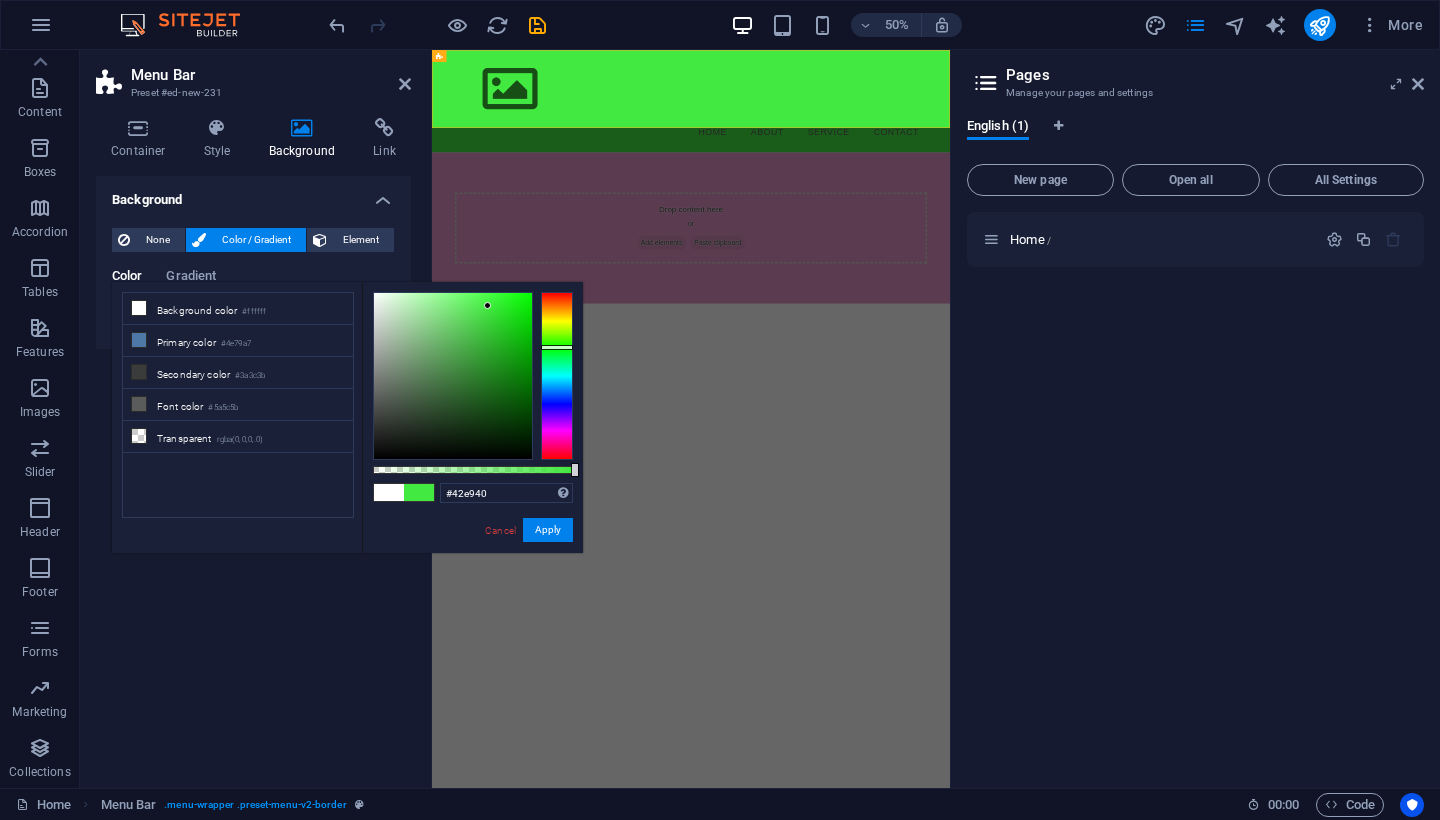 drag, startPoint x: 428, startPoint y: 368, endPoint x: 488, endPoint y: 306, distance: 86.27862 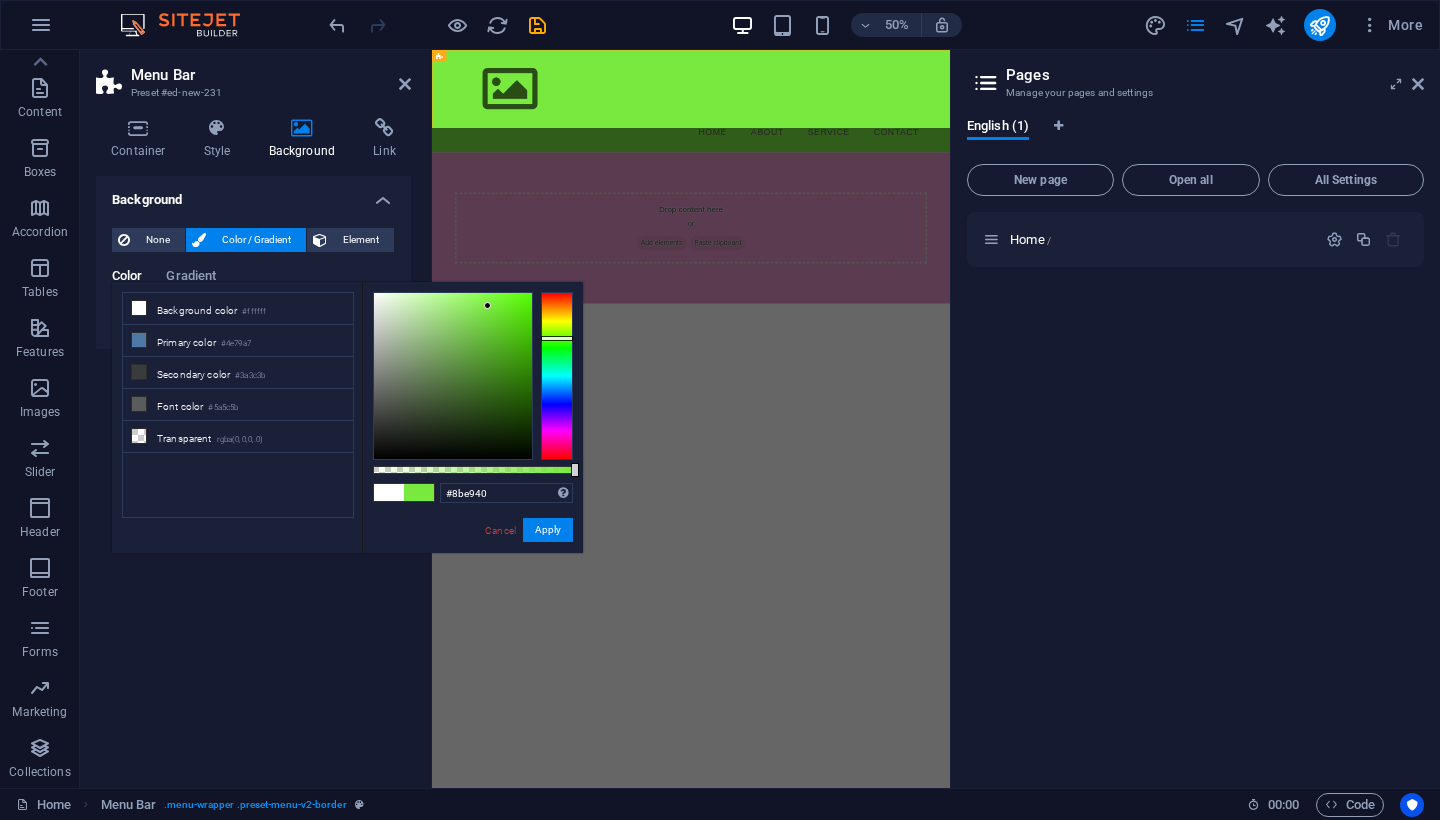 click at bounding box center (557, 376) 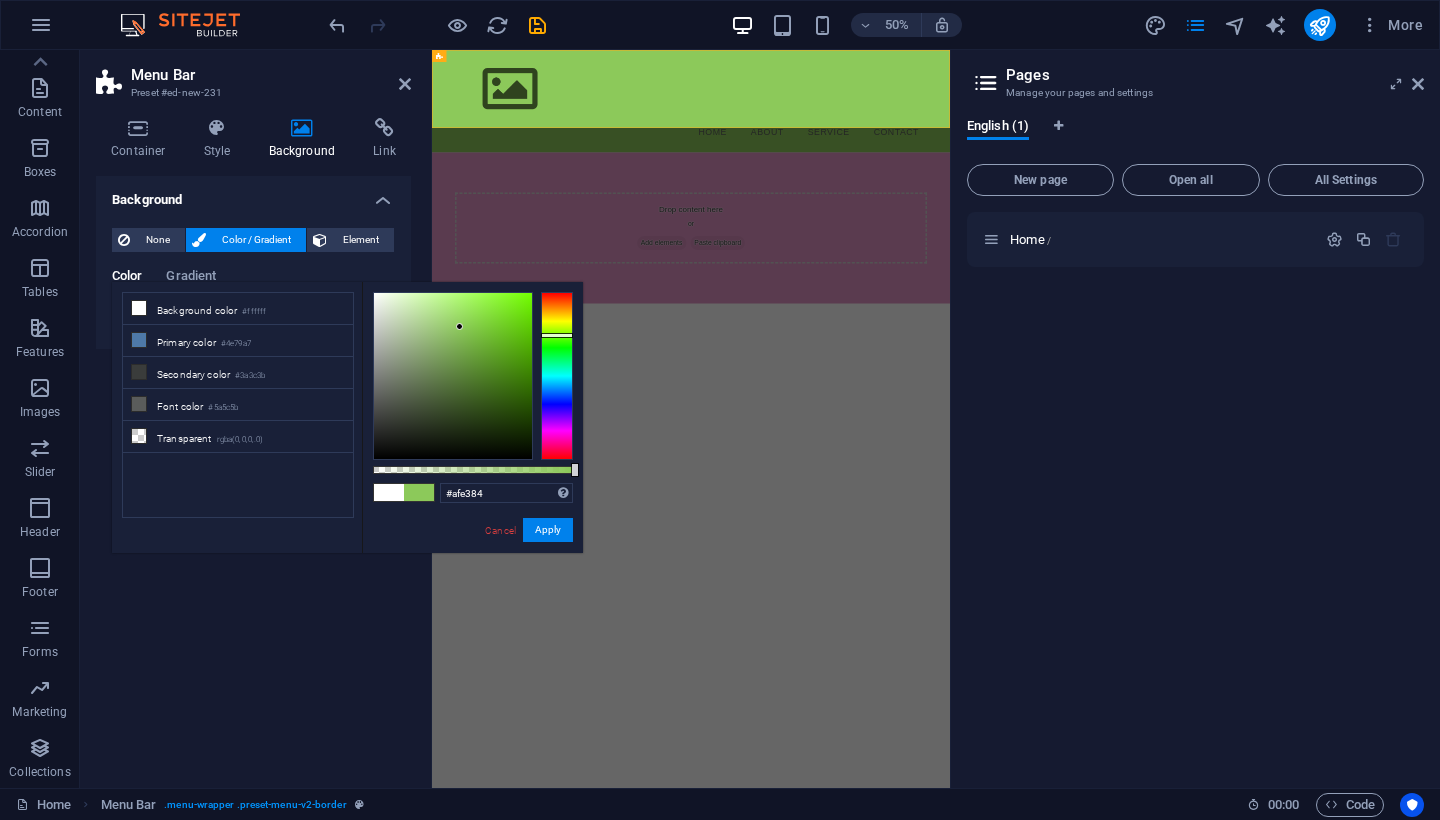 type on "#b0e386" 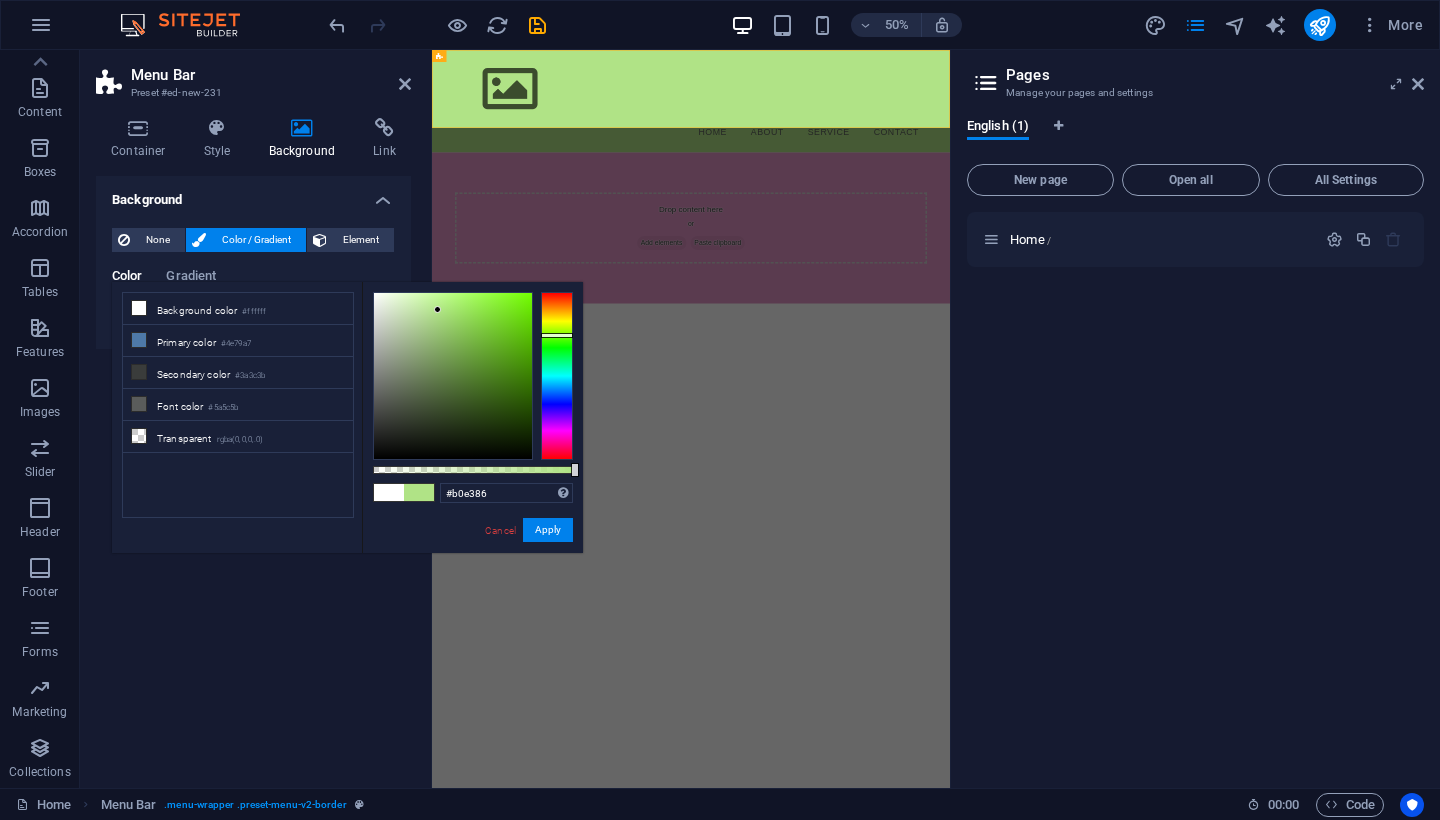 drag, startPoint x: 456, startPoint y: 324, endPoint x: 438, endPoint y: 310, distance: 22.803509 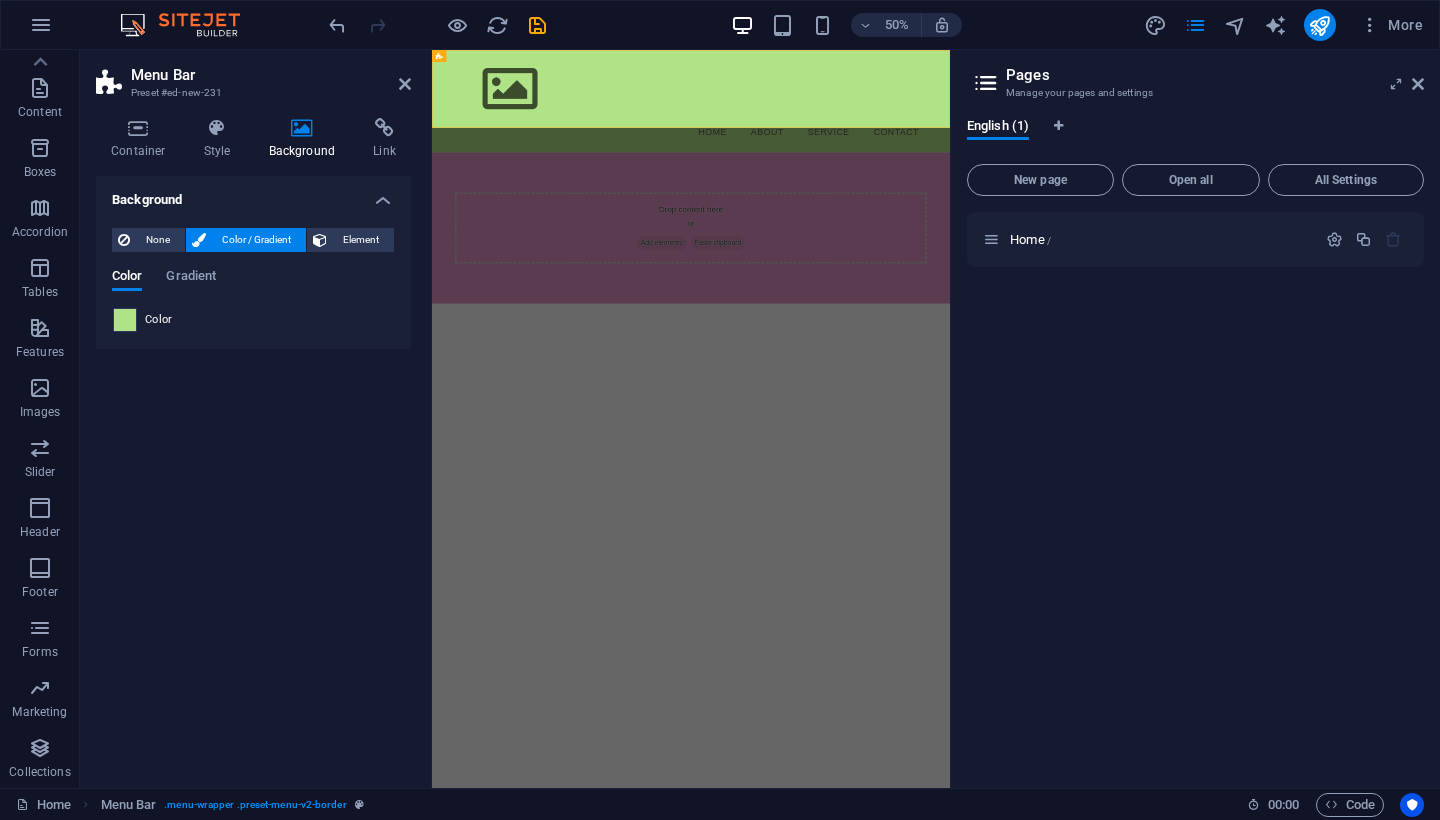 click at bounding box center (125, 320) 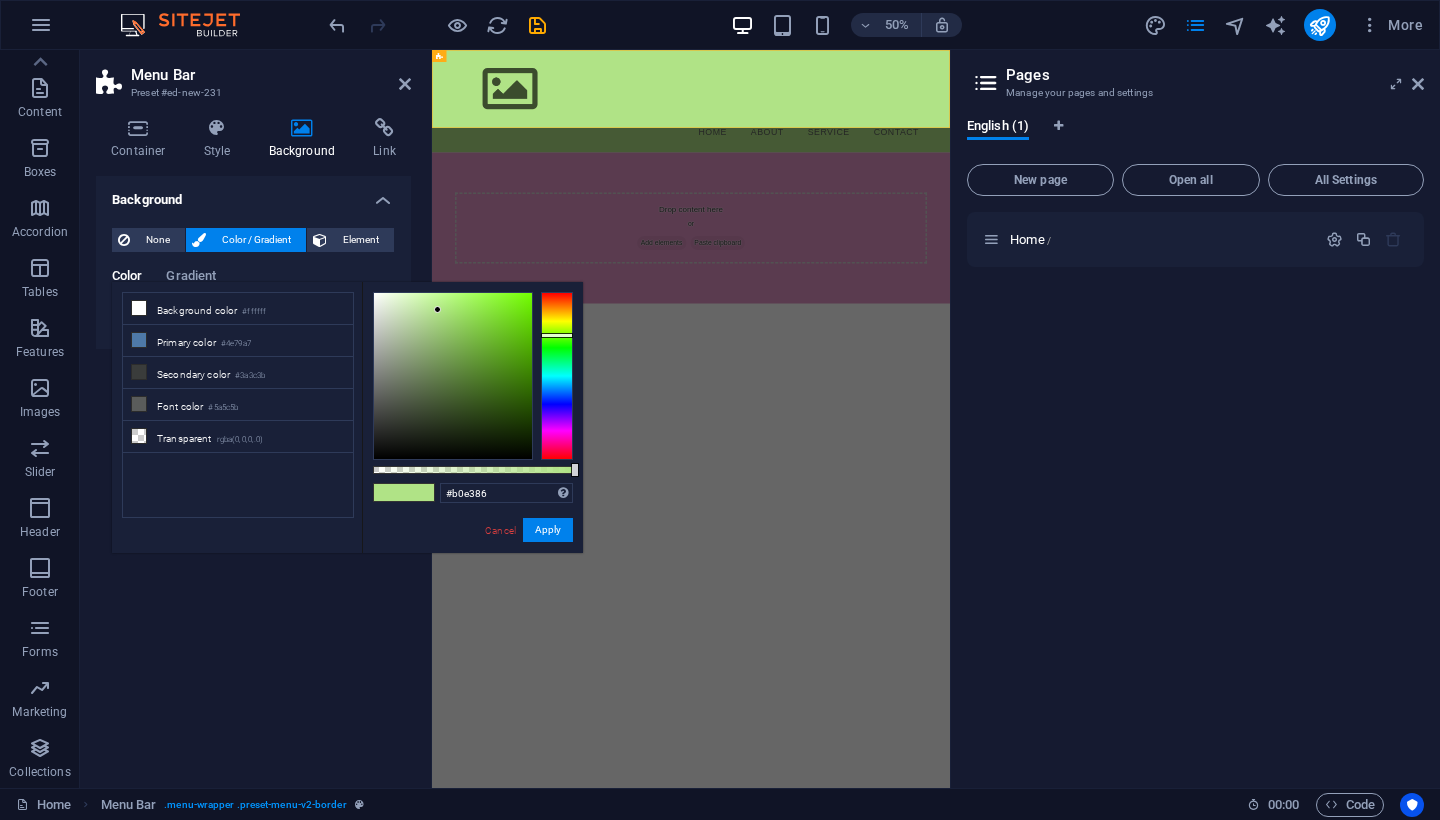 click on "#b0e386 Supported formats #0852ed rgb(8, 82, 237) rgba(8, 82, 237, 90%) hsv(221,97,93) hsl(221, 93%, 48%) Cancel Apply" at bounding box center (472, 562) 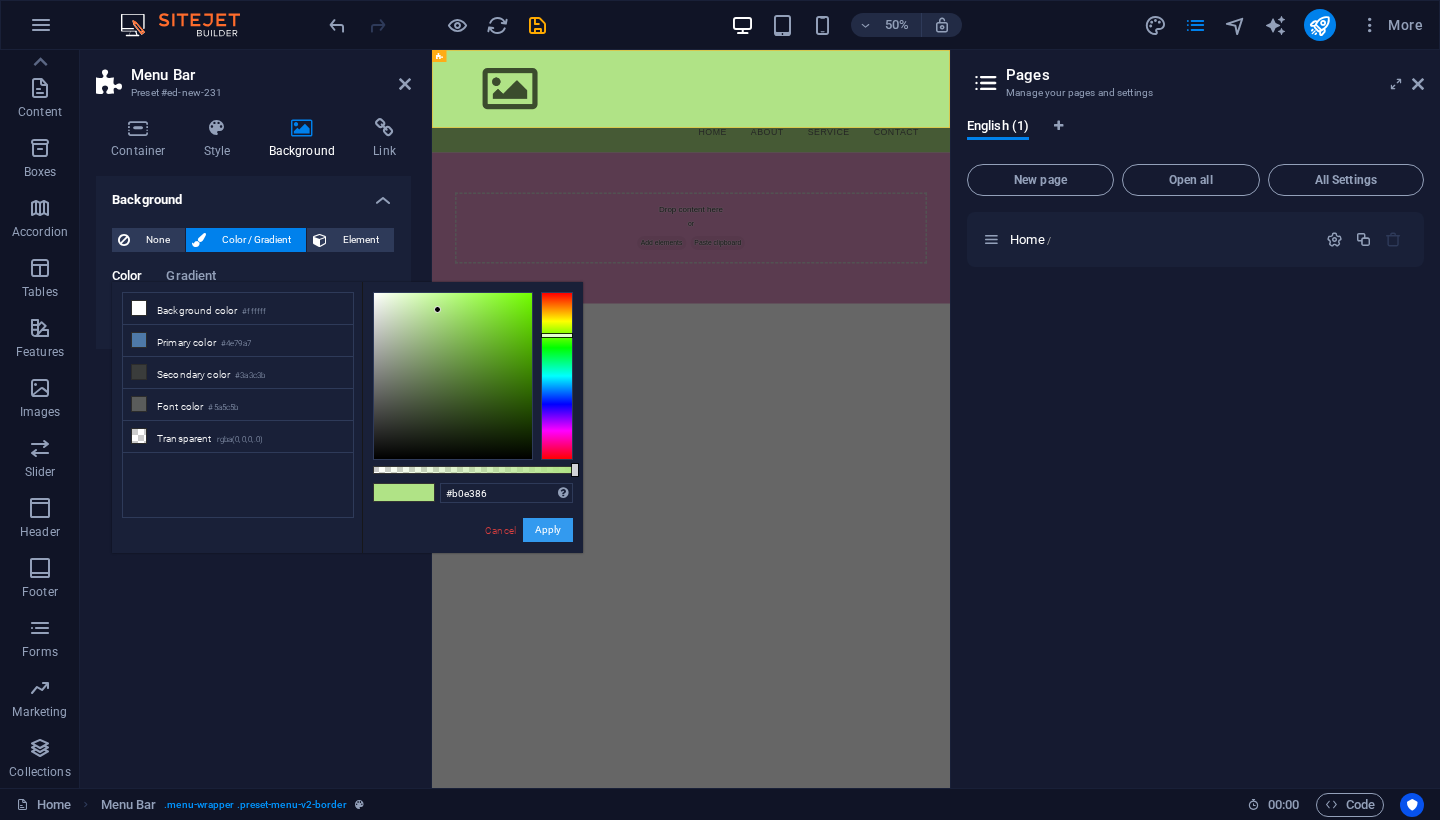 click on "Apply" at bounding box center [548, 530] 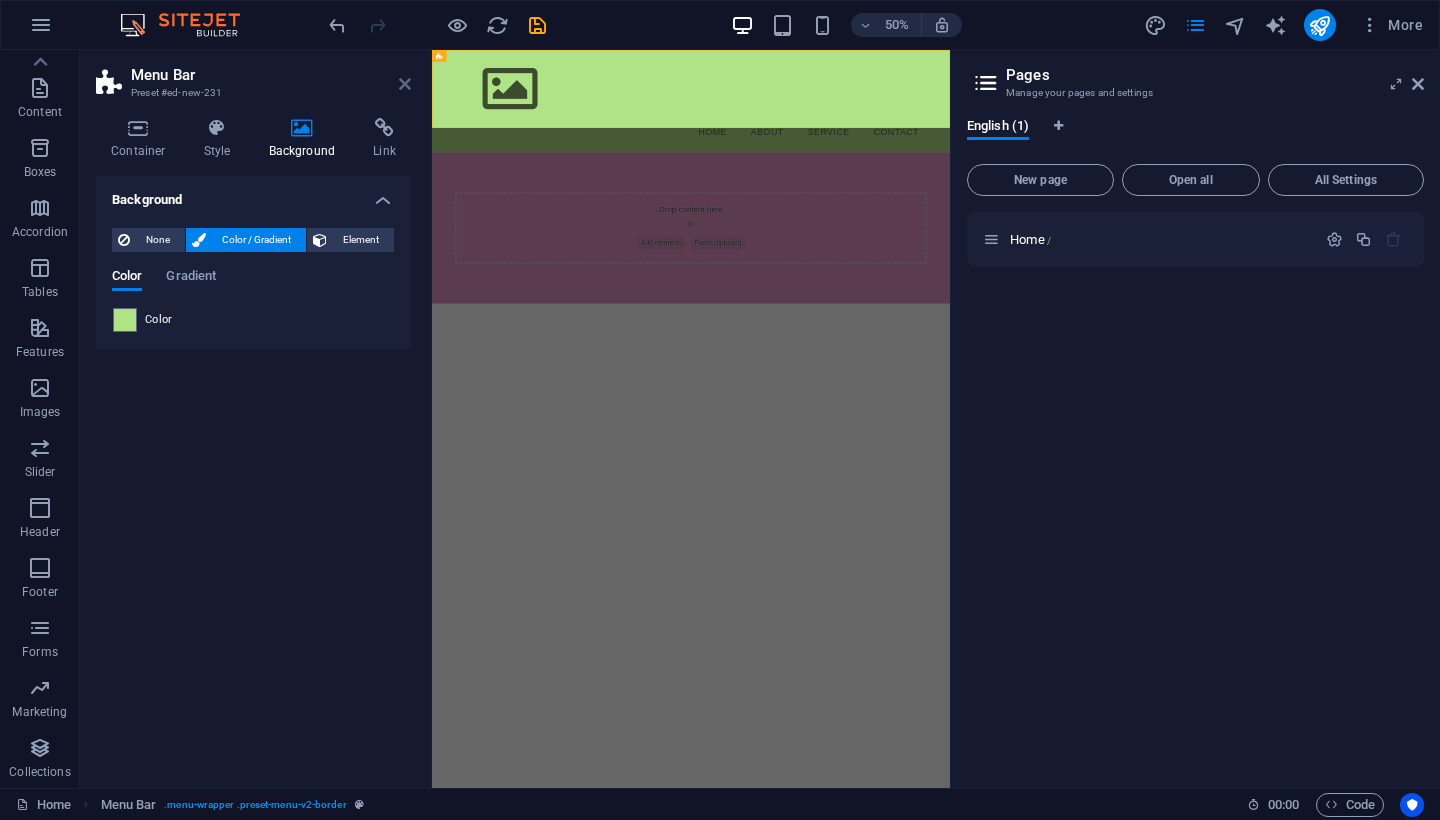 click at bounding box center (405, 84) 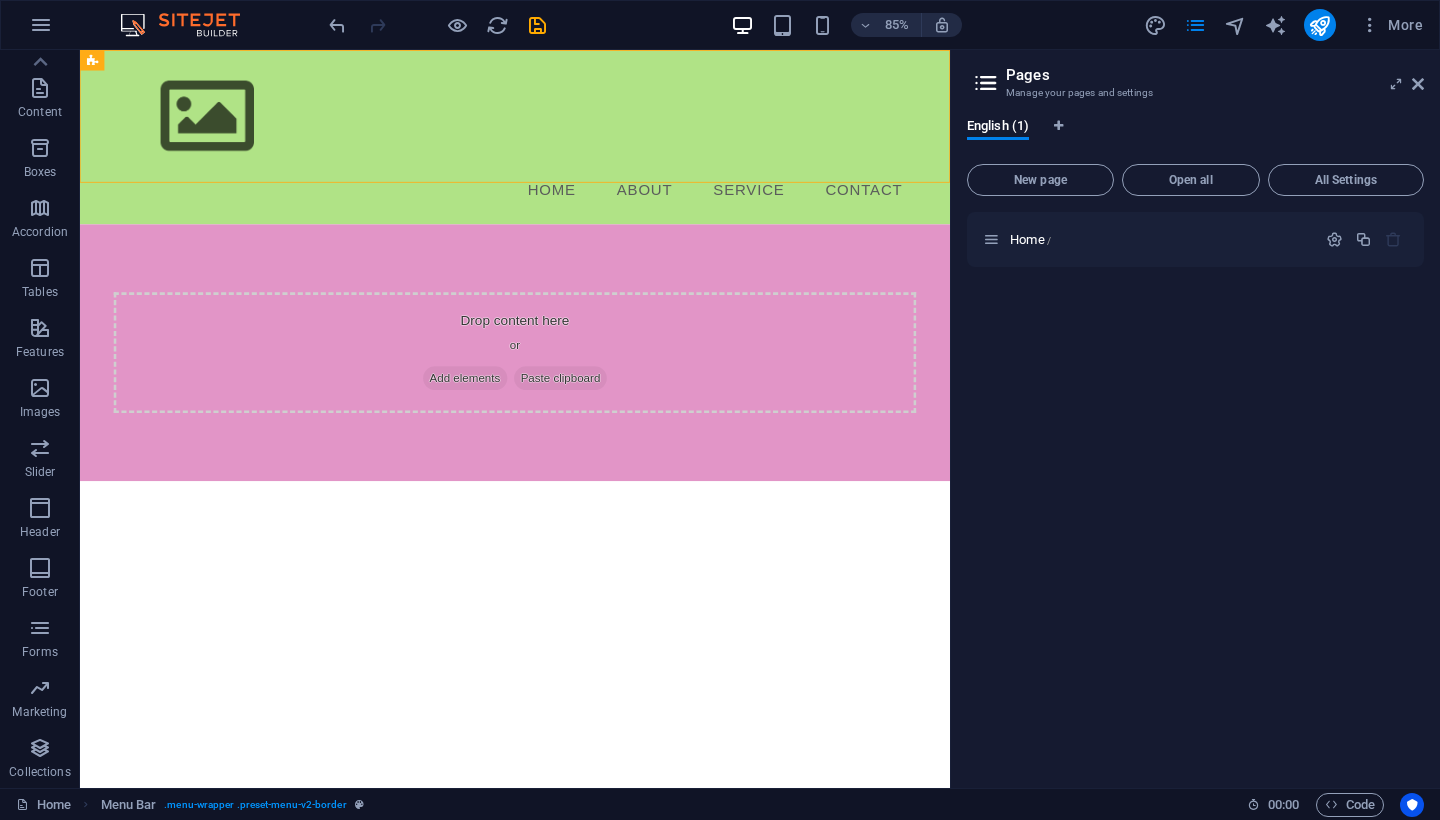 click on "Skip to main content
Menu Home About Service Contact Drop content here or  Add elements  Paste clipboard" at bounding box center [592, 303] 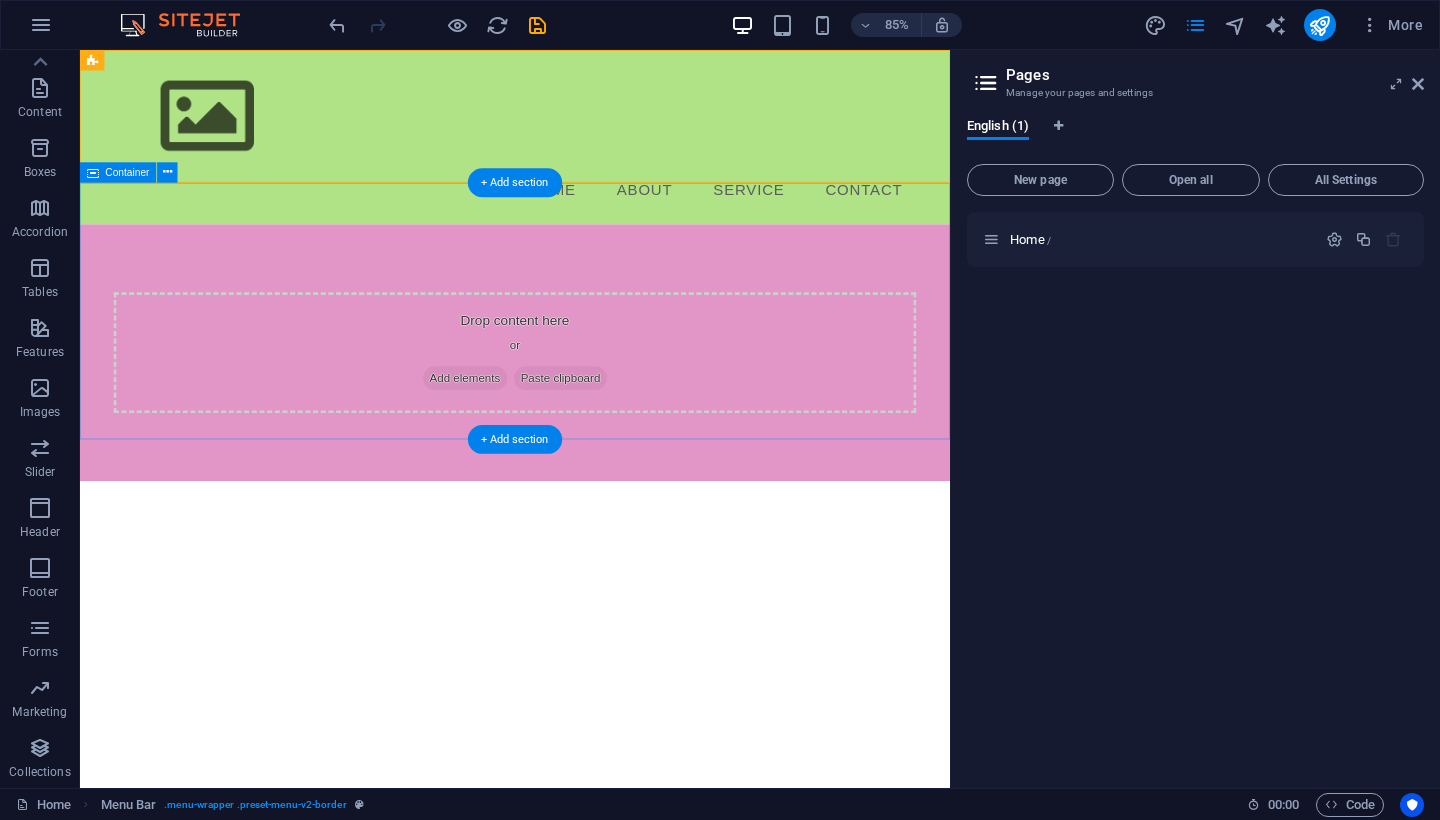 click on "Drop content here or  Add elements  Paste clipboard" at bounding box center [592, 406] 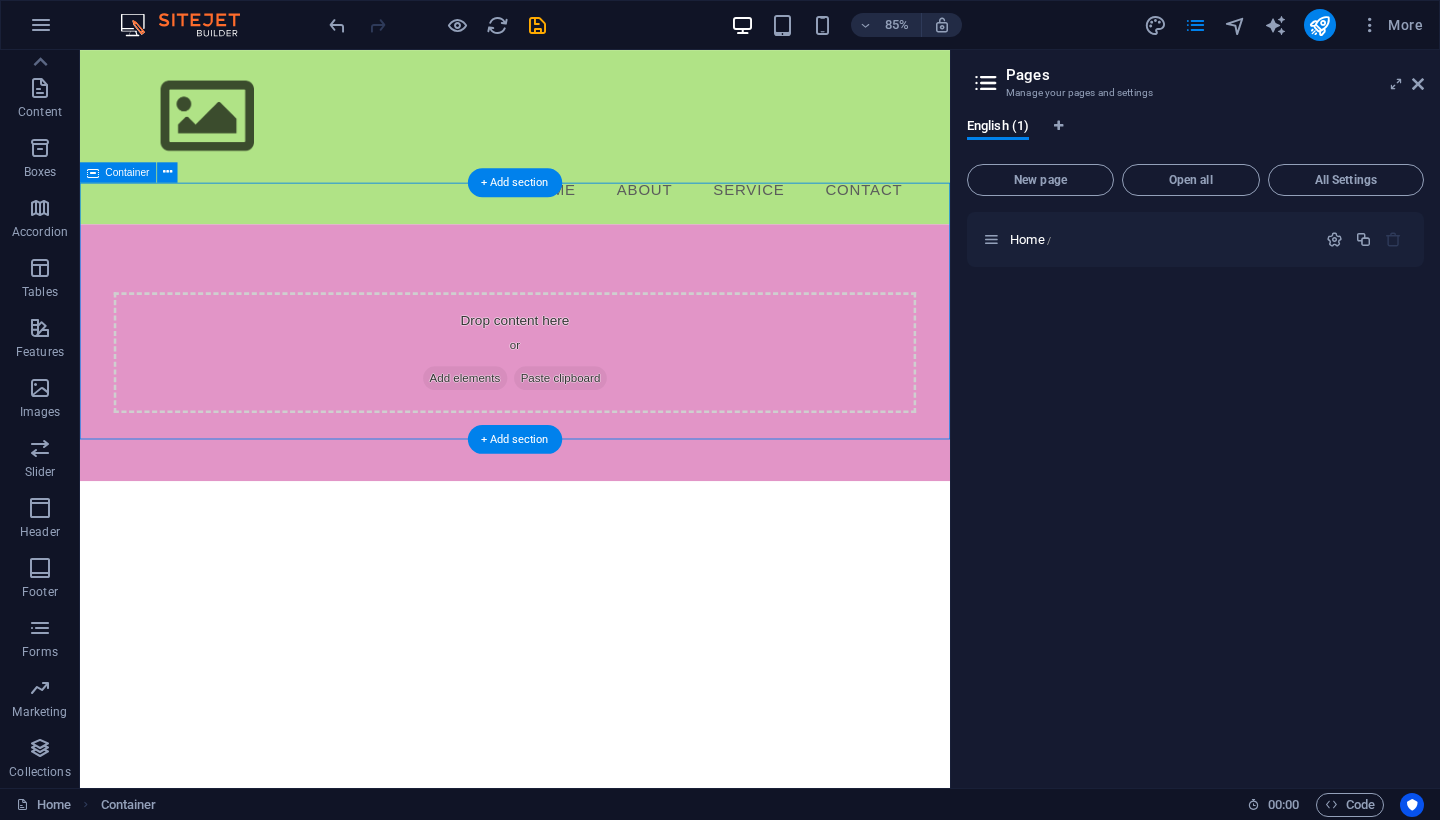 click on "Drop content here or  Add elements  Paste clipboard" at bounding box center (592, 406) 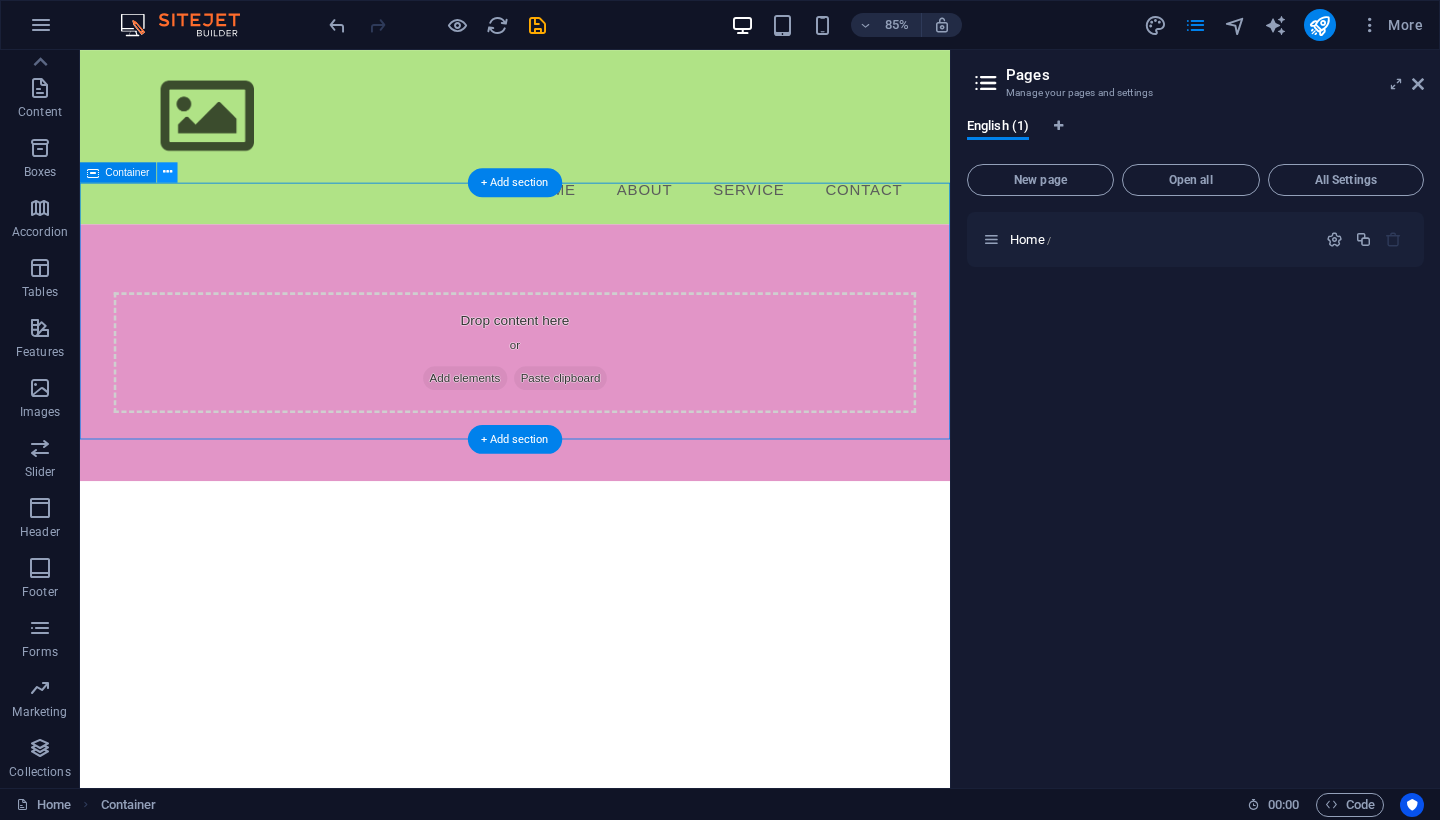 click at bounding box center (167, 172) 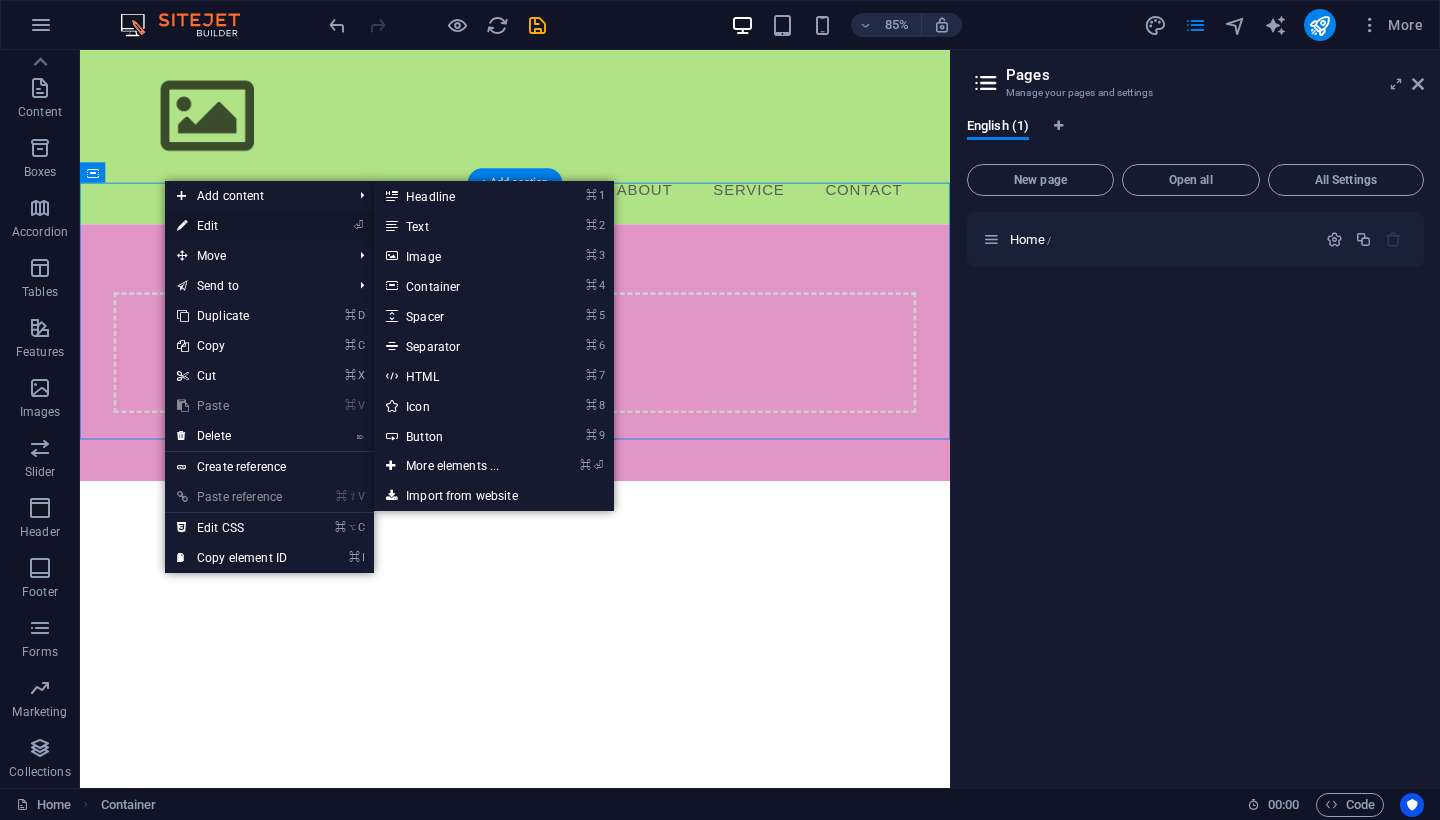 click on "⏎  Edit" at bounding box center (232, 226) 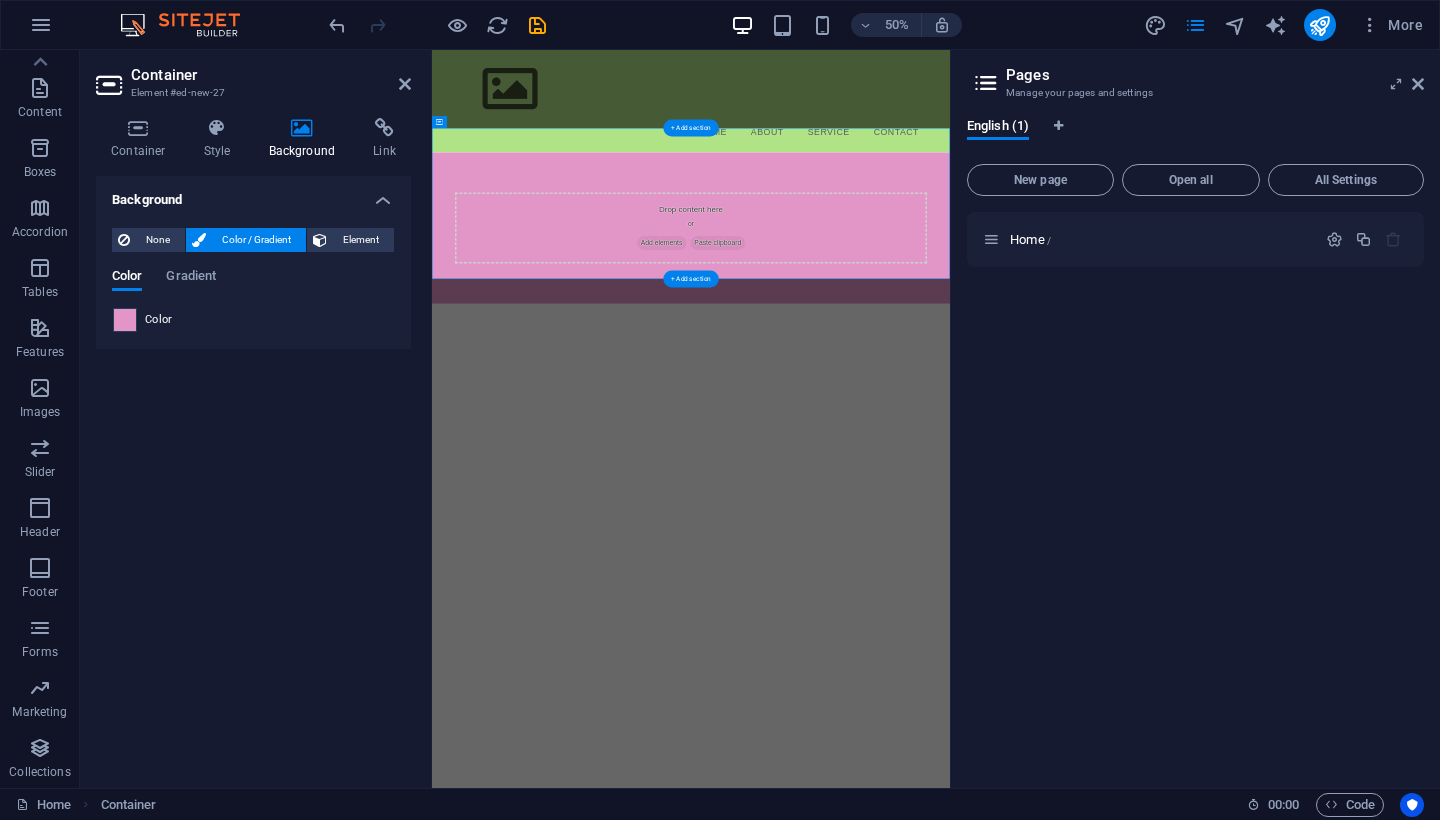 click at bounding box center (125, 320) 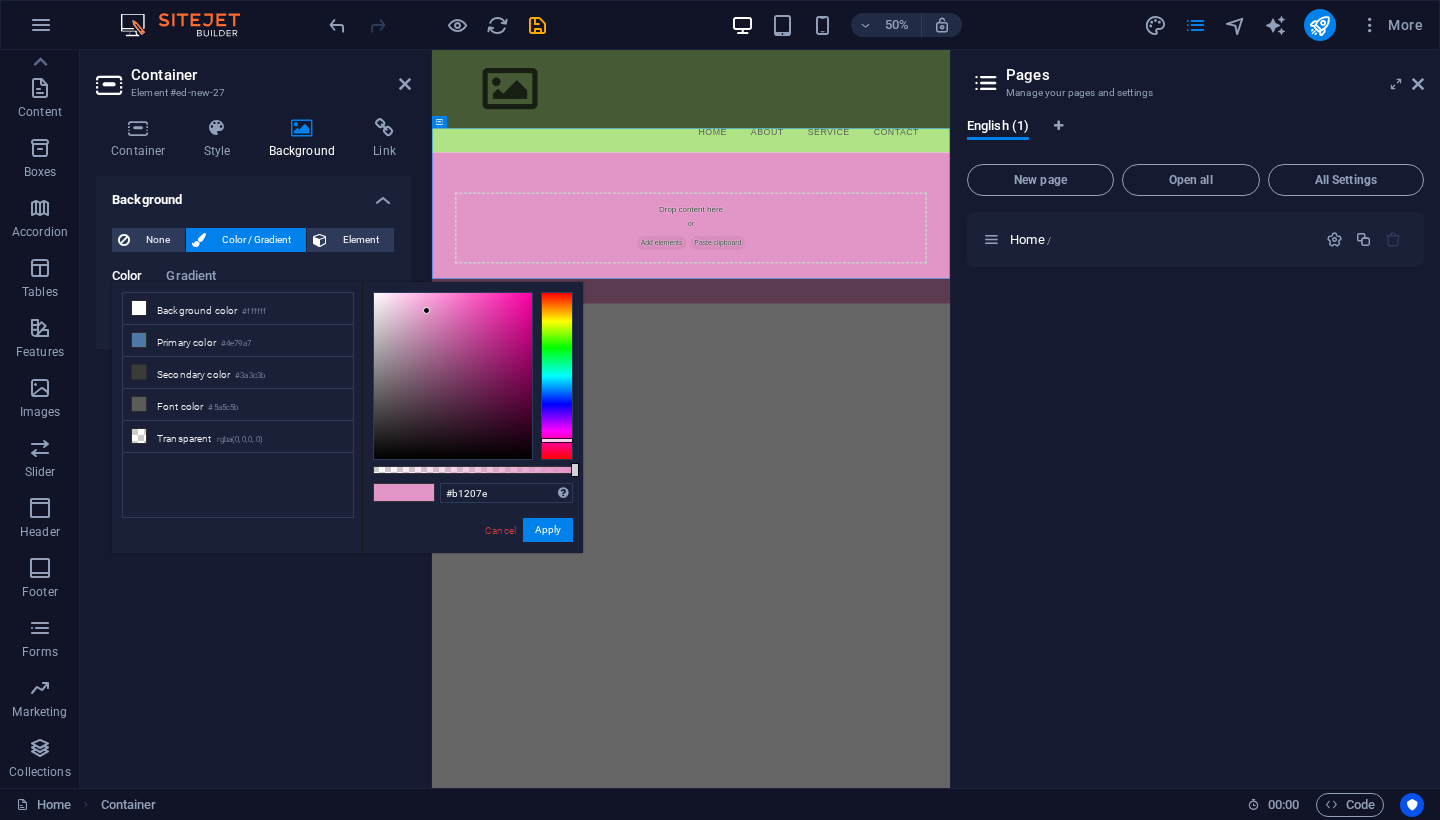 click at bounding box center (453, 376) 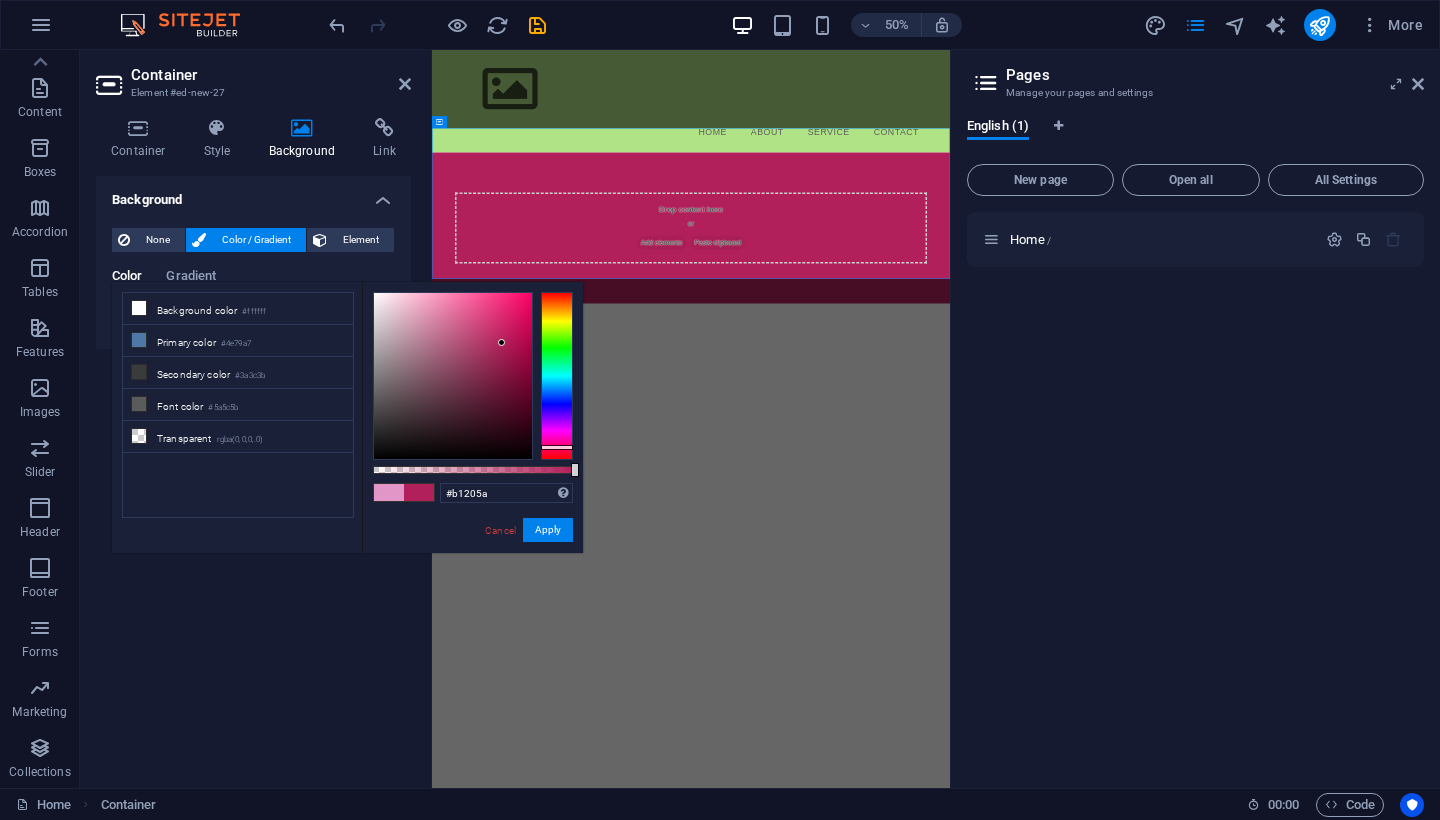 click at bounding box center (557, 447) 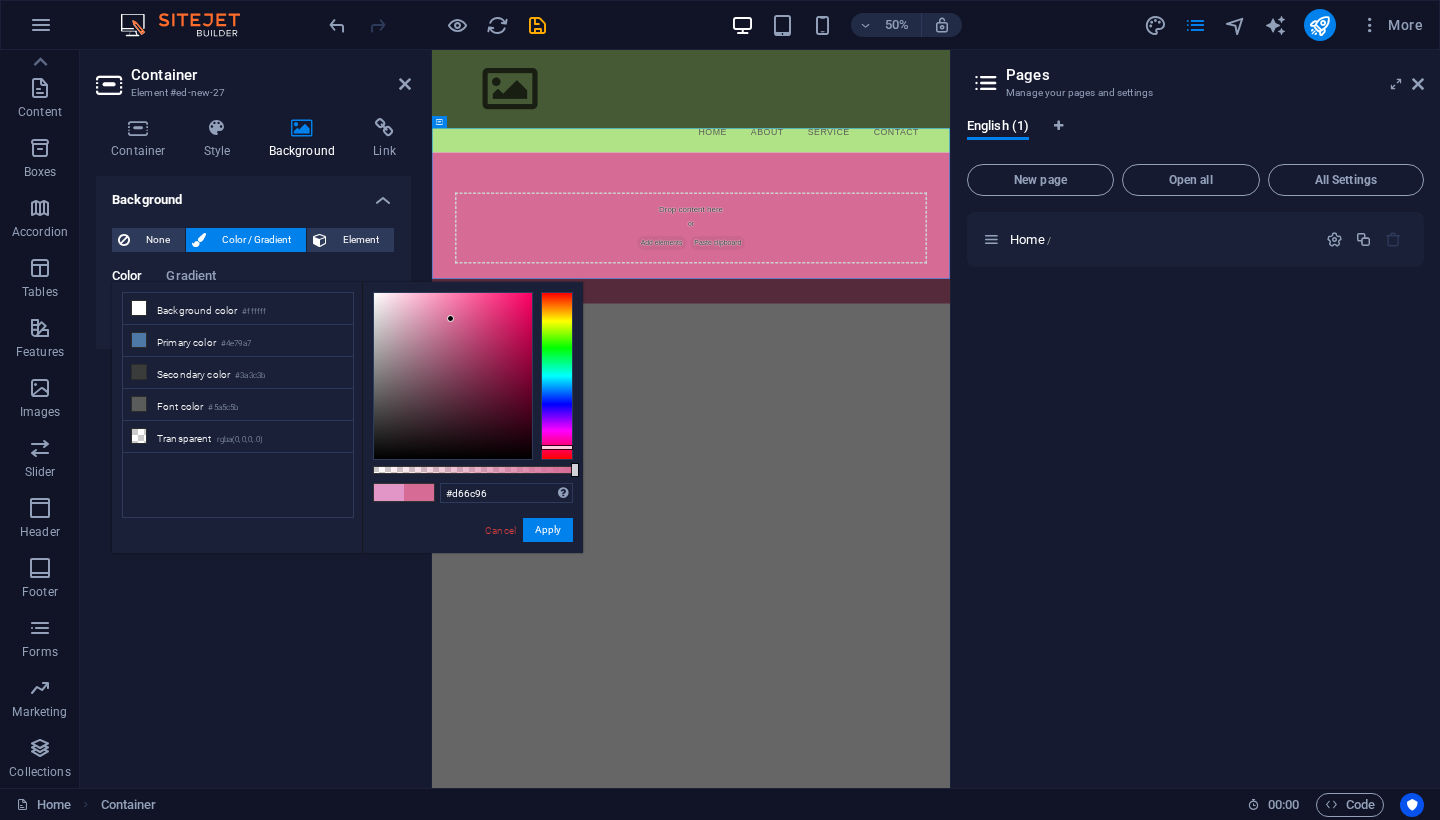 drag, startPoint x: 445, startPoint y: 378, endPoint x: 451, endPoint y: 319, distance: 59.3043 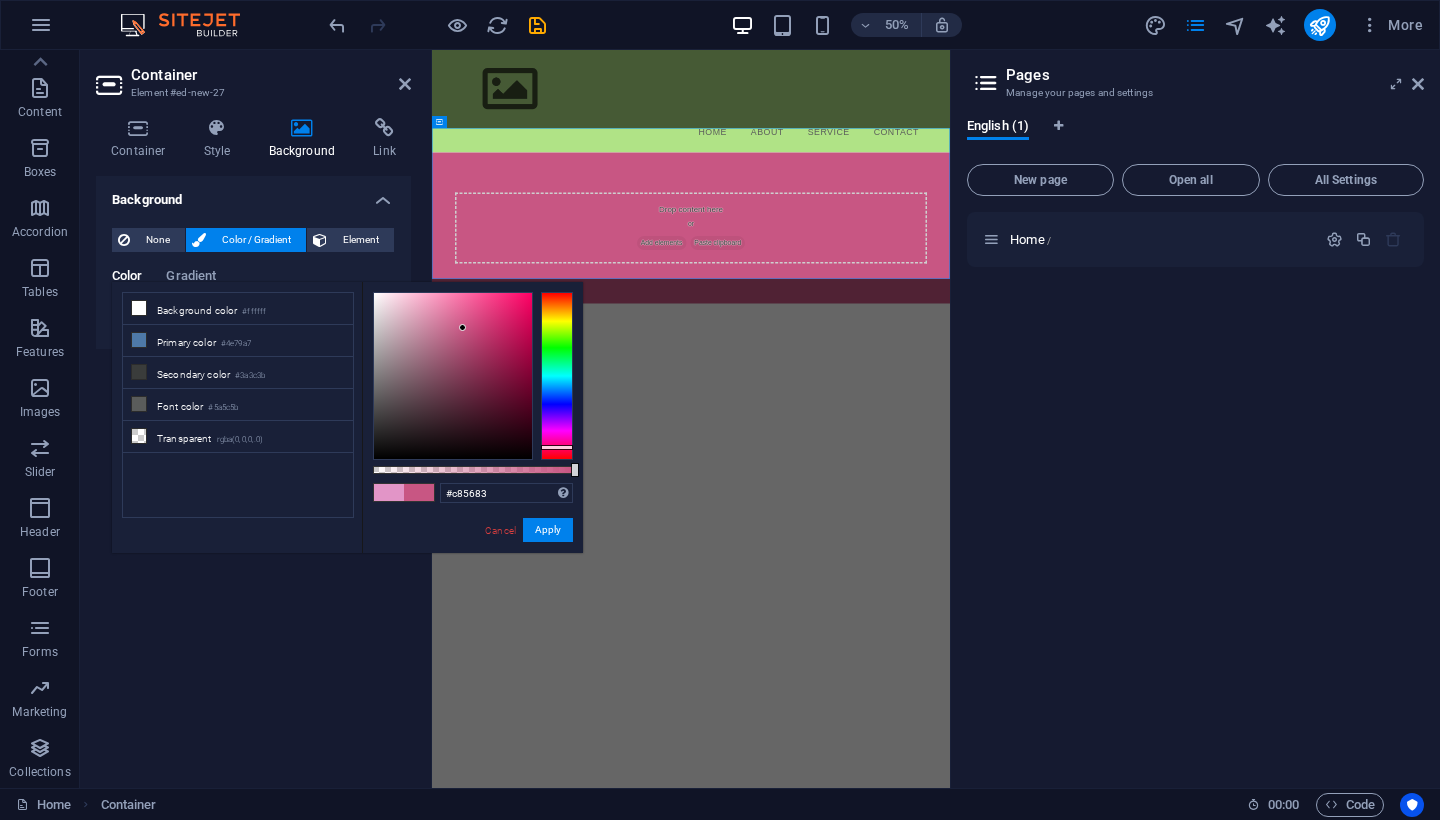 drag, startPoint x: 477, startPoint y: 344, endPoint x: 463, endPoint y: 328, distance: 21.260292 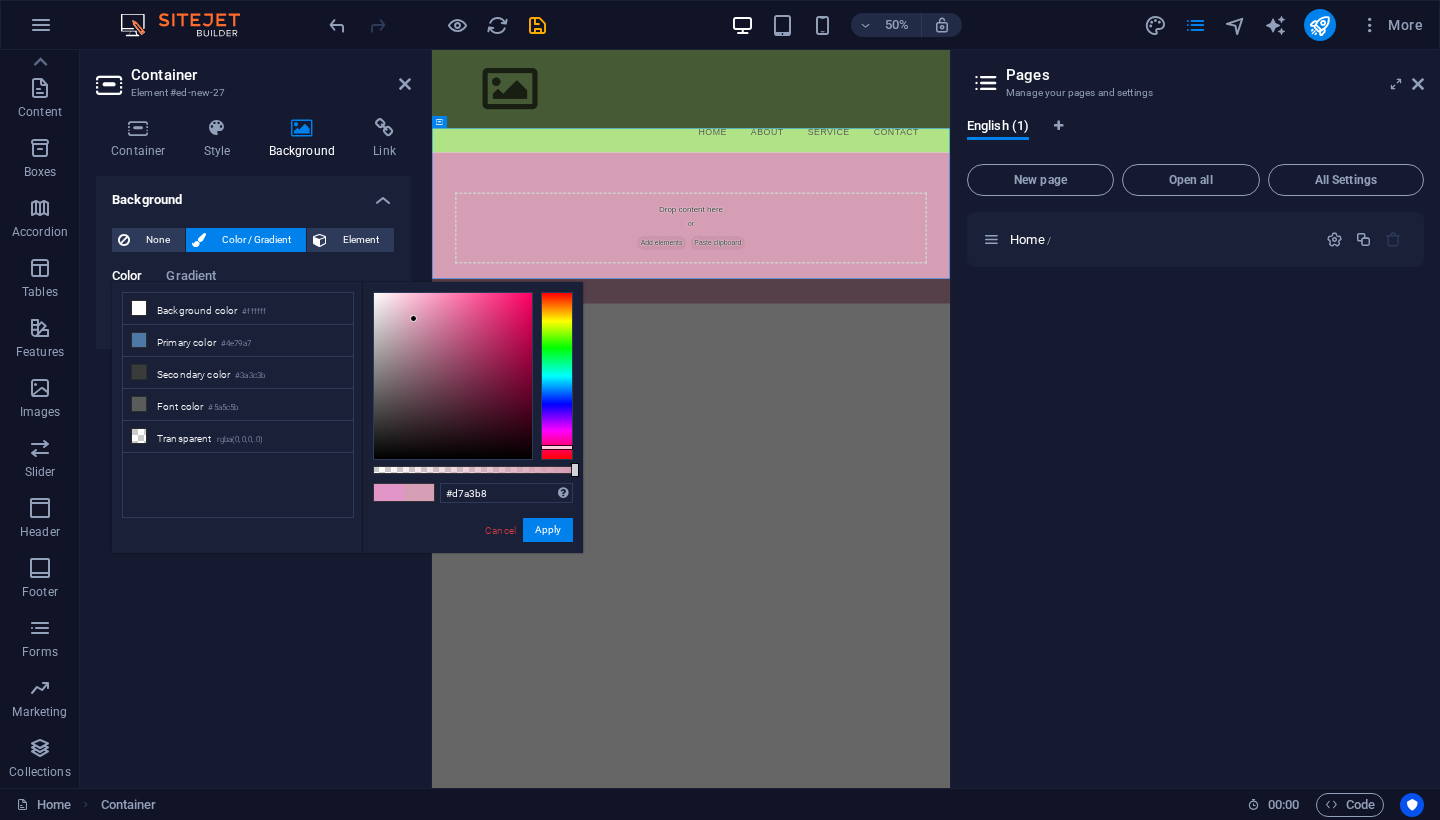 type on "#d9a4b9" 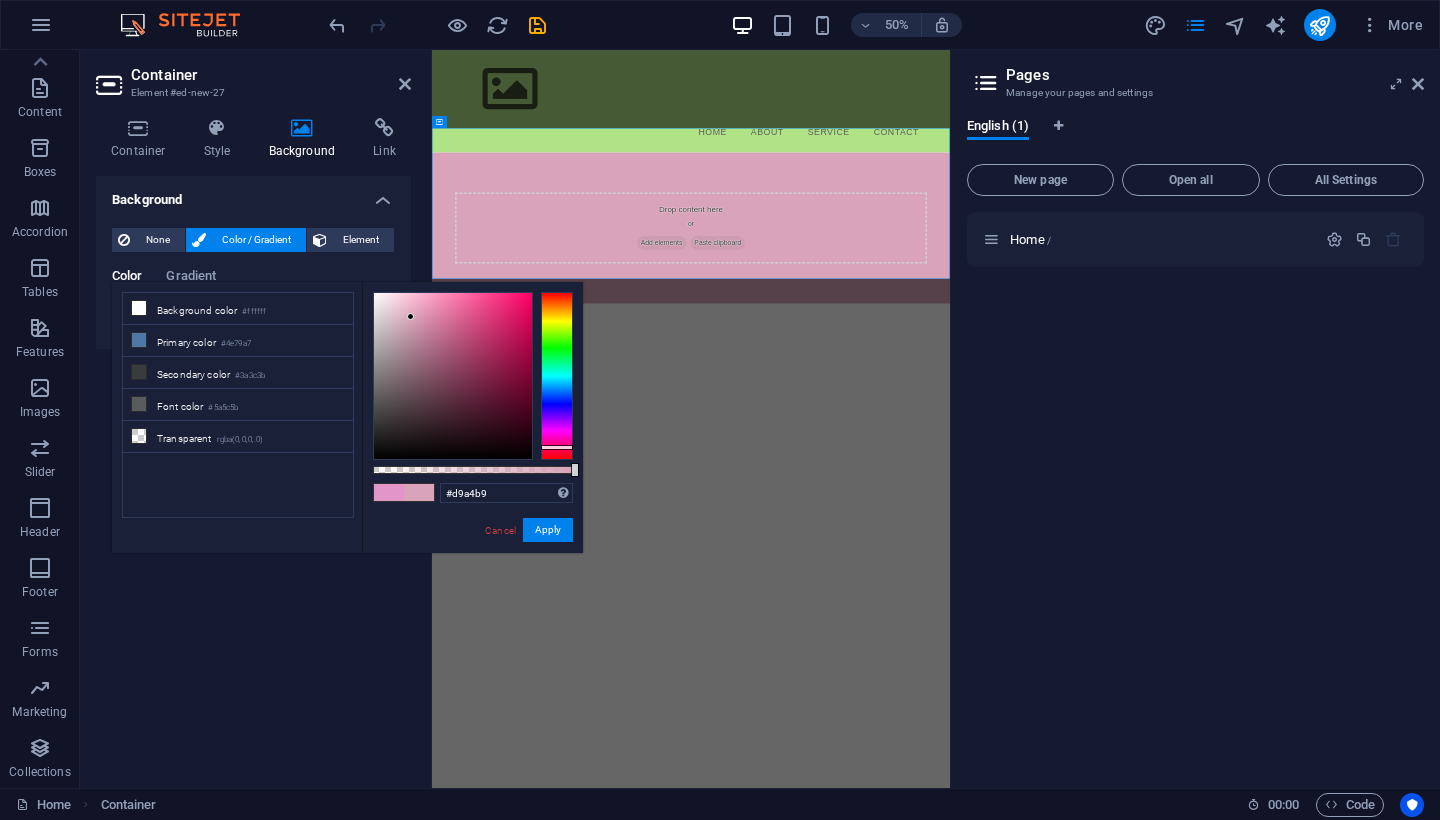 drag, startPoint x: 435, startPoint y: 379, endPoint x: 411, endPoint y: 317, distance: 66.48308 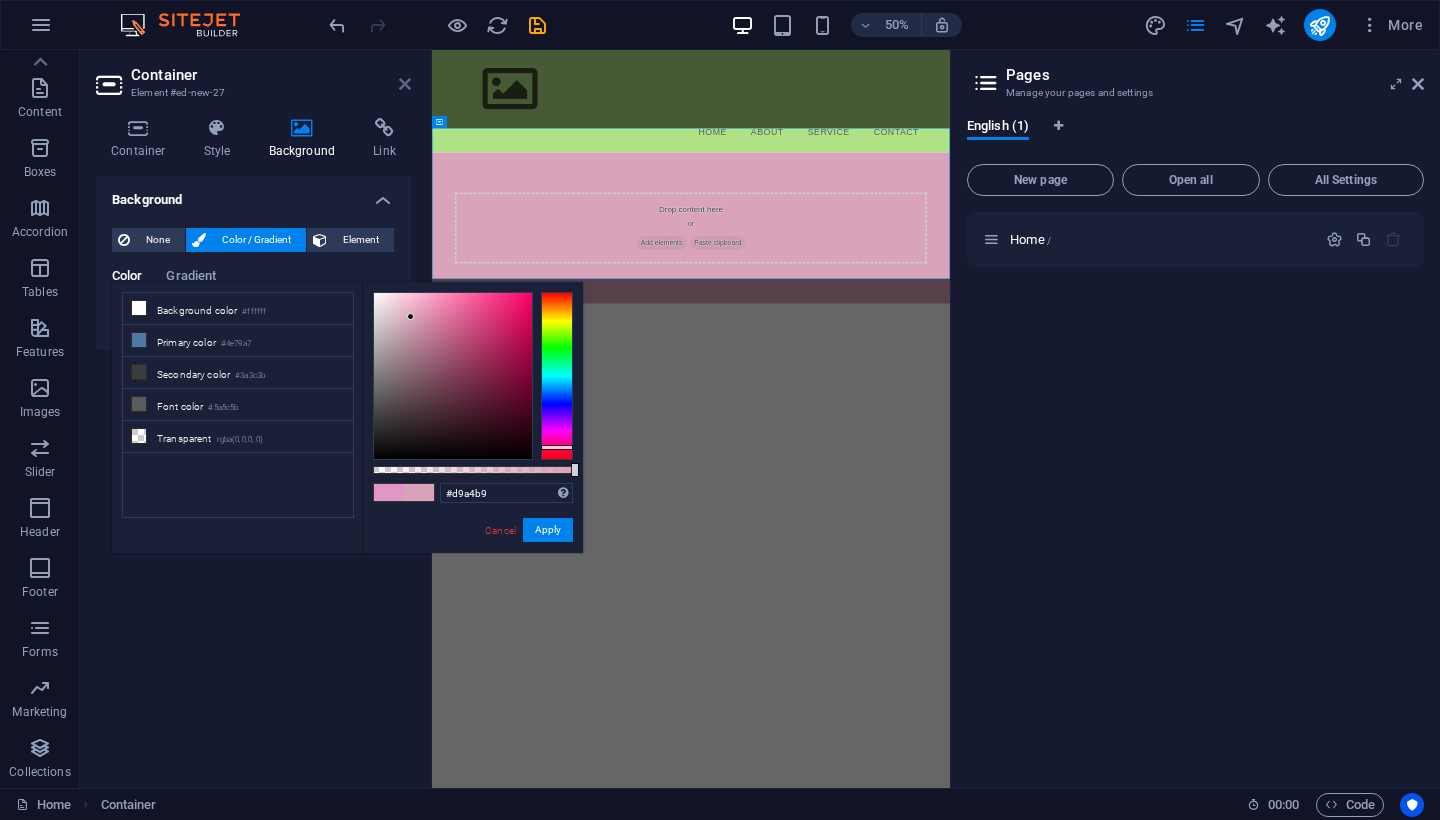 click at bounding box center [405, 84] 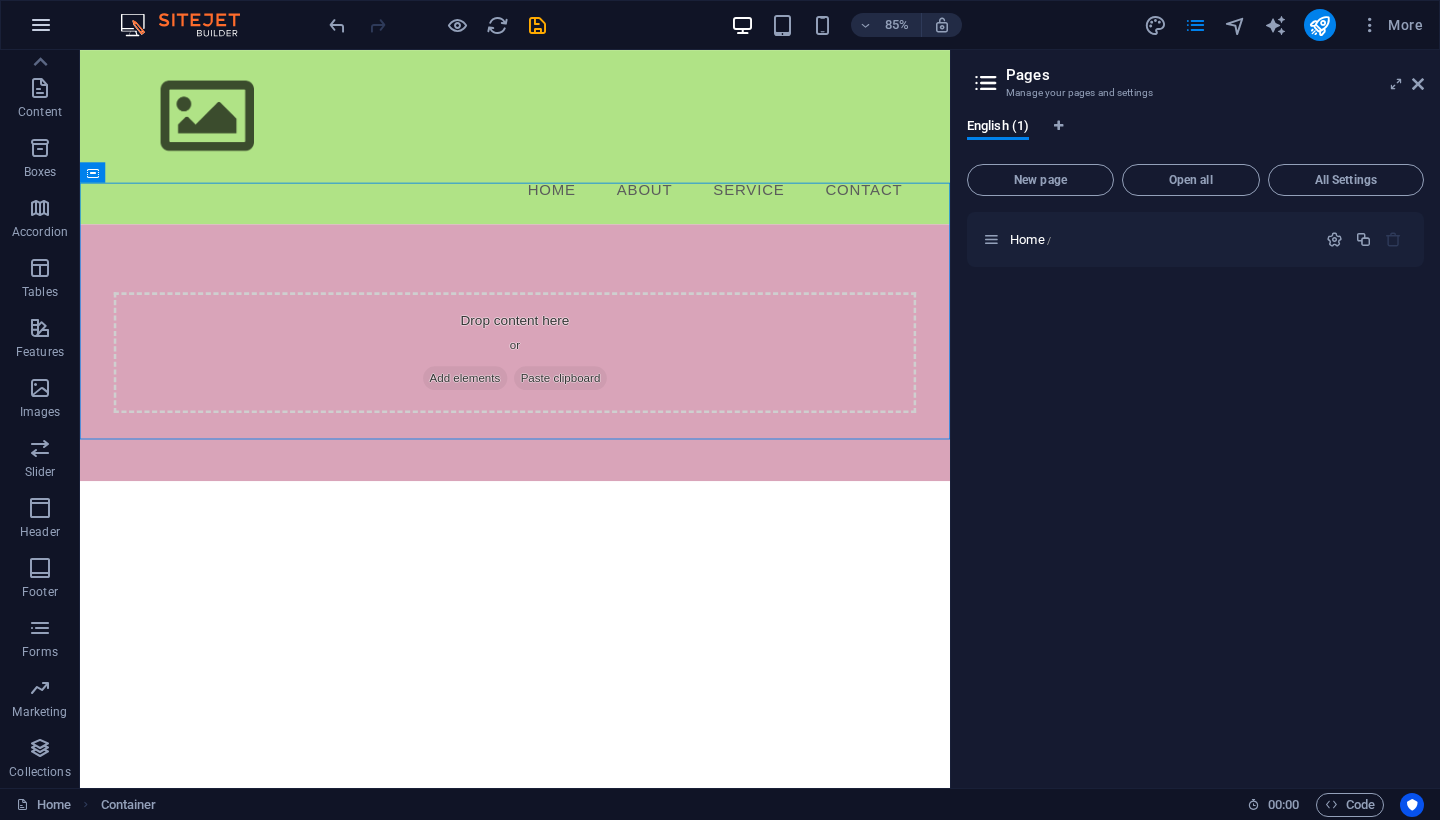 click at bounding box center (41, 25) 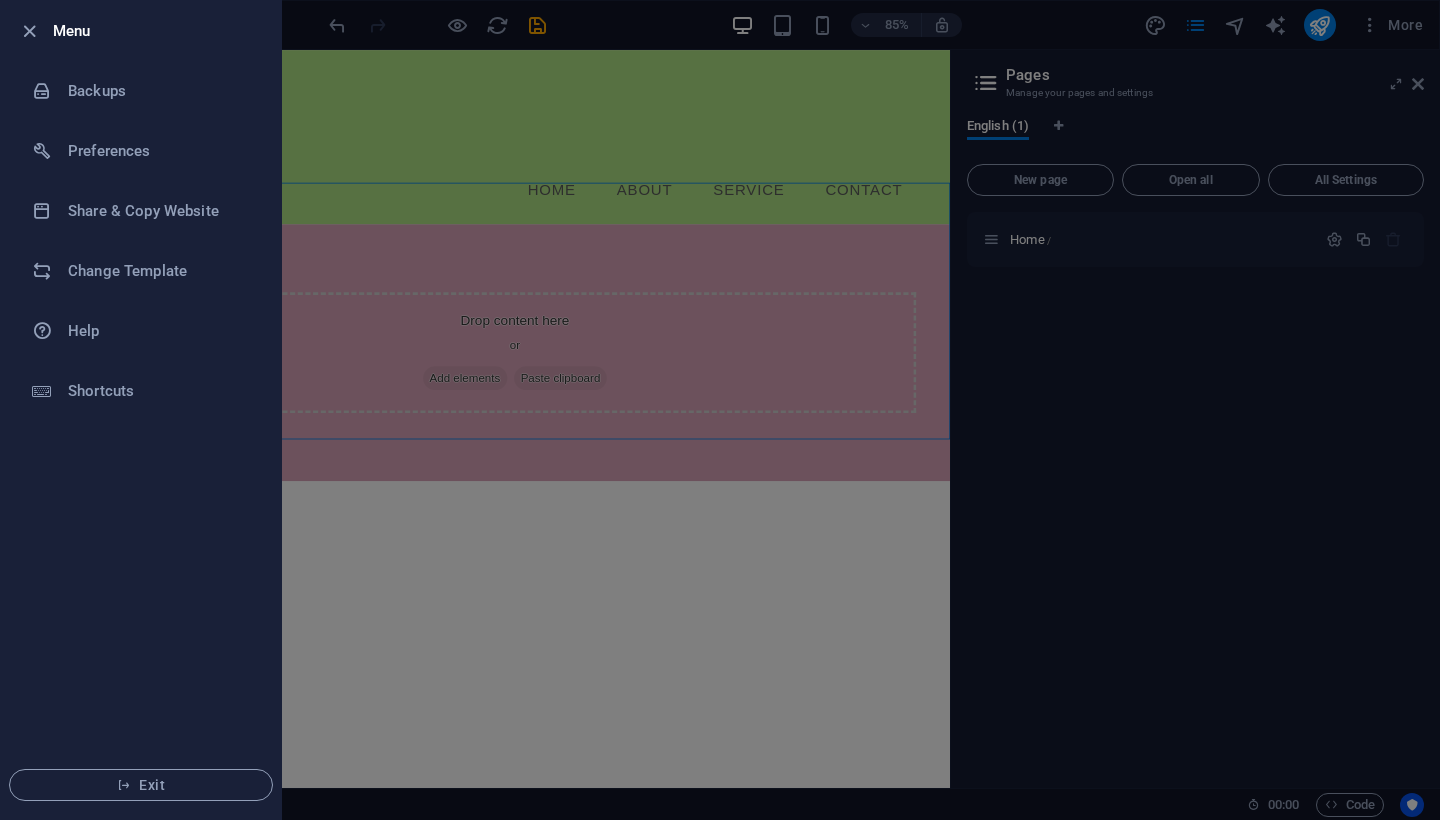 click at bounding box center (720, 410) 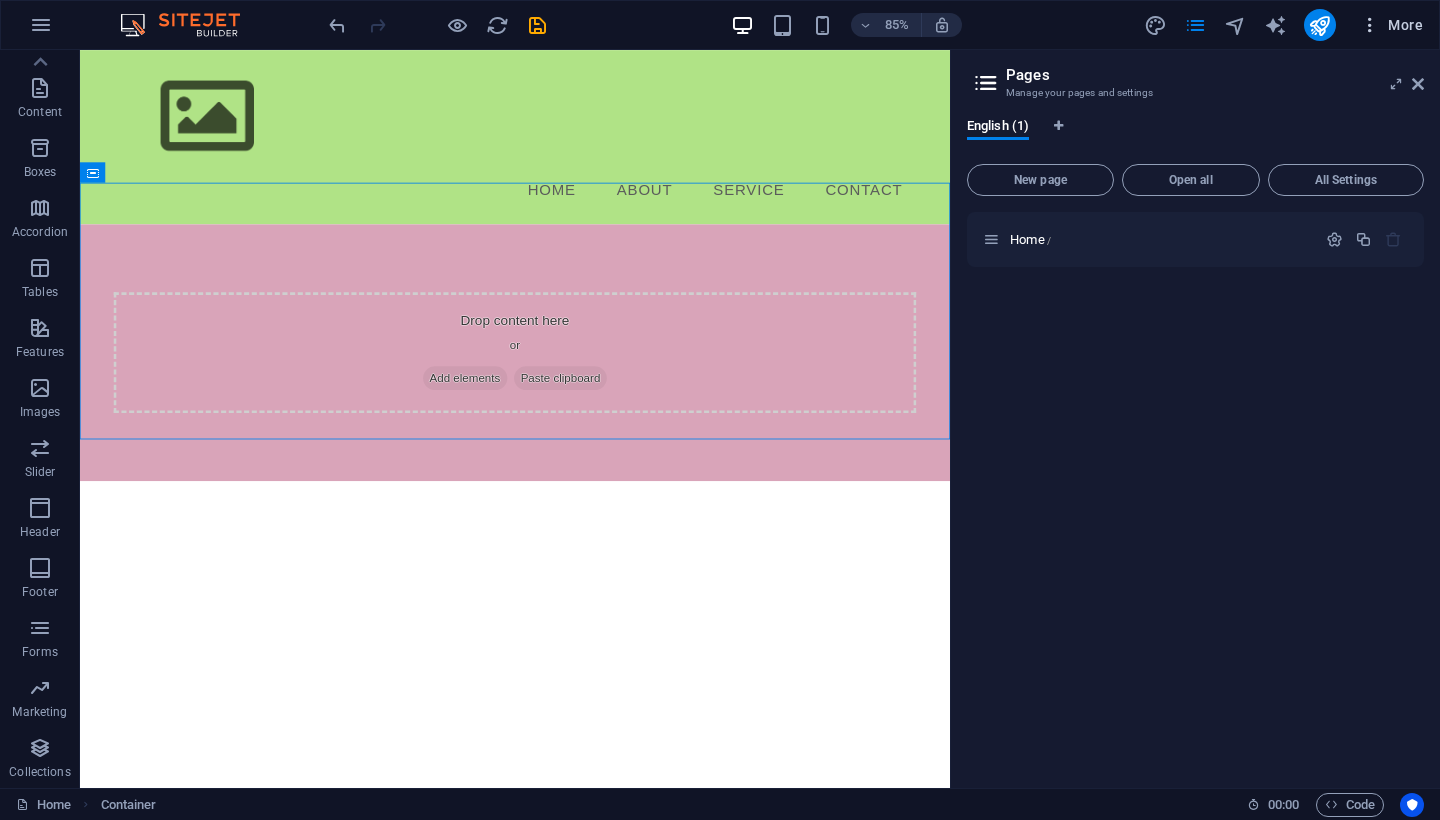 click at bounding box center [1370, 25] 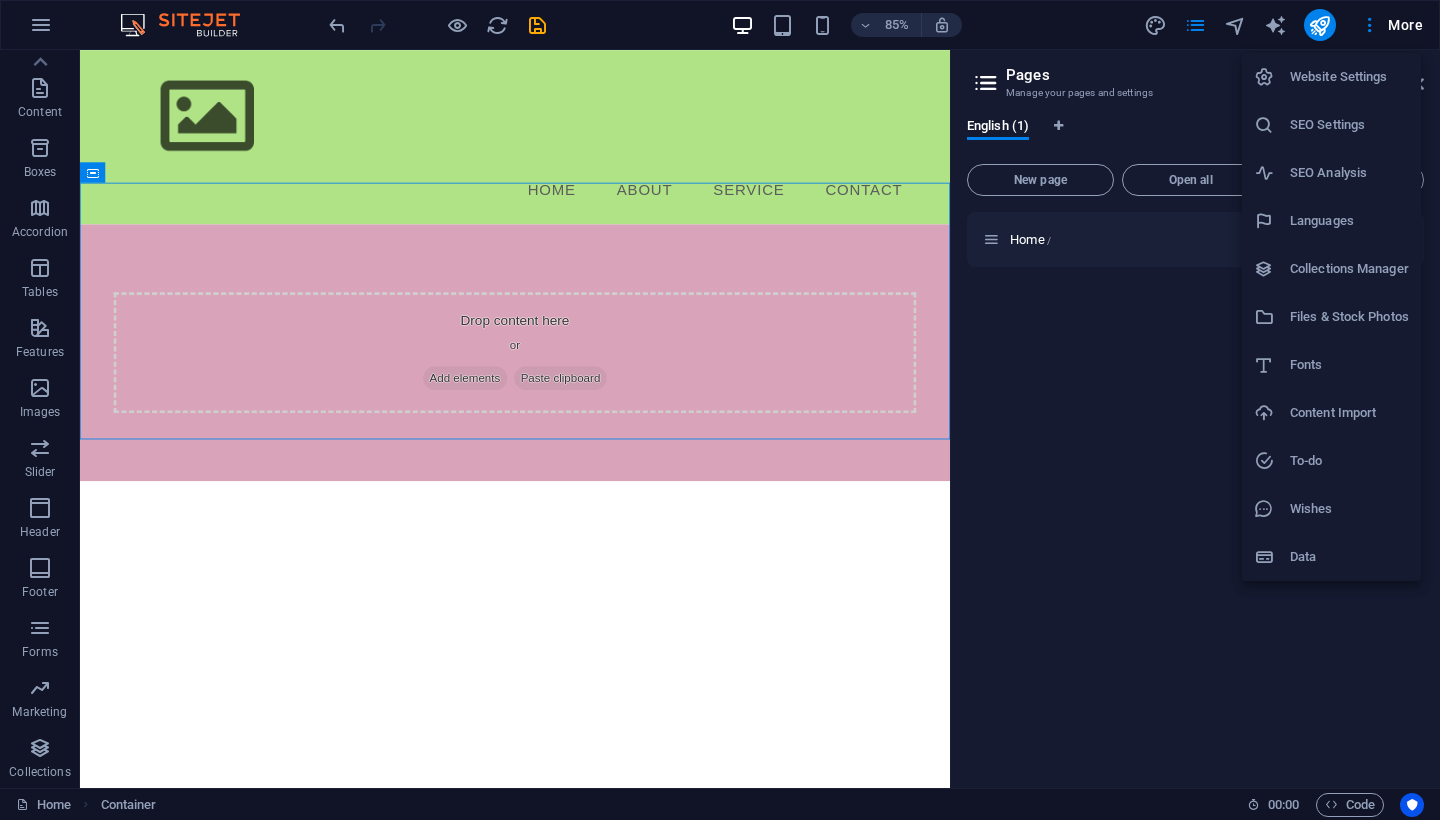 click on "To-do" at bounding box center (1331, 461) 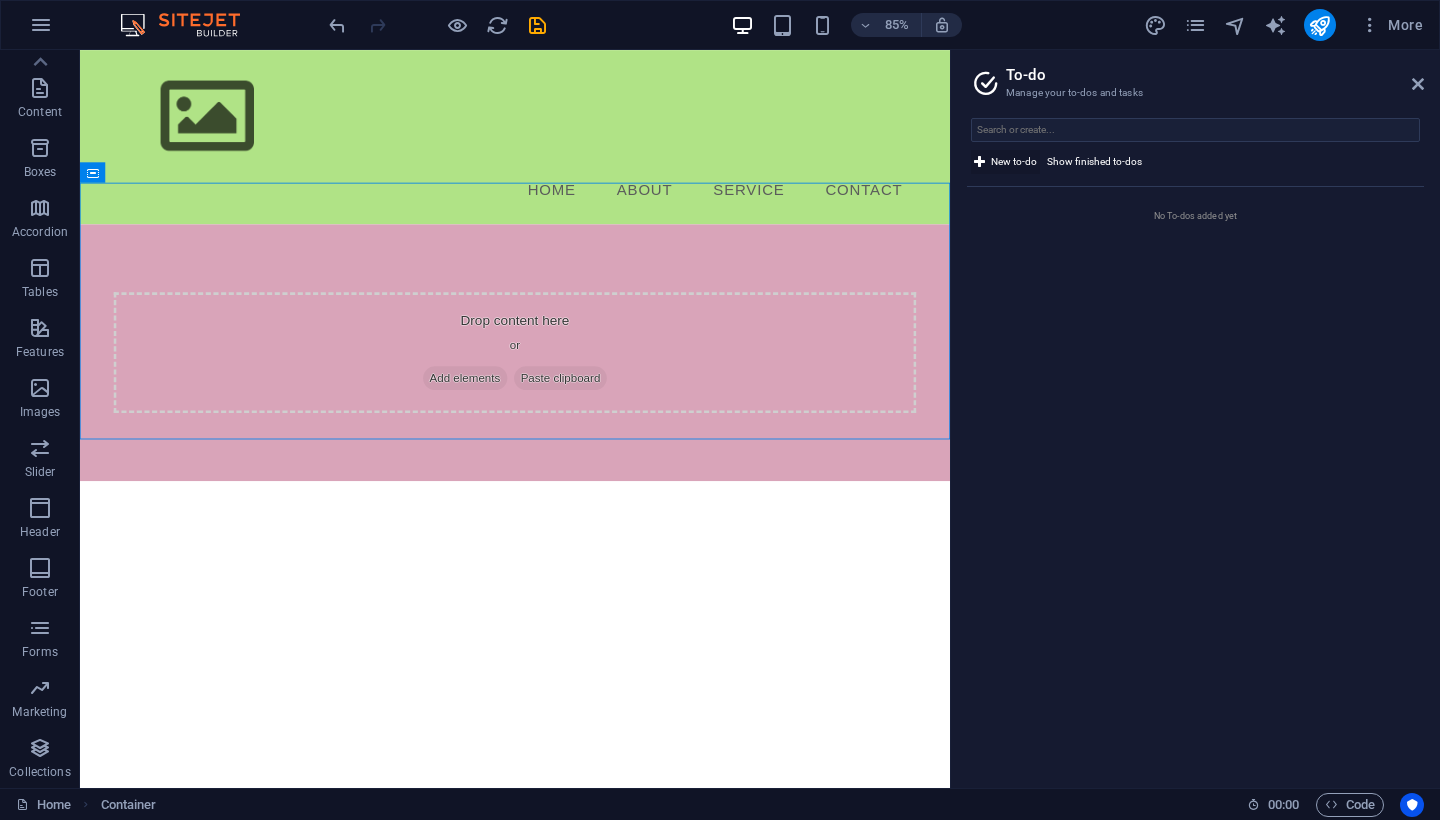 click on "New to-do" at bounding box center (1005, 162) 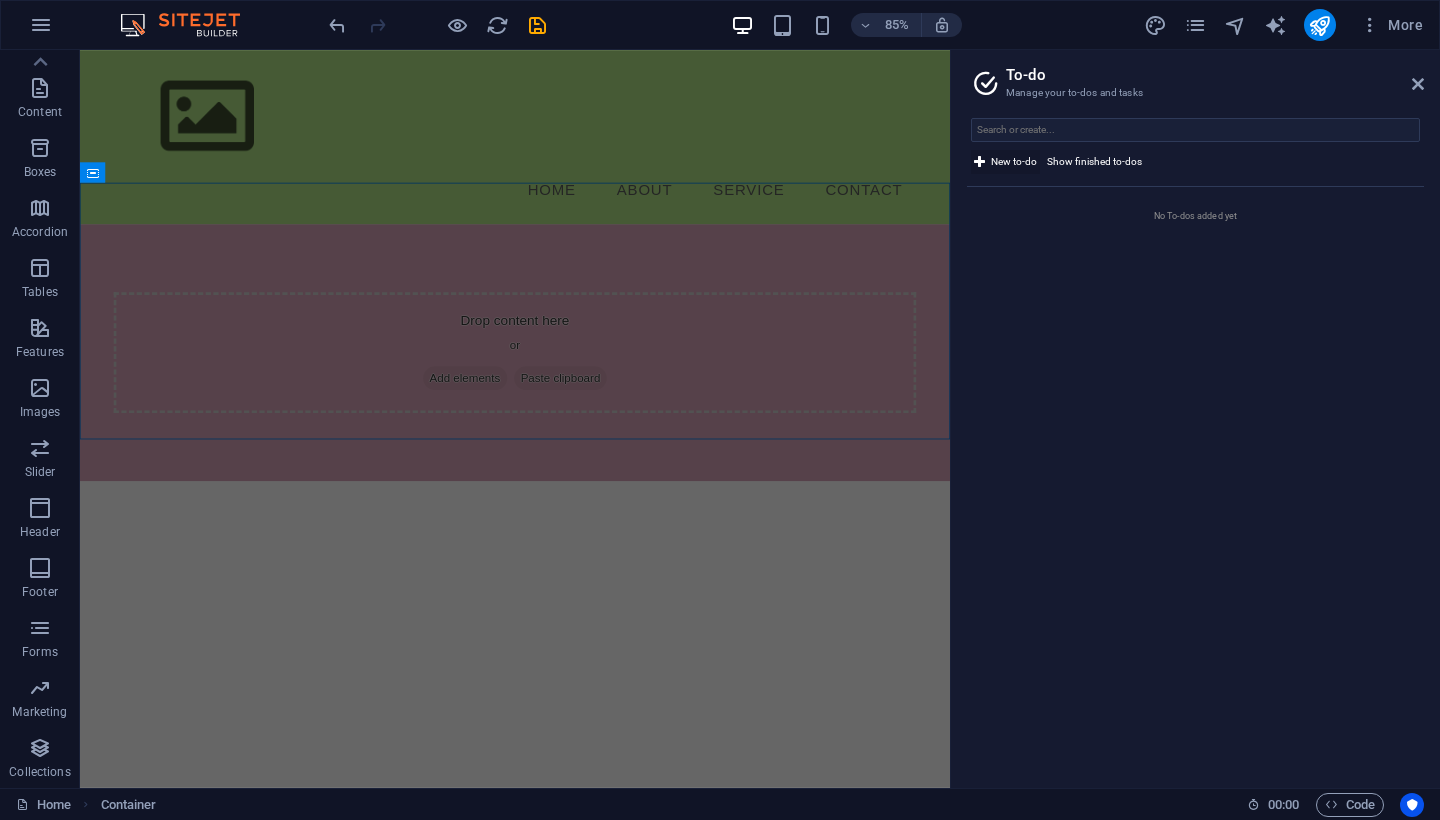 click on "New to-do" at bounding box center (1014, 162) 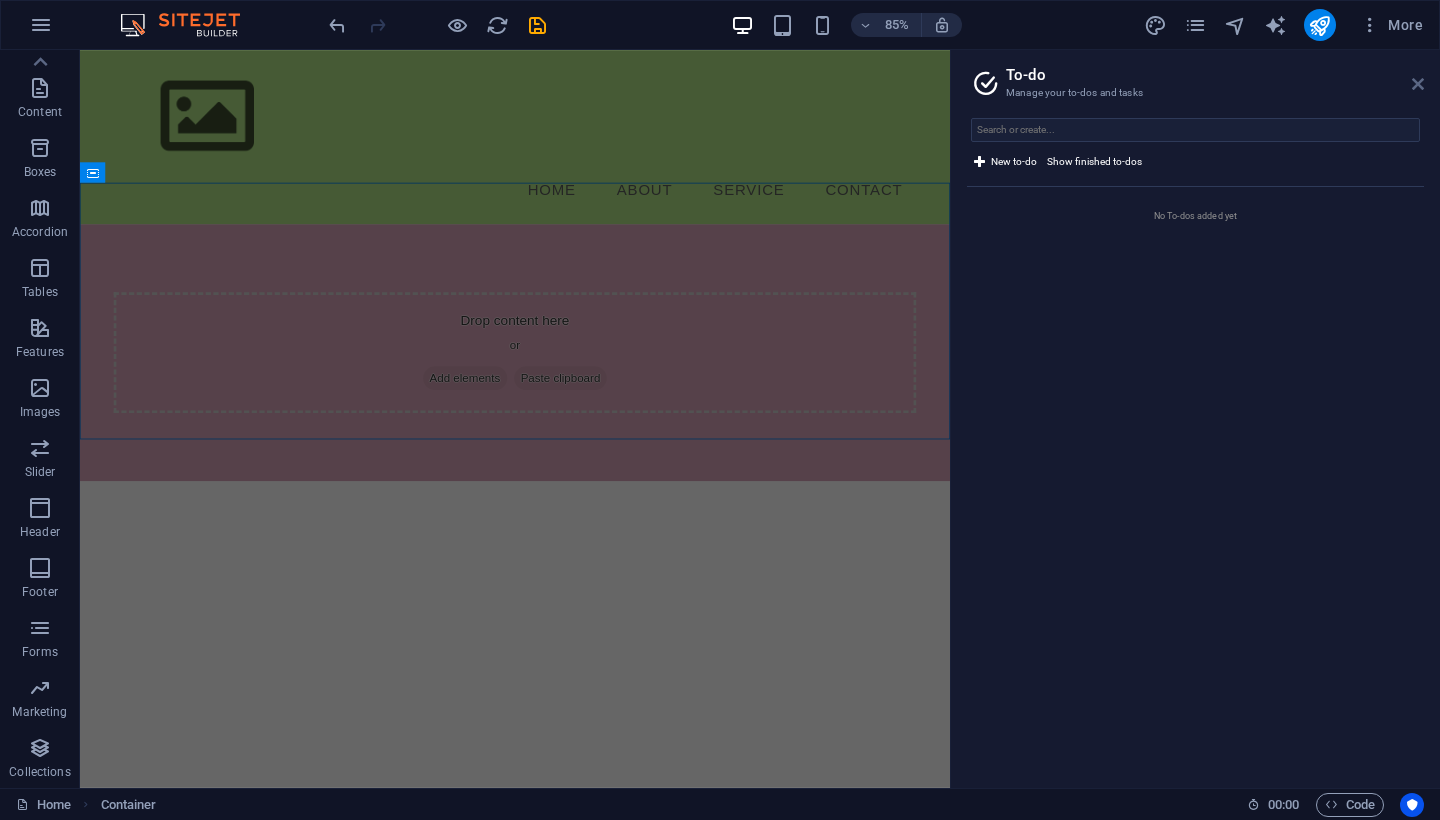 click at bounding box center (1418, 84) 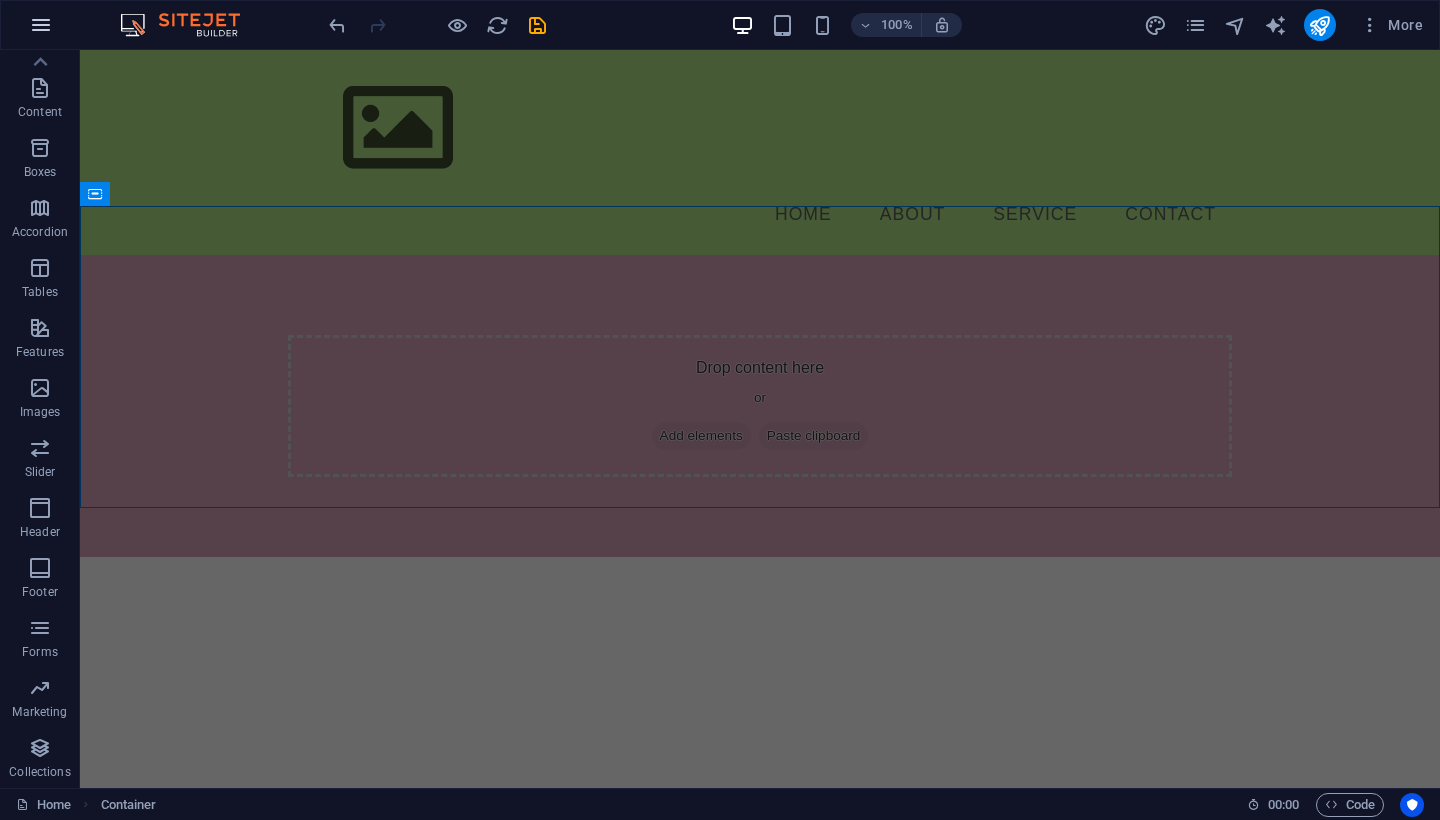 click at bounding box center (41, 25) 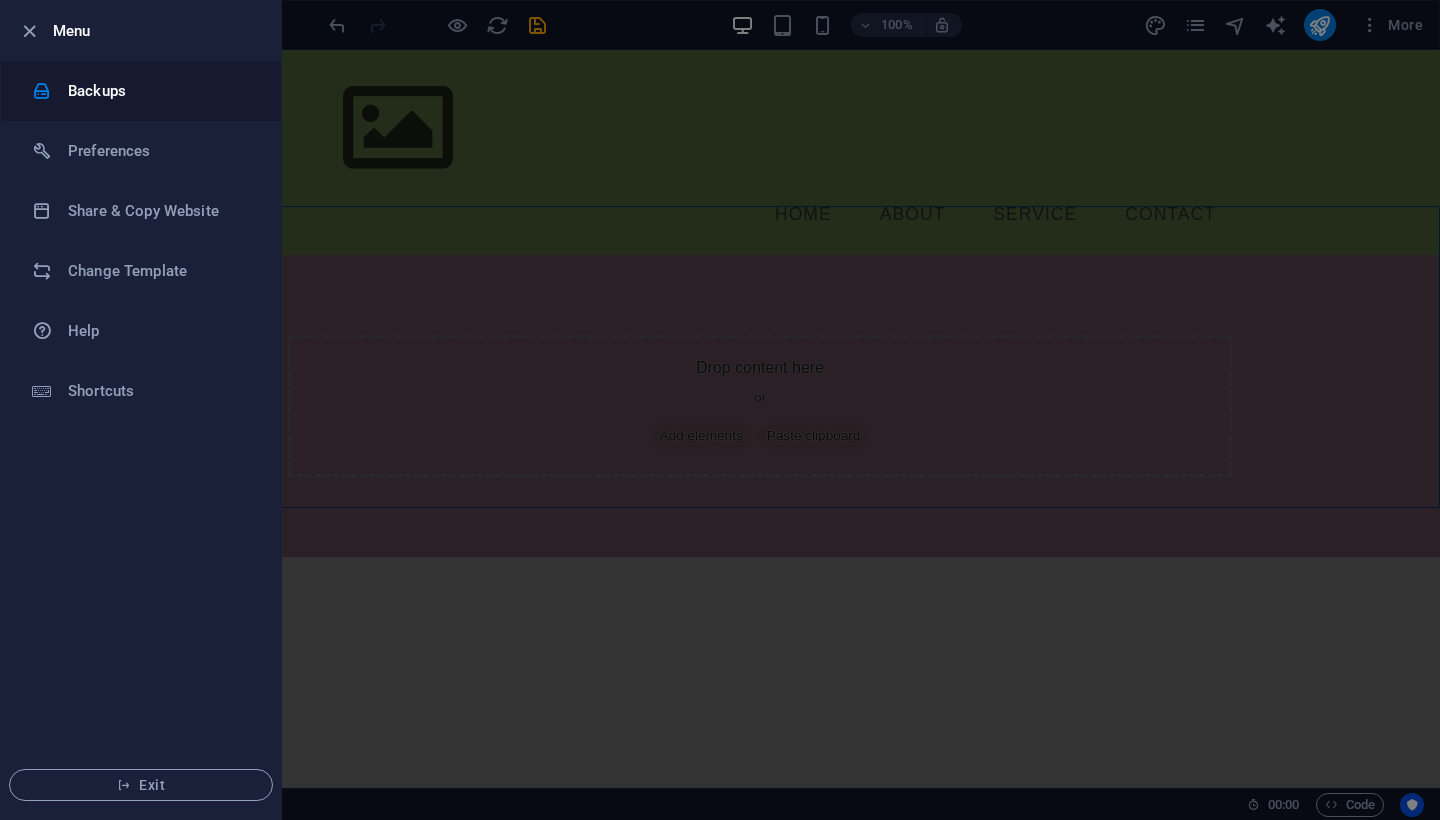 click on "Backups" at bounding box center (160, 91) 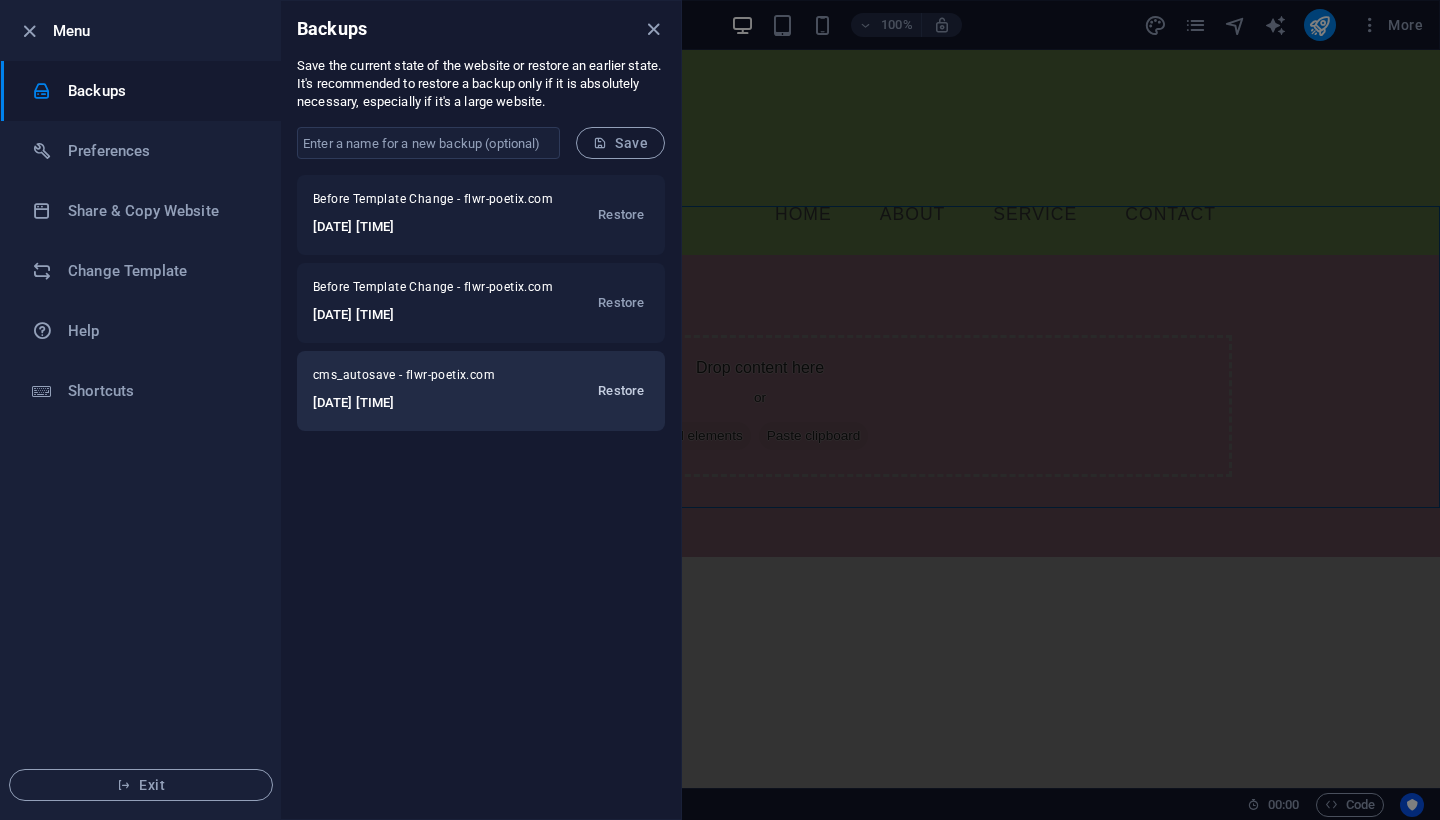 click on "Restore" at bounding box center [621, 391] 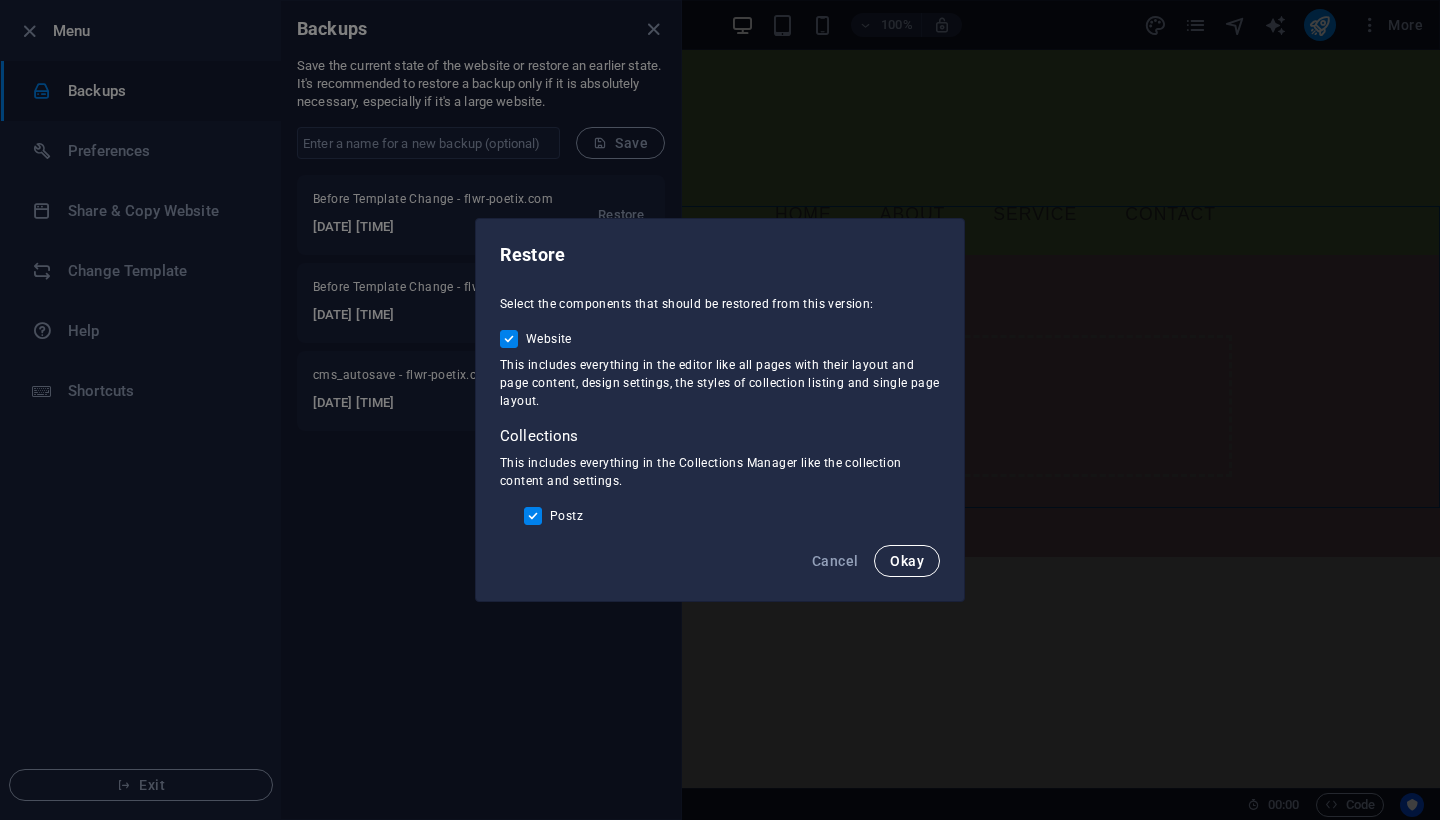 click on "Okay" at bounding box center (907, 561) 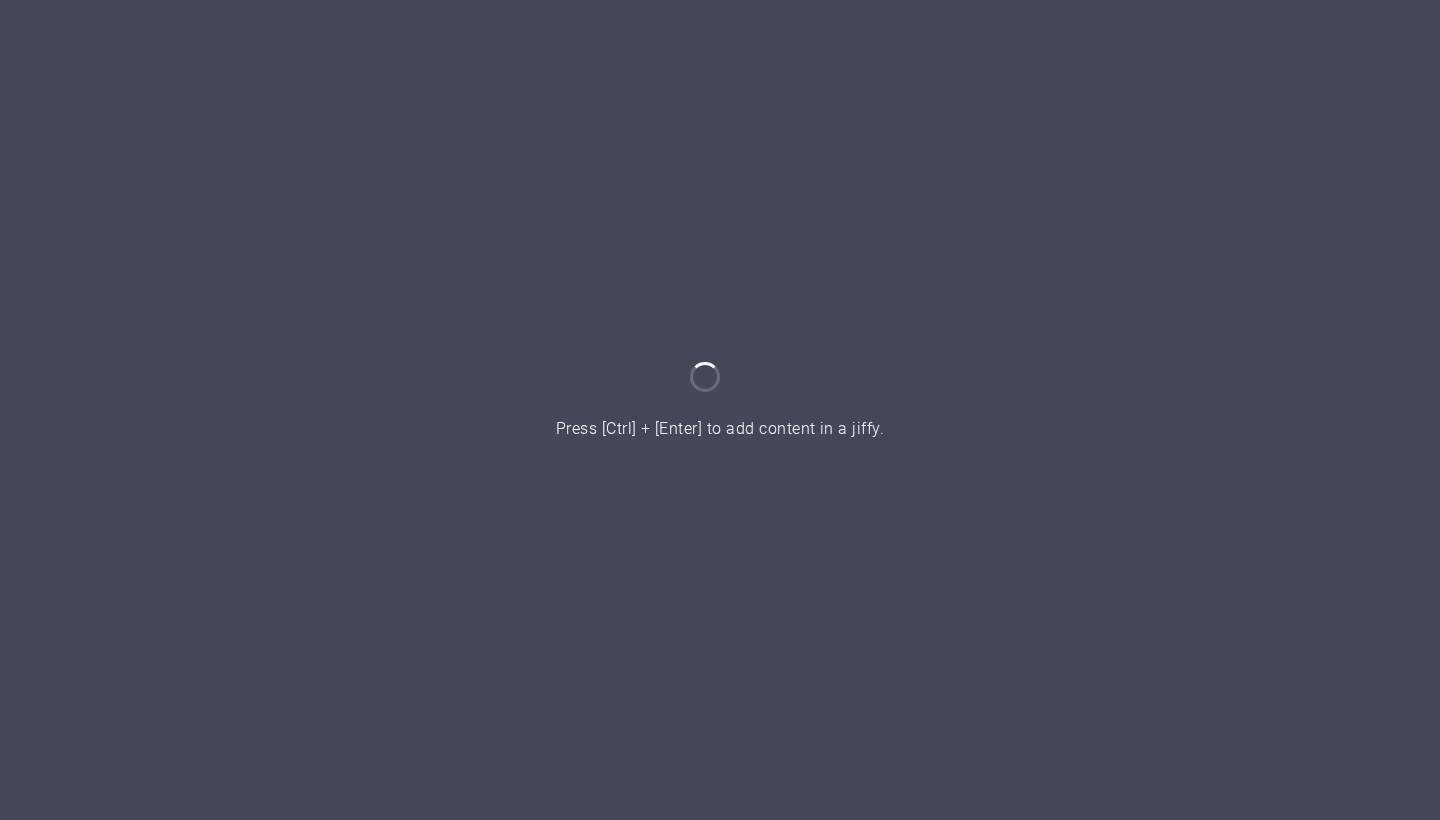 scroll, scrollTop: 0, scrollLeft: 0, axis: both 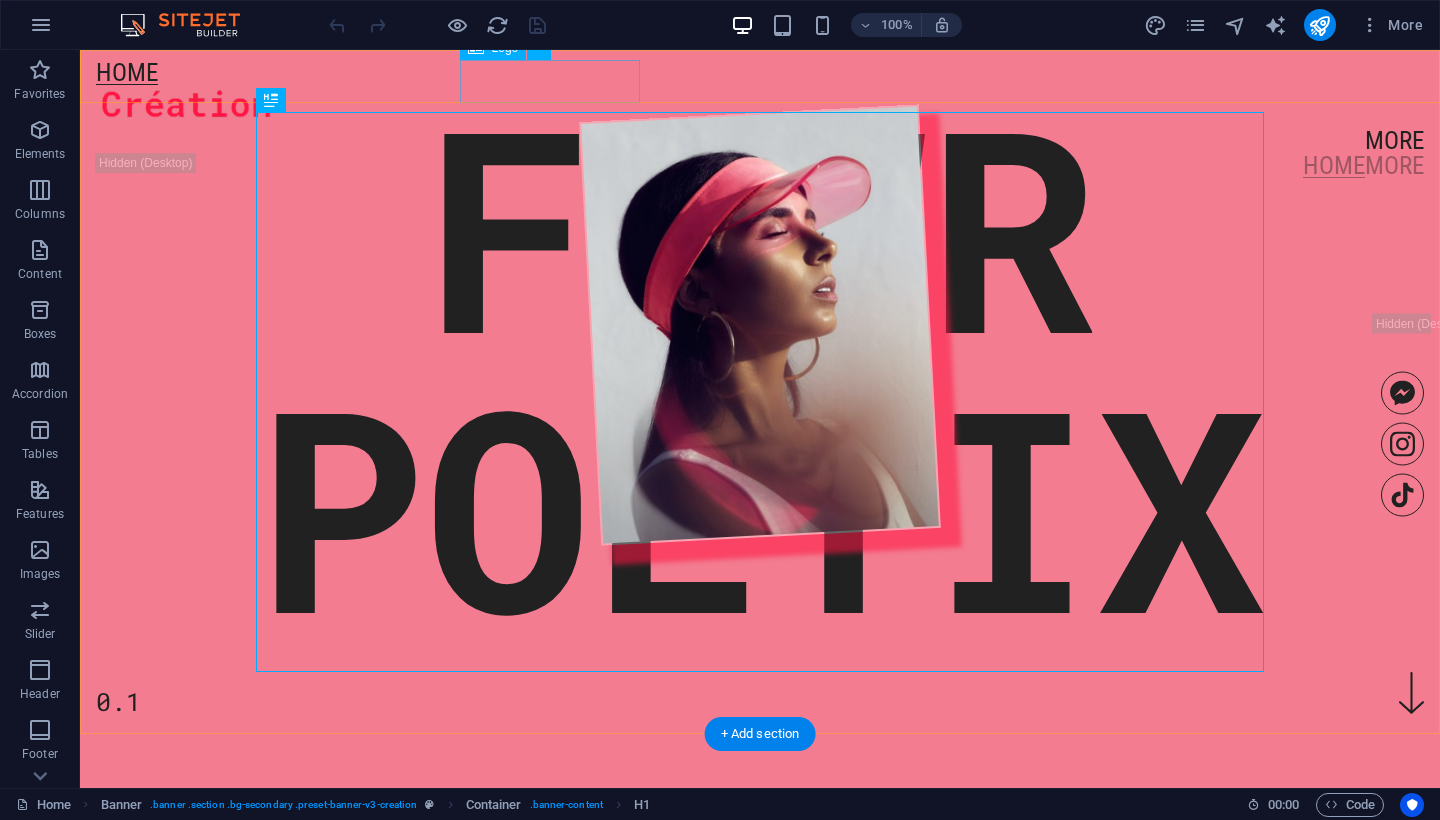 click at bounding box center [760, 106] 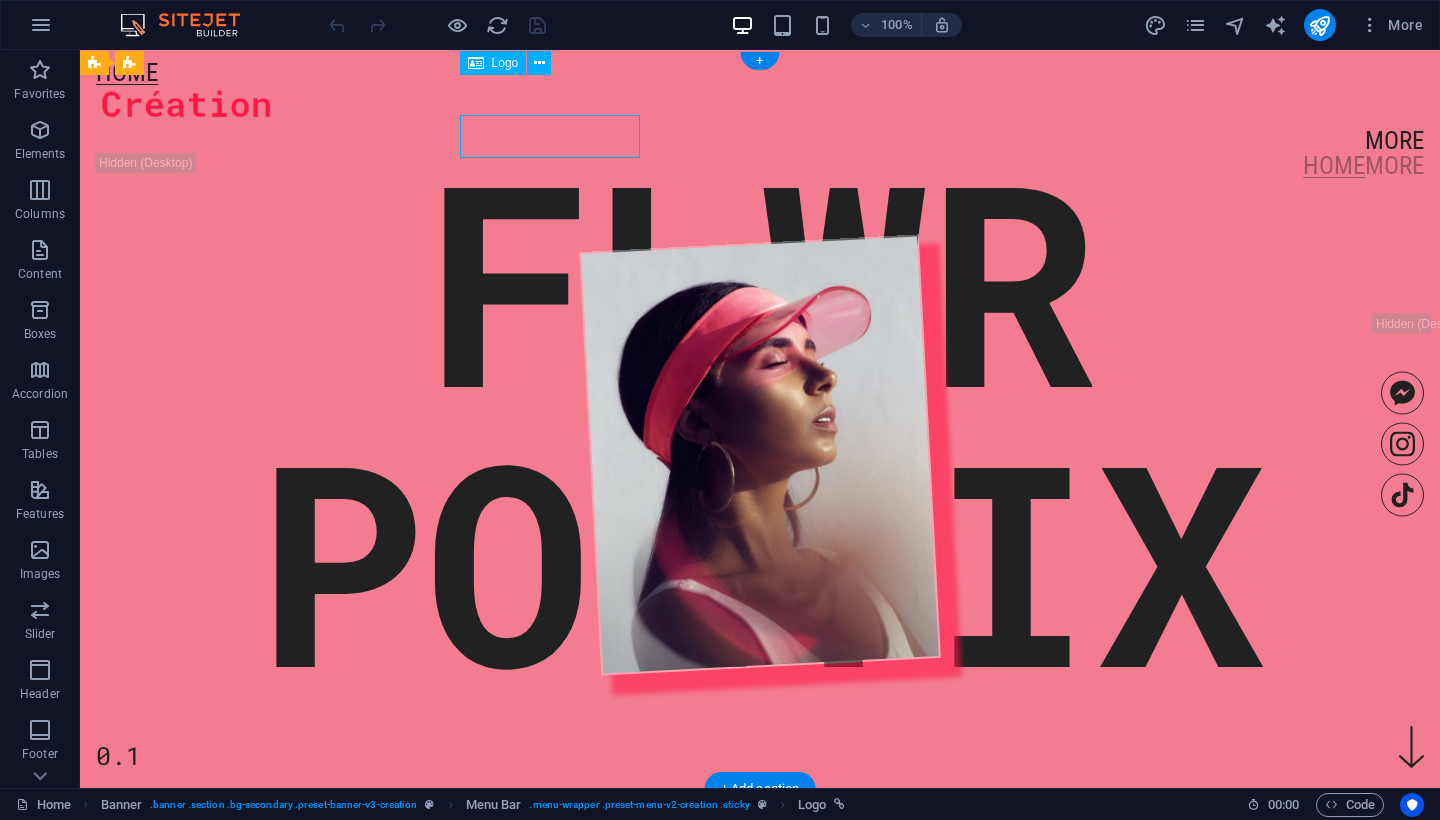 scroll, scrollTop: 0, scrollLeft: 0, axis: both 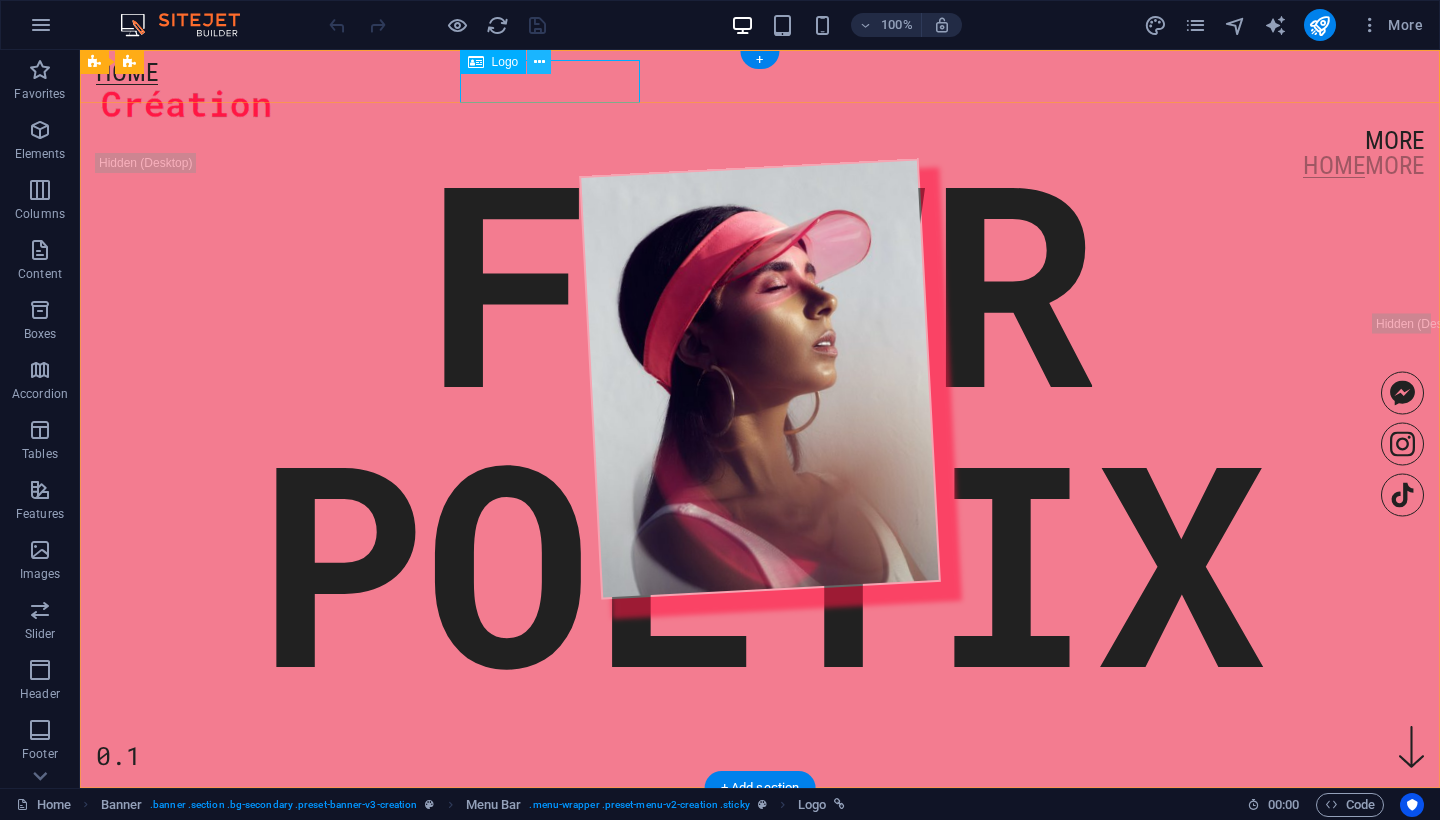click at bounding box center [539, 62] 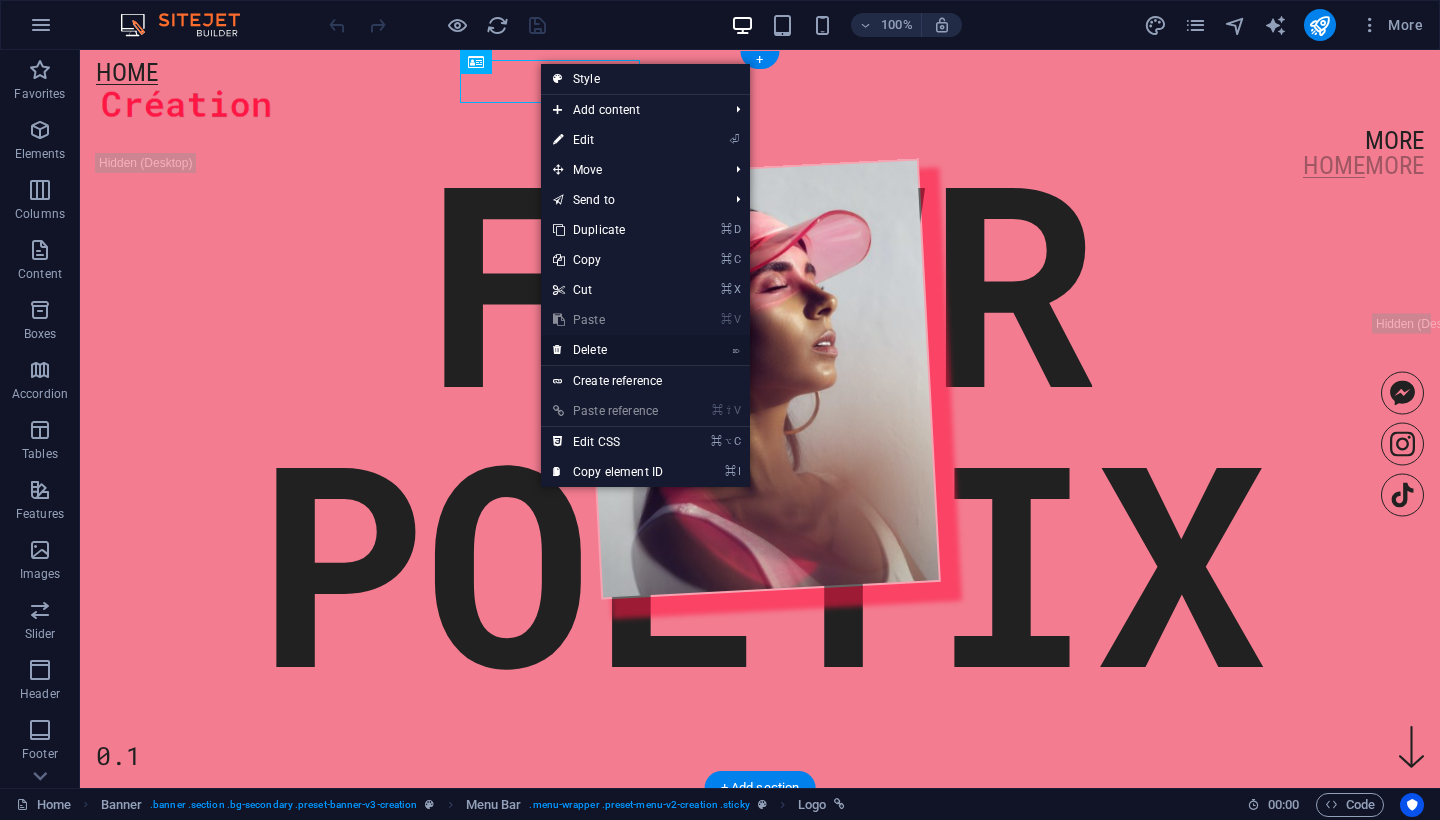 click on "⌦  Delete" at bounding box center (608, 350) 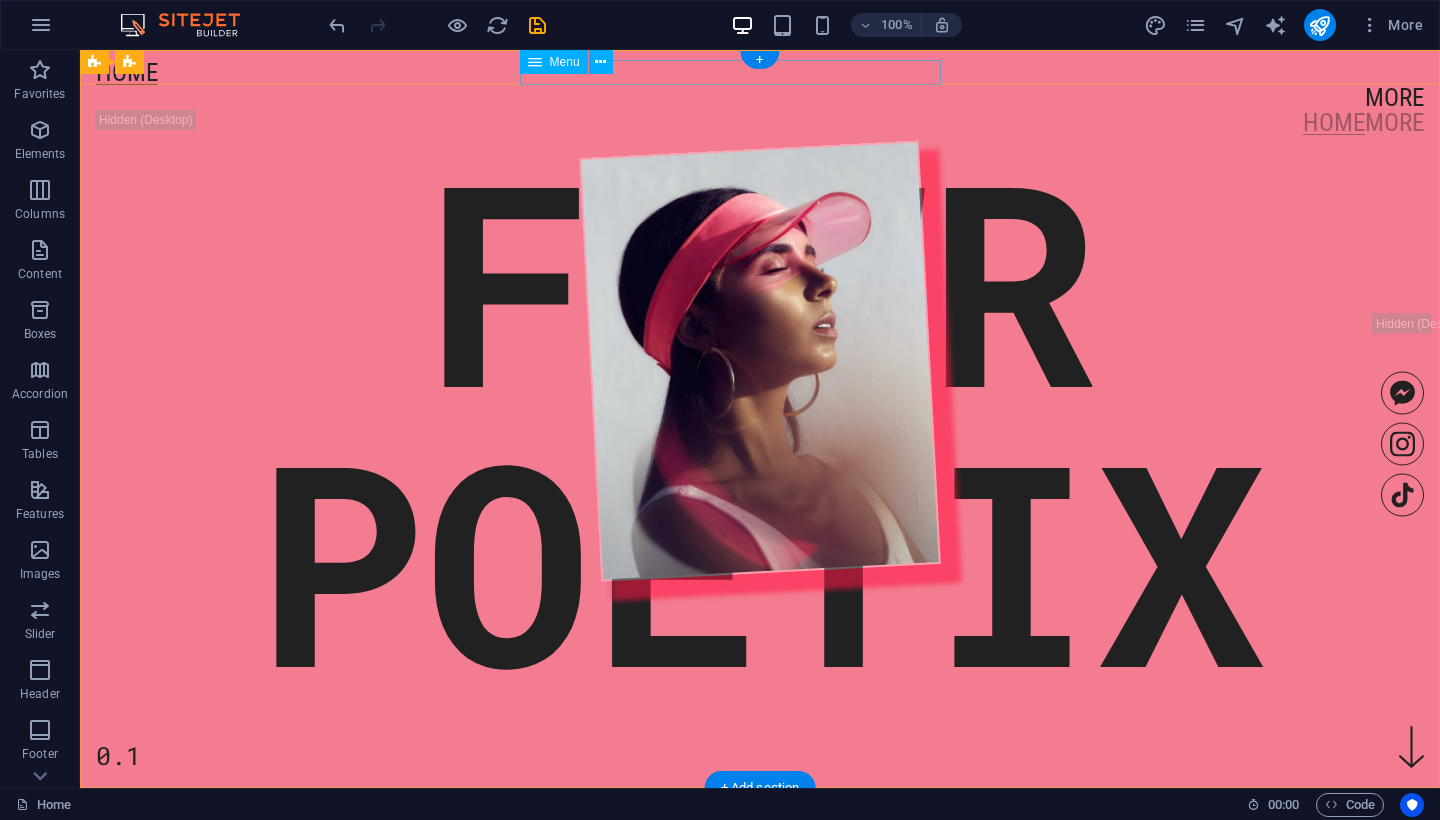 click on "More" at bounding box center (760, 97) 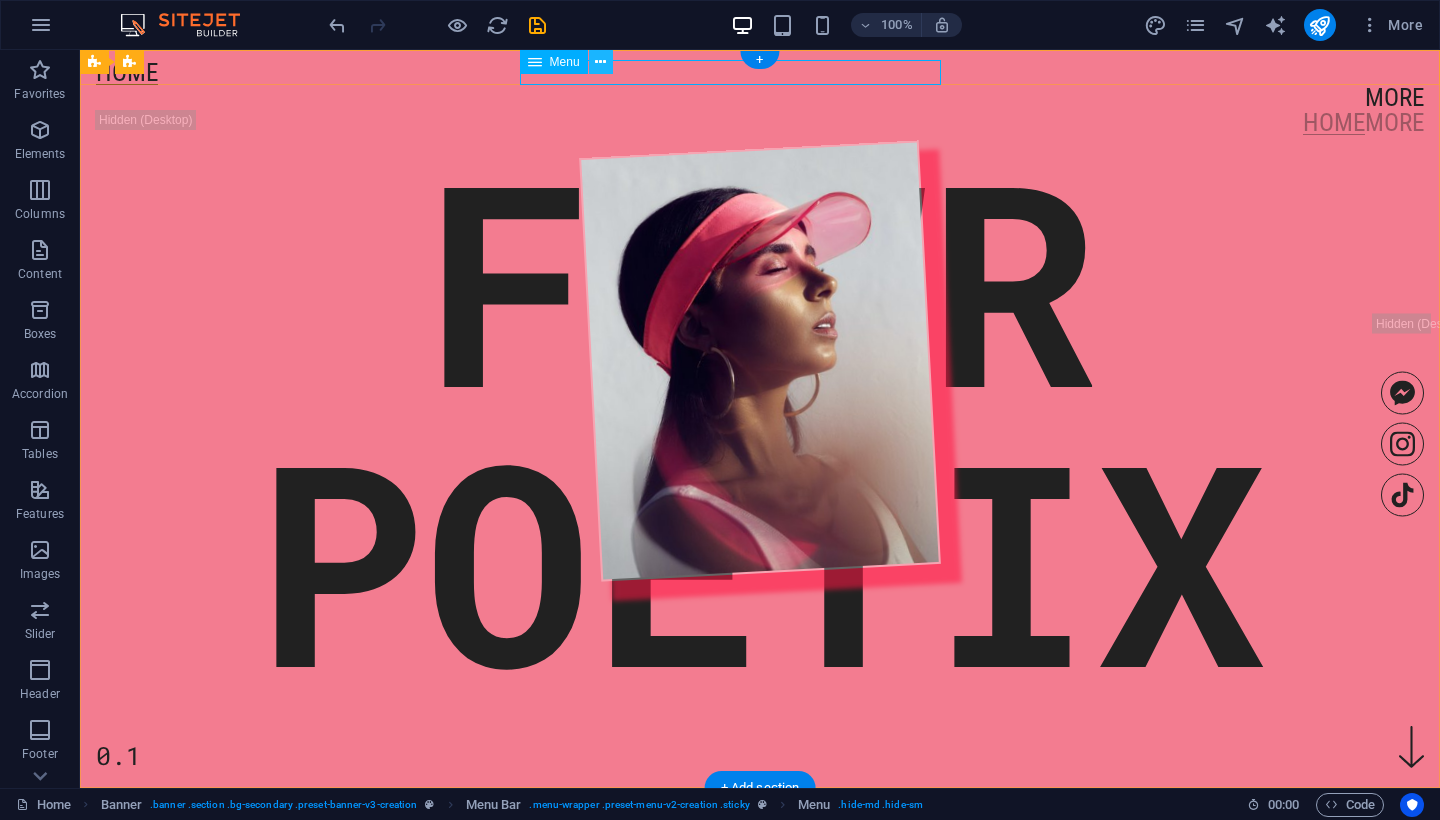 click at bounding box center (600, 62) 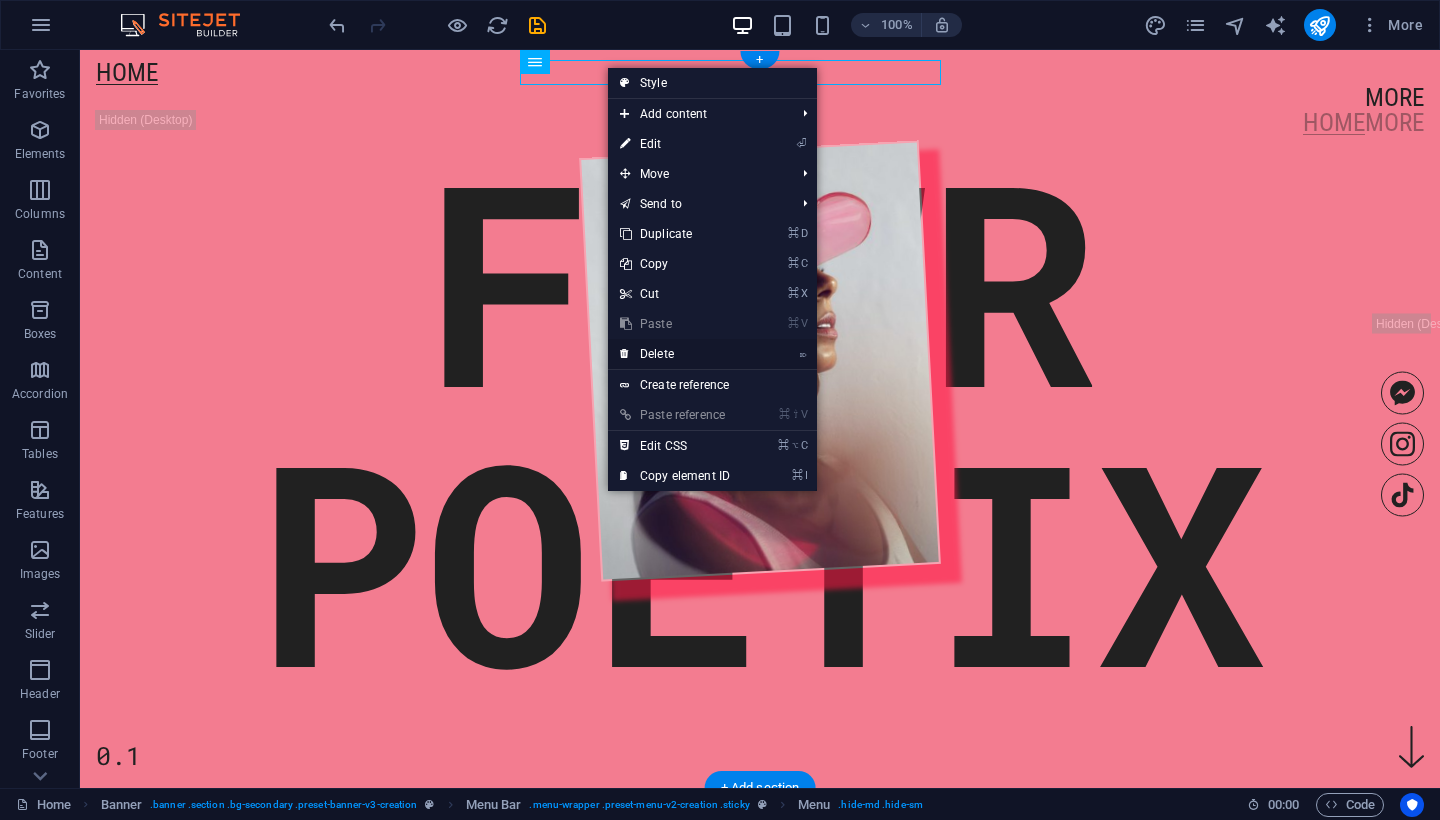 click on "⌦  Delete" at bounding box center [675, 354] 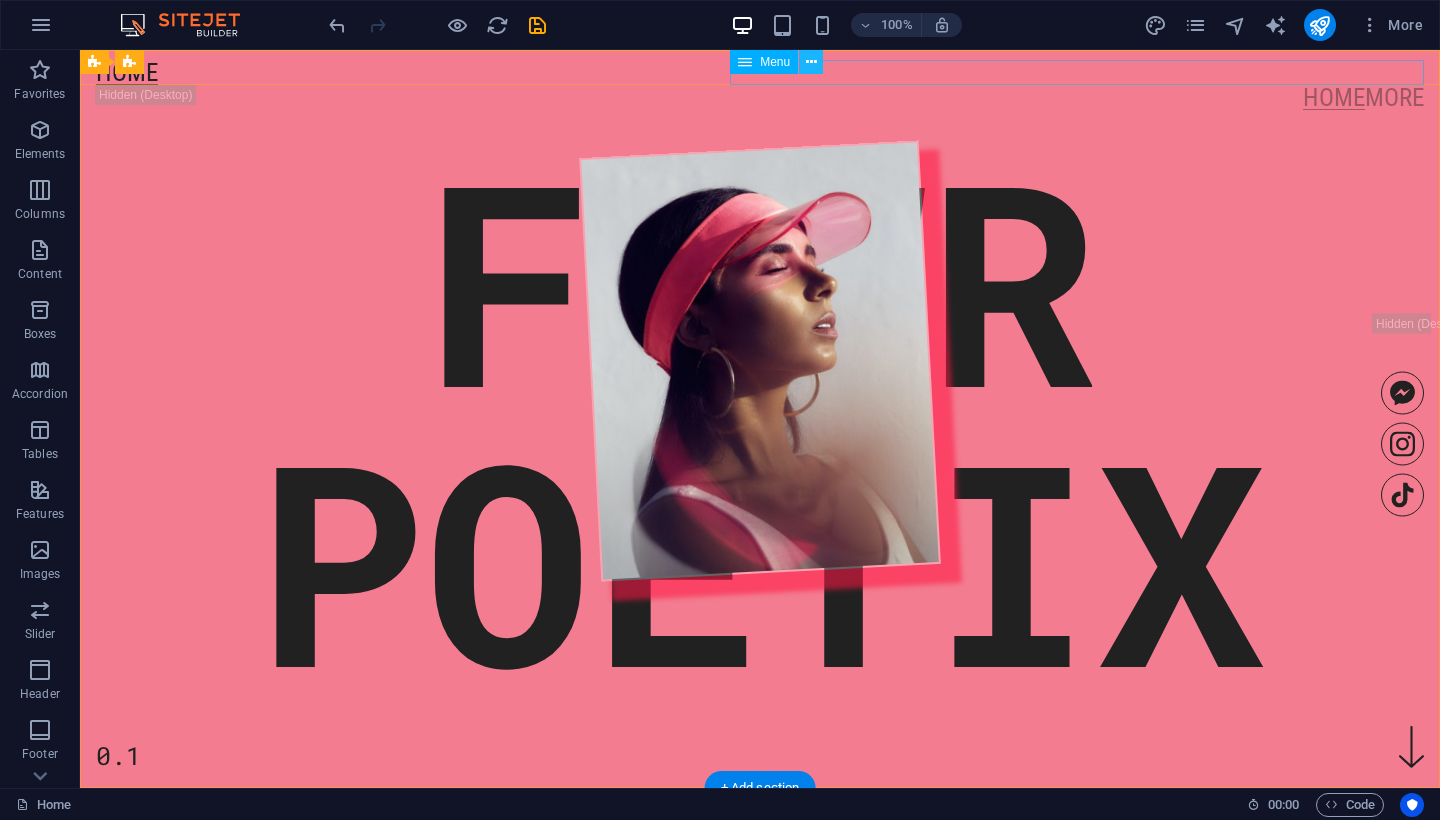 click at bounding box center (811, 62) 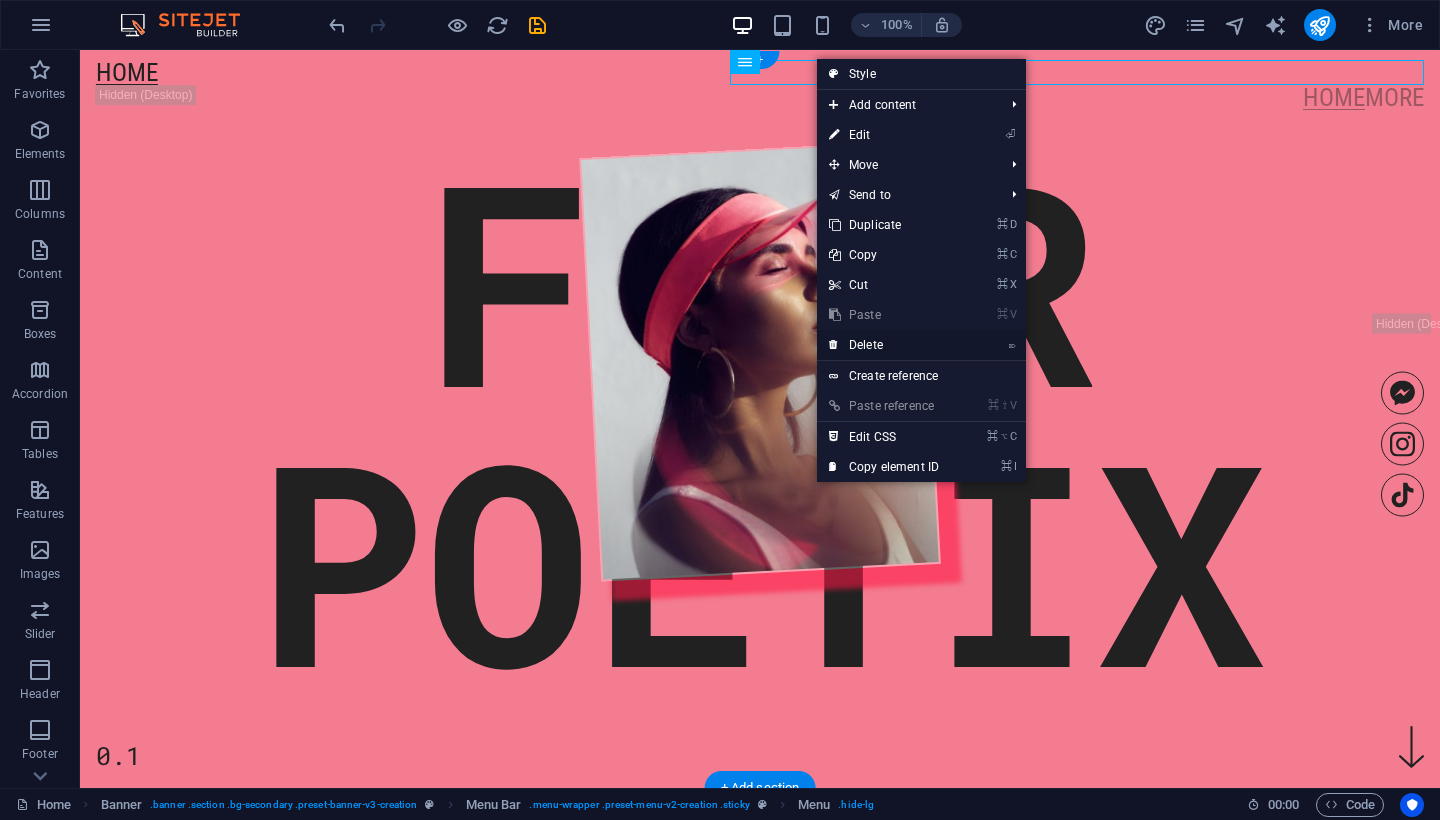 click on "⌦  Delete" at bounding box center [884, 345] 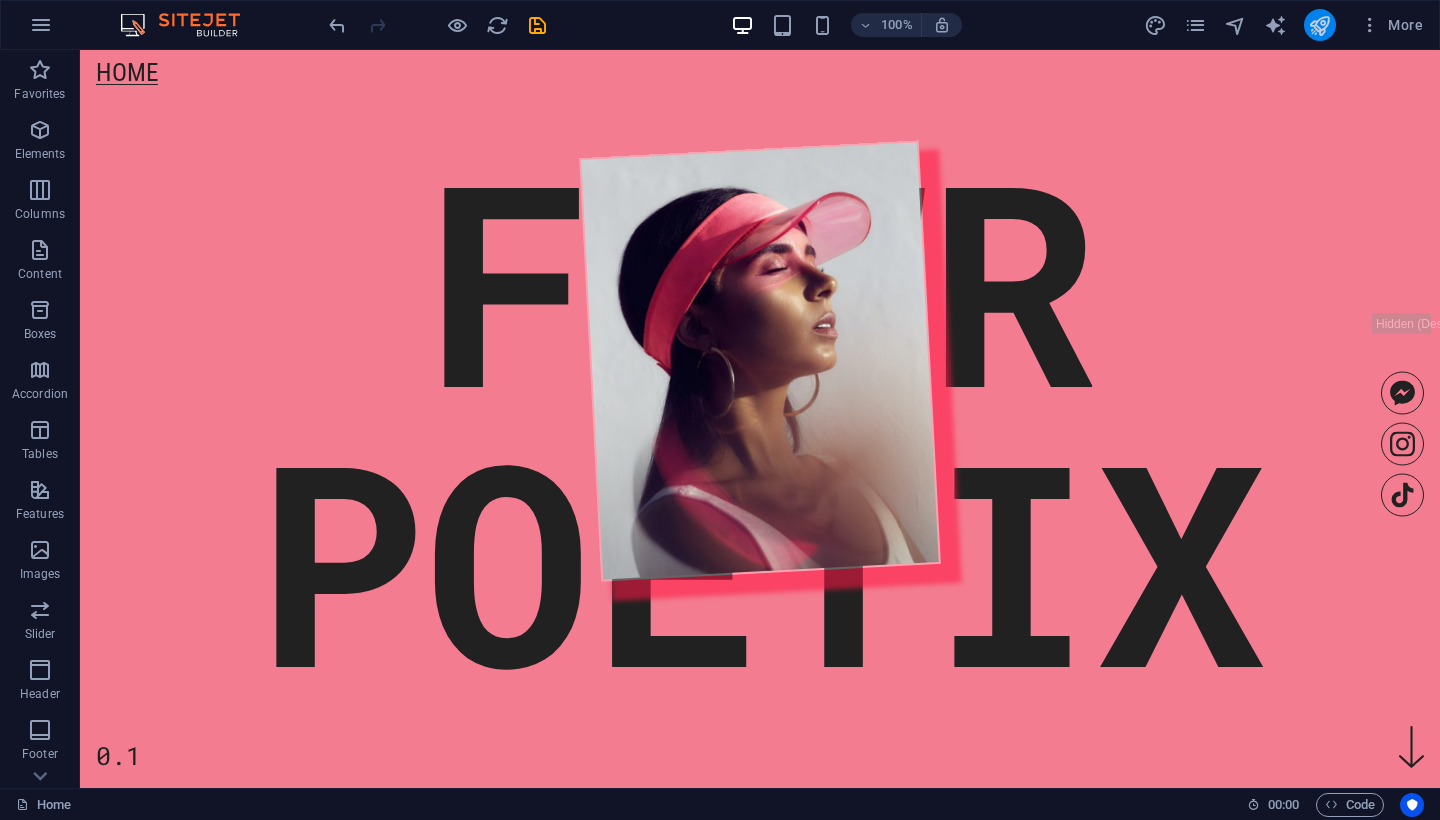 click at bounding box center [1319, 25] 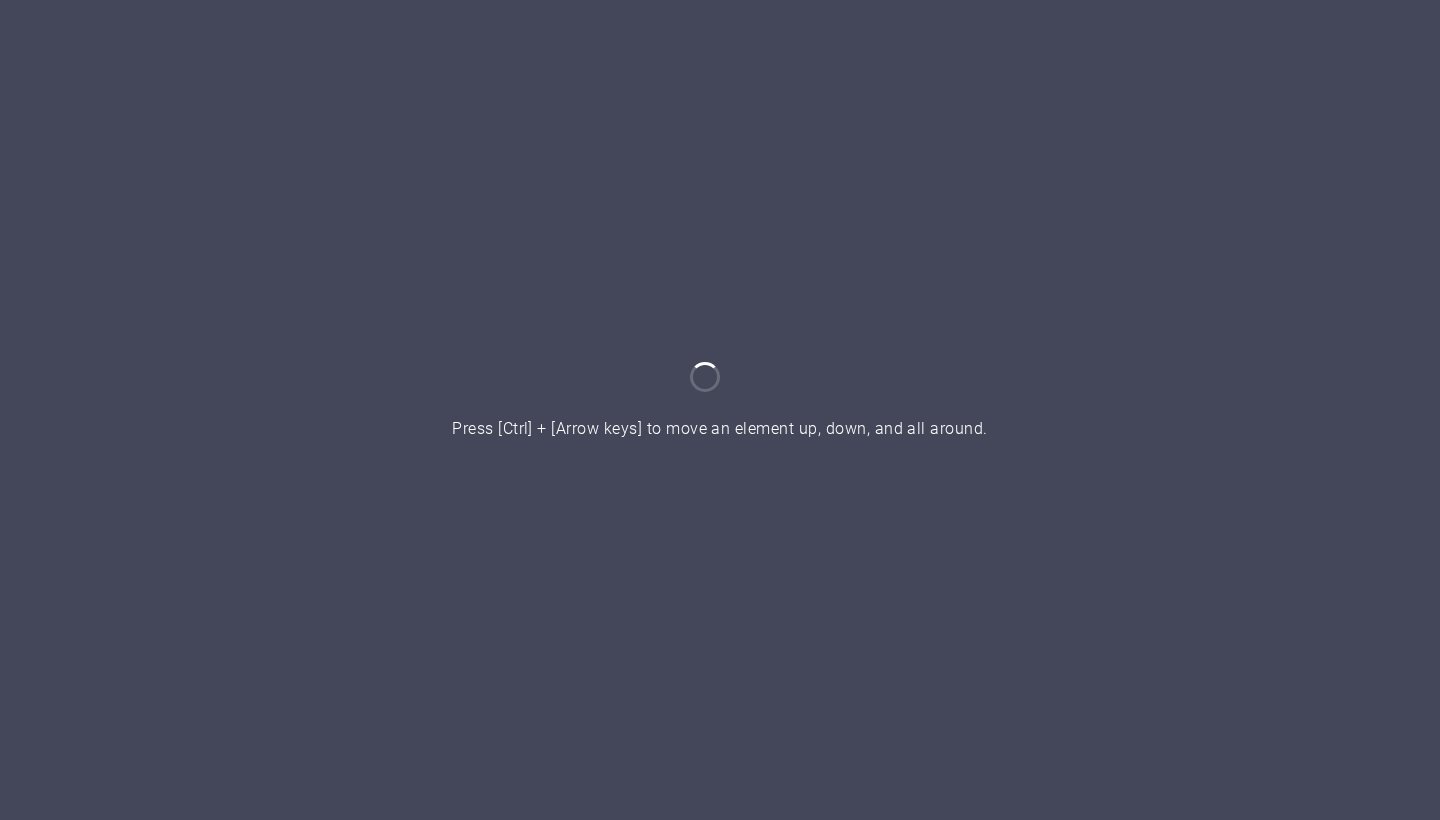 scroll, scrollTop: 0, scrollLeft: 0, axis: both 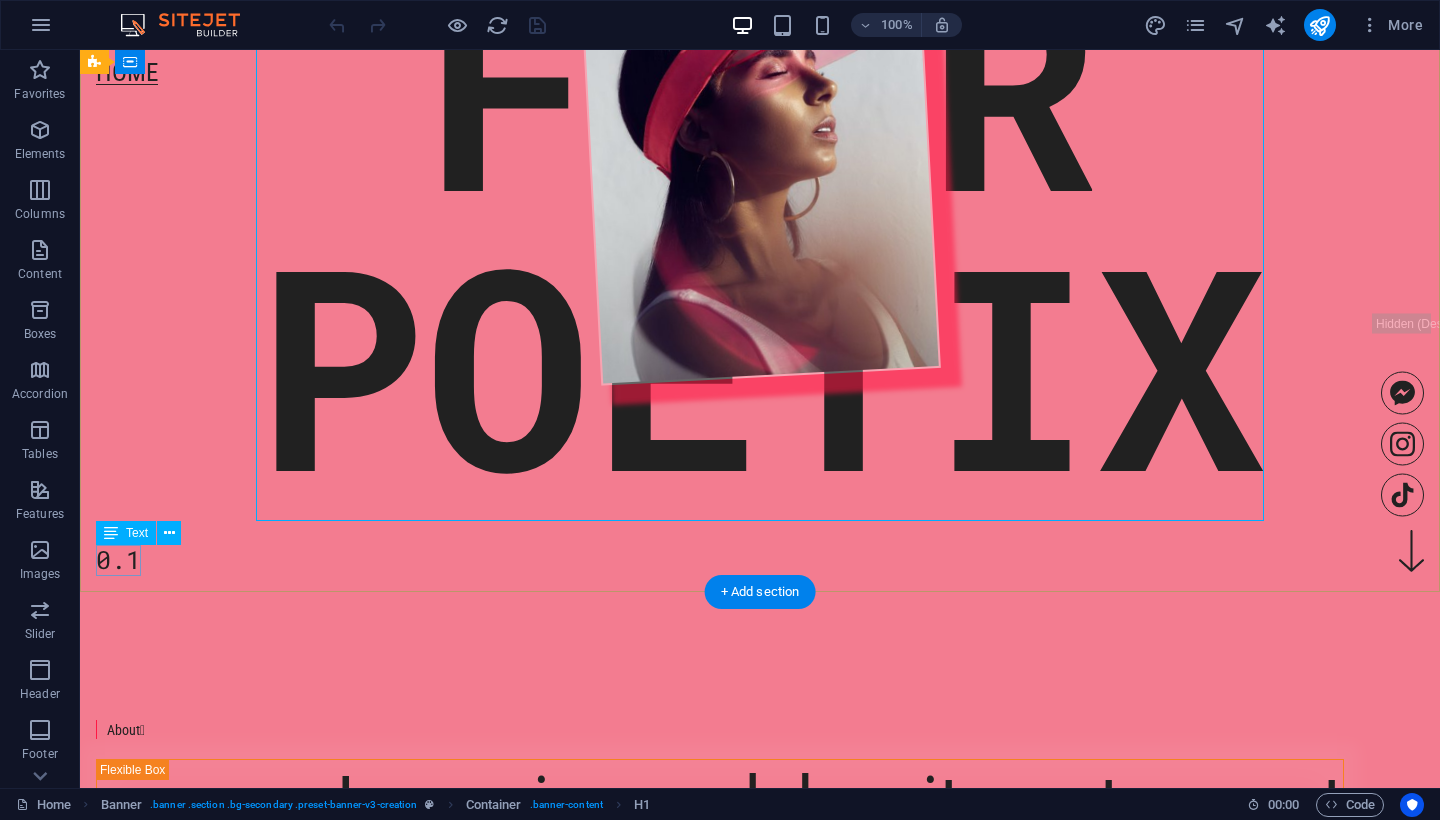 click on "0.1" at bounding box center (118, 560) 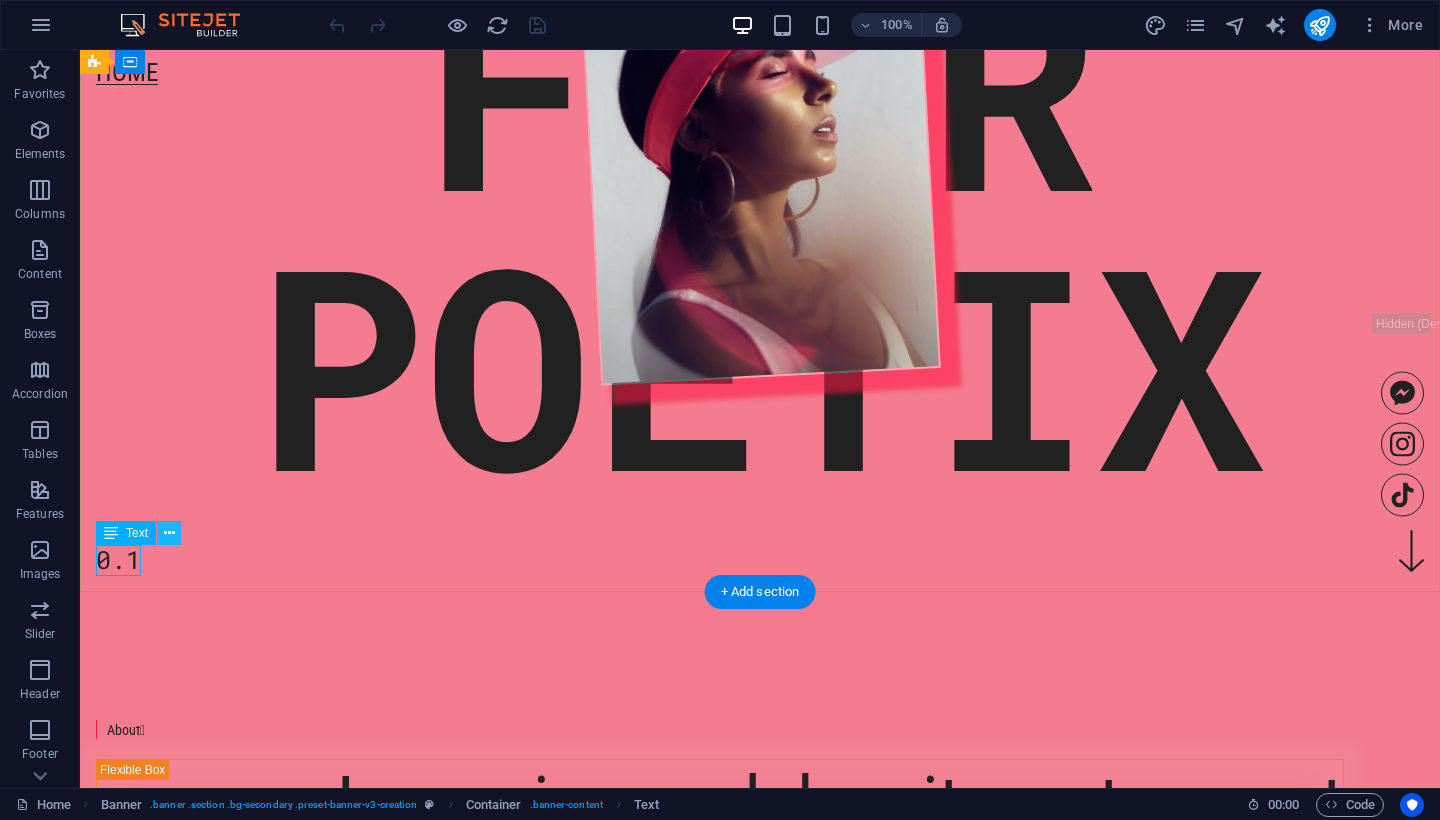 click at bounding box center [169, 533] 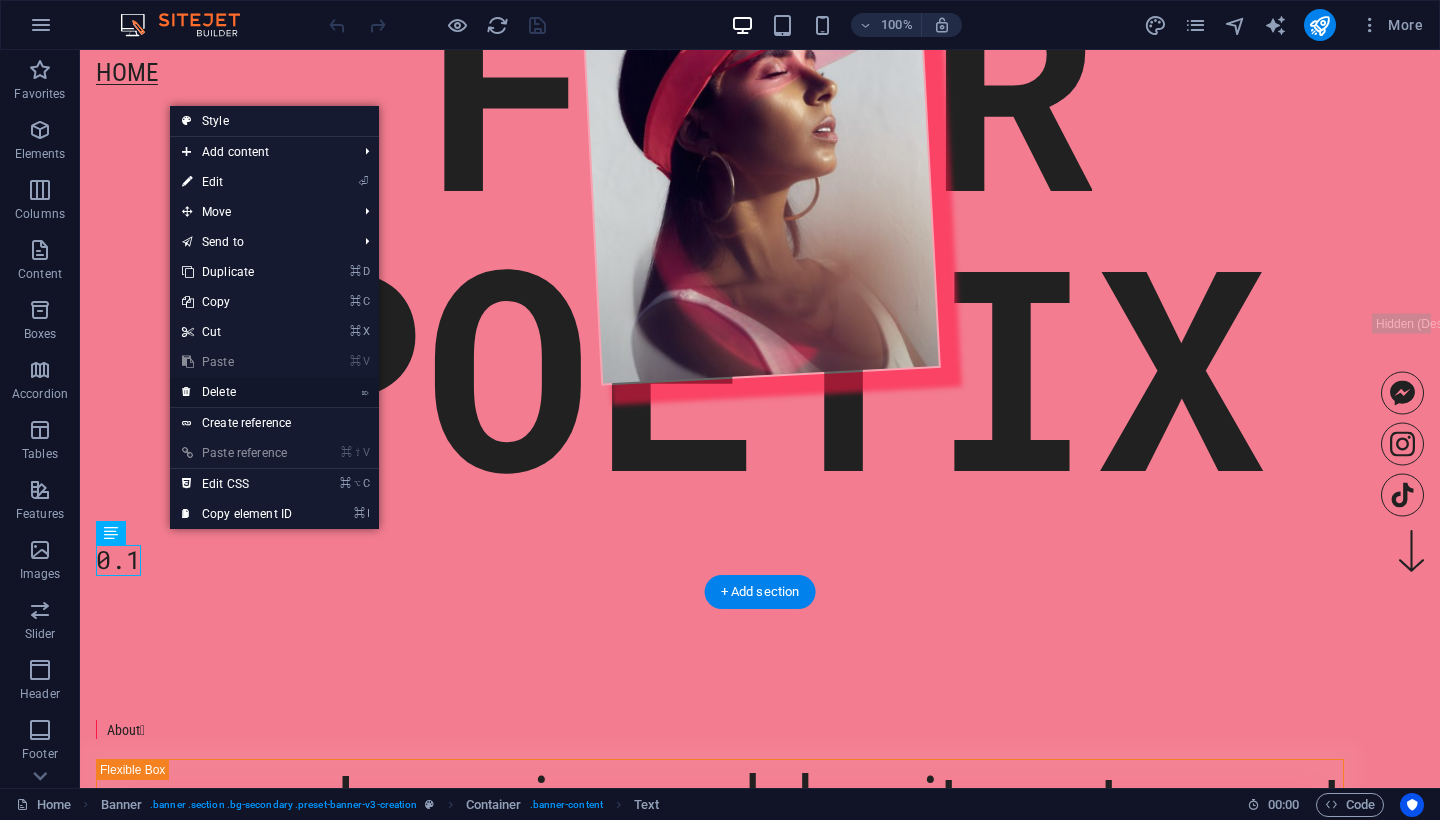 click on "⌦  Delete" at bounding box center (237, 392) 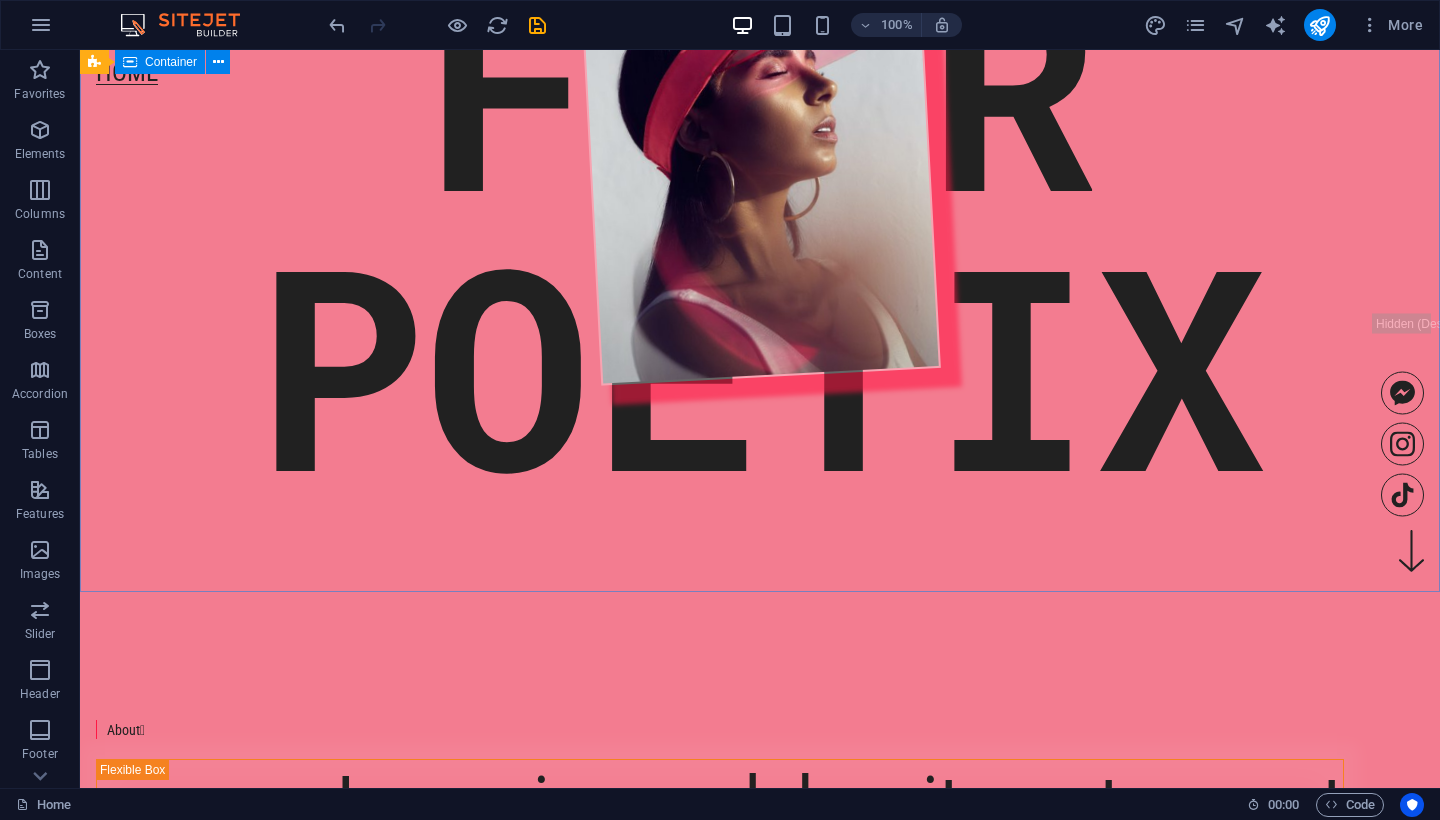click on "FLWR POETIX" at bounding box center [760, 179] 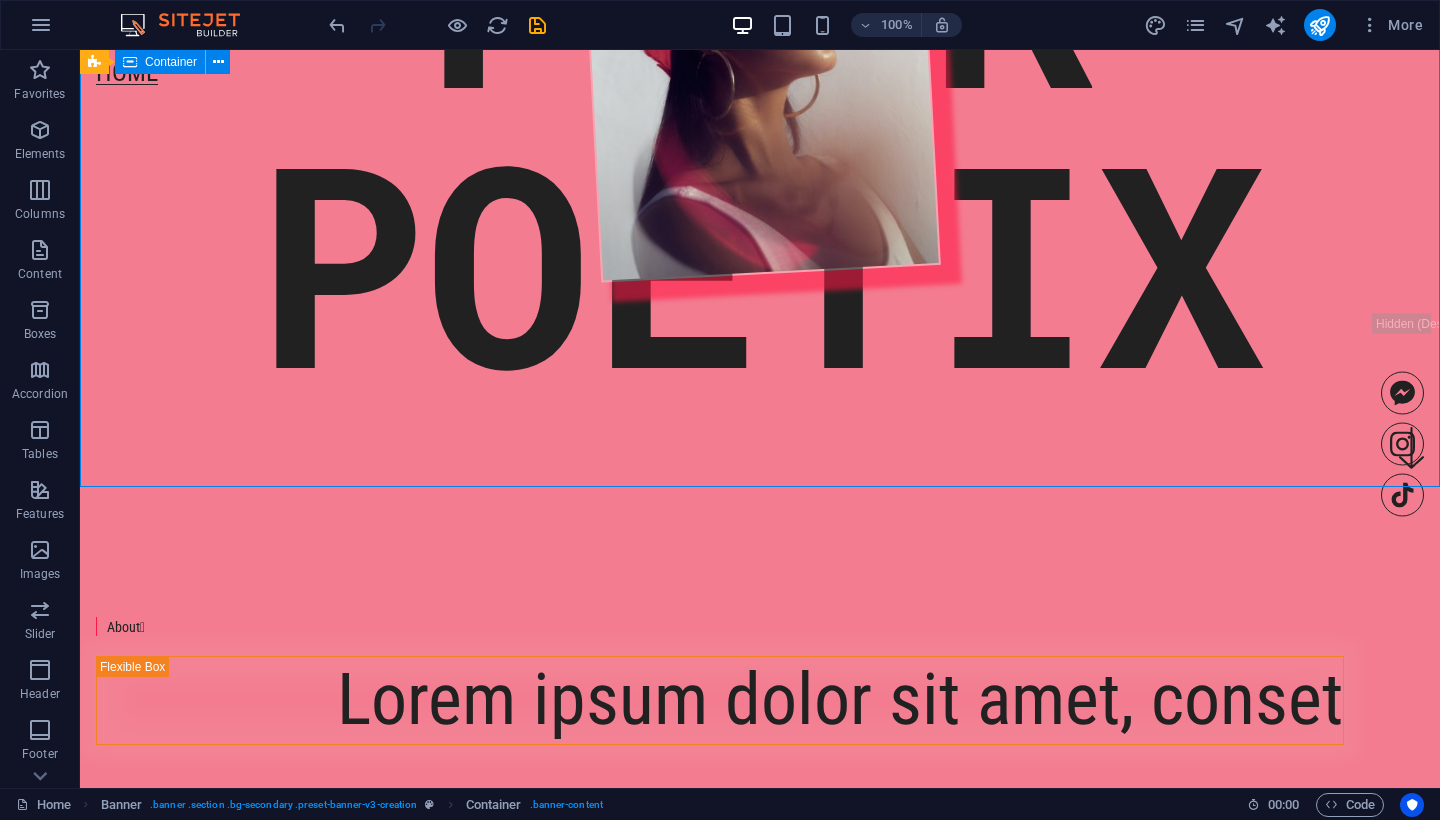 scroll, scrollTop: 302, scrollLeft: 0, axis: vertical 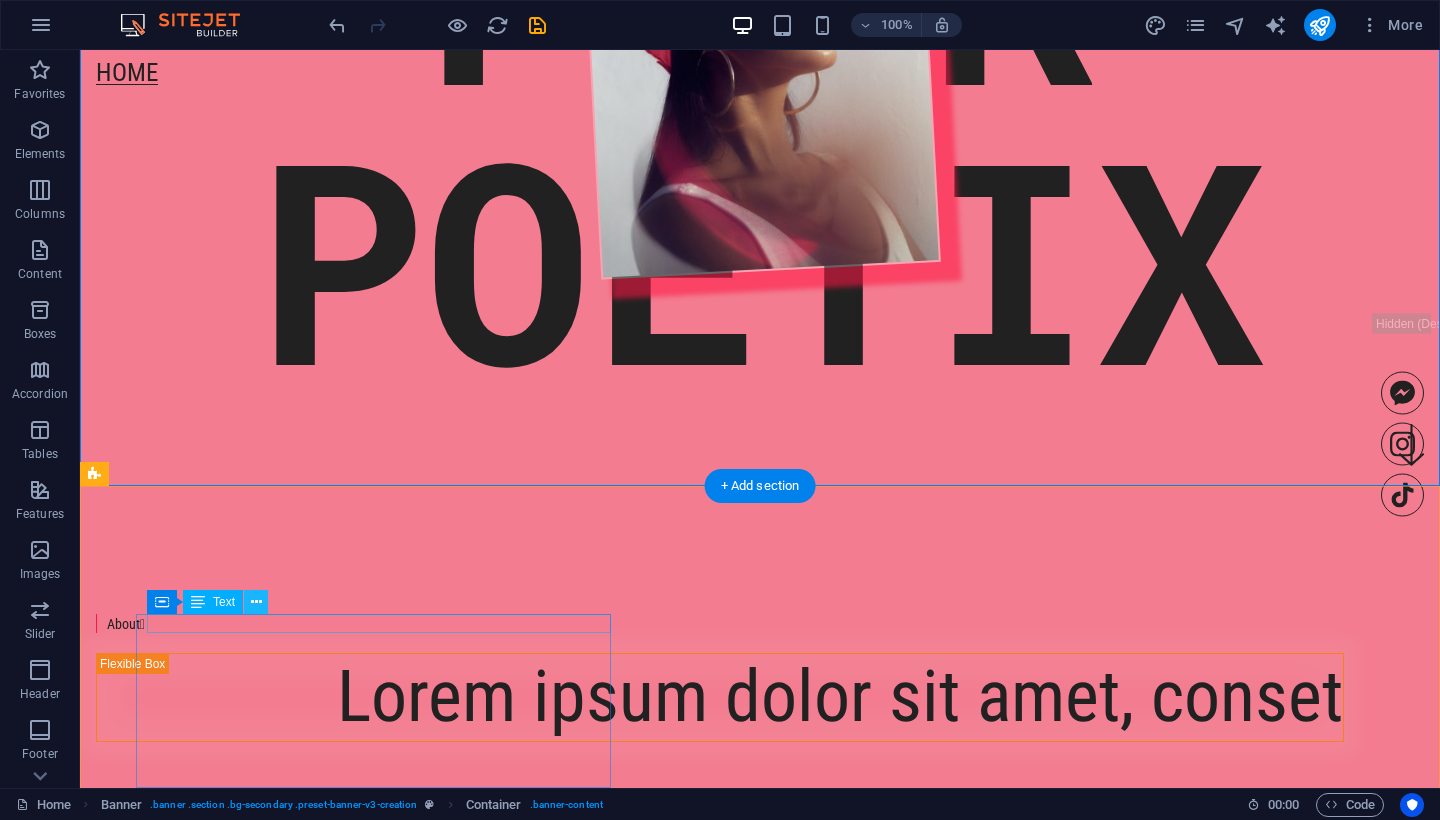 click at bounding box center [256, 602] 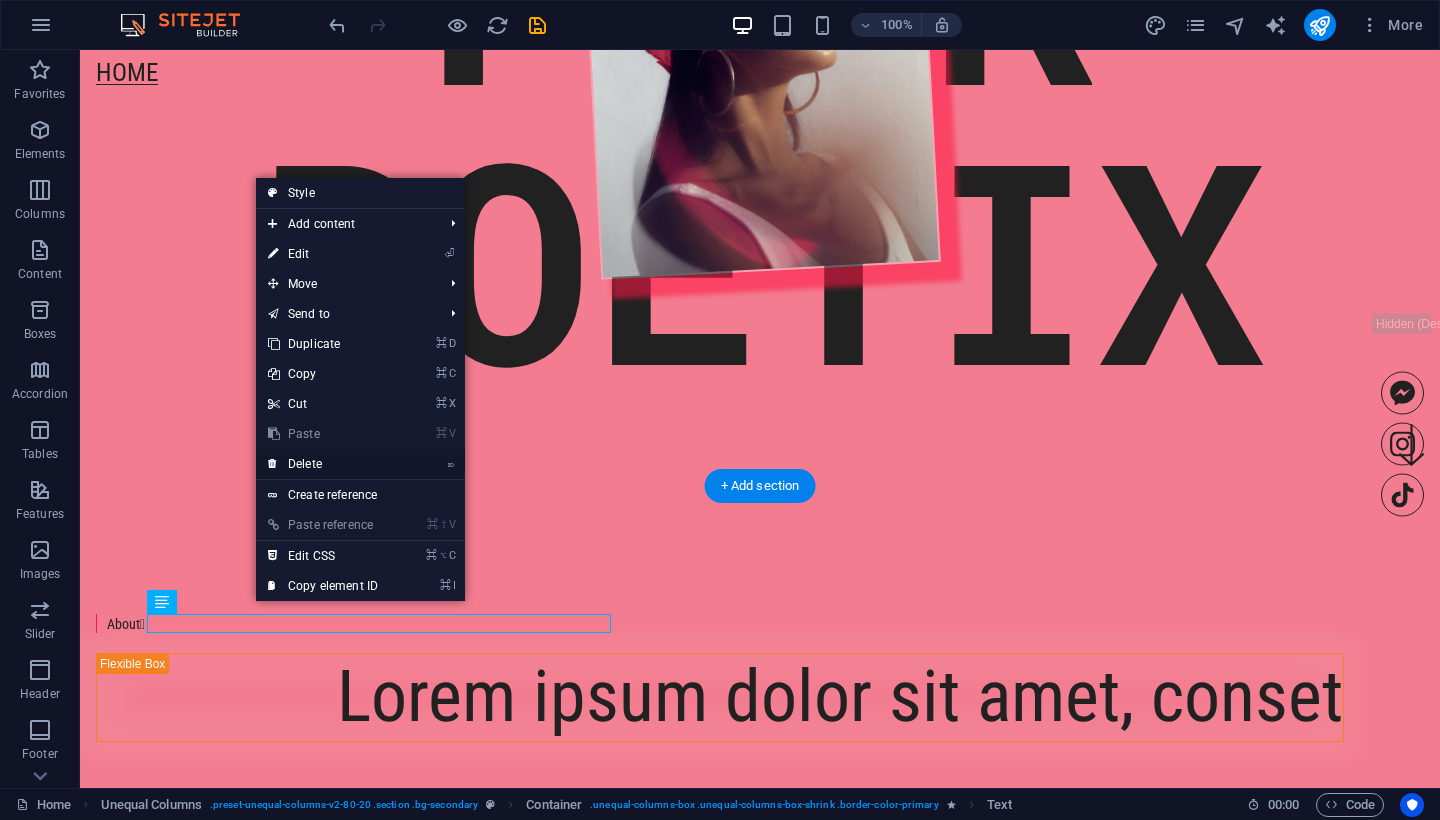 click on "⌦  Delete" at bounding box center [323, 464] 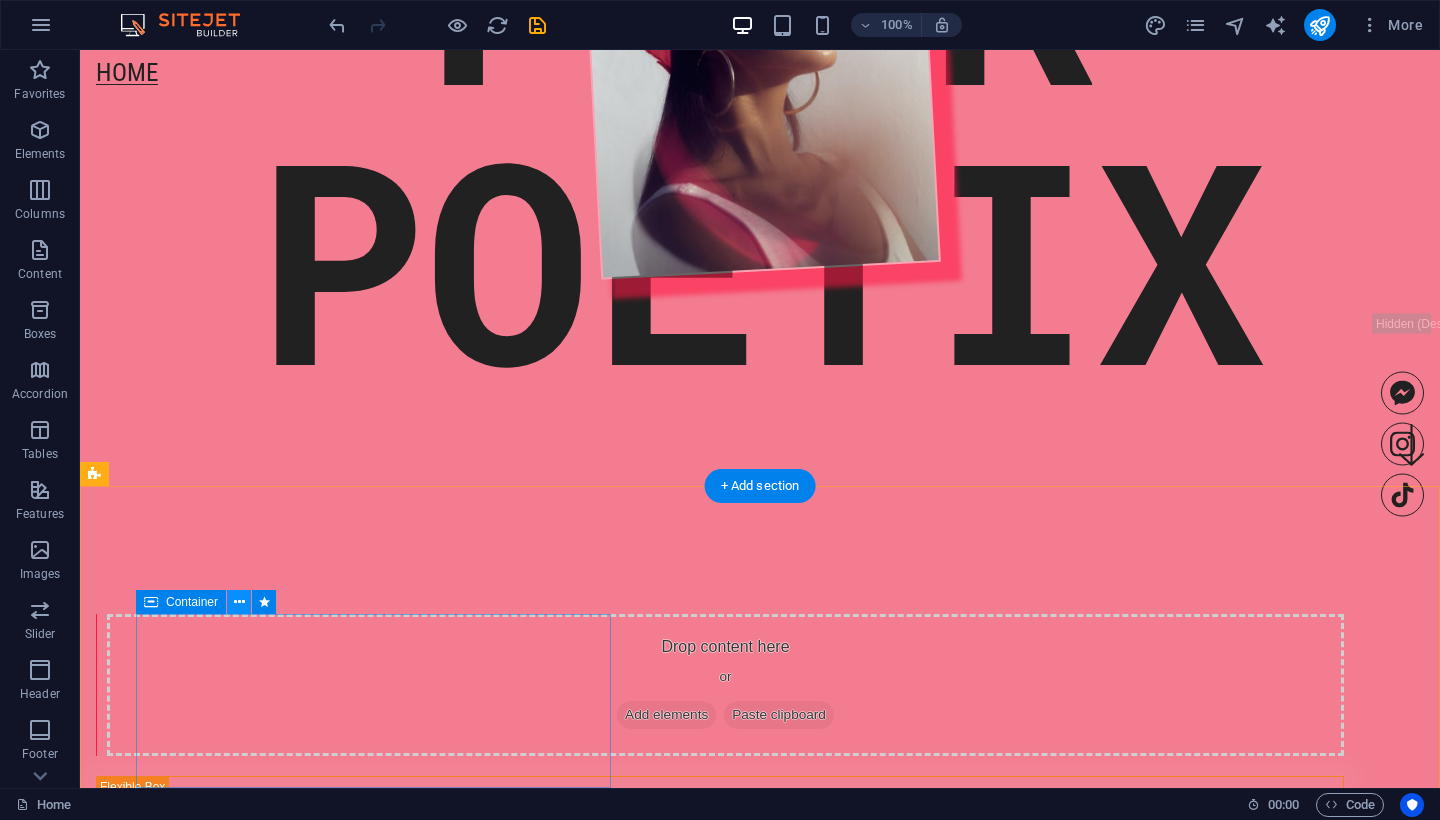 click at bounding box center [239, 602] 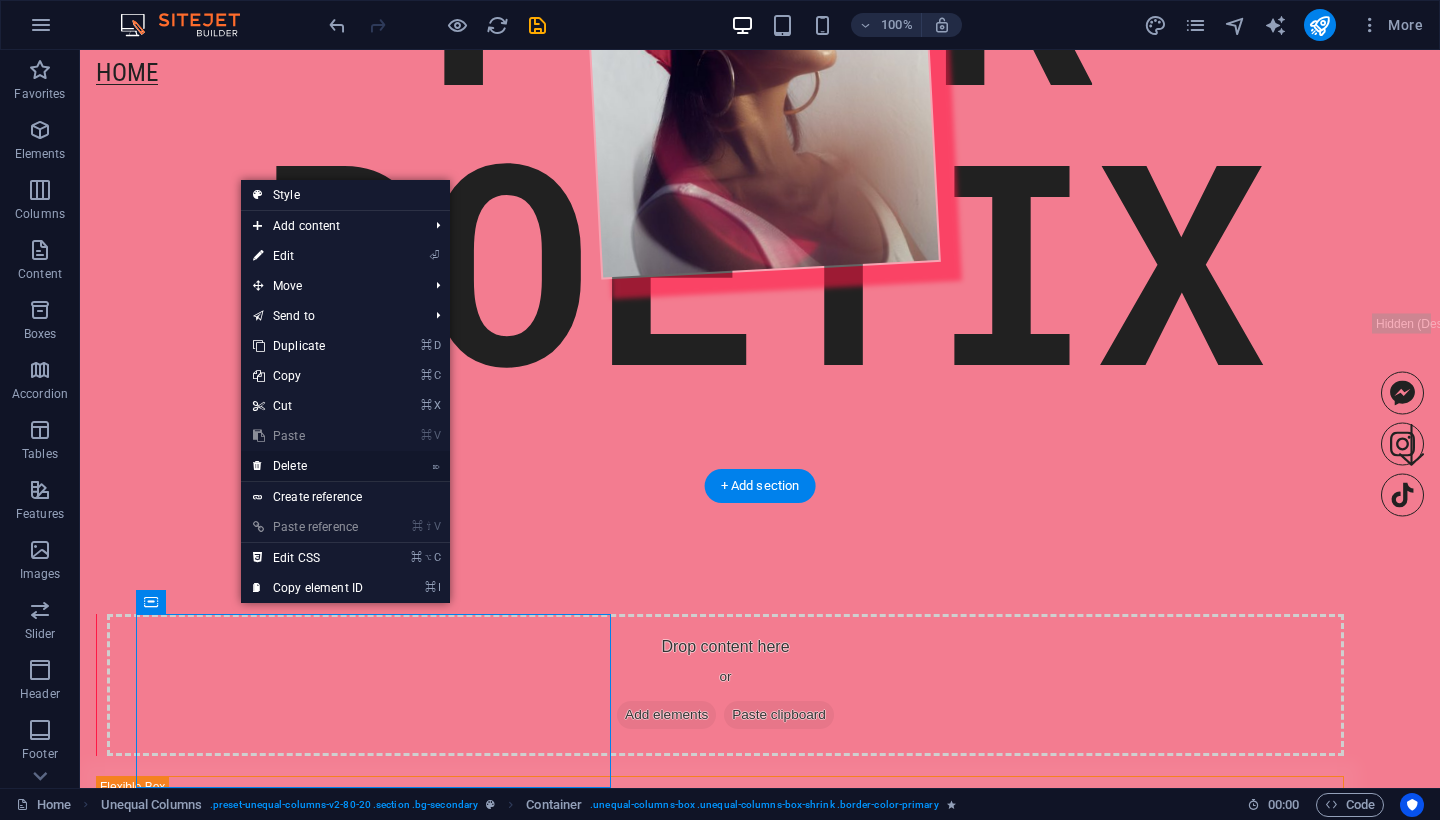click on "⌦  Delete" at bounding box center [308, 466] 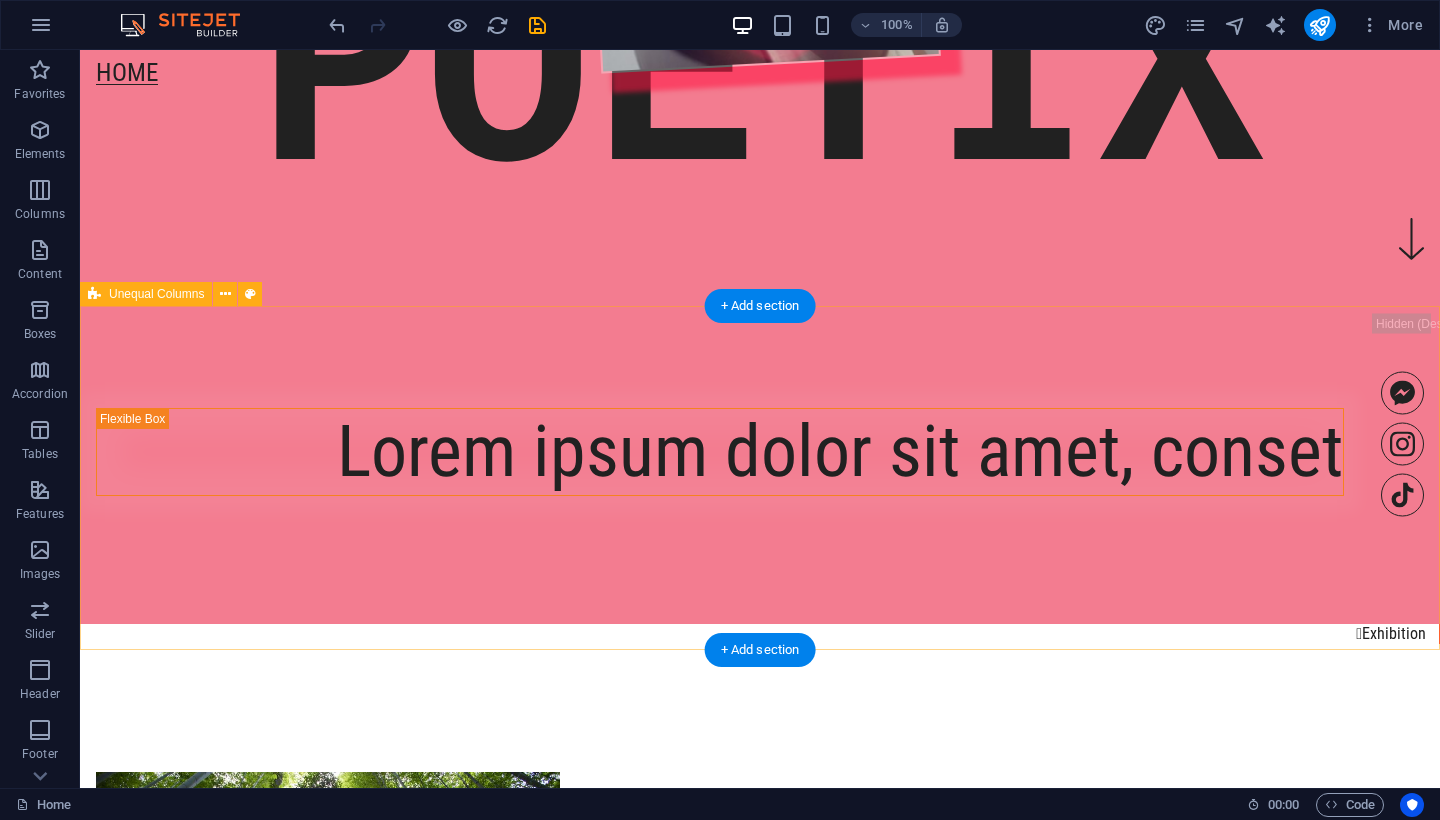 scroll, scrollTop: 511, scrollLeft: 0, axis: vertical 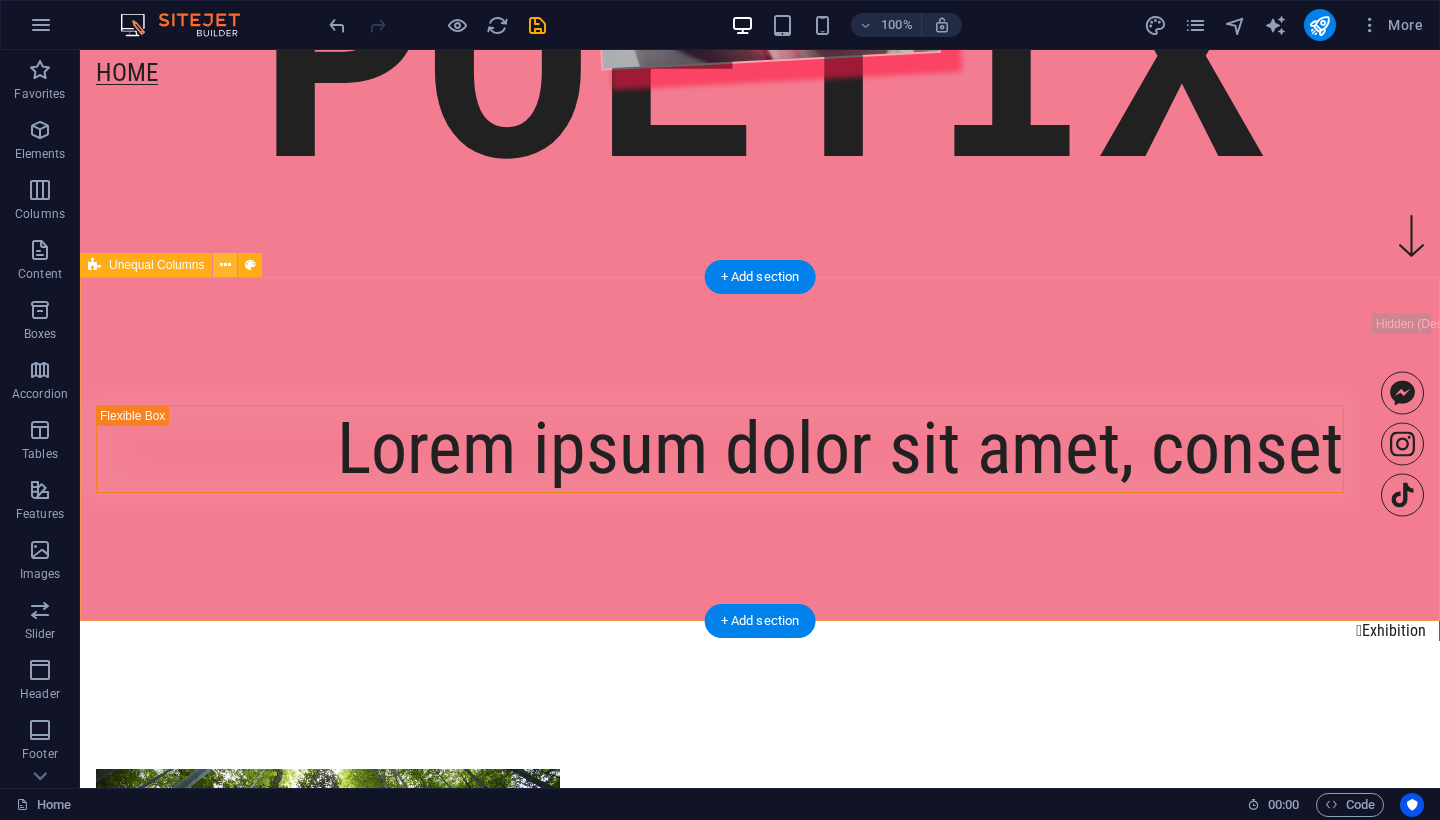 click at bounding box center [225, 265] 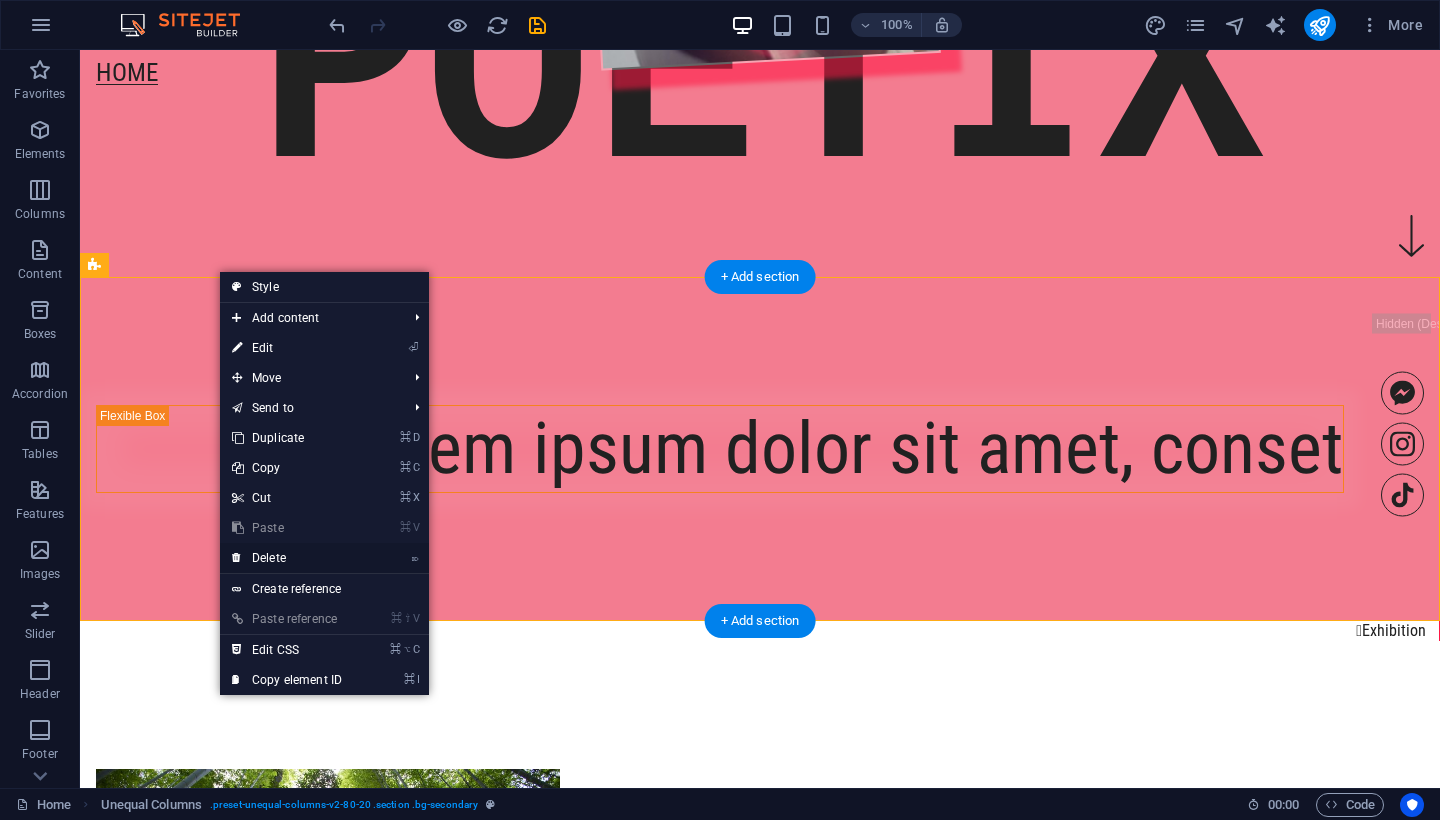click on "⌦  Delete" at bounding box center (287, 558) 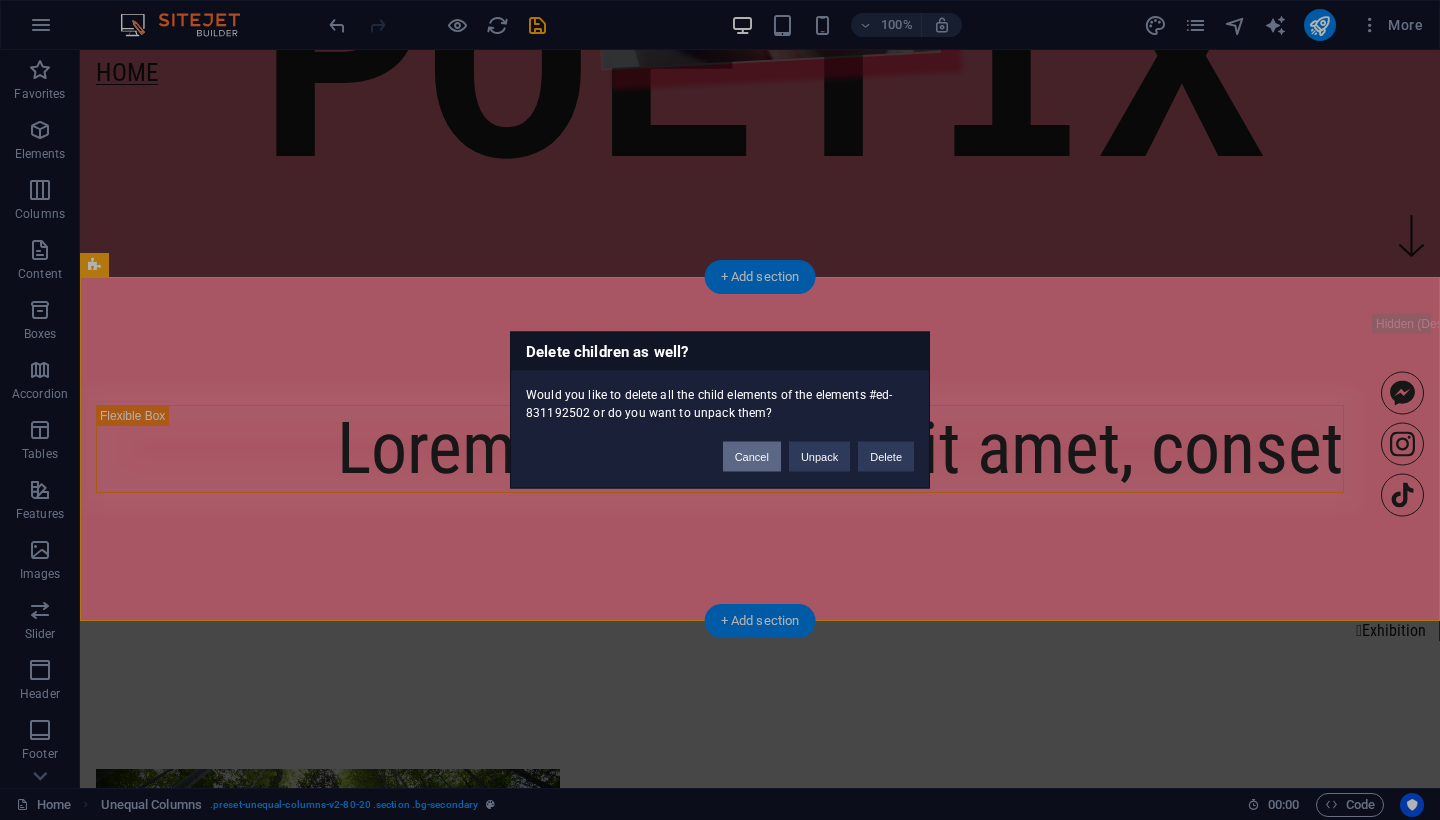 click on "Cancel" at bounding box center [752, 457] 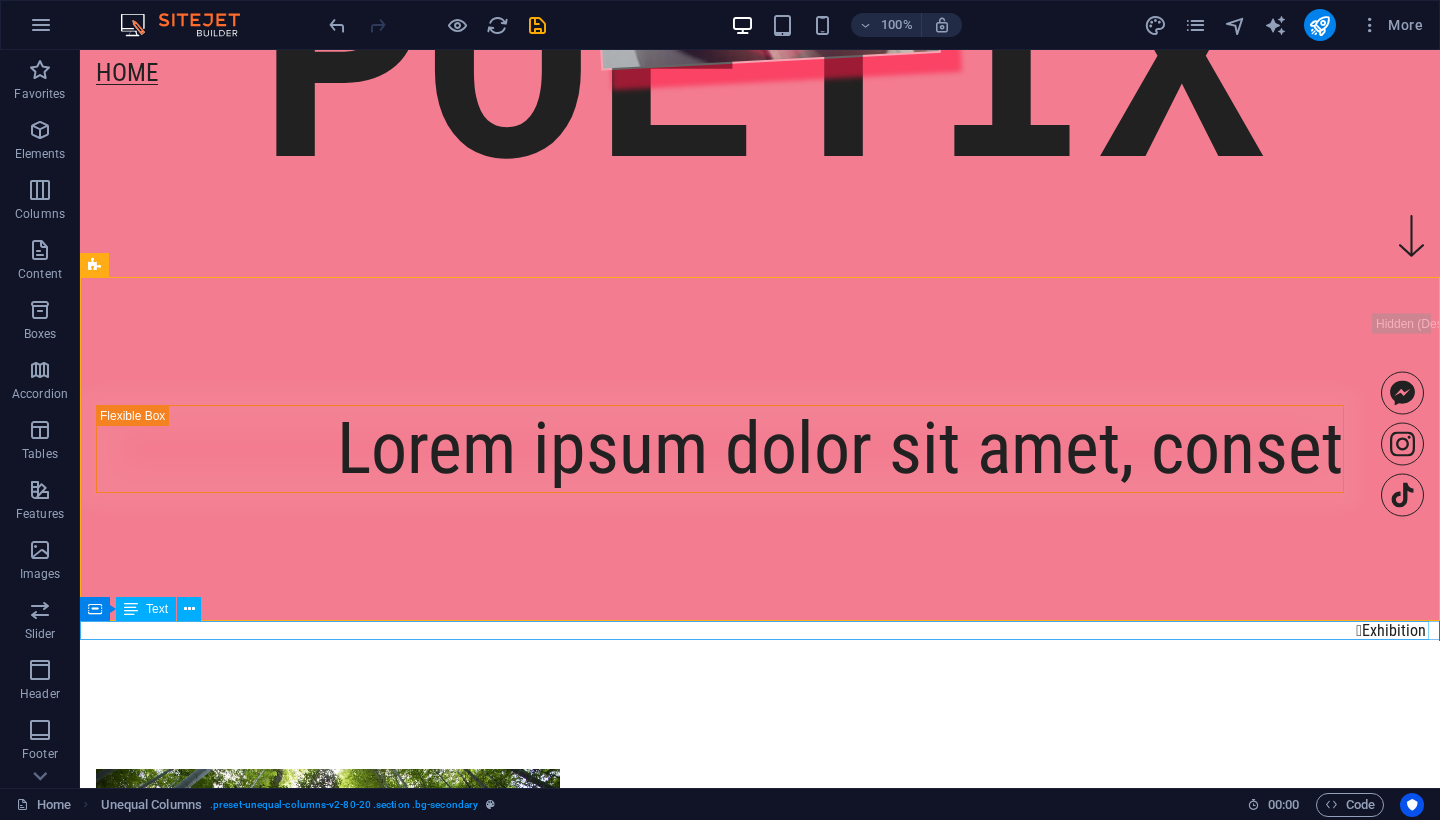click on "  Exhibition" at bounding box center [754, 630] 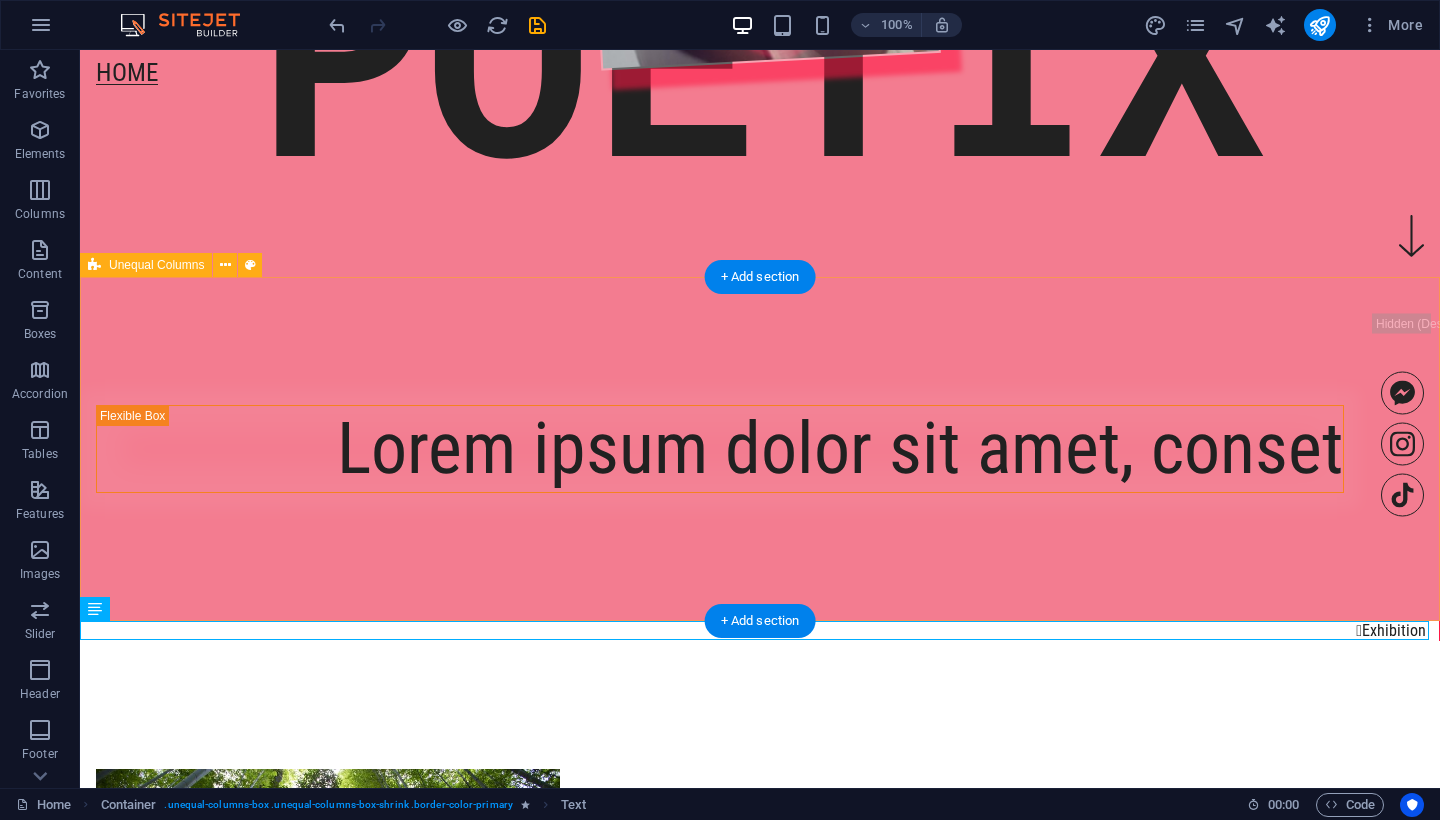 click on "Lorem ipsum dolor sit amet, conset" at bounding box center [760, 449] 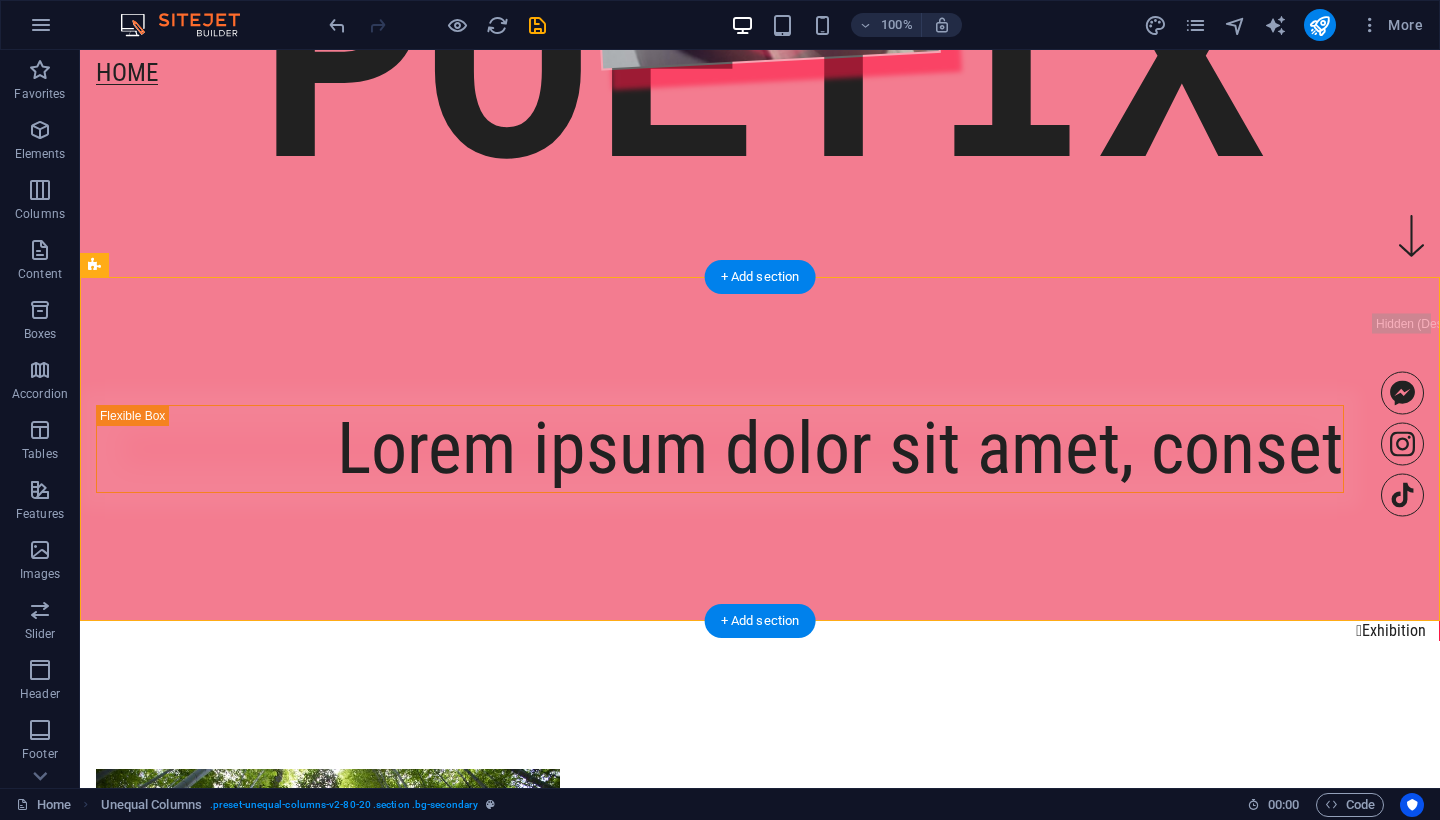 click on "Lorem ipsum dolor sit amet, conset" at bounding box center [760, 449] 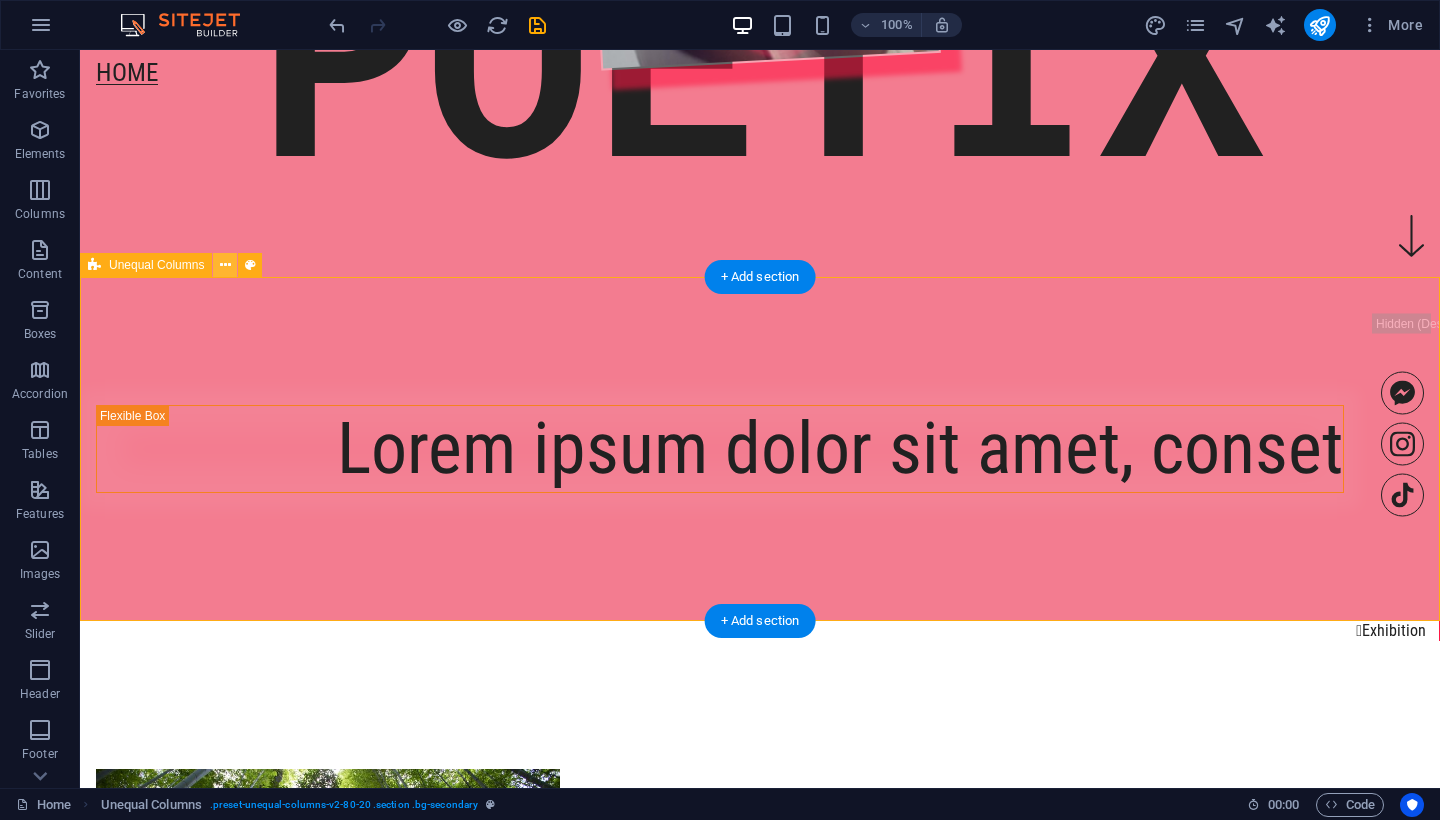 click at bounding box center (225, 265) 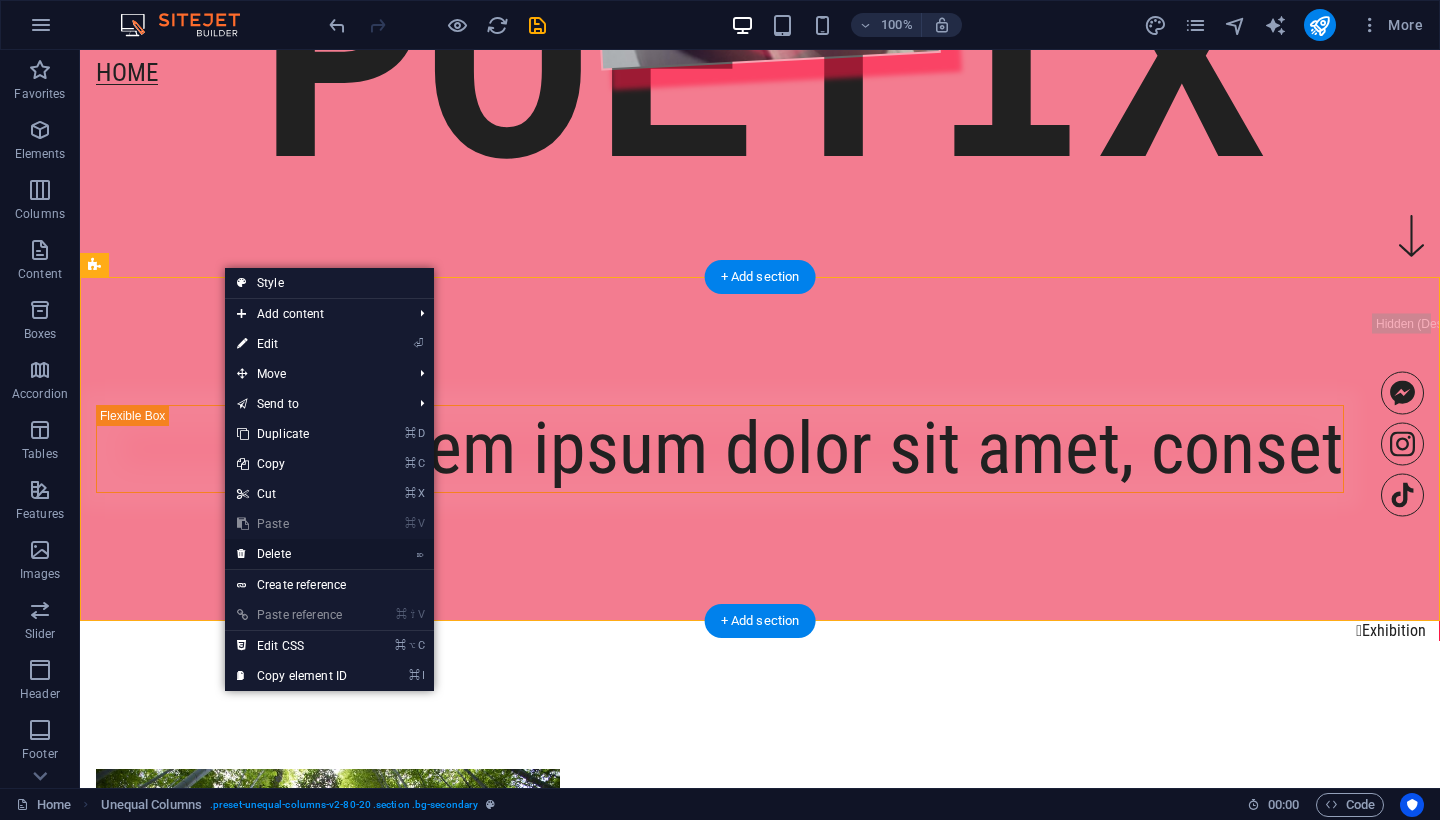 click on "⌦  Delete" at bounding box center (292, 554) 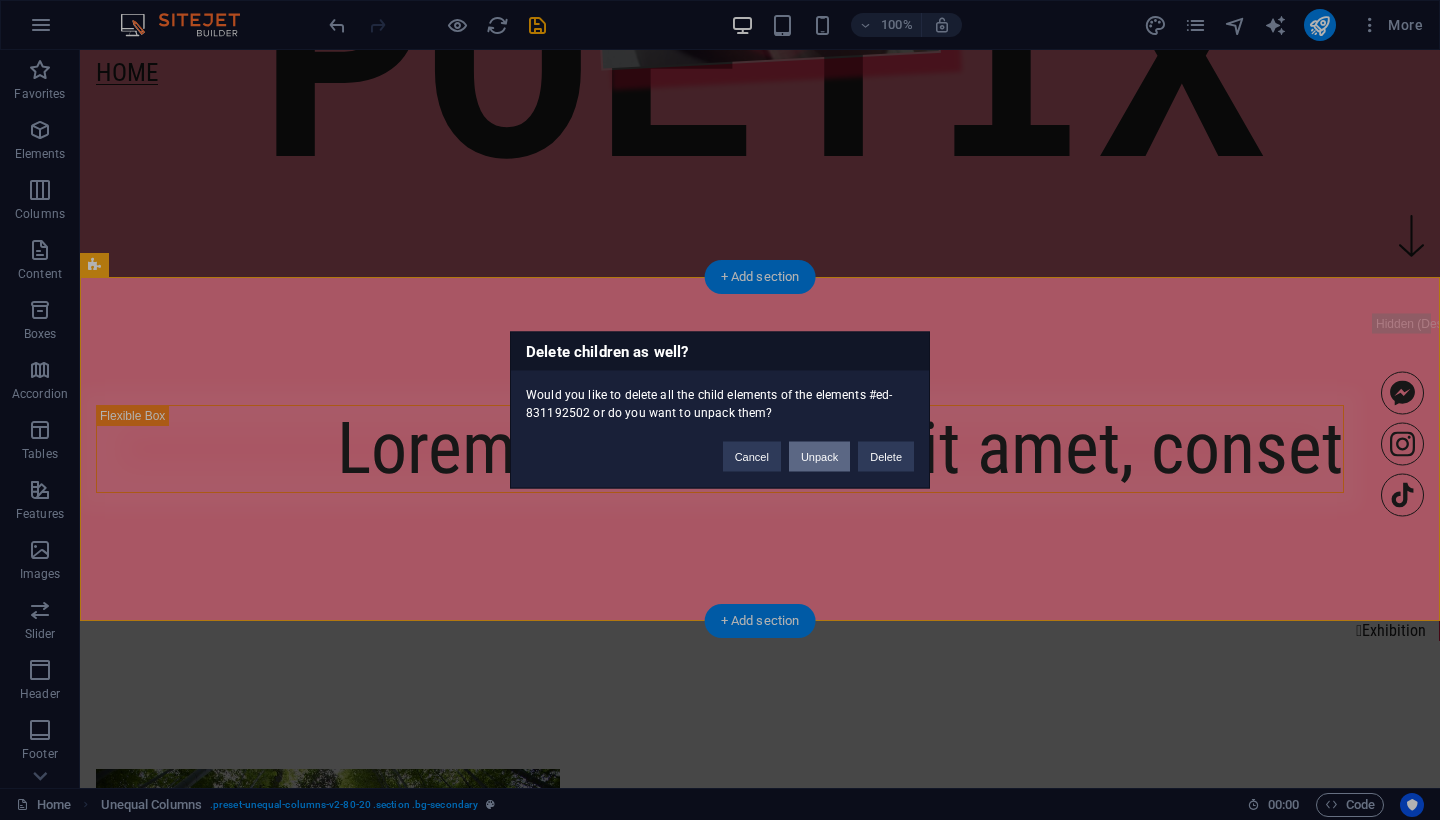 click on "Unpack" at bounding box center (819, 457) 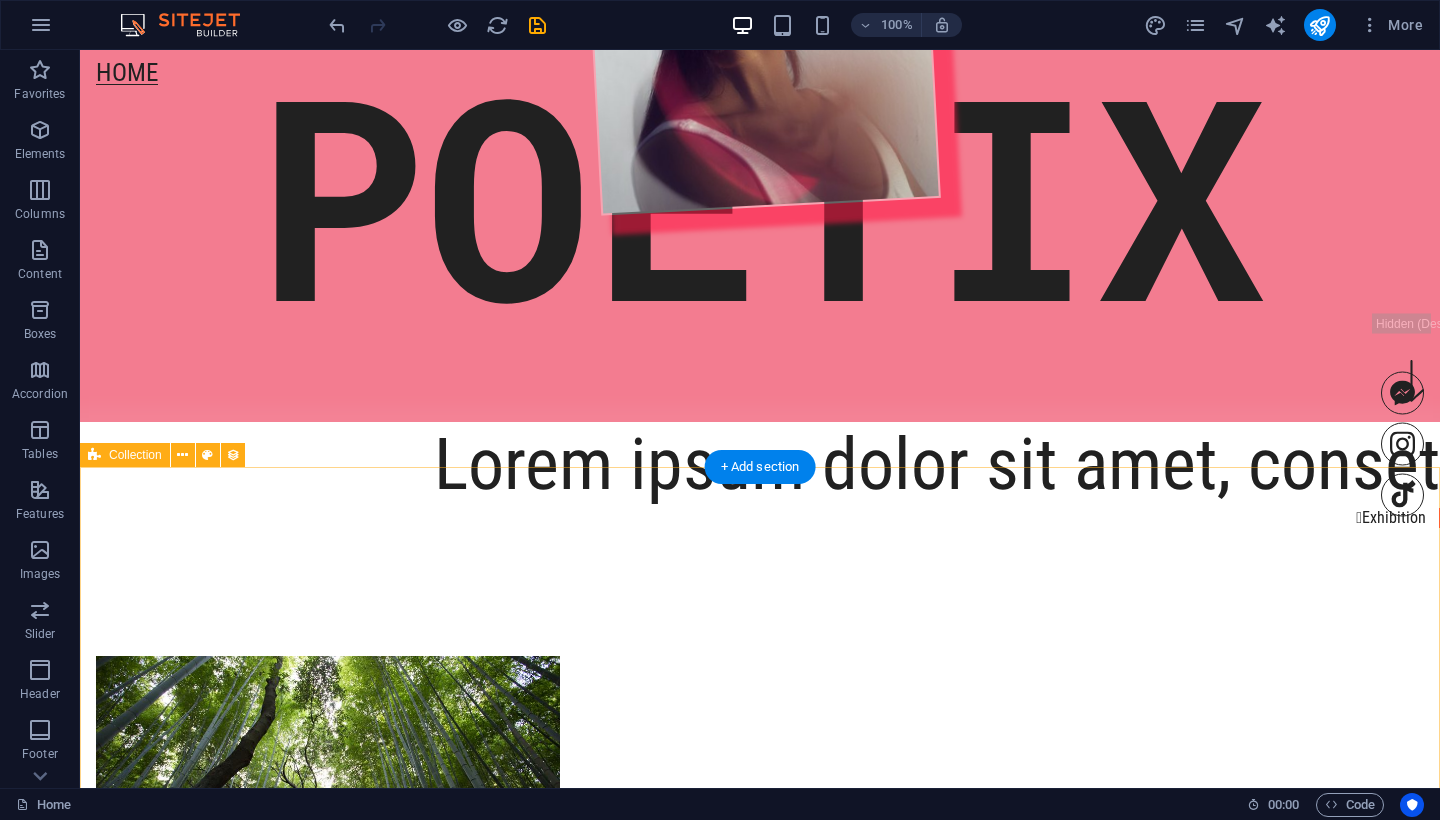 scroll, scrollTop: 362, scrollLeft: 0, axis: vertical 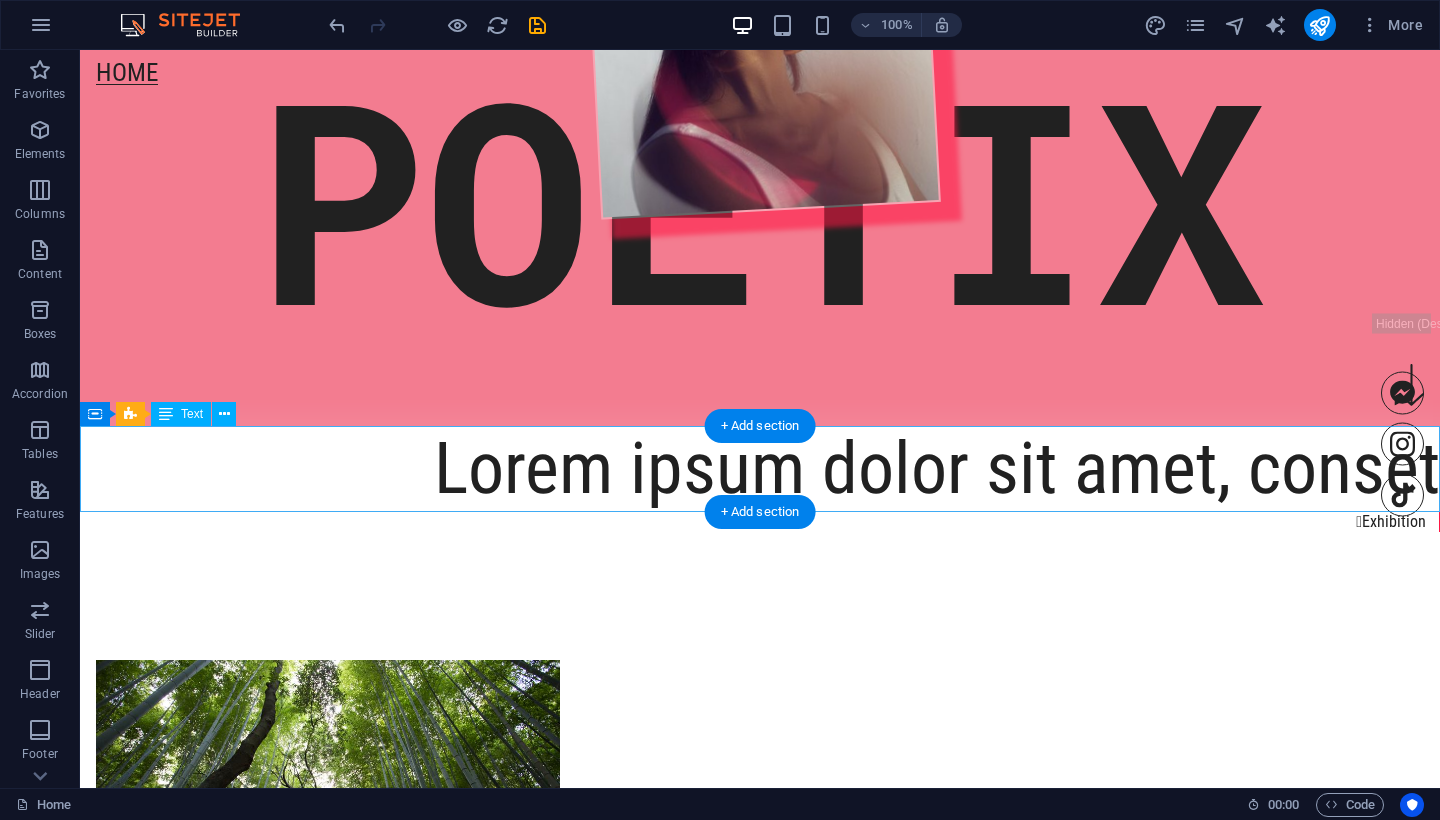 click on "Lorem ipsum dolor sit amet, conset" at bounding box center [760, 469] 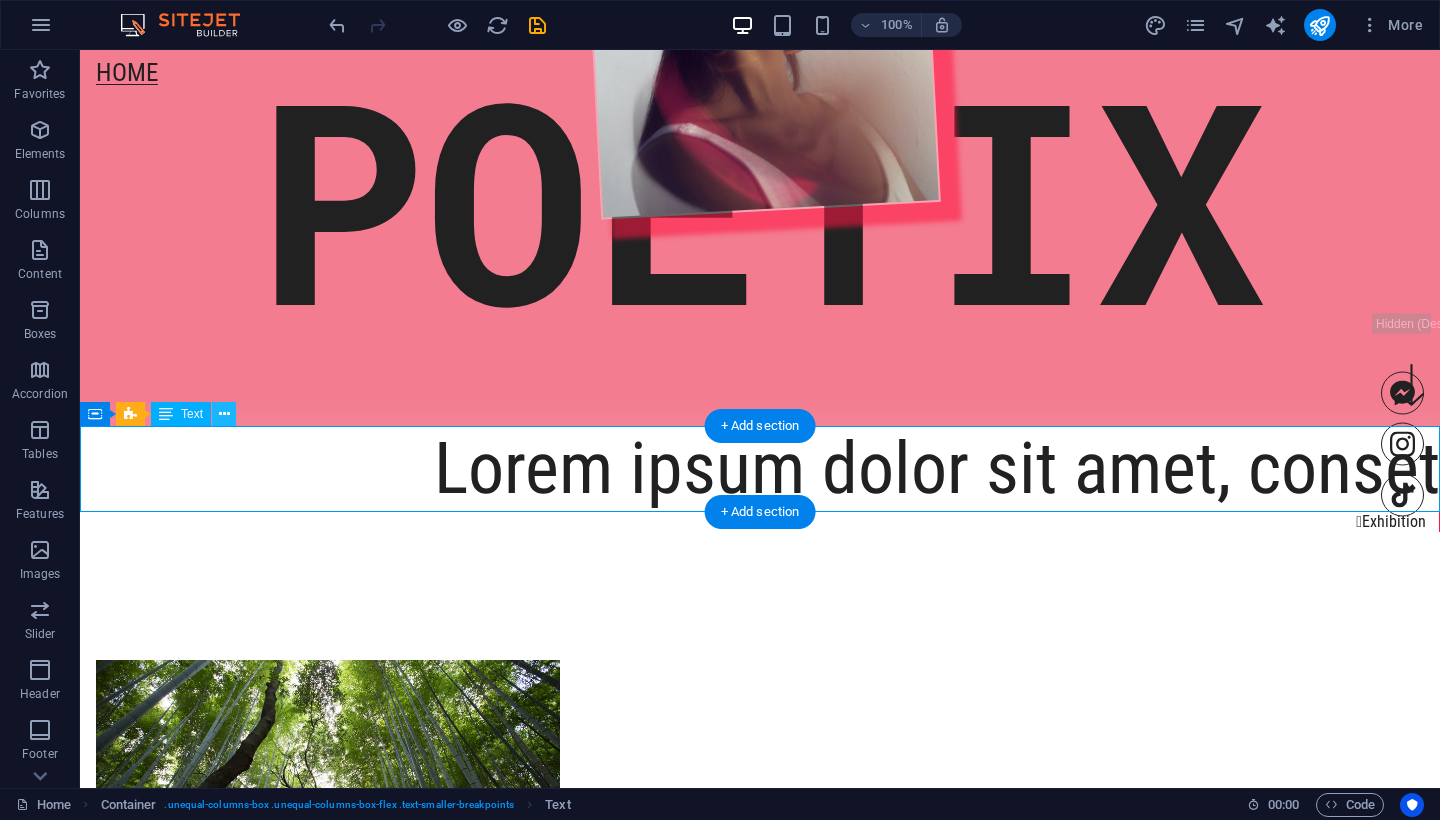 click at bounding box center [224, 414] 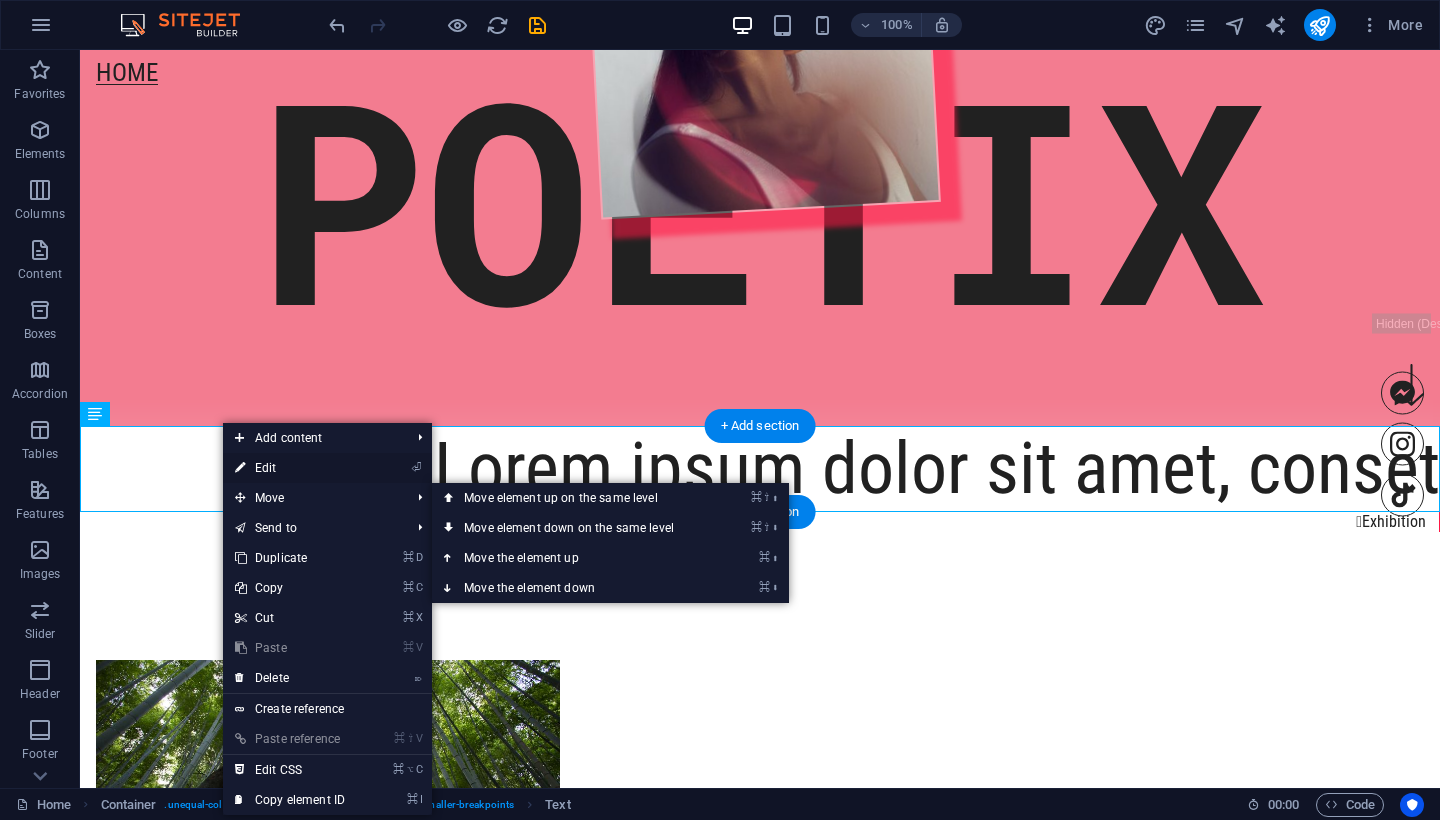click on "⏎  Edit" at bounding box center [290, 468] 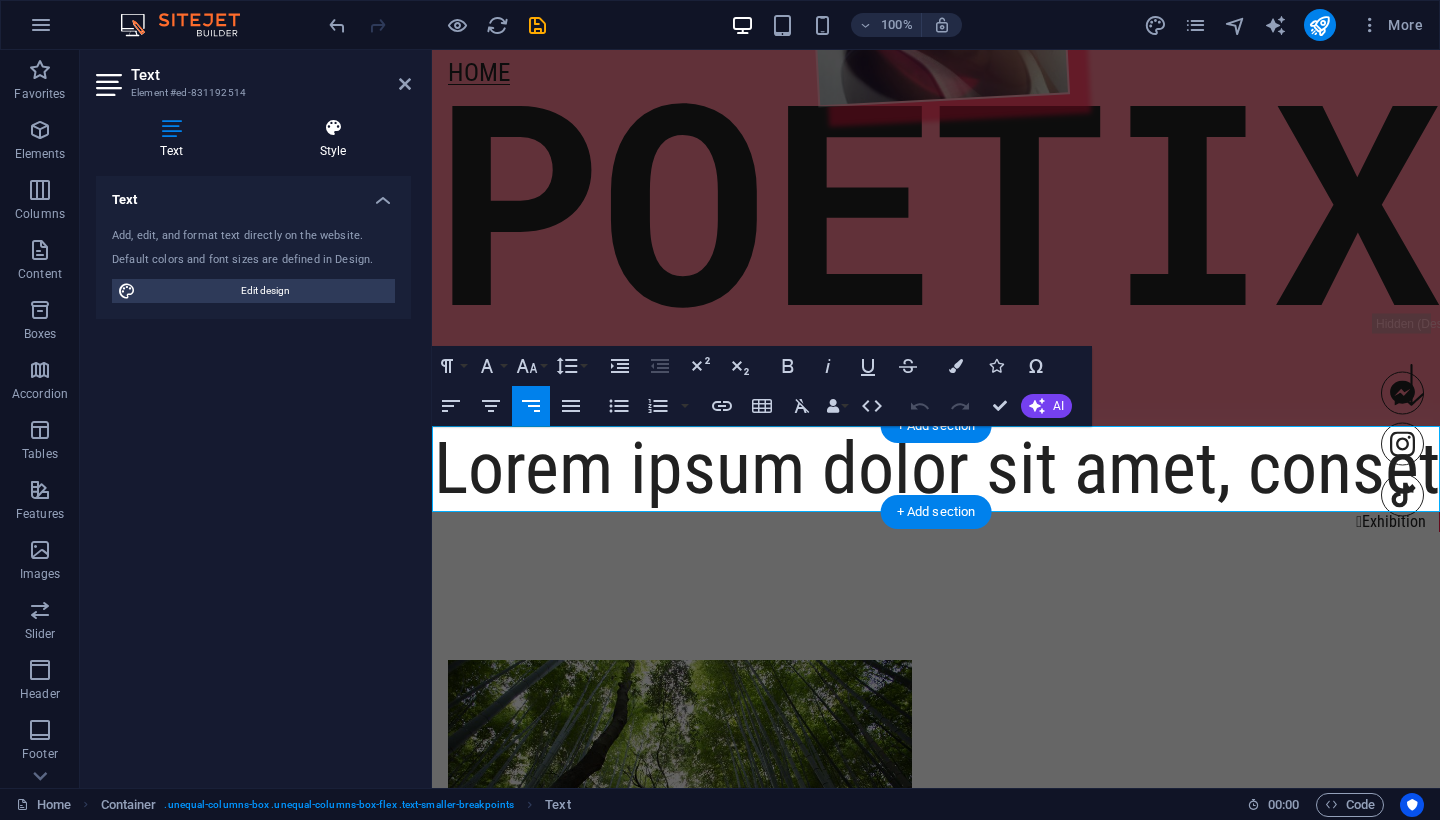 click on "Style" at bounding box center (333, 139) 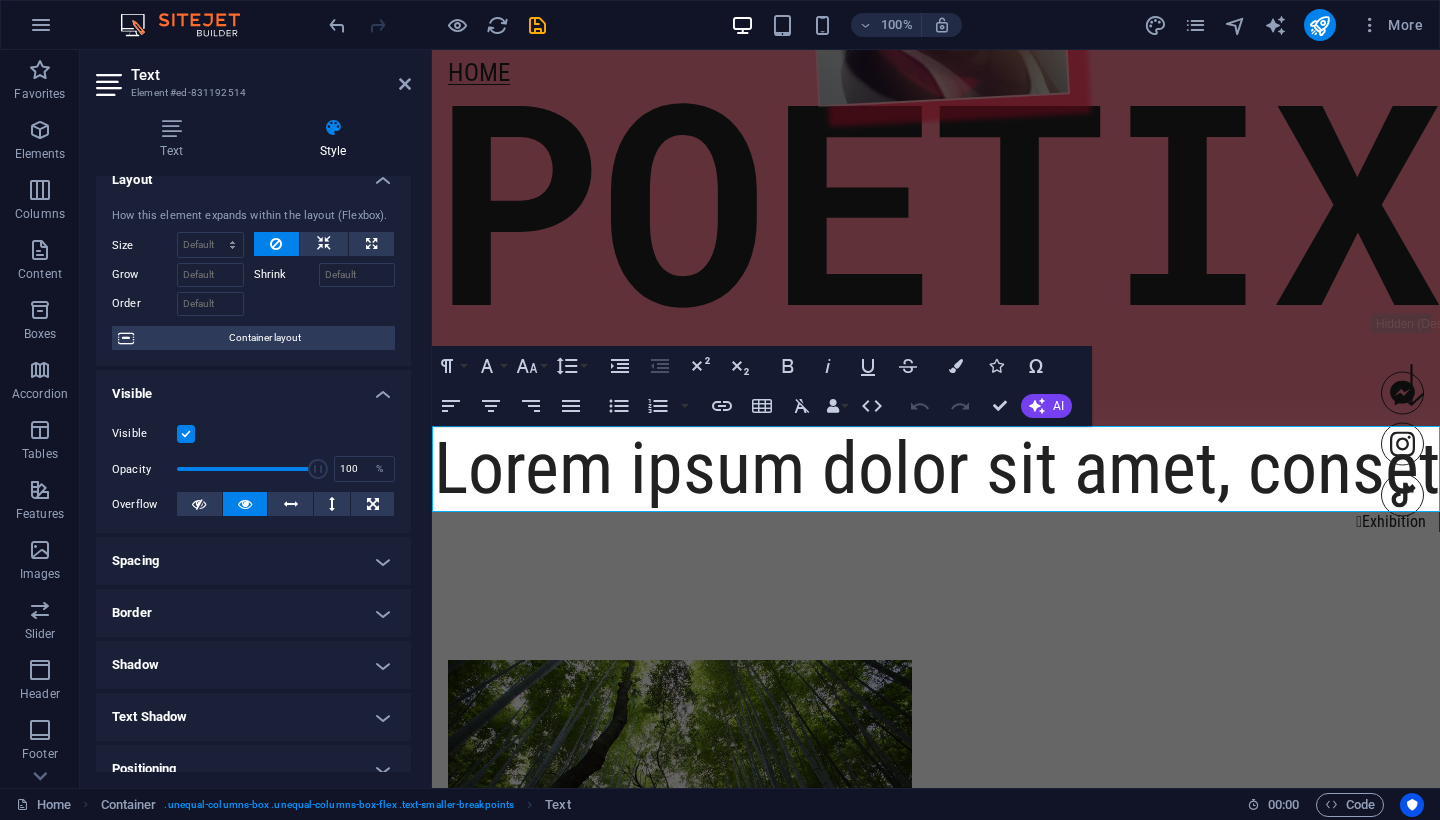 scroll, scrollTop: 0, scrollLeft: 0, axis: both 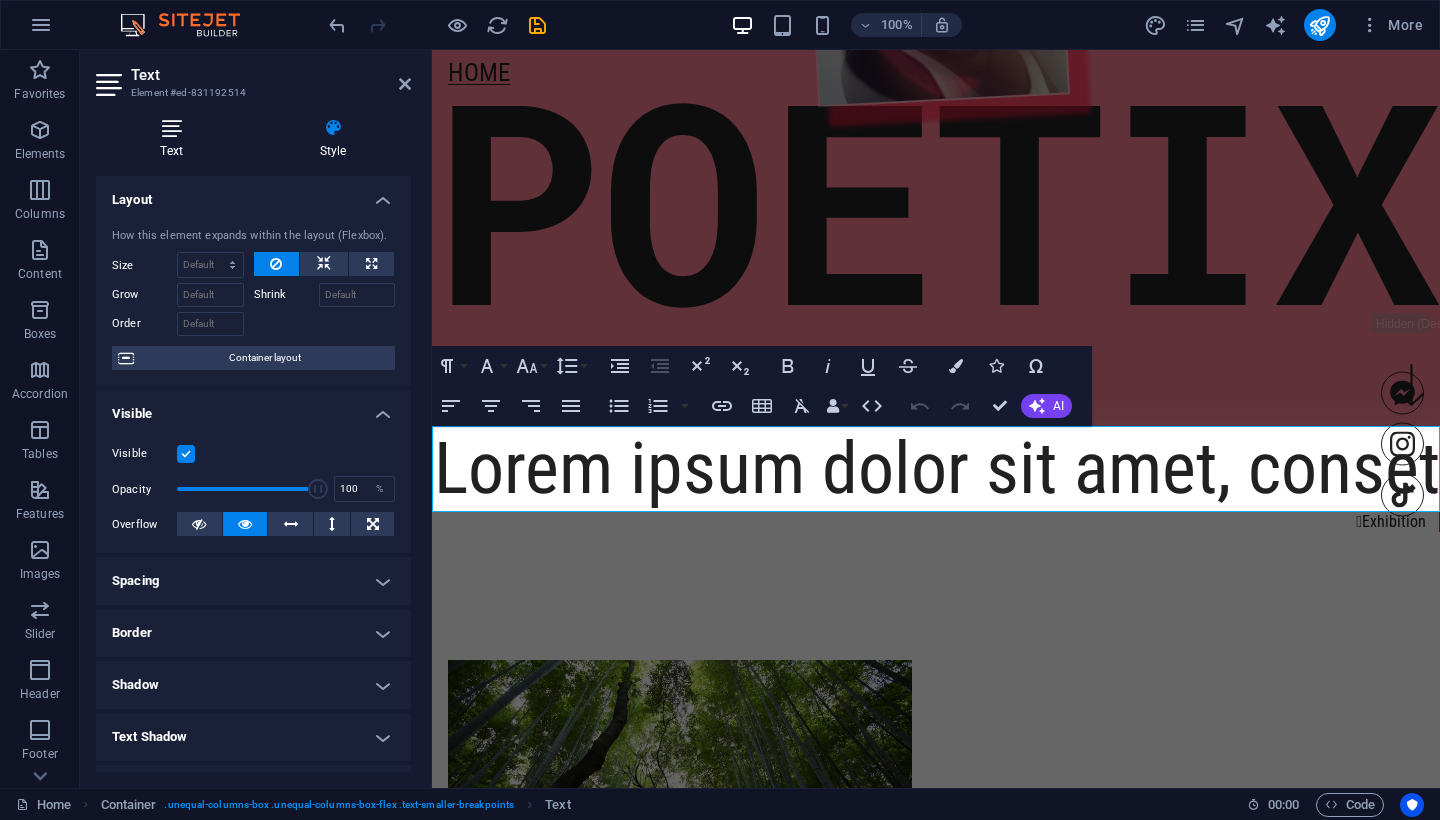 click on "Text" at bounding box center [175, 139] 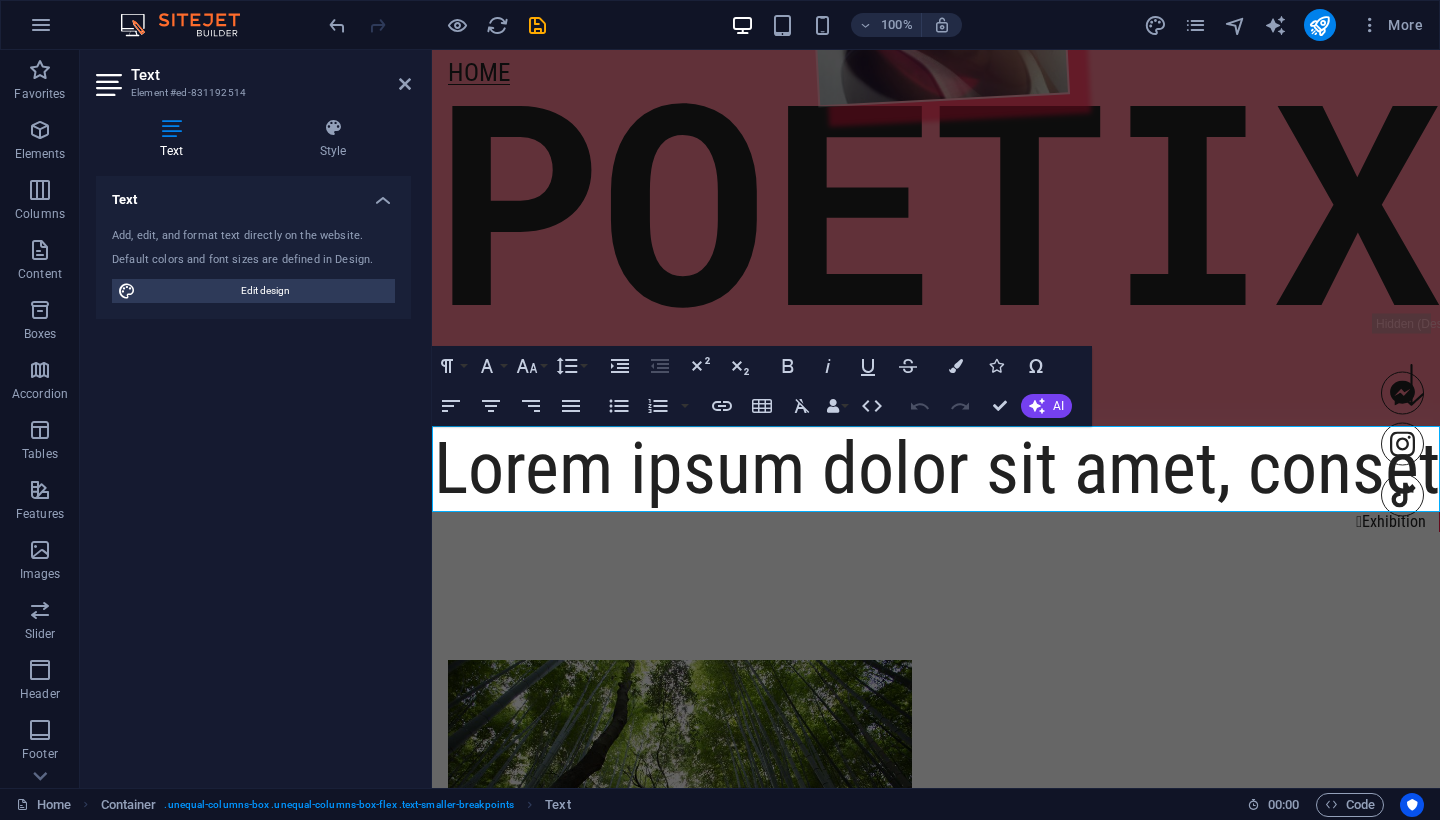 click on "Add, edit, and format text directly on the website. Default colors and font sizes are defined in Design. Edit design" at bounding box center [253, 265] 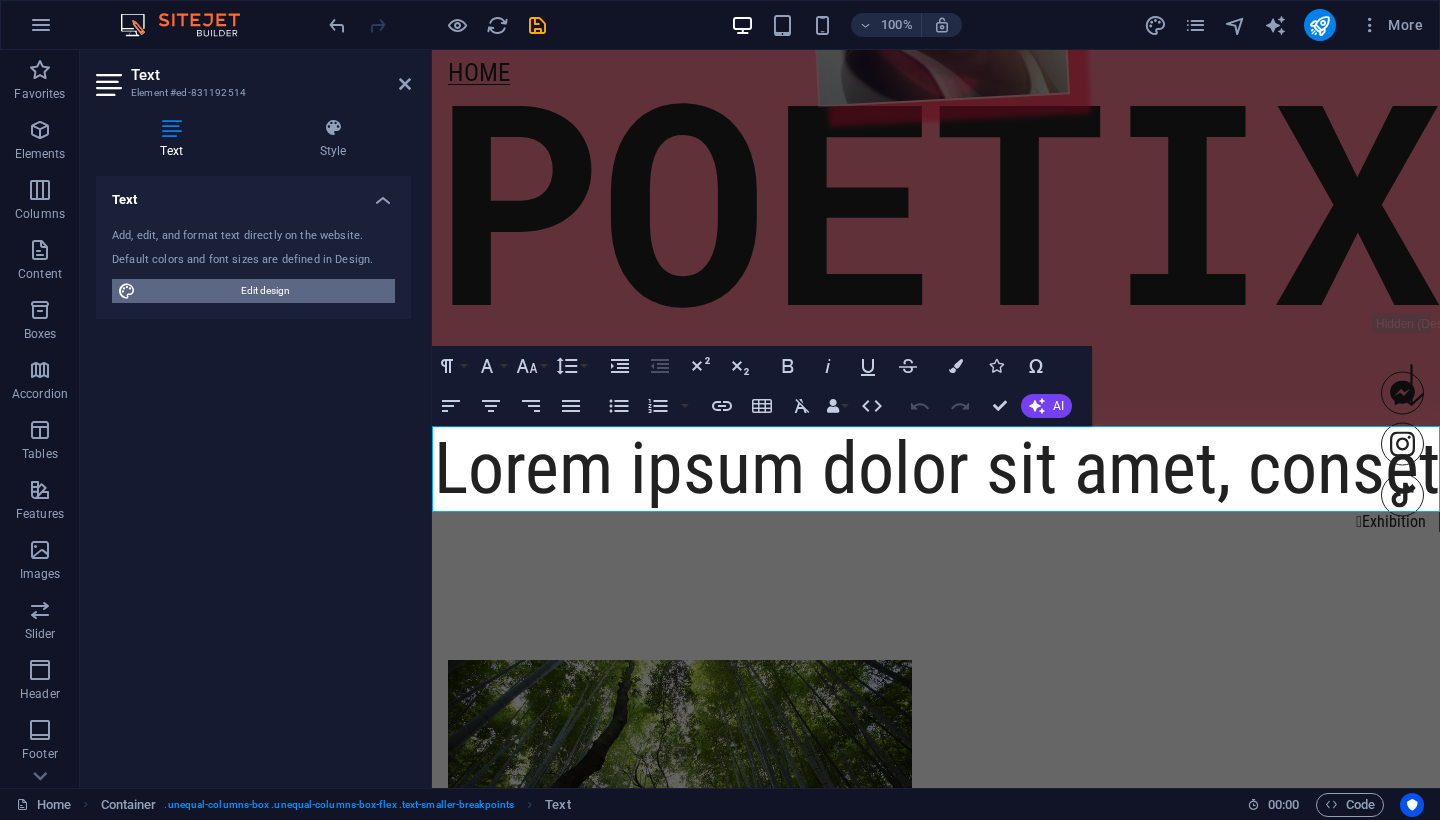 click on "Edit design" at bounding box center (265, 291) 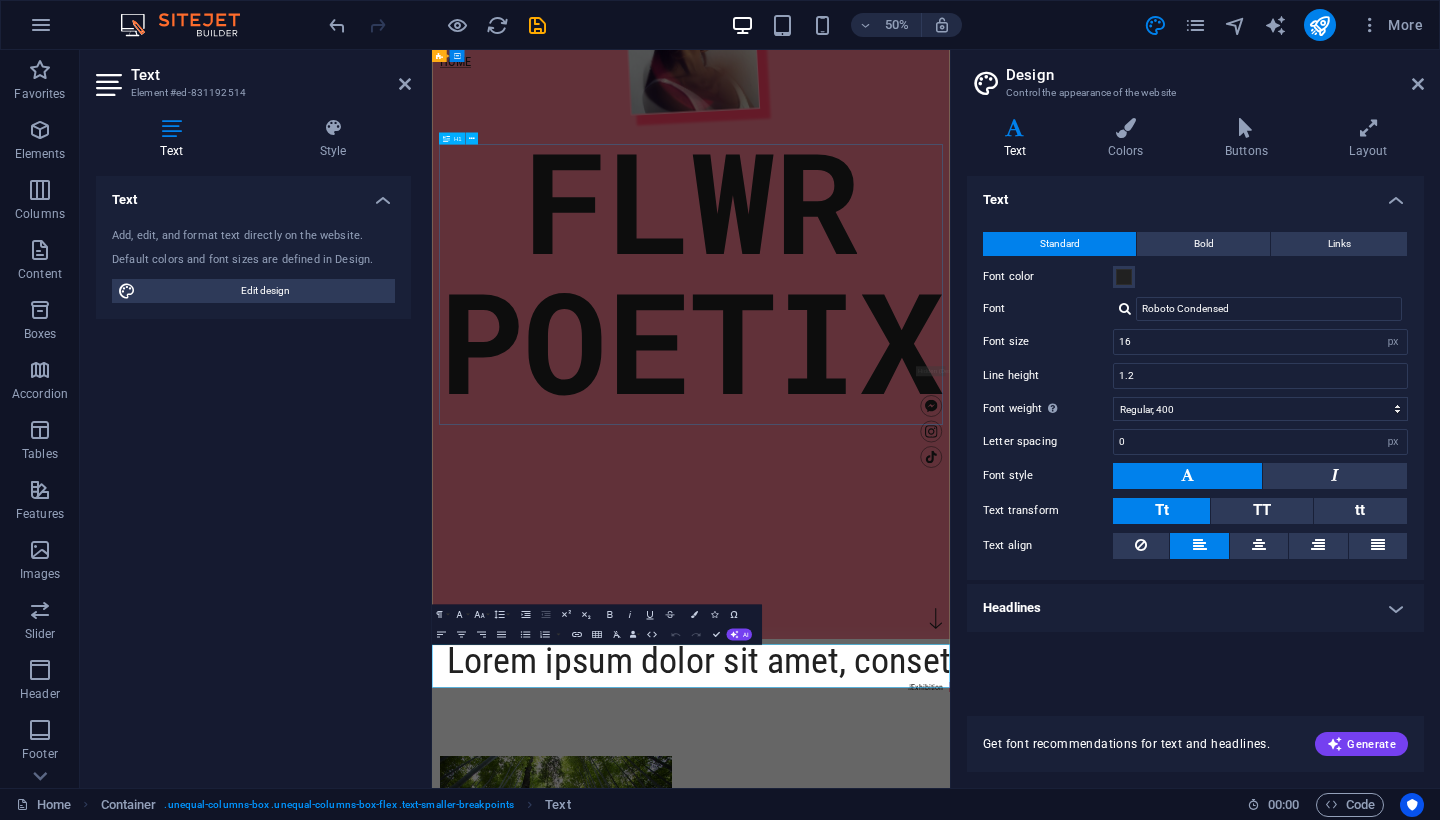 scroll, scrollTop: 300, scrollLeft: 0, axis: vertical 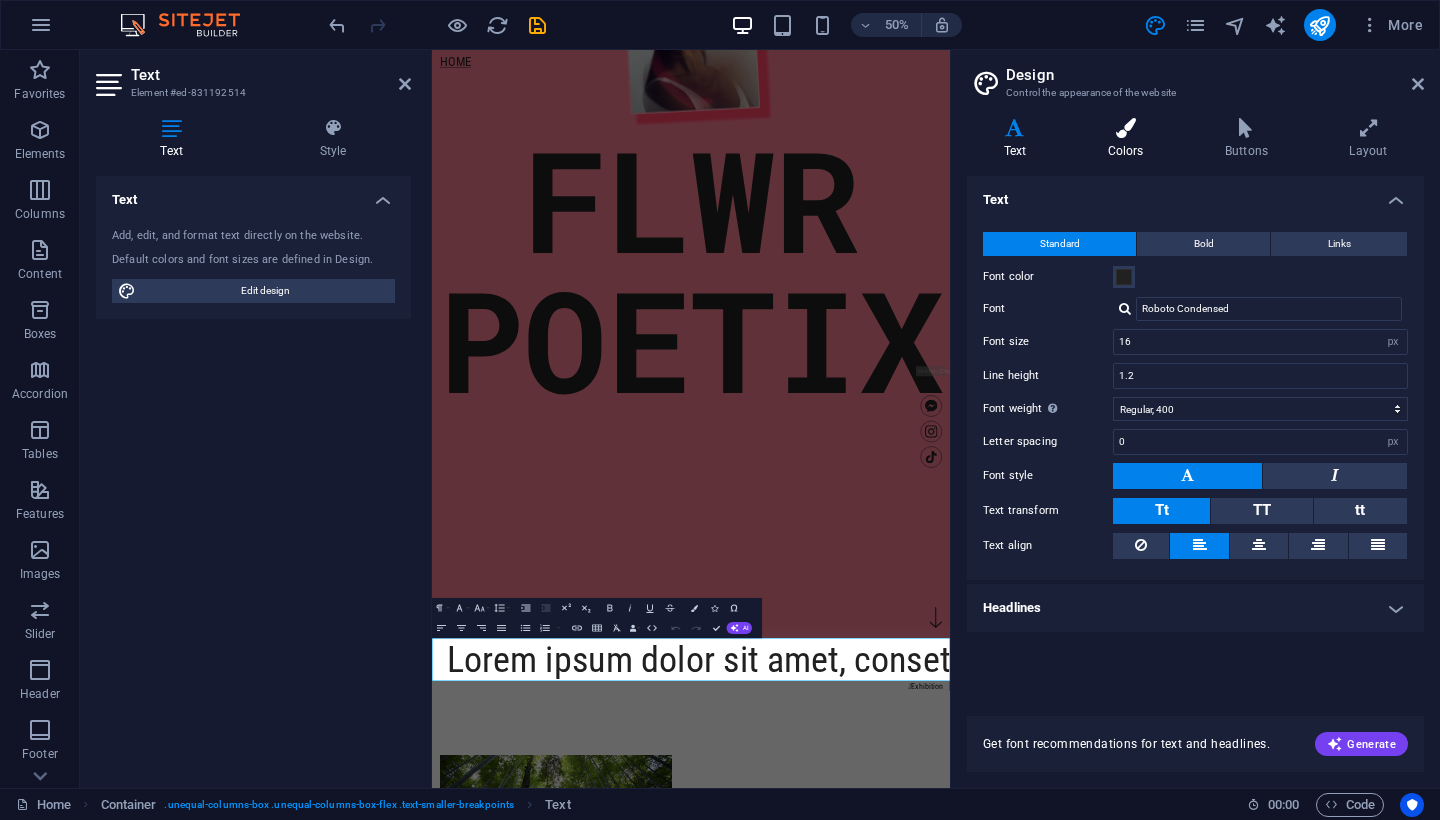 click at bounding box center [1125, 128] 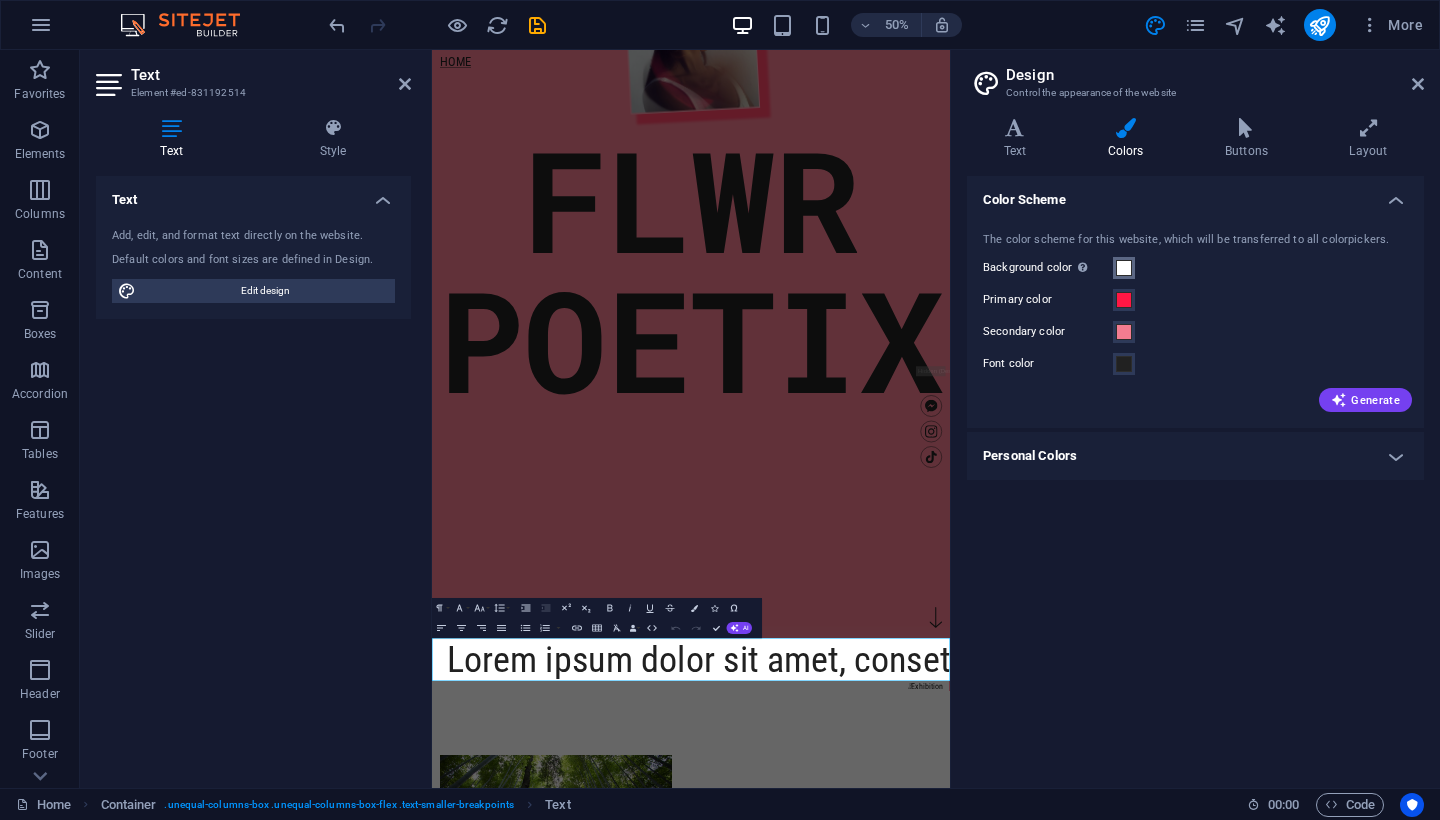 click at bounding box center (1124, 268) 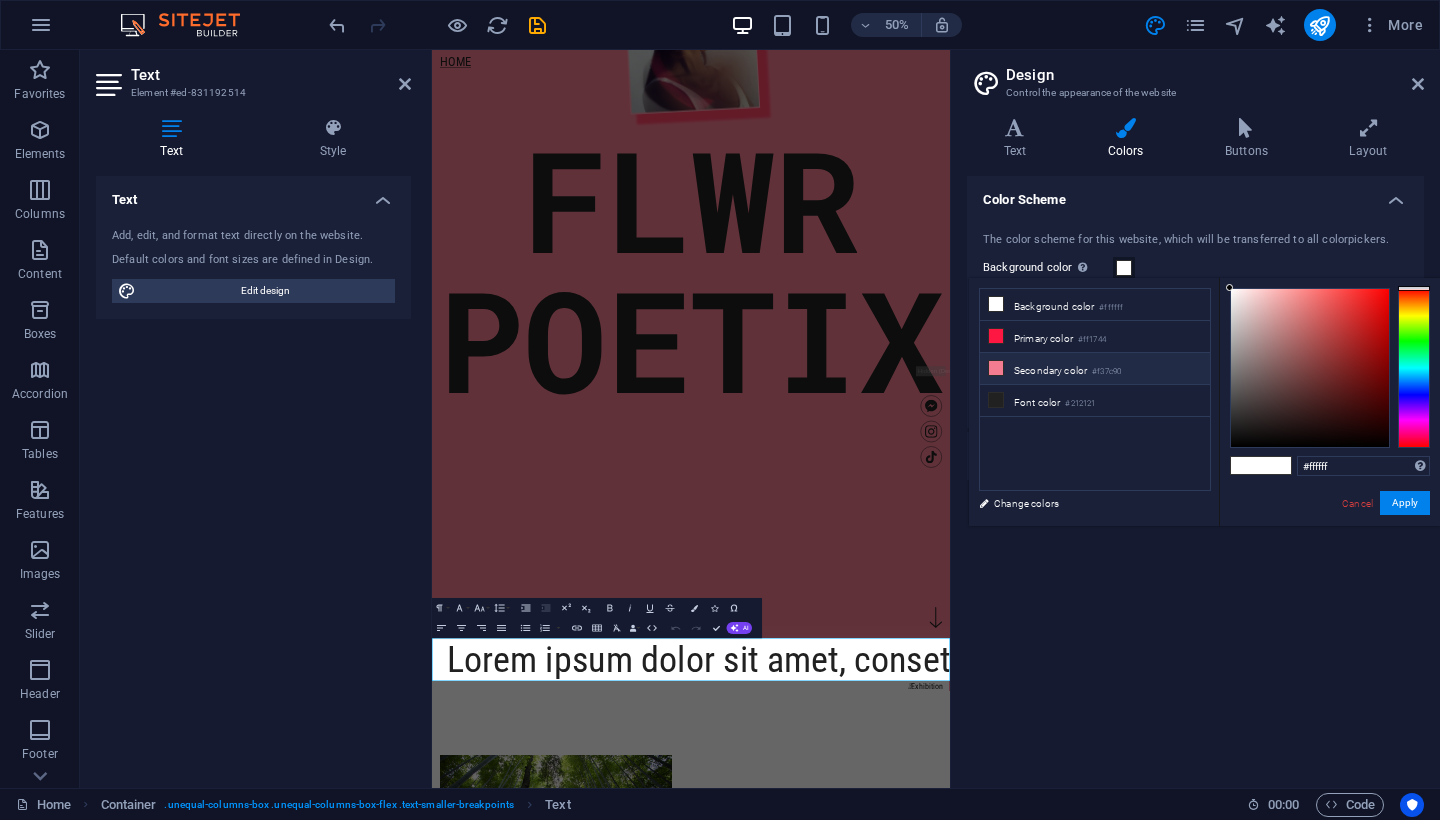 click on "Secondary color
#f37c90" at bounding box center [1095, 369] 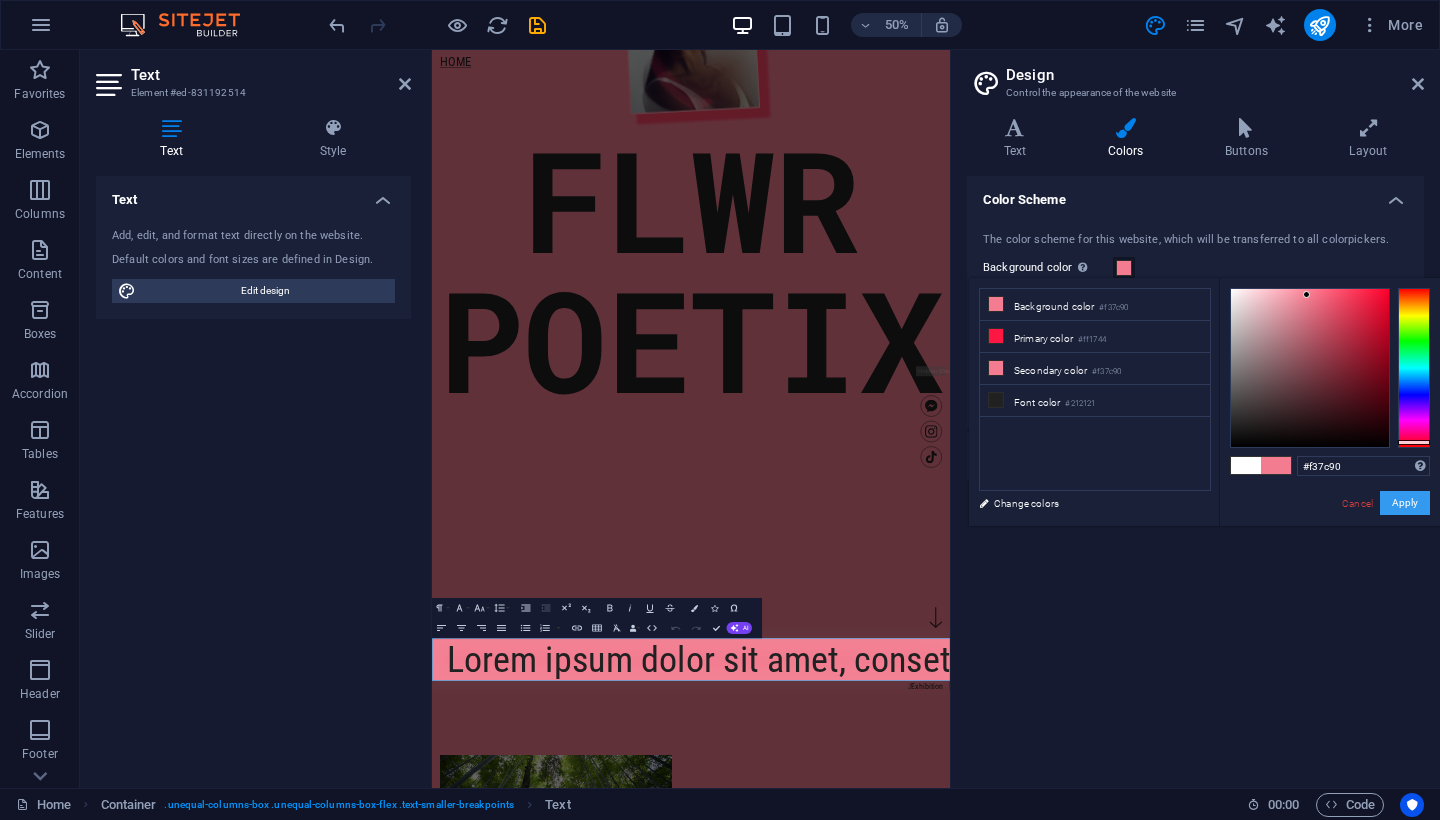 click on "Apply" at bounding box center [1405, 503] 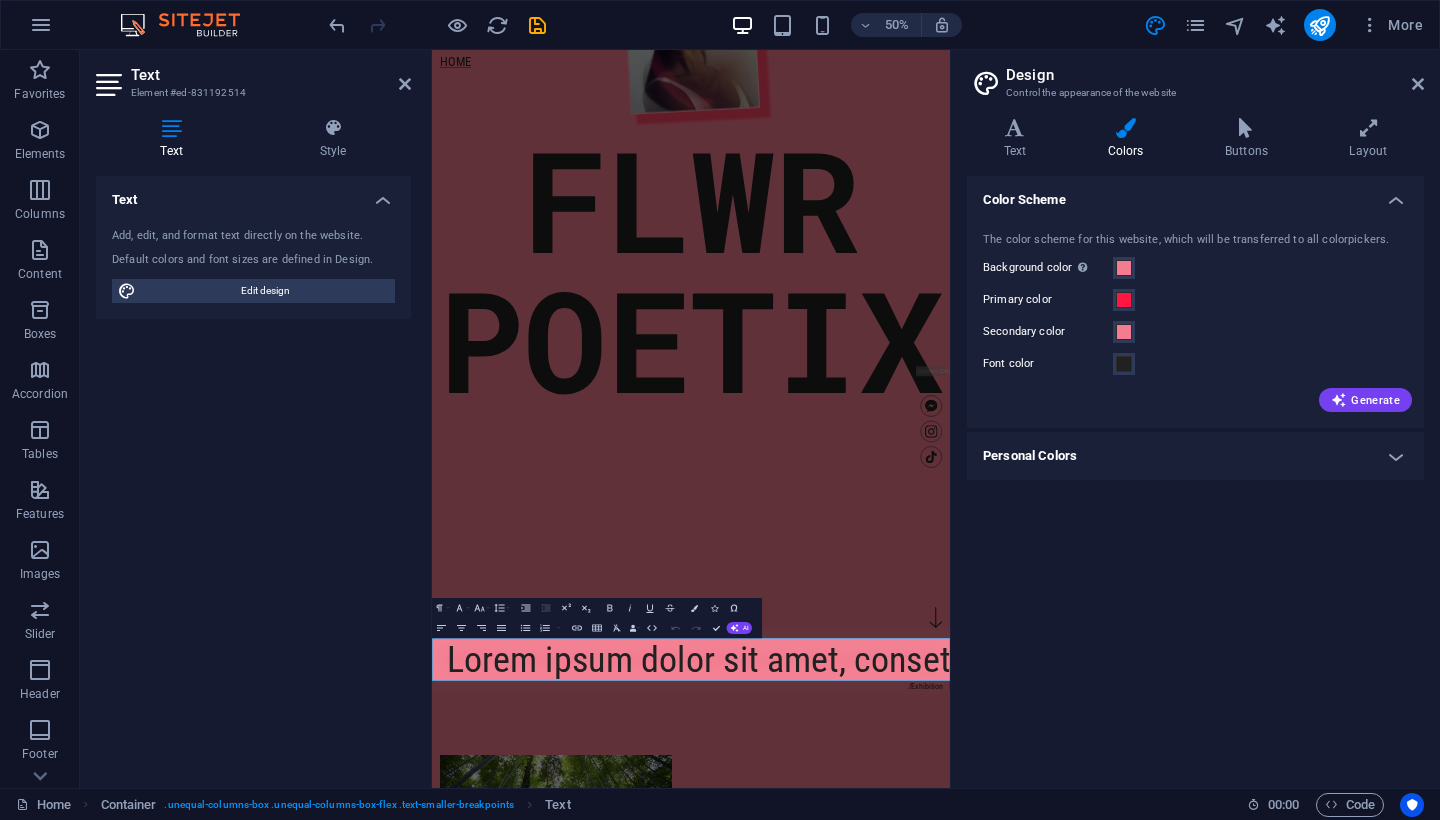 click on "Color Scheme The color scheme for this website, which will be transferred to all colorpickers. Background color Only visible if it is not covered by other backgrounds. Primary color Secondary color Font color Generate Personal Colors Custom color 1 Custom color 2 Custom color 3 Custom color 4 Custom color 5" at bounding box center (1195, 474) 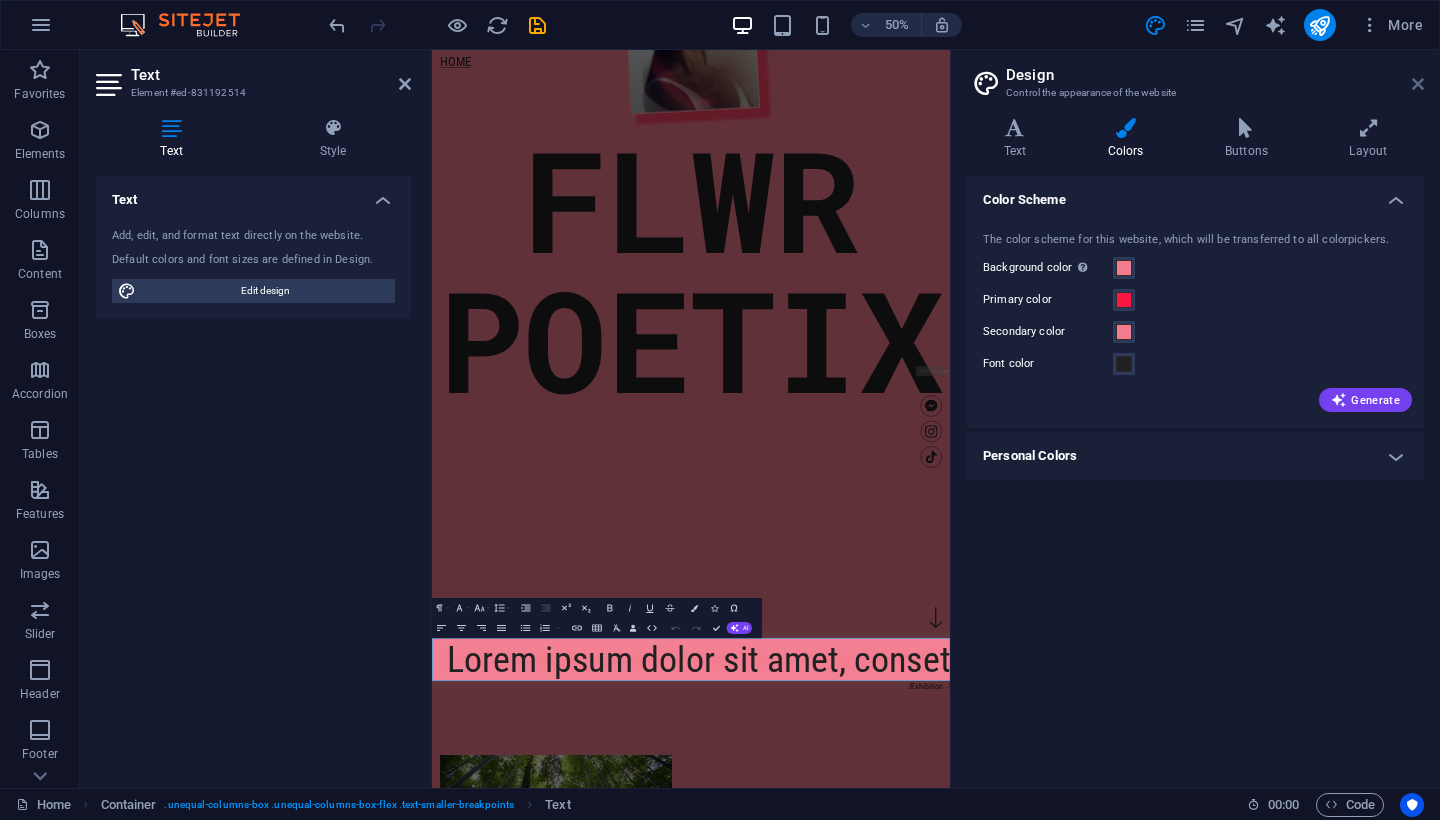 click at bounding box center (1418, 84) 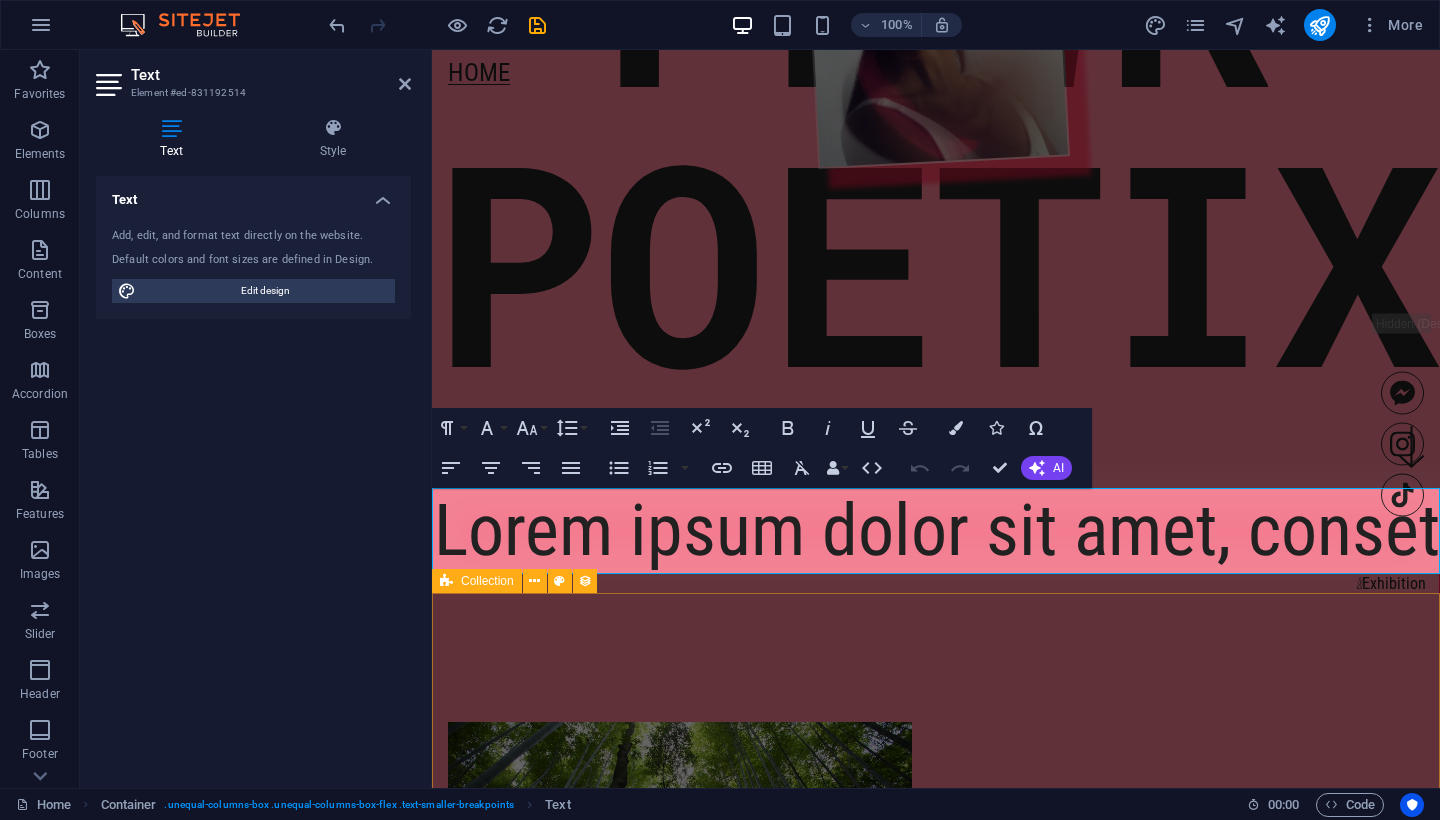 click on "Blog Post 1 Category 1 07/30/2025 Ligula aliquam ut sodales nunc. Justo commodo mattis hac curabitur, suspendisse vulputate litora! Vulputate sapien dui vehicula? A eleifend at facilisis mattis!  Previous Next" at bounding box center [936, 979] 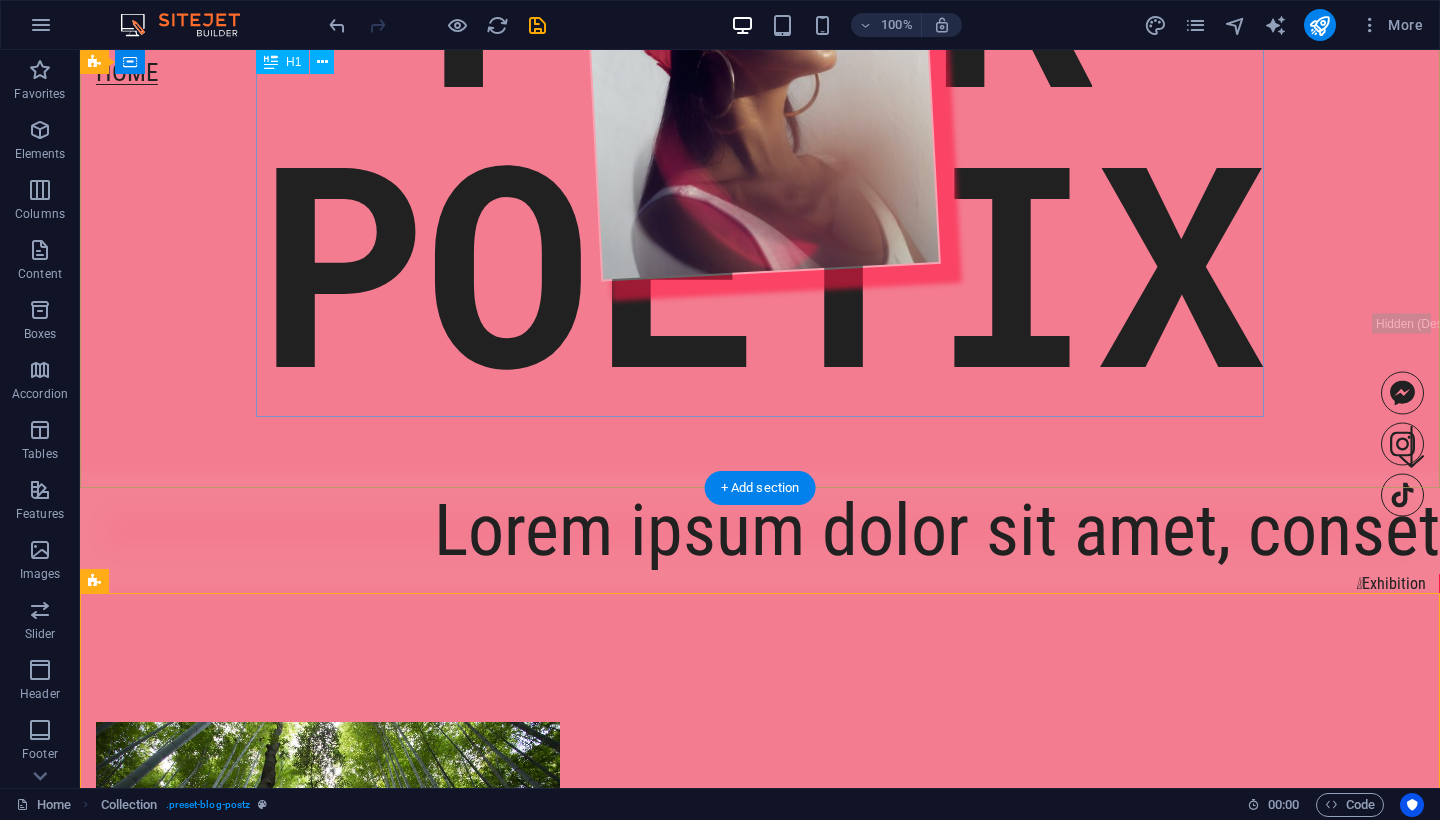 click on "FLWR POETIX" at bounding box center [760, 119] 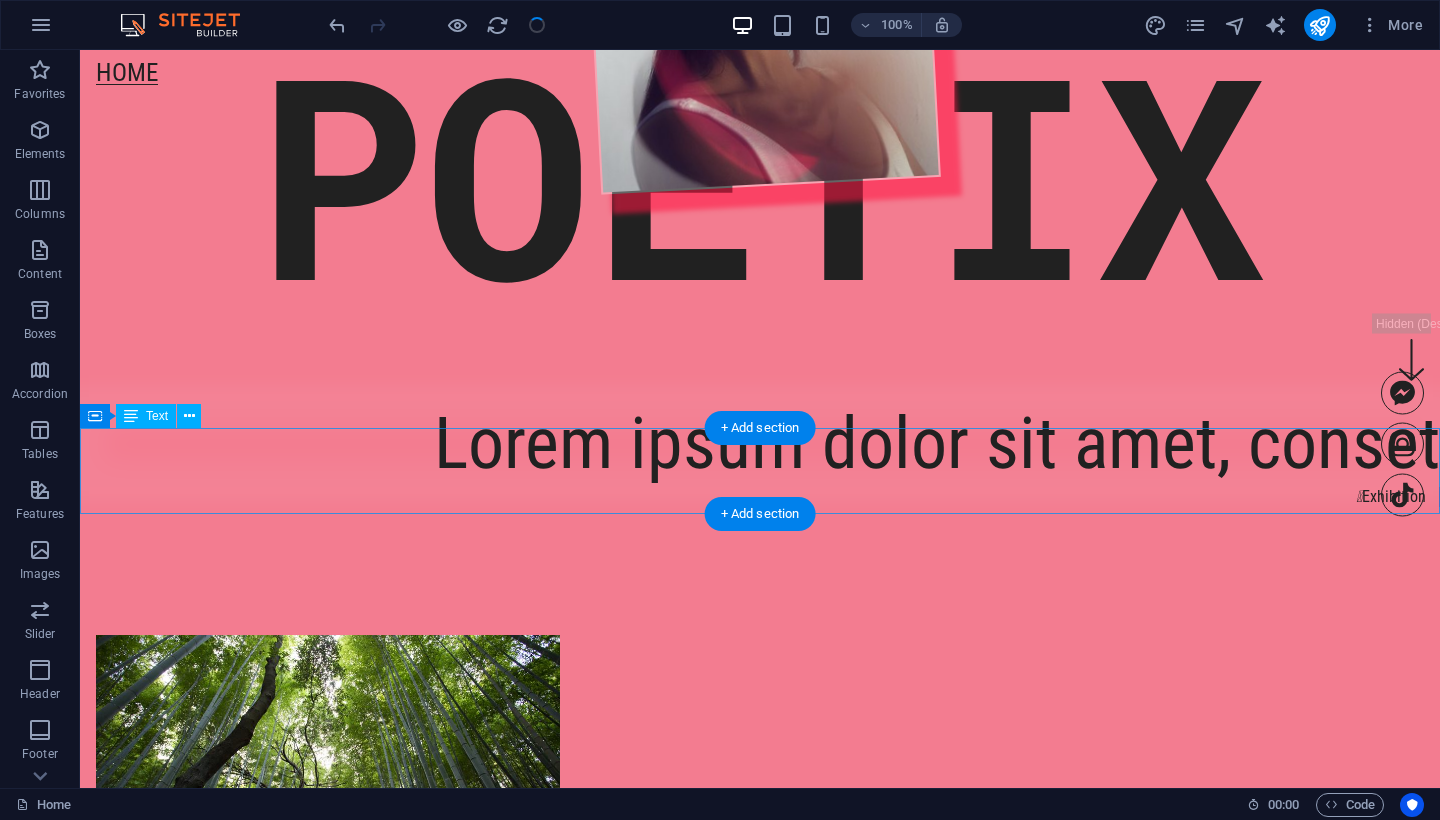 scroll, scrollTop: 394, scrollLeft: 0, axis: vertical 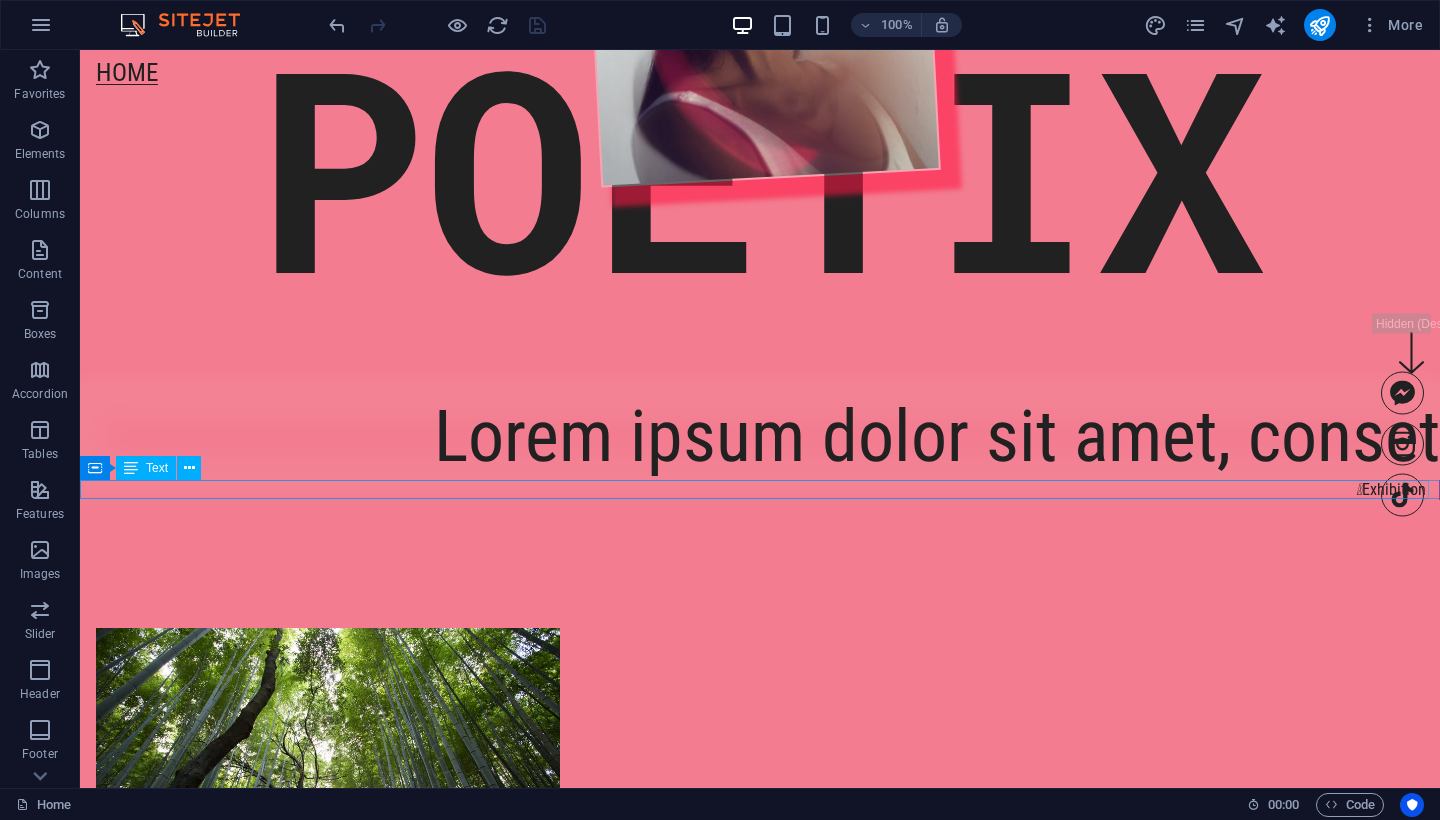 click on "  Exhibition" at bounding box center [754, 489] 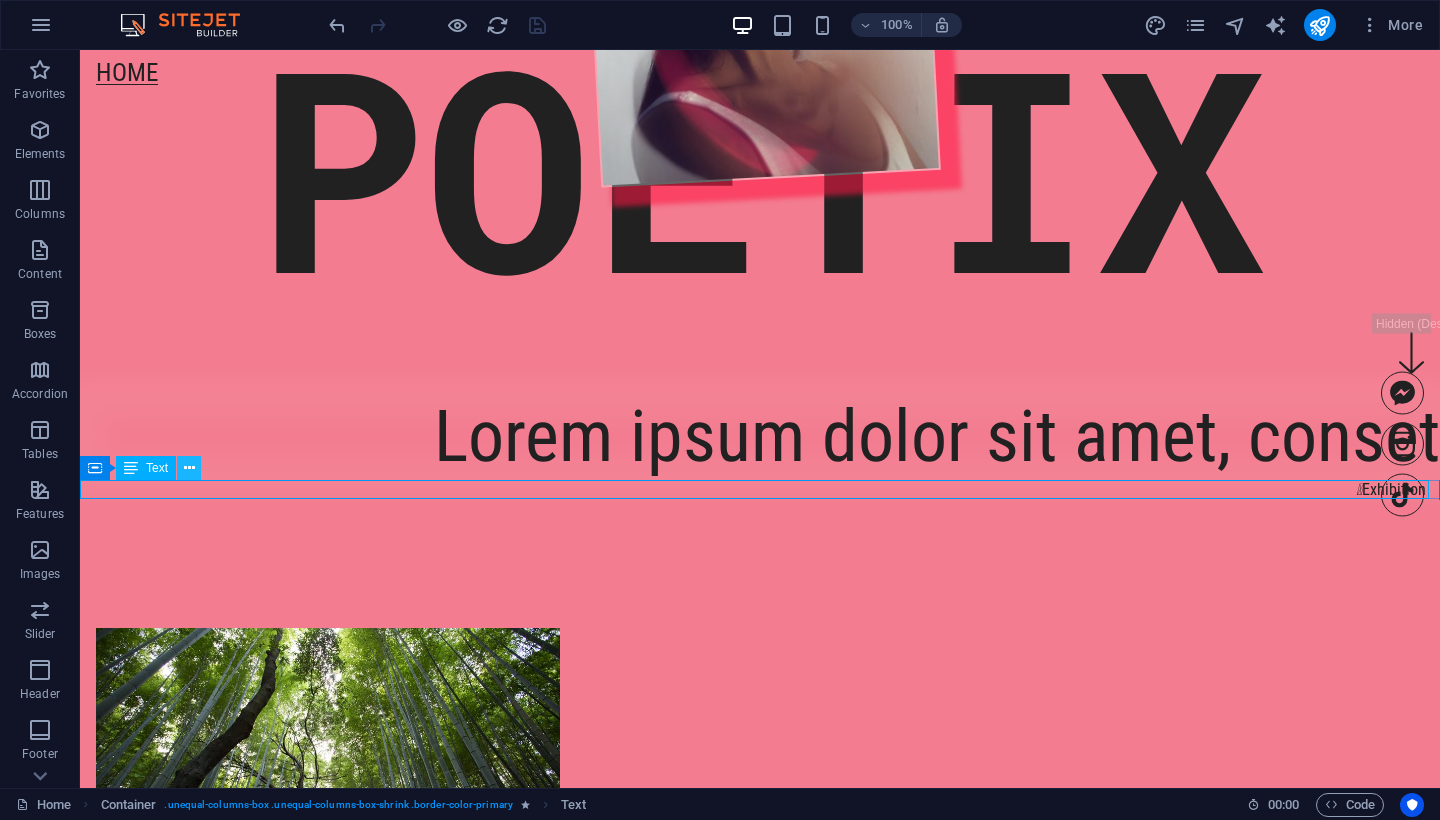click at bounding box center [189, 468] 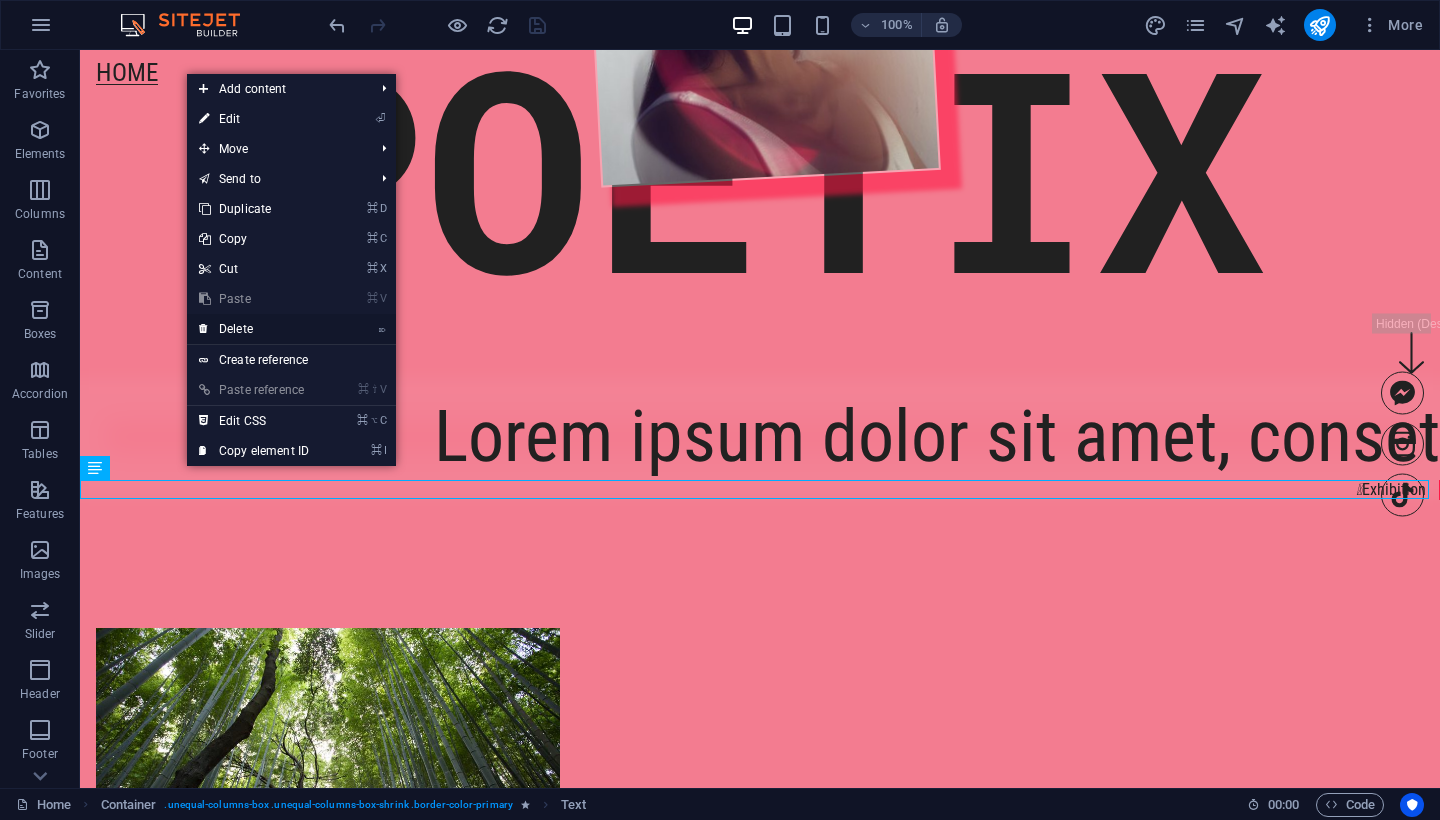 click on "⌦  Delete" at bounding box center (254, 329) 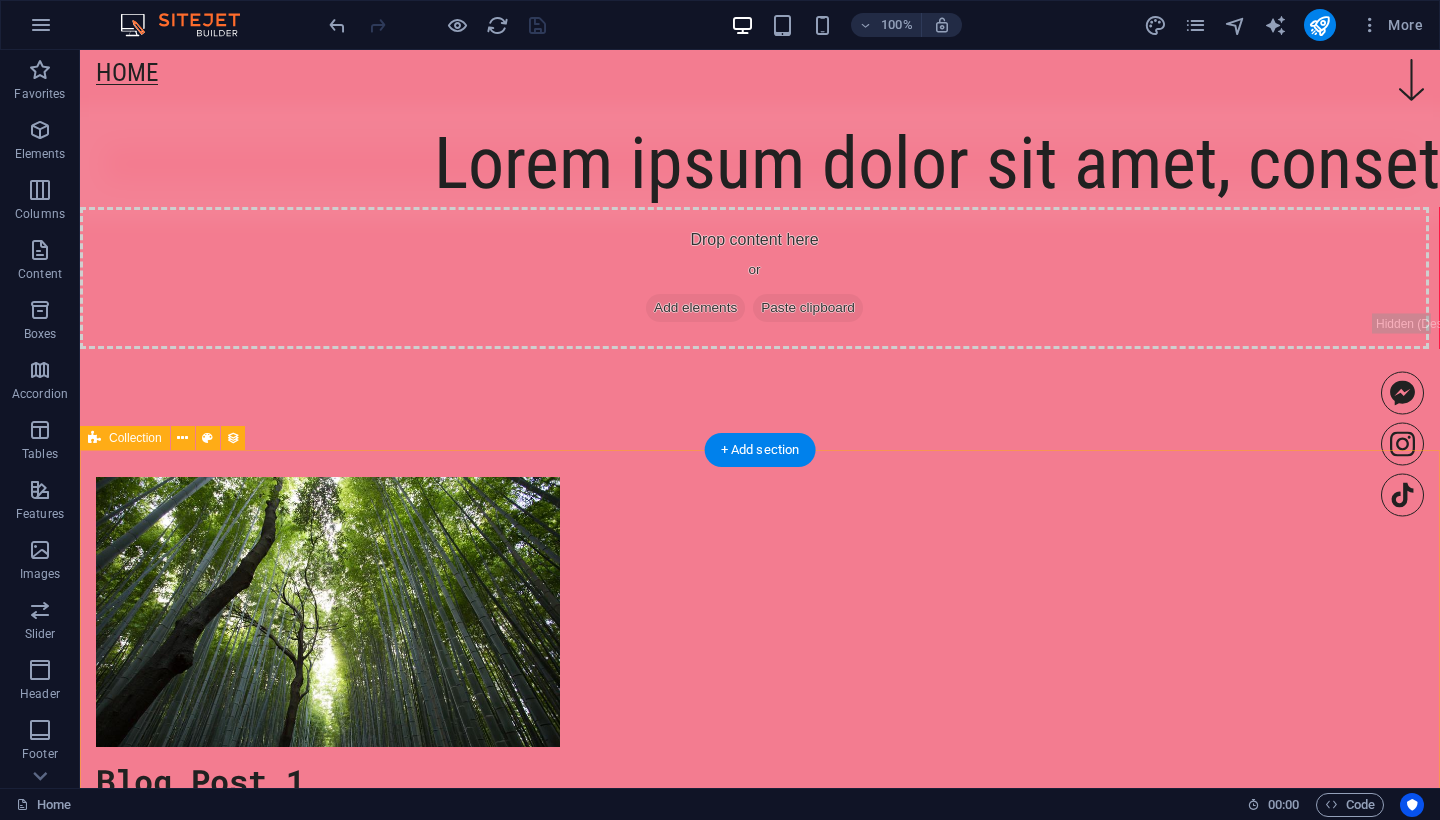 scroll, scrollTop: 566, scrollLeft: 0, axis: vertical 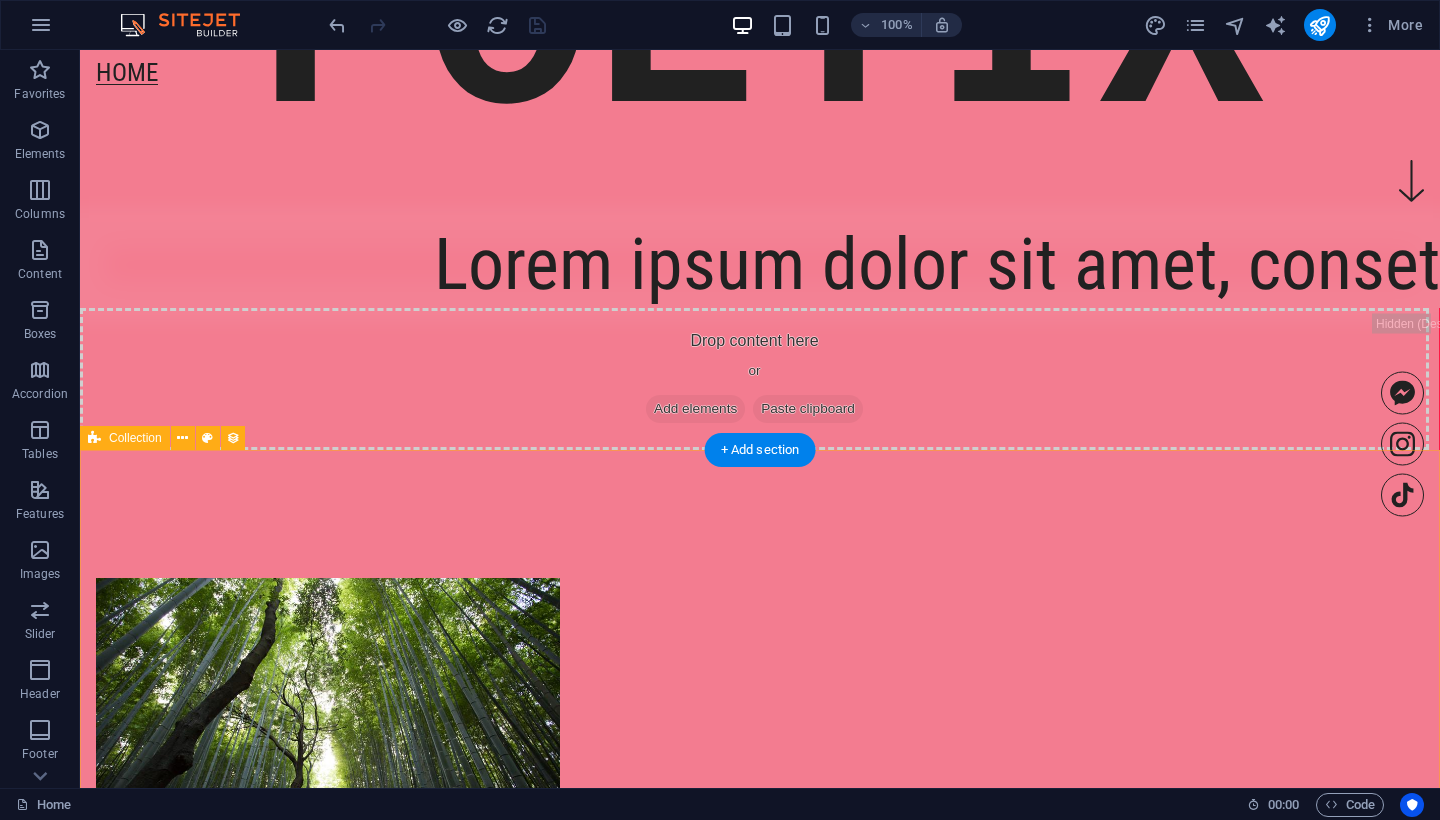 click on "Blog Post 1 Category 1 07/30/2025 Ligula aliquam ut sodales nunc. Justo commodo mattis hac curabitur, suspendisse vulputate litora! Vulputate sapien dui vehicula? A eleifend at facilisis mattis!  Previous Next" at bounding box center [760, 825] 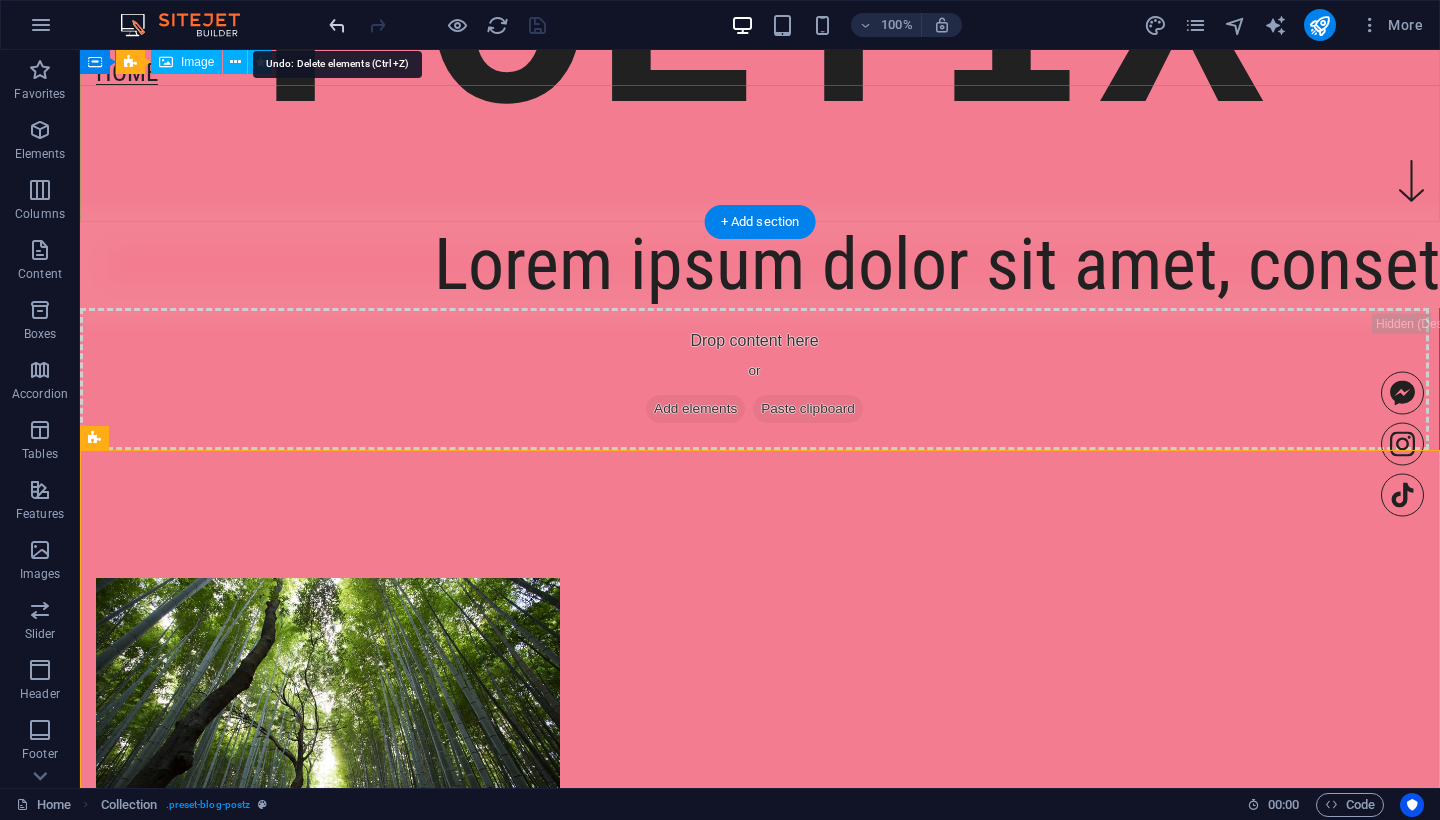 click at bounding box center [337, 25] 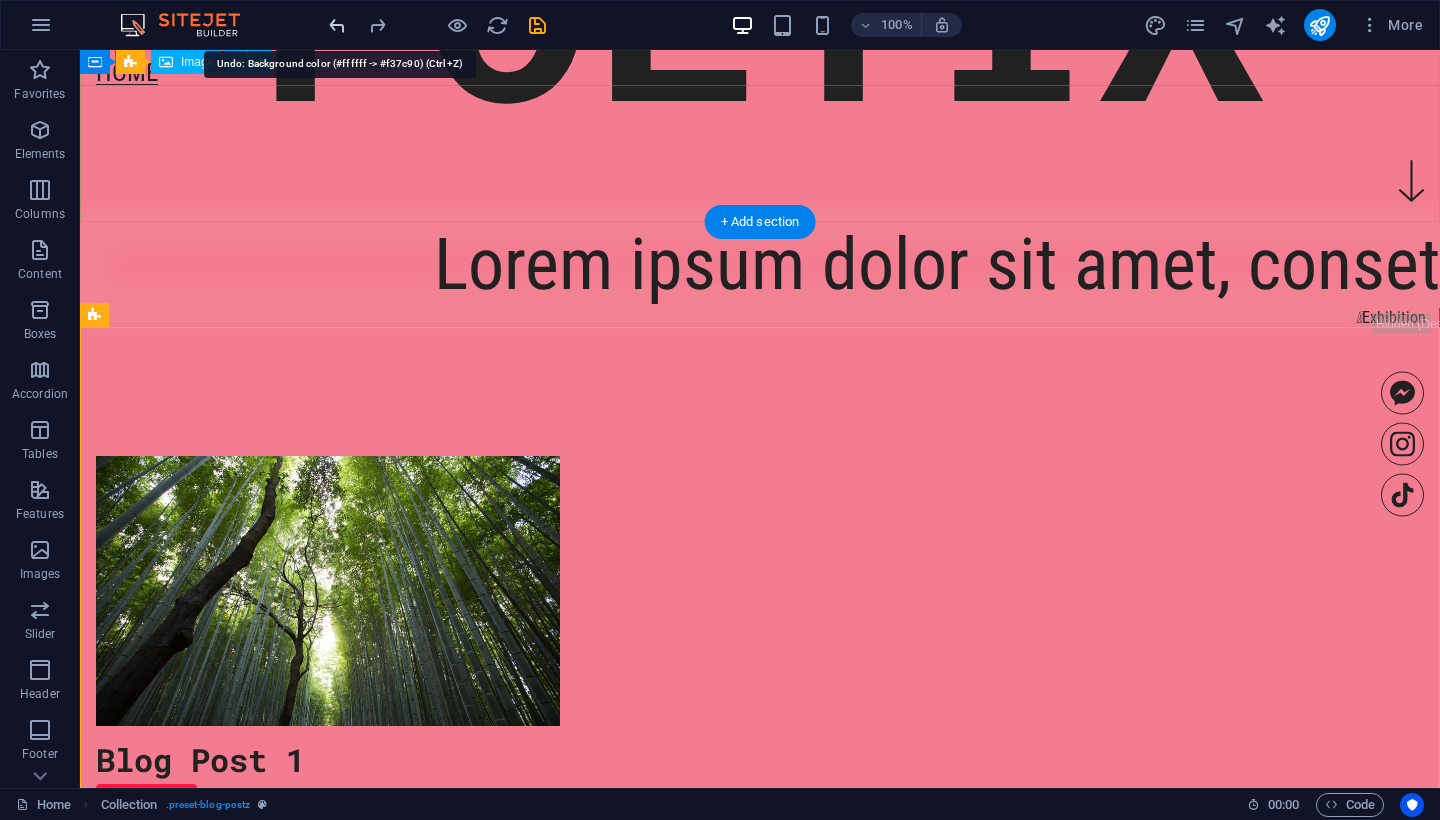 click at bounding box center [337, 25] 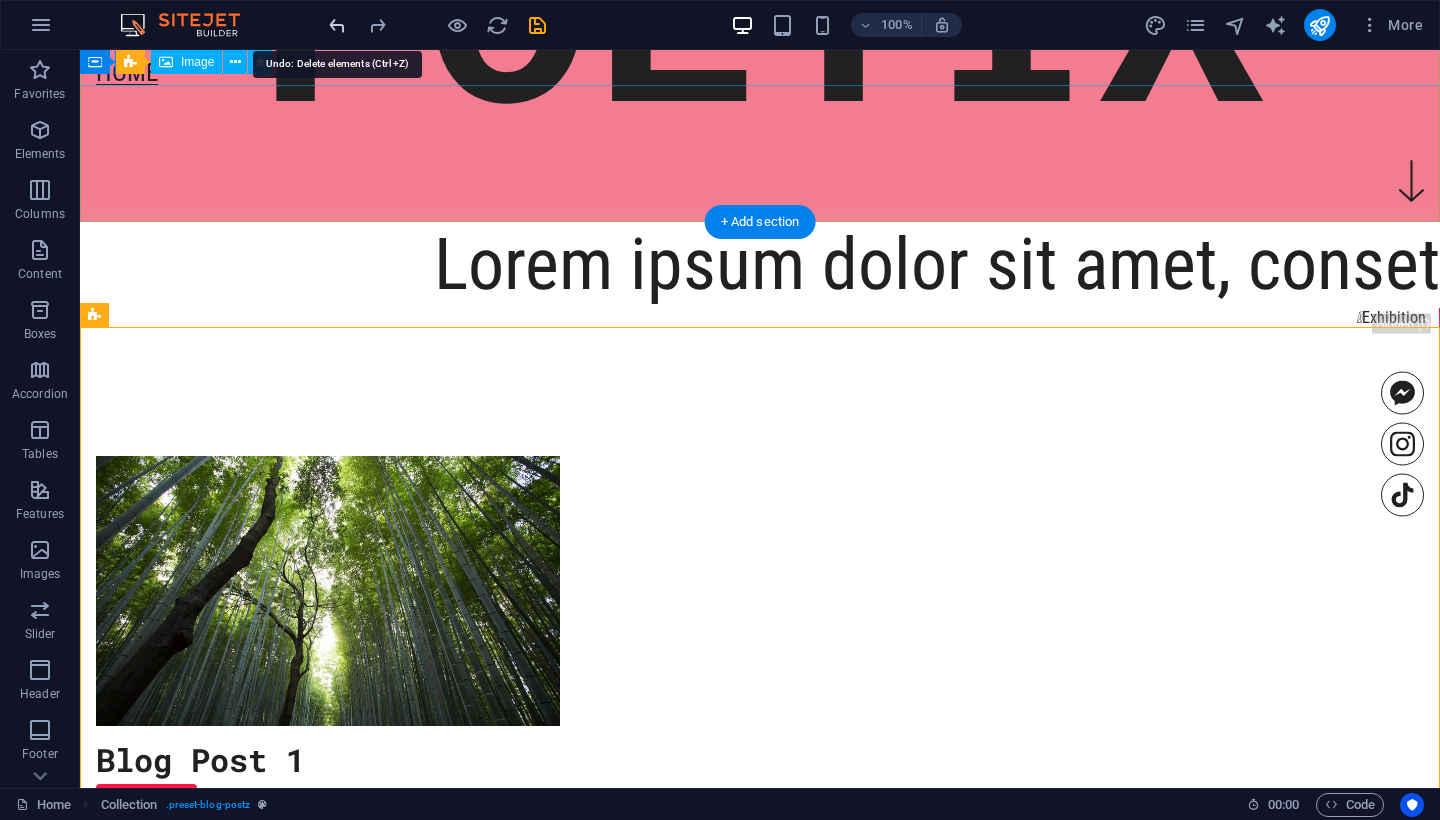 click at bounding box center (337, 25) 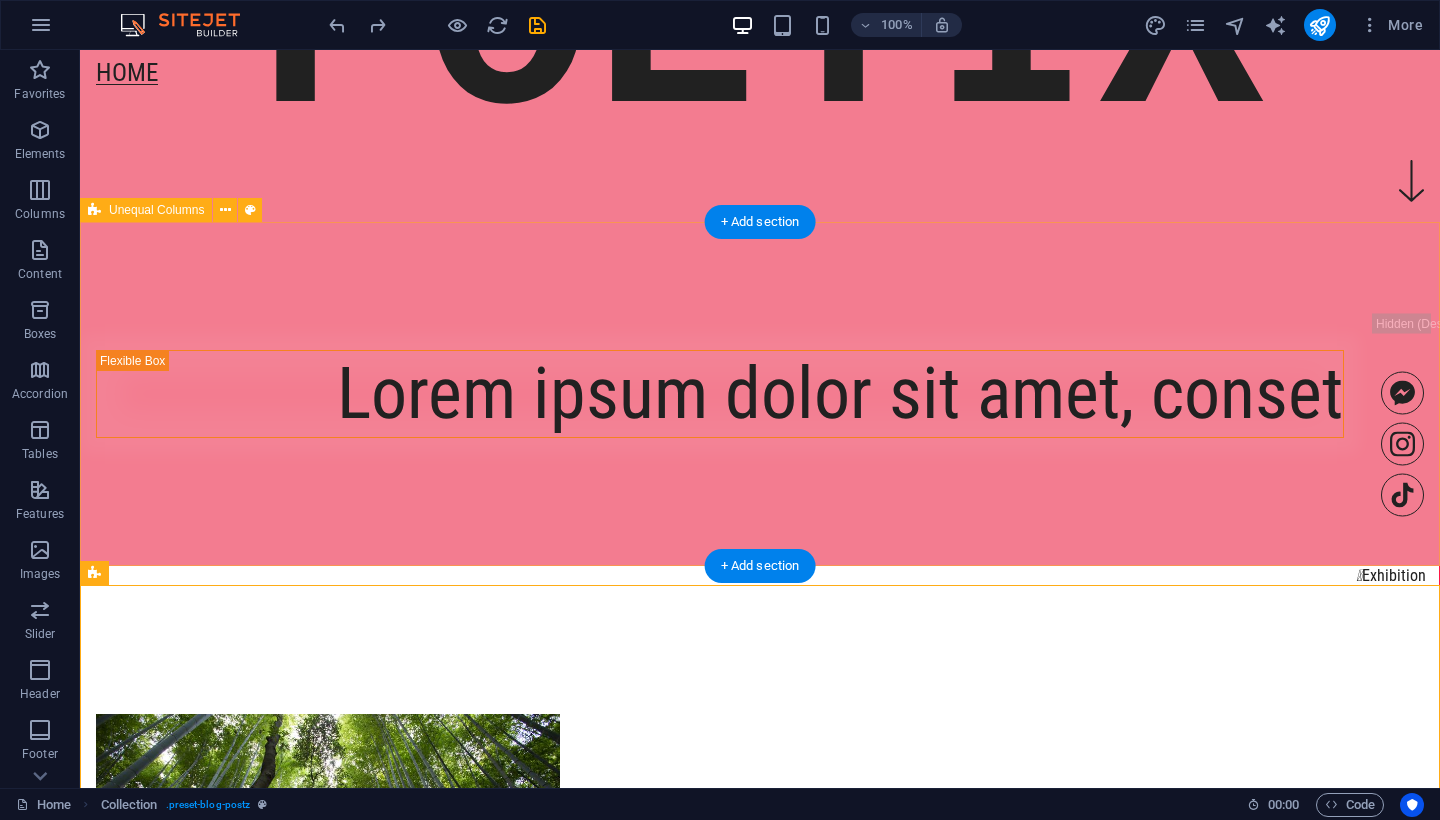 type 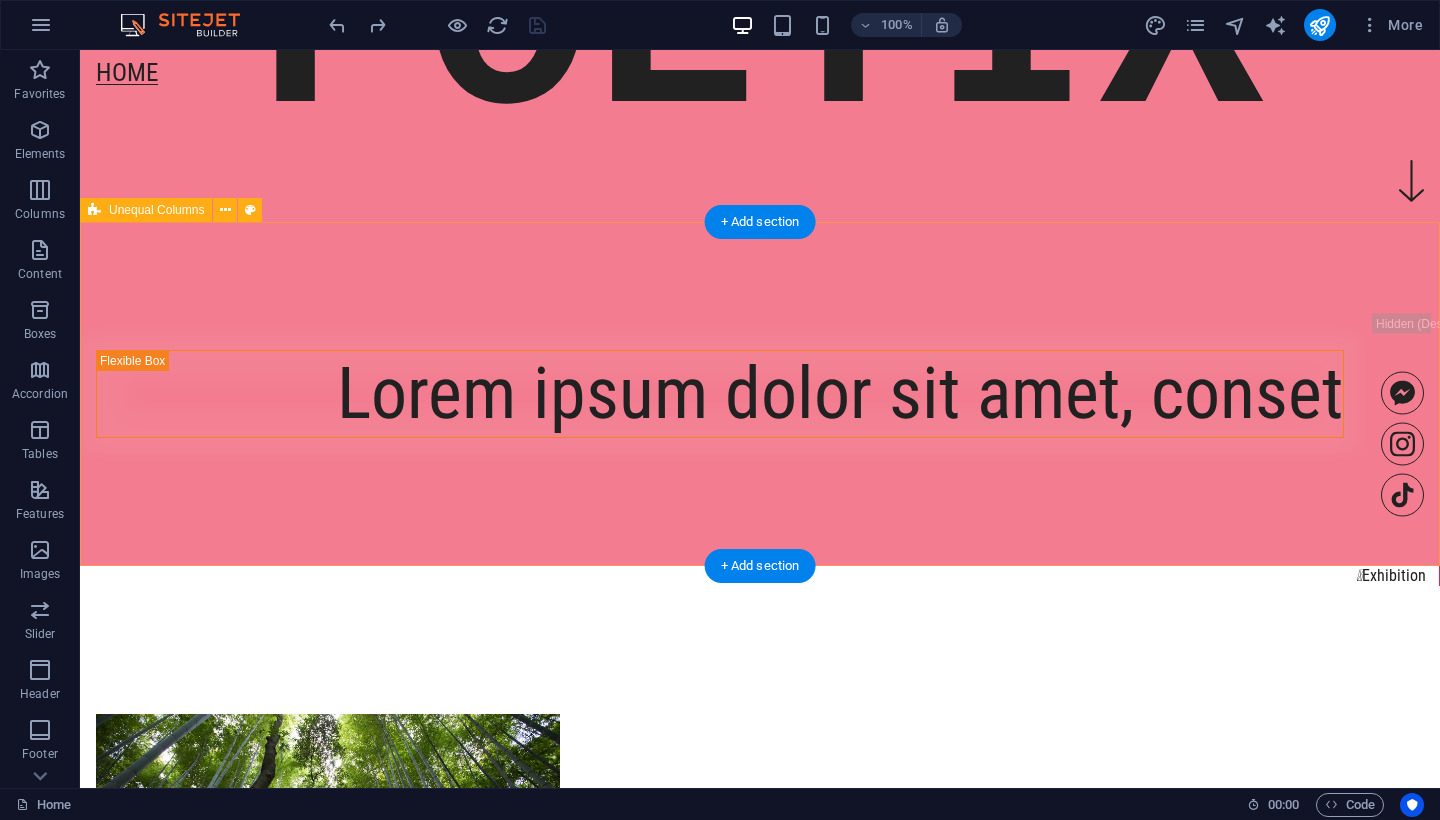 click on "Lorem ipsum dolor sit amet, conset" at bounding box center (760, 394) 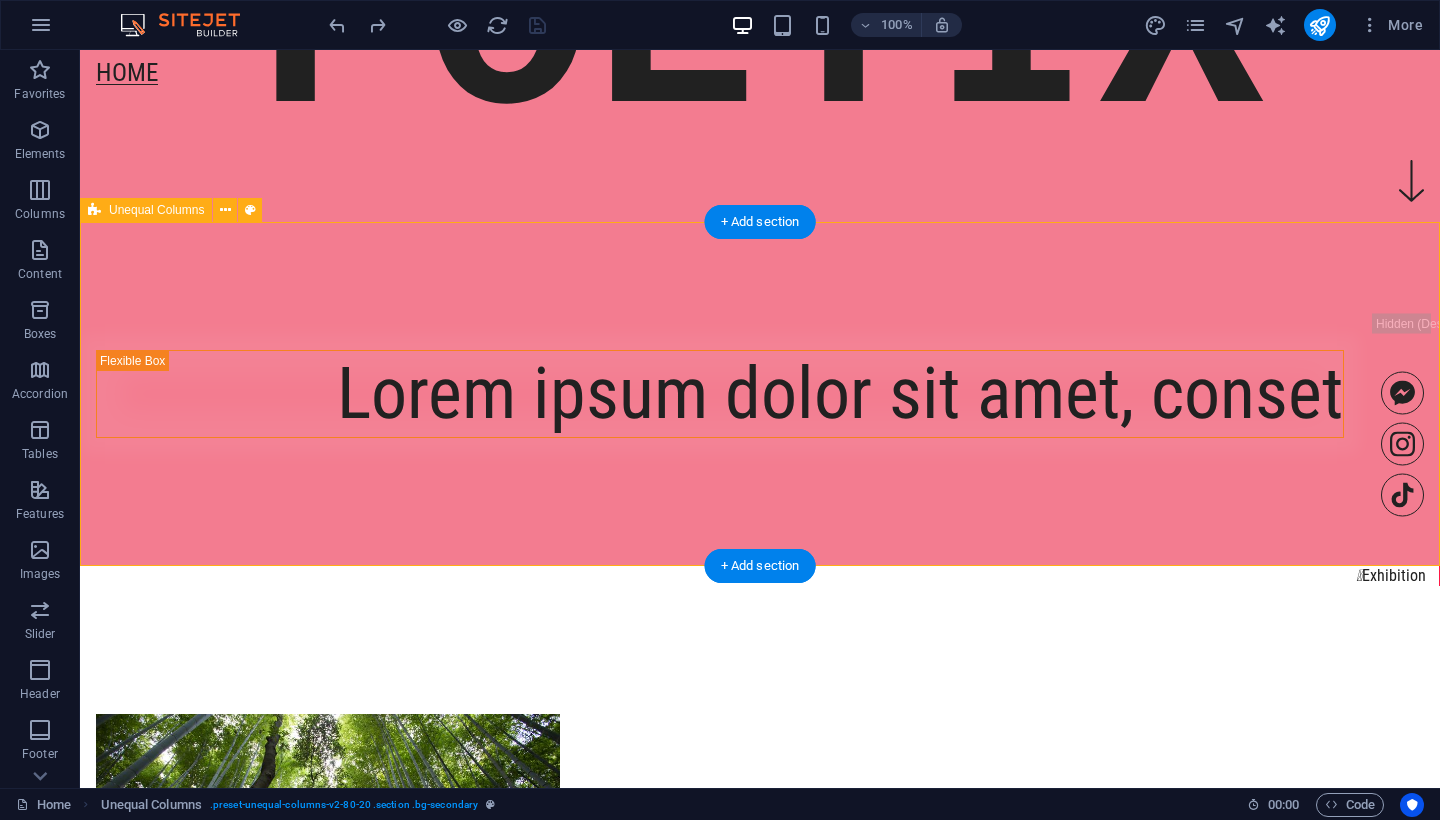click on "Lorem ipsum dolor sit amet, conset" at bounding box center [760, 394] 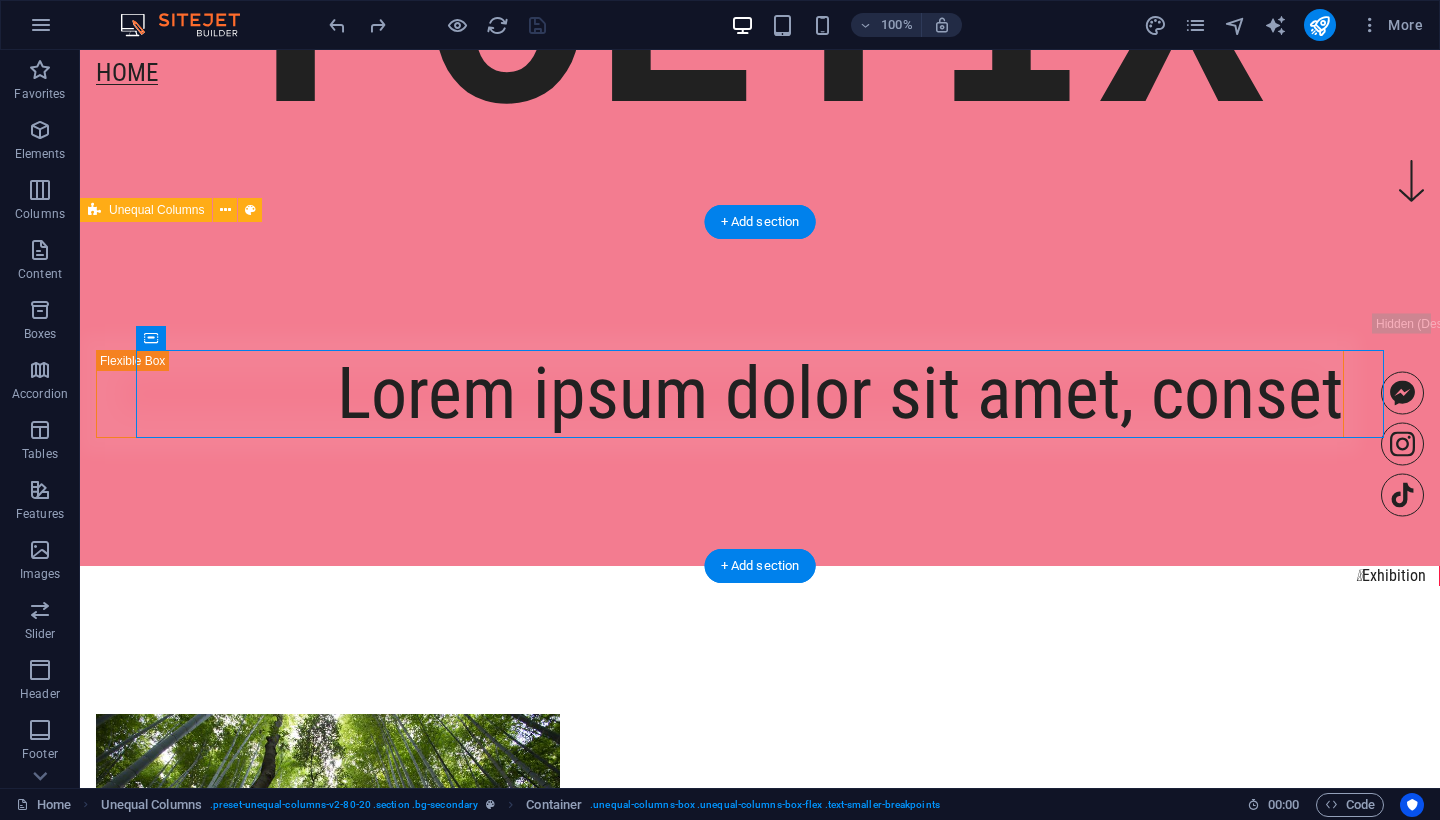 drag, startPoint x: 237, startPoint y: 390, endPoint x: 179, endPoint y: 280, distance: 124.35433 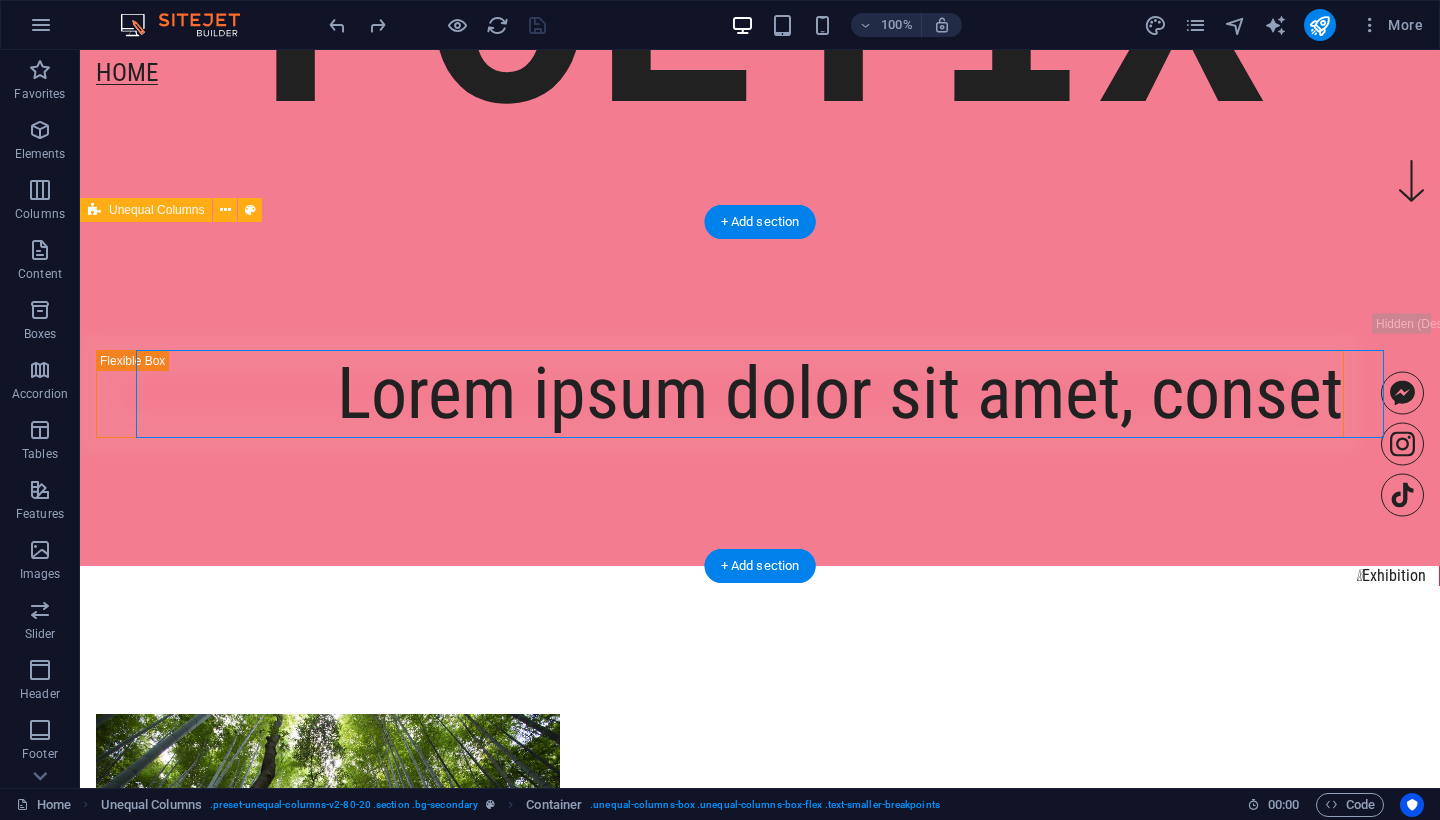 click on "Lorem ipsum dolor sit amet, conset" at bounding box center [760, 394] 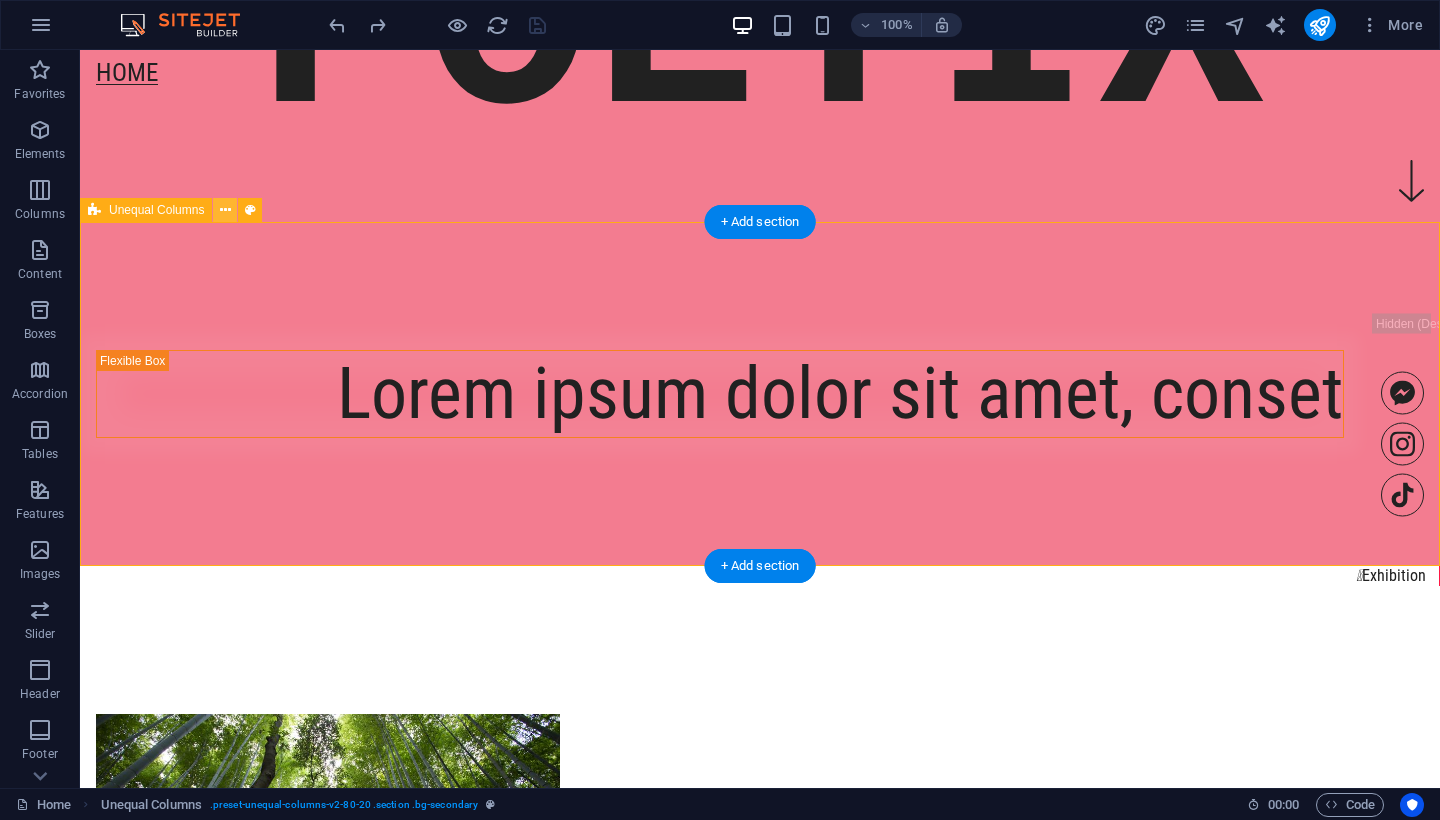 click at bounding box center [225, 210] 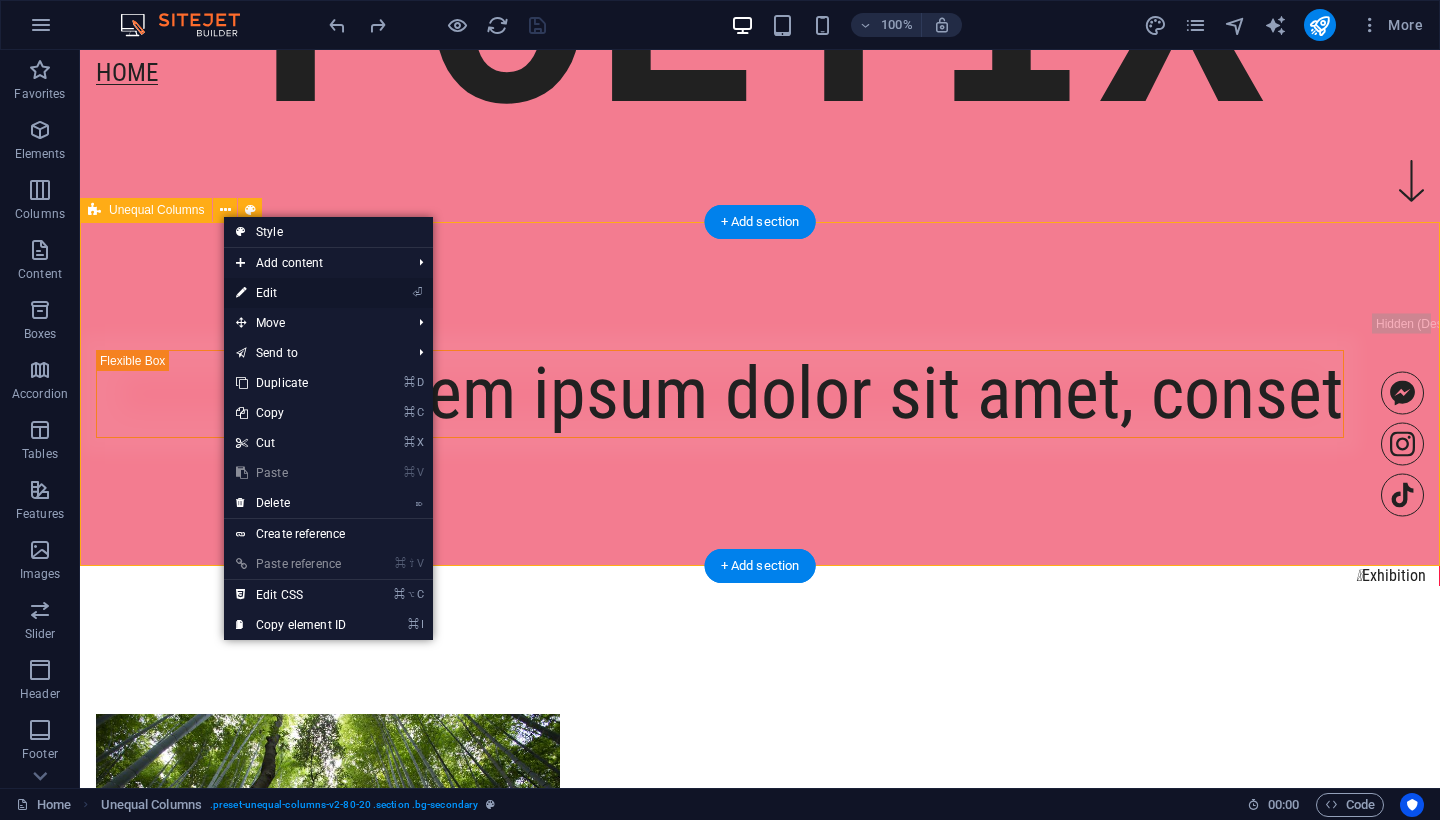 click on "⏎  Edit" at bounding box center (291, 293) 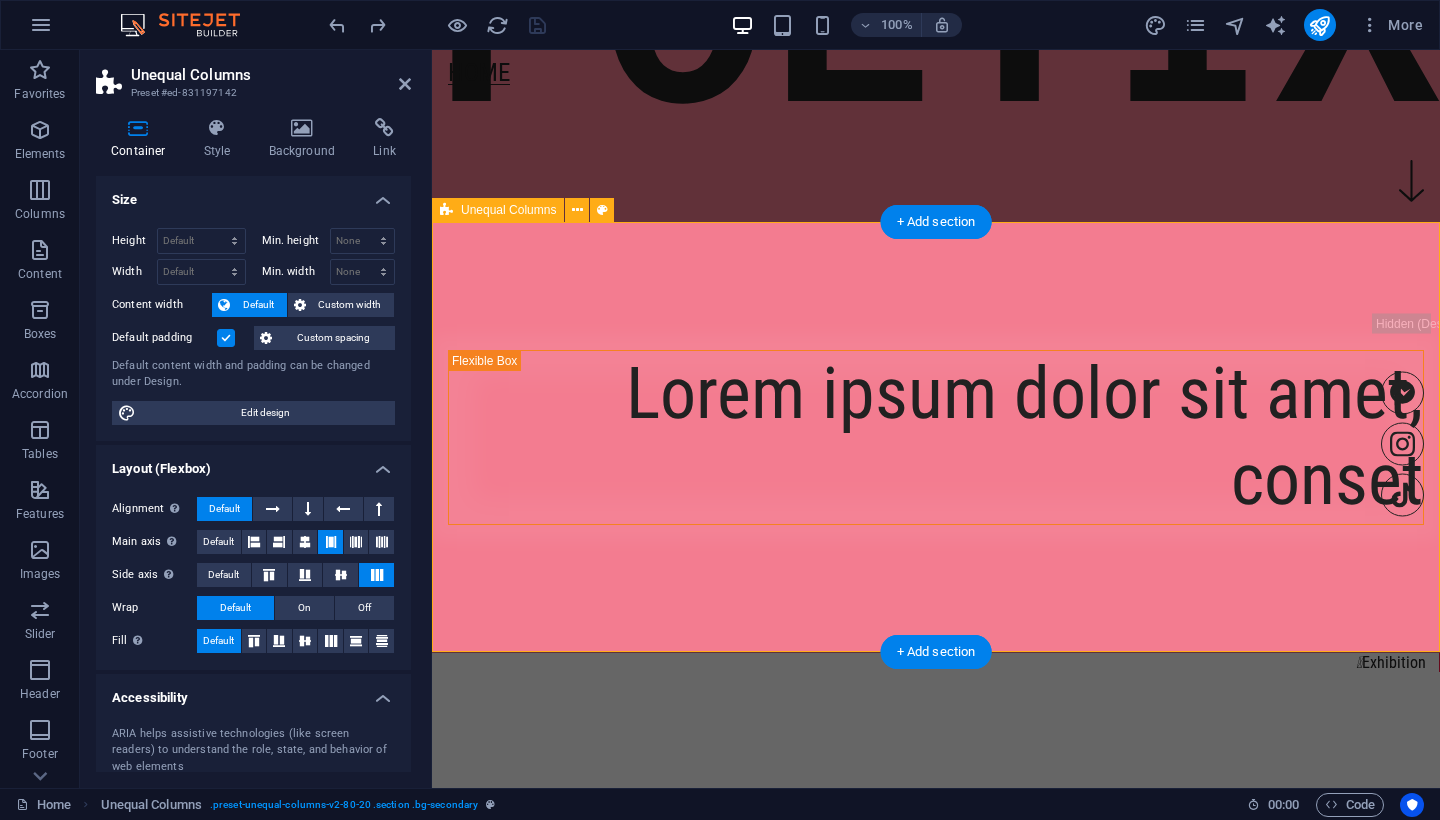 scroll, scrollTop: 0, scrollLeft: 0, axis: both 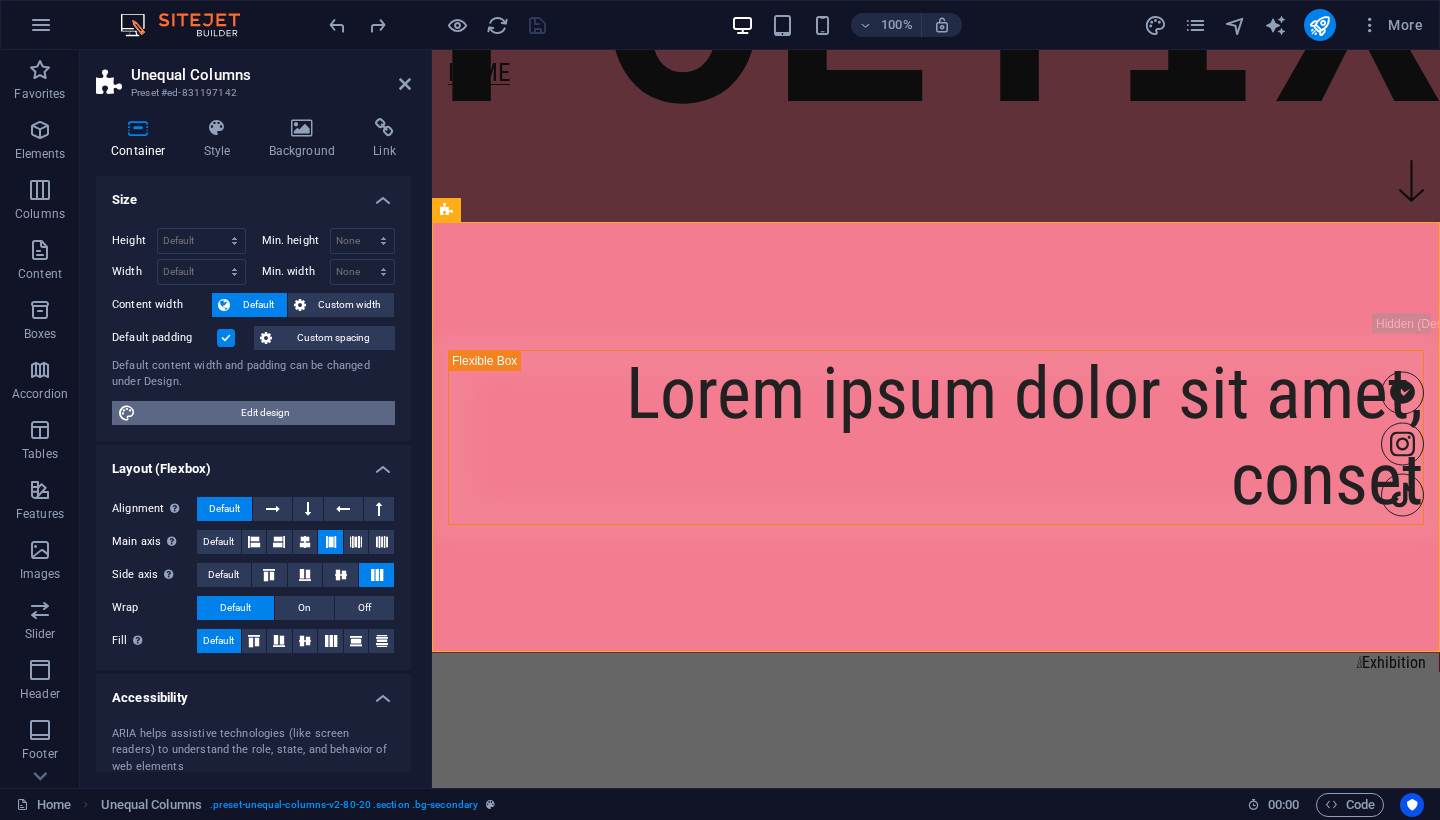 click on "Edit design" at bounding box center (265, 413) 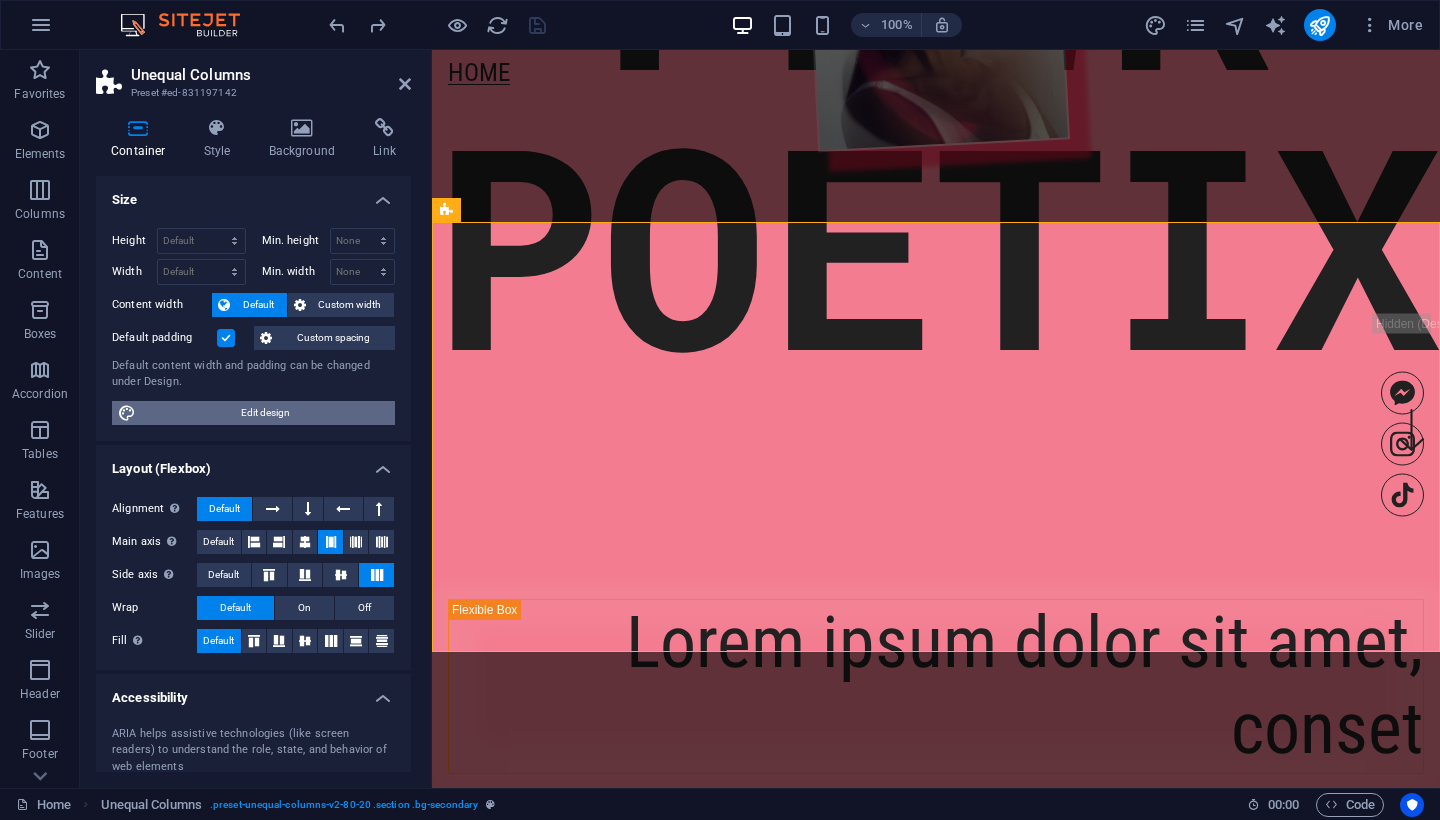 select on "rem" 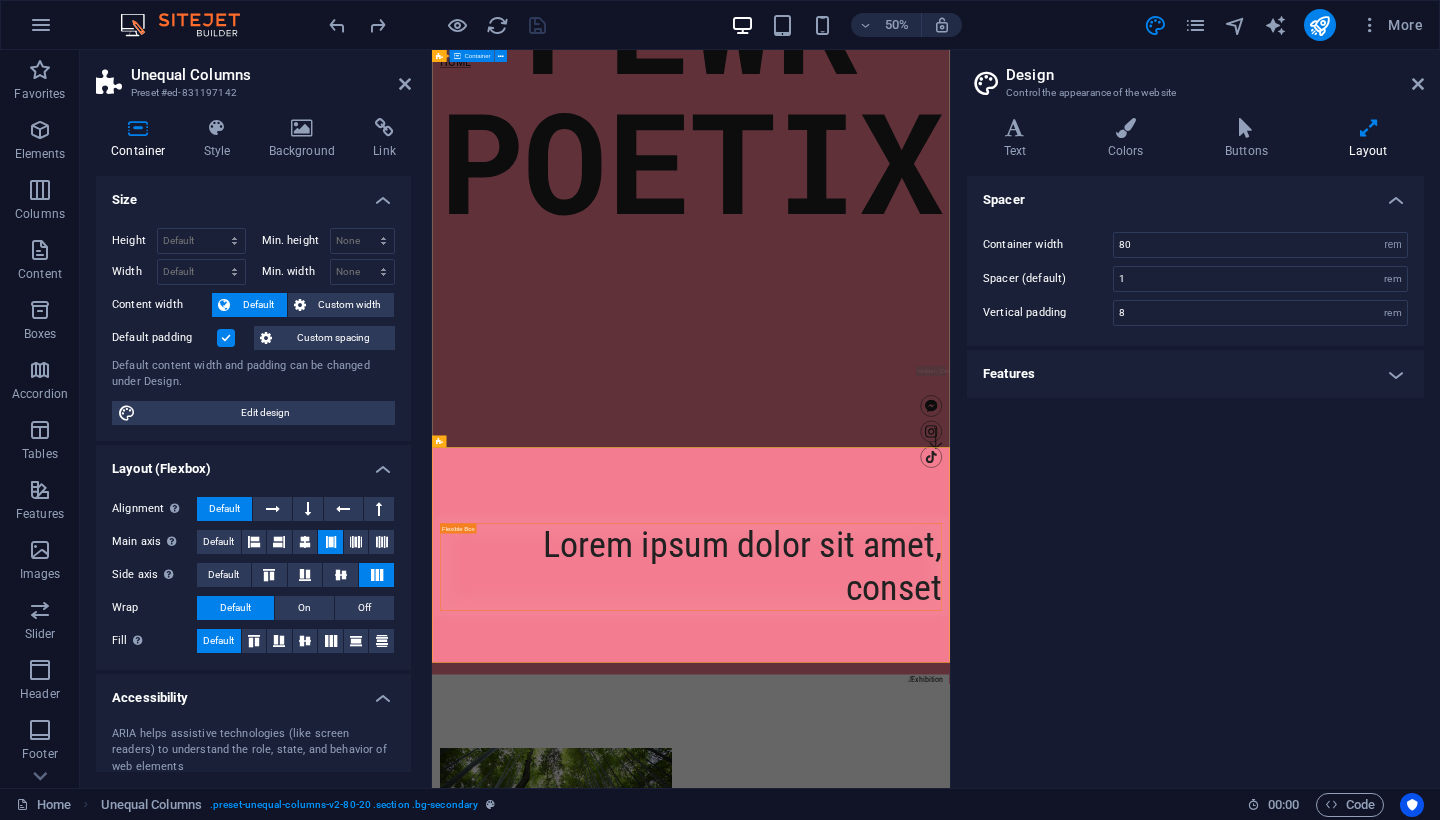 scroll, scrollTop: 682, scrollLeft: 0, axis: vertical 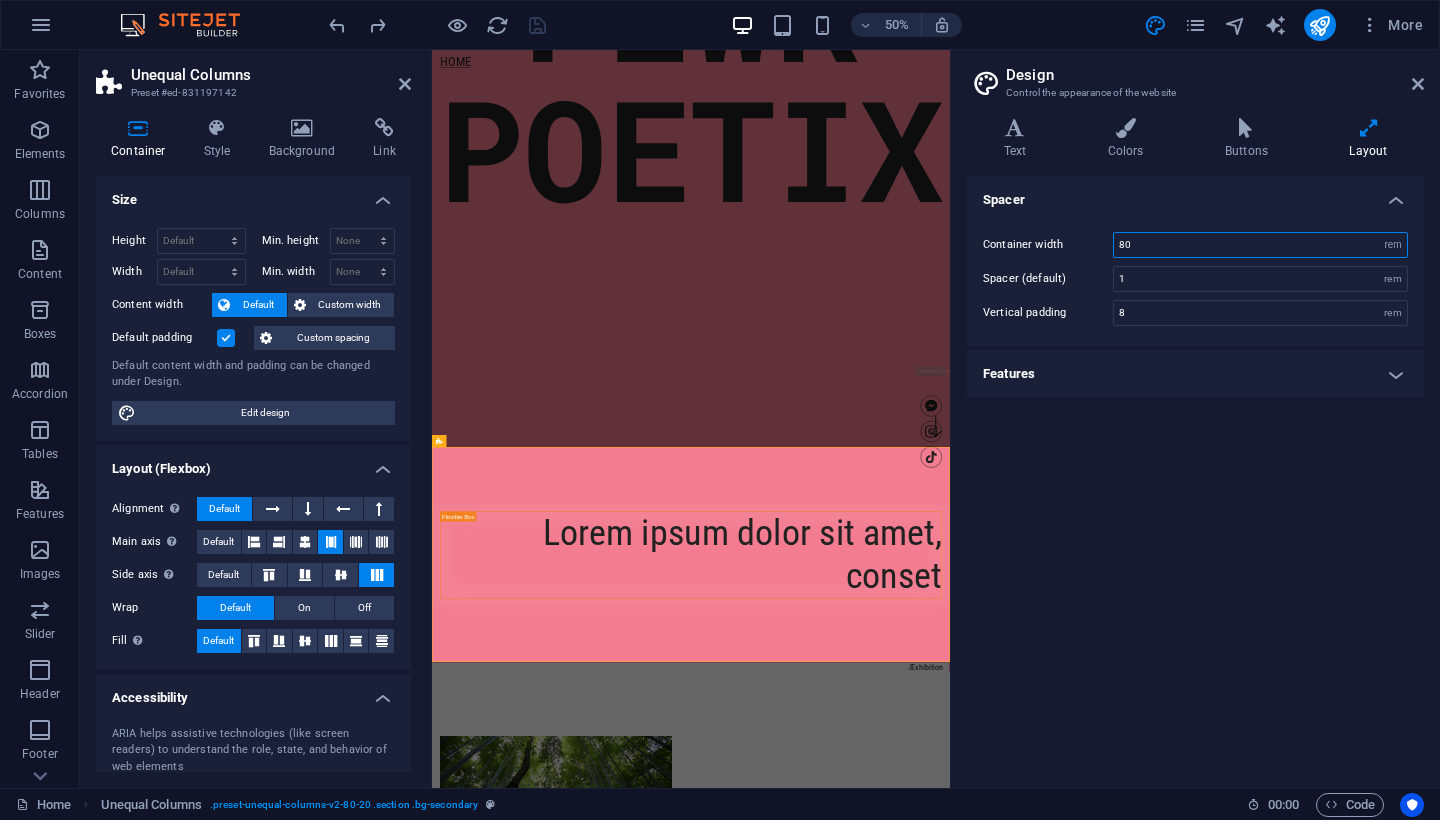 click on "80" at bounding box center [1260, 245] 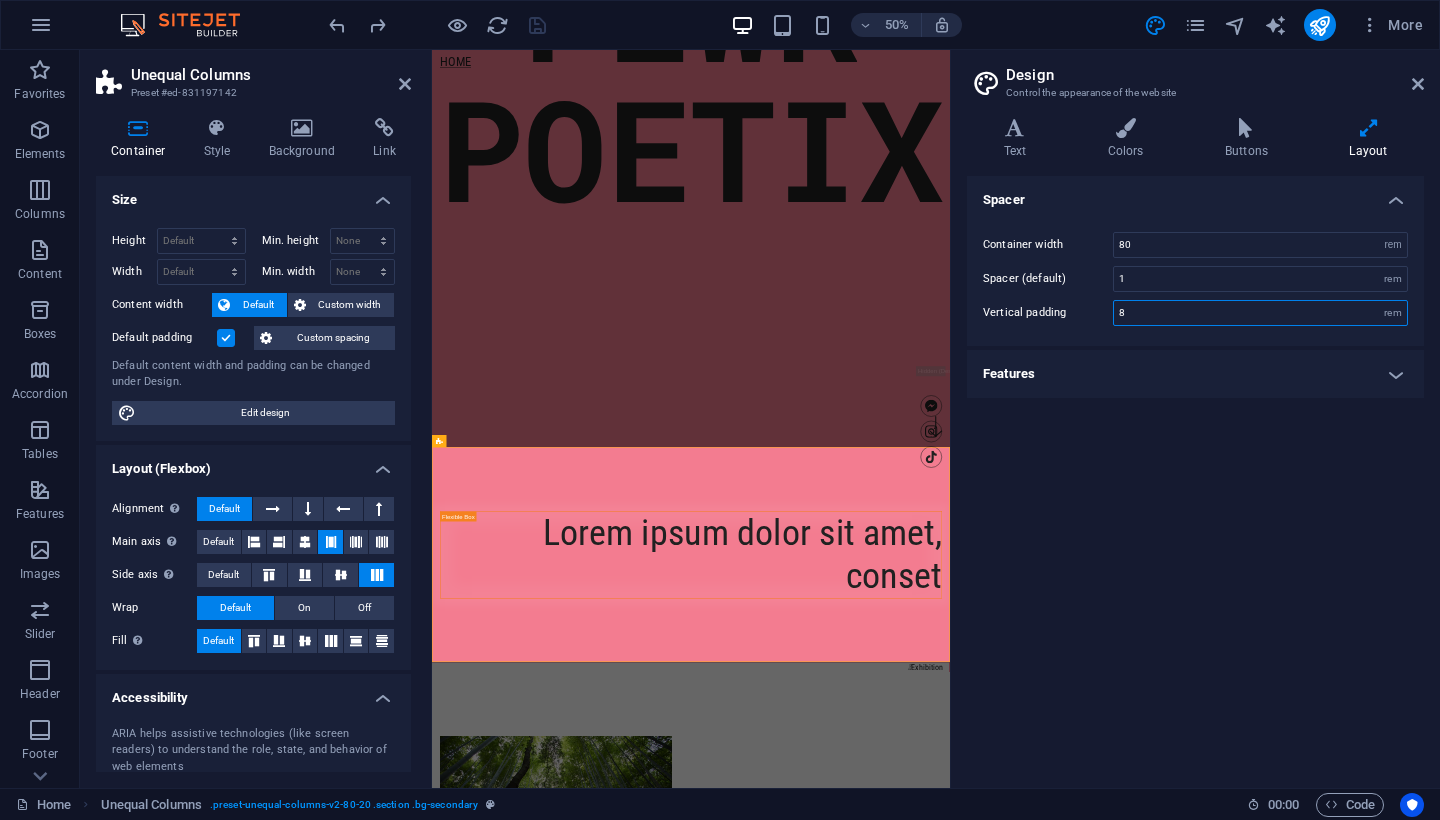 click on "8" at bounding box center (1260, 313) 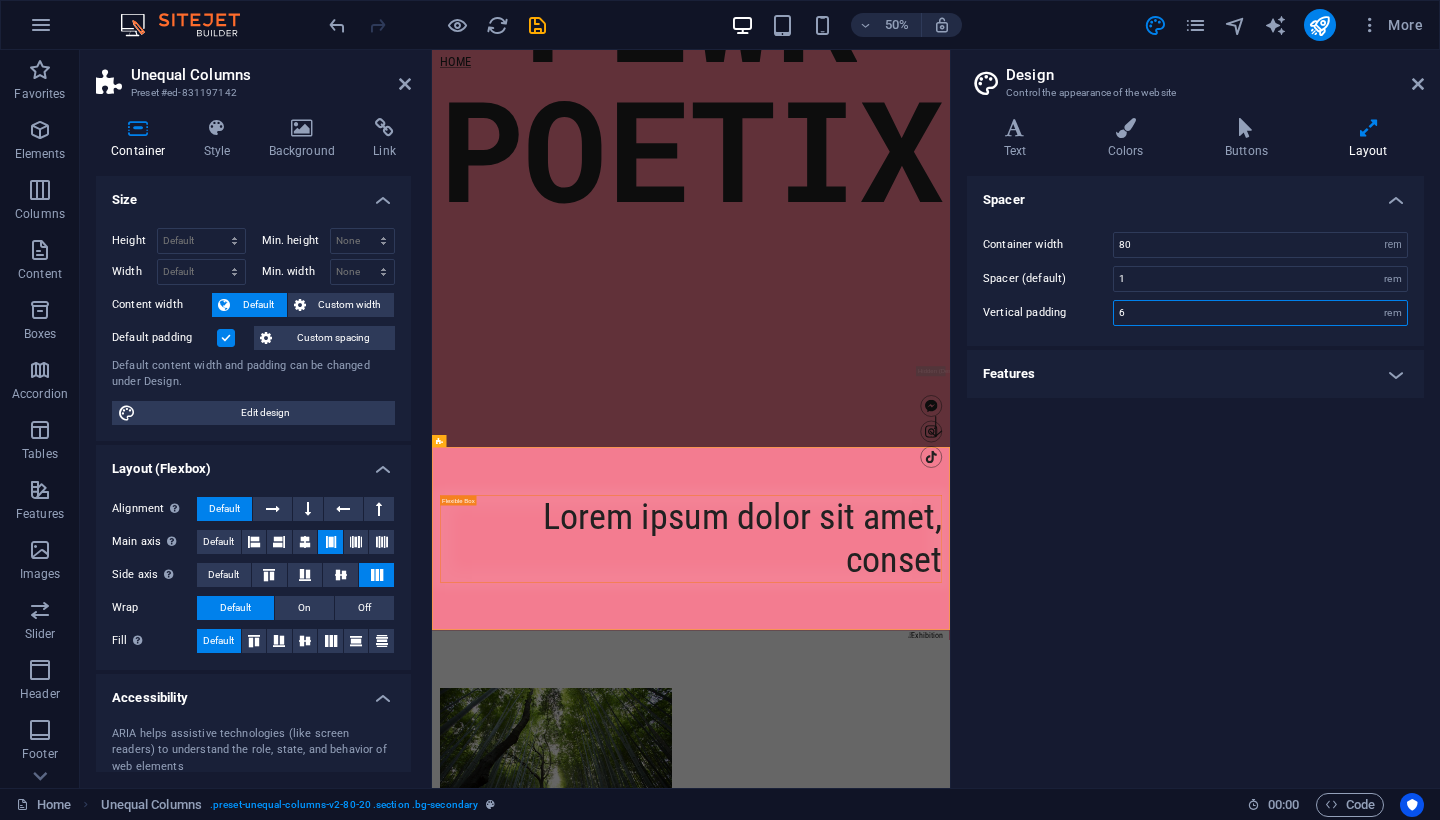 type on "6" 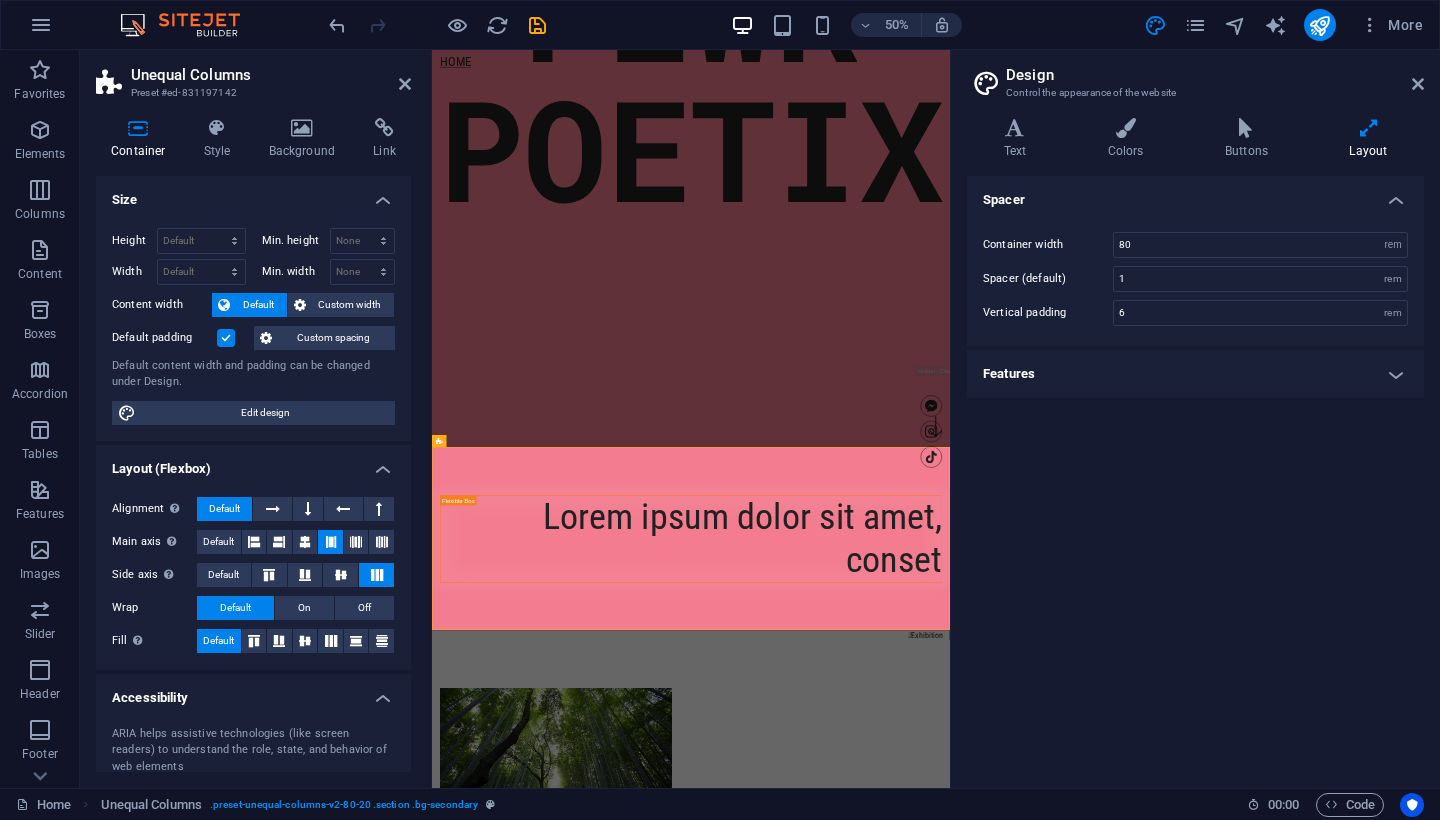 click on "Design Control the appearance of the website" at bounding box center [1197, 76] 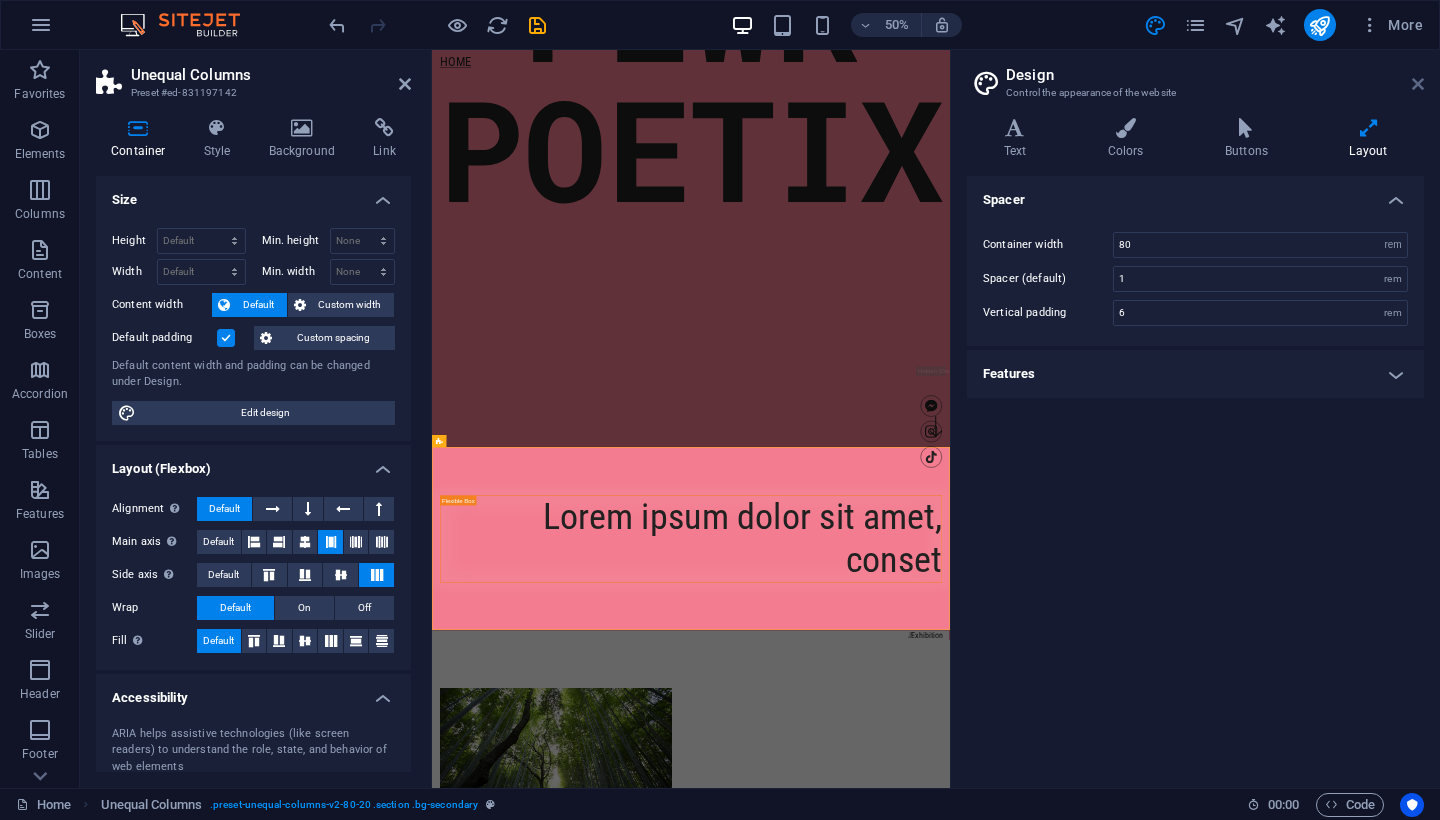 click at bounding box center (1418, 84) 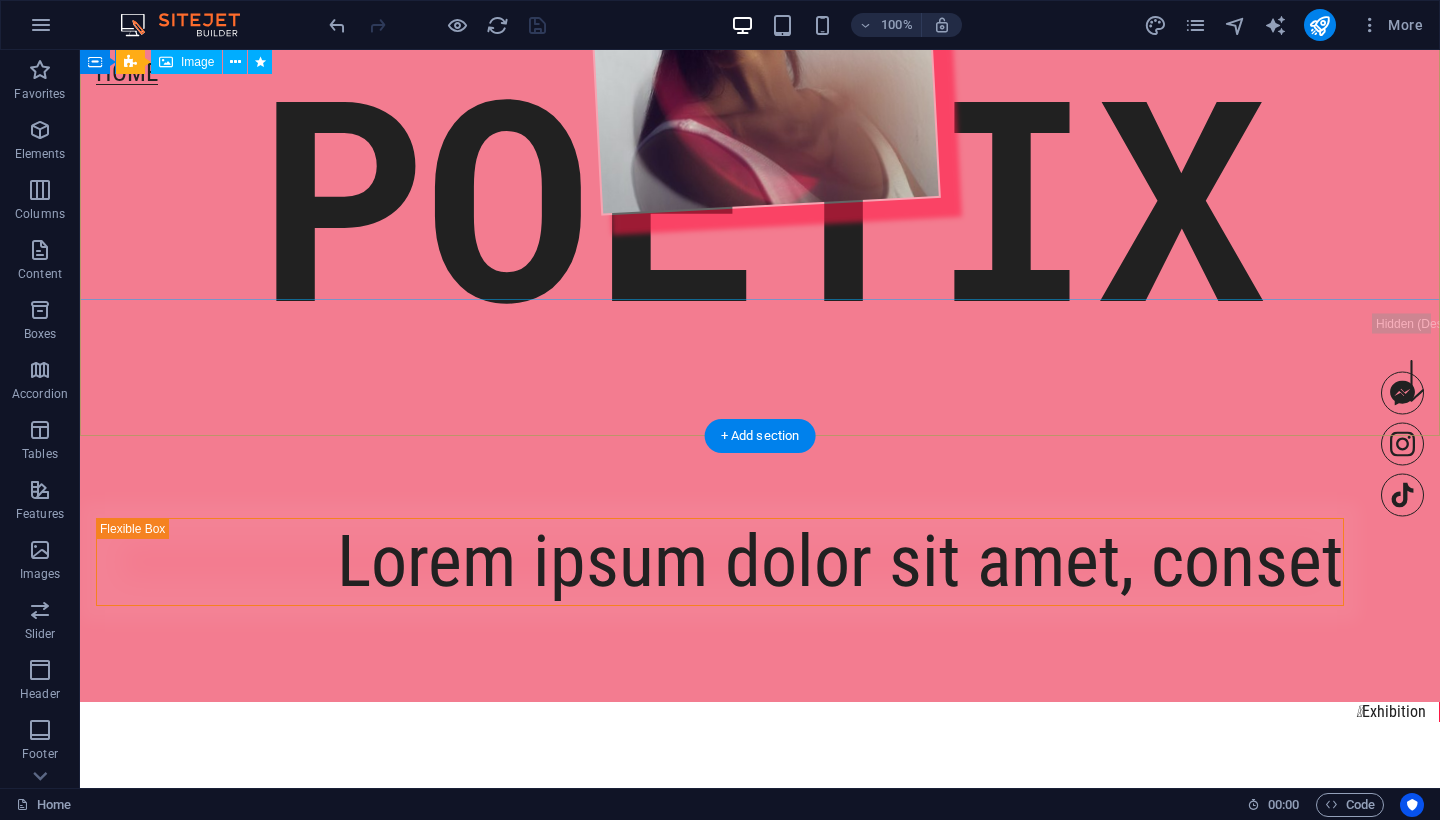 scroll, scrollTop: 380, scrollLeft: 0, axis: vertical 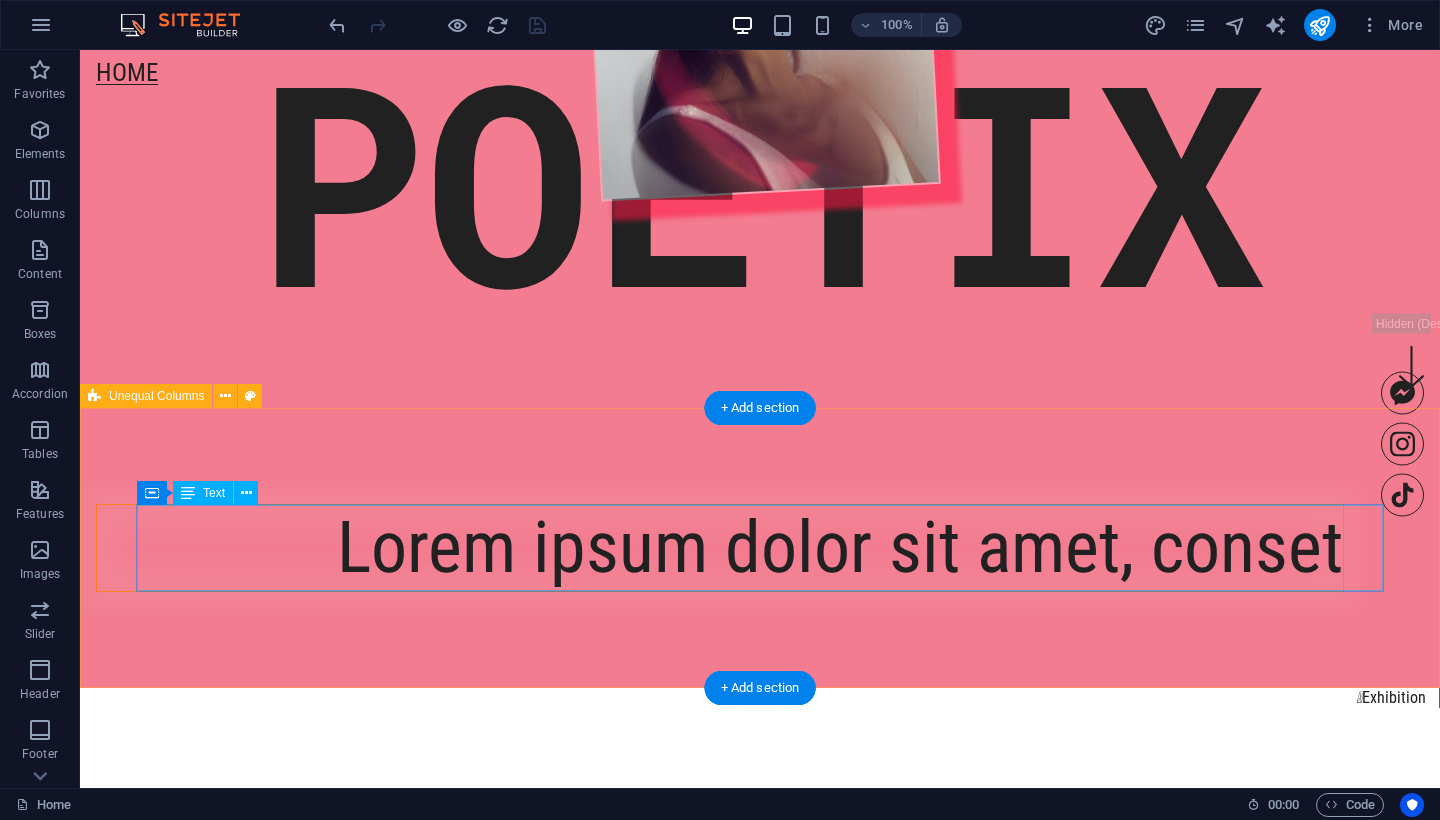 click on "Lorem ipsum dolor sit amet, conset" at bounding box center (720, 548) 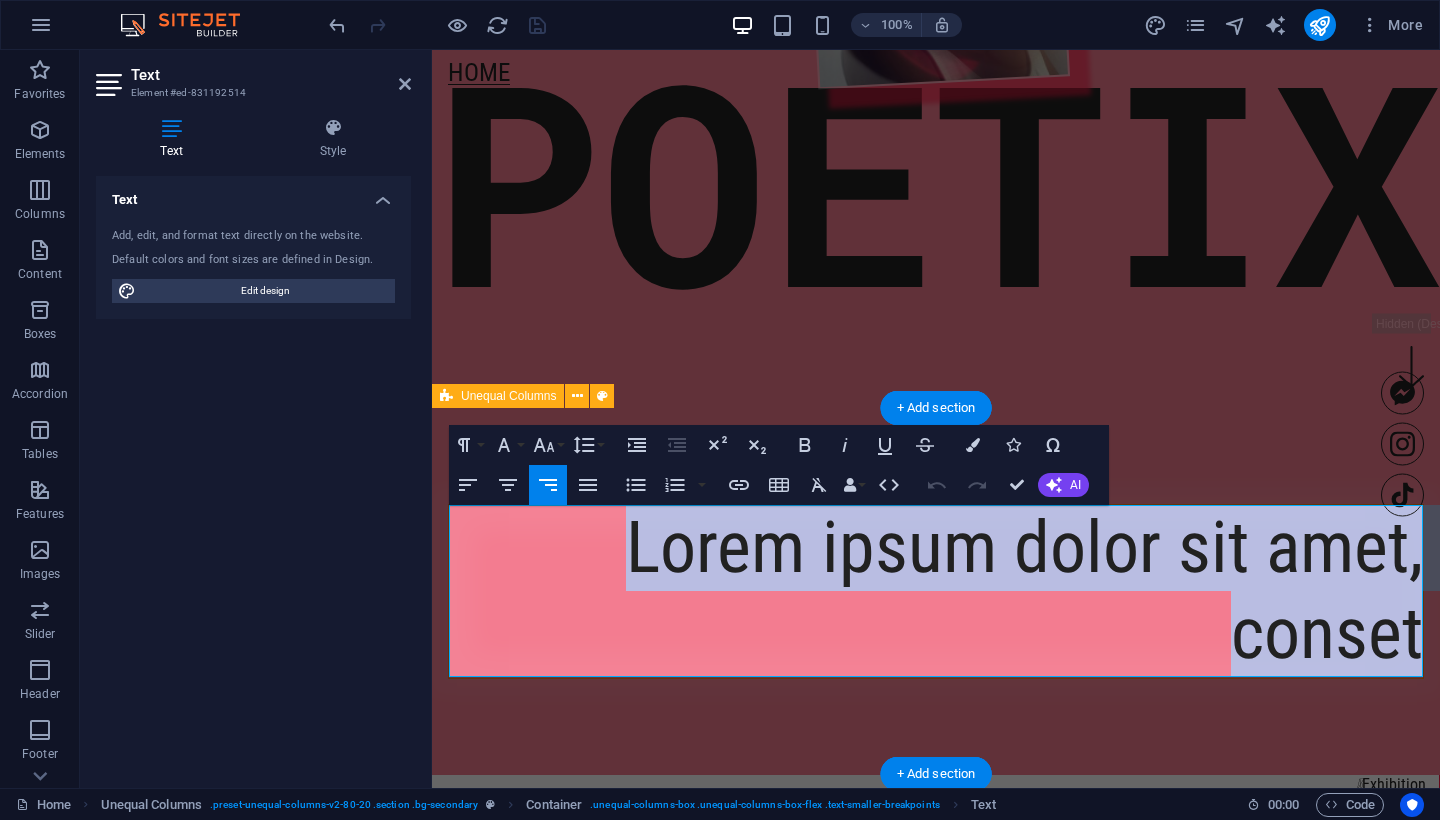 type 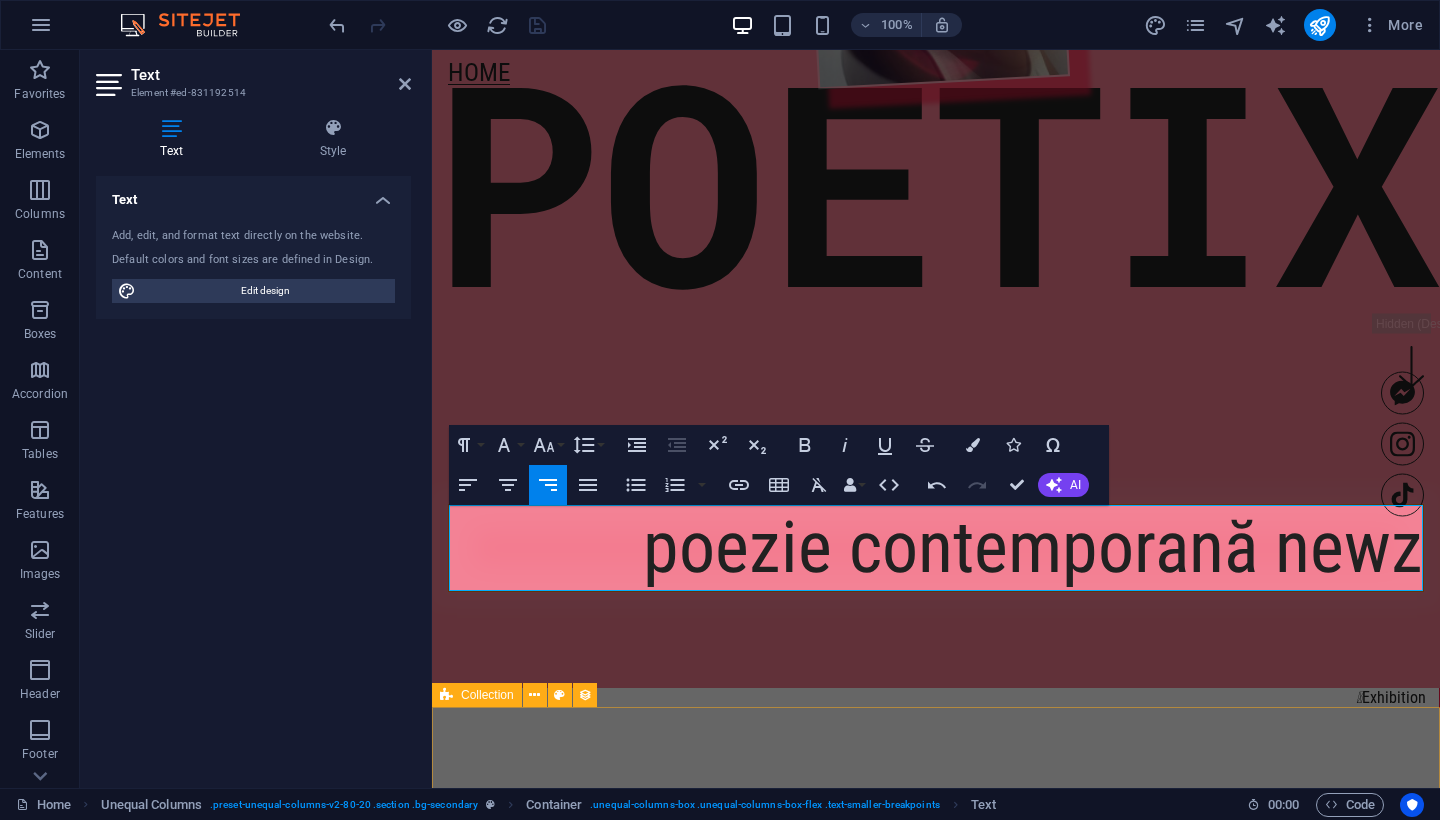 click on "Blog Post 1 Category 1 07/30/2025 Ligula aliquam ut sodales nunc. Justo commodo mattis hac curabitur, suspendisse vulputate litora! Vulputate sapien dui vehicula? A eleifend at facilisis mattis!  Previous Next" at bounding box center [936, 1061] 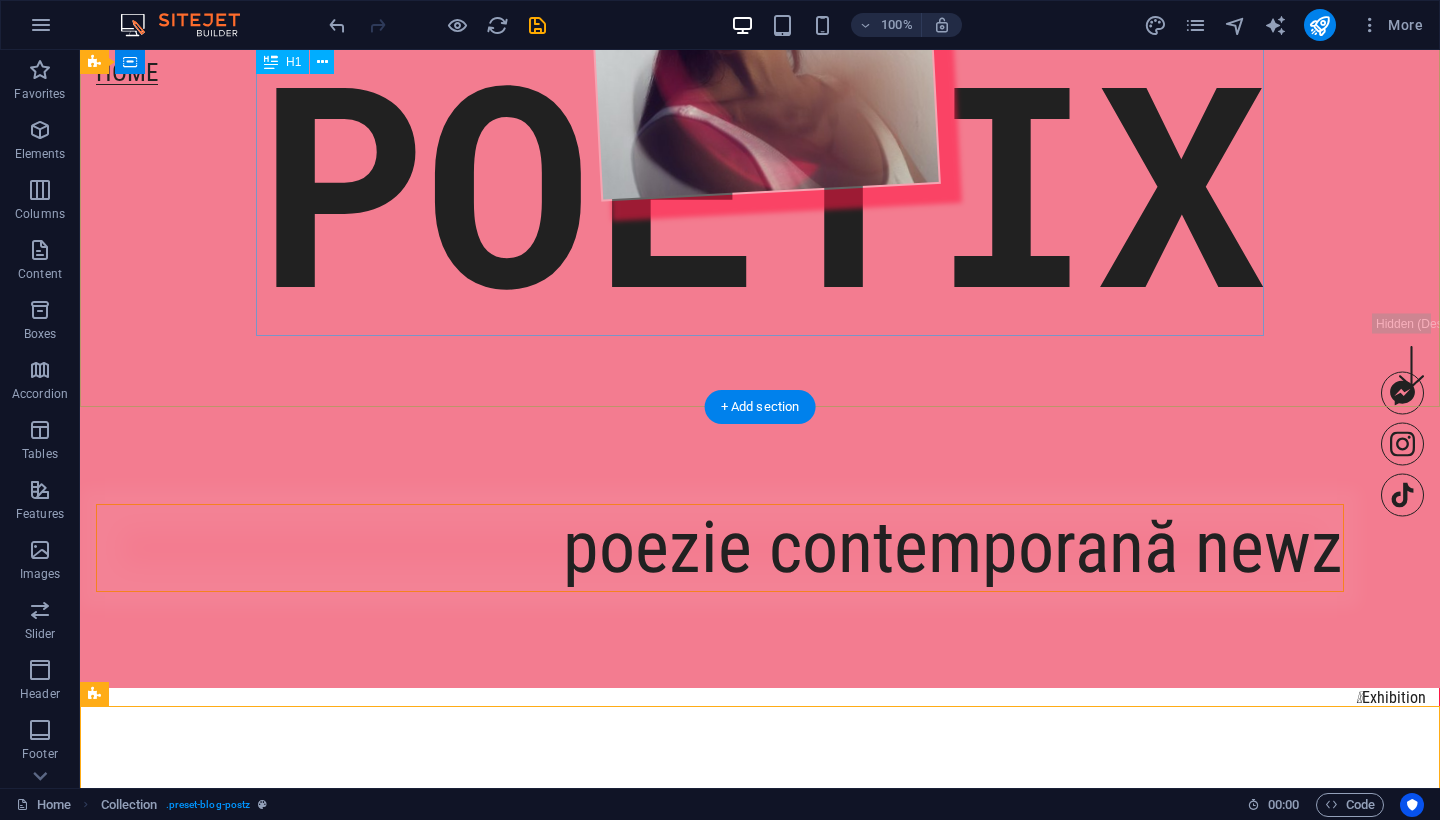 scroll, scrollTop: 381, scrollLeft: 0, axis: vertical 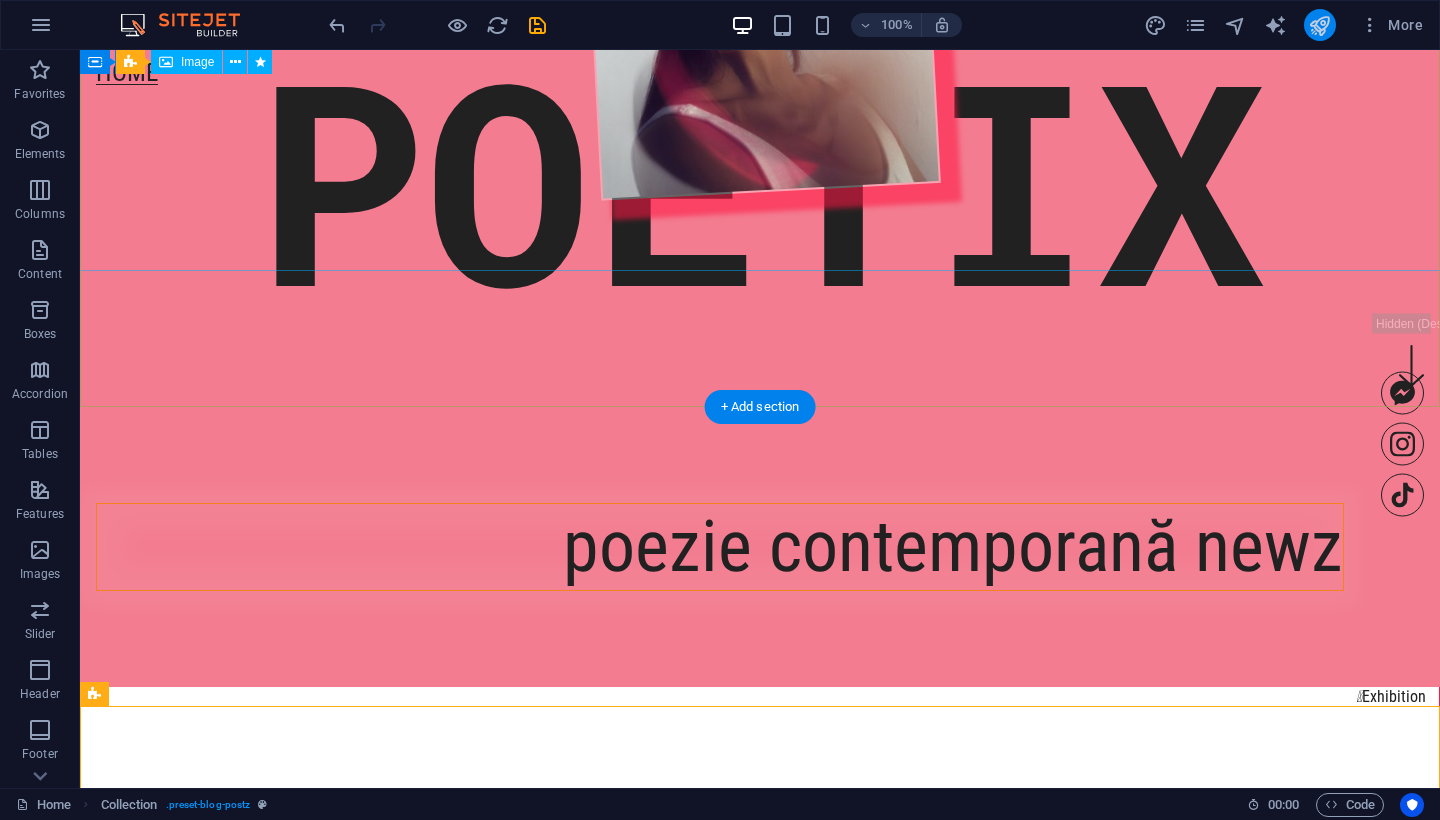 click at bounding box center [1319, 25] 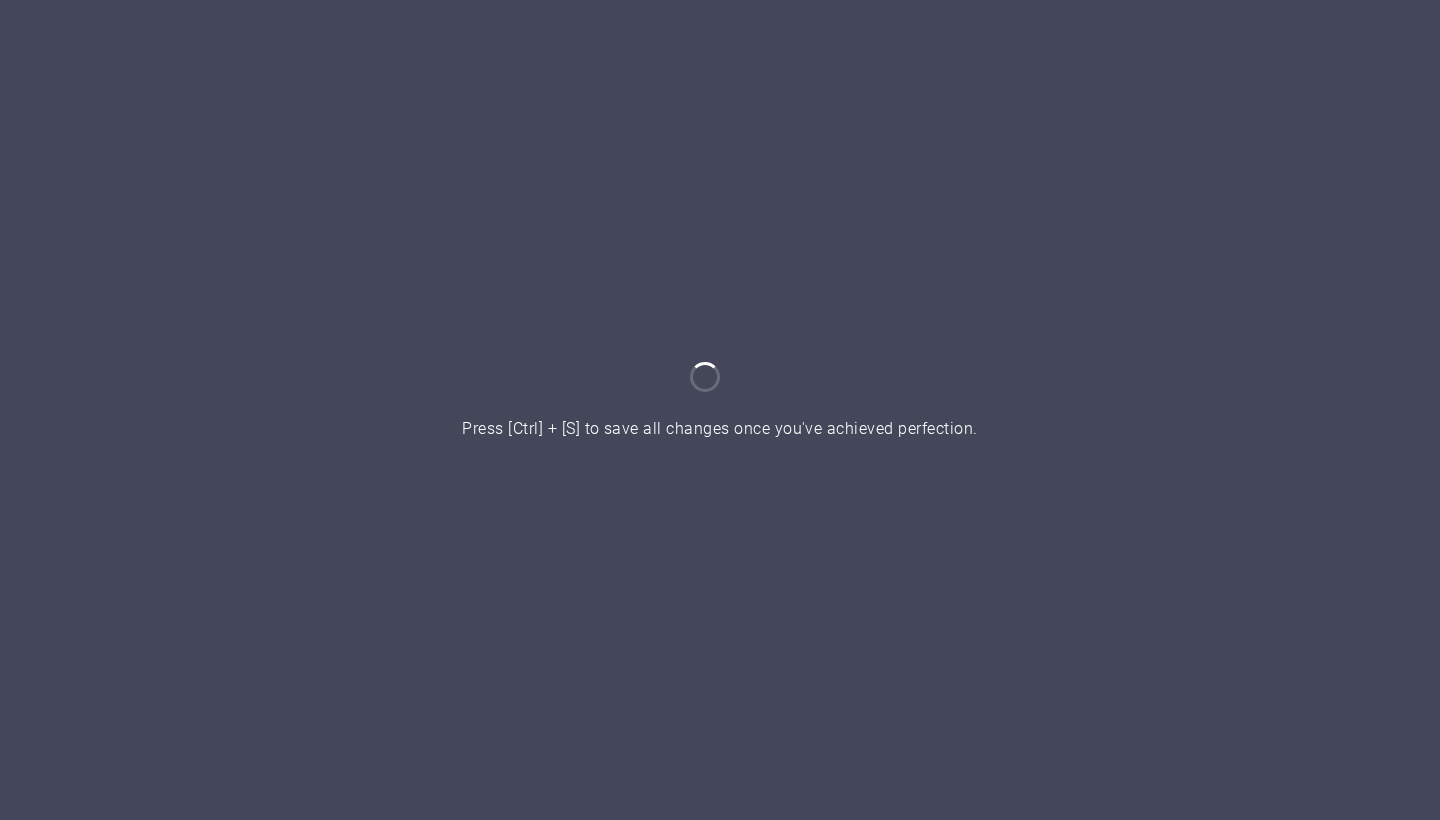 scroll, scrollTop: 0, scrollLeft: 0, axis: both 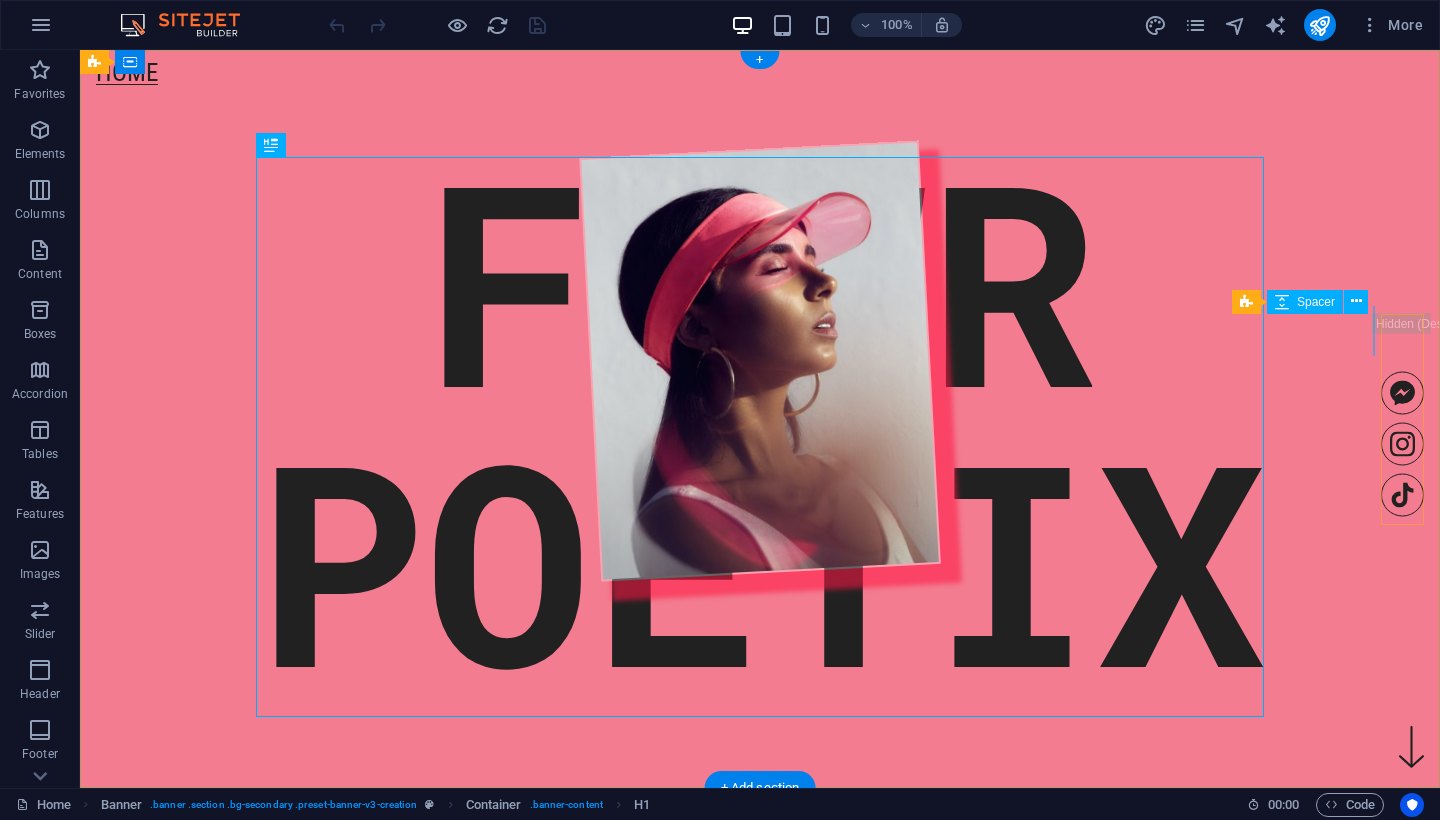click on "FLWR POETIX" at bounding box center [760, 393] 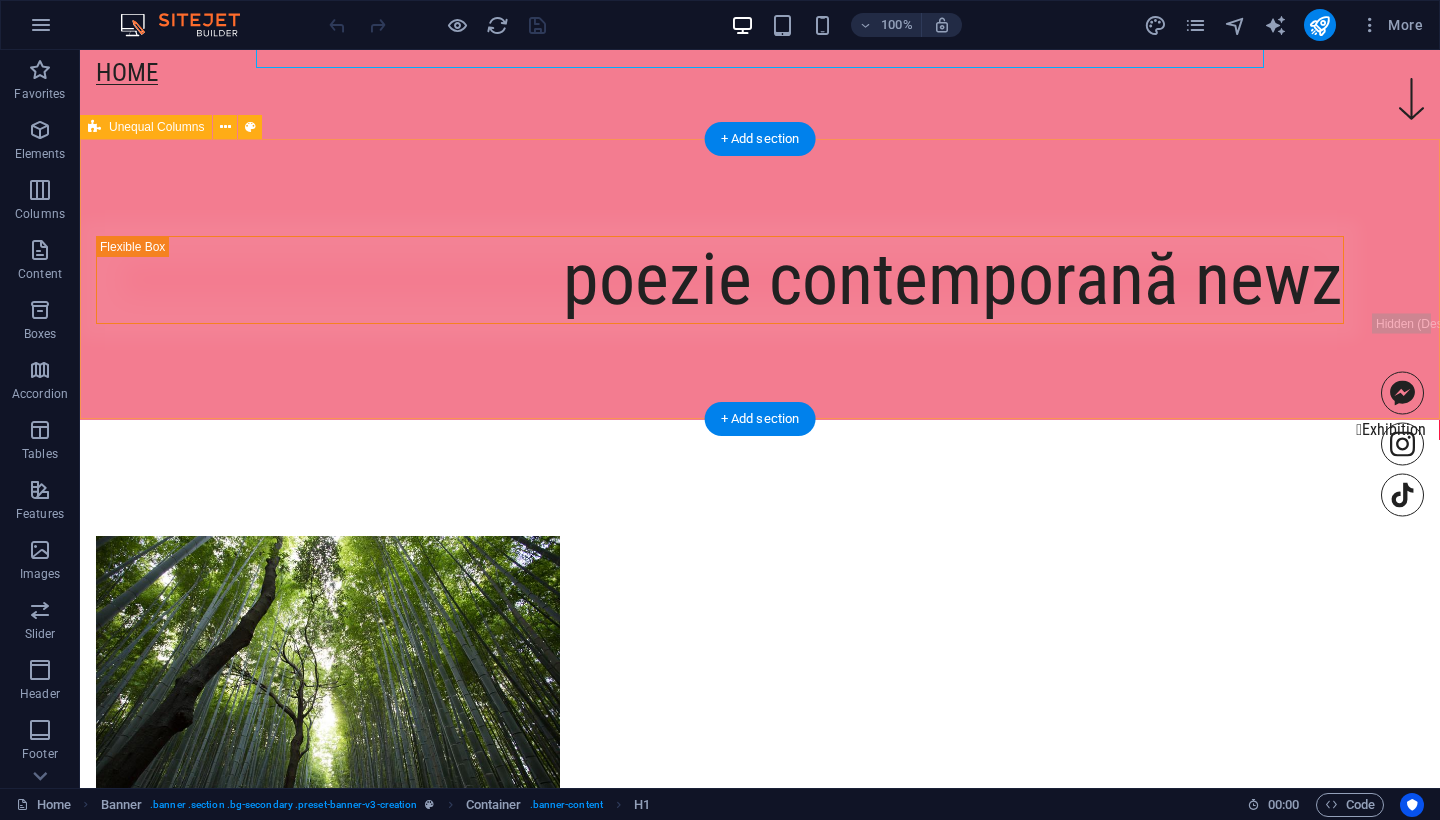 scroll, scrollTop: 664, scrollLeft: 0, axis: vertical 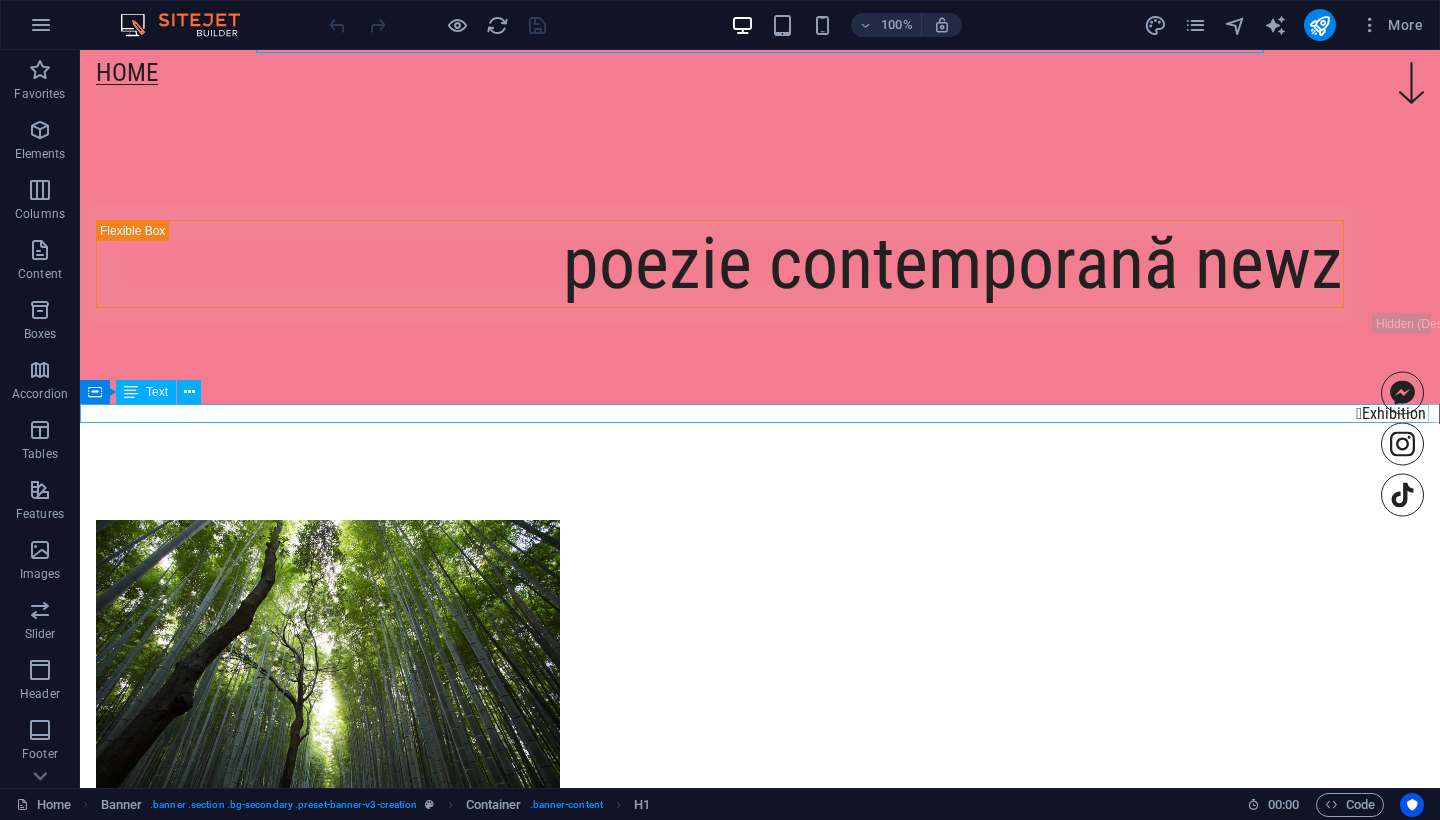 click on "" at bounding box center [1359, 413] 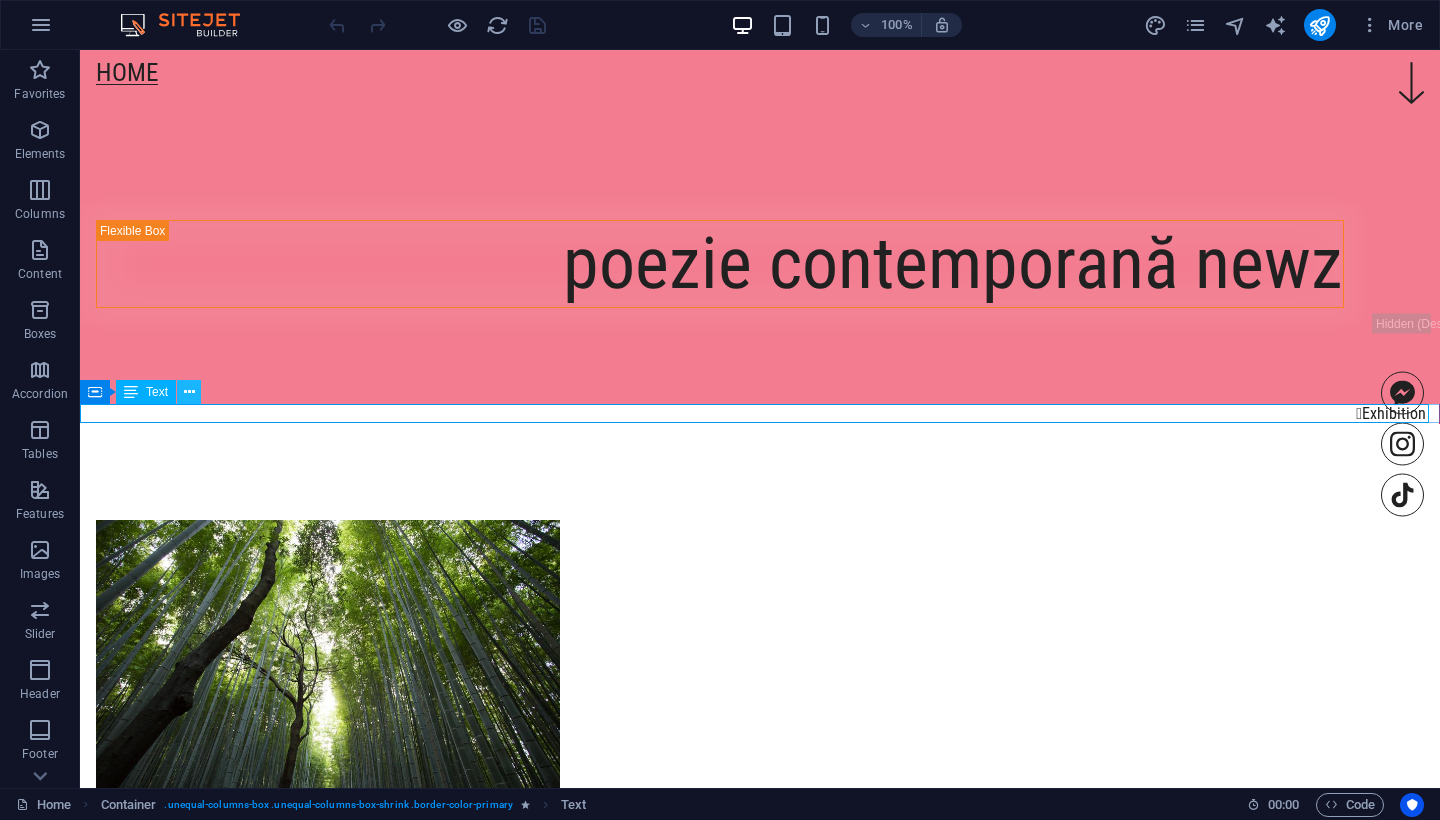 click at bounding box center [189, 392] 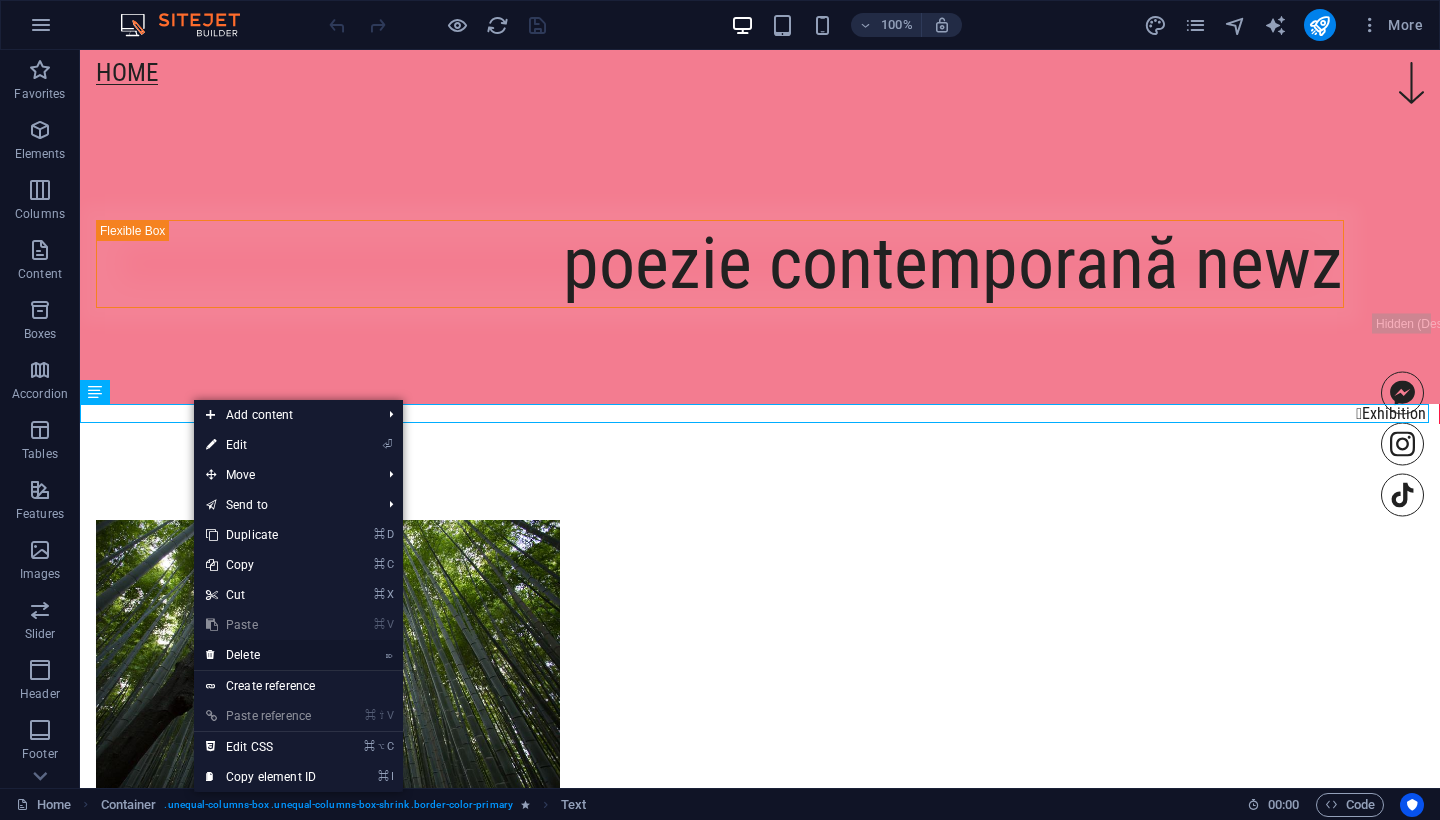 click on "⌦  Delete" at bounding box center [261, 655] 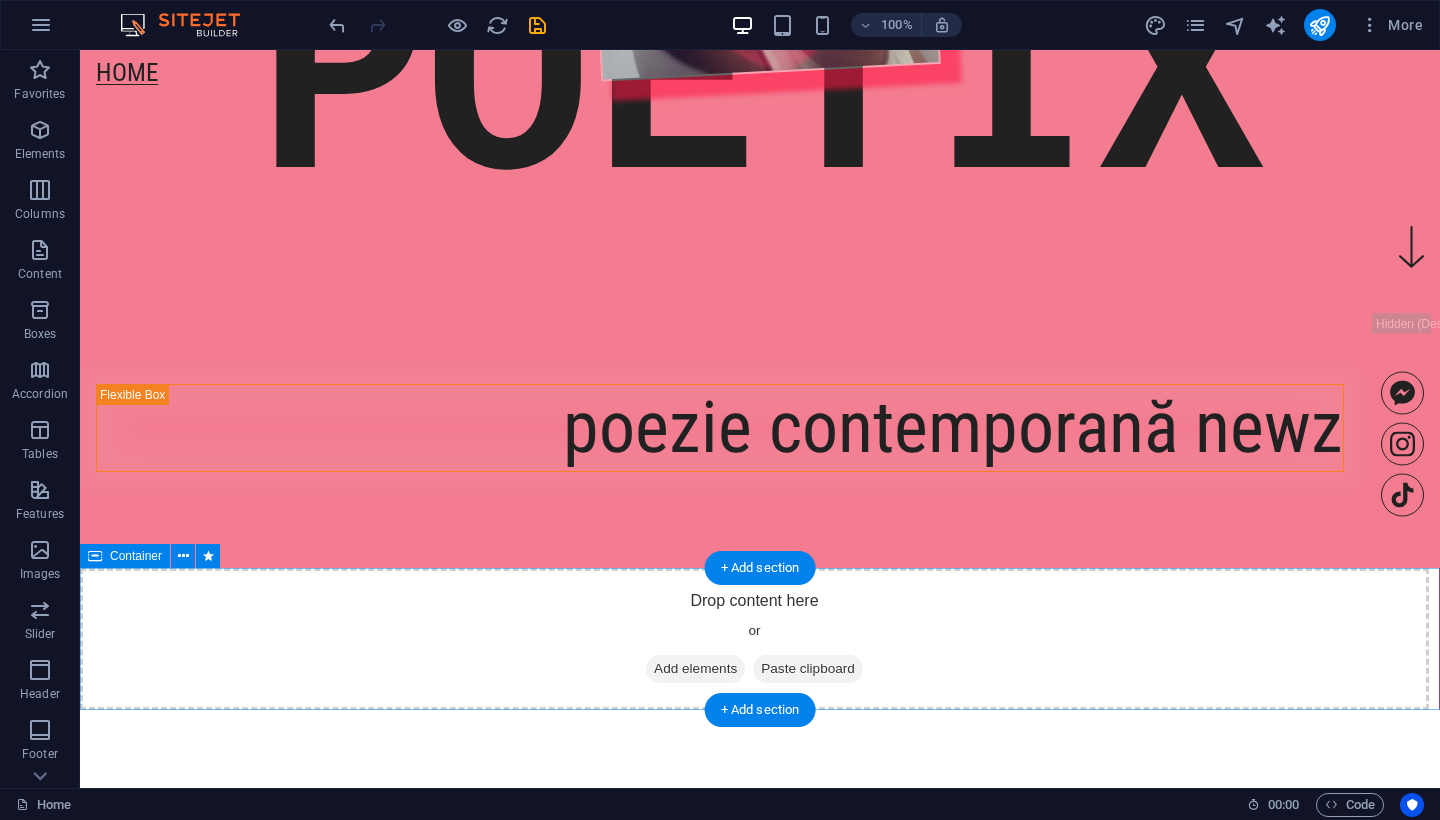 scroll, scrollTop: 520, scrollLeft: 0, axis: vertical 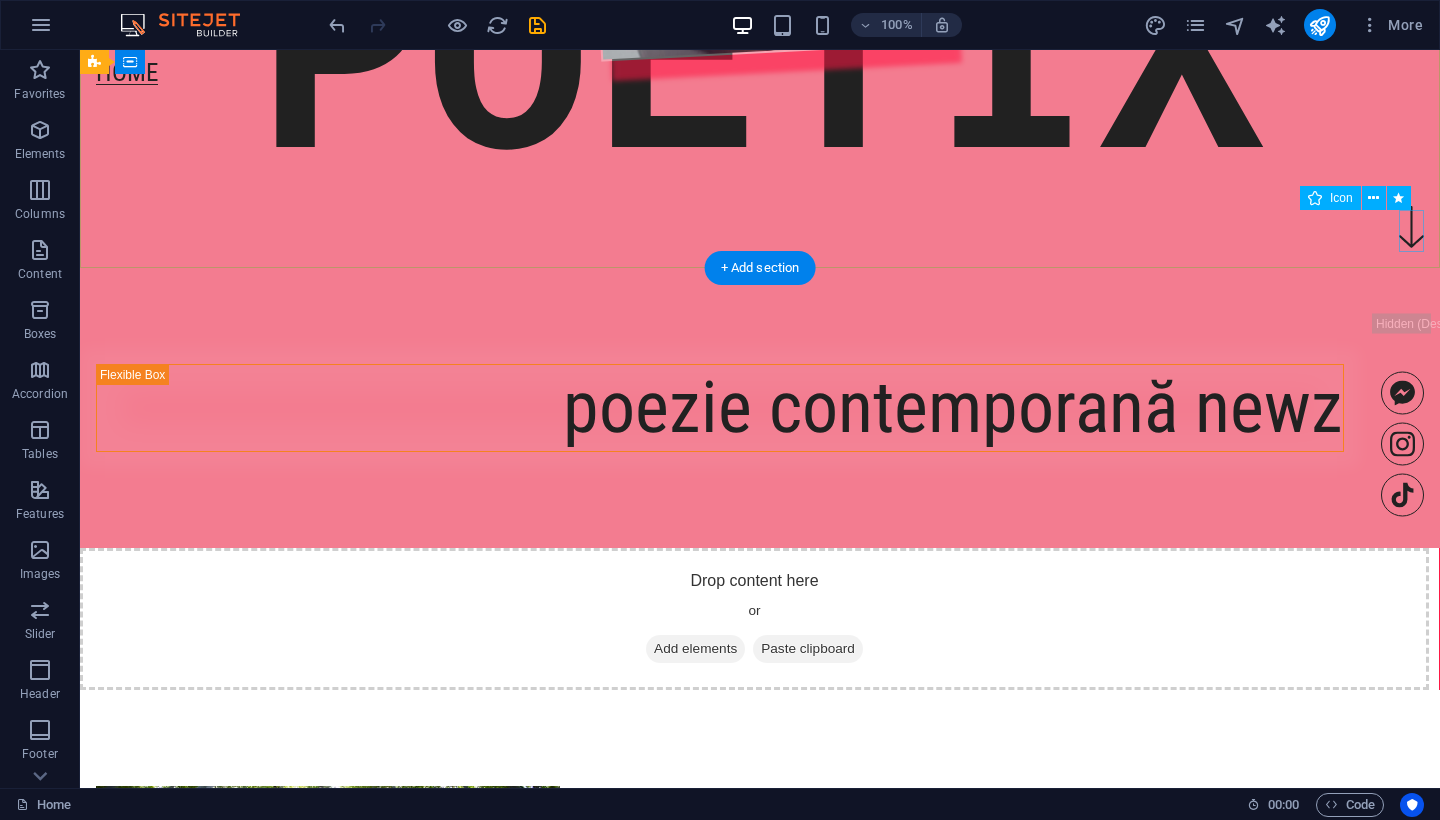 click at bounding box center (1411, 229) 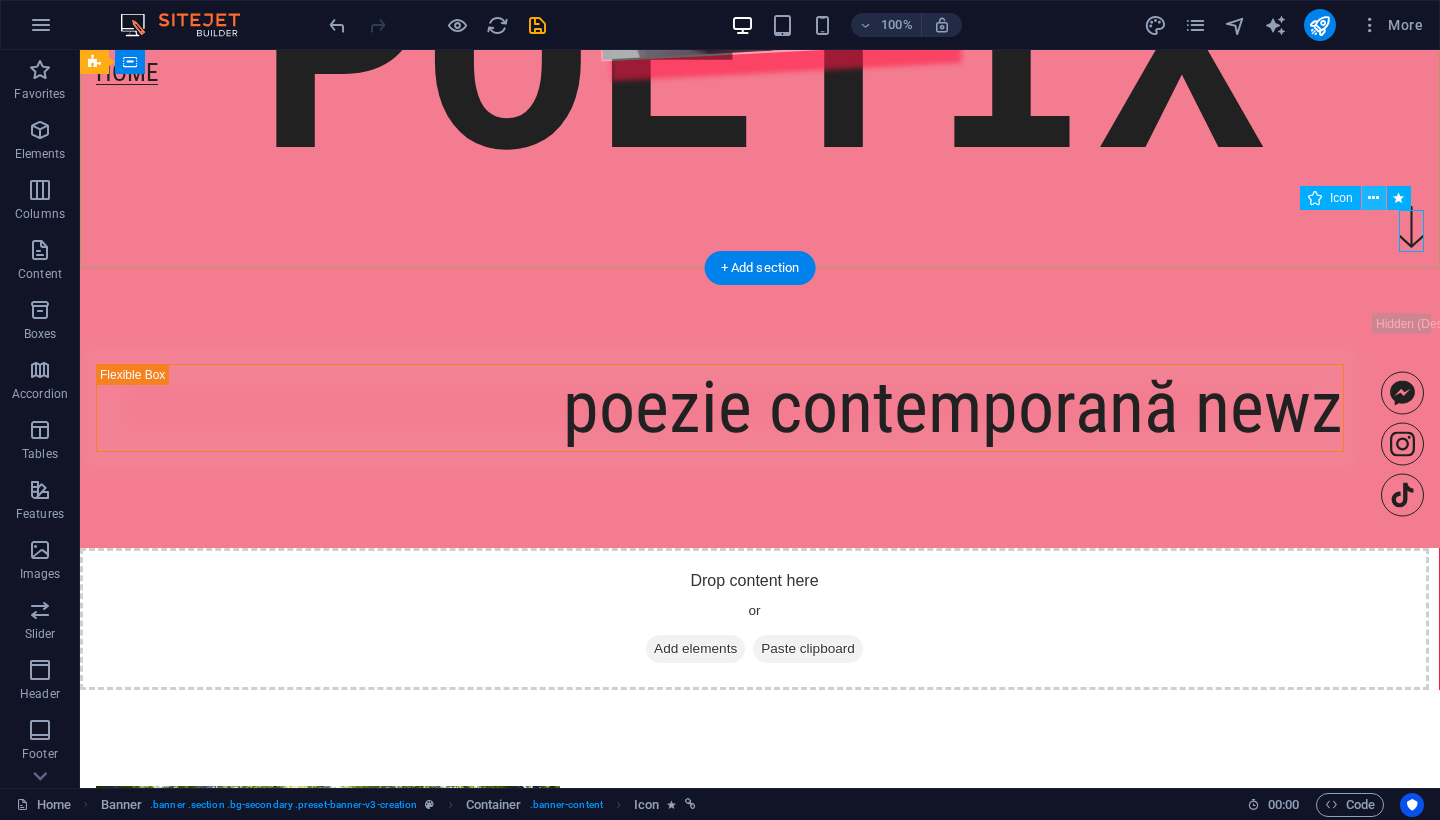 click at bounding box center (1373, 198) 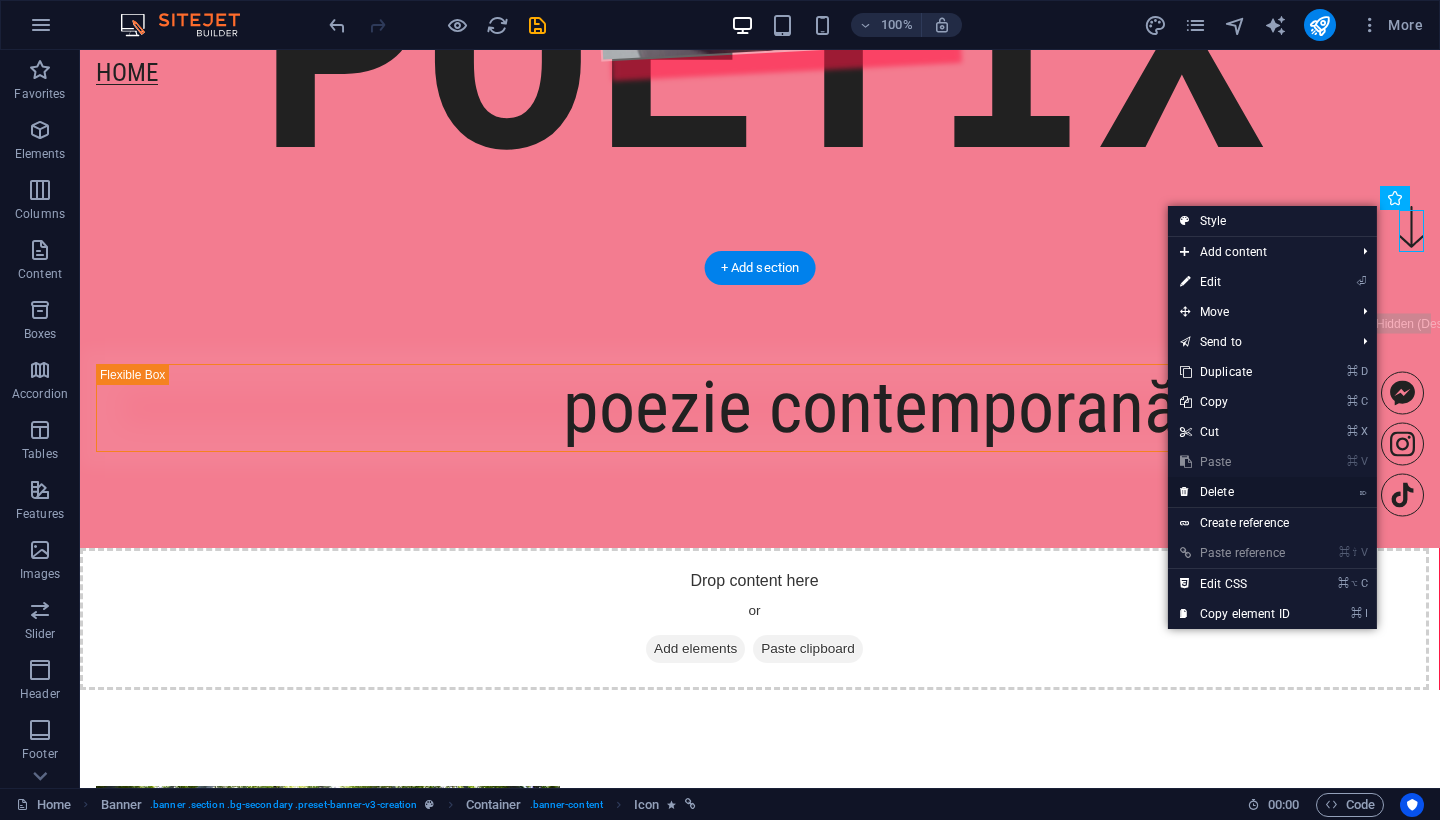 click on "⌦  Delete" at bounding box center (1235, 492) 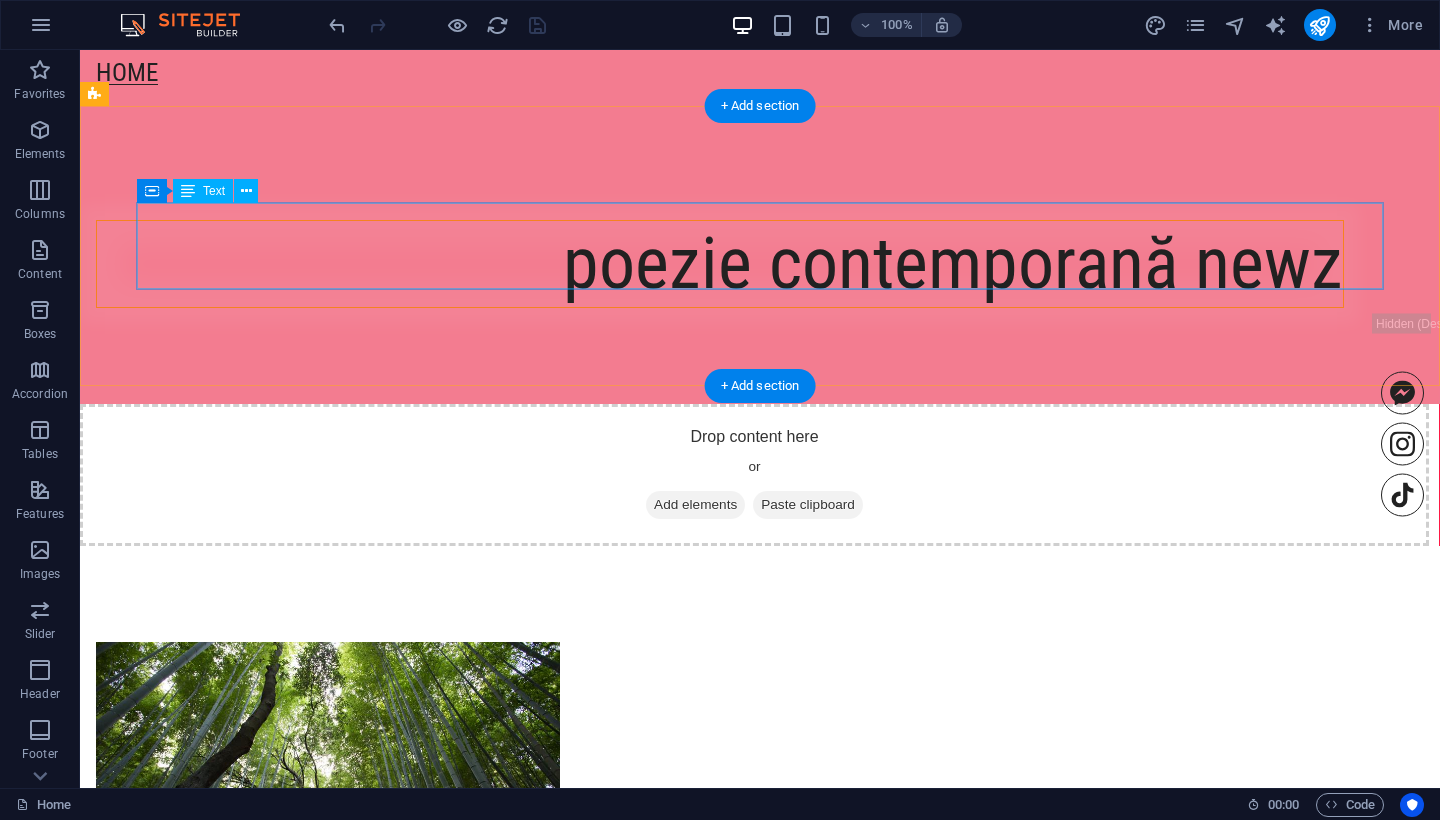 scroll, scrollTop: 869, scrollLeft: 0, axis: vertical 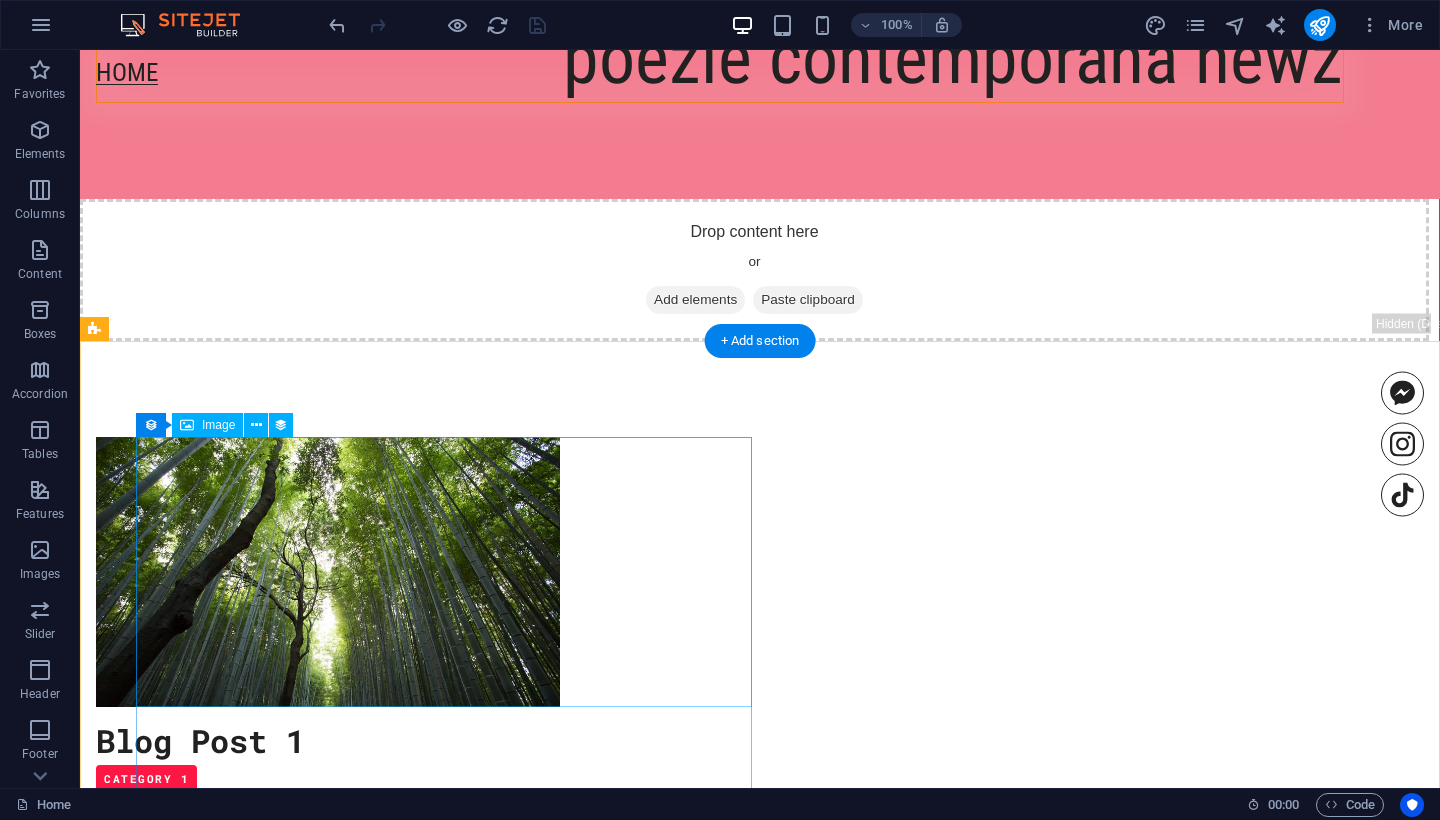 click at bounding box center [720, 572] 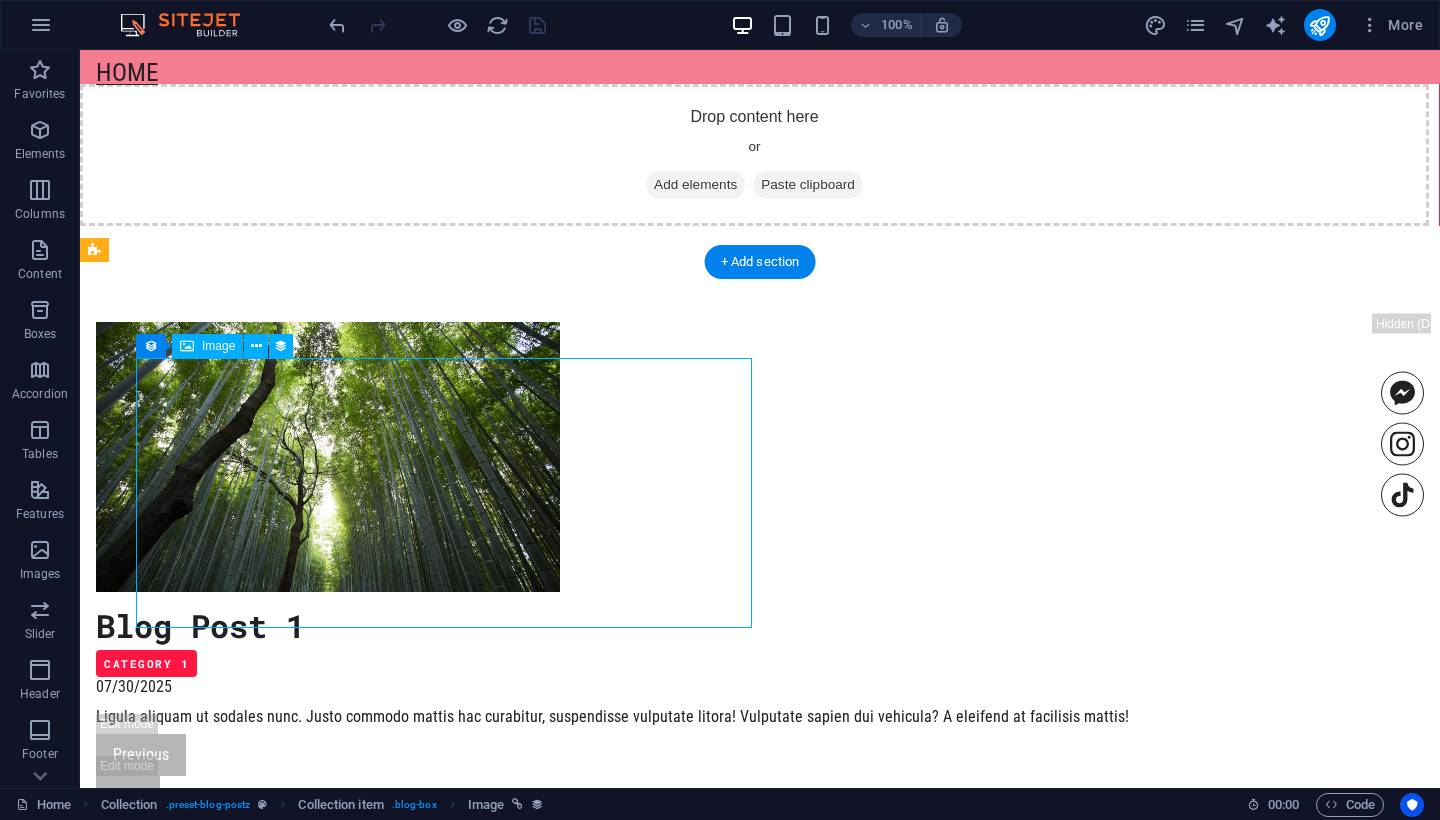 scroll, scrollTop: 986, scrollLeft: 0, axis: vertical 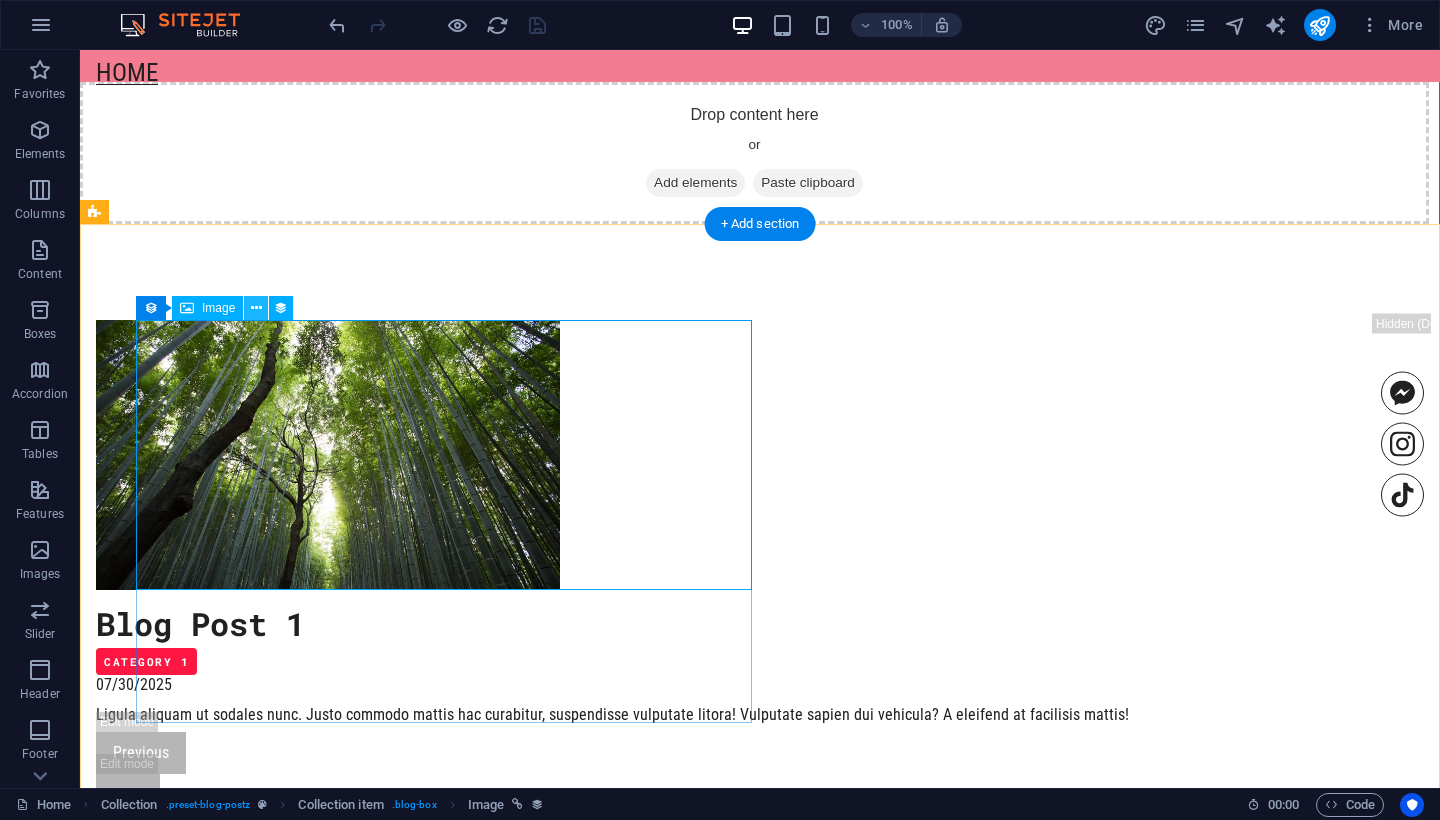 click at bounding box center [256, 308] 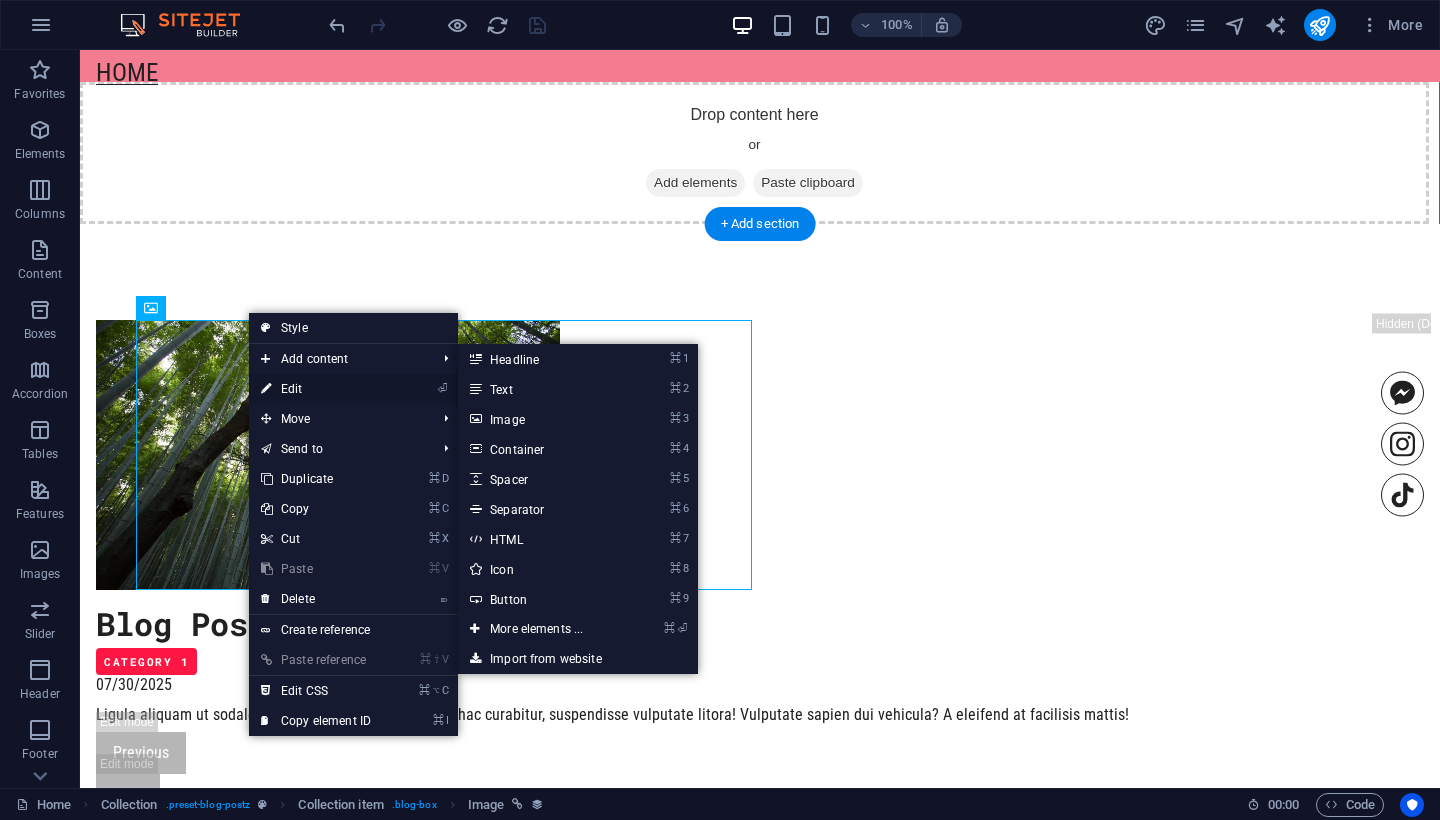 click on "⏎  Edit" at bounding box center [316, 389] 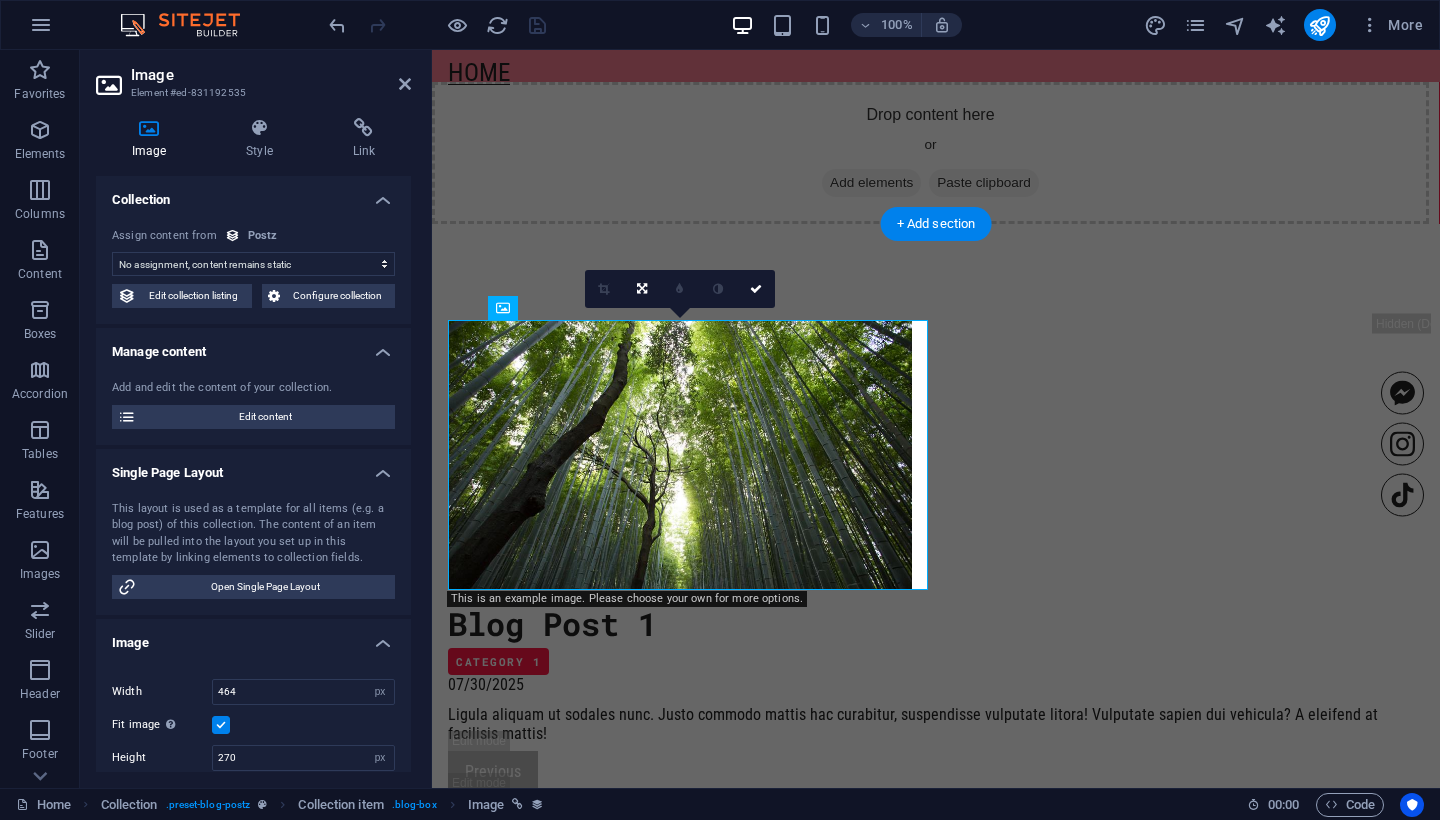 select on "image" 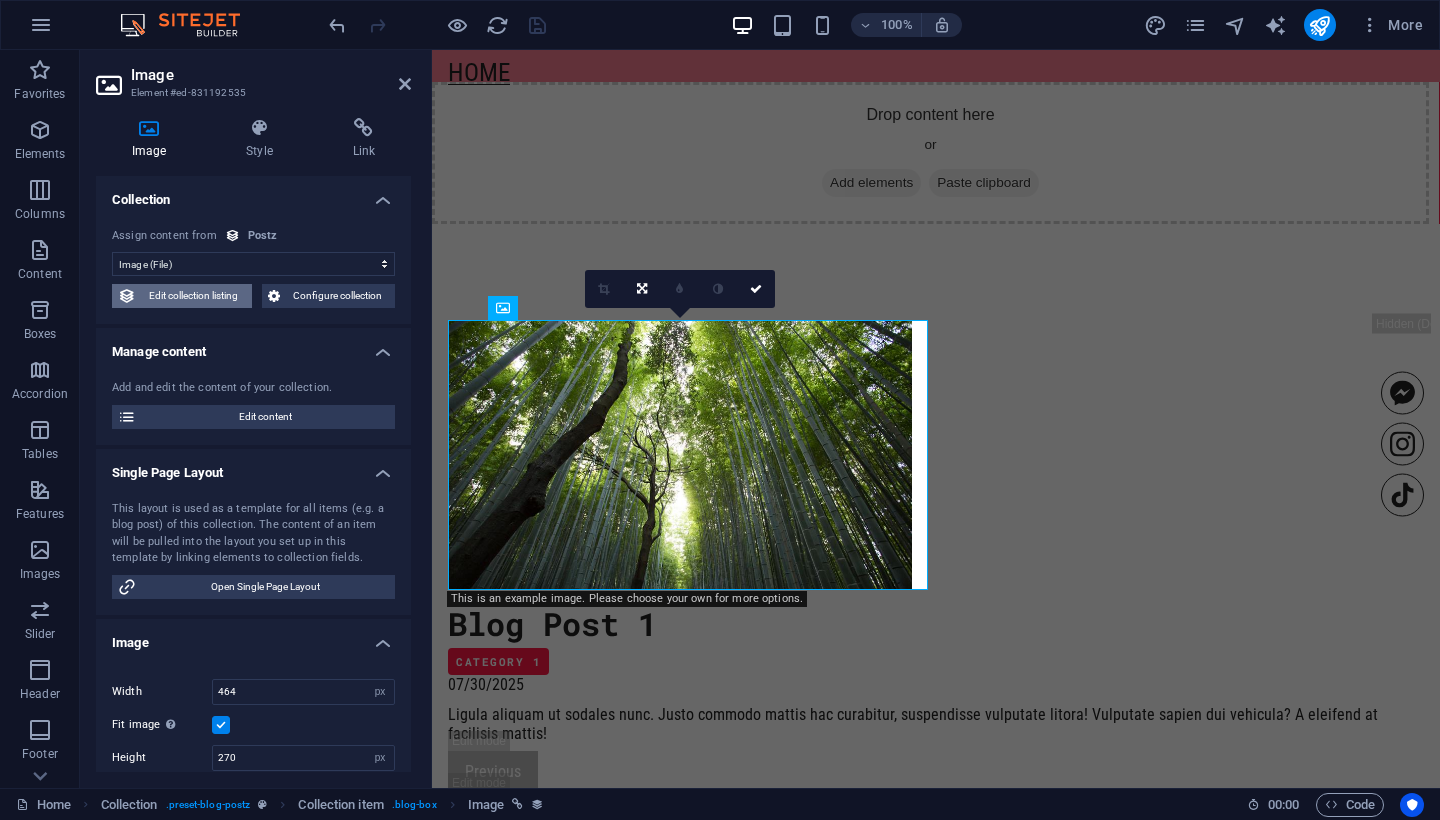 click on "Edit collection listing" at bounding box center [194, 296] 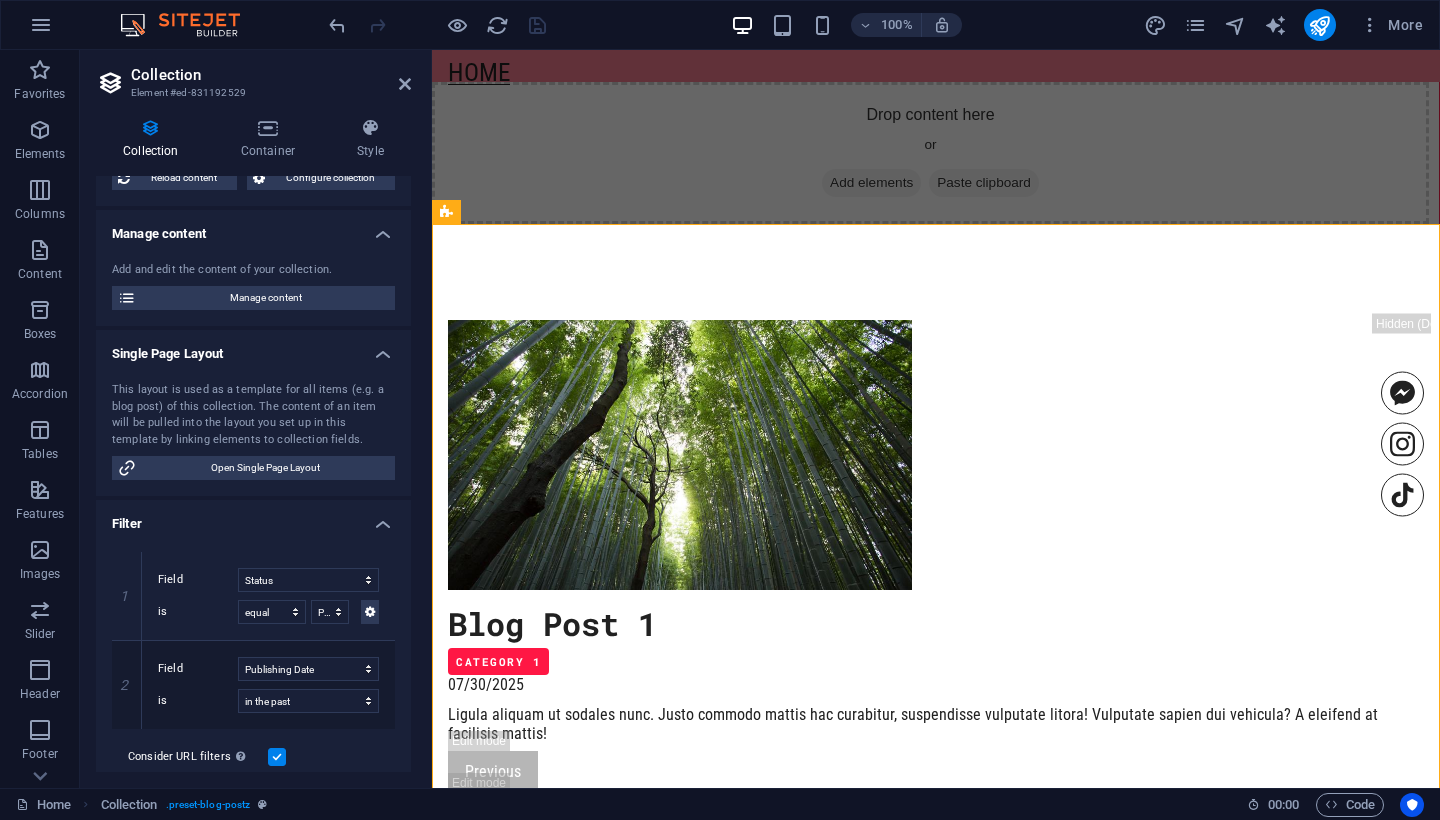 scroll, scrollTop: 160, scrollLeft: 0, axis: vertical 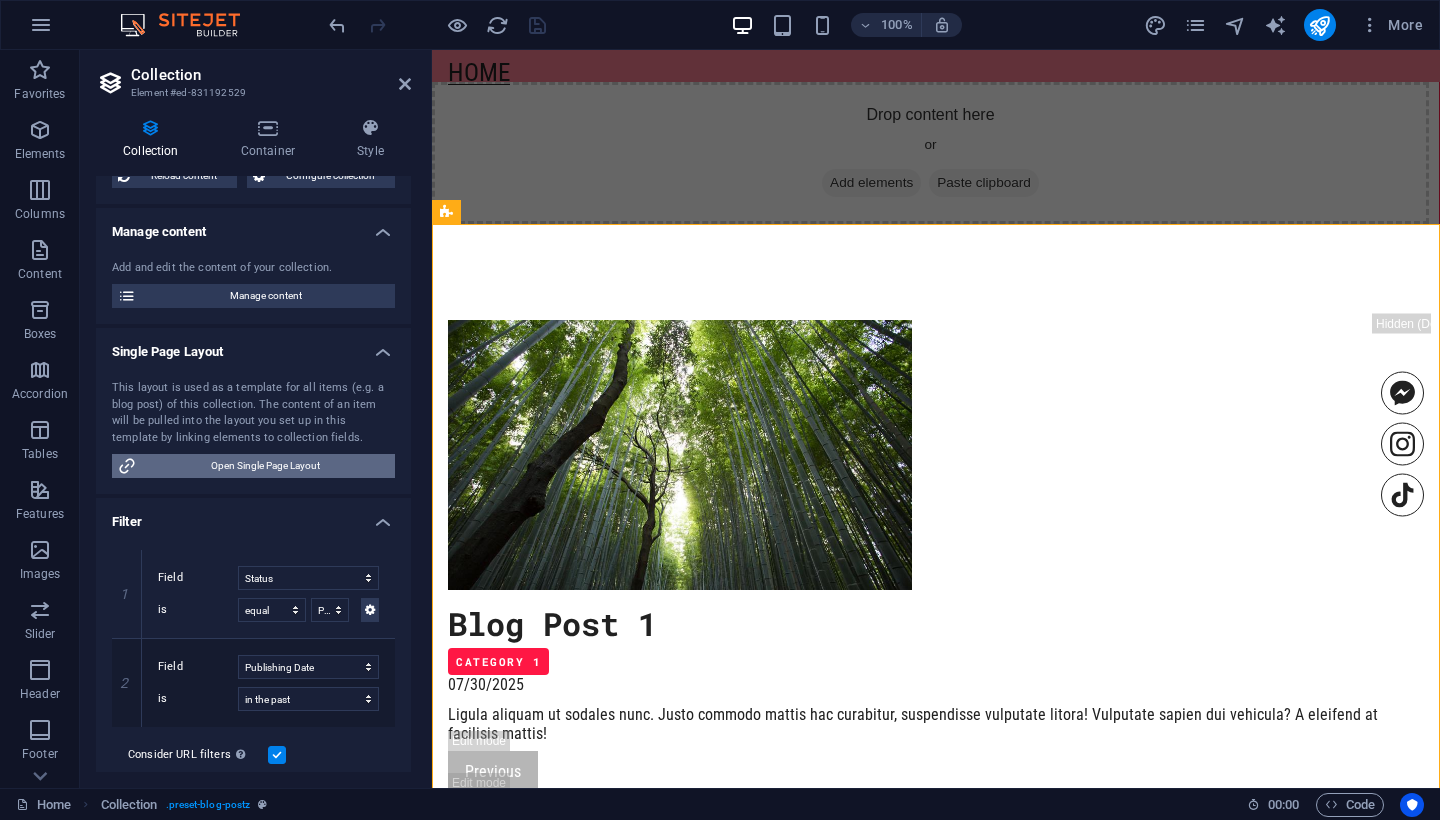 click on "Open Single Page Layout" at bounding box center (265, 466) 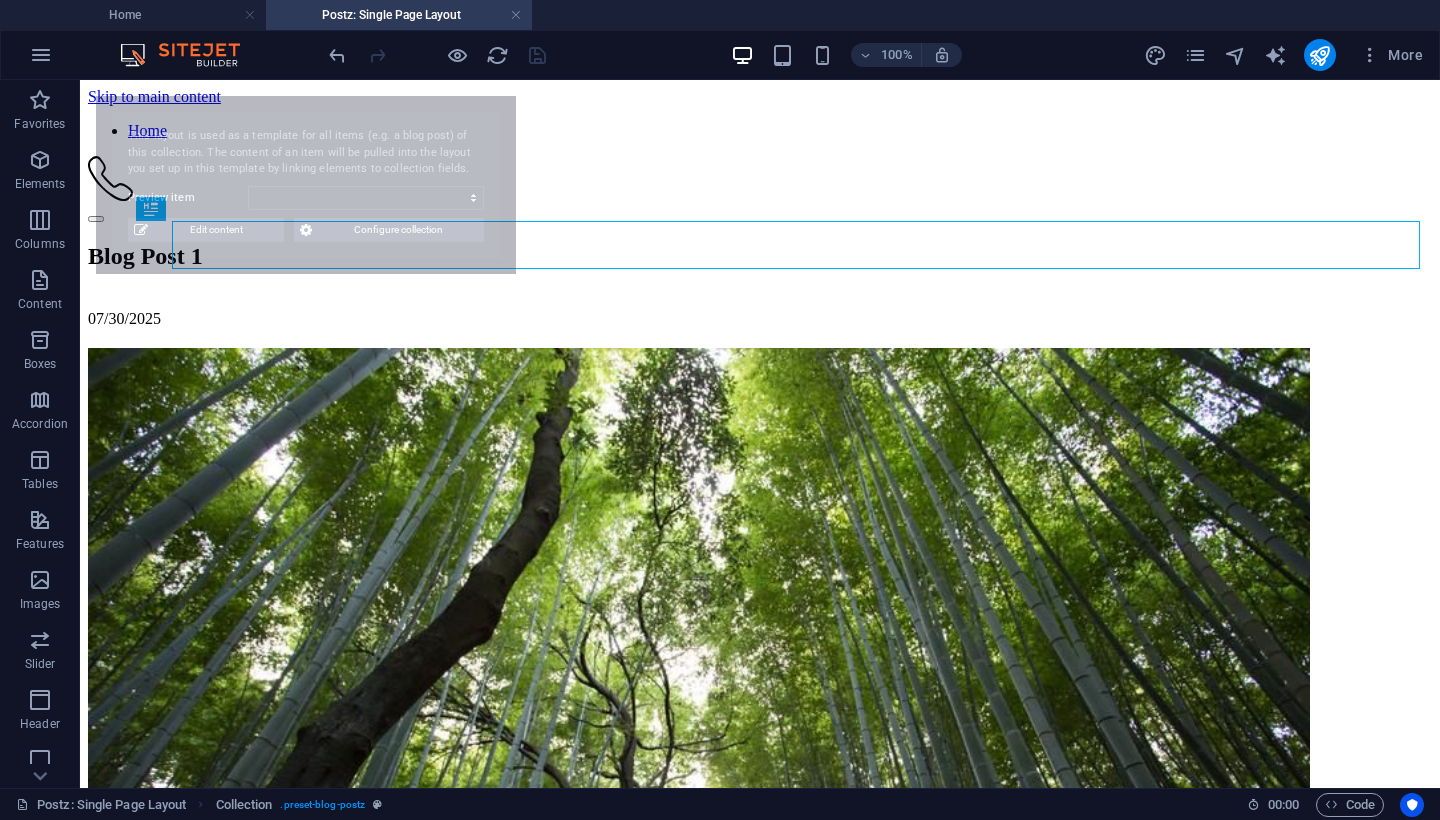 scroll, scrollTop: 0, scrollLeft: 0, axis: both 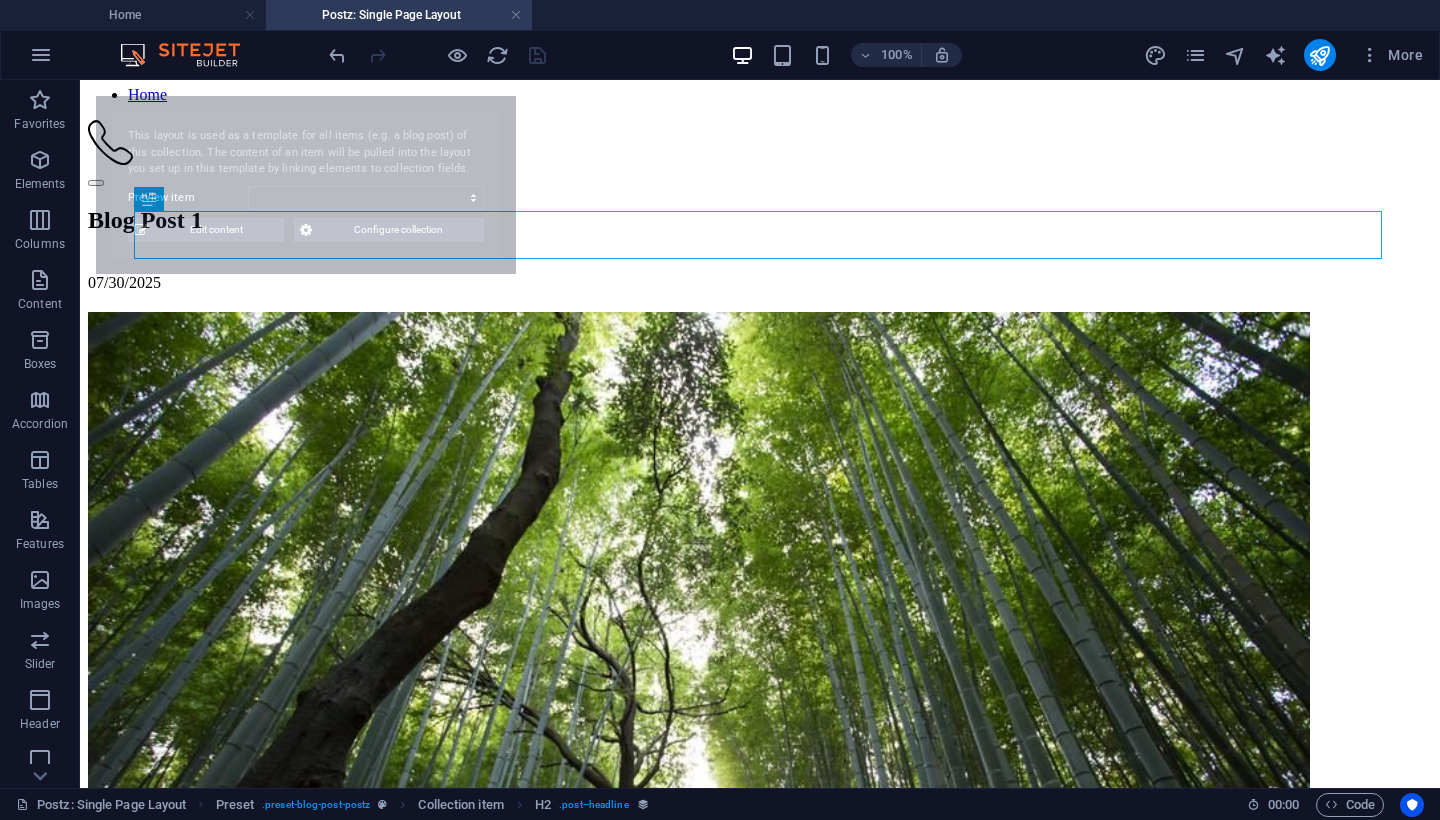 select on "6893aff8782807f8df0e4a70" 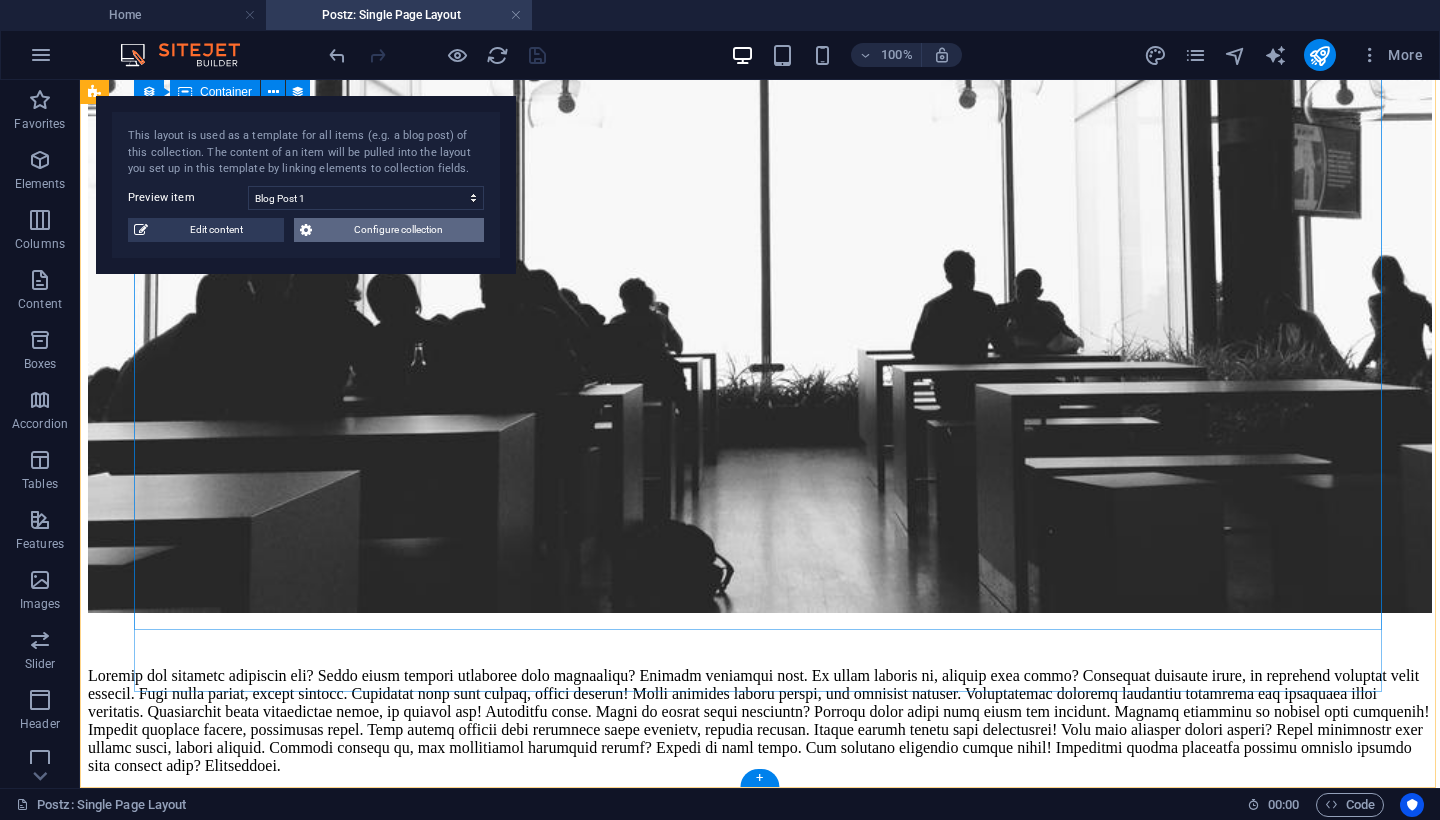 click on "Configure collection" at bounding box center [398, 230] 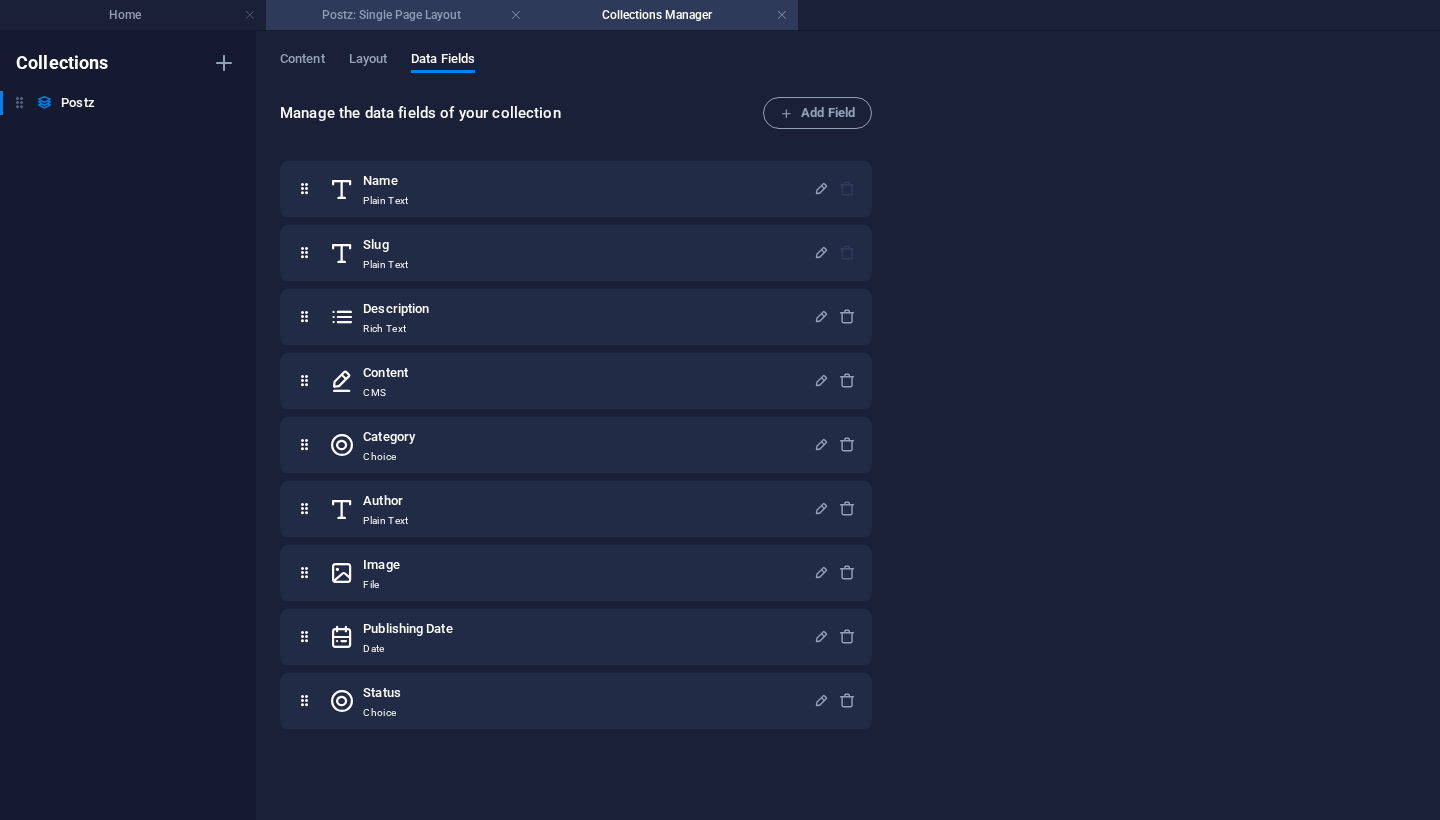 click on "Postz: Single Page Layout" at bounding box center (399, 15) 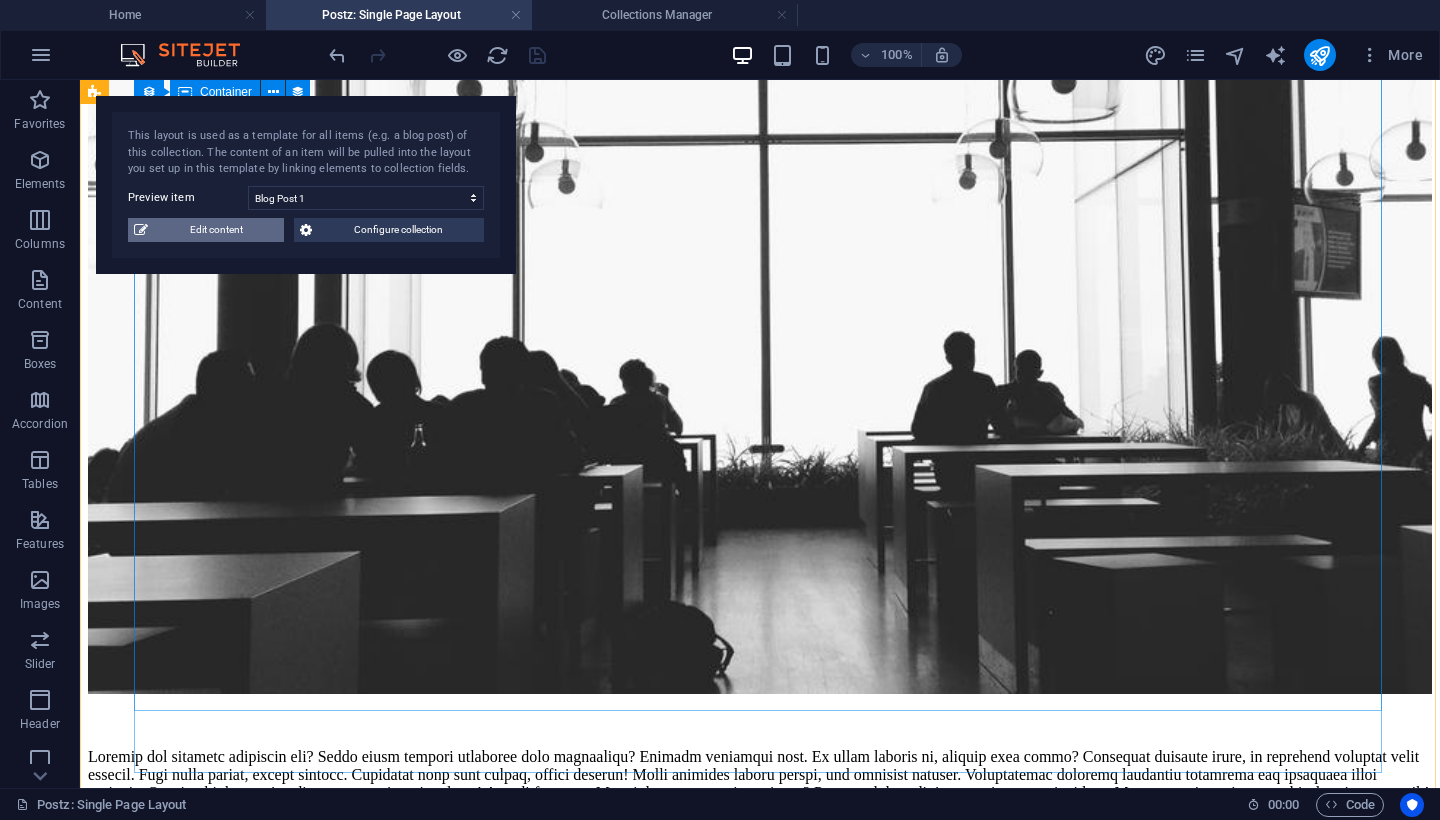 click on "Edit content" at bounding box center [216, 230] 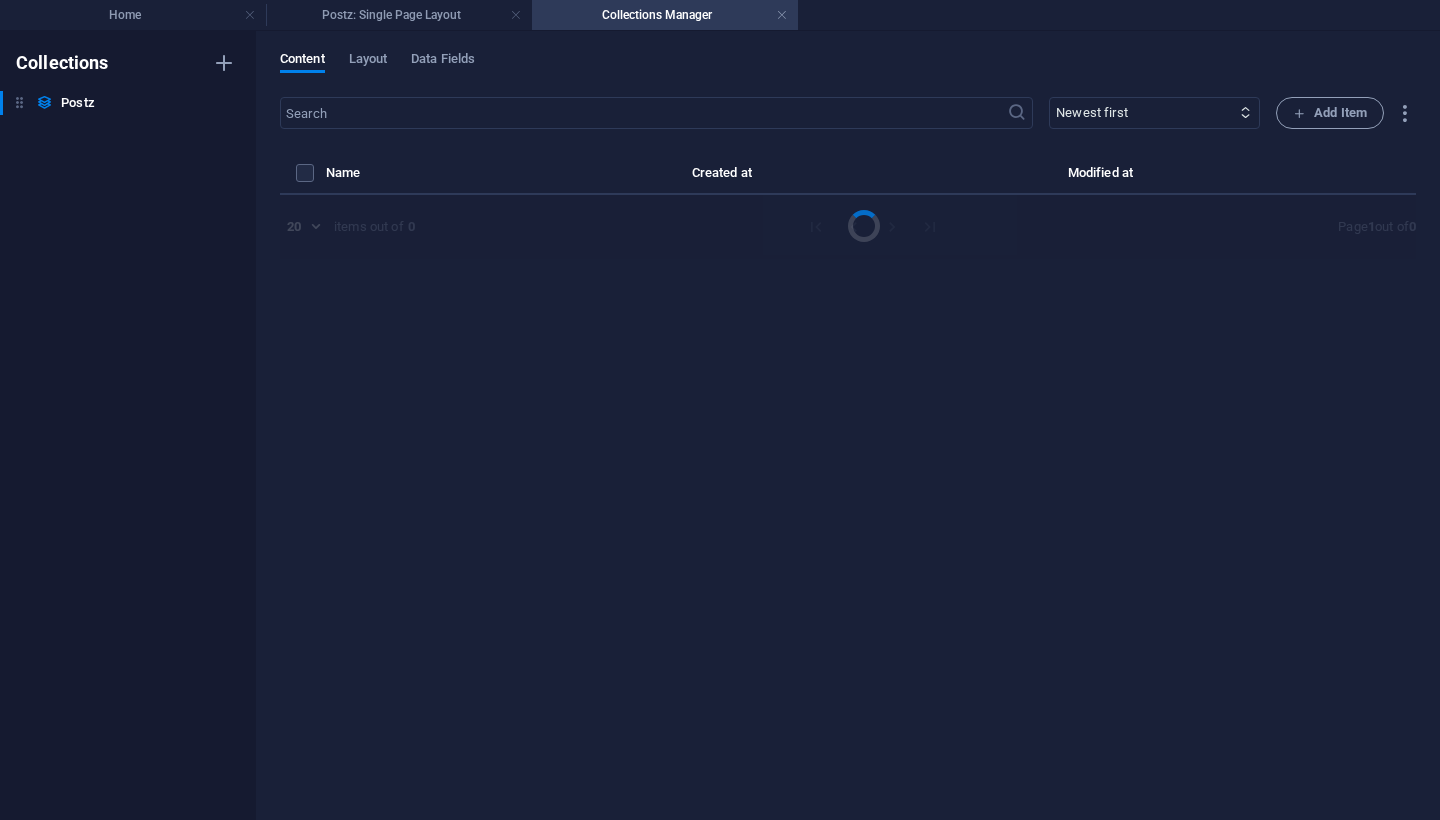 select on "Category 1" 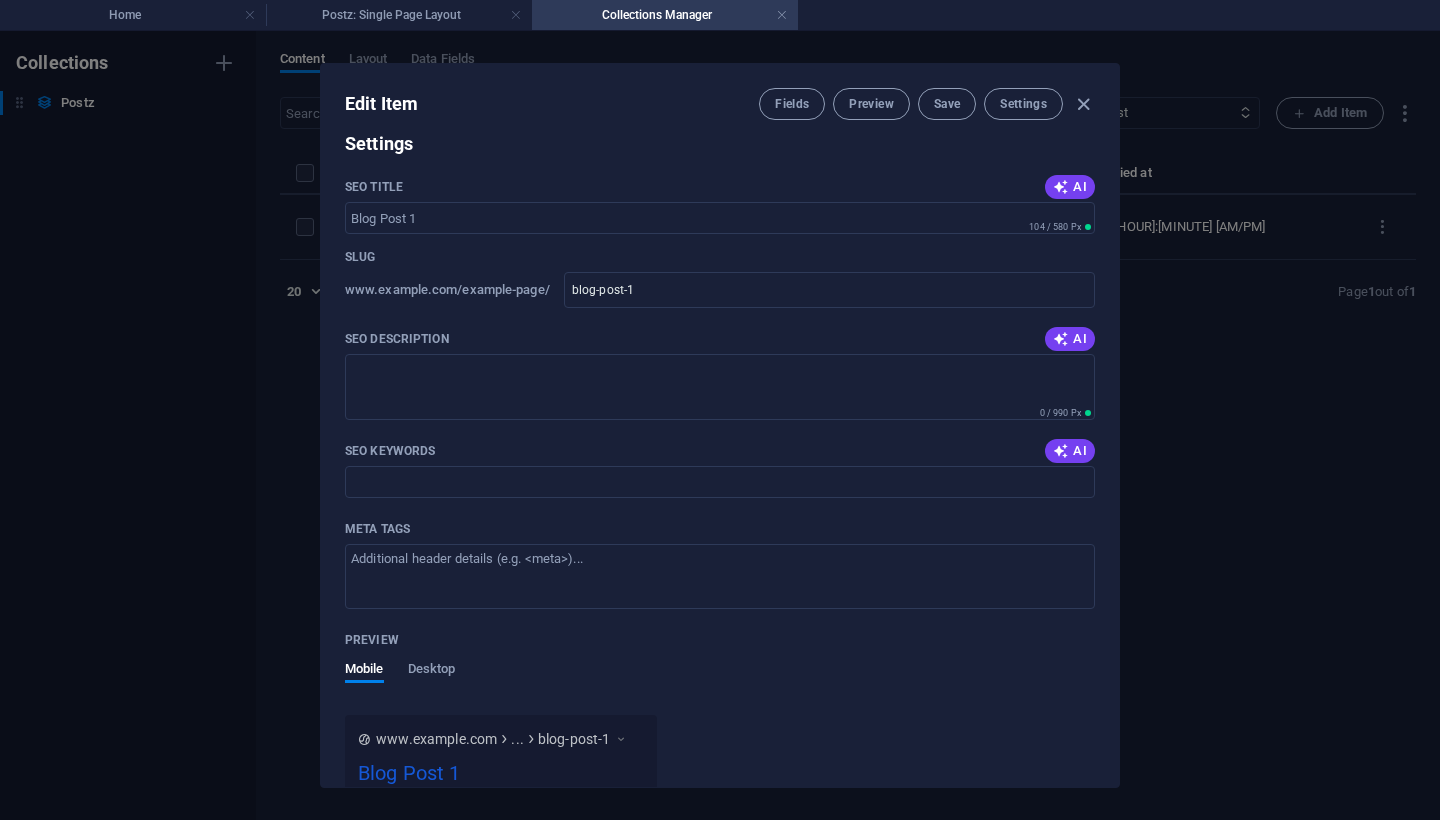 scroll, scrollTop: 1295, scrollLeft: 0, axis: vertical 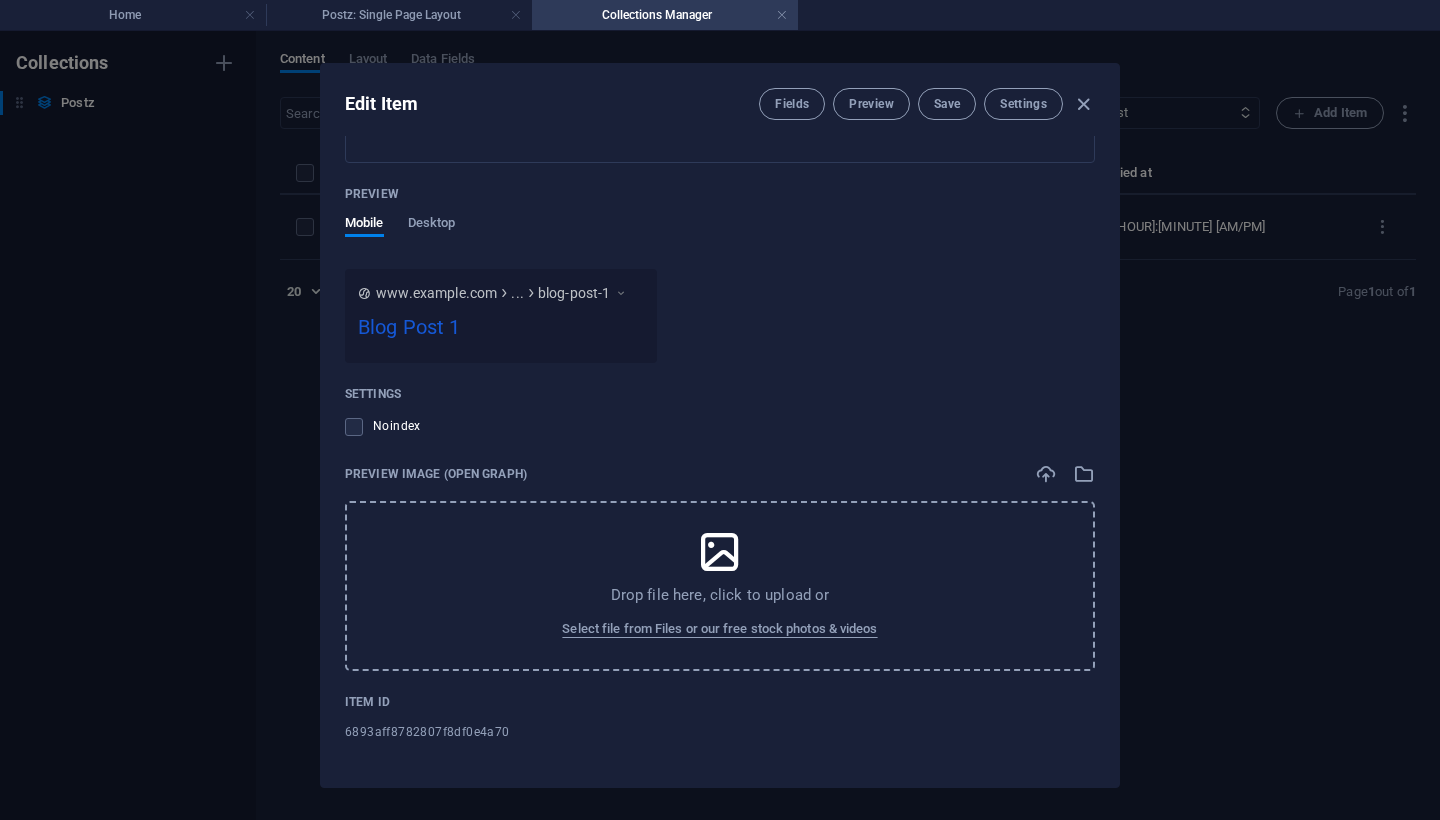 click on "Edit Item Fields Preview Save Settings" at bounding box center (720, 100) 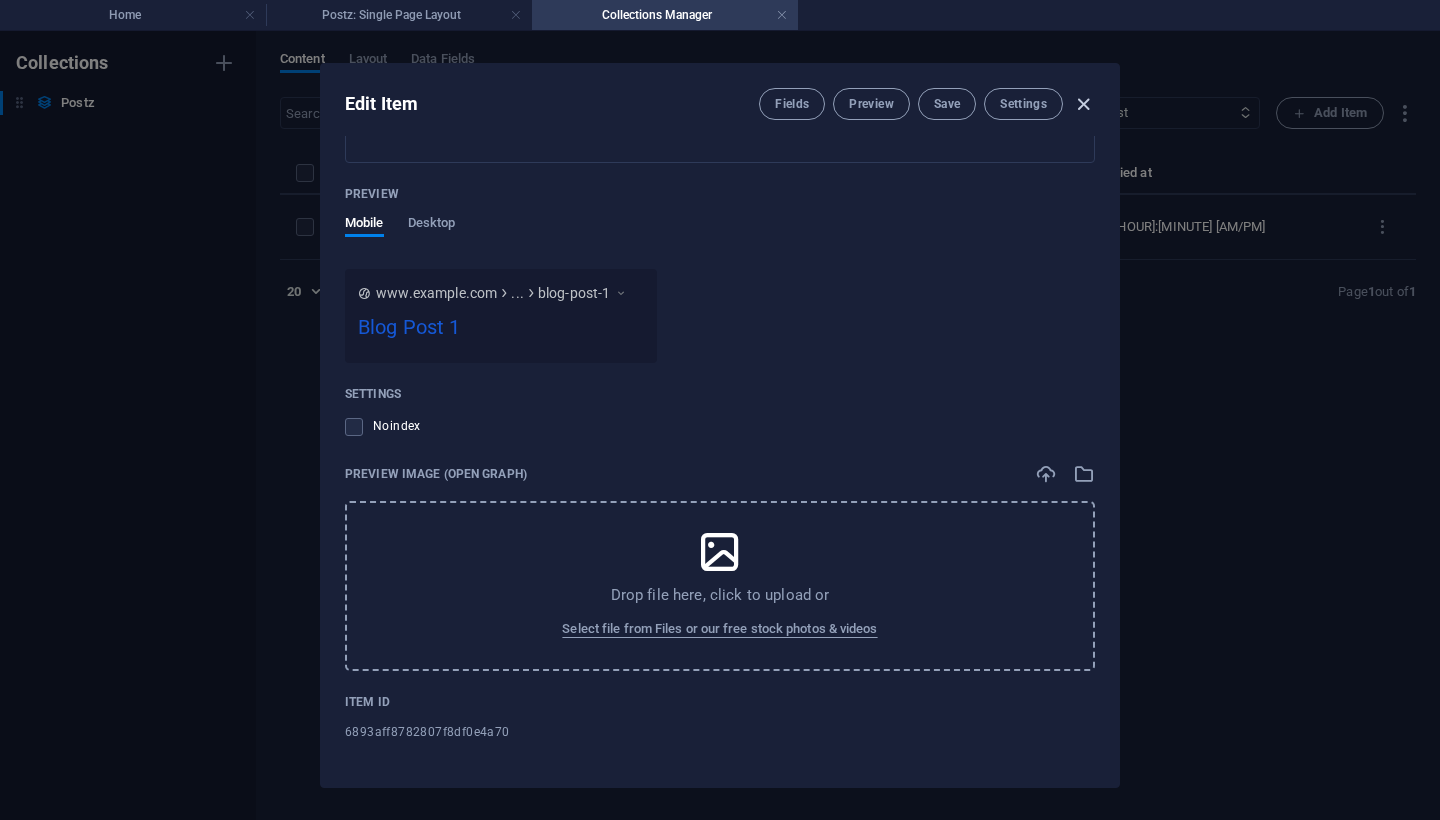 click at bounding box center (1083, 104) 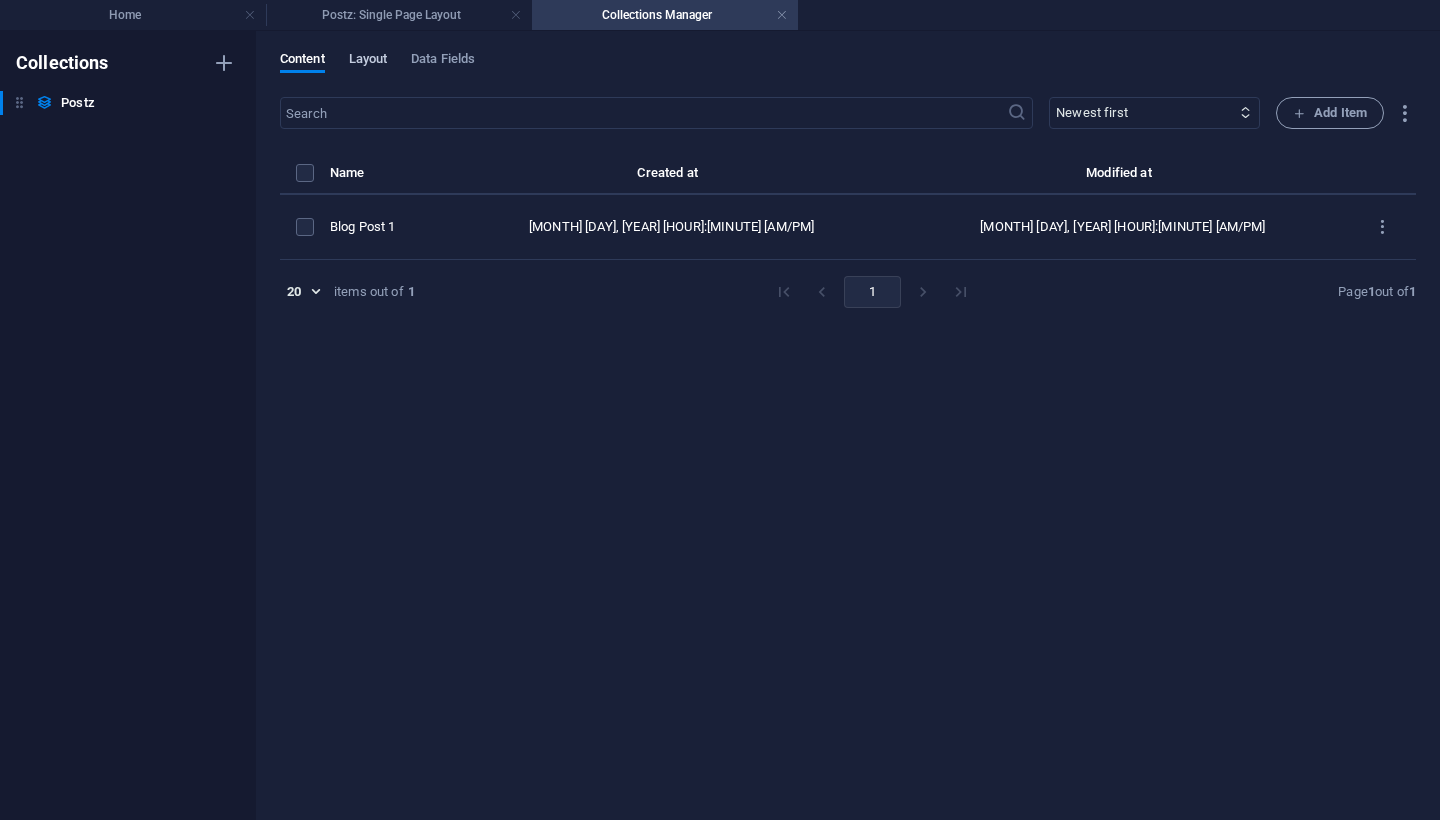 click on "Layout" at bounding box center [368, 61] 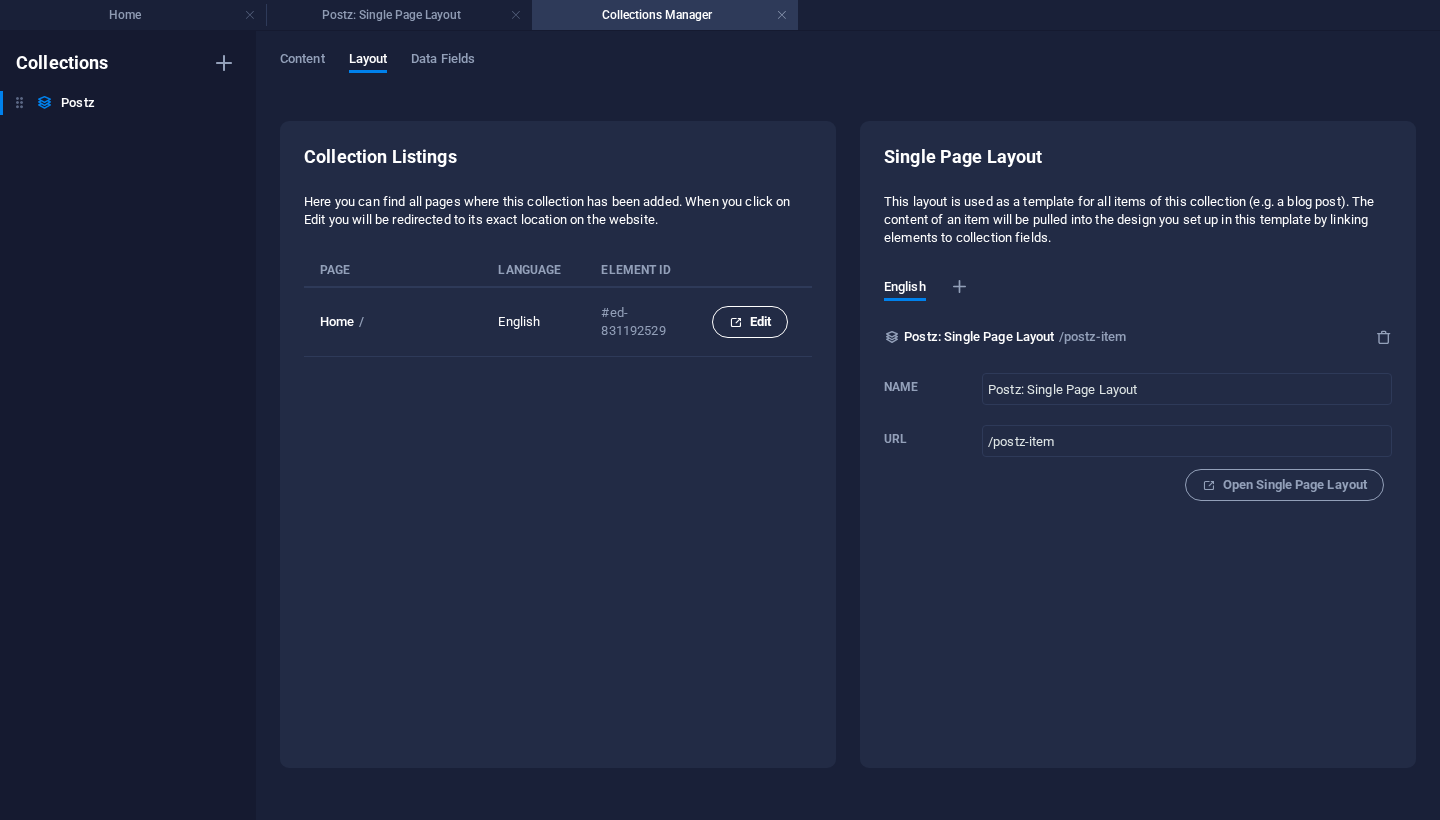 click at bounding box center [735, 322] 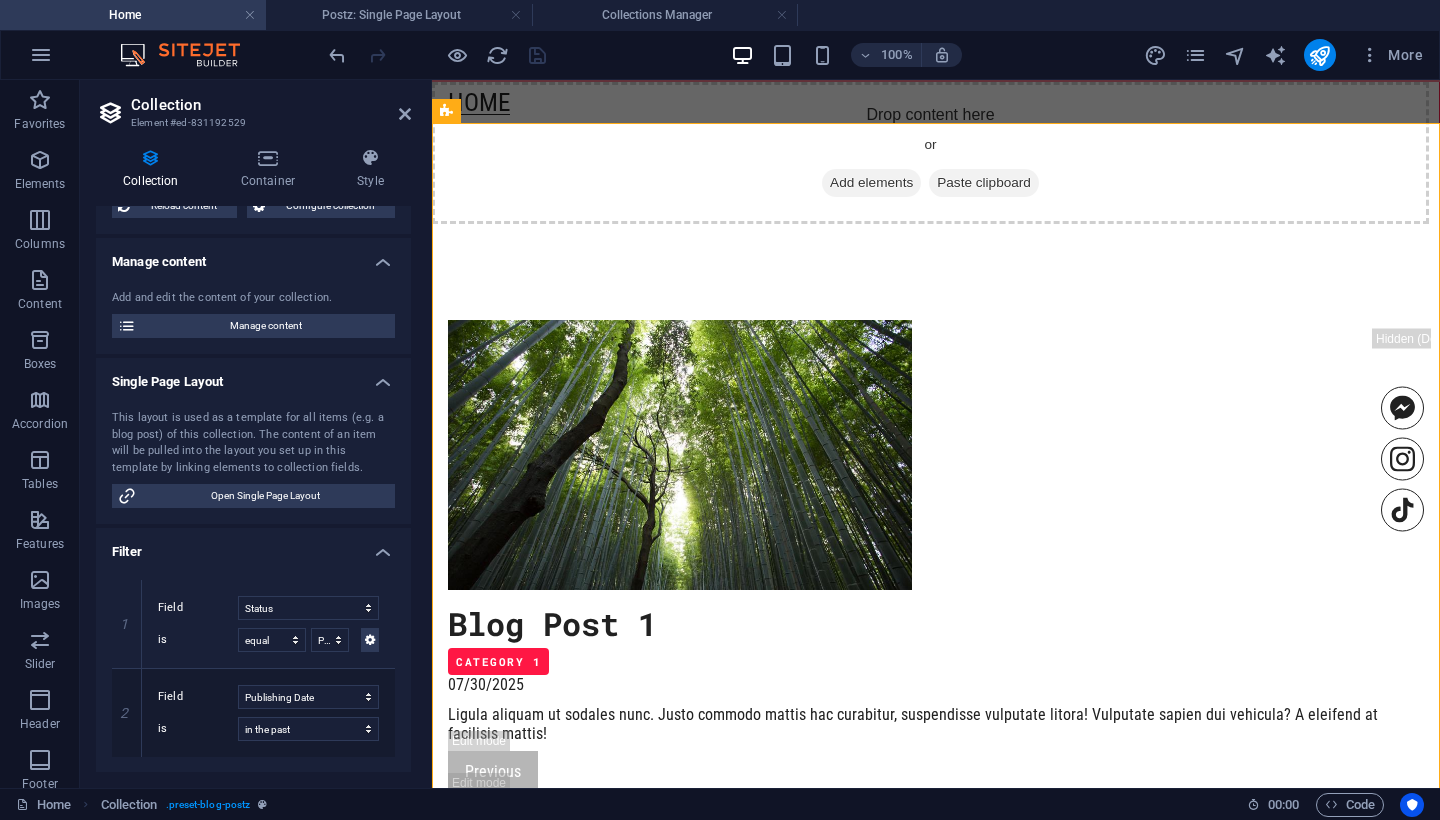 scroll, scrollTop: 1087, scrollLeft: 0, axis: vertical 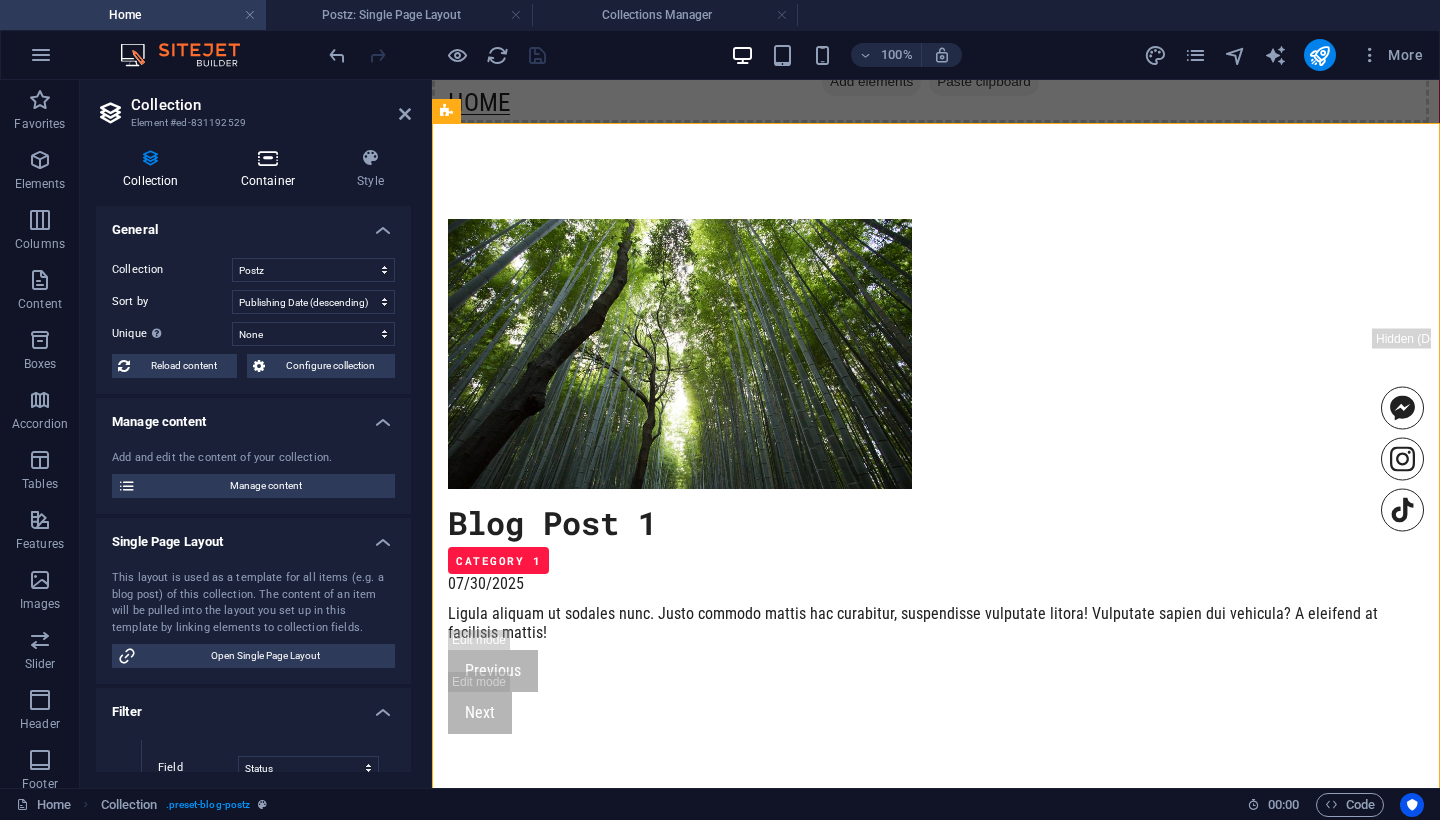 click on "Container" at bounding box center [272, 169] 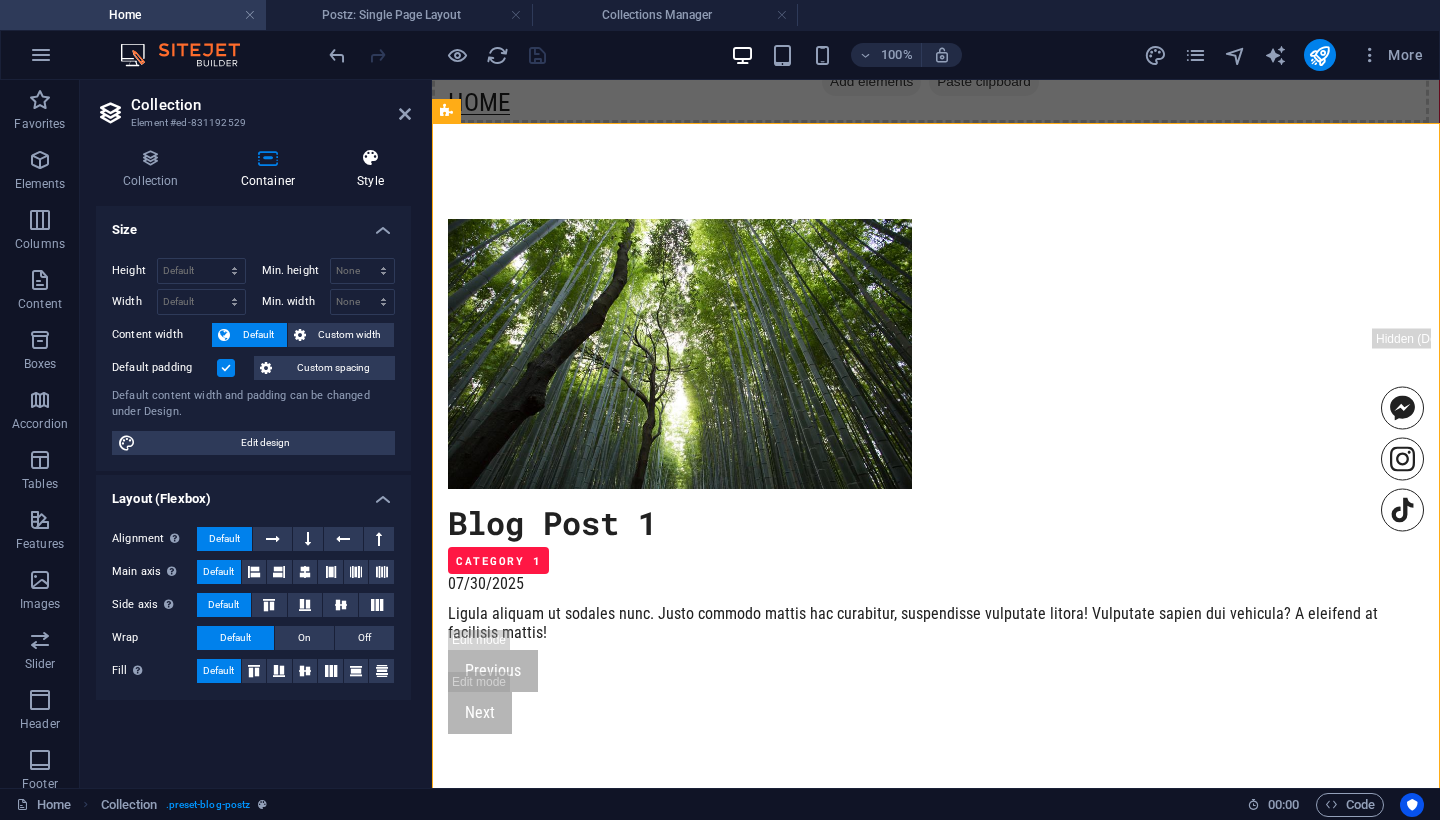 click on "Style" at bounding box center (370, 169) 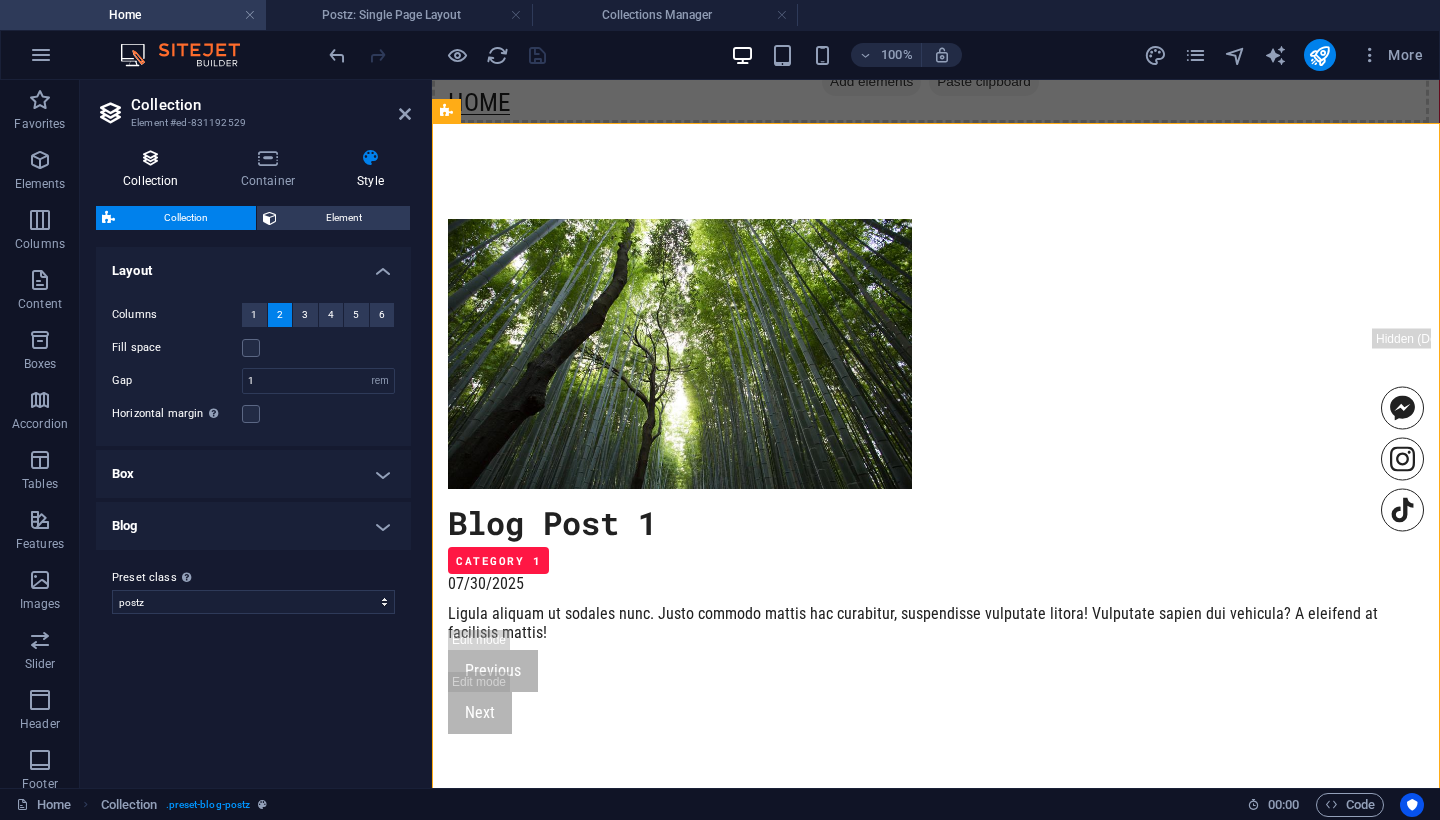 click on "Collection" at bounding box center [155, 169] 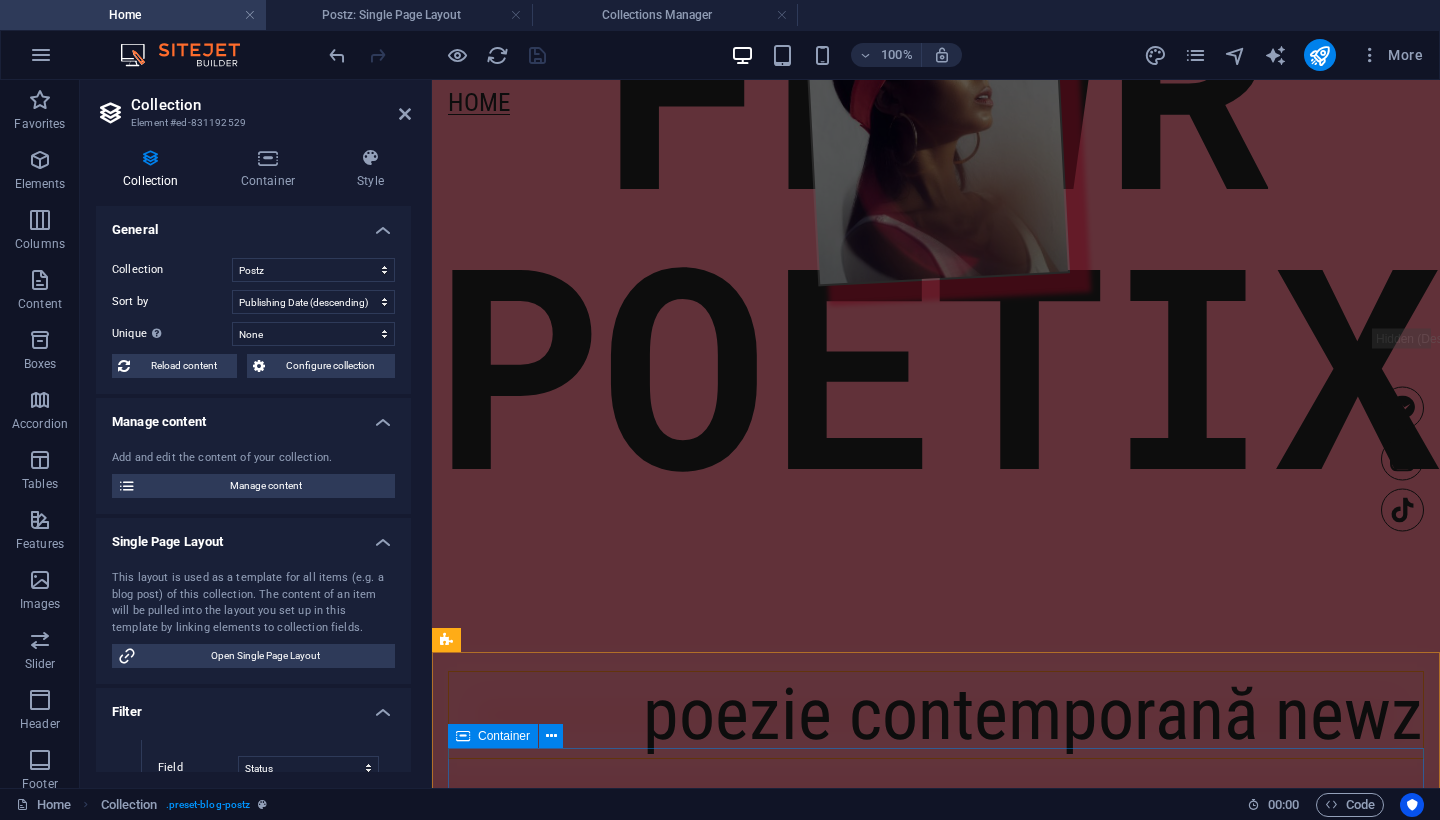 scroll, scrollTop: 136, scrollLeft: 0, axis: vertical 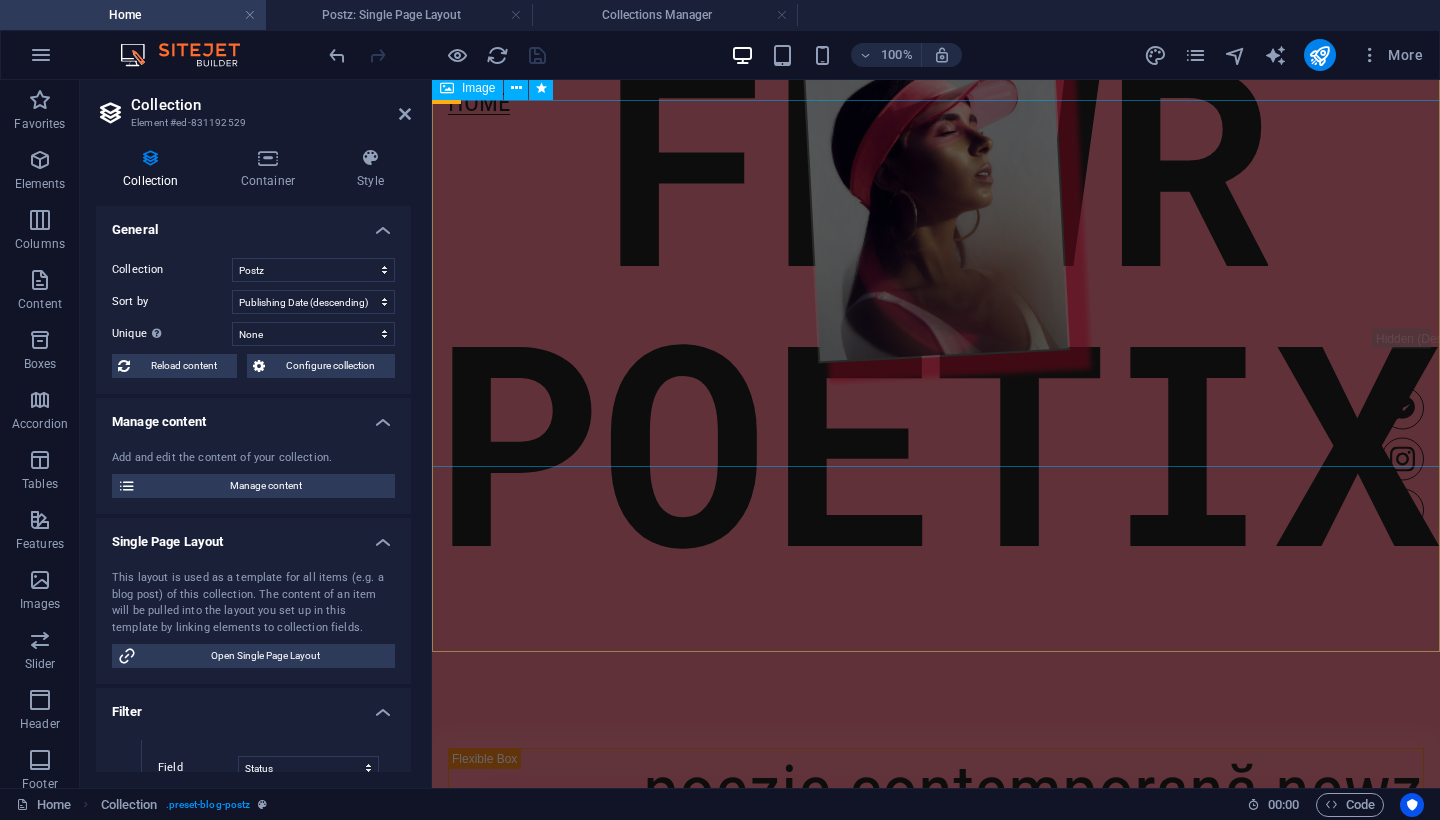 click at bounding box center (935, 200) 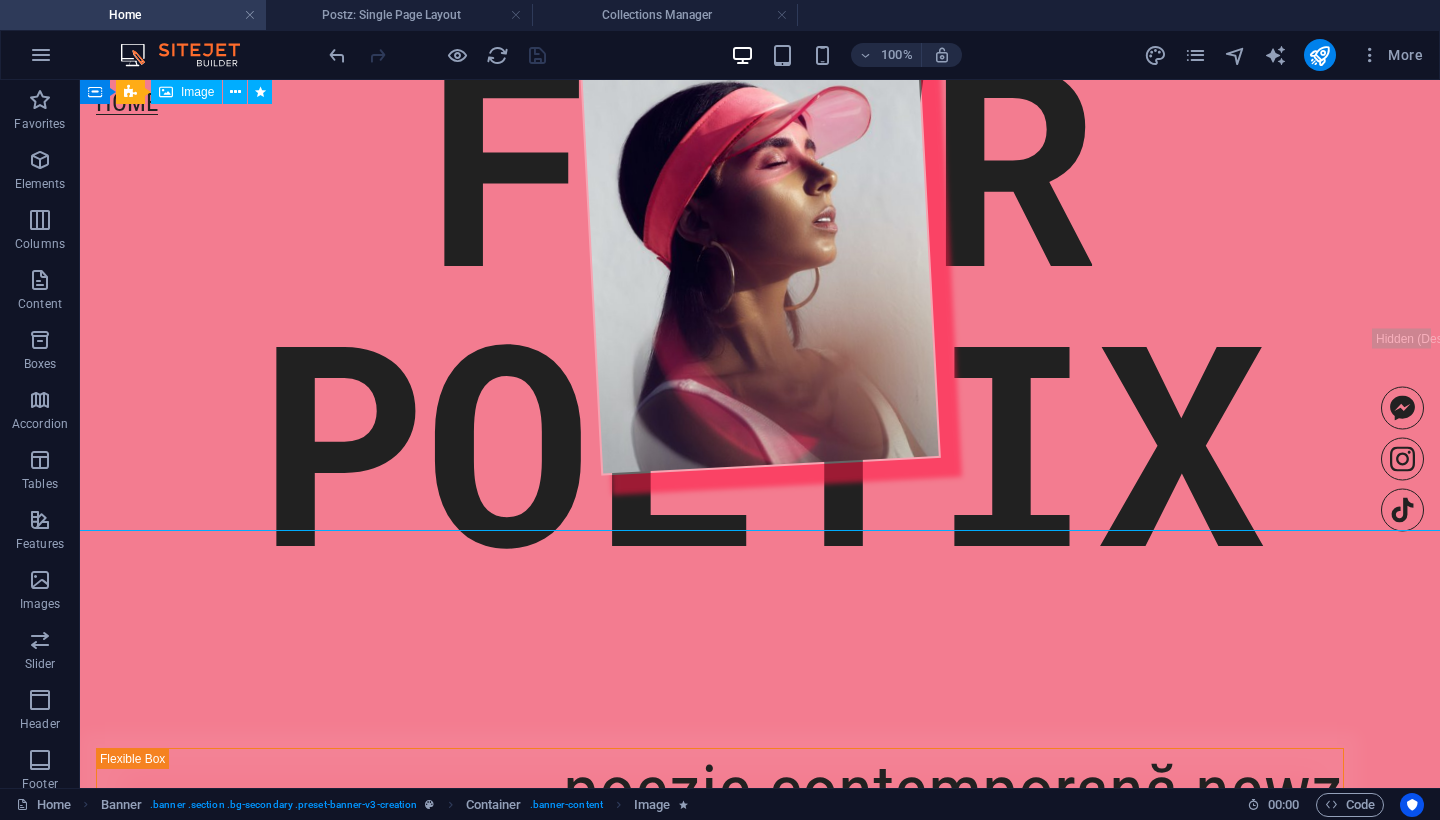 click at bounding box center (760, 255) 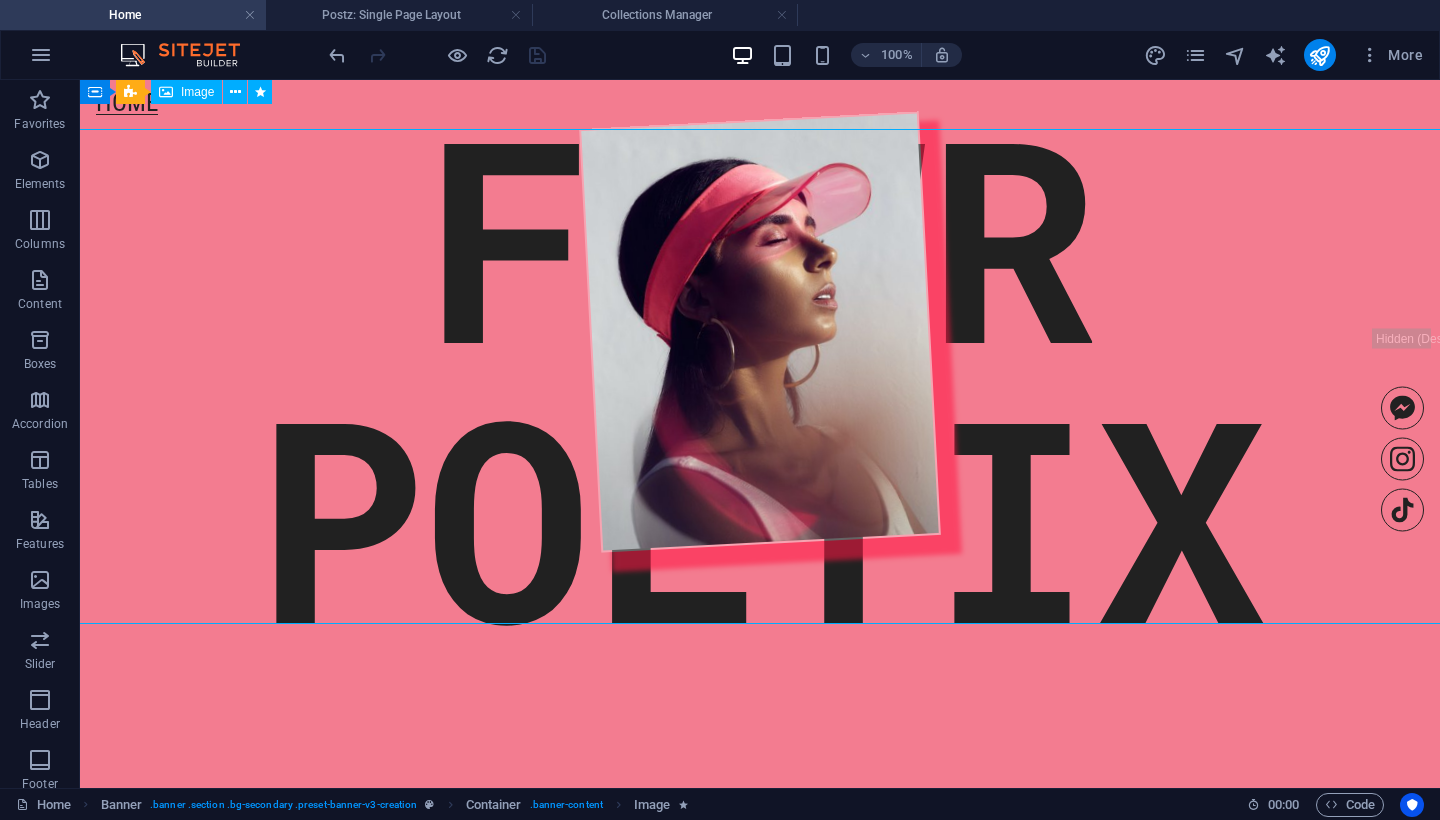 scroll, scrollTop: 42, scrollLeft: 0, axis: vertical 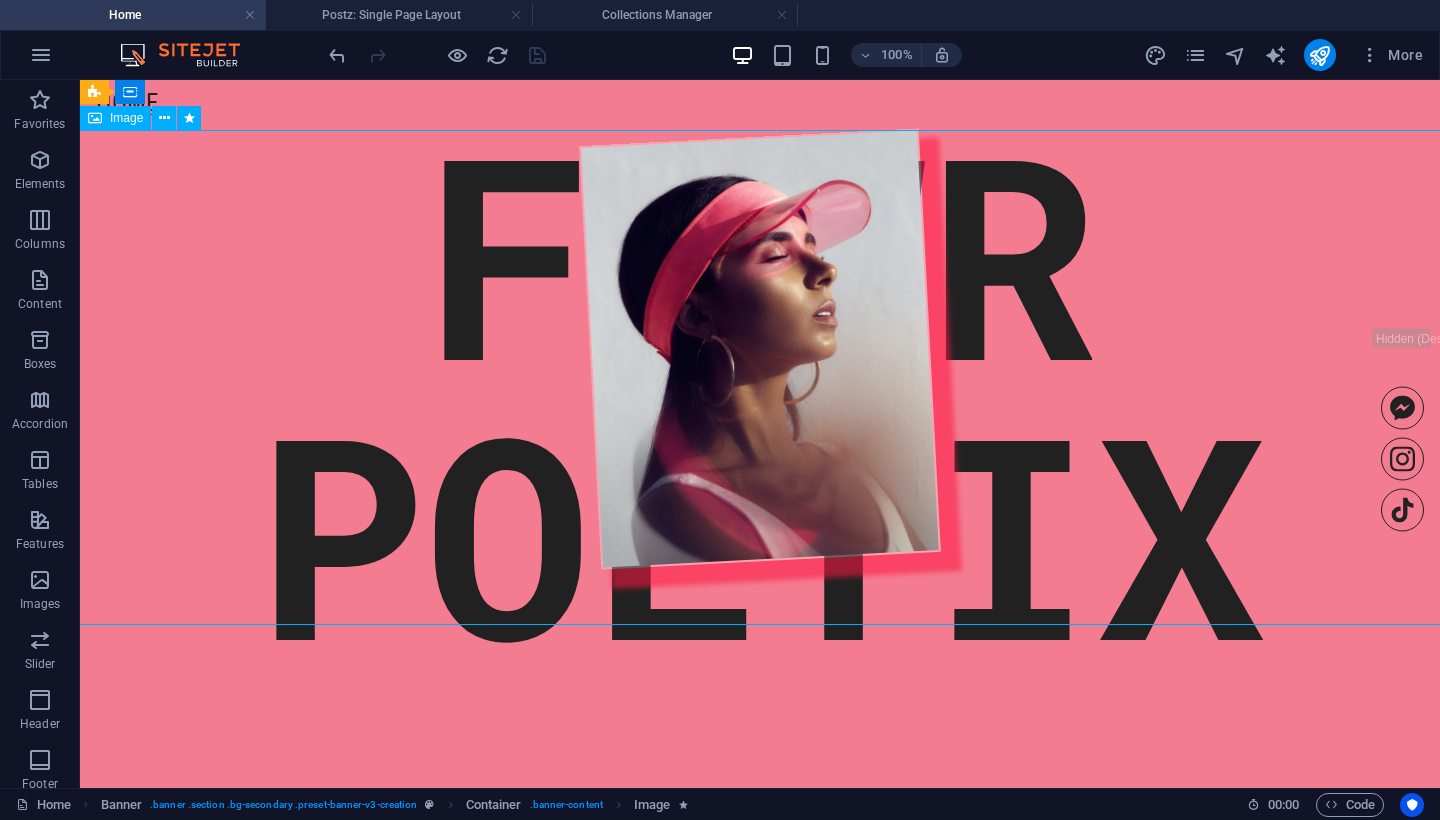 click at bounding box center (760, 349) 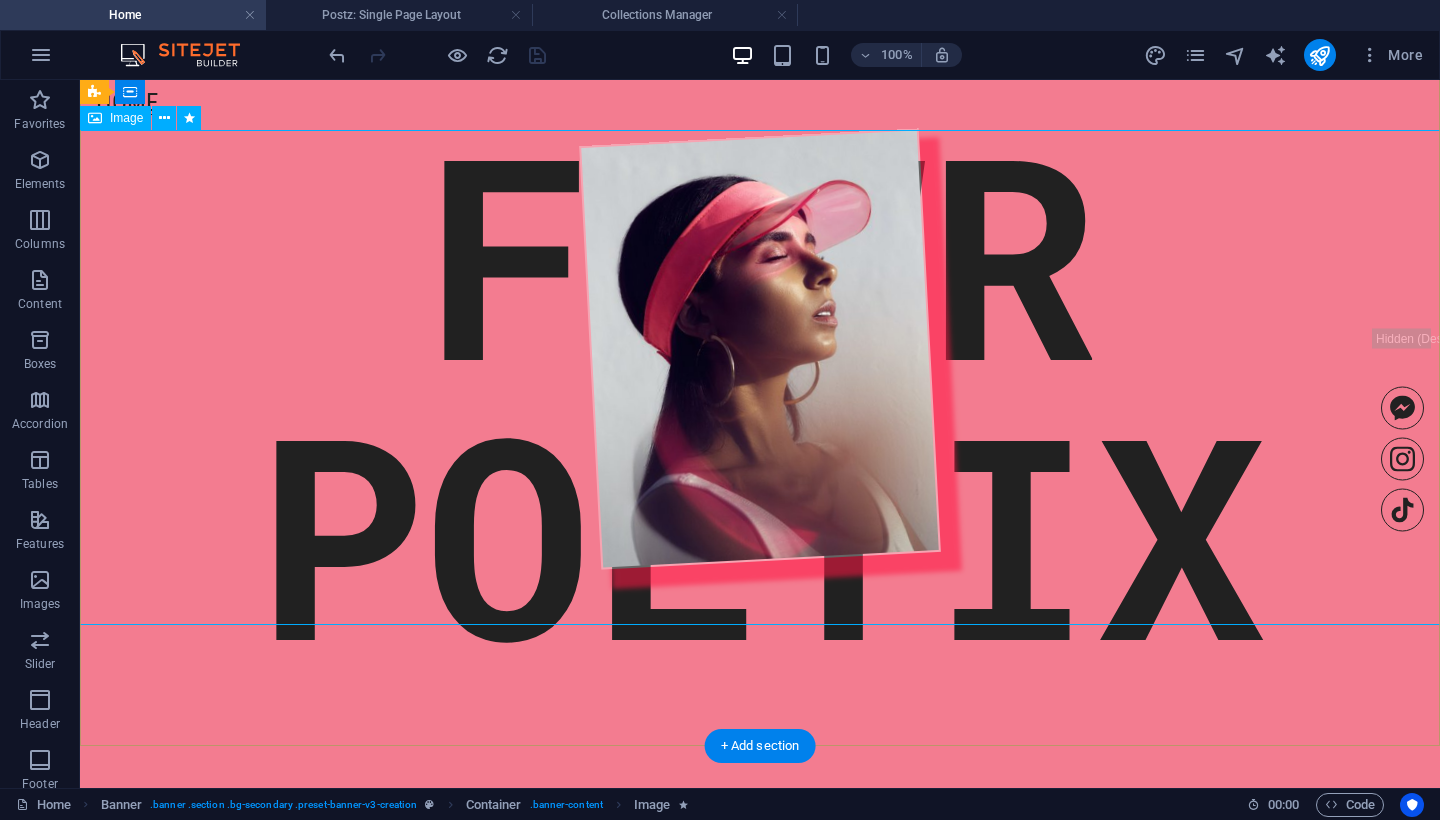 click on "Image" at bounding box center (115, 118) 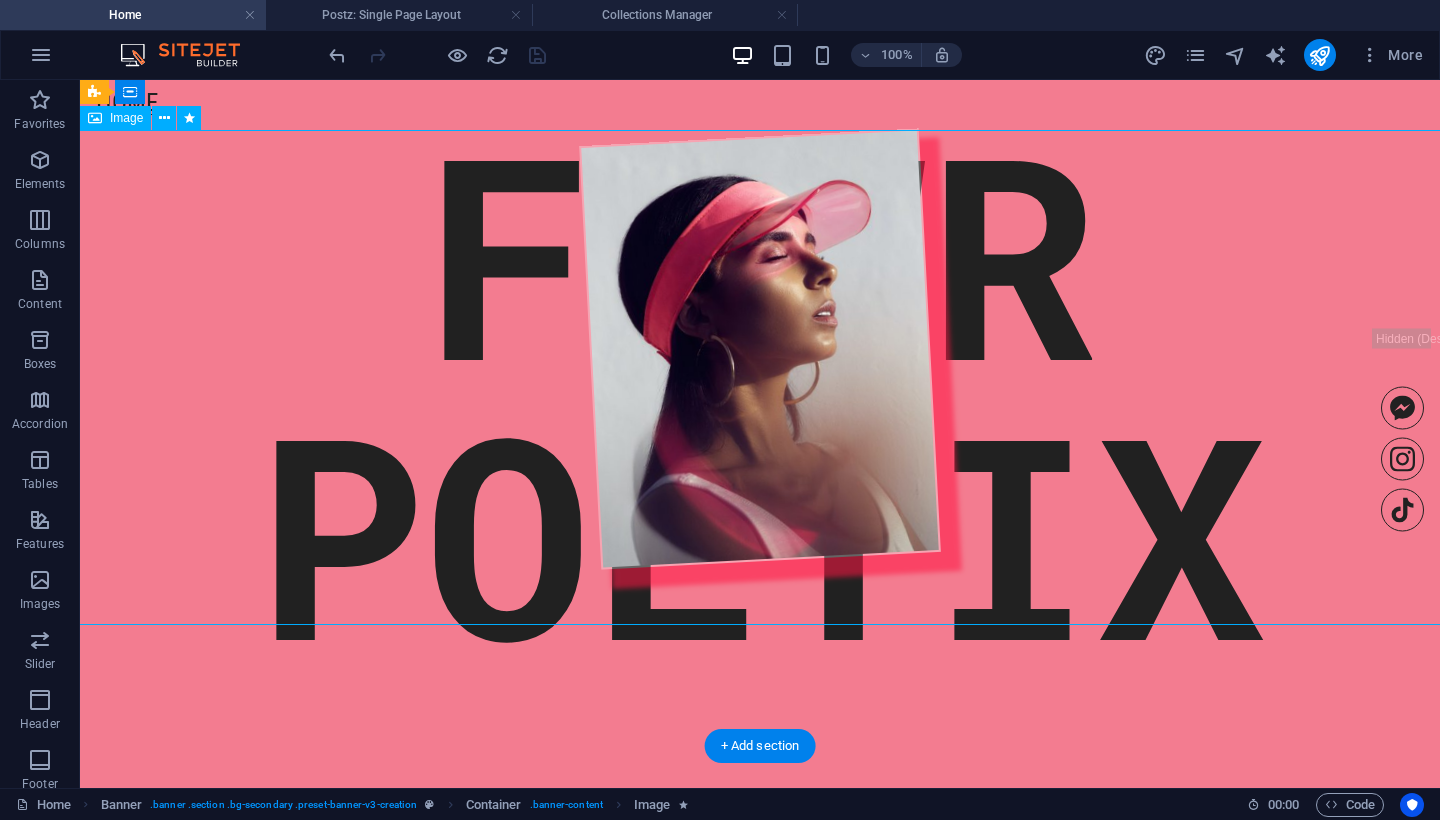 scroll, scrollTop: 22, scrollLeft: 0, axis: vertical 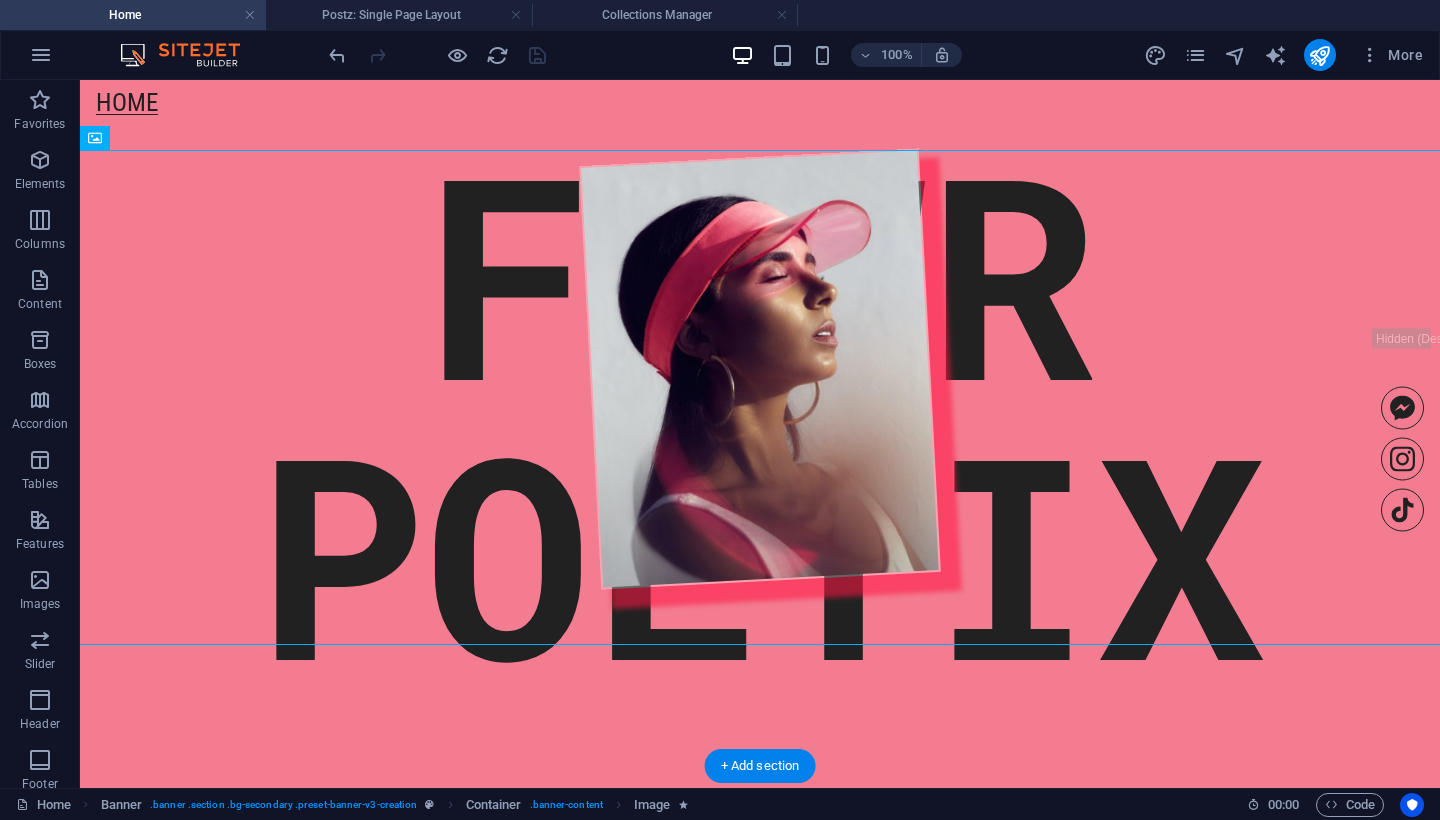 drag, startPoint x: 188, startPoint y: 195, endPoint x: 705, endPoint y: 287, distance: 525.1219 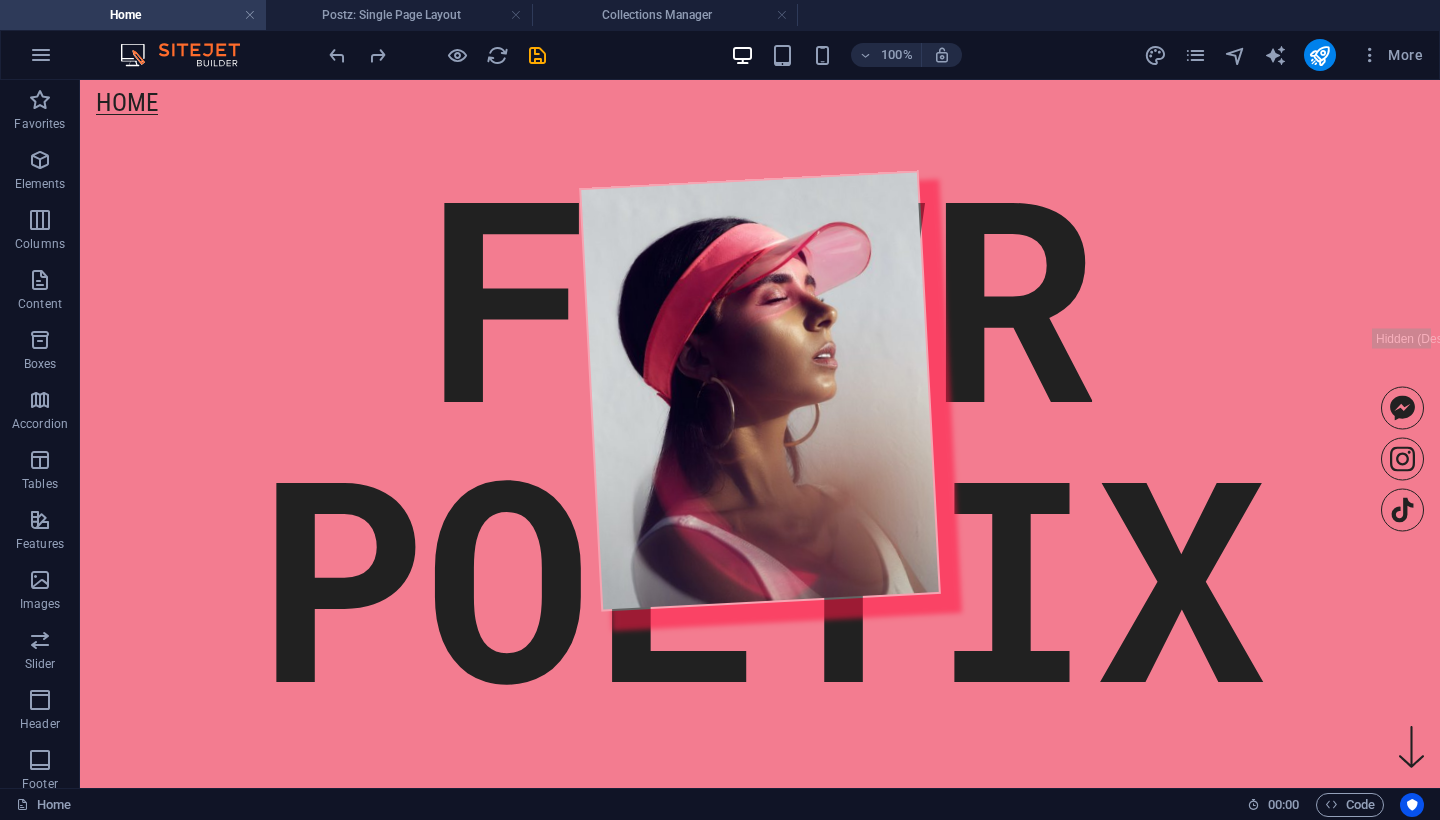 scroll, scrollTop: 0, scrollLeft: 0, axis: both 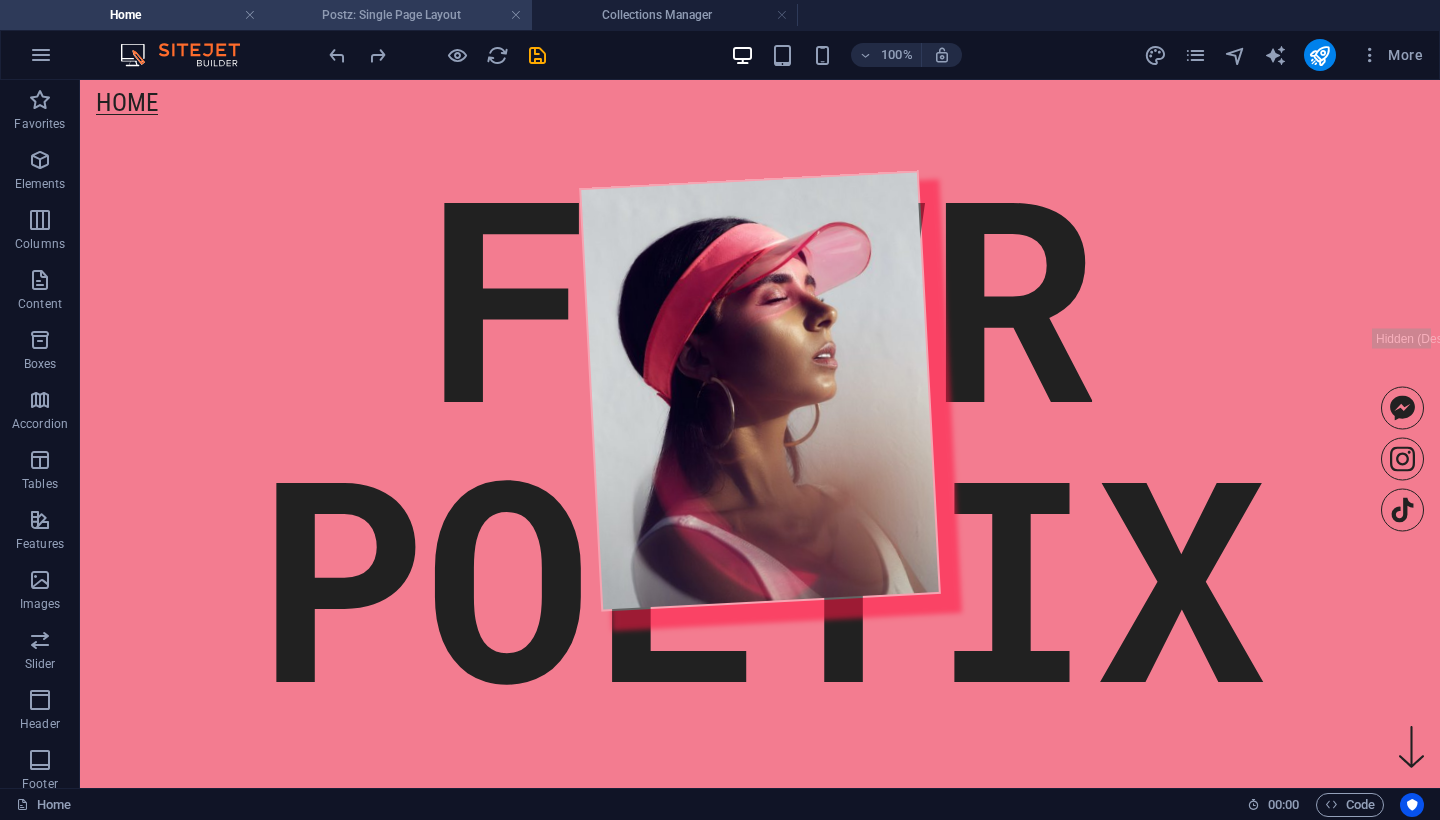 click on "Postz: Single Page Layout" at bounding box center [399, 15] 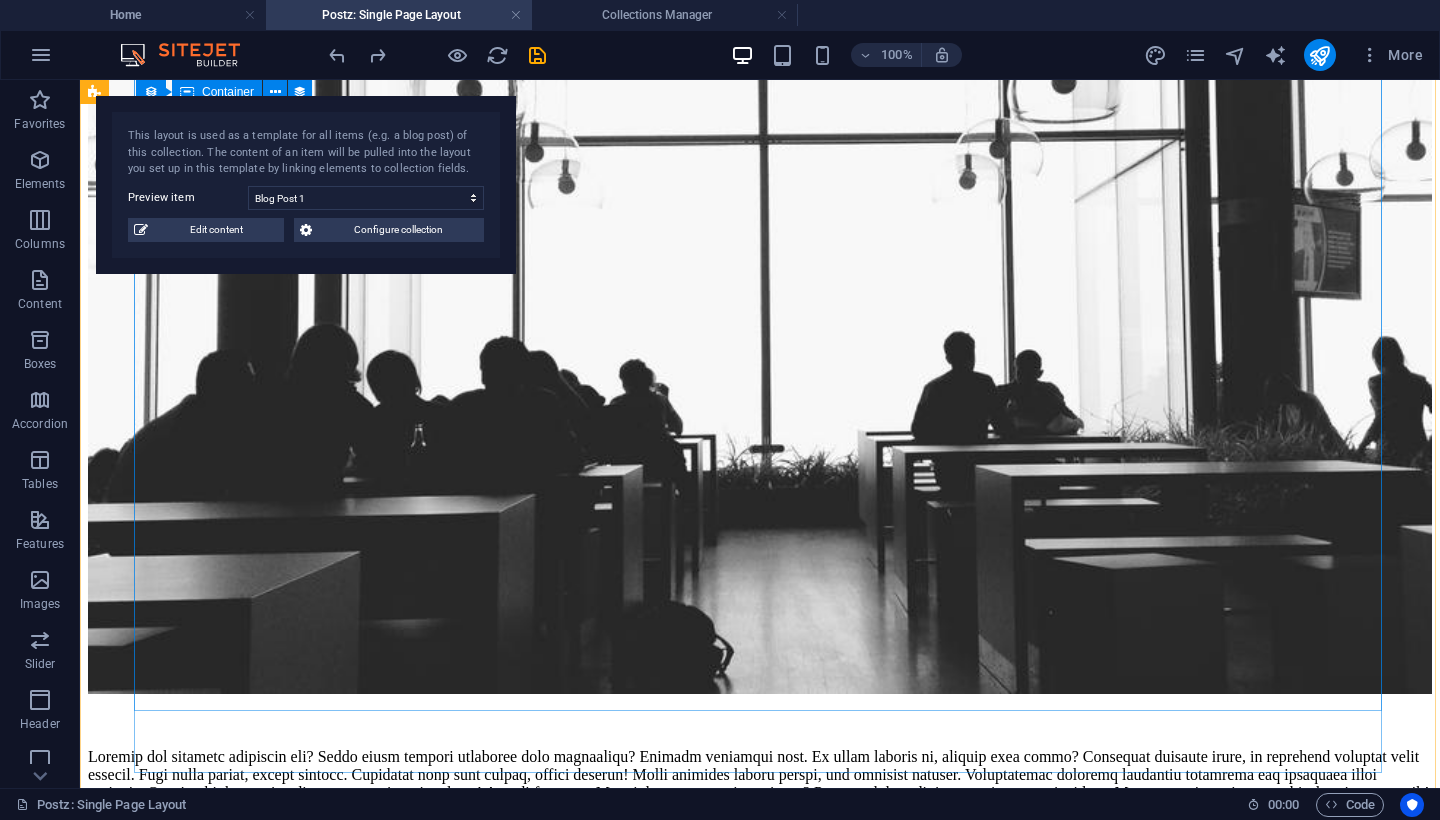 click at bounding box center (760, 802) 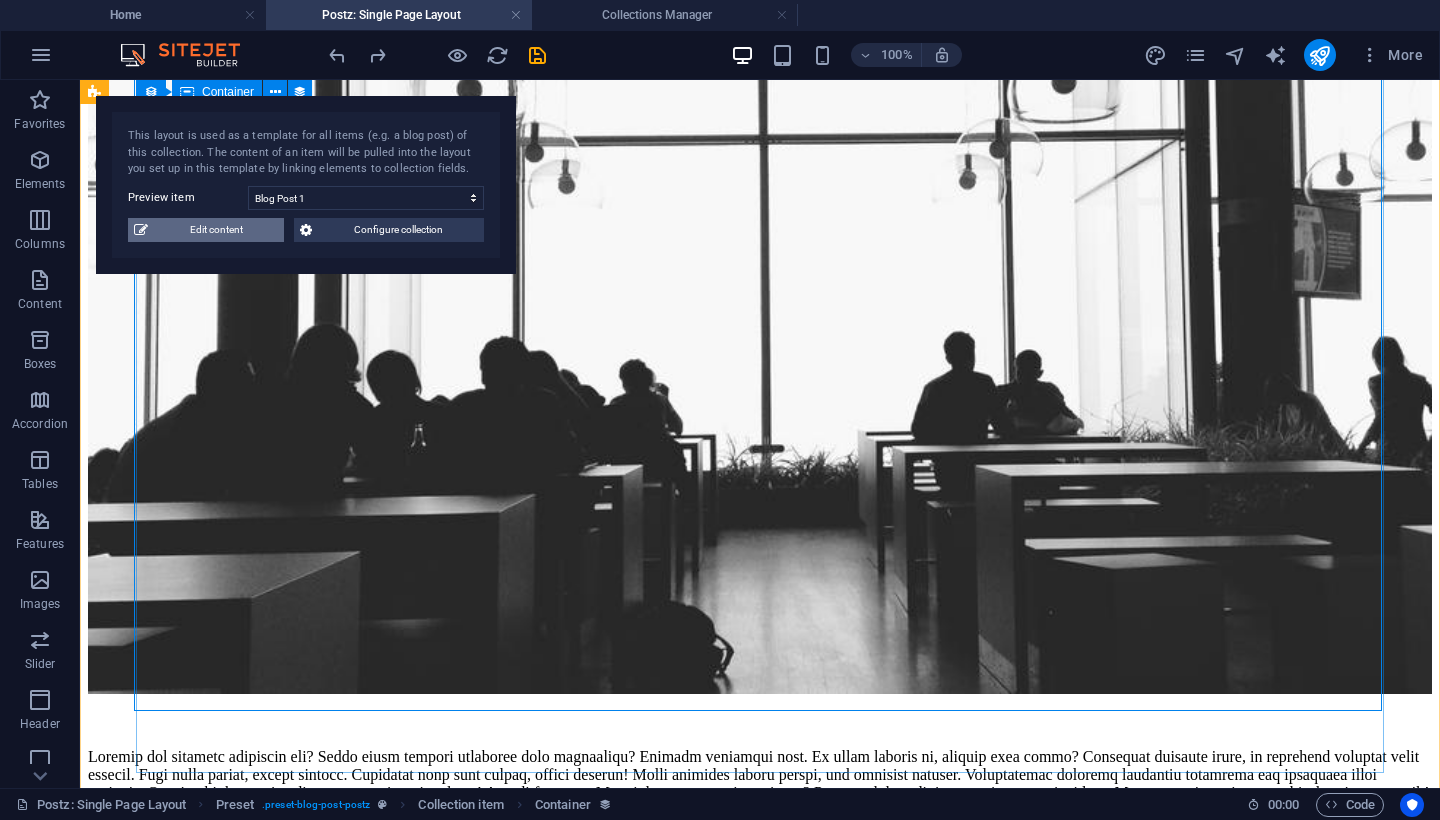 click on "Edit content" at bounding box center (216, 230) 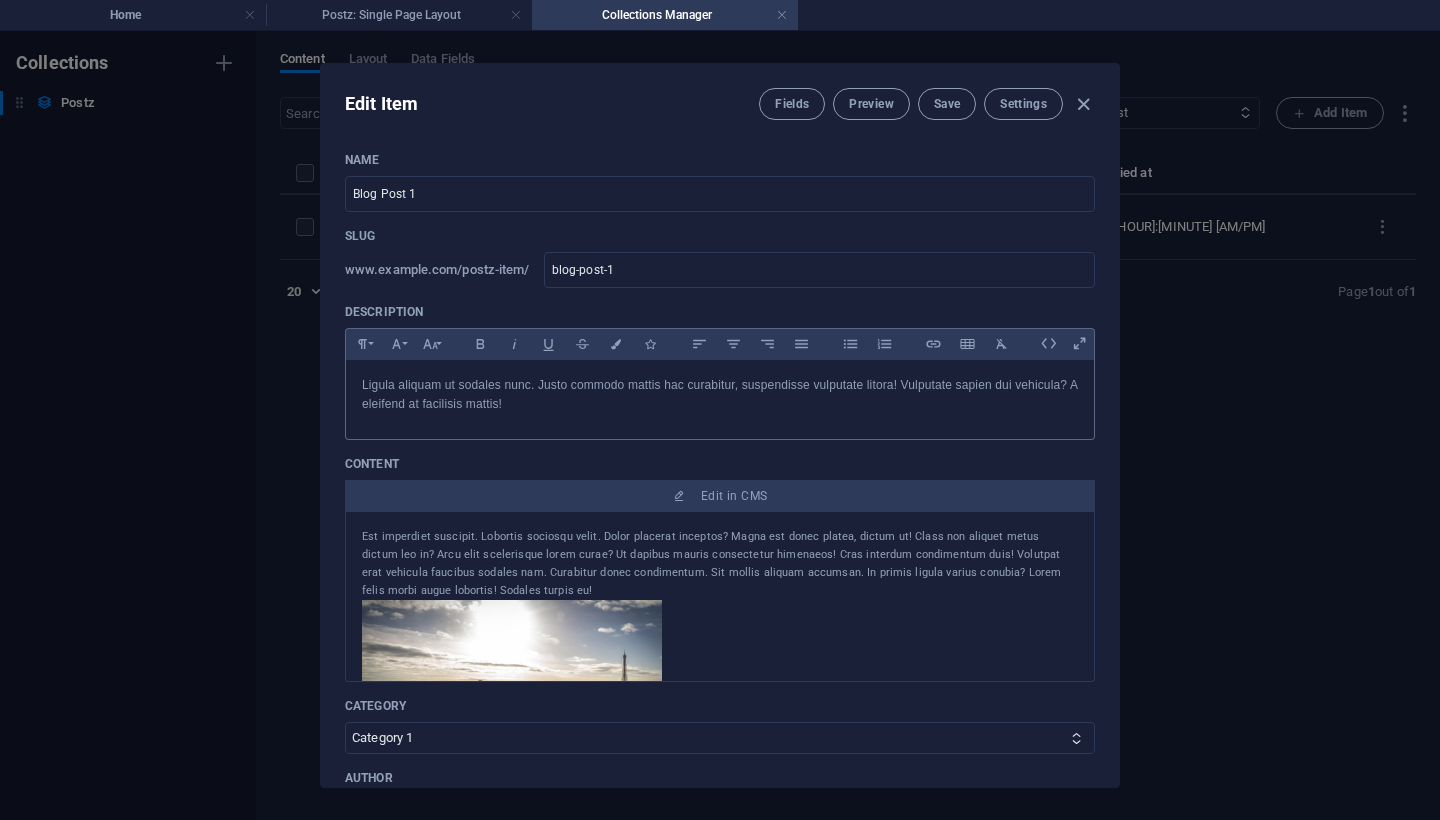 click on "Ligula aliquam ut sodales nunc. Justo commodo mattis hac curabitur, suspendisse vulputate litora! Vulputate sapien dui vehicula? A eleifend at facilisis mattis!" at bounding box center [720, 395] 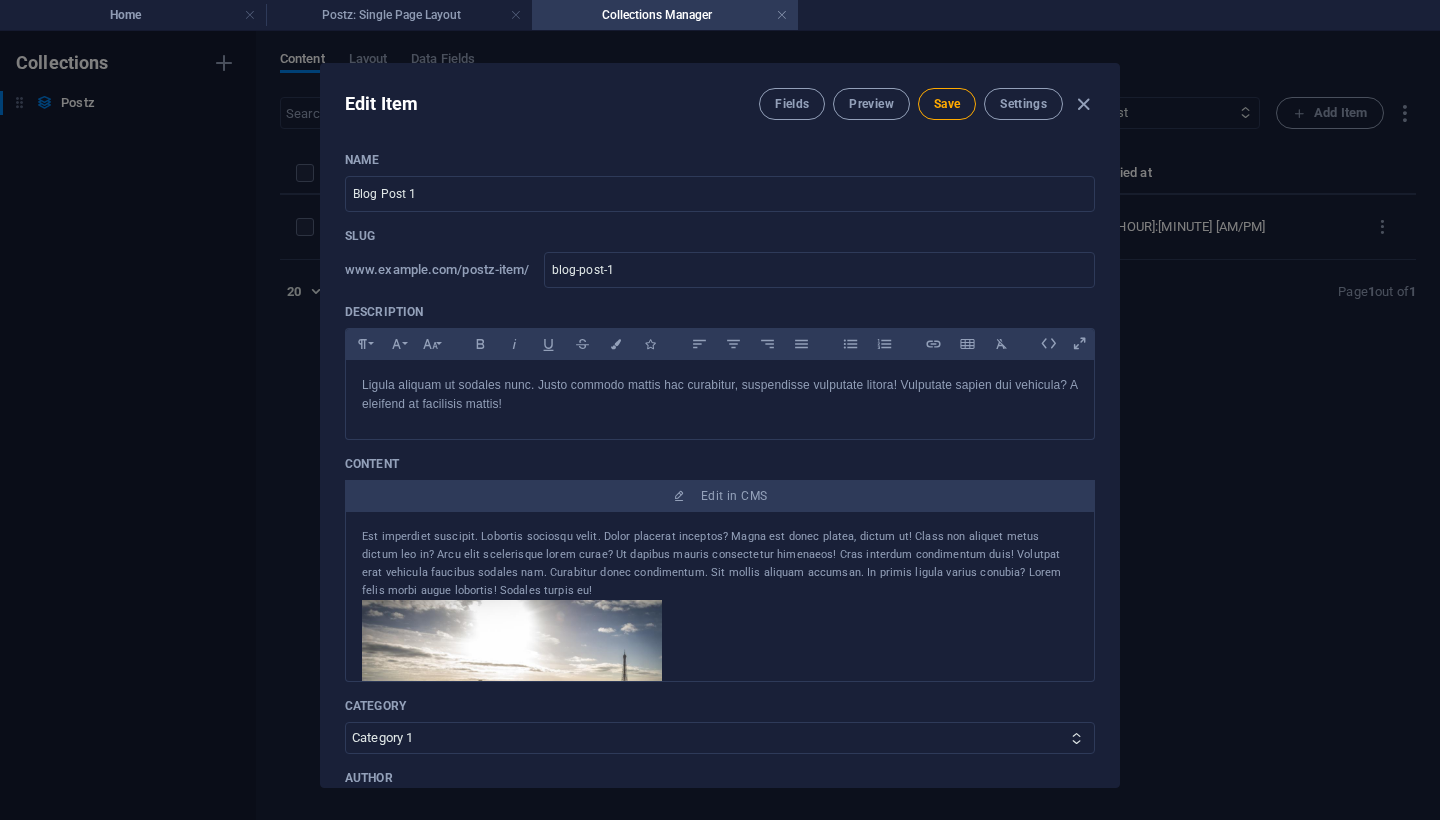 click on "Edit Item Fields Preview Save Settings Name Blog Post 1 ​ Slug www.example.com/postz-item/ blog-post-1 ​ Description Paragraph Format Normal Heading 1 Heading 2 Heading 3 Heading 4 Heading 5 Heading 6 Code Font Family Arial Georgia Impact Tahoma Times New Roman Verdana Font Size 8 9 10 11 12 14 18 24 30 36 48 60 72 96 Bold Italic Underline Strikethrough Colors Icons Align Left Align Center Align Right Align Justify Unordered List Ordered List Insert Link Insert Table Clear Formatting Ligula aliquam ut sodales nunc. Justo commodo mattis hac curabitur, suspendisse vulputate litora! Vulputate sapien dui vehicula? A eleifend at facilisis mattis! <p>Ligula aliquam ut sodales nunc. Justo commodo mattis hac curabitur, suspendisse vulputate litora! Vulputate sapien dui vehicula? A eleifend at facilisis mattis!</p> Content Edit in CMS Category Category 1 Category 2 Author [FIRST] [LAST] ​ Image Drop files here to upload them instantly Publishing Date [YEAR]-[MONTH]-[DAY] ​ Status Published Draft Add Field Settings AI AI" at bounding box center [720, 425] 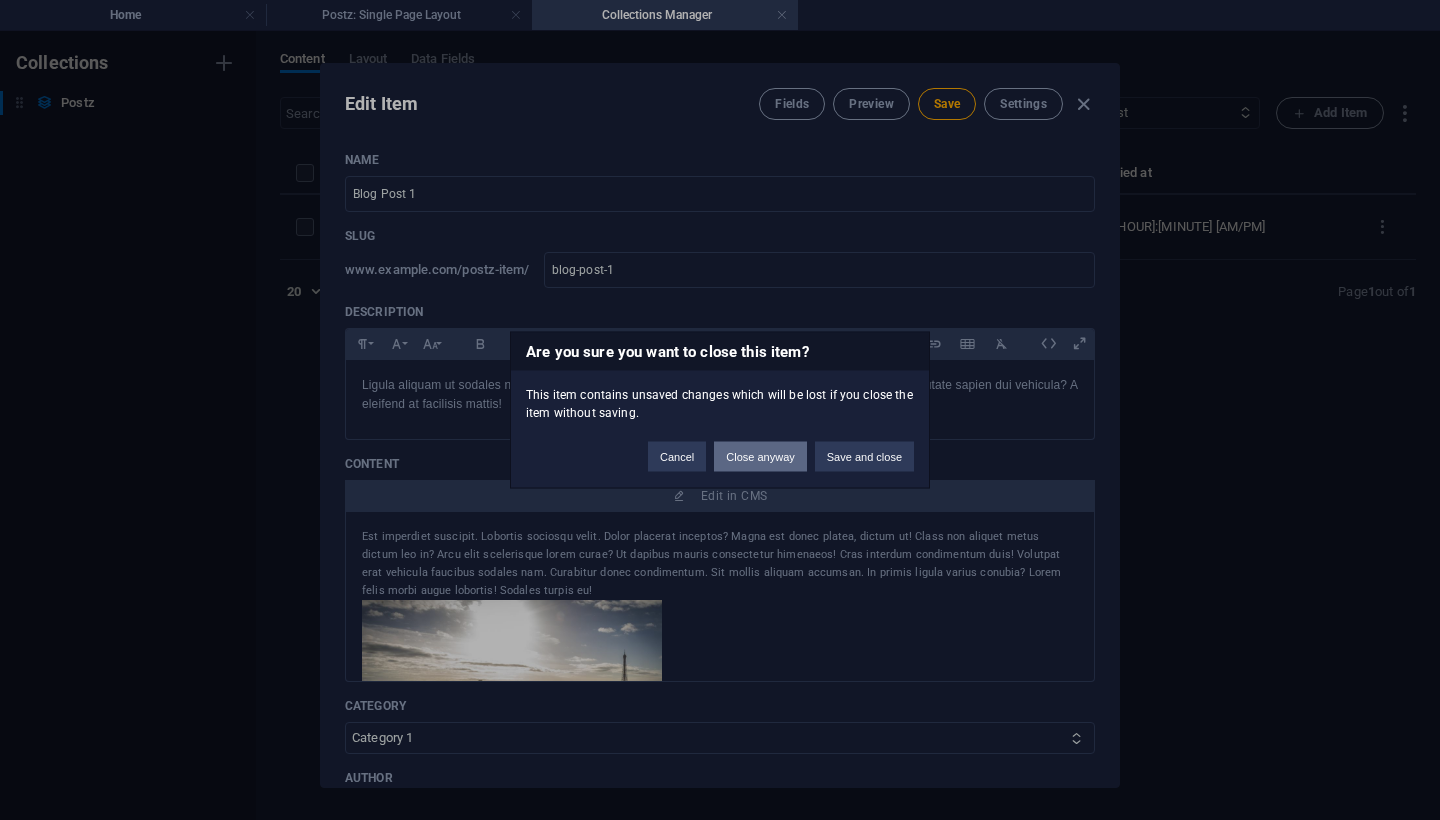 click on "Close anyway" at bounding box center [760, 457] 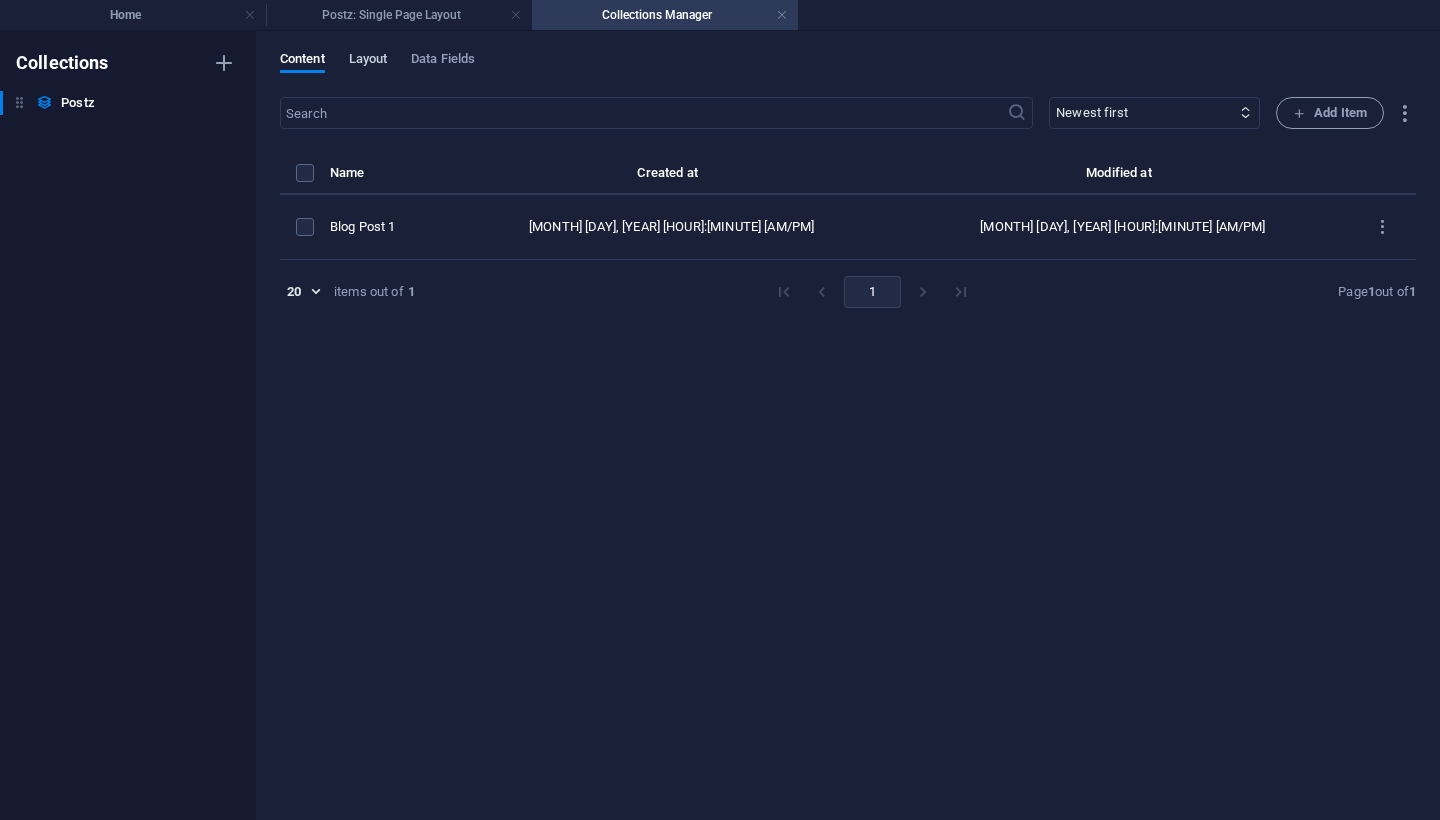 click on "Layout" at bounding box center (368, 61) 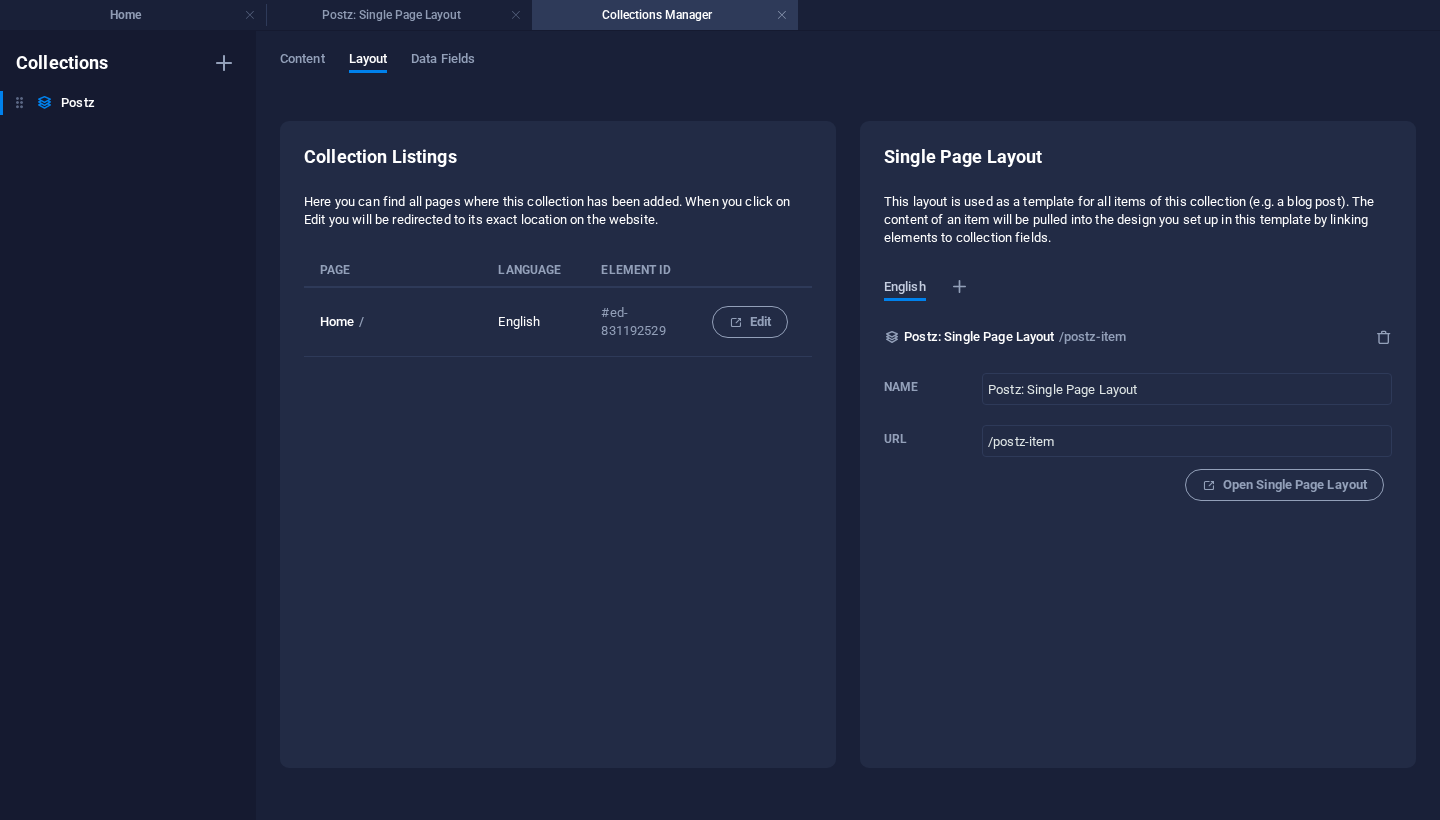 click on "English" at bounding box center [905, 289] 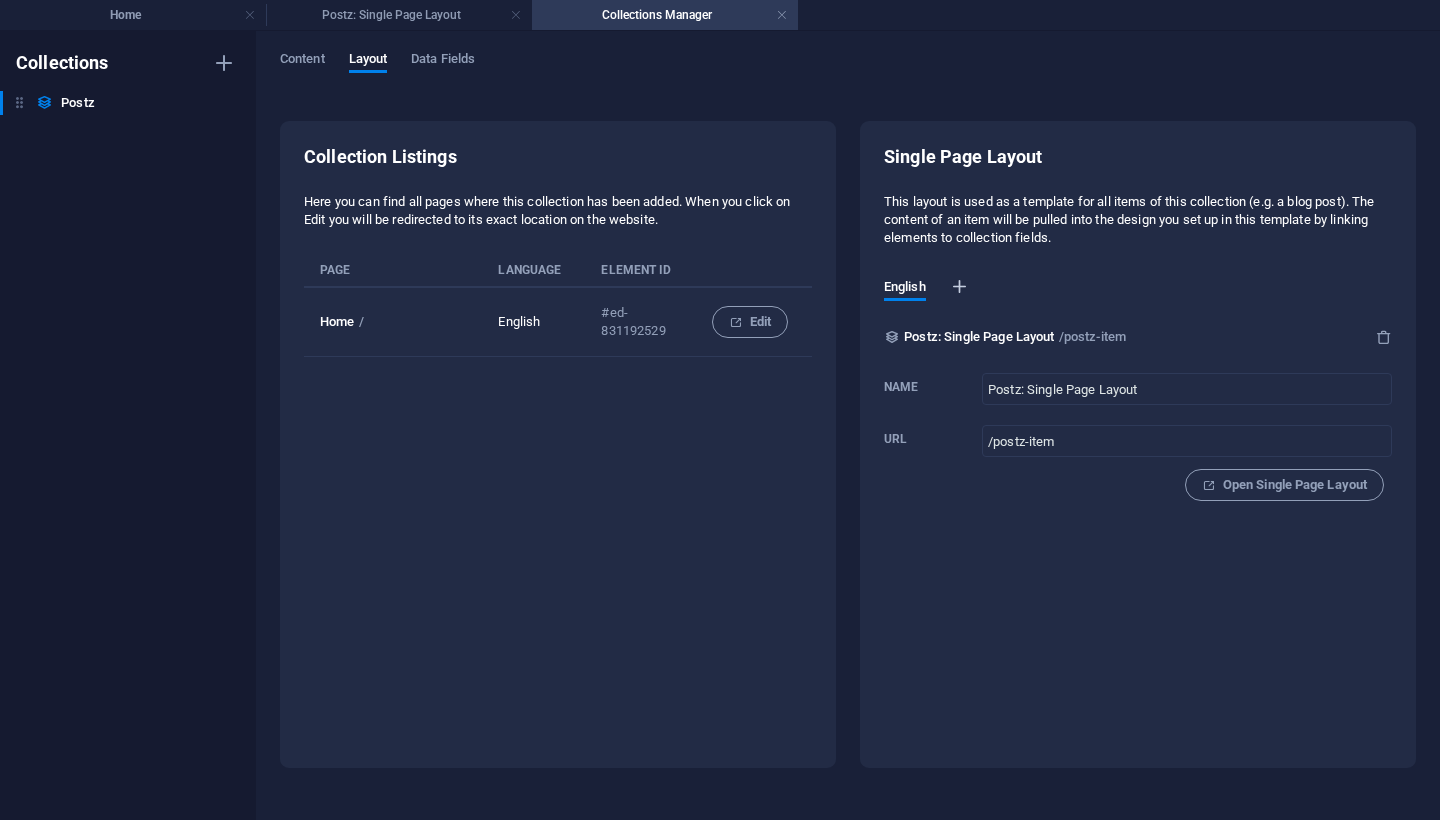 click at bounding box center (960, 287) 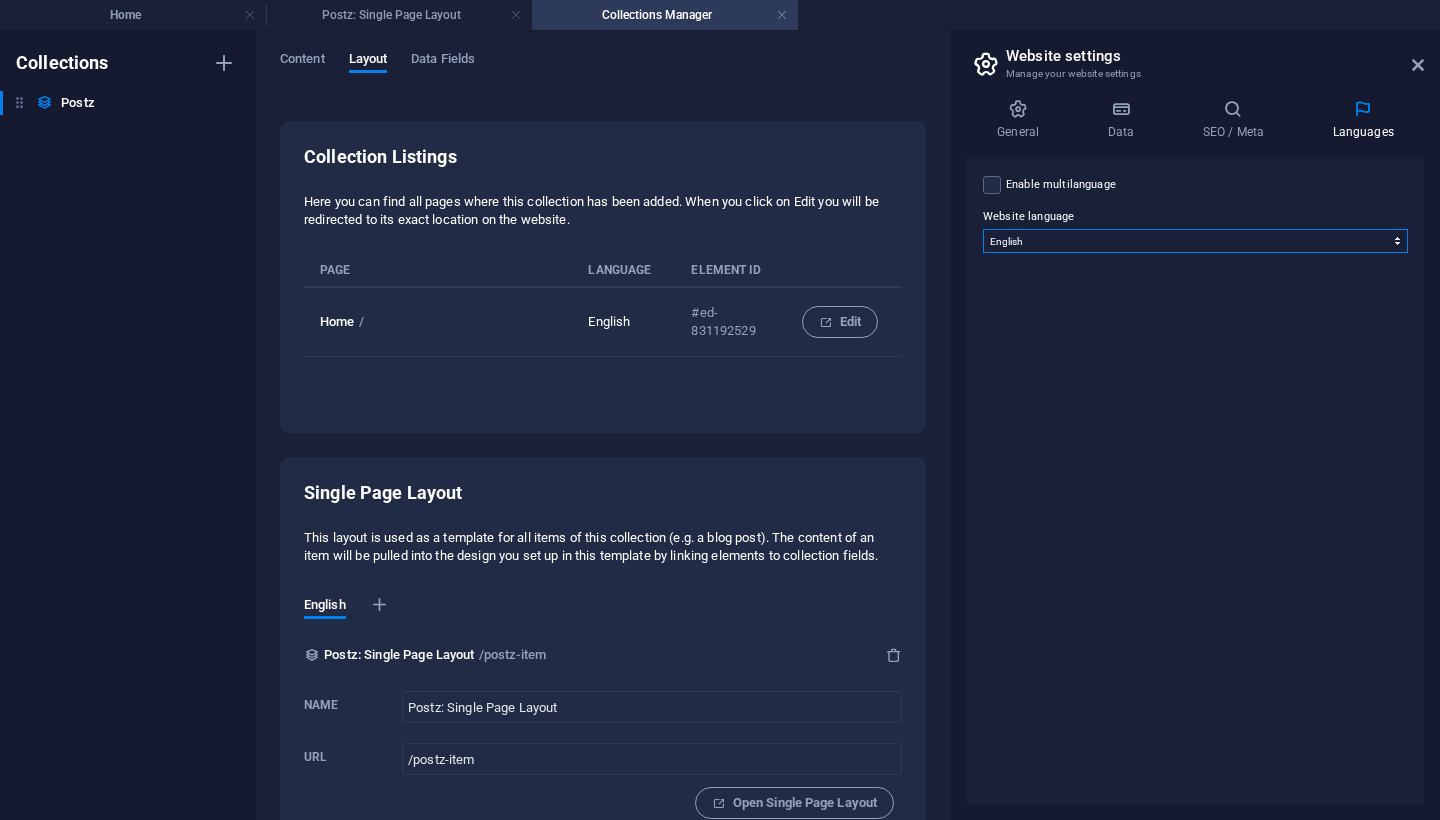 select on "131" 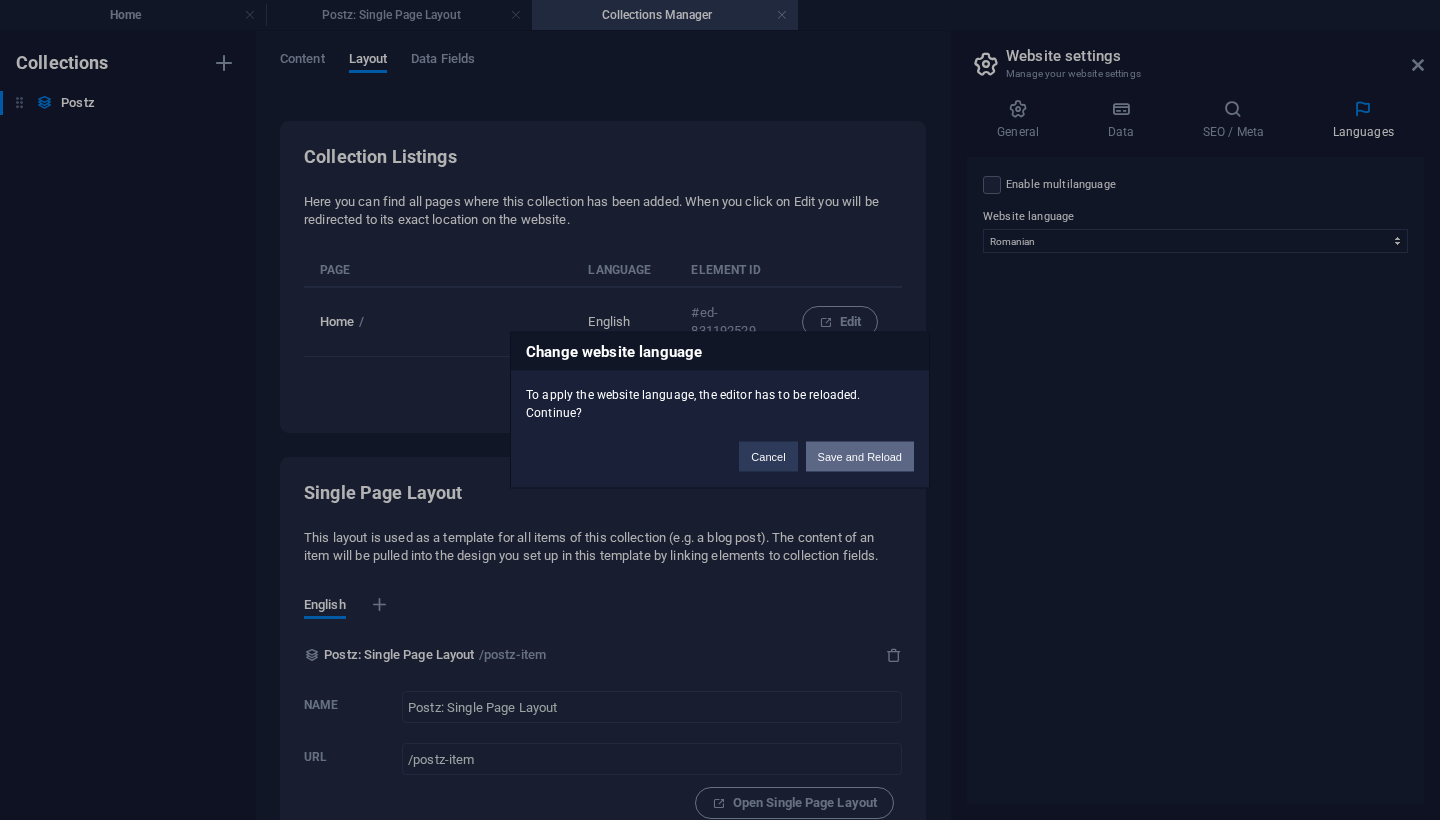 click on "Save and Reload" at bounding box center (860, 457) 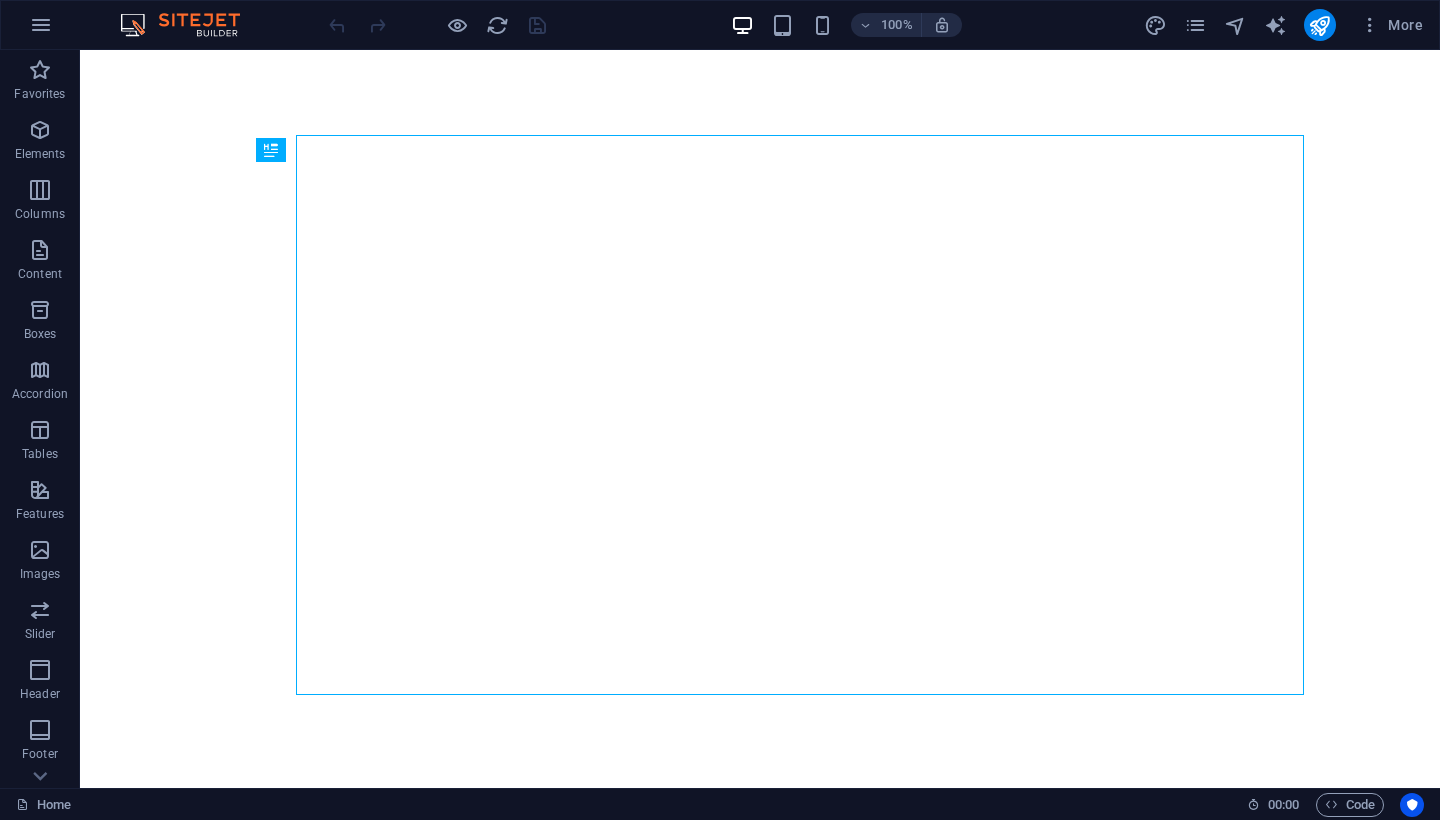 scroll, scrollTop: 0, scrollLeft: 0, axis: both 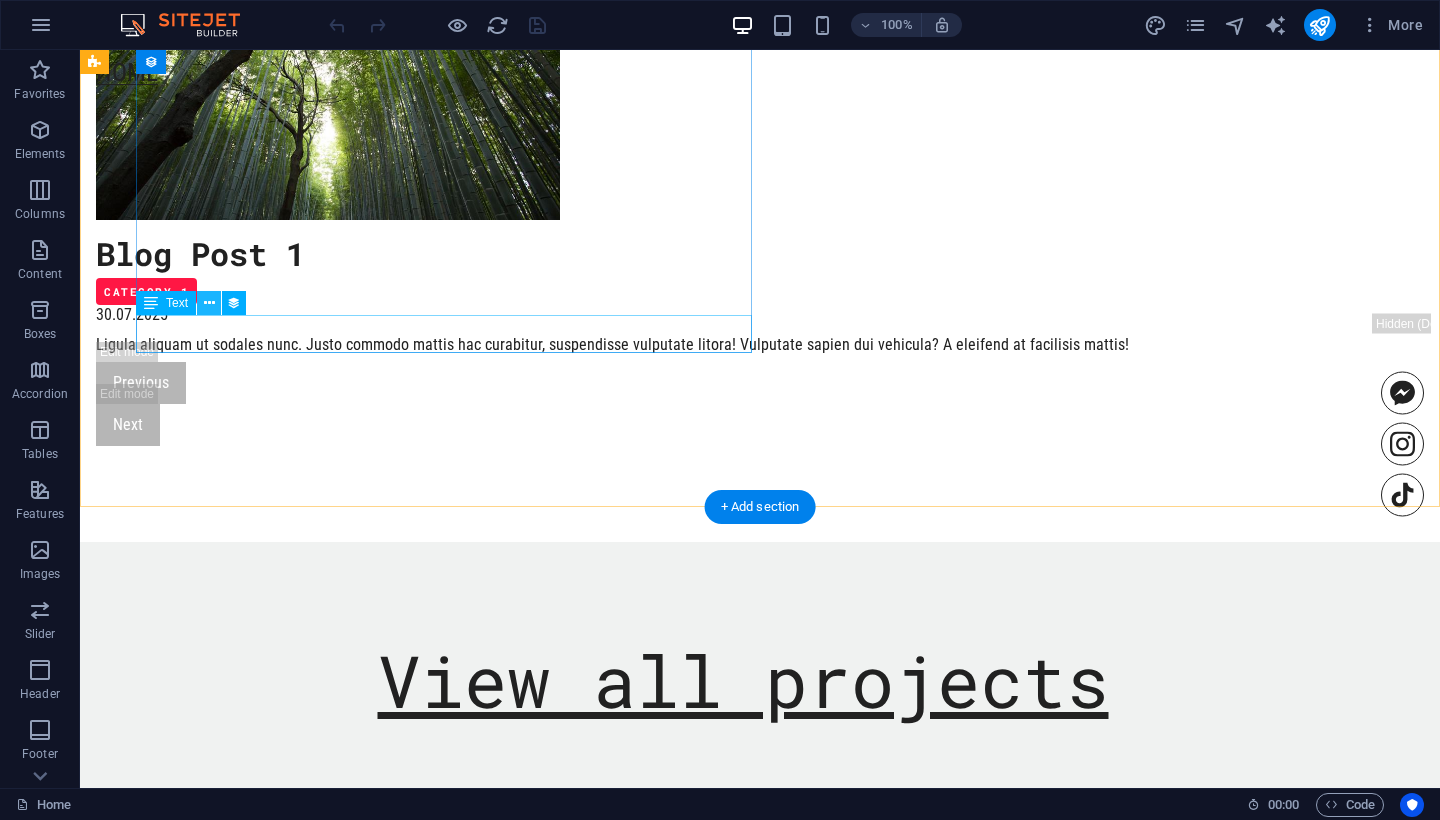 click at bounding box center (209, 303) 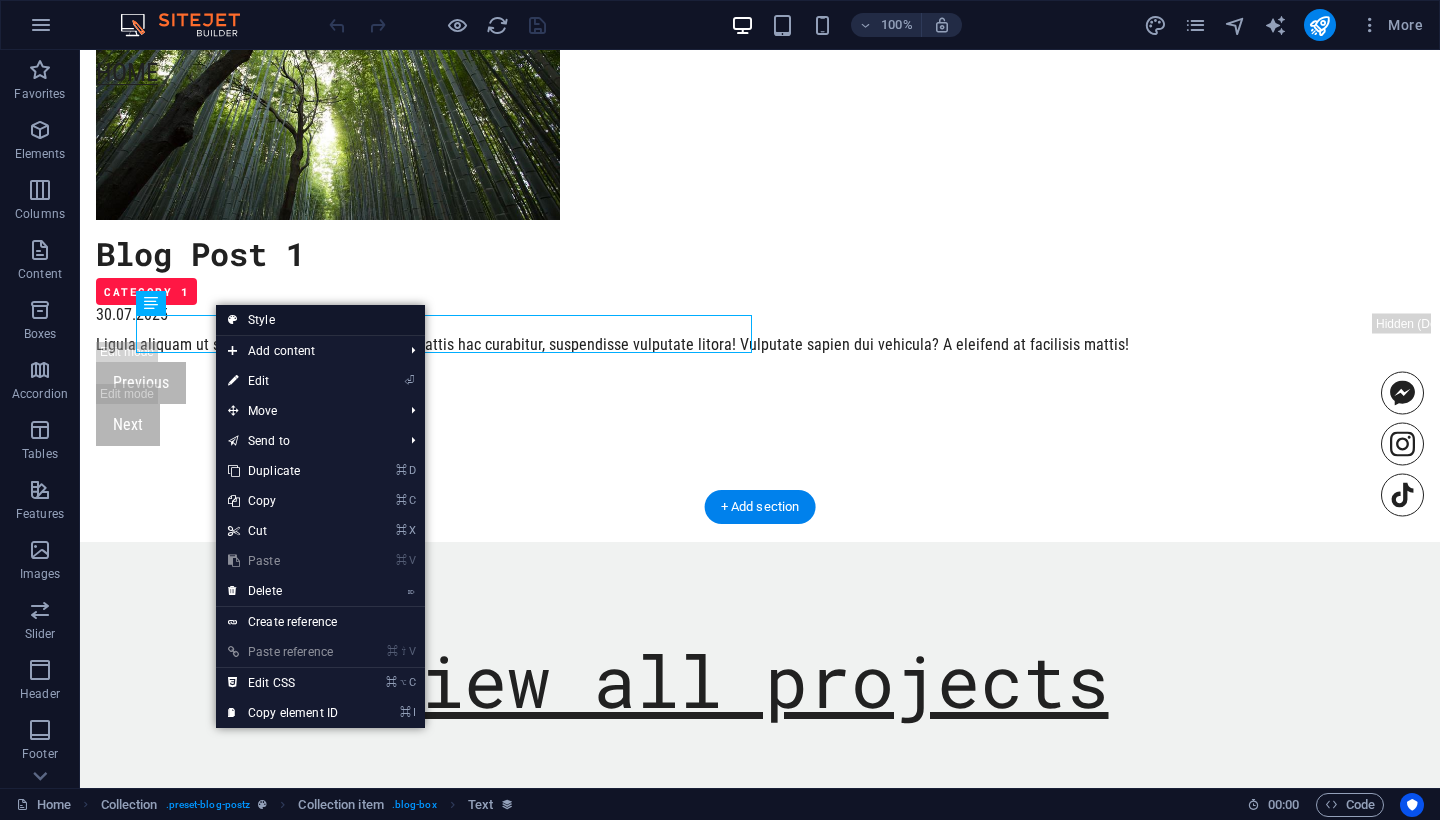 click on "Style" at bounding box center [320, 320] 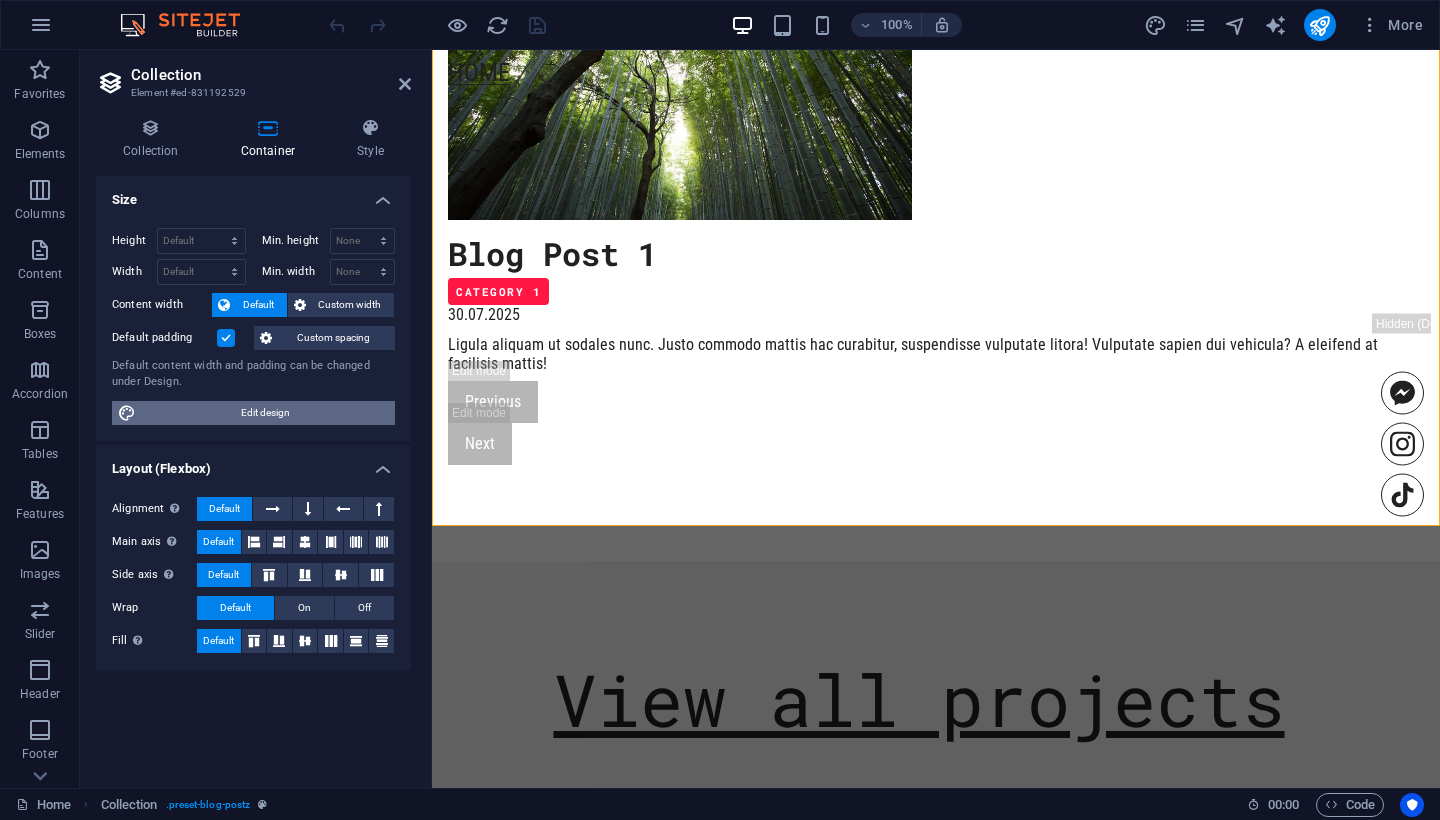 click on "Edit design" at bounding box center [265, 413] 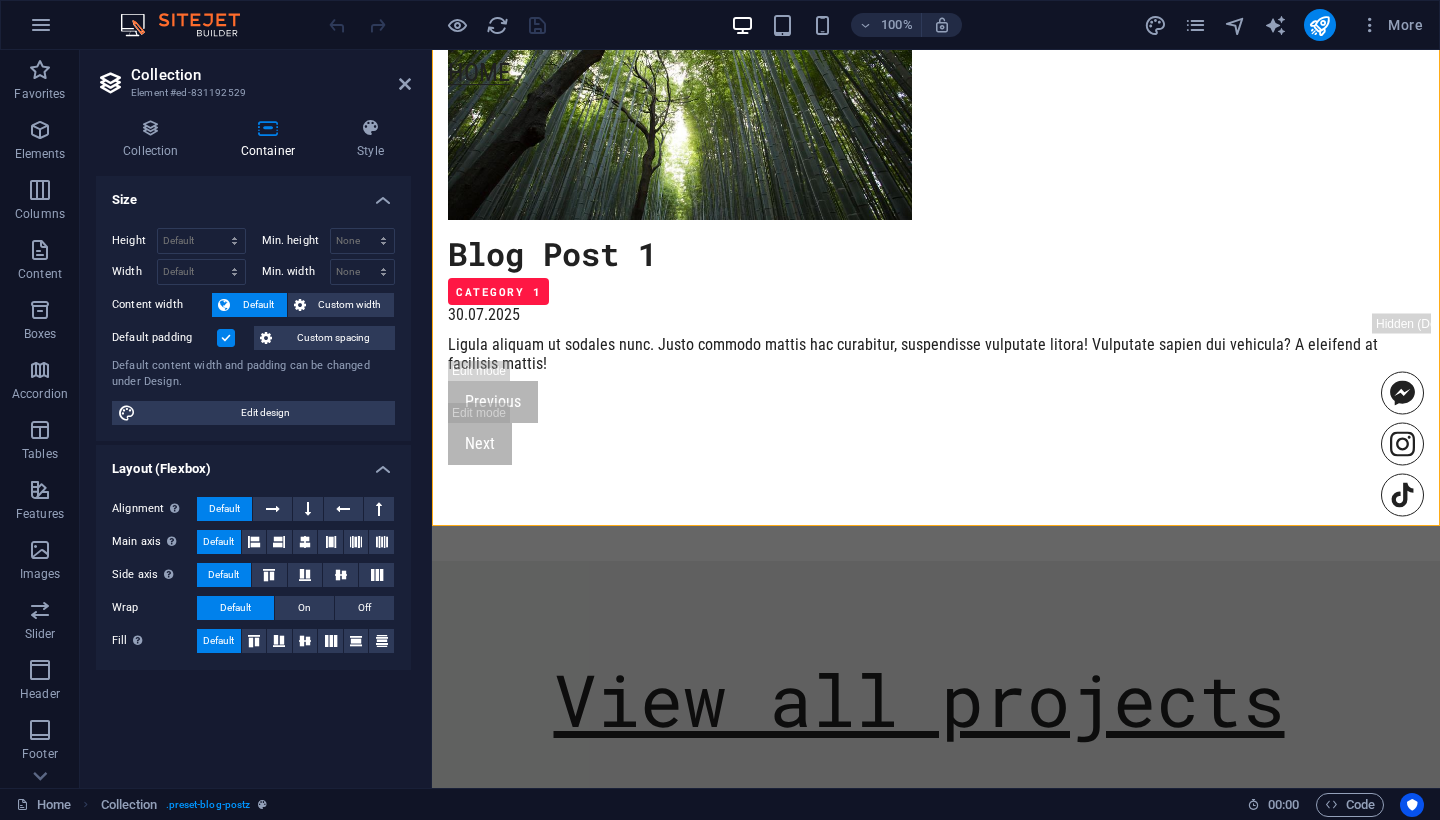 select on "px" 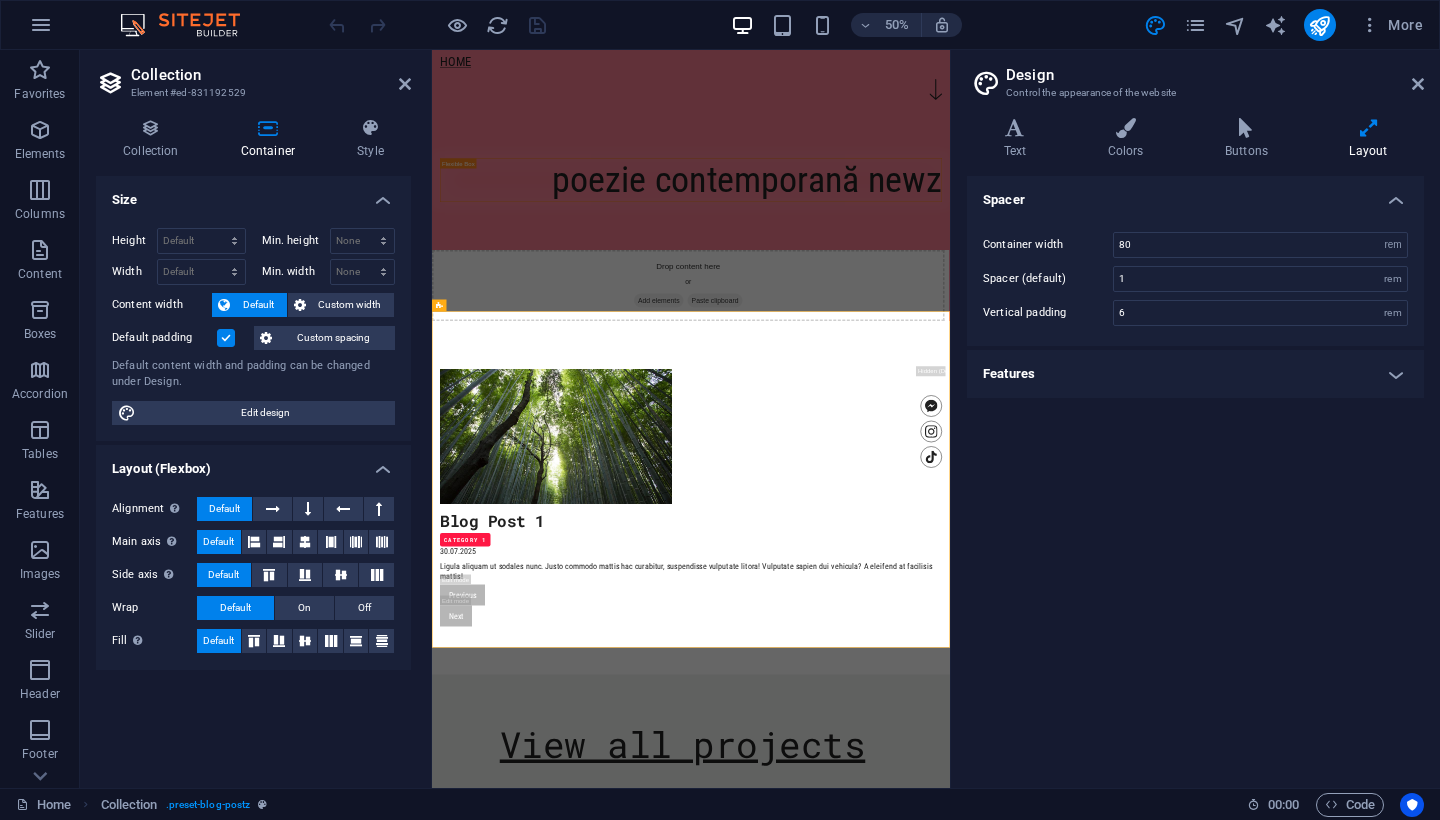scroll, scrollTop: 1375, scrollLeft: 0, axis: vertical 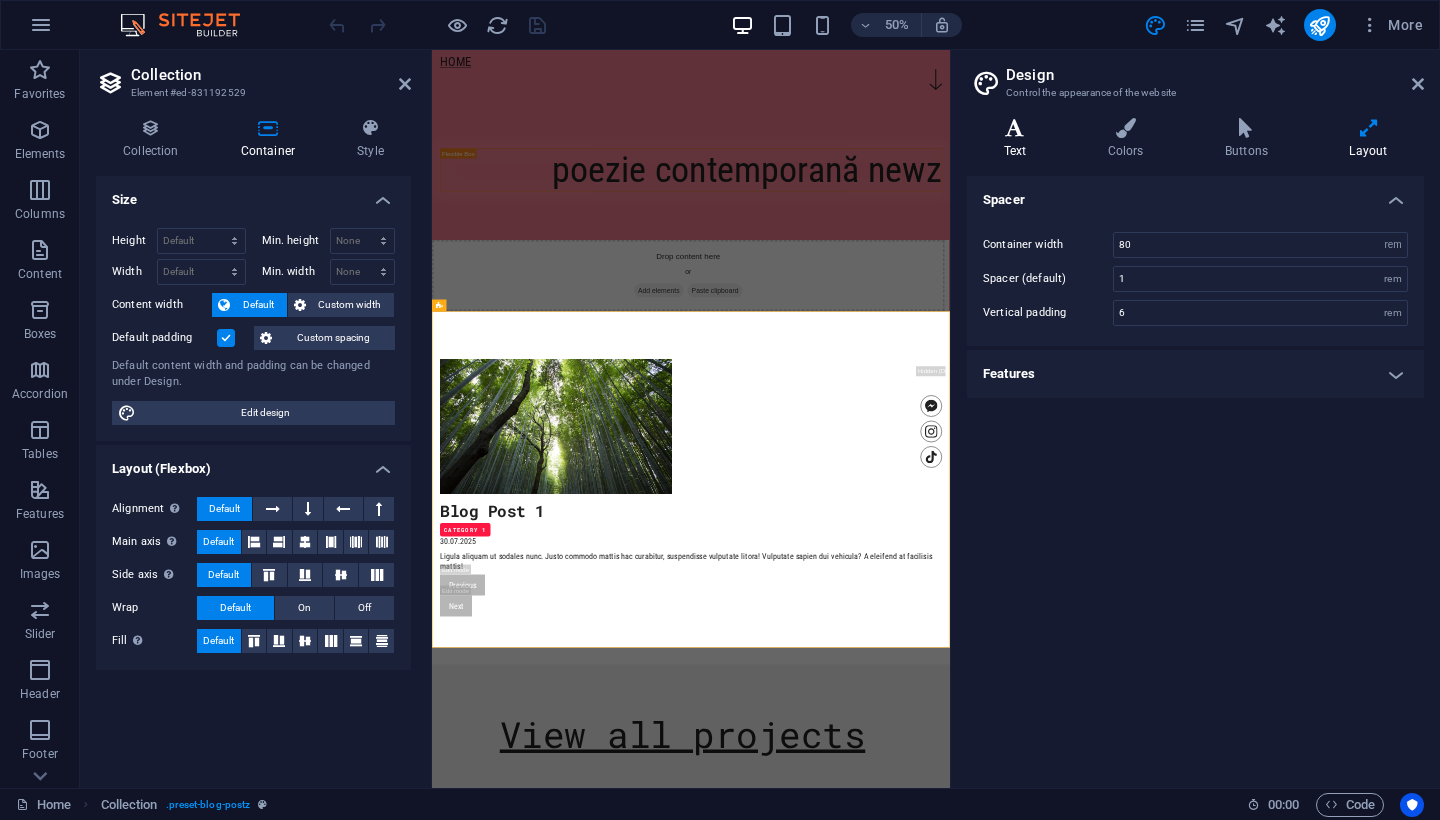 click at bounding box center (1015, 128) 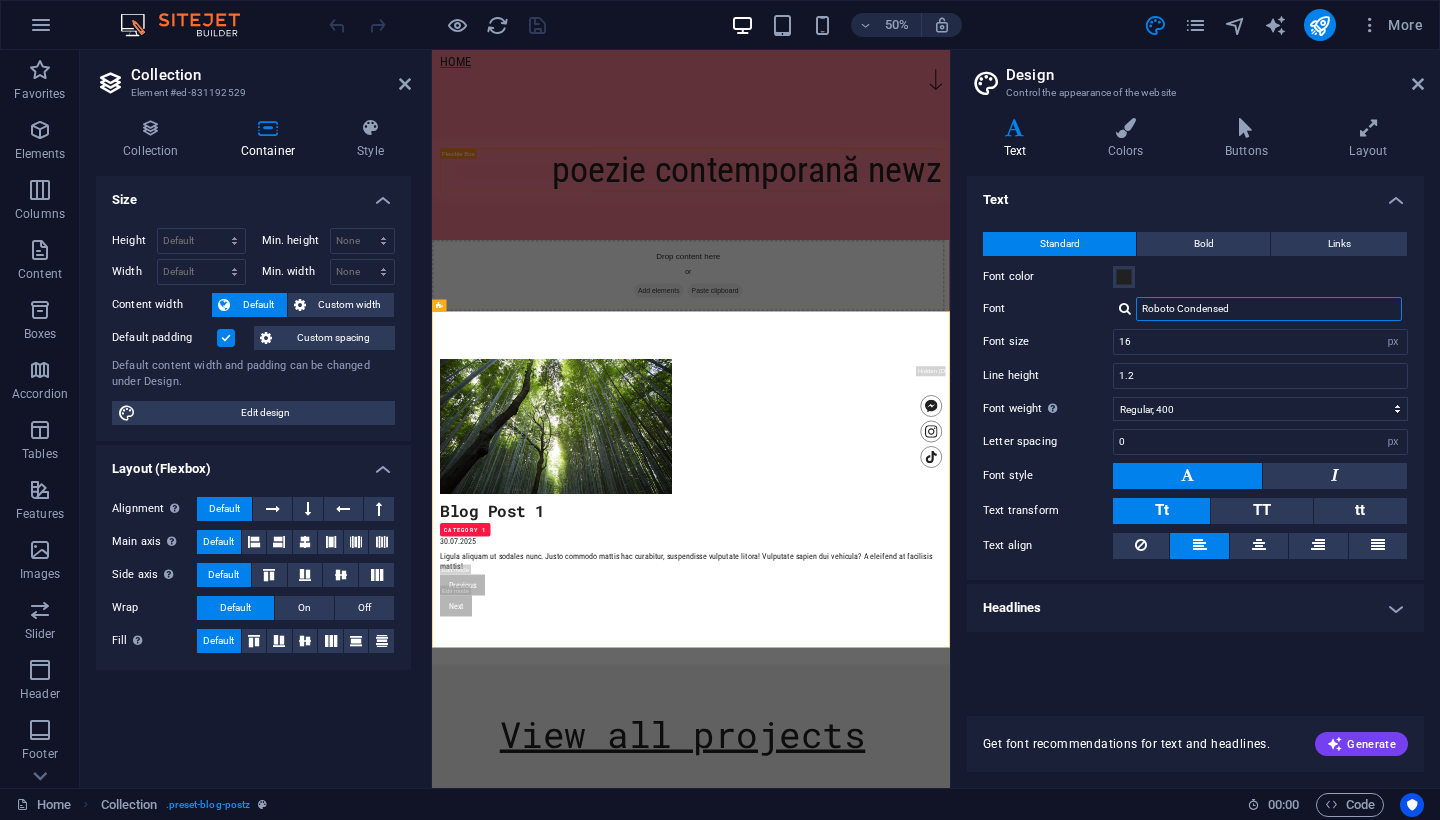 click on "Roboto Condensed" at bounding box center [1269, 309] 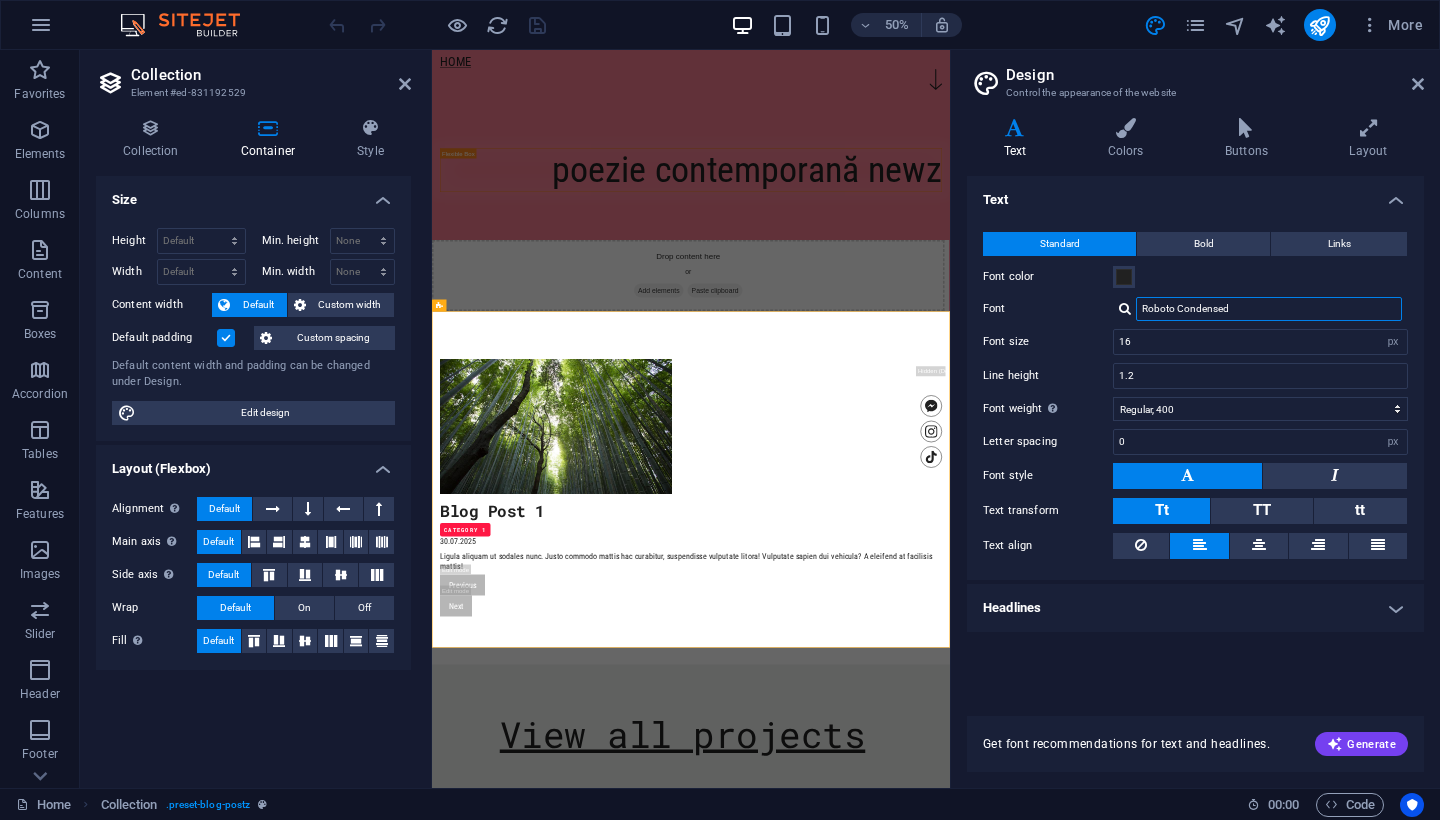 click on "Roboto Condensed" at bounding box center (1269, 309) 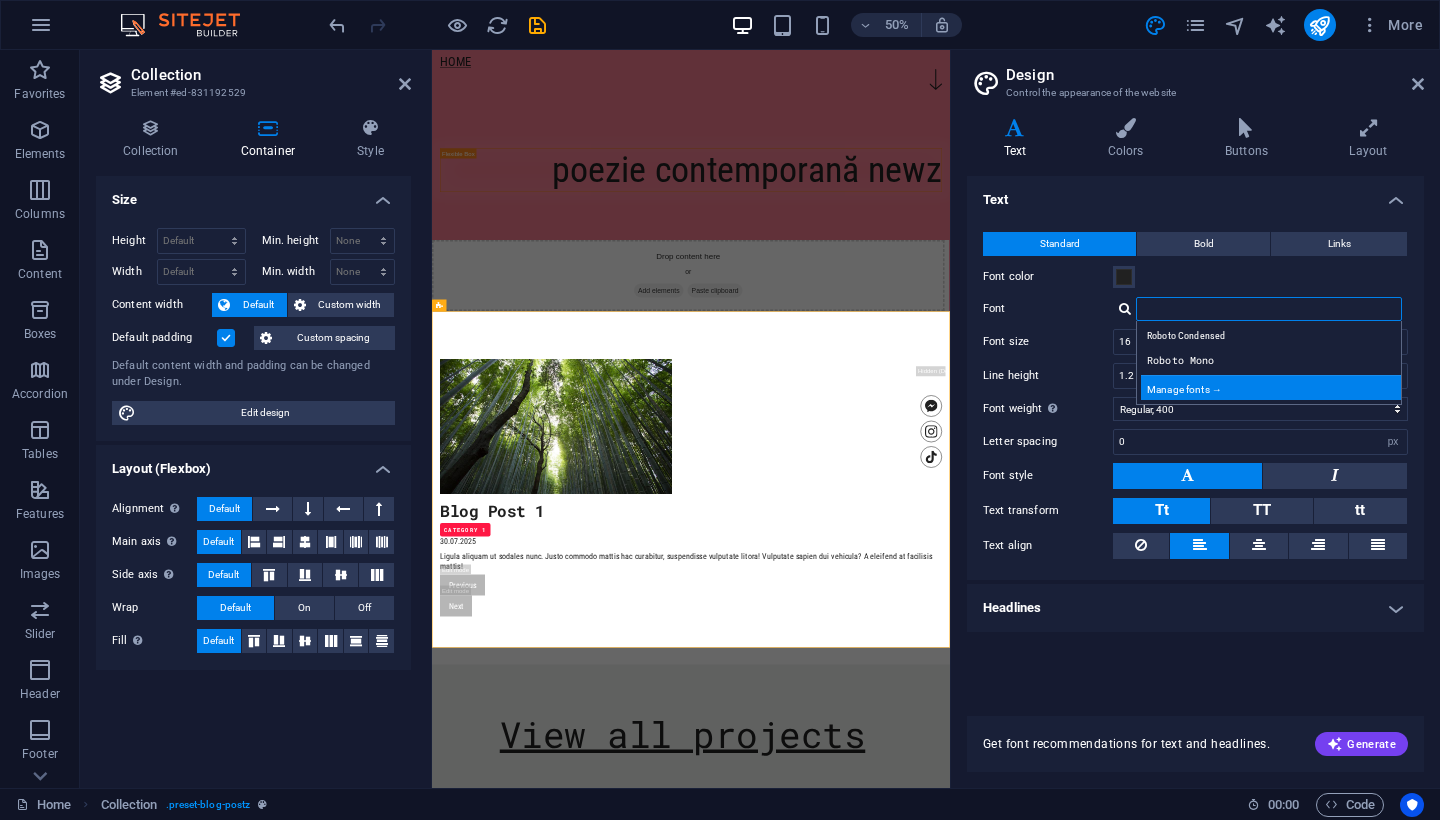 type 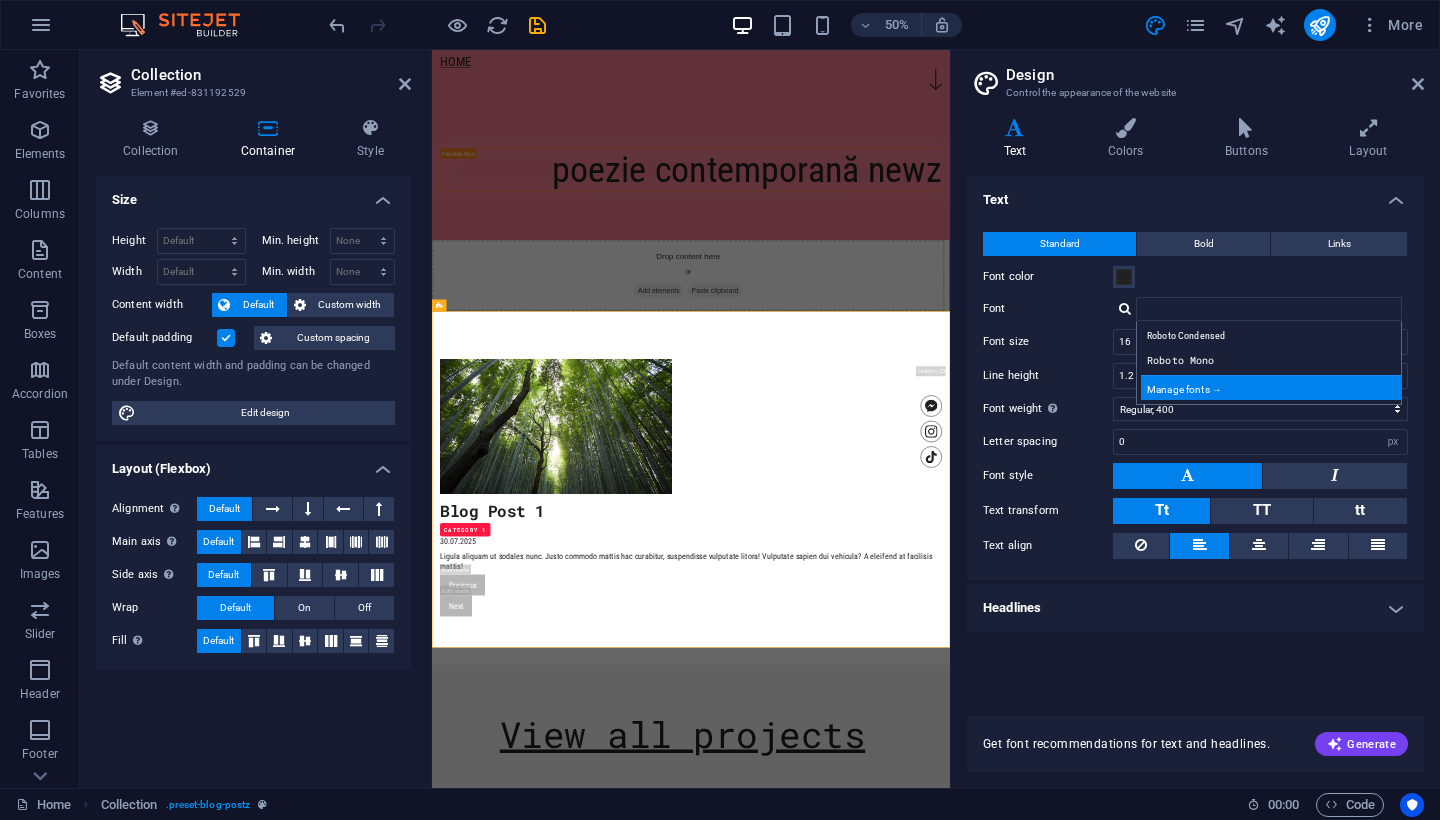 click on "Manage fonts →" at bounding box center [1273, 387] 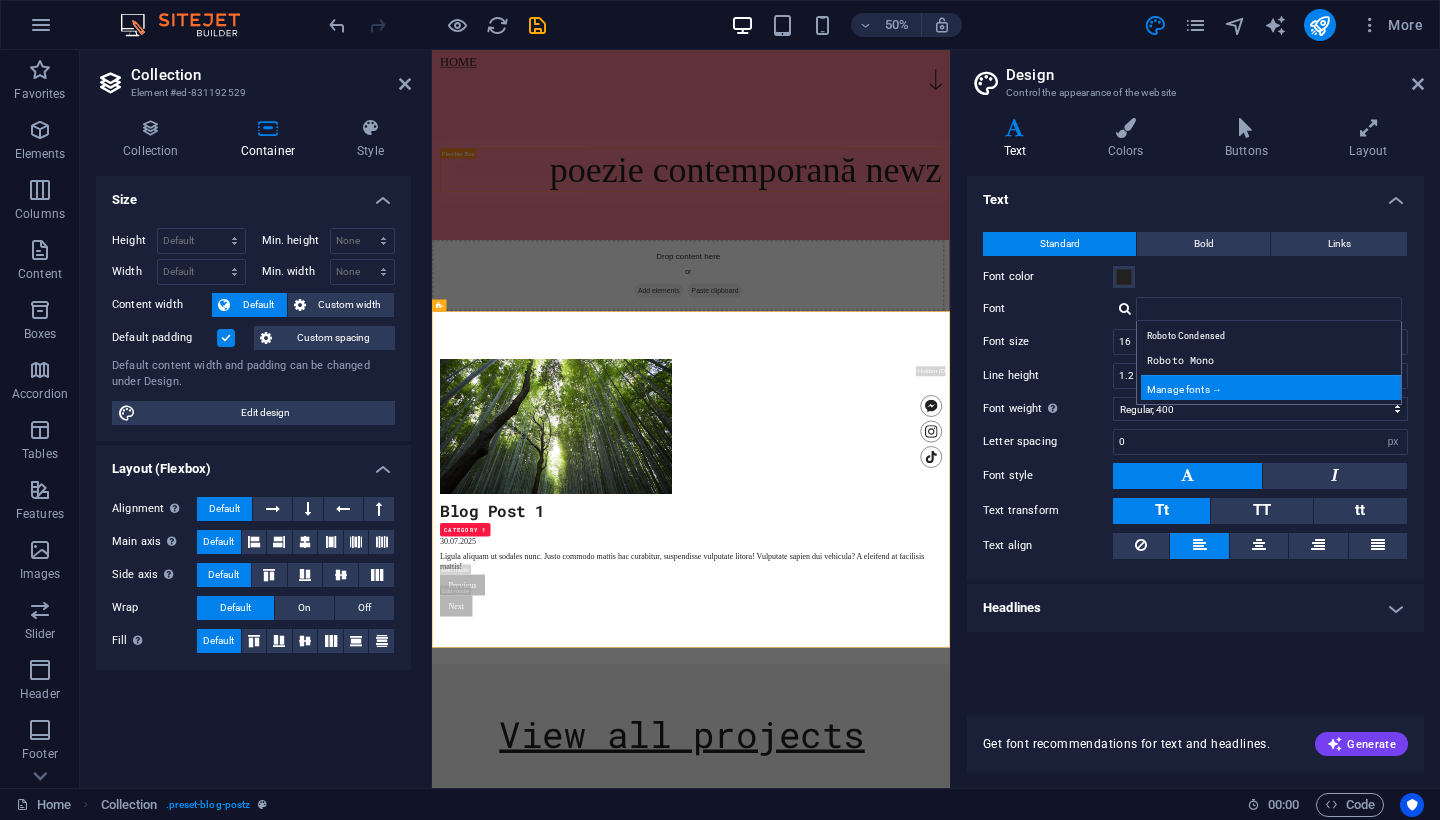 select on "popularity" 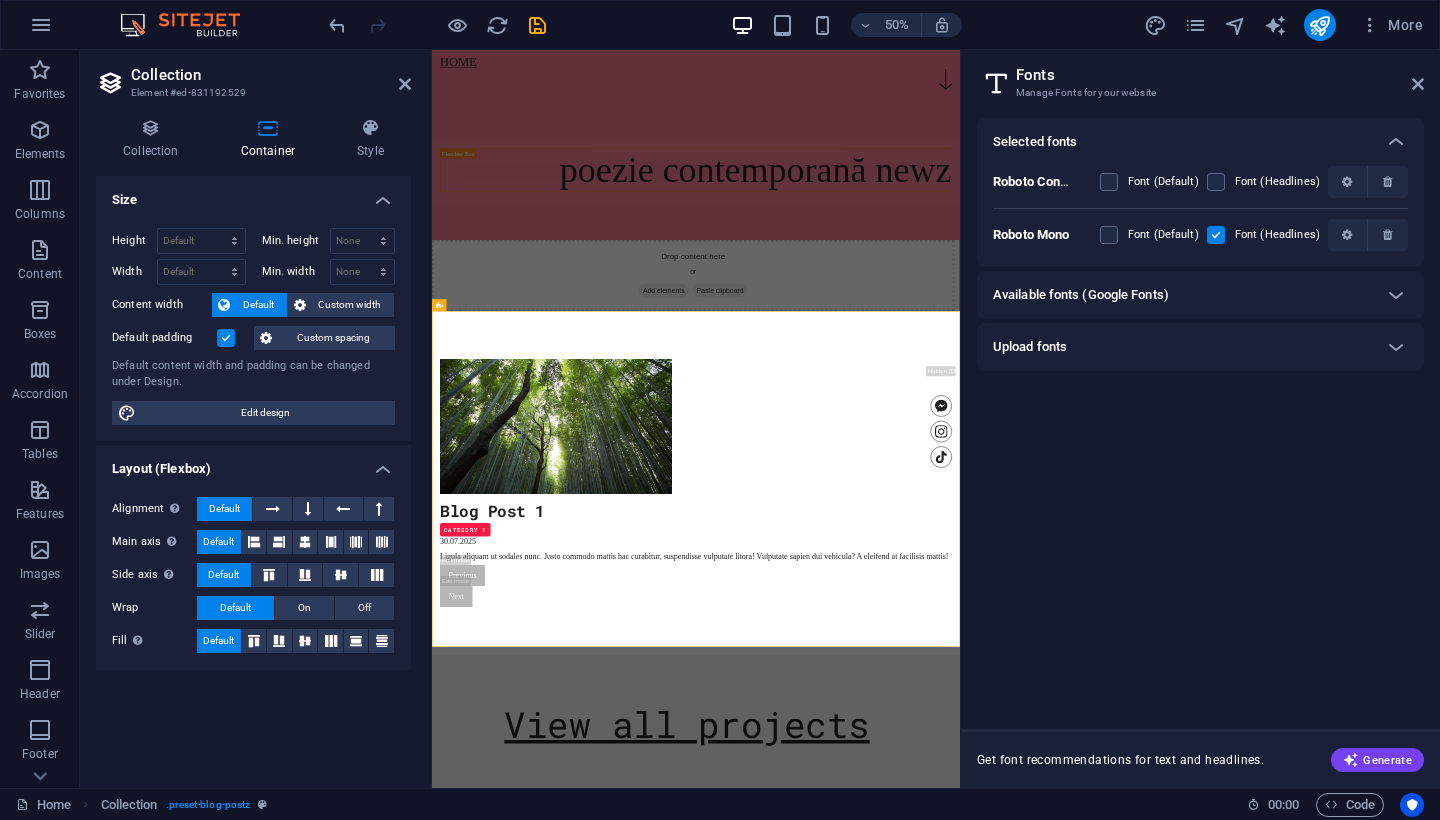 scroll, scrollTop: 1376, scrollLeft: 0, axis: vertical 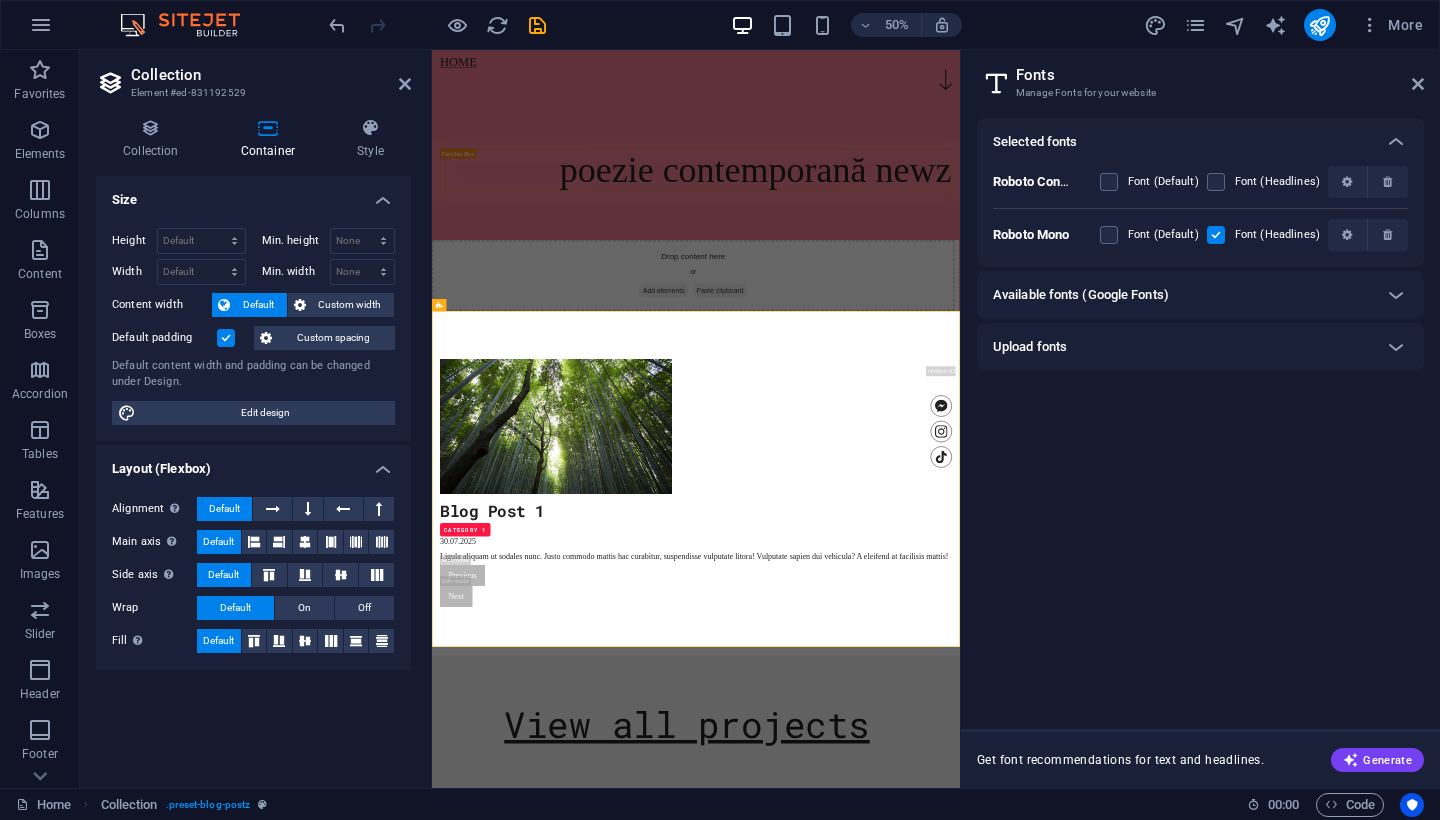 click on "Available fonts (Google Fonts)" at bounding box center [1182, 295] 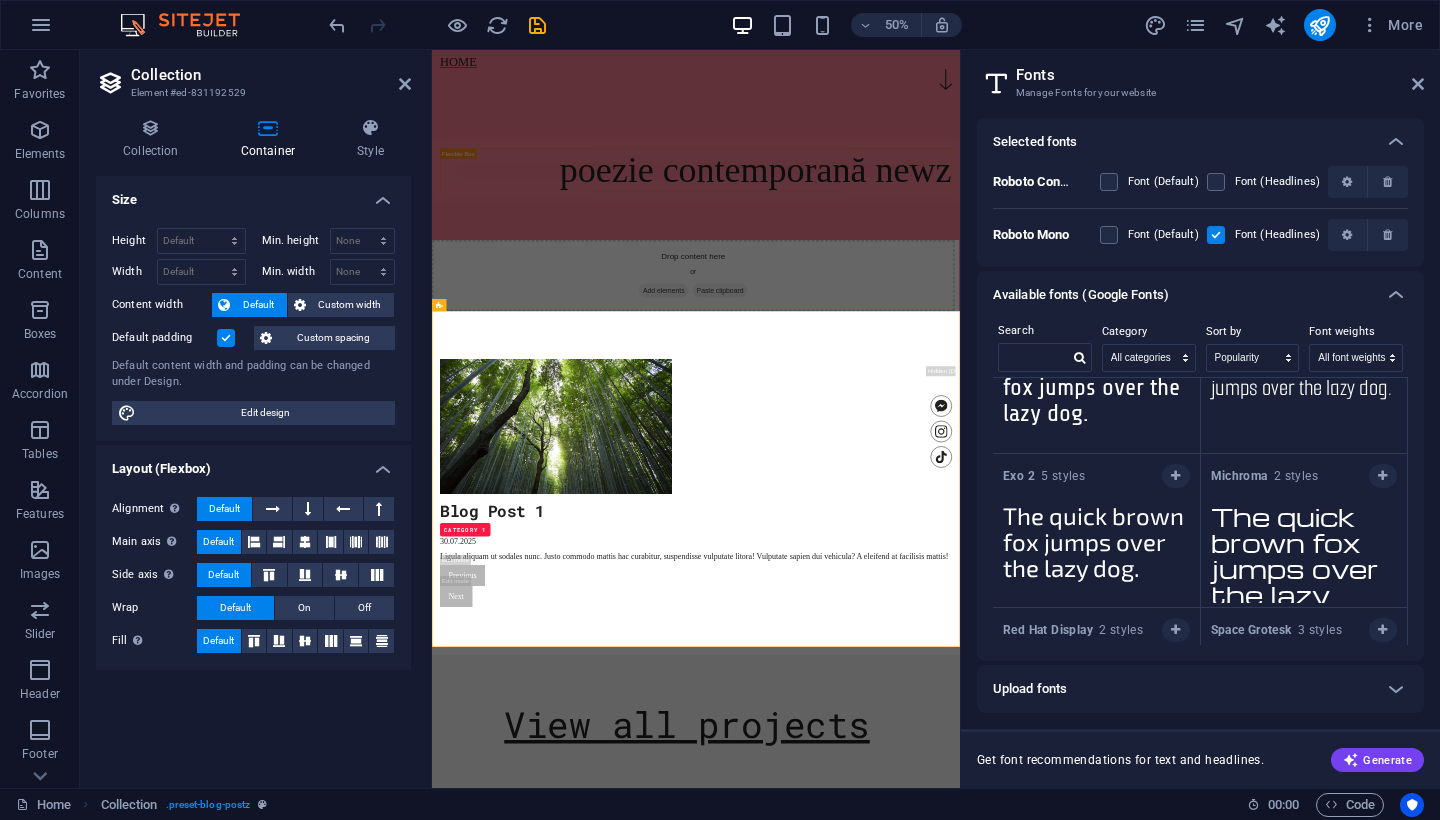 scroll, scrollTop: 5938, scrollLeft: 0, axis: vertical 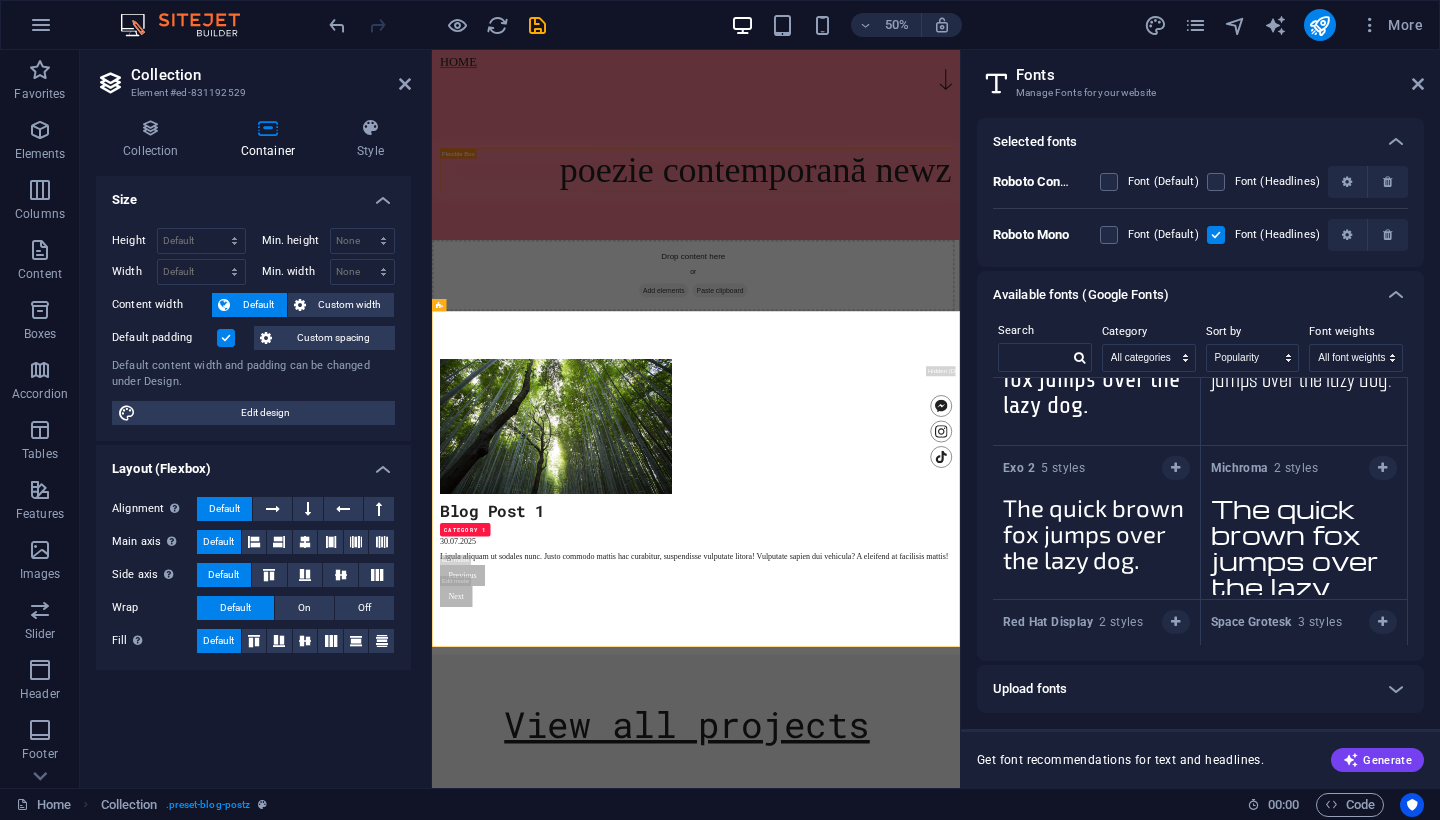 click on "Font (Default)" at bounding box center (1163, 182) 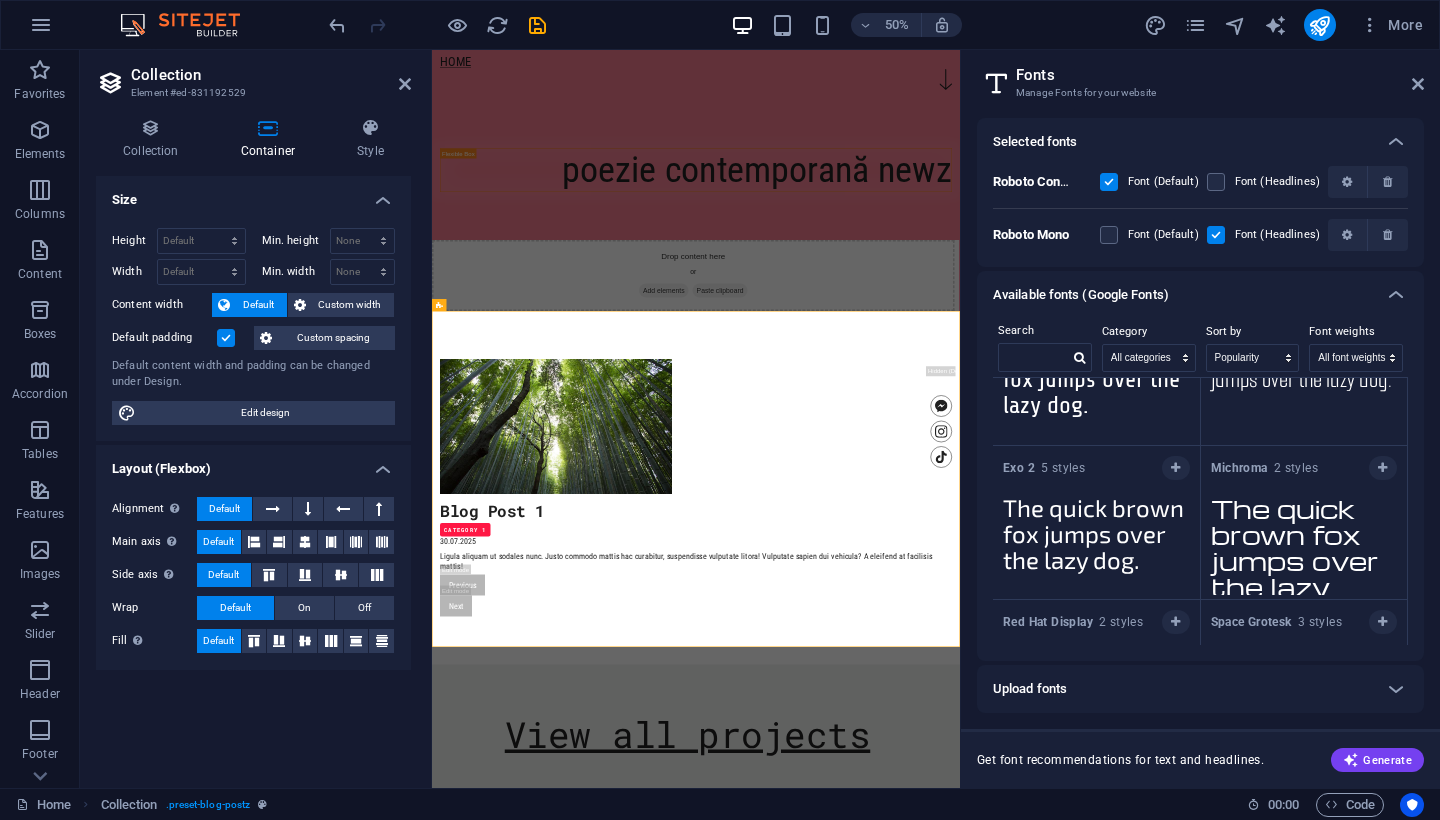 scroll, scrollTop: 1375, scrollLeft: 0, axis: vertical 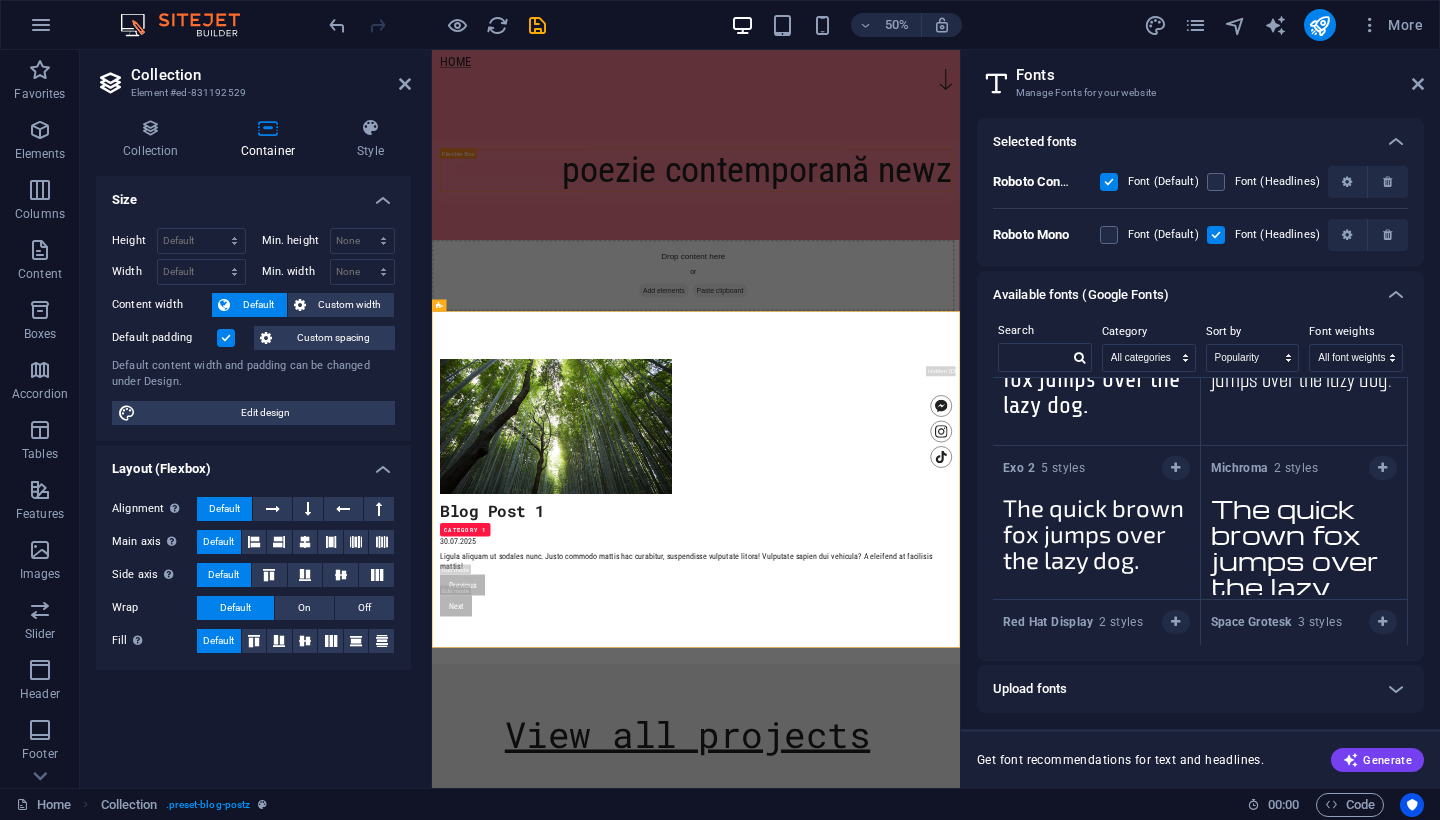click at bounding box center [1109, 182] 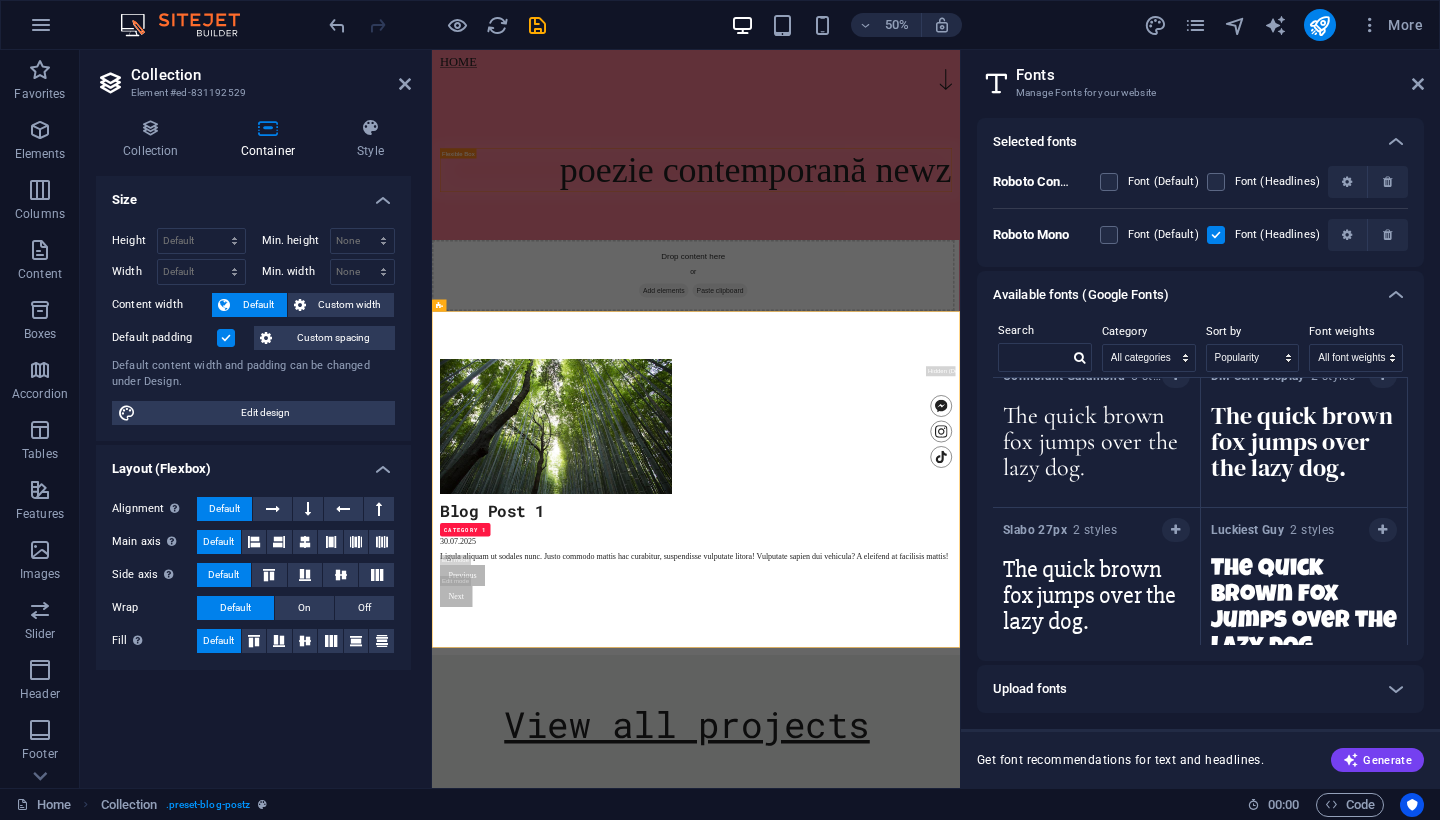 scroll, scrollTop: 8193, scrollLeft: 0, axis: vertical 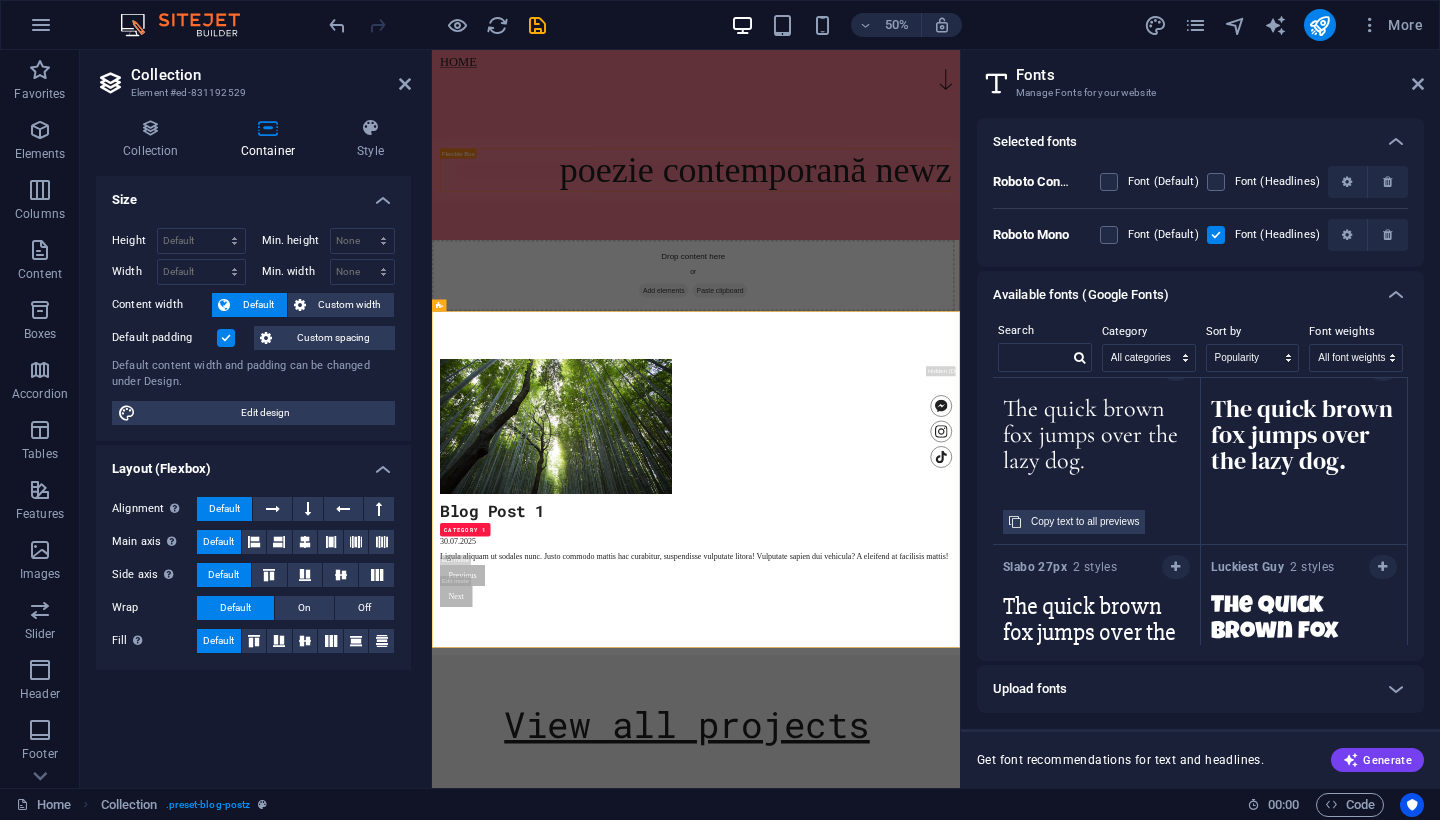 click on "The quick brown fox jumps over the lazy dog." at bounding box center [1096, 441] 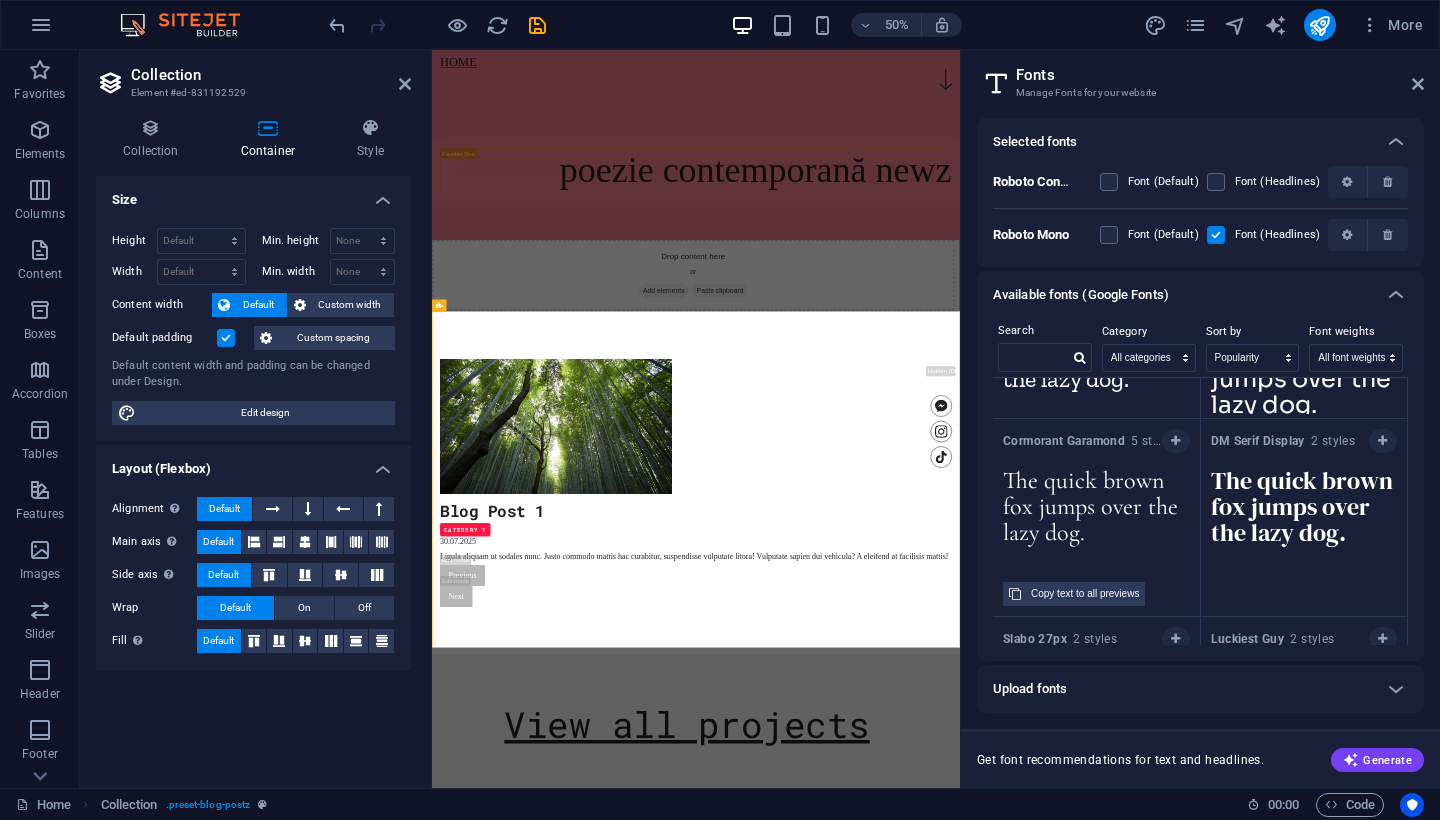 scroll, scrollTop: 8120, scrollLeft: 0, axis: vertical 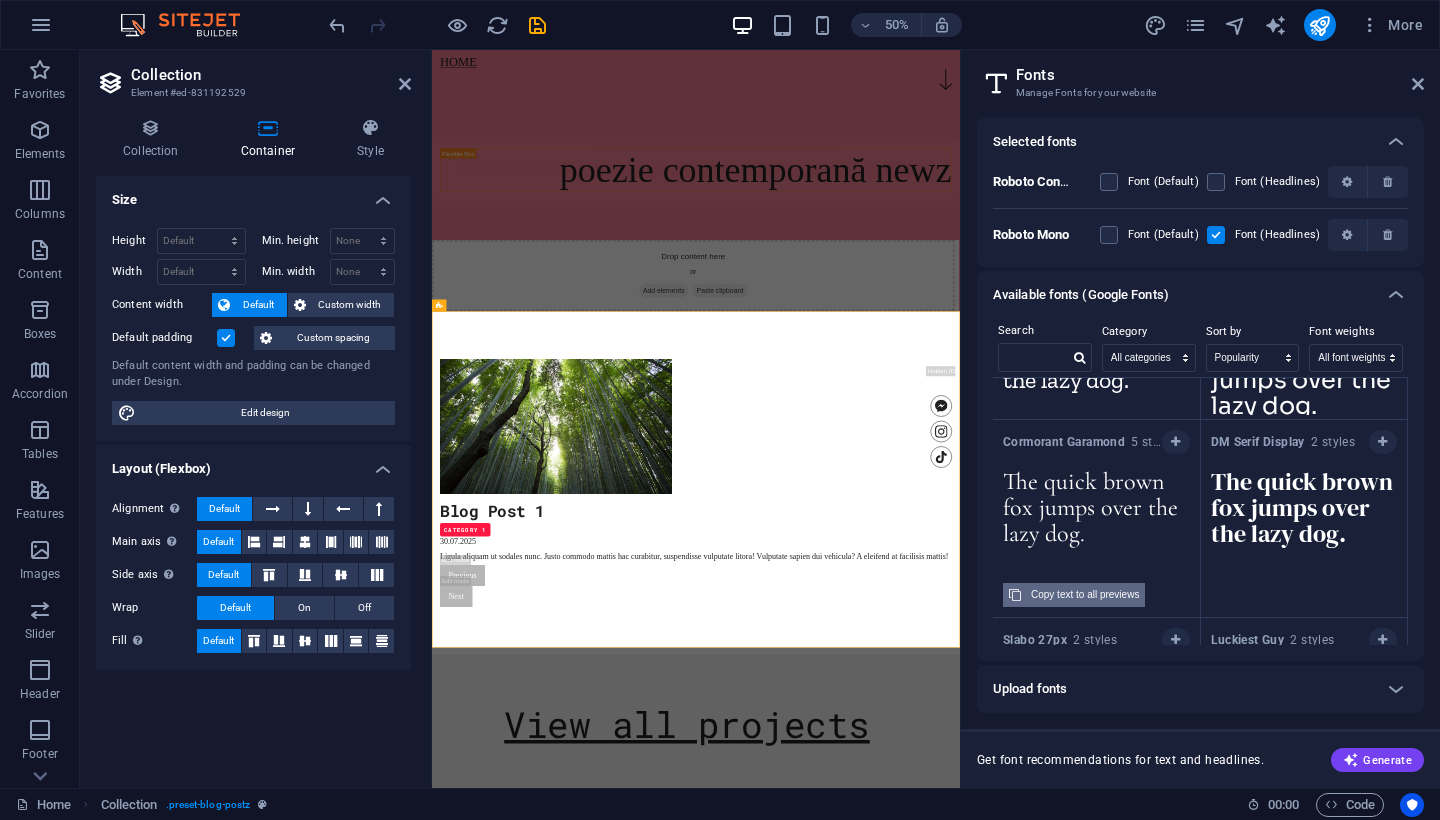 click on "Copy text to all previews" at bounding box center [1085, 595] 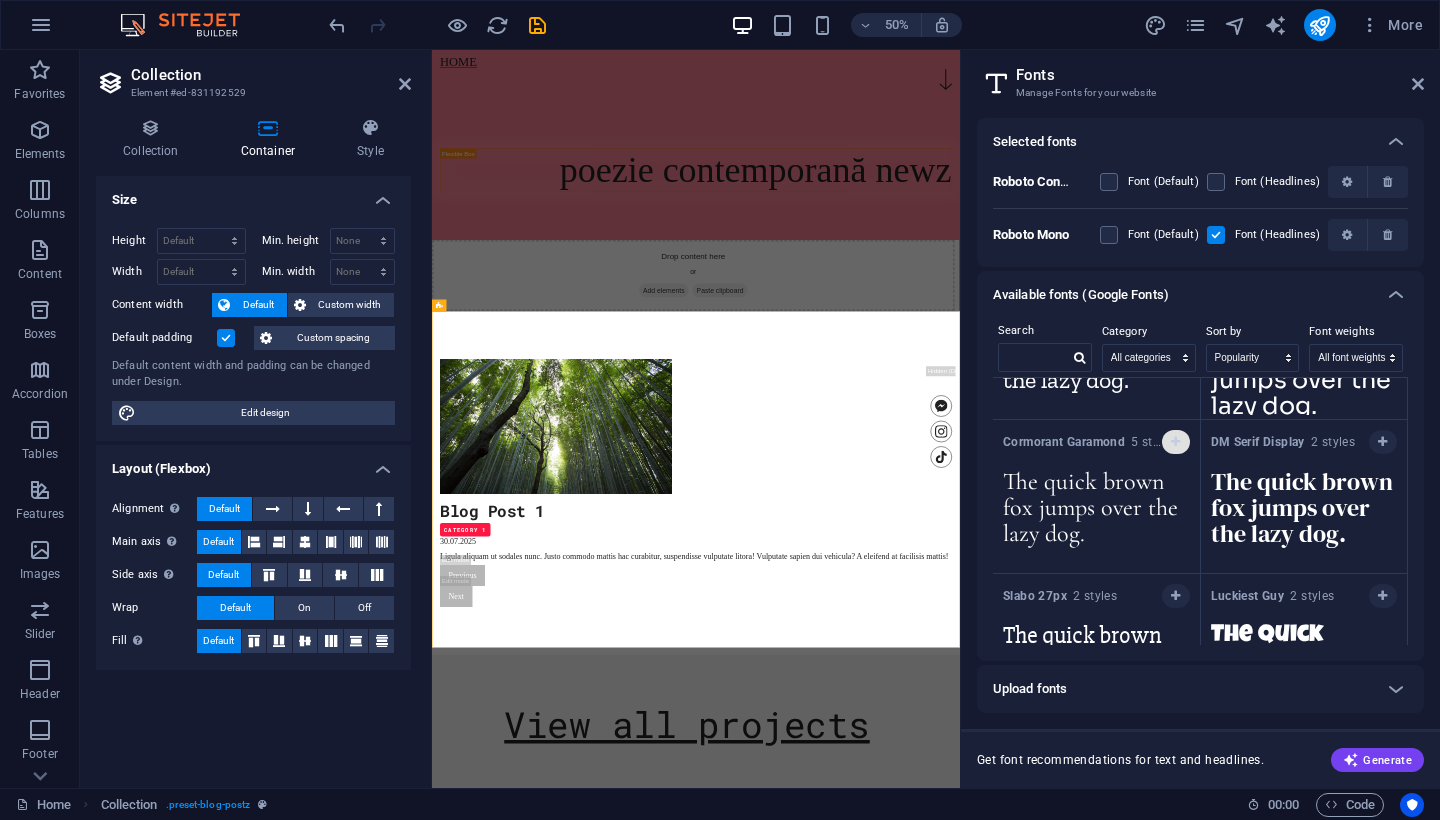 click at bounding box center [1176, 442] 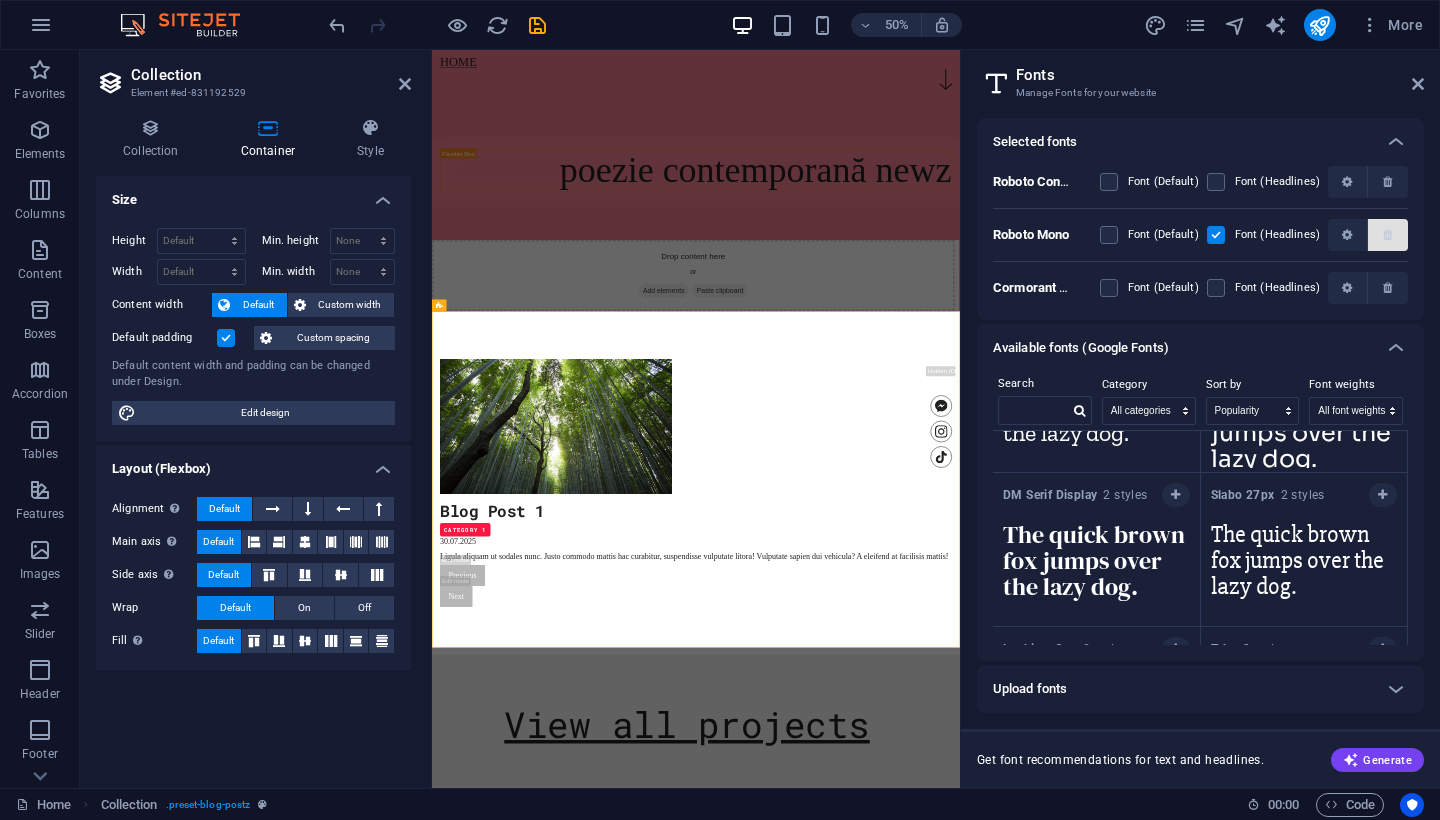 click at bounding box center (1387, 235) 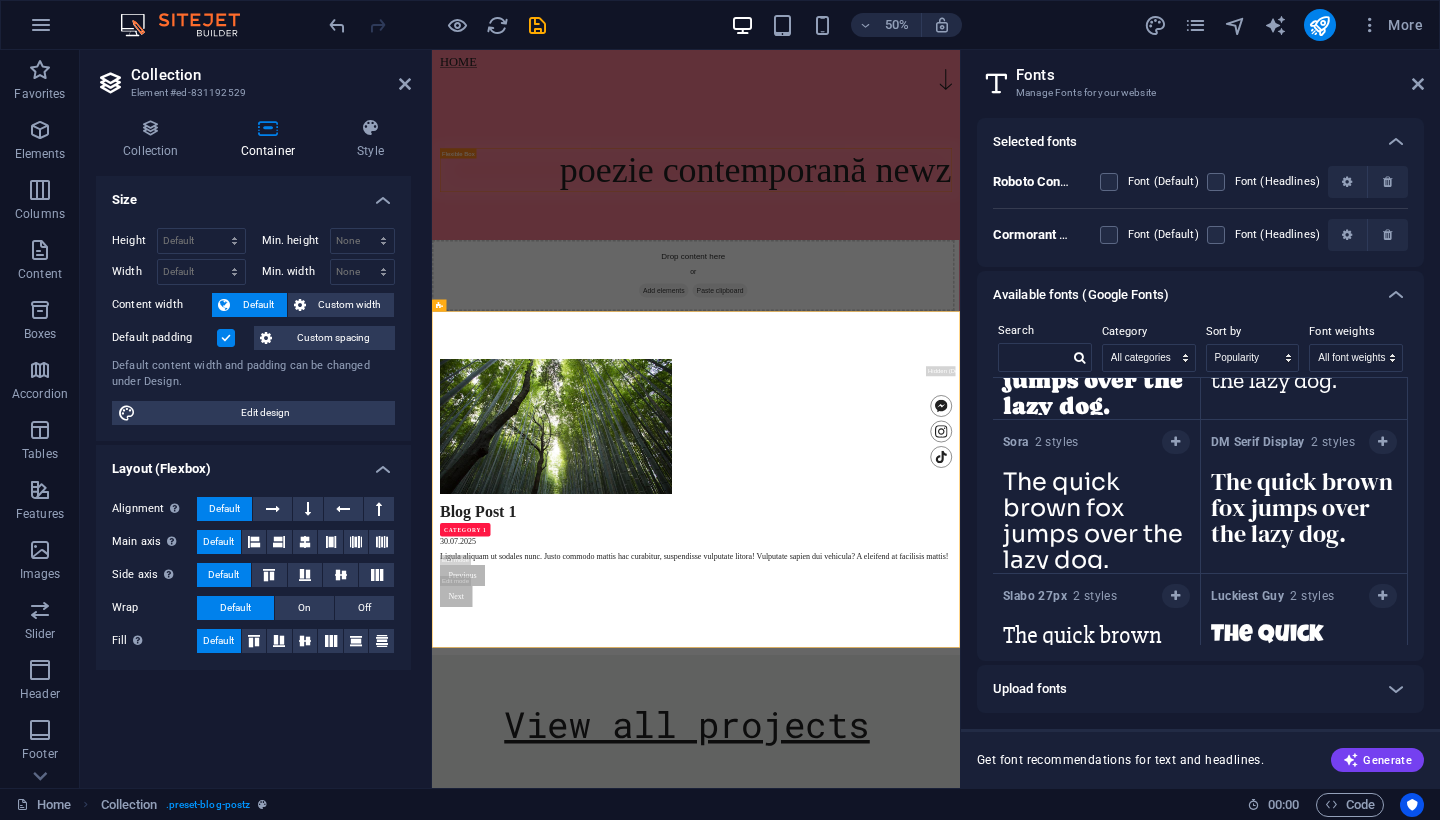 click at bounding box center [1230, 235] 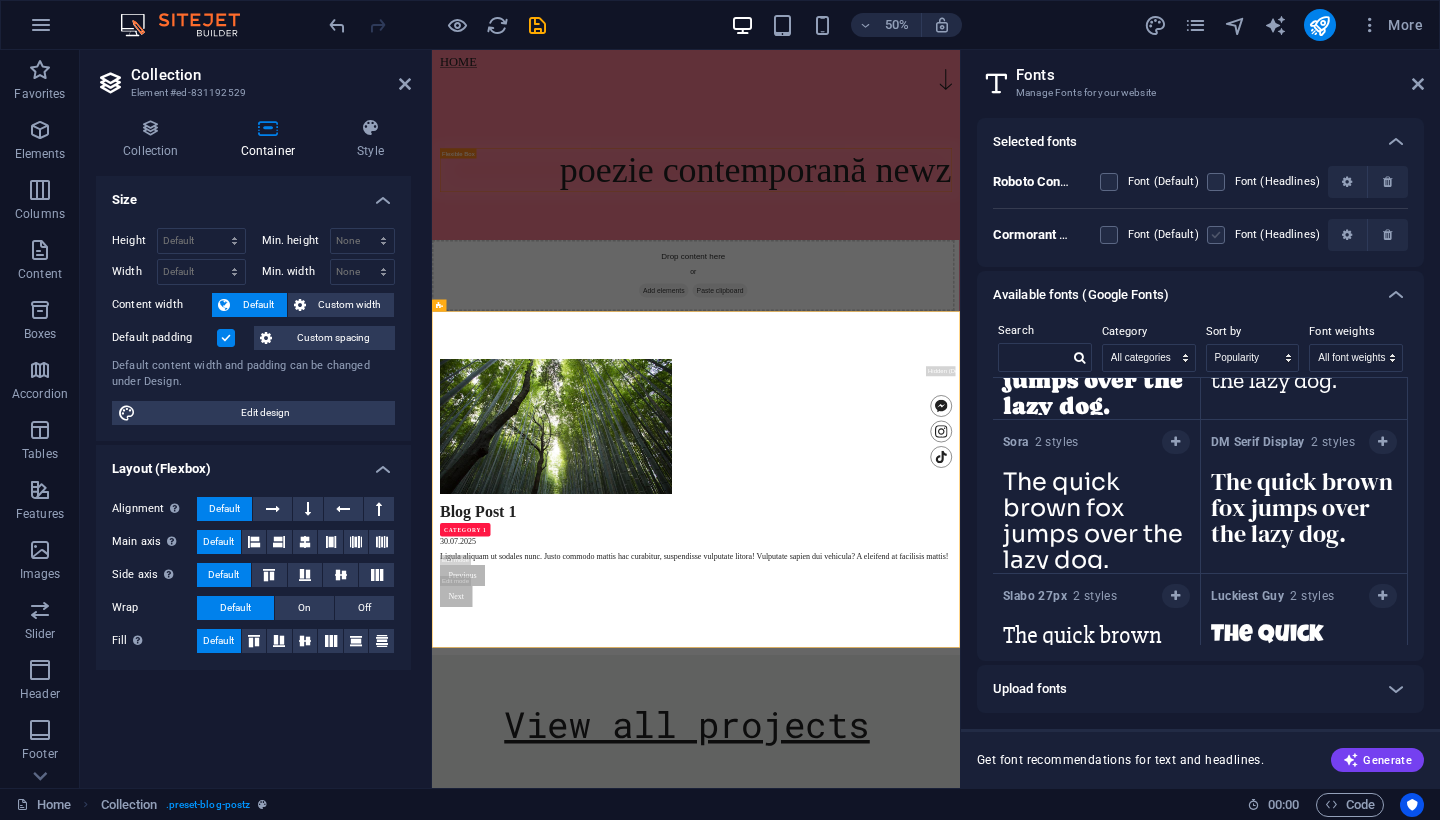 click at bounding box center [1216, 235] 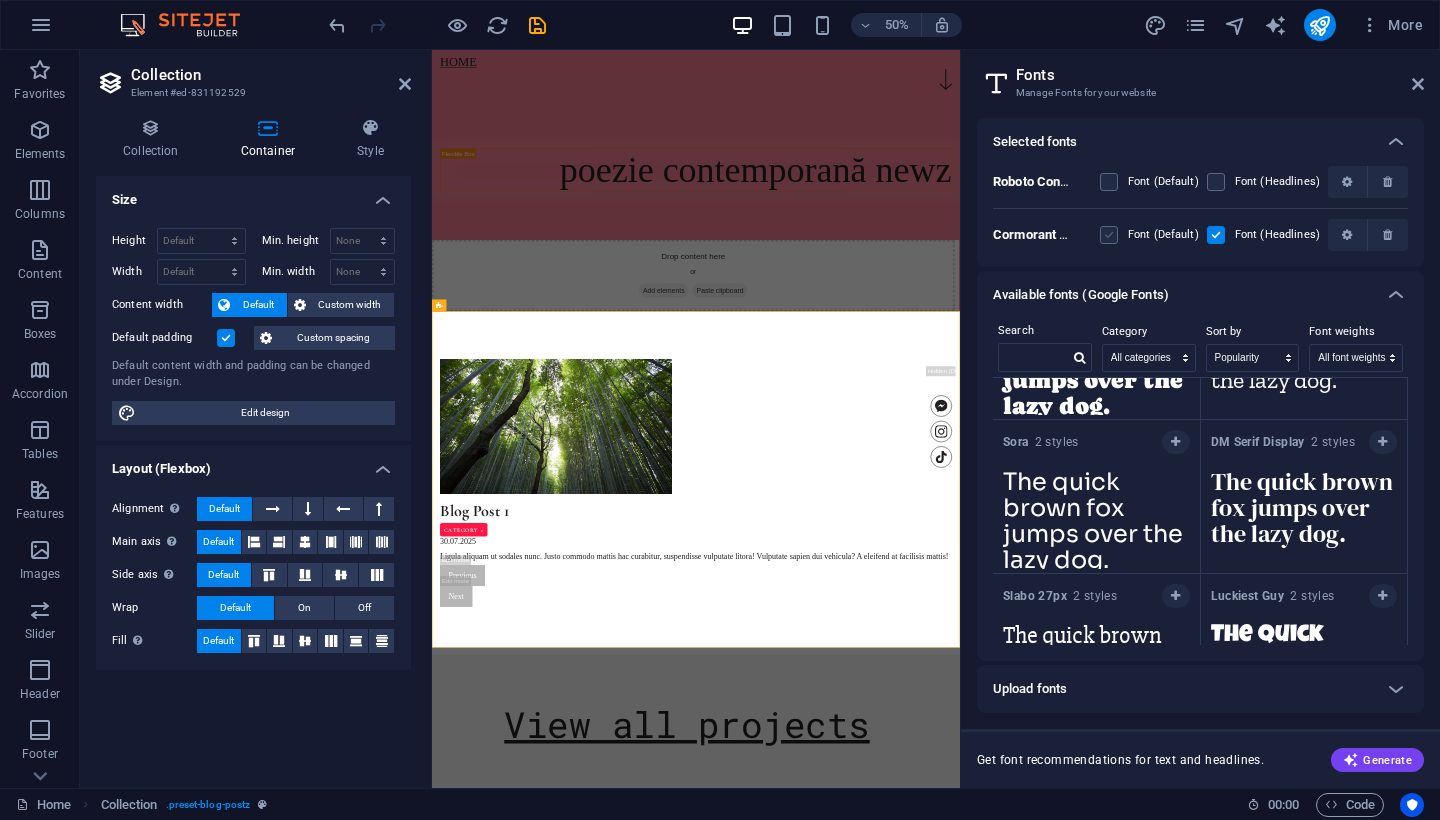 click at bounding box center [1109, 235] 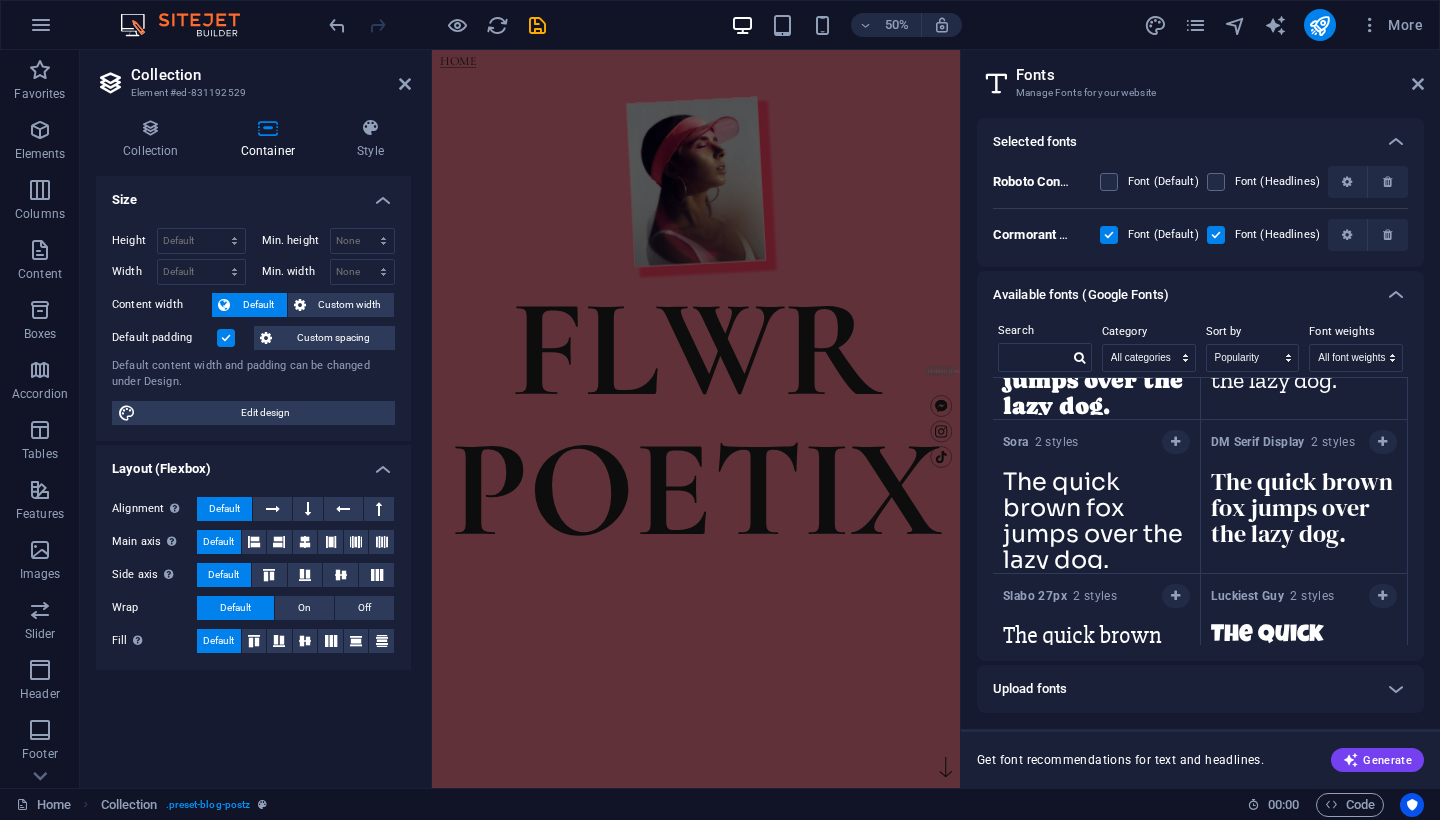 scroll, scrollTop: 14, scrollLeft: 0, axis: vertical 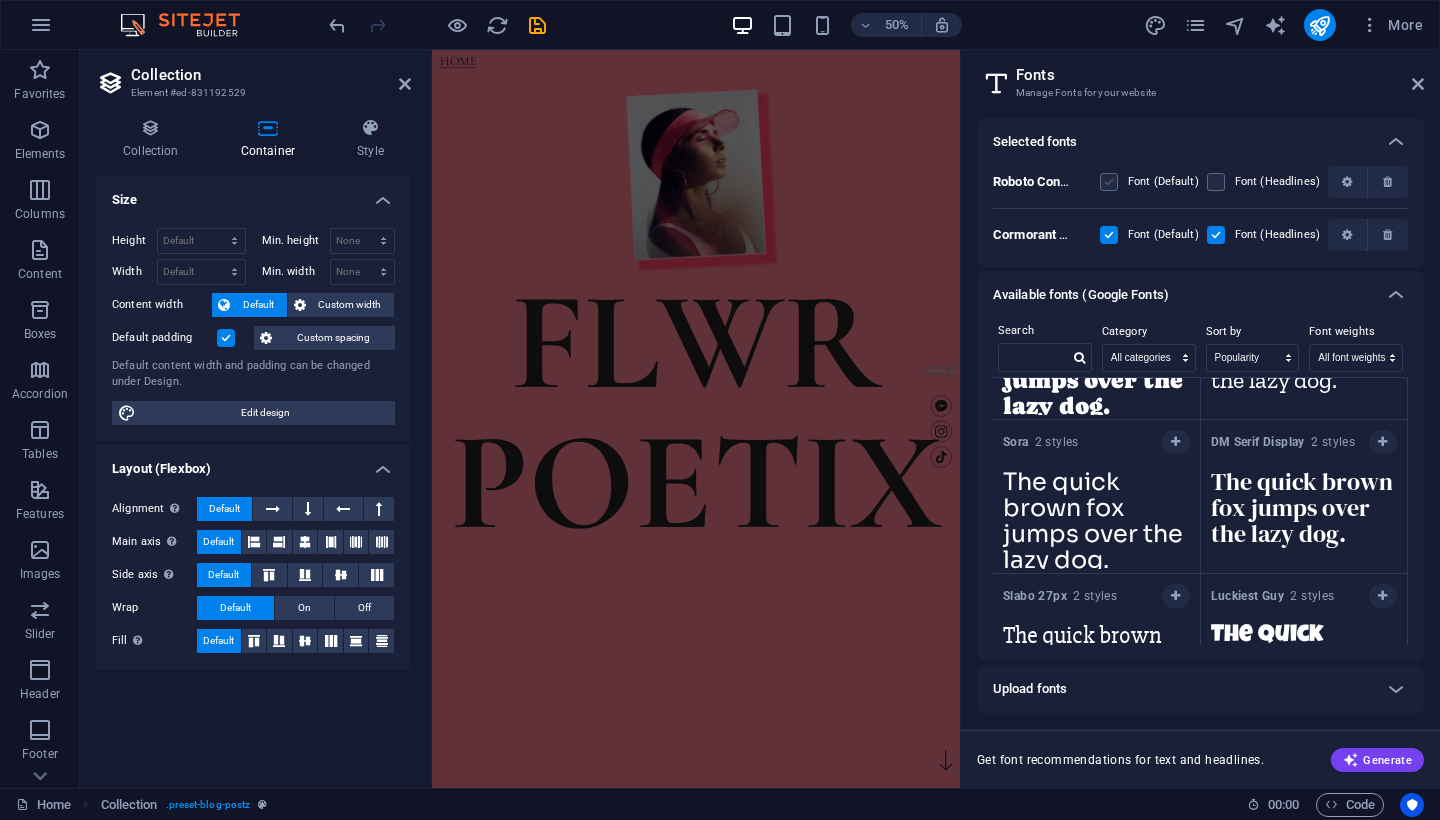 click at bounding box center [1109, 182] 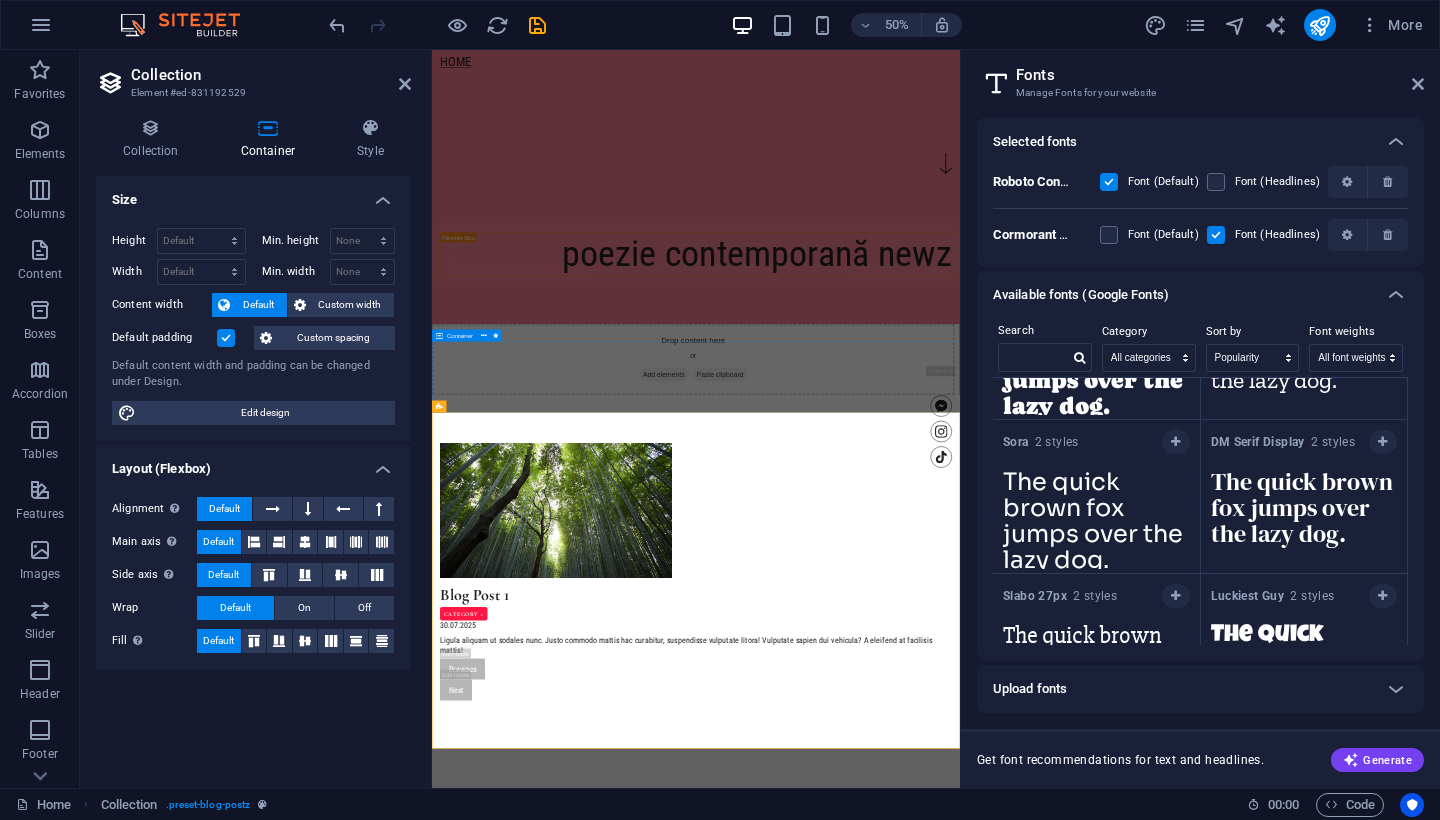 scroll, scrollTop: 1227, scrollLeft: 0, axis: vertical 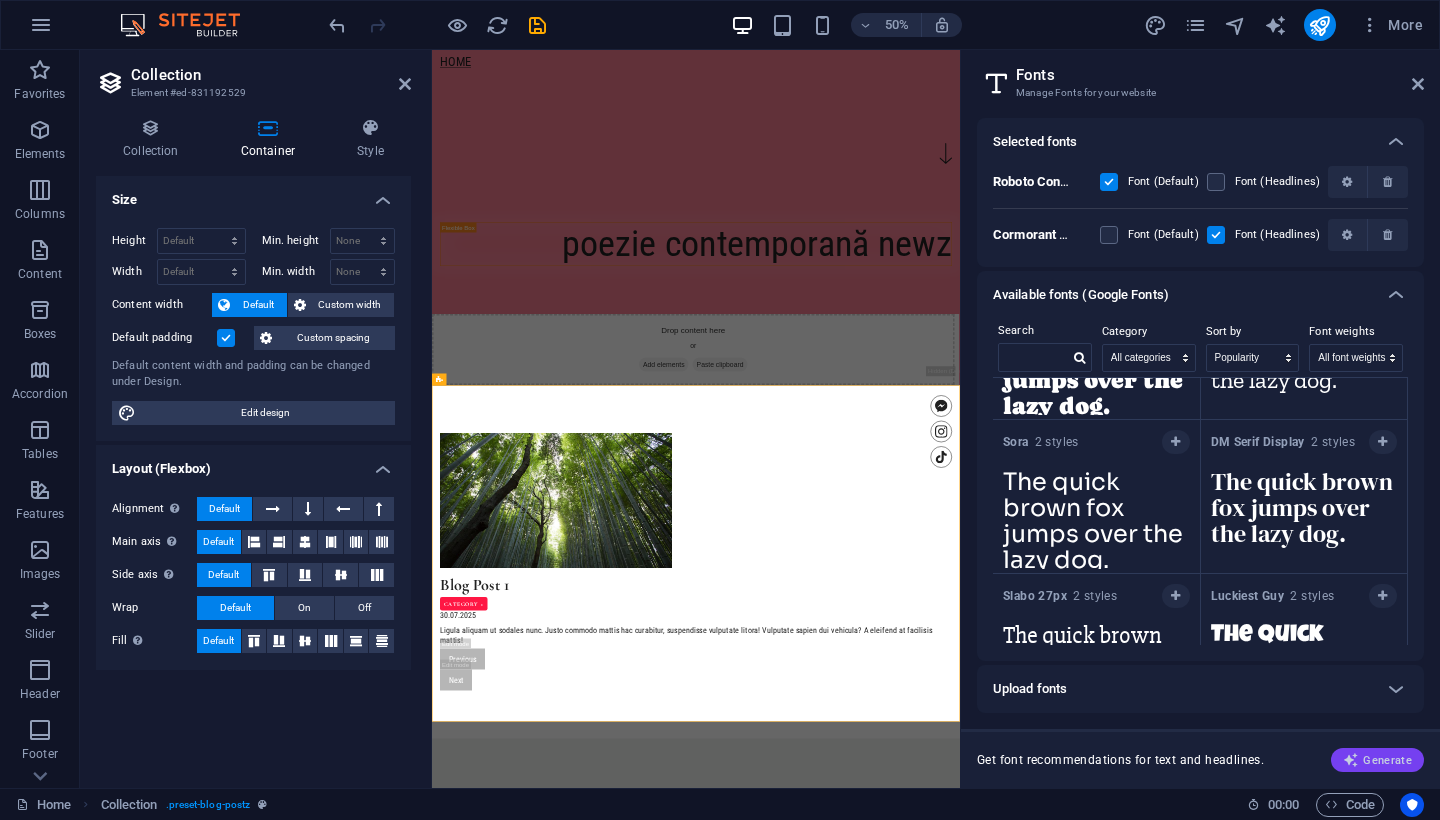 click on "Generate" at bounding box center [1377, 760] 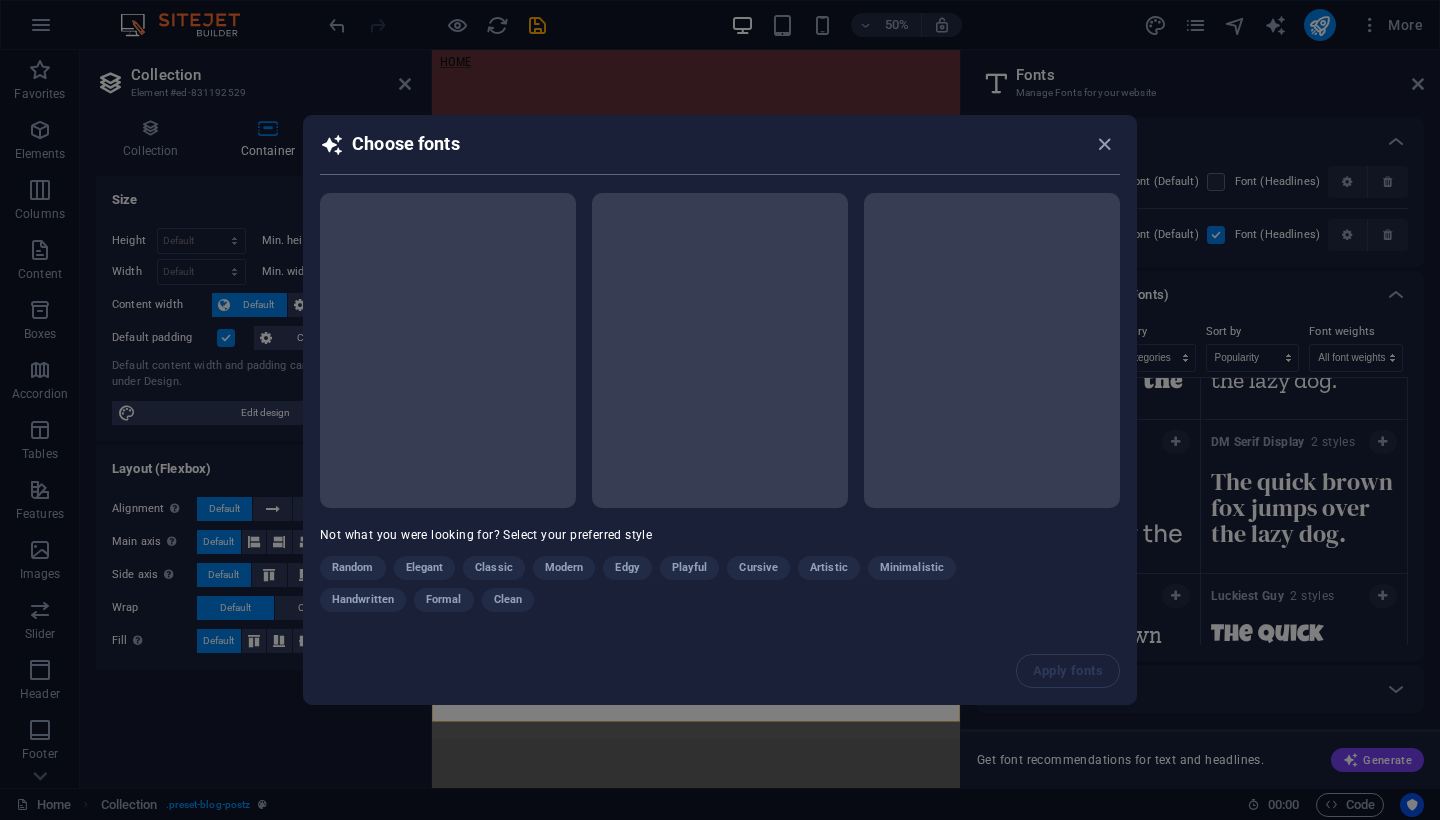 click on "Random Elegant Classic Modern Edgy Playful Cursive Artistic Minimalistic Handwritten Formal Clean" at bounding box center [670, 588] 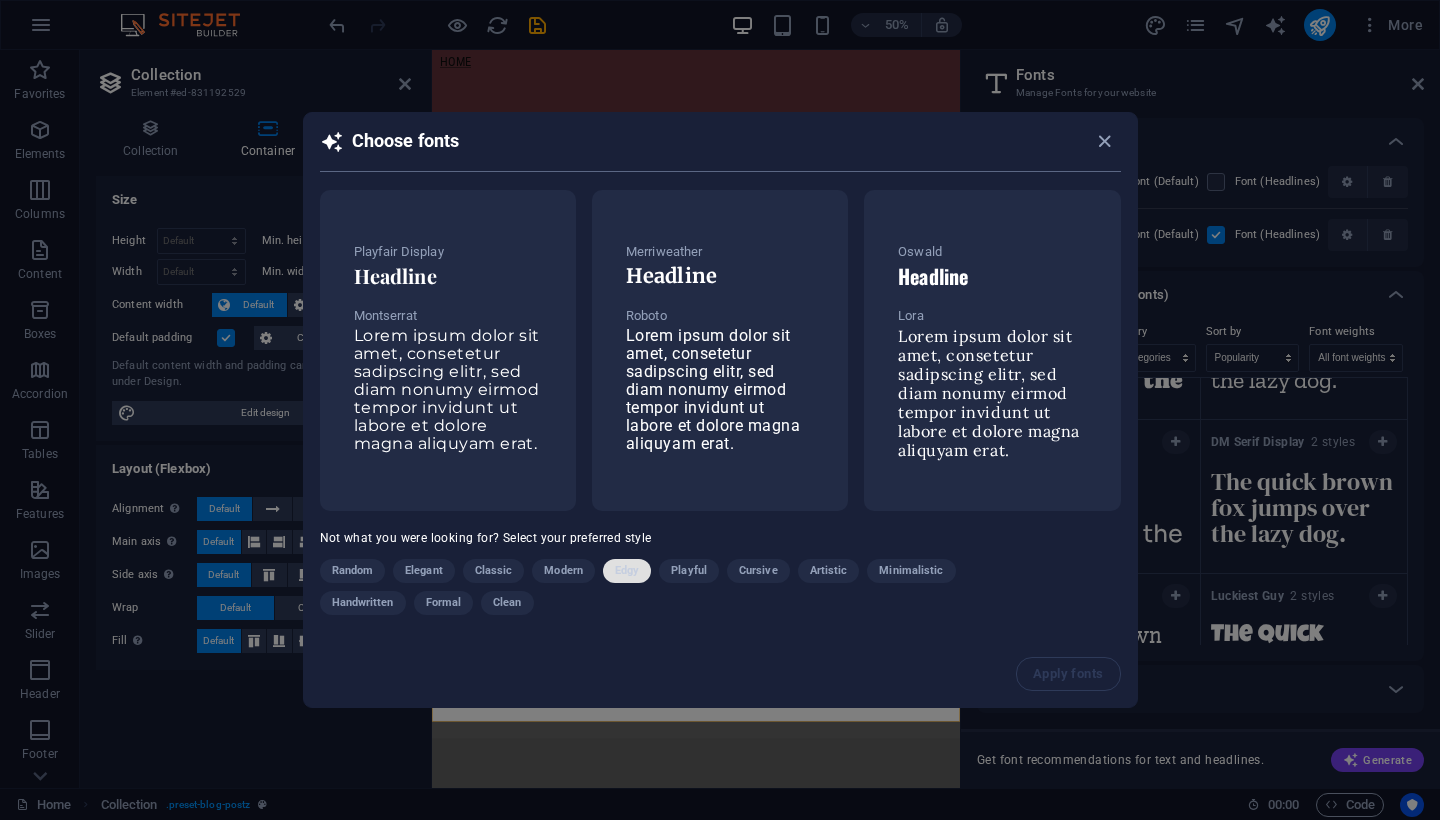 click on "Edgy" at bounding box center (627, 571) 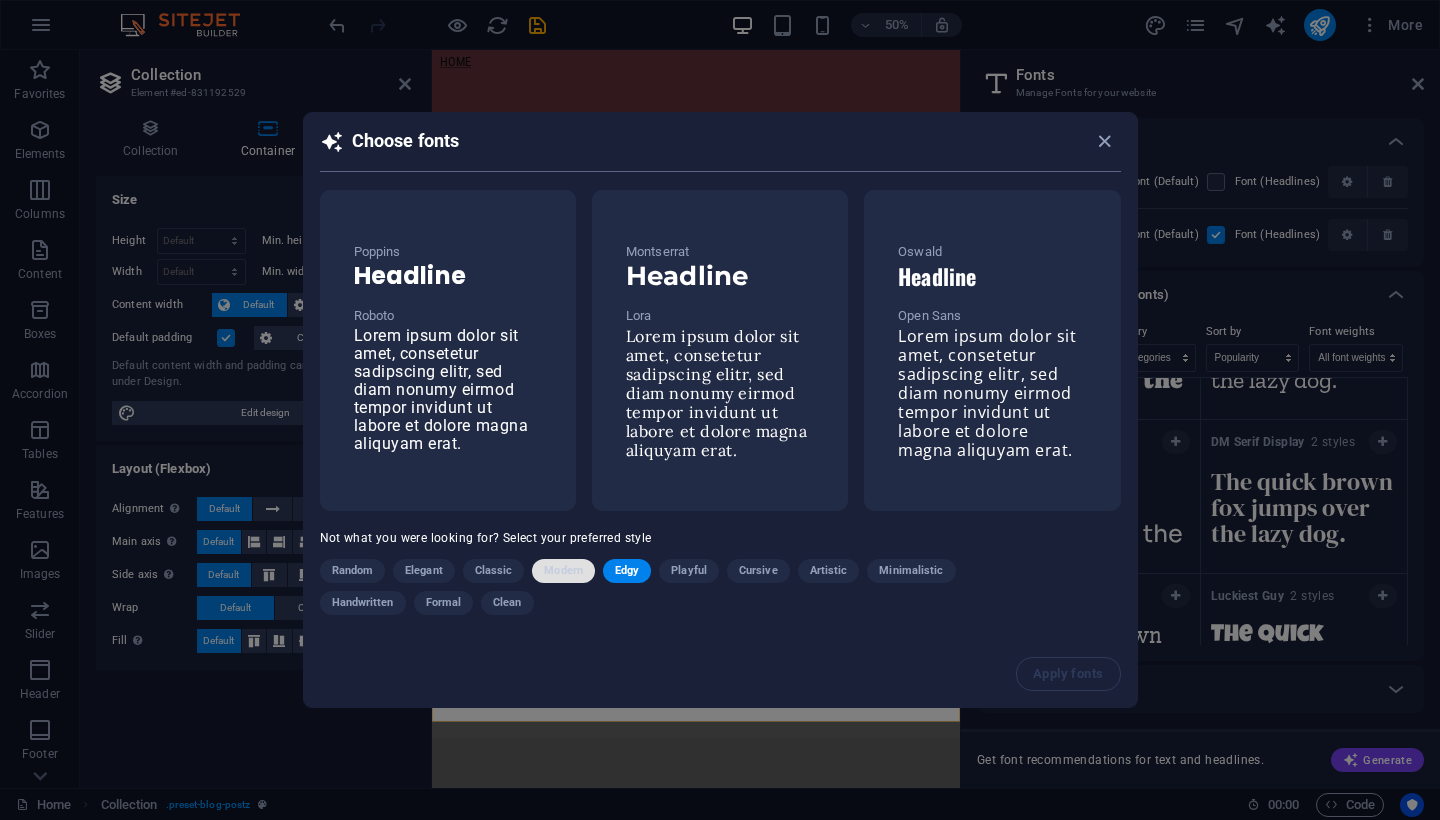 click on "Modern" at bounding box center [563, 571] 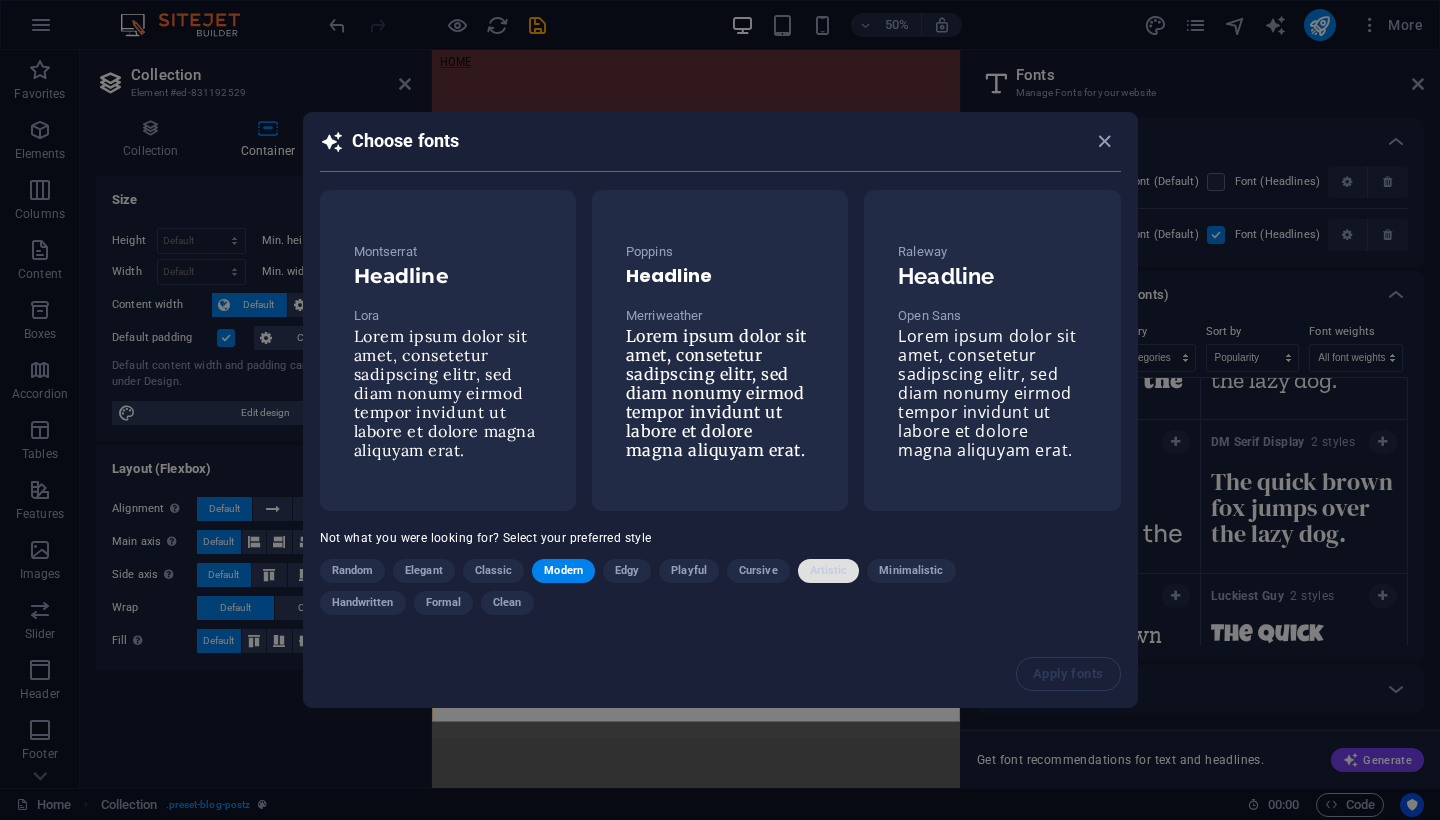 click on "Artistic" at bounding box center [829, 571] 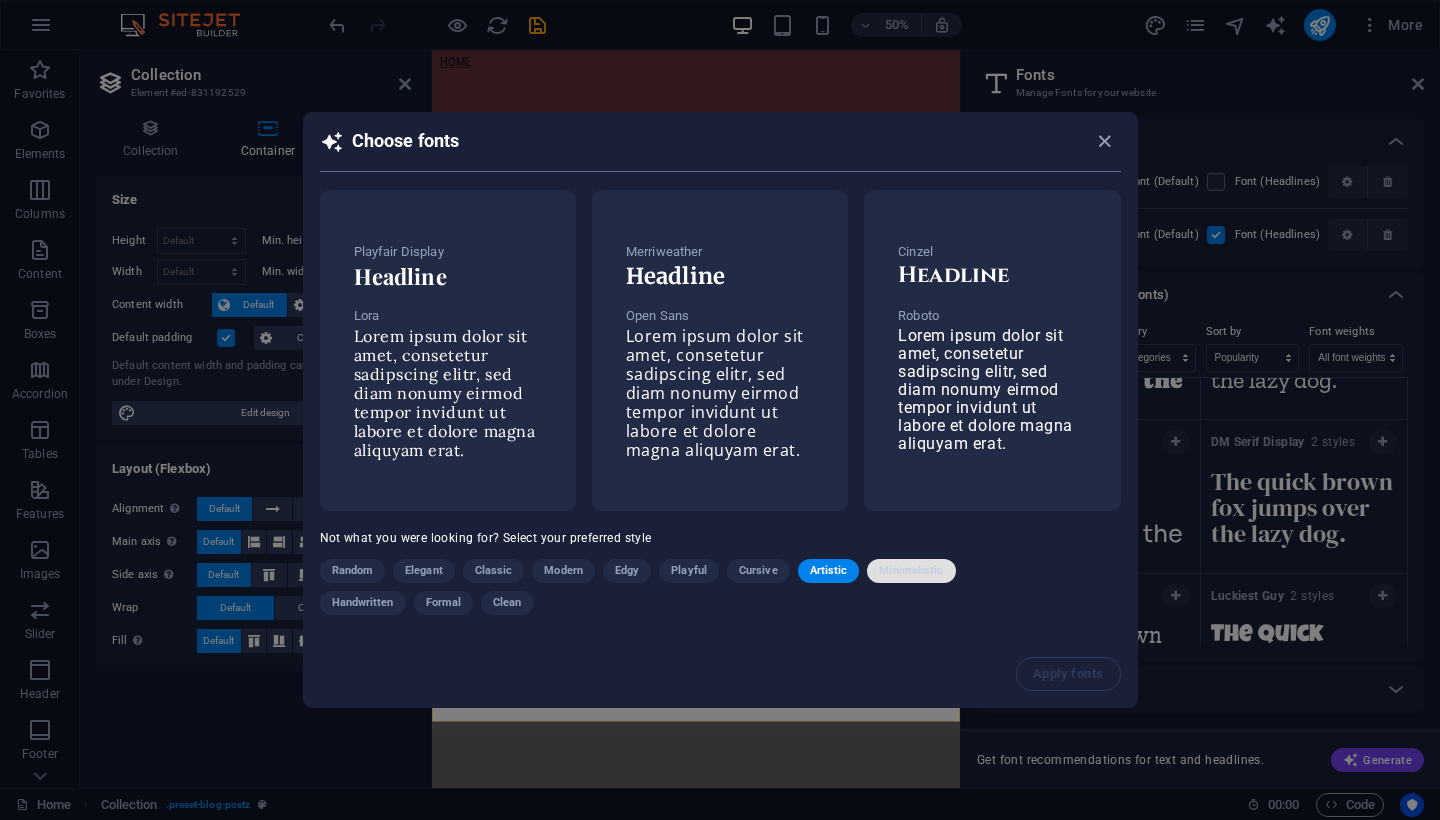click on "Minimalistic" at bounding box center [911, 571] 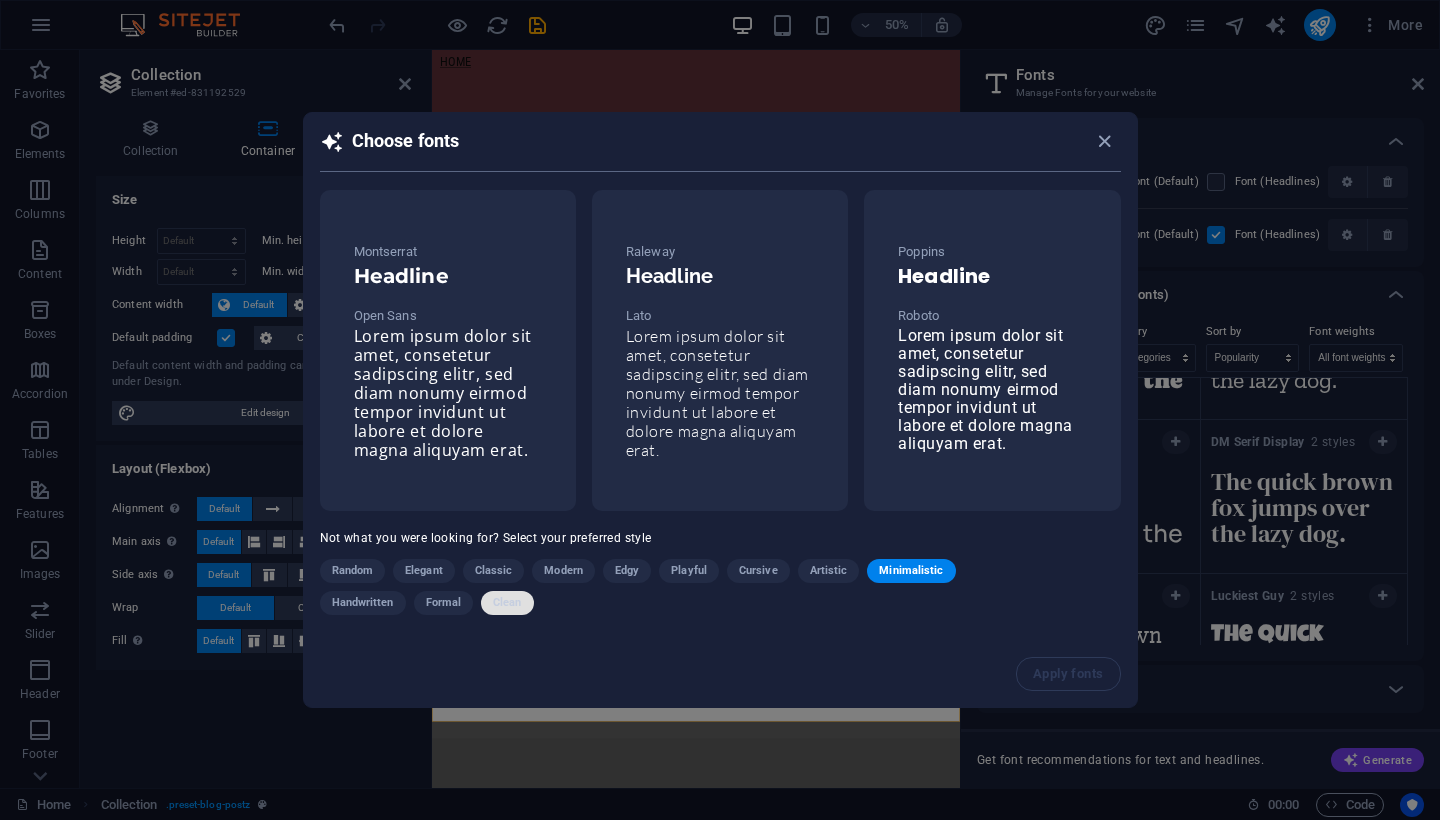 click on "Clean" at bounding box center [507, 603] 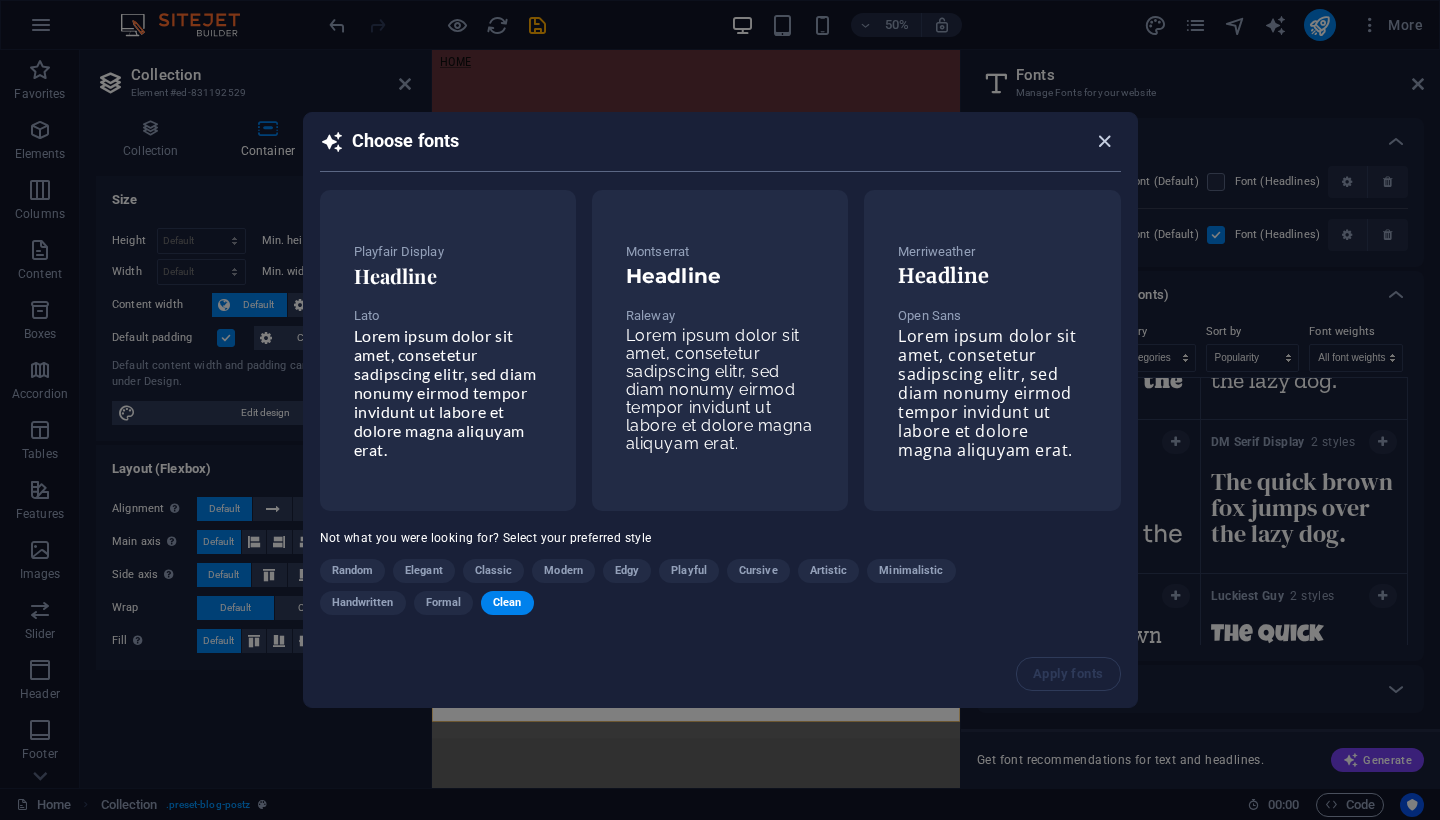 click at bounding box center (1104, 141) 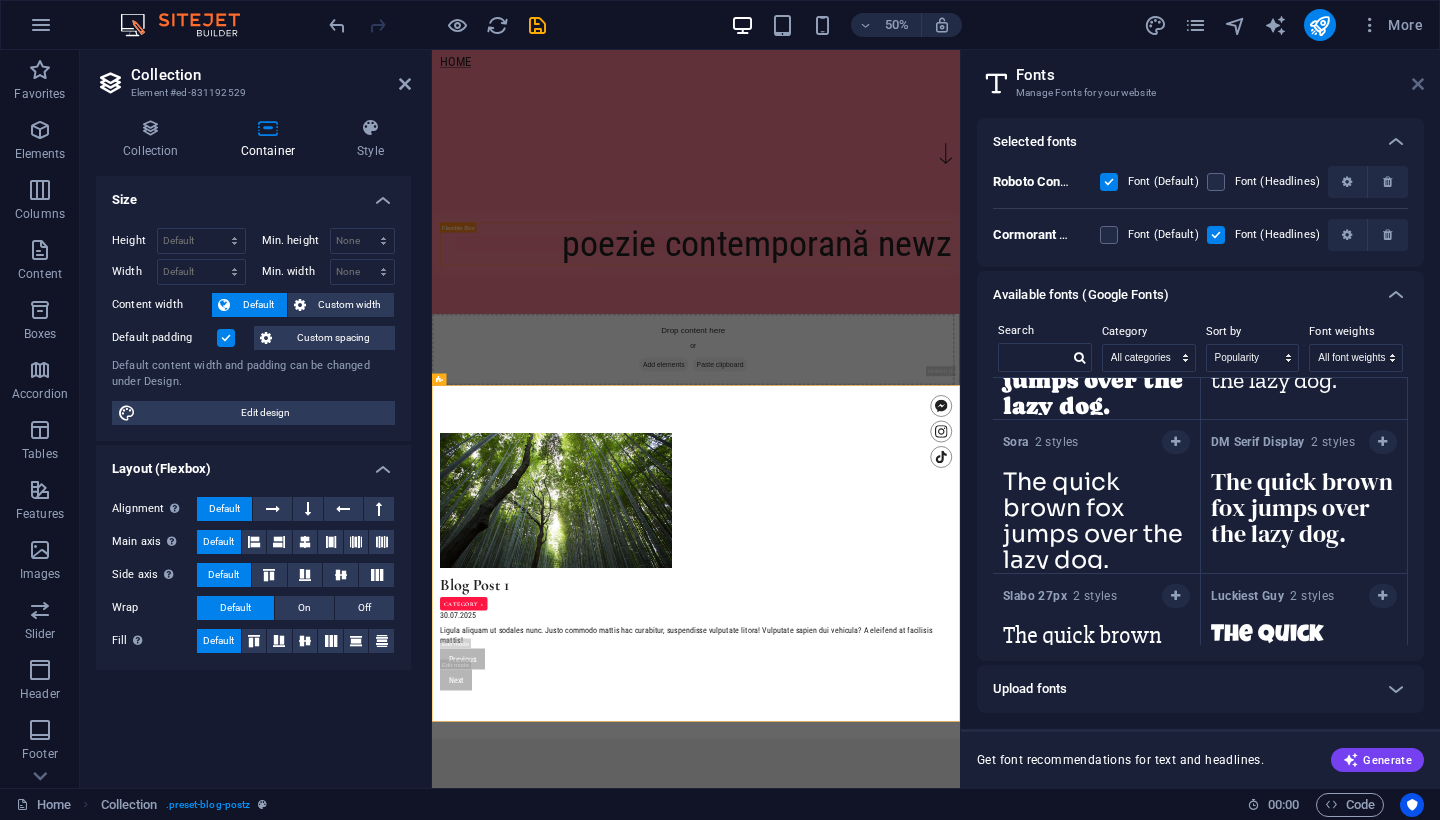 click at bounding box center [1418, 84] 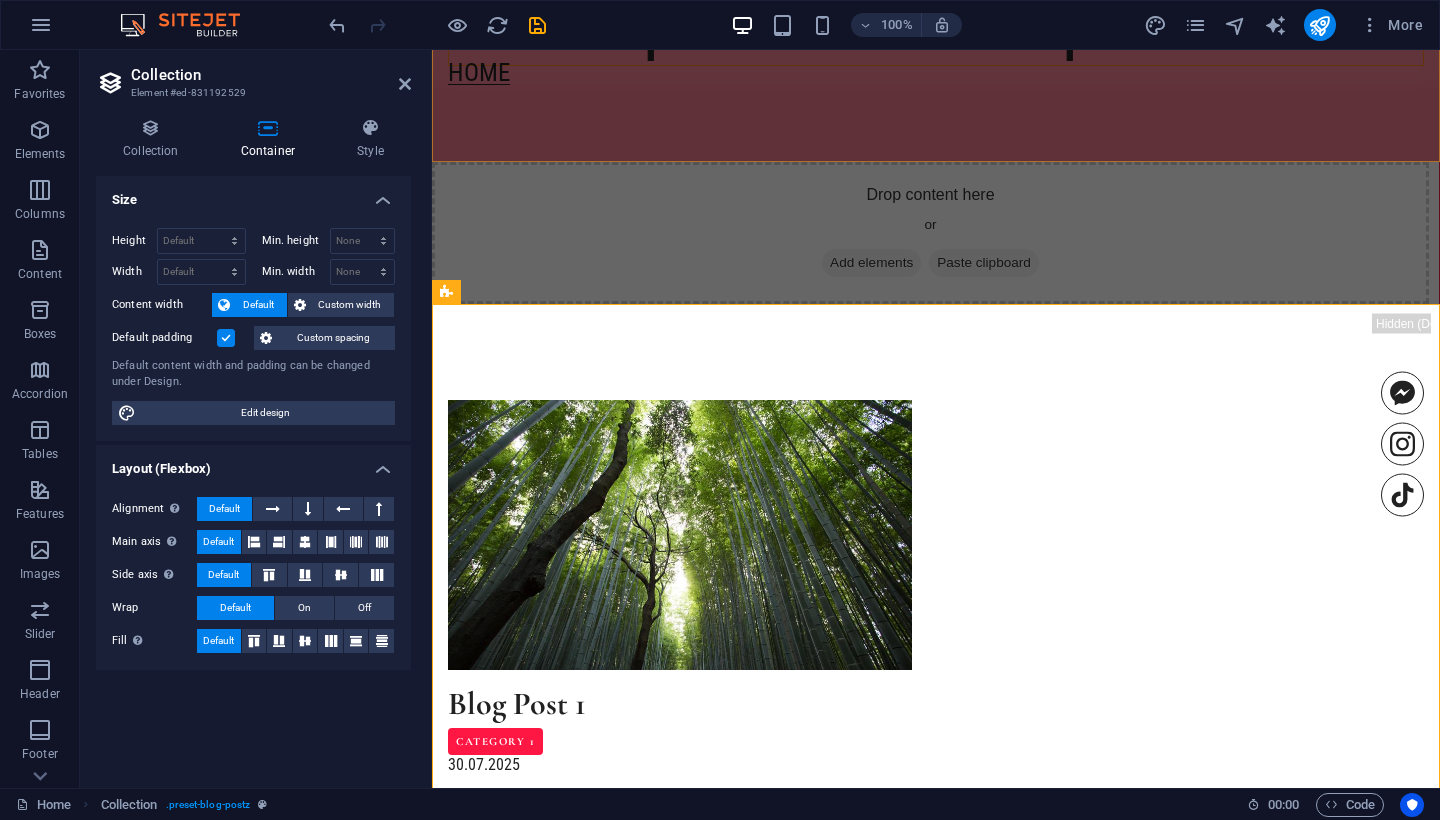 scroll, scrollTop: 1169, scrollLeft: 0, axis: vertical 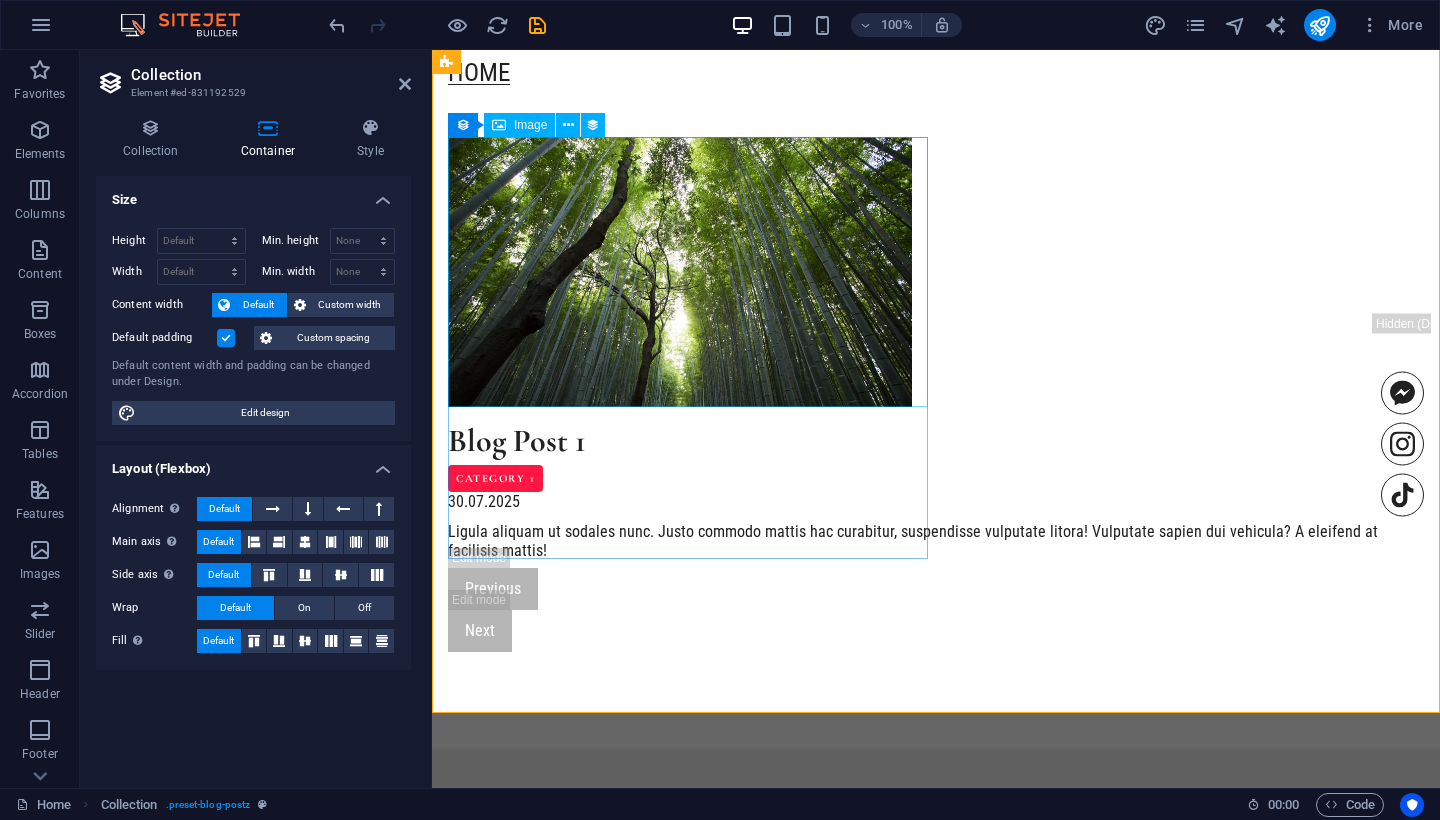 click at bounding box center [936, 272] 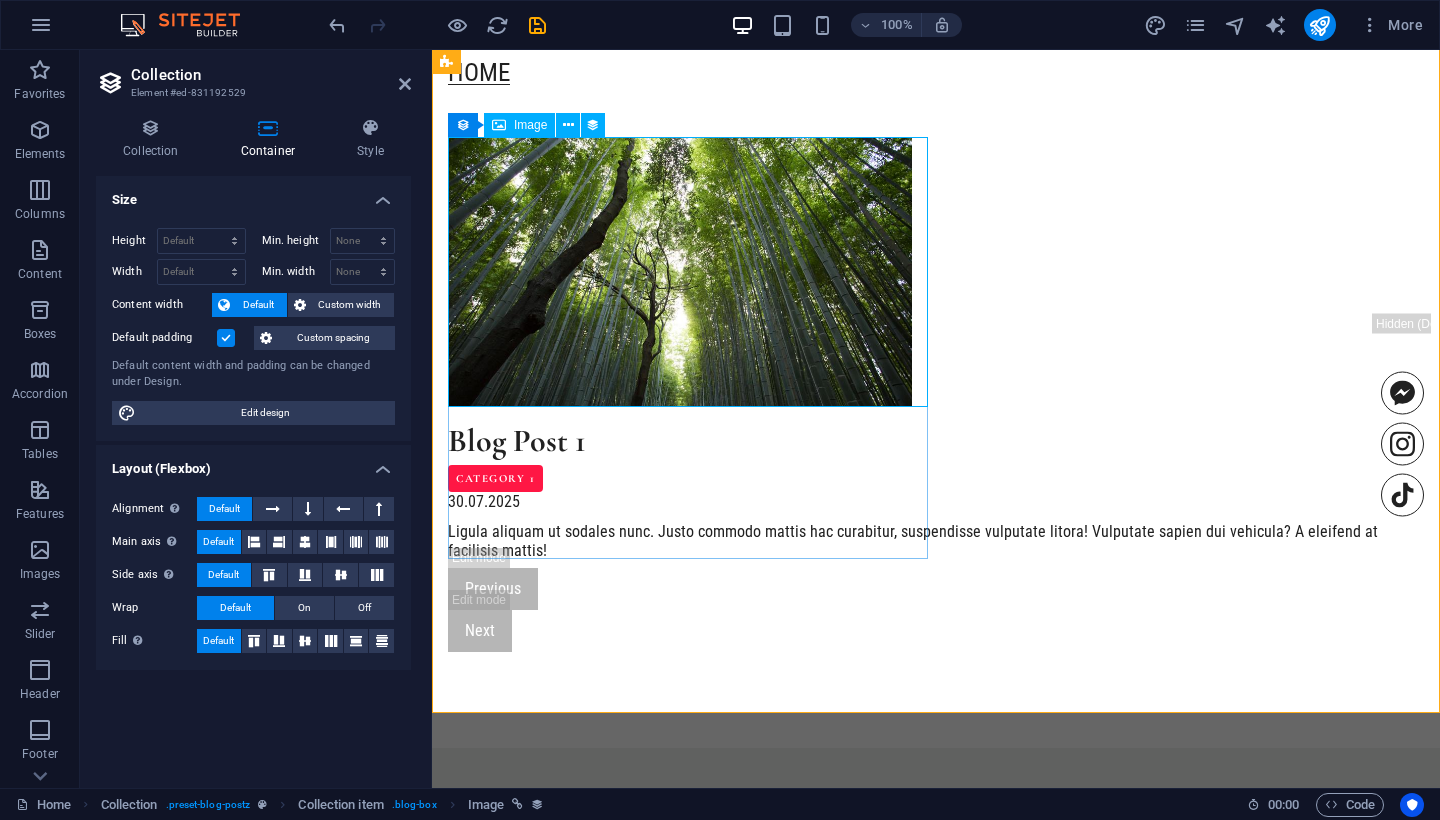 click on "Image" at bounding box center [530, 125] 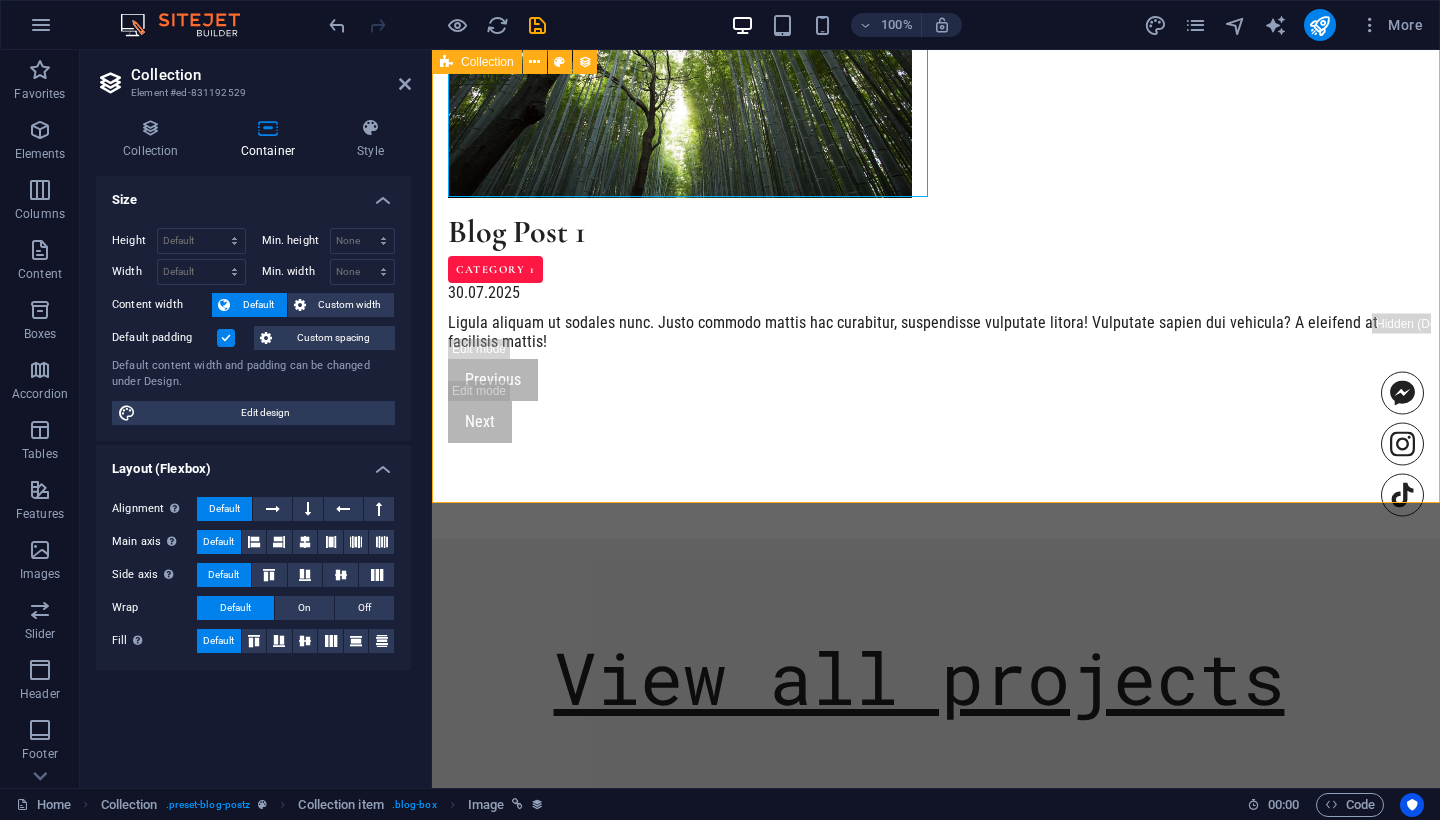 scroll, scrollTop: 1375, scrollLeft: 0, axis: vertical 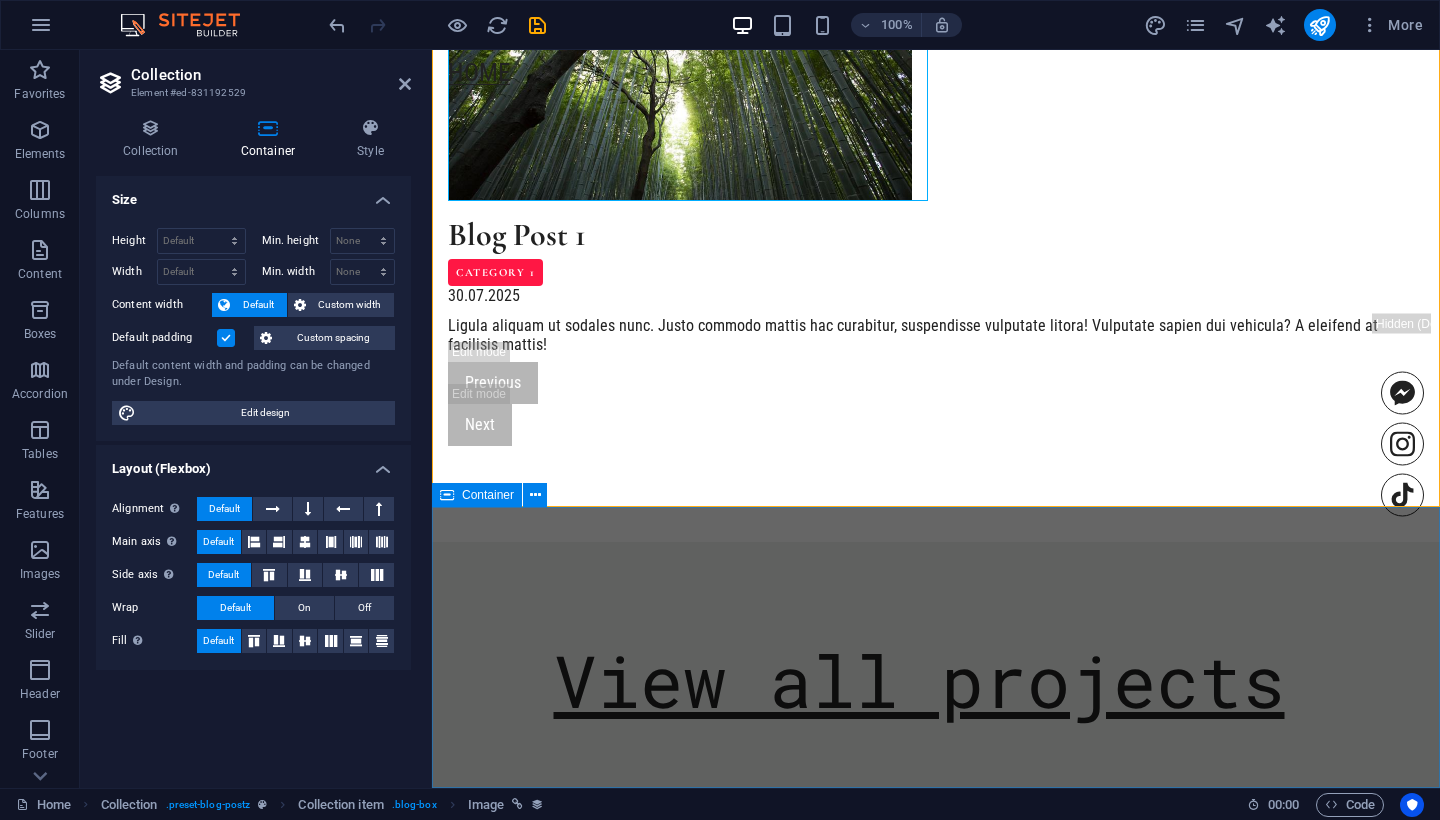 click on "View all projects" at bounding box center (936, 682) 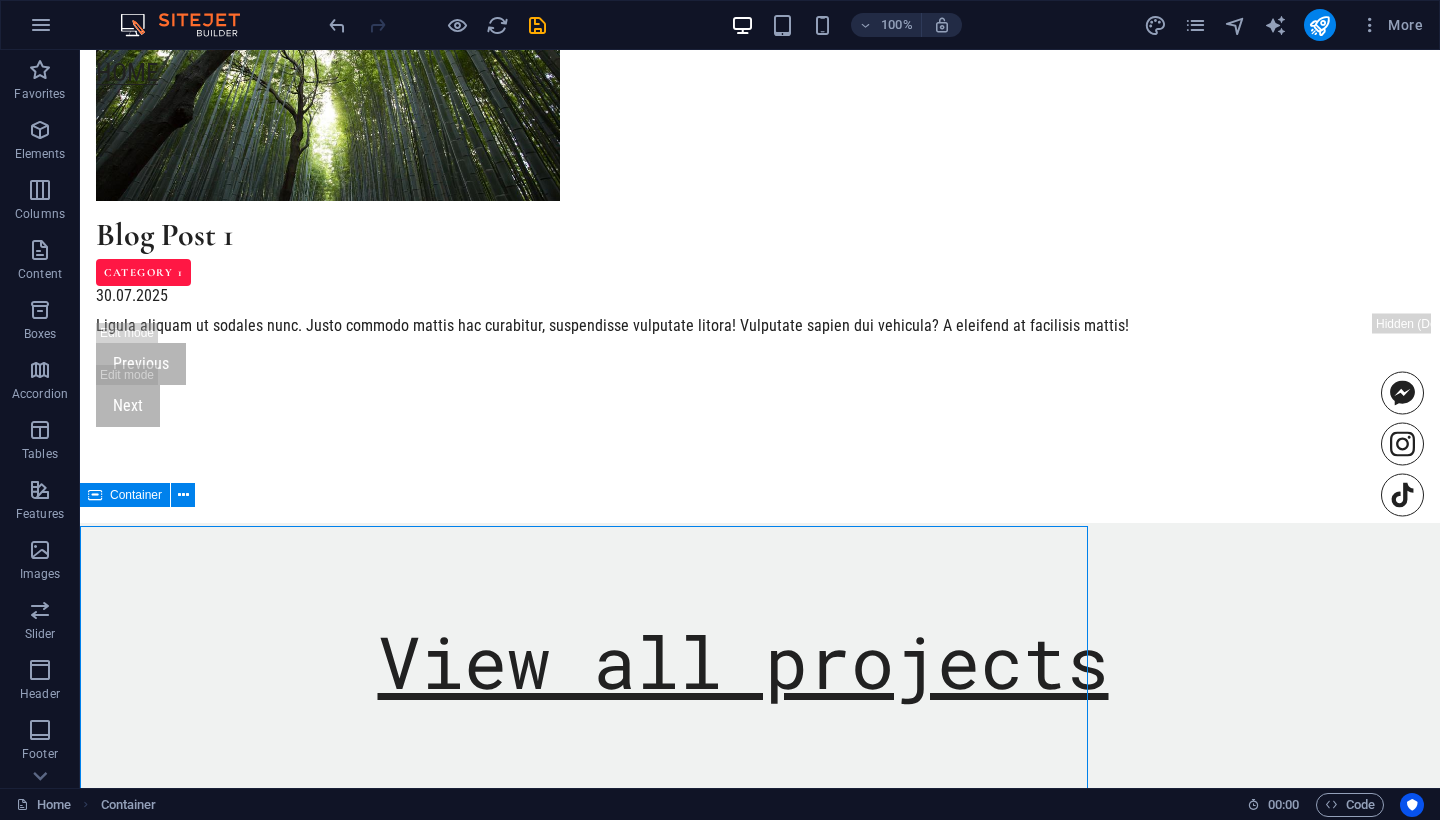 scroll, scrollTop: 1356, scrollLeft: 0, axis: vertical 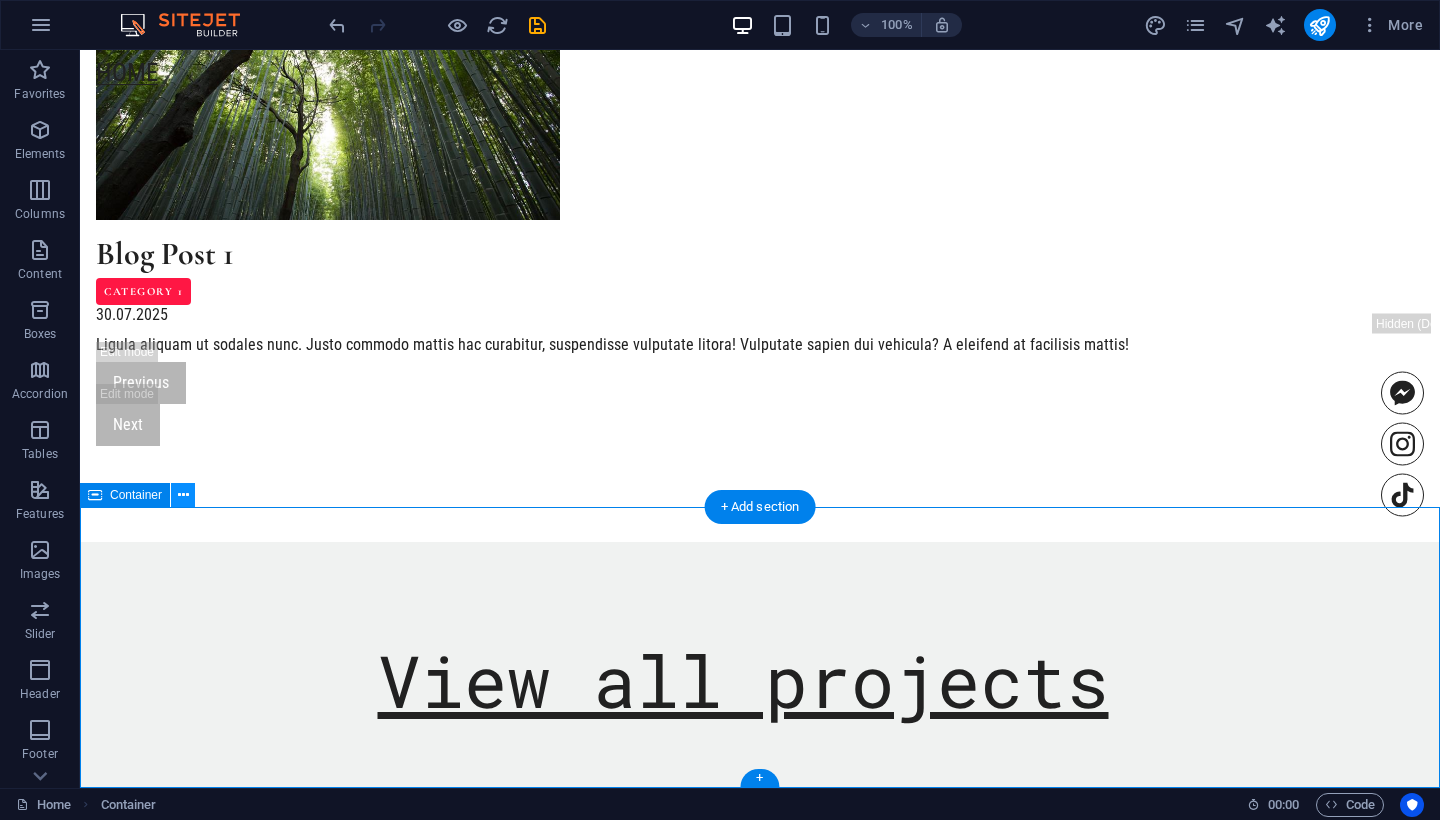 click at bounding box center [183, 495] 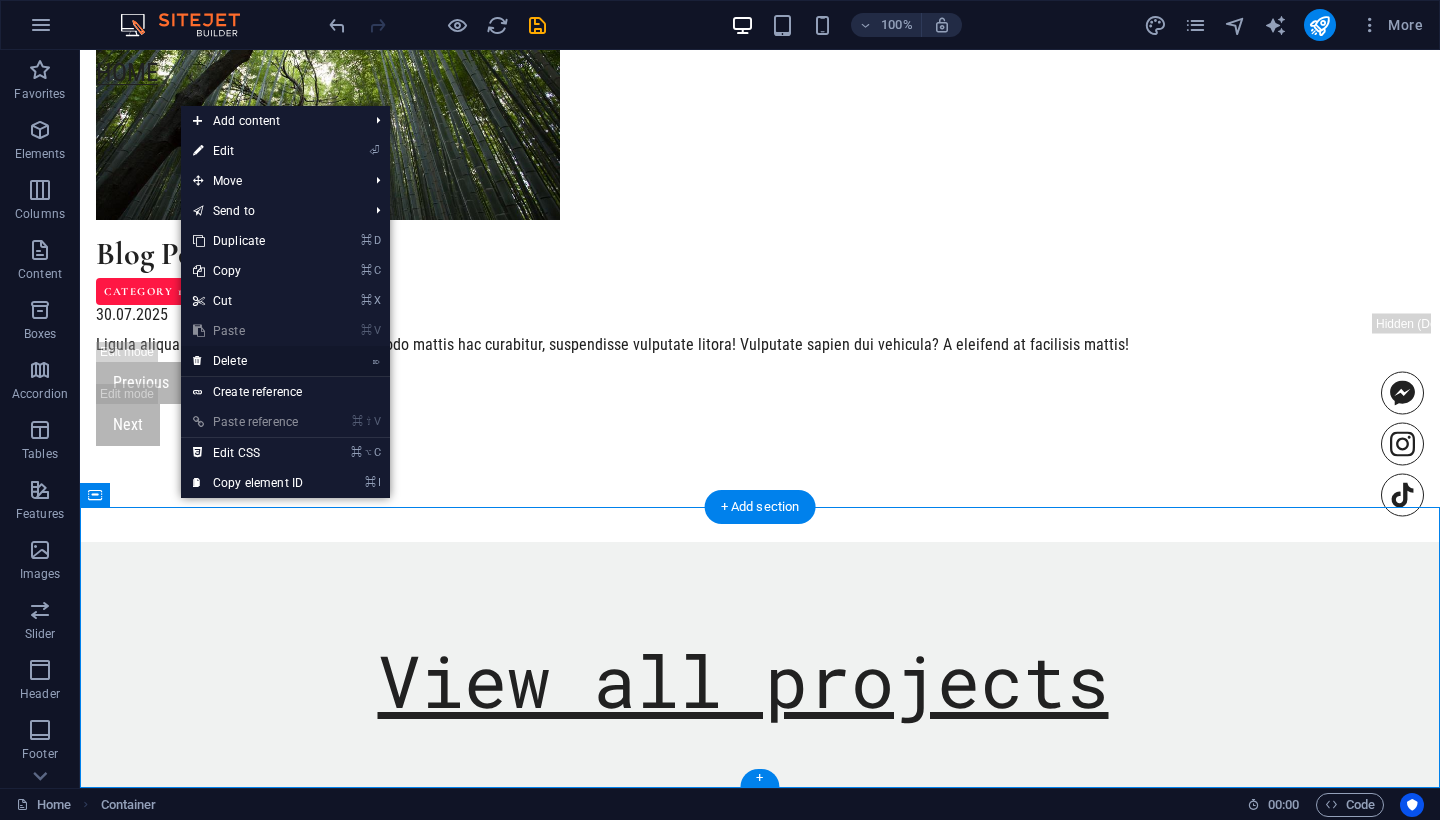 click on "⌦  Delete" at bounding box center (248, 361) 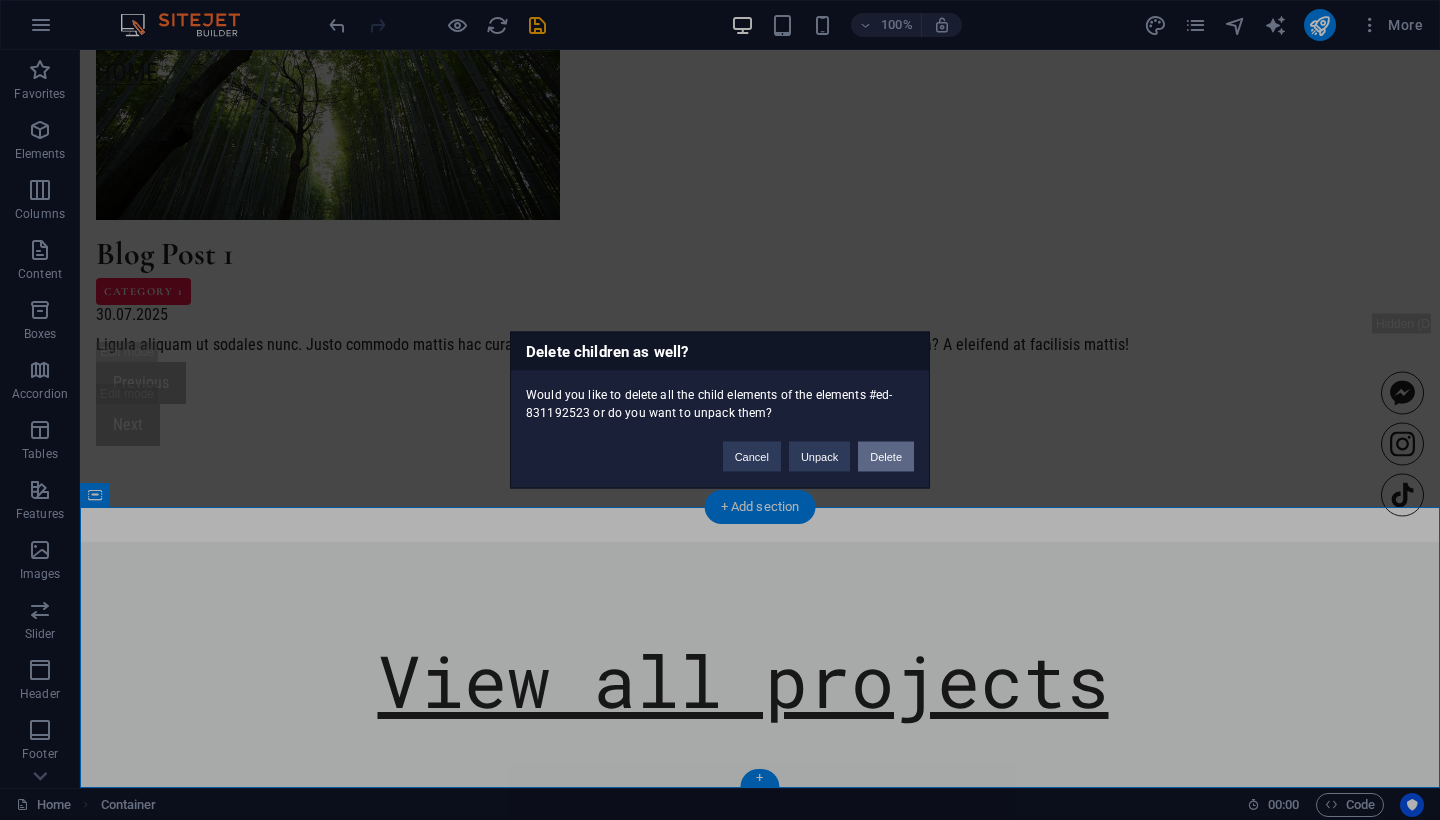 click on "Delete" at bounding box center [886, 457] 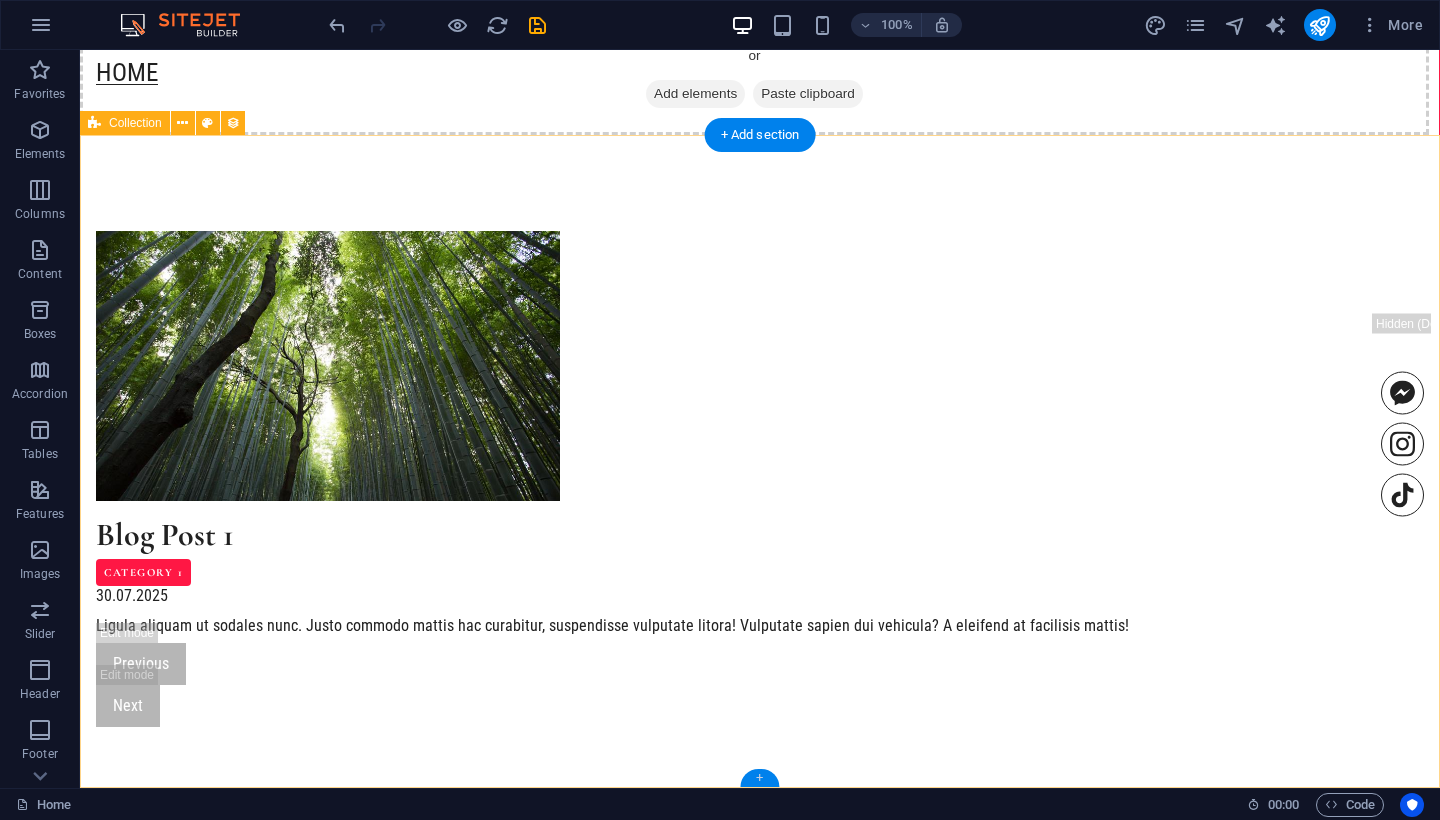 click on "+" at bounding box center [759, 778] 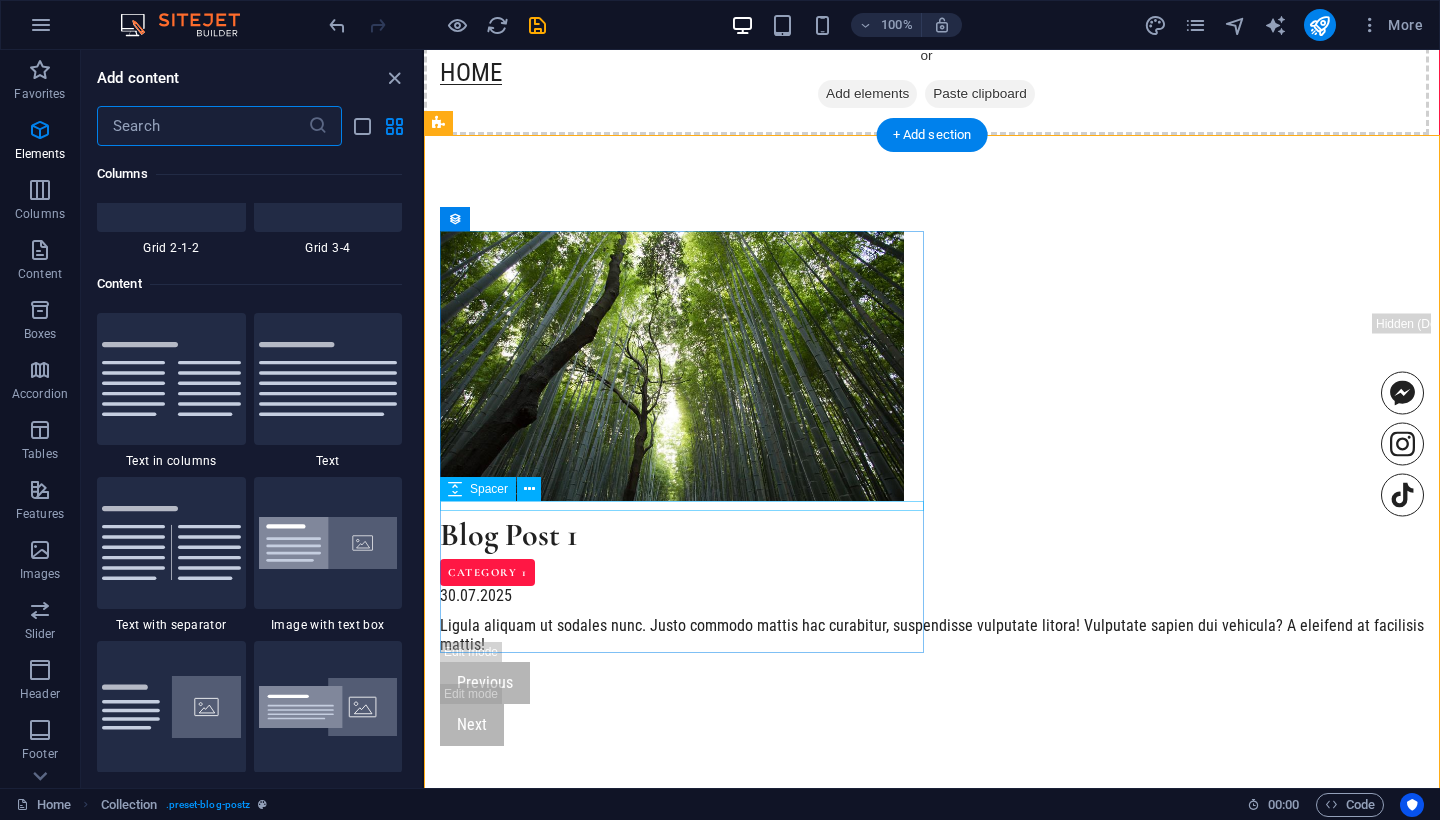 scroll, scrollTop: 3663, scrollLeft: 0, axis: vertical 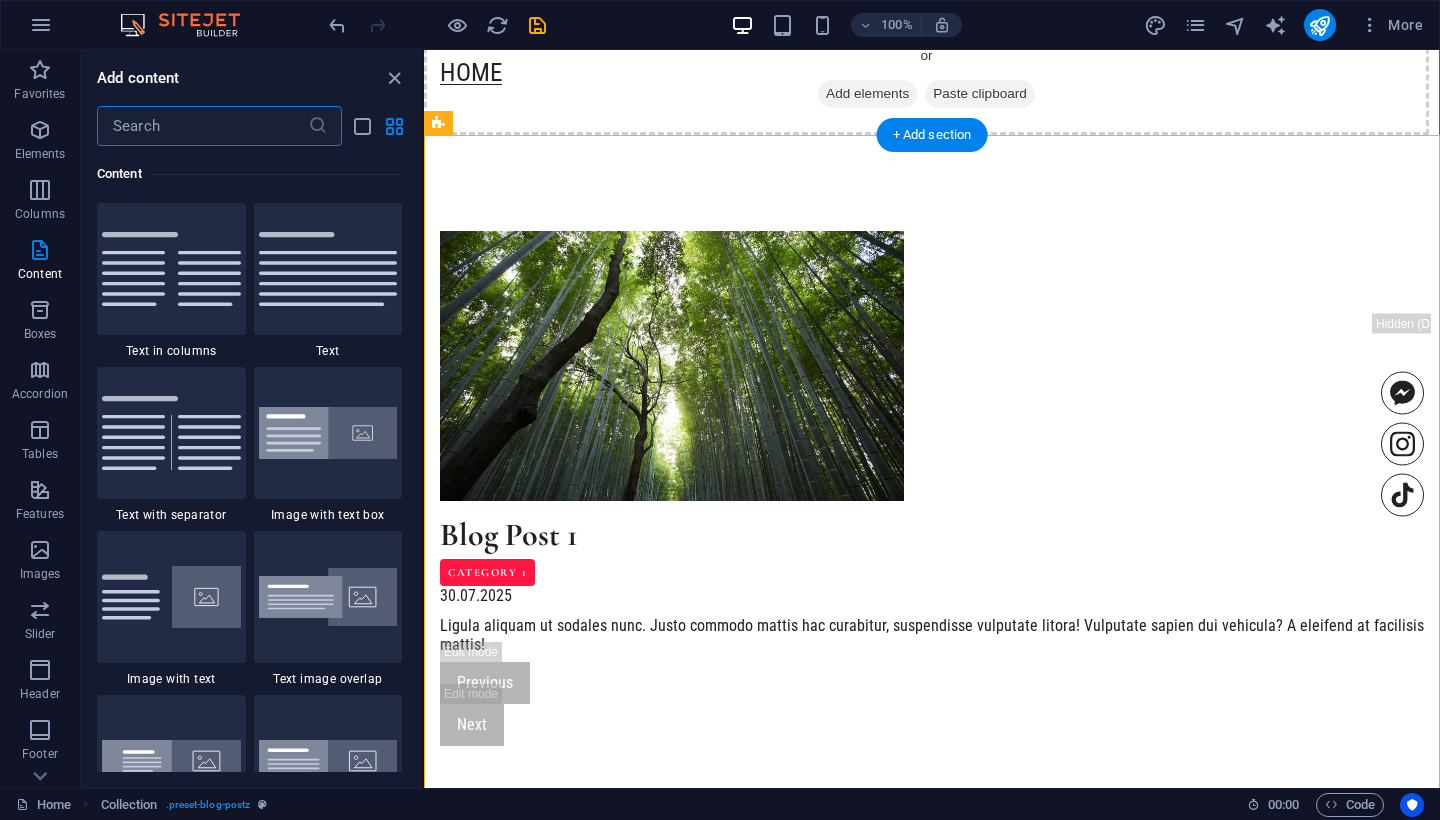 click at bounding box center [202, 126] 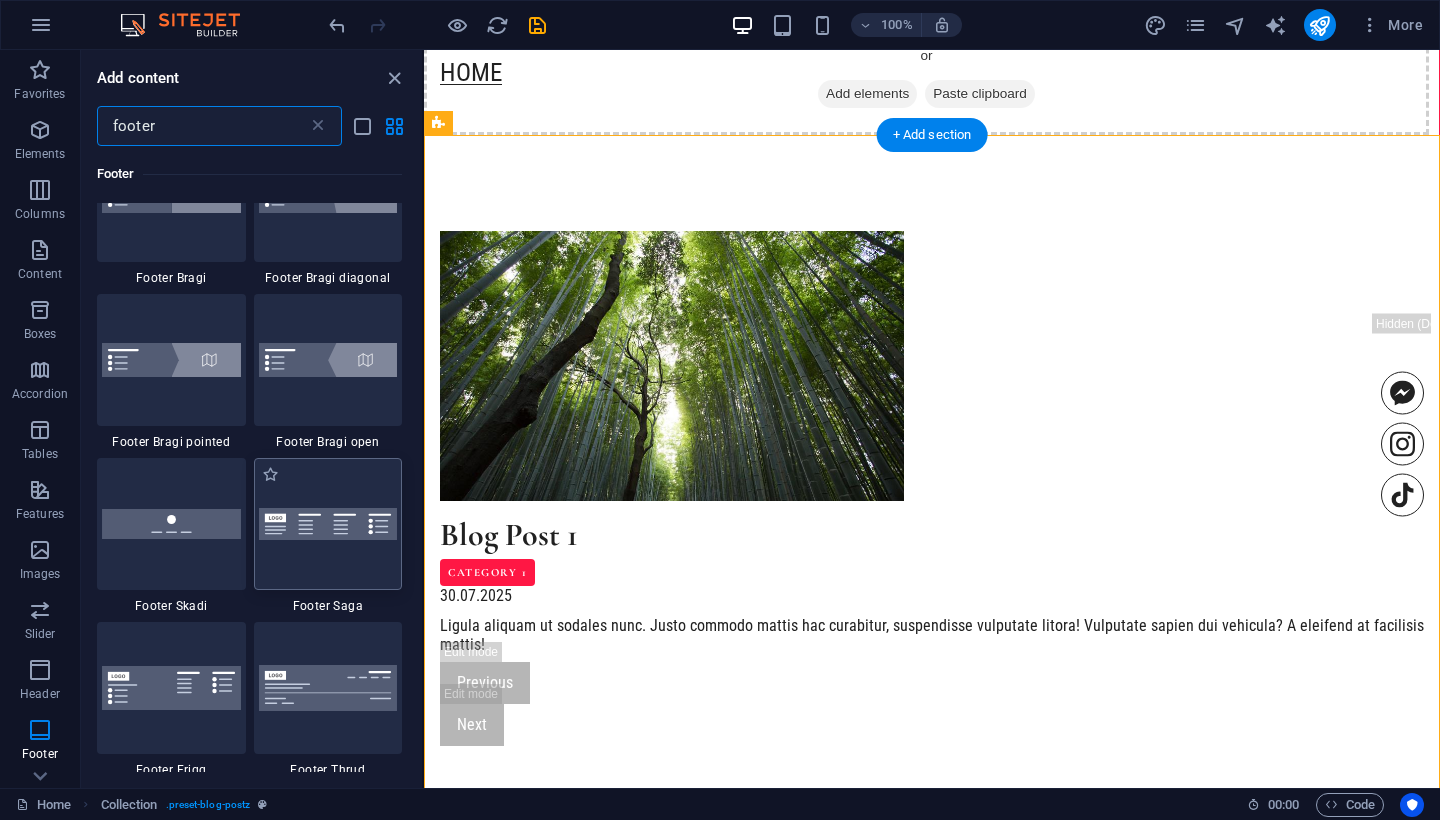 scroll, scrollTop: 586, scrollLeft: 0, axis: vertical 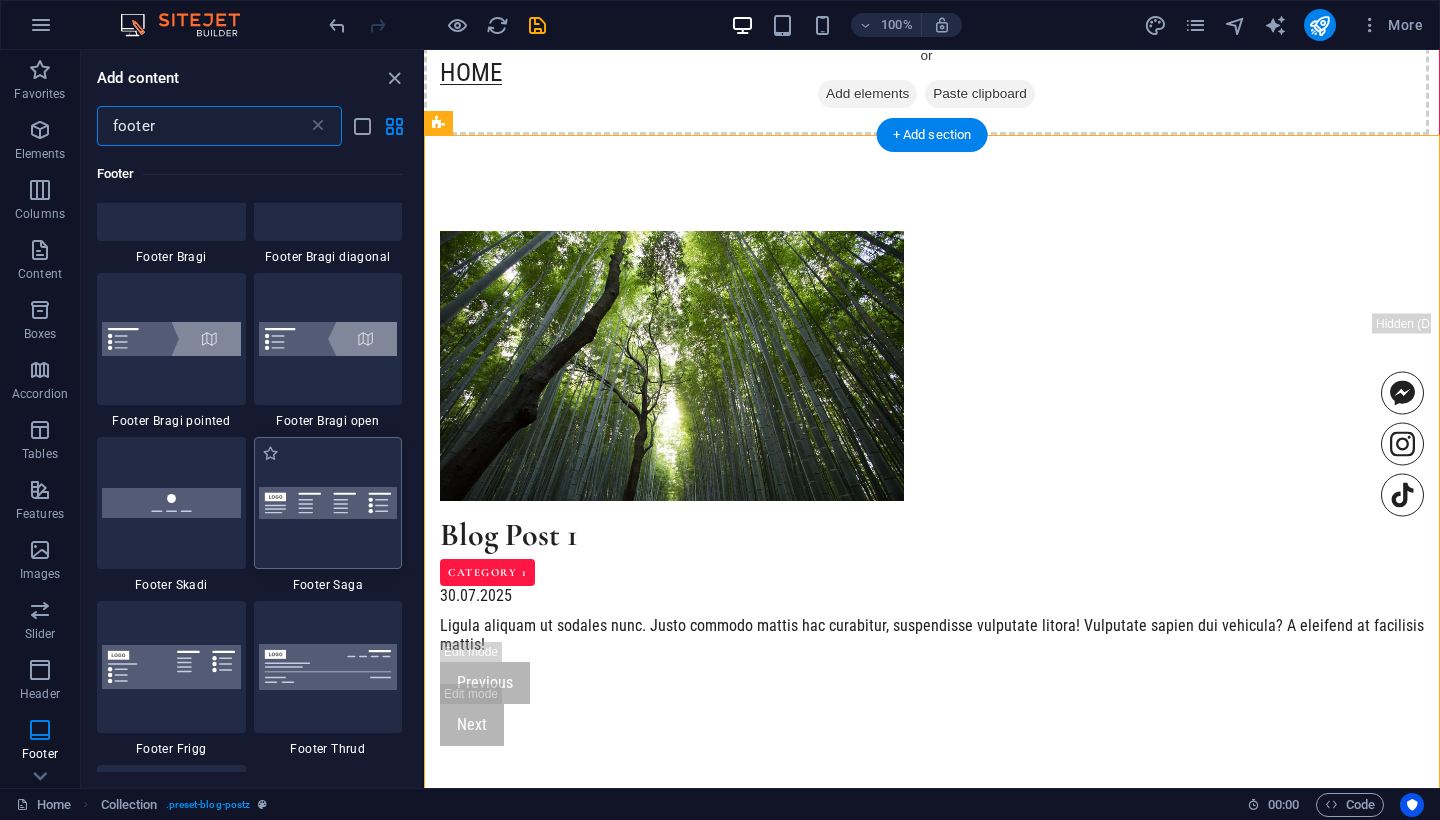 type on "footer" 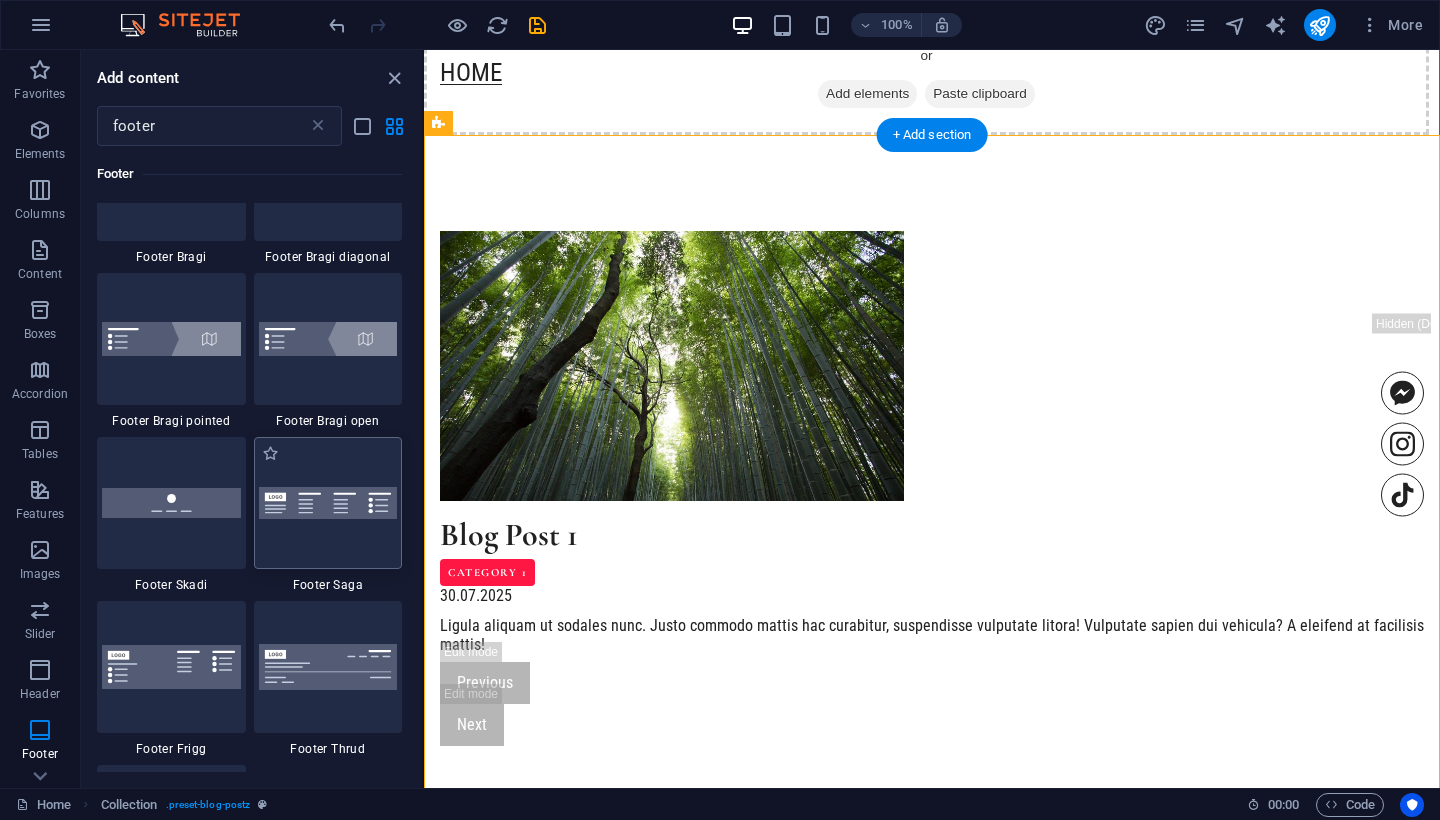 click at bounding box center (328, 503) 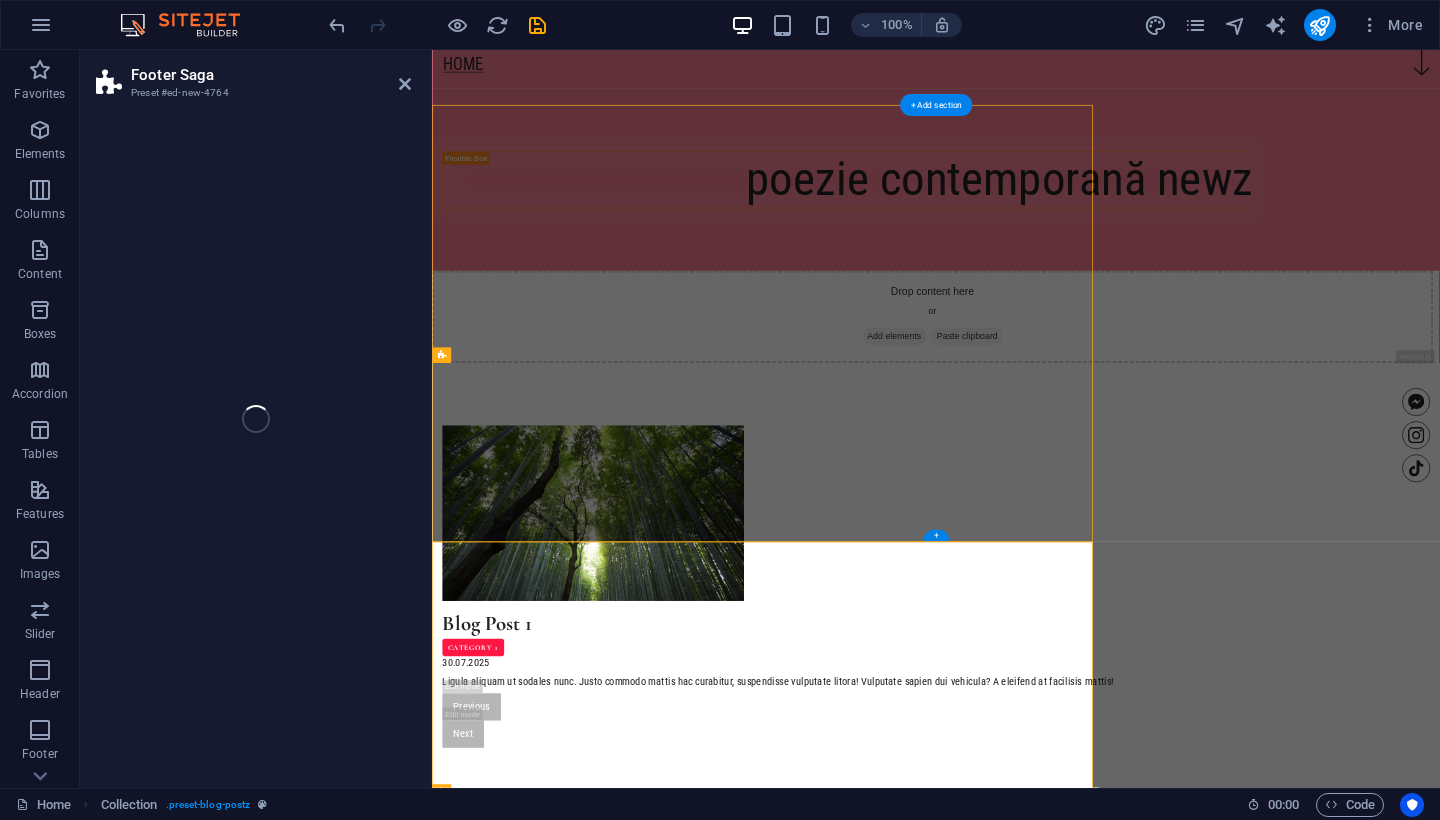 select on "rem" 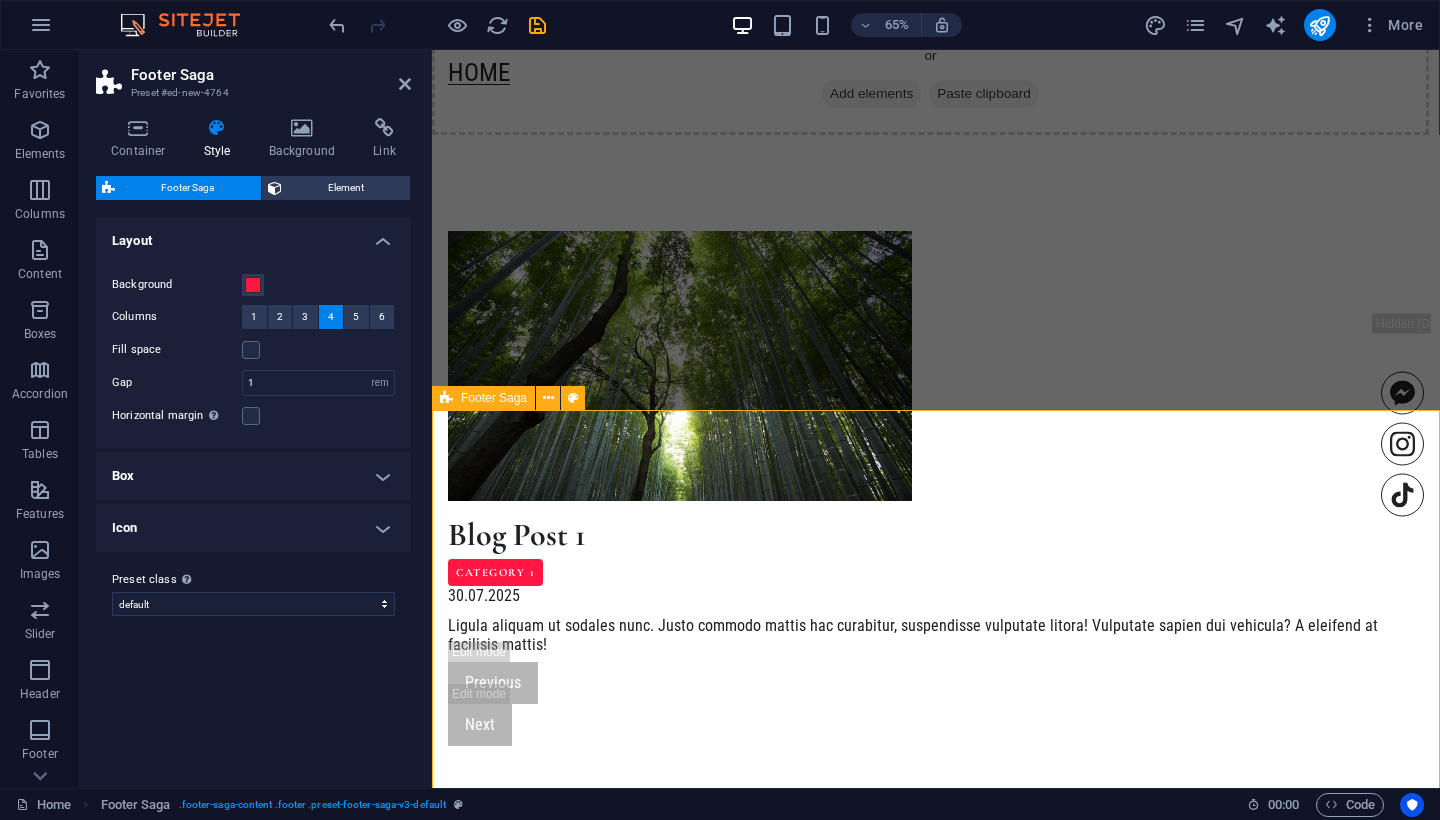 scroll, scrollTop: 1472, scrollLeft: 0, axis: vertical 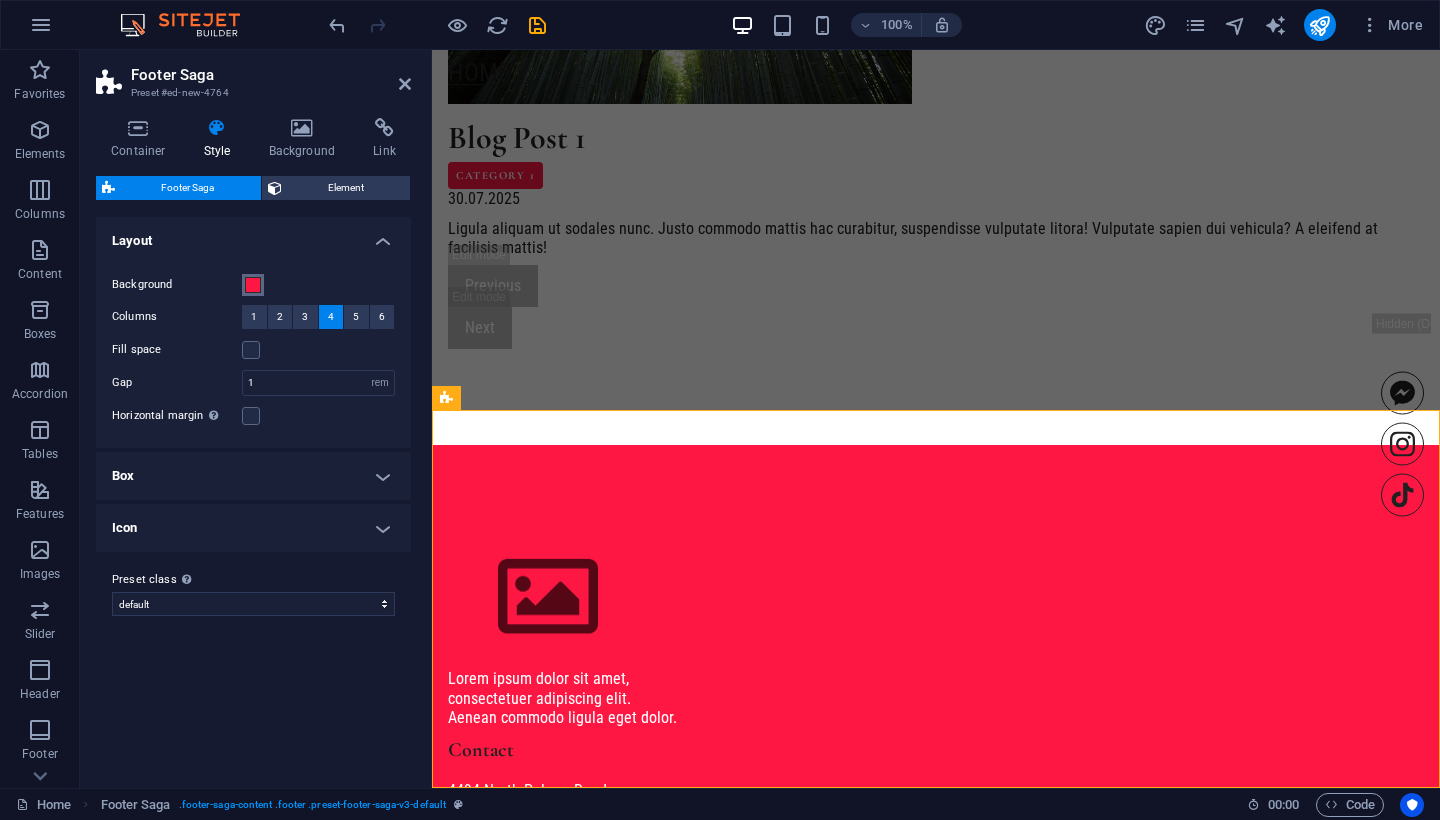 click at bounding box center [253, 285] 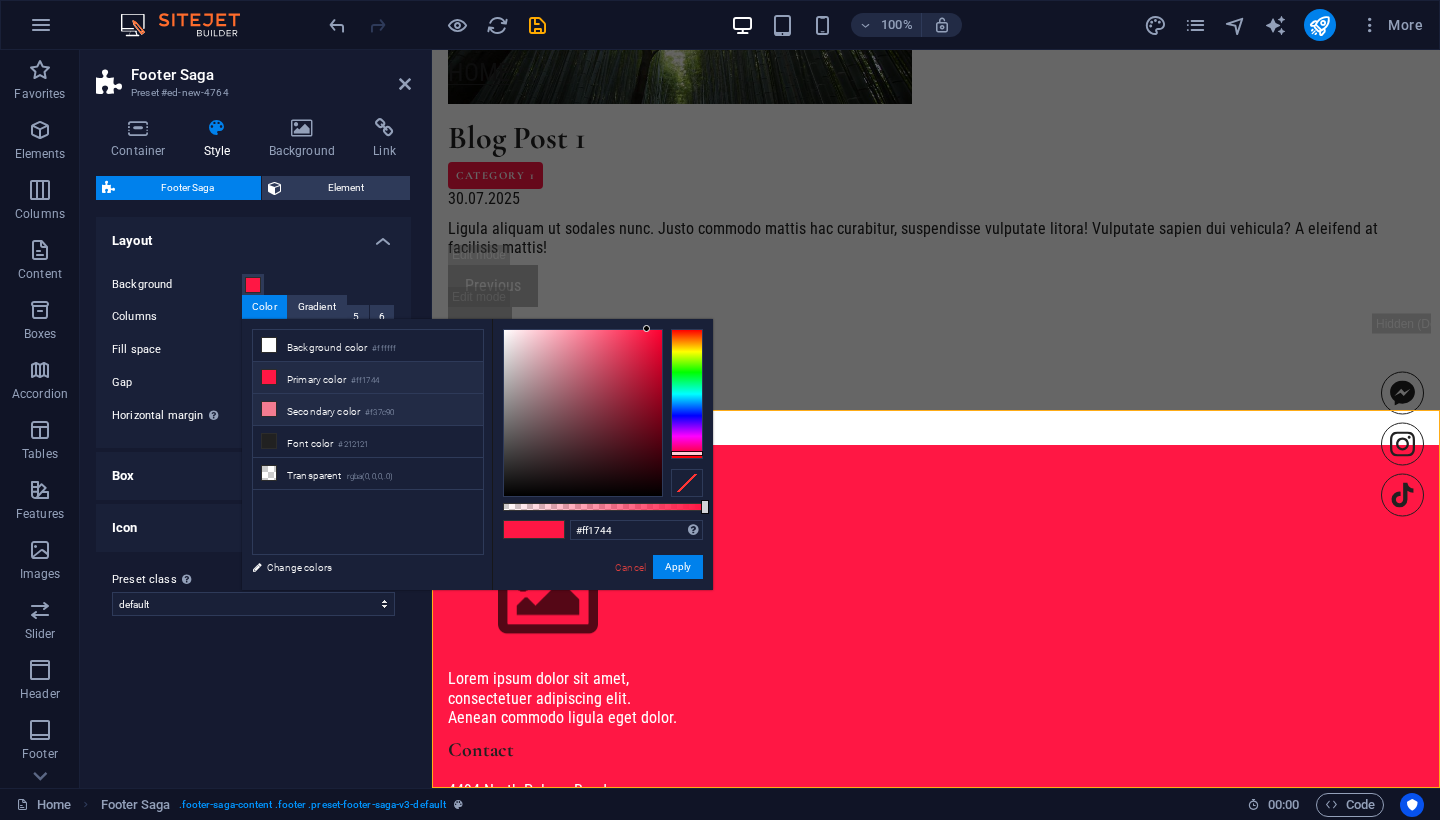 click at bounding box center (269, 409) 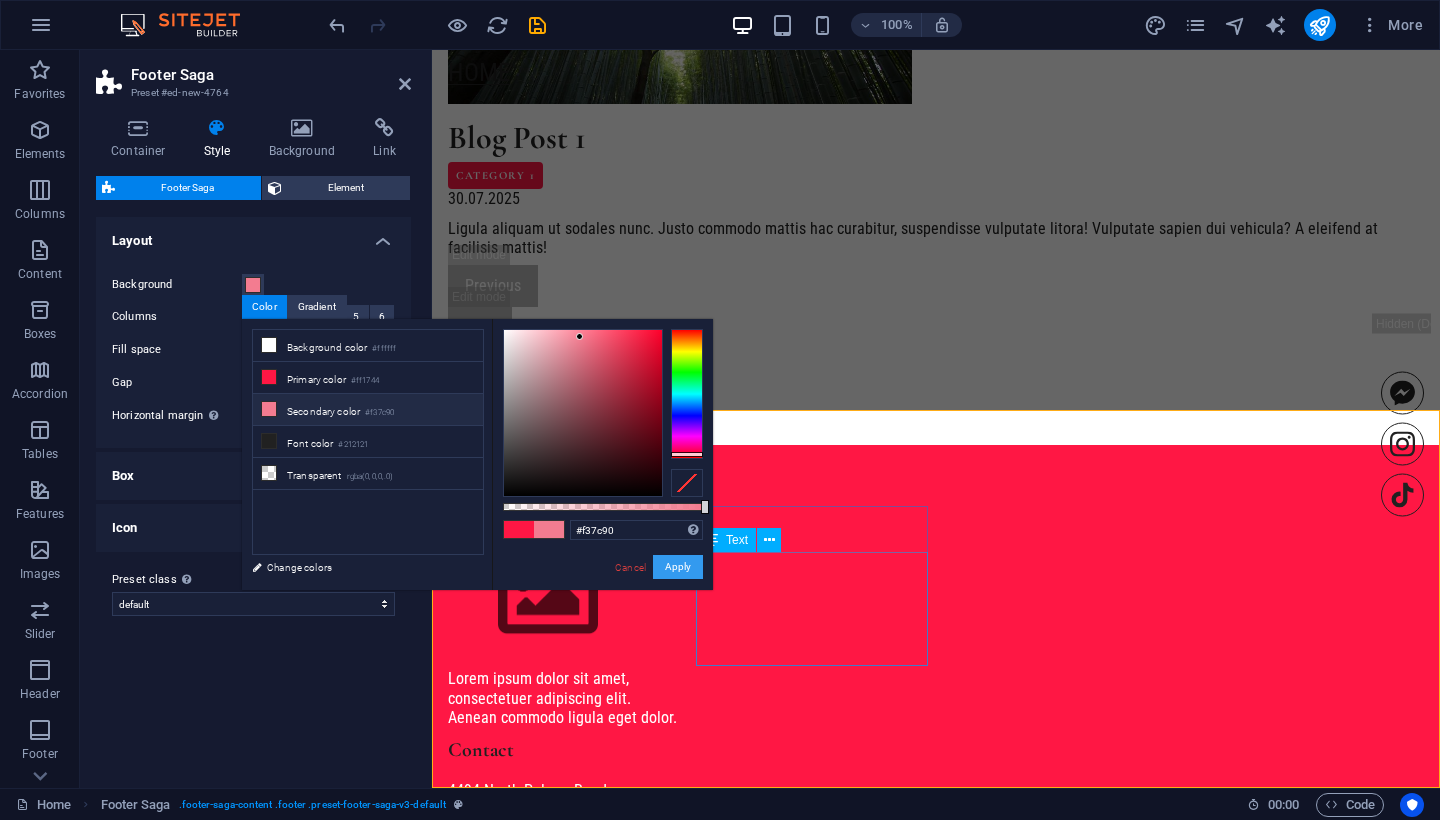 click on "Apply" at bounding box center [678, 567] 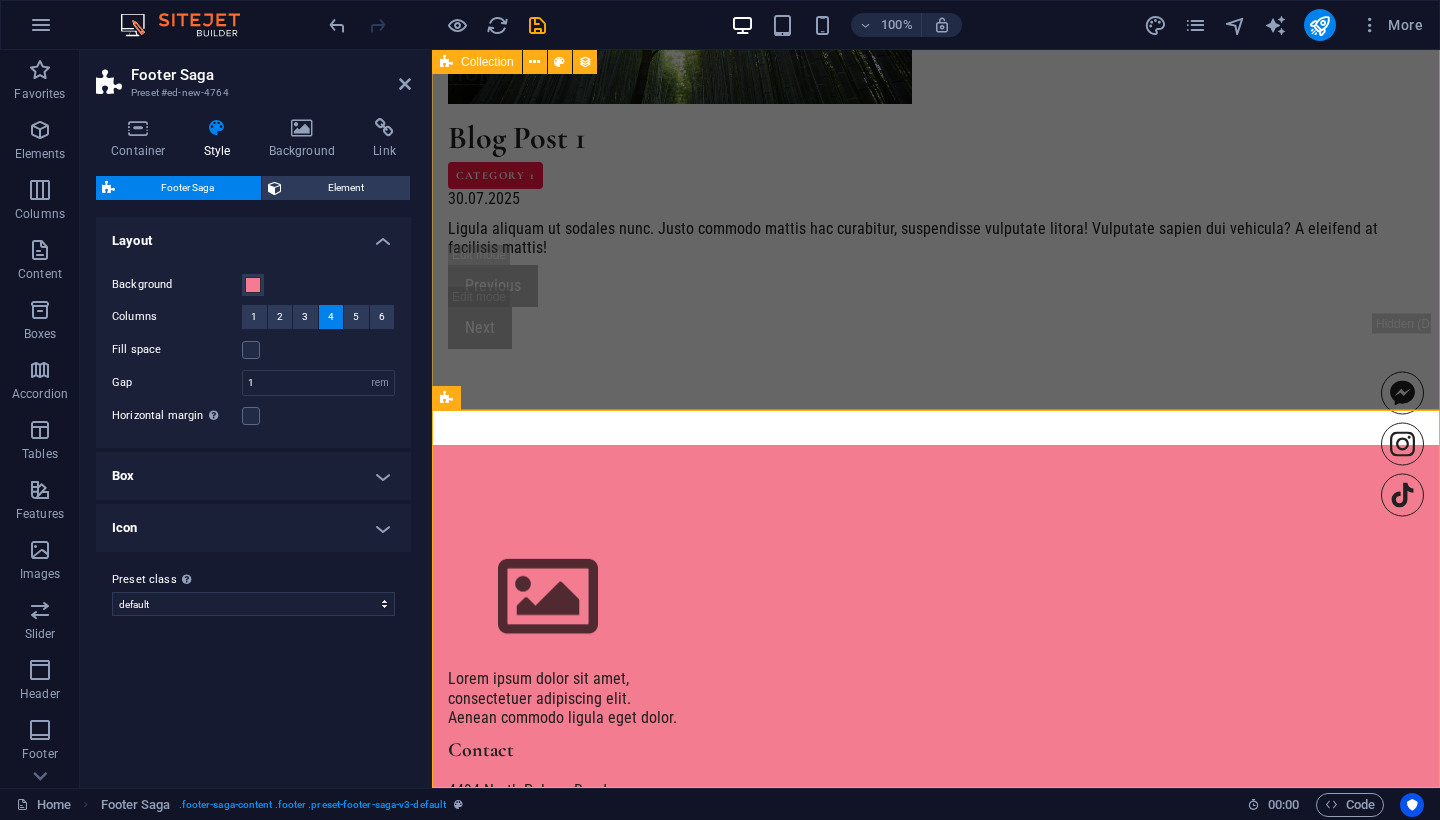 click on "Blog Post 1 Category 1 30.07.2025 Ligula aliquam ut sodales nunc. Justo commodo mattis hac curabitur, suspendisse vulputate litora! Vulputate sapien dui vehicula? A eleifend at facilisis mattis!  Previous Next" at bounding box center [936, 91] 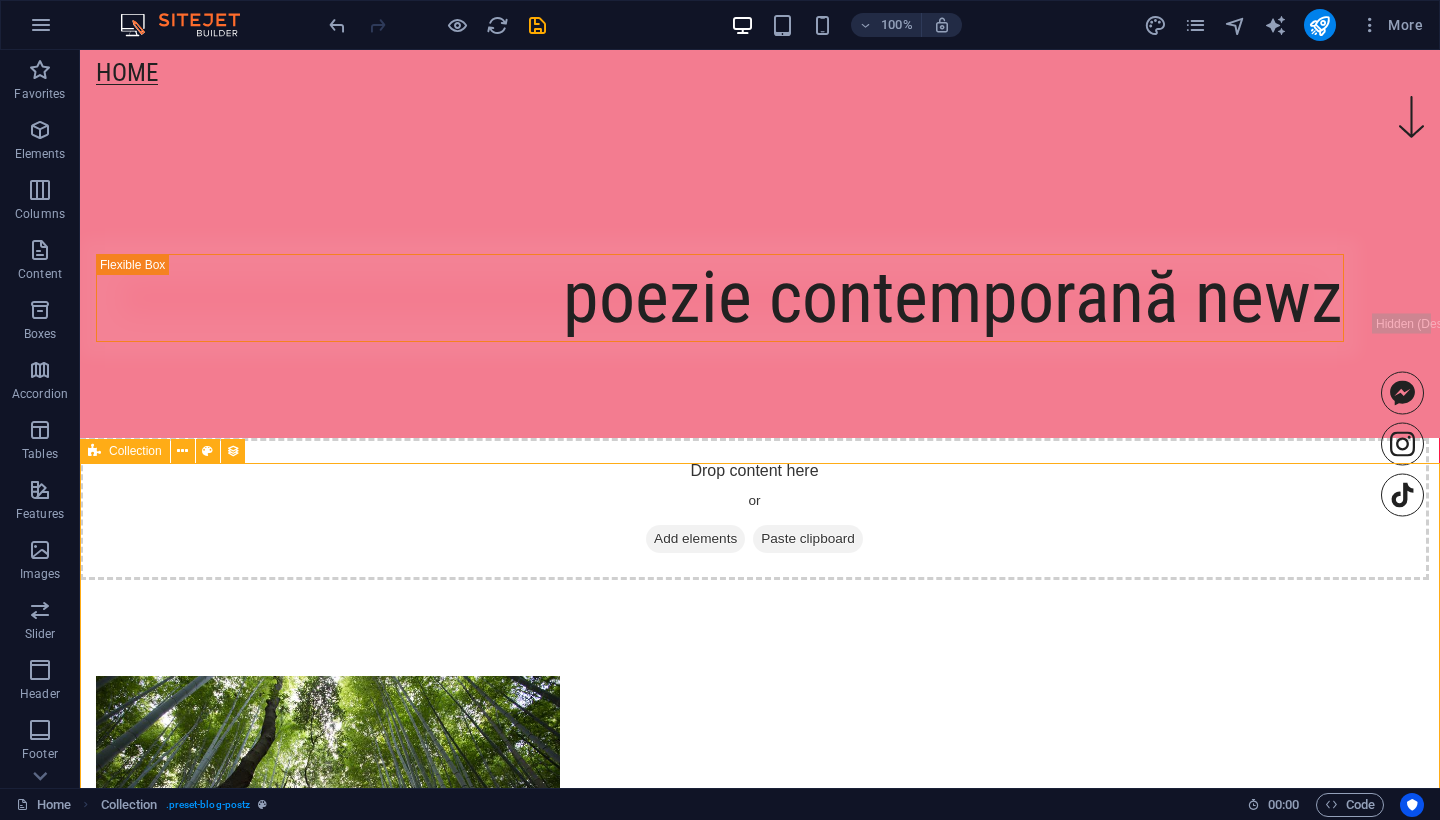 scroll, scrollTop: 454, scrollLeft: 0, axis: vertical 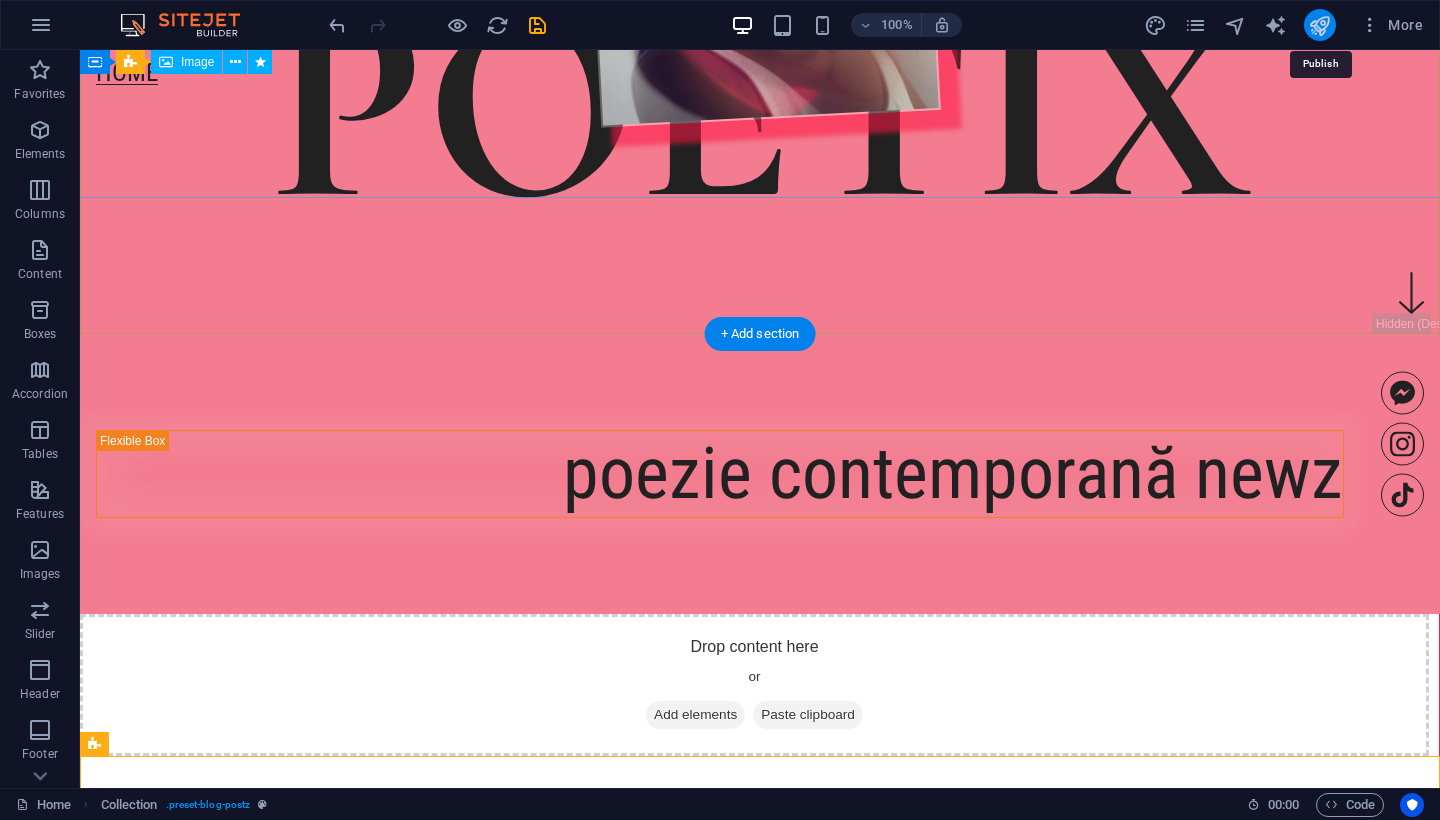 click at bounding box center [1319, 25] 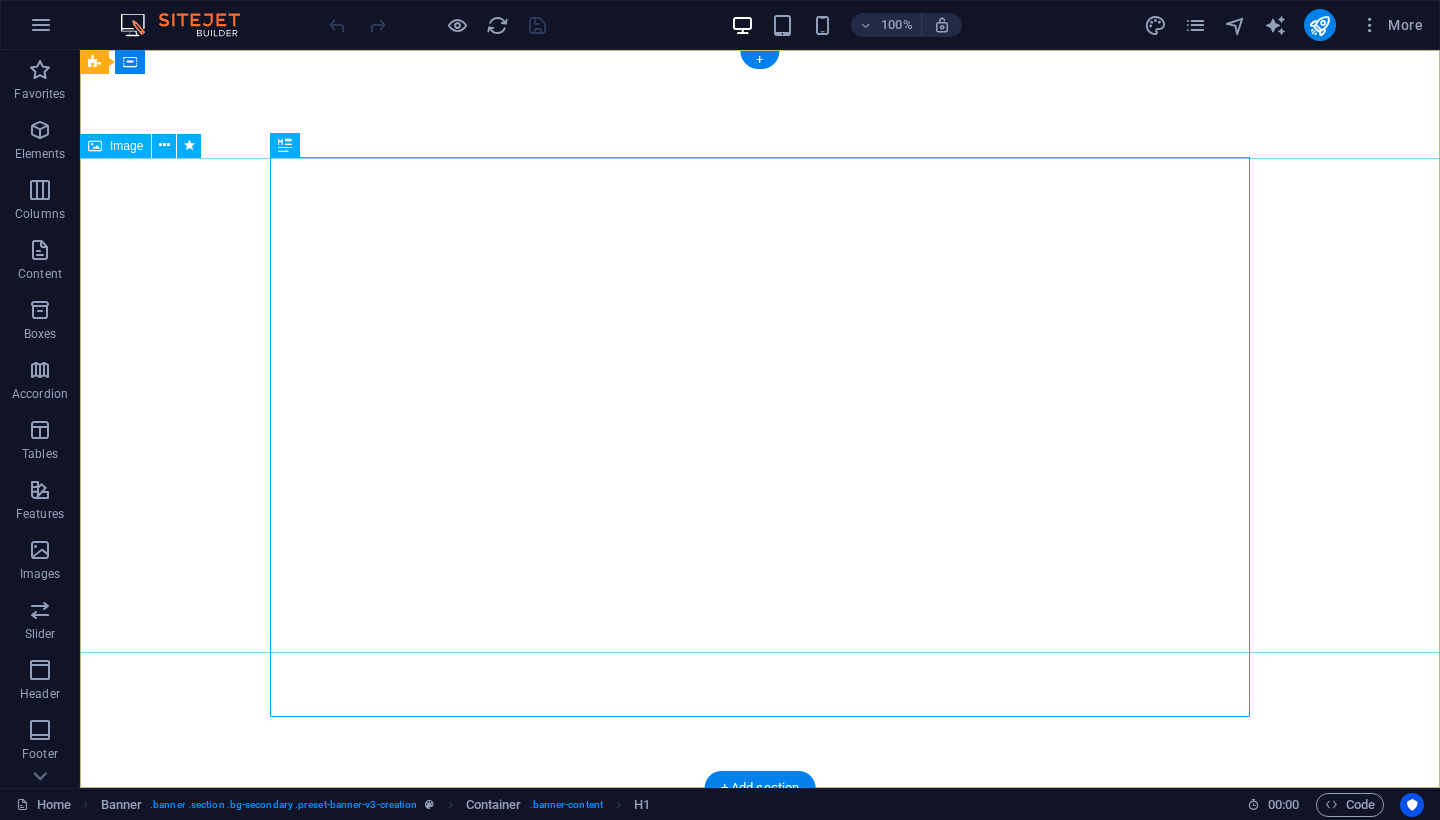 scroll, scrollTop: 0, scrollLeft: 0, axis: both 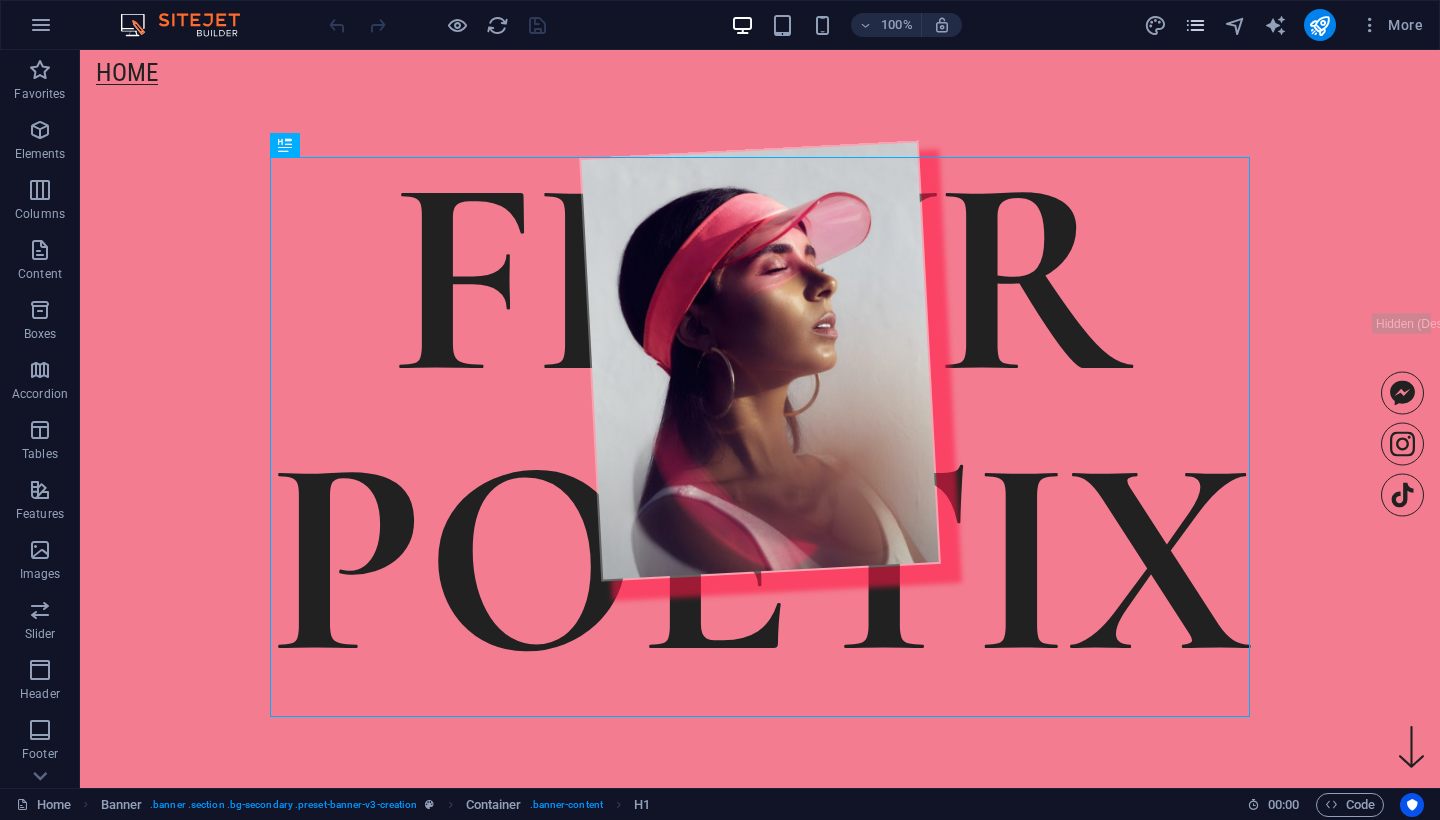 click at bounding box center [1195, 25] 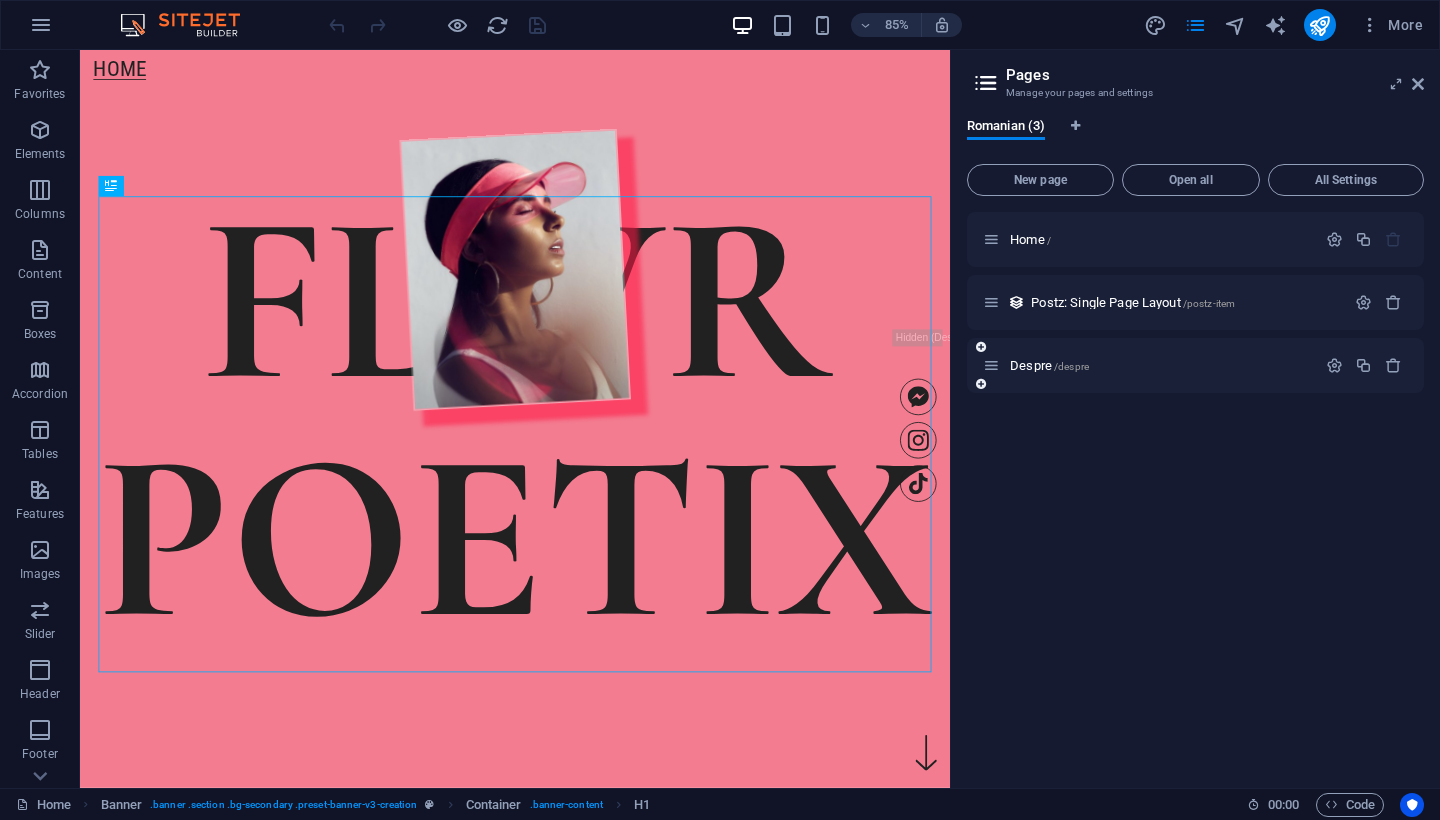 click at bounding box center (981, 347) 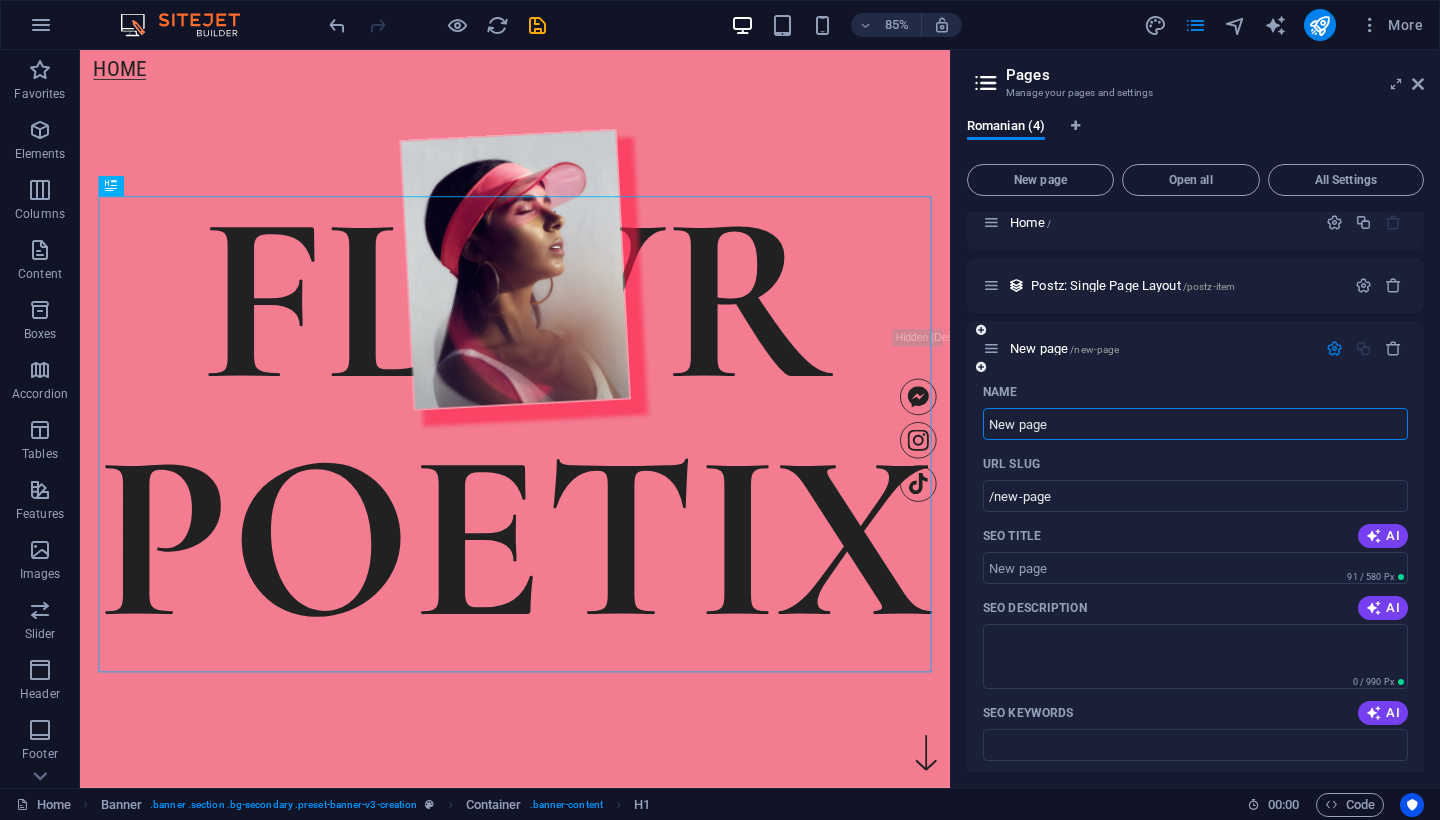 scroll, scrollTop: 19, scrollLeft: 0, axis: vertical 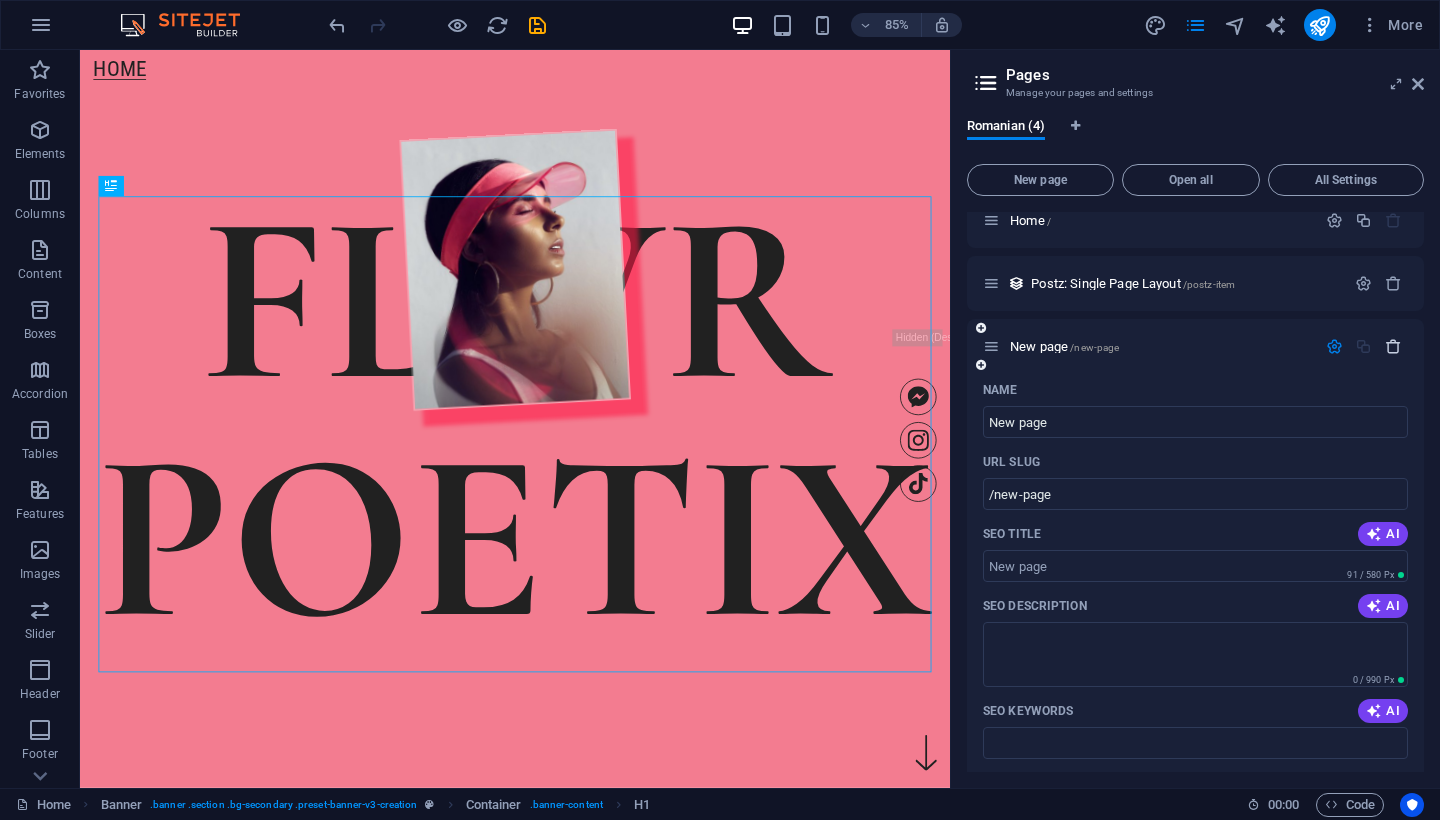 click at bounding box center (1393, 346) 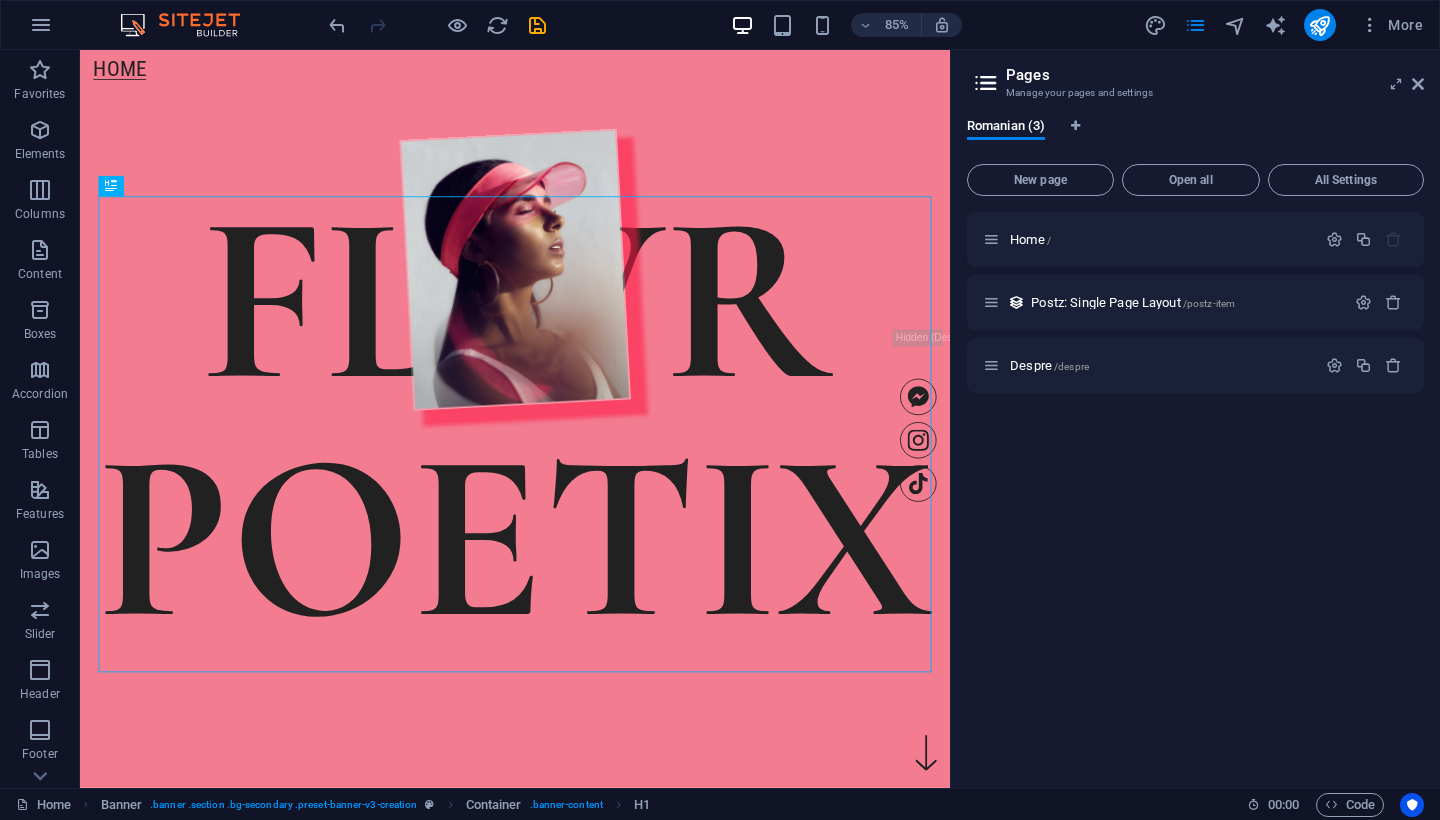 scroll, scrollTop: 0, scrollLeft: 0, axis: both 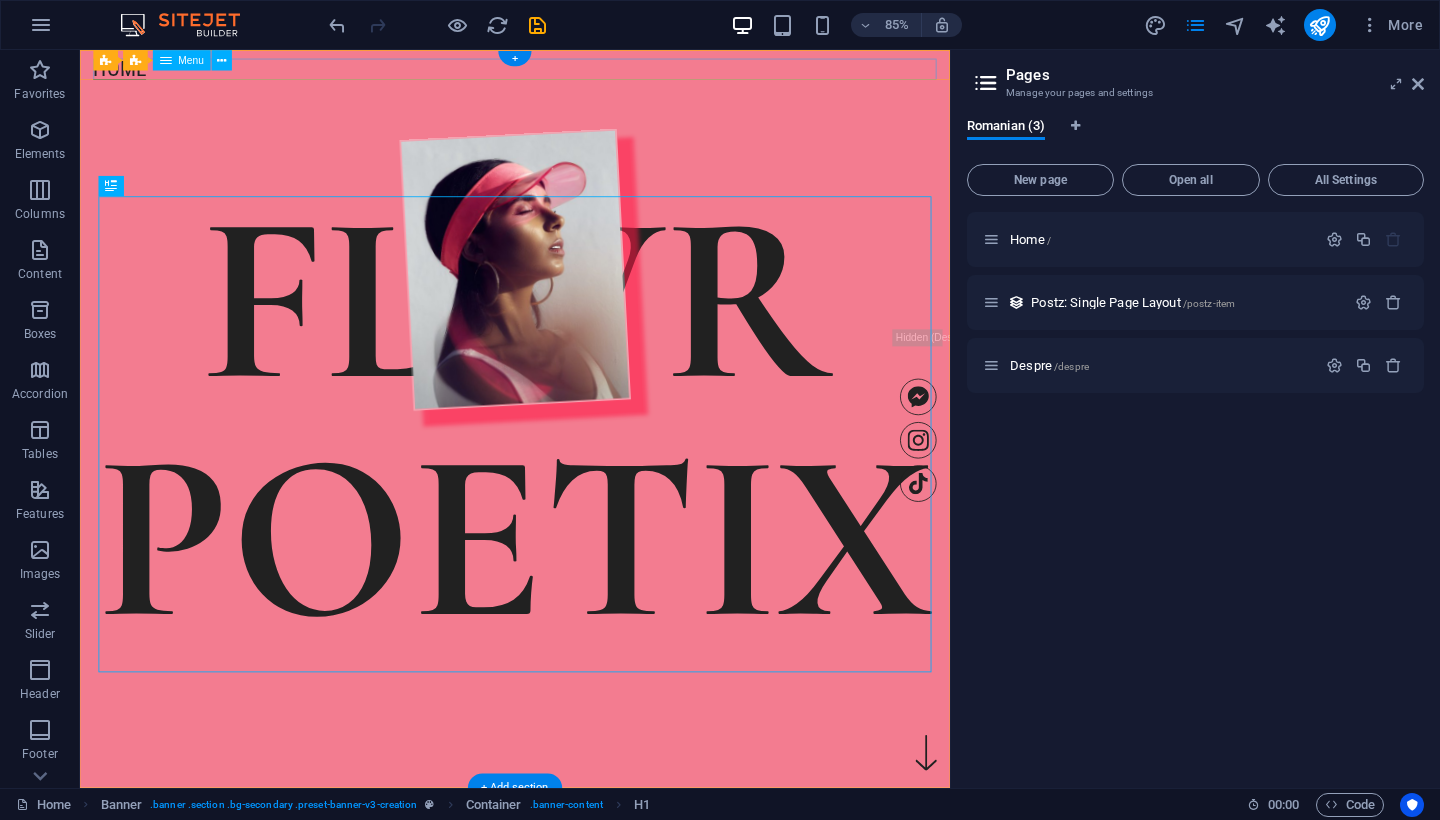 click on "Menu" at bounding box center (182, 60) 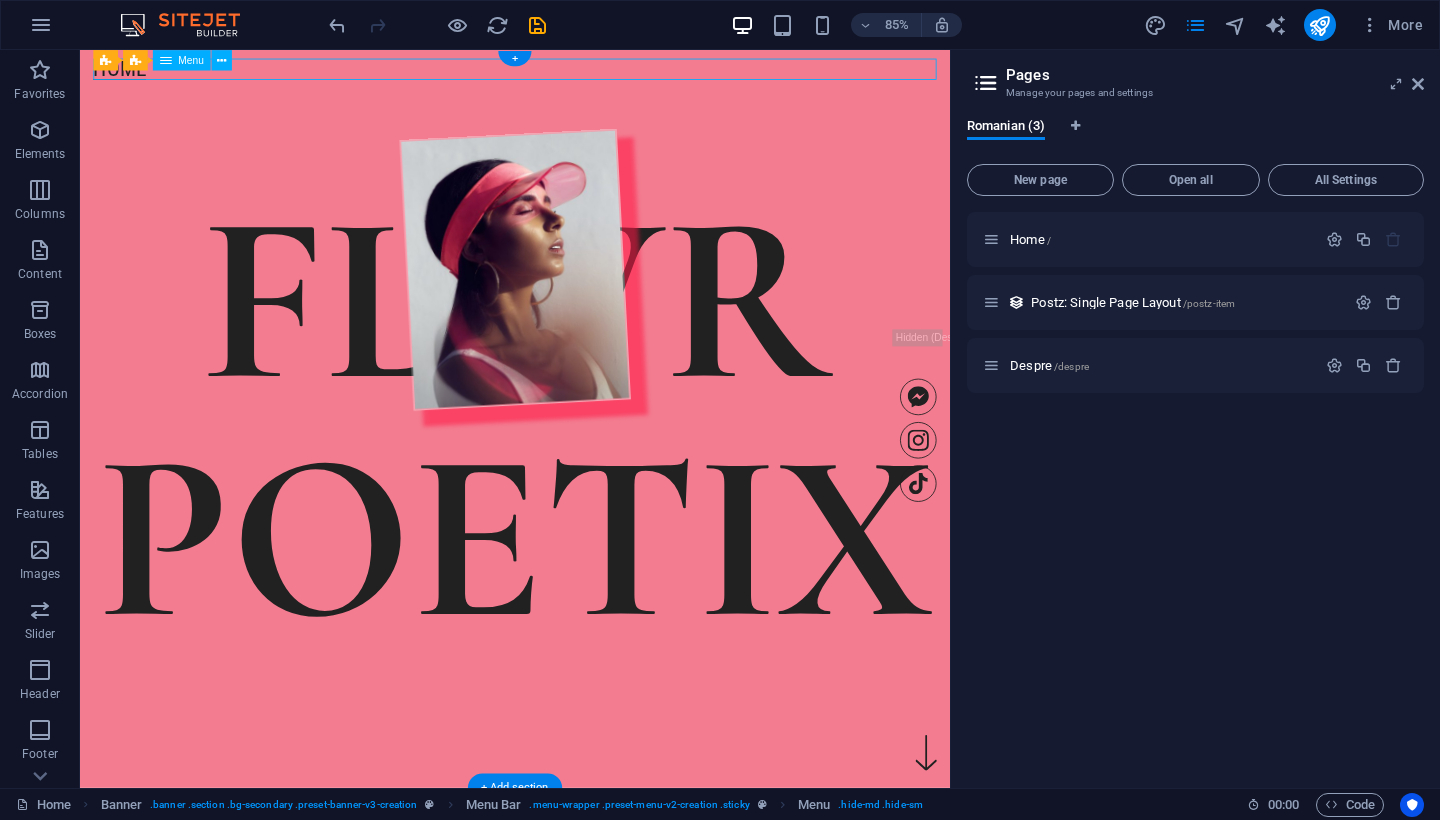 click at bounding box center (166, 60) 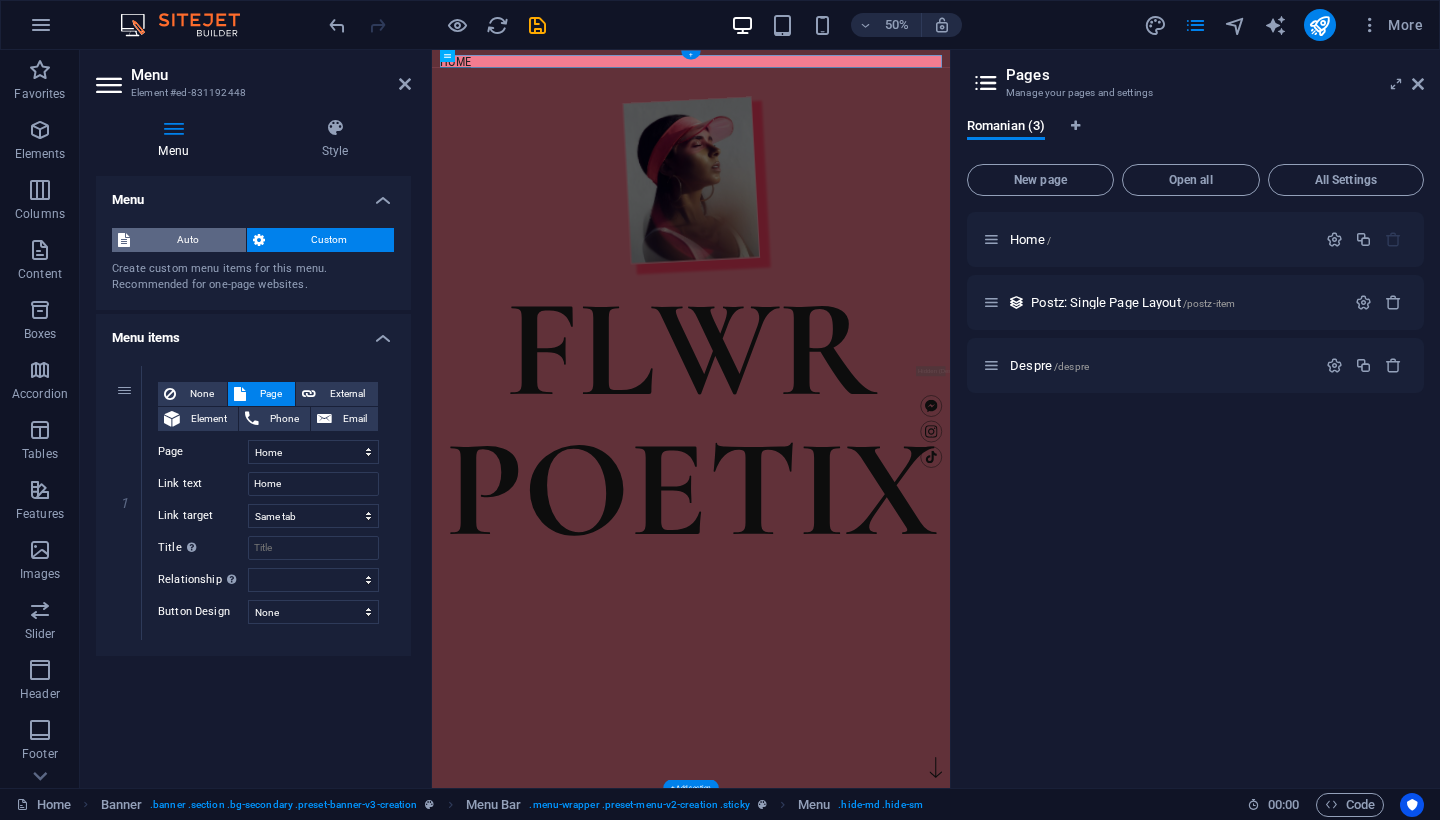 click on "Auto" at bounding box center (188, 240) 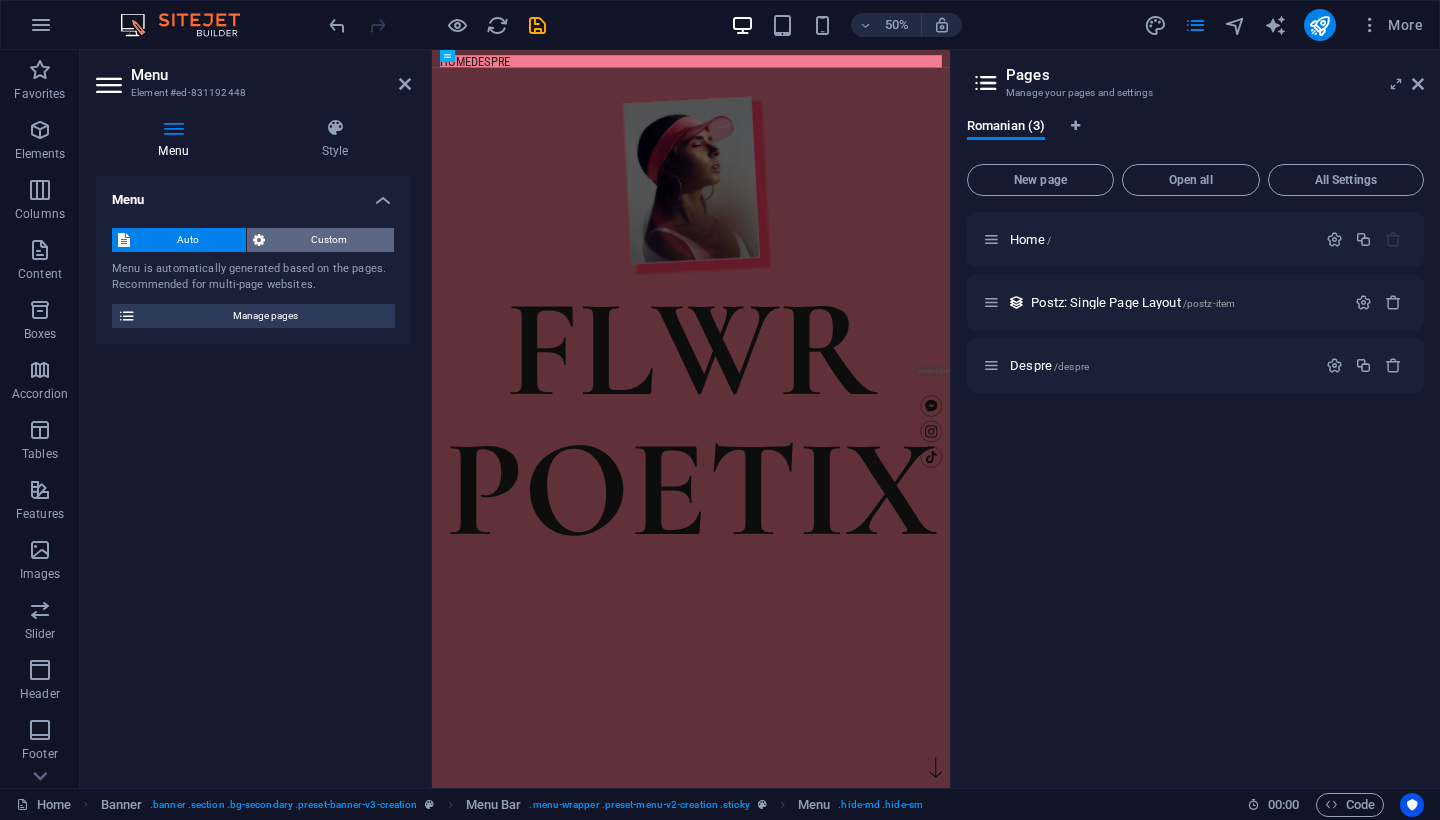 click on "Custom" at bounding box center [330, 240] 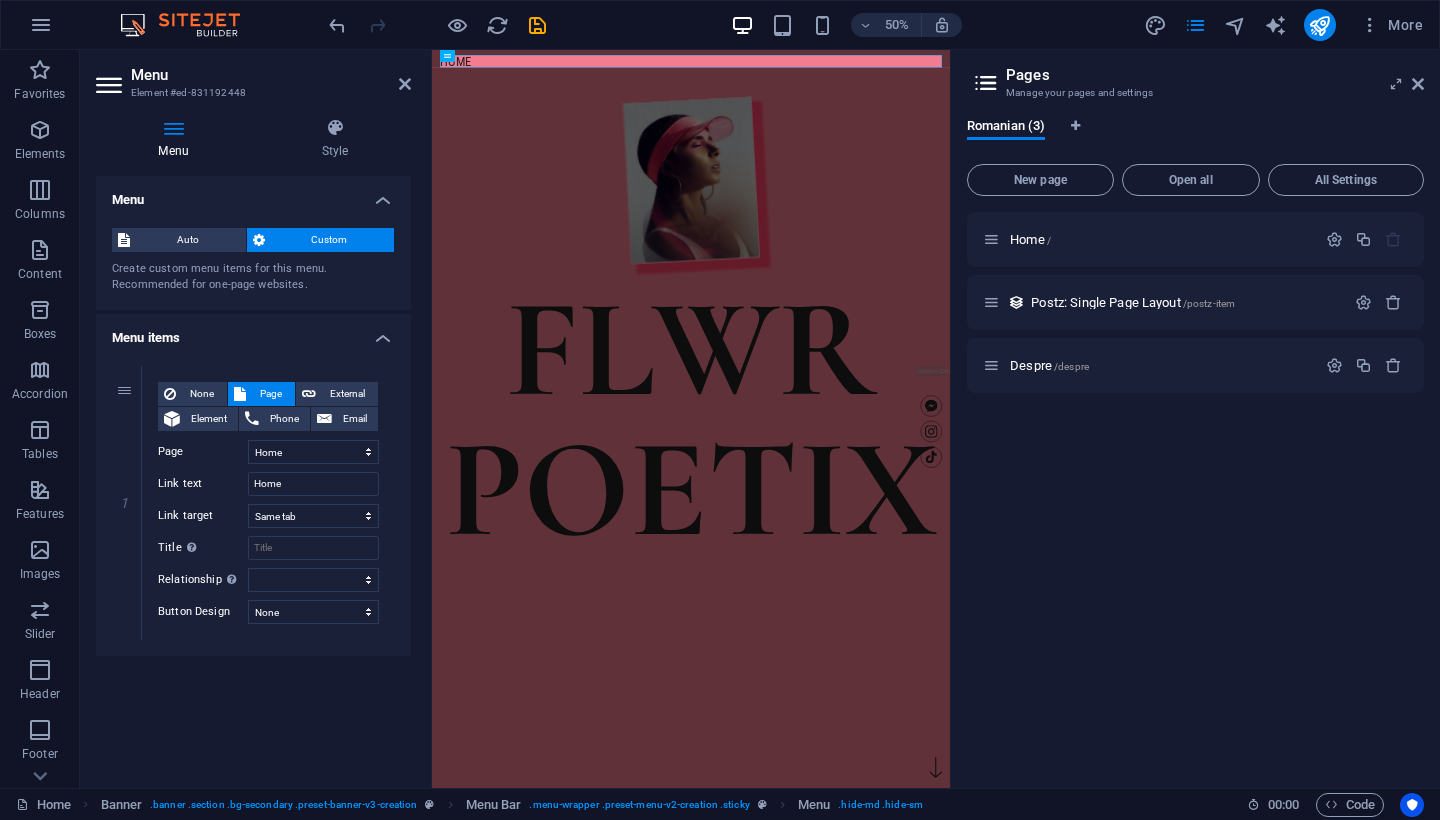 click on "Auto Custom Create custom menu items for this menu. Recommended for one-page websites. Manage pages" at bounding box center [253, 261] 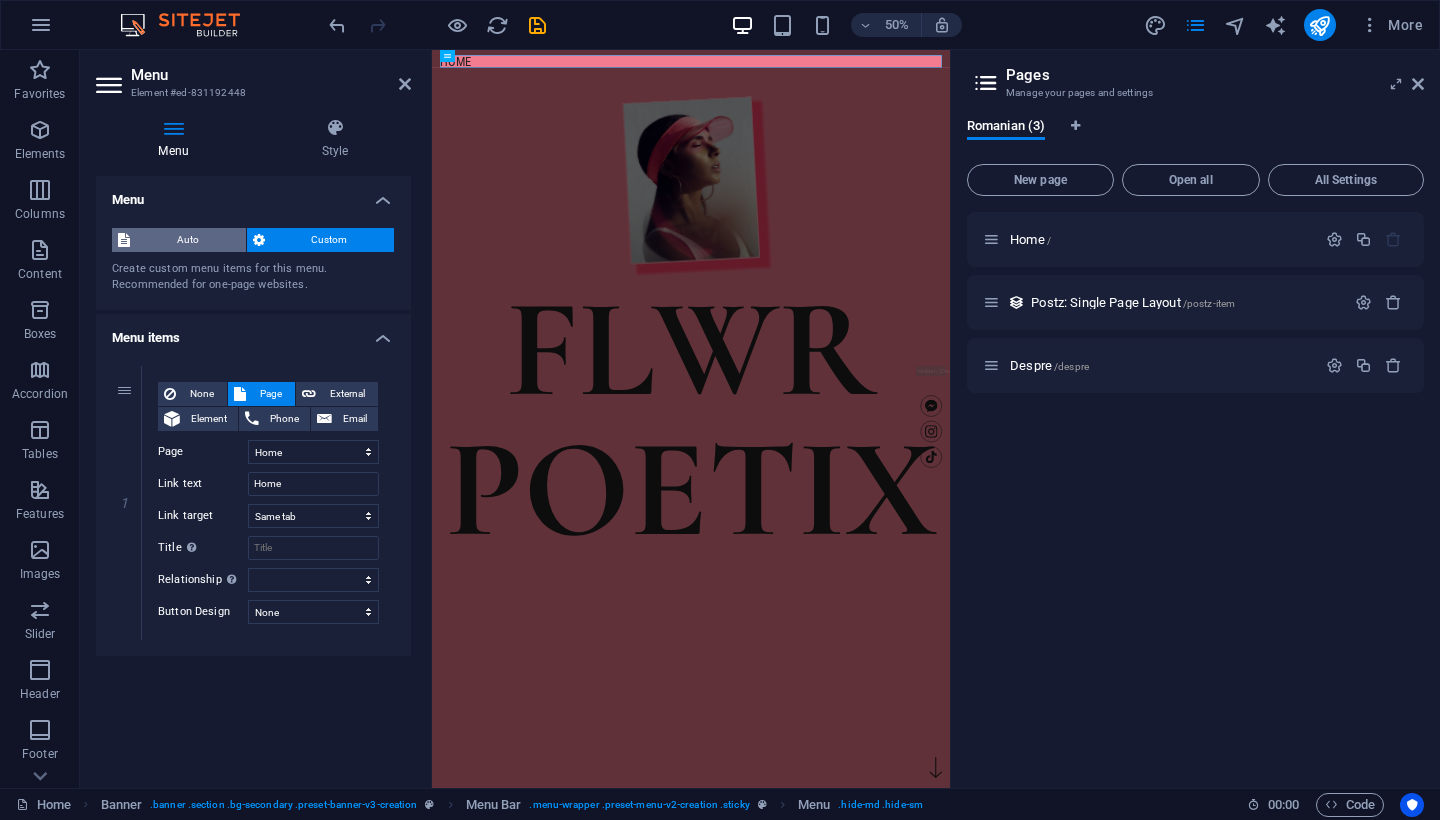 click on "Auto" at bounding box center [188, 240] 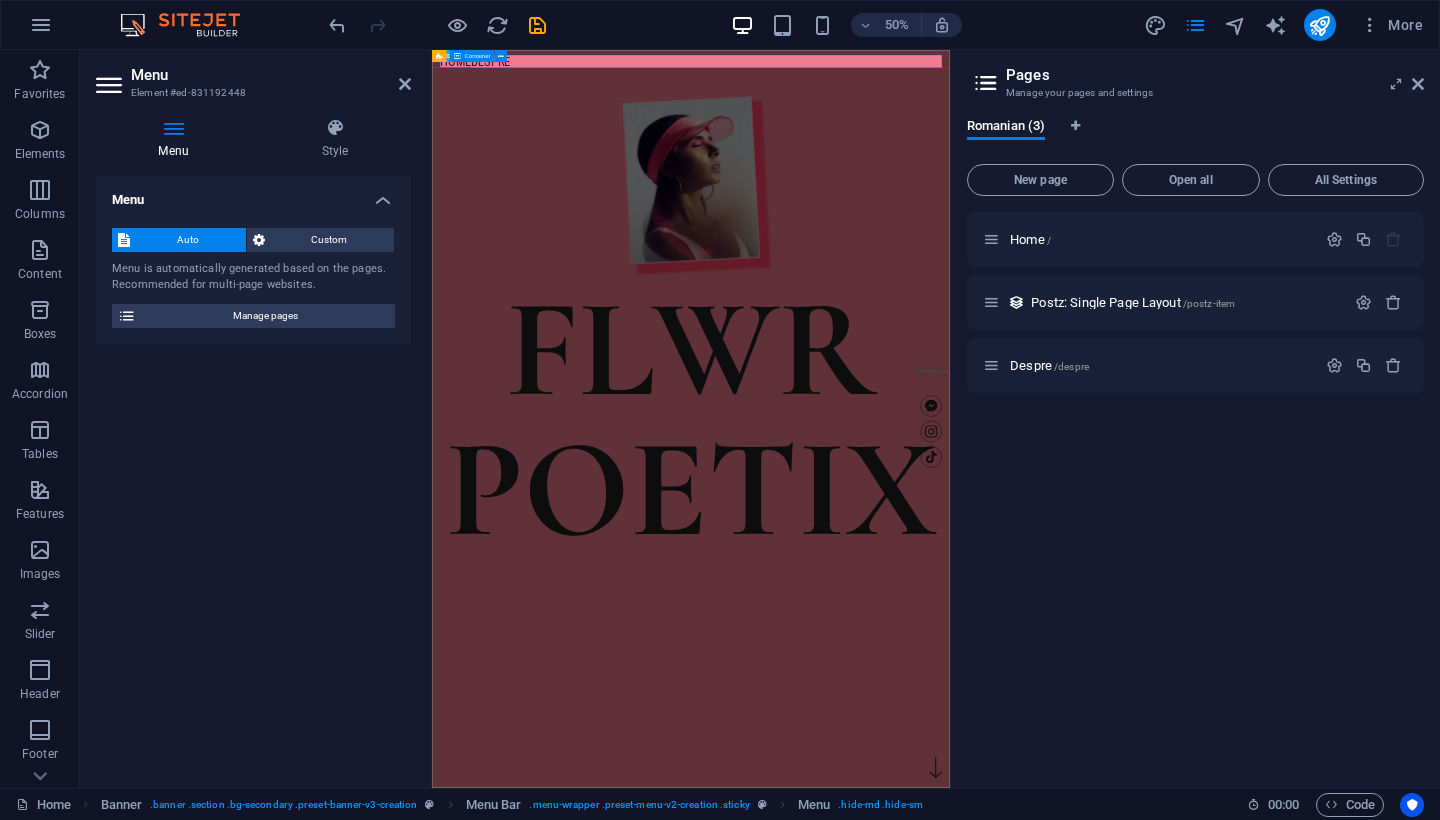 click on "FLWR POETIX" at bounding box center [950, 325] 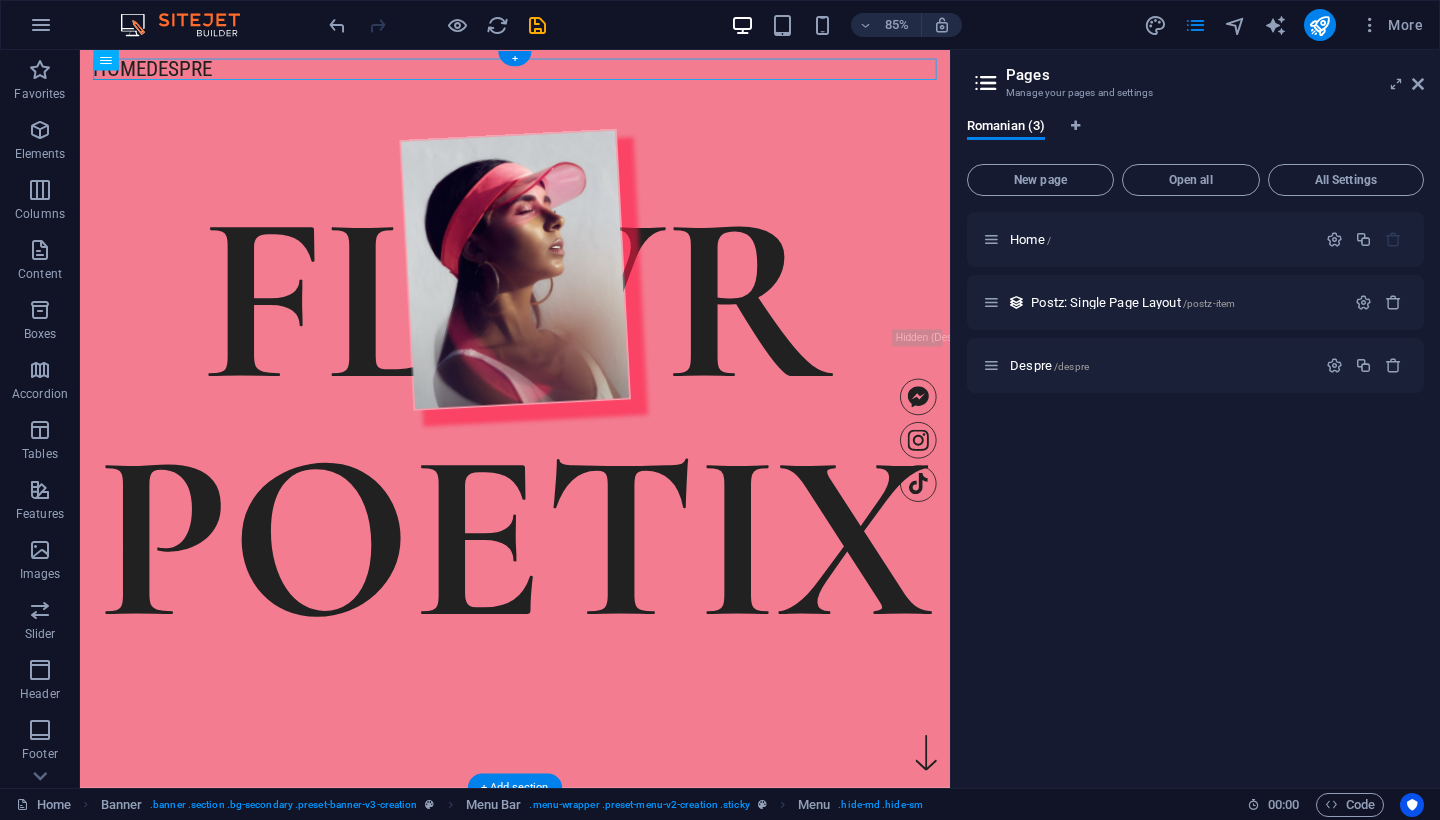 drag, startPoint x: 237, startPoint y: 119, endPoint x: 300, endPoint y: 69, distance: 80.43009 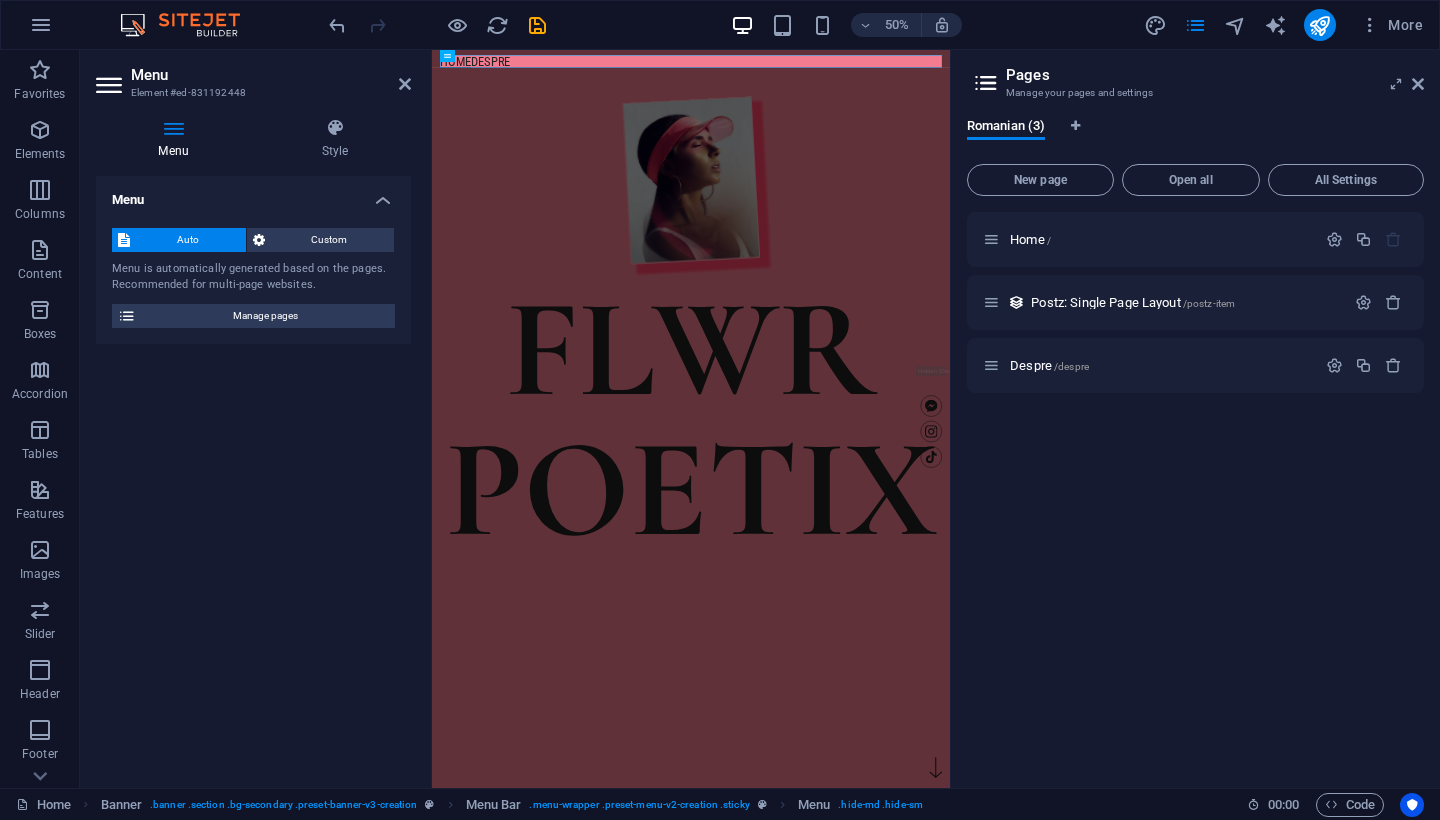 click on "Home Despre" at bounding box center [950, 72] 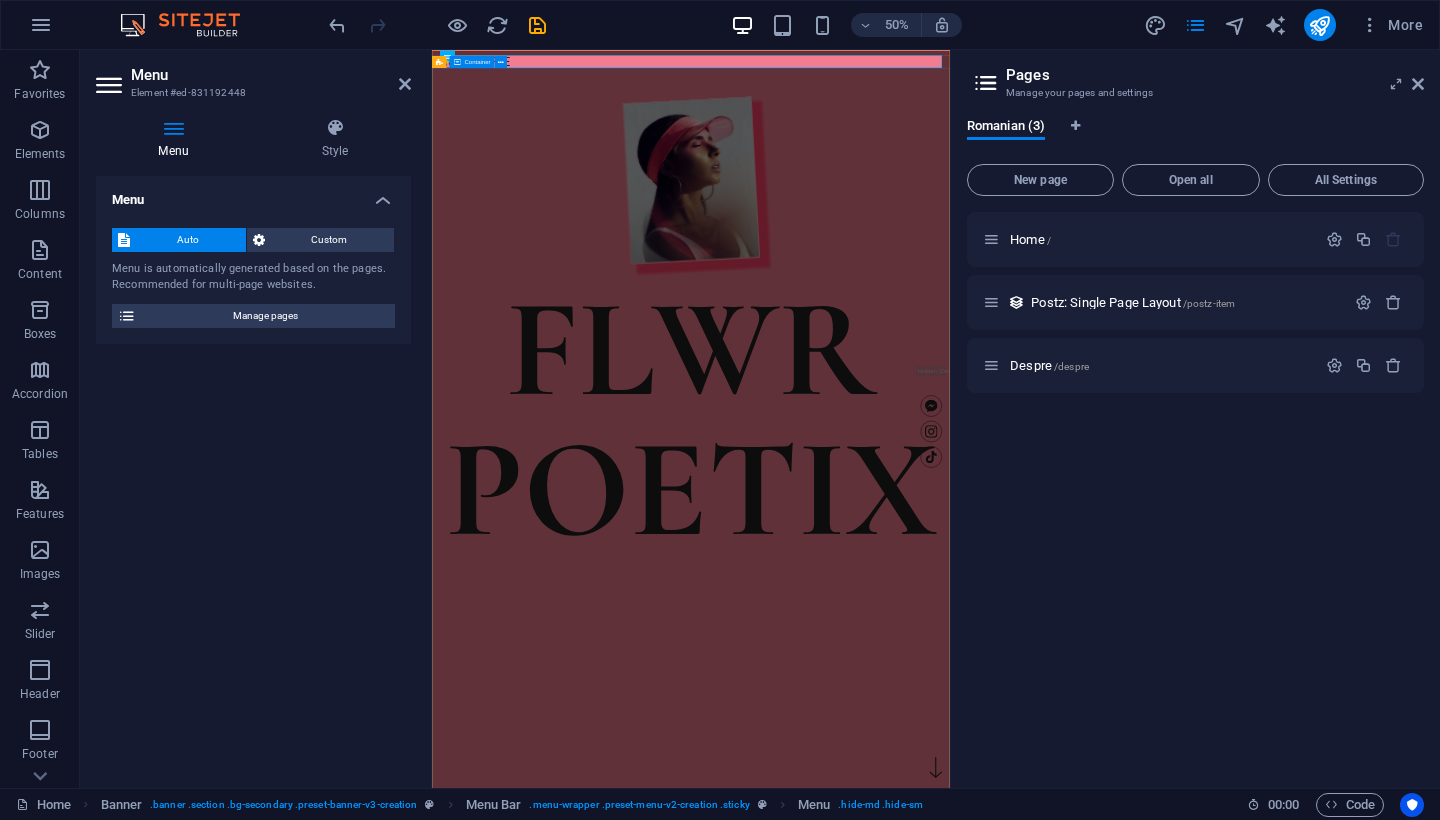 scroll, scrollTop: 0, scrollLeft: 0, axis: both 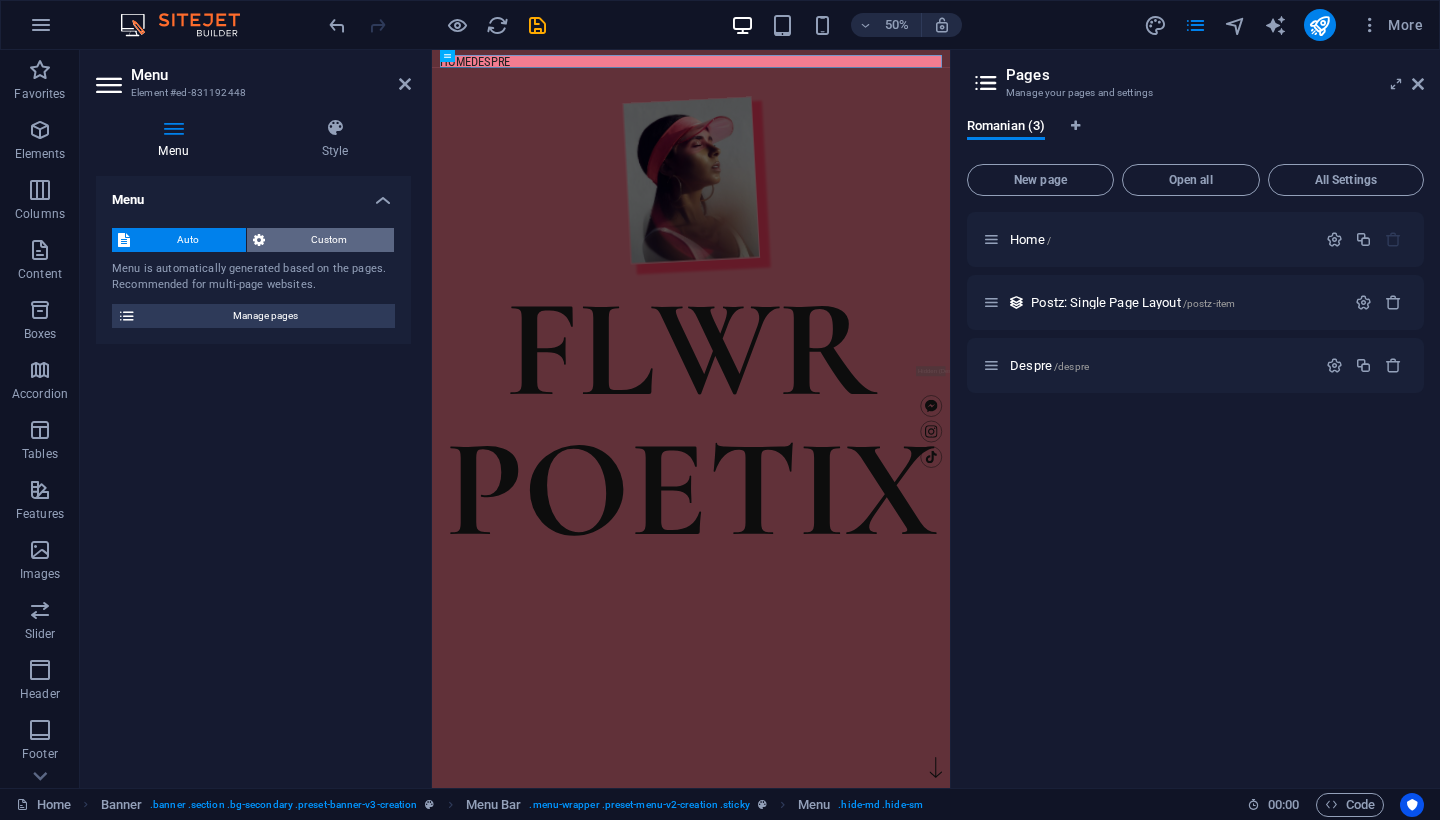 click on "Custom" at bounding box center [330, 240] 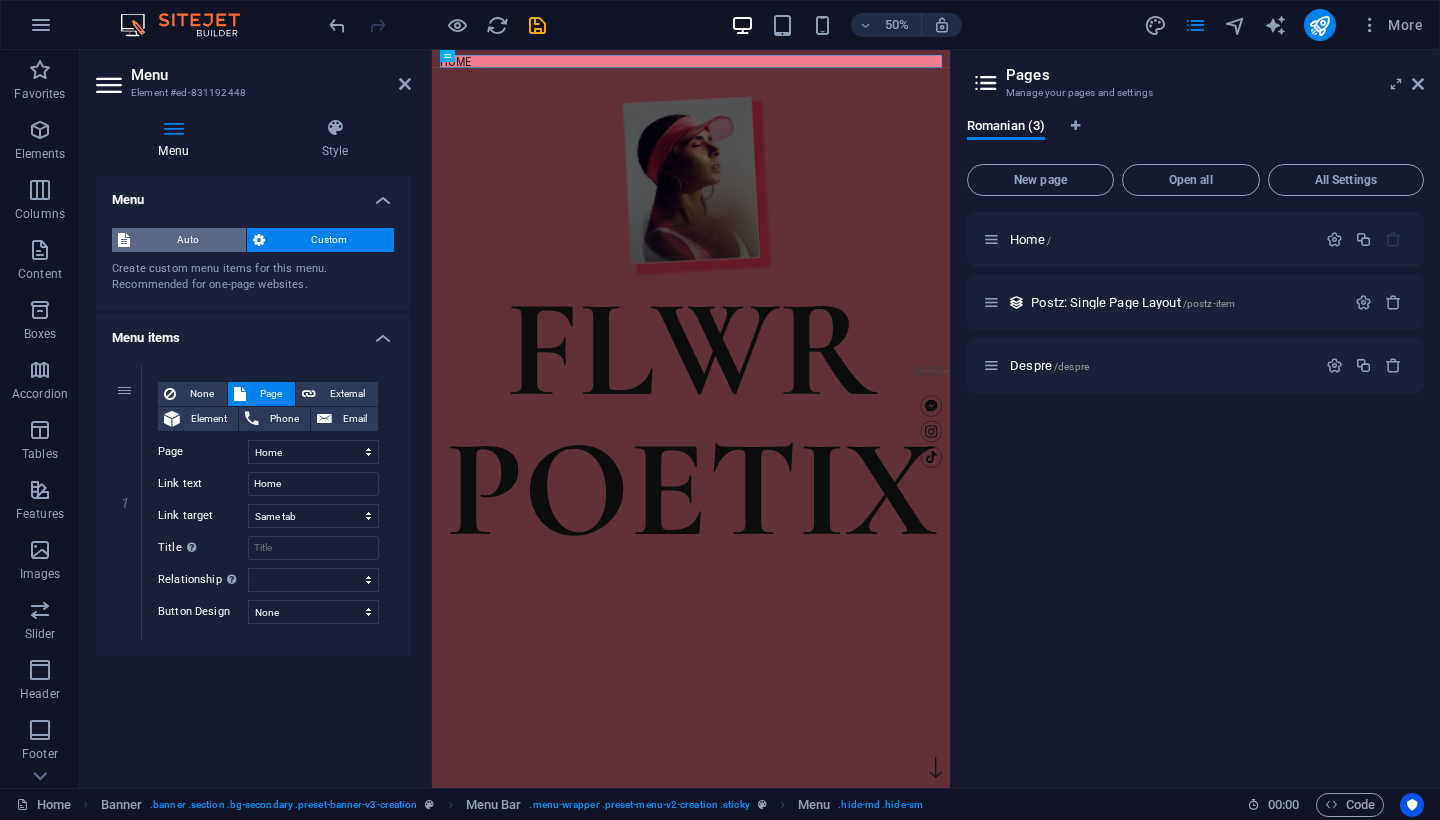 click on "Auto" at bounding box center (188, 240) 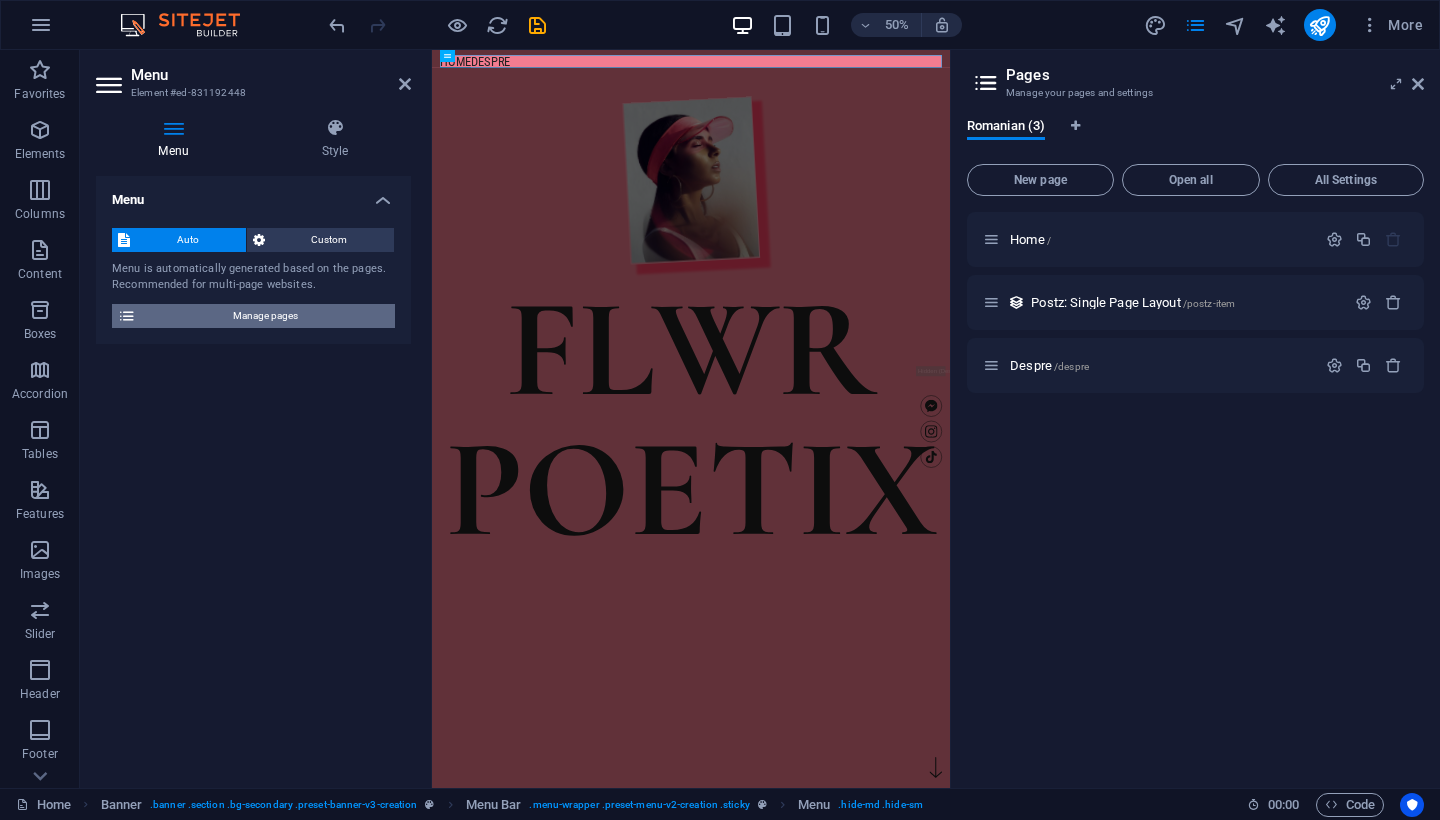click on "Manage pages" at bounding box center (265, 316) 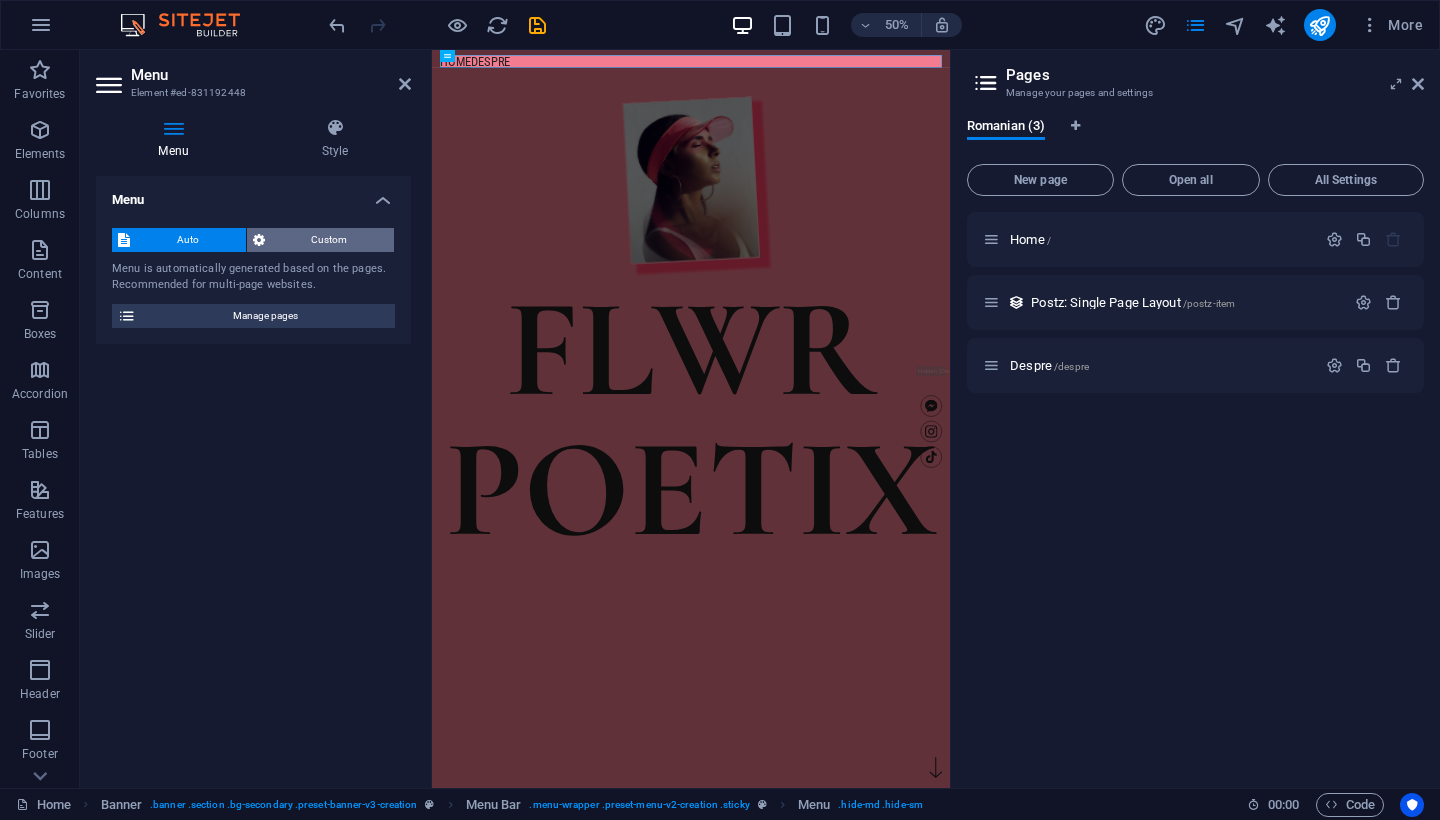 click on "Custom" at bounding box center [330, 240] 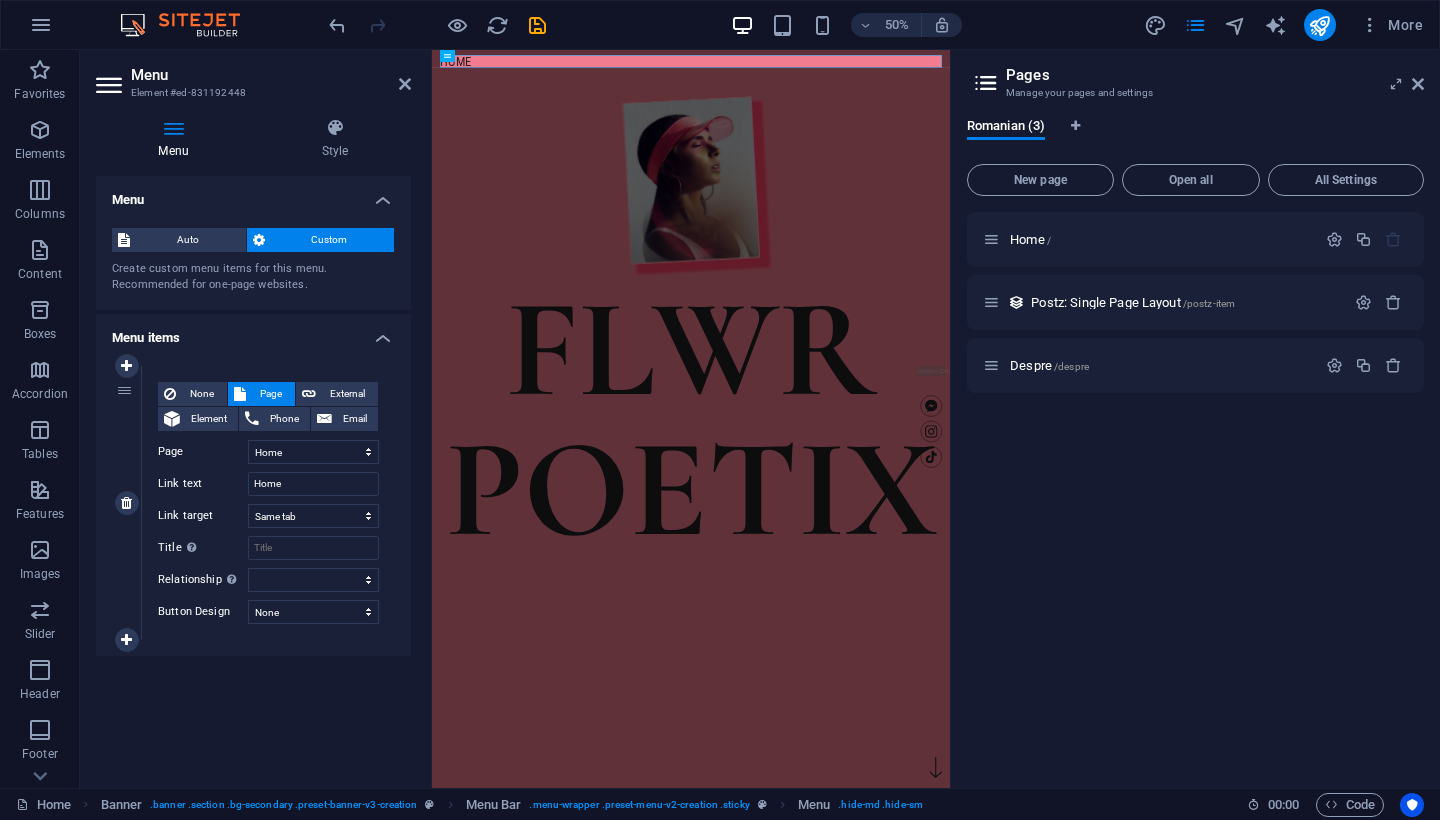 click on "None Page External Element Phone Email Page Home Despre Element
URL /15986953 Phone Email Link text Home Link target New tab Same tab Overlay Title Additional link description, should not be the same as the link text. The title is most often shown as a tooltip text when the mouse moves over the element. Leave empty if uncertain. Relationship Sets the  relationship of this link to the link target . For example, the value "nofollow" instructs search engines not to follow the link. Can be left empty. alternate author bookmark external help license next nofollow noreferrer noopener prev search tag" at bounding box center [268, 487] 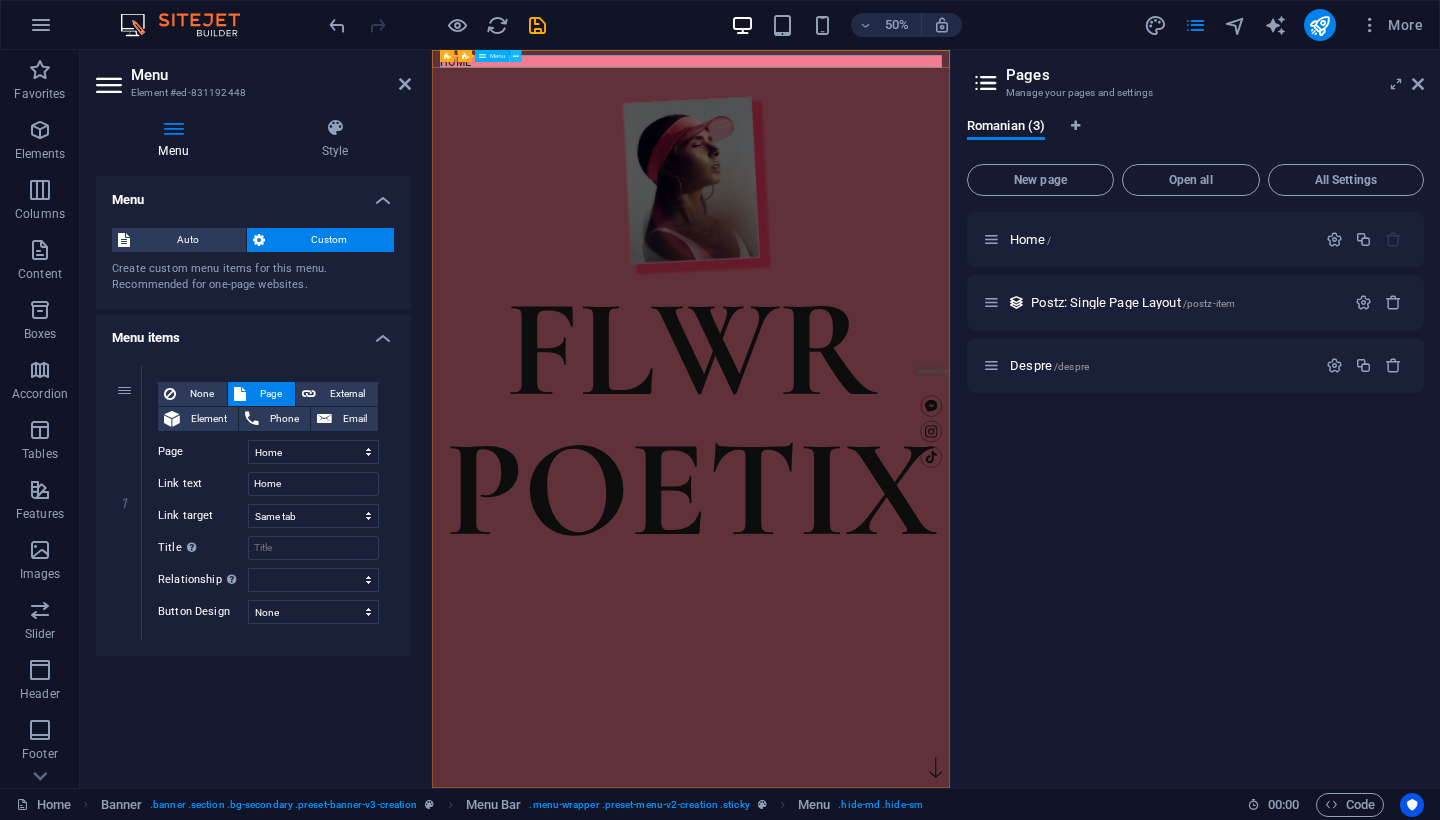 click at bounding box center [516, 56] 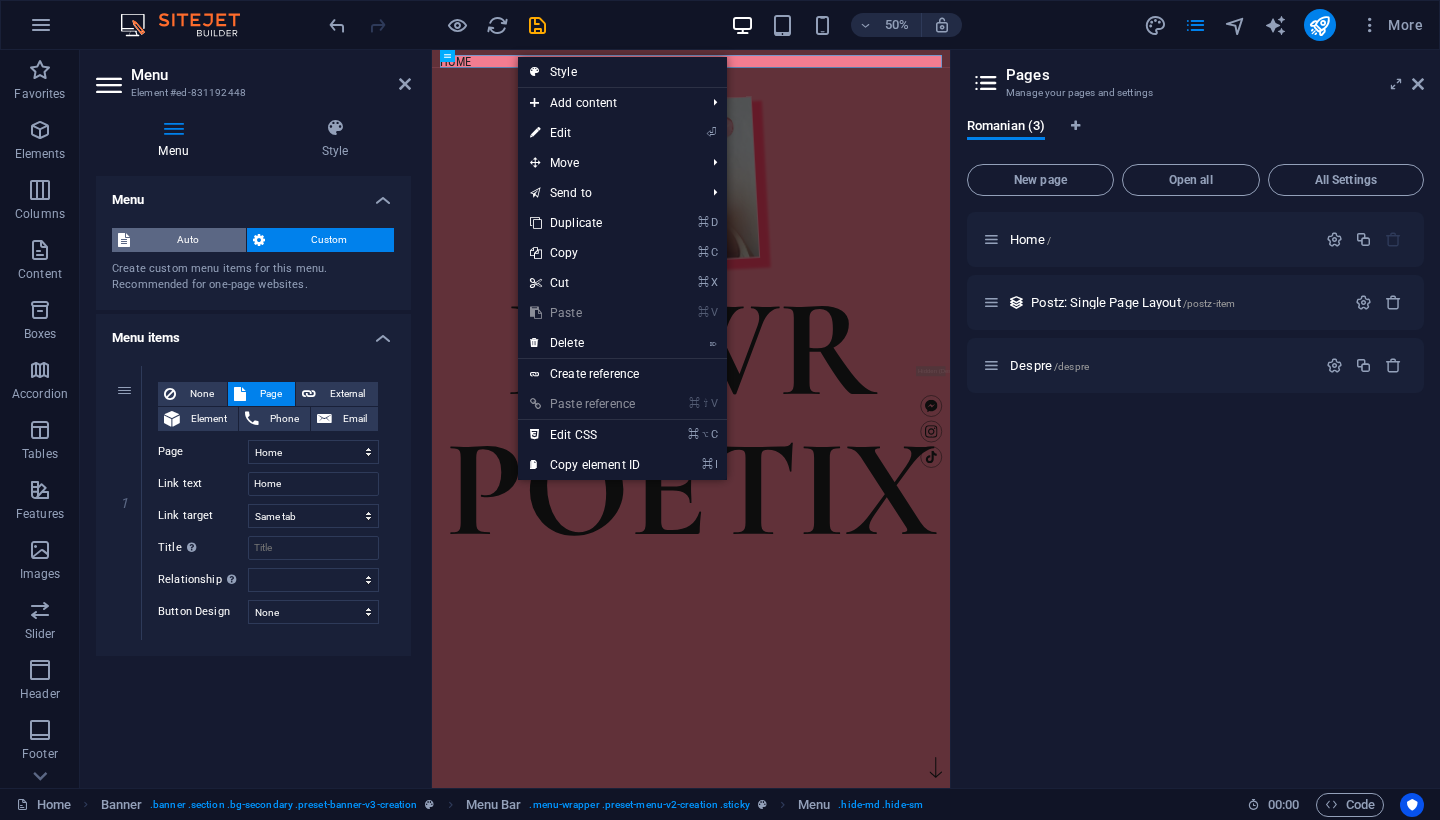 click on "Auto" at bounding box center (188, 240) 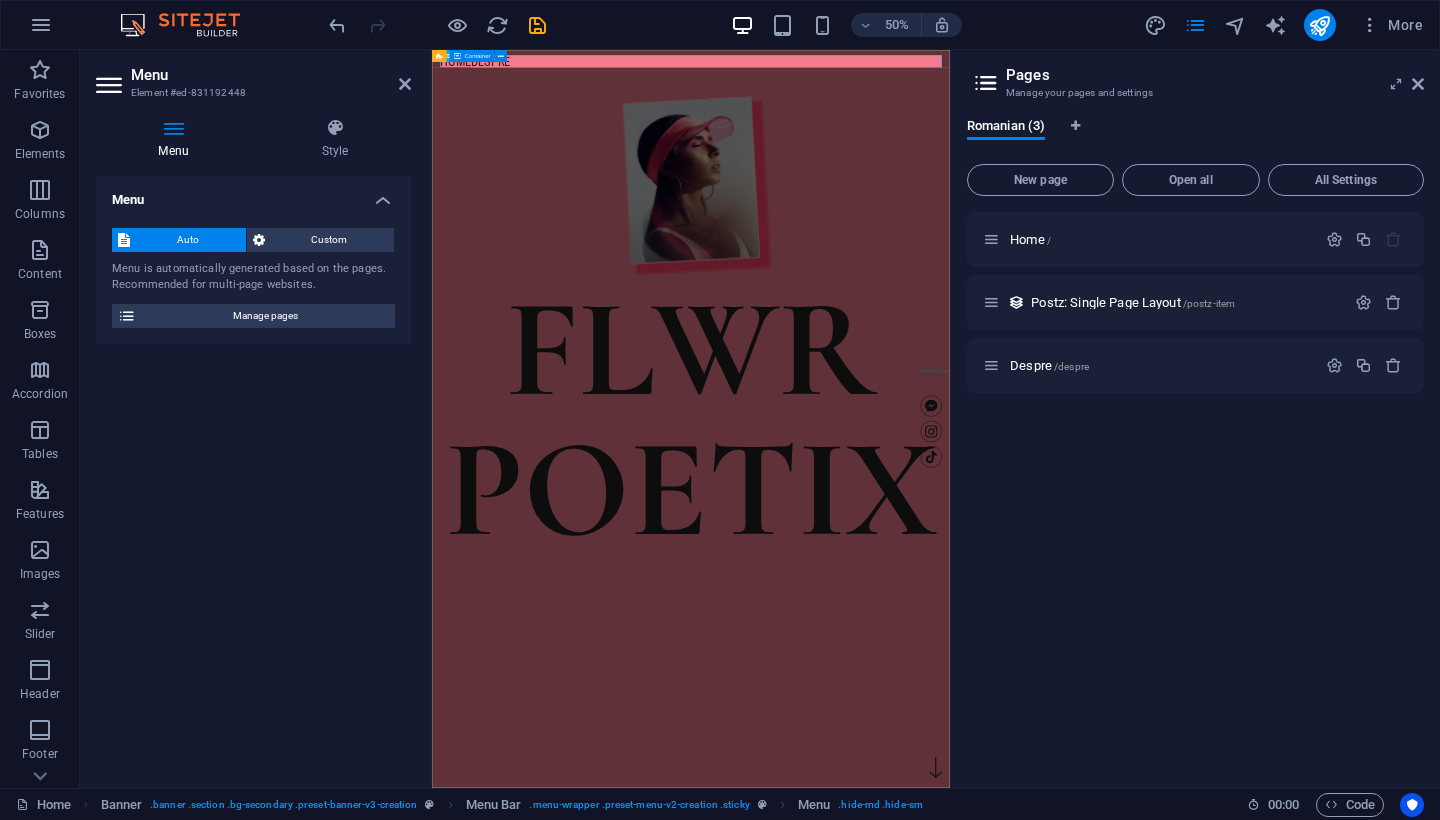 click on "FLWR POETIX" at bounding box center (950, 325) 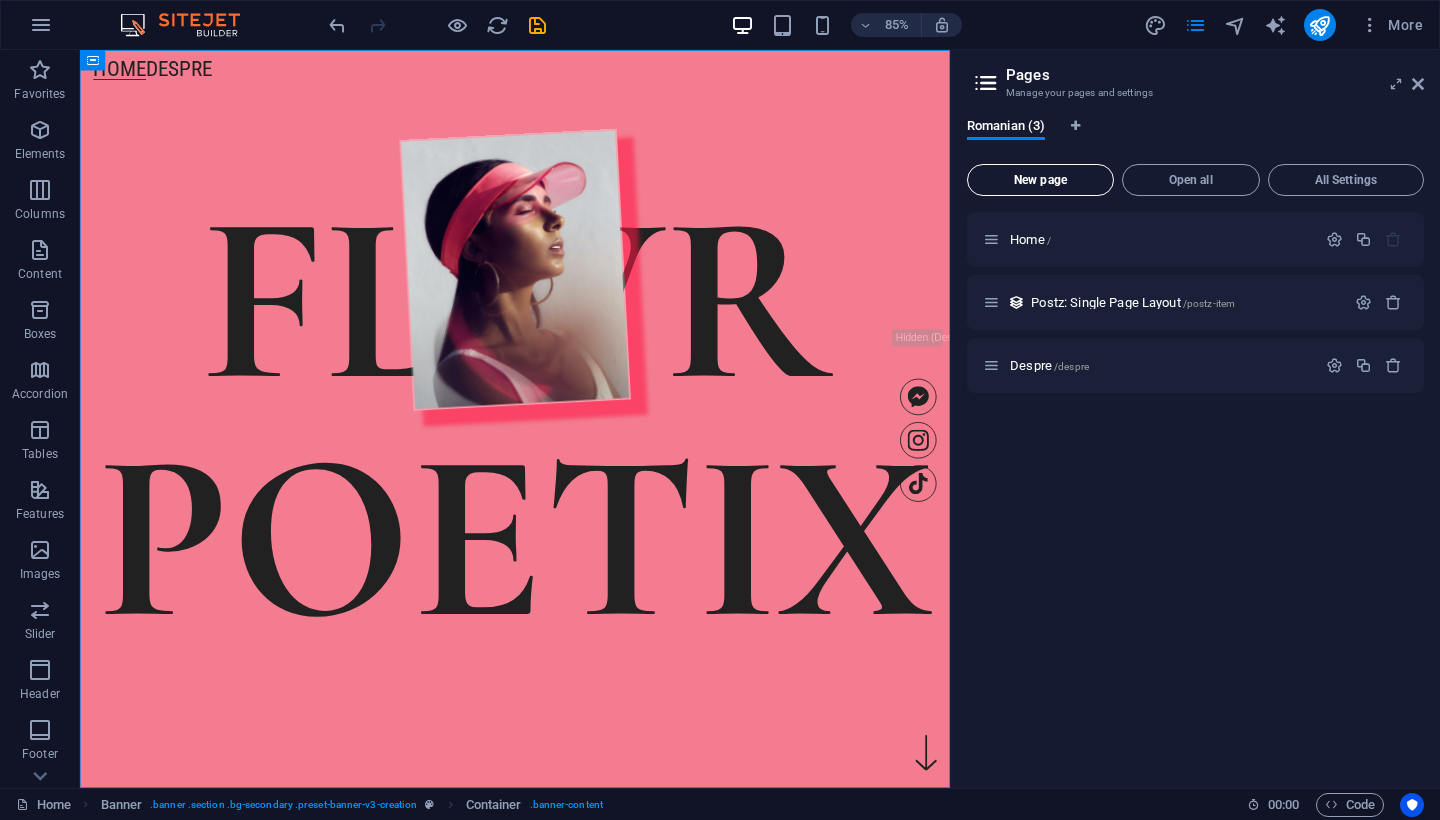 click on "New page" at bounding box center (1040, 180) 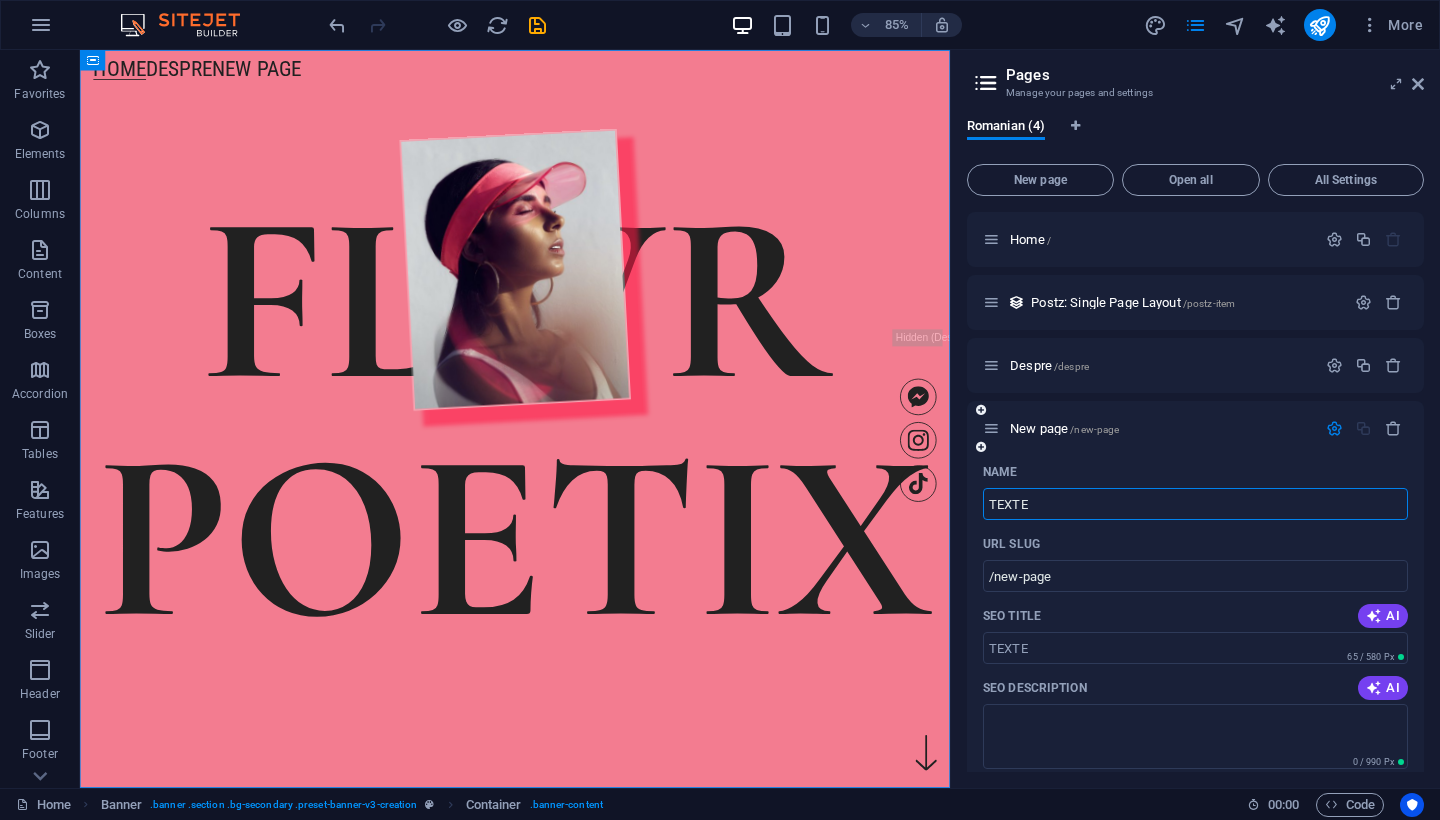 type on "TEXTE" 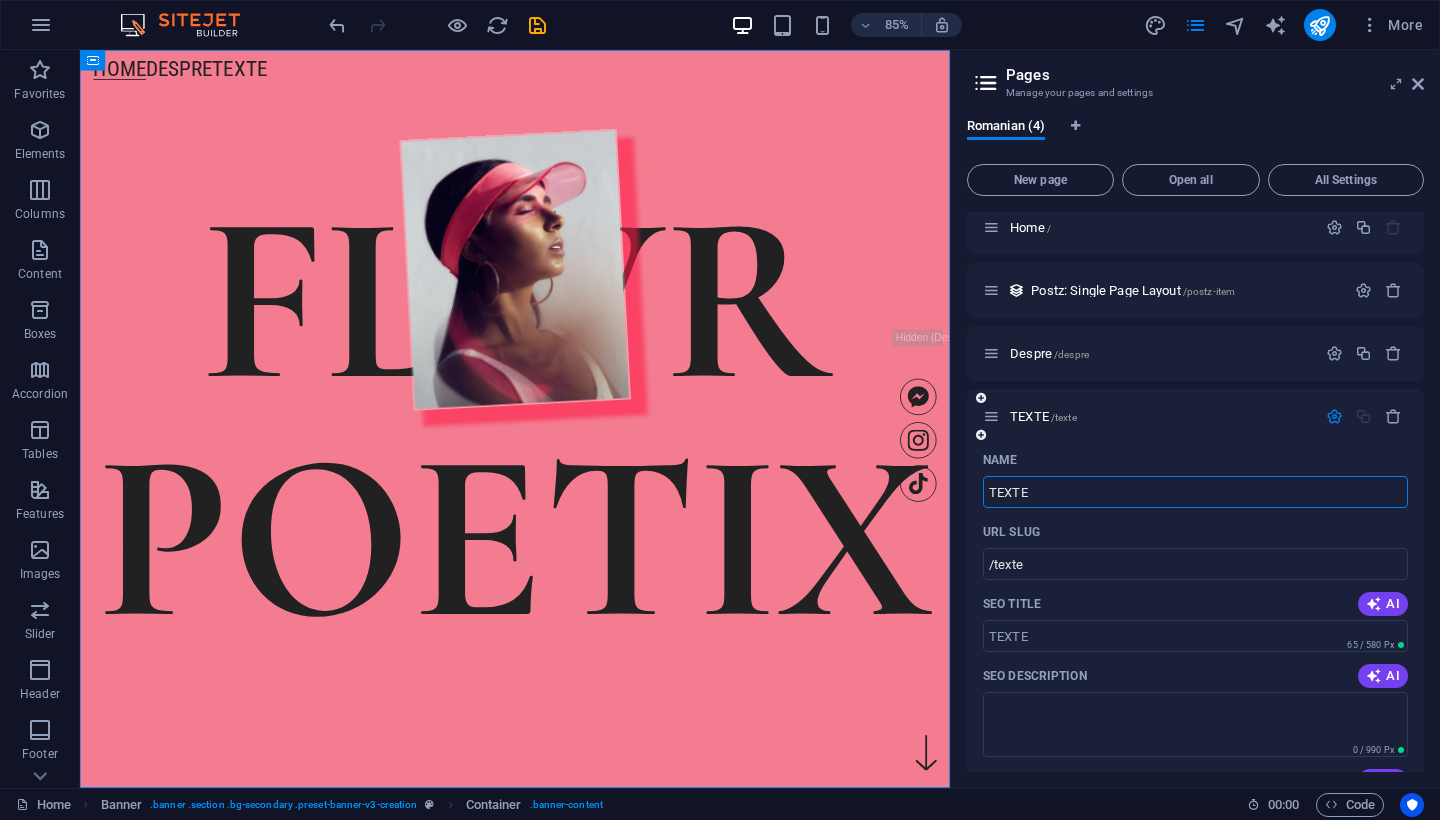 scroll, scrollTop: 55, scrollLeft: 0, axis: vertical 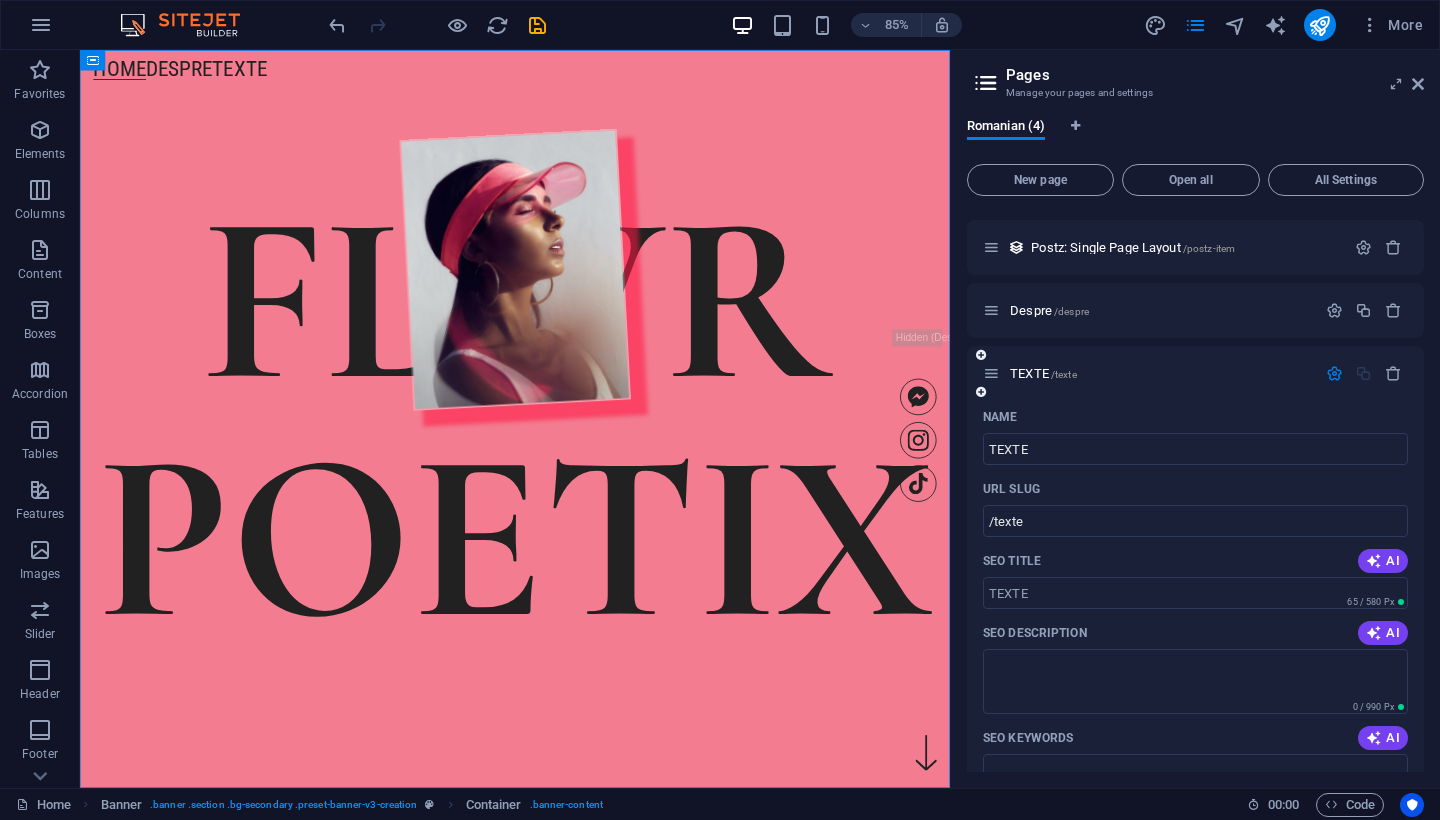 click at bounding box center [981, 392] 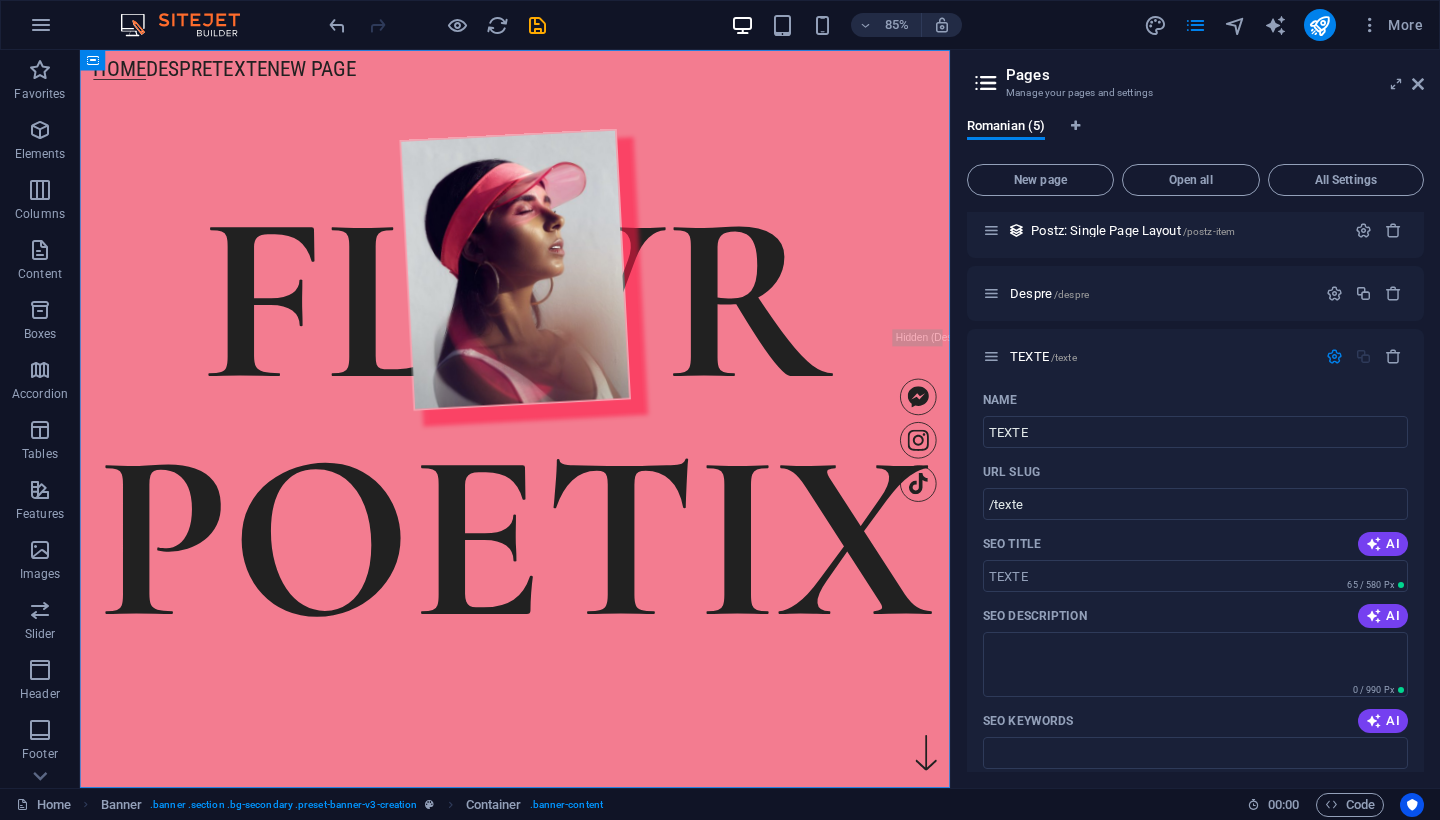 scroll, scrollTop: 0, scrollLeft: 0, axis: both 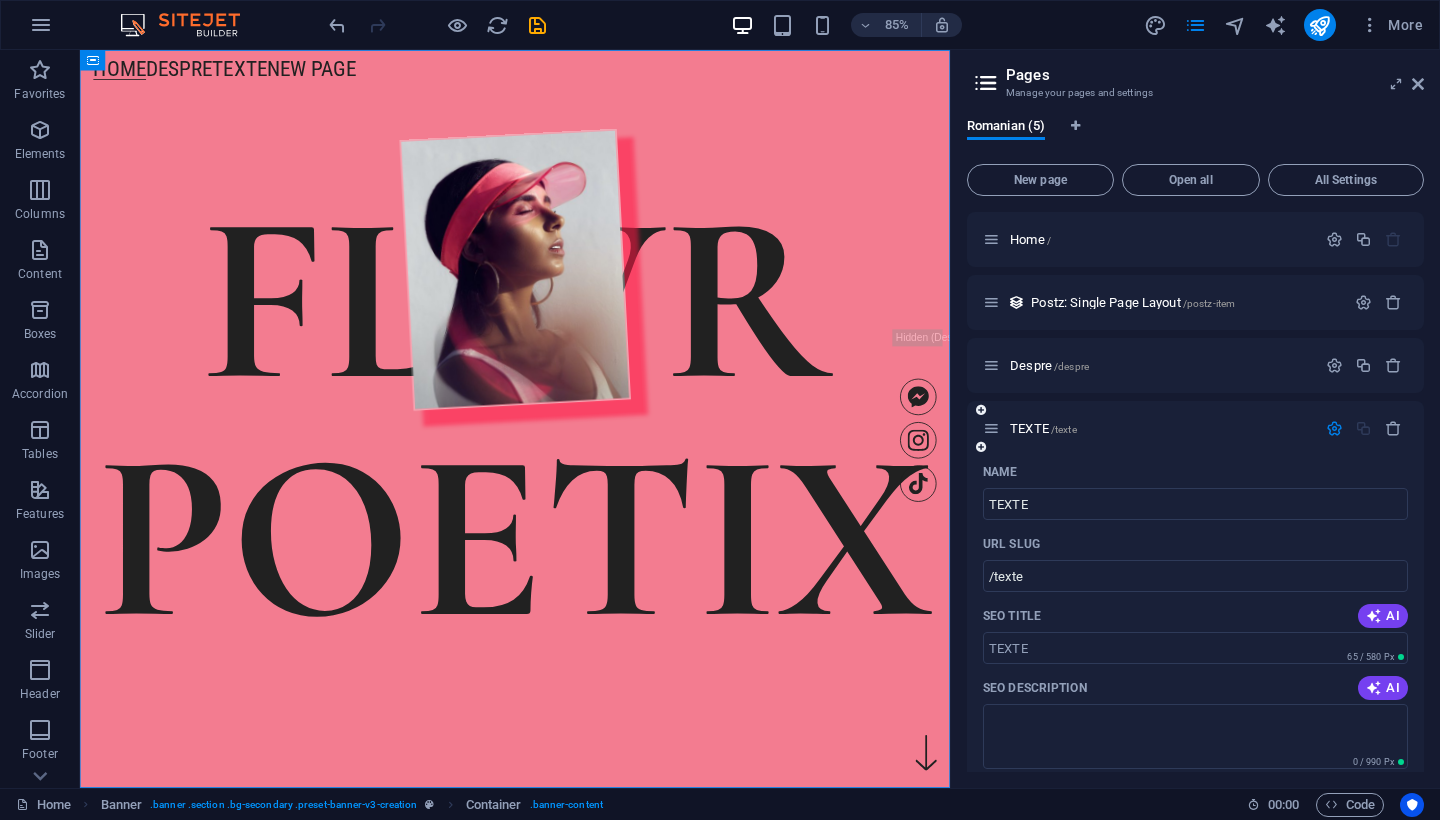 click on "TEXTE /texte" at bounding box center [1149, 428] 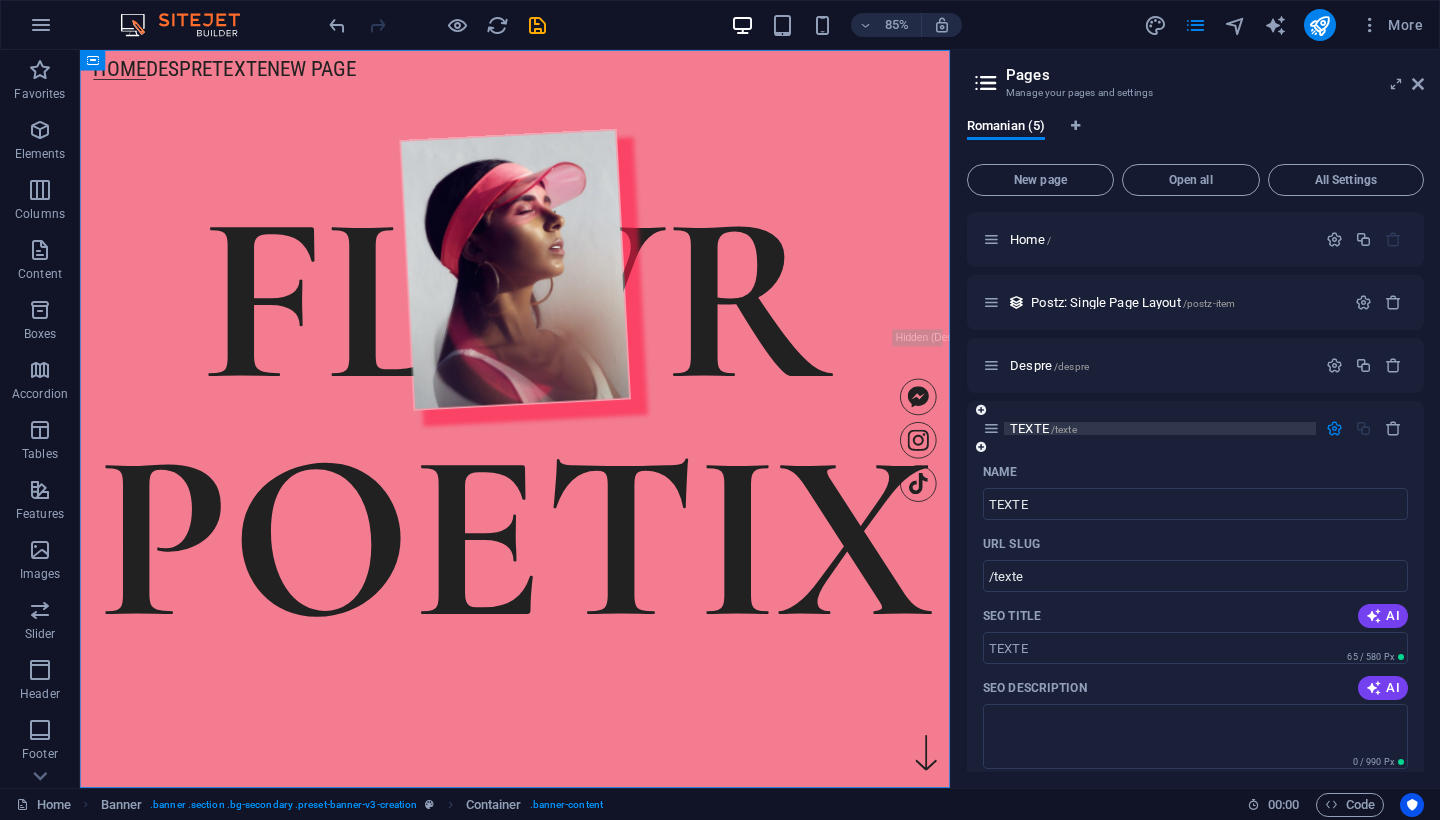 click on "TEXTE /texte" at bounding box center [1043, 428] 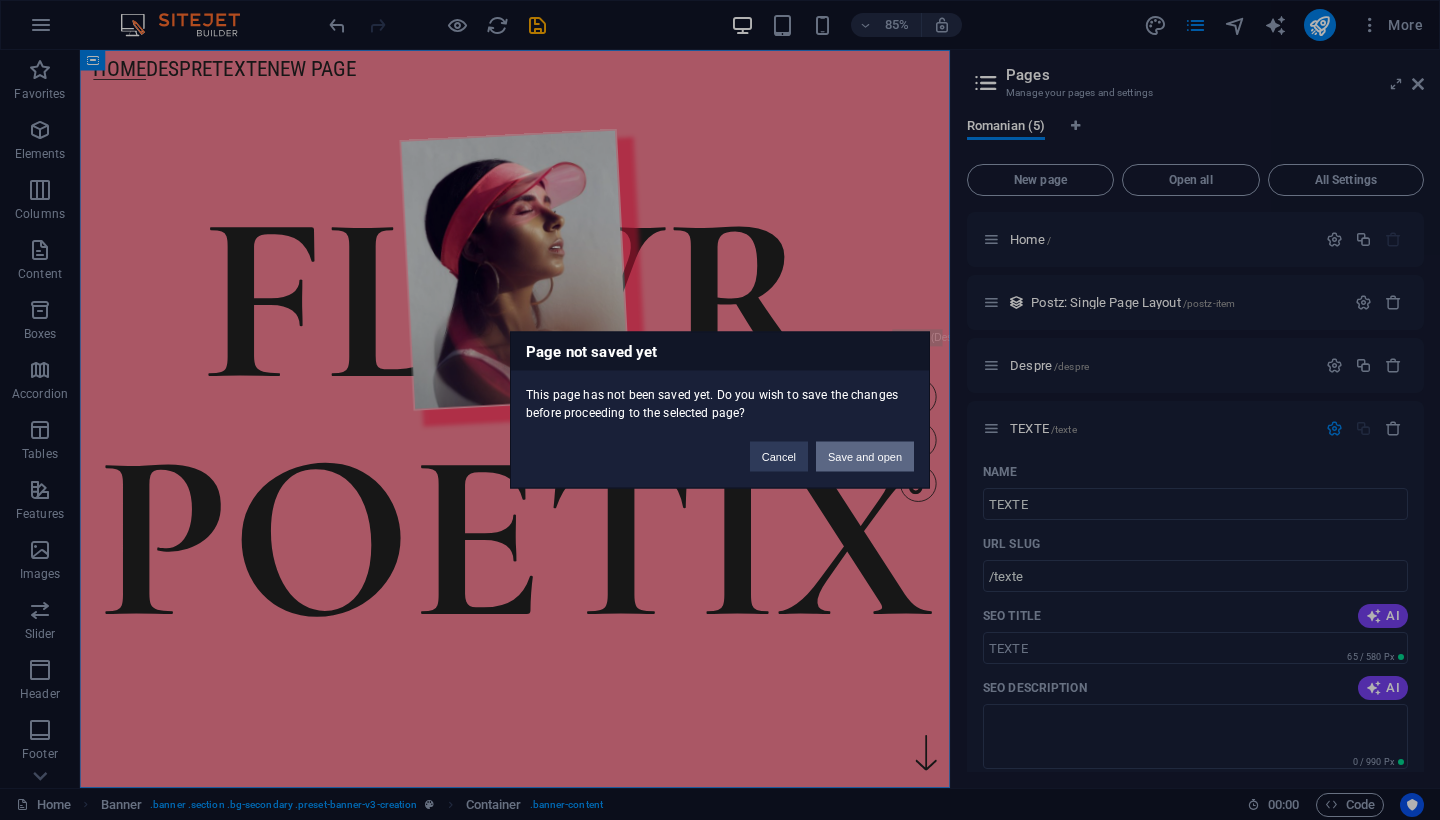click on "Save and open" at bounding box center [865, 457] 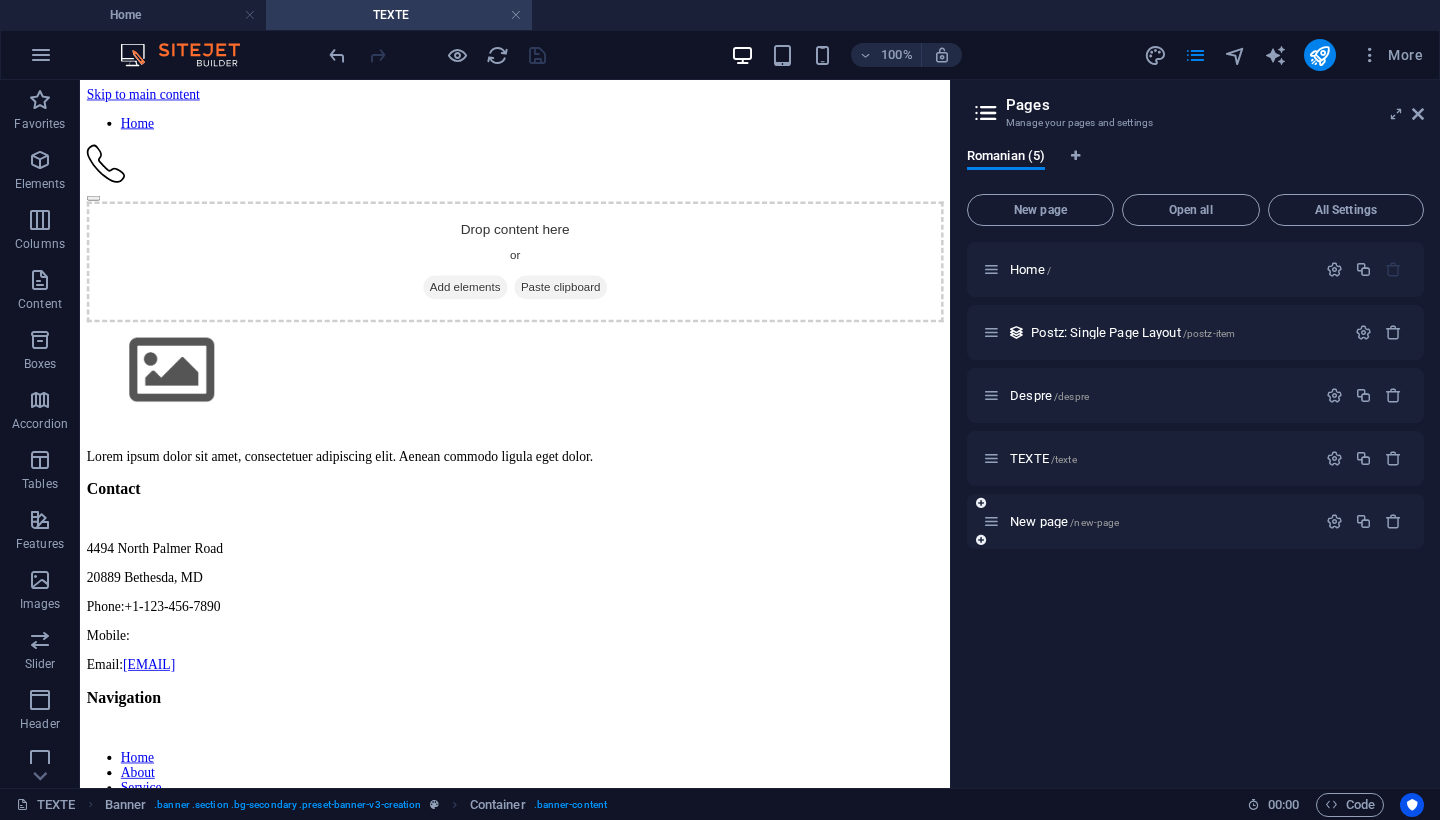scroll, scrollTop: 0, scrollLeft: 0, axis: both 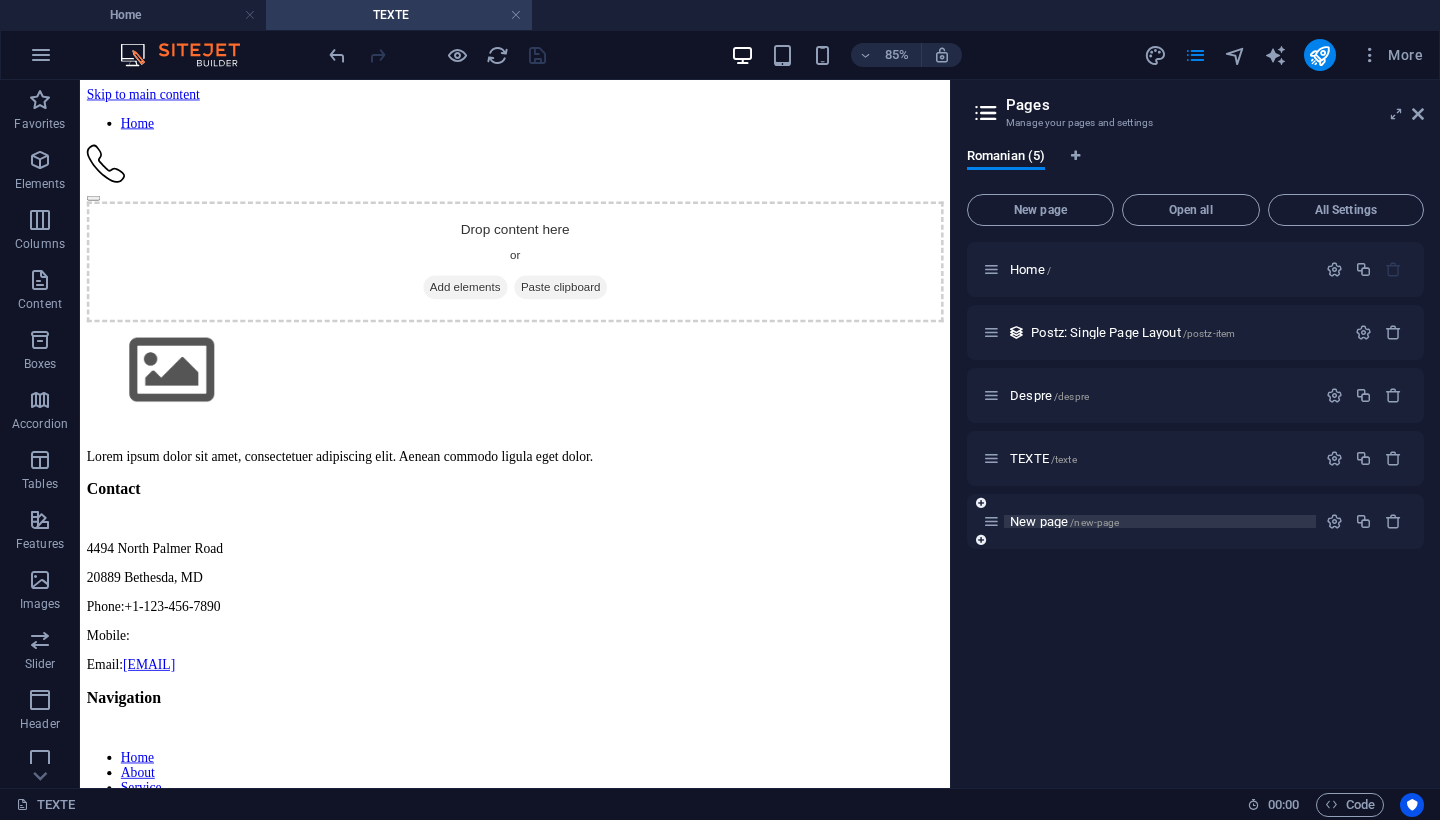 click on "New page /new-page" at bounding box center (1064, 521) 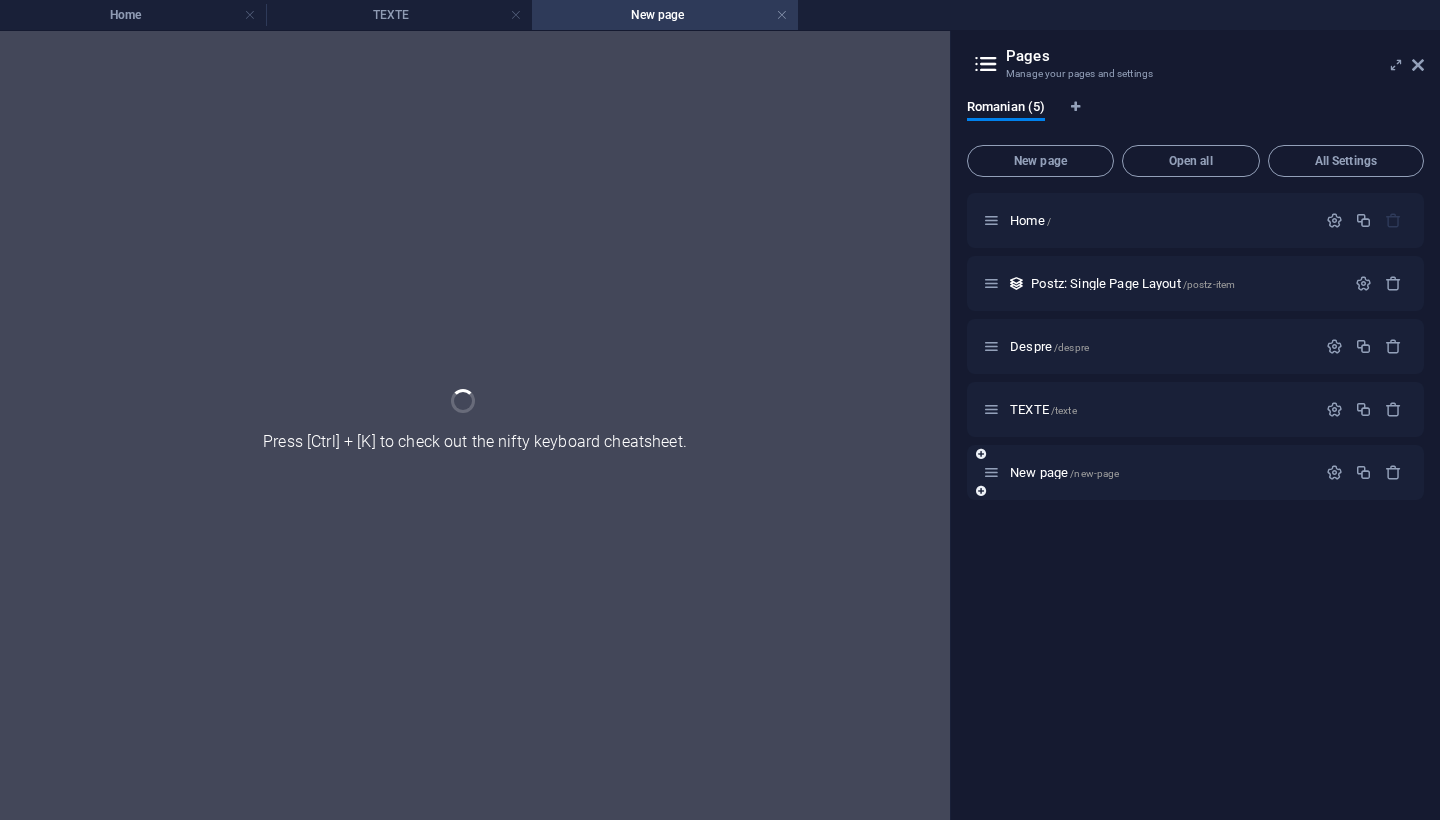 scroll, scrollTop: 0, scrollLeft: 0, axis: both 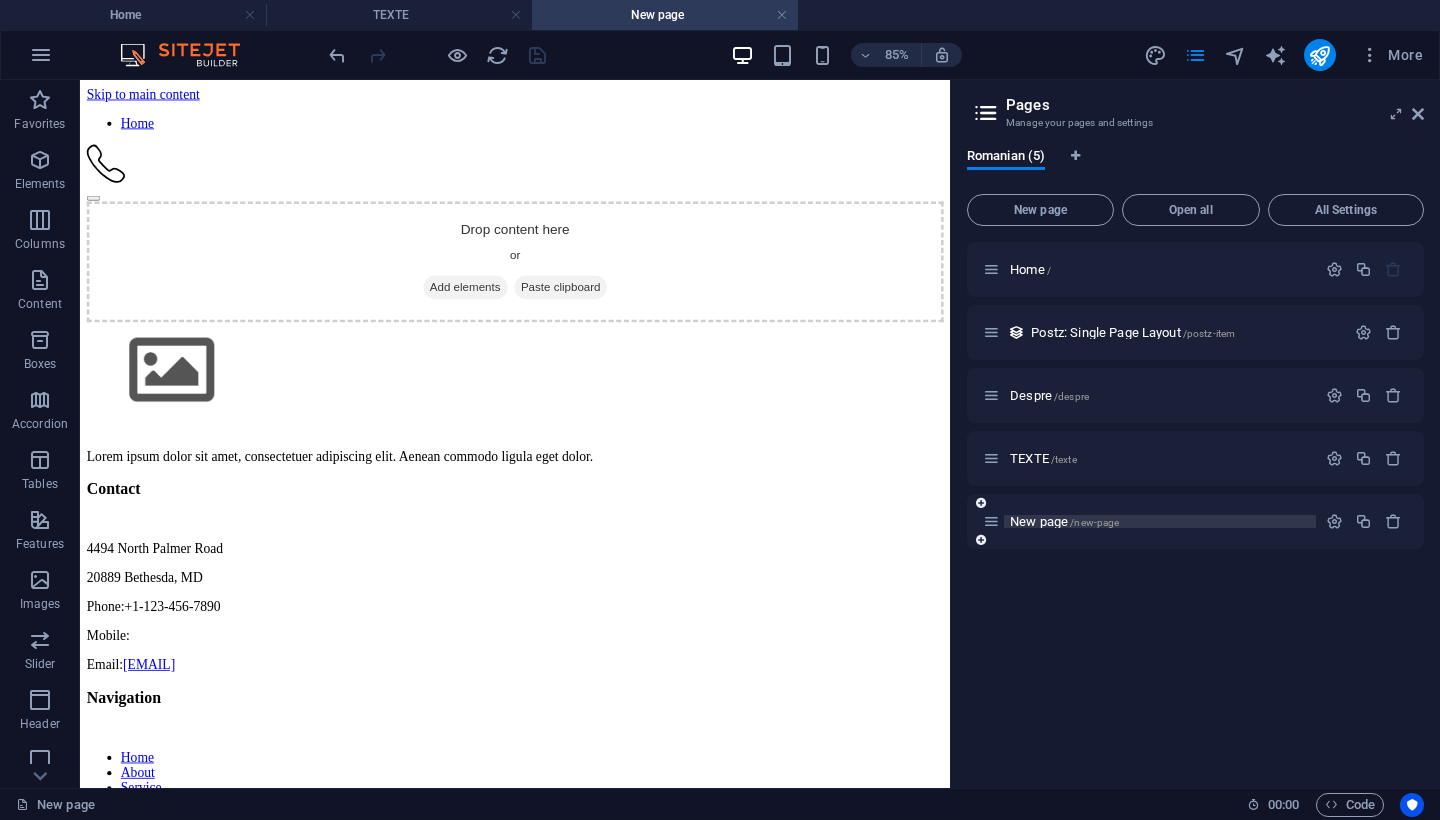 click on "New page /new-page" at bounding box center [1064, 521] 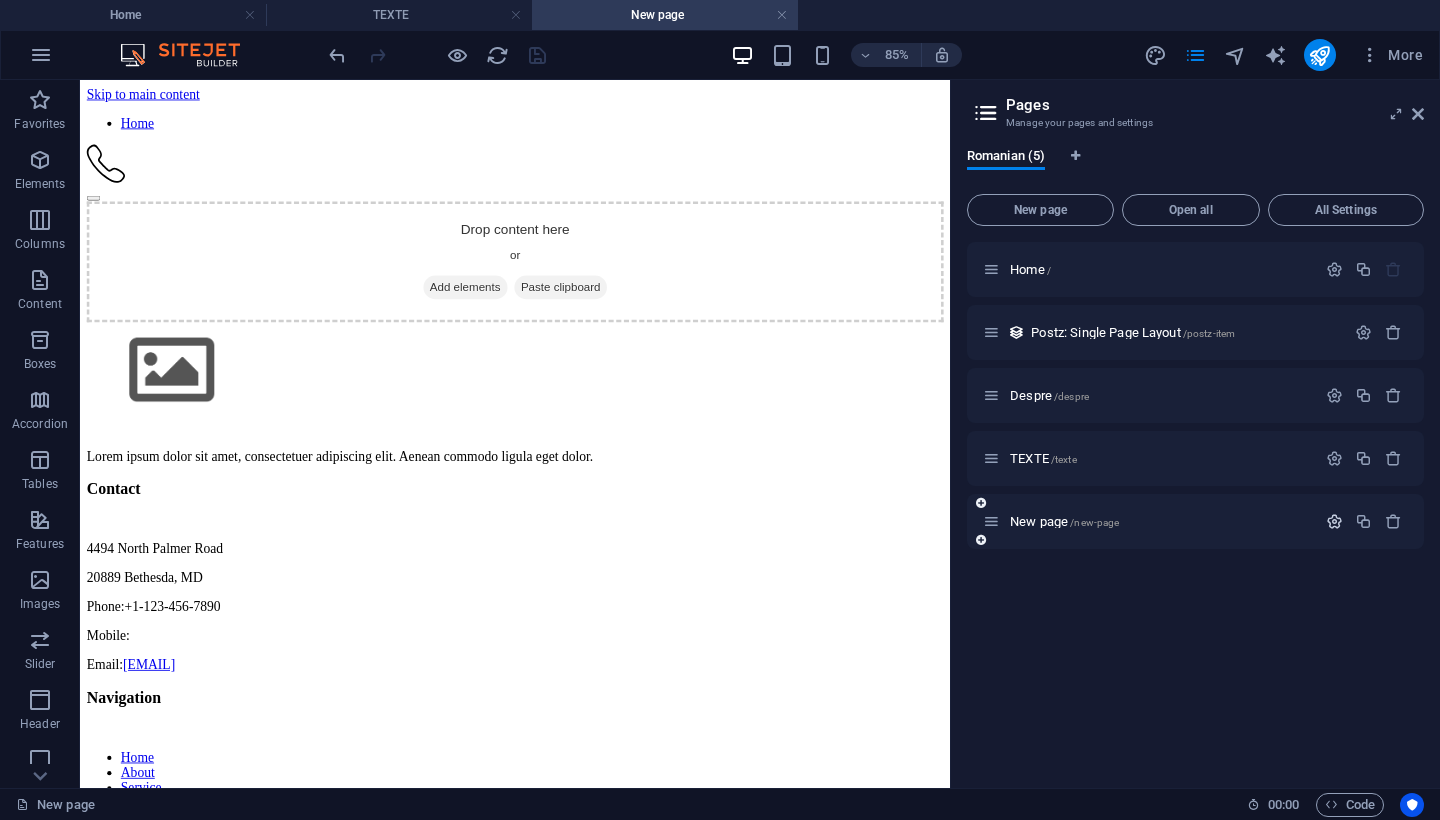 click at bounding box center [1334, 521] 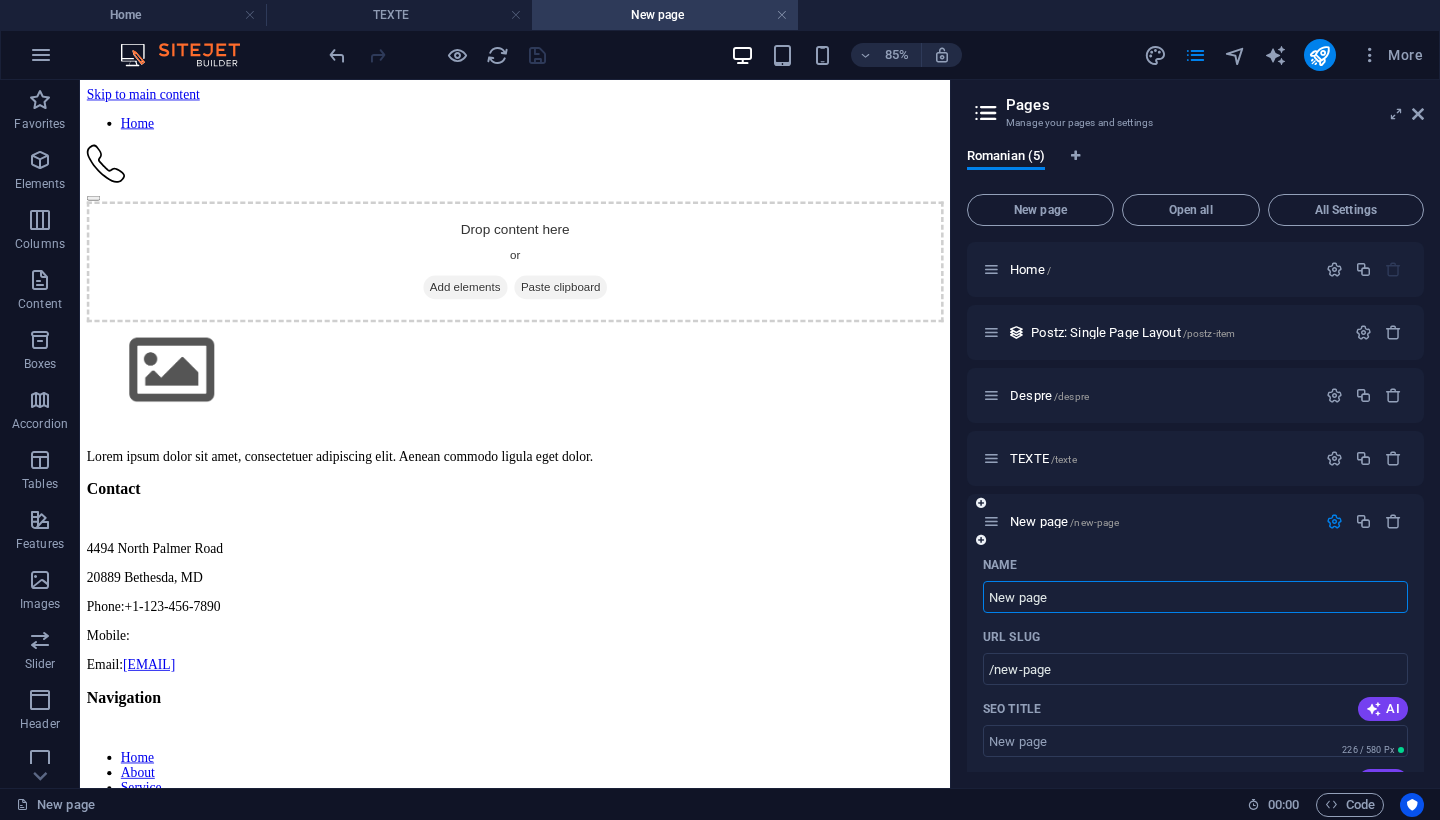 drag, startPoint x: 1079, startPoint y: 603, endPoint x: 970, endPoint y: 602, distance: 109.004585 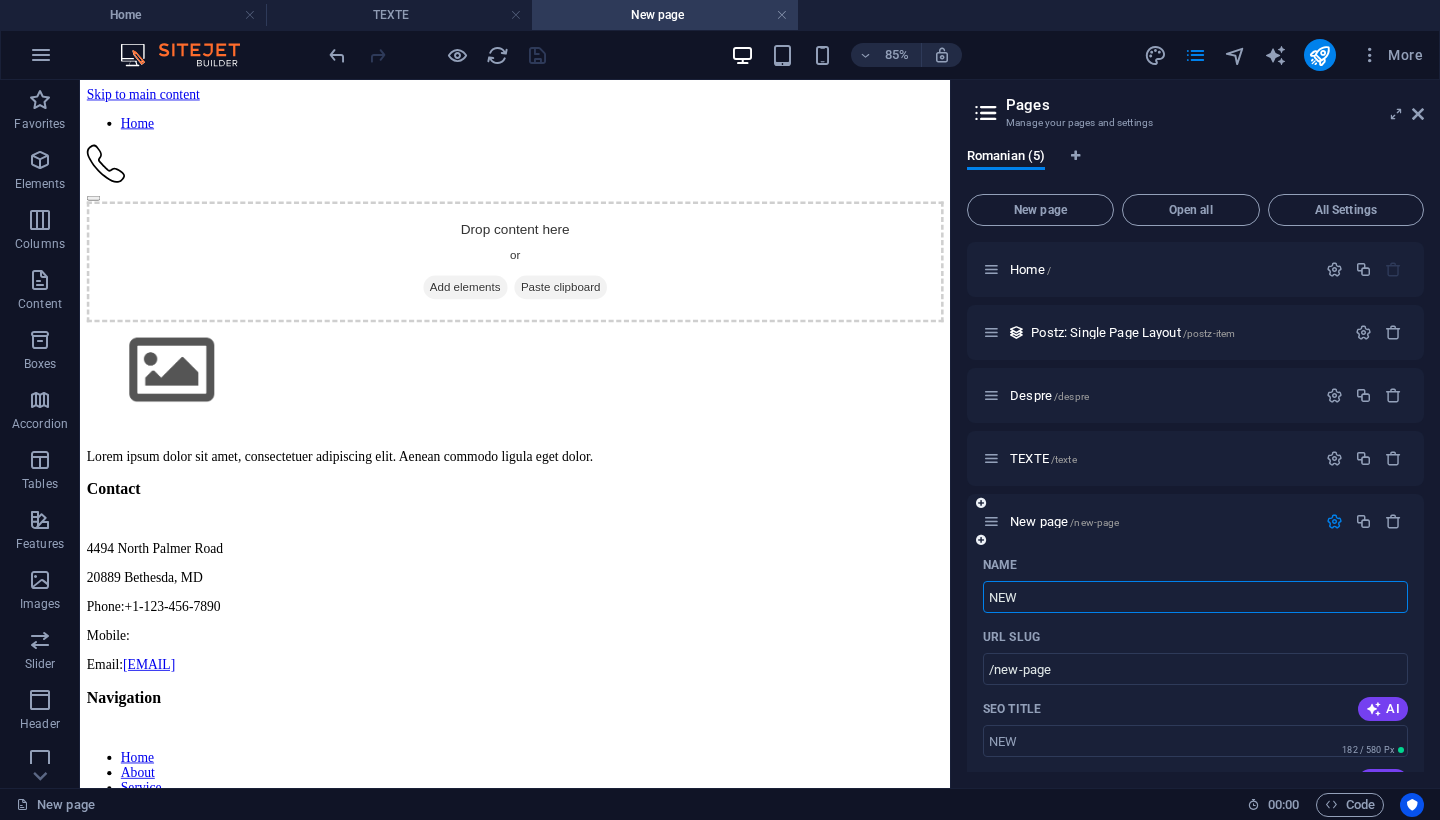 type on "NEW" 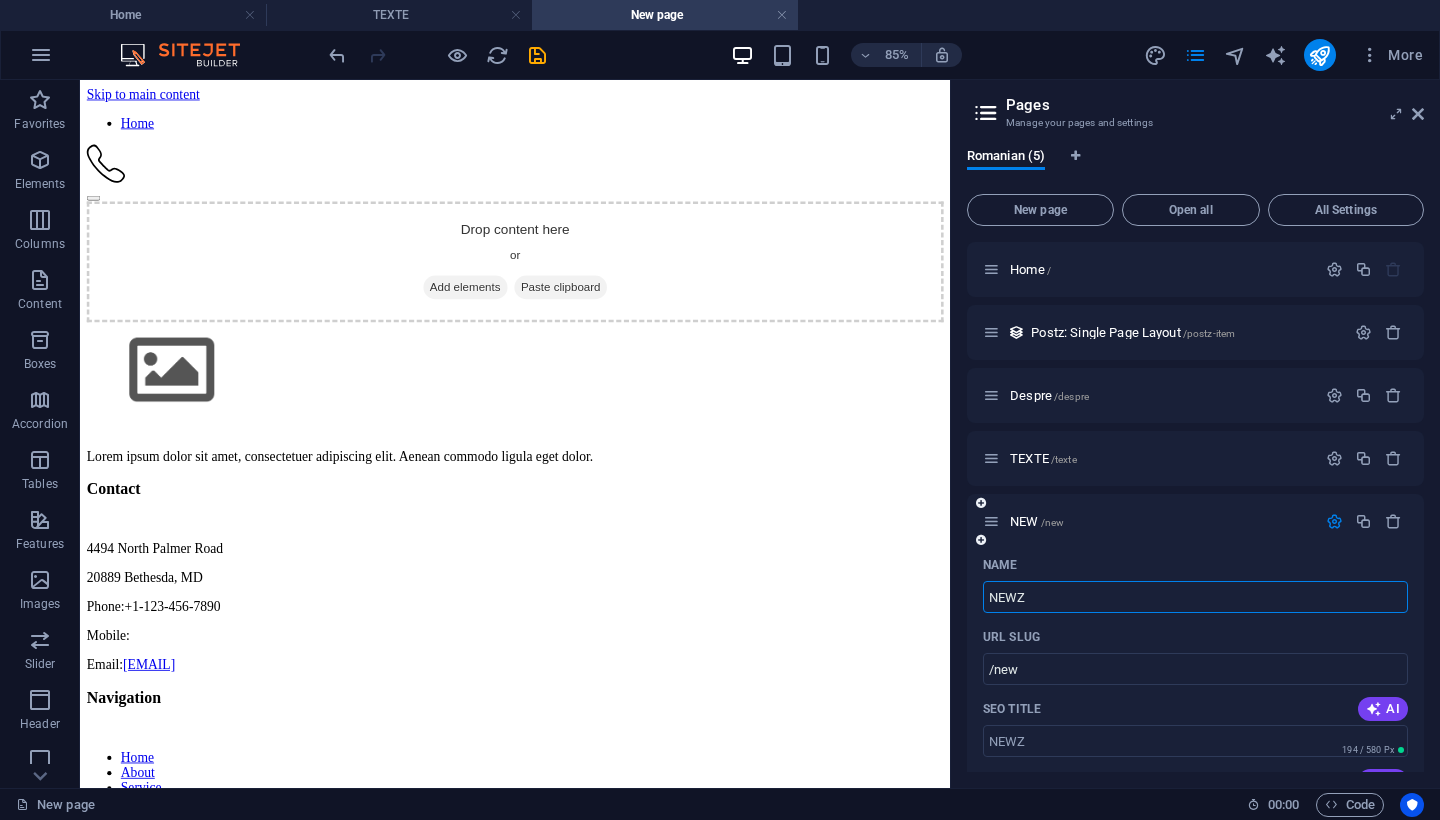 type on "NEWZ" 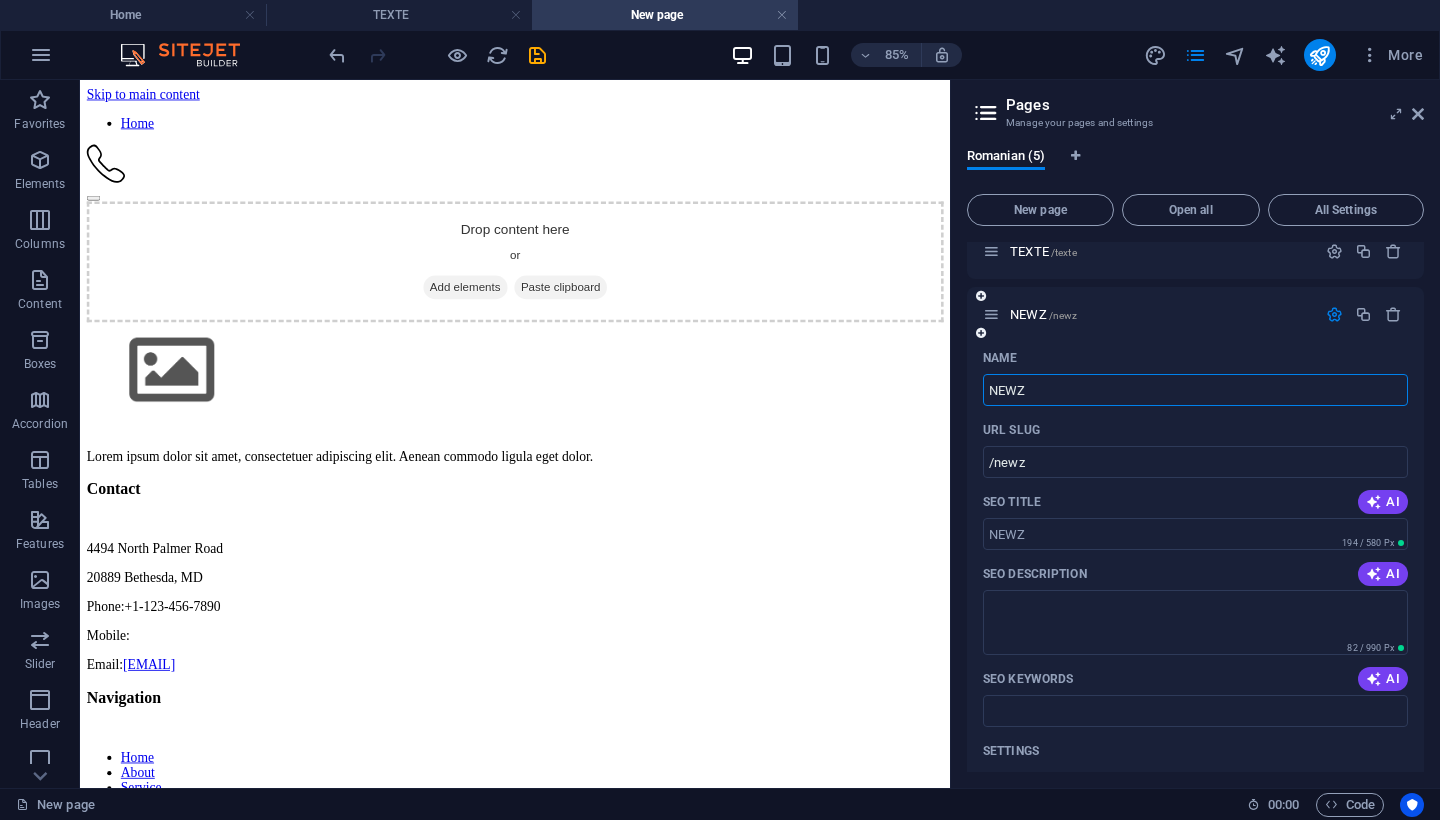 scroll, scrollTop: 210, scrollLeft: 0, axis: vertical 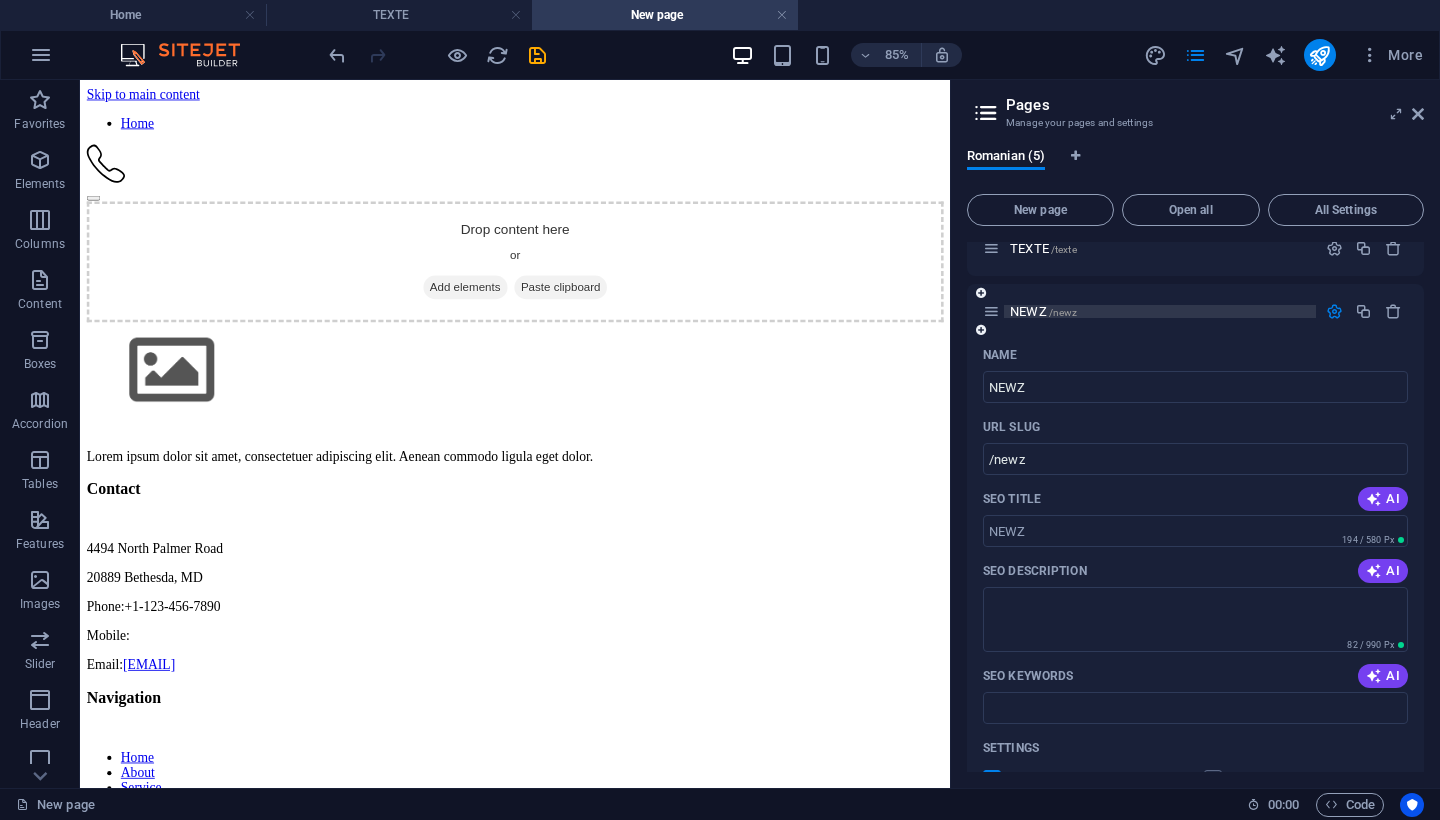 click on "NEWZ /newz" at bounding box center (1043, 311) 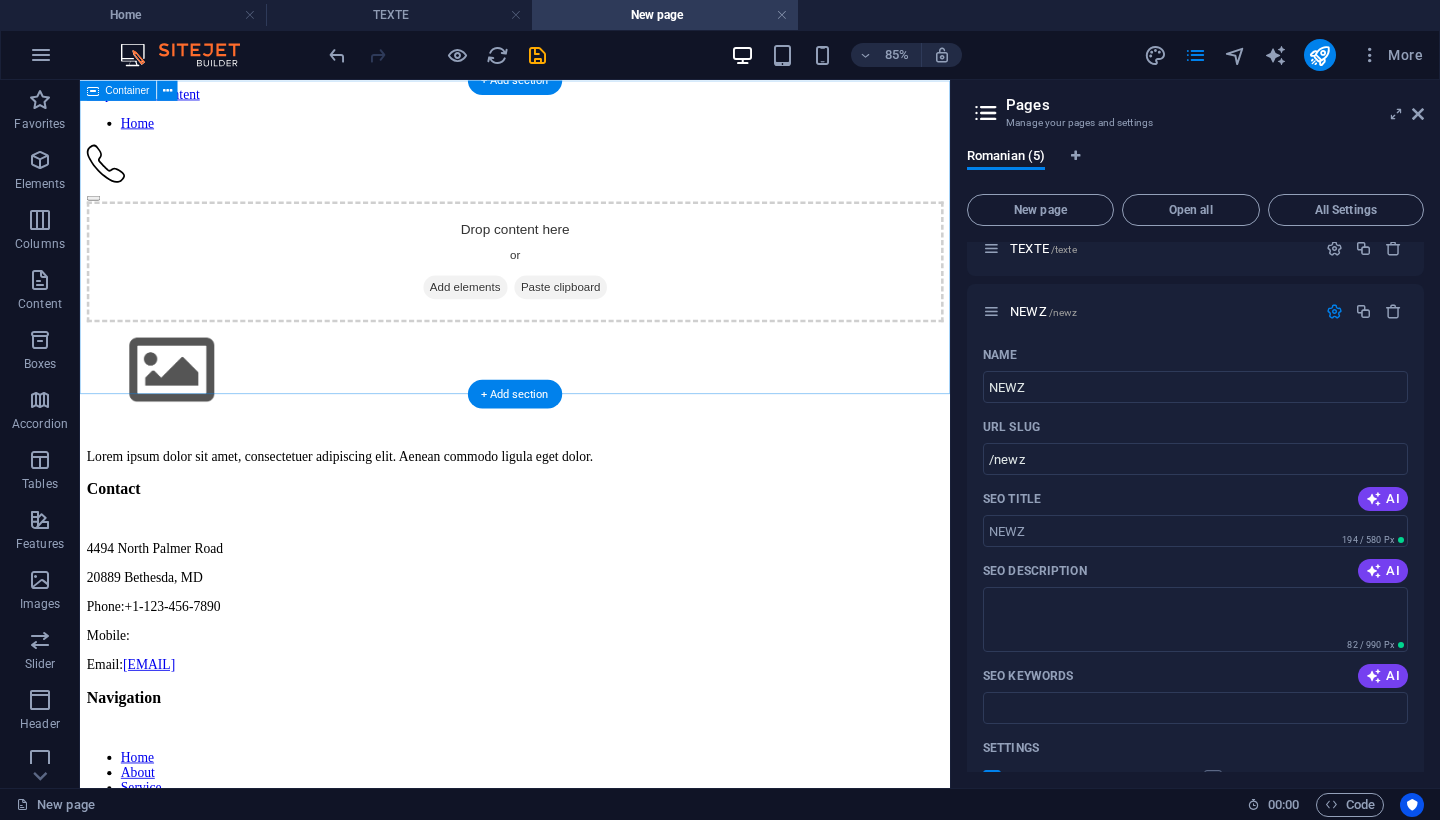 click on "Drop content here or  Add elements  Paste clipboard" at bounding box center (592, 294) 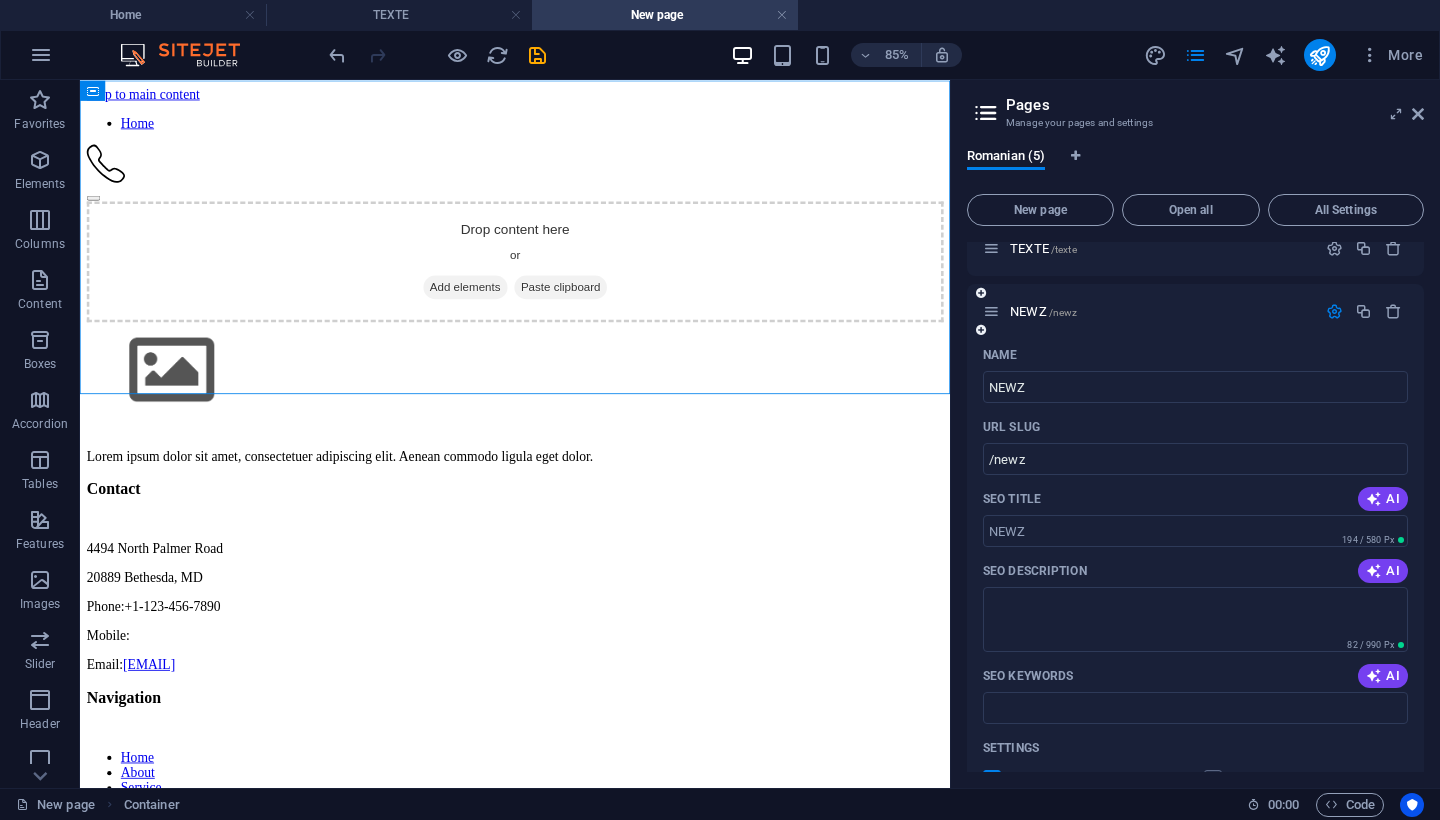click at bounding box center [1334, 311] 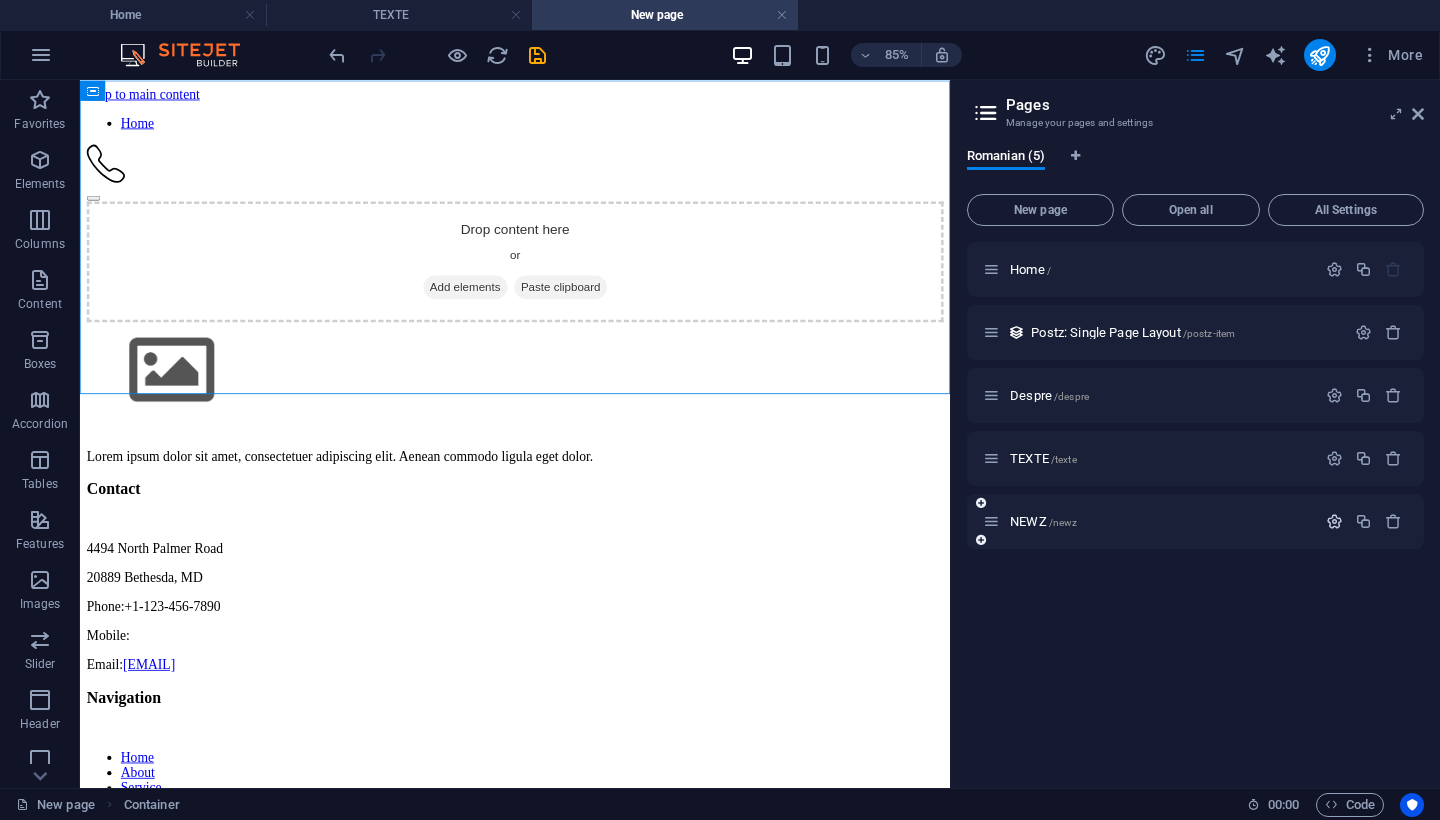 scroll, scrollTop: 0, scrollLeft: 0, axis: both 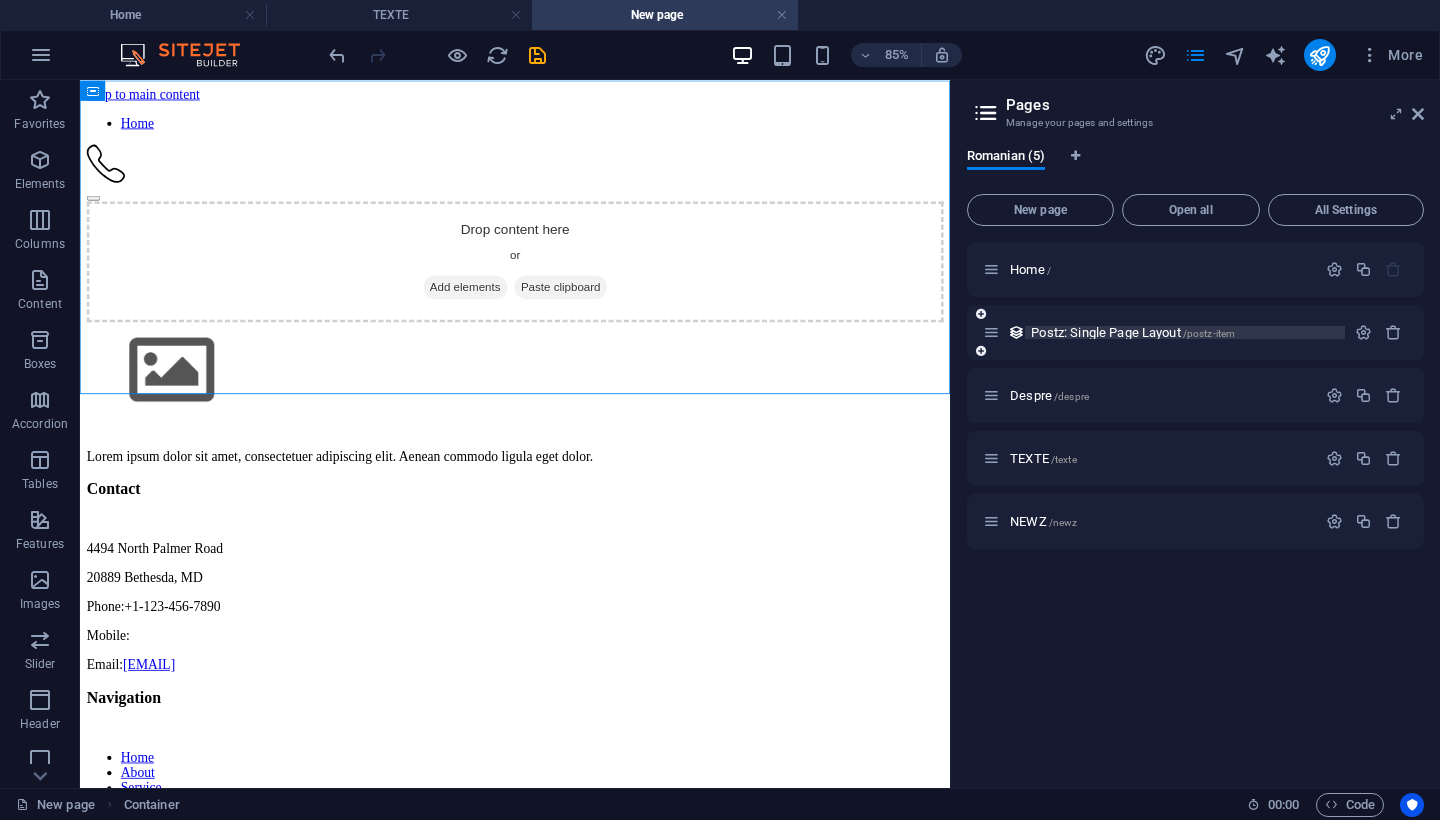 click on "Postz: Single Page Layout /postz-item" at bounding box center (1133, 332) 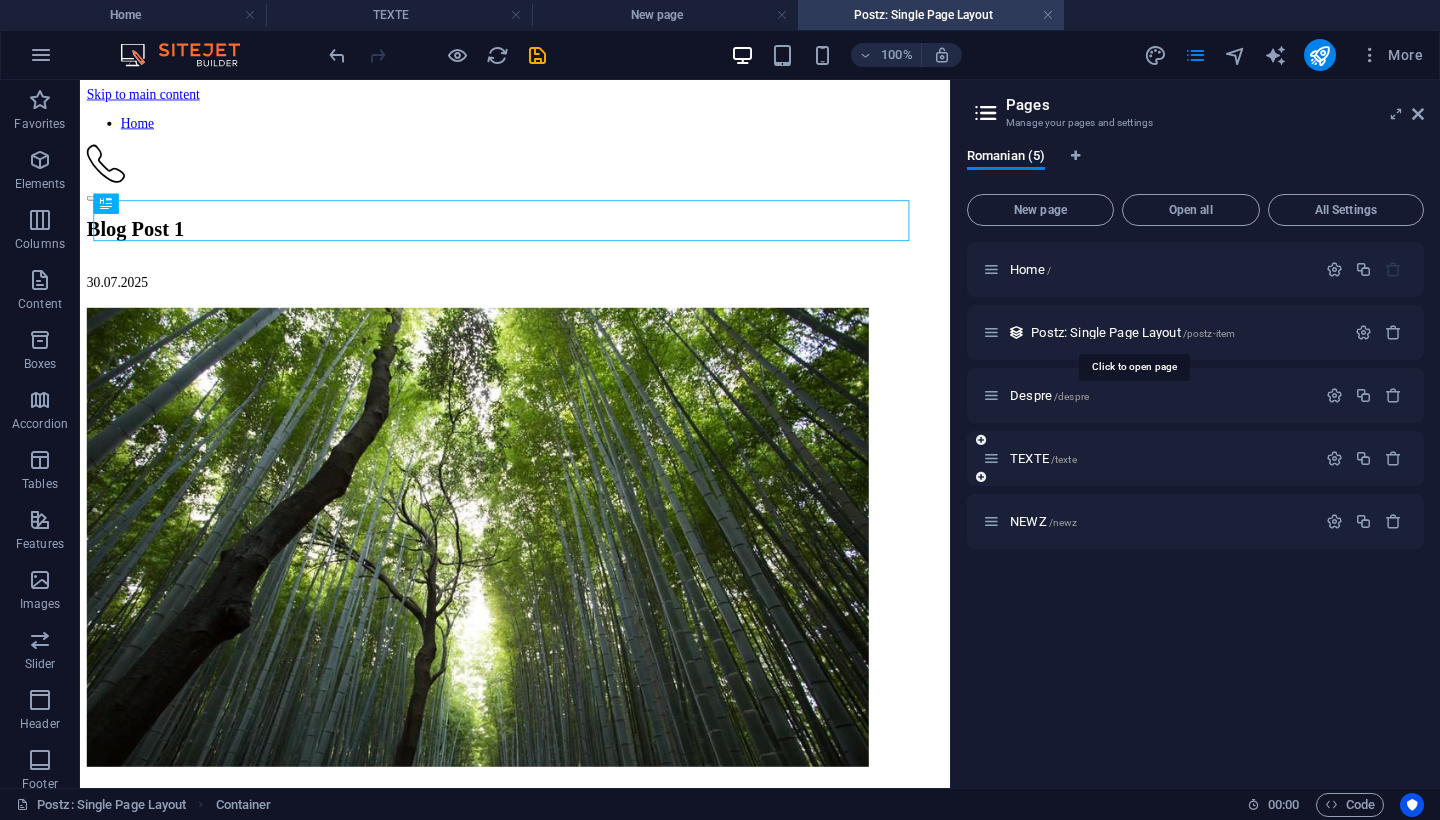 scroll, scrollTop: 0, scrollLeft: 0, axis: both 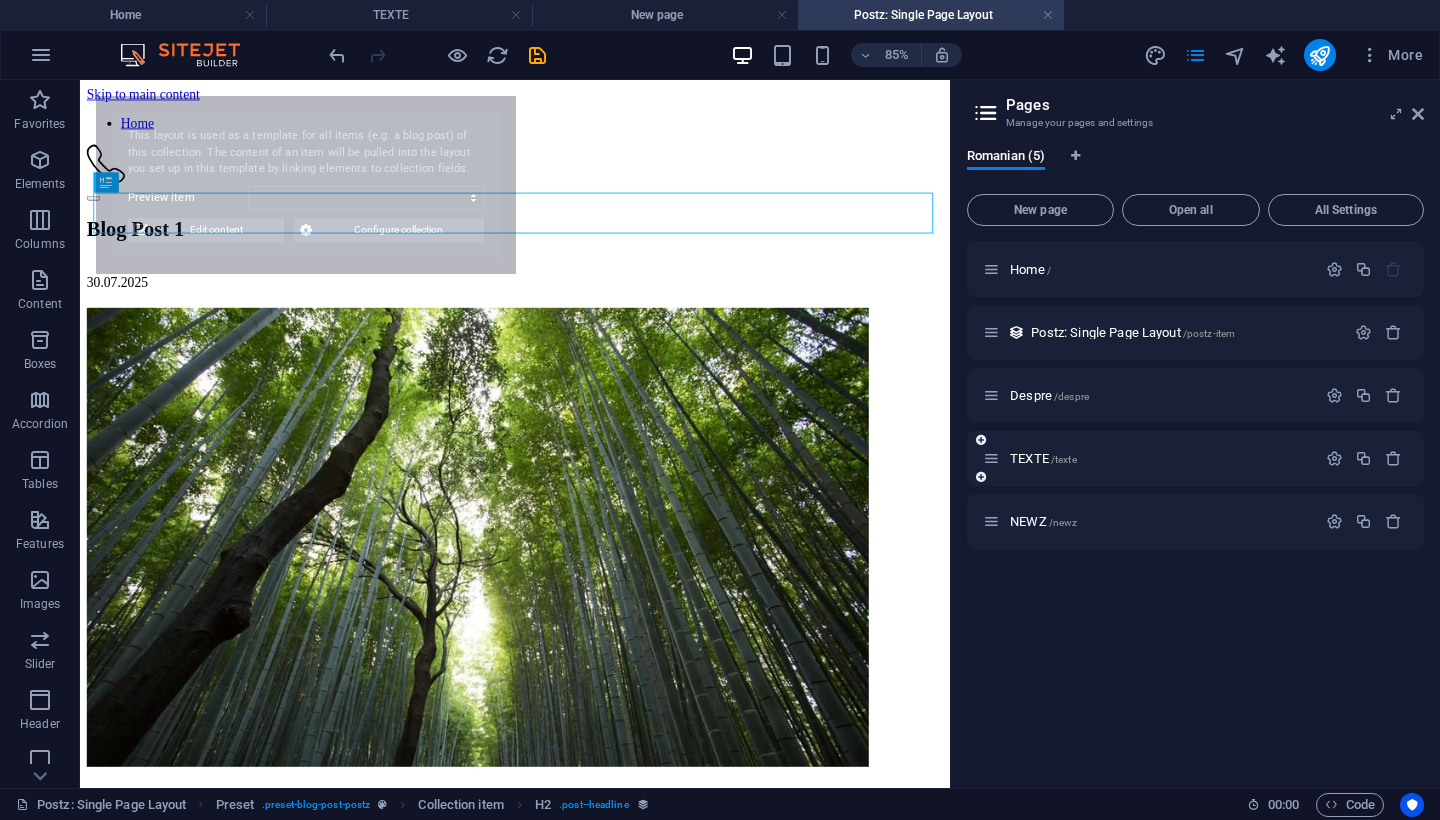 select on "6893aff8782807f8df0e4a70" 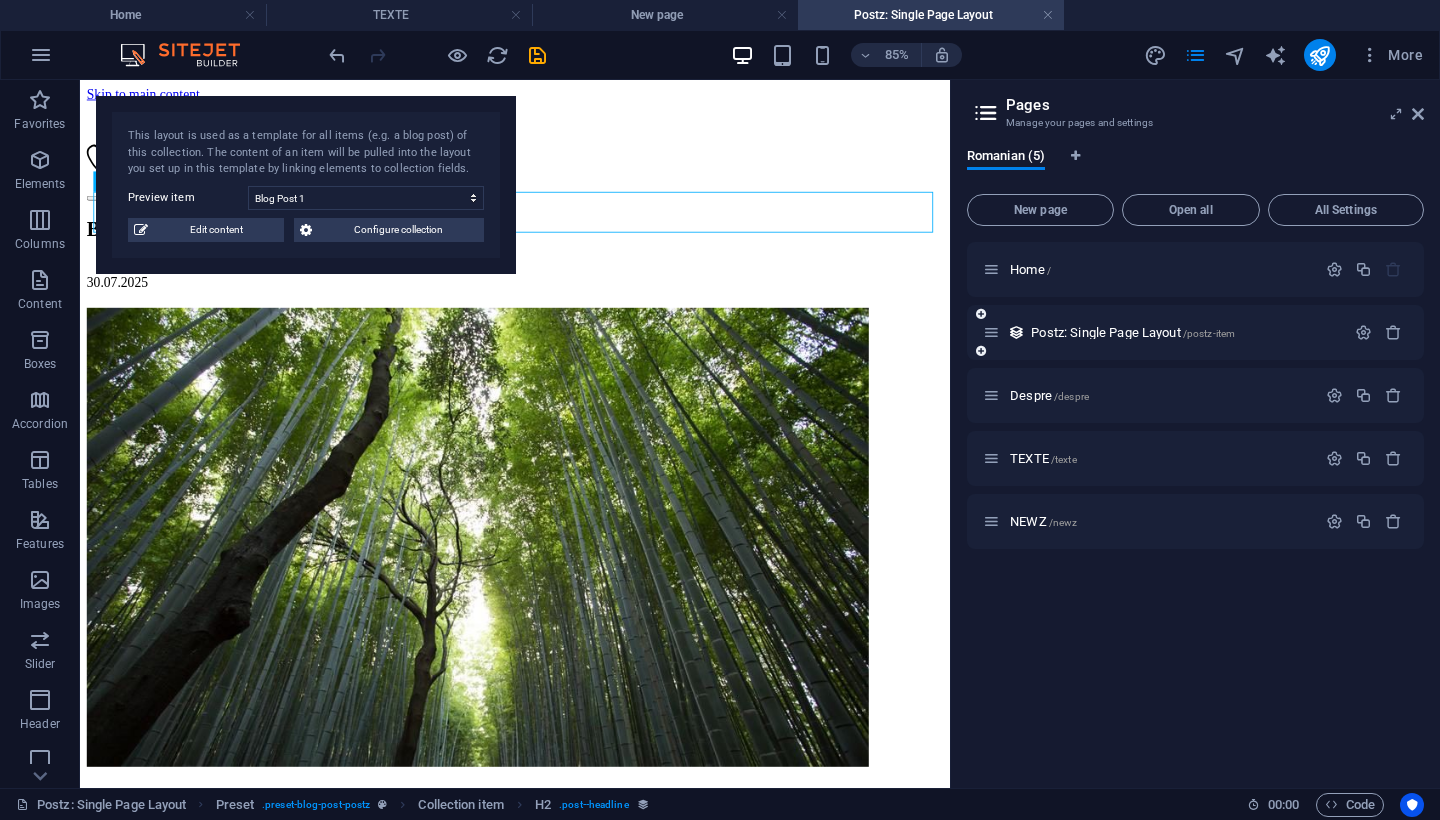 drag, startPoint x: 1090, startPoint y: 333, endPoint x: 1180, endPoint y: 314, distance: 91.983696 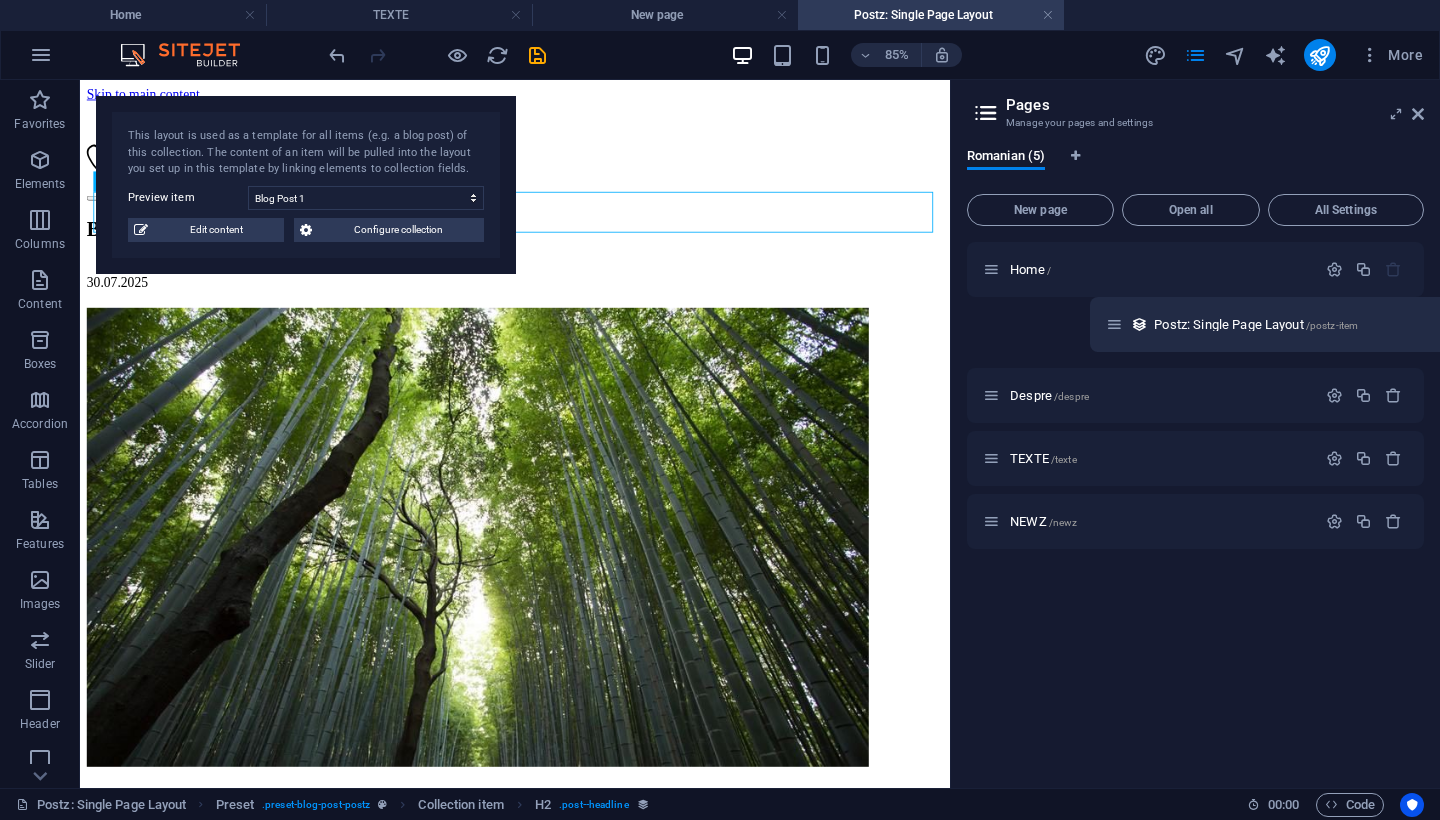 drag, startPoint x: 991, startPoint y: 339, endPoint x: 1051, endPoint y: 328, distance: 61 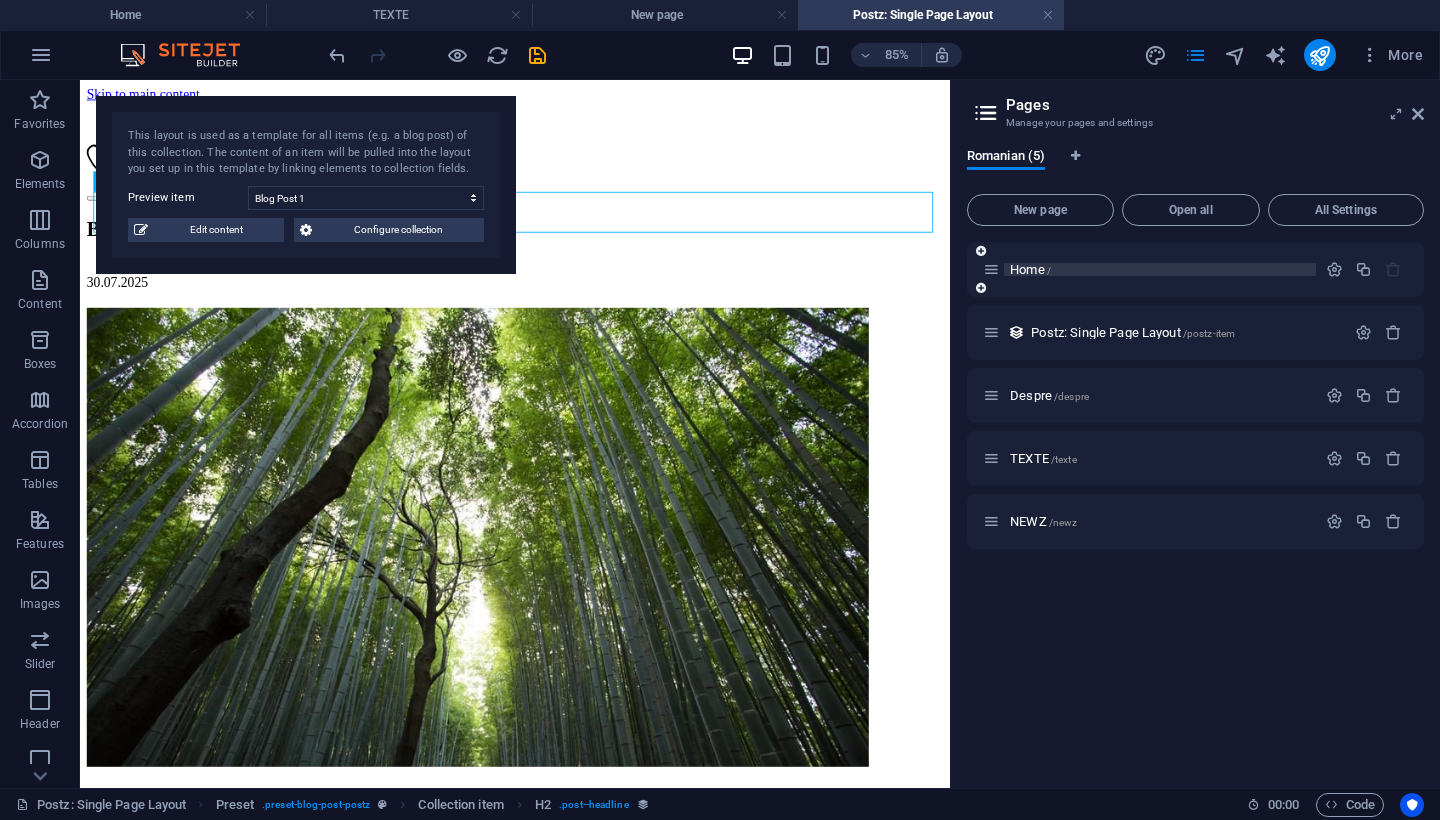 click on "Home /" at bounding box center [1030, 269] 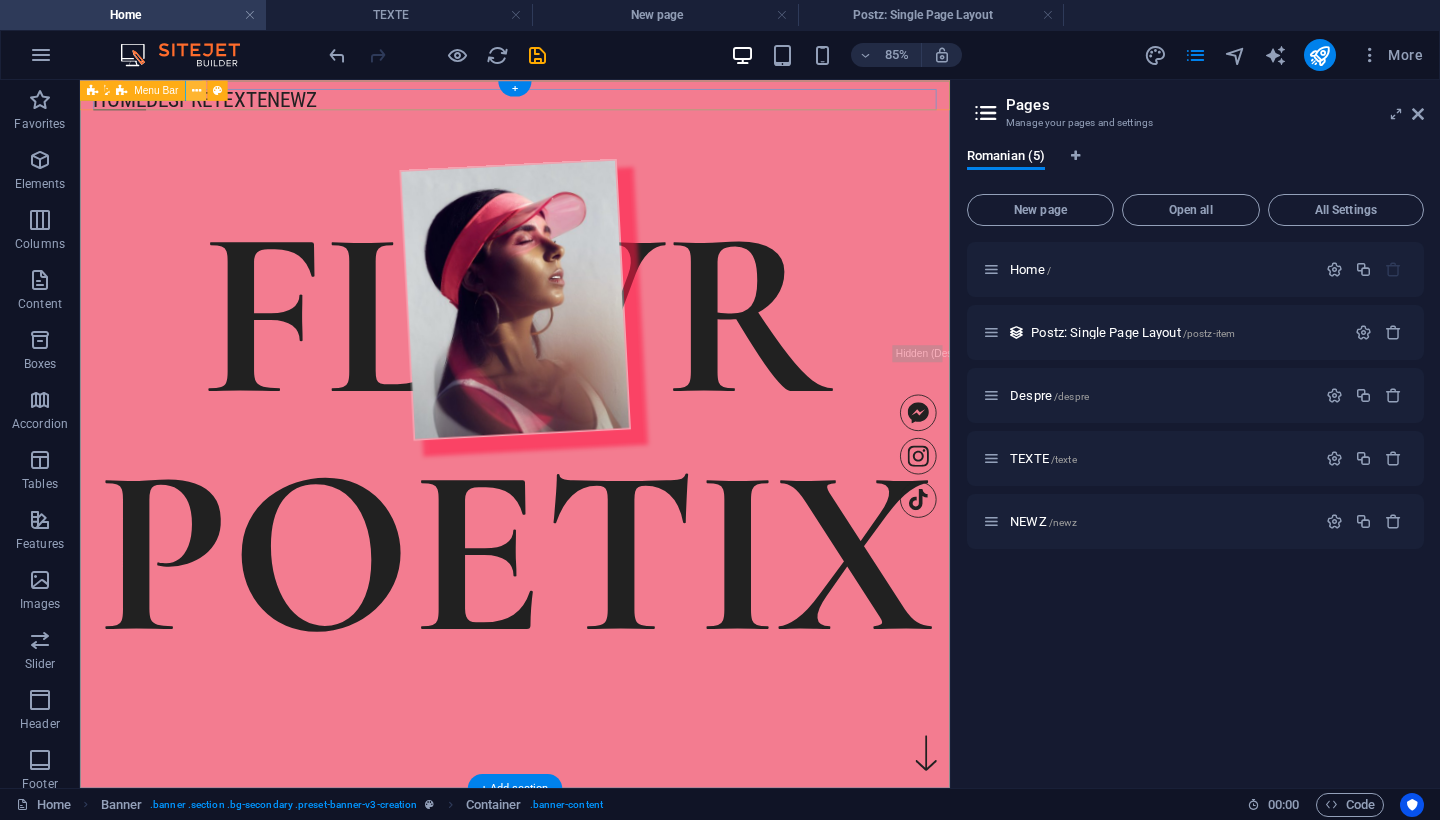 click at bounding box center [196, 90] 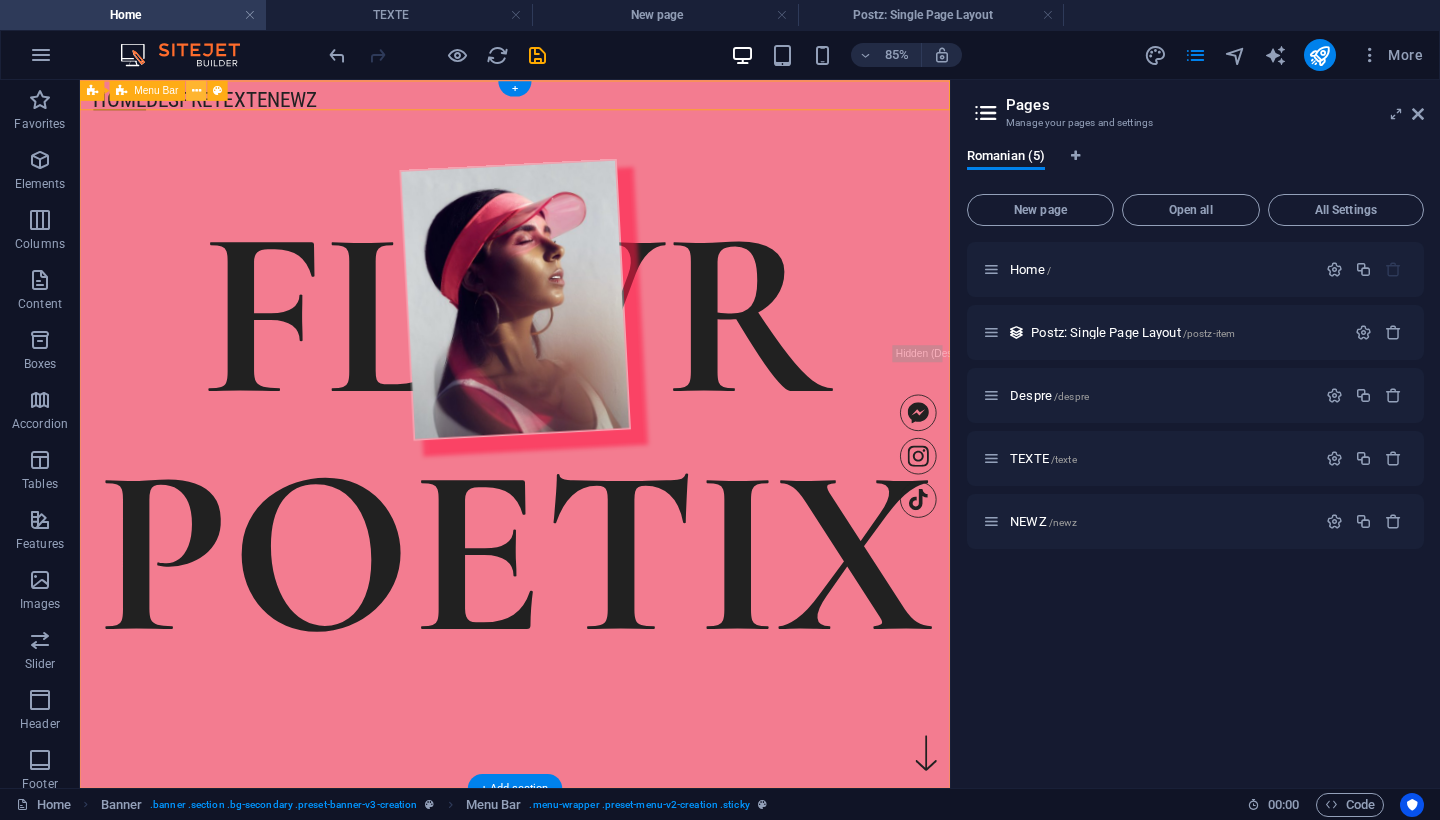 click at bounding box center (196, 90) 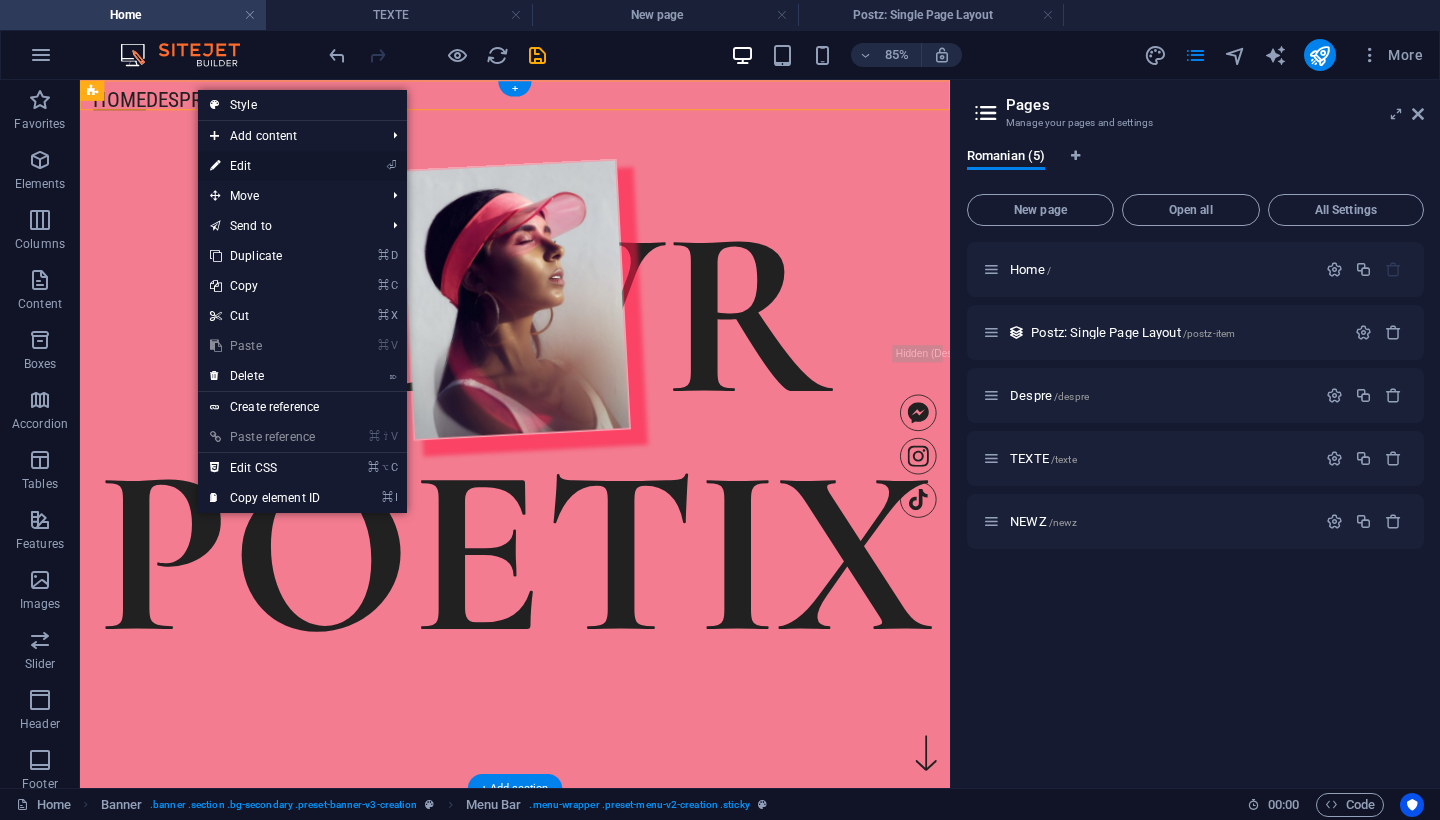 click on "⏎  Edit" at bounding box center [265, 166] 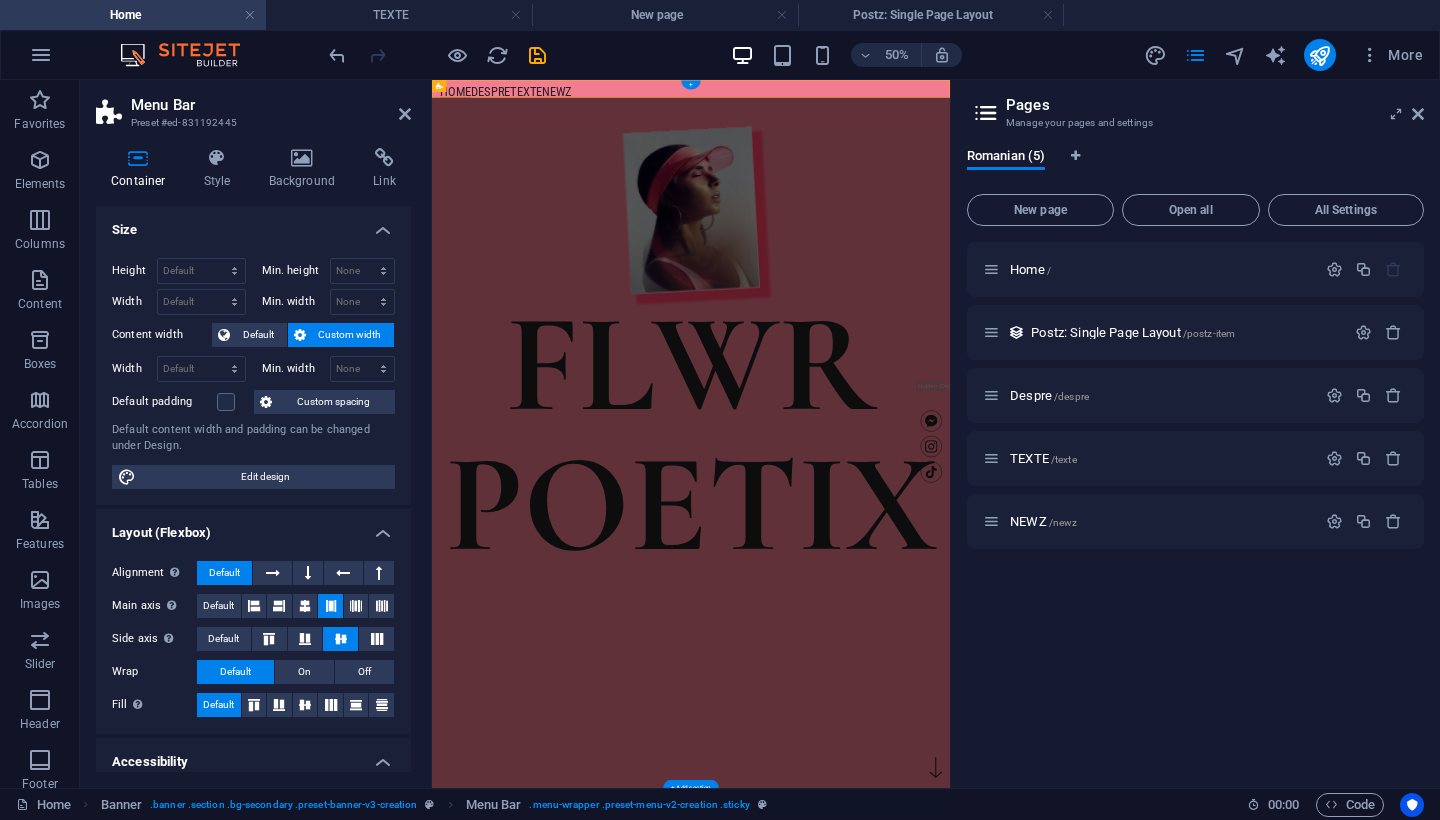 scroll, scrollTop: 0, scrollLeft: 0, axis: both 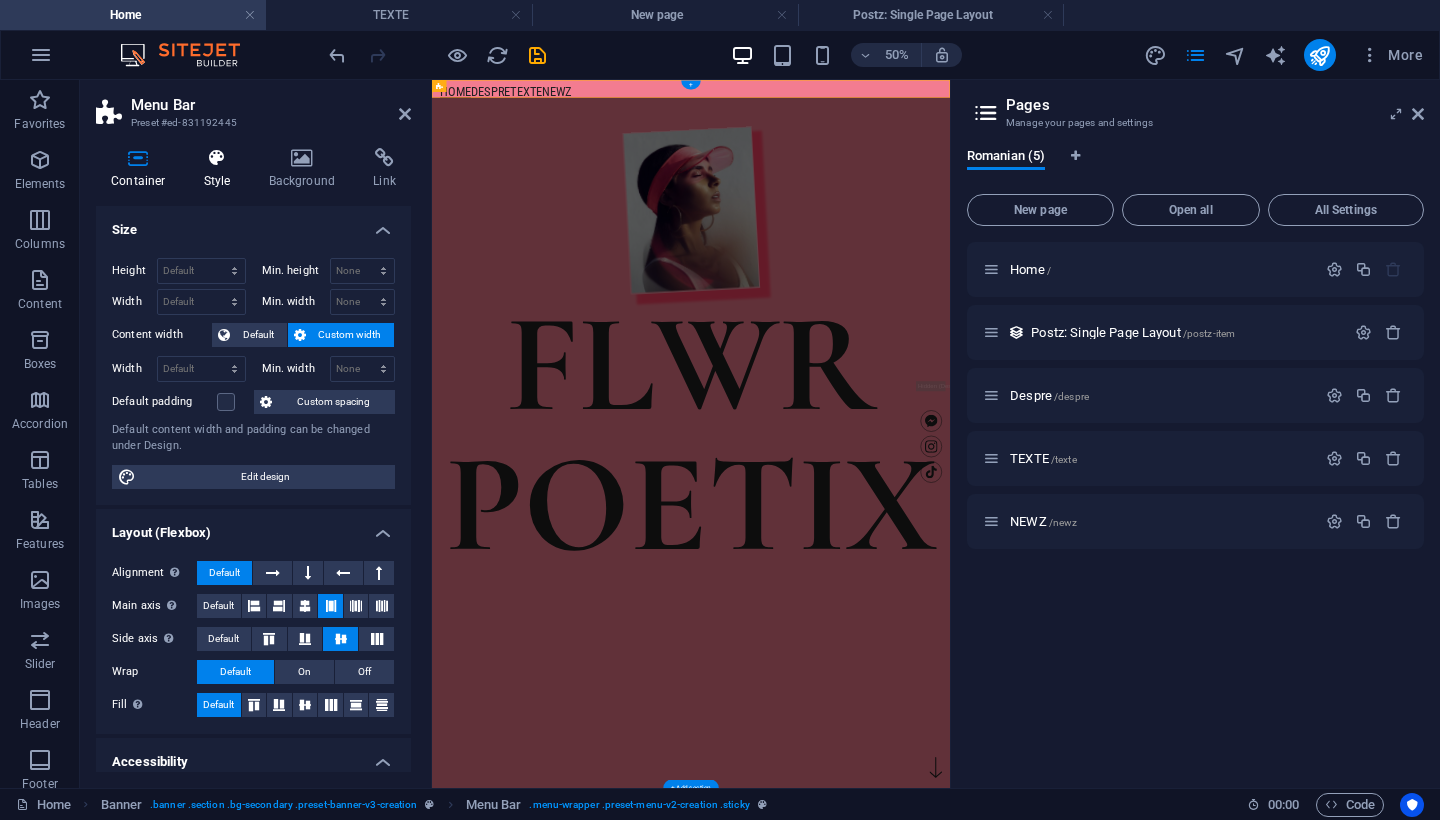 click on "Style" at bounding box center [221, 169] 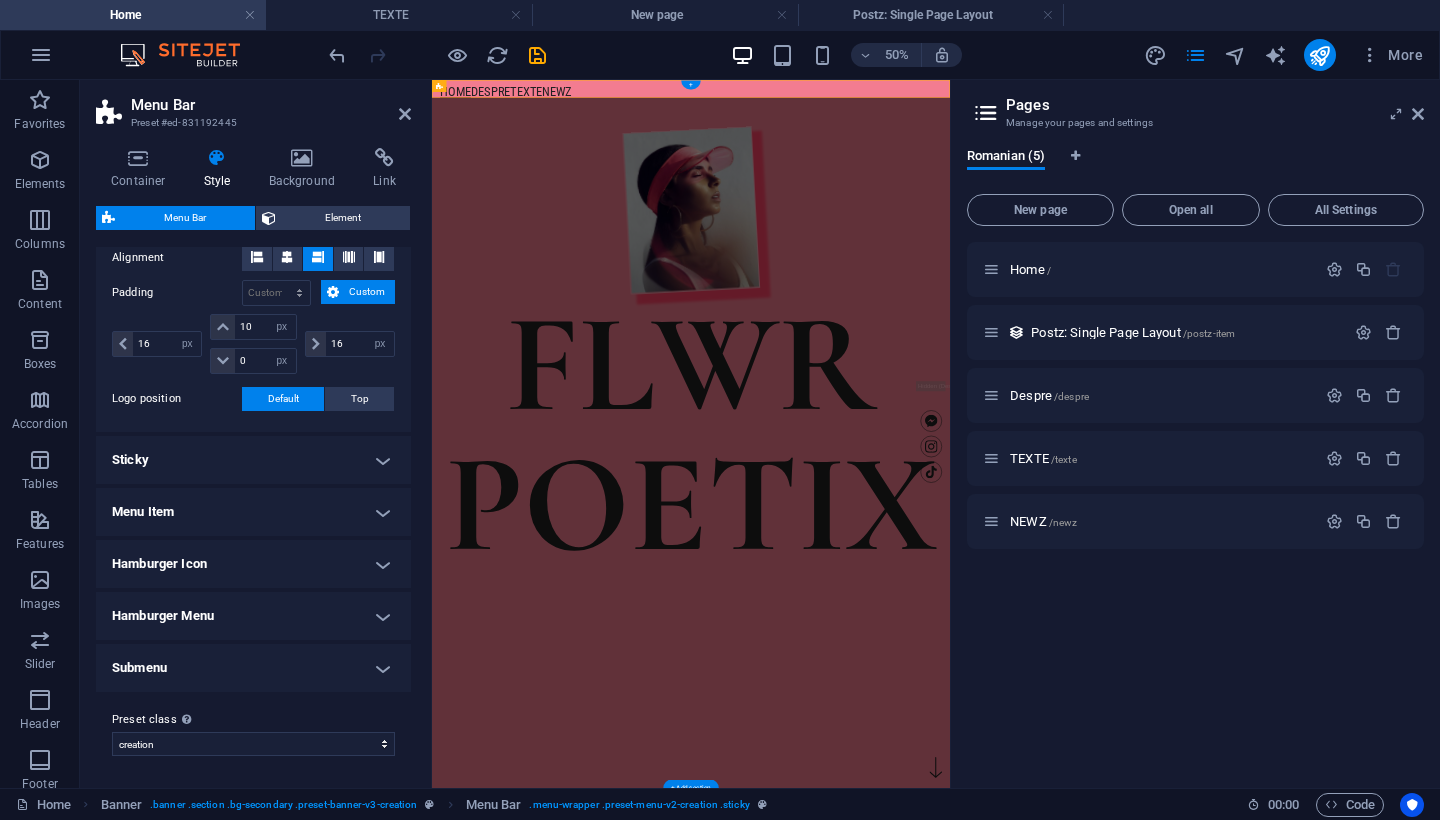 scroll, scrollTop: 429, scrollLeft: 0, axis: vertical 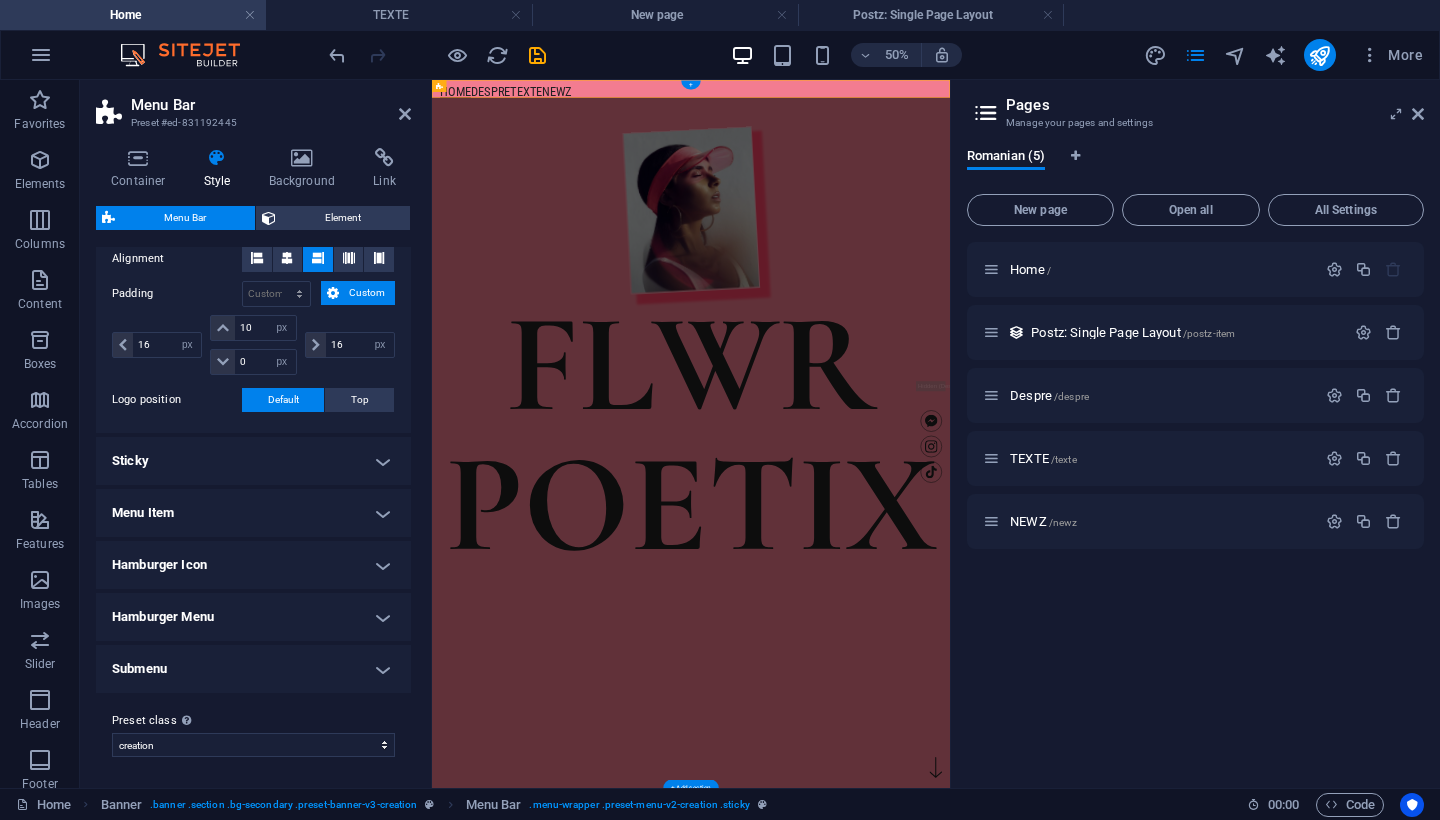 click on "Menu Item" at bounding box center (253, 513) 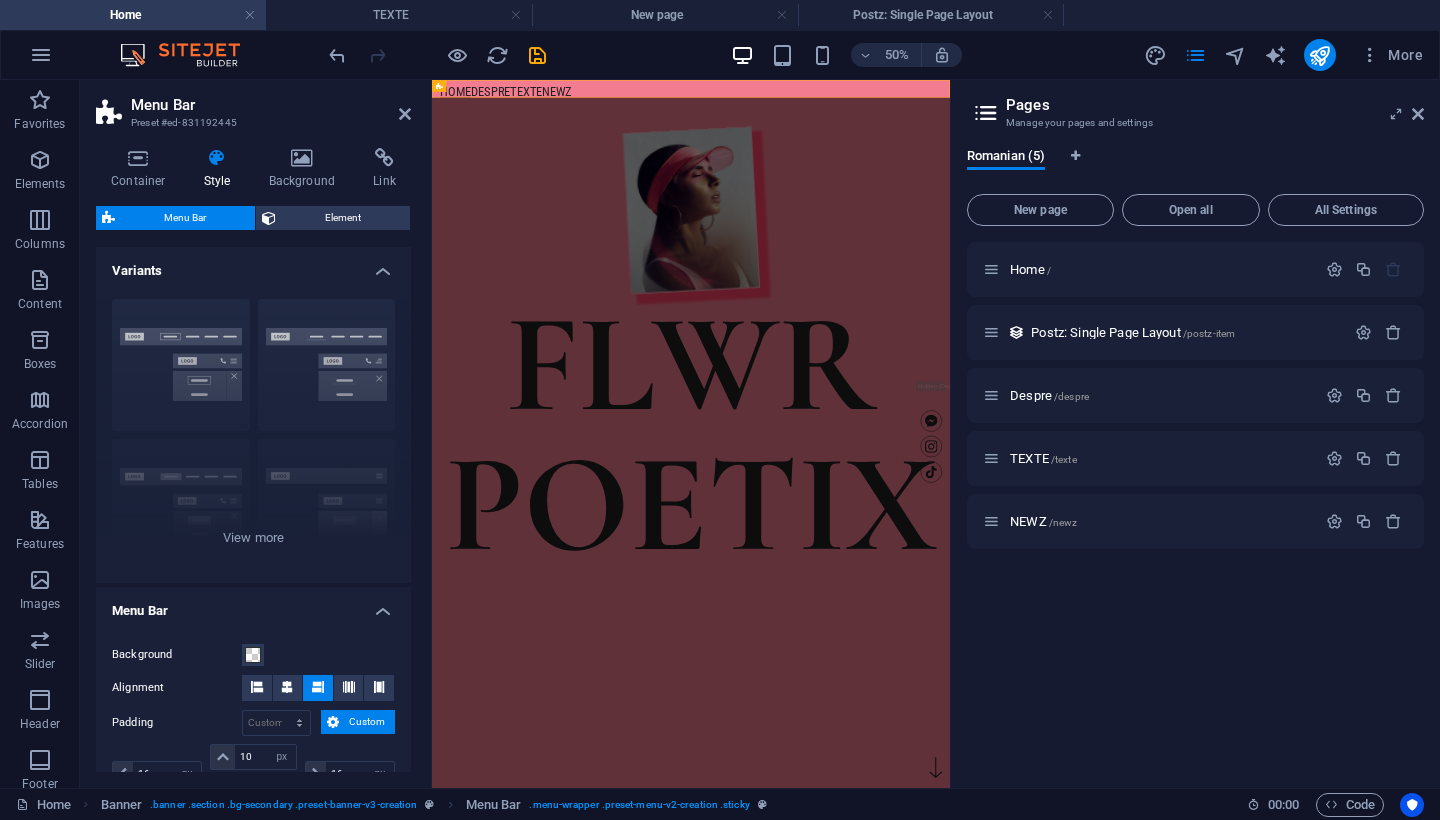 scroll, scrollTop: 0, scrollLeft: 0, axis: both 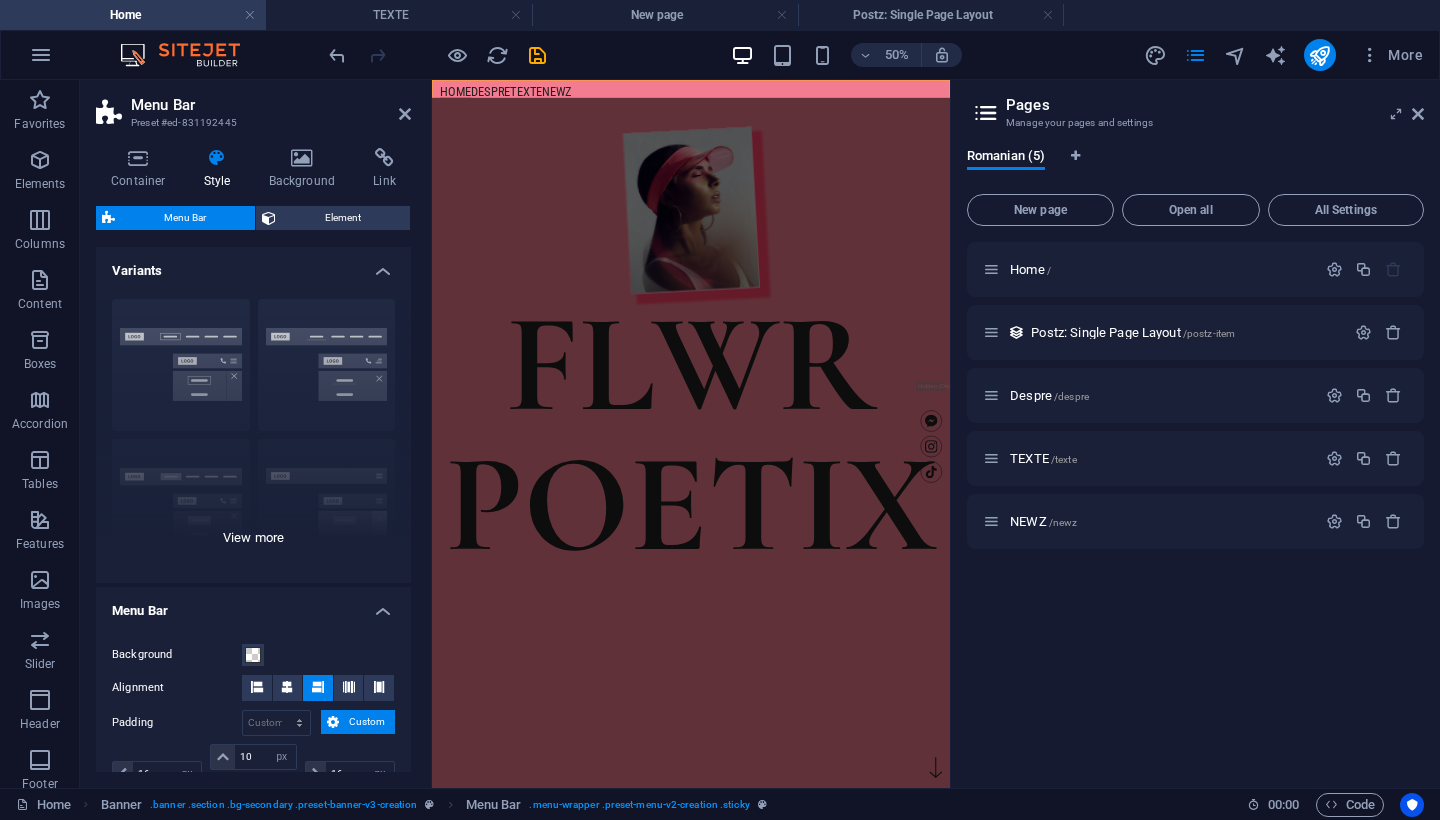 click on "Border Centered Default Fixed Loki Trigger Wide XXL" at bounding box center [253, 433] 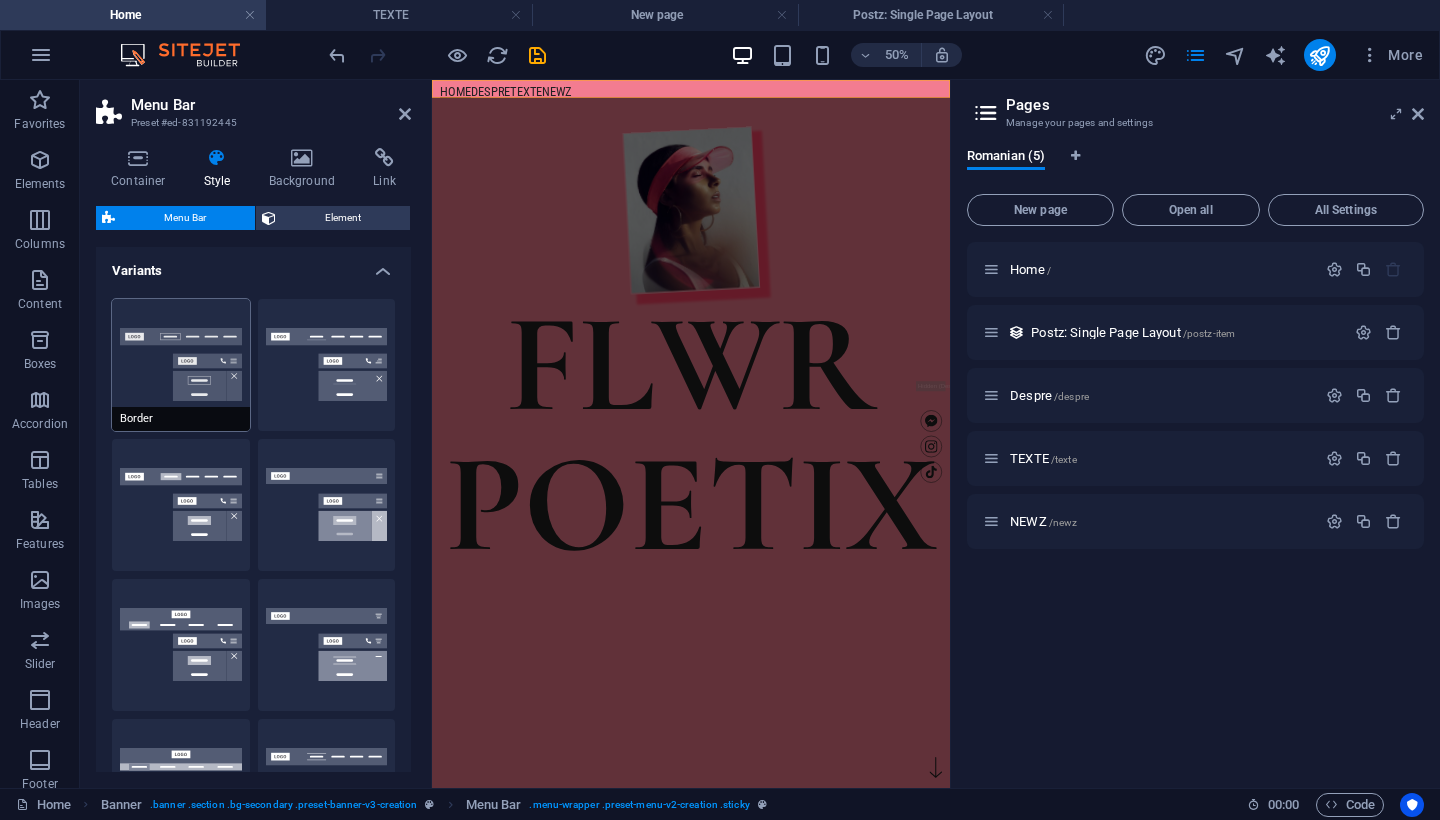 scroll, scrollTop: 0, scrollLeft: 0, axis: both 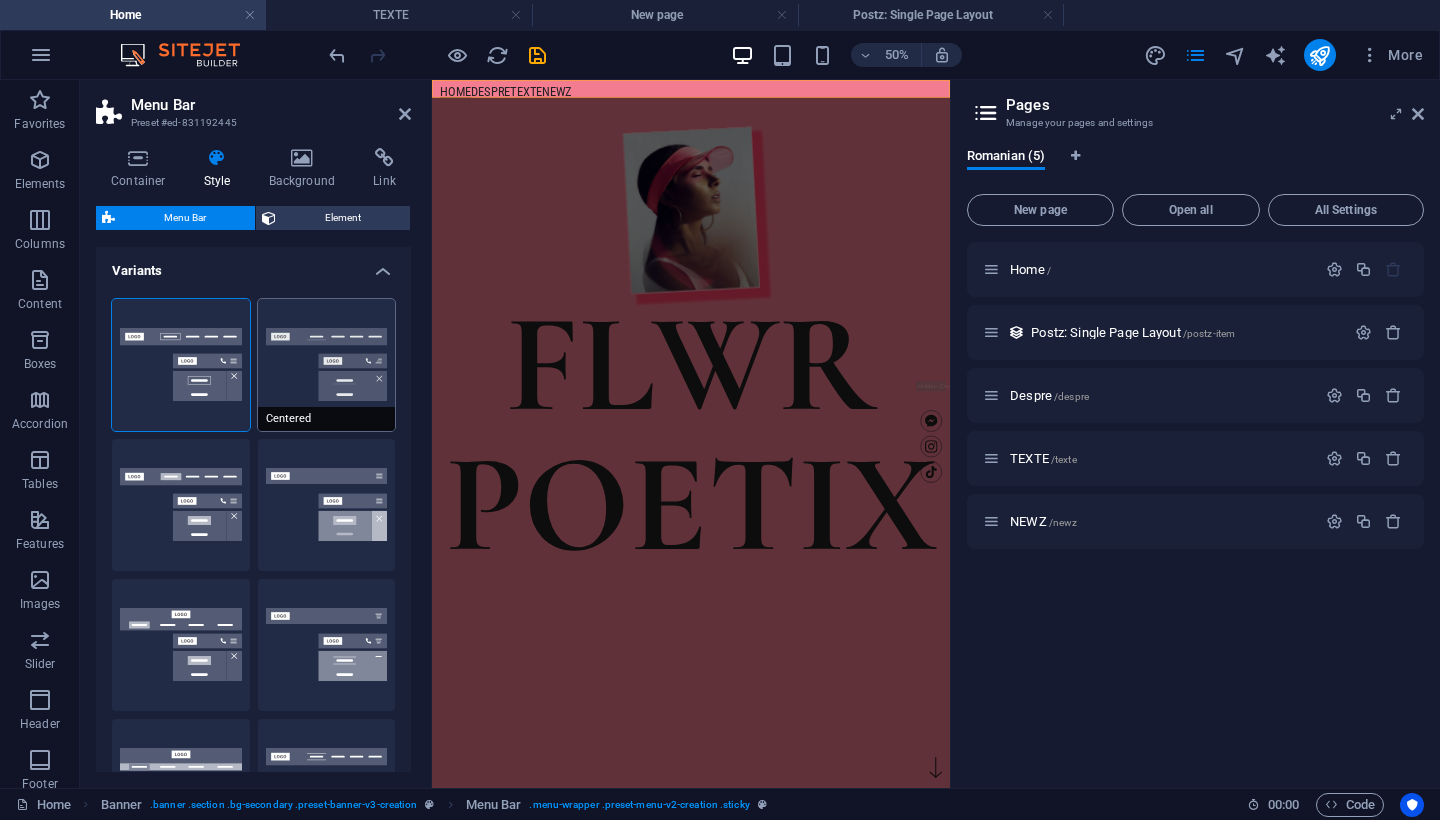 select on "400" 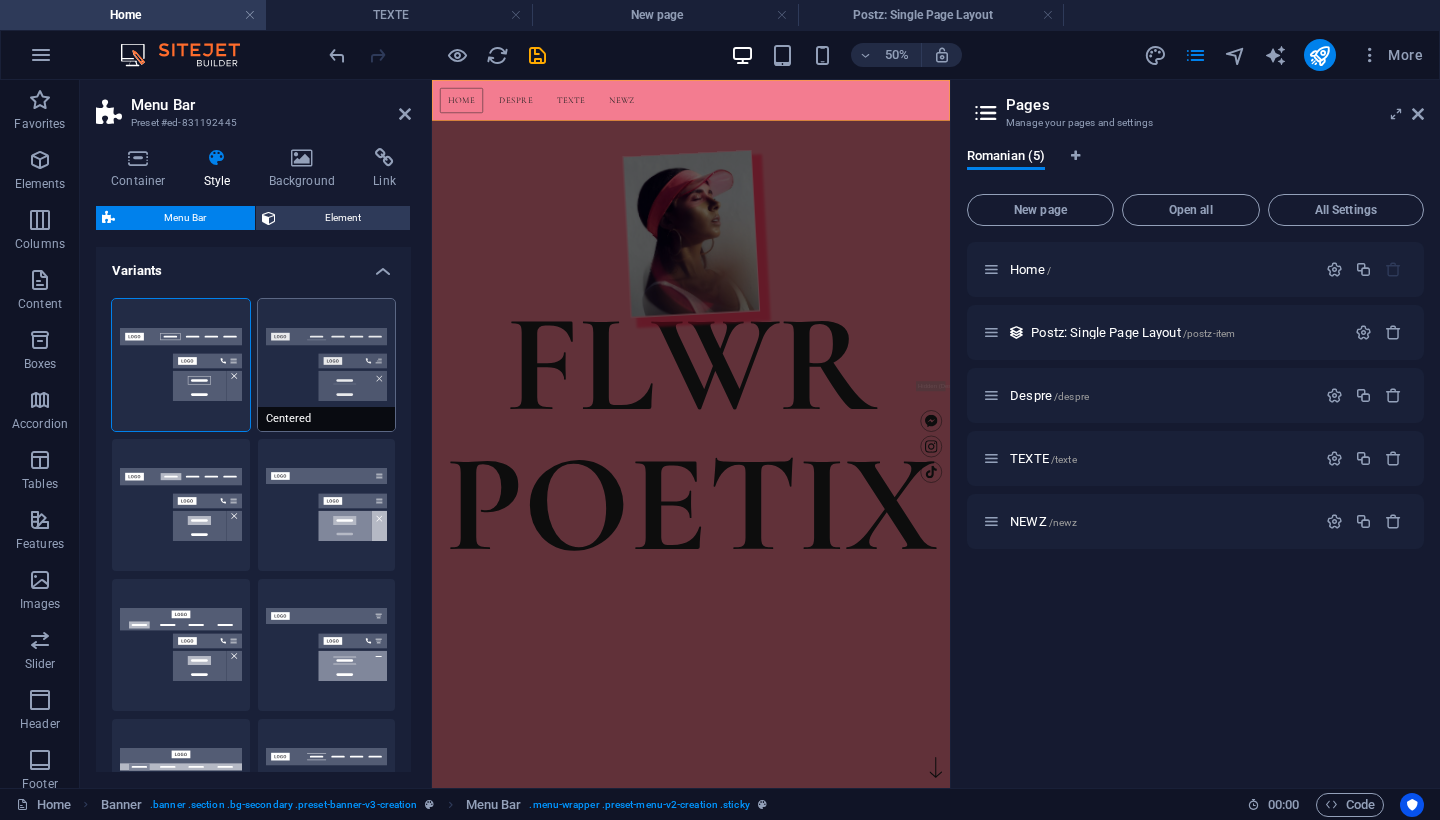 click on "Centered" at bounding box center [327, 365] 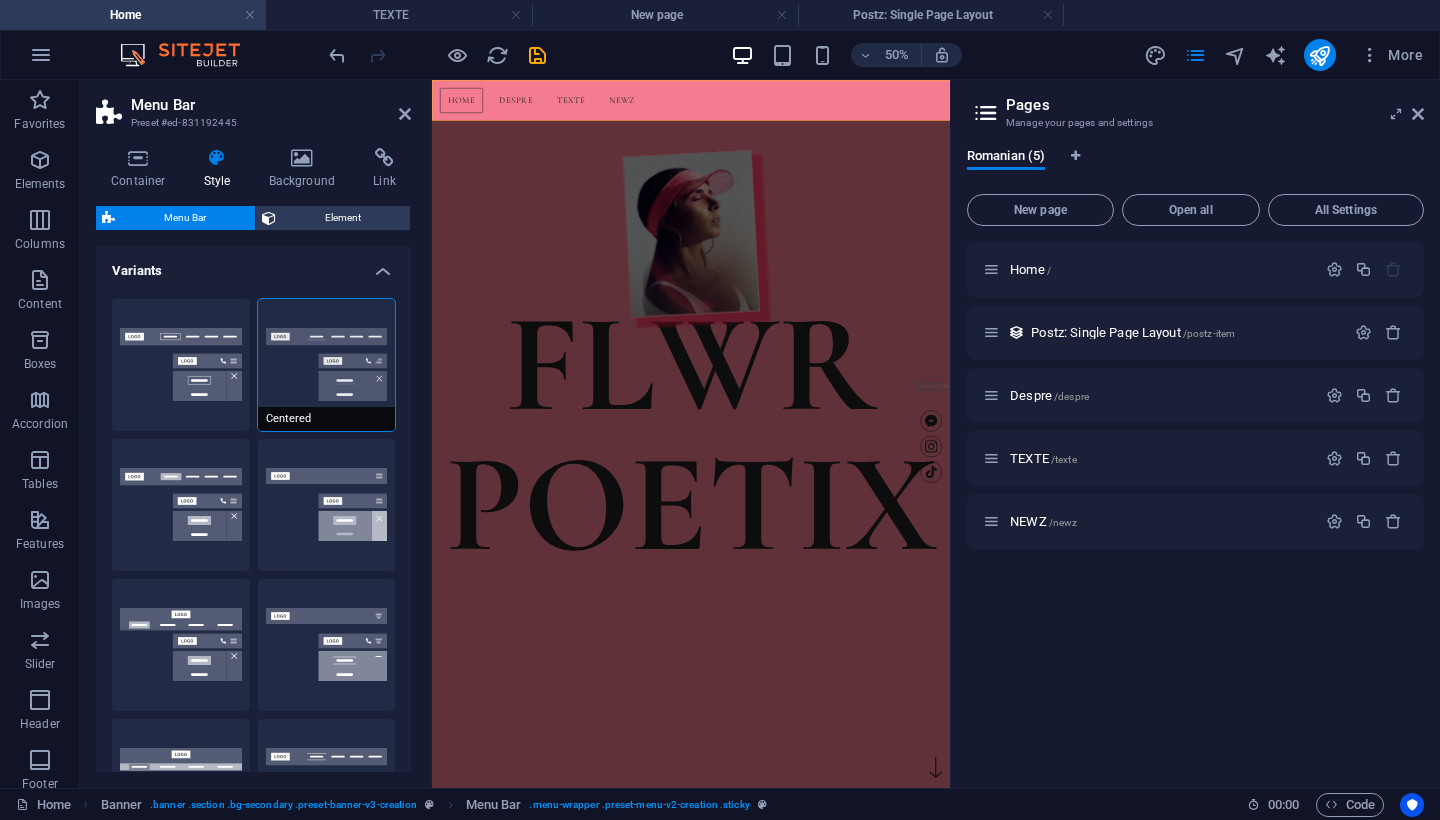 select on "hover_border_bottom" 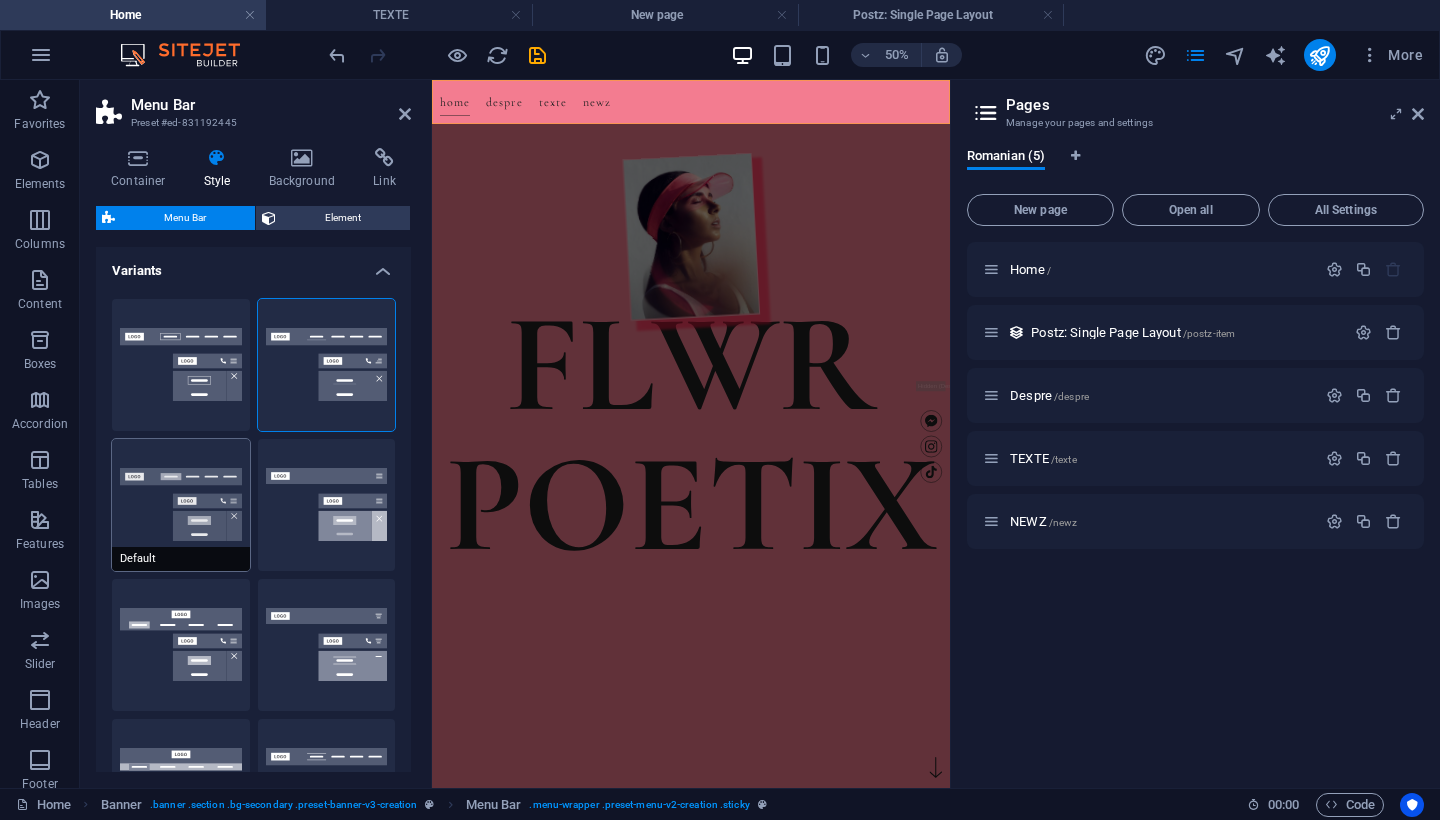 click on "Default" at bounding box center (181, 505) 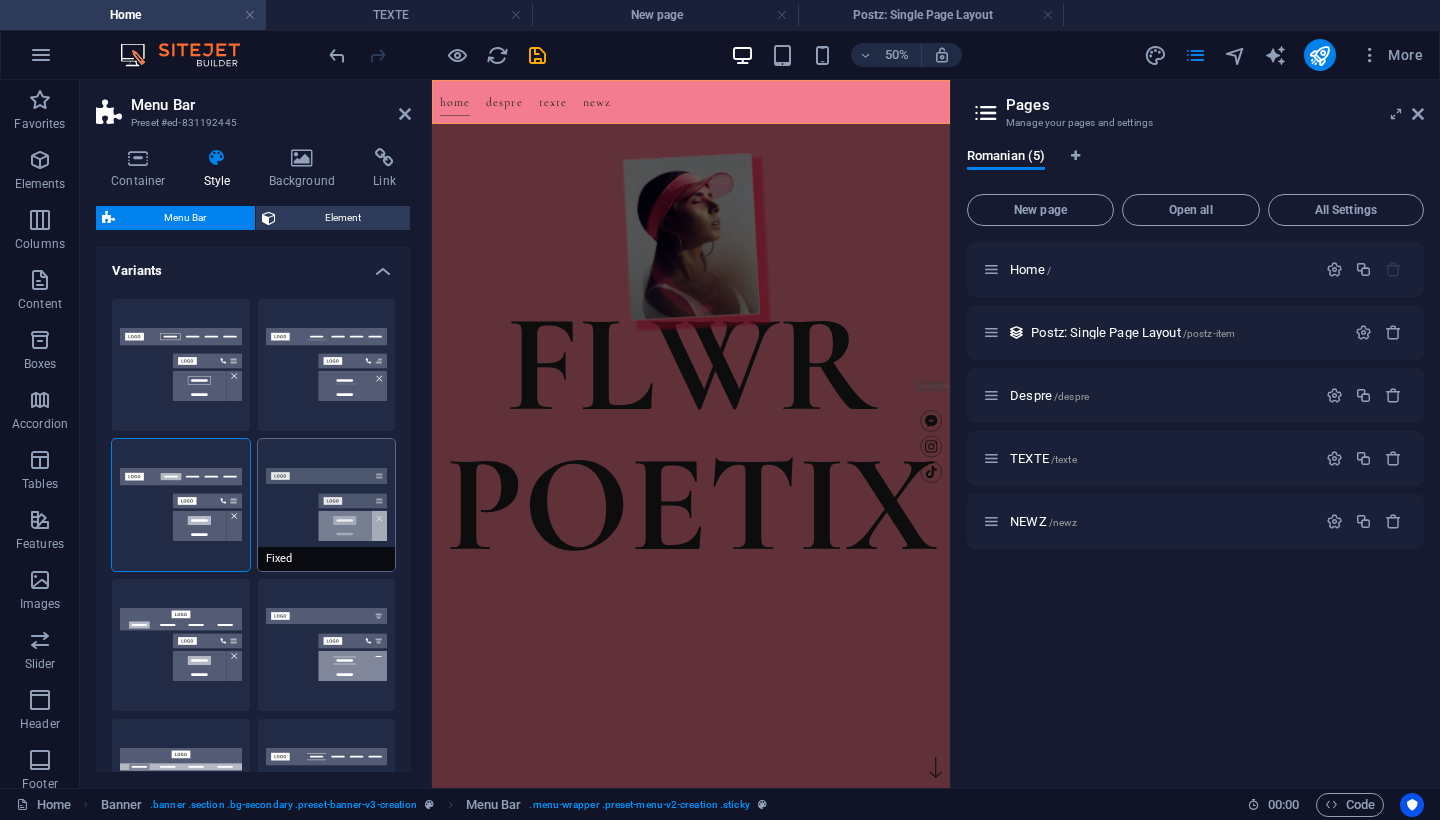 type 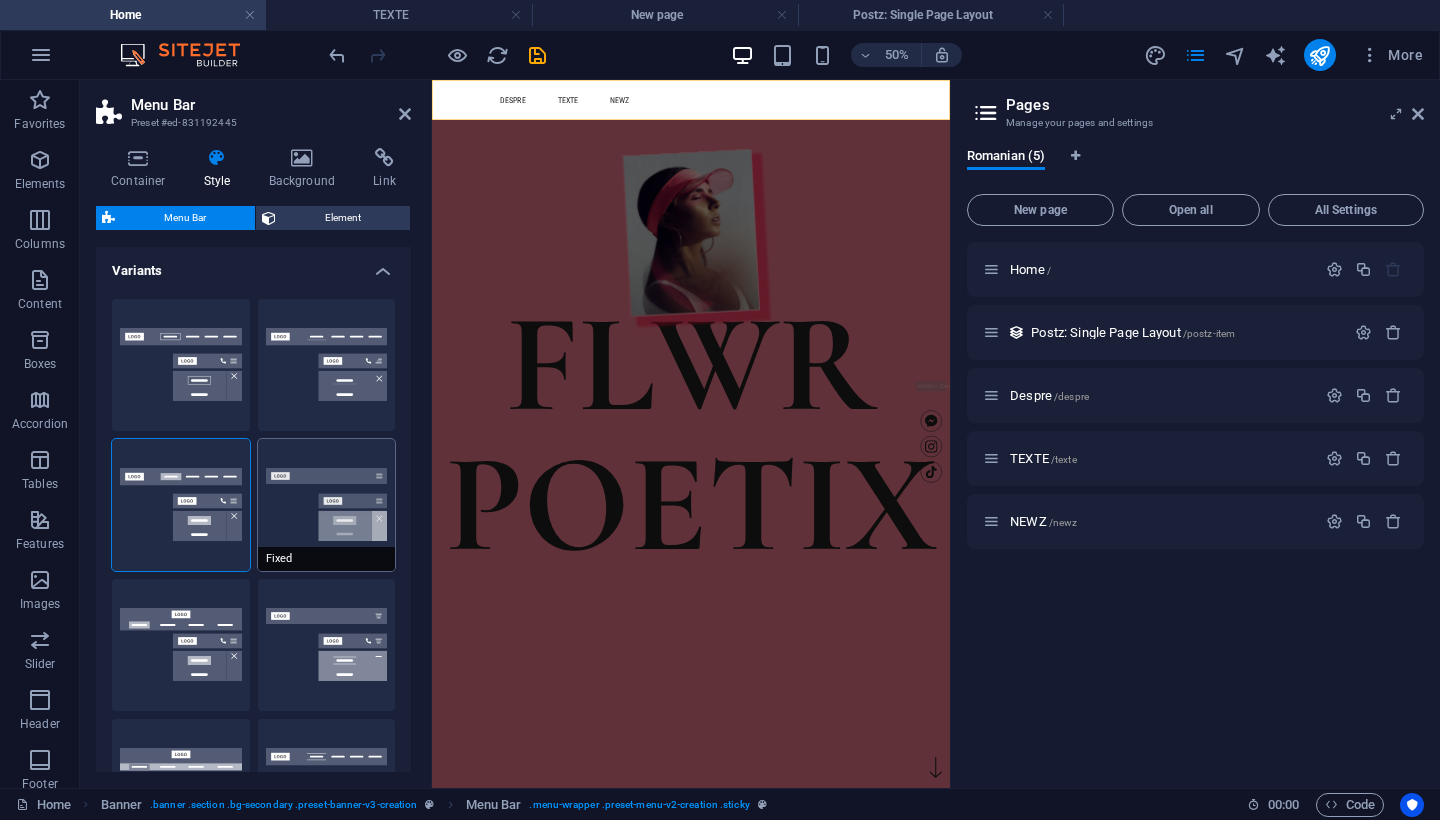 click on "Fixed" at bounding box center [327, 505] 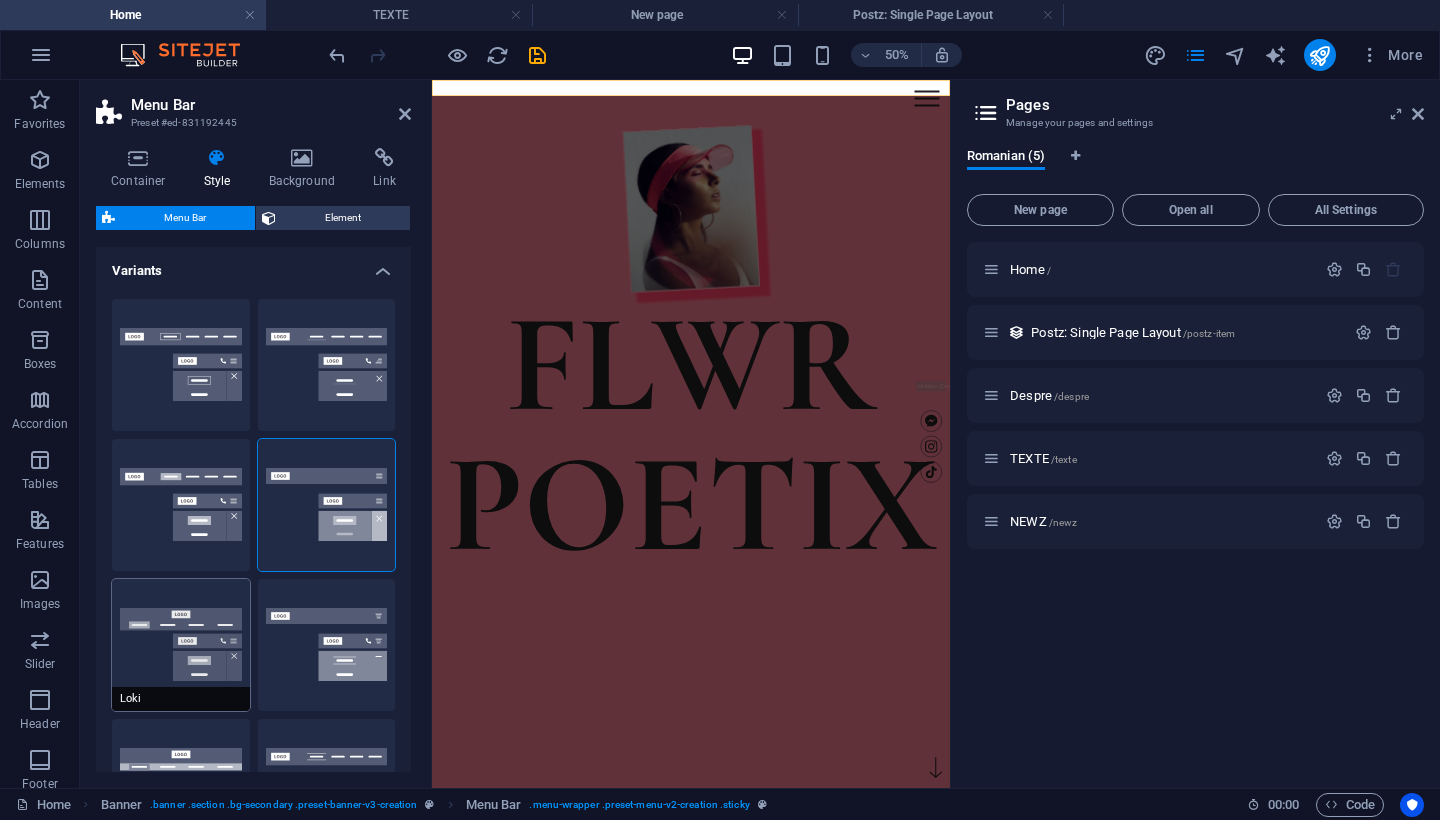click on "Loki" at bounding box center (181, 645) 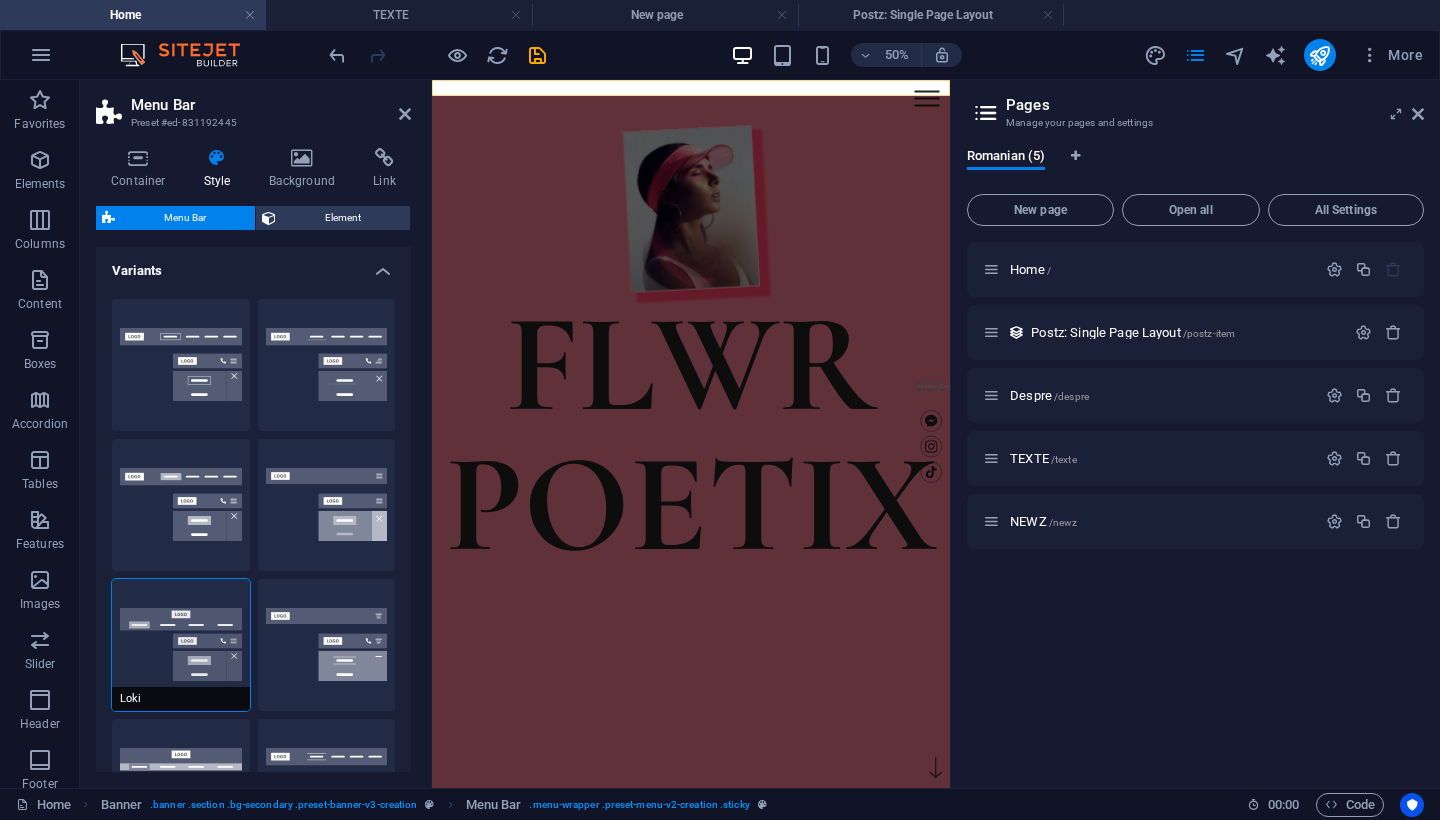 type on "16" 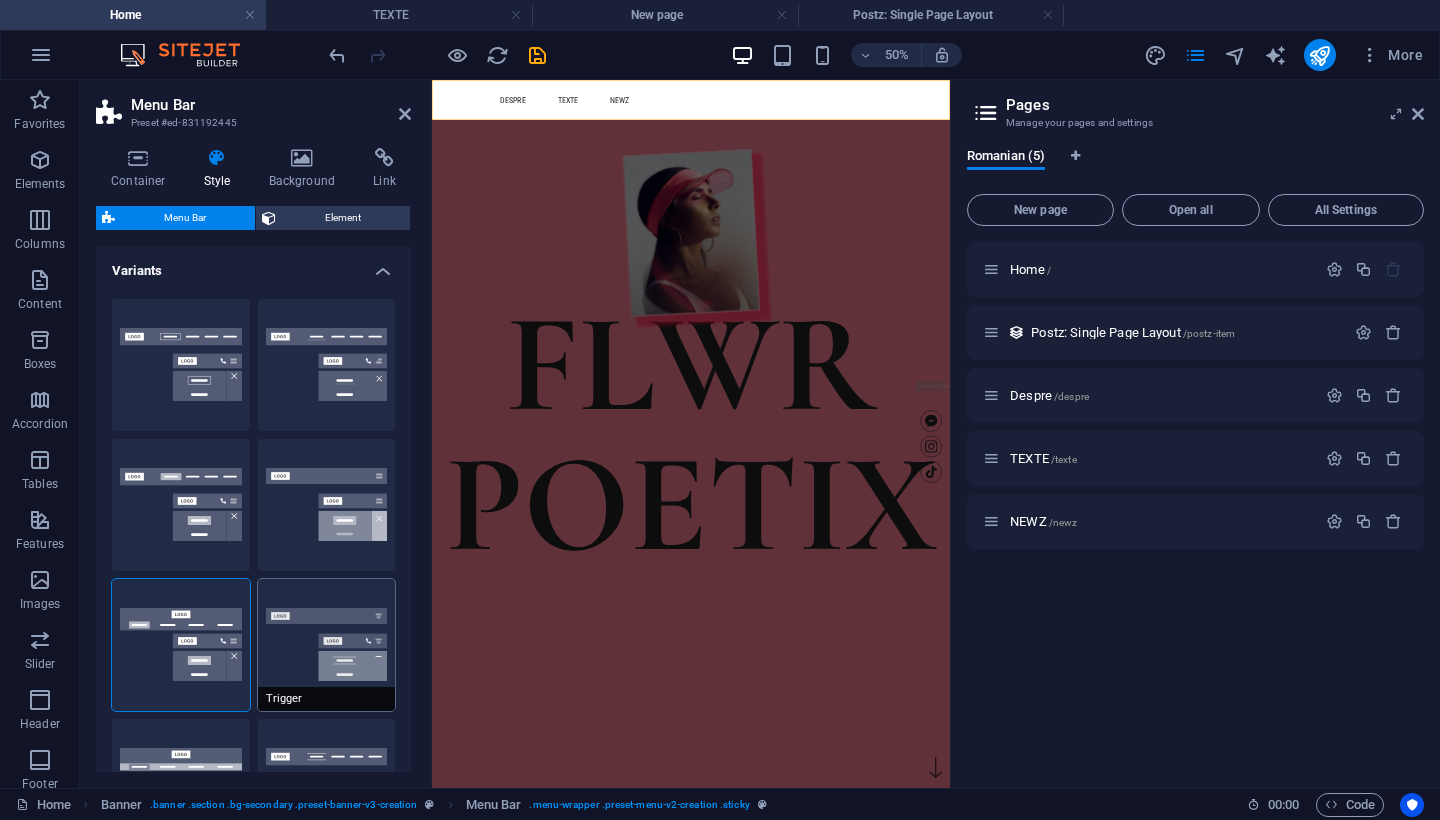 click on "Trigger" at bounding box center [327, 645] 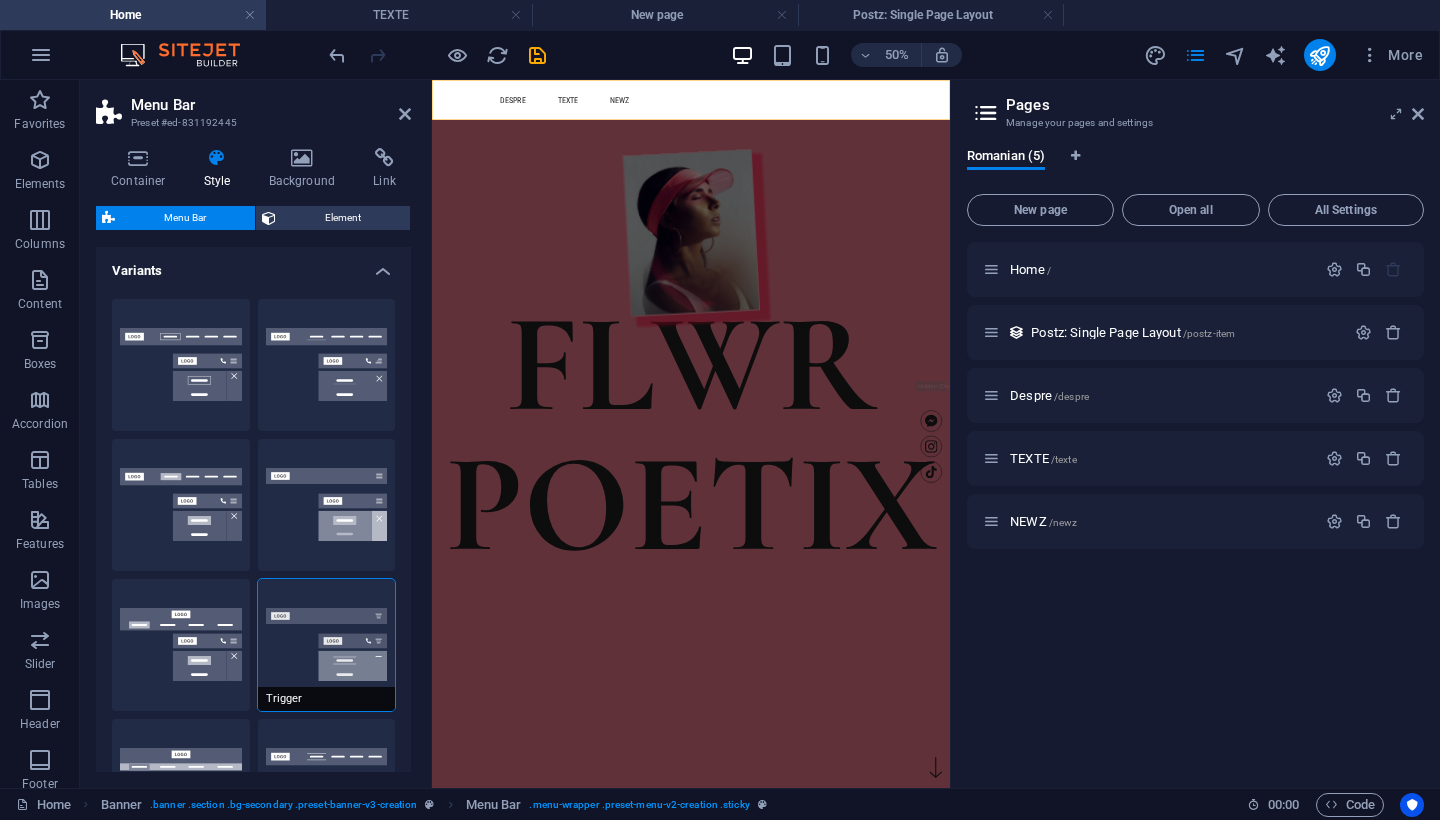type on "1" 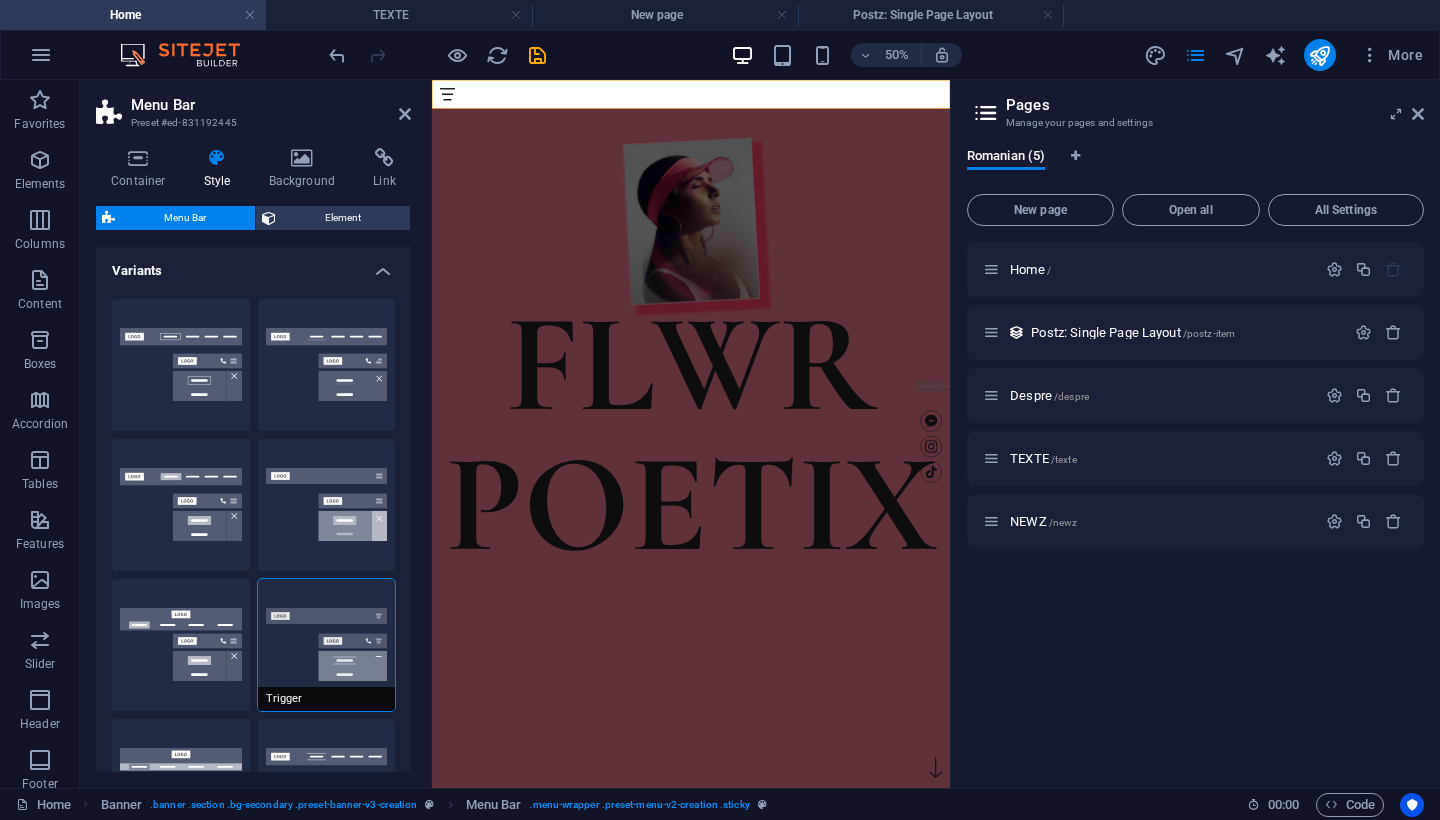 scroll, scrollTop: 3, scrollLeft: 0, axis: vertical 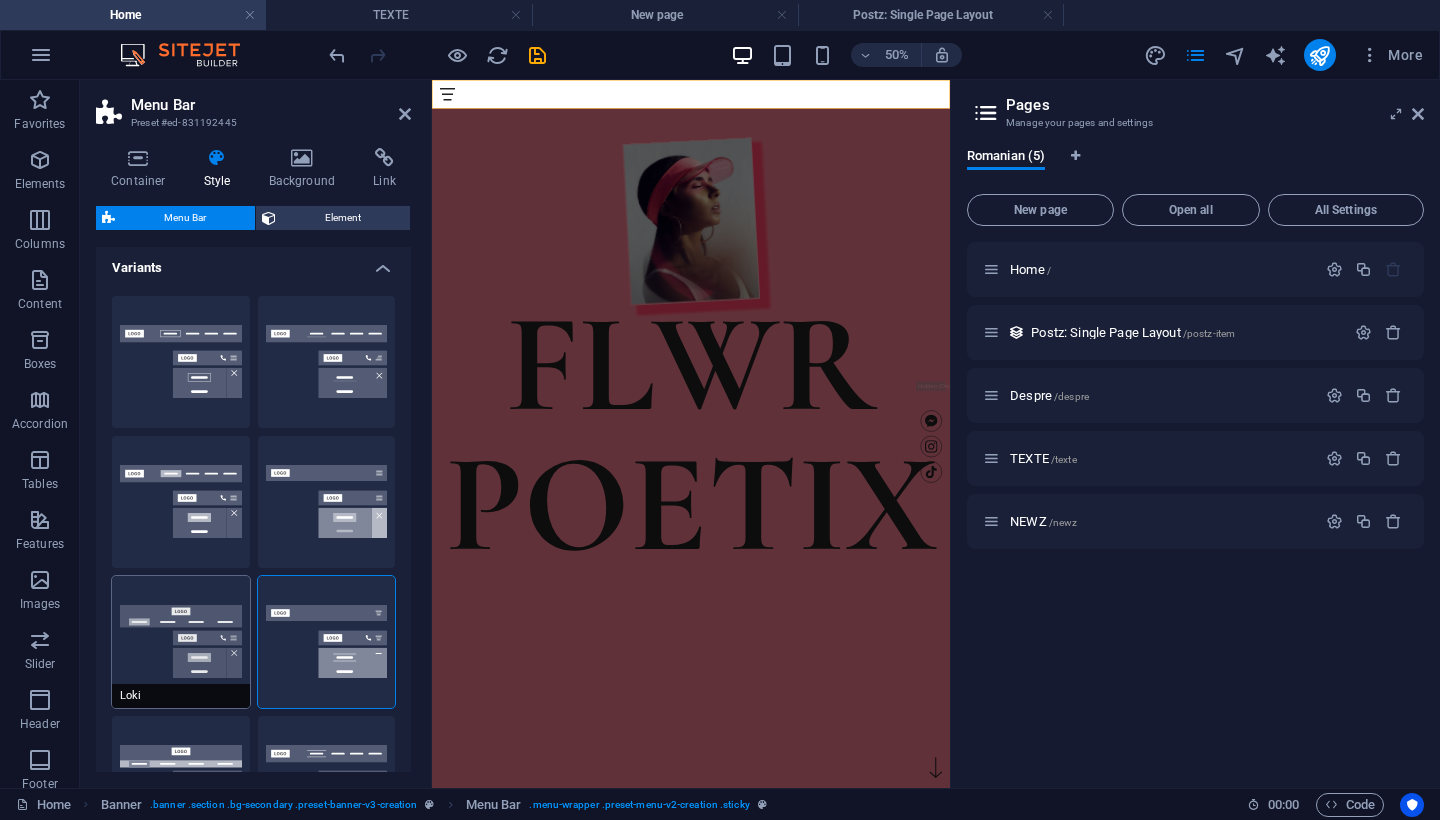 click on "Loki" at bounding box center [181, 642] 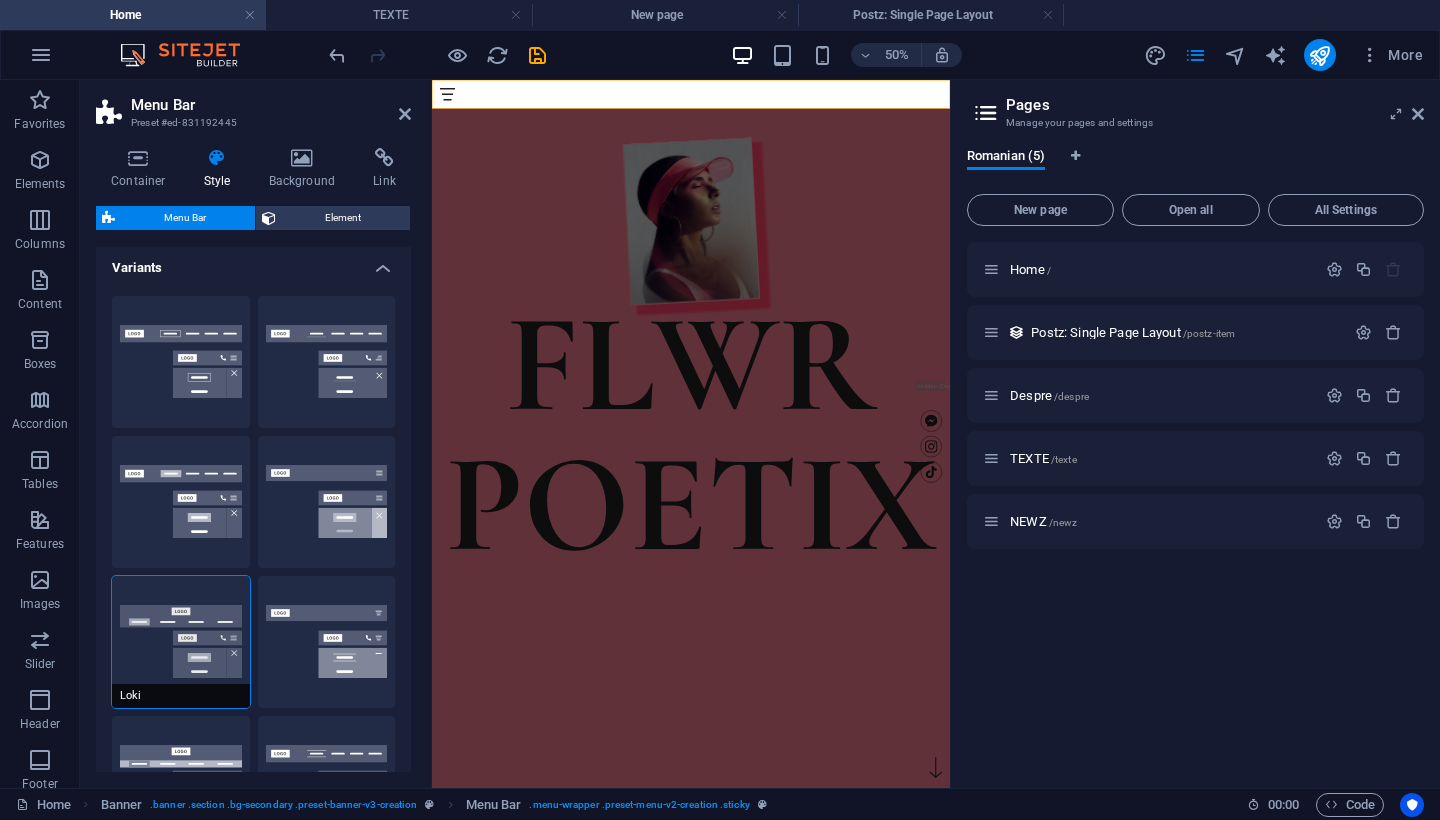 type on "16" 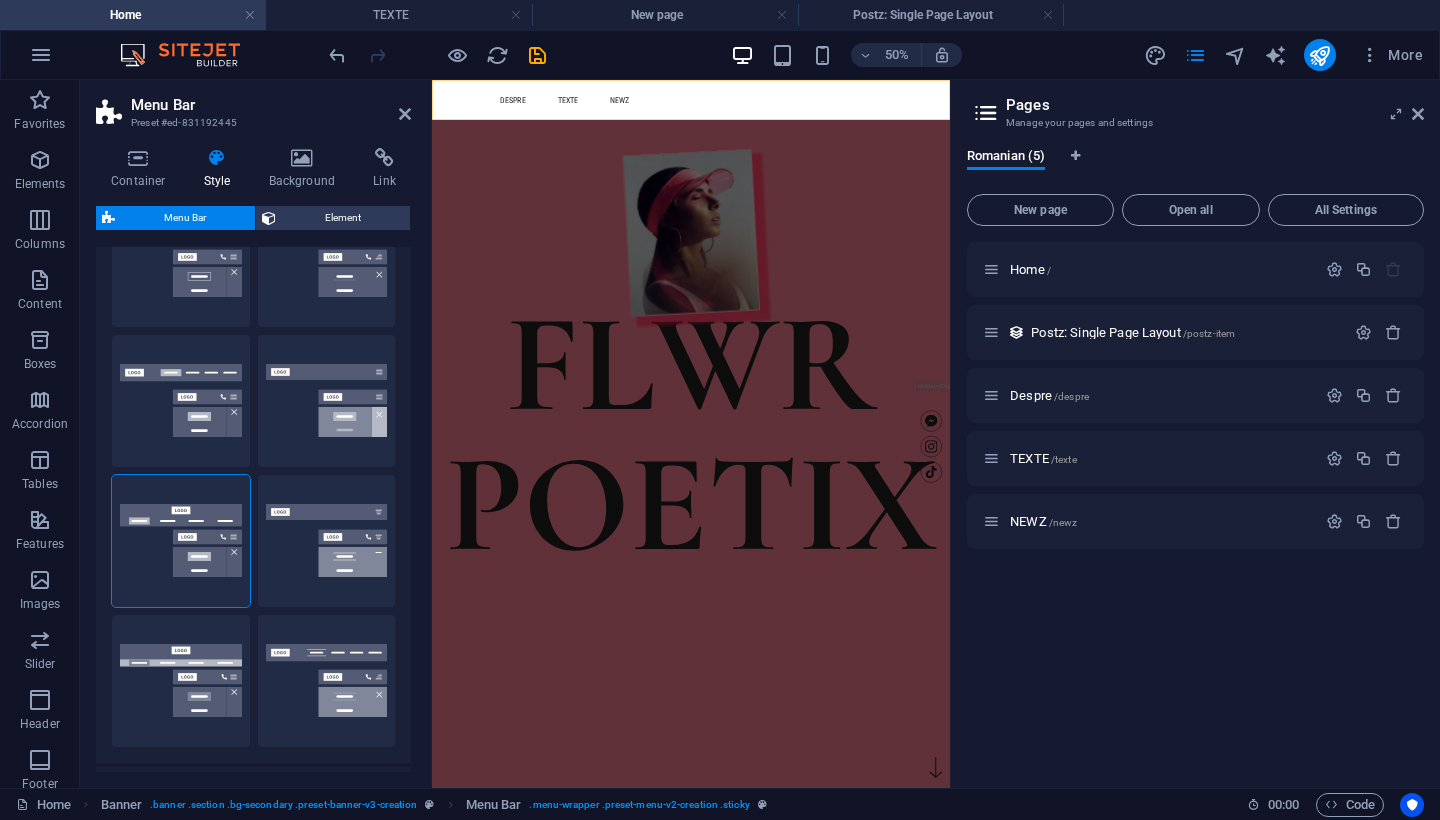scroll, scrollTop: 121, scrollLeft: 0, axis: vertical 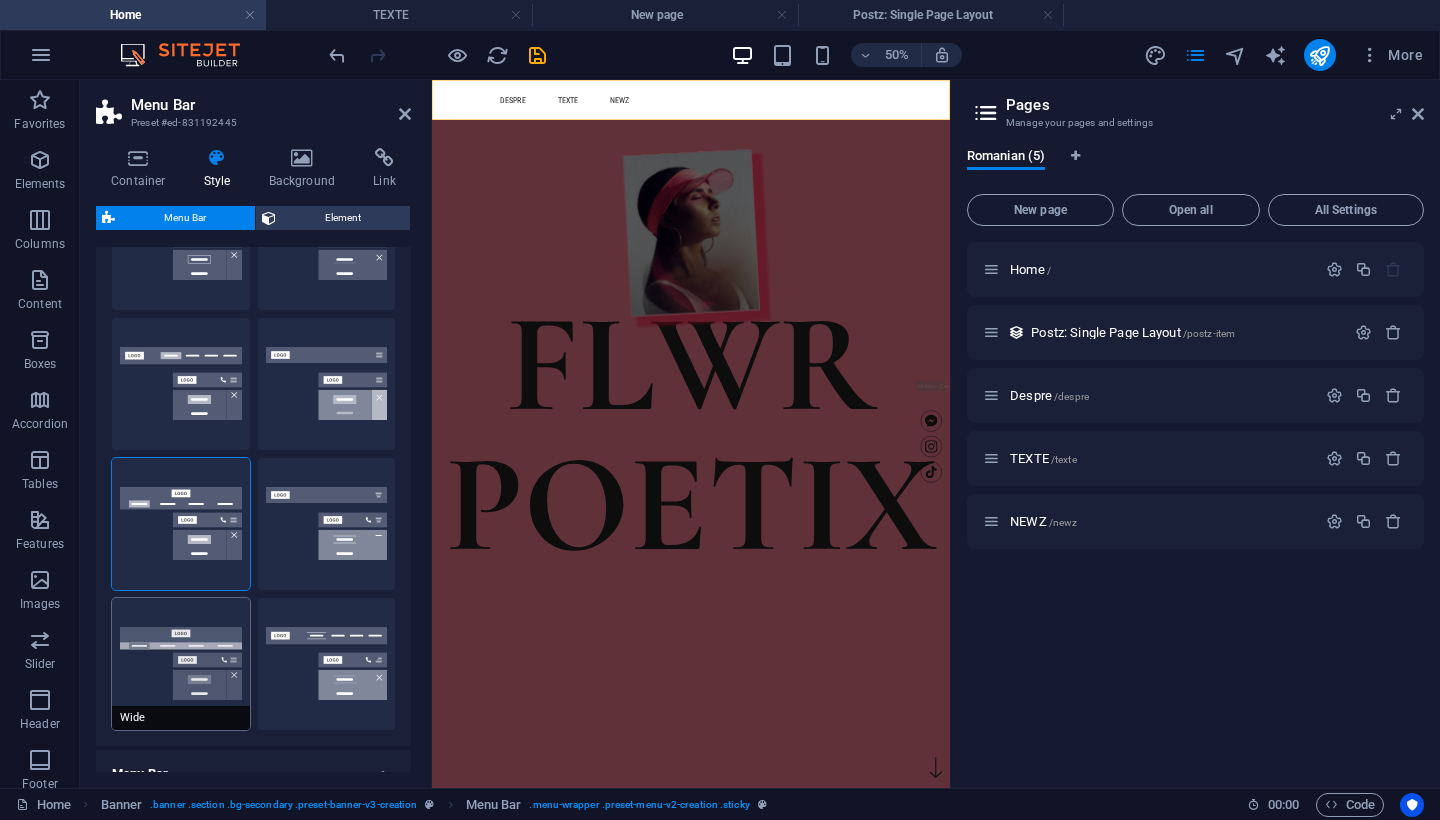click on "Wide" at bounding box center (181, 664) 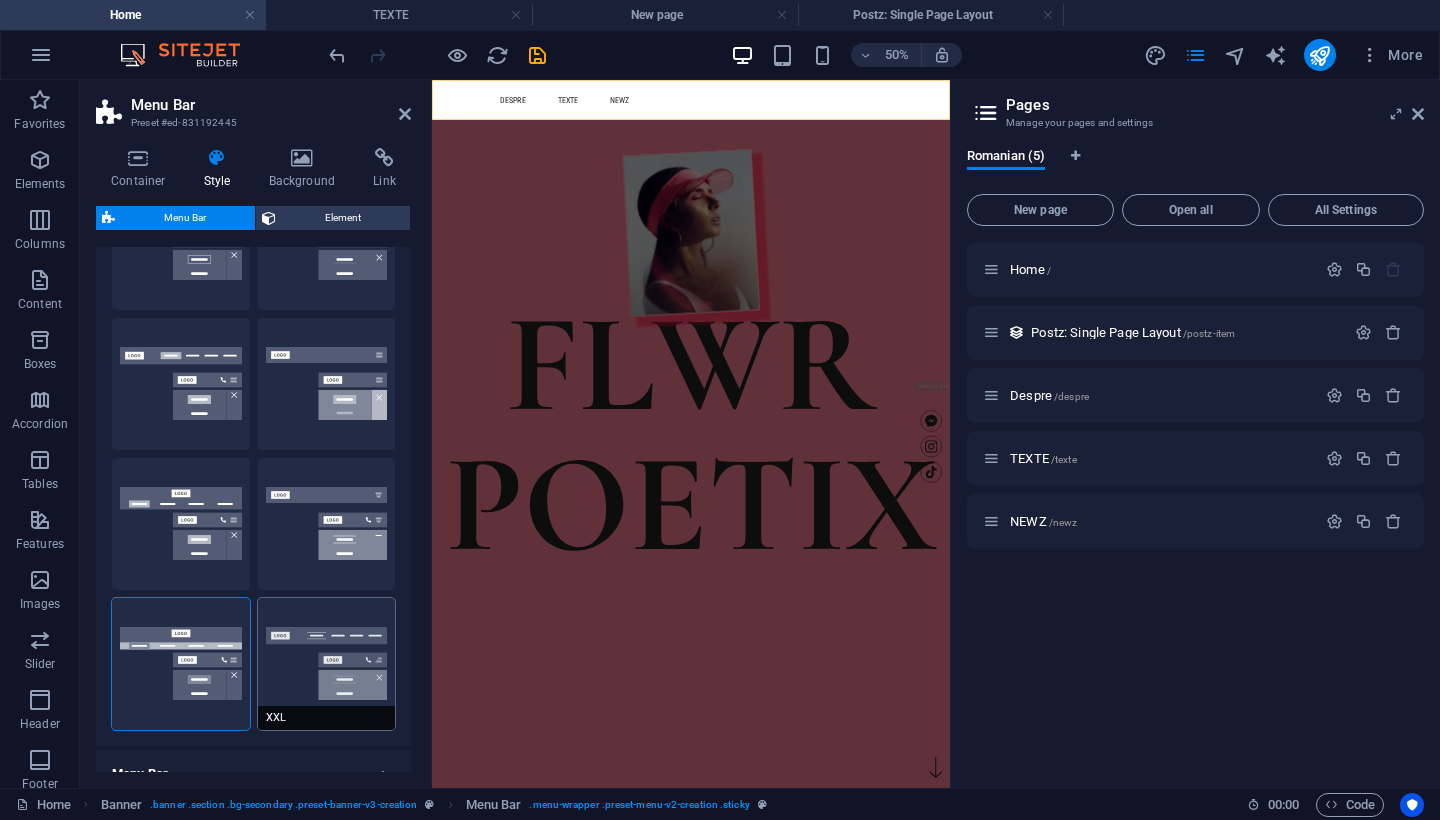 type on "16" 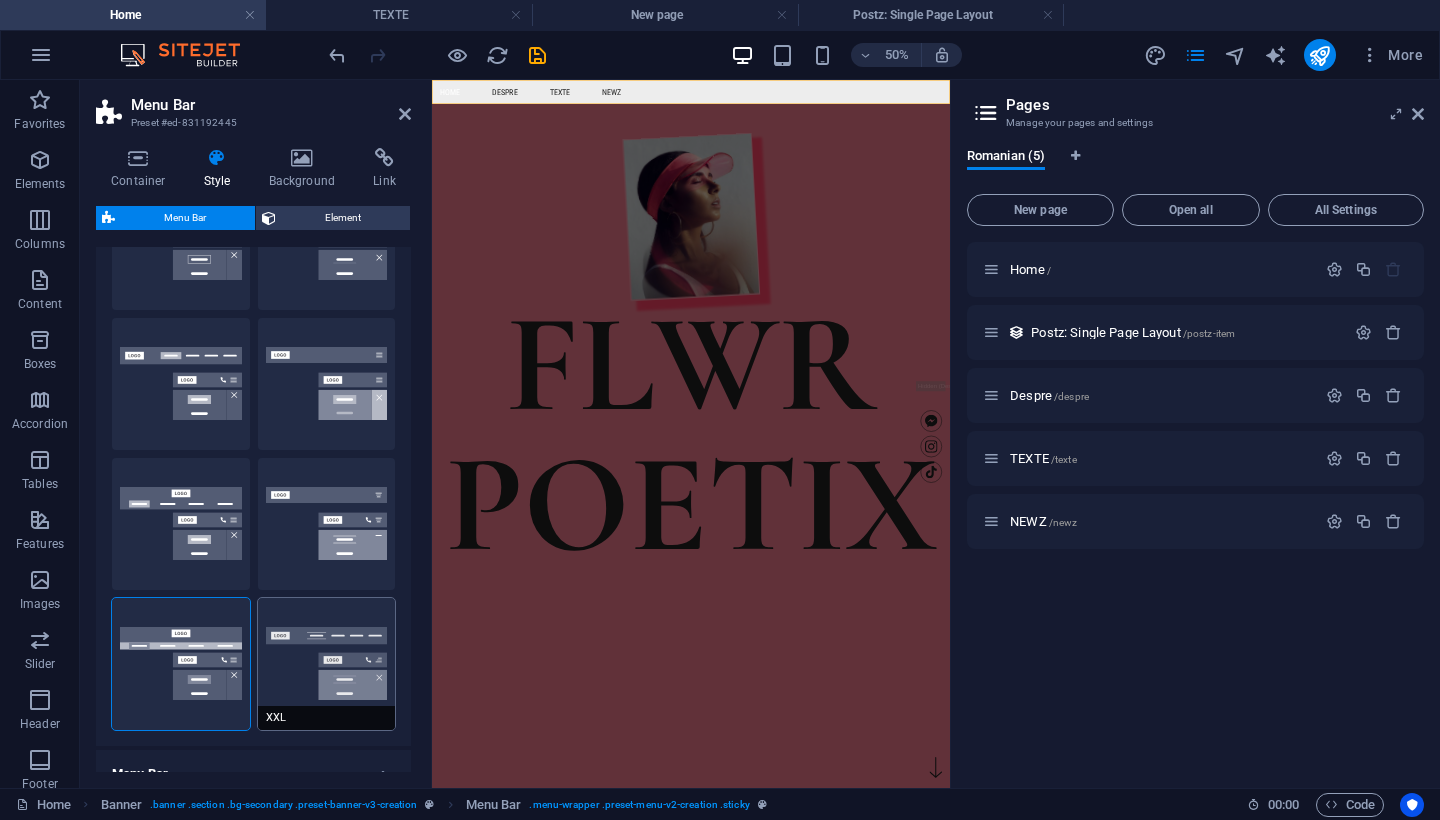 click on "XXL" at bounding box center (327, 664) 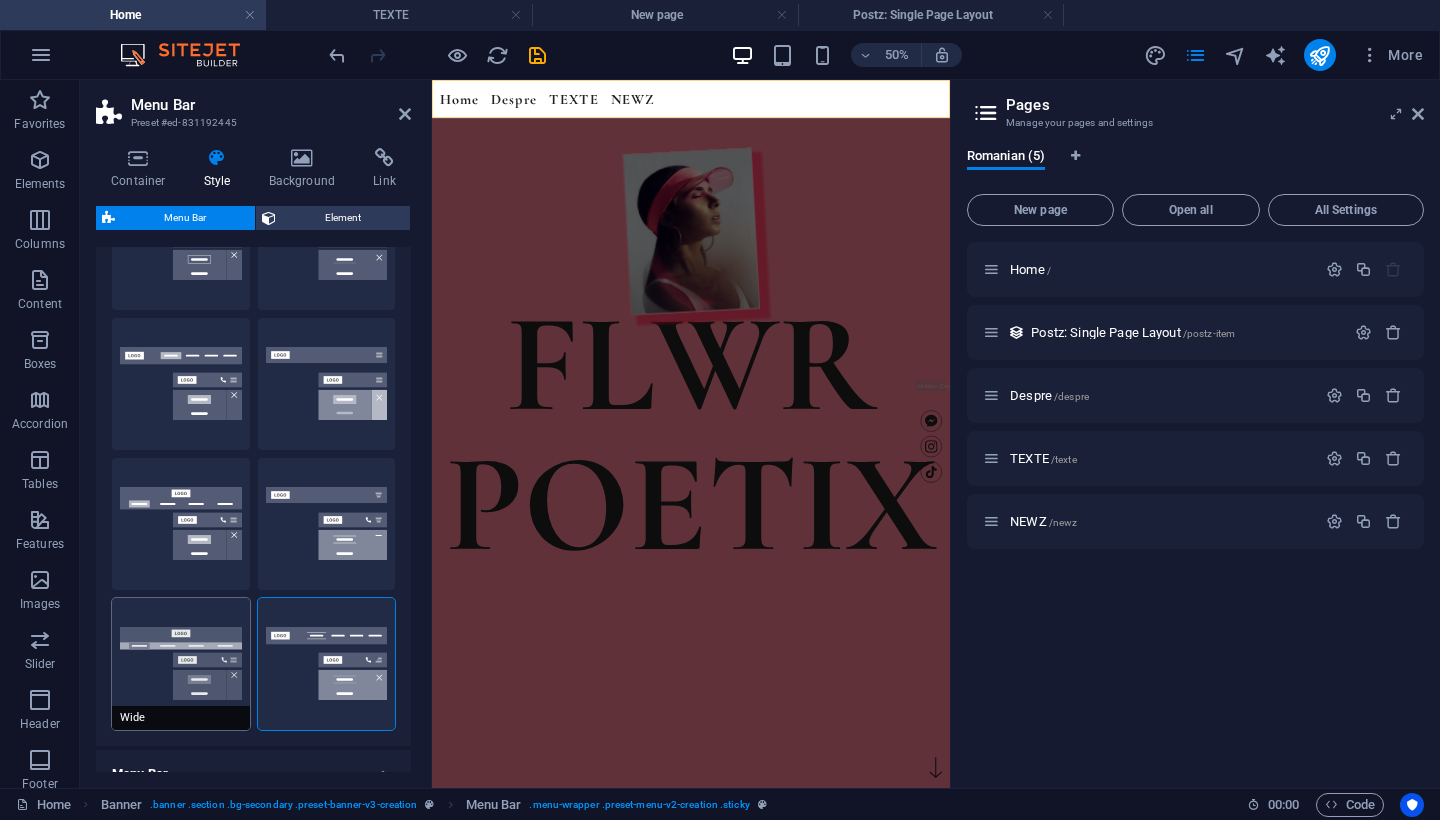 click on "Wide" at bounding box center [181, 664] 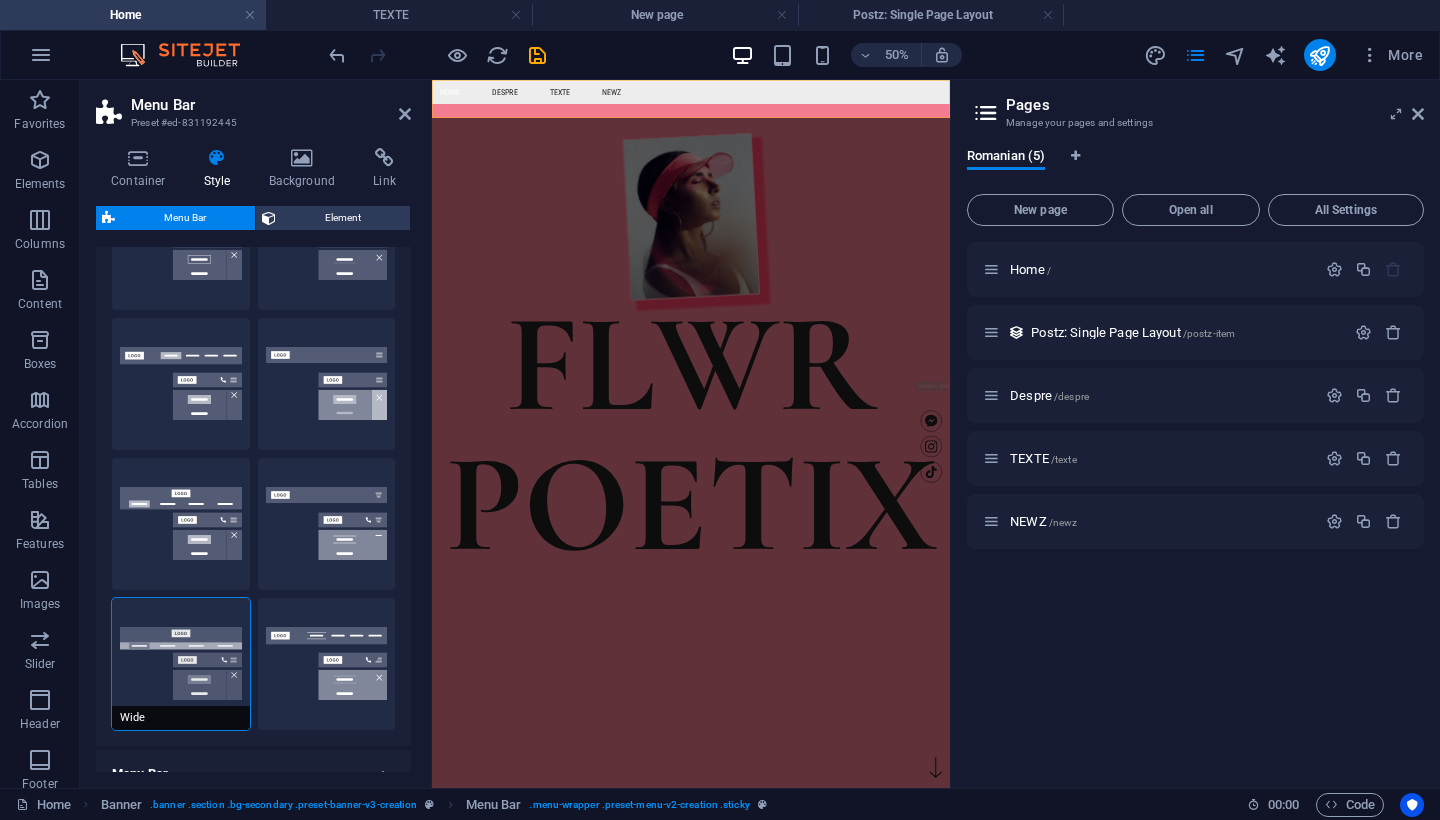 type on "16" 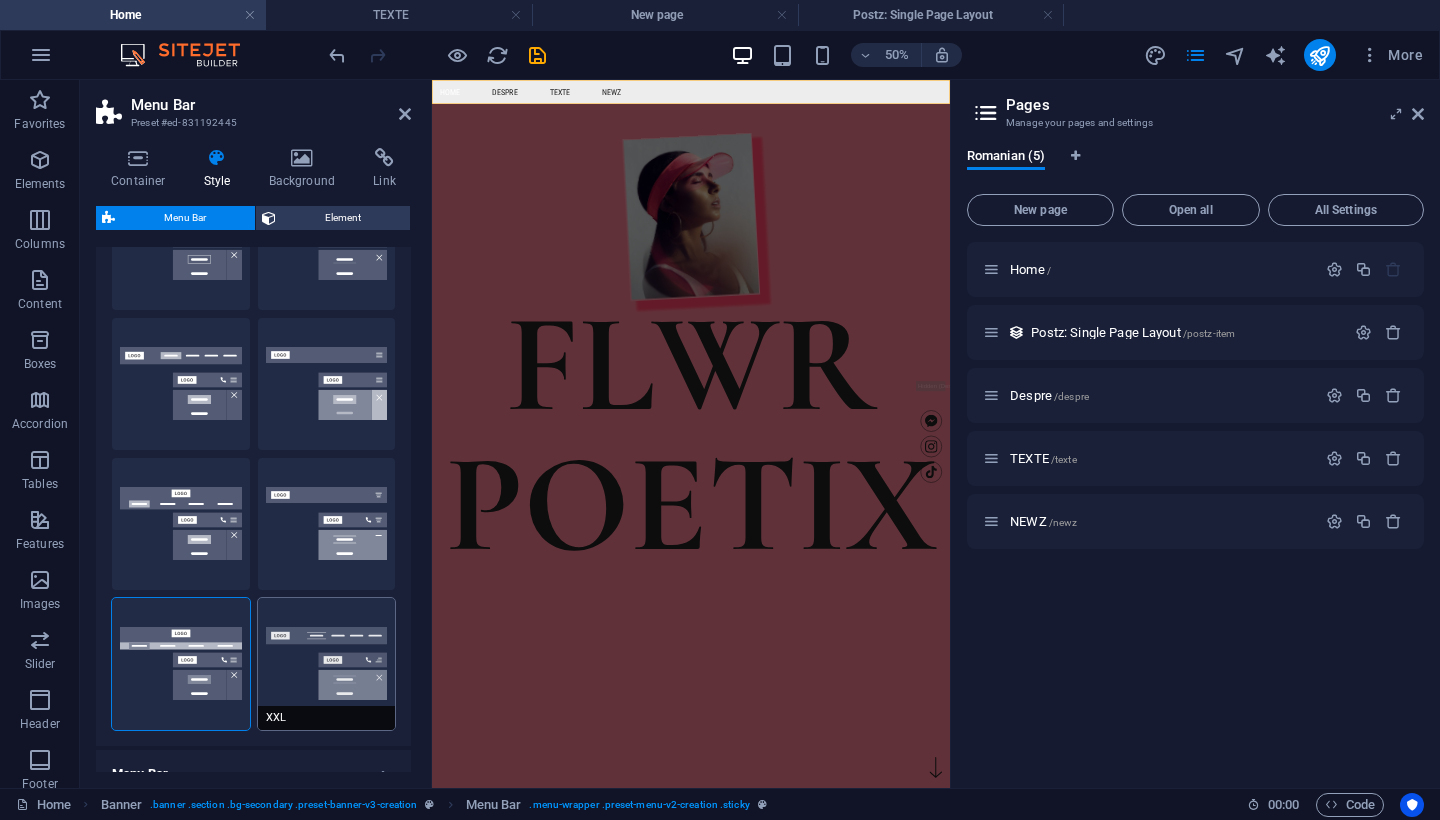 click on "XXL" at bounding box center (327, 664) 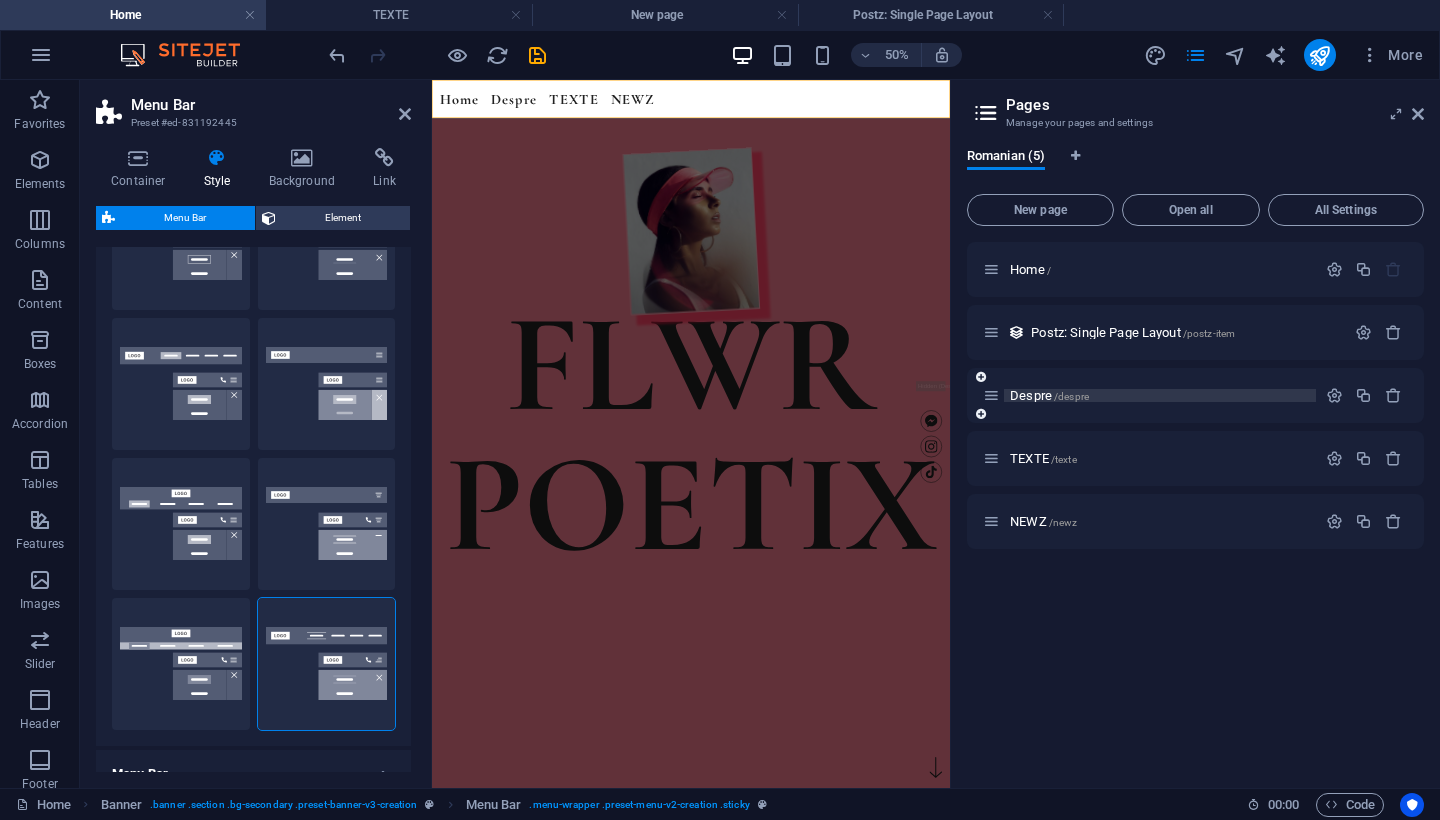 click on "Despre /despre" at bounding box center (1049, 395) 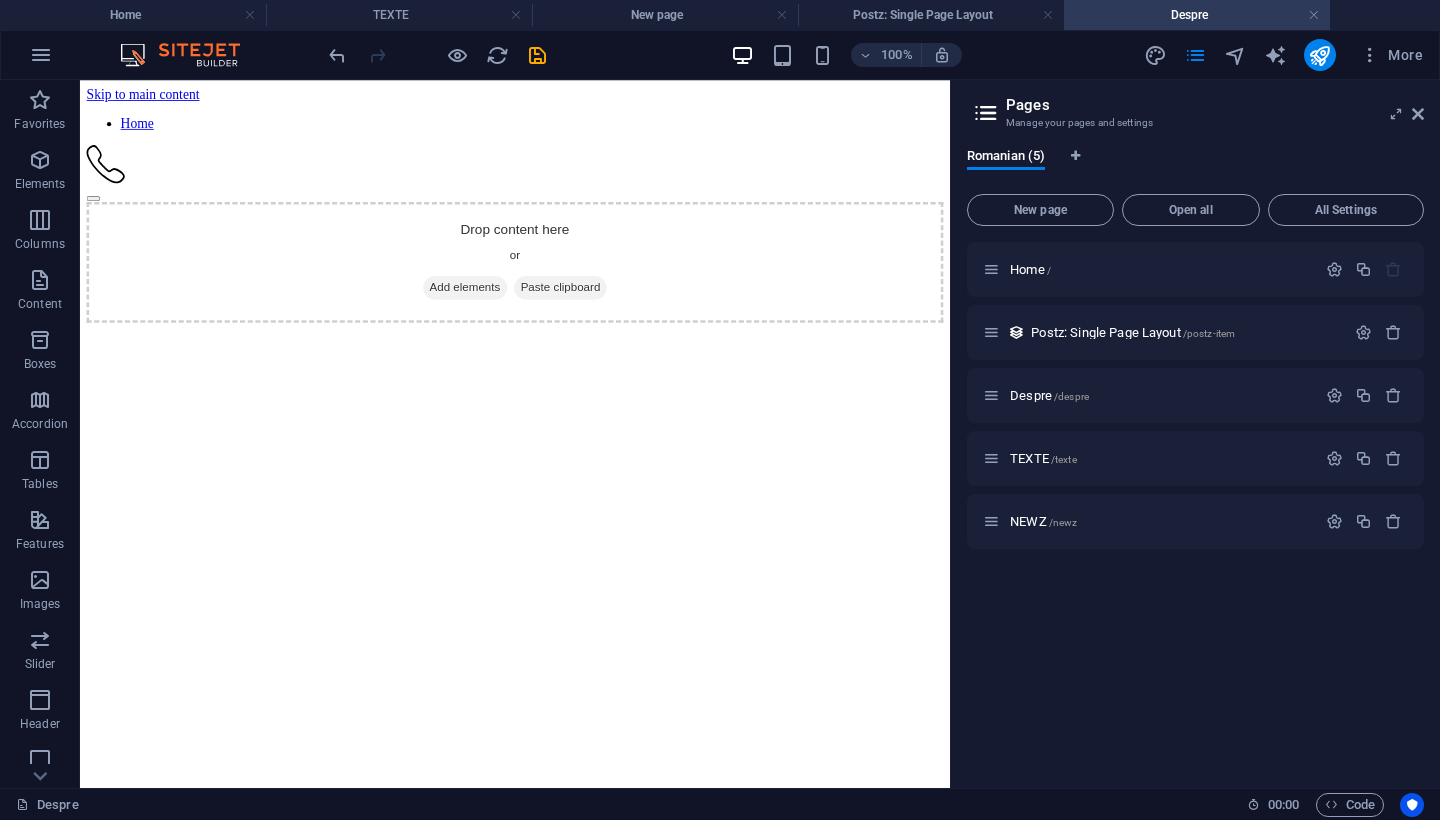 scroll, scrollTop: 0, scrollLeft: 0, axis: both 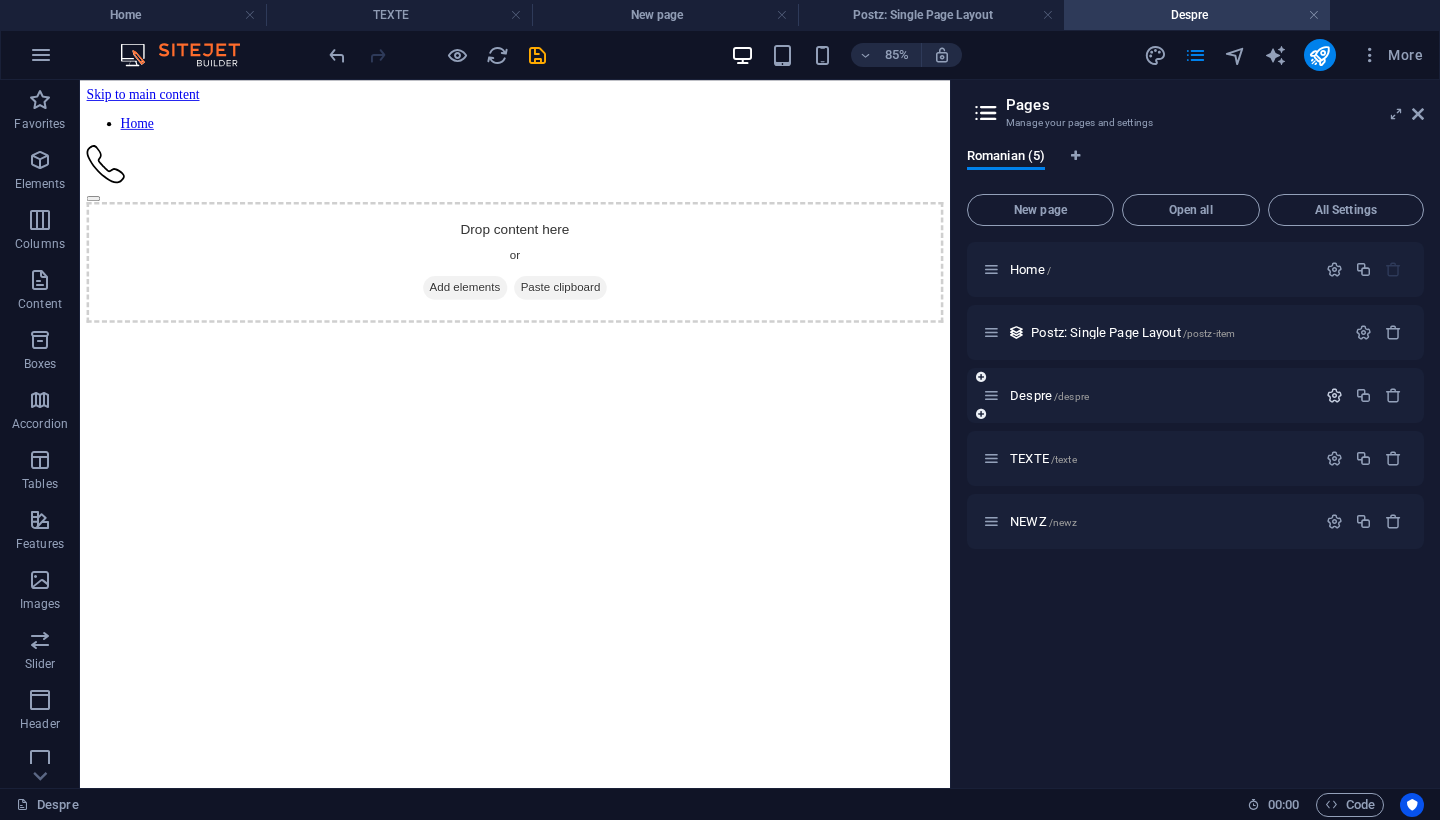 click at bounding box center (1334, 395) 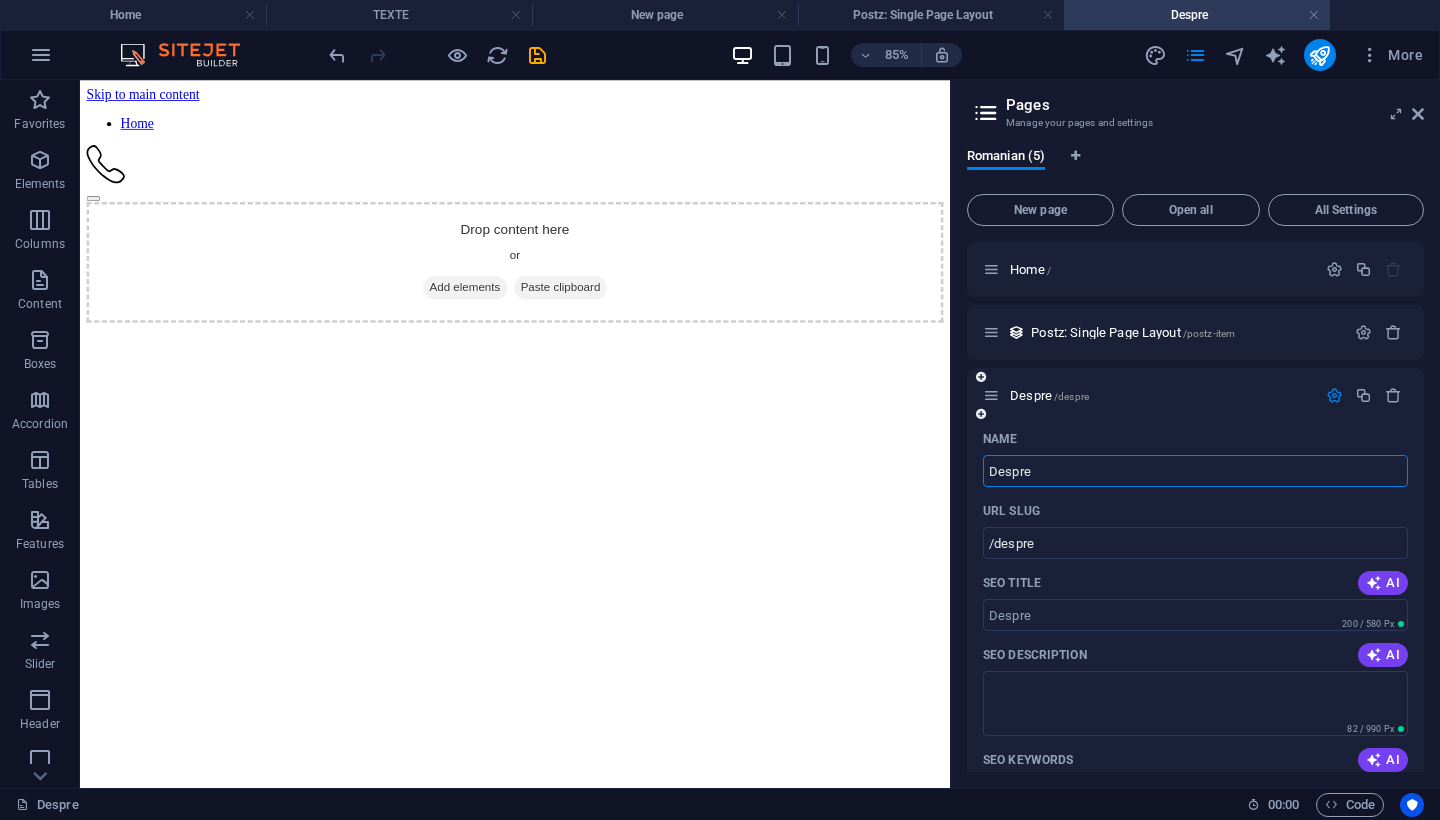 click on "Despre" at bounding box center [1195, 471] 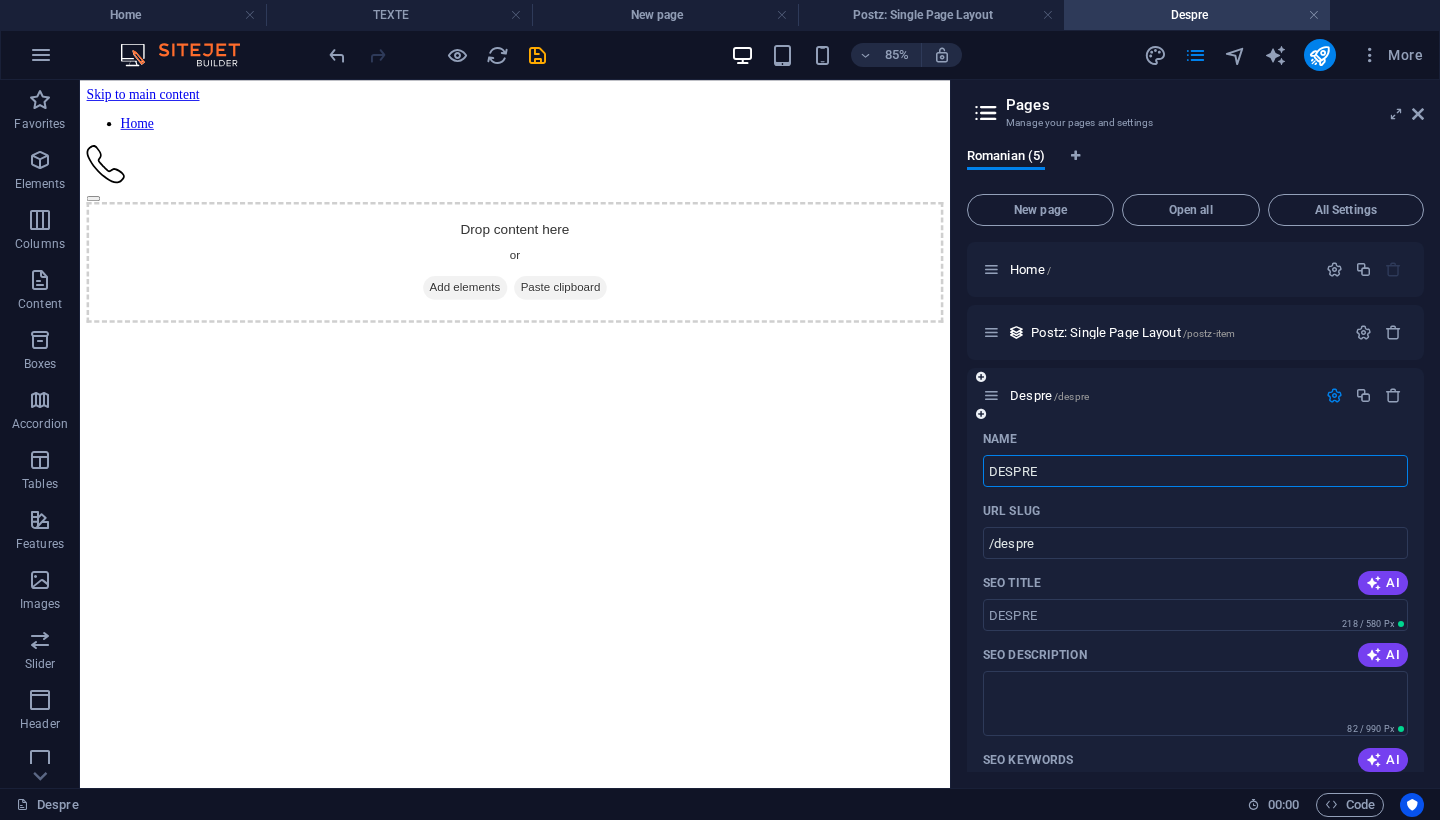type on "DESPRE" 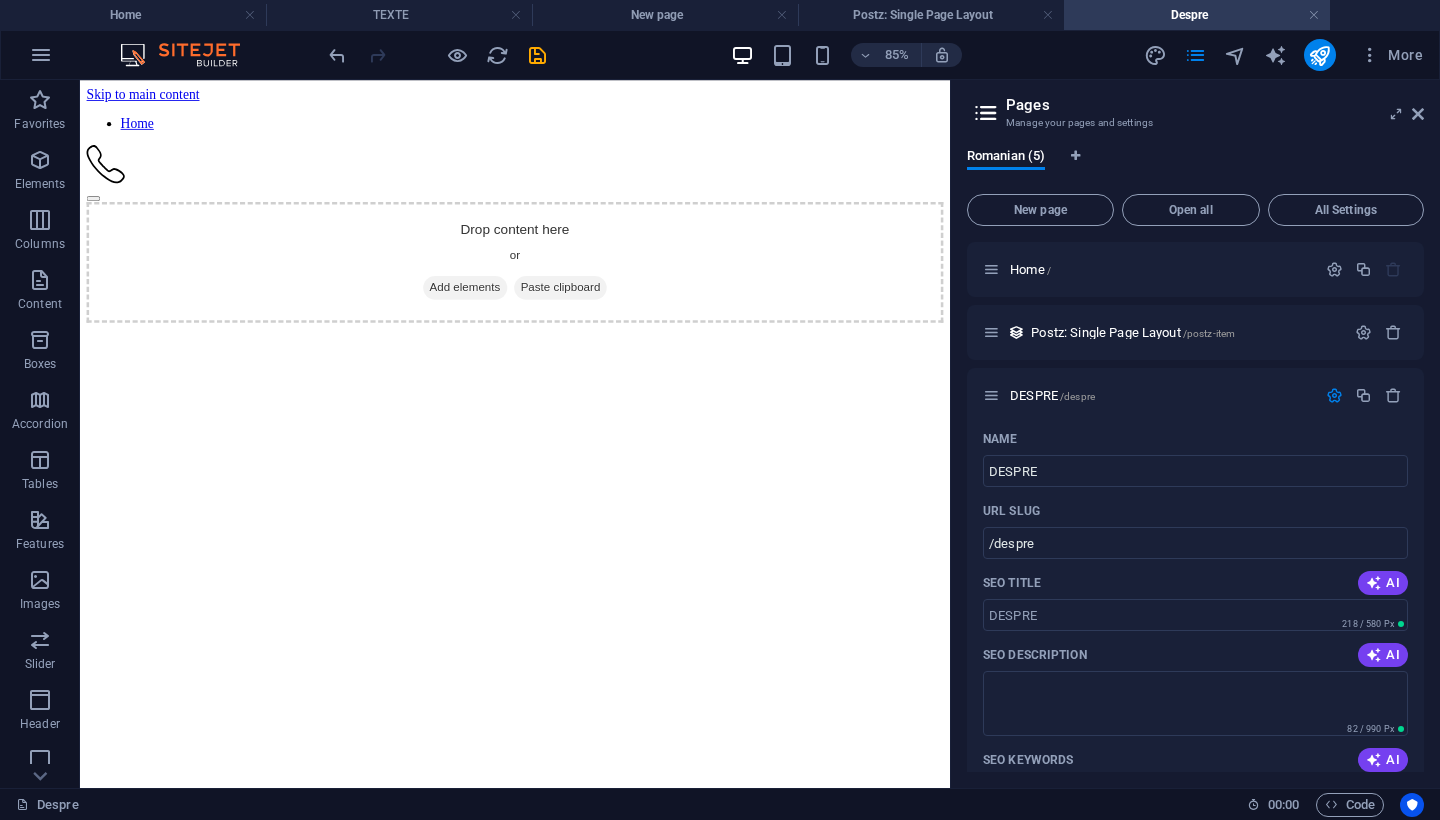 click on "Skip to main content
Home Drop content here or  Add elements  Paste clipboard" at bounding box center [592, 226] 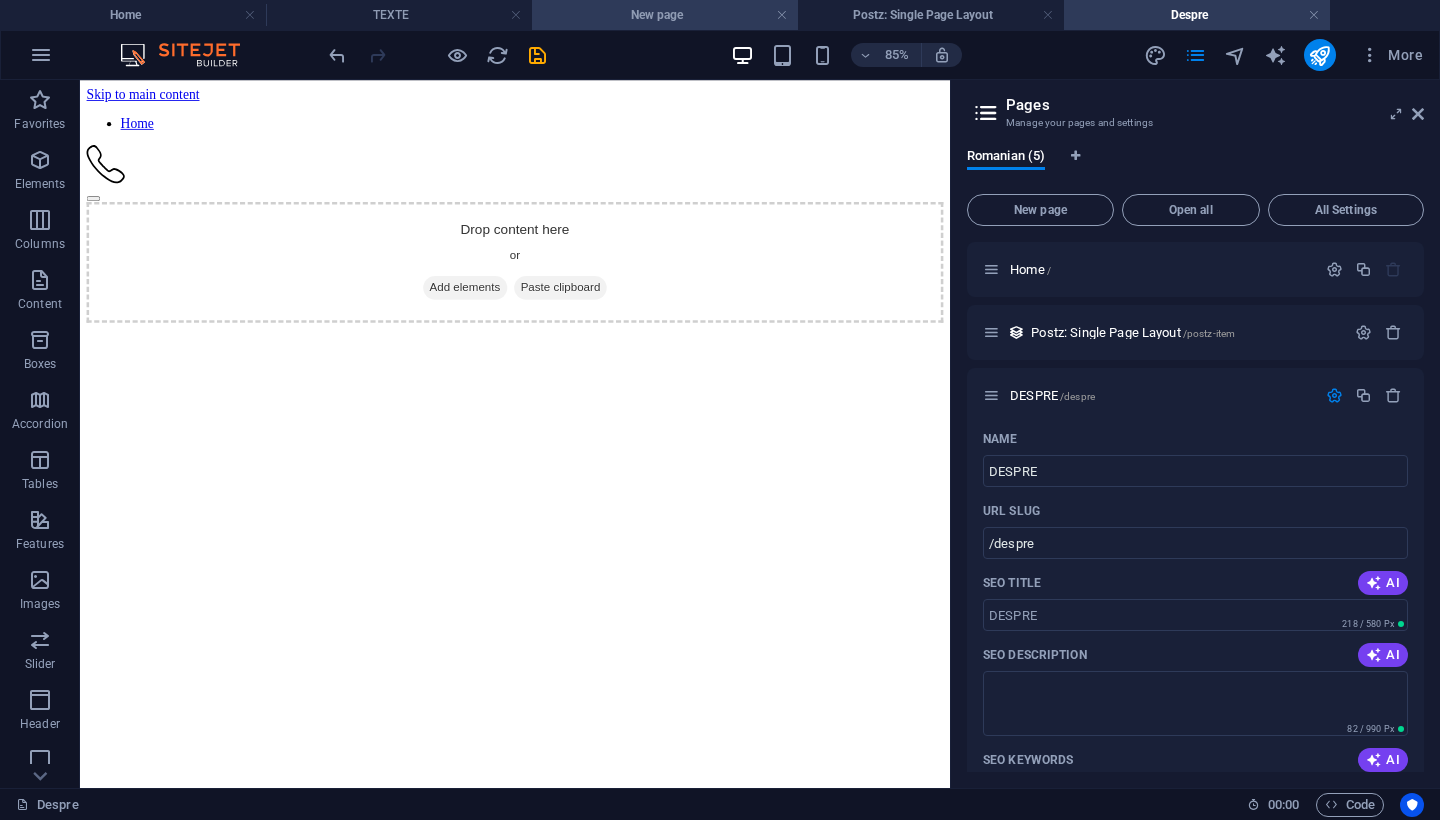 click on "New page" at bounding box center (665, 15) 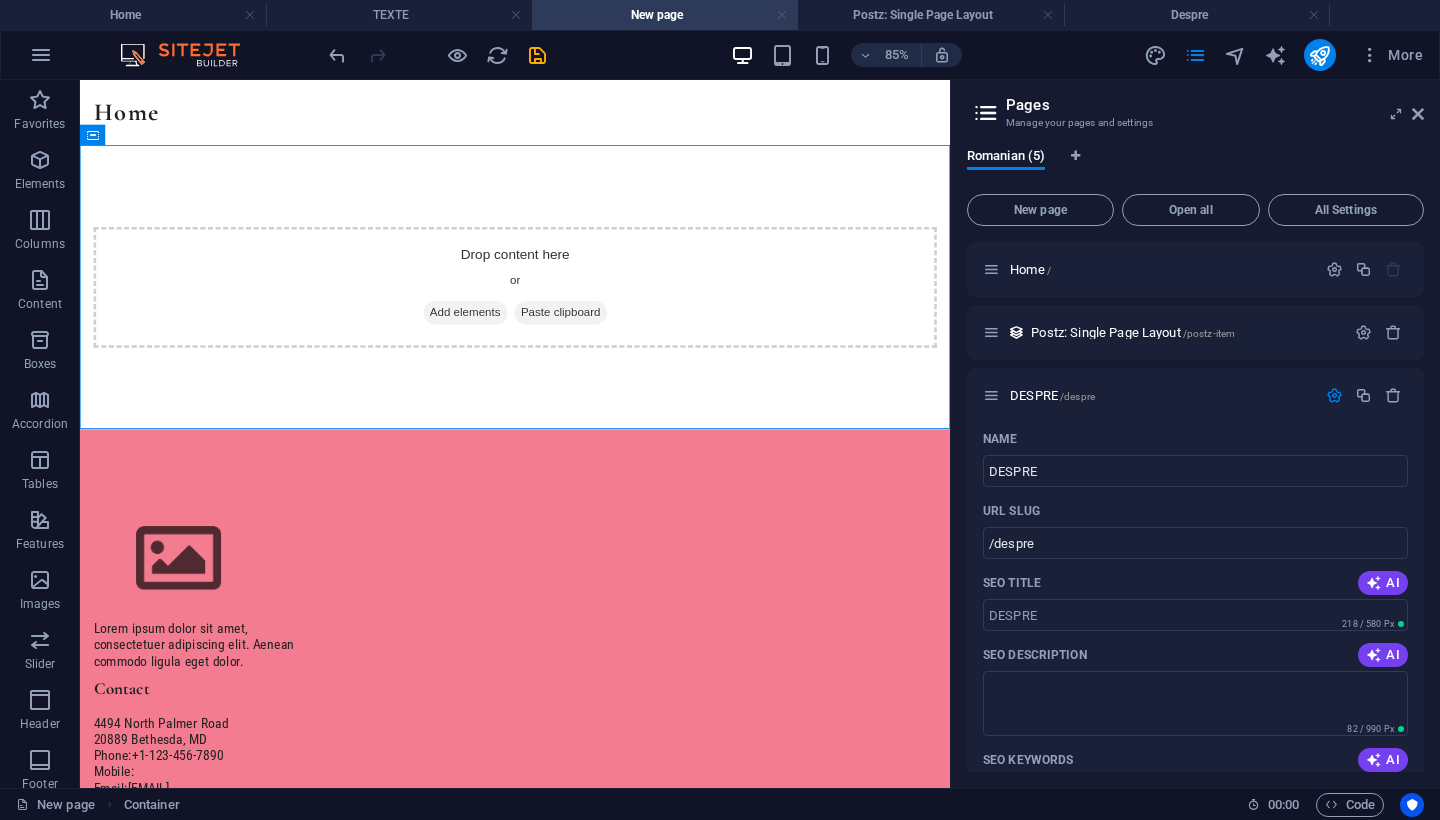 click at bounding box center (782, 15) 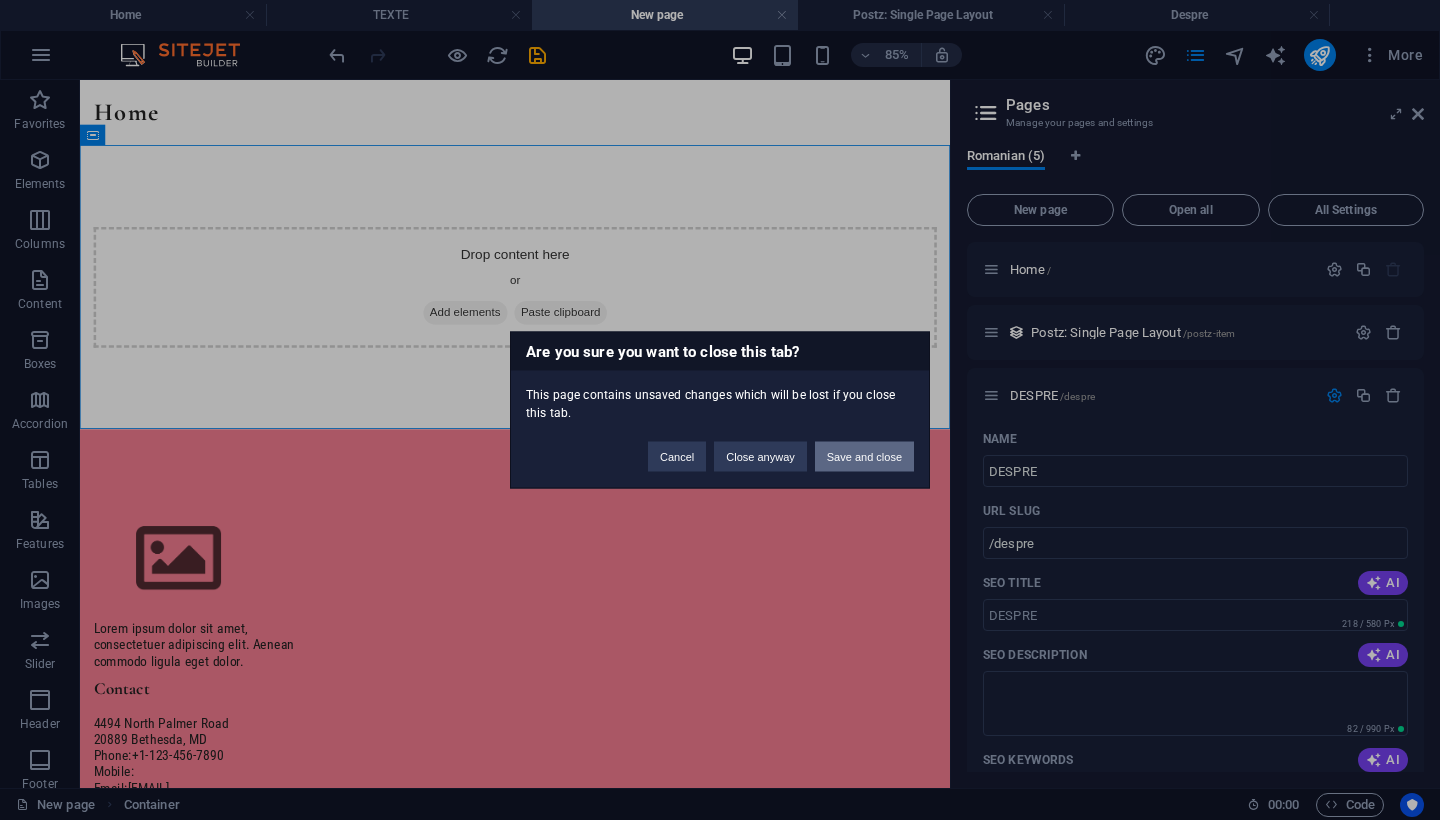 click on "Save and close" at bounding box center [864, 457] 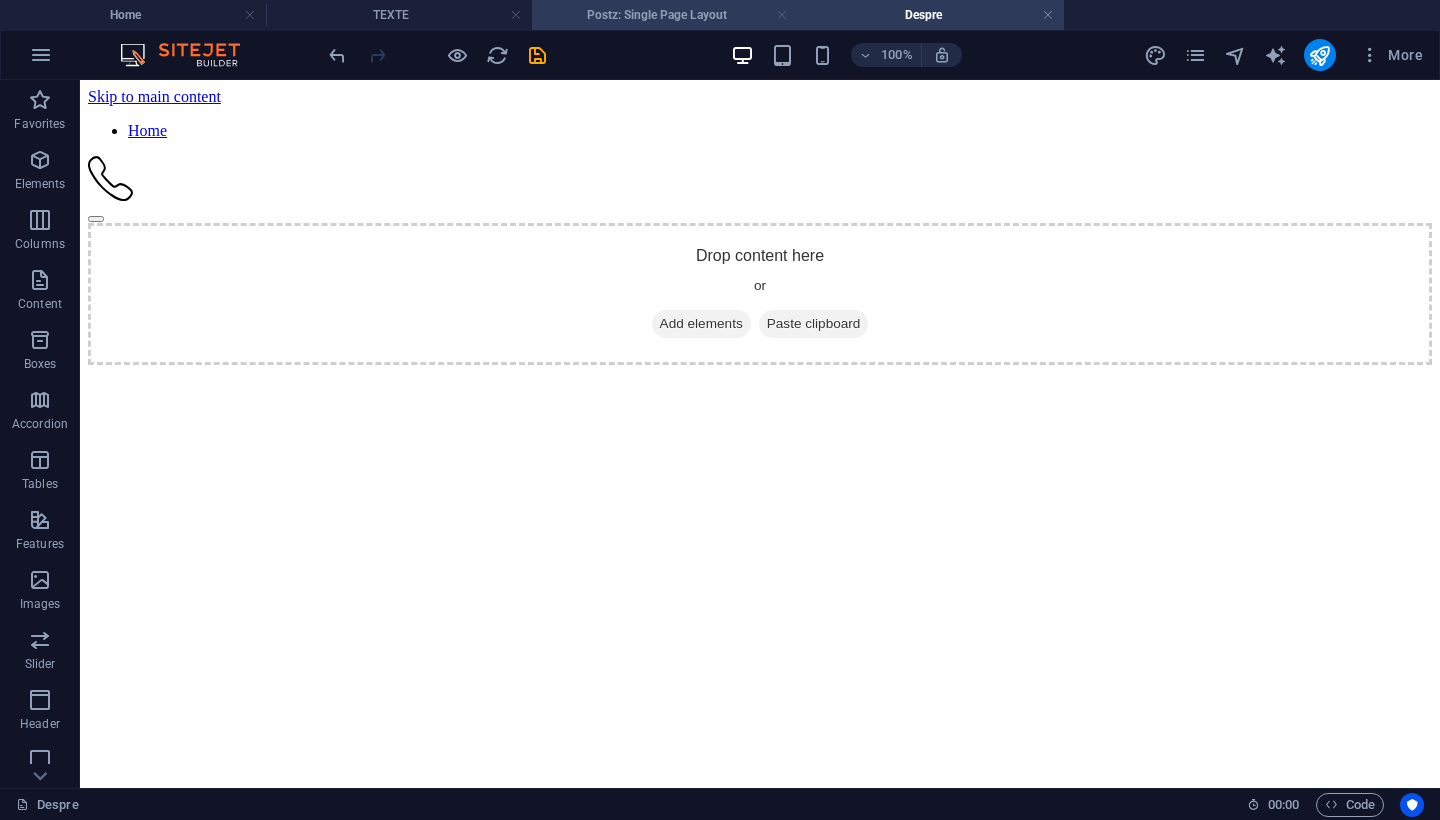 click at bounding box center (782, 15) 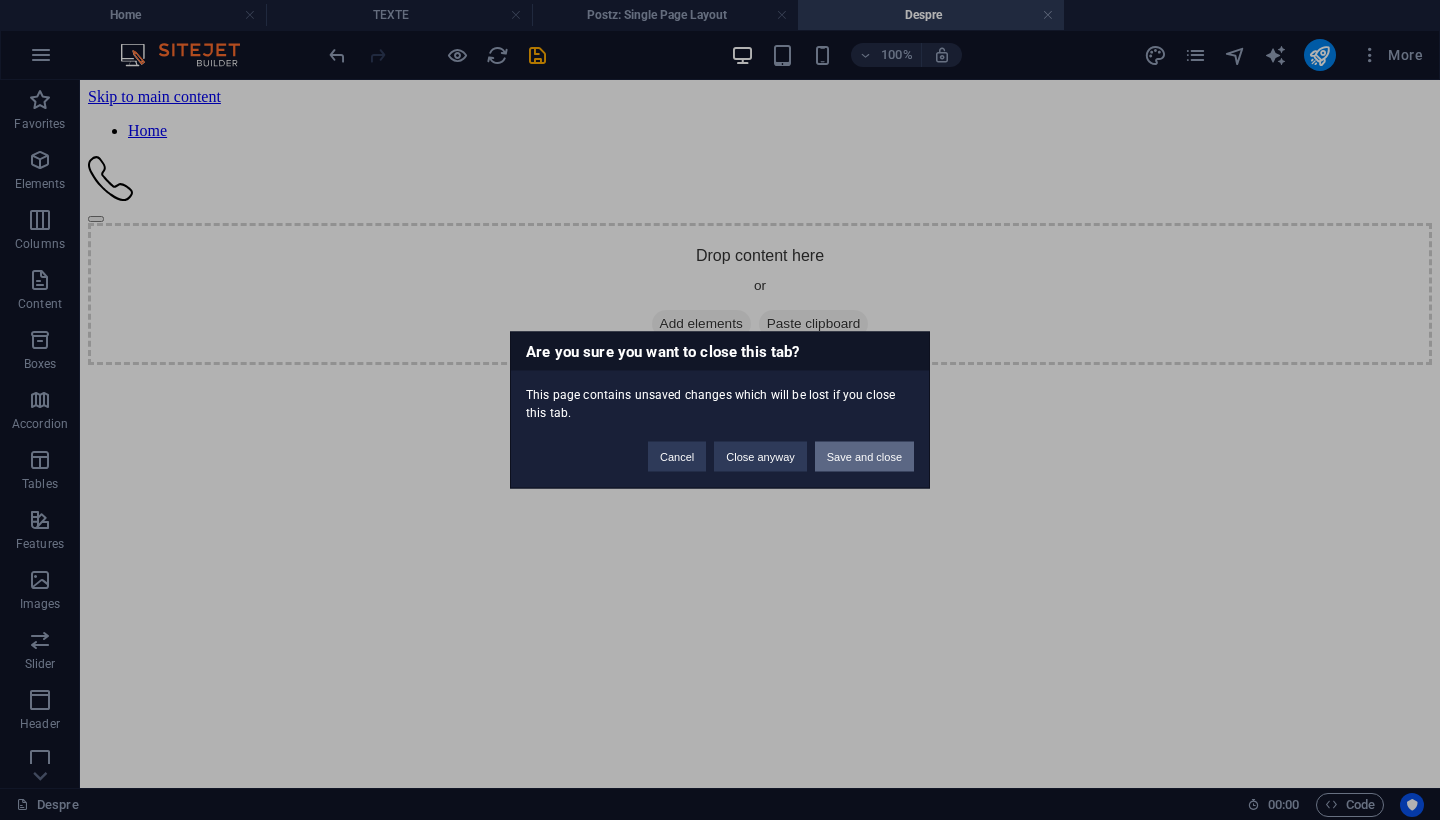 click on "Save and close" at bounding box center [864, 457] 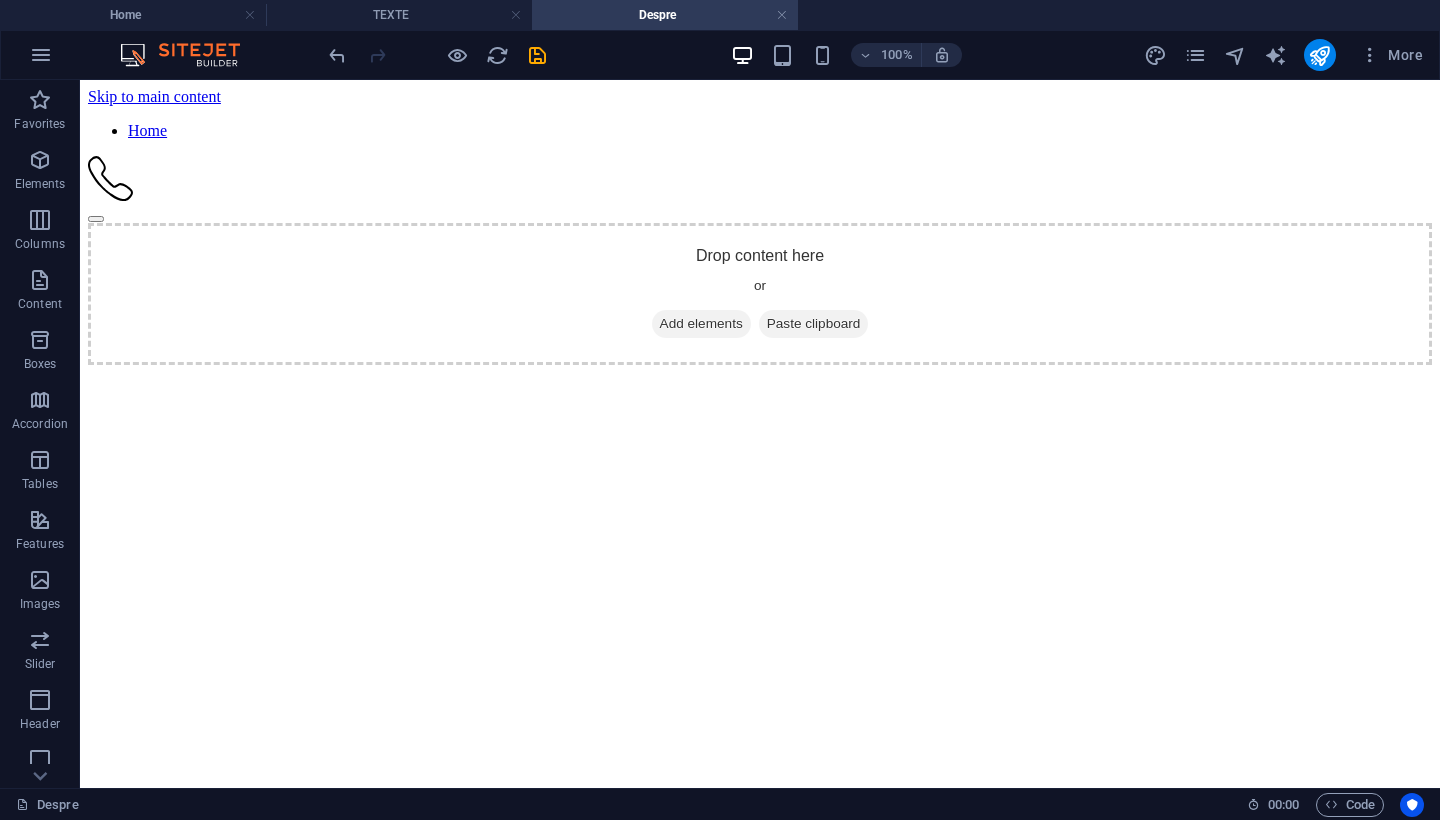click on "Home TEXTE Despre" at bounding box center (720, 15) 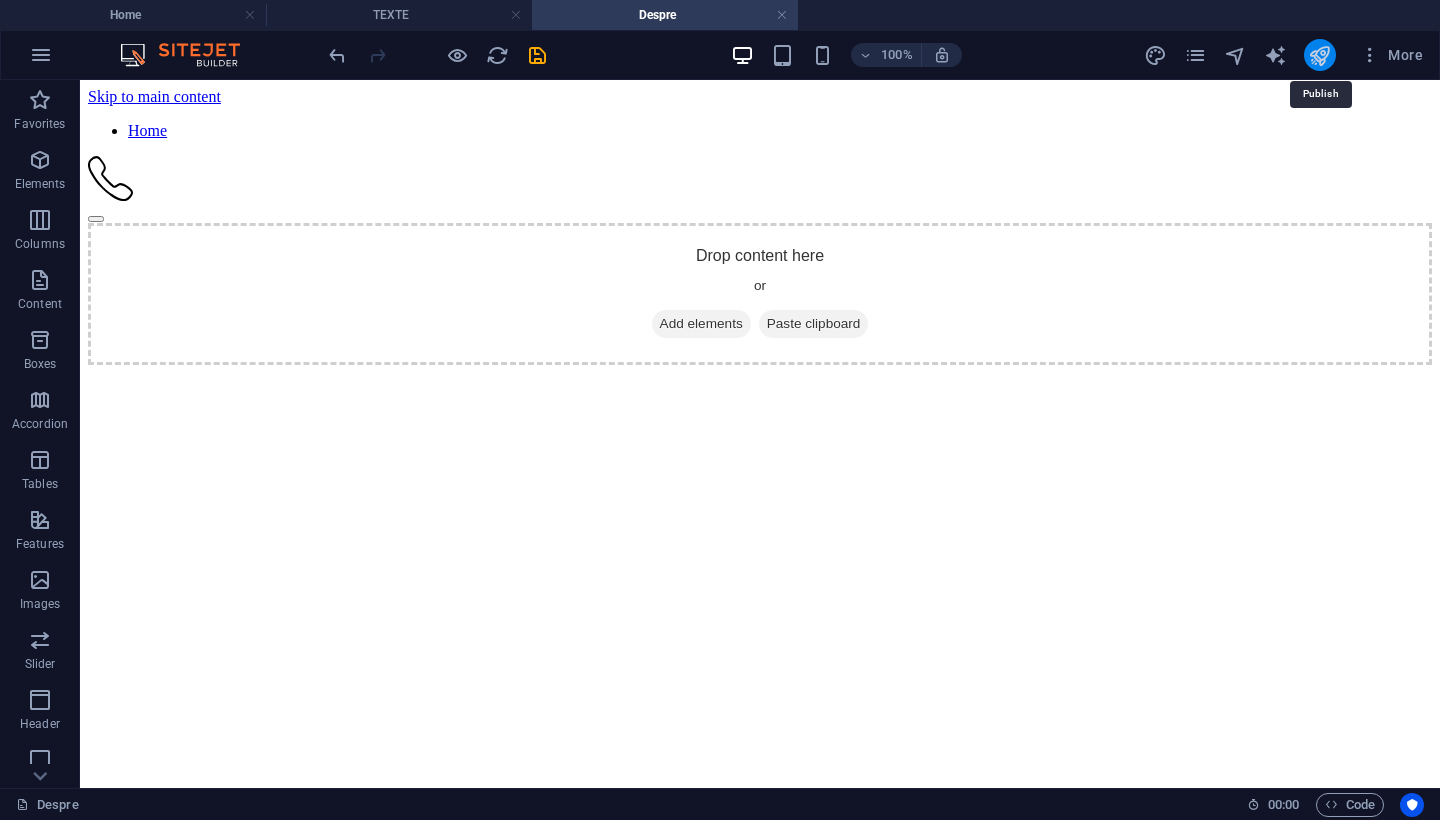 click at bounding box center [1319, 55] 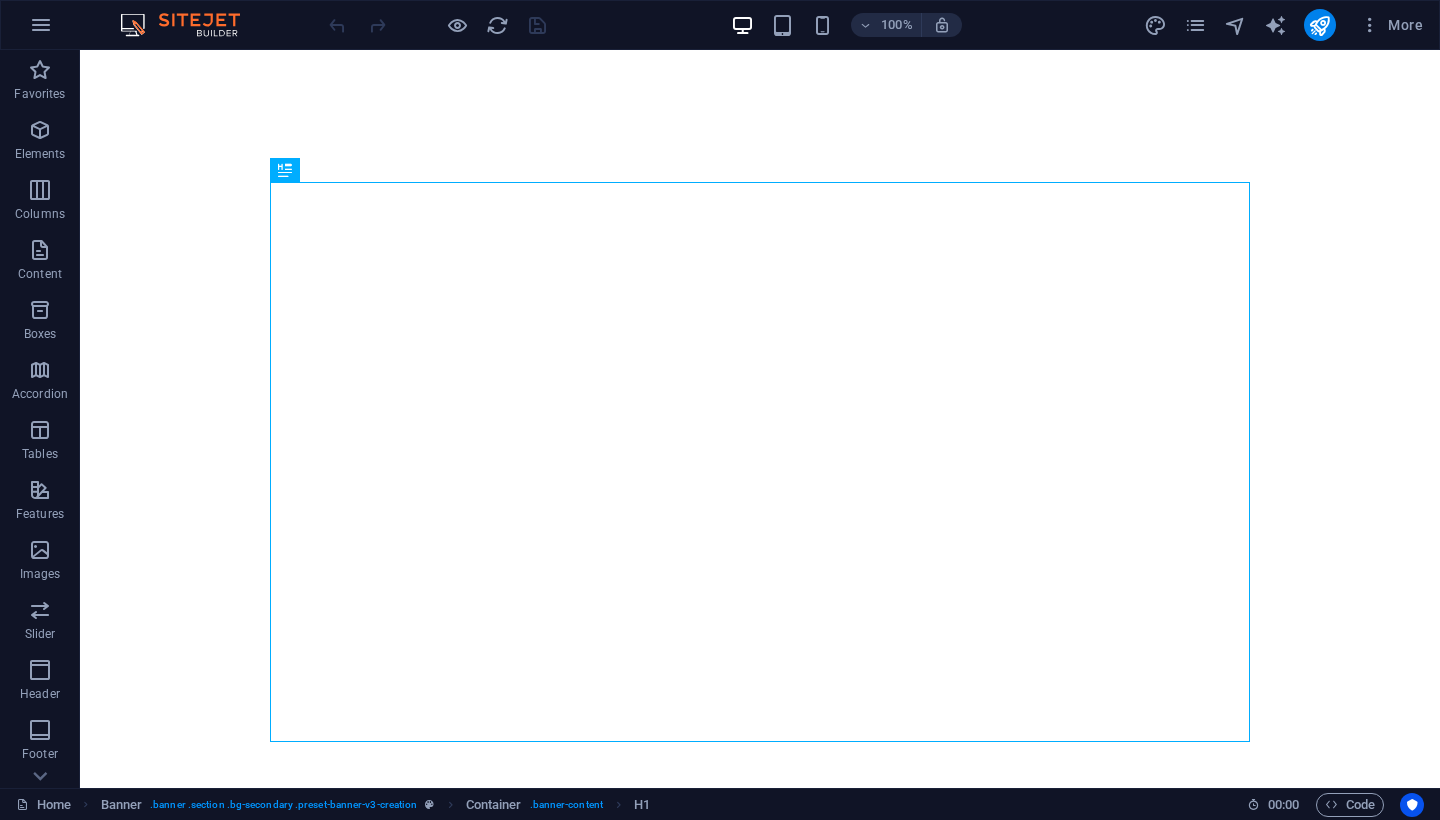 scroll, scrollTop: 0, scrollLeft: 0, axis: both 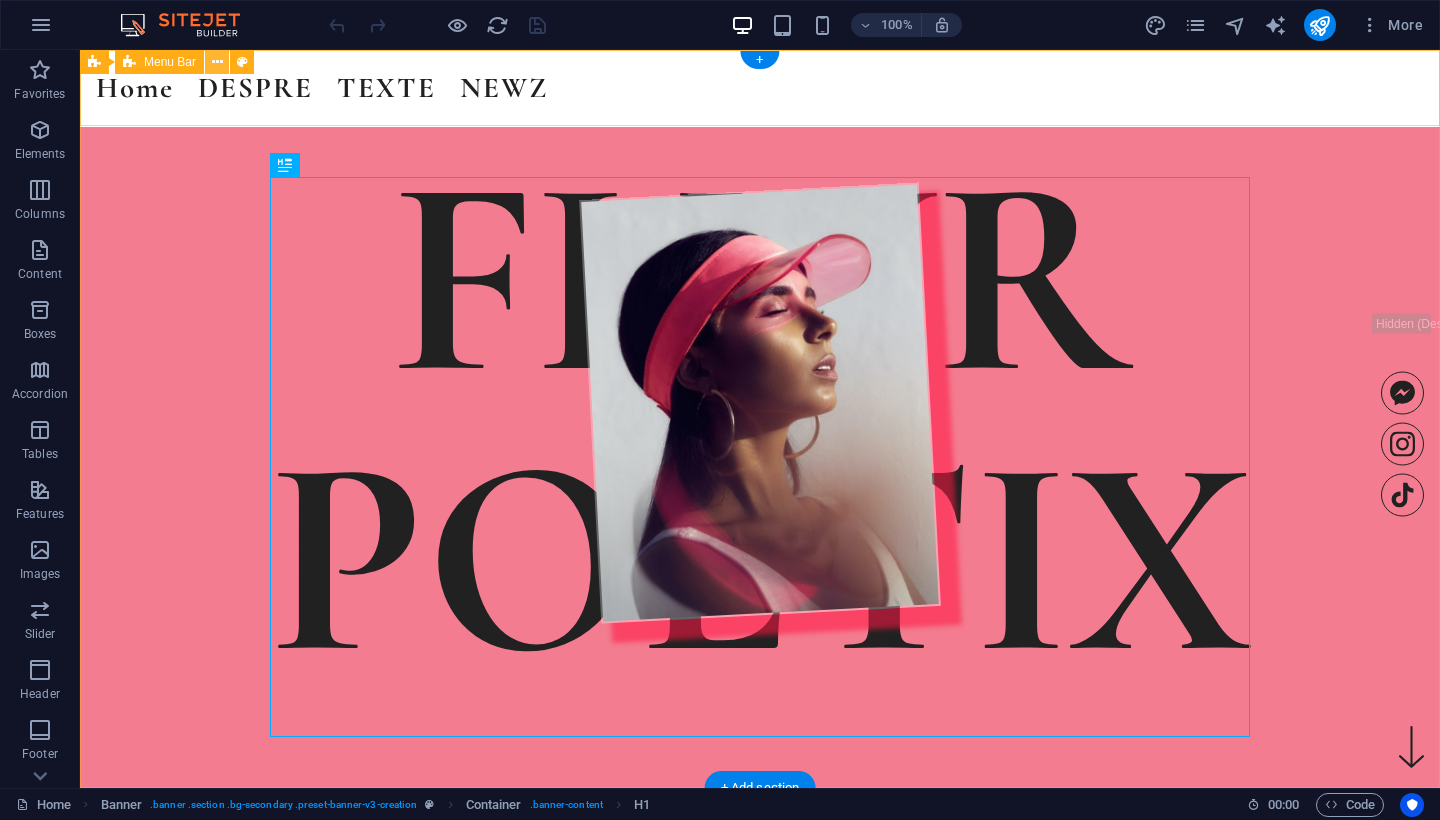 click at bounding box center [217, 62] 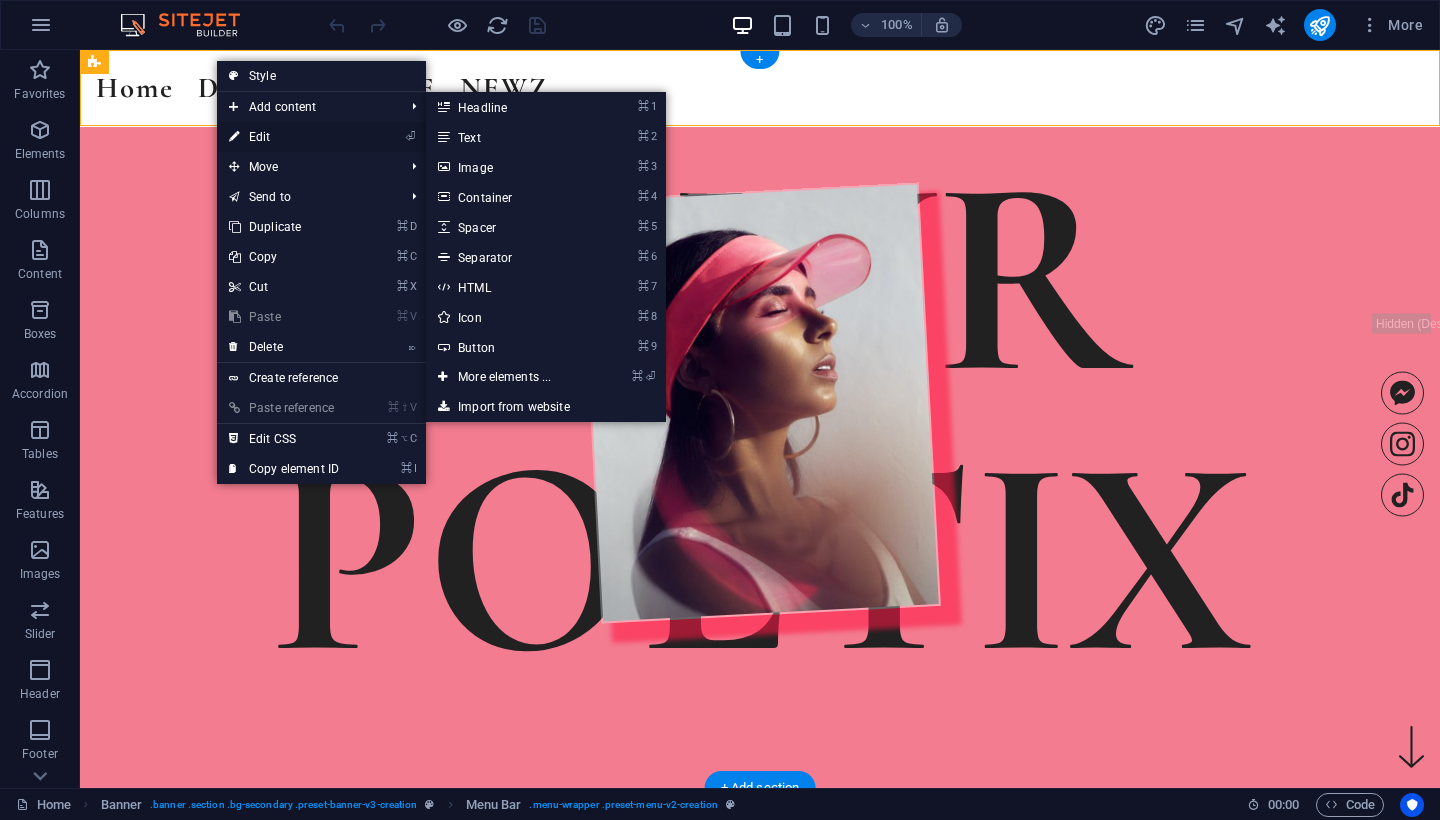 click on "⏎  Edit" at bounding box center [284, 137] 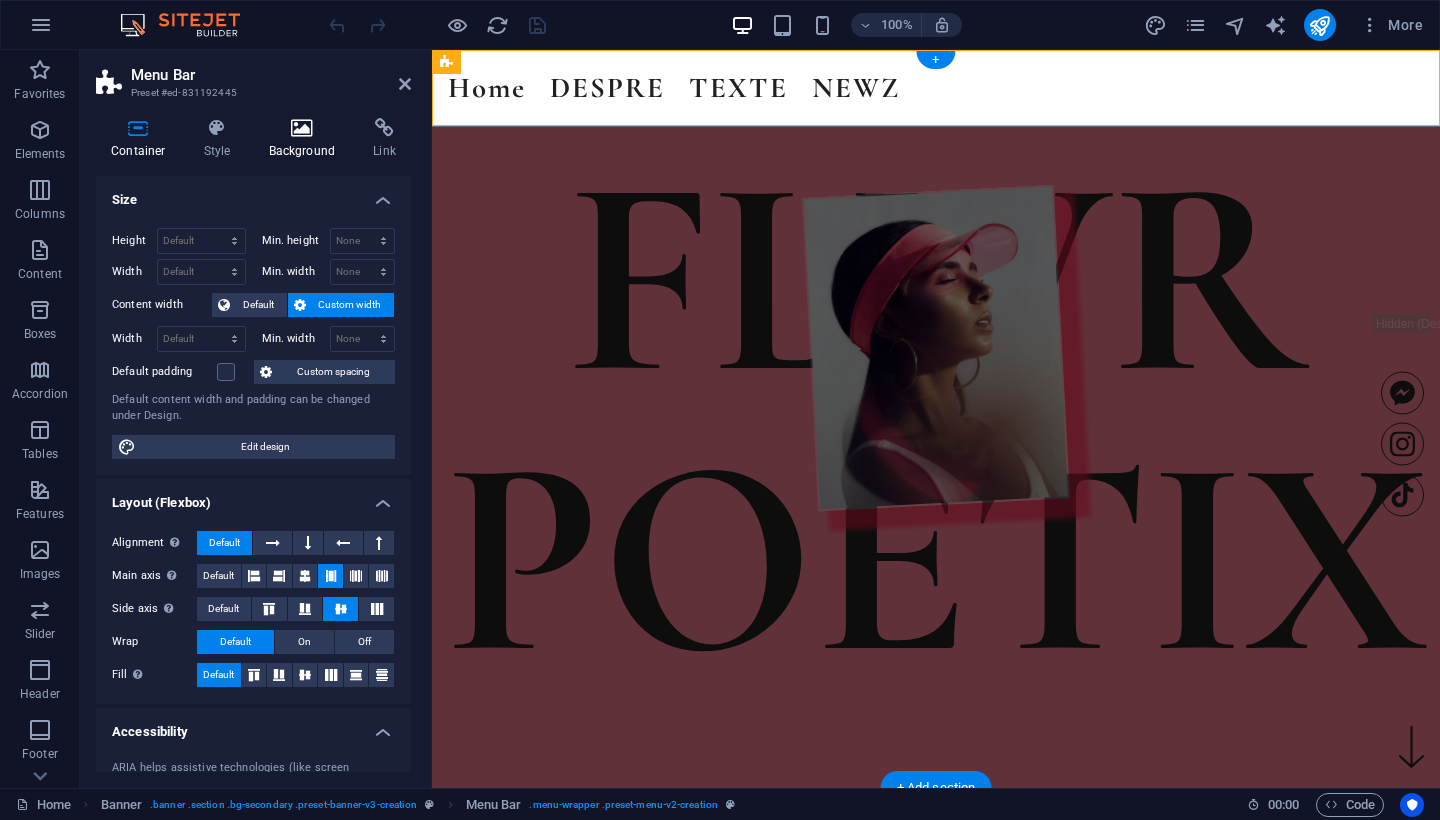 click on "Background" at bounding box center [306, 139] 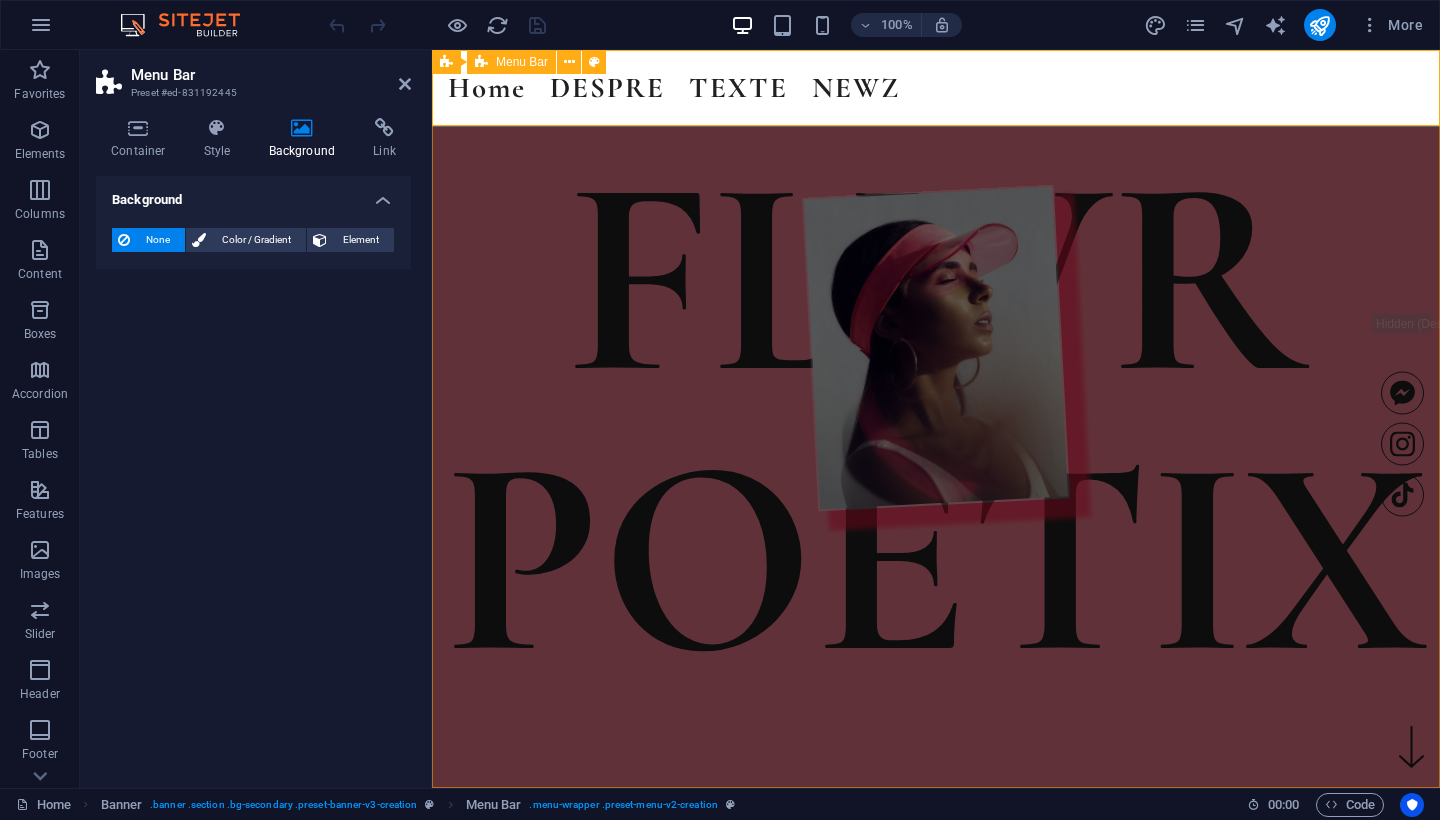 click on "Home DESPRE TEXTE NEWZ" at bounding box center [936, 88] 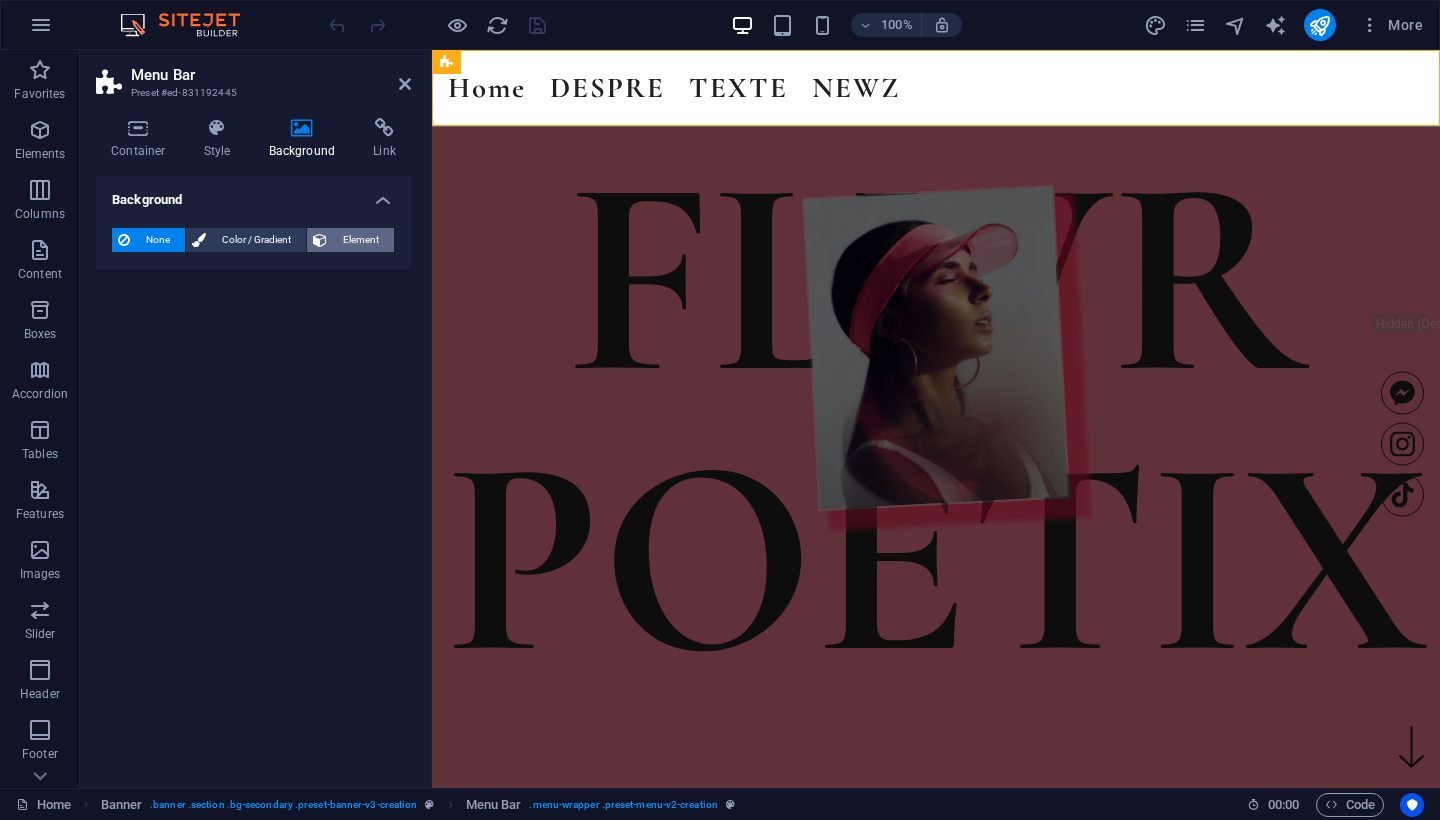 click on "Element" at bounding box center (360, 240) 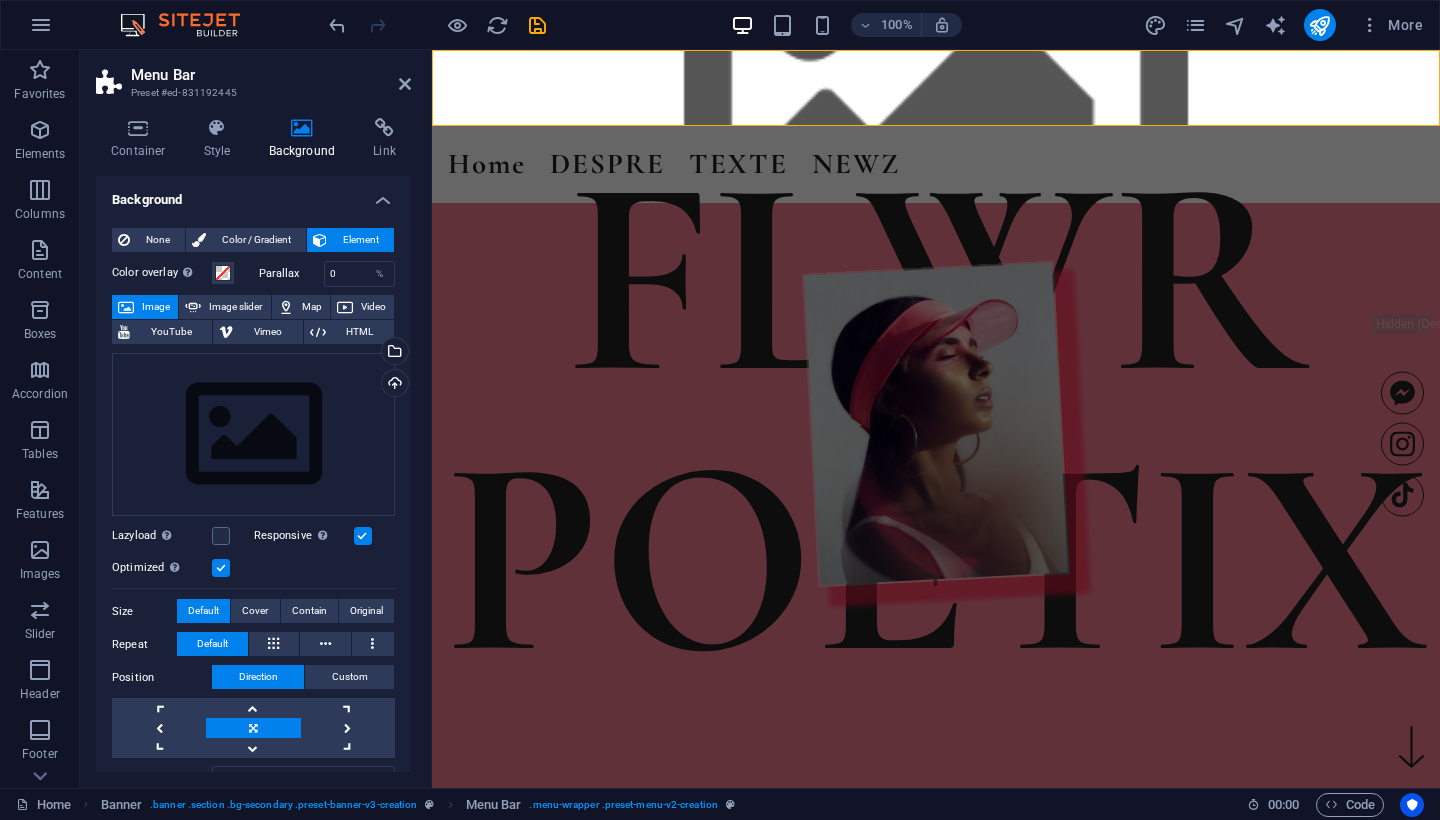 click at bounding box center [936, 88] 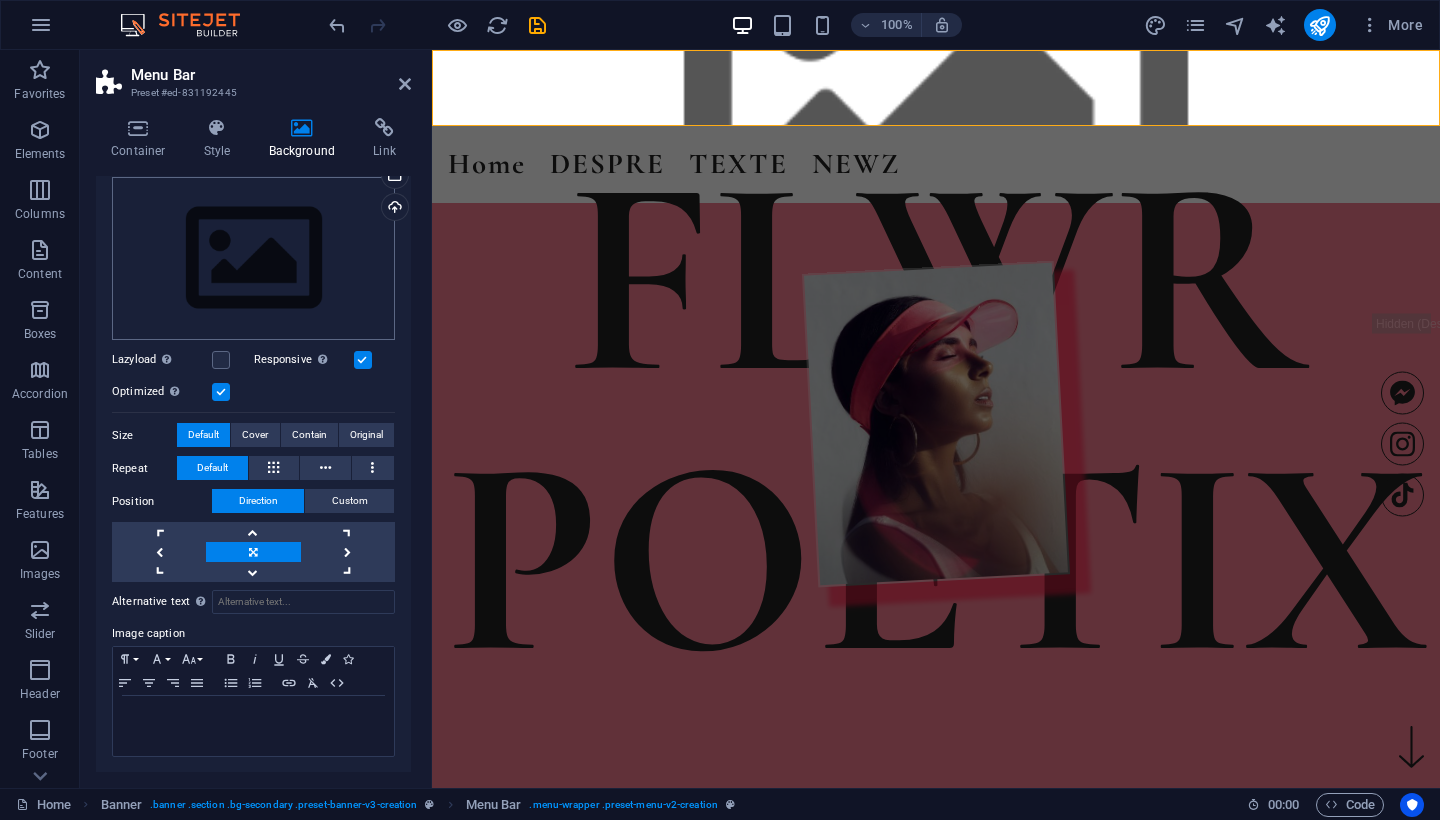 scroll, scrollTop: 175, scrollLeft: 0, axis: vertical 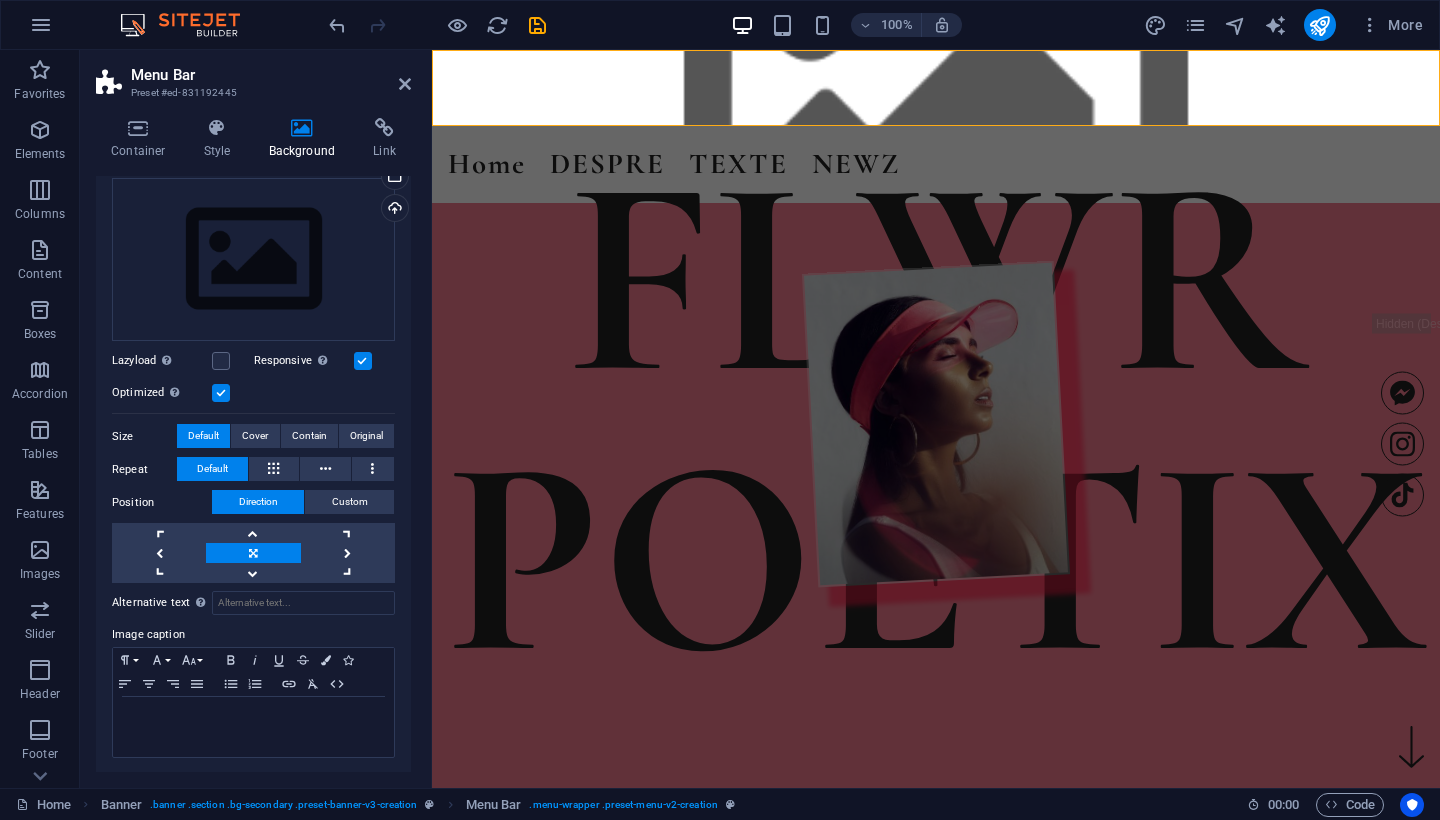 click at bounding box center [437, 25] 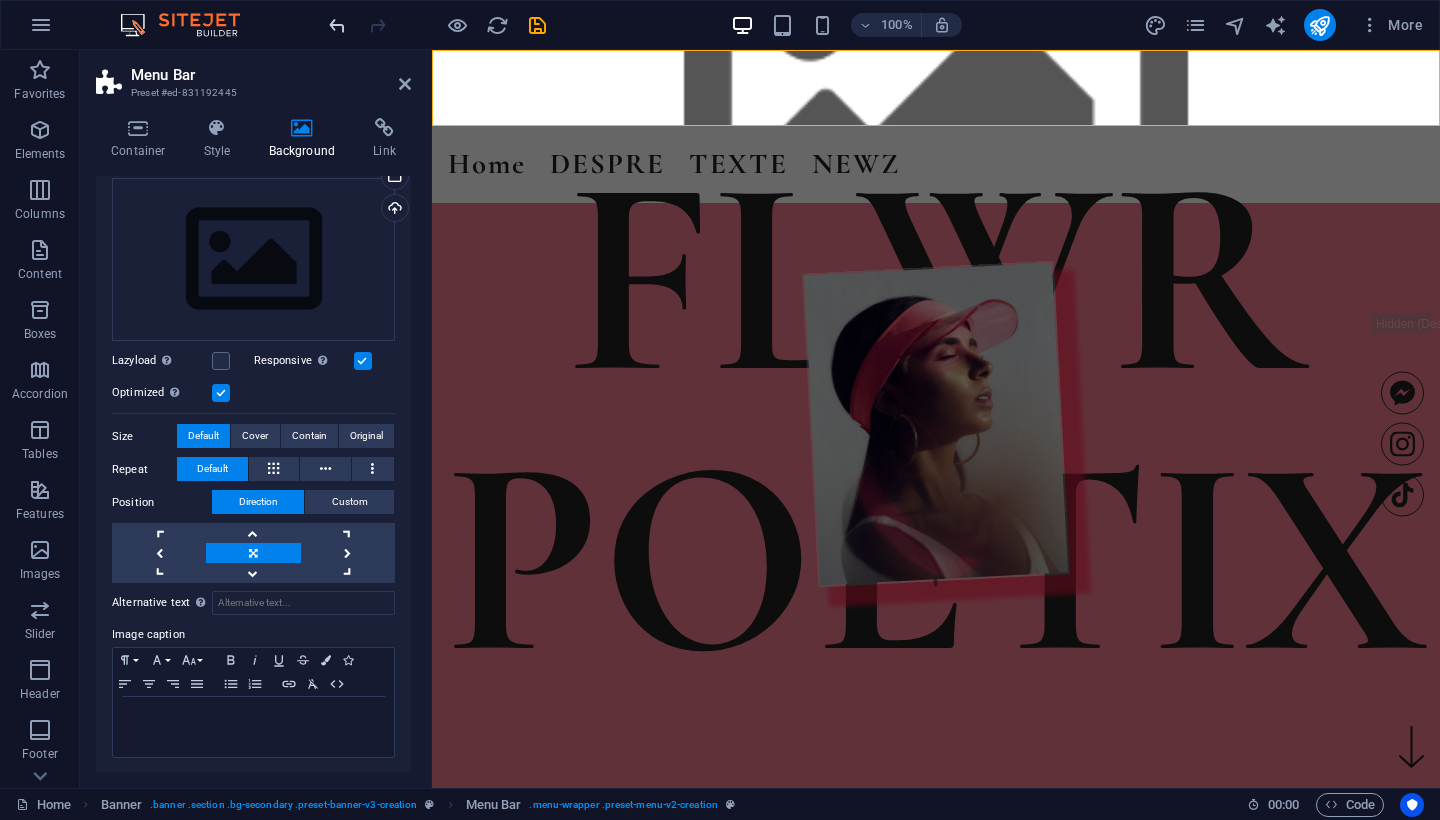 click at bounding box center (337, 25) 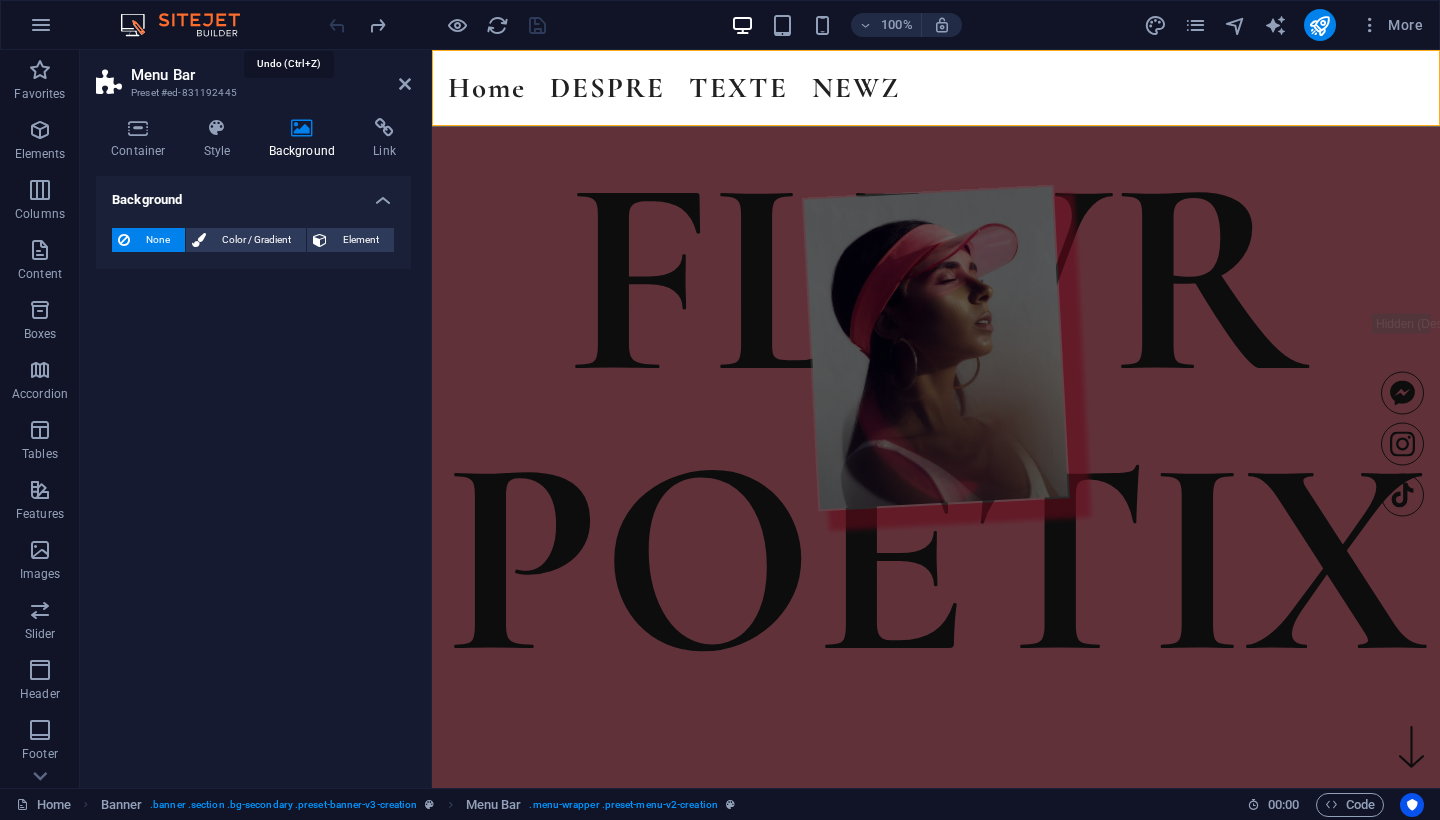 scroll, scrollTop: 0, scrollLeft: 0, axis: both 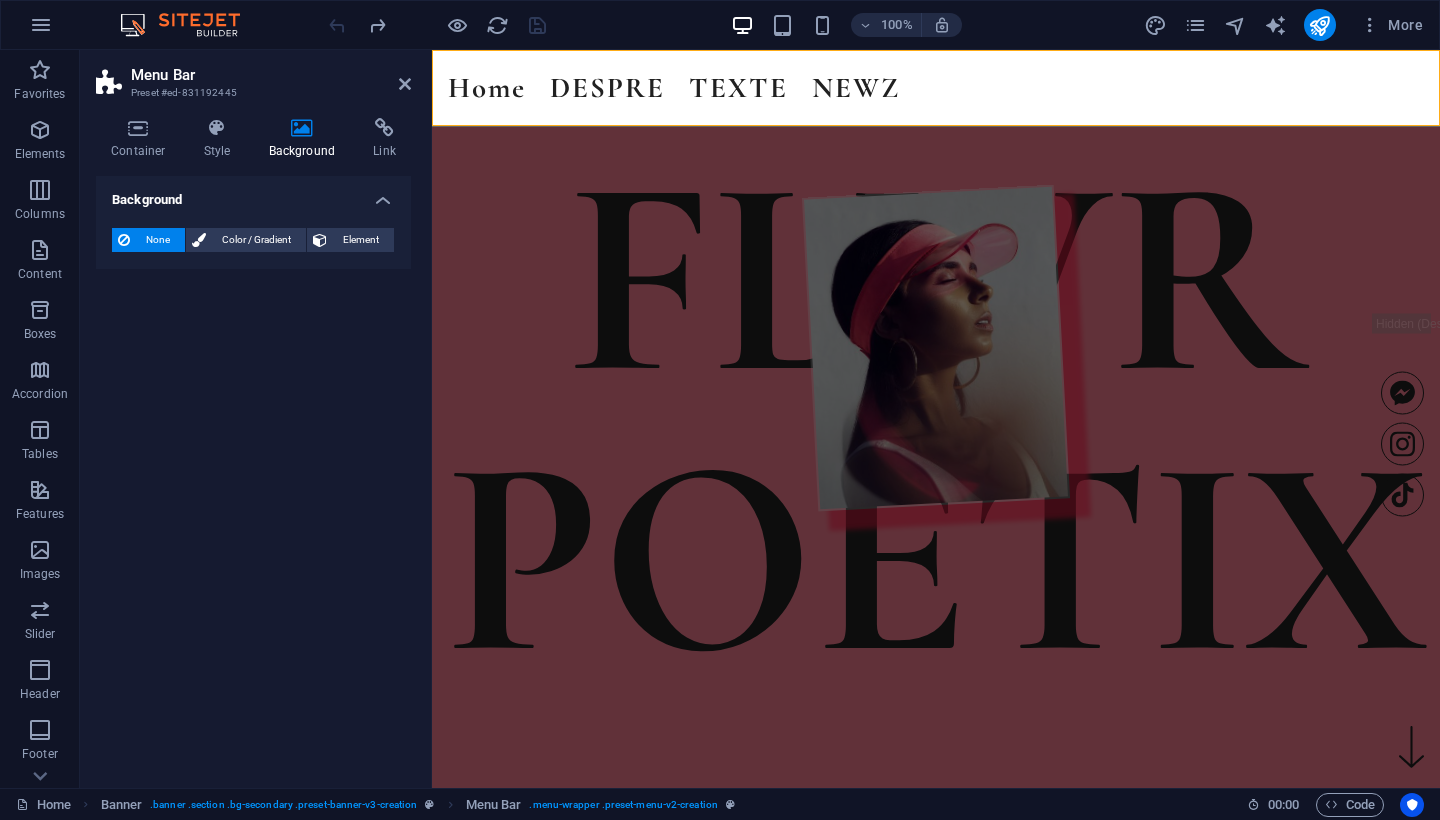 click at bounding box center (437, 25) 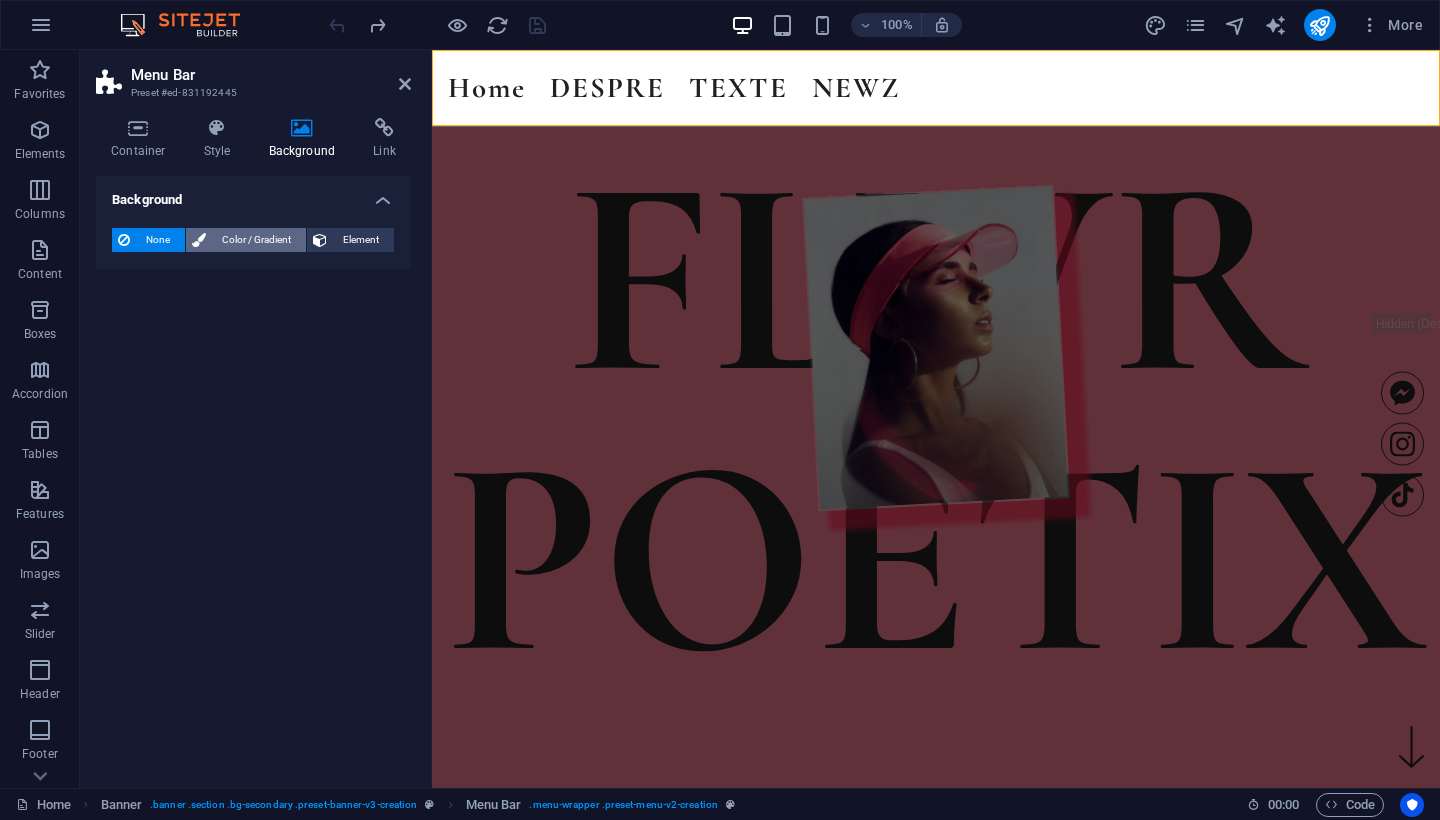 click on "Color / Gradient" at bounding box center (256, 240) 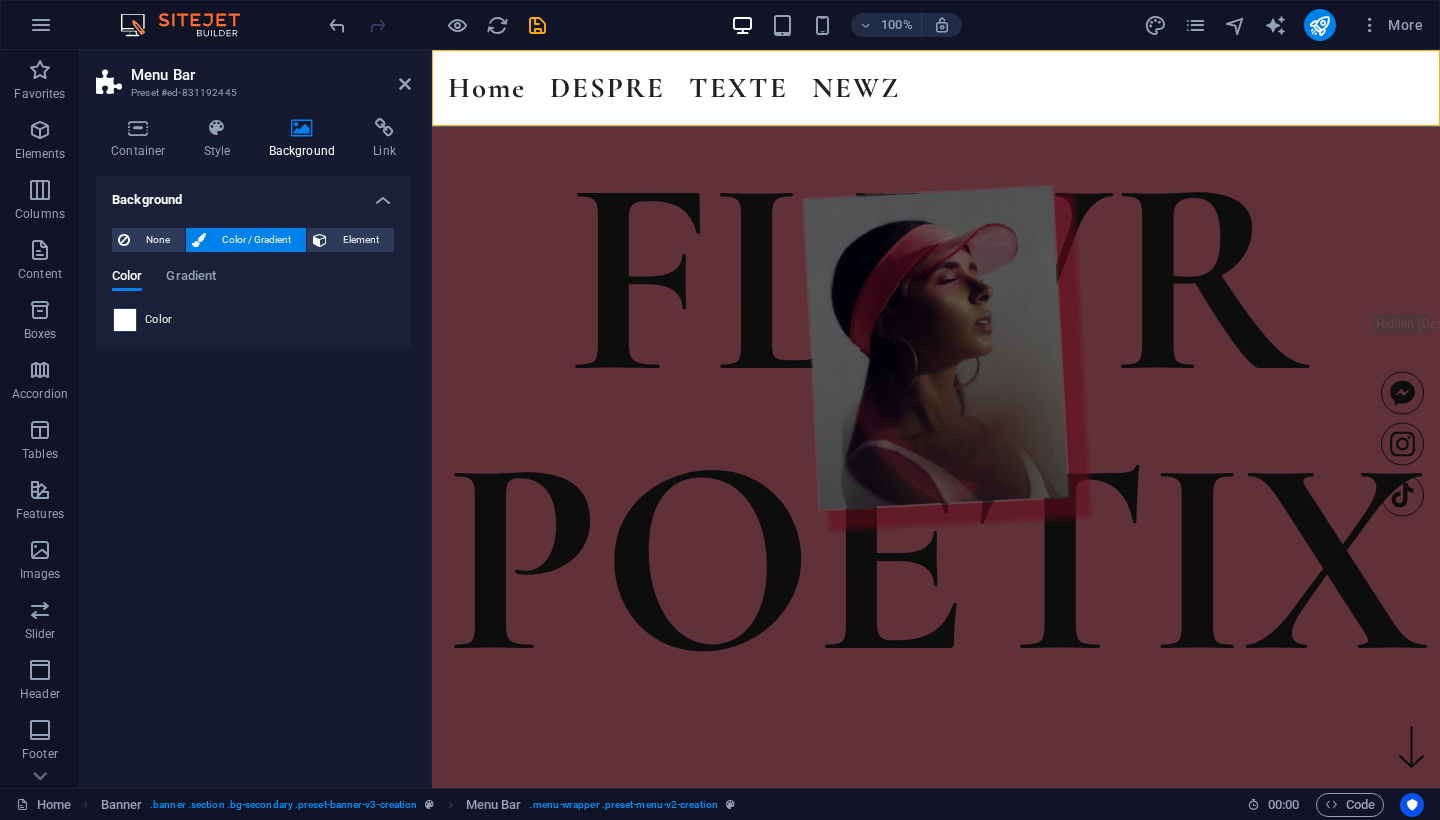 click at bounding box center [125, 320] 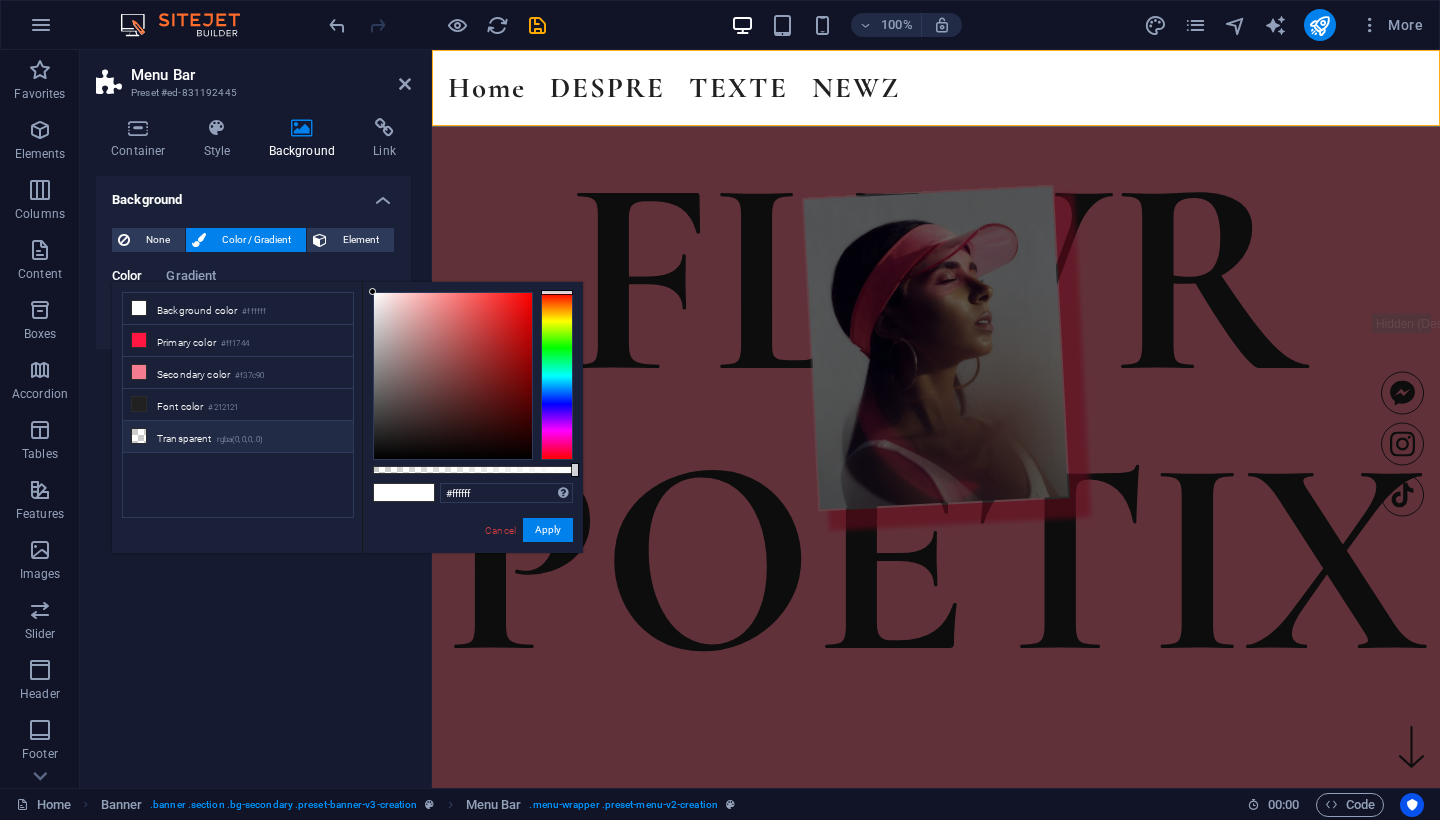 click on "Transparent
rgba(0,0,0,.0)" at bounding box center (238, 437) 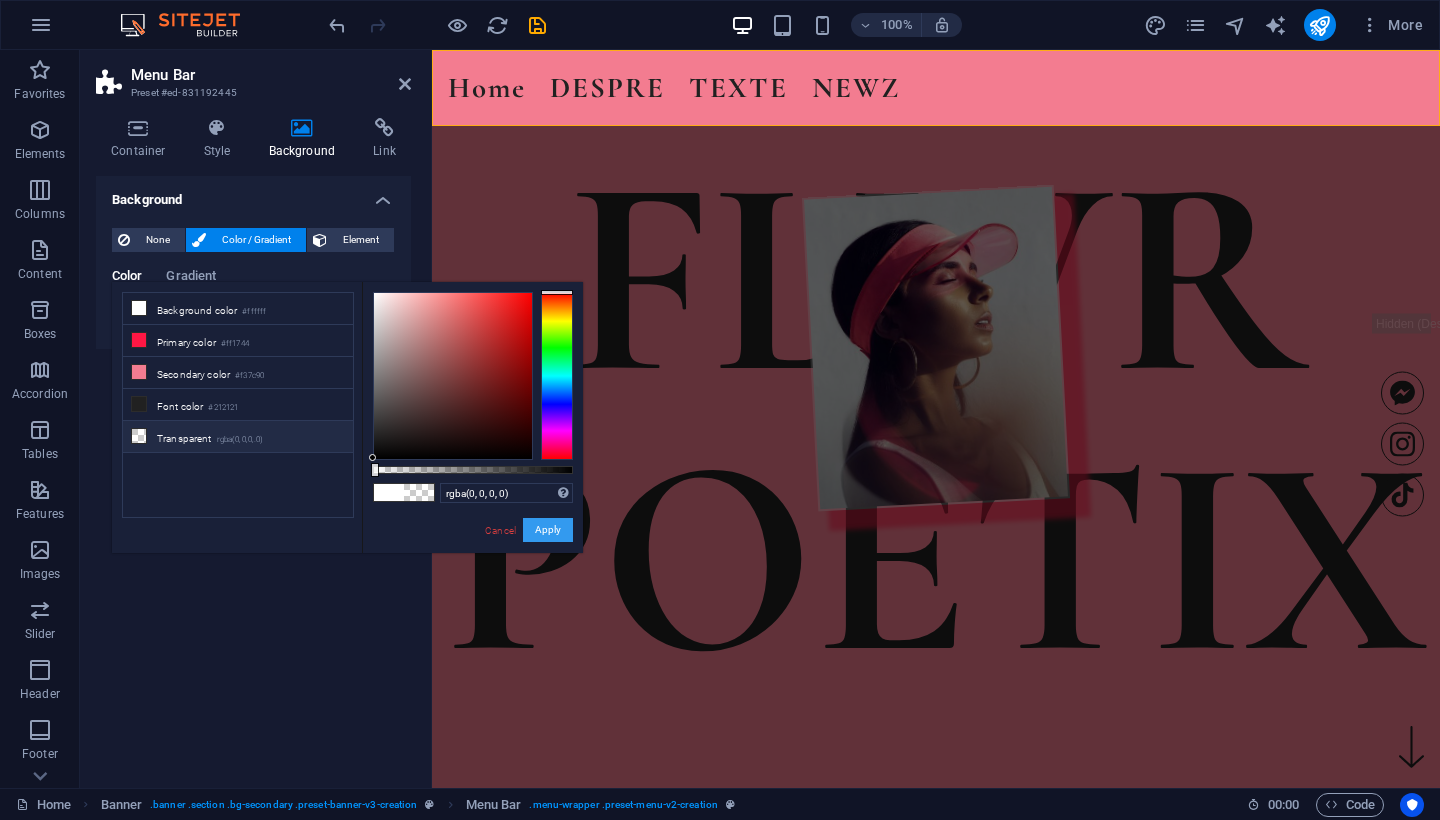click on "rgba(0, 0, 0, 0) Supported formats #0852ed rgb(8, 82, 237) rgba(8, 82, 237, 90%) hsv(221,97,93) hsl(221, 93%, 48%) Cancel Apply" at bounding box center (472, 562) 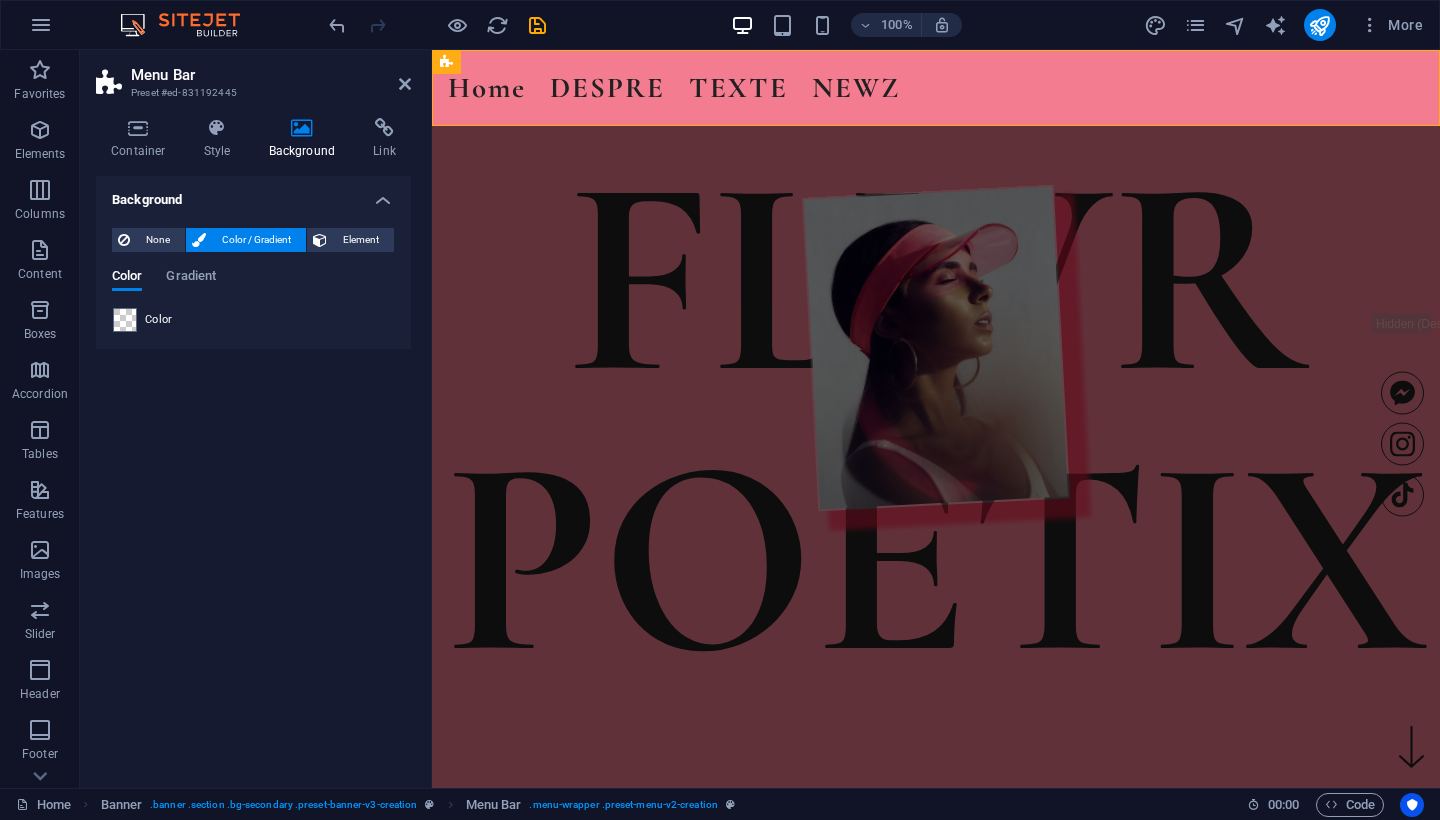 click on "More" at bounding box center [1287, 25] 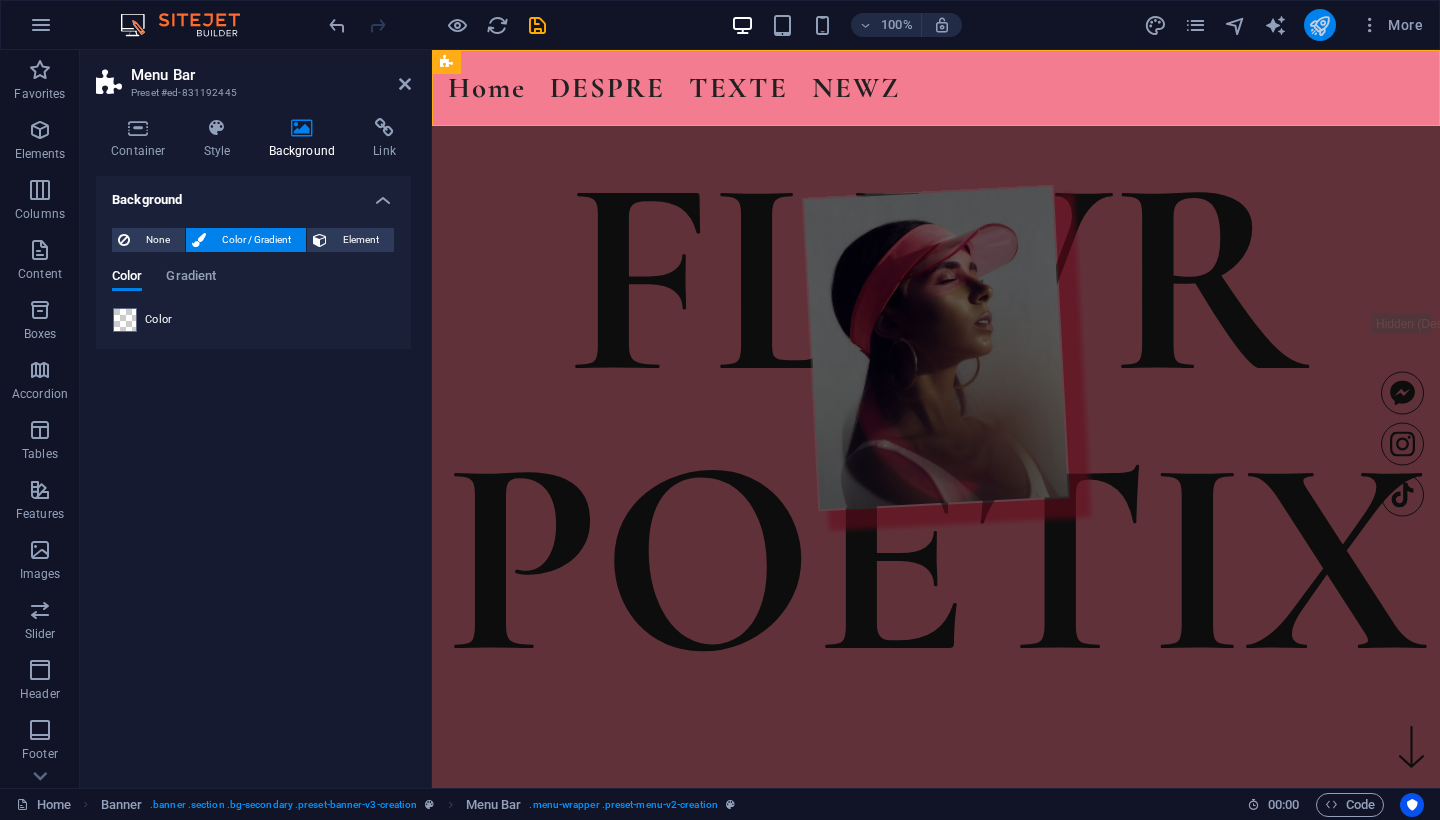 click at bounding box center (1319, 25) 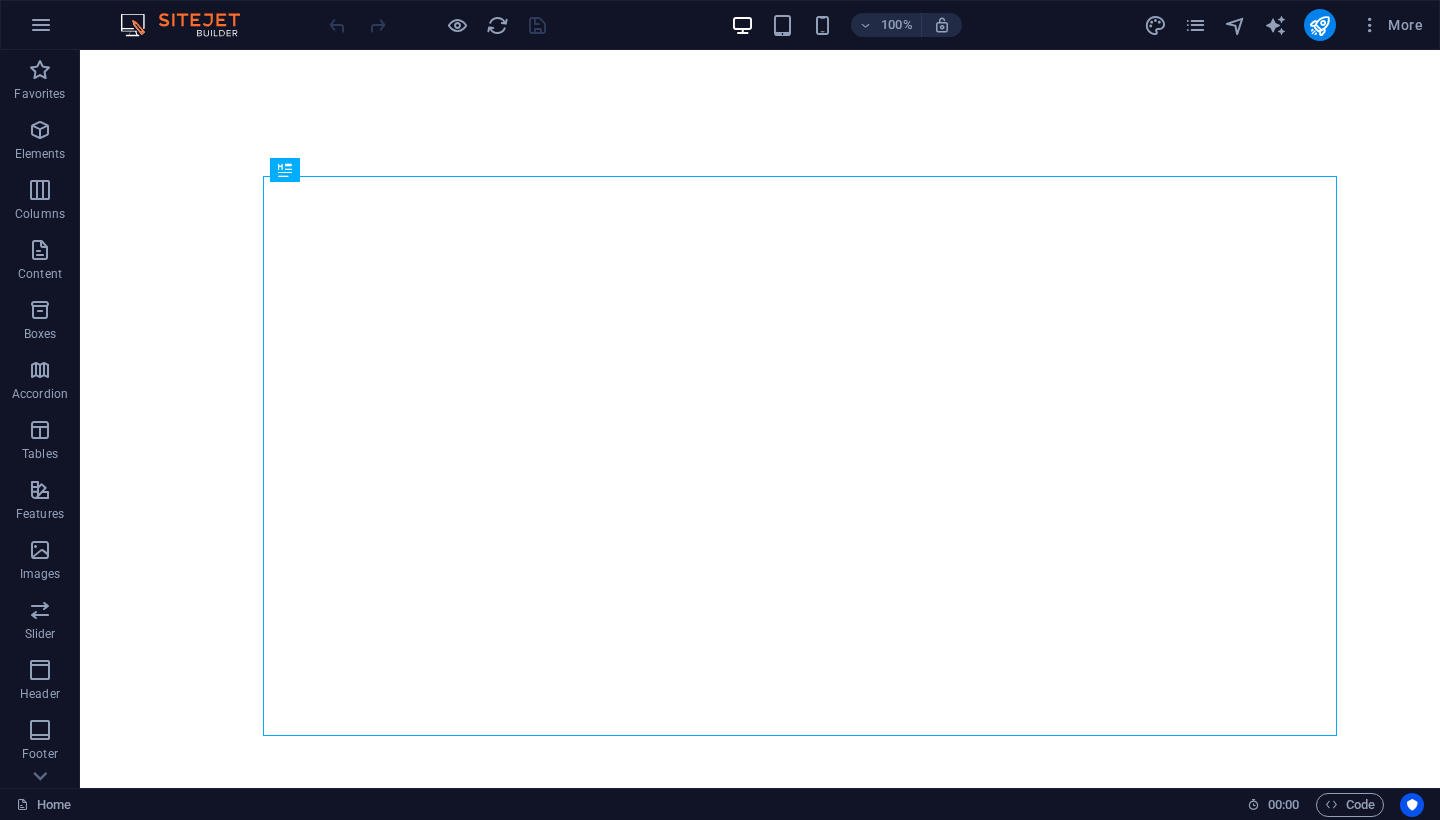 scroll, scrollTop: 0, scrollLeft: 0, axis: both 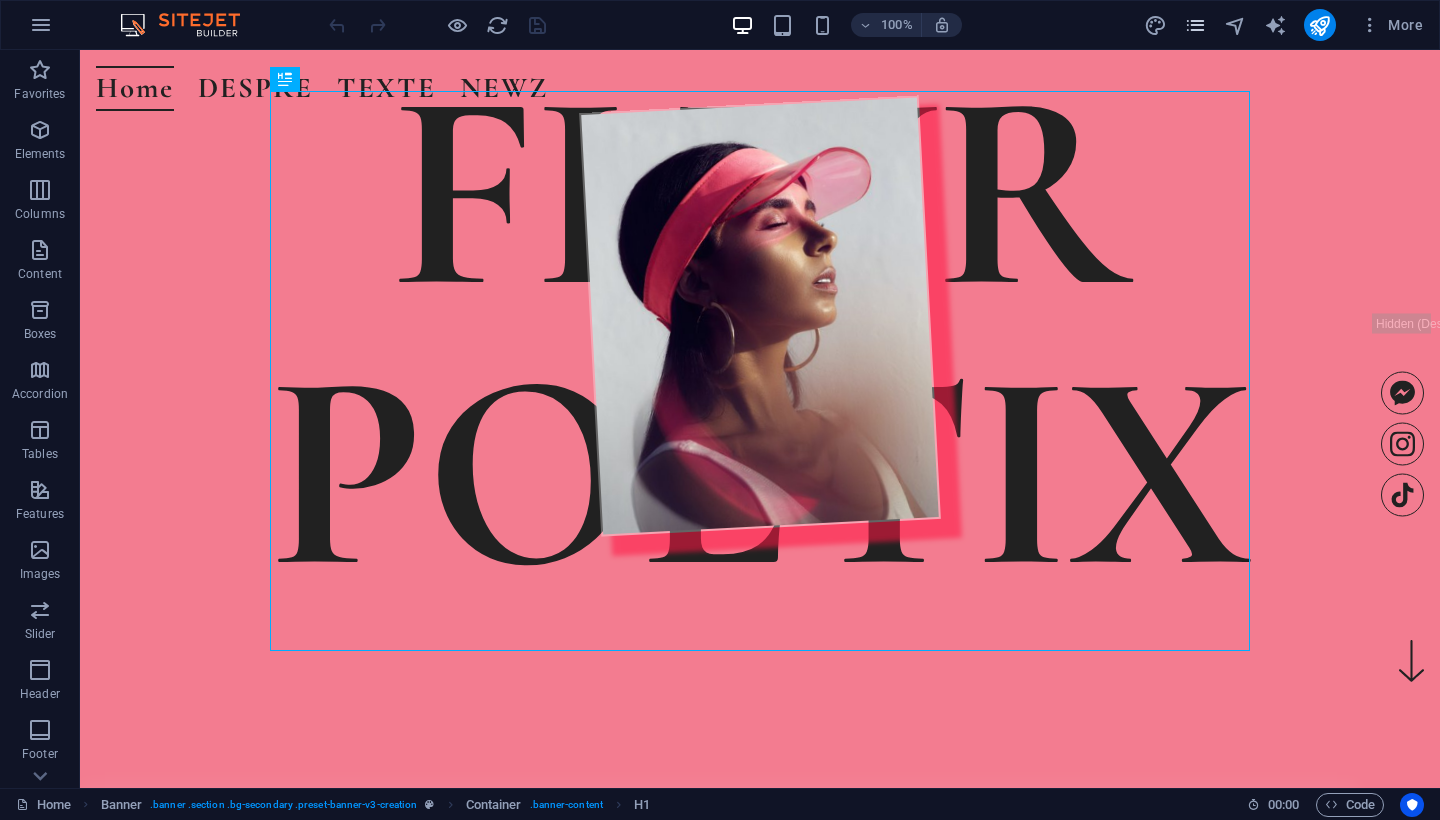 click at bounding box center (1196, 25) 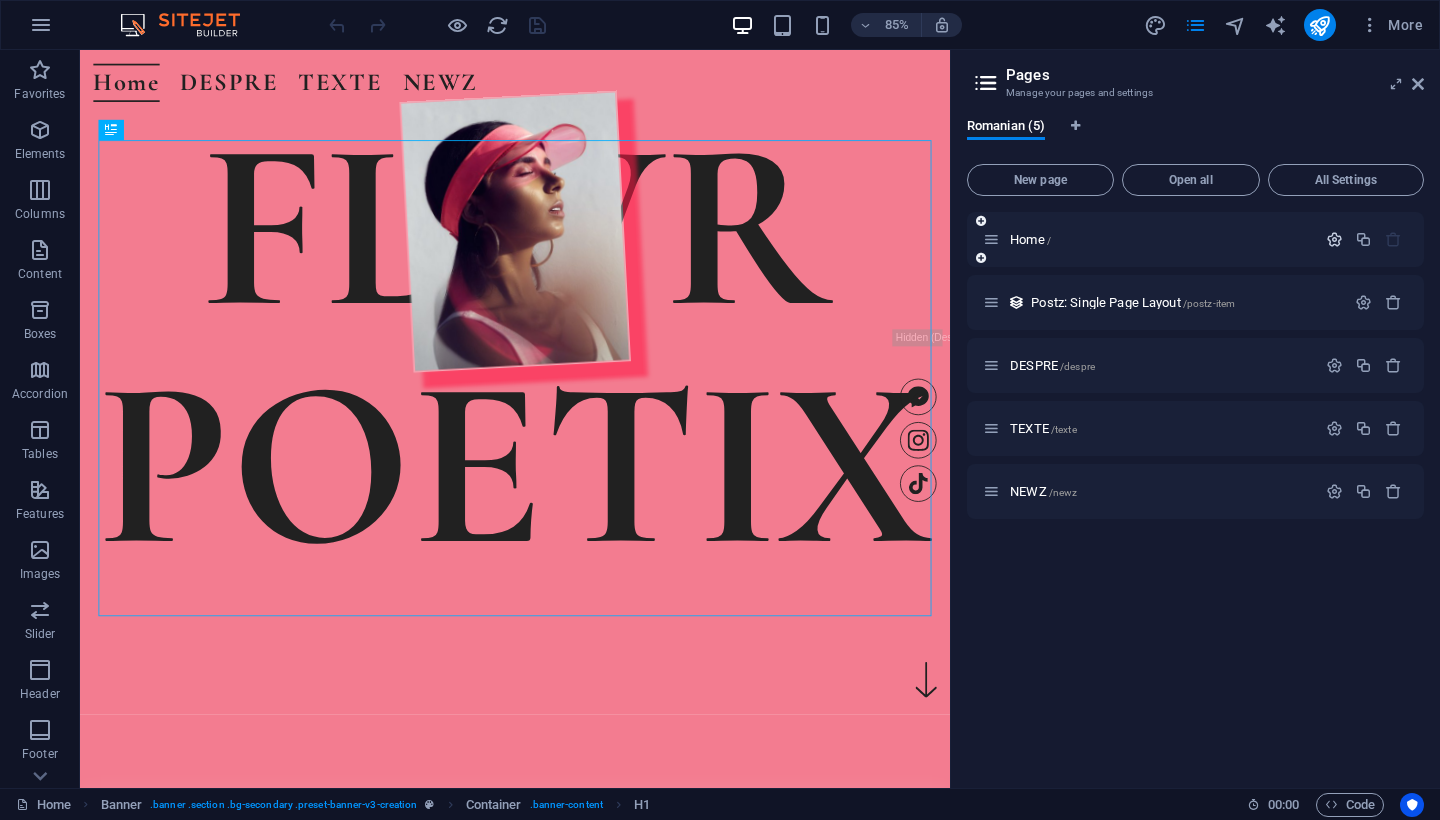 click at bounding box center (1334, 239) 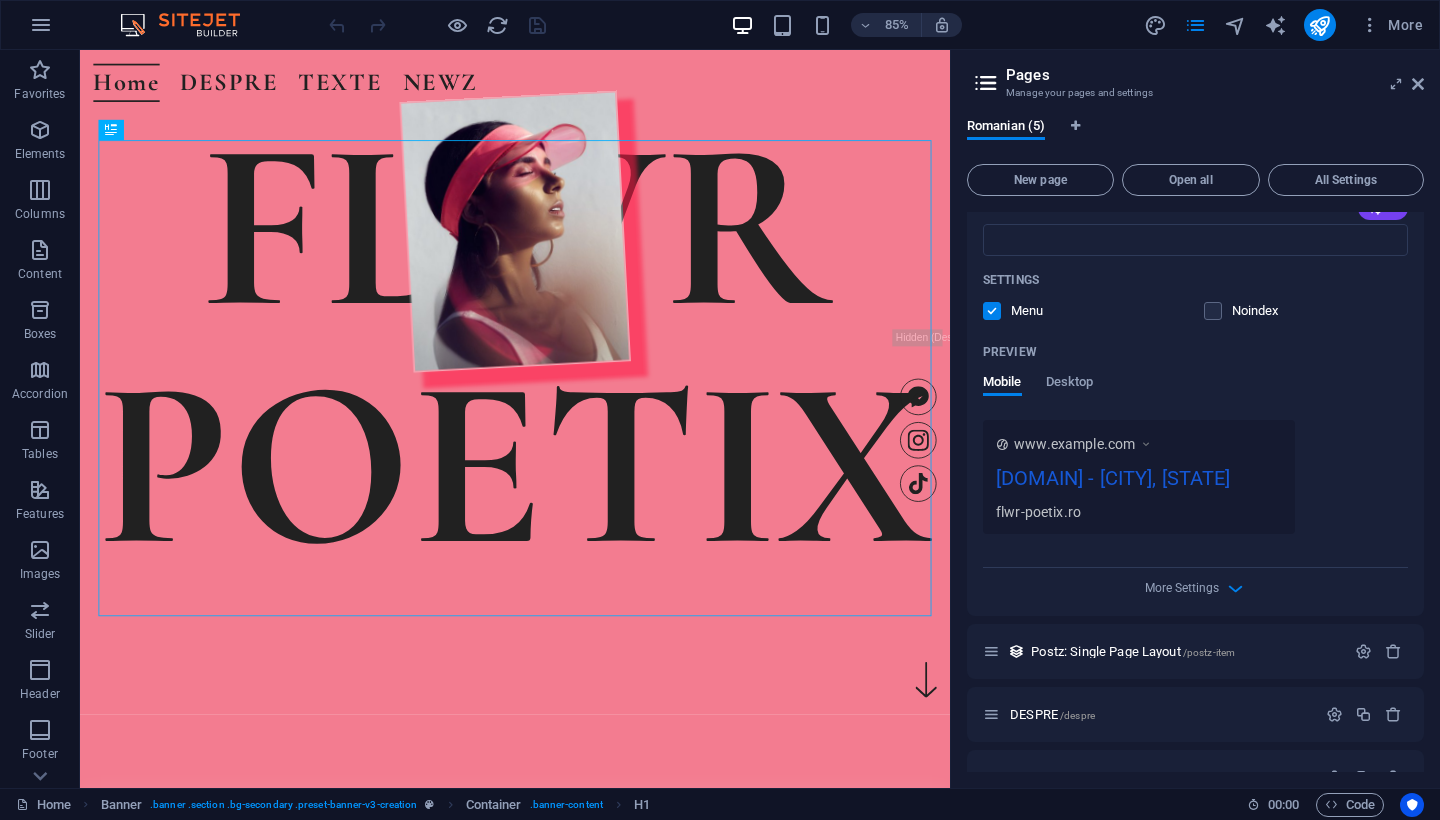 scroll, scrollTop: 404, scrollLeft: 0, axis: vertical 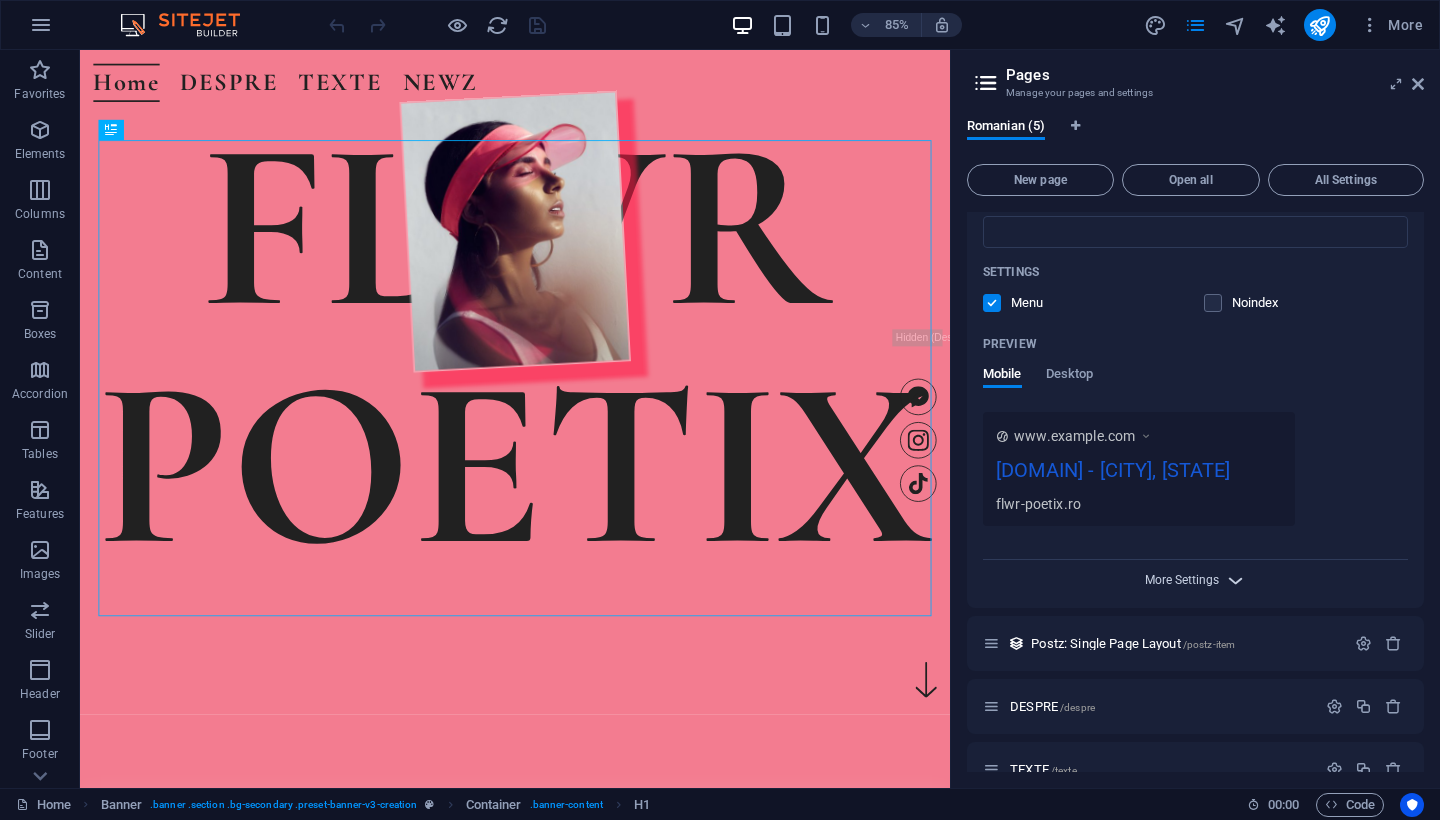 click on "More Settings" at bounding box center (1182, 580) 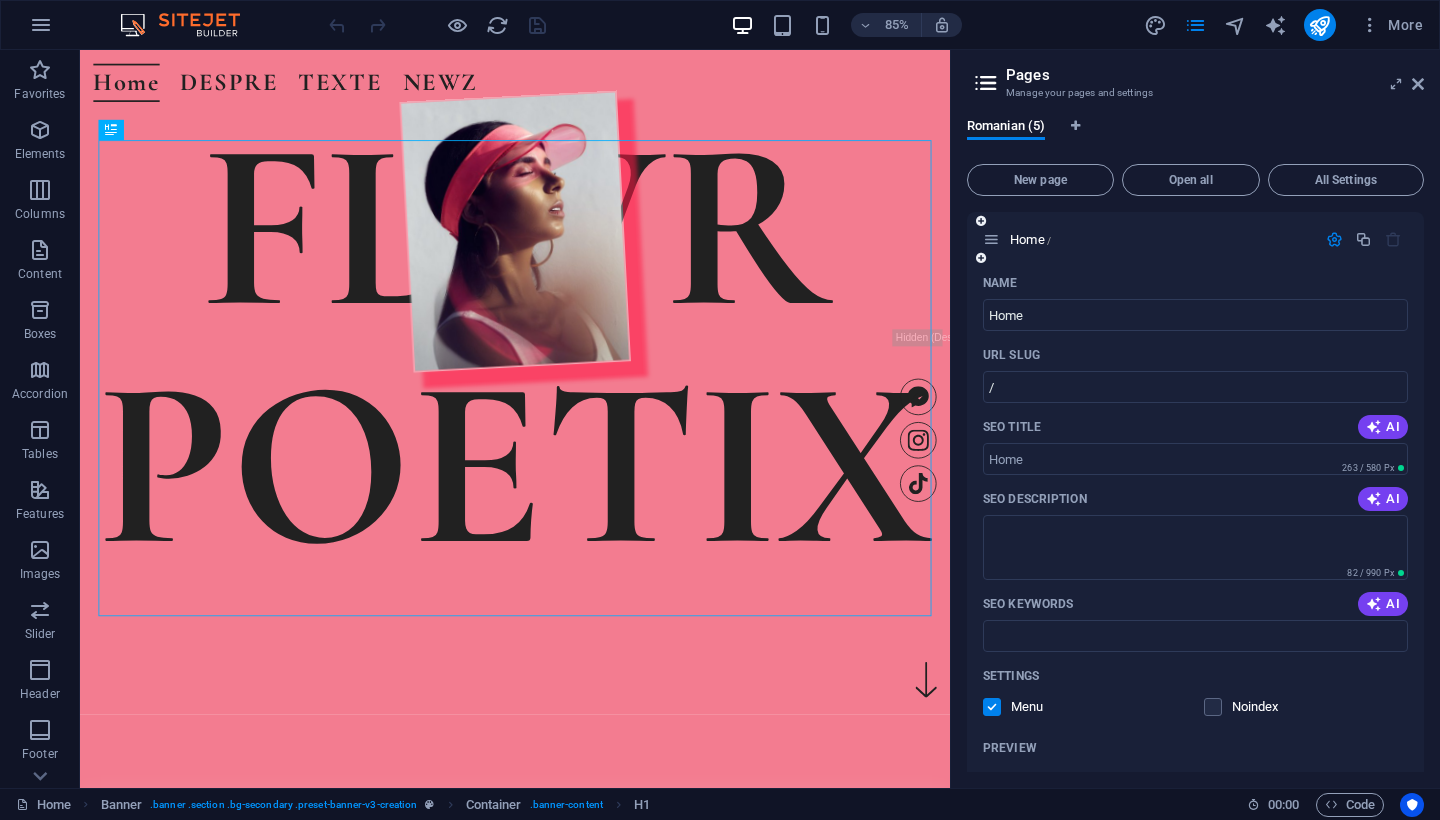 scroll, scrollTop: 0, scrollLeft: 0, axis: both 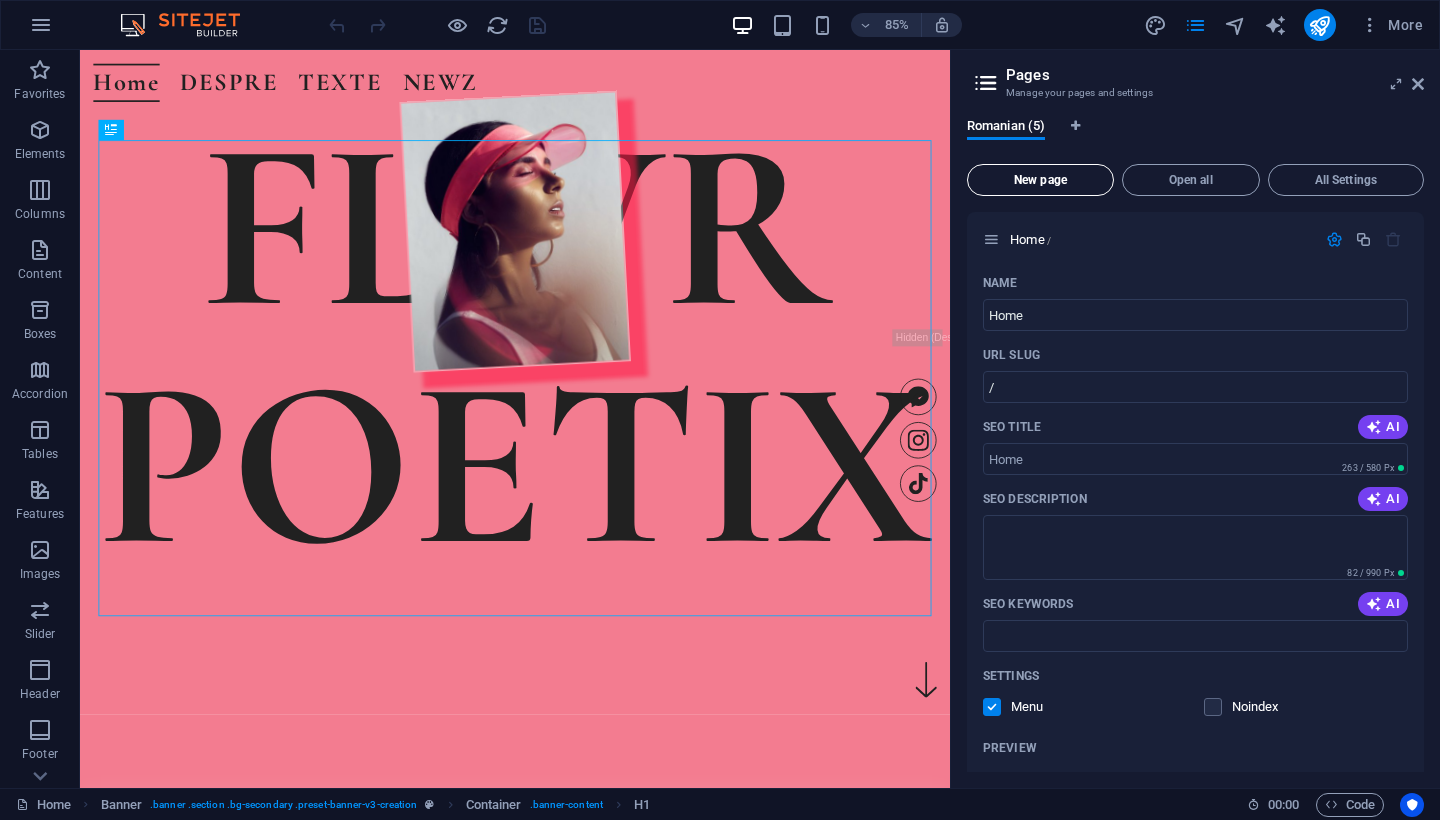click on "New page" at bounding box center [1040, 180] 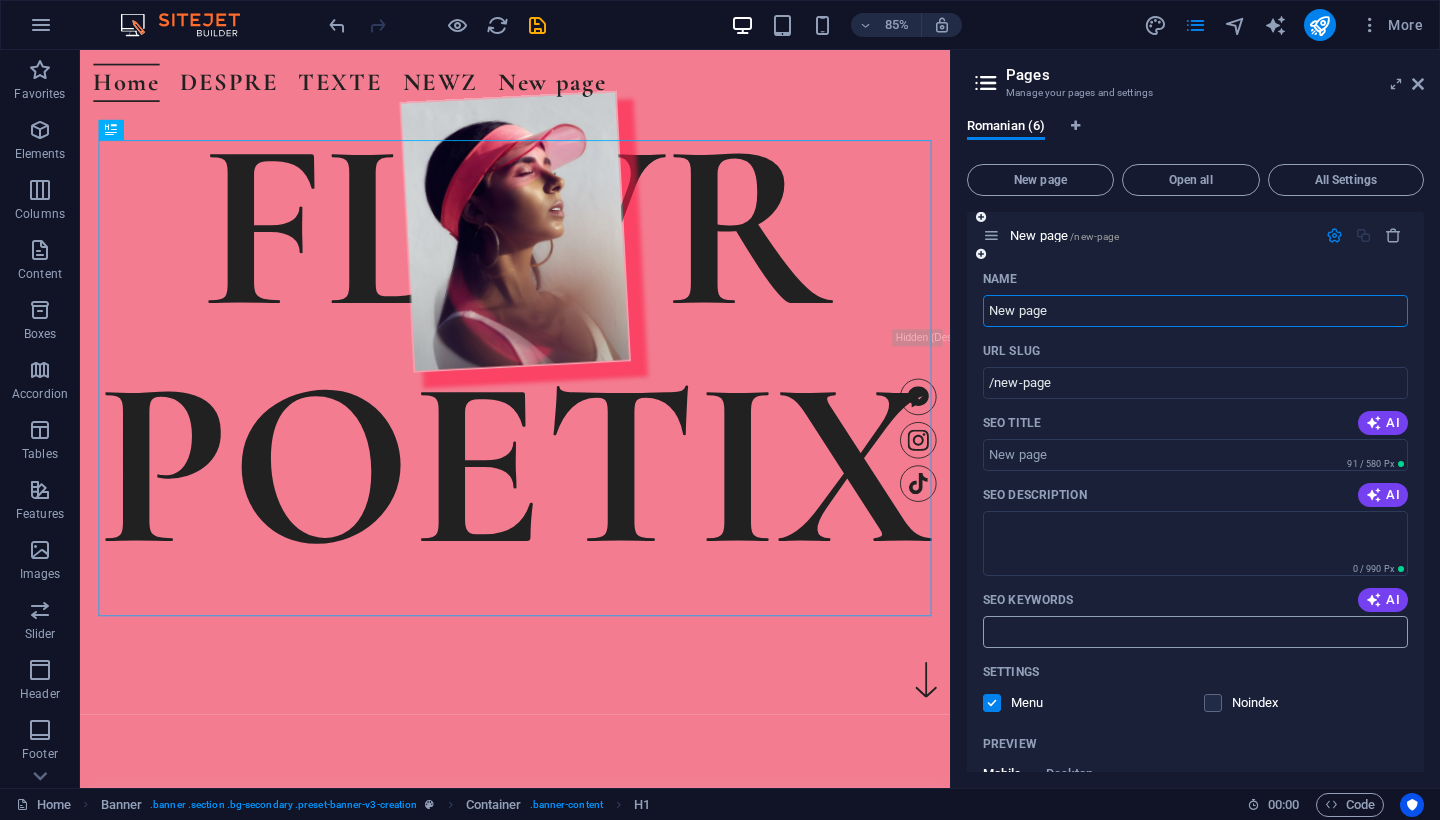 scroll, scrollTop: 1269, scrollLeft: 0, axis: vertical 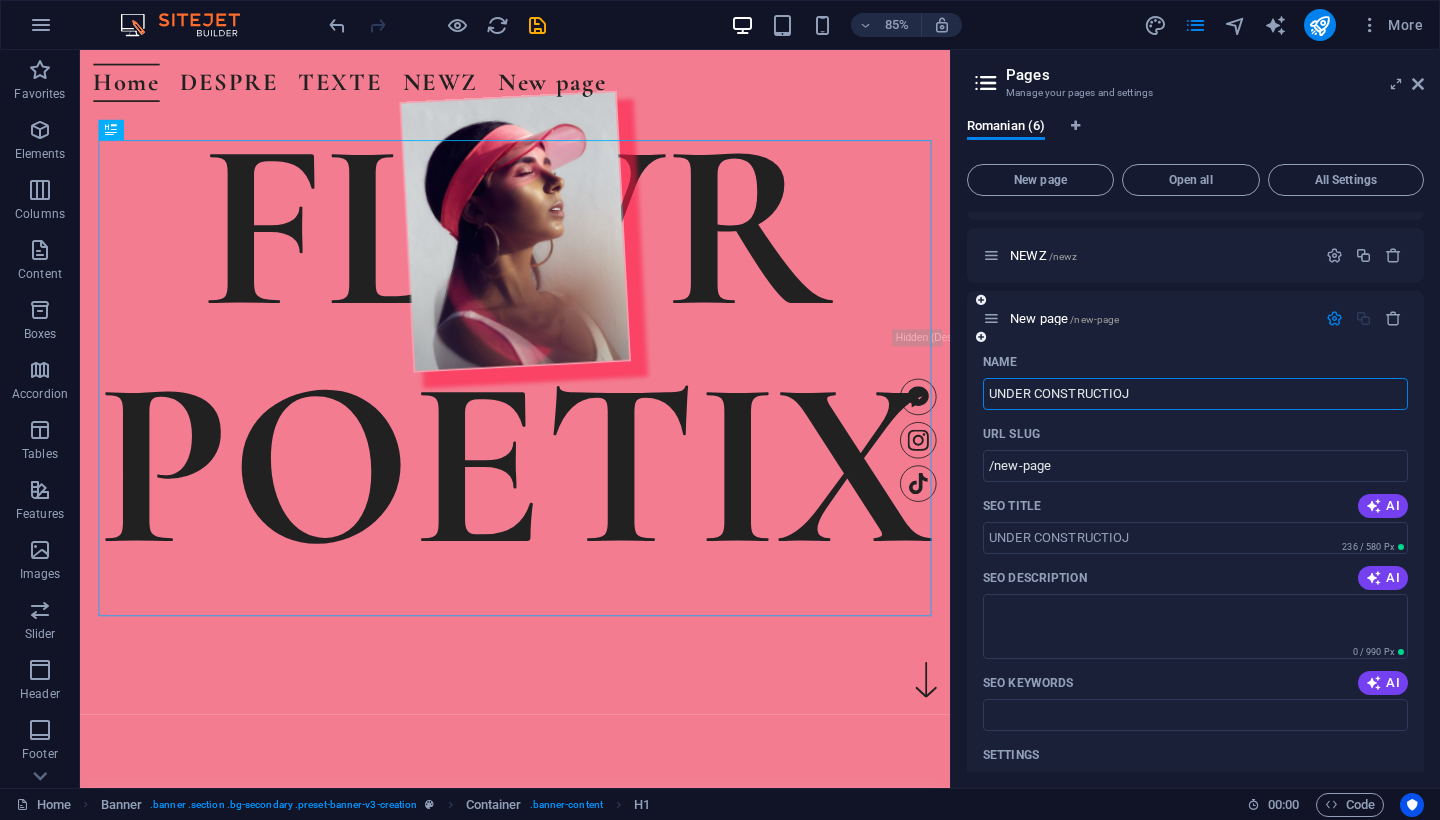 type on "UNDER CONSTRUCTIOJ" 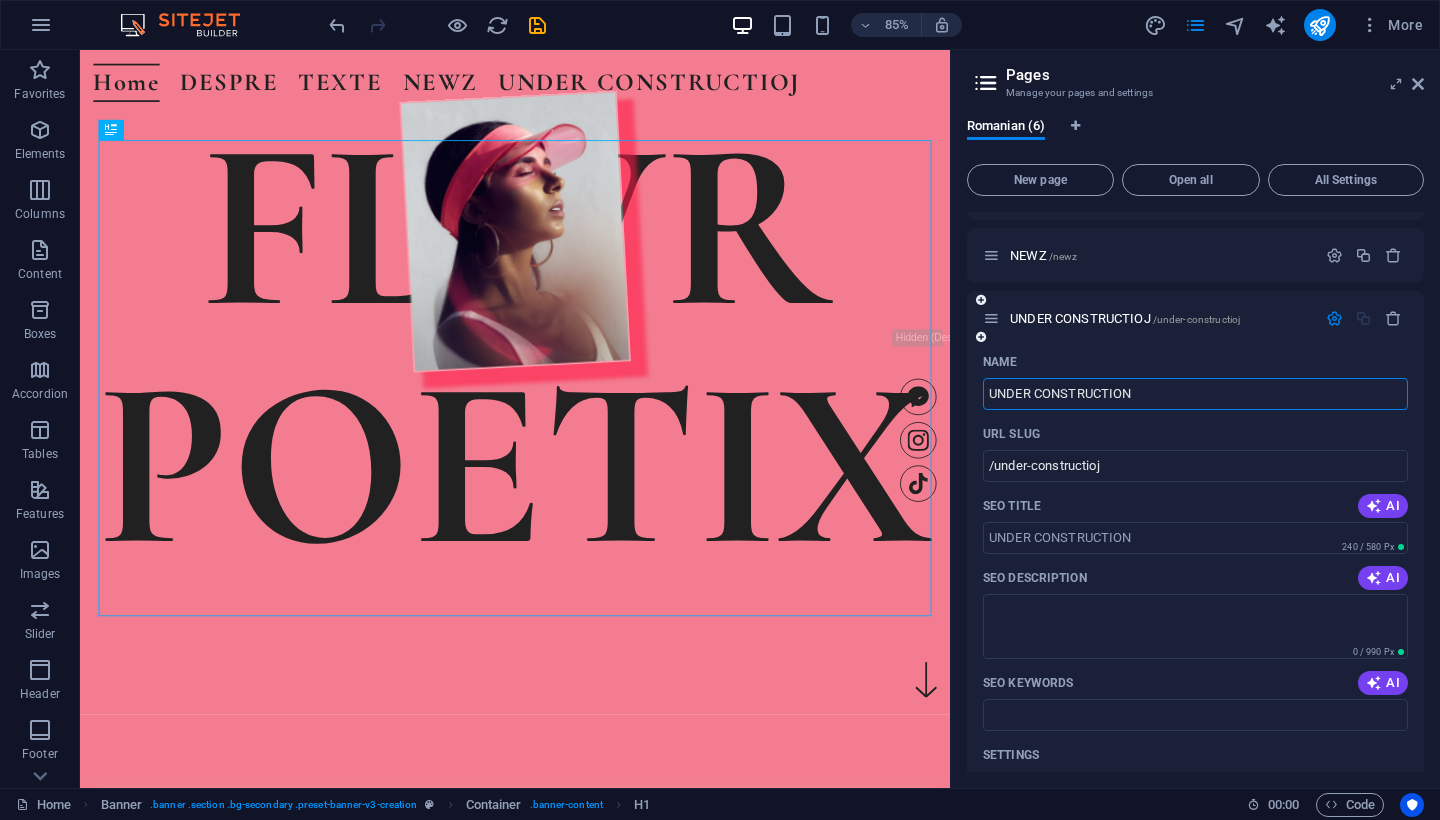 type on "UNDER CONSTRUCTION" 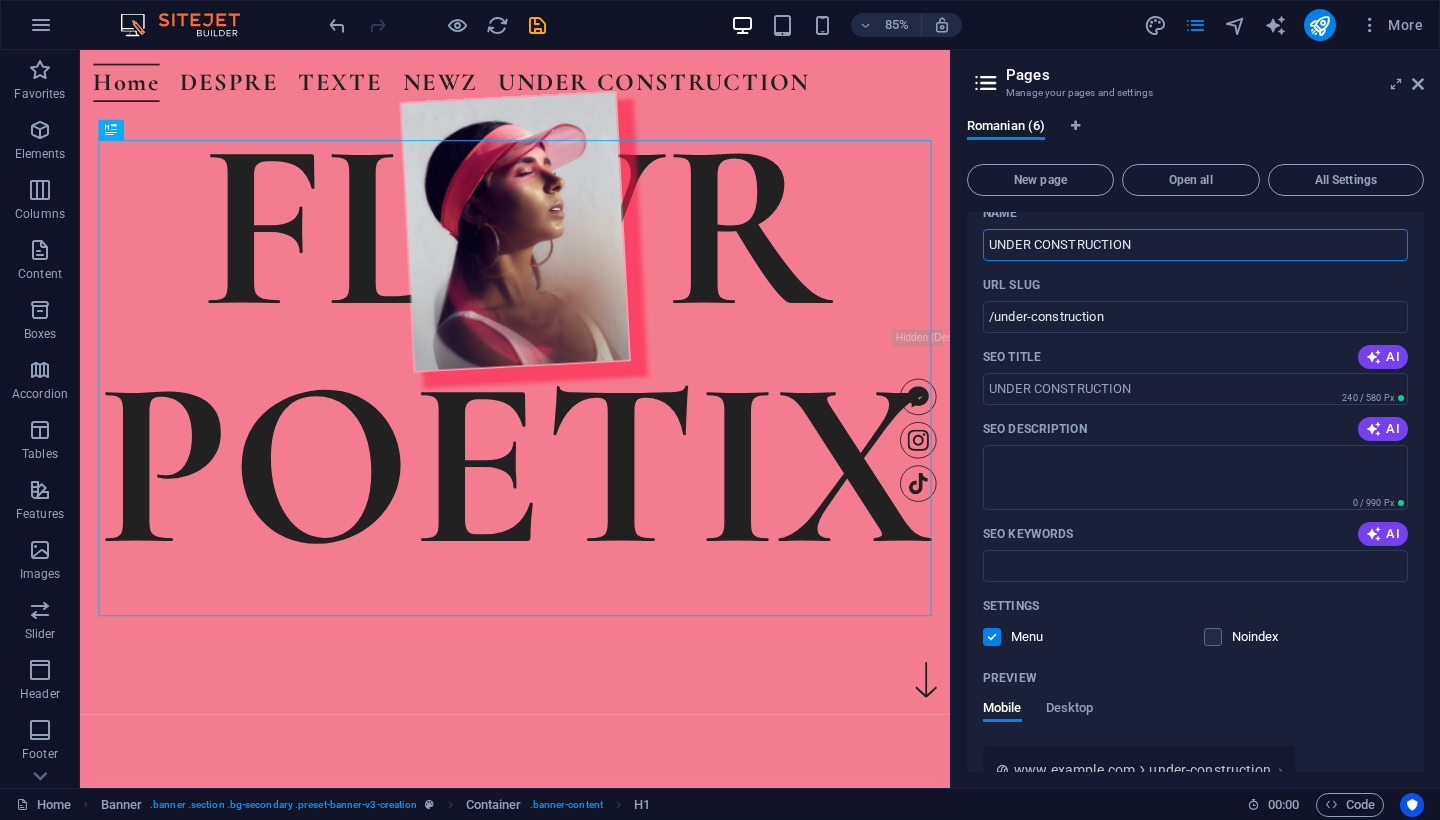 scroll, scrollTop: 1366, scrollLeft: 0, axis: vertical 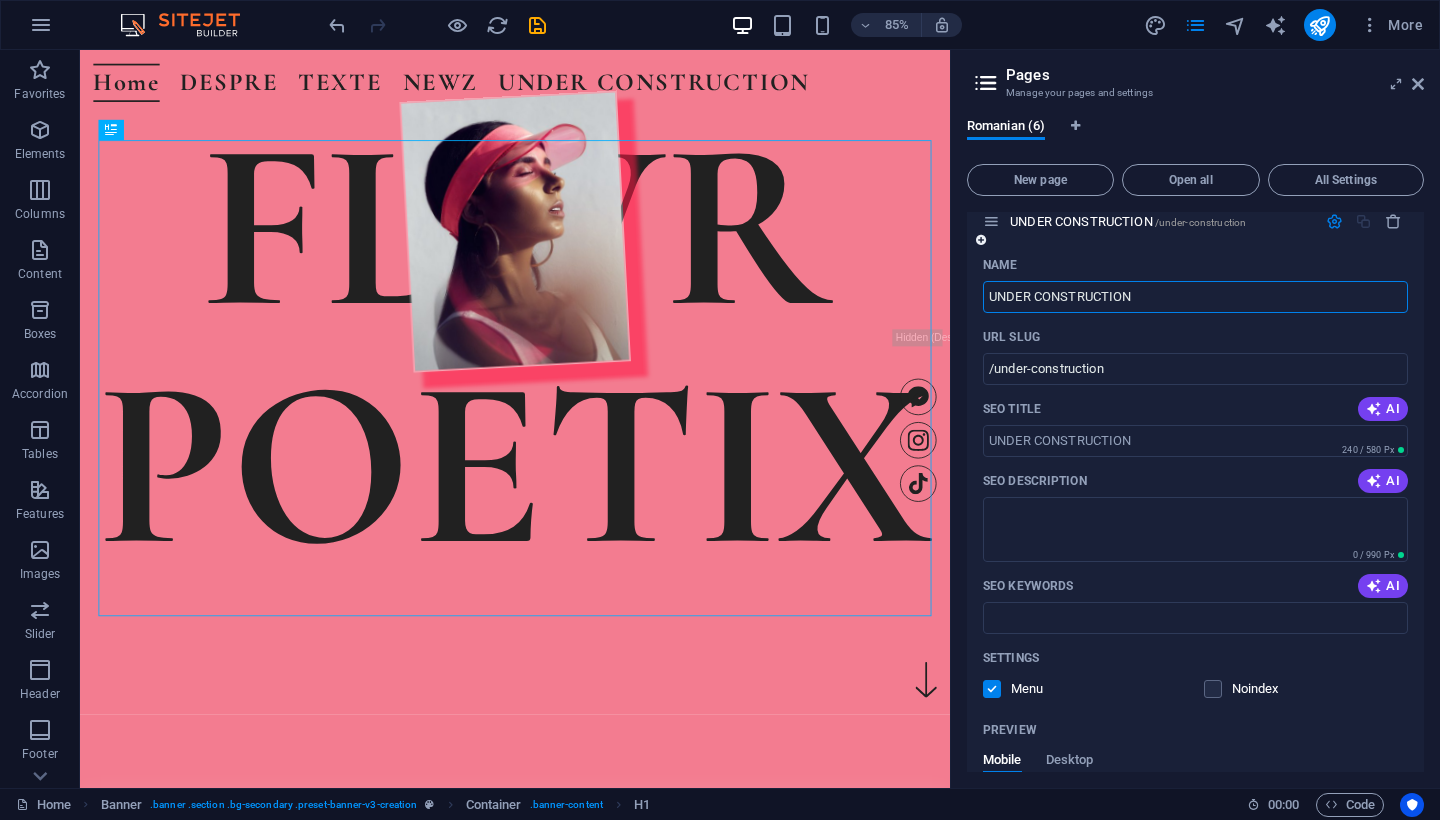 click at bounding box center (1334, 221) 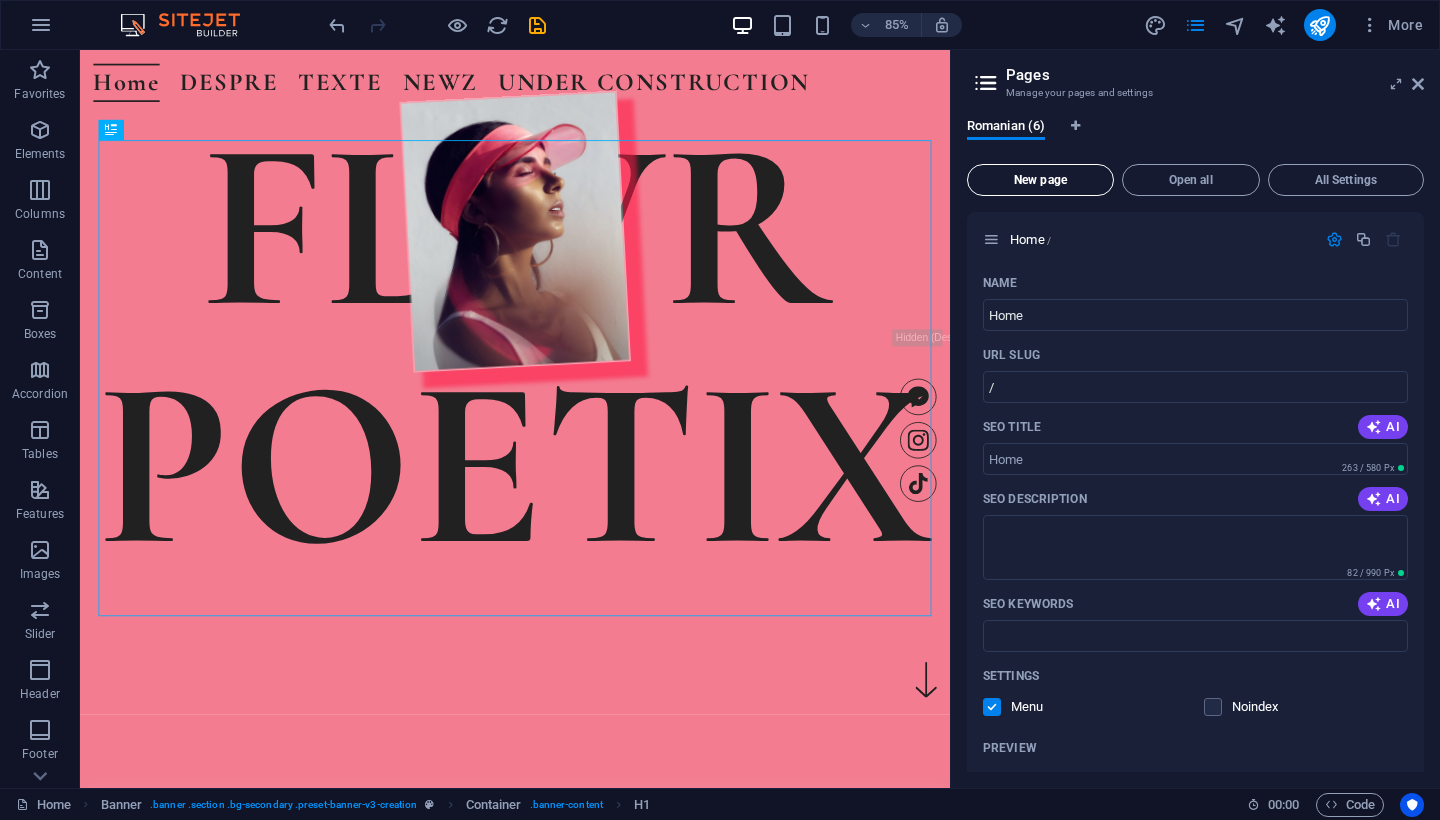 scroll, scrollTop: 0, scrollLeft: 0, axis: both 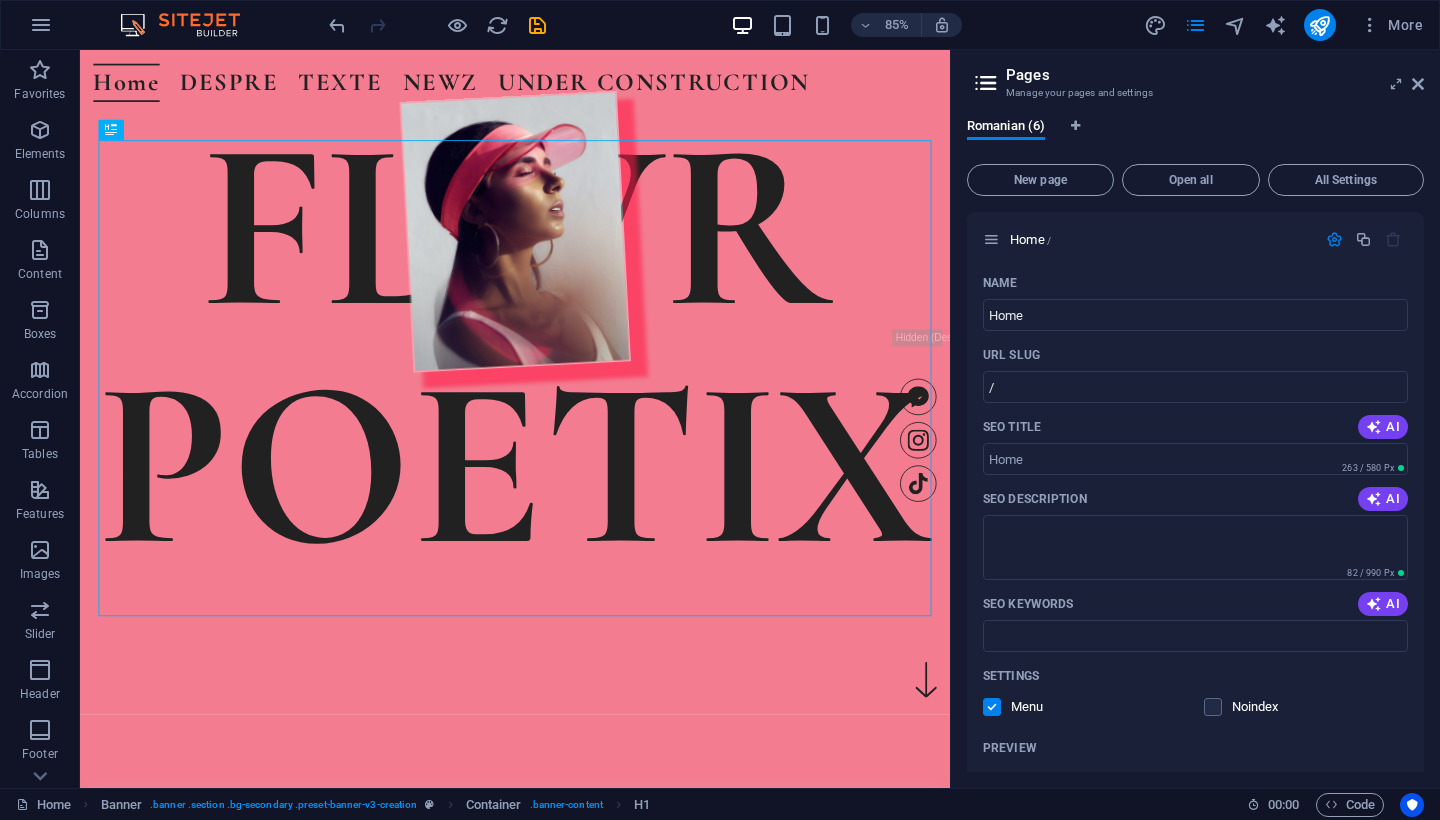 click on "Romanian (6)" at bounding box center (1195, 137) 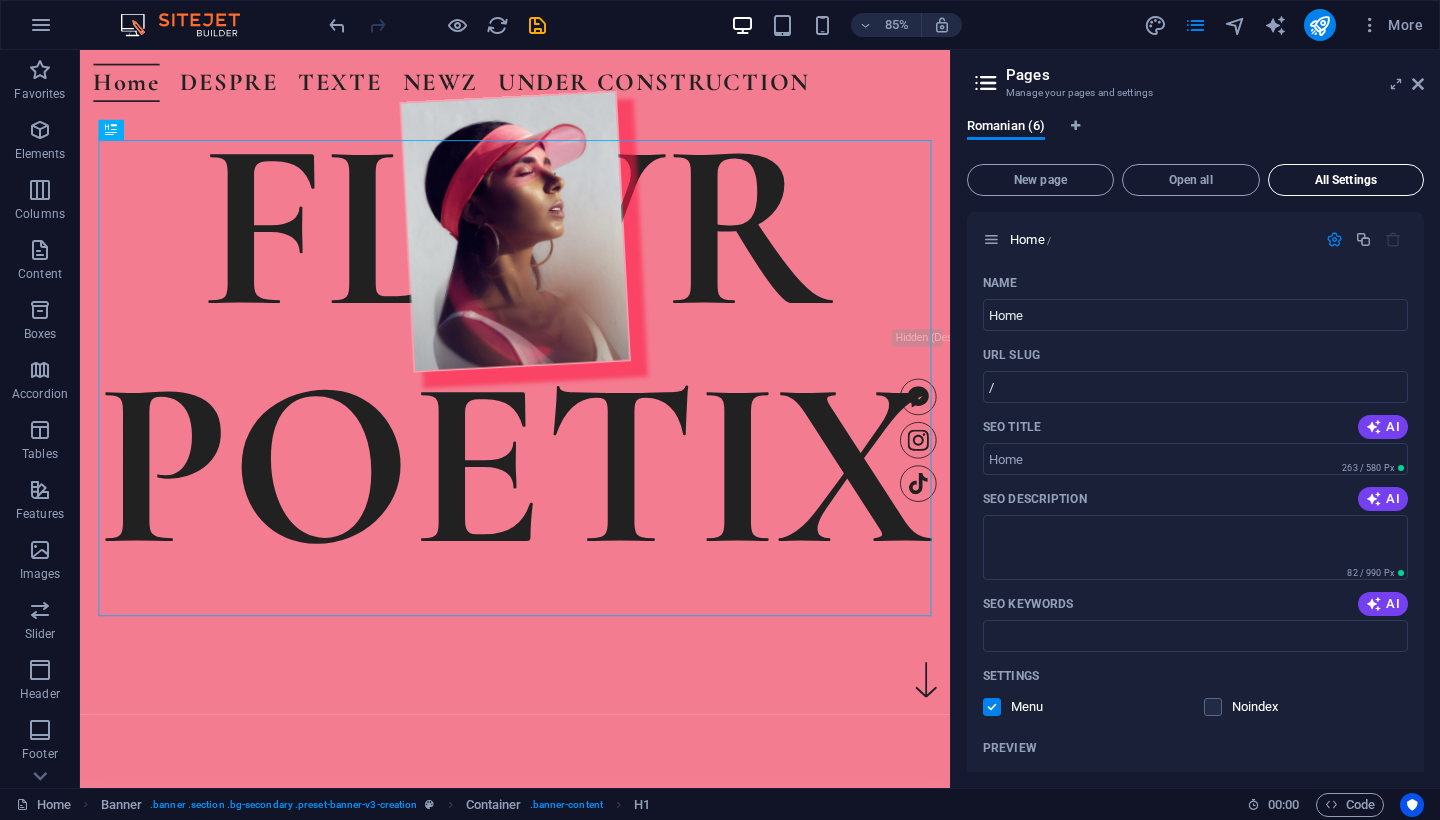 click on "All Settings" at bounding box center [1346, 180] 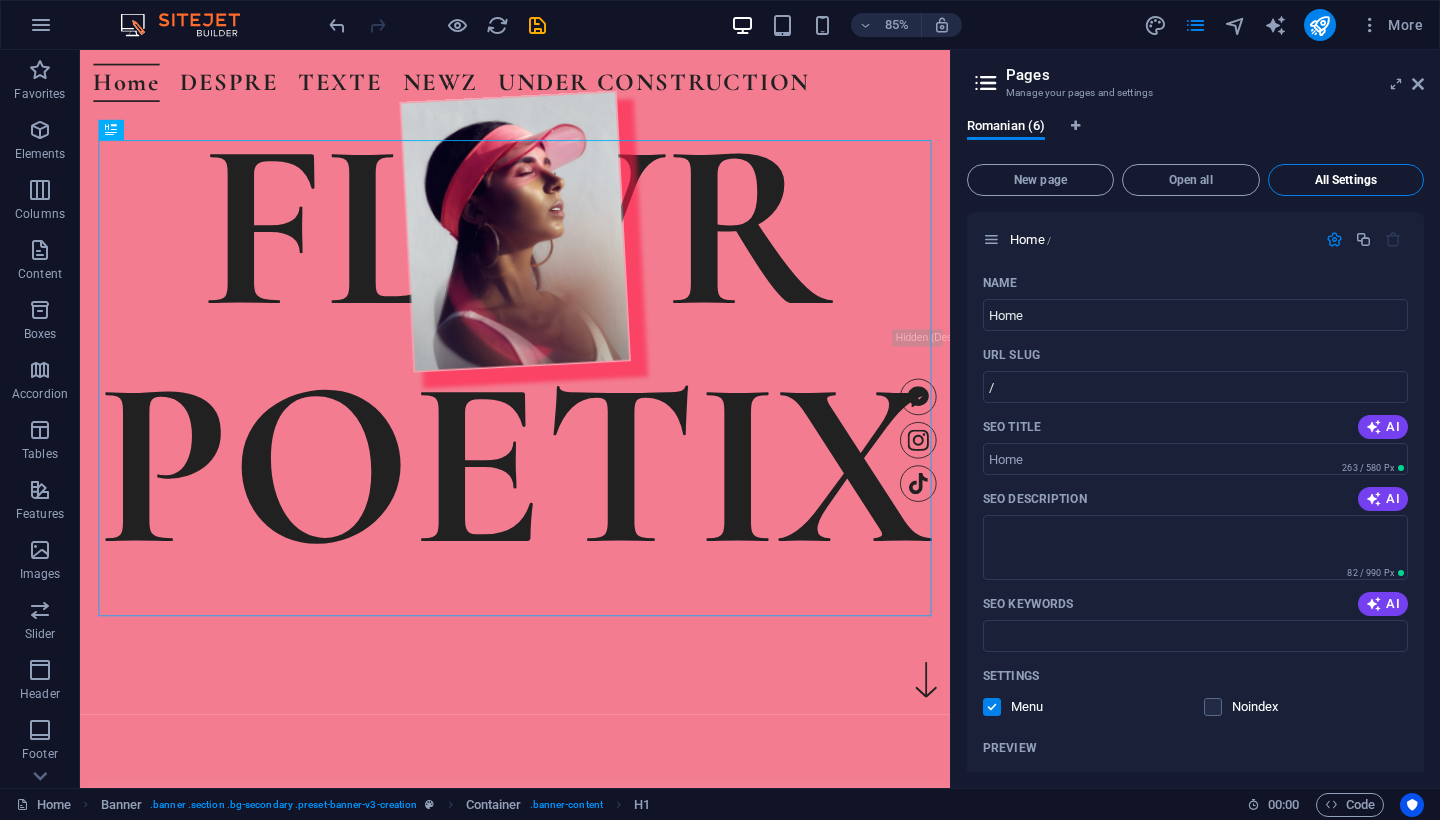 scroll, scrollTop: 2735, scrollLeft: 0, axis: vertical 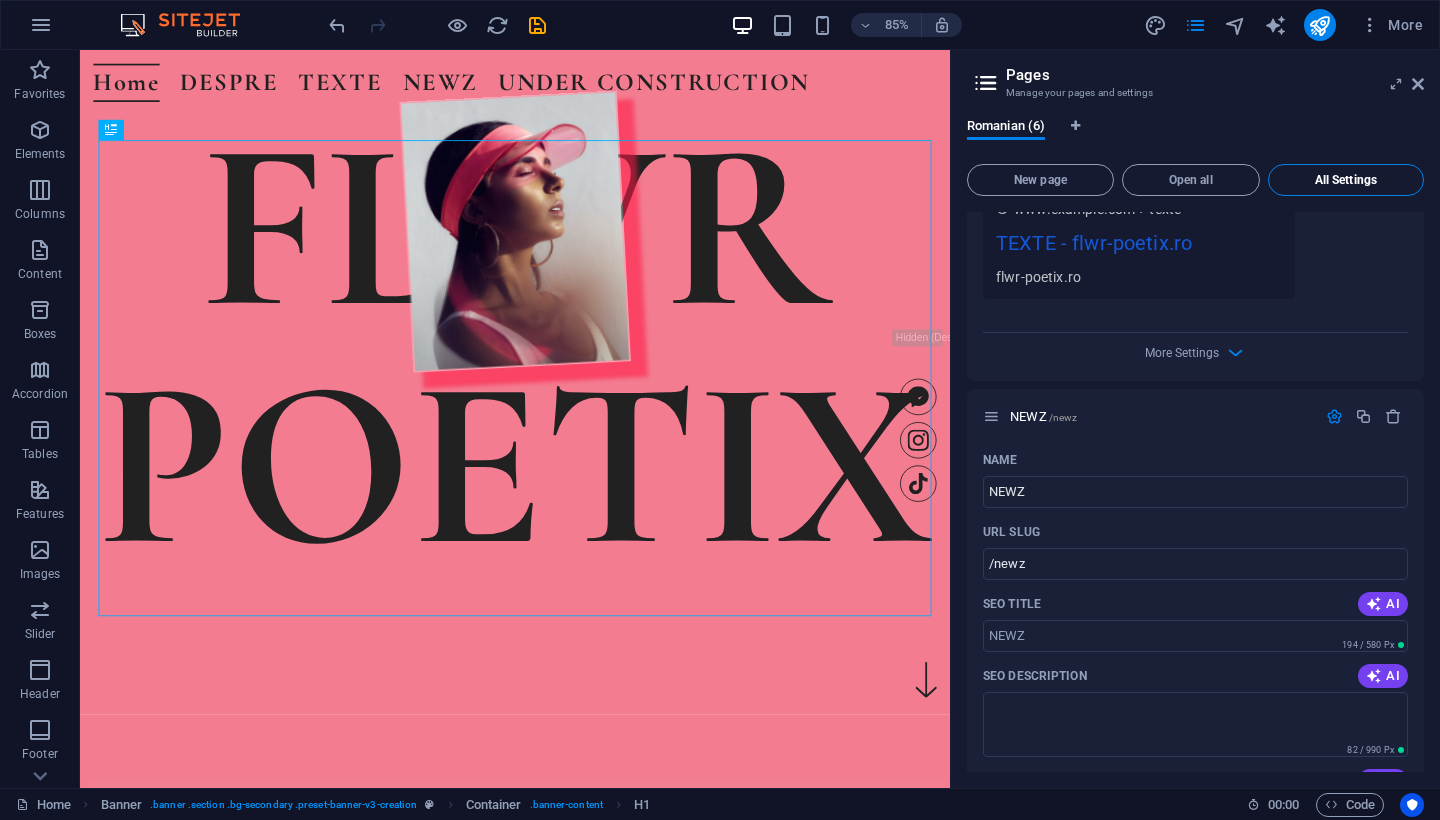 click on "All Settings" at bounding box center [1346, 180] 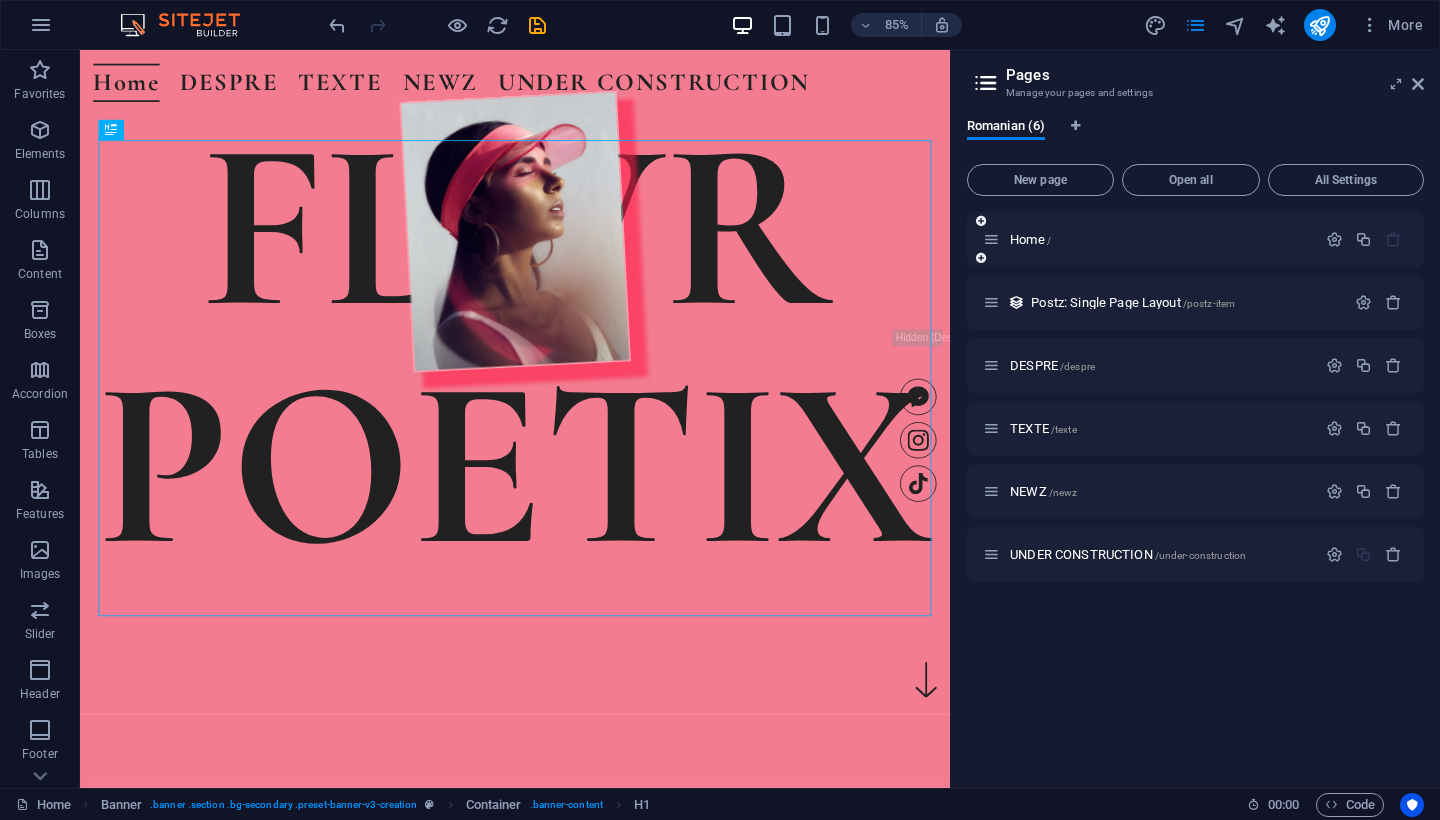 click at bounding box center (991, 239) 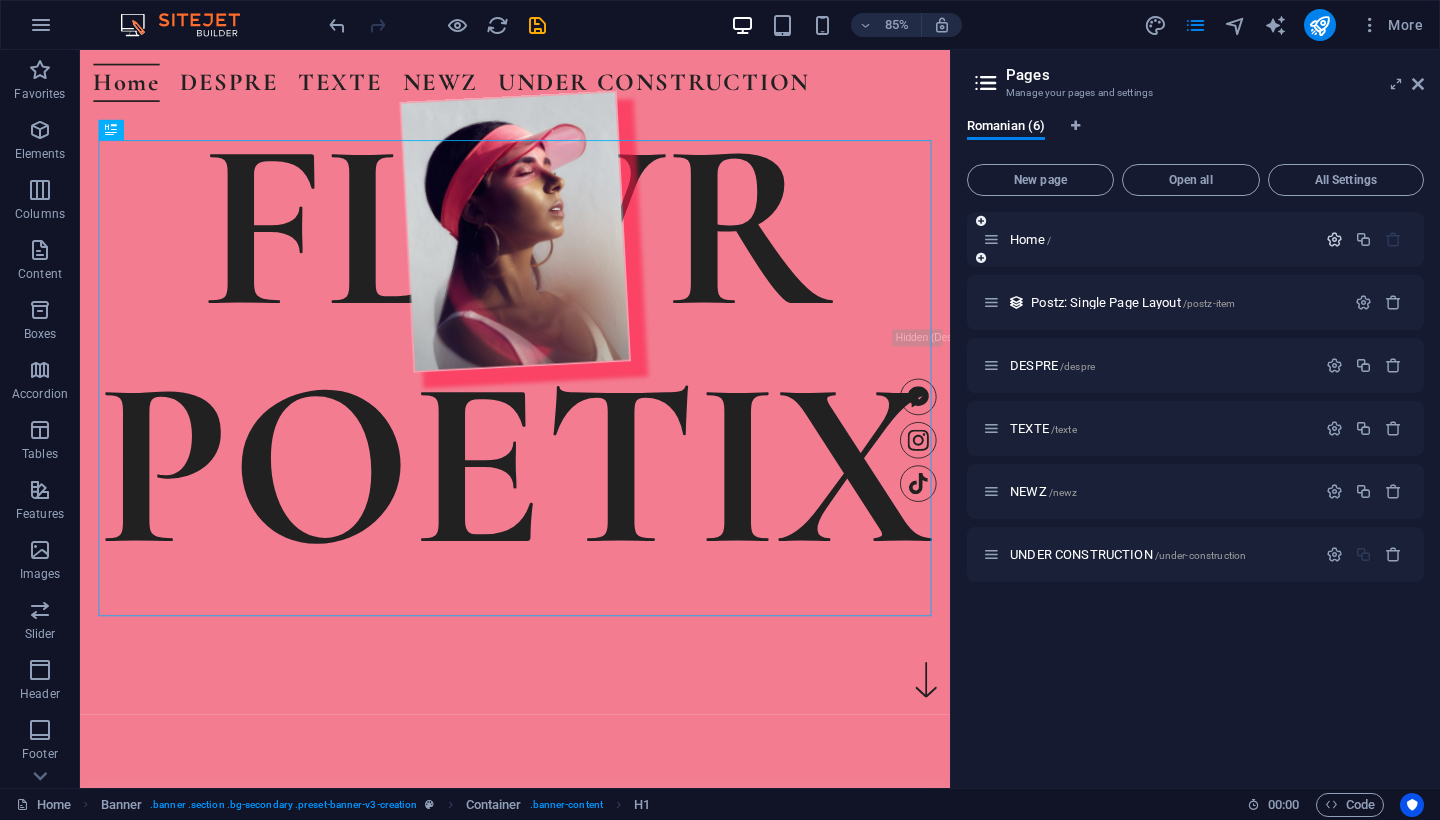 click at bounding box center [1334, 239] 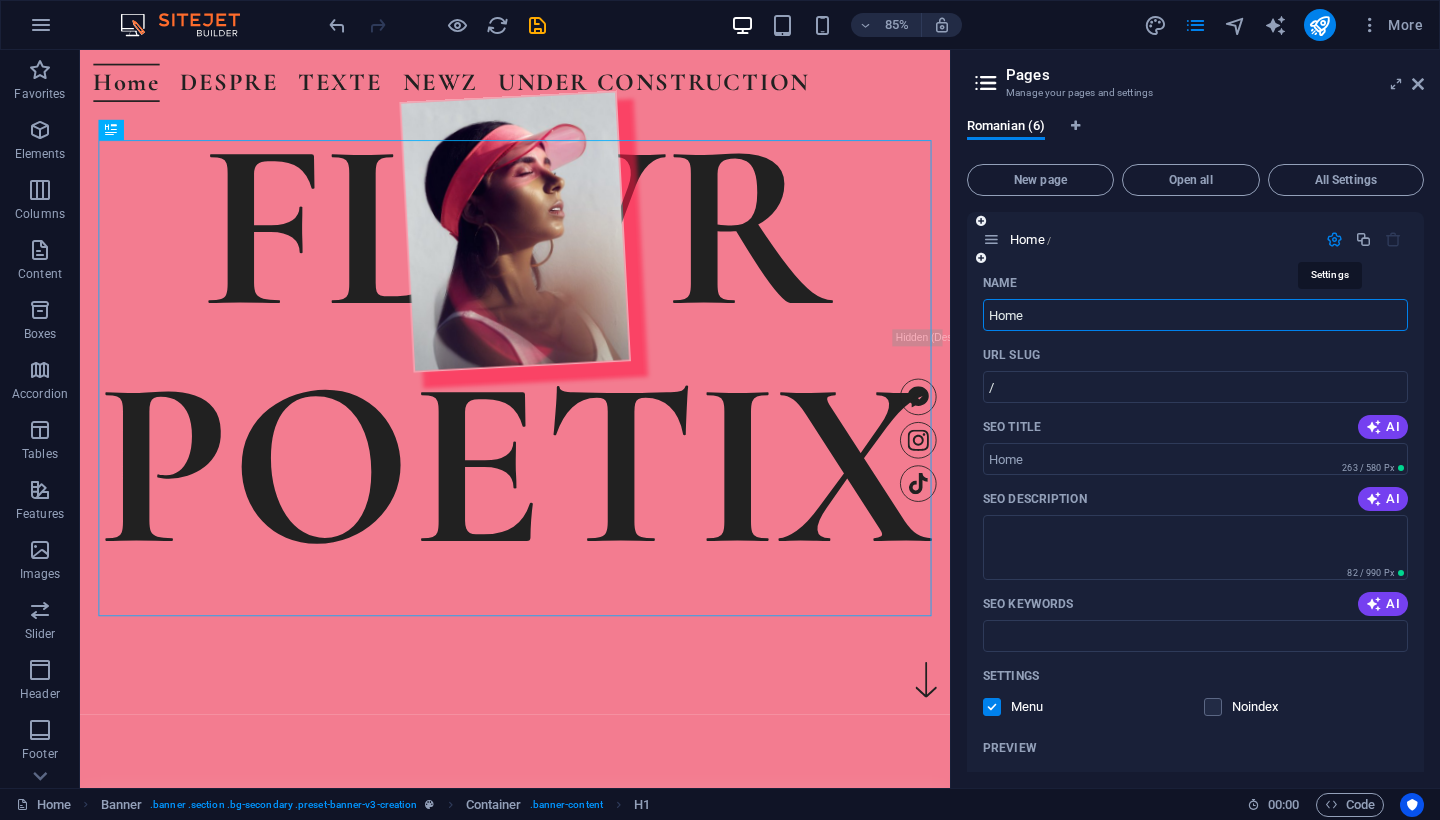 click at bounding box center [1334, 239] 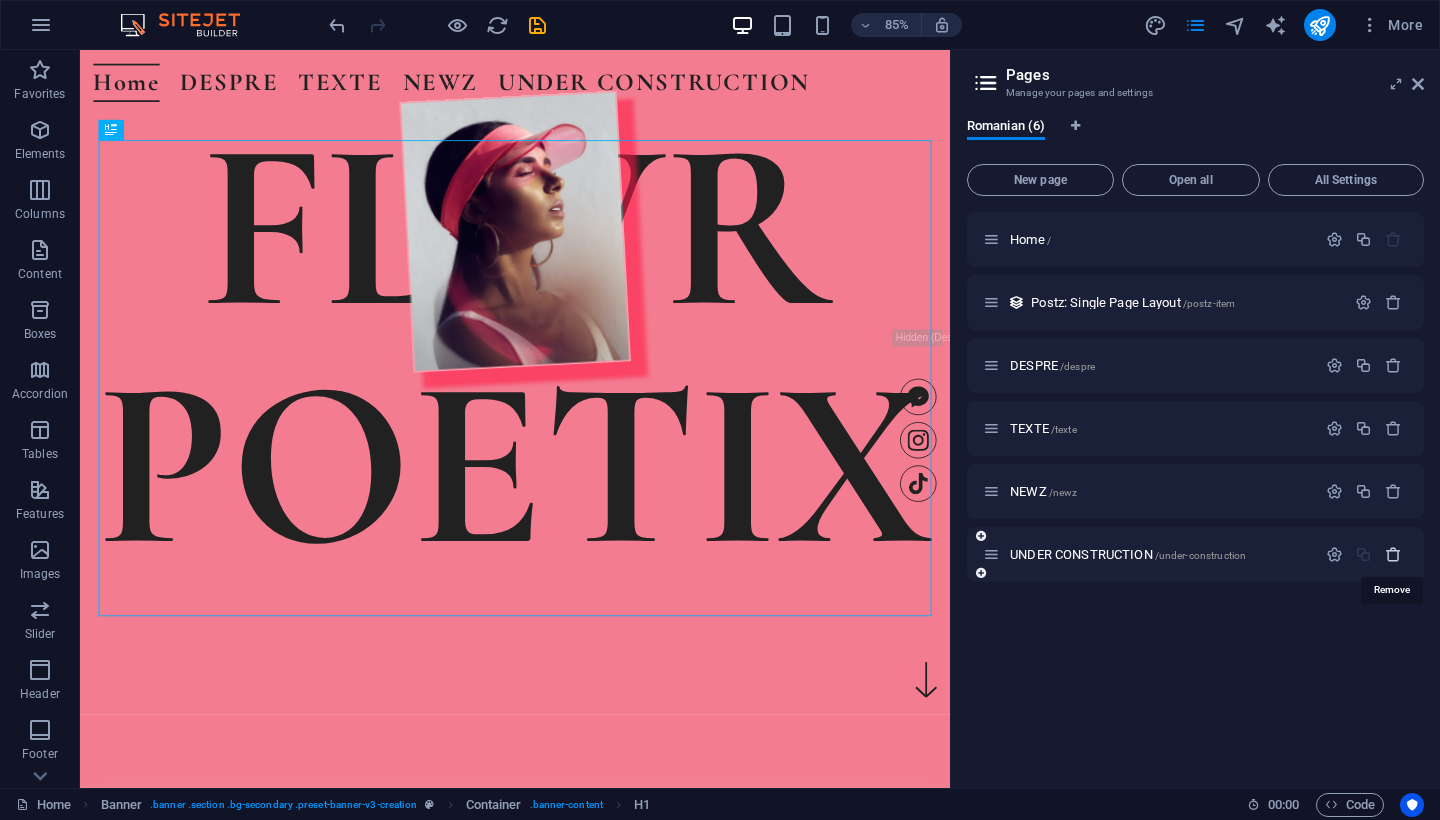 click at bounding box center [1393, 554] 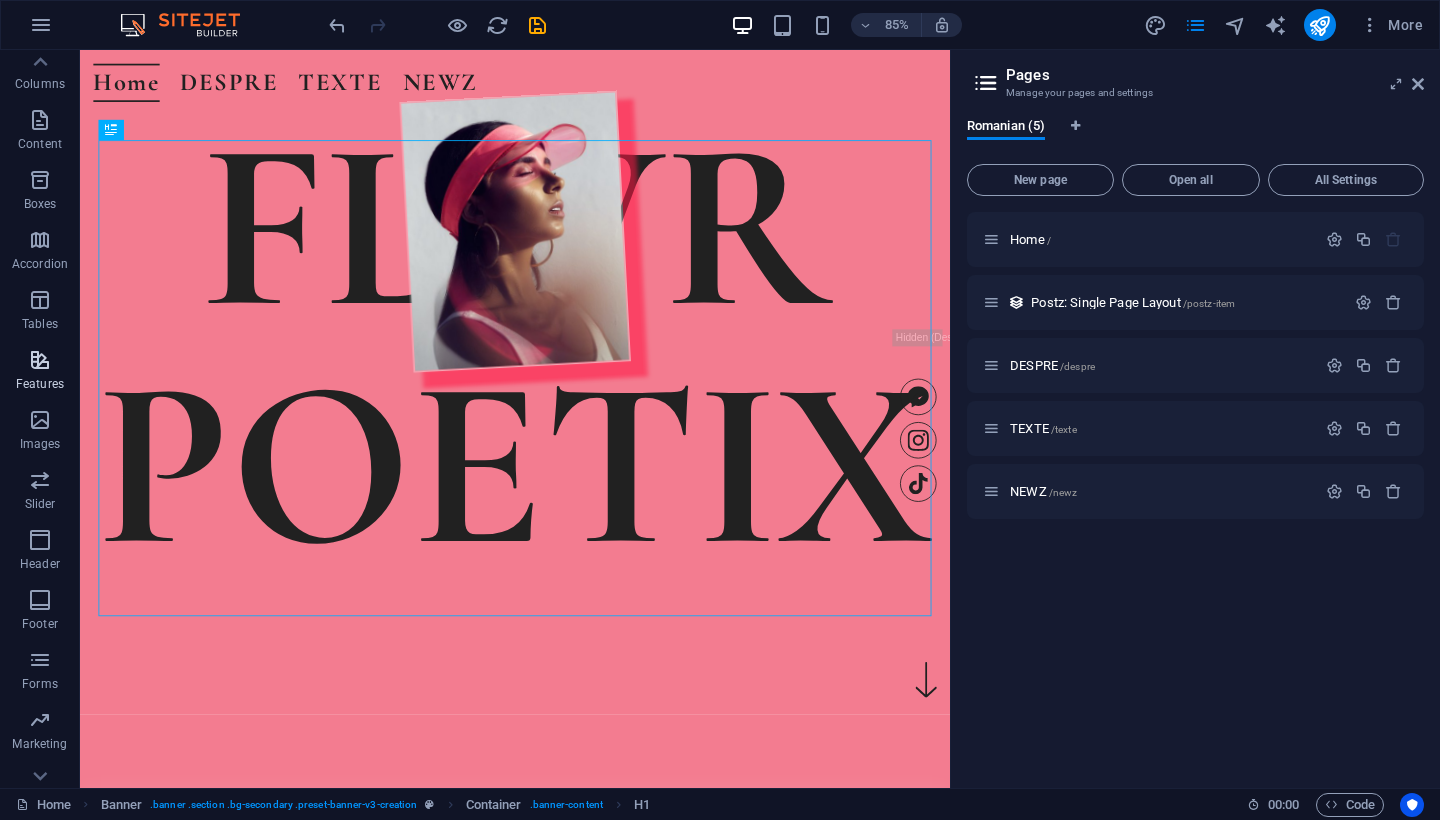 scroll, scrollTop: 131, scrollLeft: 0, axis: vertical 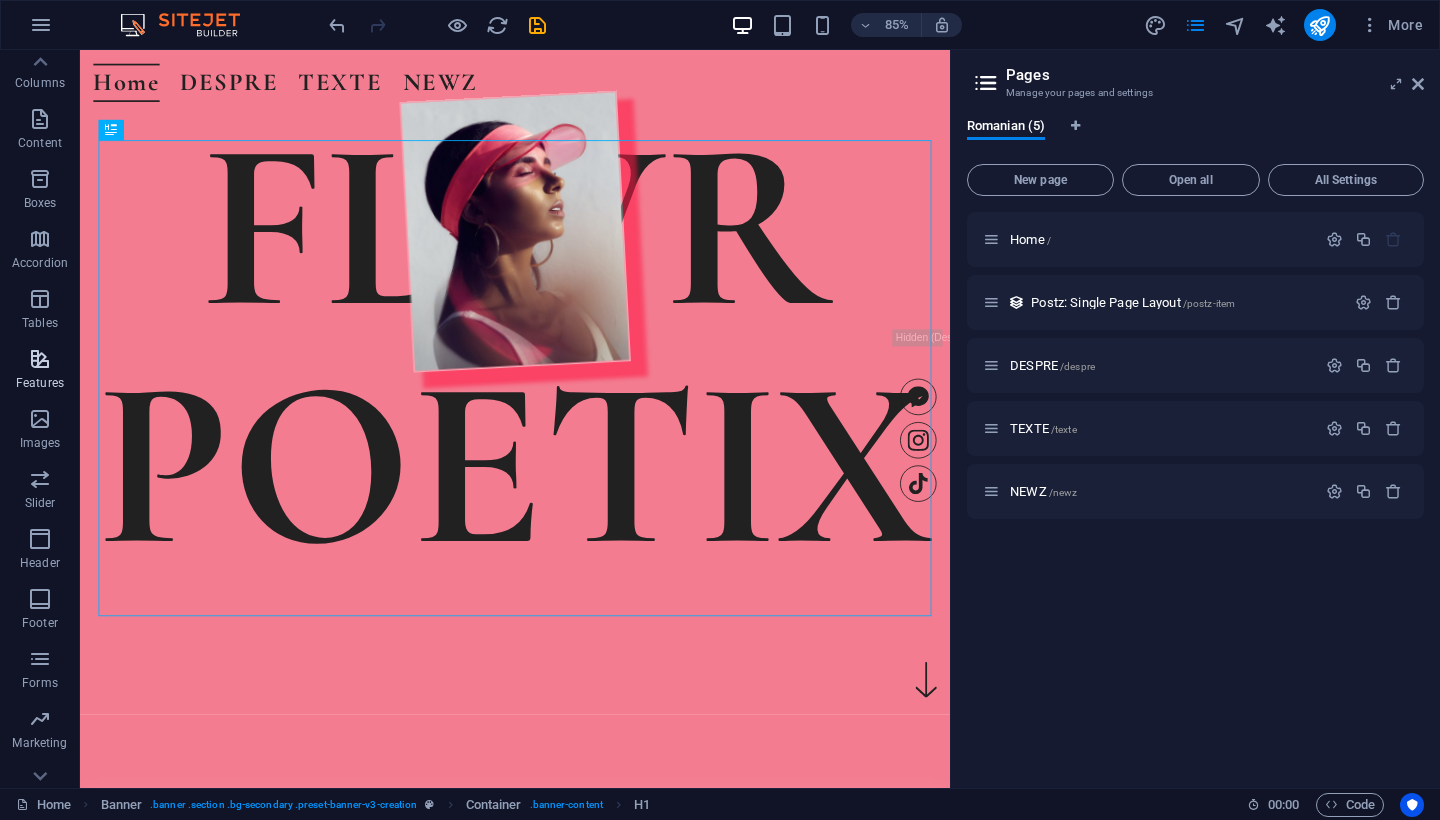 click at bounding box center [40, 359] 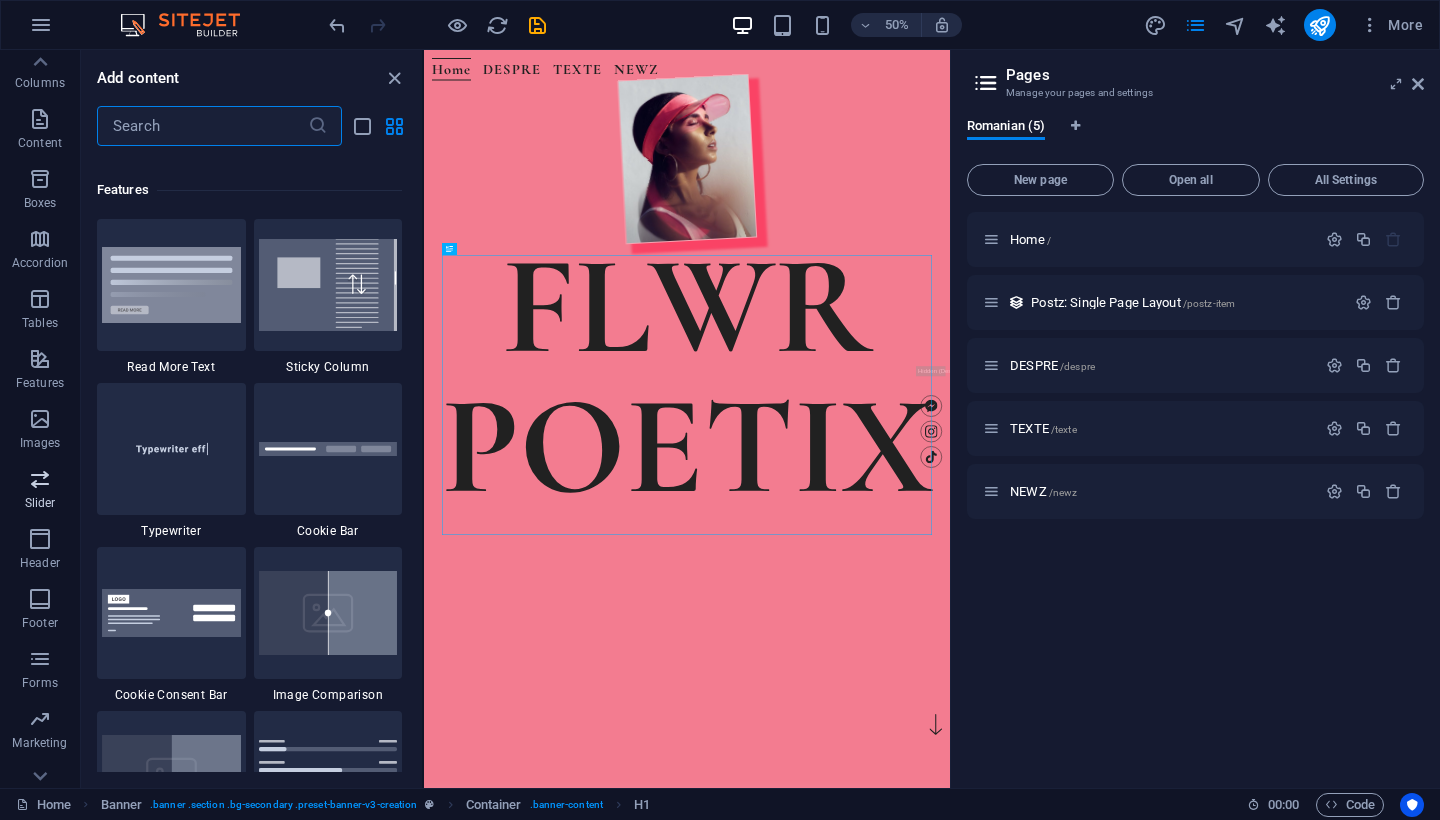 scroll, scrollTop: 7959, scrollLeft: 0, axis: vertical 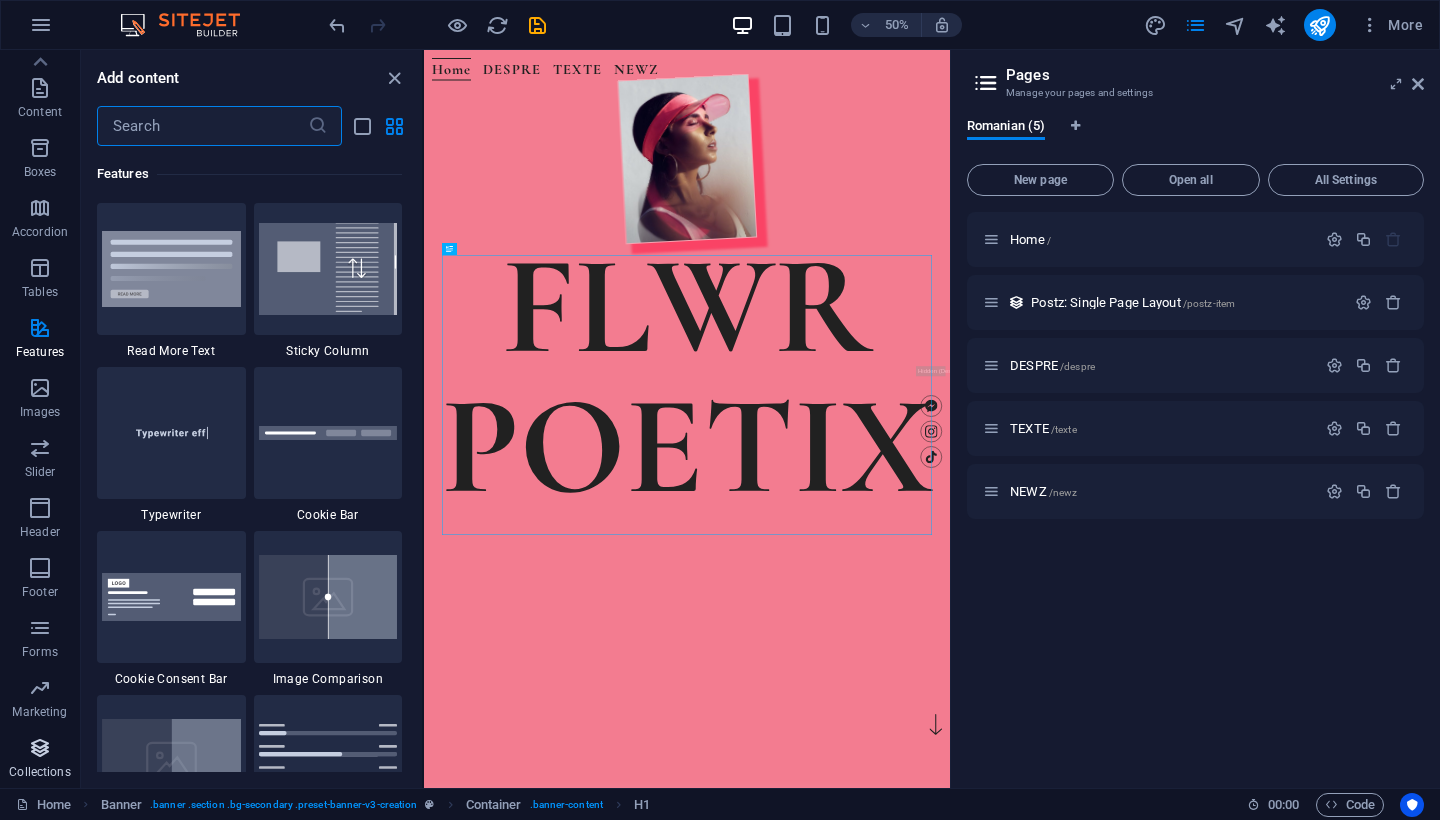 click at bounding box center [40, 748] 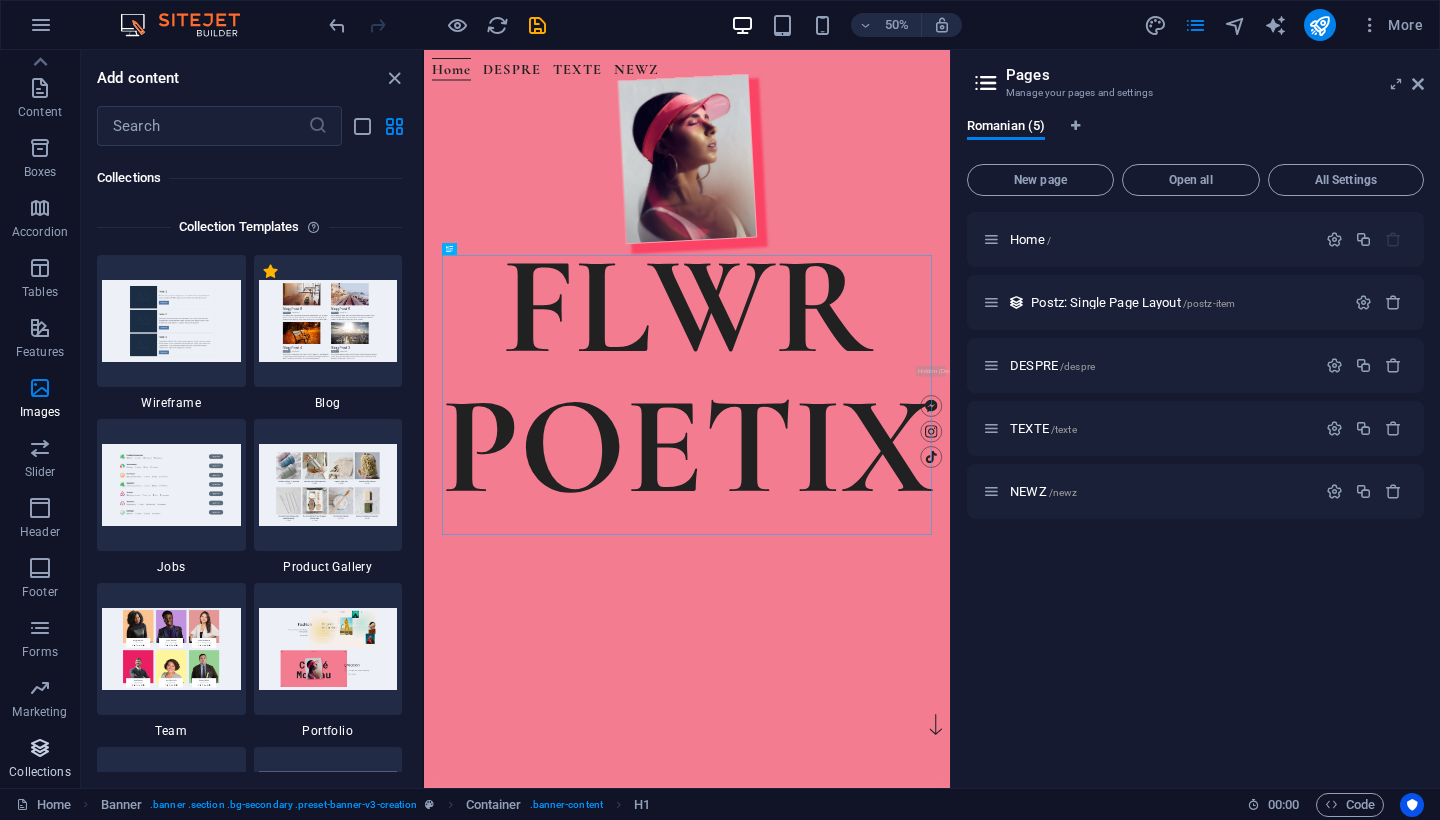 scroll, scrollTop: 18470, scrollLeft: 0, axis: vertical 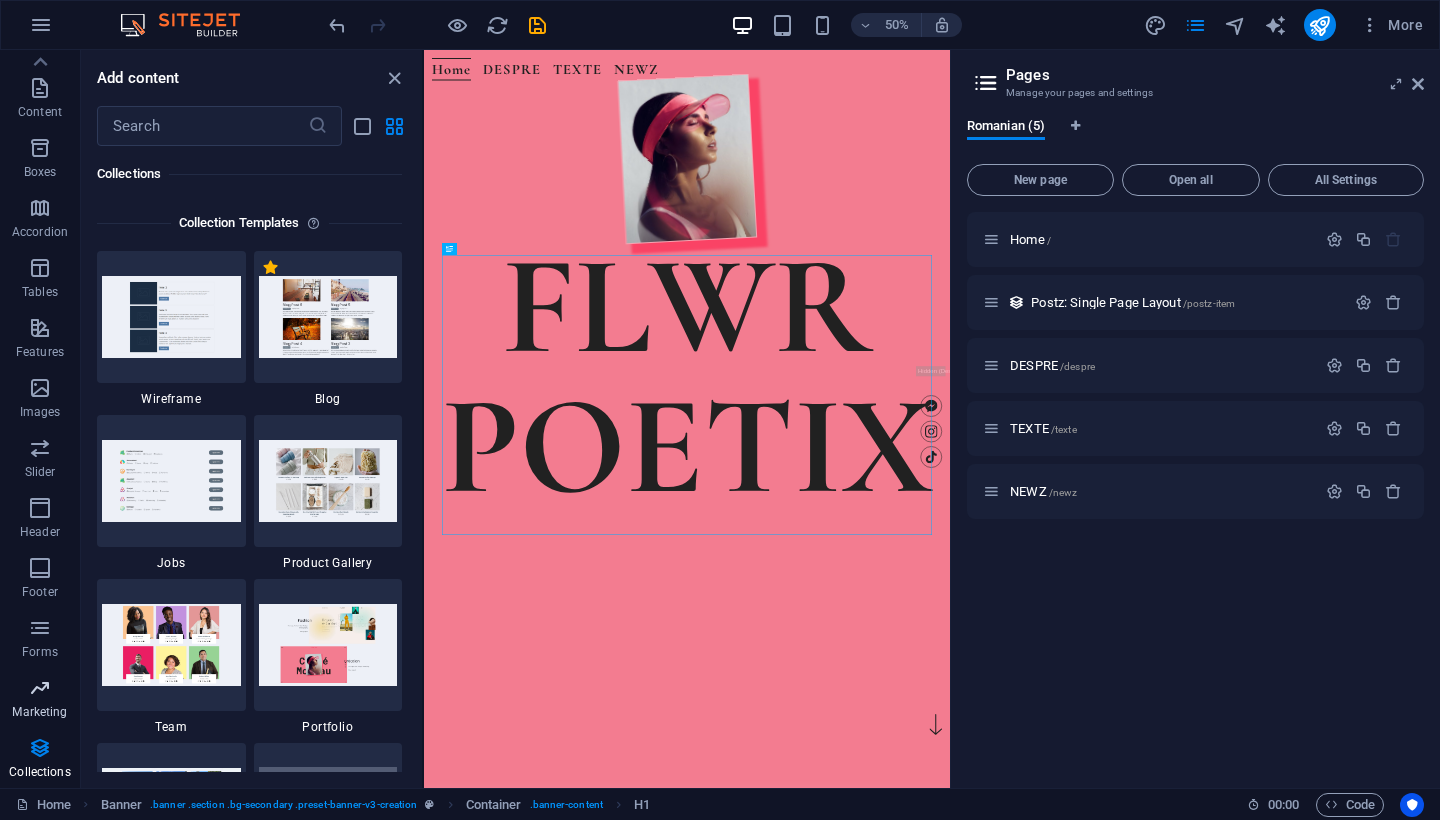 click at bounding box center [40, 688] 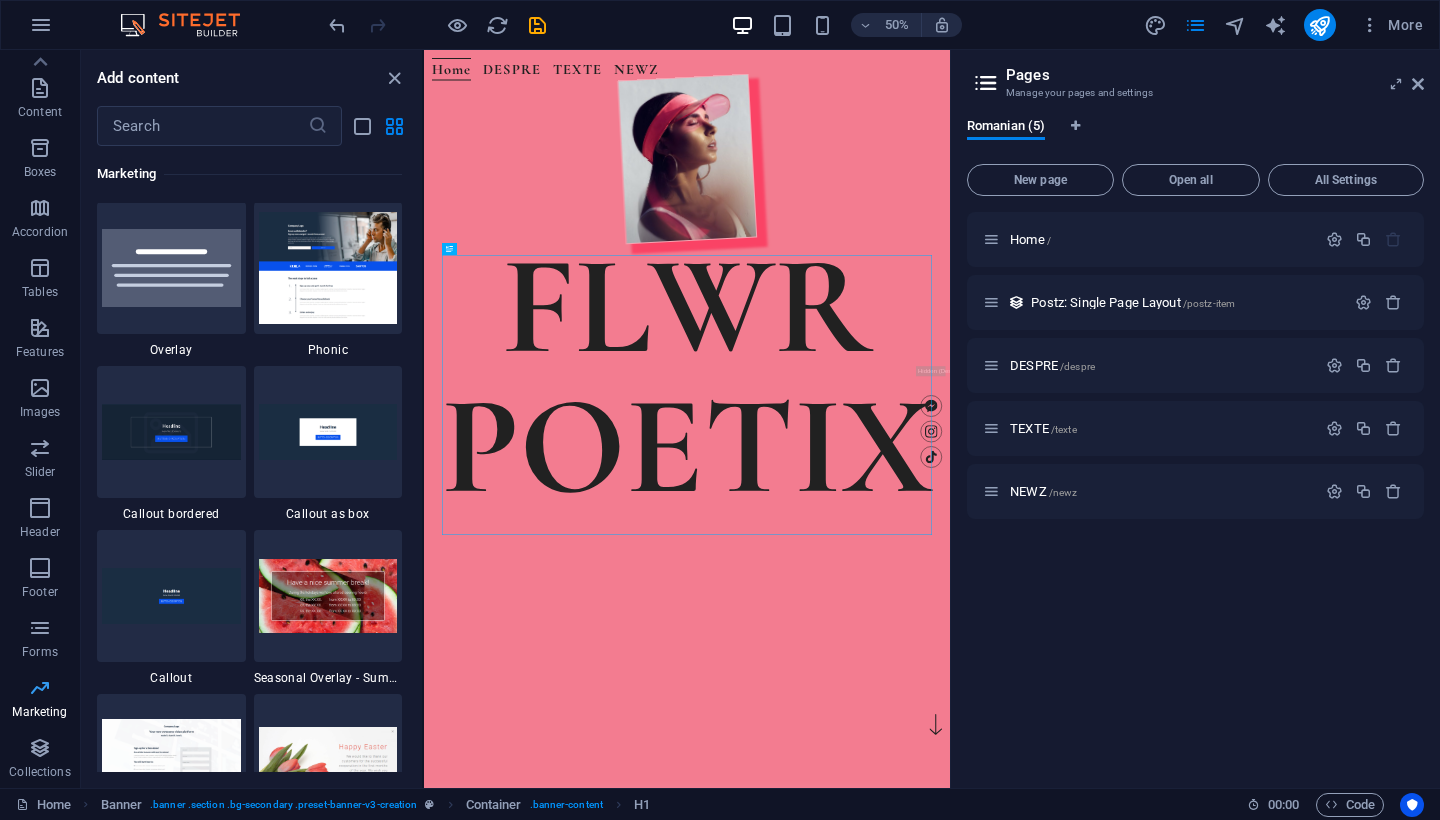 scroll, scrollTop: 16453, scrollLeft: 0, axis: vertical 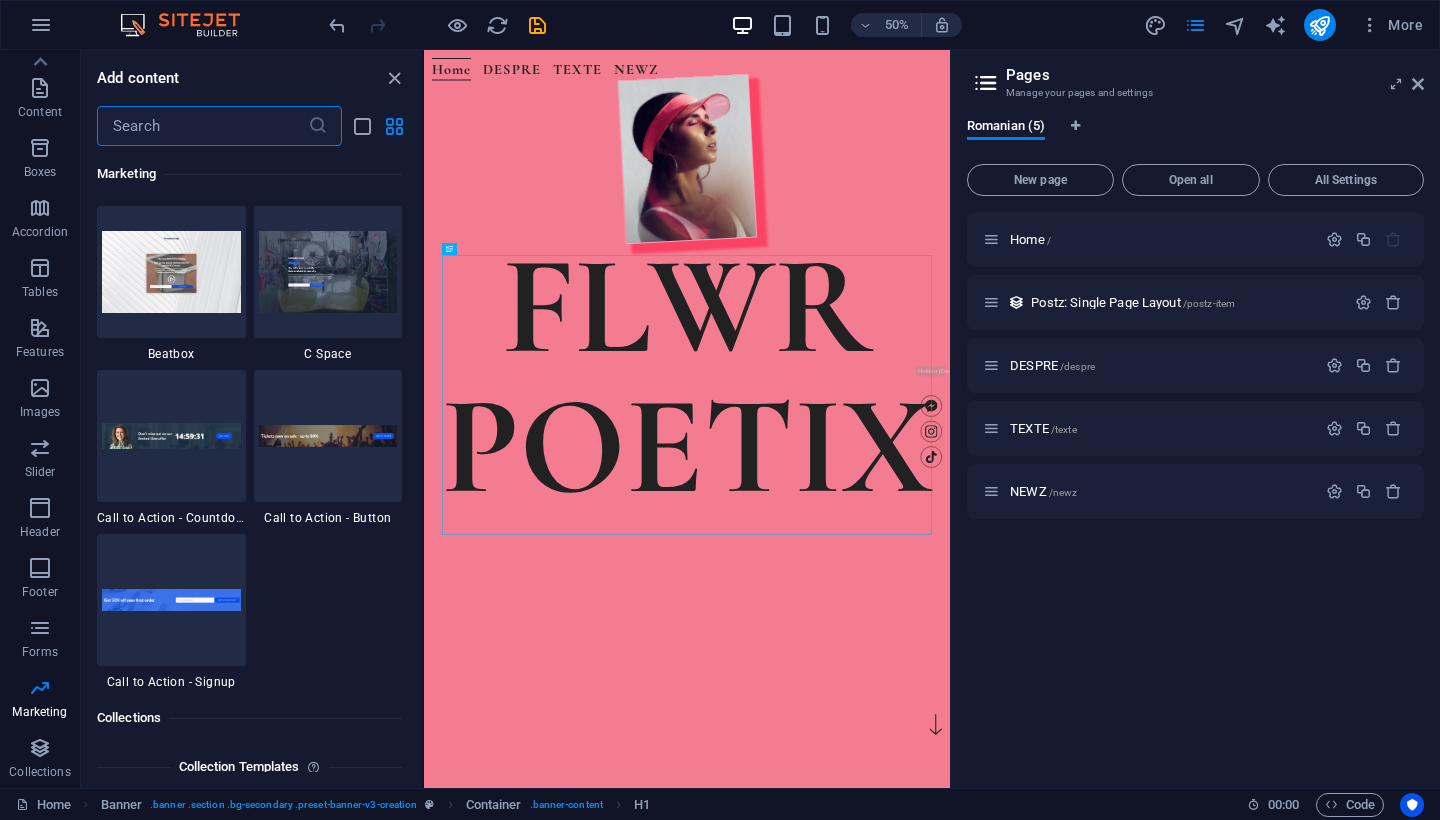 click at bounding box center [202, 126] 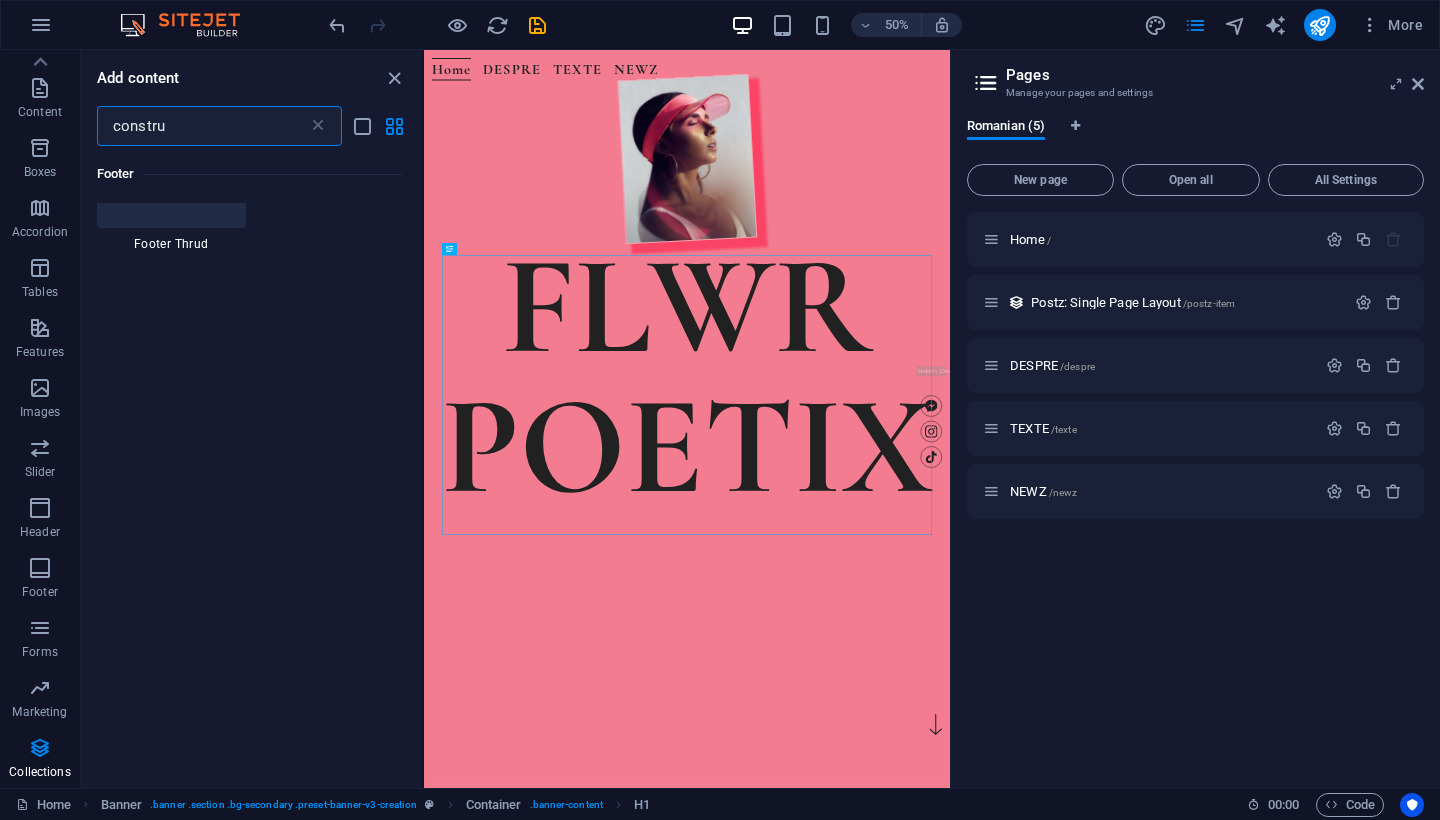scroll, scrollTop: 0, scrollLeft: 0, axis: both 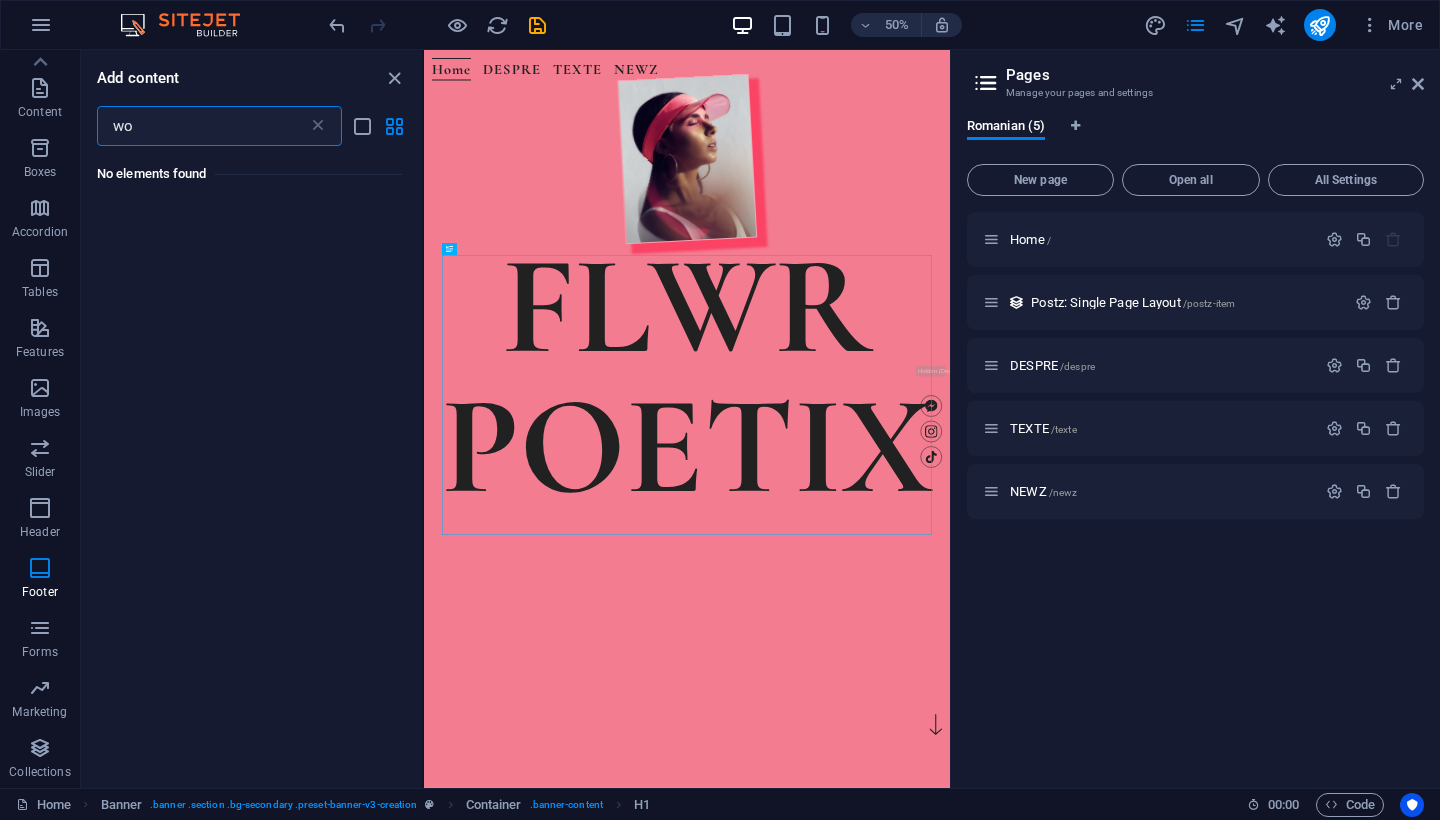type on "w" 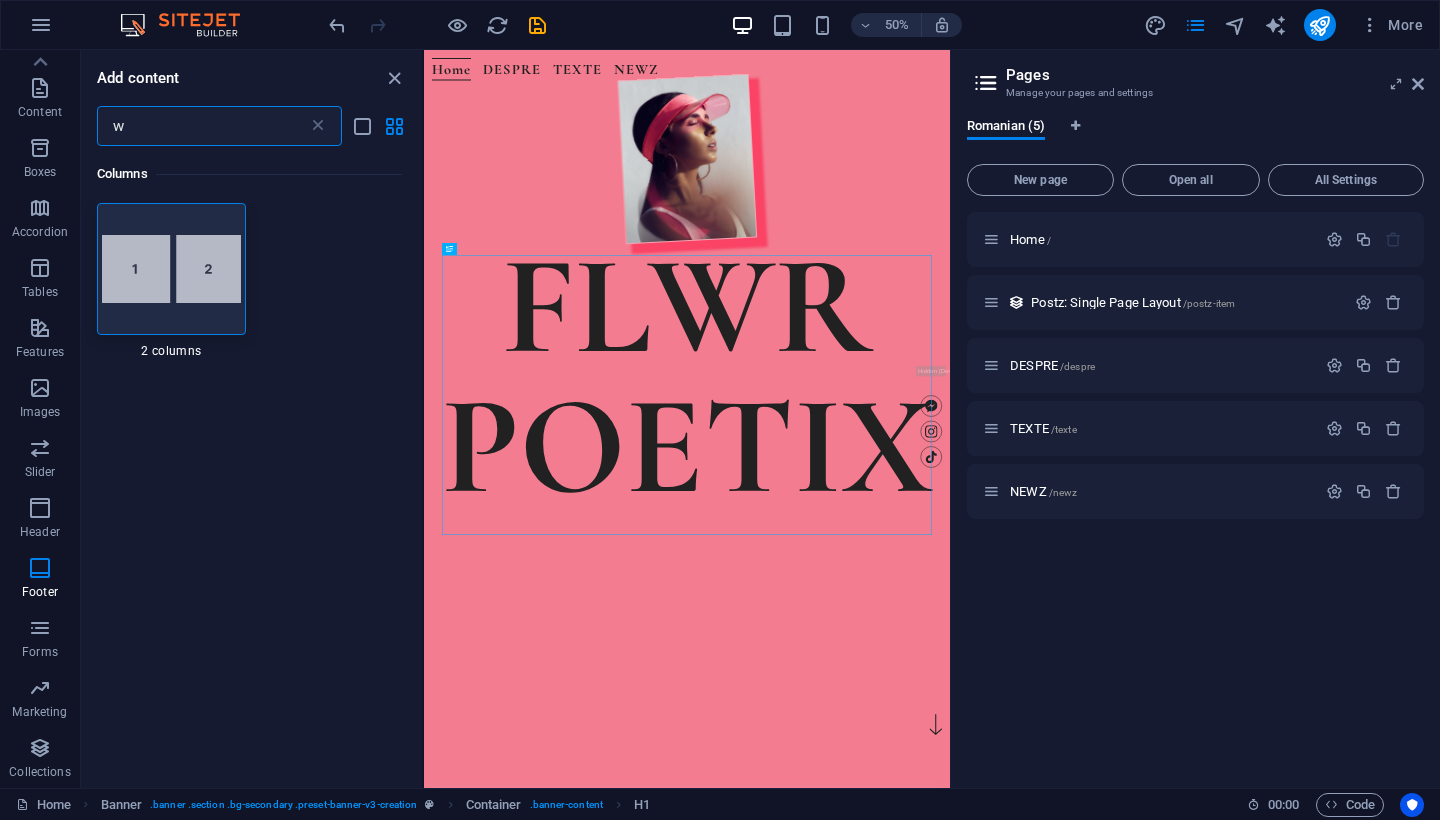 type 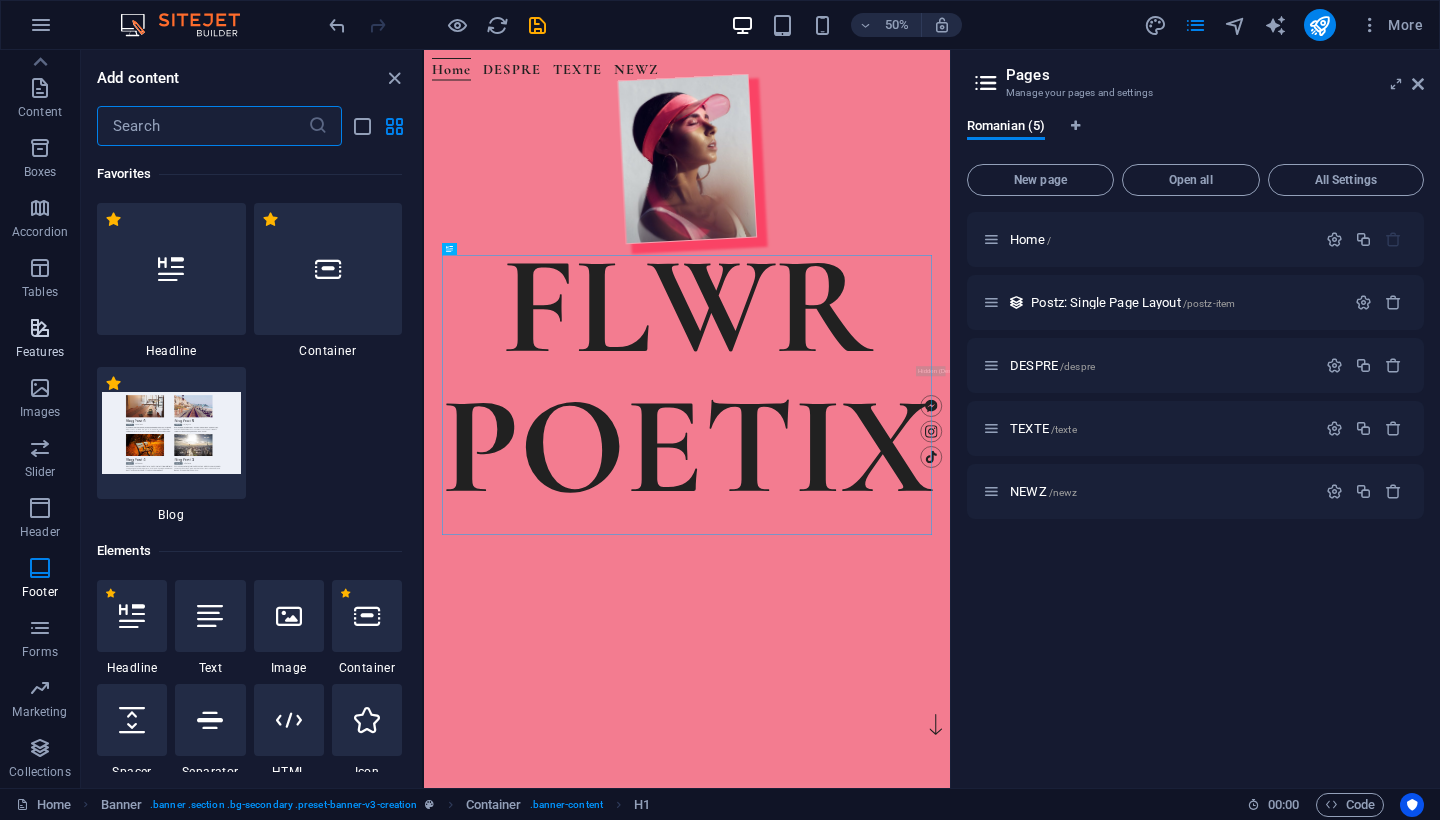 click at bounding box center (40, 328) 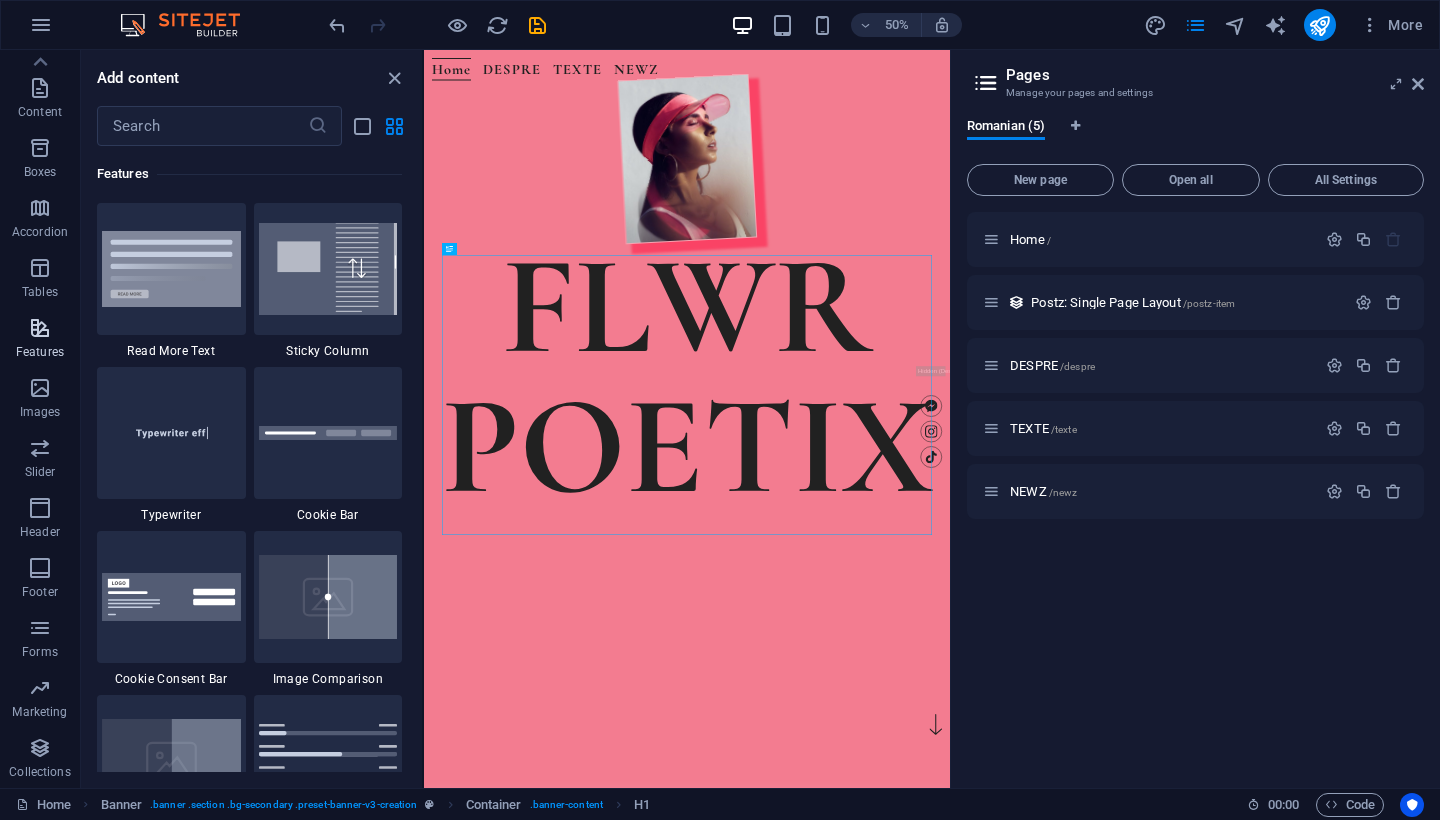 scroll, scrollTop: 7959, scrollLeft: 0, axis: vertical 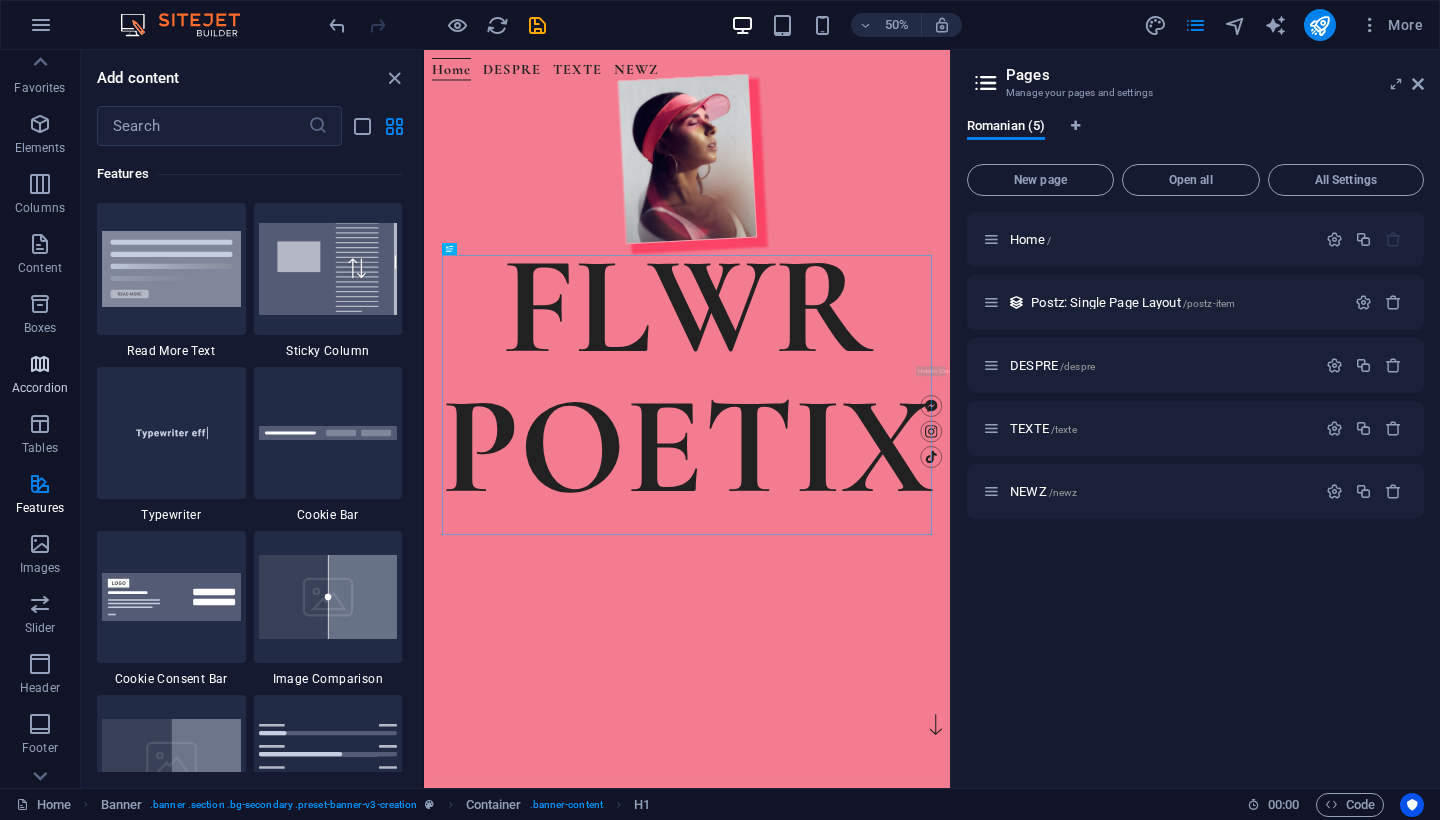 click on "Boxes" at bounding box center (40, 328) 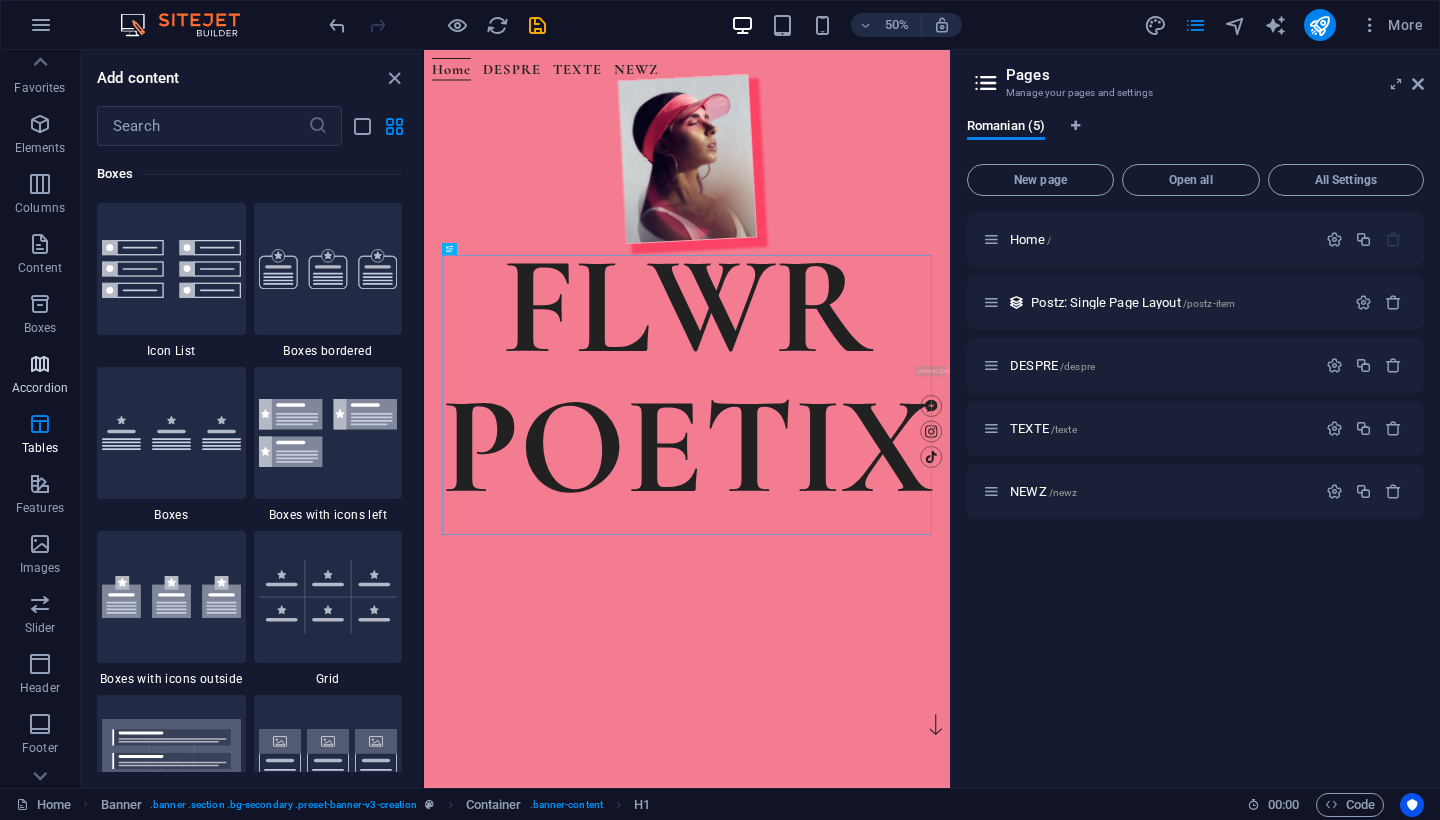 scroll, scrollTop: 5680, scrollLeft: 0, axis: vertical 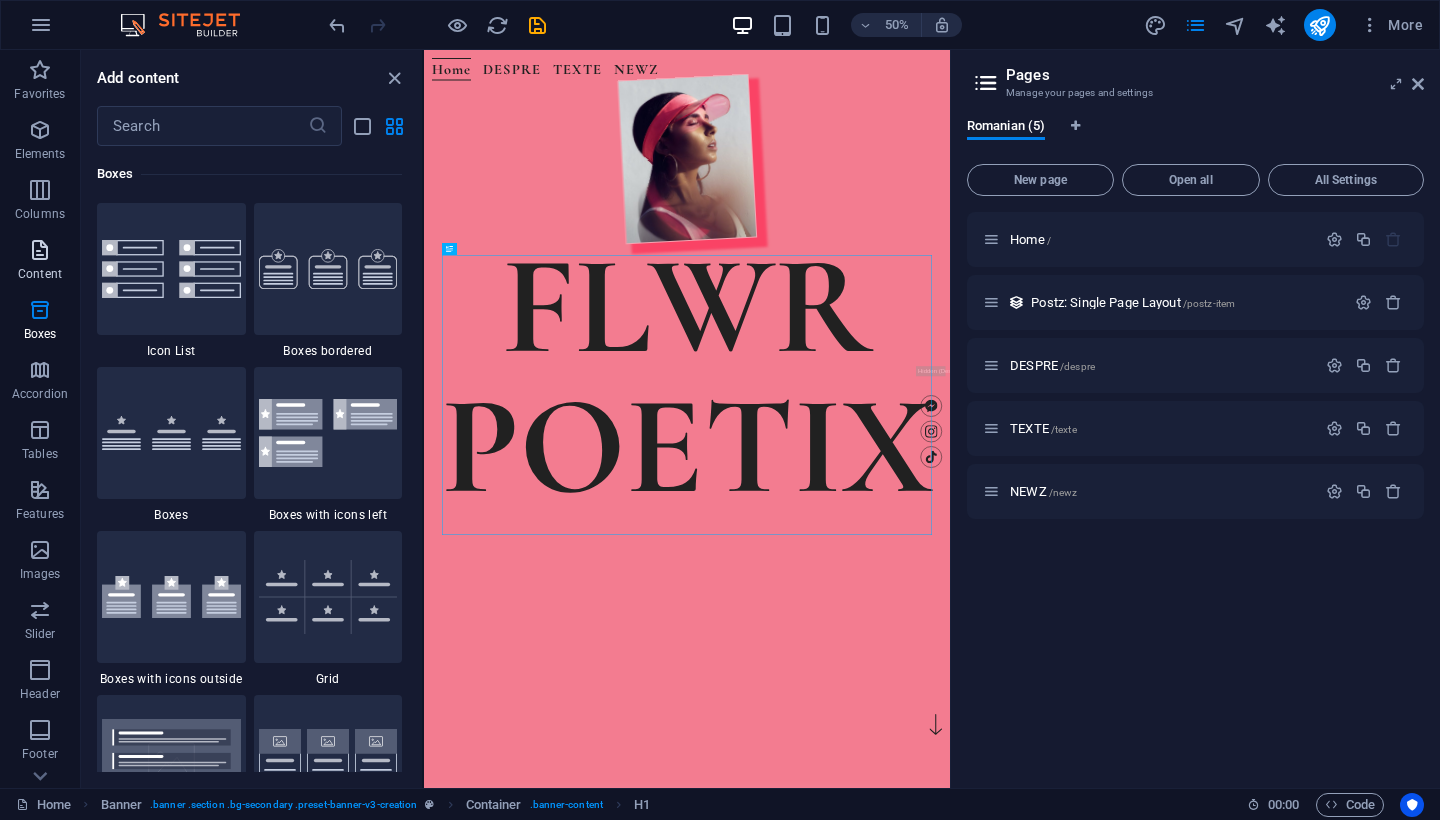 click at bounding box center (40, 250) 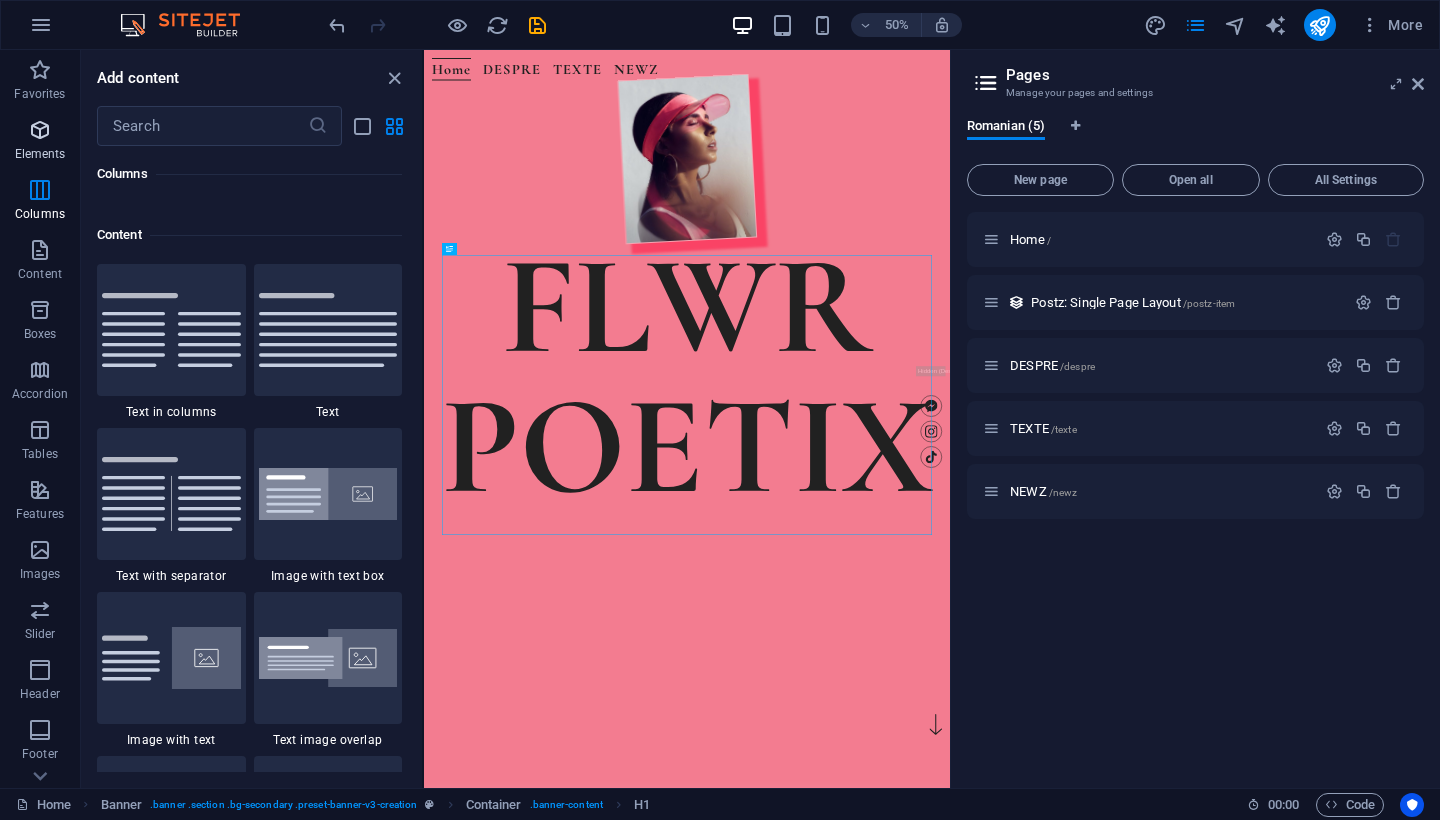 click on "Elements" at bounding box center (40, 142) 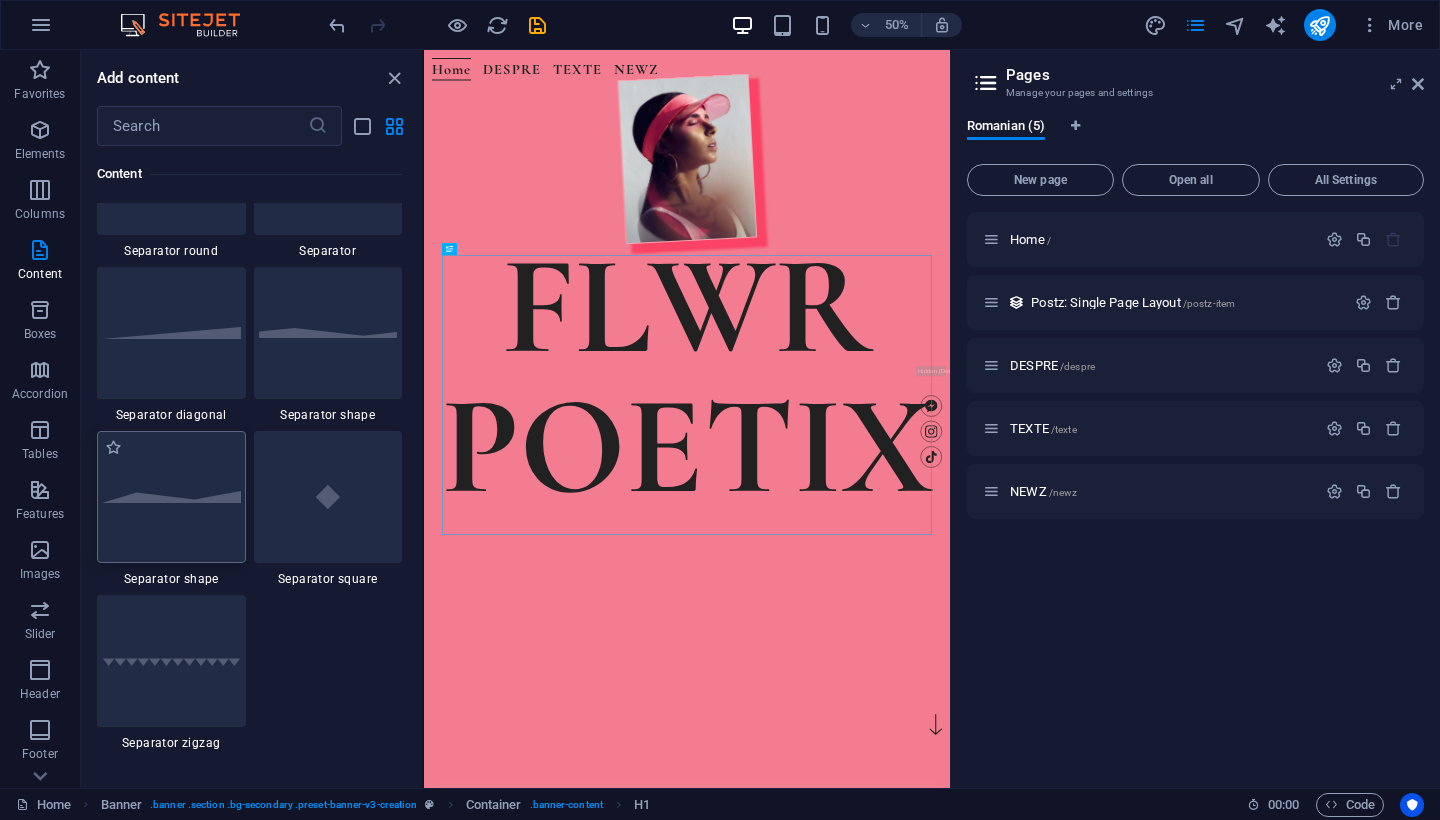 scroll, scrollTop: 5077, scrollLeft: 0, axis: vertical 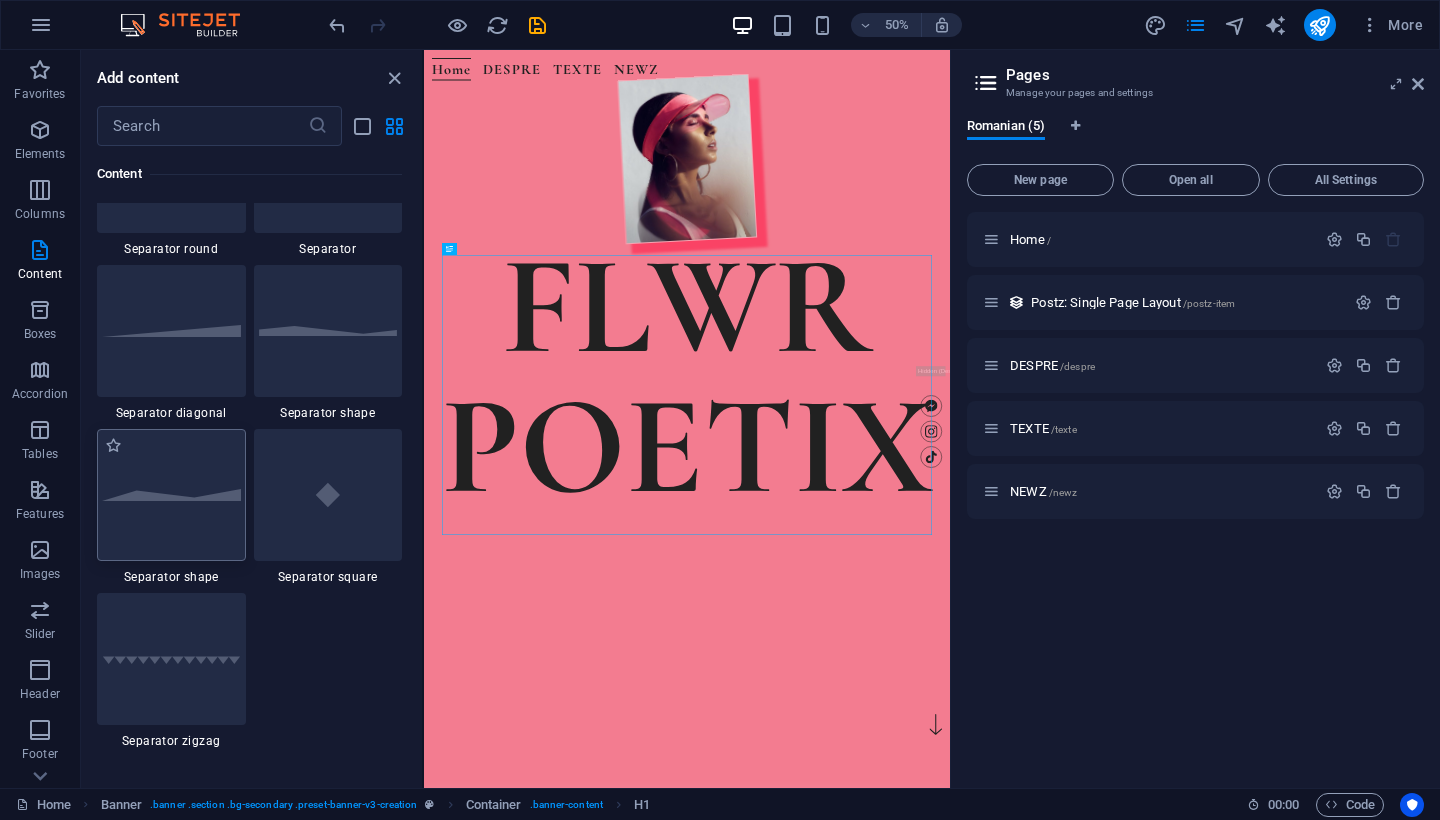 click at bounding box center (171, 495) 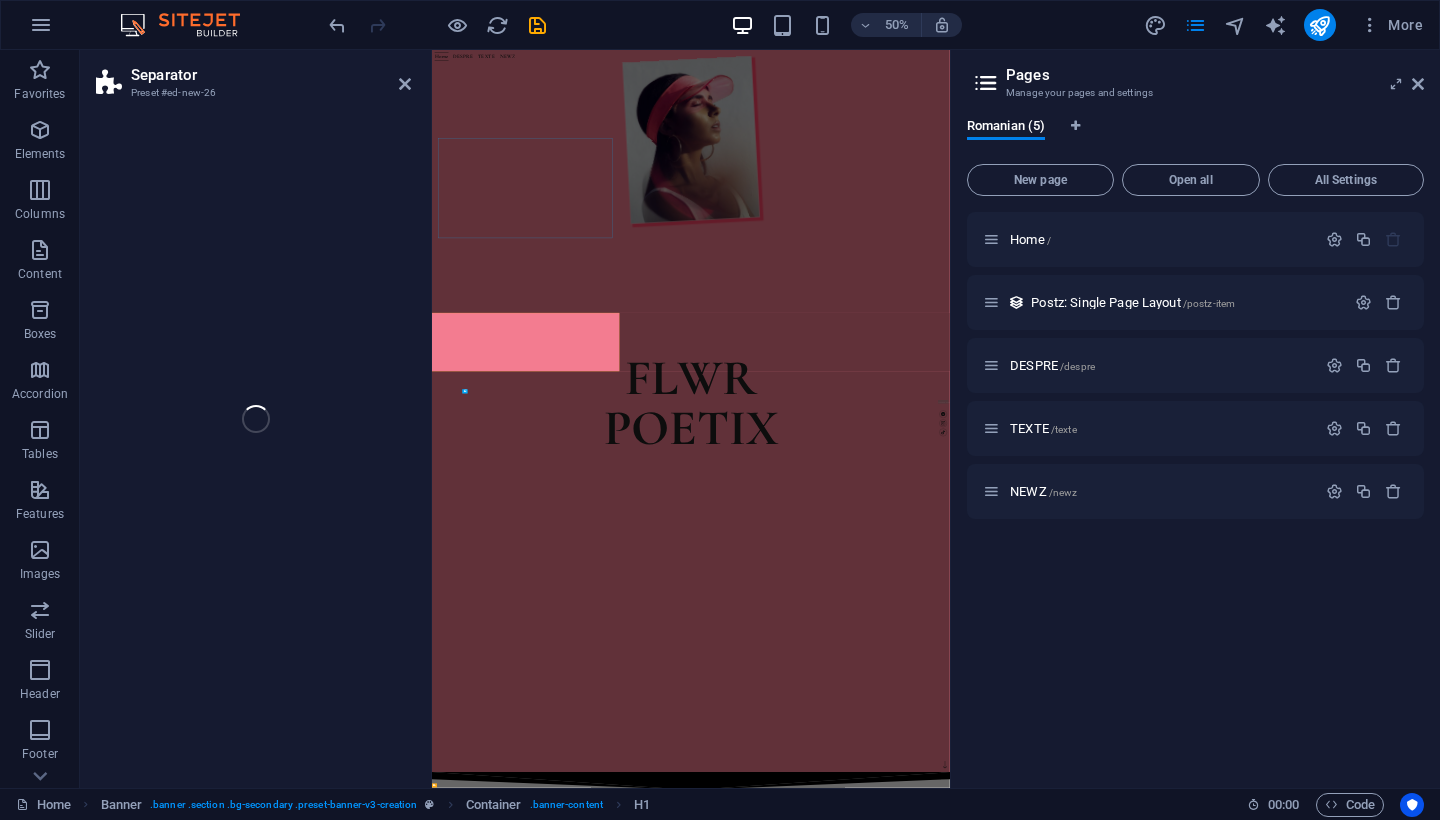 select on "polygon2" 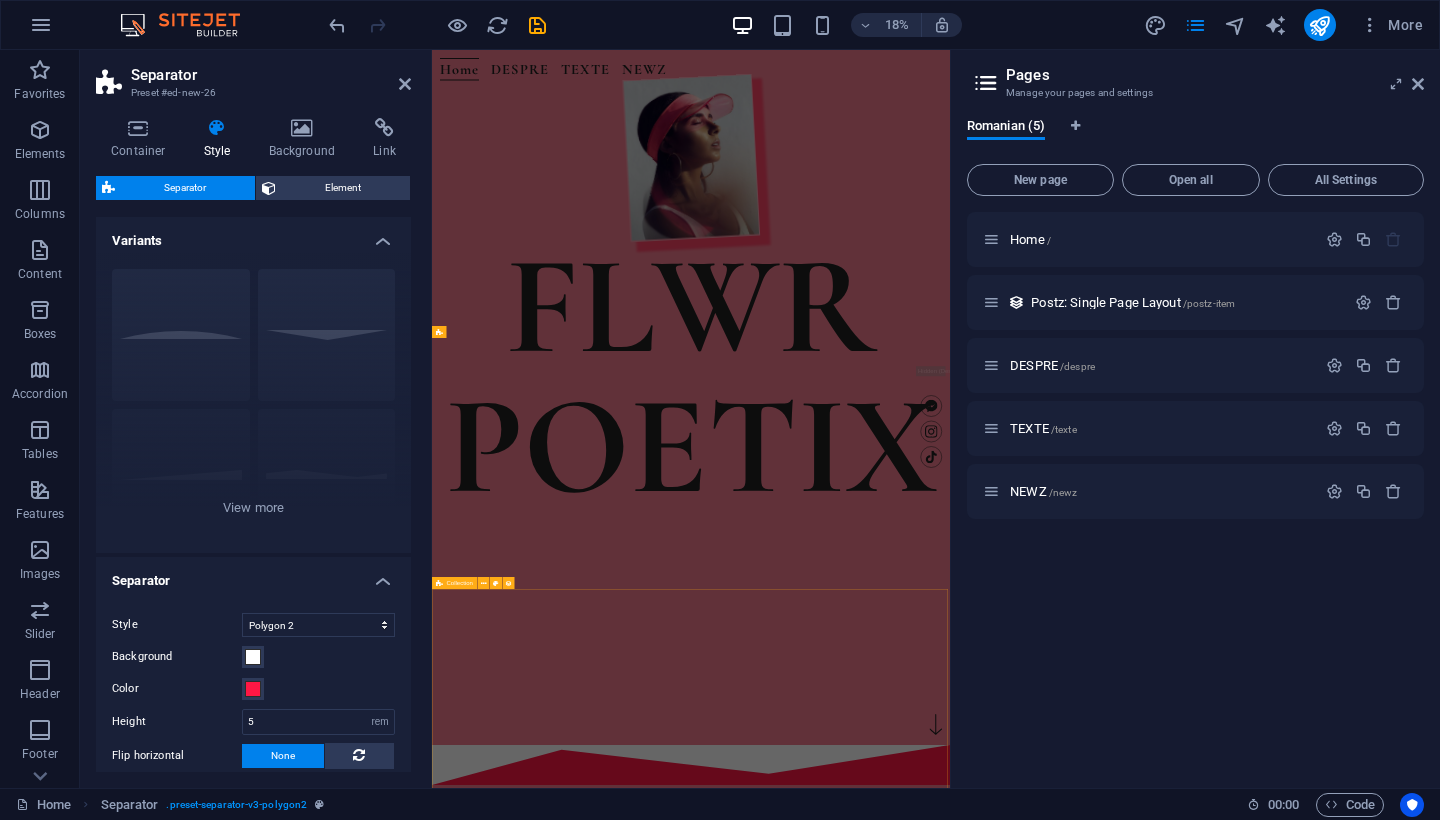 scroll, scrollTop: 900, scrollLeft: 0, axis: vertical 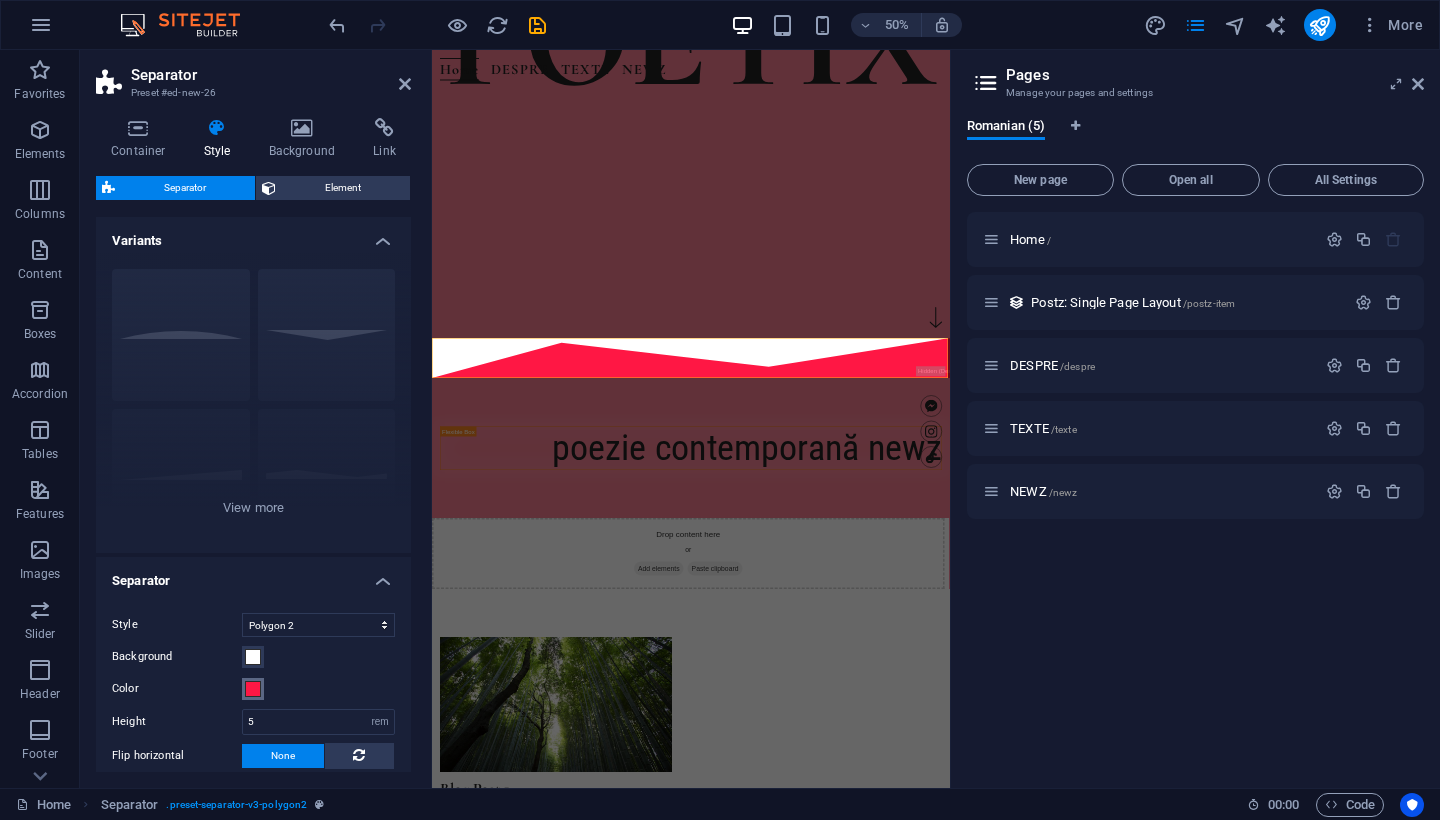 click at bounding box center [253, 689] 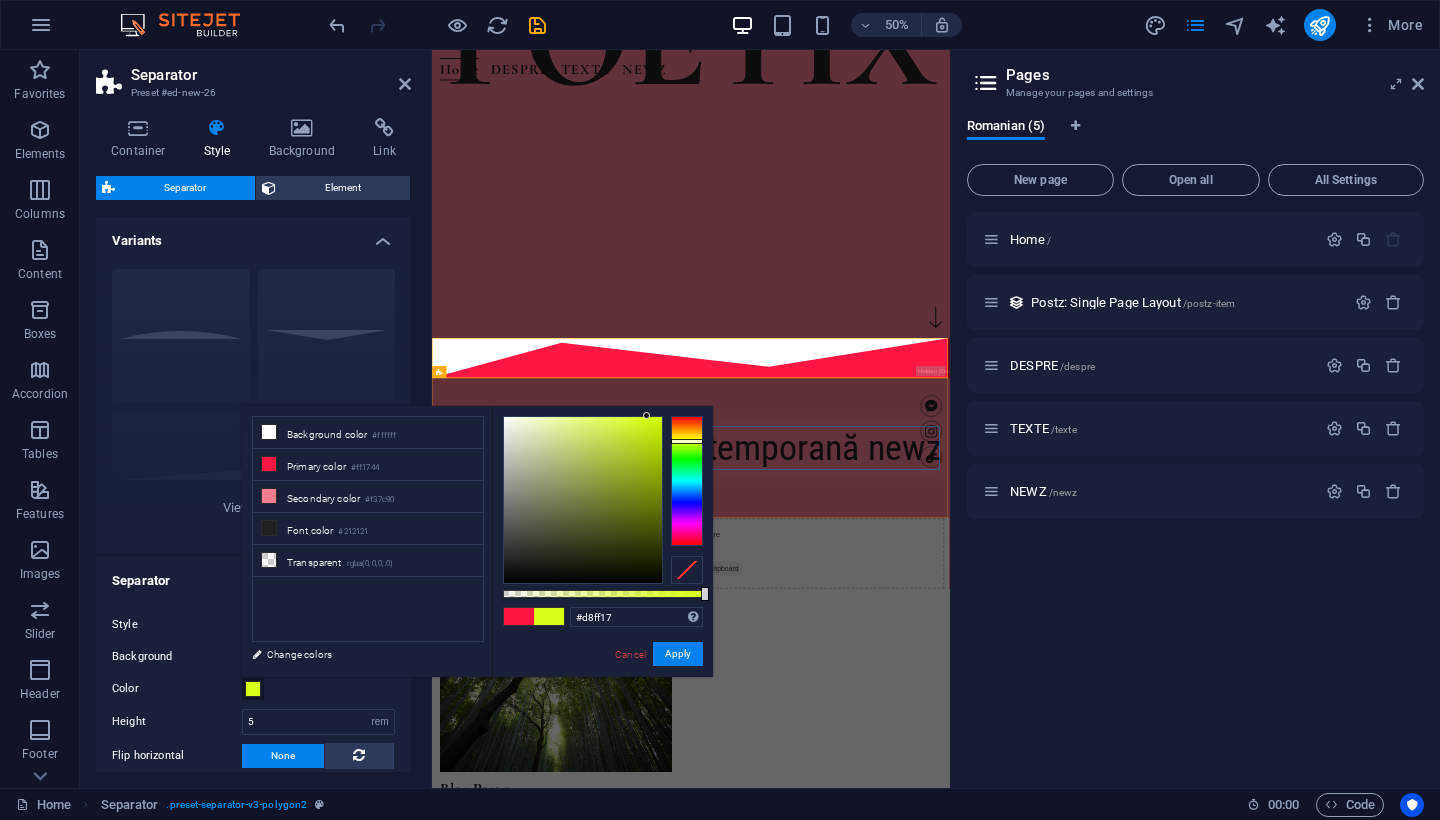 drag, startPoint x: 686, startPoint y: 472, endPoint x: 689, endPoint y: 441, distance: 31.144823 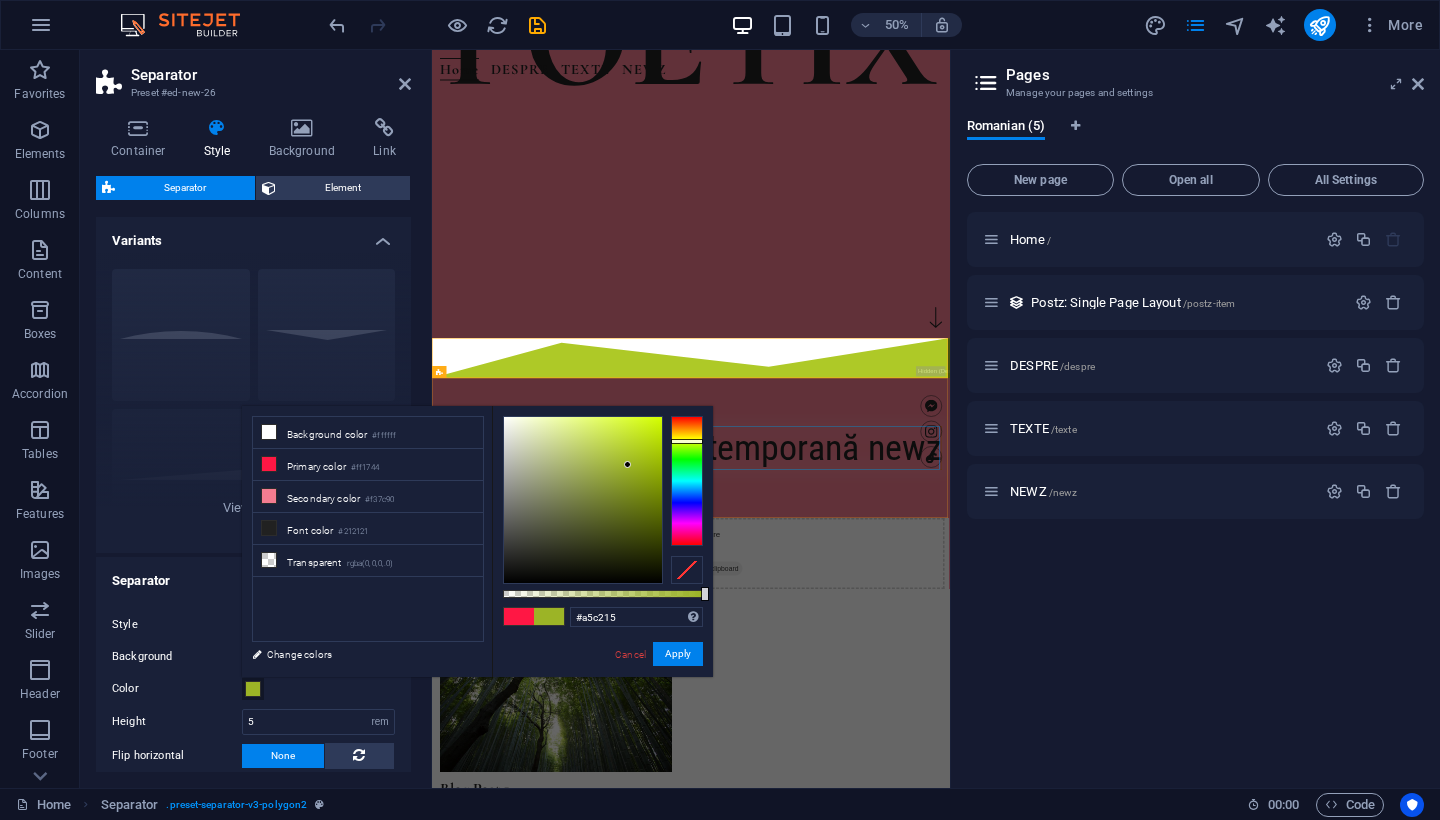 drag, startPoint x: 632, startPoint y: 467, endPoint x: 644, endPoint y: 456, distance: 16.27882 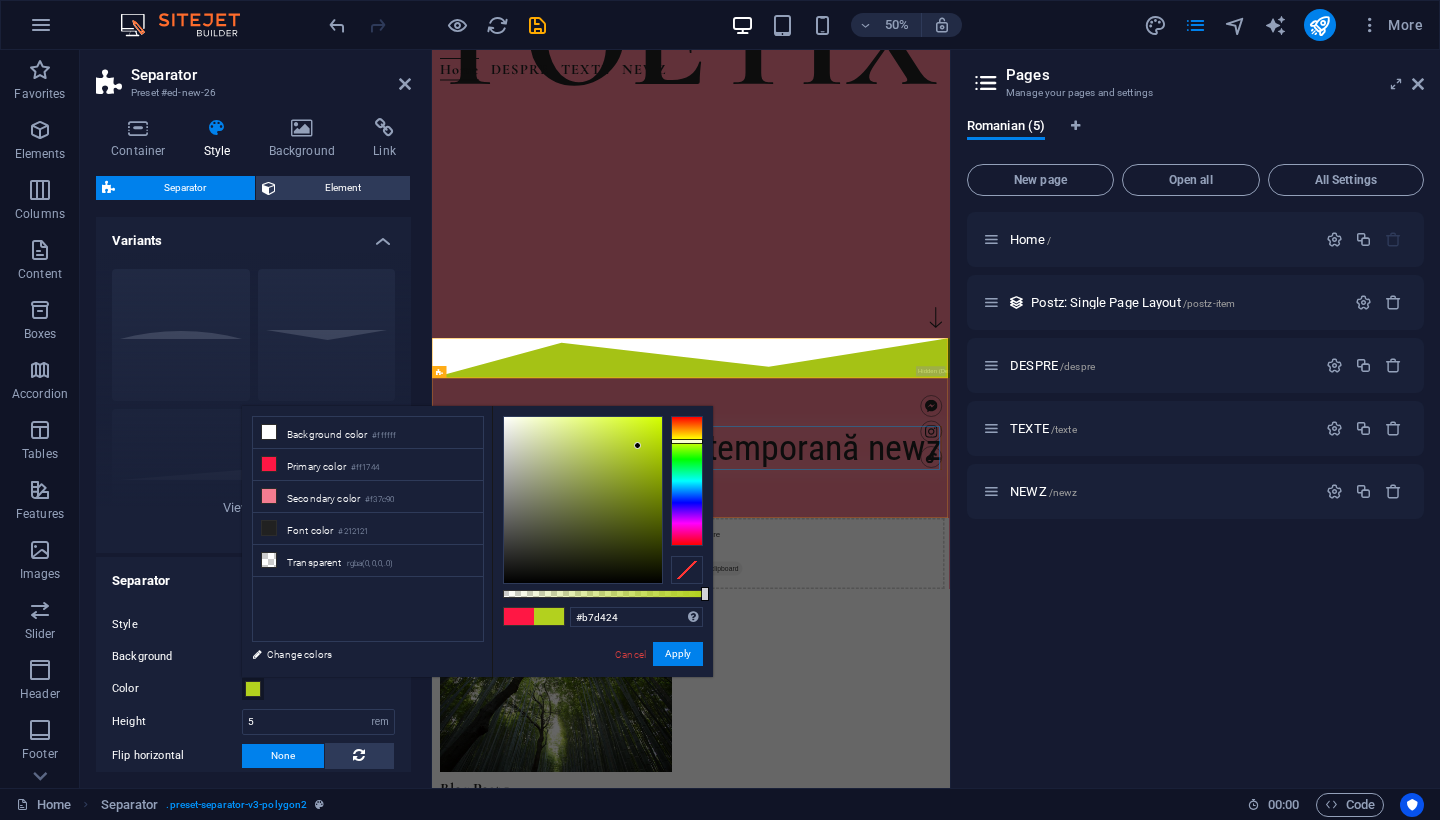 type on "#b8d624" 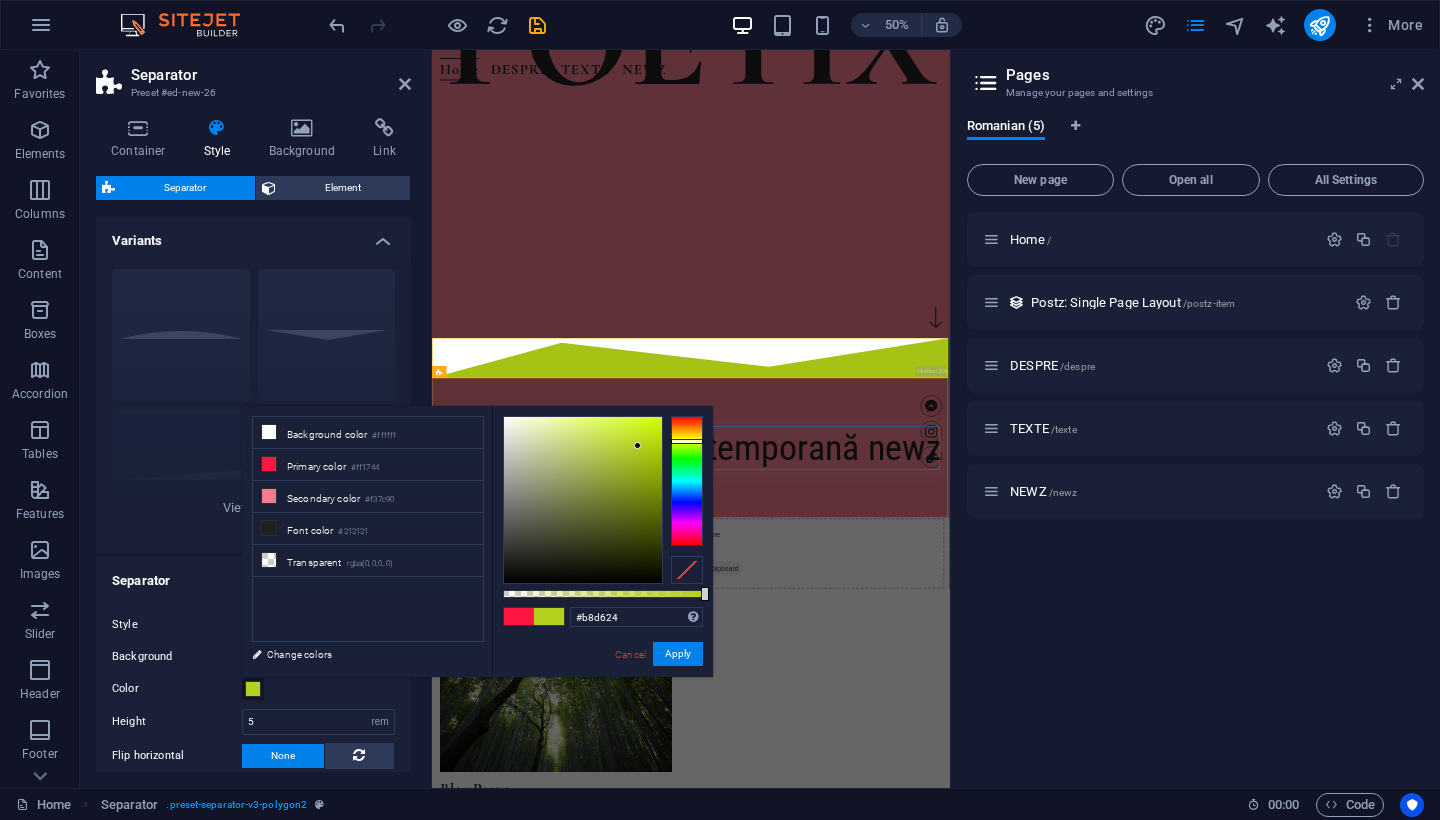 drag, startPoint x: 643, startPoint y: 455, endPoint x: 634, endPoint y: 443, distance: 15 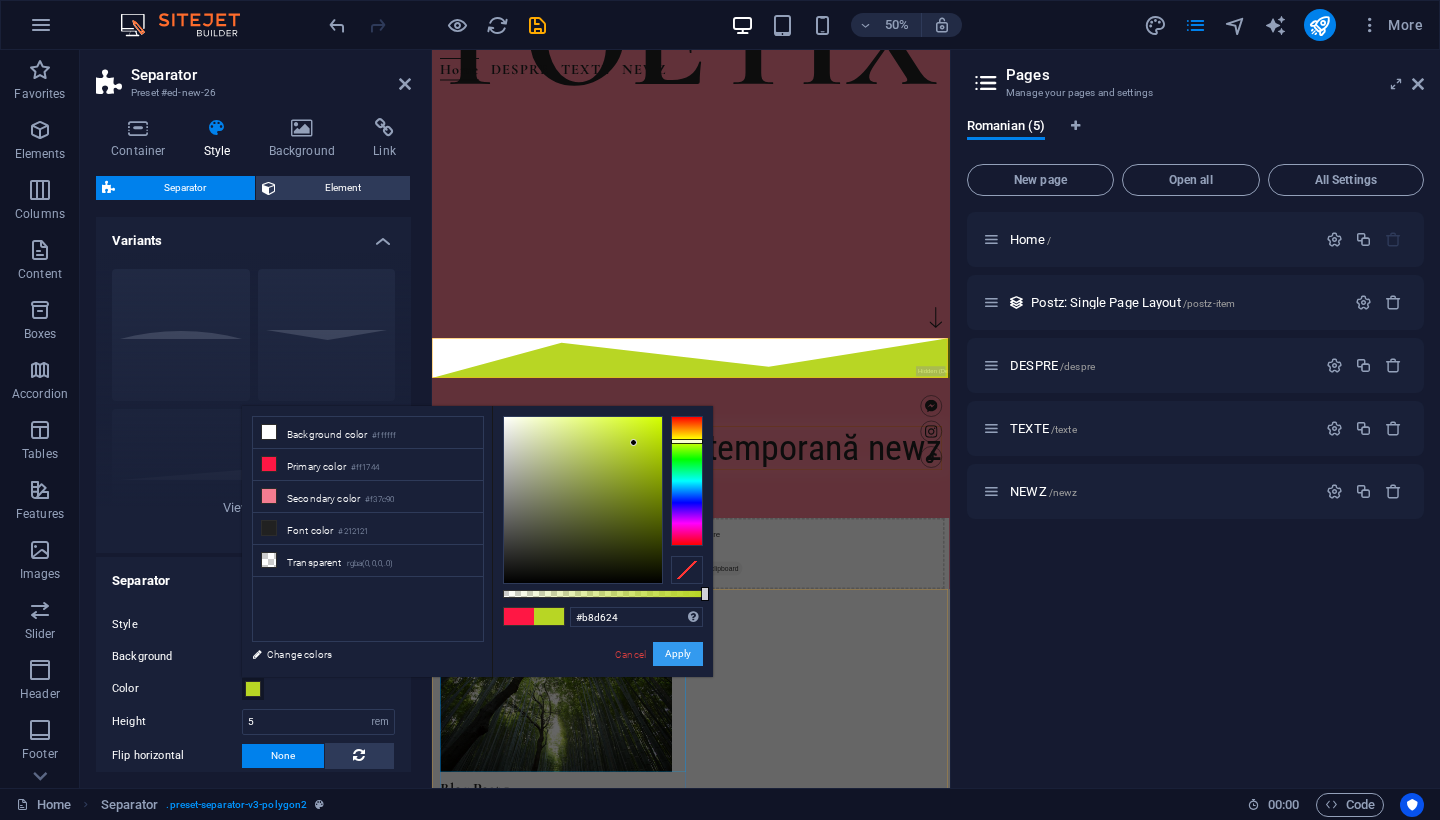 click on "Apply" at bounding box center (678, 654) 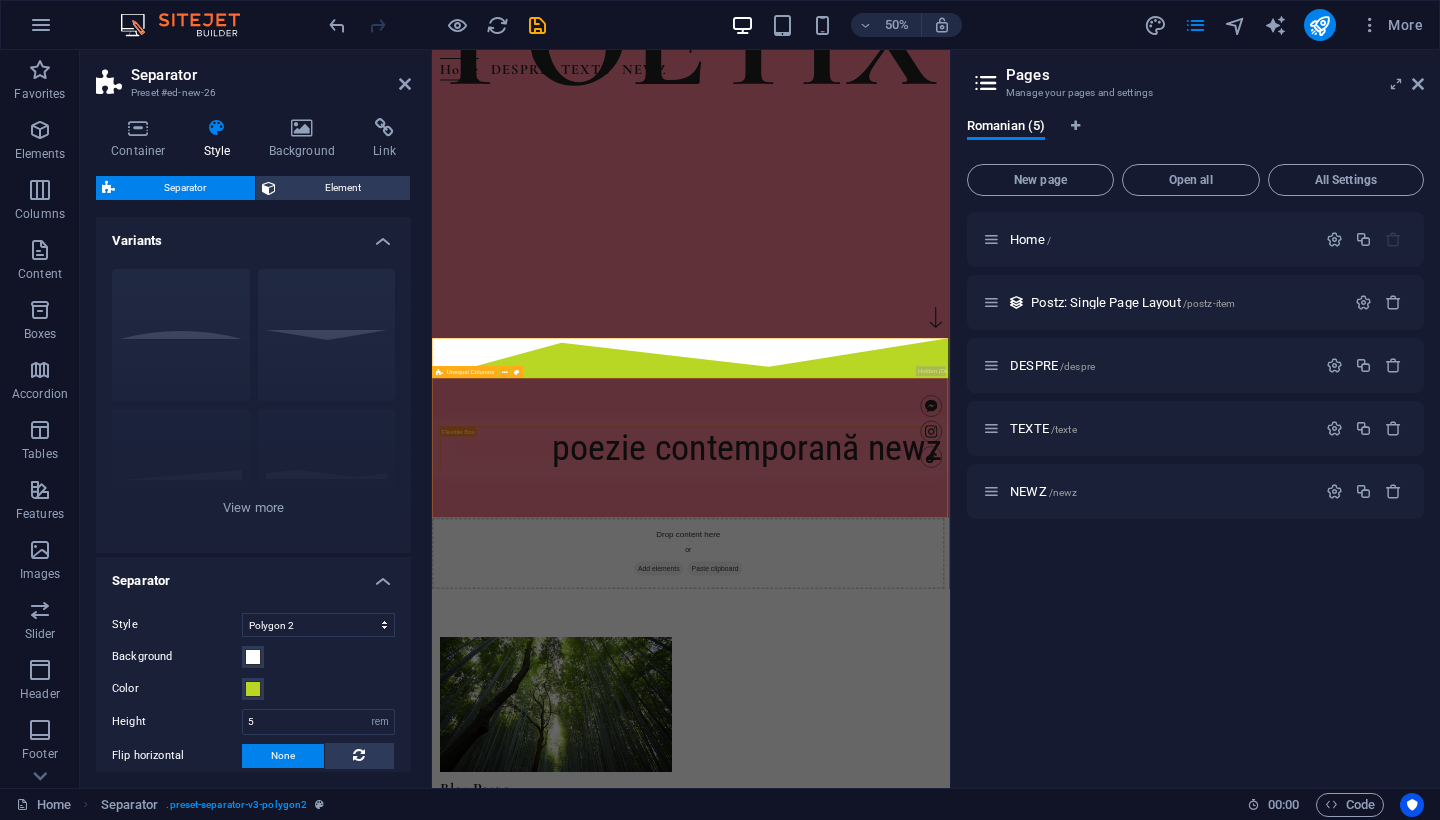 click on "poezie contemporană newz" at bounding box center (950, 846) 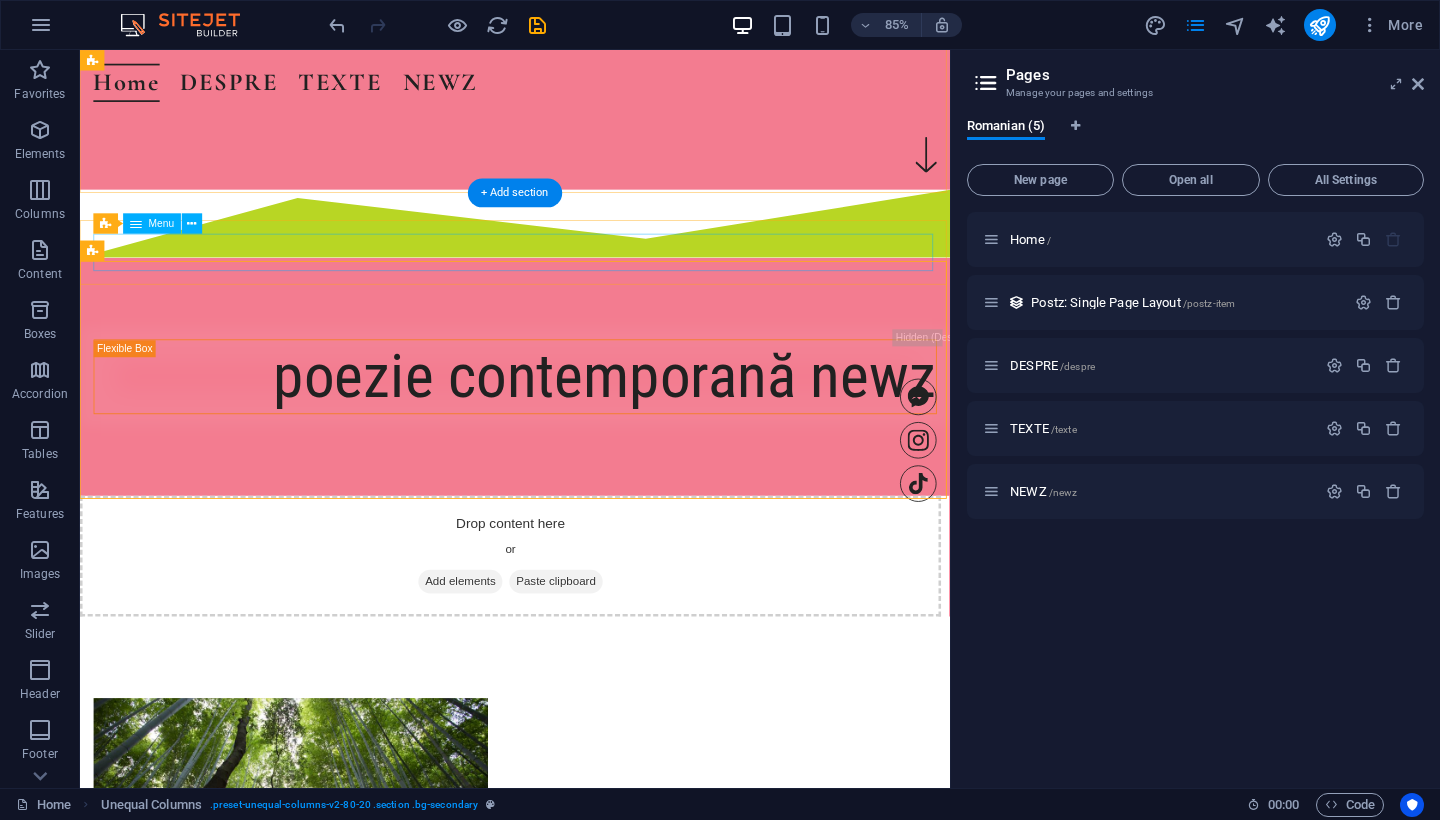scroll, scrollTop: 694, scrollLeft: 0, axis: vertical 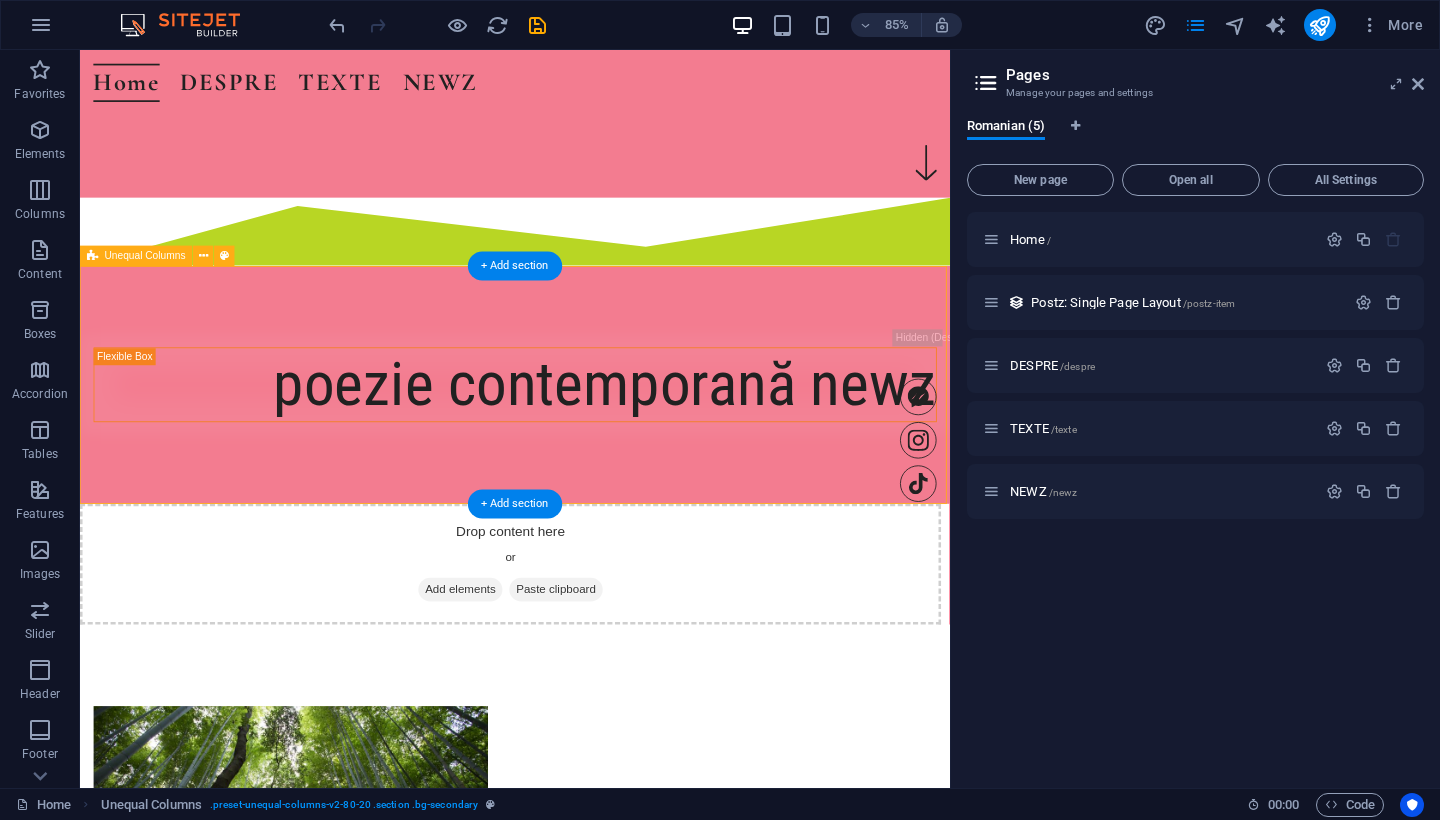 click on "poezie contemporană newz" at bounding box center (592, 444) 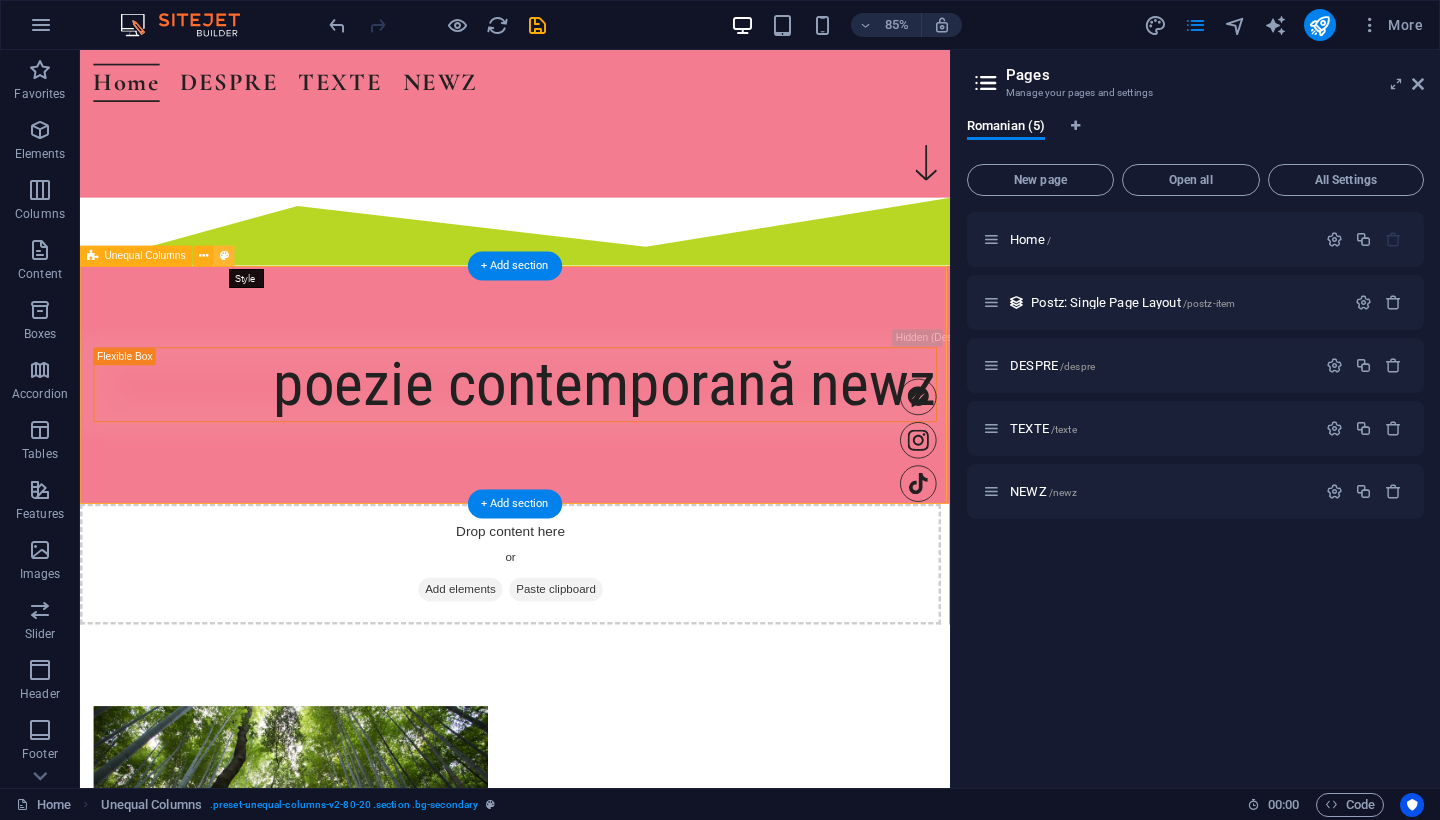 click at bounding box center [224, 256] 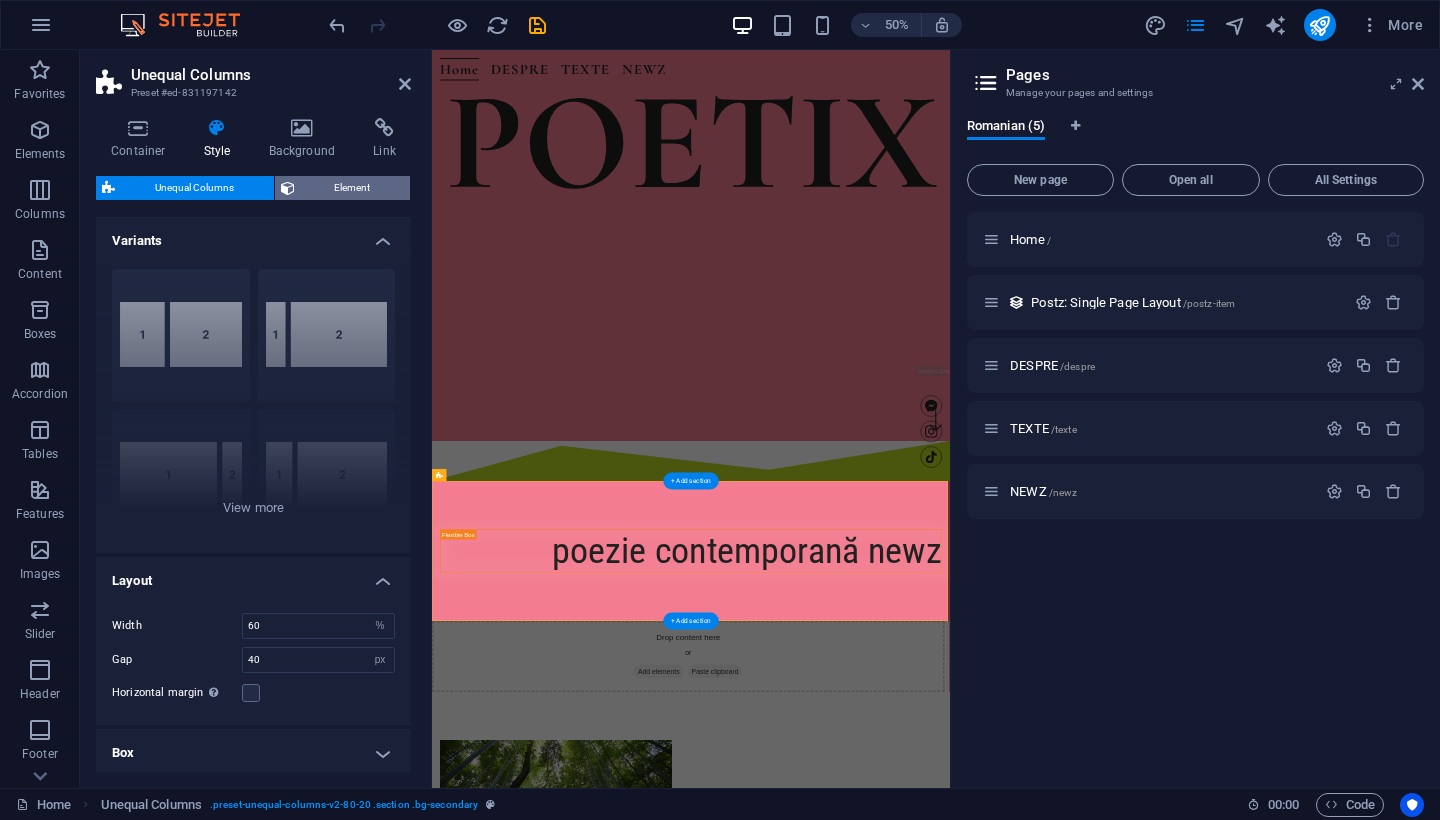 click on "Element" at bounding box center (353, 188) 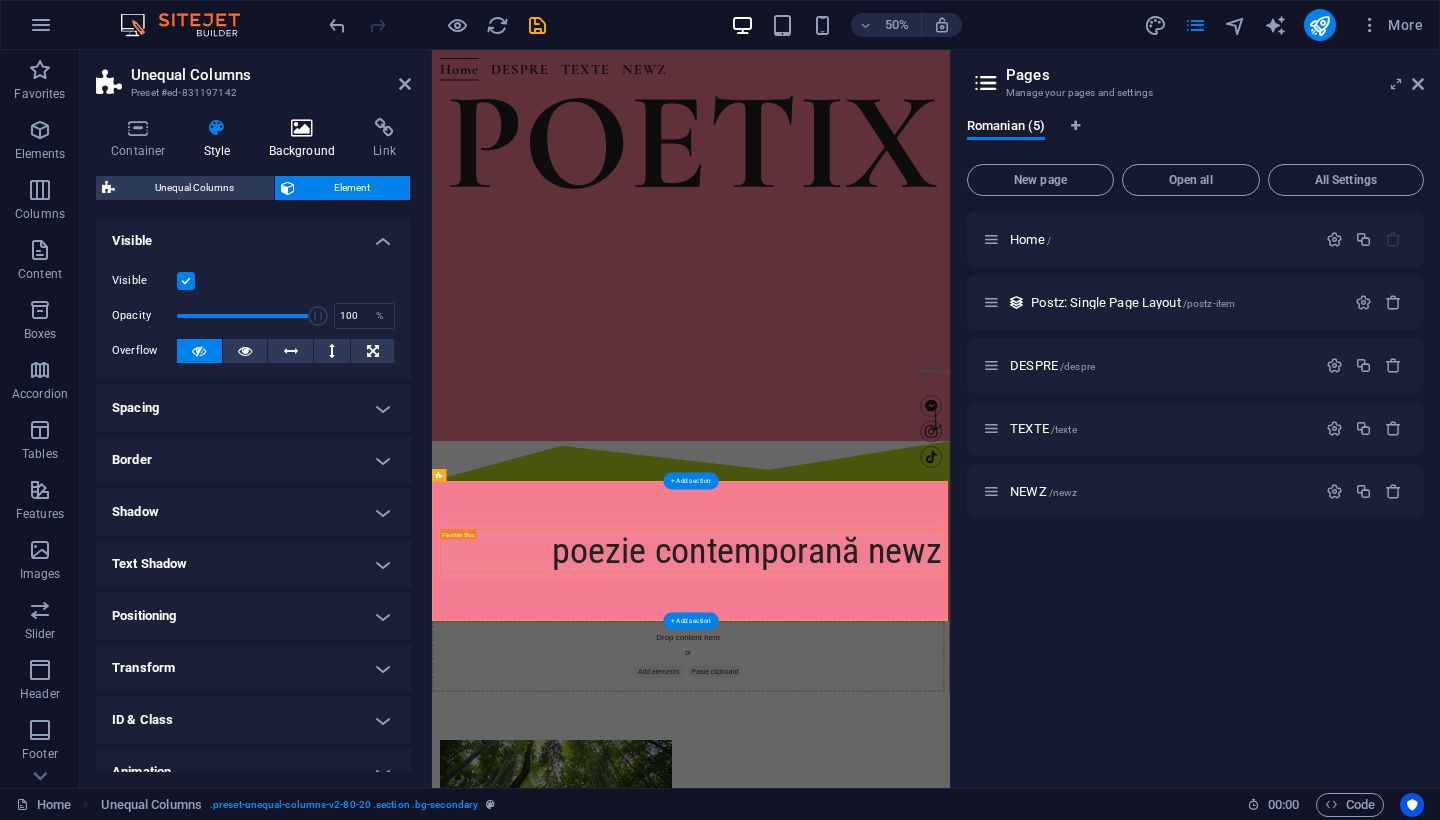 click at bounding box center (302, 128) 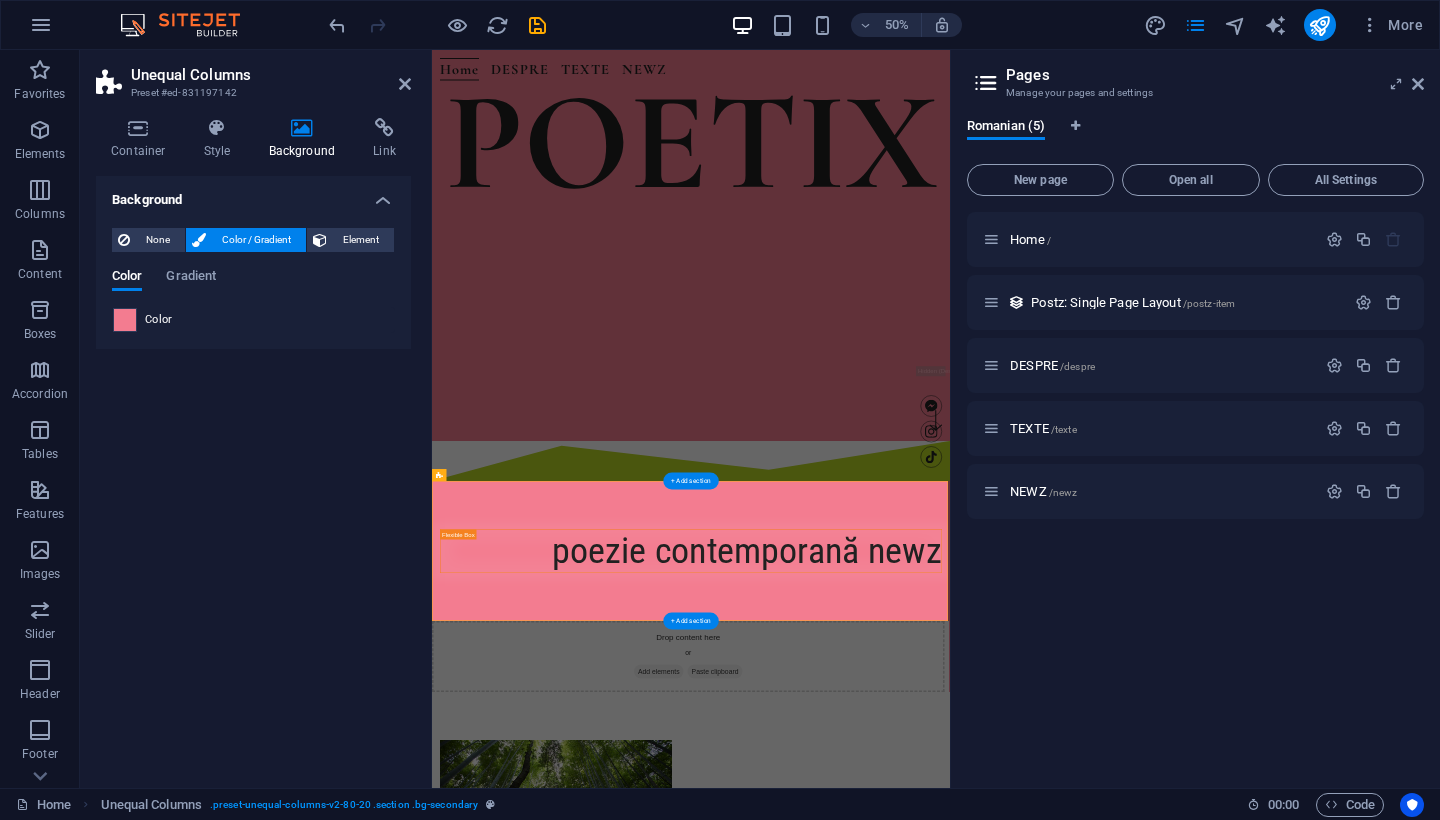 click at bounding box center (125, 320) 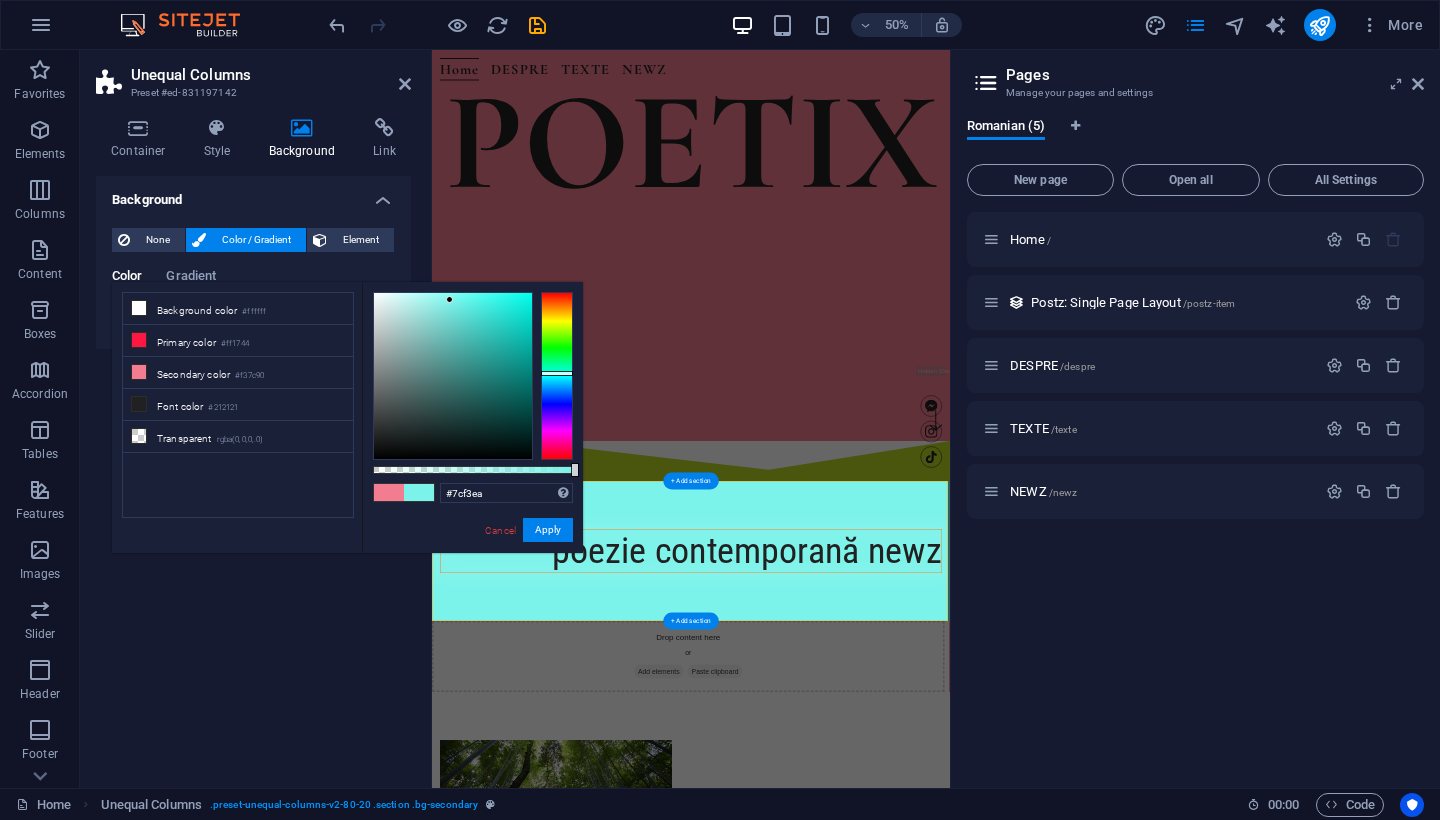 type on "#7cf3ef" 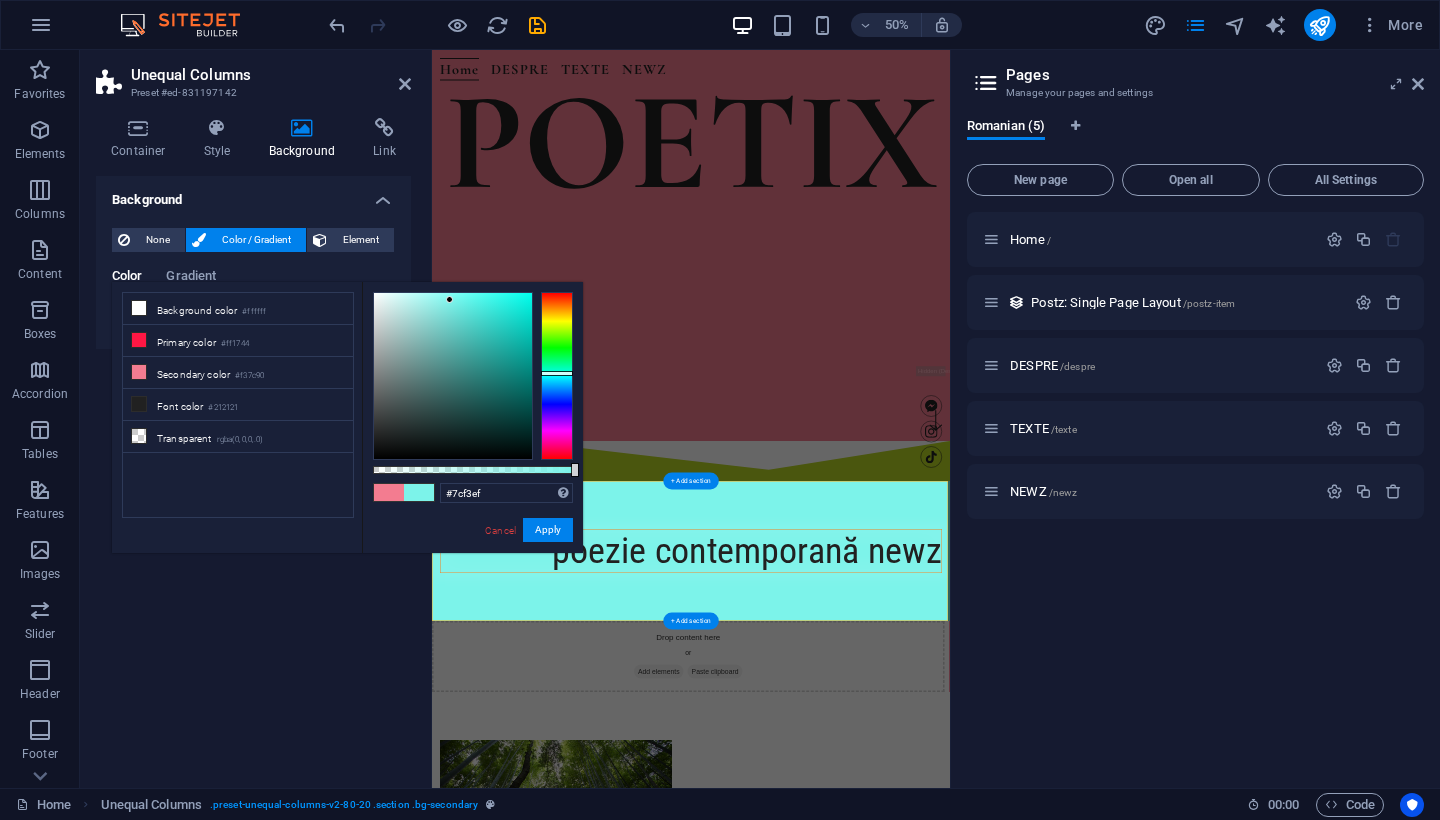 click at bounding box center [557, 376] 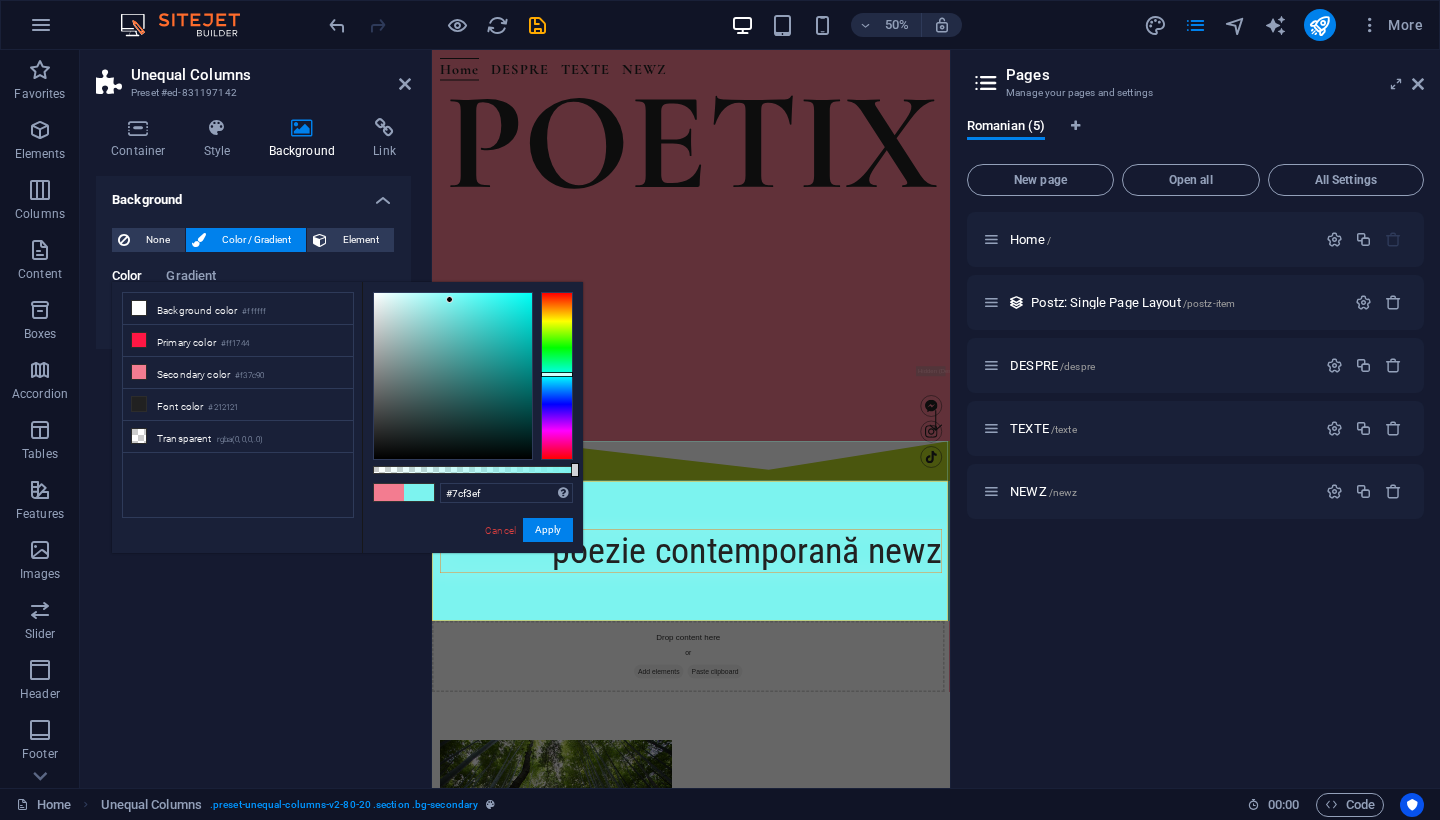 click at bounding box center [950, 872] 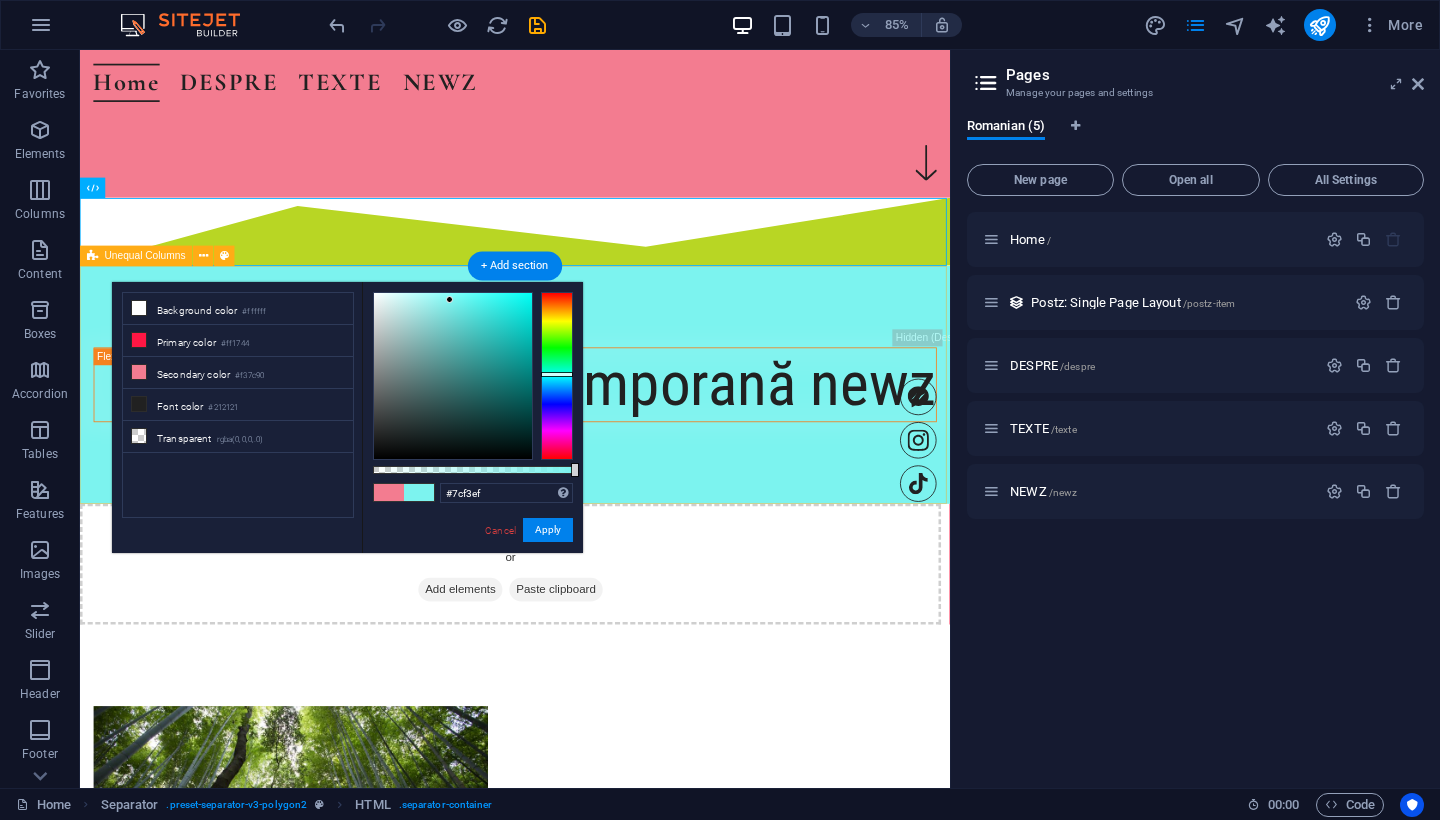 click on "poezie contemporană newz" at bounding box center [592, 444] 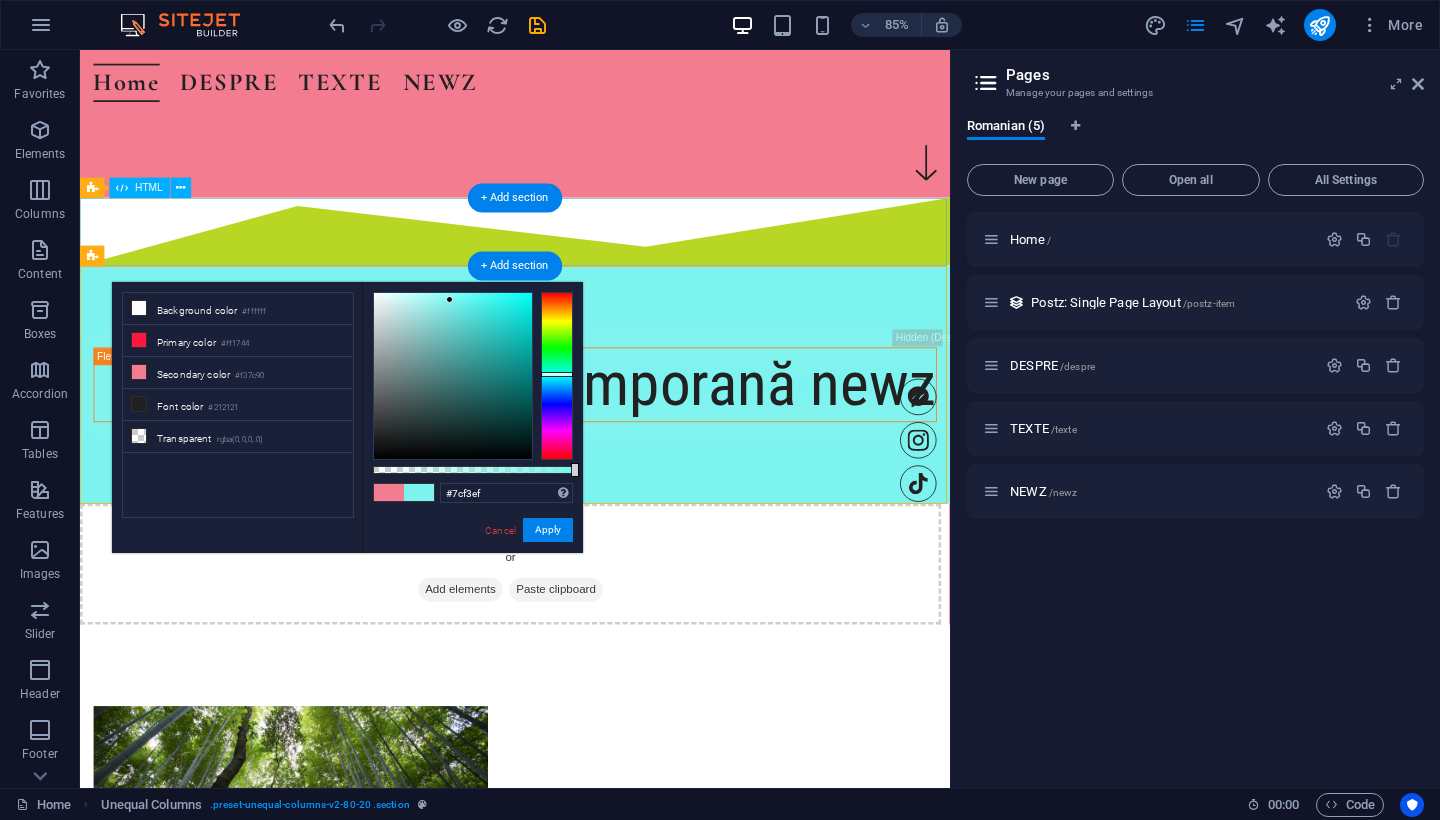 click at bounding box center [592, 264] 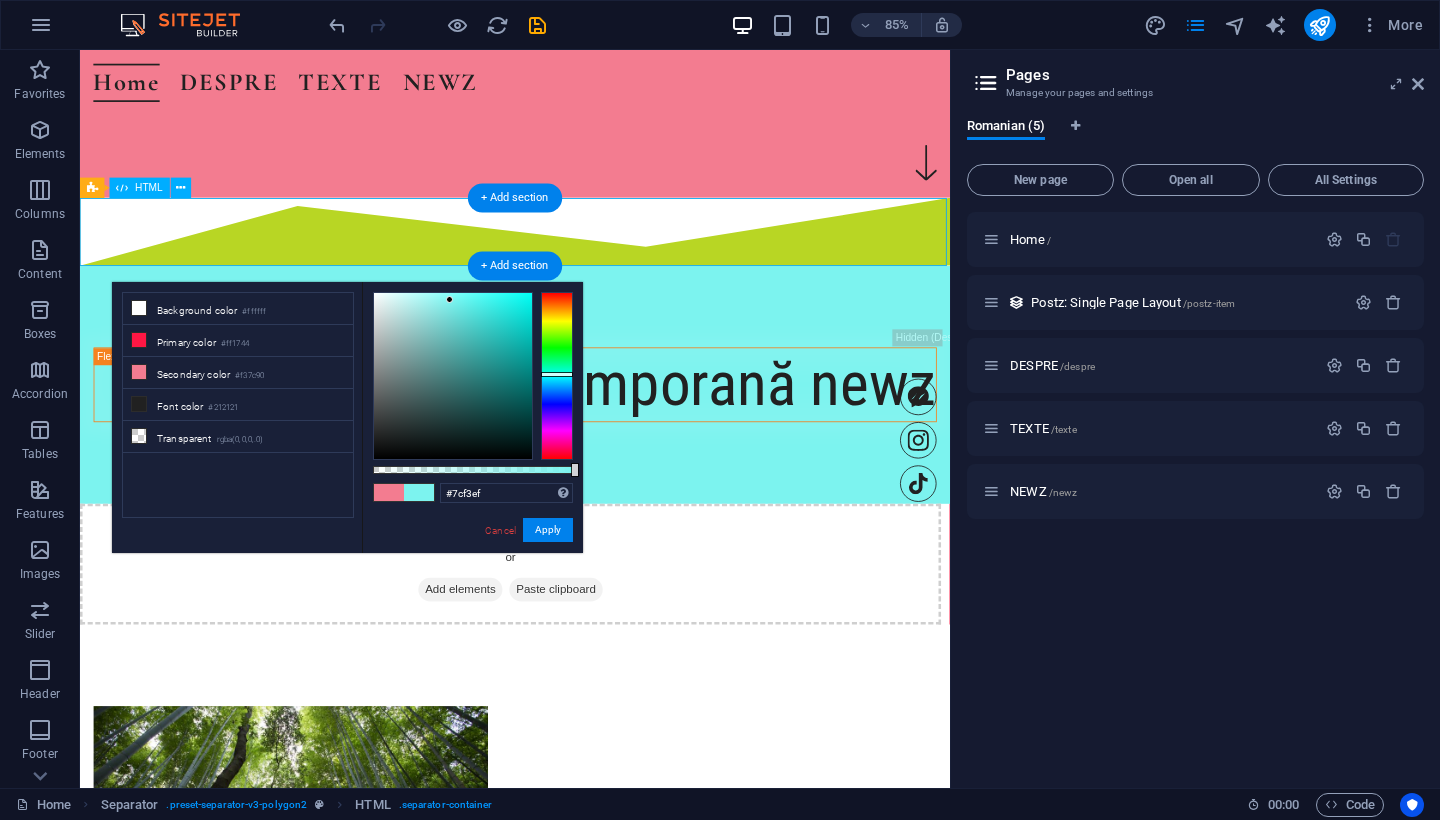 click at bounding box center [592, 264] 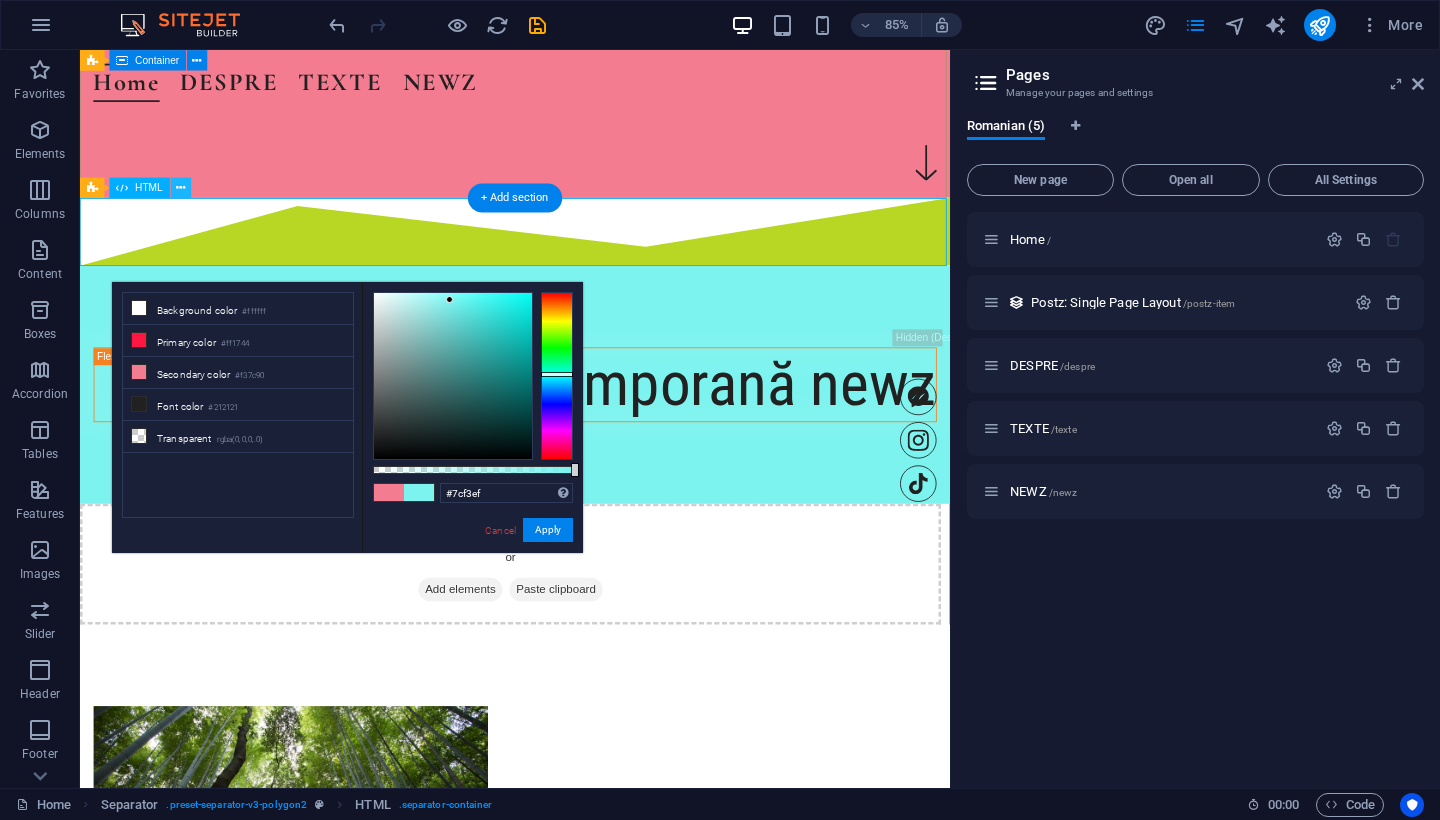 click at bounding box center (180, 188) 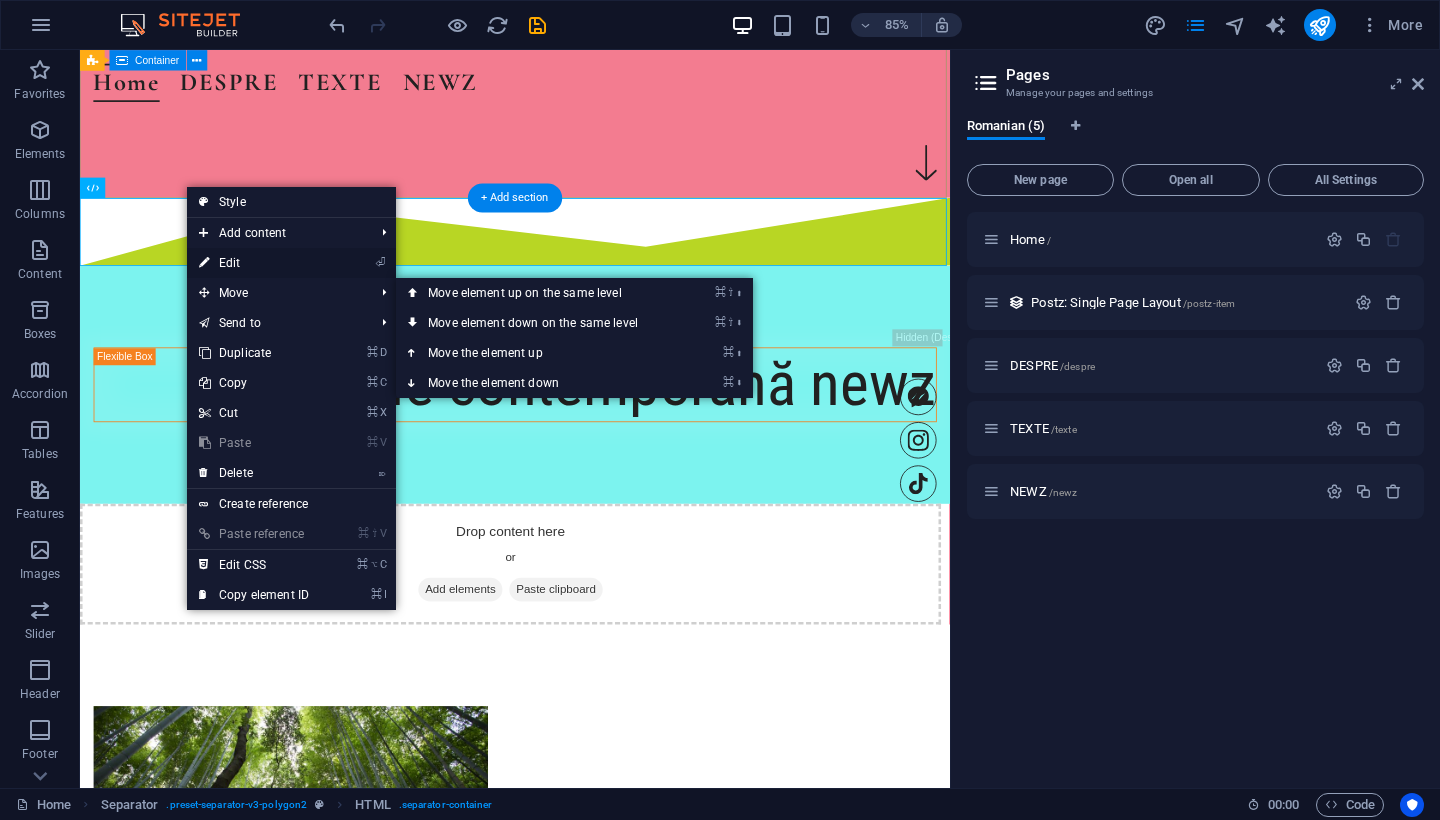 click on "⏎  Edit" at bounding box center [254, 263] 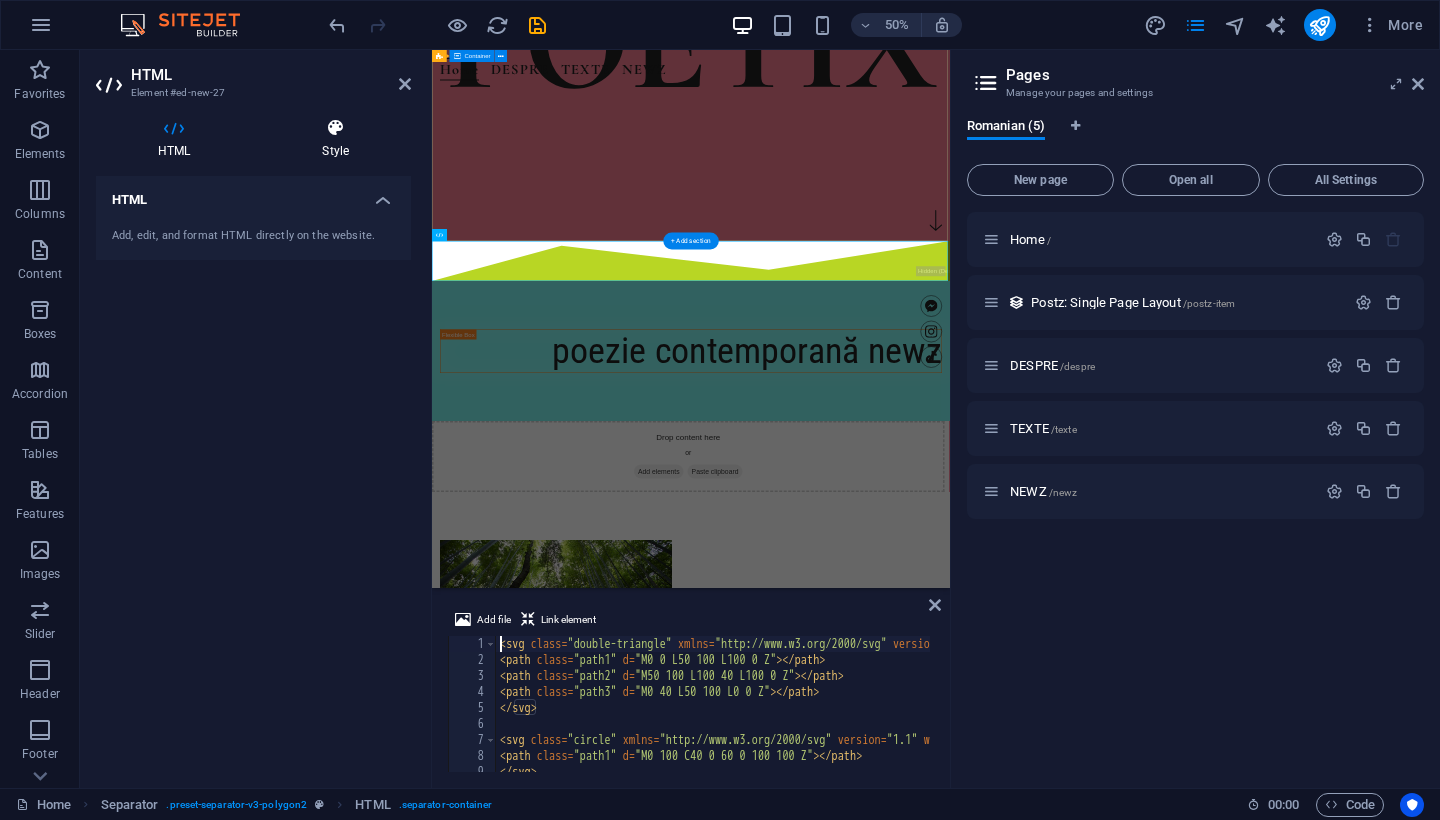 click on "Style" at bounding box center (335, 139) 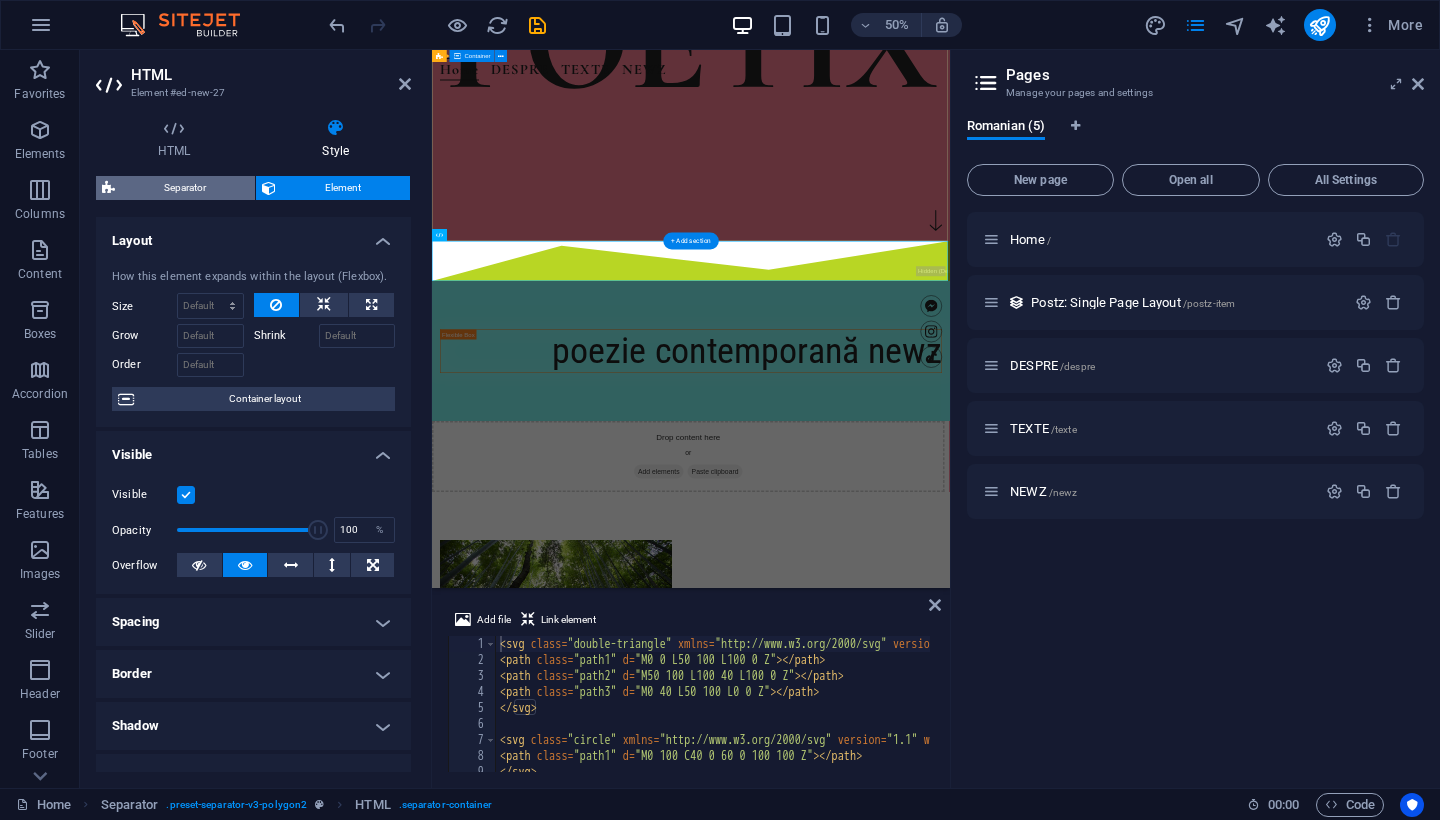 click on "Separator" at bounding box center (185, 188) 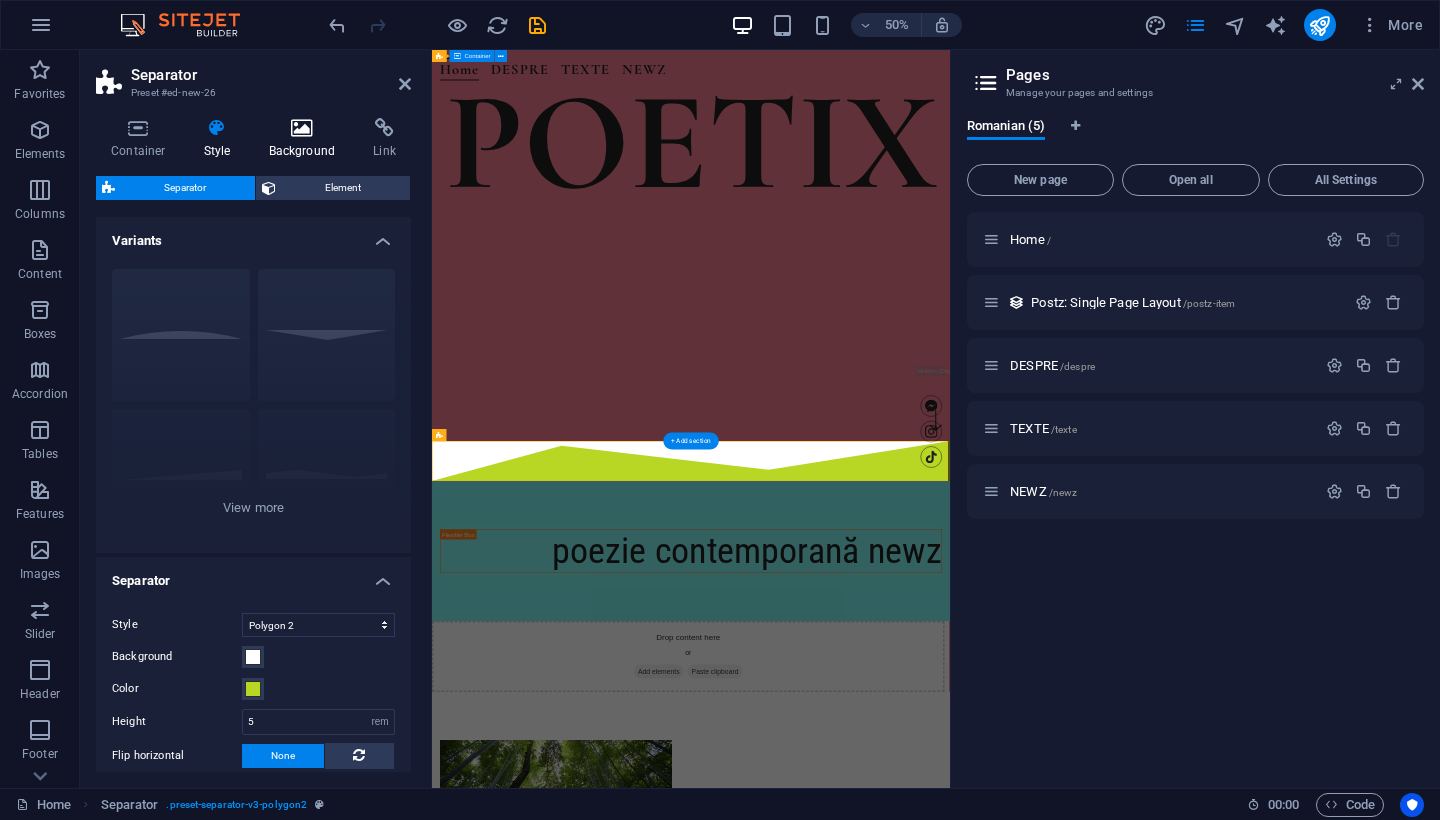 click on "Background" at bounding box center (306, 139) 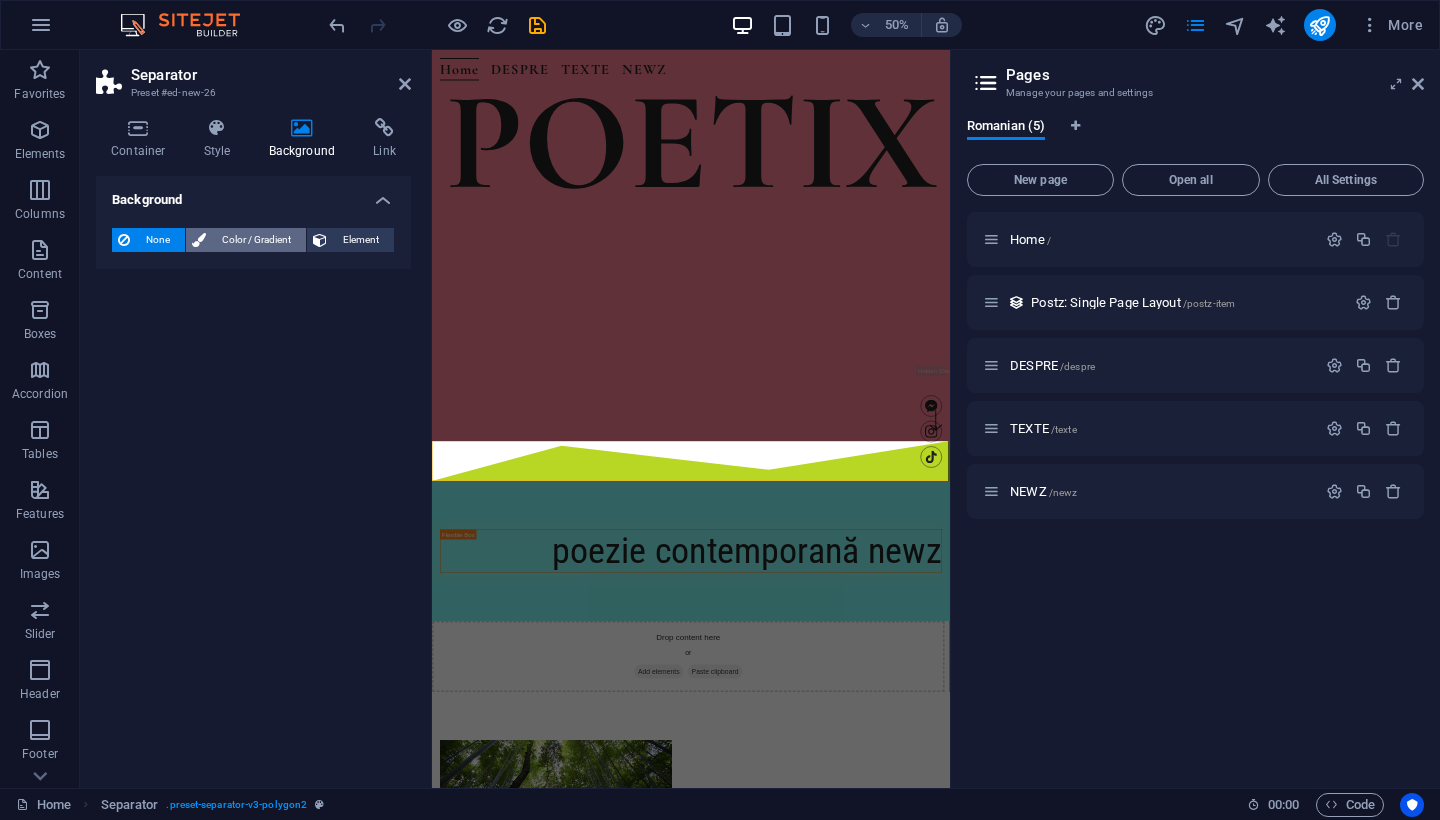 click on "Color / Gradient" at bounding box center [256, 240] 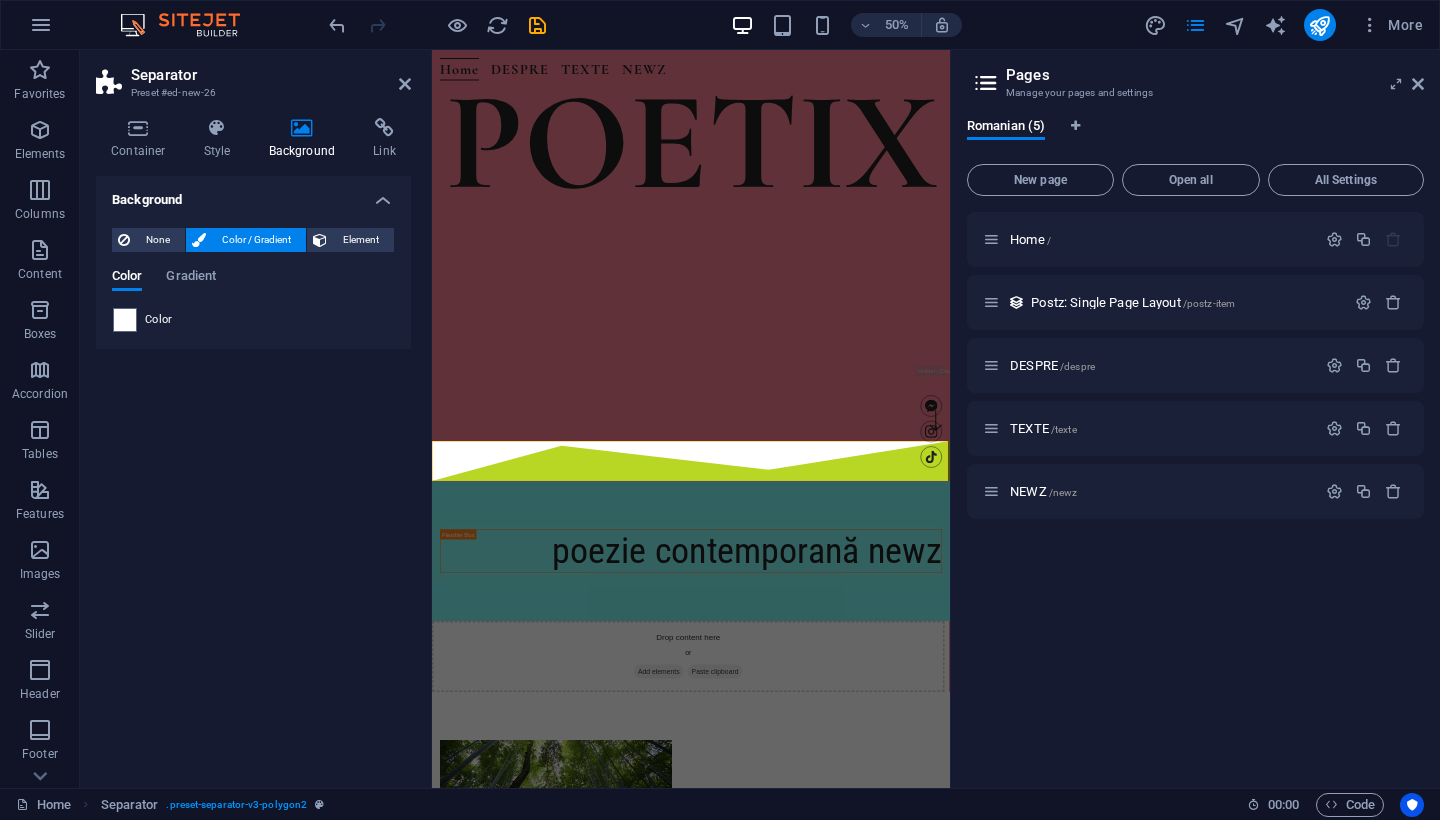 click on "Color" at bounding box center (159, 320) 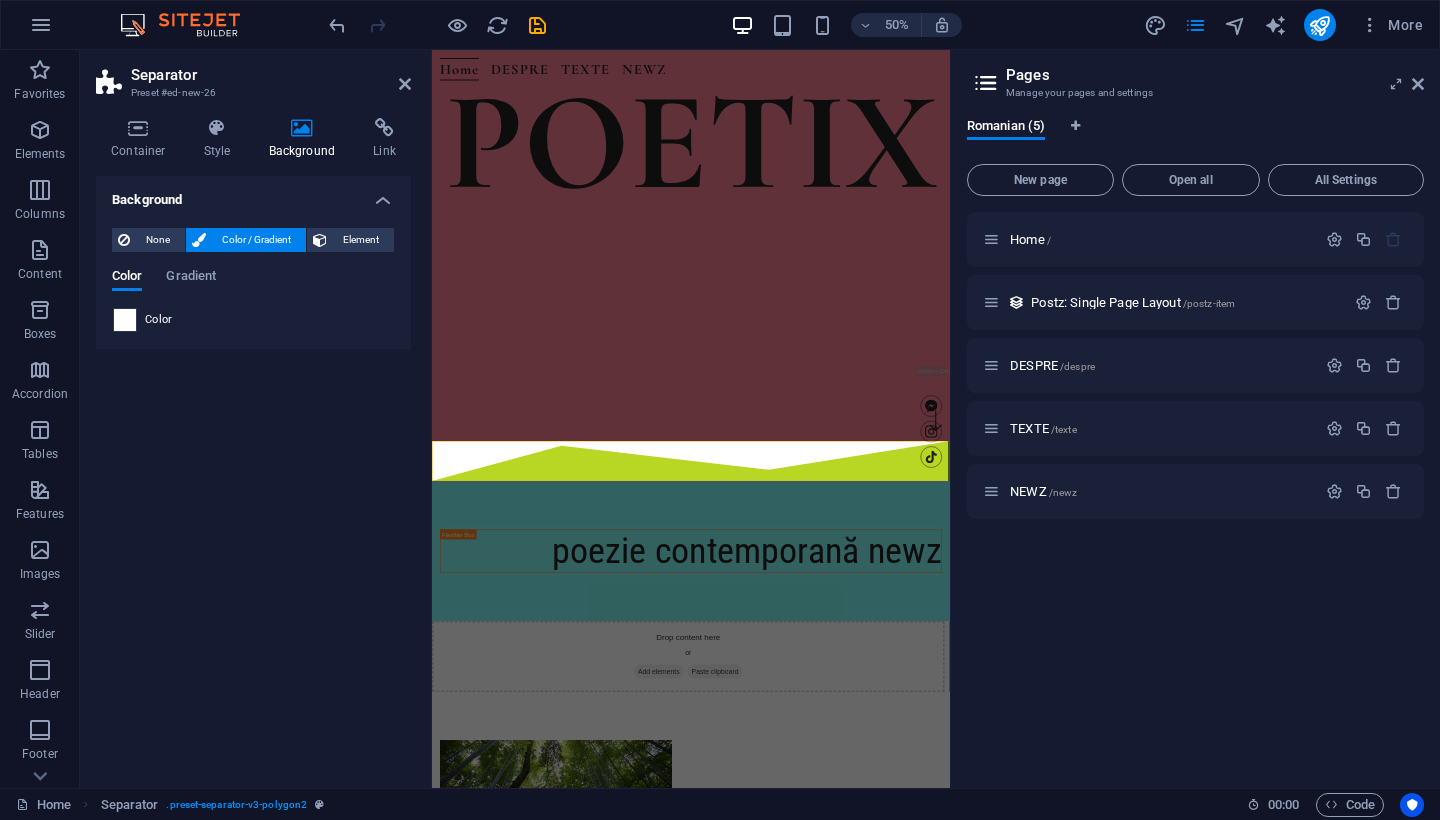 click at bounding box center [125, 320] 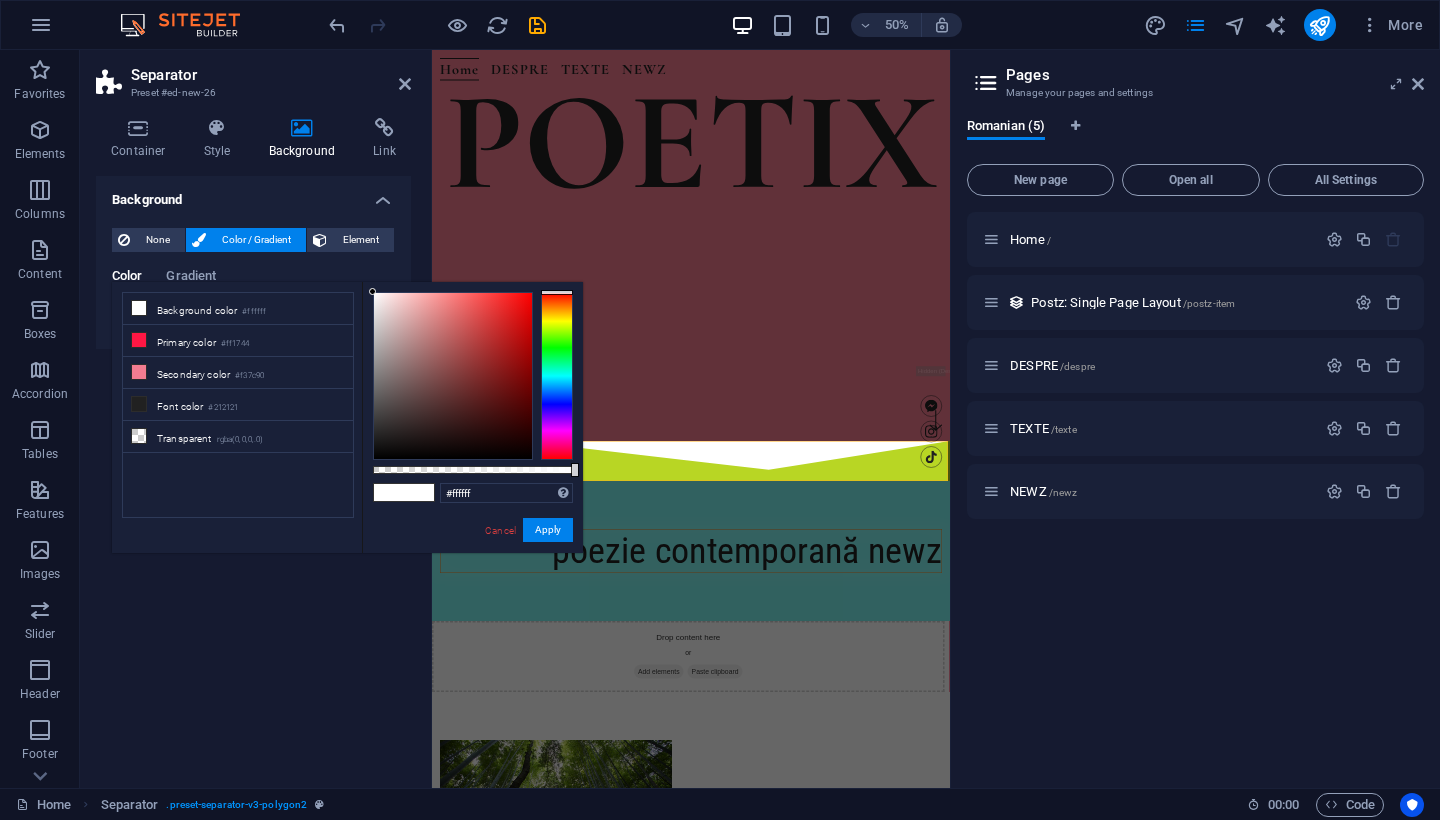 click on "FLWR POETIX" at bounding box center (950, -349) 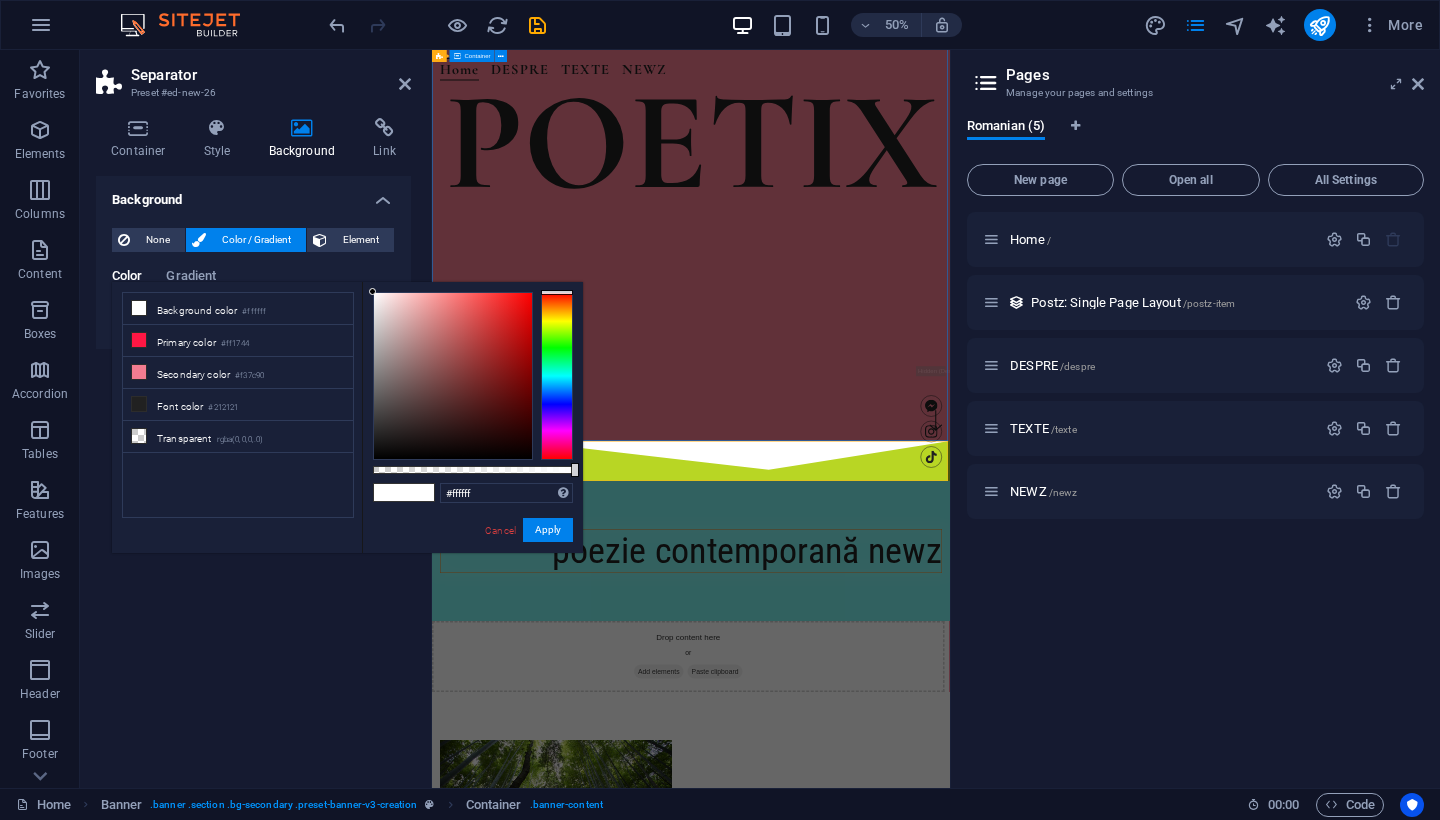 scroll, scrollTop: 38, scrollLeft: 0, axis: vertical 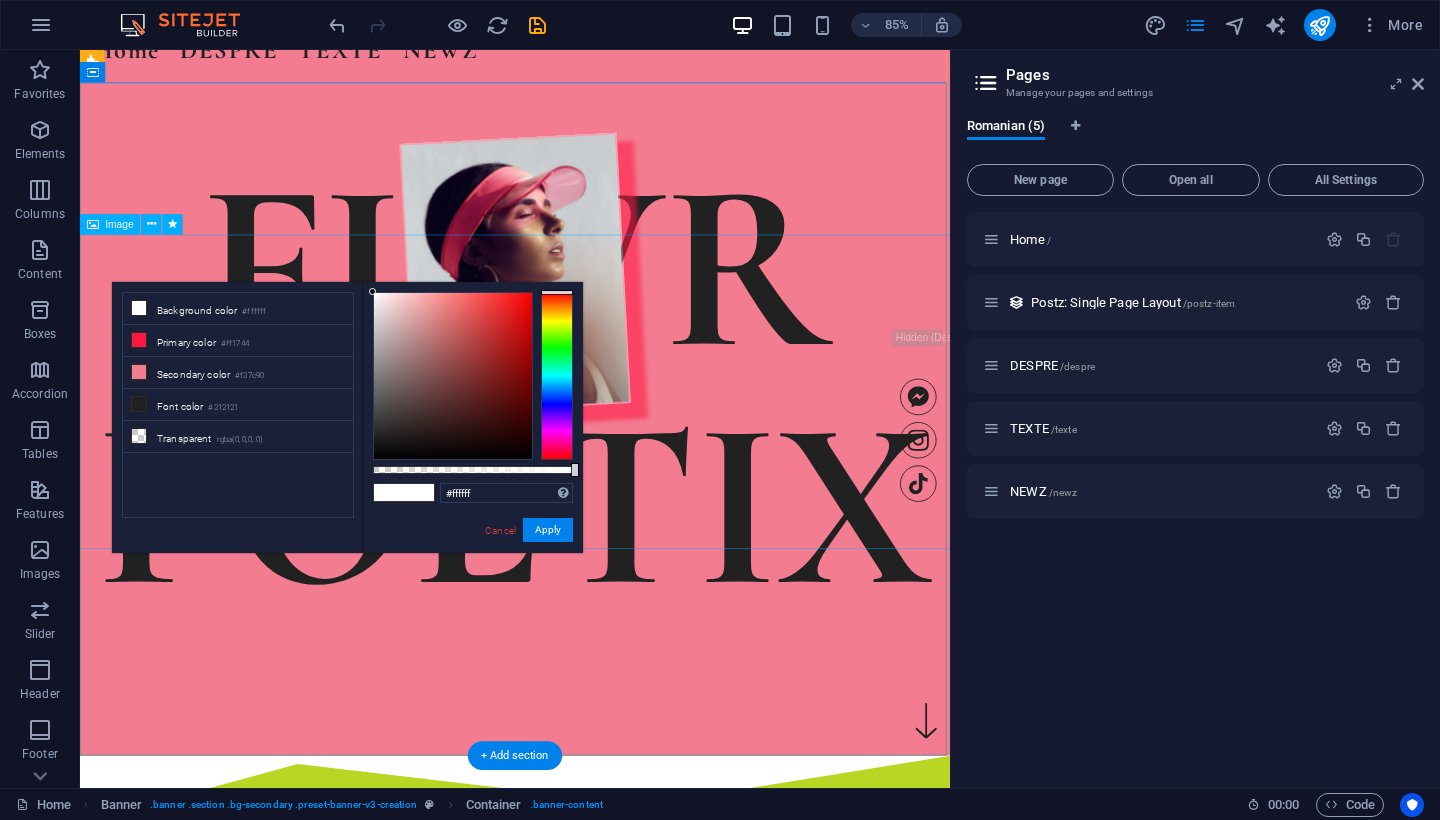 click at bounding box center (591, 312) 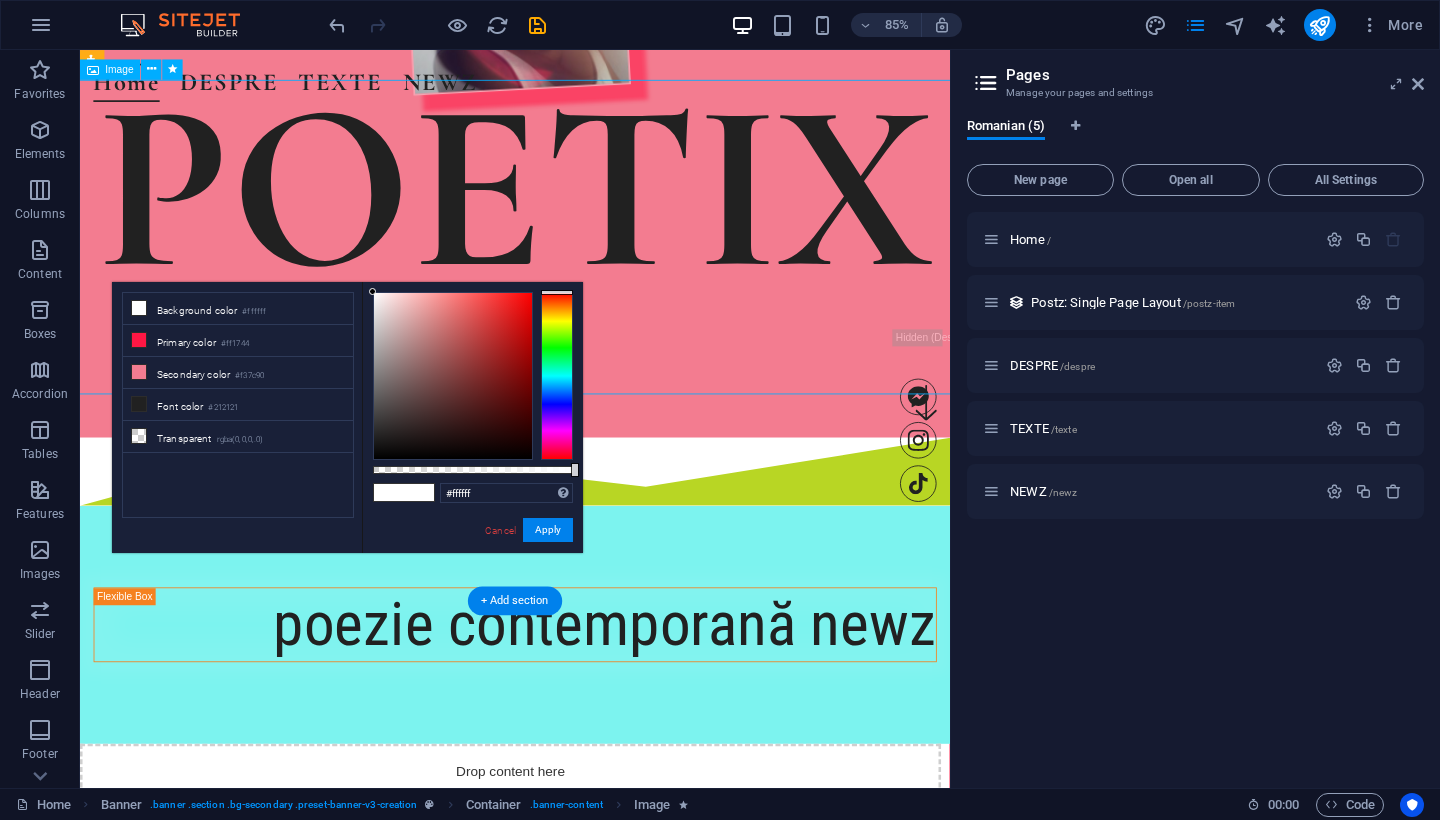 scroll, scrollTop: 509, scrollLeft: 0, axis: vertical 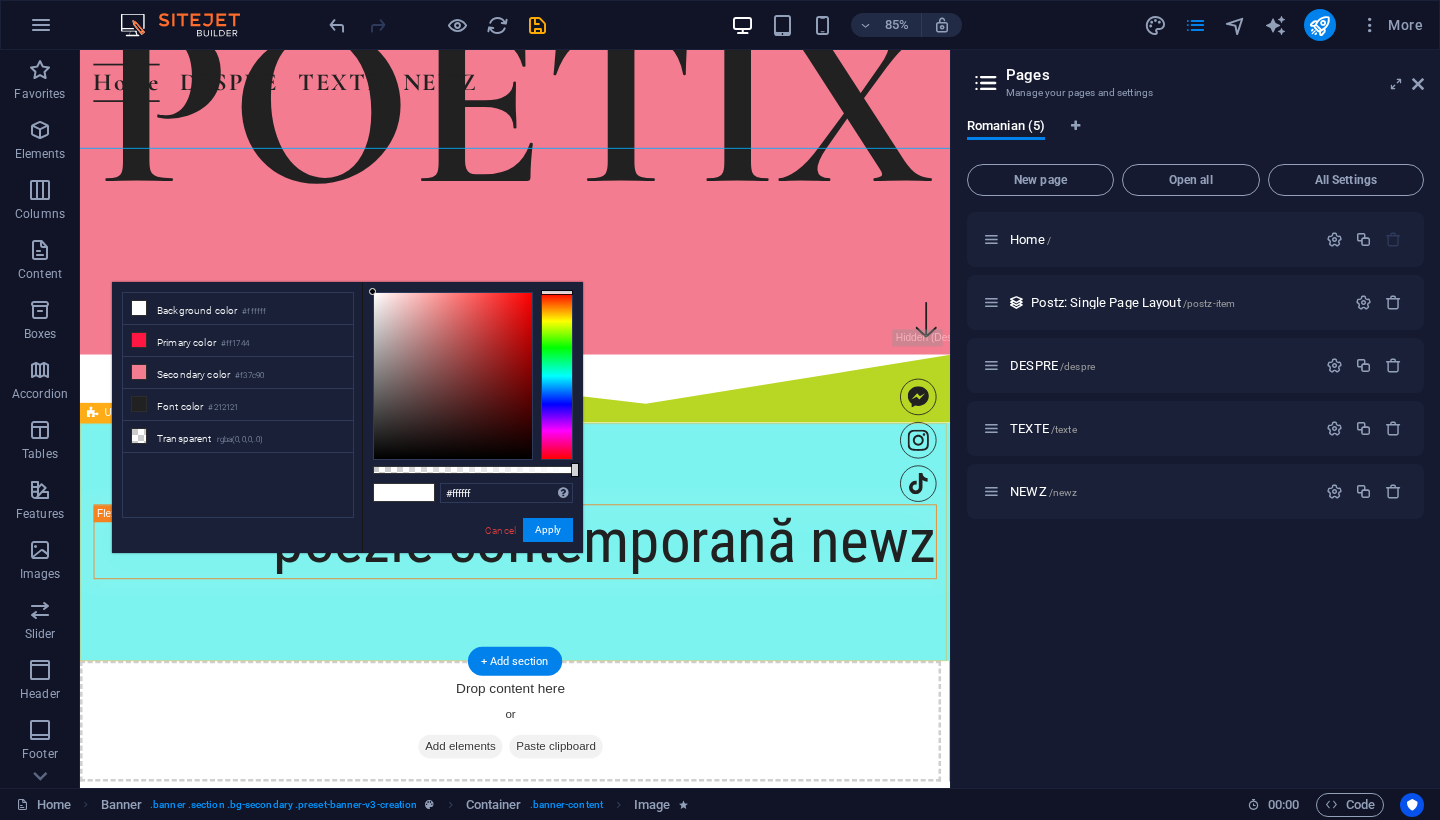 click on "poezie contemporană newz" at bounding box center (592, 629) 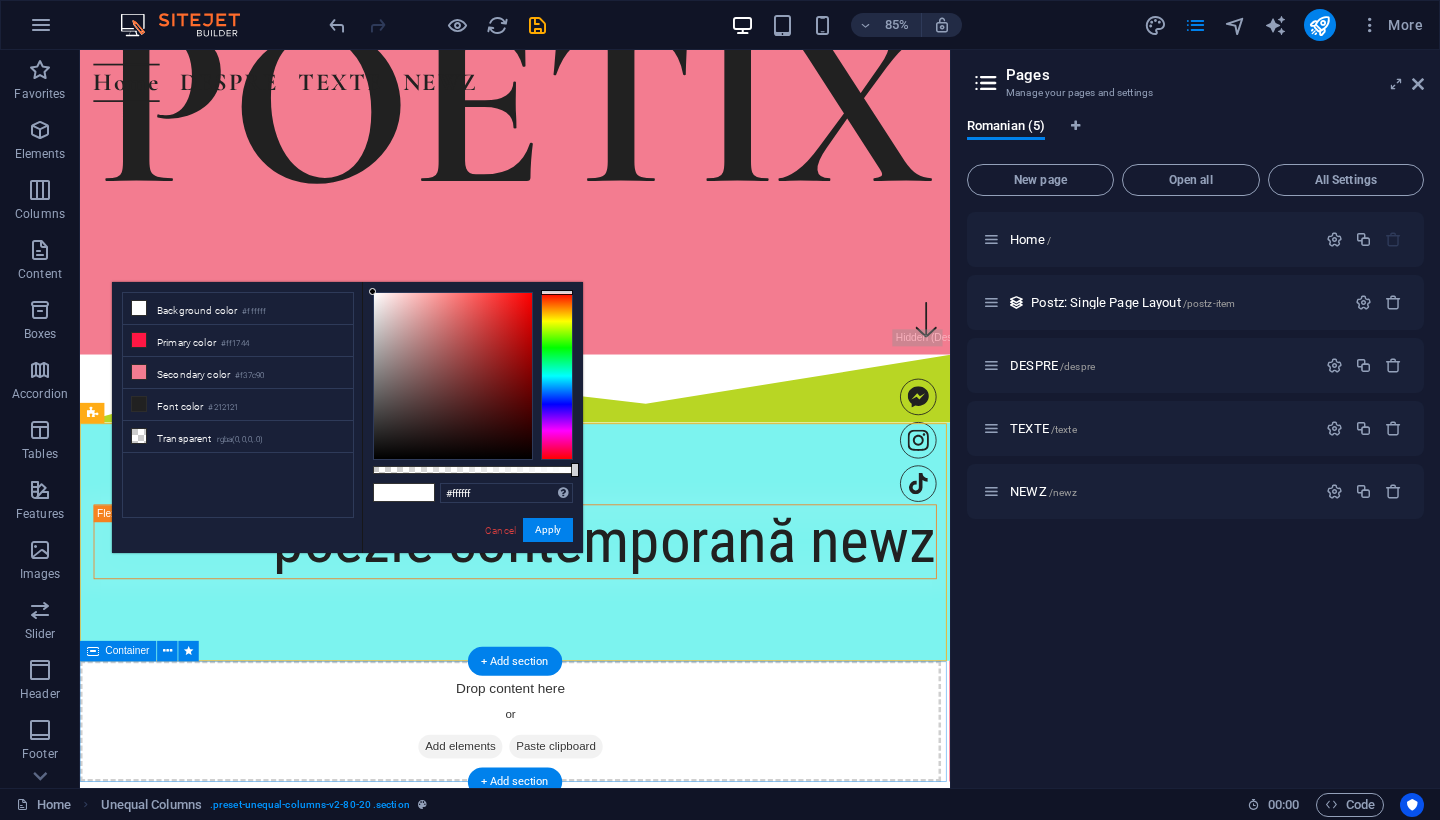 click on "Drop content here or  Add elements  Paste clipboard" at bounding box center (586, 840) 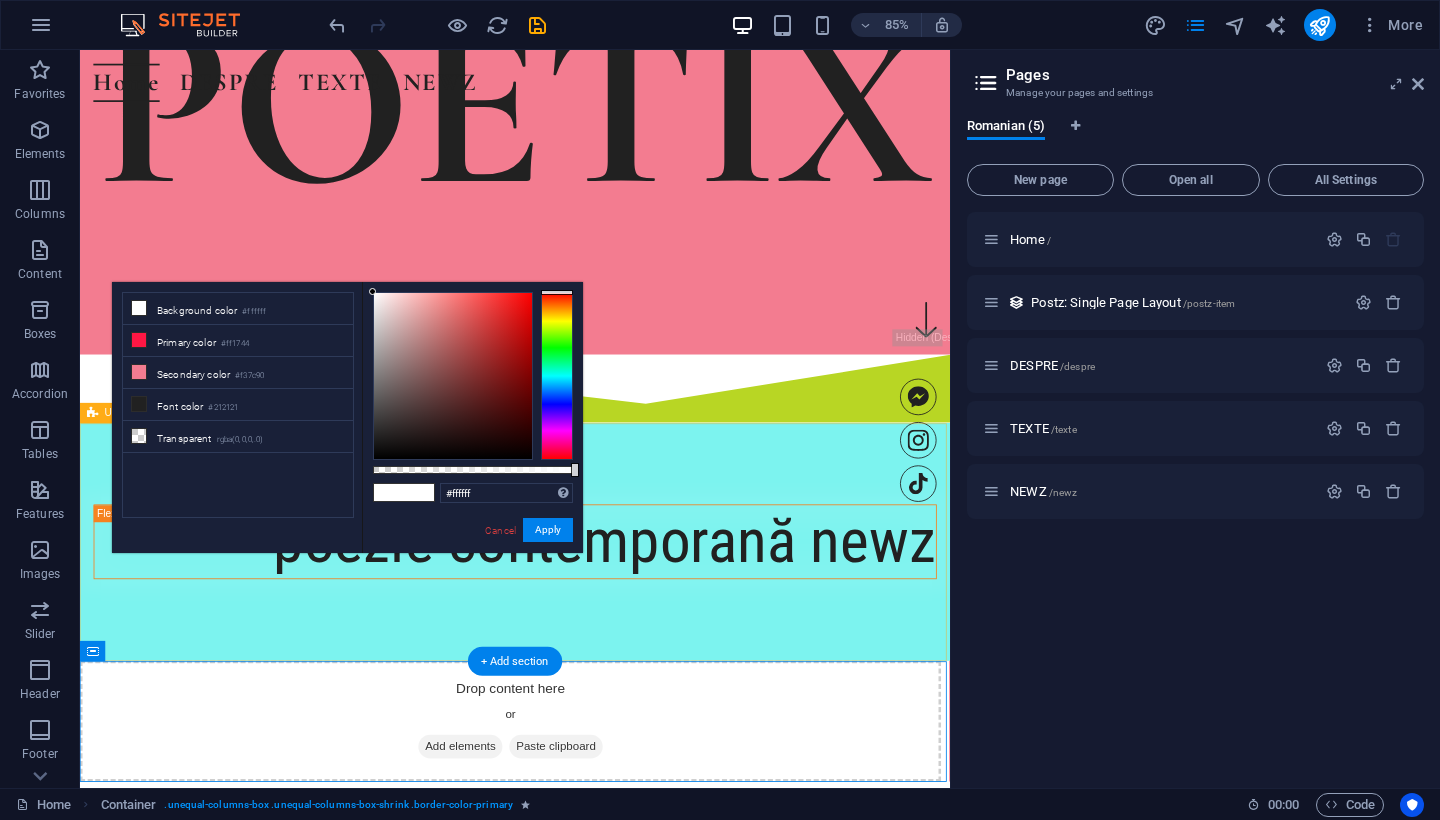 click on "poezie contemporană newz" at bounding box center (592, 629) 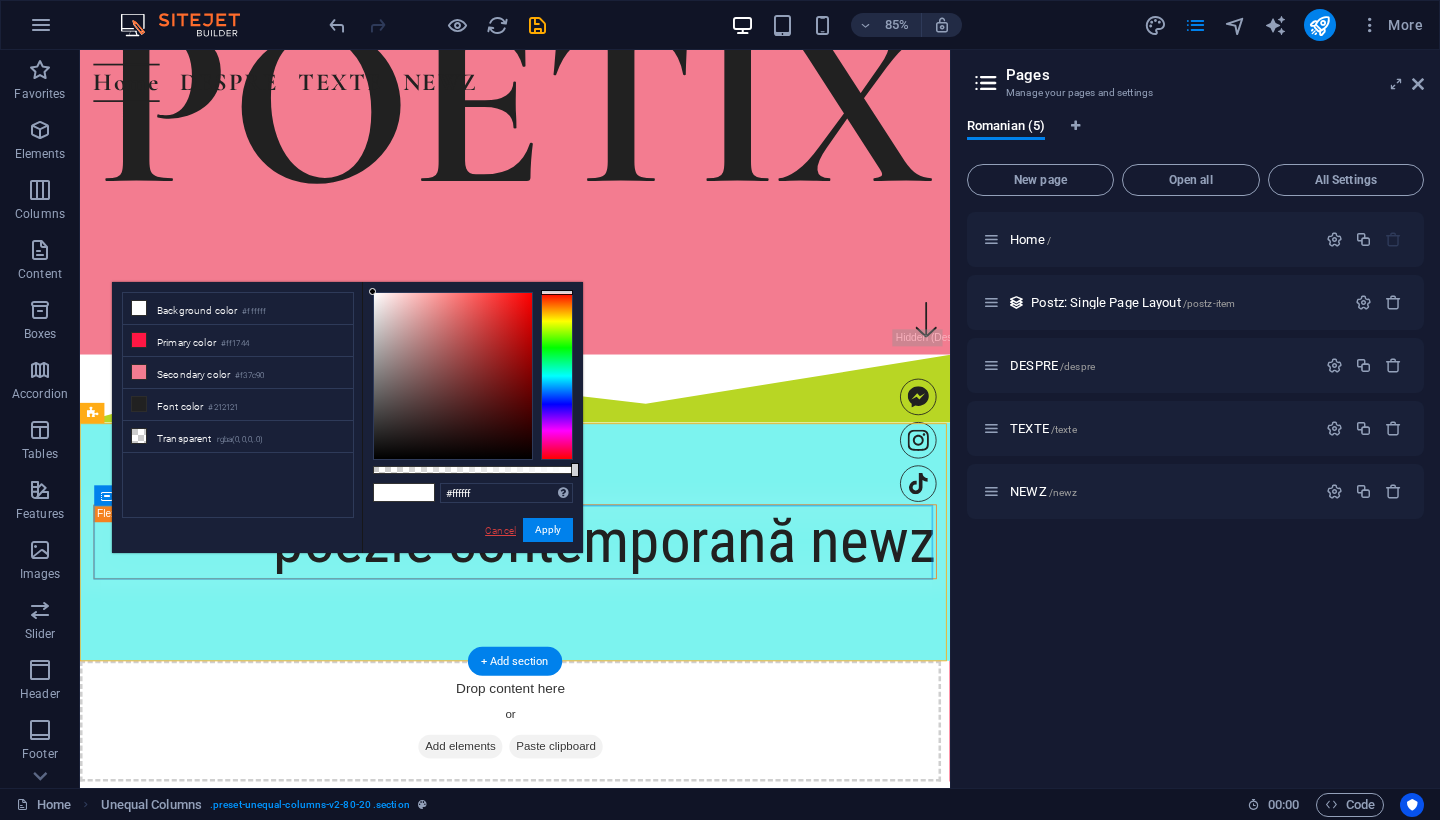 click on "Cancel" at bounding box center [500, 530] 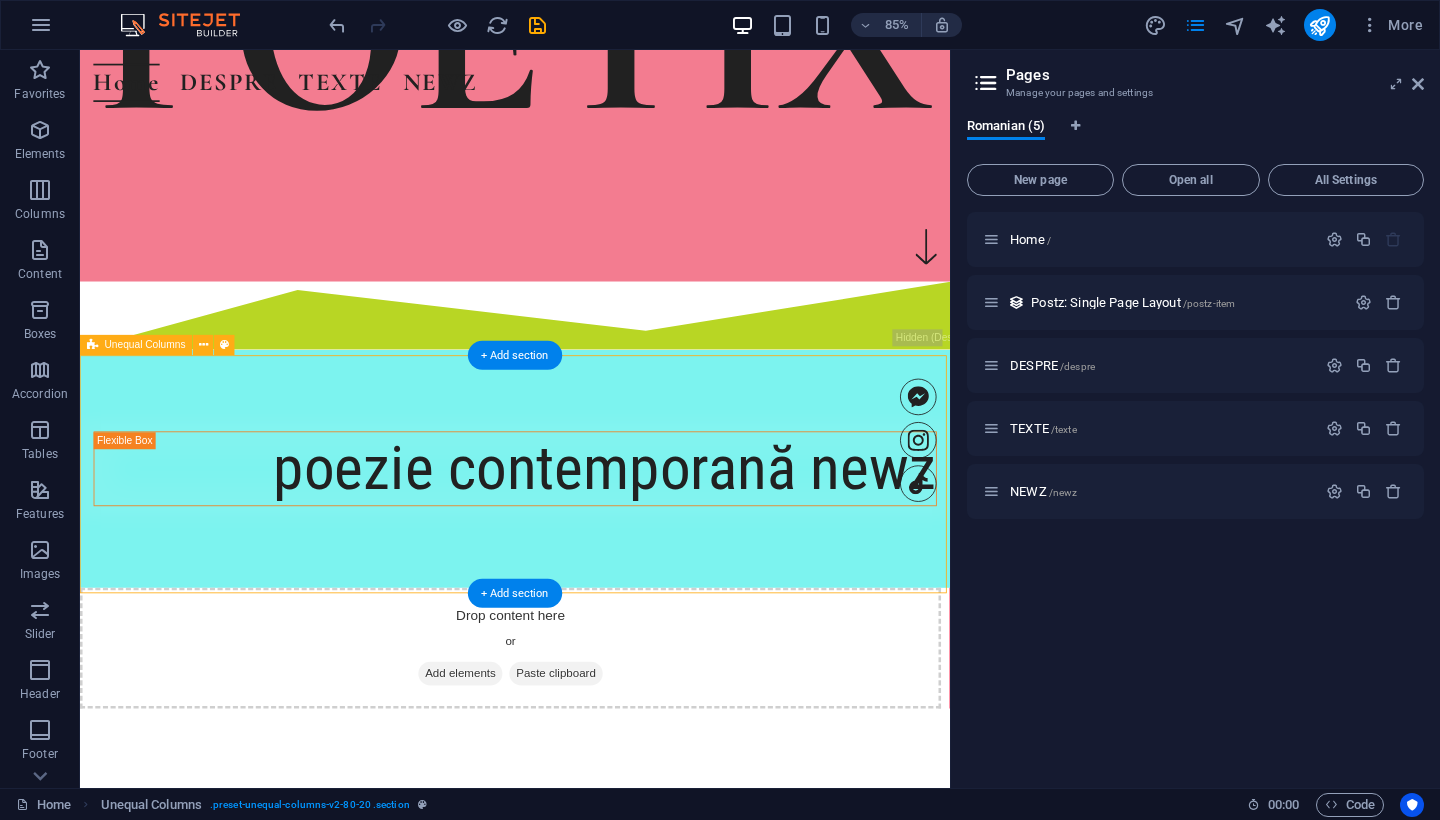 scroll, scrollTop: 602, scrollLeft: 0, axis: vertical 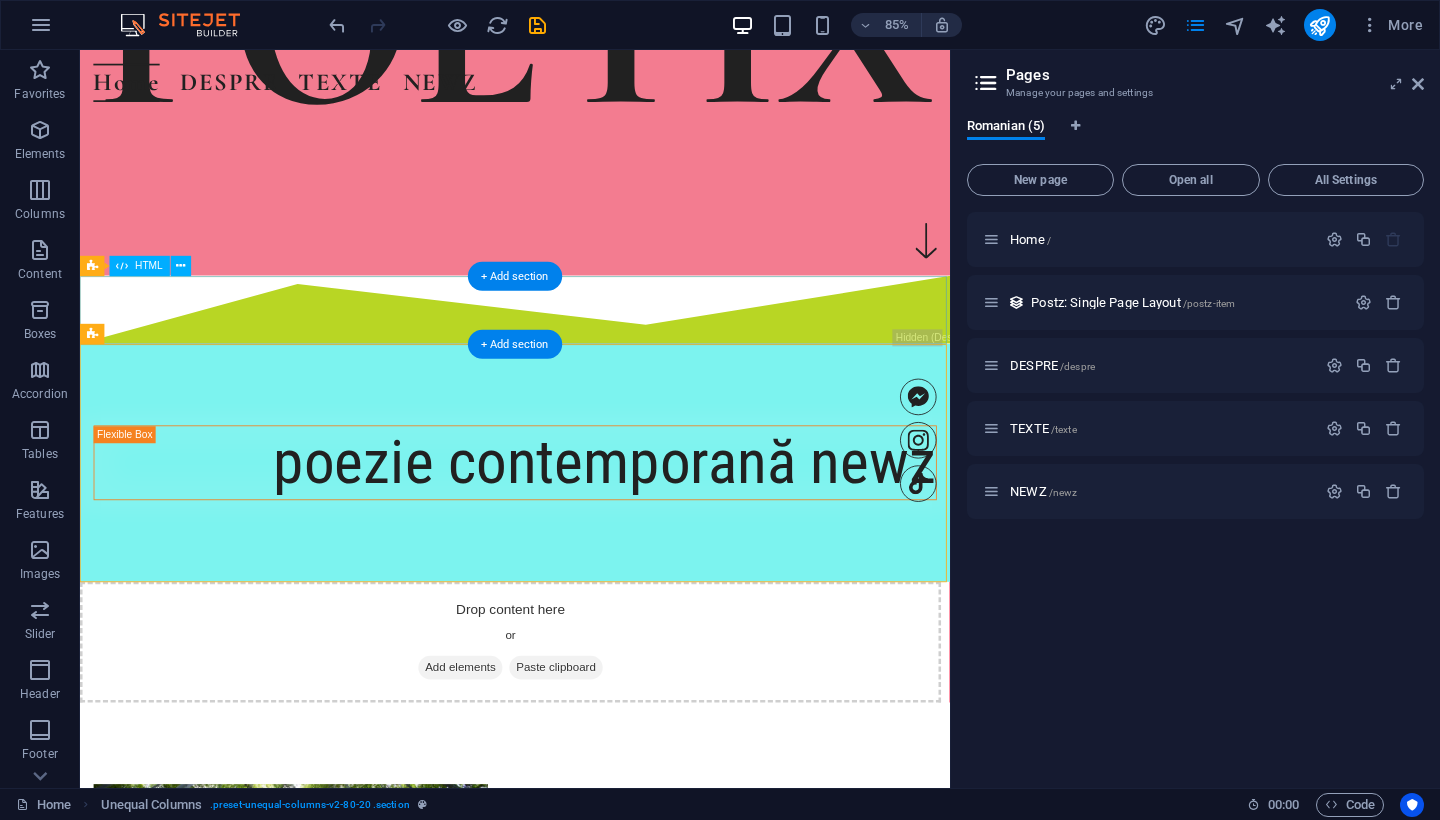 click at bounding box center [592, 356] 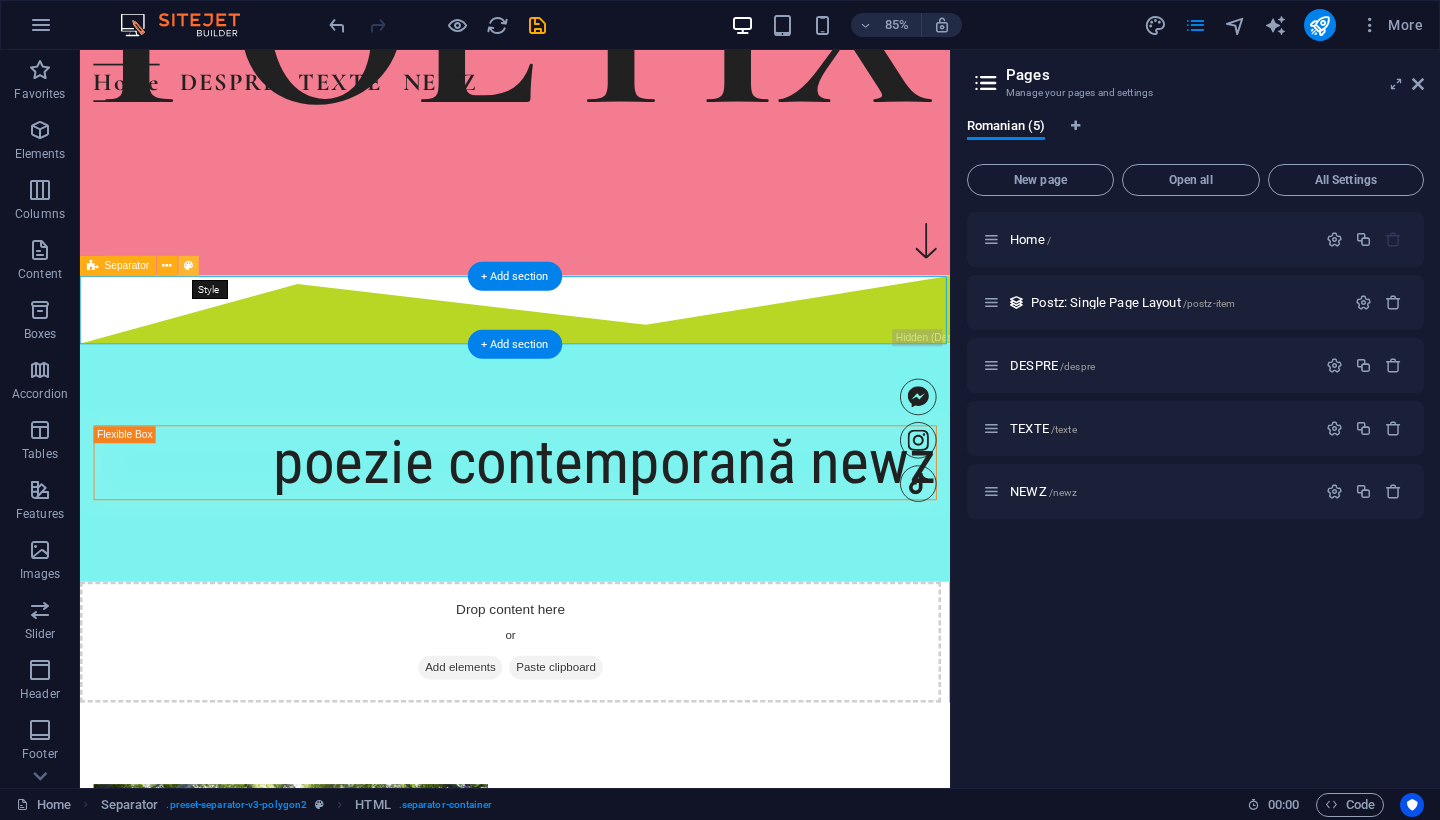 click at bounding box center (188, 266) 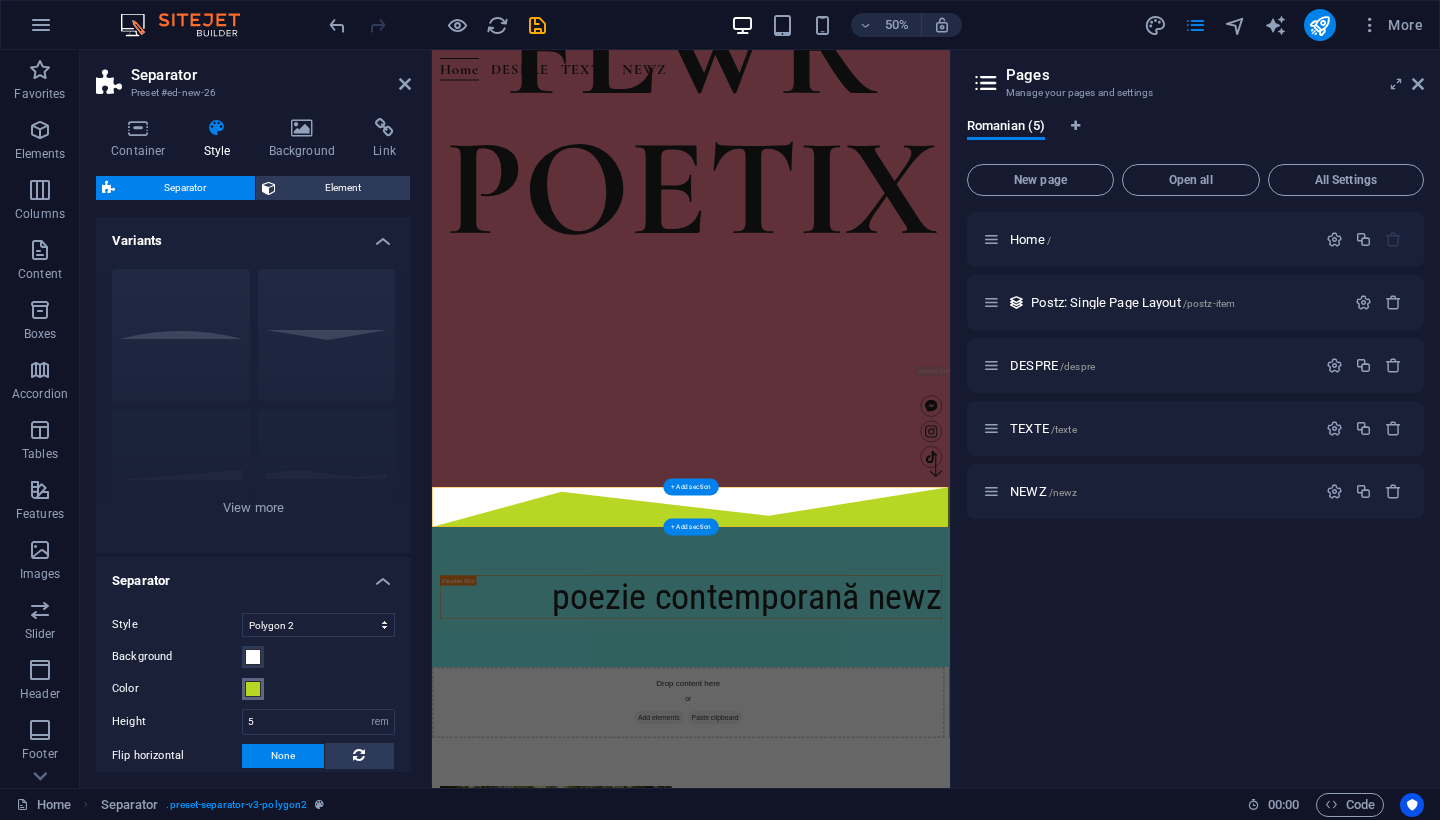 click at bounding box center [253, 689] 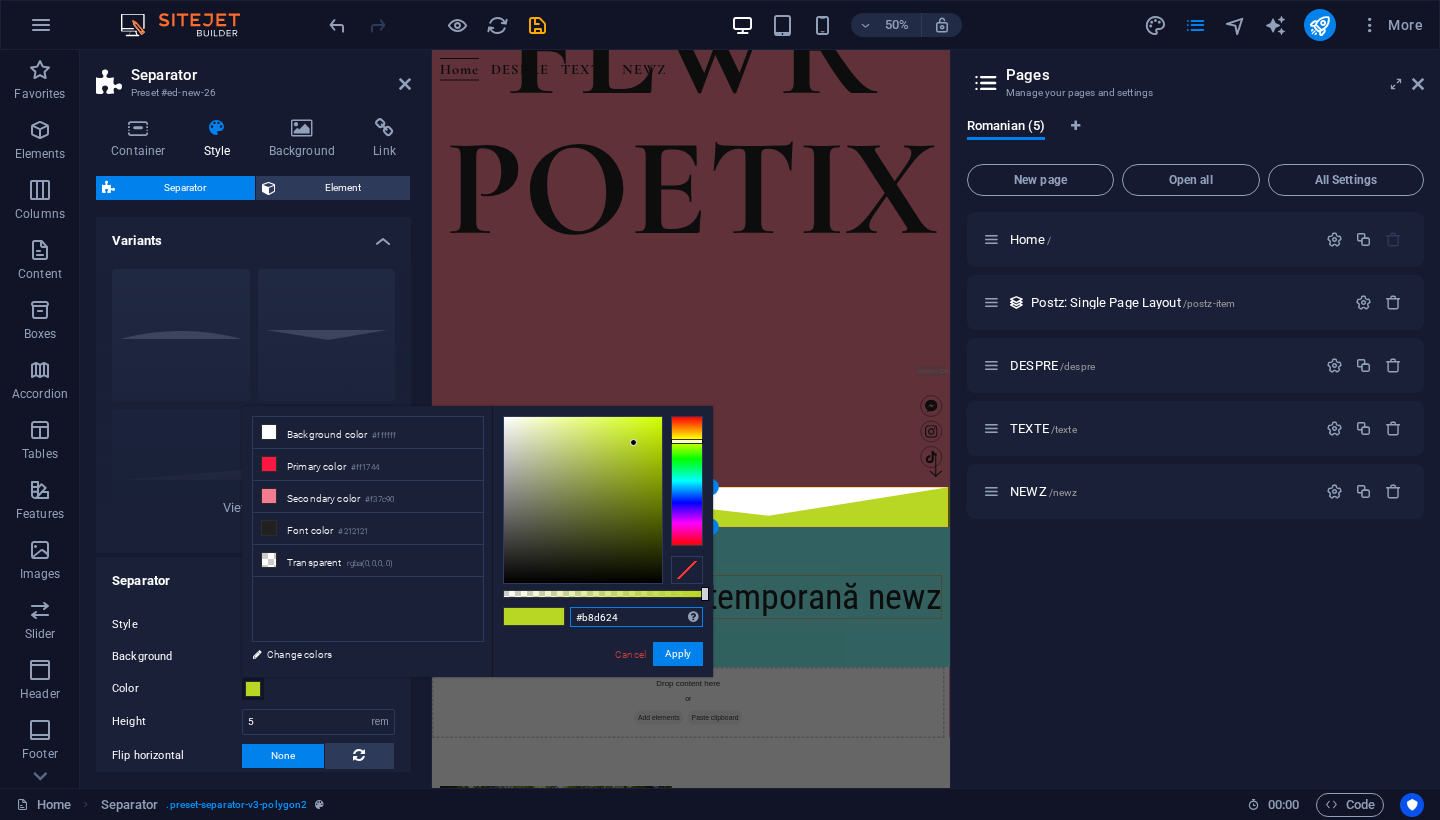 click on "#b8d624" at bounding box center (636, 617) 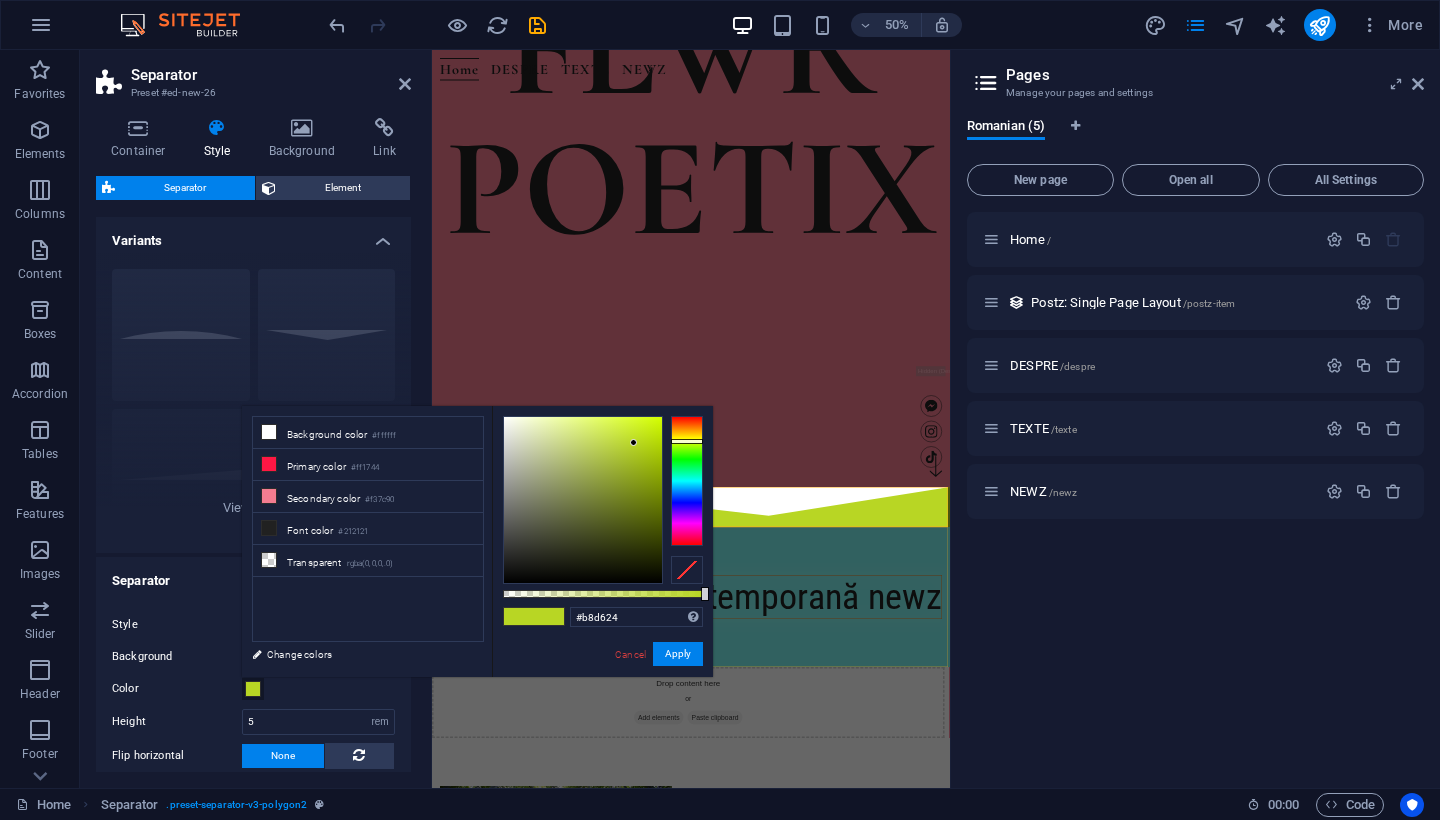 click on "Drop content here or  Add elements  Paste clipboard" at bounding box center [944, 1355] 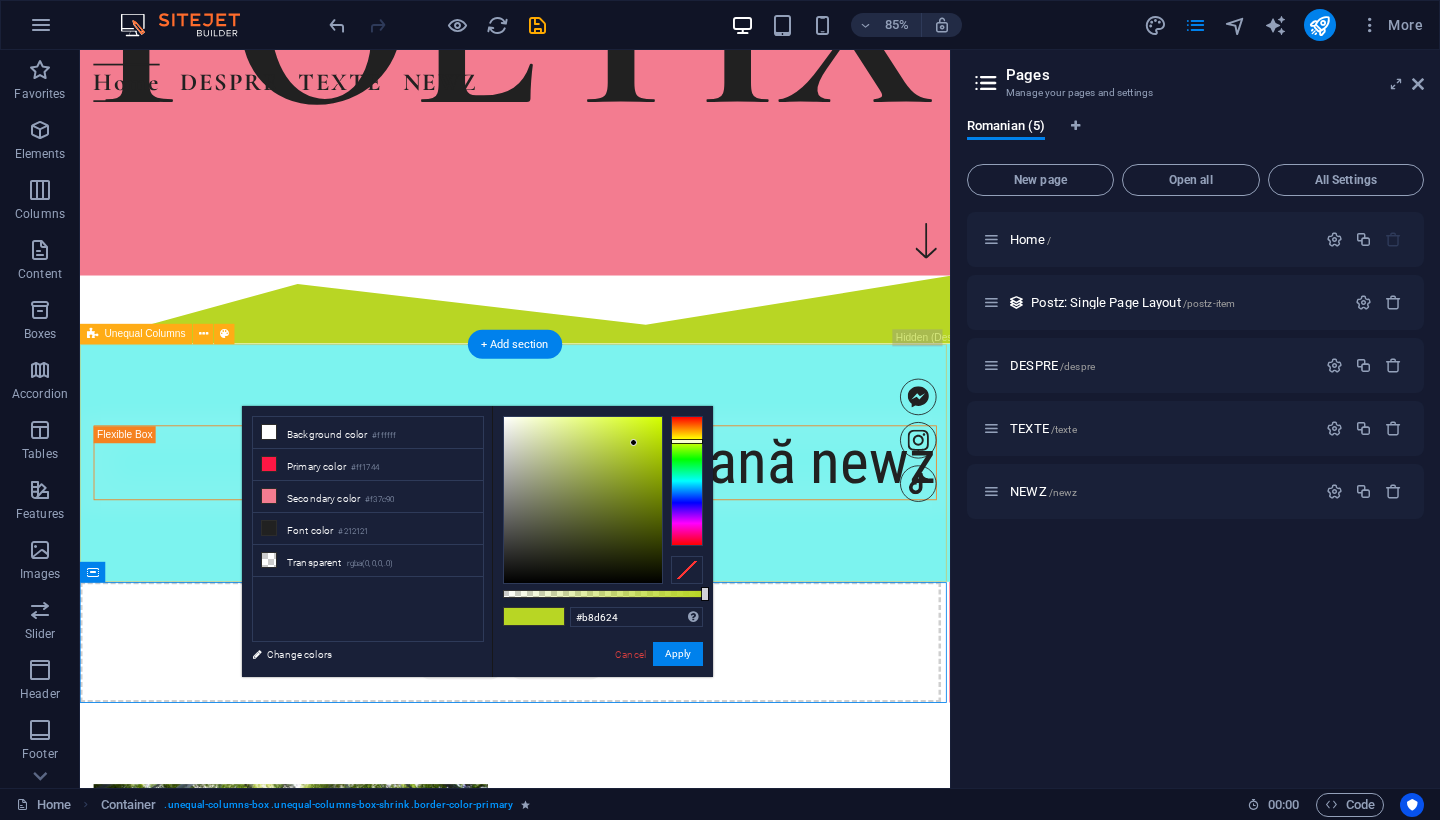click on "poezie contemporană newz" at bounding box center [592, 536] 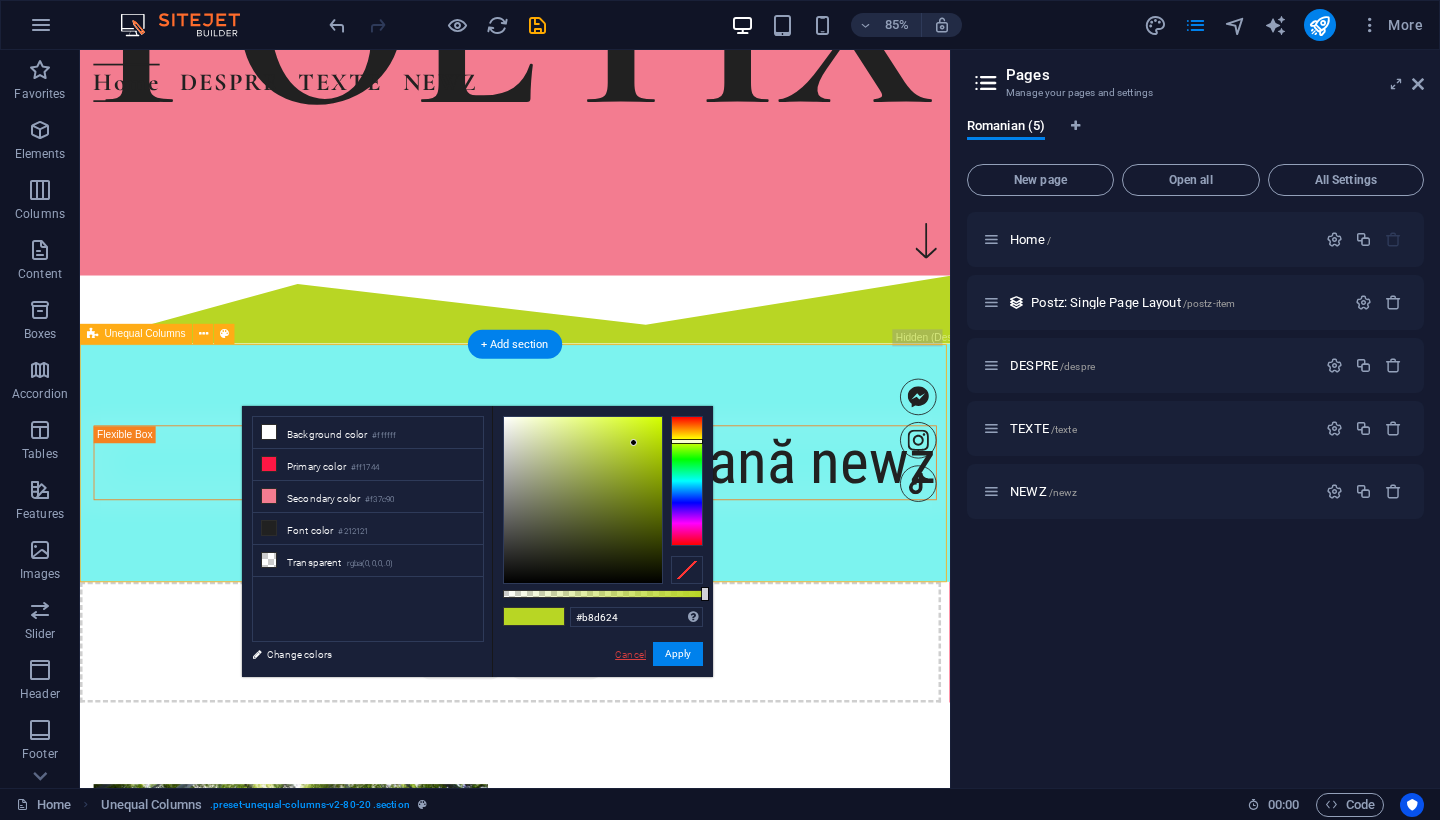 click on "Cancel" at bounding box center (630, 654) 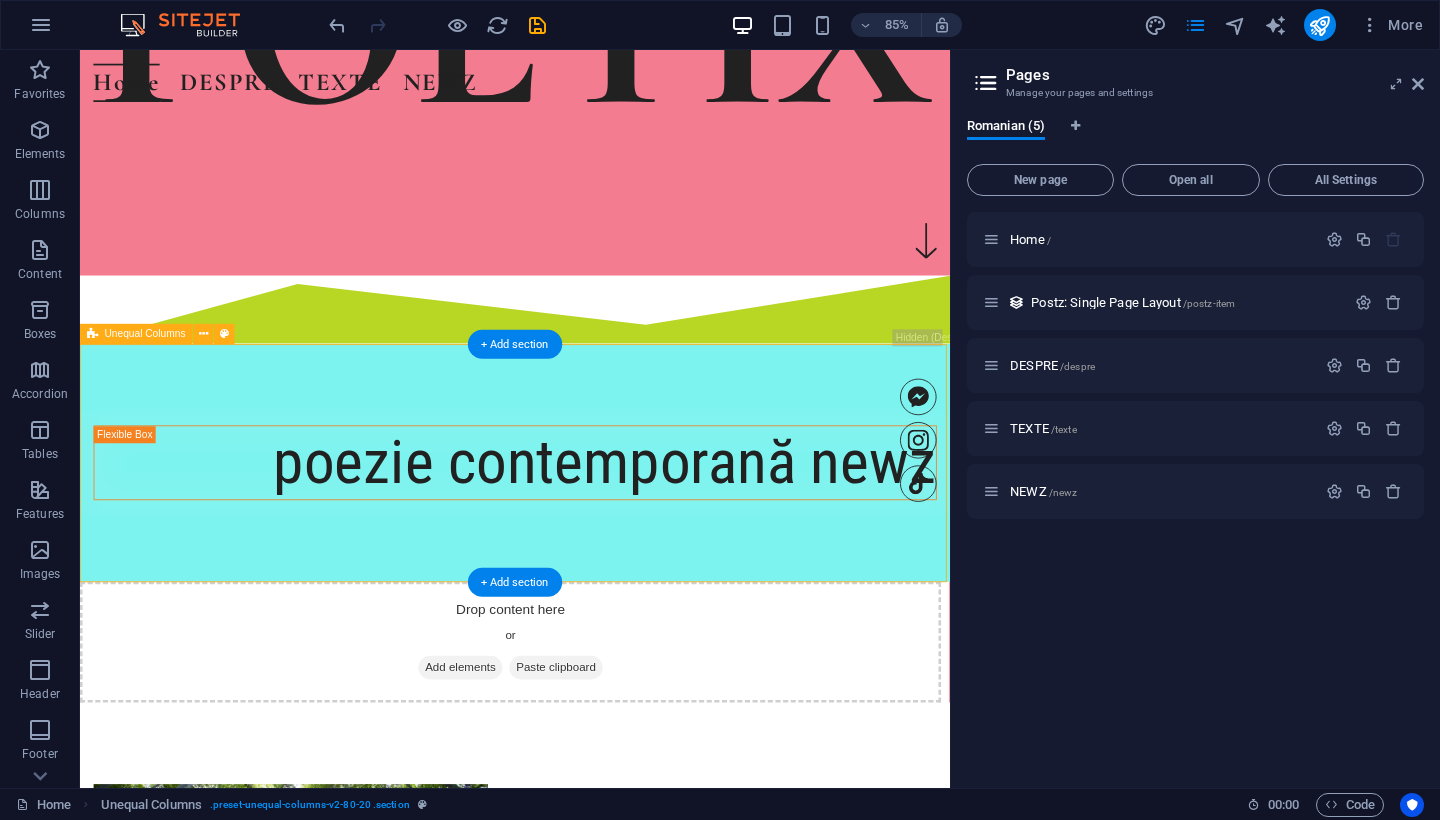 click on "Unequal Columns" at bounding box center (163, 334) 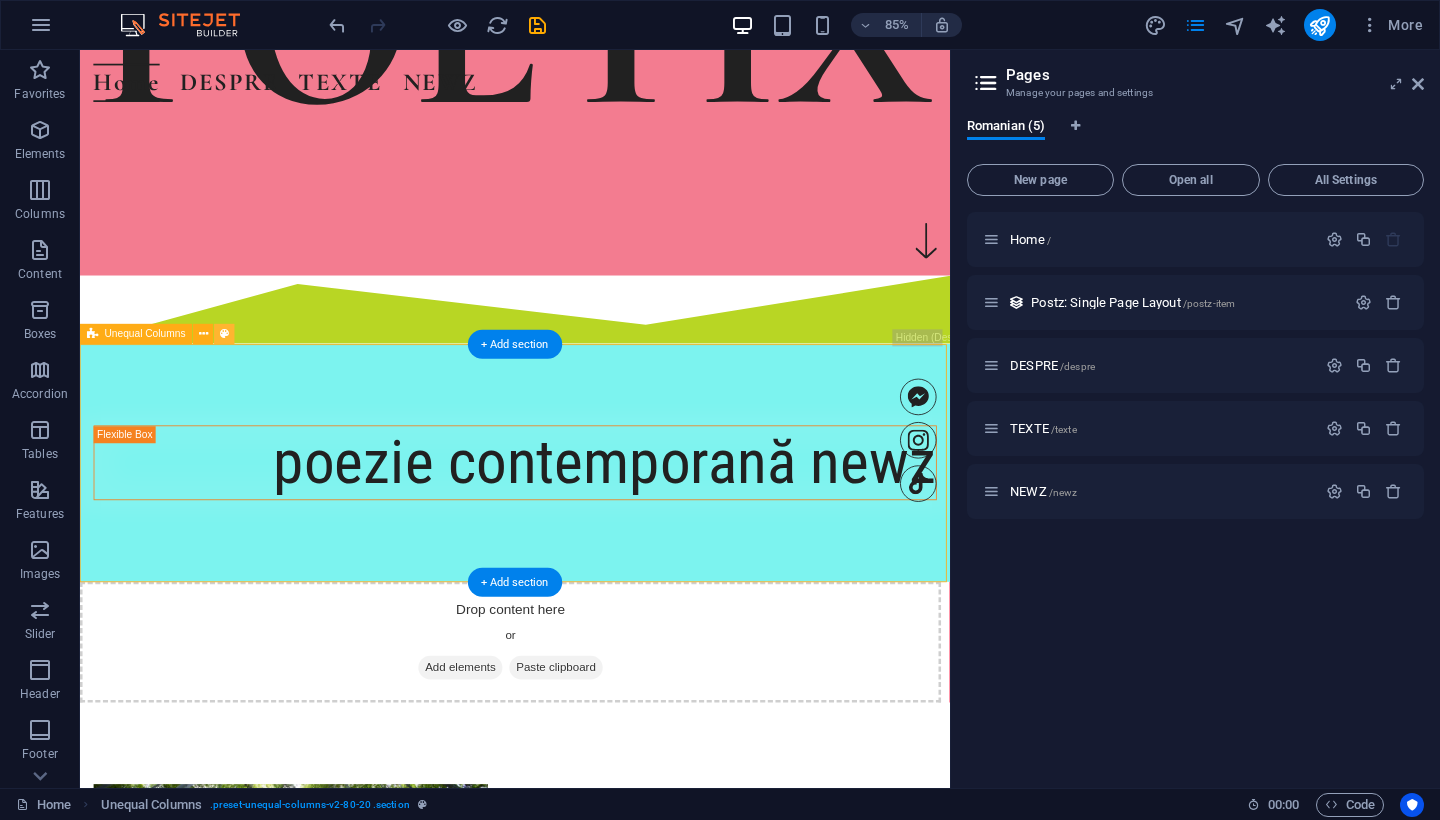 click at bounding box center [225, 334] 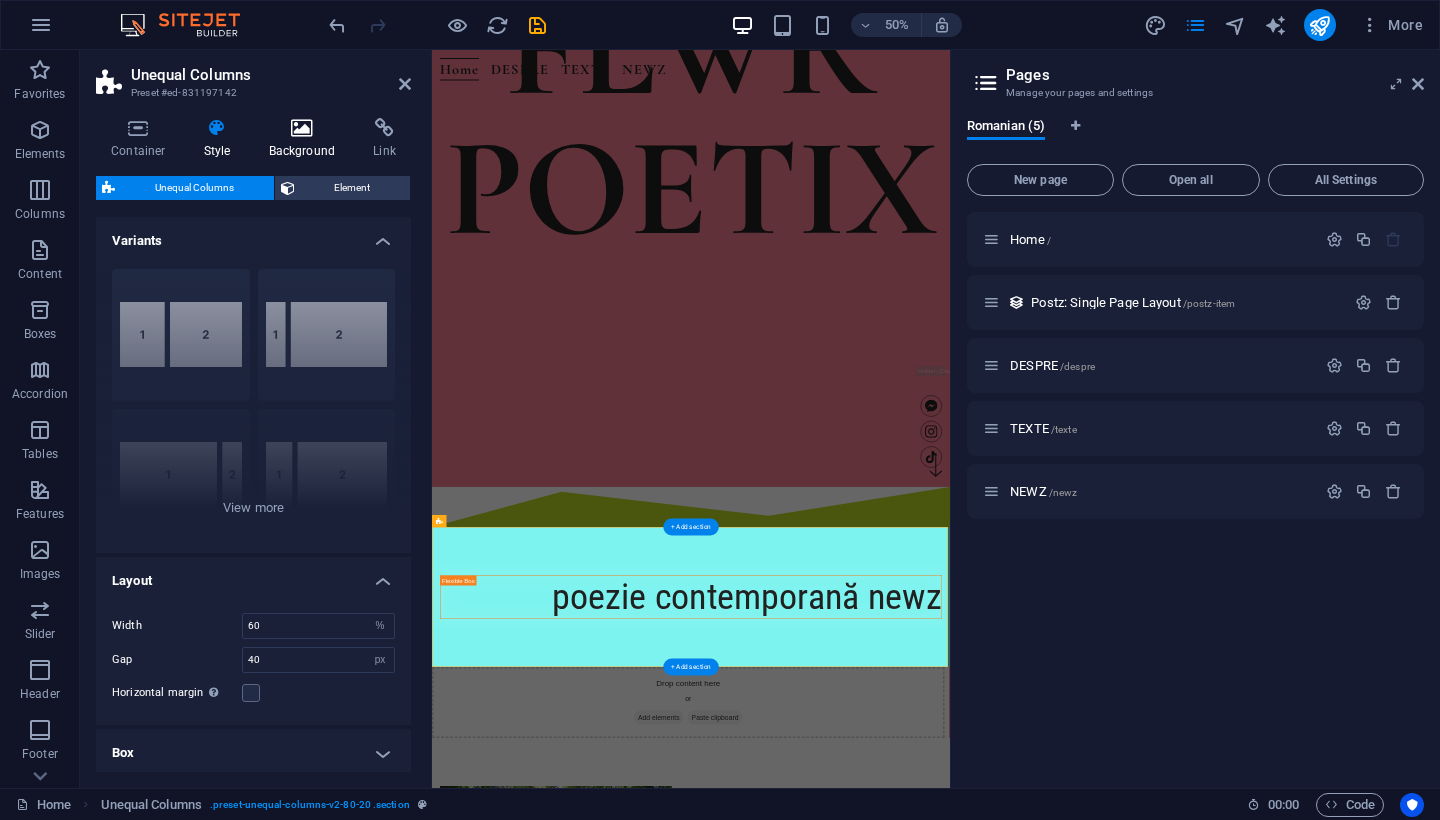 click at bounding box center [302, 128] 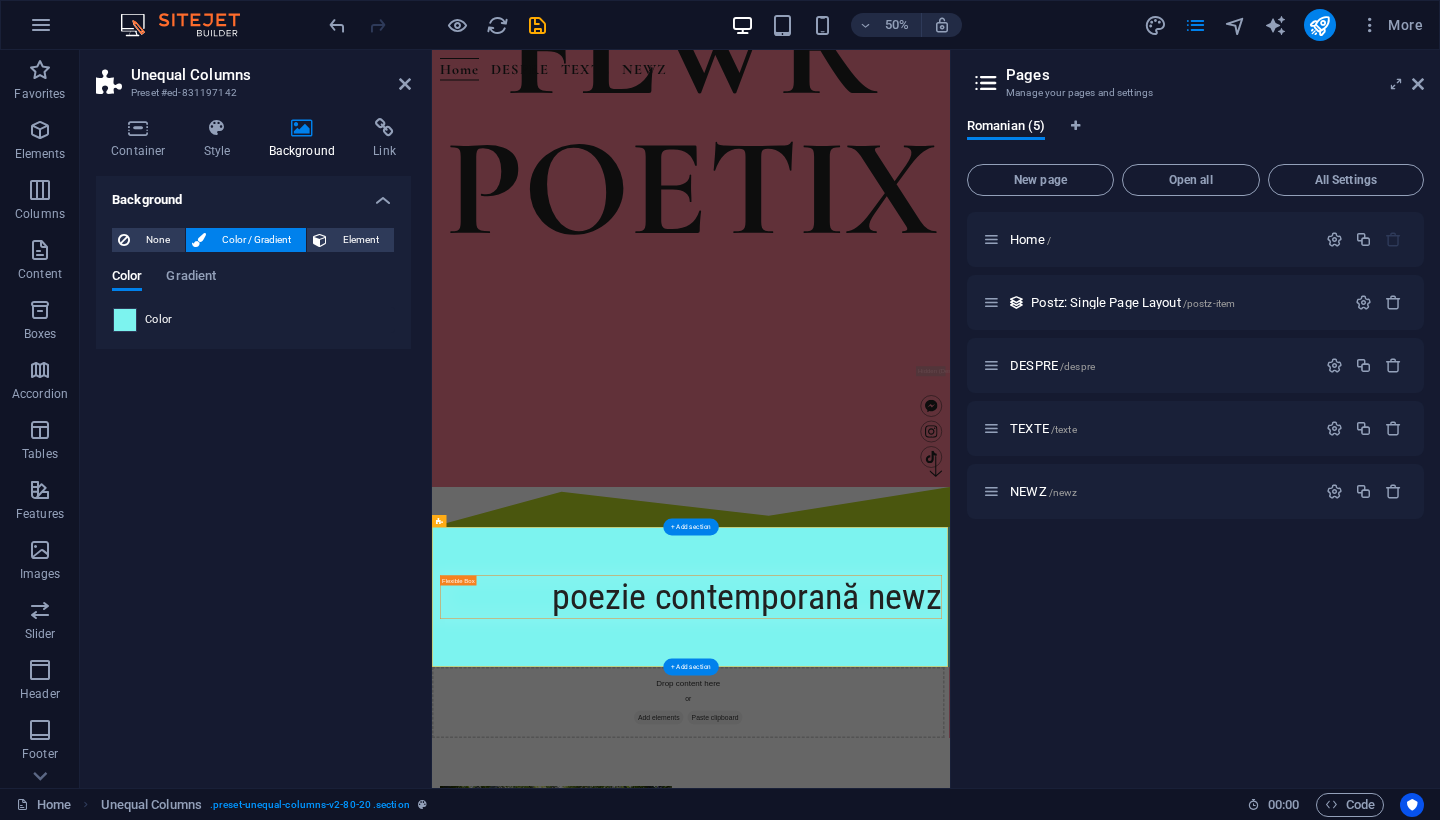 click at bounding box center [125, 320] 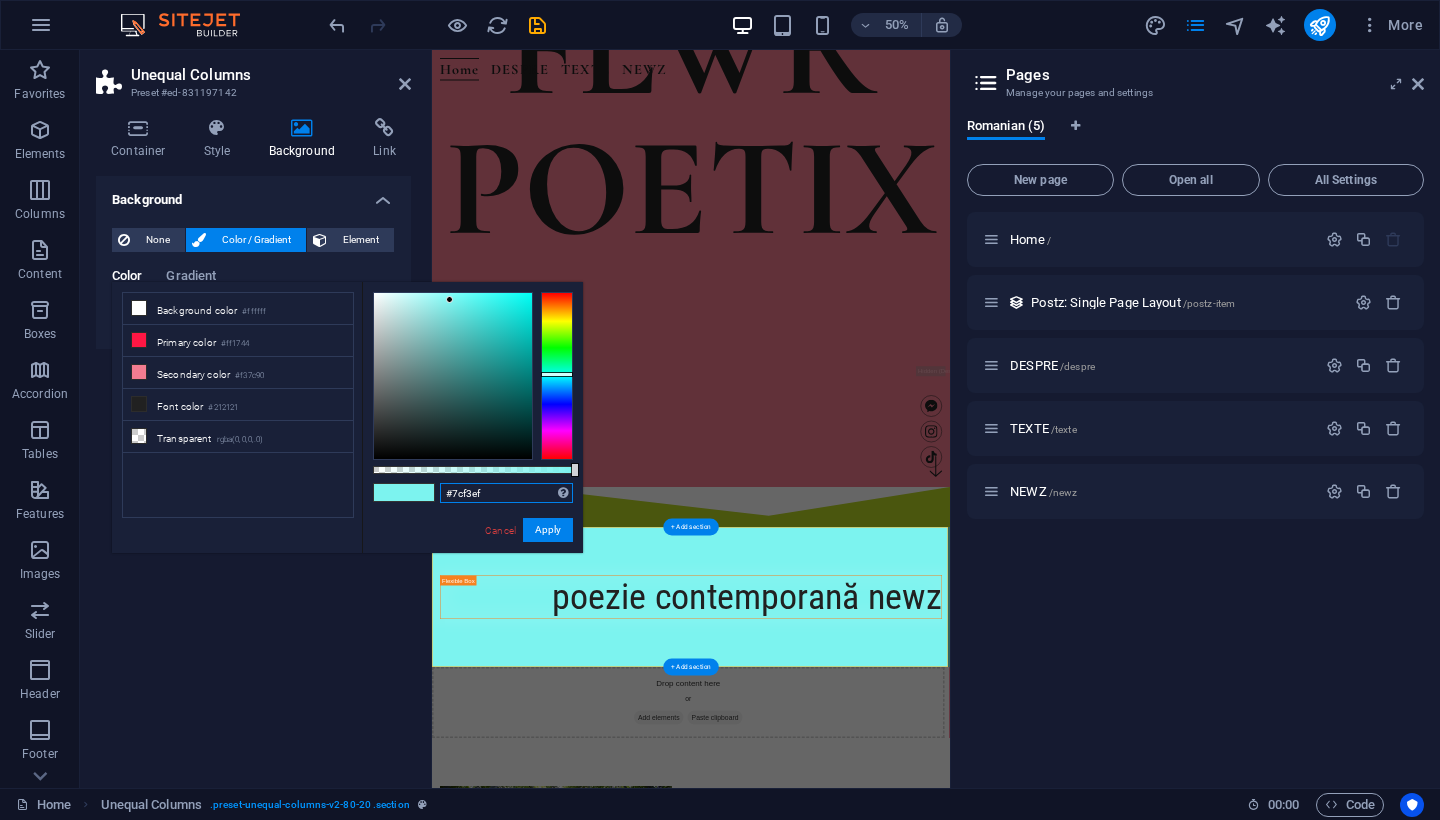 click on "#7cf3ef" at bounding box center (506, 493) 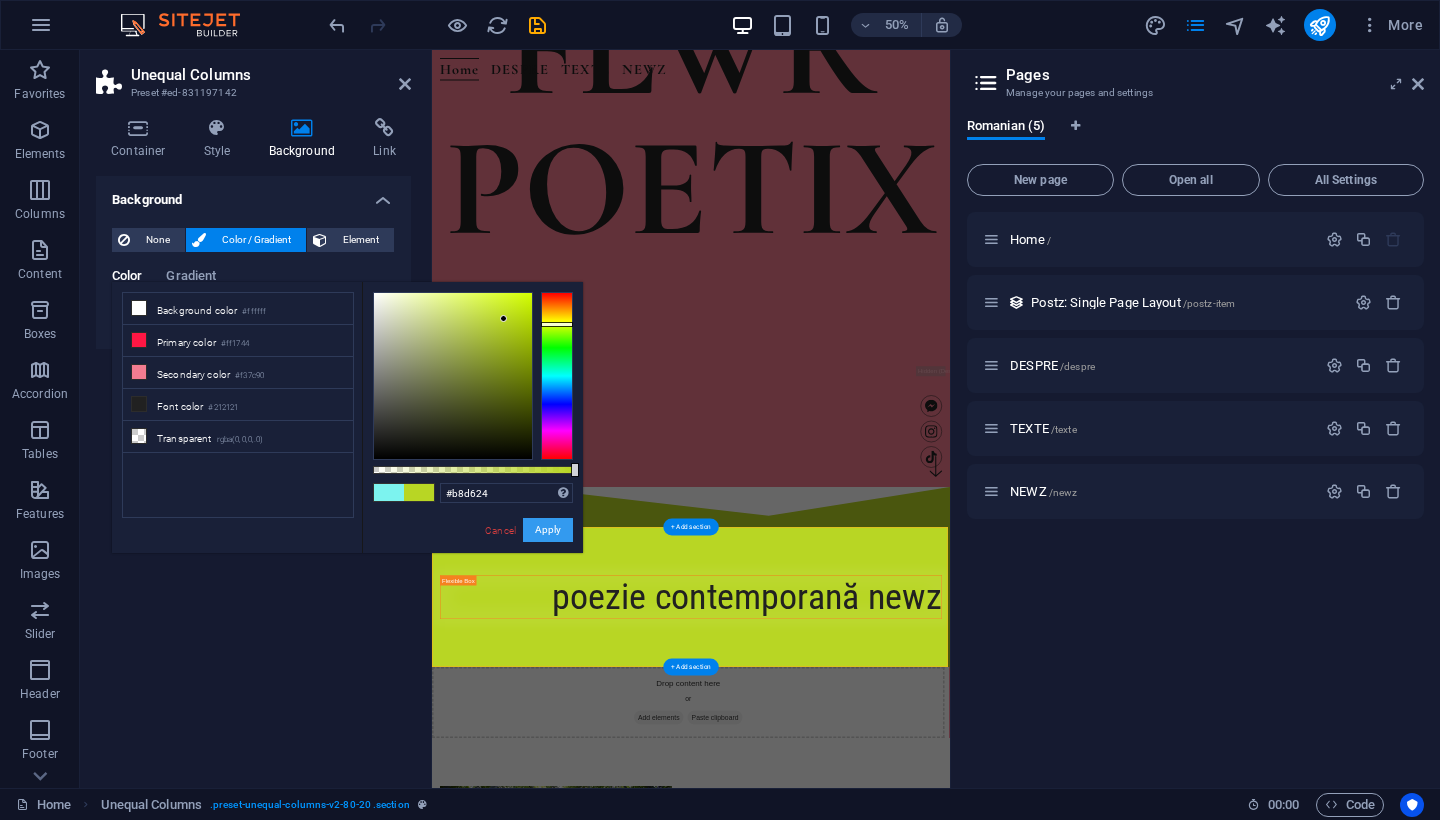 click on "Apply" at bounding box center (548, 530) 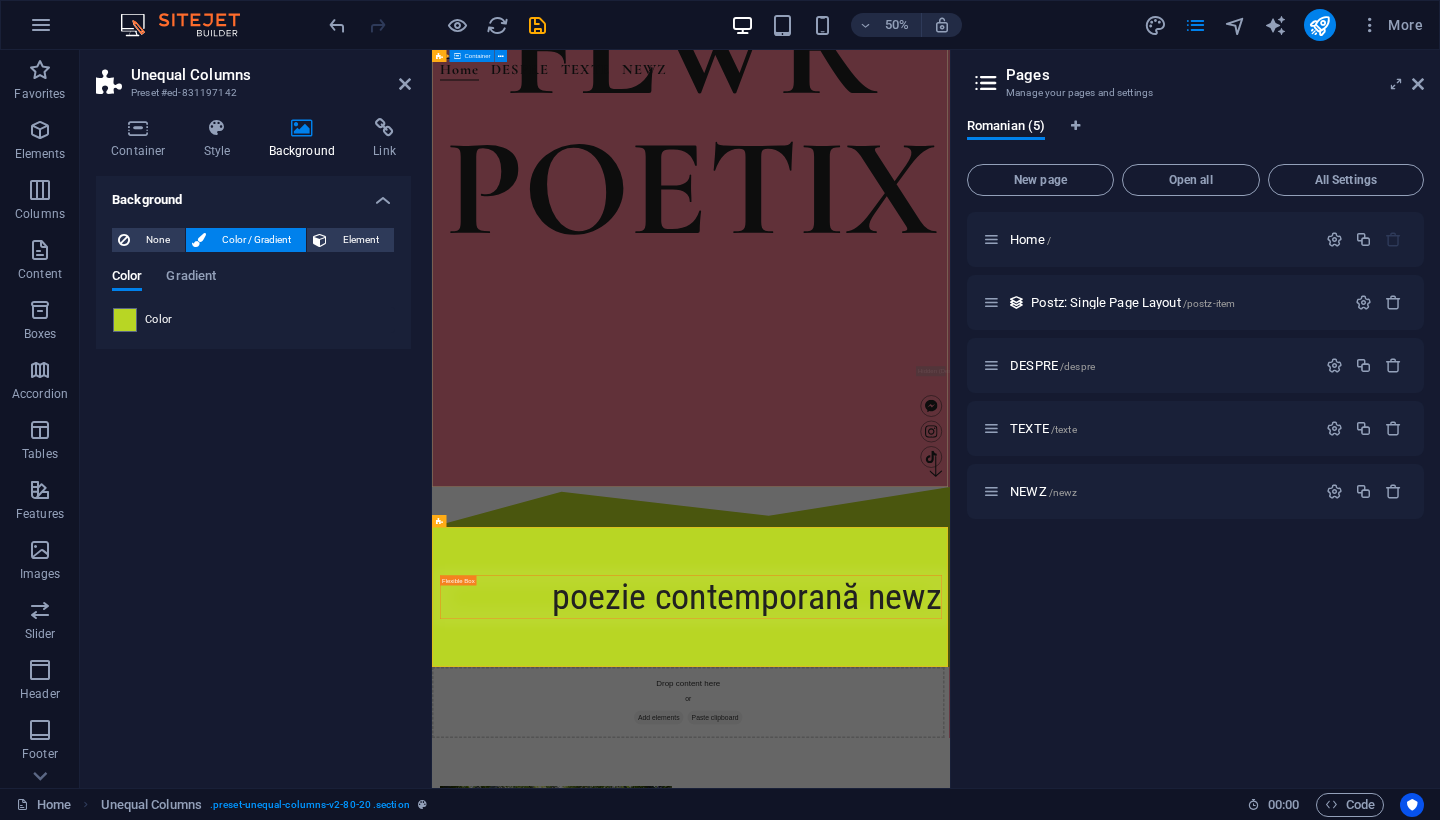 click on "FLWR POETIX" at bounding box center (950, -257) 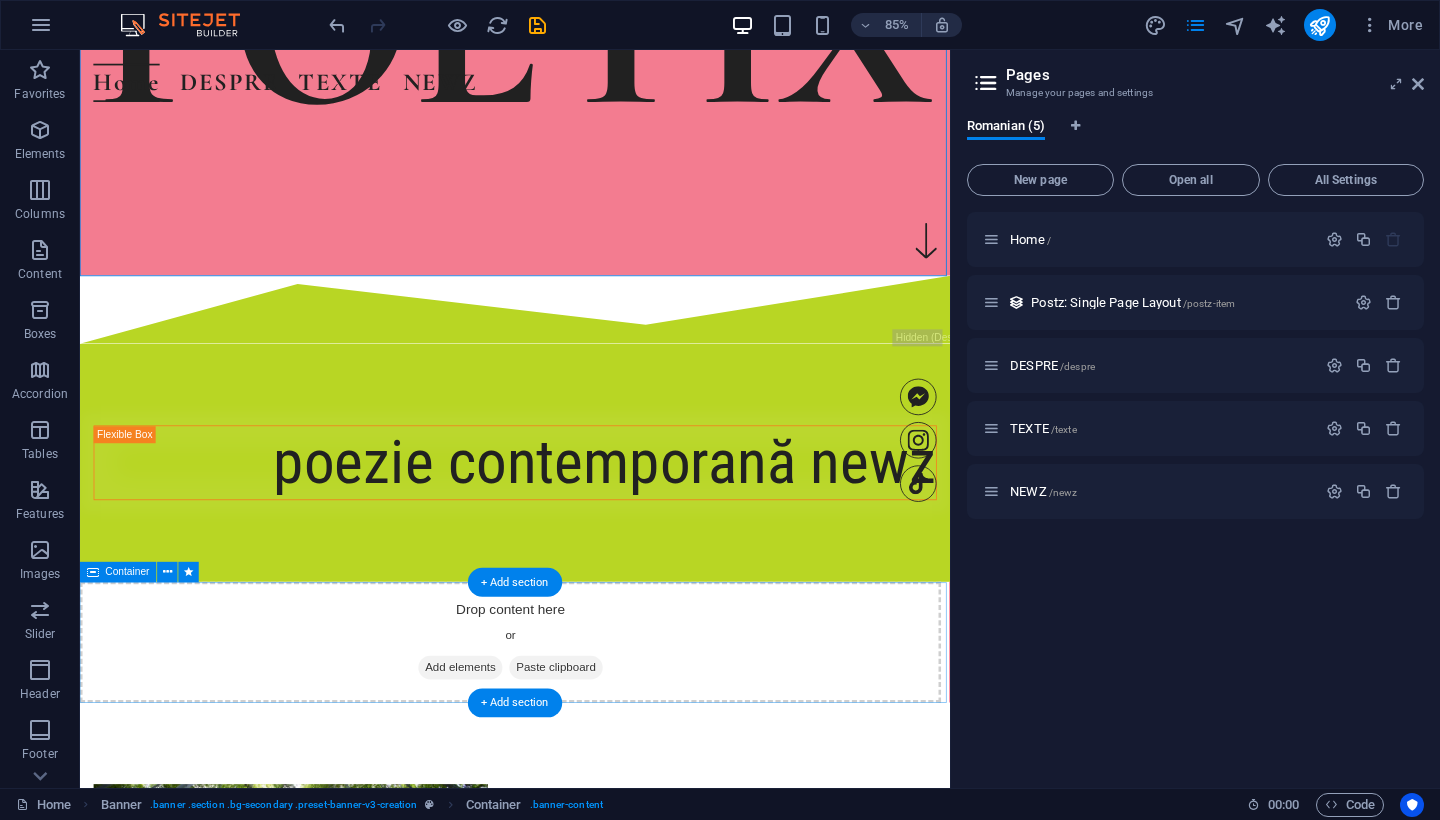 click on "Drop content here or  Add elements  Paste clipboard" at bounding box center [586, 747] 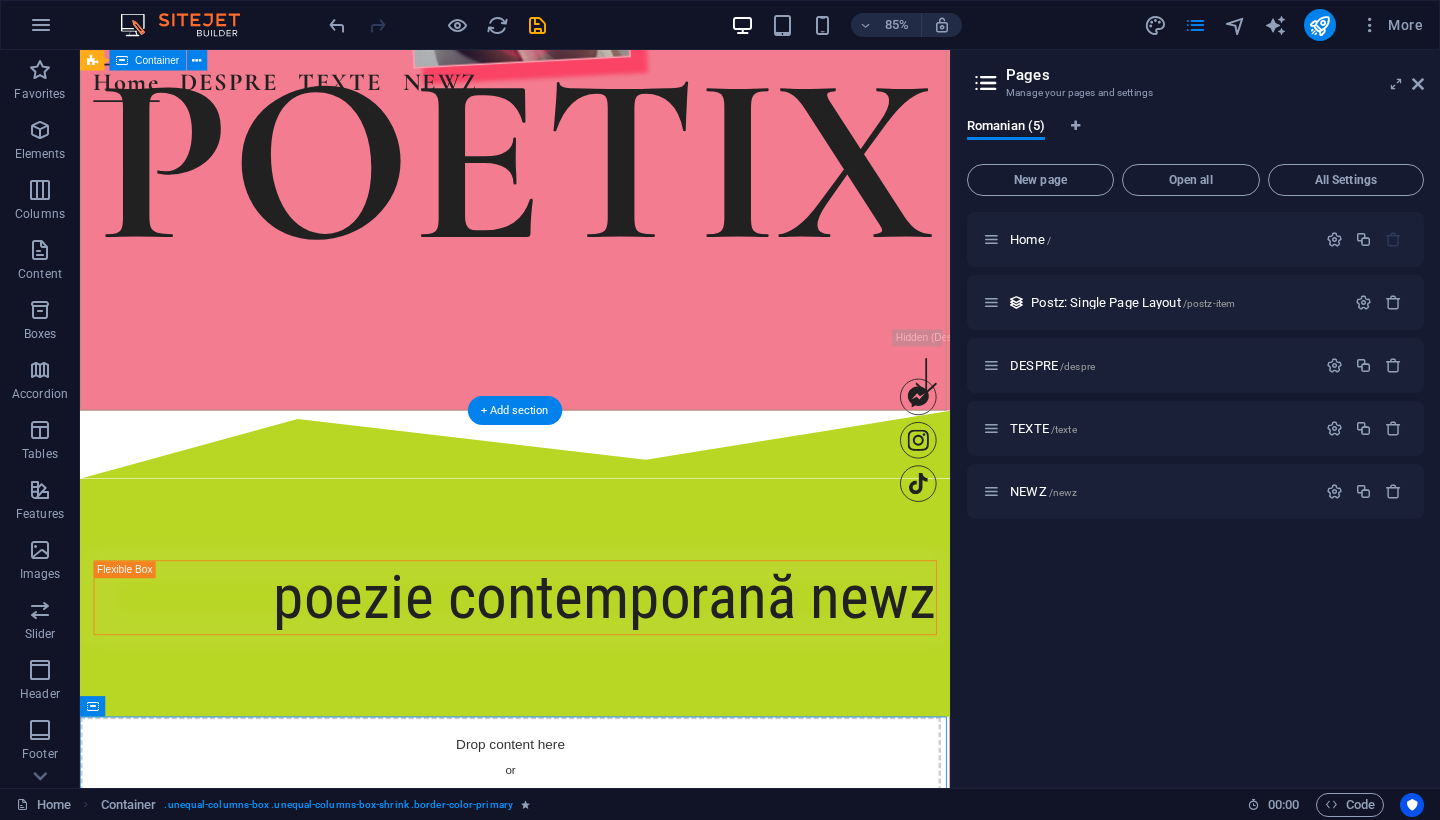 scroll, scrollTop: 643, scrollLeft: 0, axis: vertical 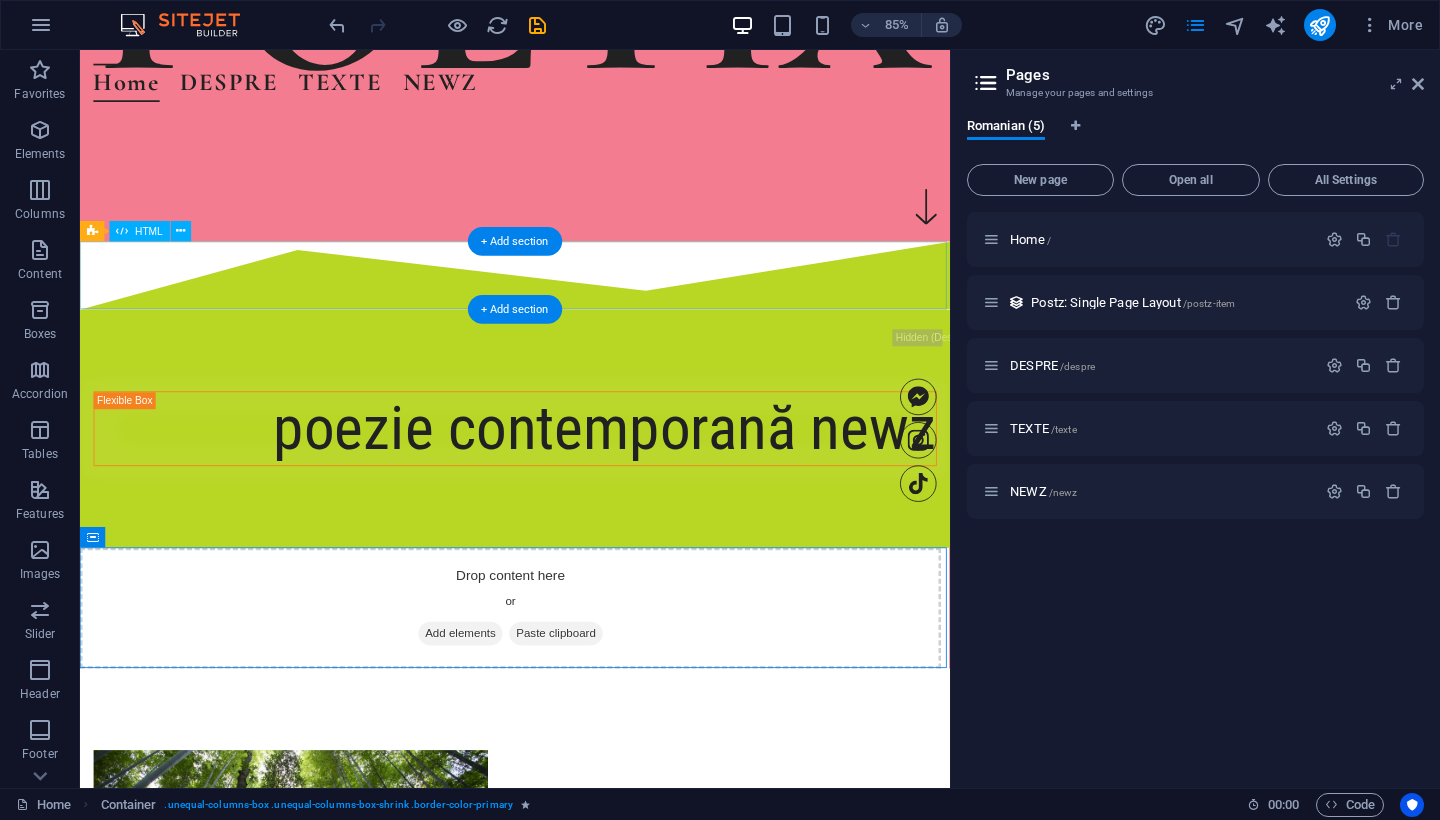 click at bounding box center [592, 315] 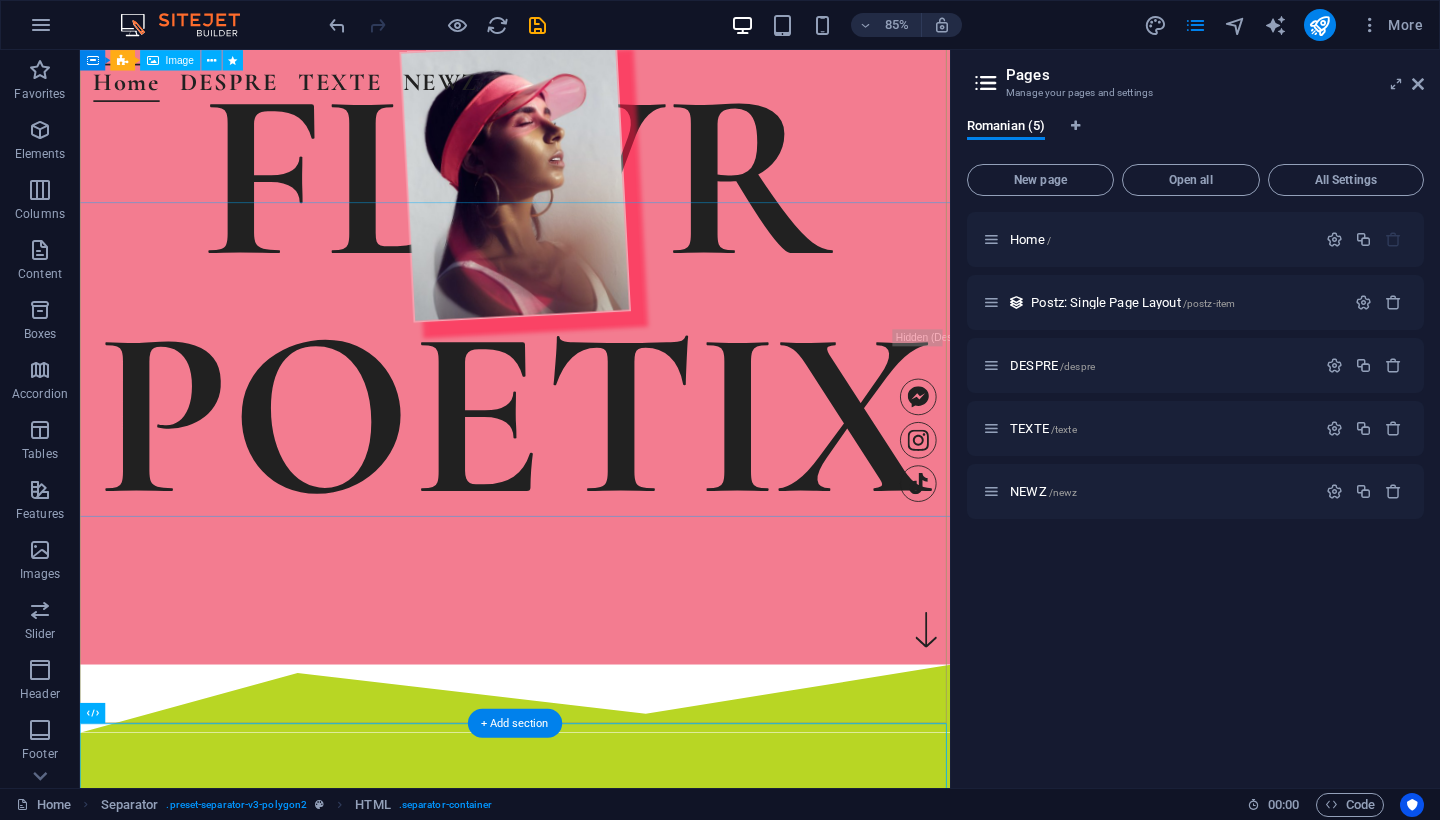 scroll, scrollTop: 18, scrollLeft: 0, axis: vertical 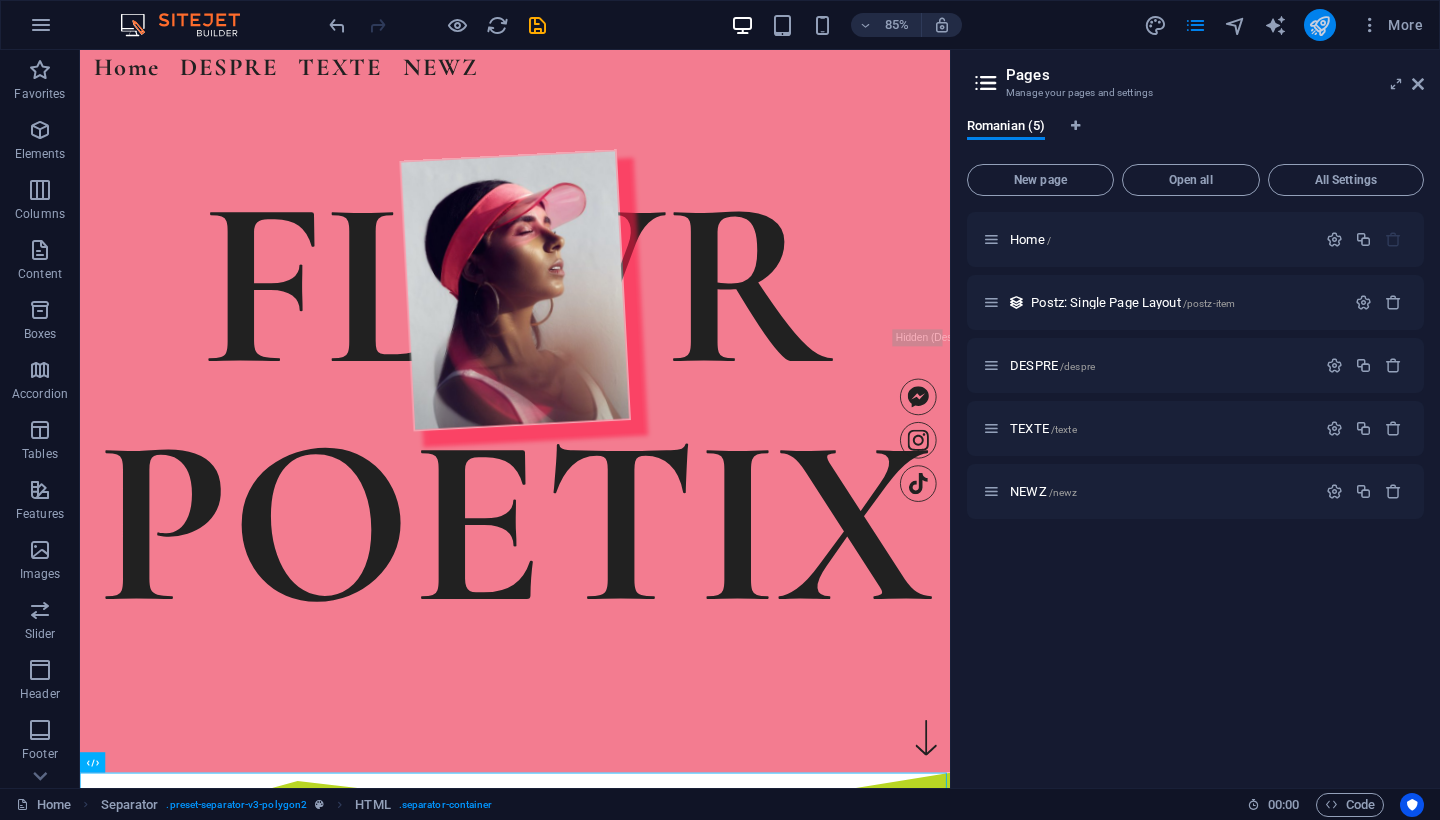 click at bounding box center (1319, 25) 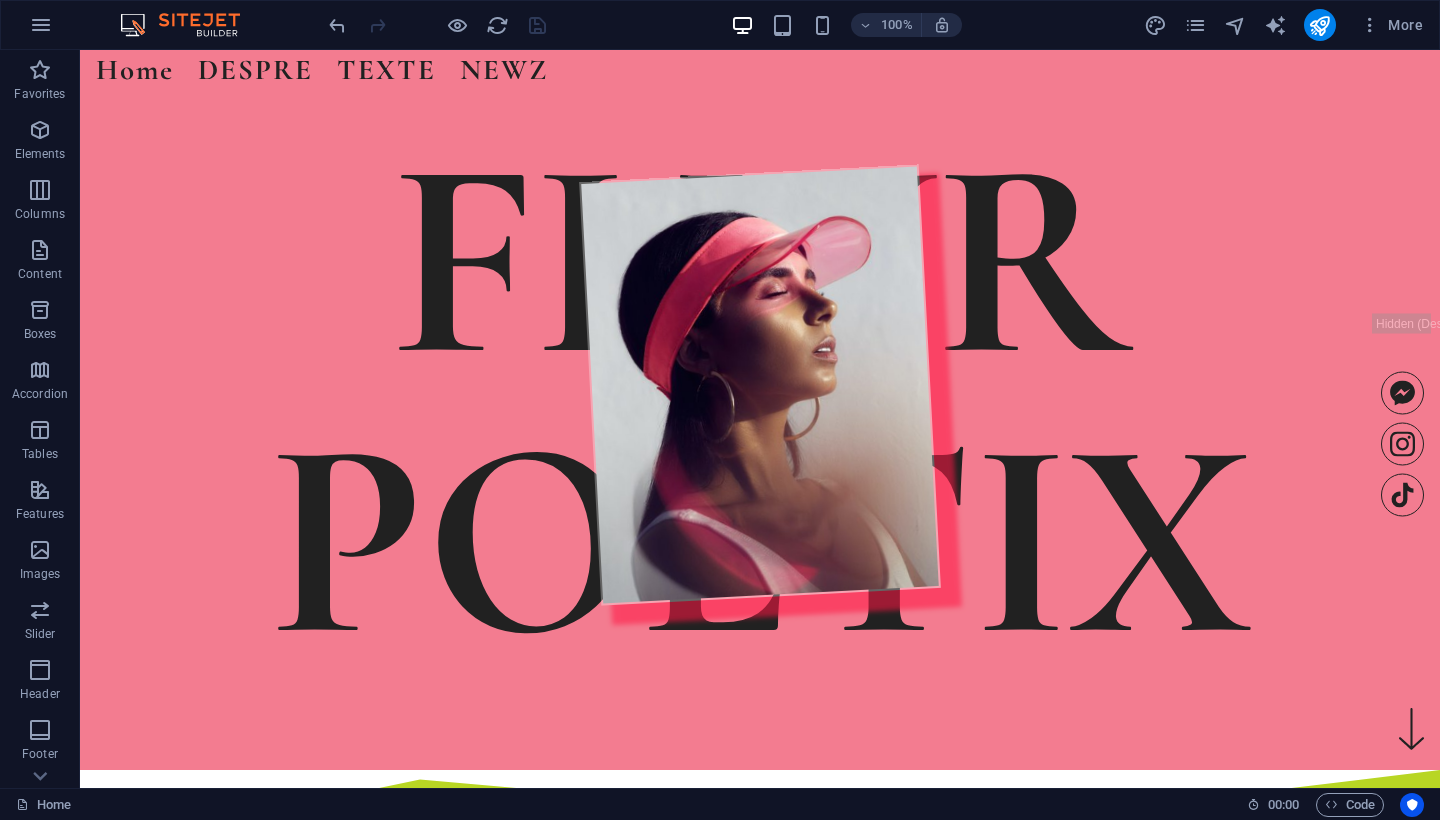 click on "More" at bounding box center [1287, 25] 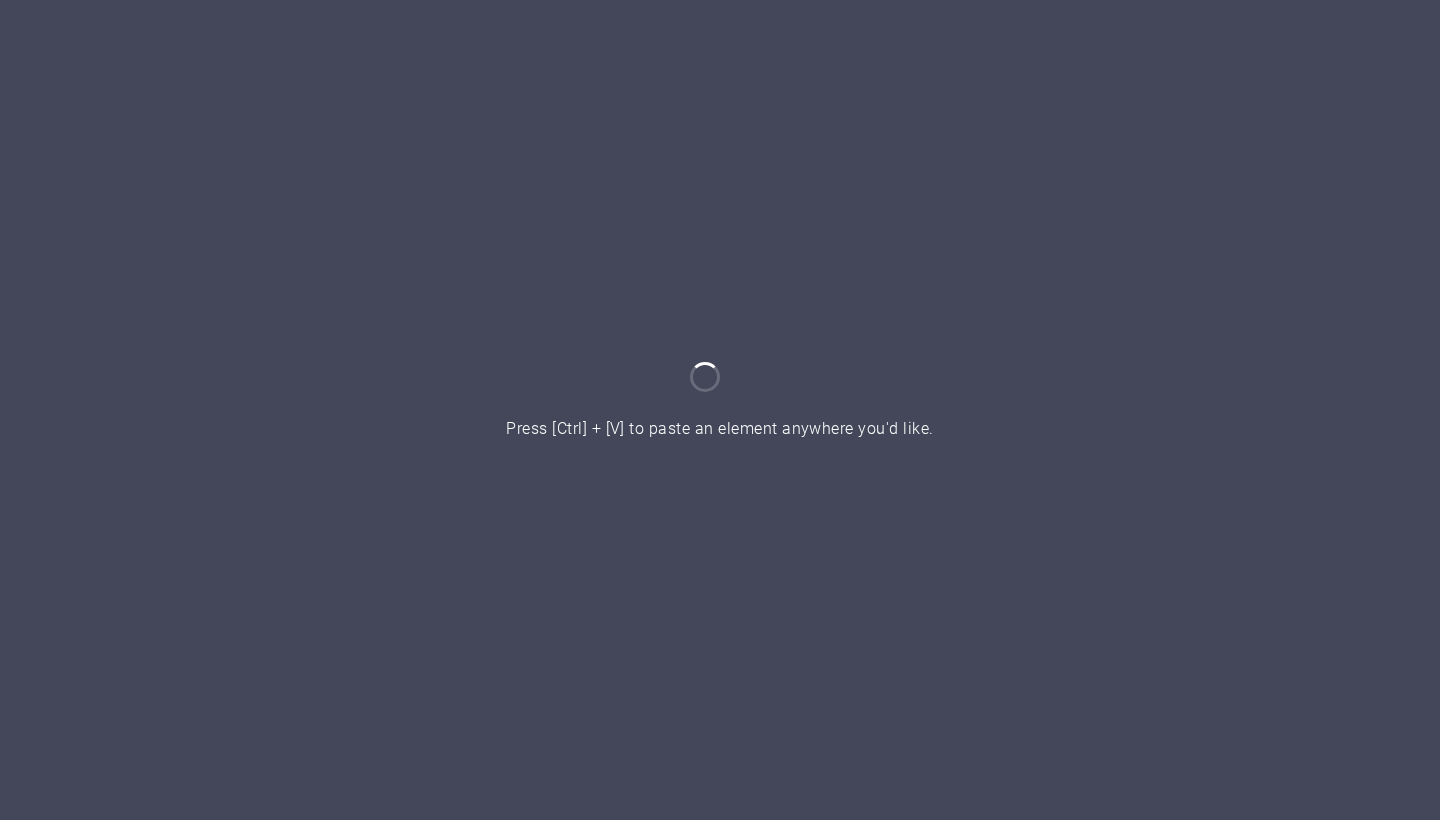 scroll, scrollTop: 0, scrollLeft: 0, axis: both 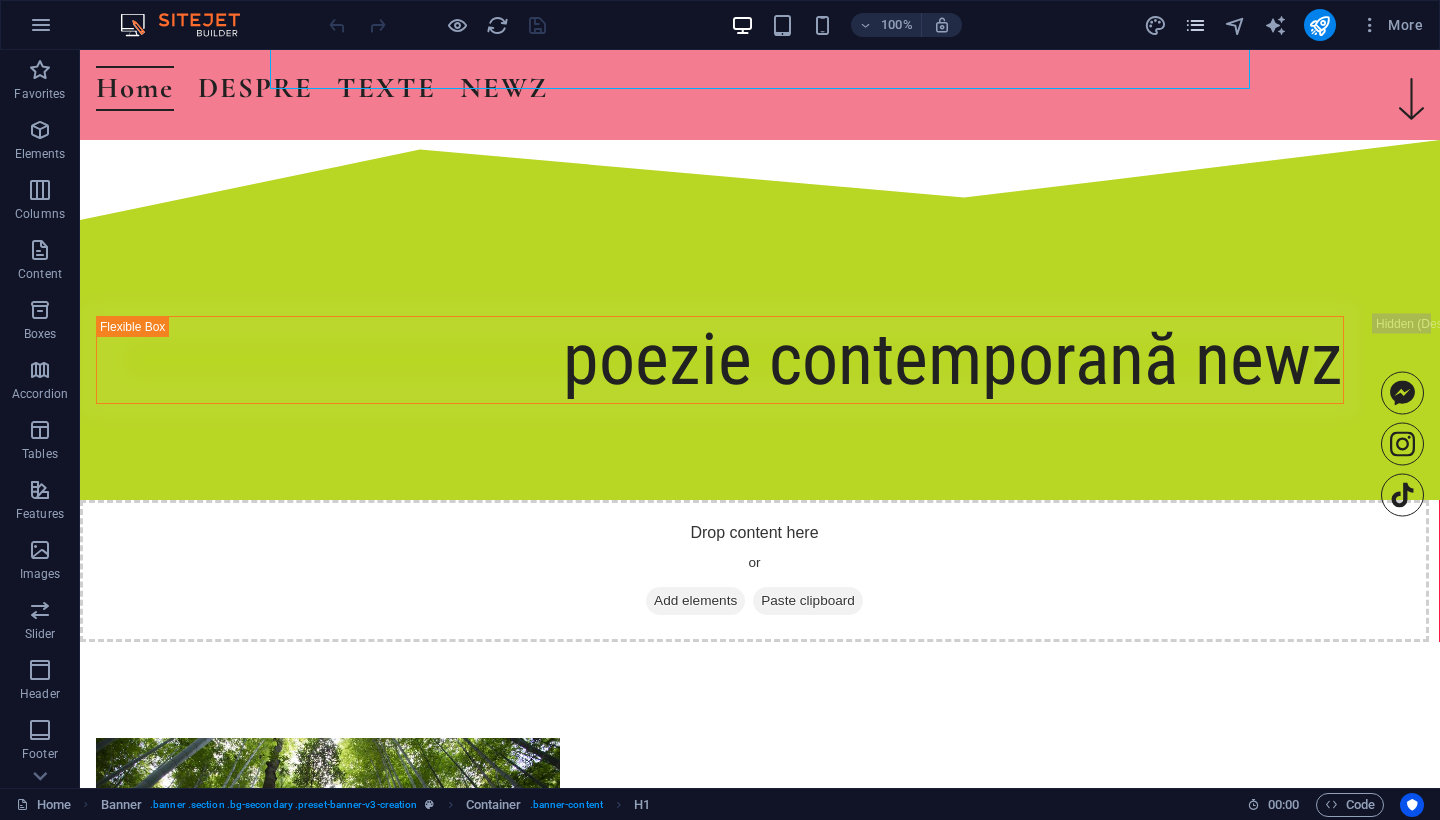 click at bounding box center (1195, 25) 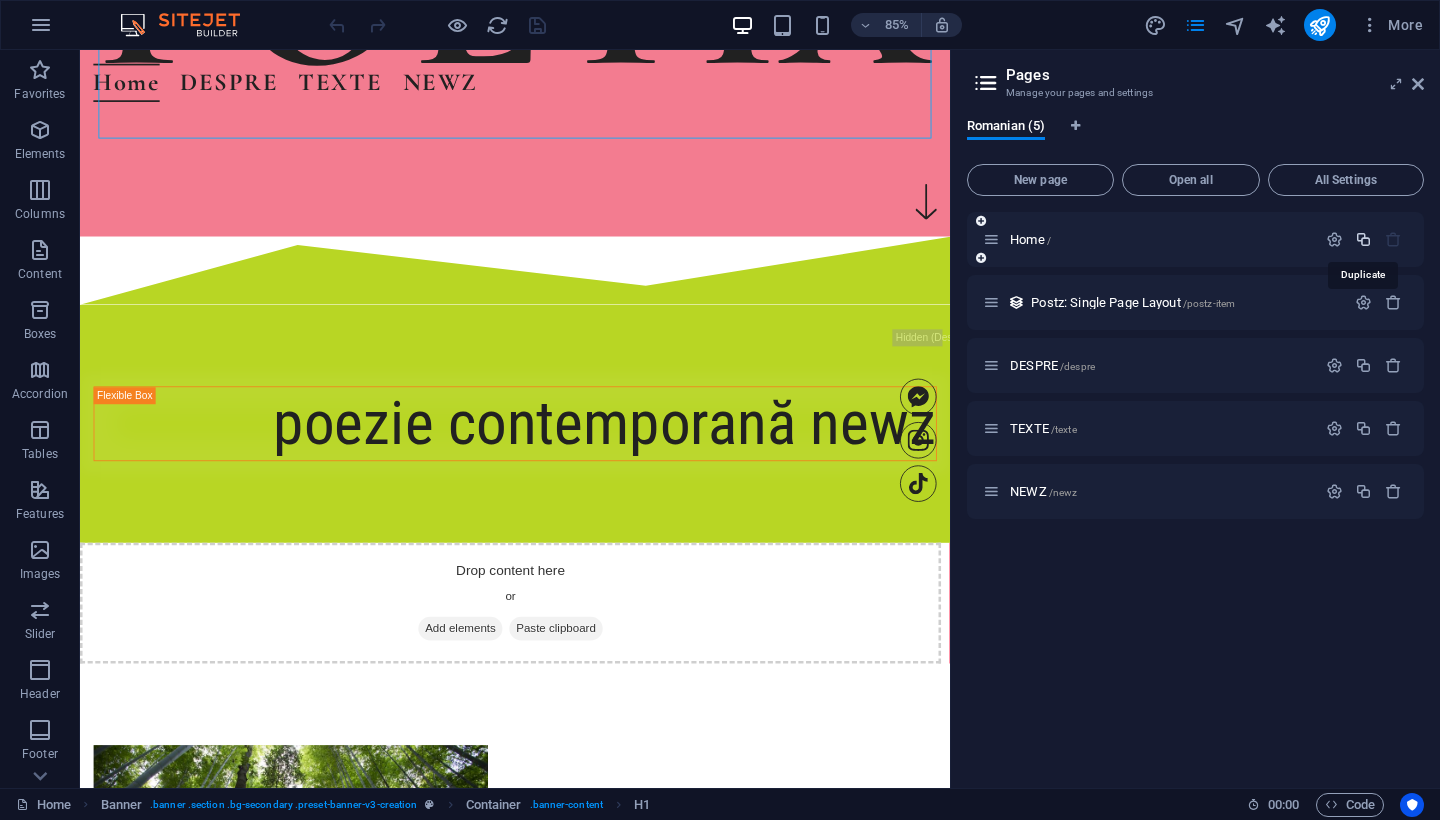 click at bounding box center (1363, 239) 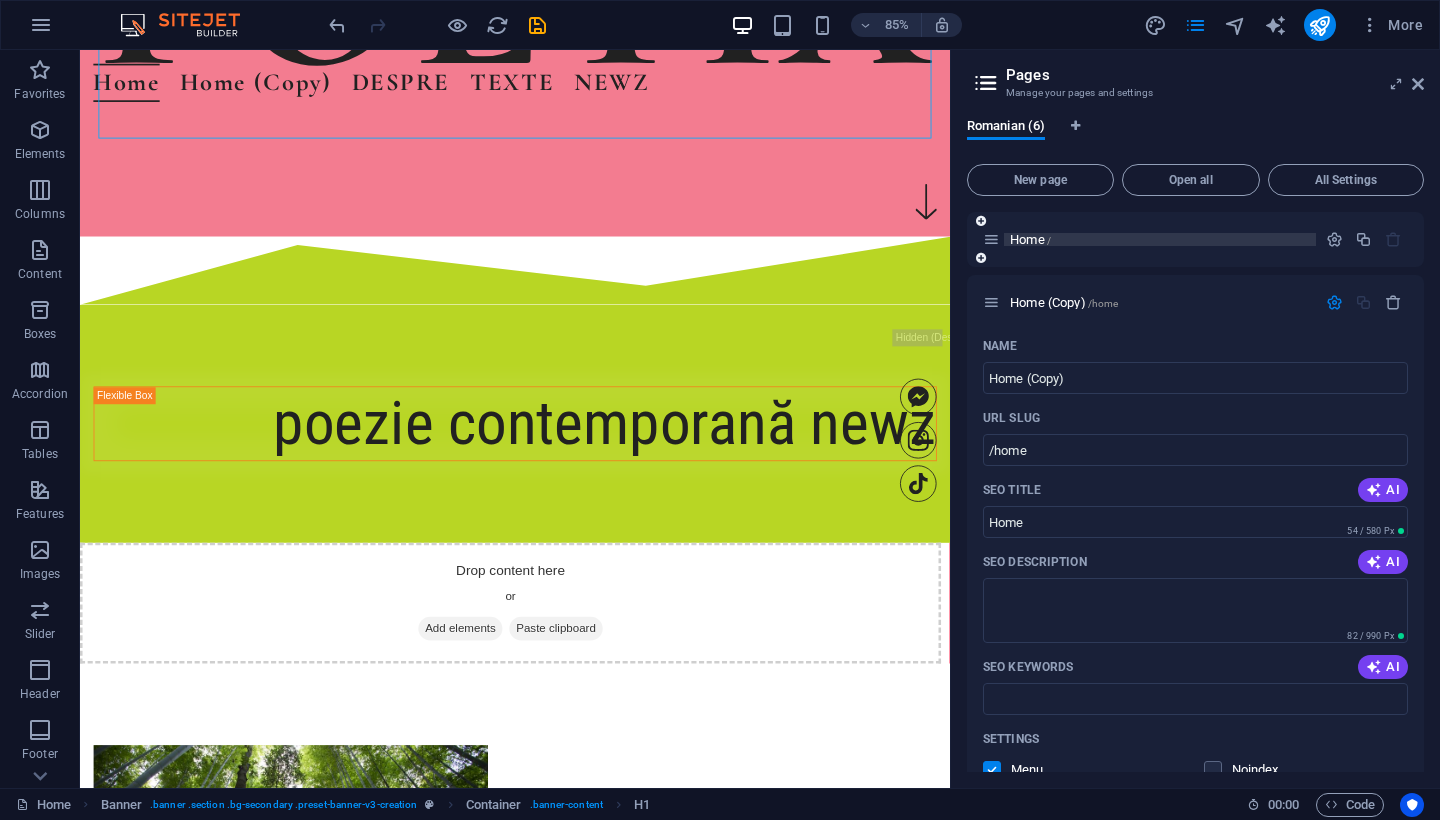 click on "Home /" at bounding box center (1160, 239) 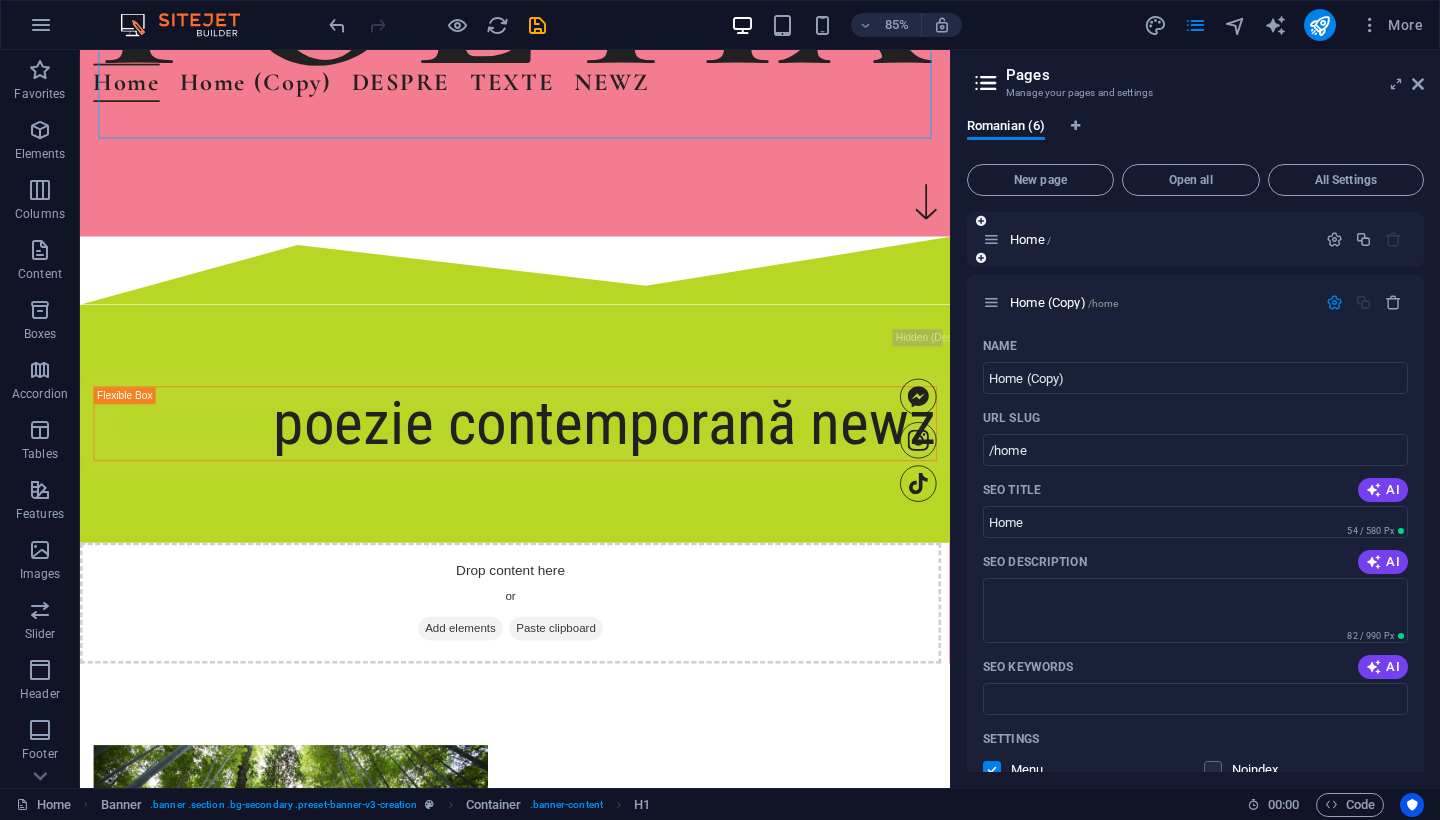 click on "Home /" at bounding box center [1195, 239] 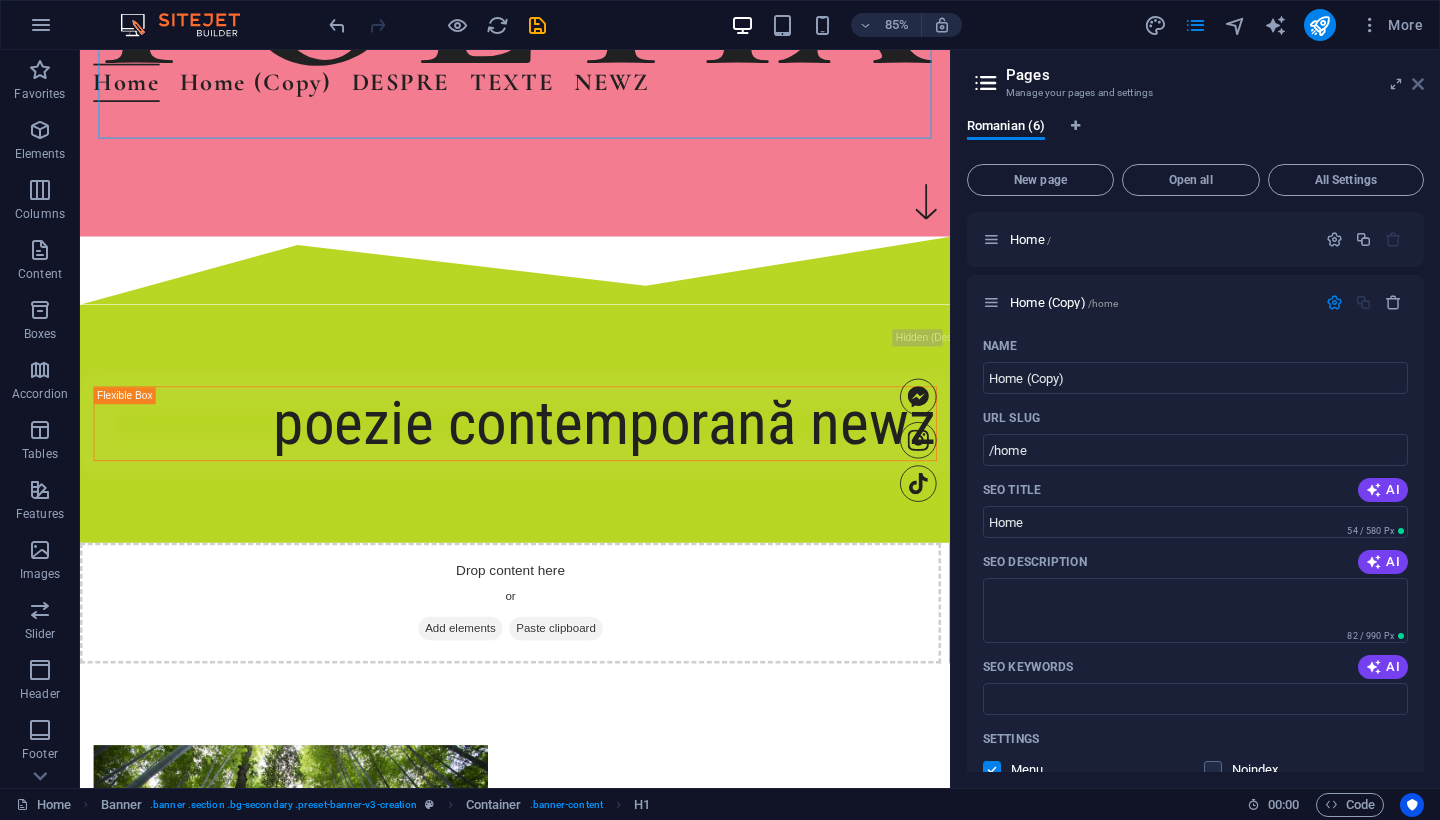 drag, startPoint x: 1422, startPoint y: 84, endPoint x: 1337, endPoint y: 34, distance: 98.61542 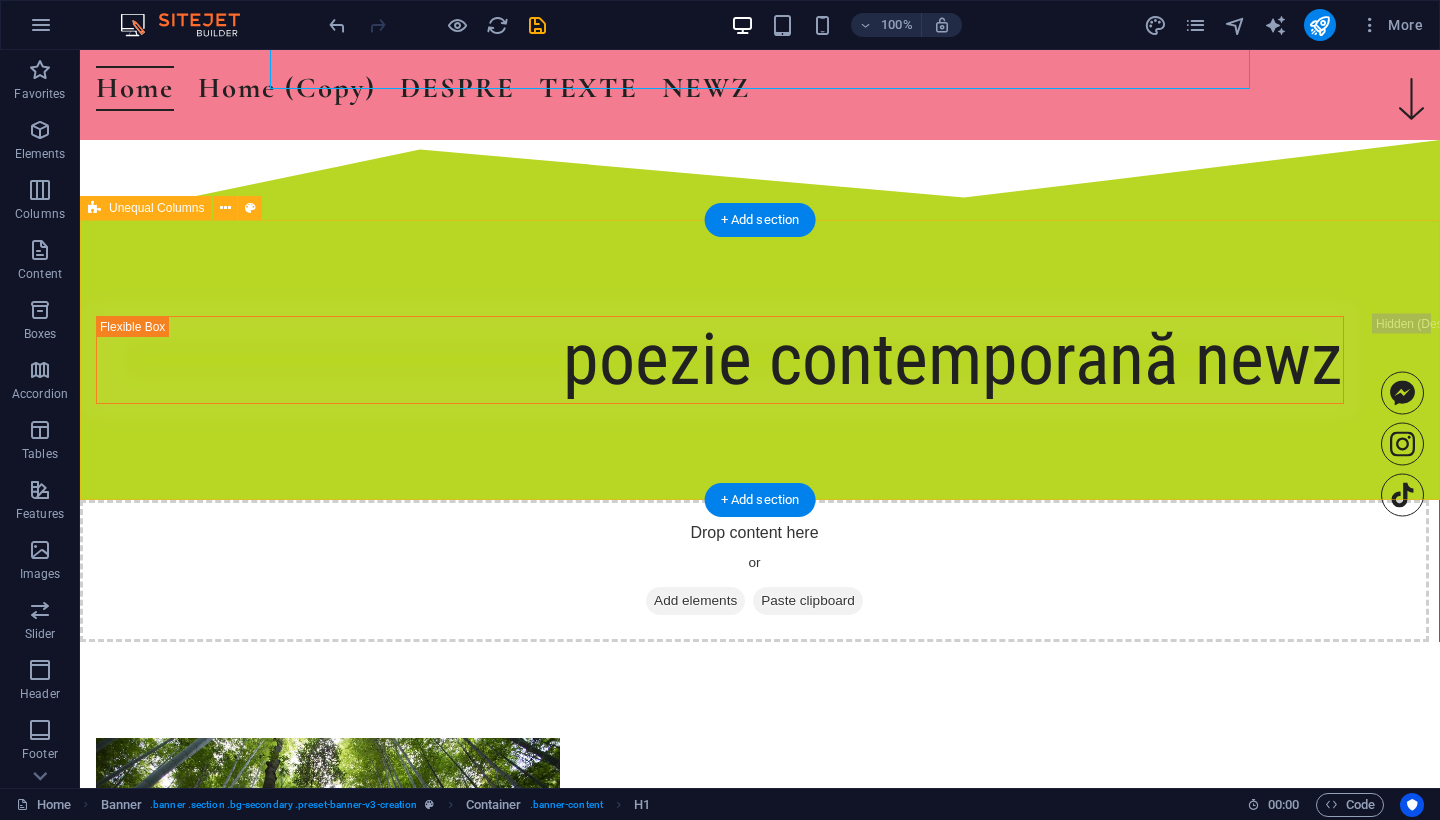 click on "poezie contemporană newz" at bounding box center [760, 360] 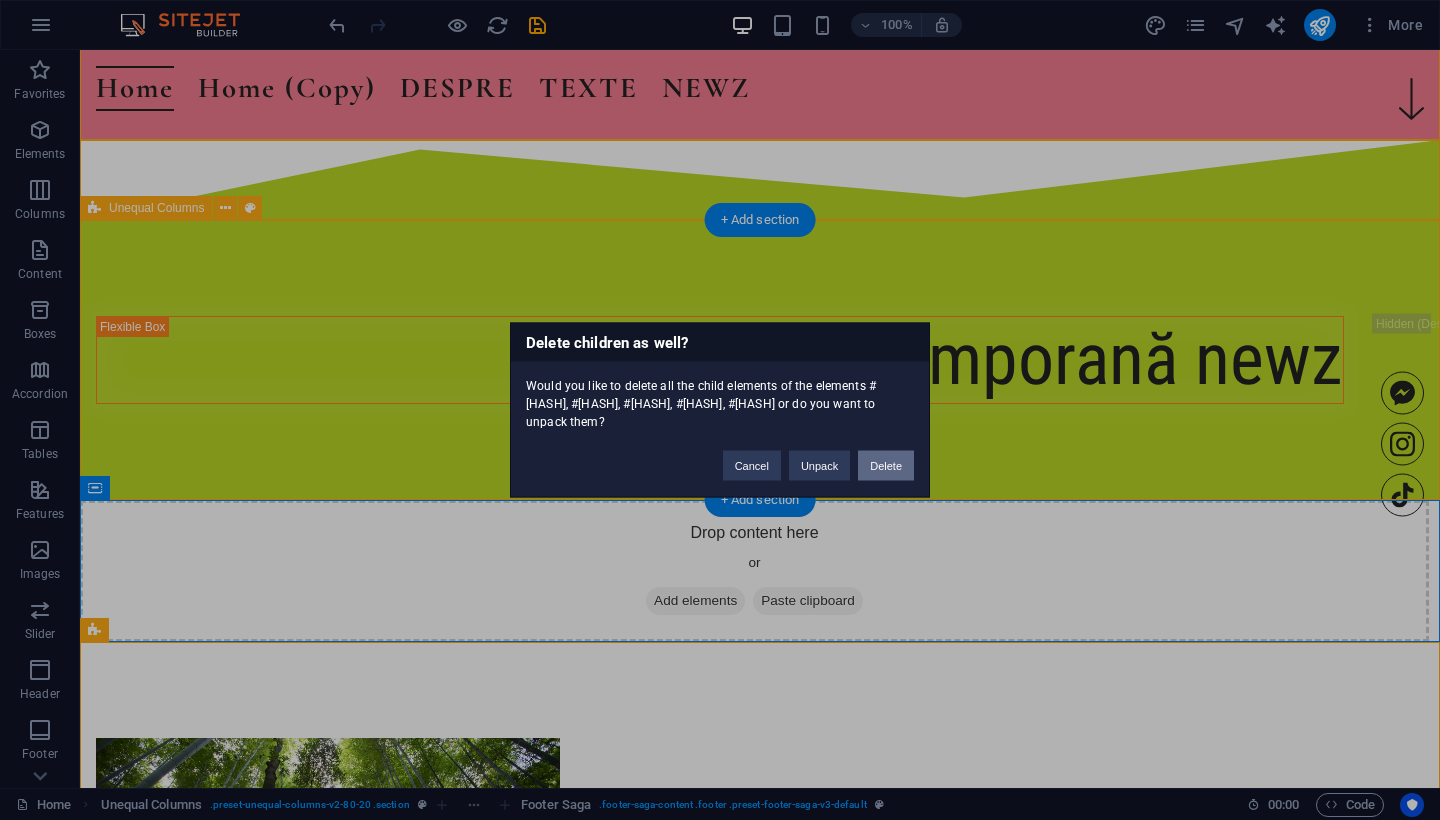 click on "Delete" at bounding box center (886, 466) 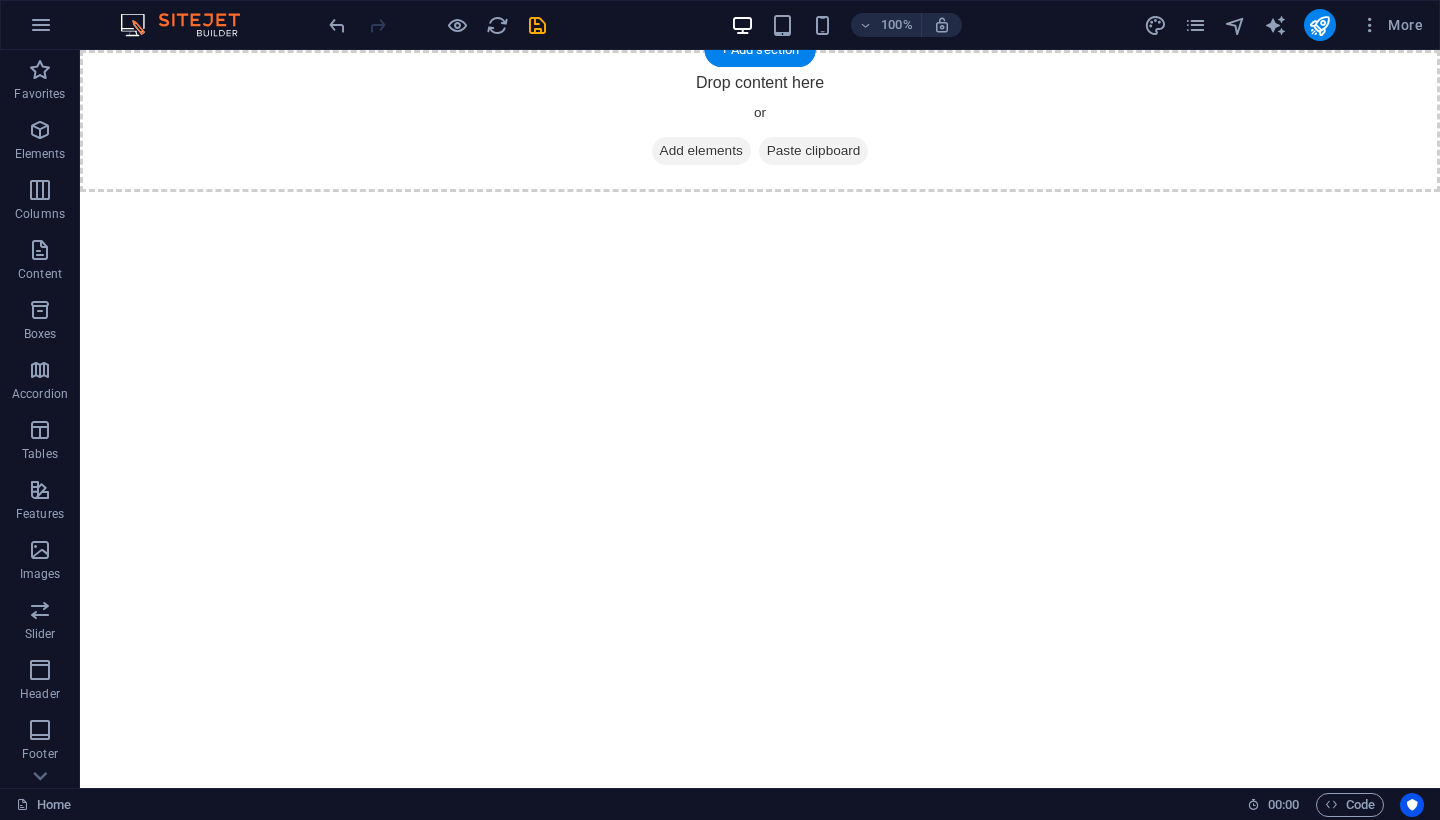 scroll, scrollTop: 0, scrollLeft: 0, axis: both 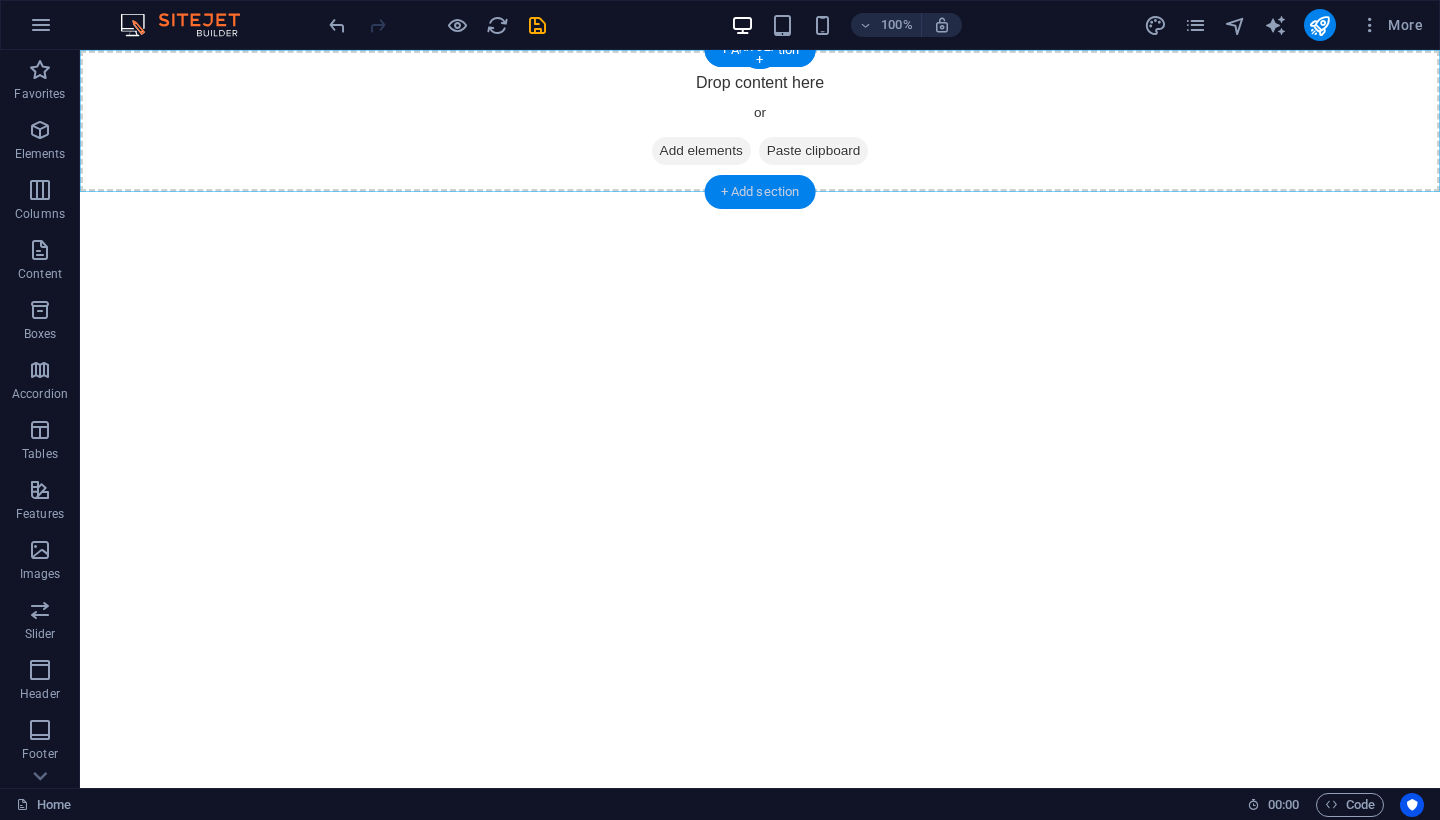 click on "+ Add section" at bounding box center (760, 192) 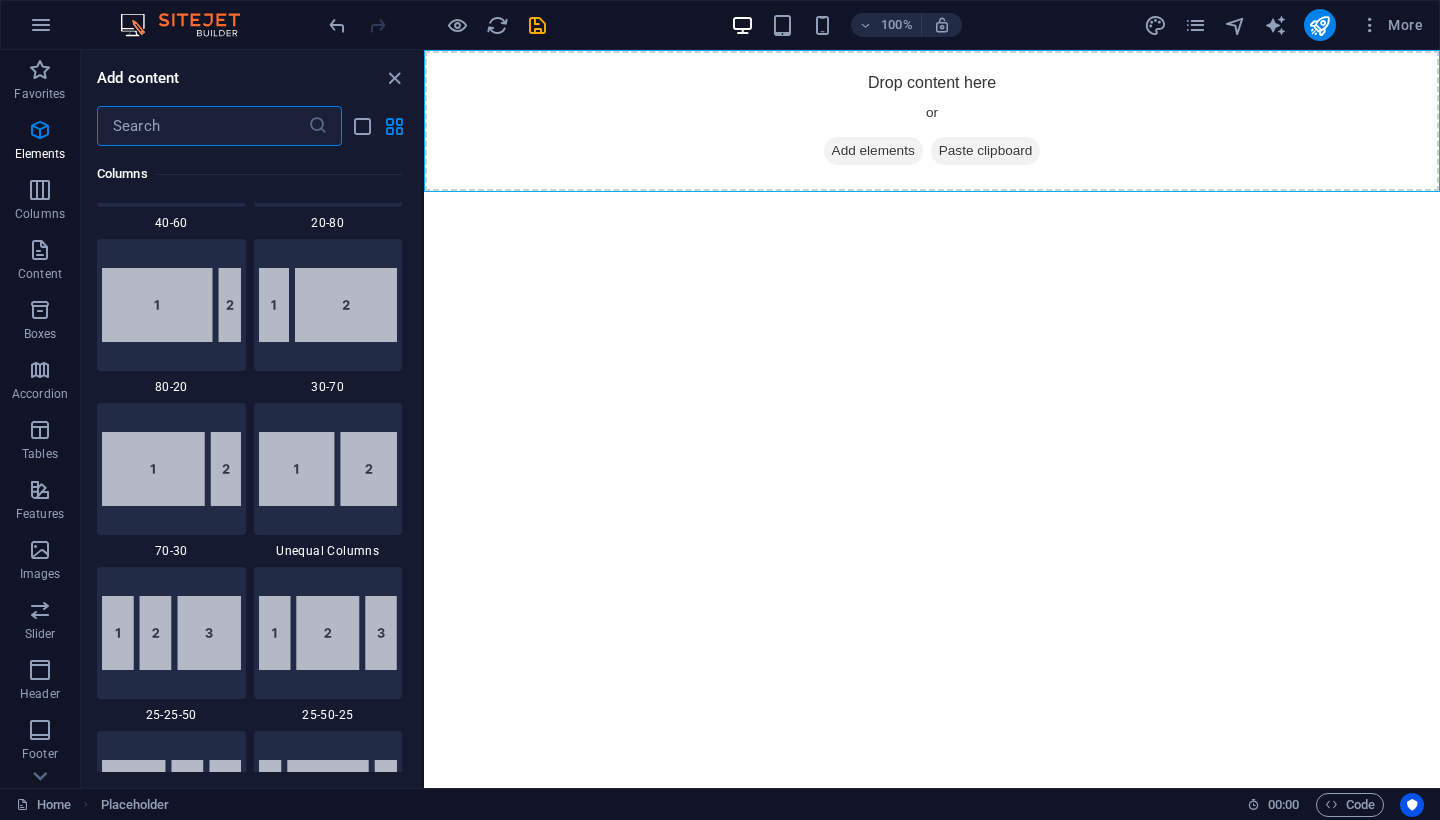scroll, scrollTop: 3663, scrollLeft: 0, axis: vertical 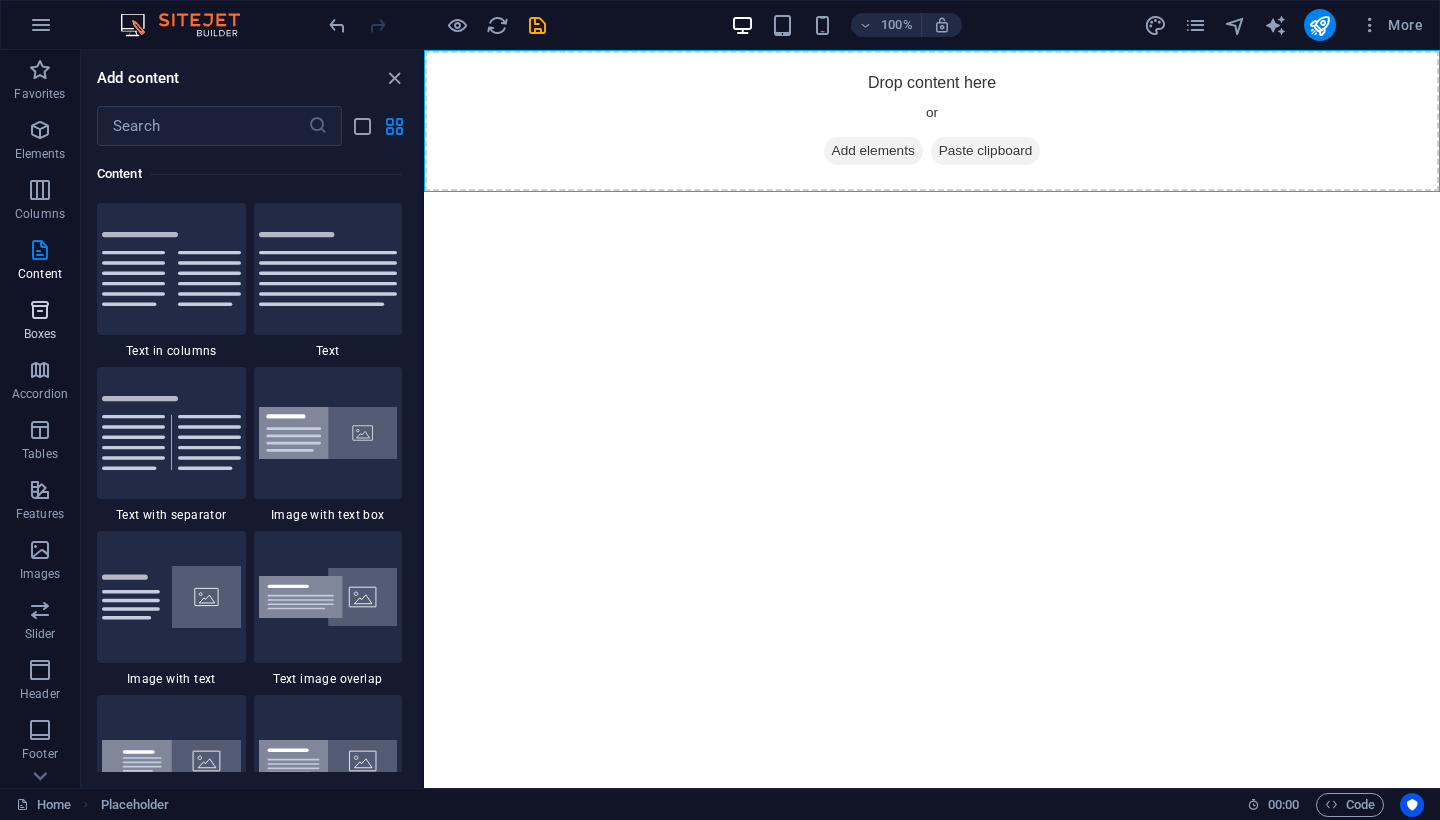 click at bounding box center [40, 310] 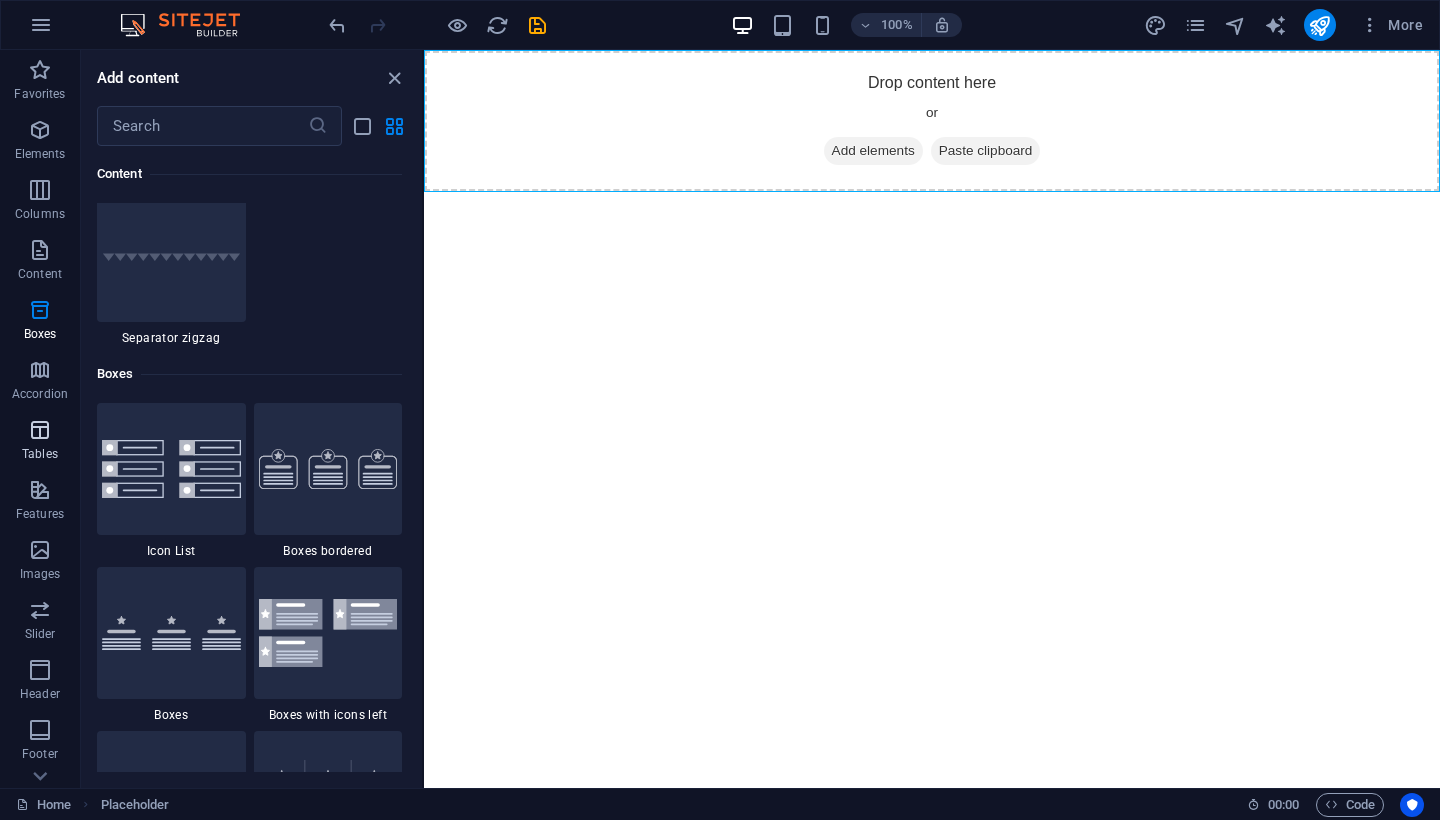 scroll, scrollTop: 5680, scrollLeft: 0, axis: vertical 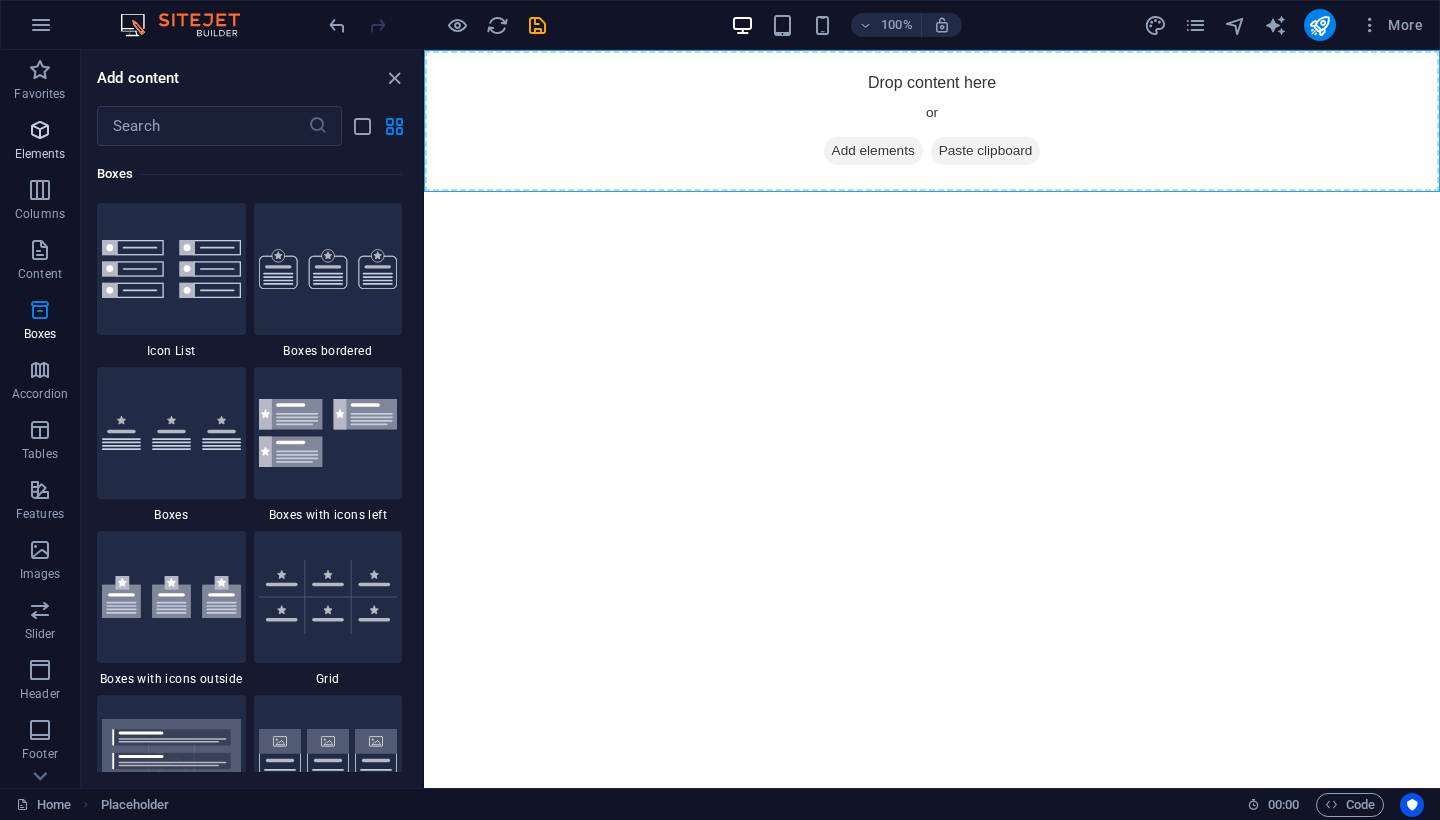 click at bounding box center [40, 130] 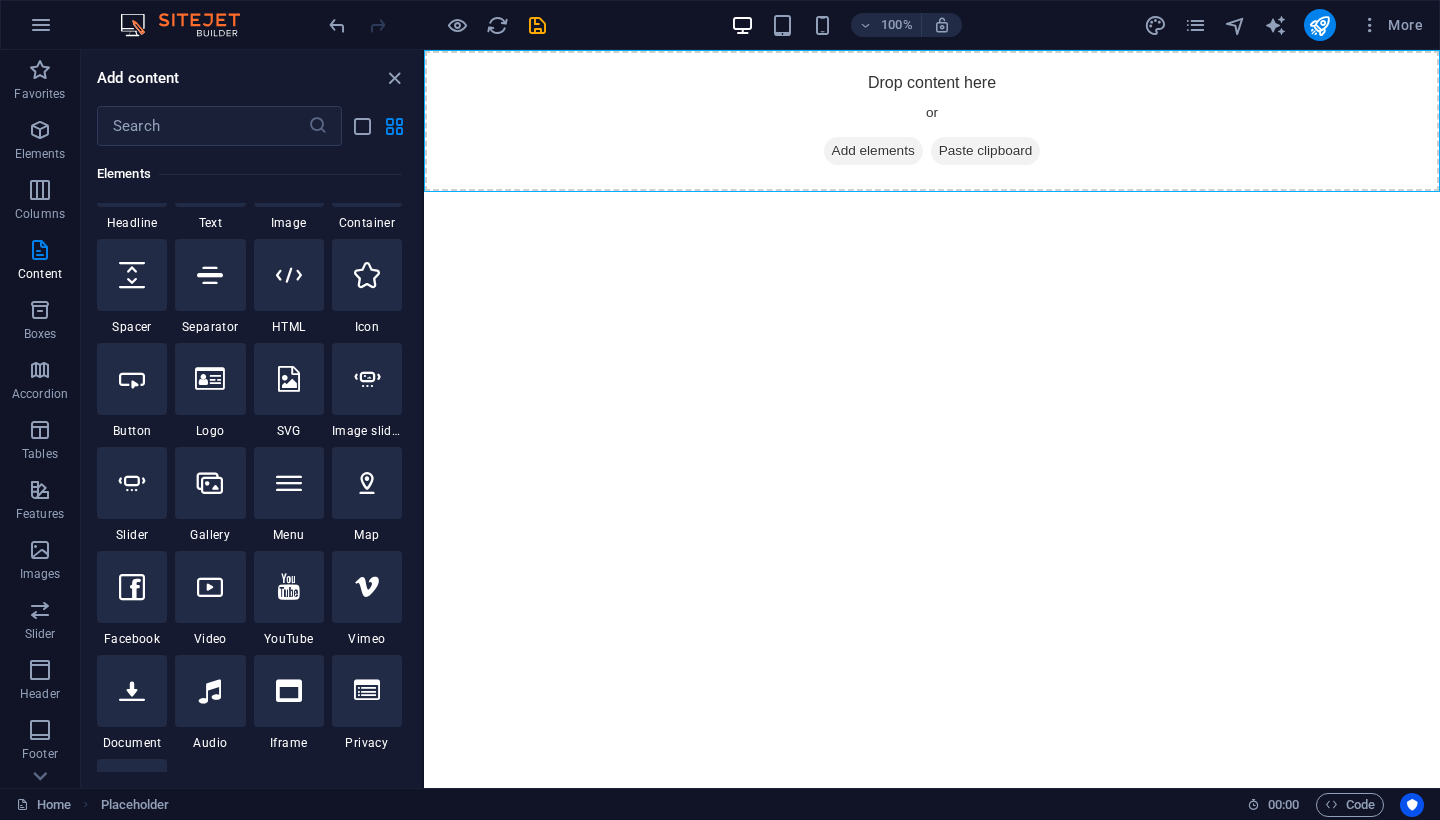 scroll, scrollTop: 377, scrollLeft: 0, axis: vertical 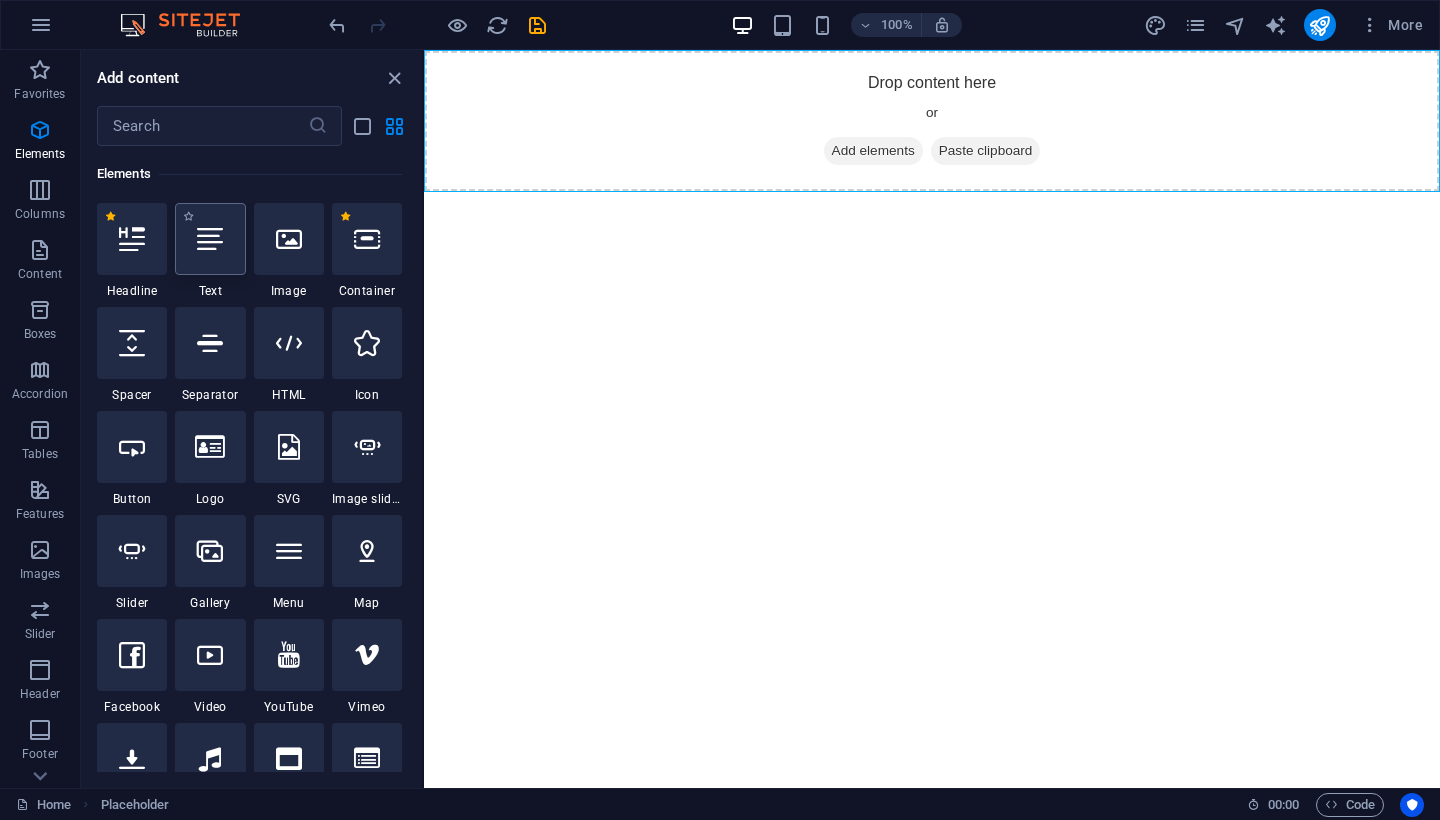 click at bounding box center (210, 239) 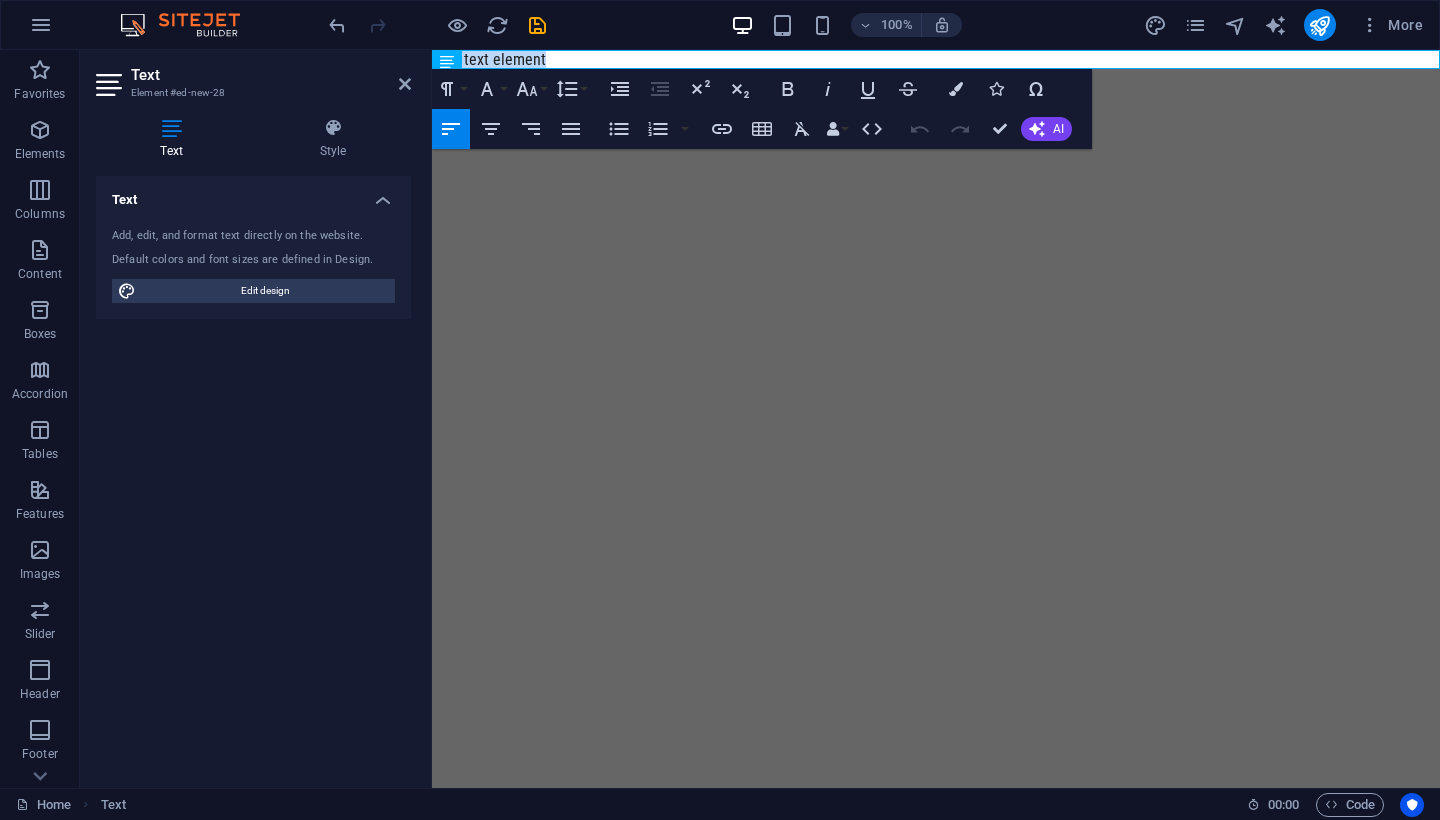 type 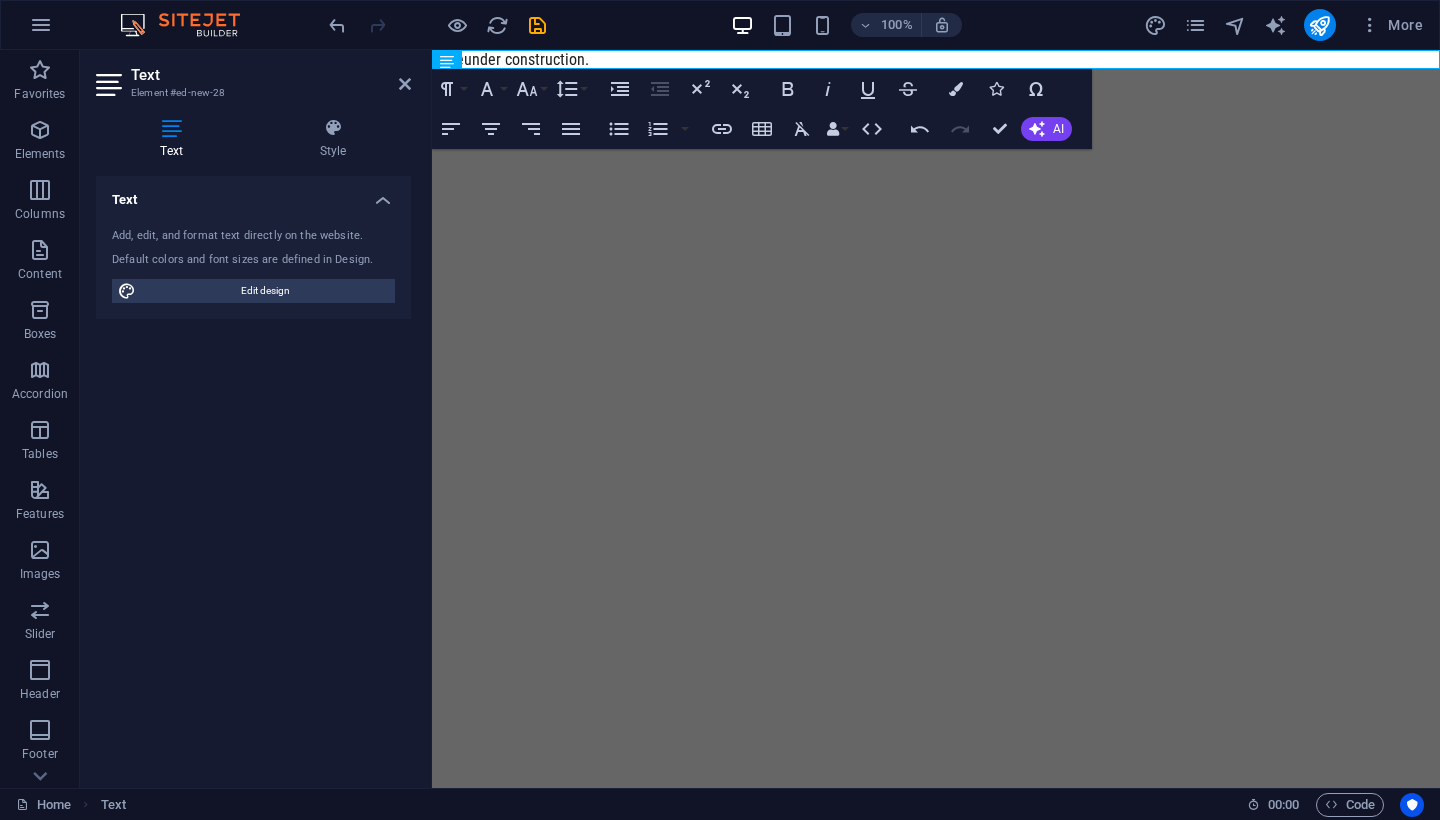 click on "Skip to main content
undeunder construction." at bounding box center (936, 59) 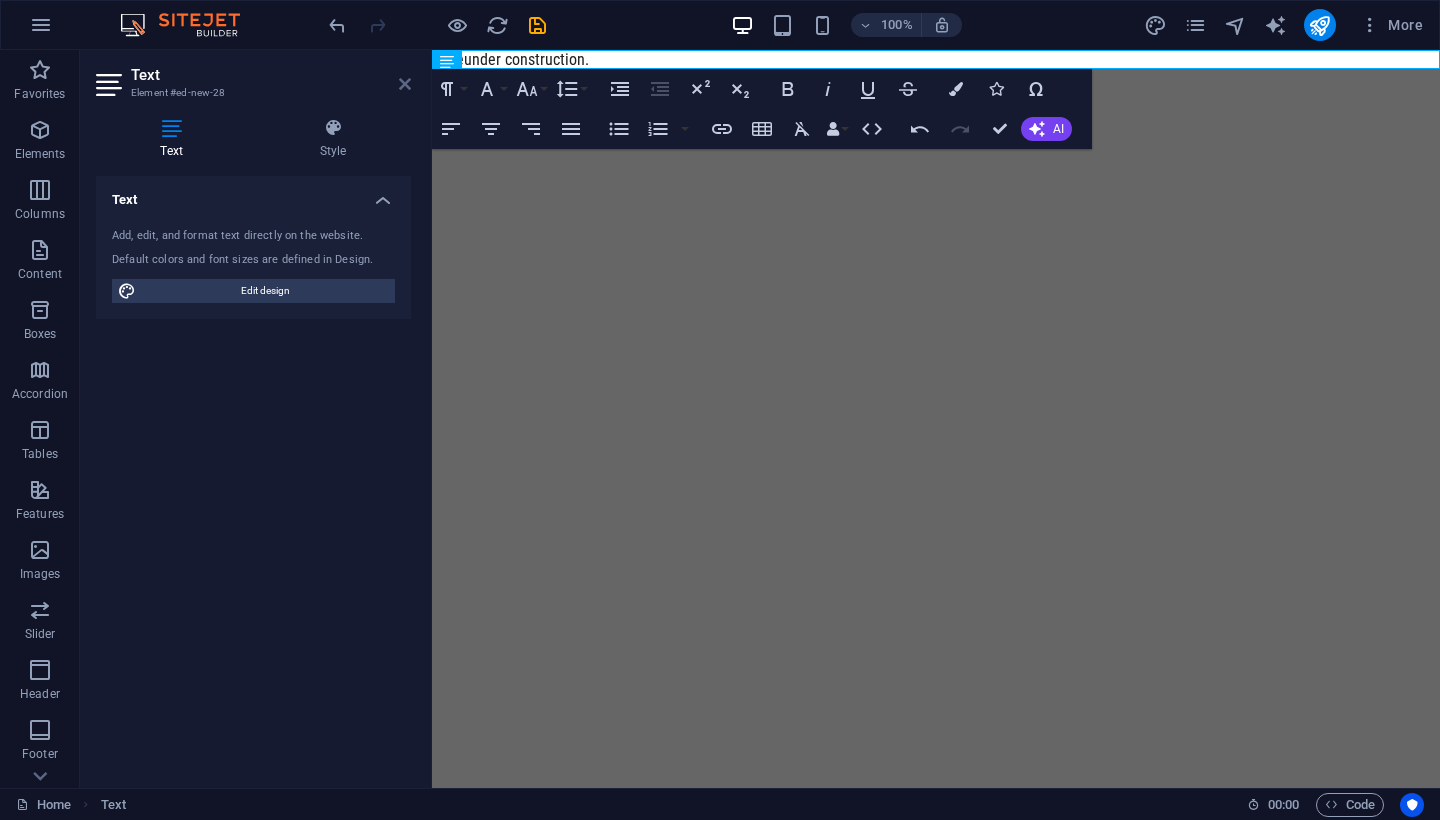 click at bounding box center [405, 84] 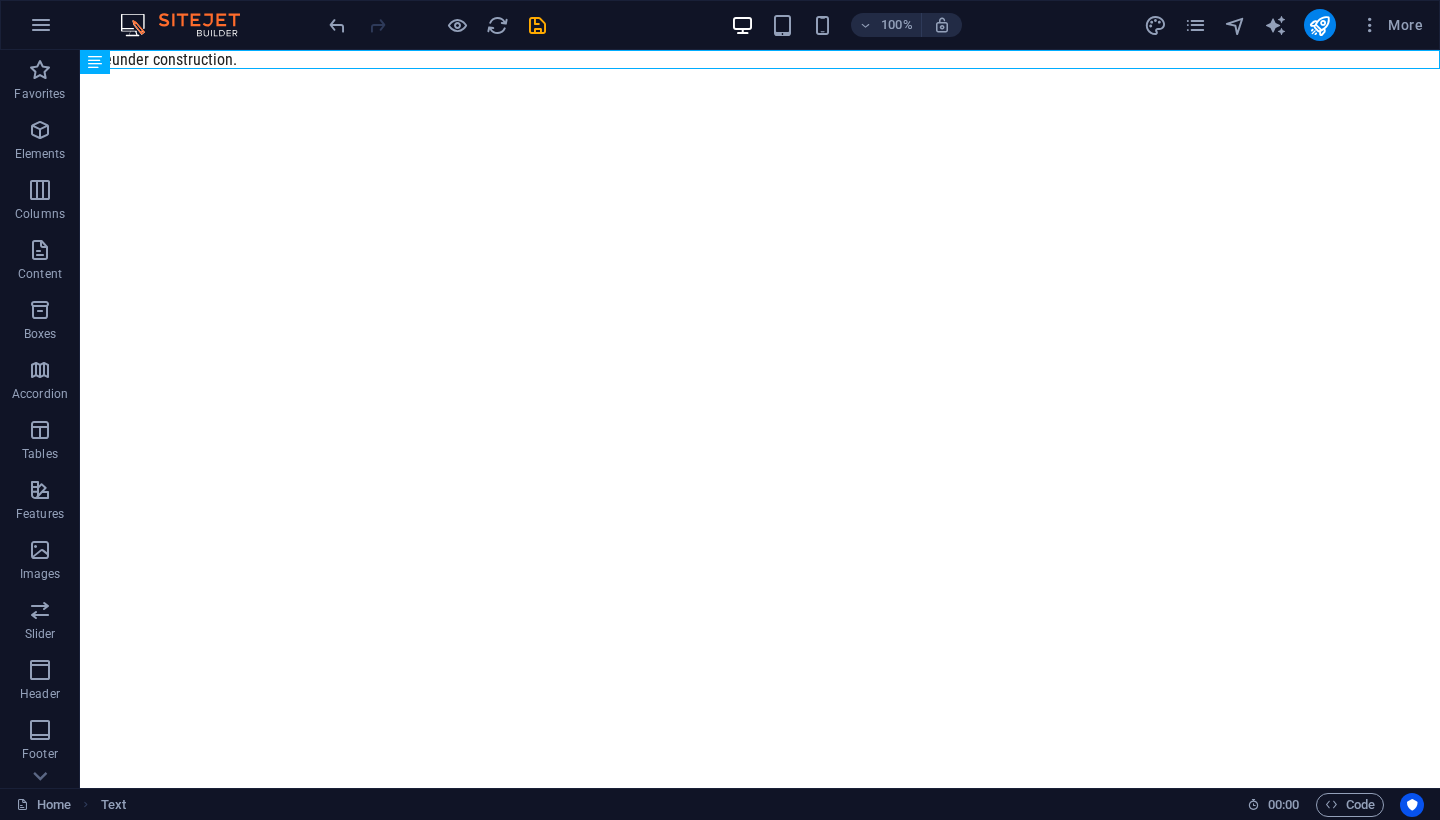 drag, startPoint x: 200, startPoint y: 65, endPoint x: 376, endPoint y: 226, distance: 238.53091 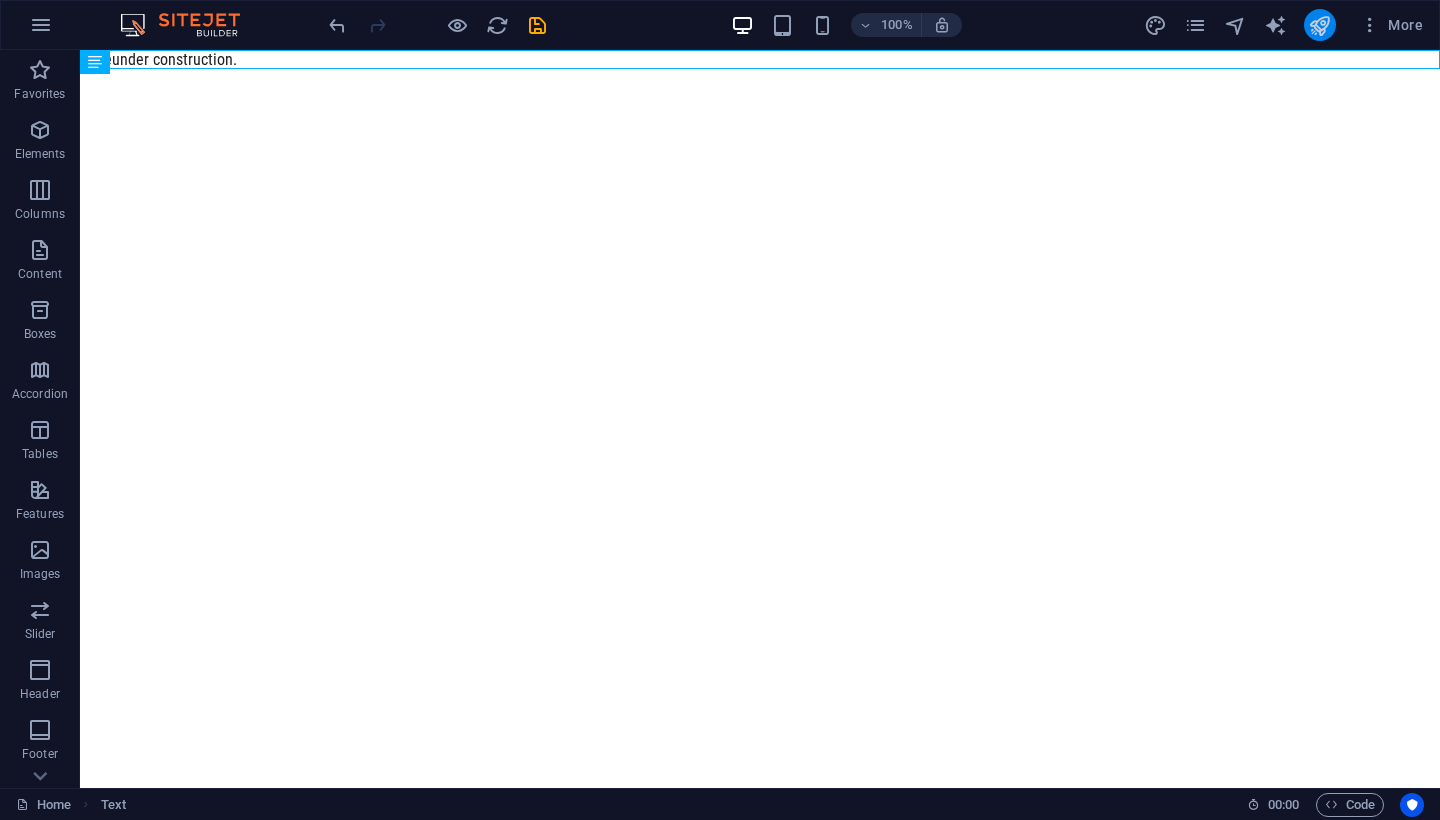 click at bounding box center [1319, 25] 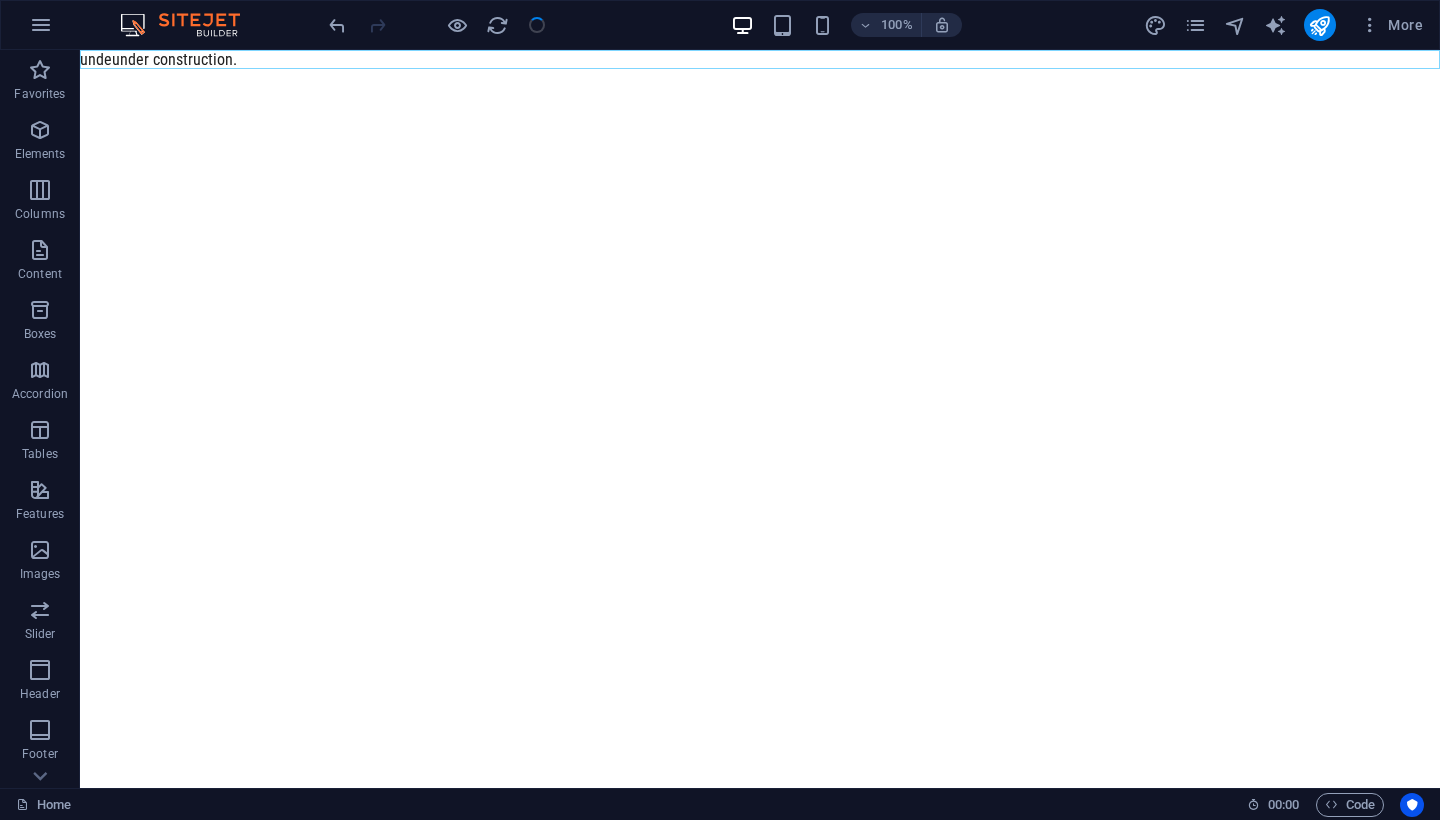 click on "More" at bounding box center (1287, 25) 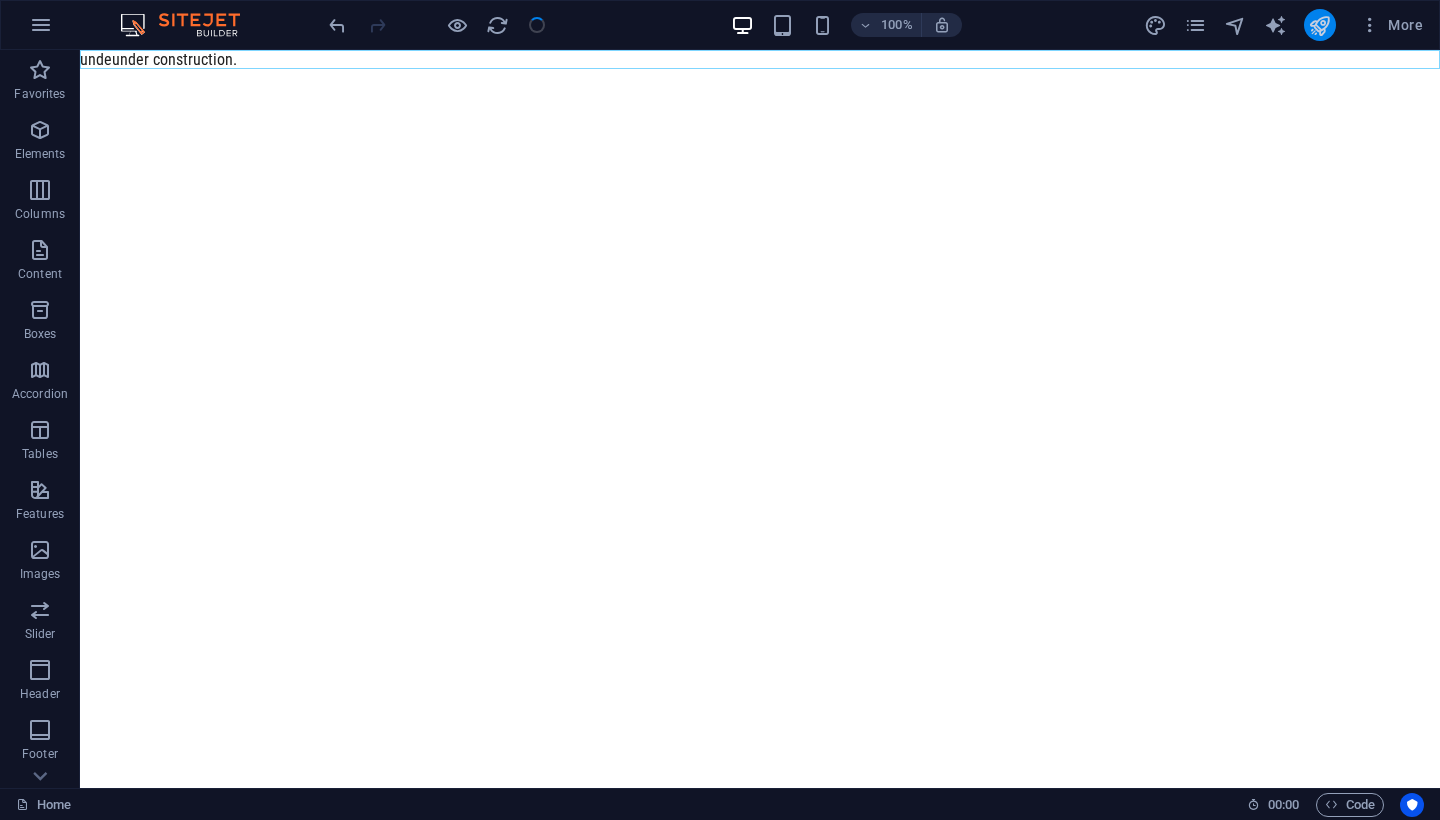 click at bounding box center (1319, 25) 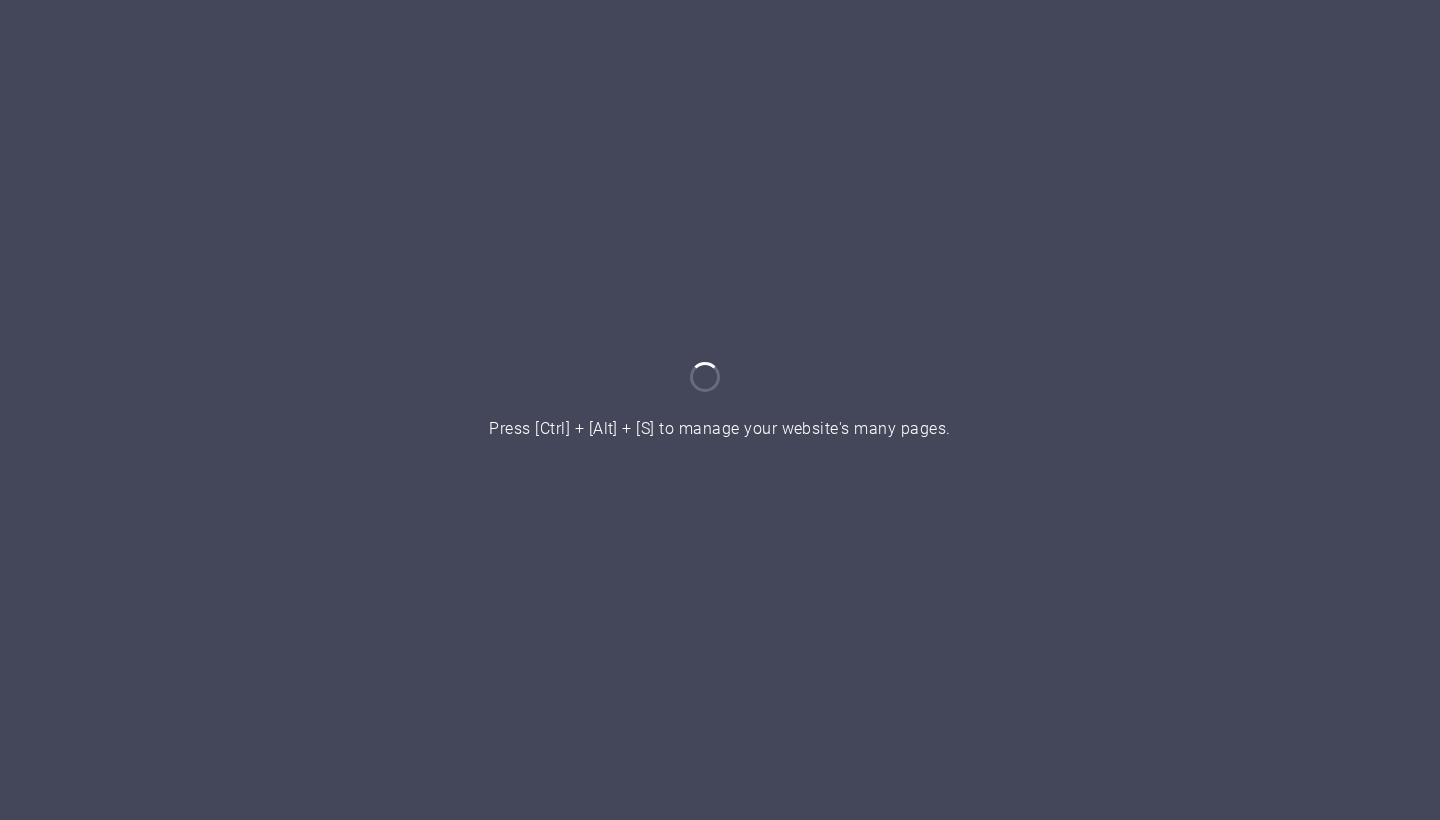 scroll, scrollTop: 0, scrollLeft: 0, axis: both 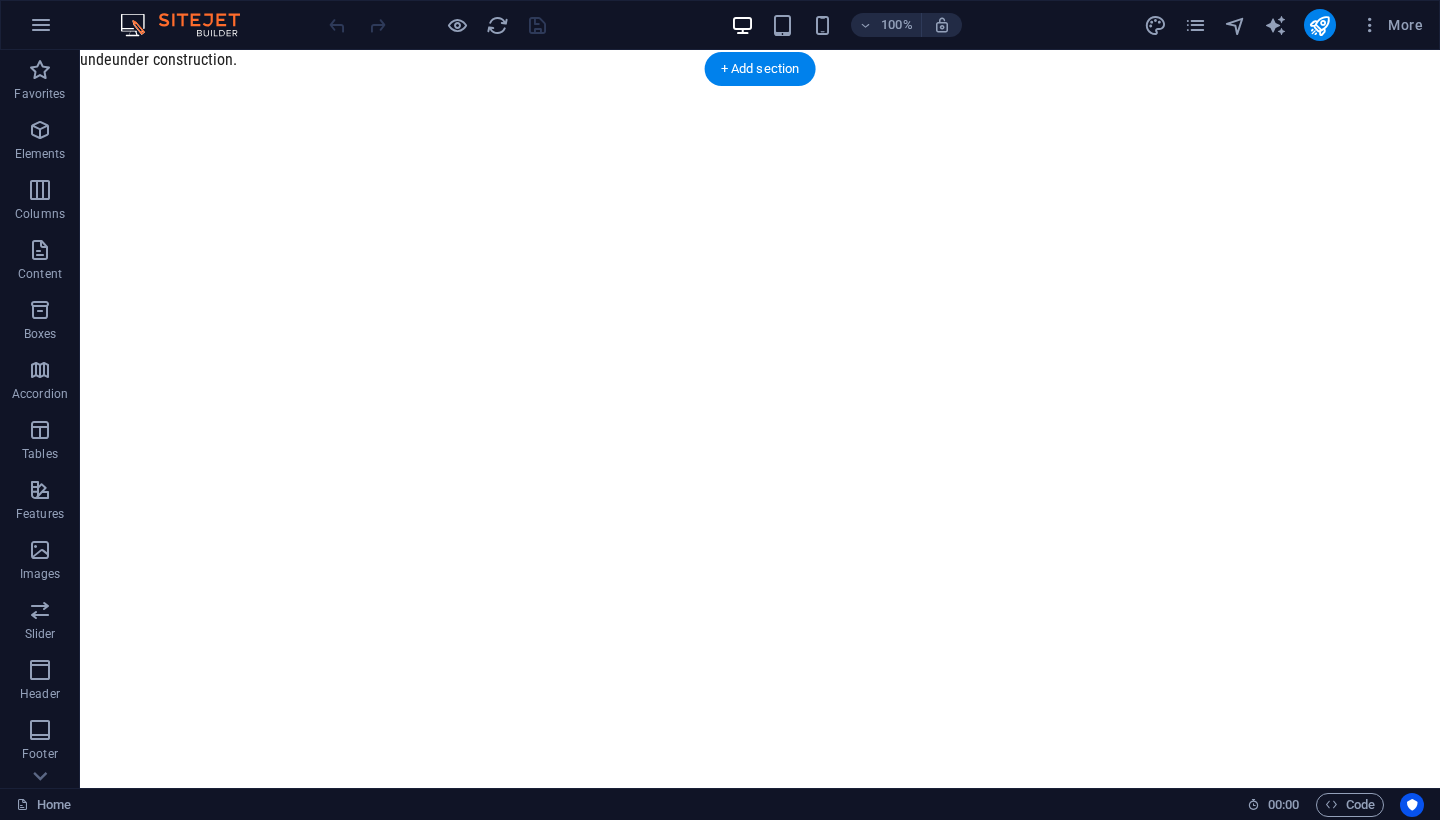 click on "undeunder construction." at bounding box center [760, 59] 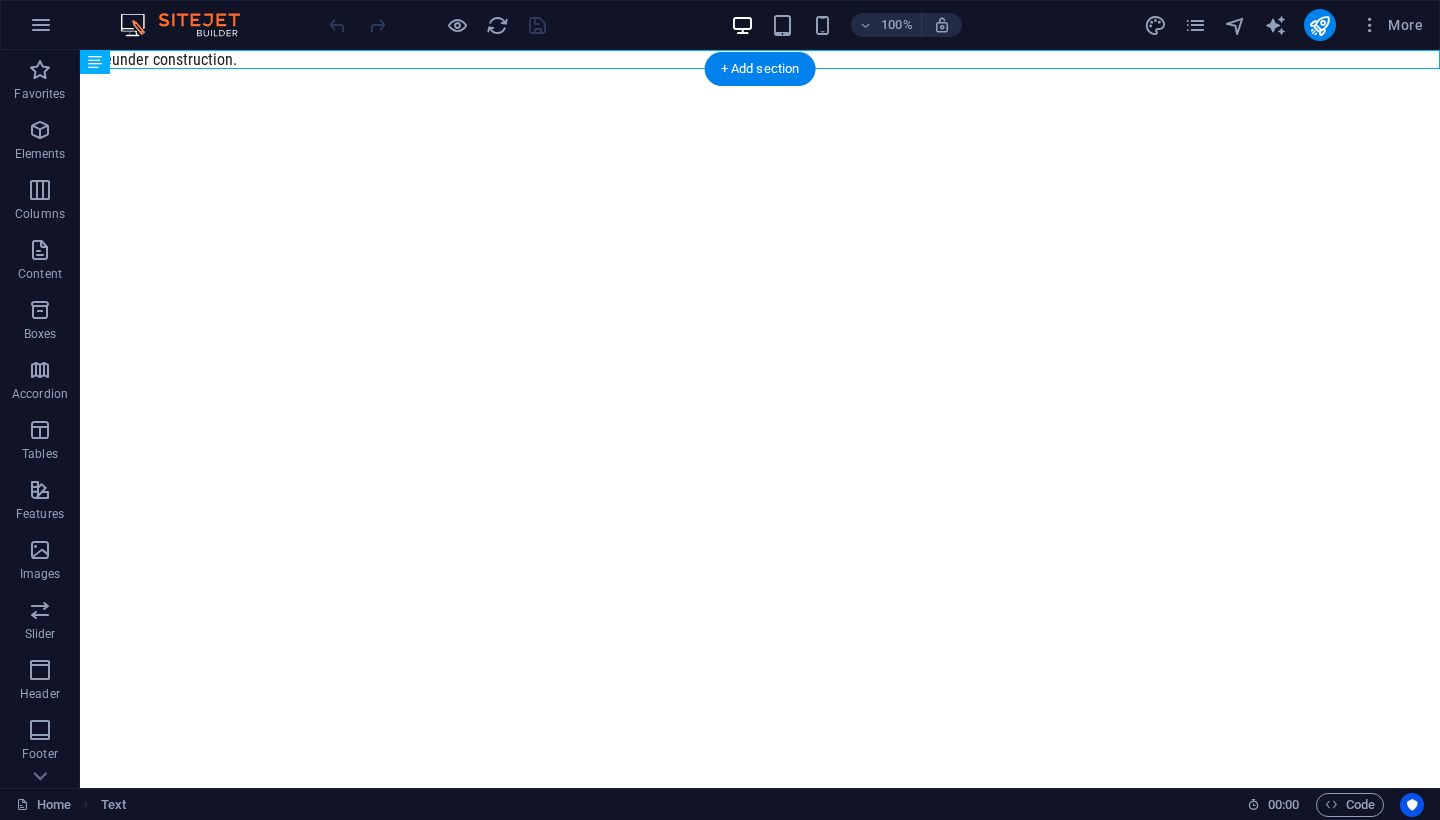 click on "undeunder construction." at bounding box center (760, 59) 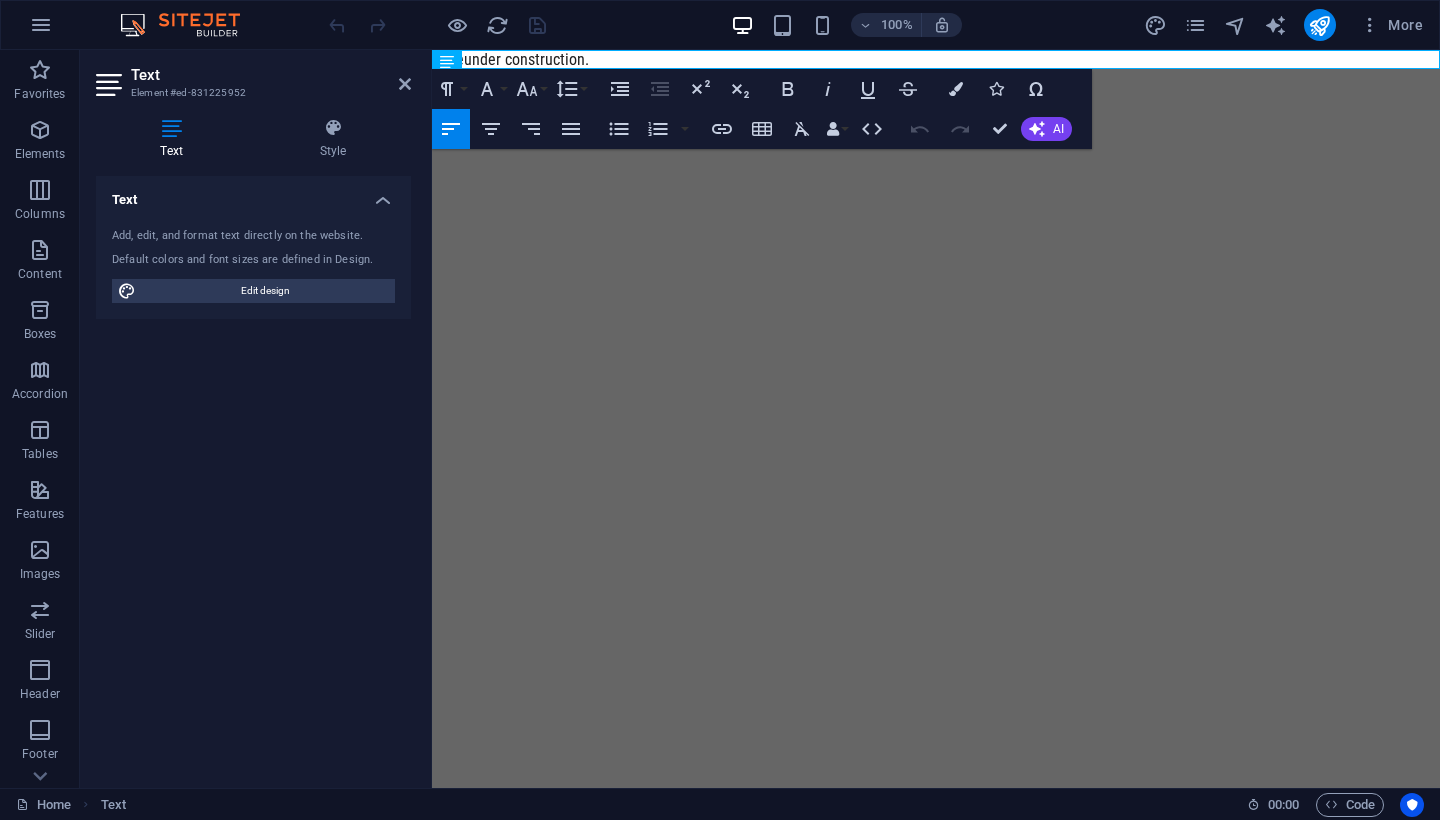click on "undeunder construction." at bounding box center (936, 59) 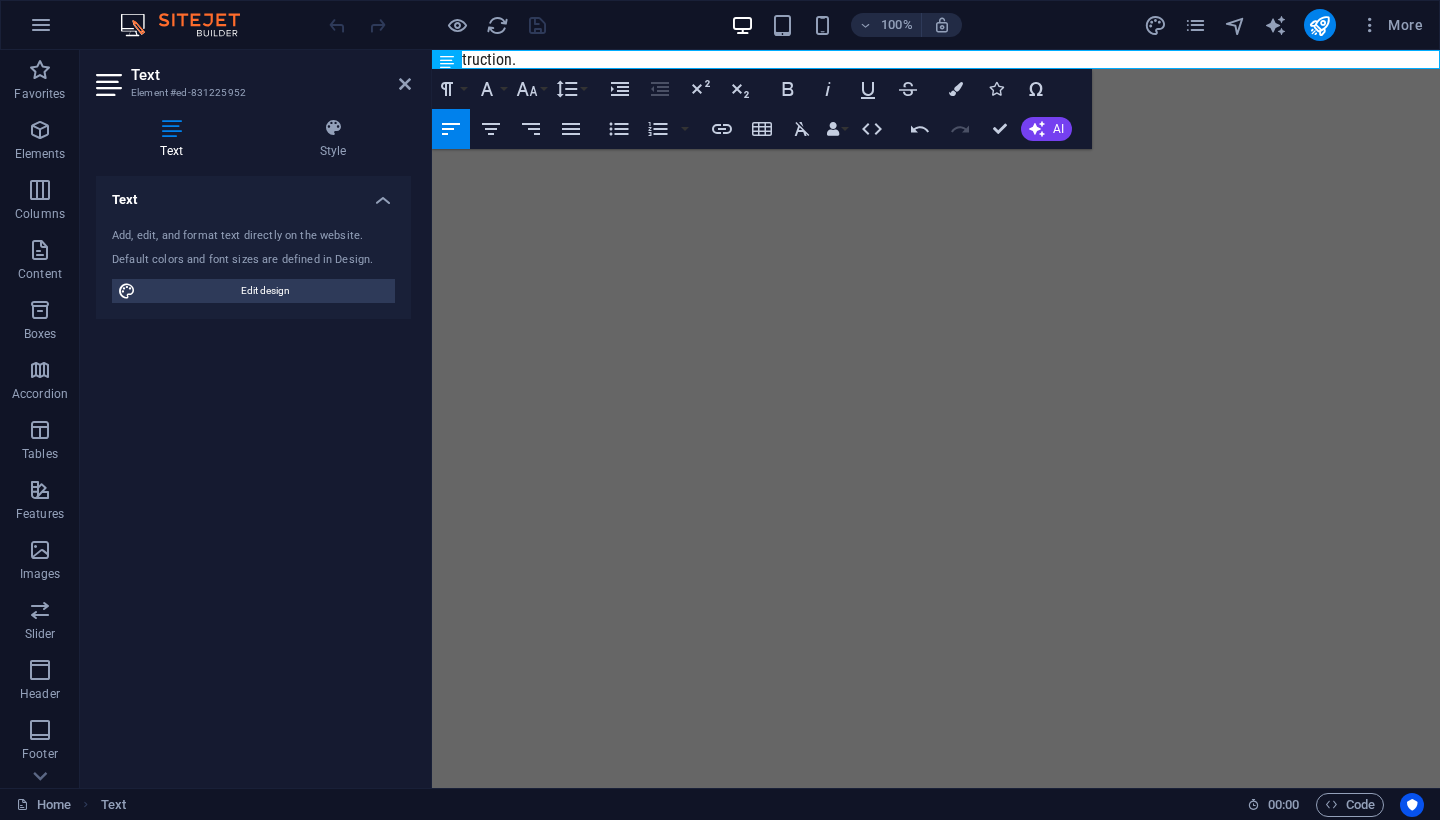 type 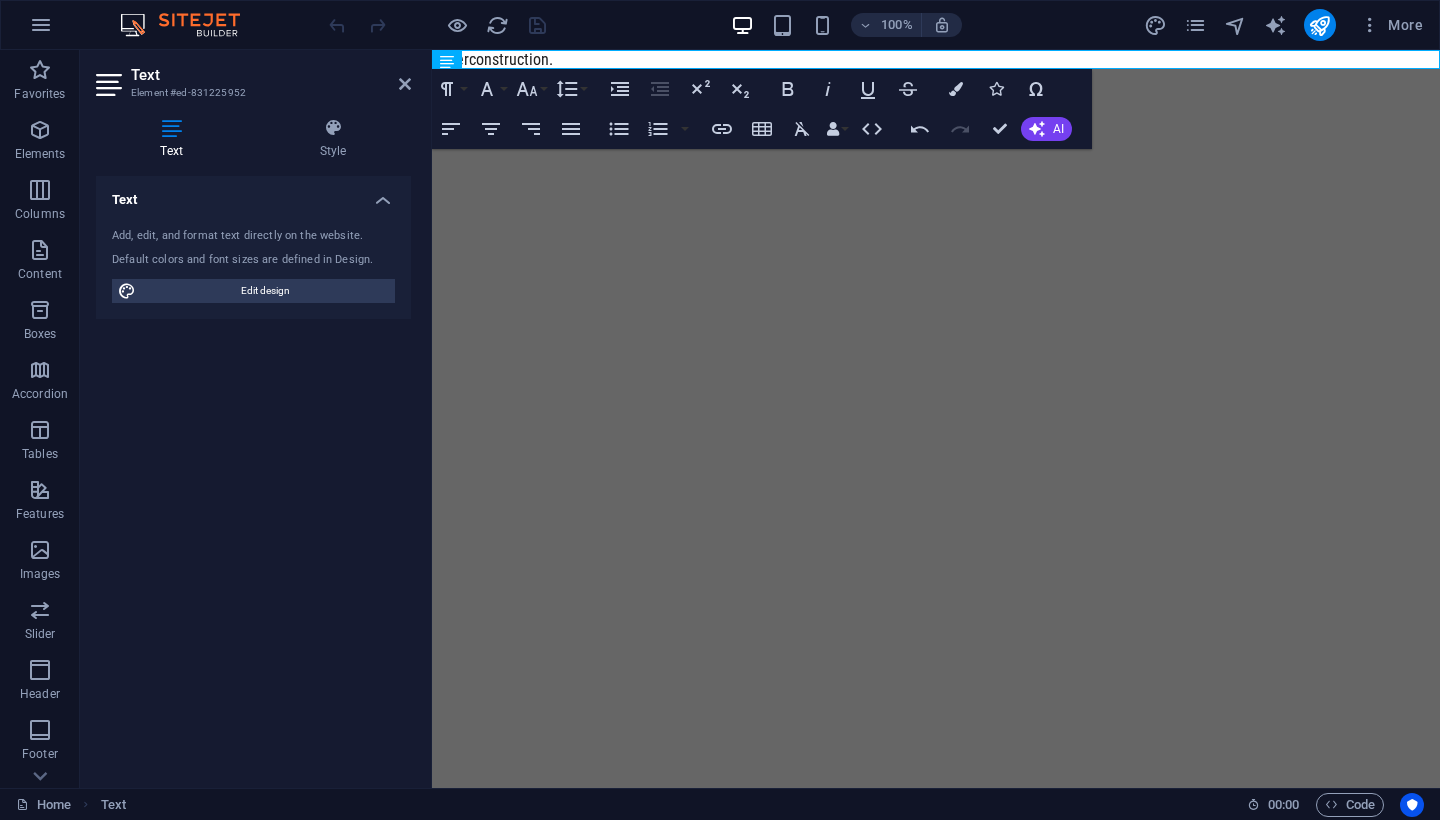 click on "Skip to main content
under  construction." at bounding box center [936, 59] 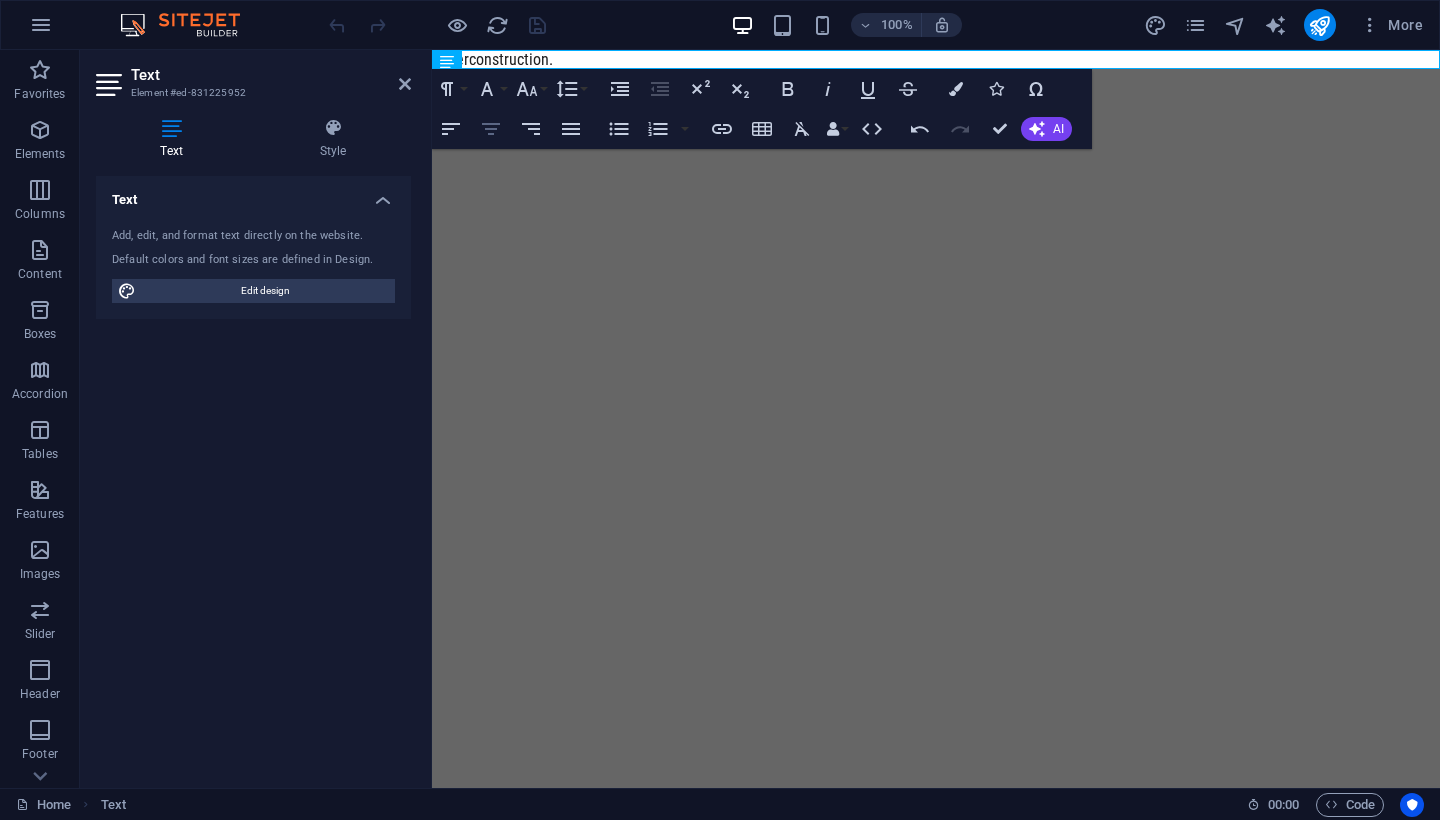 click 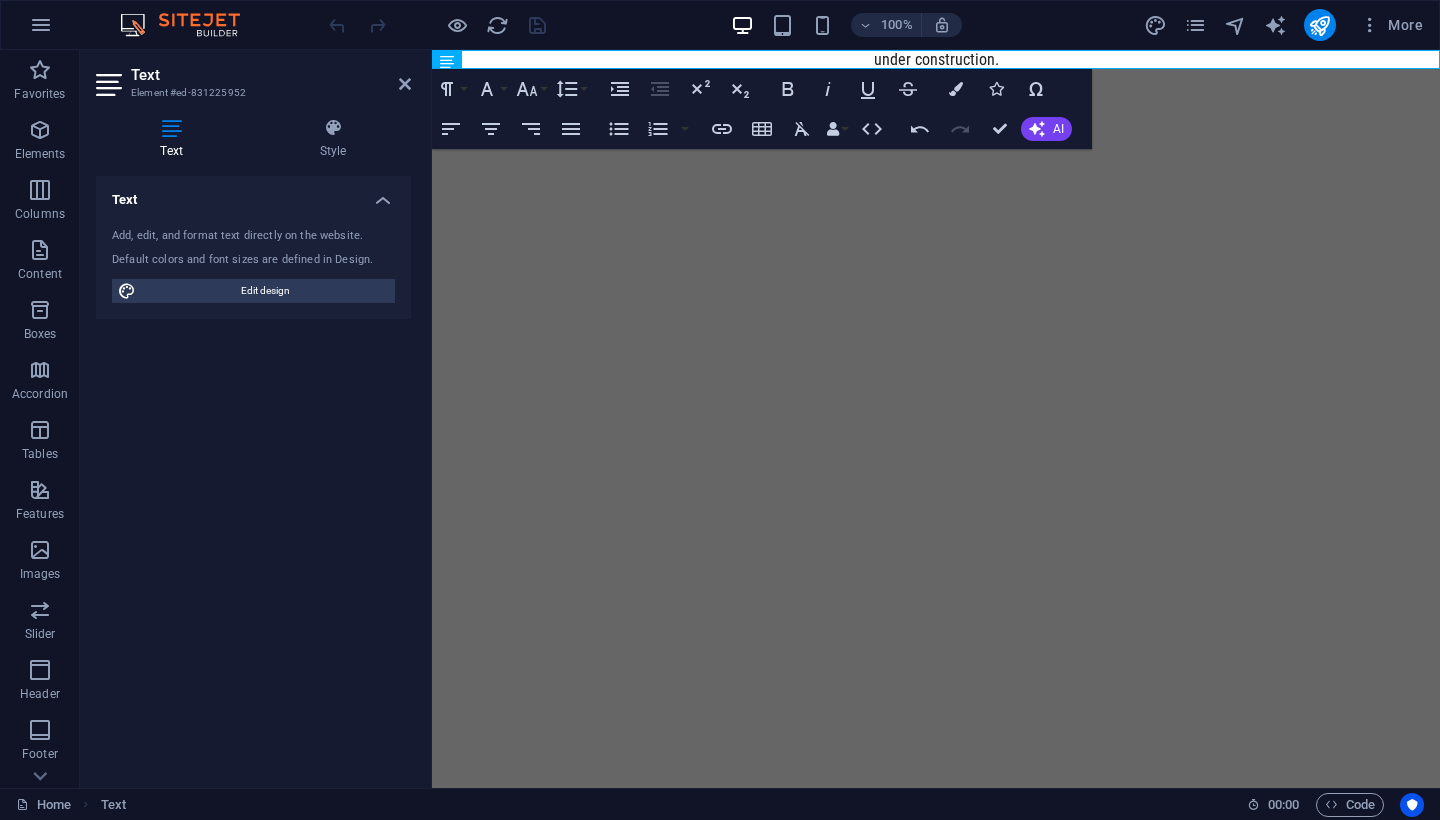 click on "Skip to main content
under construction." at bounding box center [936, 59] 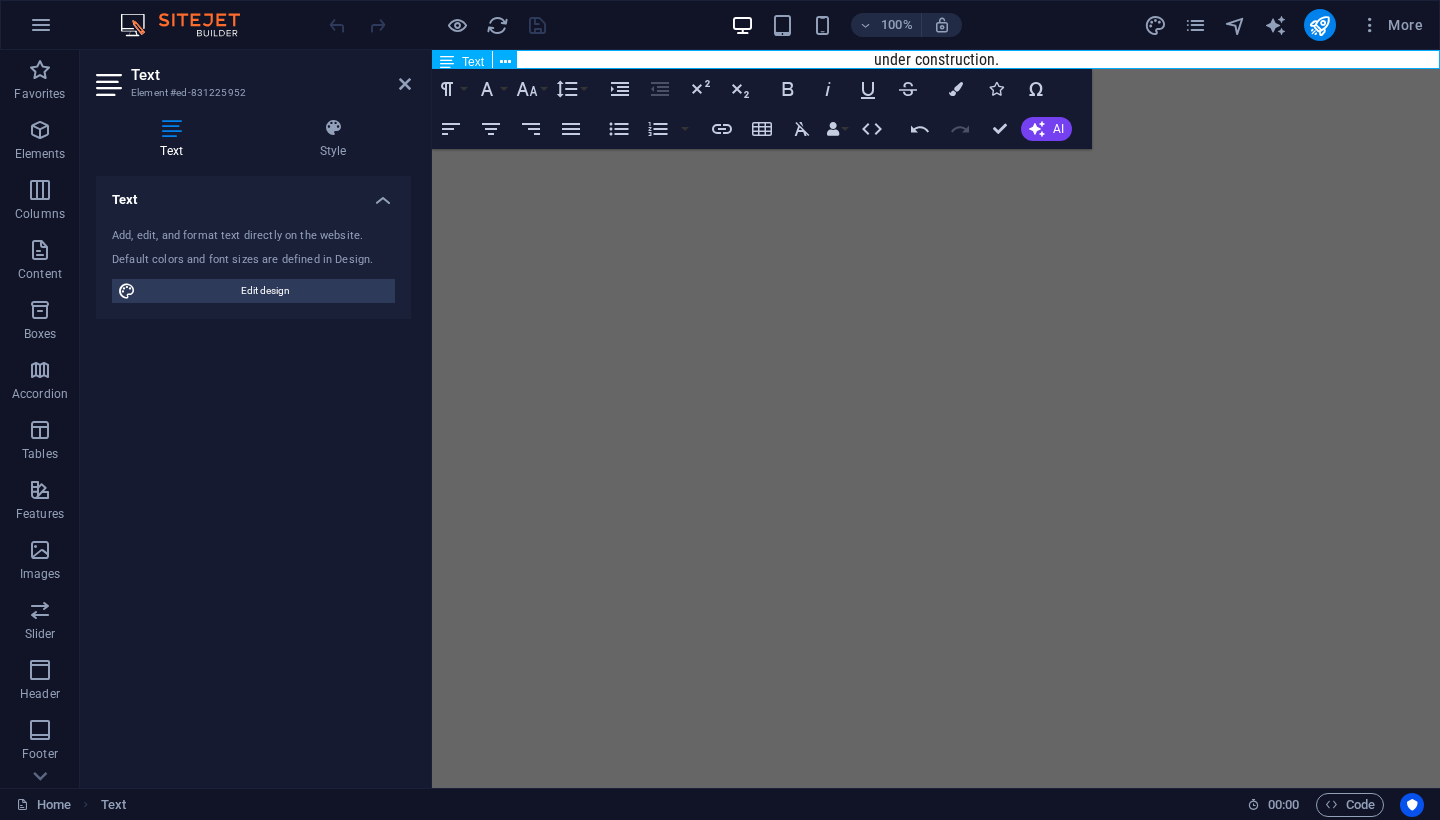 click on "under construction." at bounding box center (936, 59) 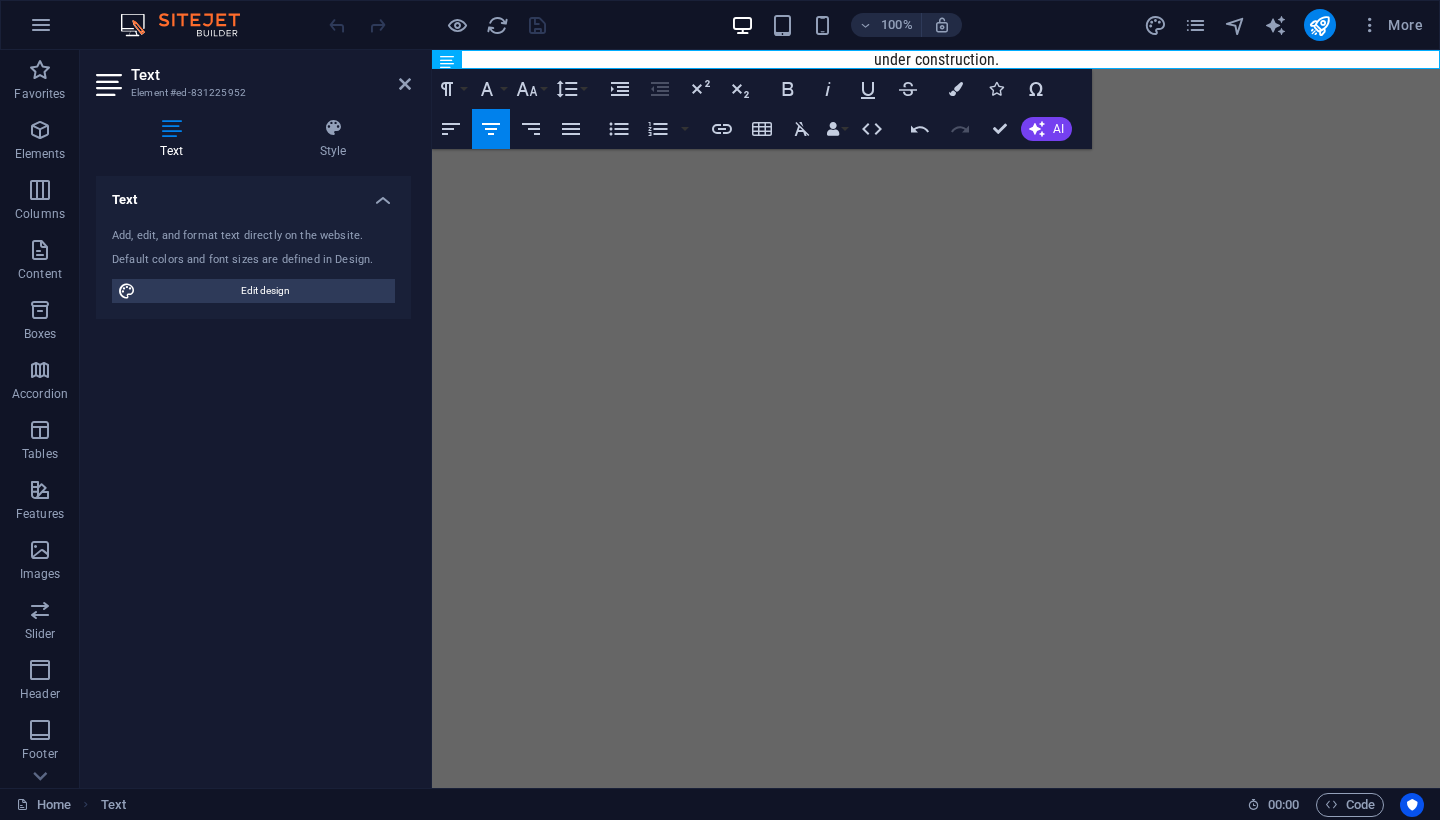 copy on "under construction." 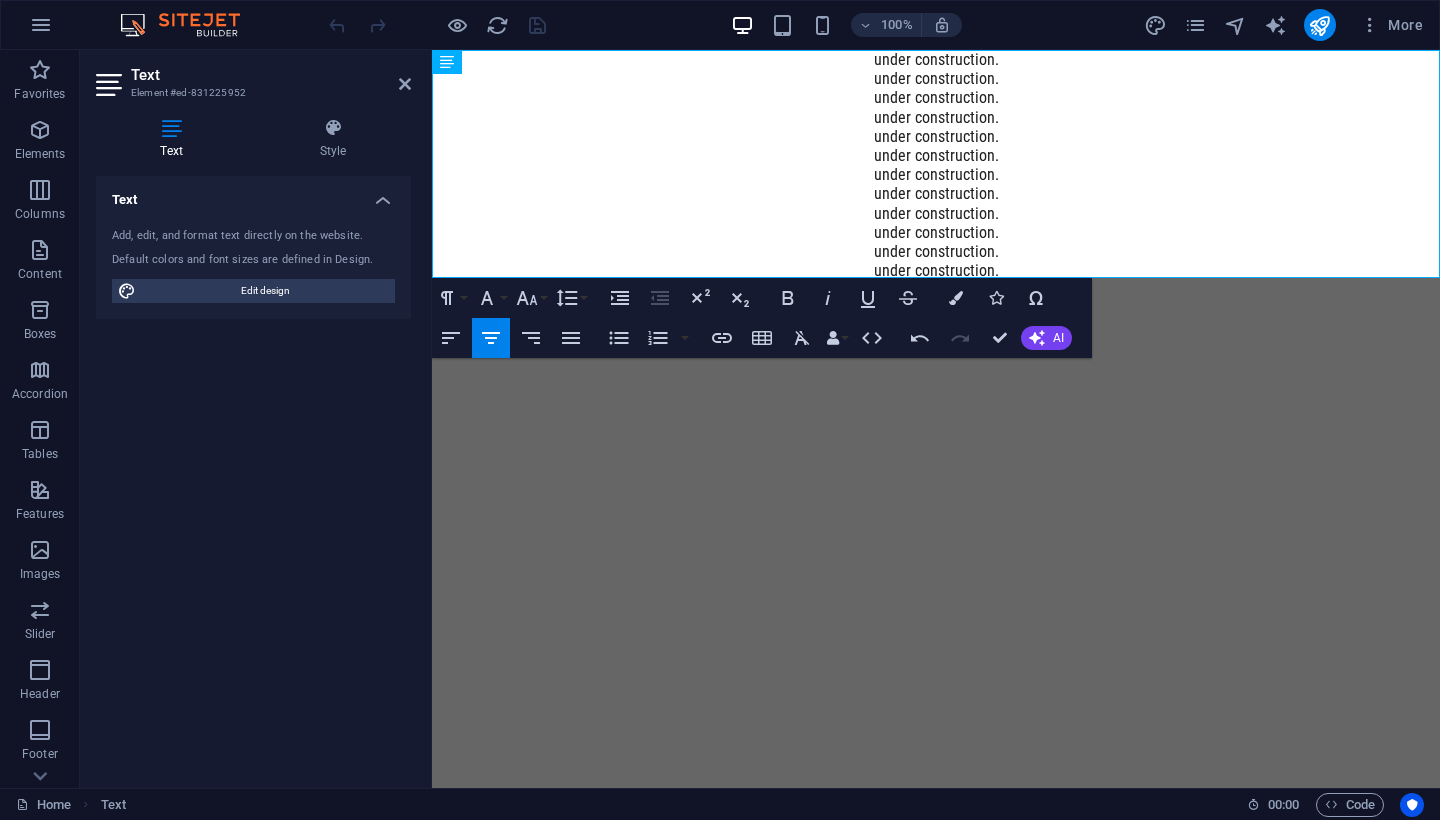 copy on "under construction.  under construction.  under construction.  under construction.  under construction.  under construction.  under construction.  under construction.  under construction.  under construction.  under construction.  under construction." 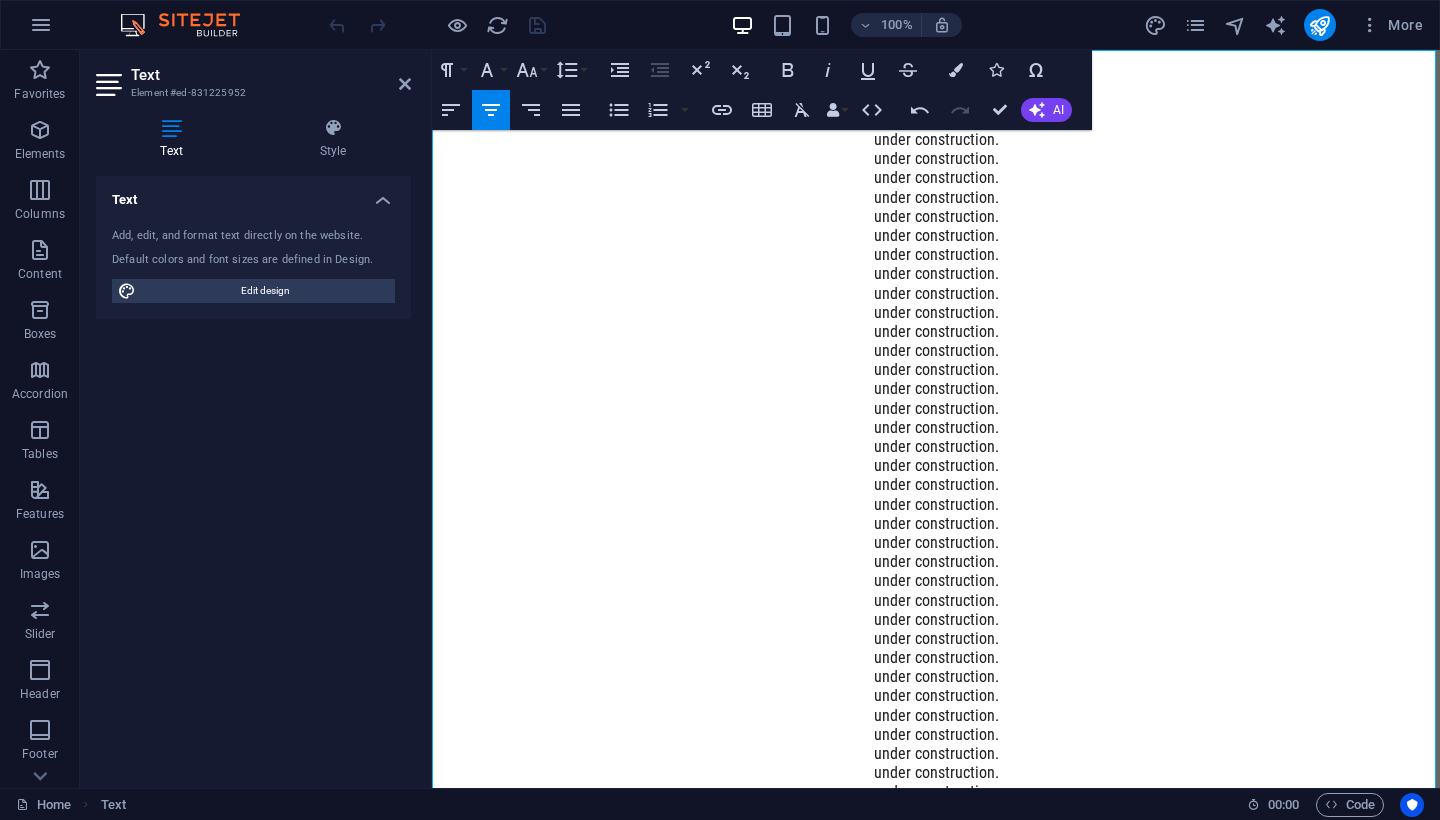 drag, startPoint x: 1040, startPoint y: 445, endPoint x: 327, endPoint y: -28, distance: 855.62726 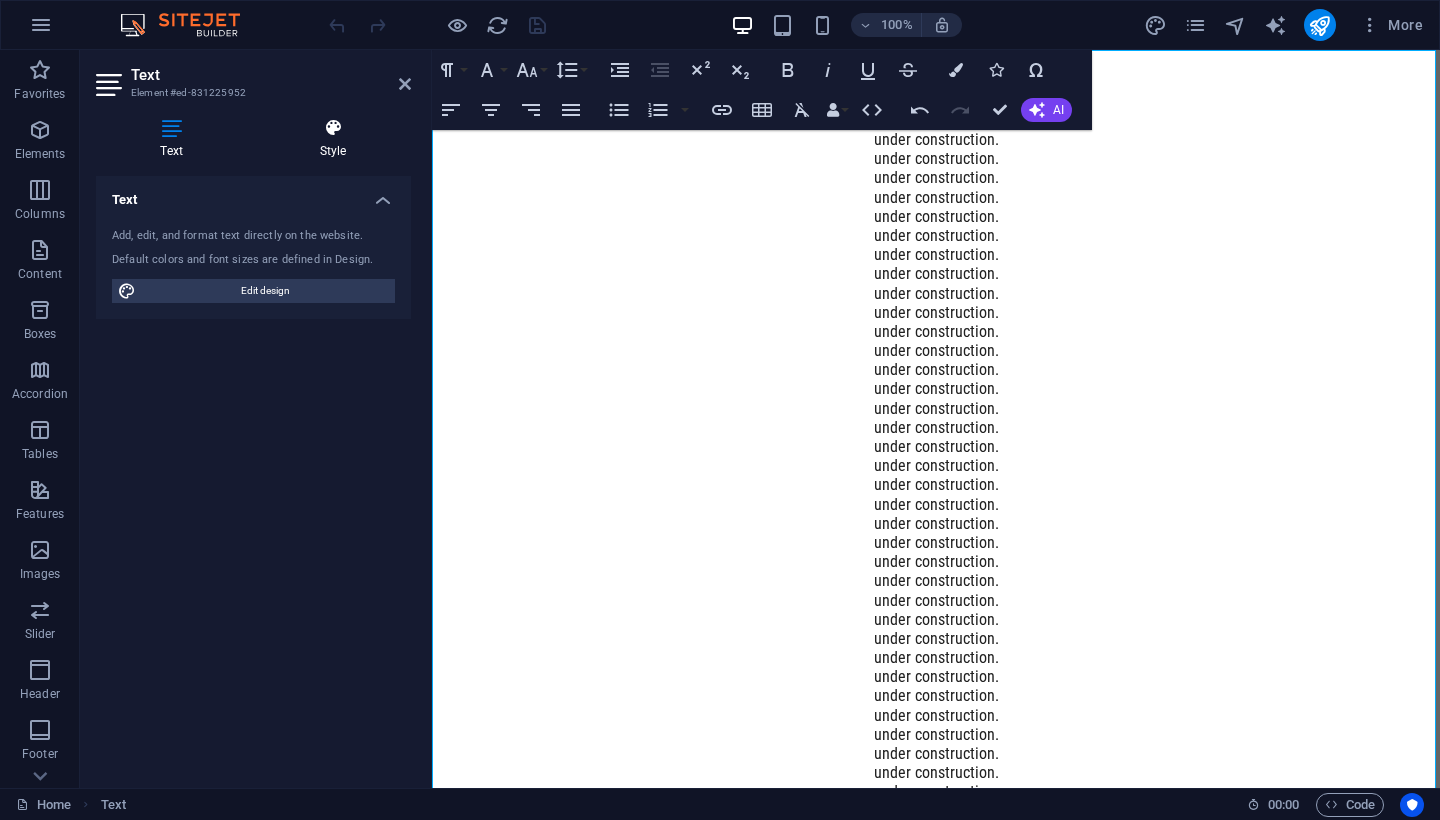click on "Style" at bounding box center [333, 139] 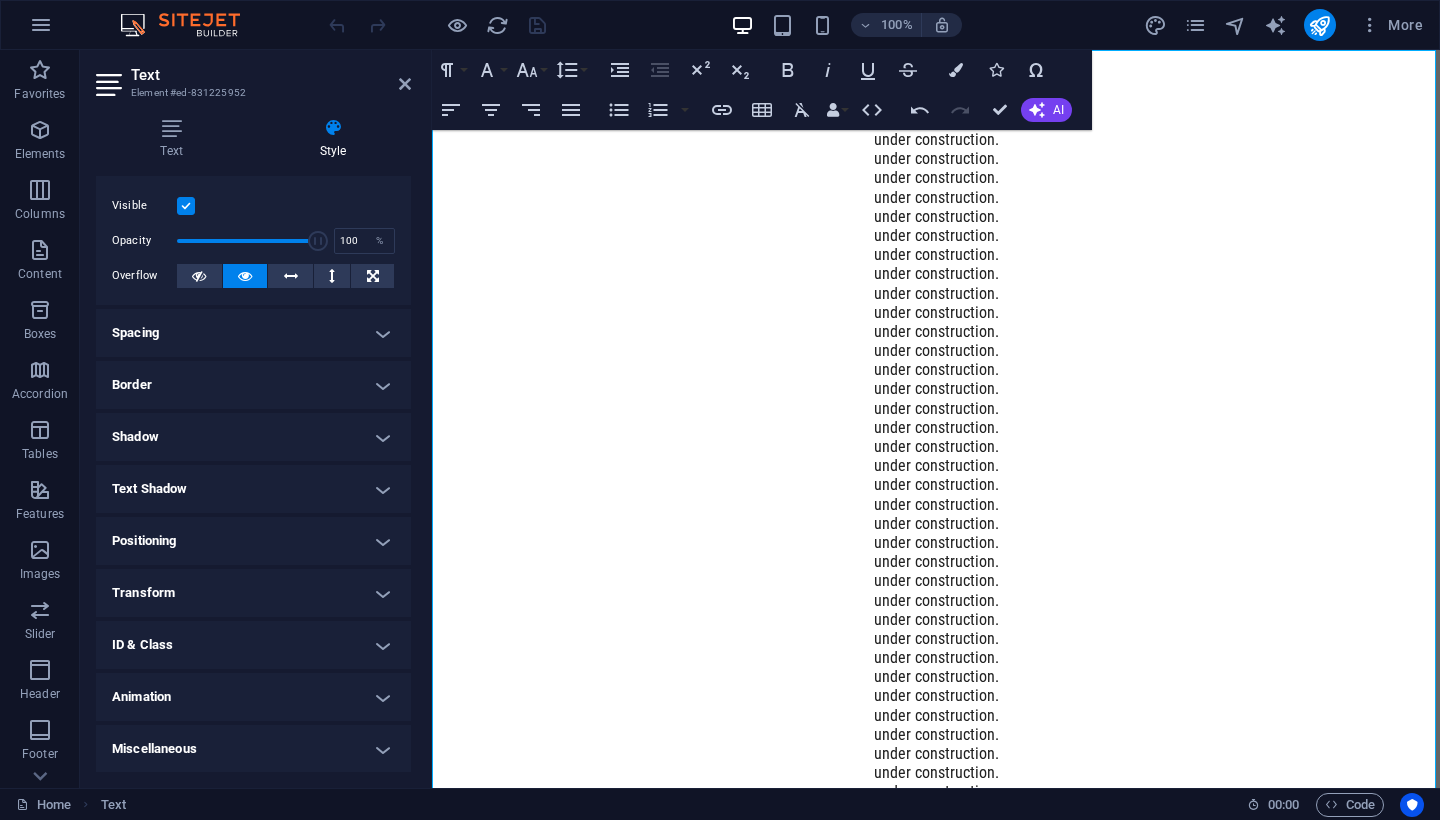 scroll, scrollTop: 0, scrollLeft: 0, axis: both 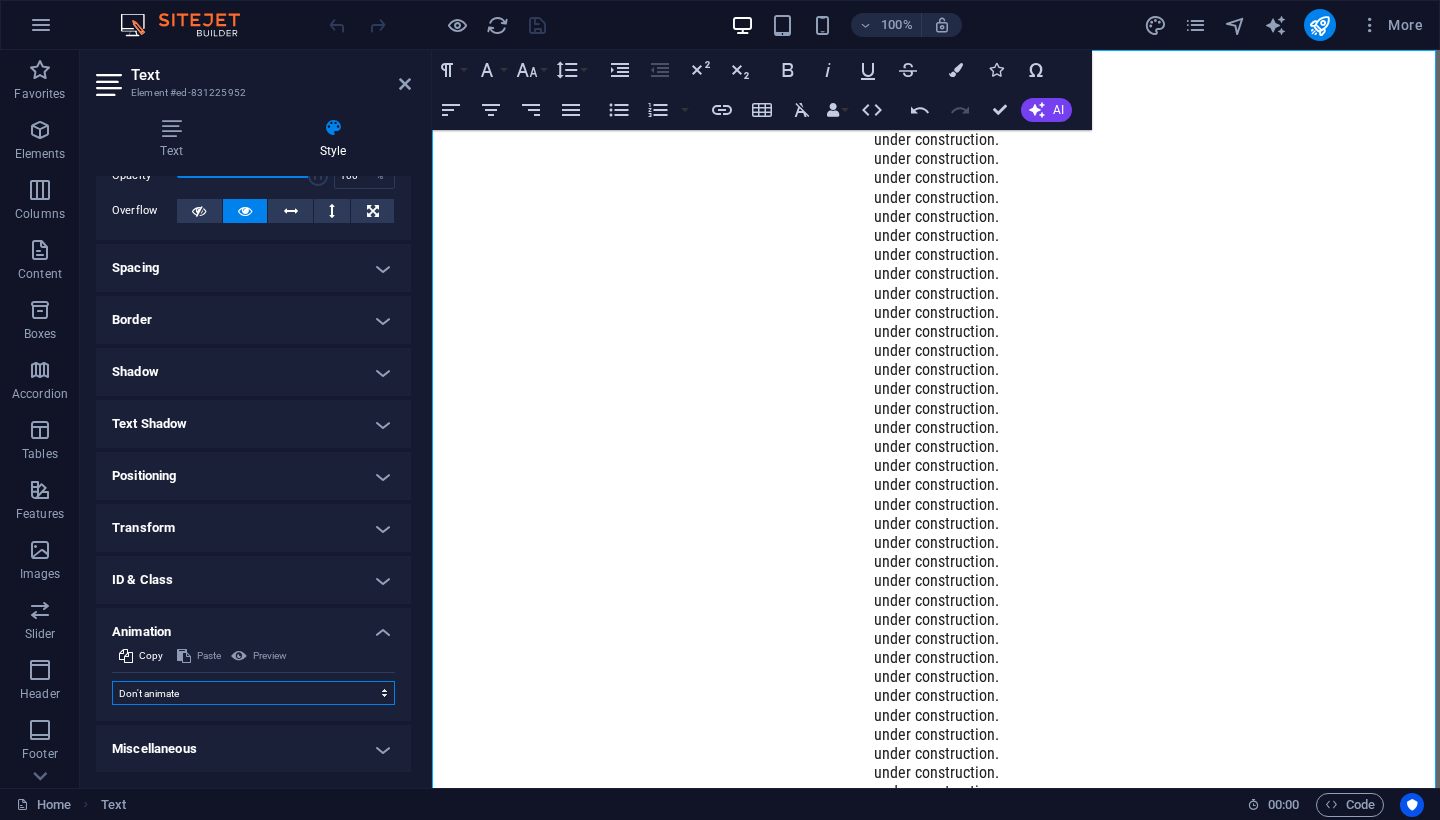 select on "shrink" 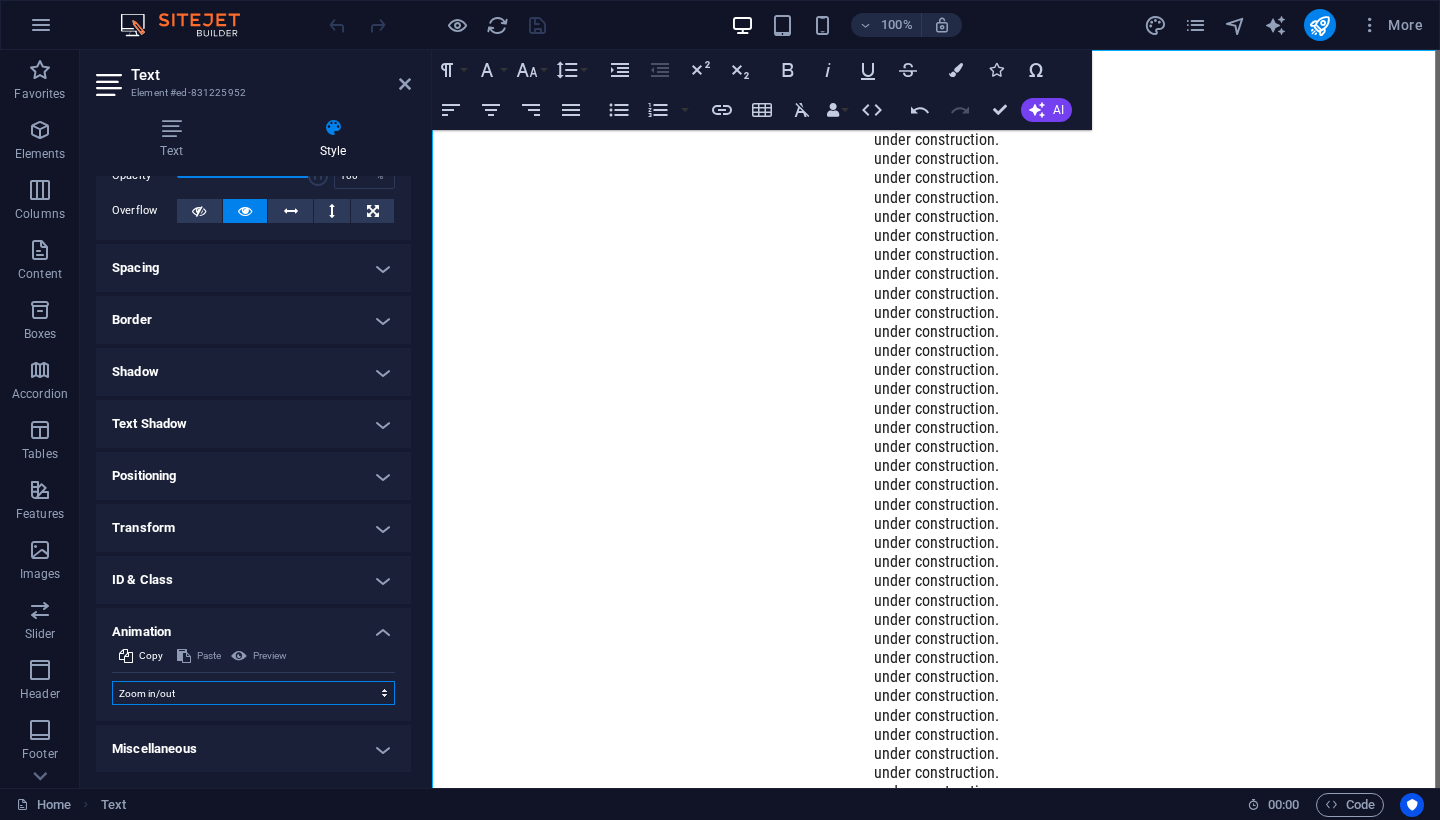 select on "scroll" 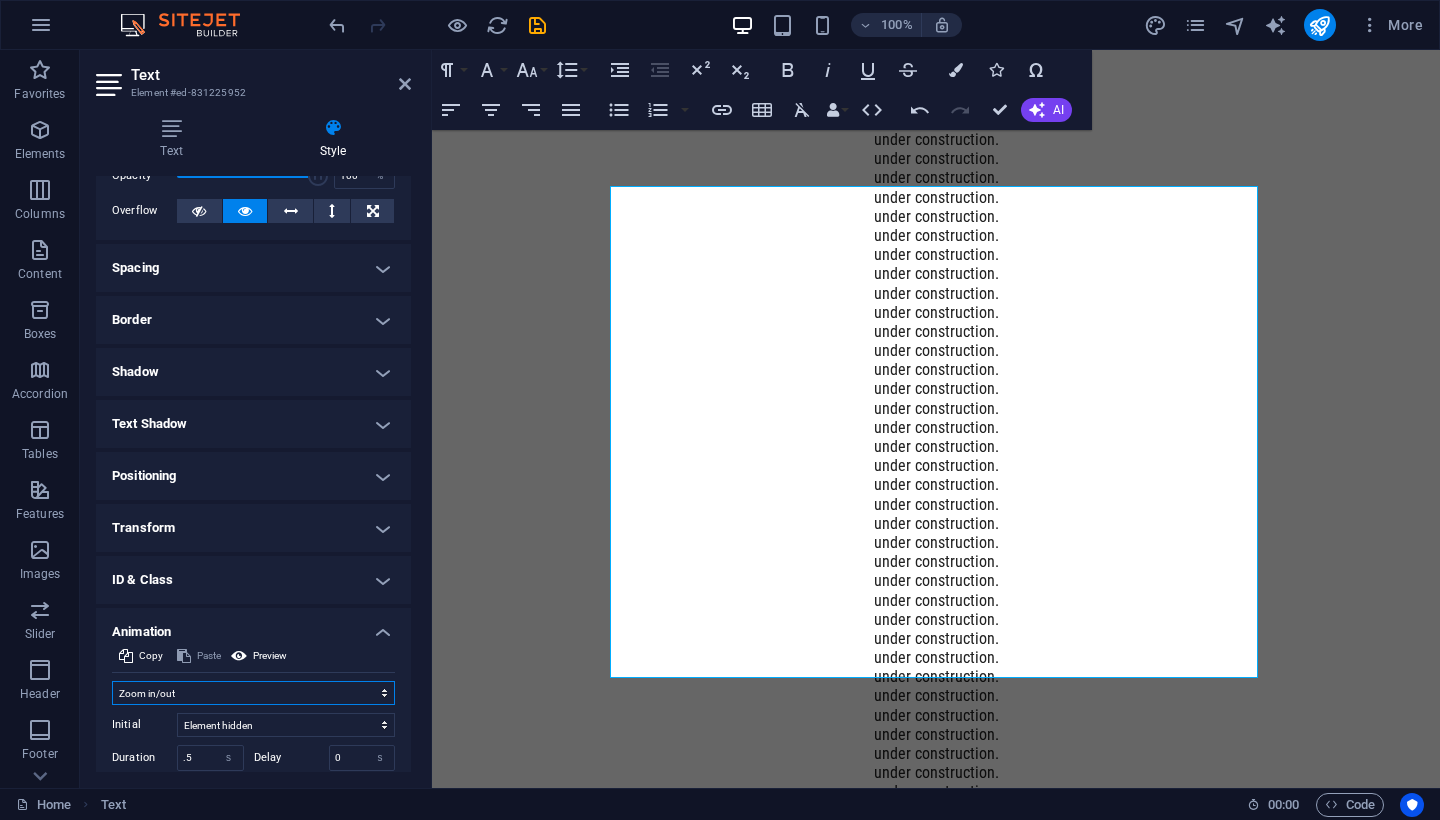select on "pulse" 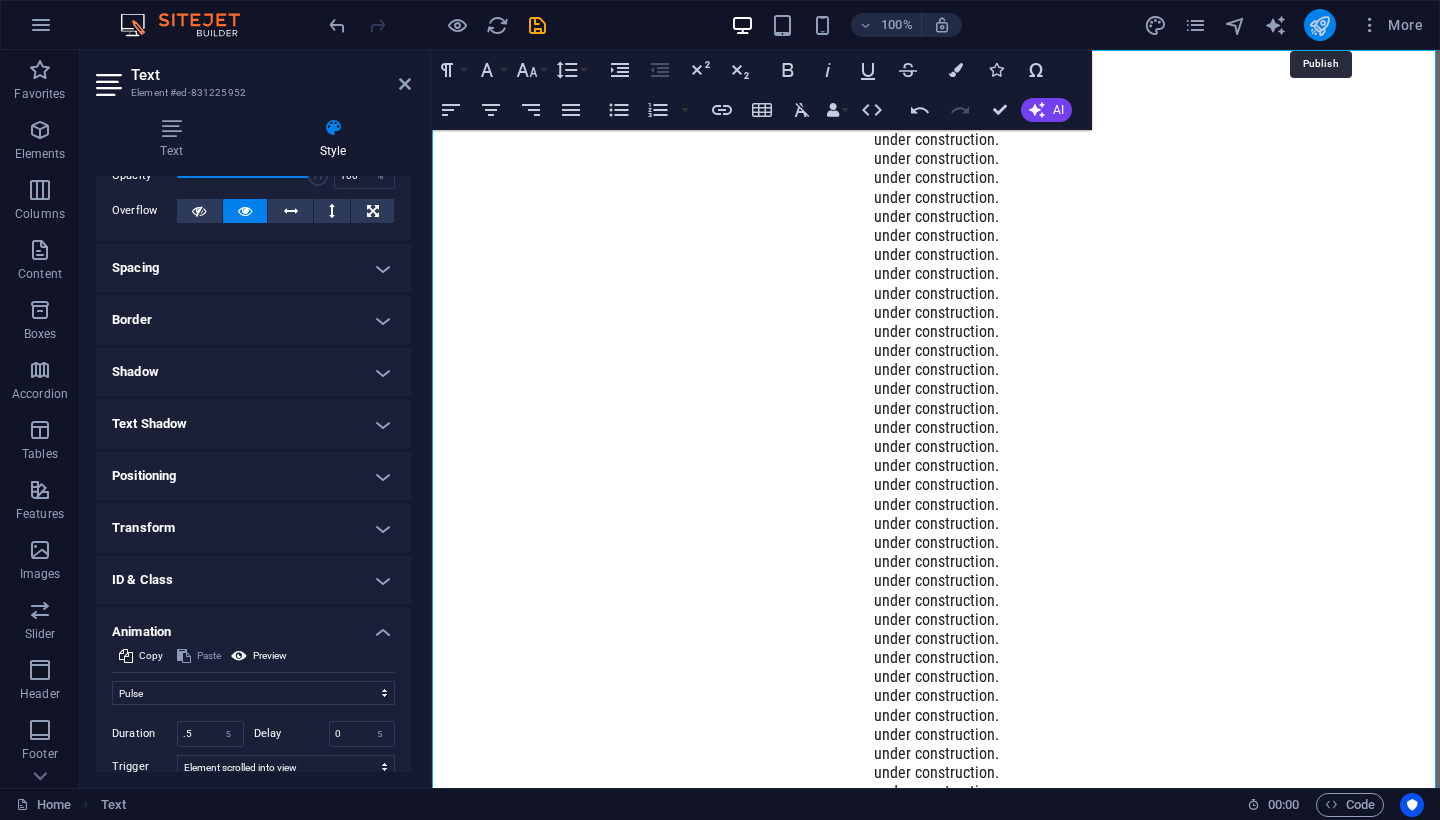 click at bounding box center [1319, 25] 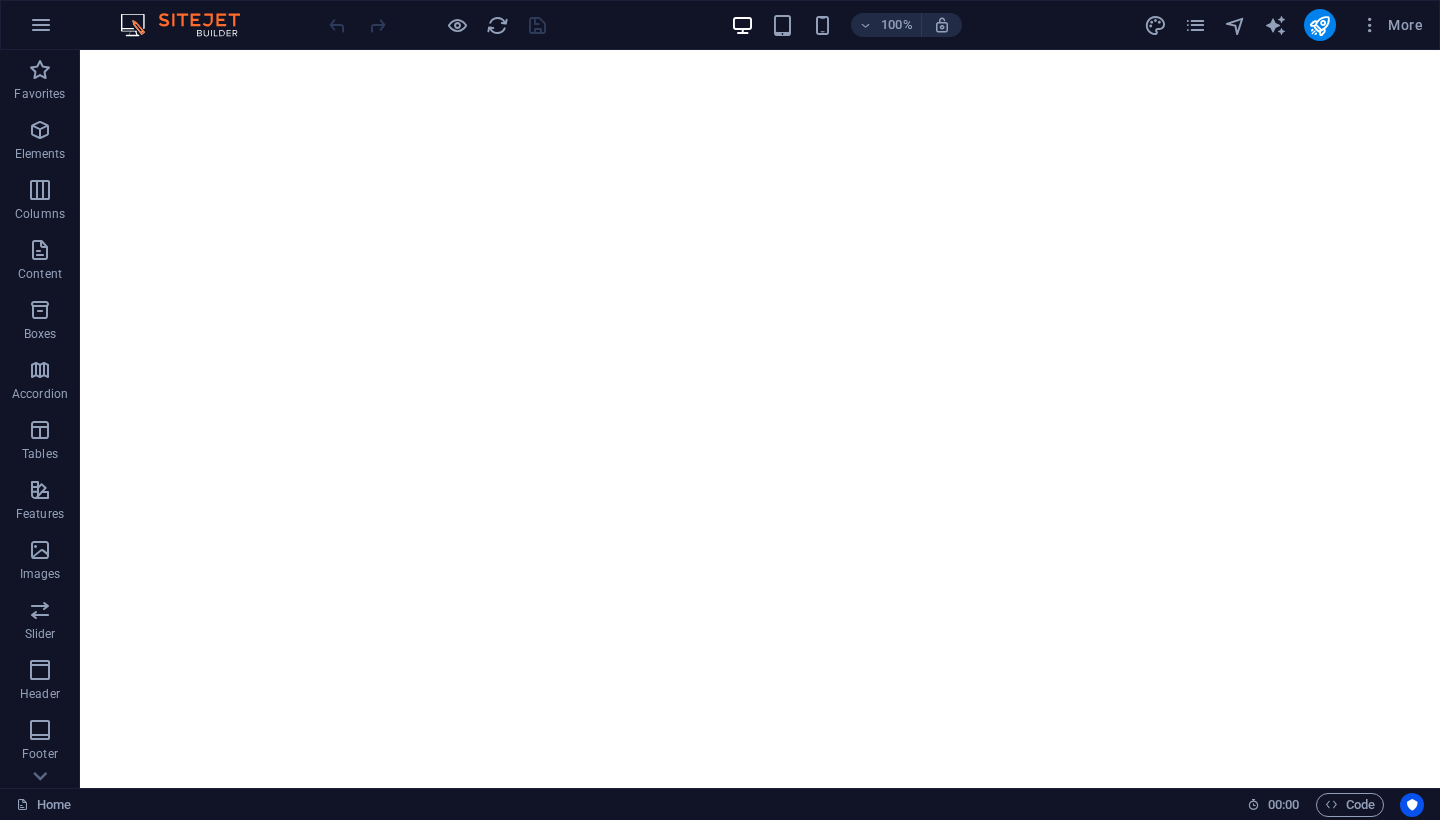 scroll, scrollTop: 0, scrollLeft: 0, axis: both 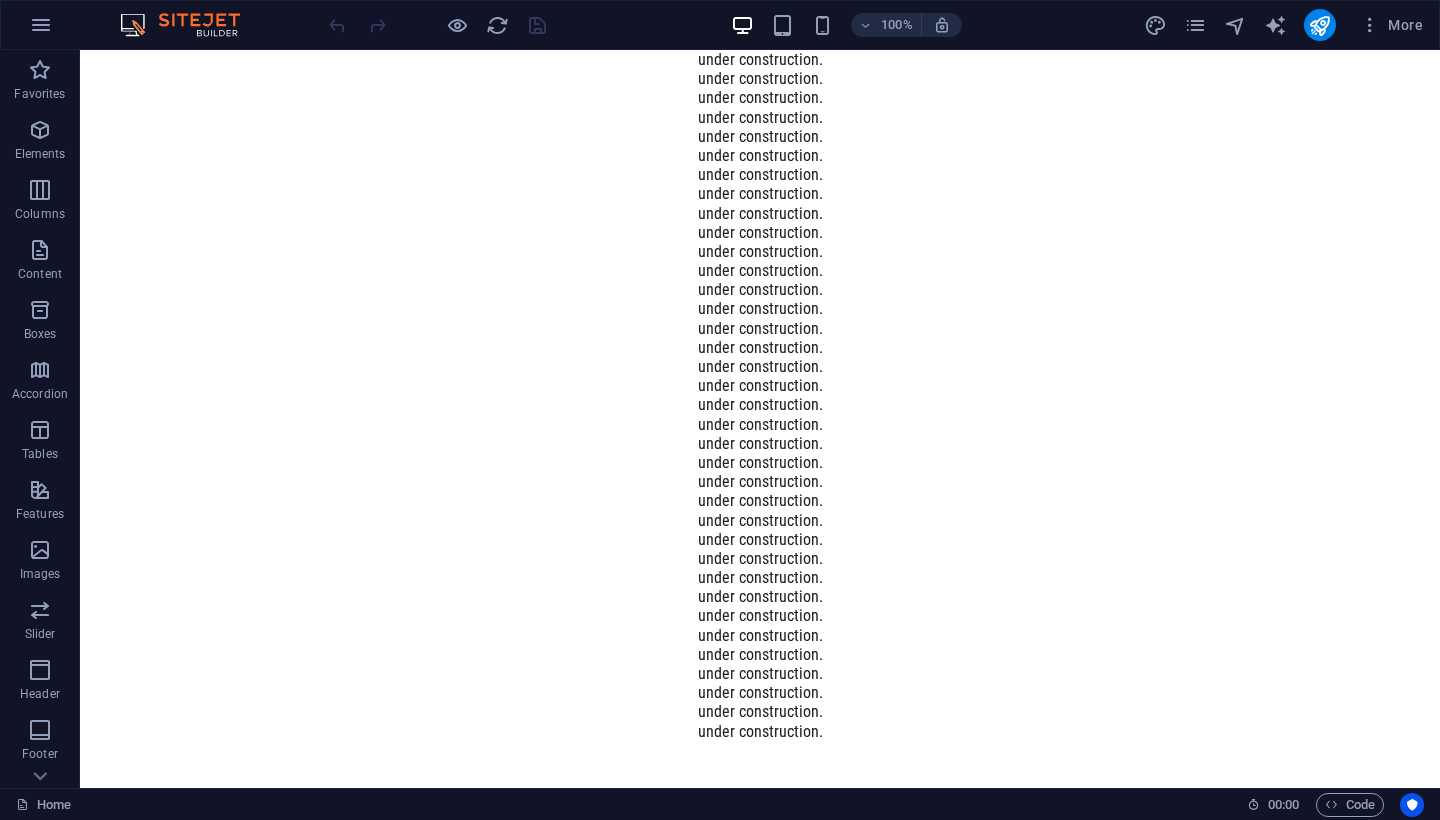 click on "Skip to main content
under construction.  under construction.  under construction.  under construction.  under construction.  under construction.  under construction.  under construction.  under construction.  under construction.  under construction.  under construction.  under construction.  under construction.  under construction.  under construction.  under construction.  under construction.  under construction.  under construction.  under construction.  under construction.  under construction.  under construction.  under construction.  under construction.  under construction.  under construction.  under construction.  under construction.  under construction.  under construction.  under construction.  under construction.  under construction.  under construction." at bounding box center (760, 395) 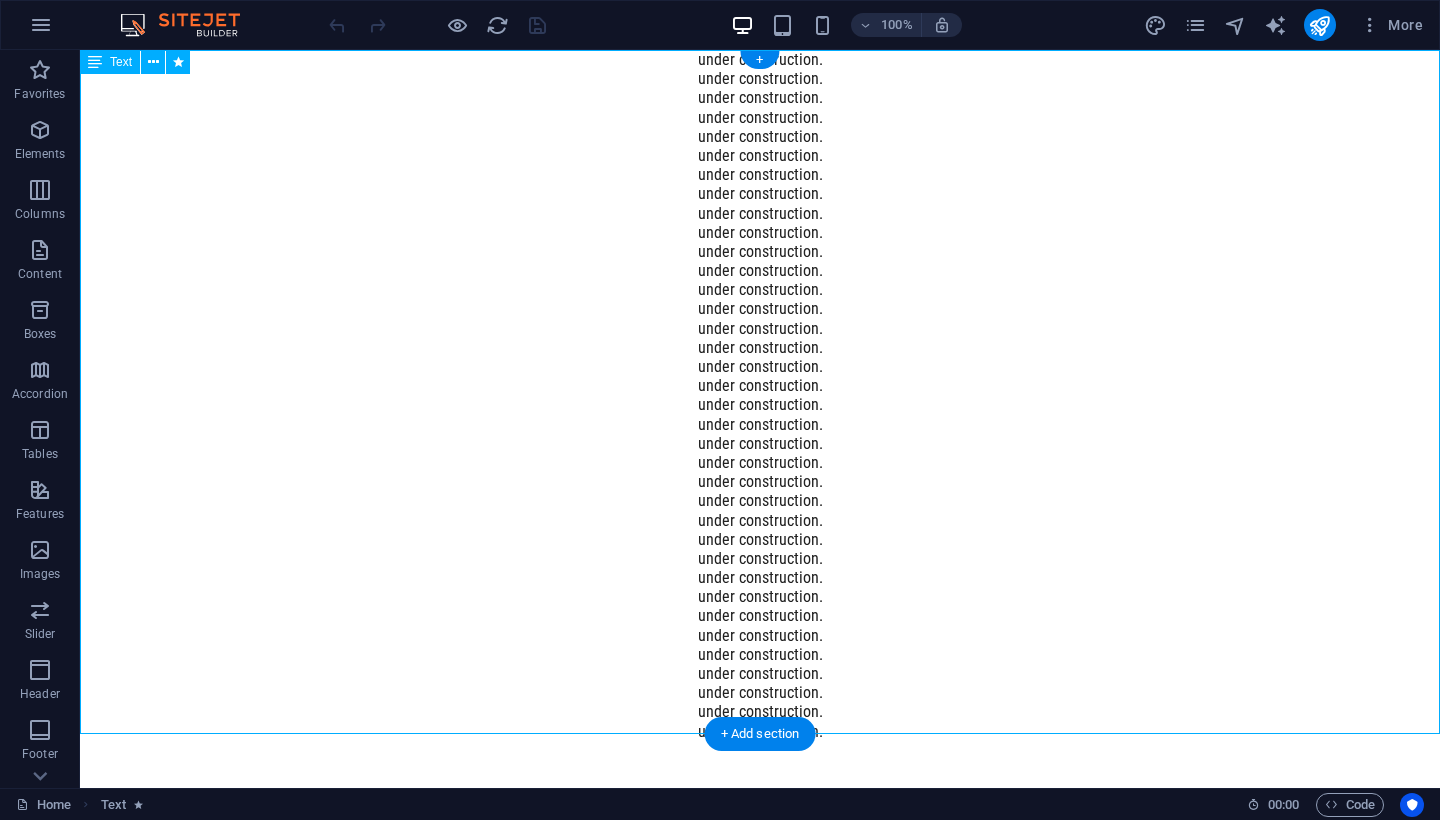 drag, startPoint x: 786, startPoint y: 512, endPoint x: 787, endPoint y: 612, distance: 100.005 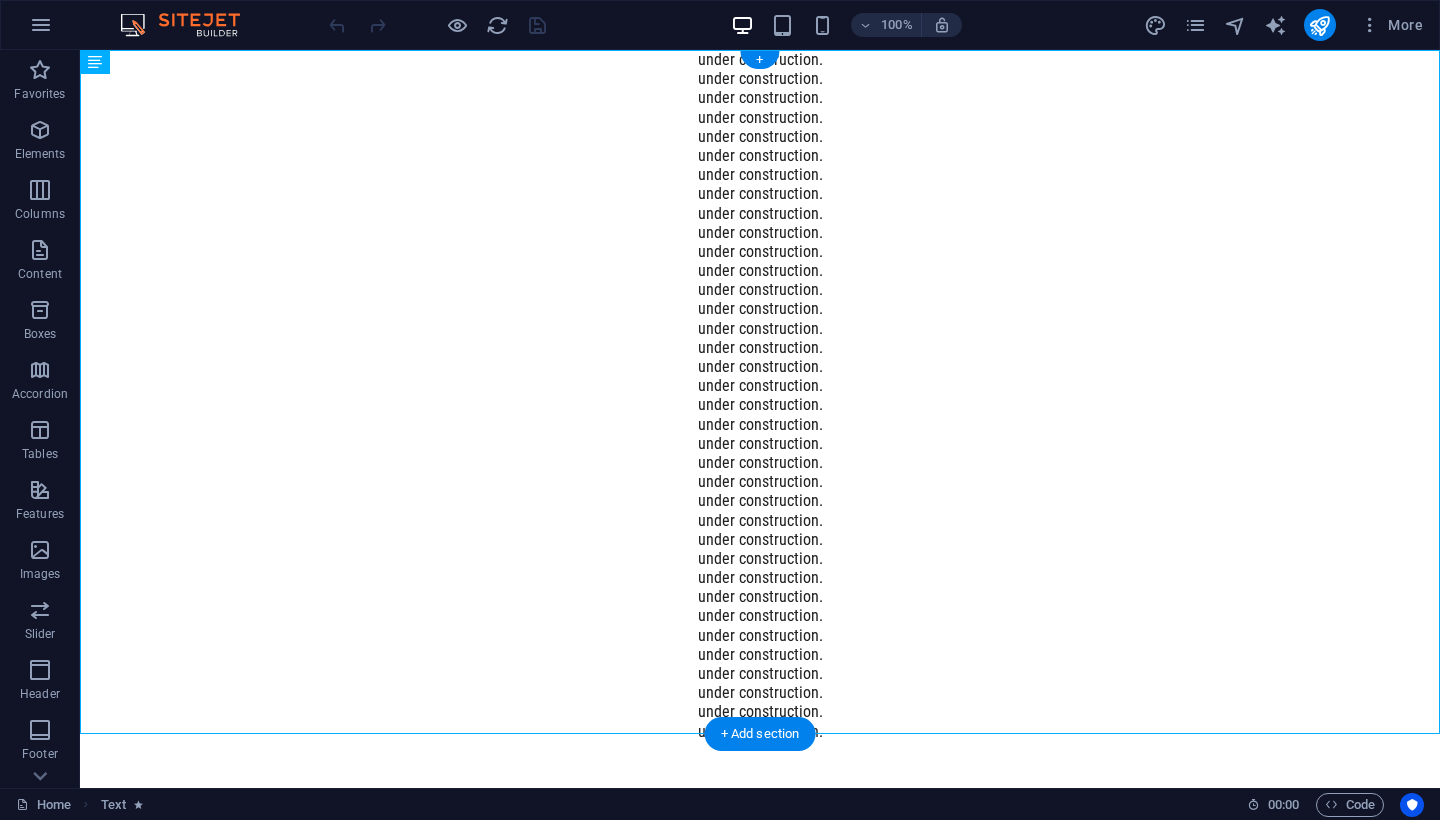 drag, startPoint x: 180, startPoint y: 117, endPoint x: 446, endPoint y: 711, distance: 650.8395 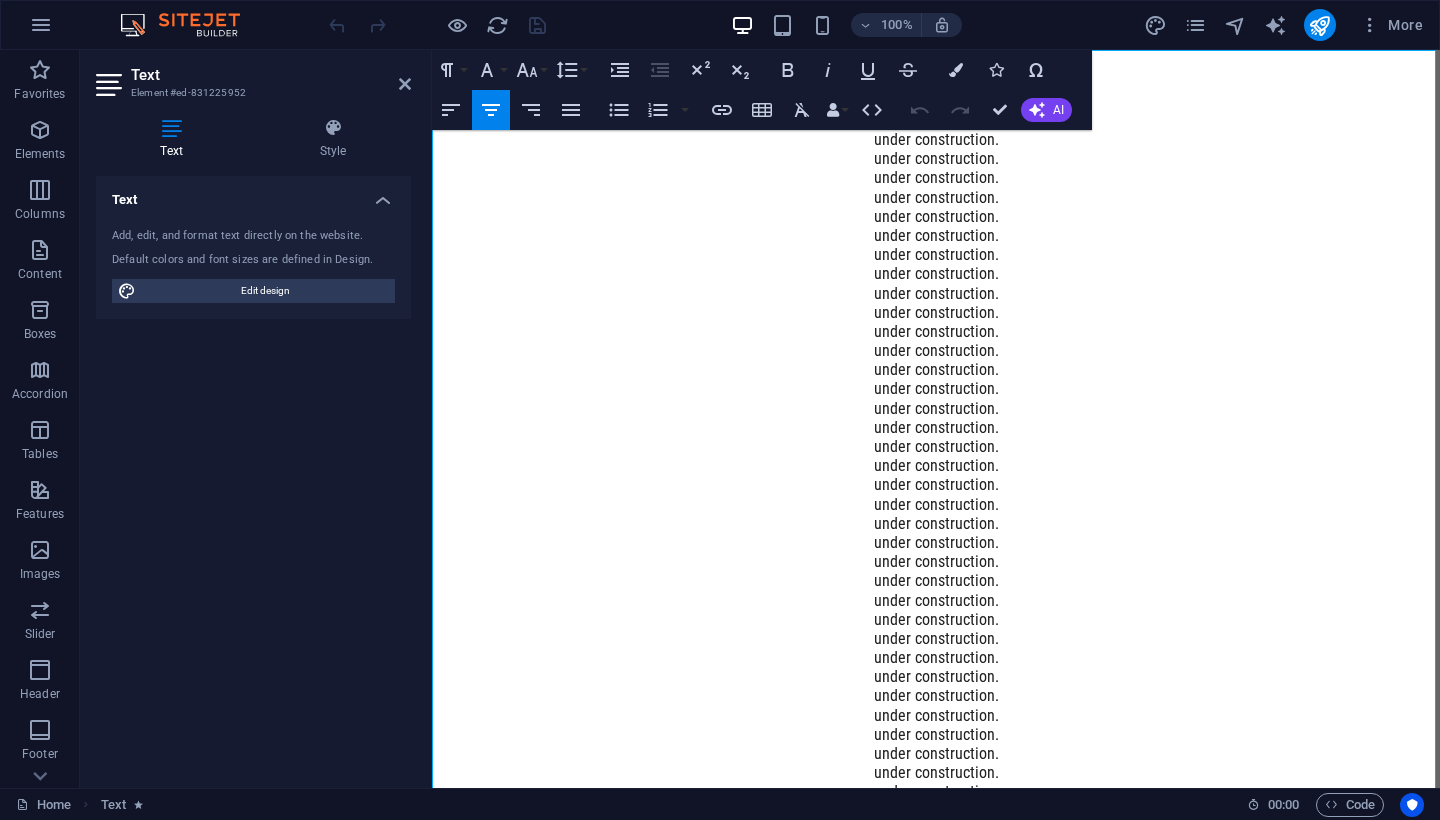 click on "under construction." at bounding box center (936, 312) 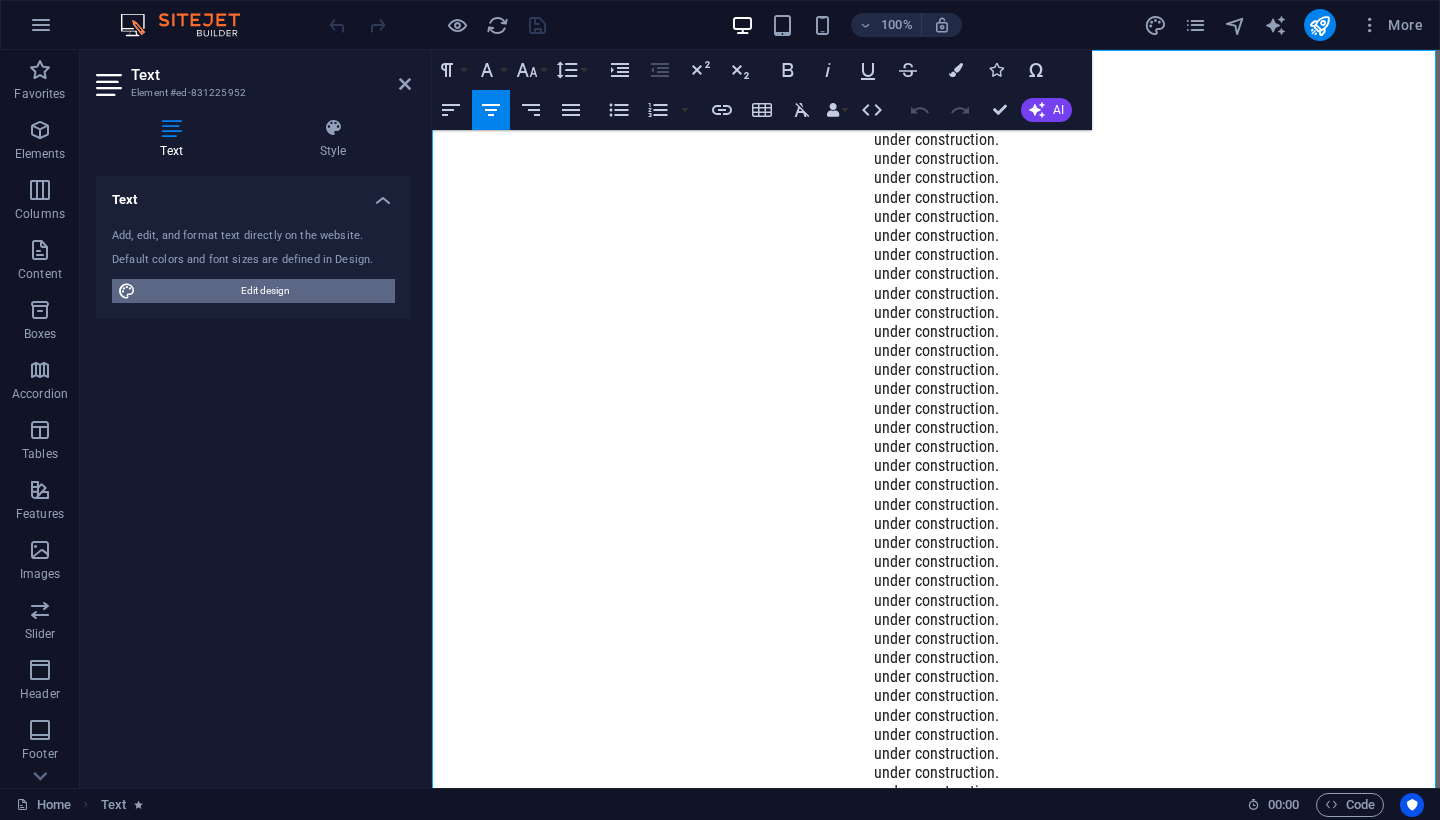 click on "Edit design" at bounding box center [265, 291] 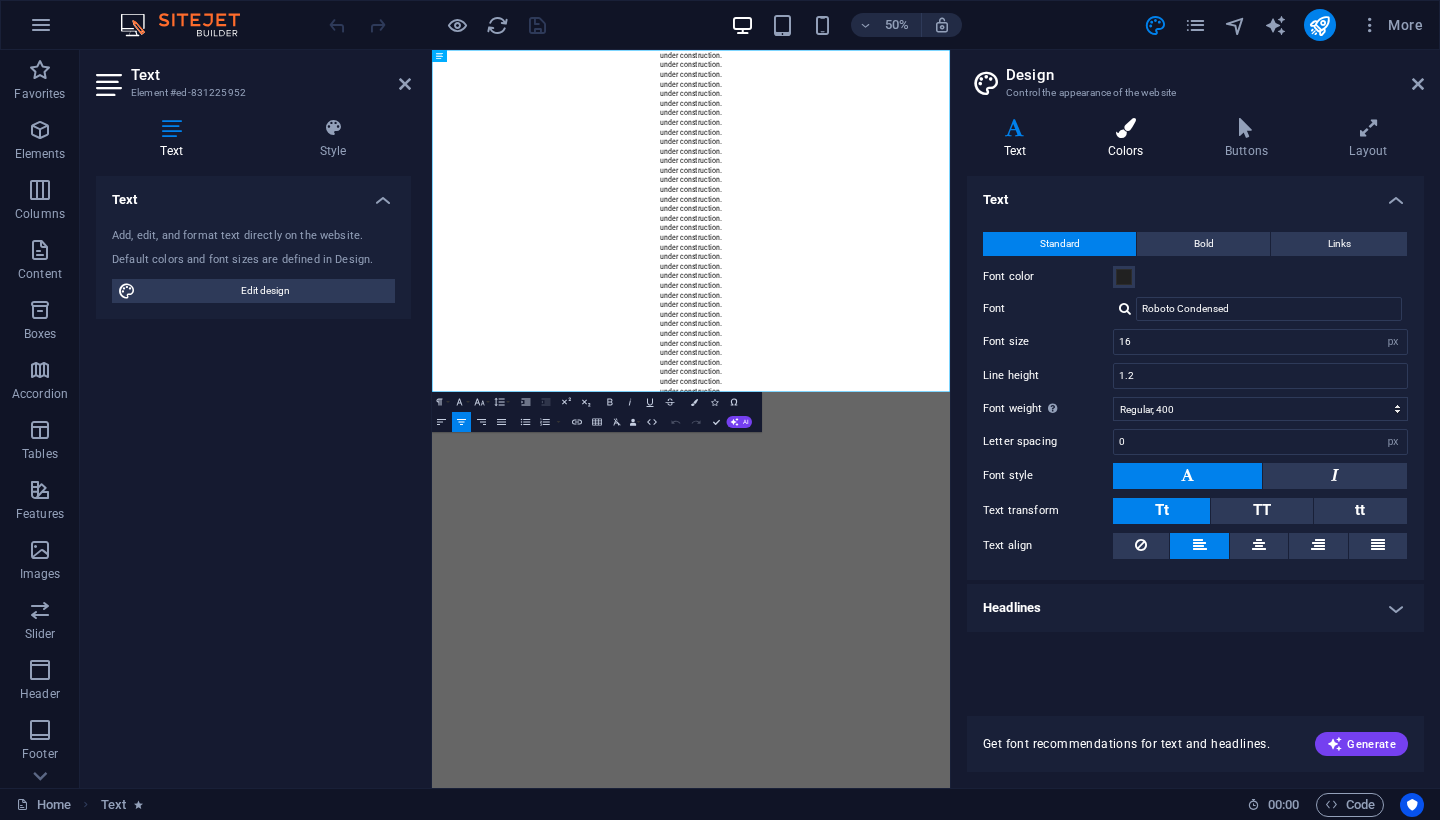 click on "Colors" at bounding box center [1129, 139] 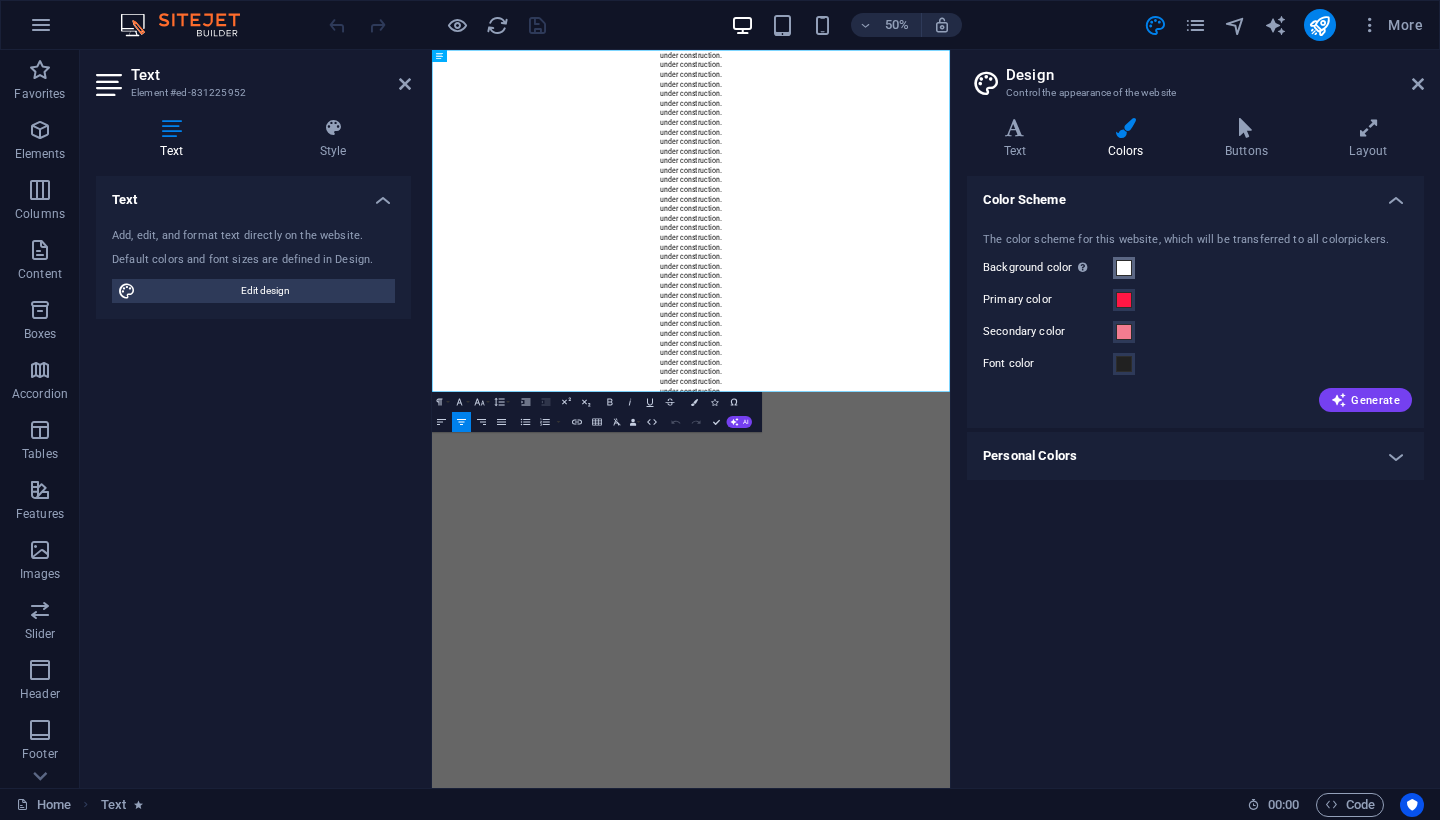 click at bounding box center [1124, 268] 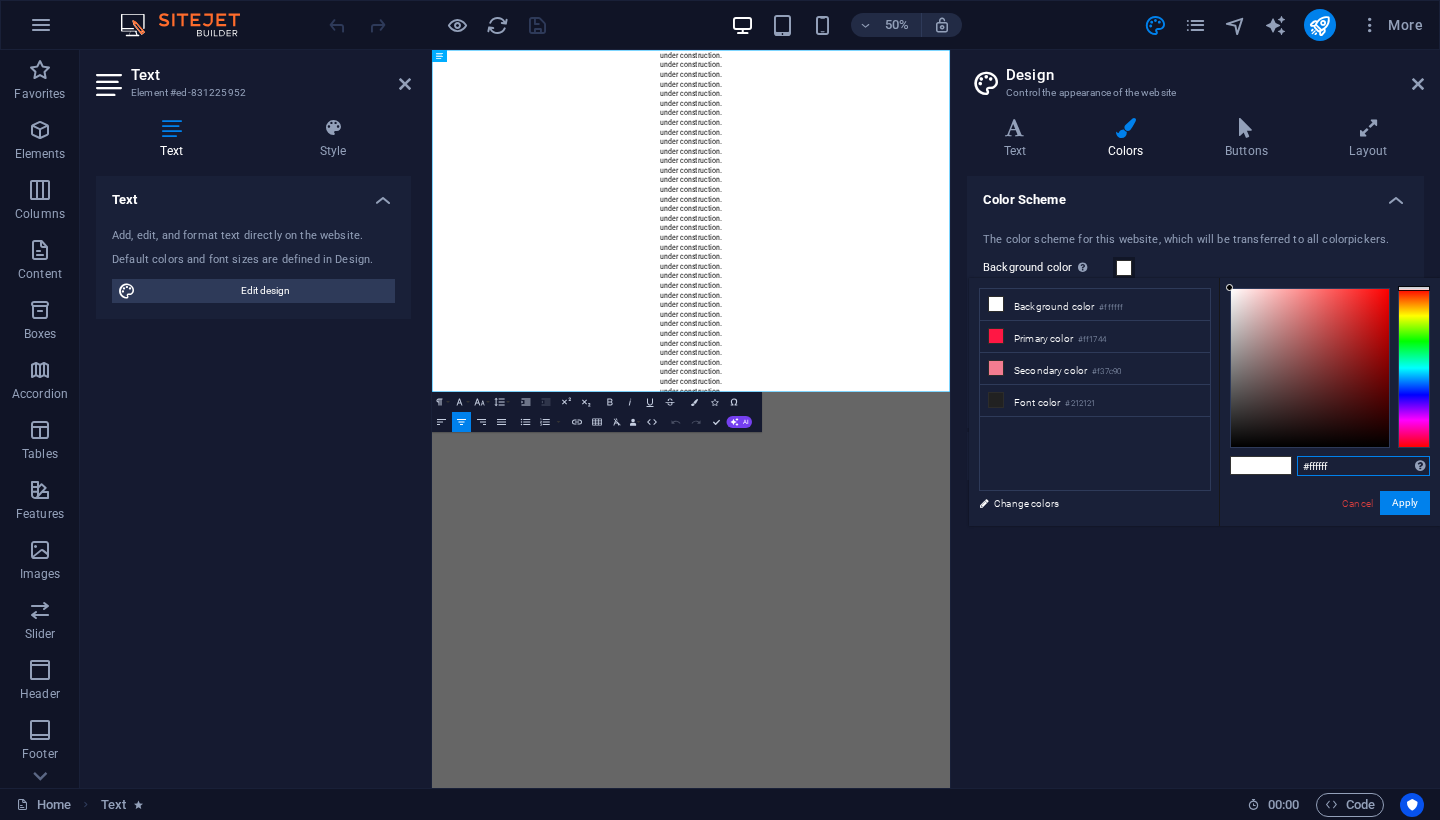 click on "#ffffff" at bounding box center [1363, 466] 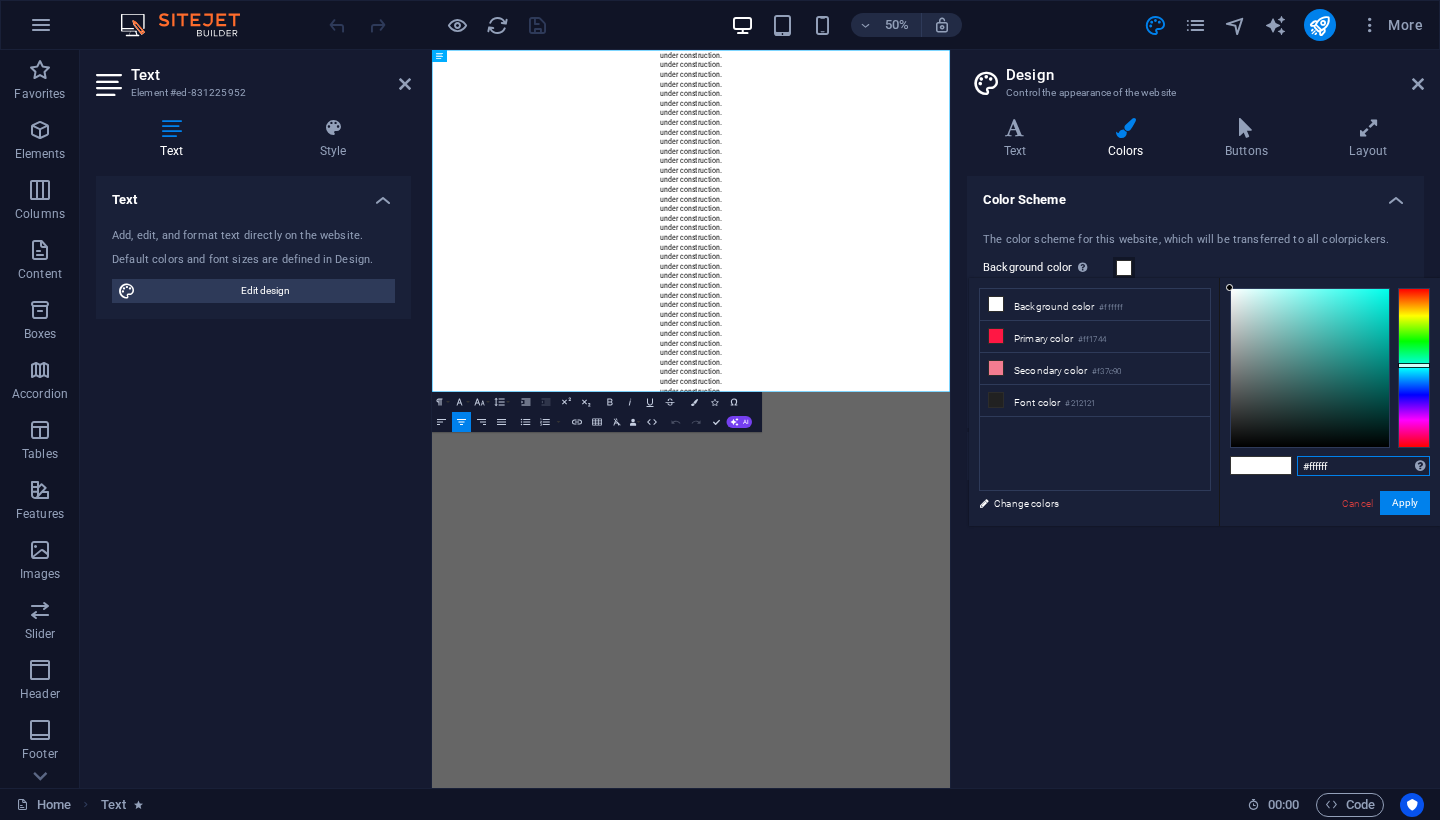 click at bounding box center [1414, 368] 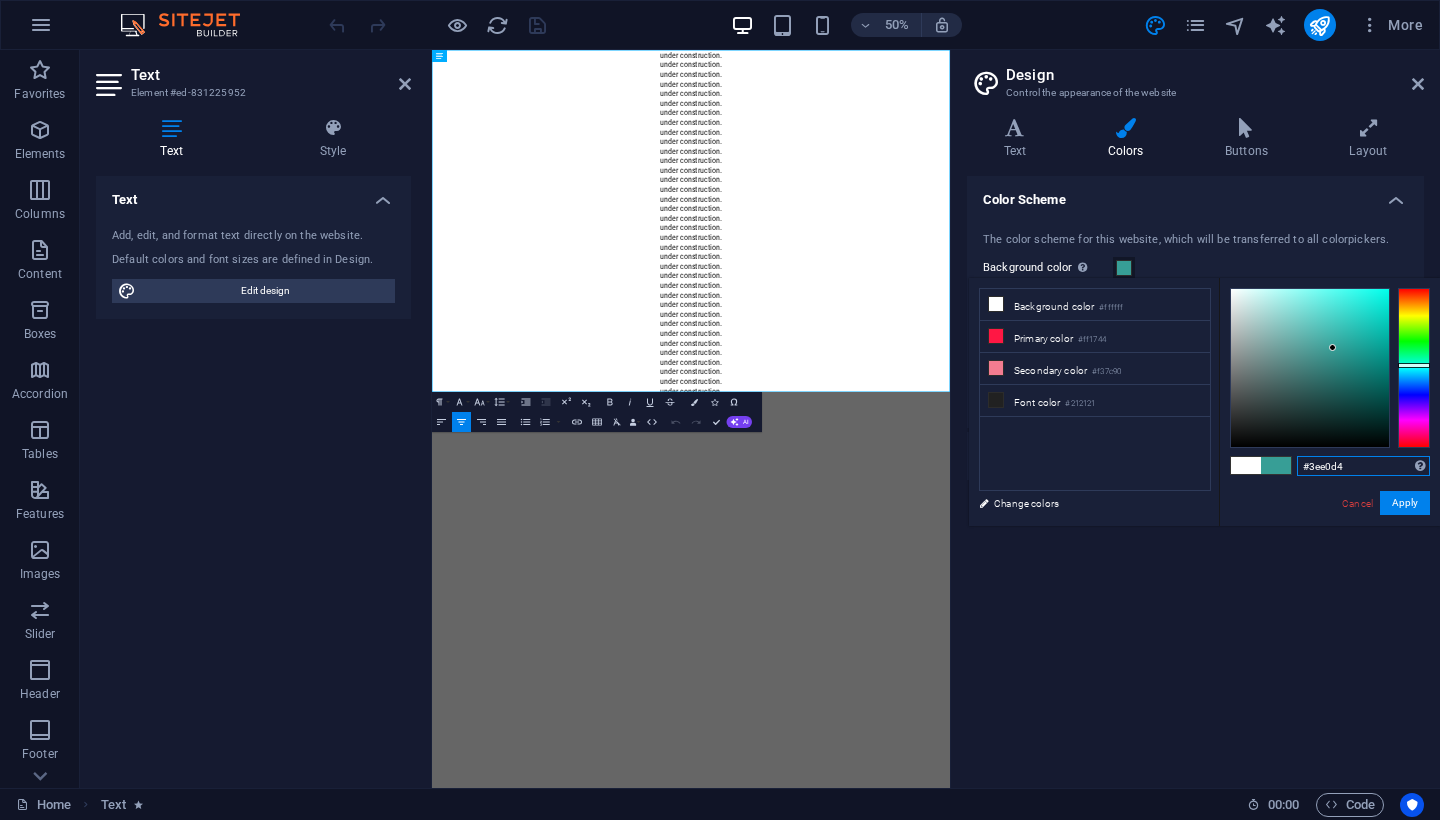 drag, startPoint x: 1335, startPoint y: 362, endPoint x: 1344, endPoint y: 307, distance: 55.7315 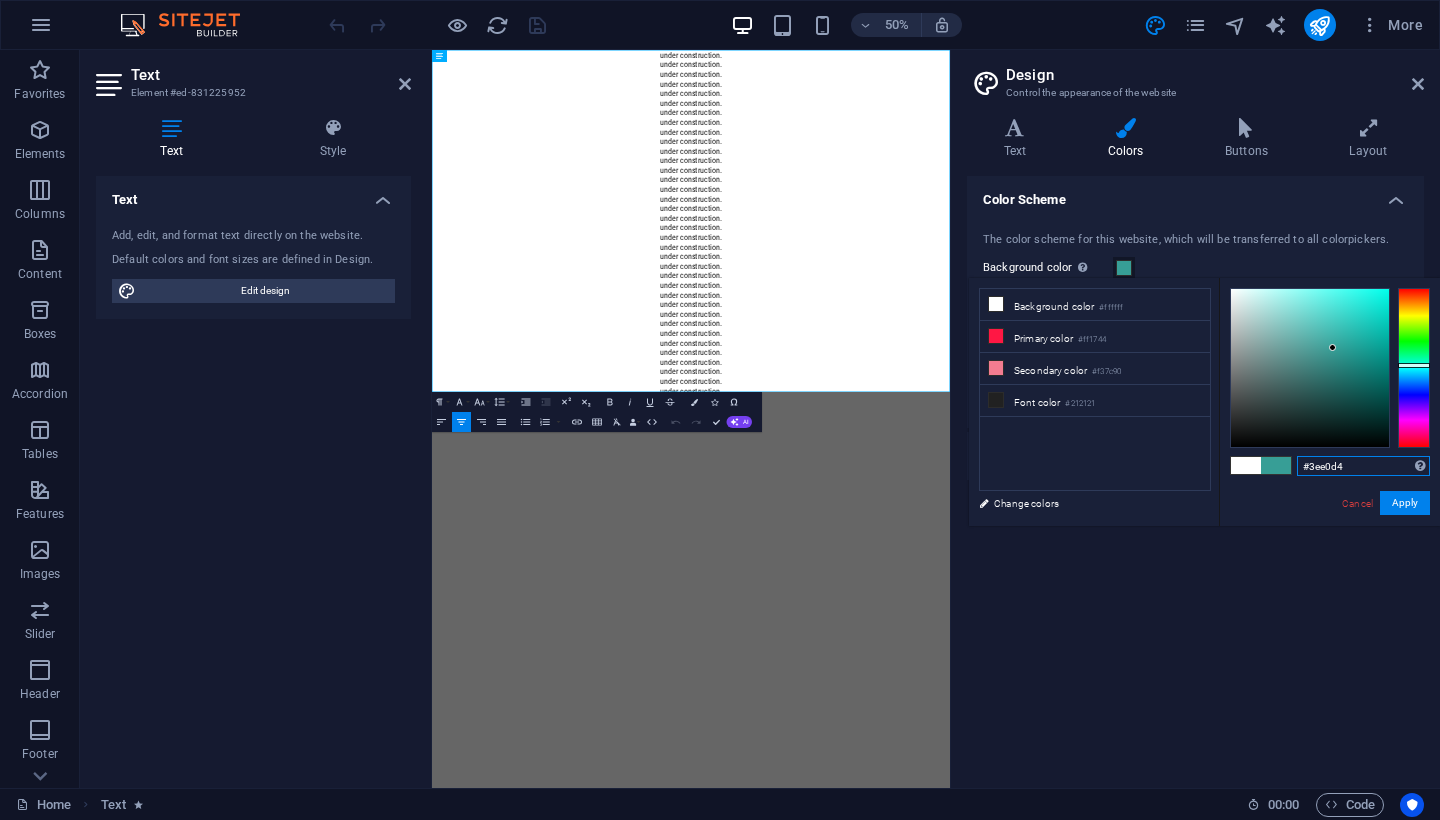 click at bounding box center [1310, 368] 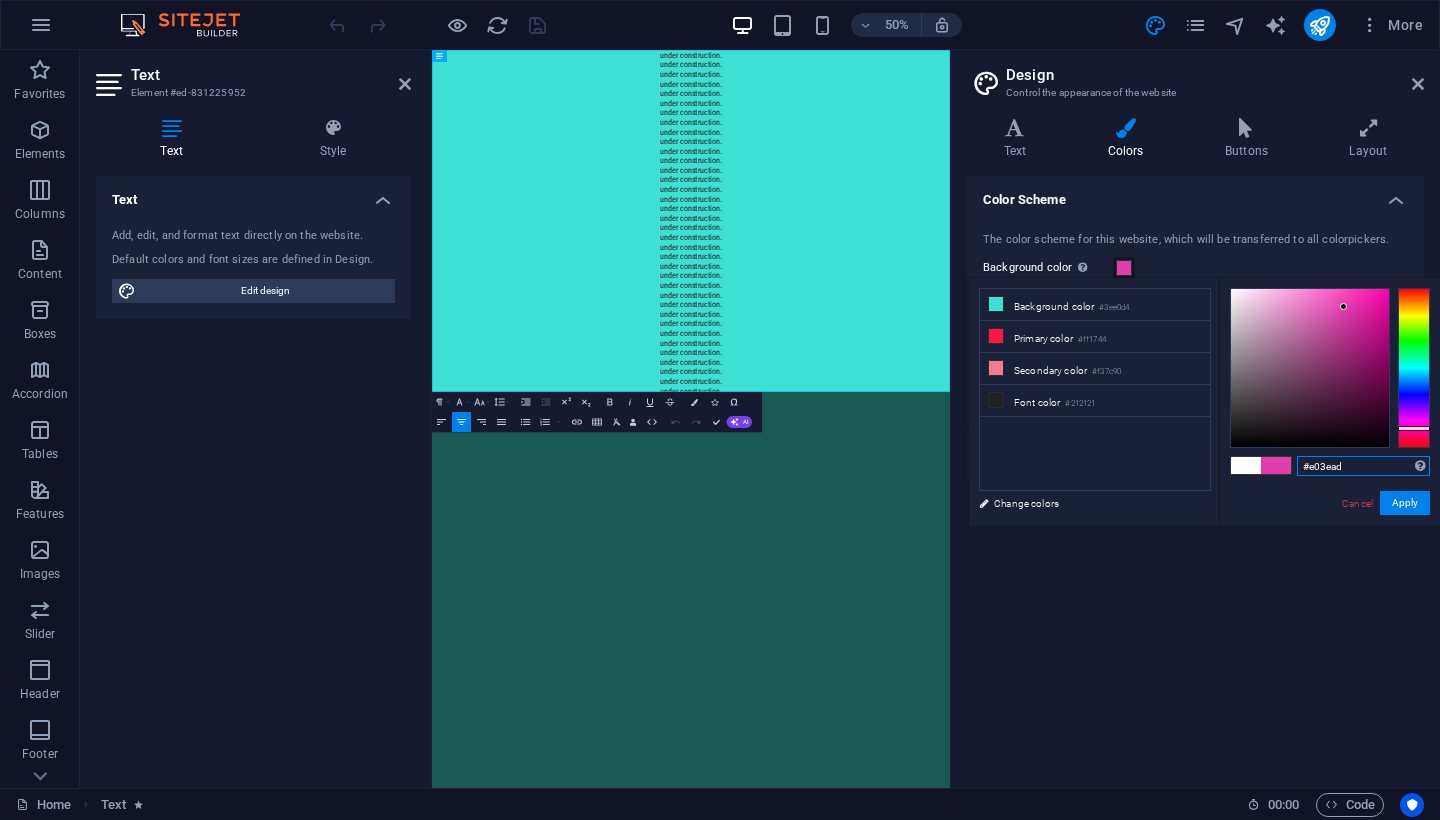 drag, startPoint x: 1414, startPoint y: 366, endPoint x: 1413, endPoint y: 428, distance: 62.008064 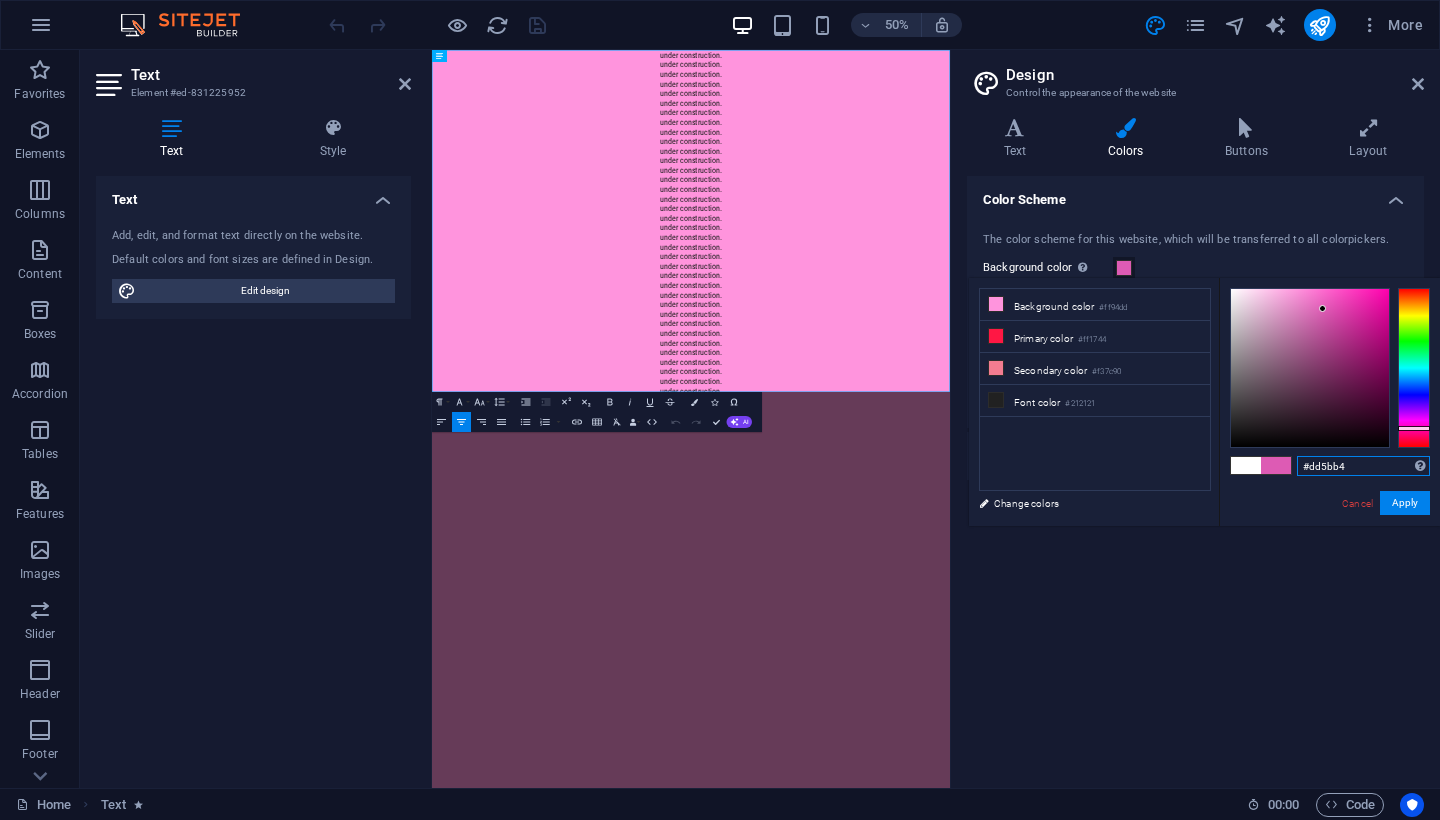 drag, startPoint x: 1325, startPoint y: 361, endPoint x: 1323, endPoint y: 309, distance: 52.03845 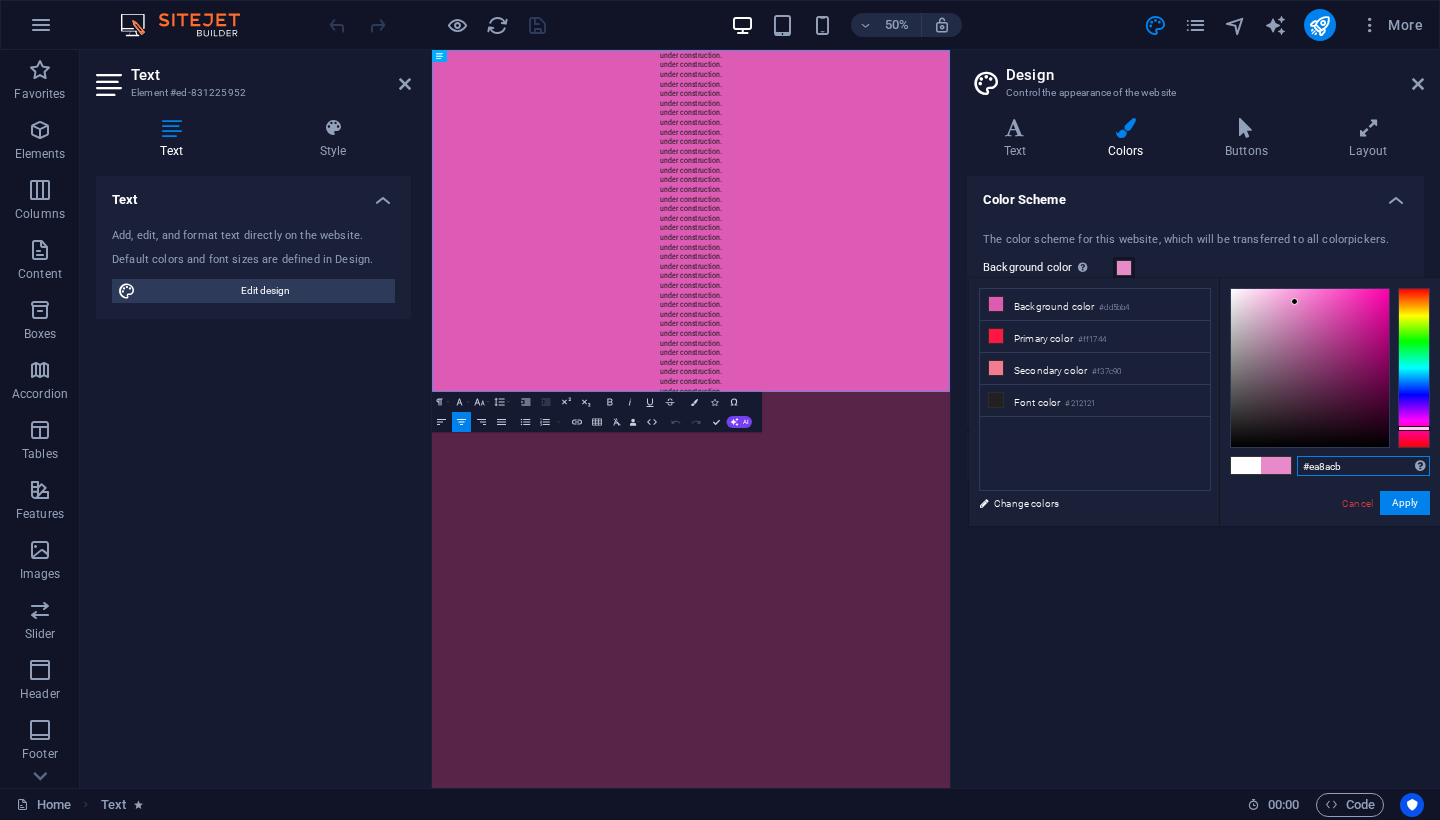 drag, startPoint x: 1323, startPoint y: 309, endPoint x: 1295, endPoint y: 301, distance: 29.12044 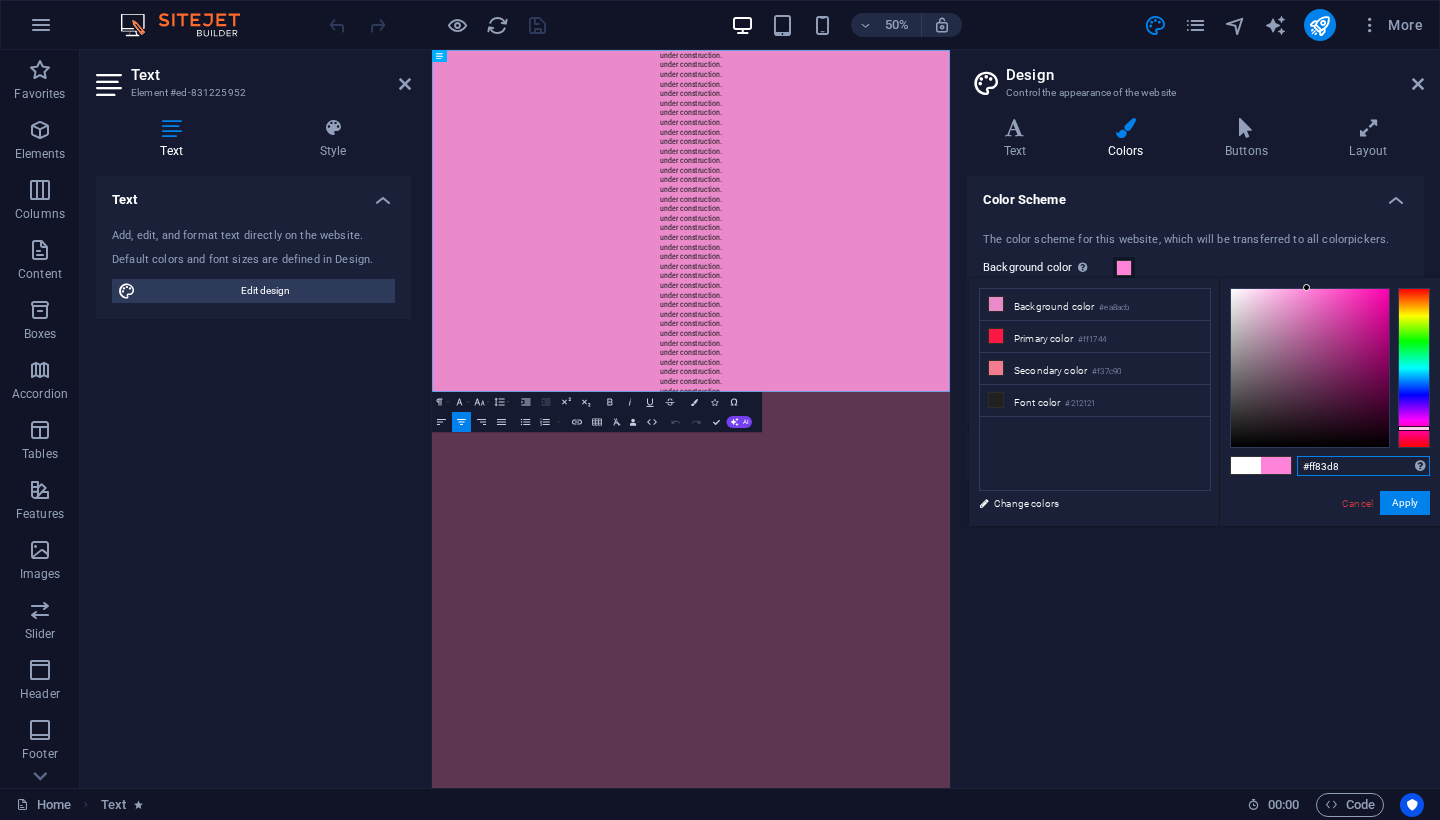 drag, startPoint x: 1295, startPoint y: 301, endPoint x: 1307, endPoint y: 283, distance: 21.633308 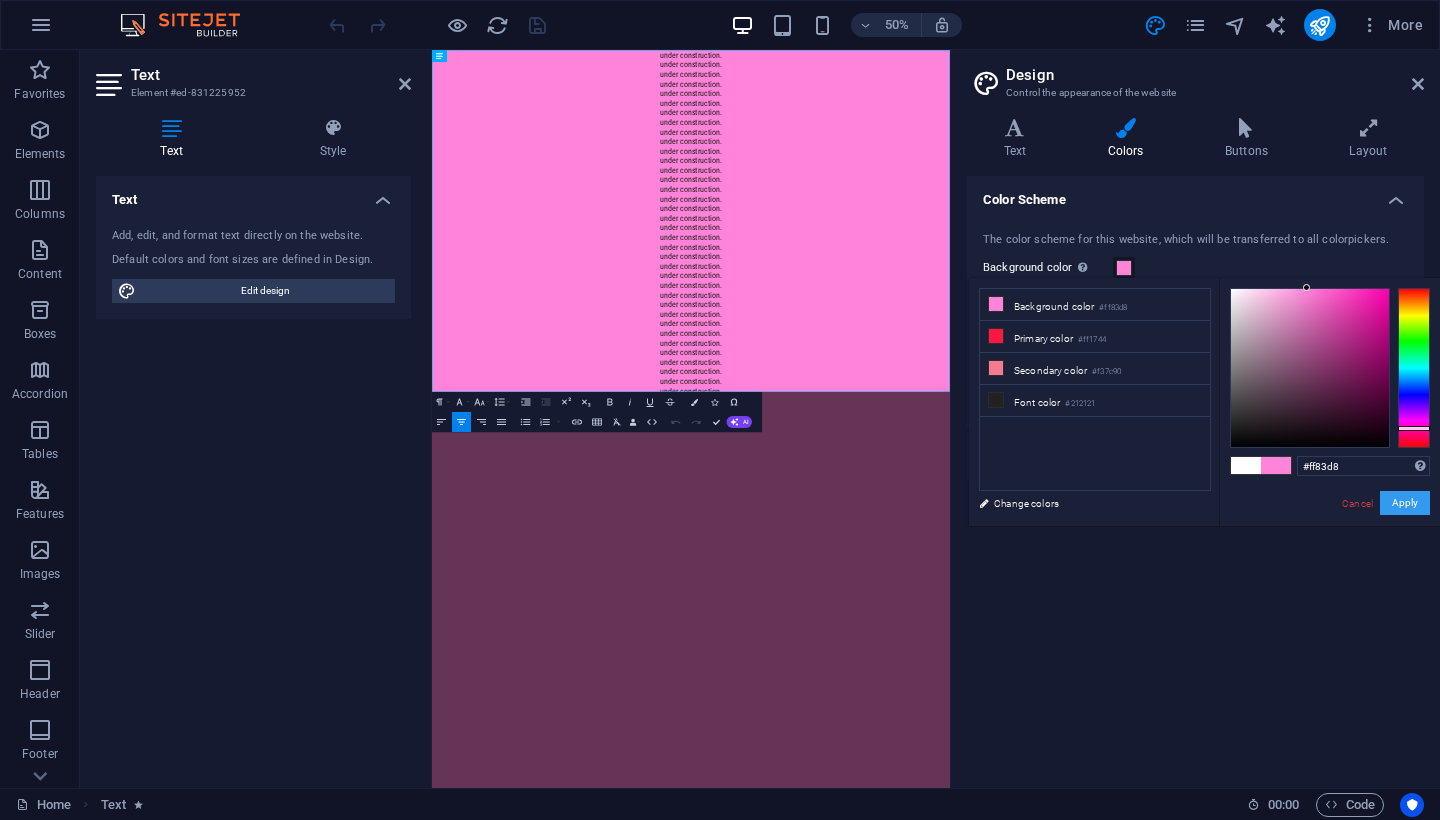 click on "Apply" at bounding box center [1405, 503] 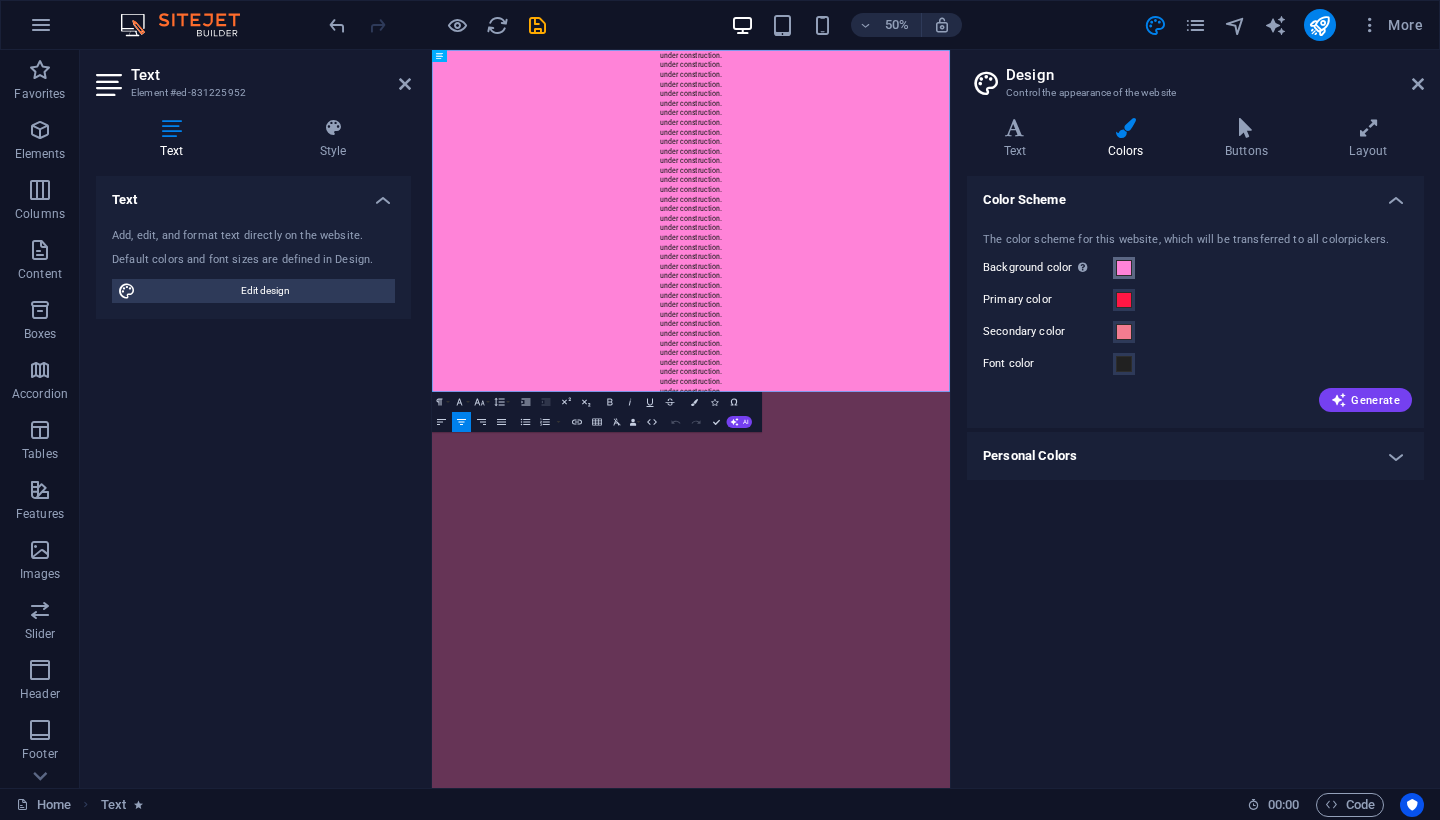 click at bounding box center (1124, 268) 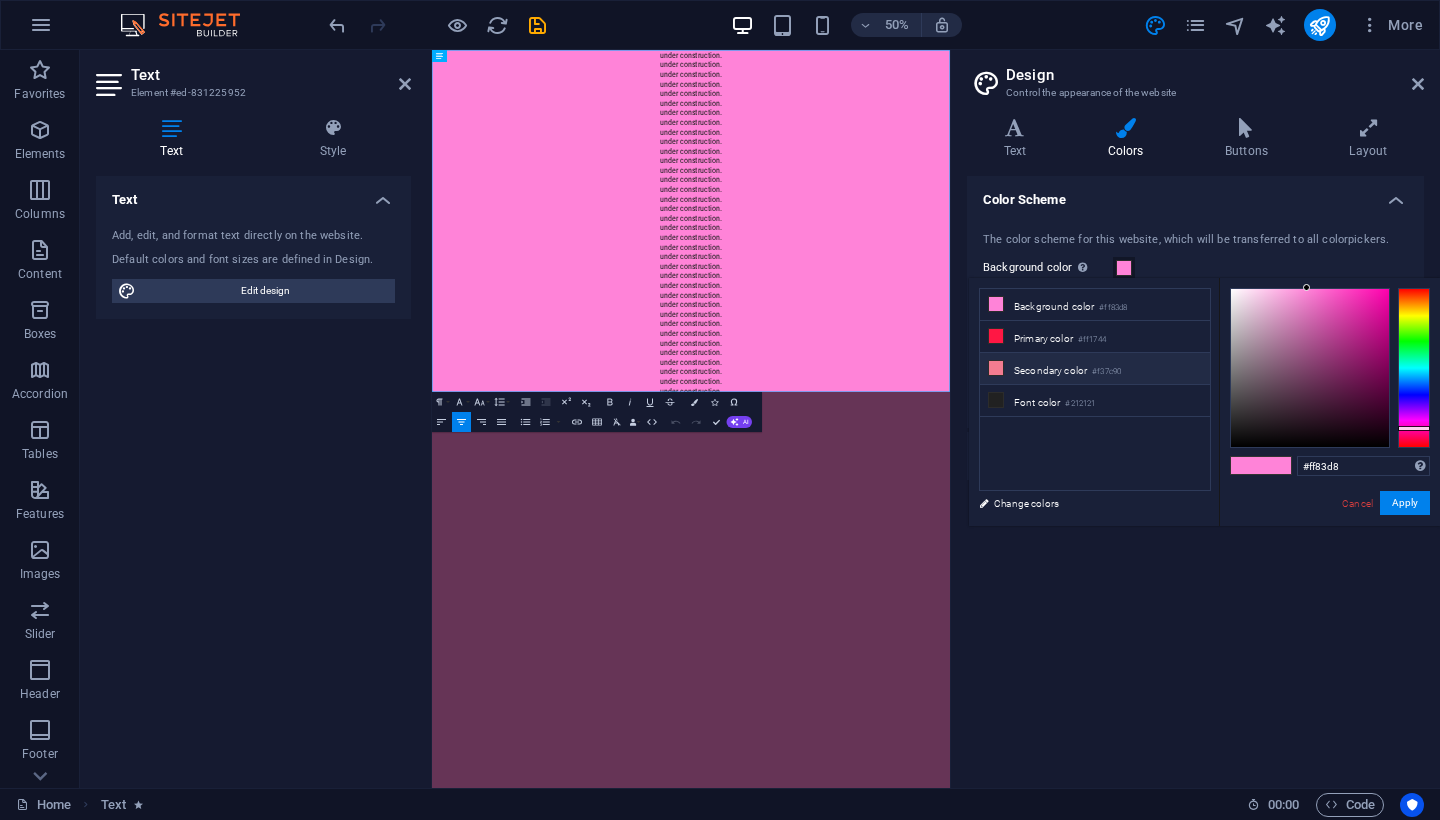 click on "Secondary color
#f37c90" at bounding box center [1095, 369] 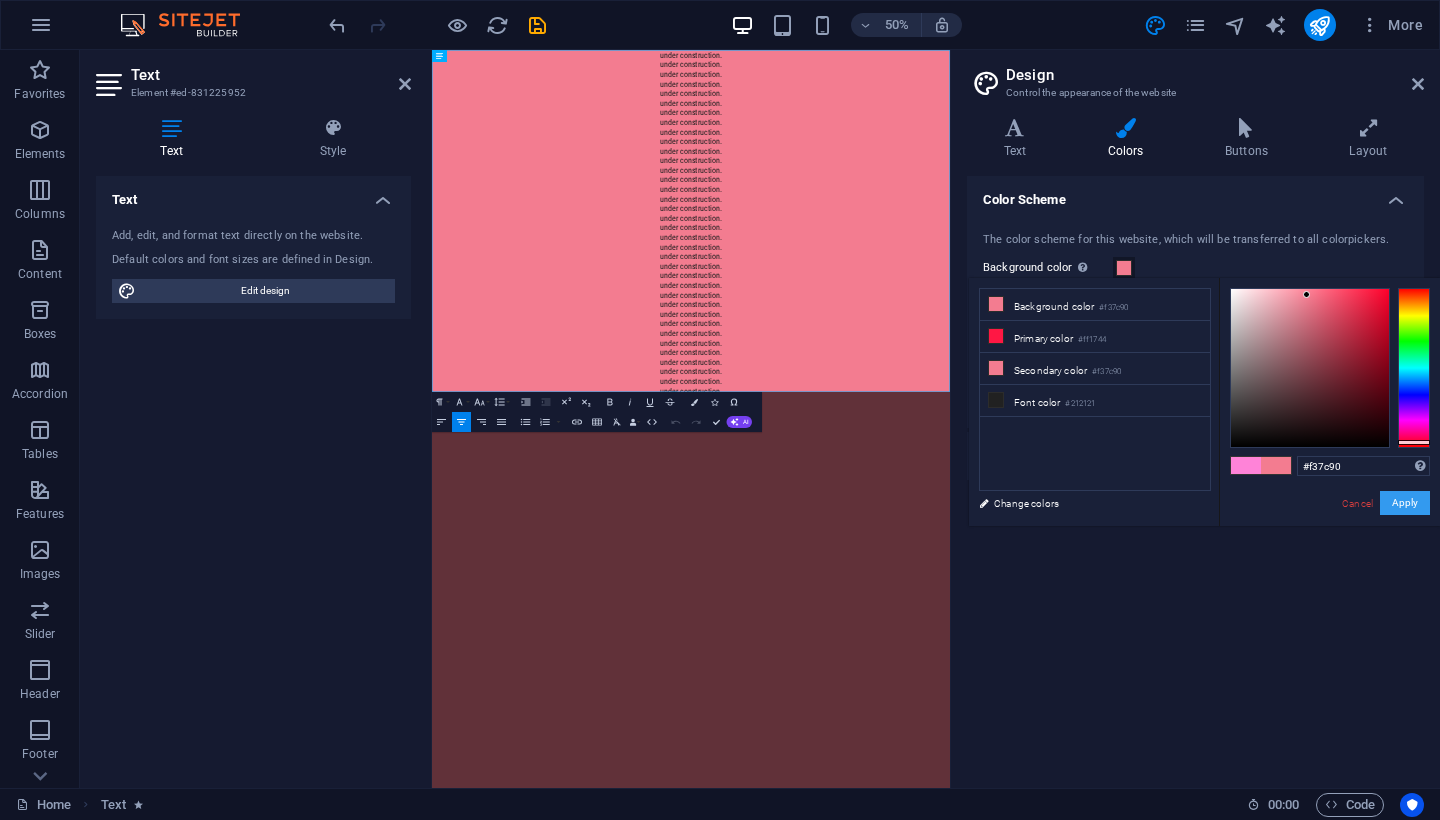 click on "Apply" at bounding box center (1405, 503) 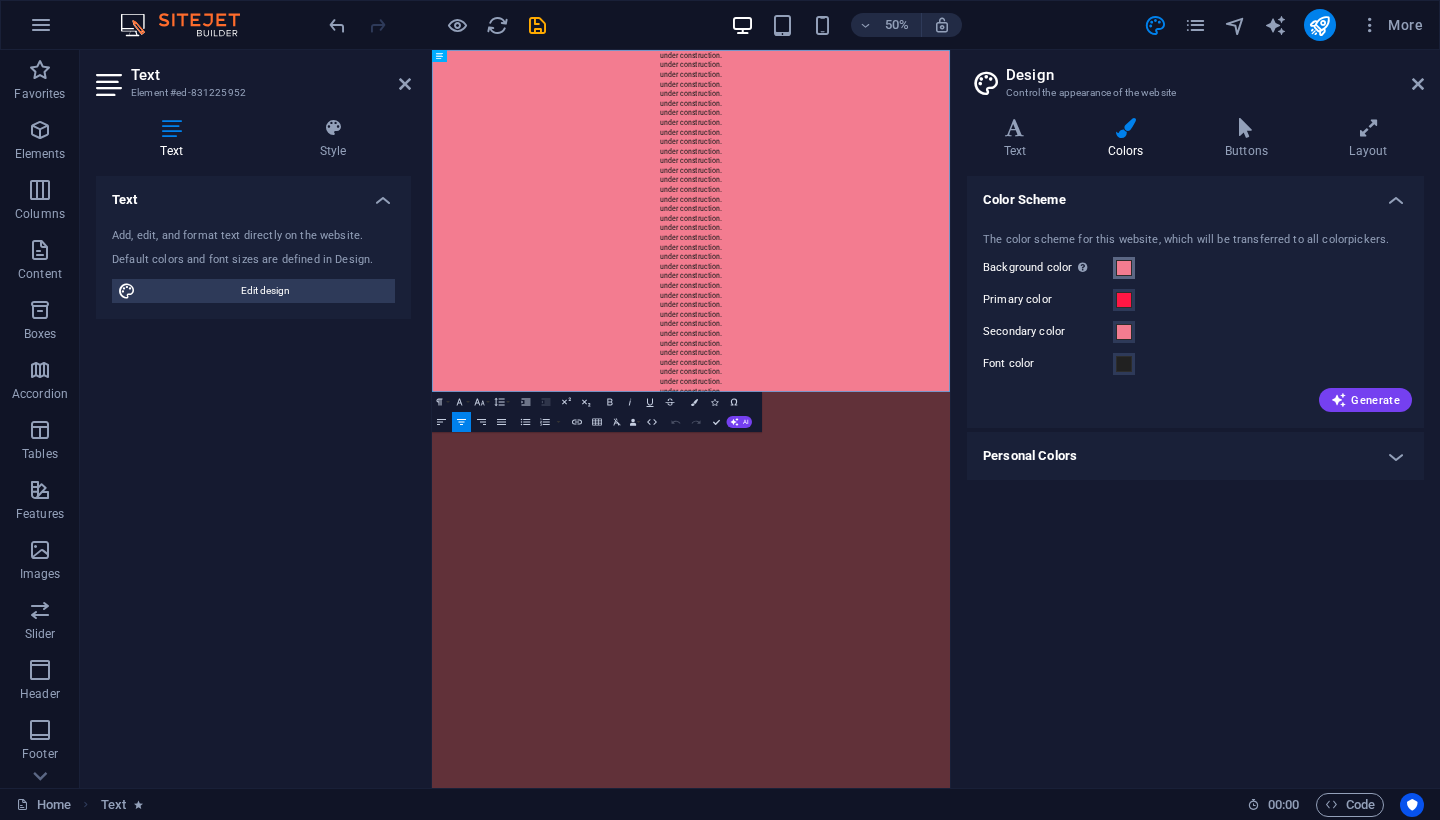 click at bounding box center [1124, 268] 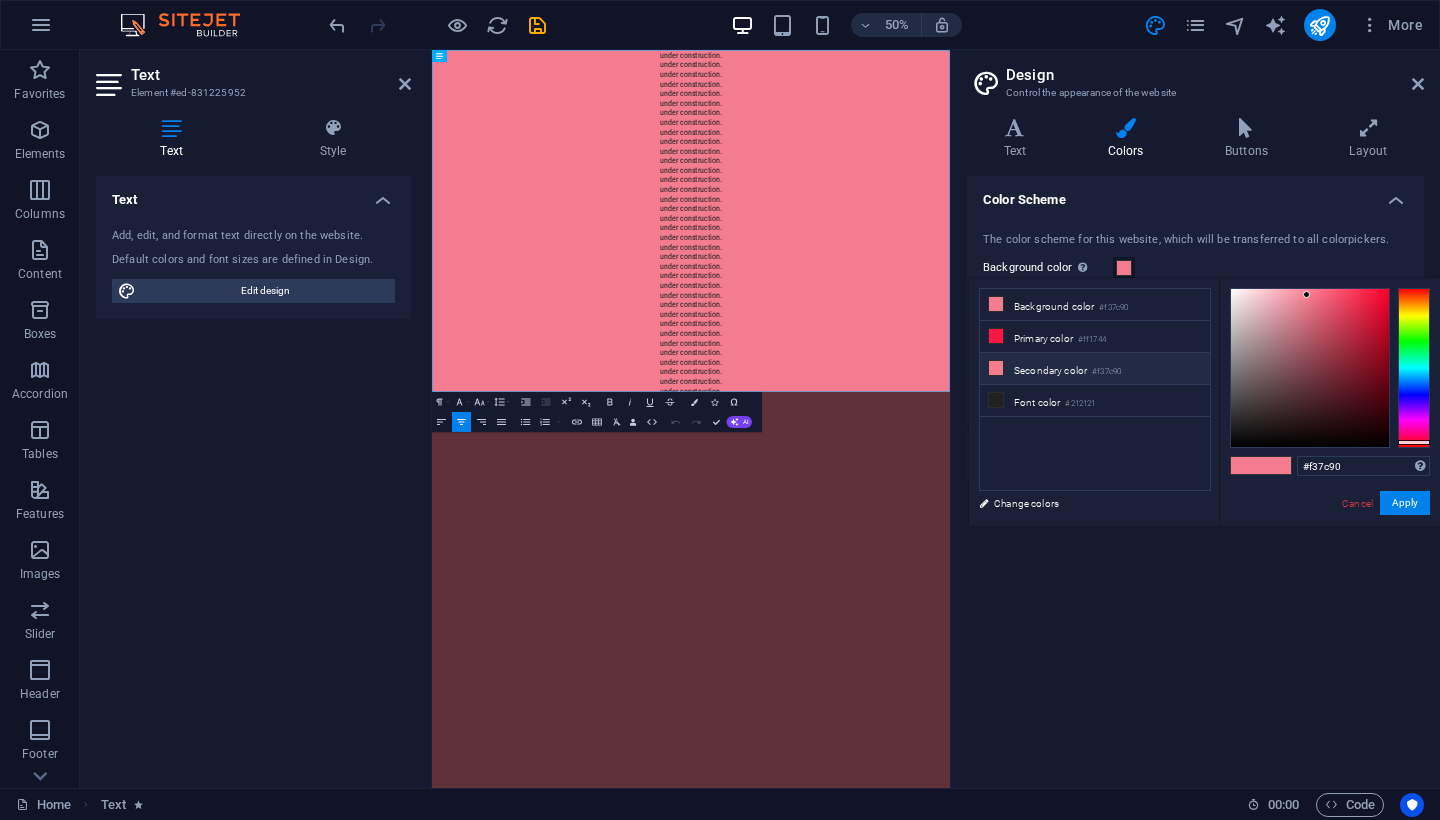 click at bounding box center [996, 368] 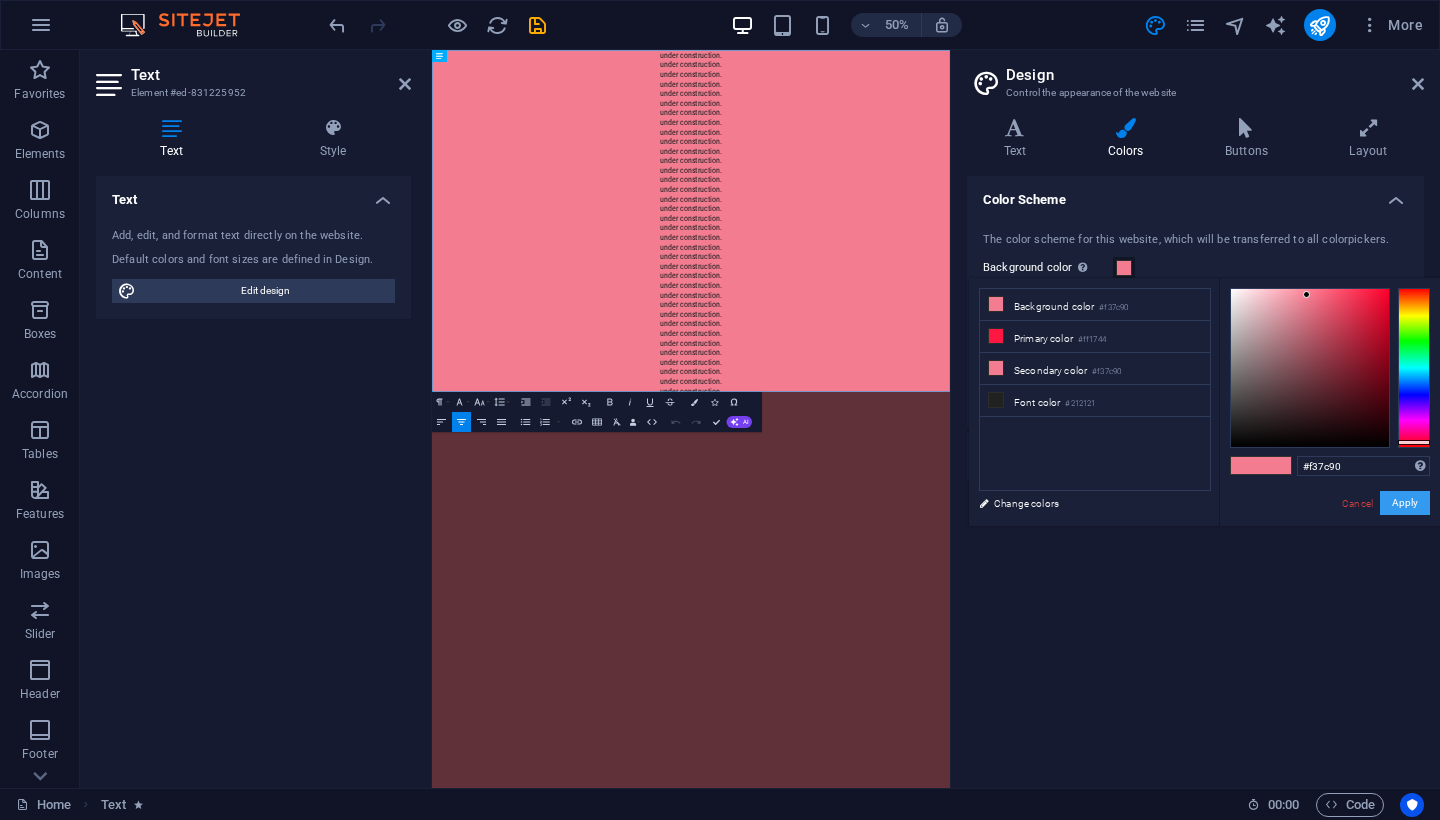 click on "Apply" at bounding box center [1405, 503] 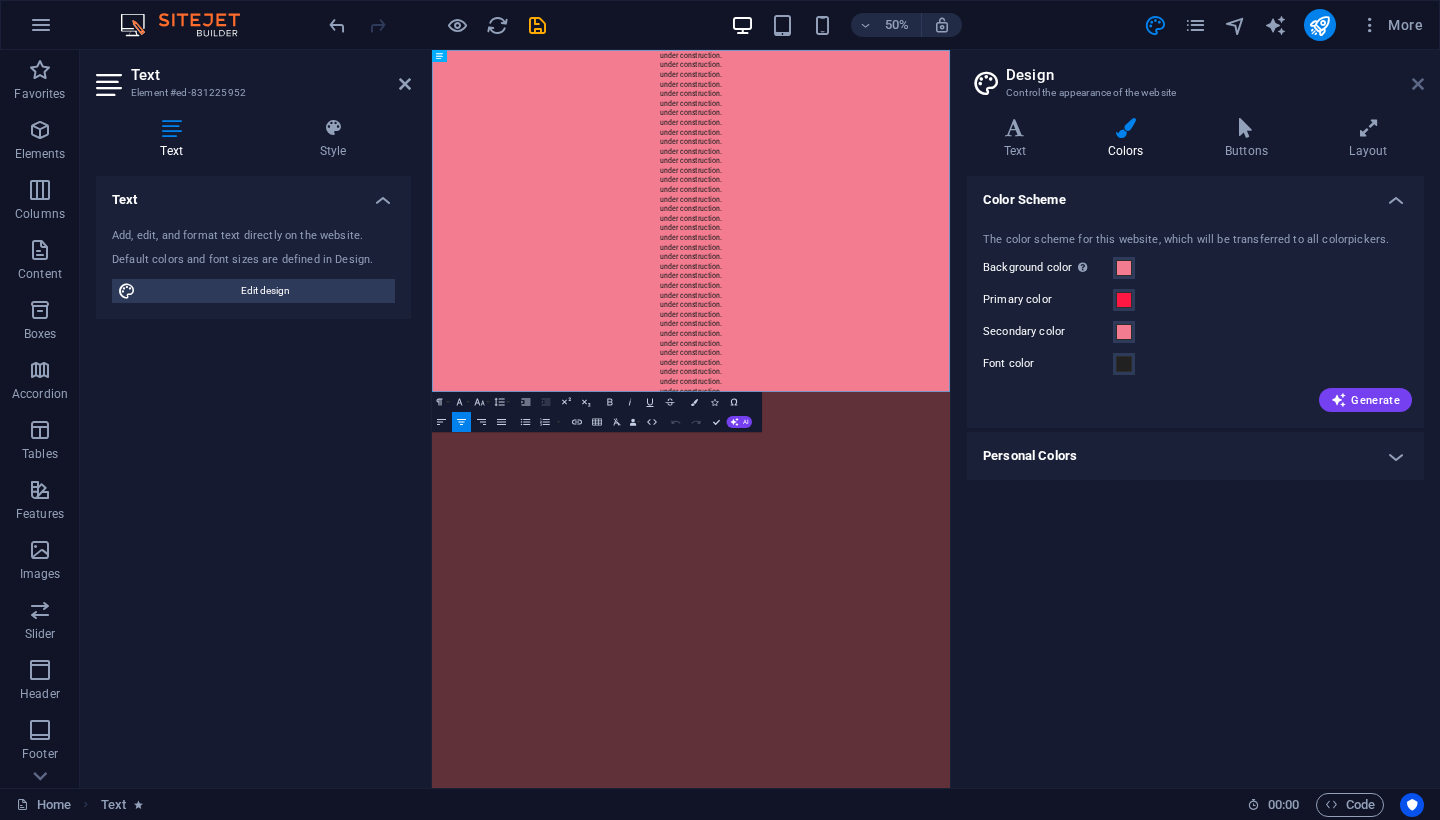 click at bounding box center [1418, 84] 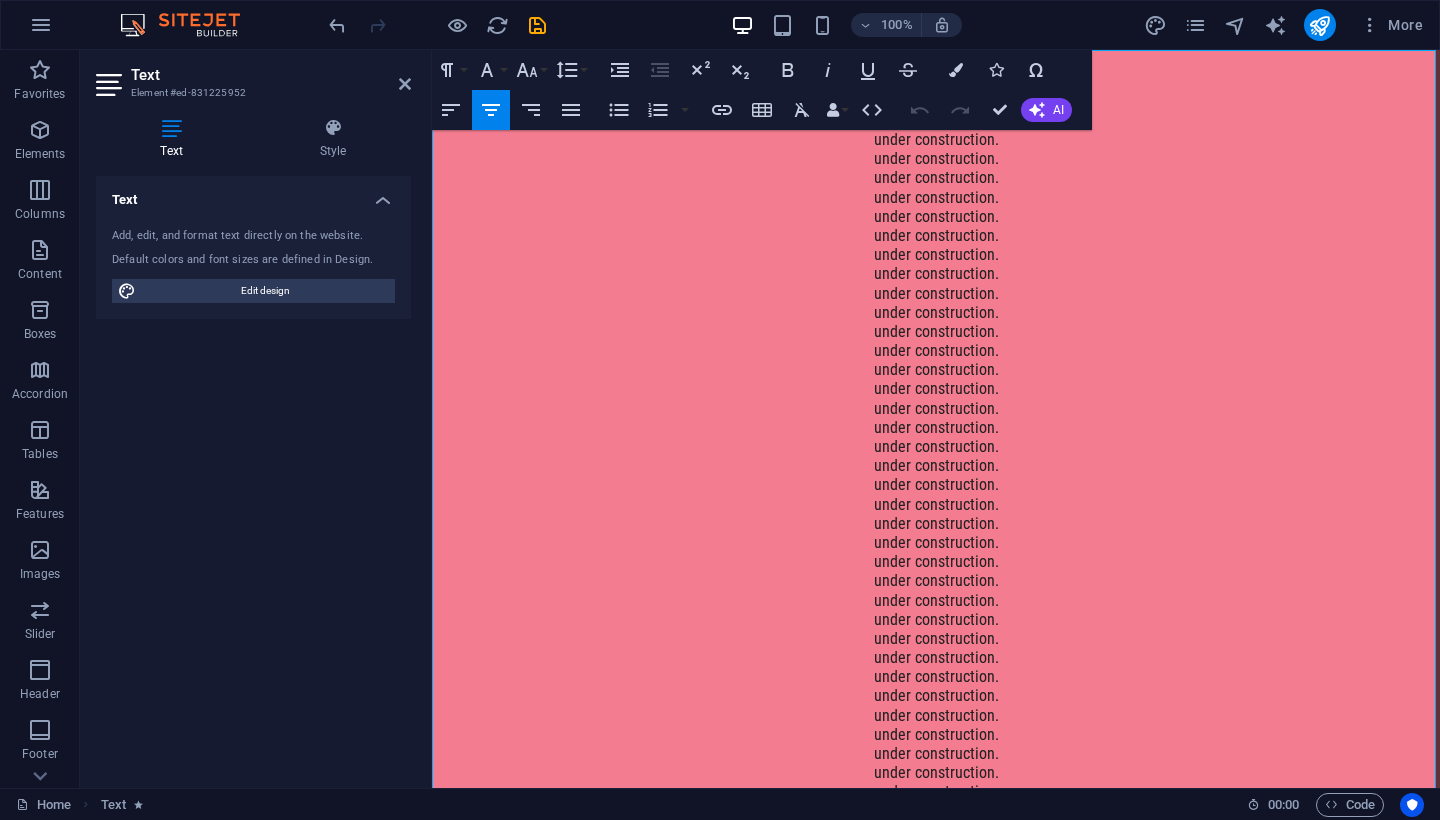 click on "under construction." at bounding box center (936, 273) 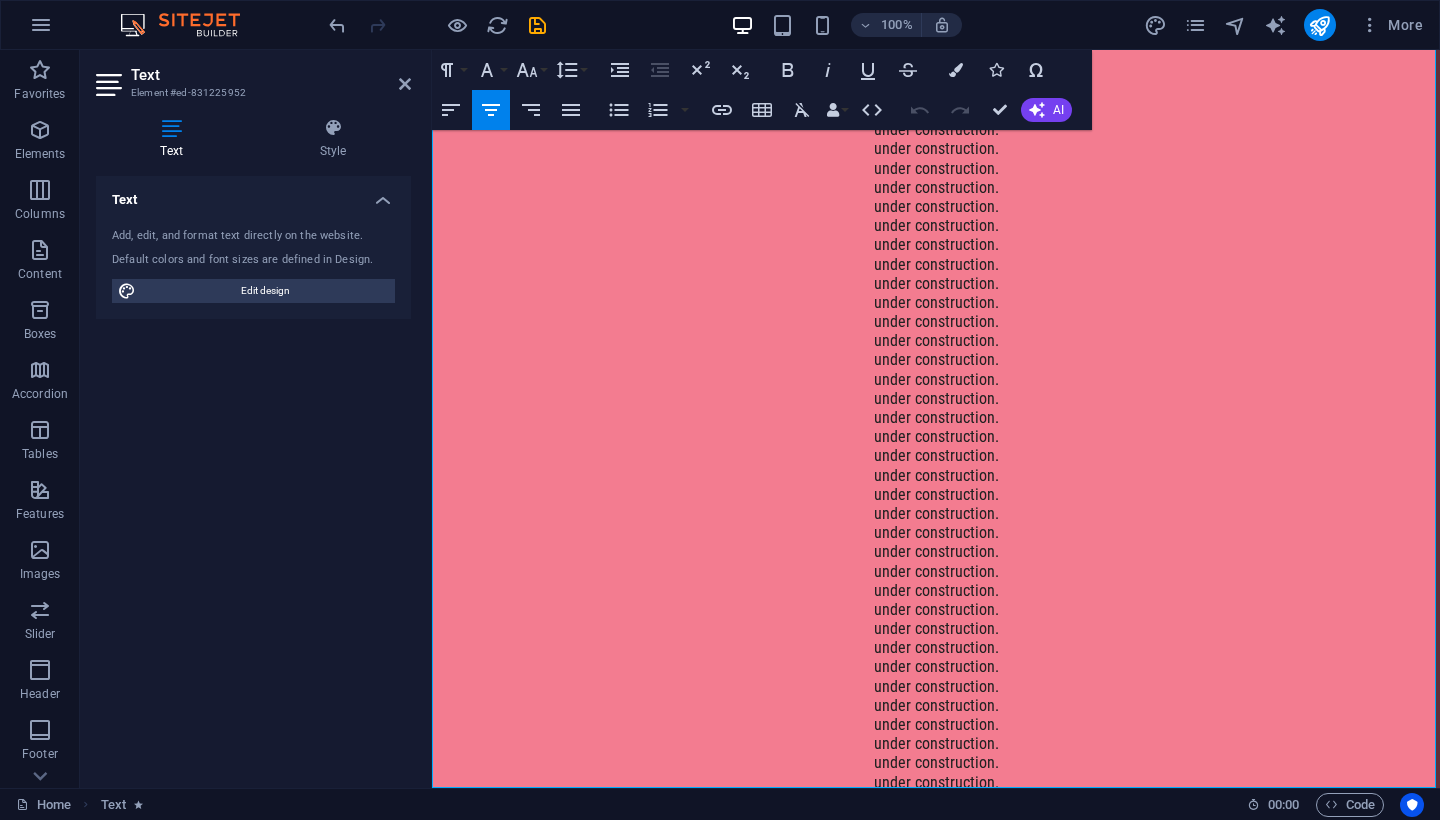 scroll, scrollTop: 26, scrollLeft: 0, axis: vertical 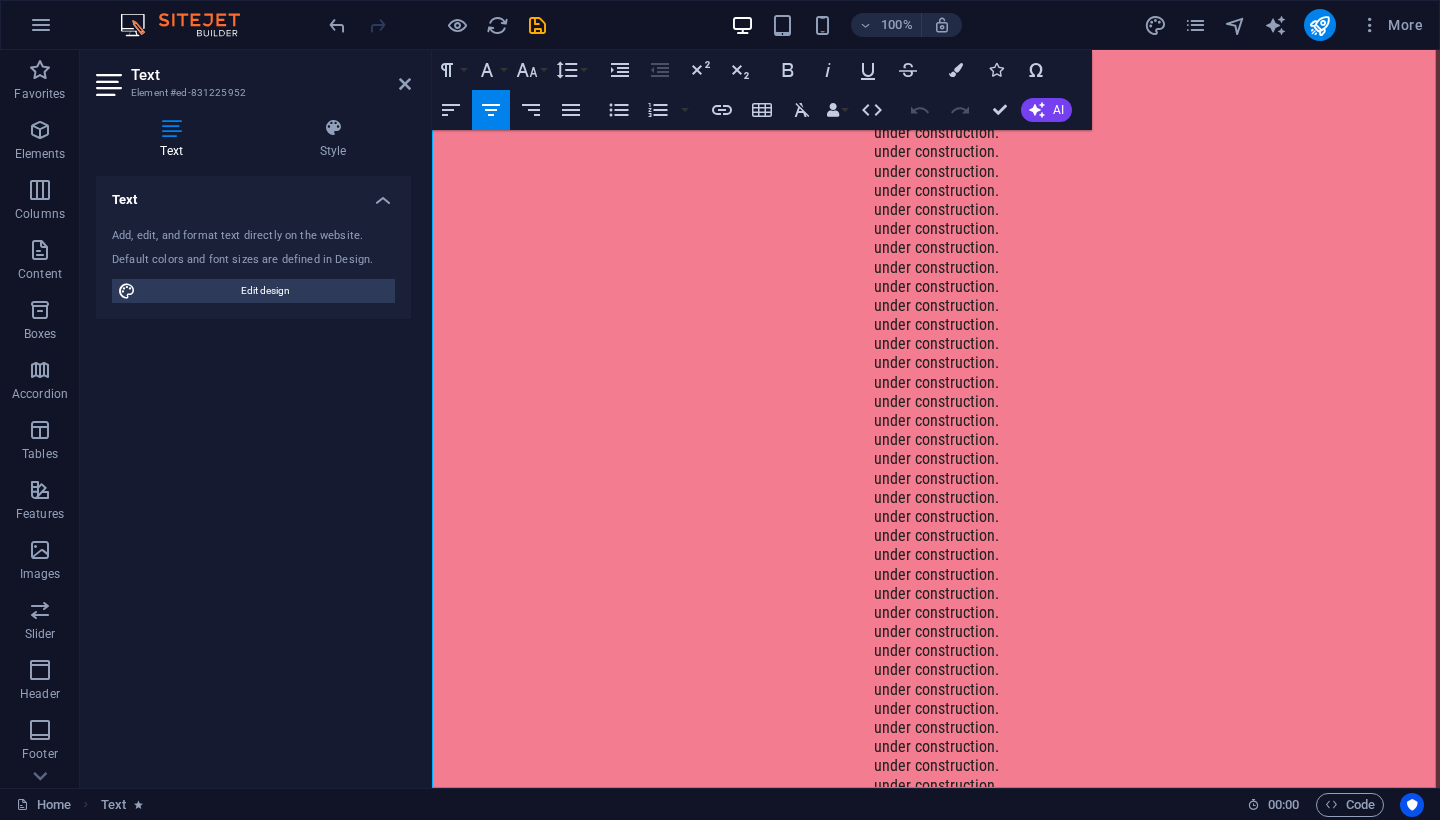 drag, startPoint x: 867, startPoint y: 423, endPoint x: 1044, endPoint y: 422, distance: 177.00282 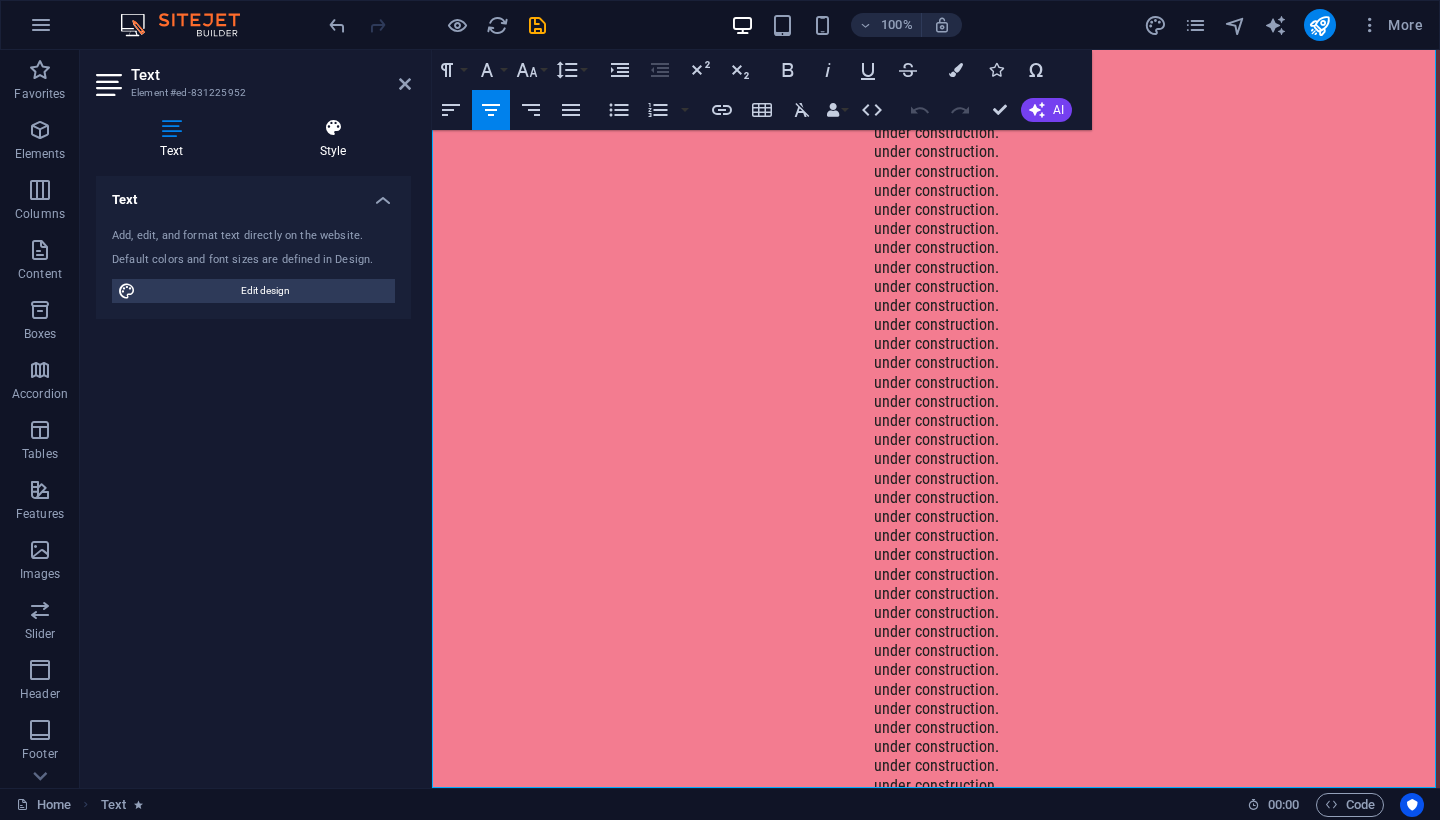 click on "Style" at bounding box center [333, 139] 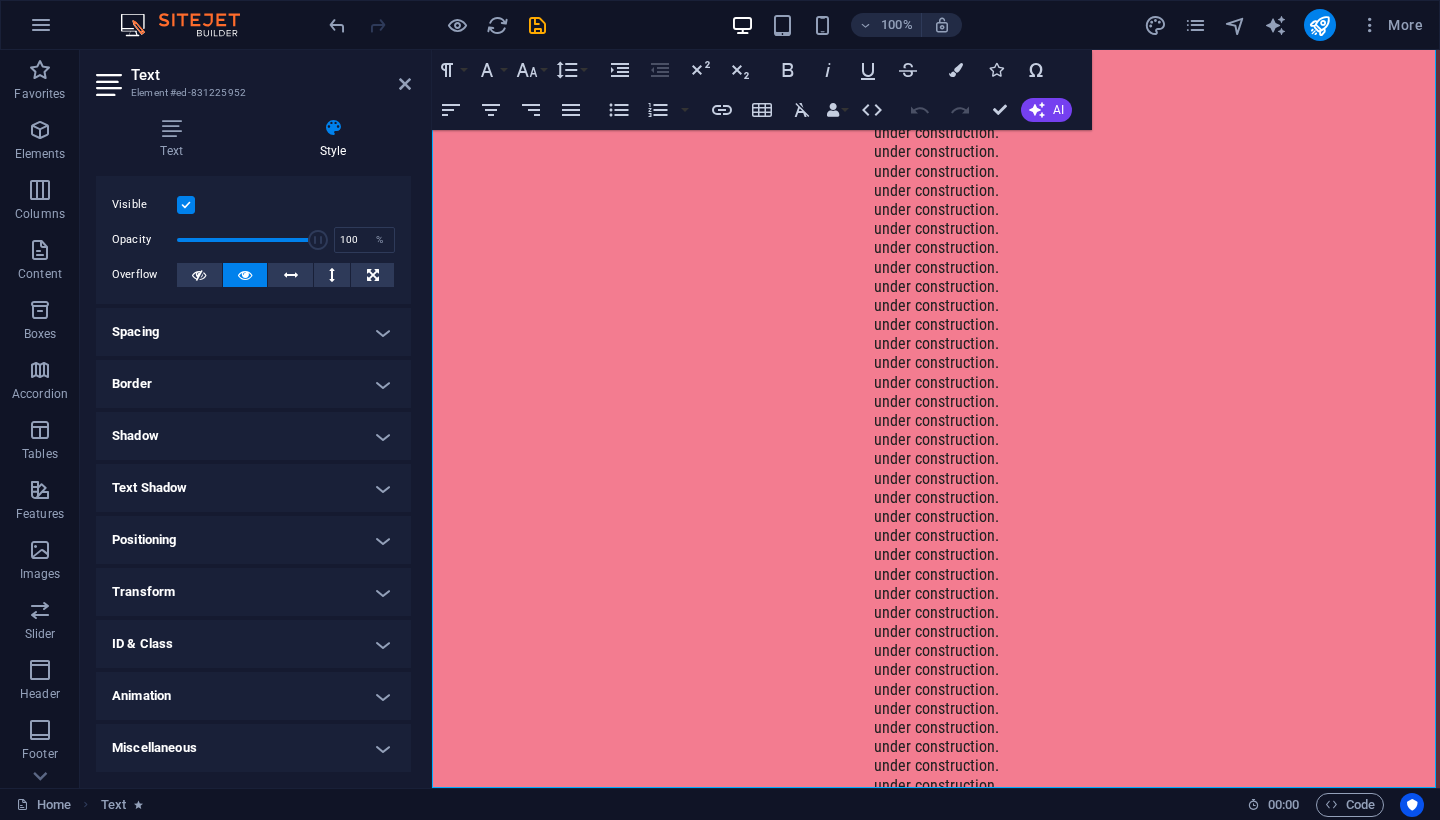 scroll, scrollTop: 34, scrollLeft: 0, axis: vertical 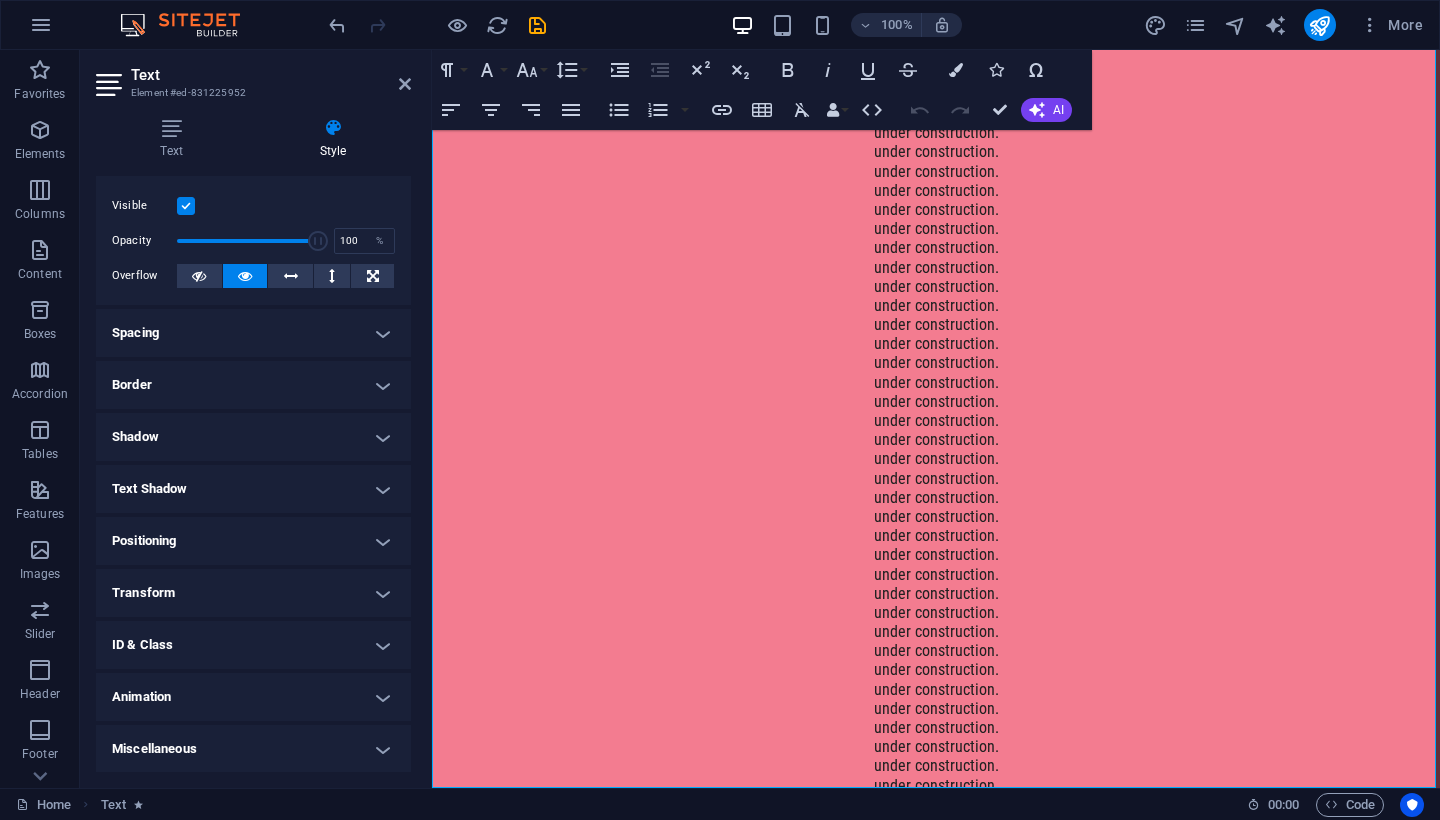 click on "Miscellaneous" at bounding box center (253, 749) 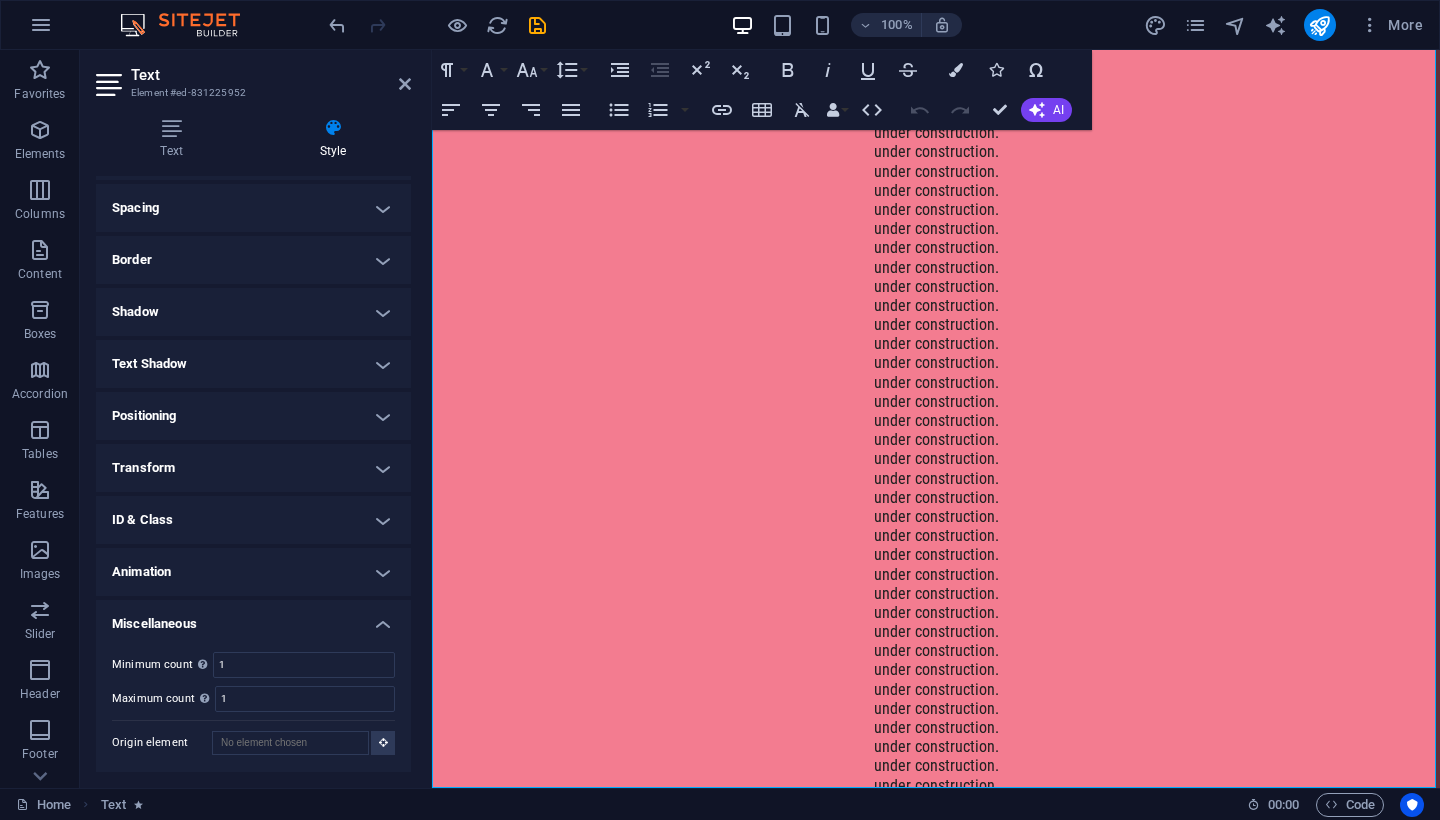 scroll, scrollTop: 158, scrollLeft: 0, axis: vertical 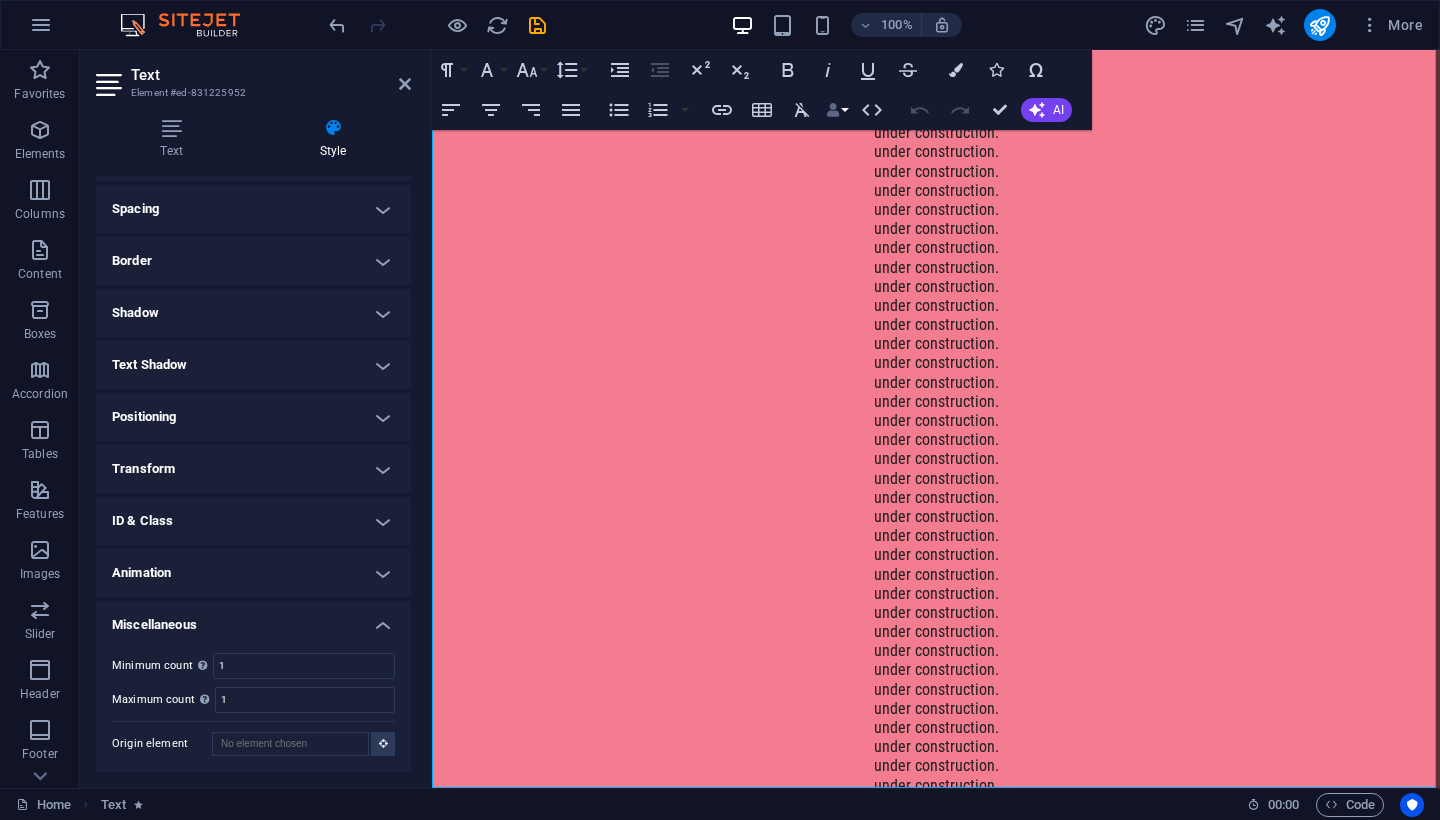 click at bounding box center [833, 110] 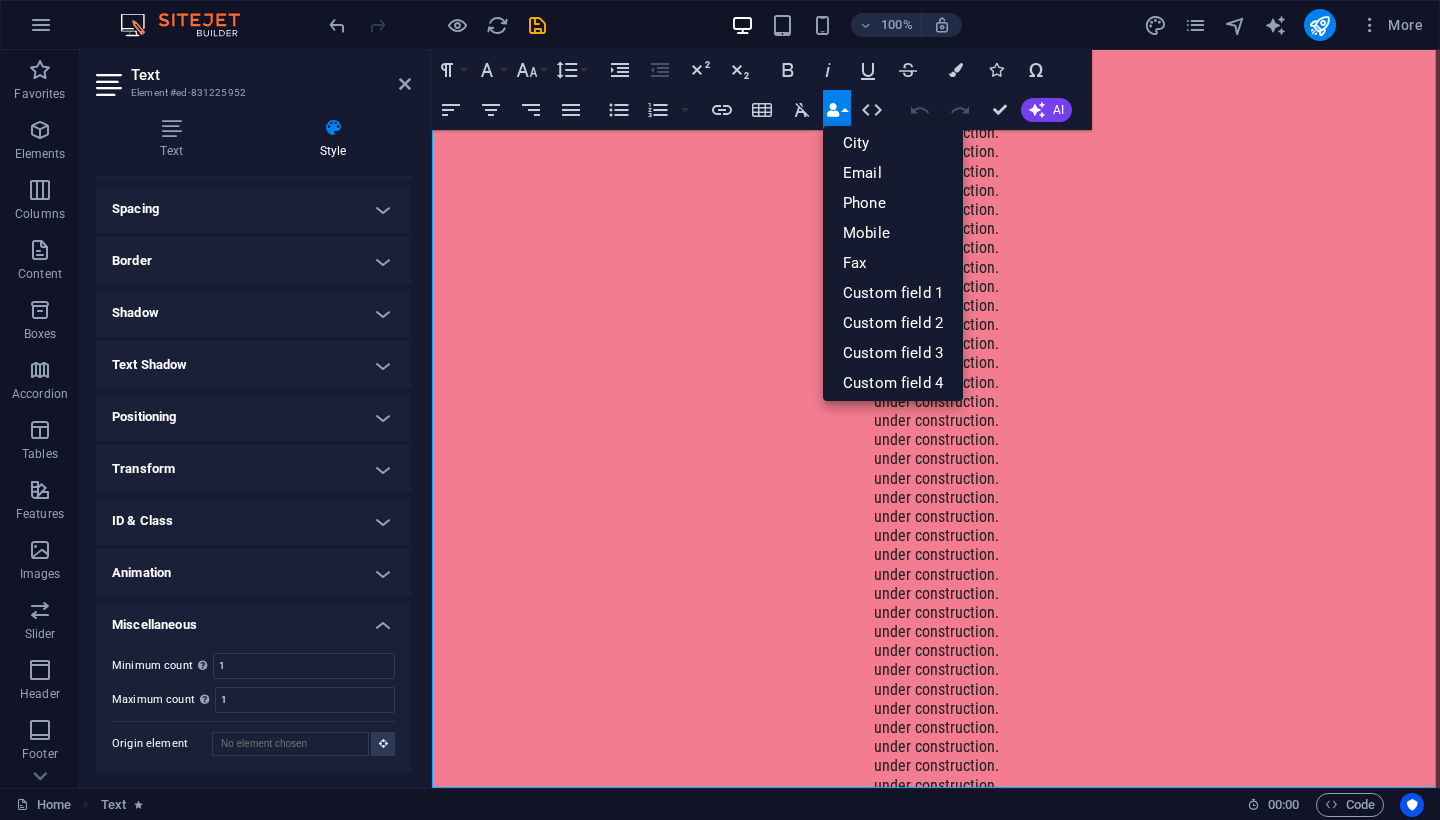 scroll, scrollTop: 166, scrollLeft: 0, axis: vertical 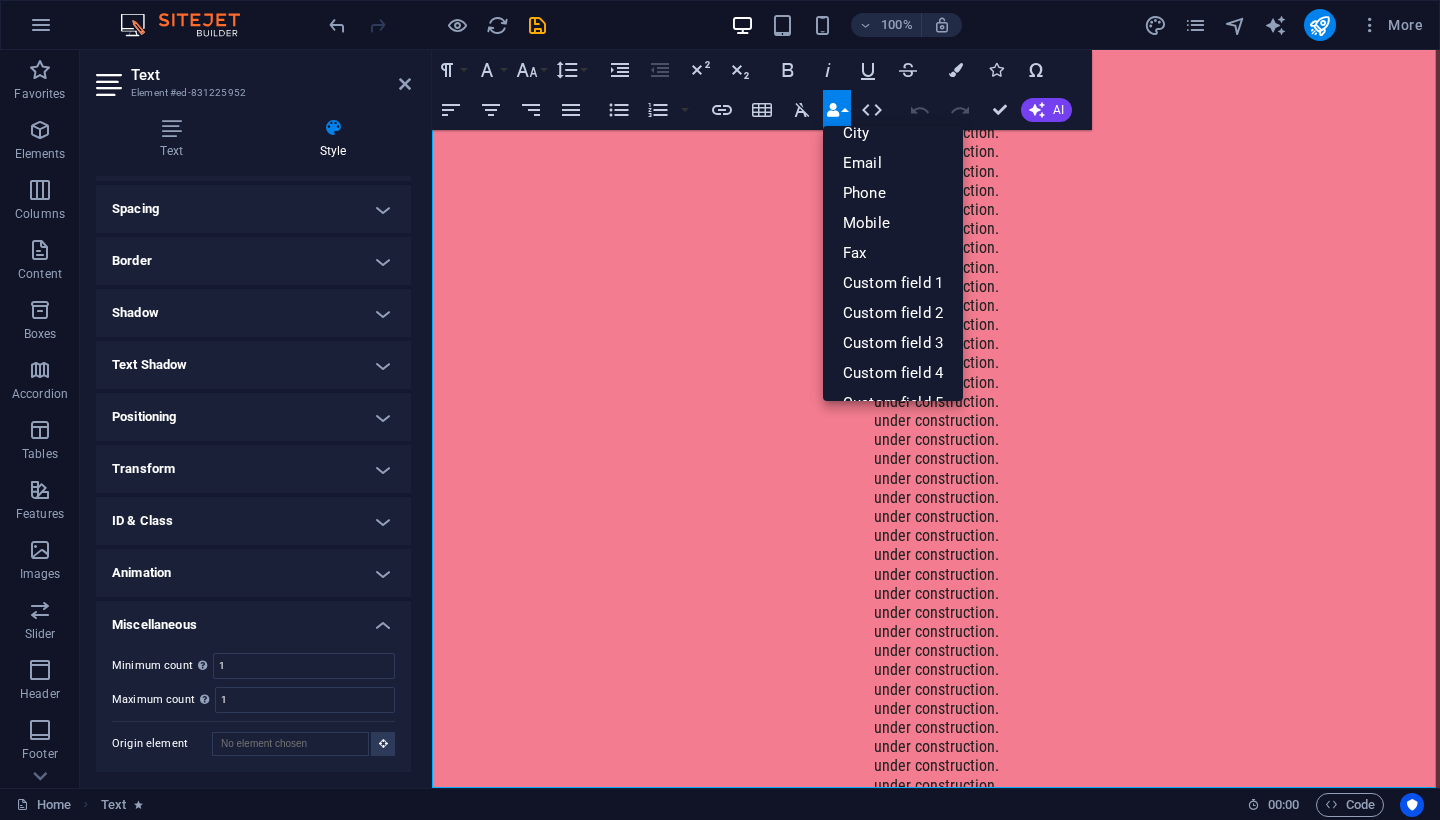 click at bounding box center (833, 110) 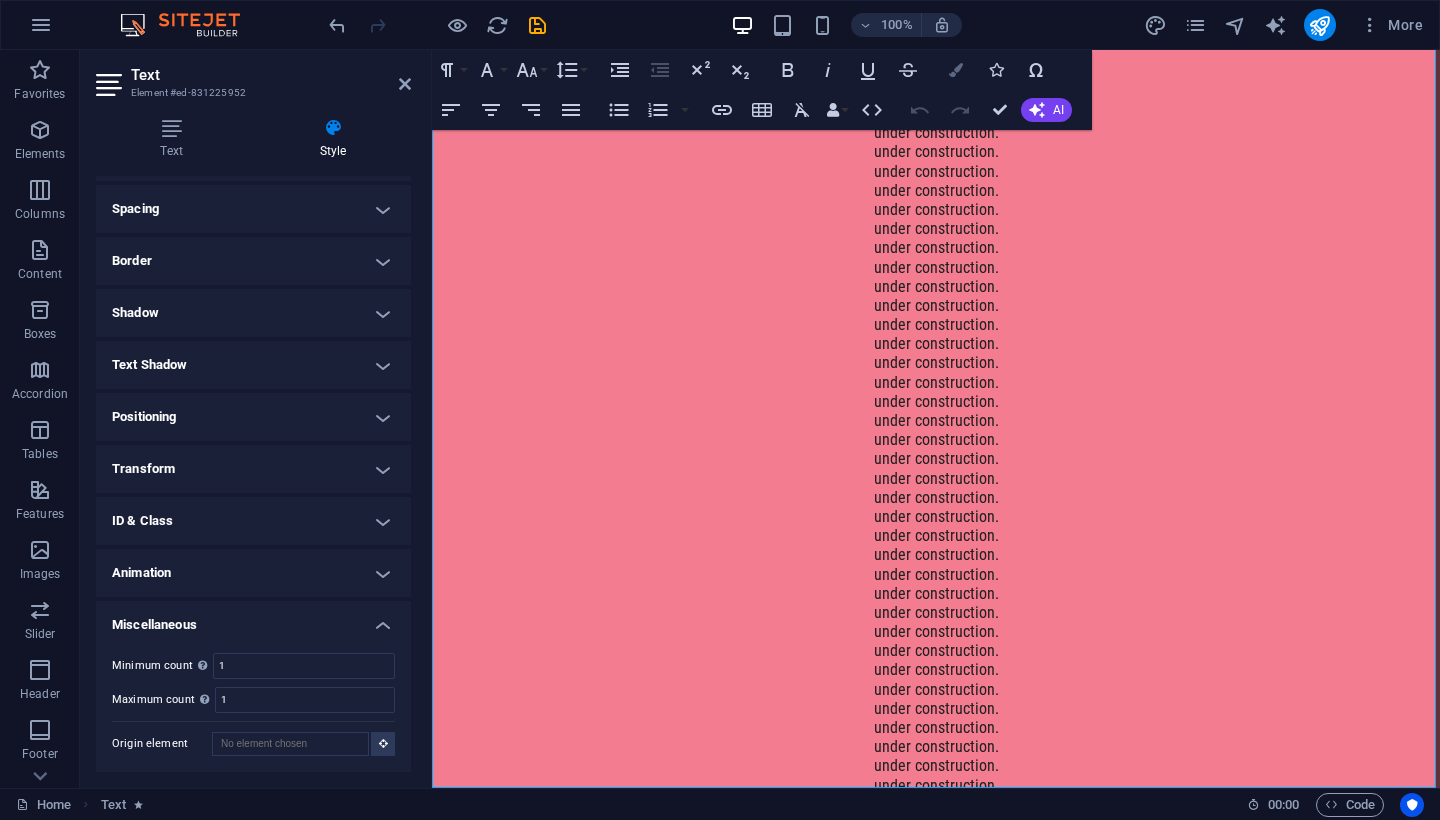 click on "Colors" at bounding box center [956, 70] 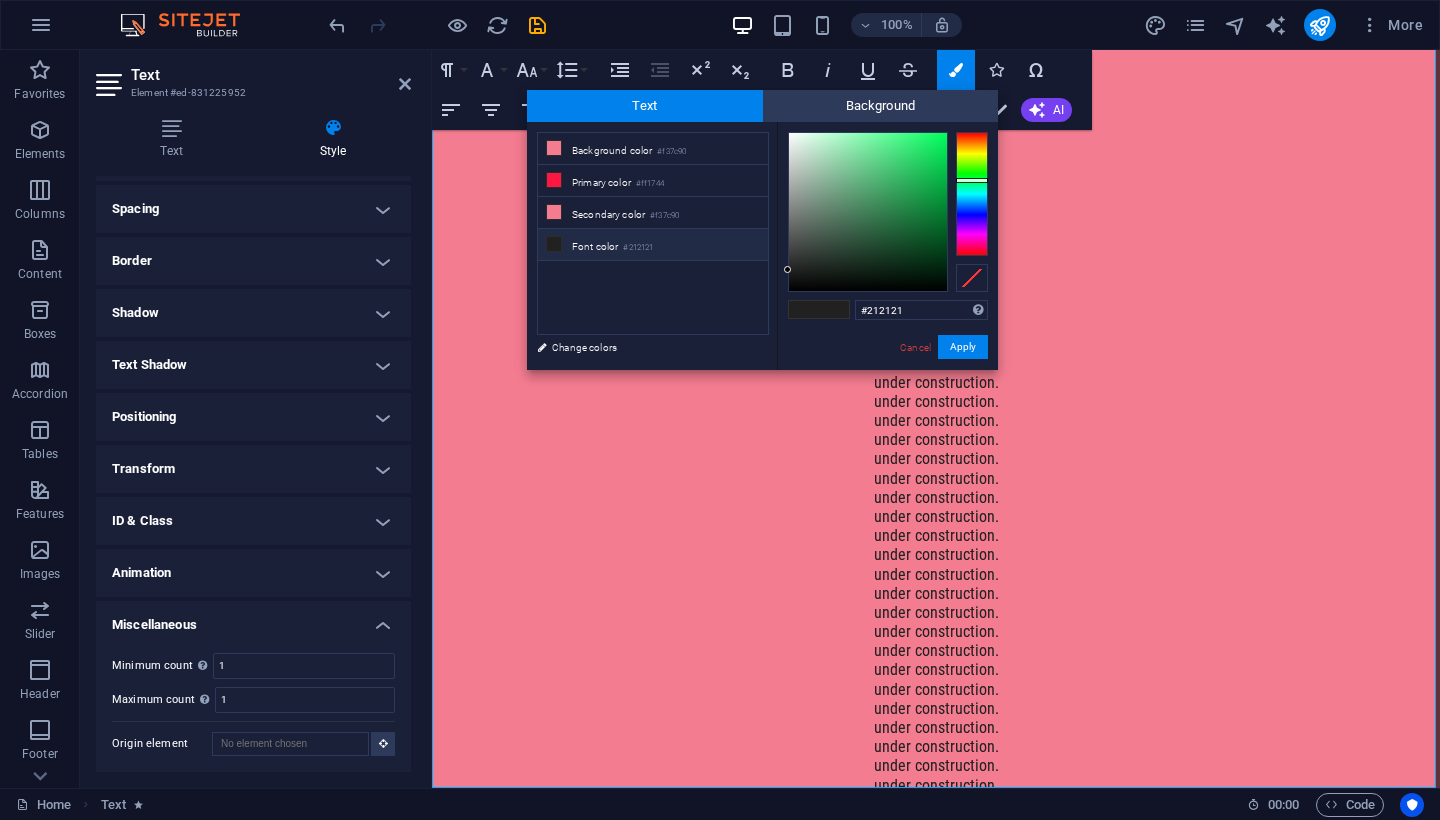 drag, startPoint x: 969, startPoint y: 197, endPoint x: 970, endPoint y: 180, distance: 17.029387 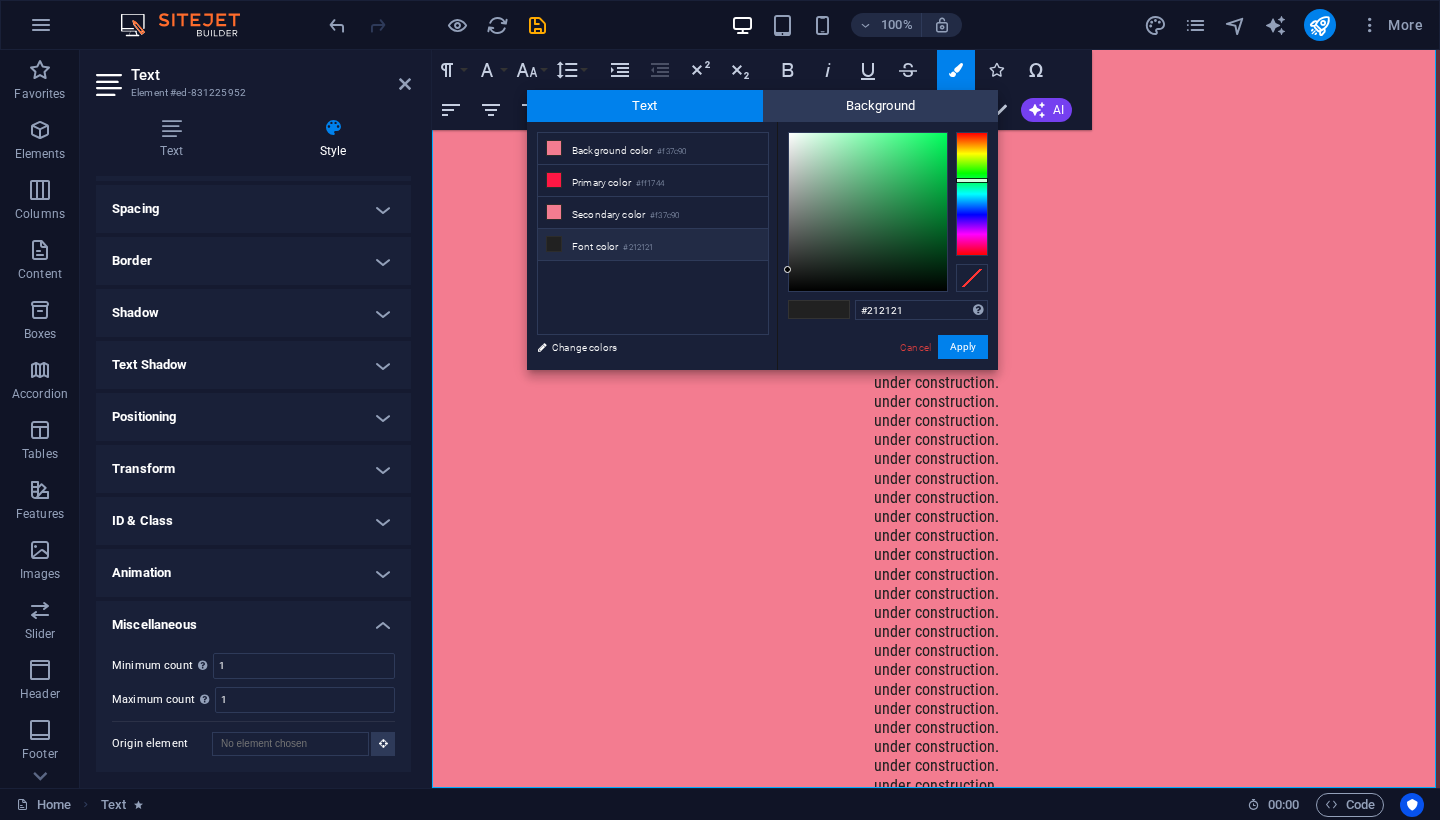 click at bounding box center (972, 194) 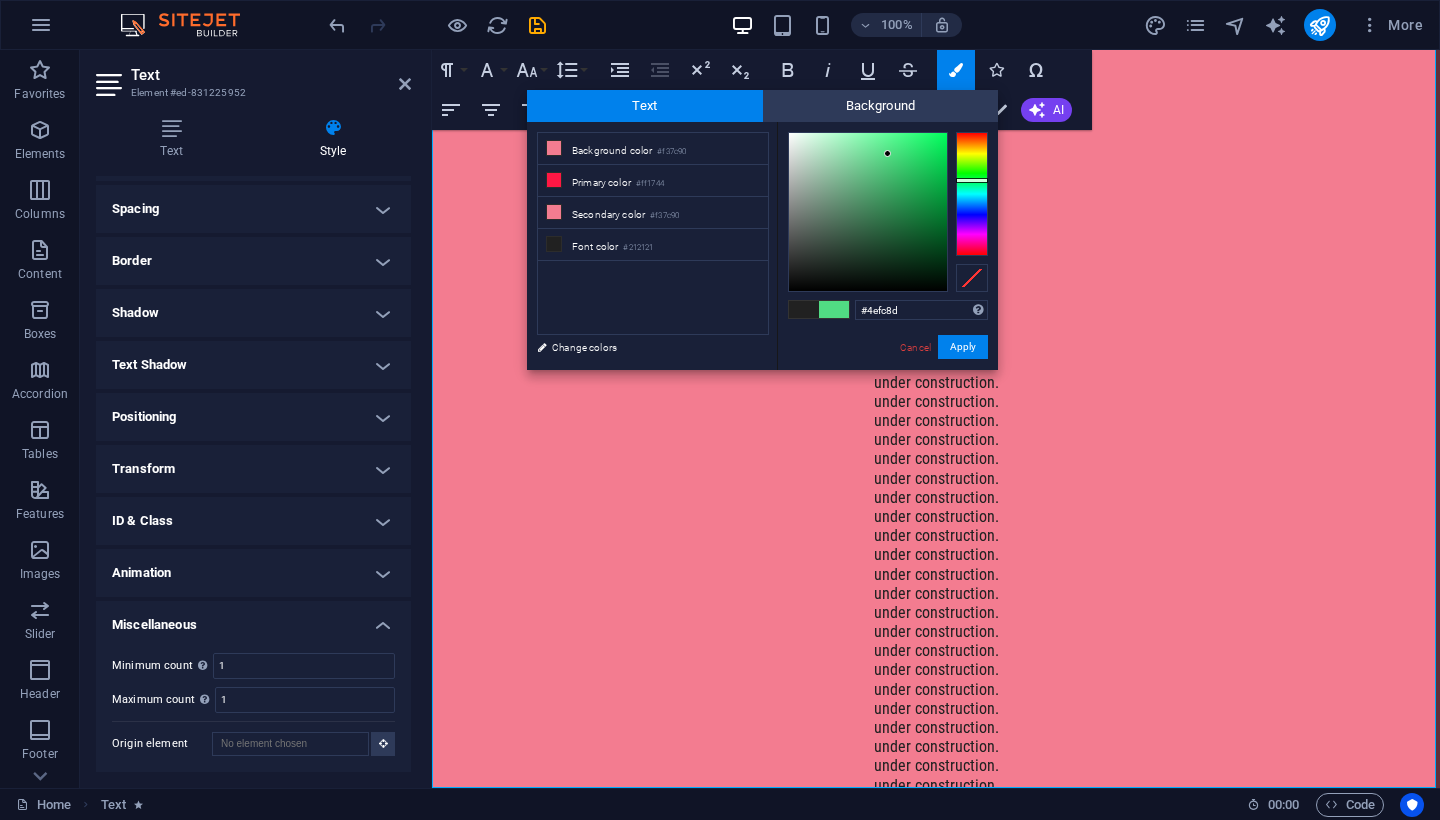 drag, startPoint x: 880, startPoint y: 179, endPoint x: 897, endPoint y: 134, distance: 48.104053 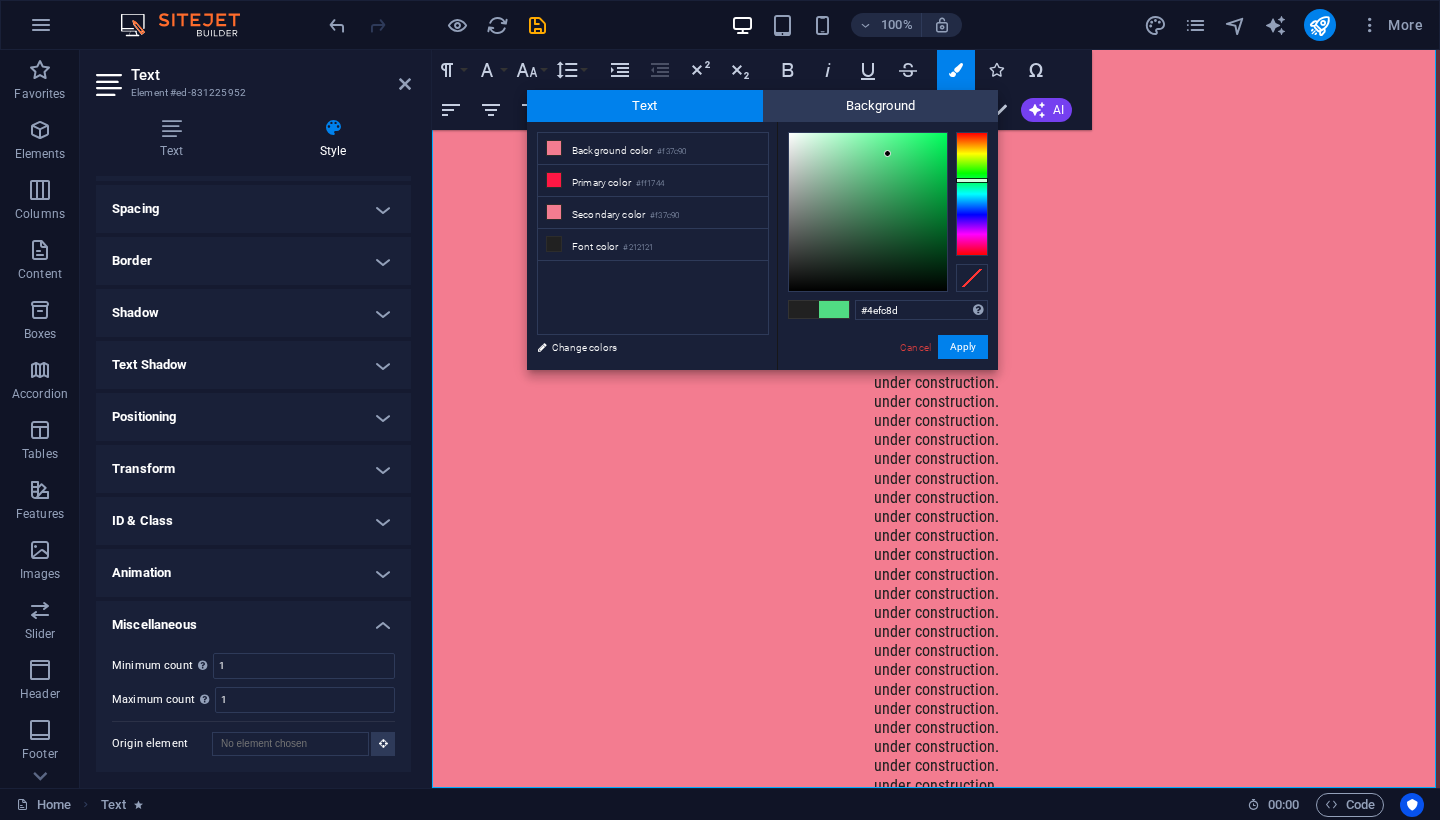 click at bounding box center [868, 212] 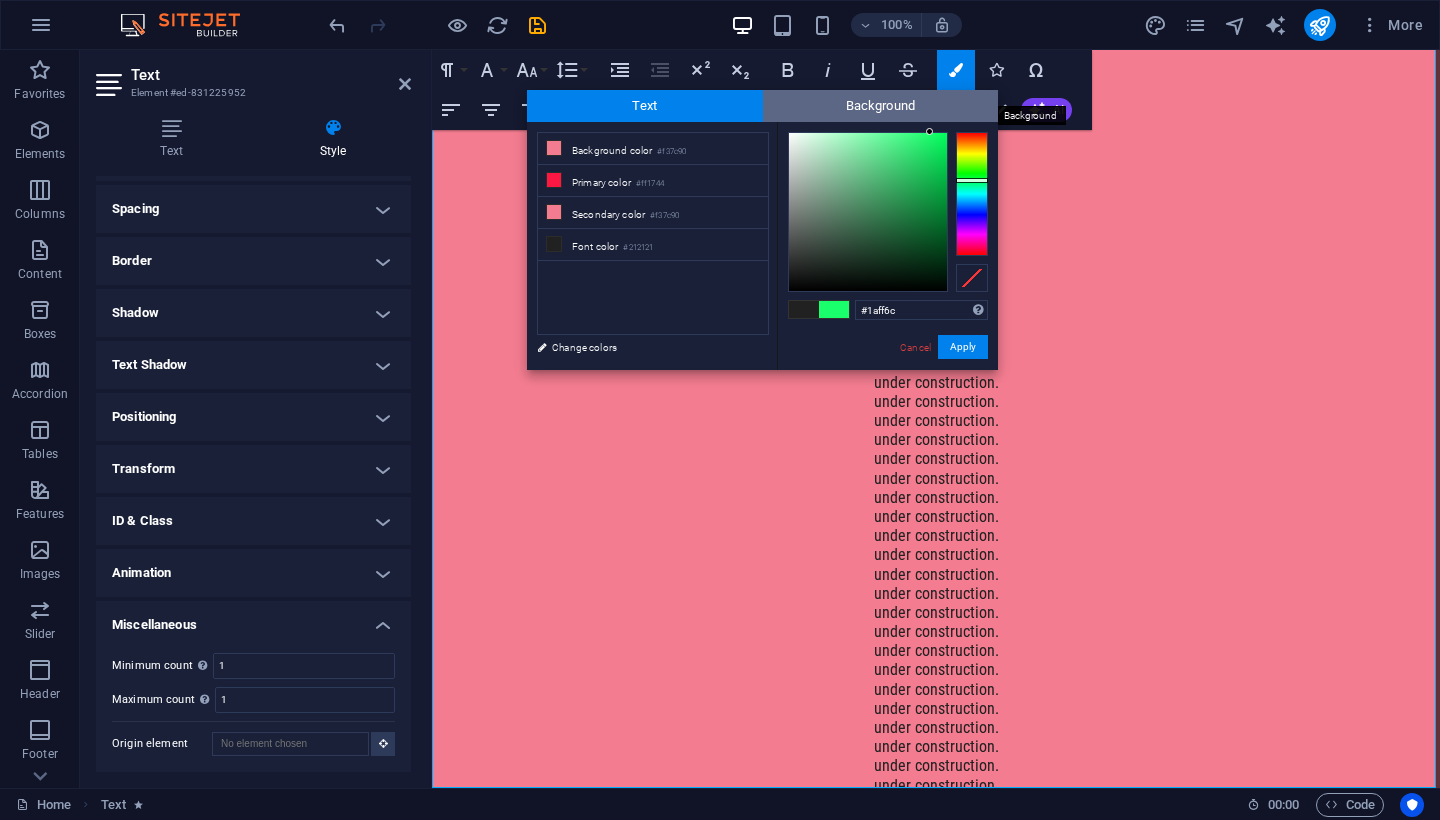 drag, startPoint x: 886, startPoint y: 177, endPoint x: 930, endPoint y: 113, distance: 77.665955 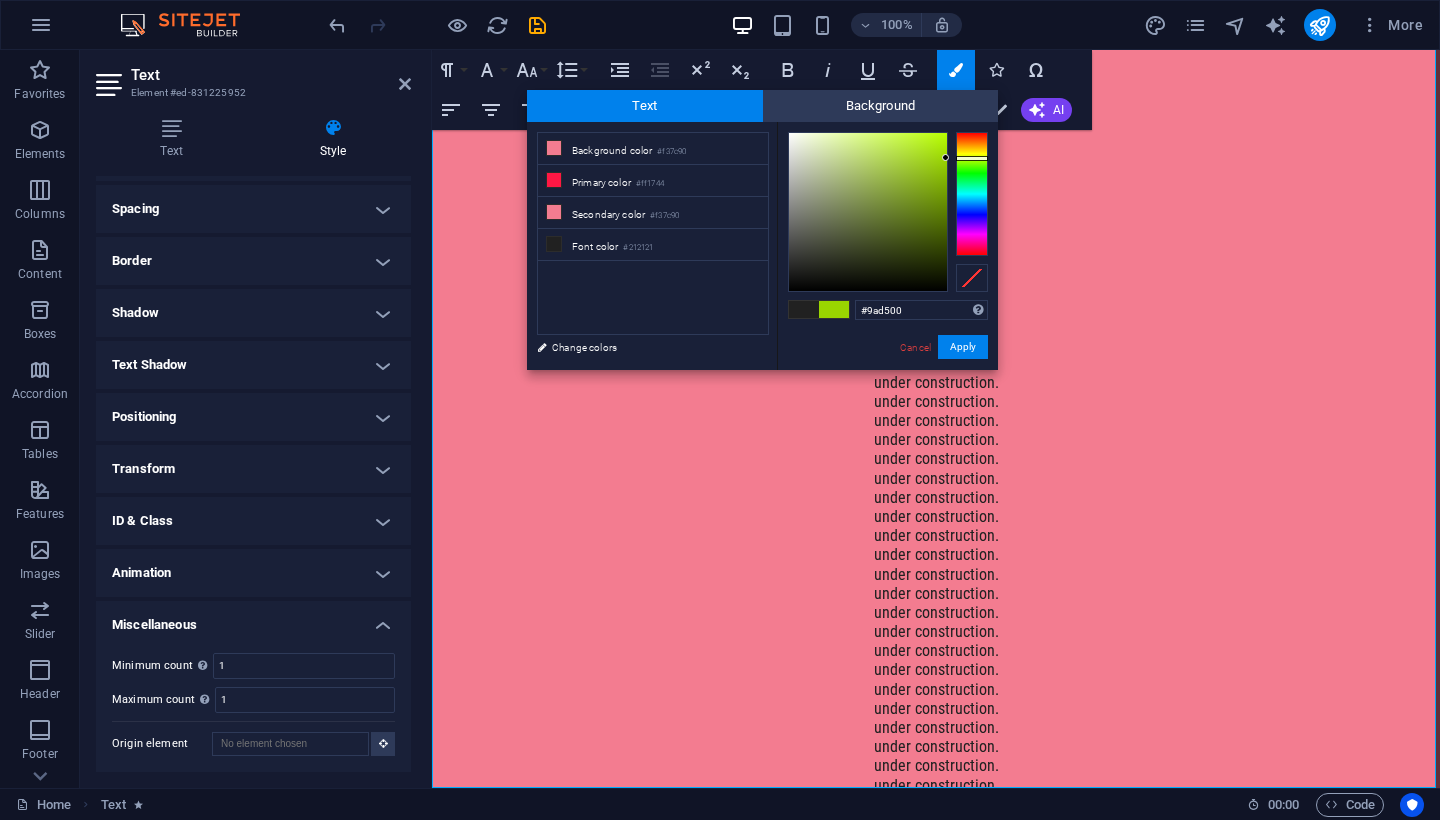 drag, startPoint x: 970, startPoint y: 179, endPoint x: 972, endPoint y: 158, distance: 21.095022 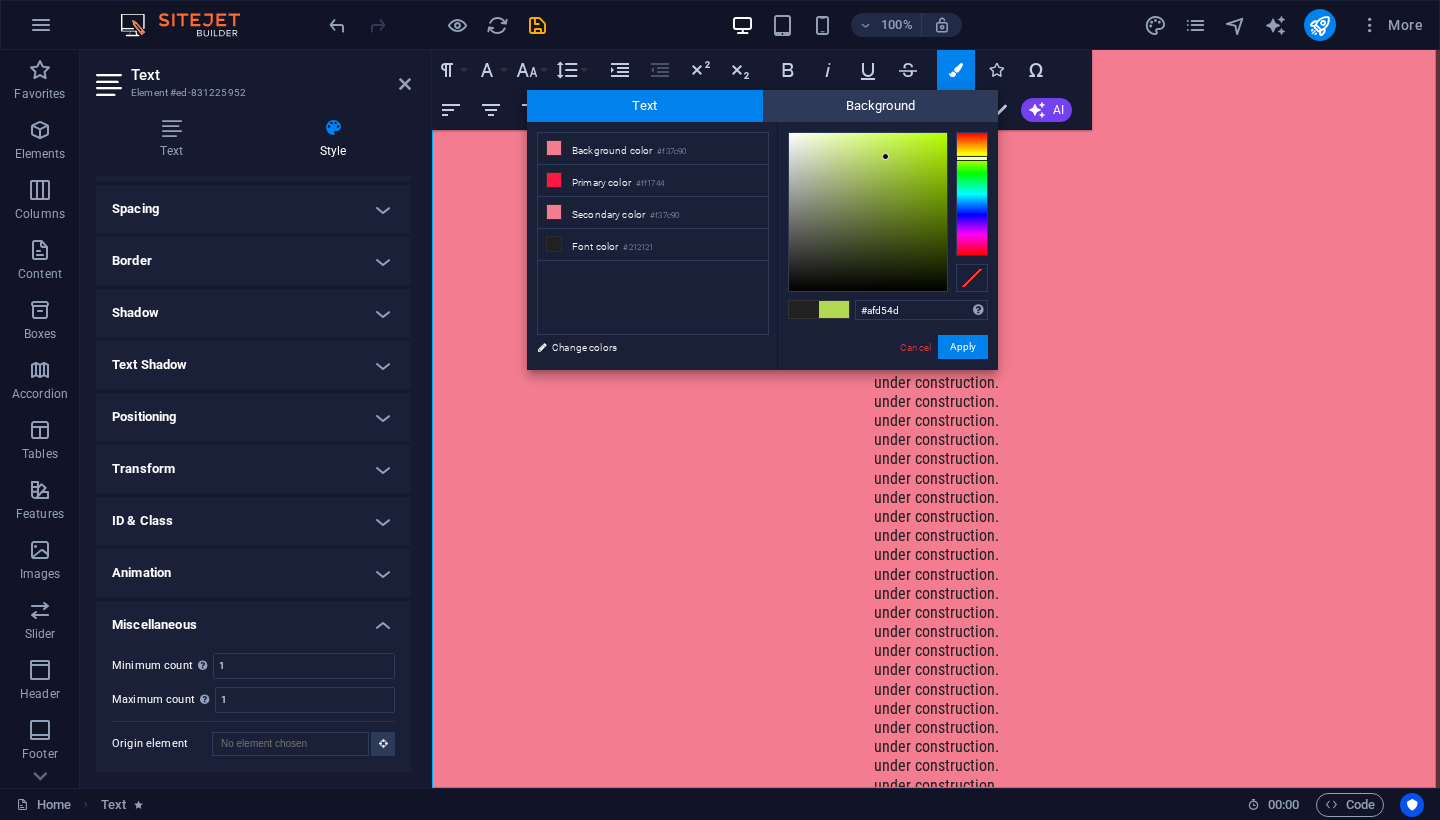 type on "#add34b" 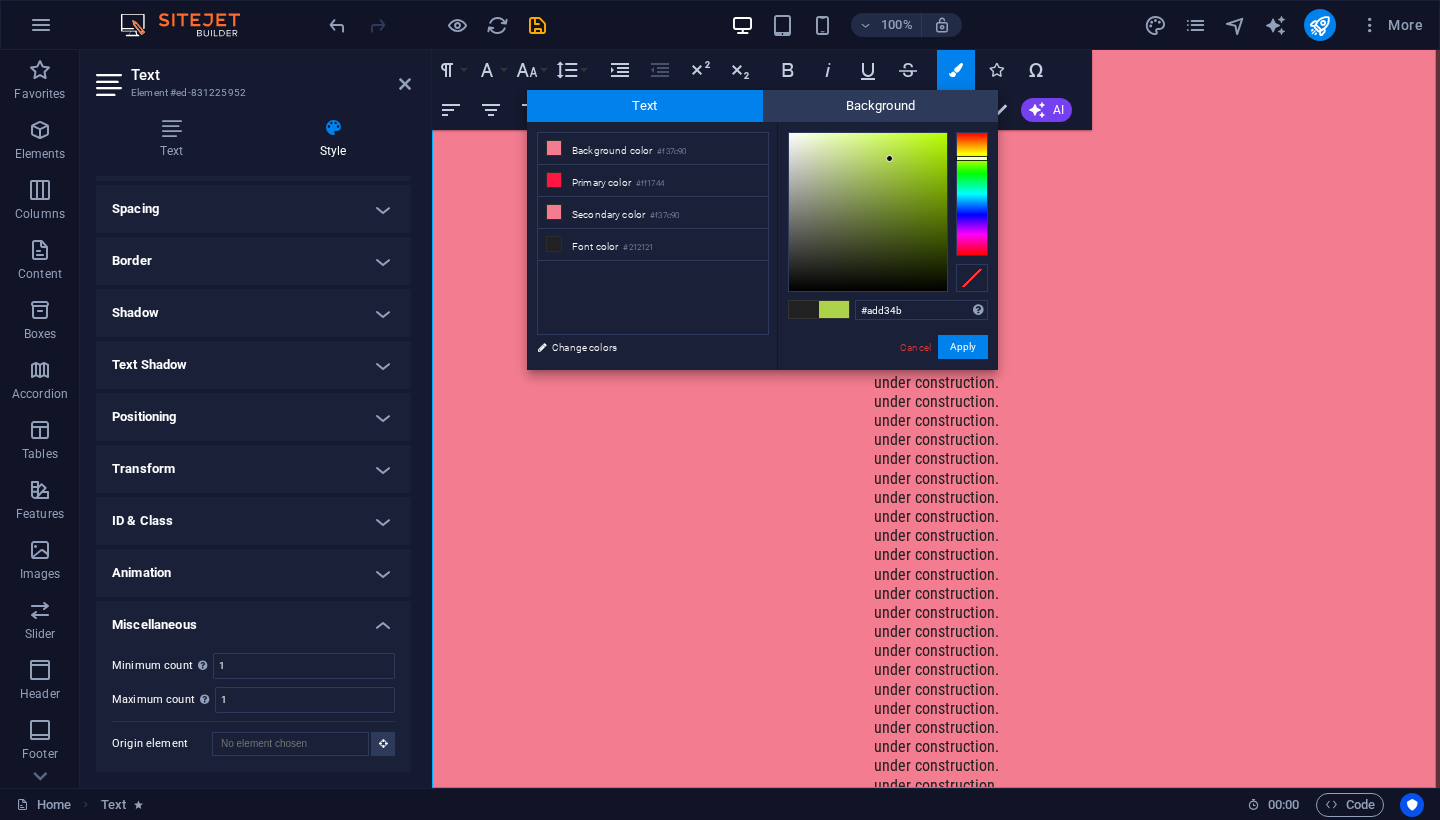 drag, startPoint x: 875, startPoint y: 173, endPoint x: 890, endPoint y: 159, distance: 20.518284 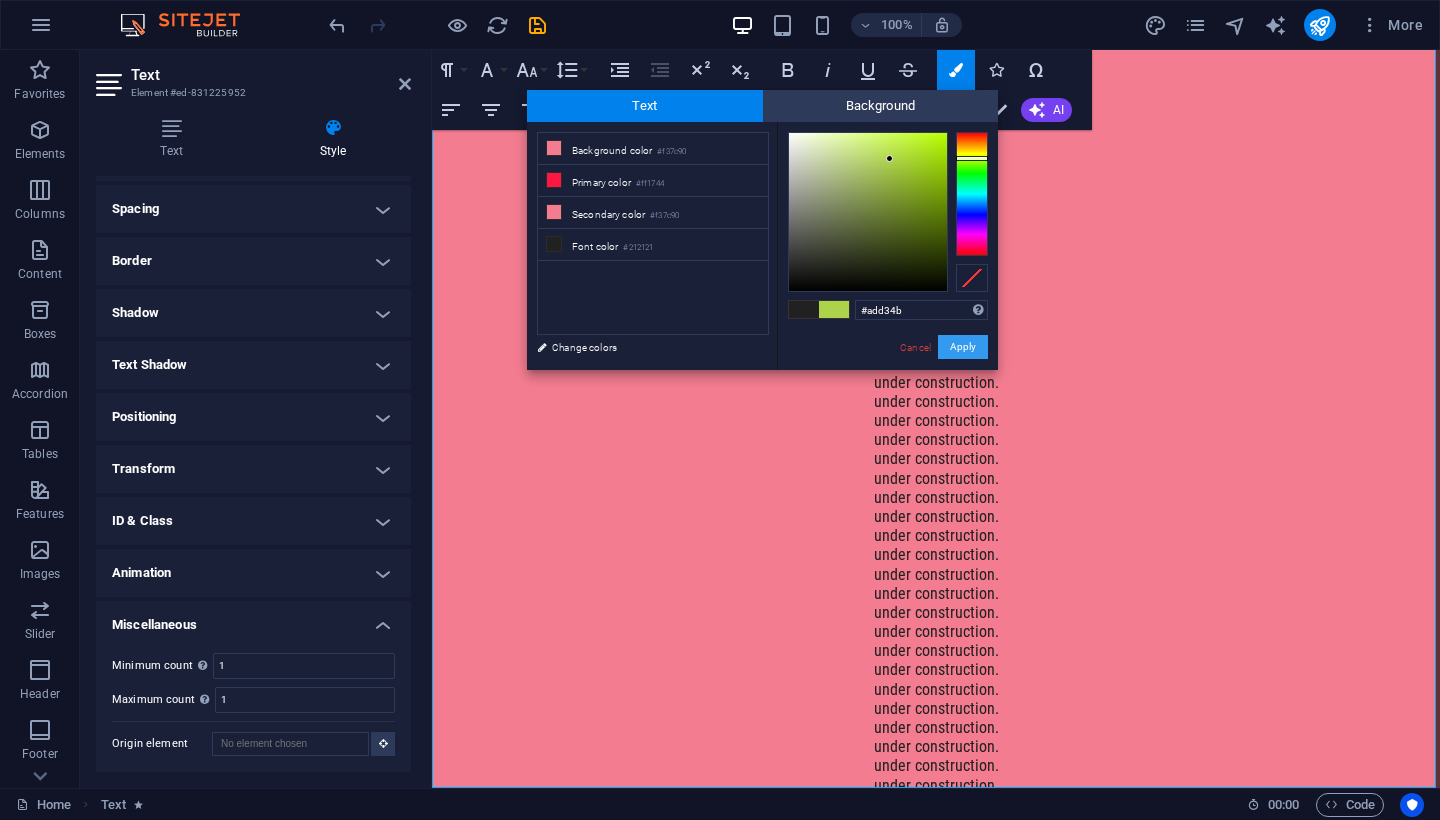 click on "Apply" at bounding box center (963, 347) 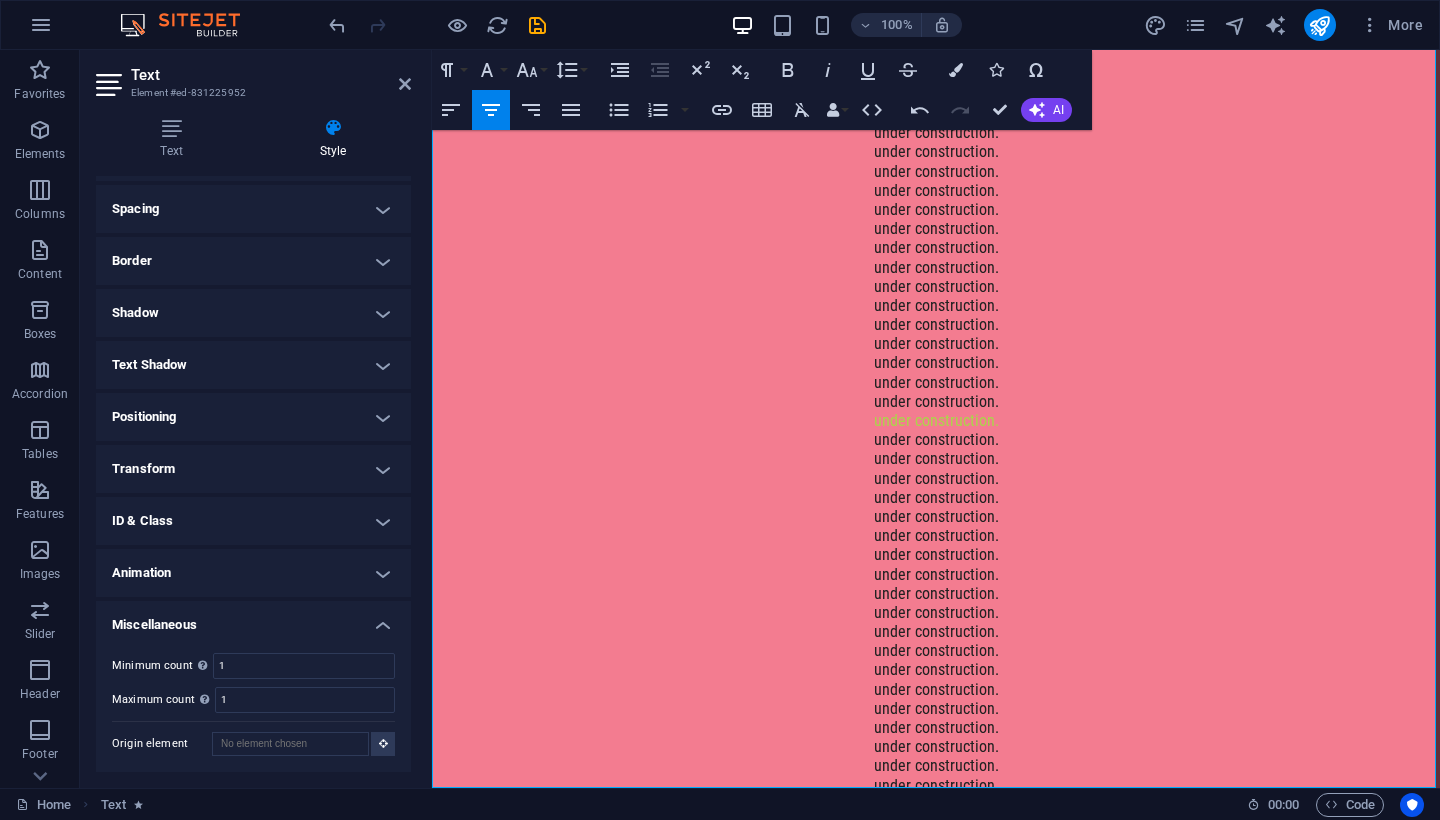 click on "under construction." at bounding box center (936, 458) 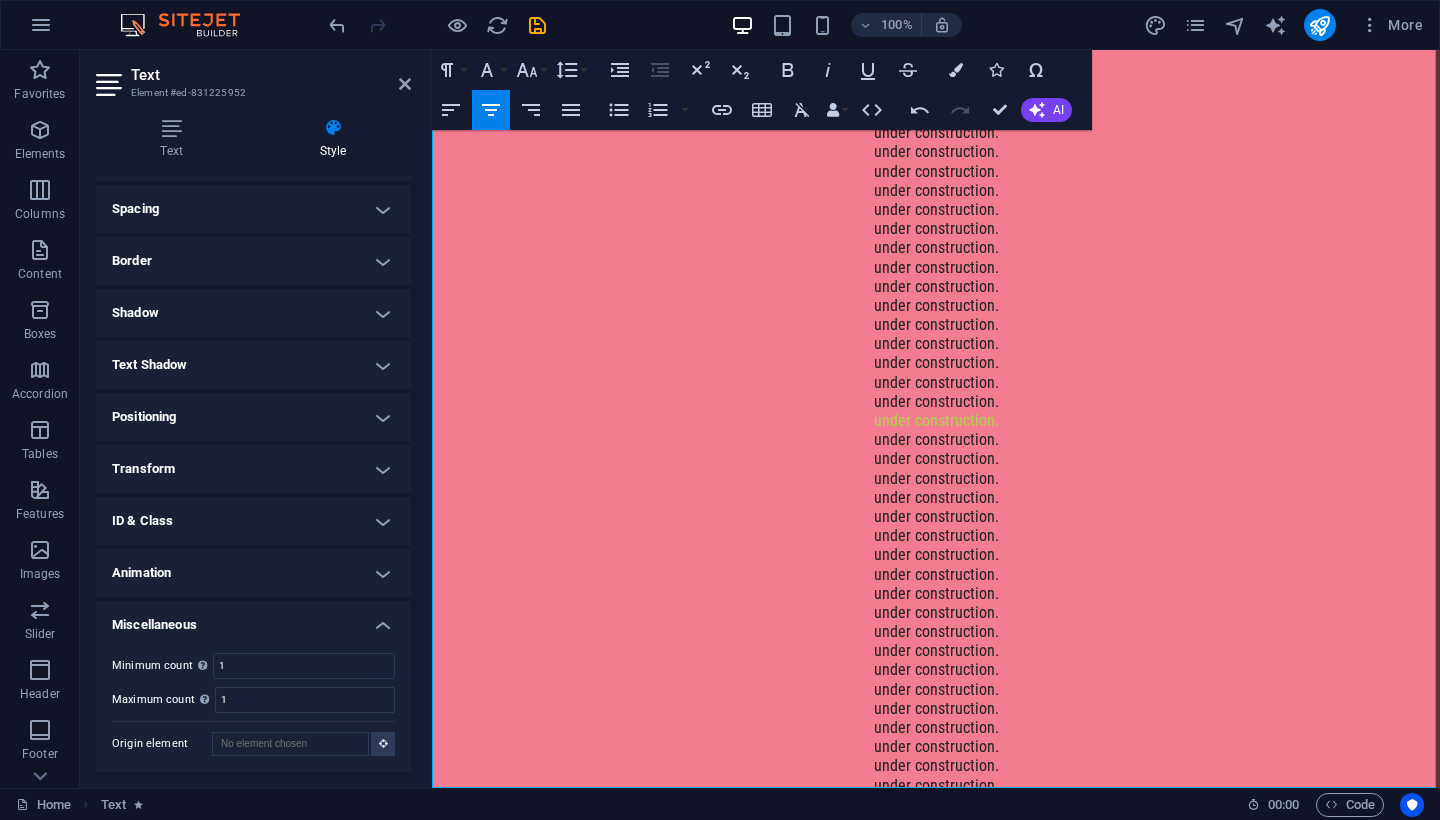 click at bounding box center (1320, 25) 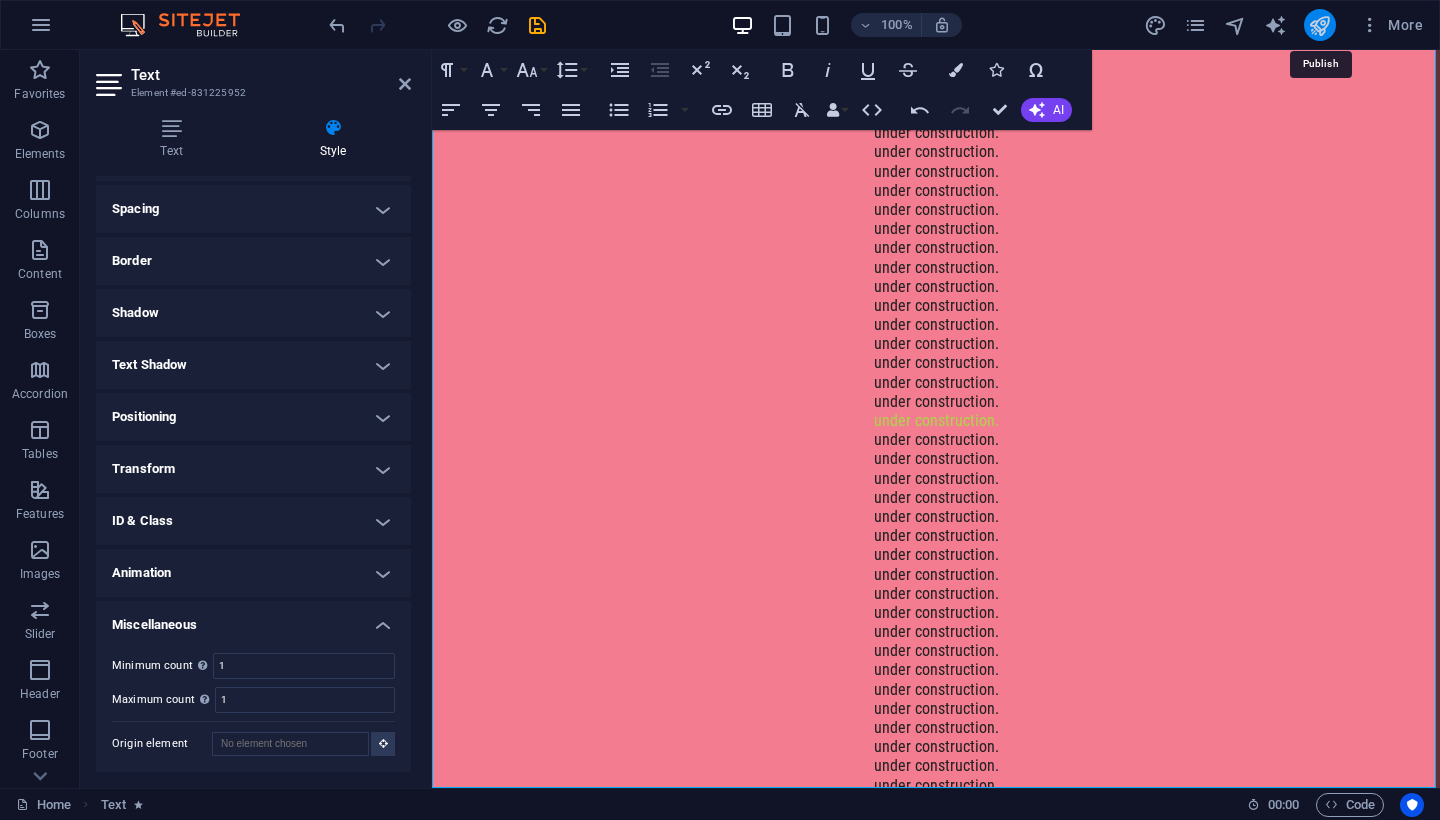 click at bounding box center (1319, 25) 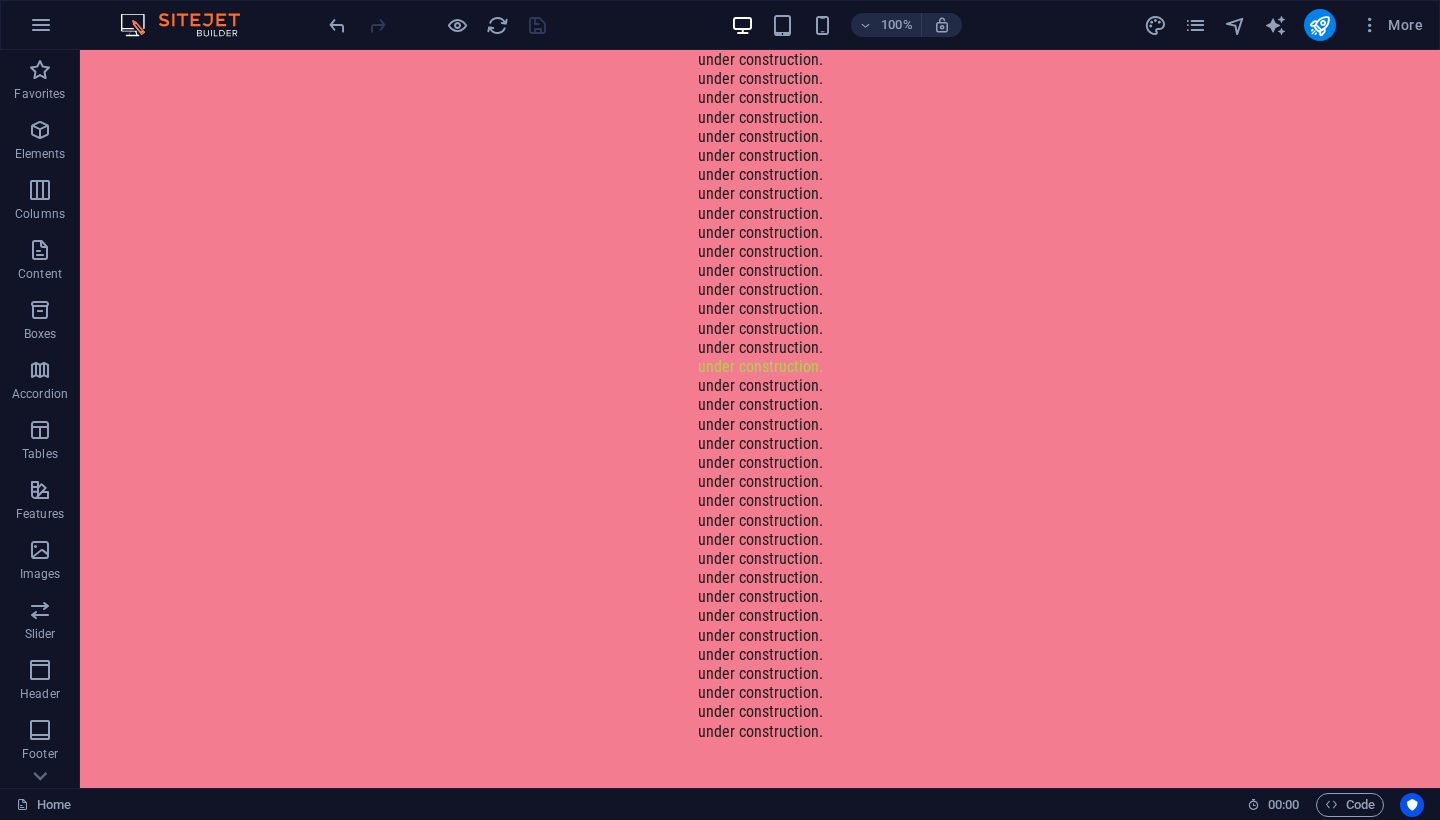 click on "More" at bounding box center [1287, 25] 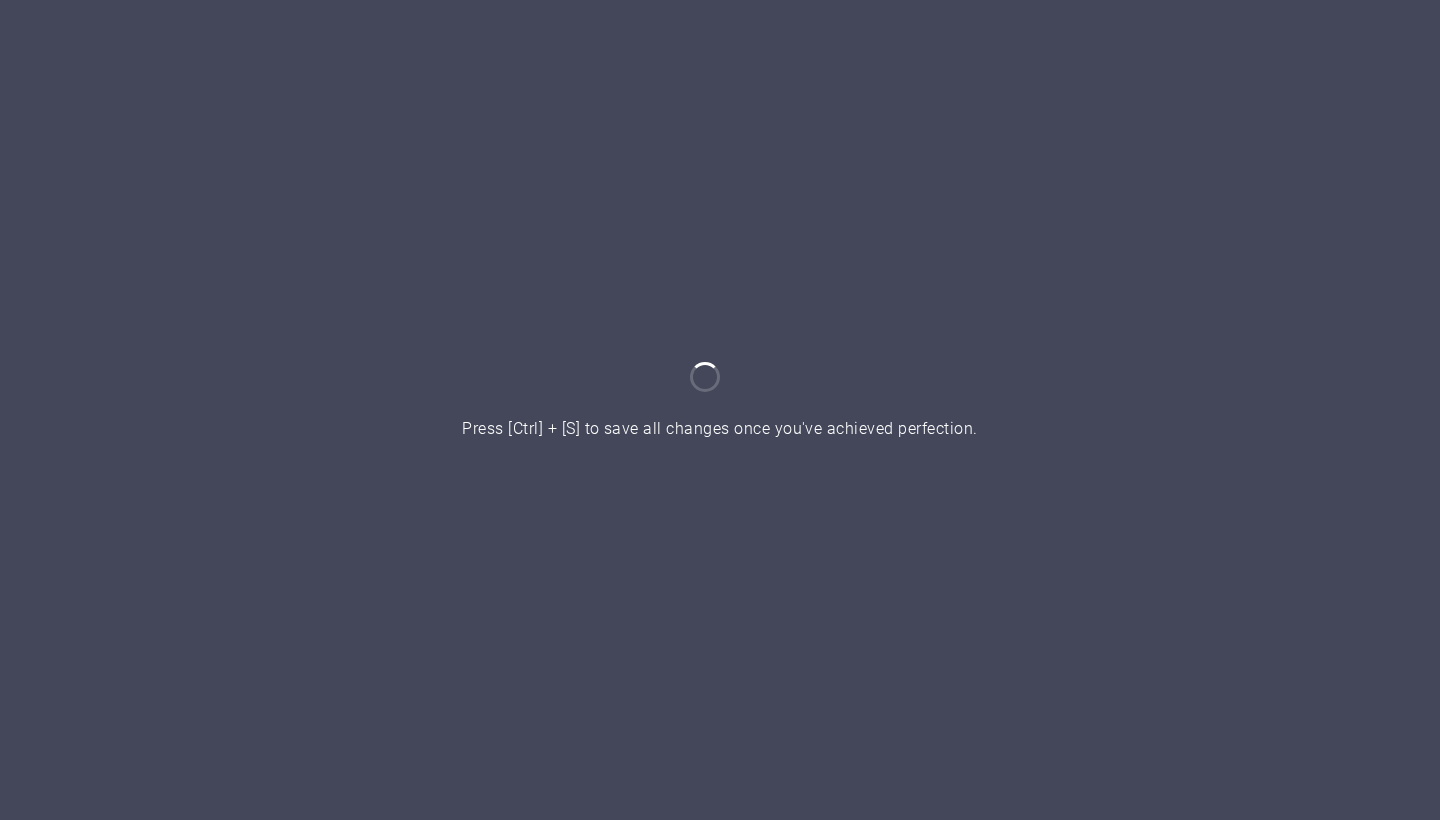 scroll, scrollTop: 0, scrollLeft: 0, axis: both 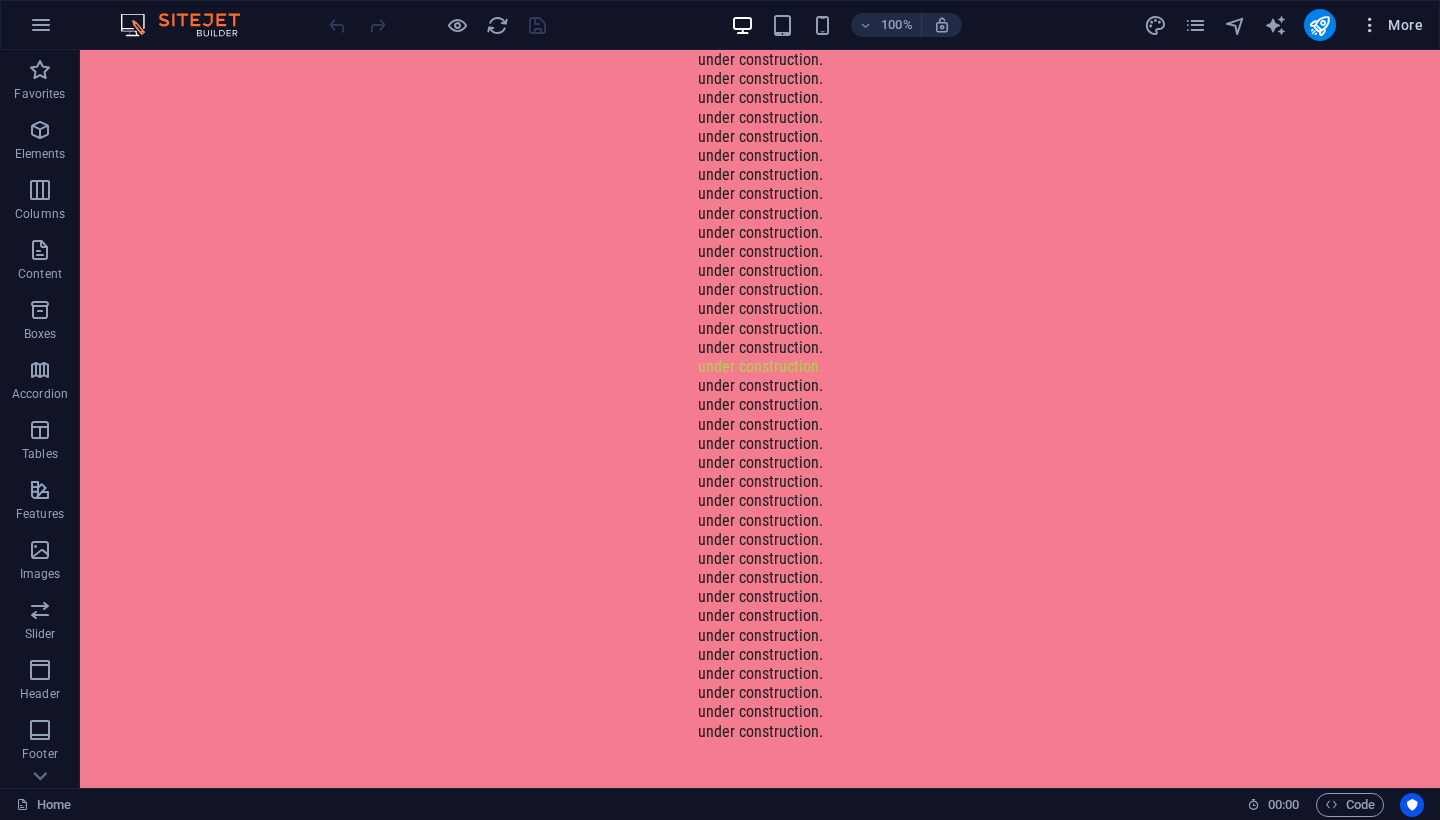 click at bounding box center (1370, 25) 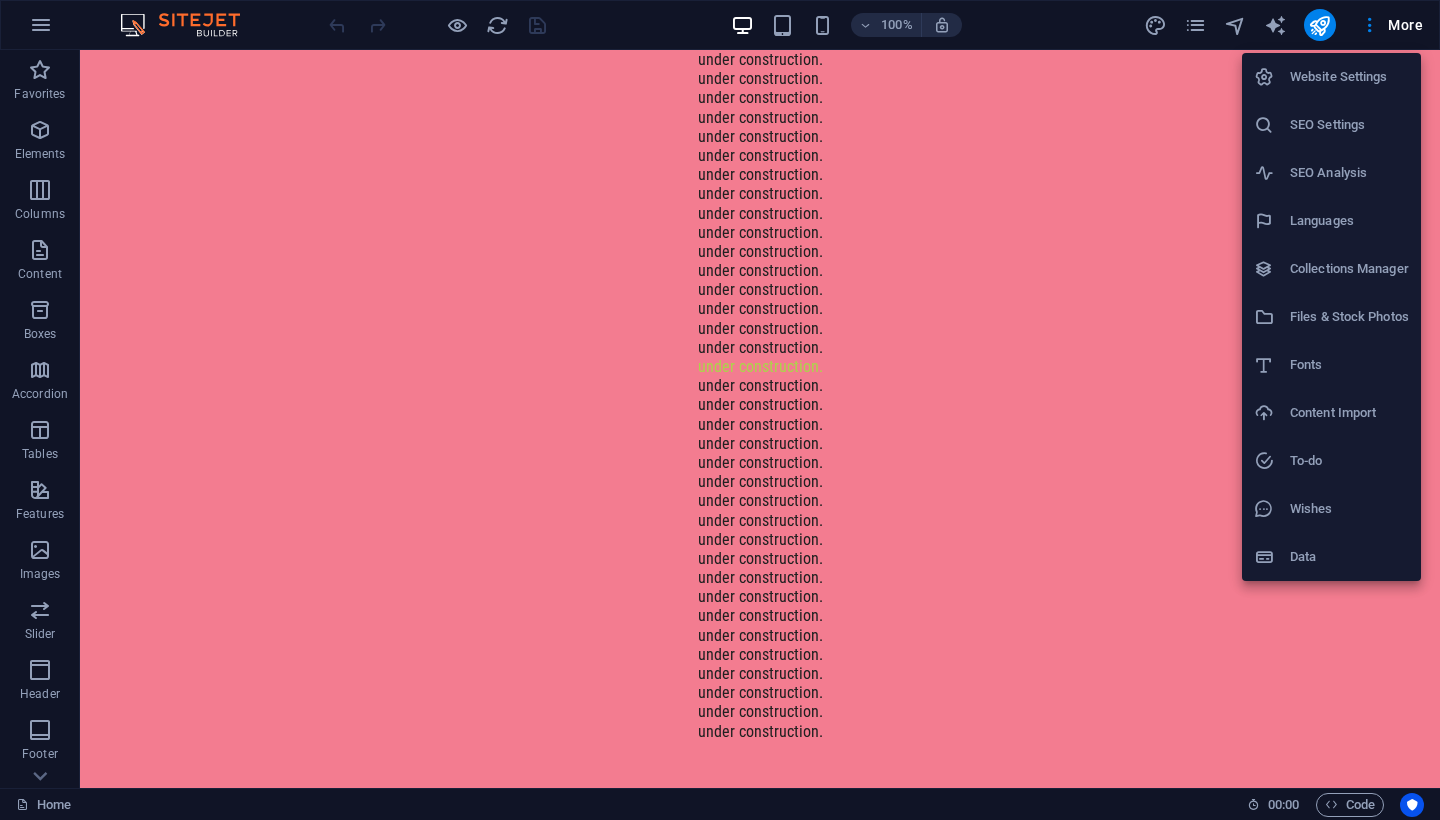 click on "Website Settings" at bounding box center (1349, 77) 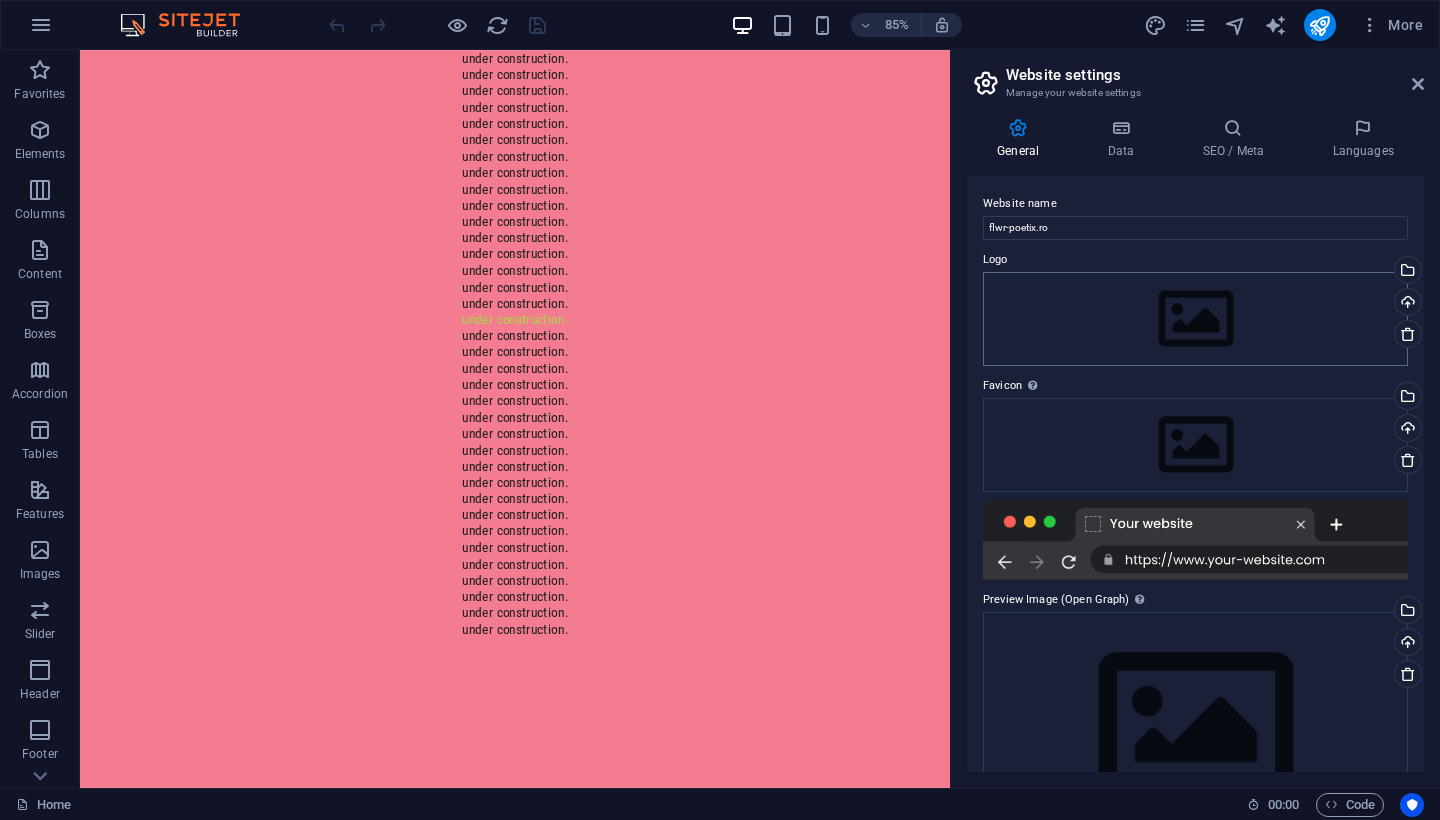 scroll, scrollTop: 0, scrollLeft: 0, axis: both 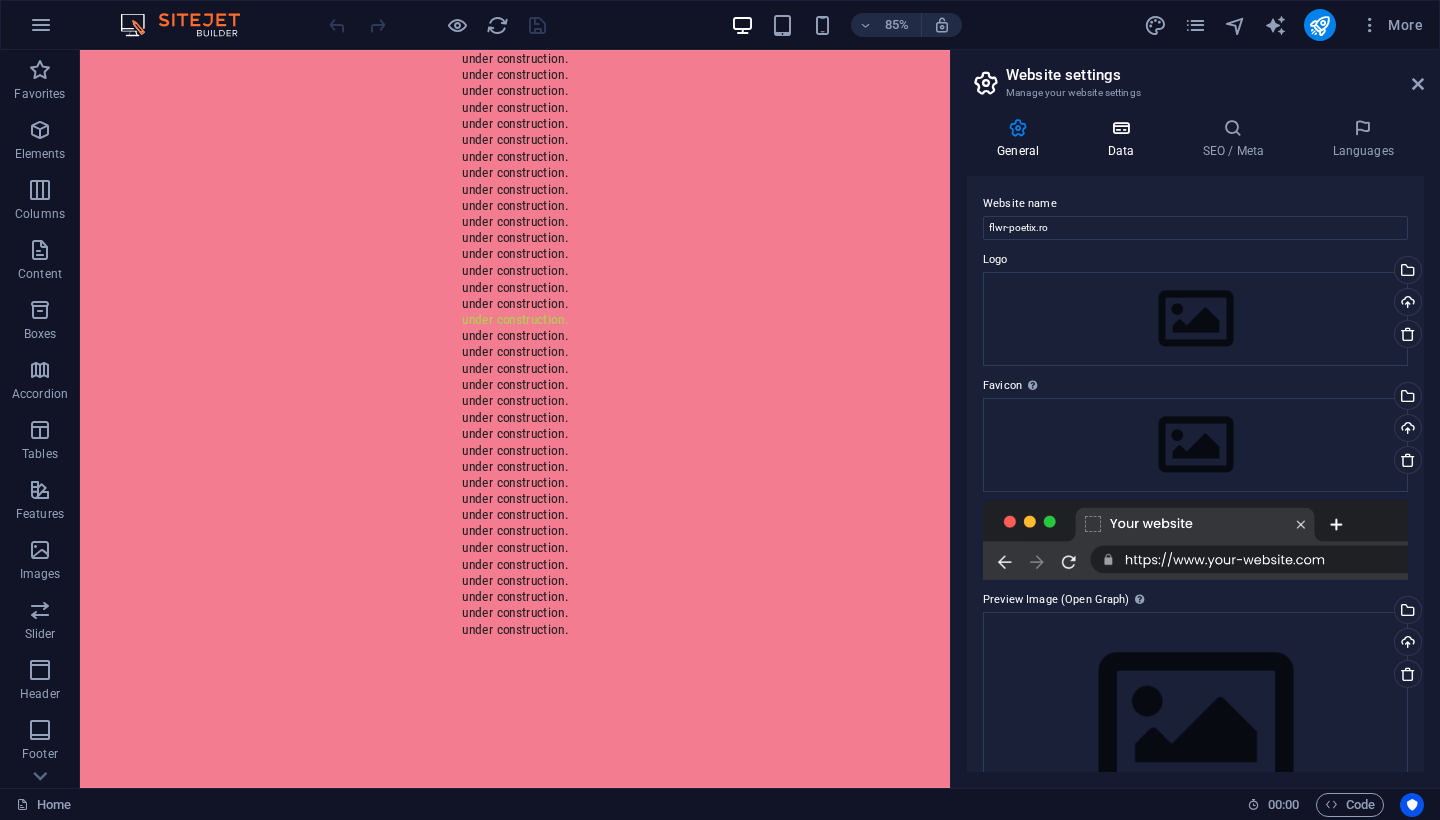 click on "Data" at bounding box center [1124, 139] 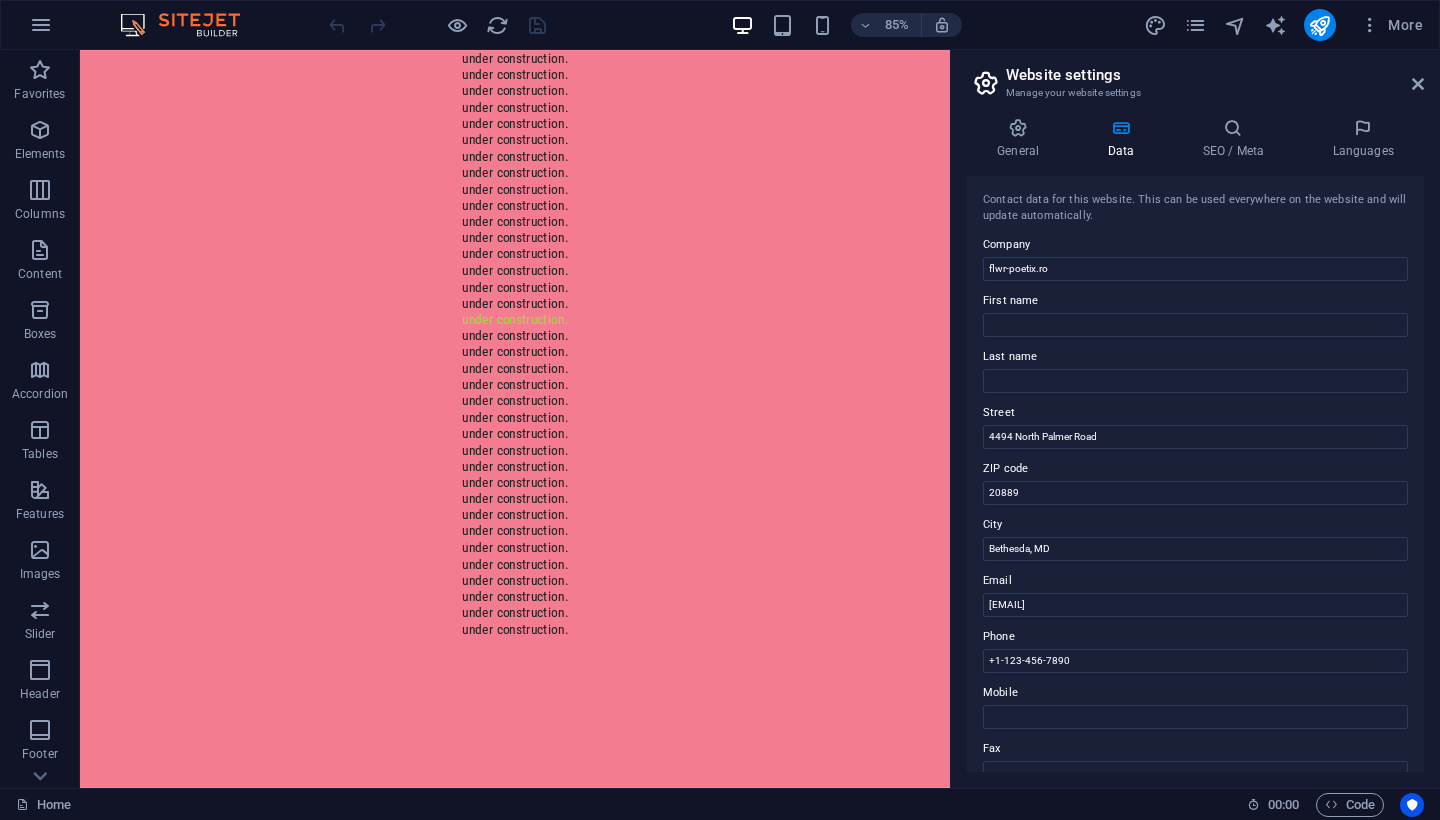 scroll, scrollTop: 25, scrollLeft: 0, axis: vertical 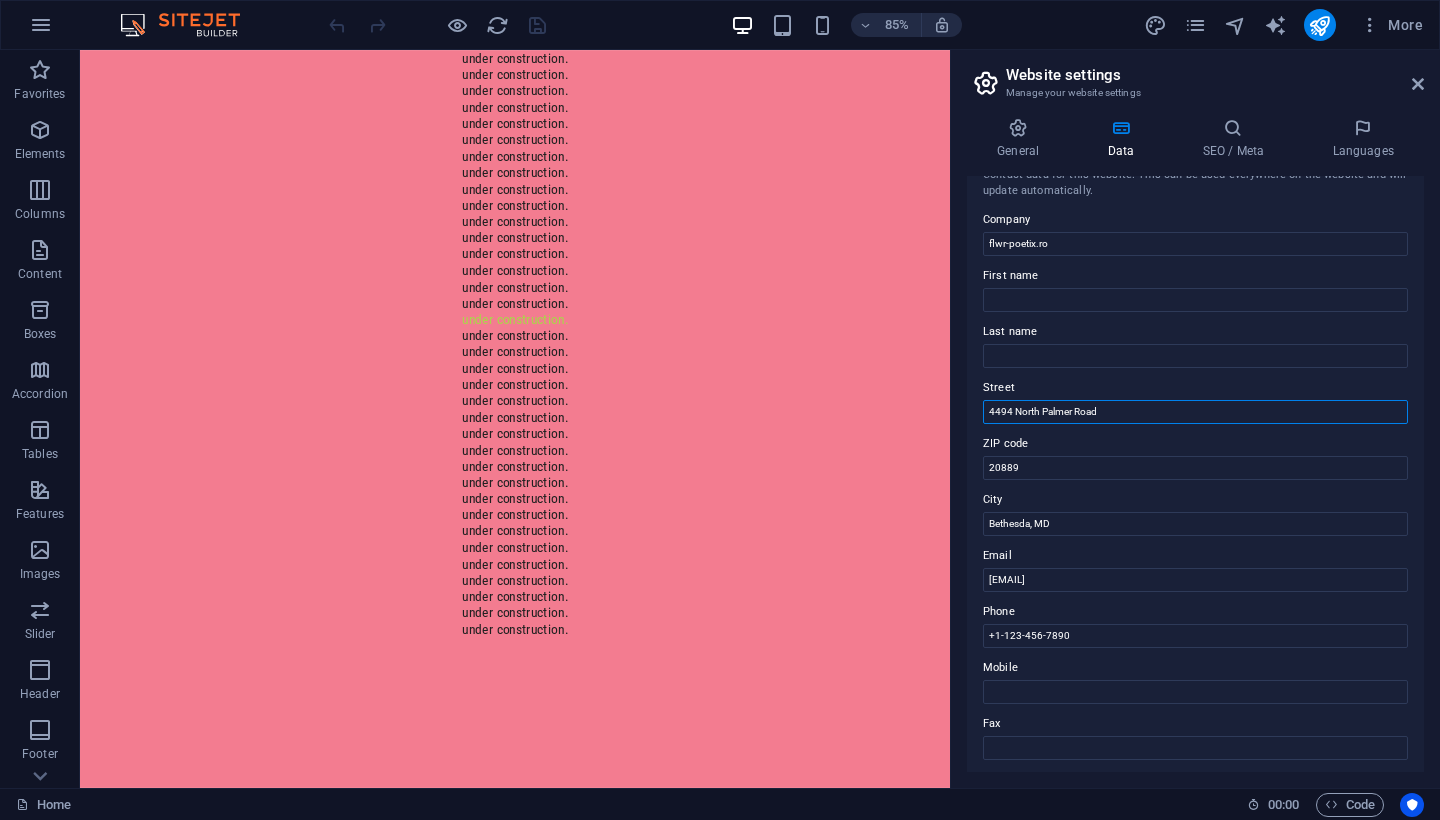 click on "4494 North Palmer Road" at bounding box center [1195, 412] 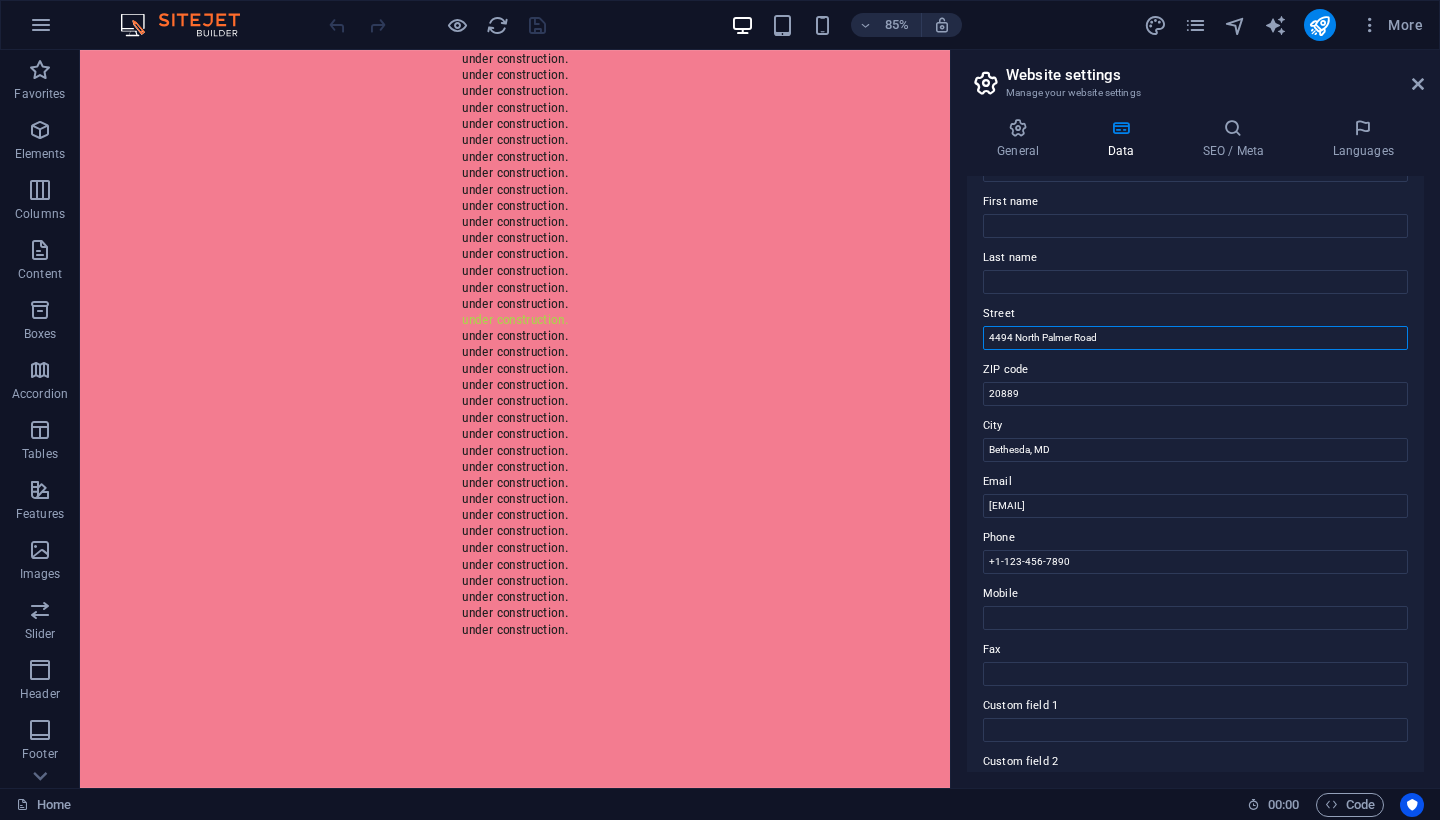 scroll, scrollTop: 103, scrollLeft: 0, axis: vertical 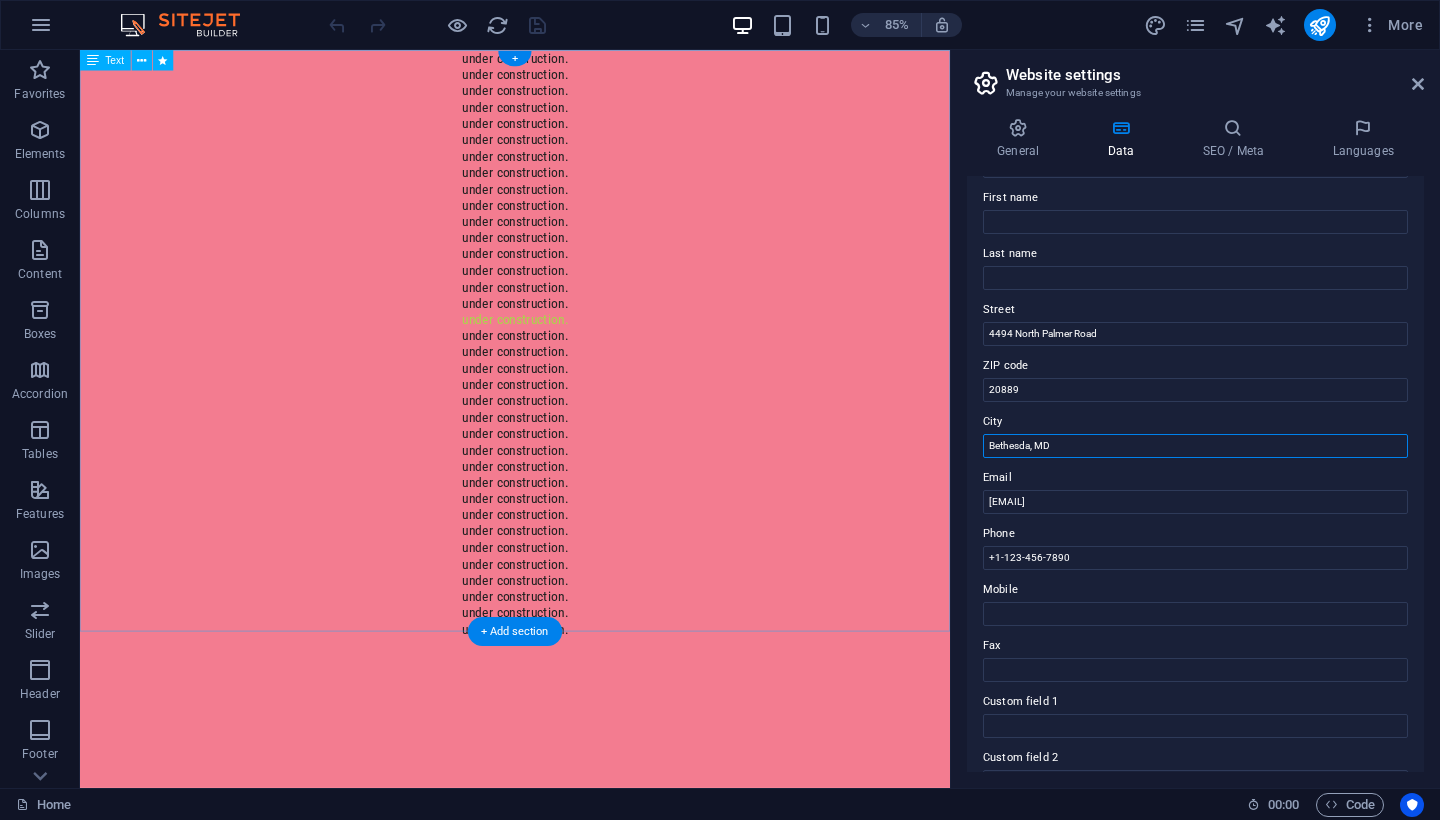 drag, startPoint x: 1146, startPoint y: 499, endPoint x: 1099, endPoint y: 517, distance: 50.32892 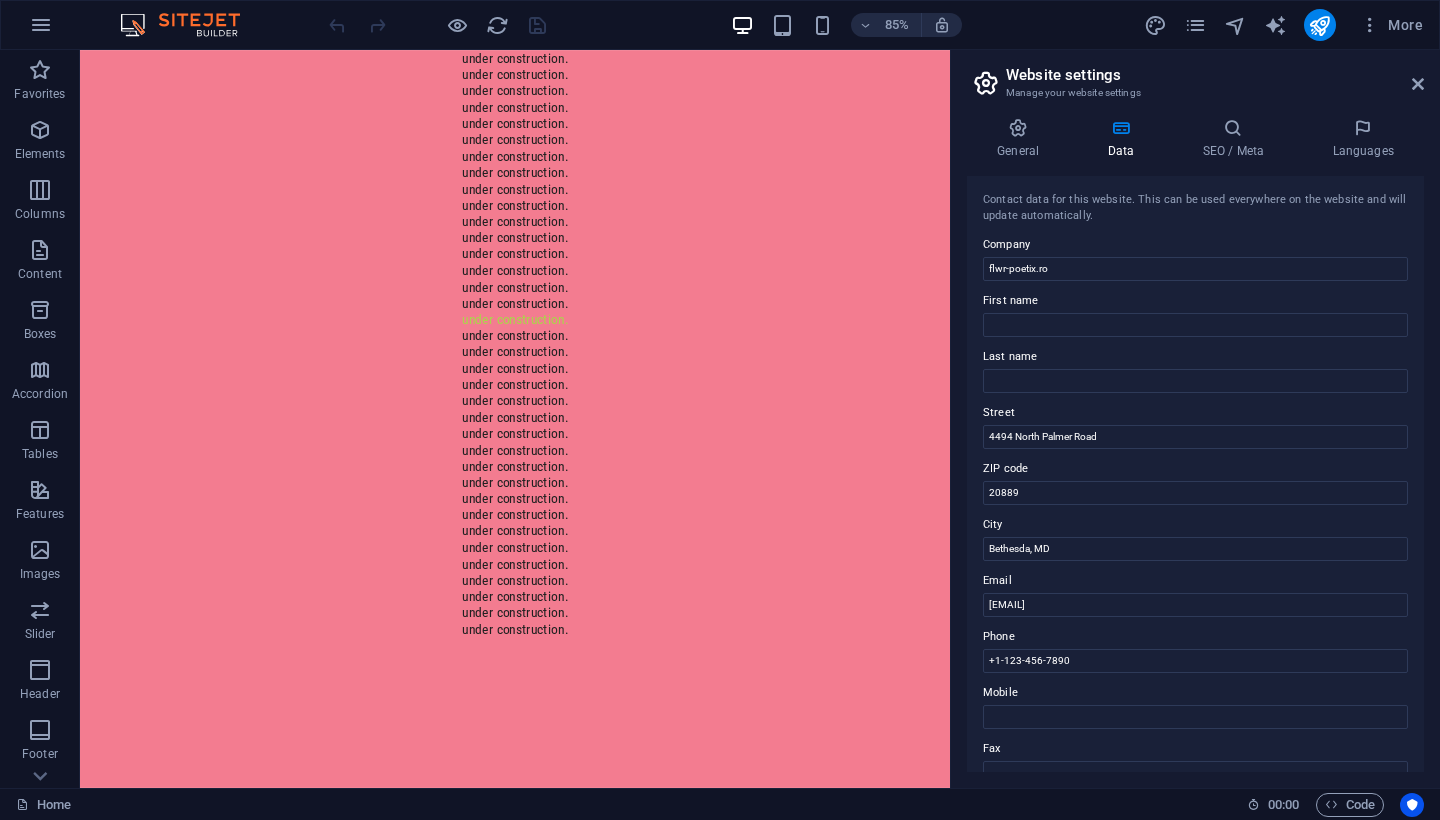 scroll, scrollTop: 0, scrollLeft: 0, axis: both 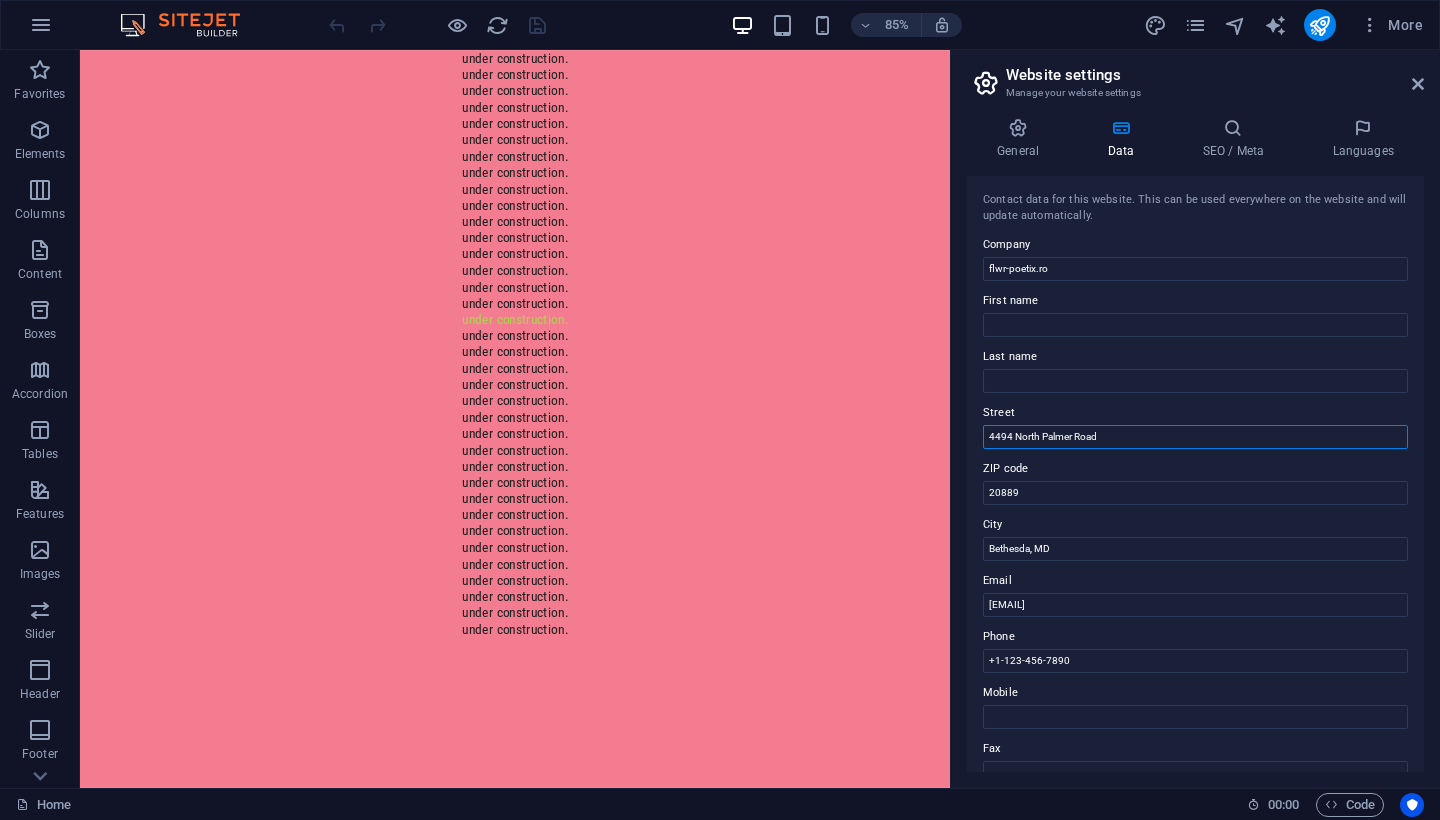 click on "4494 North Palmer Road" at bounding box center [1195, 437] 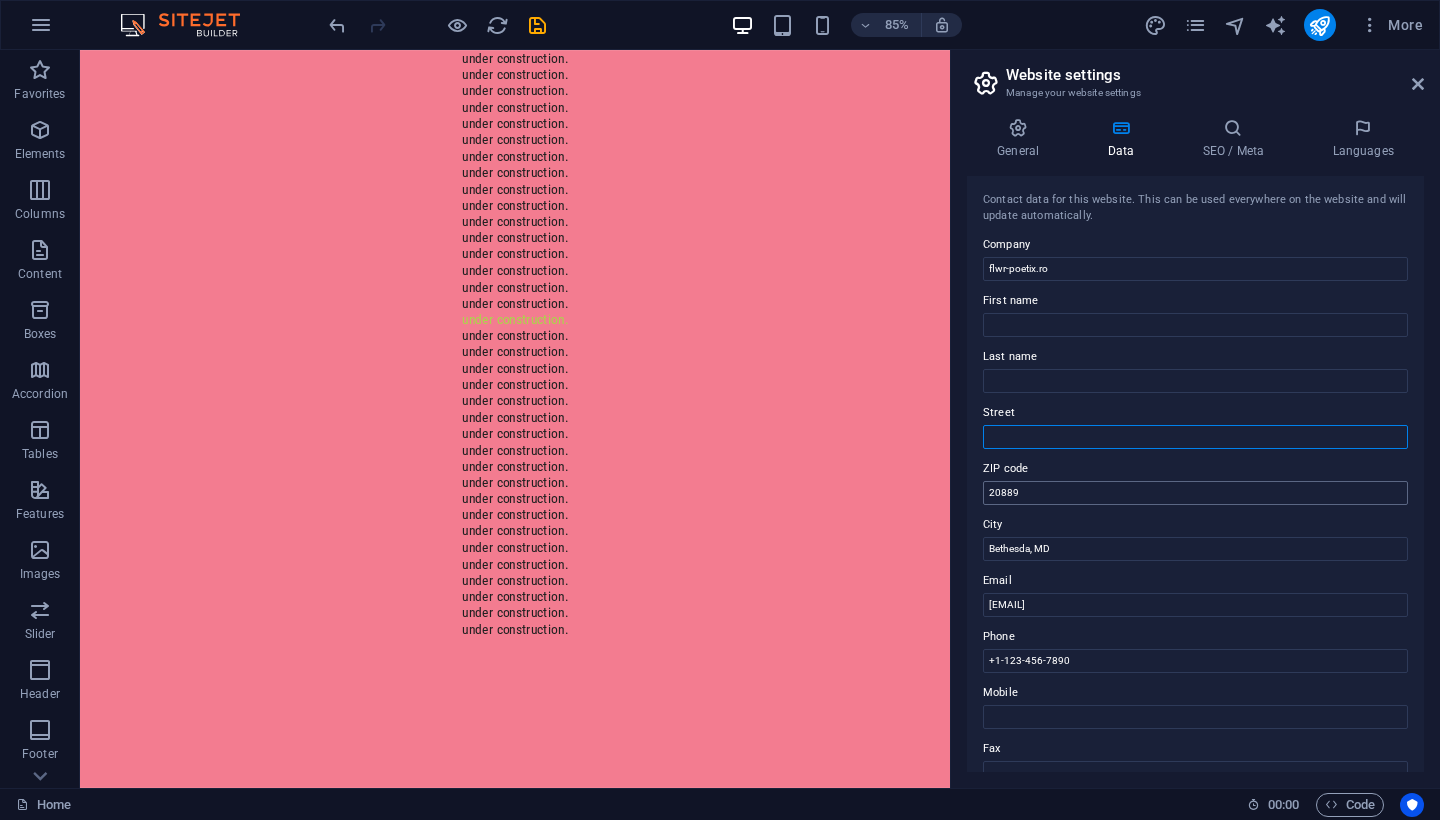 type 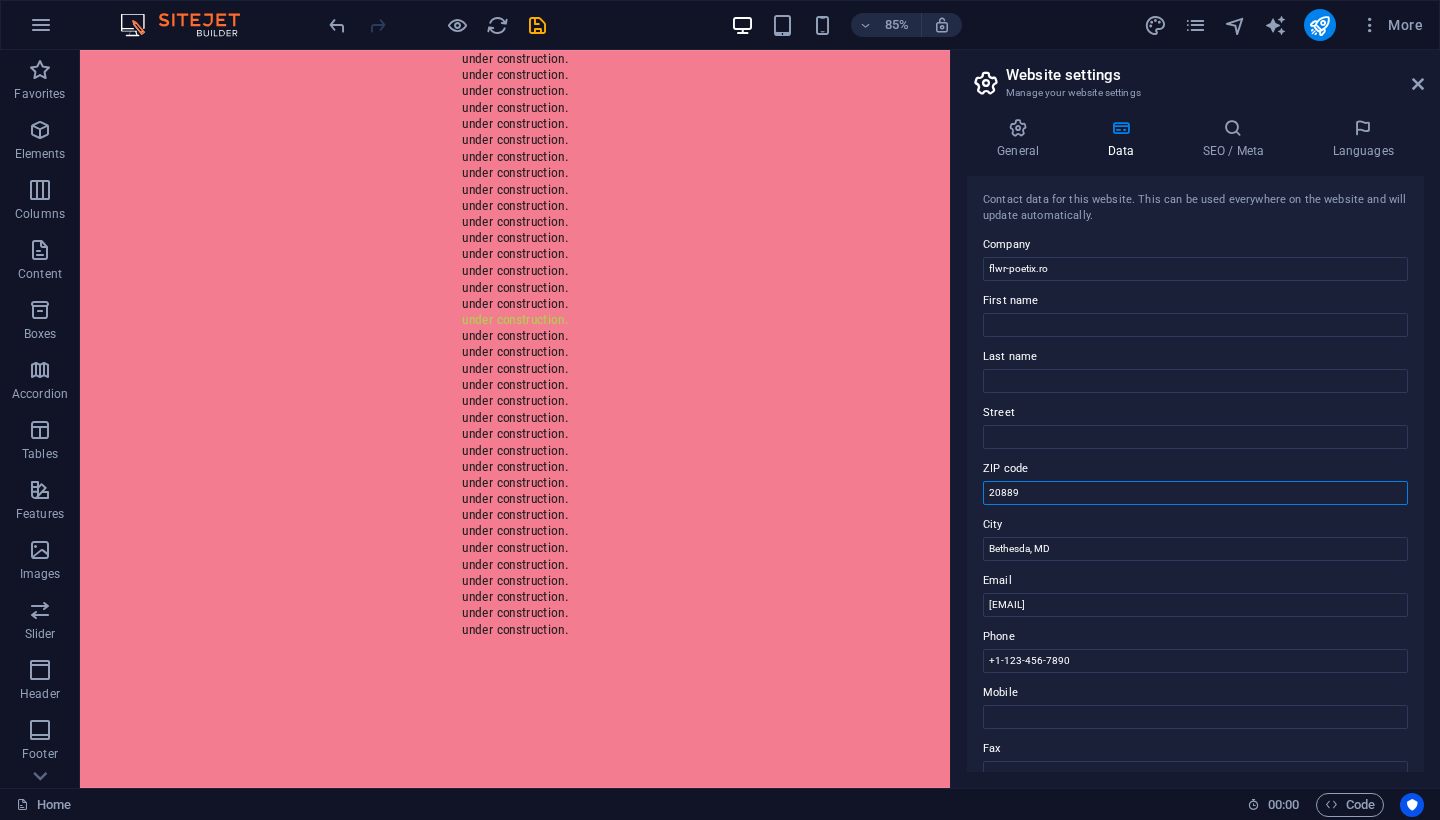 click on "20889" at bounding box center (1195, 493) 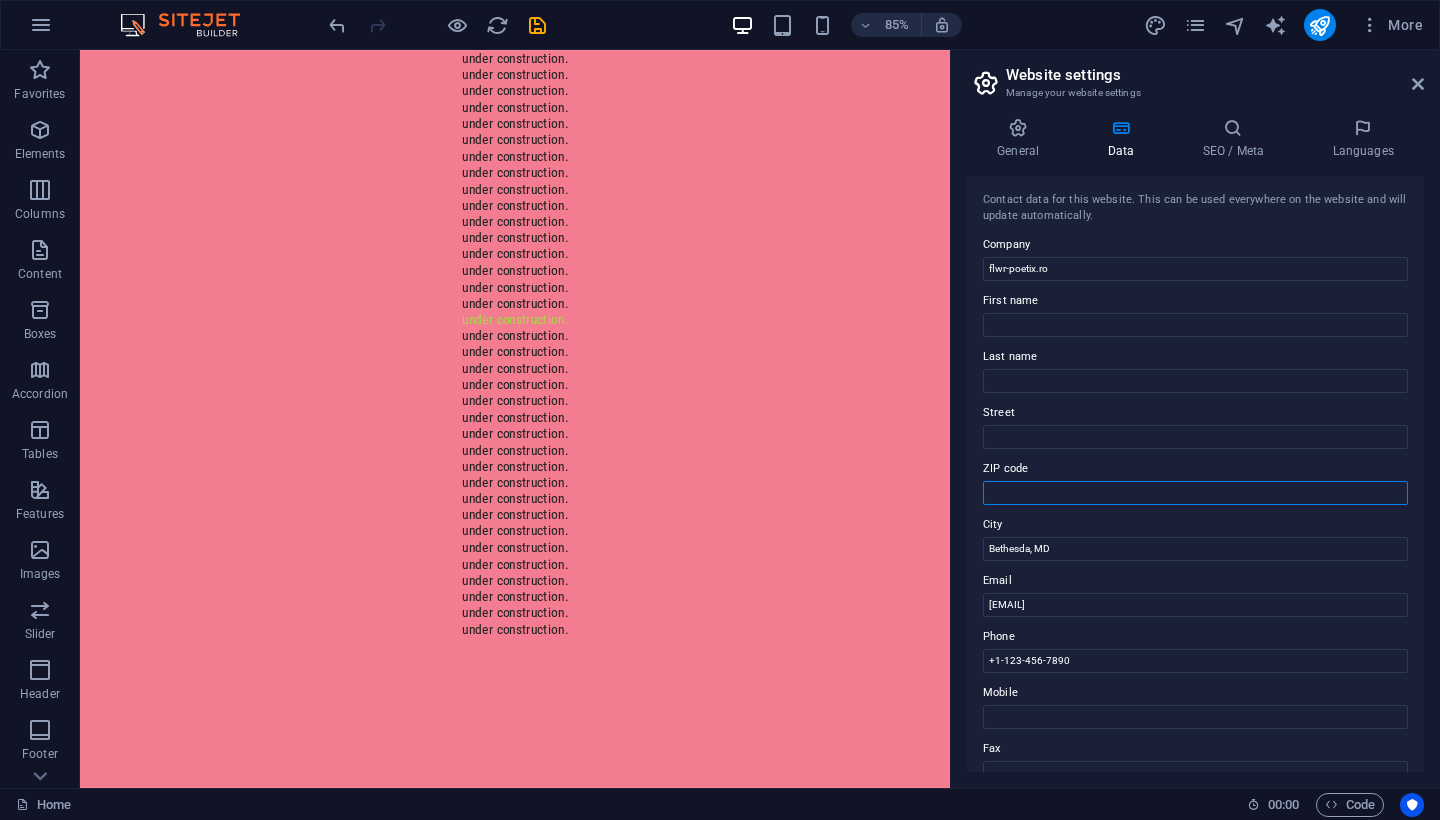 type 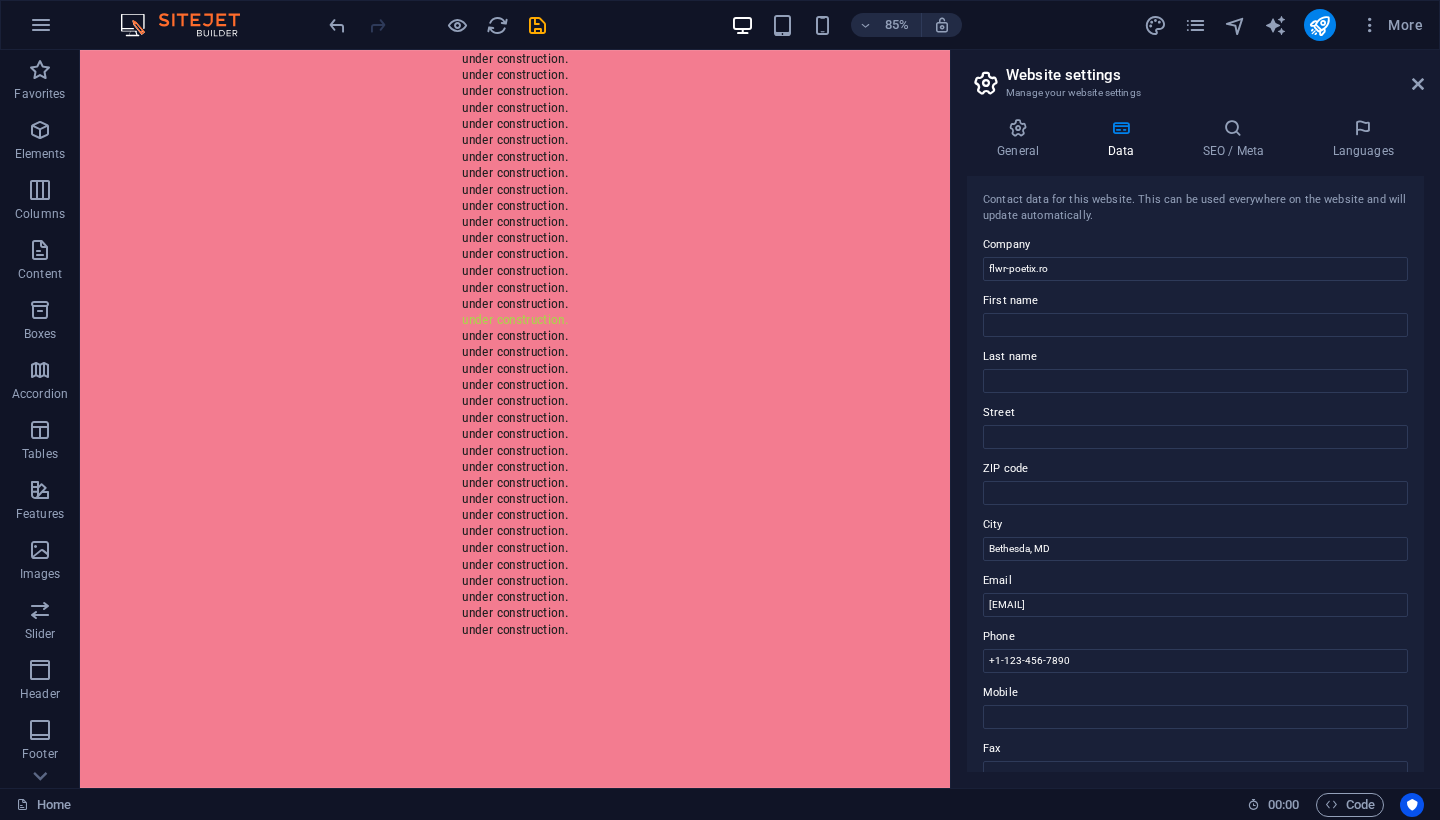 click on "Contact data for this website. This can be used everywhere on the website and will update automatically. Company flwr-poetix.ro First name Last name Street ZIP code City Bethesda, MD Email 33a1906d80baca71a21044dbc479cb@cpanel.local Phone +1-123-456-7890 Mobile Fax Custom field 1 Custom field 2 Custom field 3 Custom field 4 Custom field 5 Custom field 6" at bounding box center (1195, 474) 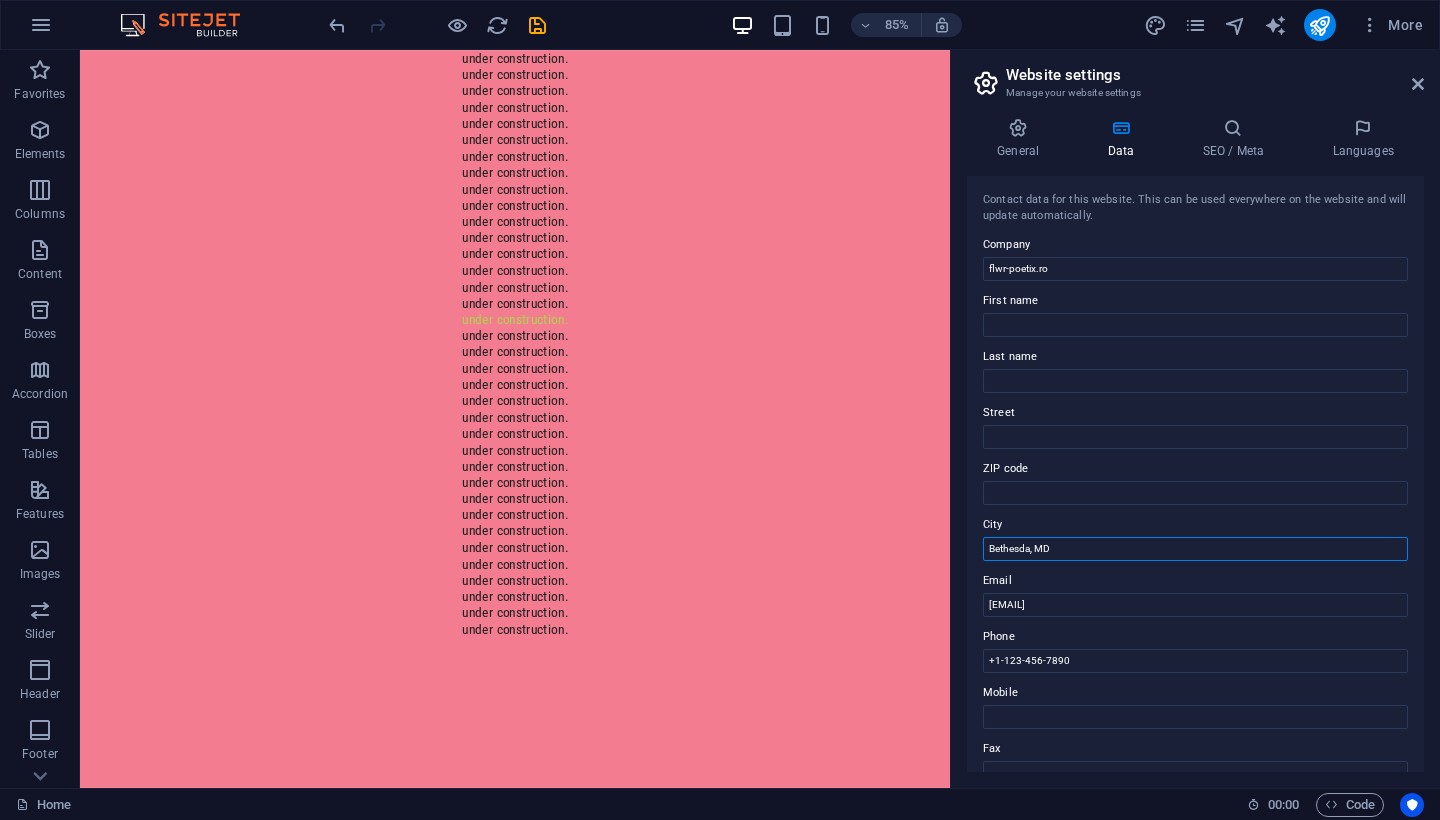 click on "Bethesda, MD" at bounding box center [1195, 549] 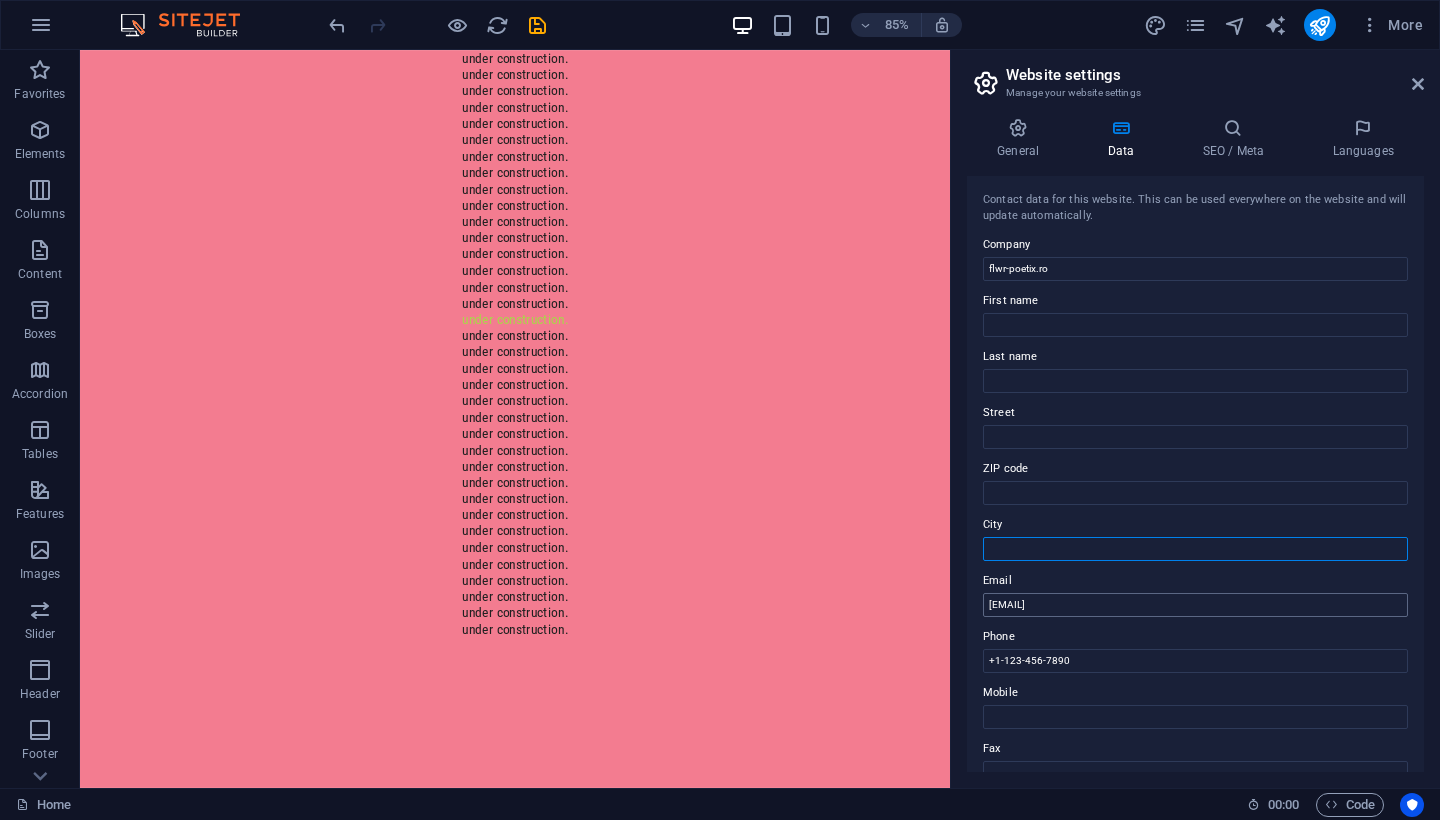 type 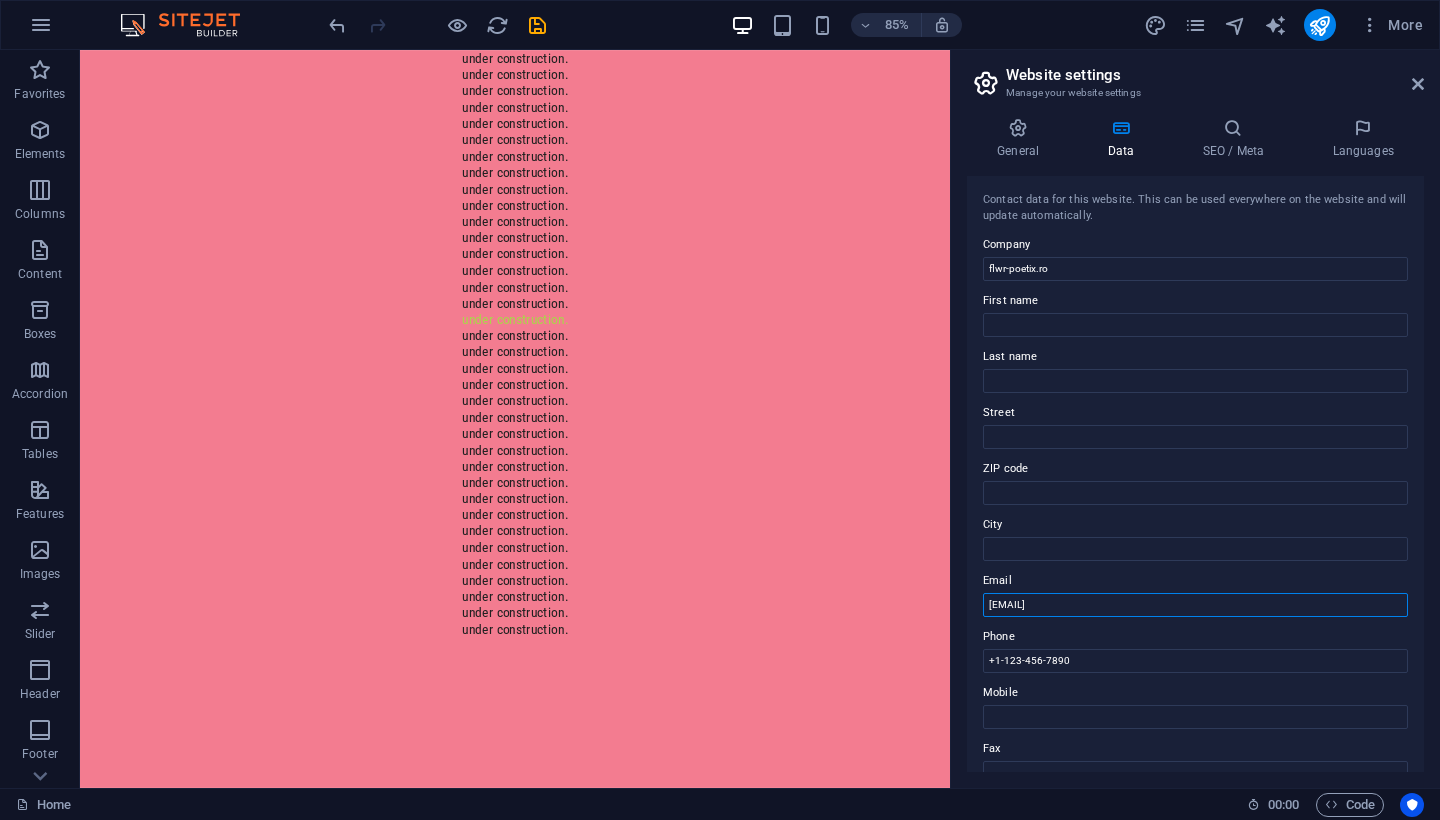 click on "[USERNAME]@[DOMAIN].local" at bounding box center (1195, 605) 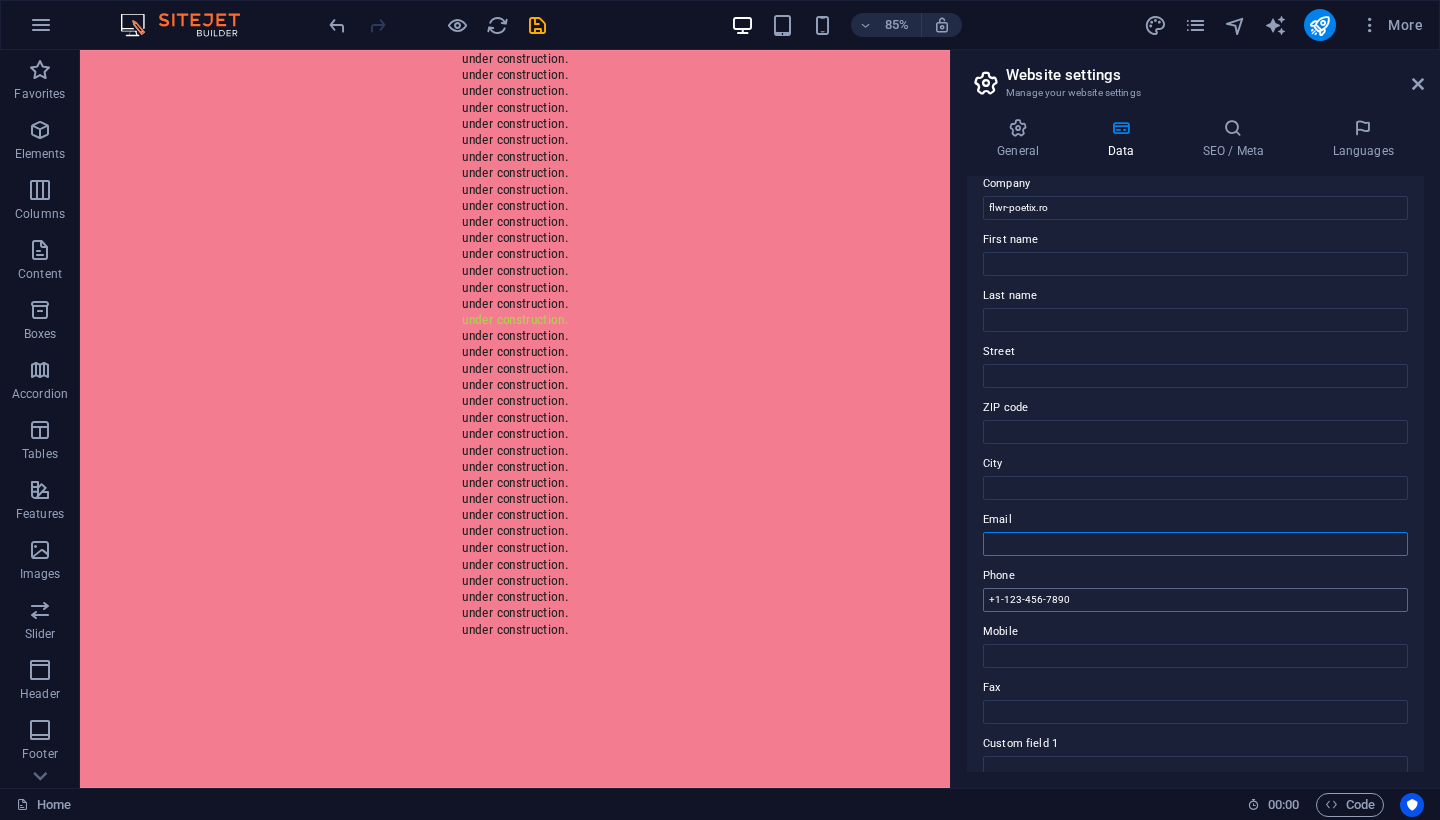 scroll, scrollTop: 101, scrollLeft: 0, axis: vertical 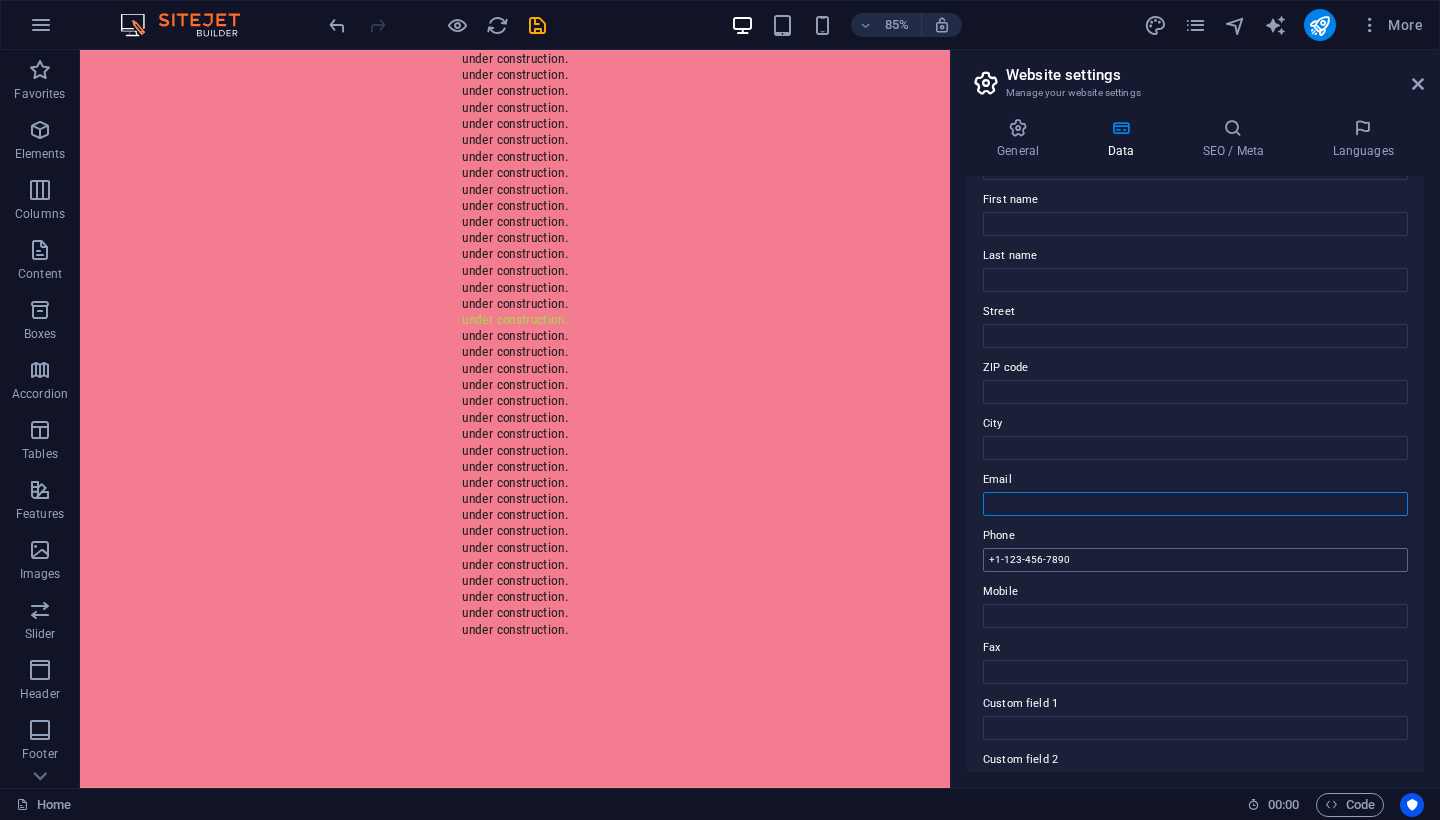 type 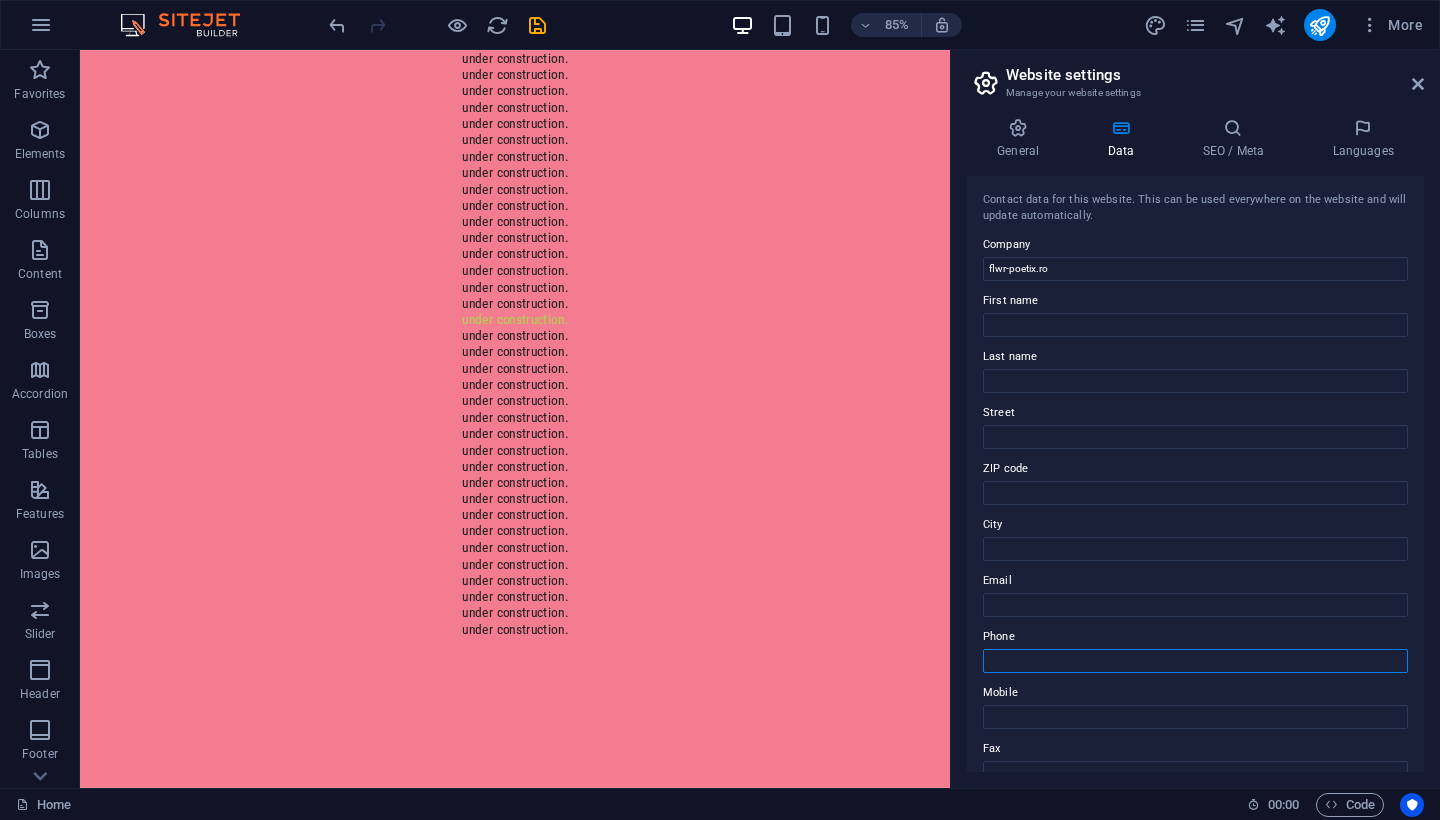 scroll, scrollTop: 0, scrollLeft: 0, axis: both 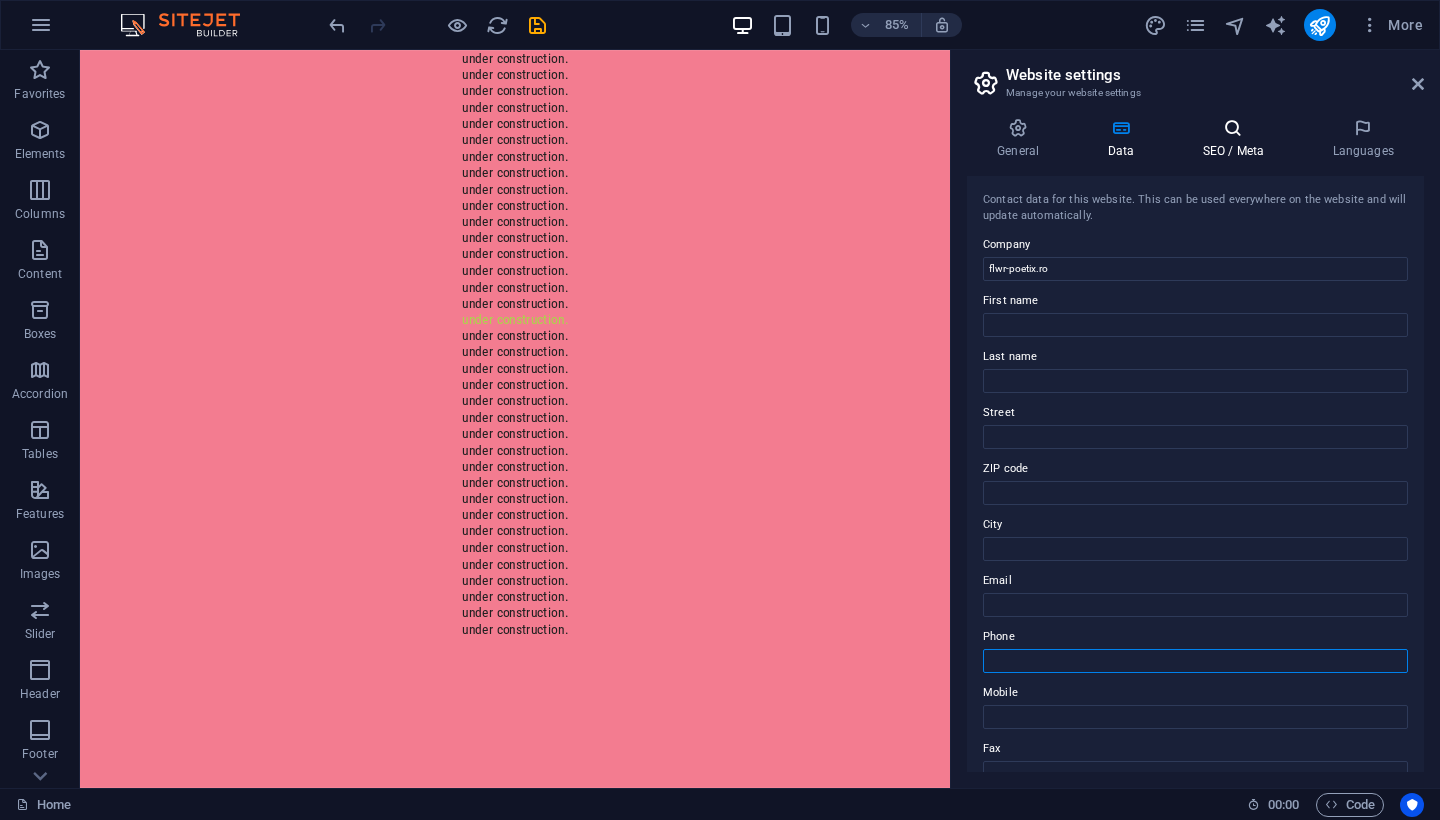 type 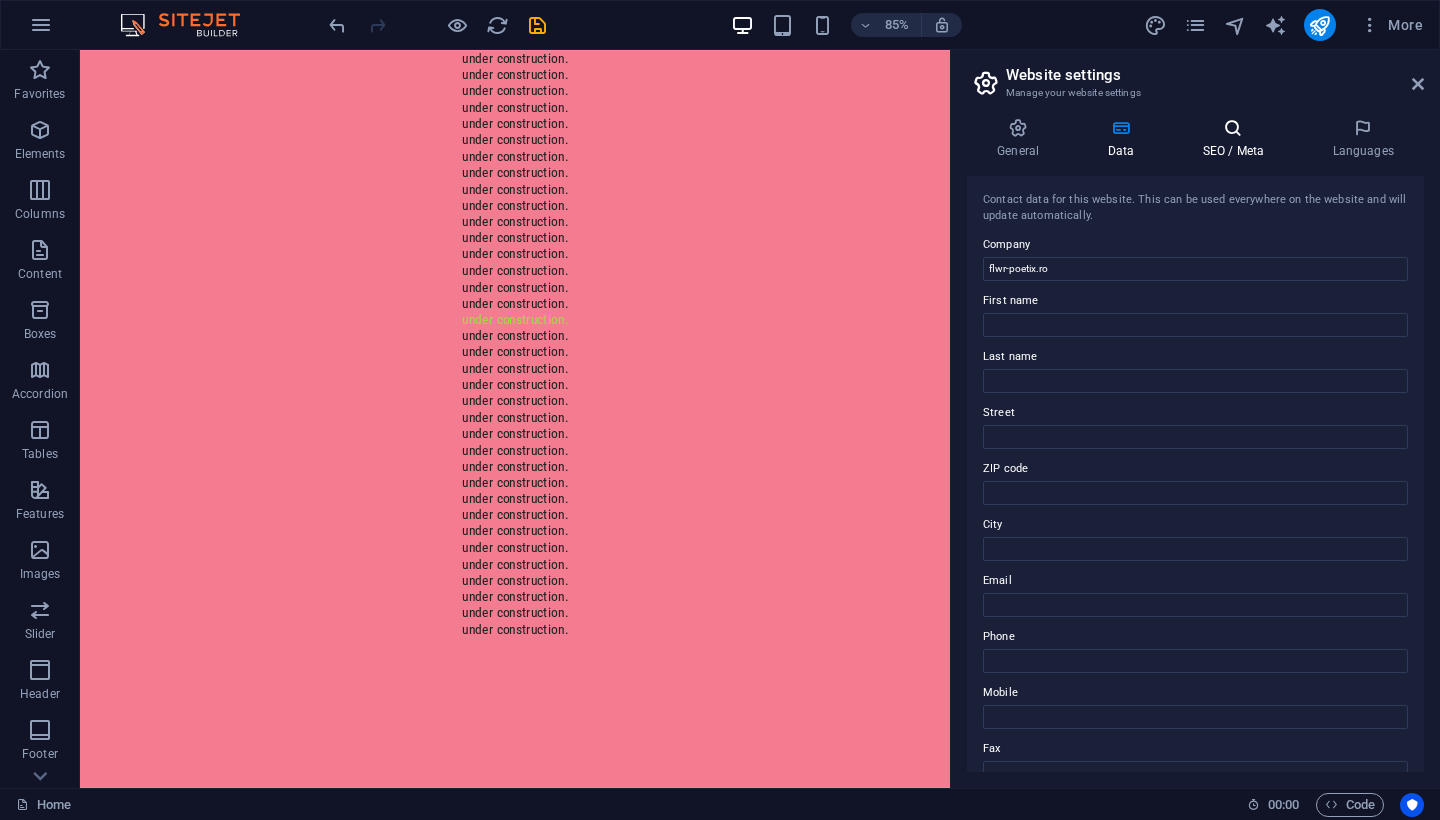 click at bounding box center (1233, 128) 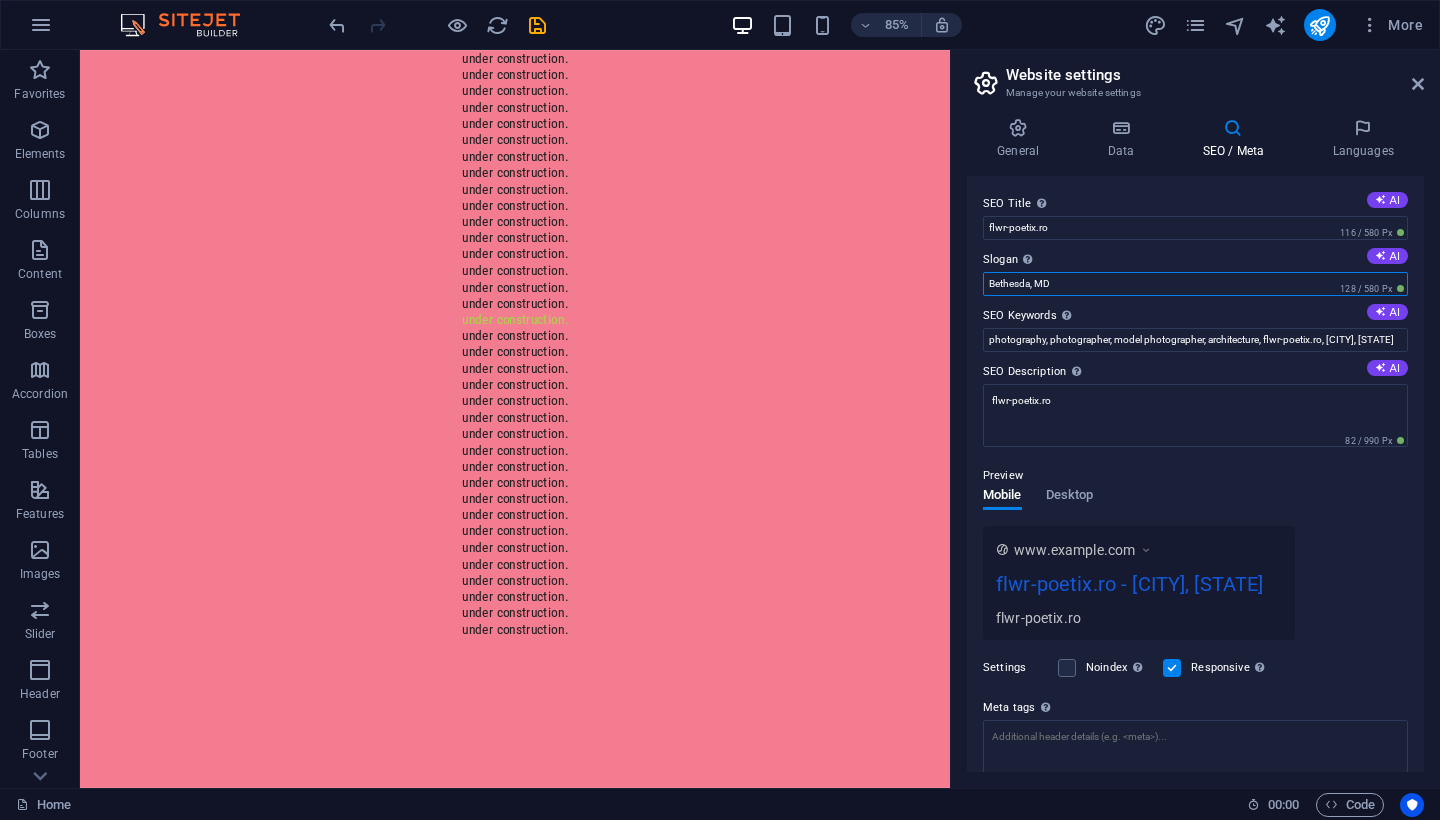 click on "Bethesda, MD" at bounding box center (1195, 284) 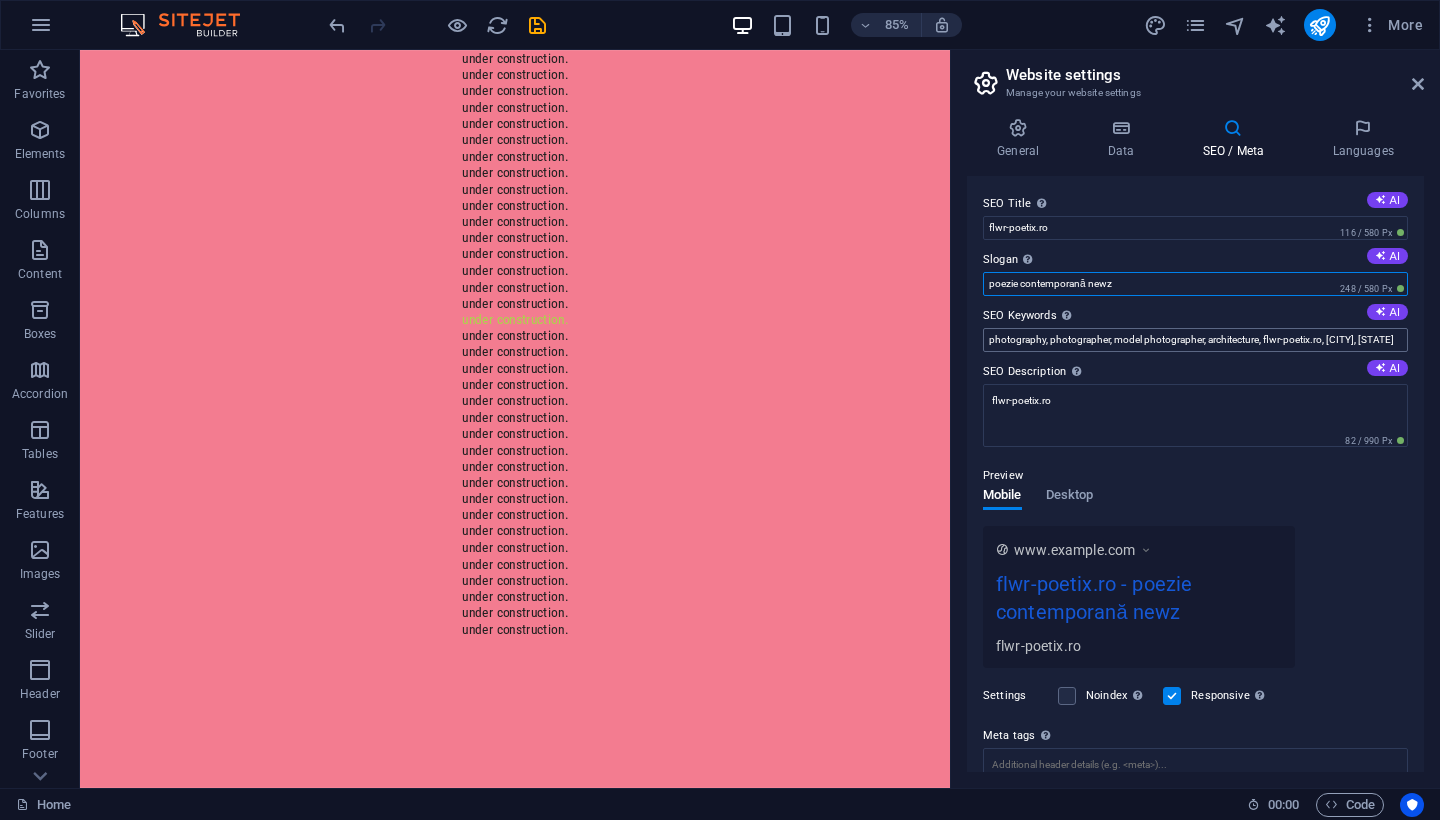 type on "poezie contemporană newz" 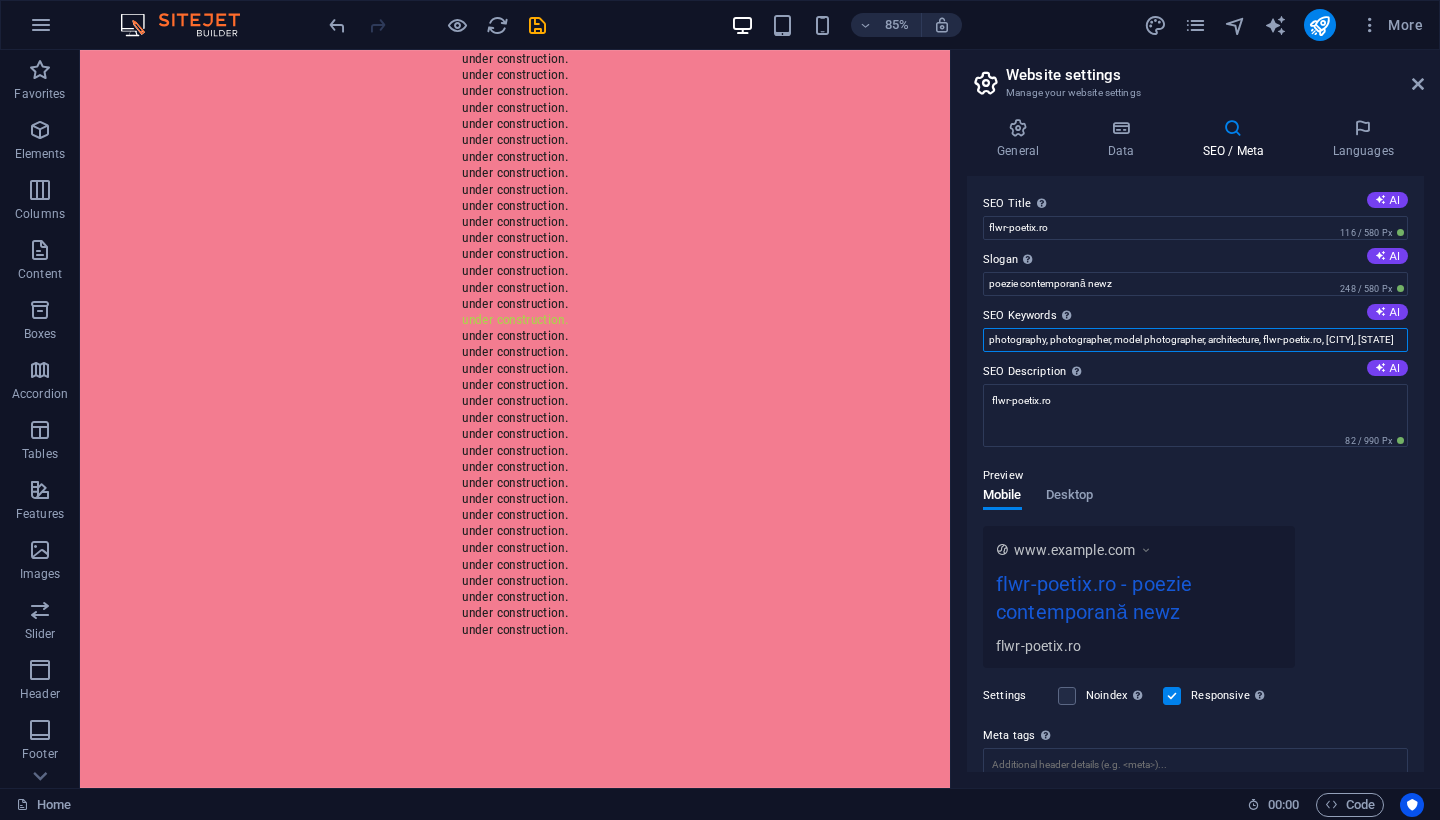 click on "photography, photographer, model photographer, architecture, flwr-poetix.ro, Bethesda, MD" at bounding box center [1195, 340] 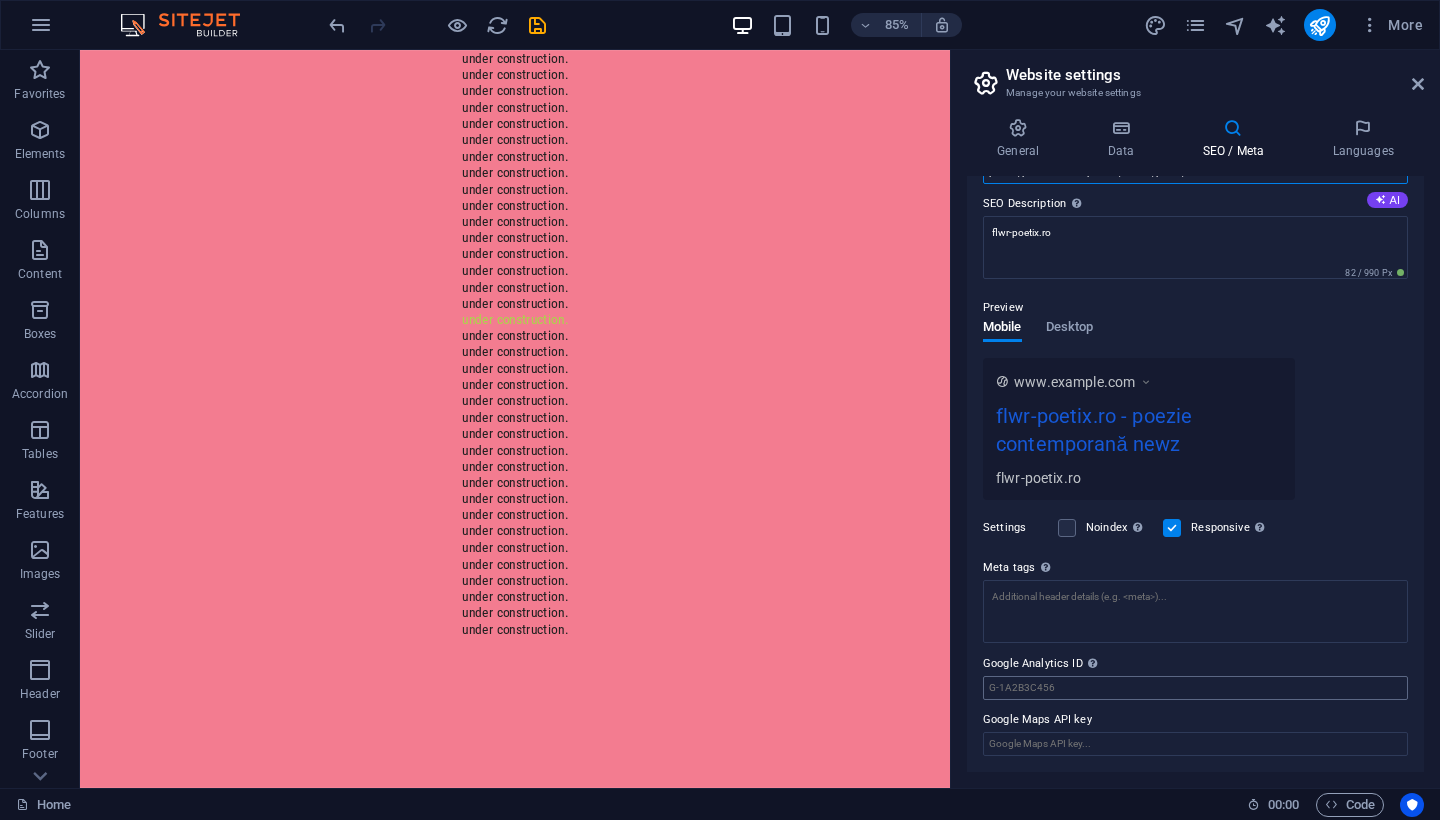 scroll, scrollTop: 167, scrollLeft: 0, axis: vertical 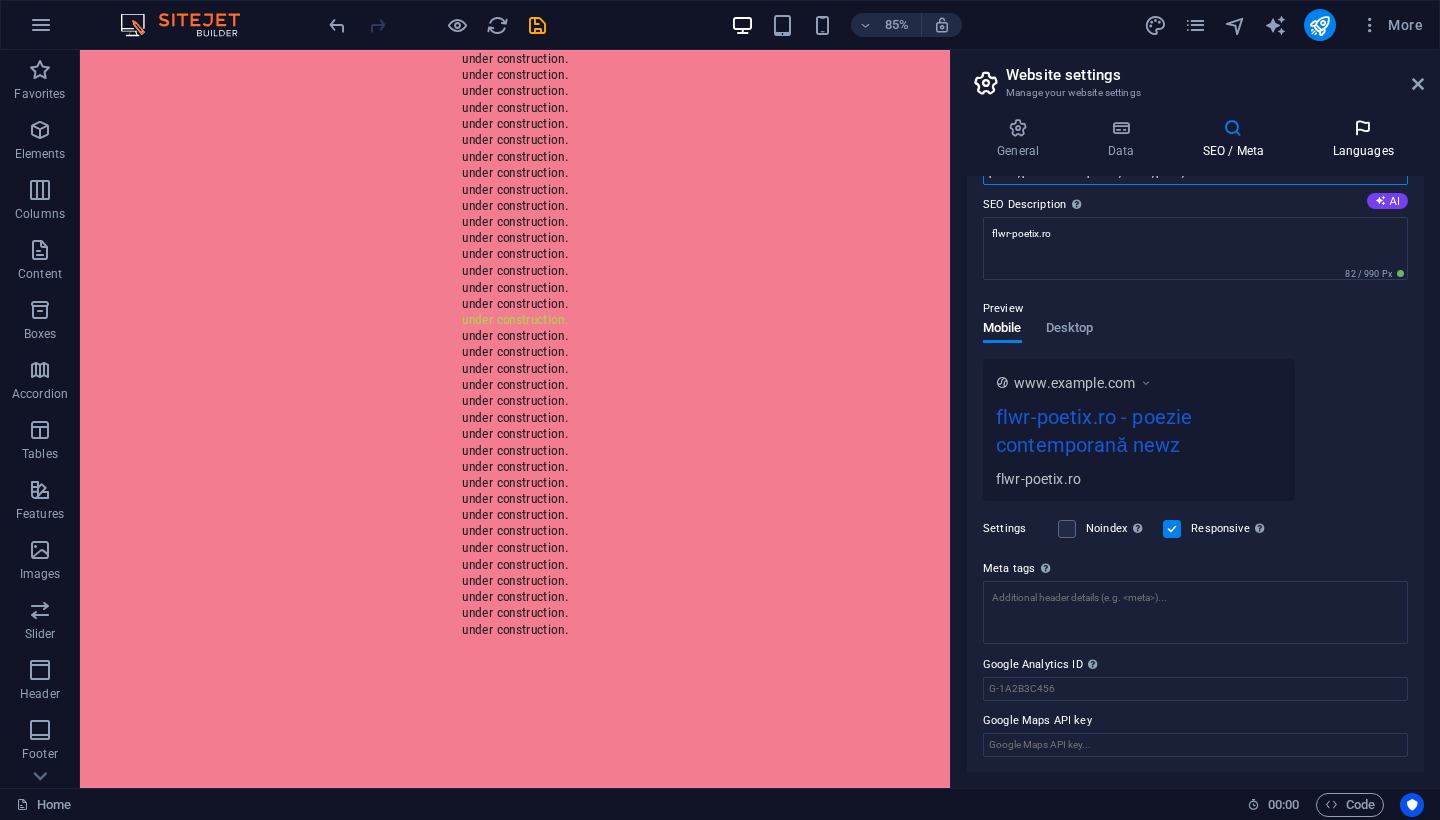 type on "poezie, poezie contemporană, versuri, poem," 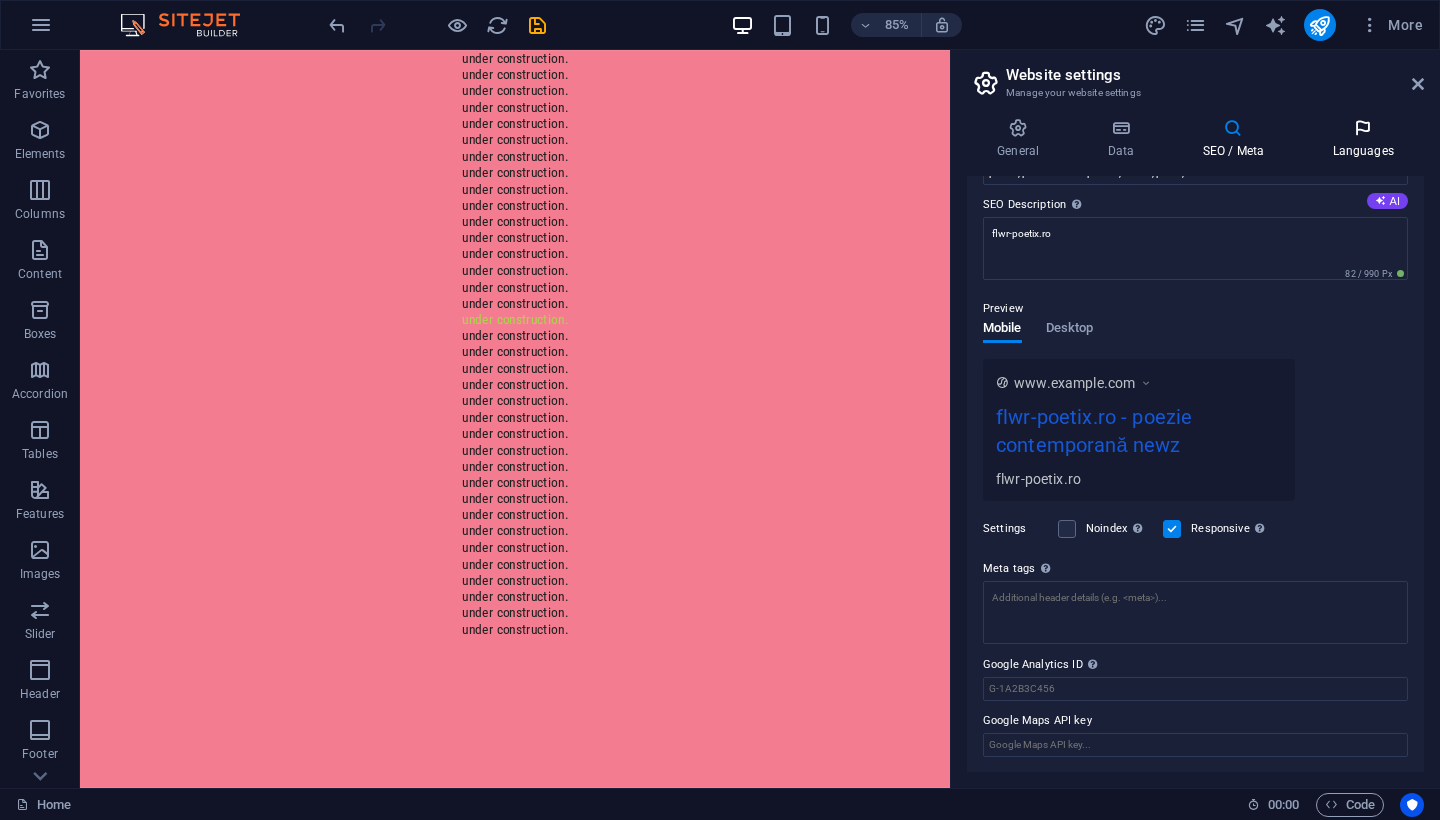 click on "Languages" at bounding box center (1363, 139) 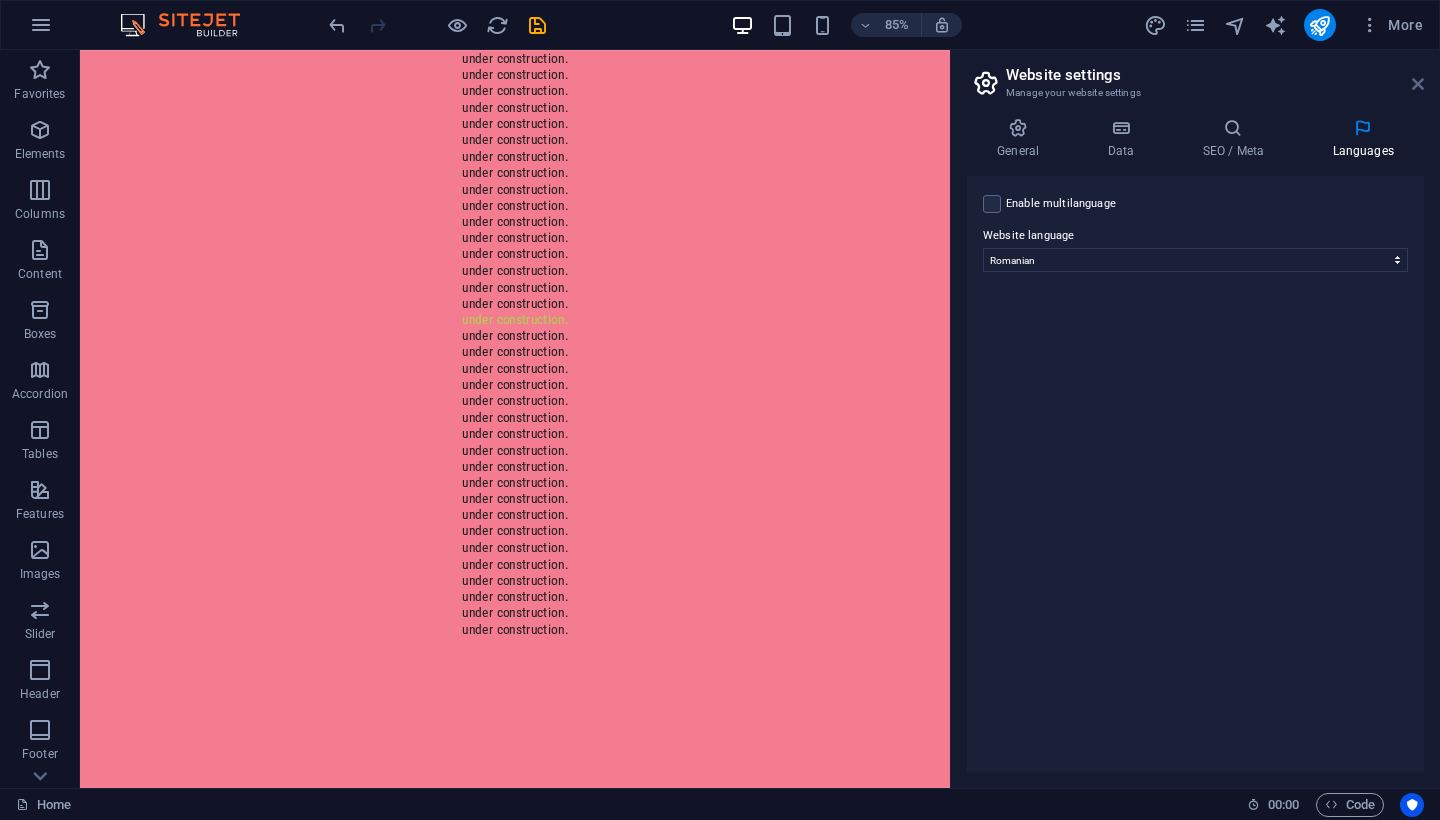click at bounding box center (1418, 84) 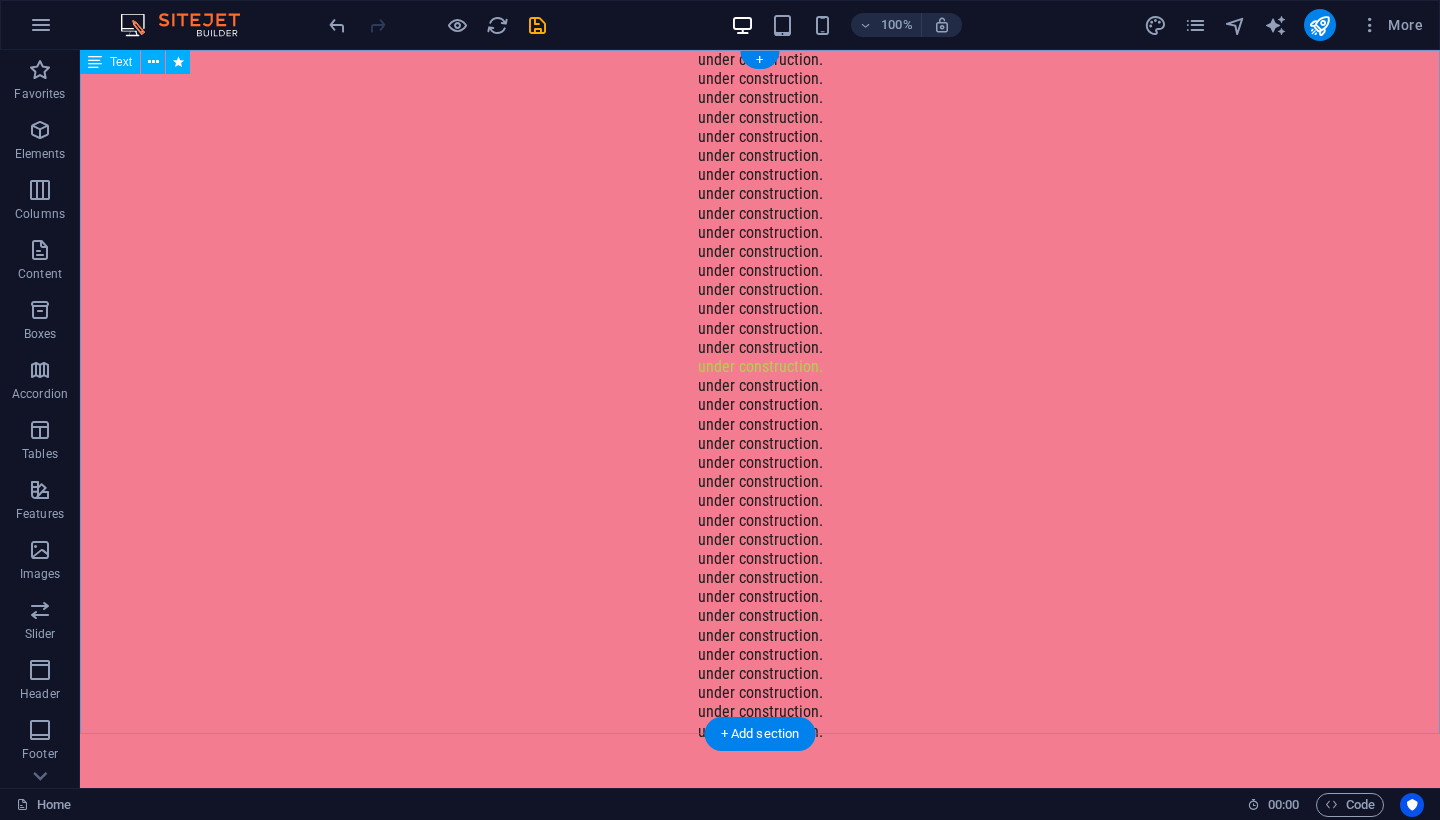 click on "under construction.  under construction.  under construction.  under construction.  under construction.  under construction.  under construction.  under construction.  under construction.  under construction.  under construction.  under construction.  under construction.  under construction.  under construction.  under construction.  under construction.  under construction.  under construction.  under construction.  under construction.  under construction.  under construction.  under construction.  under construction.  under construction.  under construction.  under construction.  under construction.  under construction.  under construction.  under construction.  under construction.  under construction.  under construction.  under construction." at bounding box center [760, 395] 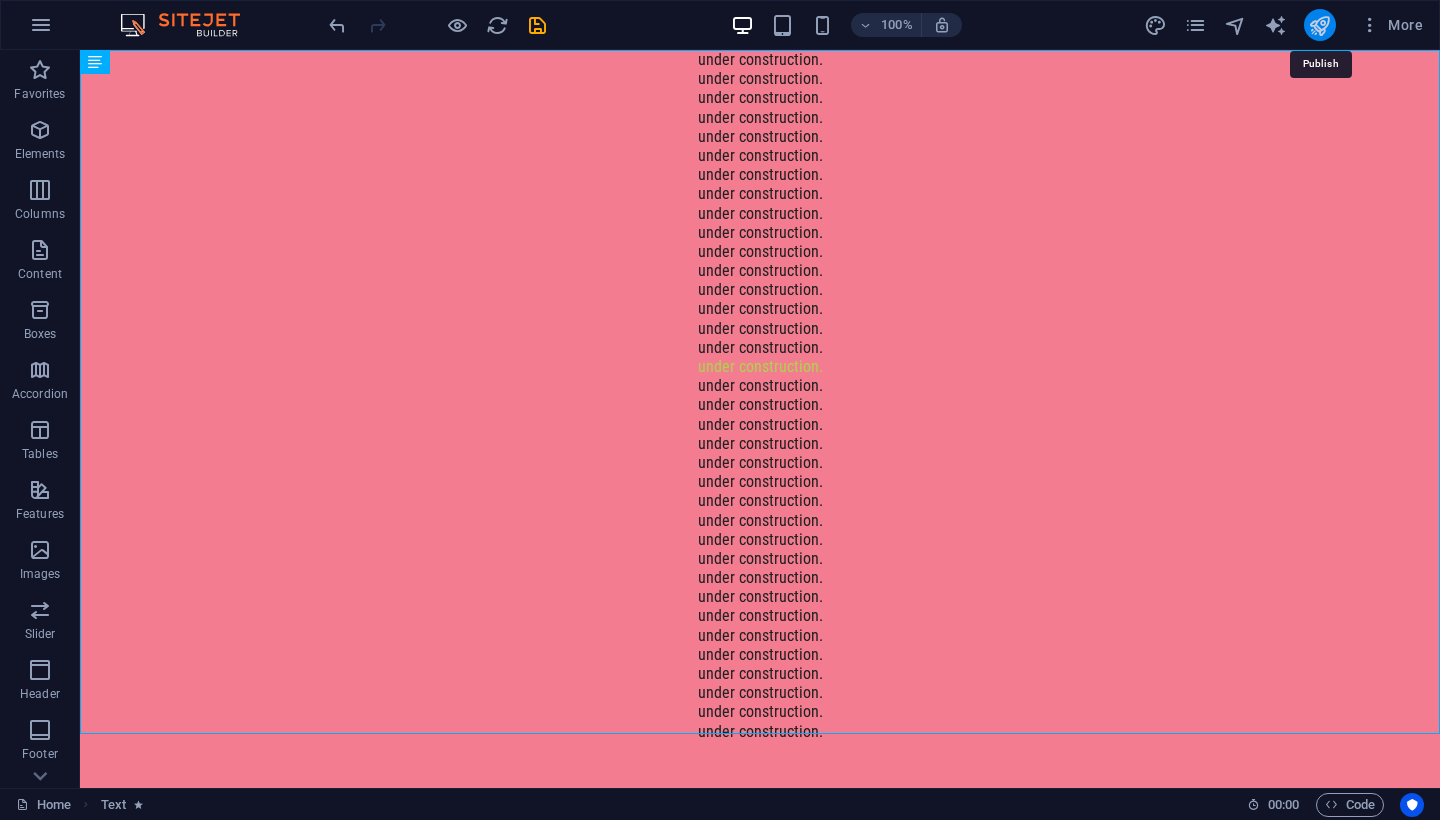 click at bounding box center (1319, 25) 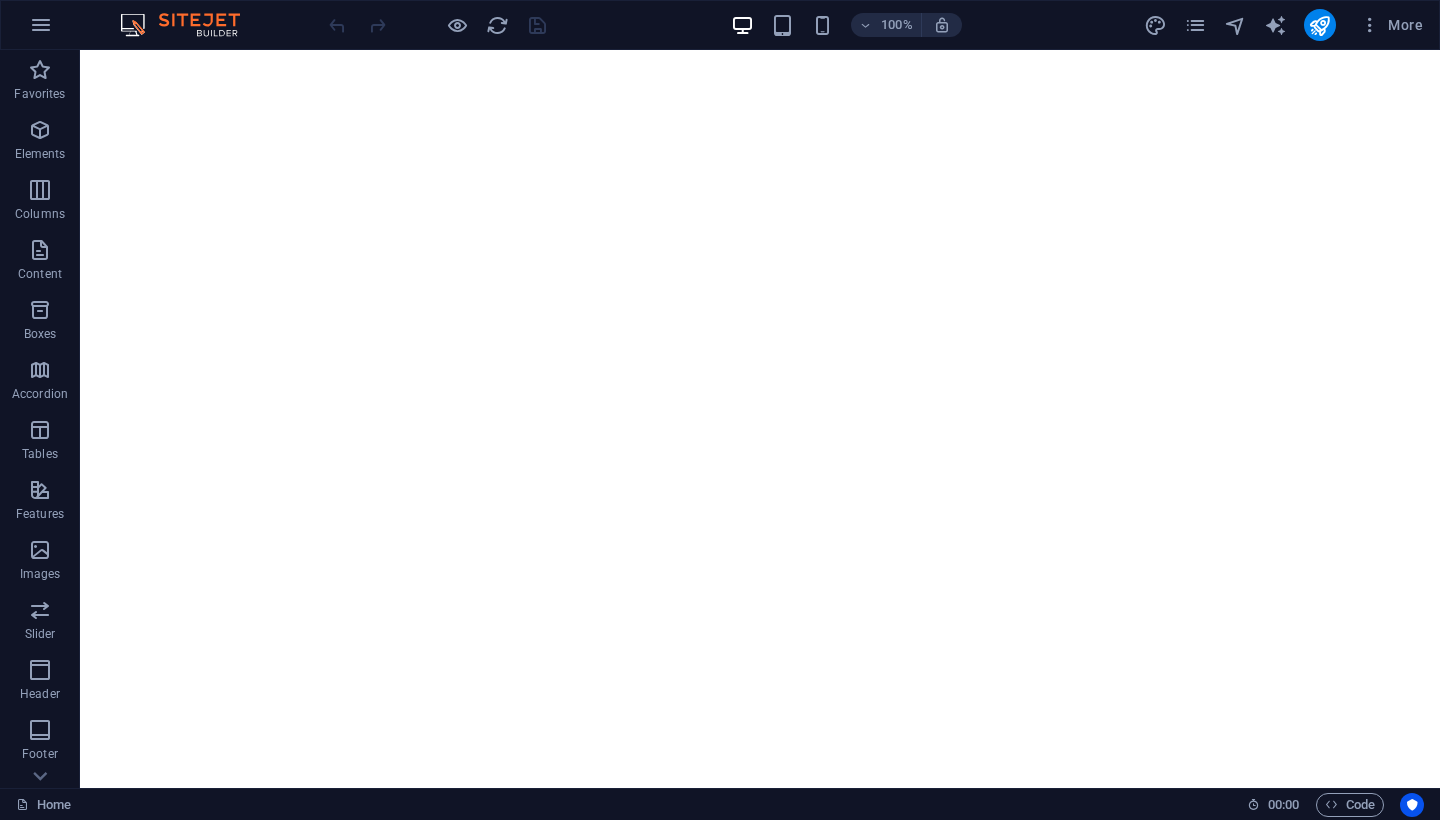scroll, scrollTop: 0, scrollLeft: 0, axis: both 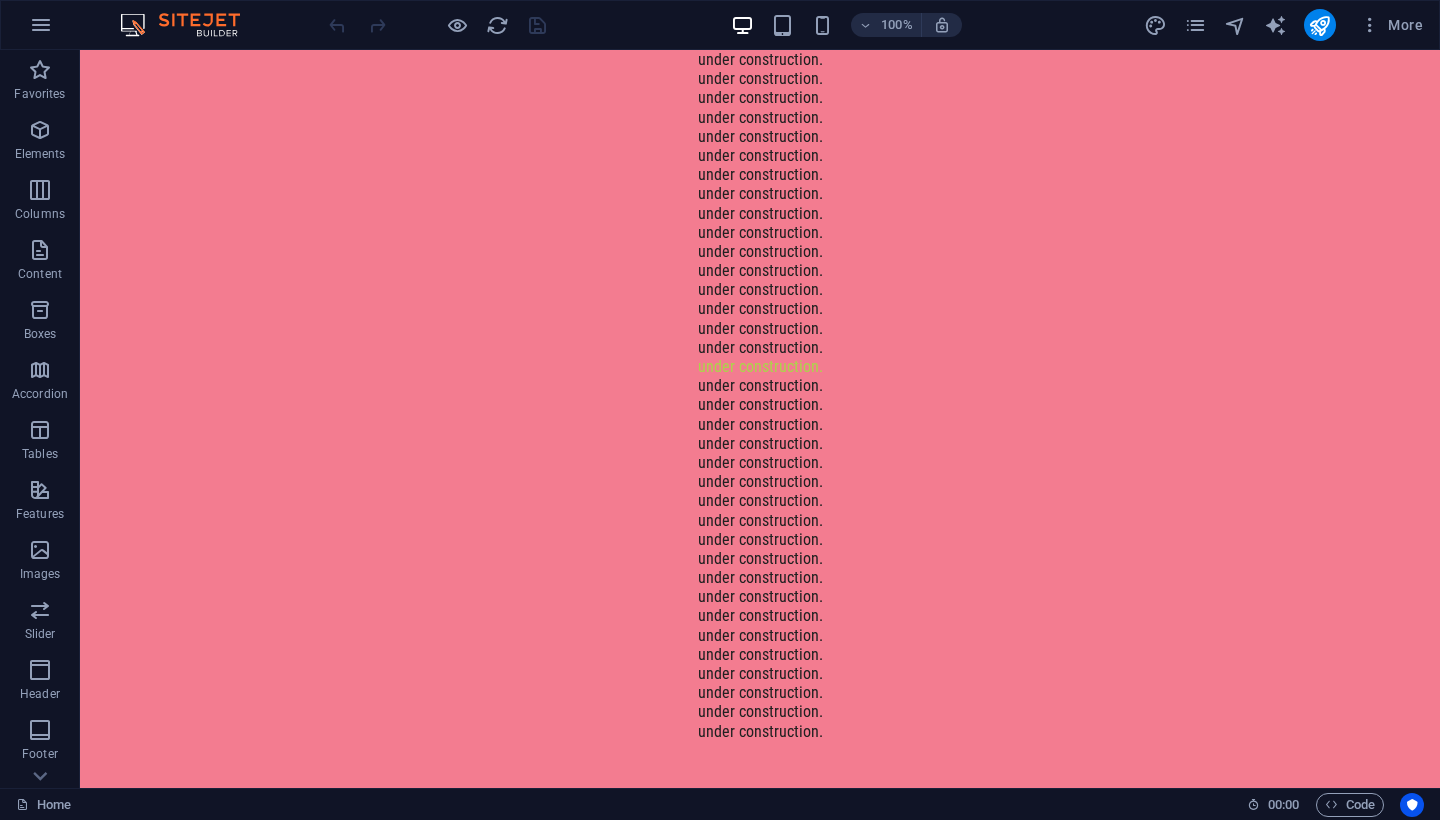 click on "More" at bounding box center [1287, 25] 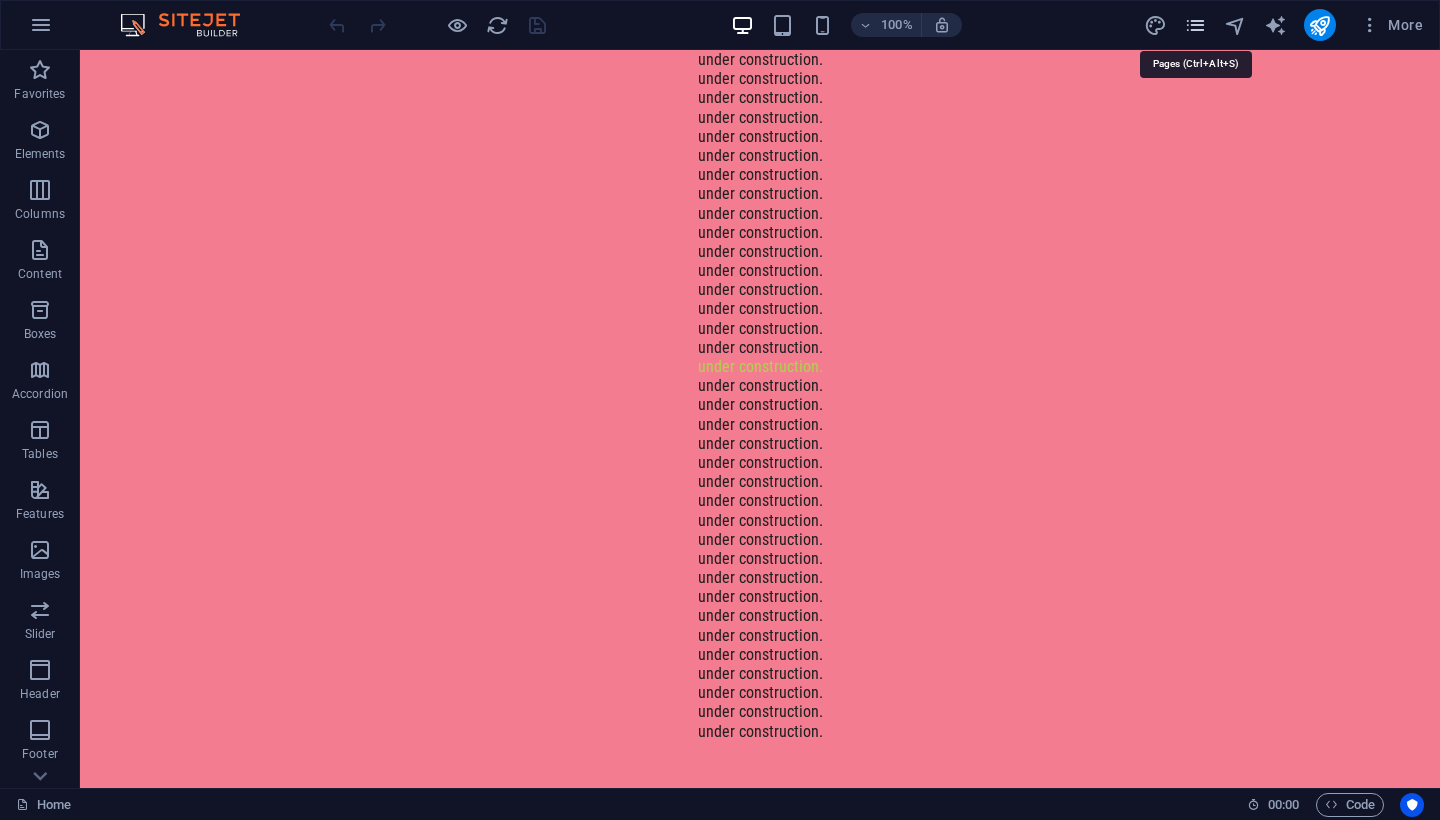 click at bounding box center (1195, 25) 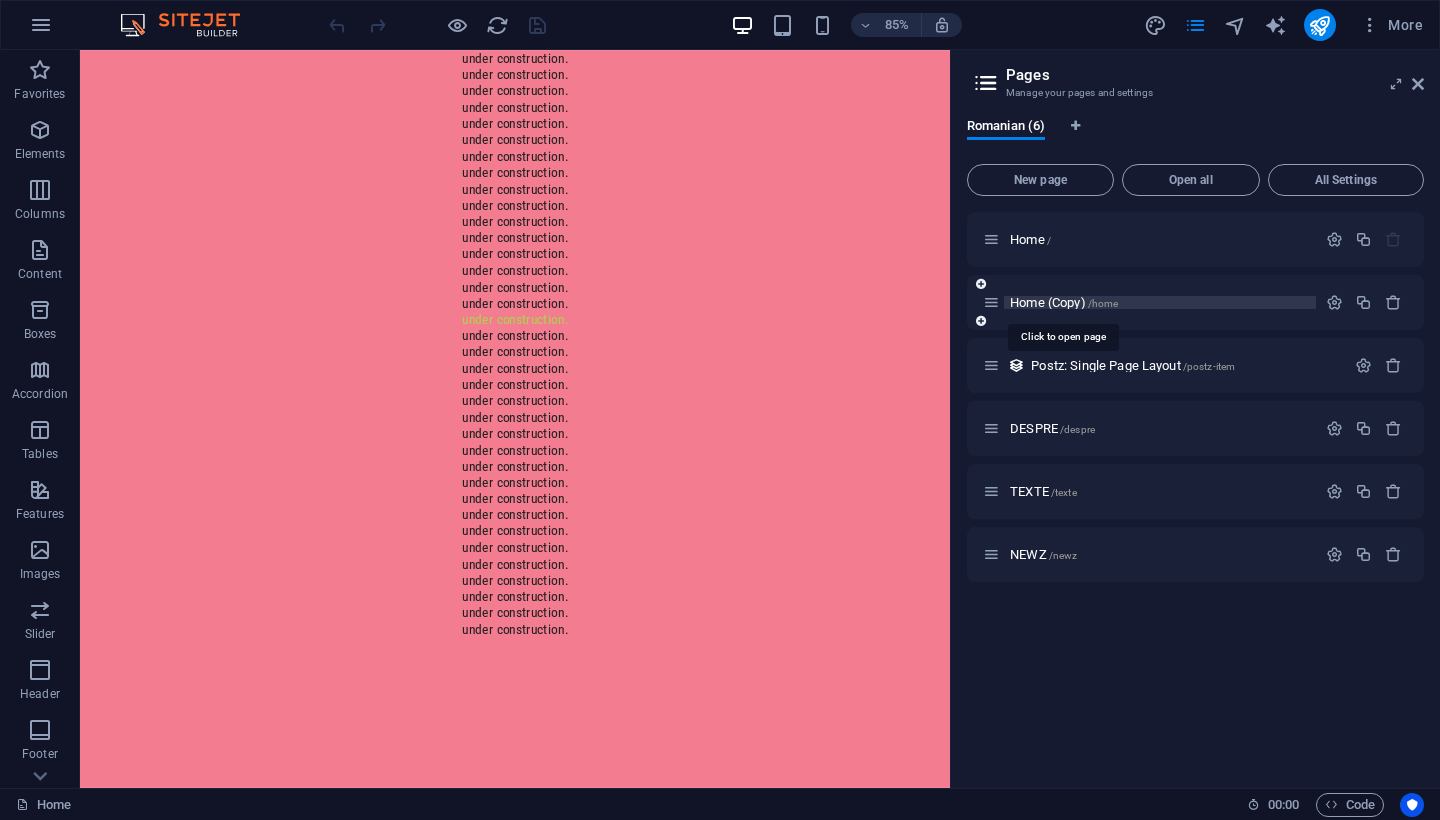 click on "Home (Copy) /home" at bounding box center [1064, 302] 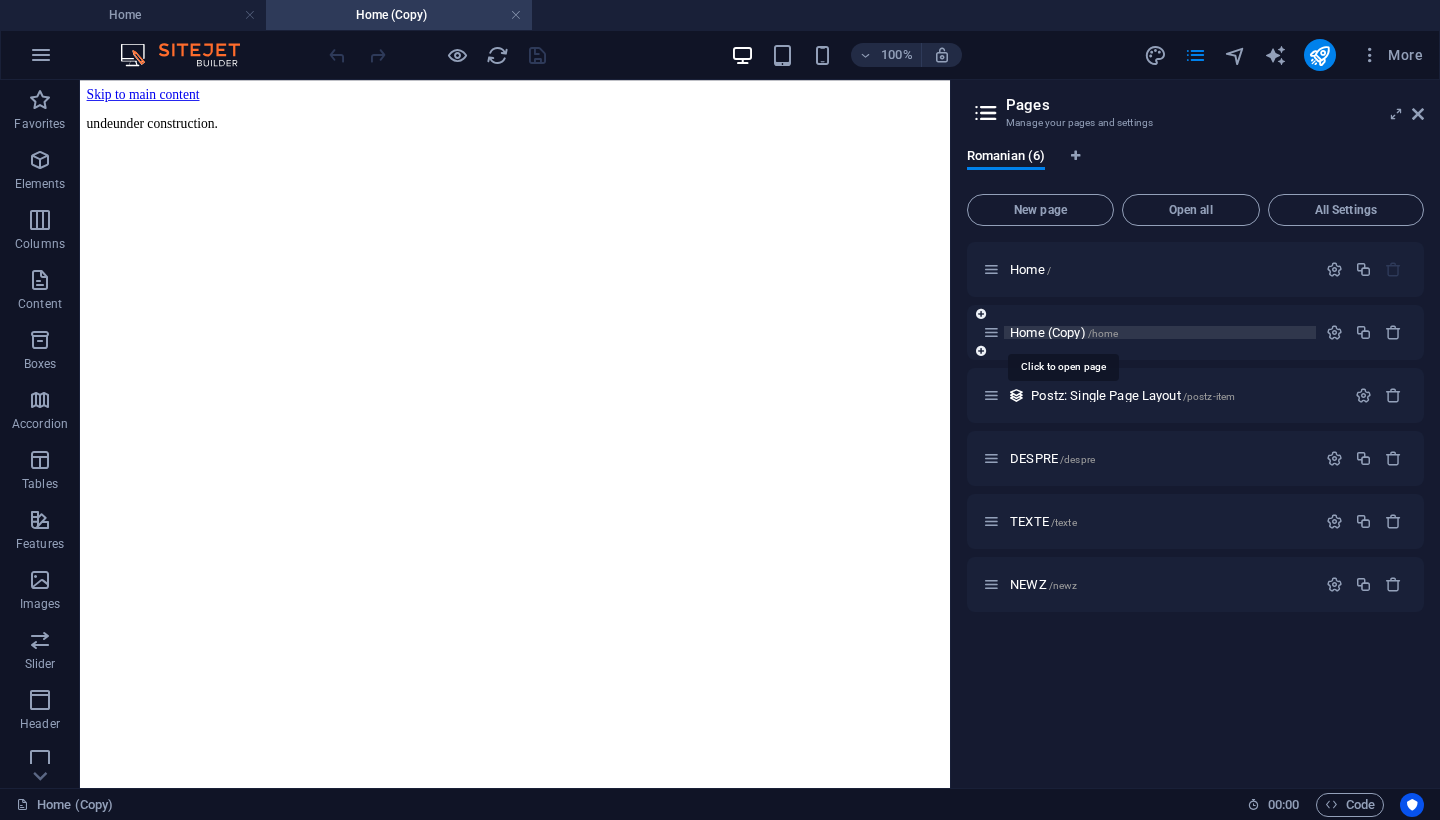 scroll, scrollTop: 0, scrollLeft: 0, axis: both 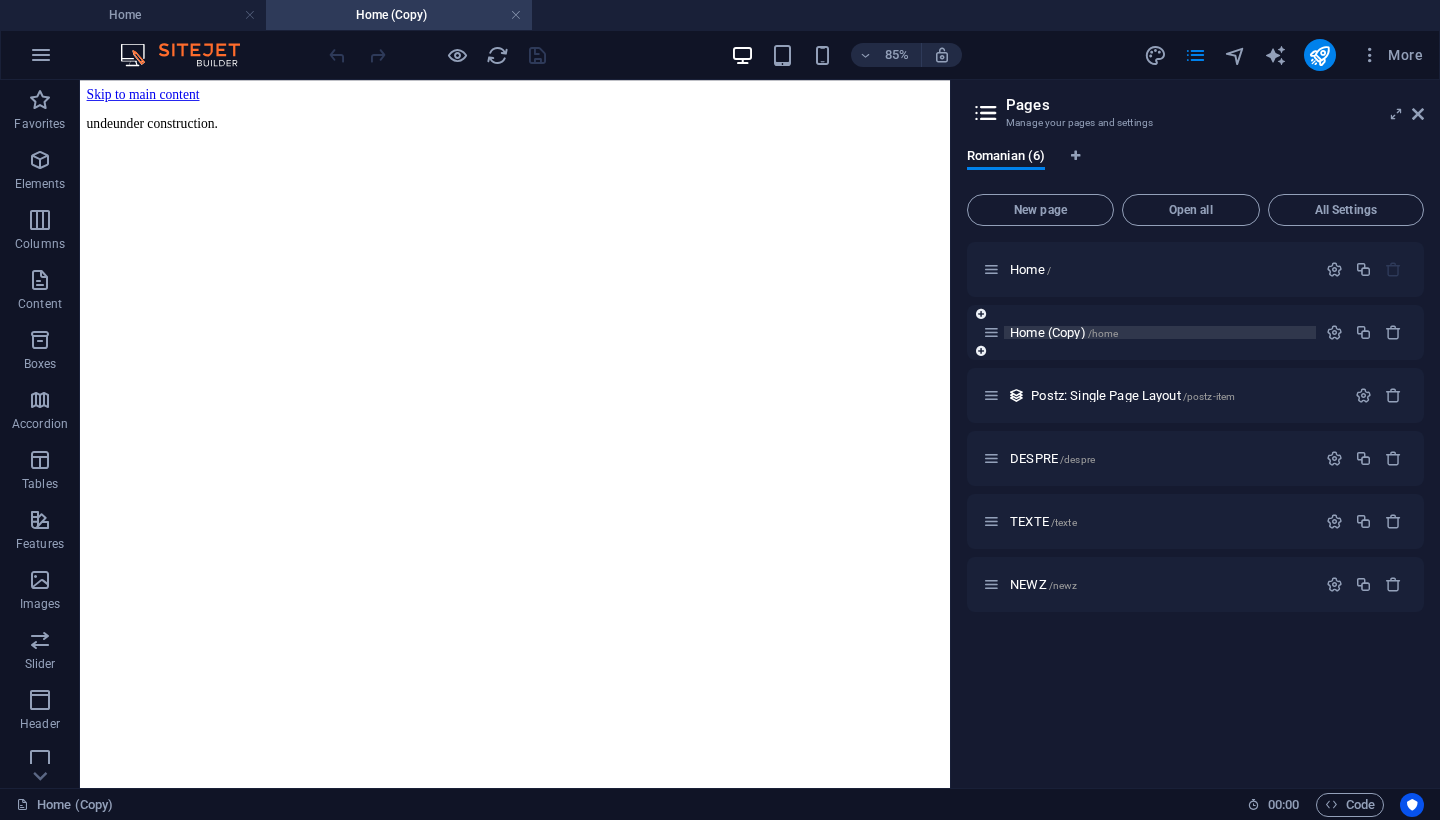 click on "Home (Copy) /home" at bounding box center [1064, 332] 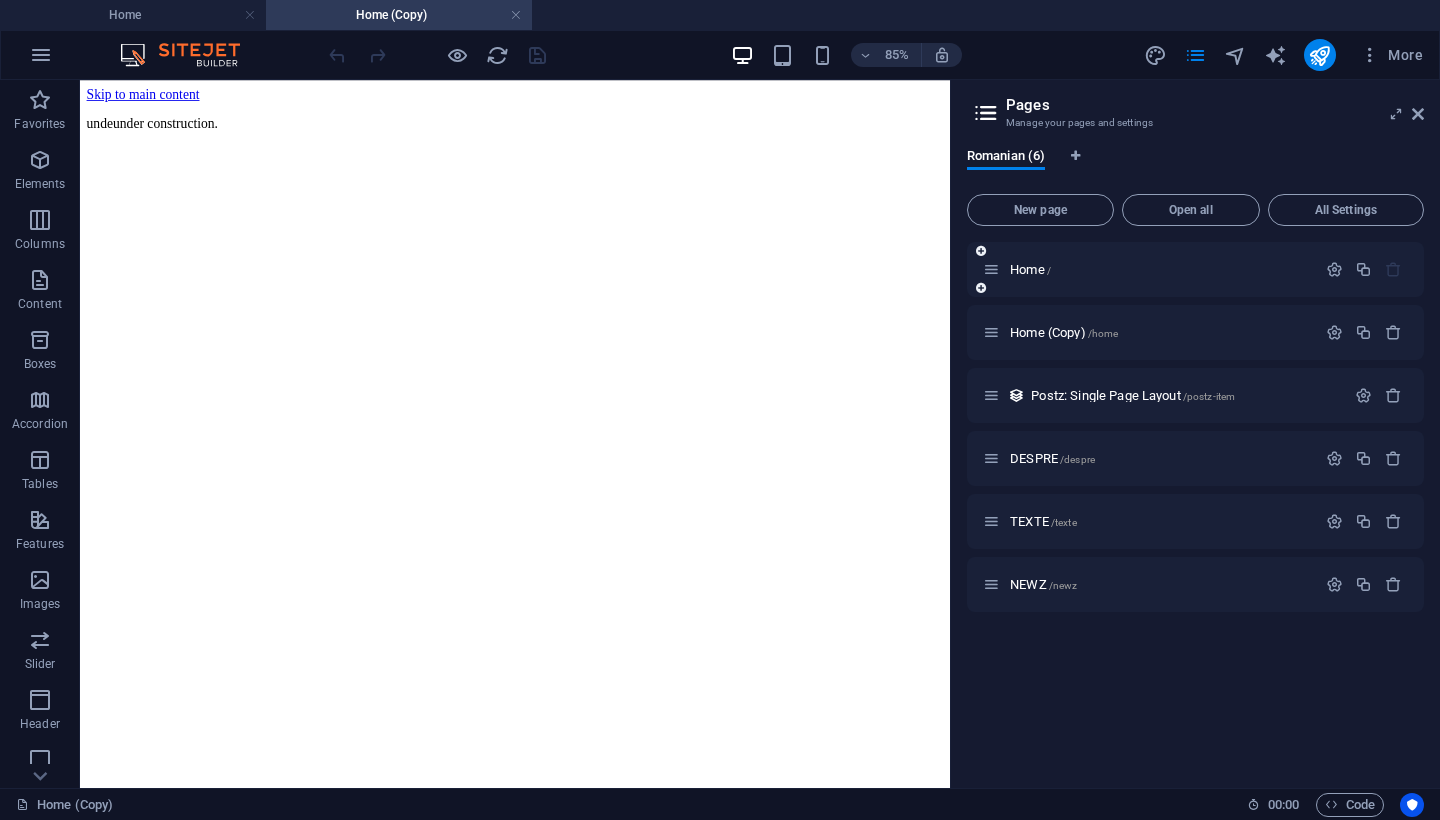 click on "Home /" at bounding box center (1195, 269) 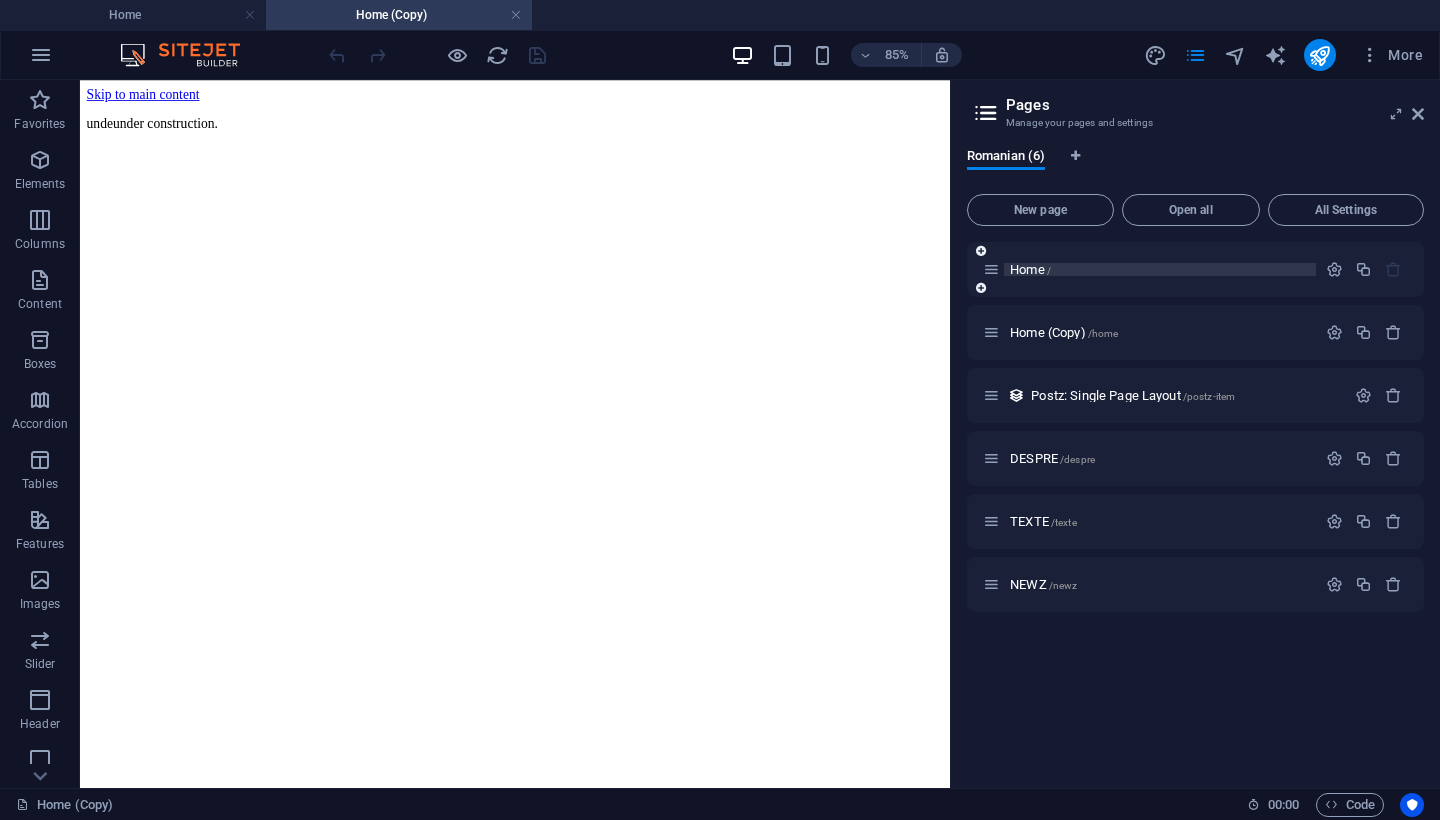 click on "Home /" at bounding box center [1030, 269] 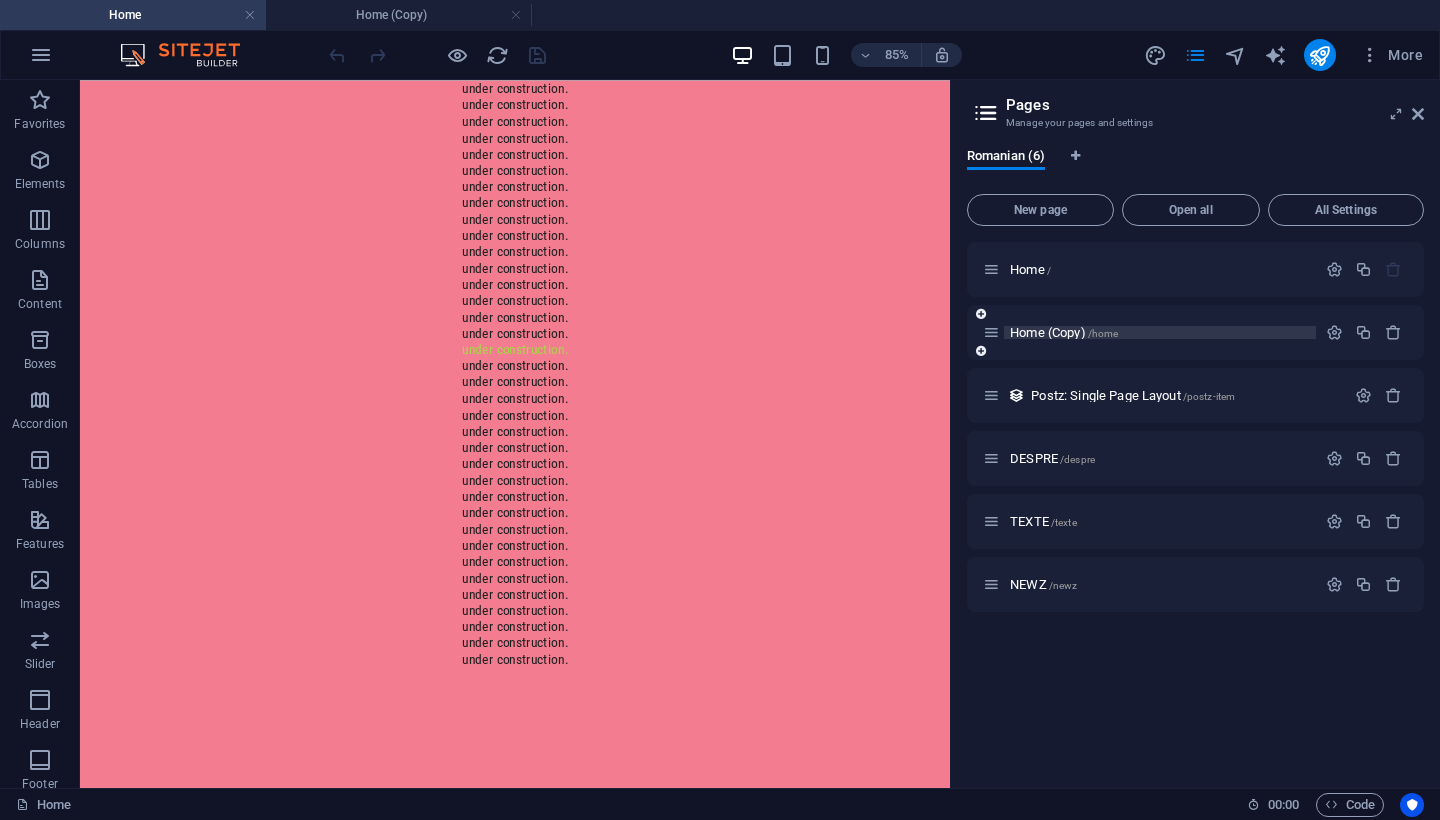 click on "Home (Copy) /home" at bounding box center (1064, 332) 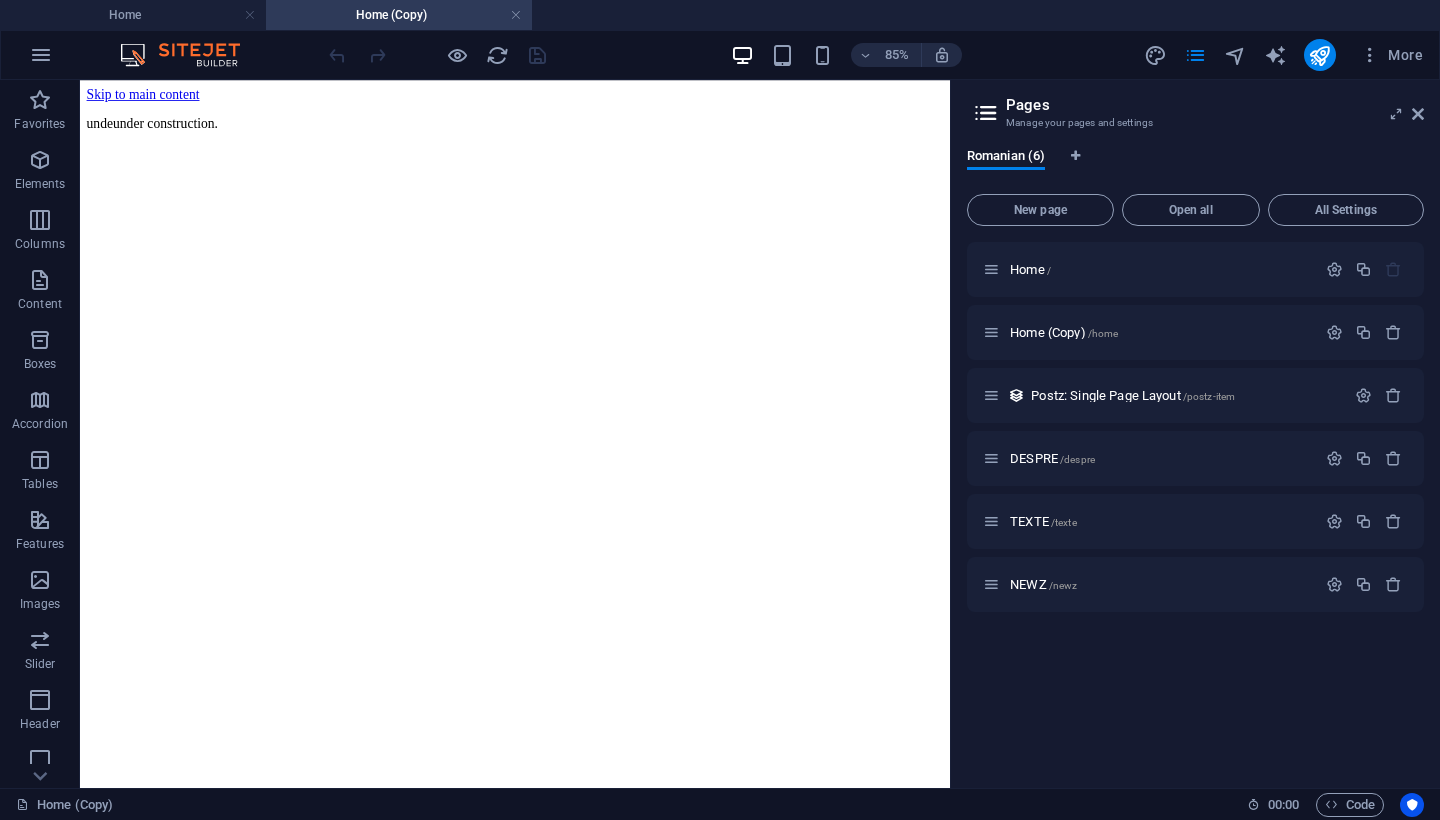 click on "Skip to main content
undeunder construction." at bounding box center (592, 118) 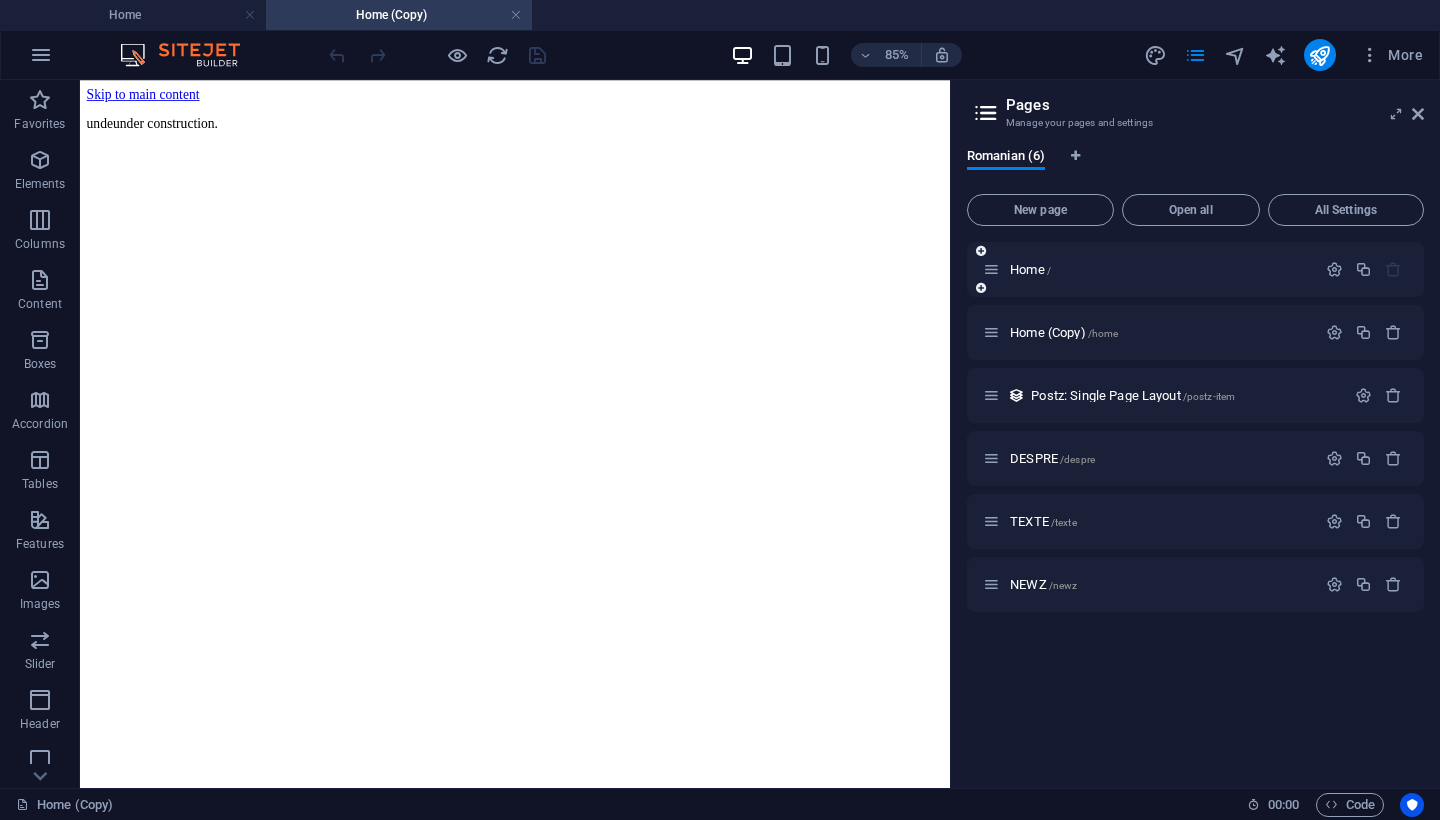click on "Home /" at bounding box center [1195, 269] 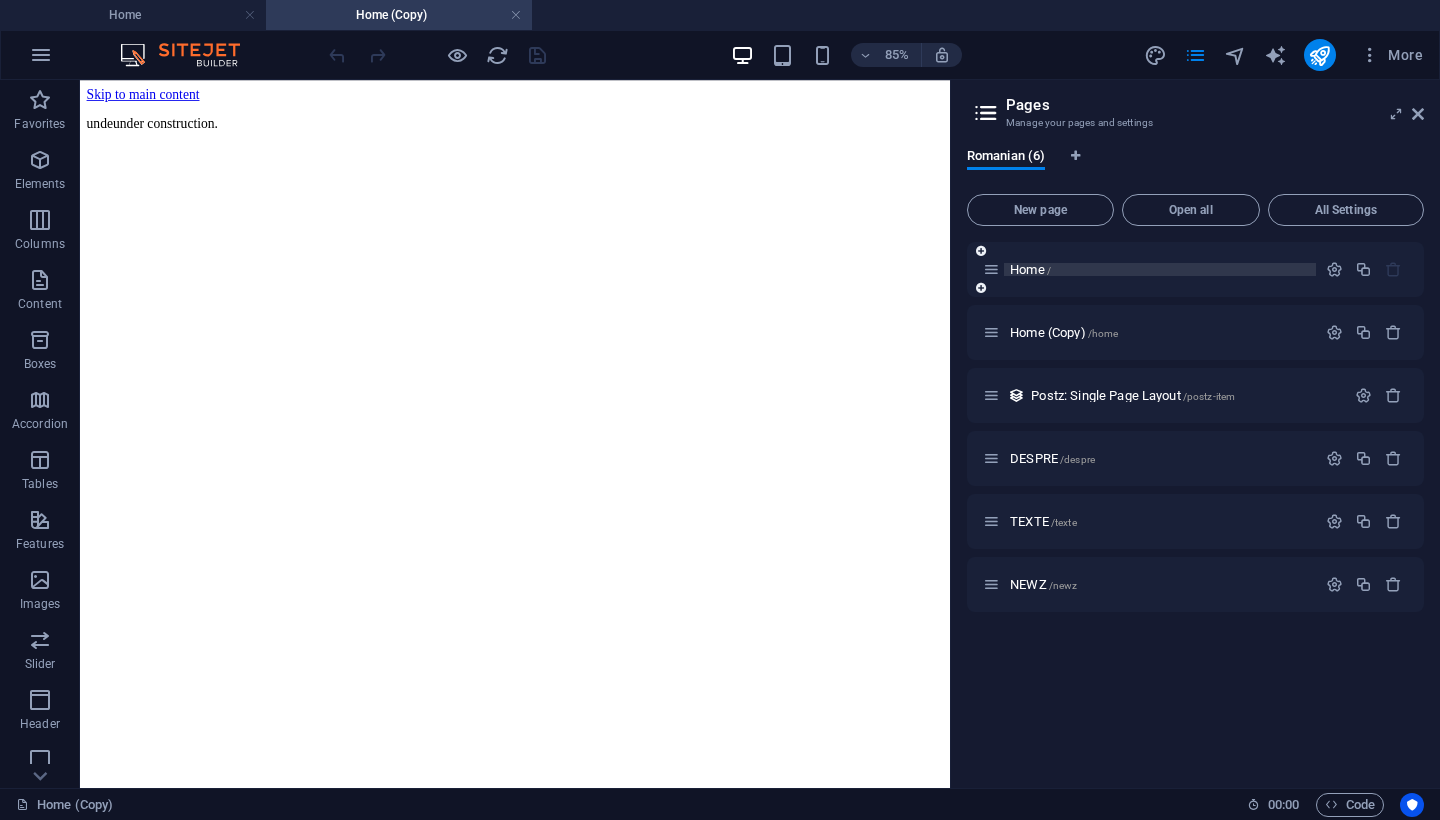 click on "Home /" at bounding box center [1030, 269] 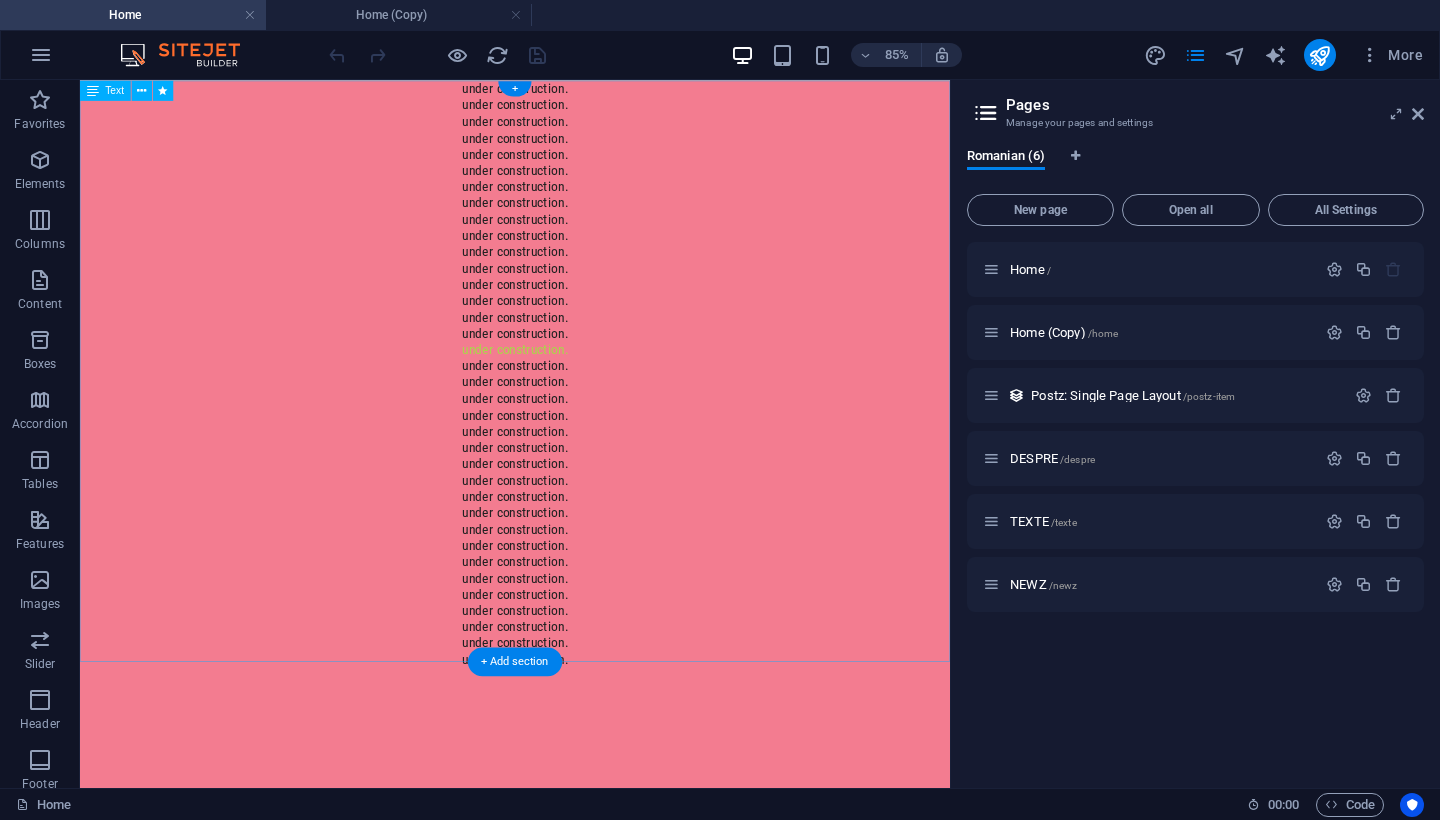 click on "under construction.  under construction.  under construction.  under construction.  under construction.  under construction.  under construction.  under construction.  under construction.  under construction.  under construction.  under construction.  under construction.  under construction.  under construction.  under construction.  under construction.  under construction.  under construction.  under construction.  under construction.  under construction.  under construction.  under construction.  under construction.  under construction.  under construction.  under construction.  under construction.  under construction.  under construction.  under construction.  under construction.  under construction.  under construction.  under construction." at bounding box center [592, 425] 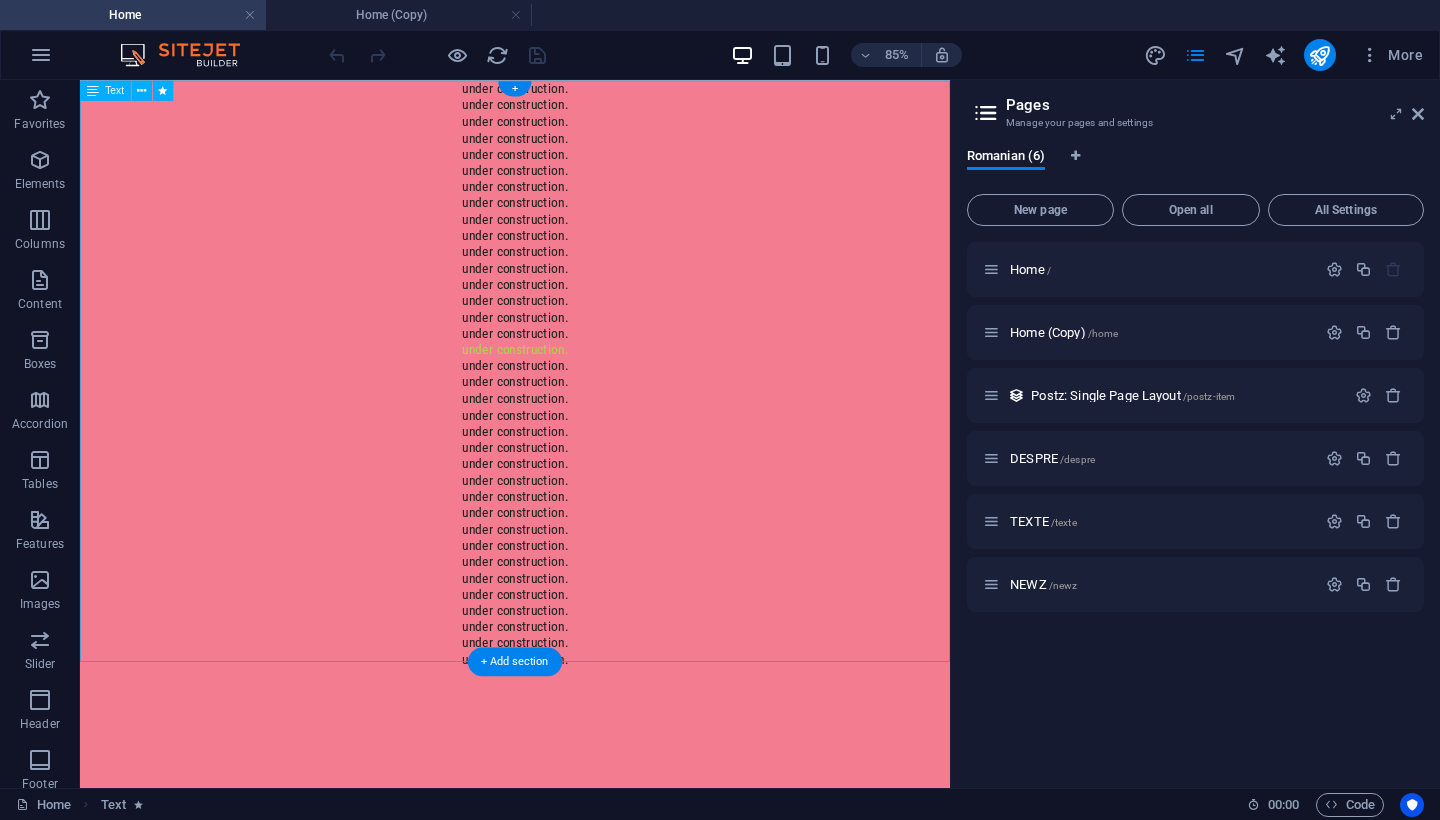 click on "under construction.  under construction.  under construction.  under construction.  under construction.  under construction.  under construction.  under construction.  under construction.  under construction.  under construction.  under construction.  under construction.  under construction.  under construction.  under construction.  under construction.  under construction.  under construction.  under construction.  under construction.  under construction.  under construction.  under construction.  under construction.  under construction.  under construction.  under construction.  under construction.  under construction.  under construction.  under construction.  under construction.  under construction.  under construction.  under construction." at bounding box center (592, 425) 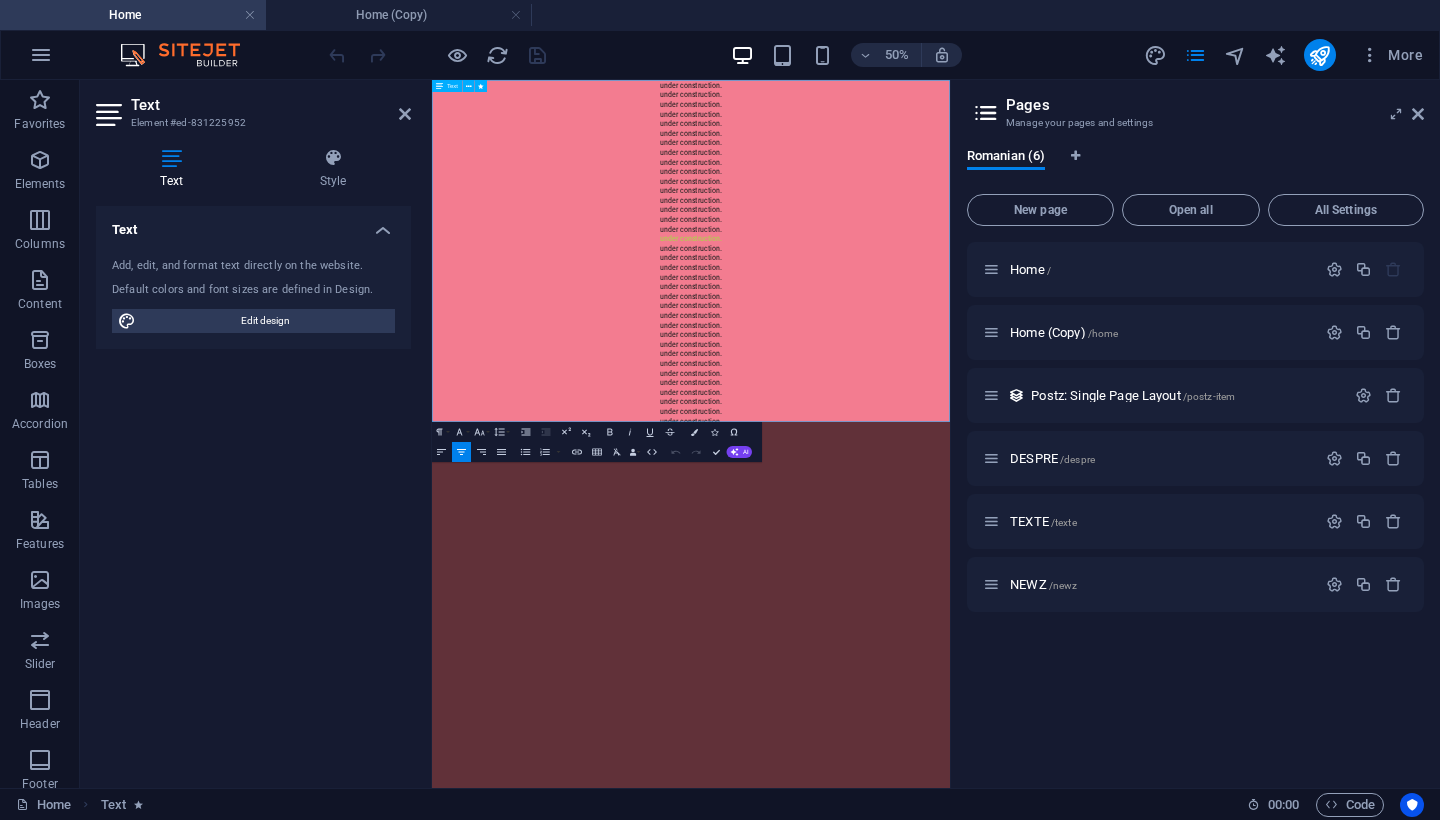 drag, startPoint x: 1014, startPoint y: 704, endPoint x: 836, endPoint y: 700, distance: 178.04494 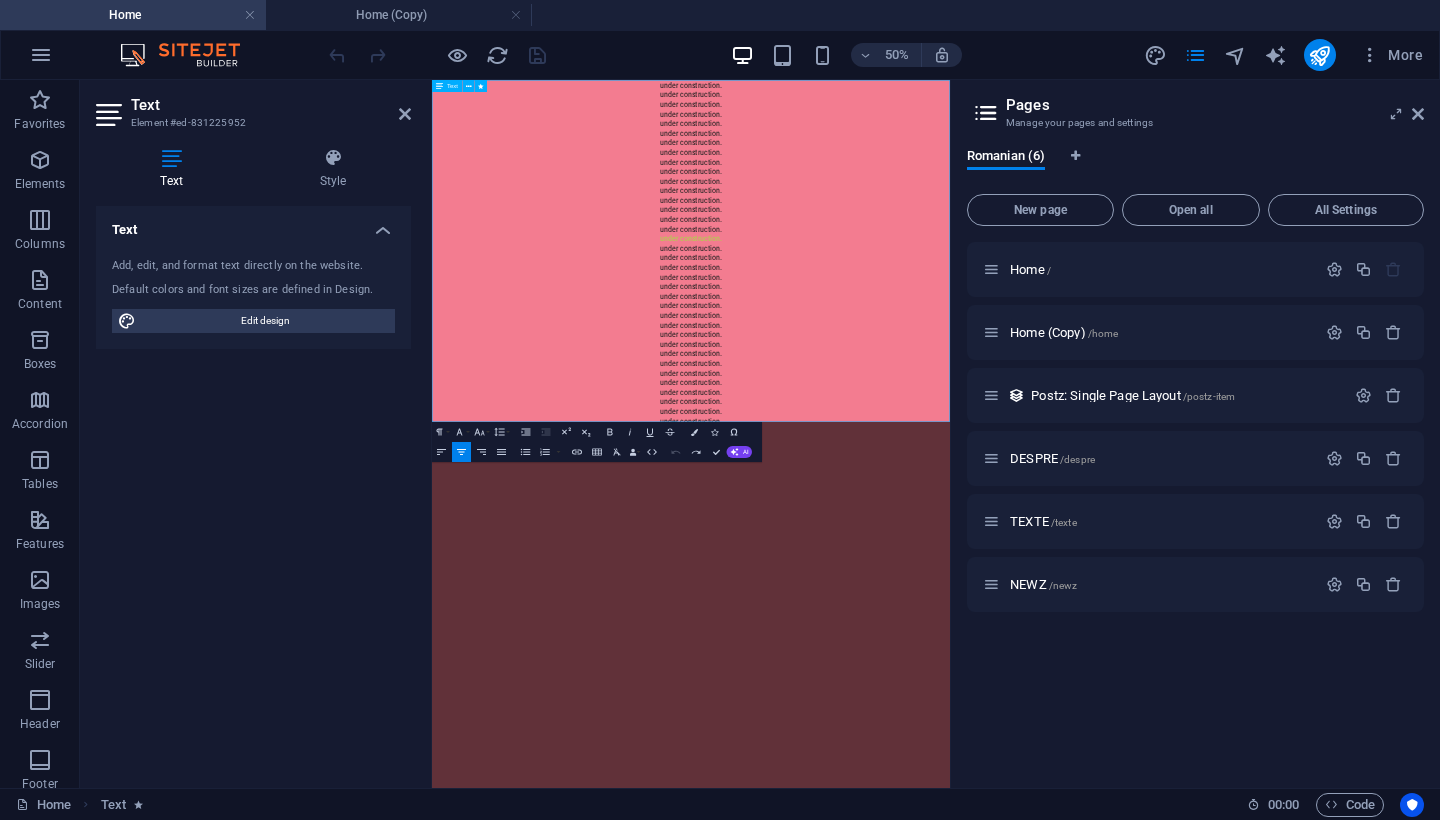 click on "under construction." at bounding box center [950, 761] 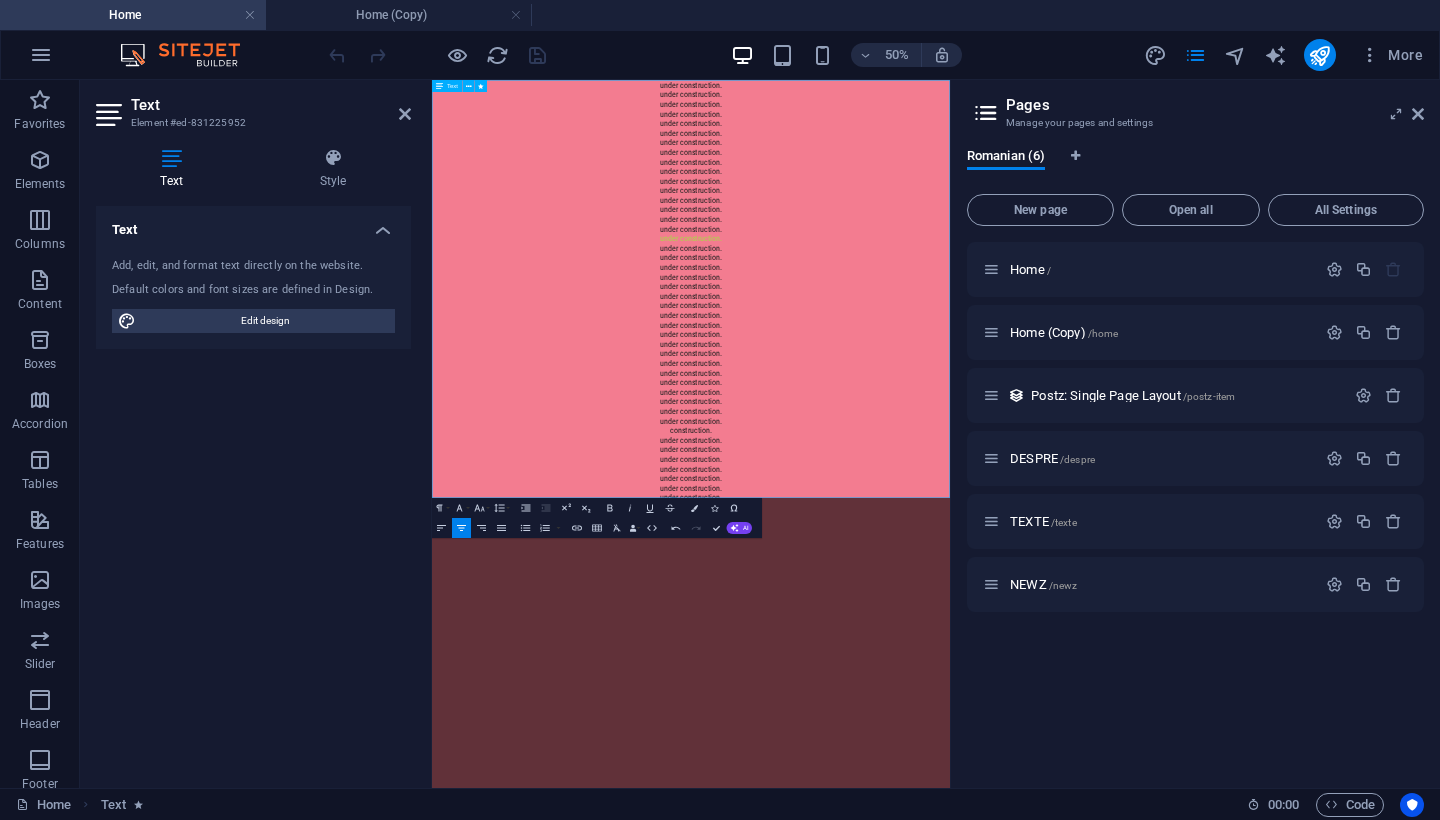drag, startPoint x: 868, startPoint y: 772, endPoint x: 1022, endPoint y: 770, distance: 154.01299 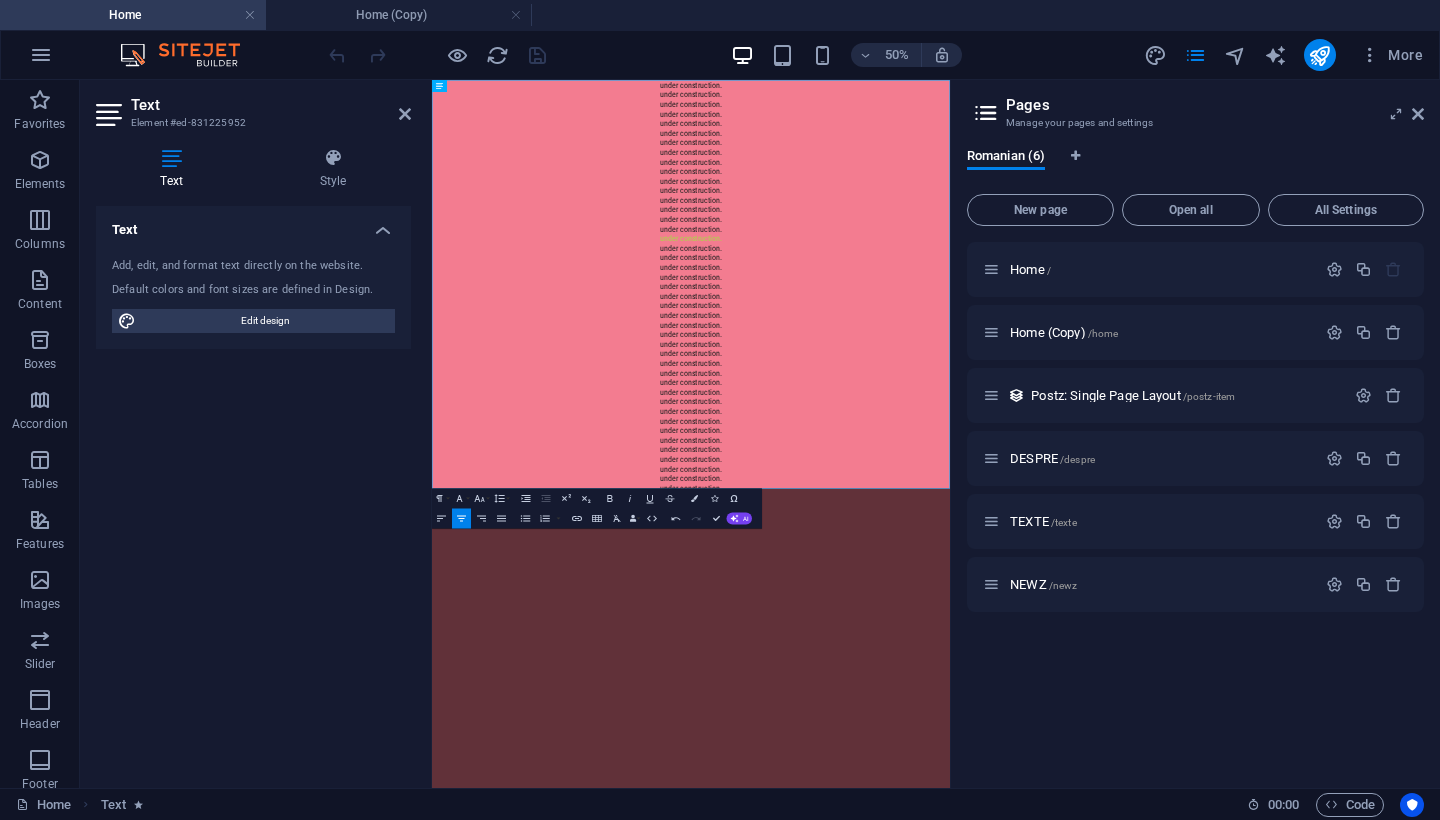 click on "Skip to main content
under construction.  under construction.  under construction.  under construction.  under construction.  under construction.  under construction.  under construction.  under construction.  under construction.  under construction.  under construction.  under construction.  under construction.  under construction.  under construction.  under construction.  under construction.  under construction.  under construction.  under construction.  under construction.  under construction.  under construction.  under construction.  under construction.  under construction.  under construction.  under construction.  under construction.  under construction.  under construction.  under construction.  under construction.  under construction.  under construction.  under construction.  under construction.  under construction.  under construction.  under construction.  under construction.  under construction." at bounding box center (950, 492) 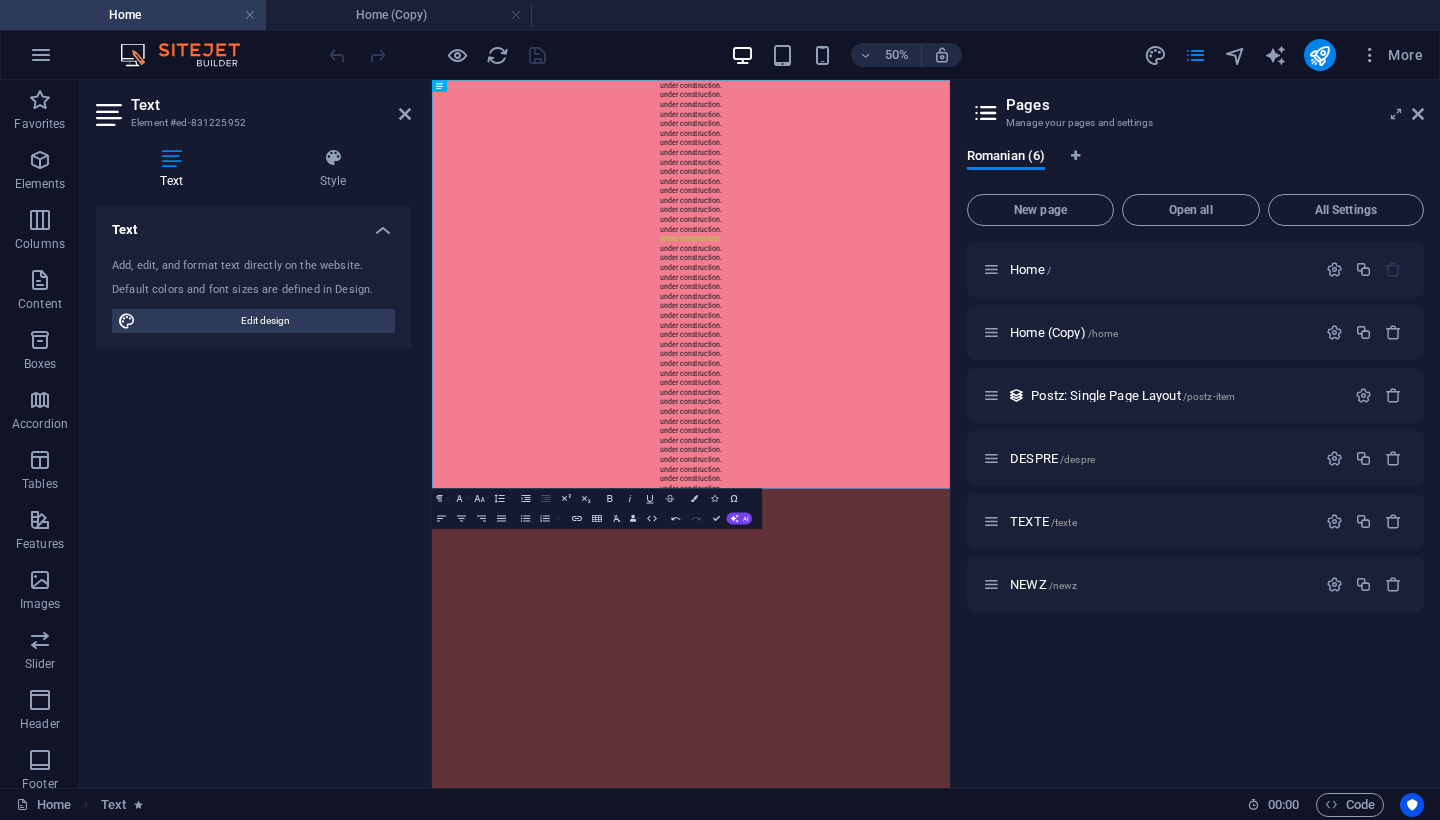 click on "Skip to main content
under construction.  under construction.  under construction.  under construction.  under construction.  under construction.  under construction.  under construction.  under construction.  under construction.  under construction.  under construction.  under construction.  under construction.  under construction.  under construction.  under construction.  under construction.  under construction.  under construction.  under construction.  under construction.  under construction.  under construction.  under construction.  under construction.  under construction.  under construction.  under construction.  under construction.  under construction.  under construction.  under construction.  under construction.  under construction.  under construction.  under construction.  under construction.  under construction.  under construction.  under construction.  under construction.  under construction." at bounding box center (950, 492) 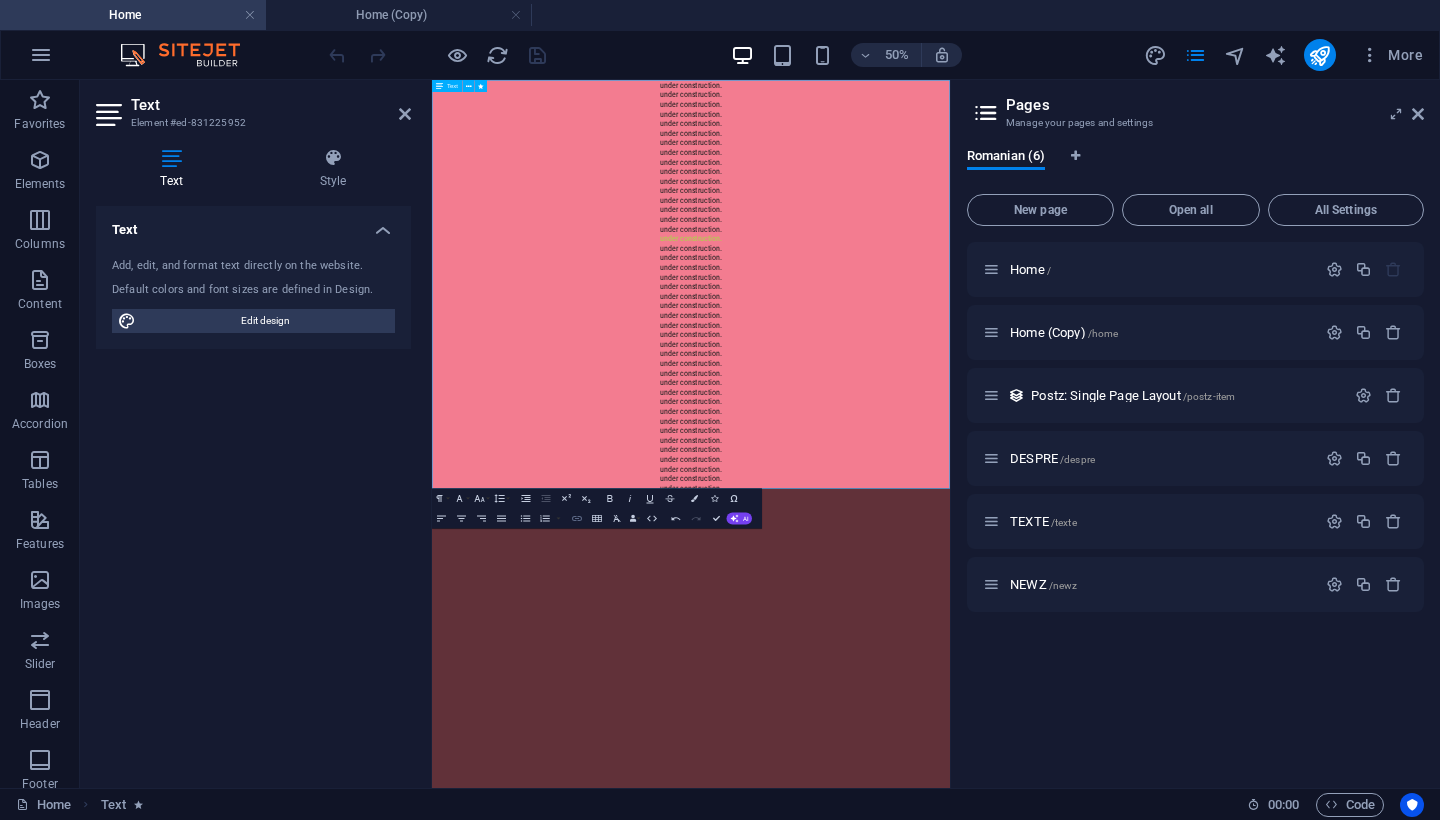 click on "under construction." at bounding box center (950, 684) 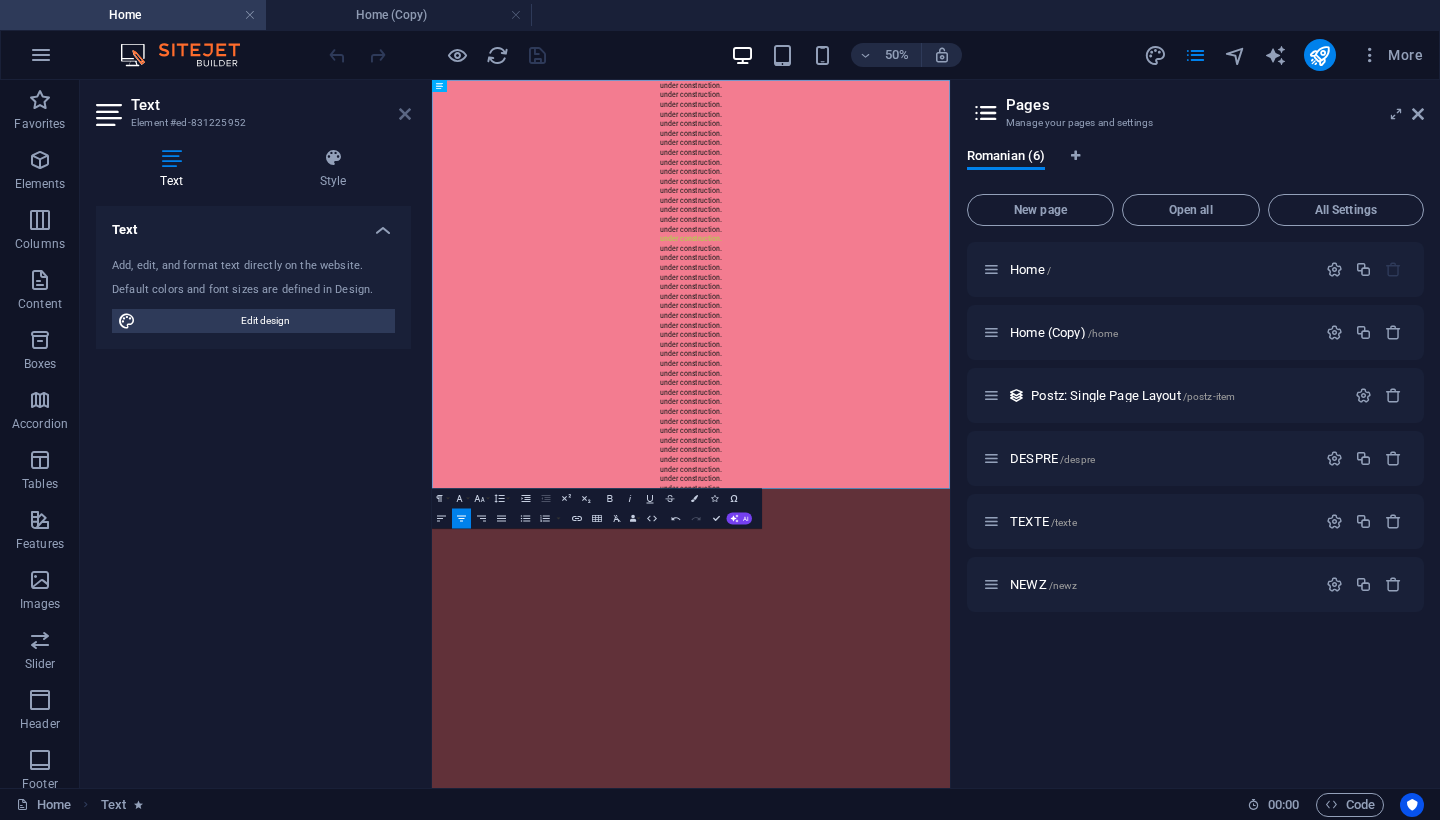 click at bounding box center [405, 114] 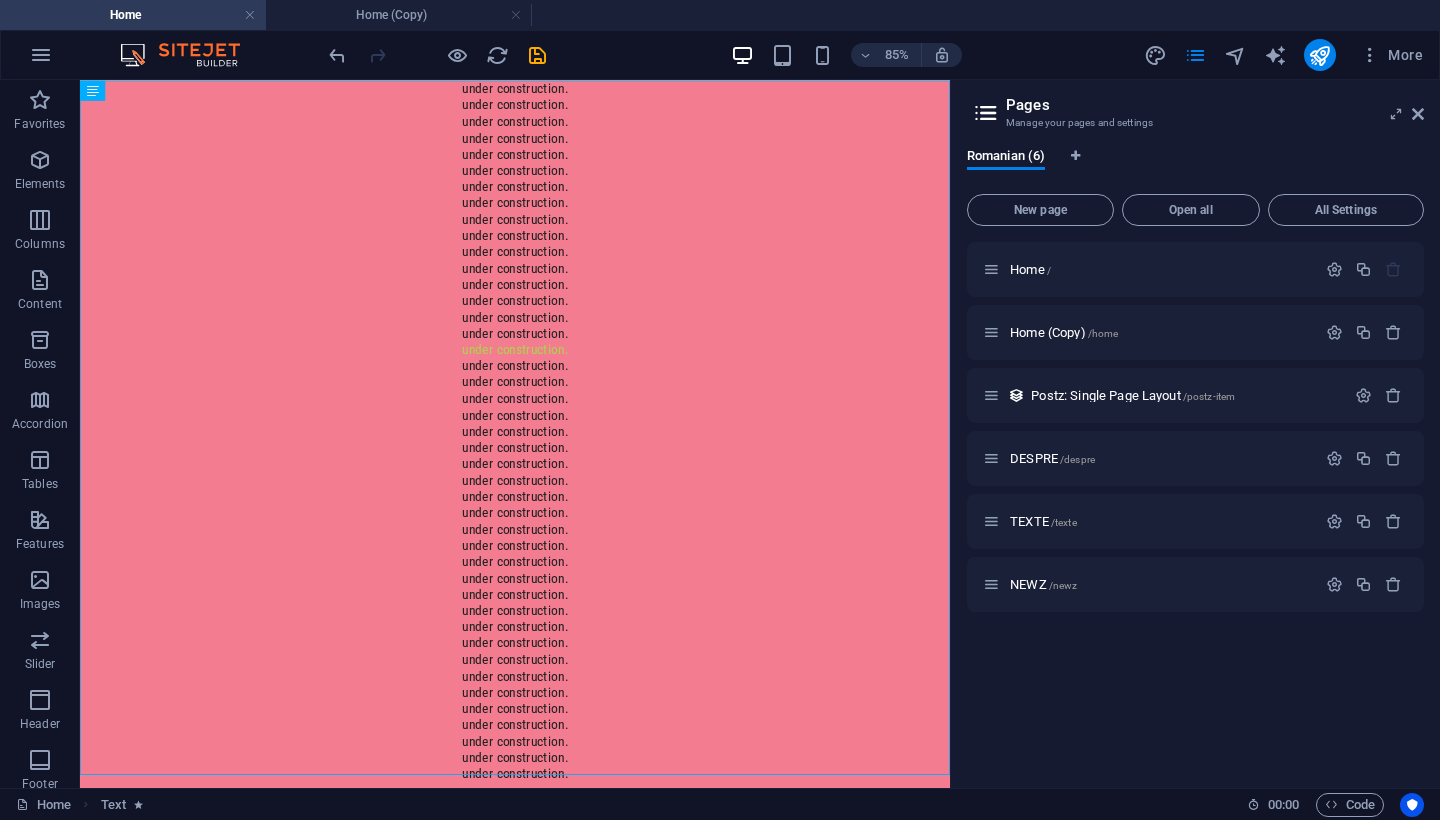 click on "Skip to main content
under construction.  under construction.  under construction.  under construction.  under construction.  under construction.  under construction.  under construction.  under construction.  under construction.  under construction.  under construction.  under construction.  under construction.  under construction.  under construction.  under construction.  under construction.  under construction.  under construction.  under construction.  under construction.  under construction.  under construction.  under construction.  under construction.  under construction.  under construction.  under construction.  under construction.  under construction.  under construction.  under construction.  under construction.  under construction.  under construction.  under construction.  under construction.  under construction.  under construction.  under construction.  under construction.  under construction." at bounding box center (592, 492) 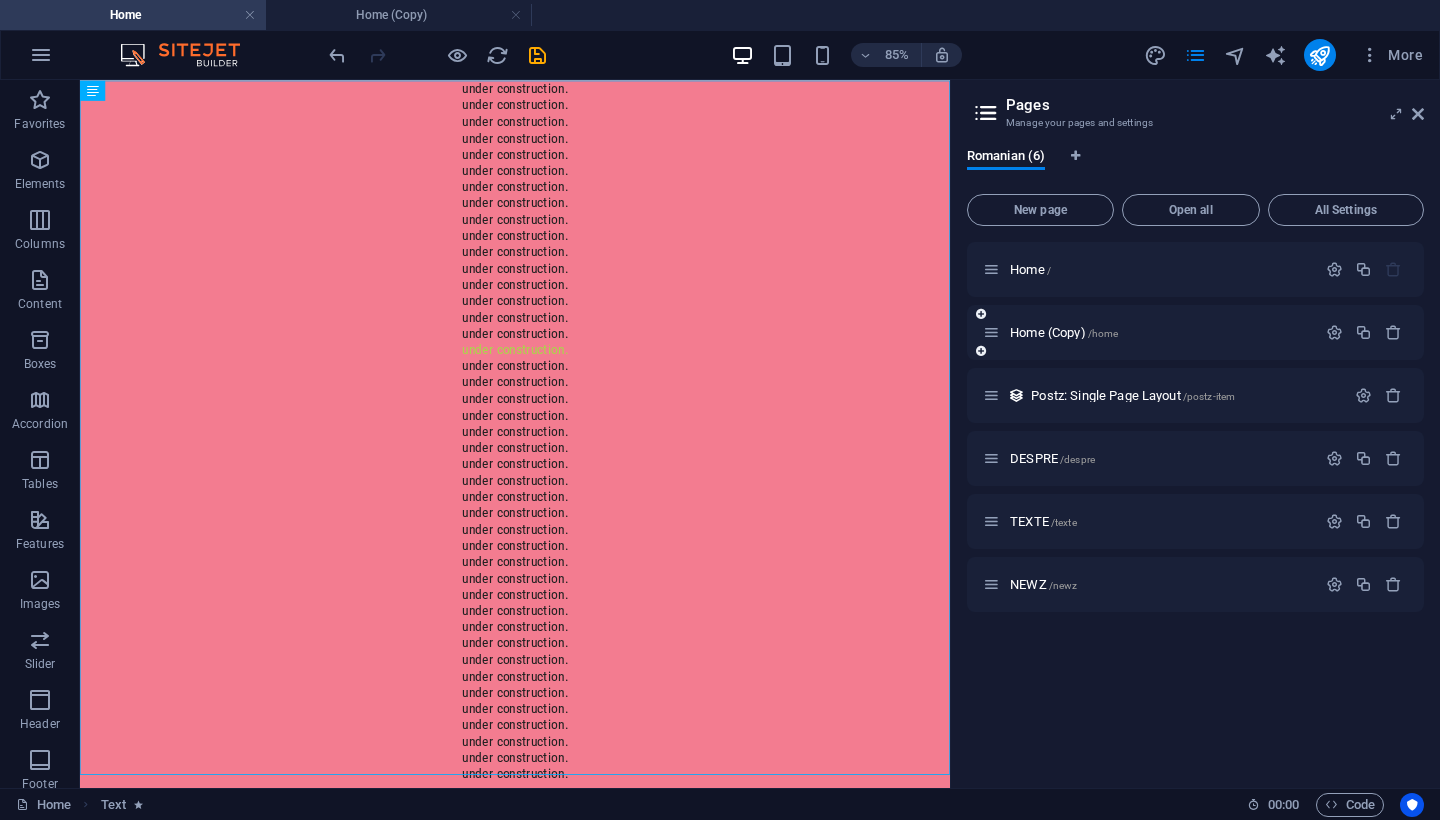 click on "Home (Copy) /home" at bounding box center (1149, 332) 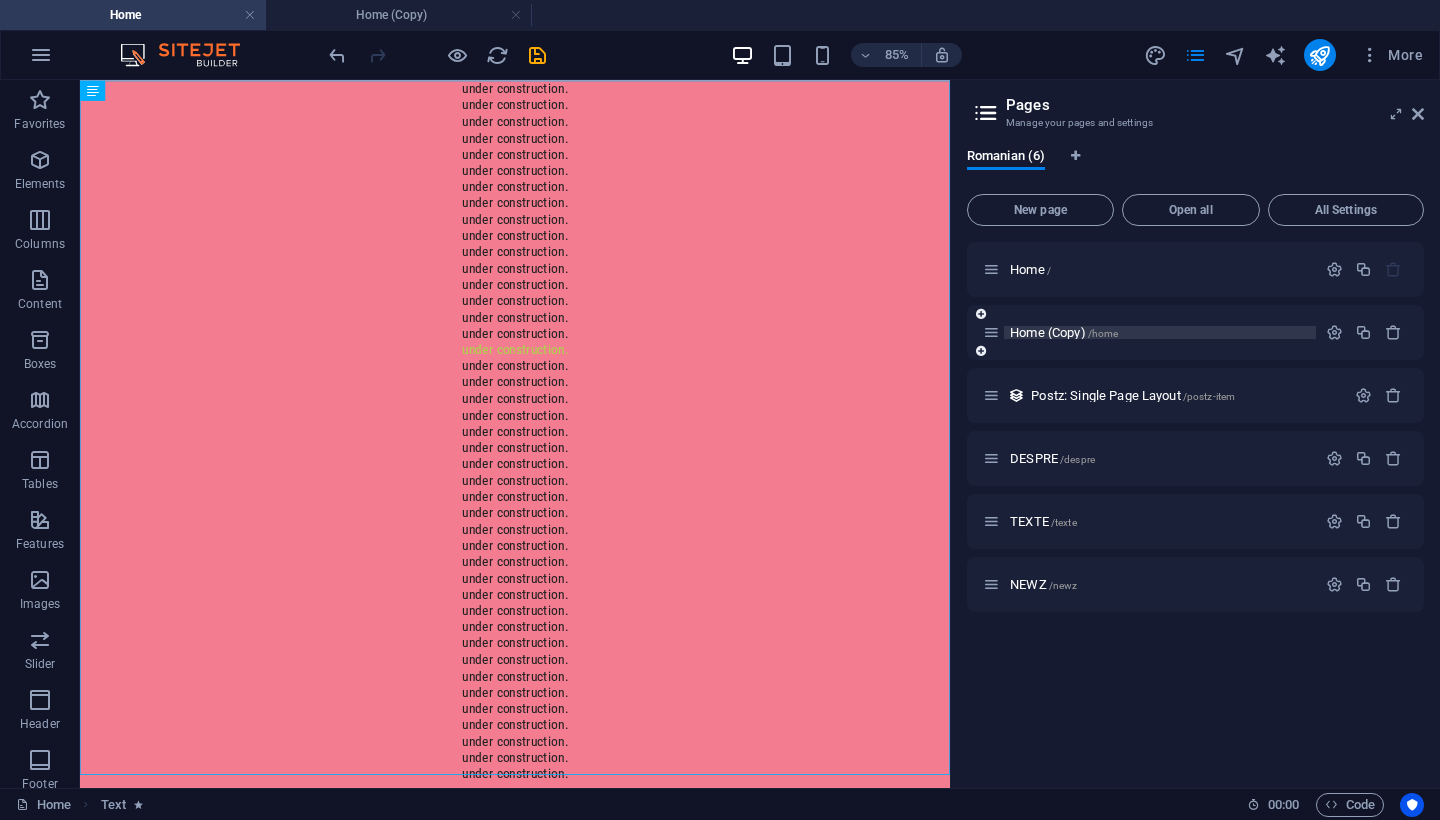click on "Home (Copy) /home" at bounding box center [1064, 332] 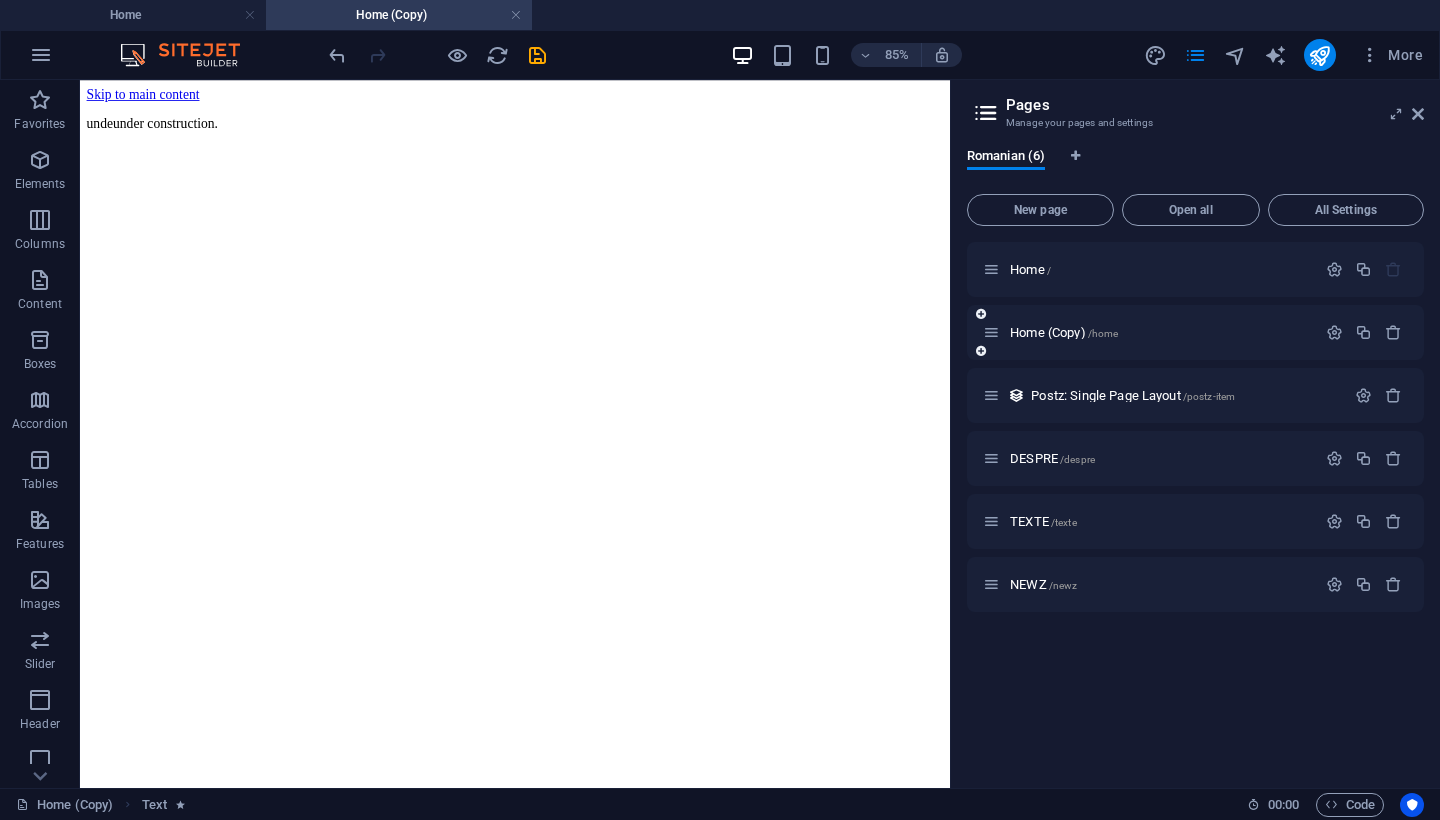 click on "Home (Copy) /home" at bounding box center [1195, 332] 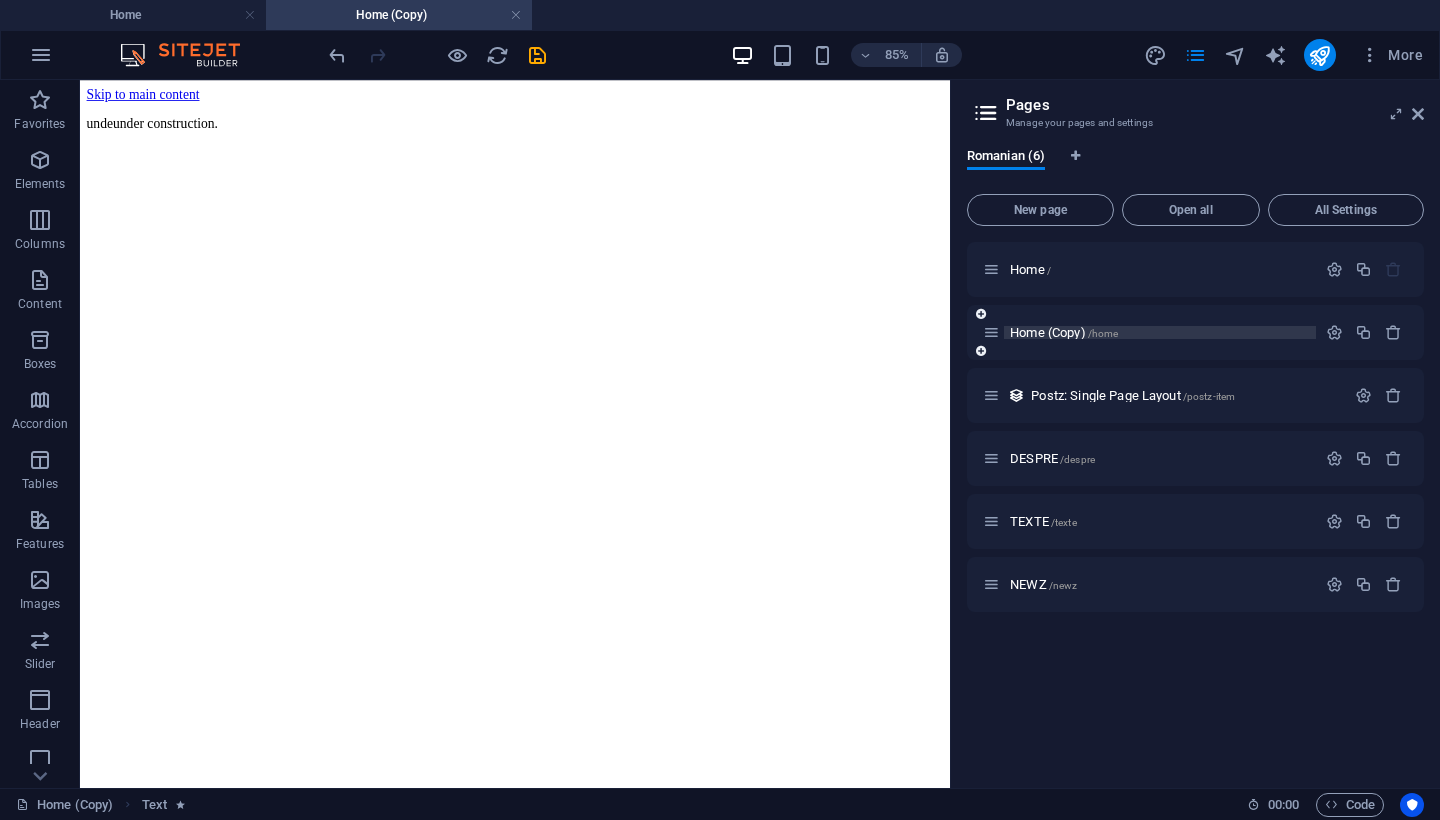 click on "Home (Copy) /home" at bounding box center [1064, 332] 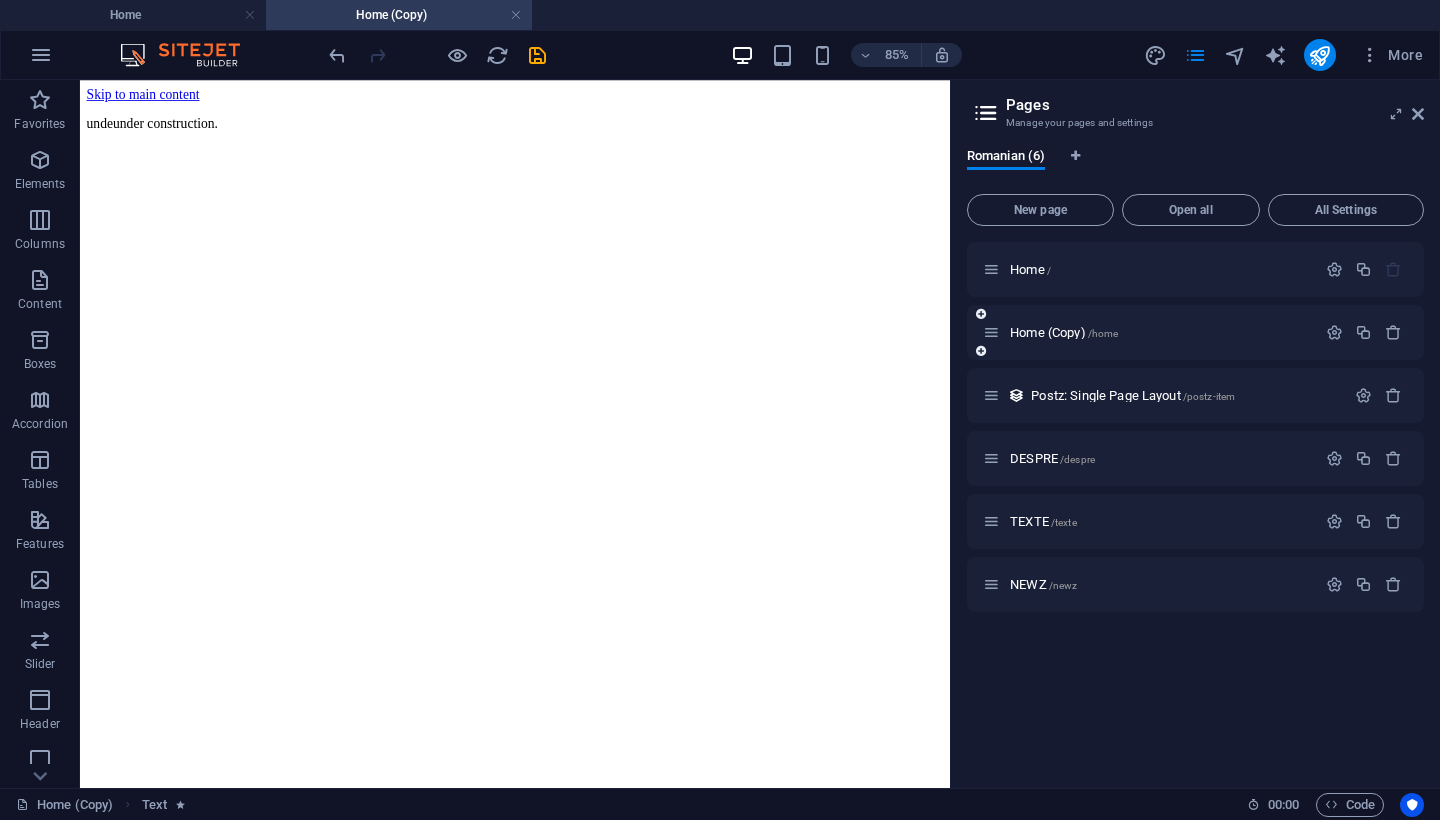 click on "Home (Copy) /home" at bounding box center [1195, 332] 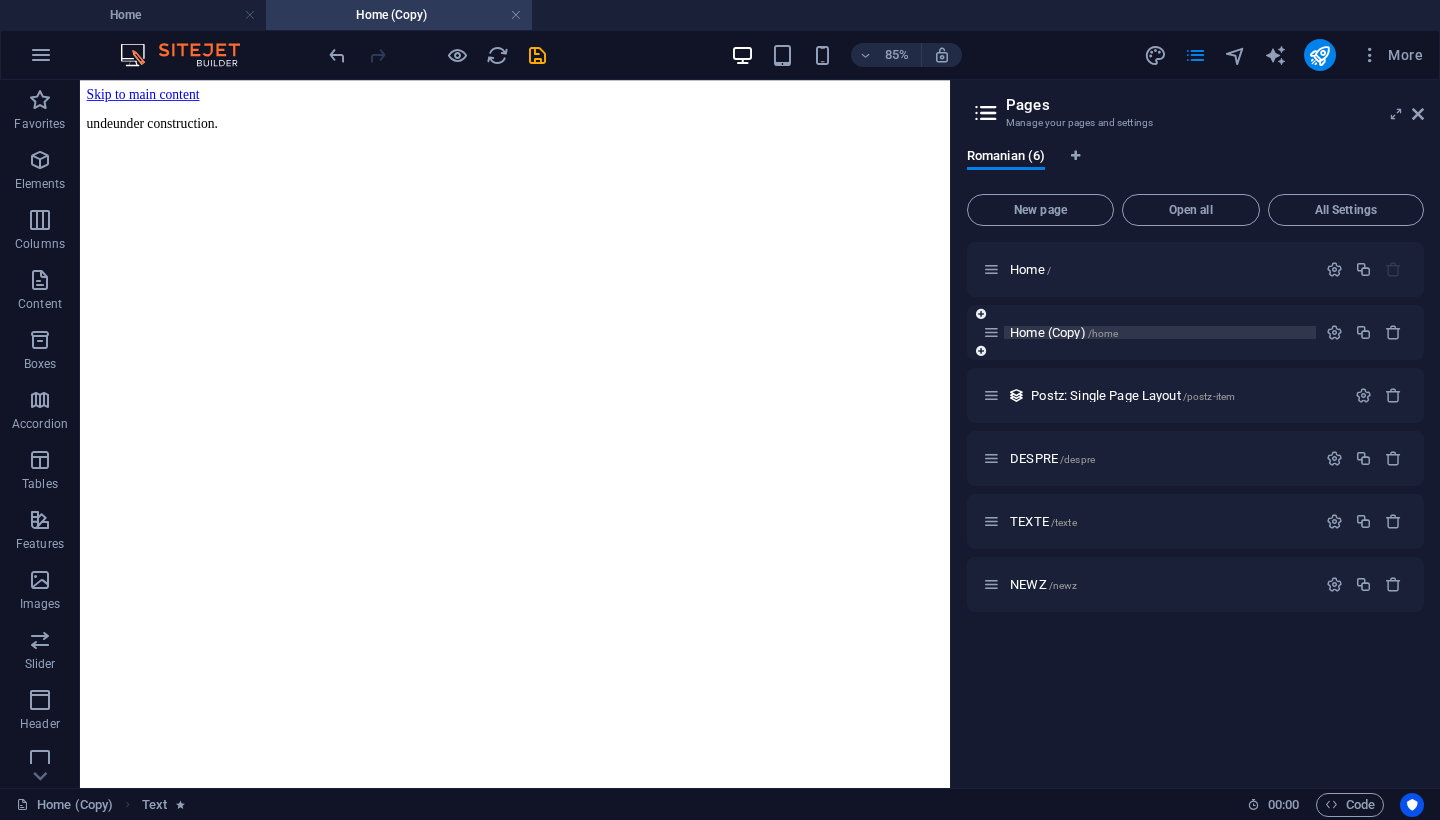 click on "Home (Copy) /home" at bounding box center [1064, 332] 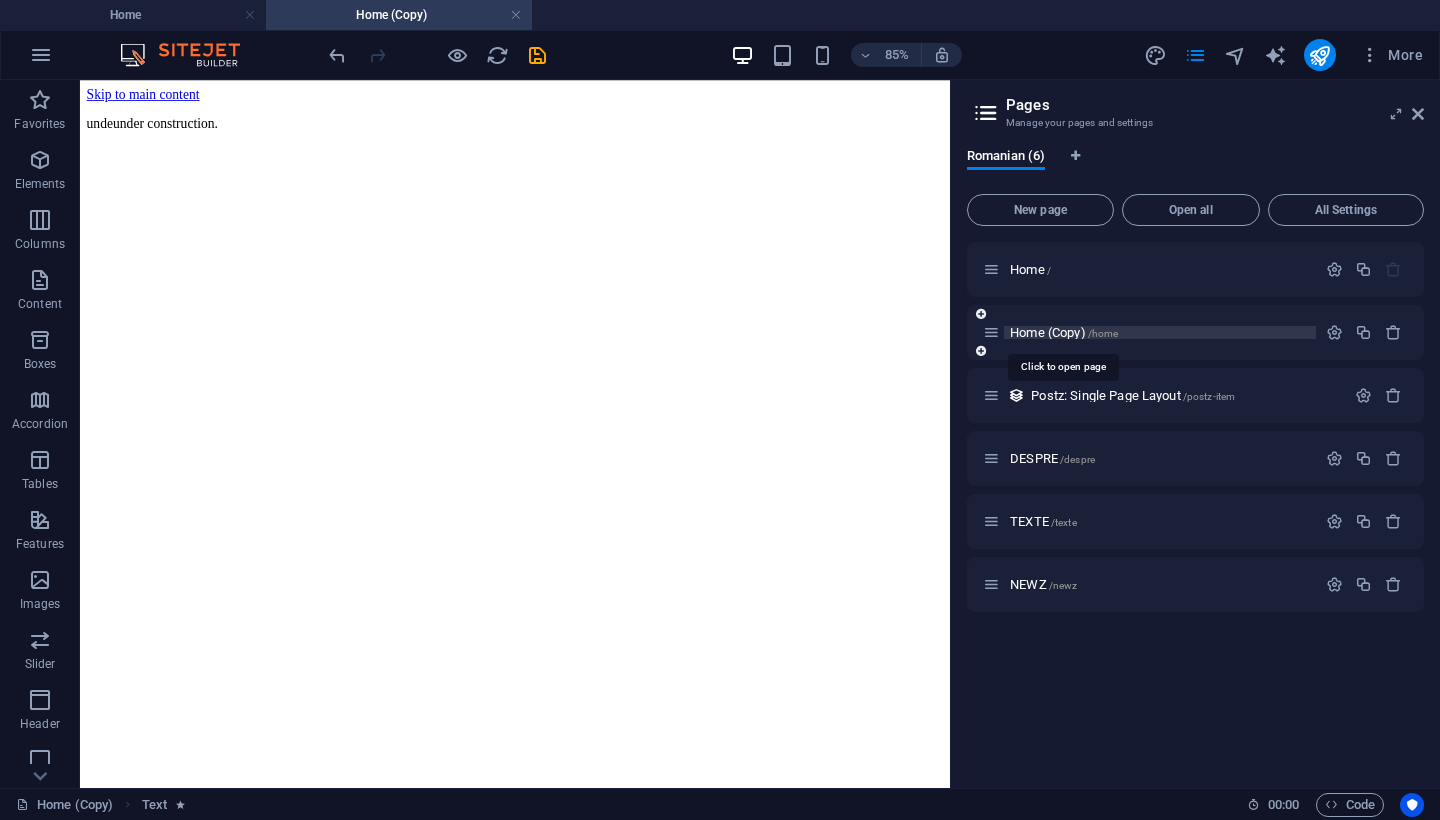 click on "Home (Copy) /home" at bounding box center (1064, 332) 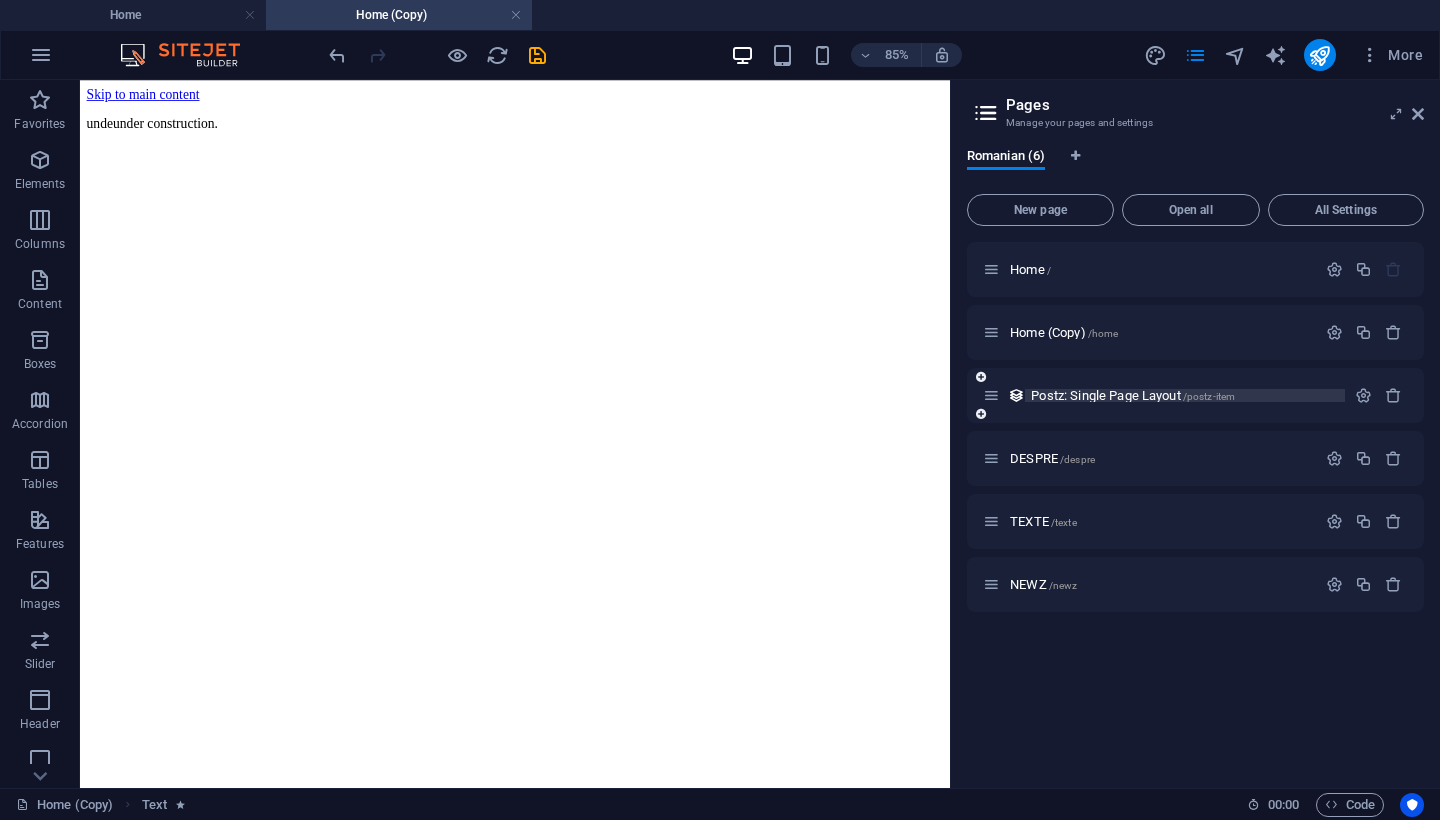 click on "Postz: Single Page Layout /postz-item" at bounding box center [1133, 395] 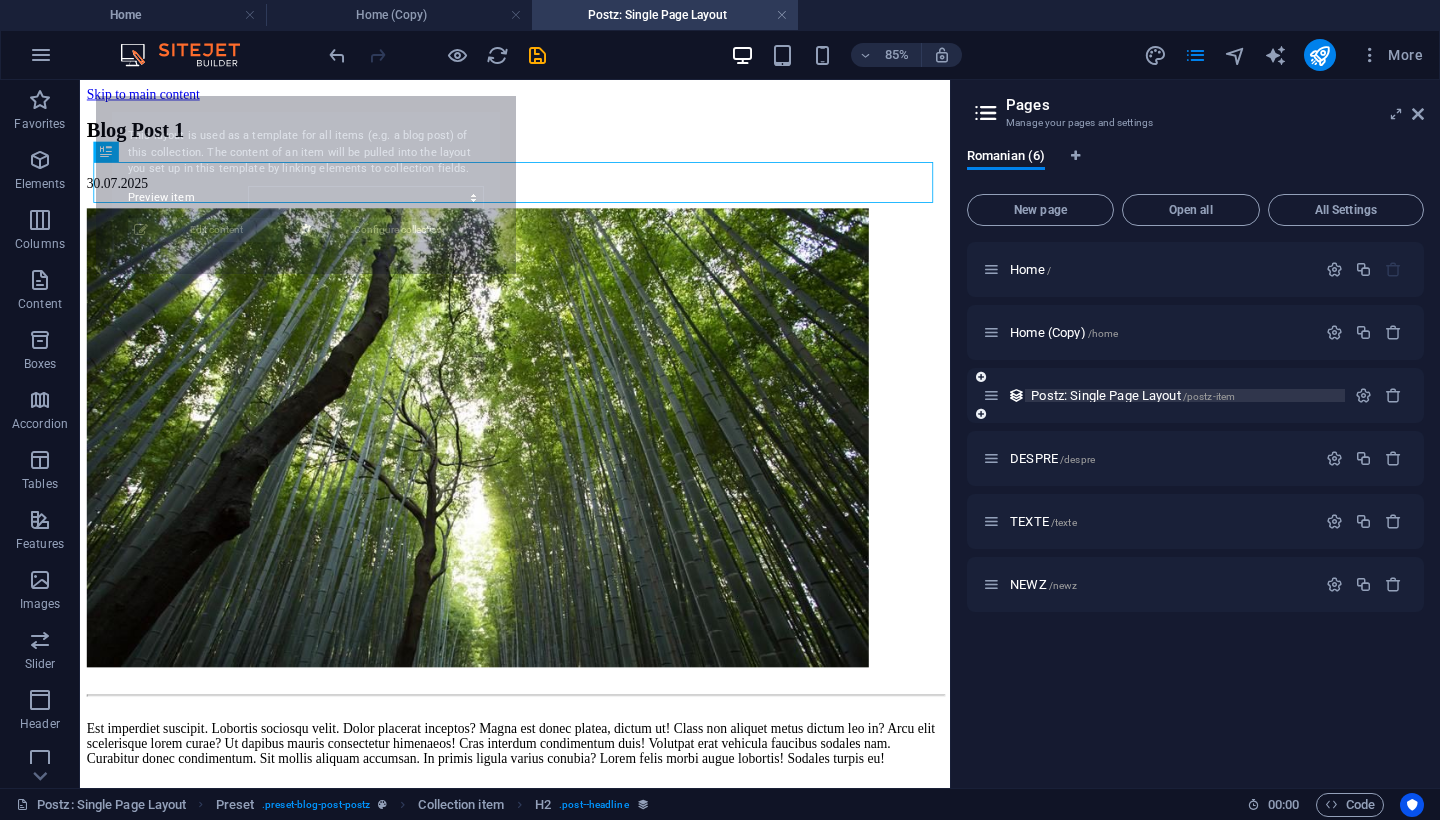 scroll, scrollTop: 0, scrollLeft: 0, axis: both 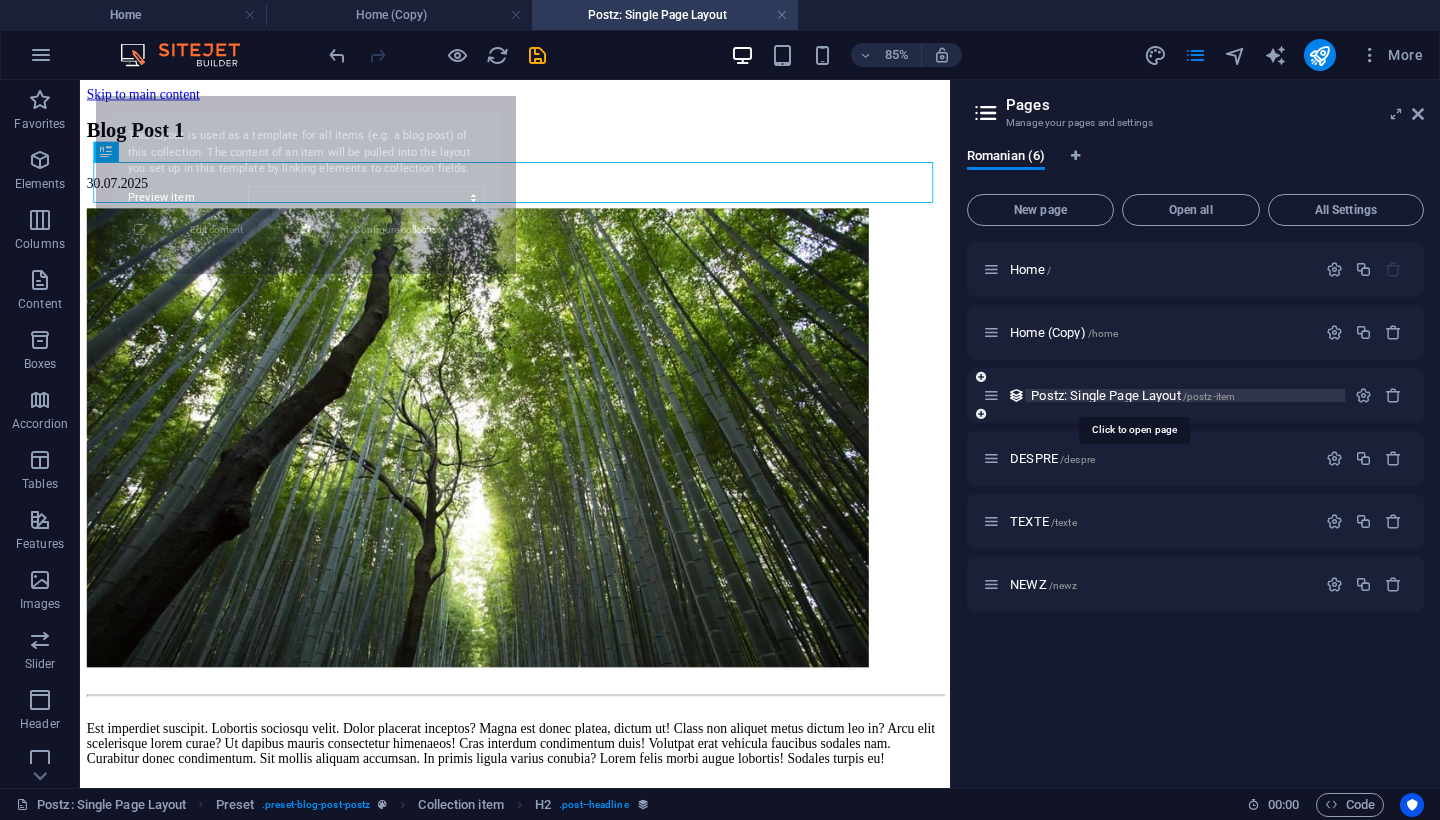 select on "6893aff8782807f8df0e4a70" 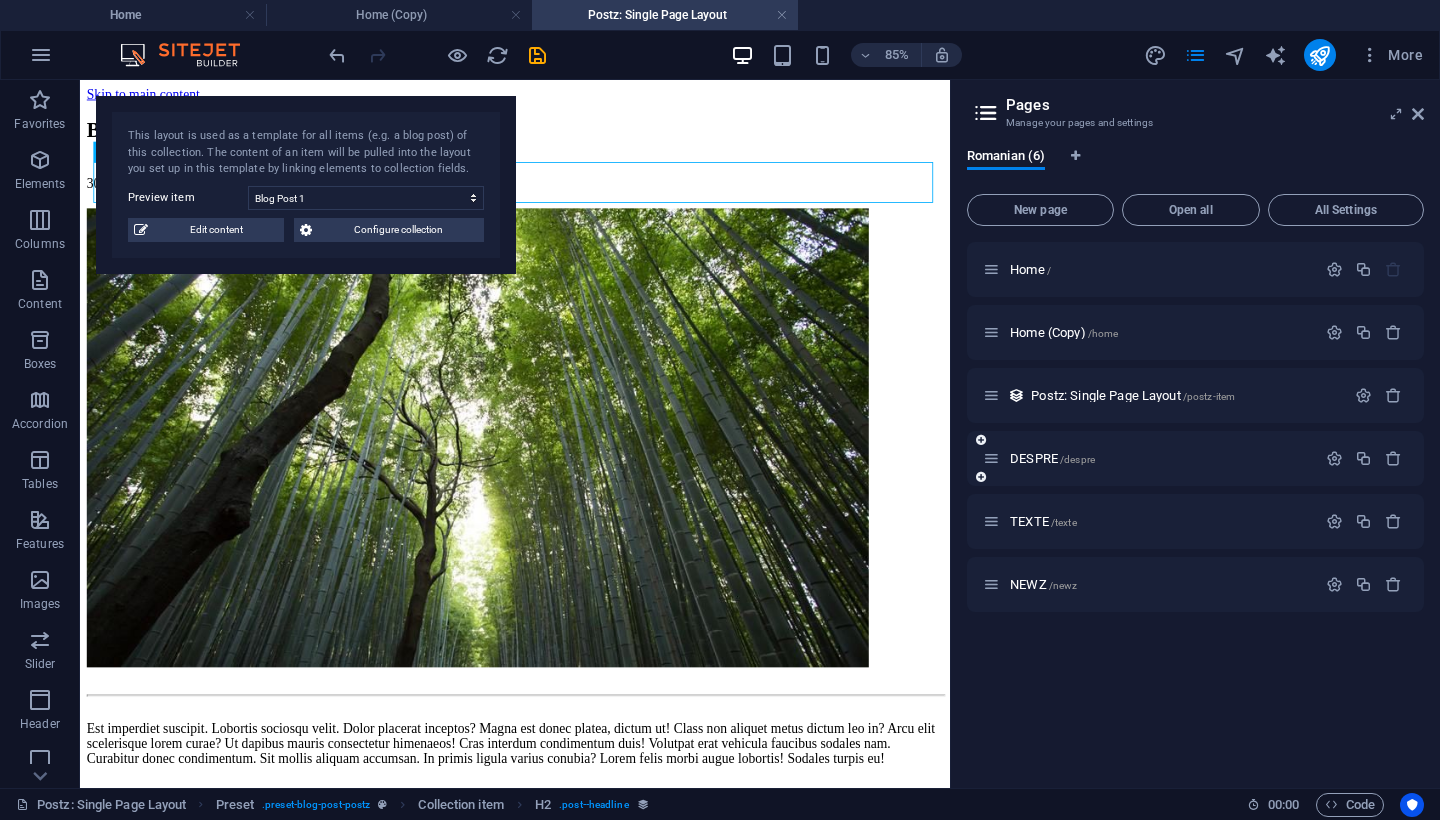 click on "DESPRE /despre" at bounding box center [1149, 458] 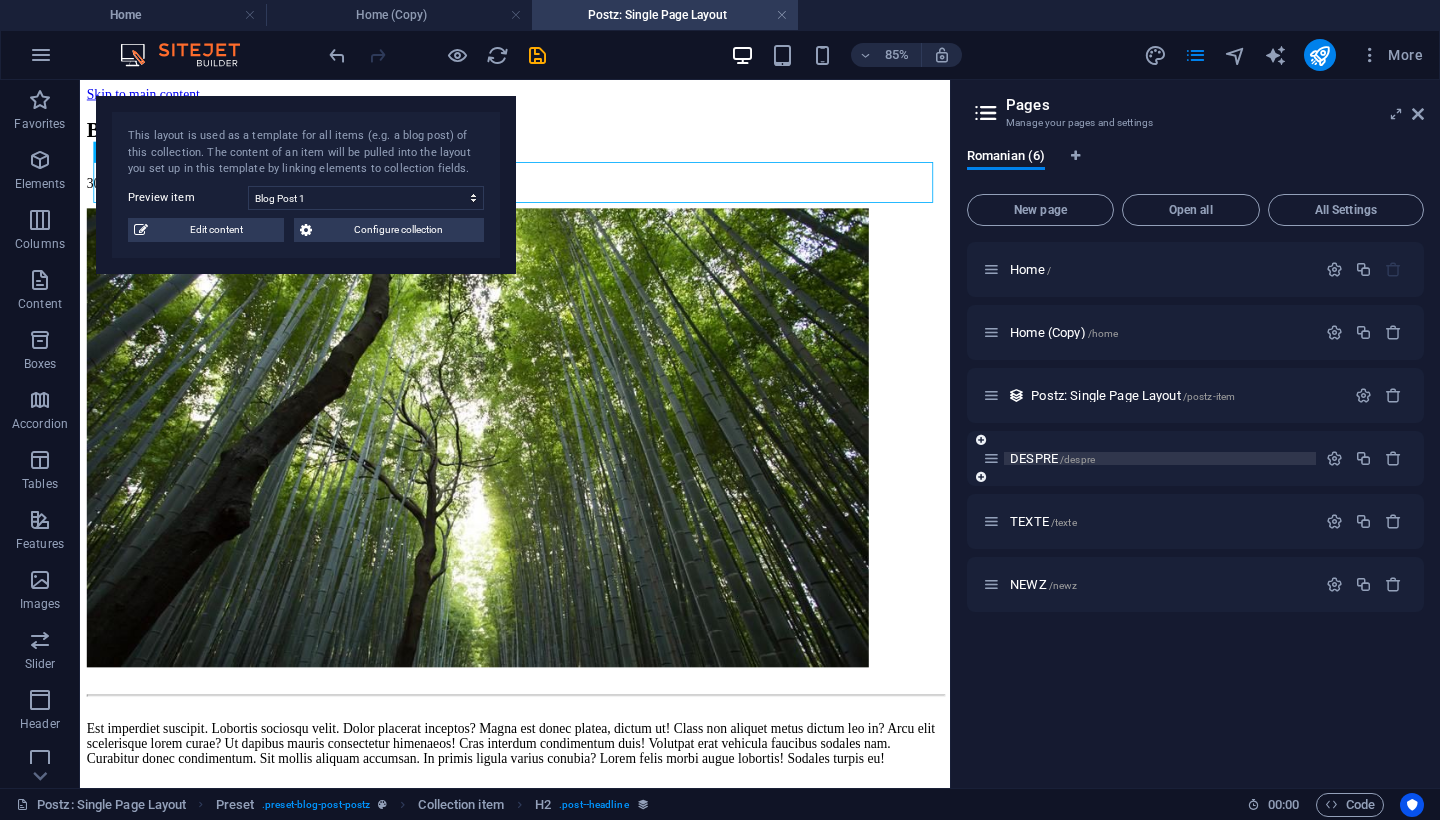 click on "DESPRE /despre" at bounding box center (1052, 458) 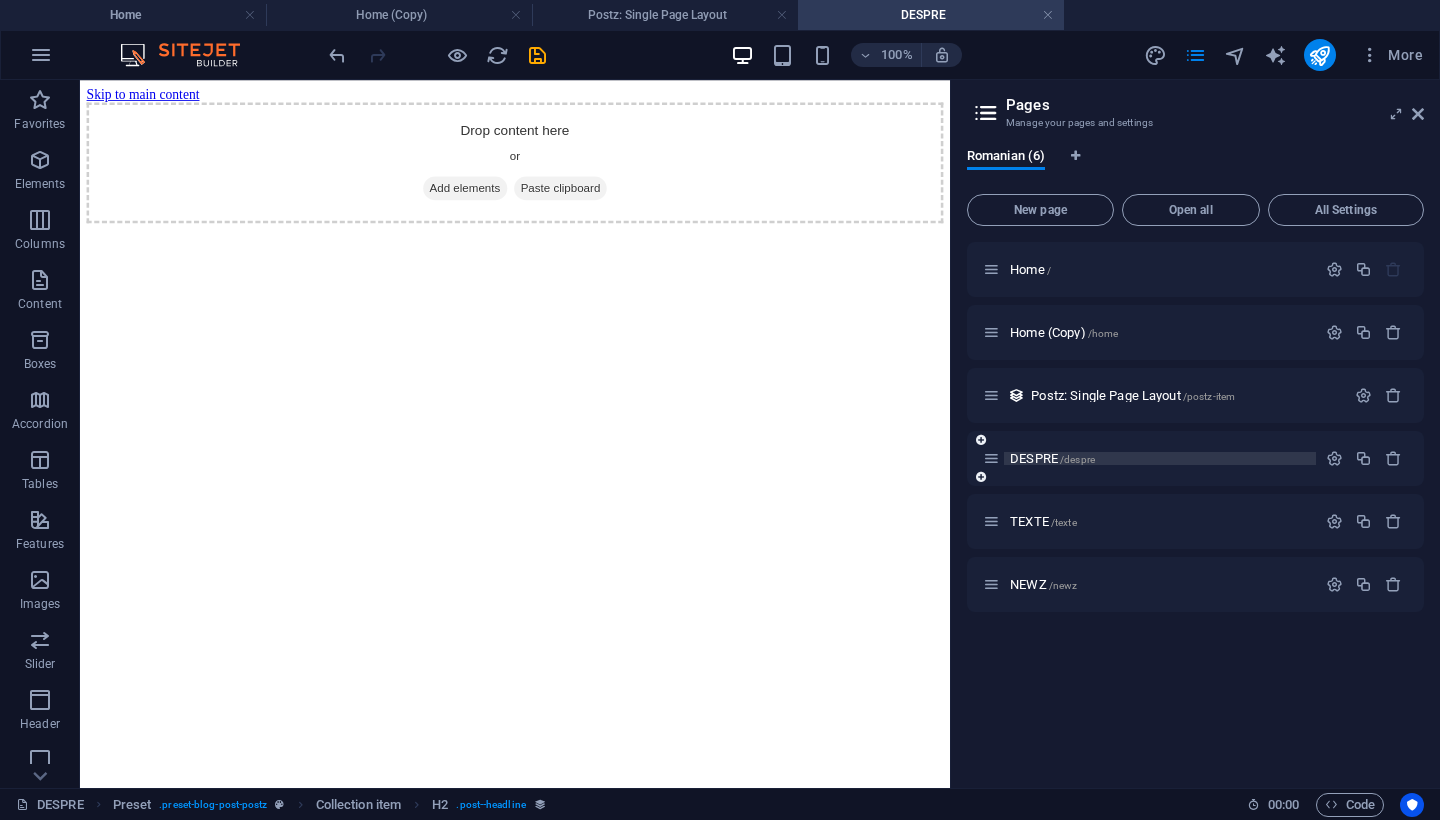 scroll, scrollTop: 0, scrollLeft: 0, axis: both 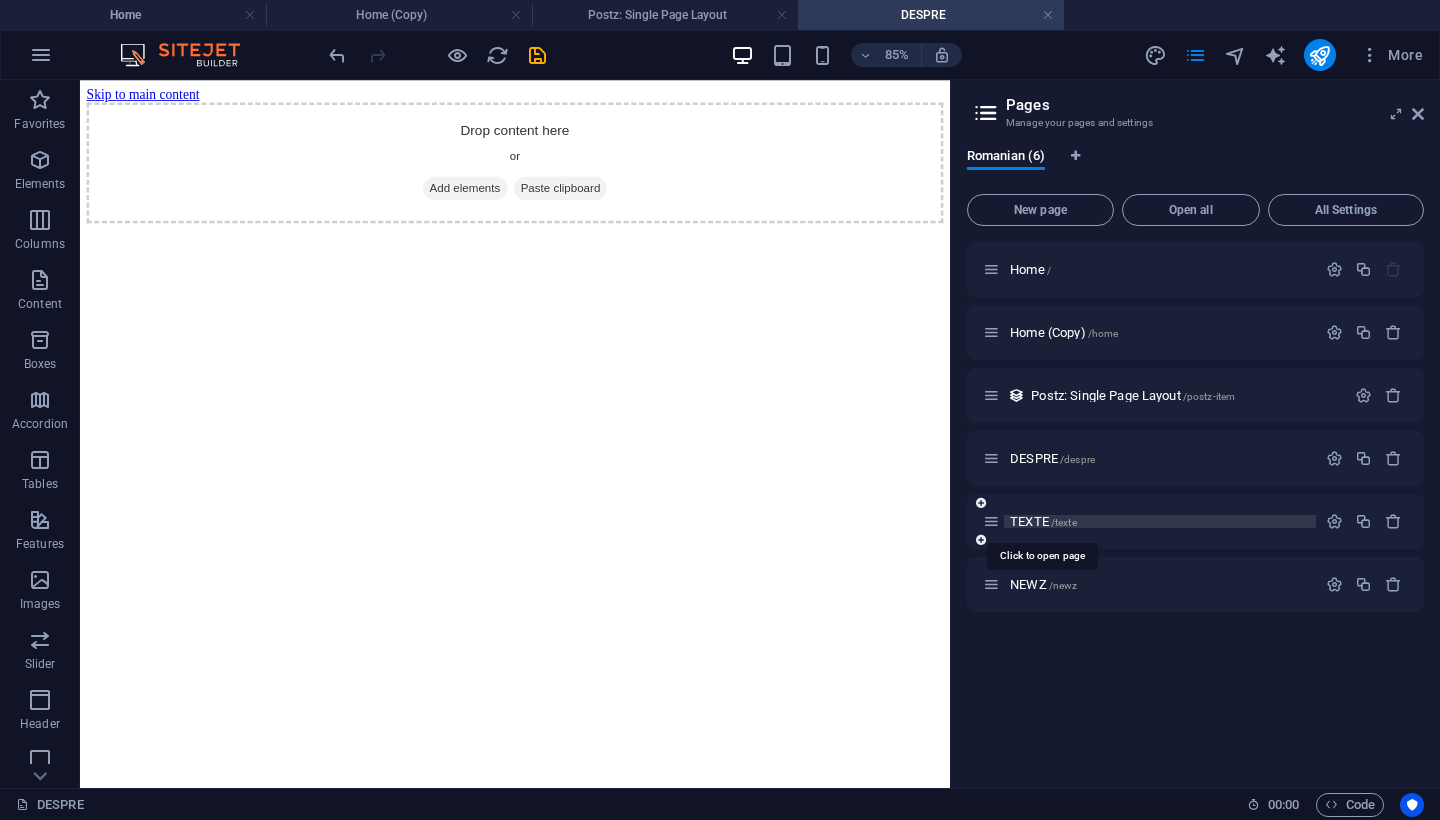 click on "TEXTE /texte" at bounding box center (1043, 521) 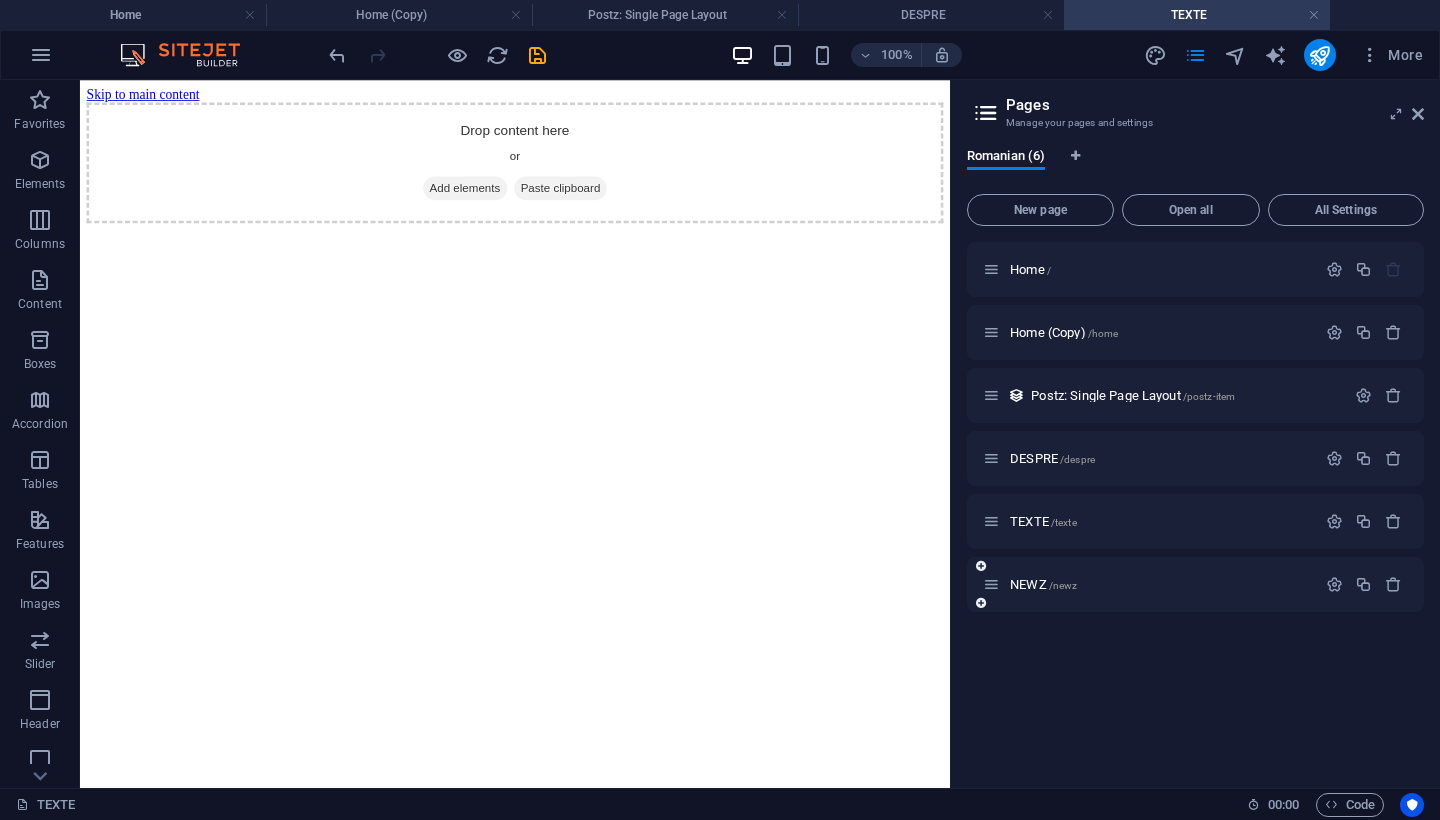 scroll, scrollTop: 0, scrollLeft: 0, axis: both 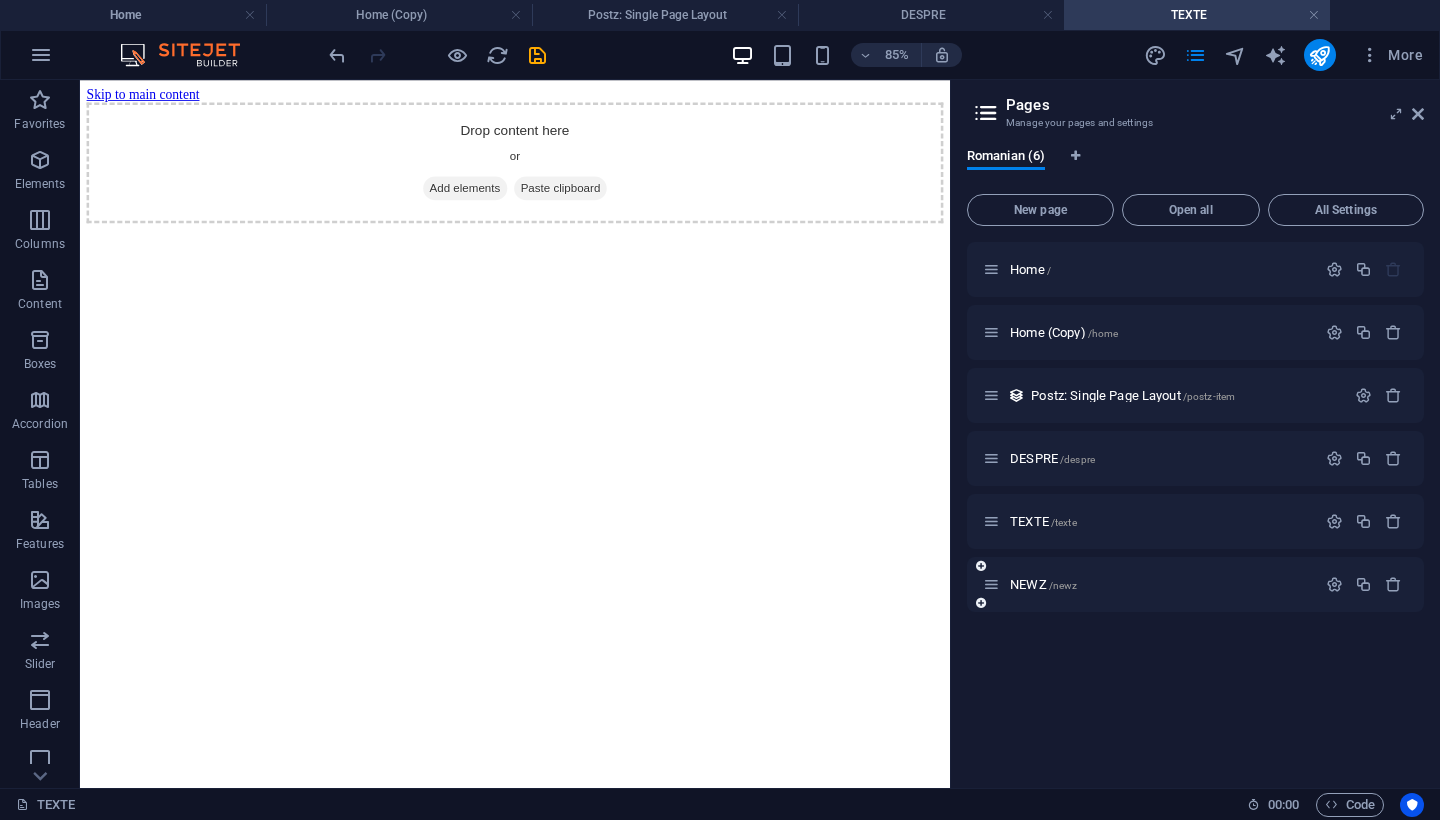 click on "NEWZ /newz" at bounding box center (1149, 584) 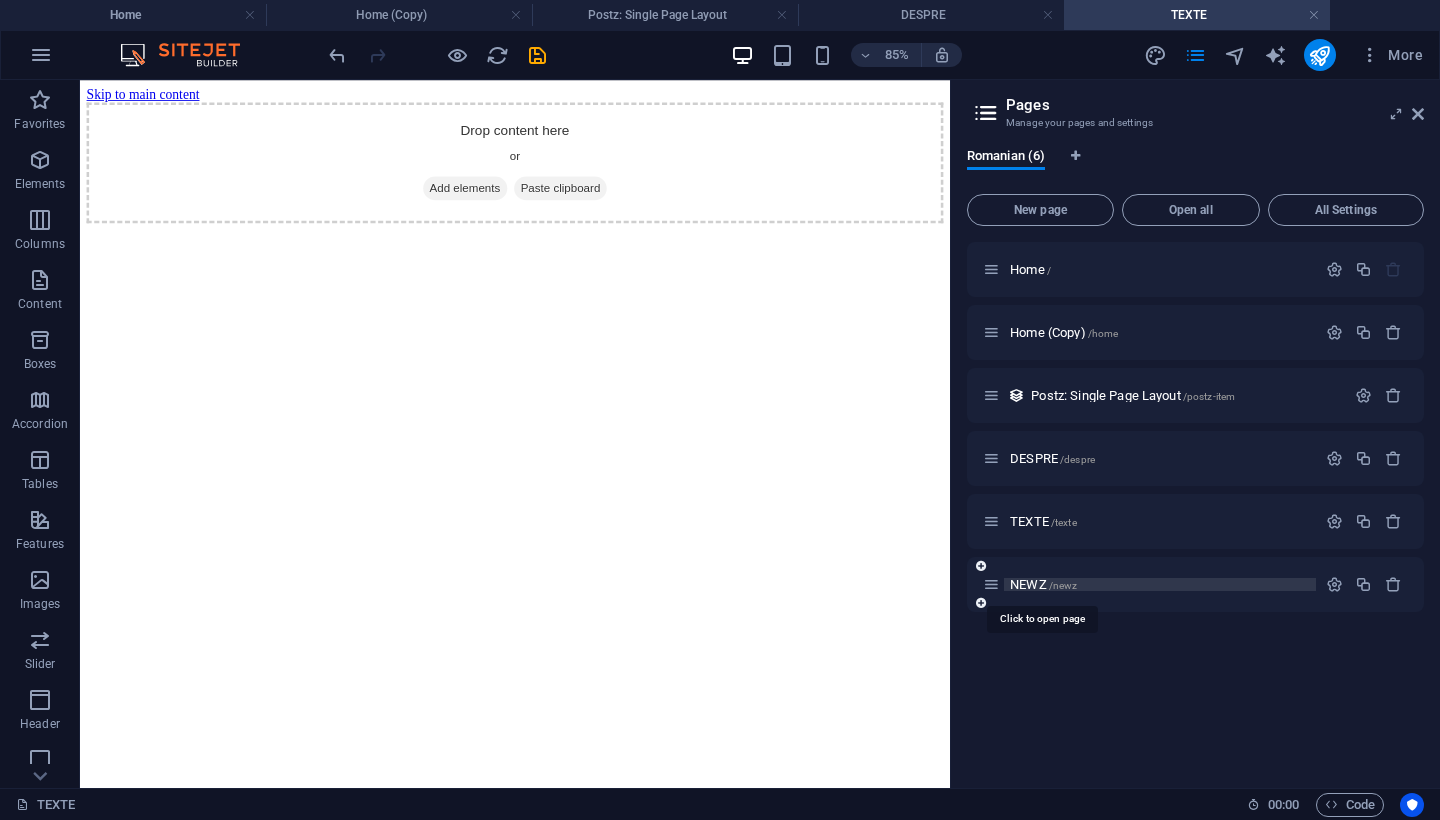 click on "NEWZ /newz" at bounding box center [1043, 584] 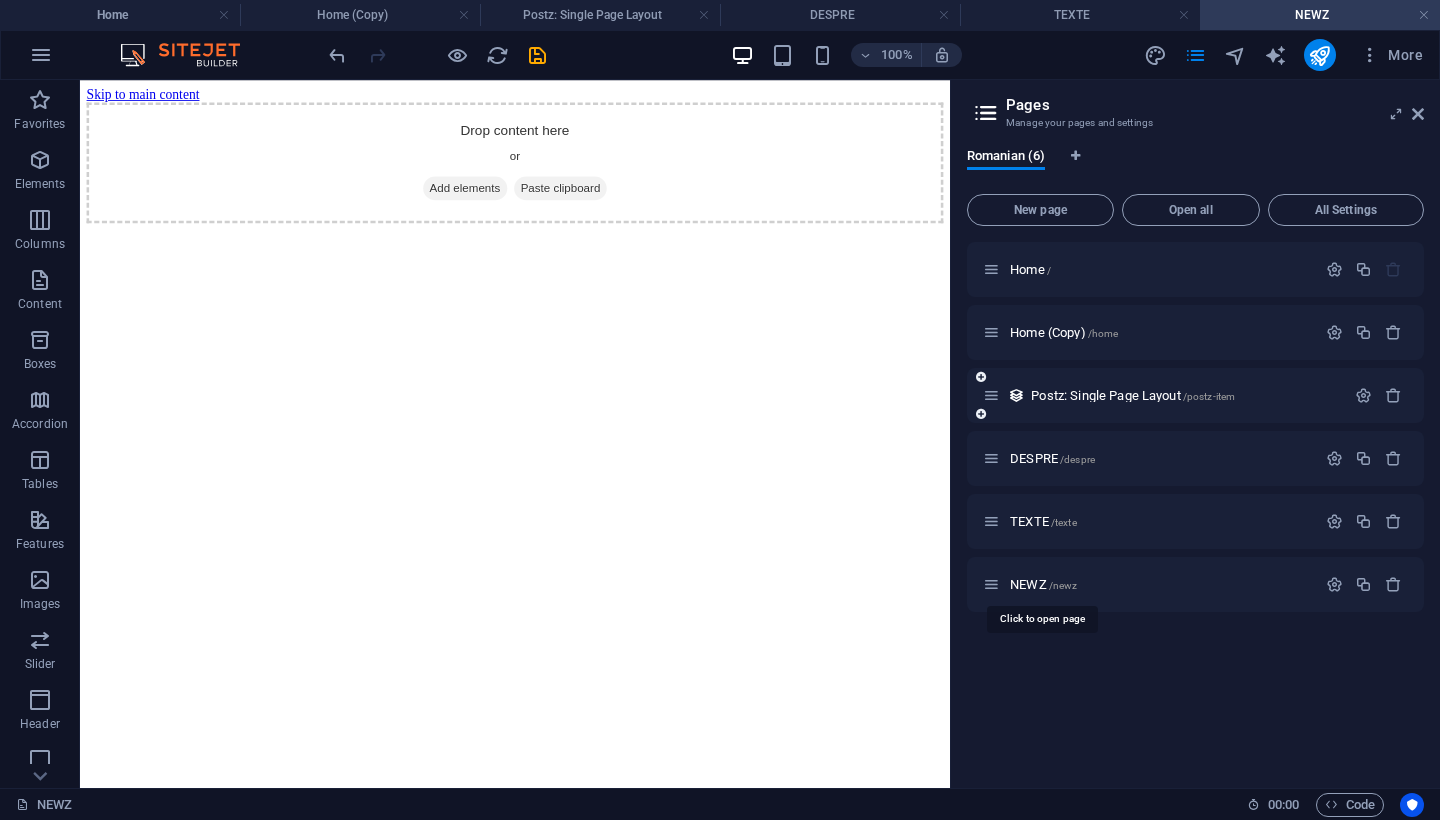 scroll, scrollTop: 0, scrollLeft: 0, axis: both 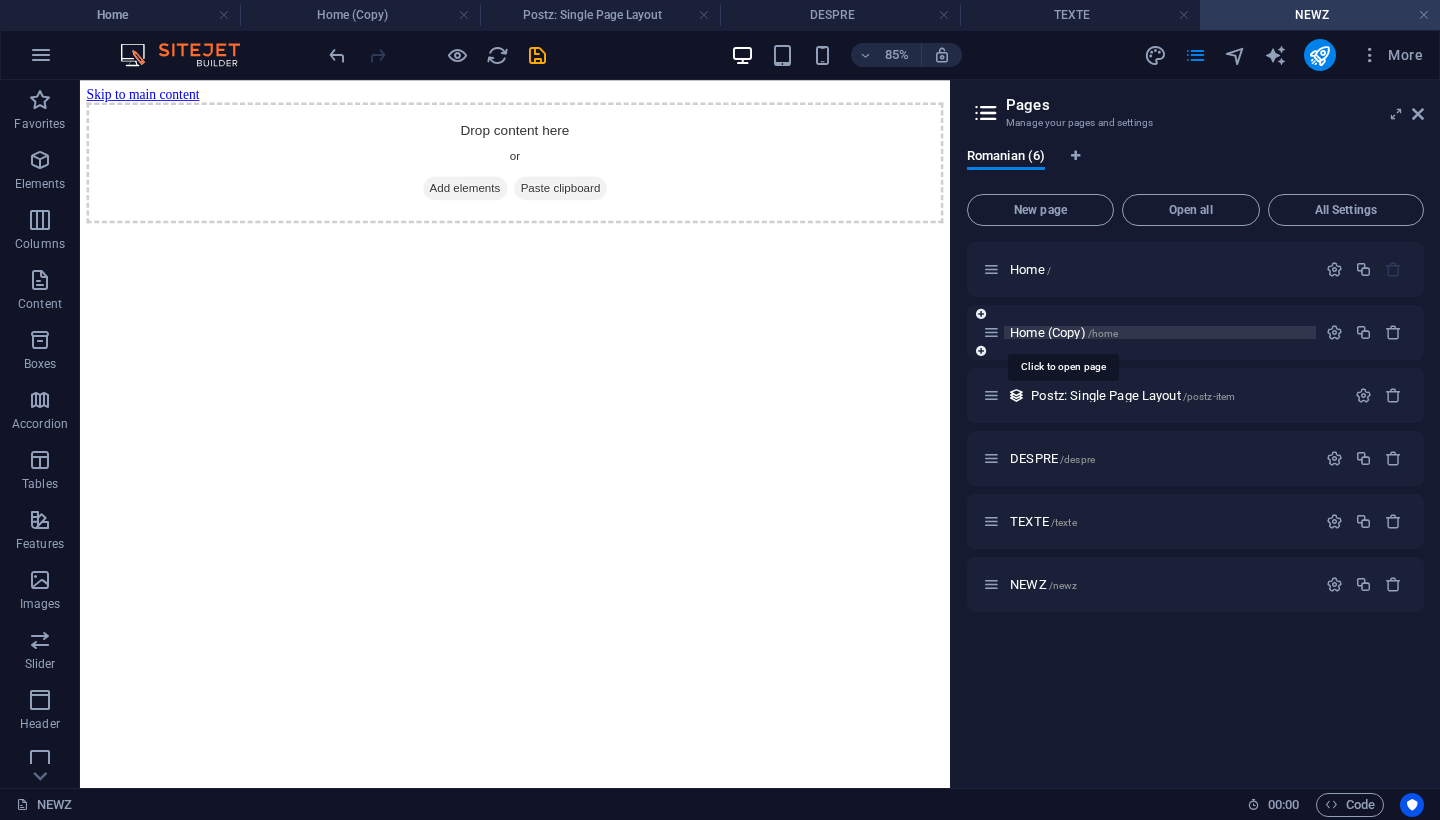 click on "Home (Copy) /home" at bounding box center (1064, 332) 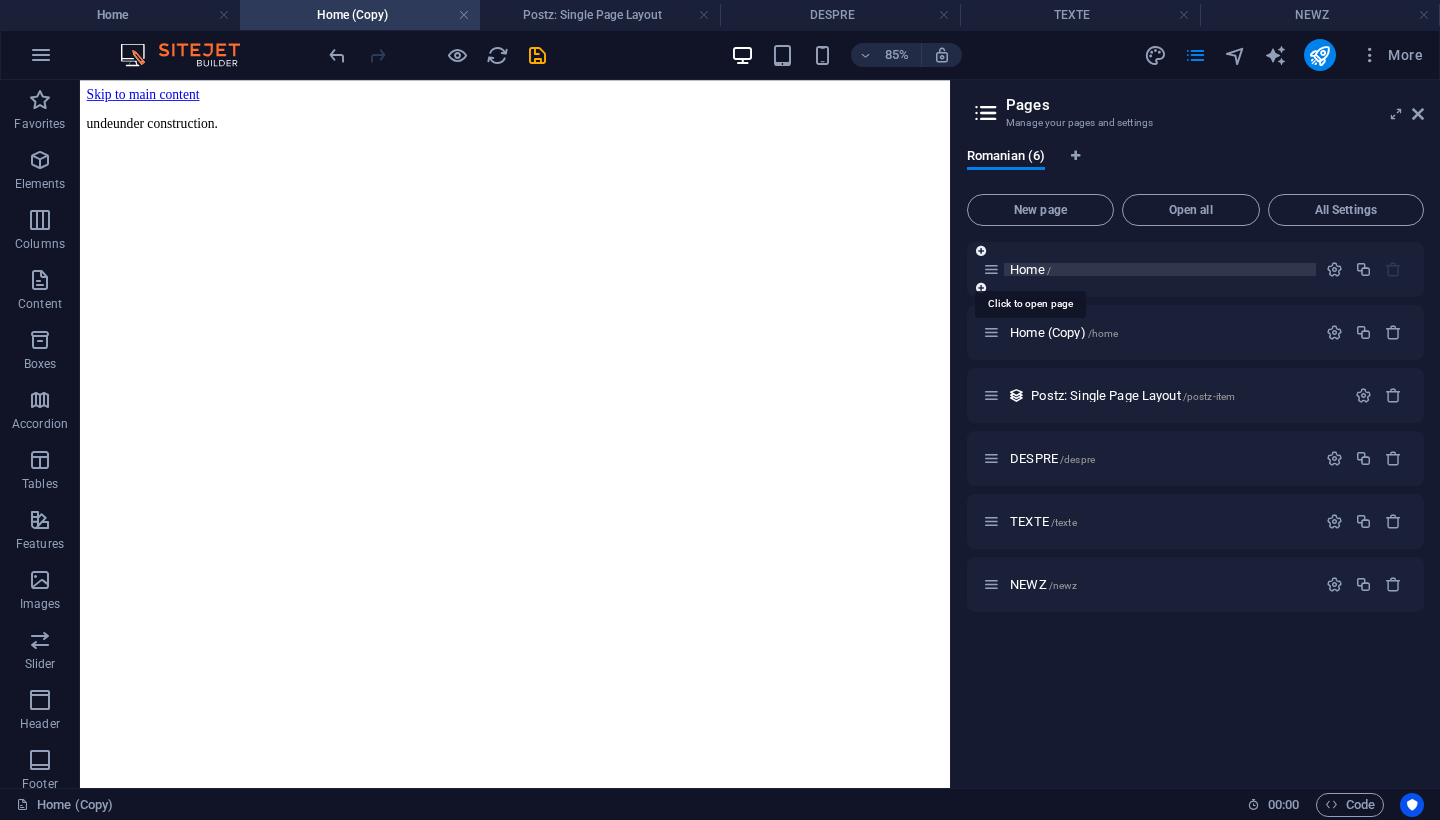 click on "Home /" at bounding box center (1030, 269) 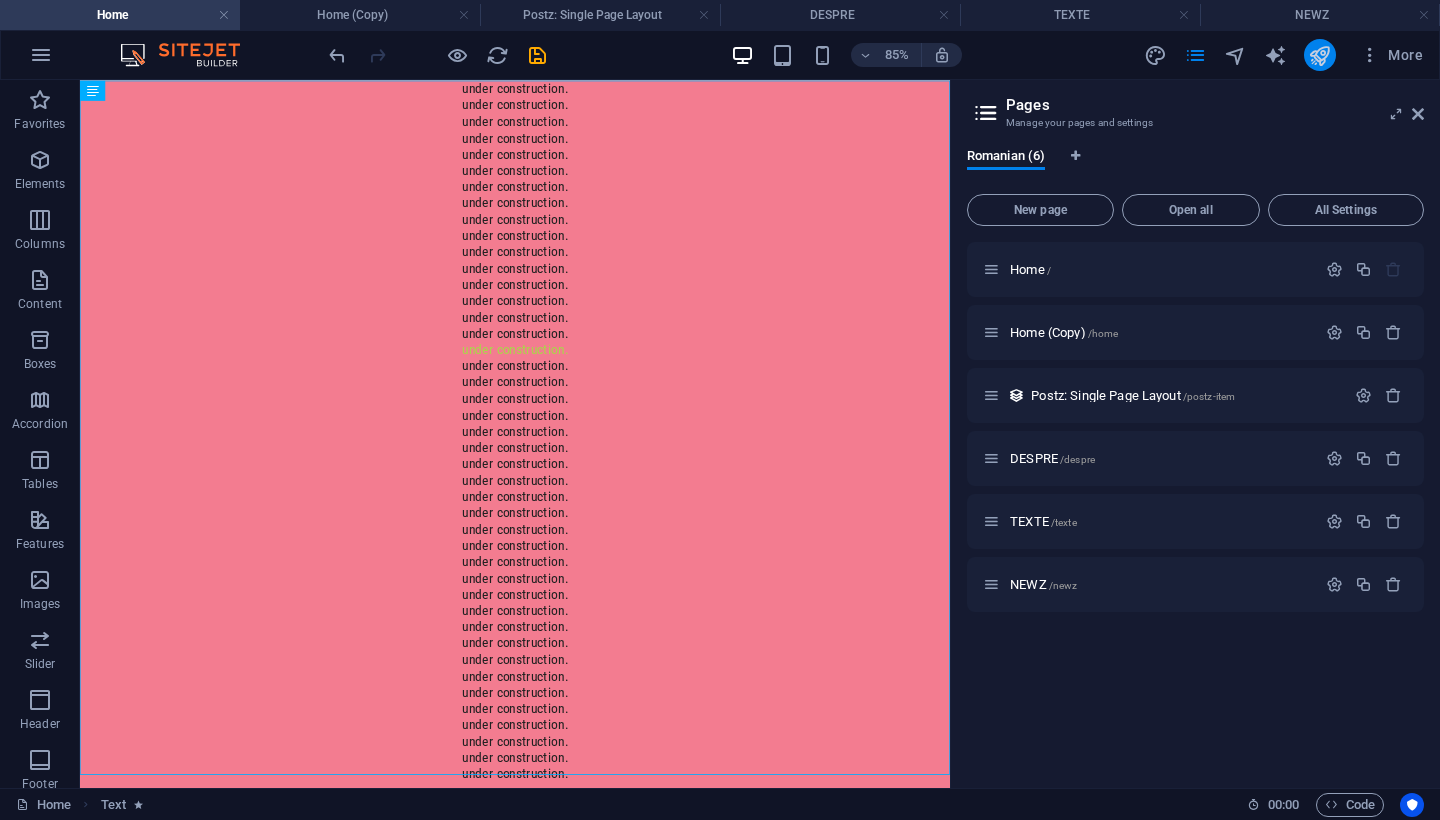 click at bounding box center [1320, 55] 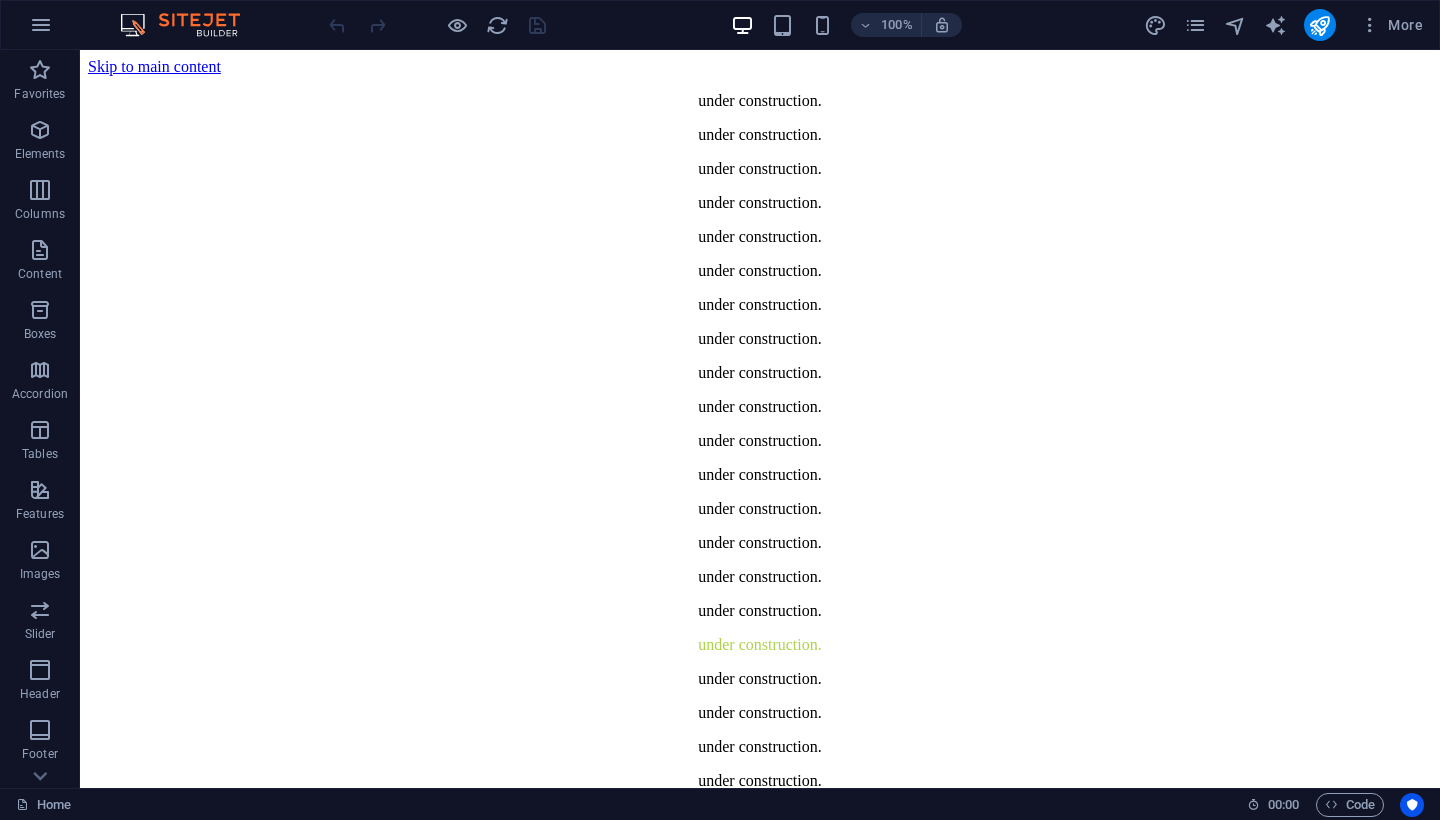 scroll, scrollTop: 0, scrollLeft: 0, axis: both 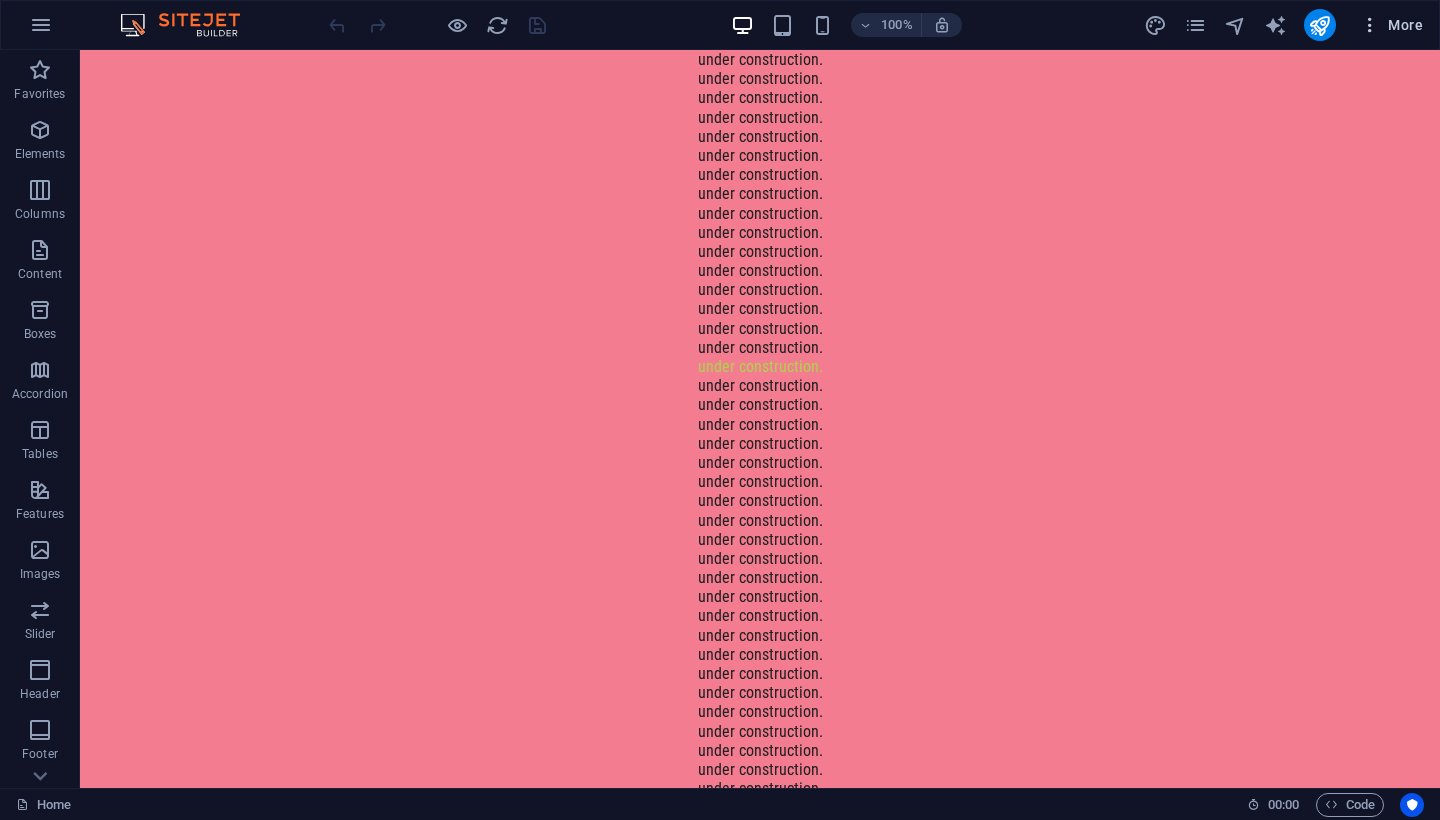 click on "More" at bounding box center (1391, 25) 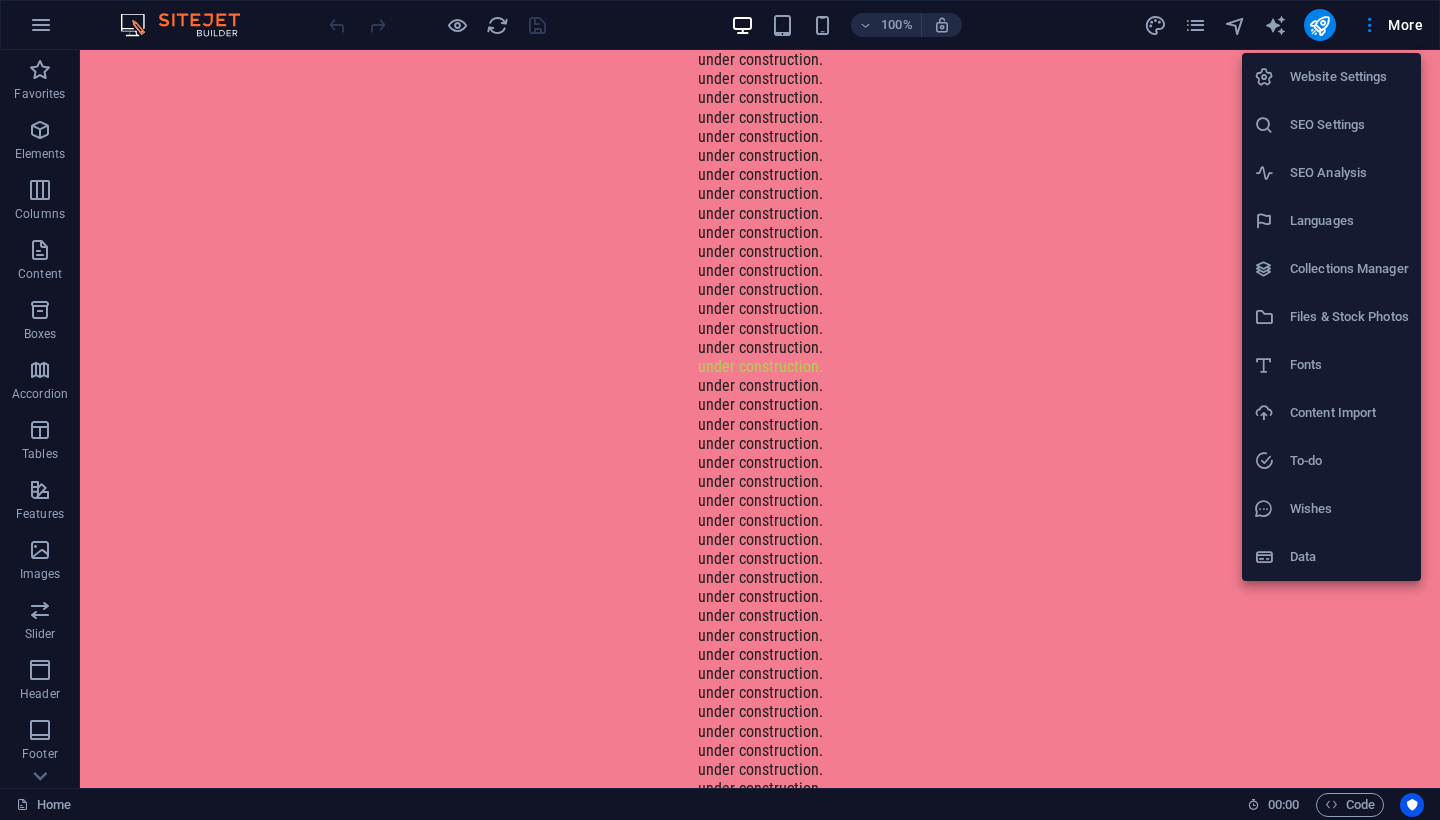 click on "Website Settings" at bounding box center (1349, 77) 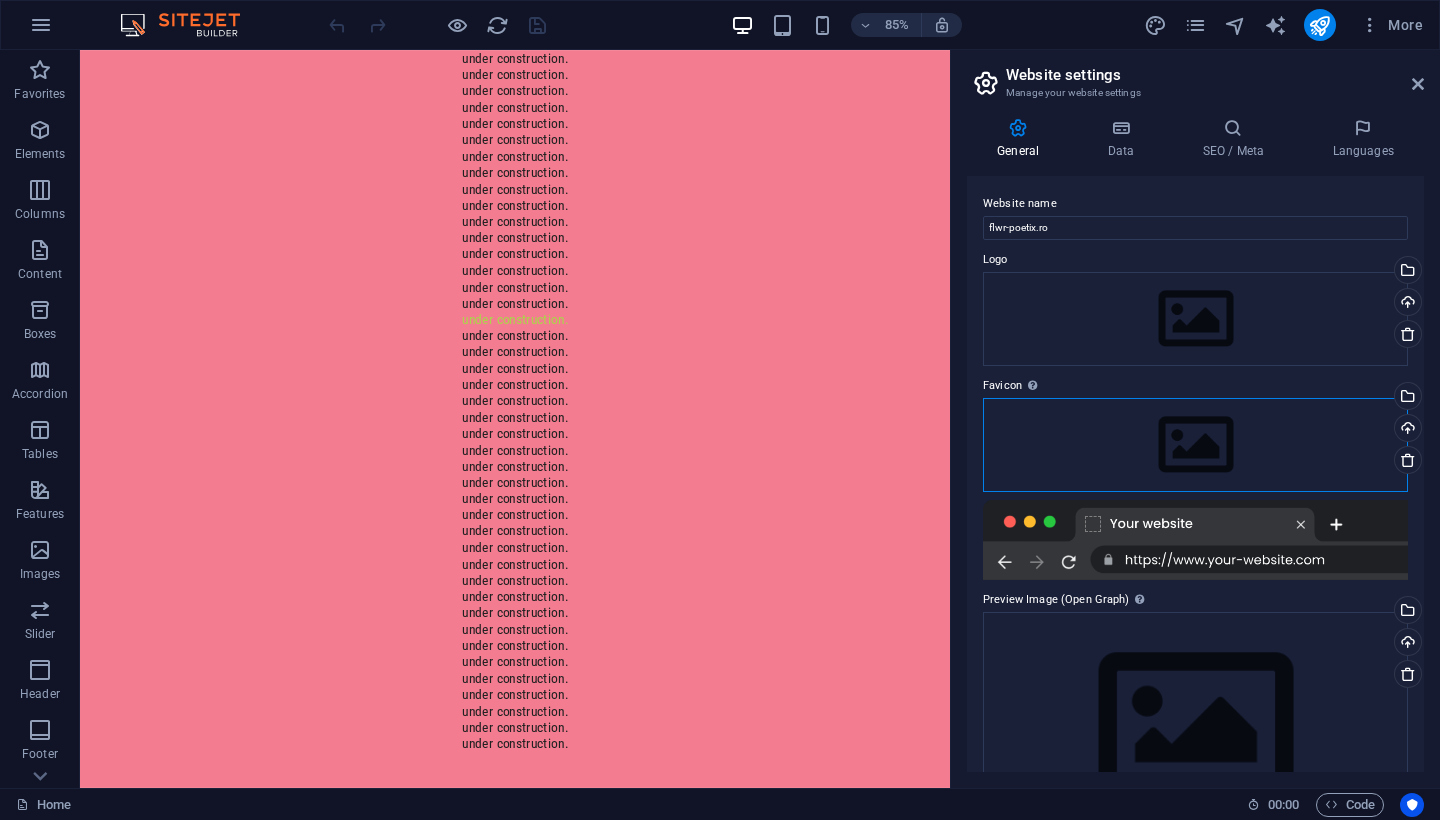click on "Drag files here, click to choose files or select files from Files or our free stock photos & videos" at bounding box center (1195, 445) 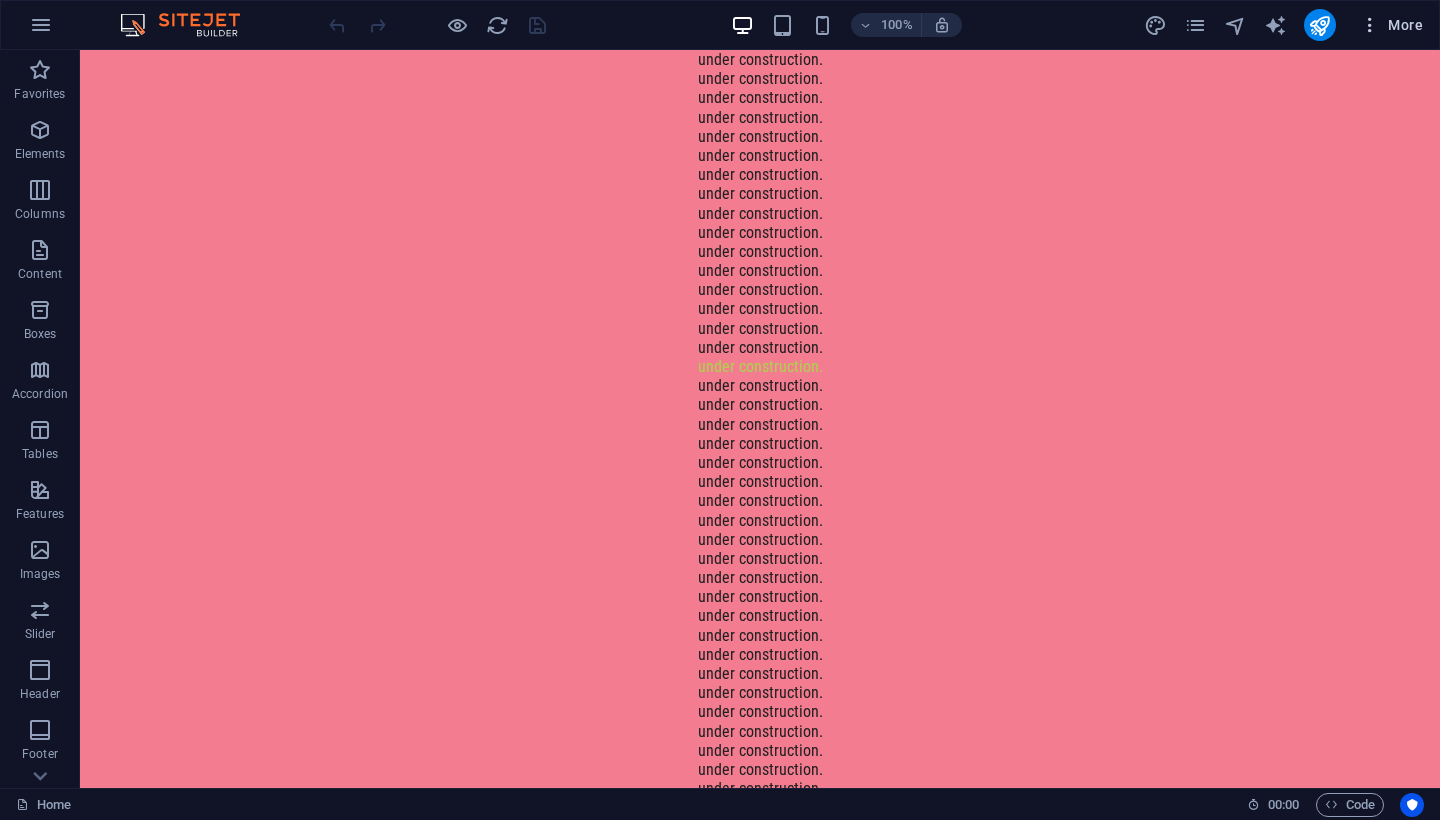 click on "More" at bounding box center (1391, 25) 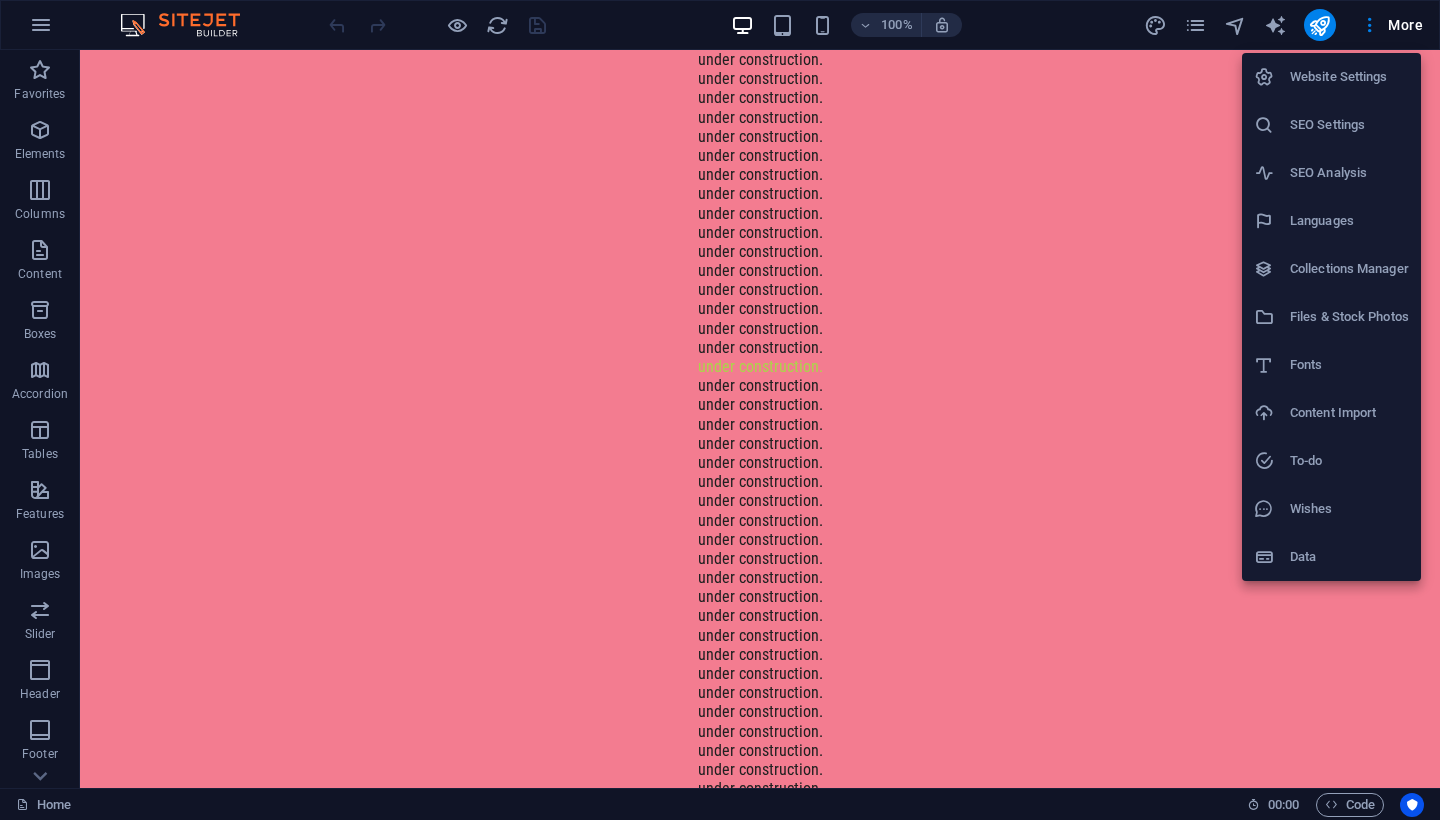 click on "Website Settings" at bounding box center [1349, 77] 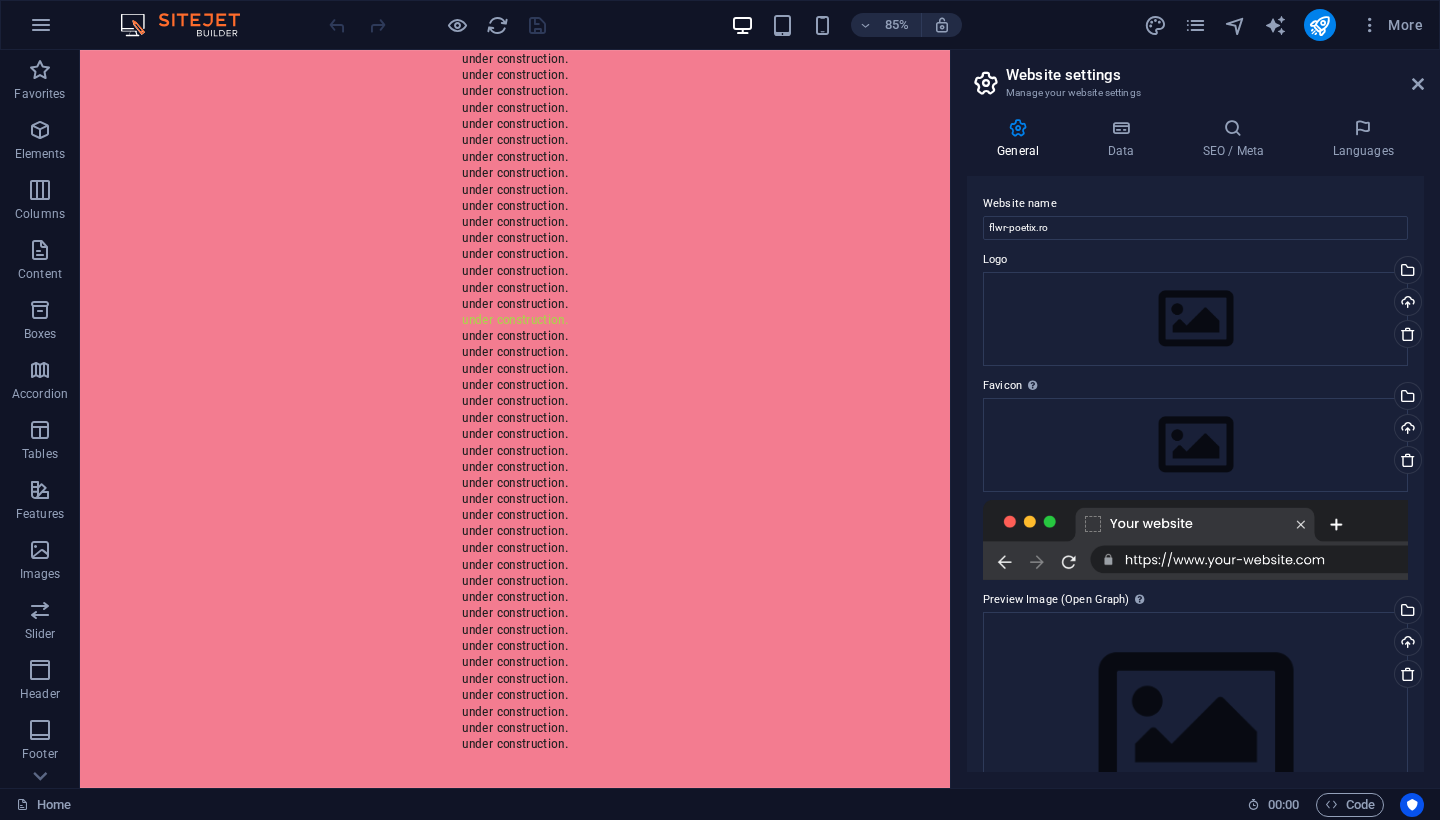 scroll, scrollTop: 0, scrollLeft: 0, axis: both 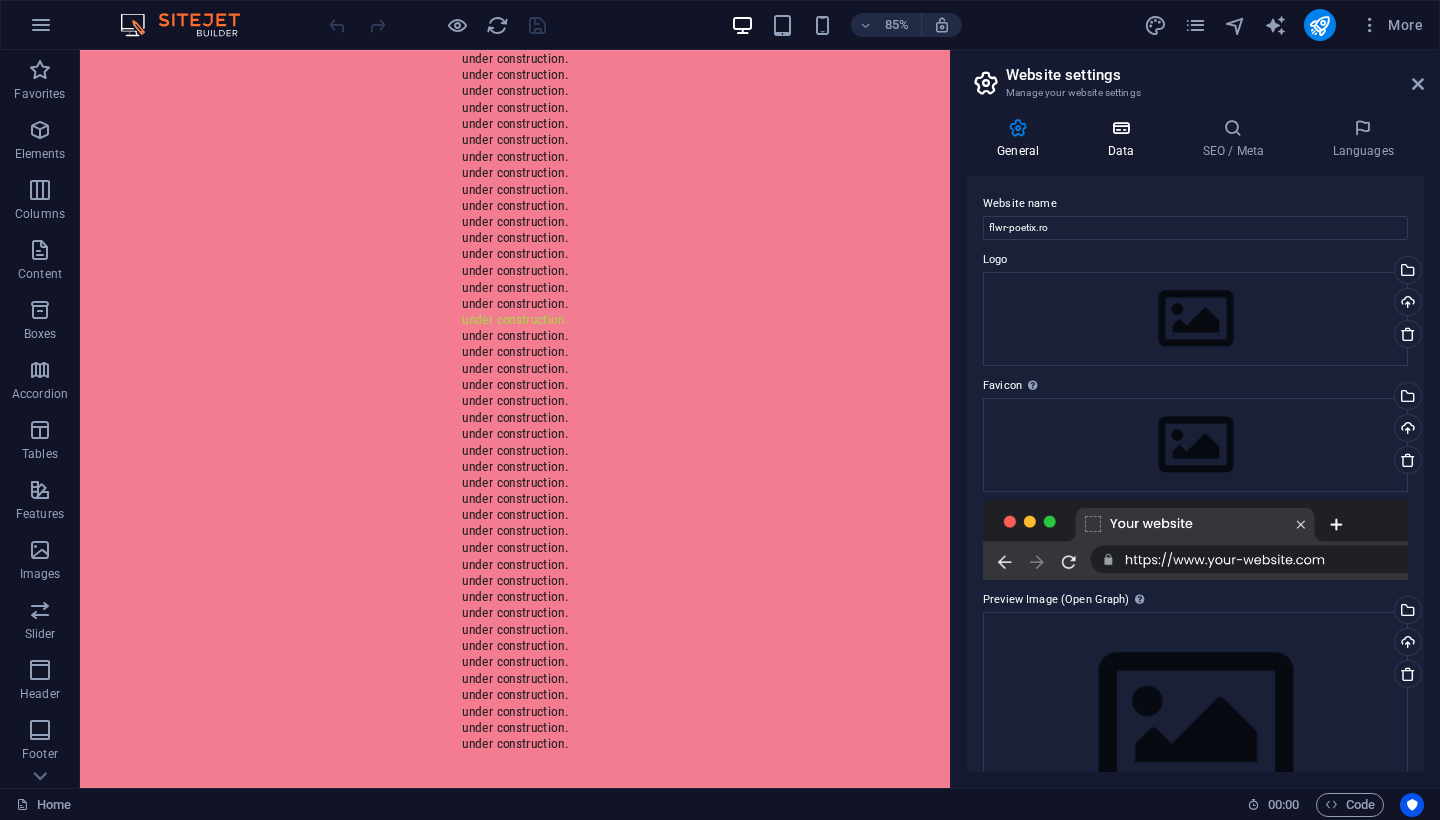 click on "Data" at bounding box center (1124, 139) 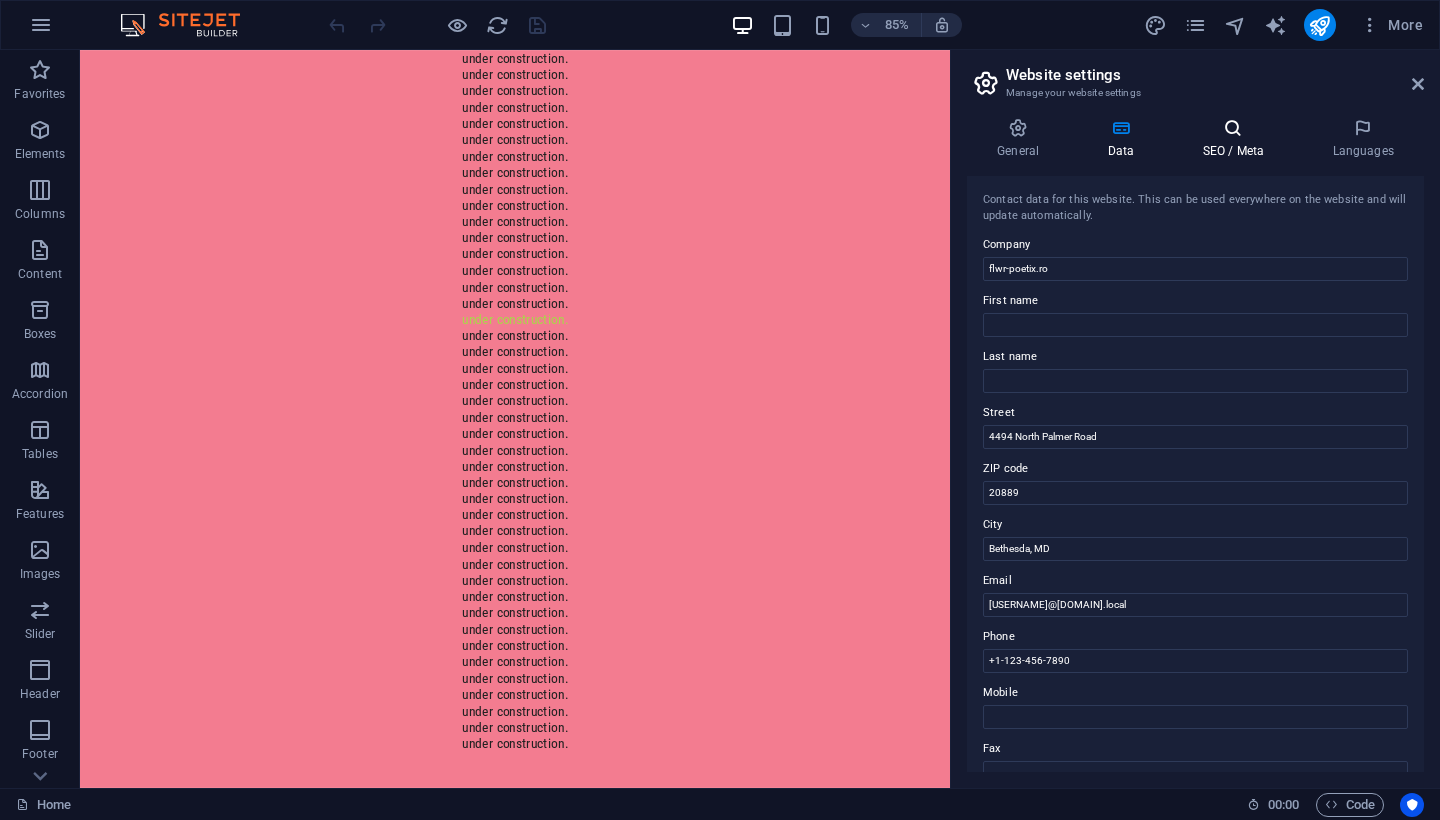 scroll, scrollTop: -1, scrollLeft: 0, axis: vertical 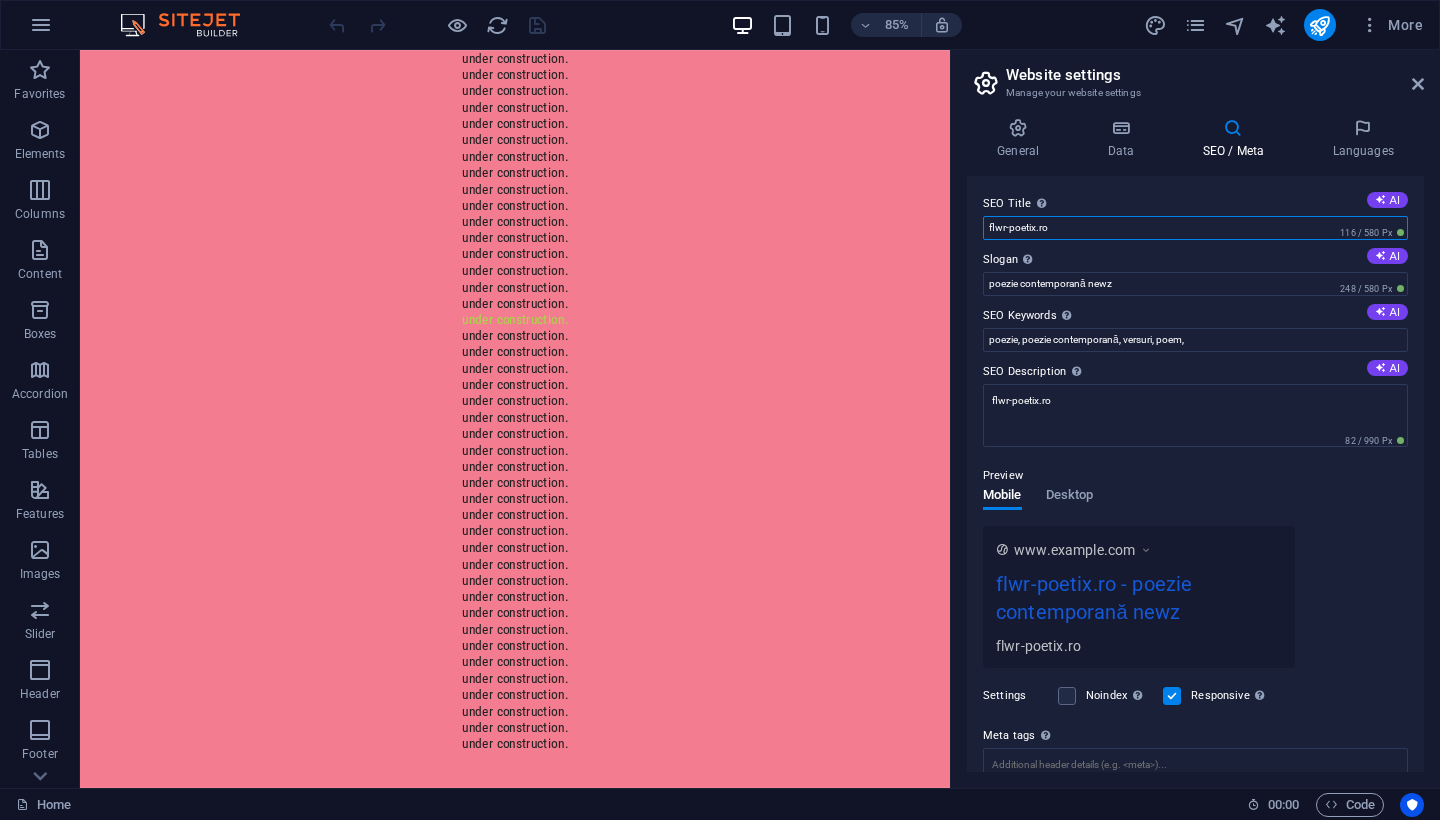 click on "flwr-poetix.ro" at bounding box center [1195, 228] 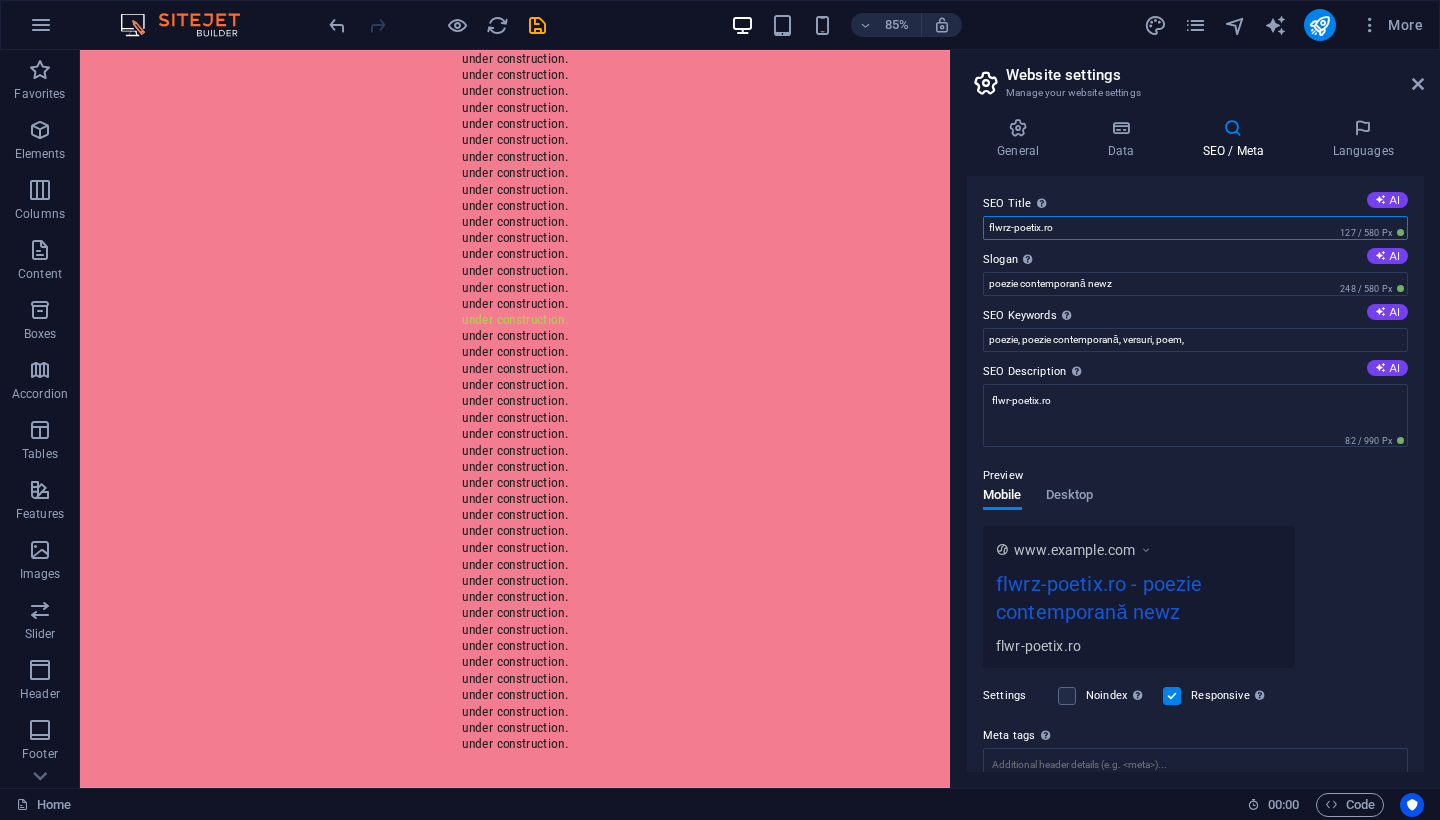 type on "flwr-poetix.ro" 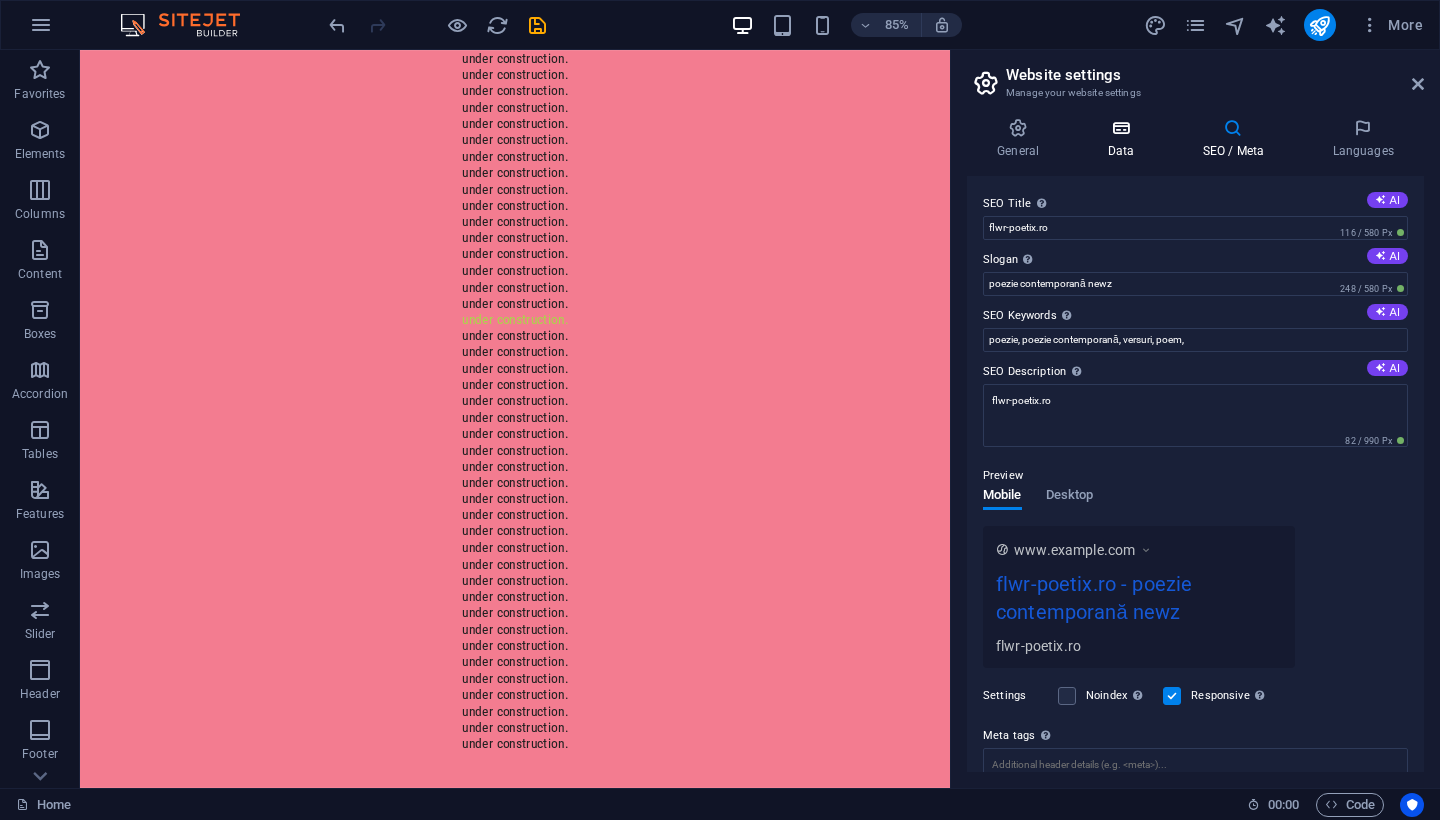 click on "Data" at bounding box center [1124, 139] 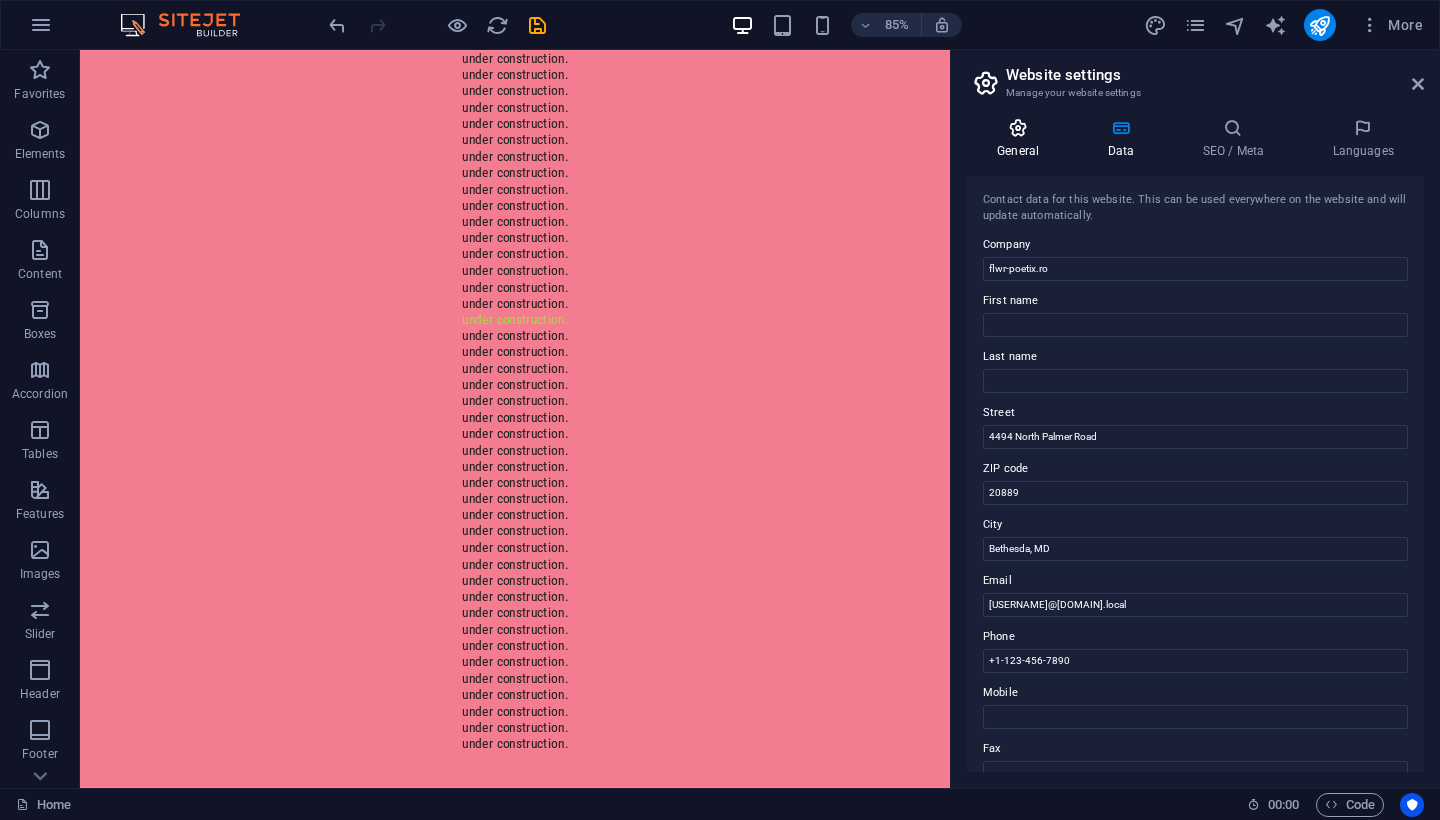 click on "General" at bounding box center (1022, 139) 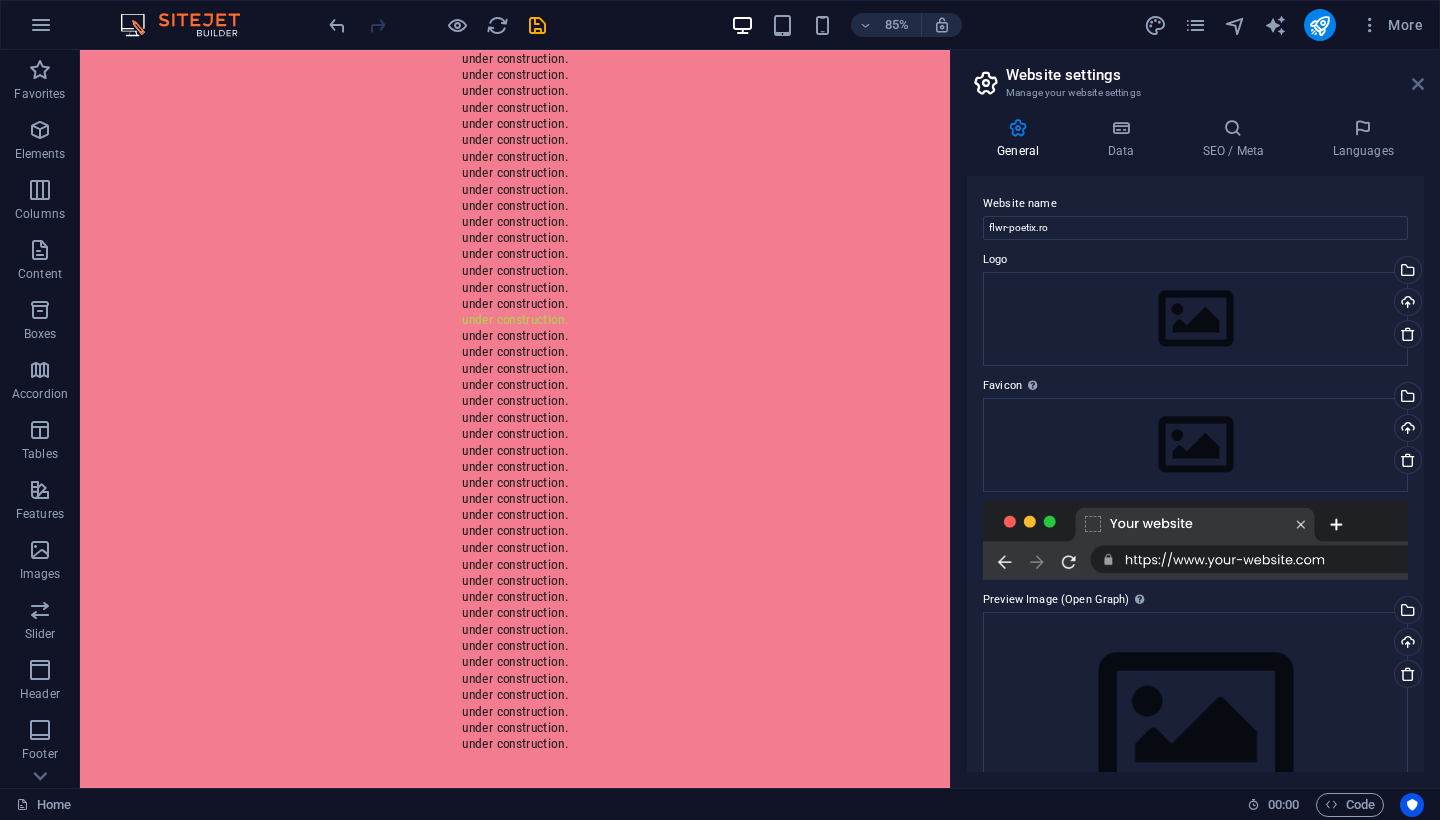 click at bounding box center (1418, 84) 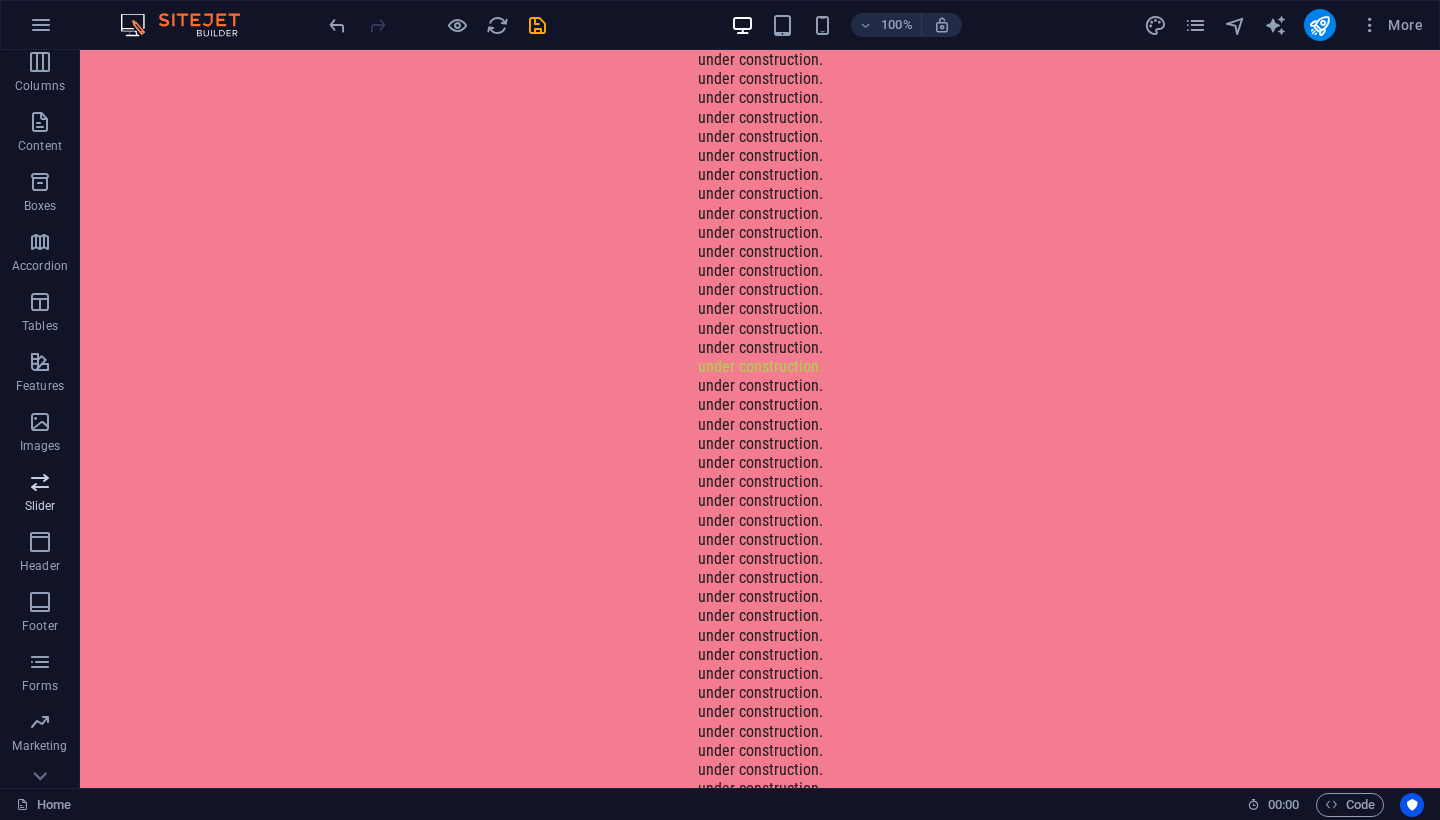 scroll, scrollTop: 137, scrollLeft: 0, axis: vertical 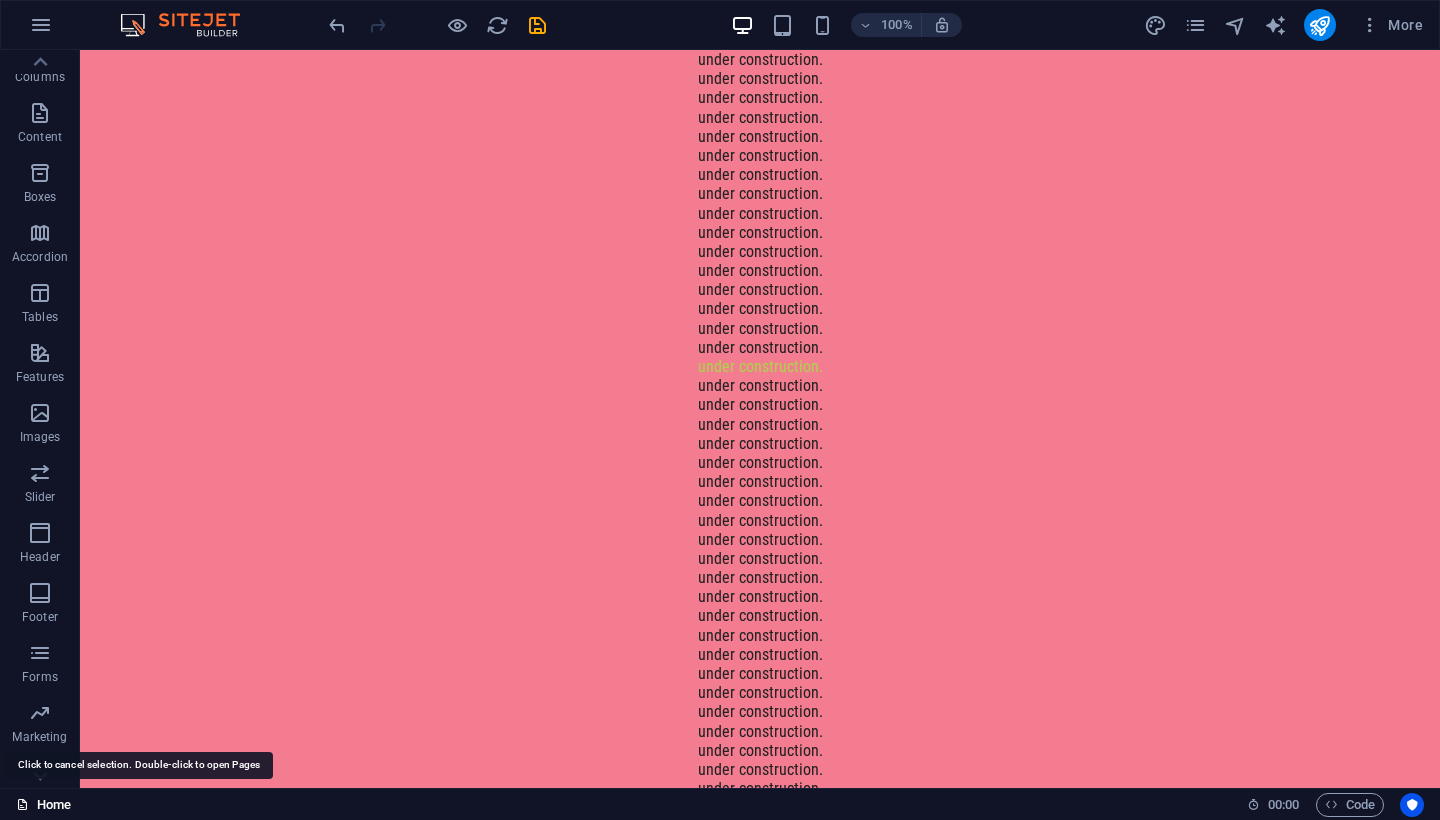 click on "Home" at bounding box center (43, 805) 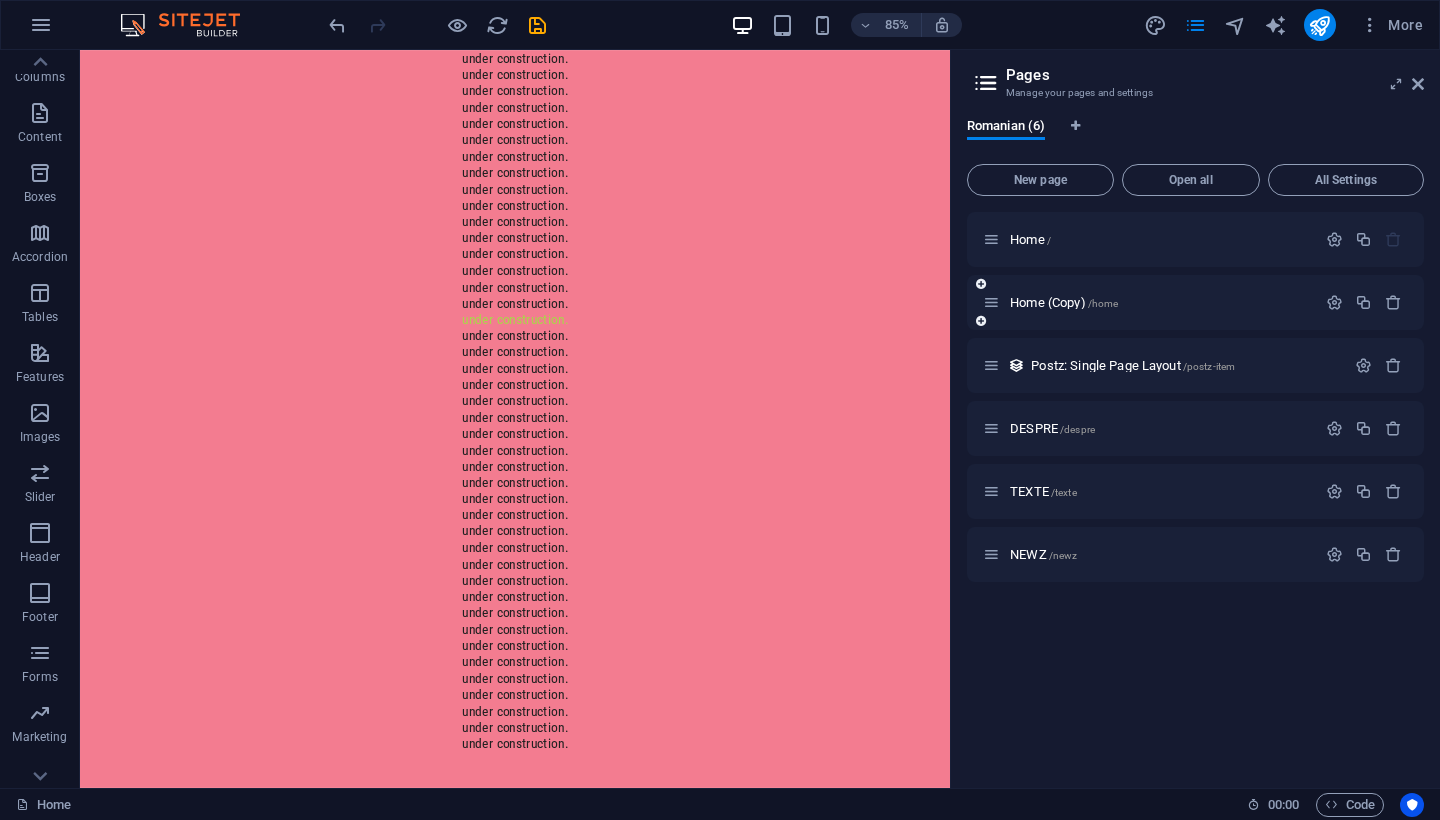 click on "Home (Copy) /home" at bounding box center [1195, 302] 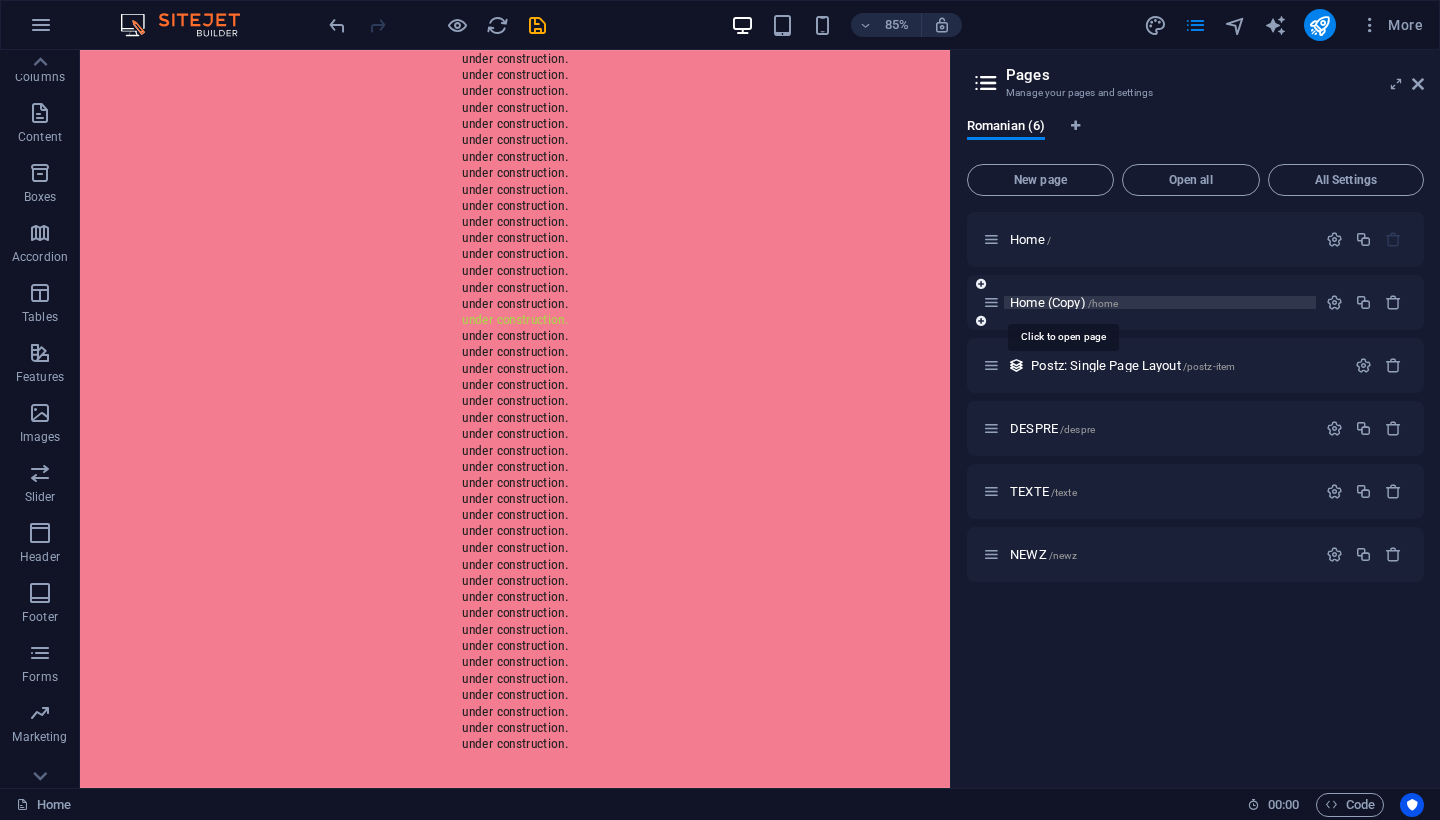 click on "Home (Copy) /home" at bounding box center (1064, 302) 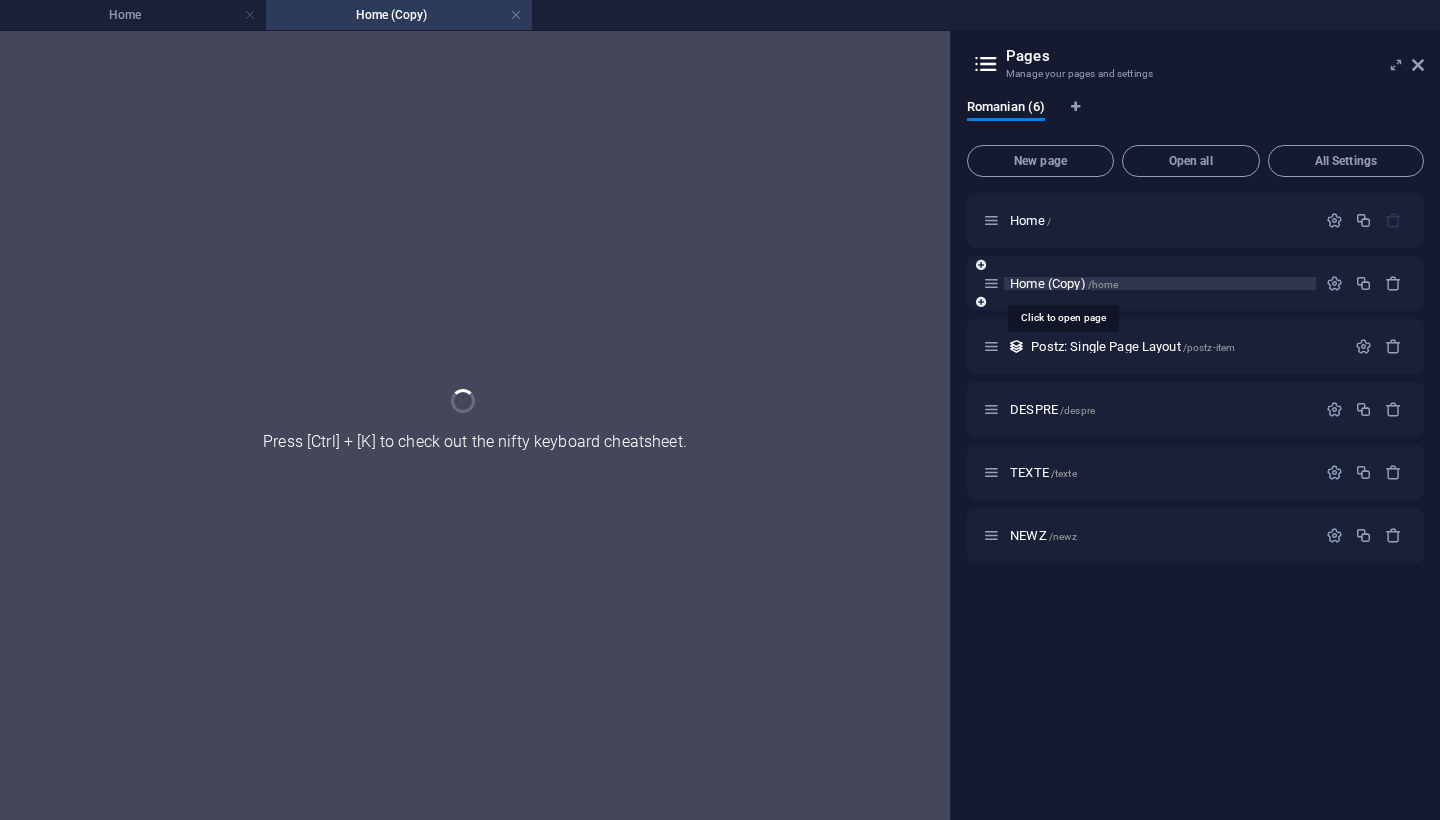 scroll, scrollTop: 0, scrollLeft: 0, axis: both 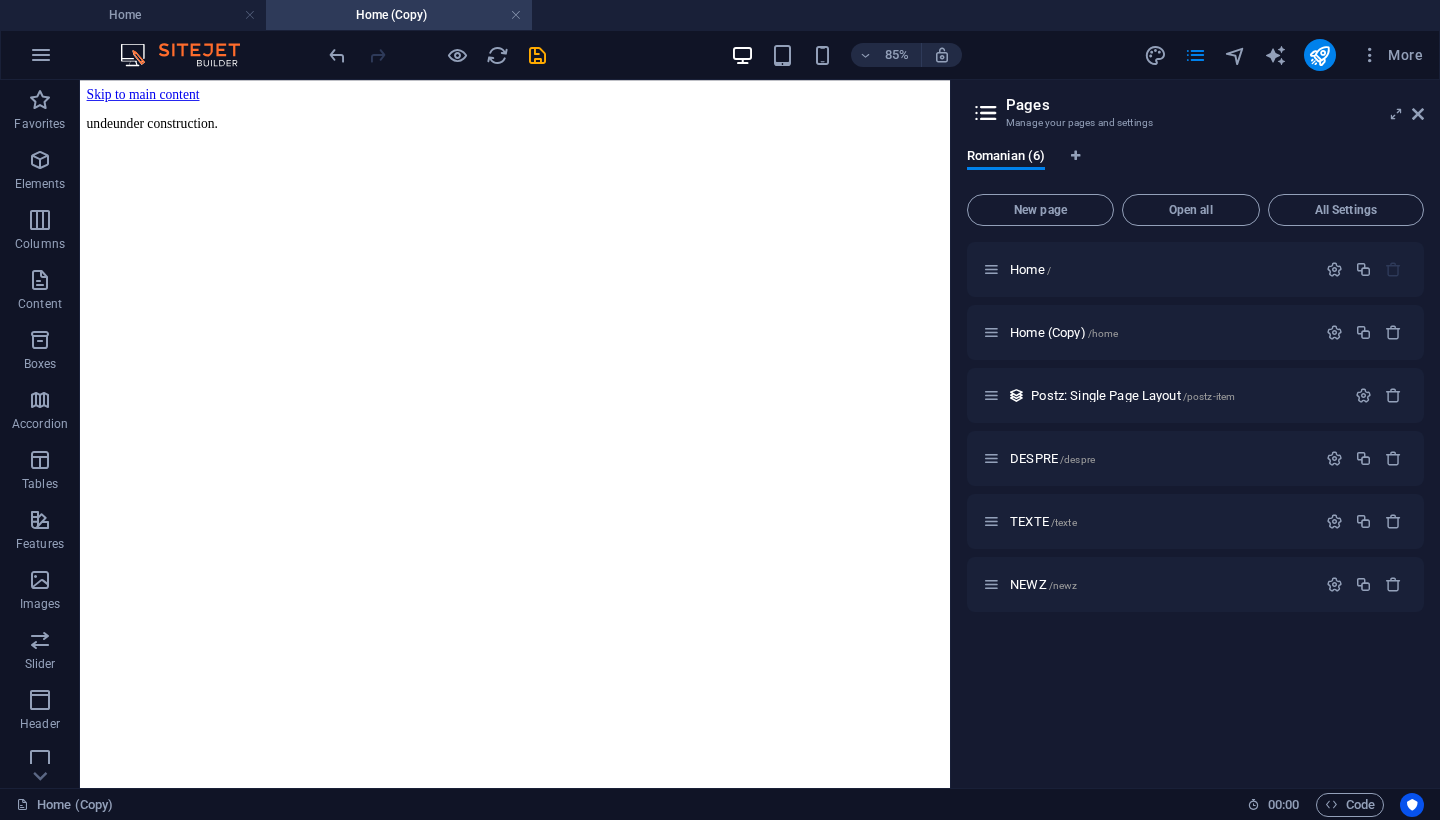 click on "Skip to main content
undeunder construction." at bounding box center (592, 118) 